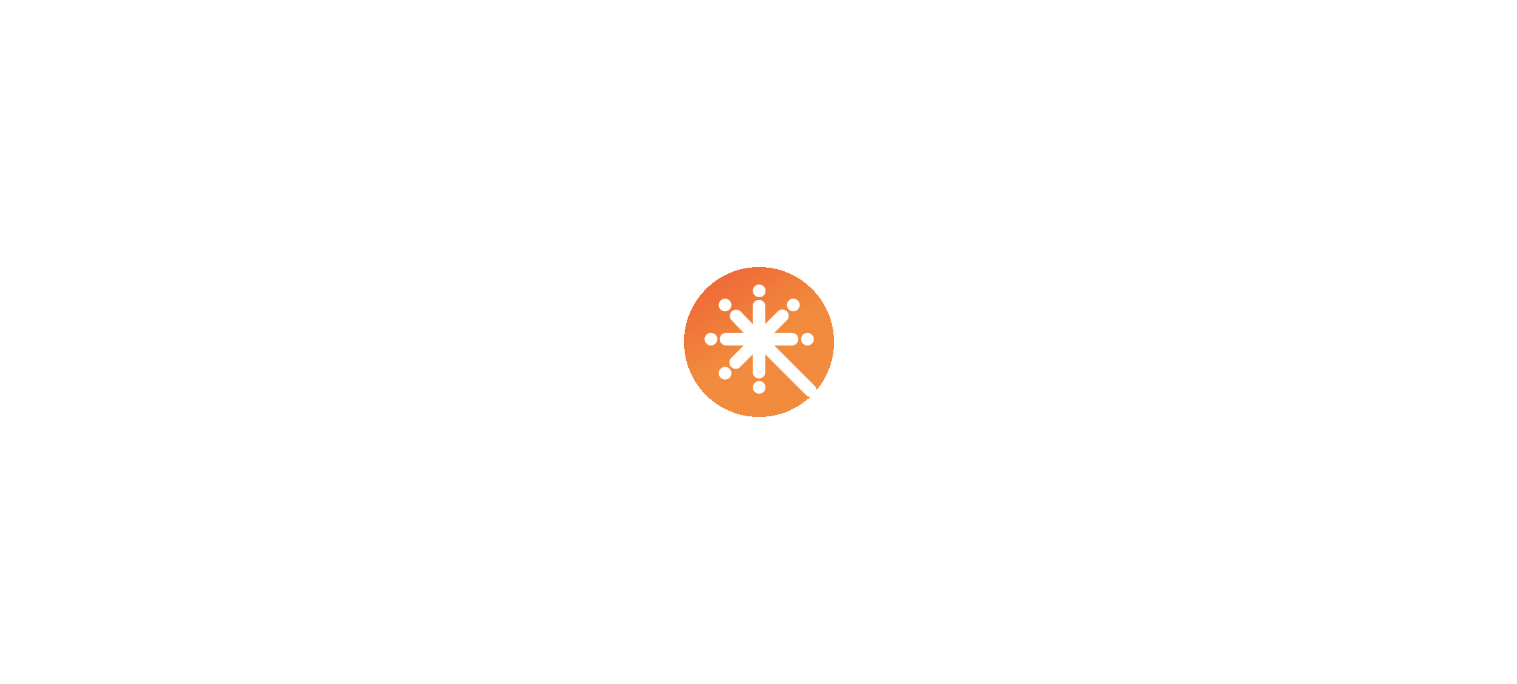 select on "****" 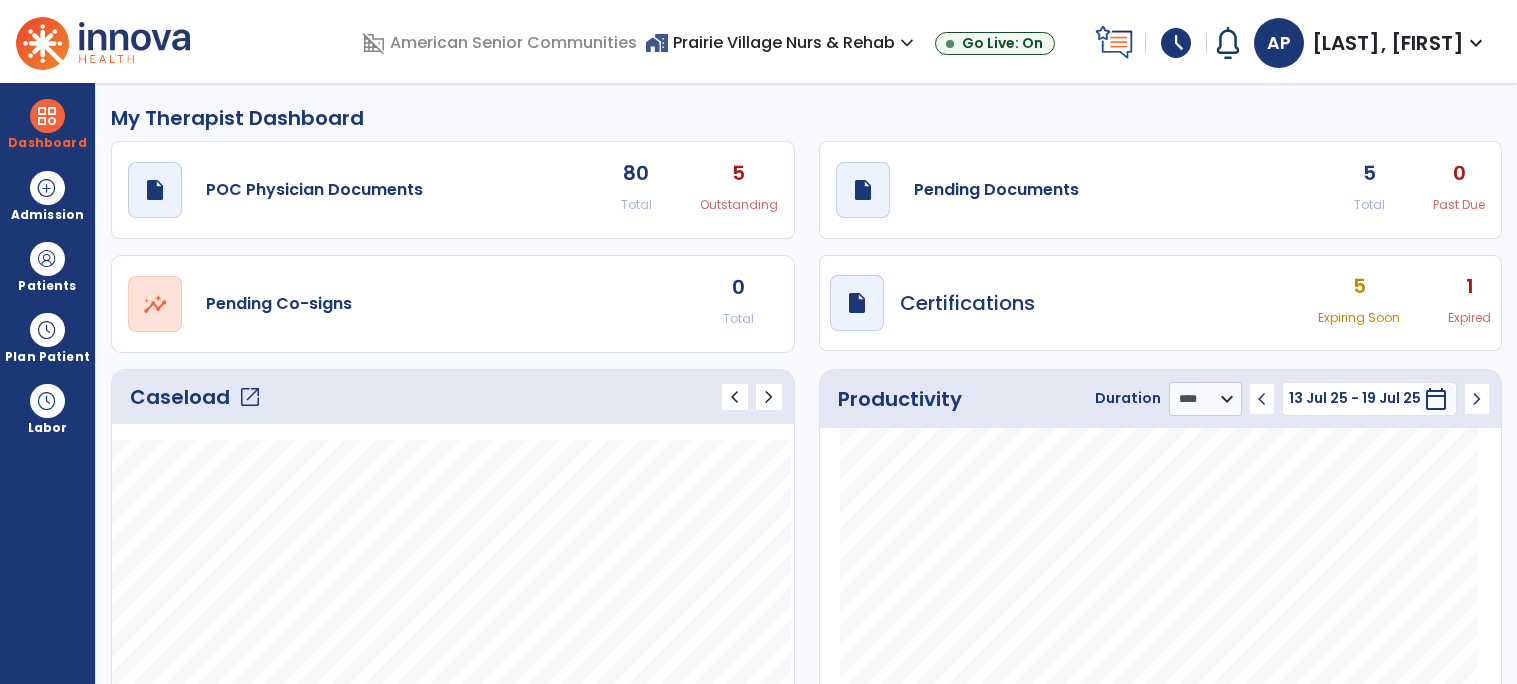 scroll, scrollTop: 0, scrollLeft: 0, axis: both 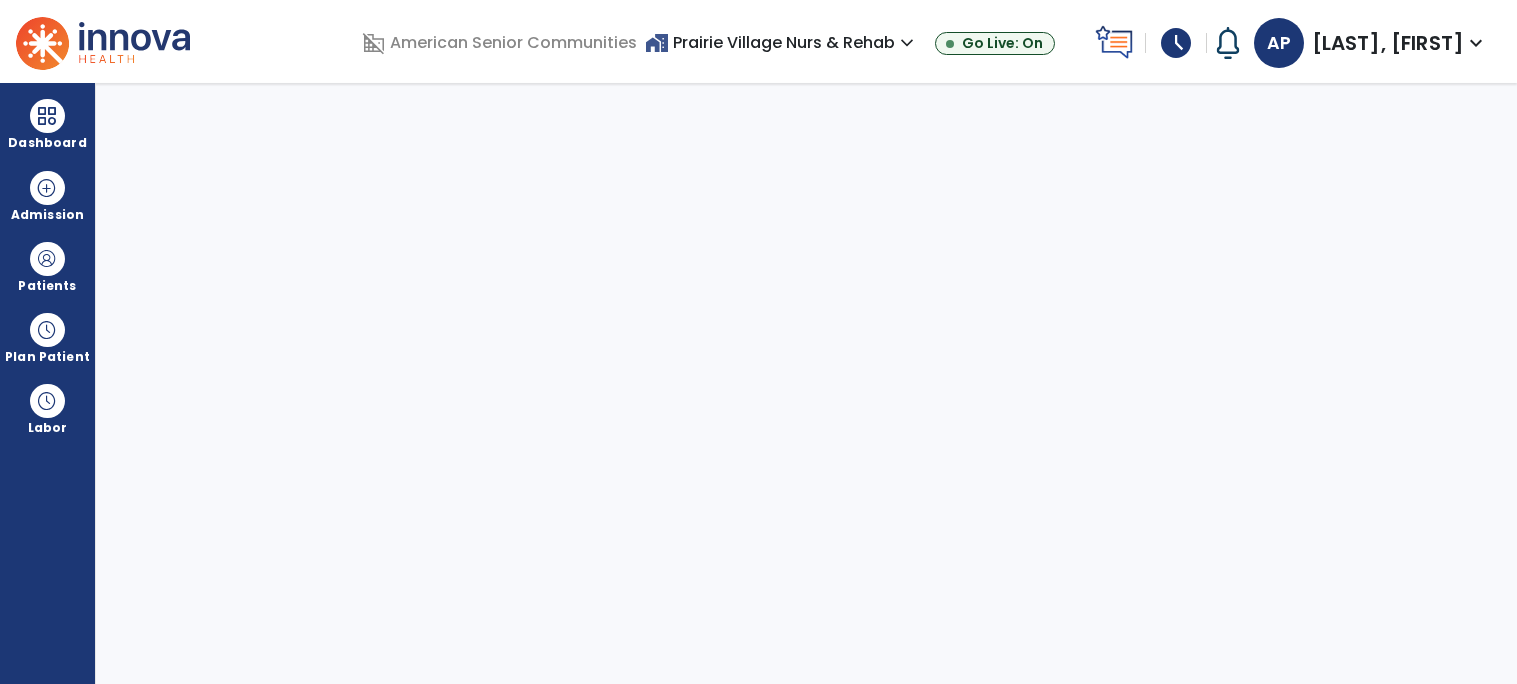 select on "****" 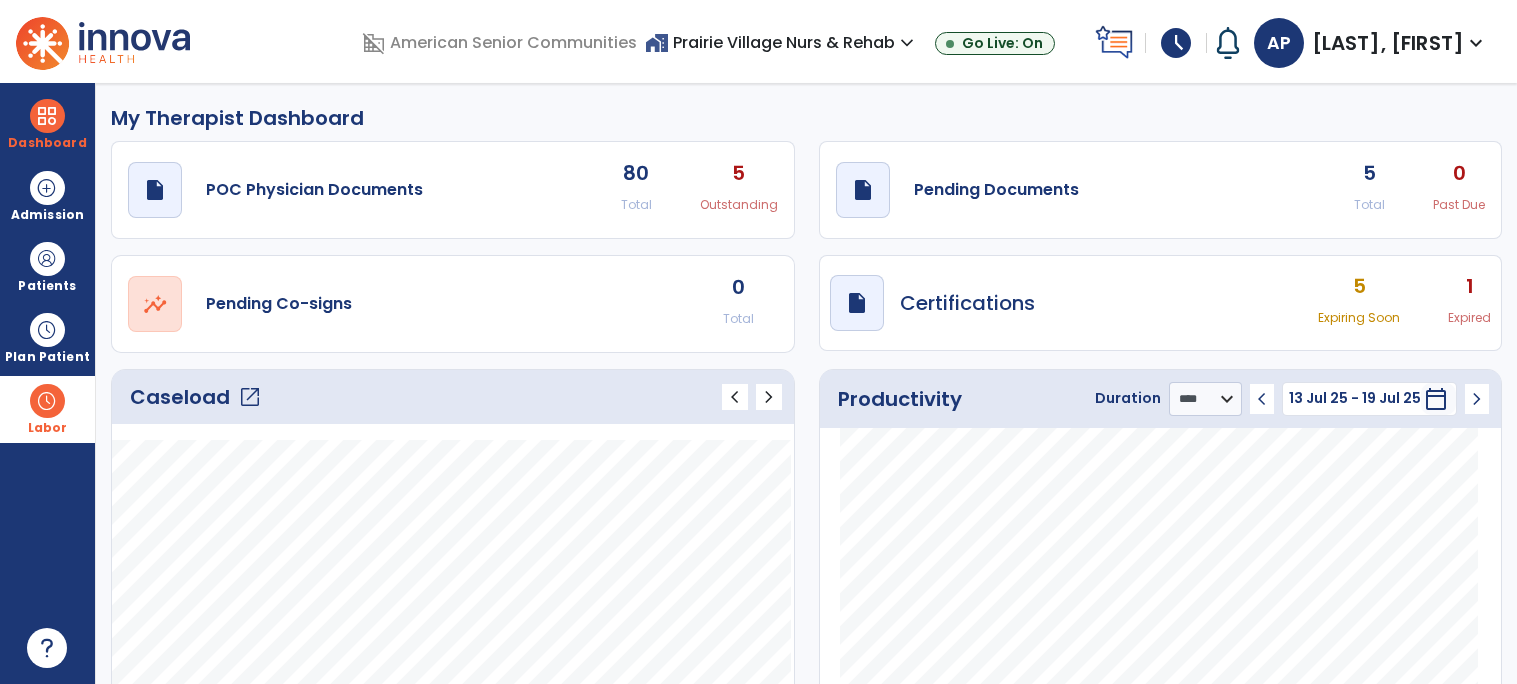 click at bounding box center [47, 401] 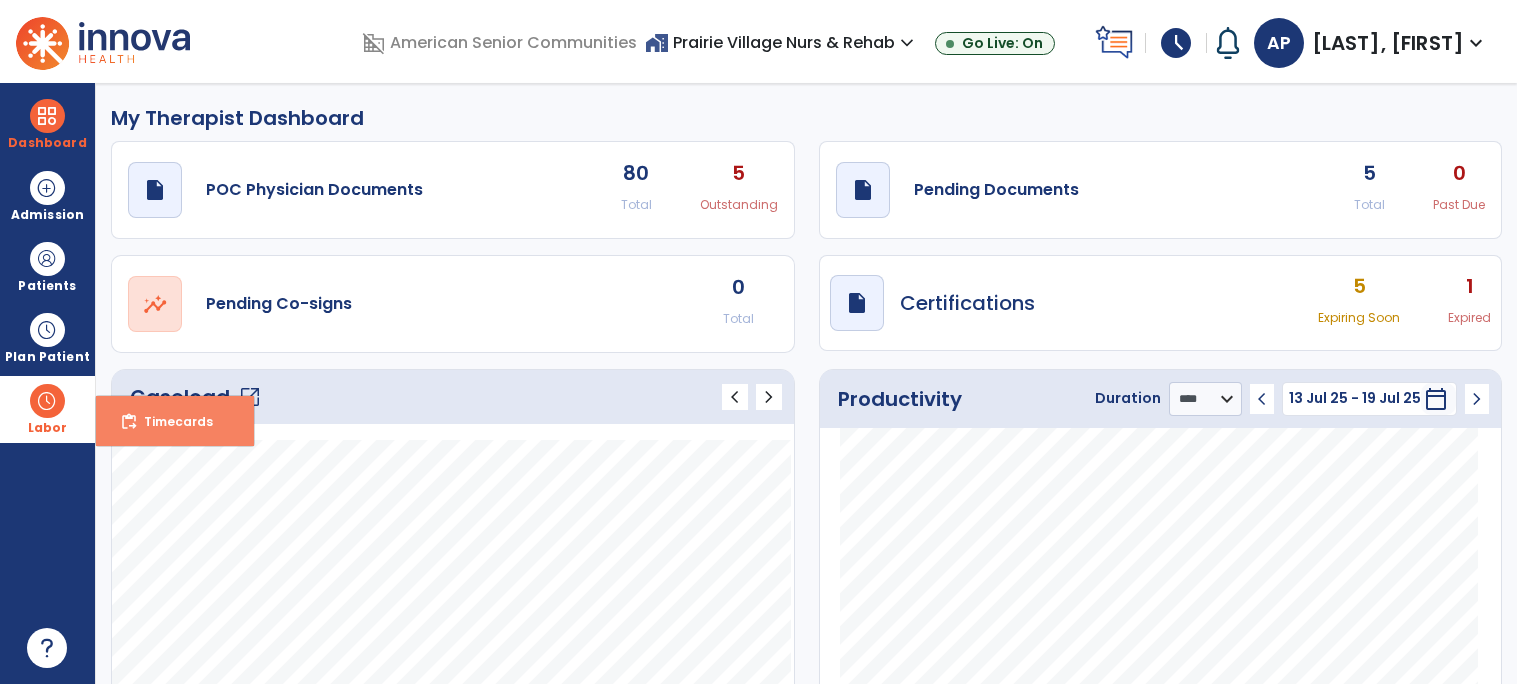 click on "Timecards" at bounding box center (170, 421) 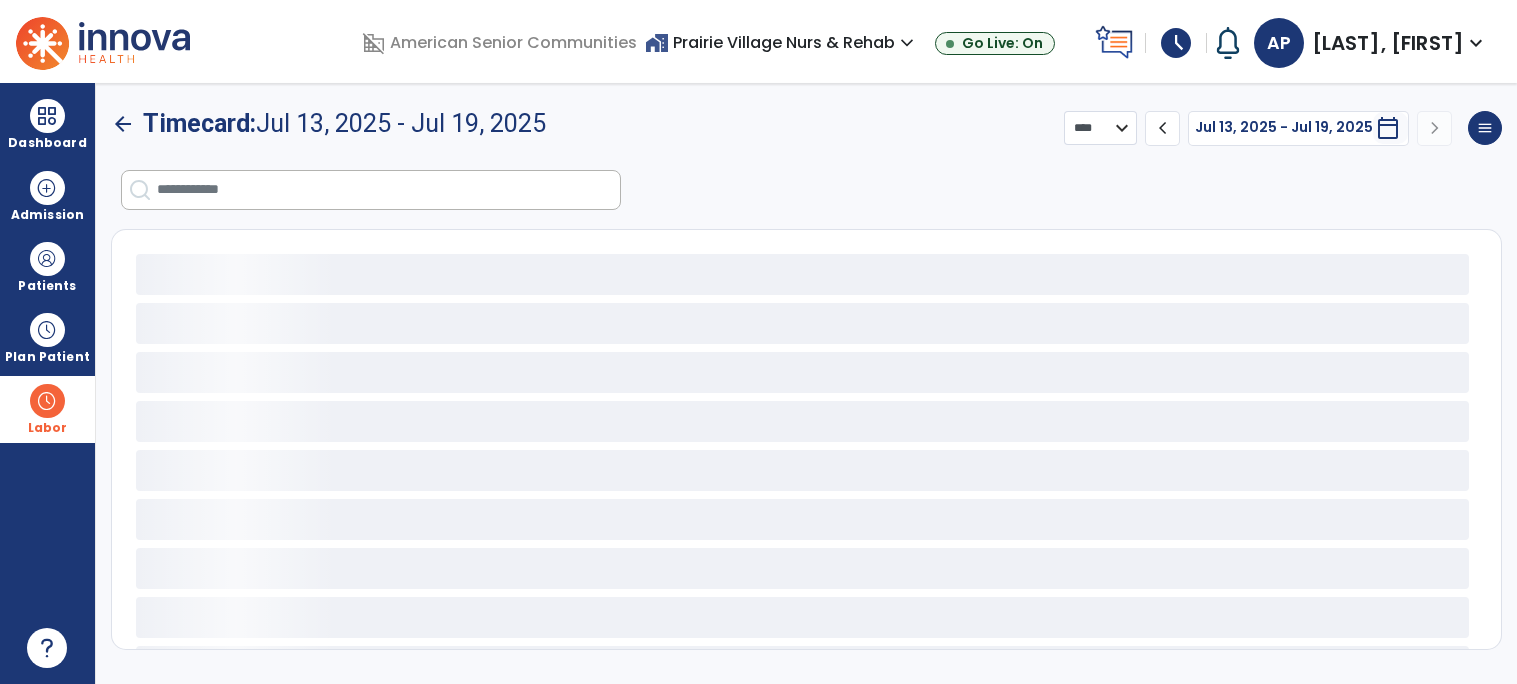 select on "***" 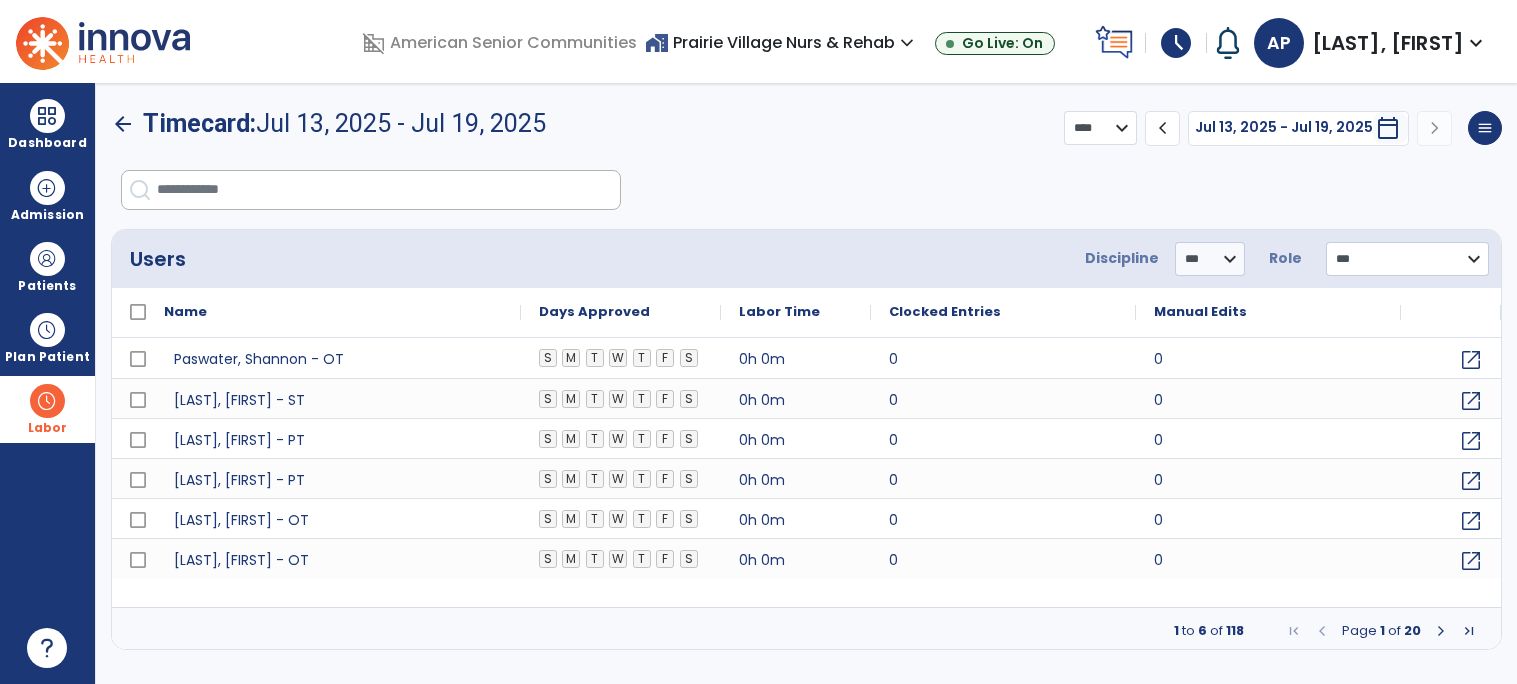 click at bounding box center [388, 190] 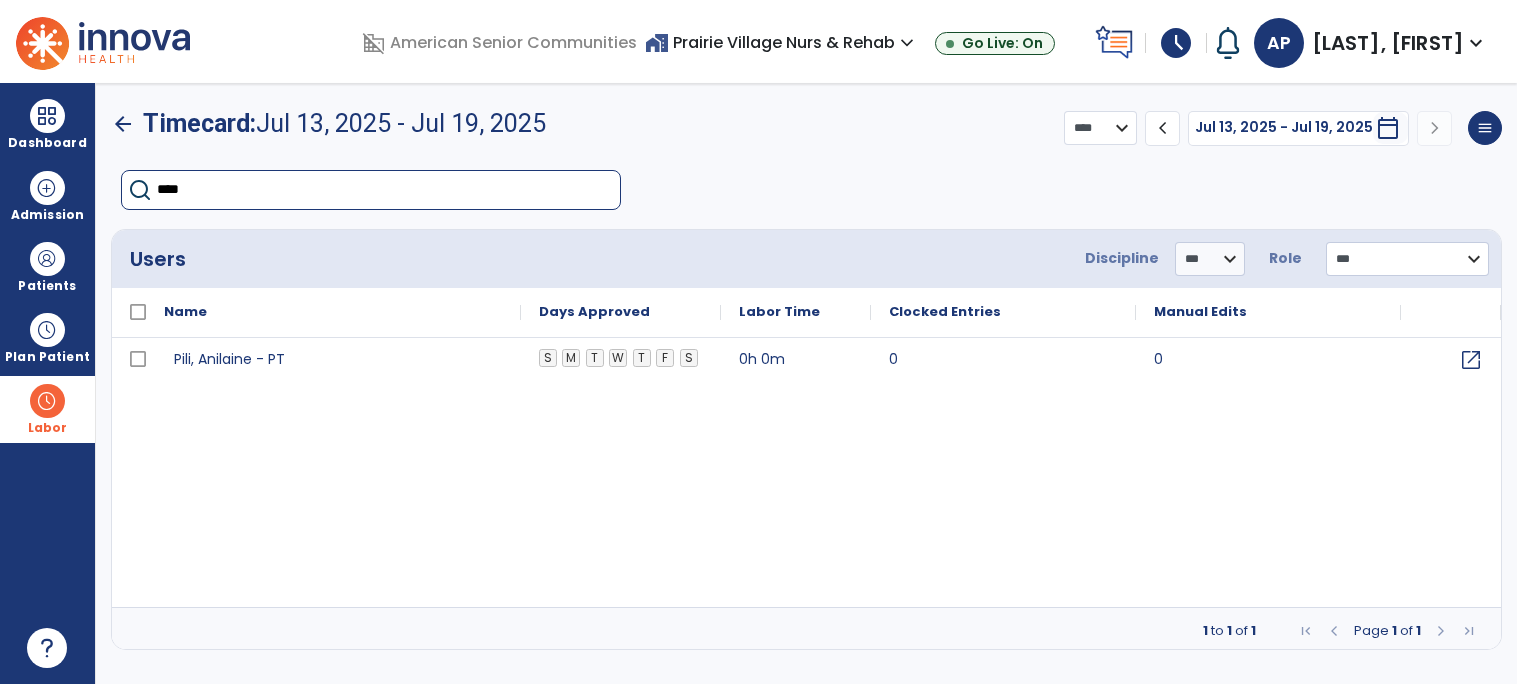 type on "****" 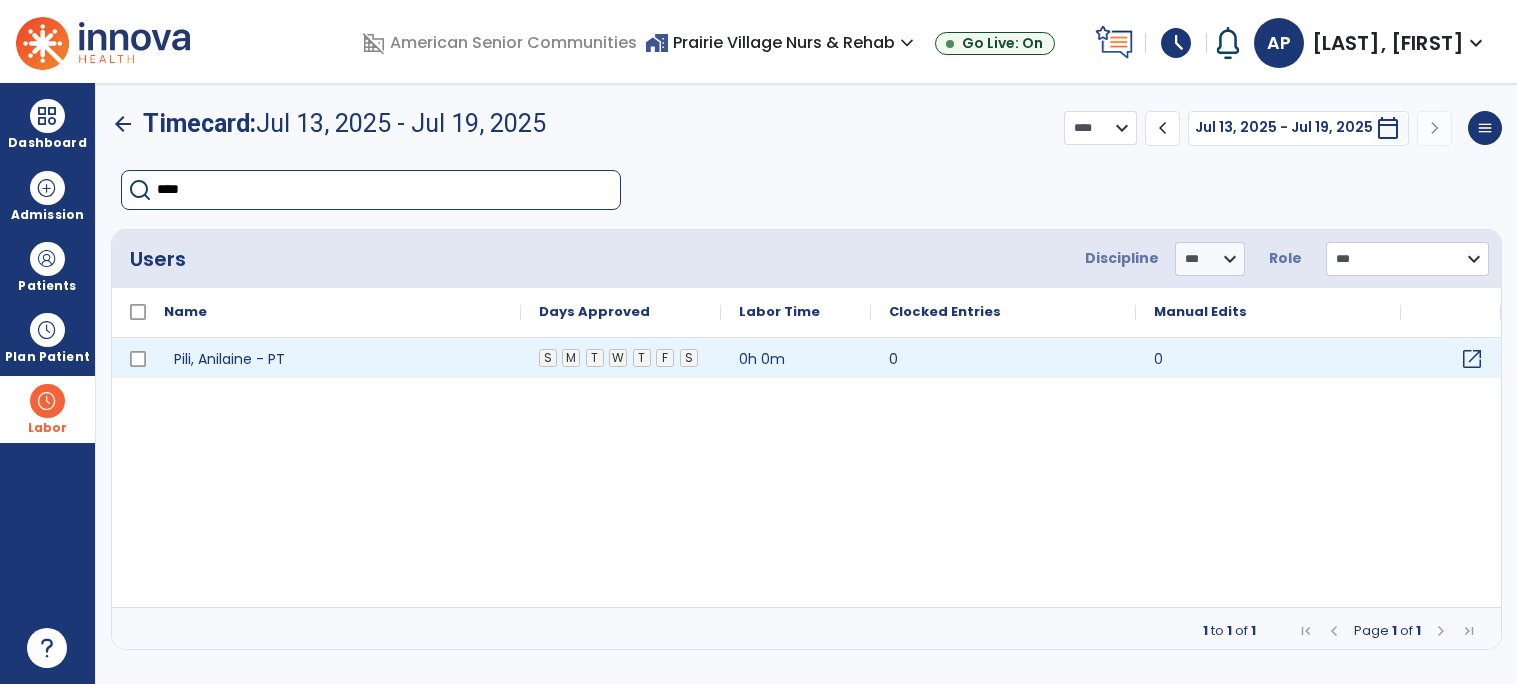 click on "open_in_new" 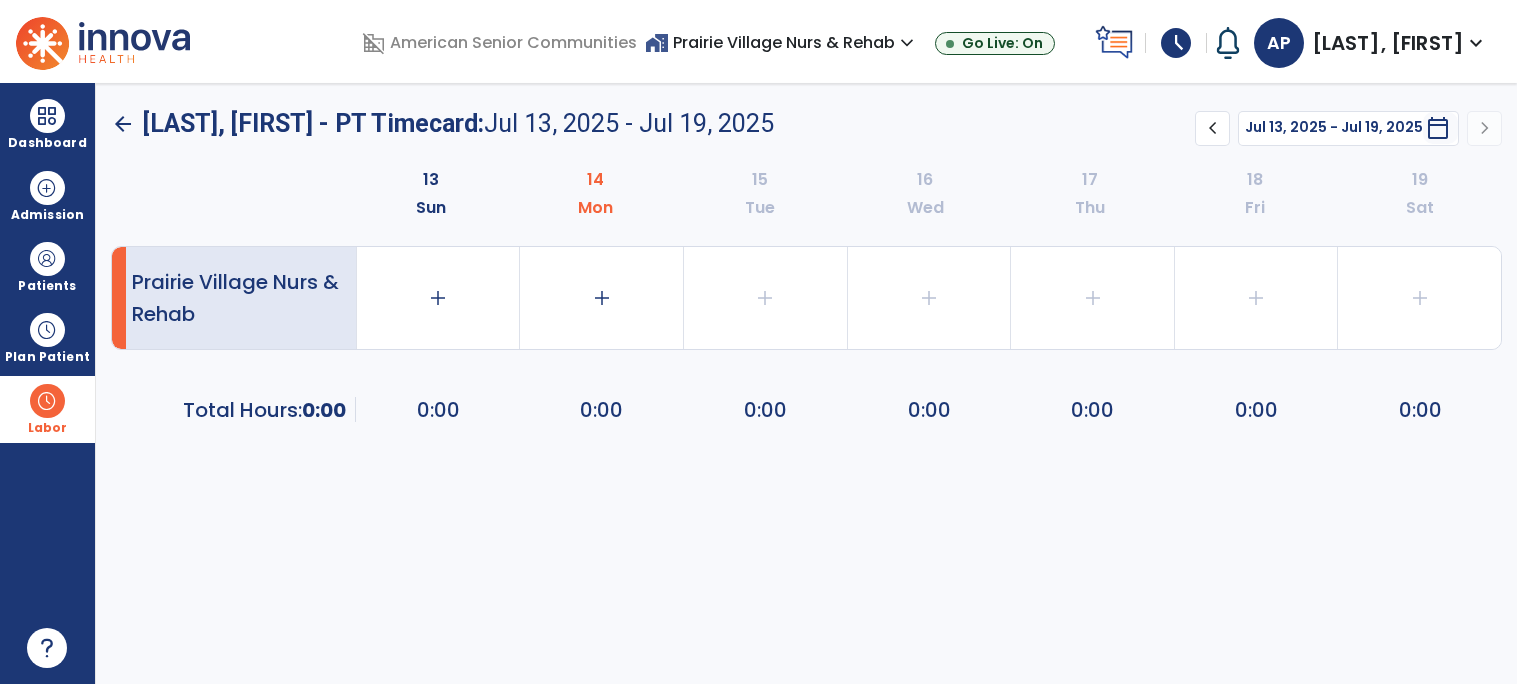 click on "chevron_left" 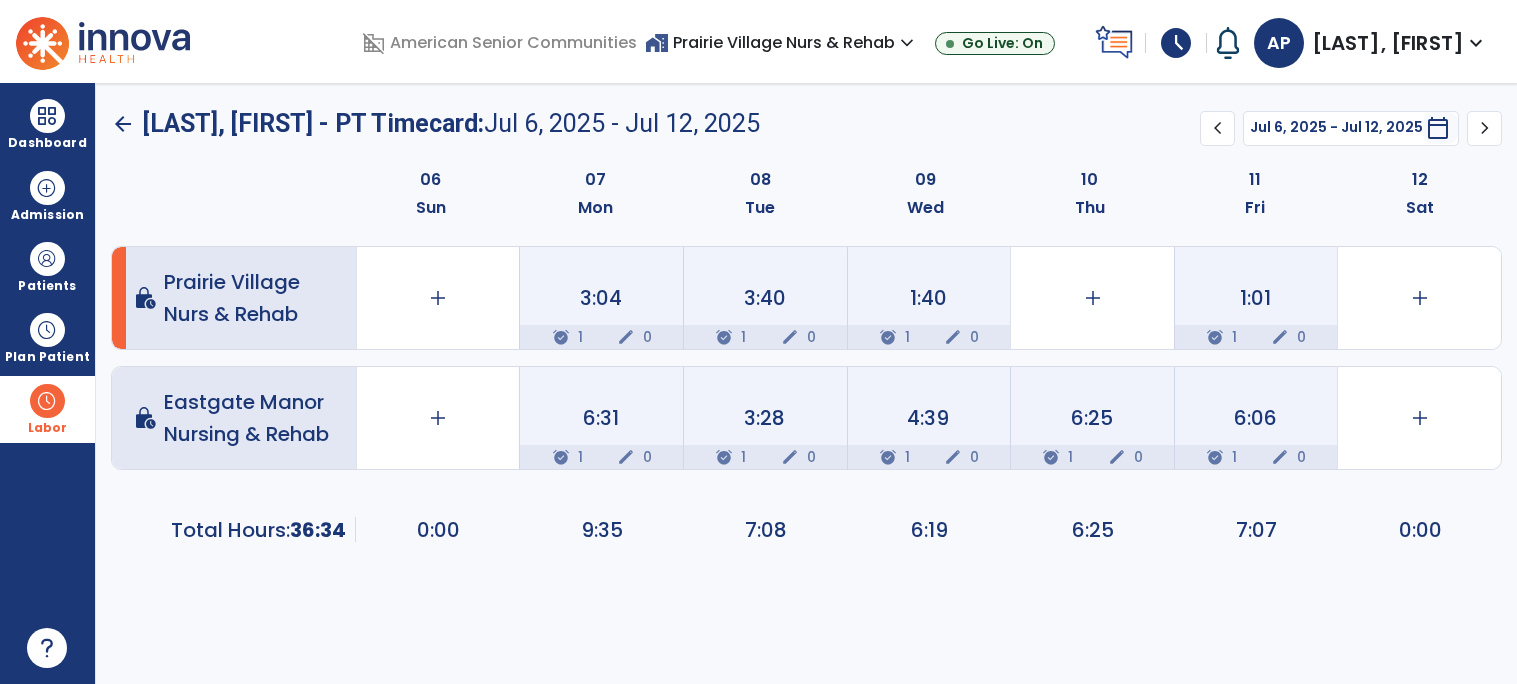 click on "chevron_left" 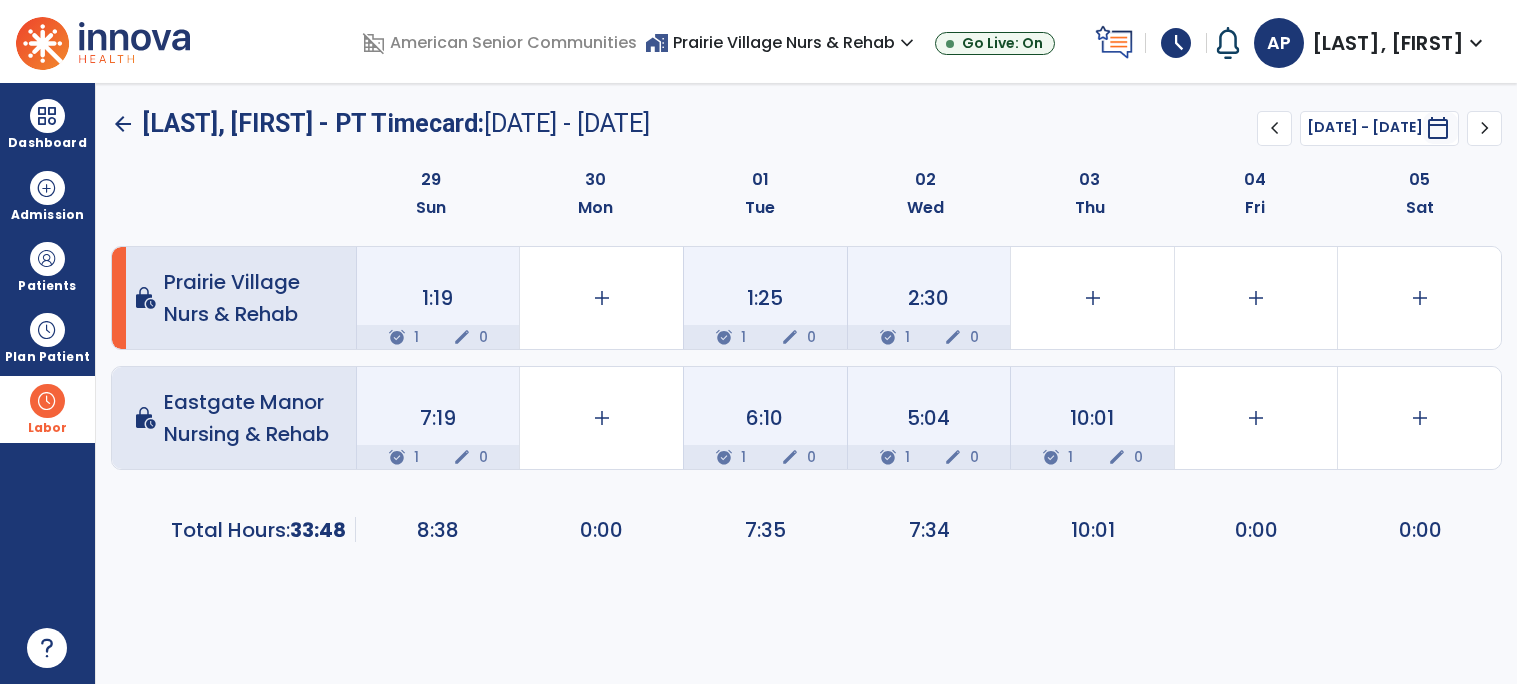 click on "chevron_left" 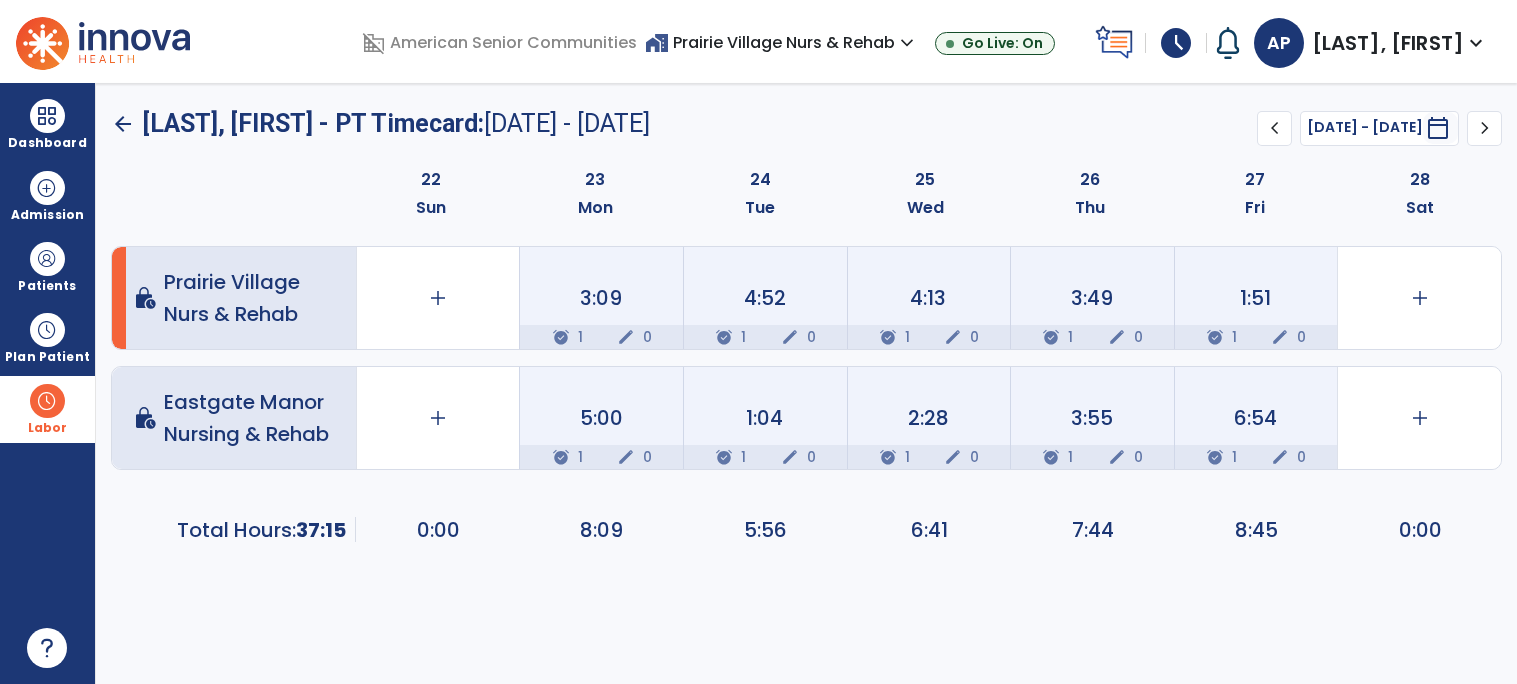click on "Jun 22, 2025 - Jun 28, 2025  *********  calendar_today" 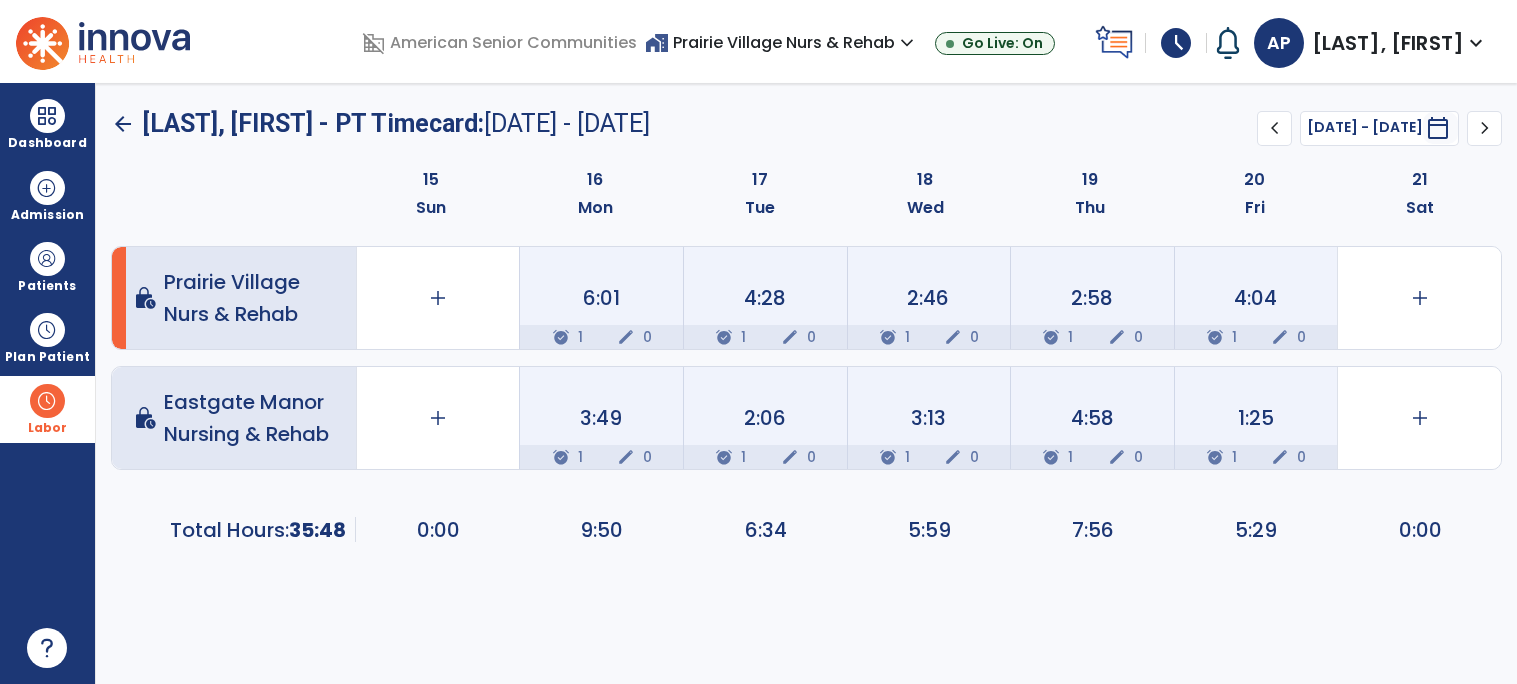 click on "chevron_right" 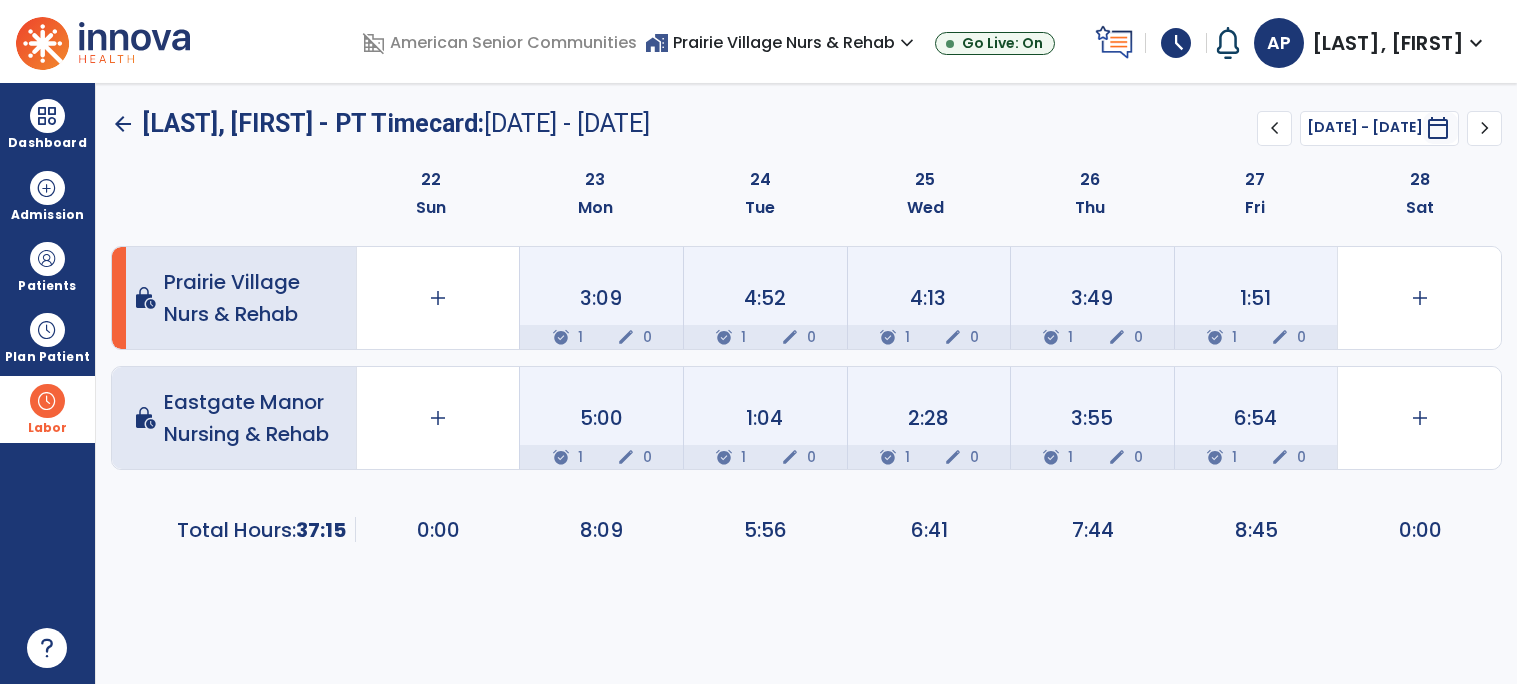 click on "chevron_right" 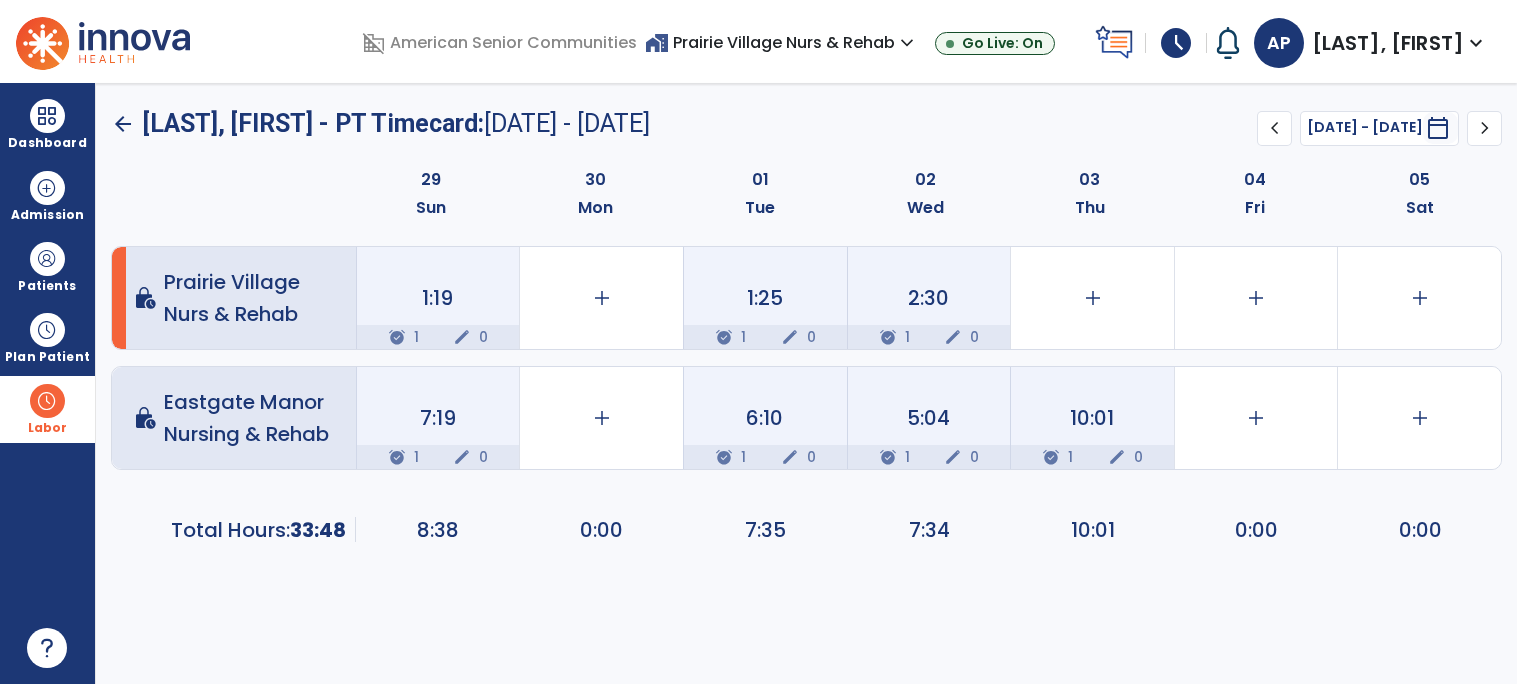 click on "chevron_right" 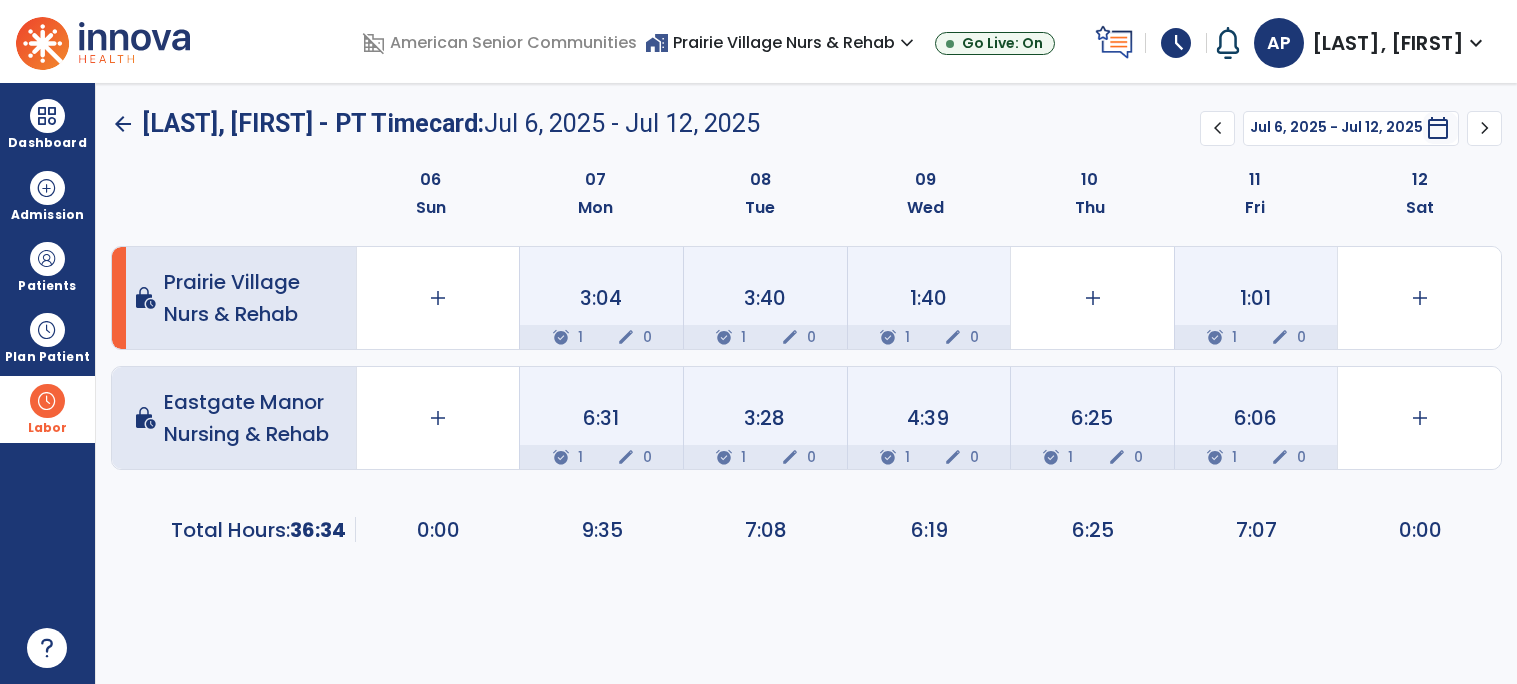 click on "chevron_right" 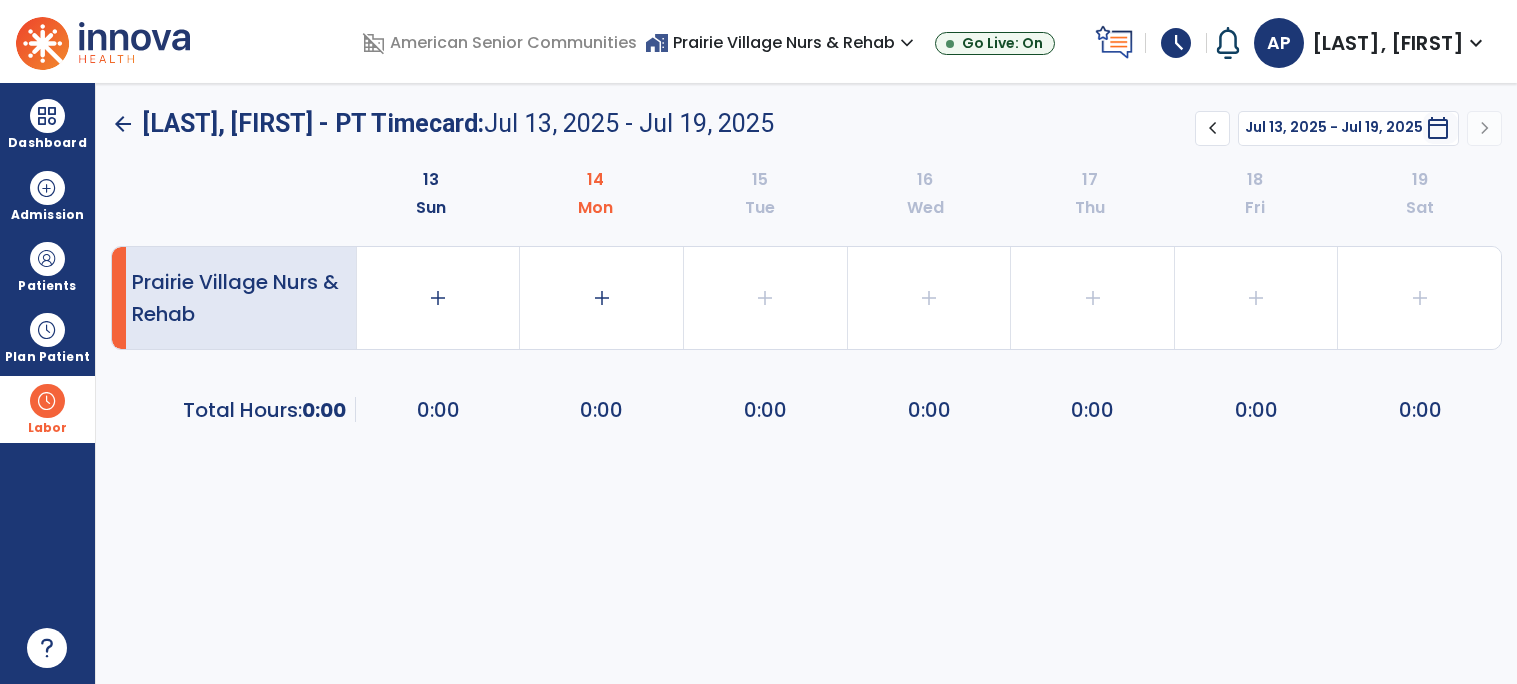 click at bounding box center [47, 401] 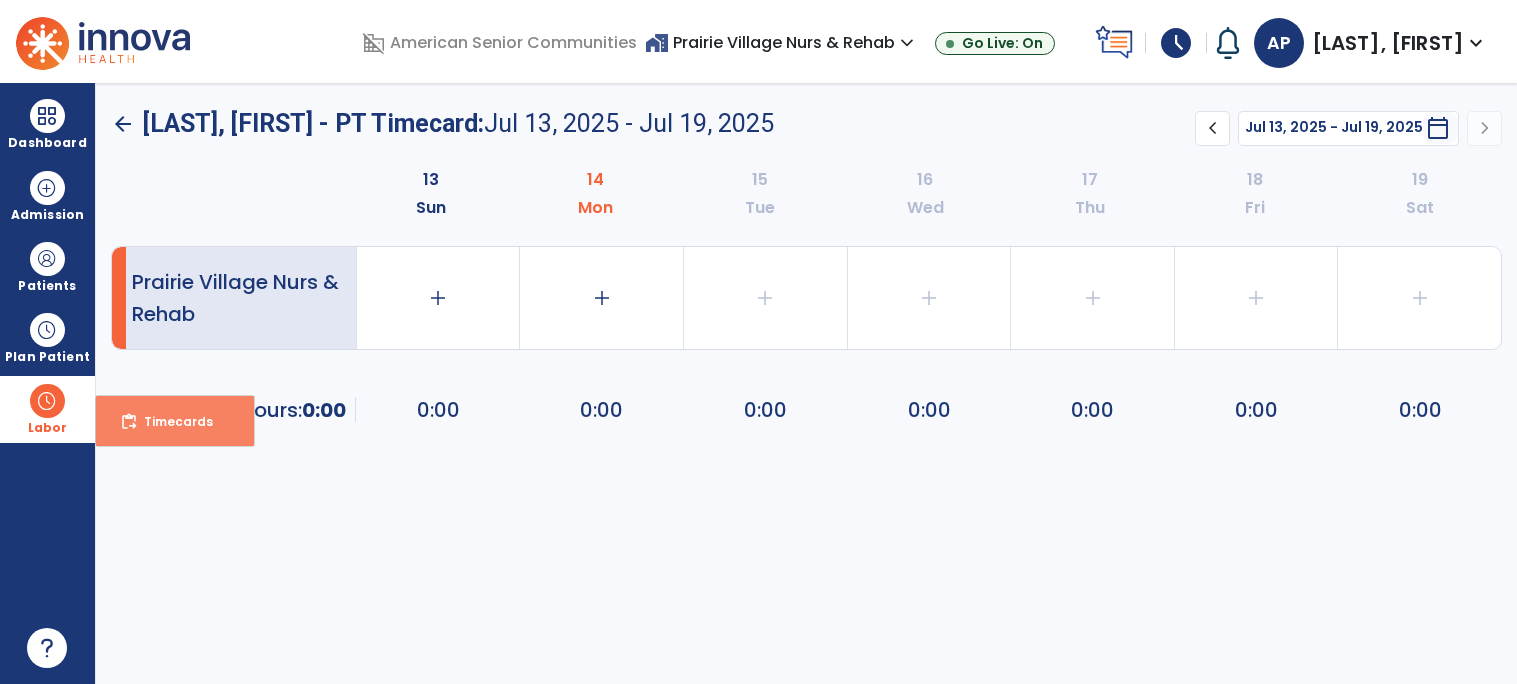 click on "content_paste_go" at bounding box center [129, 422] 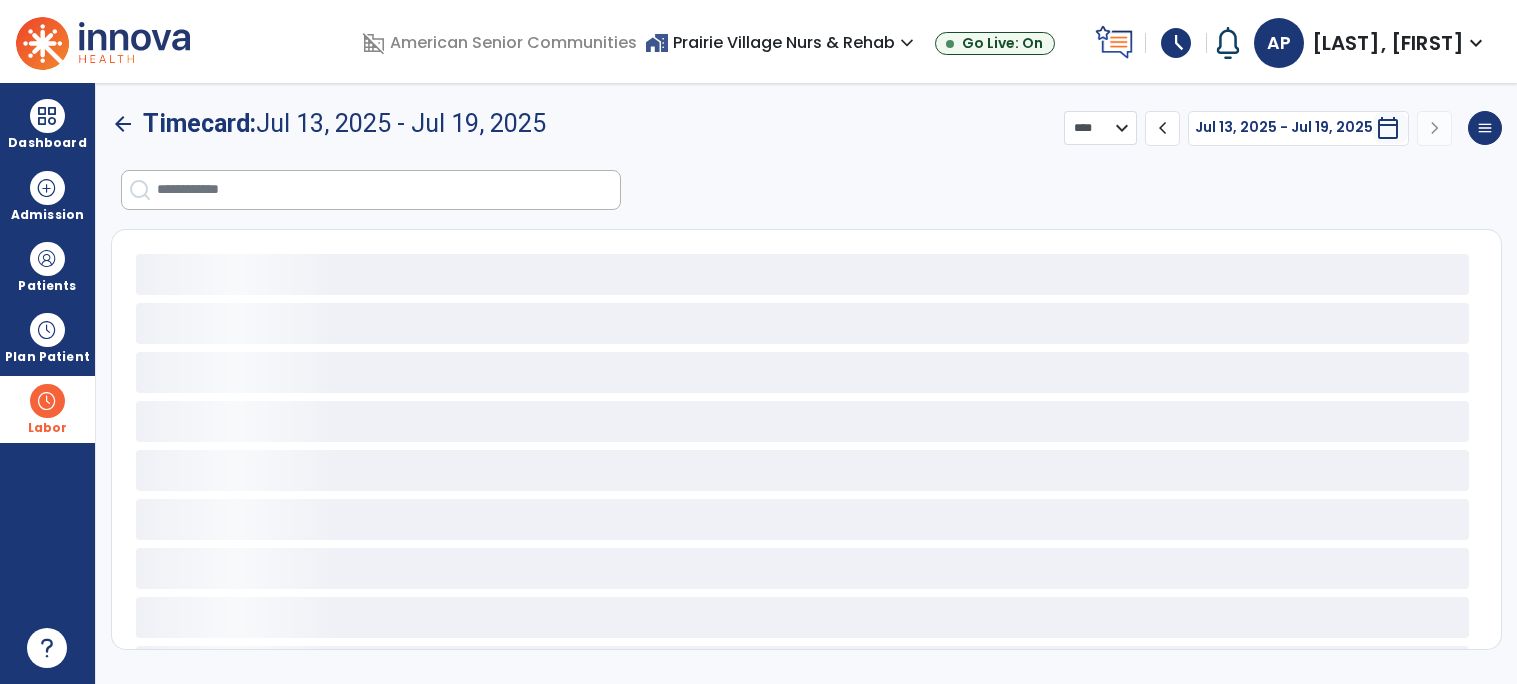 select on "***" 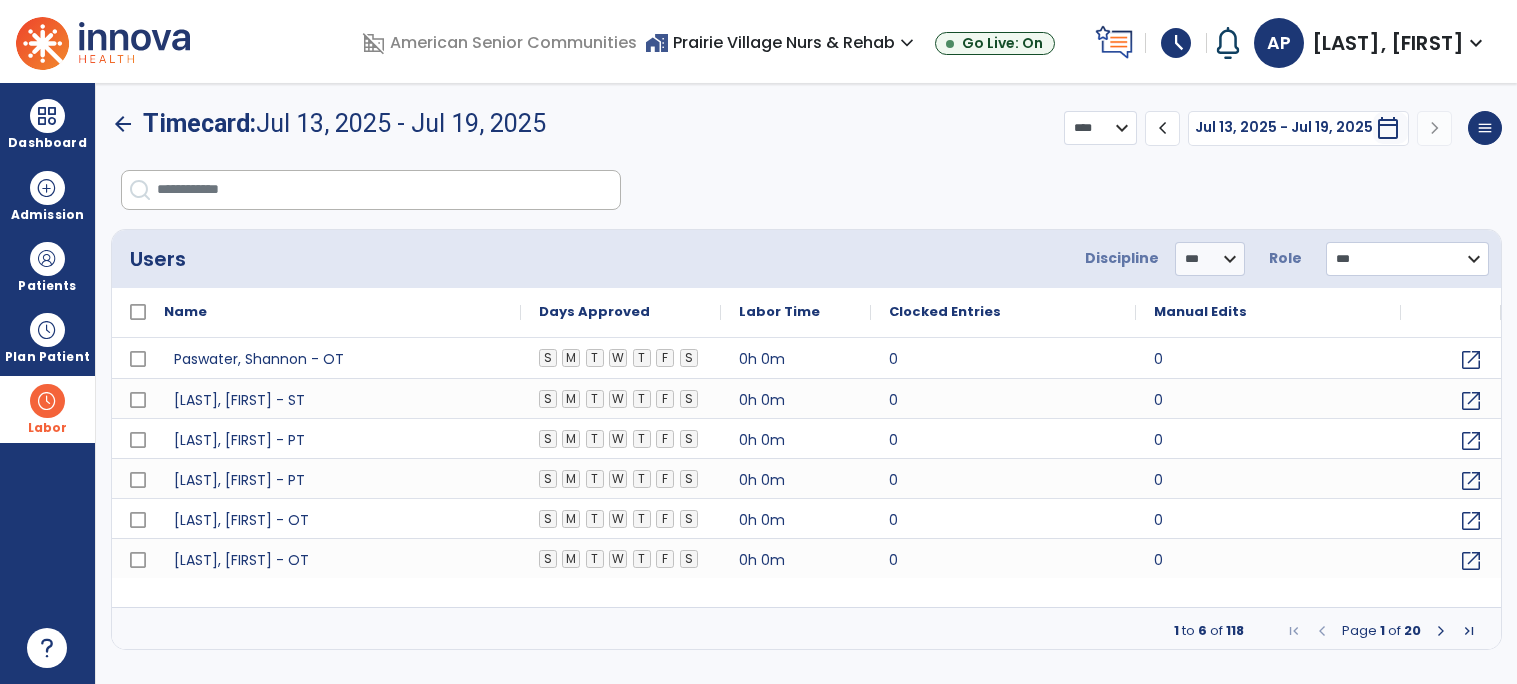 click at bounding box center [388, 190] 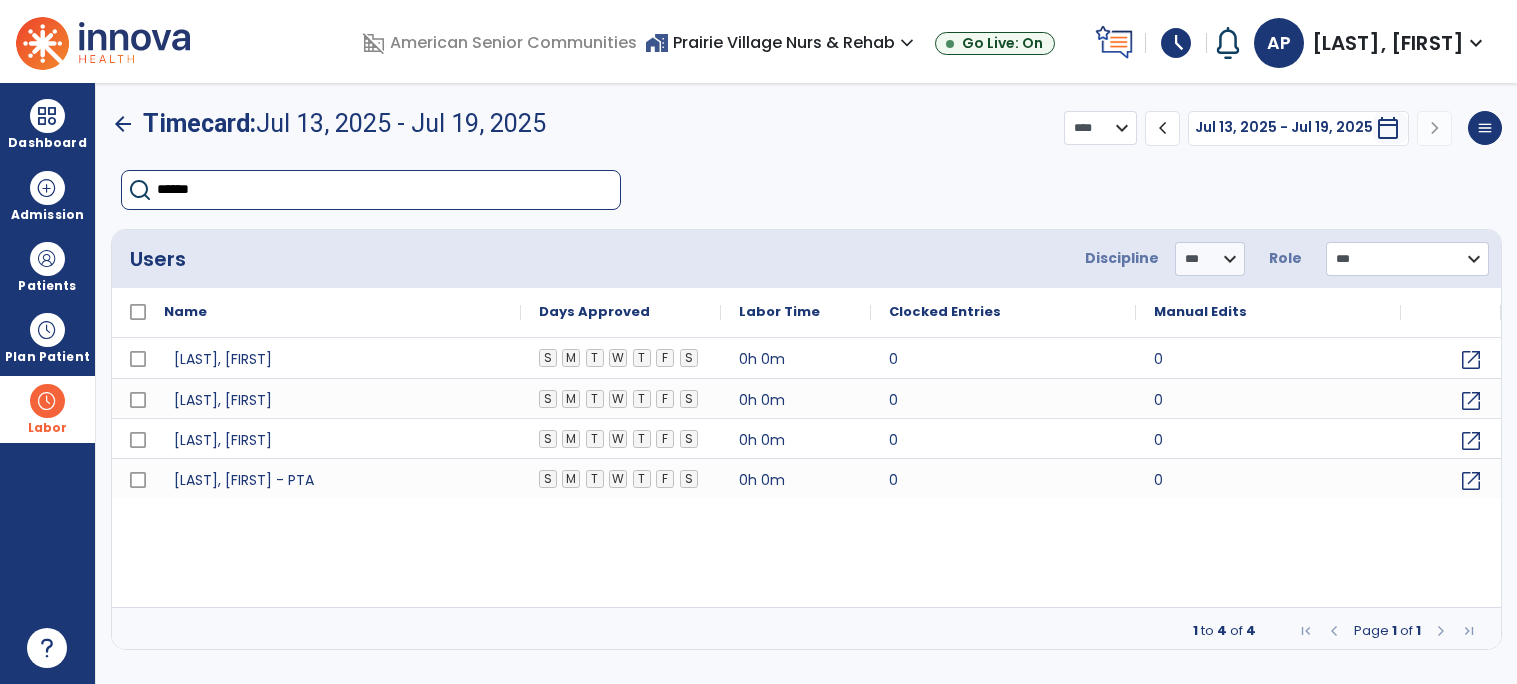 type on "******" 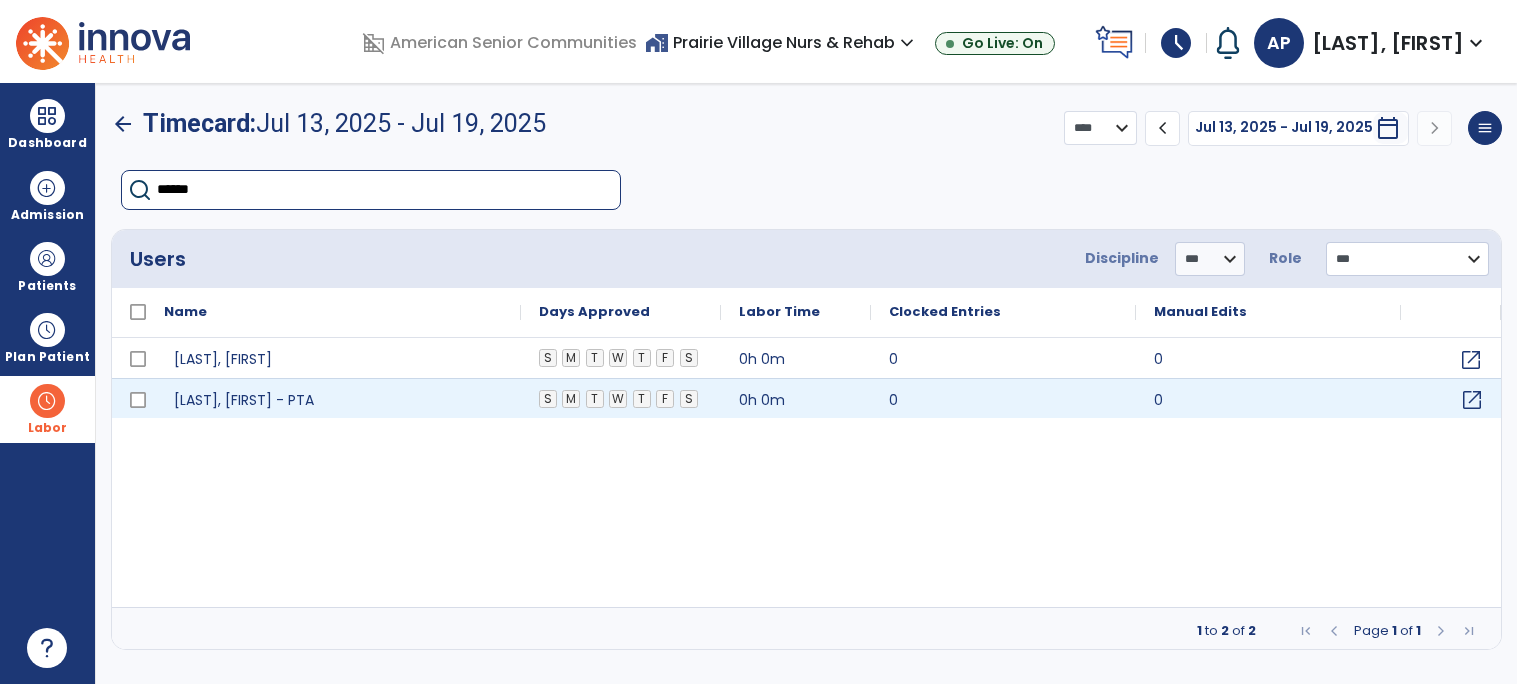 click on "open_in_new" 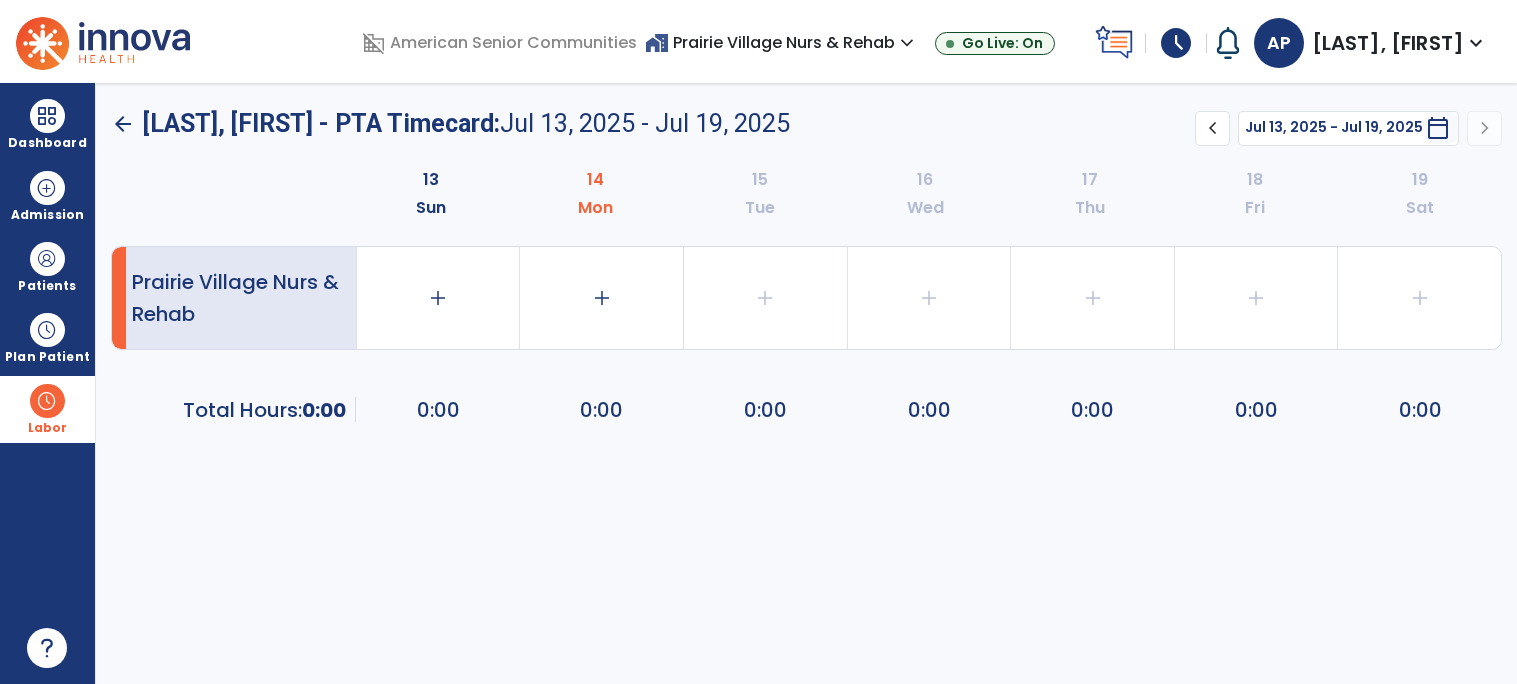 click on "chevron_left" 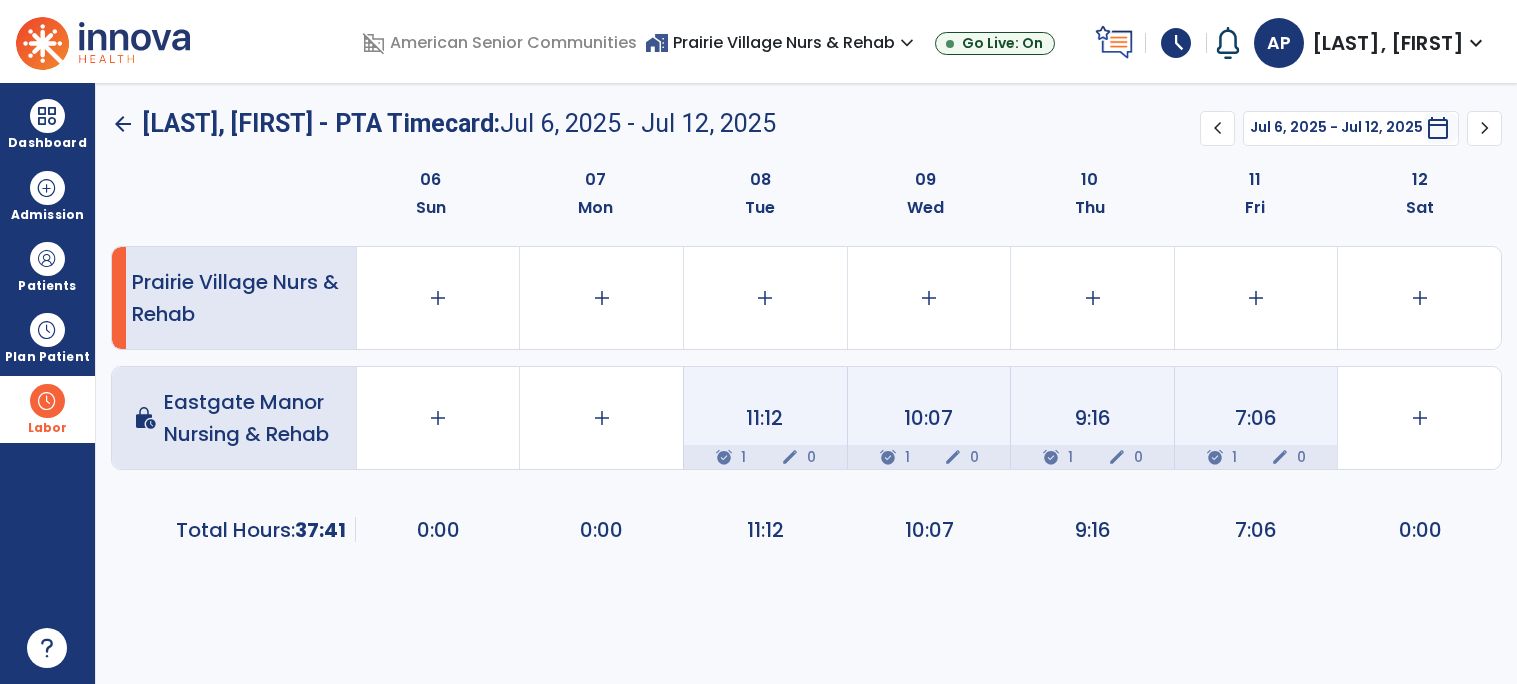 click on "chevron_left" 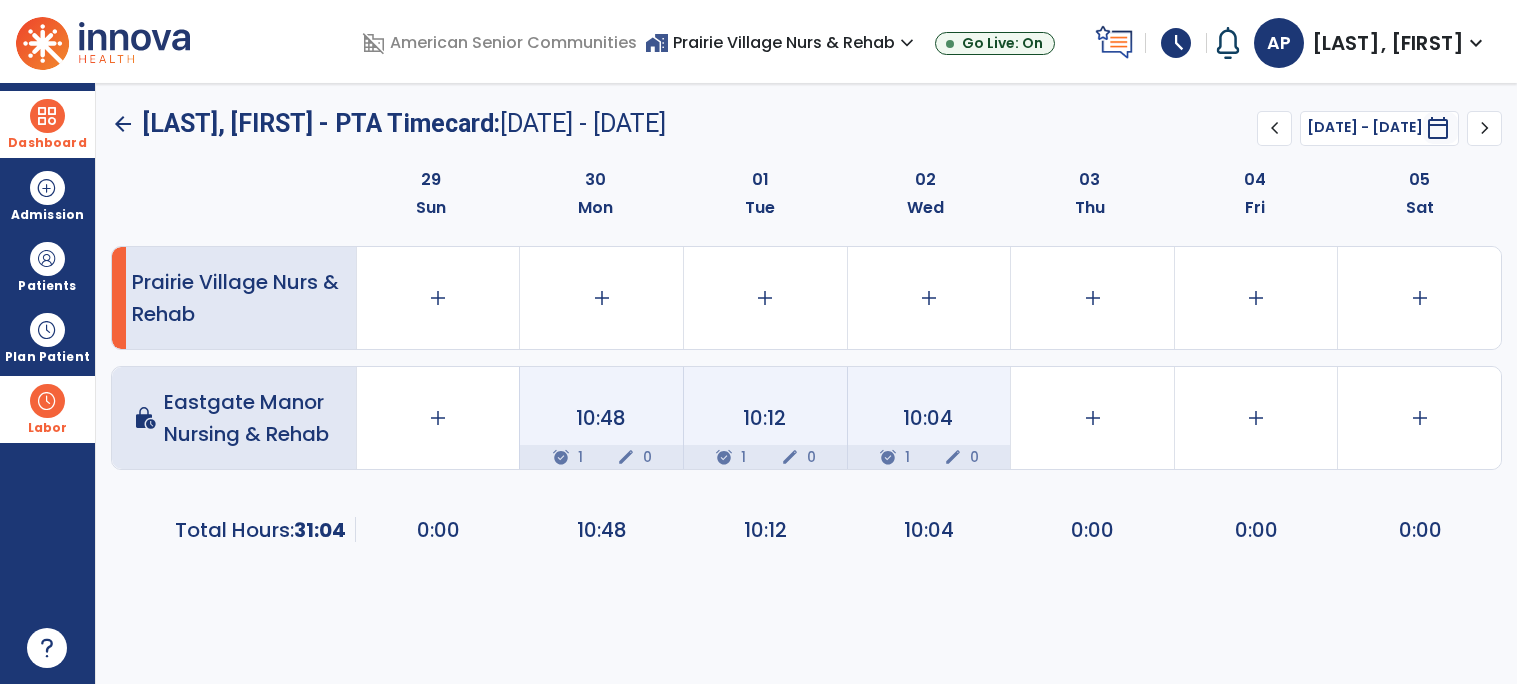 click on "Dashboard" at bounding box center (47, 124) 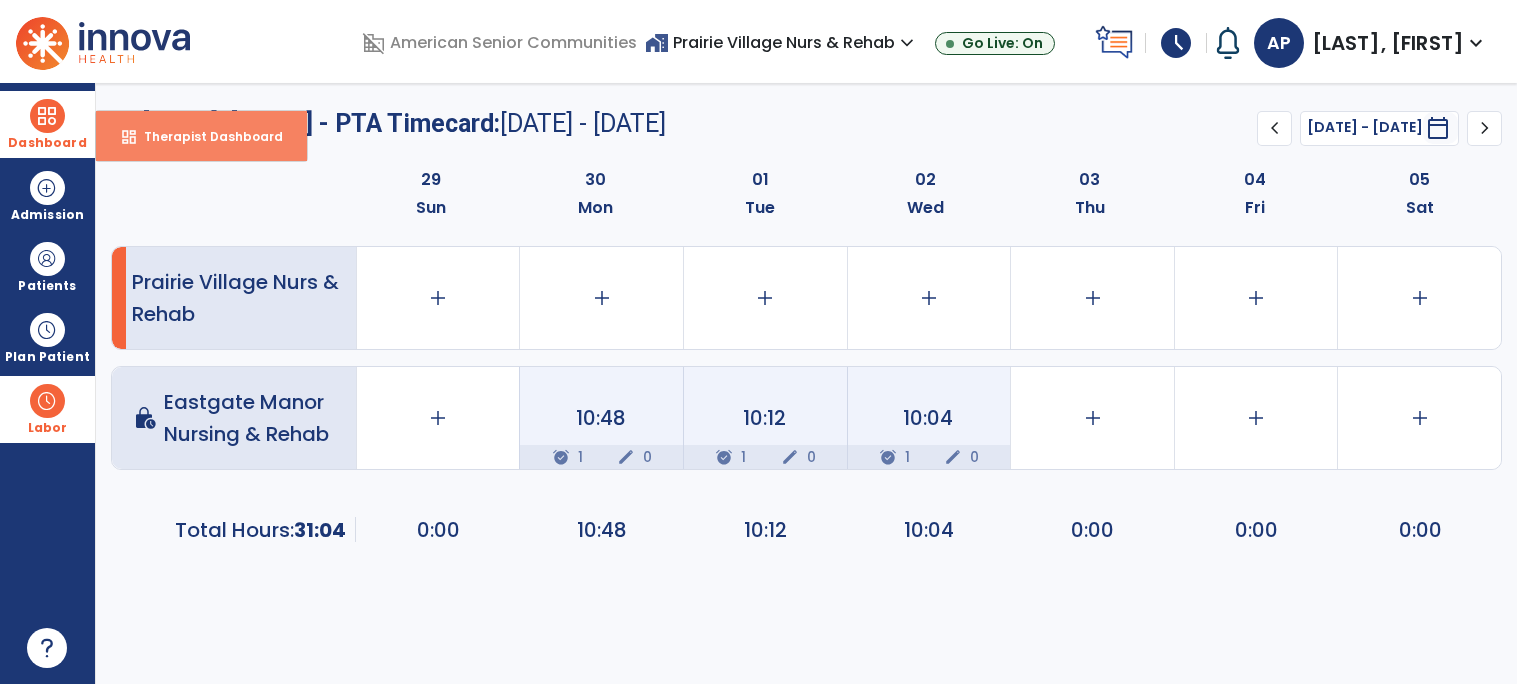 click on "dashboard  Therapist Dashboard" at bounding box center (201, 136) 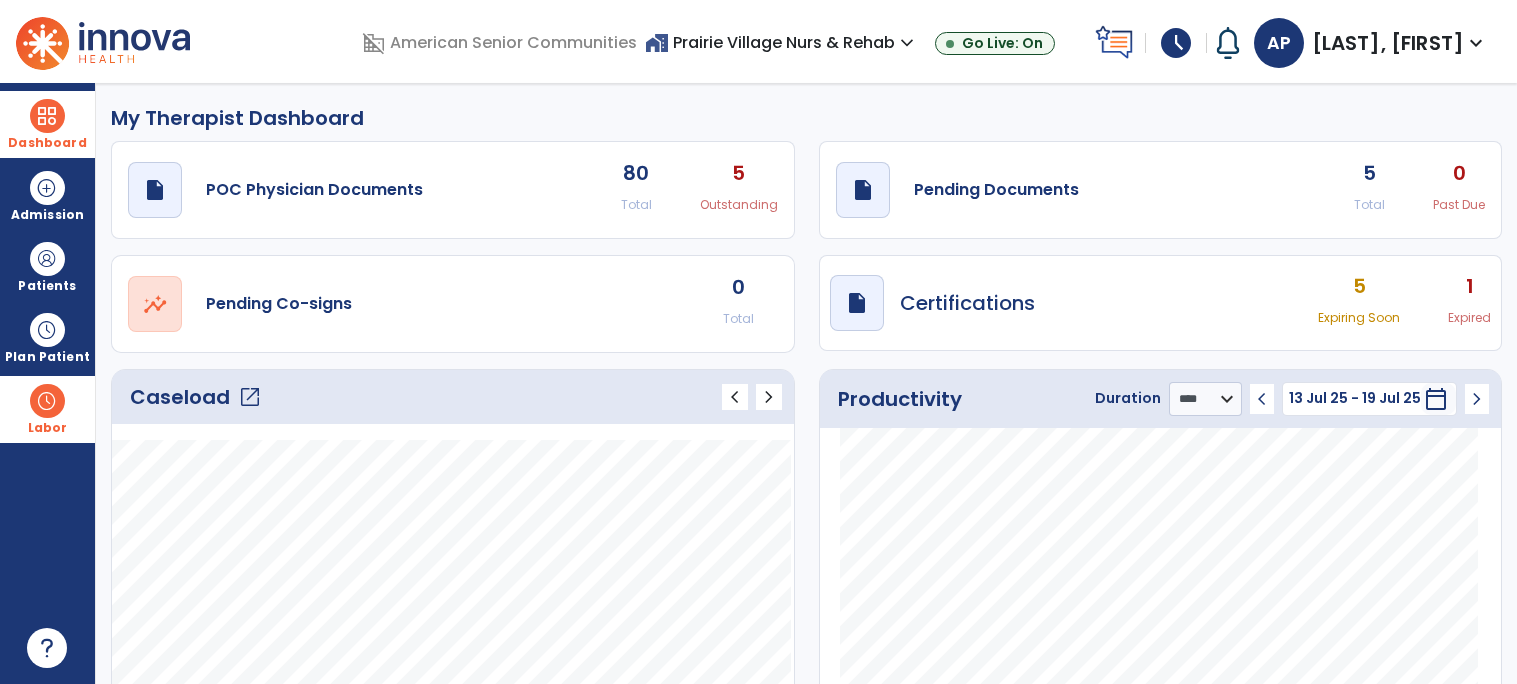 click on "open_in_new" 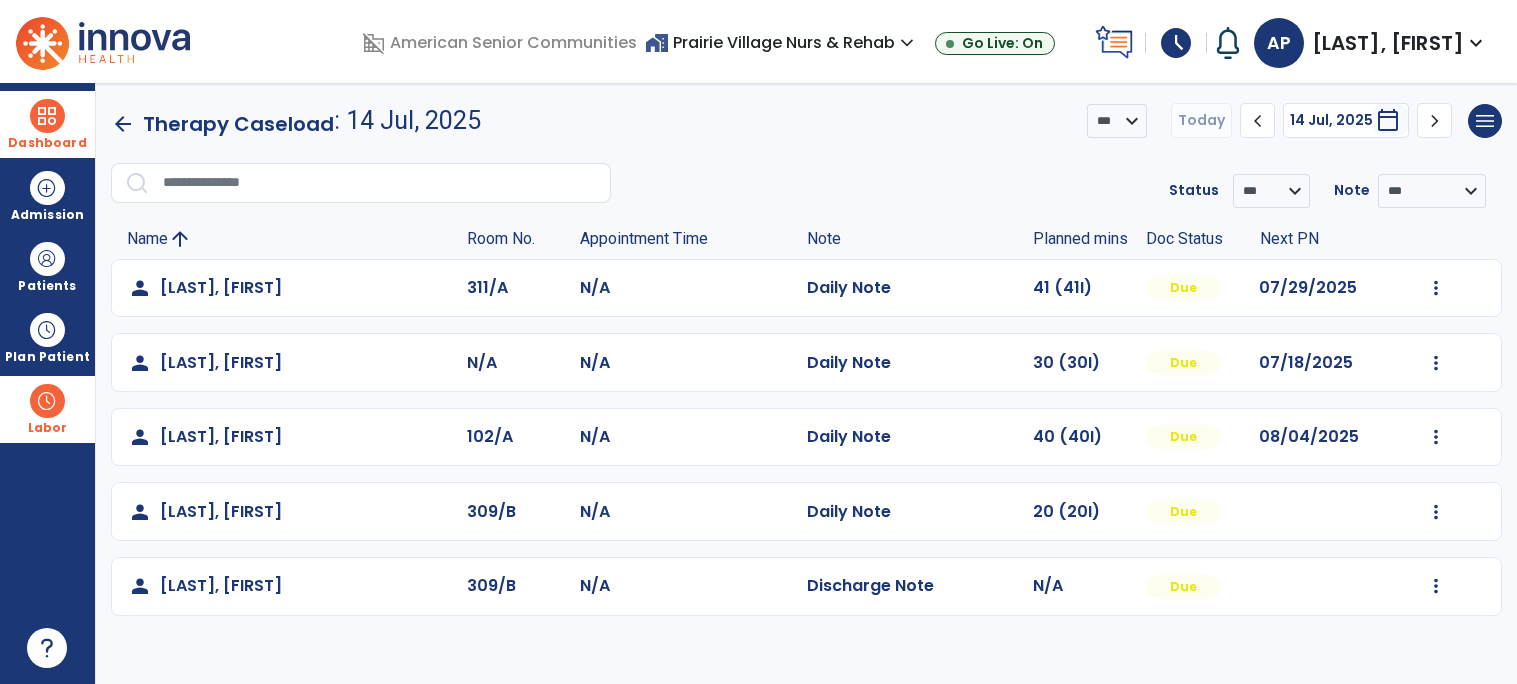 click on "home_work   Prairie Village Nurs & Rehab   expand_more" at bounding box center [782, 42] 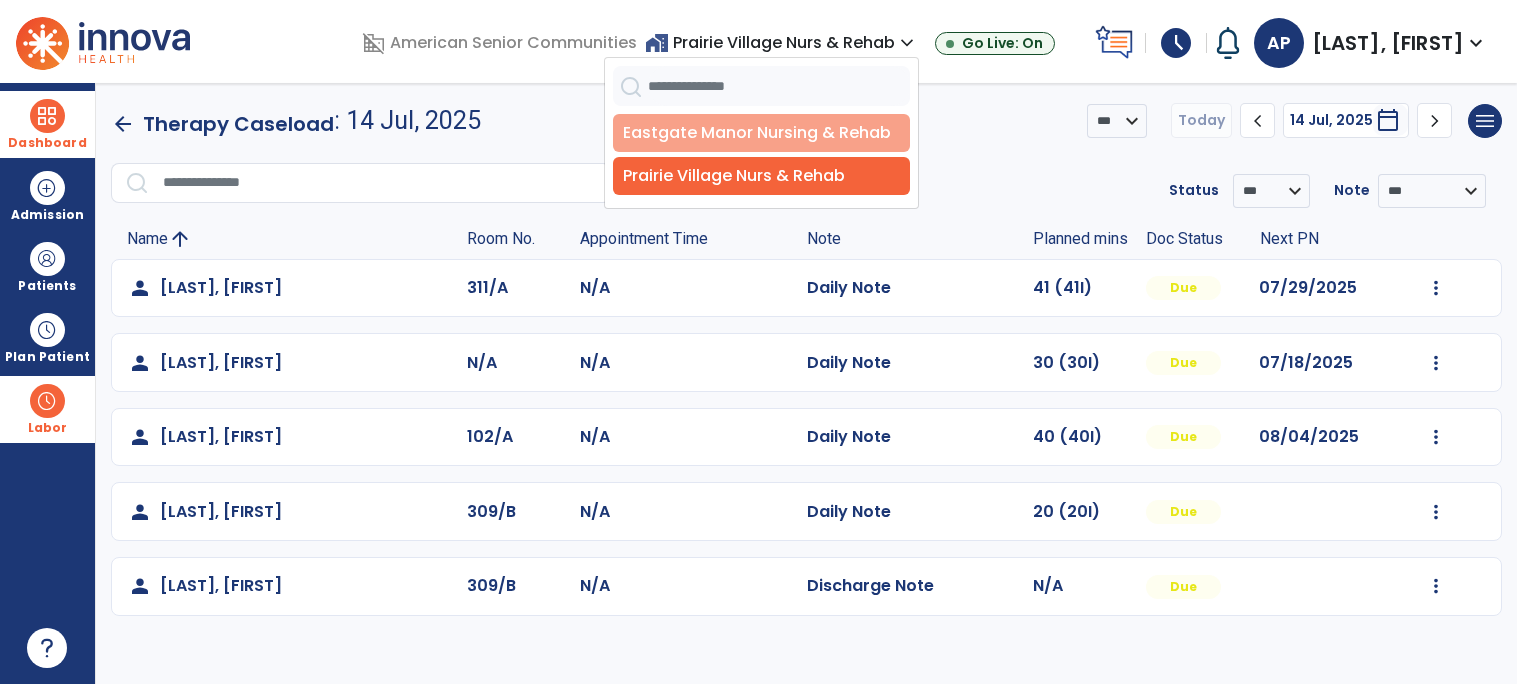 click on "Eastgate Manor Nursing & Rehab" at bounding box center (761, 133) 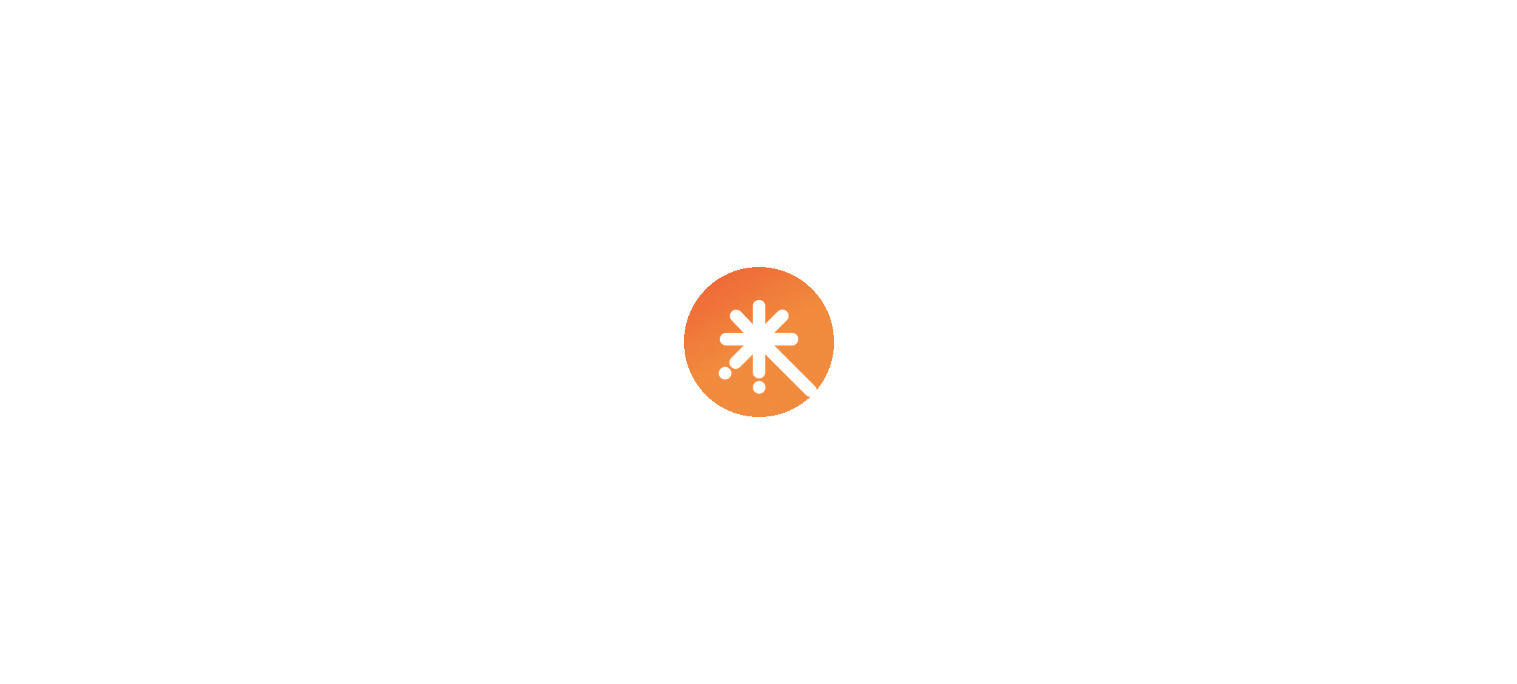 scroll, scrollTop: 0, scrollLeft: 0, axis: both 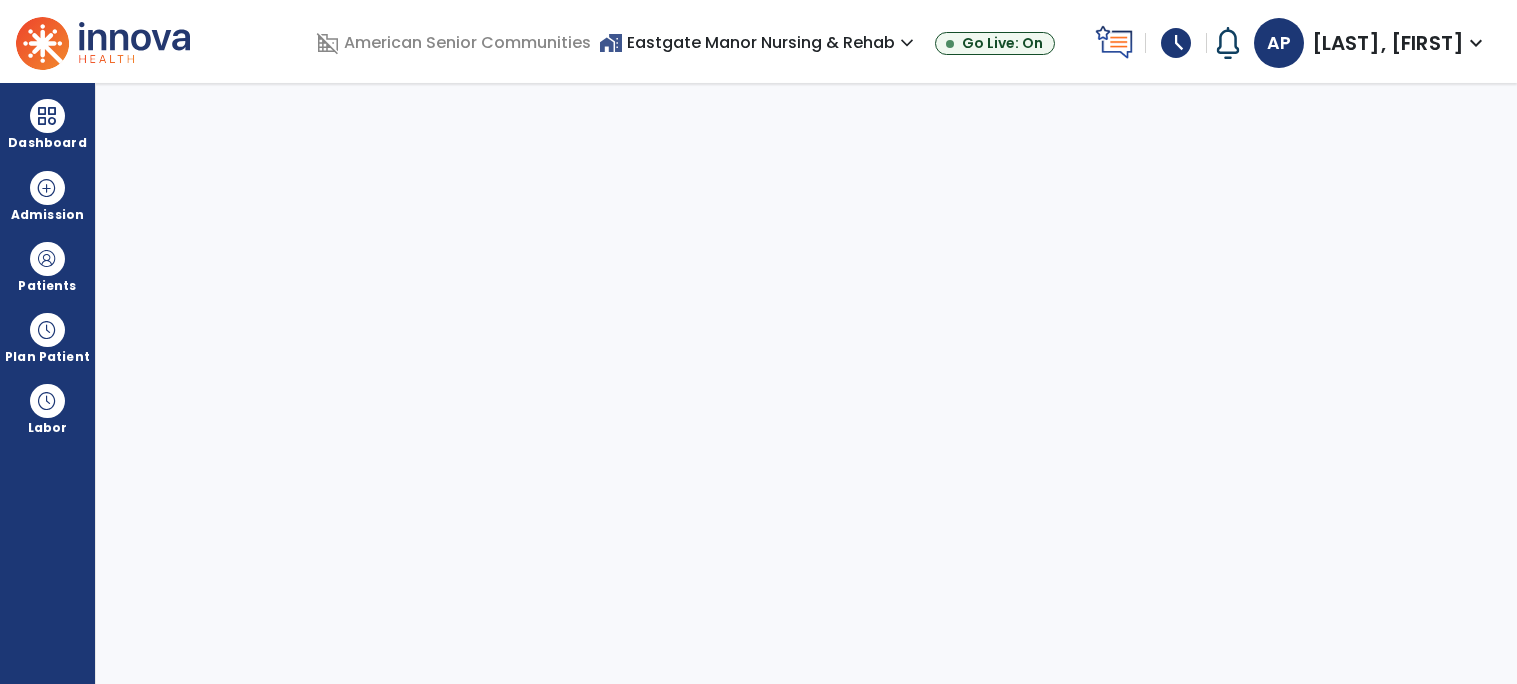 select on "****" 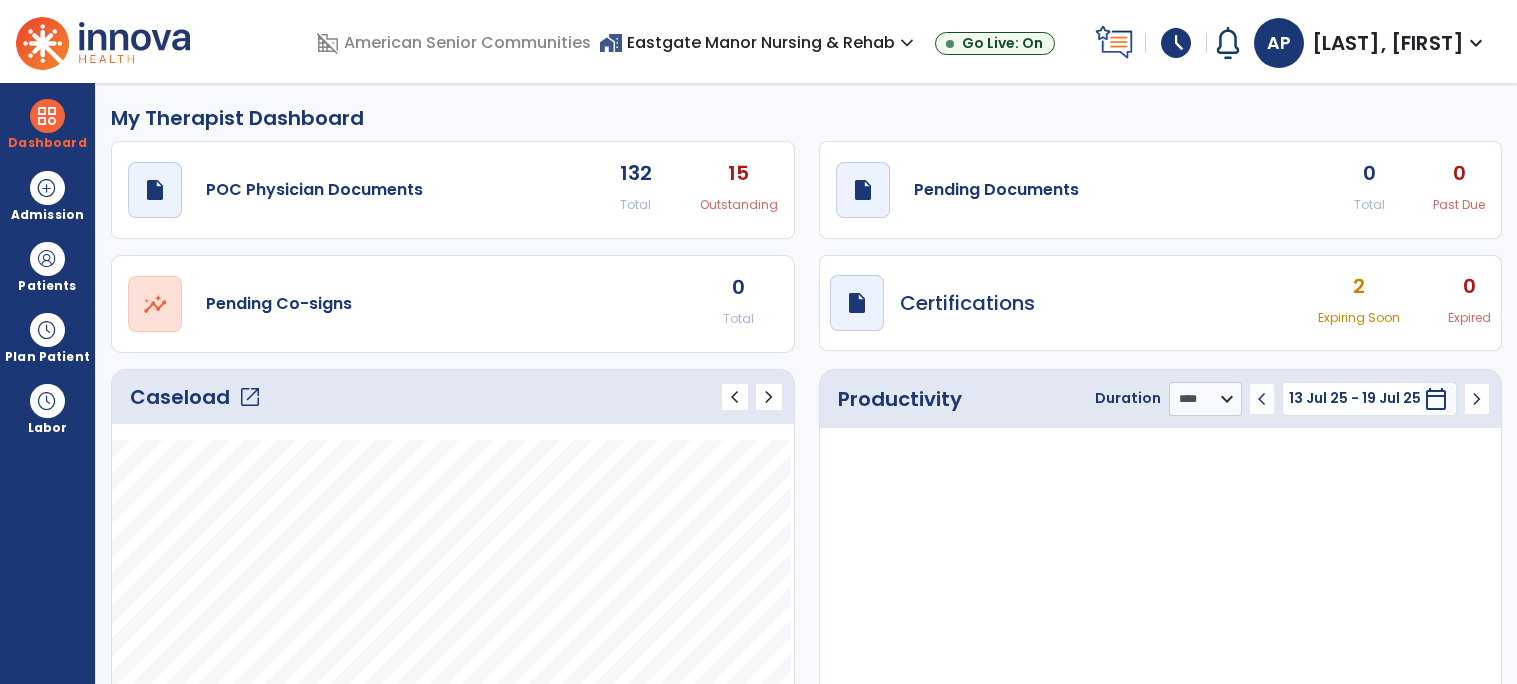 click on "open_in_new" 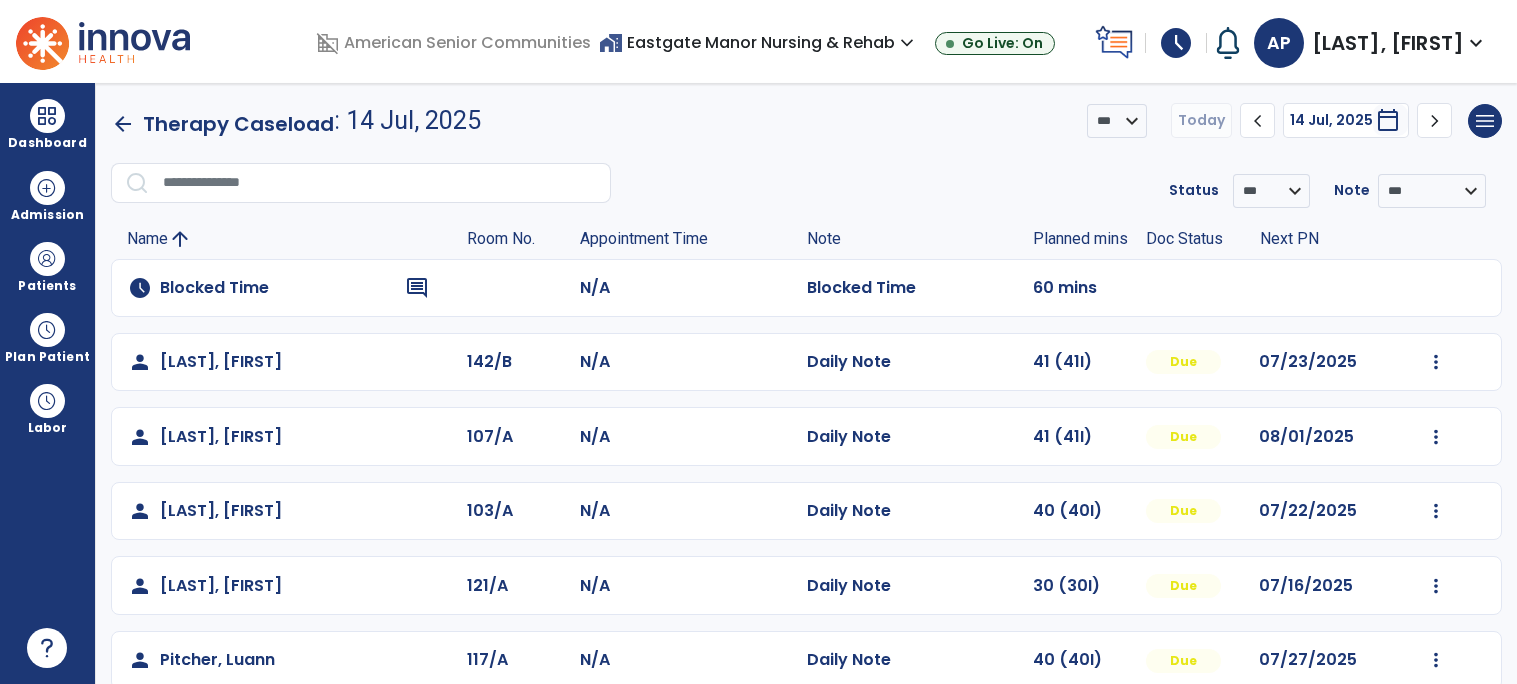 click on "comment" 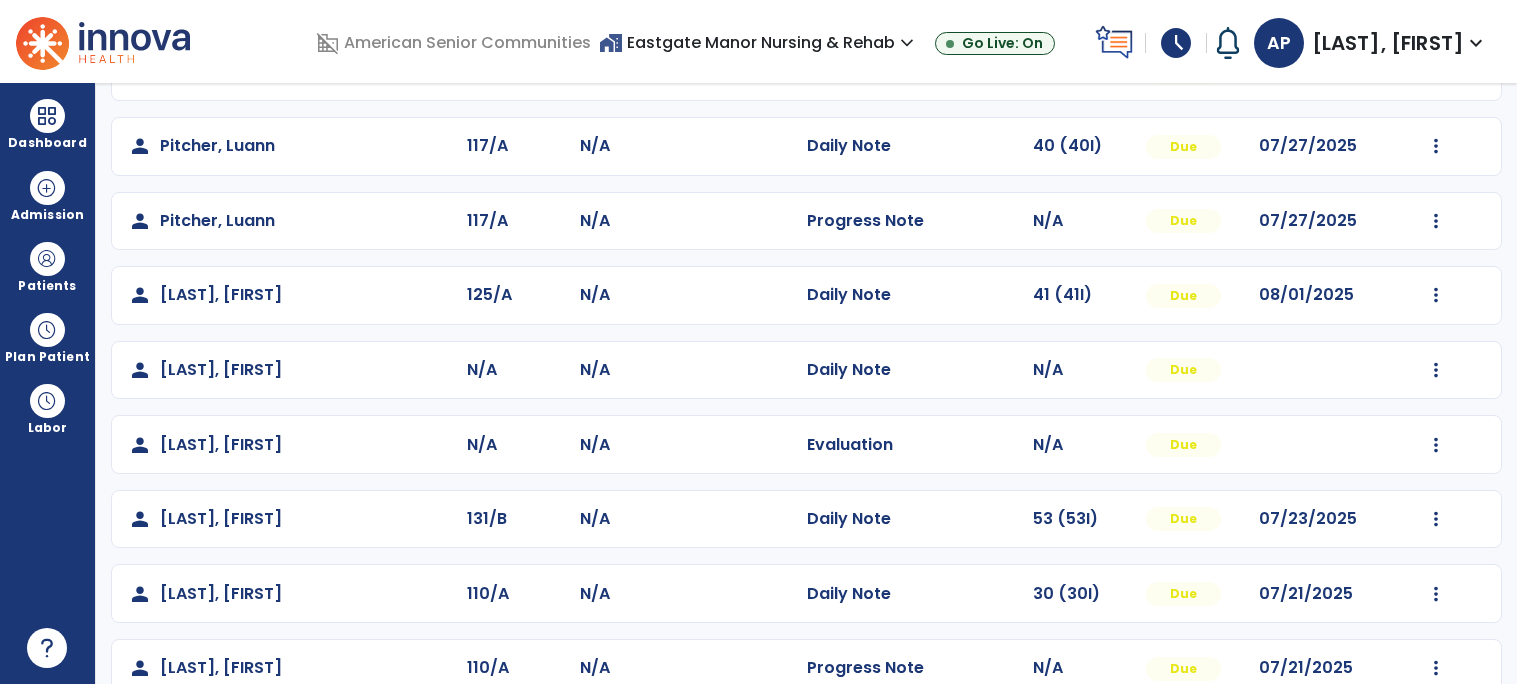 scroll, scrollTop: 549, scrollLeft: 0, axis: vertical 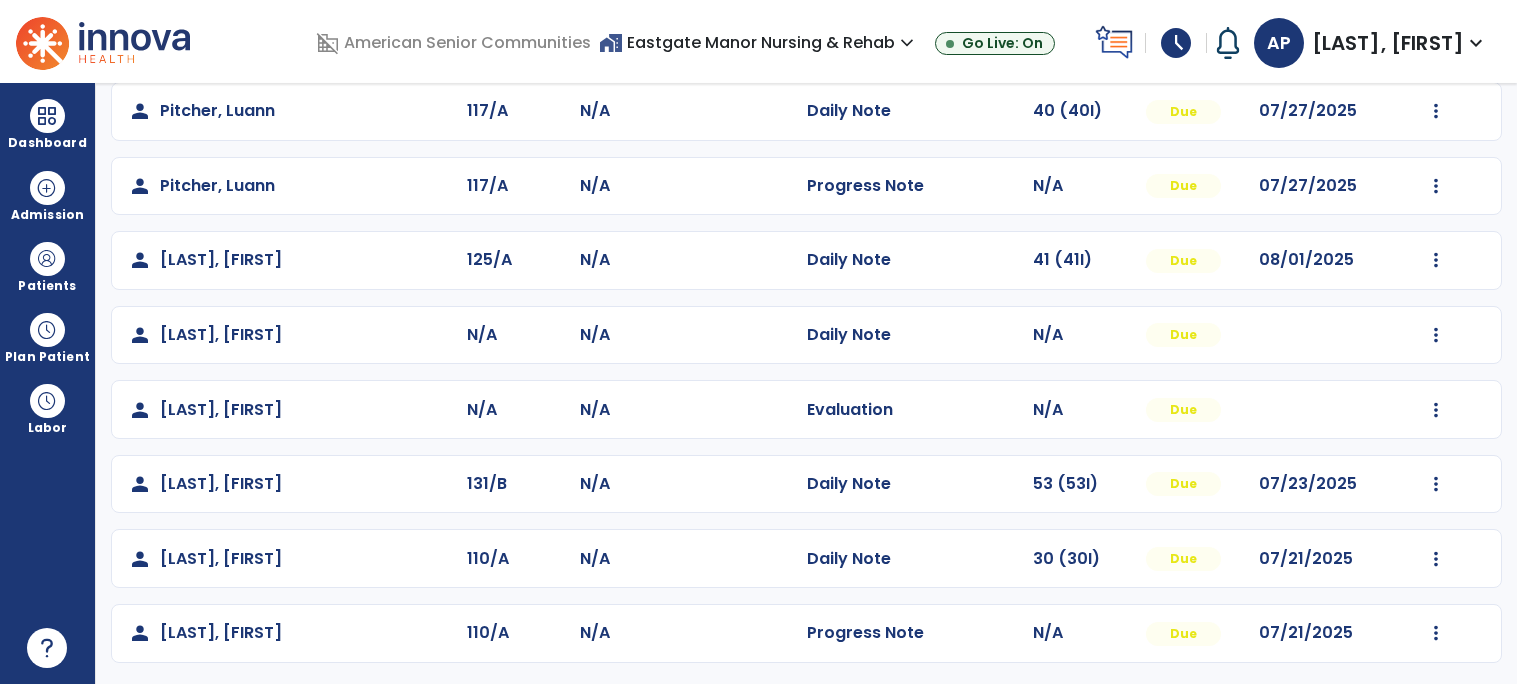 click on "person   REHM, LANCE  N/A N/A  Evaluation   N/A  Due  Mark Visit As Complete   Reset Note   Open Document   G + C Mins" 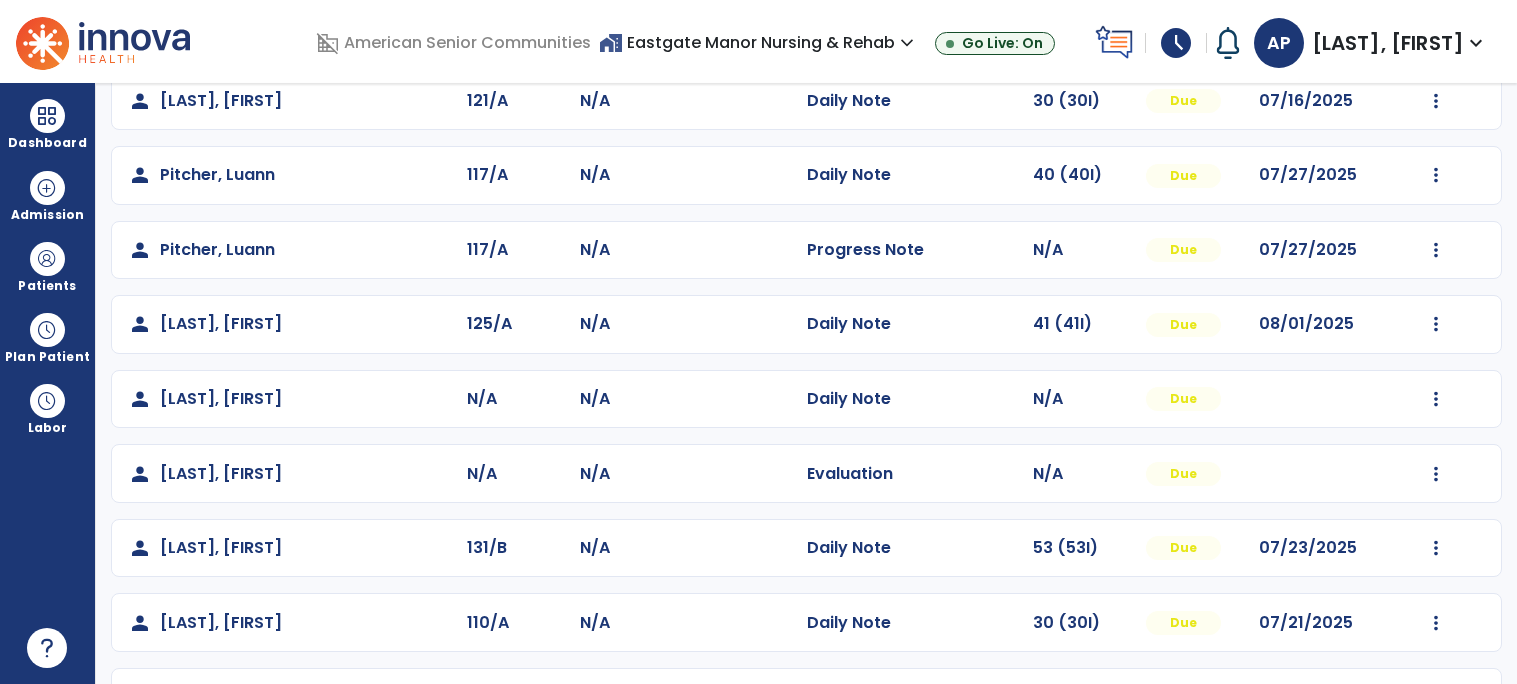 scroll, scrollTop: 549, scrollLeft: 0, axis: vertical 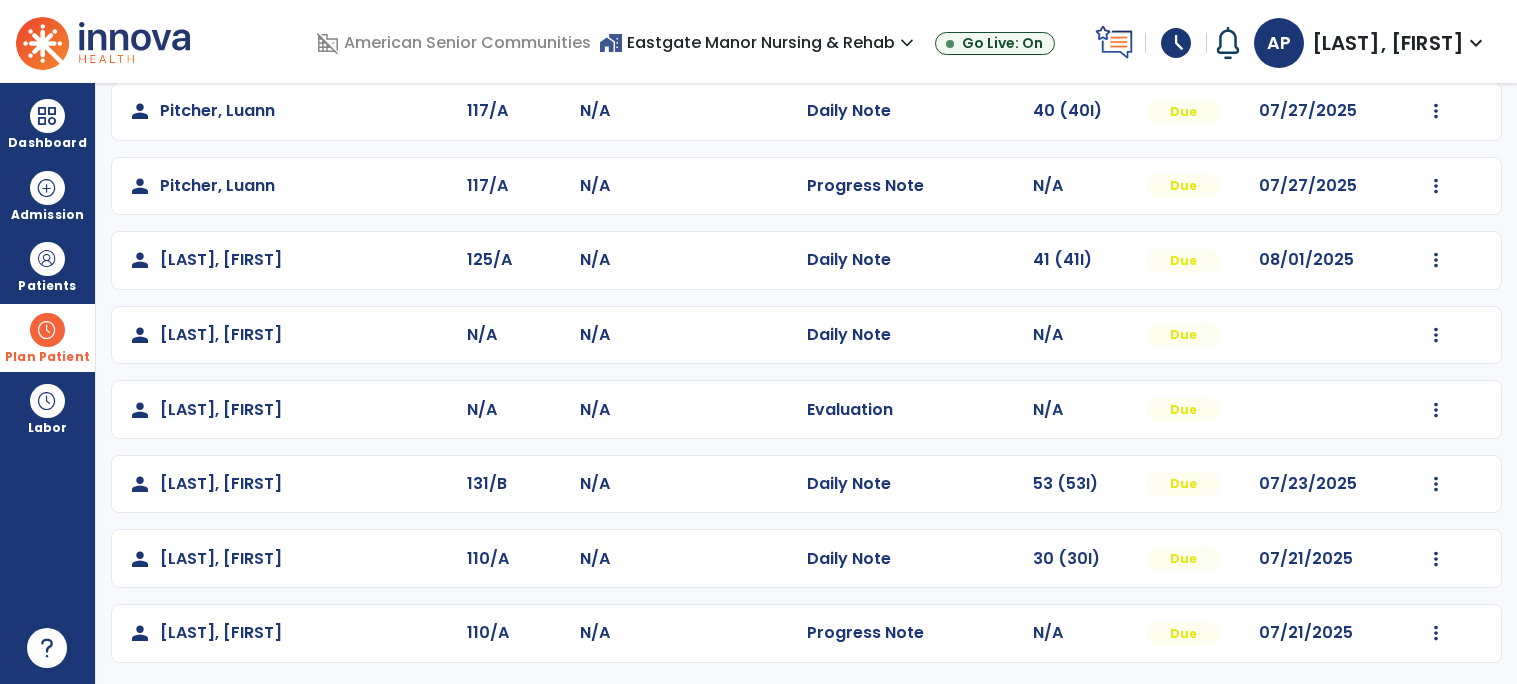 click at bounding box center (47, 330) 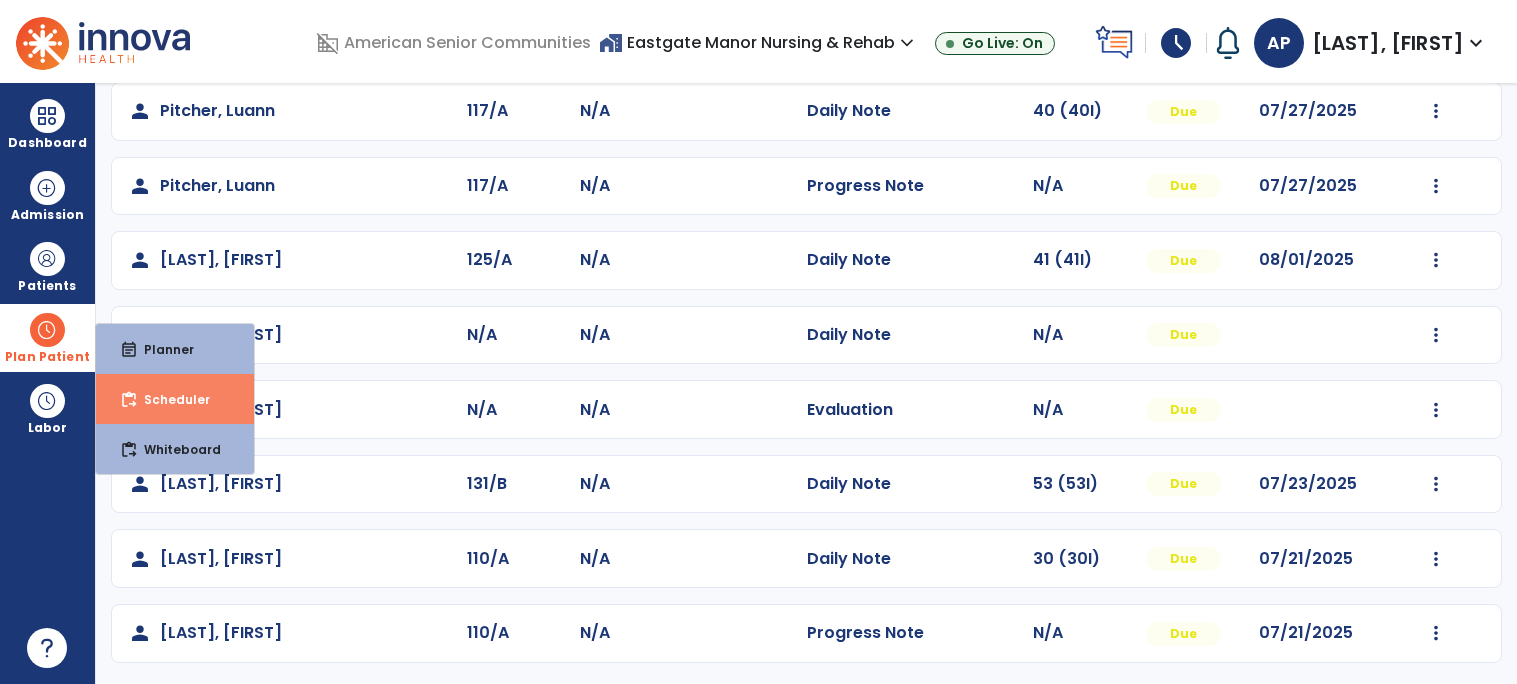 click on "content_paste_go  Scheduler" at bounding box center (175, 399) 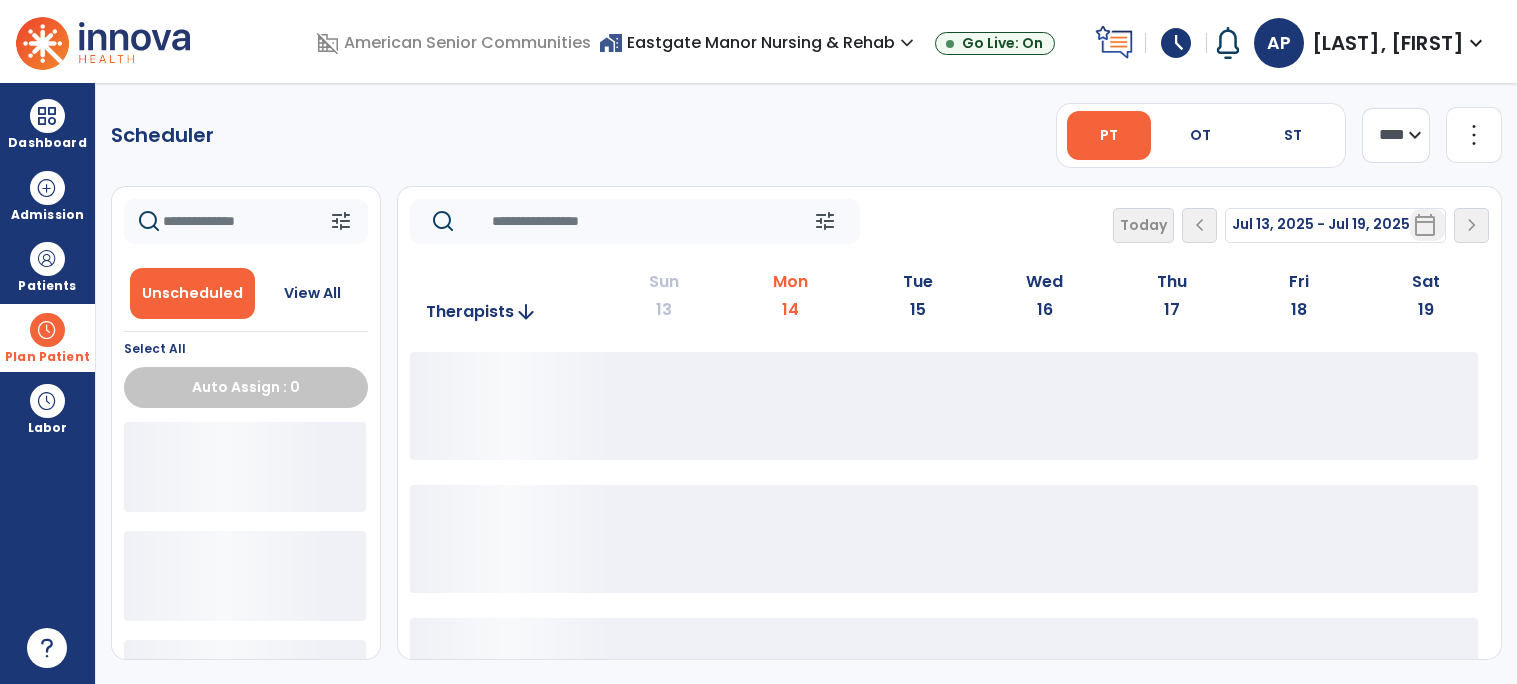 scroll, scrollTop: 0, scrollLeft: 0, axis: both 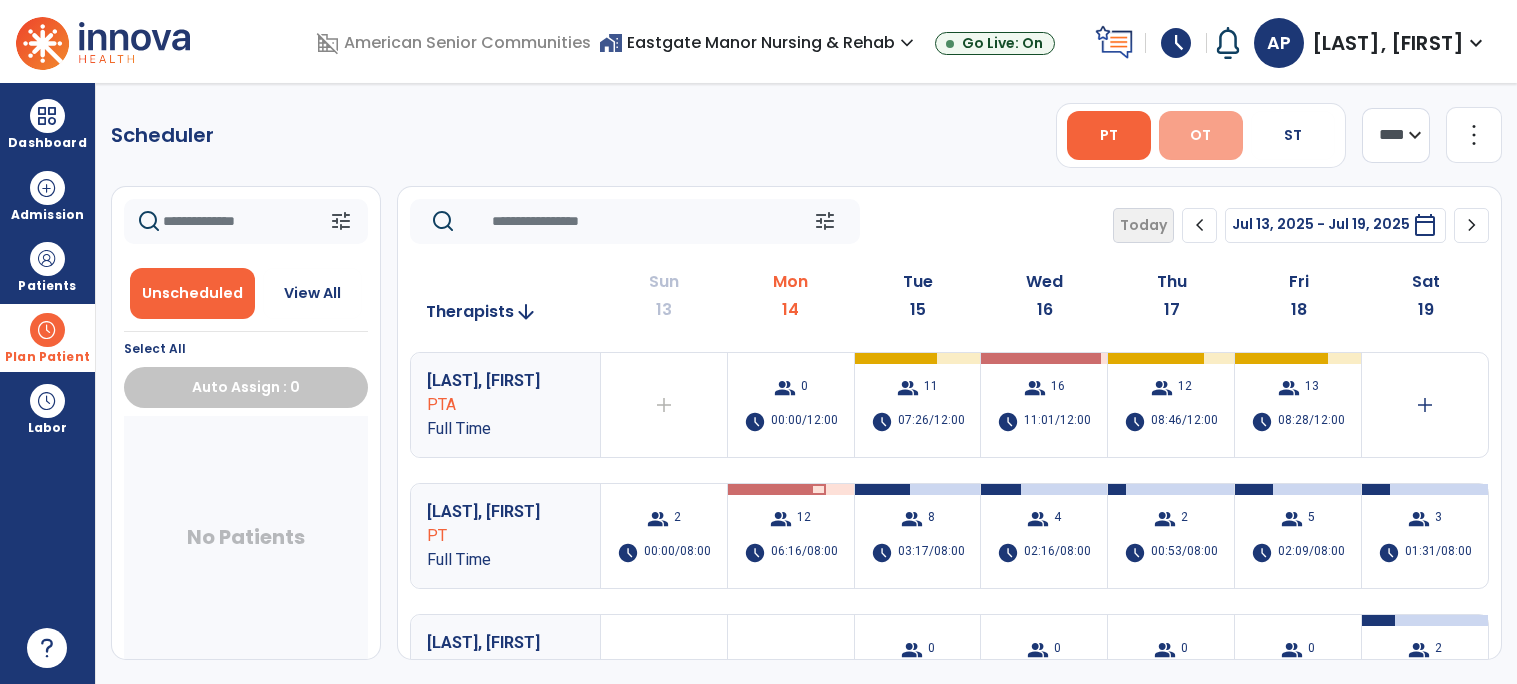 click on "OT" at bounding box center (1200, 135) 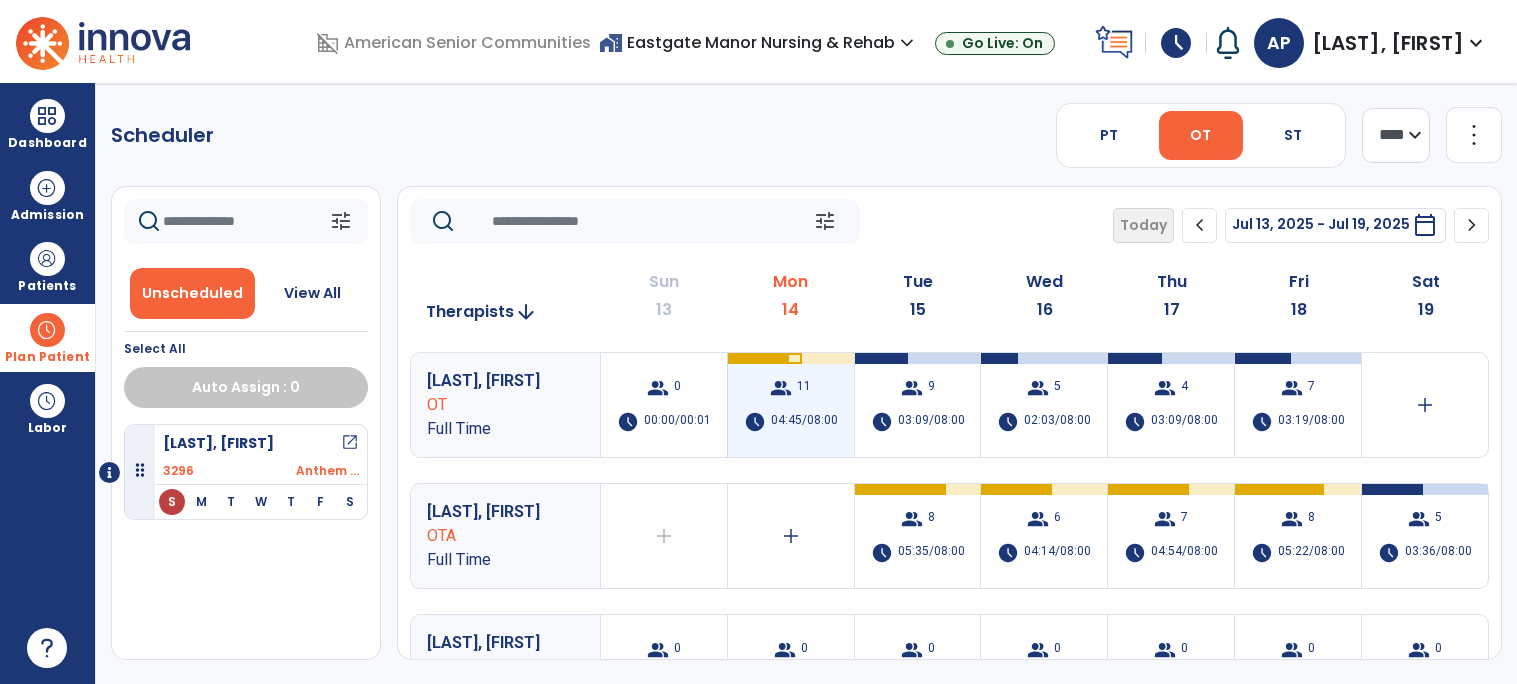 click on "04:45/08:00" at bounding box center (804, 422) 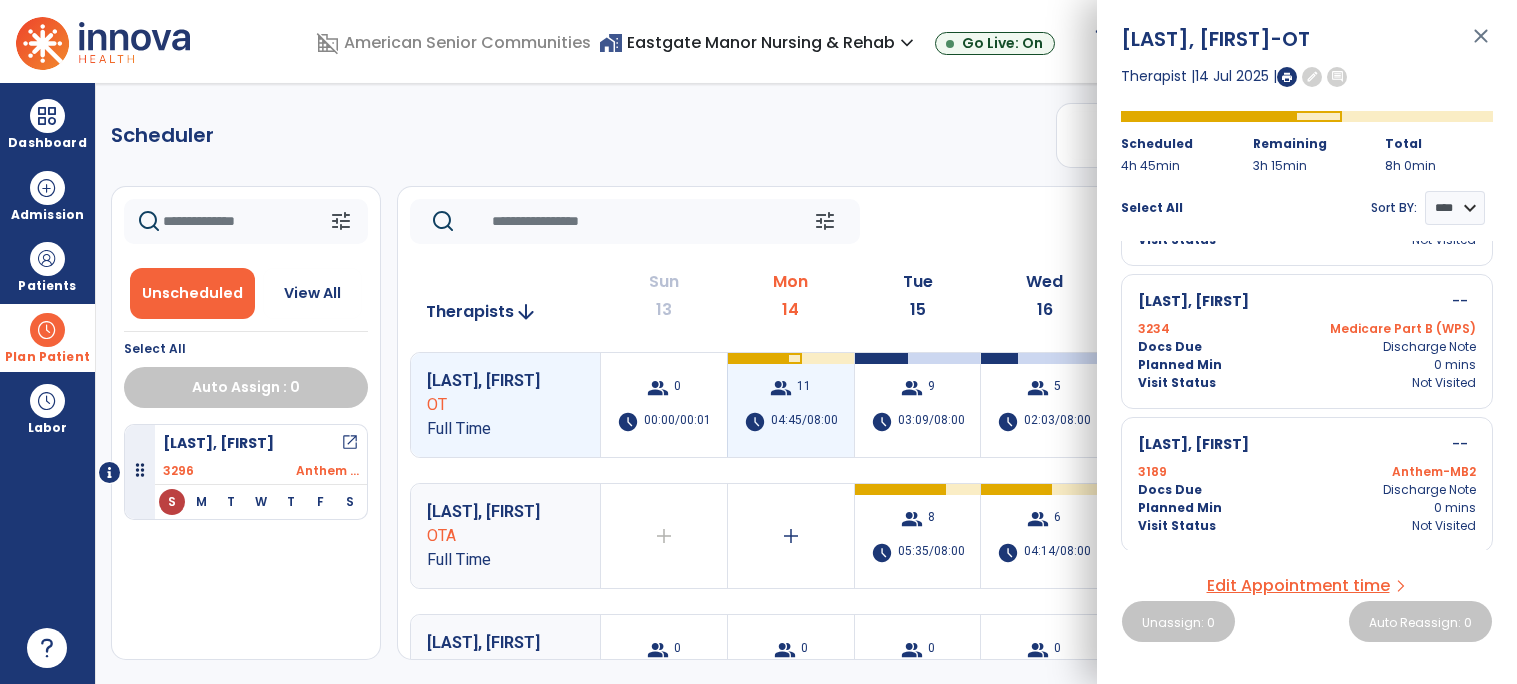 scroll, scrollTop: 1379, scrollLeft: 0, axis: vertical 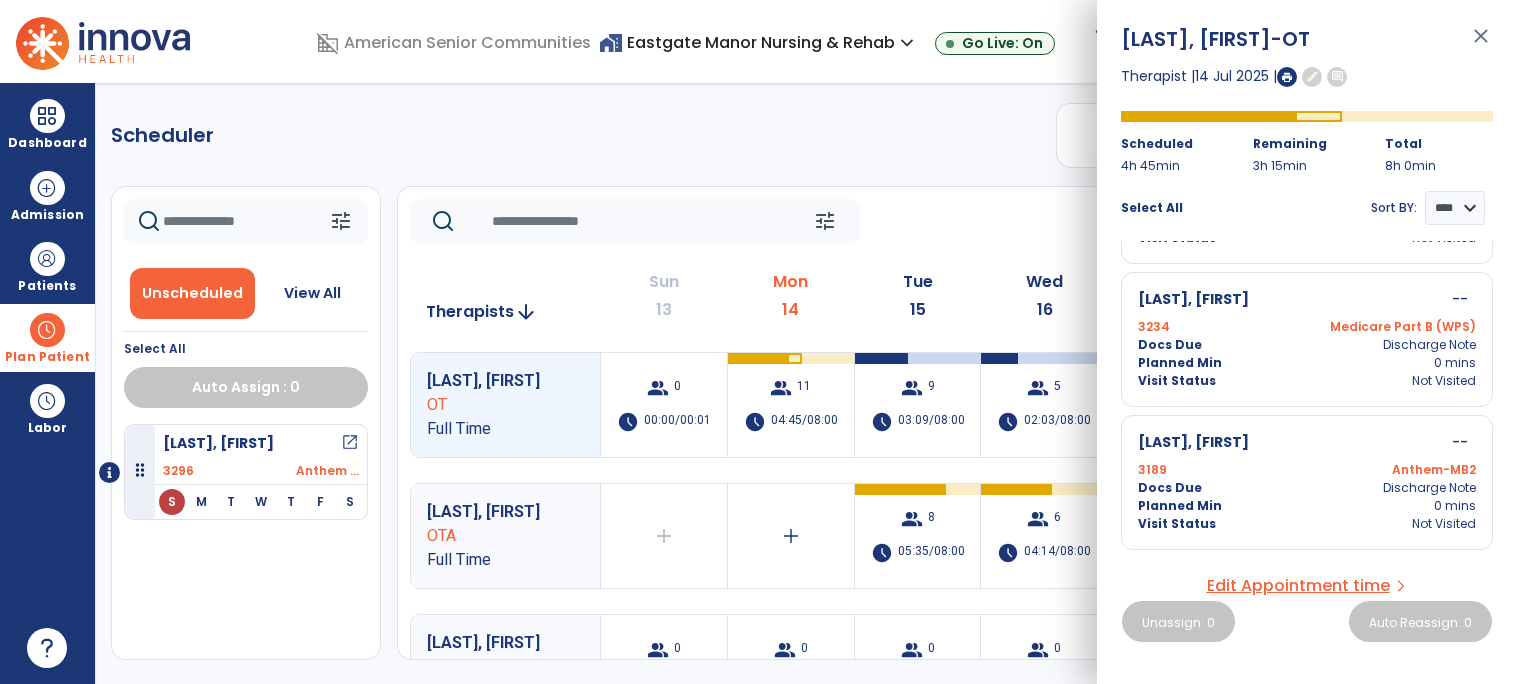 click on "close" at bounding box center (1481, 45) 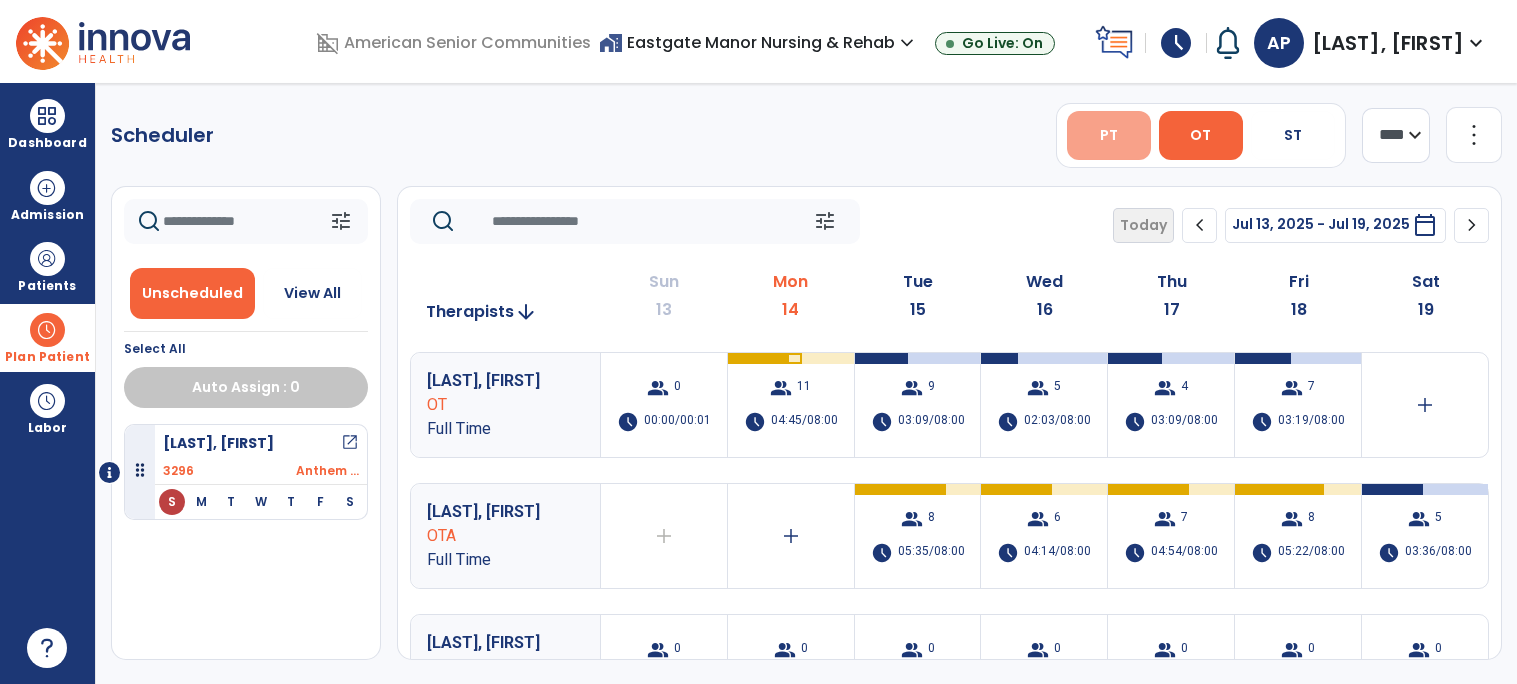 click on "PT" at bounding box center (1109, 135) 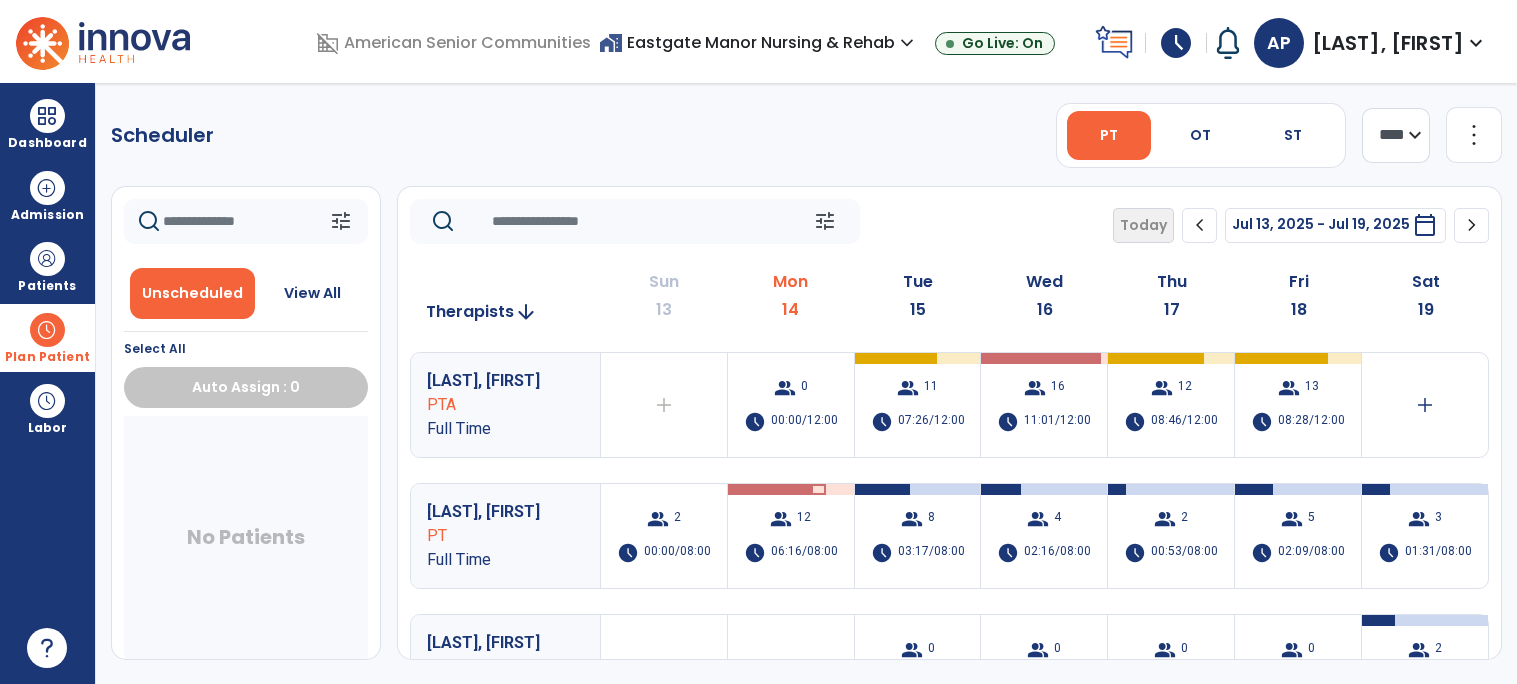click on "home_work   Eastgate Manor Nursing & Rehab   expand_more" at bounding box center [759, 42] 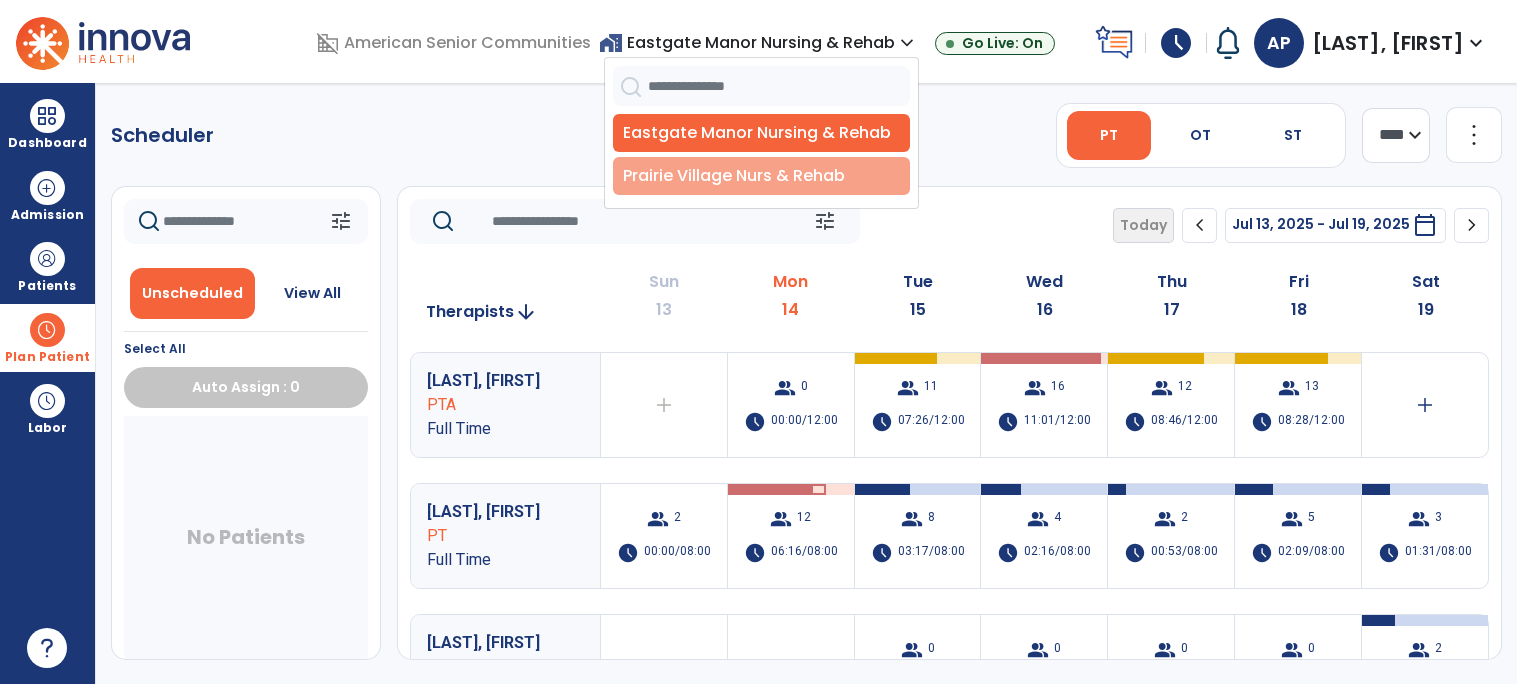click on "Prairie Village Nurs & Rehab" at bounding box center [761, 176] 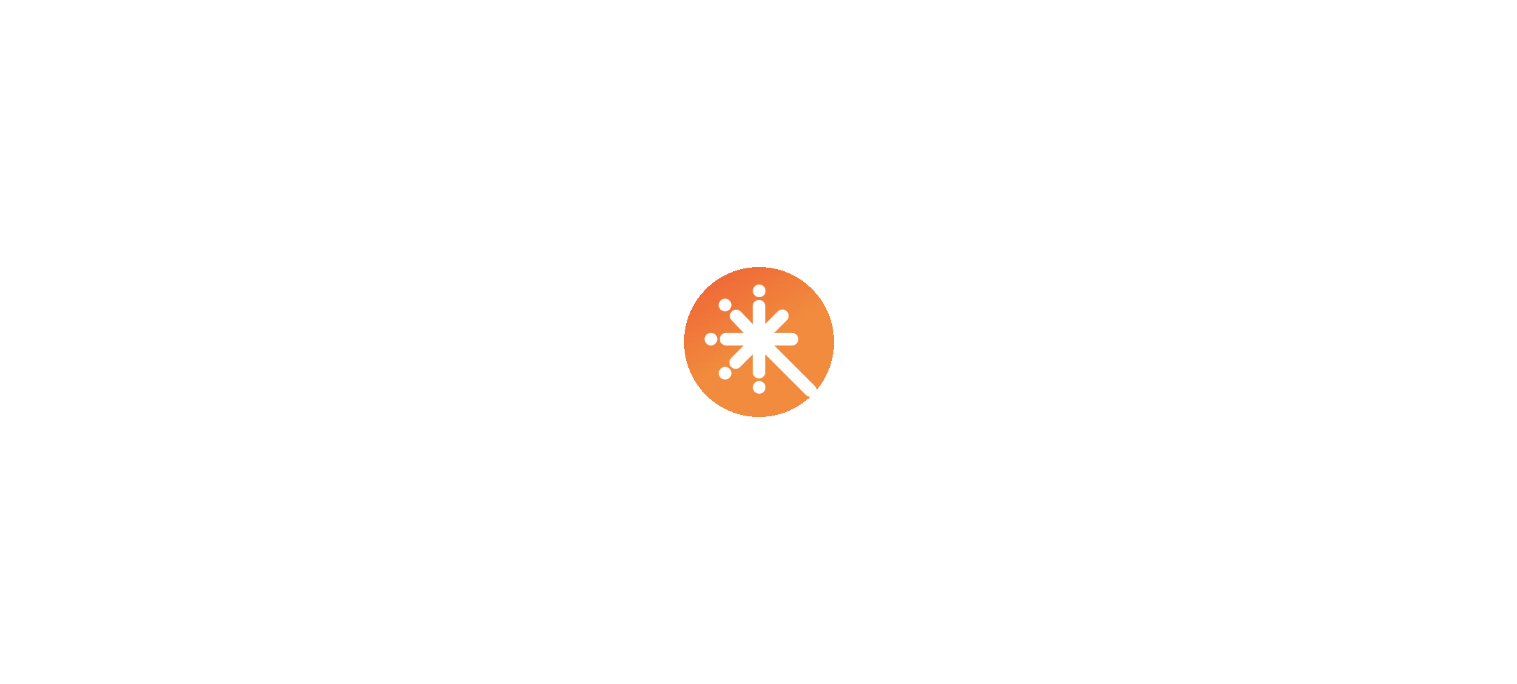 scroll, scrollTop: 0, scrollLeft: 0, axis: both 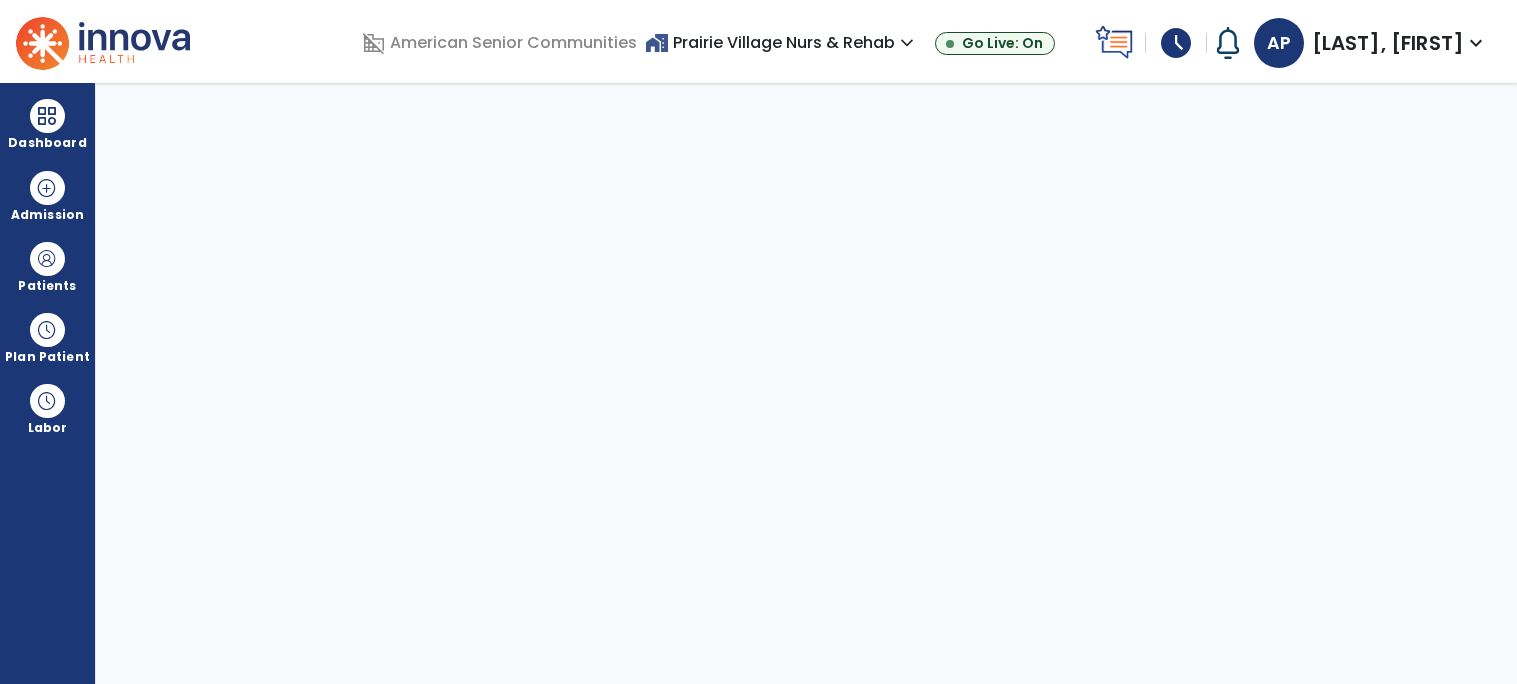 select on "****" 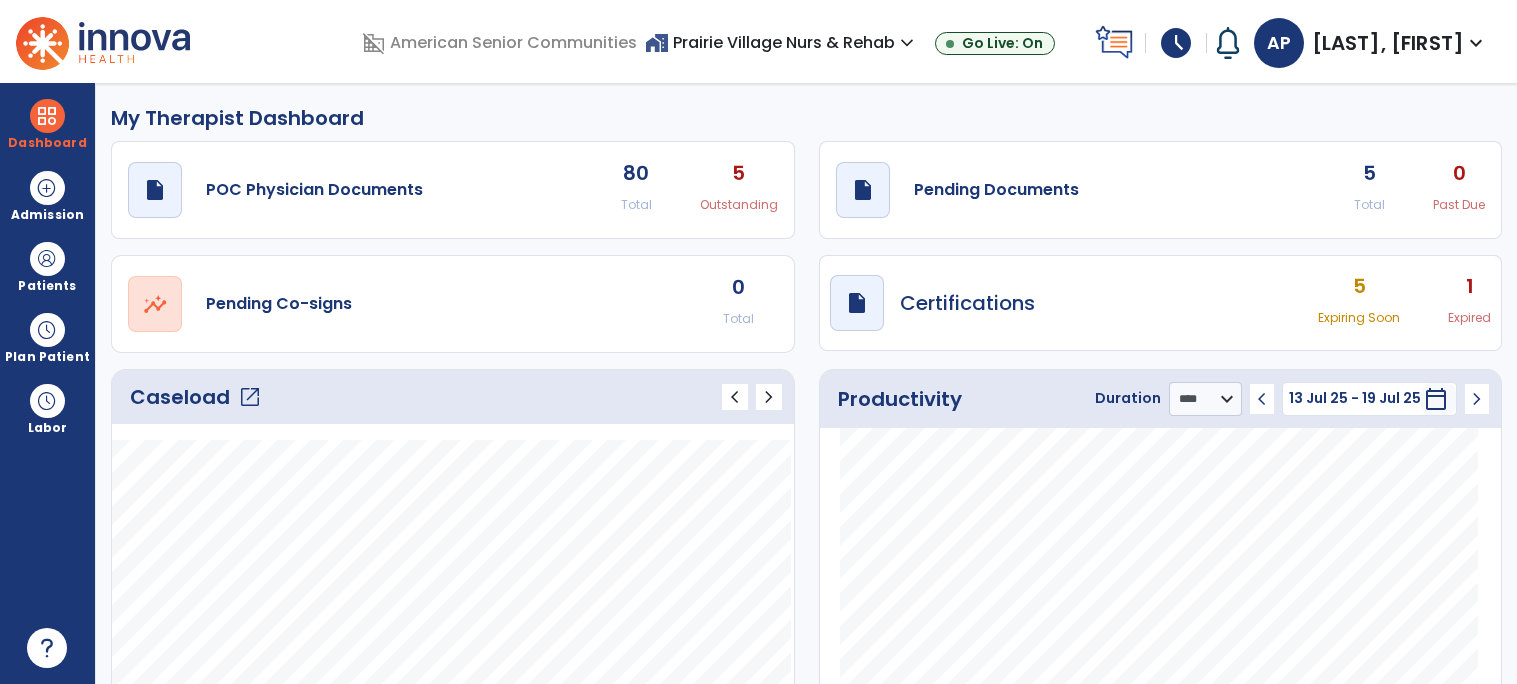 click on "Caseload   open_in_new" 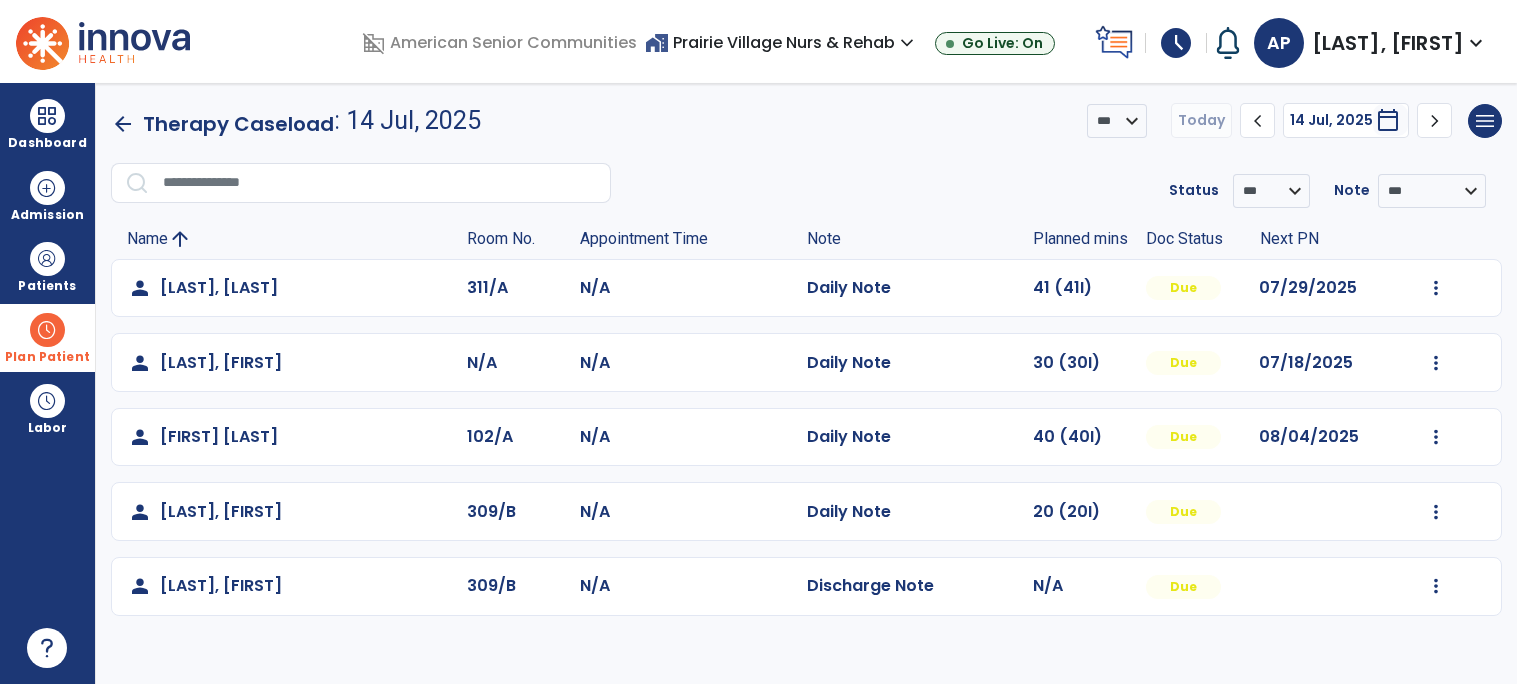 click at bounding box center (47, 330) 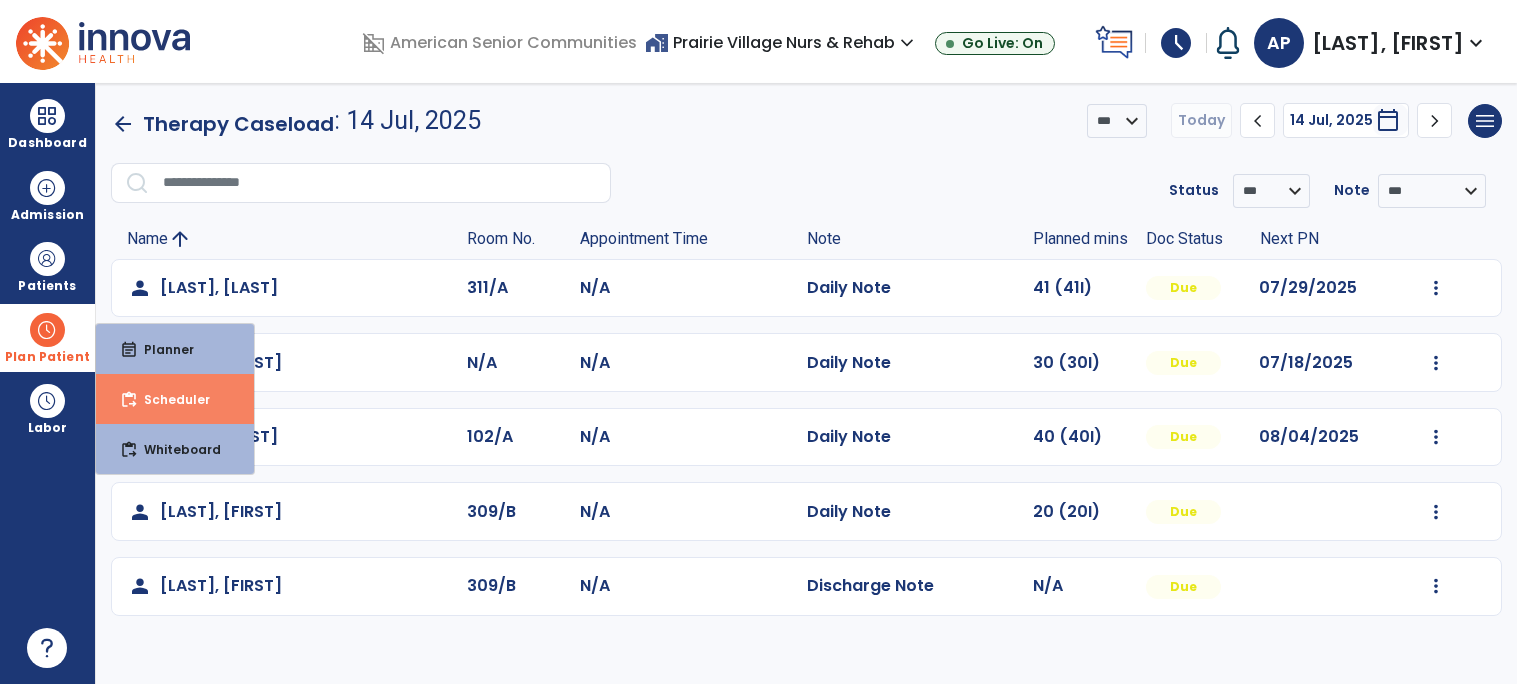 click on "content_paste_go" at bounding box center [129, 400] 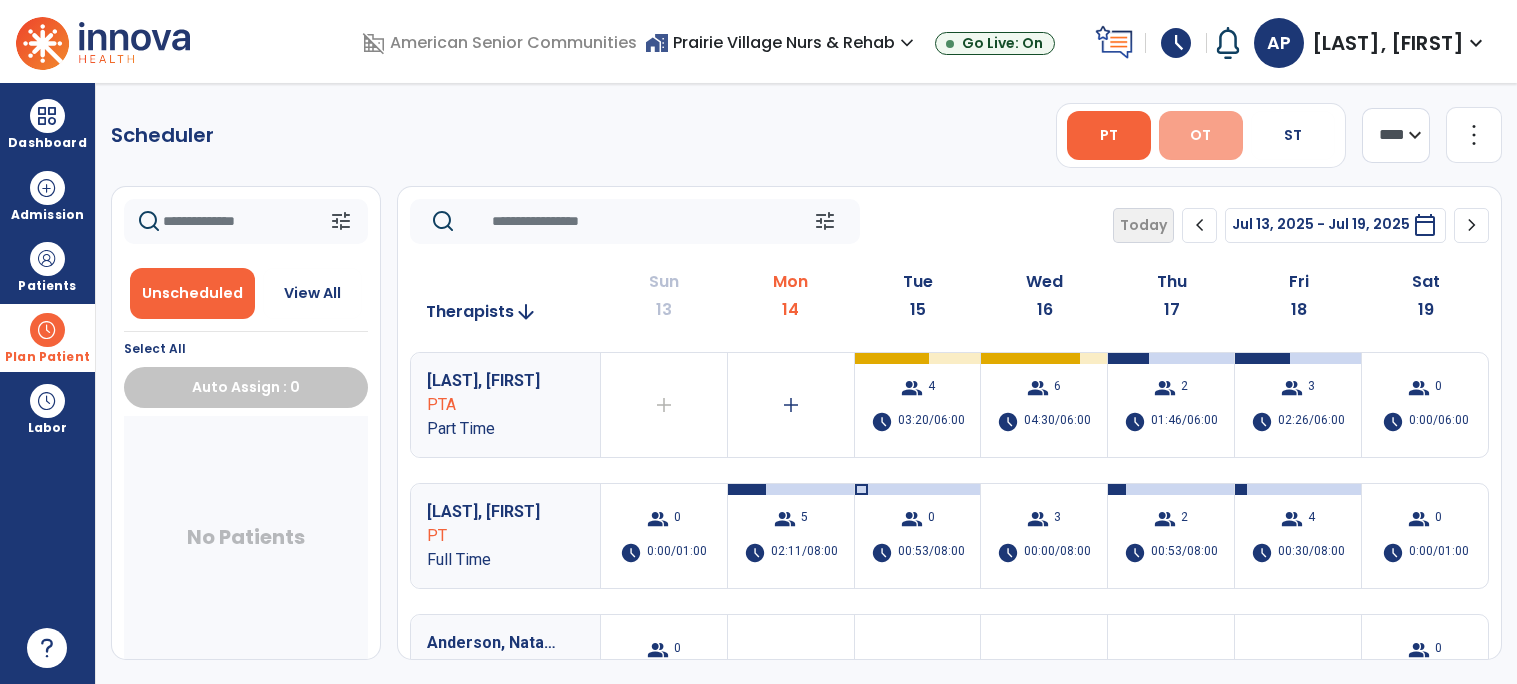 click on "OT" at bounding box center [1201, 135] 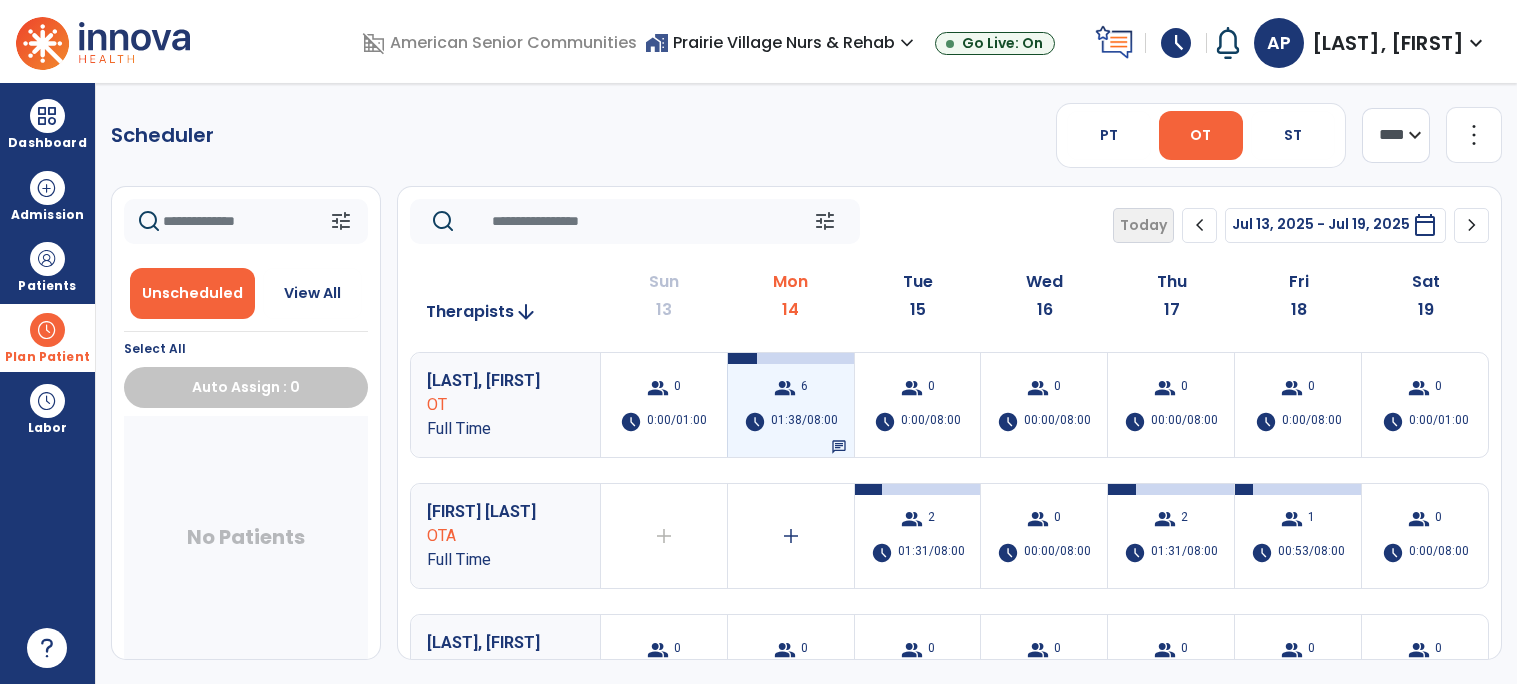 click on "group  6  schedule  01:38/08:00   chat" at bounding box center [791, 405] 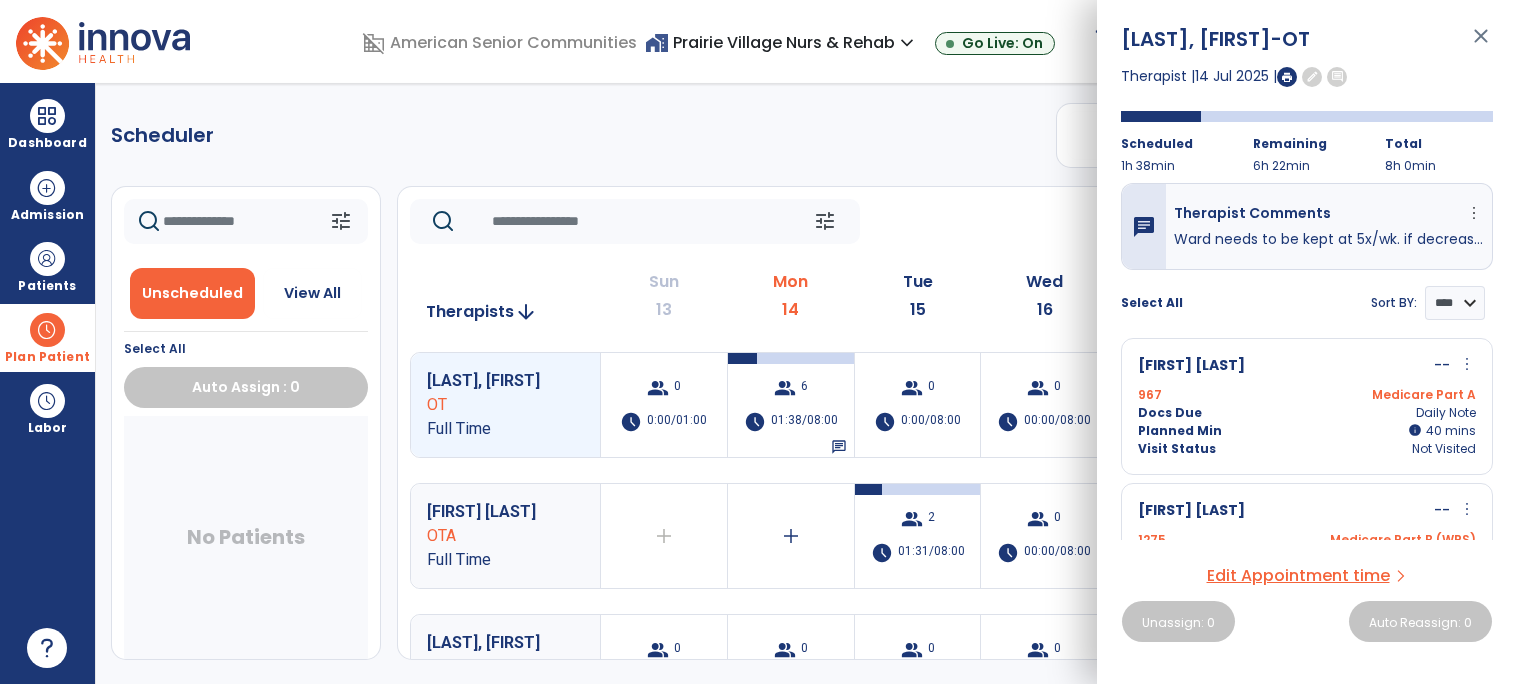 scroll, scrollTop: 0, scrollLeft: 0, axis: both 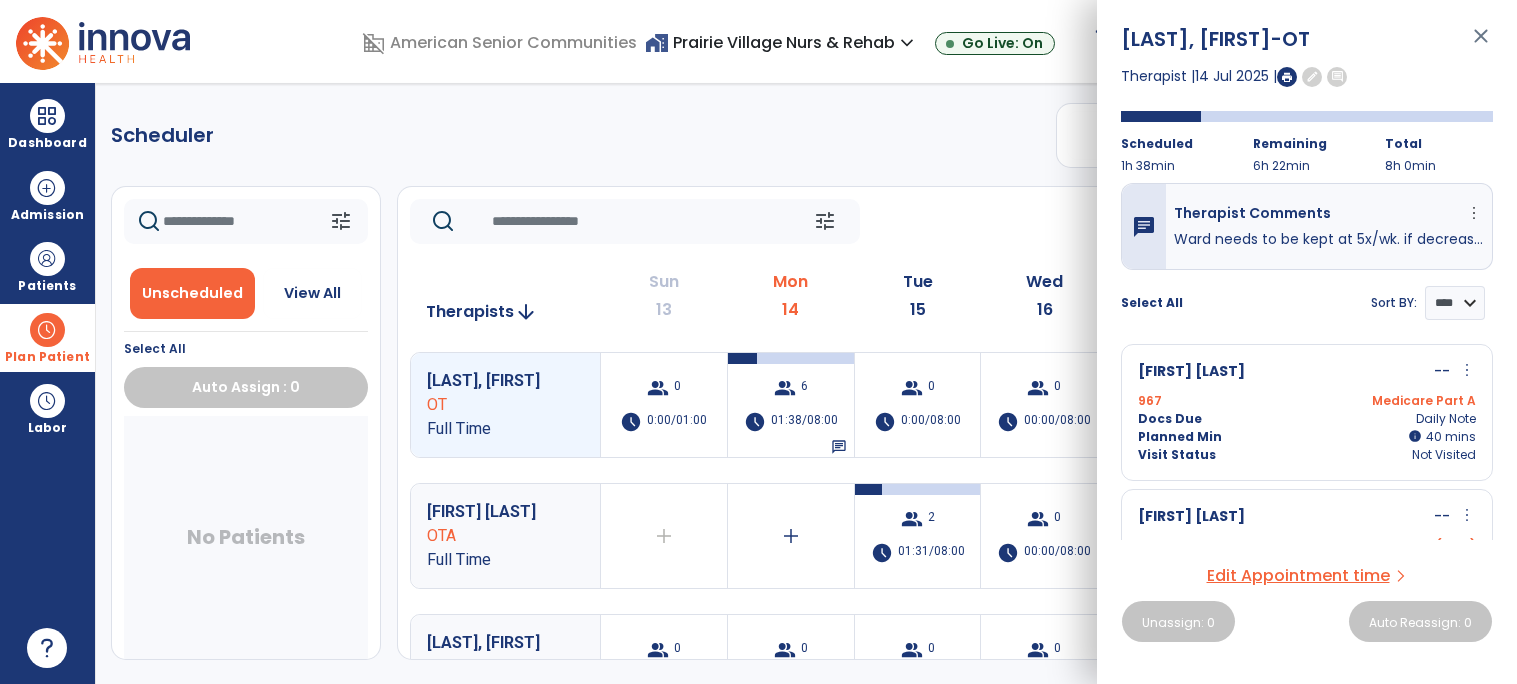 click on "close" at bounding box center [1481, 45] 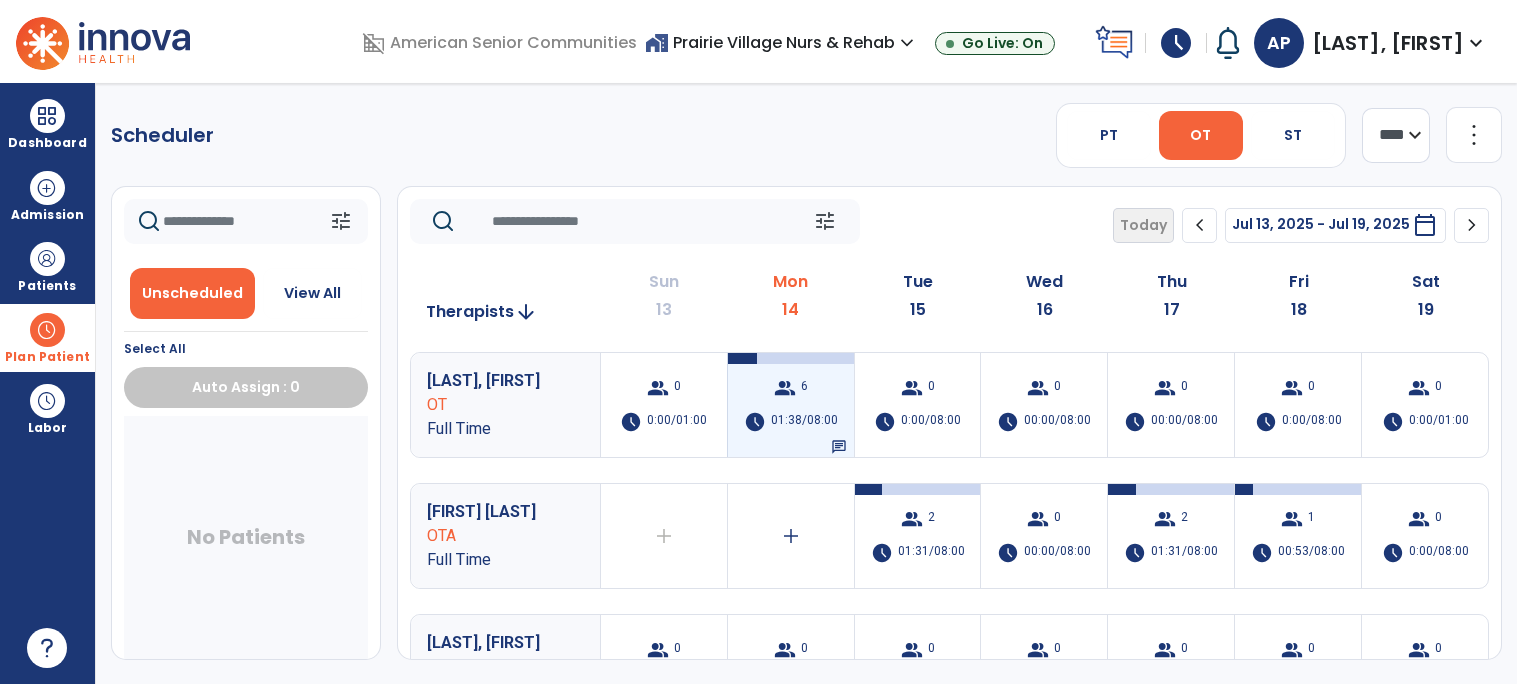 click on "01:38/08:00" at bounding box center (804, 422) 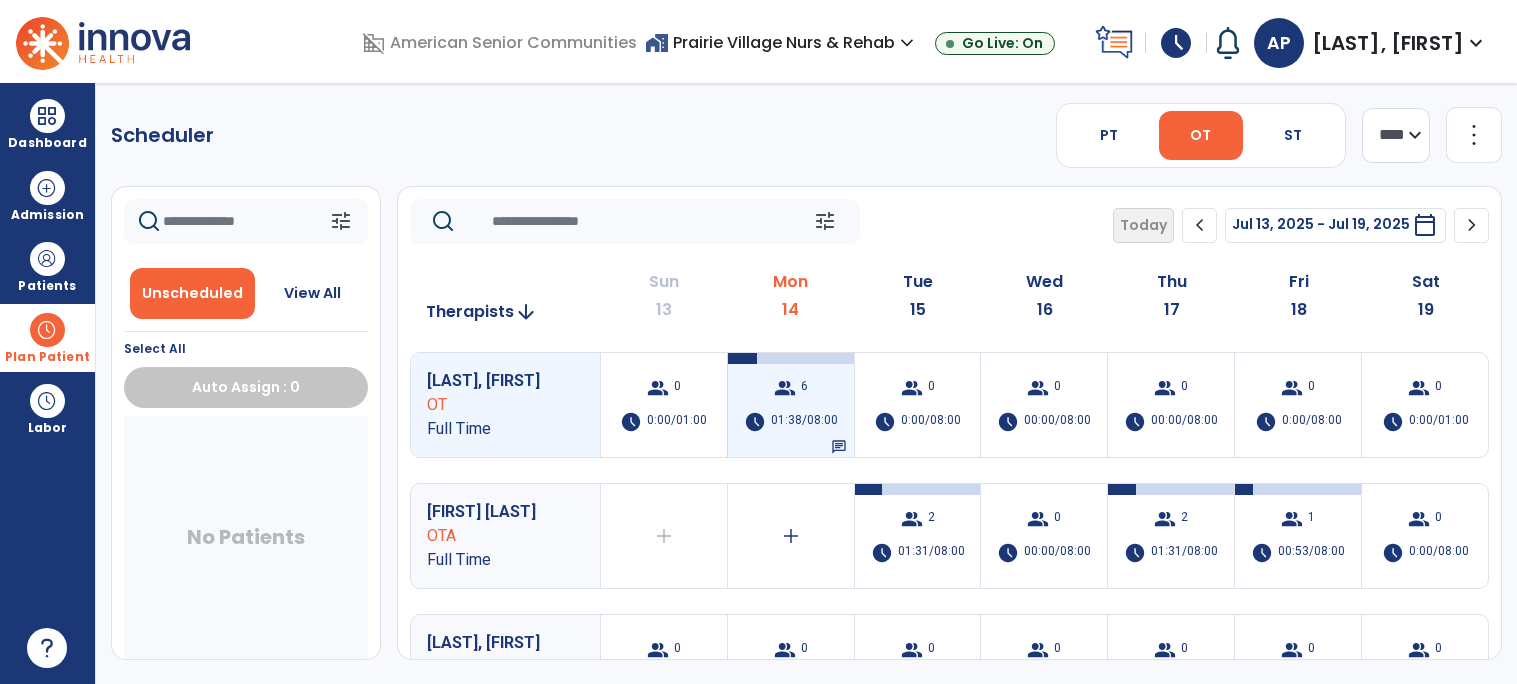 click on "group  6  schedule  01:38/08:00   chat" at bounding box center (791, 405) 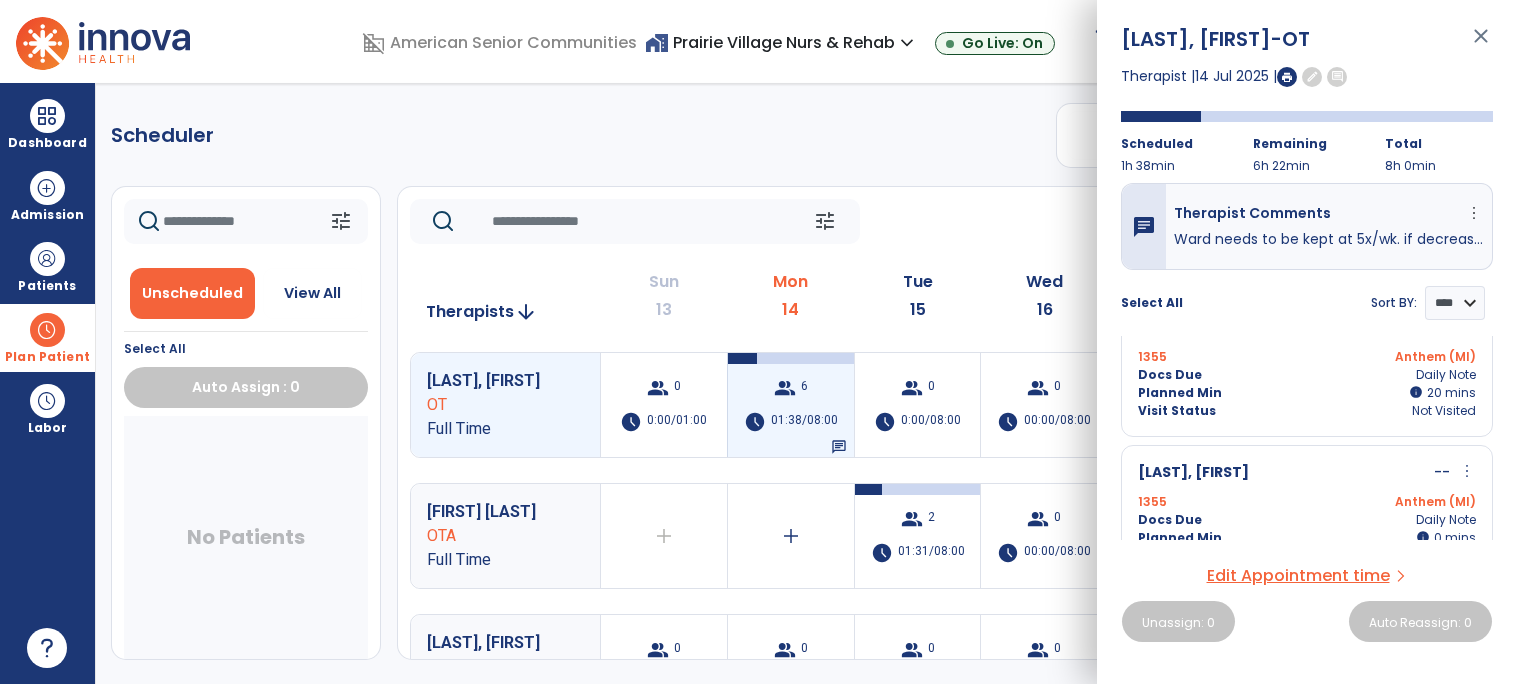 scroll, scrollTop: 333, scrollLeft: 0, axis: vertical 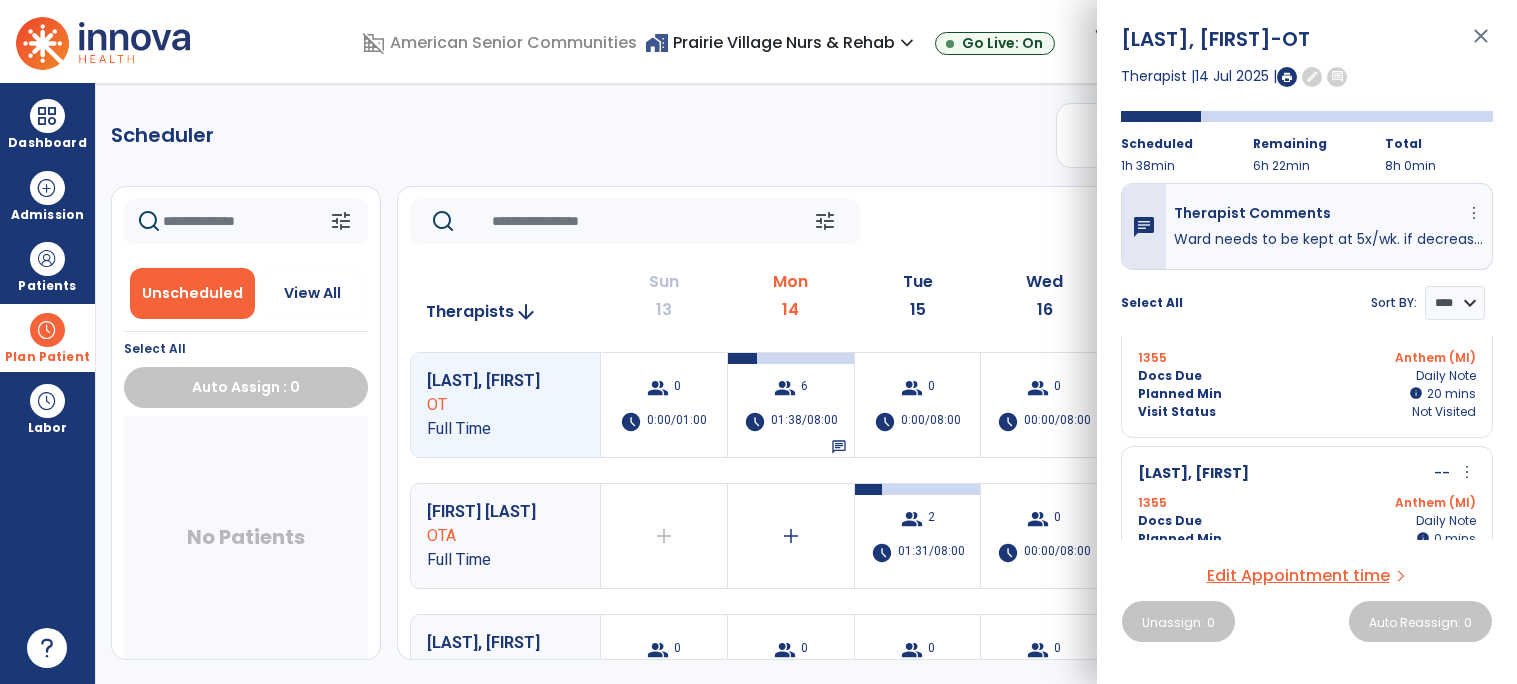 click on "close" at bounding box center (1481, 45) 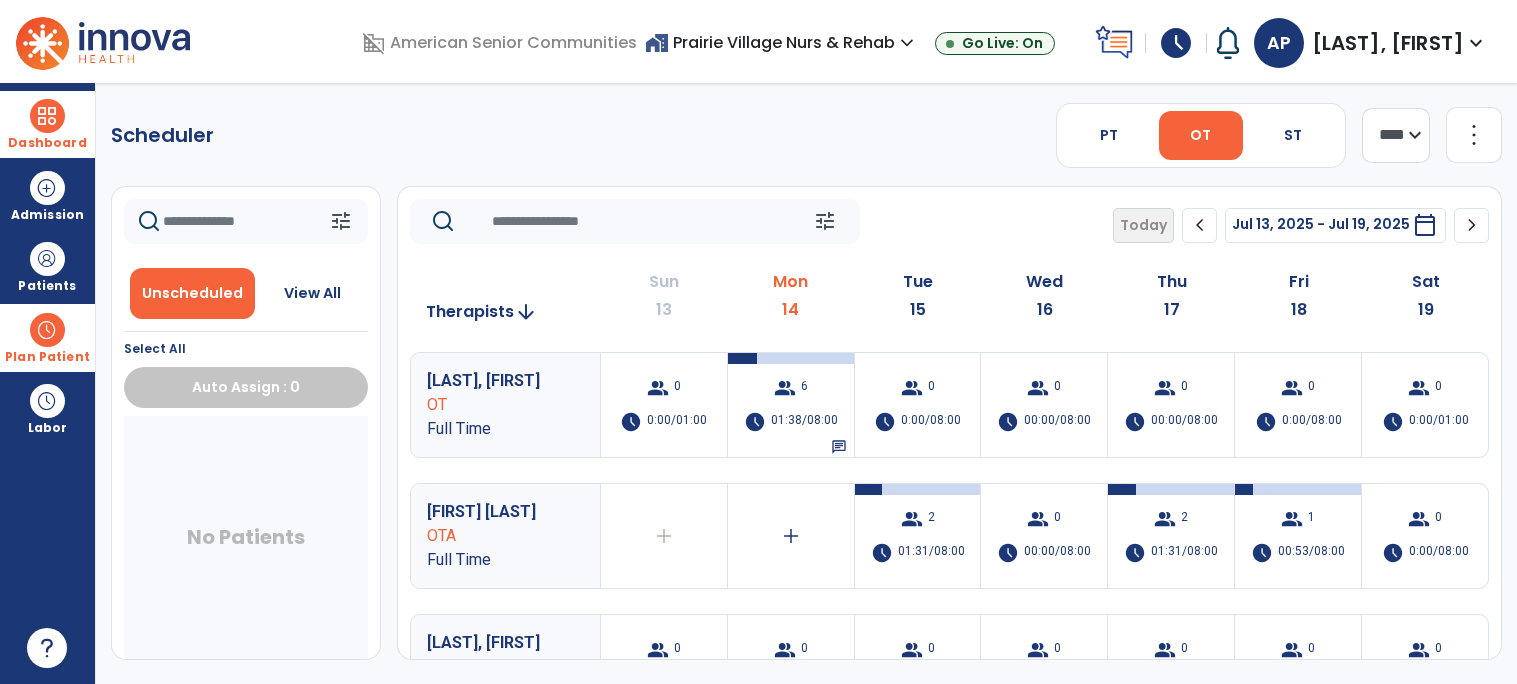 click at bounding box center (47, 116) 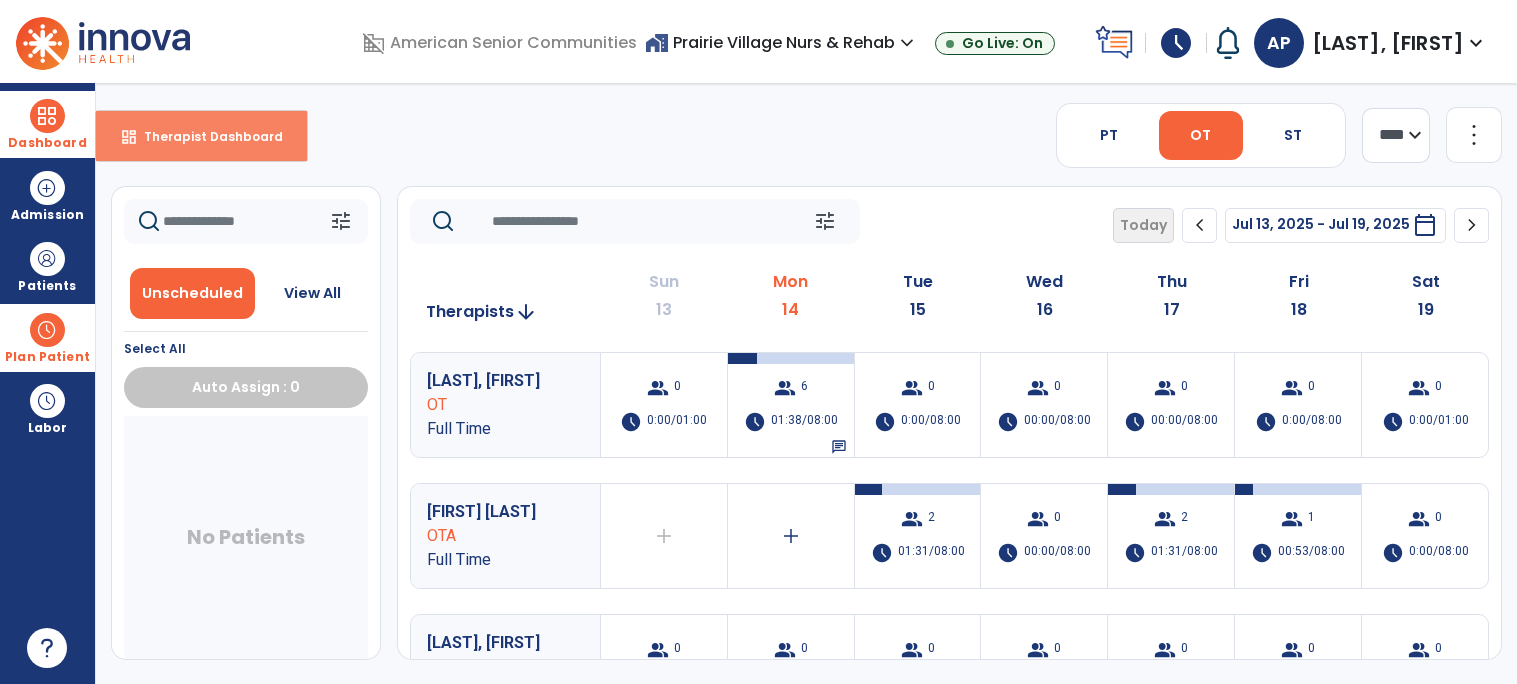 click on "dashboard  Therapist Dashboard" at bounding box center (201, 136) 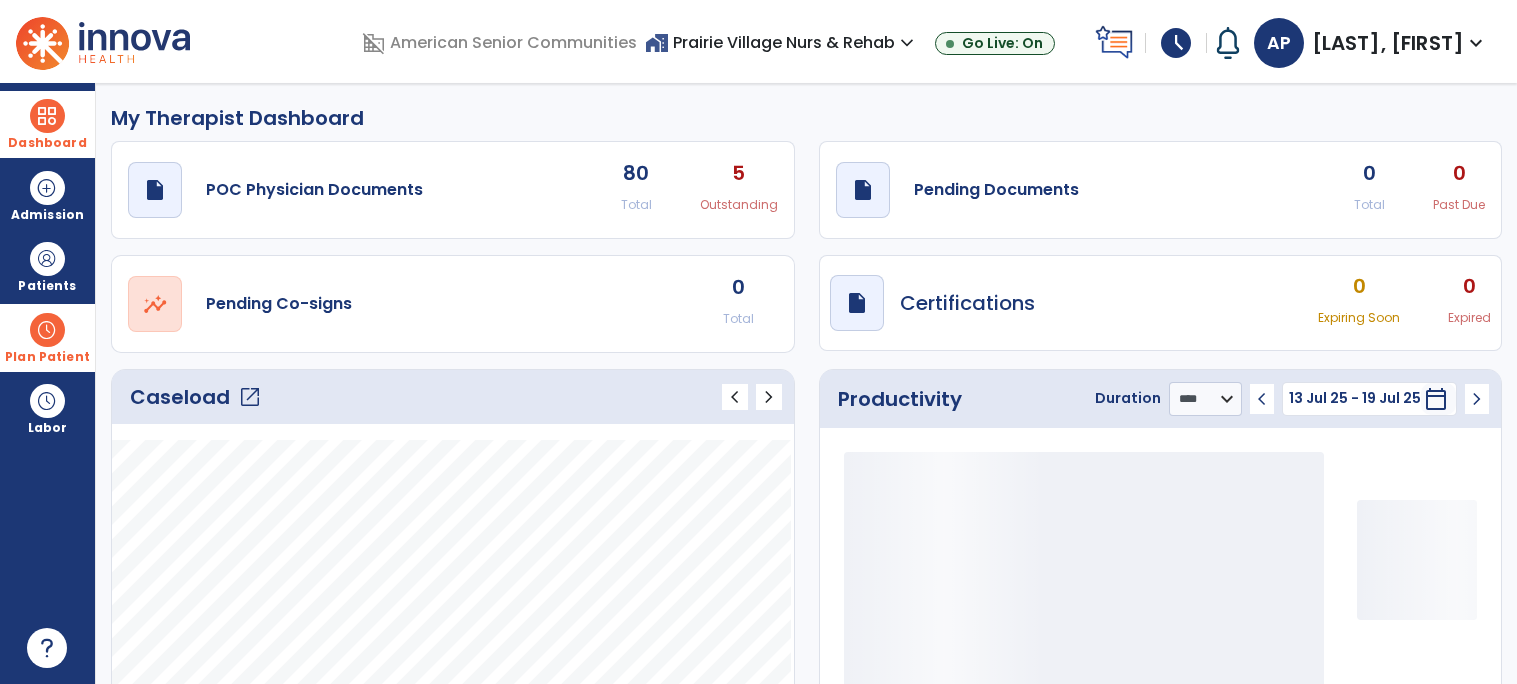 click on "open_in_new" 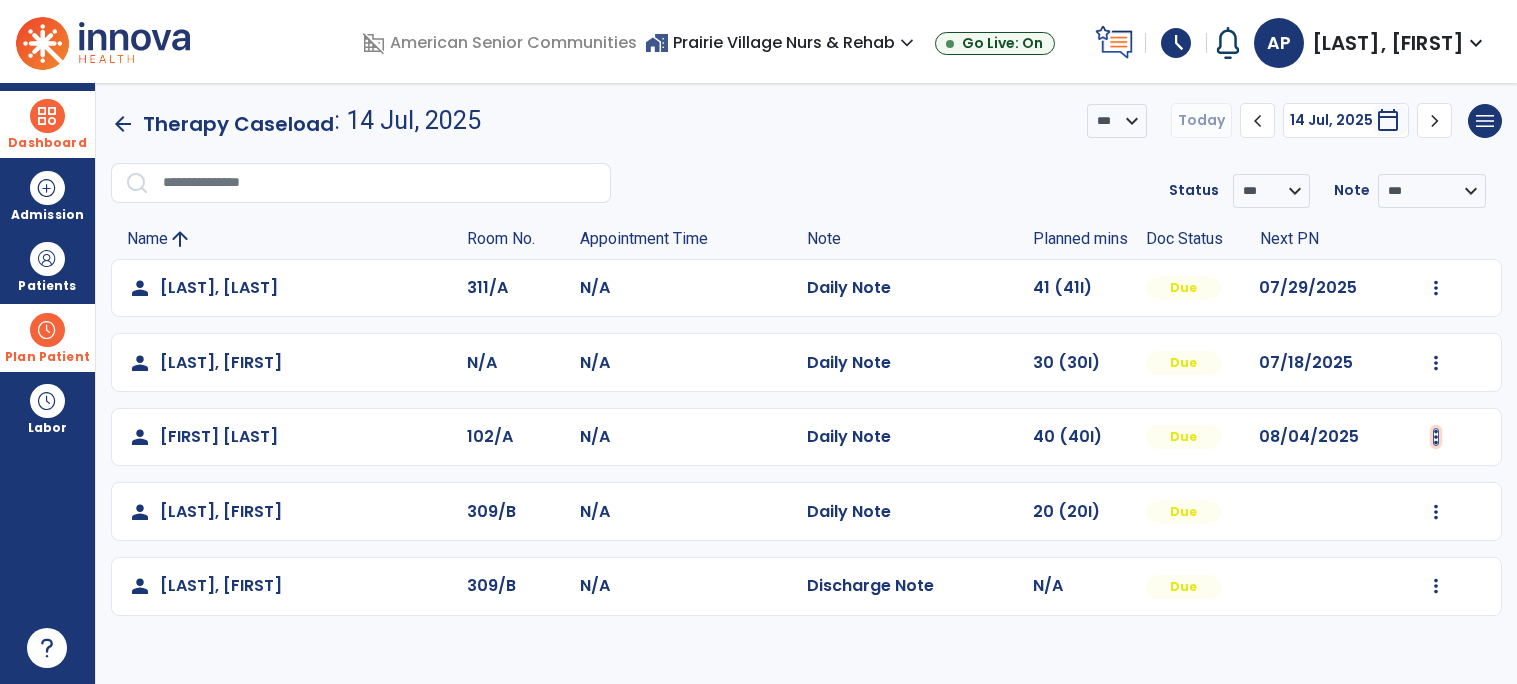 click at bounding box center [1436, 288] 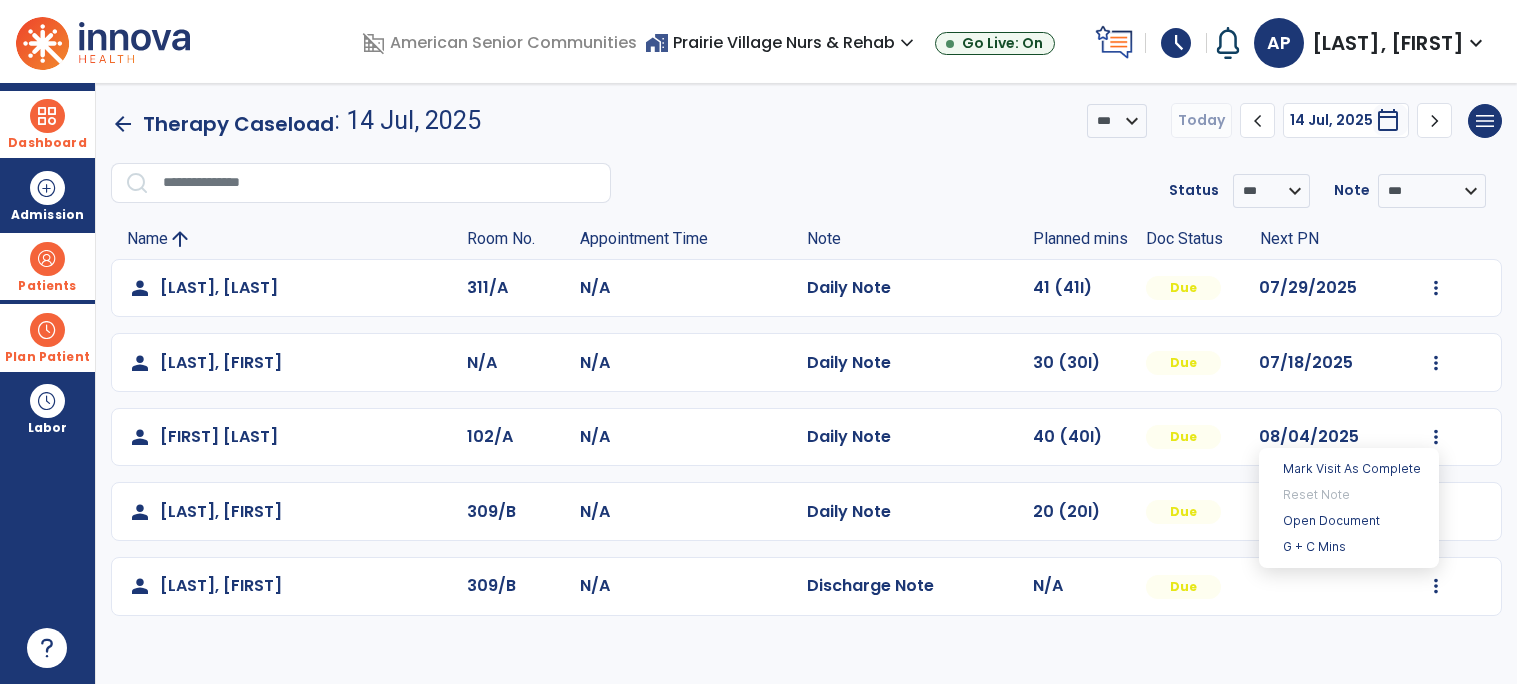 click at bounding box center [47, 259] 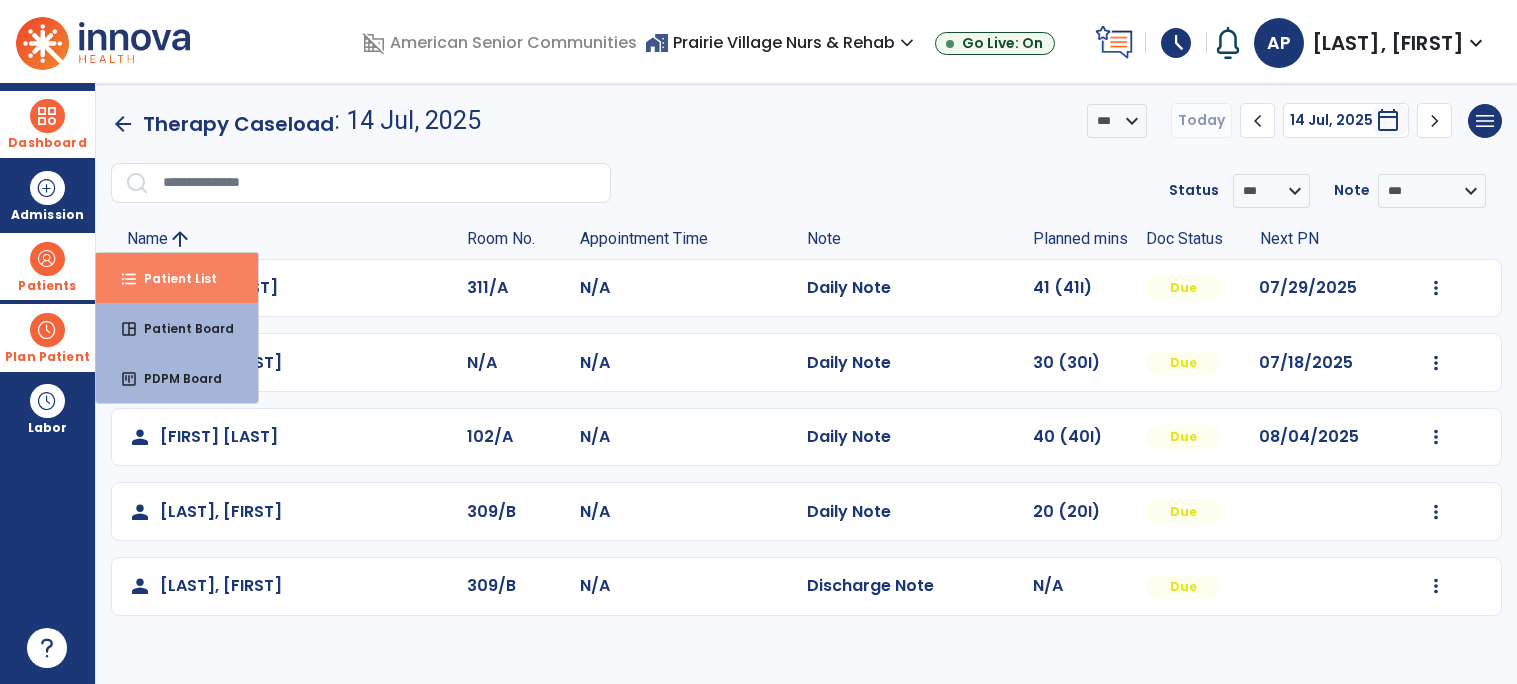 click on "format_list_bulleted  Patient List" at bounding box center (177, 278) 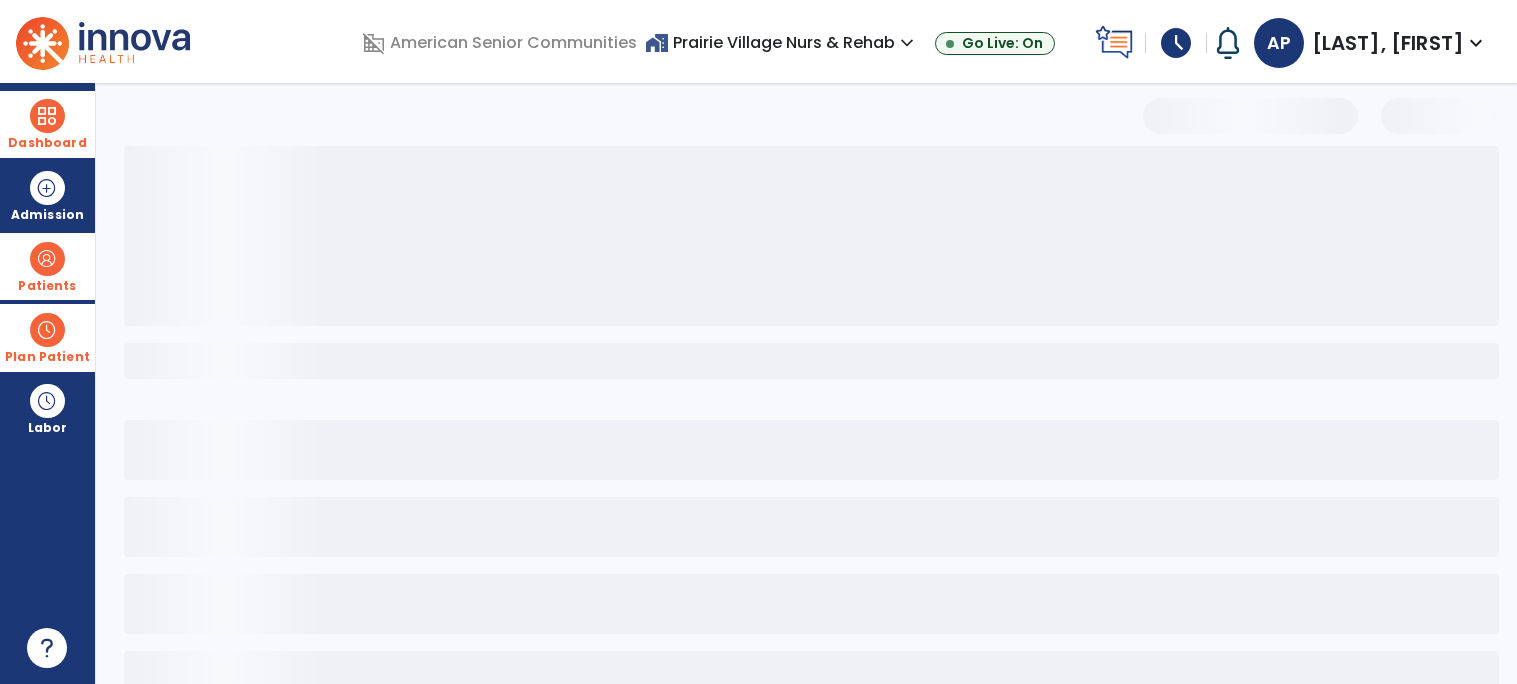 select on "***" 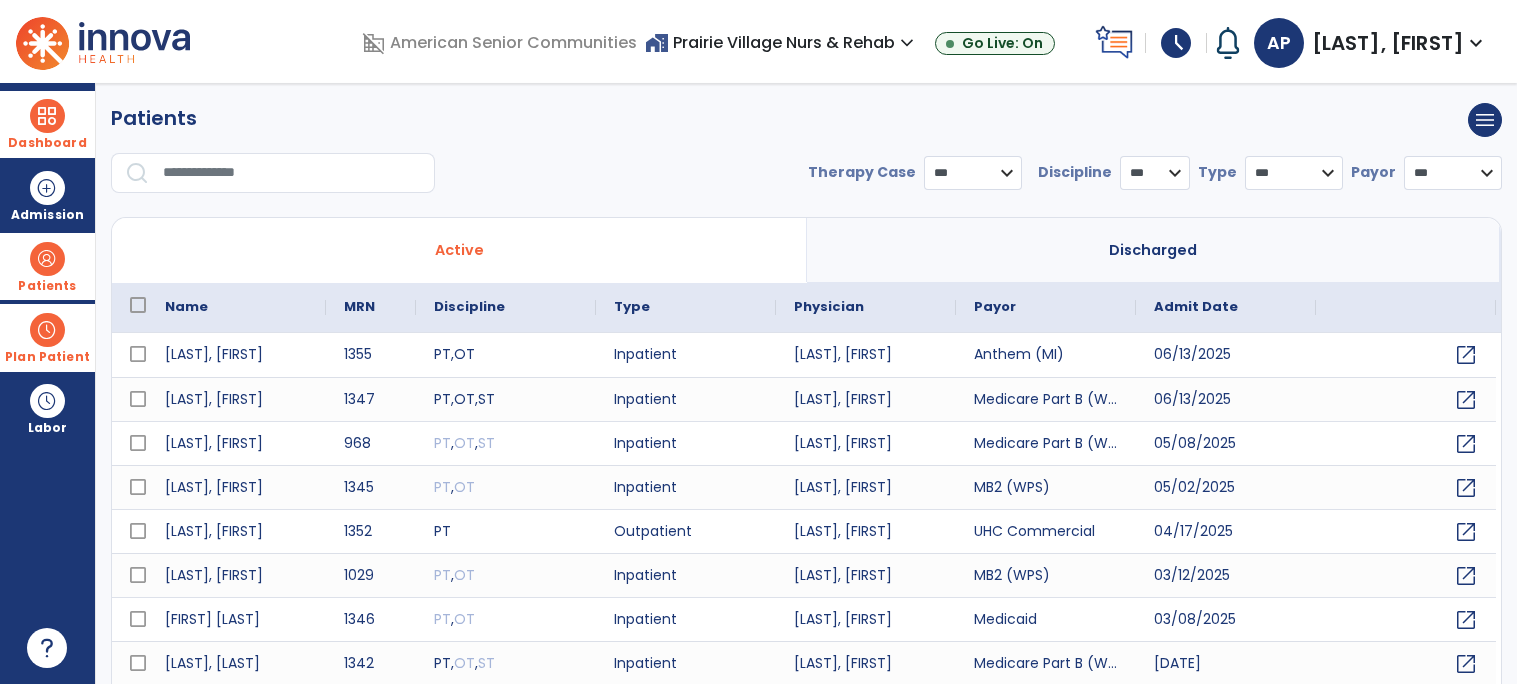 click at bounding box center [292, 173] 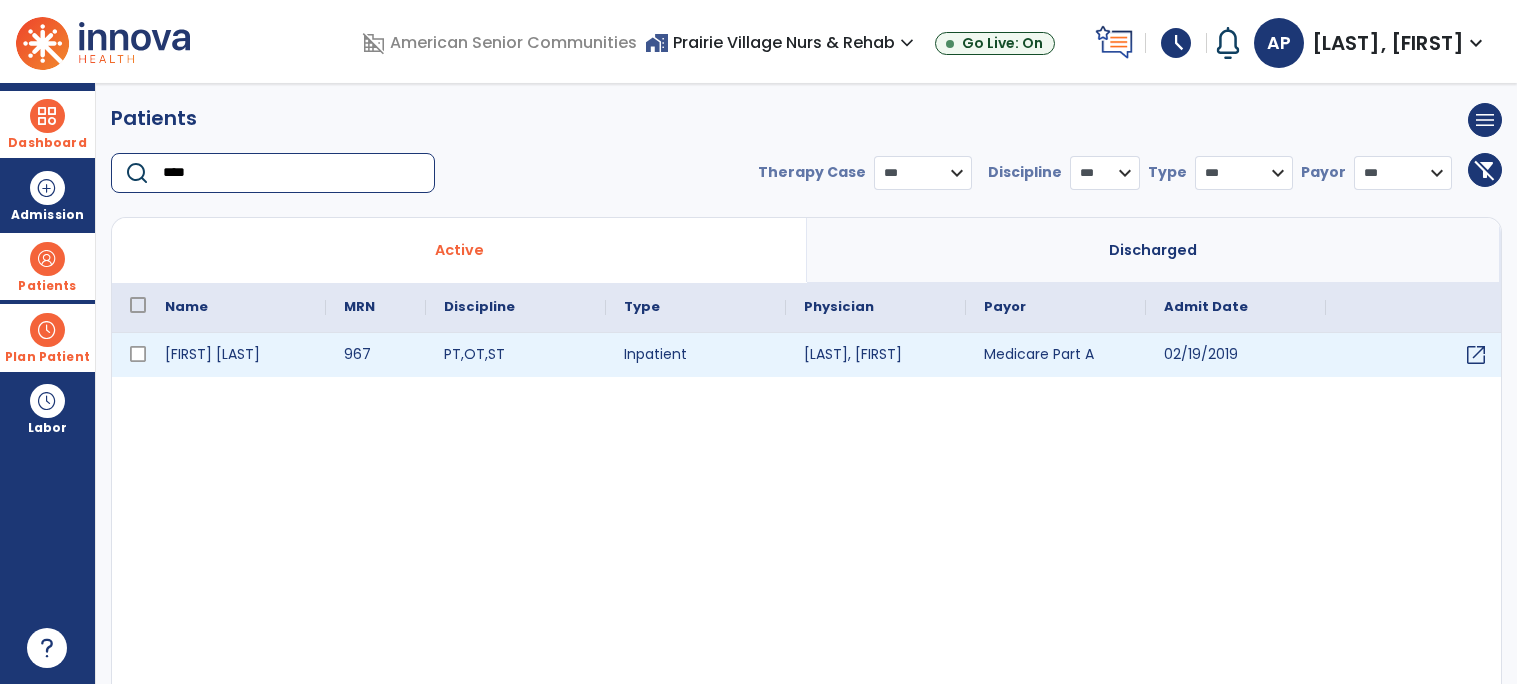 type on "****" 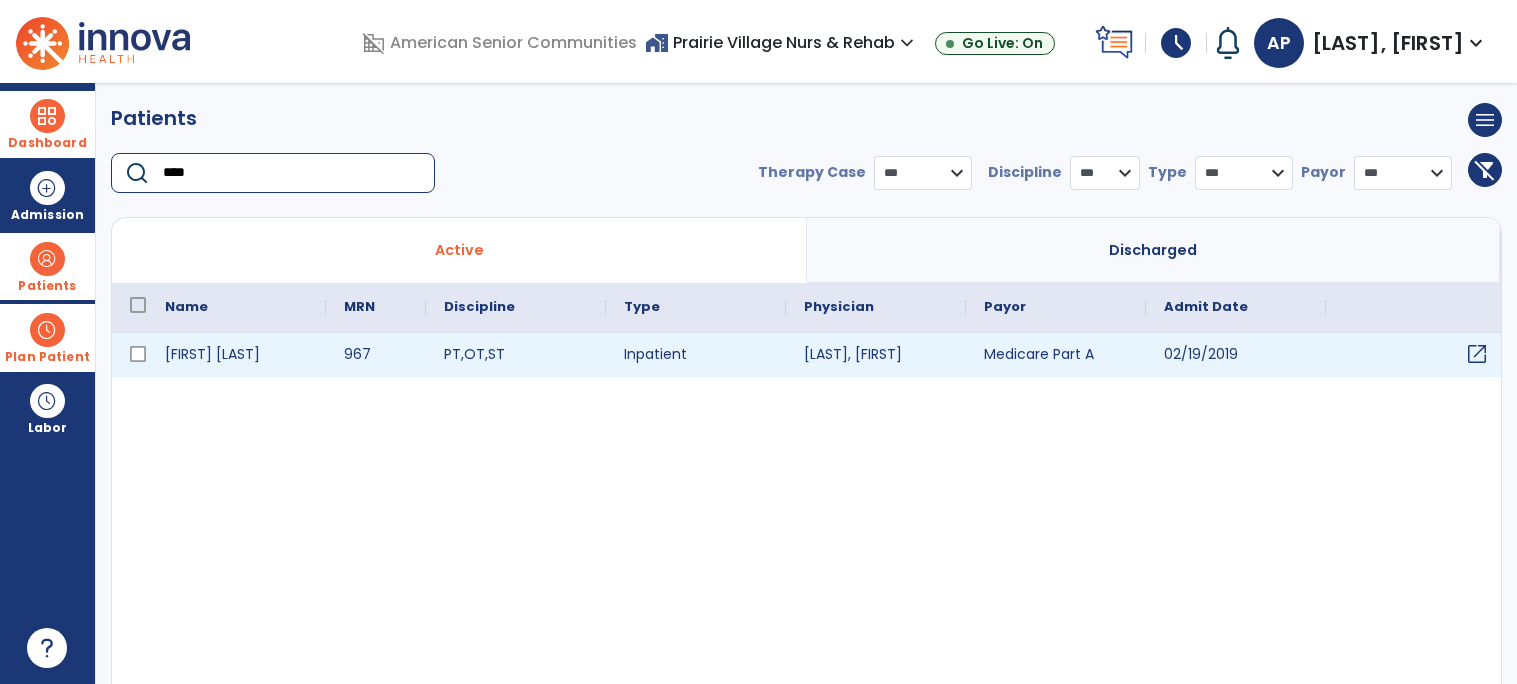 click on "open_in_new" at bounding box center (1477, 354) 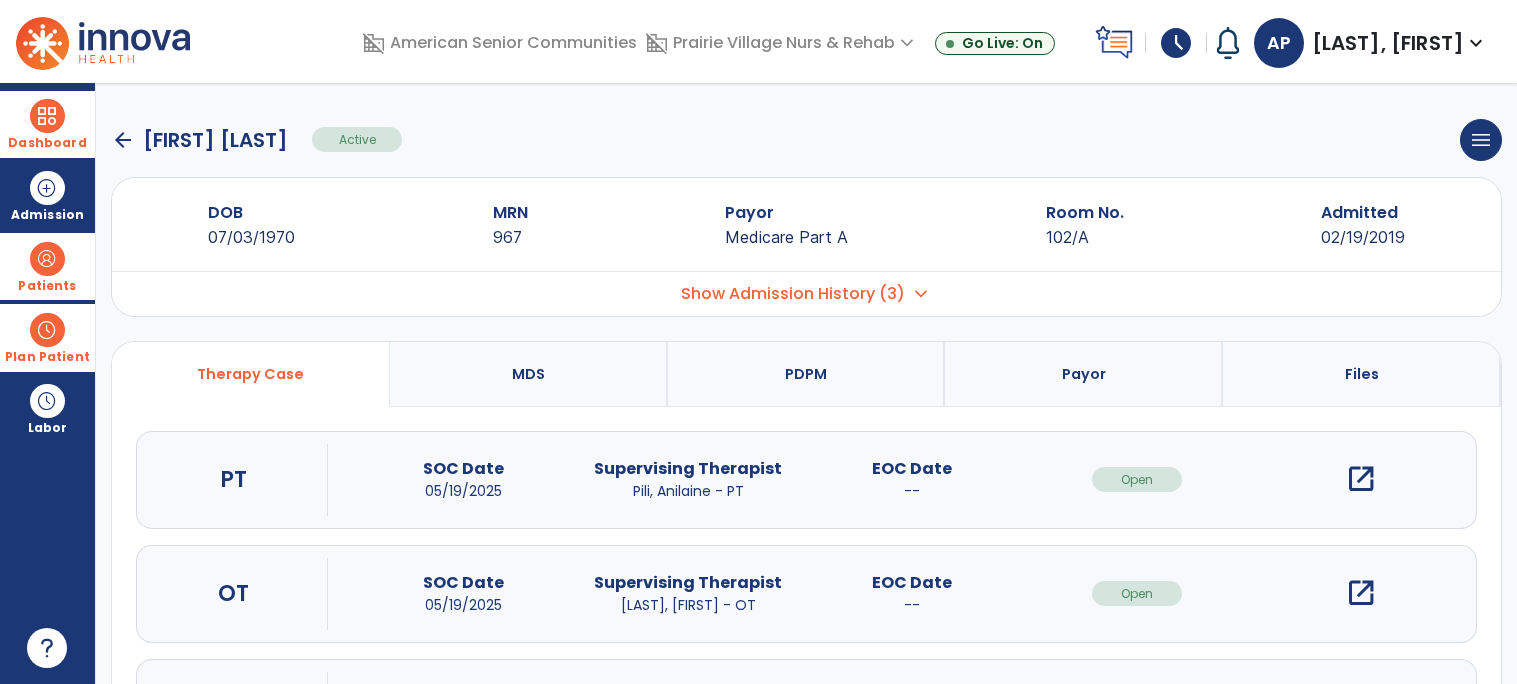 click on "open_in_new" at bounding box center (1361, 479) 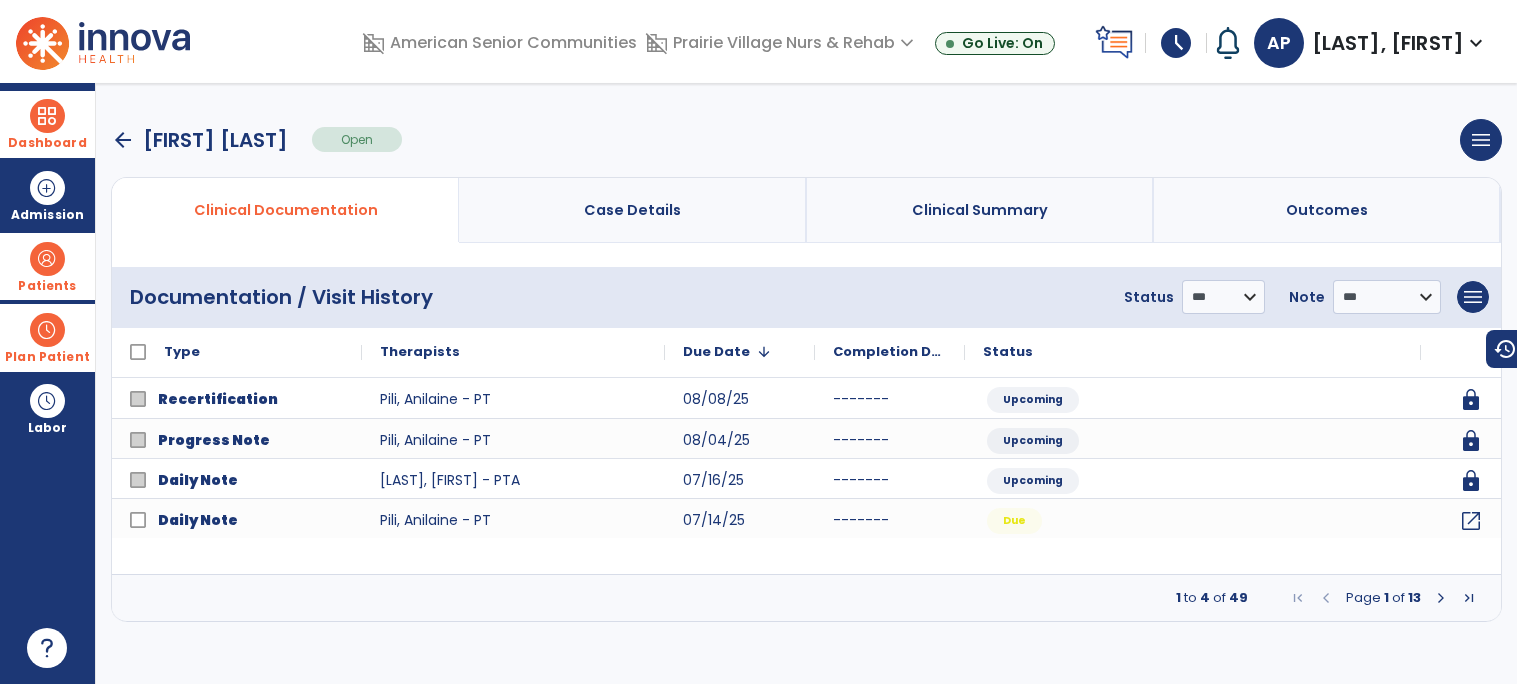 click at bounding box center [1441, 598] 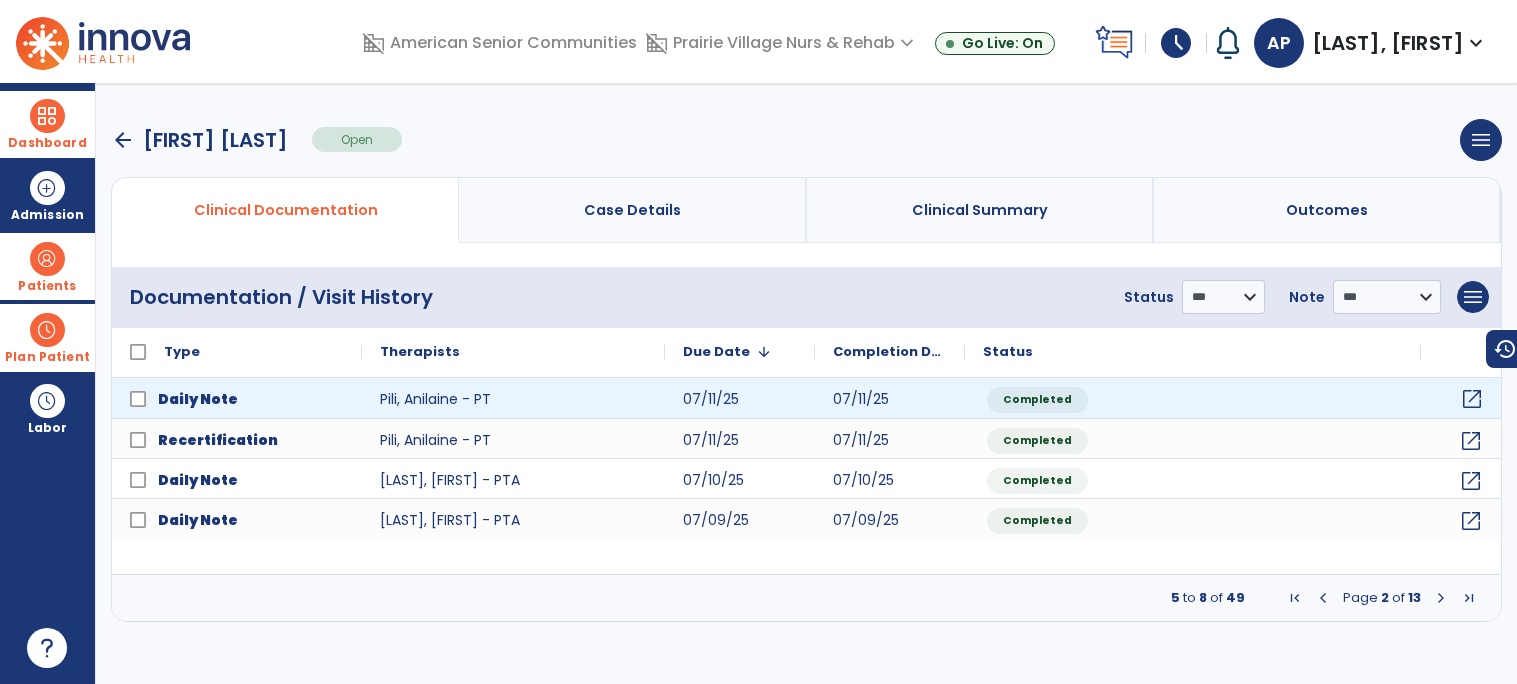 click on "open_in_new" 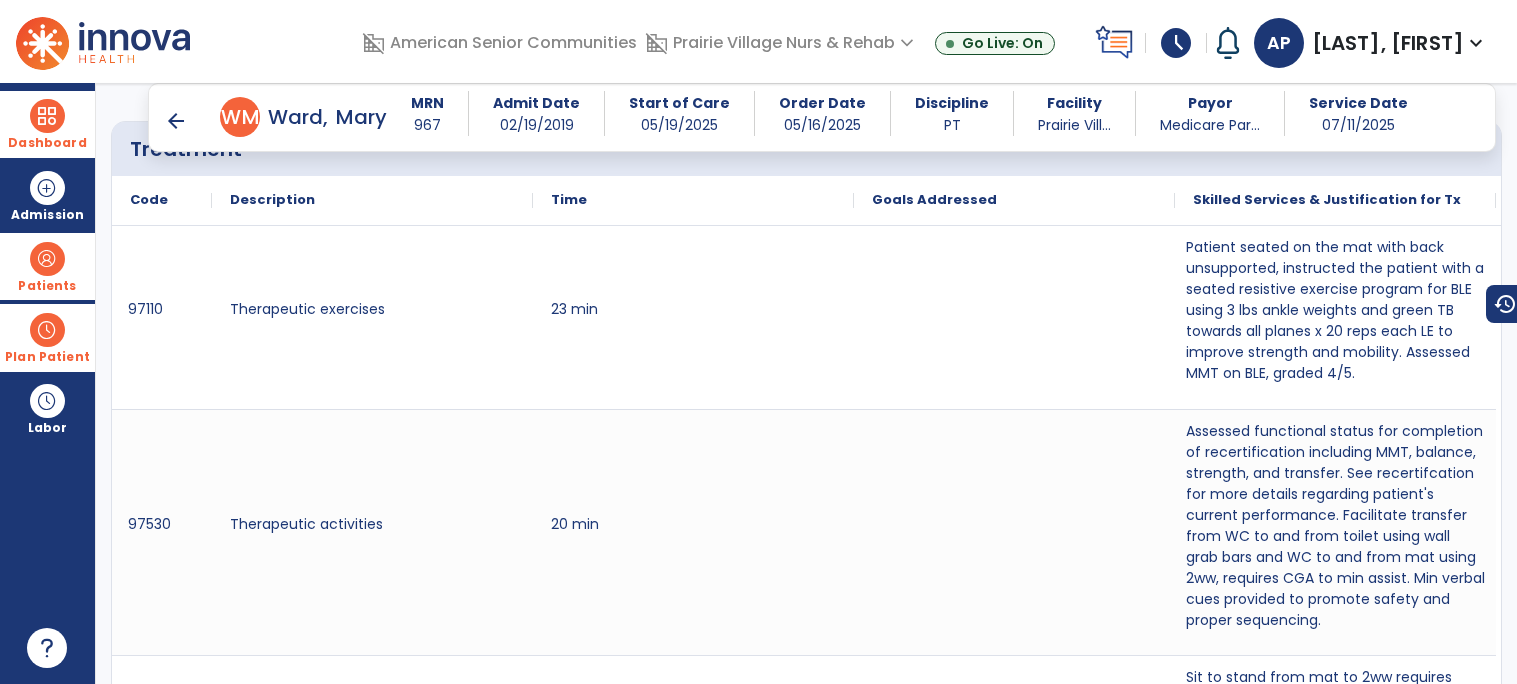 scroll, scrollTop: 1369, scrollLeft: 0, axis: vertical 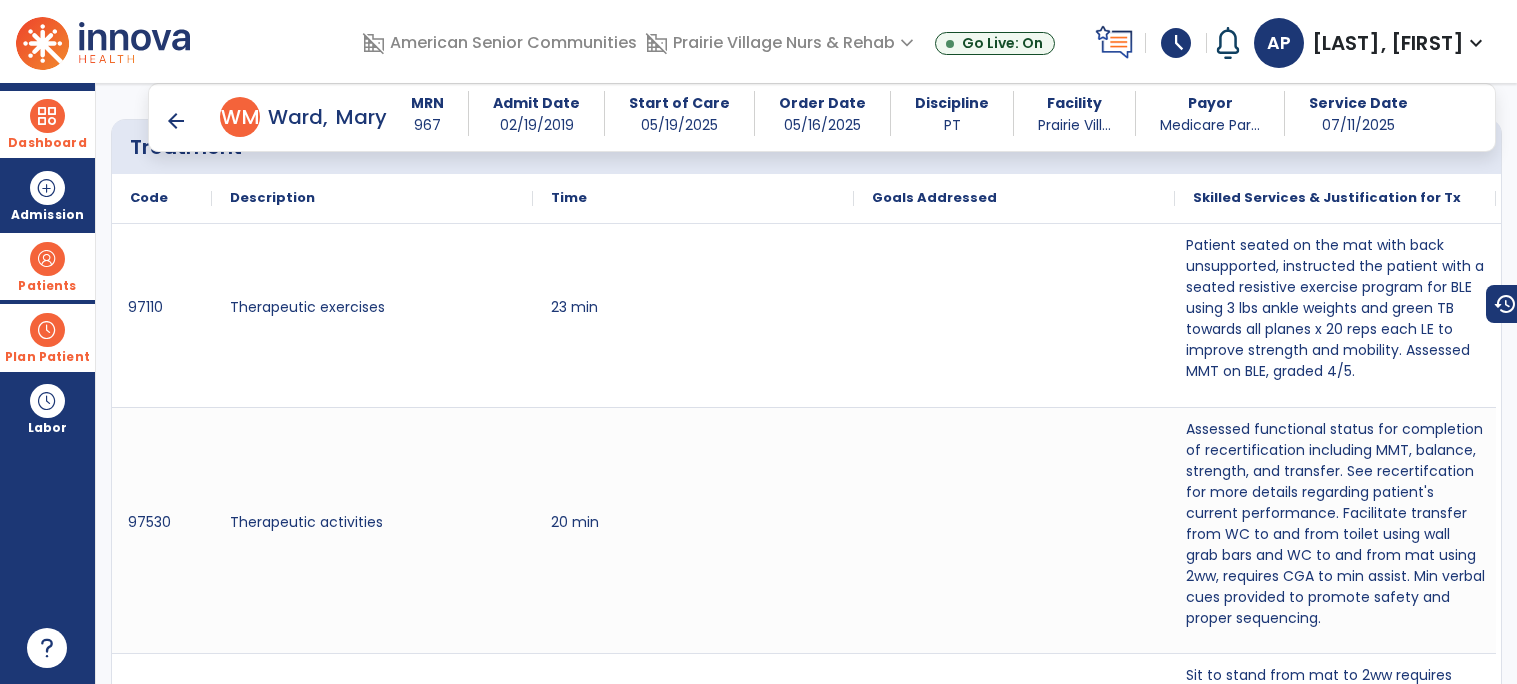 click on "arrow_back" at bounding box center (176, 121) 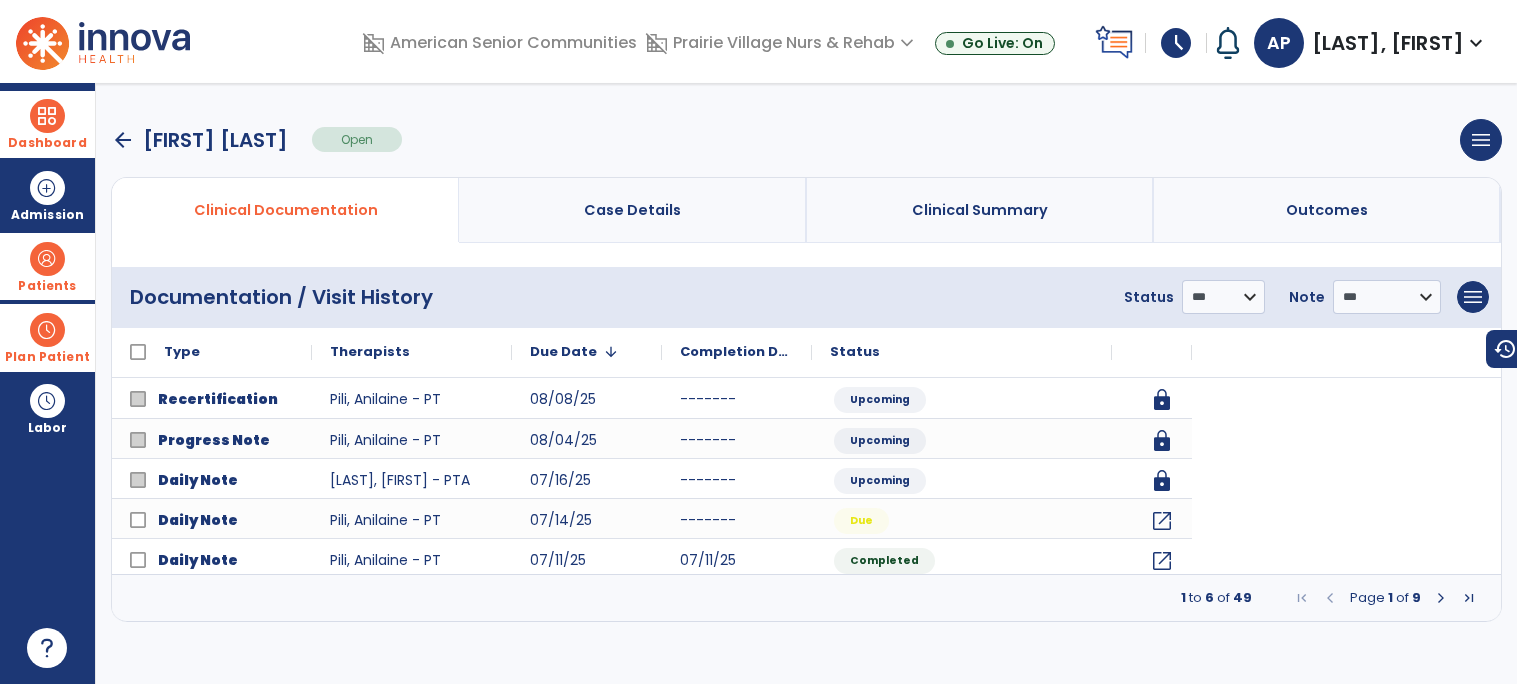 scroll, scrollTop: 0, scrollLeft: 0, axis: both 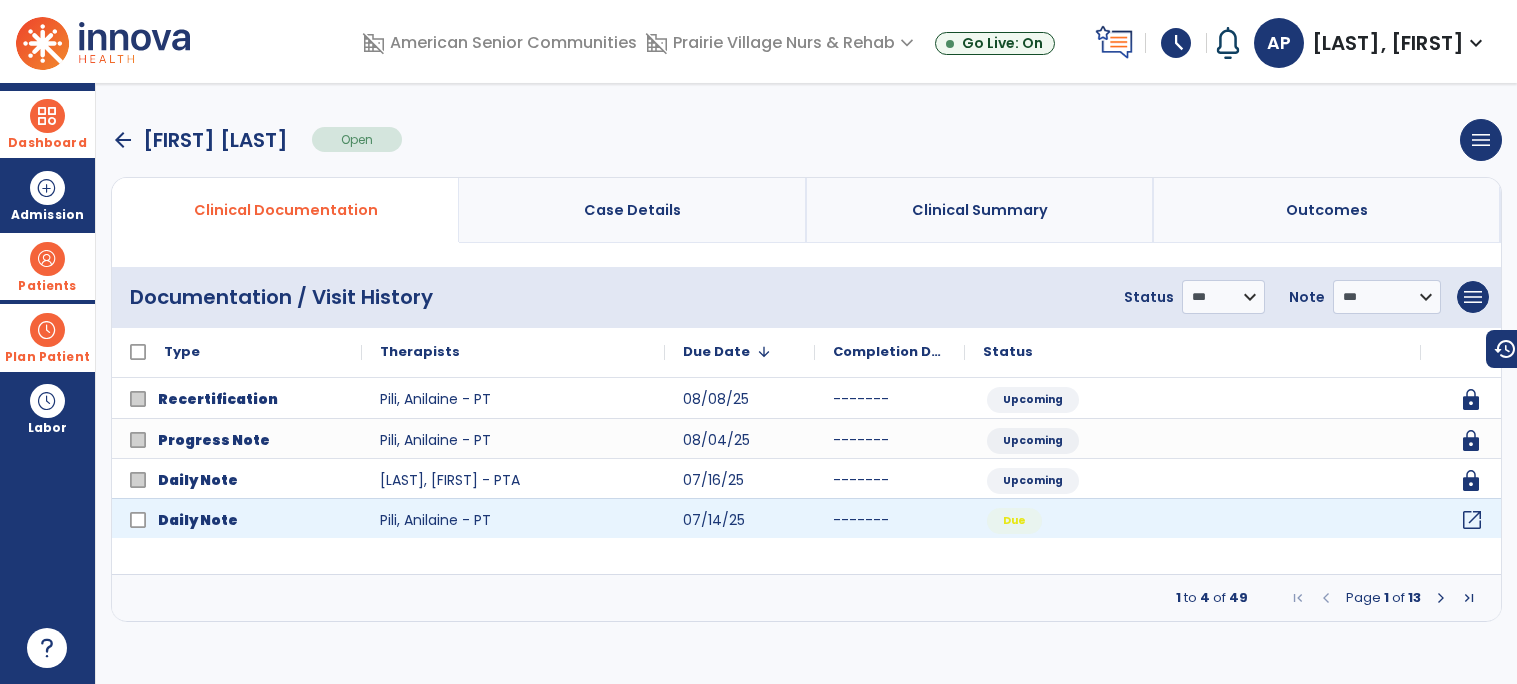 click on "open_in_new" 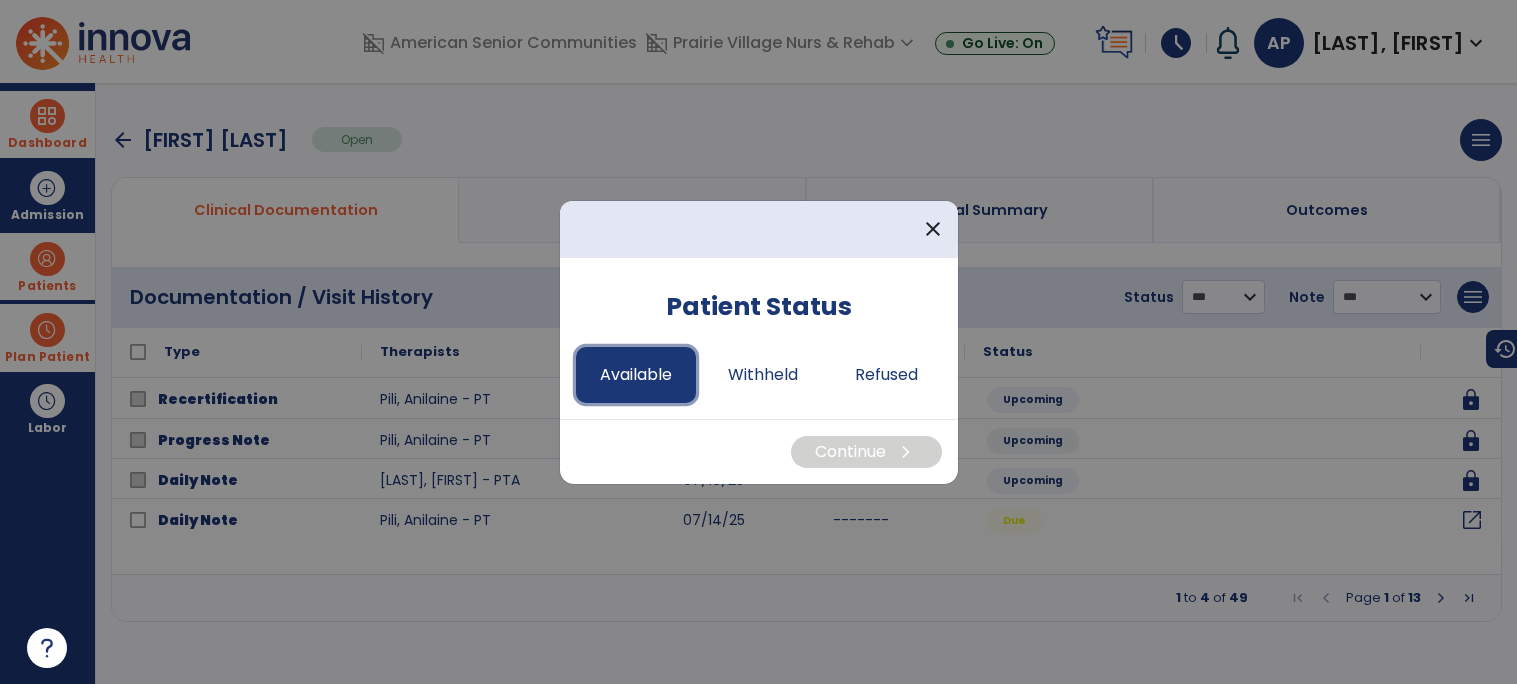 click on "Available" at bounding box center [636, 375] 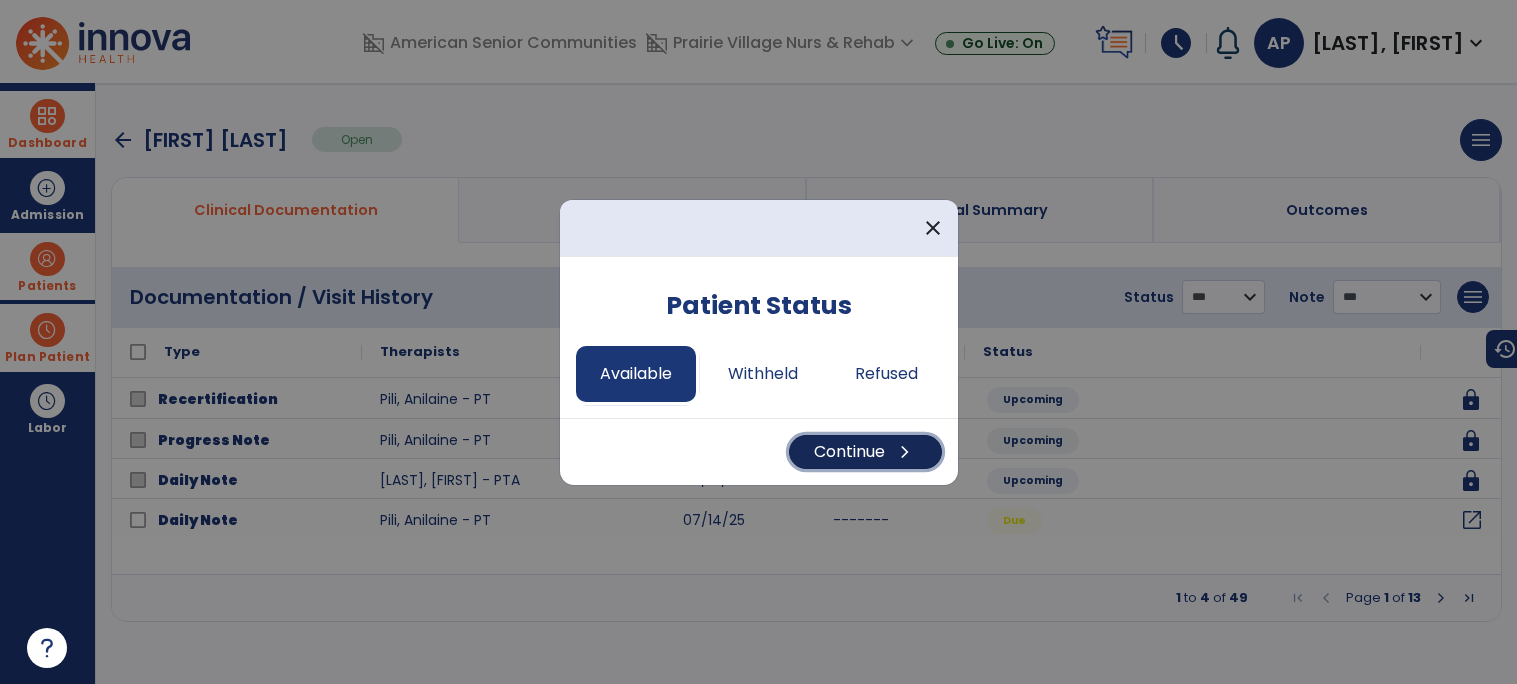click on "Continue   chevron_right" at bounding box center (865, 452) 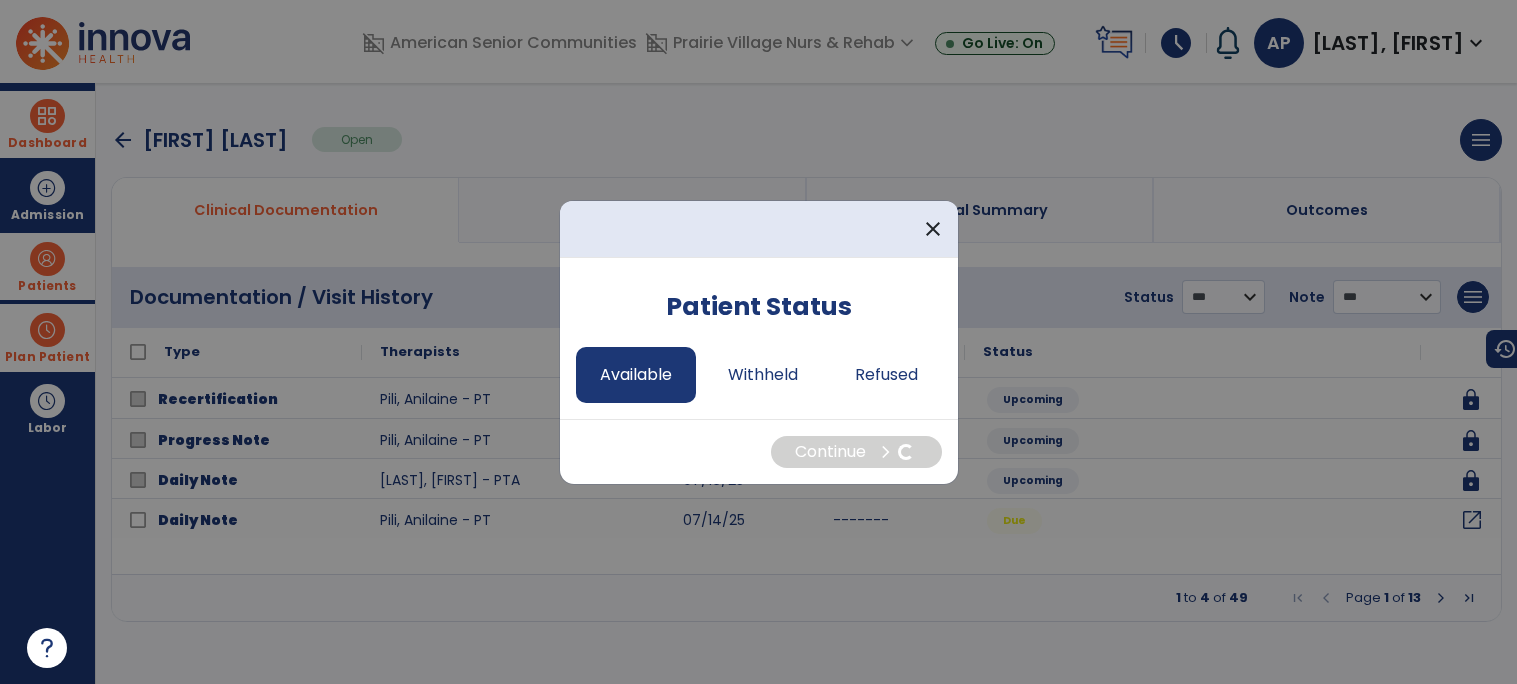 select on "*" 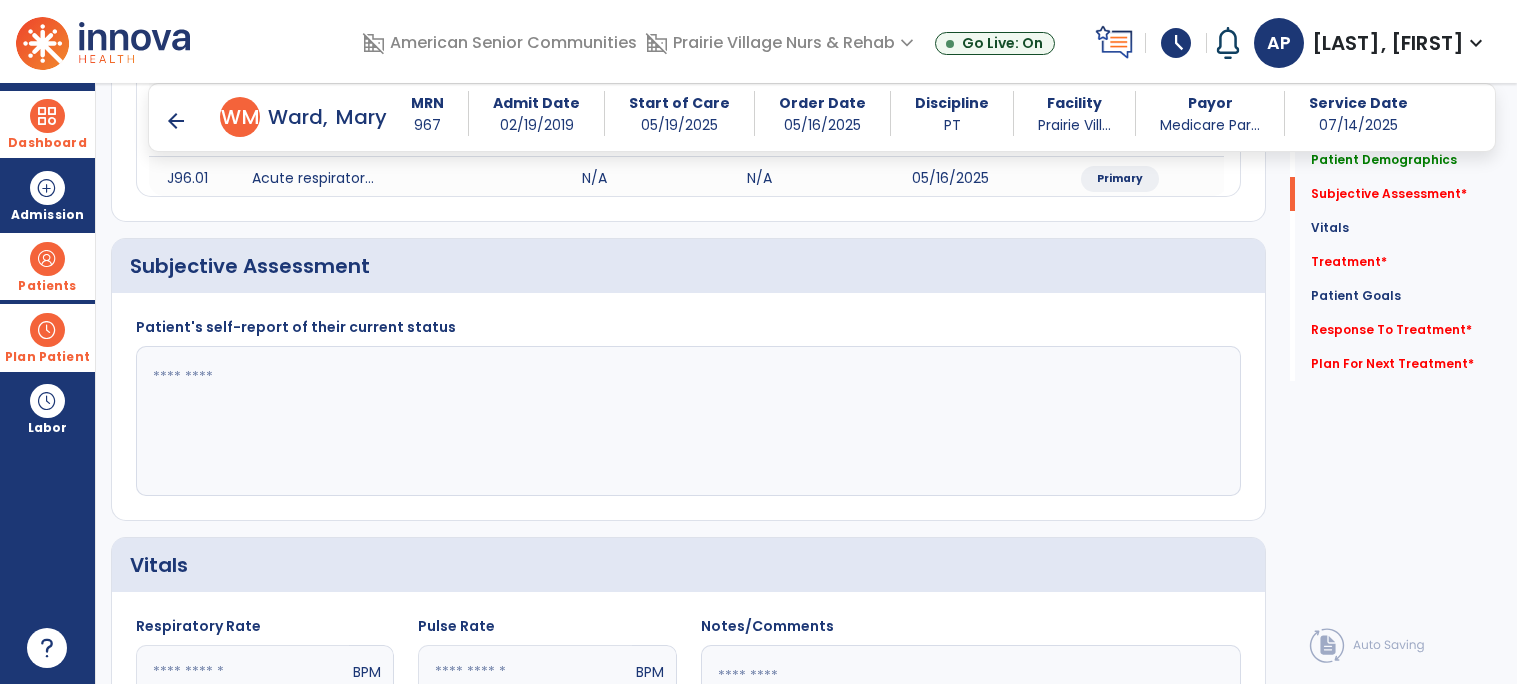 scroll, scrollTop: 435, scrollLeft: 0, axis: vertical 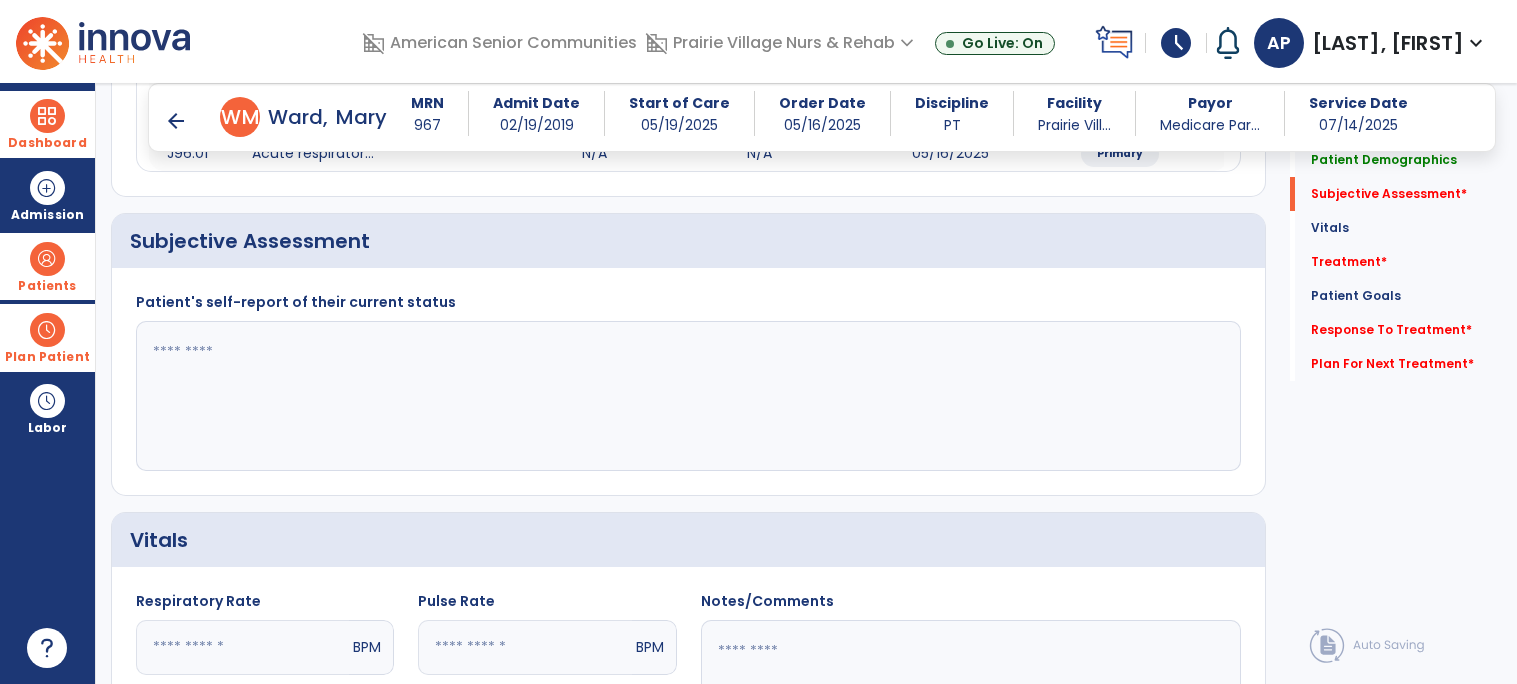 click 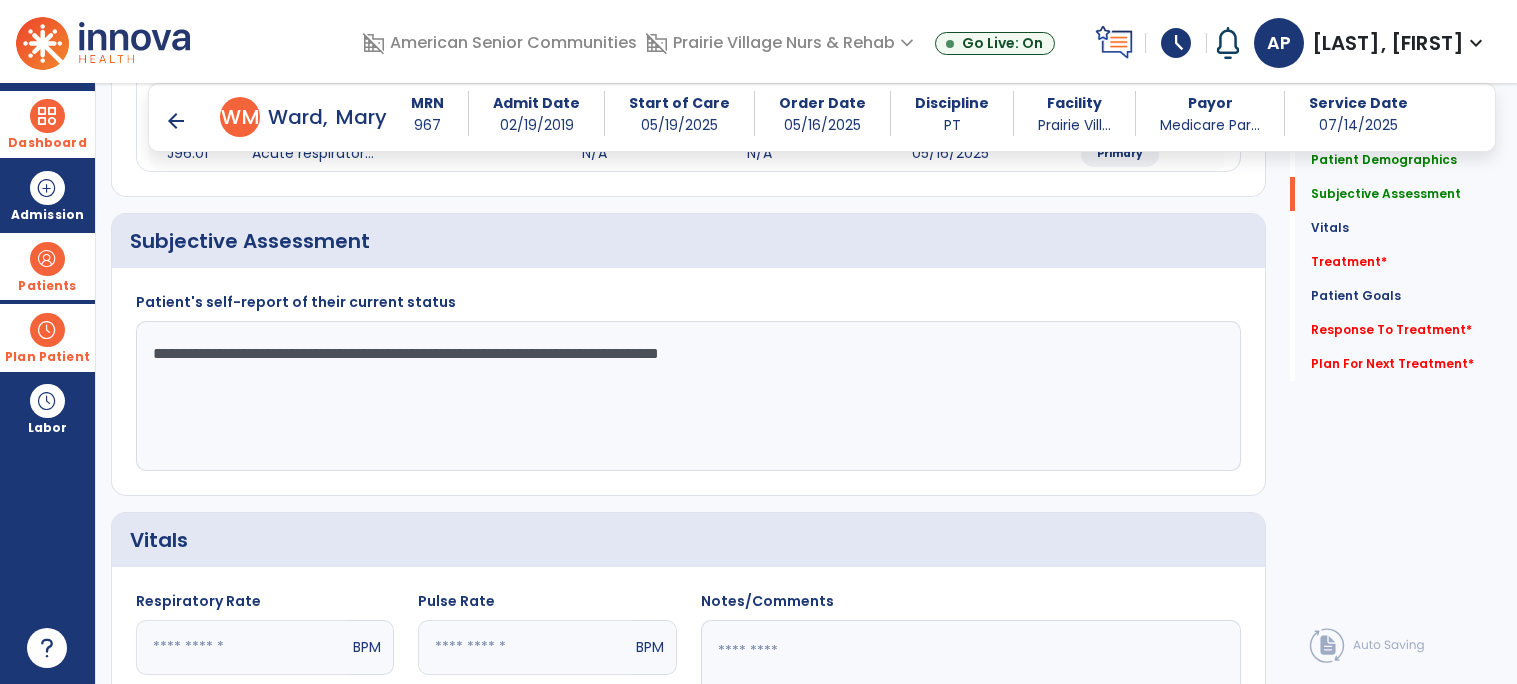 click on "**********" 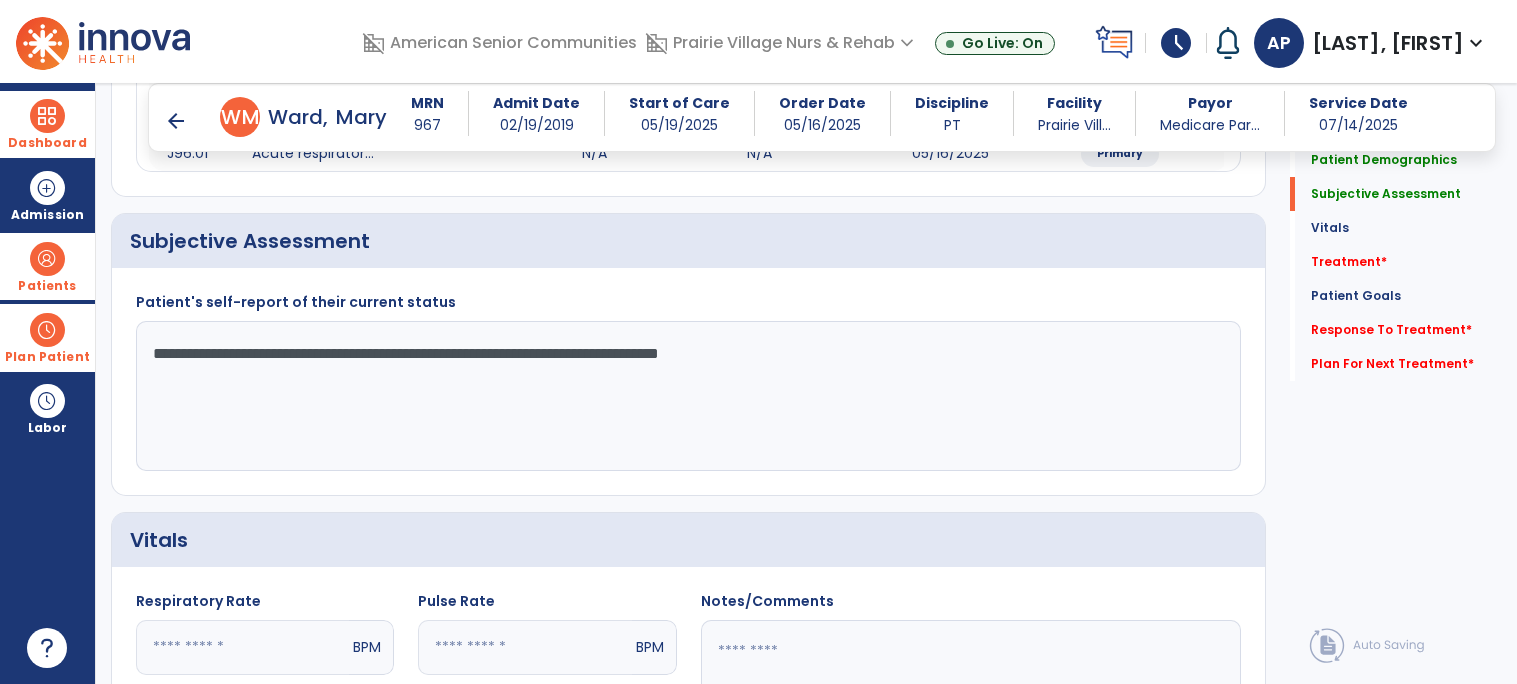 type on "**********" 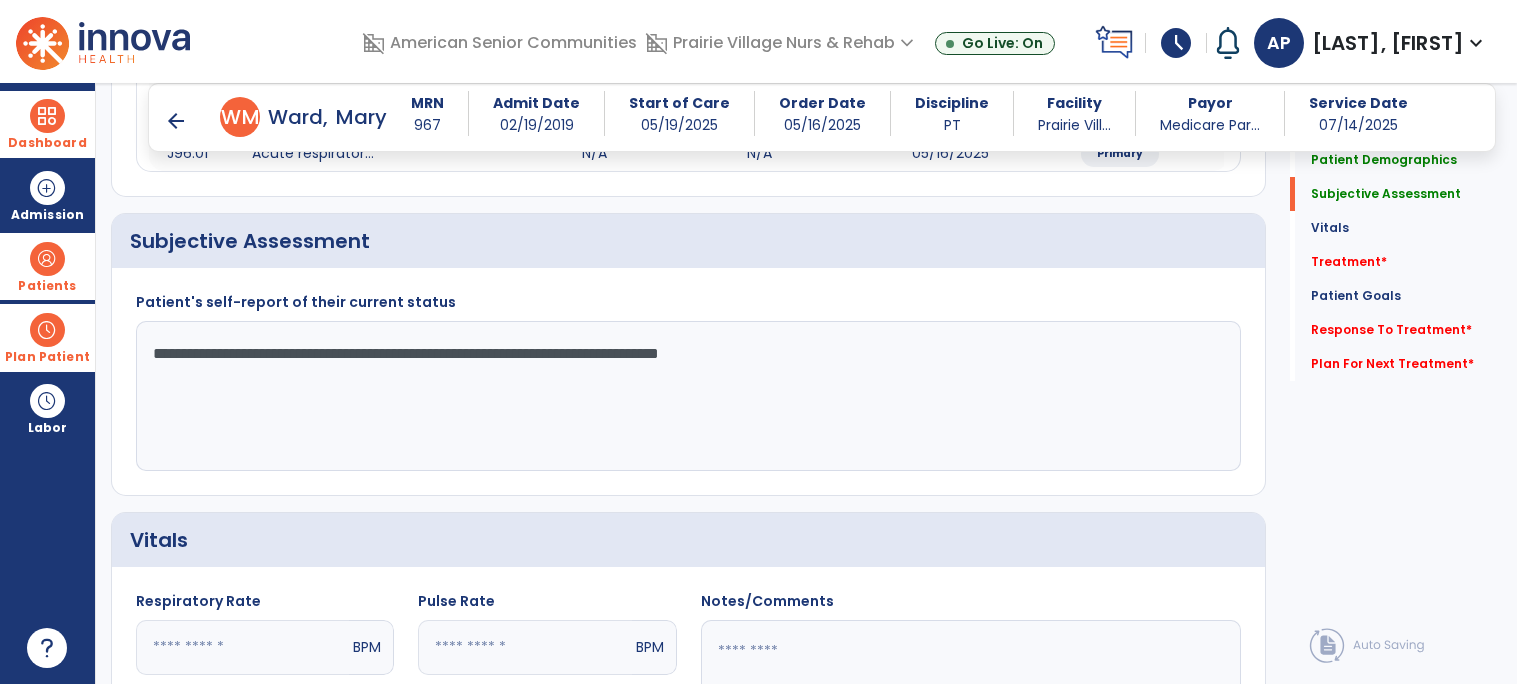 click on "**********" 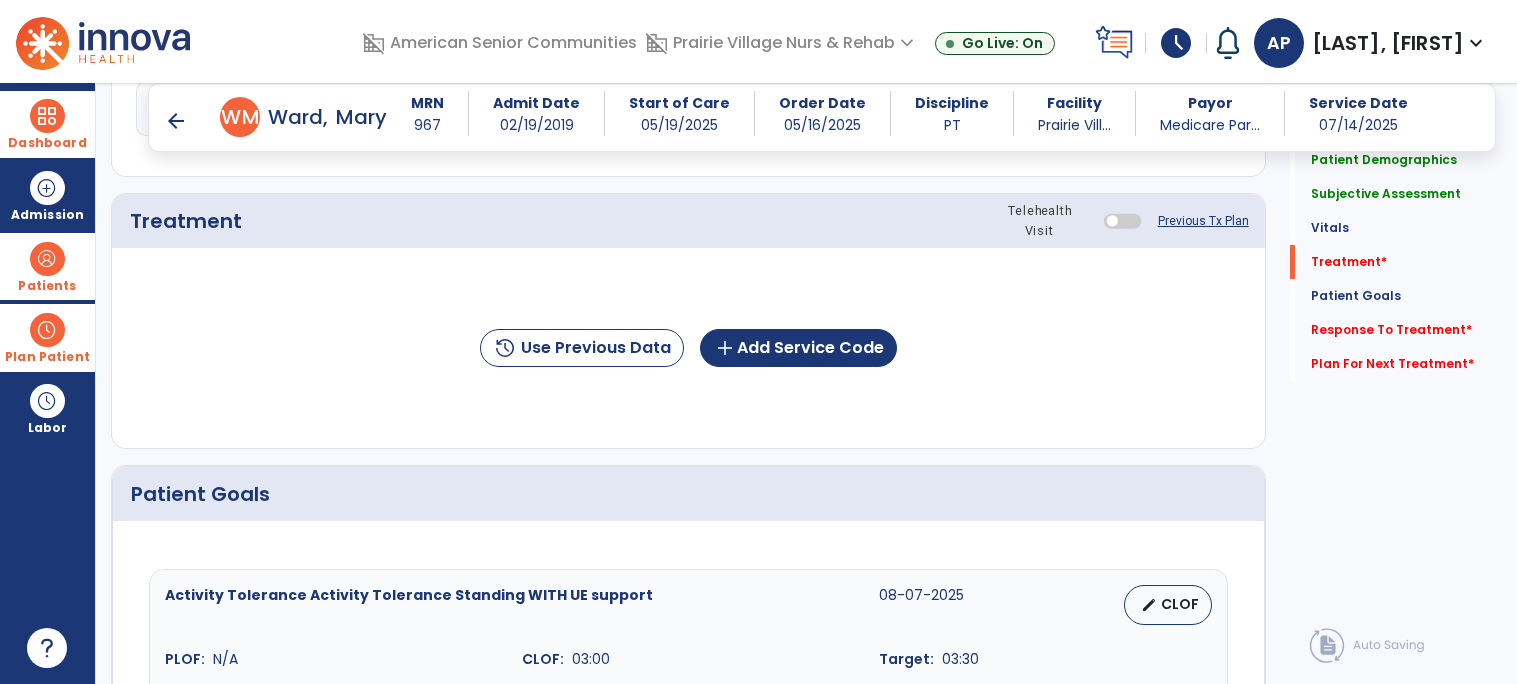 scroll, scrollTop: 1182, scrollLeft: 0, axis: vertical 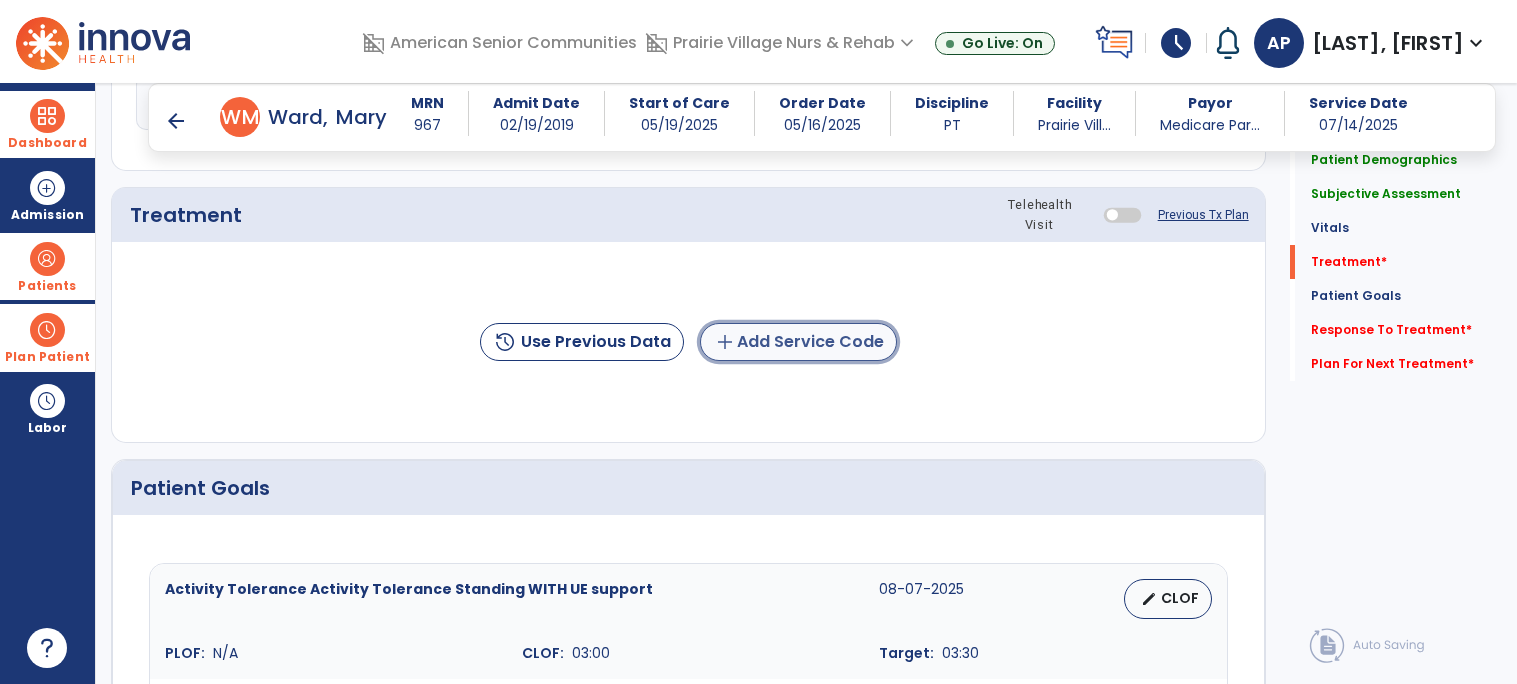 click on "add  Add Service Code" 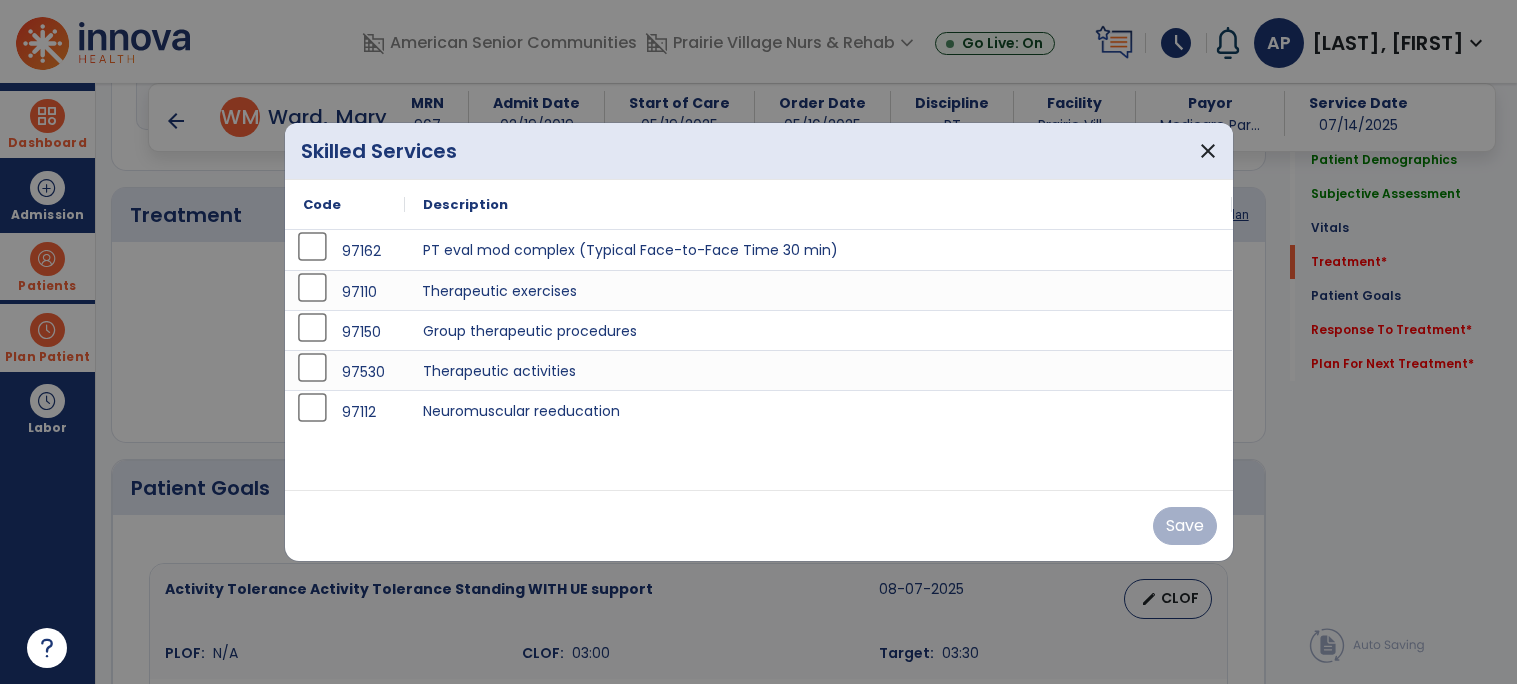 click on "Therapeutic exercises" at bounding box center (819, 290) 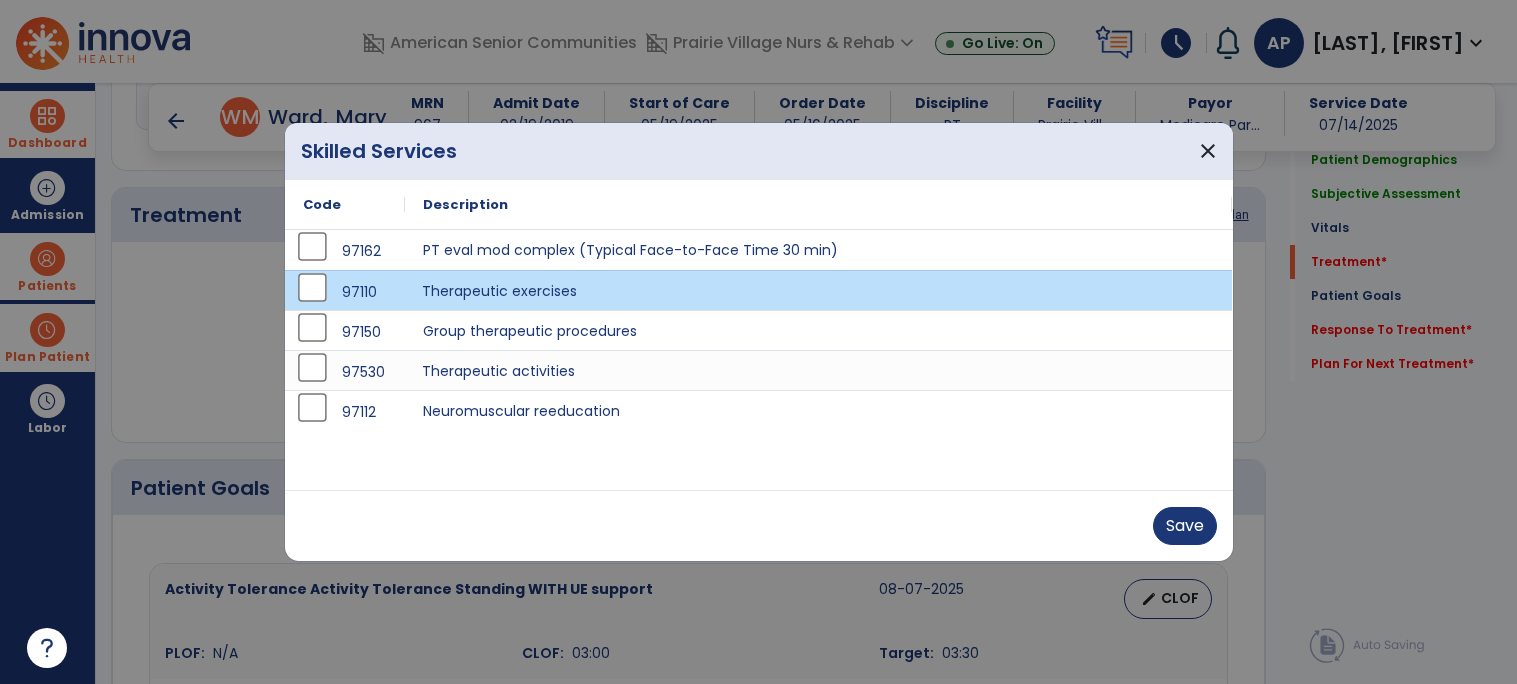 click on "Therapeutic activities" at bounding box center (819, 370) 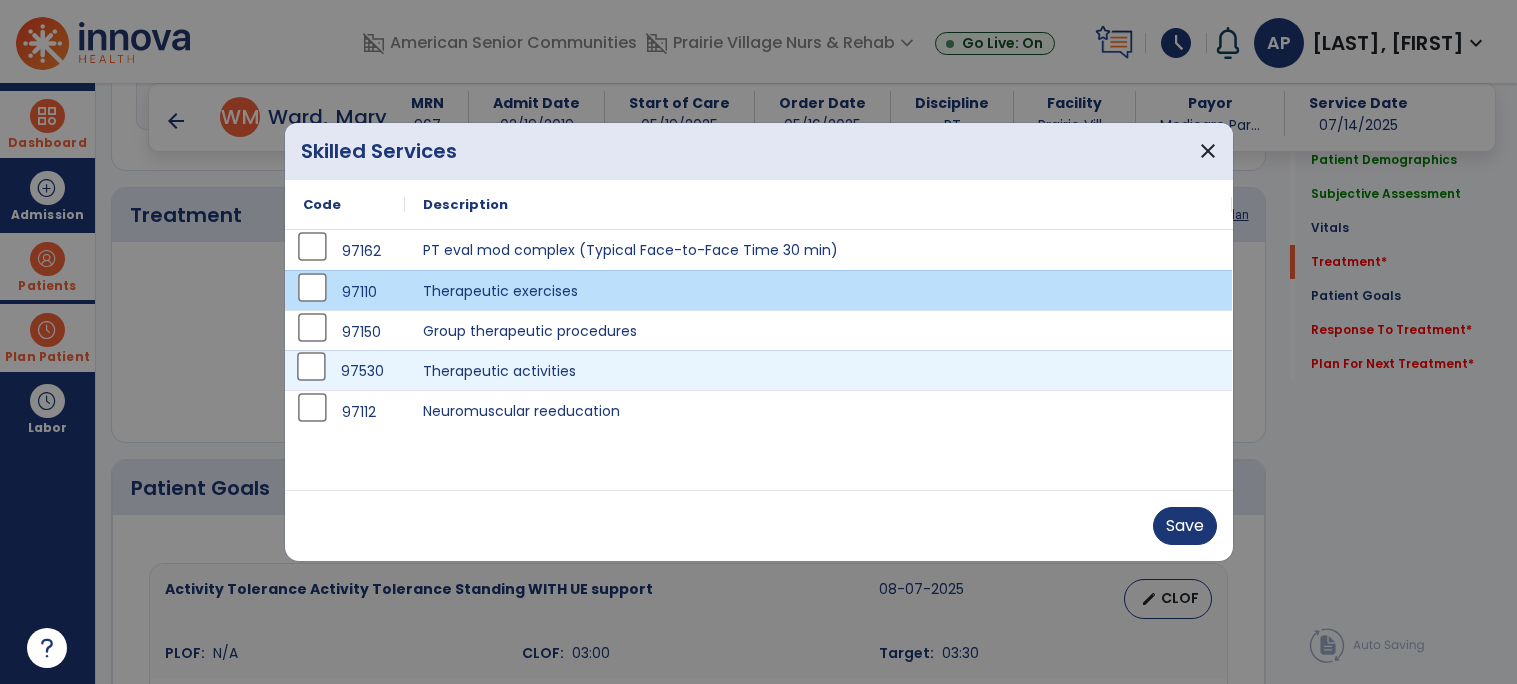 click on "97112" at bounding box center [345, 412] 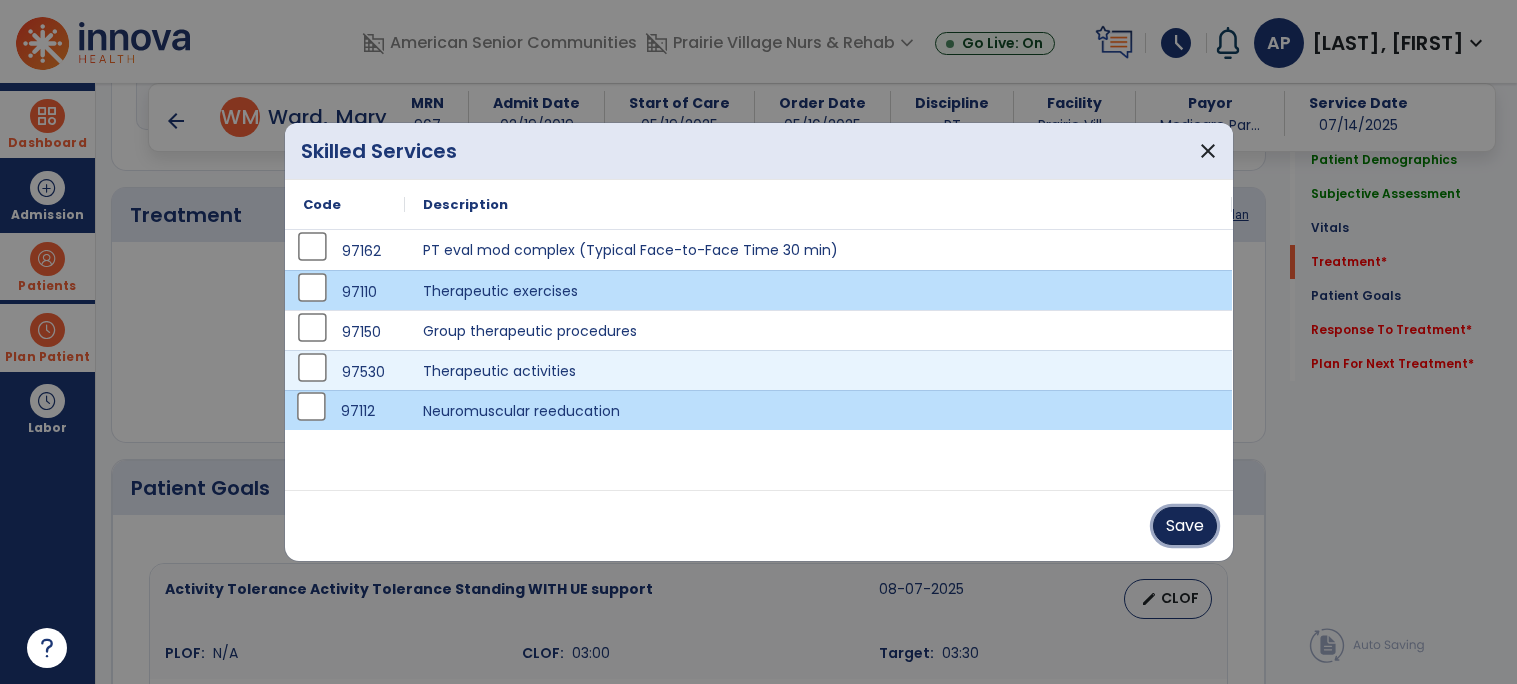 click on "Save" at bounding box center (1185, 526) 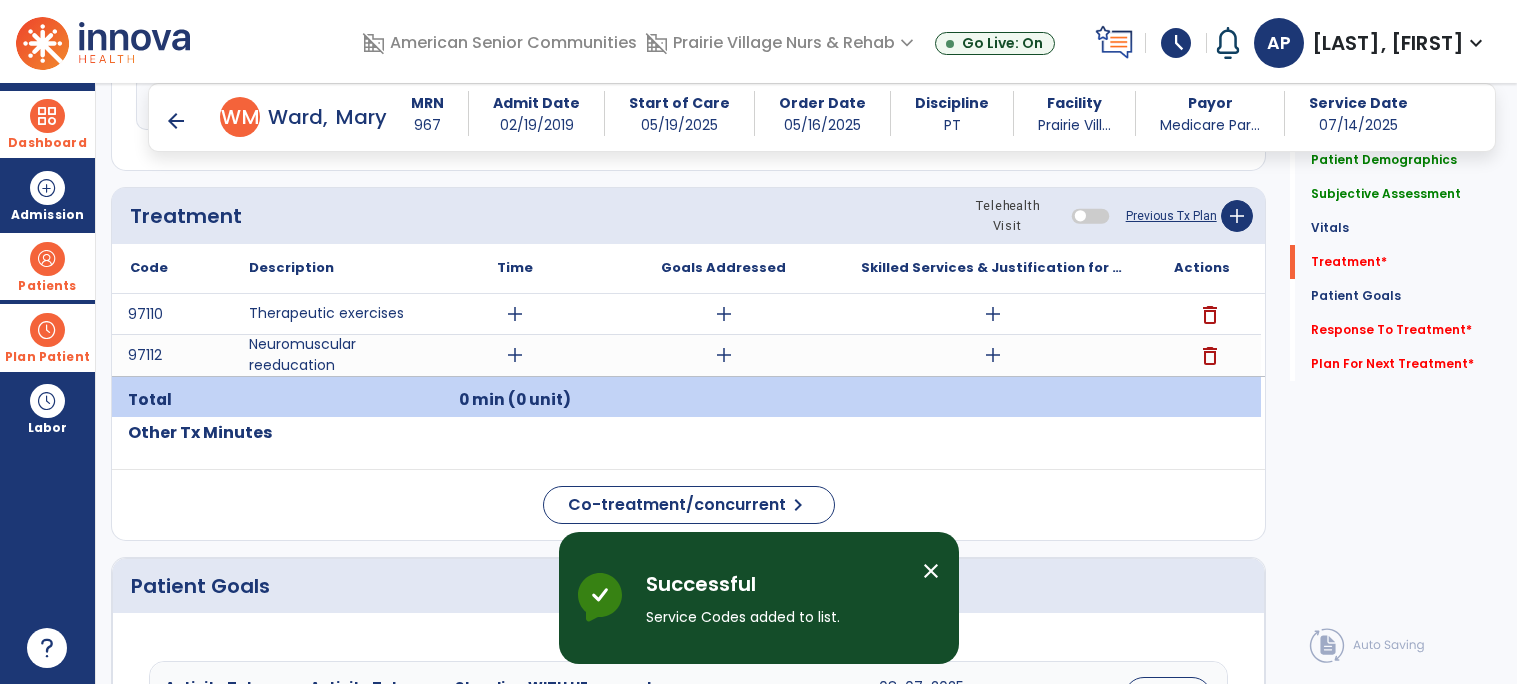 click on "add" at bounding box center (515, 314) 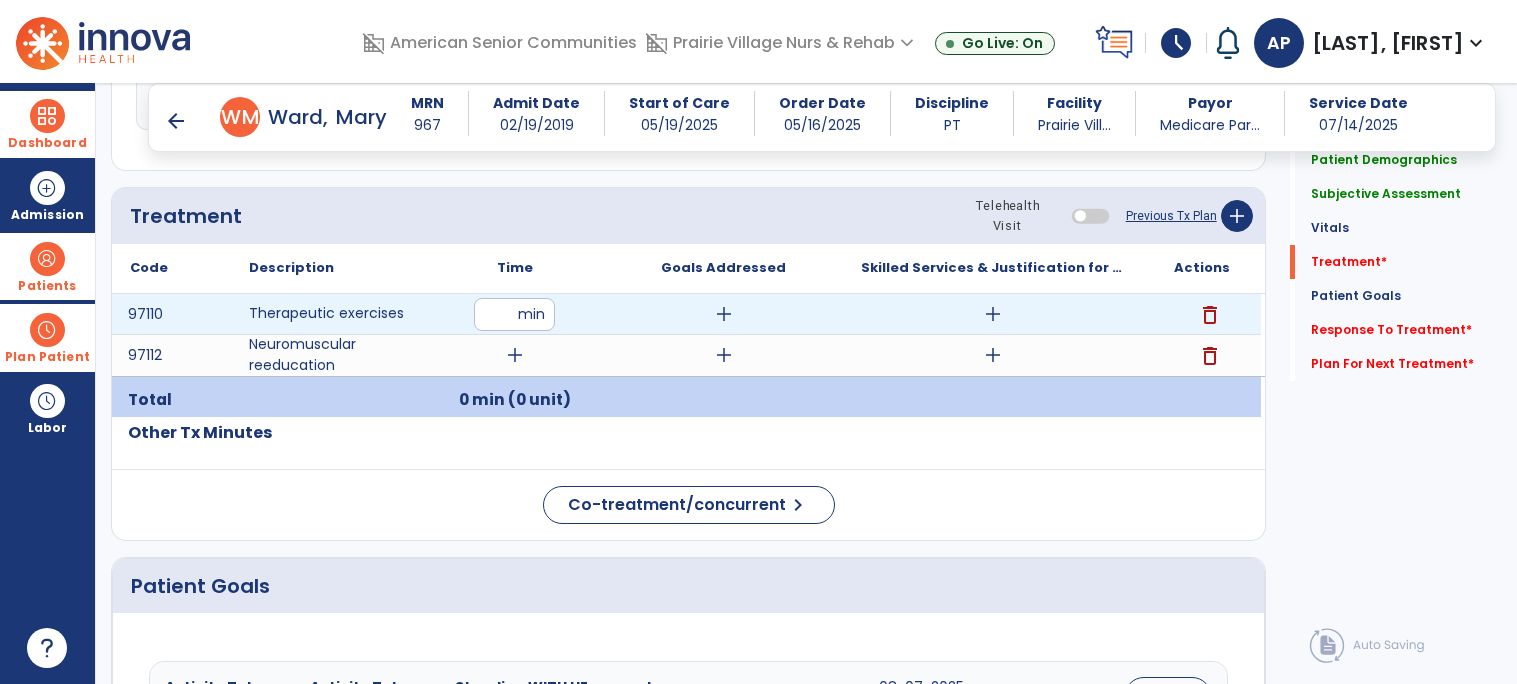 type on "**" 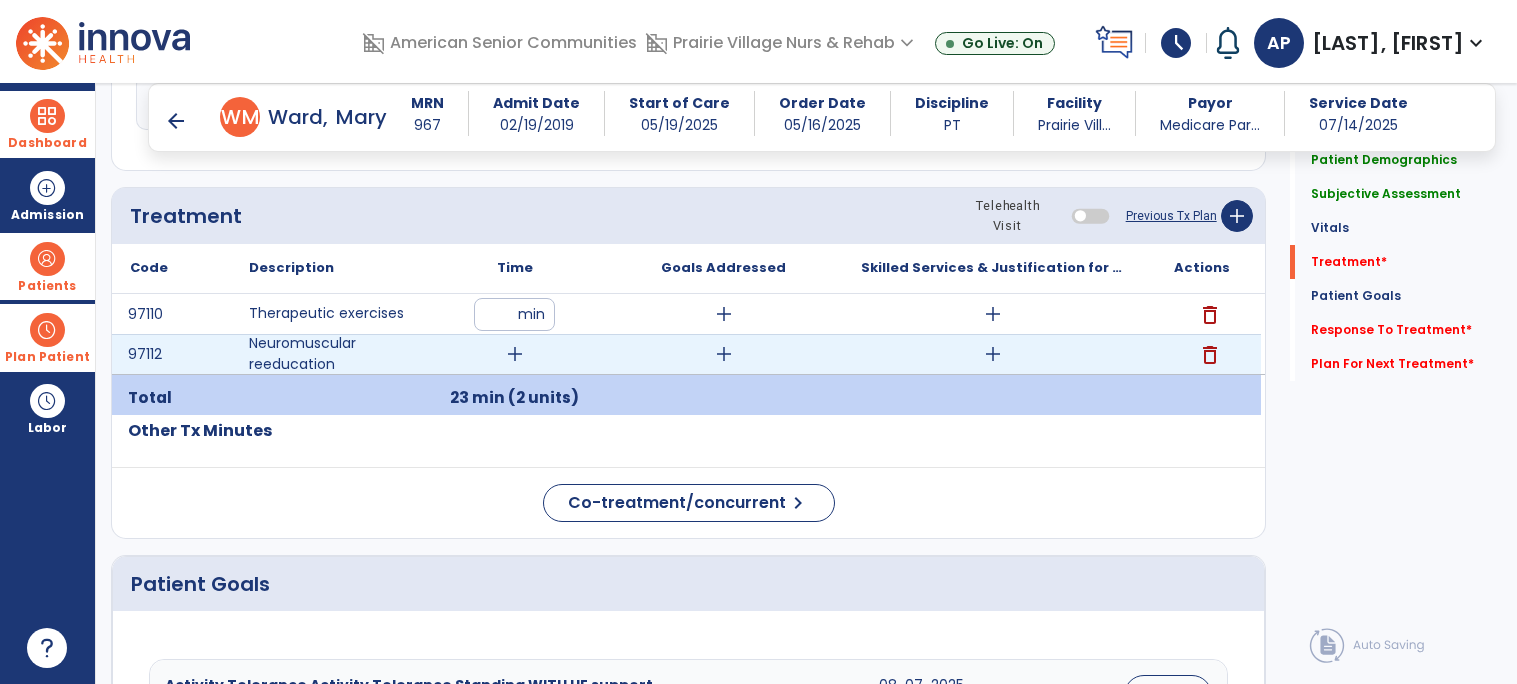 click on "add" at bounding box center (515, 354) 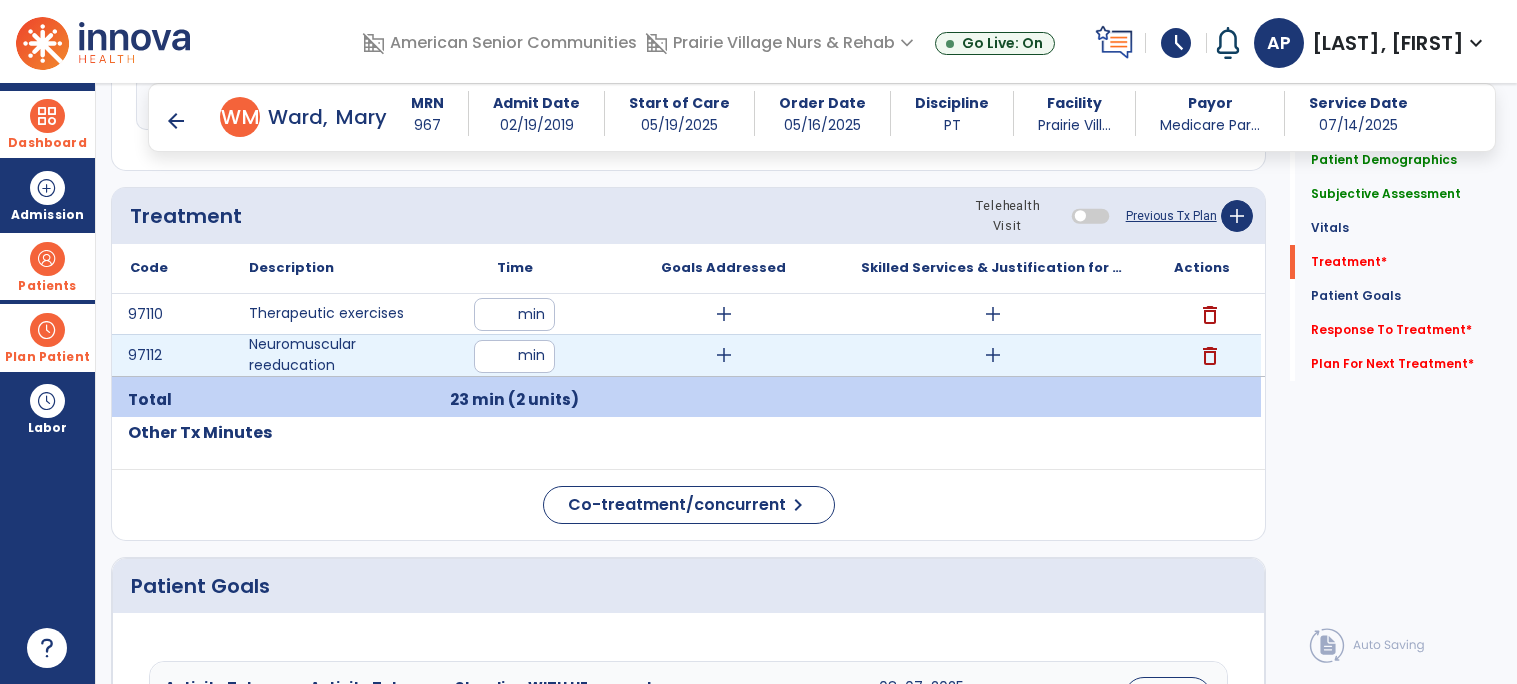 type on "**" 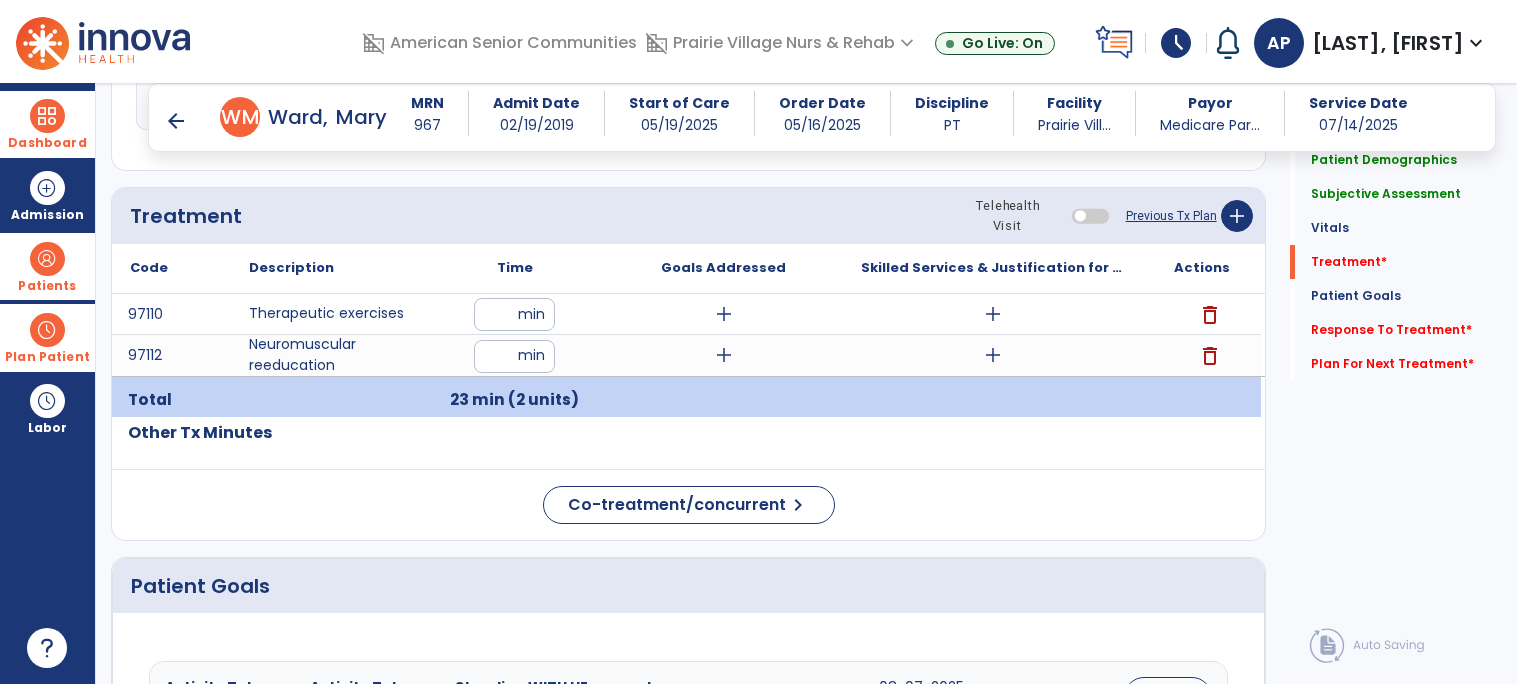 click on "Other Tx Minutes" 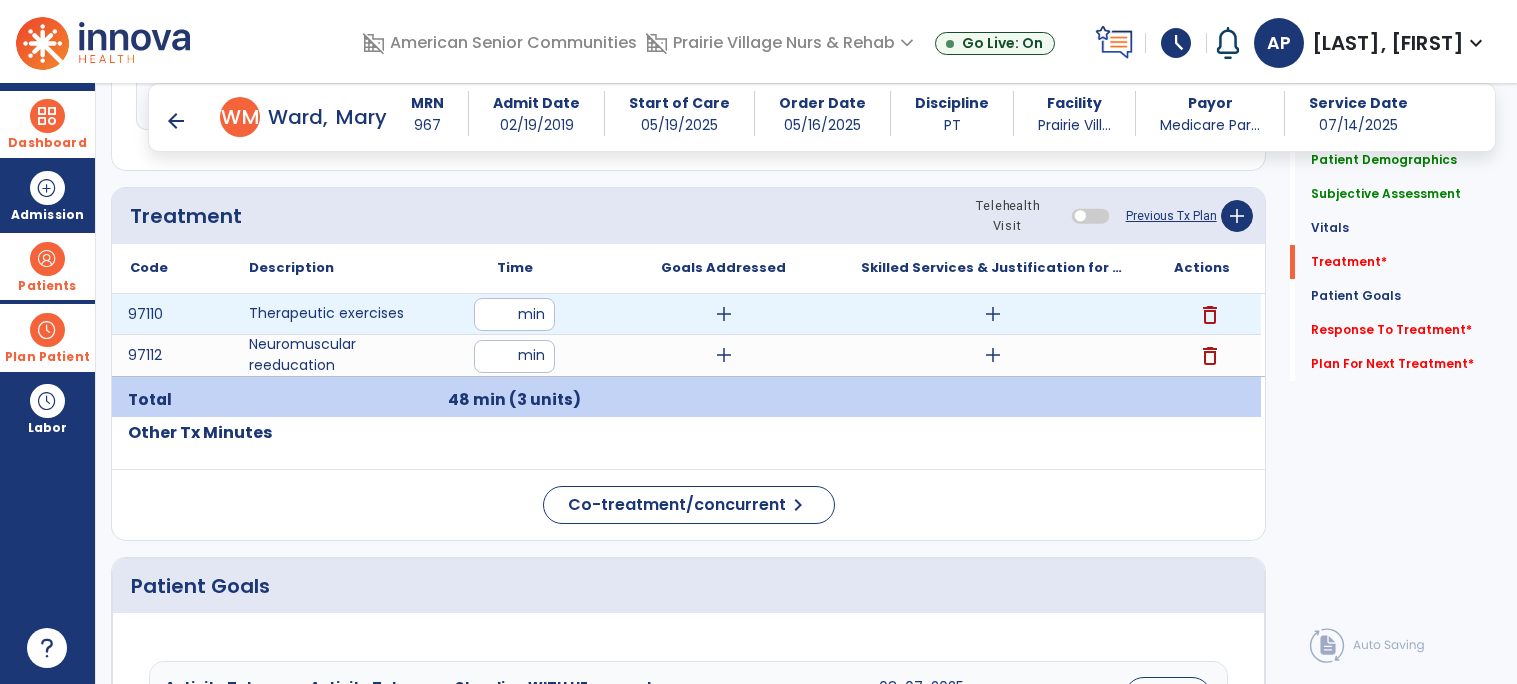 click on "**" at bounding box center [514, 314] 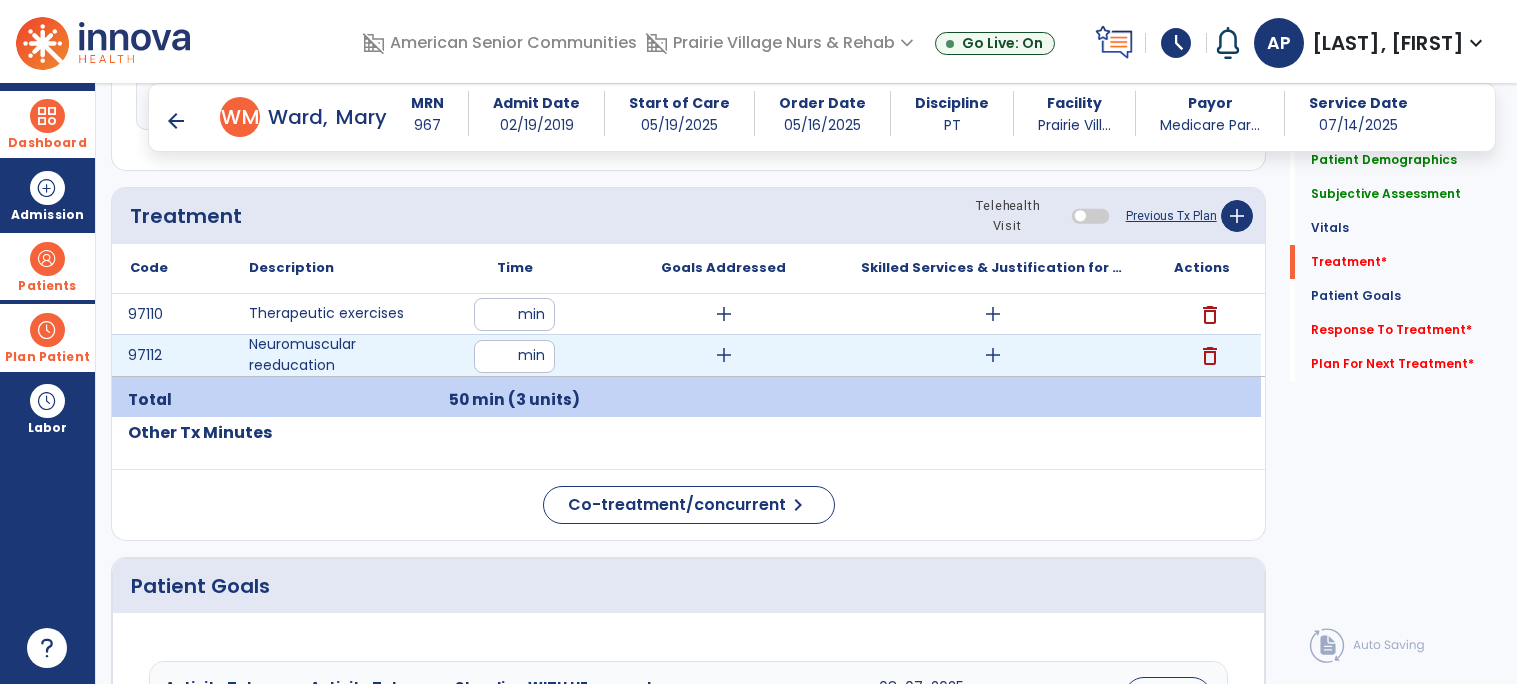click on "**" at bounding box center (514, 356) 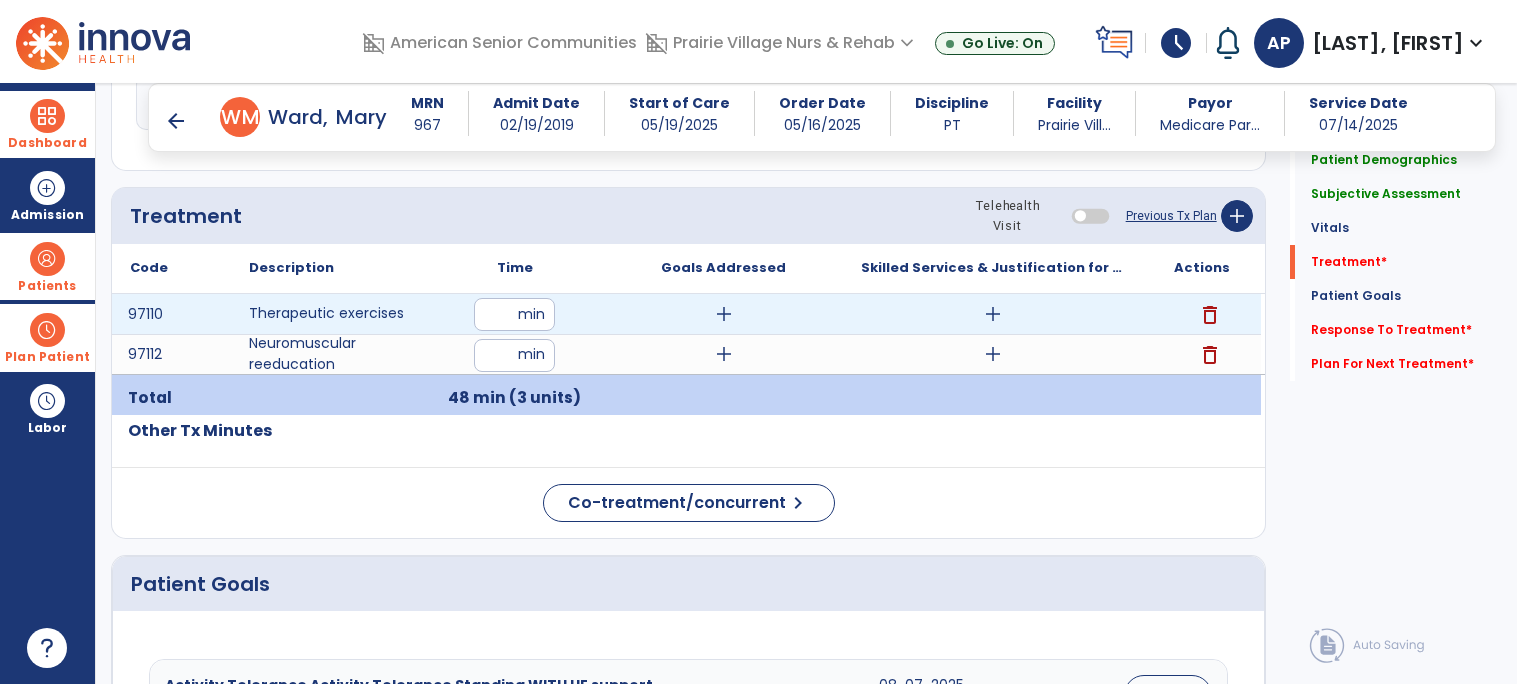 click on "add" at bounding box center (992, 314) 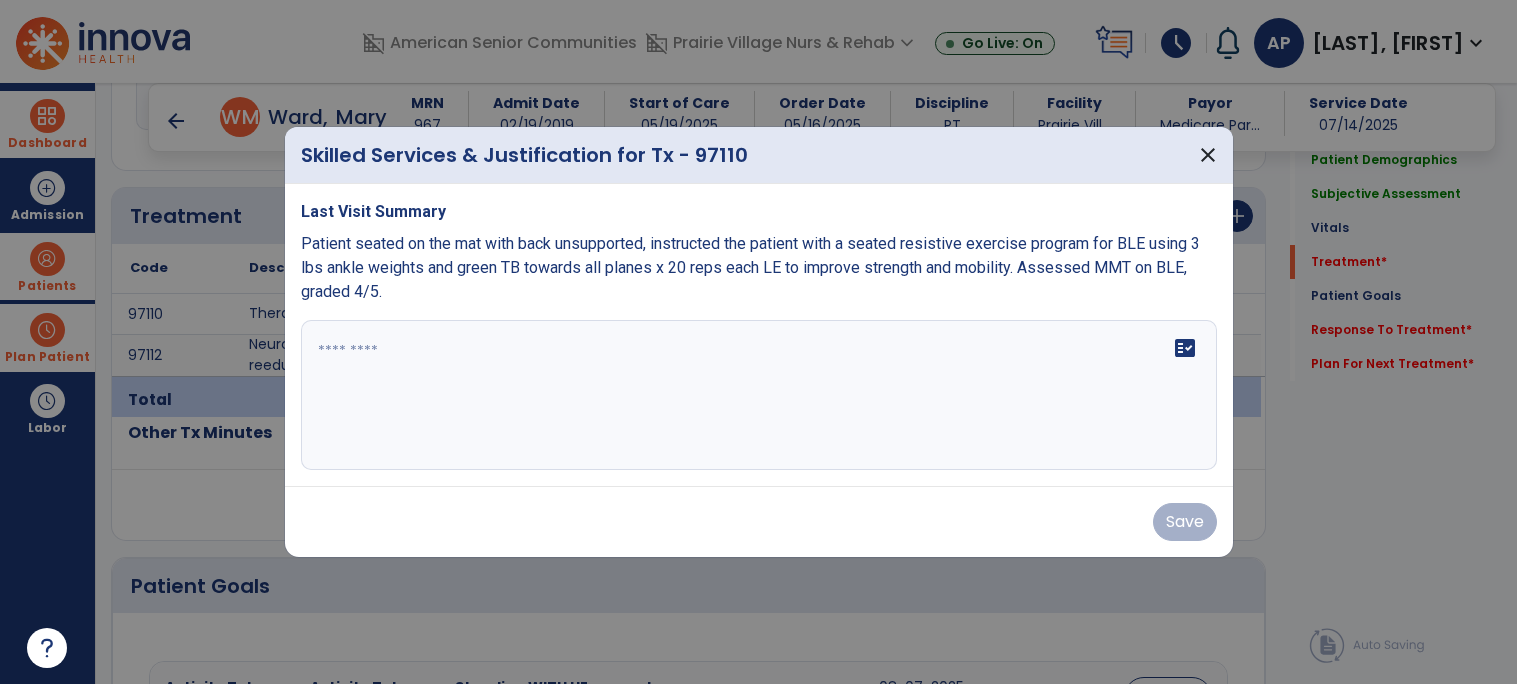 click at bounding box center (759, 395) 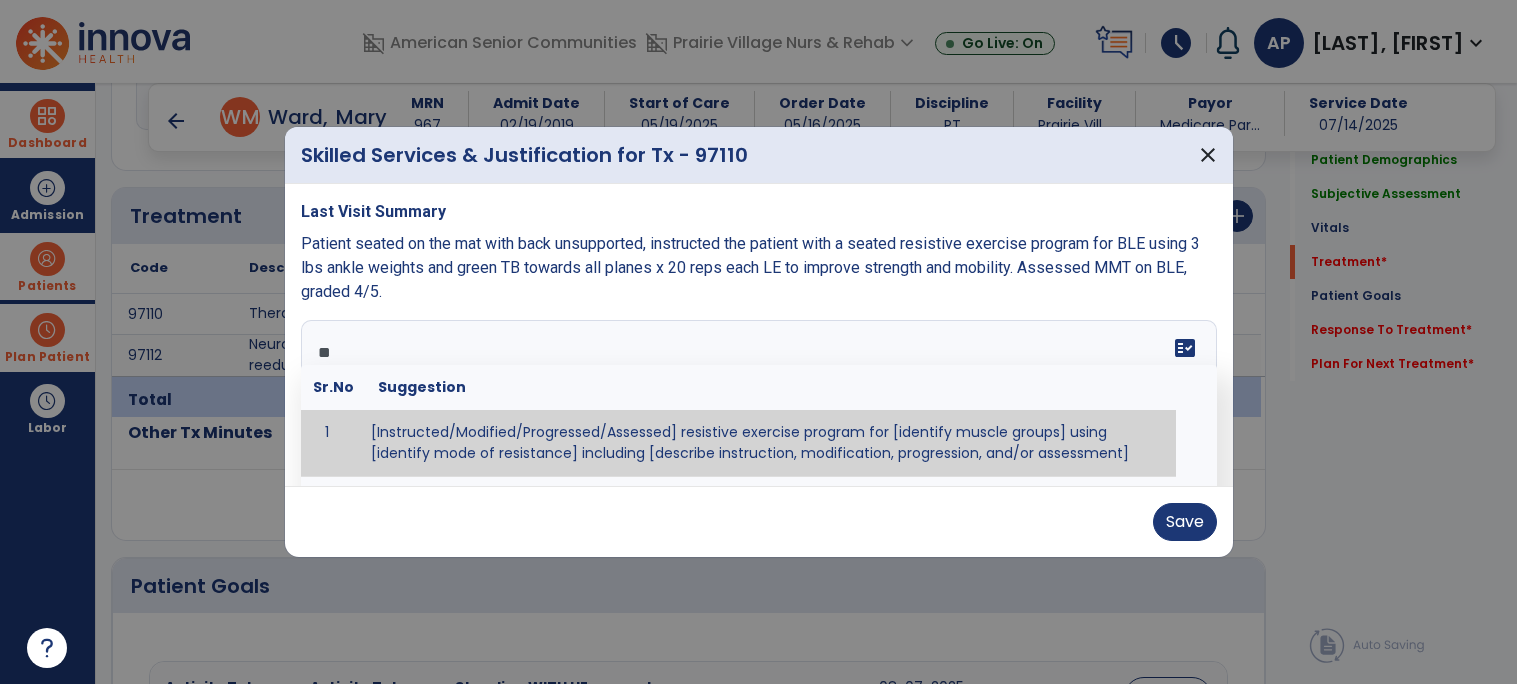 type on "*" 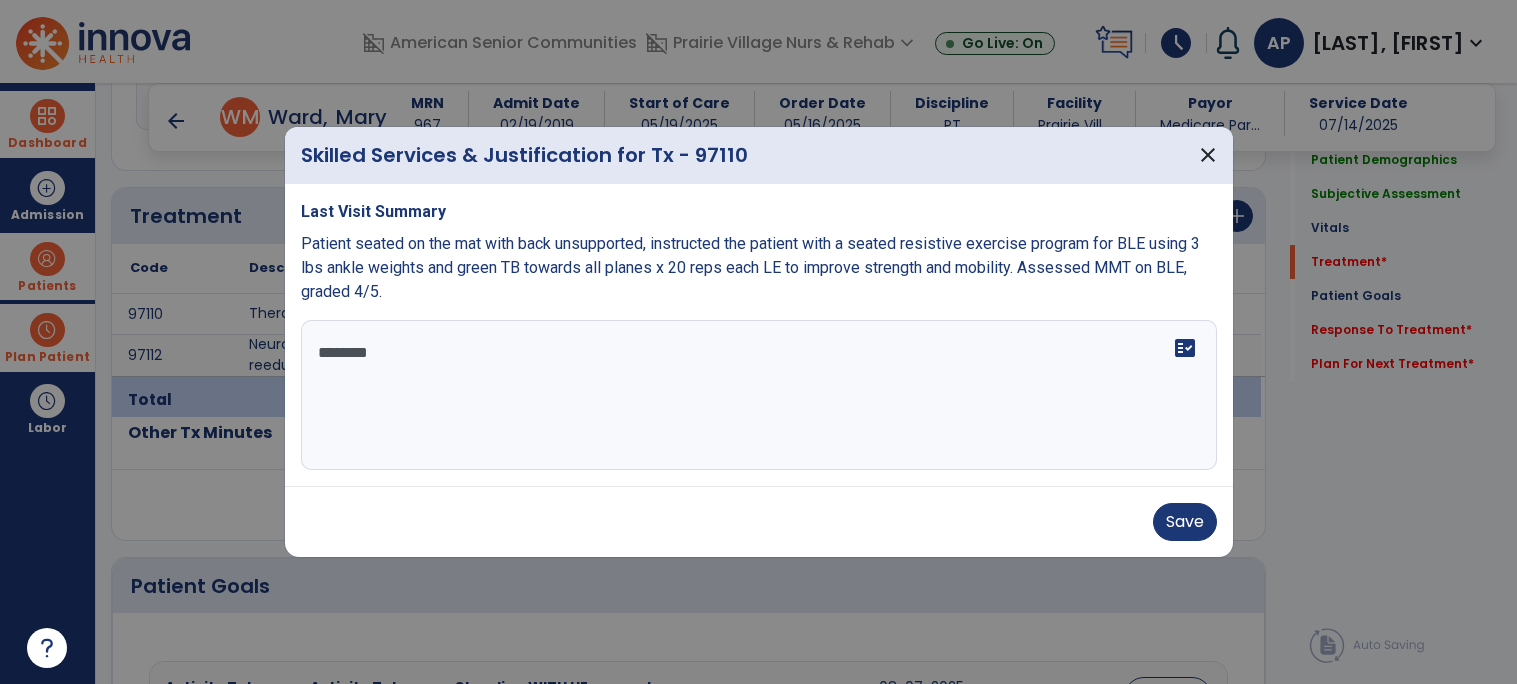type on "*********" 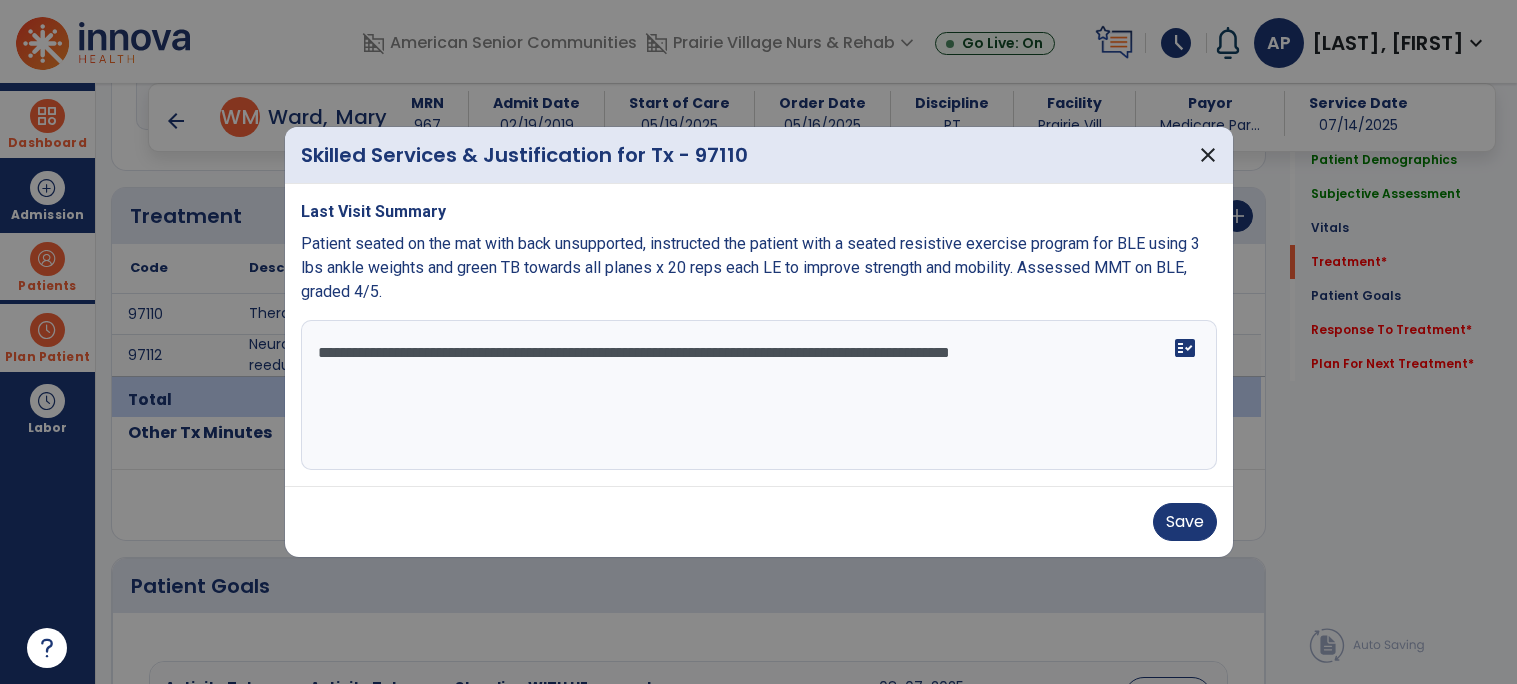 click on "**********" at bounding box center (759, 395) 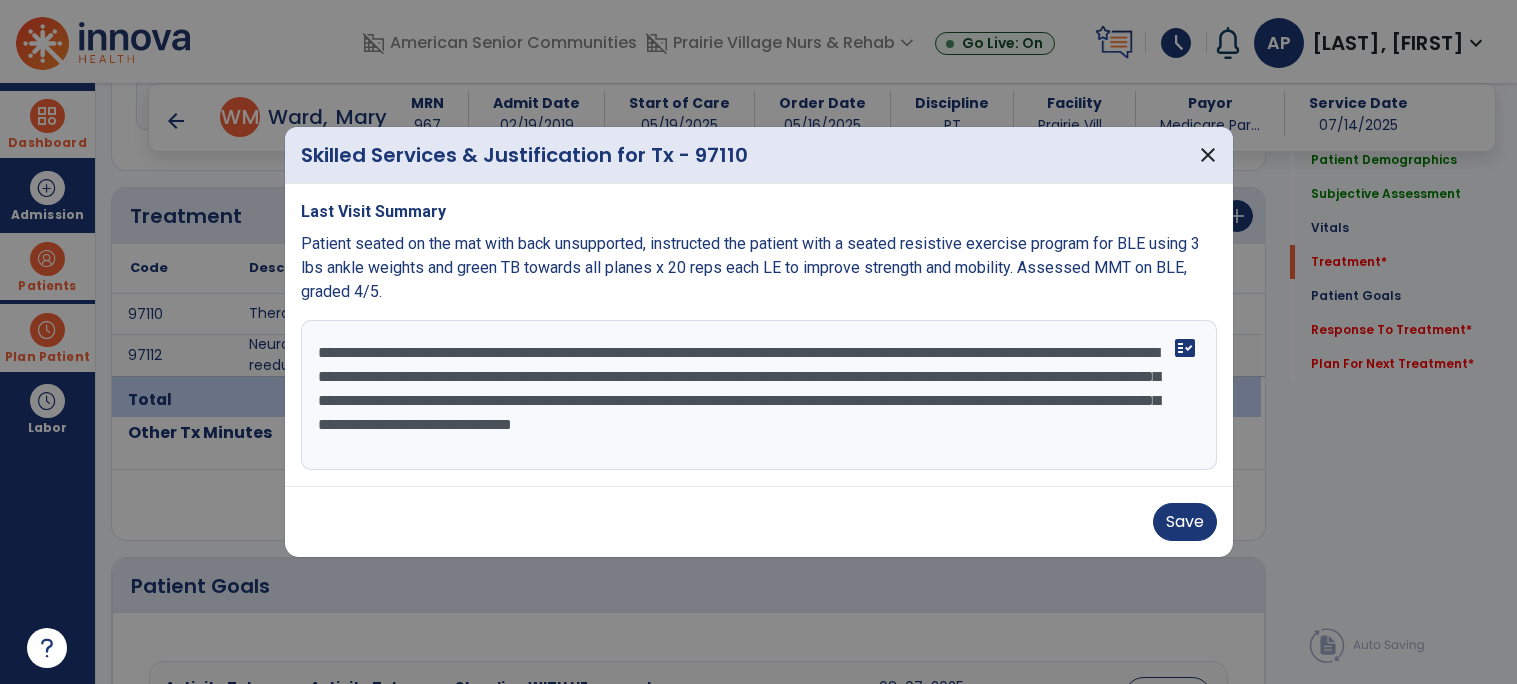 click on "**********" at bounding box center (759, 395) 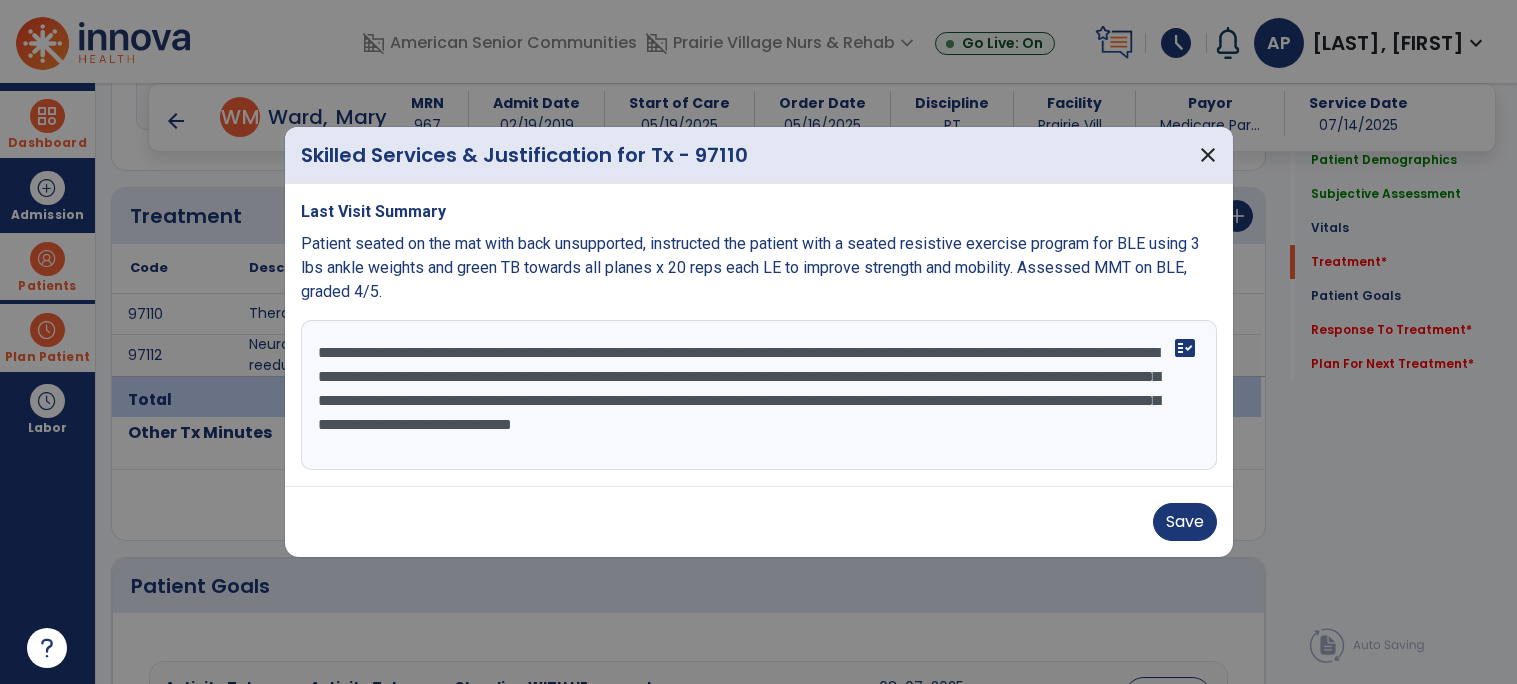 click on "**********" at bounding box center (759, 395) 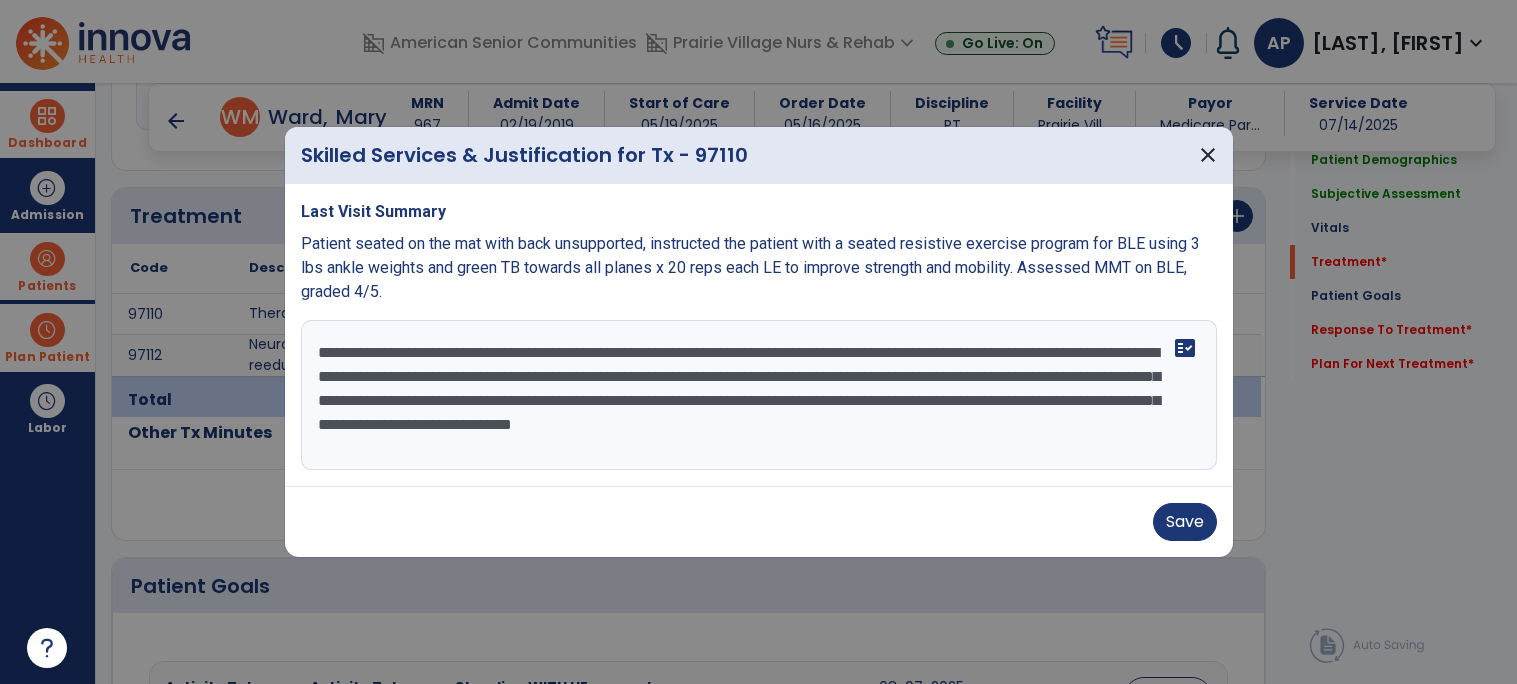 click on "**********" at bounding box center [759, 395] 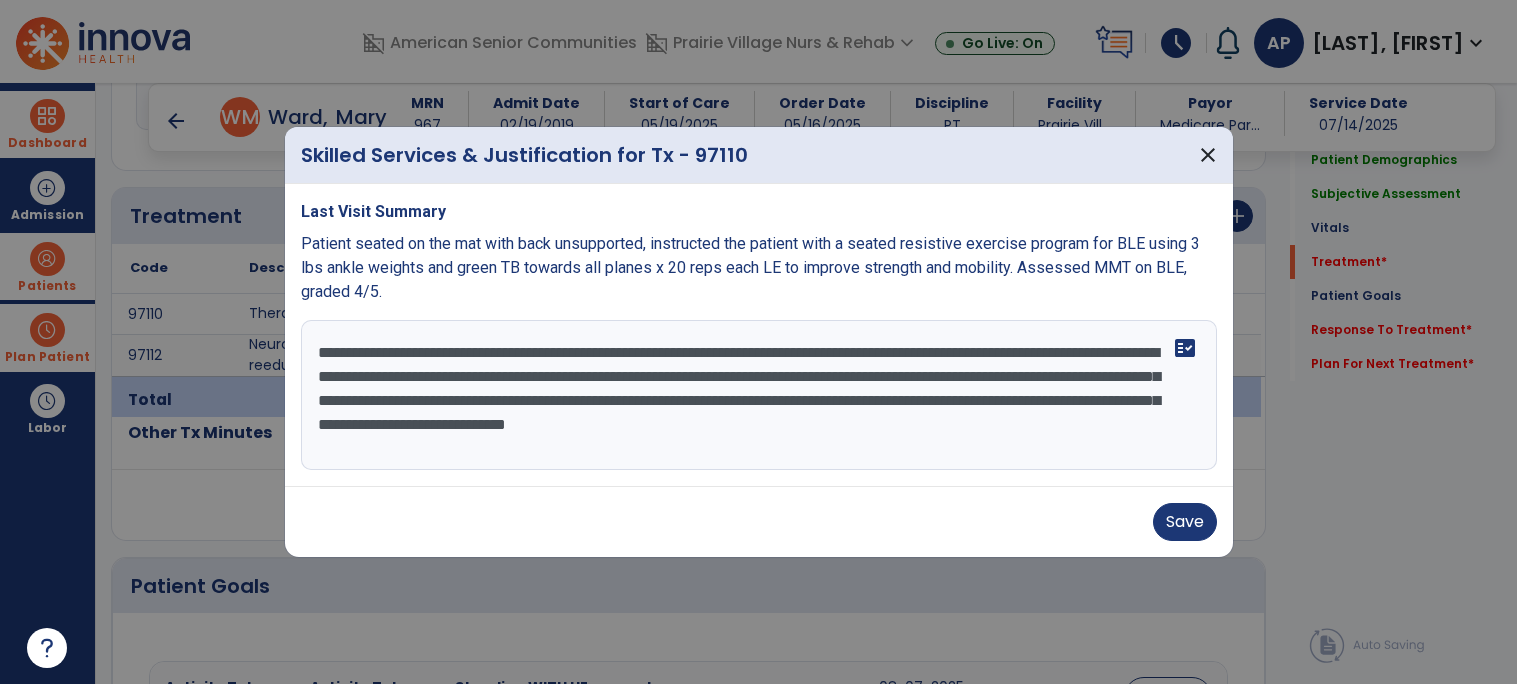 click on "**********" at bounding box center [759, 395] 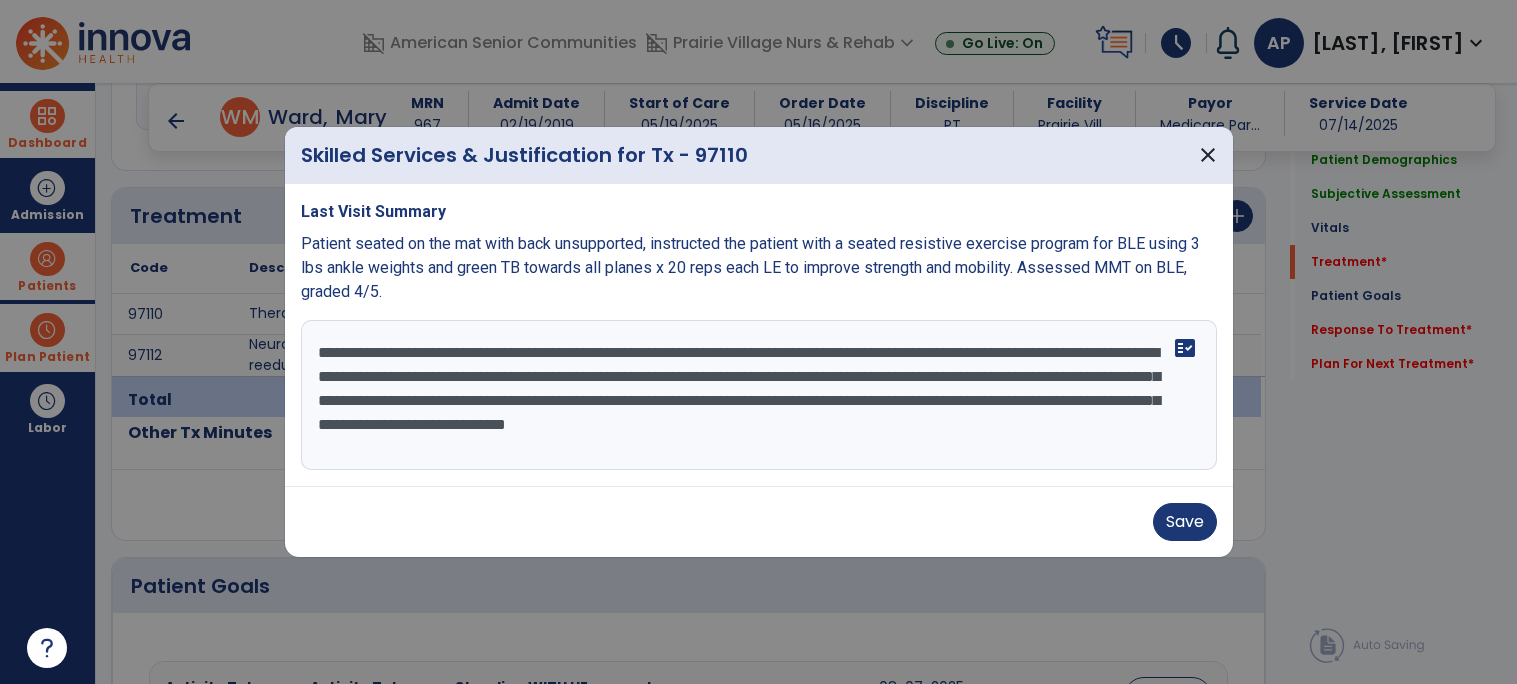 click on "**********" at bounding box center (759, 395) 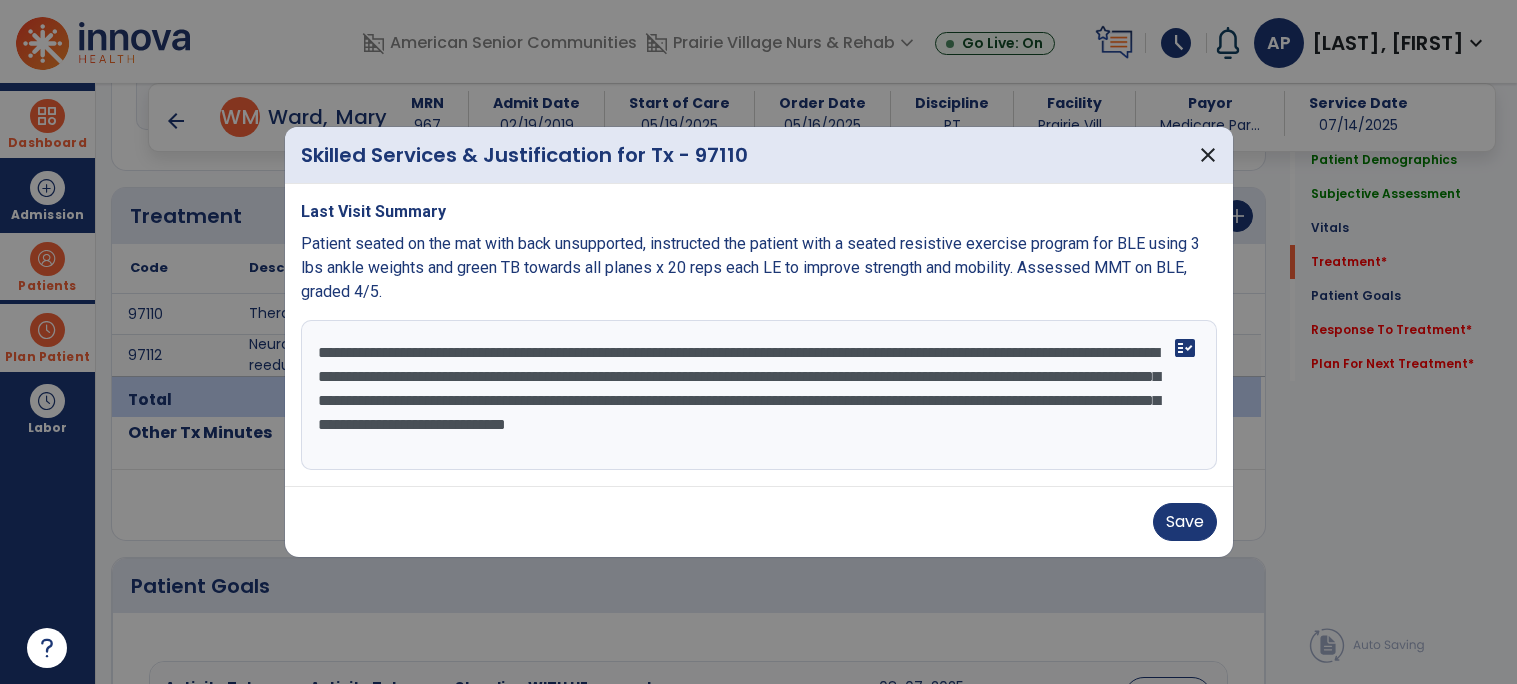 click on "**********" at bounding box center [759, 395] 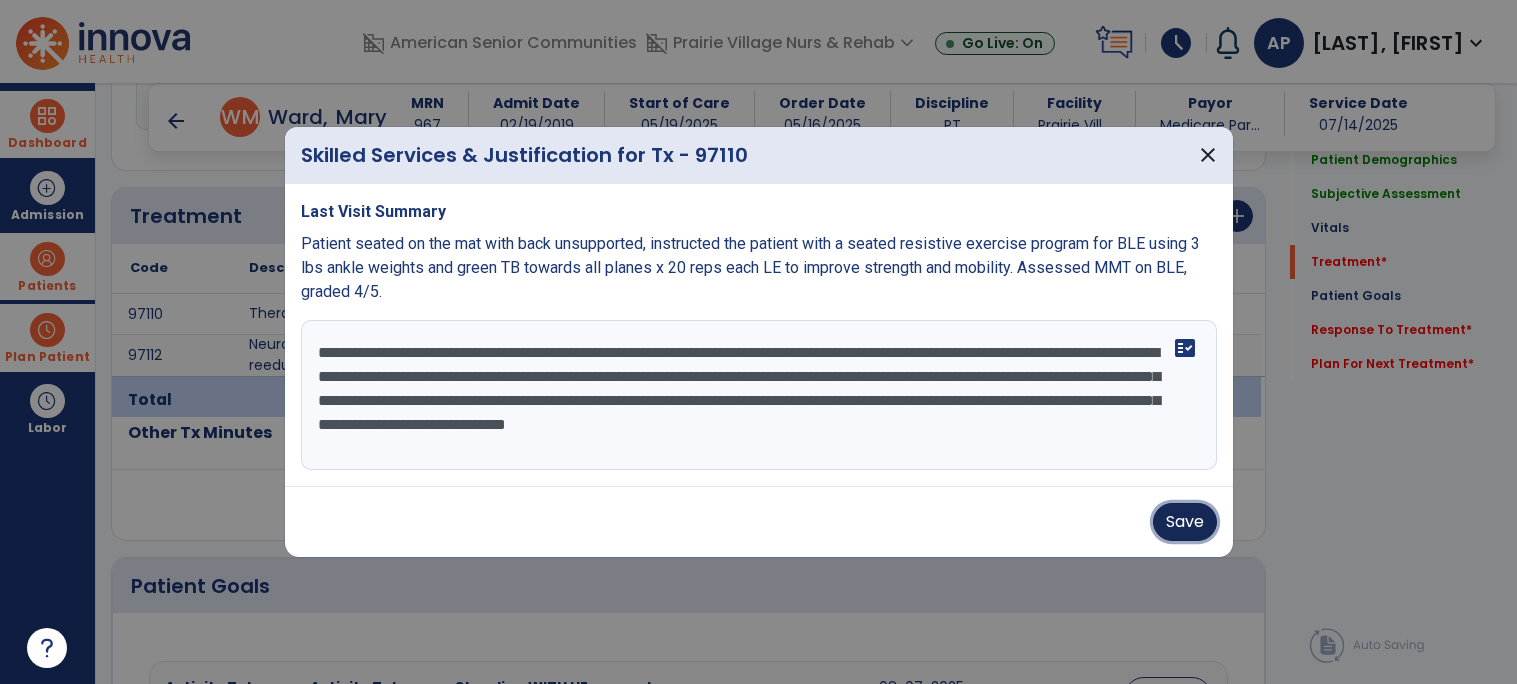 click on "Save" at bounding box center [1185, 522] 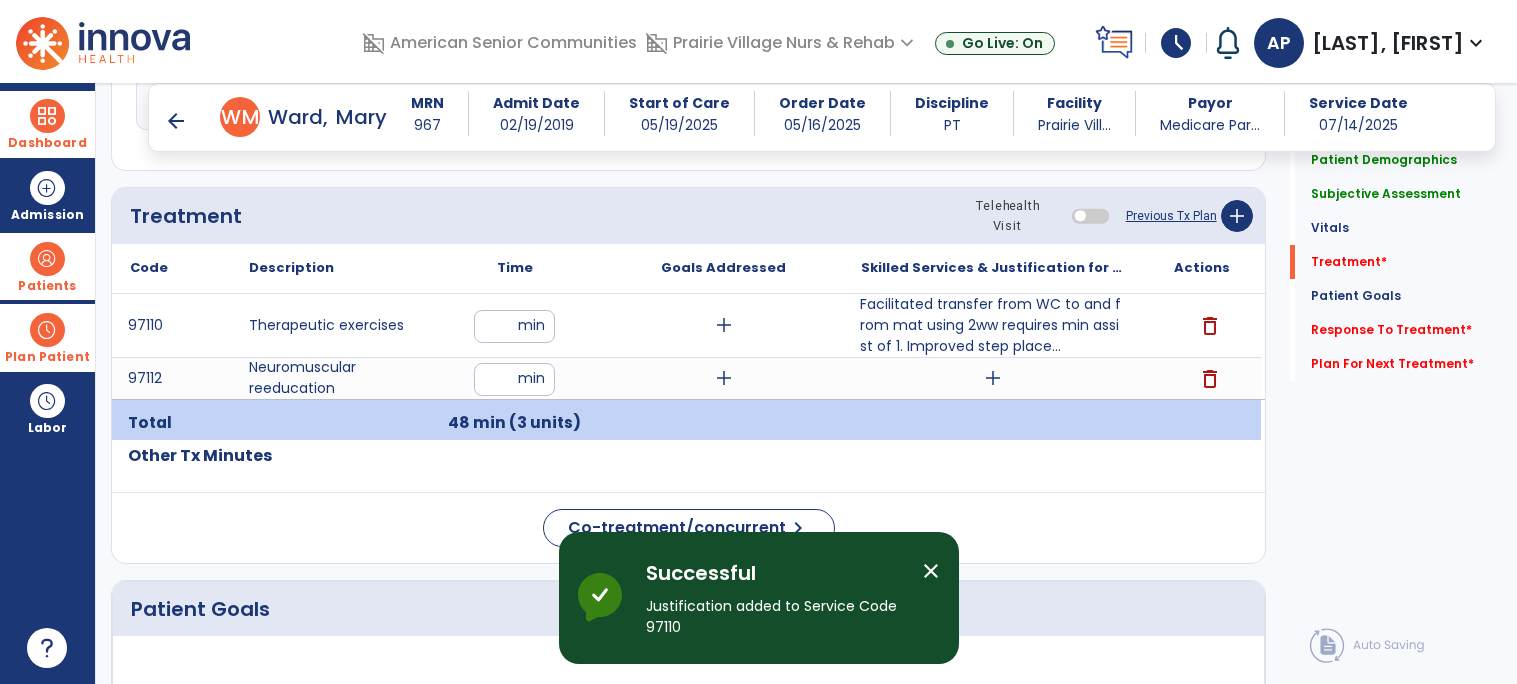 click on "add" at bounding box center [993, 378] 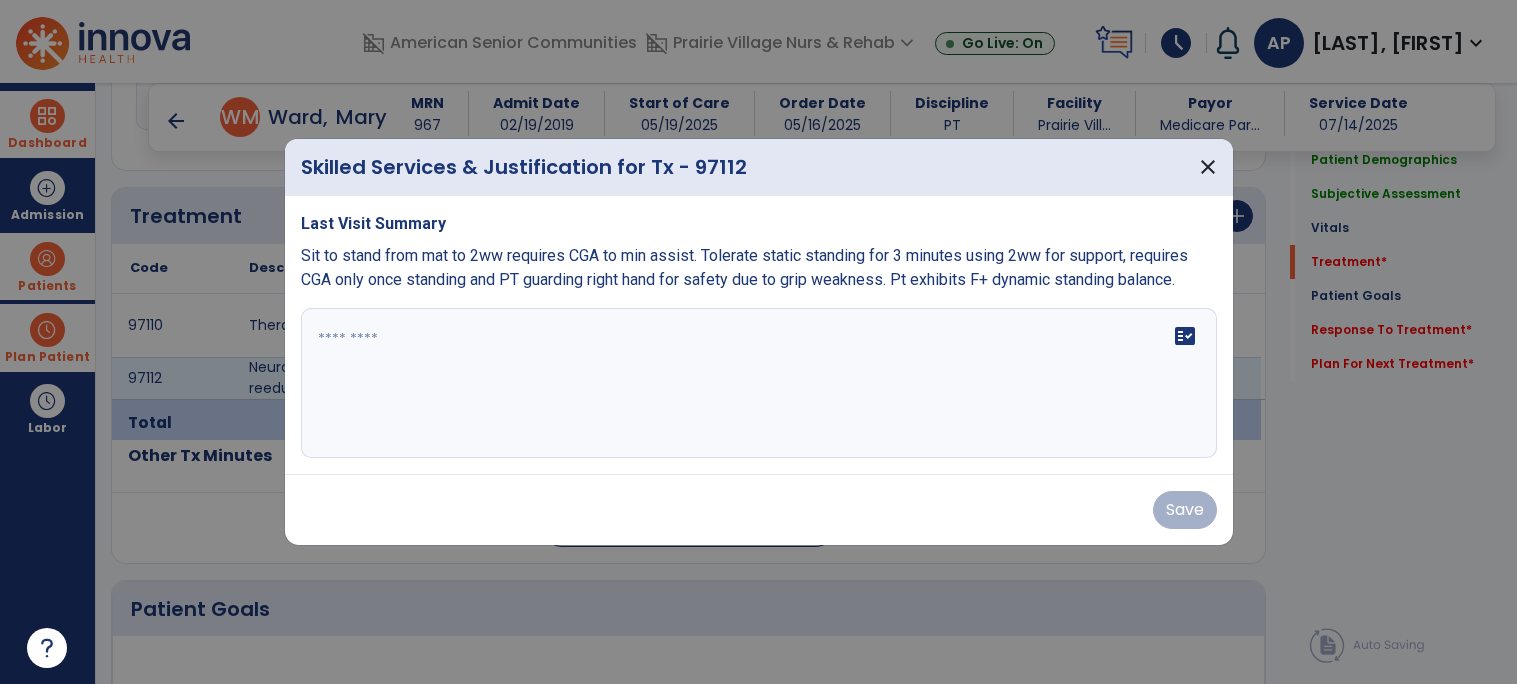 click at bounding box center [759, 383] 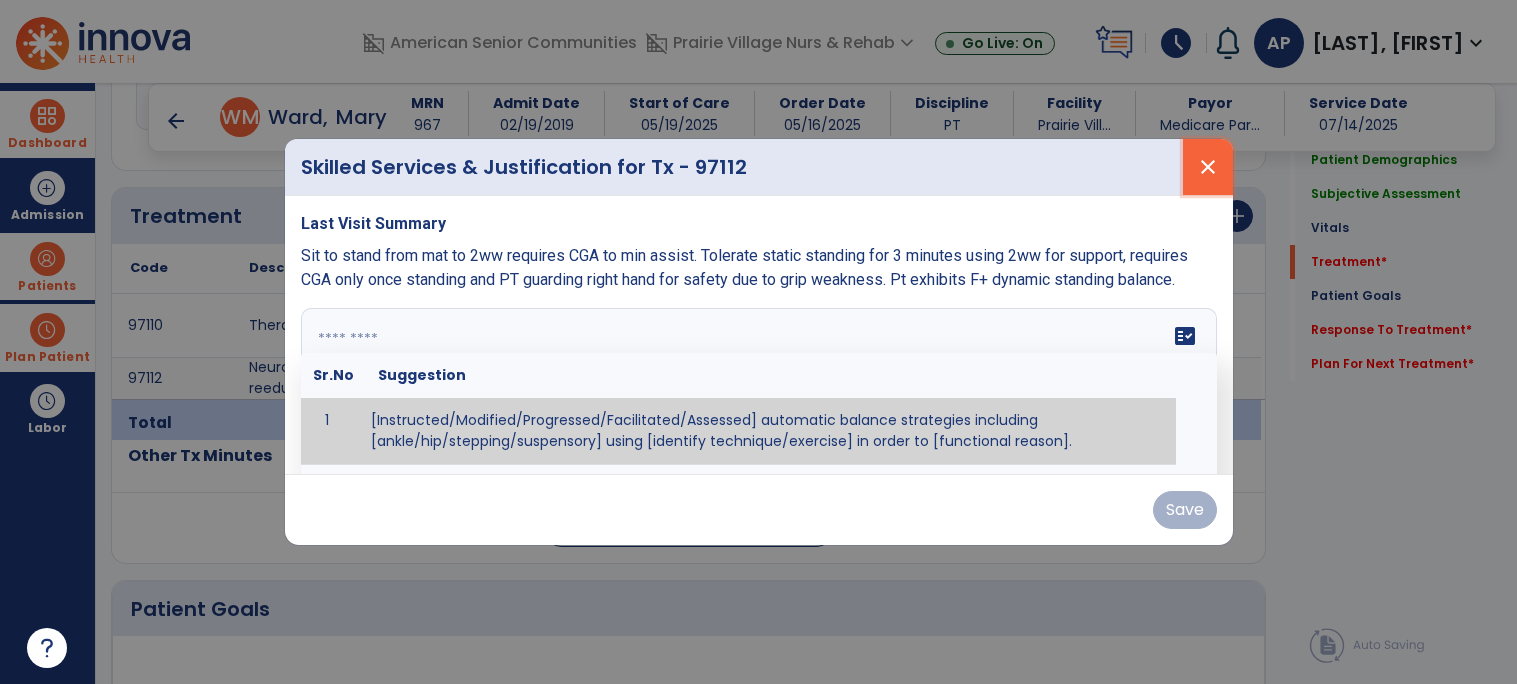 click on "close" at bounding box center [1208, 167] 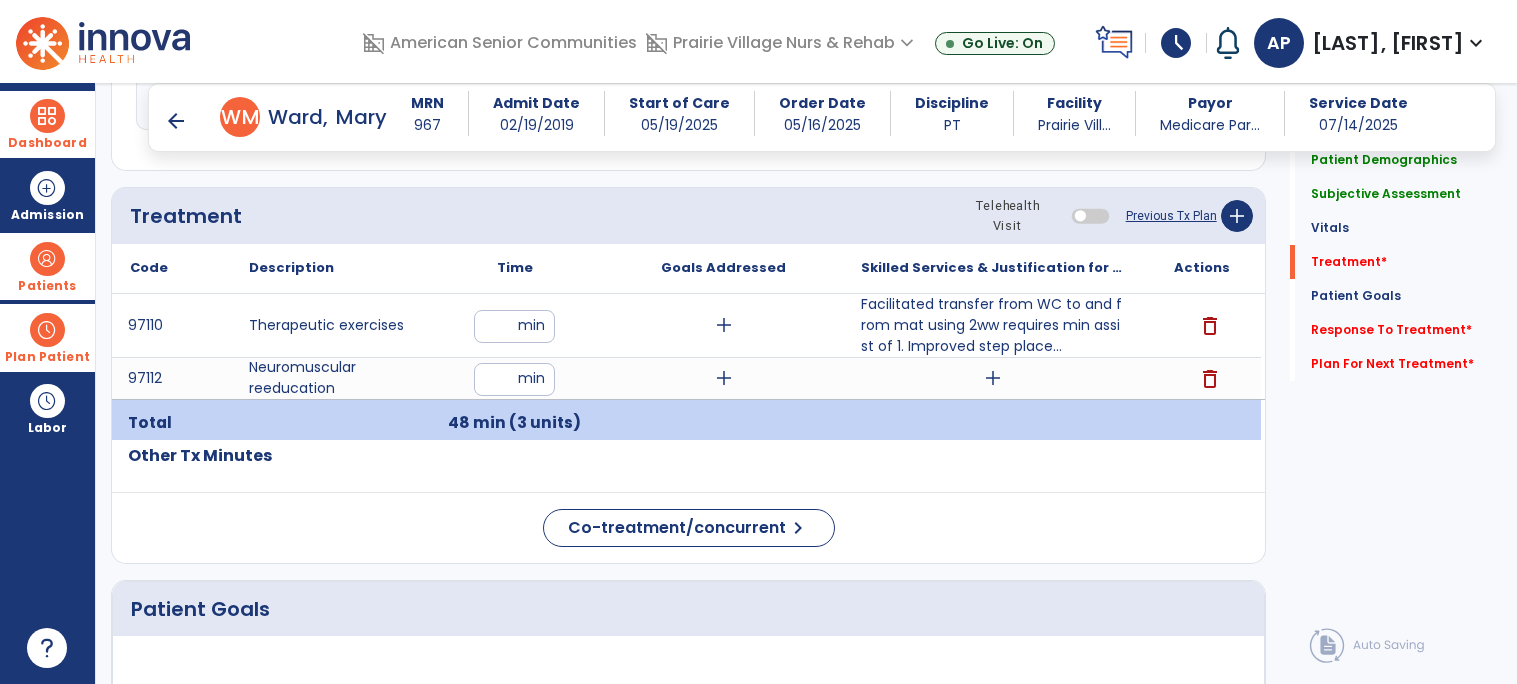 click on "**" at bounding box center [514, 326] 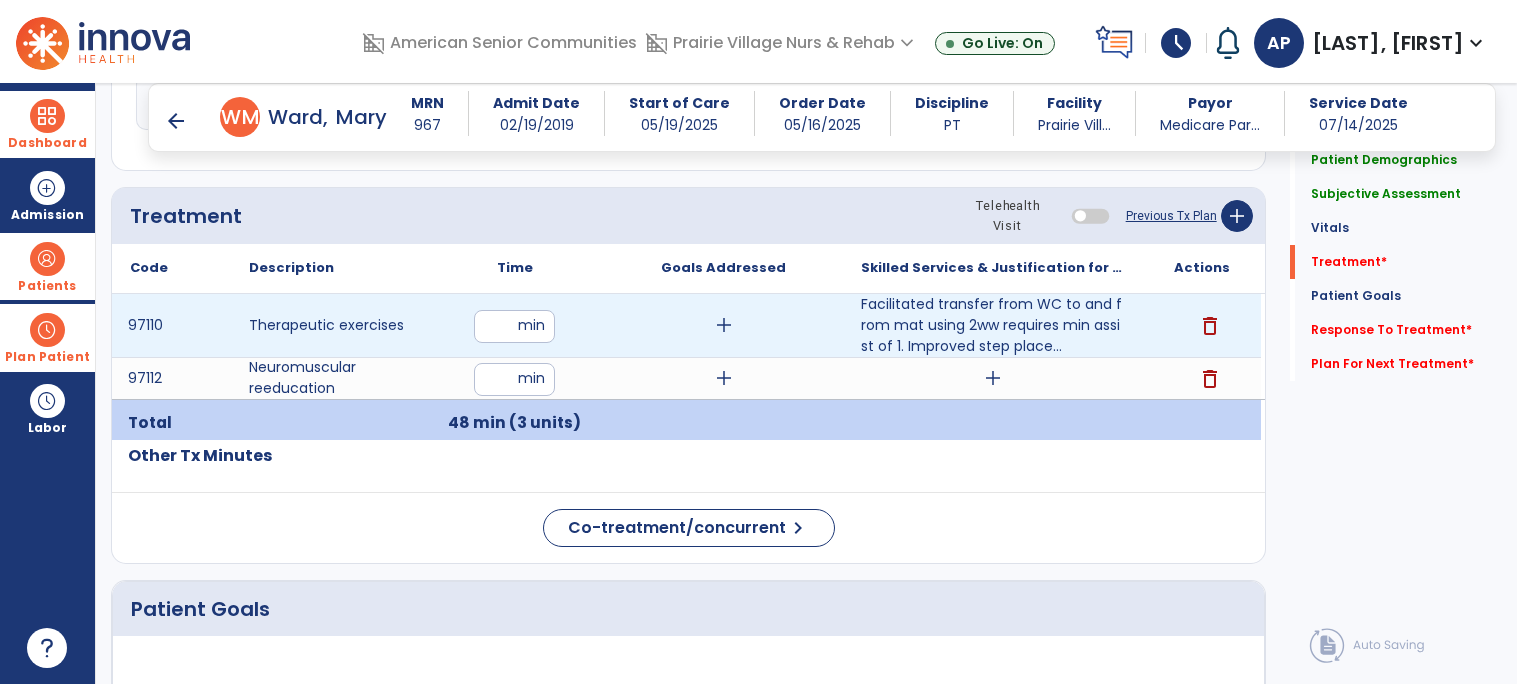 type on "**" 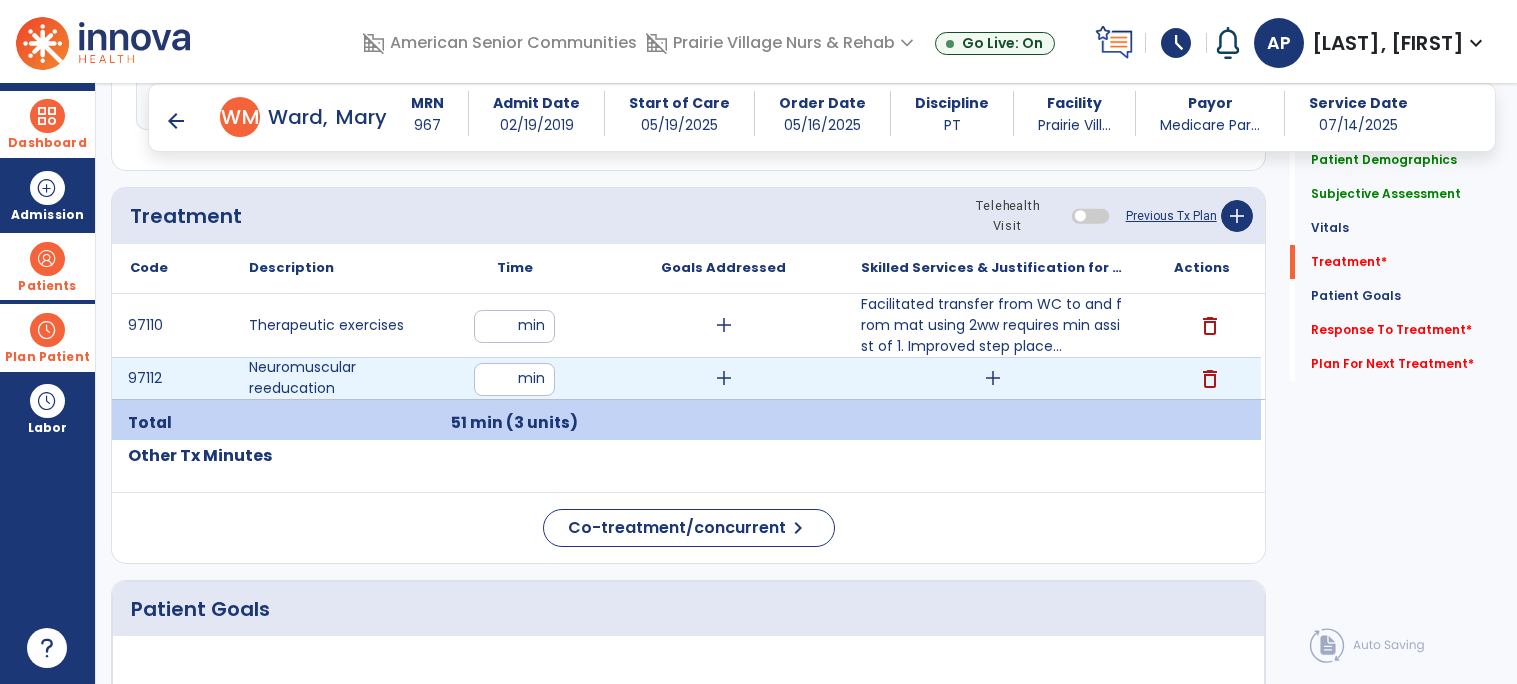 click on "**" at bounding box center (514, 379) 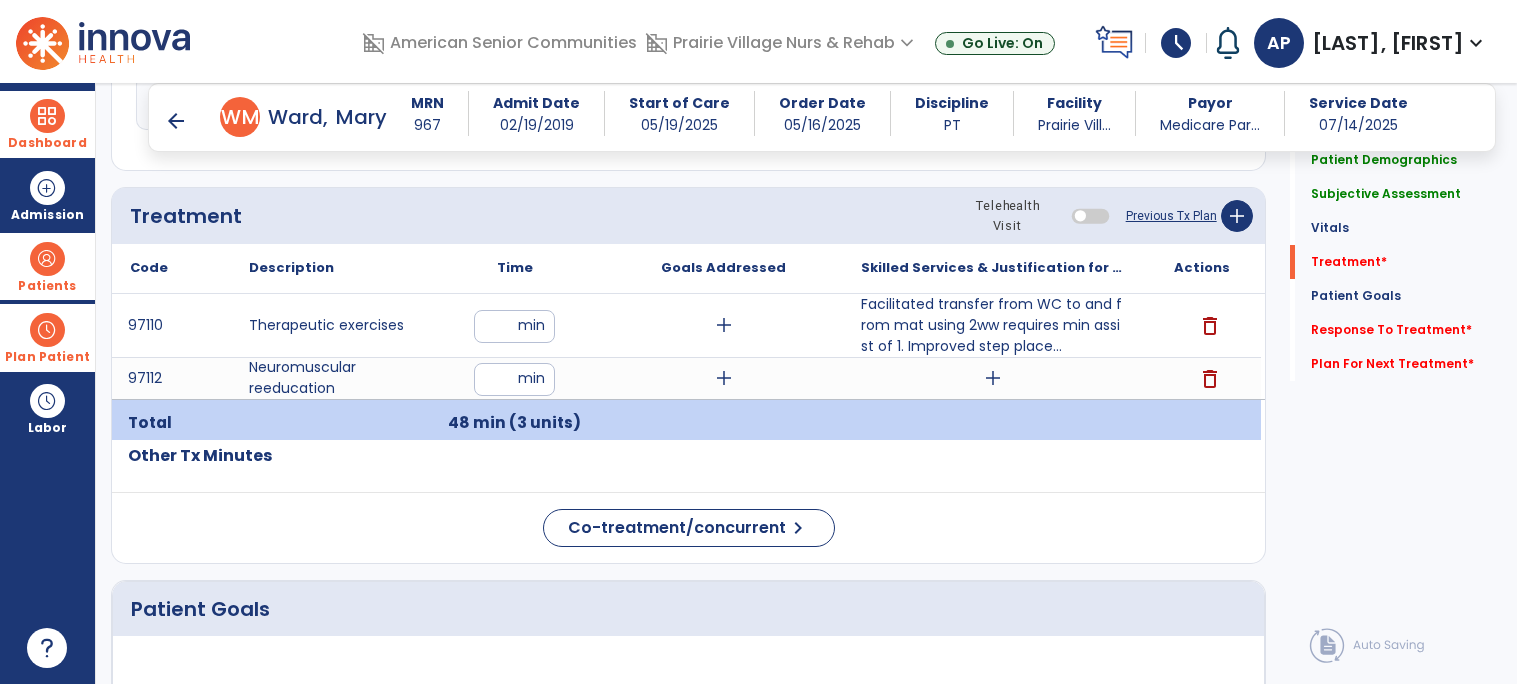 click on "add" at bounding box center (993, 378) 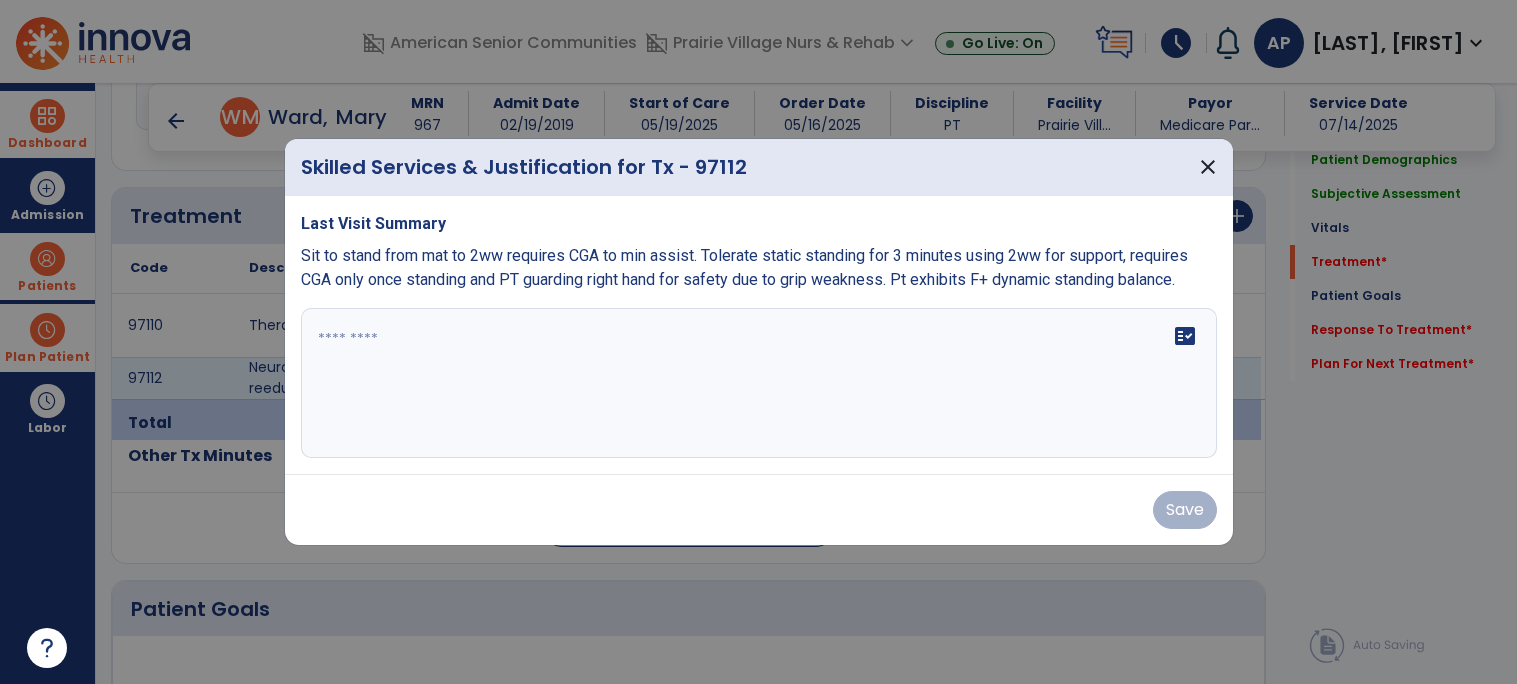 click at bounding box center [759, 383] 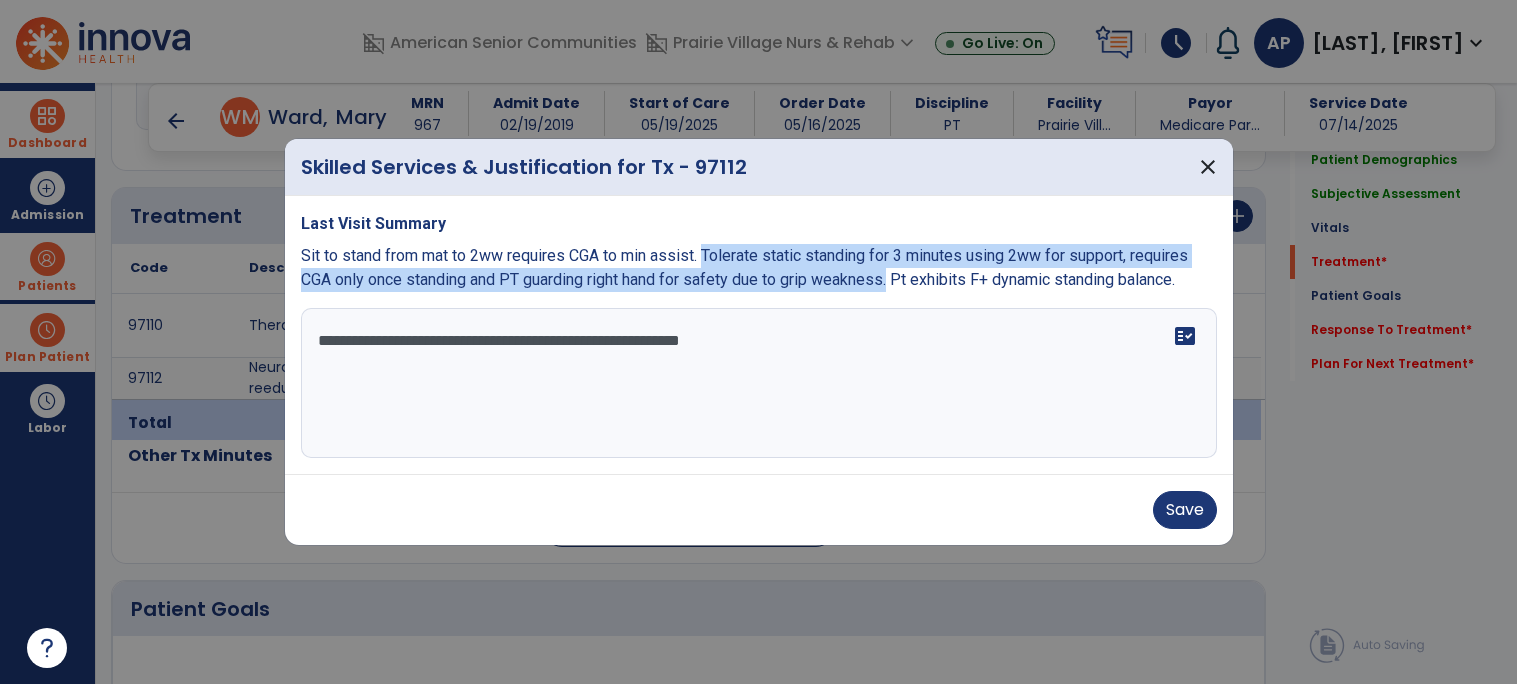 copy on "Tolerate static standing for 3 minutes using 2ww for support, requires CGA only once standing and PT guarding right hand for safety due o grip weakness." 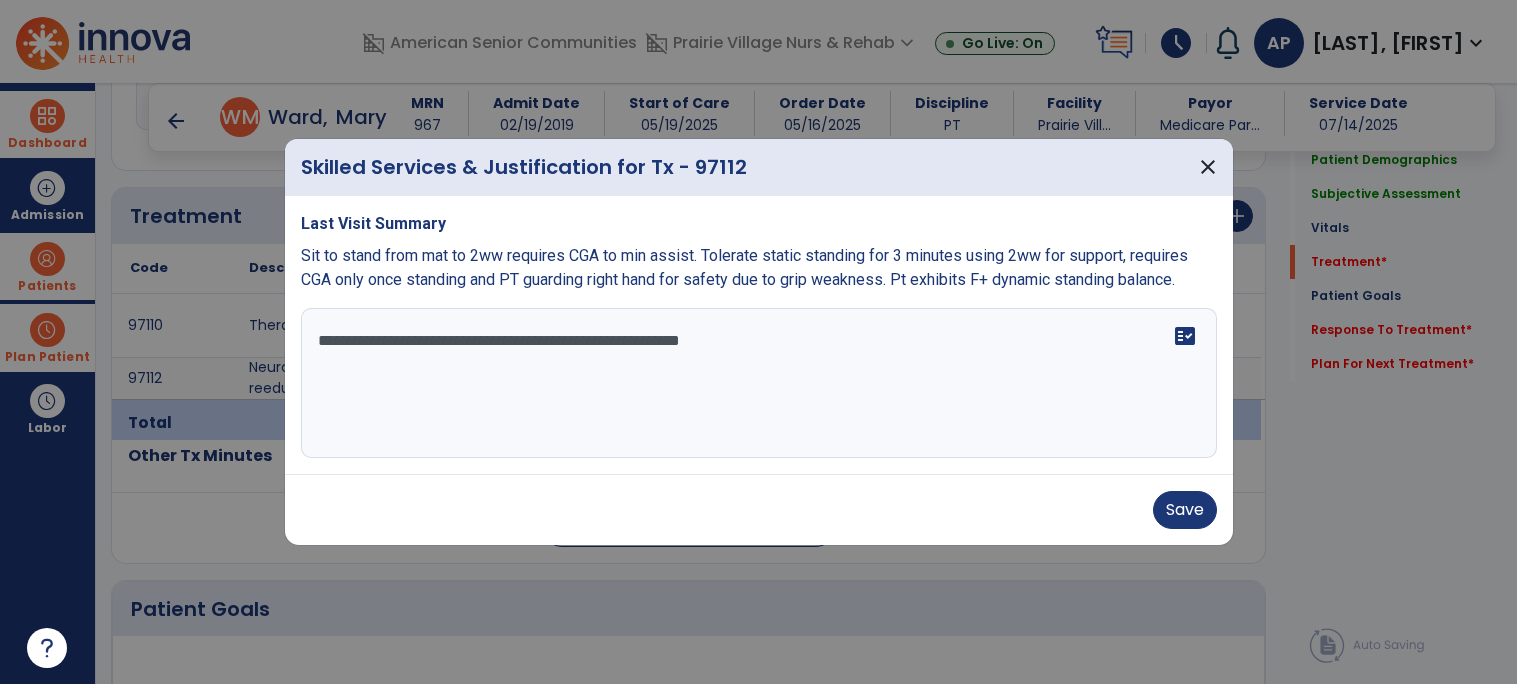 paste on "**********" 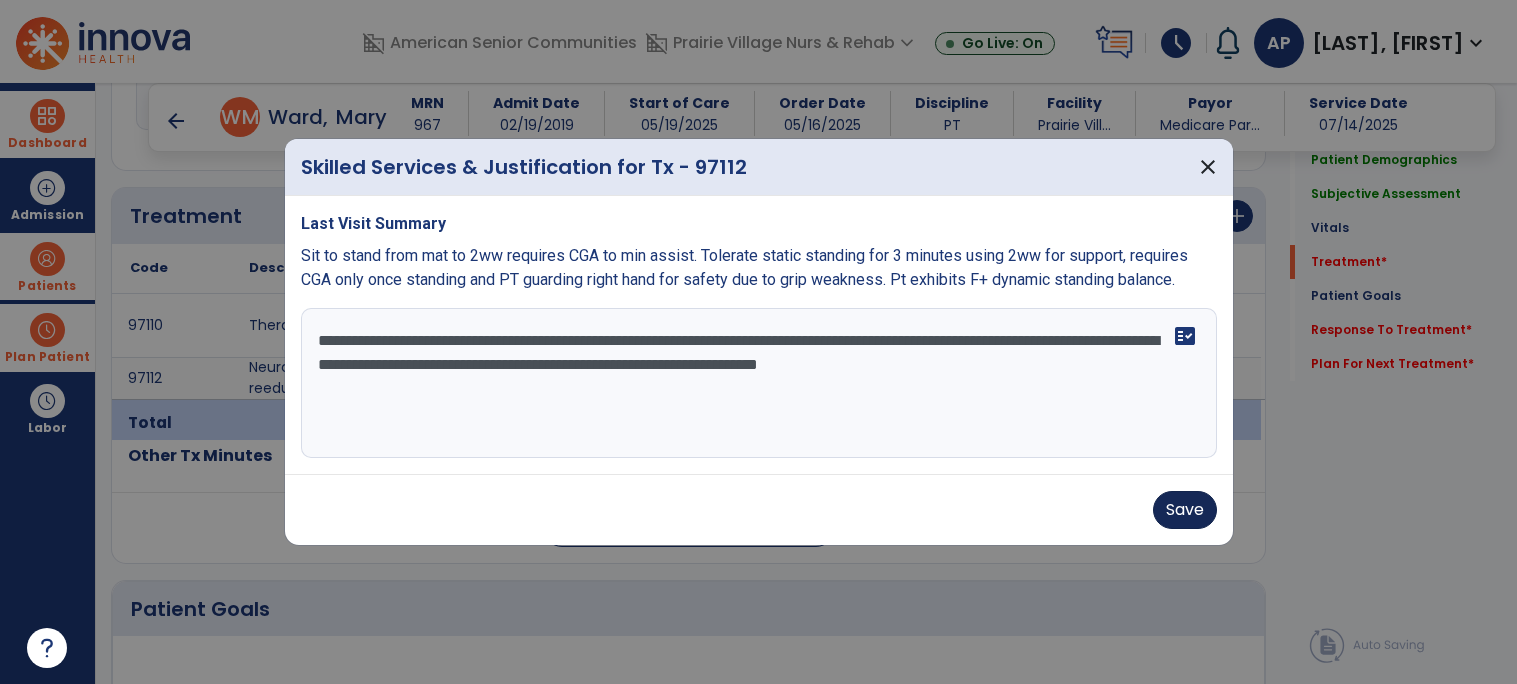 type on "**********" 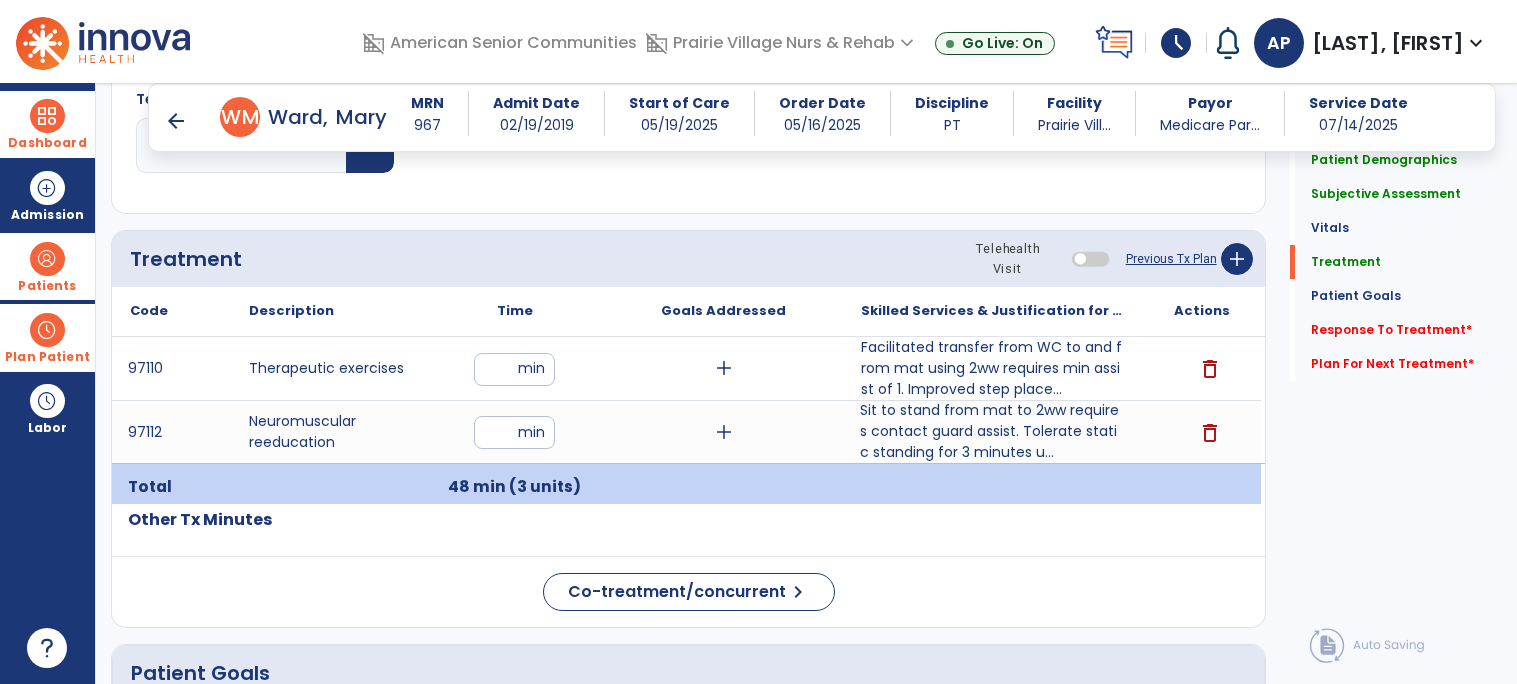 scroll, scrollTop: 1163, scrollLeft: 0, axis: vertical 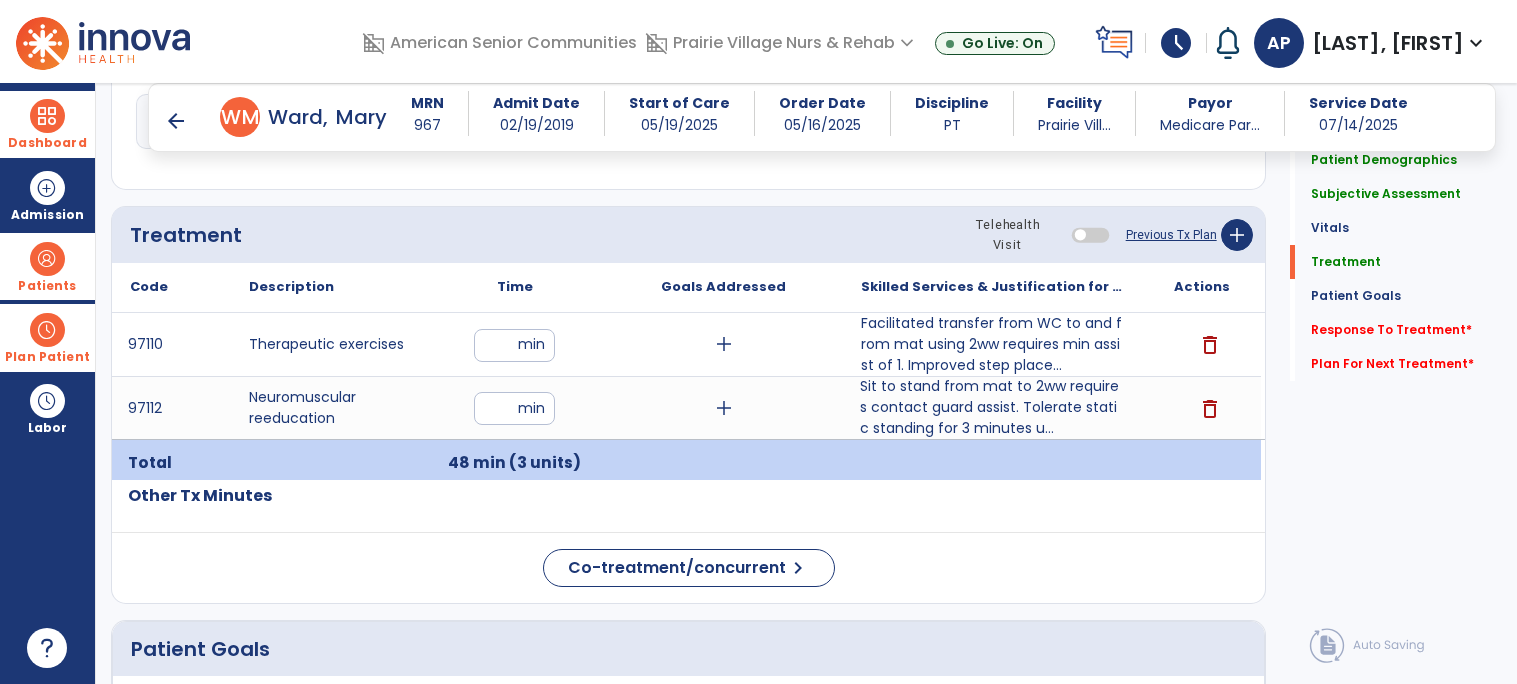 click on "Sit to stand from mat to 2ww requires contact guard assist. Tolerate static standing for 3 minutes u..." at bounding box center (992, 407) 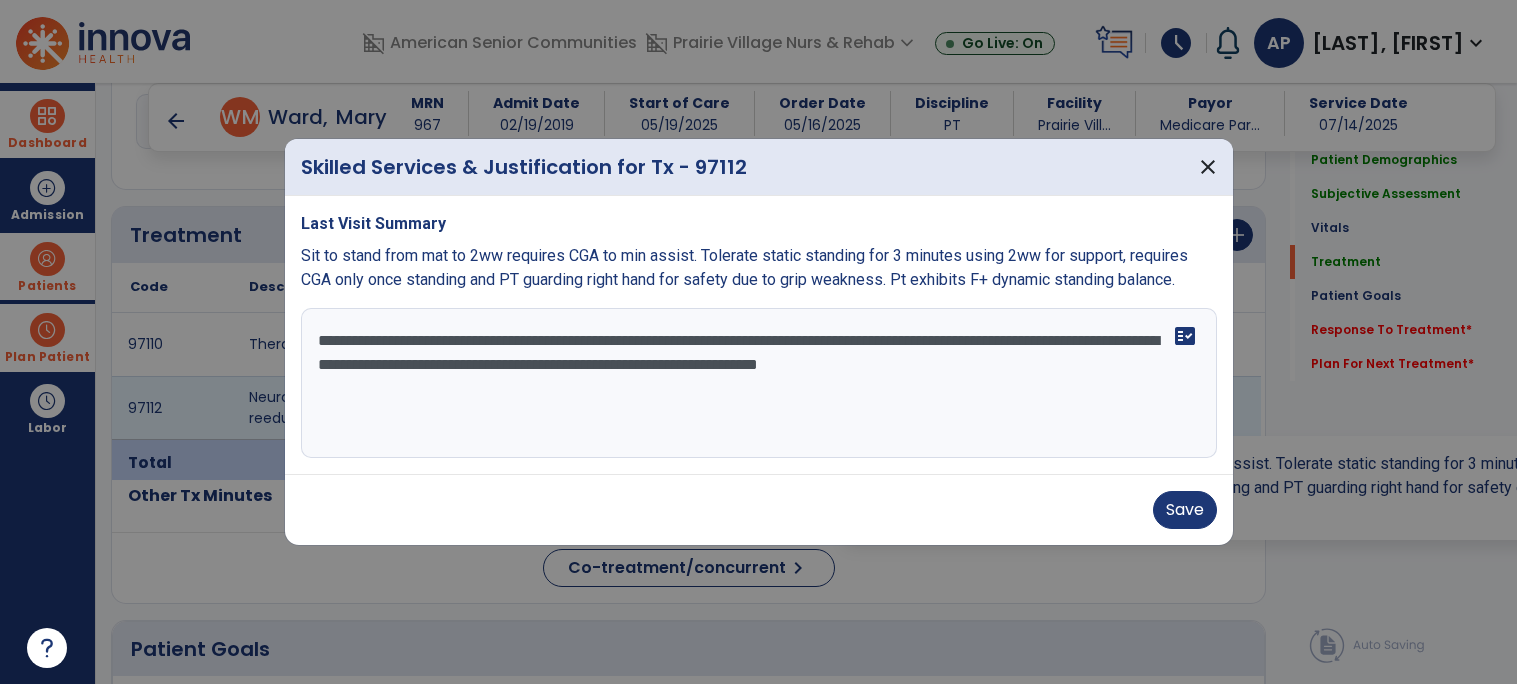 click on "**********" at bounding box center (759, 383) 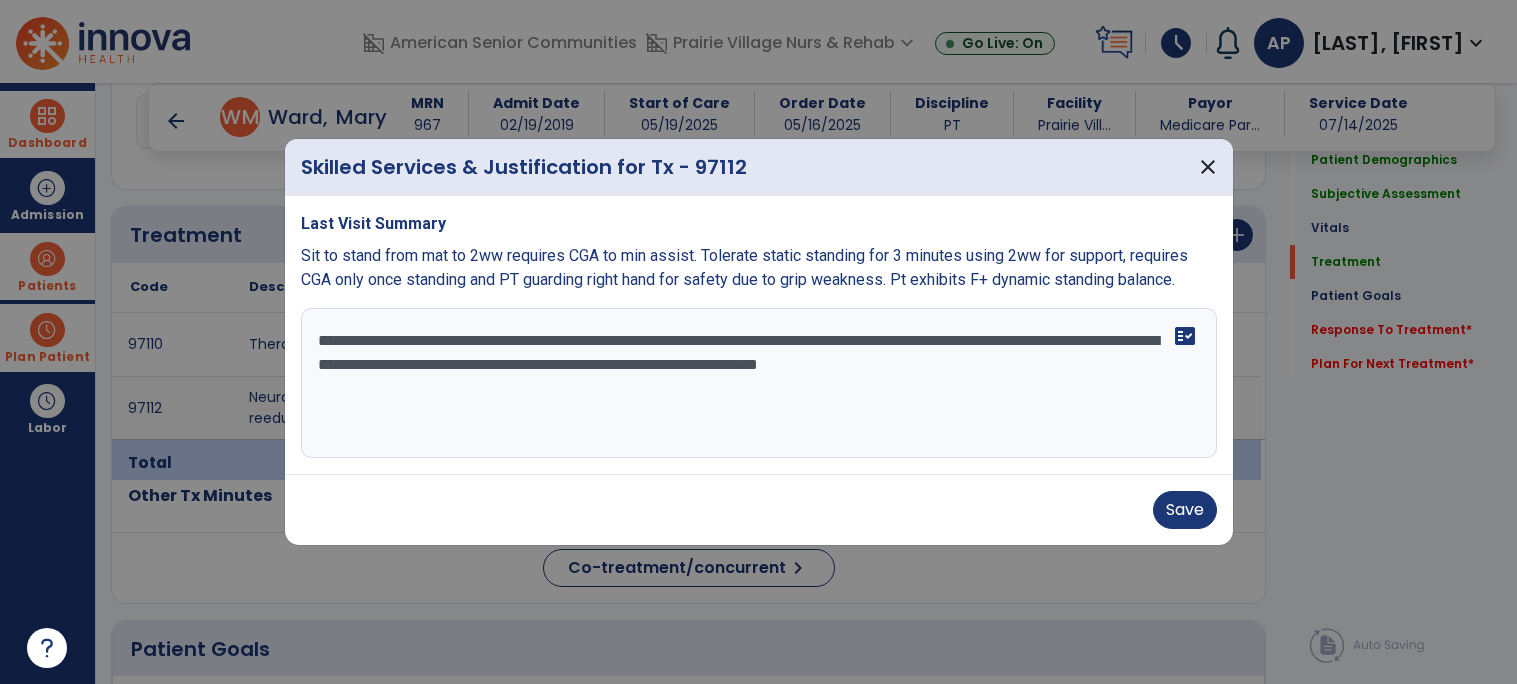 click on "**********" at bounding box center [759, 383] 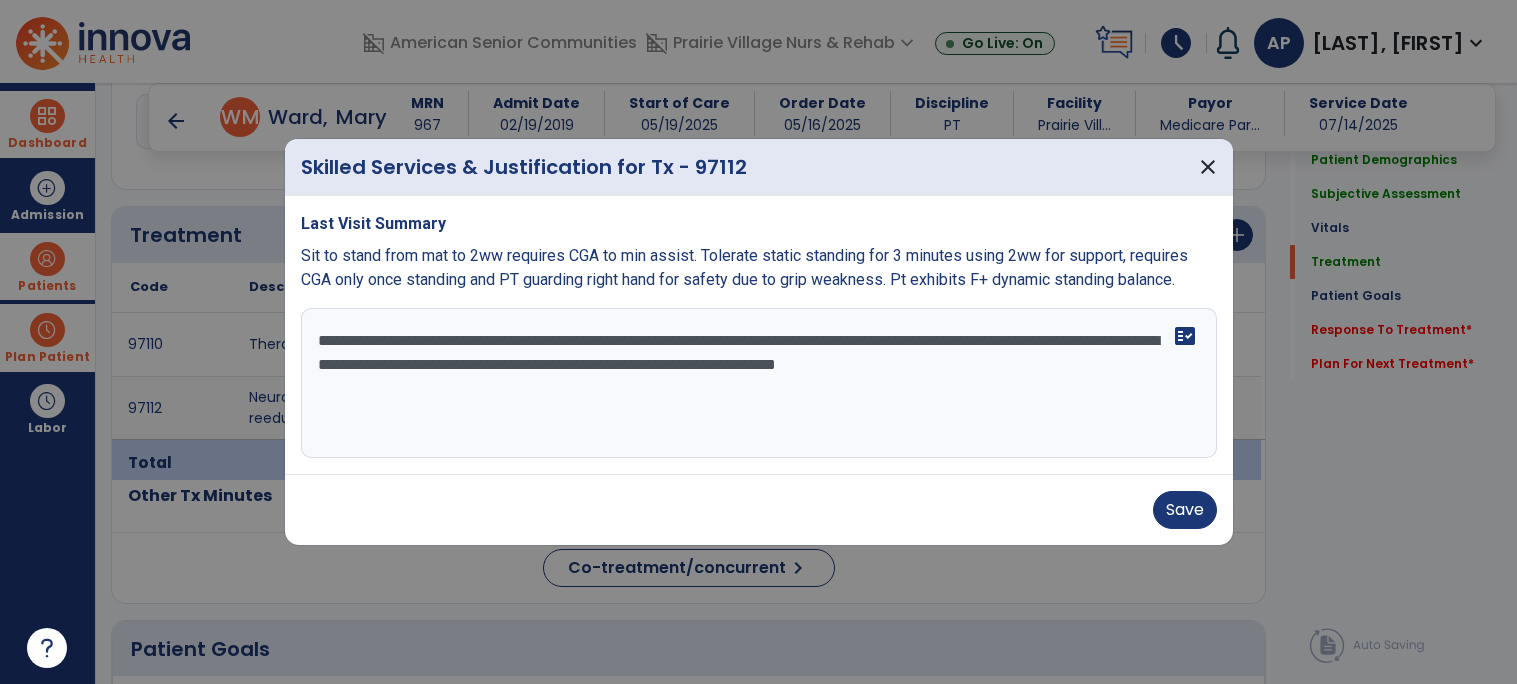 click on "**********" at bounding box center (759, 383) 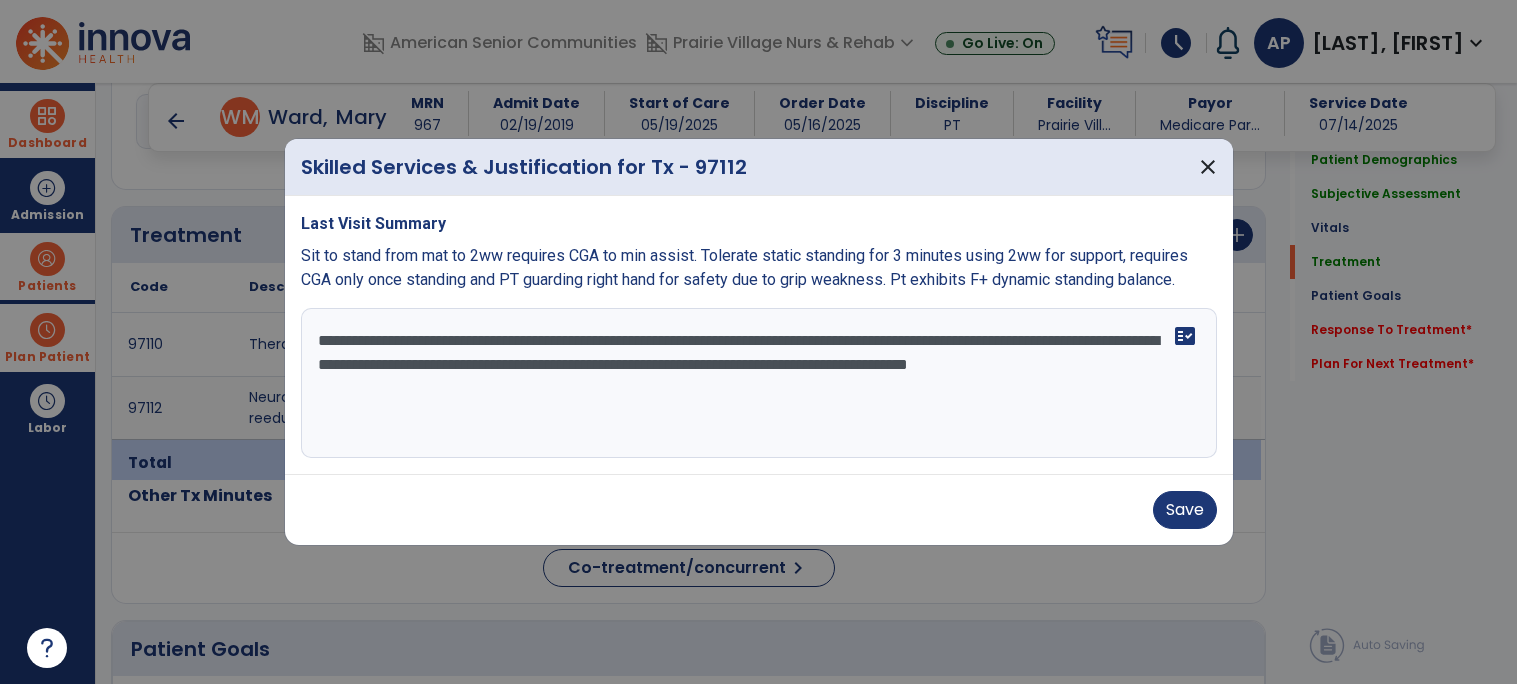 click on "**********" at bounding box center [759, 383] 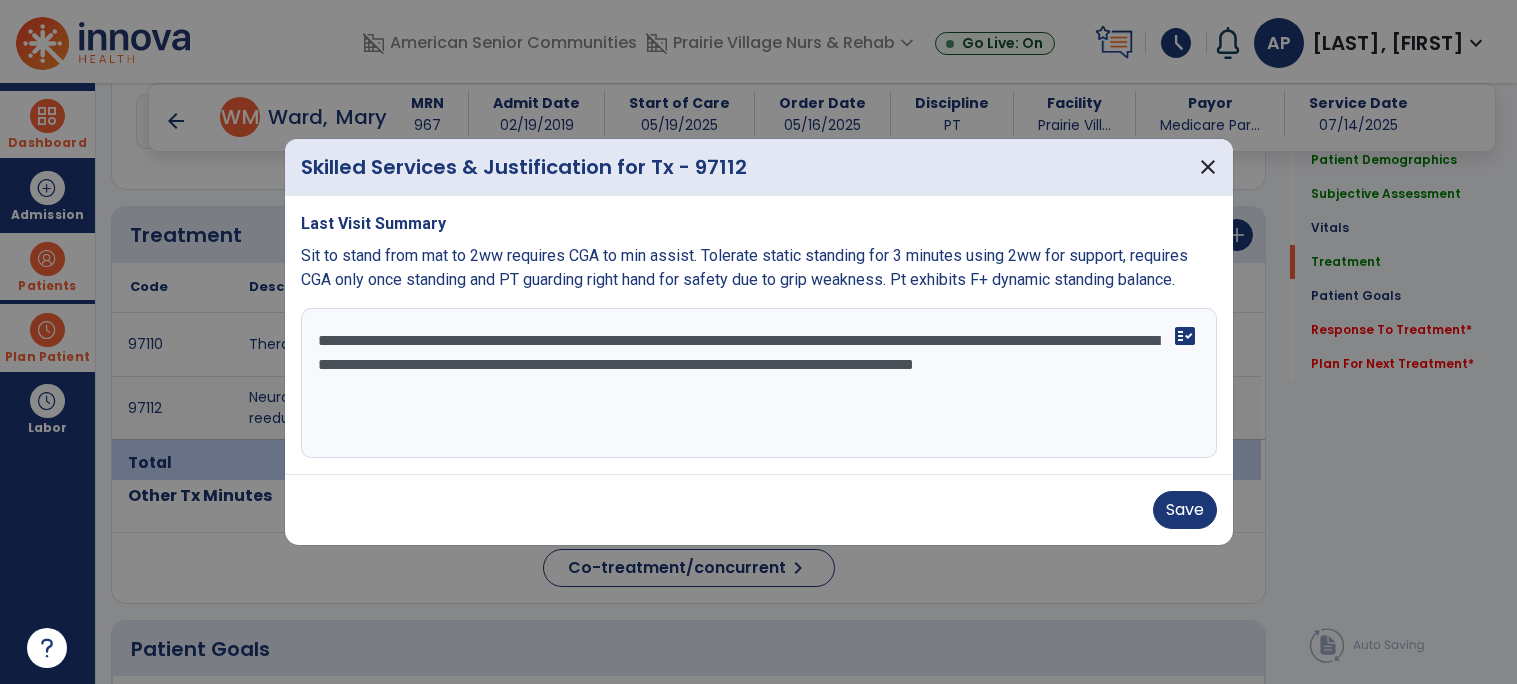 click on "**********" at bounding box center [759, 383] 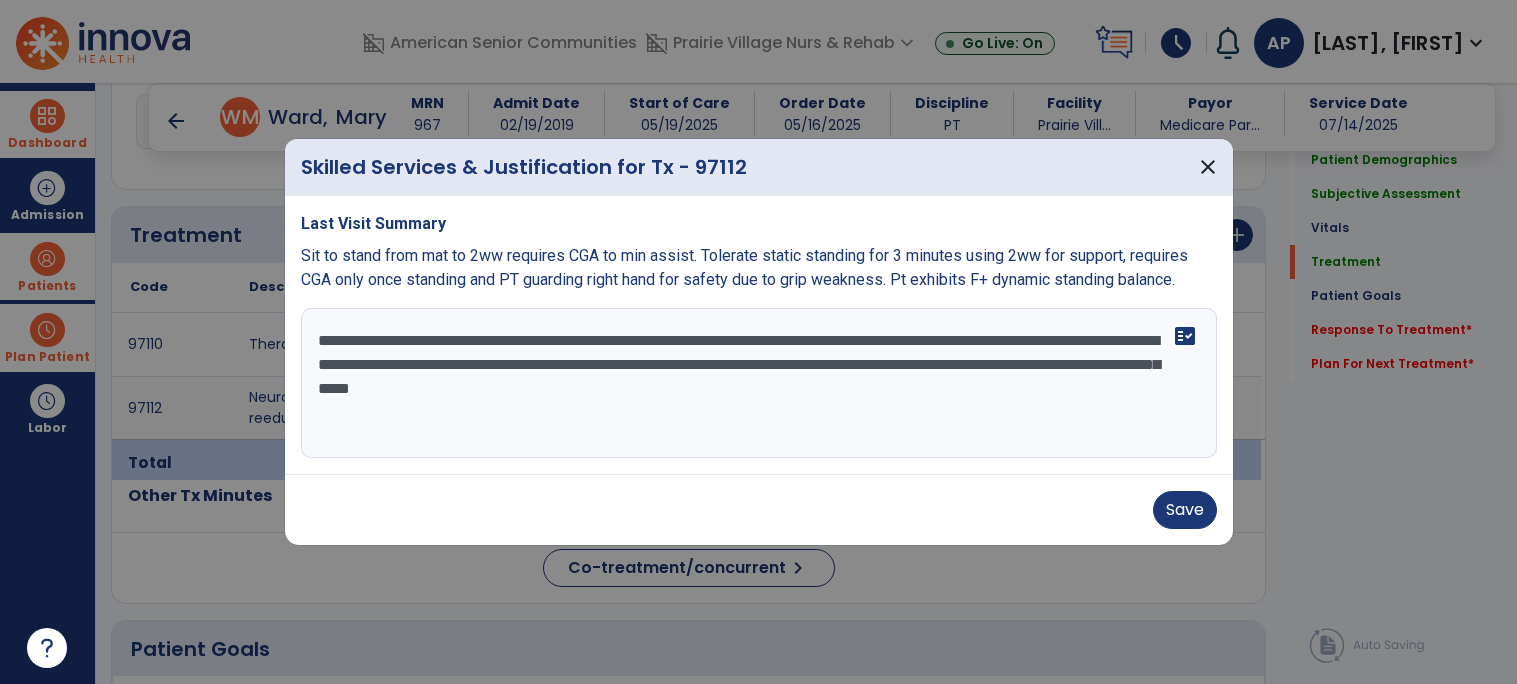 click on "**********" at bounding box center (759, 383) 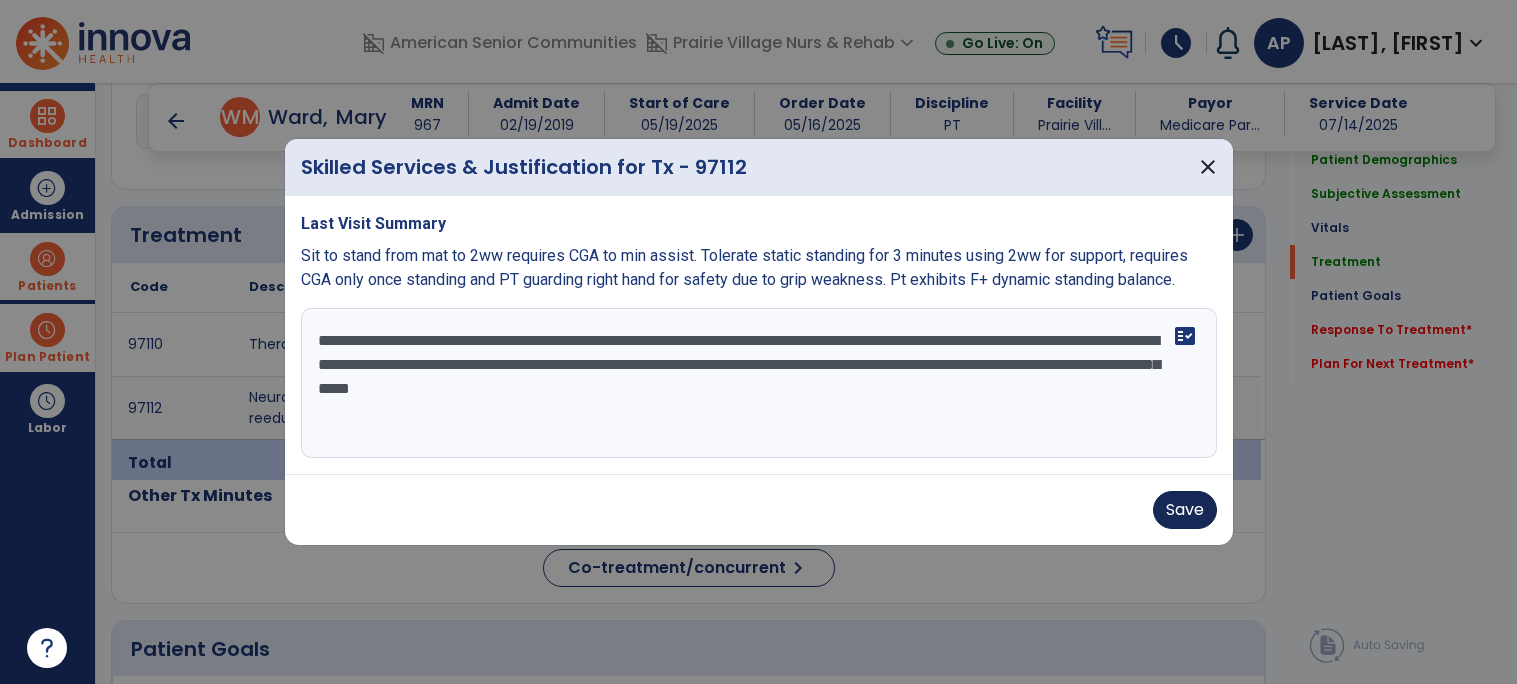 type on "**********" 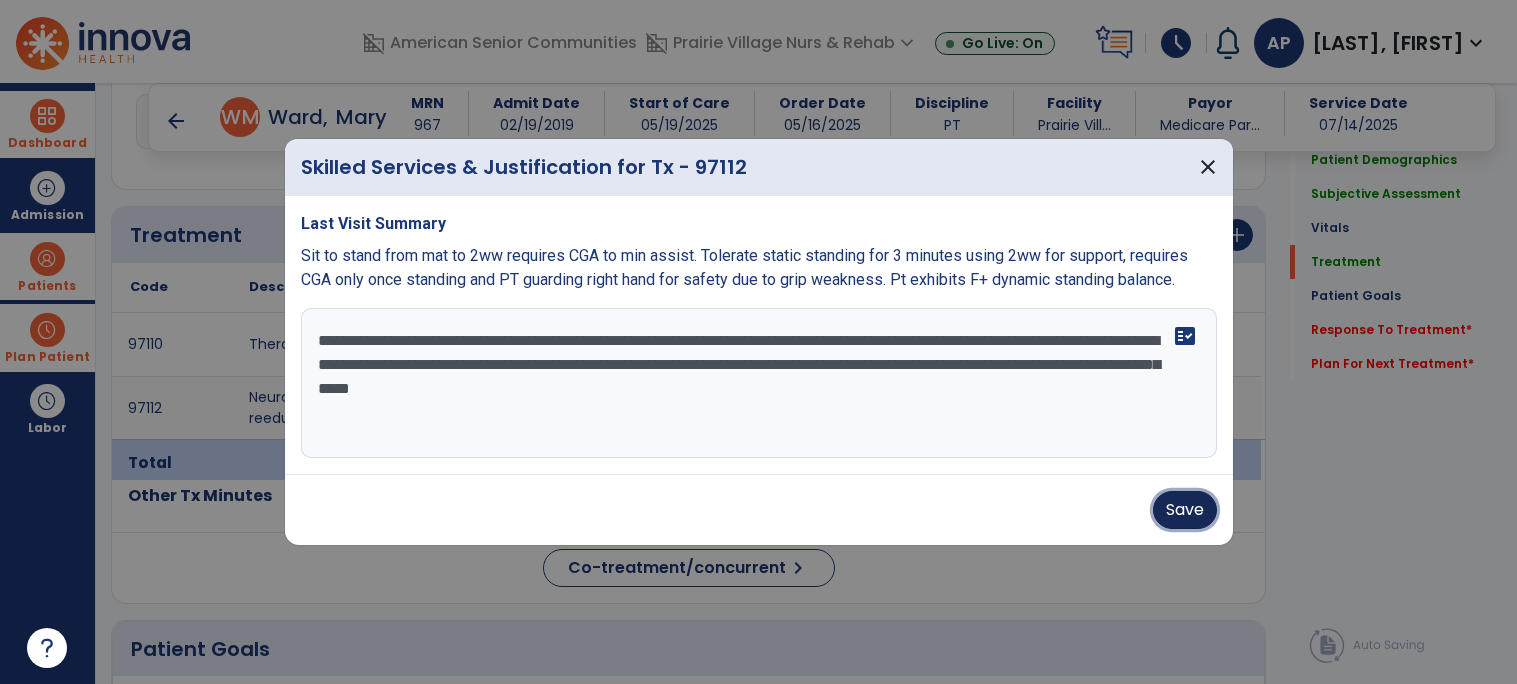 click on "Save" at bounding box center (1185, 510) 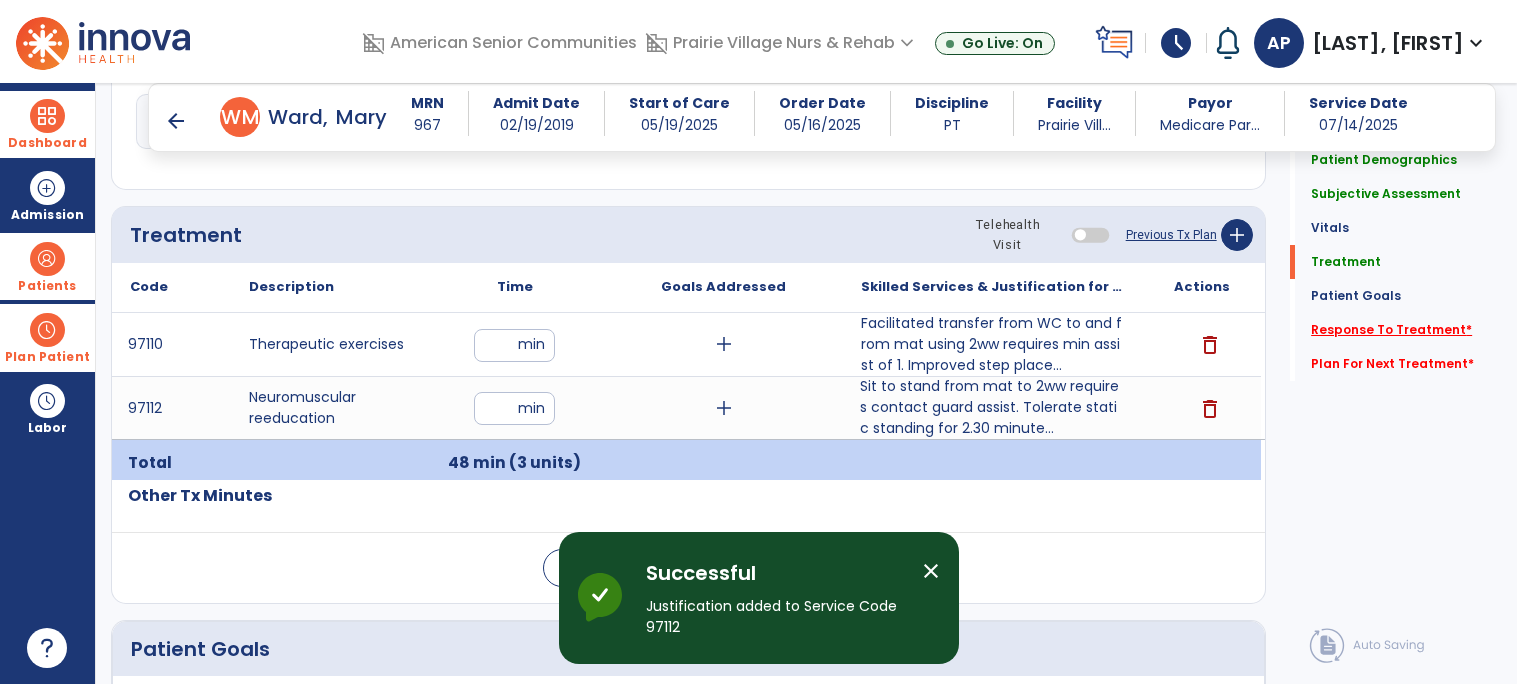 click on "Response To Treatment   *" 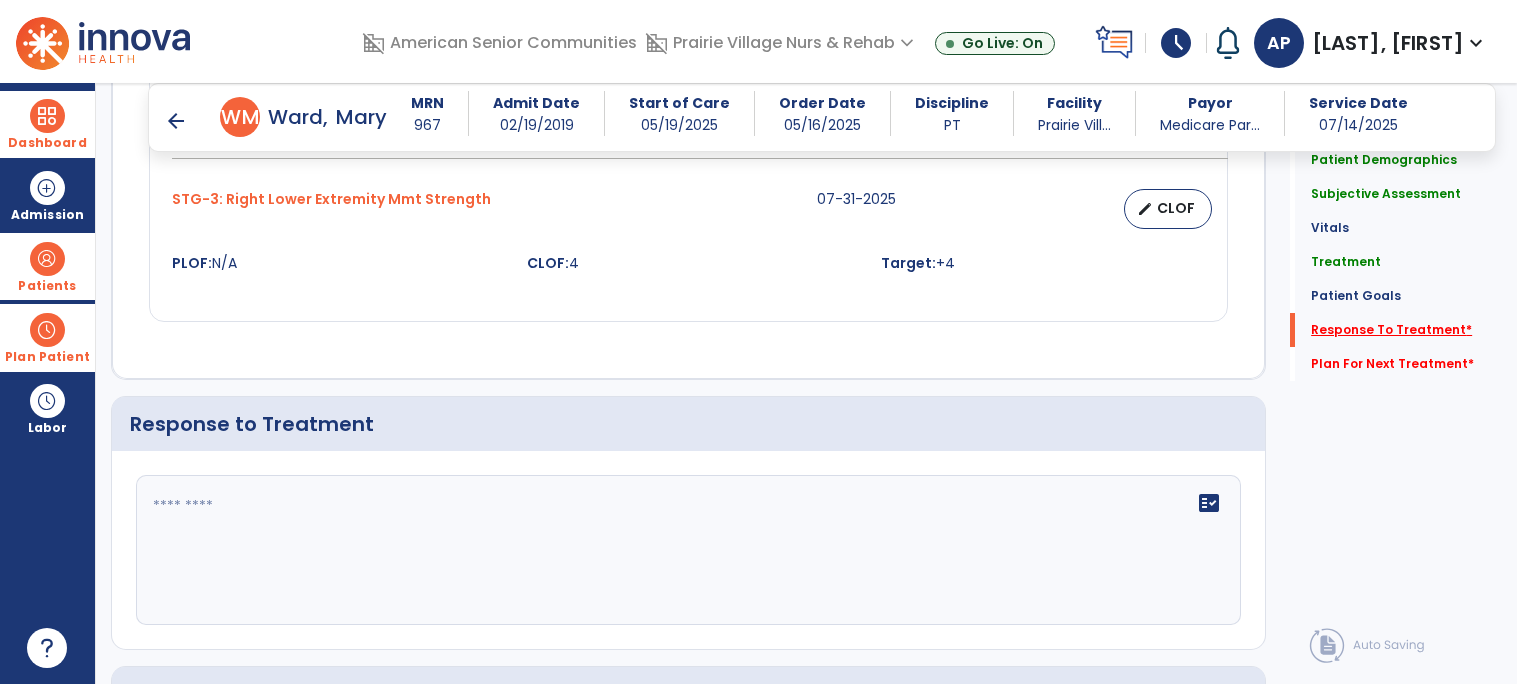scroll, scrollTop: 2218, scrollLeft: 0, axis: vertical 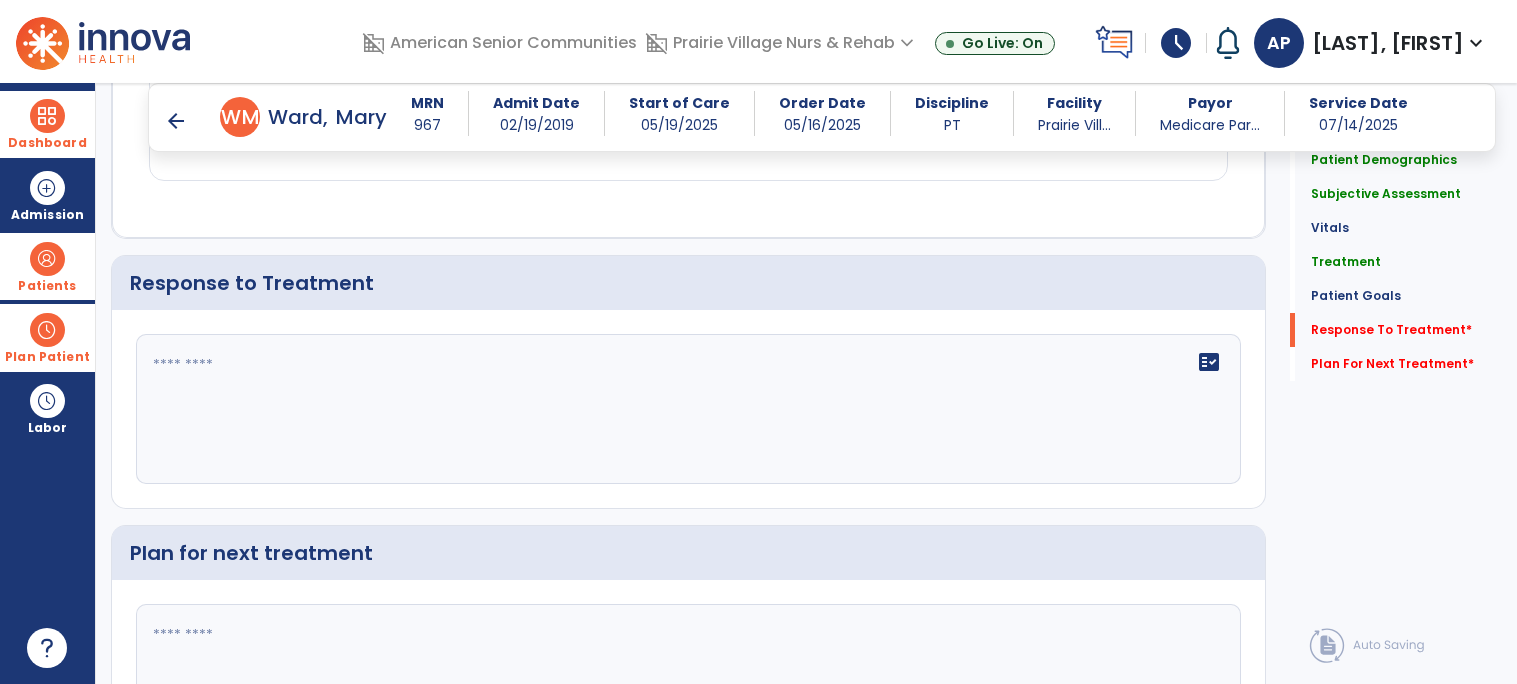 click 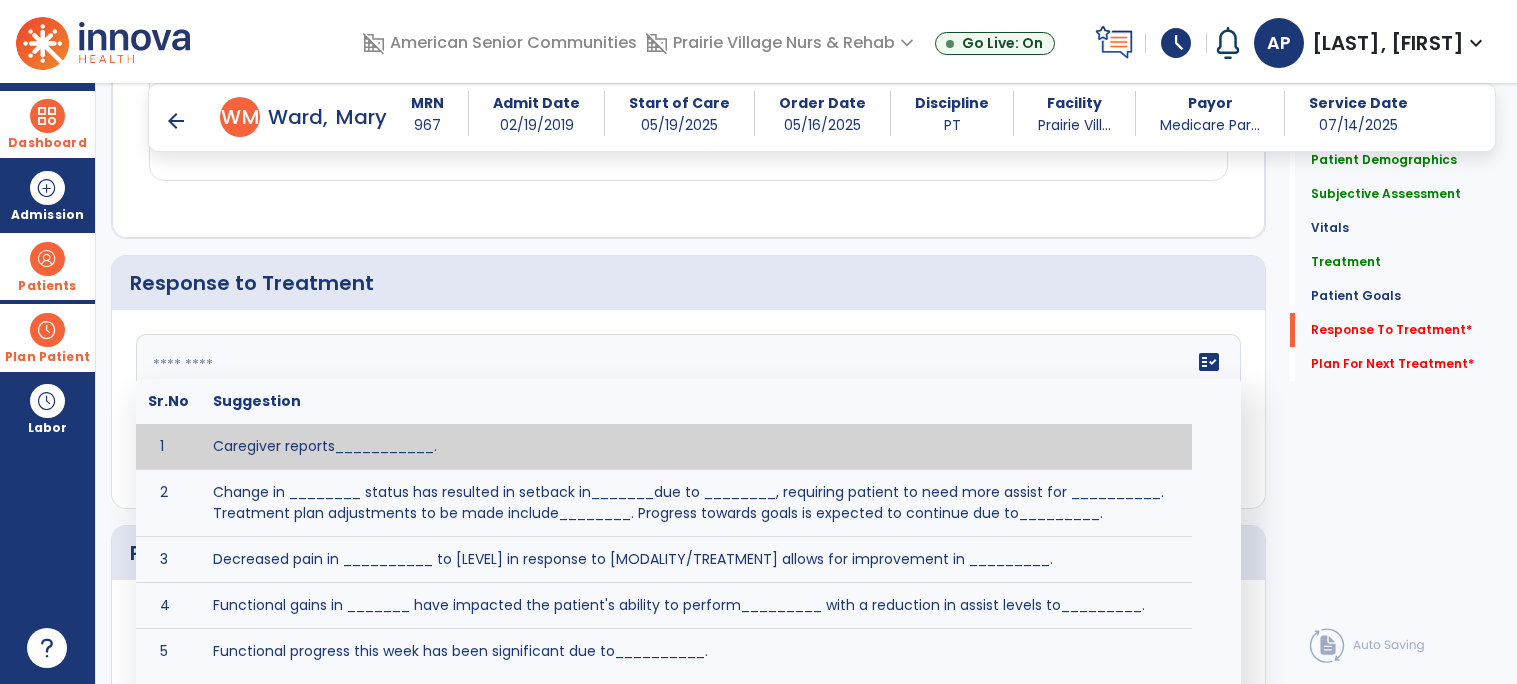 click 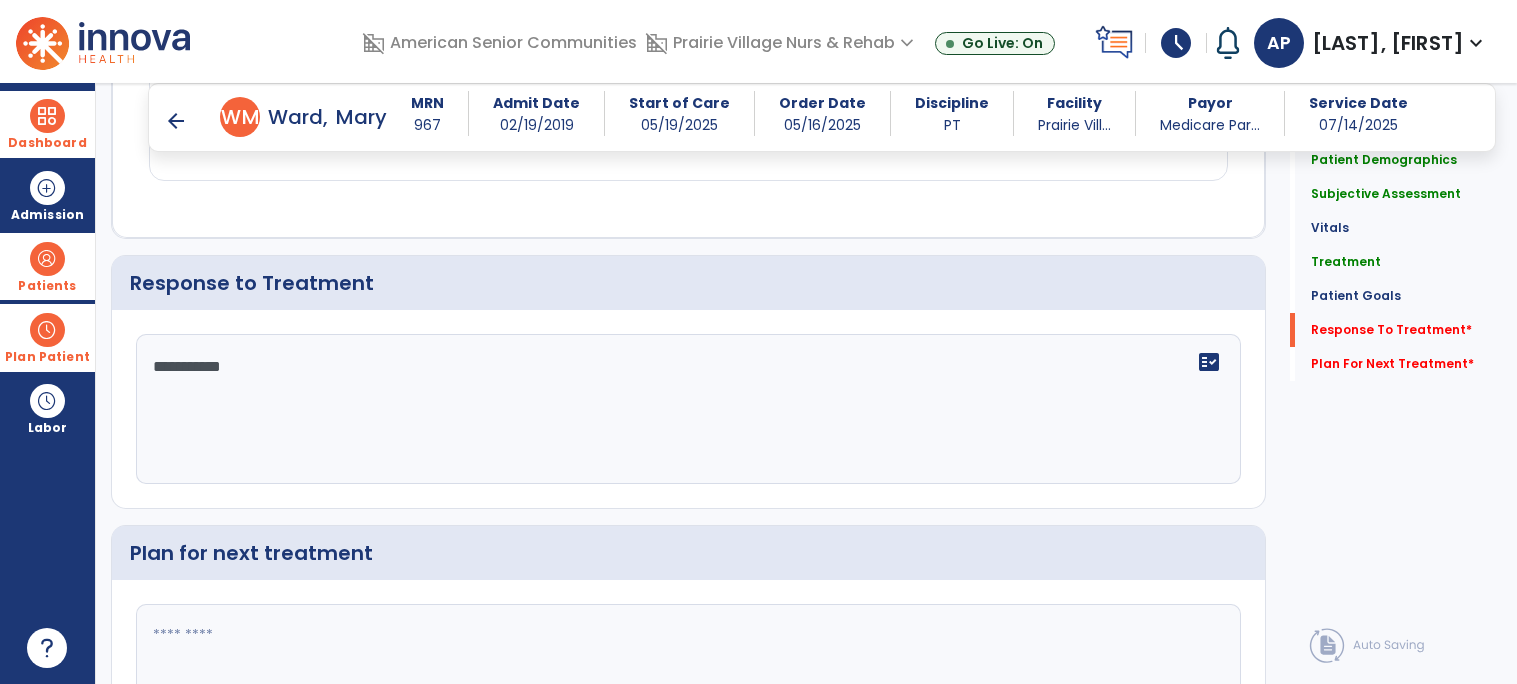 type on "**********" 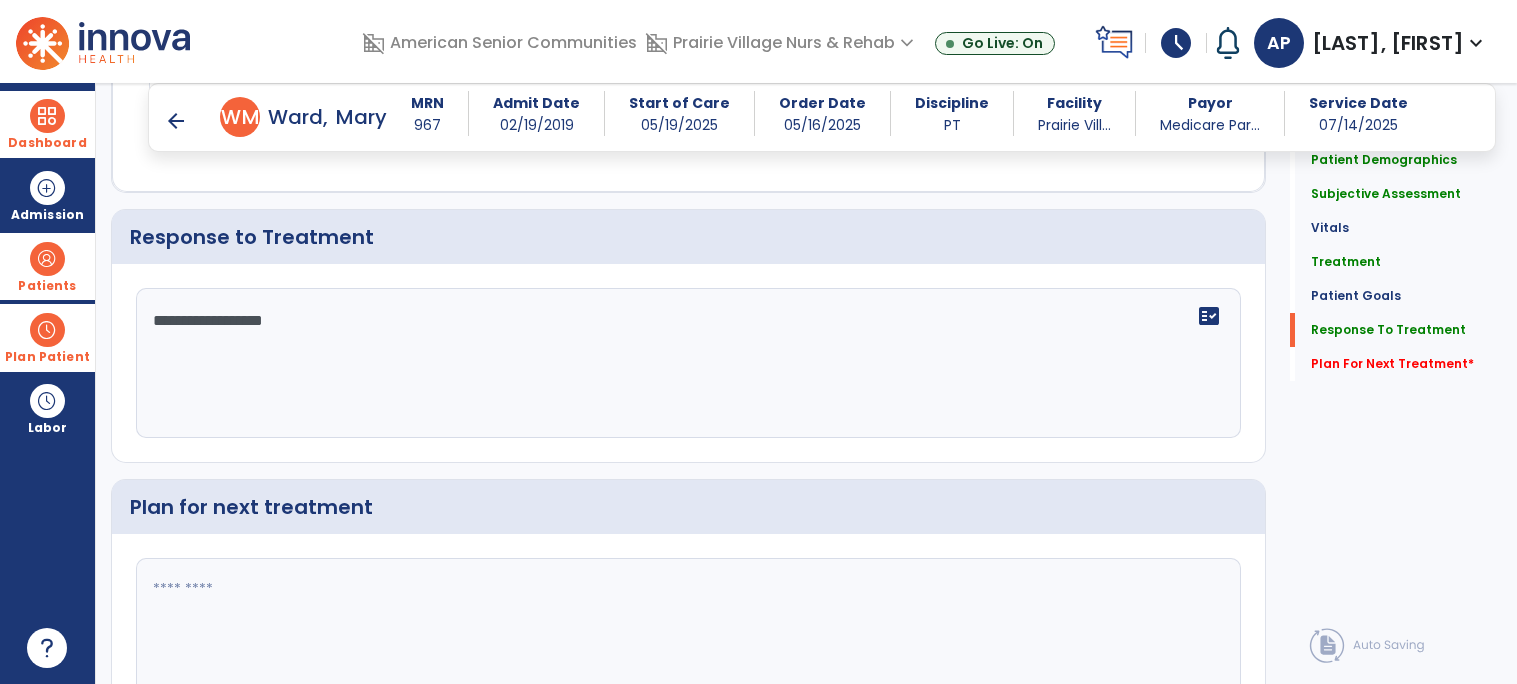 type on "**********" 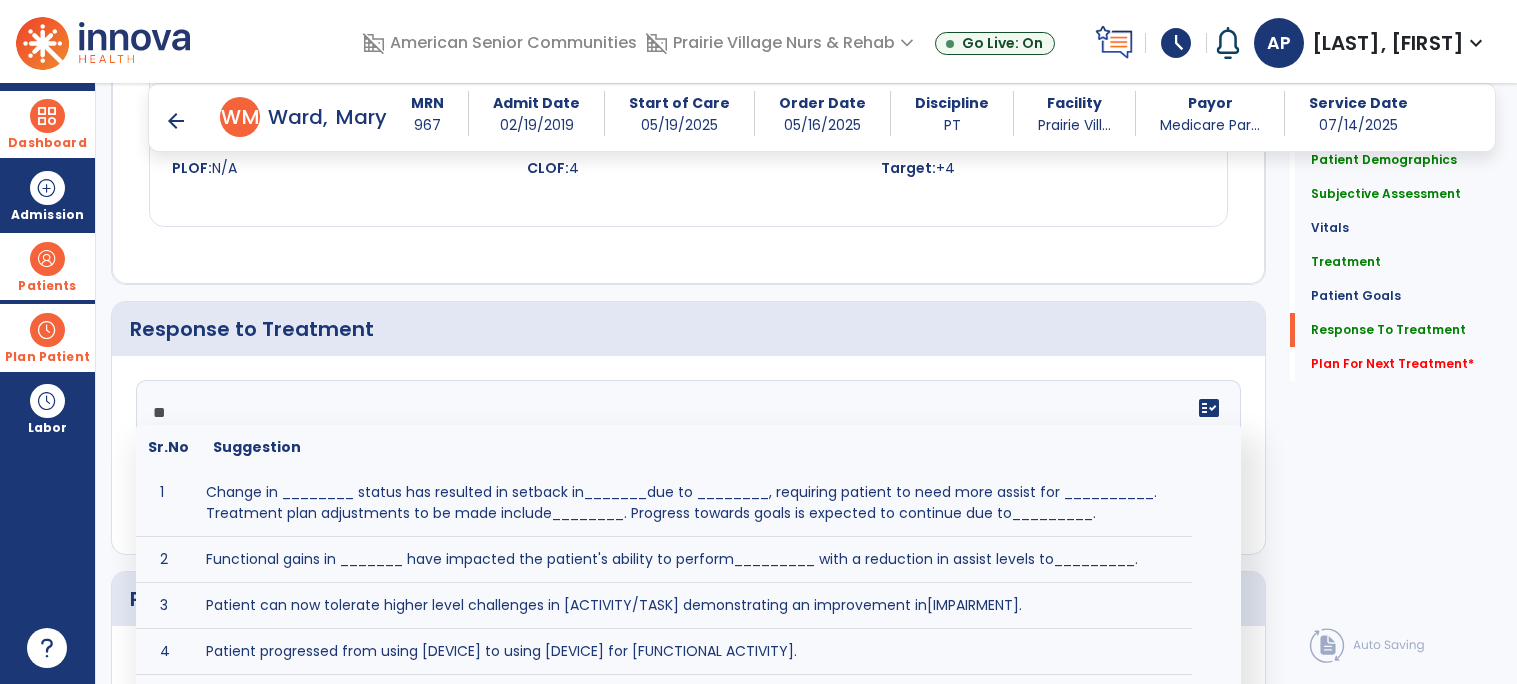 scroll, scrollTop: 2217, scrollLeft: 0, axis: vertical 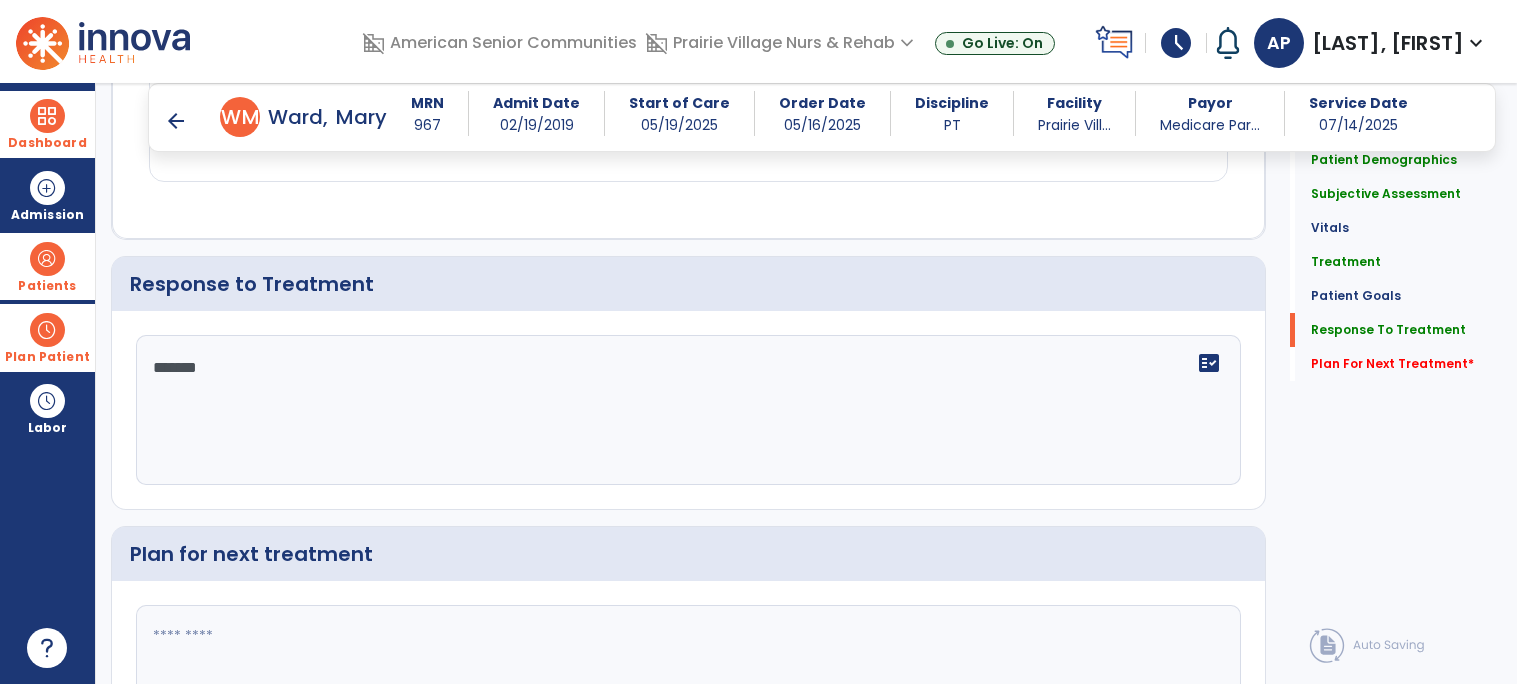 type on "********" 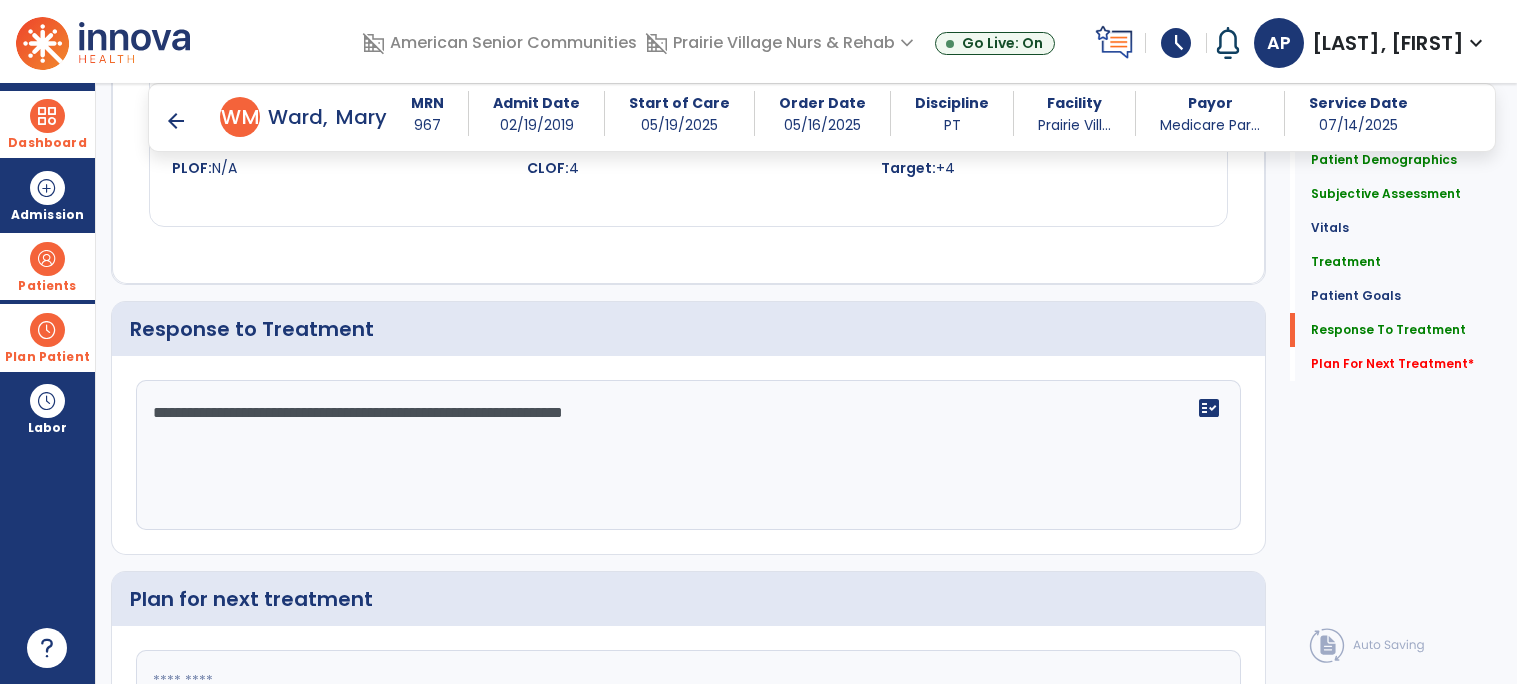 scroll, scrollTop: 2217, scrollLeft: 0, axis: vertical 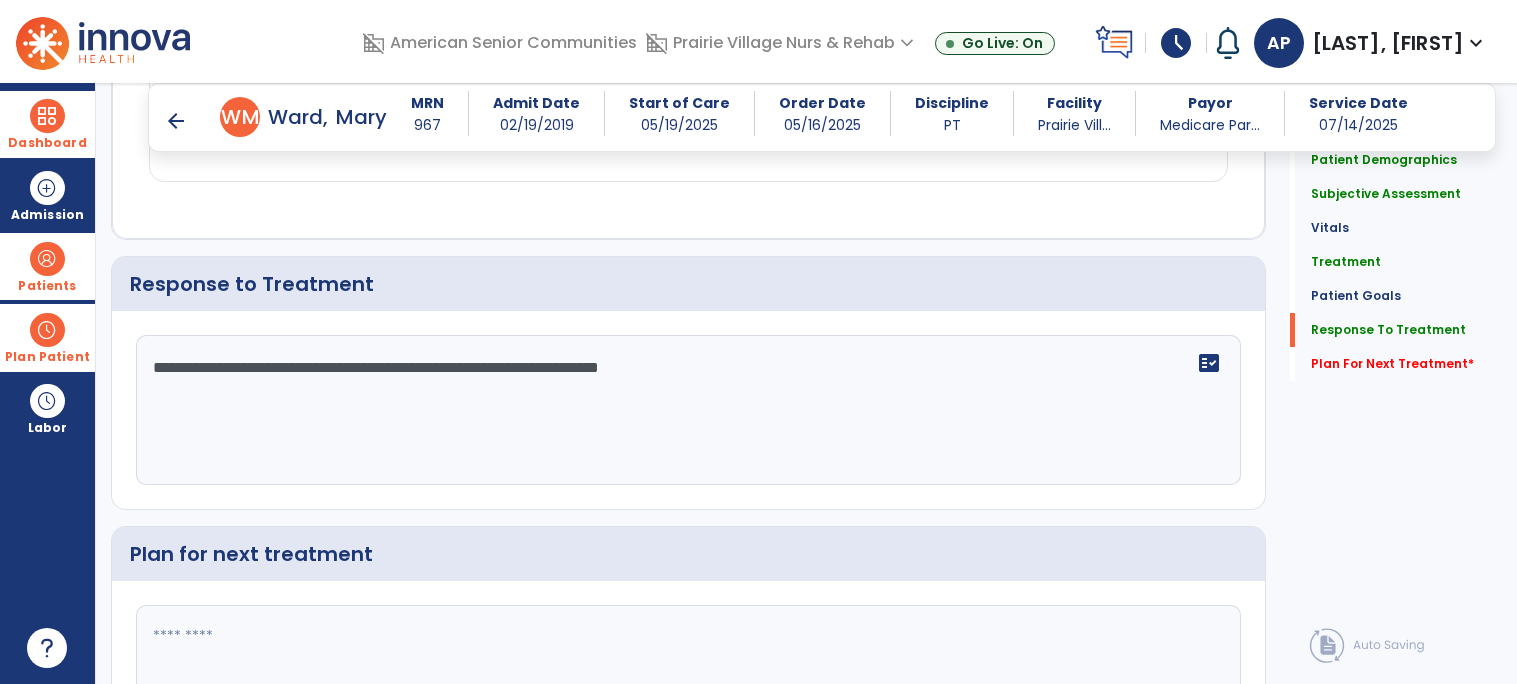 type on "**********" 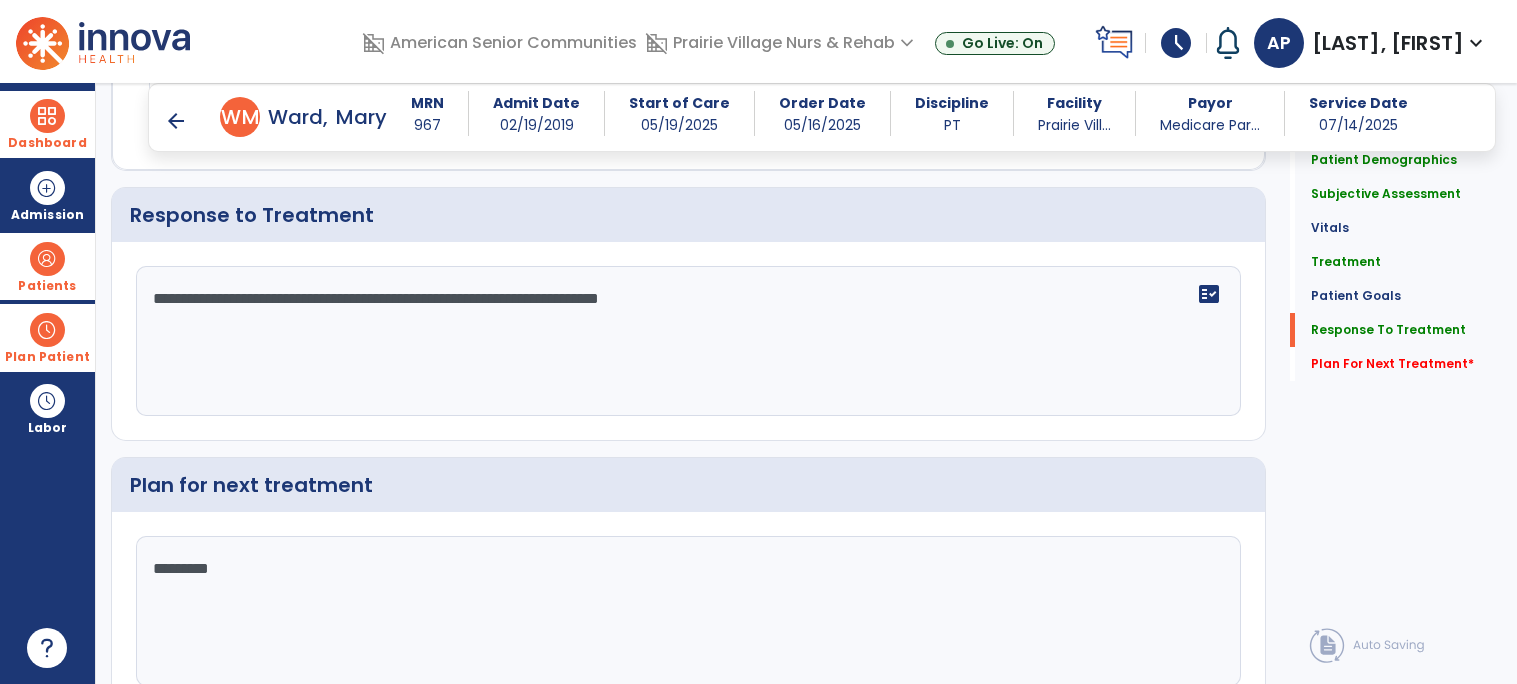 scroll, scrollTop: 2332, scrollLeft: 0, axis: vertical 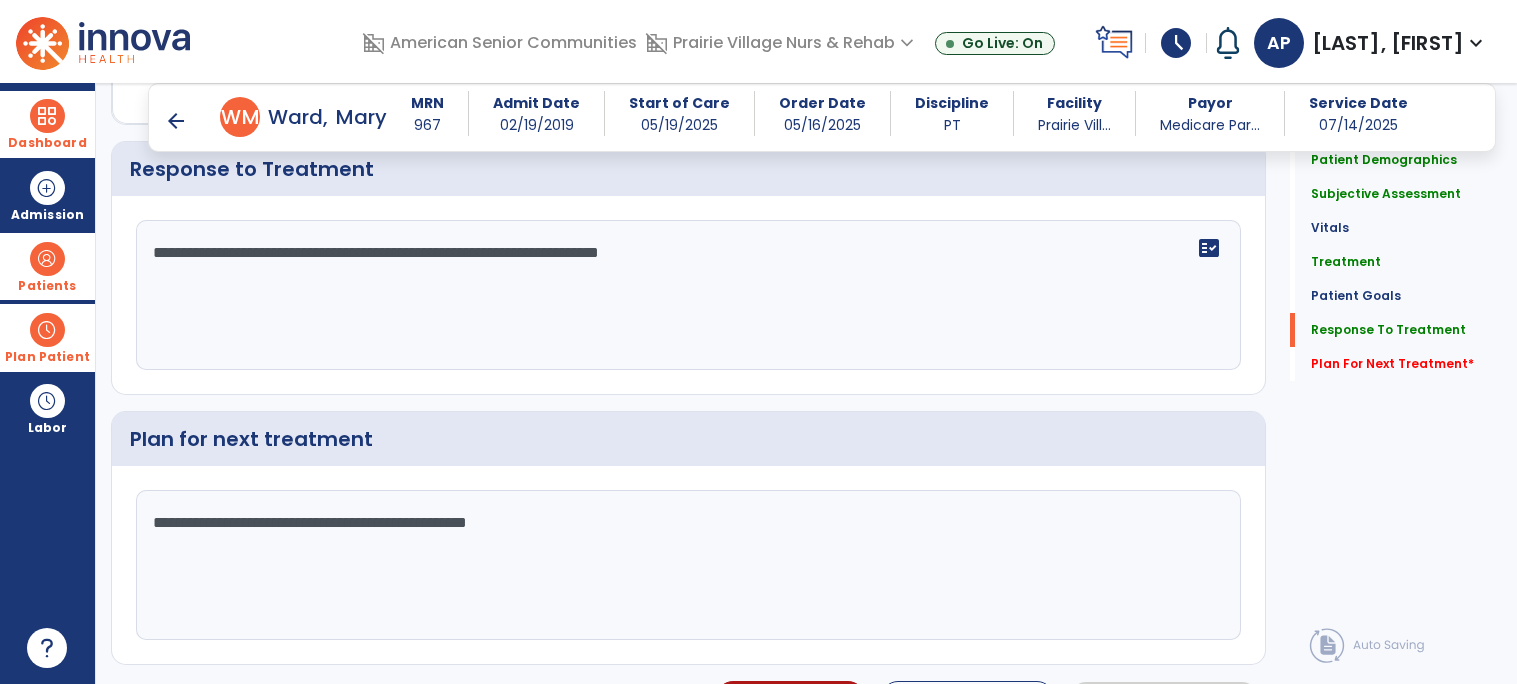 click on "**********" 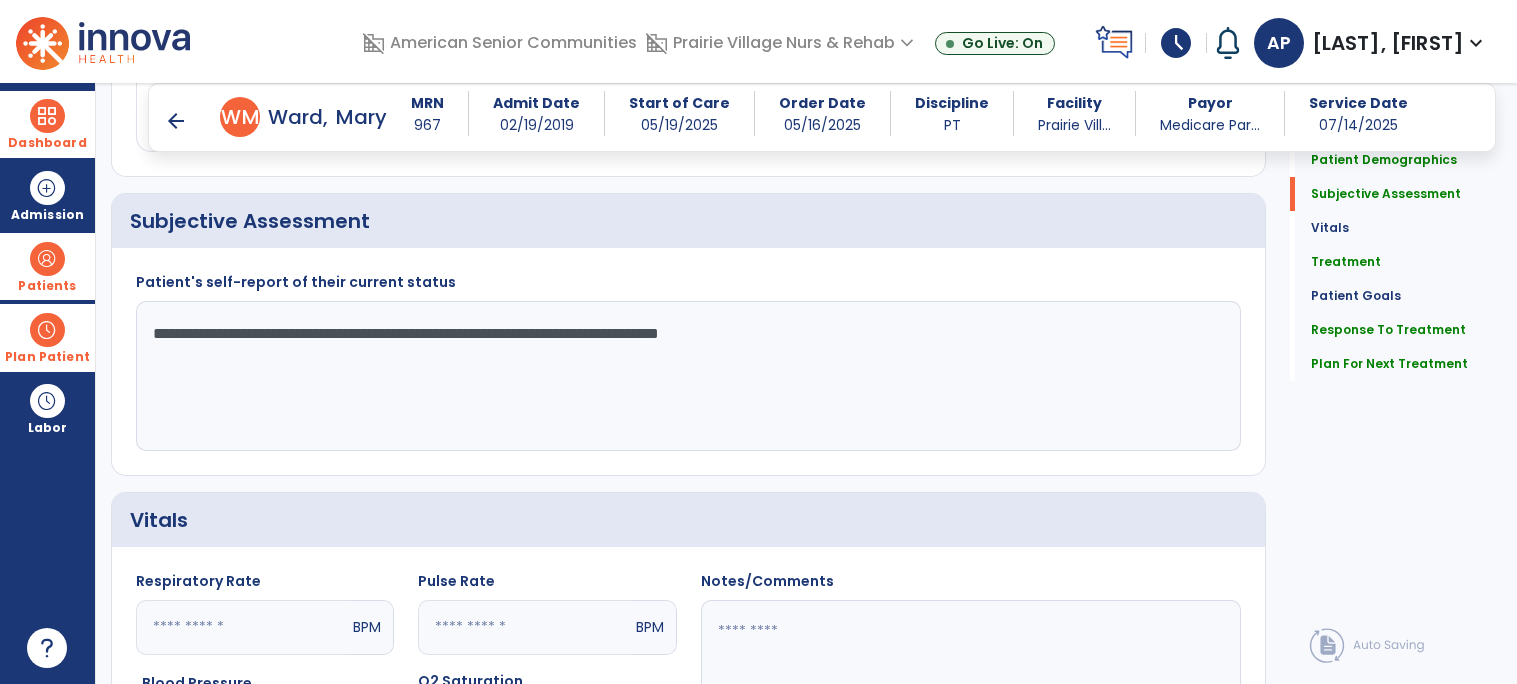 scroll, scrollTop: 444, scrollLeft: 0, axis: vertical 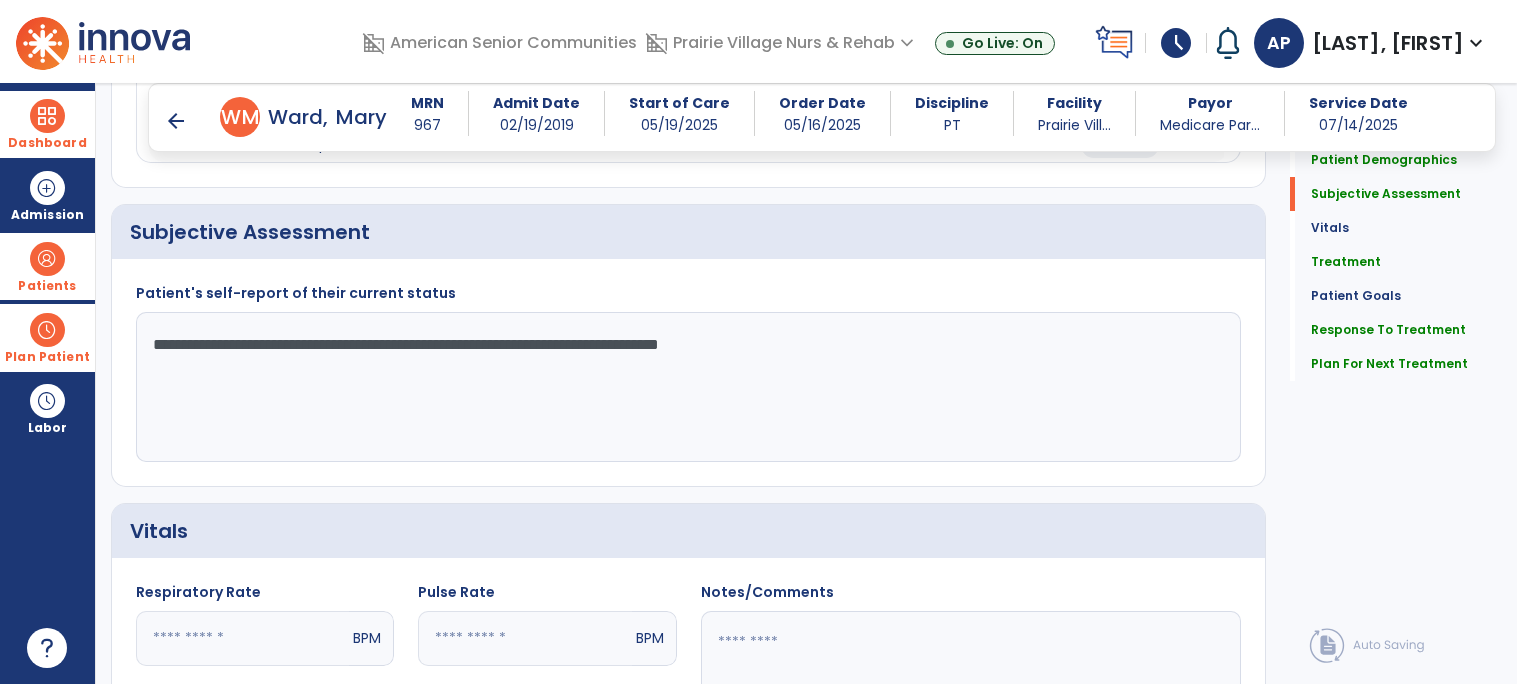 type on "**********" 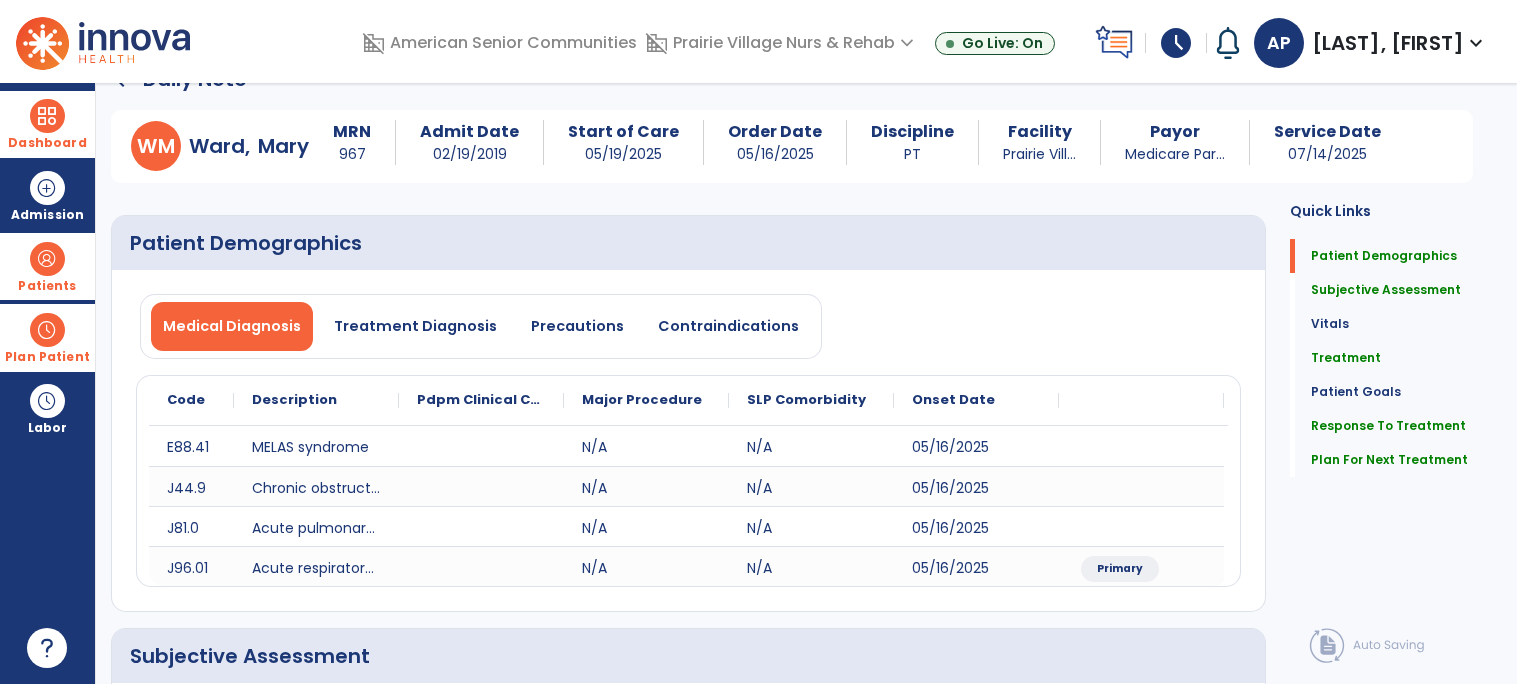 scroll, scrollTop: 43, scrollLeft: 0, axis: vertical 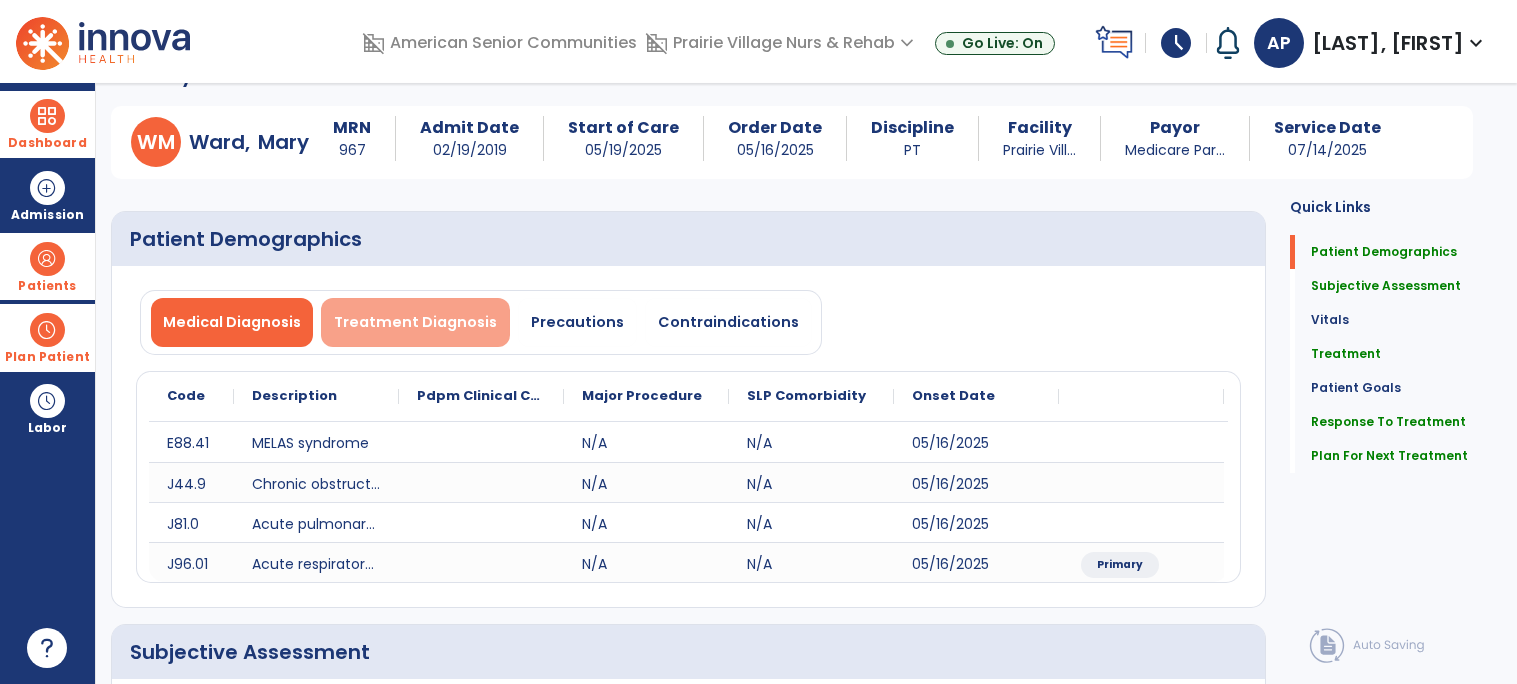 click on "Treatment Diagnosis" at bounding box center (415, 322) 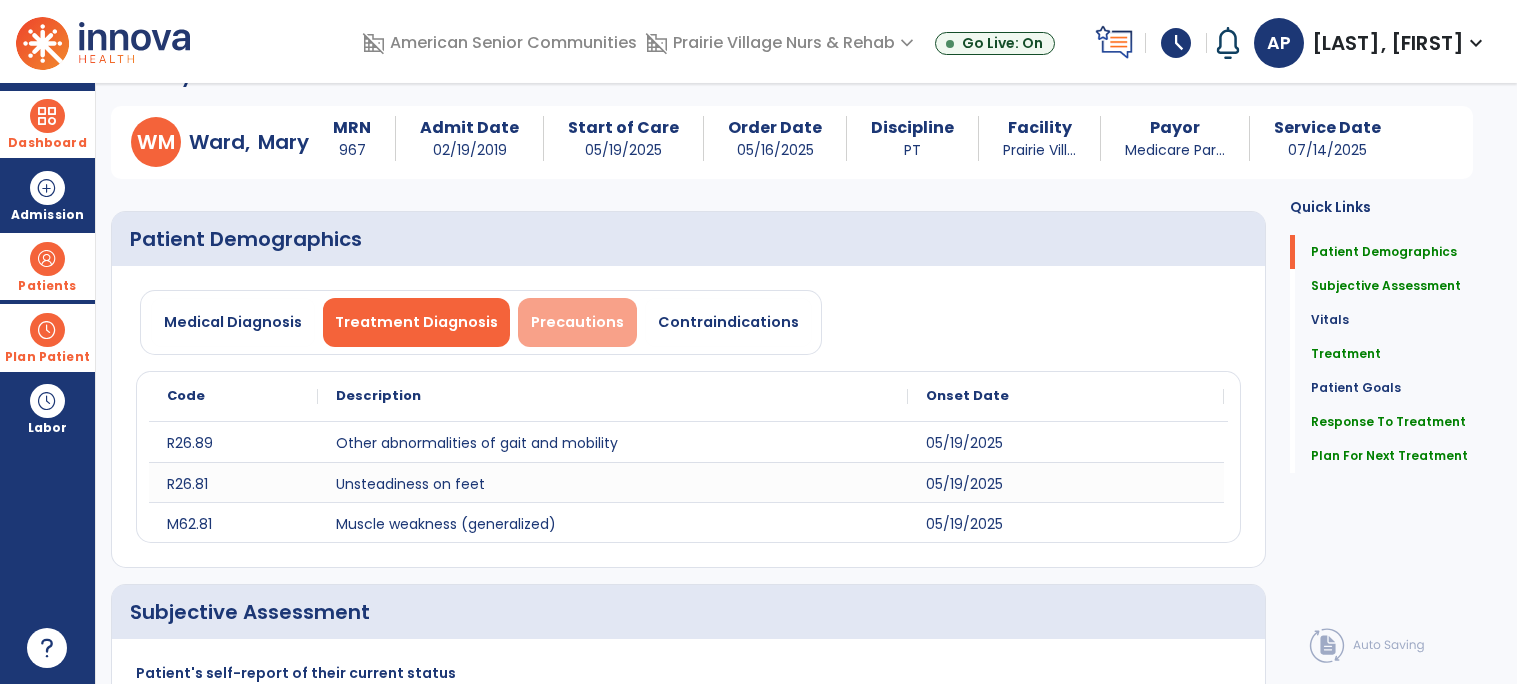 click on "Precautions" at bounding box center [577, 322] 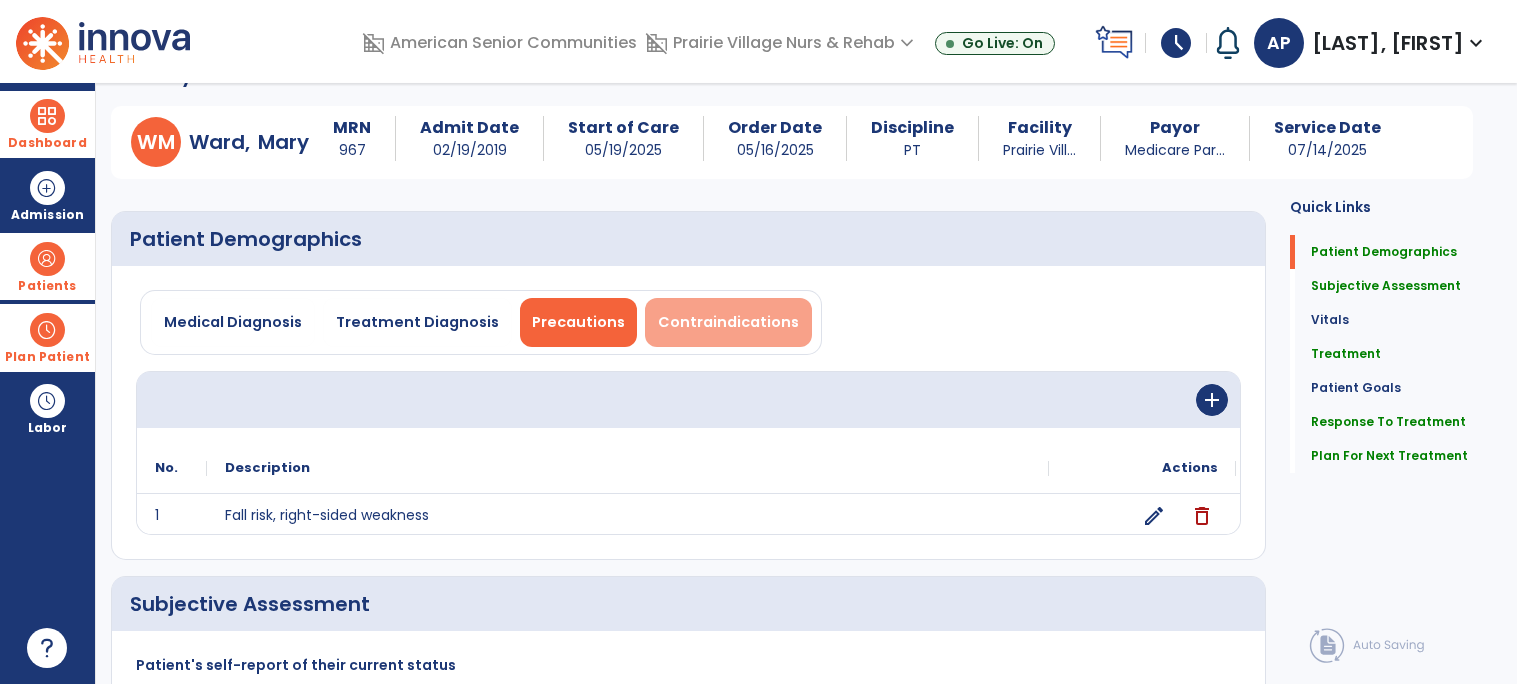 click on "Contraindications" at bounding box center (728, 322) 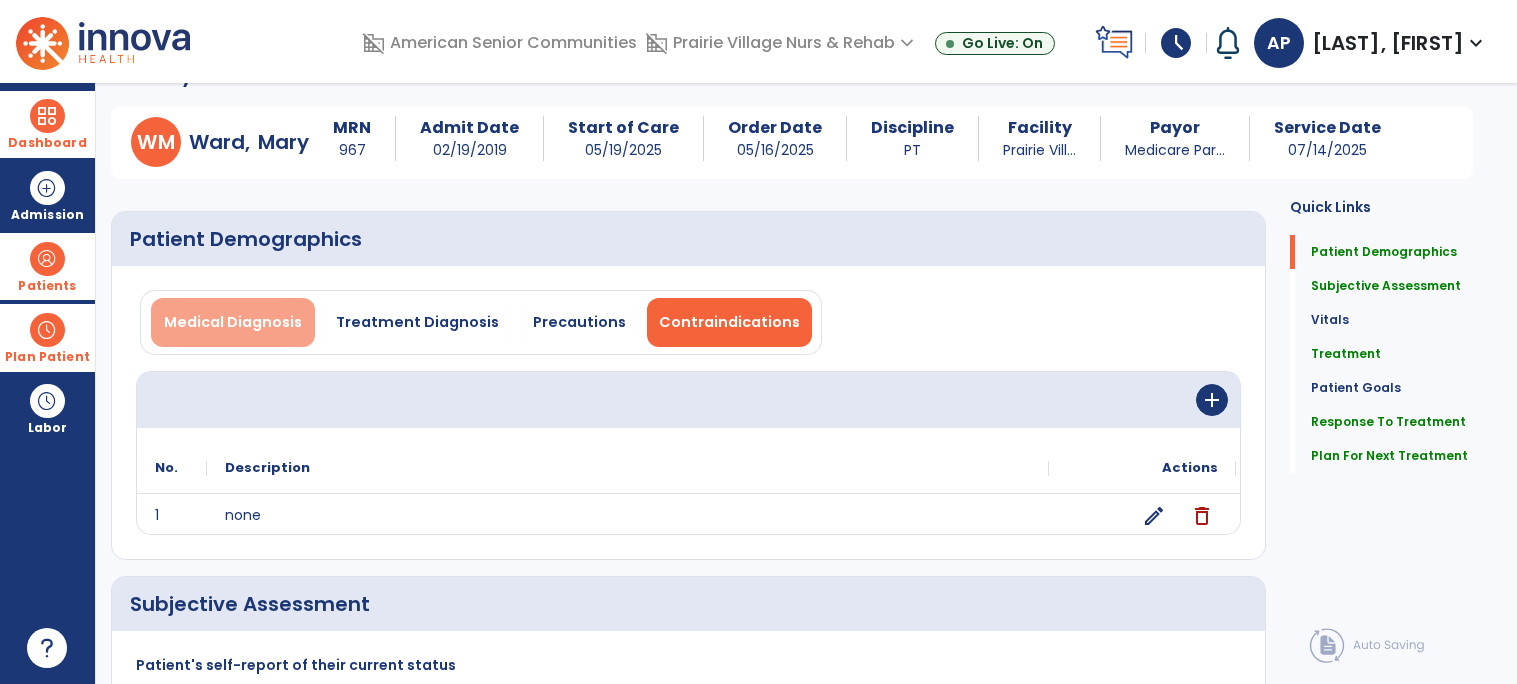 click on "Medical Diagnosis" at bounding box center (233, 322) 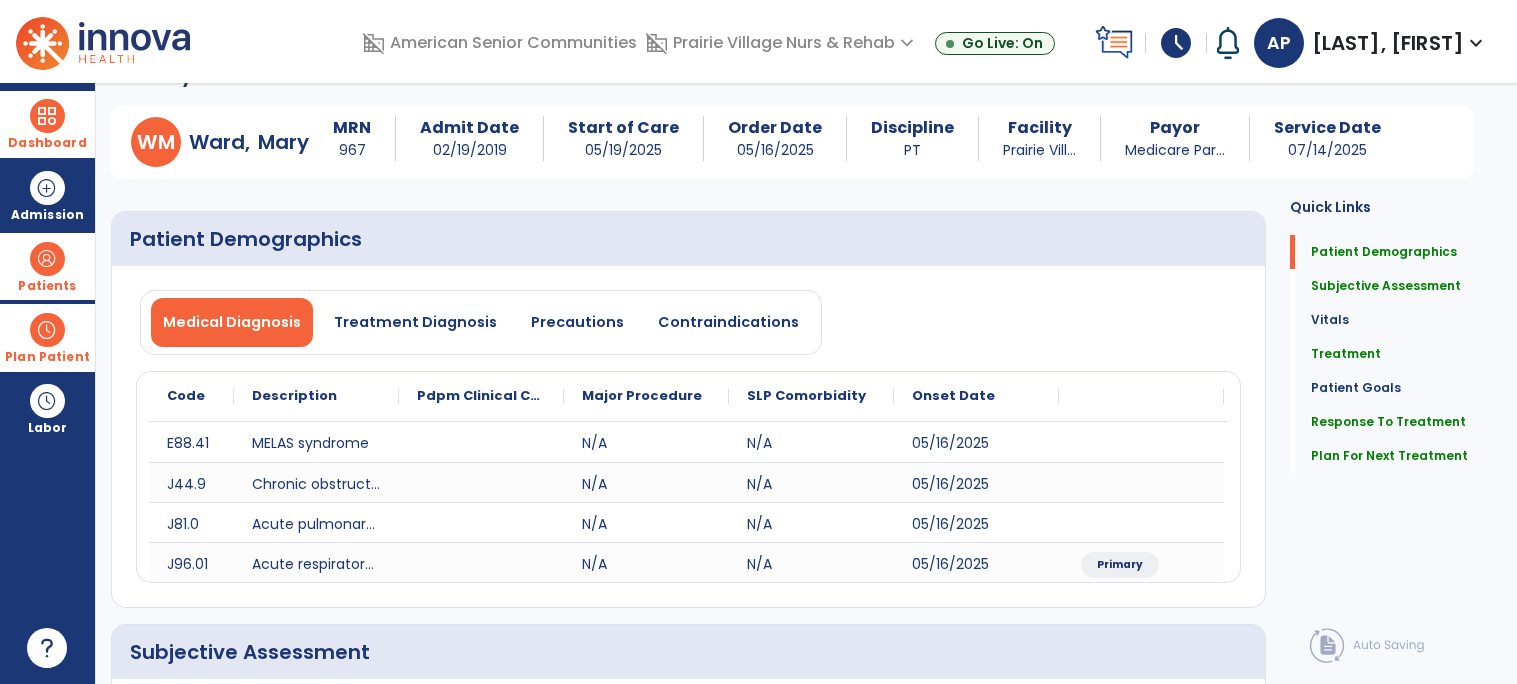 click on "Medical Diagnosis   Treatment Diagnosis   Precautions   Contraindications" 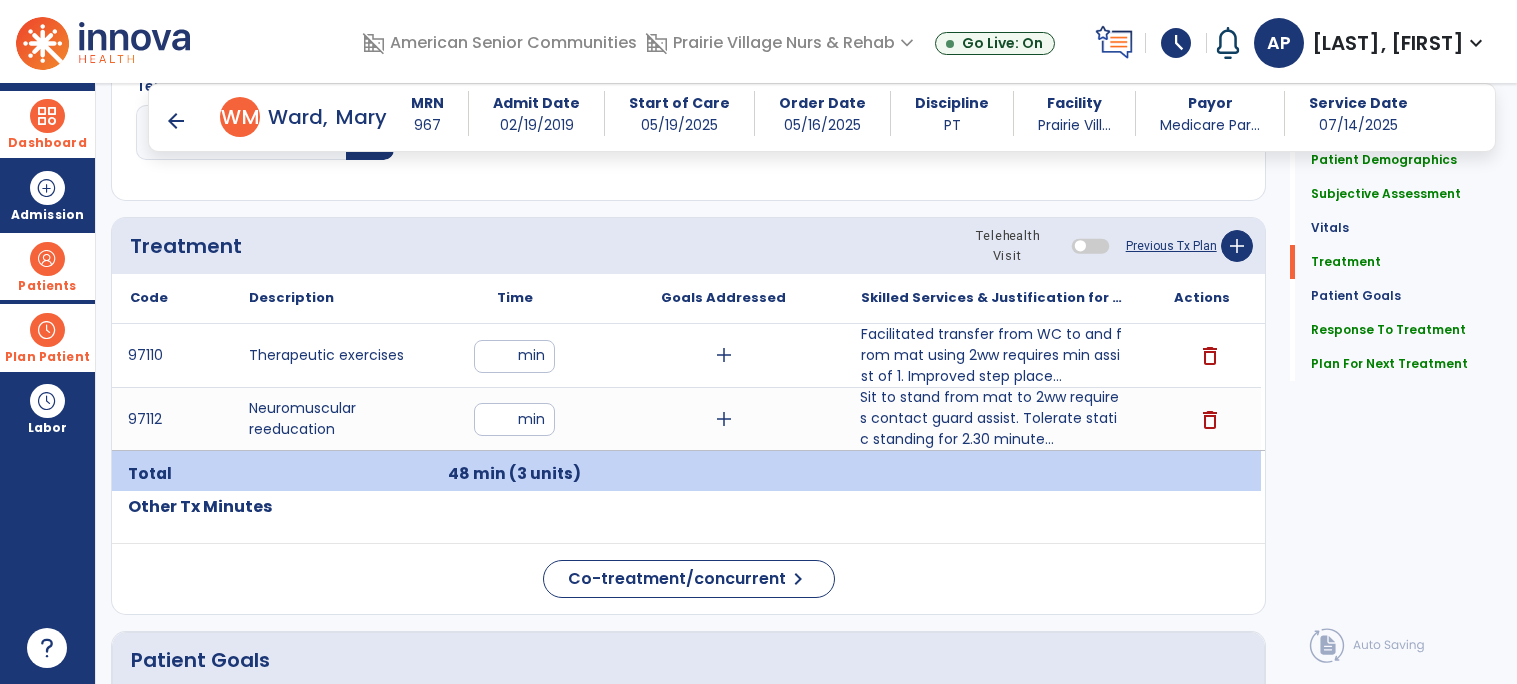 scroll, scrollTop: 1156, scrollLeft: 0, axis: vertical 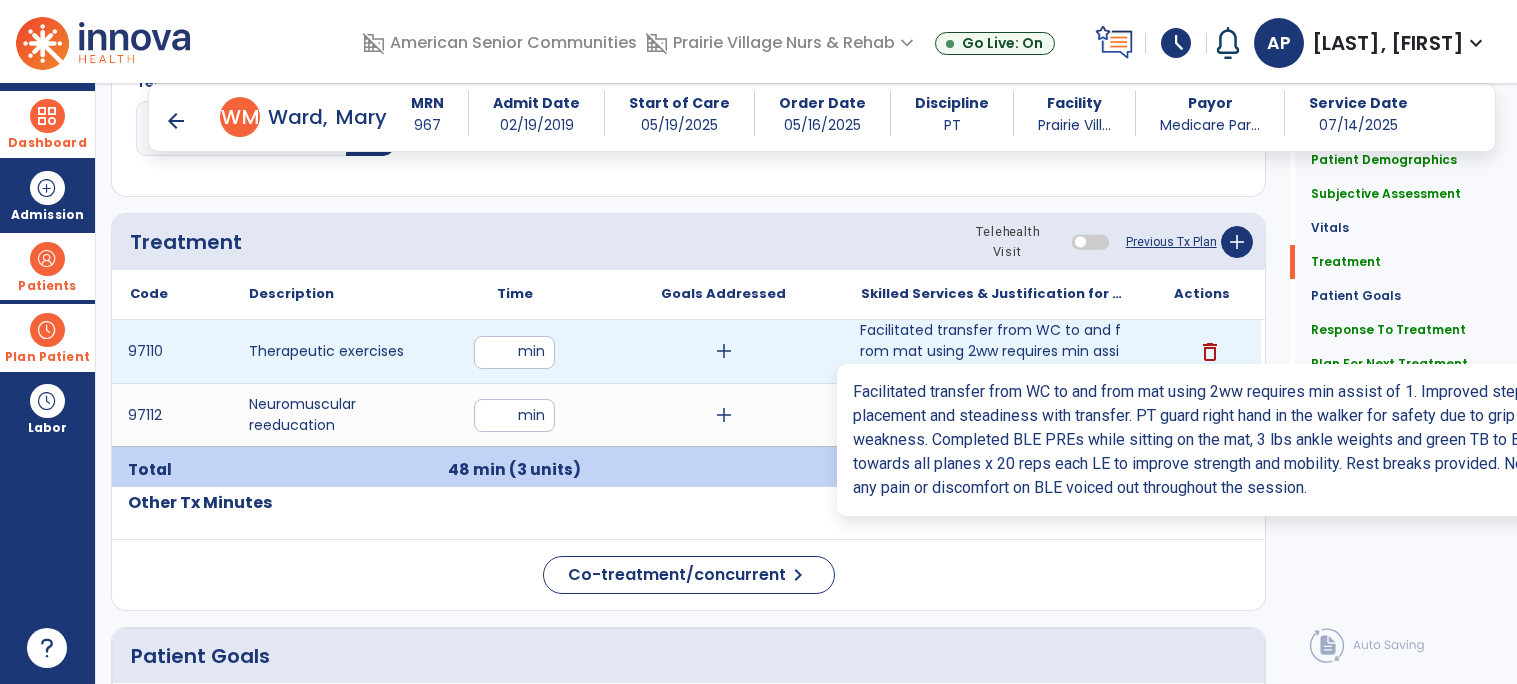 click on "Facilitated transfer from WC to and from mat using 2ww requires min assist of 1. Improved step place..." at bounding box center [992, 351] 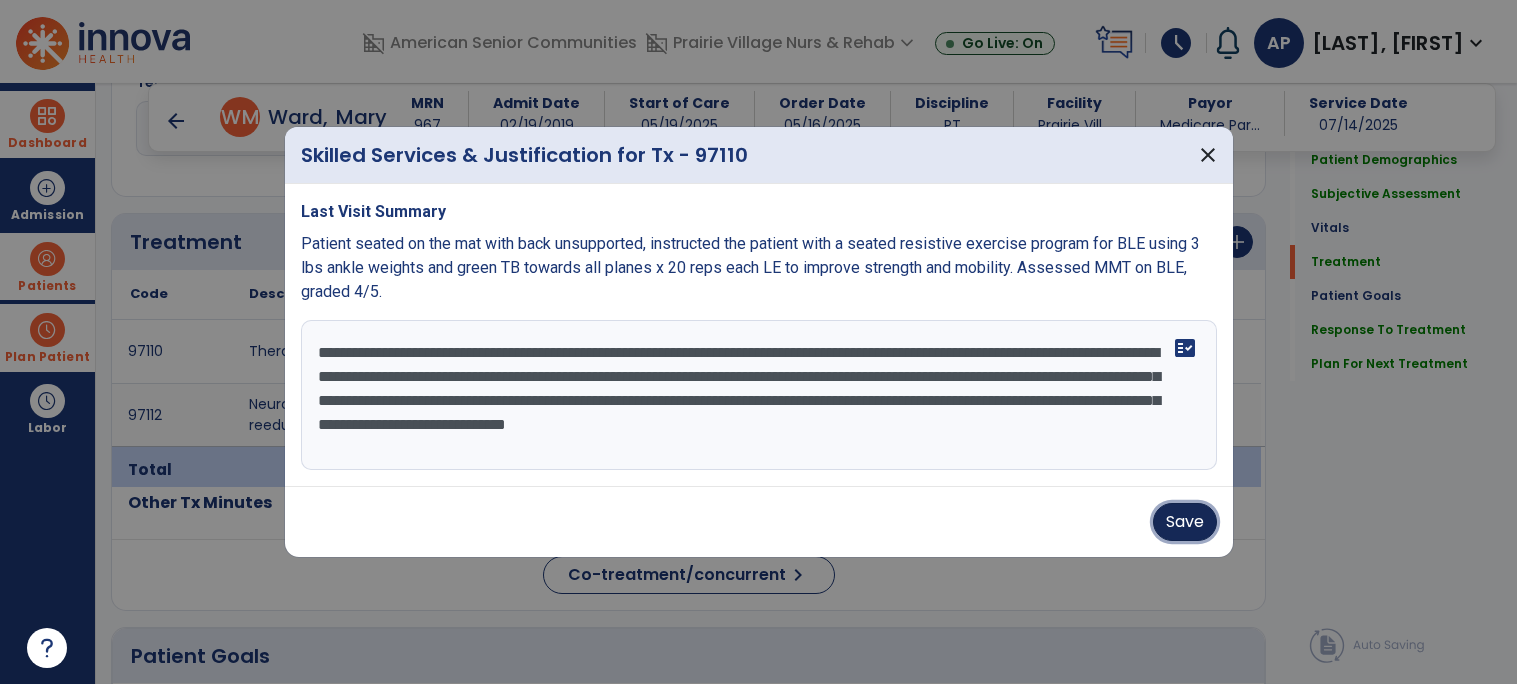 click on "Save" at bounding box center (1185, 522) 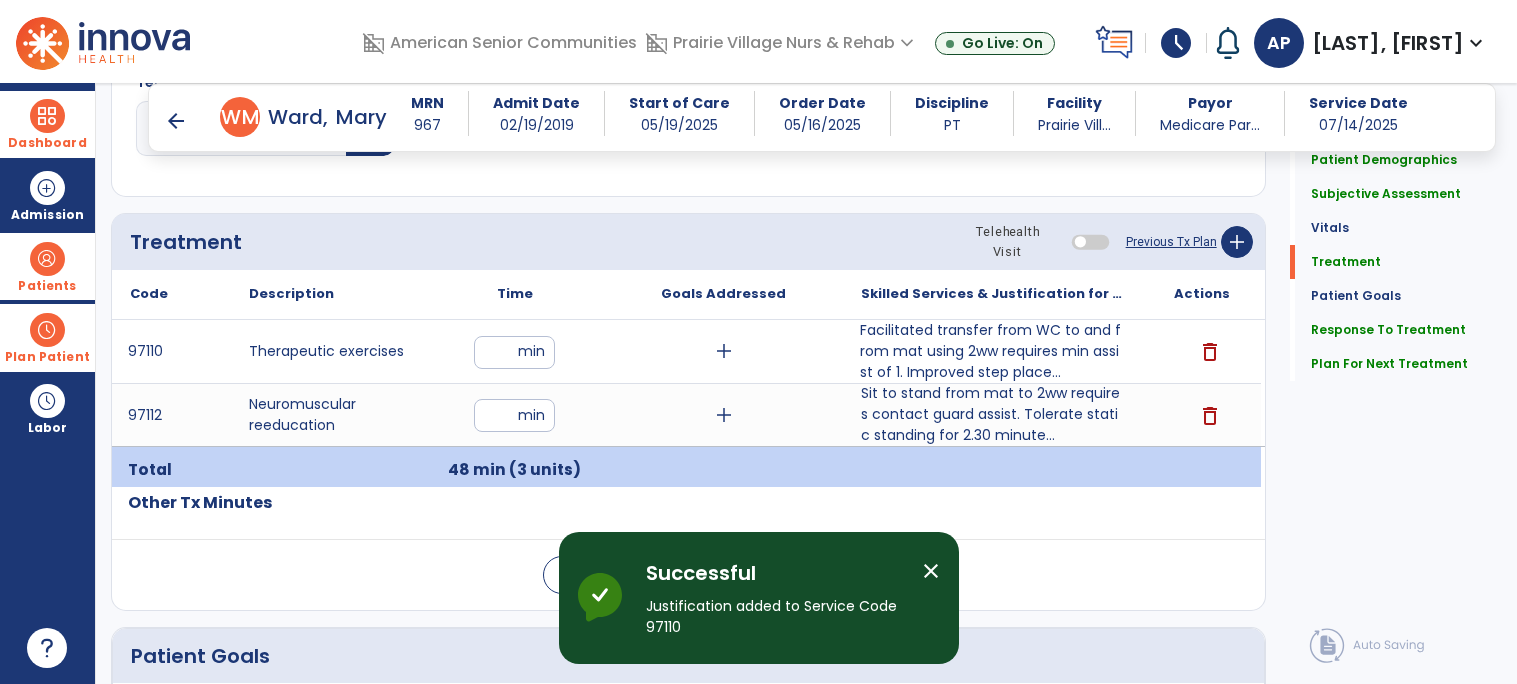 click on "Quick Links  Patient Demographics   Patient Demographics   Subjective Assessment   Subjective Assessment   Vitals   Vitals   Treatment   Treatment   Patient Goals   Patient Goals   Response To Treatment   Response To Treatment   Plan For Next Treatment   Plan For Next Treatment" 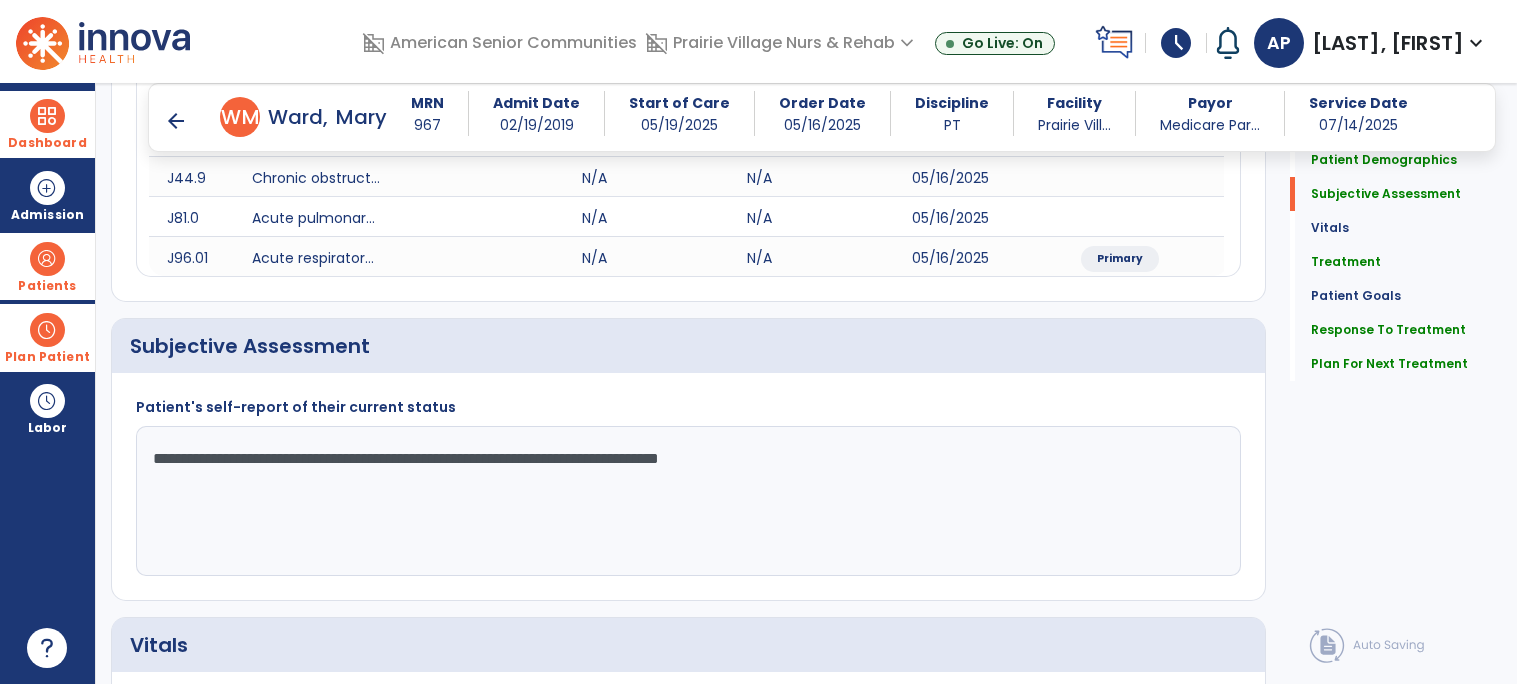 scroll, scrollTop: 335, scrollLeft: 0, axis: vertical 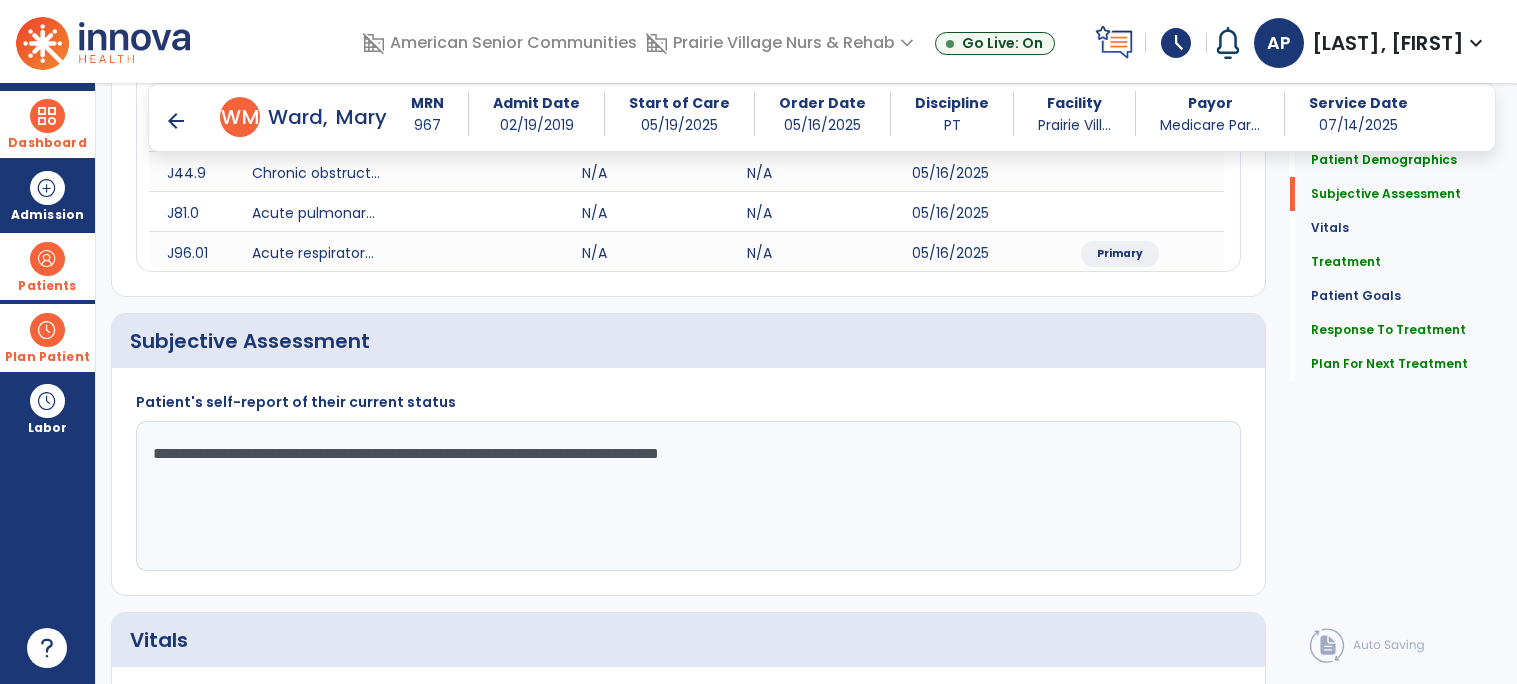 click on "**********" 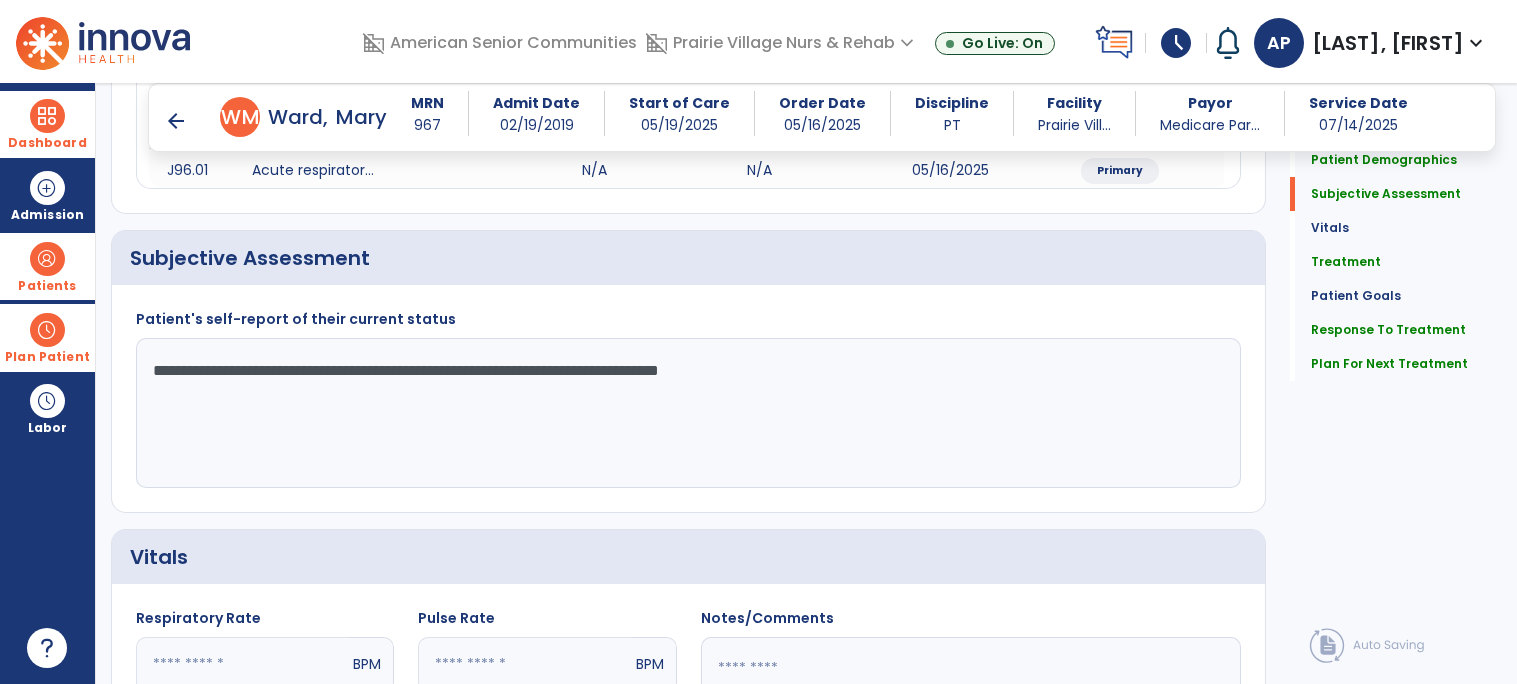 scroll, scrollTop: 422, scrollLeft: 0, axis: vertical 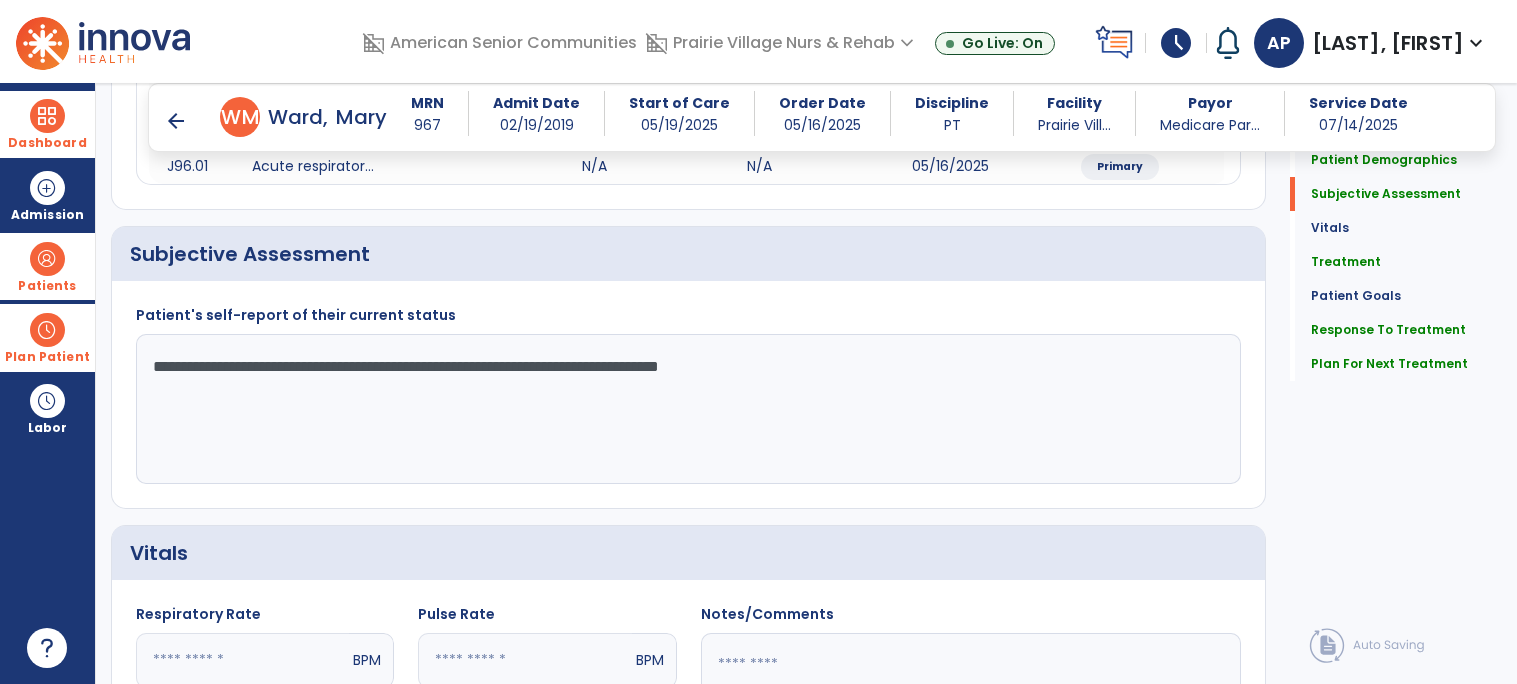 click on "**********" 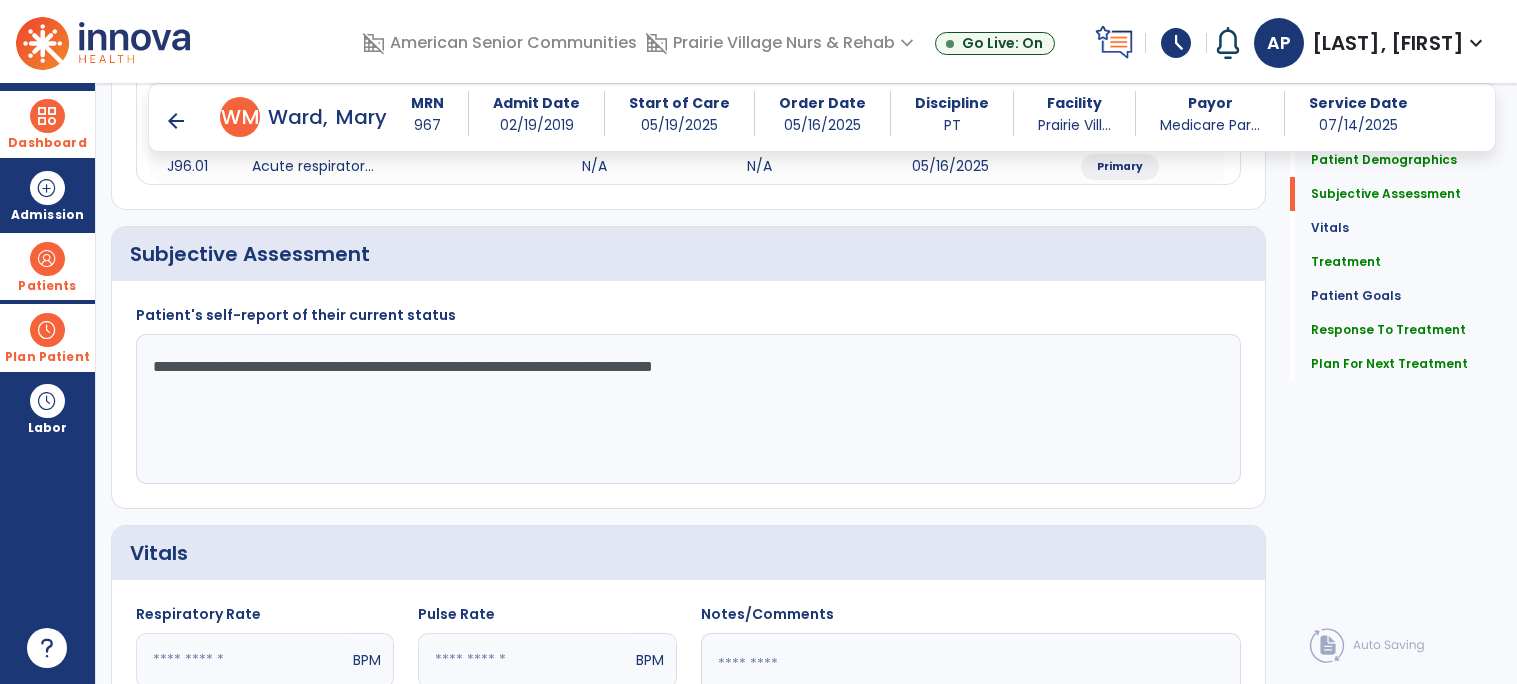 type on "**********" 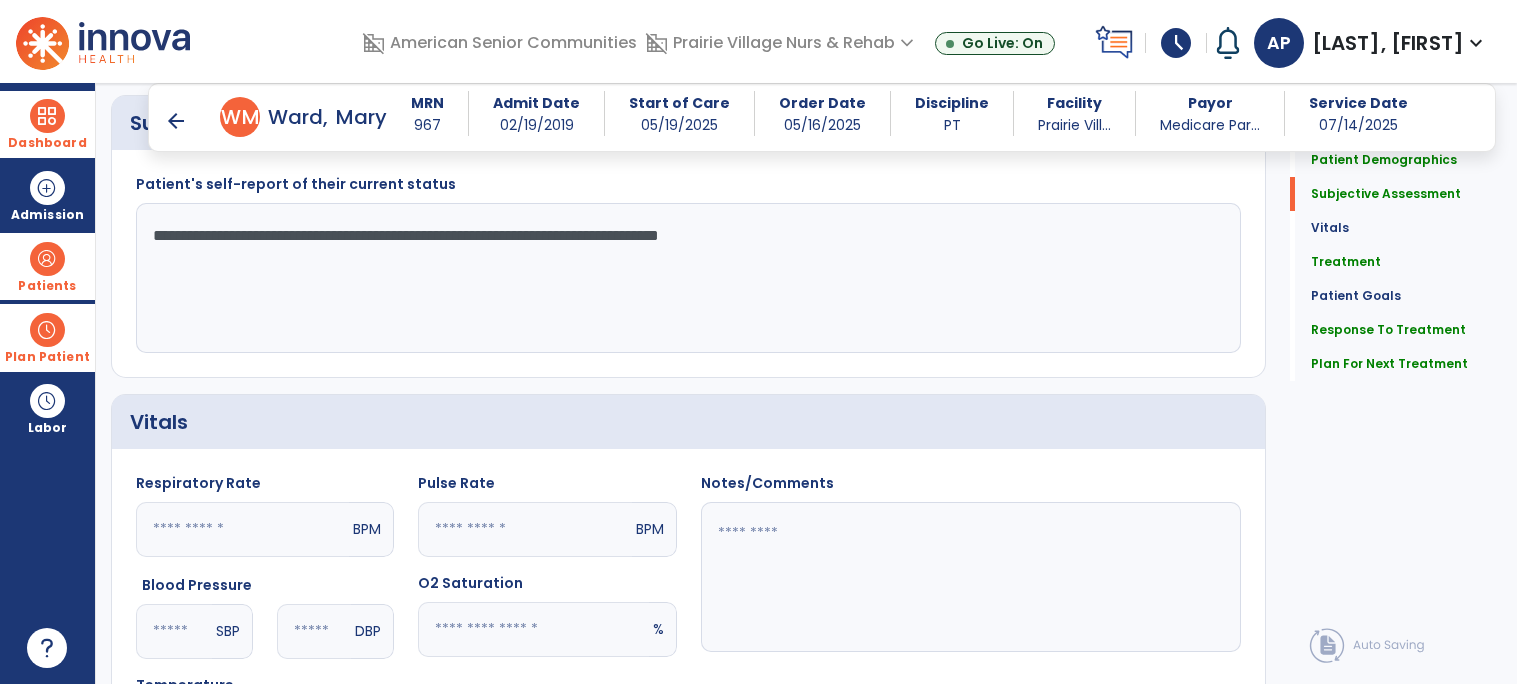 scroll, scrollTop: 558, scrollLeft: 0, axis: vertical 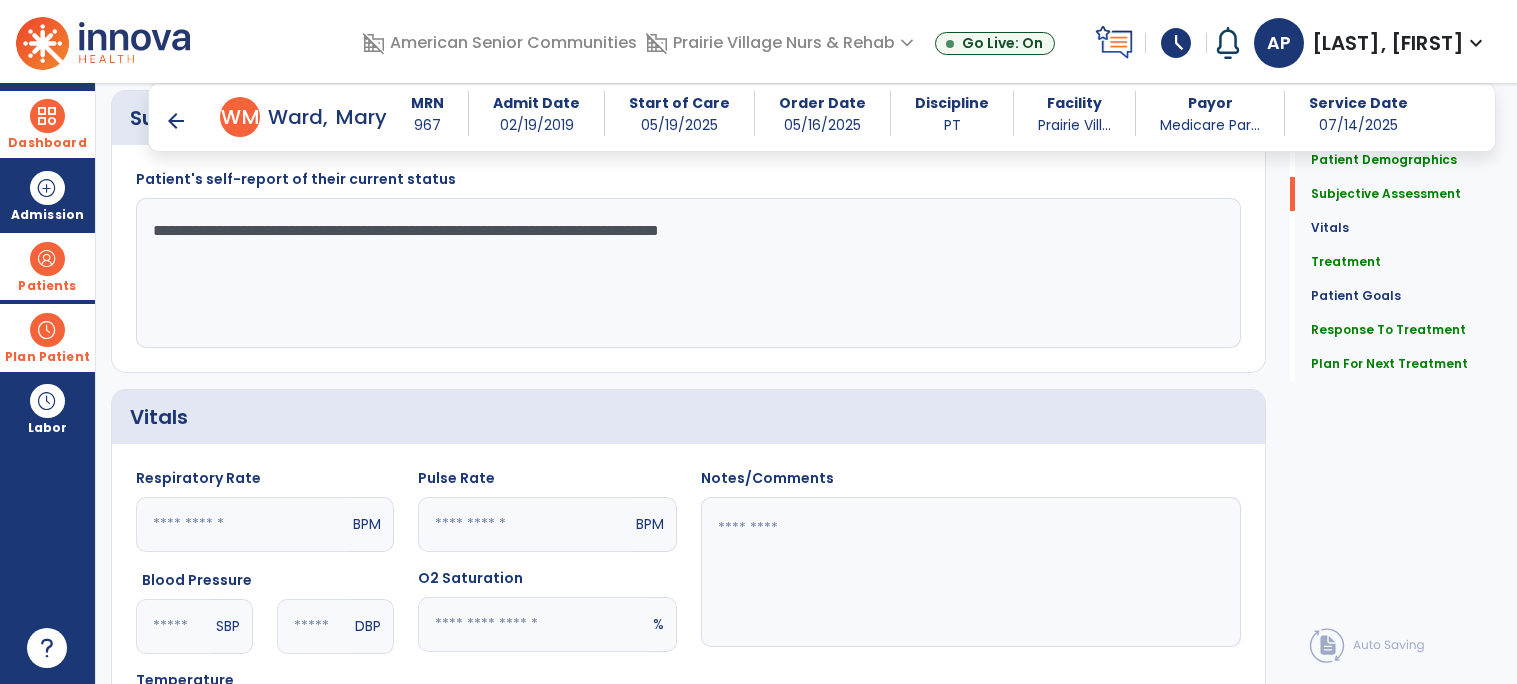 click on "**********" 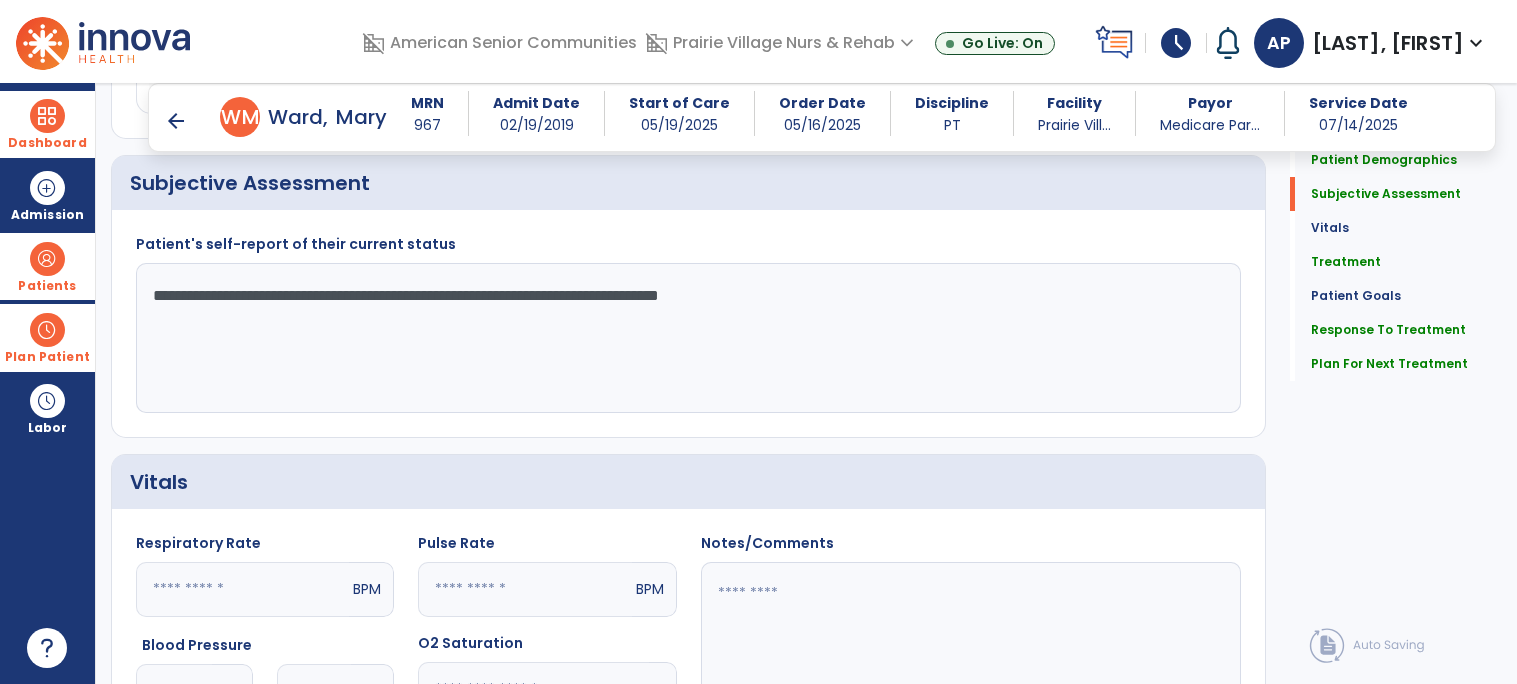 scroll, scrollTop: 497, scrollLeft: 0, axis: vertical 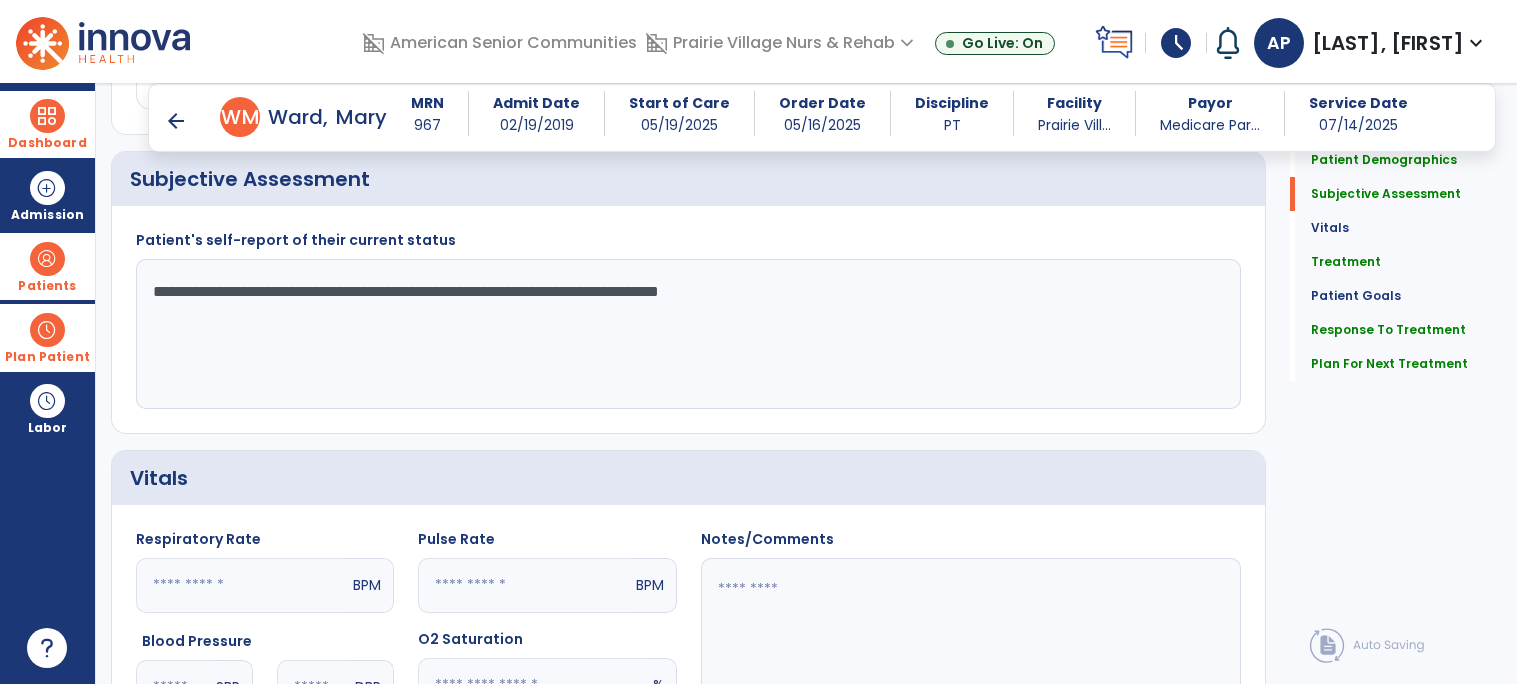 click on "**********" 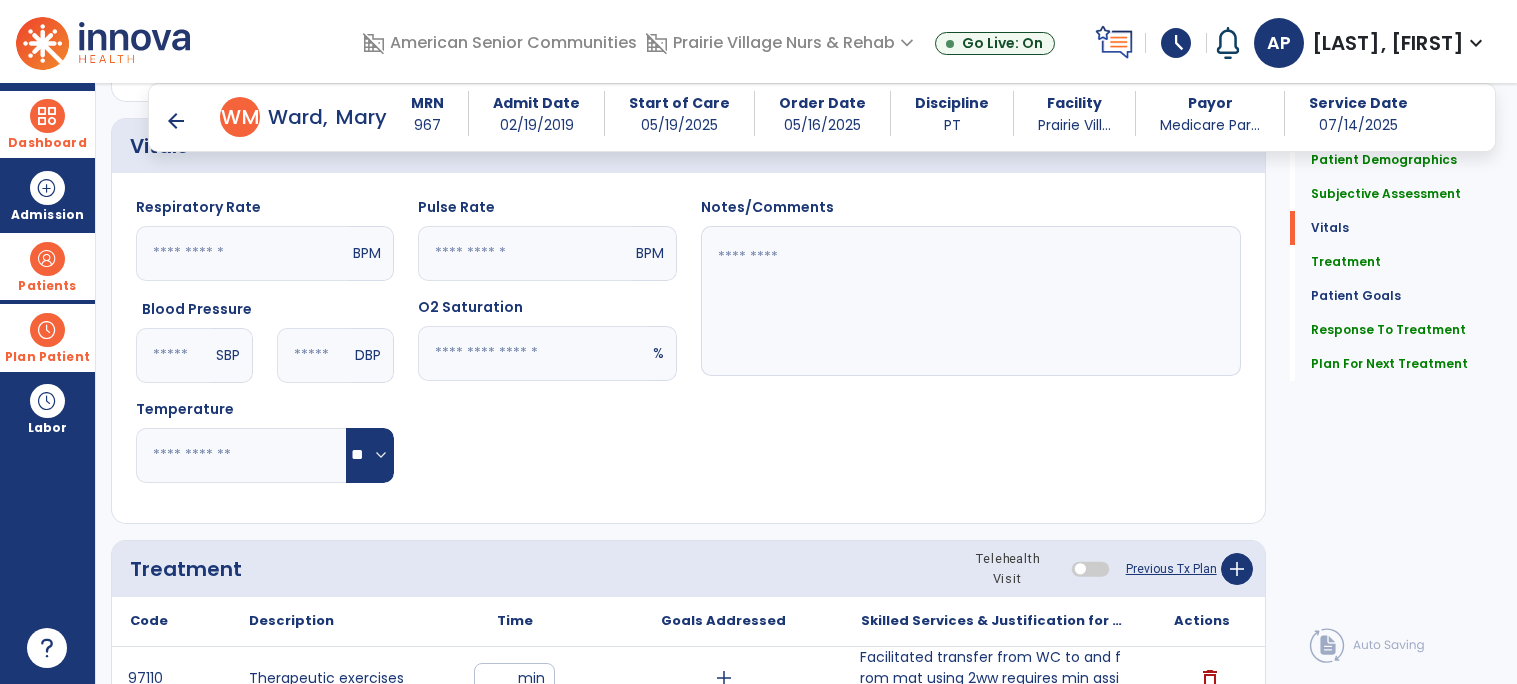 scroll, scrollTop: 831, scrollLeft: 0, axis: vertical 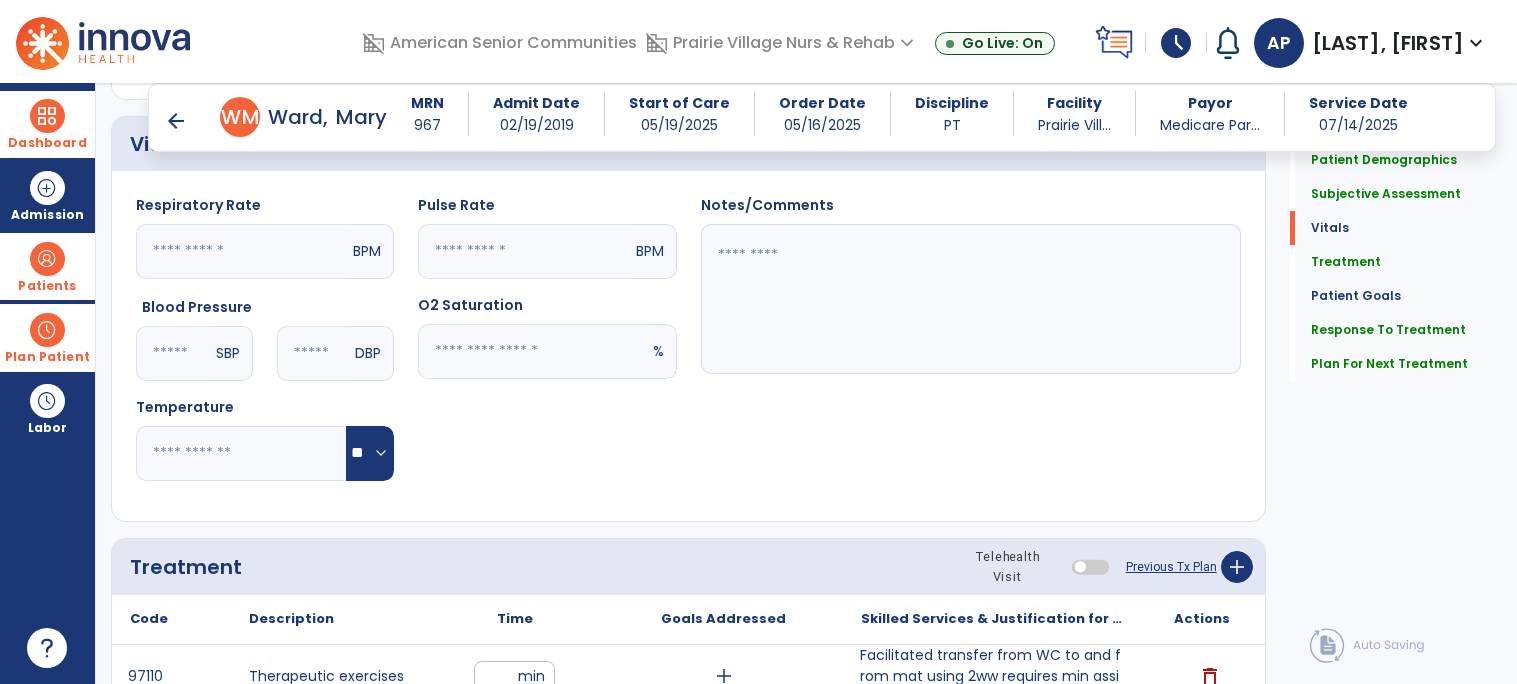 click on "Notes/Comments" 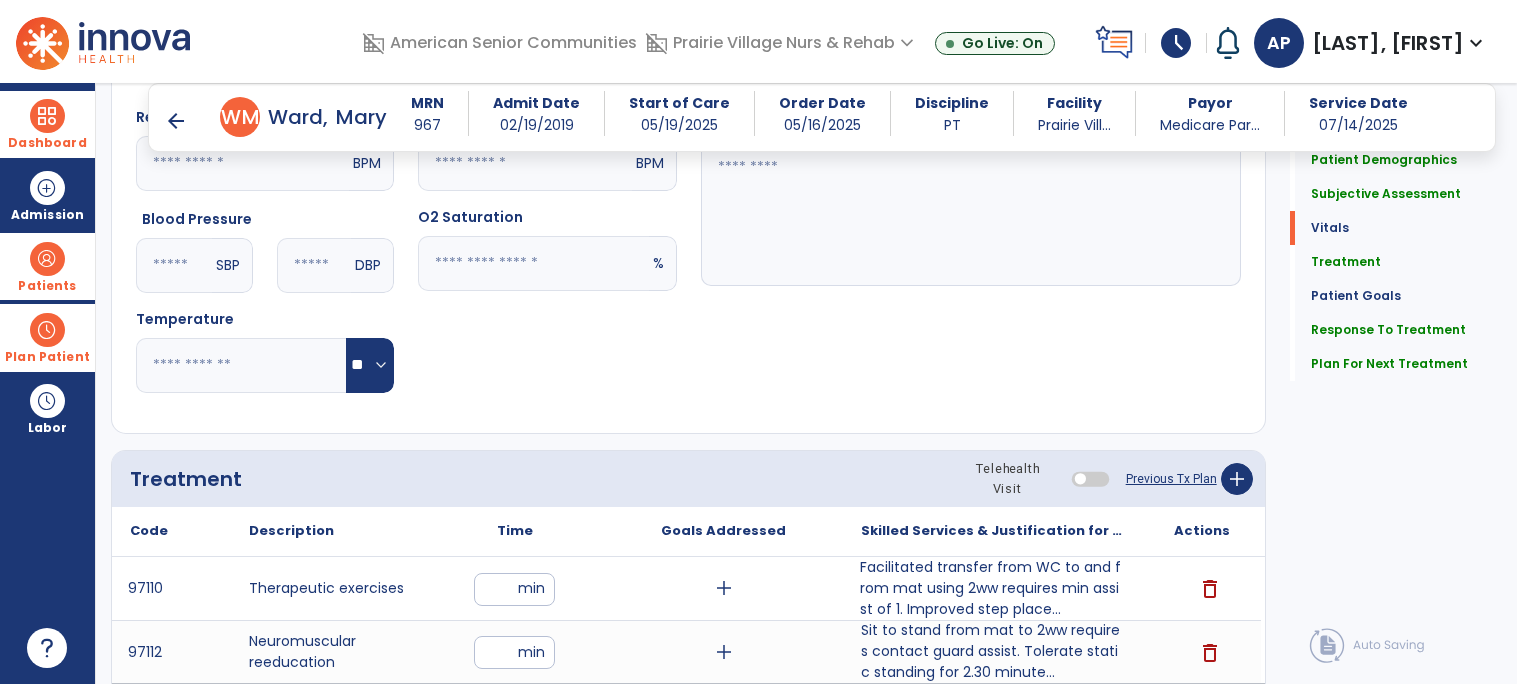 scroll, scrollTop: 0, scrollLeft: 0, axis: both 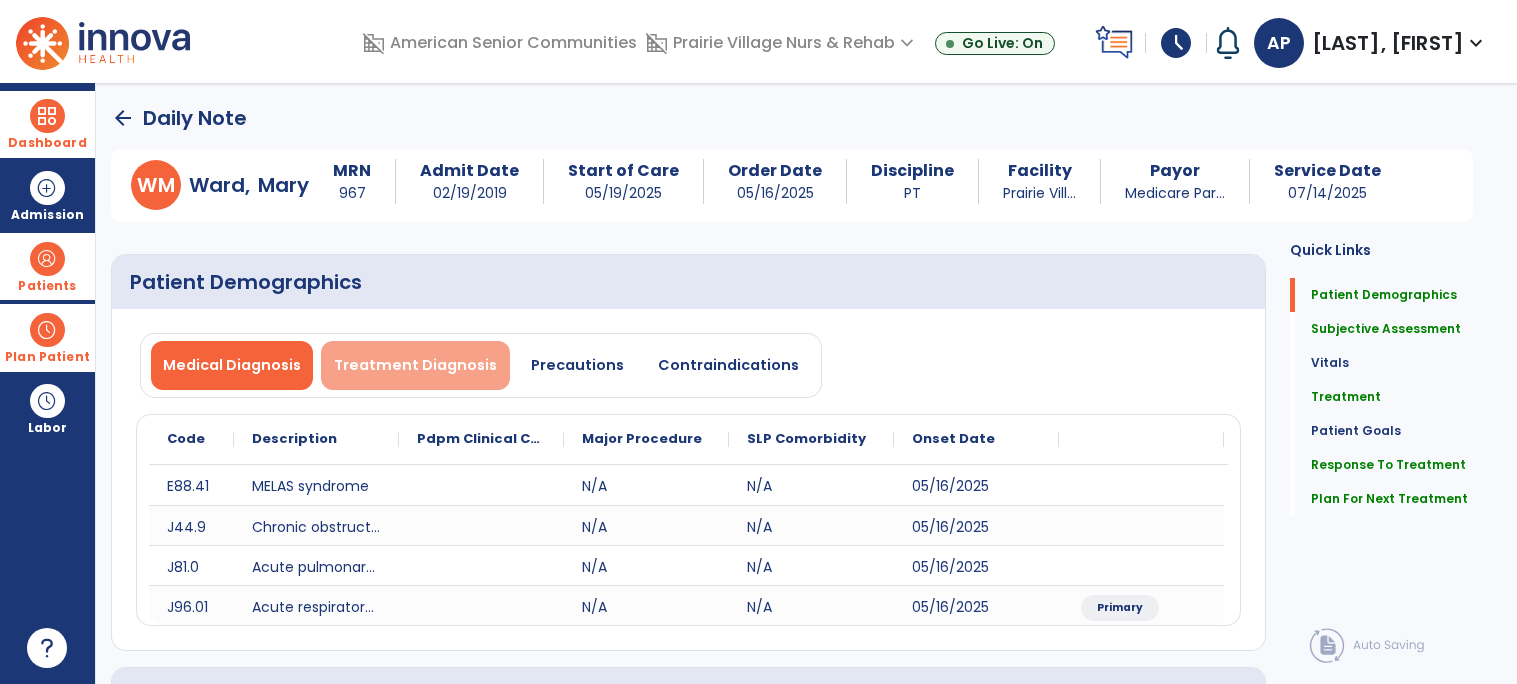 click on "Treatment Diagnosis" at bounding box center (415, 365) 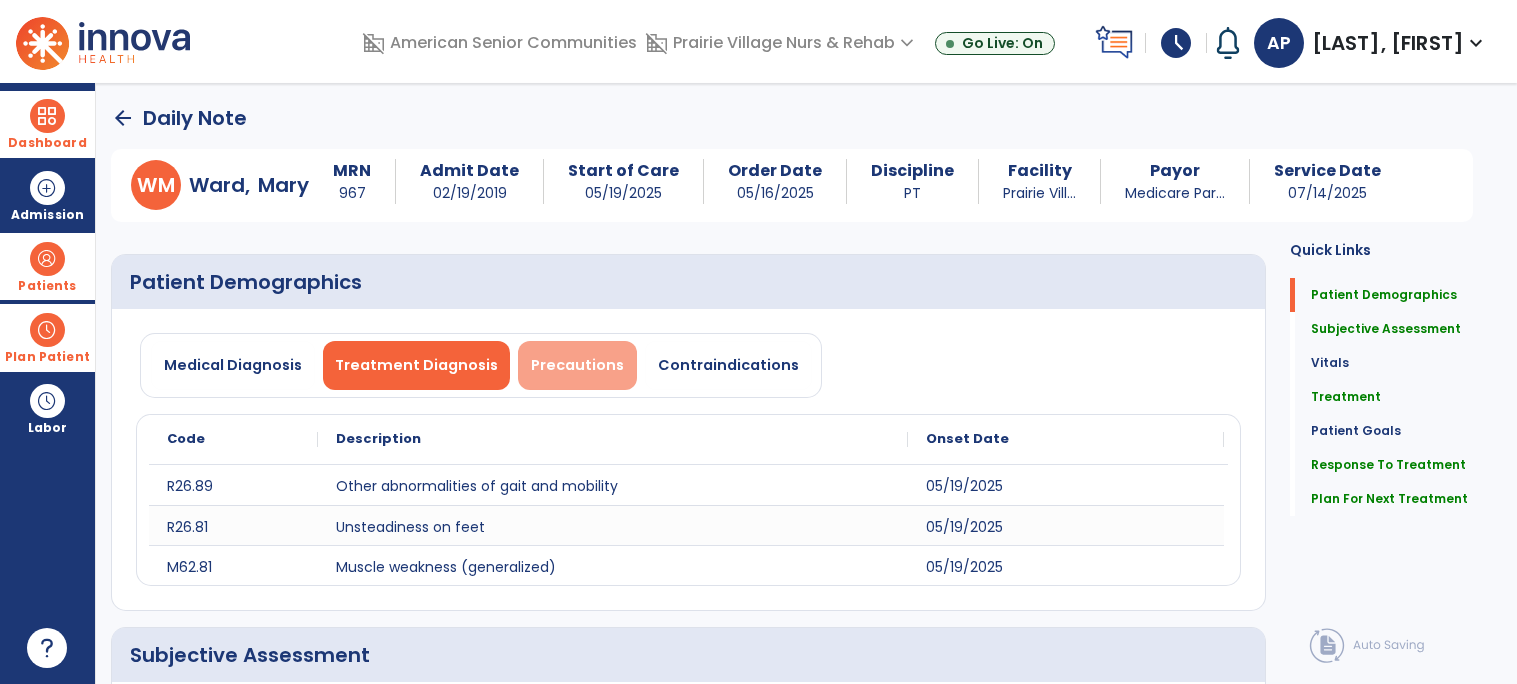 click on "Precautions" at bounding box center [577, 365] 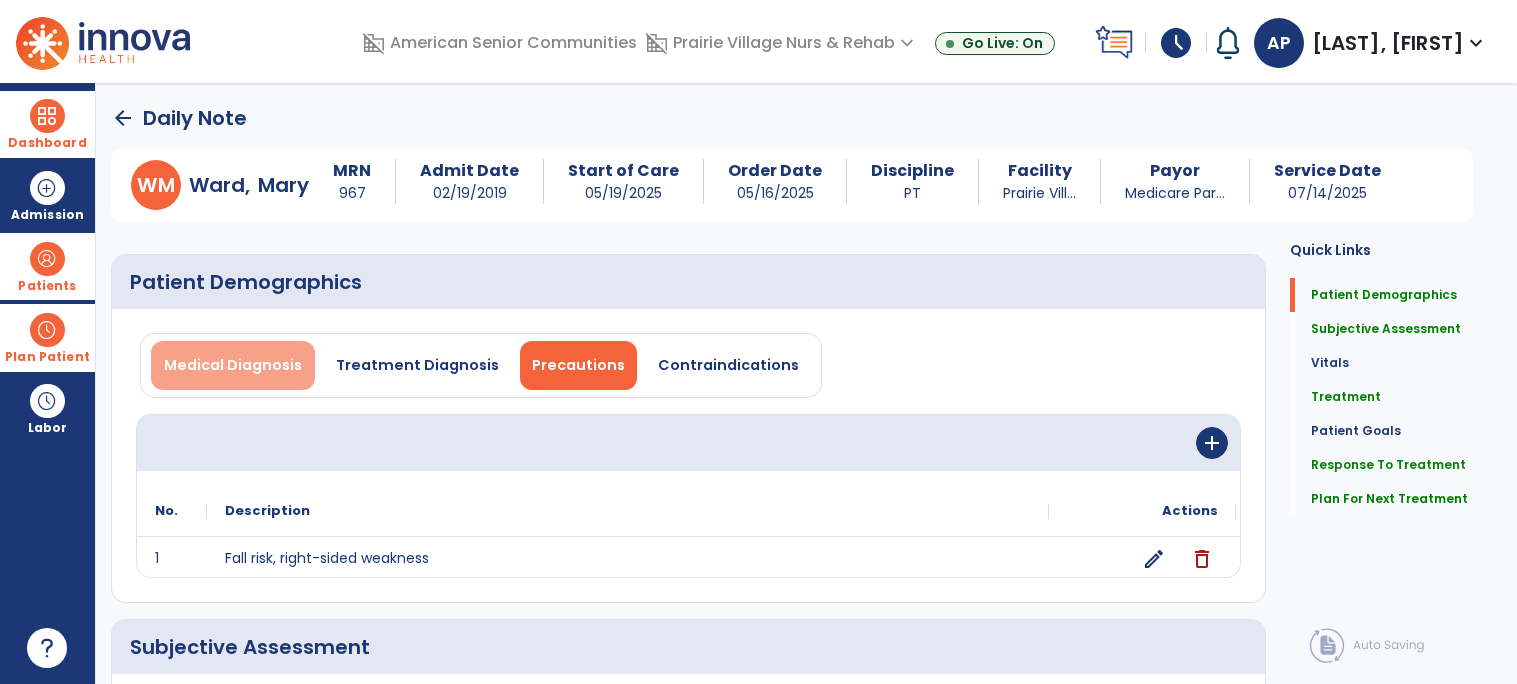click on "Medical Diagnosis" at bounding box center (233, 365) 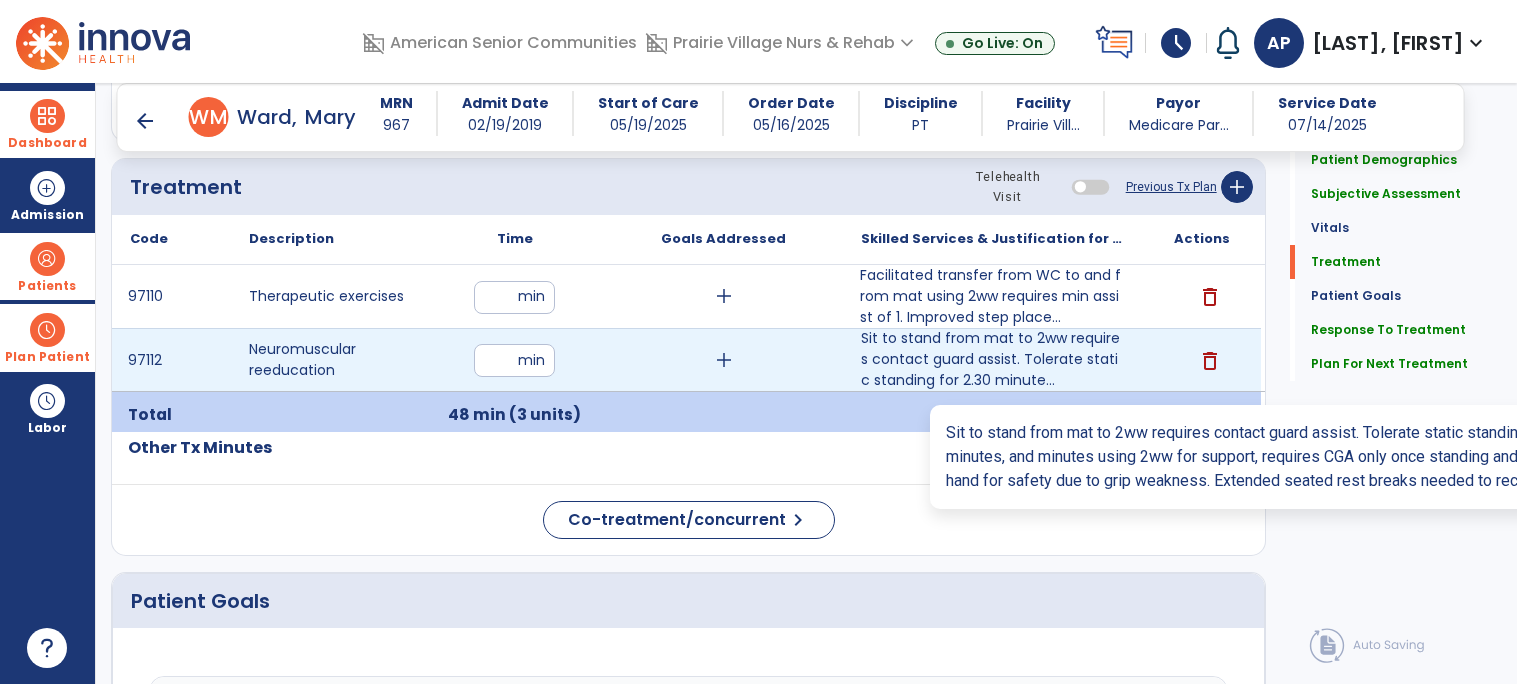 scroll, scrollTop: 1206, scrollLeft: 0, axis: vertical 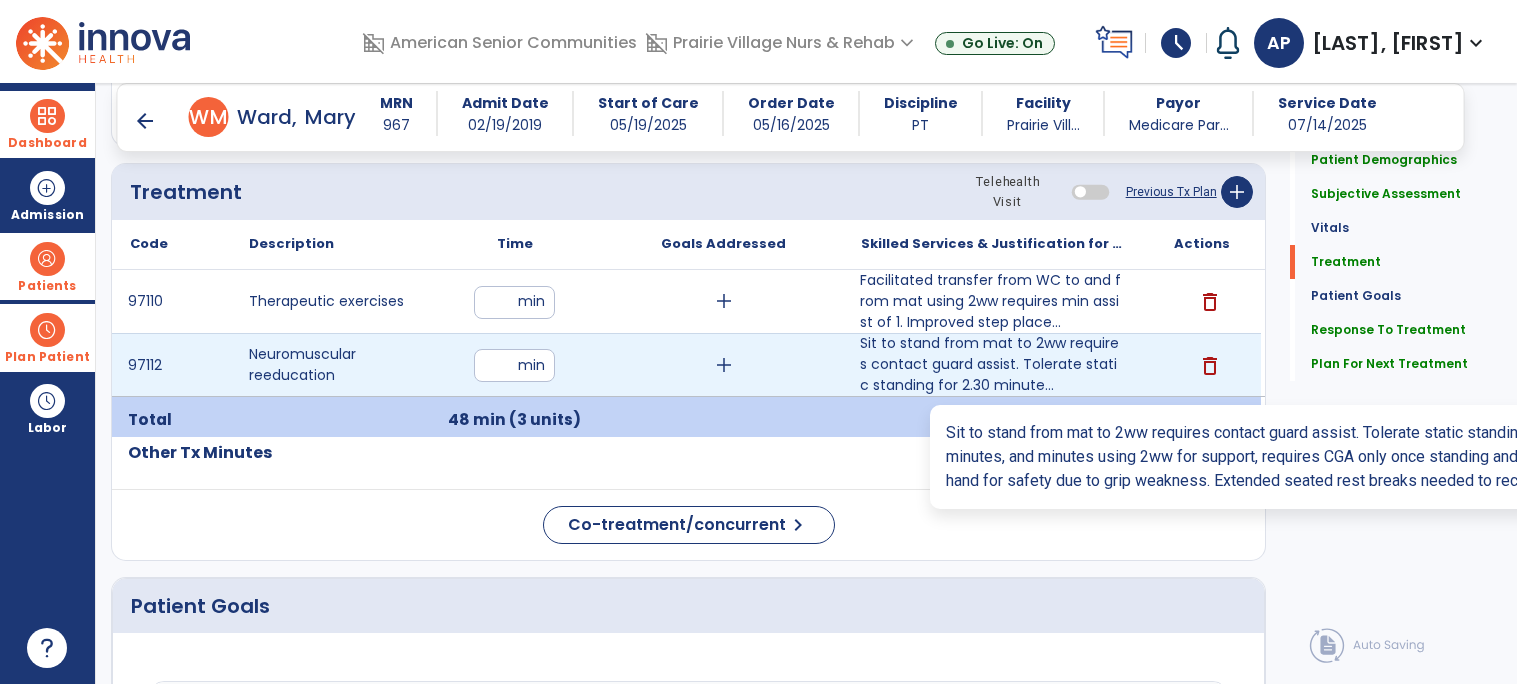 click on "Sit to stand from mat to 2ww requires contact guard assist. Tolerate static standing for 2.30 minute..." at bounding box center (992, 364) 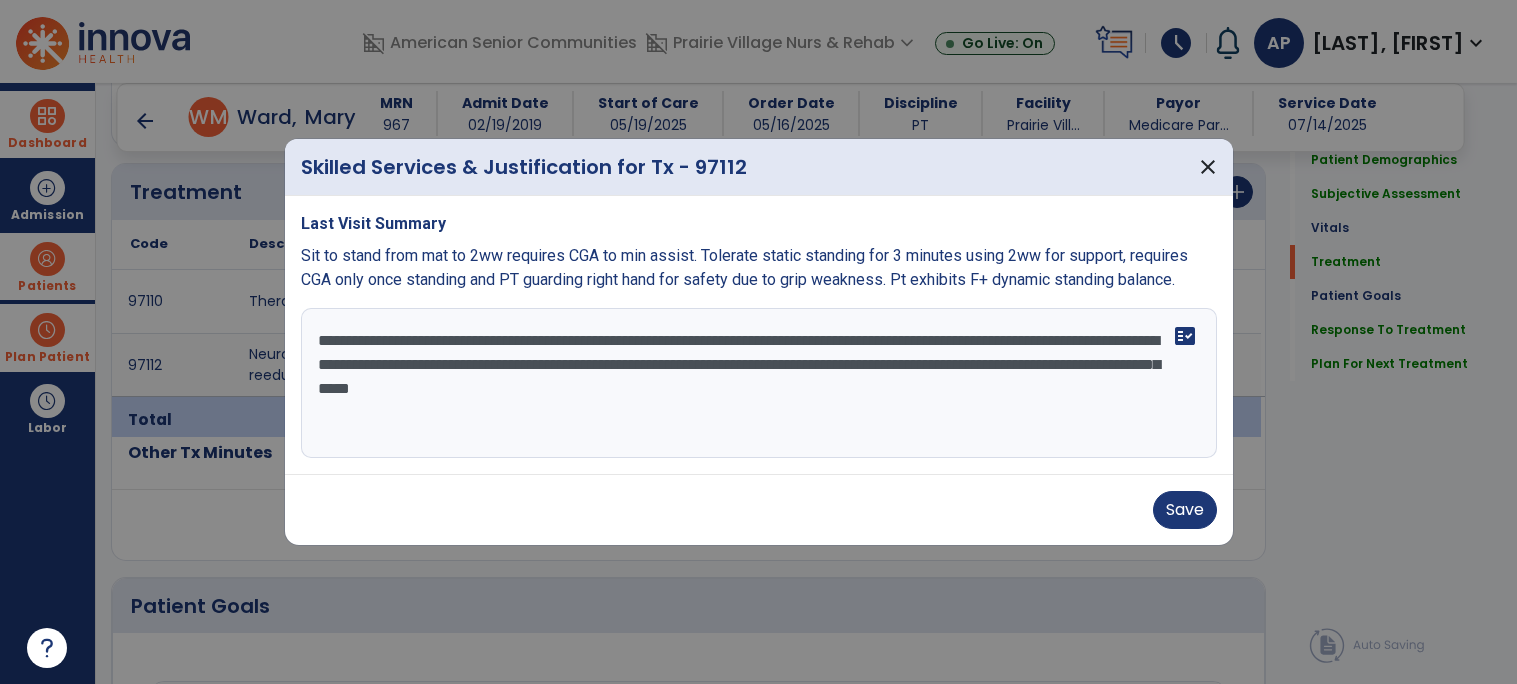 click on "**********" at bounding box center (759, 383) 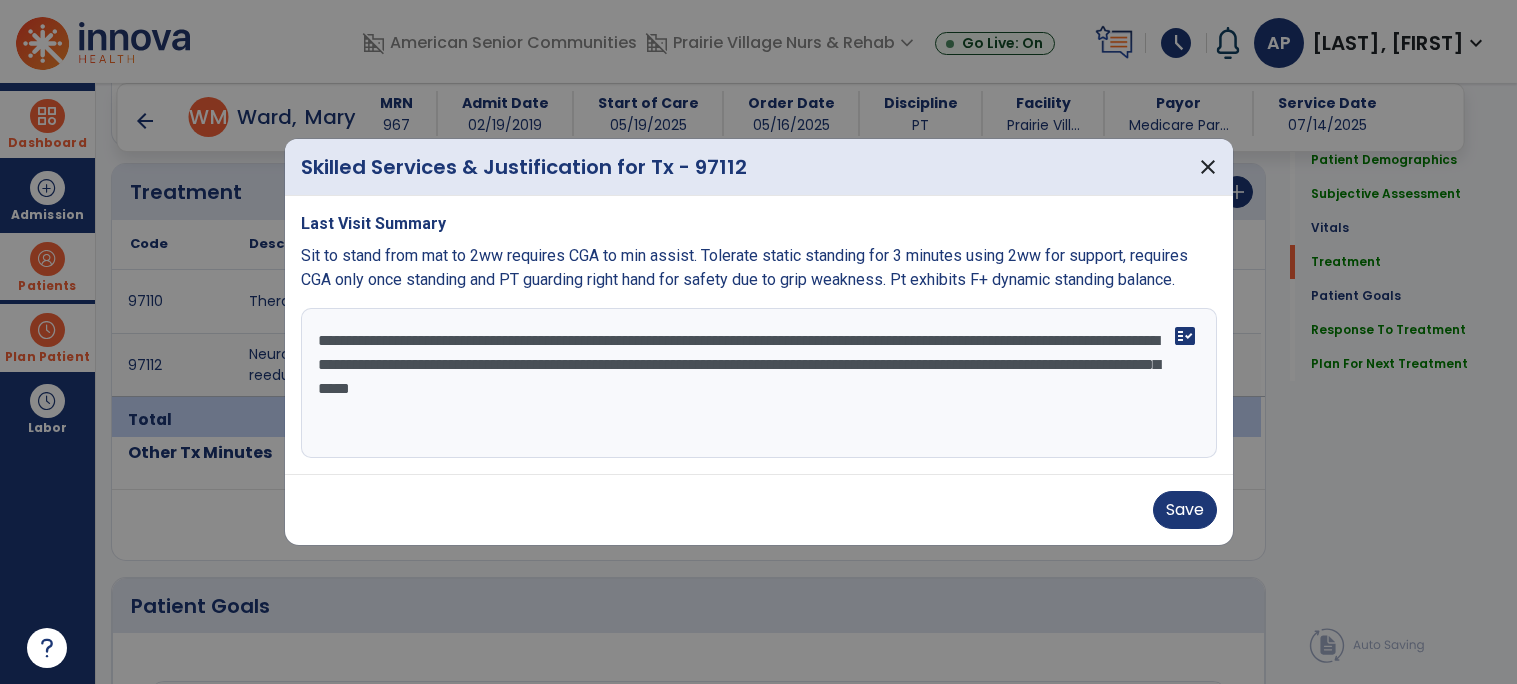 click on "**********" at bounding box center (759, 383) 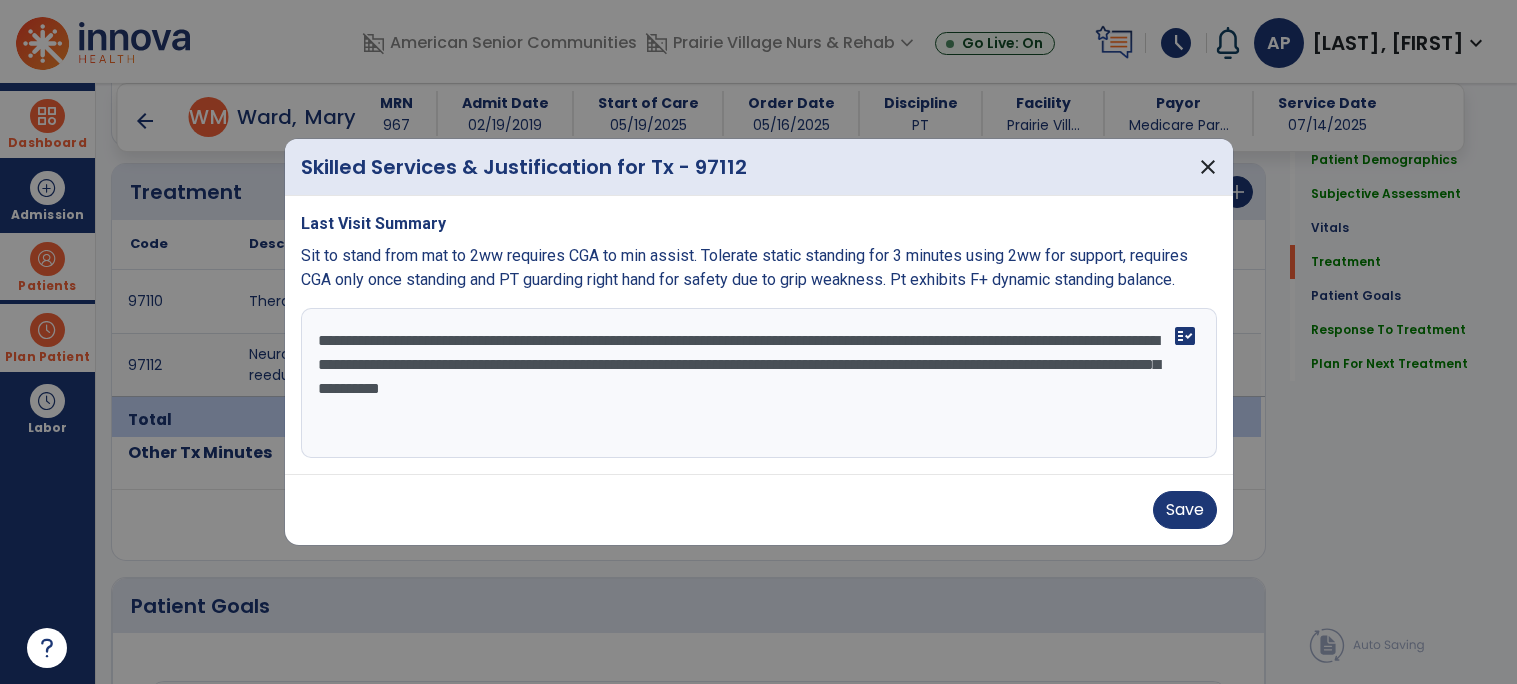 click on "**********" at bounding box center (759, 383) 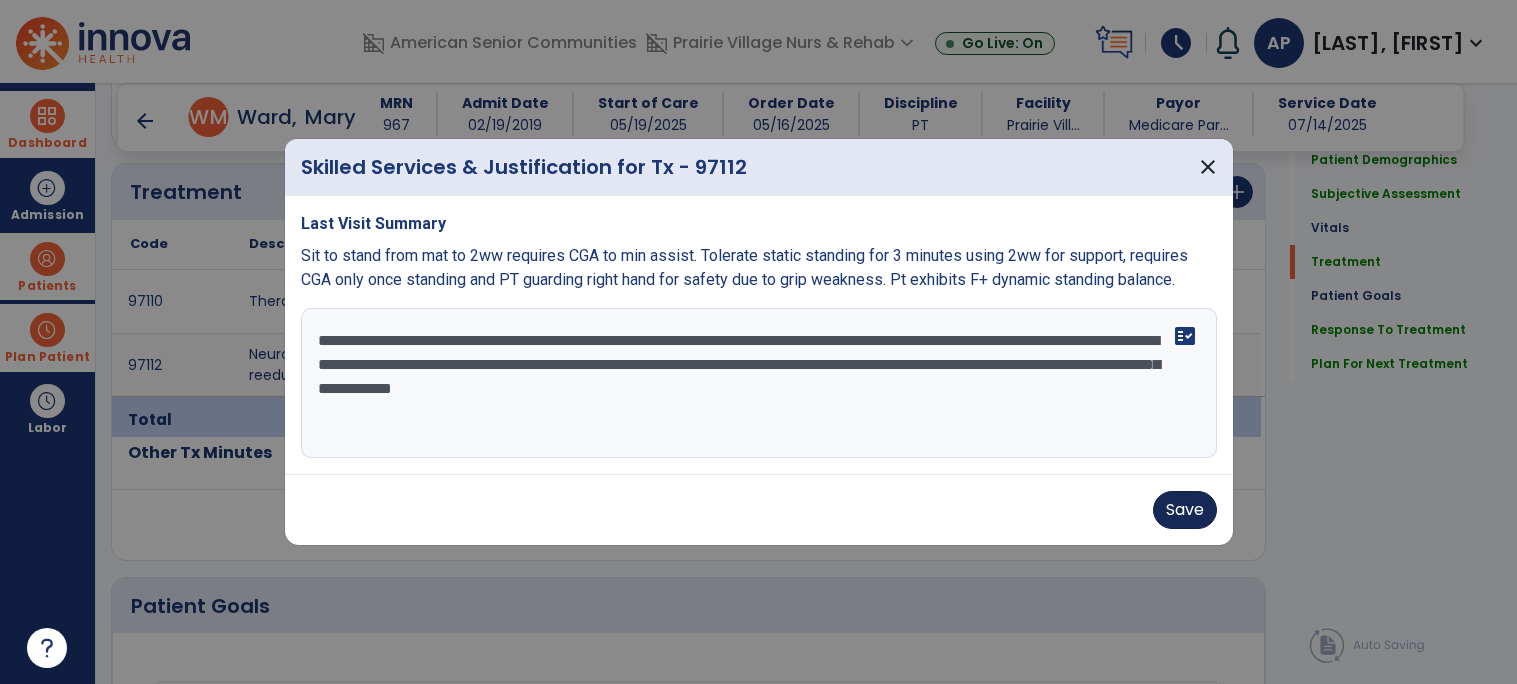 type on "**********" 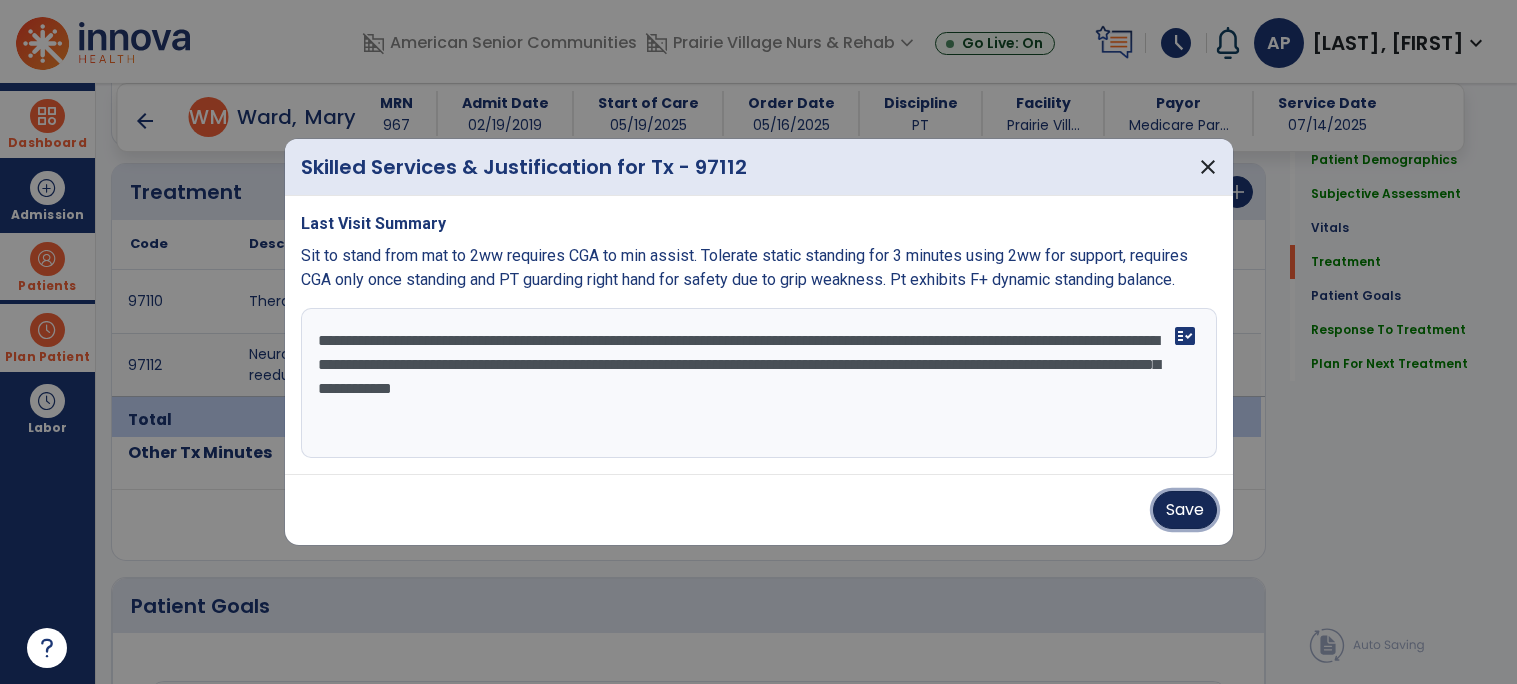 click on "Save" at bounding box center [1185, 510] 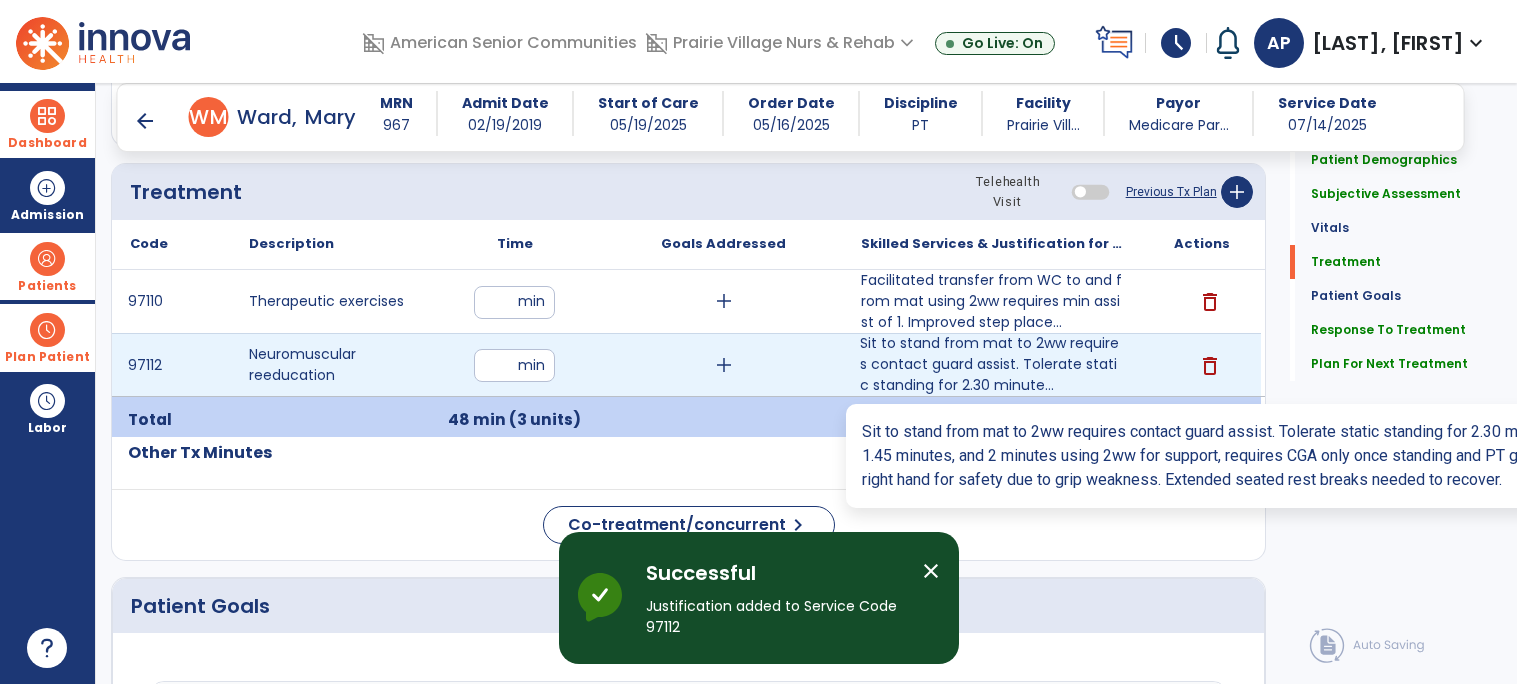 click on "Sit to stand from mat to 2ww requires contact guard assist. Tolerate static standing for 2.30 minute..." at bounding box center [992, 364] 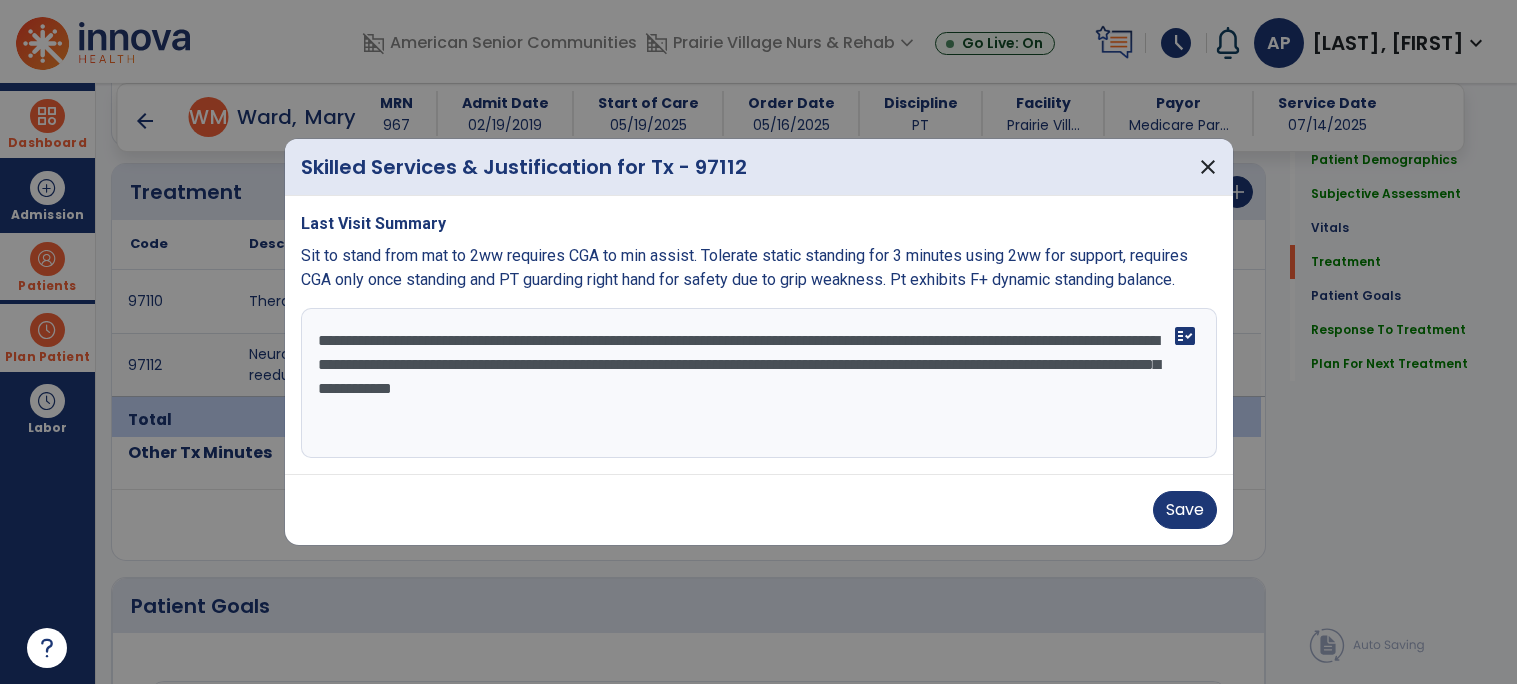 click on "**********" at bounding box center [759, 383] 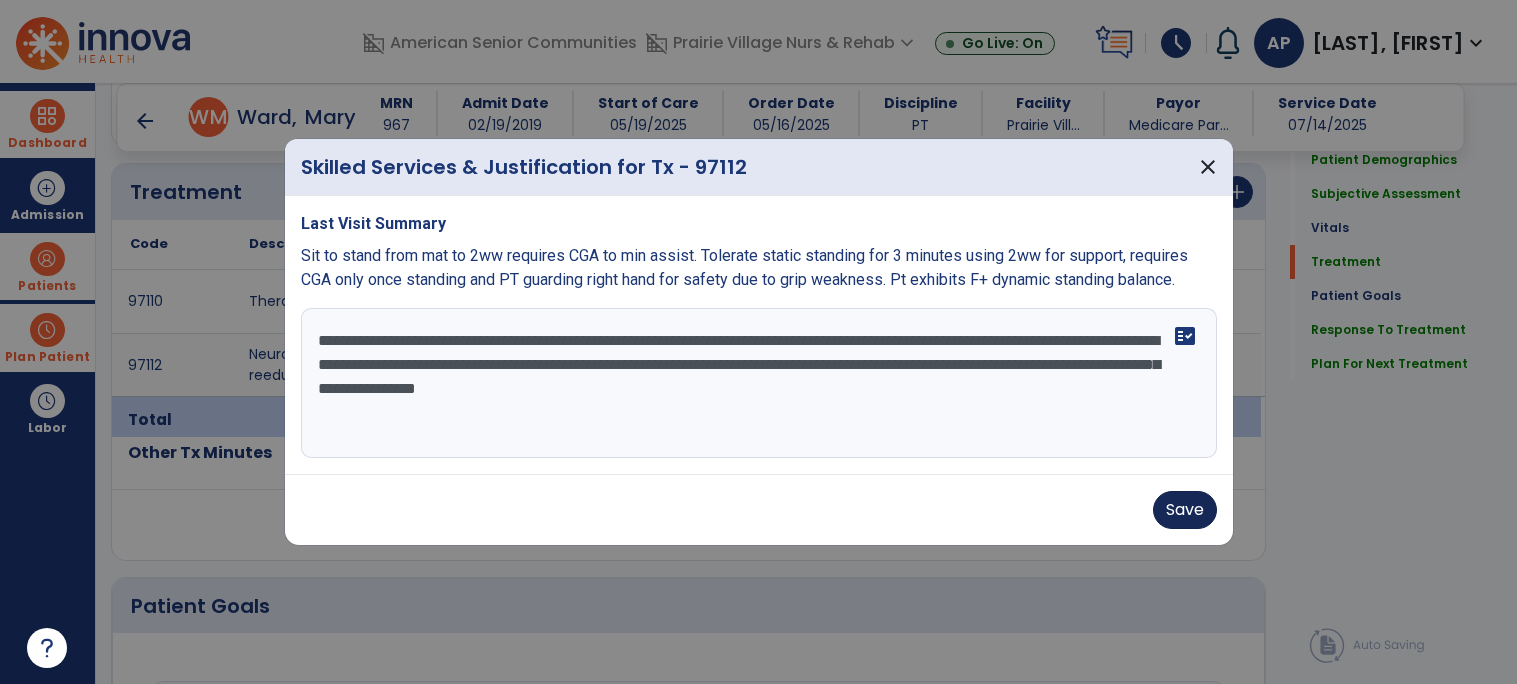 type on "**********" 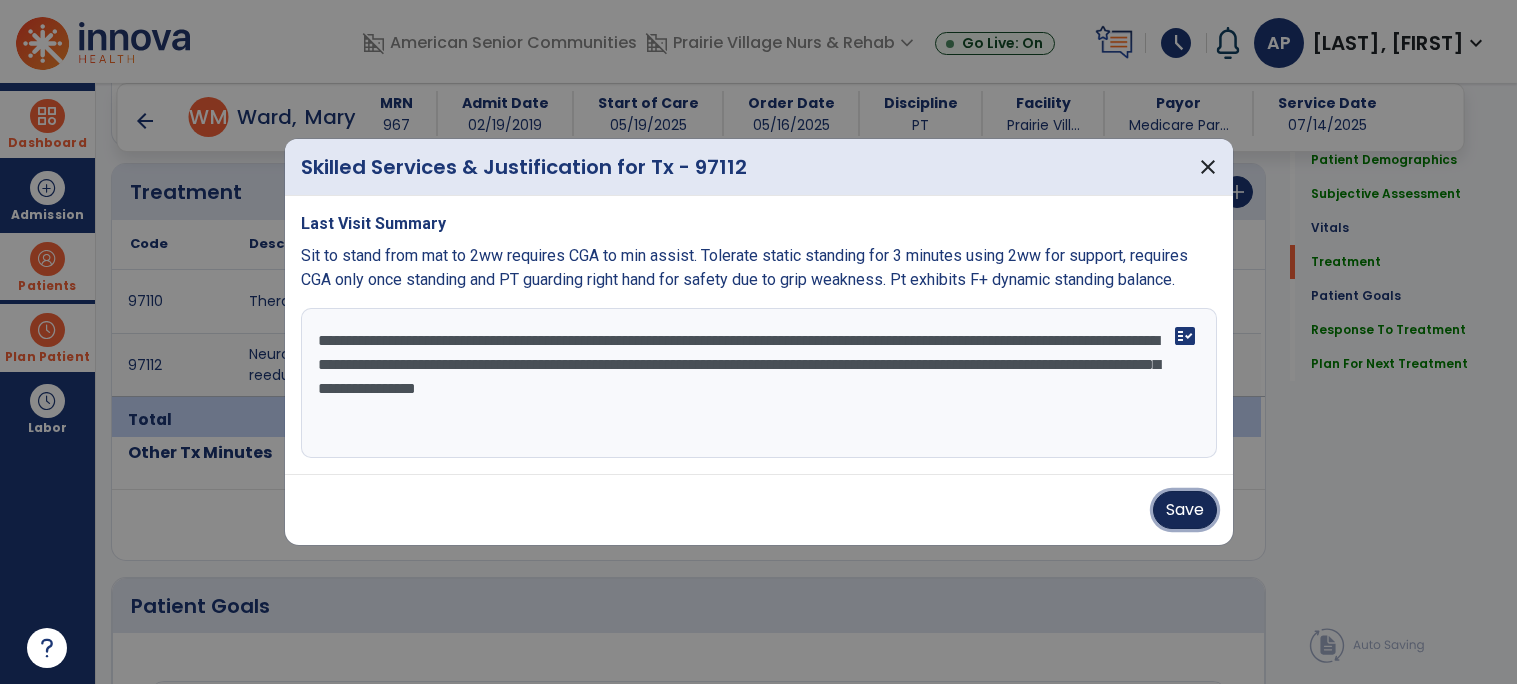 click on "Save" at bounding box center (1185, 510) 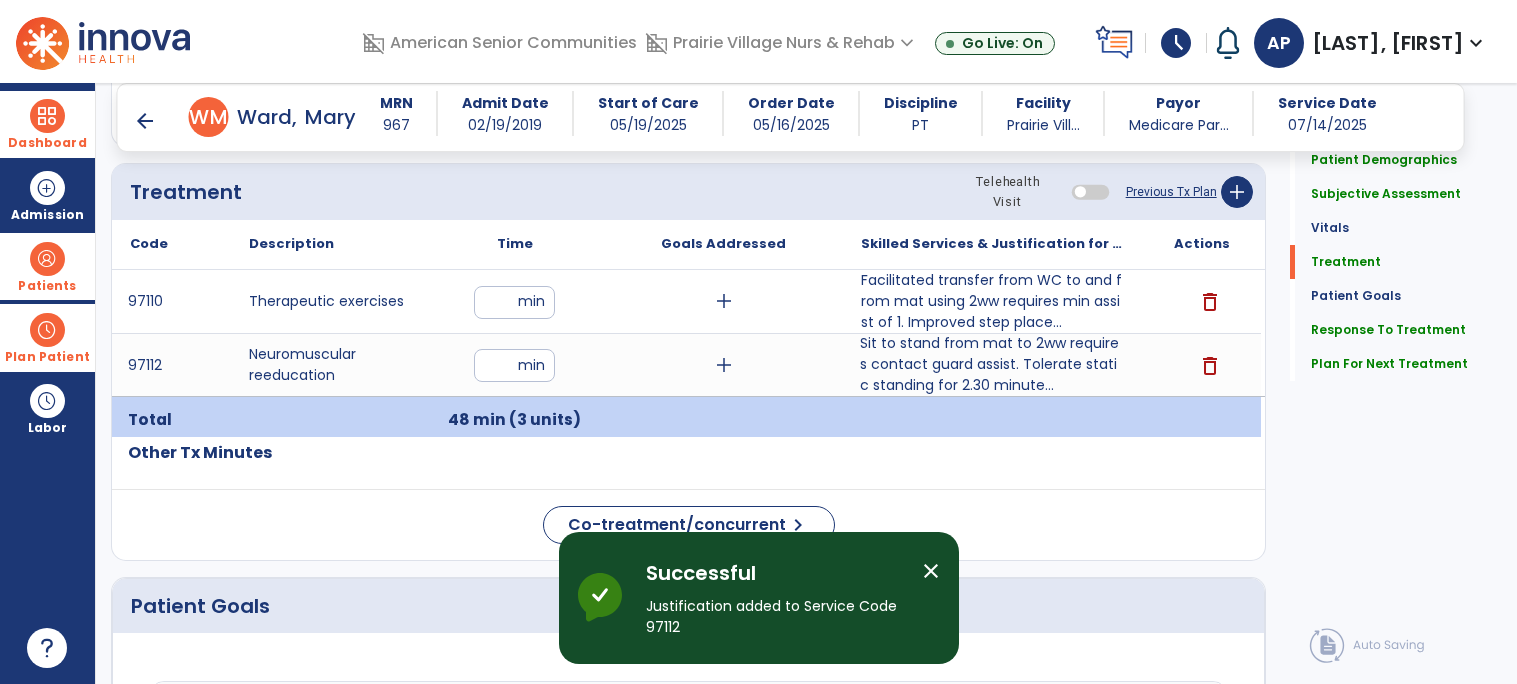 click on "Quick Links  Patient Demographics   Patient Demographics   Subjective Assessment   Subjective Assessment   Vitals   Vitals   Treatment   Treatment   Patient Goals   Patient Goals   Response To Treatment   Response To Treatment   Plan For Next Treatment   Plan For Next Treatment" 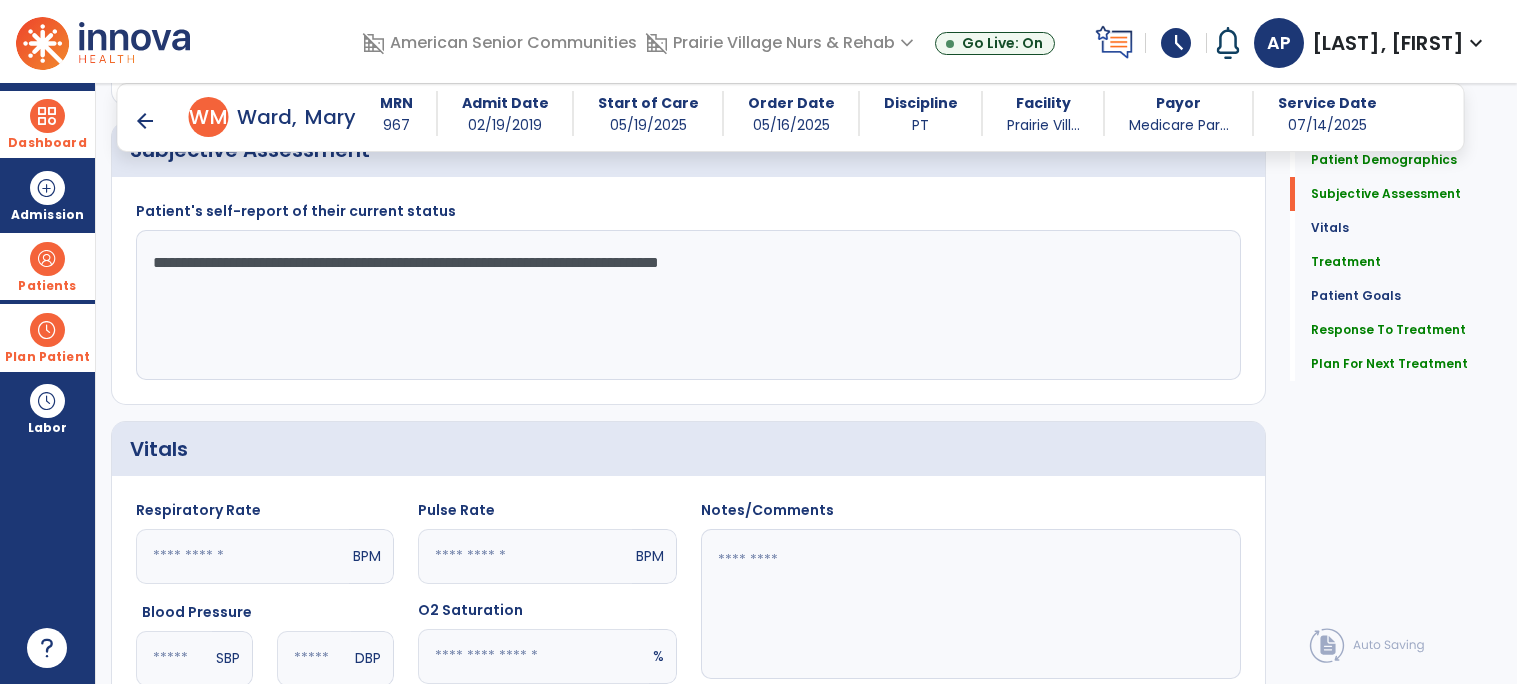scroll, scrollTop: 0, scrollLeft: 0, axis: both 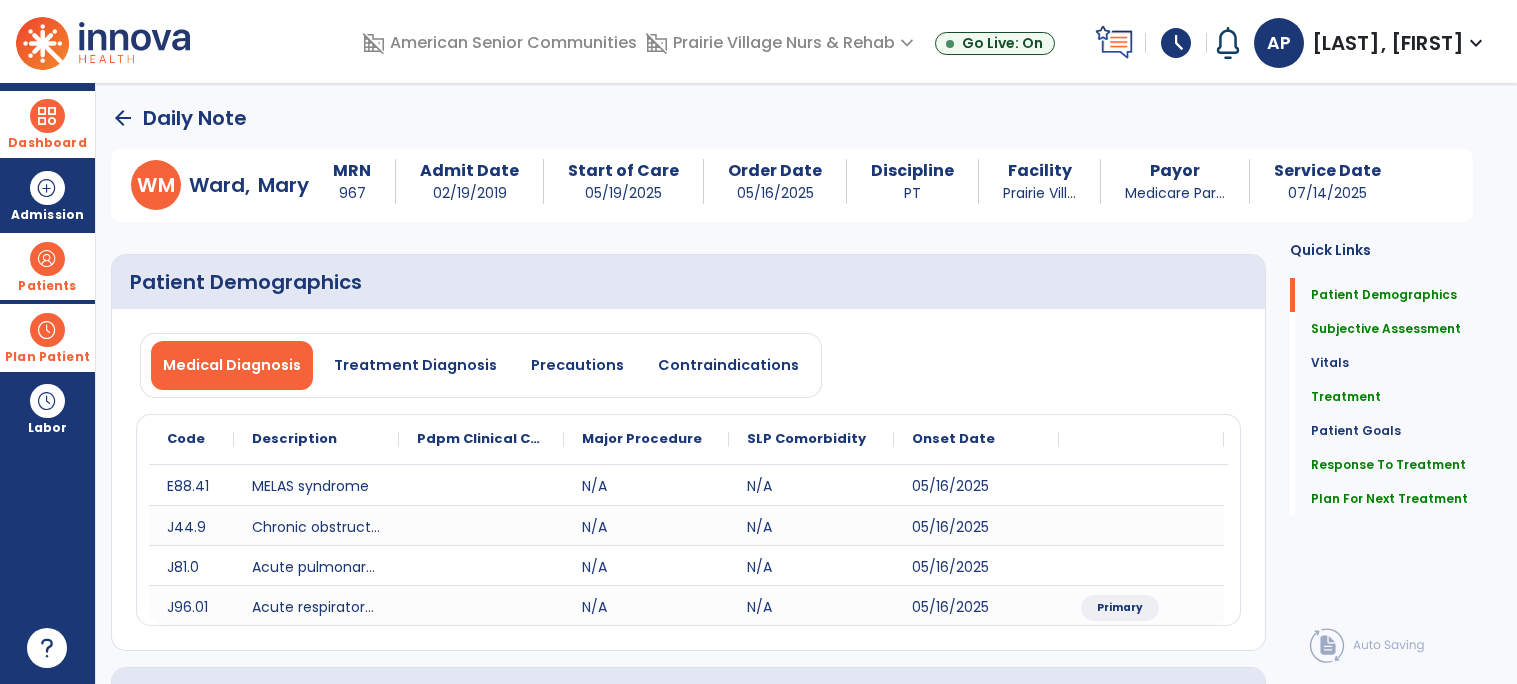 click on "Quick Links  Patient Demographics   Patient Demographics   Subjective Assessment   Subjective Assessment   Vitals   Vitals   Treatment   Treatment   Patient Goals   Patient Goals   Response To Treatment   Response To Treatment   Plan For Next Treatment   Plan For Next Treatment" 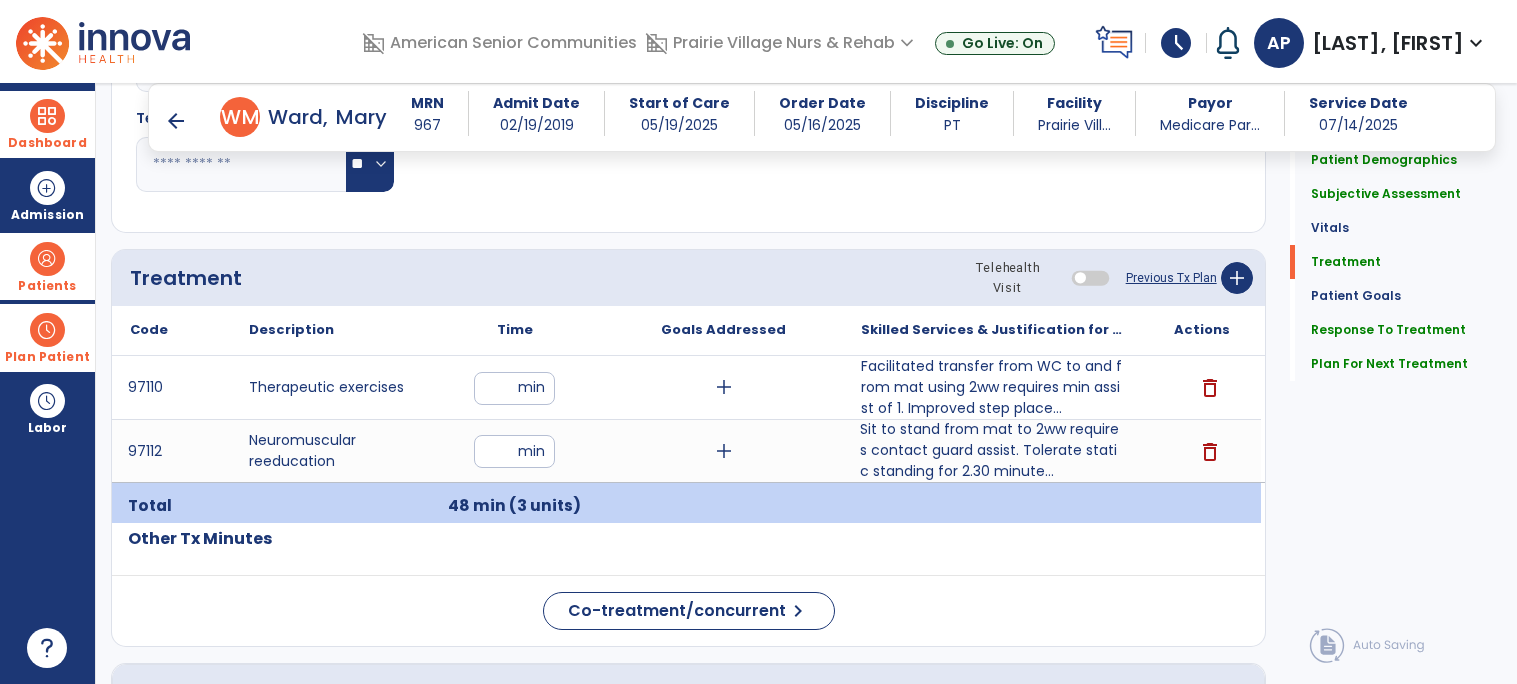 scroll, scrollTop: 1128, scrollLeft: 0, axis: vertical 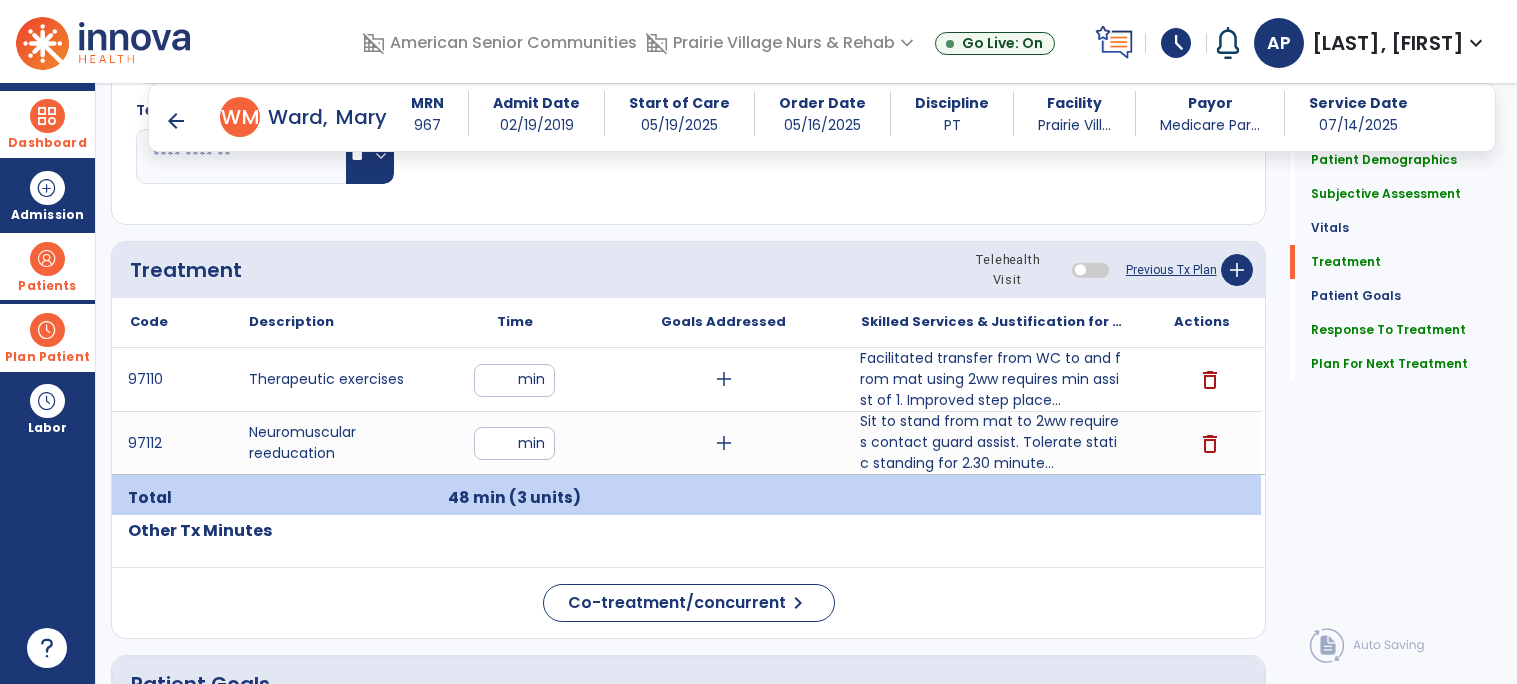 click on "Facilitated transfer from WC to and from mat using 2ww requires min assist of 1. Improved step place..." at bounding box center (992, 379) 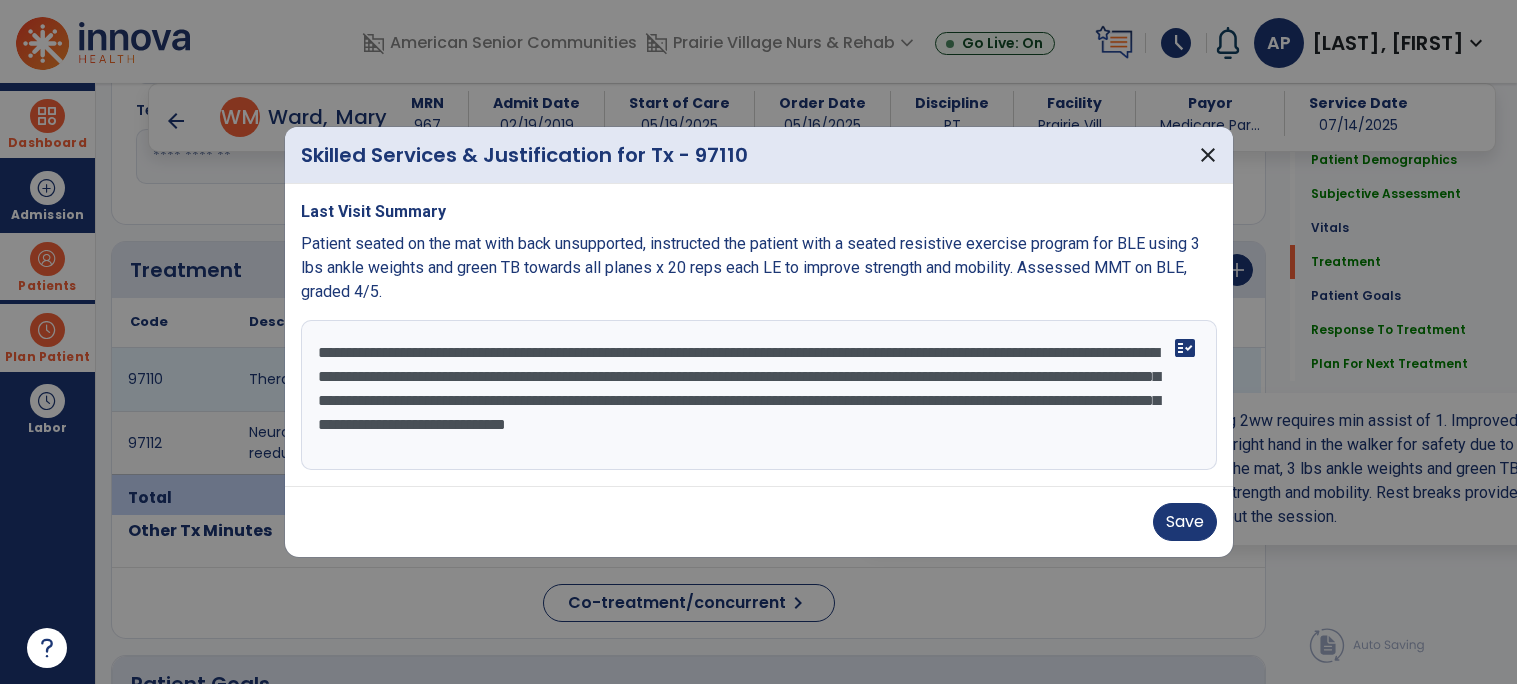 click on "**********" at bounding box center (759, 395) 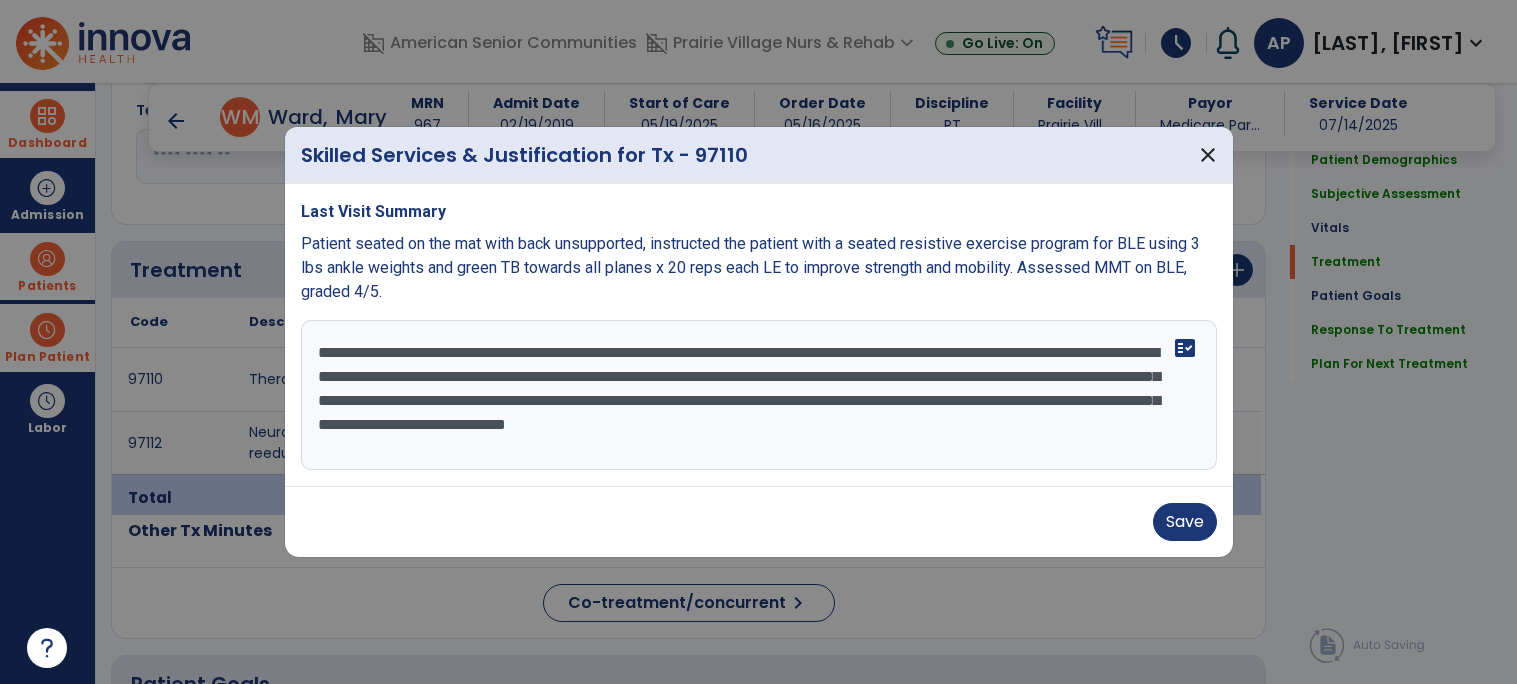 click on "**********" at bounding box center [759, 395] 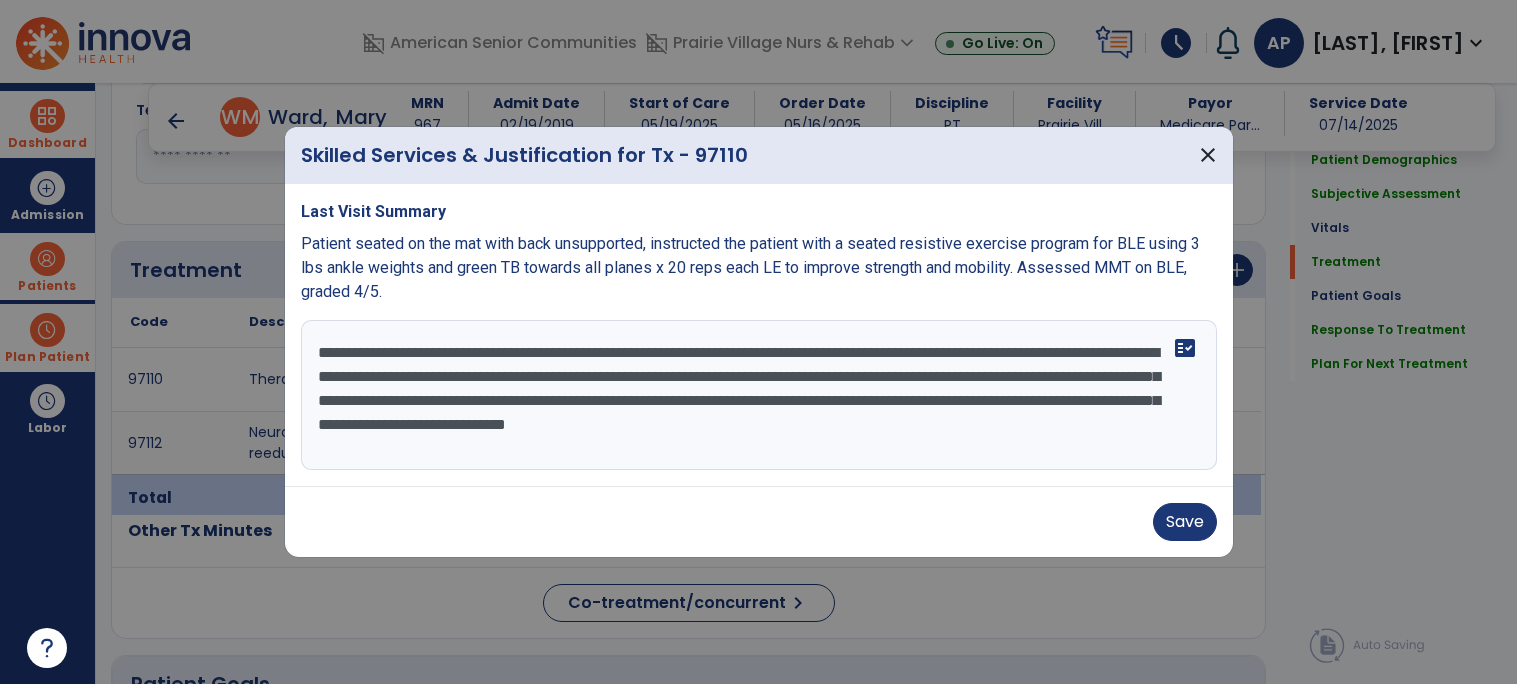 click on "**********" at bounding box center [759, 395] 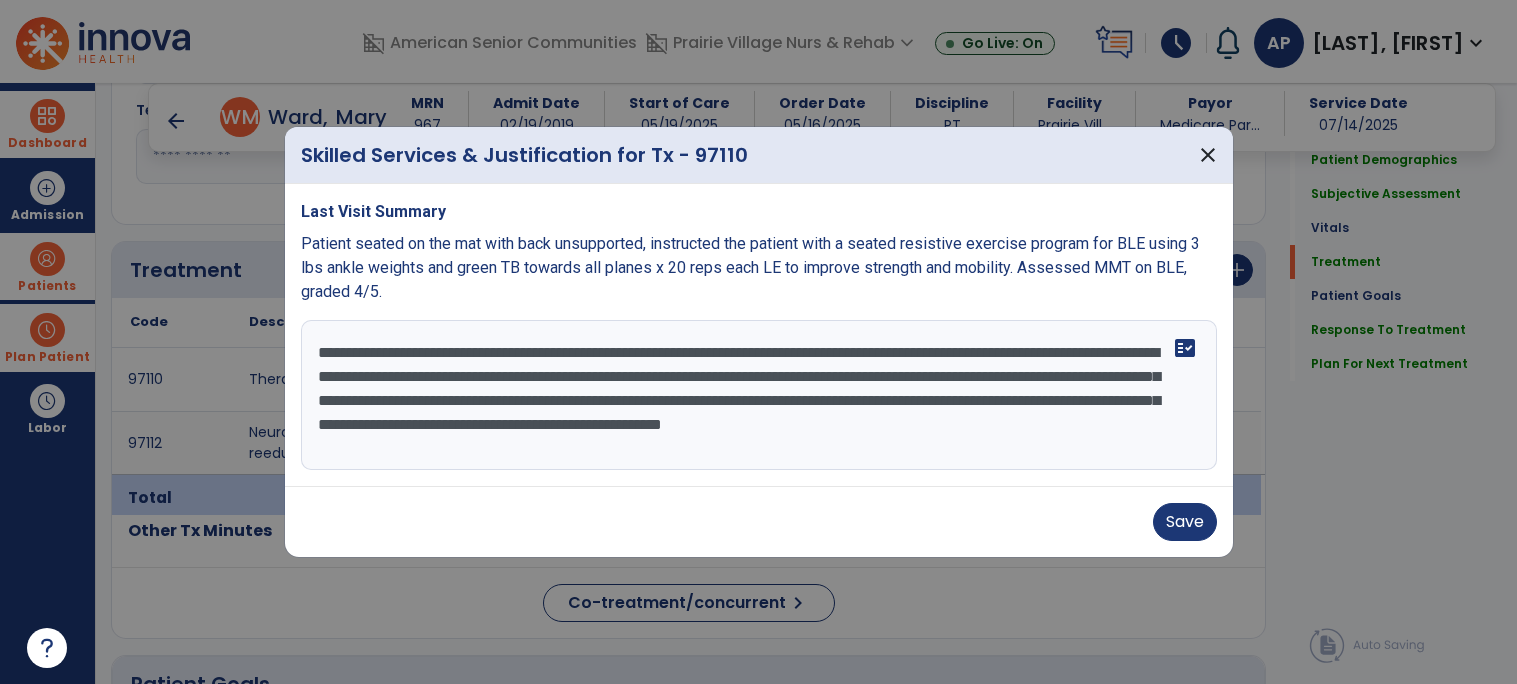 click on "**********" at bounding box center [759, 395] 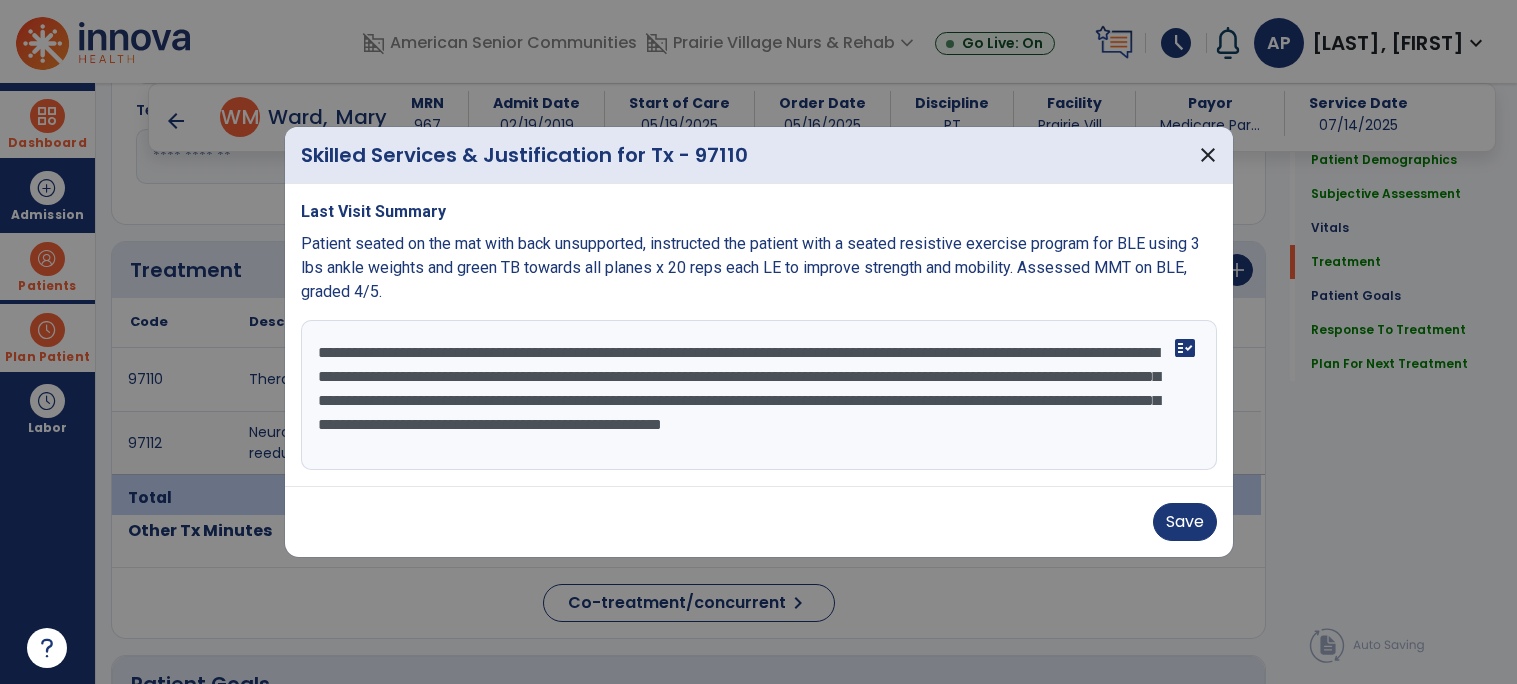 click on "**********" at bounding box center [759, 395] 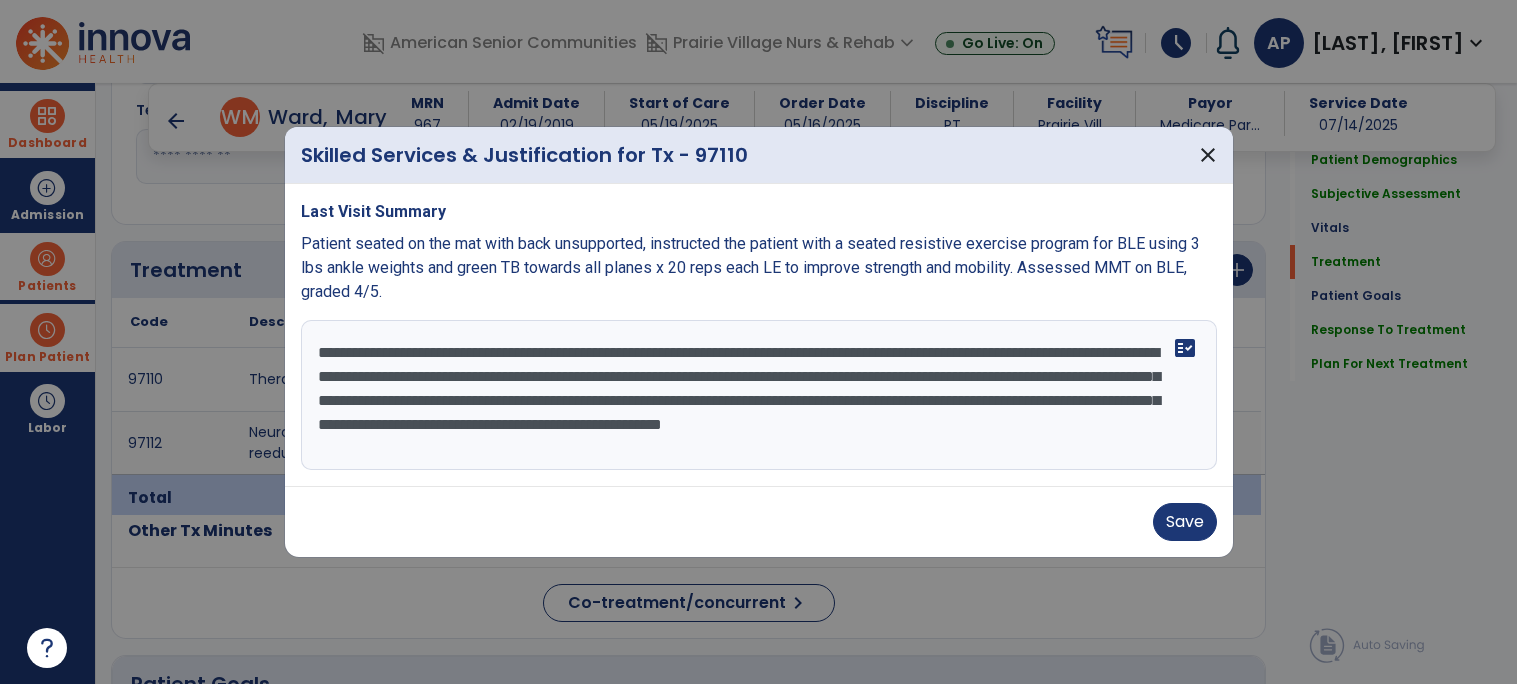 click on "**********" at bounding box center (759, 395) 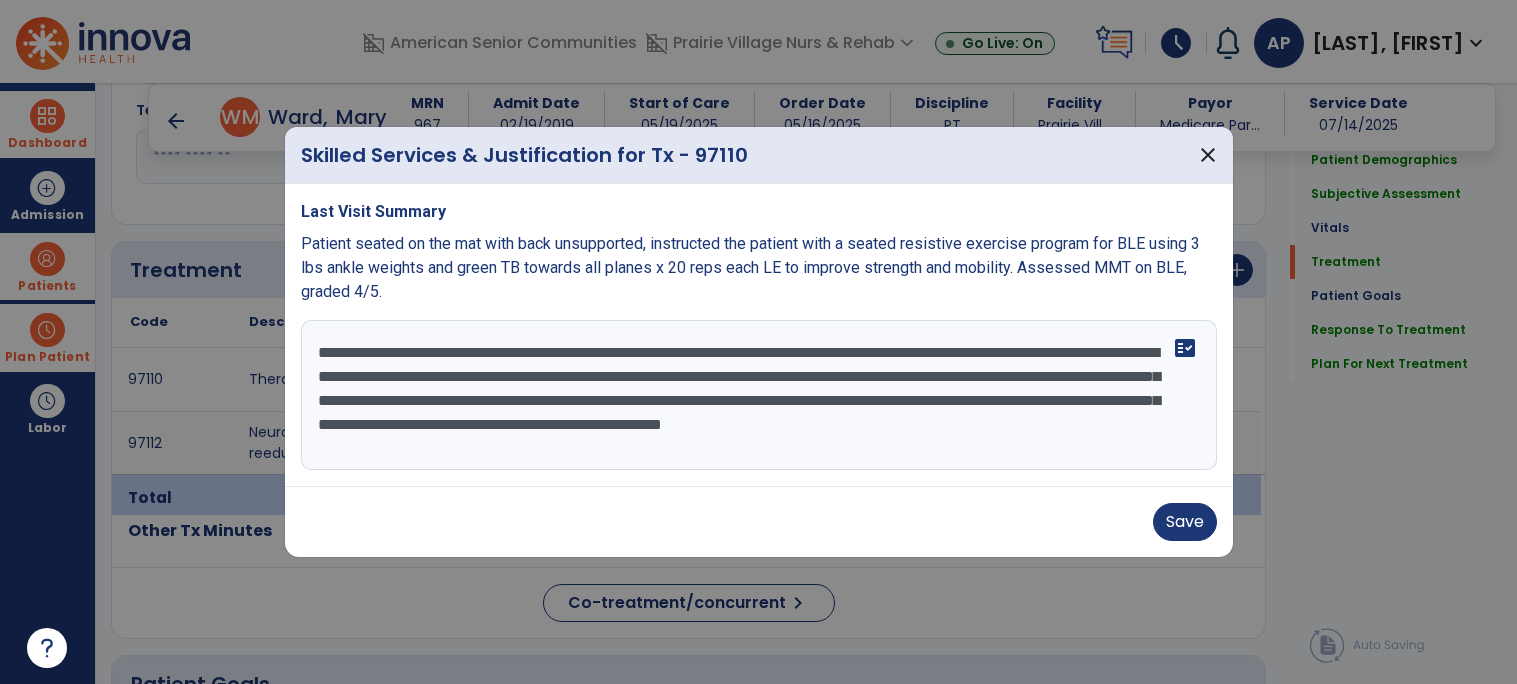 click on "**********" at bounding box center (759, 395) 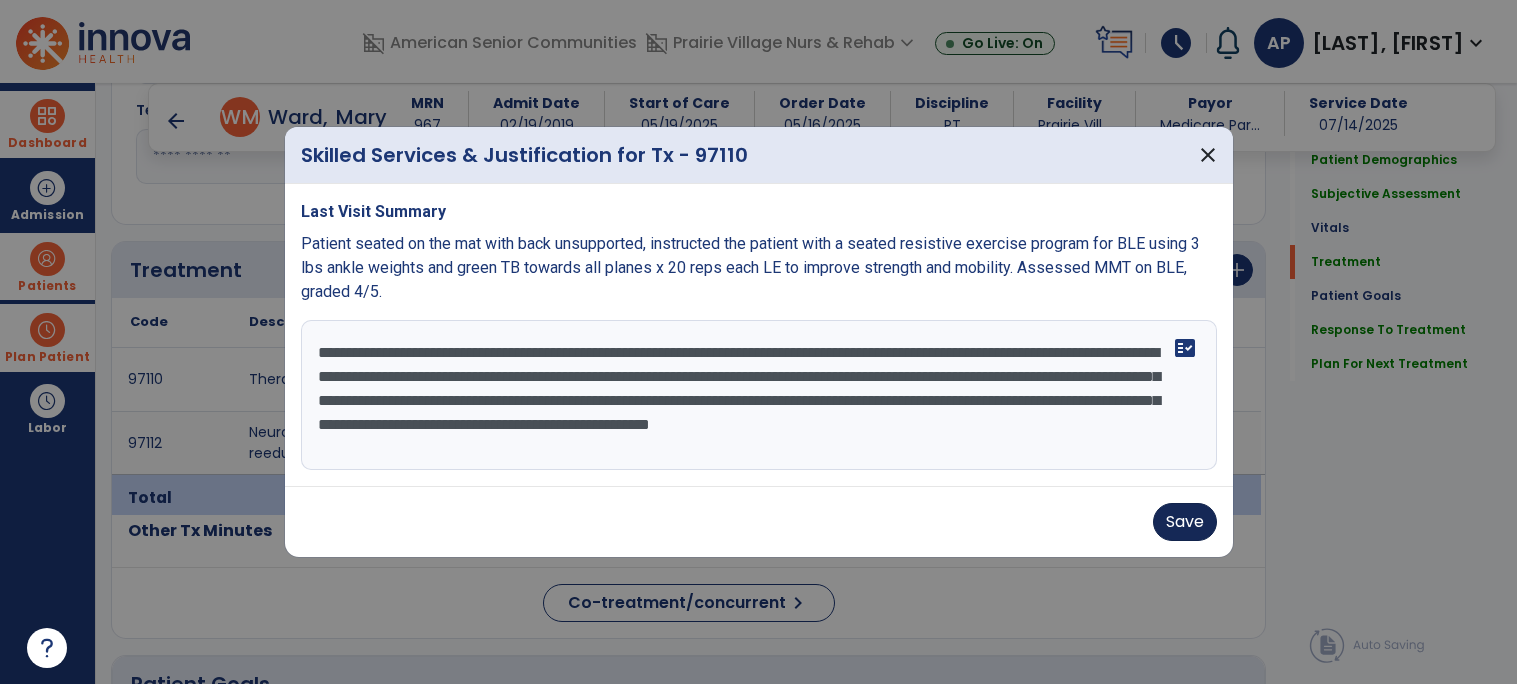 type on "**********" 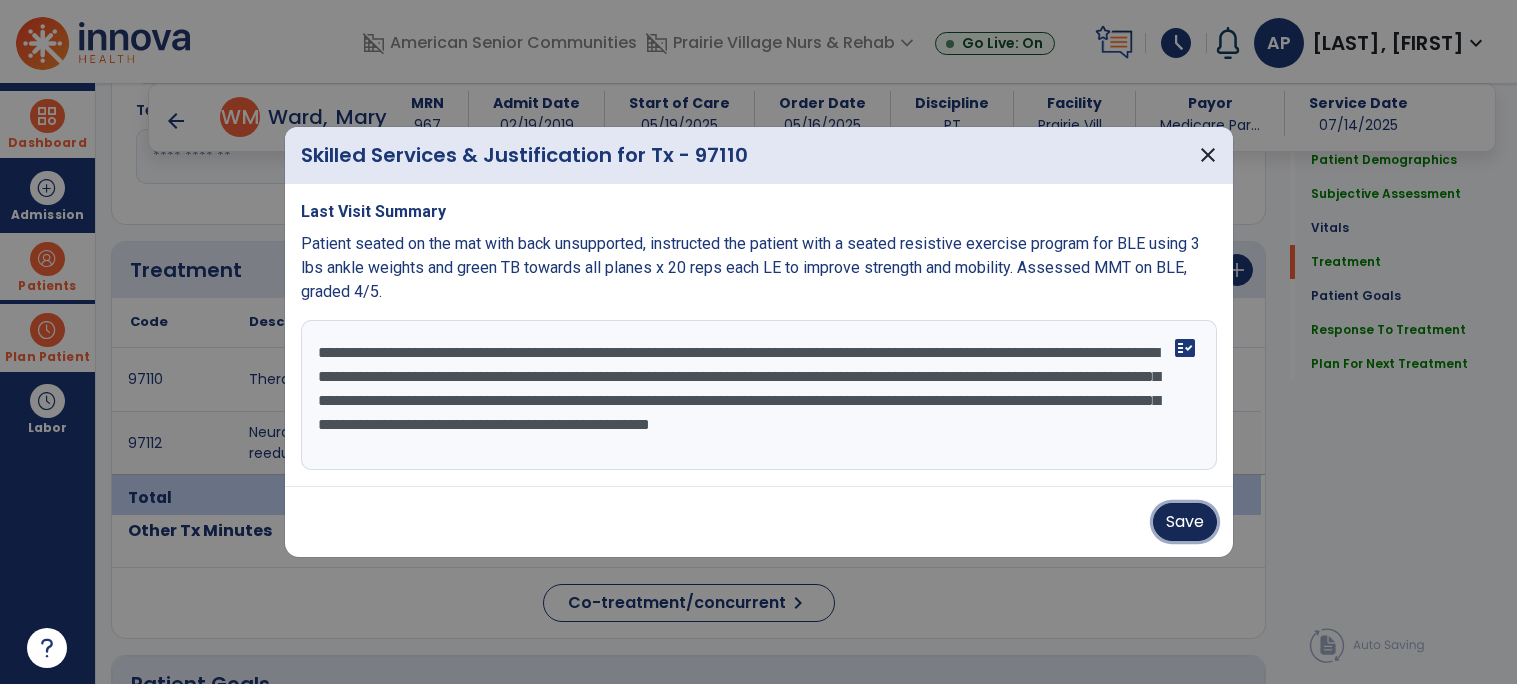 click on "Save" at bounding box center (1185, 522) 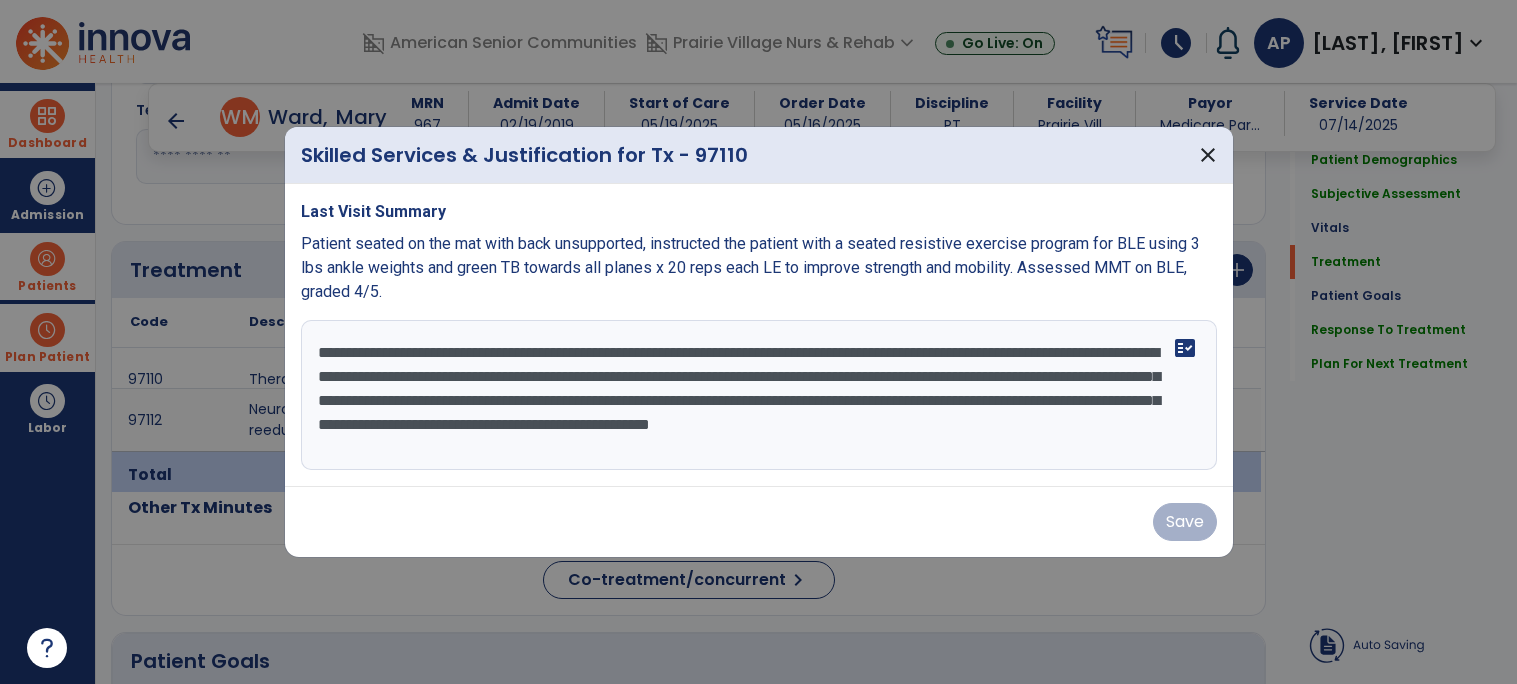 click on "Save" at bounding box center (759, 522) 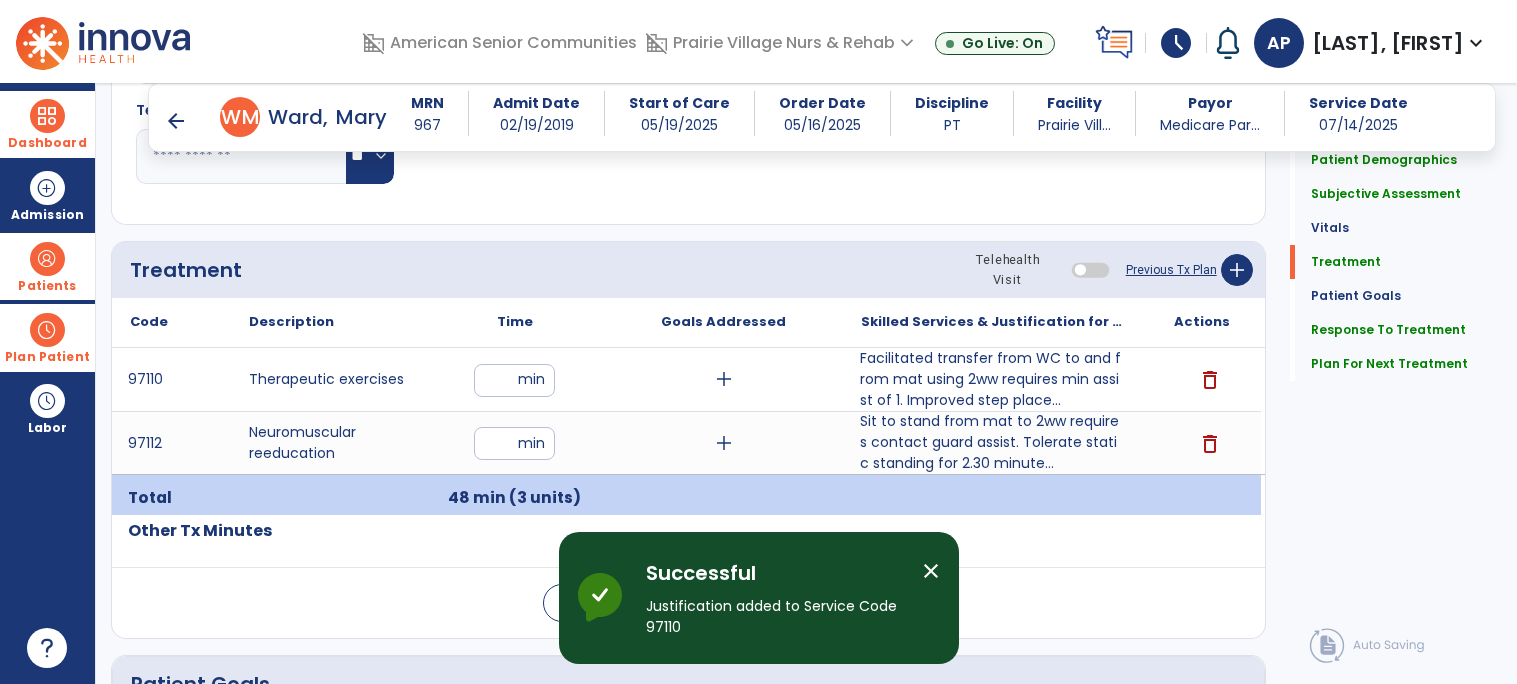 click on "Sit to stand from mat to 2ww requires contact guard assist. Tolerate static standing for 2.30 minute..." at bounding box center [992, 442] 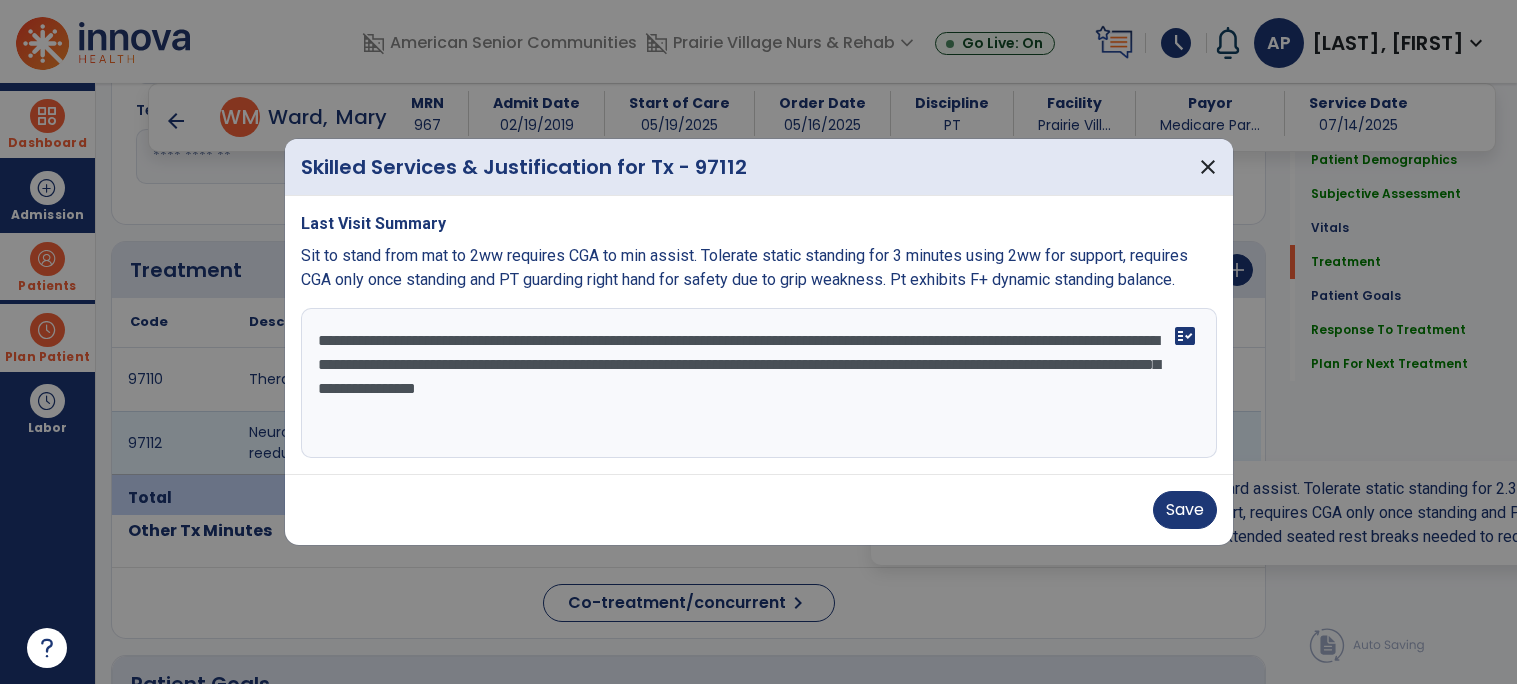 click on "**********" at bounding box center (759, 383) 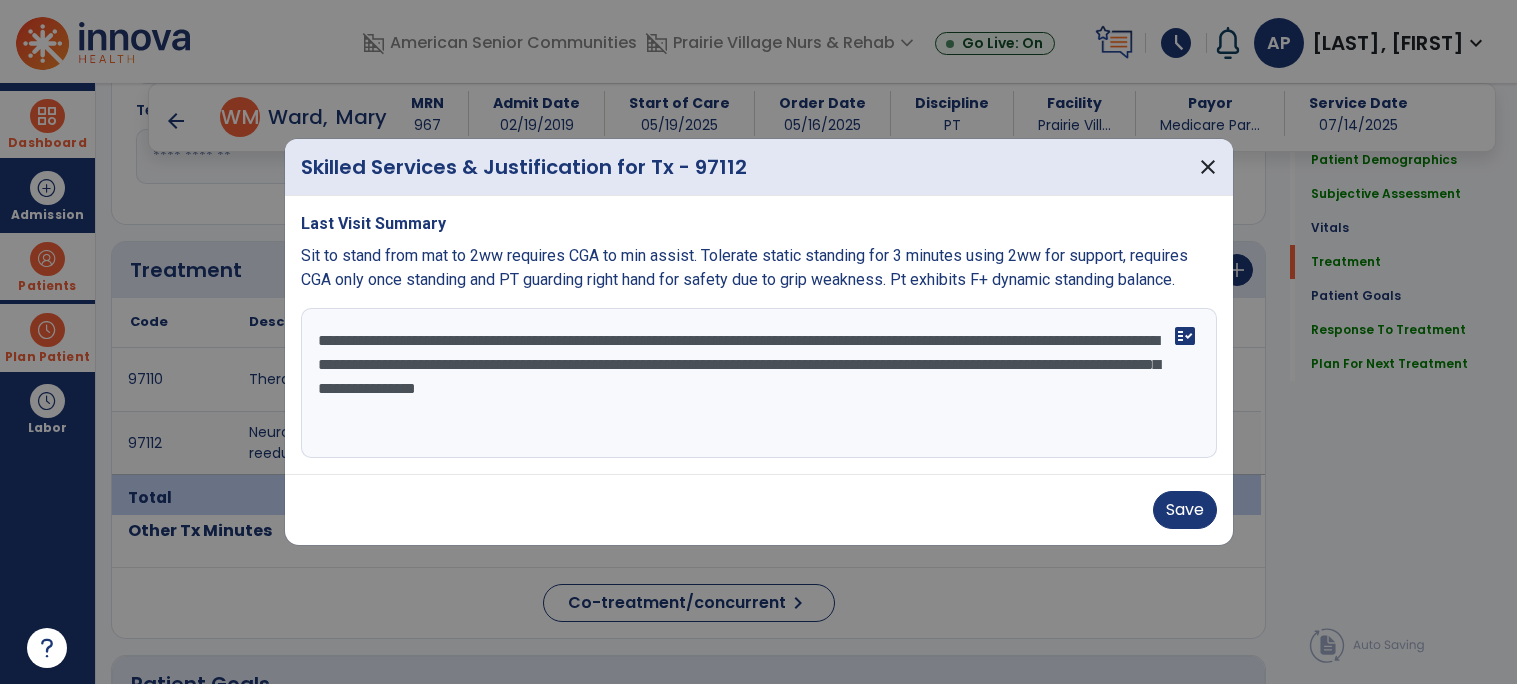 click on "**********" at bounding box center (759, 383) 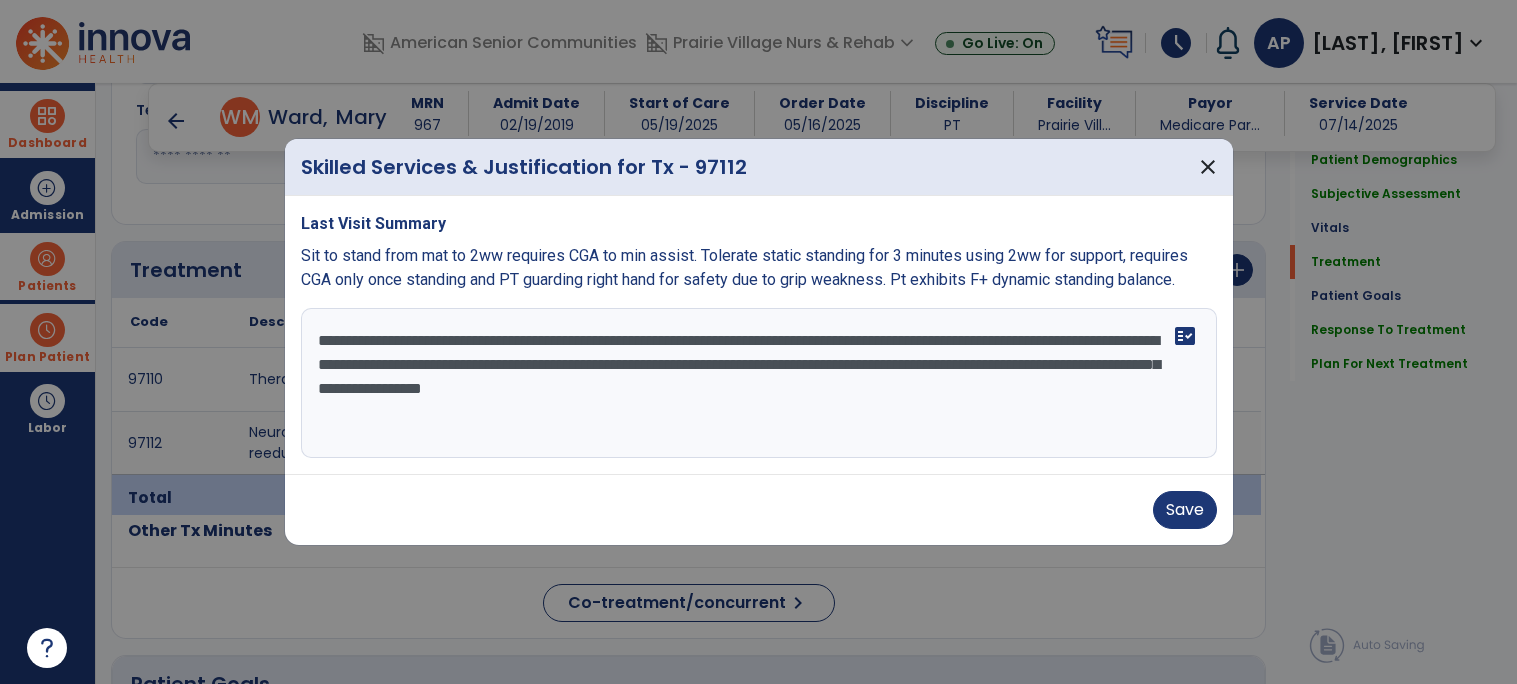 click on "**********" at bounding box center [759, 383] 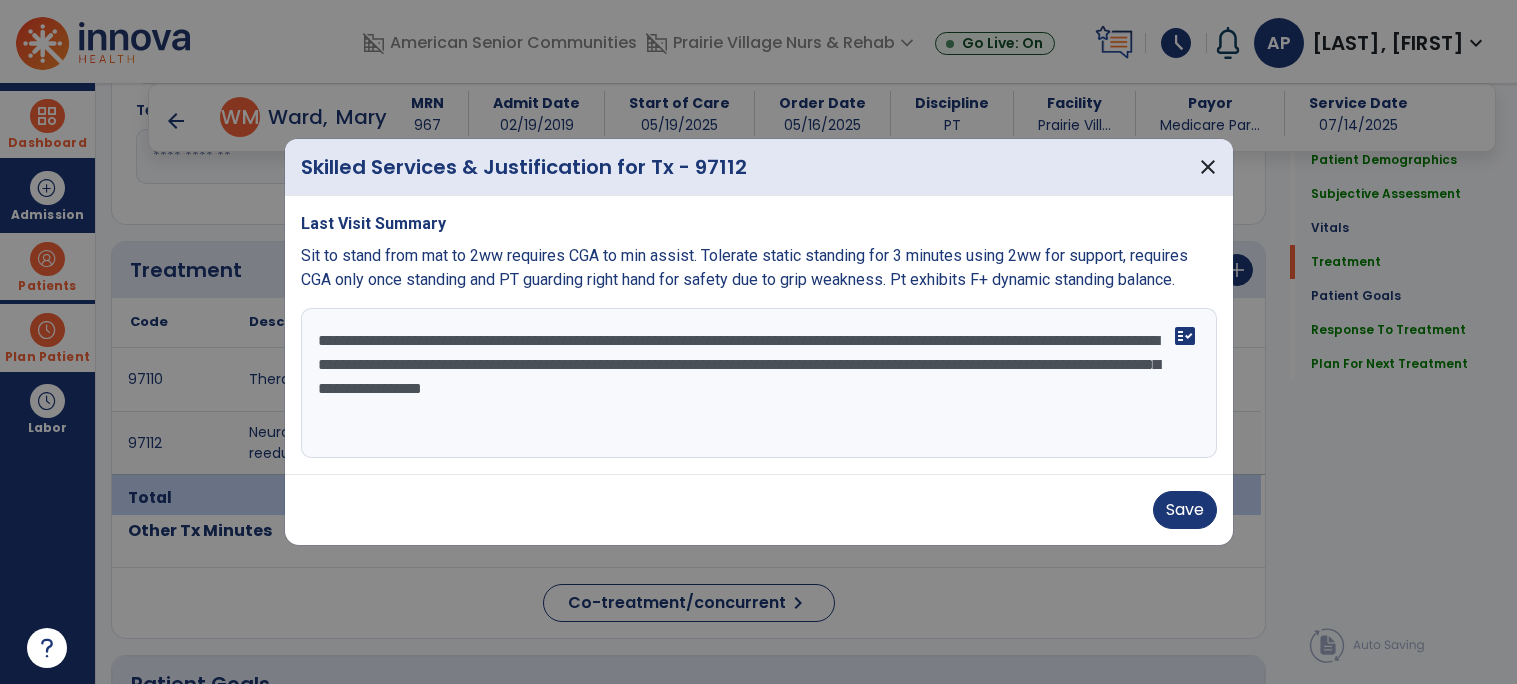 click on "**********" at bounding box center [759, 383] 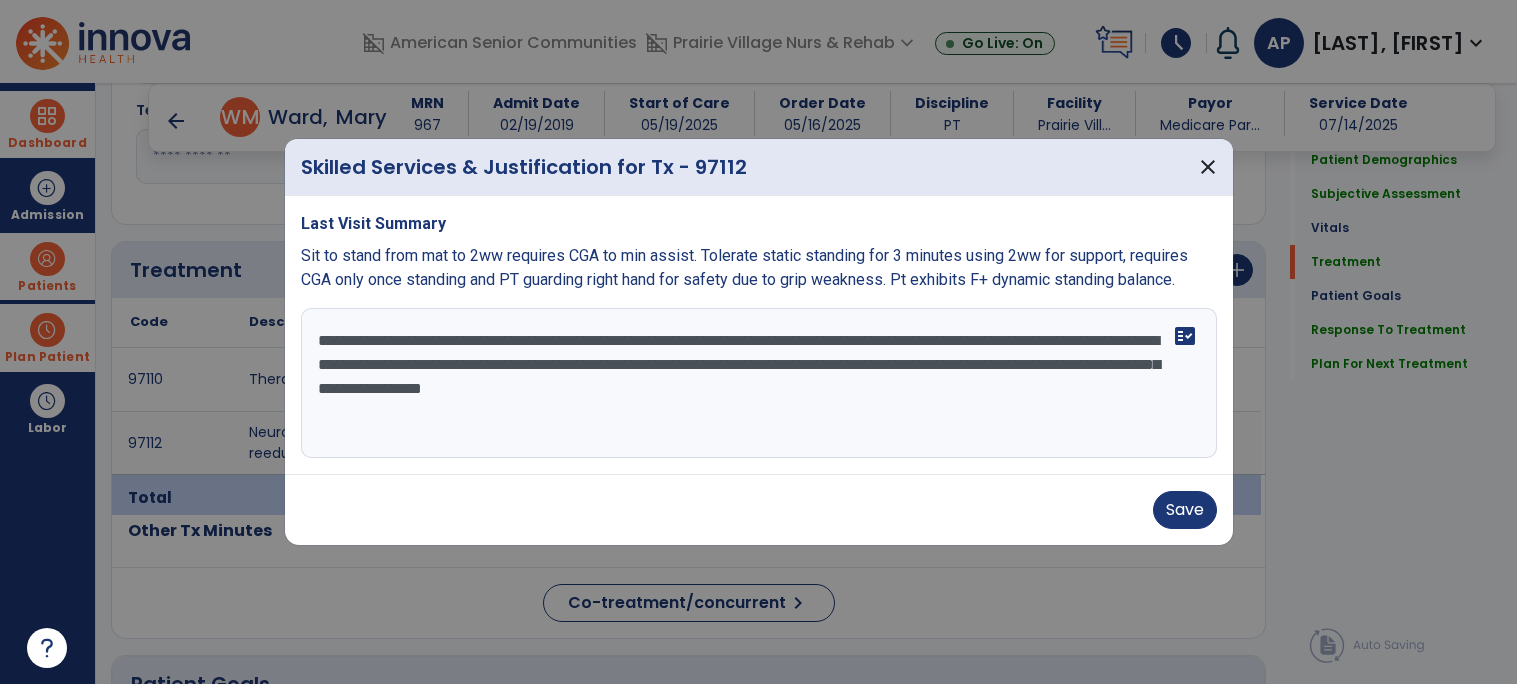 click on "**********" at bounding box center (759, 383) 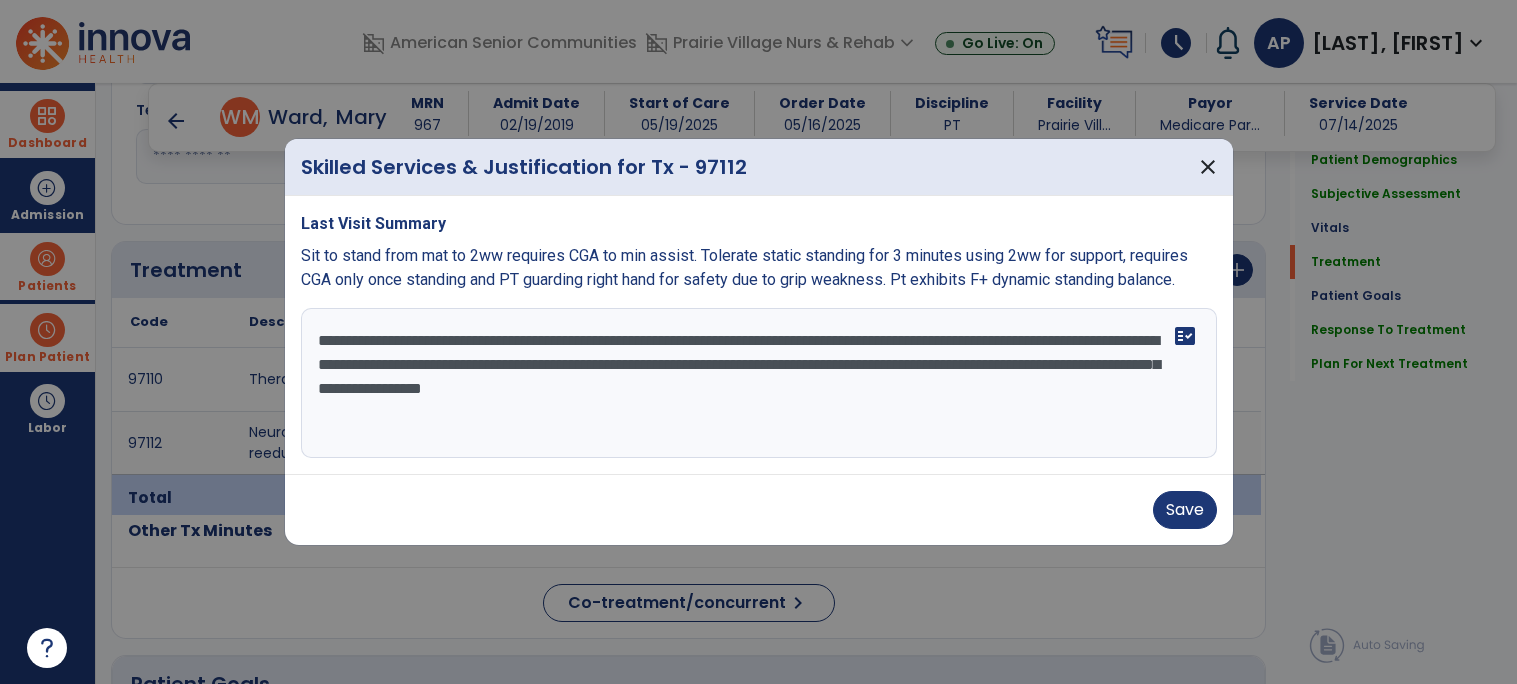 click on "**********" at bounding box center [759, 383] 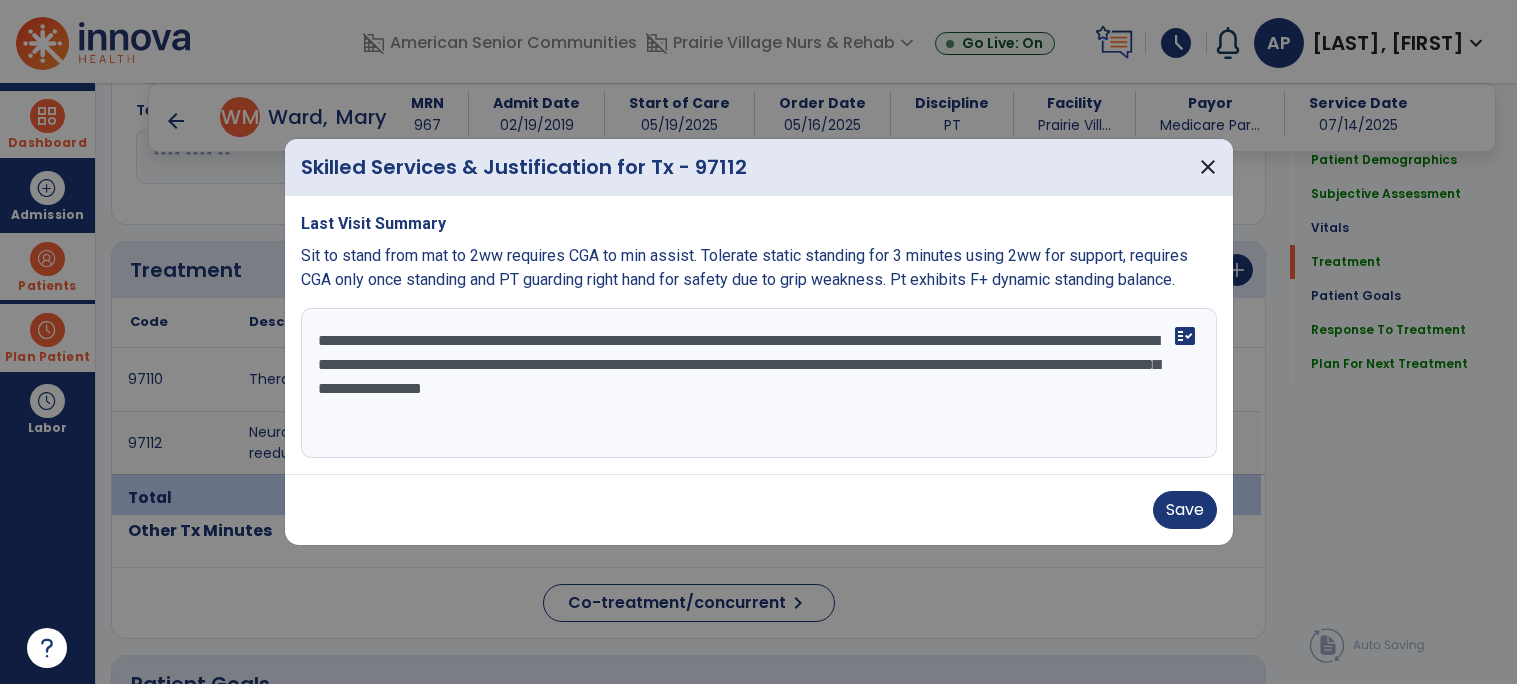click on "**********" at bounding box center [759, 383] 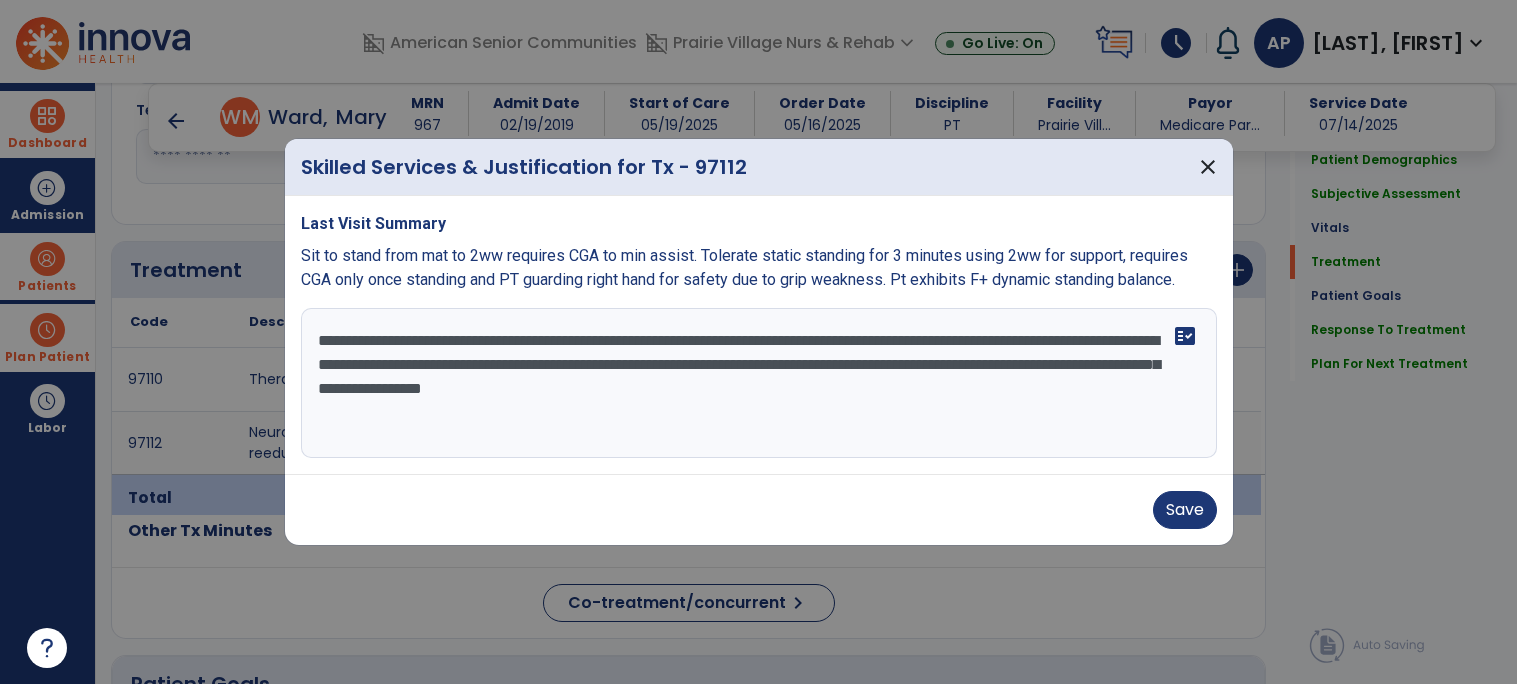 click on "**********" at bounding box center (759, 383) 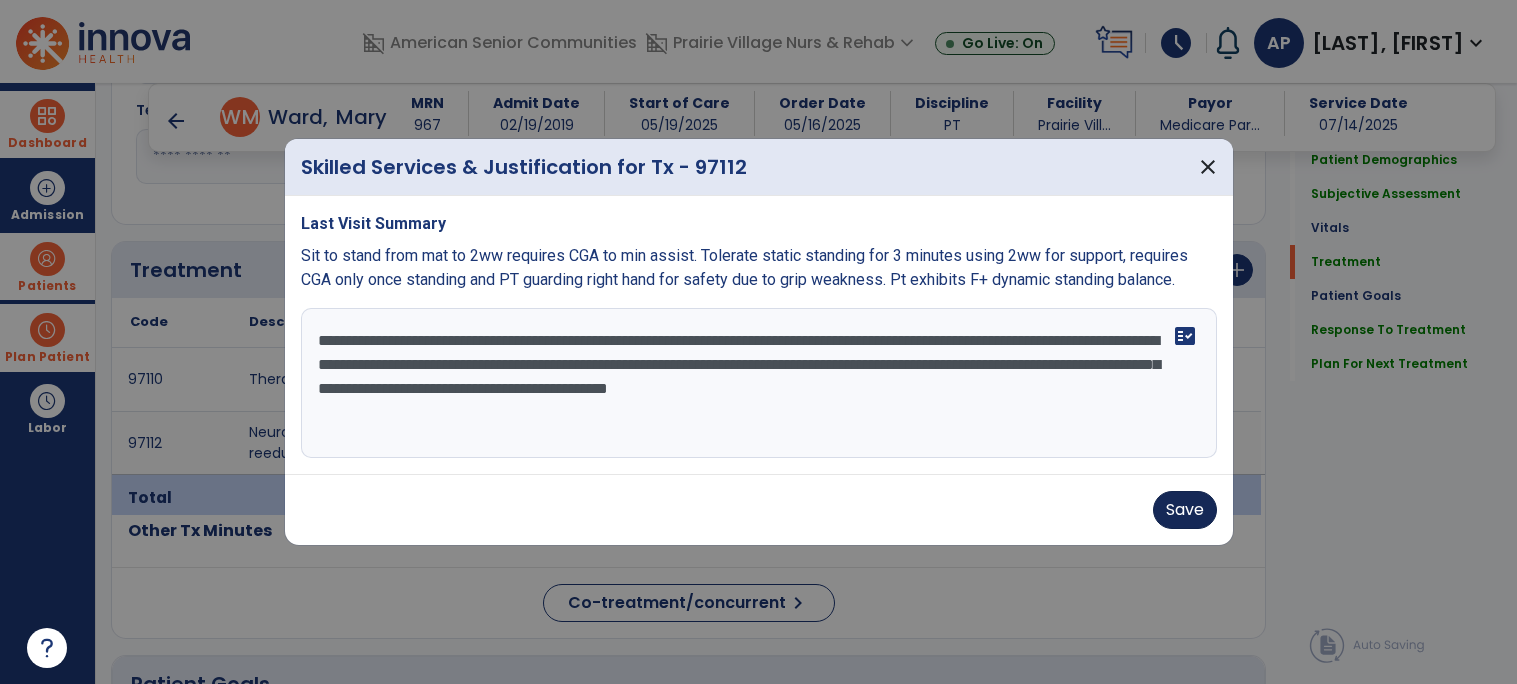 type on "**********" 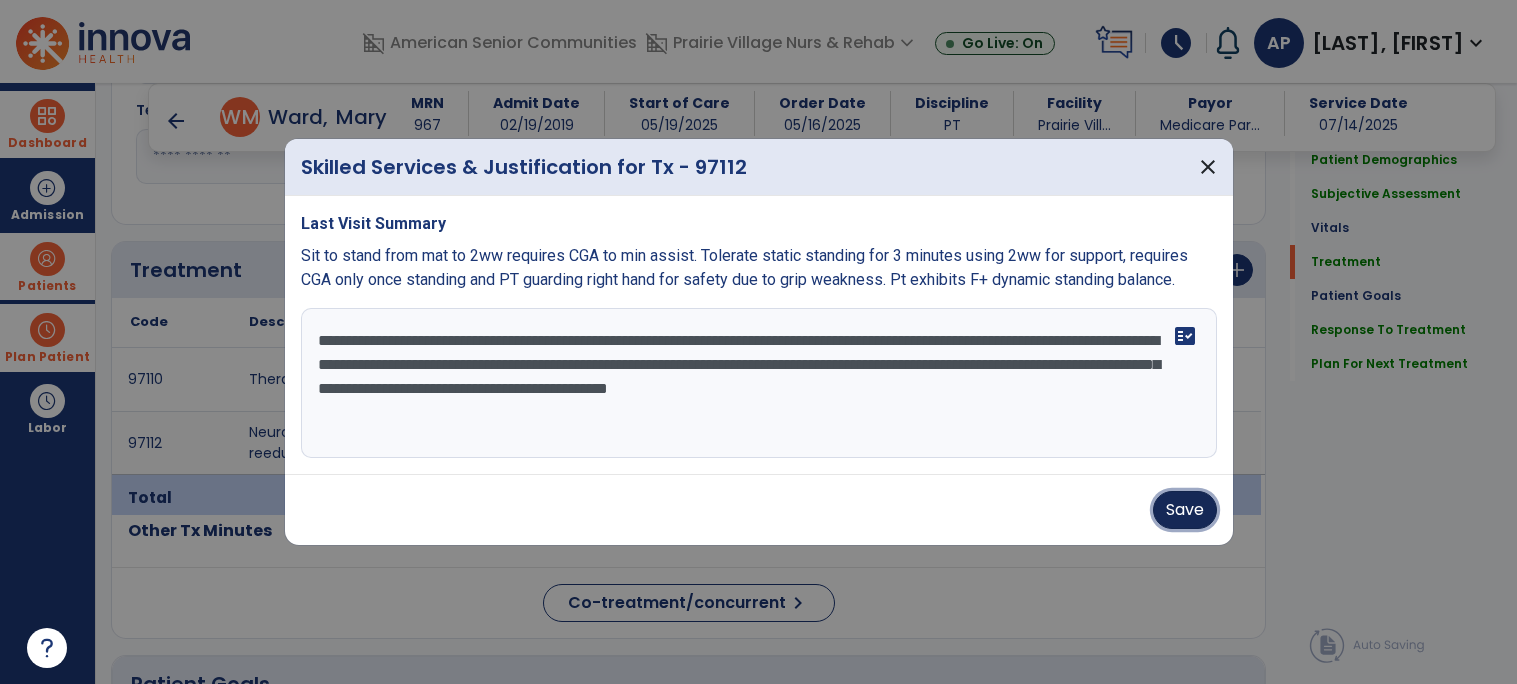 click on "Save" at bounding box center (1185, 510) 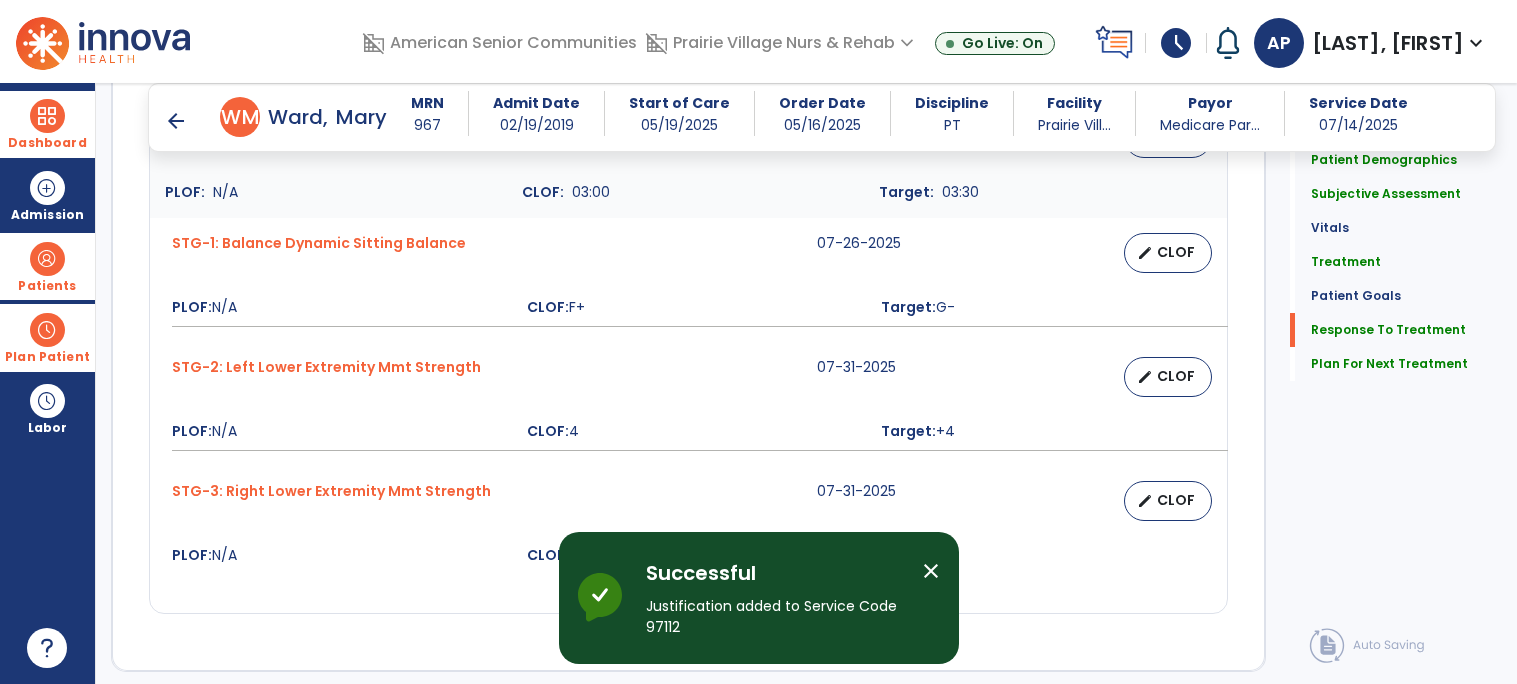 scroll, scrollTop: 2382, scrollLeft: 0, axis: vertical 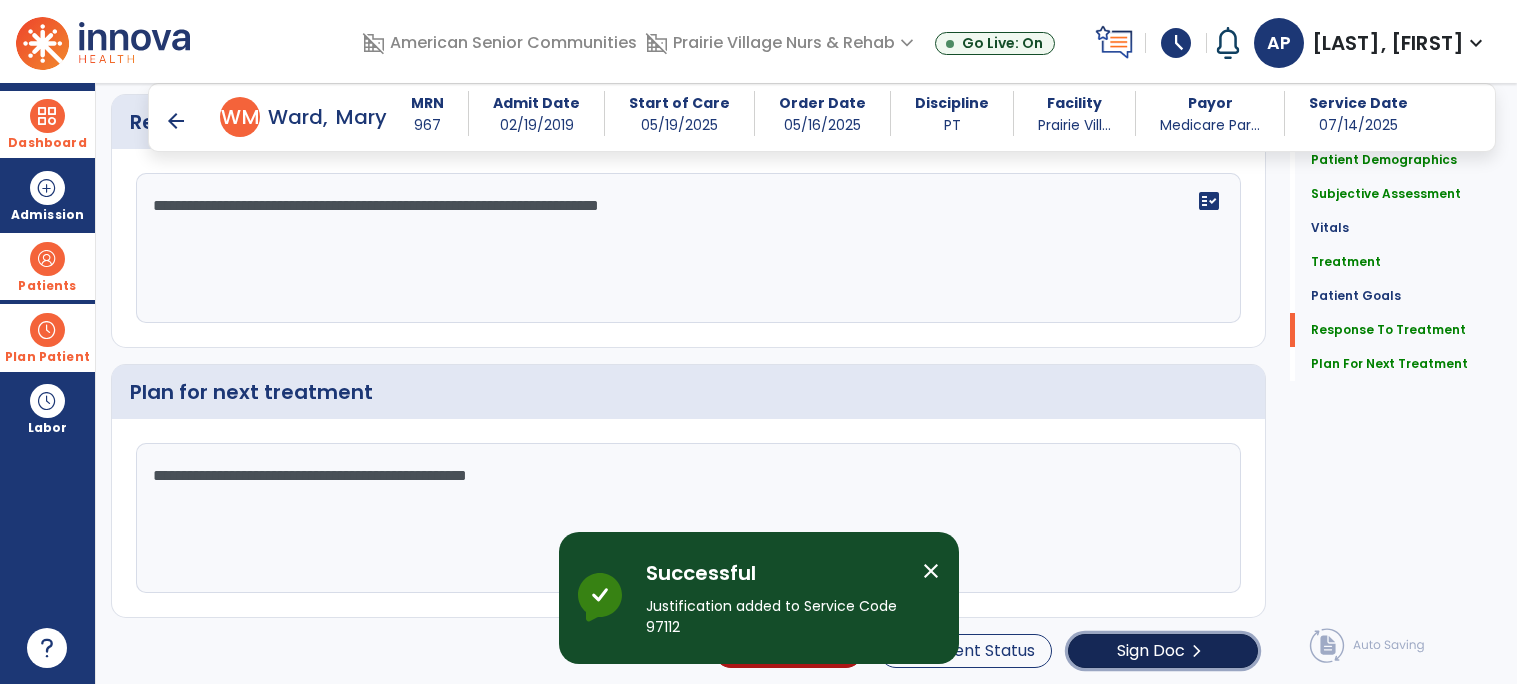 click on "Sign Doc" 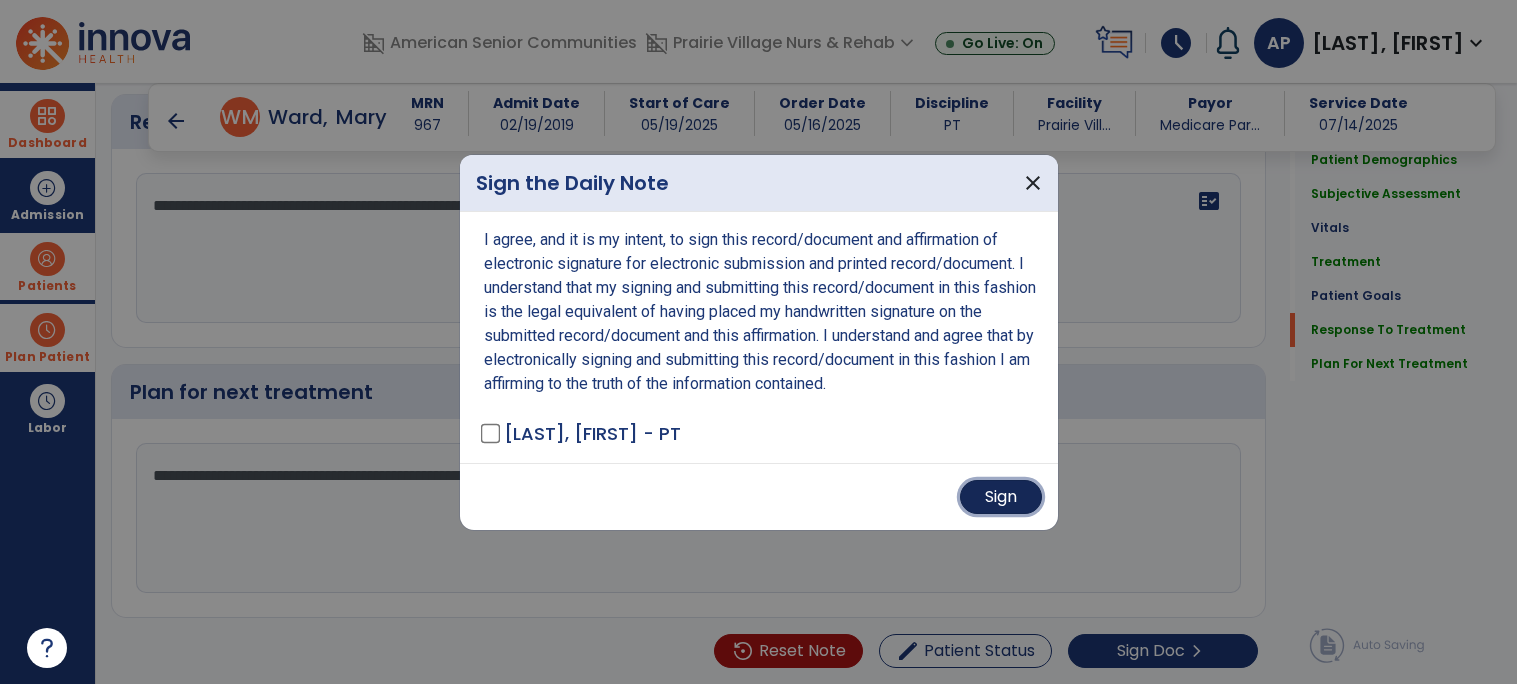 click on "Sign" at bounding box center [1001, 497] 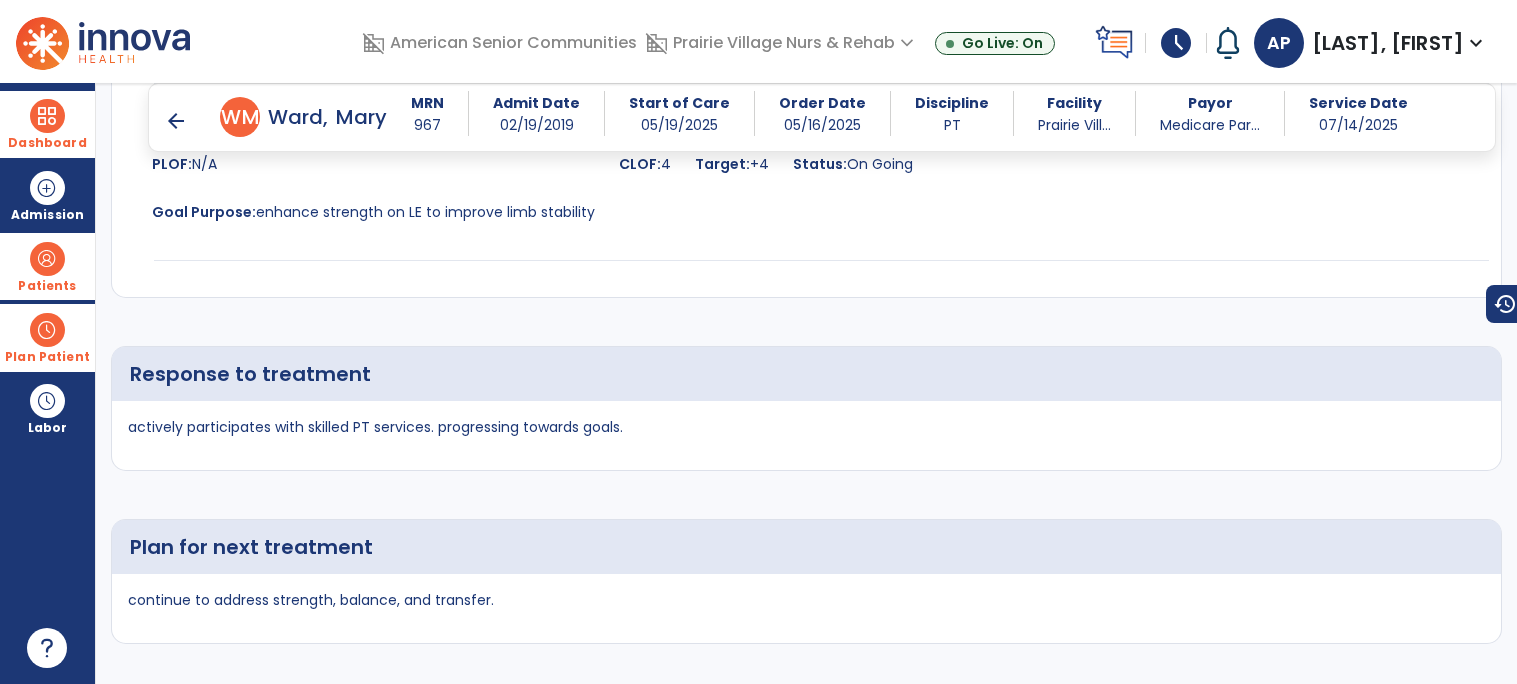 scroll, scrollTop: 2980, scrollLeft: 0, axis: vertical 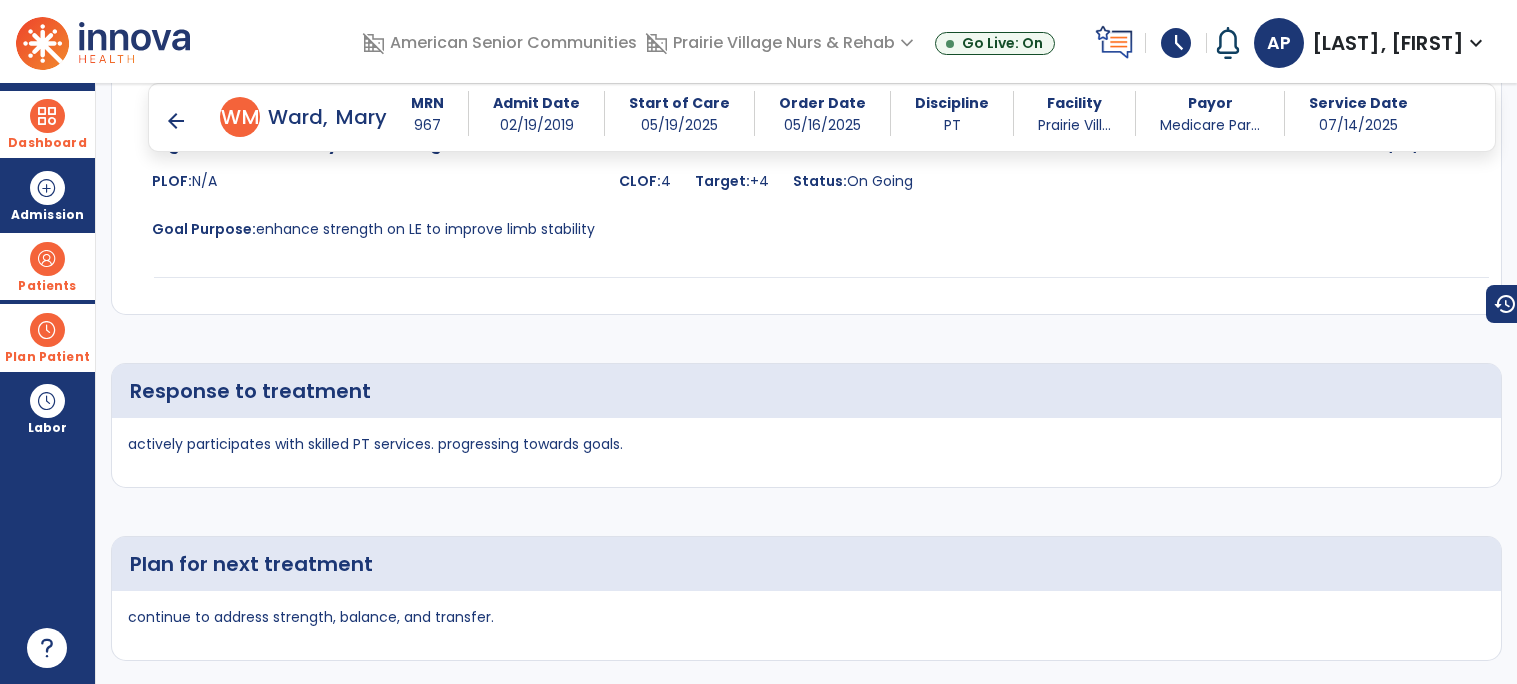 click on "arrow_back" at bounding box center (176, 121) 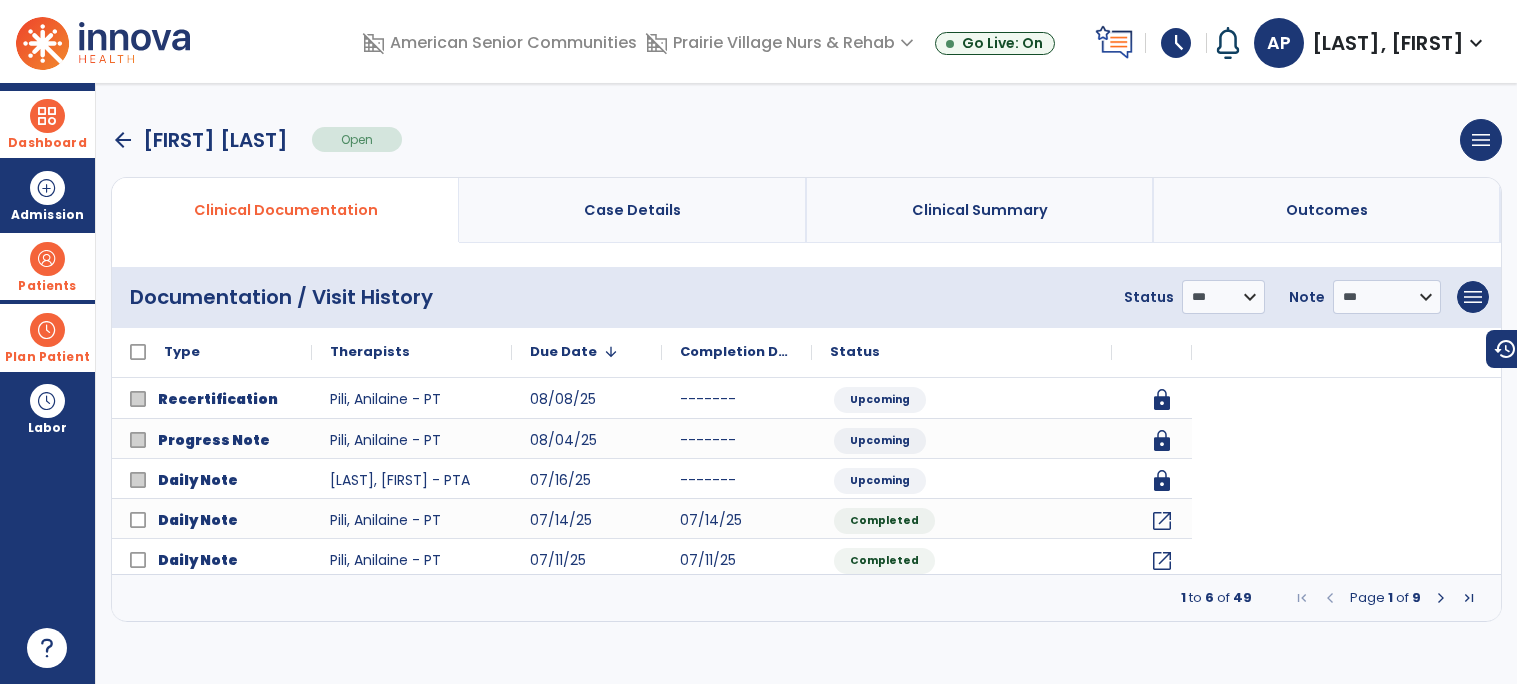 scroll, scrollTop: 0, scrollLeft: 0, axis: both 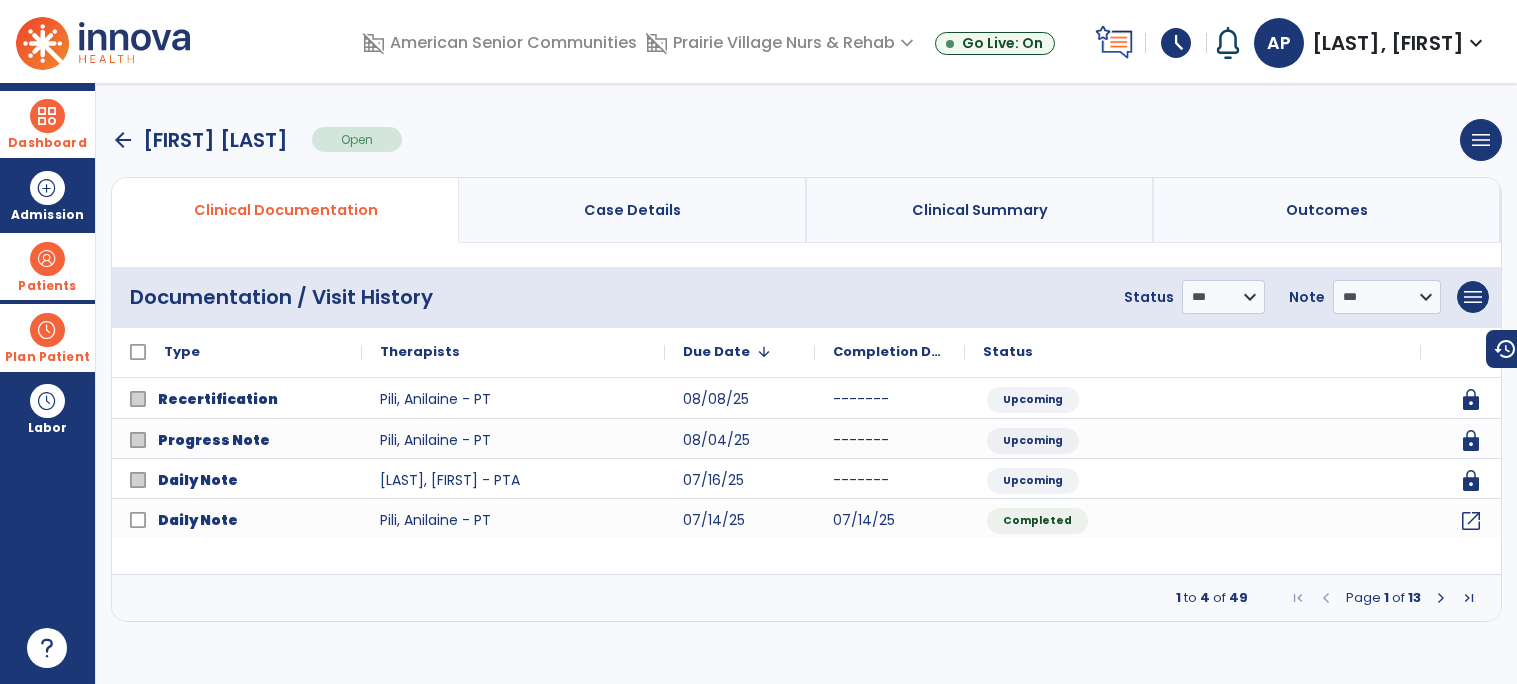 click on "arrow_back" at bounding box center (123, 140) 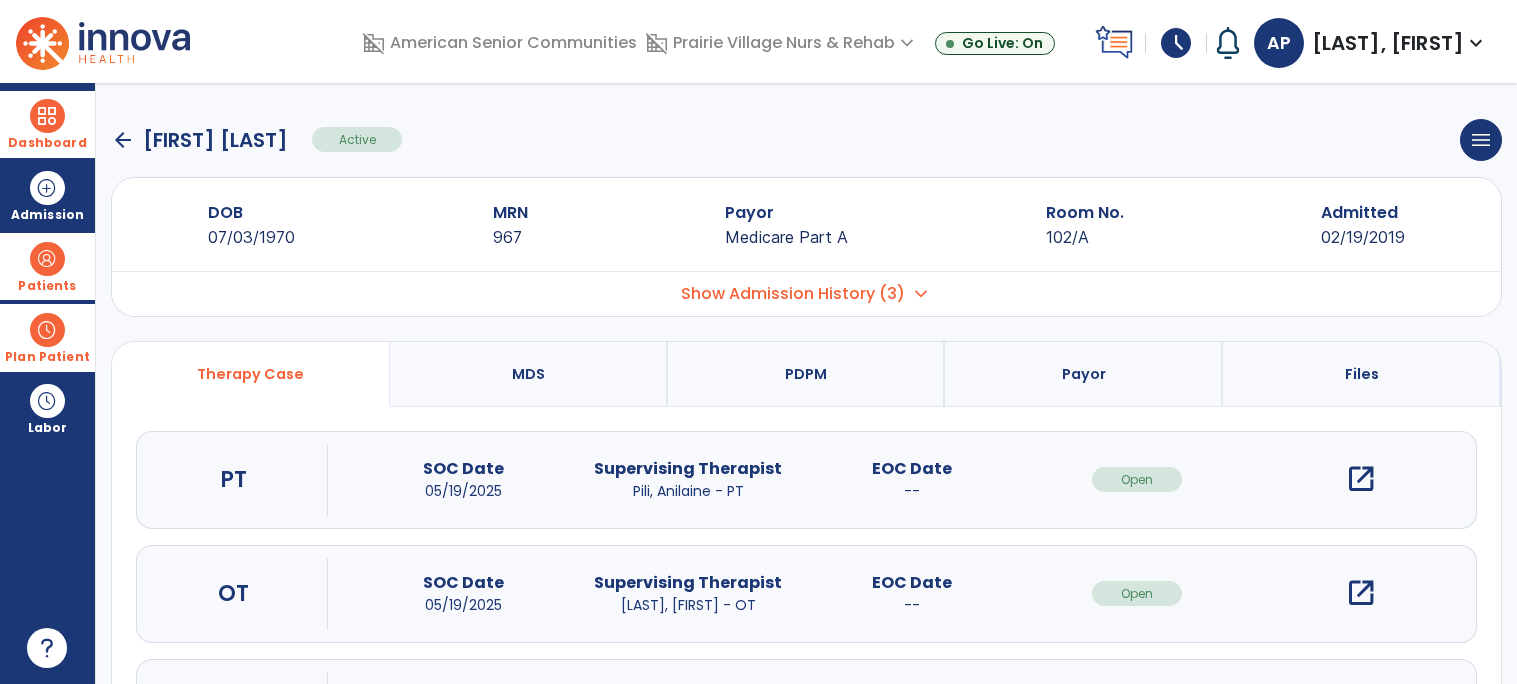 click at bounding box center (47, 116) 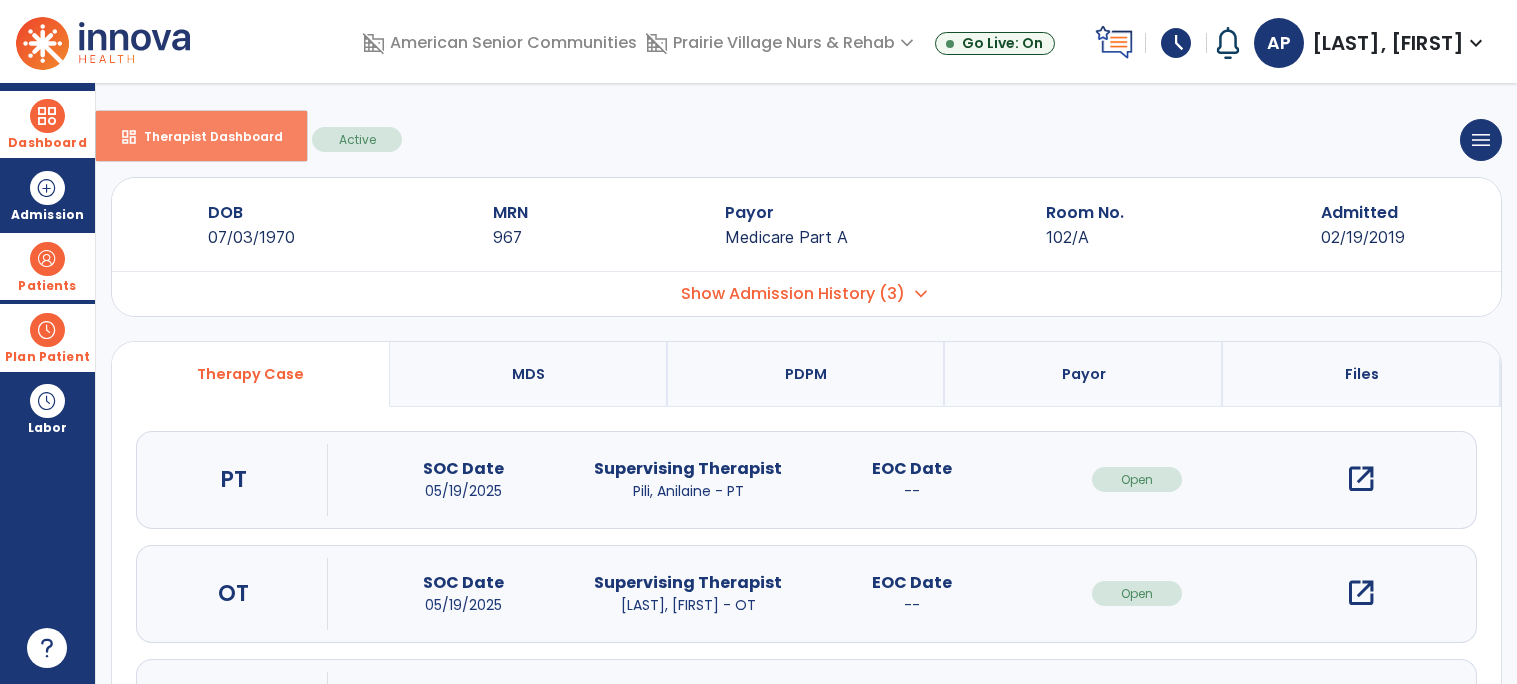 click on "dashboard" at bounding box center [129, 137] 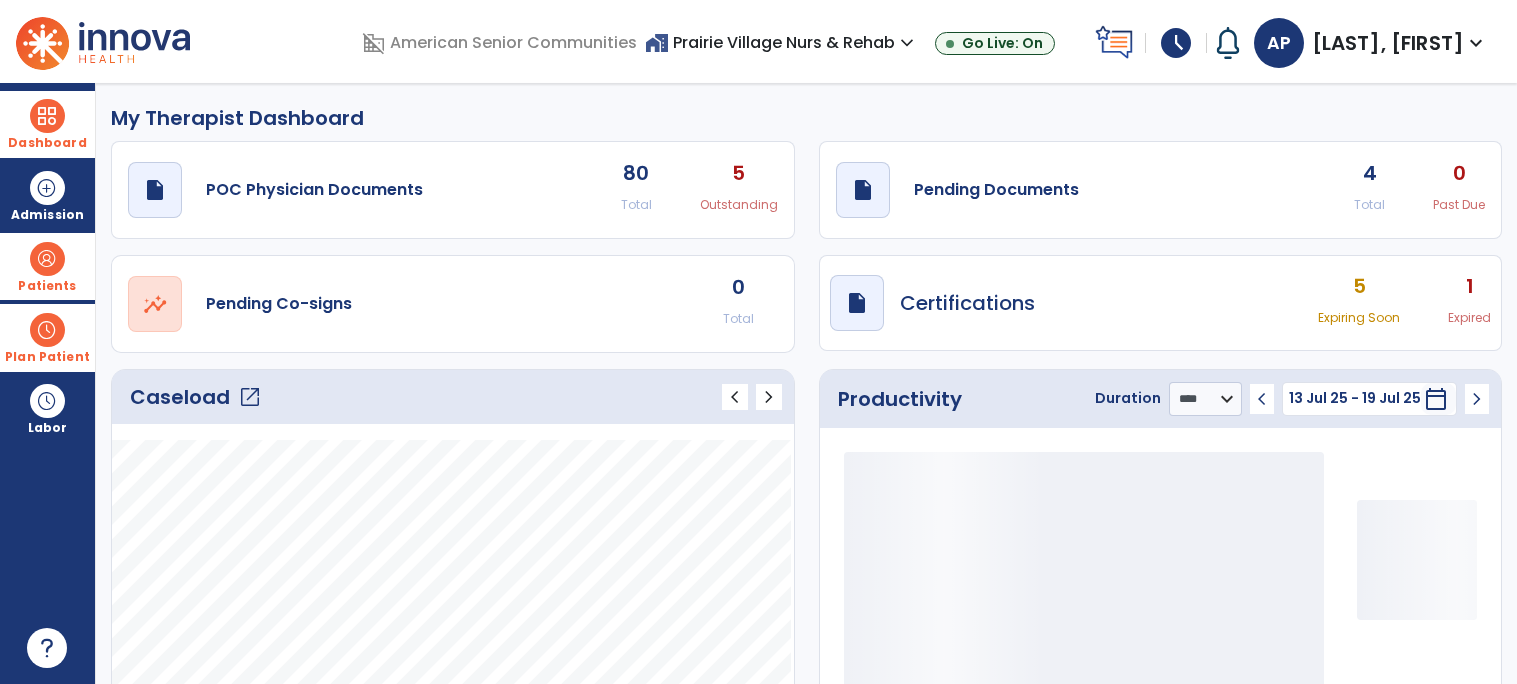 click on "Patients" at bounding box center (47, 266) 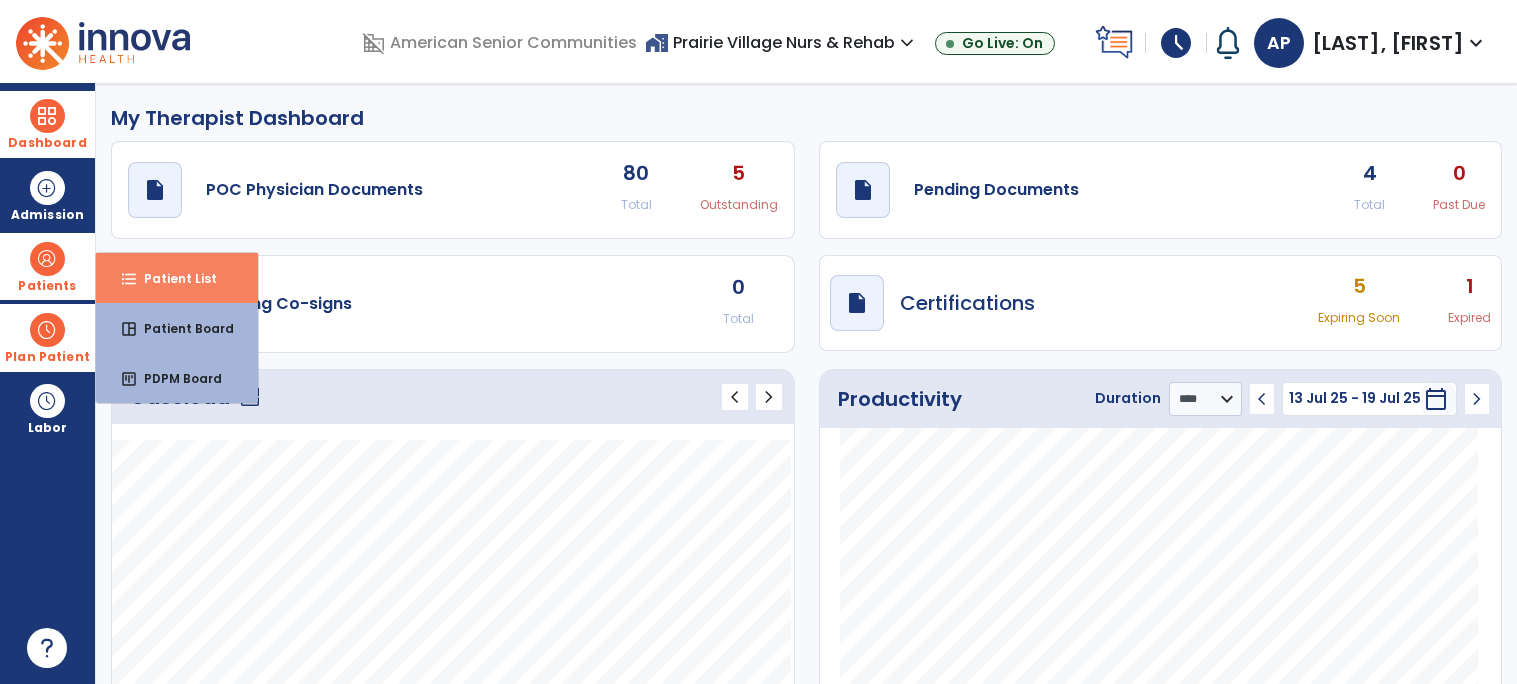 click on "format_list_bulleted  Patient List" at bounding box center (177, 278) 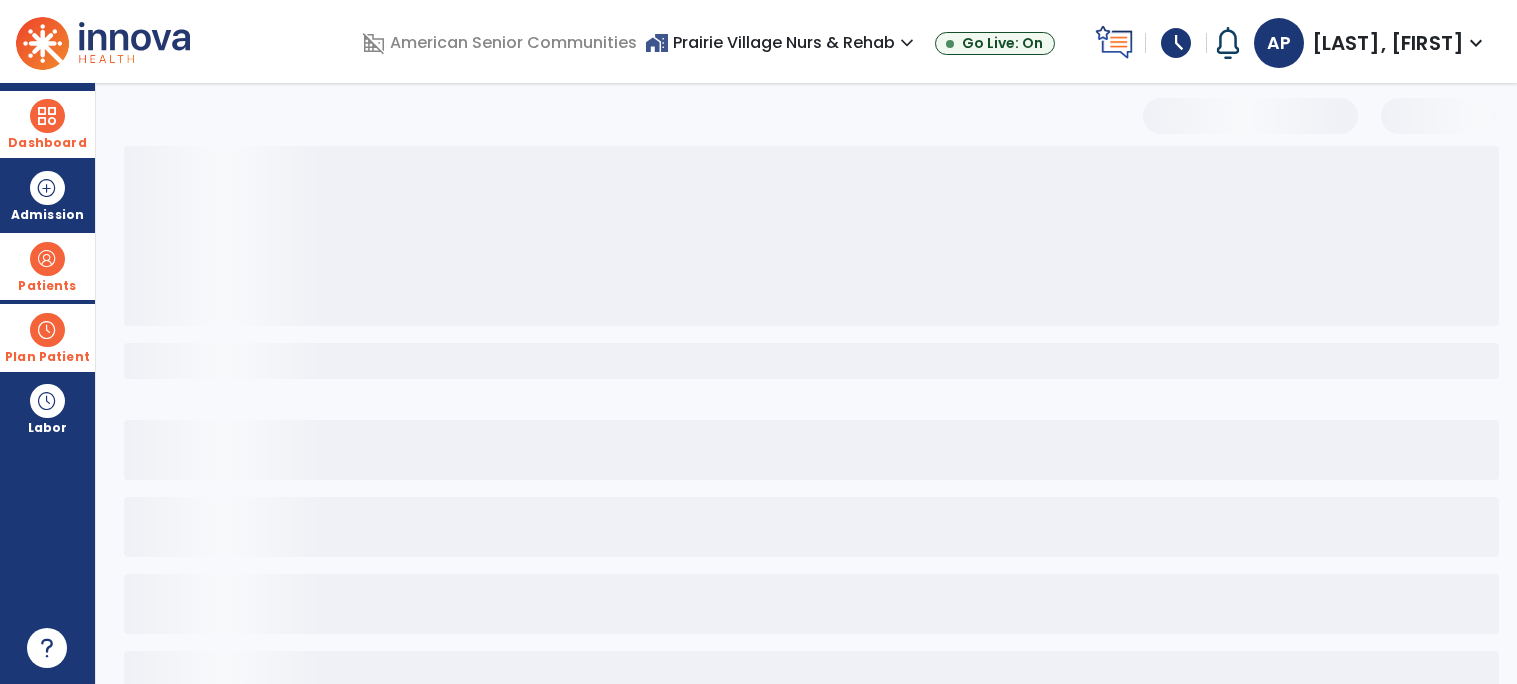 select on "***" 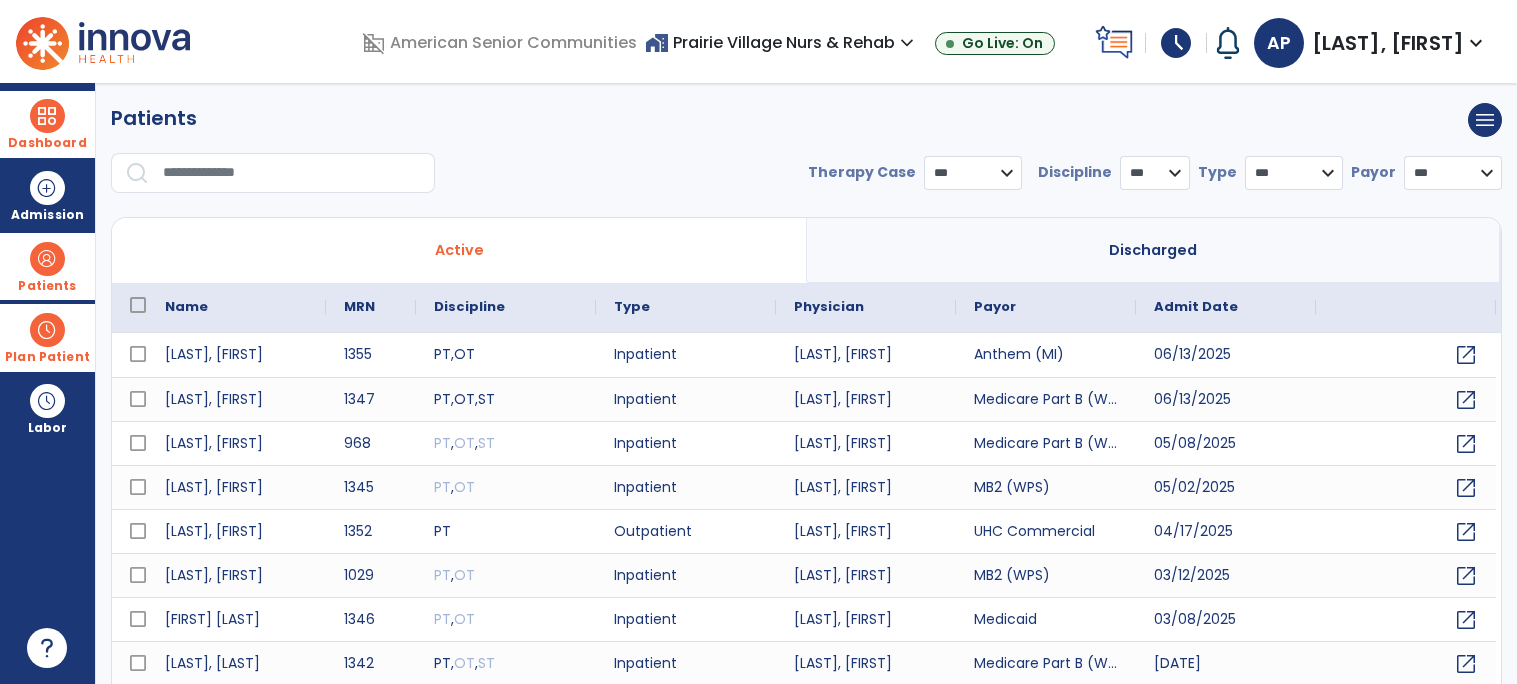 click at bounding box center (292, 173) 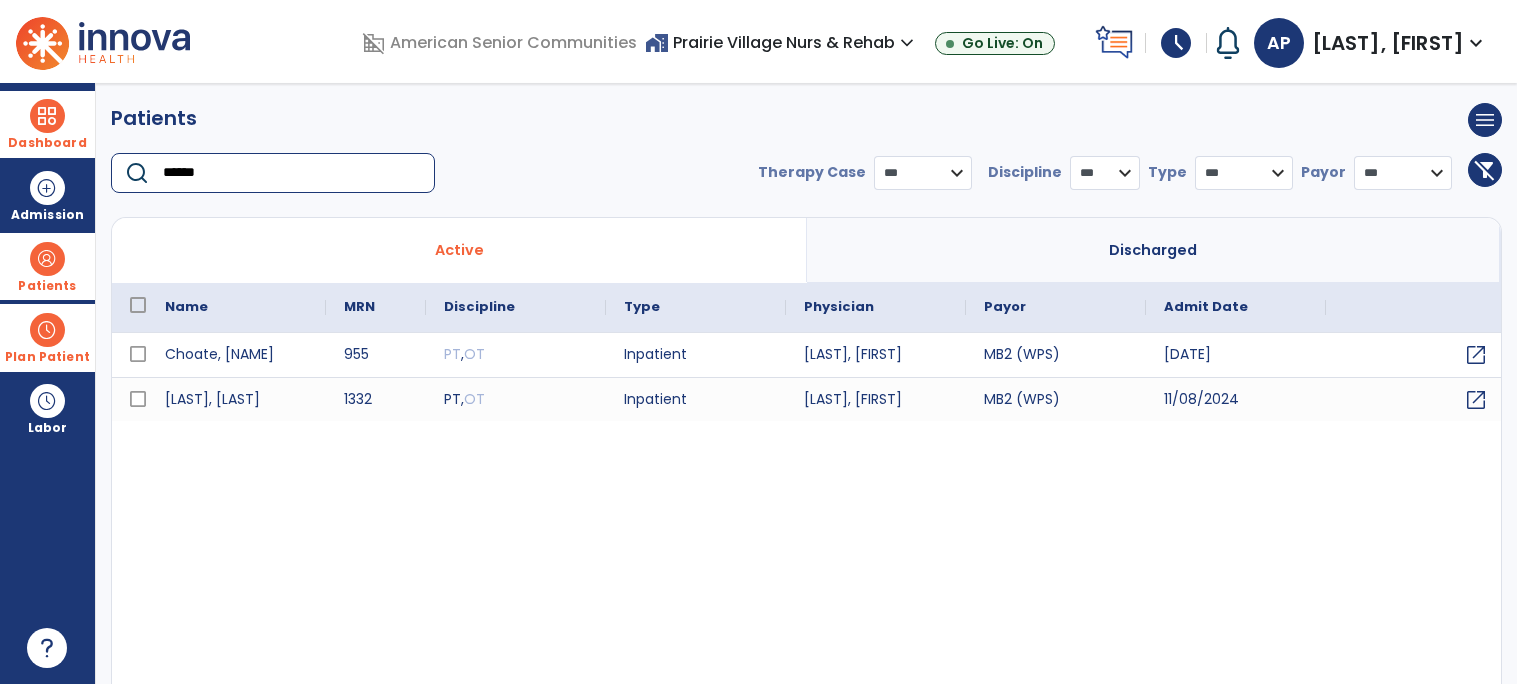 type on "******" 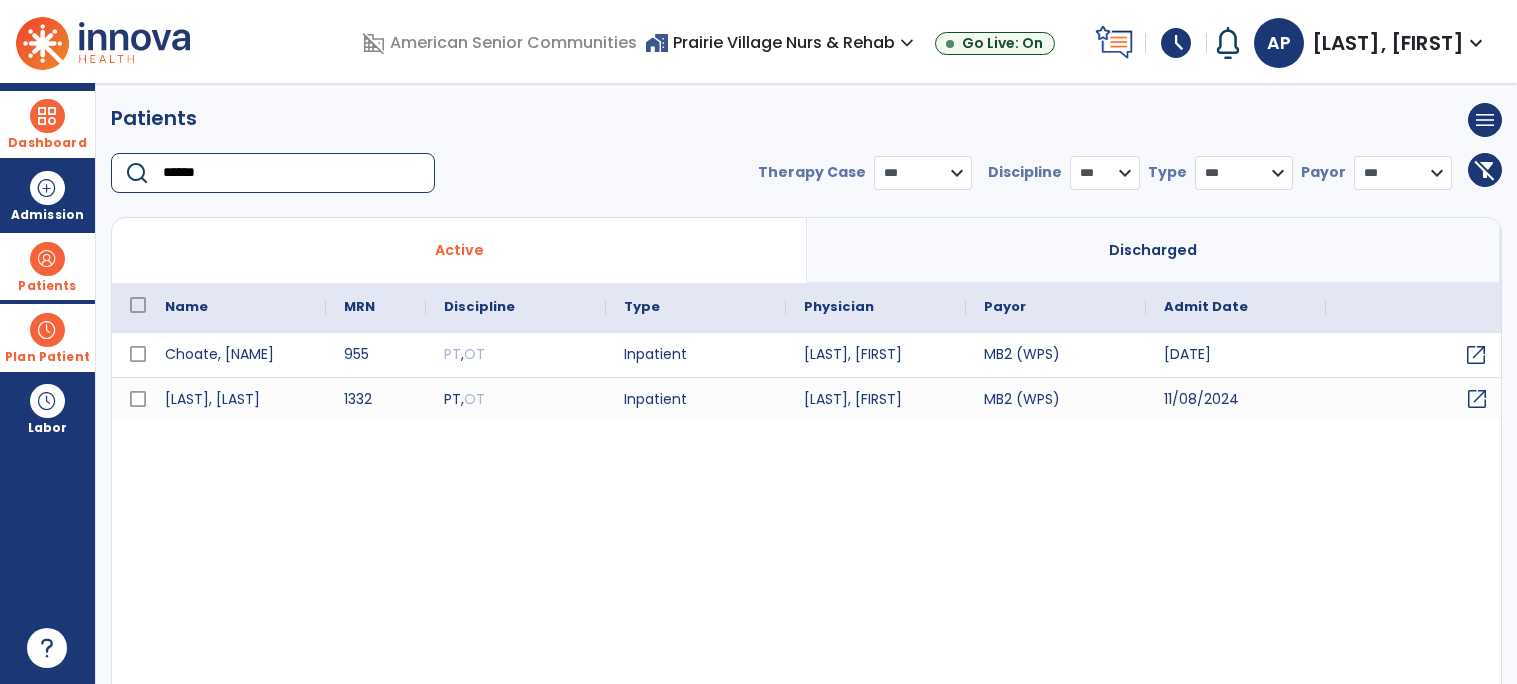 click on "open_in_new" at bounding box center [1477, 399] 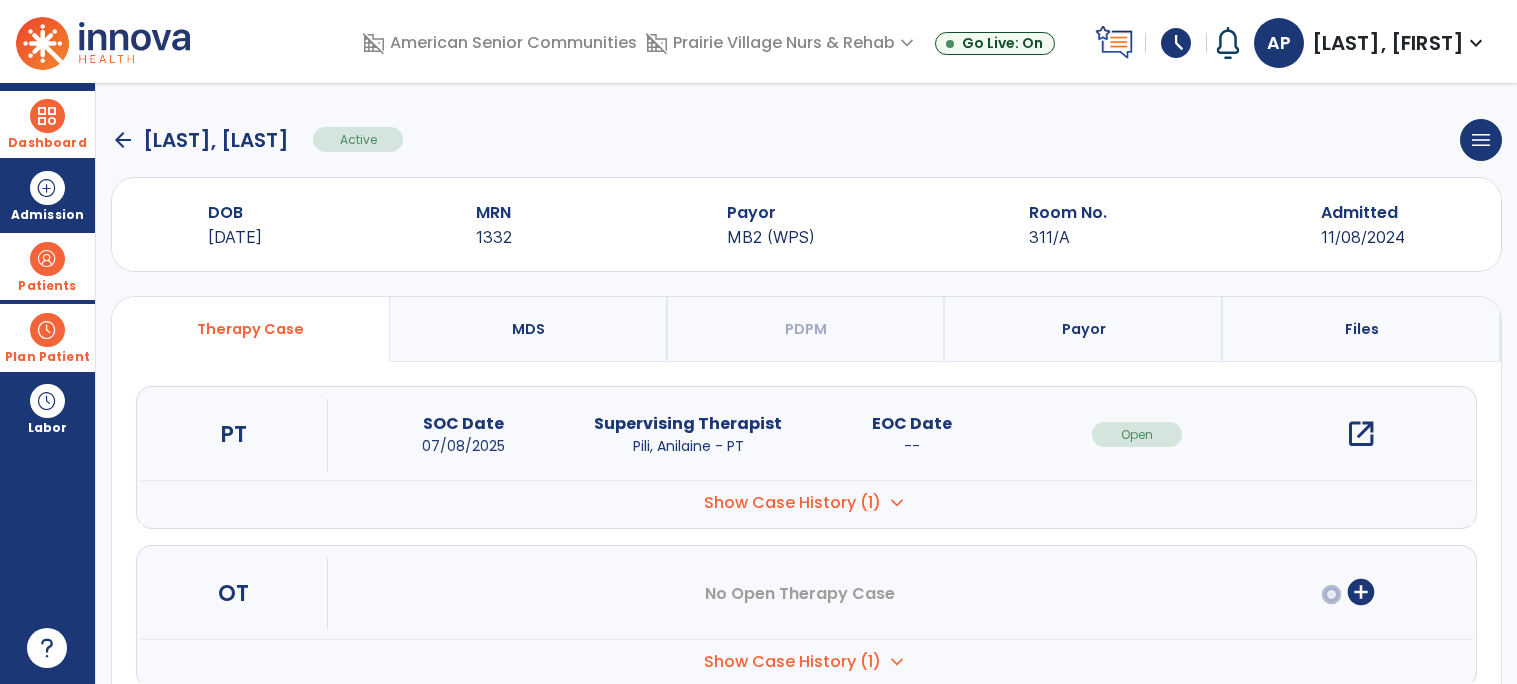 click on "open_in_new" at bounding box center [1361, 434] 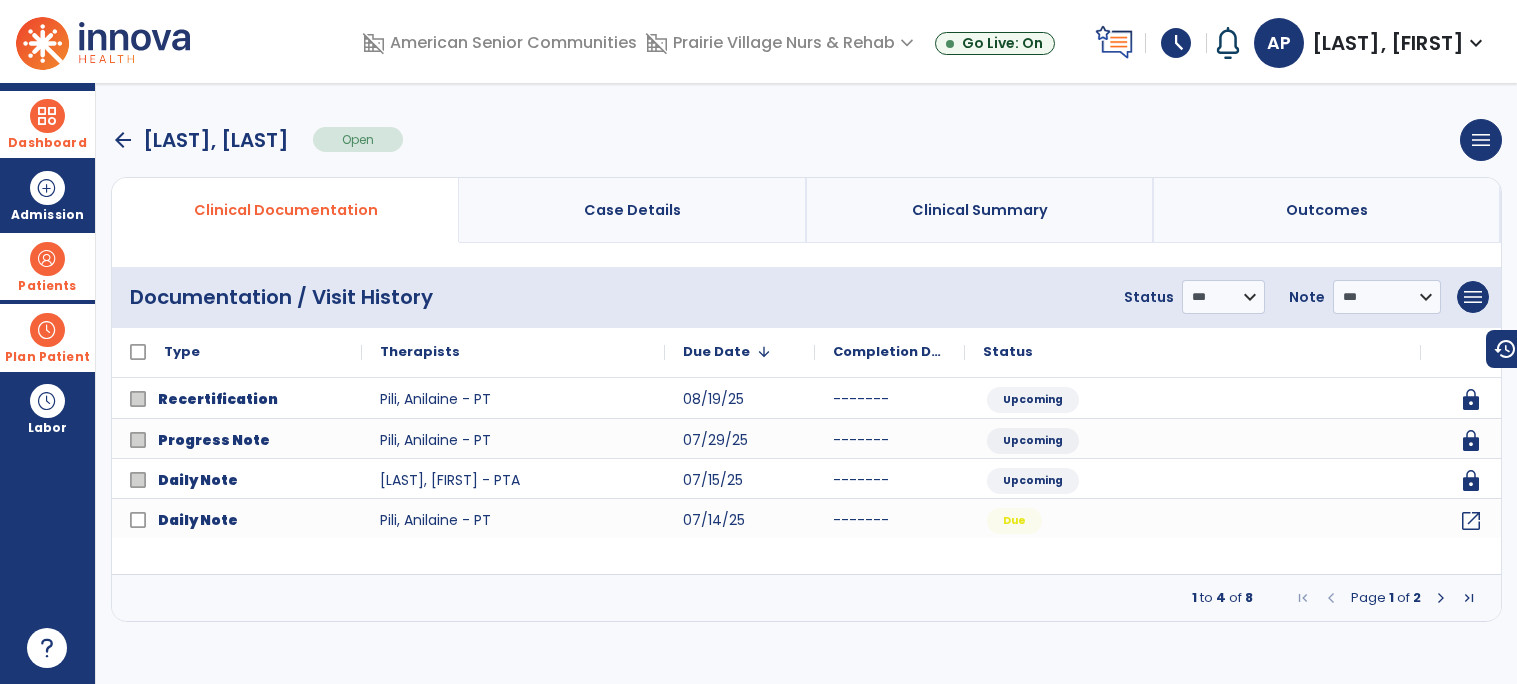 click at bounding box center (1441, 598) 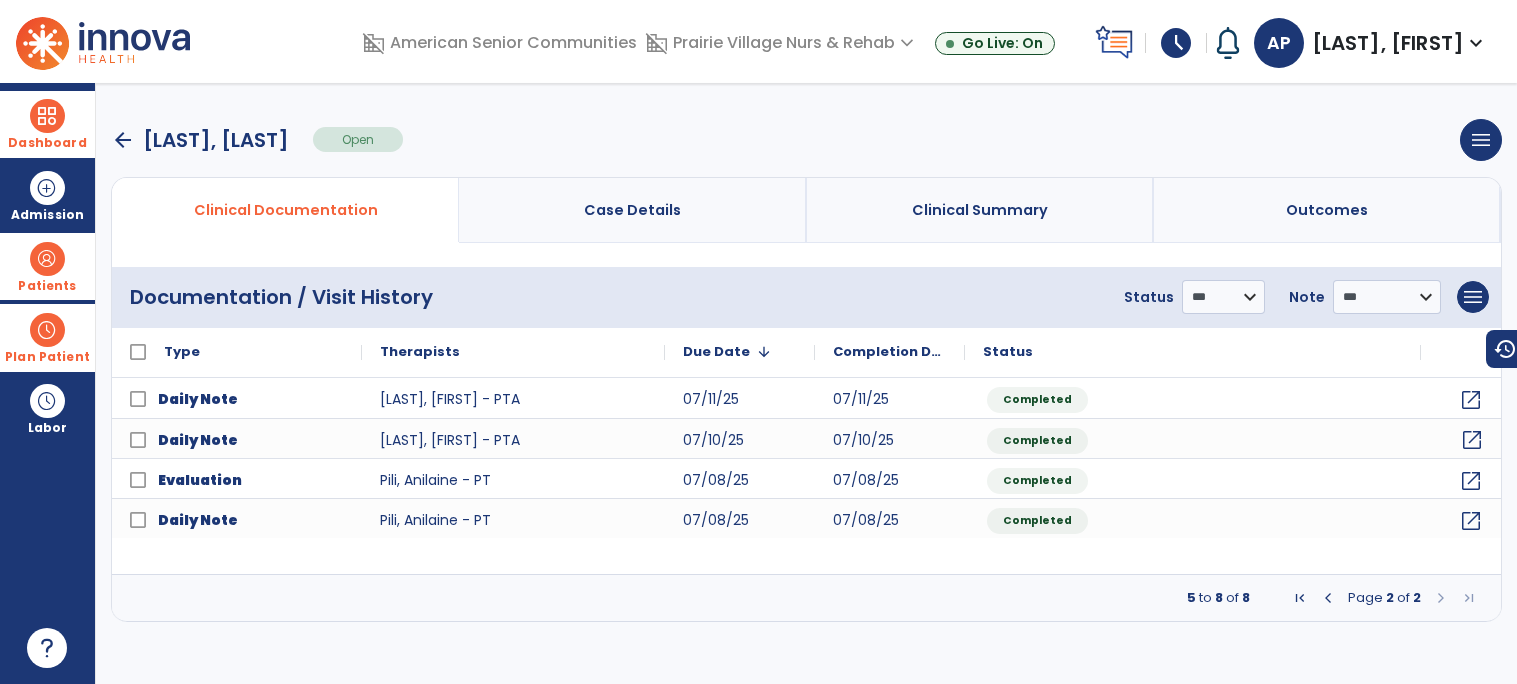 click on "open_in_new" 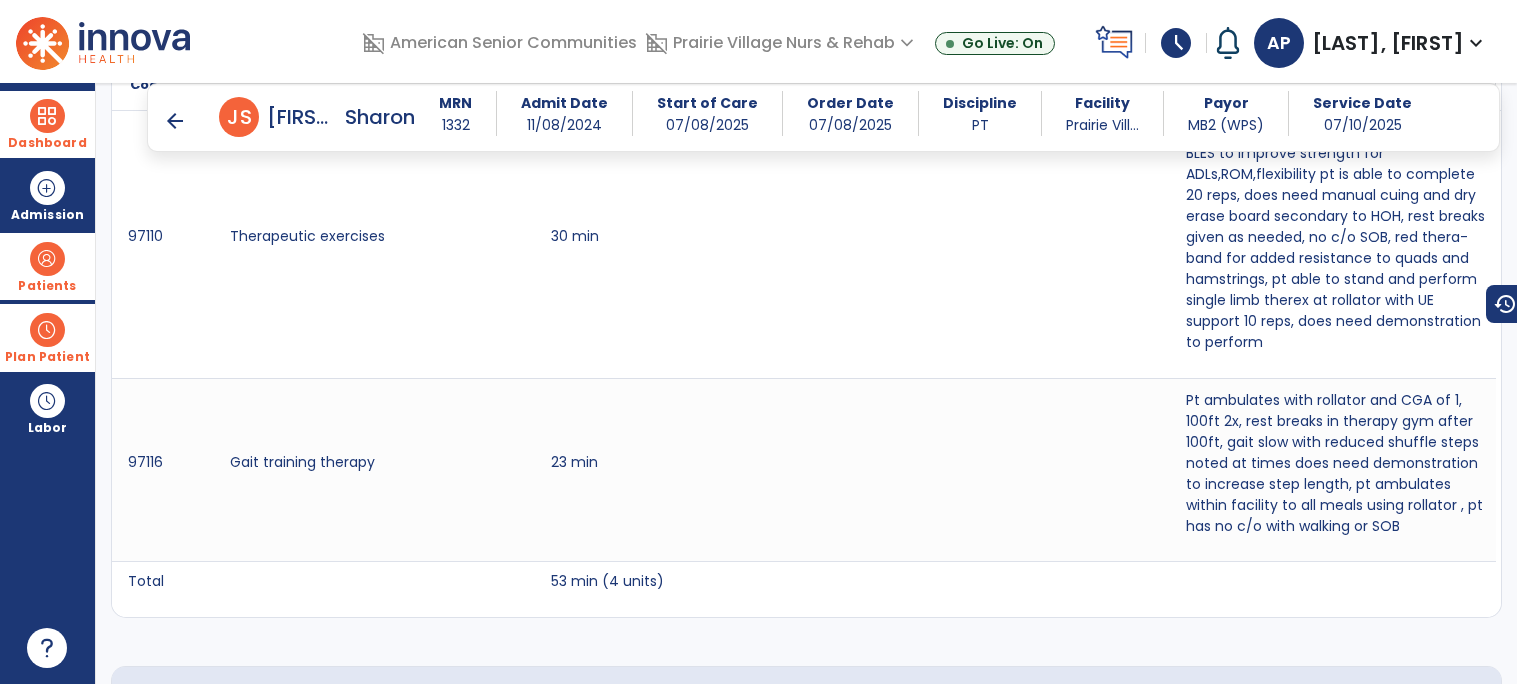 scroll, scrollTop: 1410, scrollLeft: 0, axis: vertical 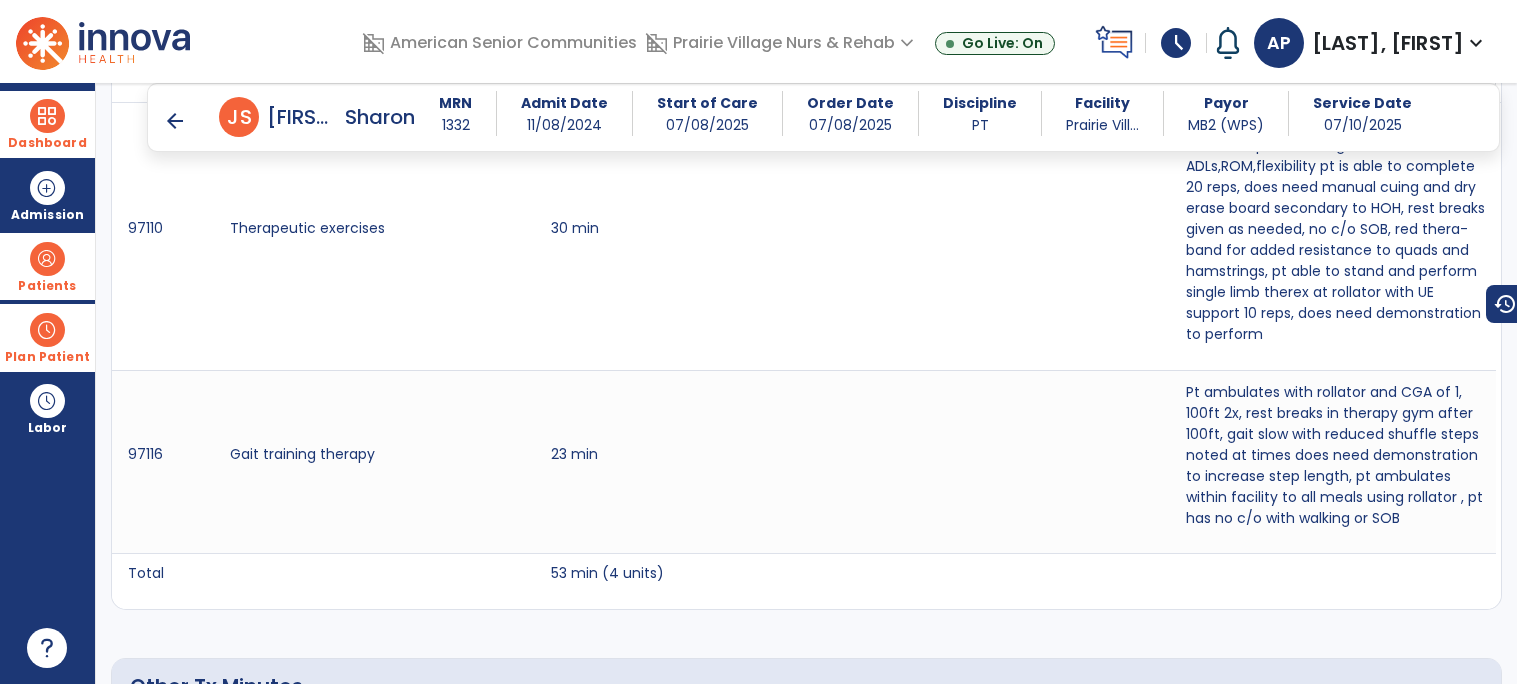 click on "arrow_back      J  S  Joyce,   Sharon  MRN 1332 Admit Date 11/08/2024 Start of Care 07/08/2025 Order Date 07/08/2025 Discipline PT Facility Prairie Vill... Payor MB2 (WPS) Service Date 07/10/2025" at bounding box center (823, 117) 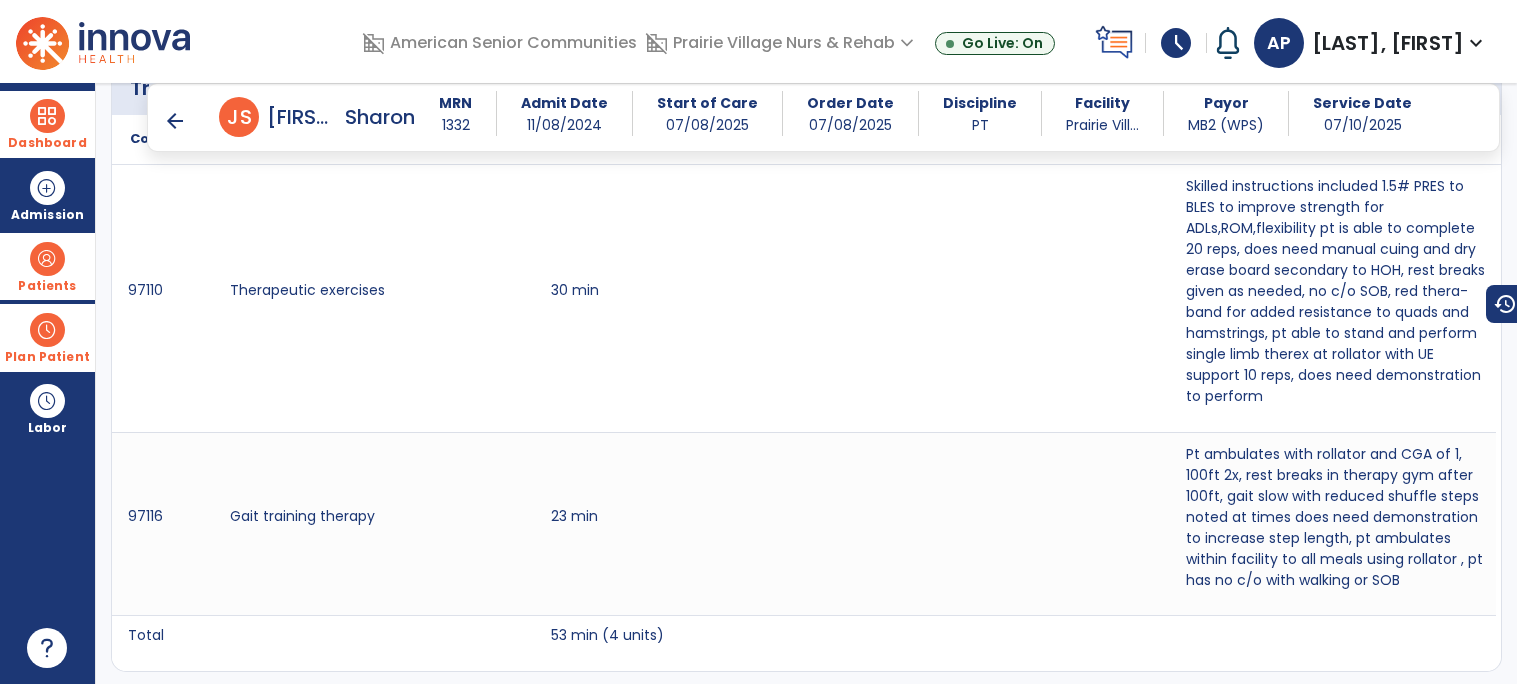 scroll, scrollTop: 1347, scrollLeft: 0, axis: vertical 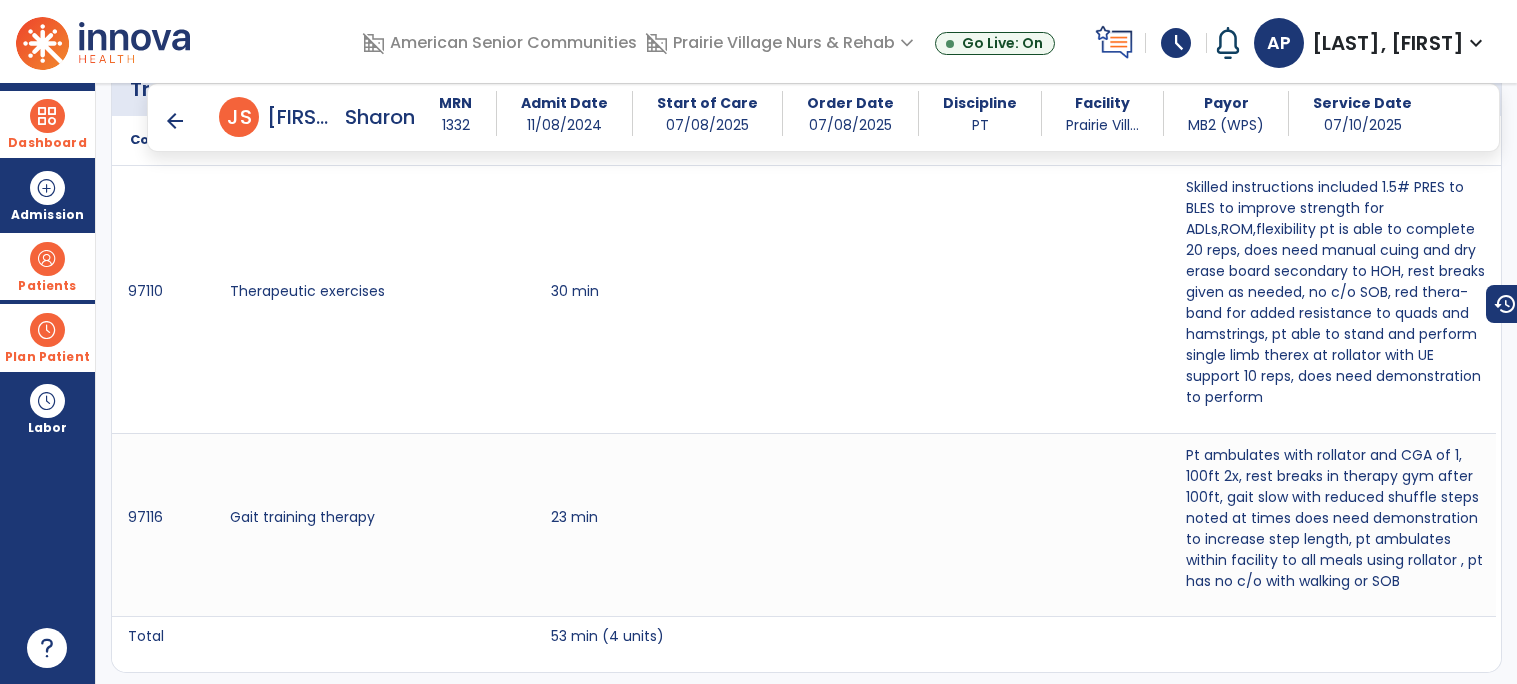 click on "arrow_back" at bounding box center [175, 121] 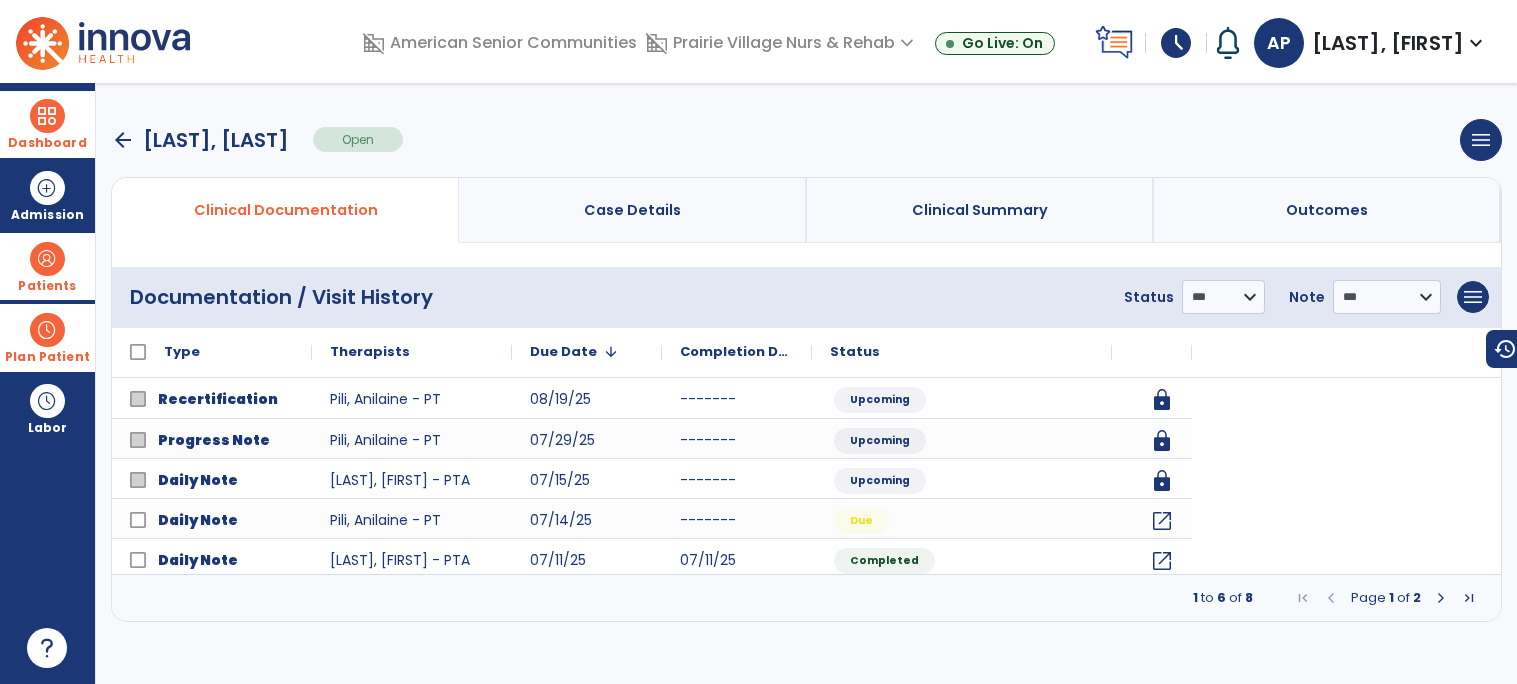 scroll, scrollTop: 0, scrollLeft: 0, axis: both 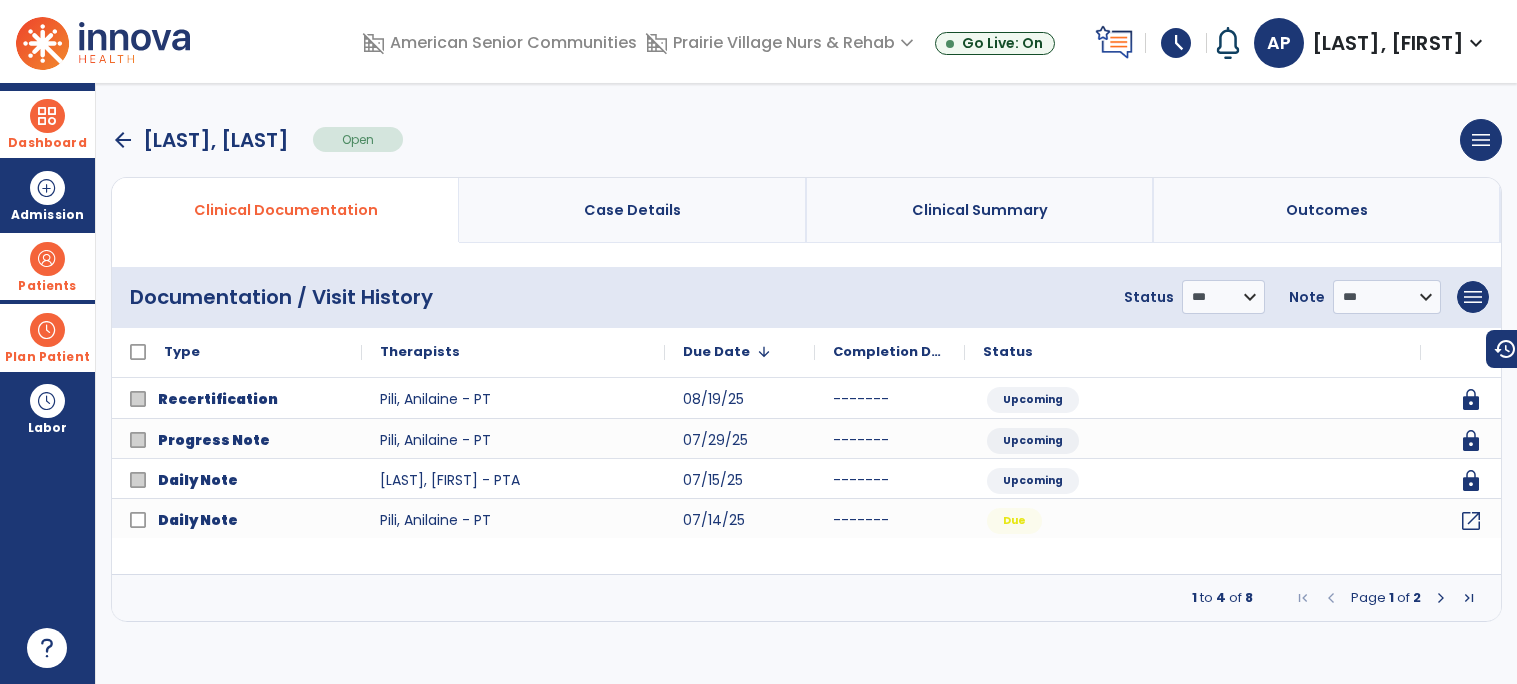 click at bounding box center (1441, 598) 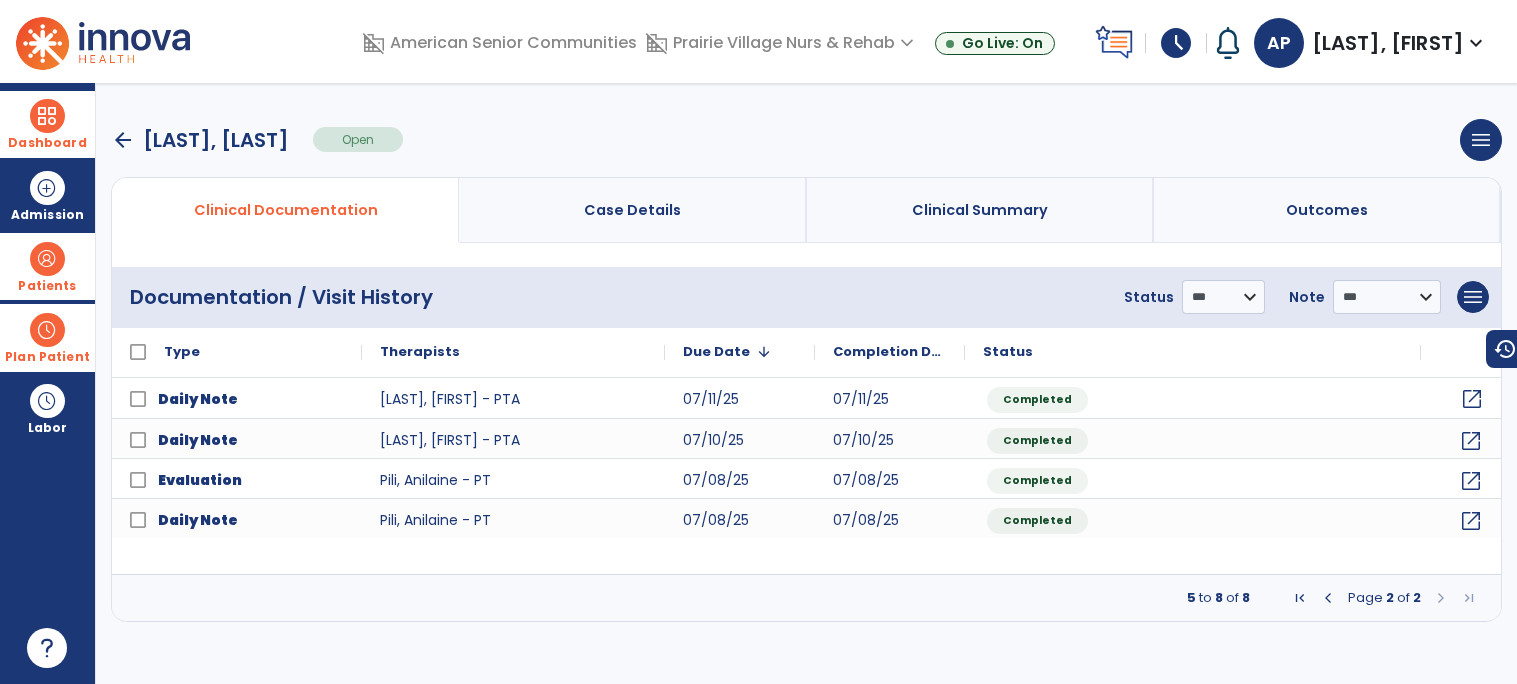 click on "open_in_new" 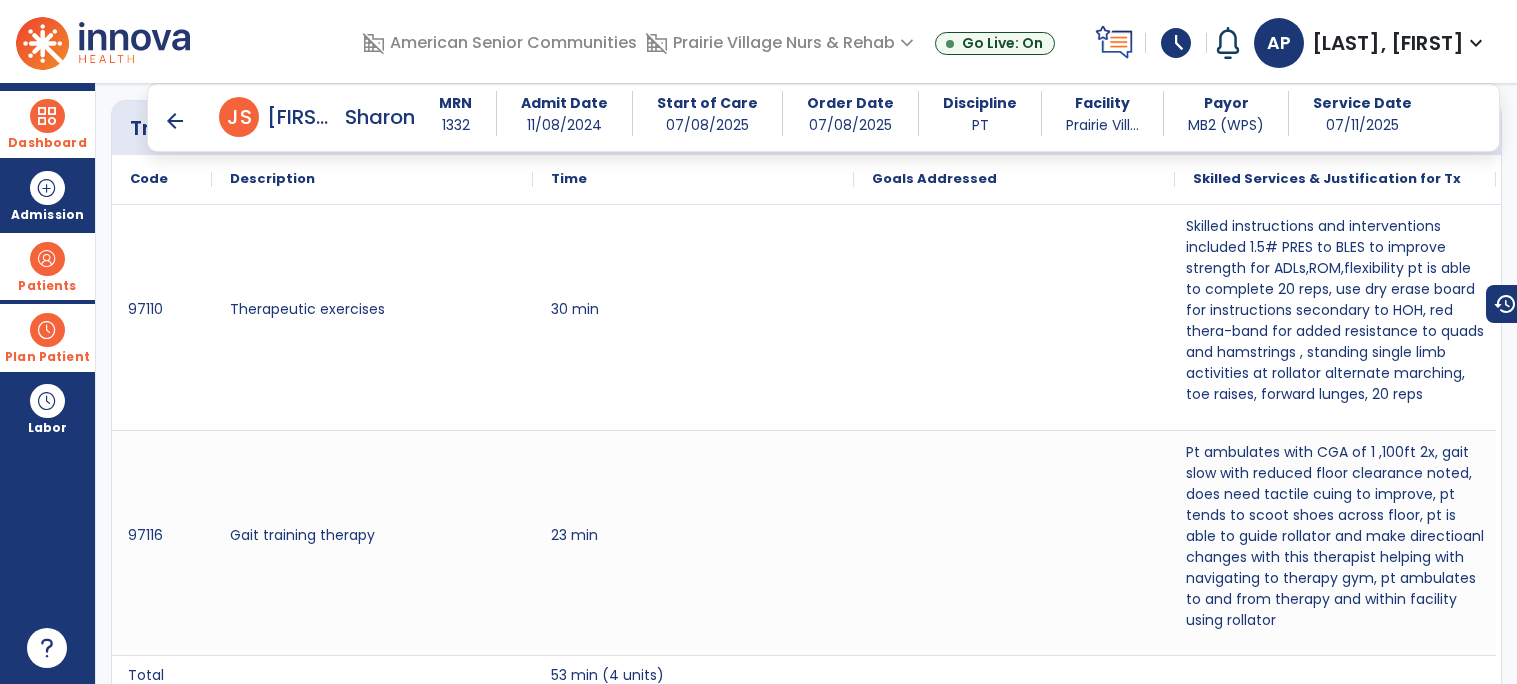 scroll, scrollTop: 1305, scrollLeft: 0, axis: vertical 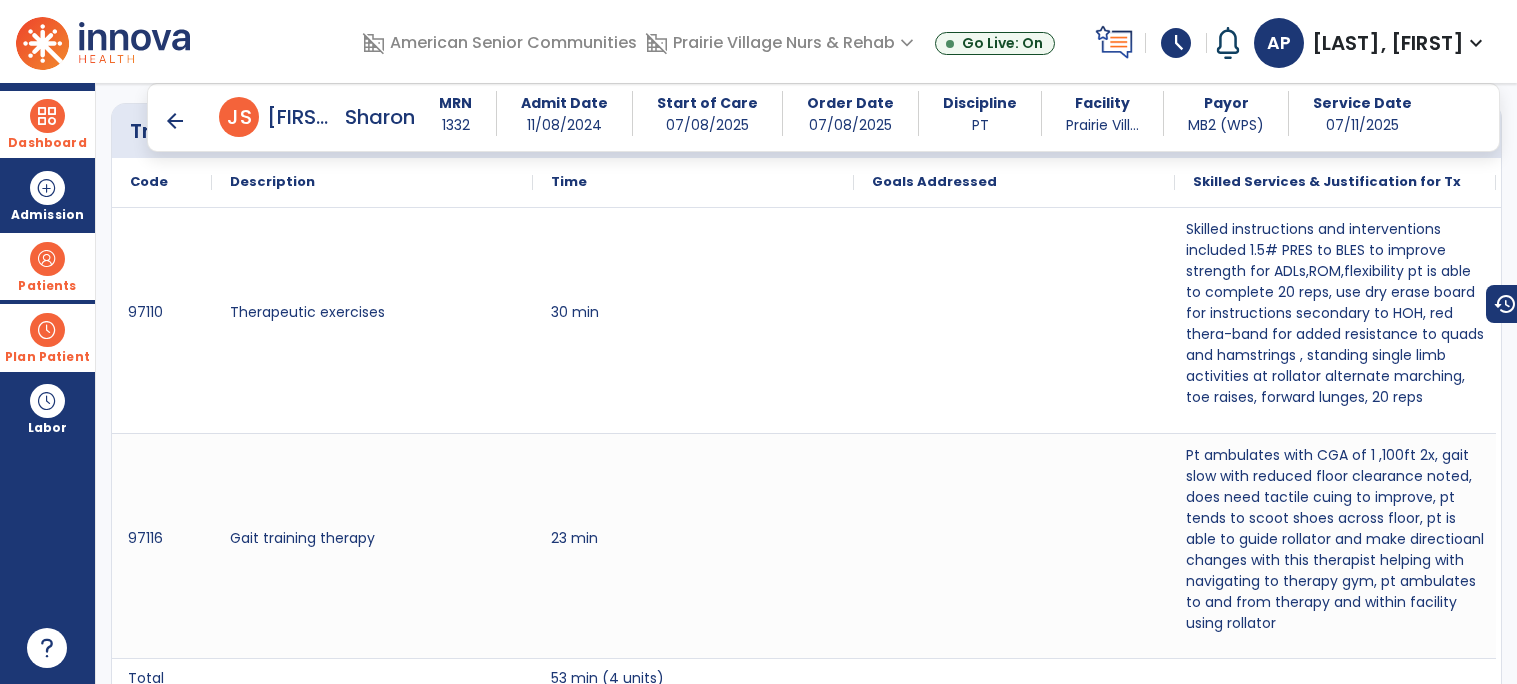 click on "arrow_back" at bounding box center (175, 121) 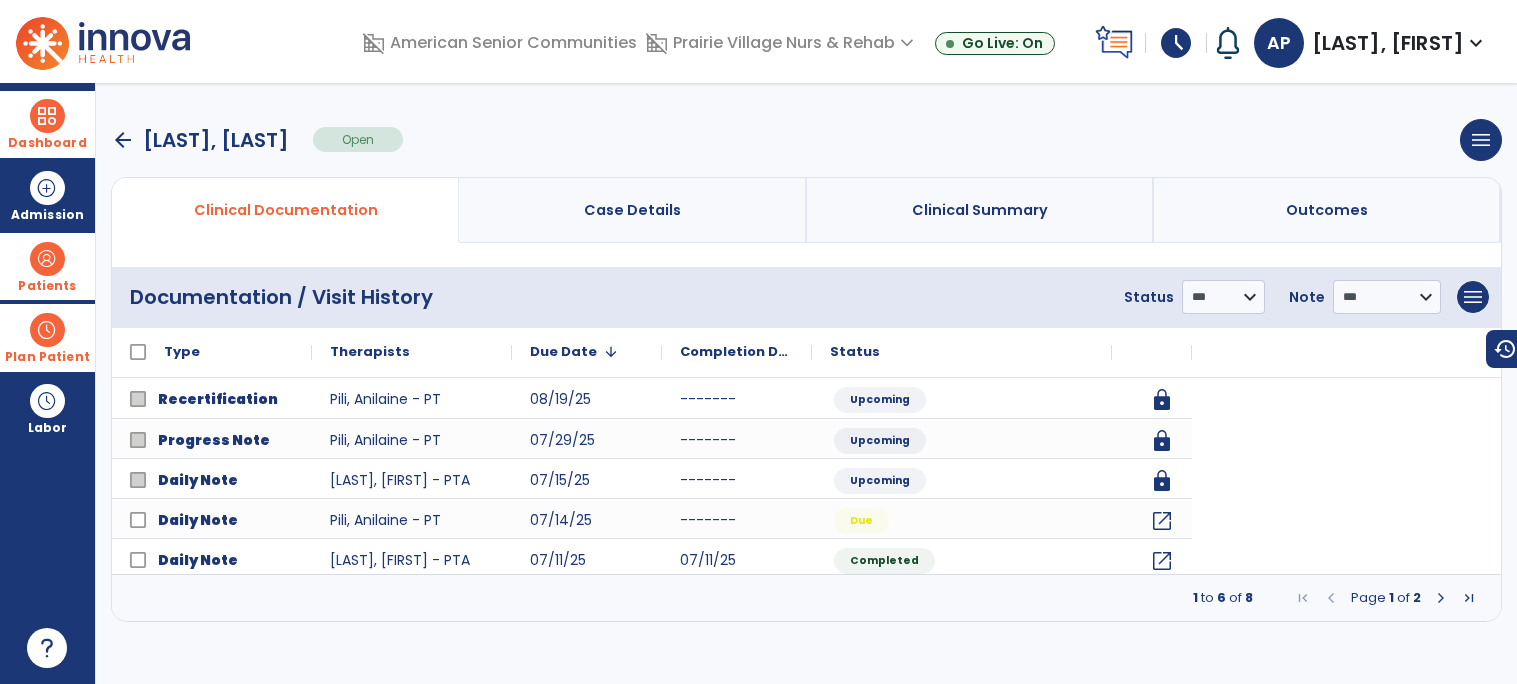 scroll, scrollTop: 0, scrollLeft: 0, axis: both 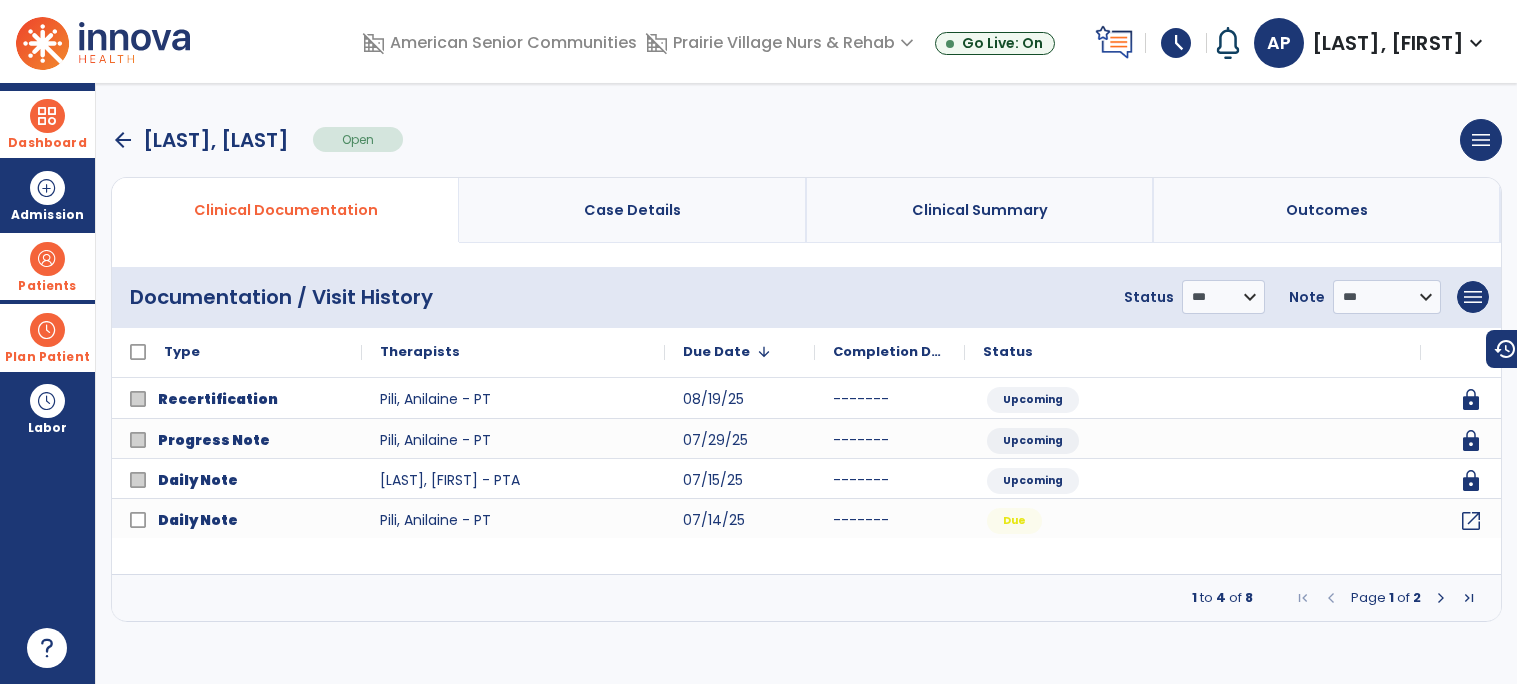 click at bounding box center (1441, 598) 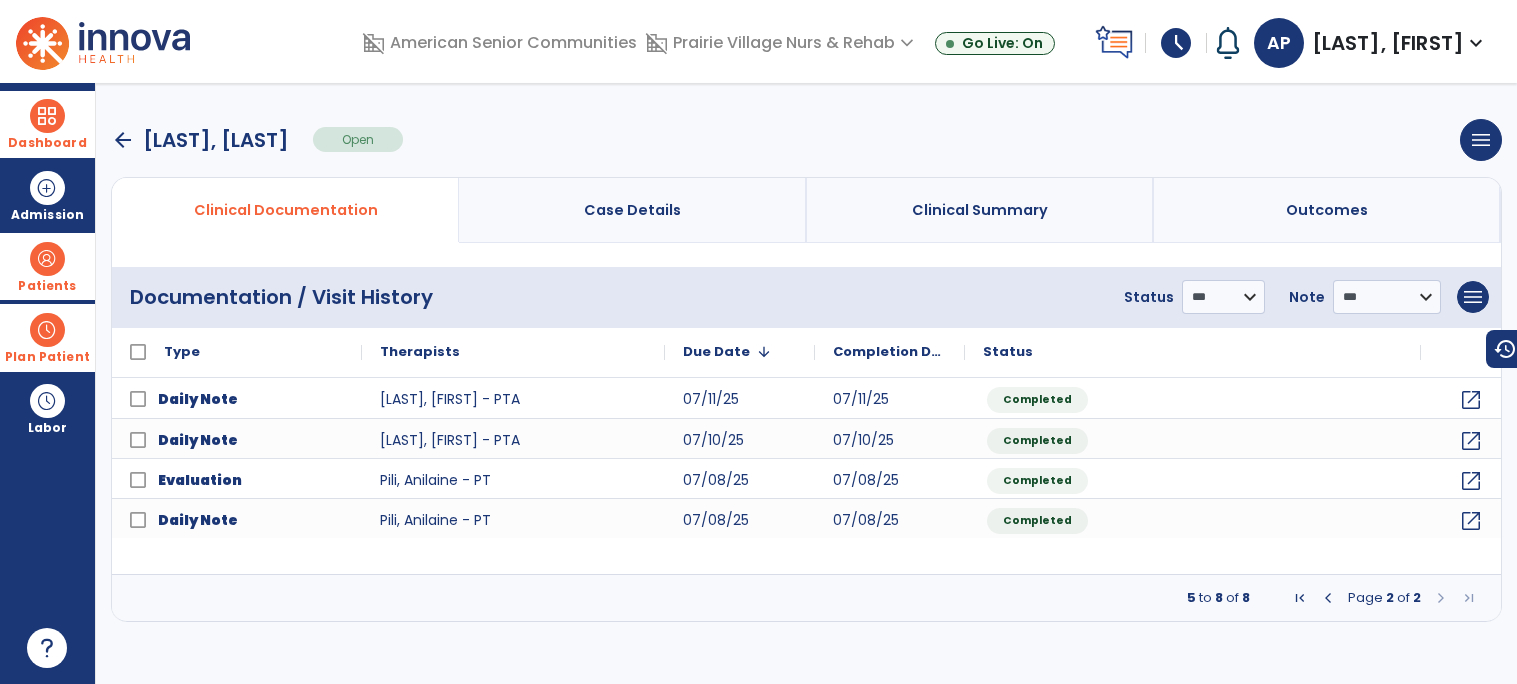 click at bounding box center [1328, 598] 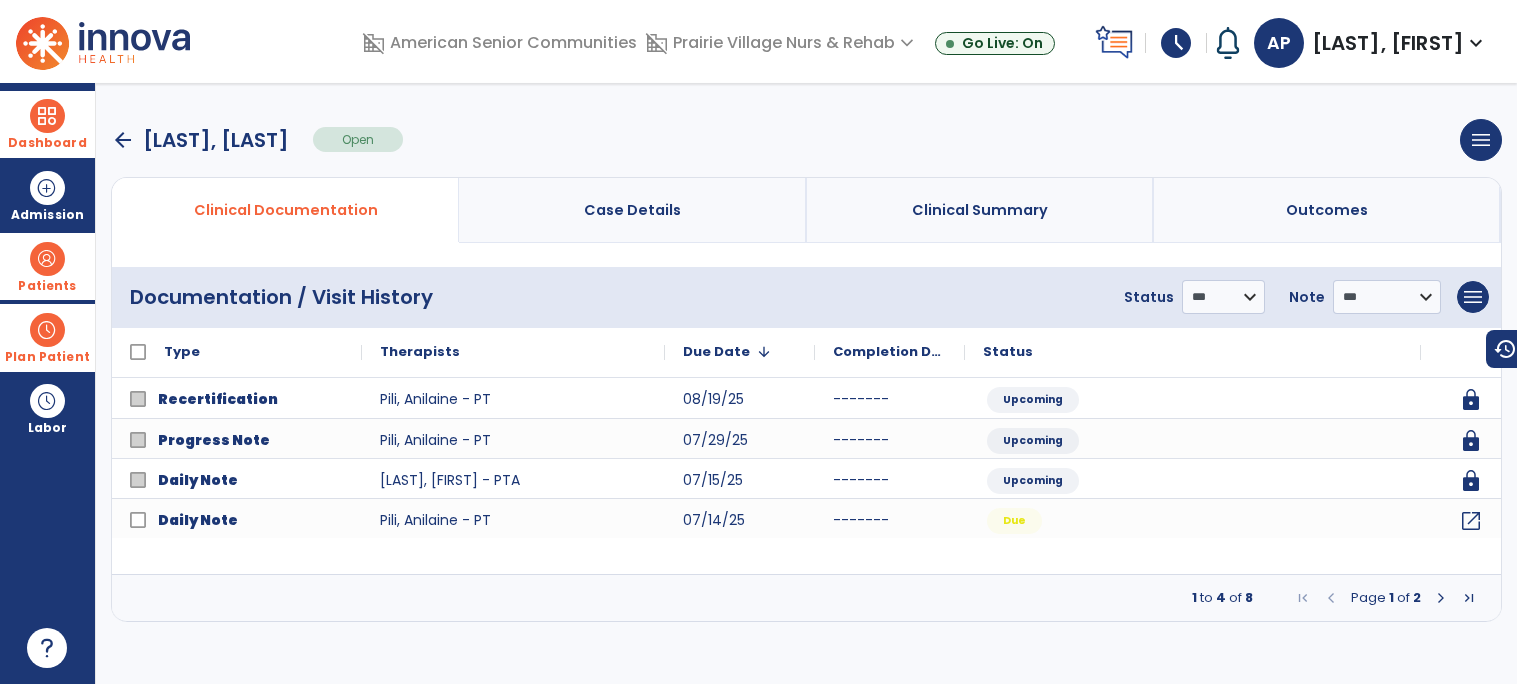 click at bounding box center [1441, 598] 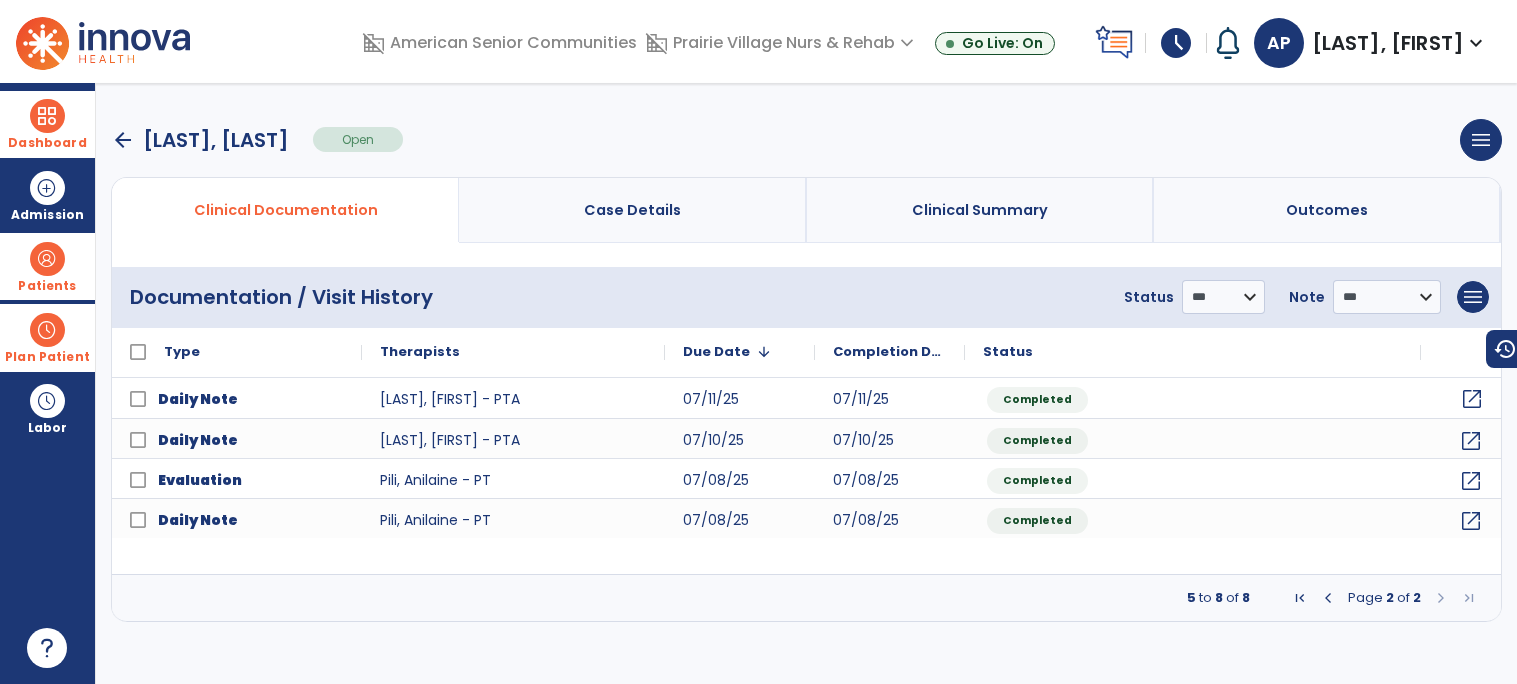 click on "open_in_new" 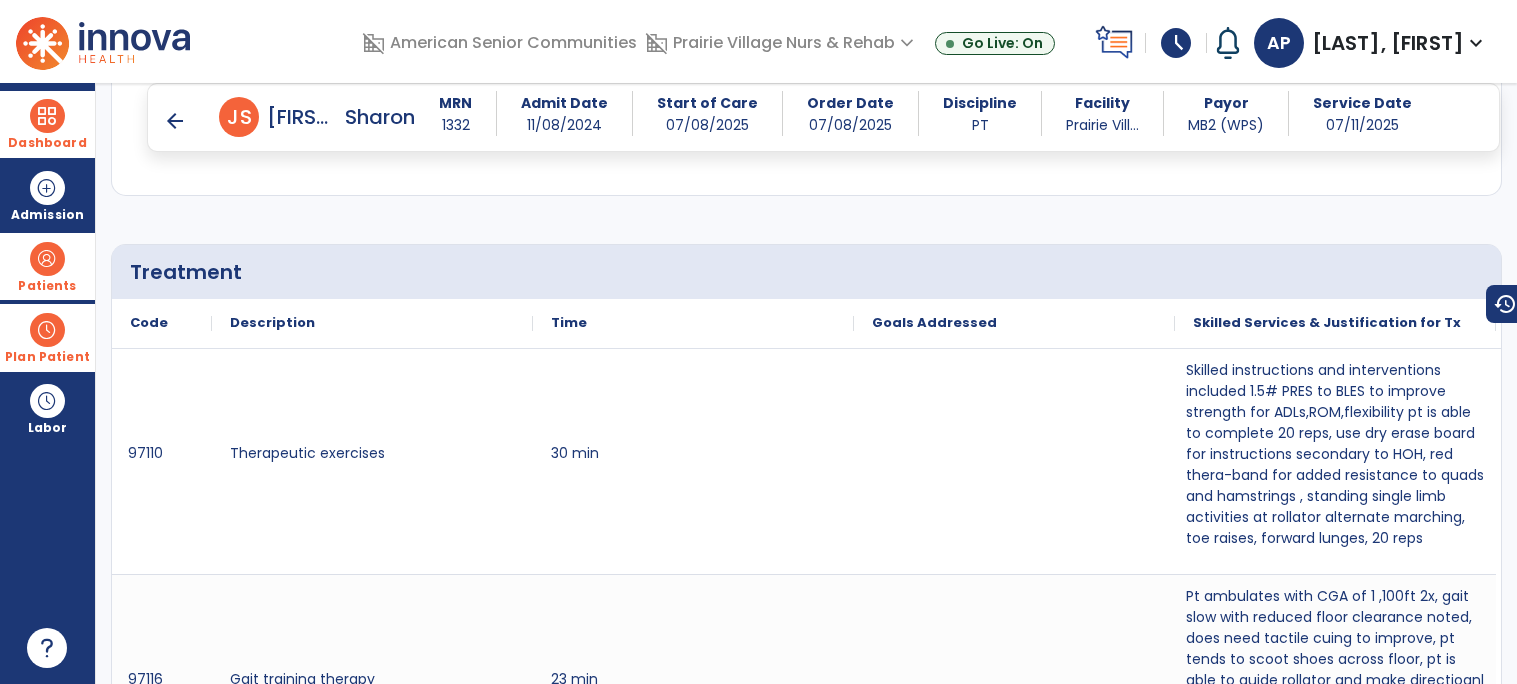scroll, scrollTop: 1187, scrollLeft: 0, axis: vertical 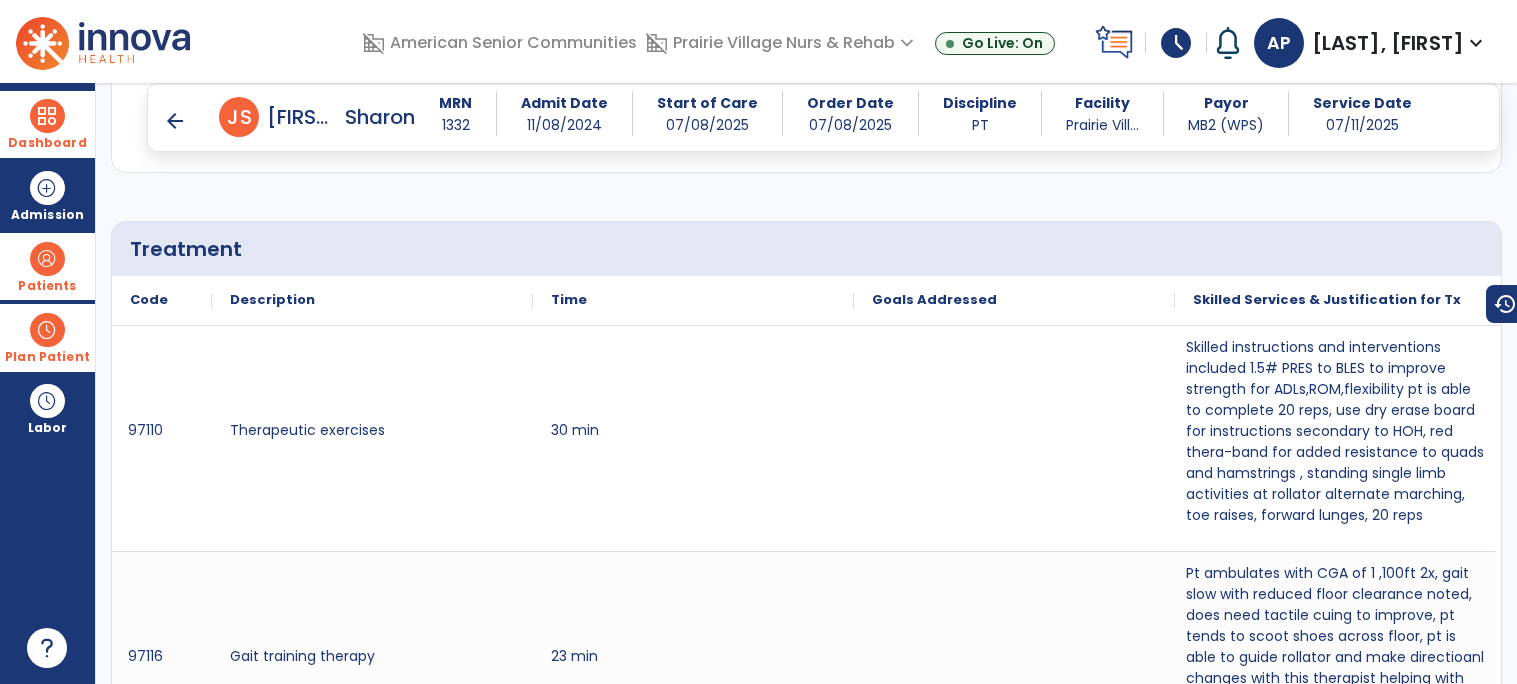 click on "arrow_back" at bounding box center (175, 121) 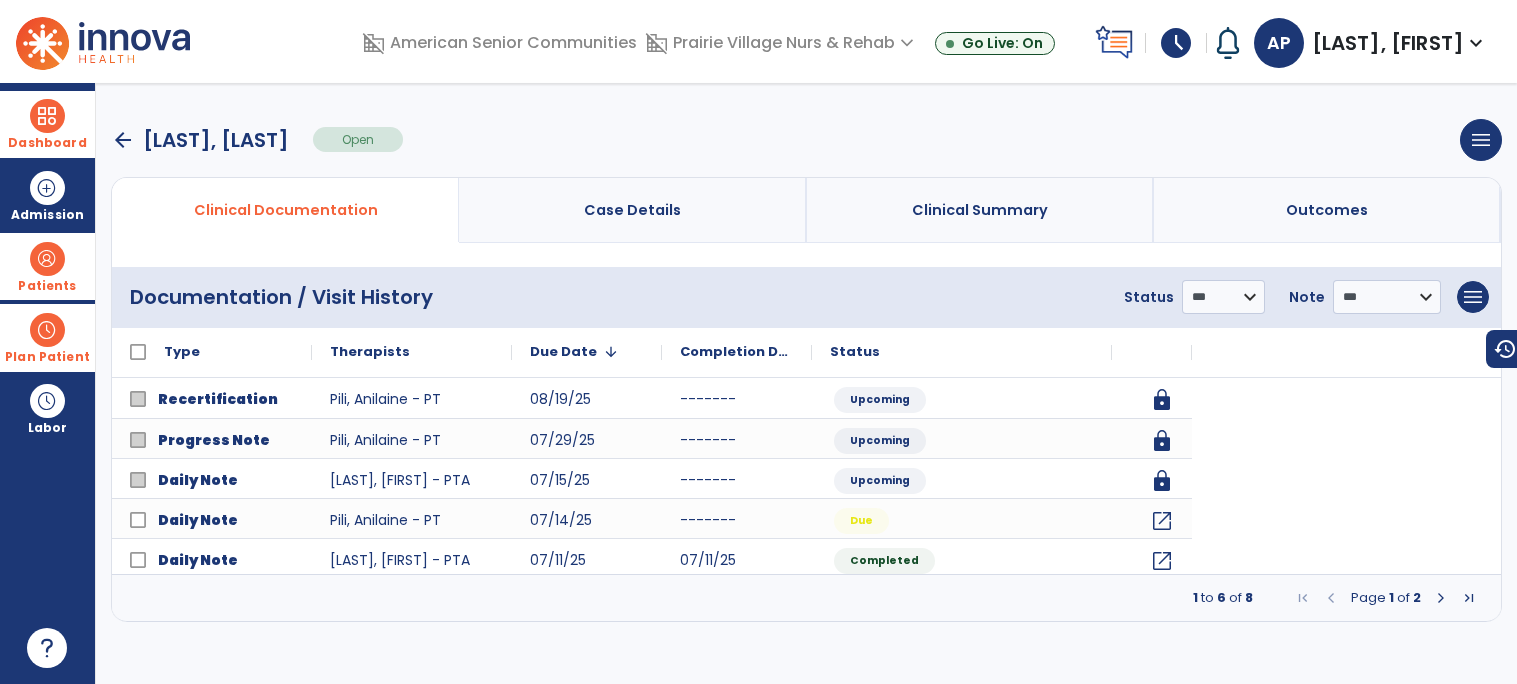 scroll, scrollTop: 0, scrollLeft: 0, axis: both 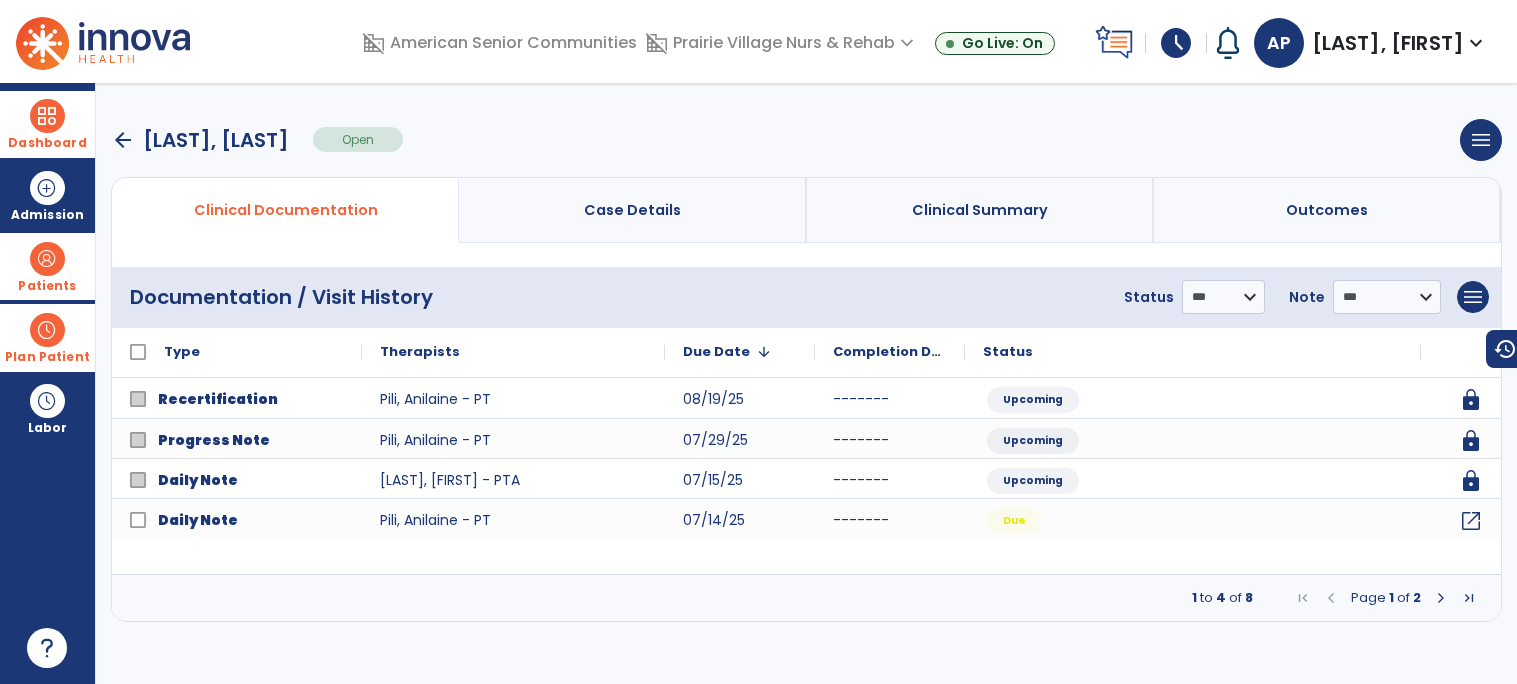 click at bounding box center (47, 116) 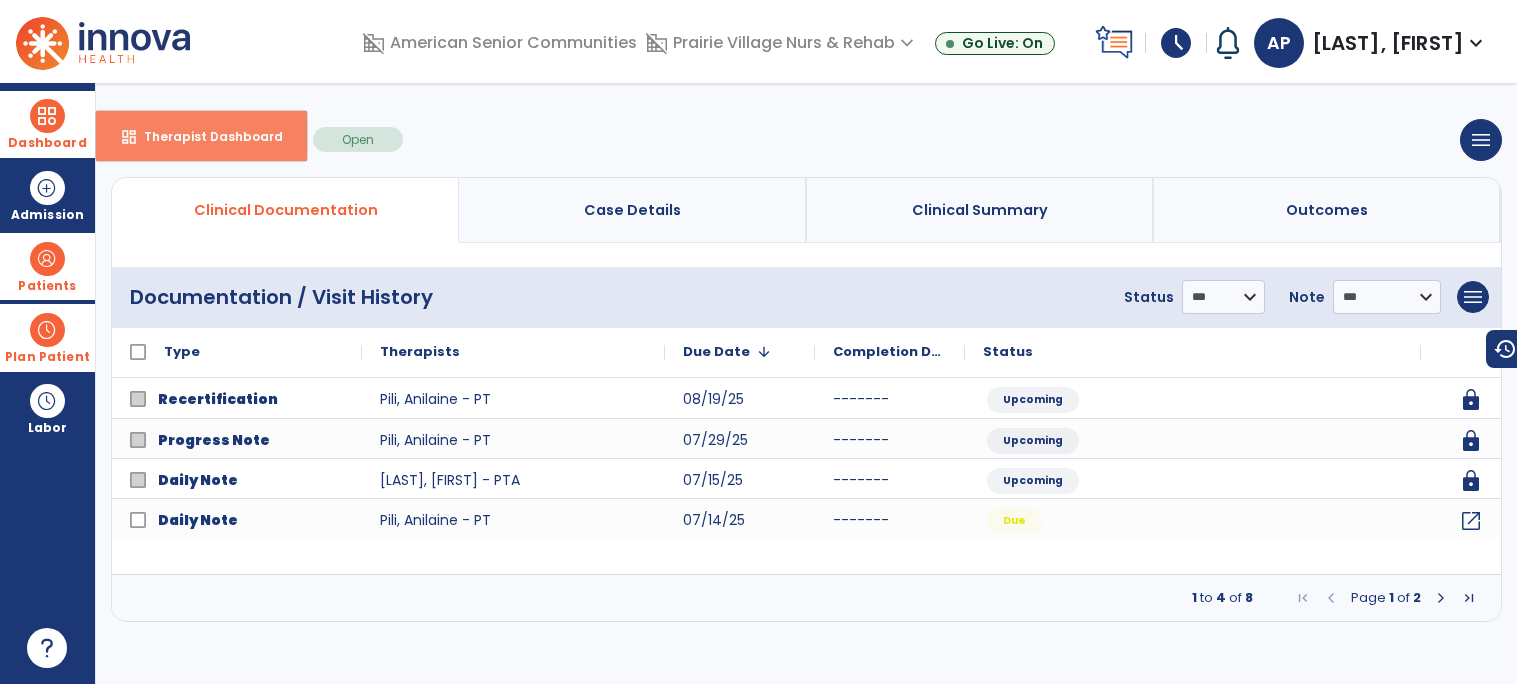 click on "Therapist Dashboard" at bounding box center (205, 136) 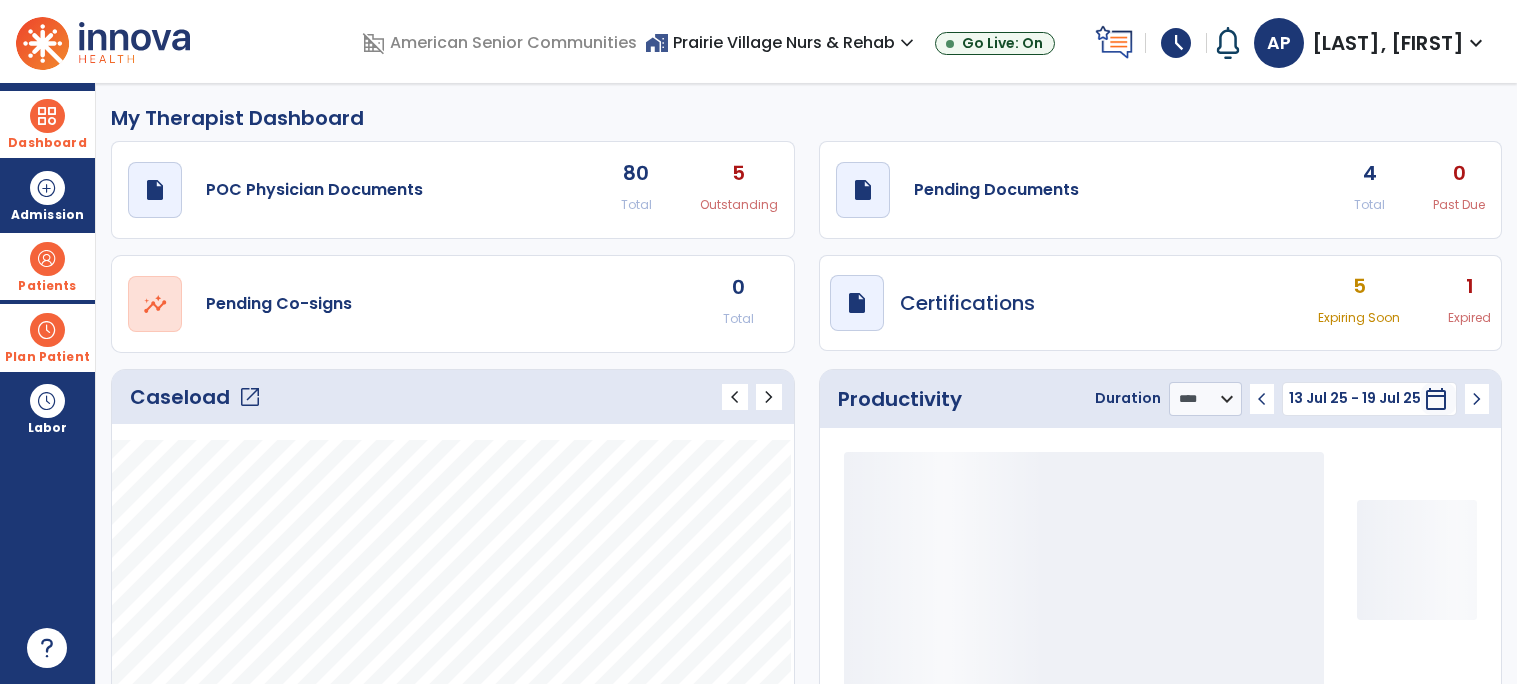 click on "open_in_new" 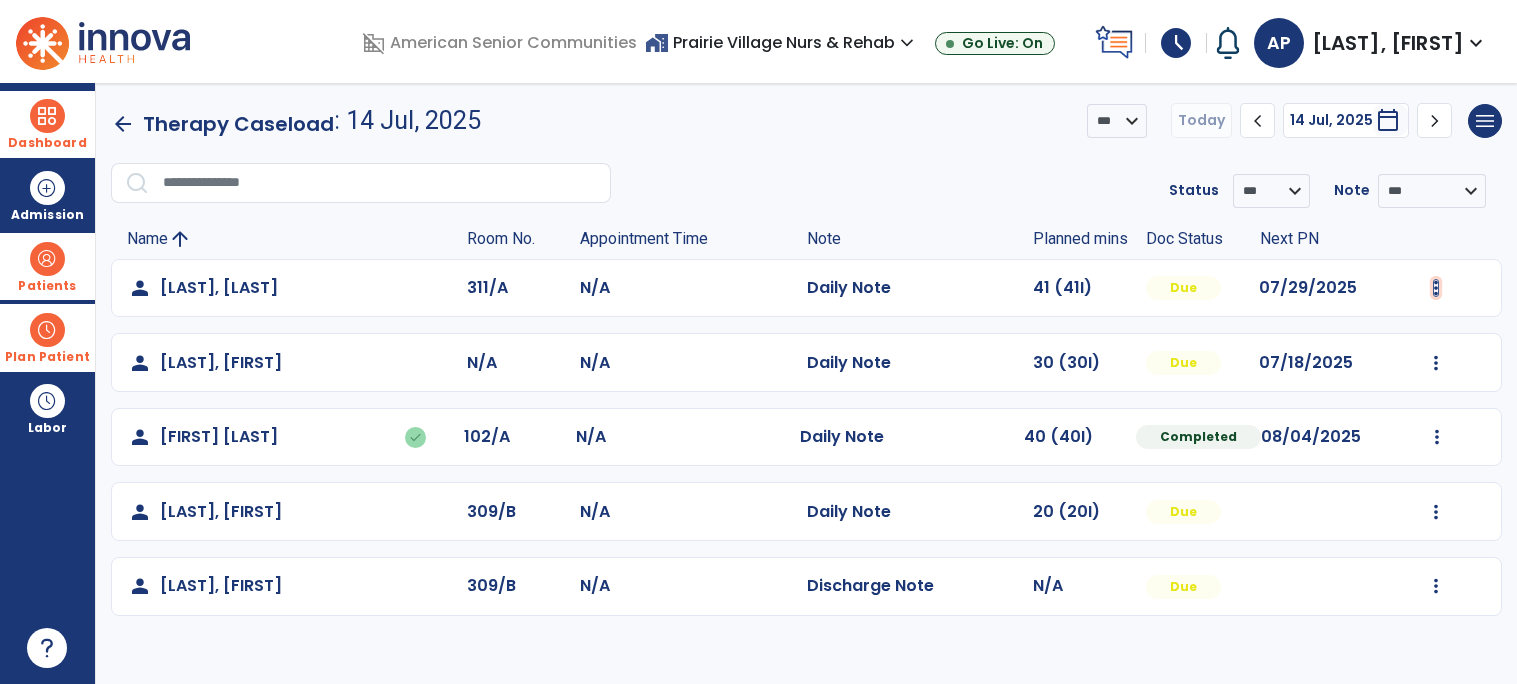 click at bounding box center [1436, 288] 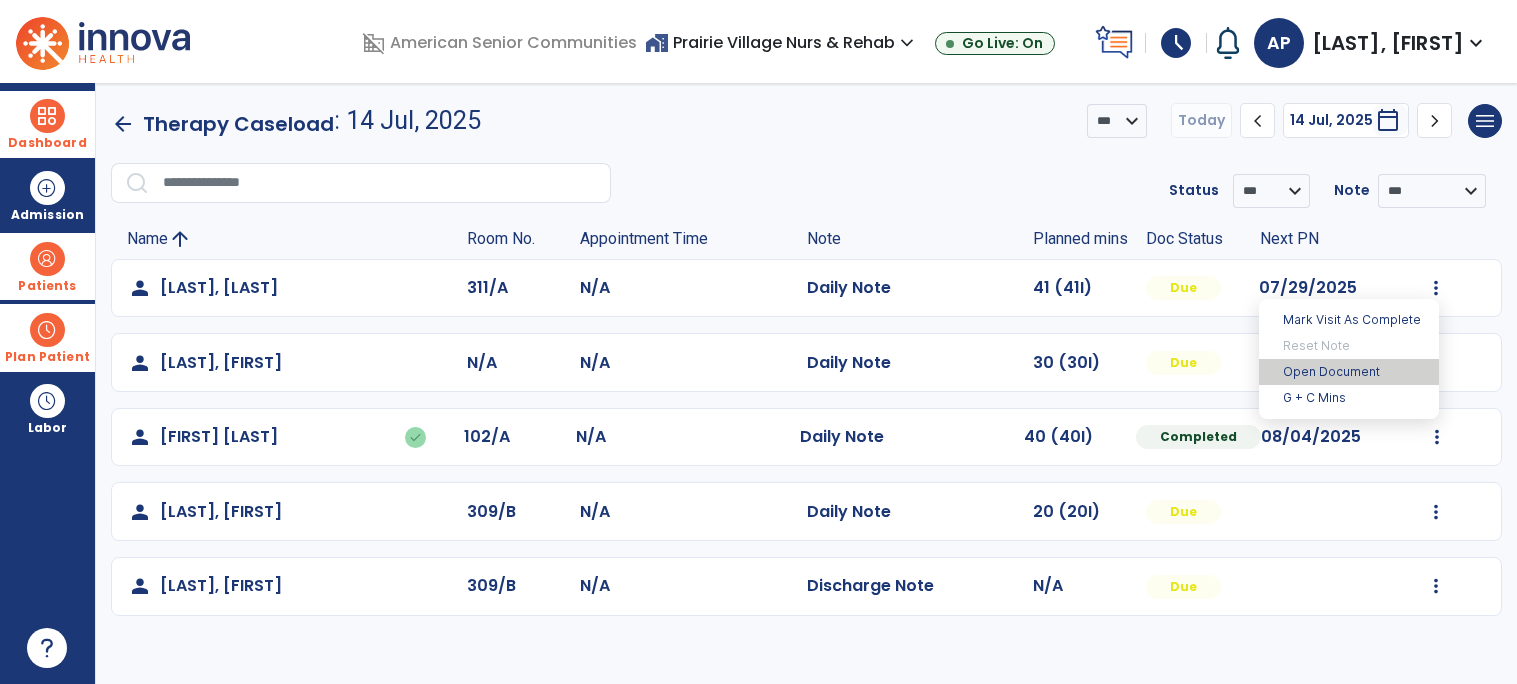 click on "Open Document" at bounding box center (1349, 372) 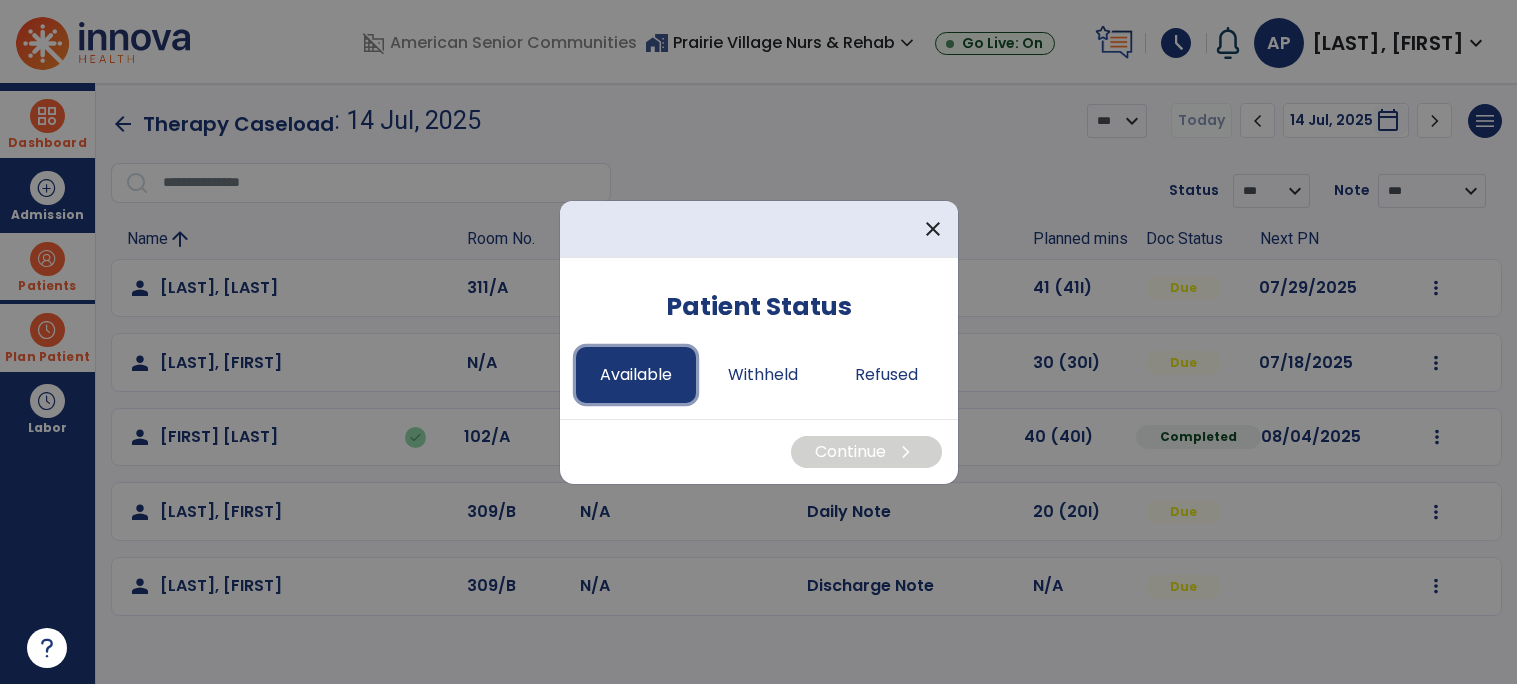 click on "Available" at bounding box center [636, 375] 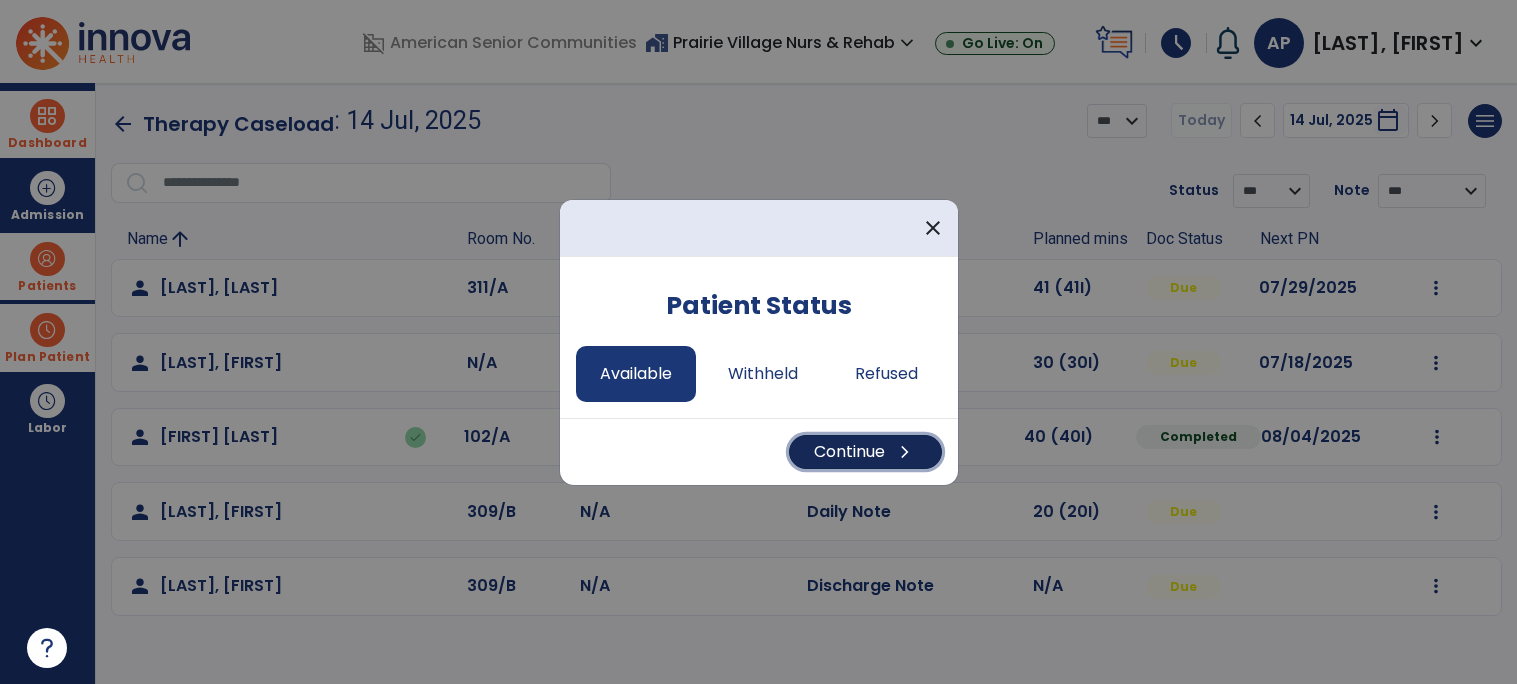 click on "Continue   chevron_right" at bounding box center (865, 452) 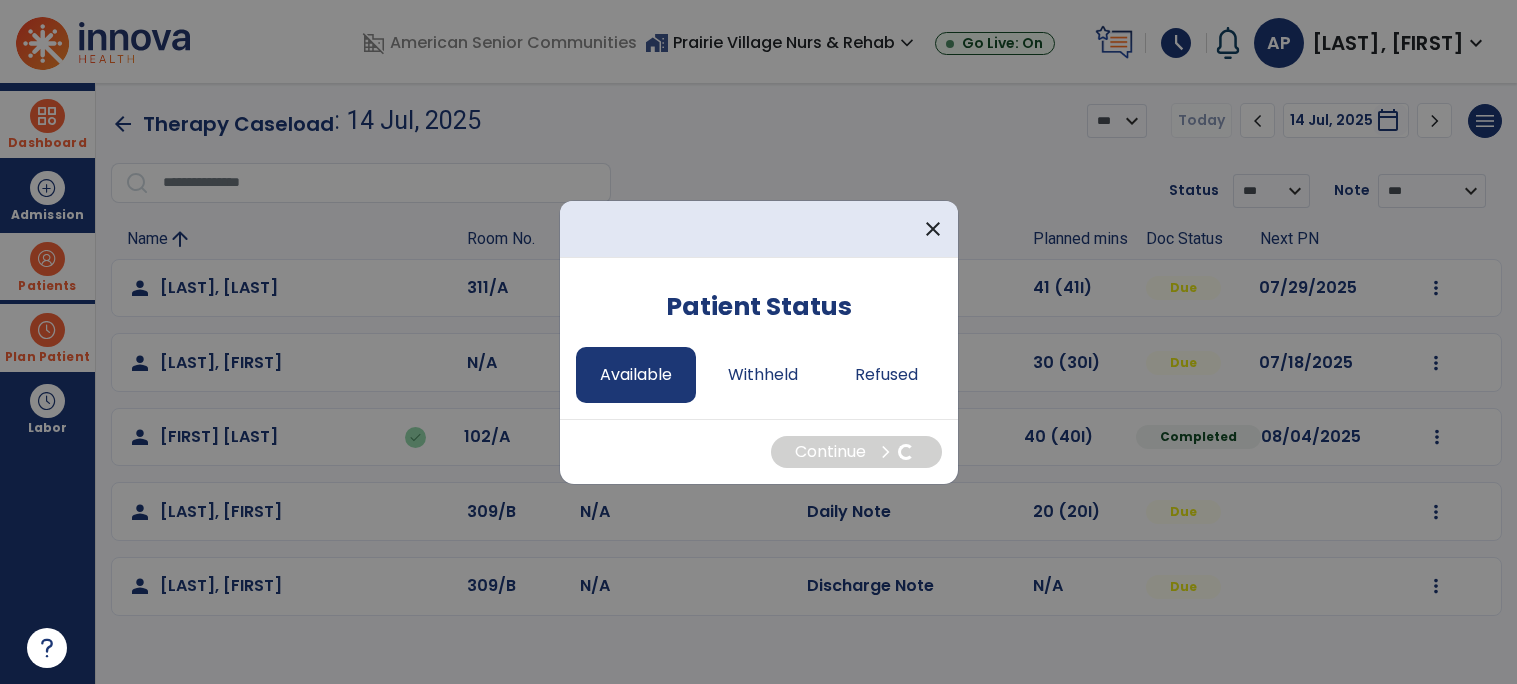 select on "*" 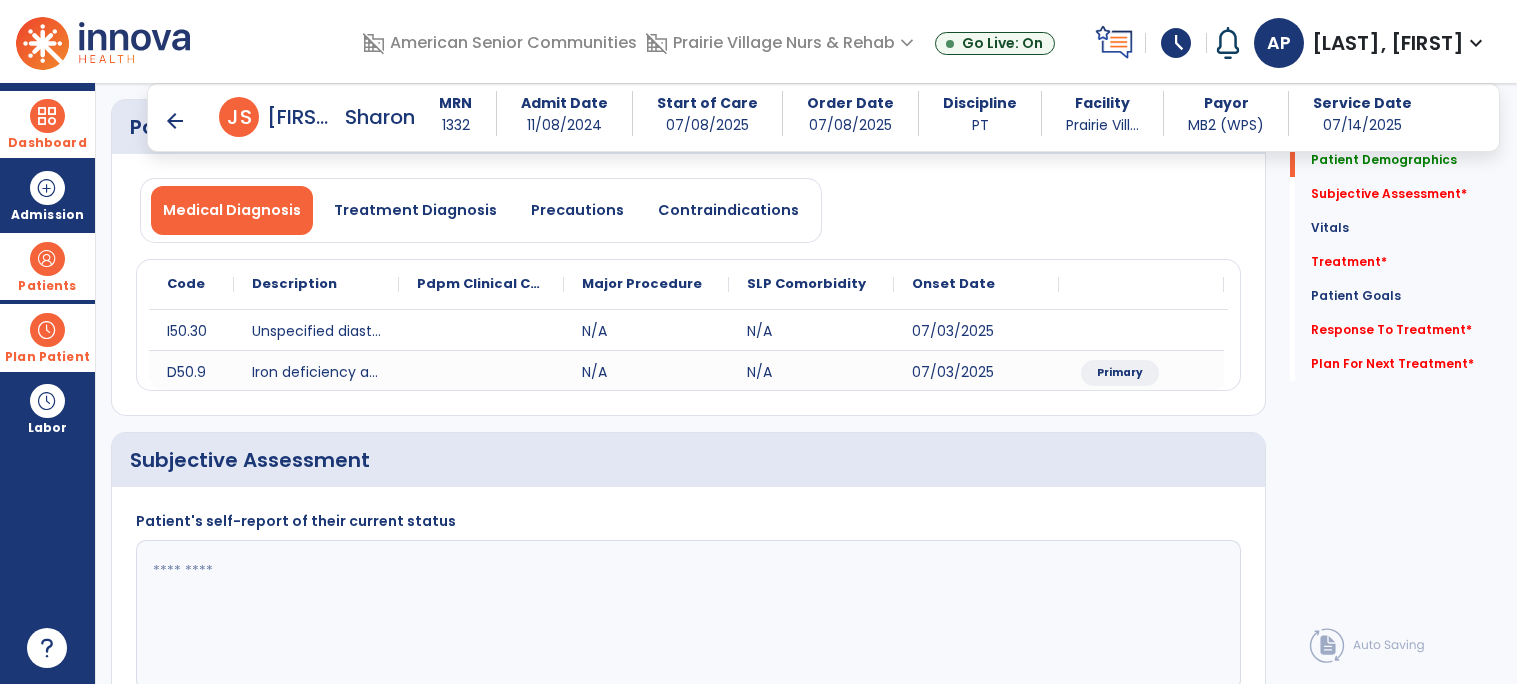 click 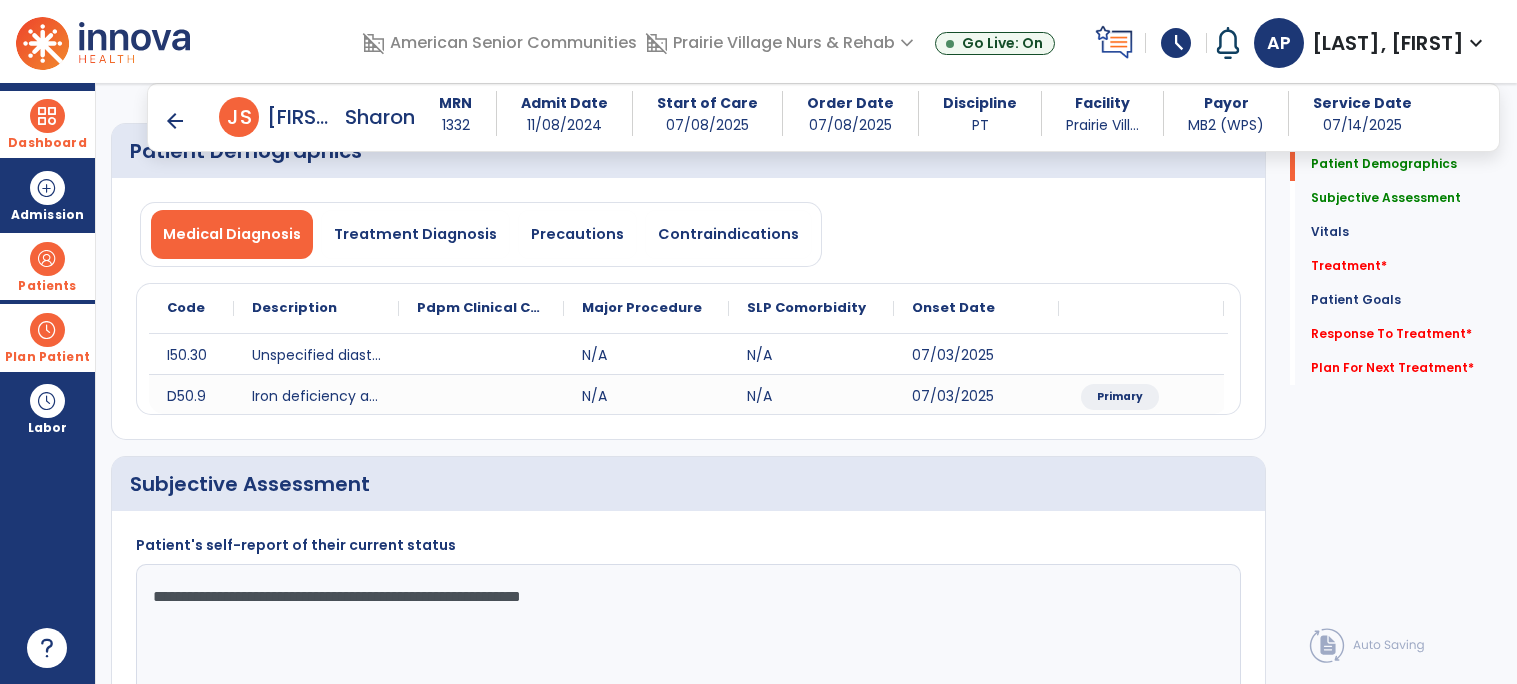 scroll, scrollTop: 97, scrollLeft: 0, axis: vertical 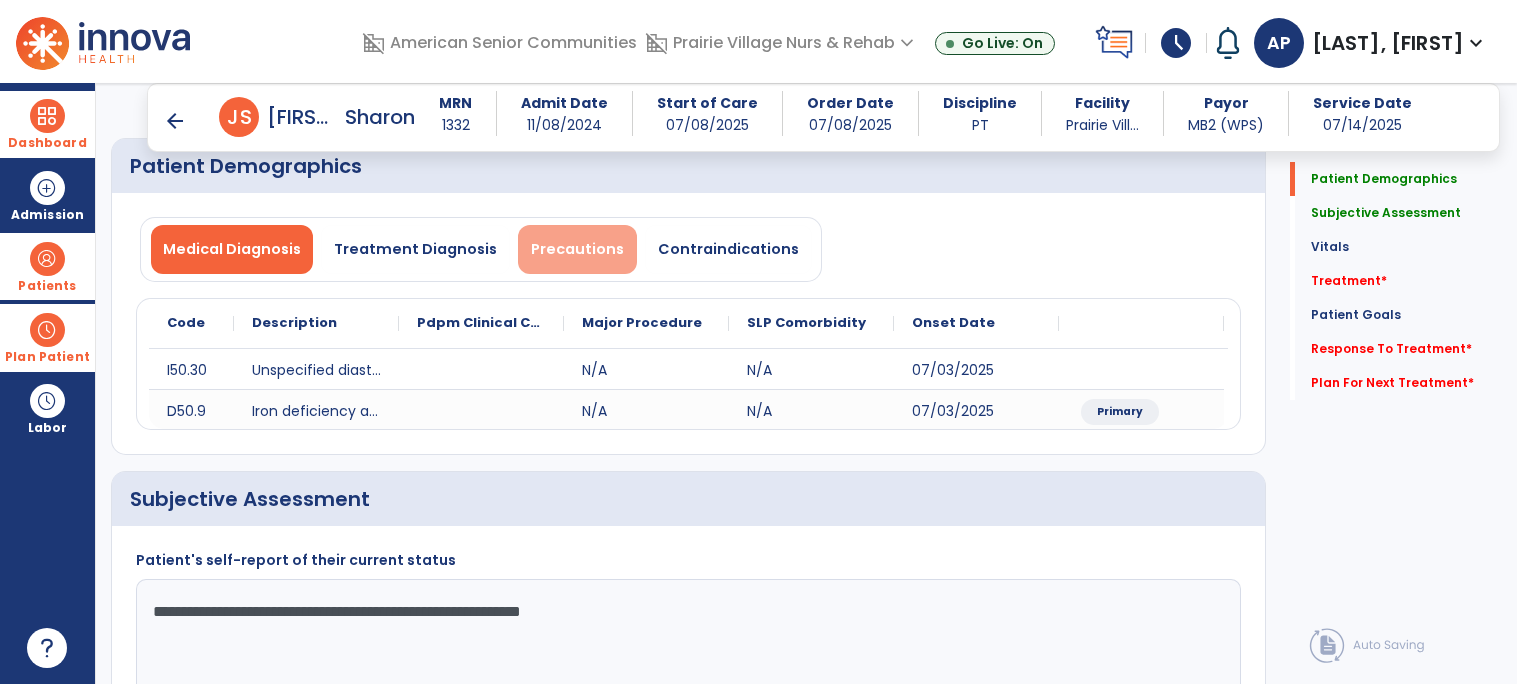 click on "Precautions" at bounding box center (577, 249) 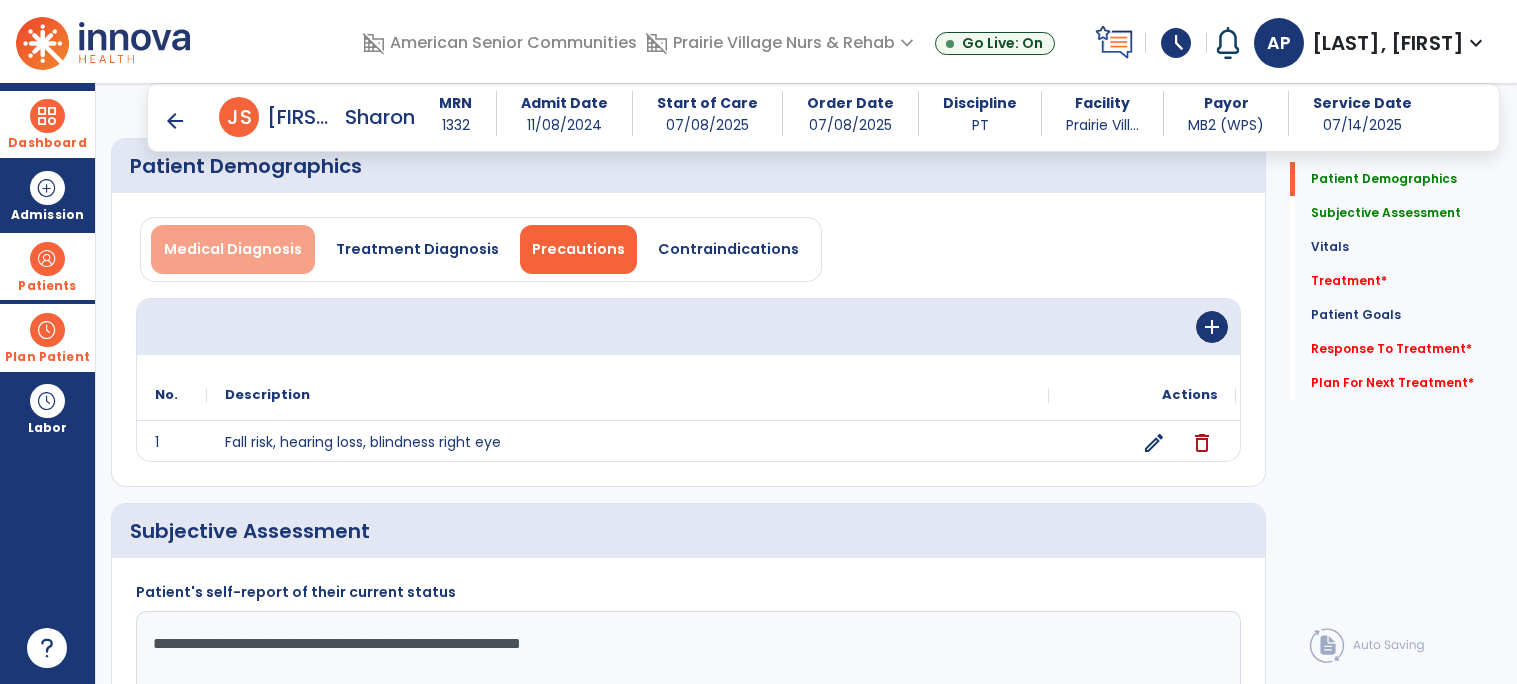 click on "Medical Diagnosis" at bounding box center [233, 249] 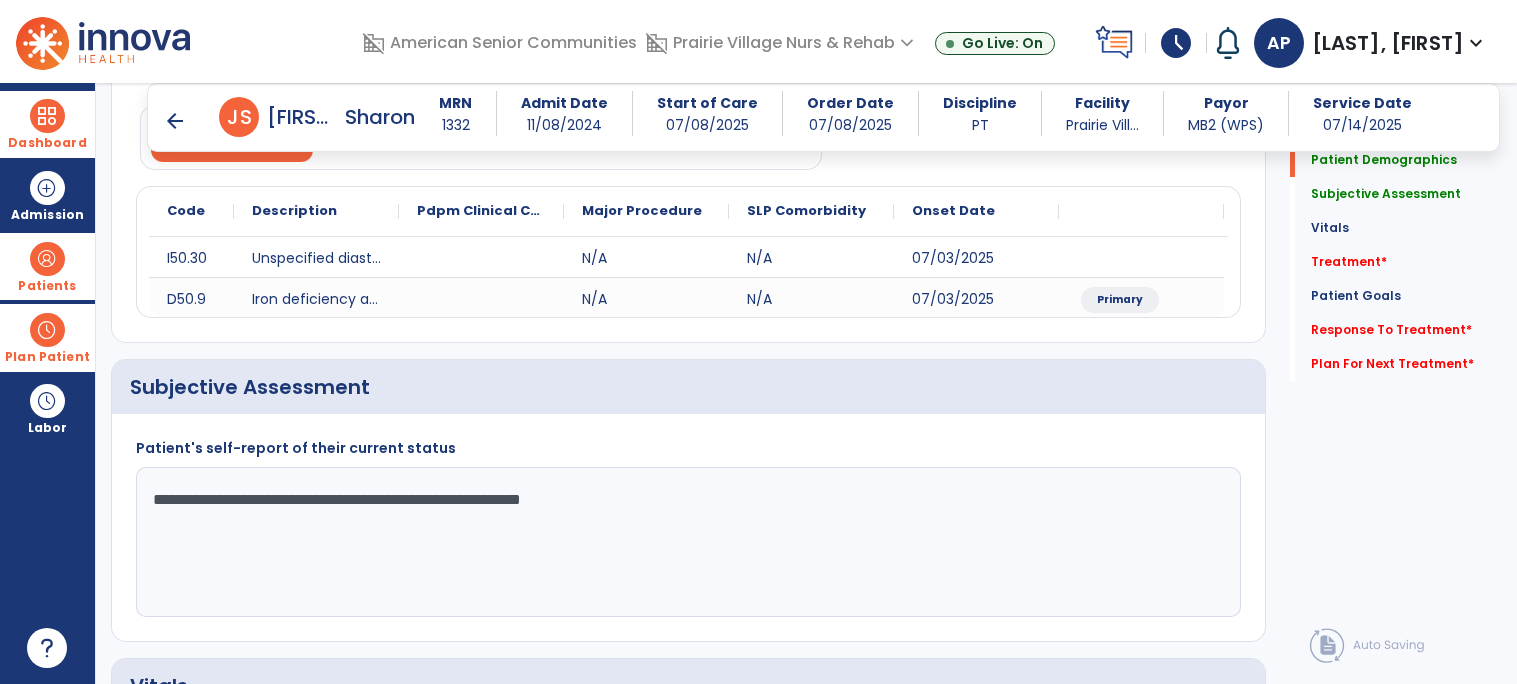 scroll, scrollTop: 214, scrollLeft: 0, axis: vertical 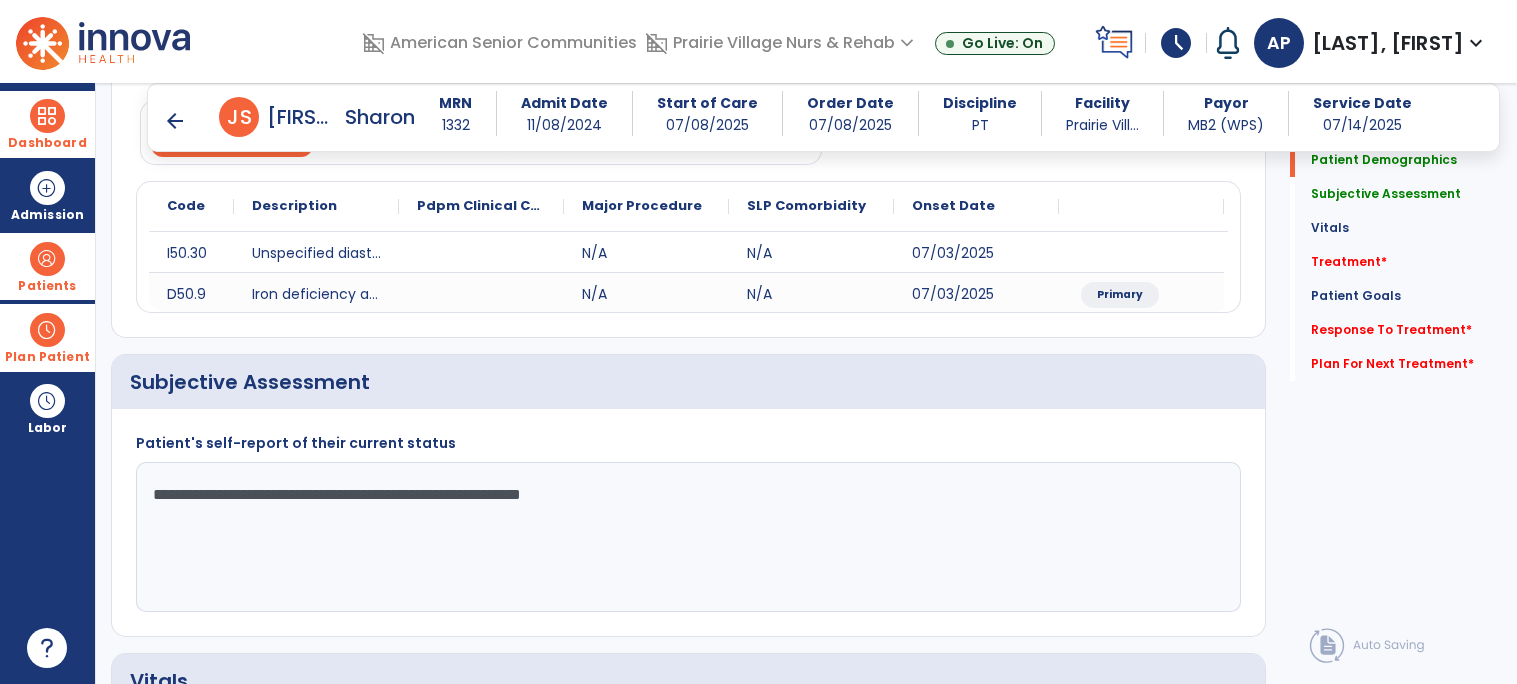 click on "**********" 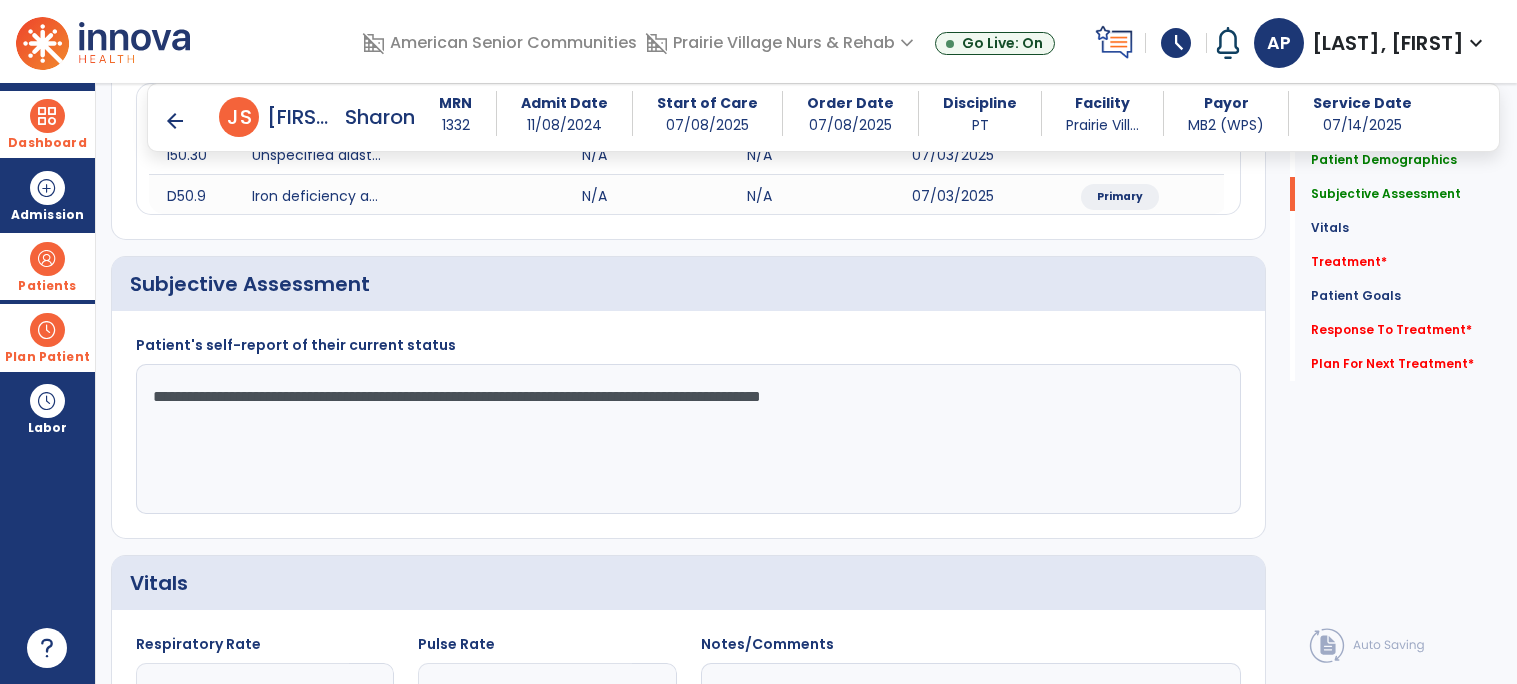scroll, scrollTop: 316, scrollLeft: 0, axis: vertical 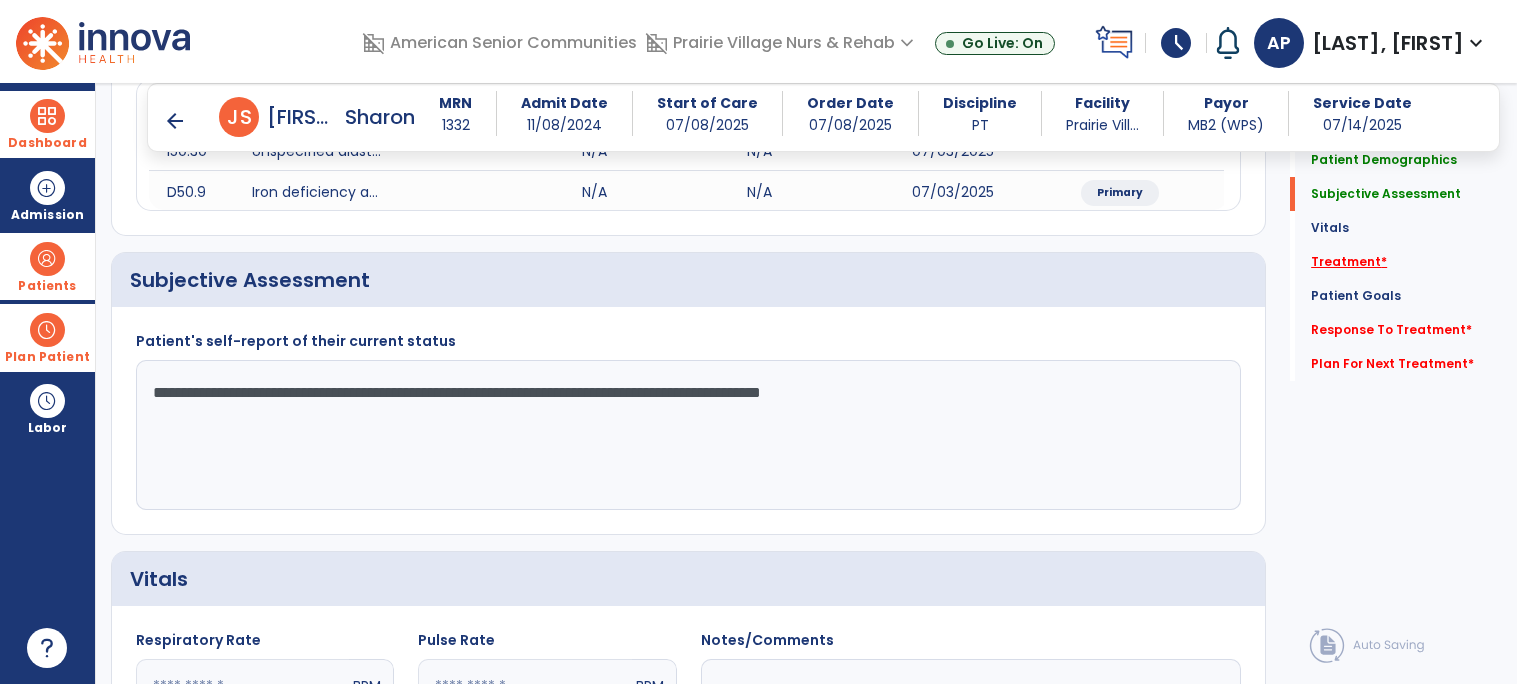 type on "**********" 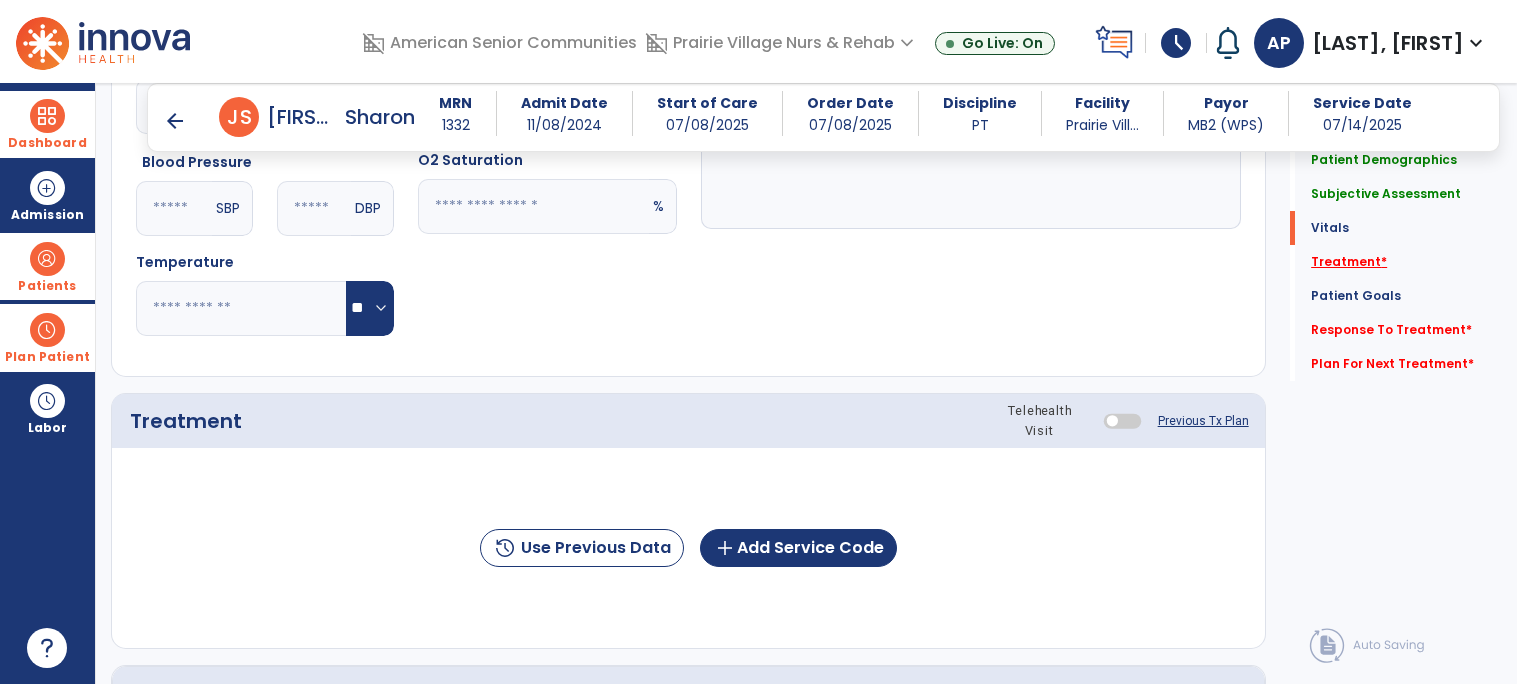 scroll, scrollTop: 901, scrollLeft: 0, axis: vertical 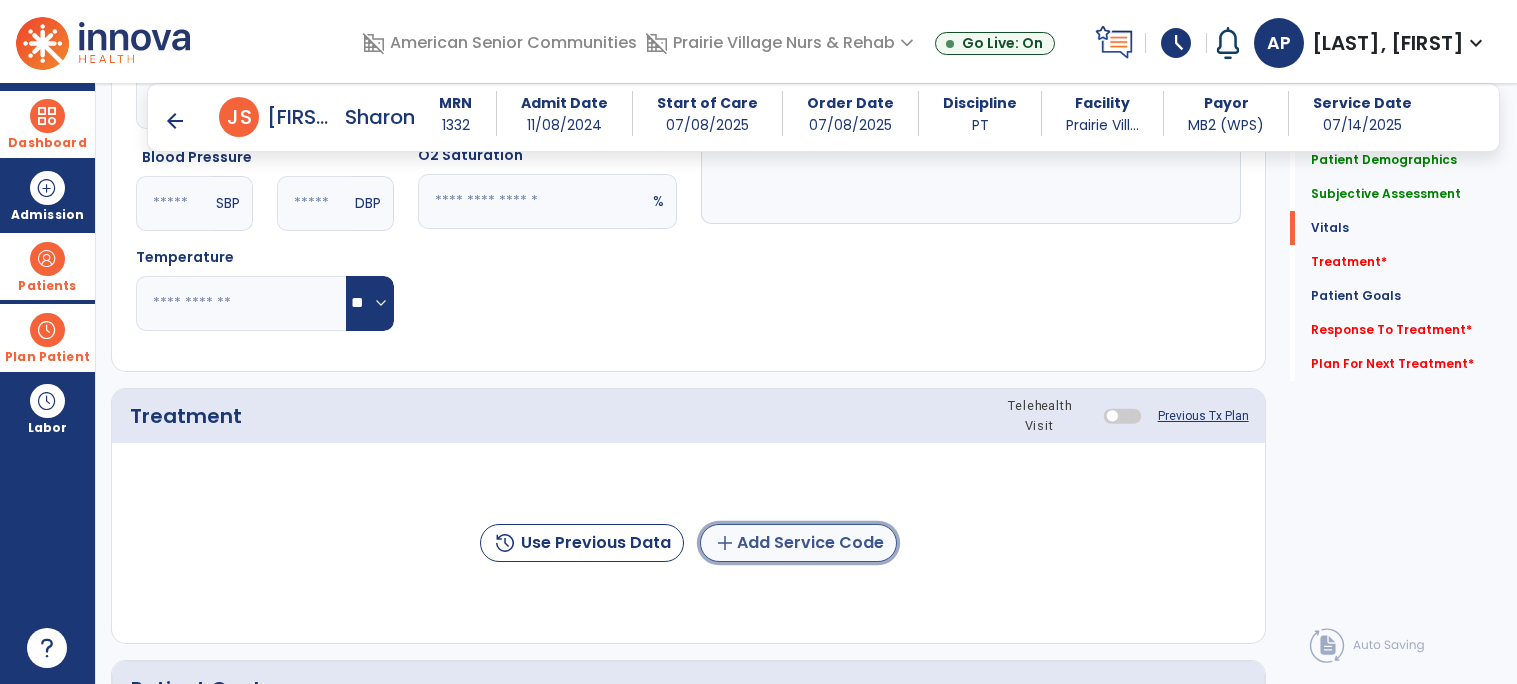 click on "add  Add Service Code" 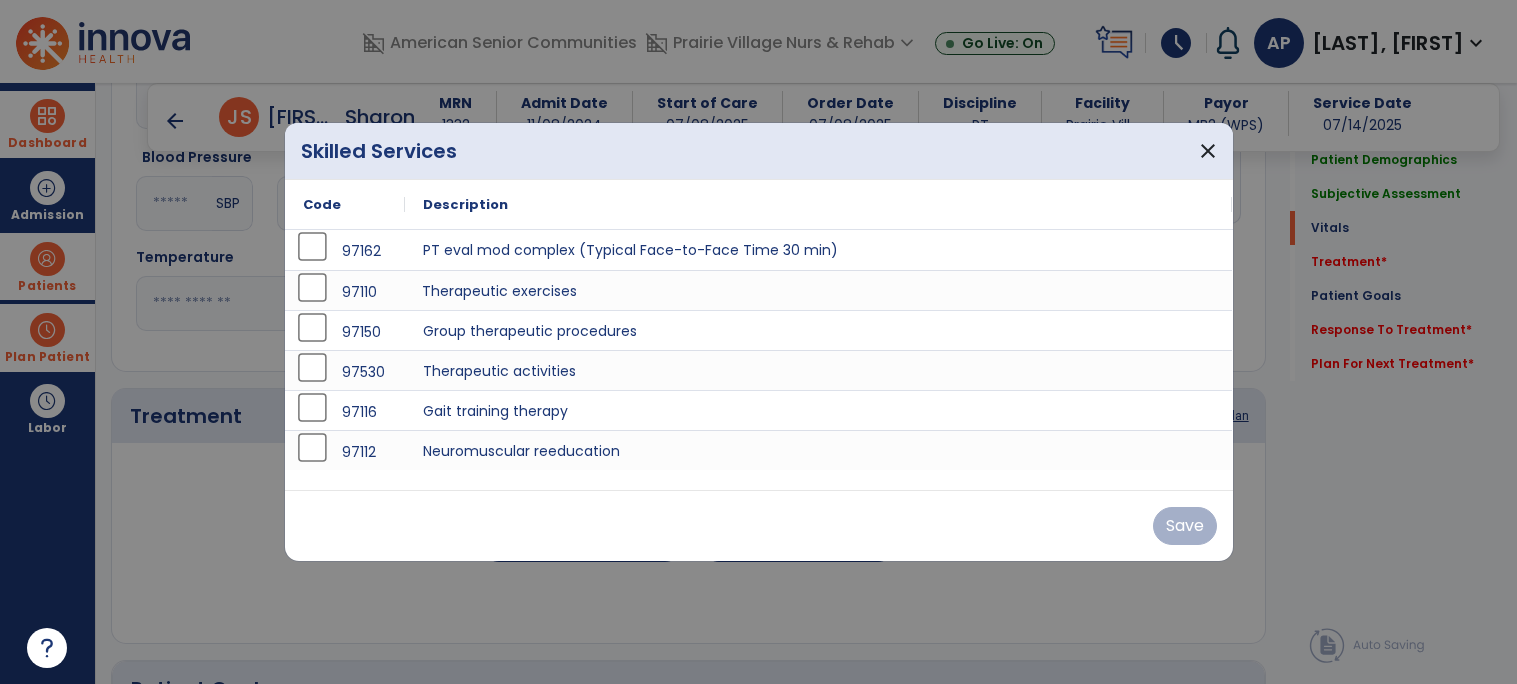 click on "Therapeutic exercises" at bounding box center (819, 290) 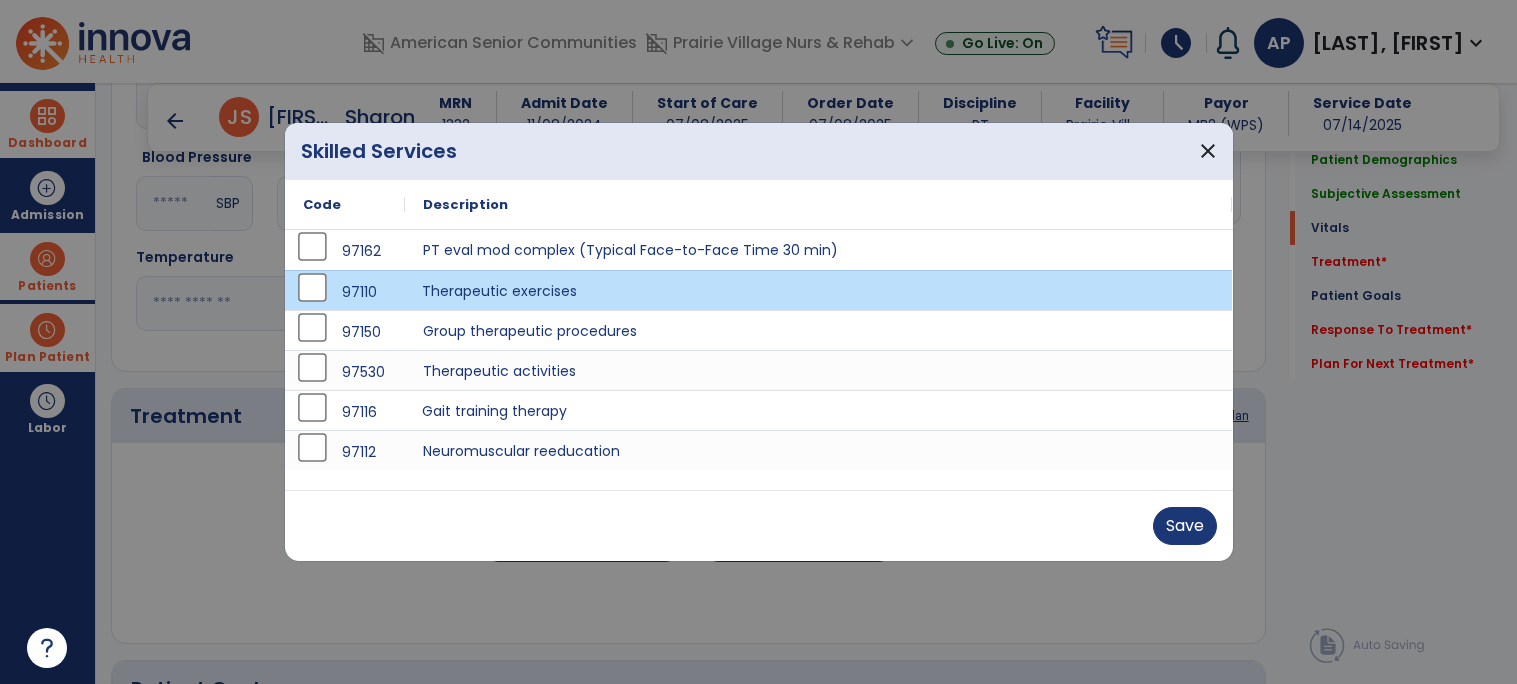 click on "Gait training therapy" at bounding box center (819, 410) 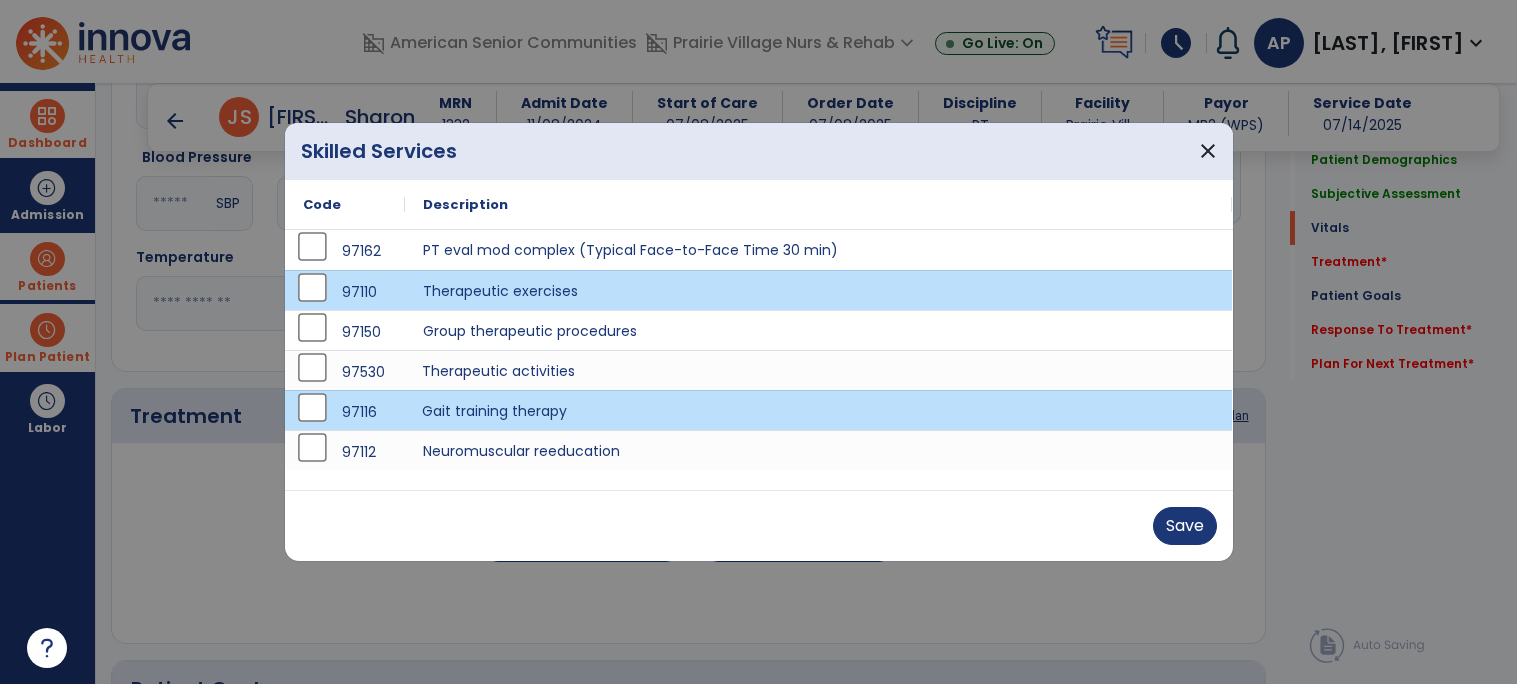 click on "Therapeutic activities" at bounding box center (819, 370) 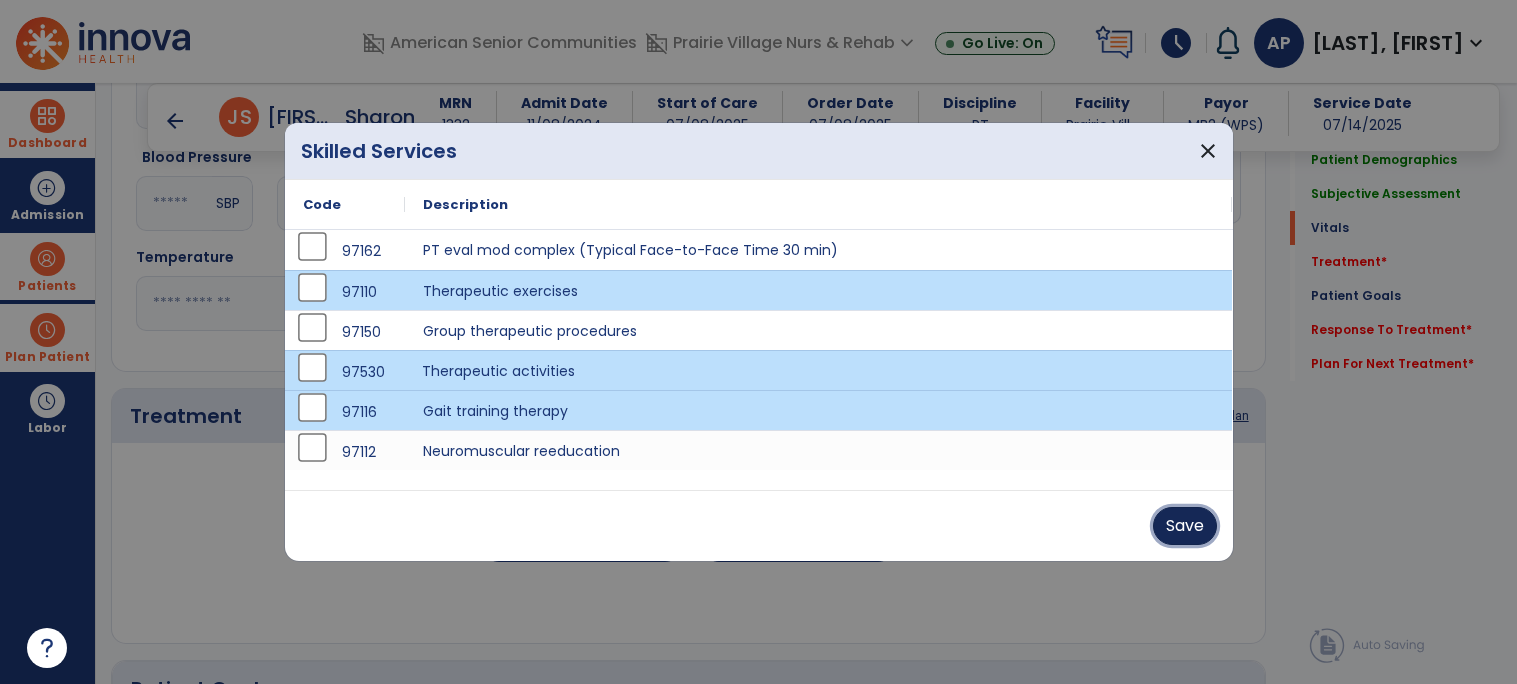 click on "Save" at bounding box center [1185, 526] 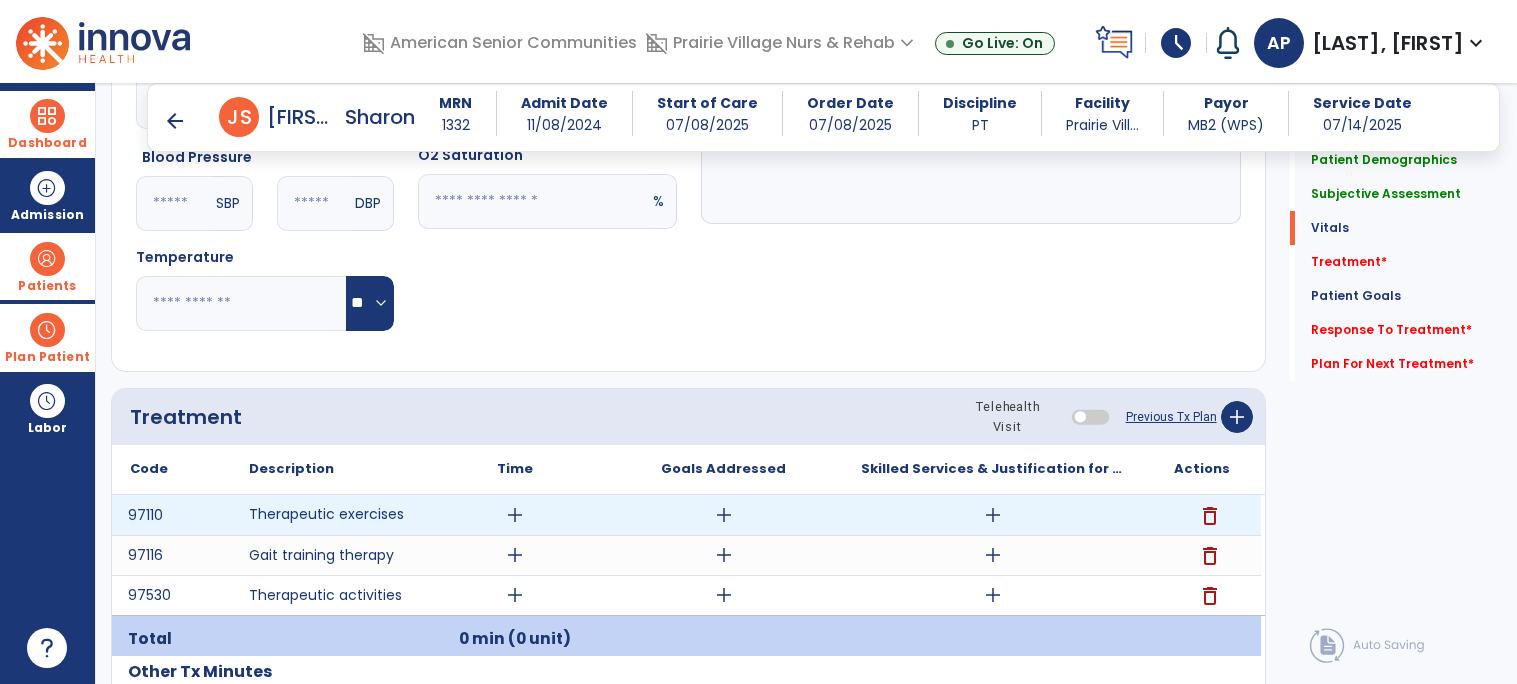 click on "add" at bounding box center (515, 515) 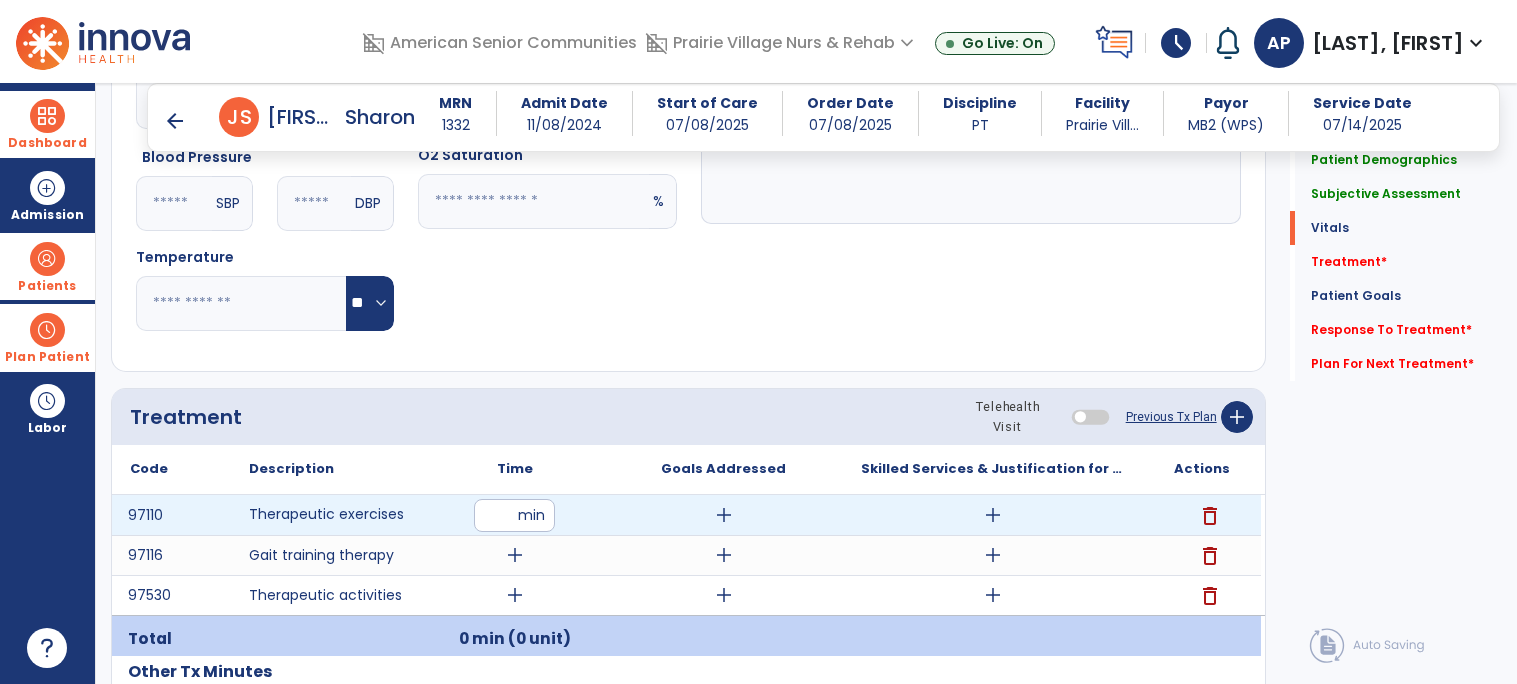 type on "**" 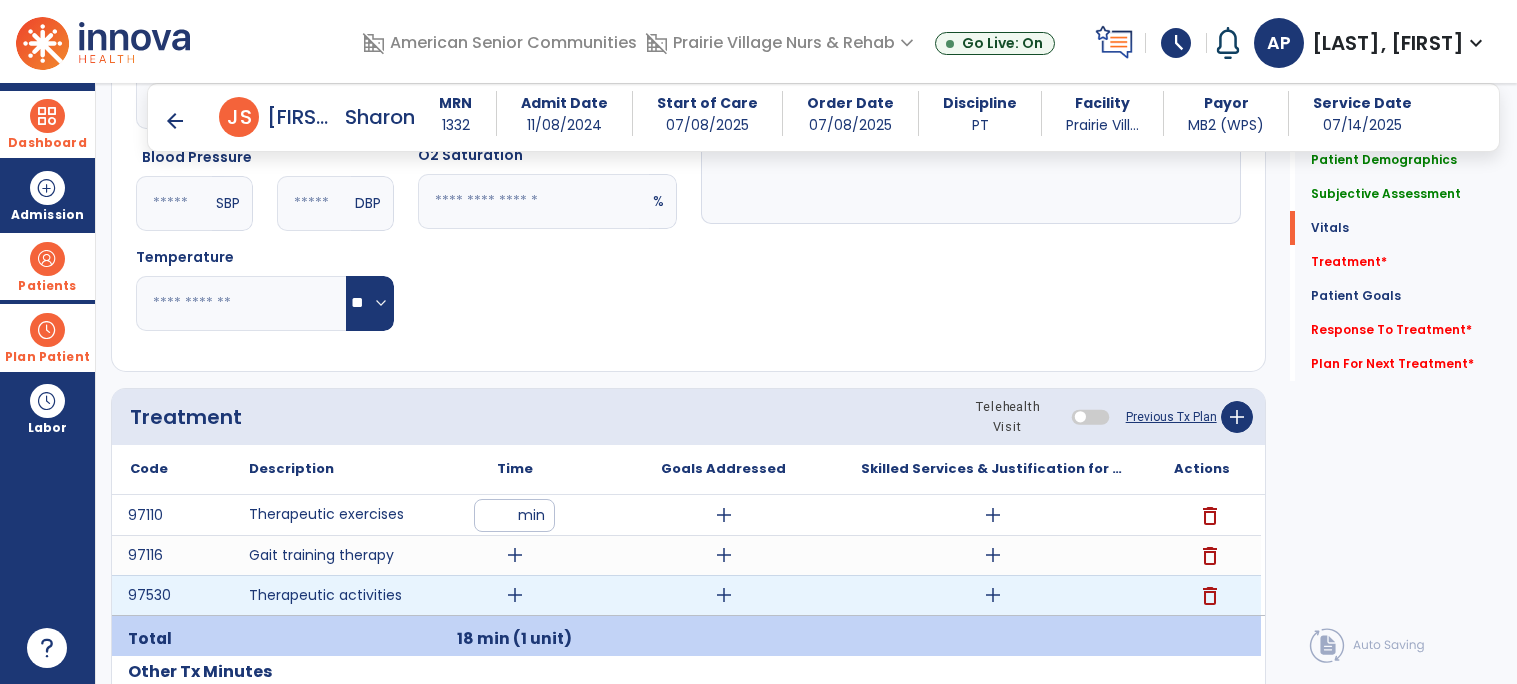 click on "add" at bounding box center [515, 595] 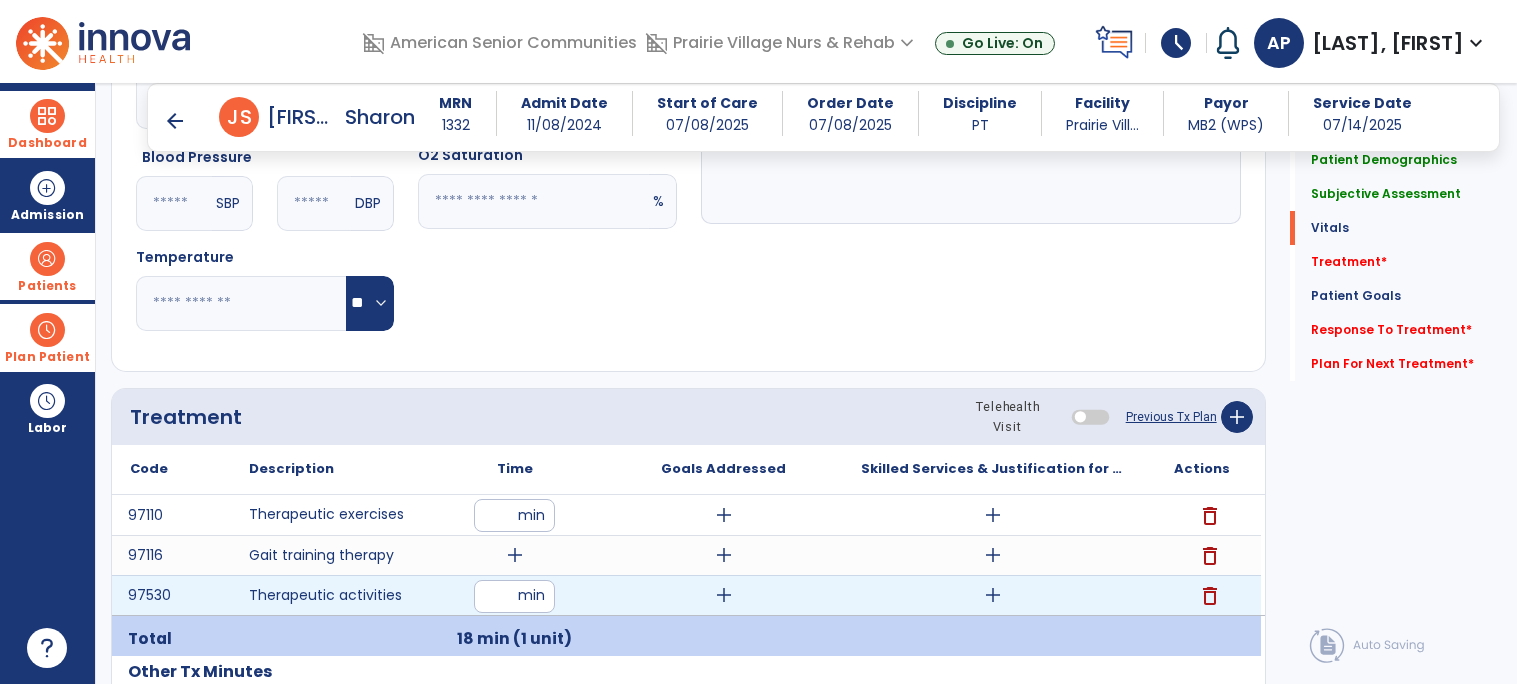 type on "*" 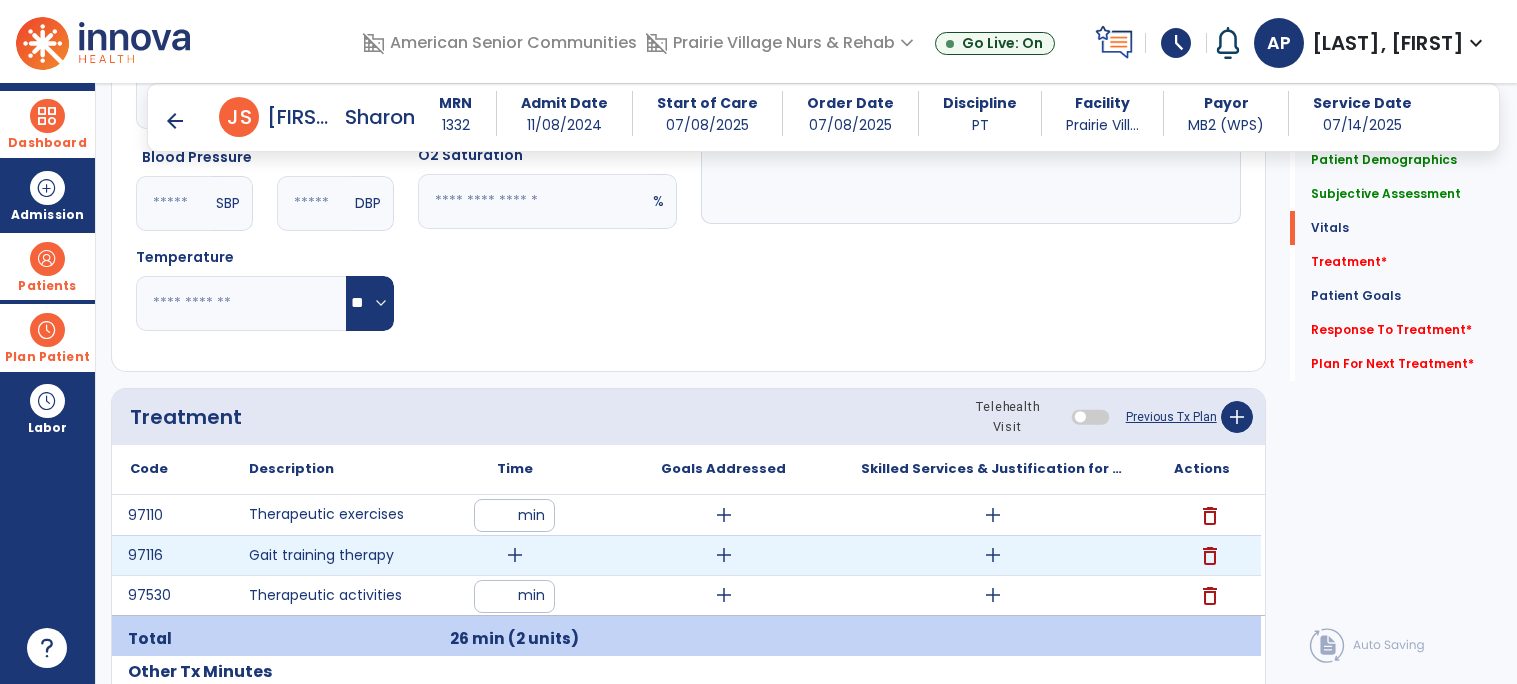 click on "add" at bounding box center [515, 555] 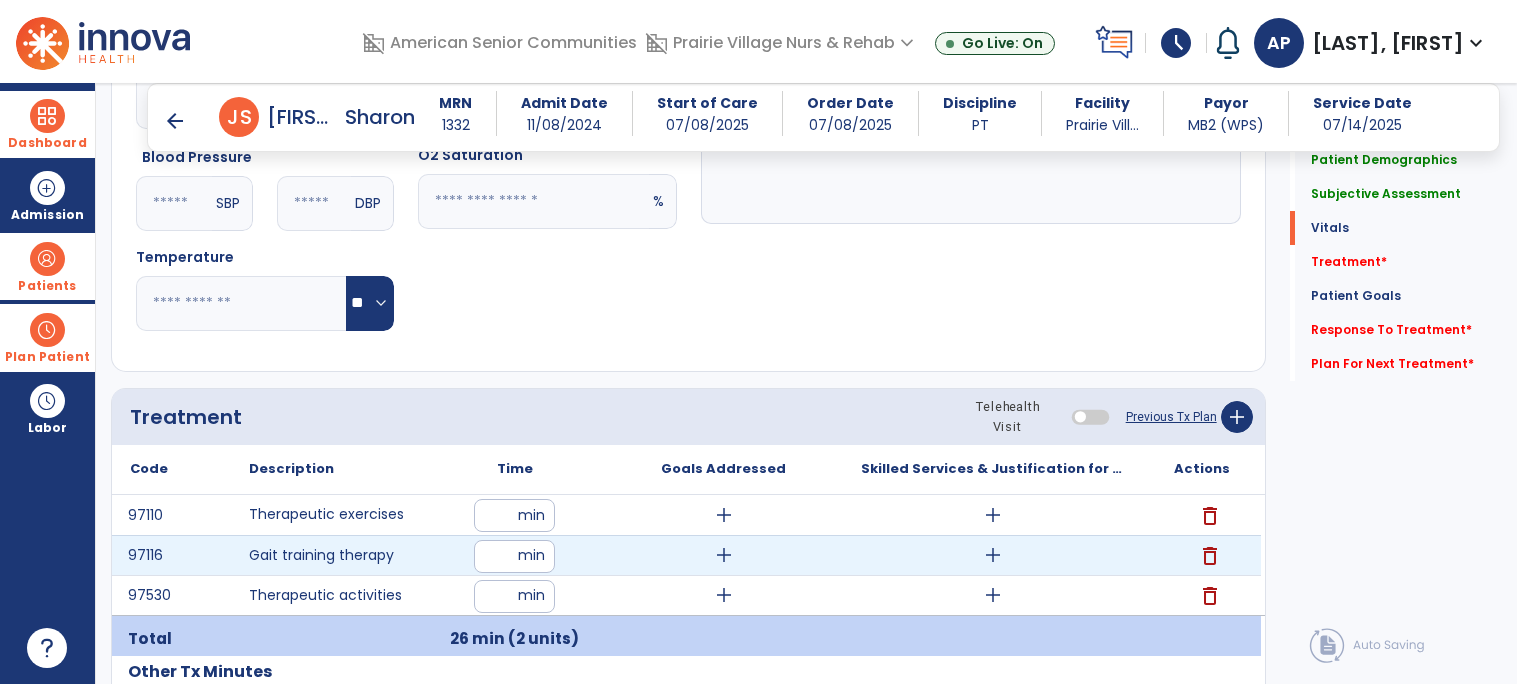 type on "**" 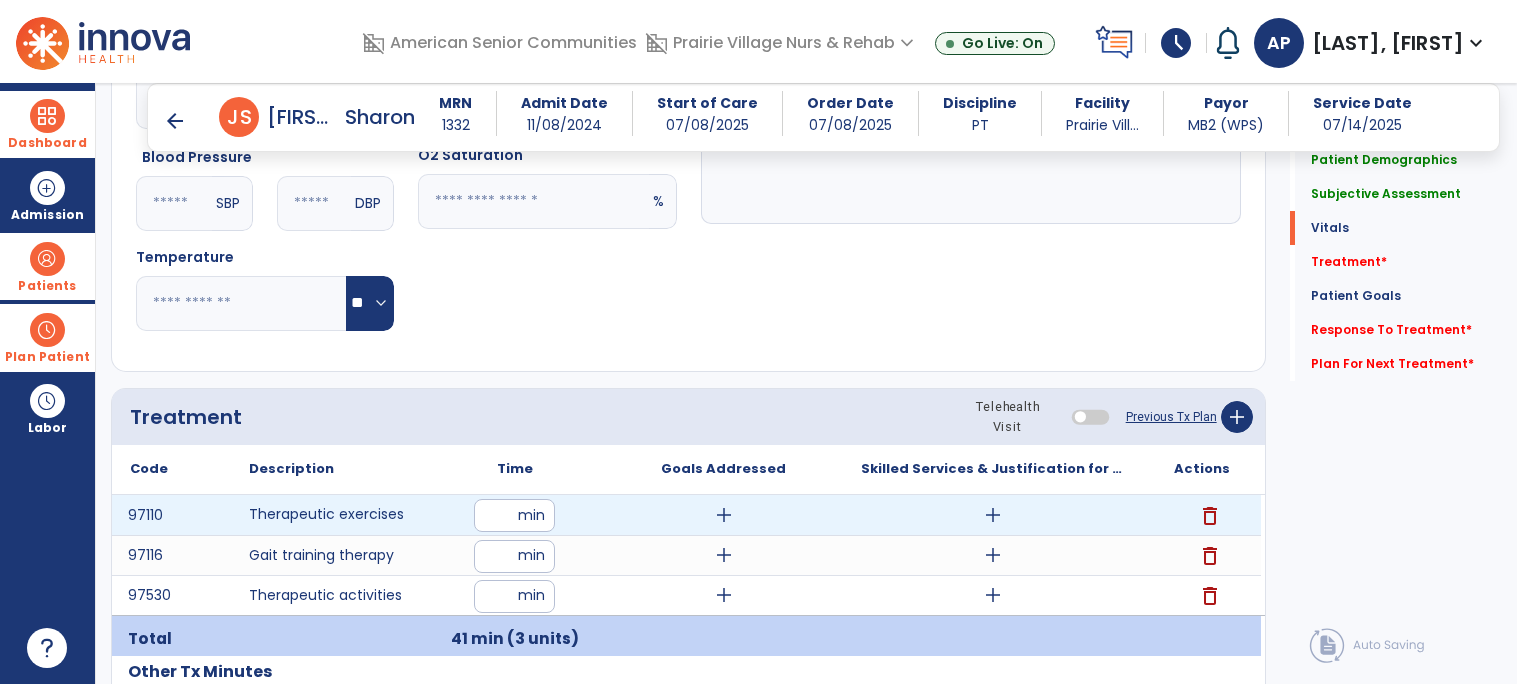 click on "add" at bounding box center [992, 515] 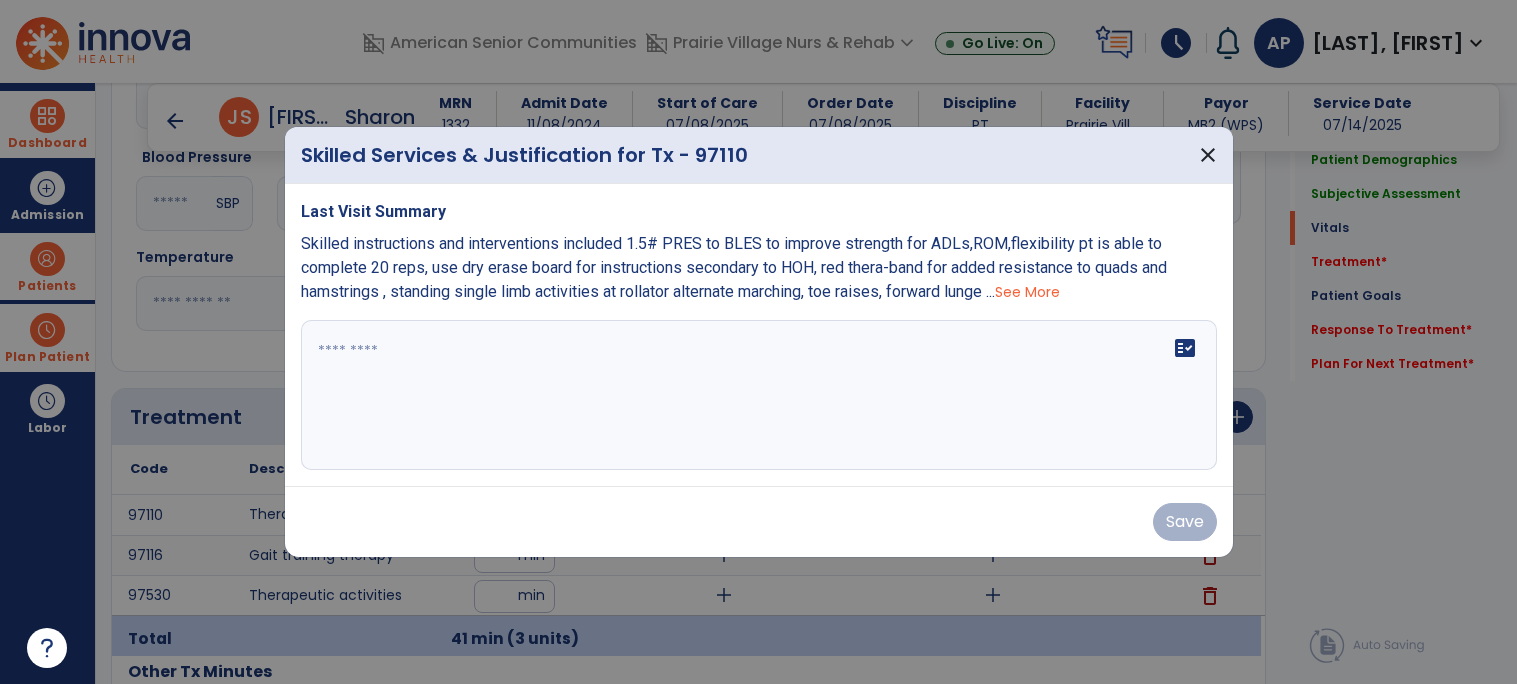 click on "See More" at bounding box center (1027, 292) 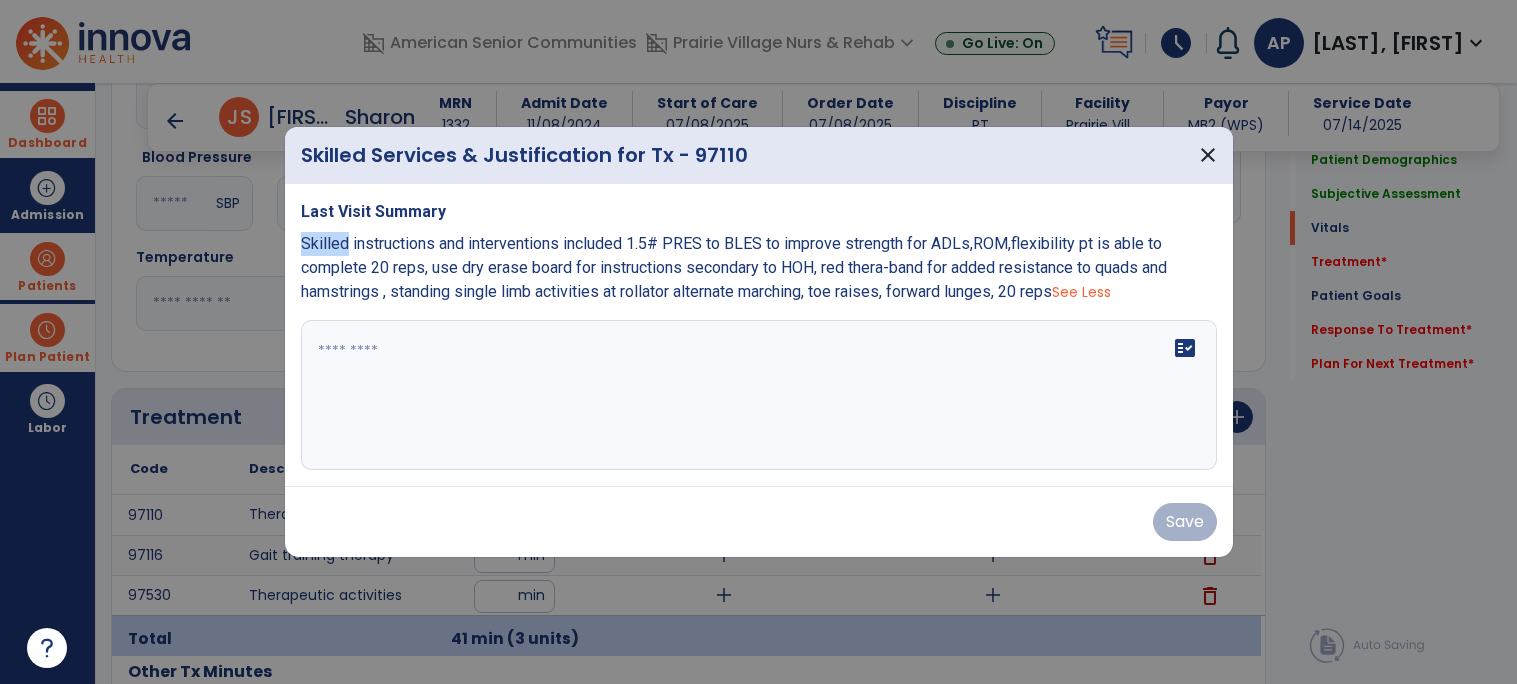 click at bounding box center (759, 395) 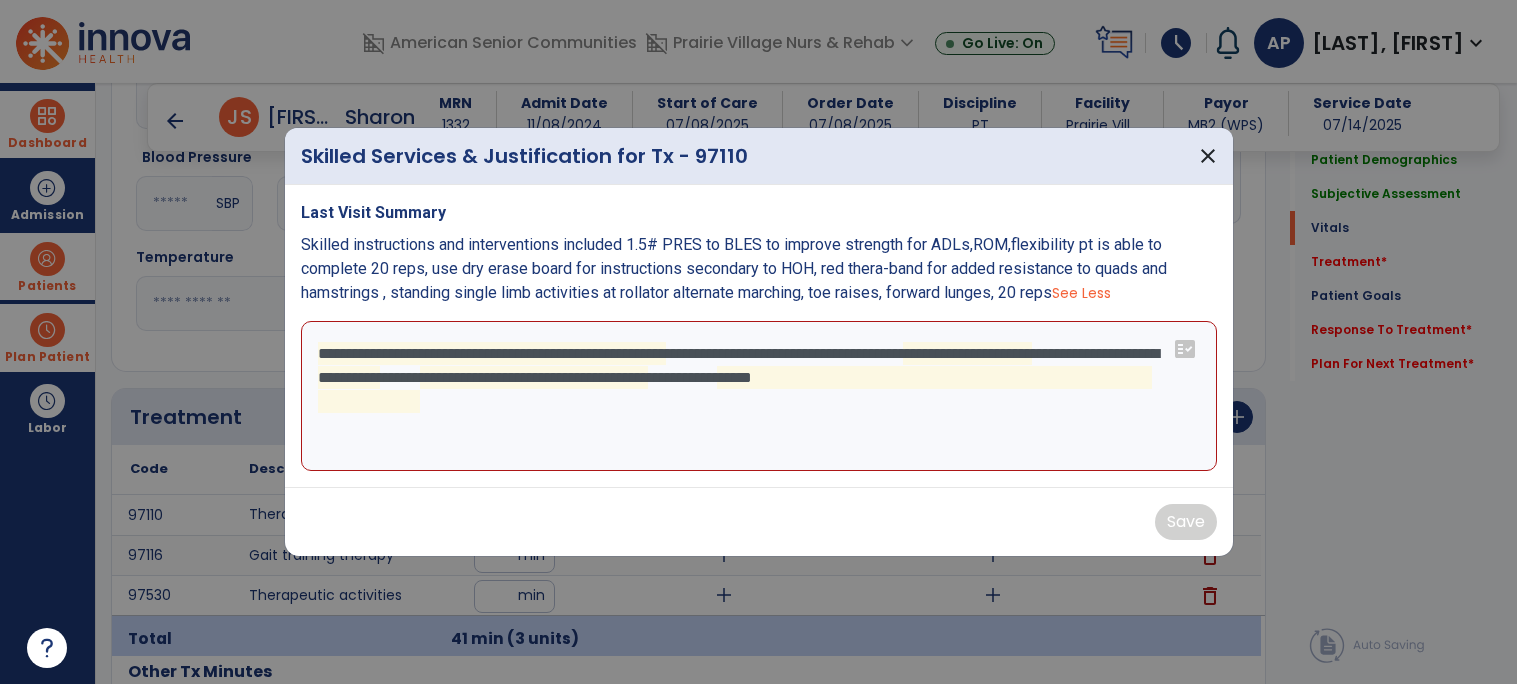 click on "**********" at bounding box center (759, 396) 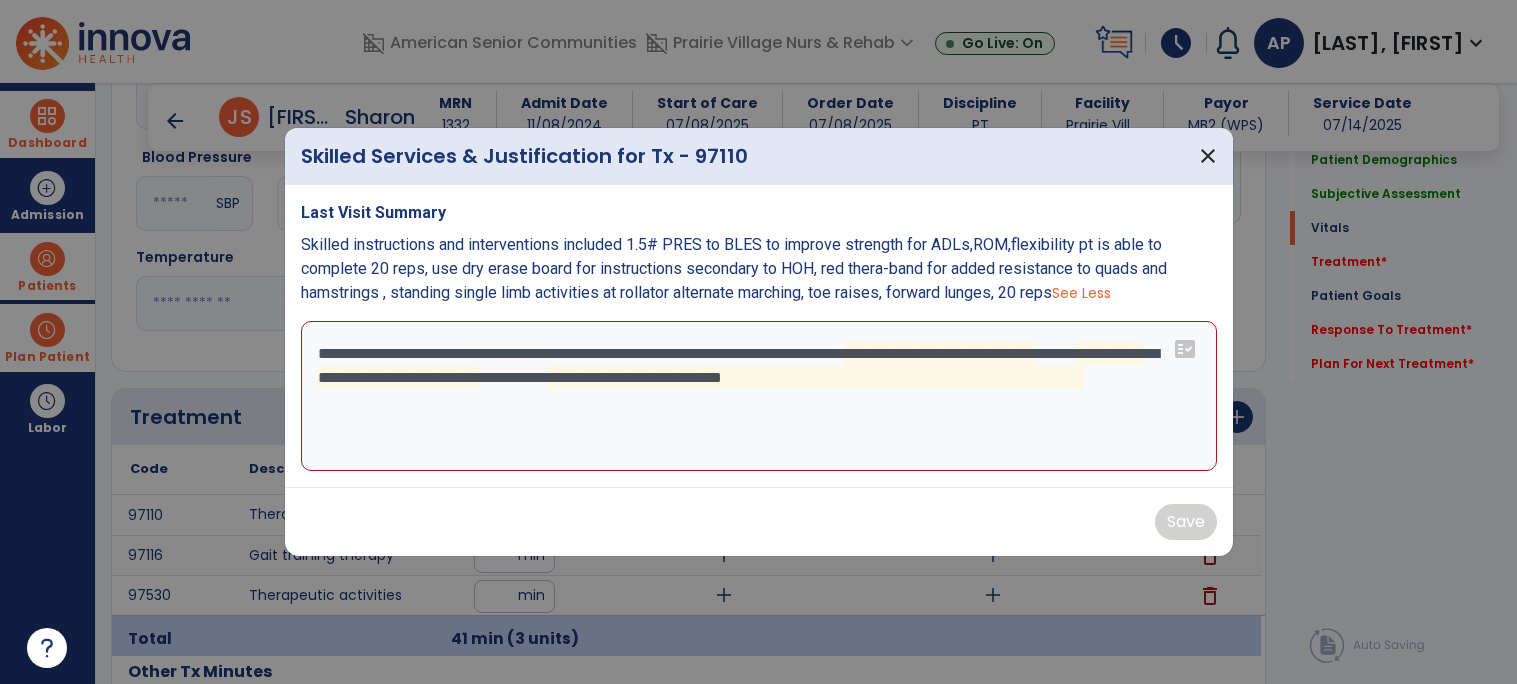 click on "**********" at bounding box center [759, 396] 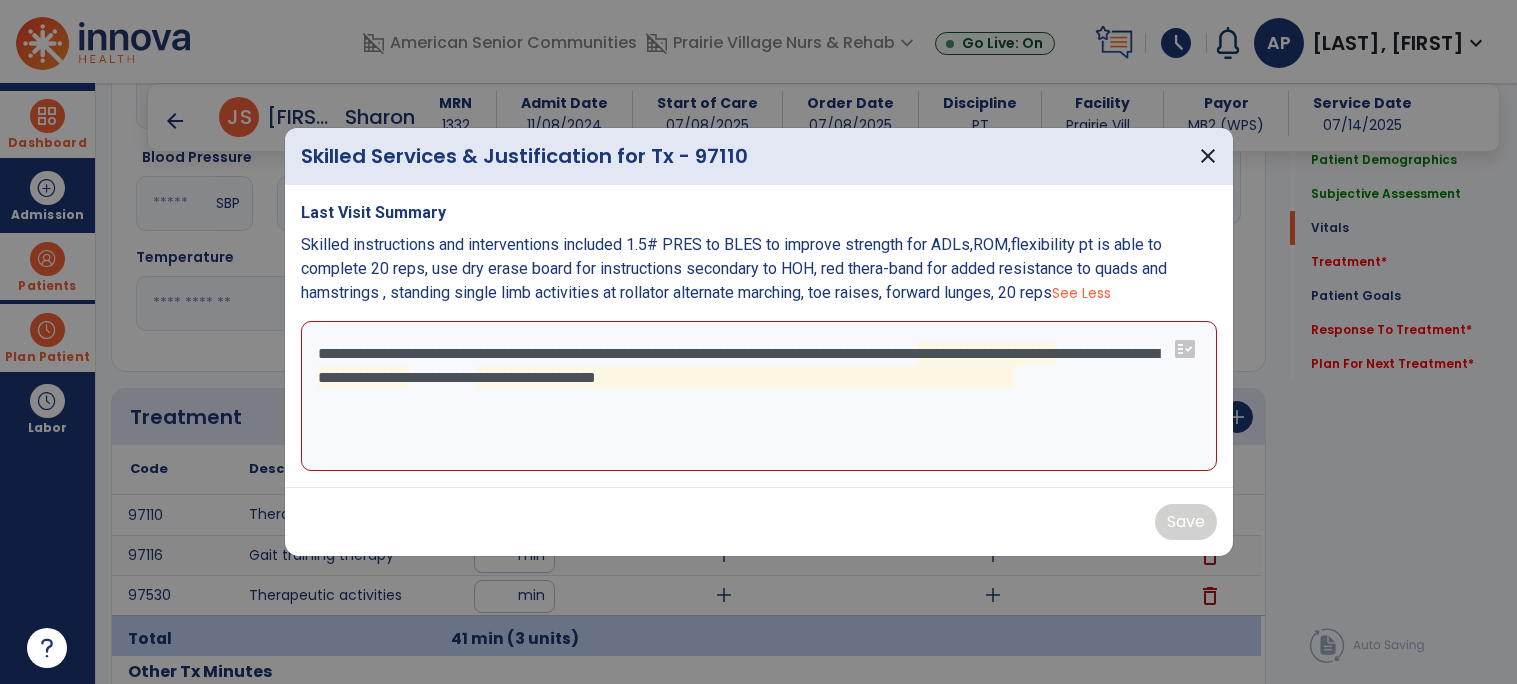 click on "**********" at bounding box center [759, 396] 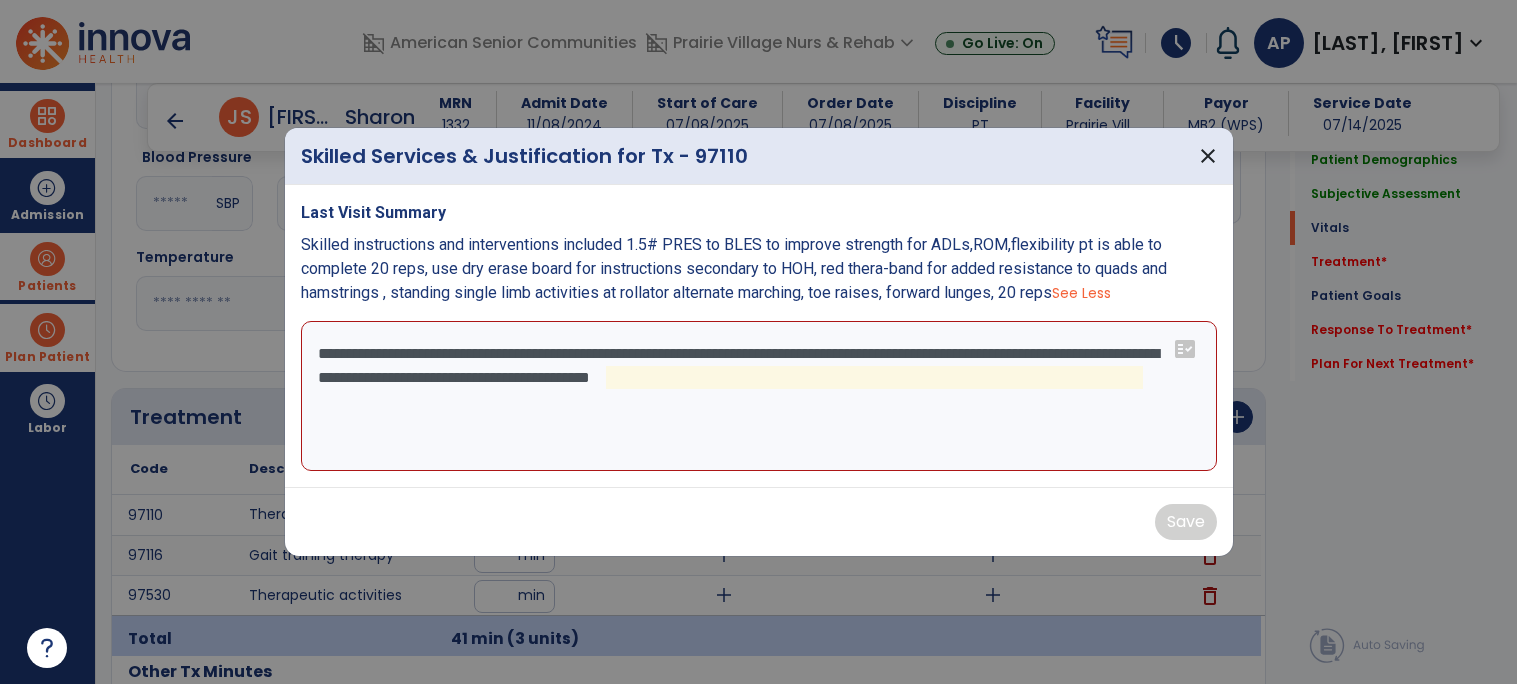 click on "**********" at bounding box center [759, 396] 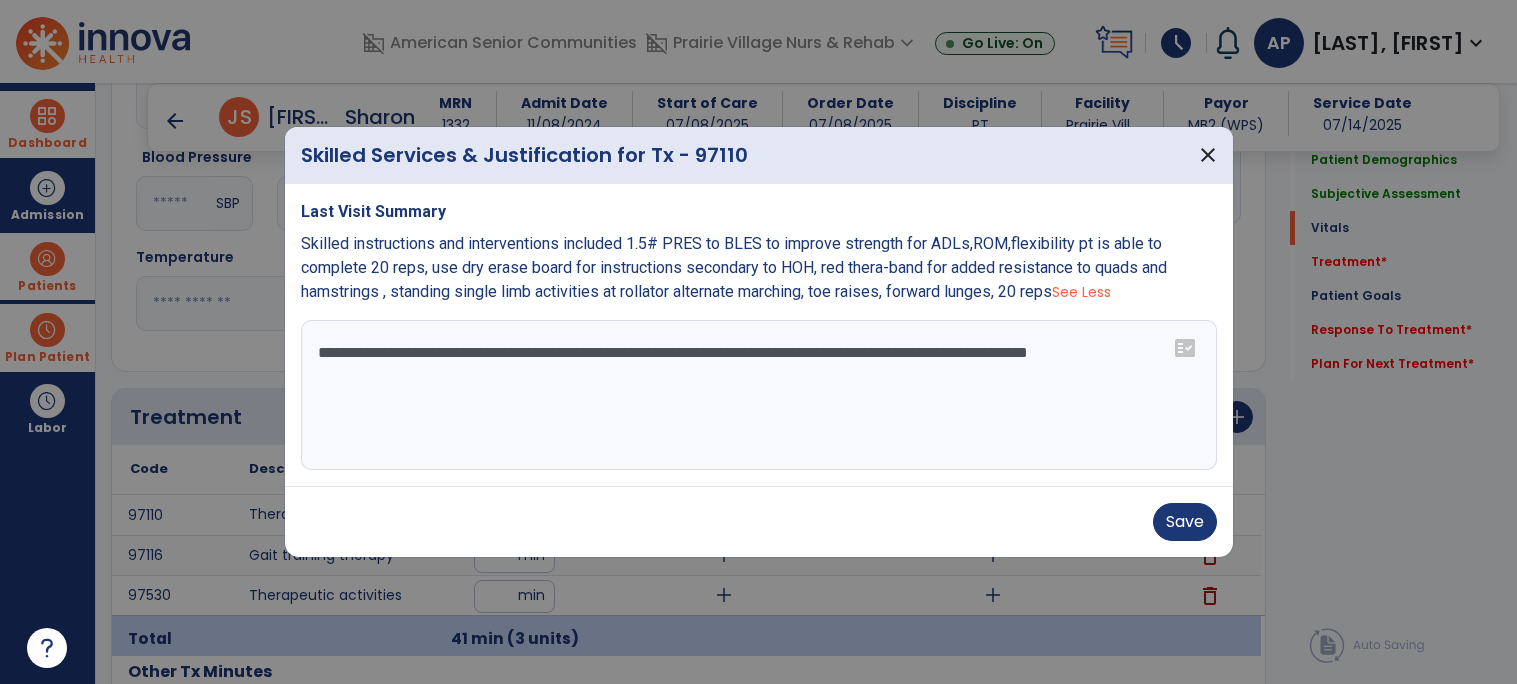 click on "**********" at bounding box center (759, 395) 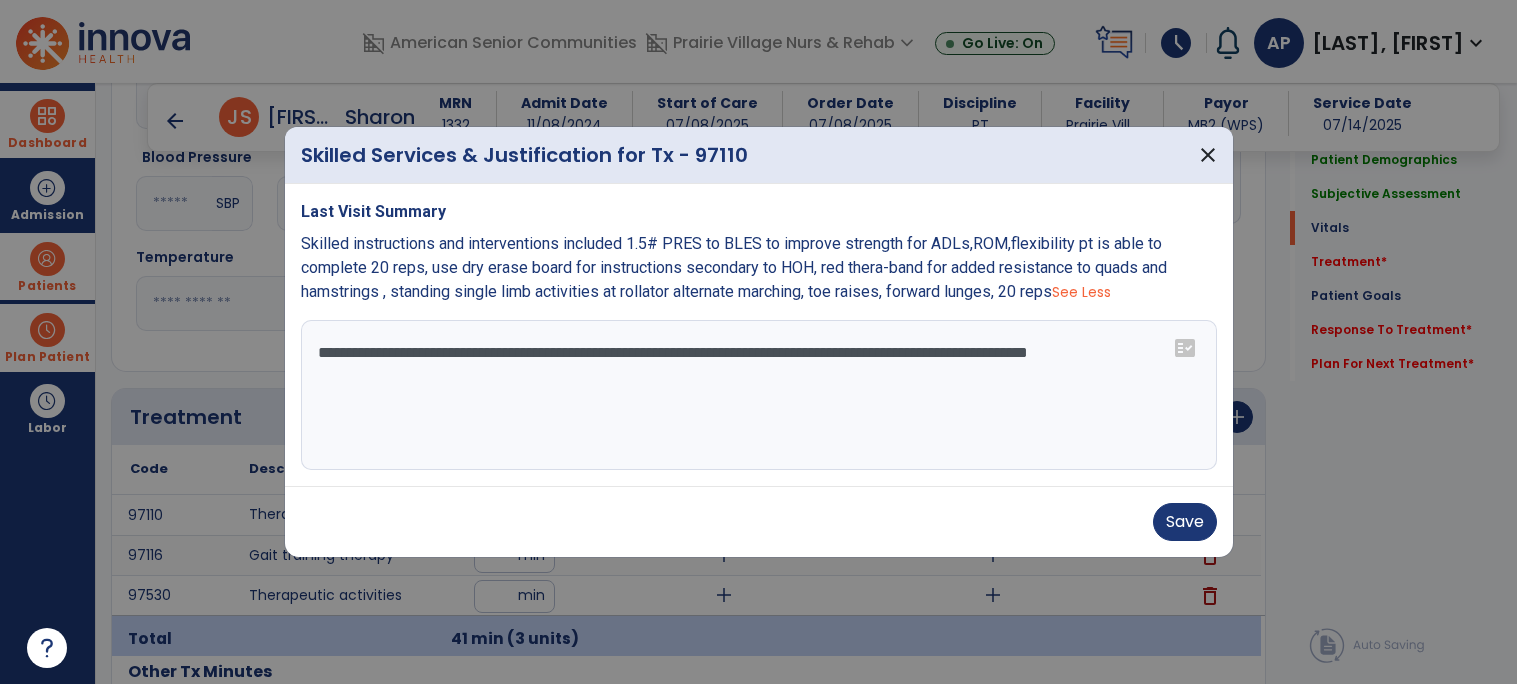 click on "**********" at bounding box center [759, 395] 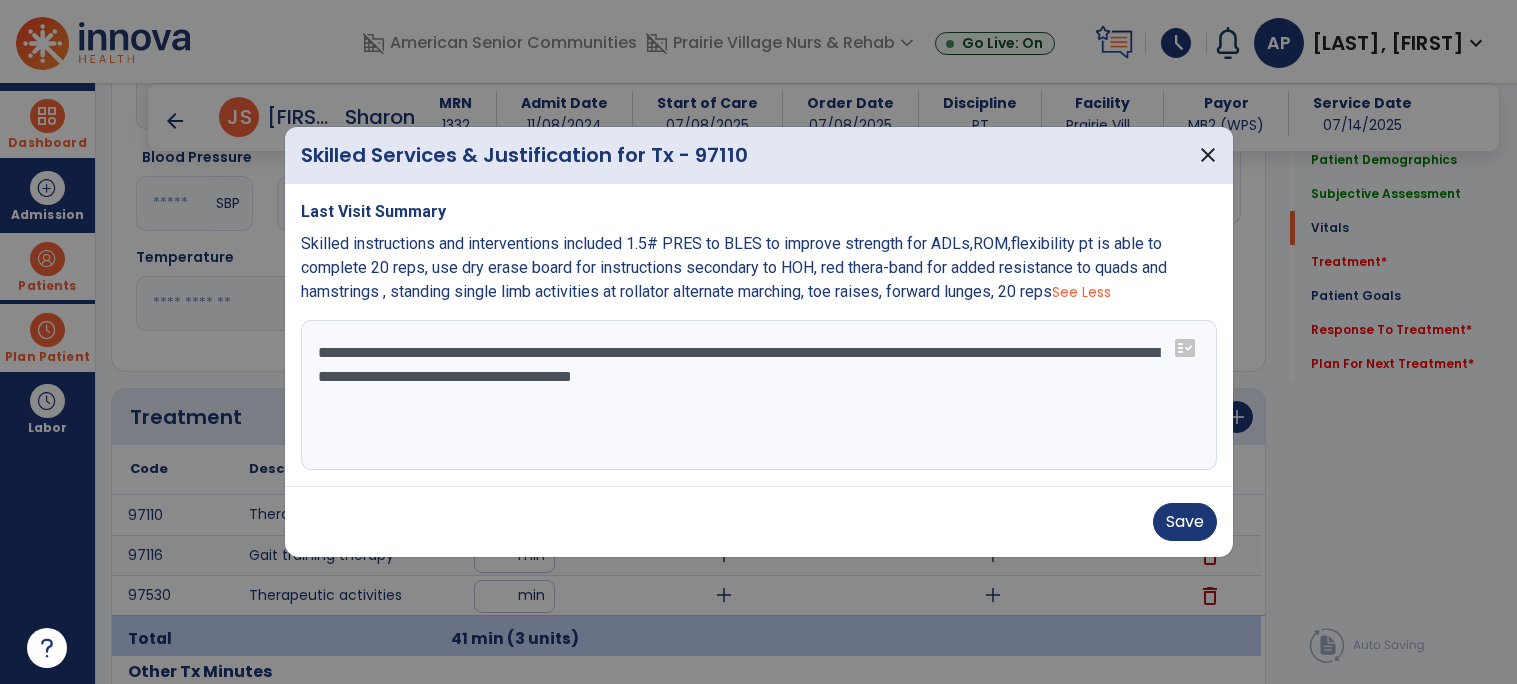click on "See Less" at bounding box center (1081, 292) 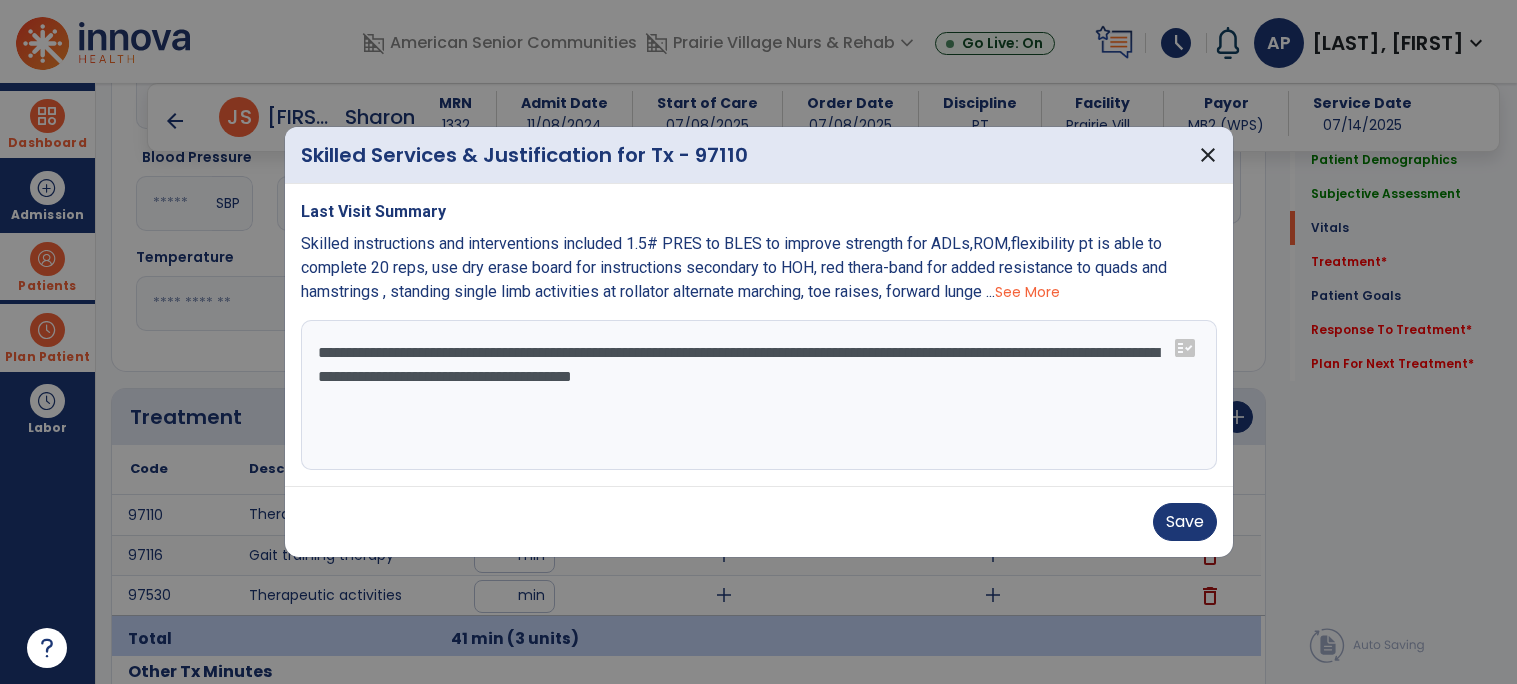 click on "See More" at bounding box center (1027, 292) 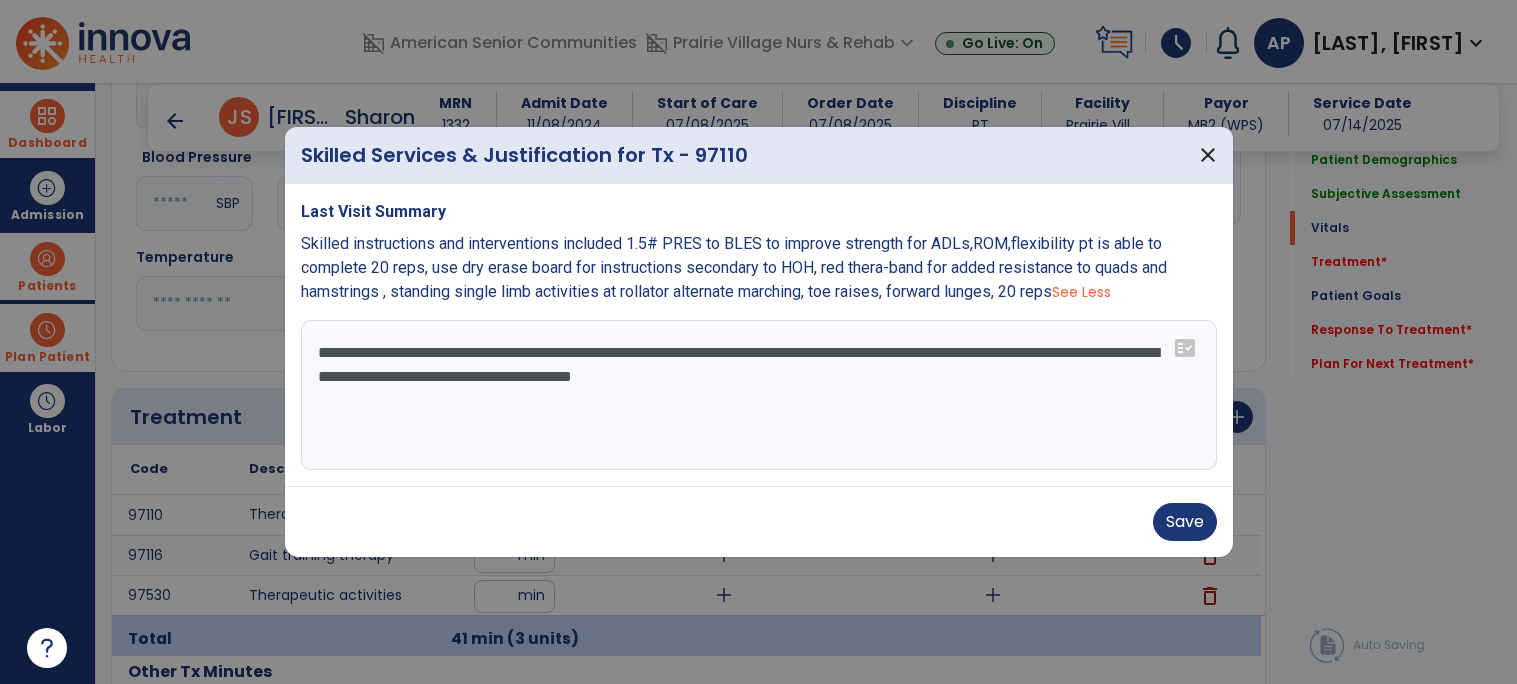 click on "**********" at bounding box center (759, 395) 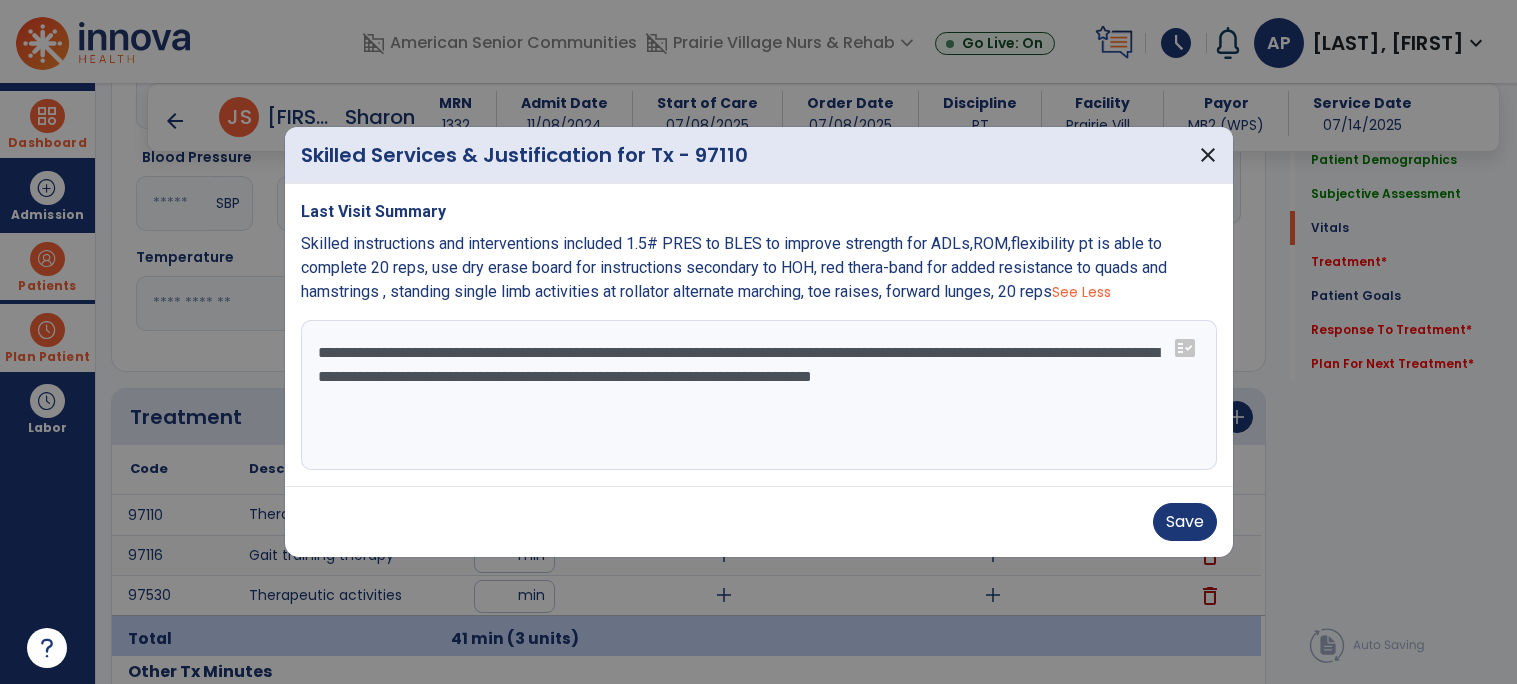 click on "**********" at bounding box center [759, 395] 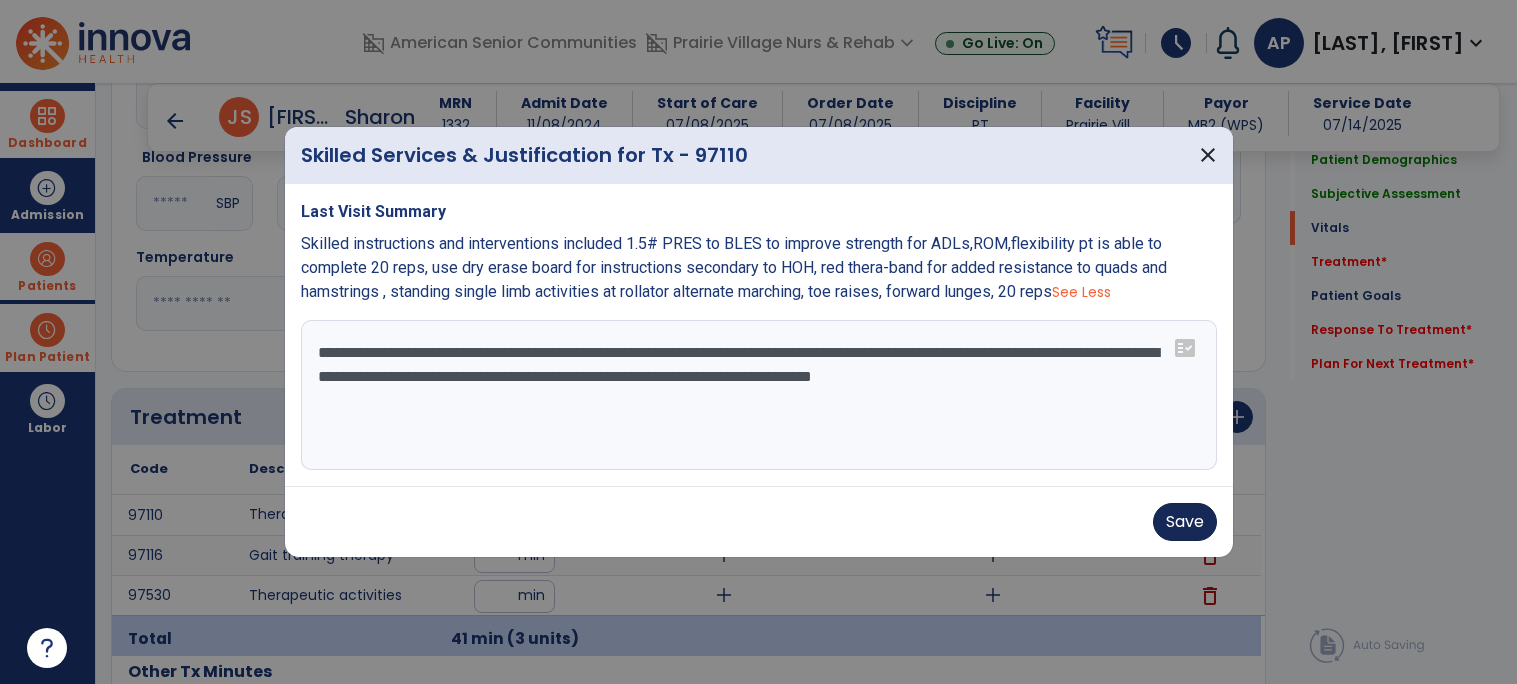 type on "**********" 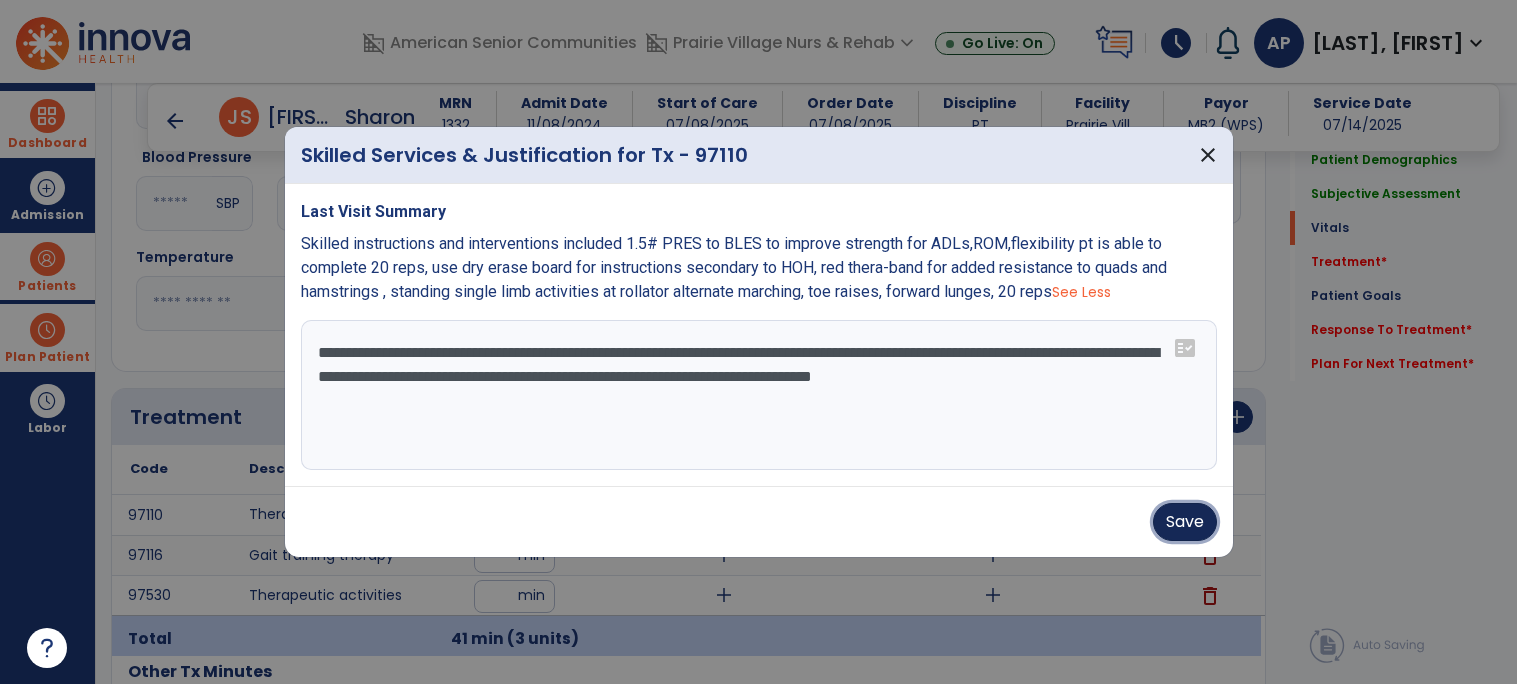 click on "Save" at bounding box center [1185, 522] 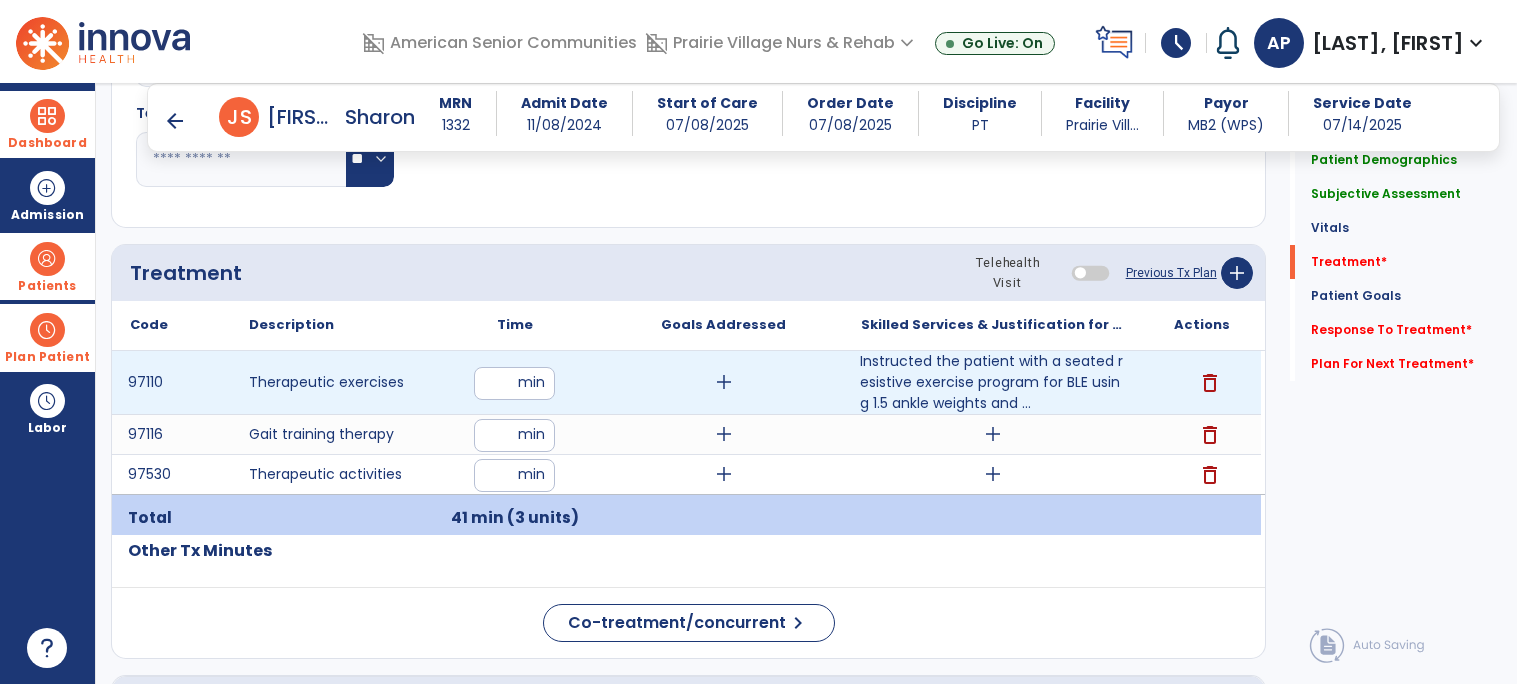 scroll, scrollTop: 1048, scrollLeft: 0, axis: vertical 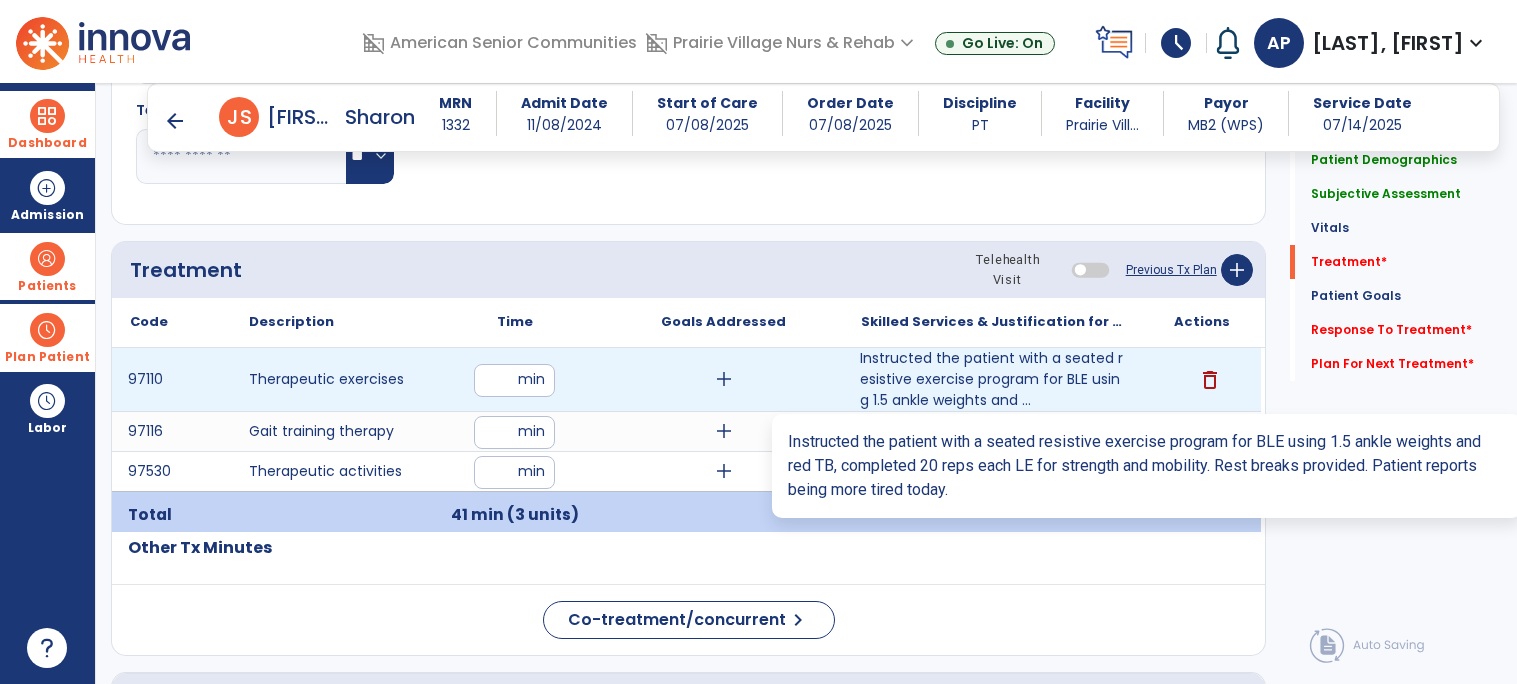 click on "Instructed the patient with a seated resistive exercise program for BLE using 1.5 ankle weights and ..." at bounding box center [992, 379] 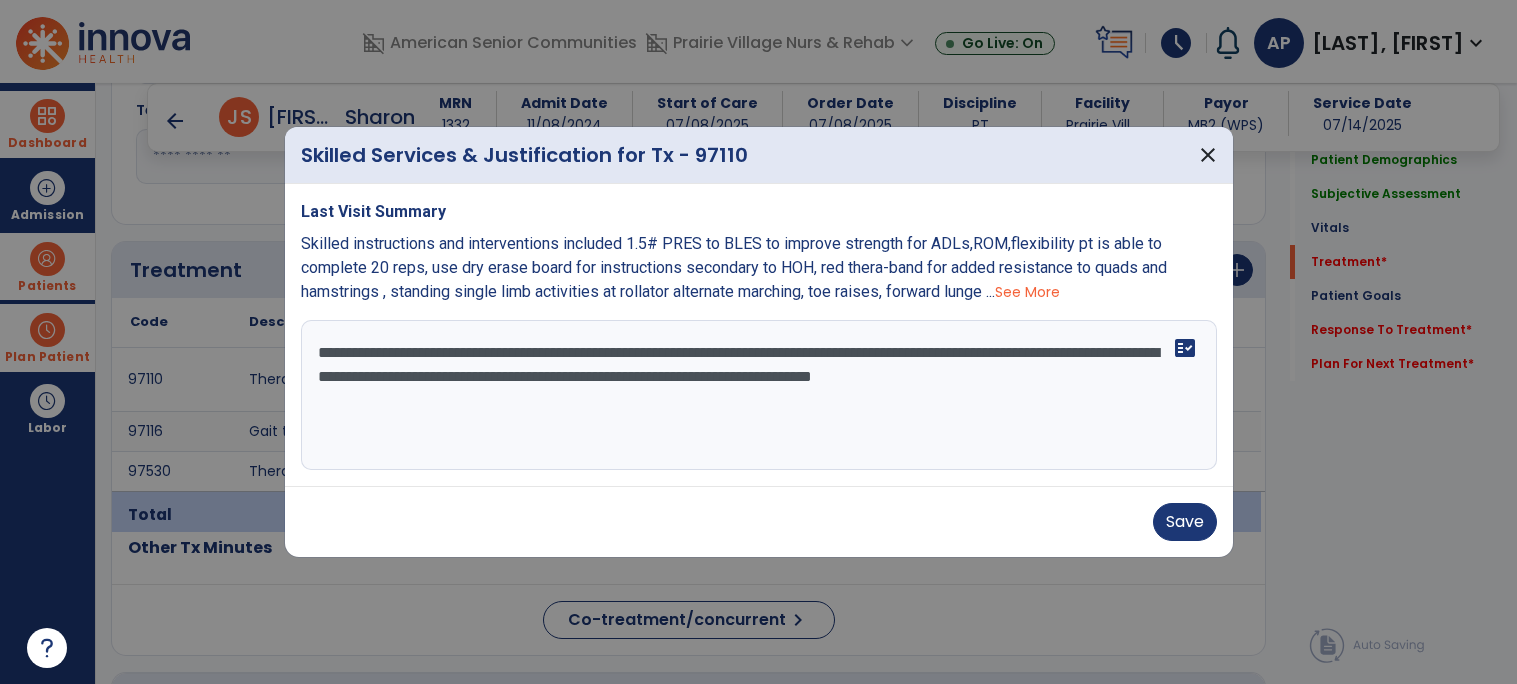 click on "**********" at bounding box center (759, 395) 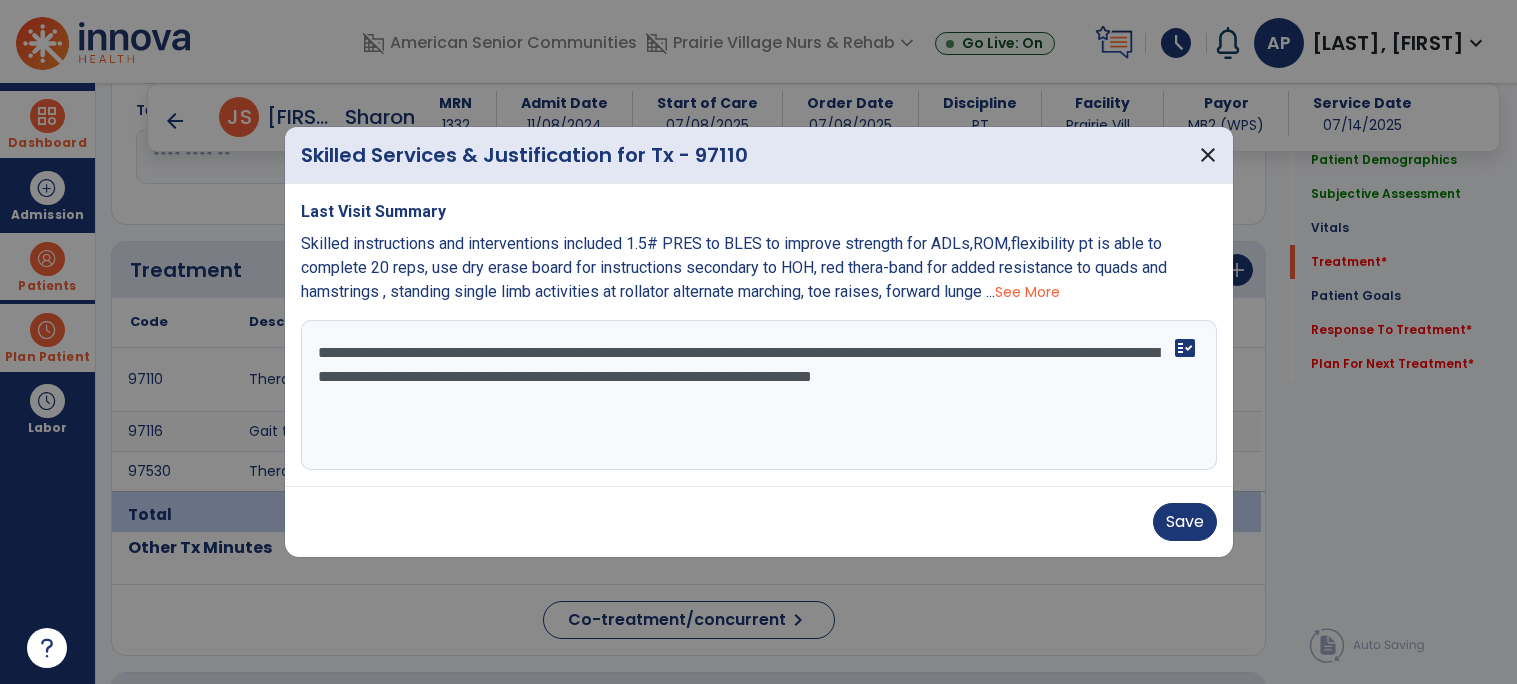 click on "**********" at bounding box center [759, 395] 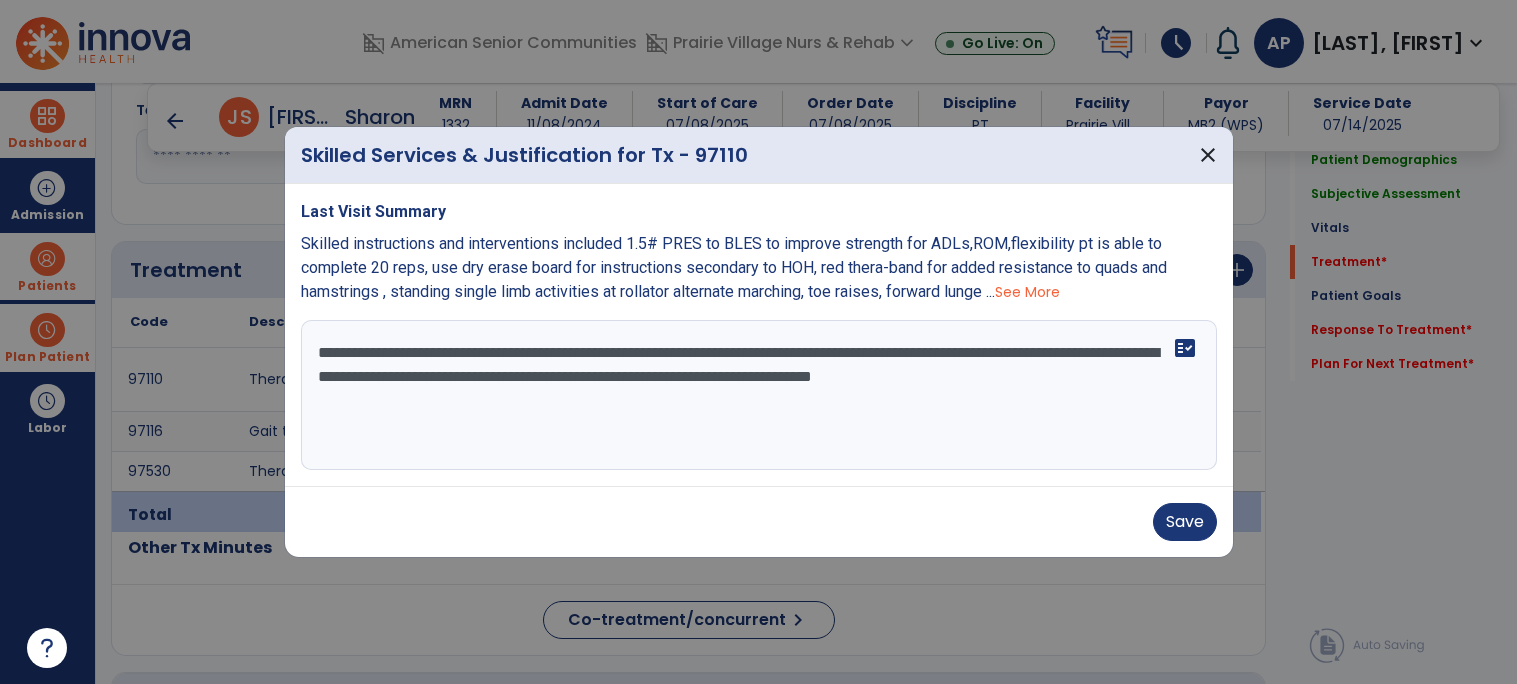 click on "**********" at bounding box center (759, 395) 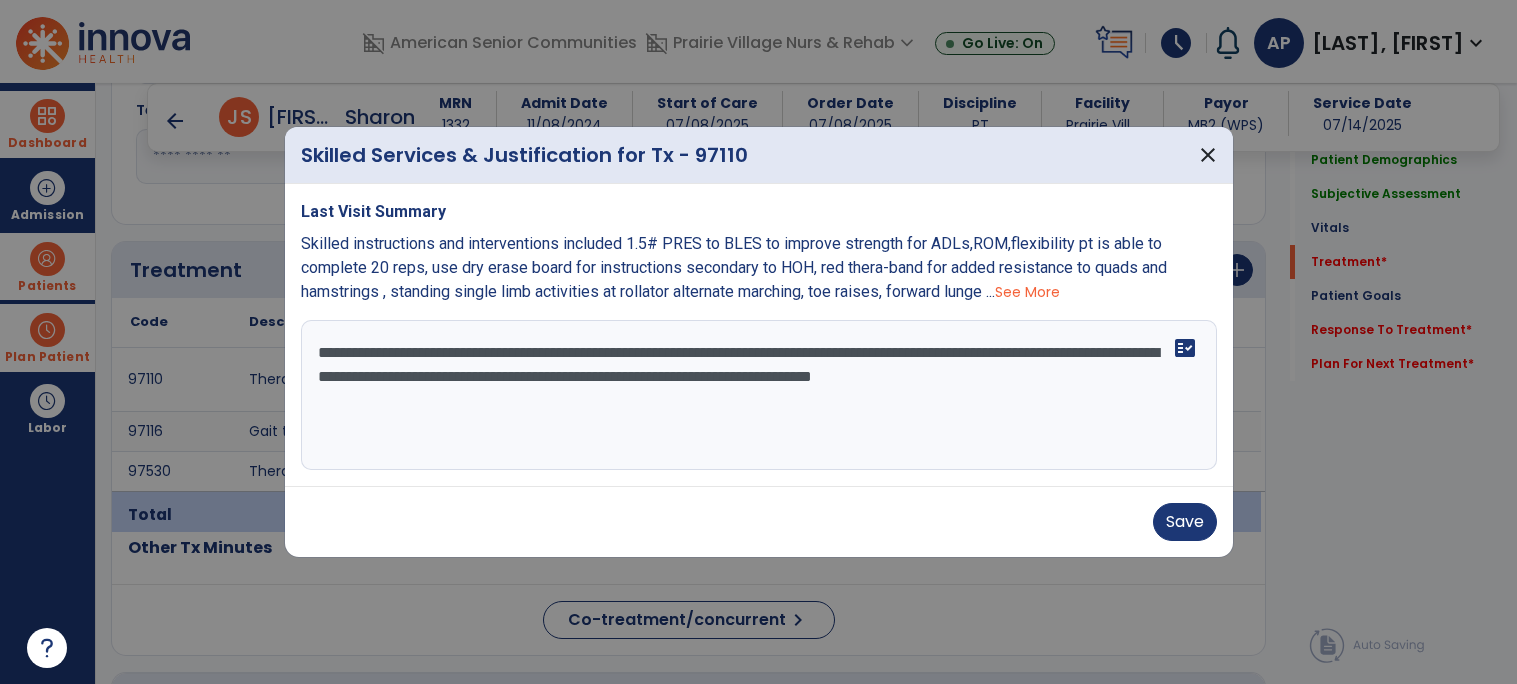 click on "**********" at bounding box center (759, 395) 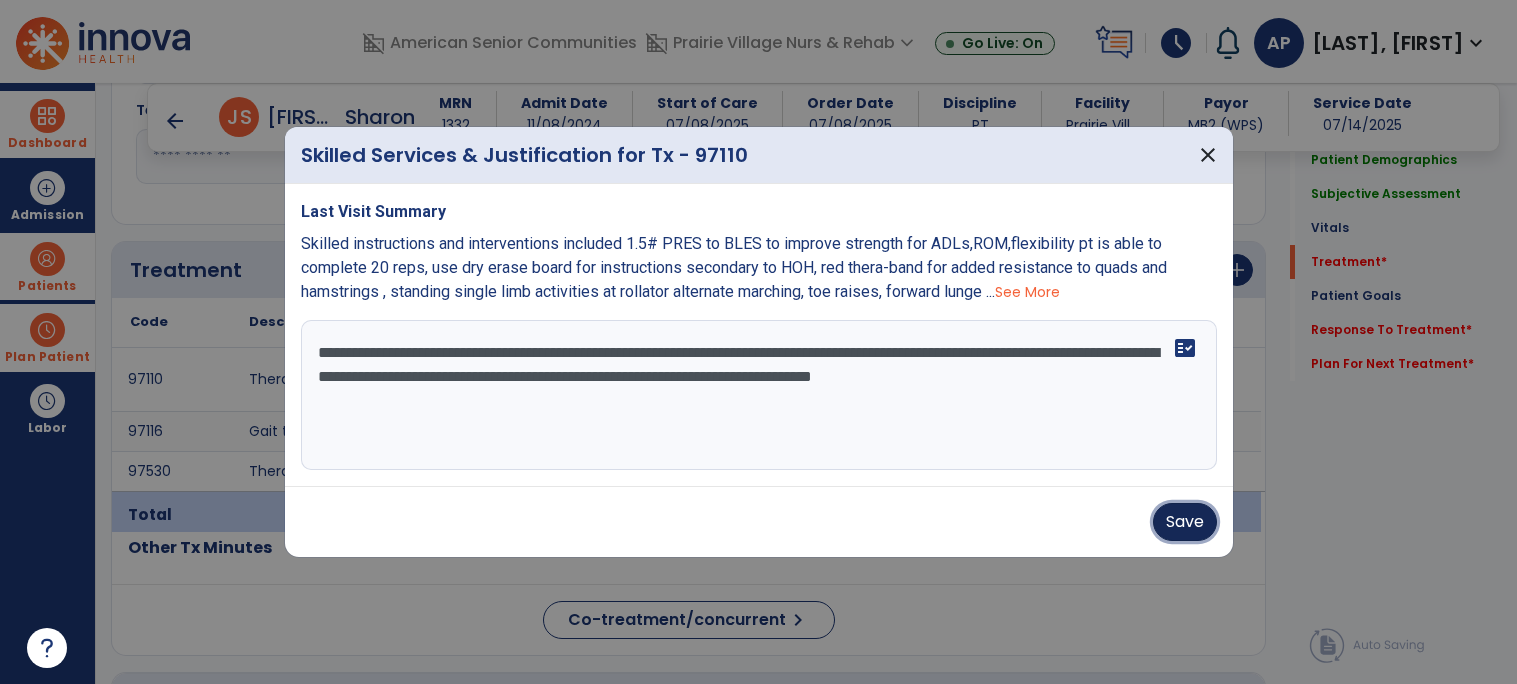 click on "Save" at bounding box center (1185, 522) 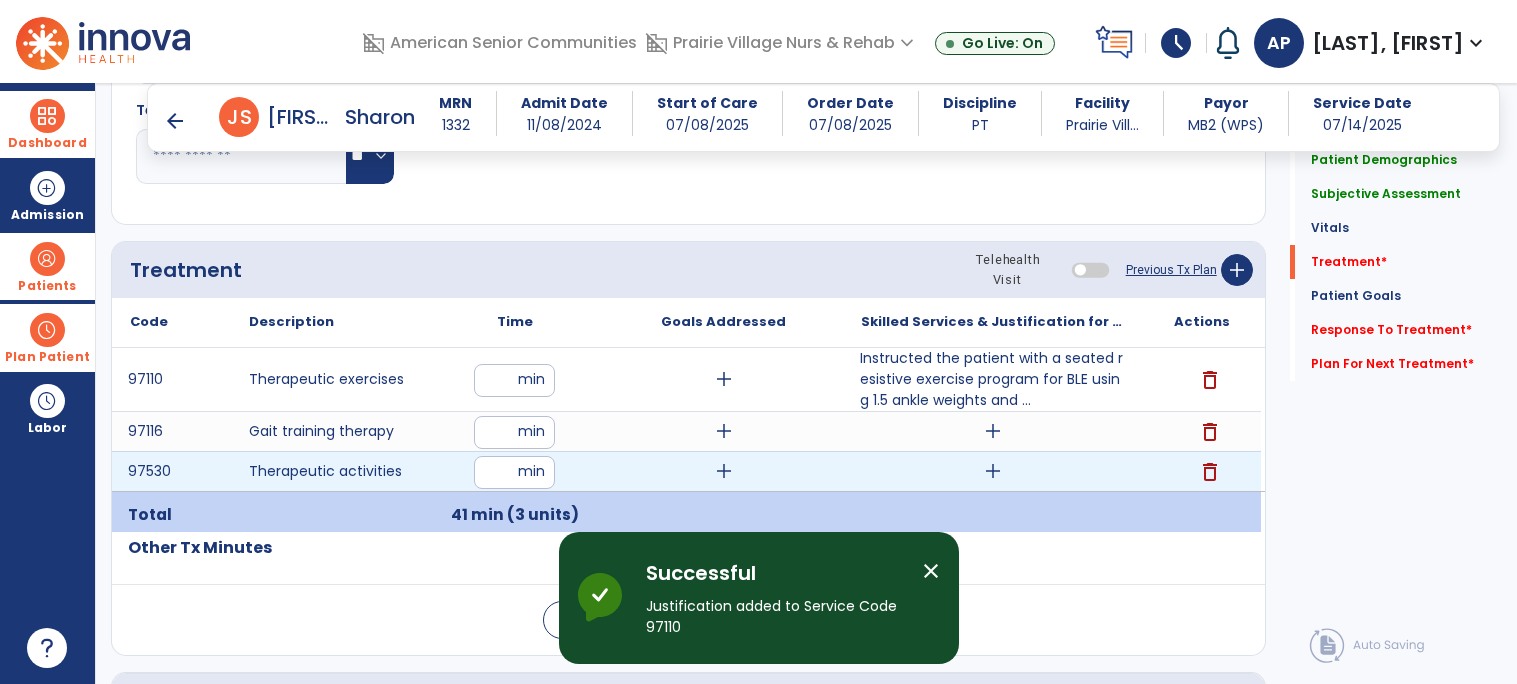 click on "add" at bounding box center (992, 471) 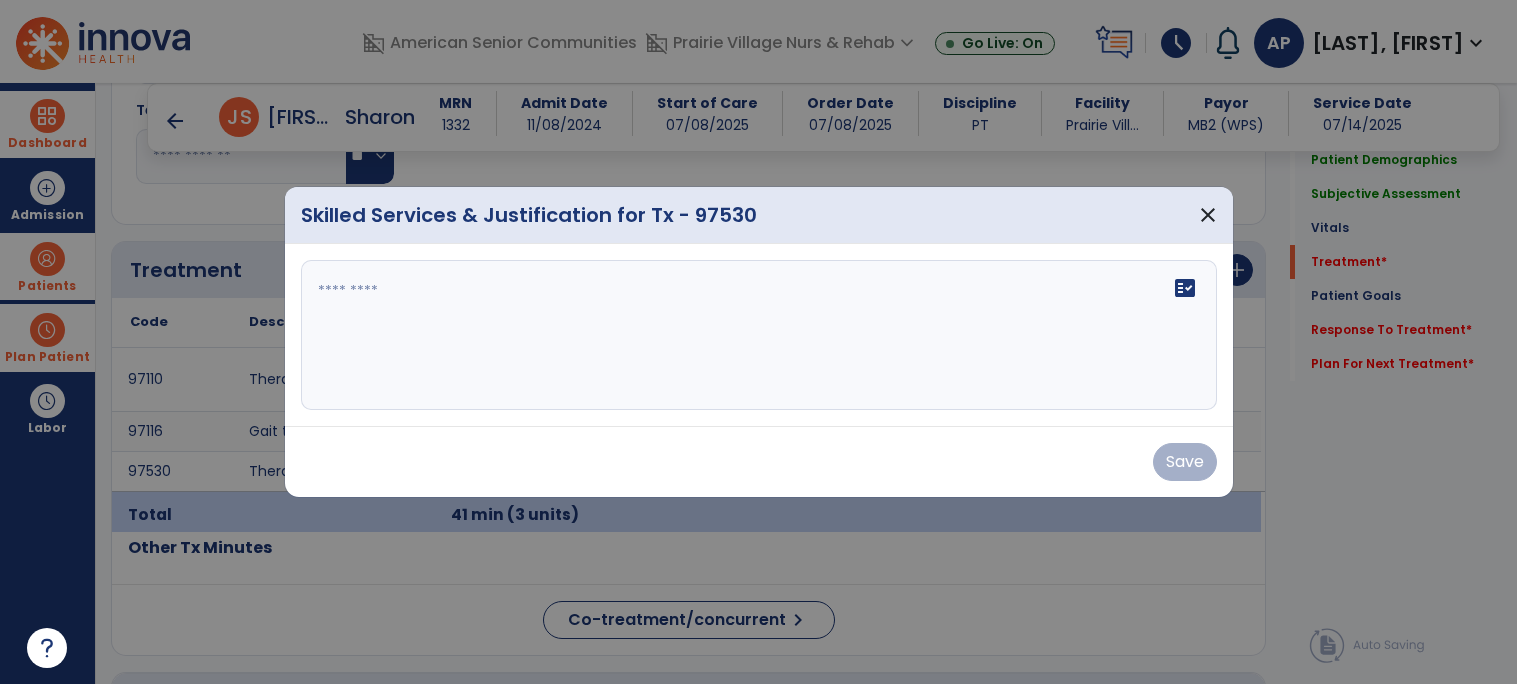 click on "fact_check" at bounding box center [759, 335] 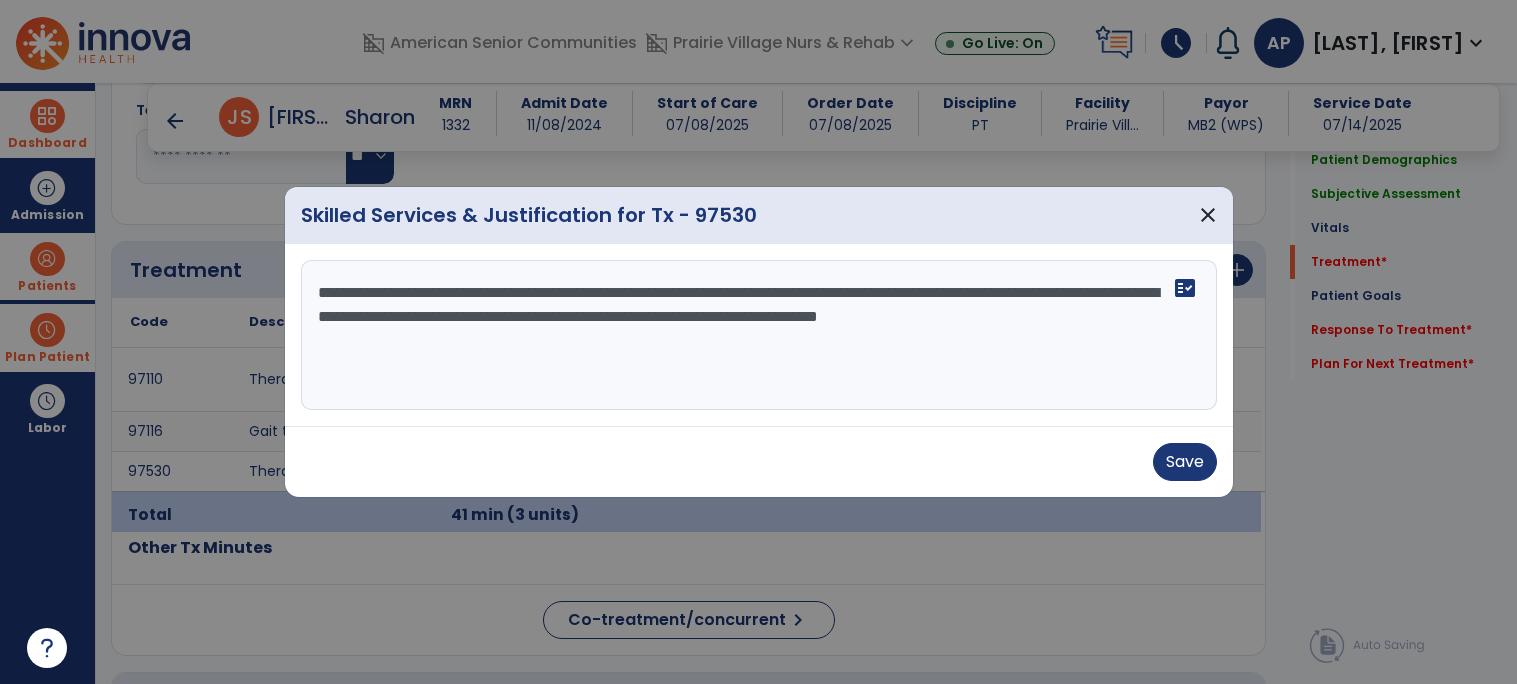 type on "**********" 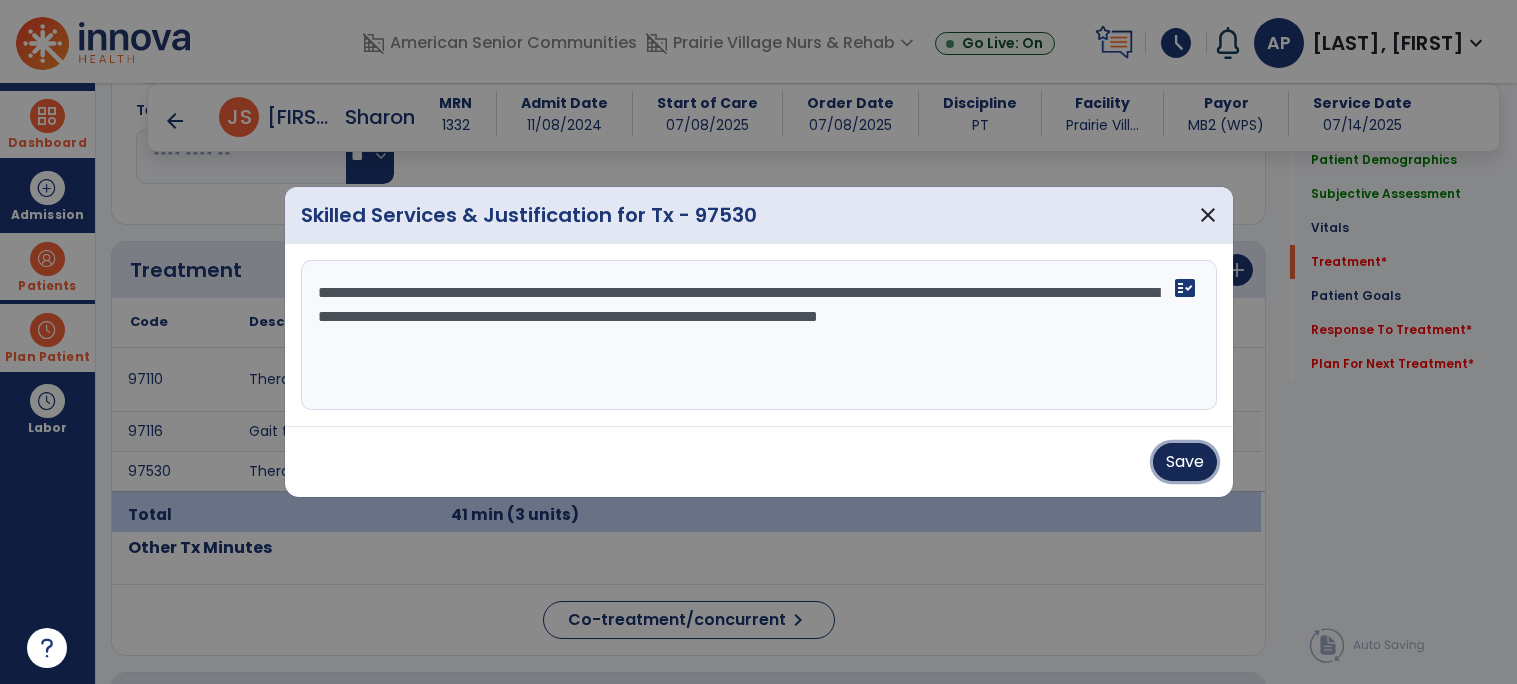 click on "Save" at bounding box center [1185, 462] 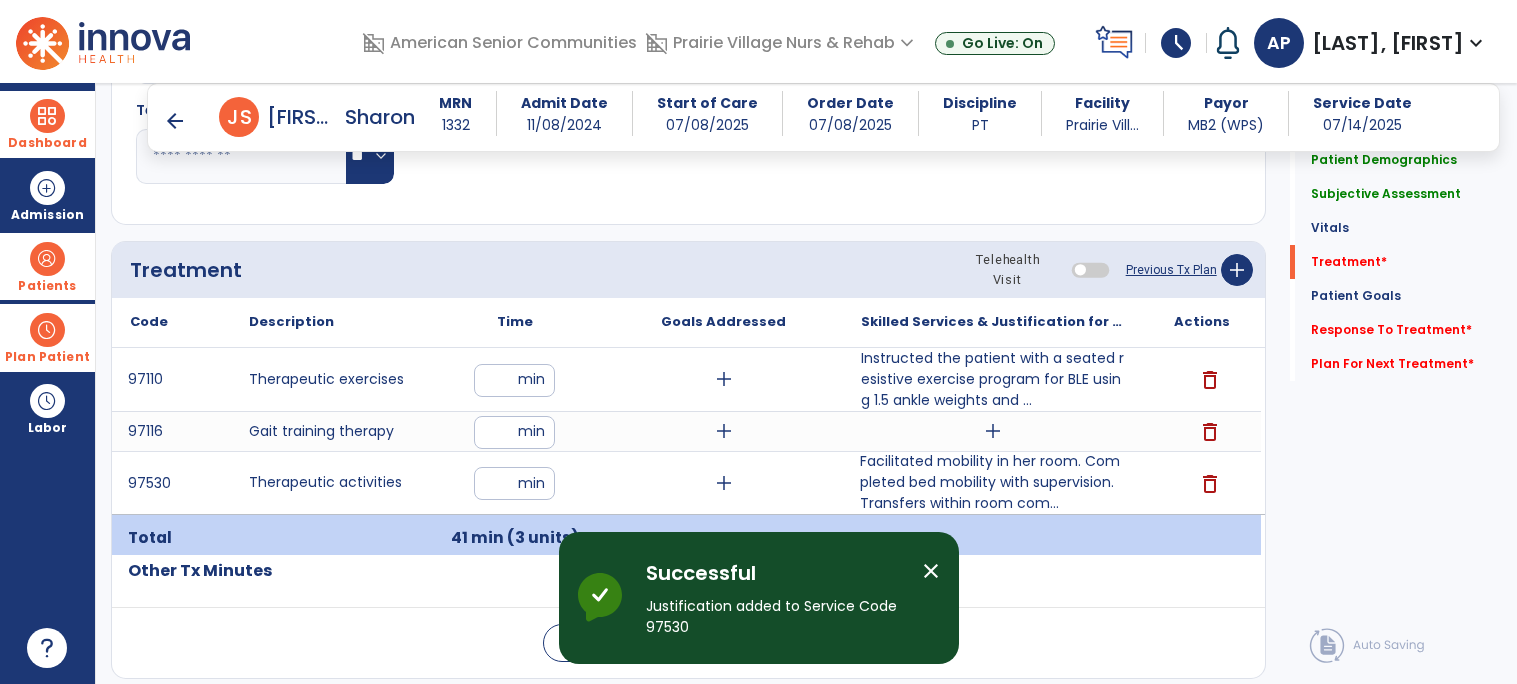 click on "add" at bounding box center (992, 431) 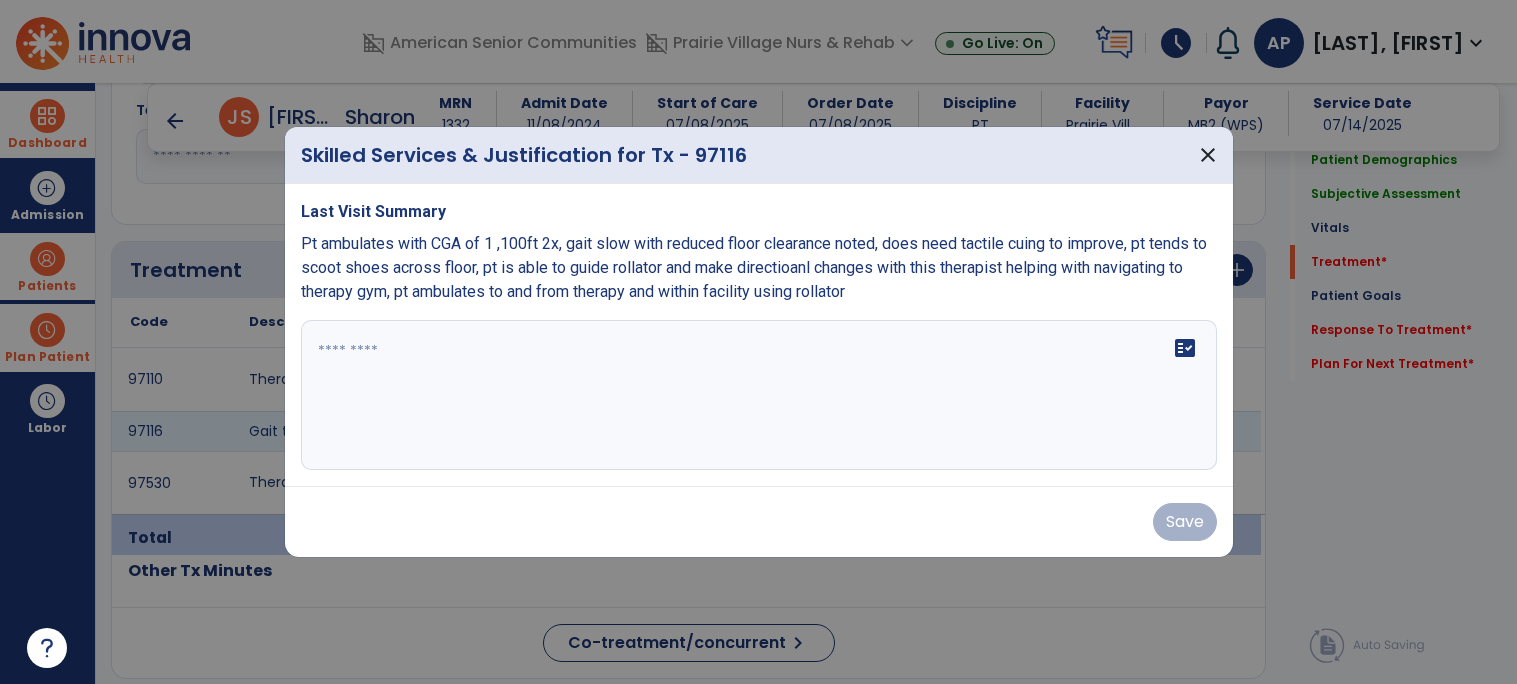 click on "fact_check" at bounding box center (759, 395) 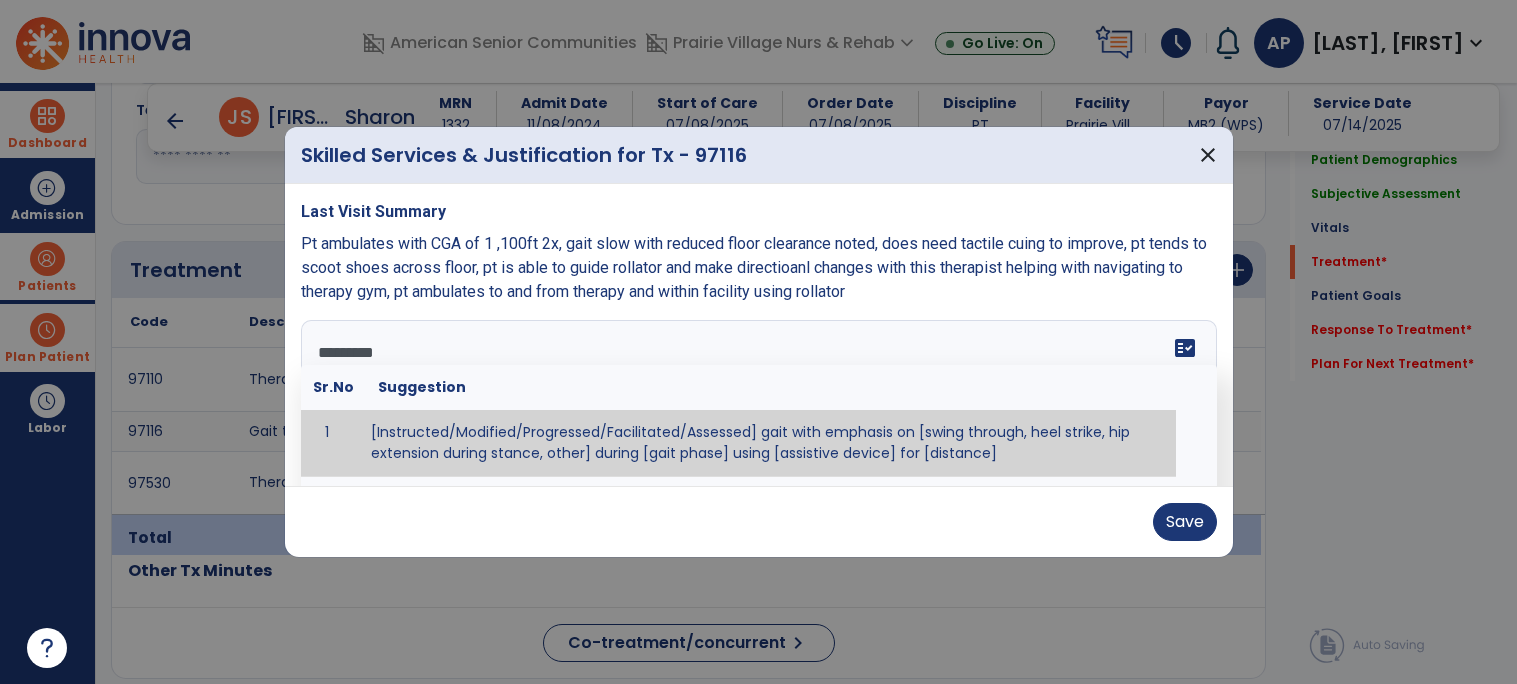 type on "**********" 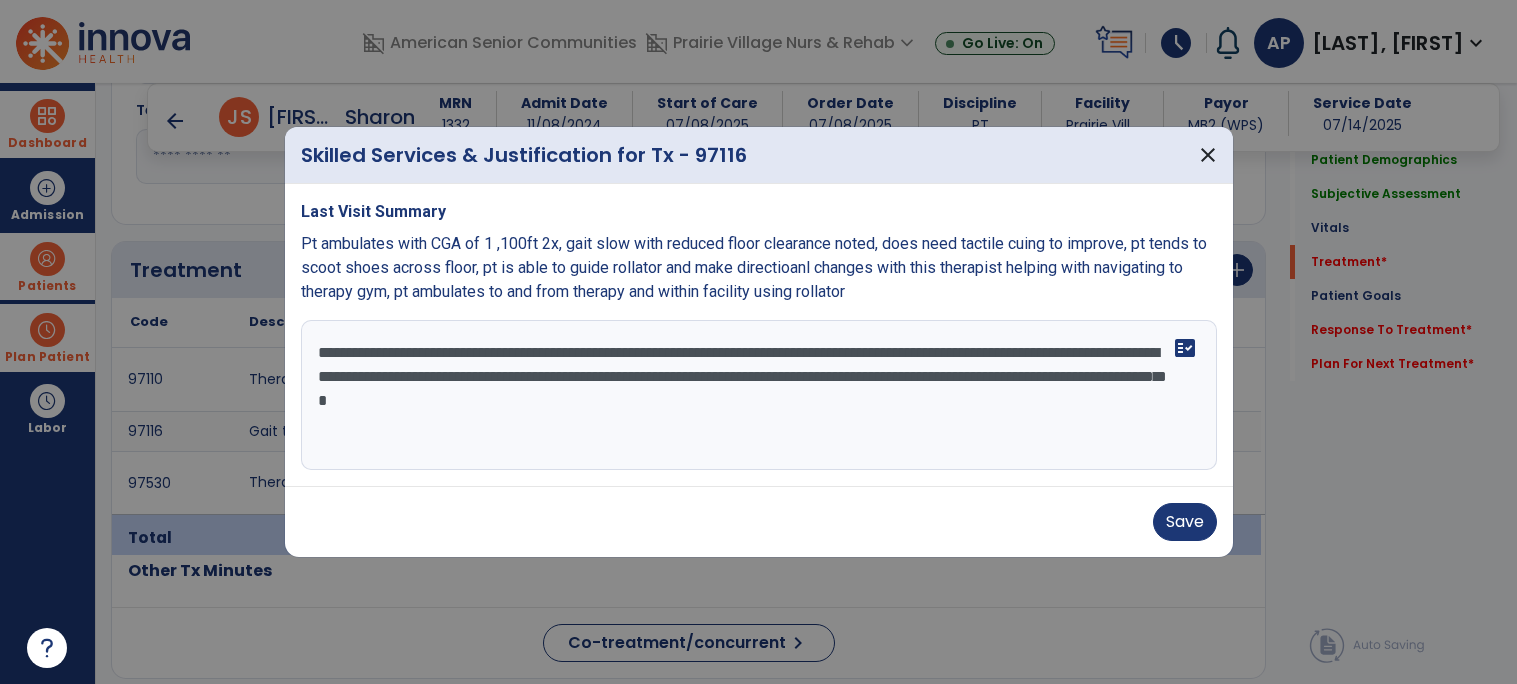 click on "**********" at bounding box center (759, 395) 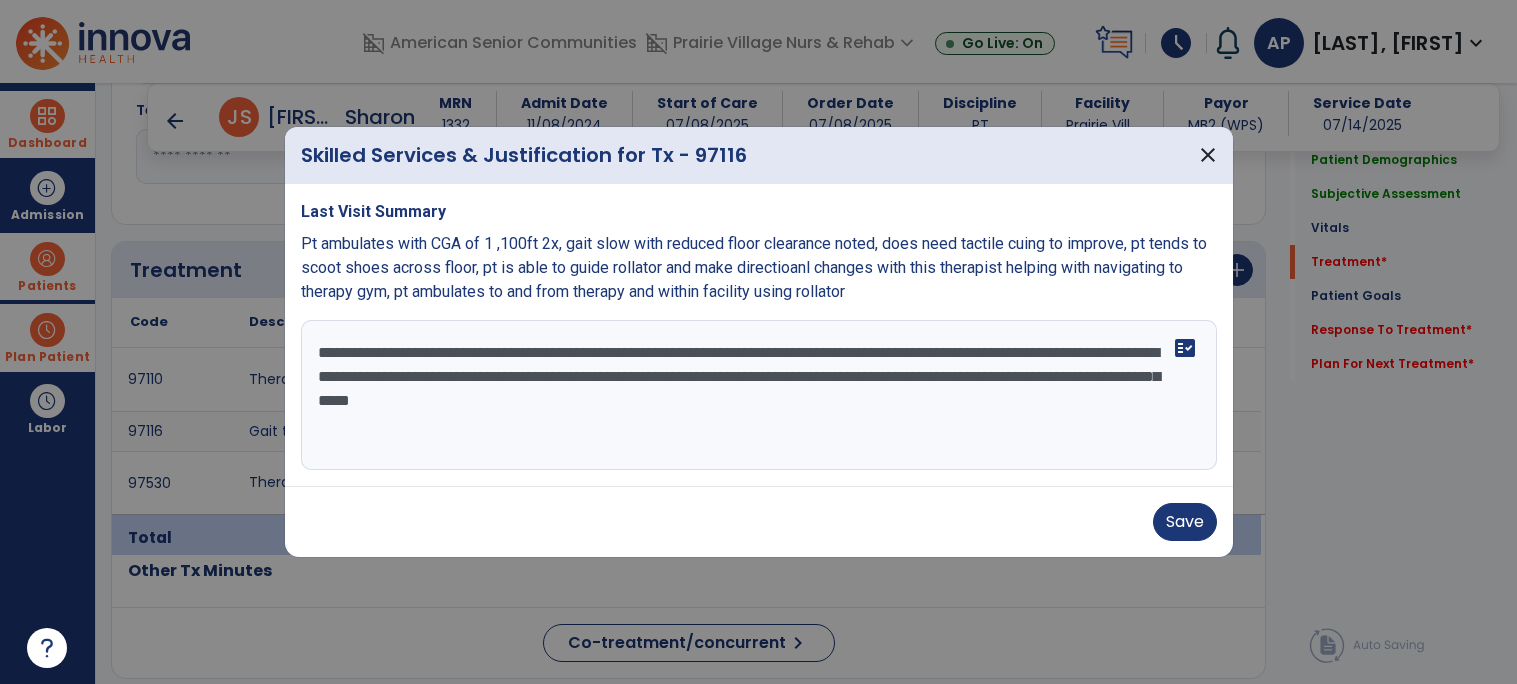click on "**********" at bounding box center [759, 395] 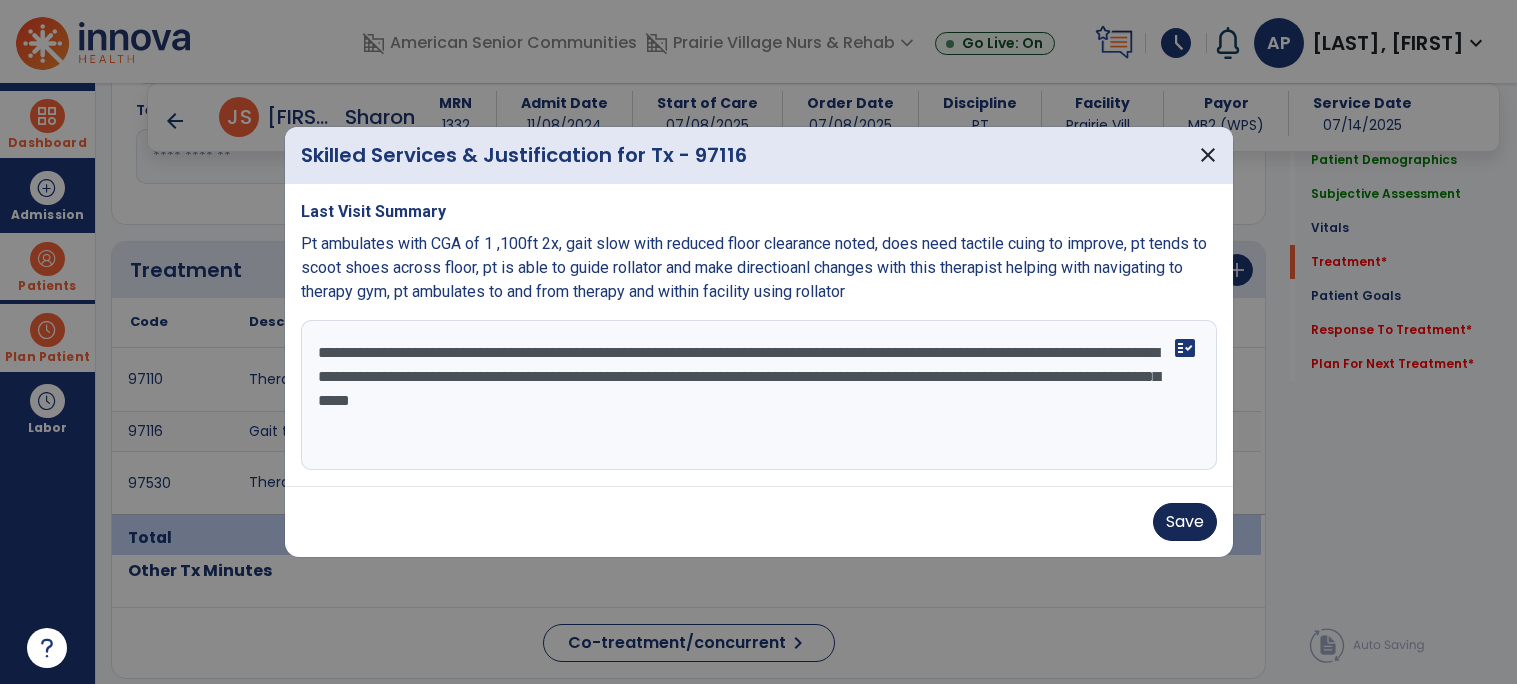 type on "**********" 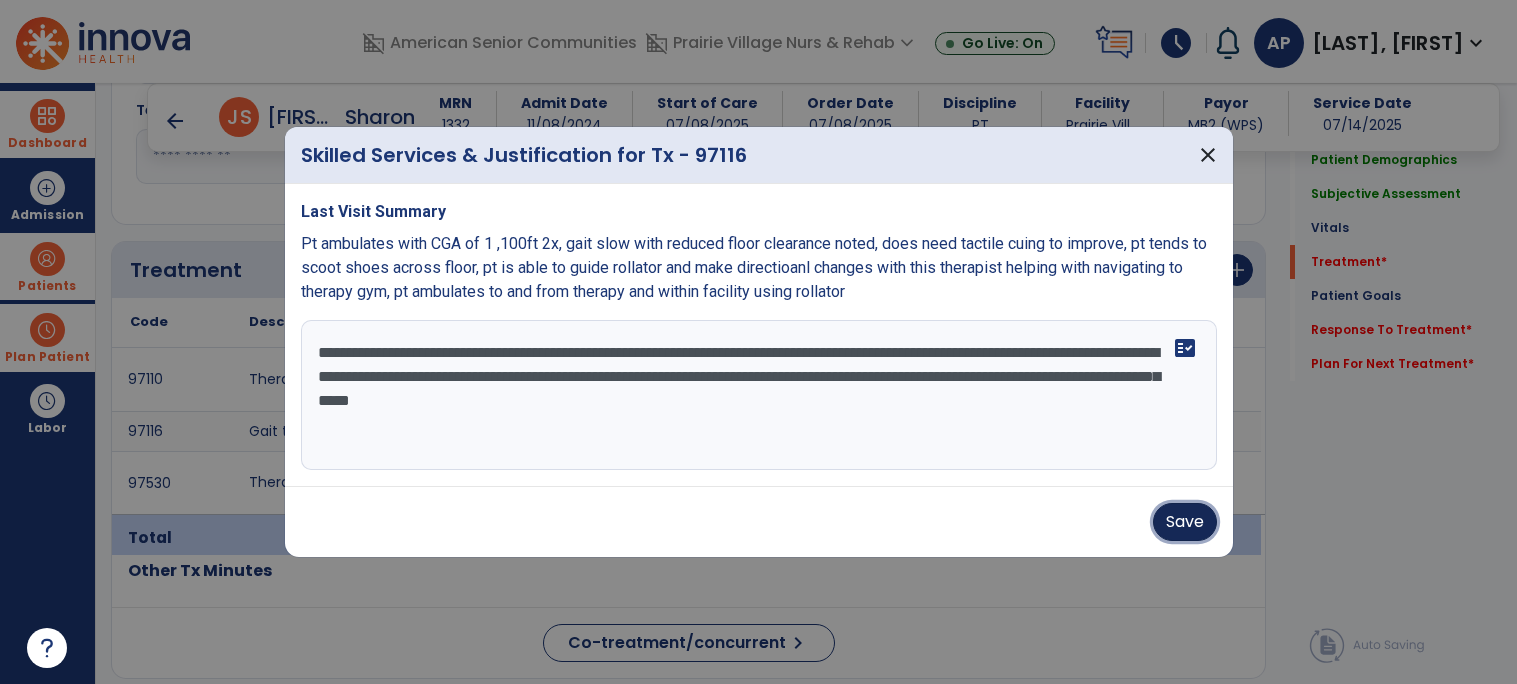 click on "Save" at bounding box center [1185, 522] 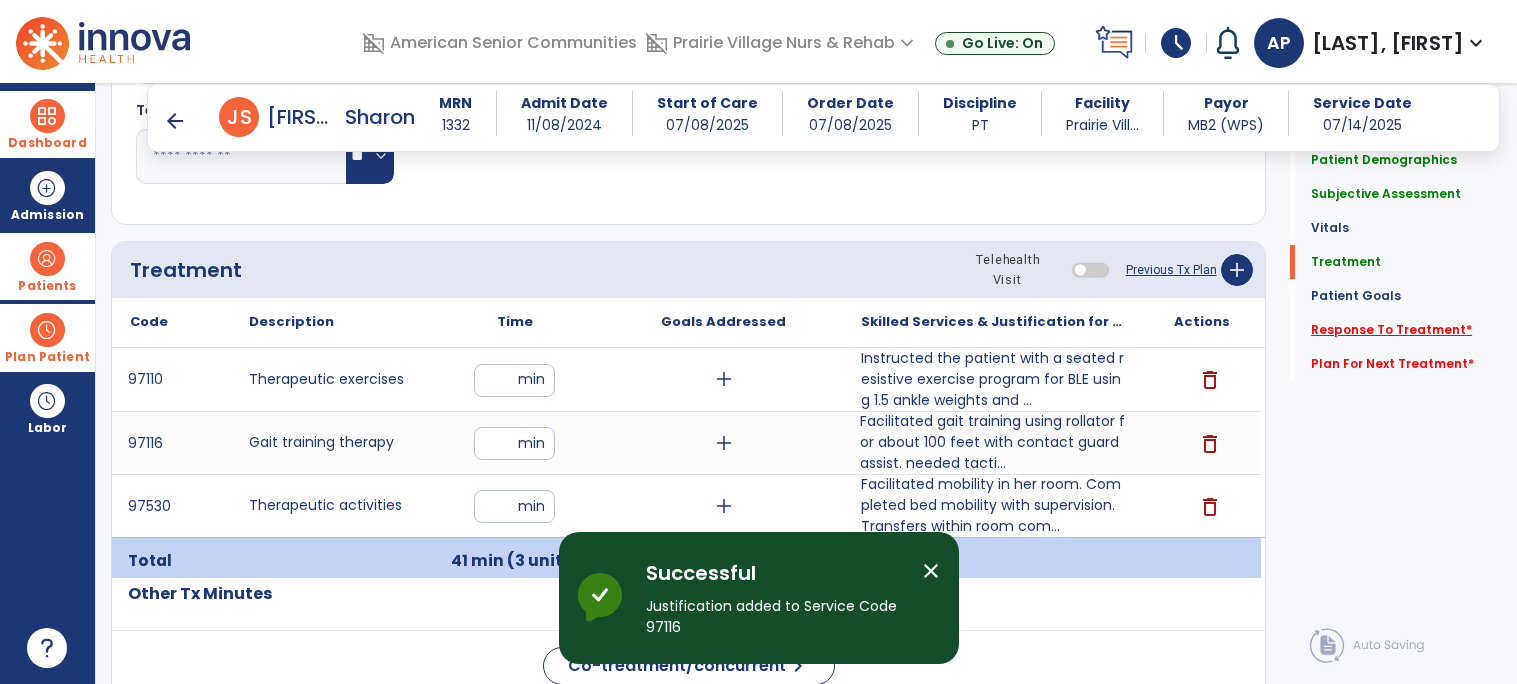 click on "Response To Treatment   *" 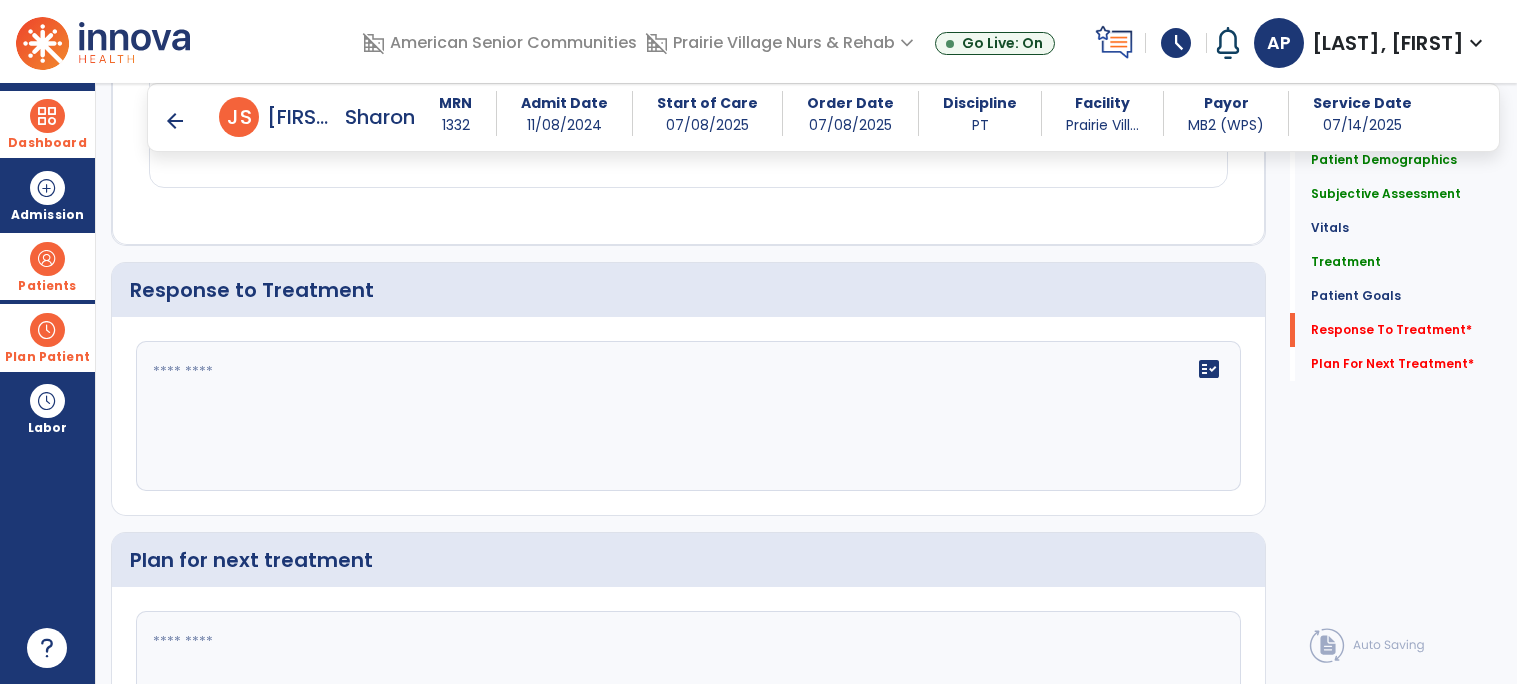scroll, scrollTop: 2474, scrollLeft: 0, axis: vertical 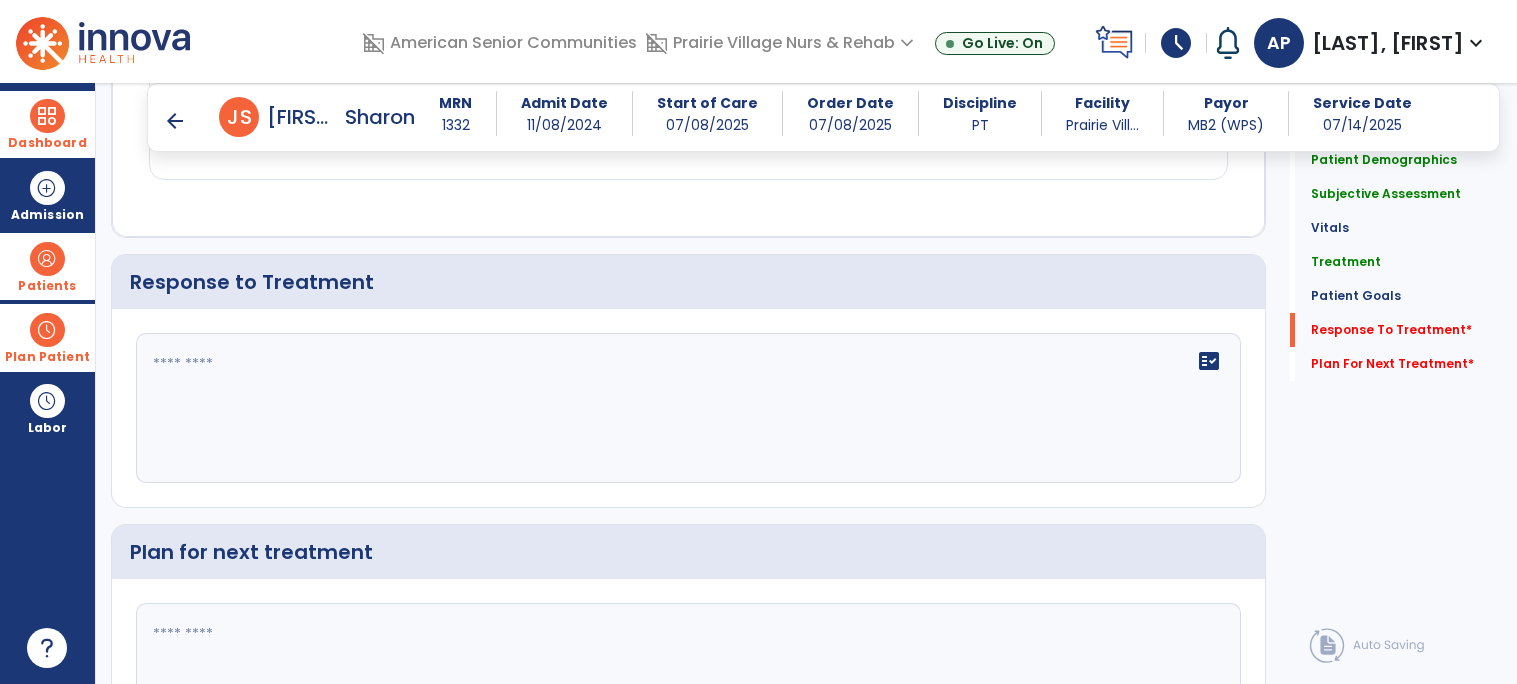 click on "fact_check" 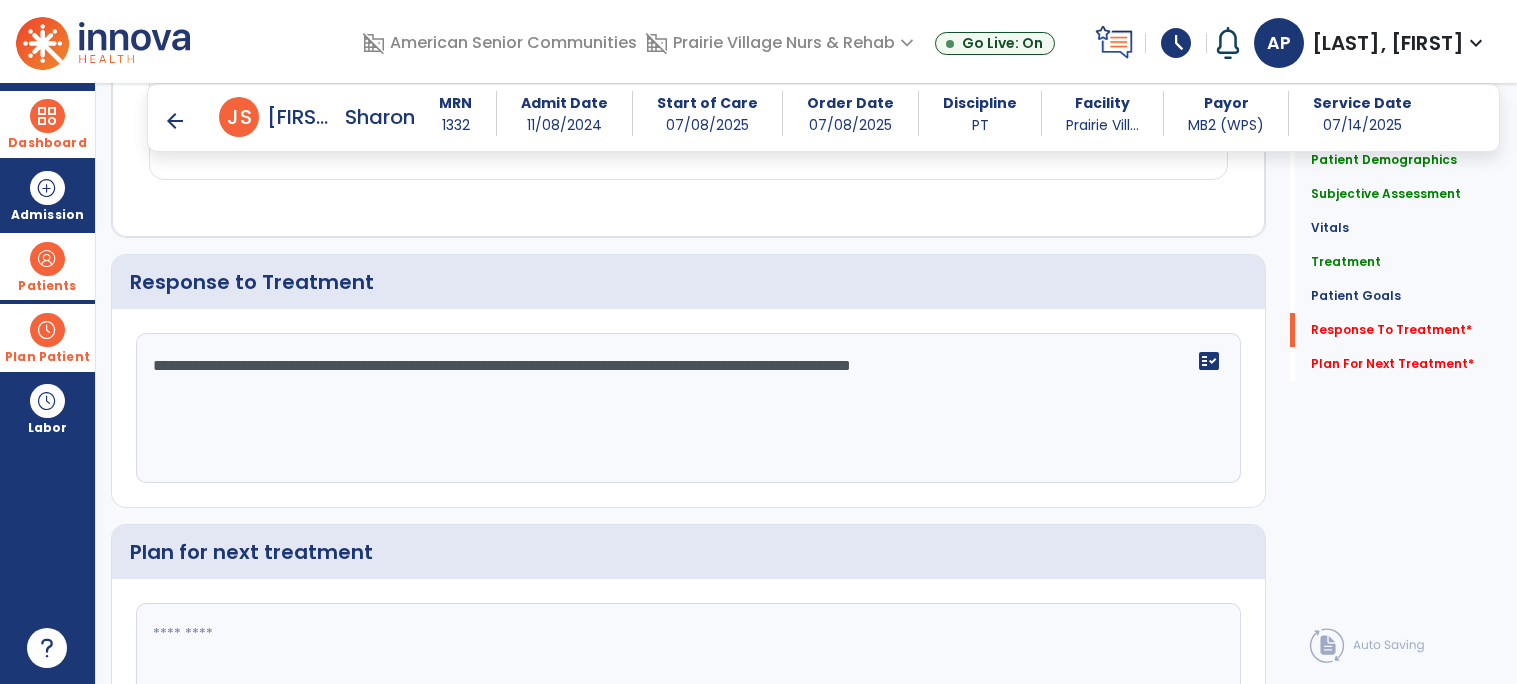 scroll, scrollTop: 2637, scrollLeft: 0, axis: vertical 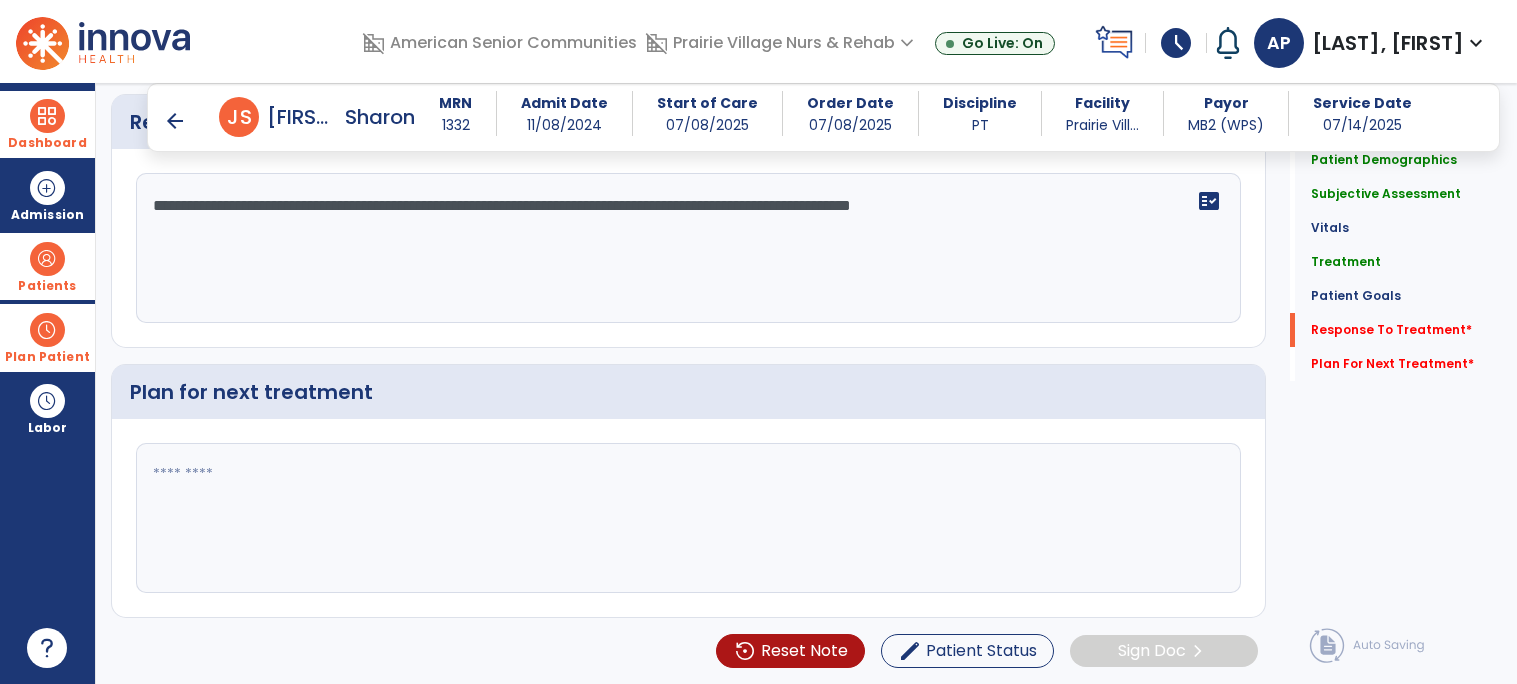 type on "**********" 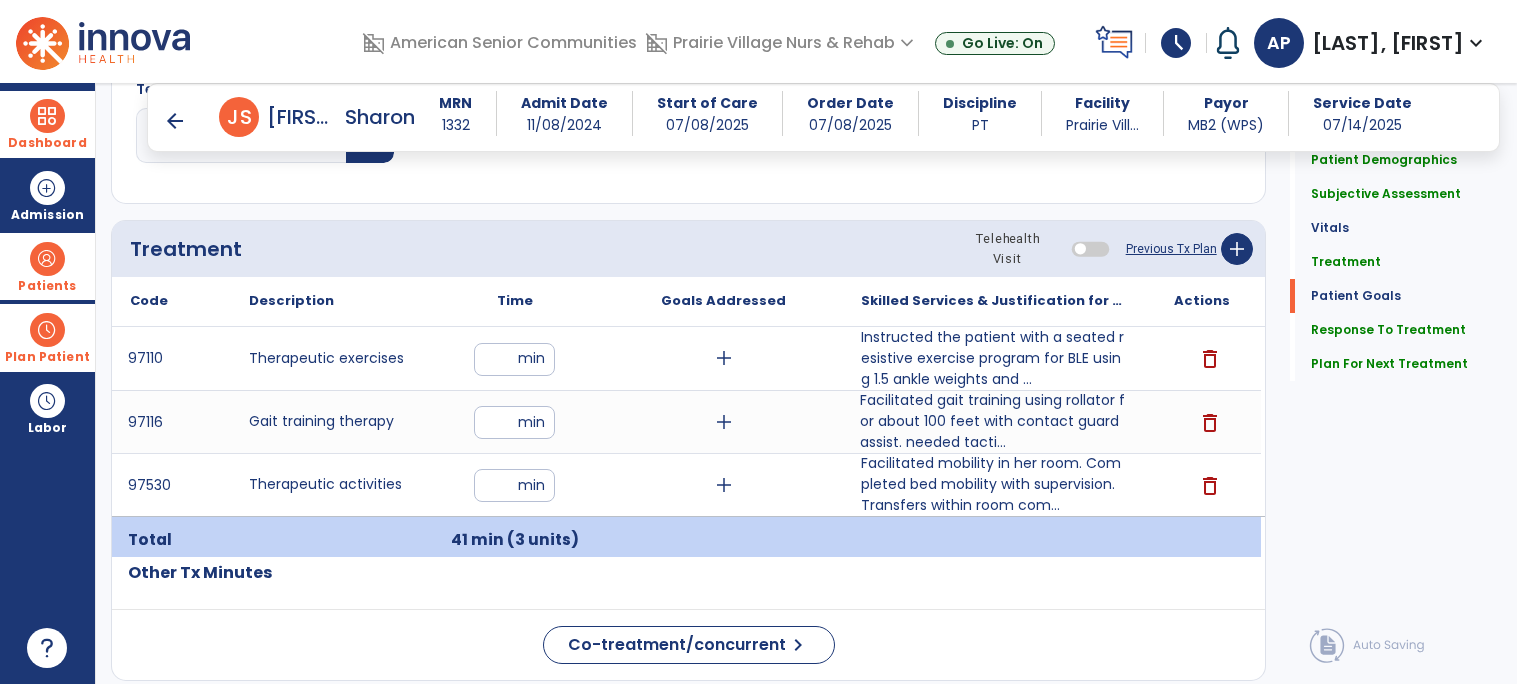 scroll, scrollTop: 1098, scrollLeft: 0, axis: vertical 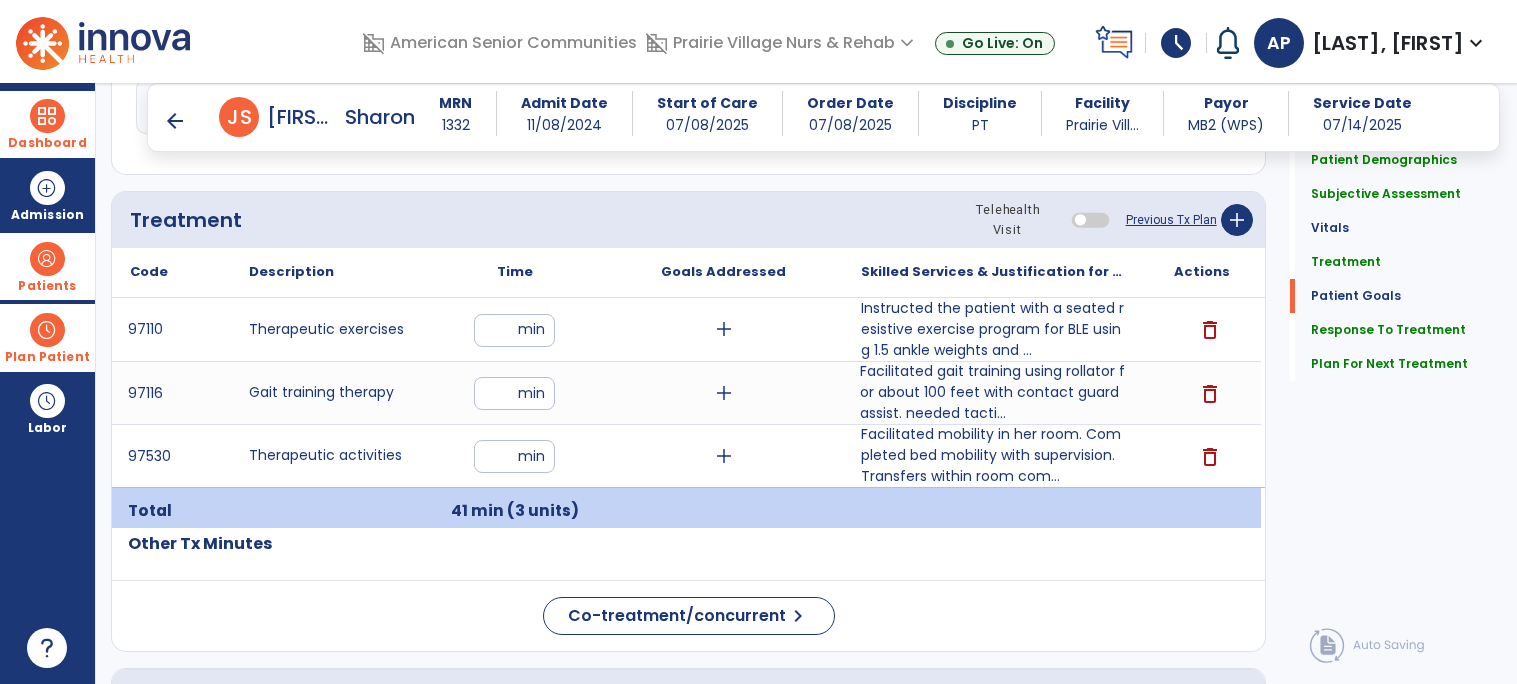 type on "**********" 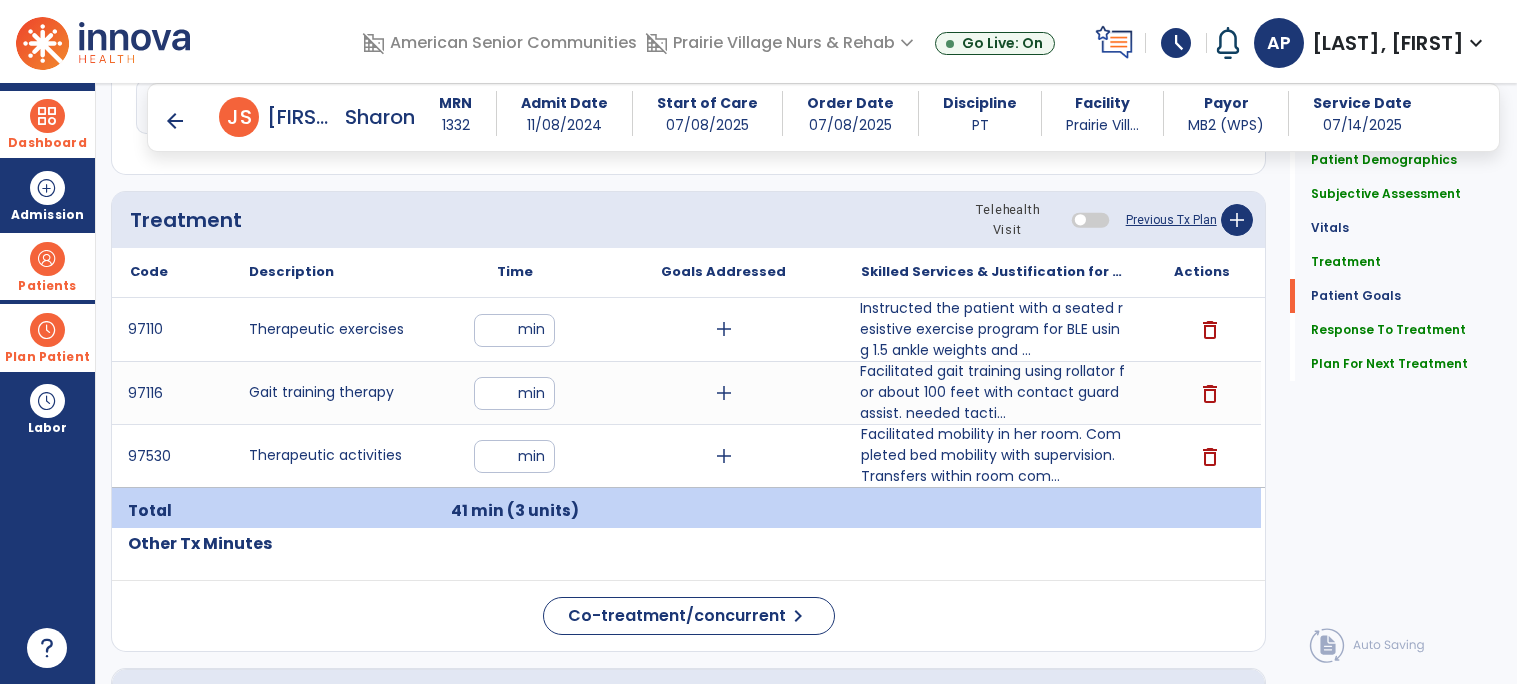 click on "Instructed the patient with a seated resistive exercise program for BLE using 1.5 ankle weights and ..." at bounding box center (992, 329) 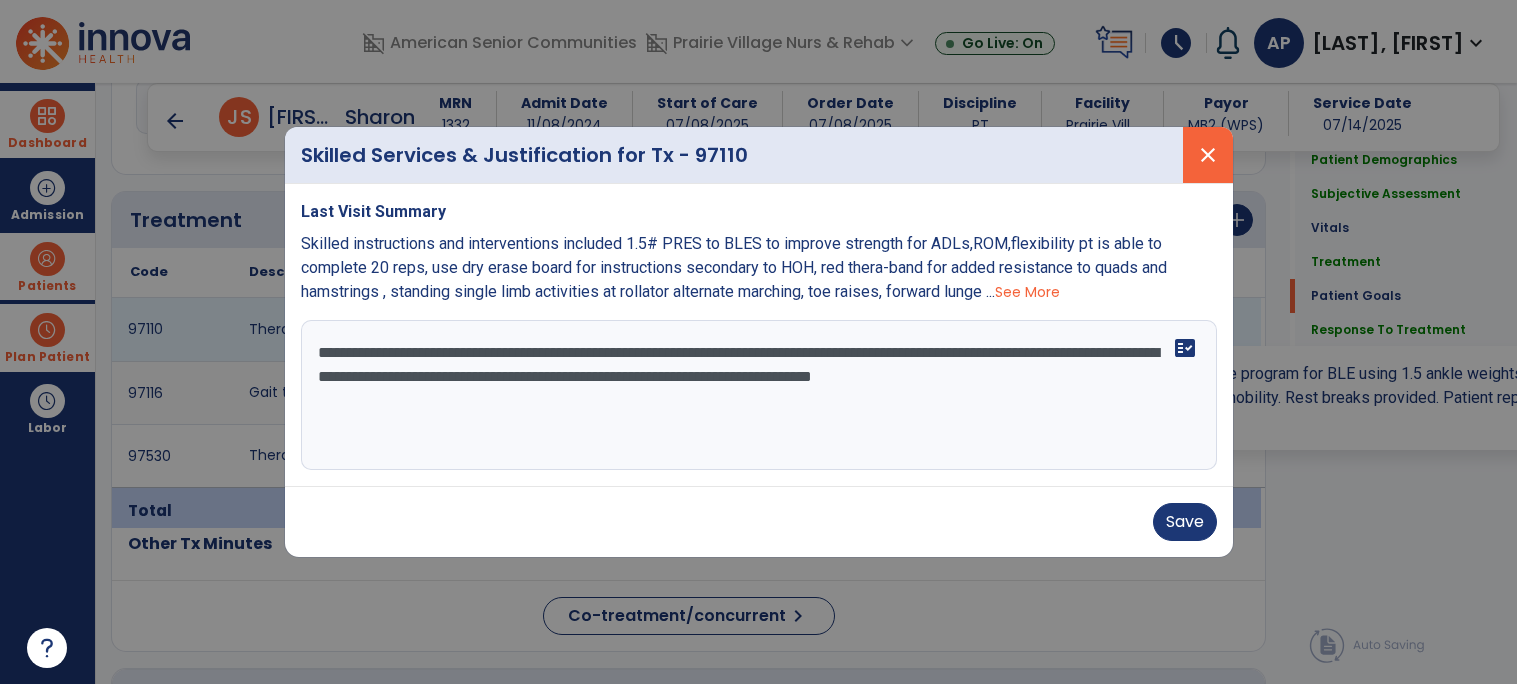 click on "close" at bounding box center [1208, 155] 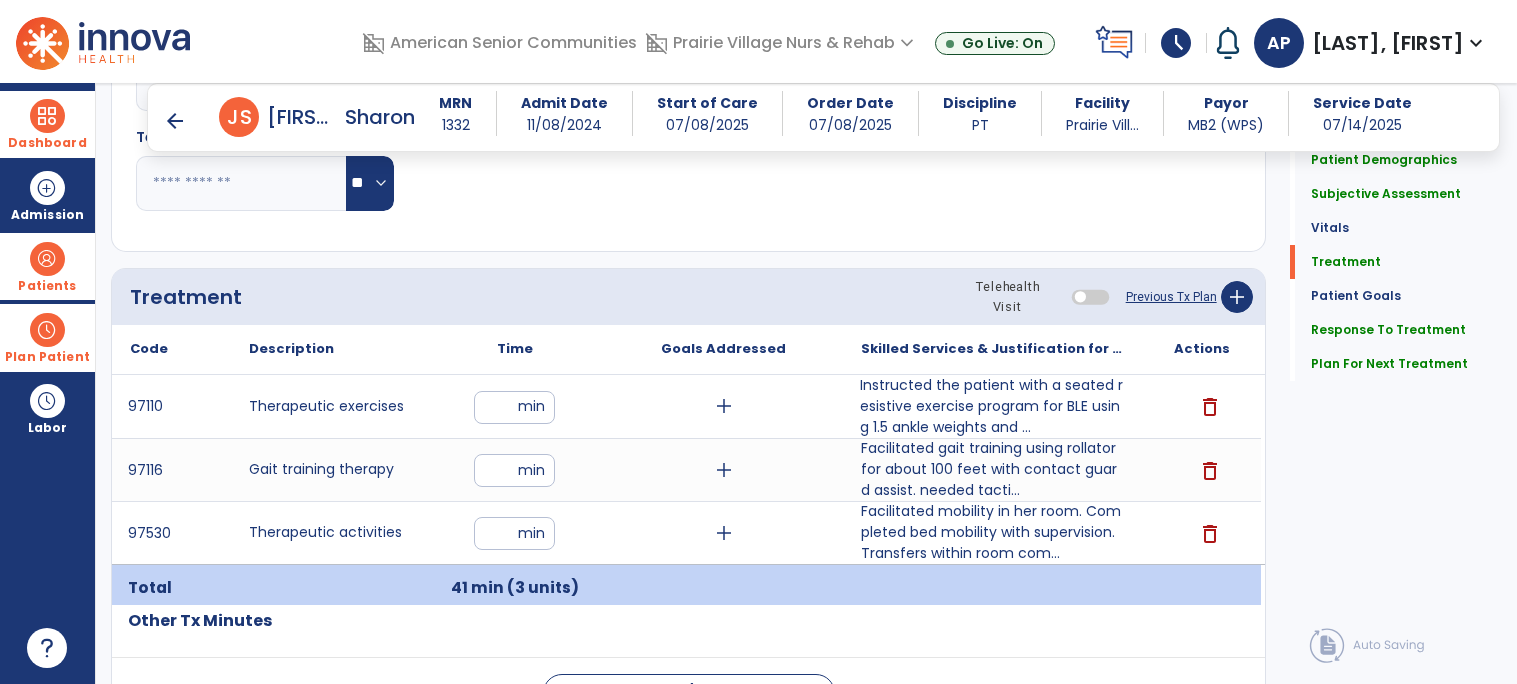 scroll, scrollTop: 1019, scrollLeft: 0, axis: vertical 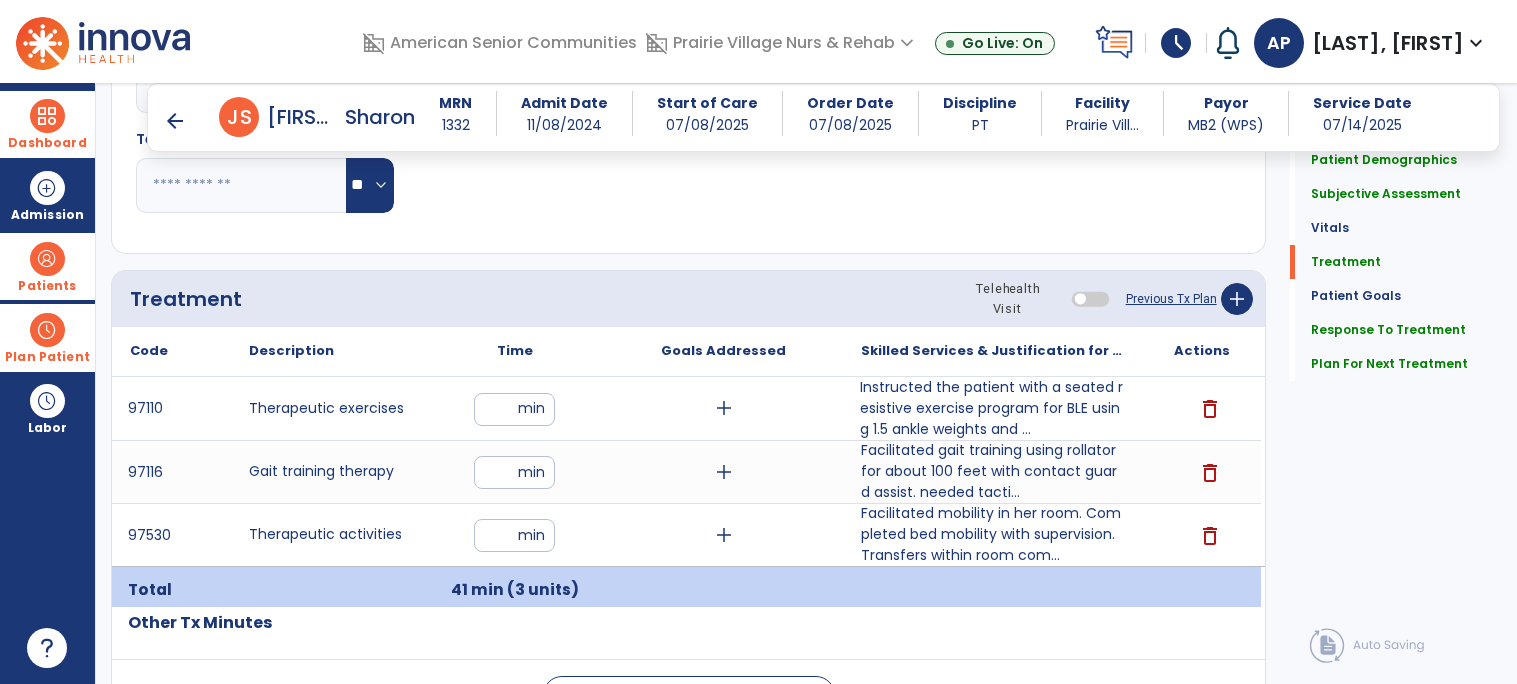 click on "Quick Links  Patient Demographics   Patient Demographics   Subjective Assessment   Subjective Assessment   Vitals   Vitals   Treatment   Treatment   Patient Goals   Patient Goals   Response To Treatment   Response To Treatment   Plan For Next Treatment   Plan For Next Treatment" 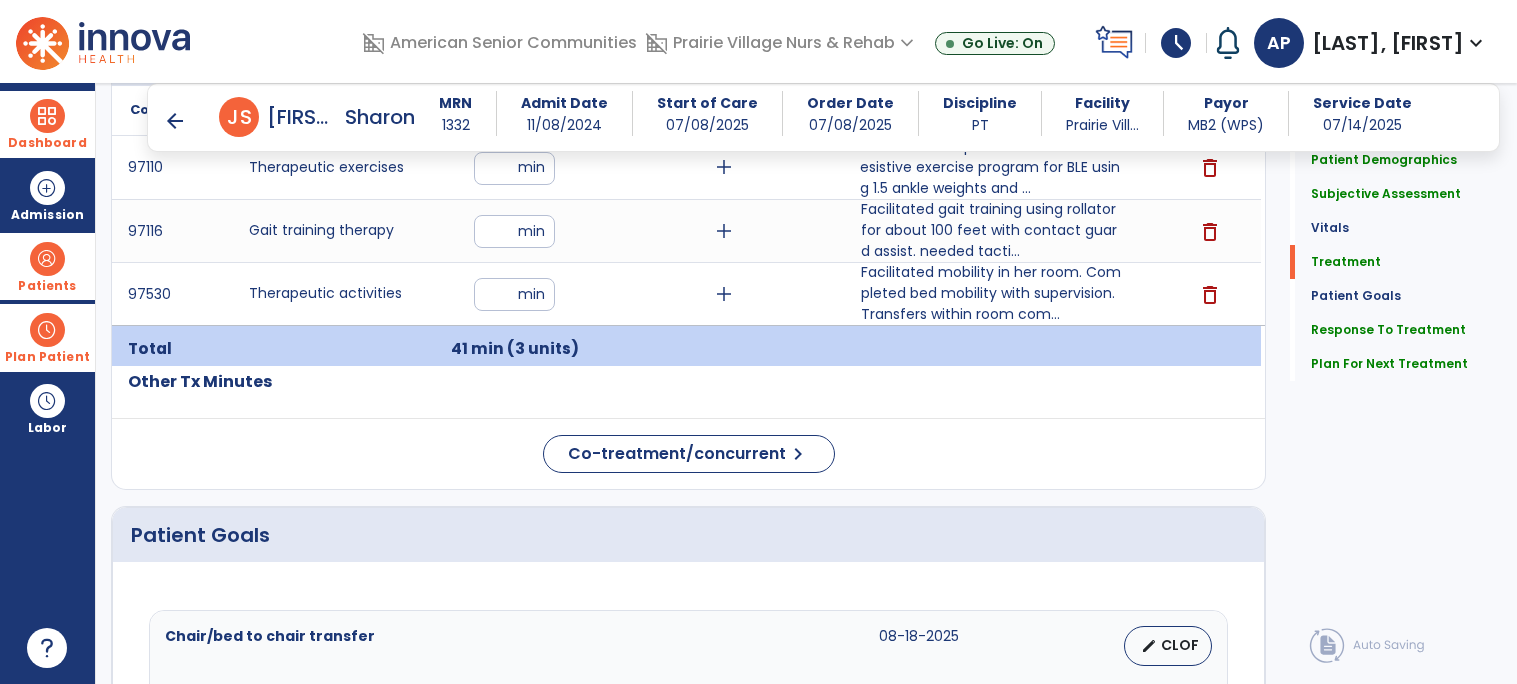 scroll, scrollTop: 1297, scrollLeft: 0, axis: vertical 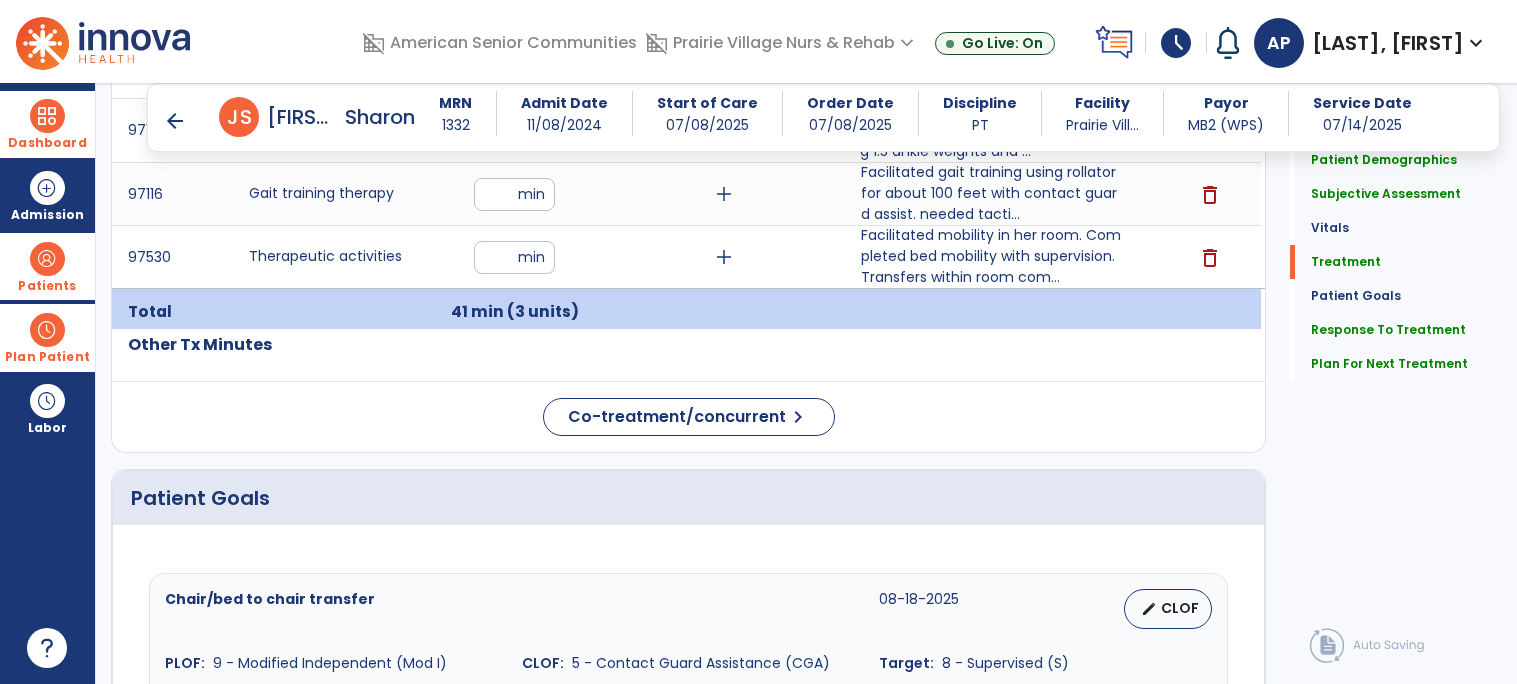 click on "Quick Links  Patient Demographics   Patient Demographics   Subjective Assessment   Subjective Assessment   Vitals   Vitals   Treatment   Treatment   Patient Goals   Patient Goals   Response To Treatment   Response To Treatment   Plan For Next Treatment   Plan For Next Treatment" 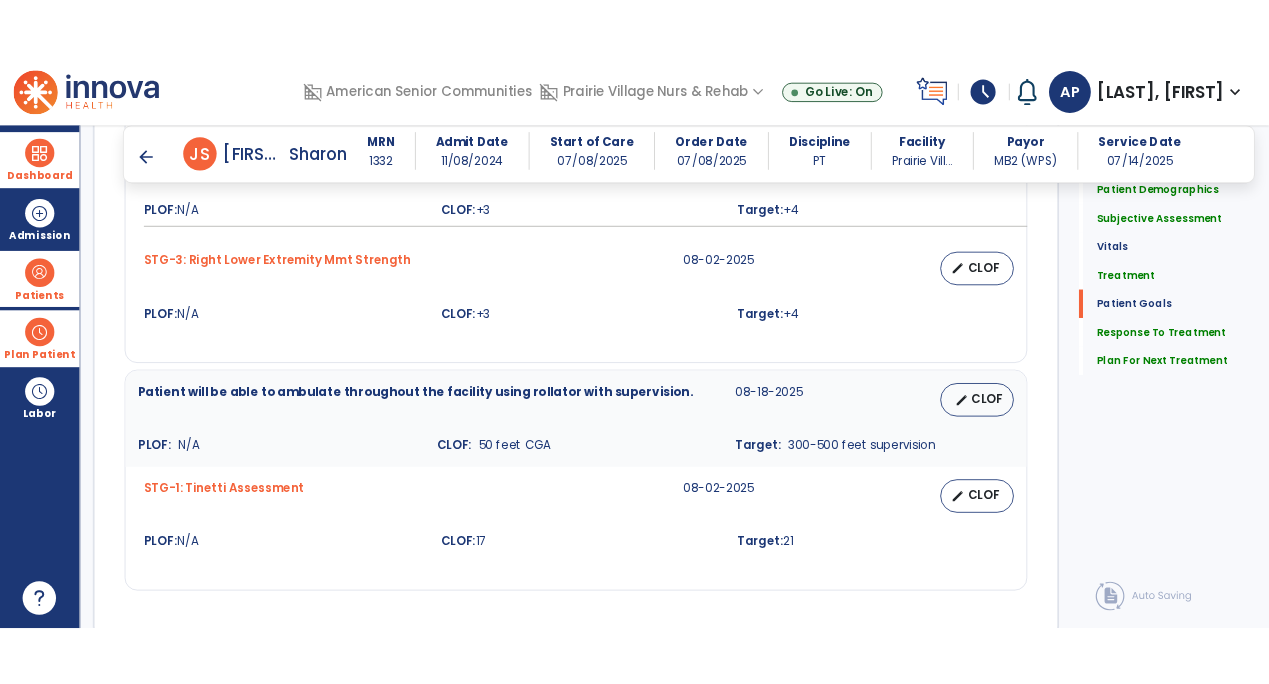 scroll, scrollTop: 2031, scrollLeft: 0, axis: vertical 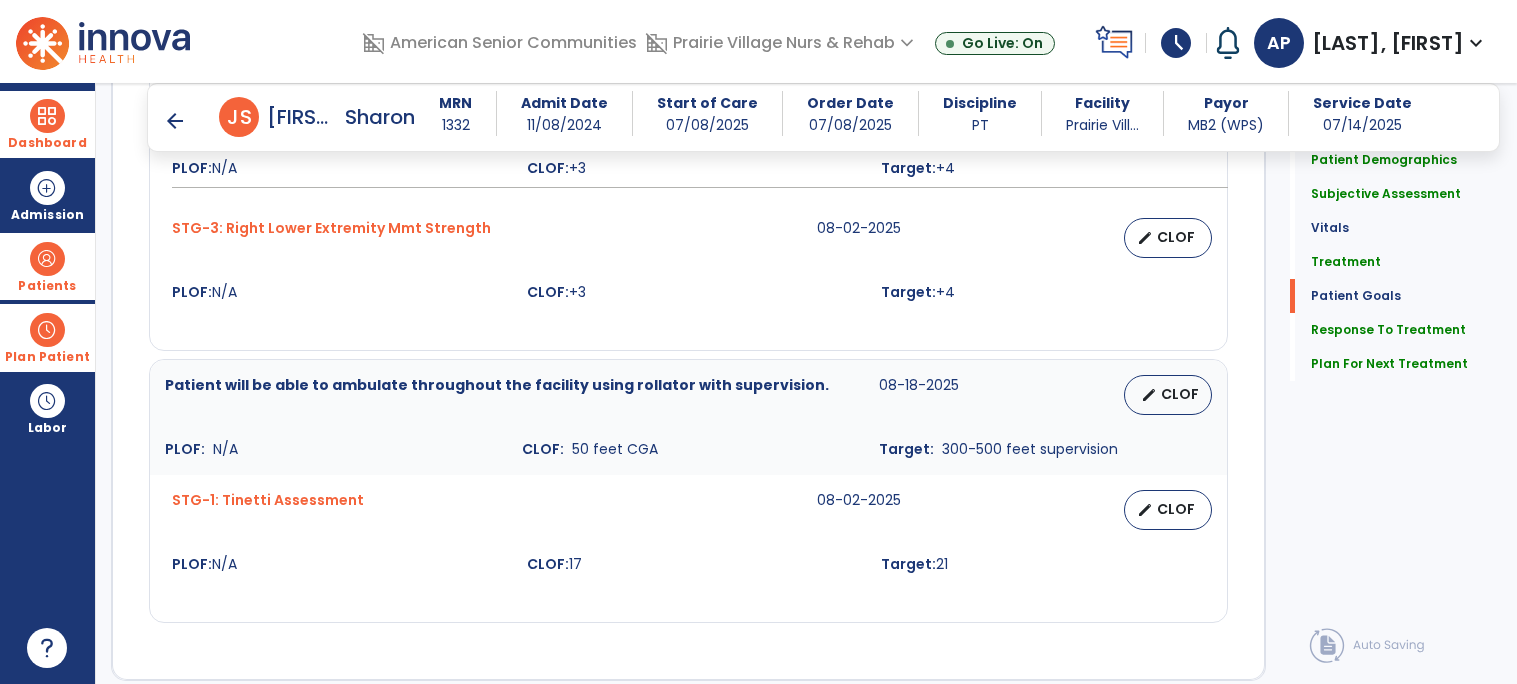 click on "Quick Links  Patient Demographics   Patient Demographics   Subjective Assessment   Subjective Assessment   Vitals   Vitals   Treatment   Treatment   Patient Goals   Patient Goals   Response To Treatment   Response To Treatment   Plan For Next Treatment   Plan For Next Treatment" 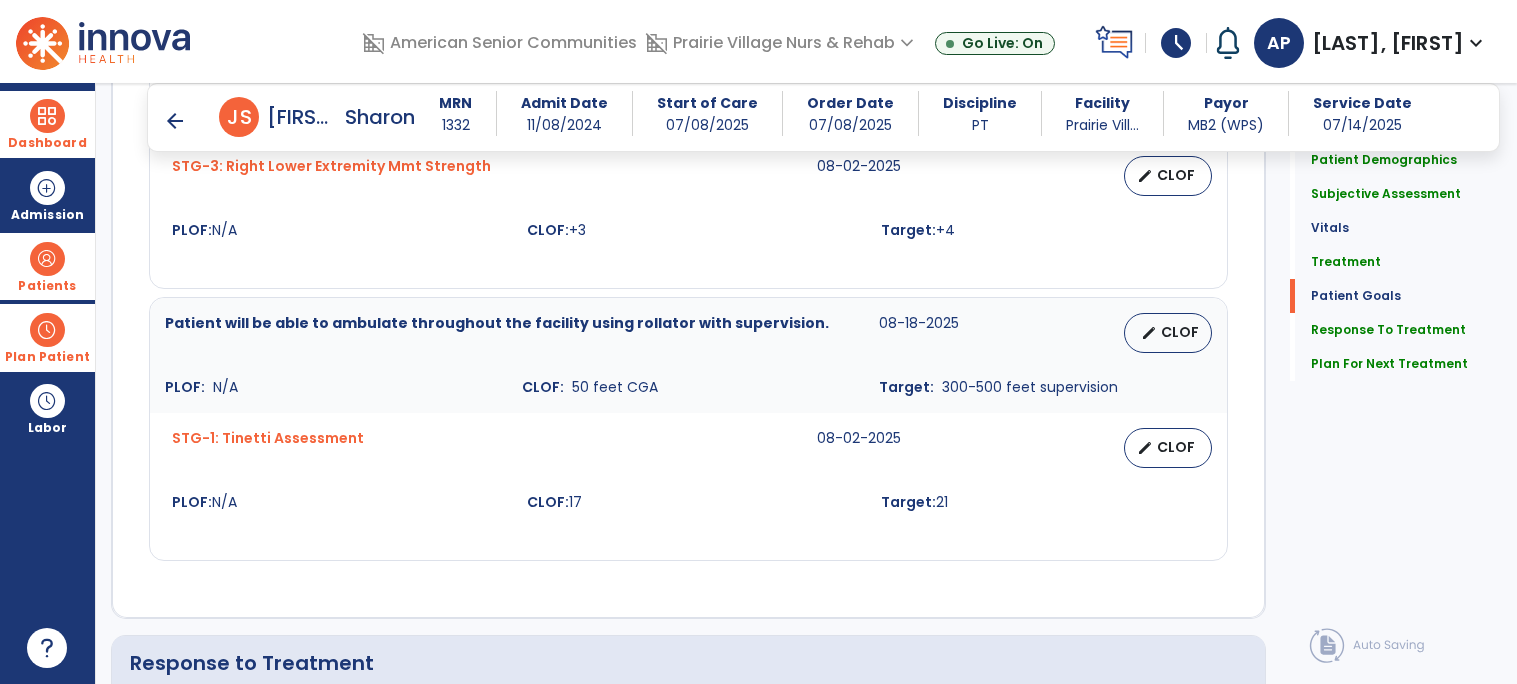 scroll, scrollTop: 2031, scrollLeft: 0, axis: vertical 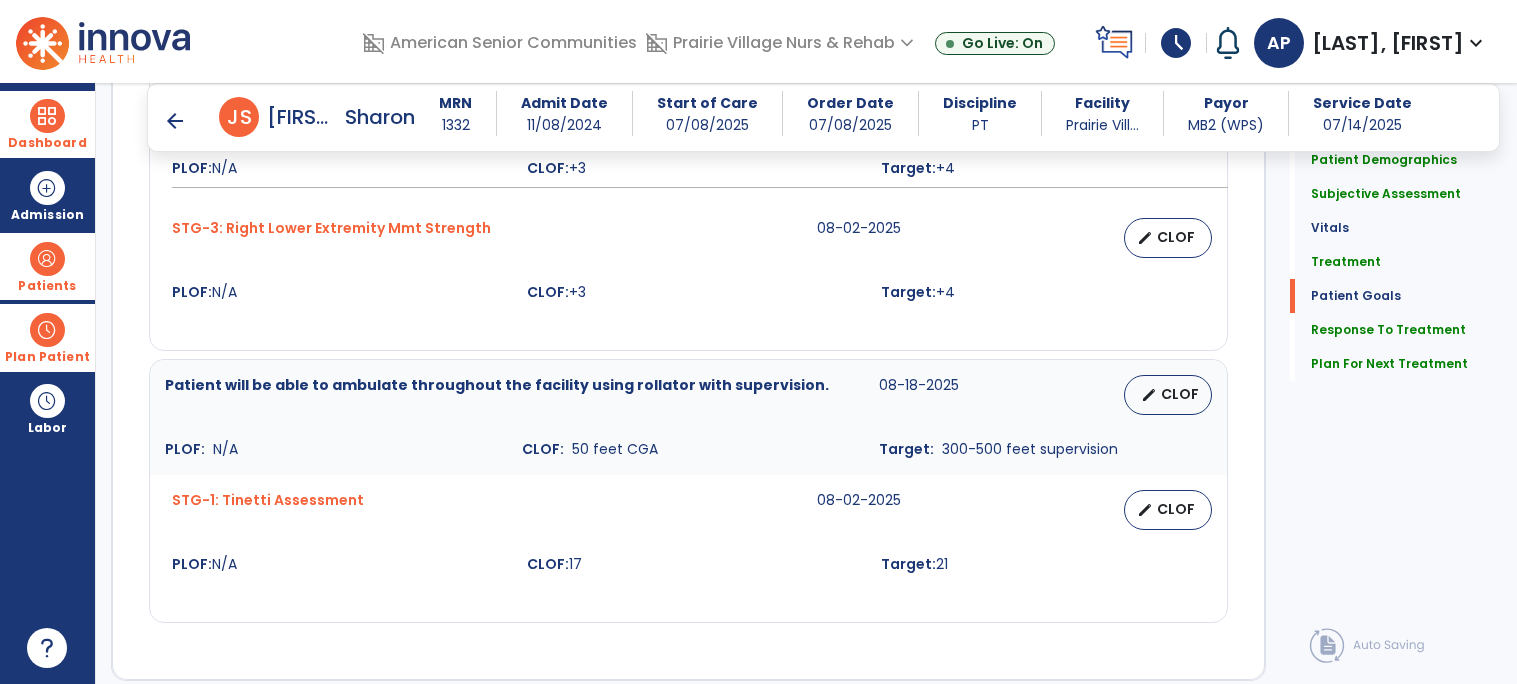click on "Quick Links  Patient Demographics   Patient Demographics   Subjective Assessment   Subjective Assessment   Vitals   Vitals   Treatment   Treatment   Patient Goals   Patient Goals   Response To Treatment   Response To Treatment   Plan For Next Treatment   Plan For Next Treatment" 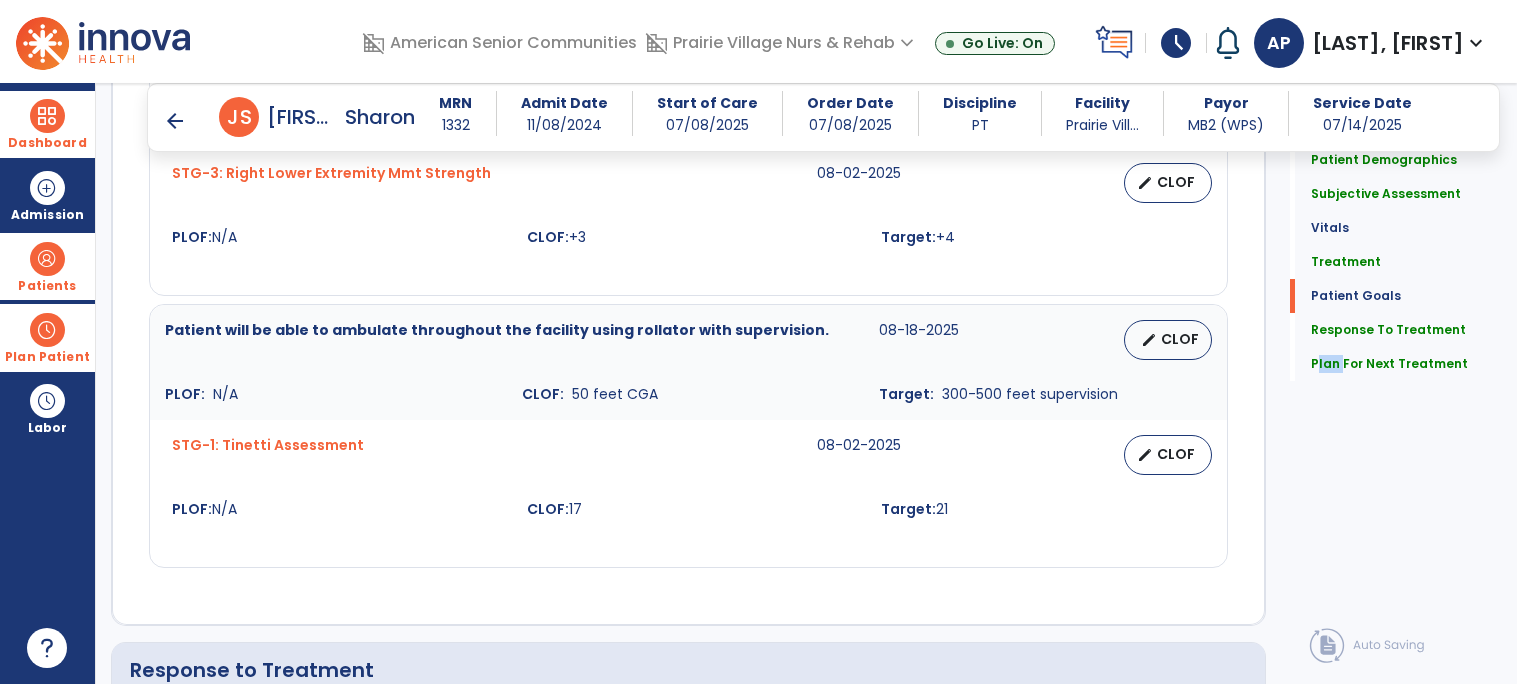 scroll, scrollTop: 2095, scrollLeft: 0, axis: vertical 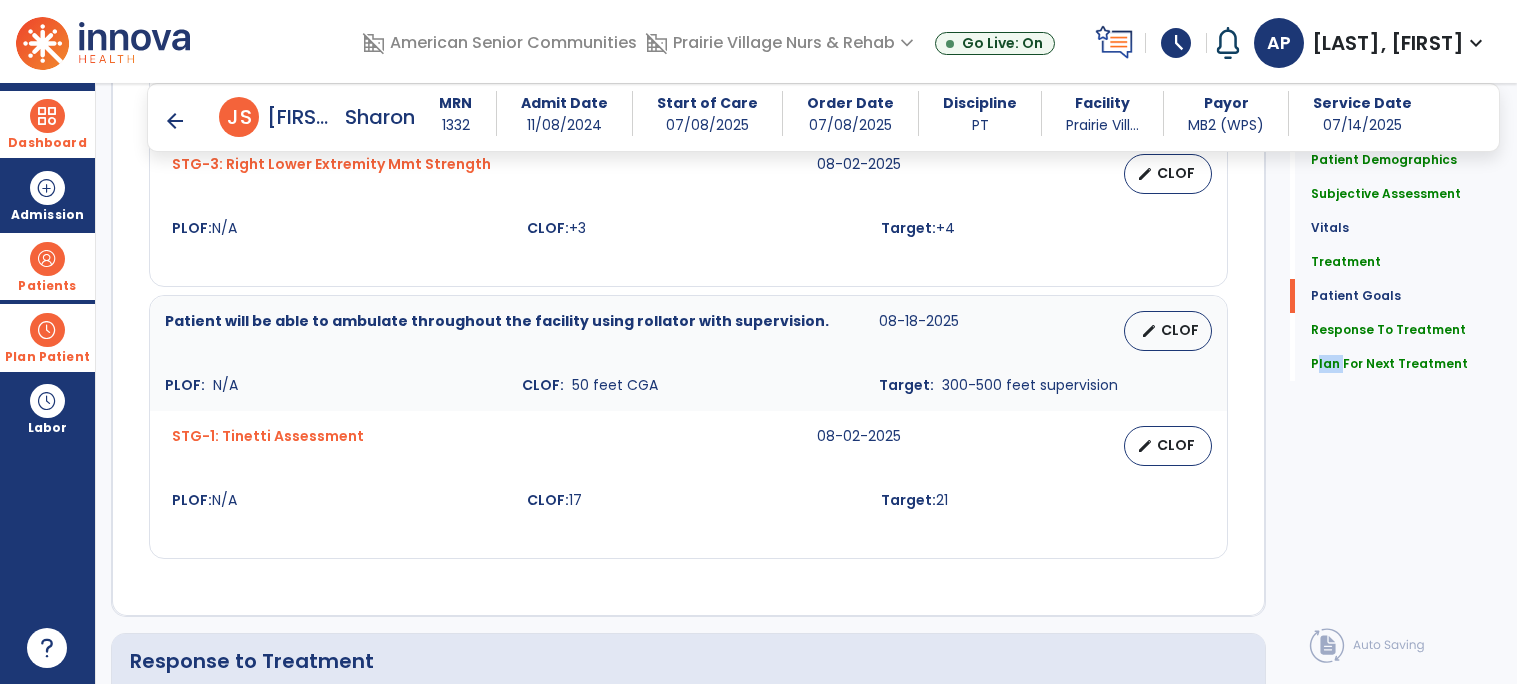 click on "Quick Links  Patient Demographics   Patient Demographics   Subjective Assessment   Subjective Assessment   Vitals   Vitals   Treatment   Treatment   Patient Goals   Patient Goals   Response To Treatment   Response To Treatment   Plan For Next Treatment   Plan For Next Treatment" 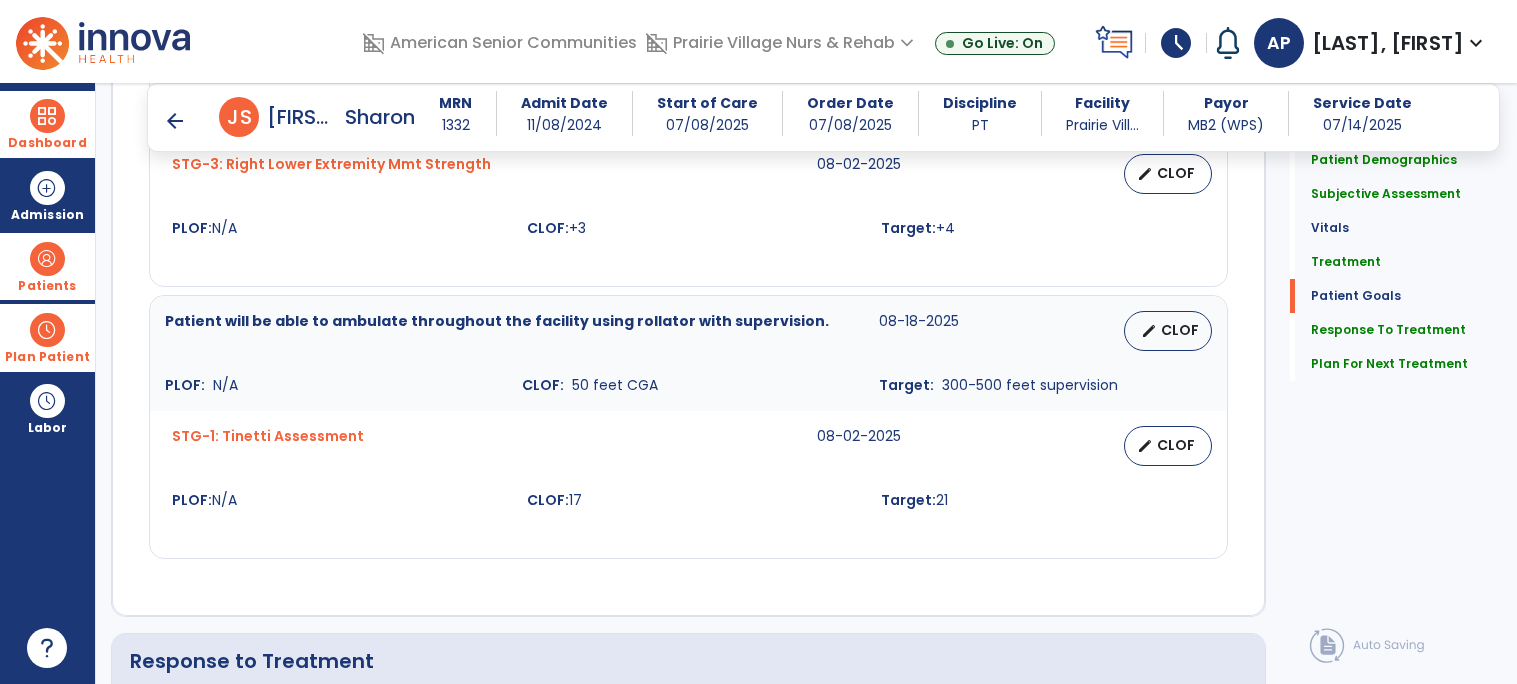 click on "Quick Links  Patient Demographics   Patient Demographics   Subjective Assessment   Subjective Assessment   Vitals   Vitals   Treatment   Treatment   Patient Goals   Patient Goals   Response To Treatment   Response To Treatment   Plan For Next Treatment   Plan For Next Treatment" 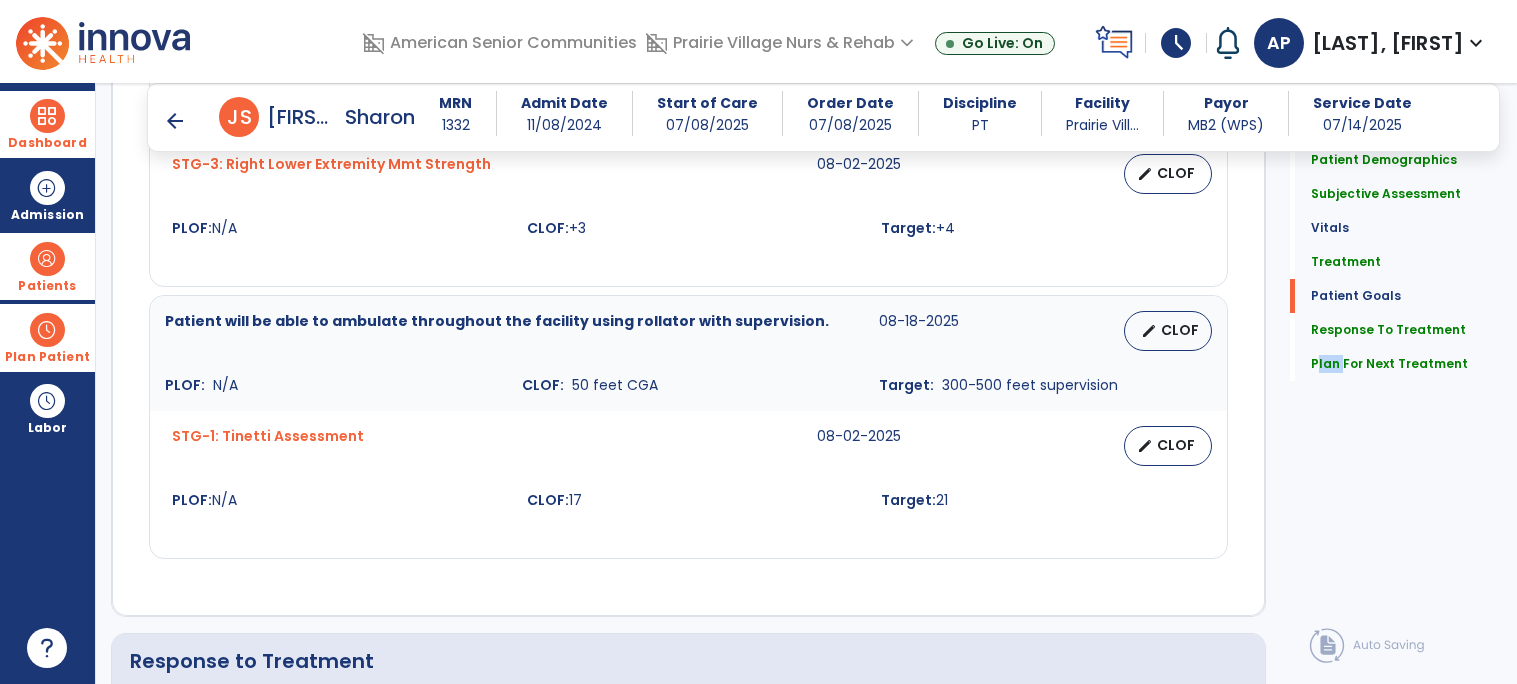 click on "Quick Links  Patient Demographics   Patient Demographics   Subjective Assessment   Subjective Assessment   Vitals   Vitals   Treatment   Treatment   Patient Goals   Patient Goals   Response To Treatment   Response To Treatment   Plan For Next Treatment   Plan For Next Treatment" 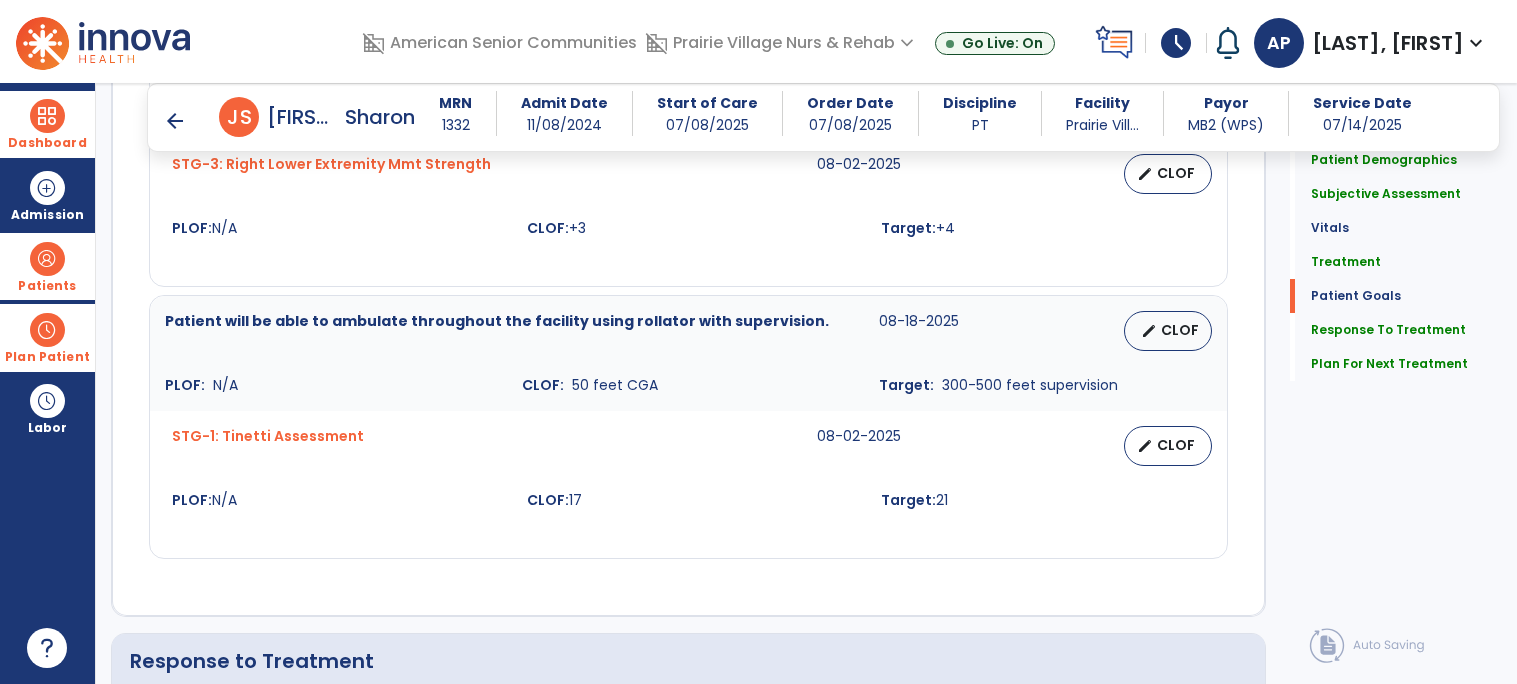 click on "Patient Demographics  Medical Diagnosis   Treatment Diagnosis   Precautions   Contraindications
Code
Description
Pdpm Clinical Category
I50.30" 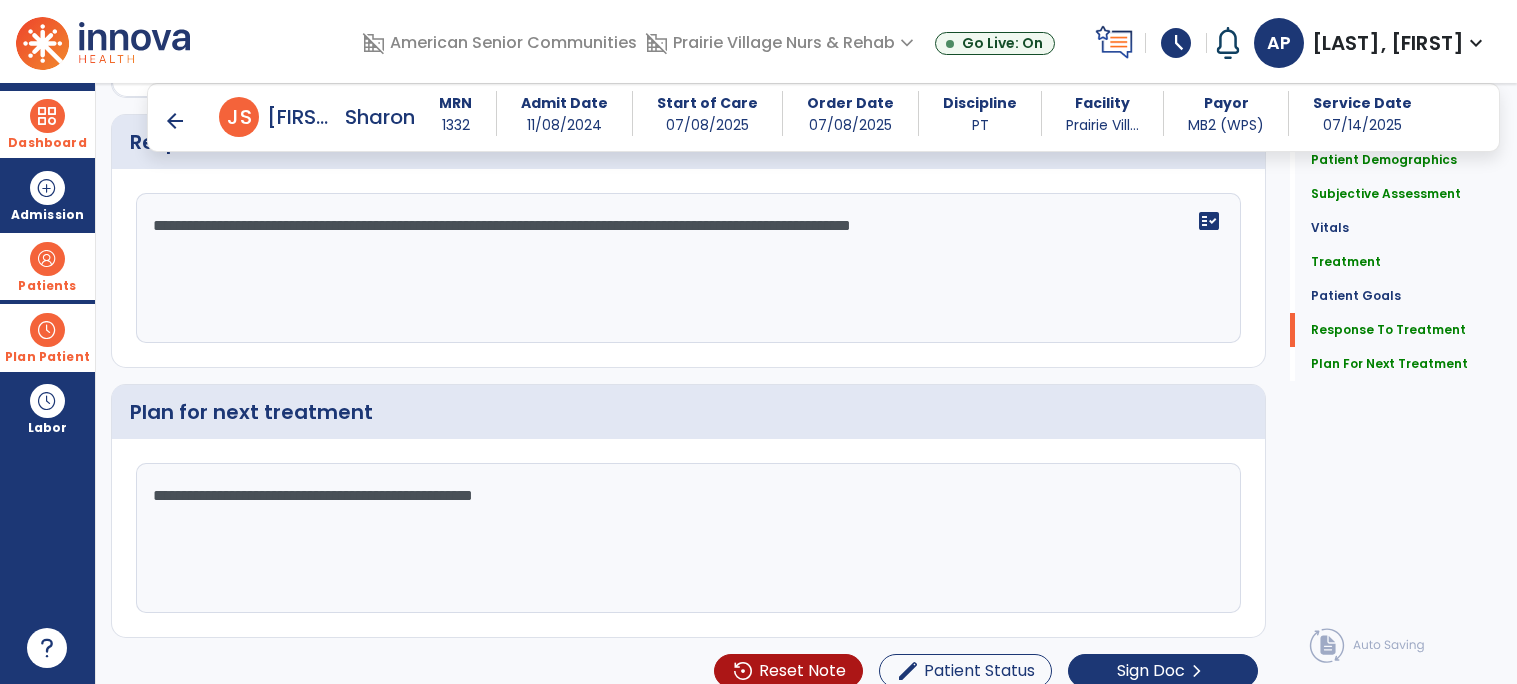 scroll, scrollTop: 2637, scrollLeft: 0, axis: vertical 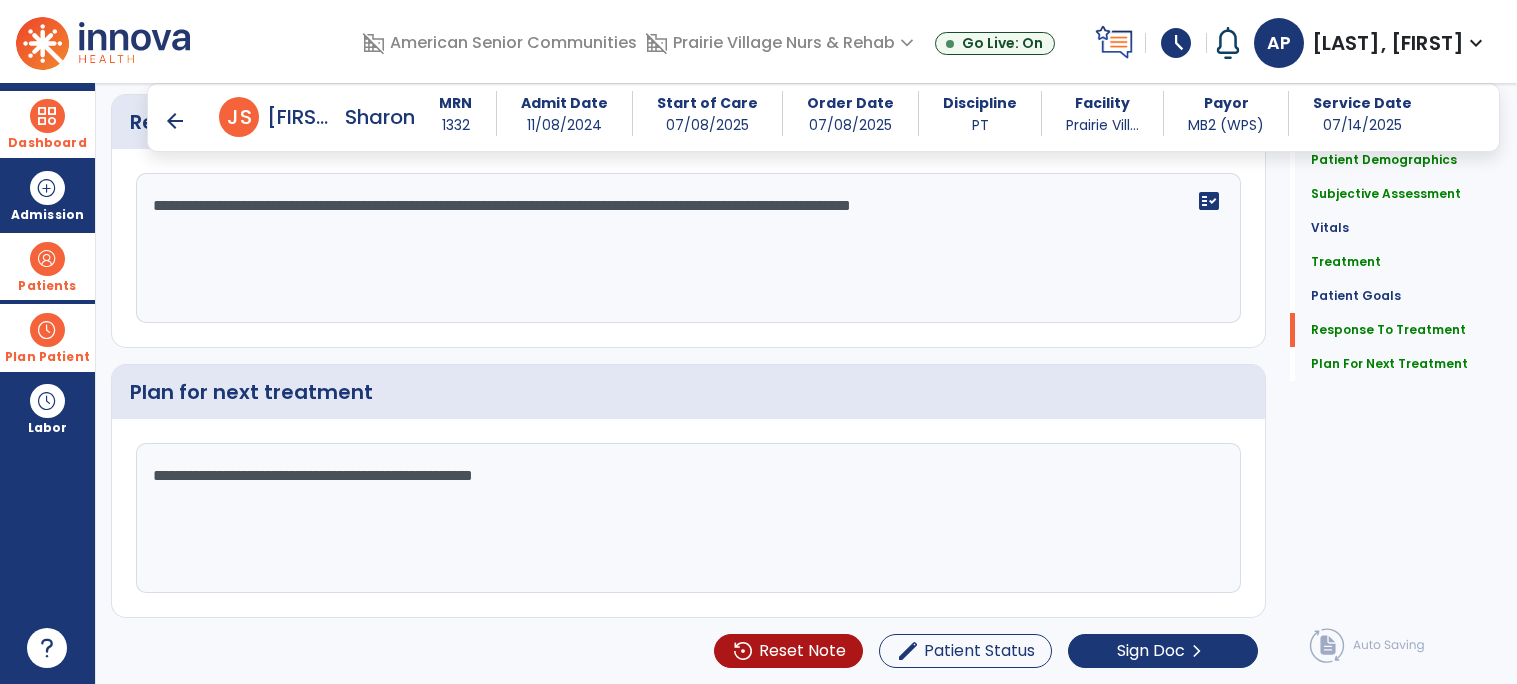 click on "**********" 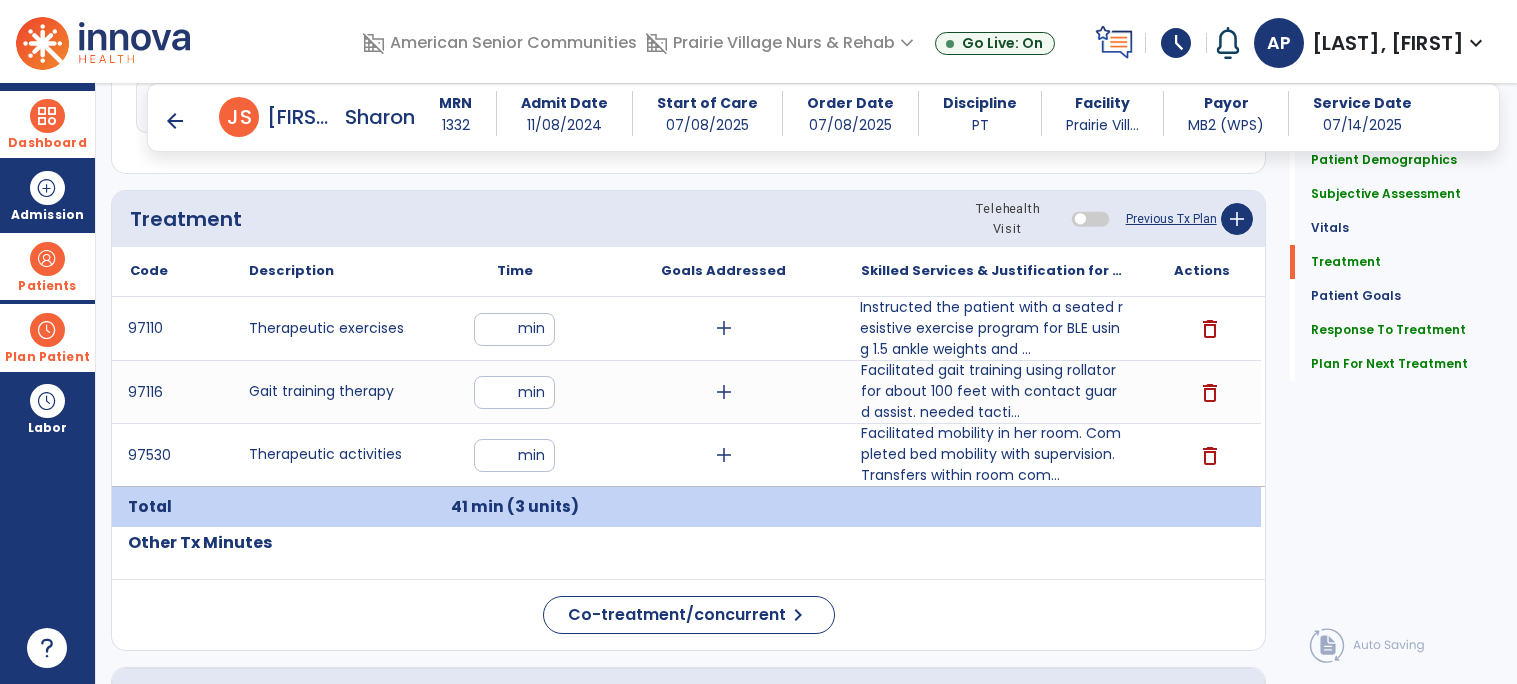 scroll, scrollTop: 1100, scrollLeft: 0, axis: vertical 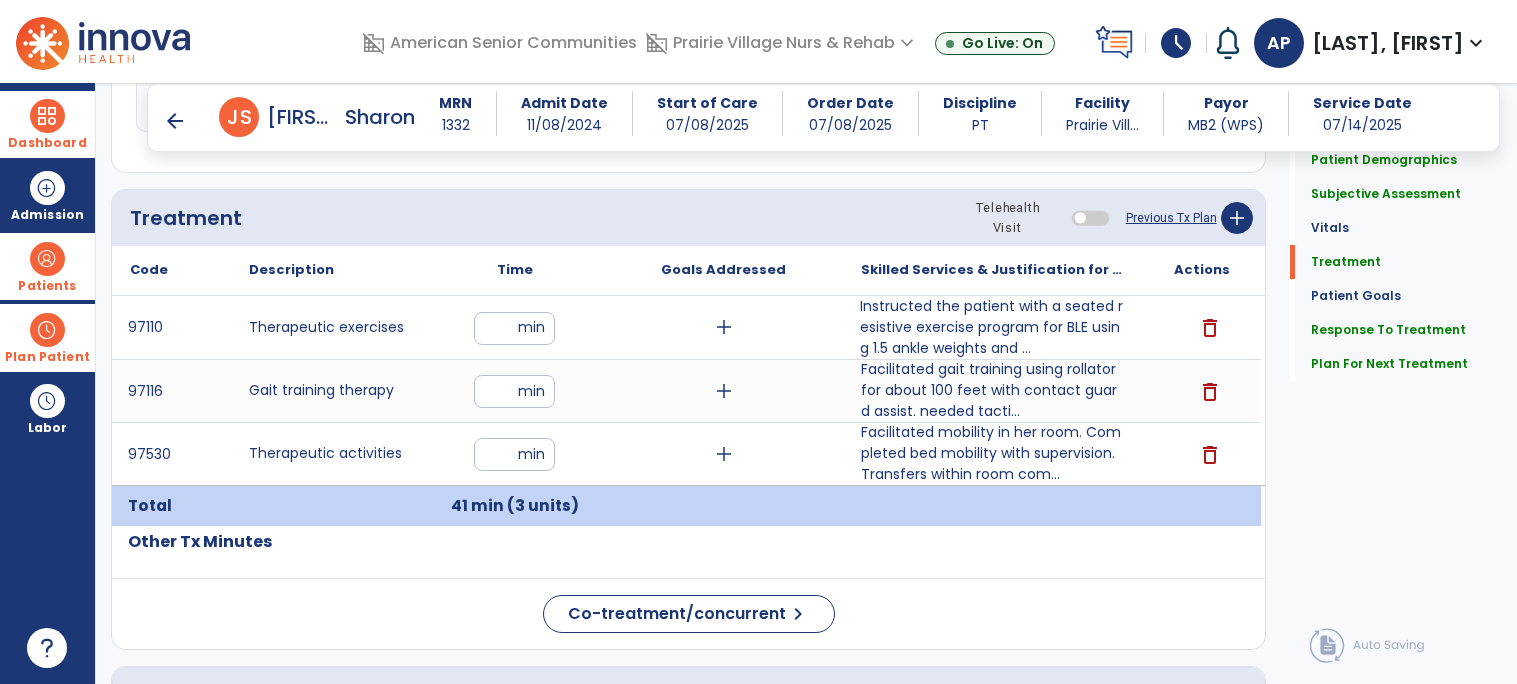 click on "Instructed the patient with a seated resistive exercise program for BLE using 1.5 ankle weights and ..." at bounding box center (992, 327) 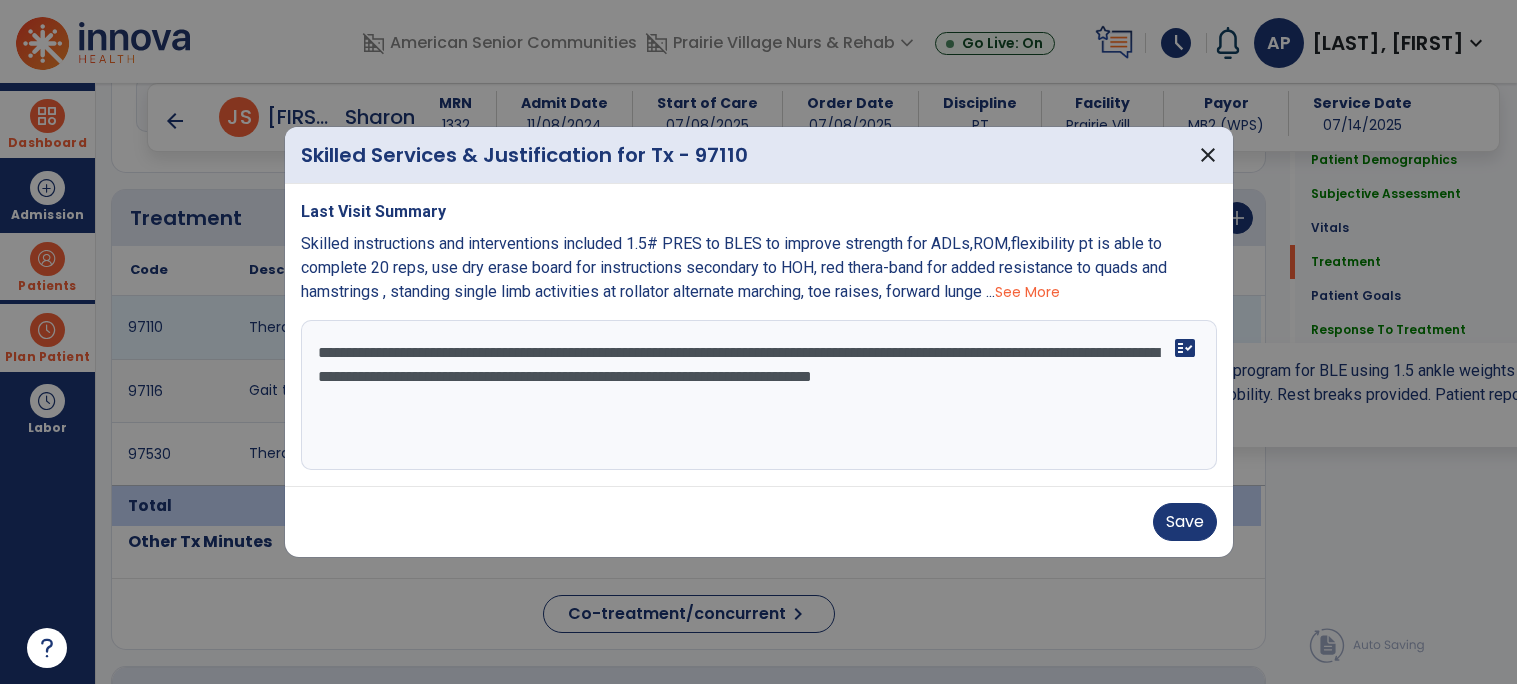 click on "**********" at bounding box center (759, 395) 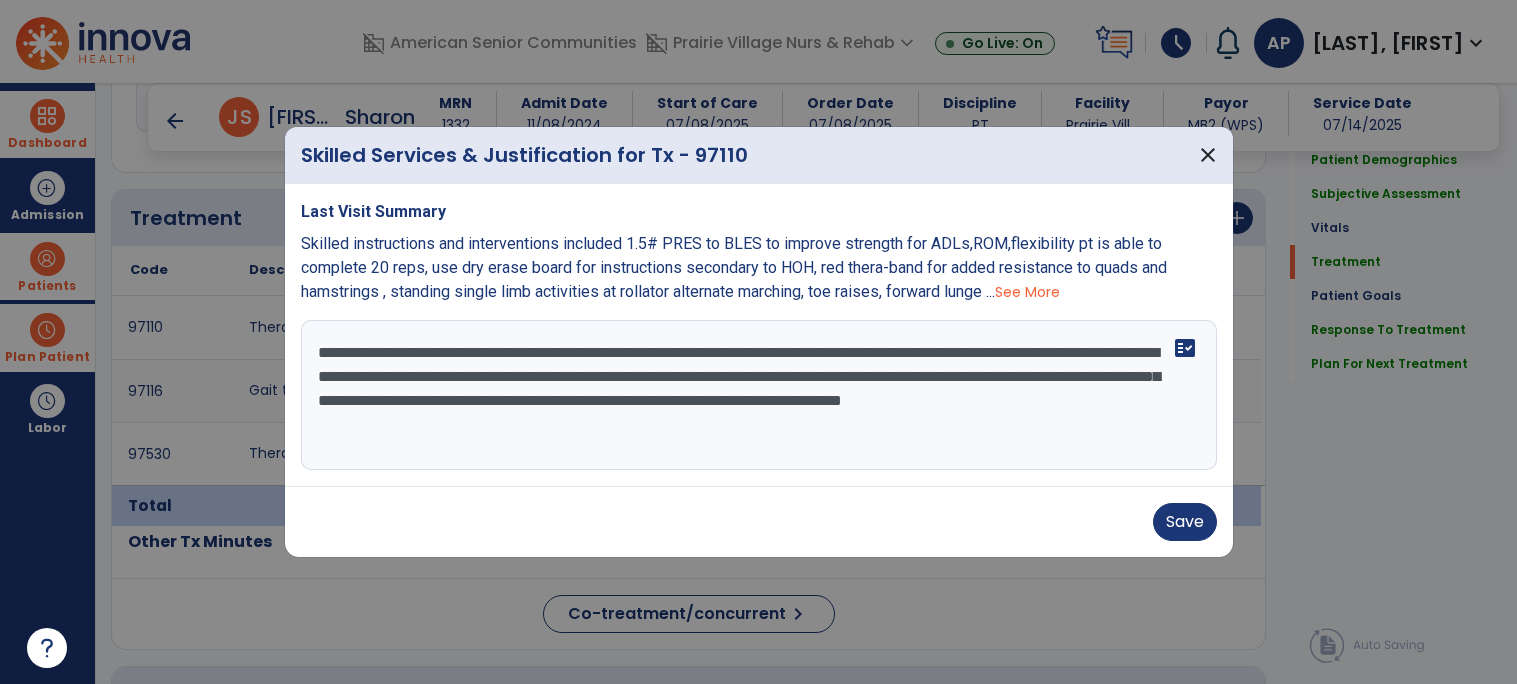 click on "See More" at bounding box center (1027, 292) 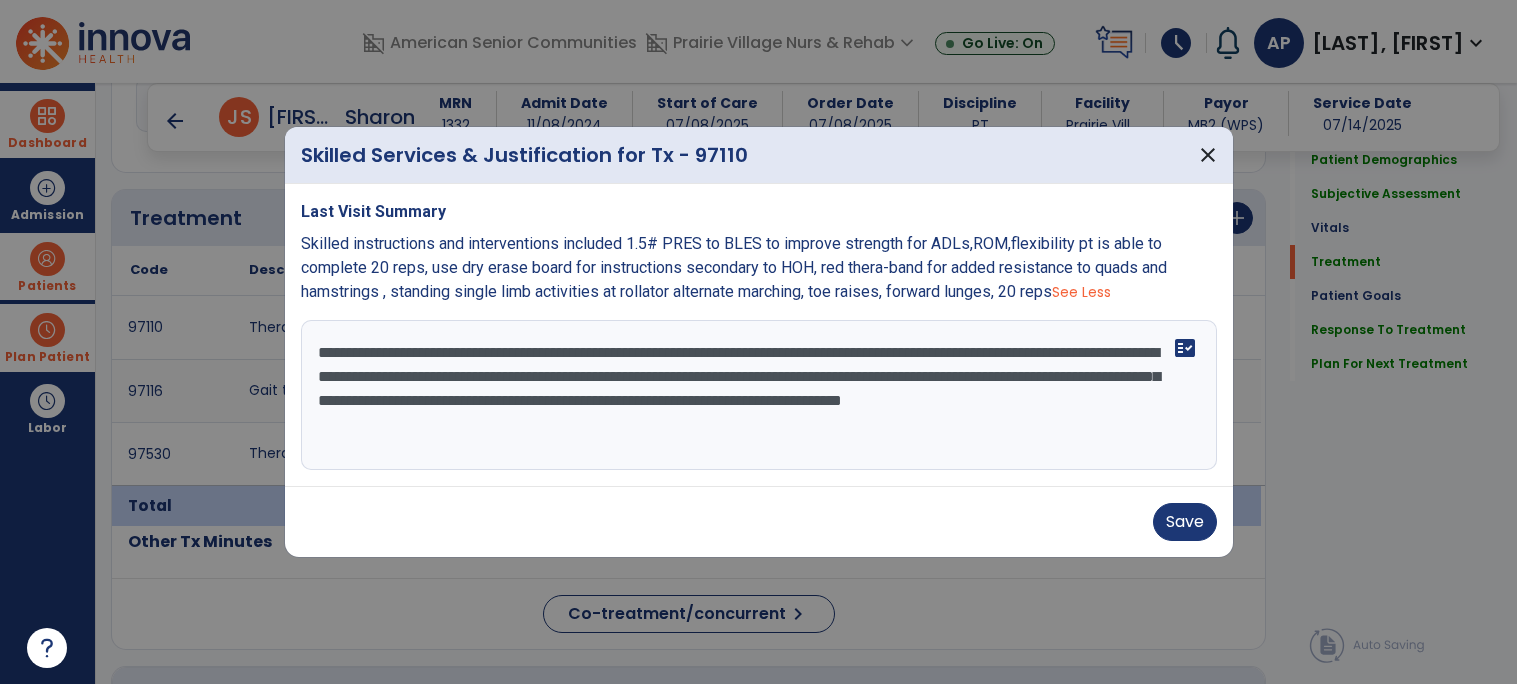click on "**********" at bounding box center (759, 395) 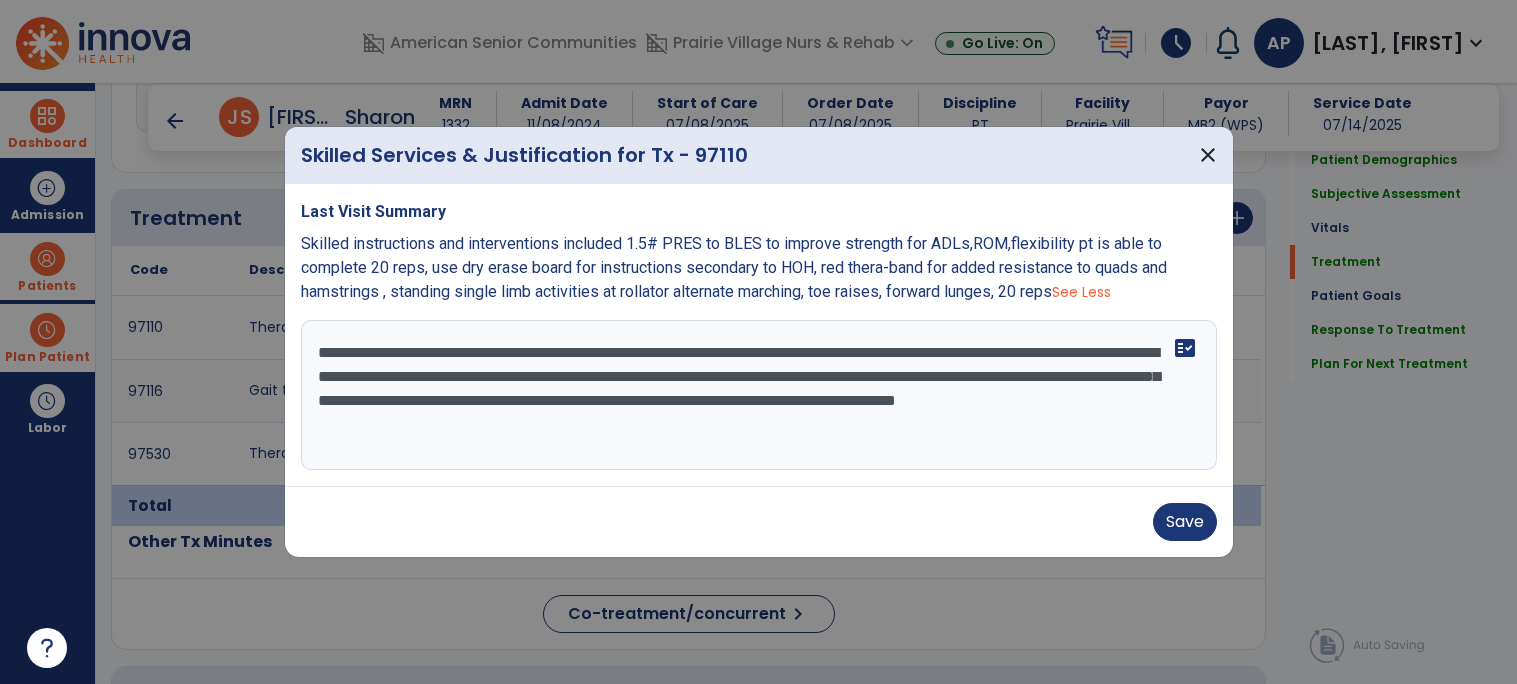 click on "**********" at bounding box center (759, 395) 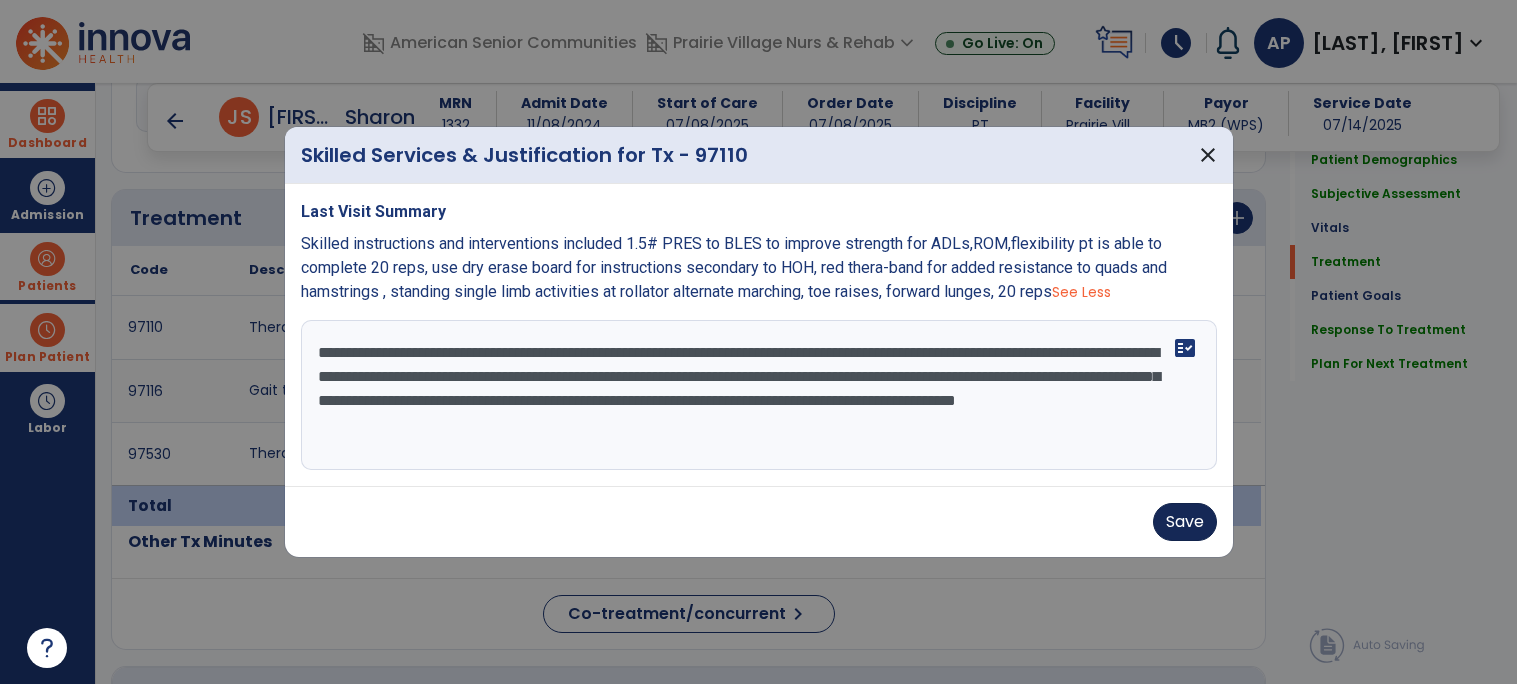 type on "**********" 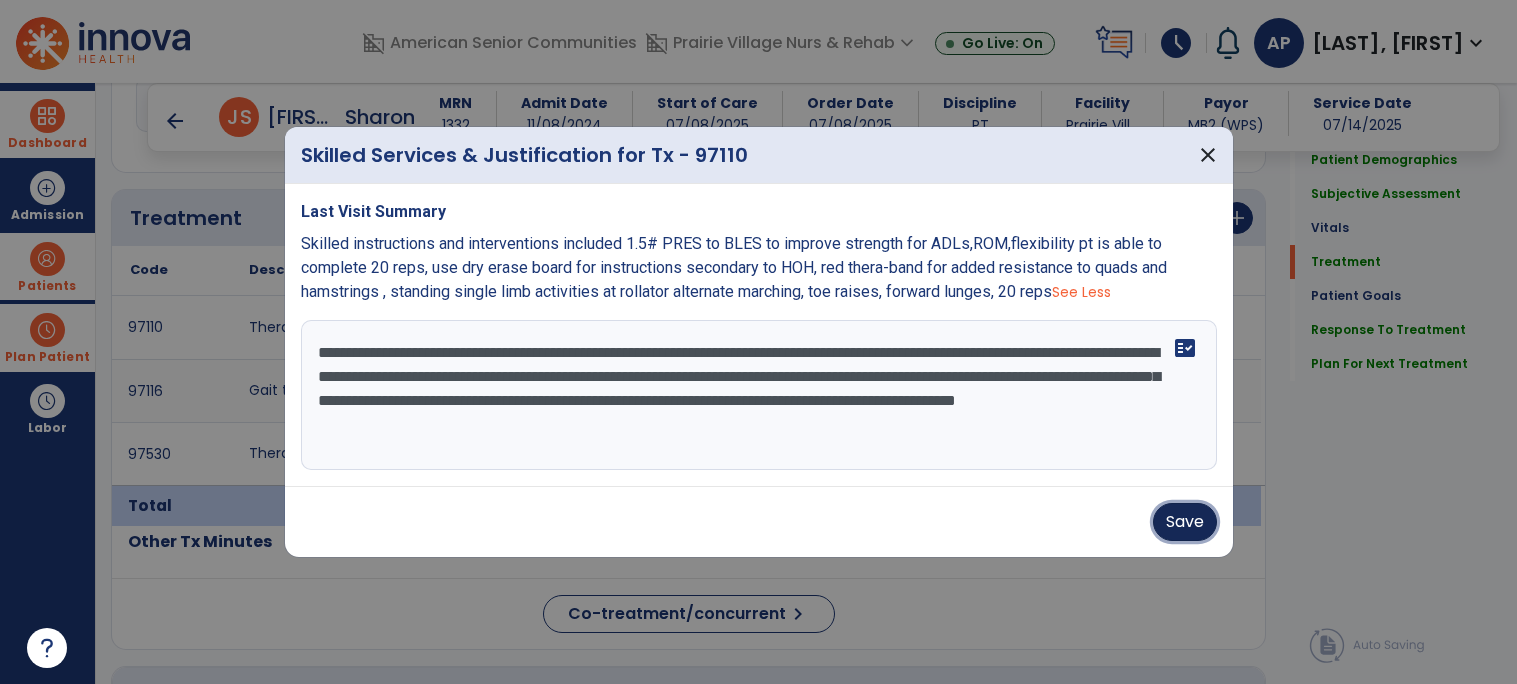 click on "Save" at bounding box center (1185, 522) 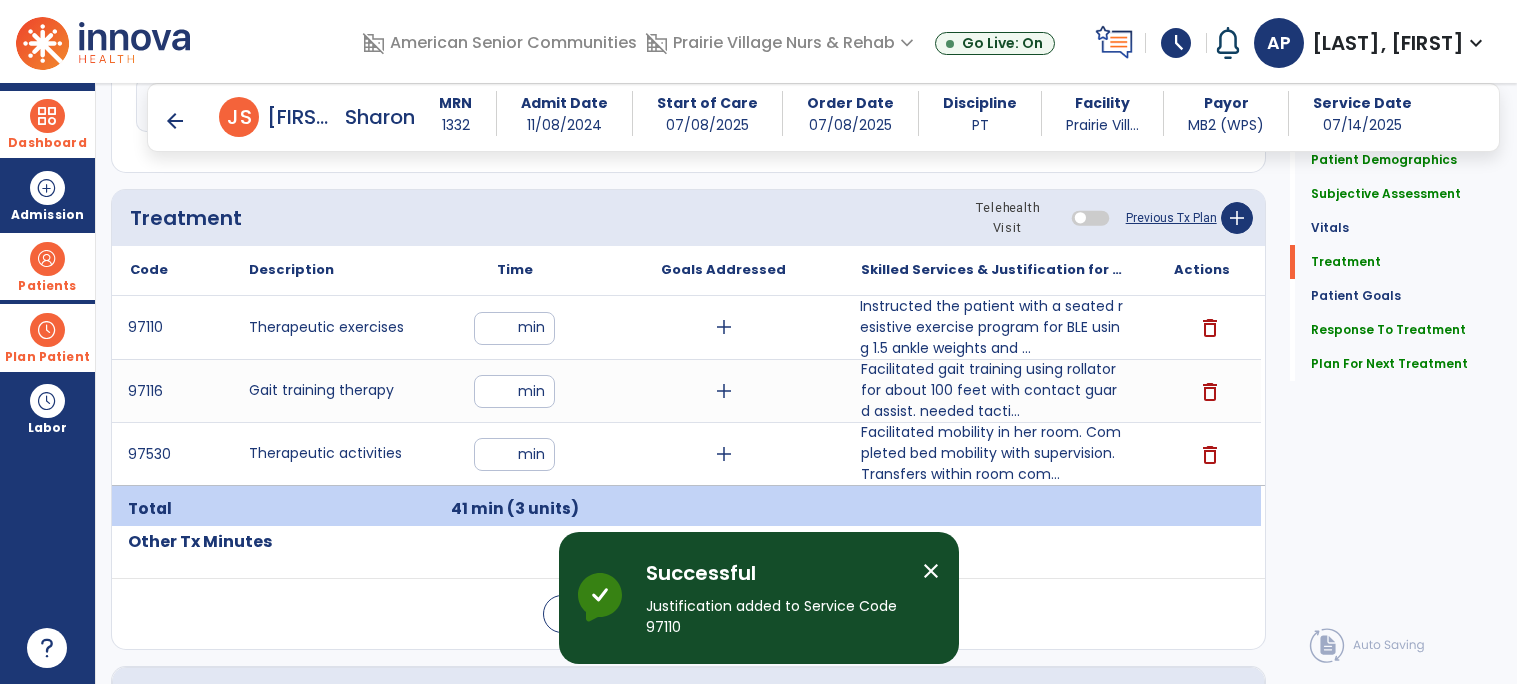 click on "Quick Links  Patient Demographics   Patient Demographics   Subjective Assessment   Subjective Assessment   Vitals   Vitals   Treatment   Treatment   Patient Goals   Patient Goals   Response To Treatment   Response To Treatment   Plan For Next Treatment   Plan For Next Treatment" 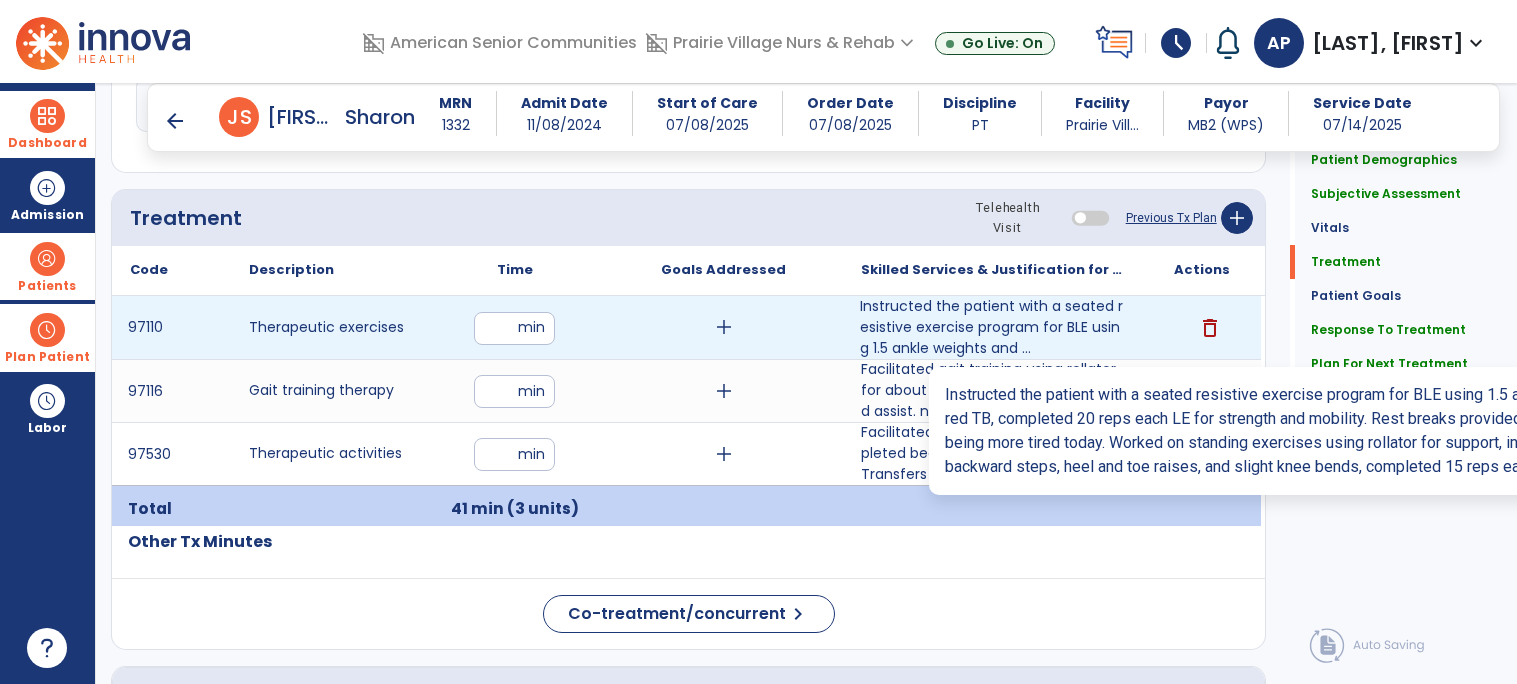 click on "Instructed the patient with a seated resistive exercise program for BLE using 1.5 ankle weights and ..." at bounding box center (992, 327) 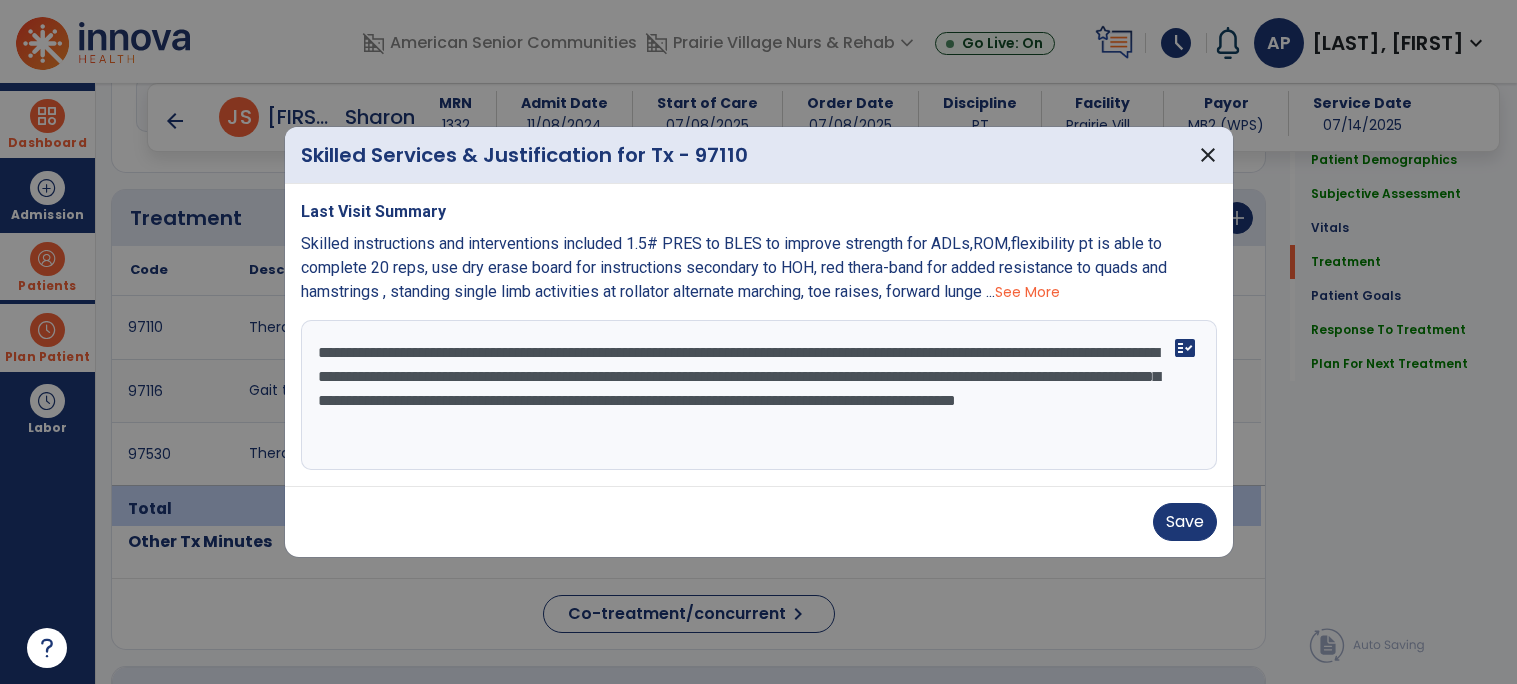 click on "**********" at bounding box center (759, 395) 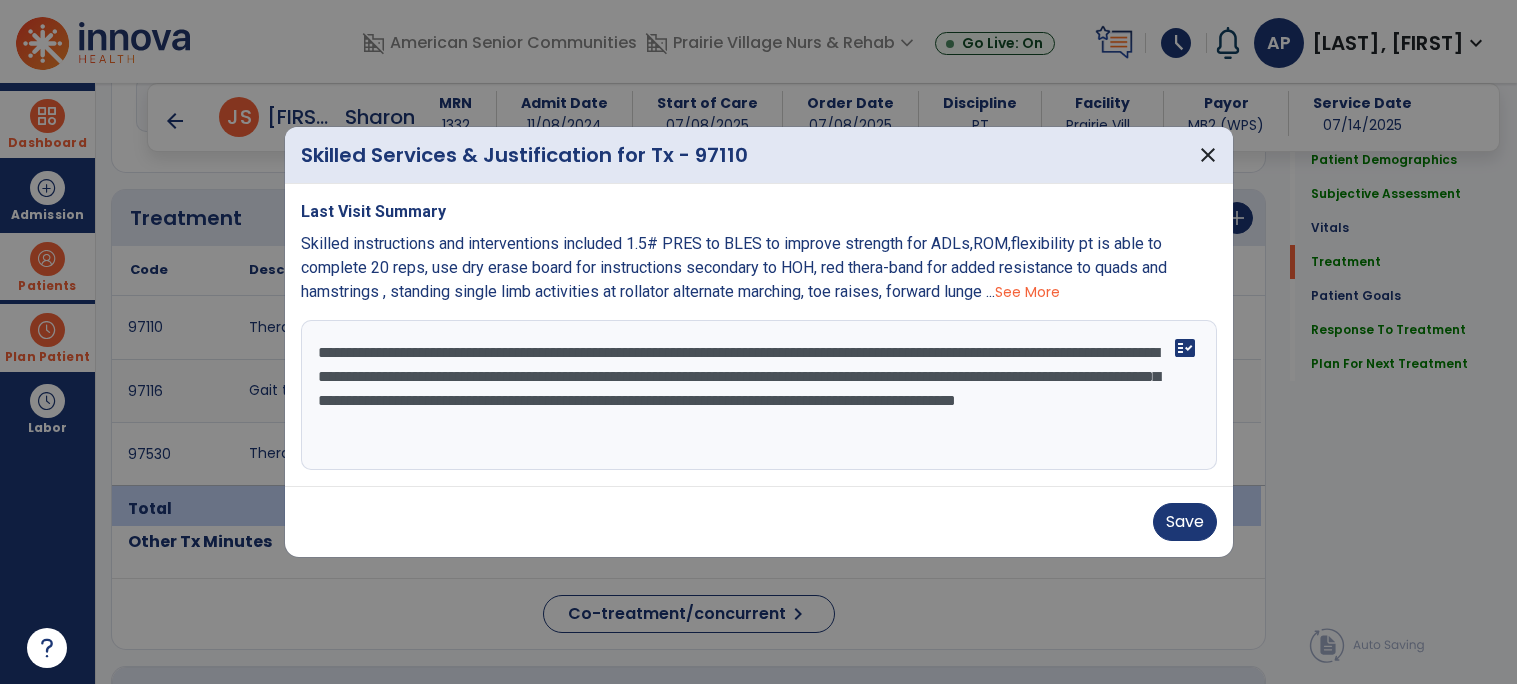 click on "**********" at bounding box center [759, 395] 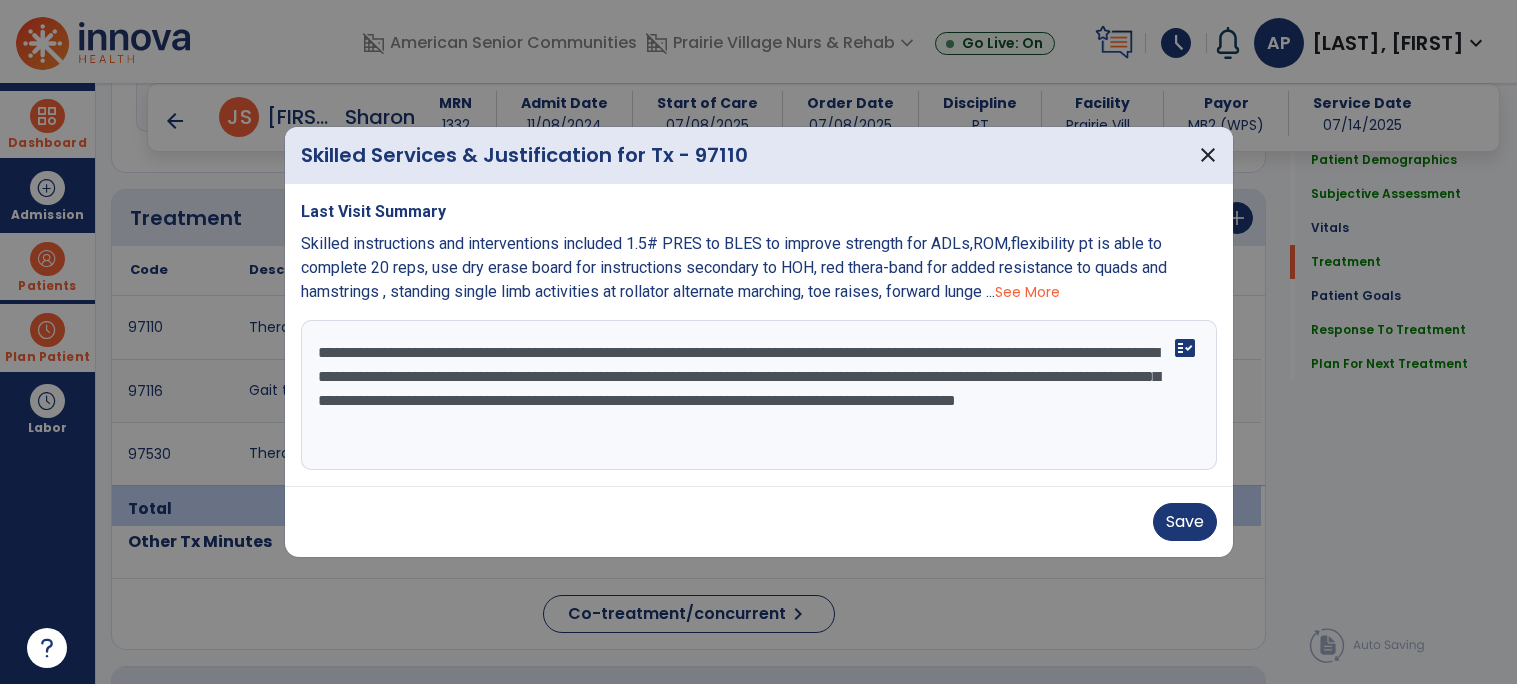 click on "**********" at bounding box center [759, 395] 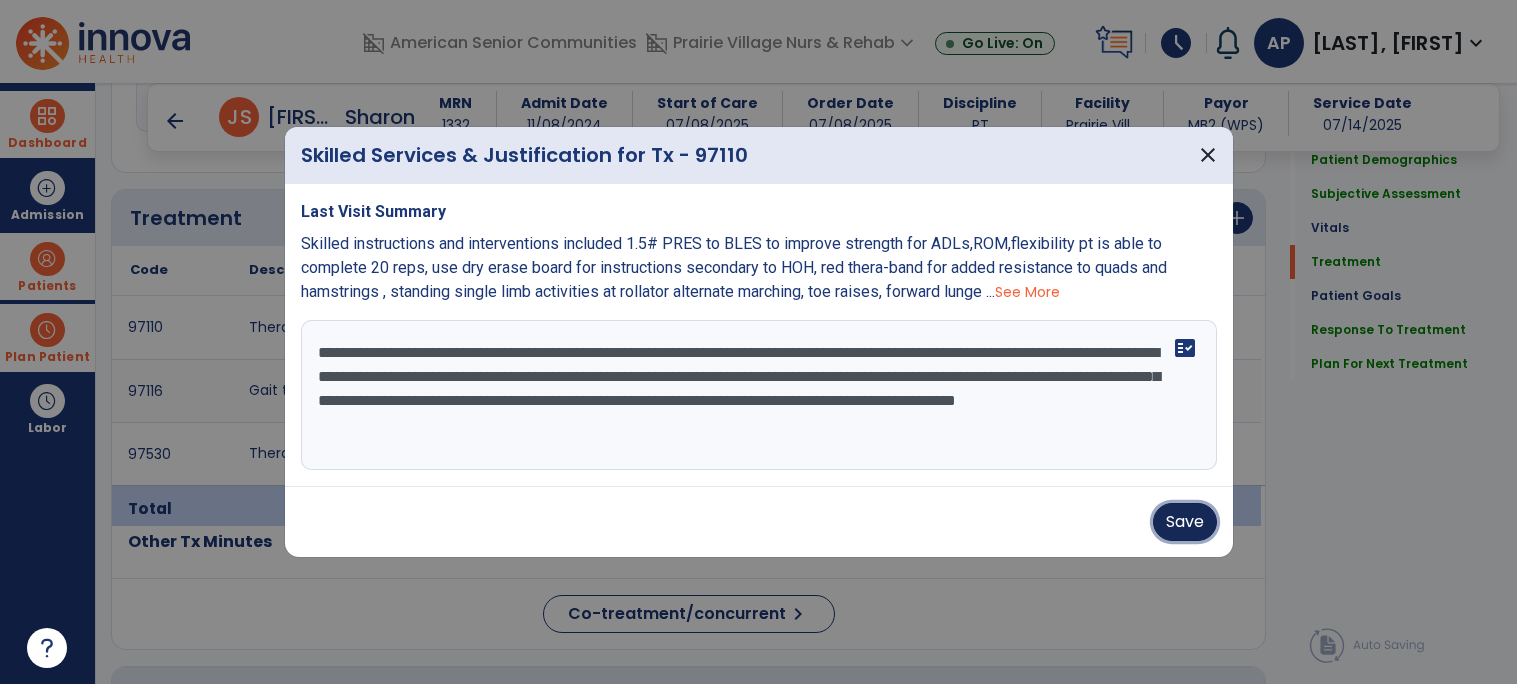 click on "Save" at bounding box center (1185, 522) 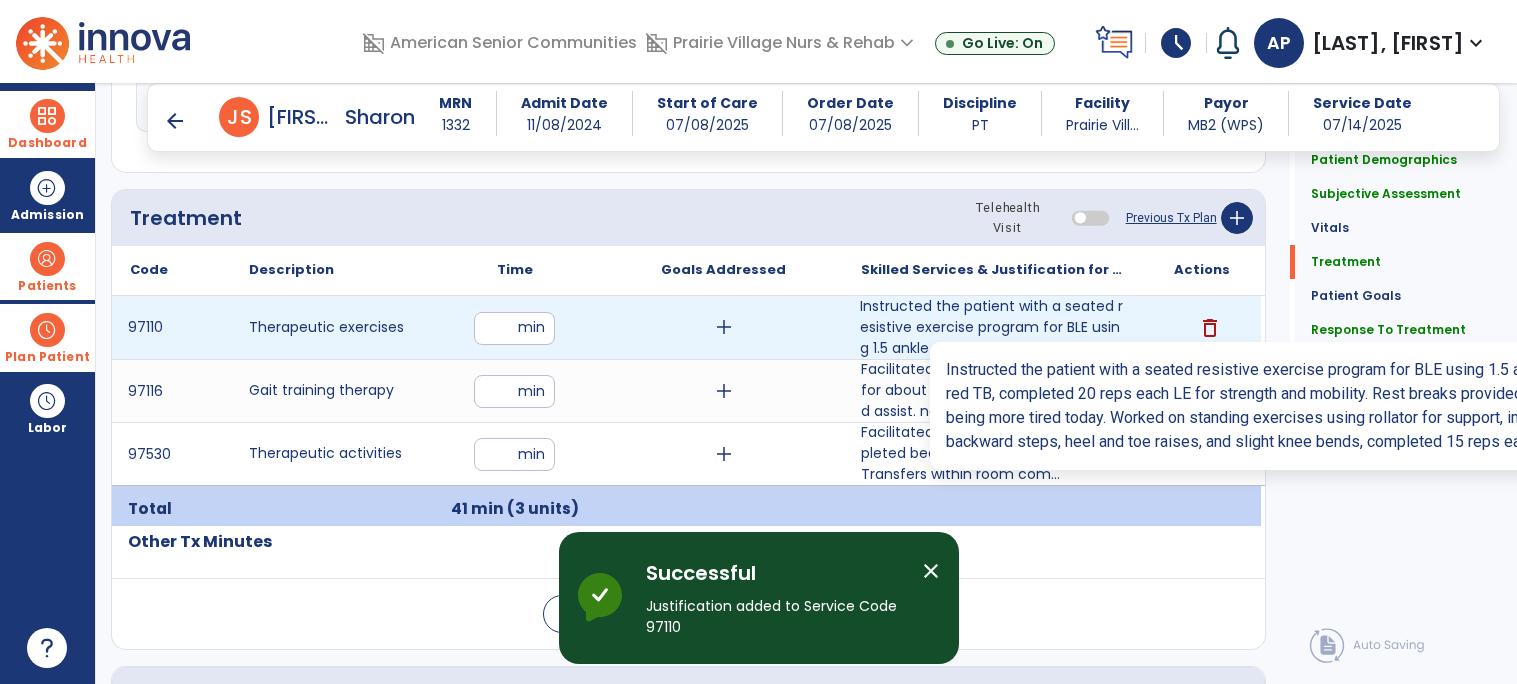 click on "Instructed the patient with a seated resistive exercise program for BLE using 1.5 ankle weights and ..." at bounding box center (992, 327) 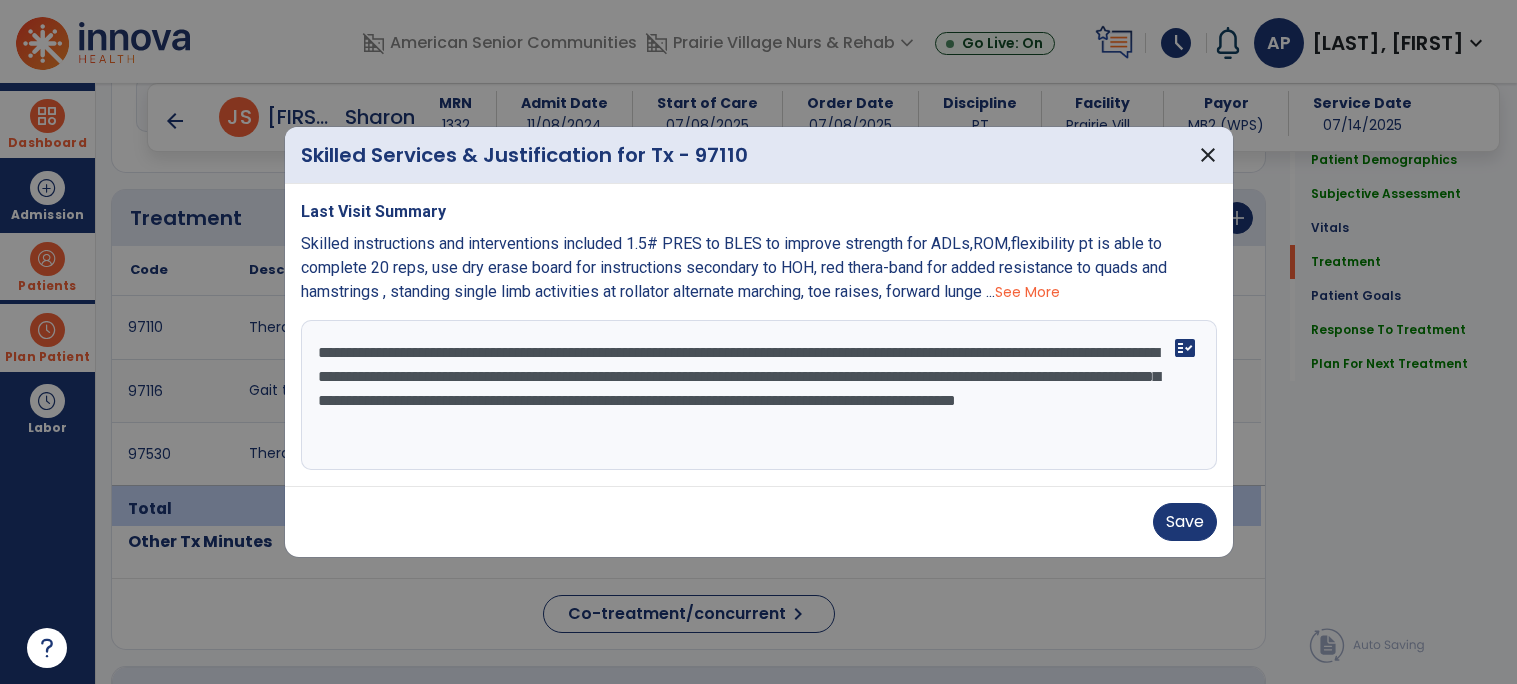 click on "**********" at bounding box center [759, 395] 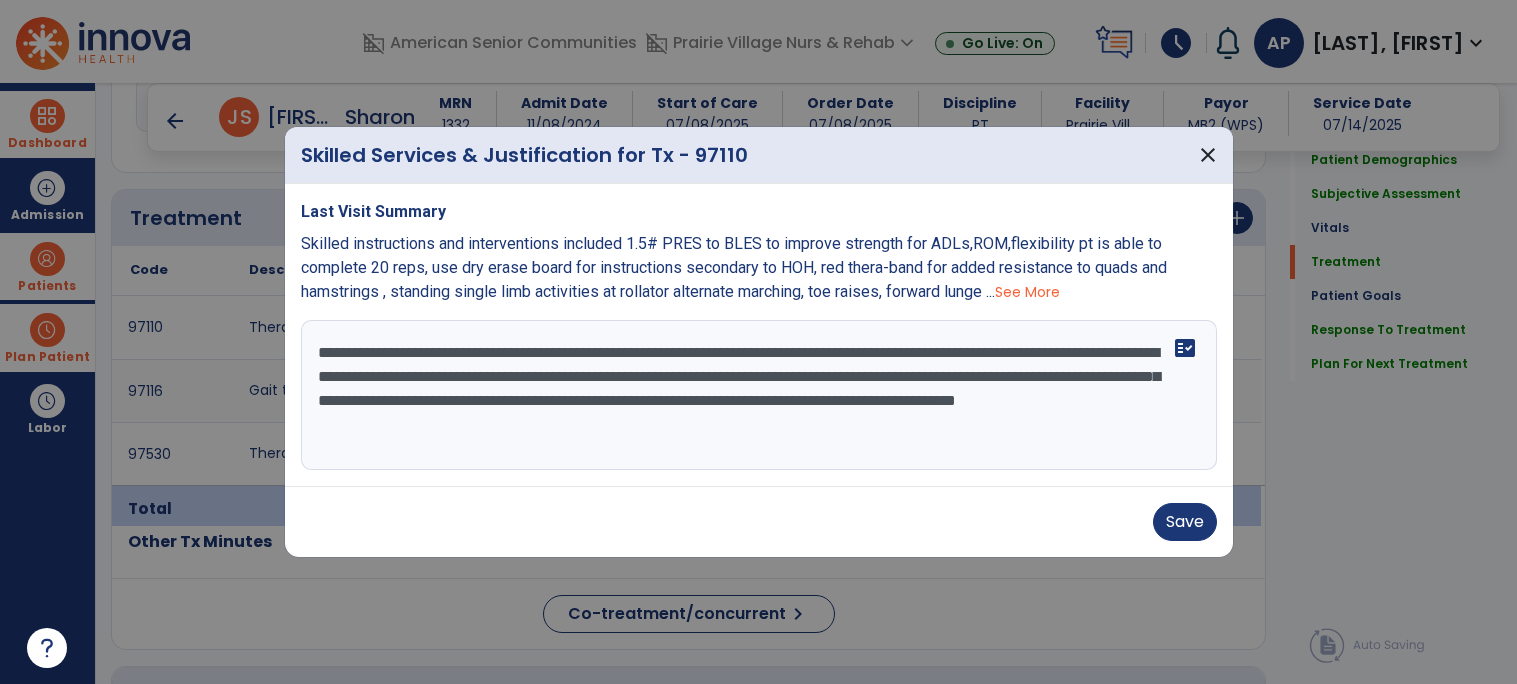 click on "**********" at bounding box center (759, 395) 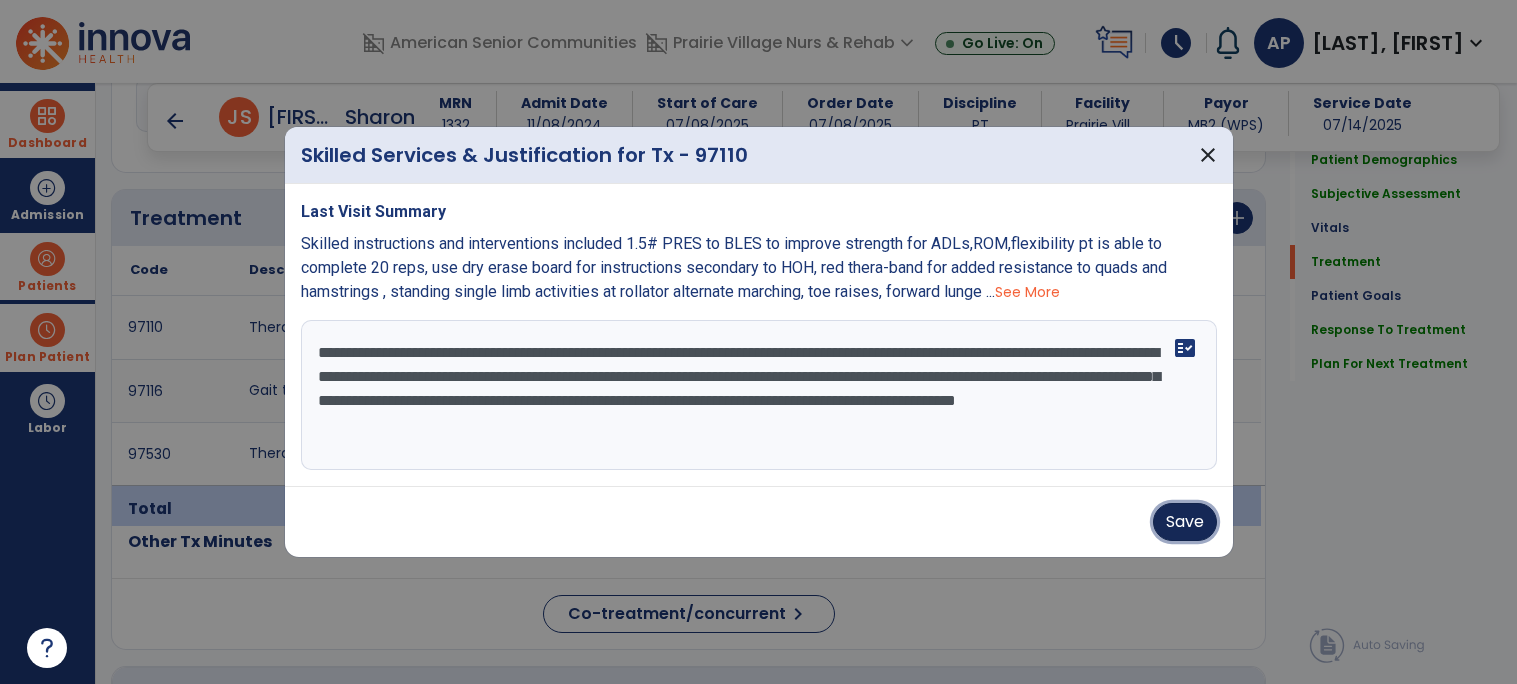 click on "Save" at bounding box center [1185, 522] 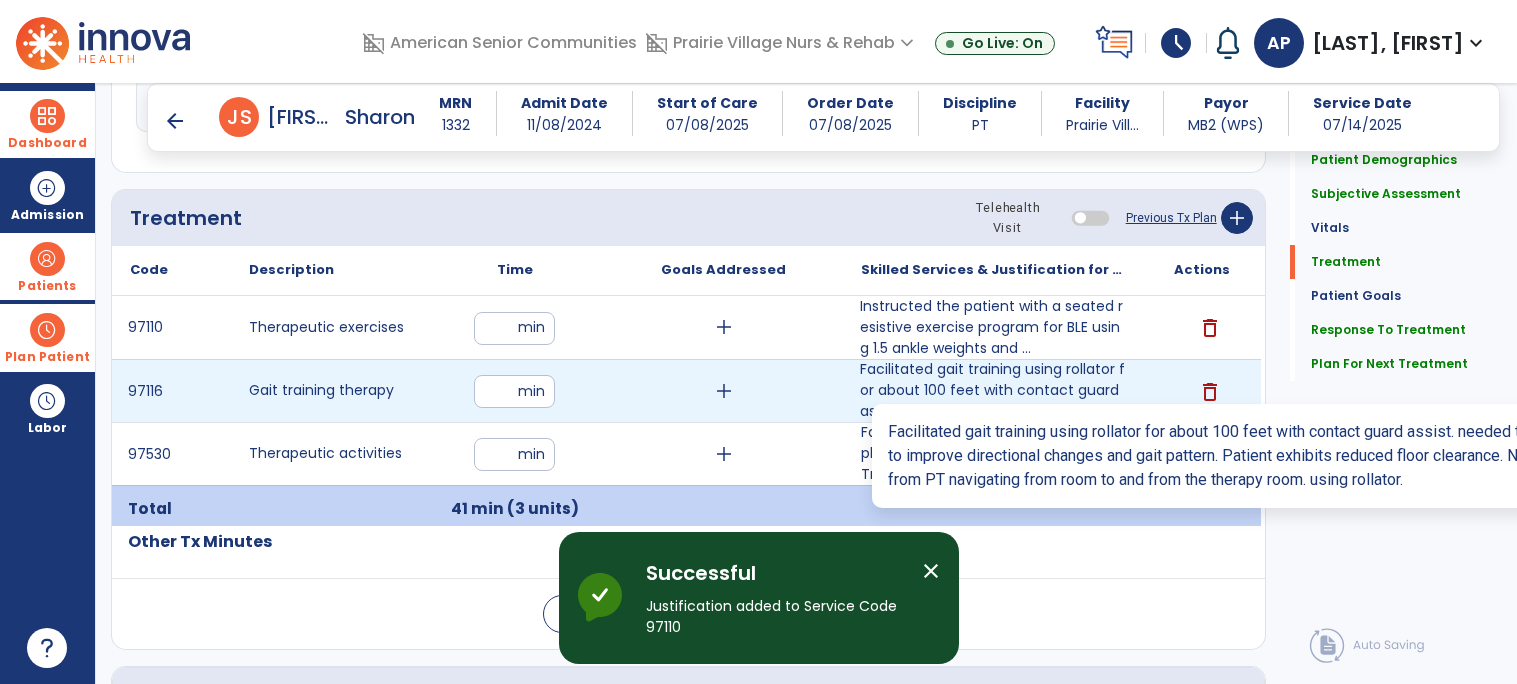click on "Facilitated gait training using rollator for about 100 feet  with contact guard assist. needed tacti..." at bounding box center [992, 390] 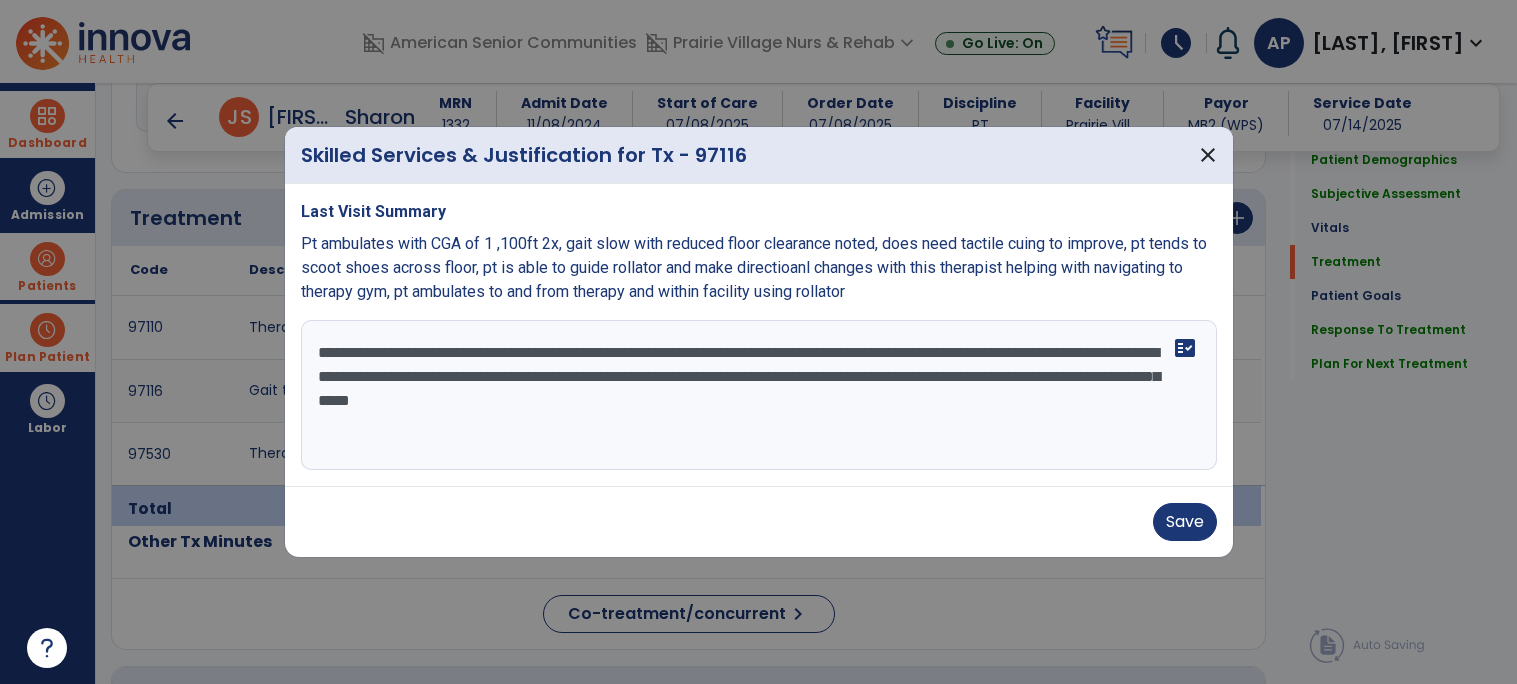 click on "**********" at bounding box center (759, 395) 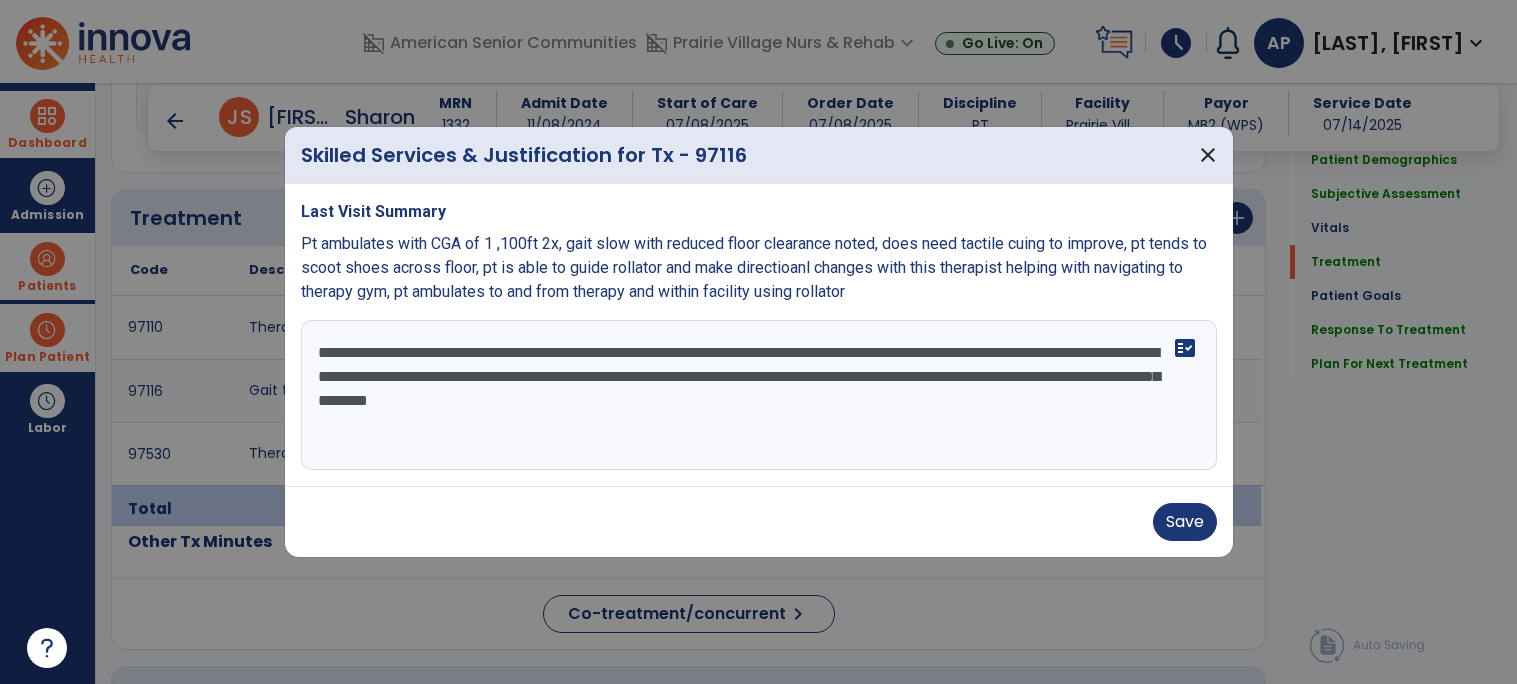 click on "**********" at bounding box center [759, 395] 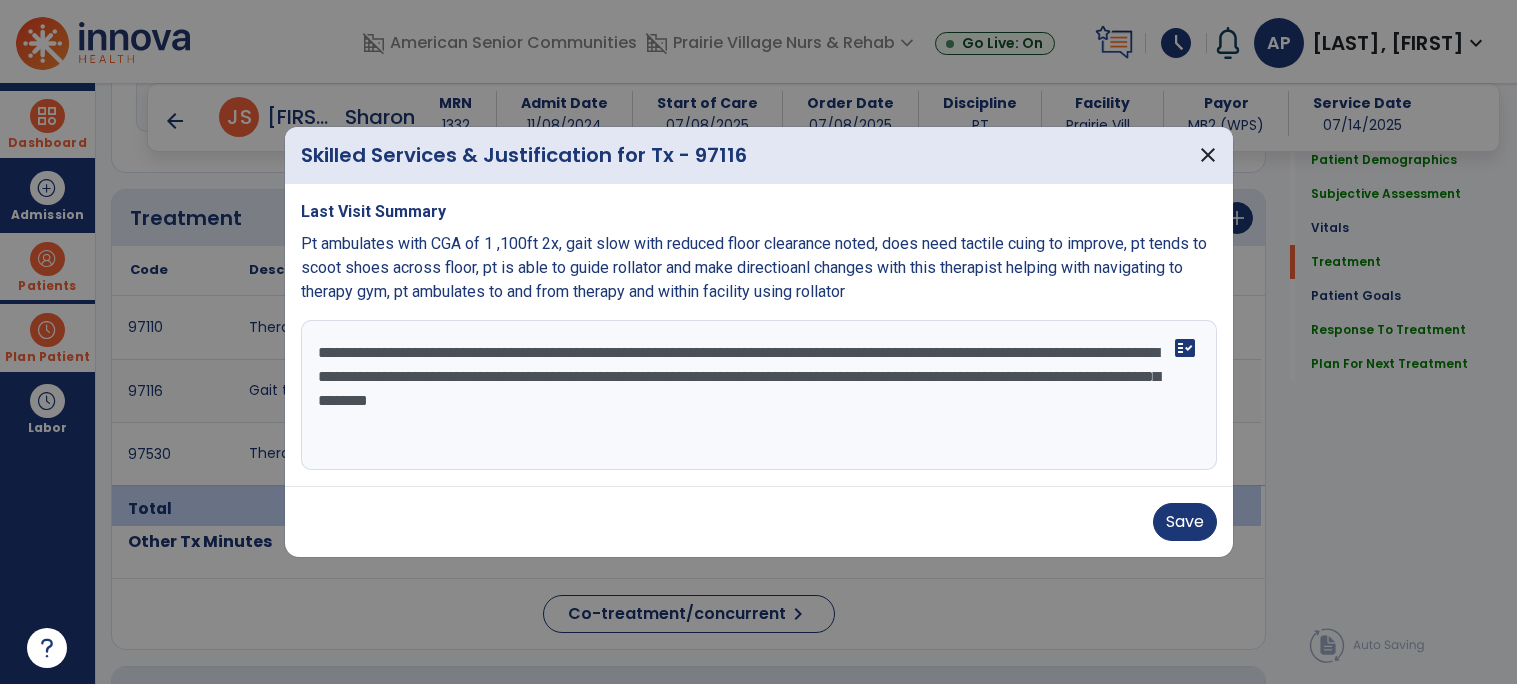 click on "**********" at bounding box center (759, 395) 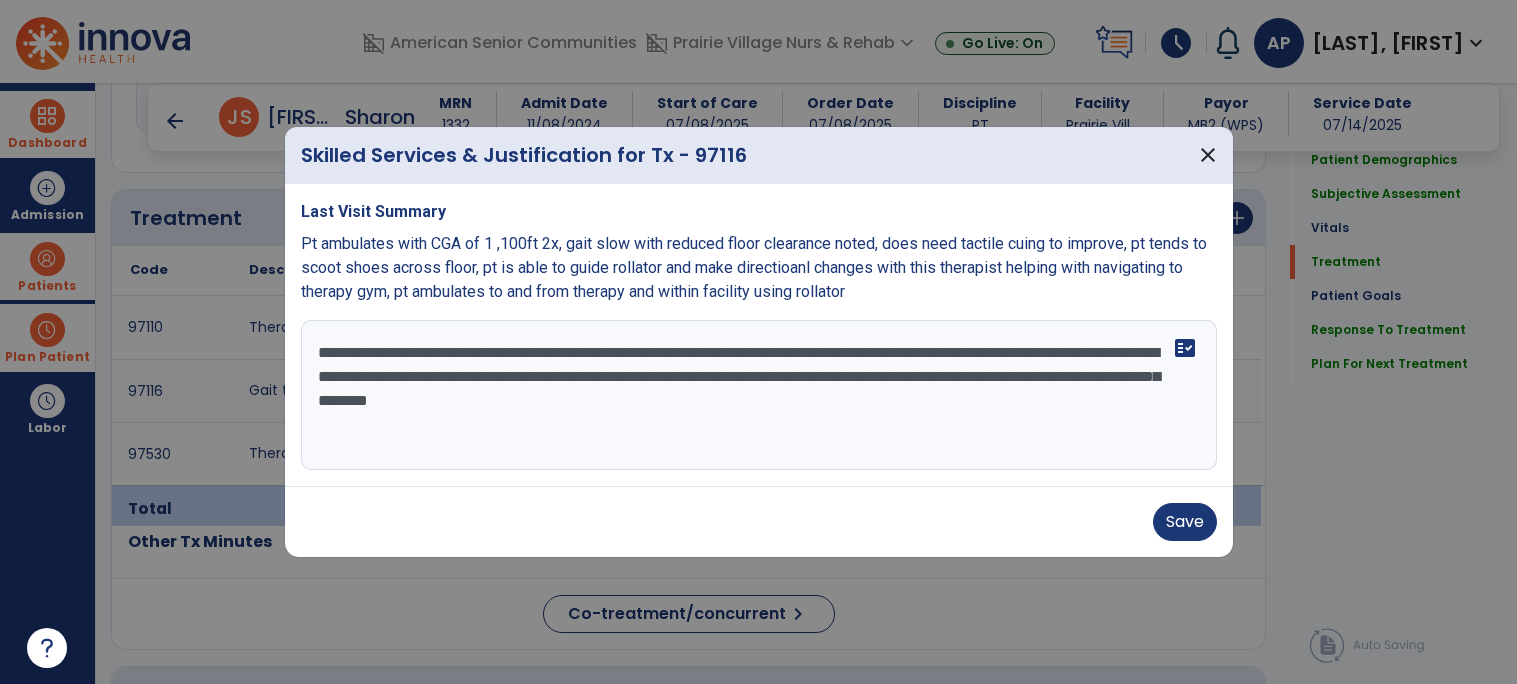 click on "**********" at bounding box center (759, 395) 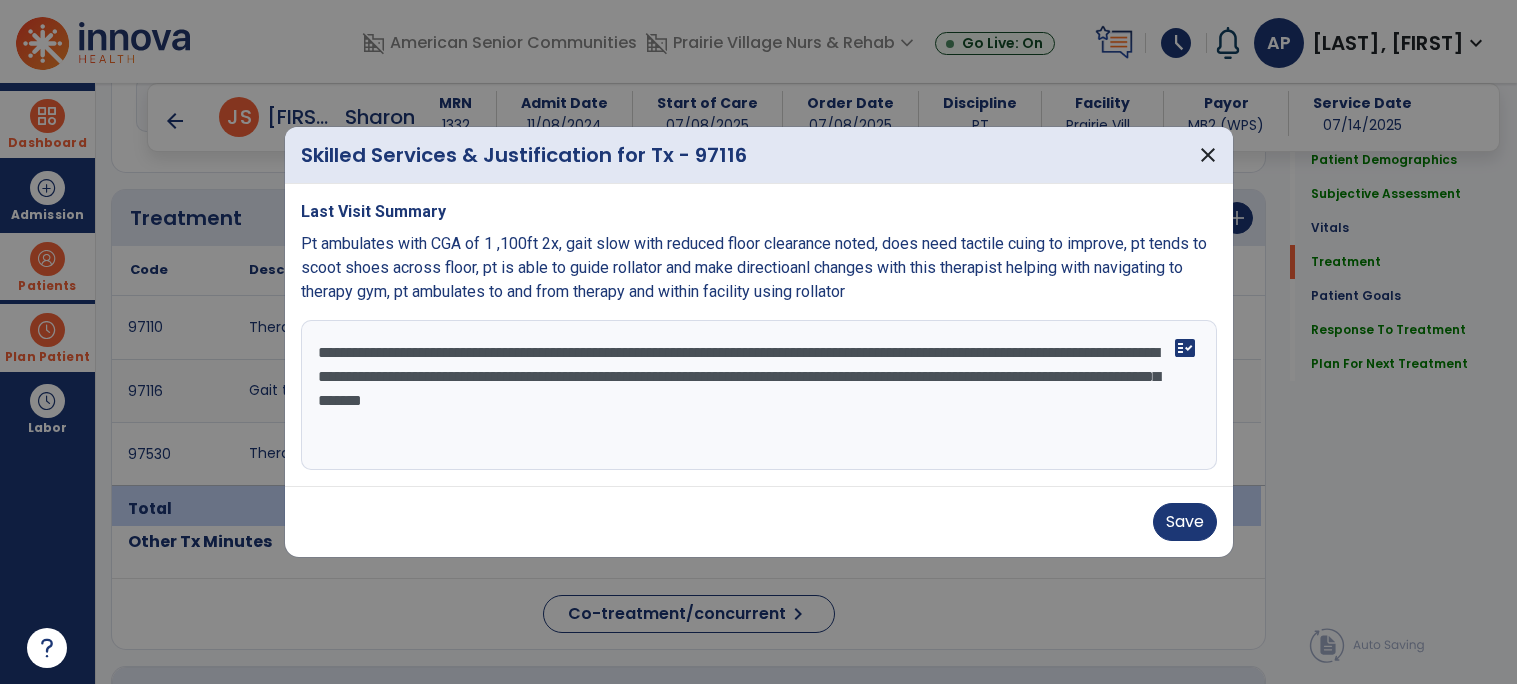 click on "**********" at bounding box center (759, 395) 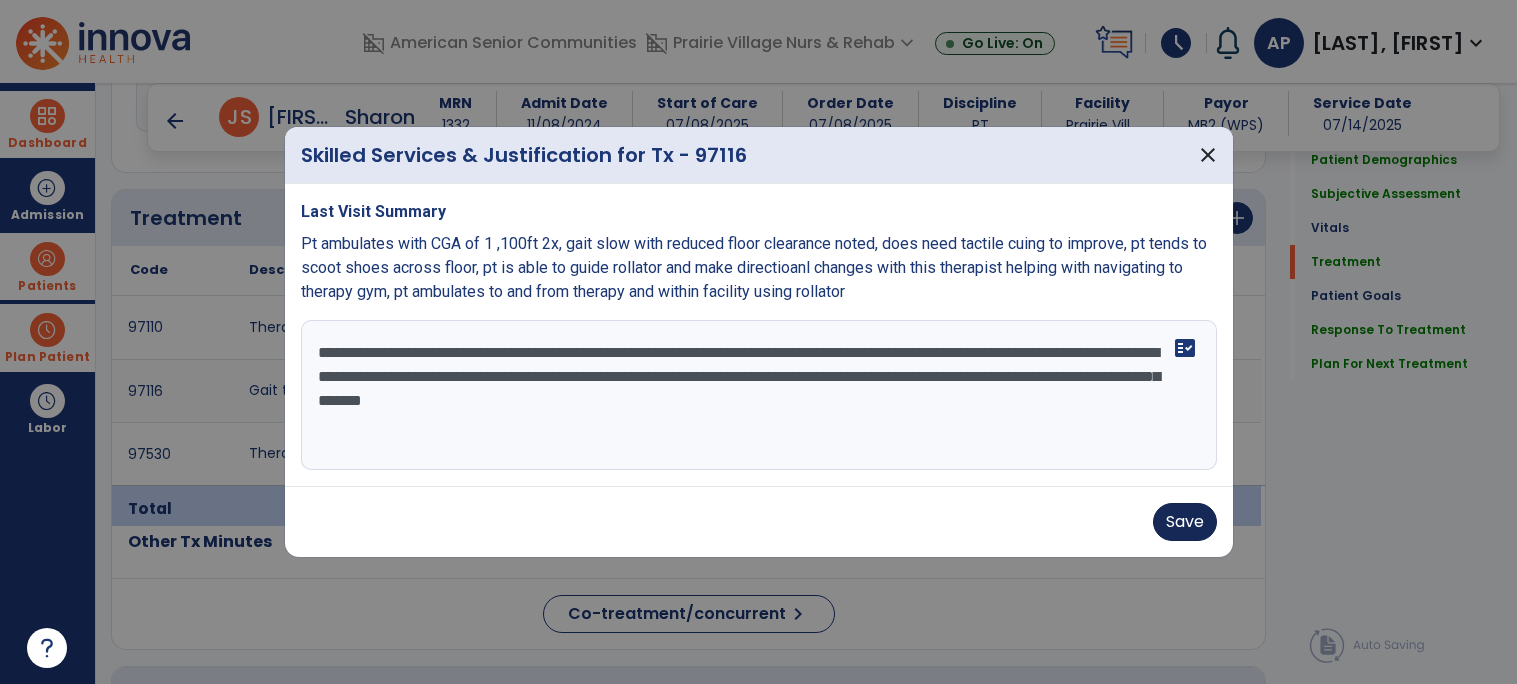 type on "**********" 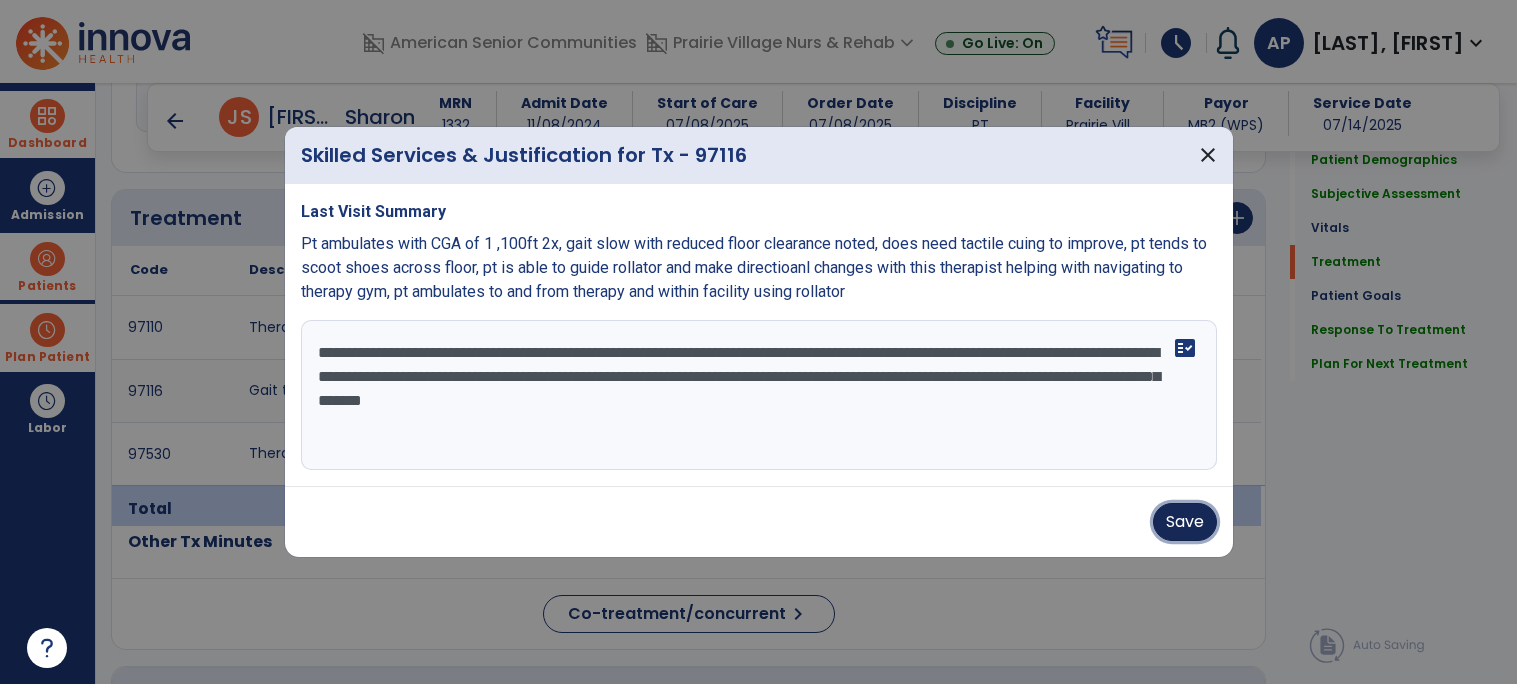 click on "Save" at bounding box center [1185, 522] 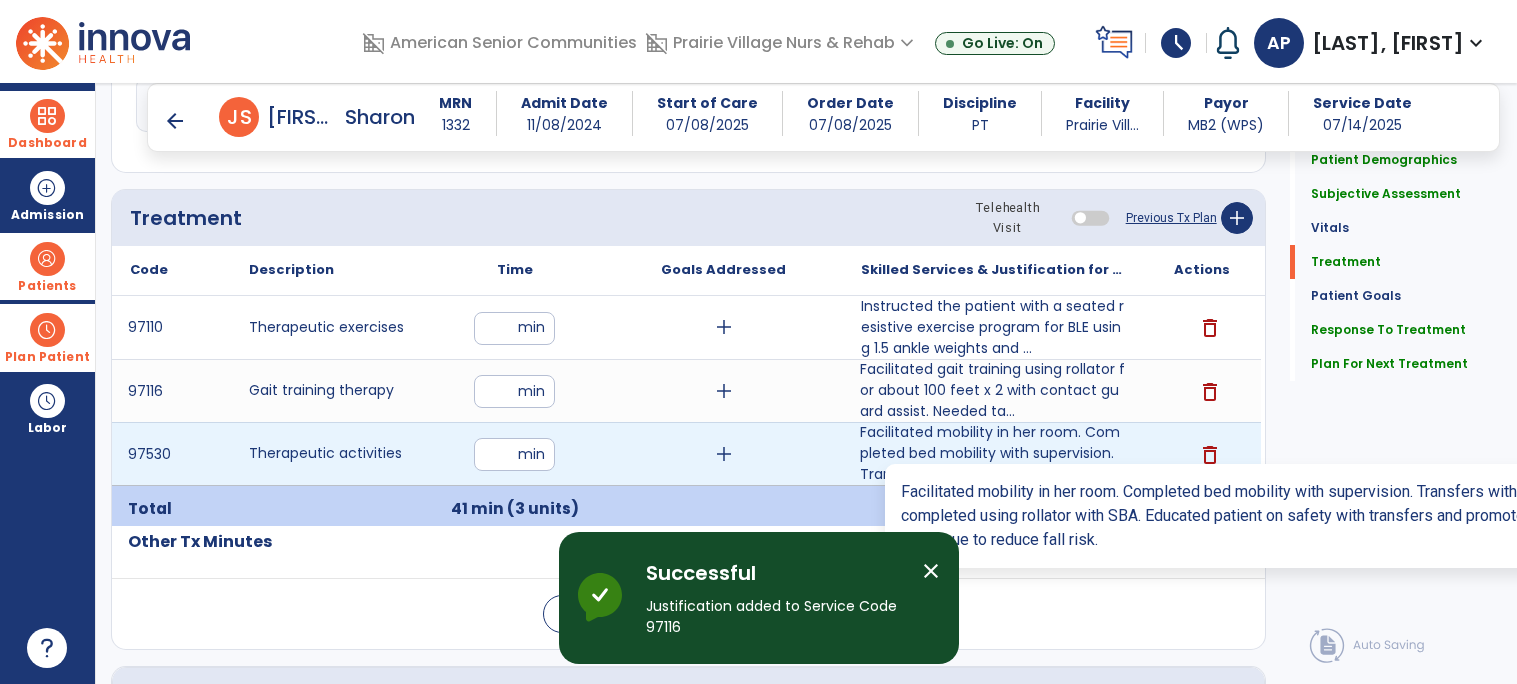click on "Facilitated mobility in her room. Completed bed mobility with supervision. Transfers within room com..." at bounding box center (992, 453) 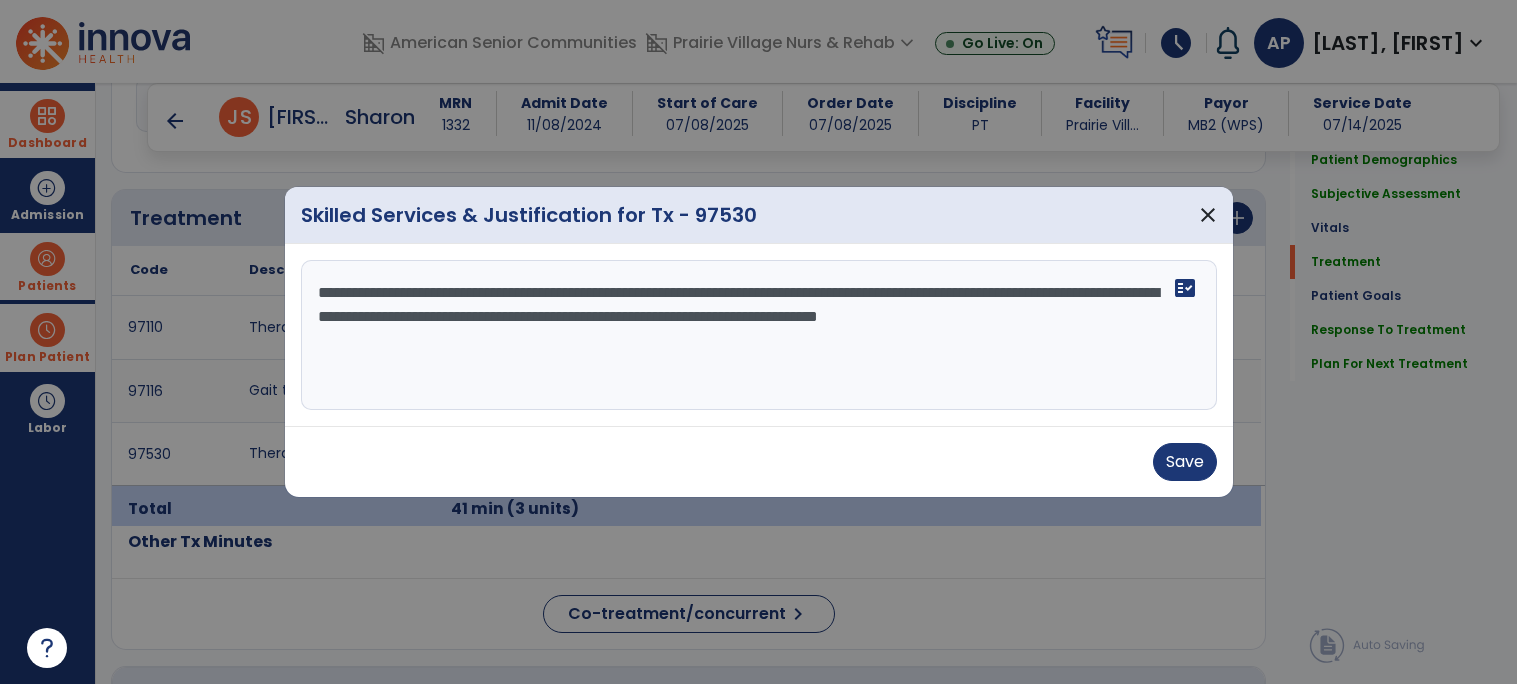 click on "**********" at bounding box center [759, 335] 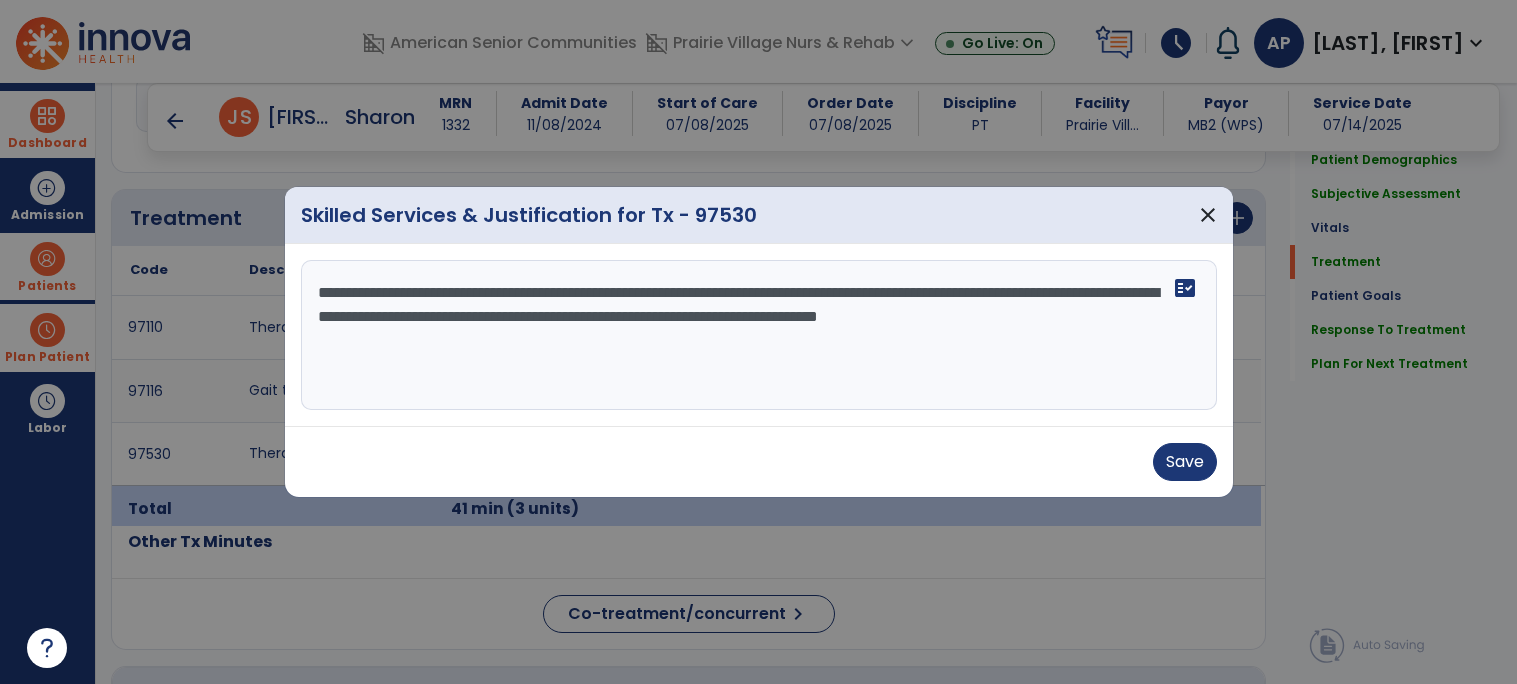 click on "**********" at bounding box center [759, 335] 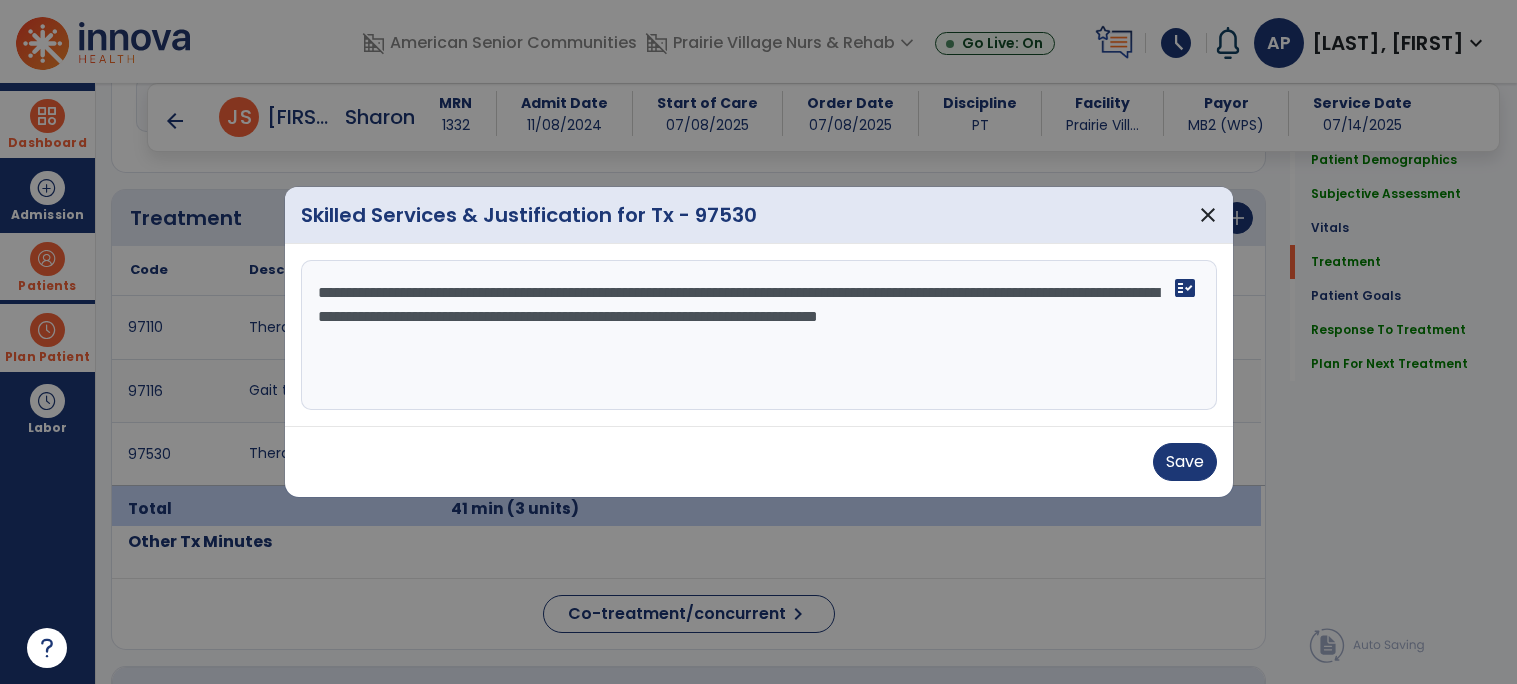 click on "**********" at bounding box center [759, 335] 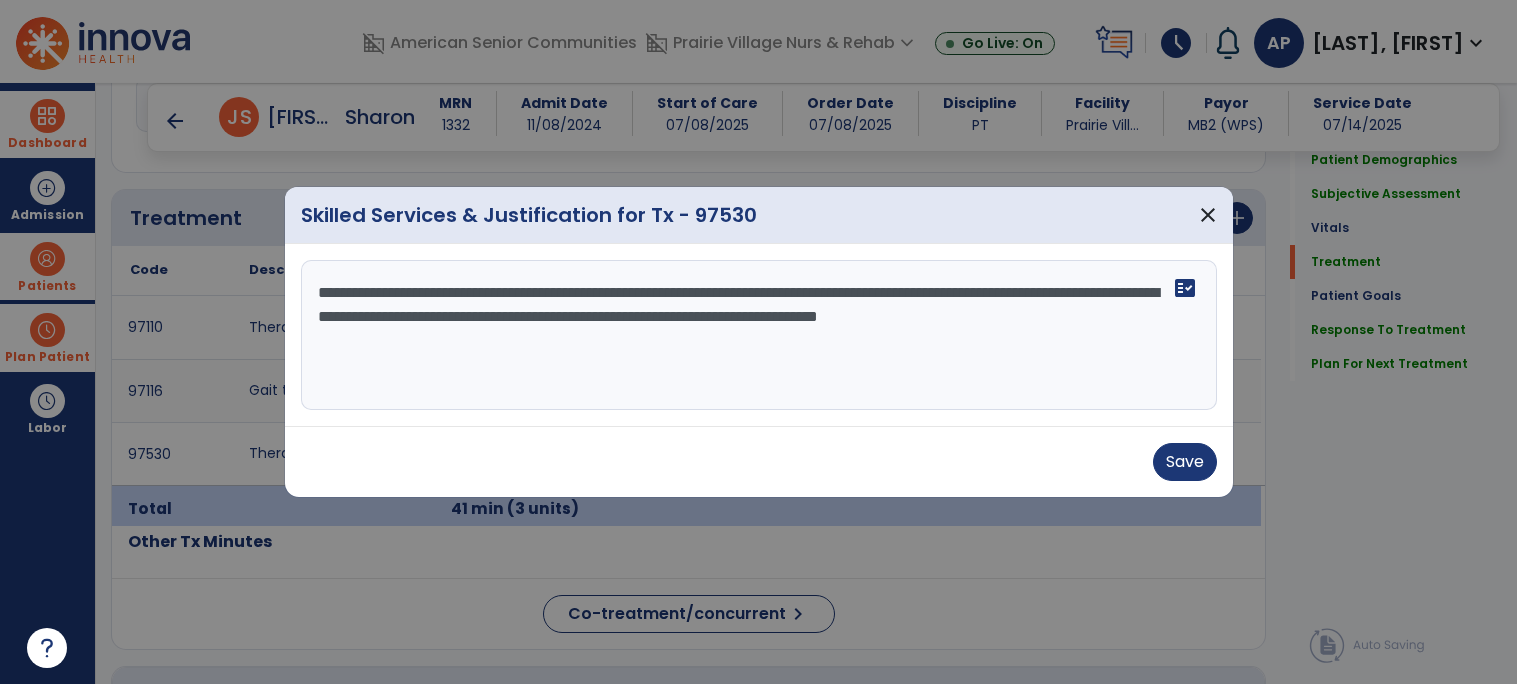 click on "**********" at bounding box center (759, 335) 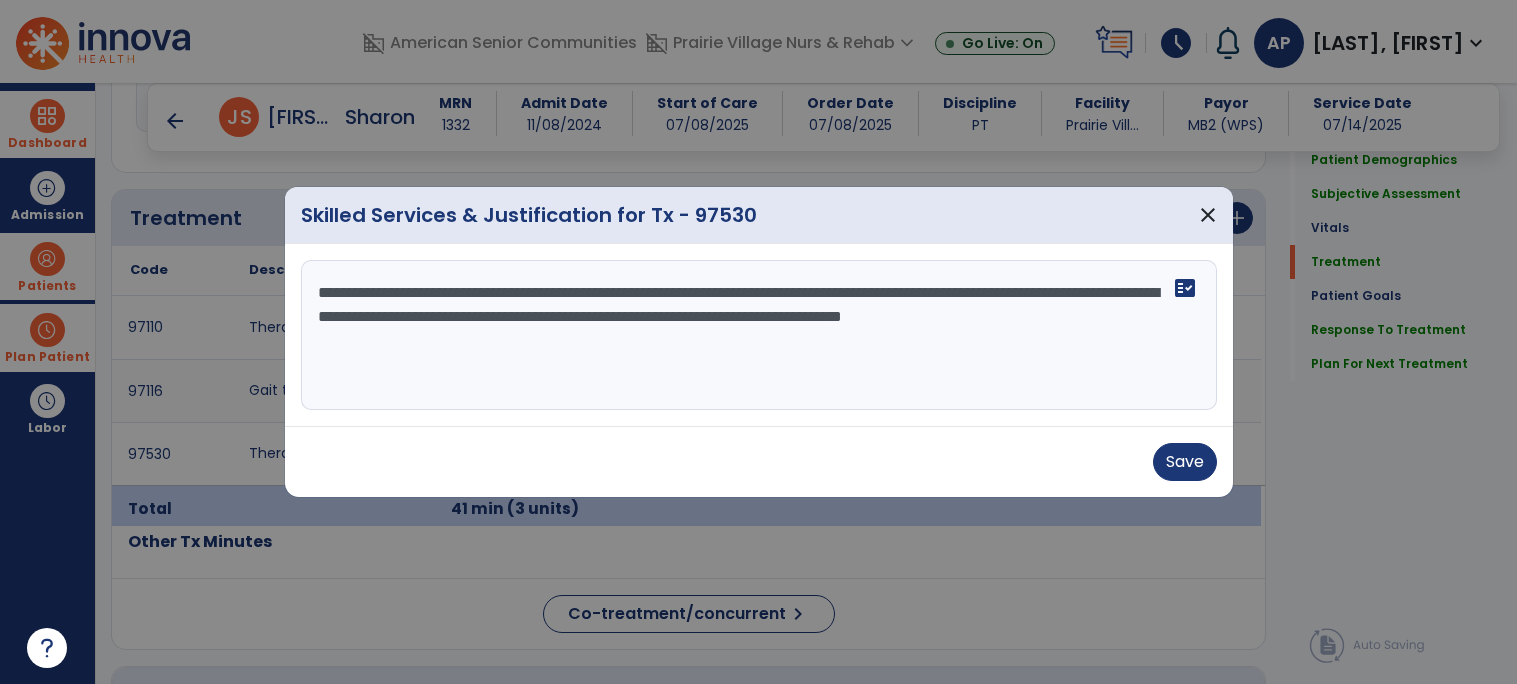 click on "**********" at bounding box center [759, 335] 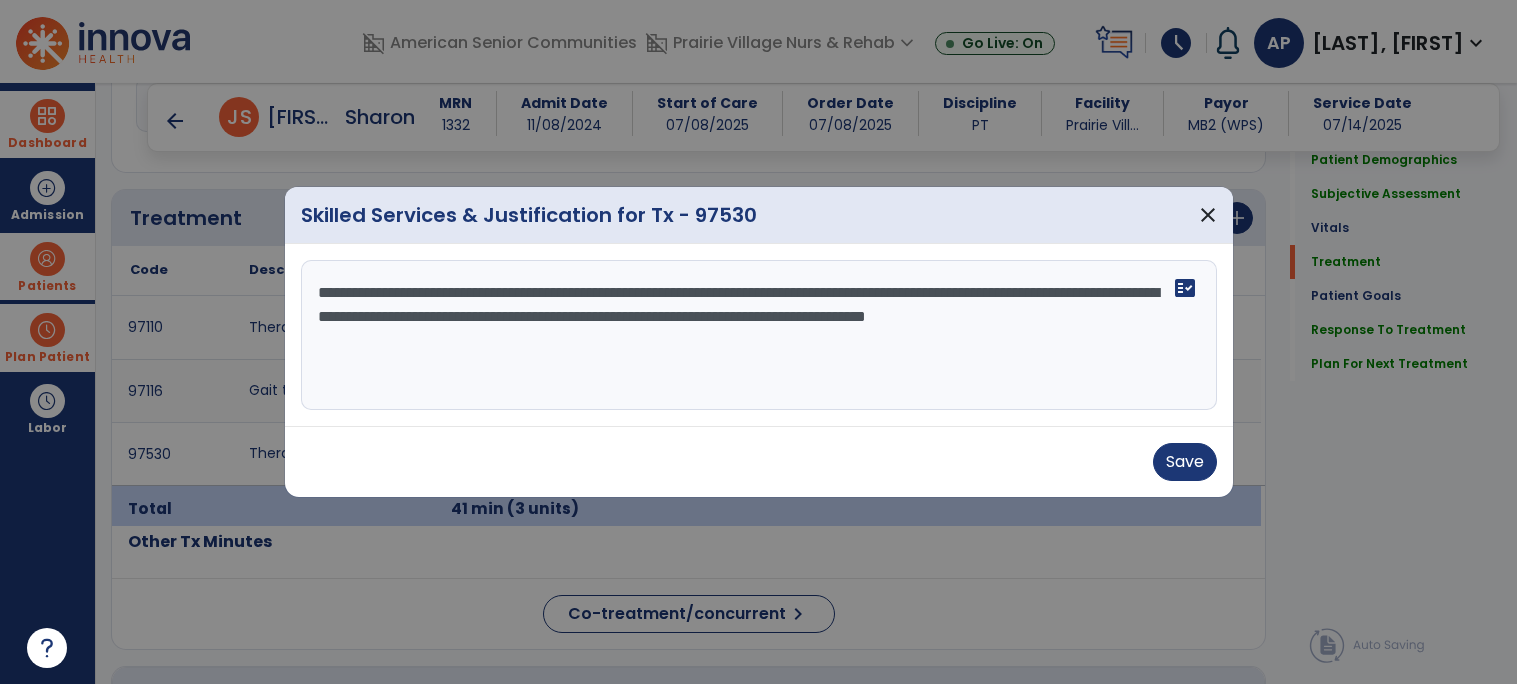 click on "**********" at bounding box center [759, 335] 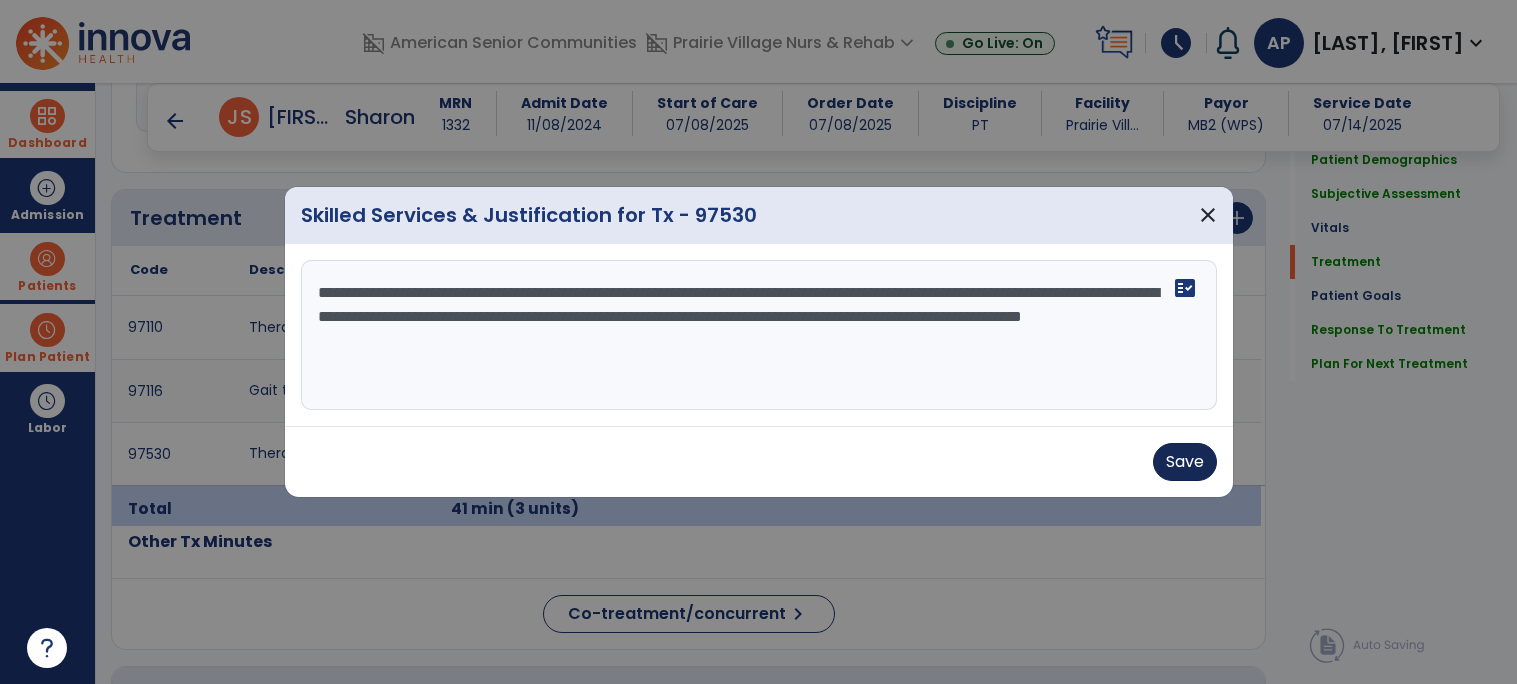 type on "**********" 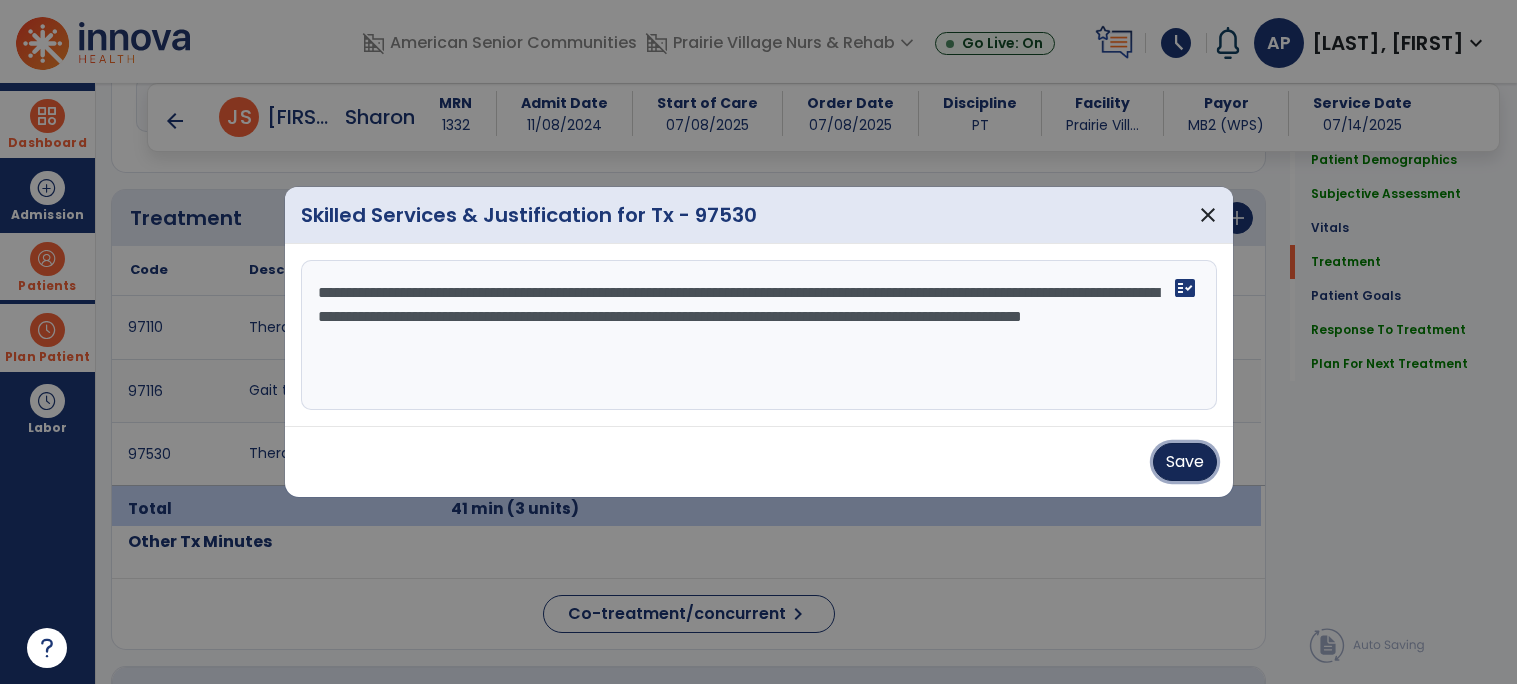 click on "Save" at bounding box center (1185, 462) 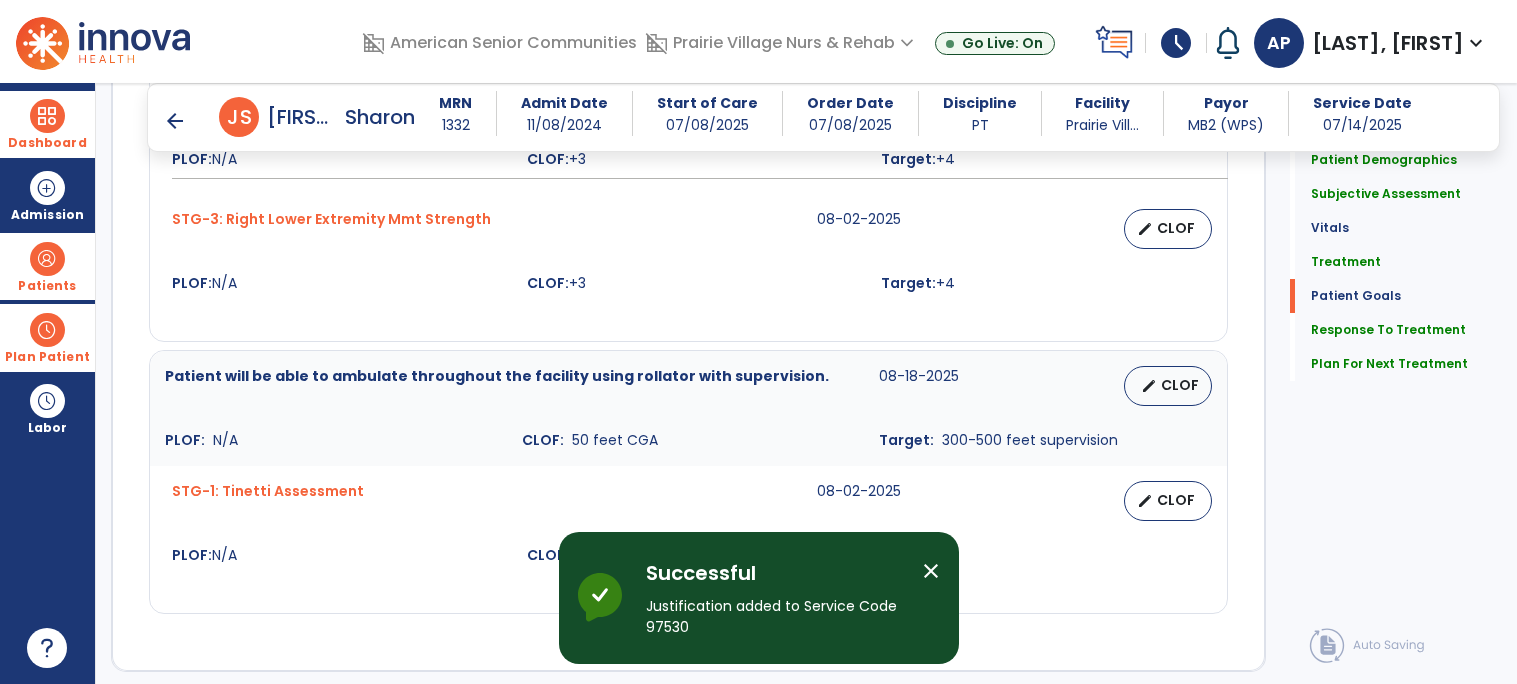 scroll, scrollTop: 2637, scrollLeft: 0, axis: vertical 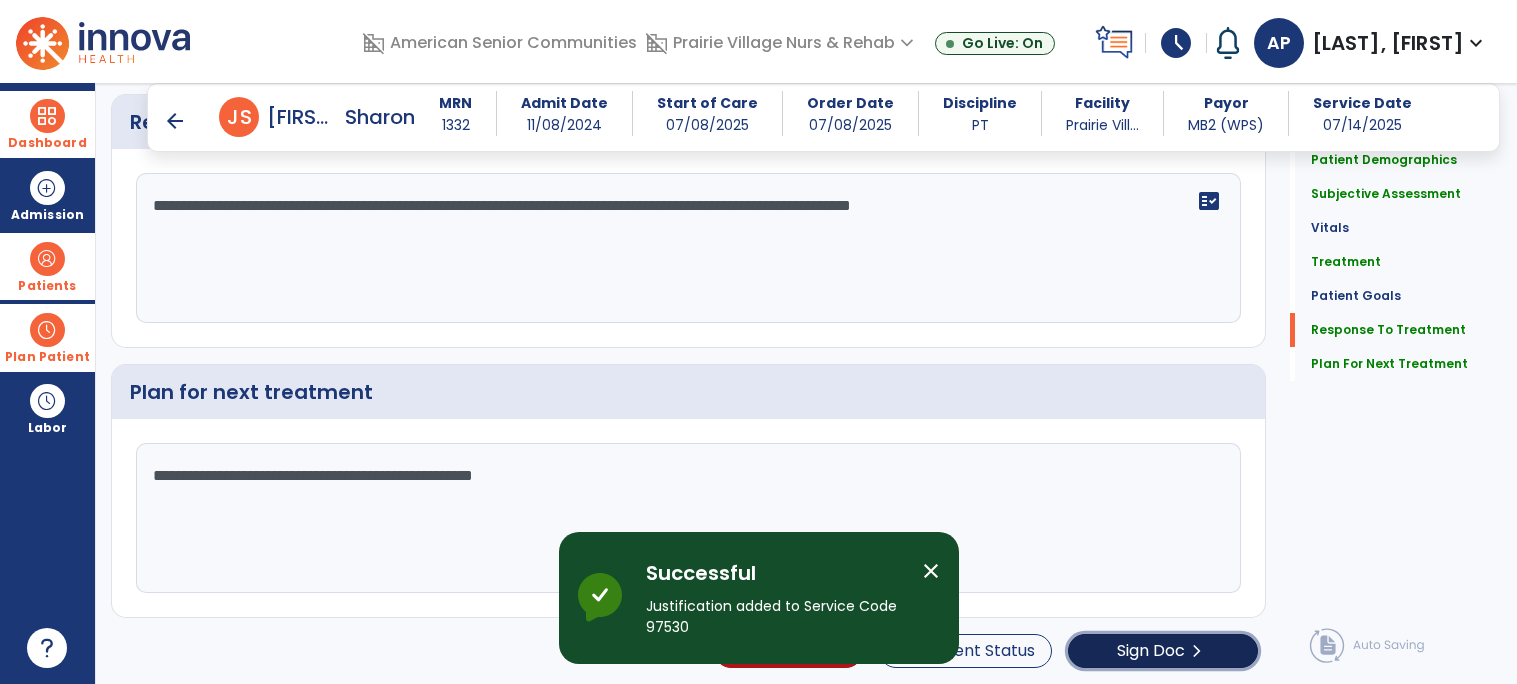 click on "Sign Doc  chevron_right" 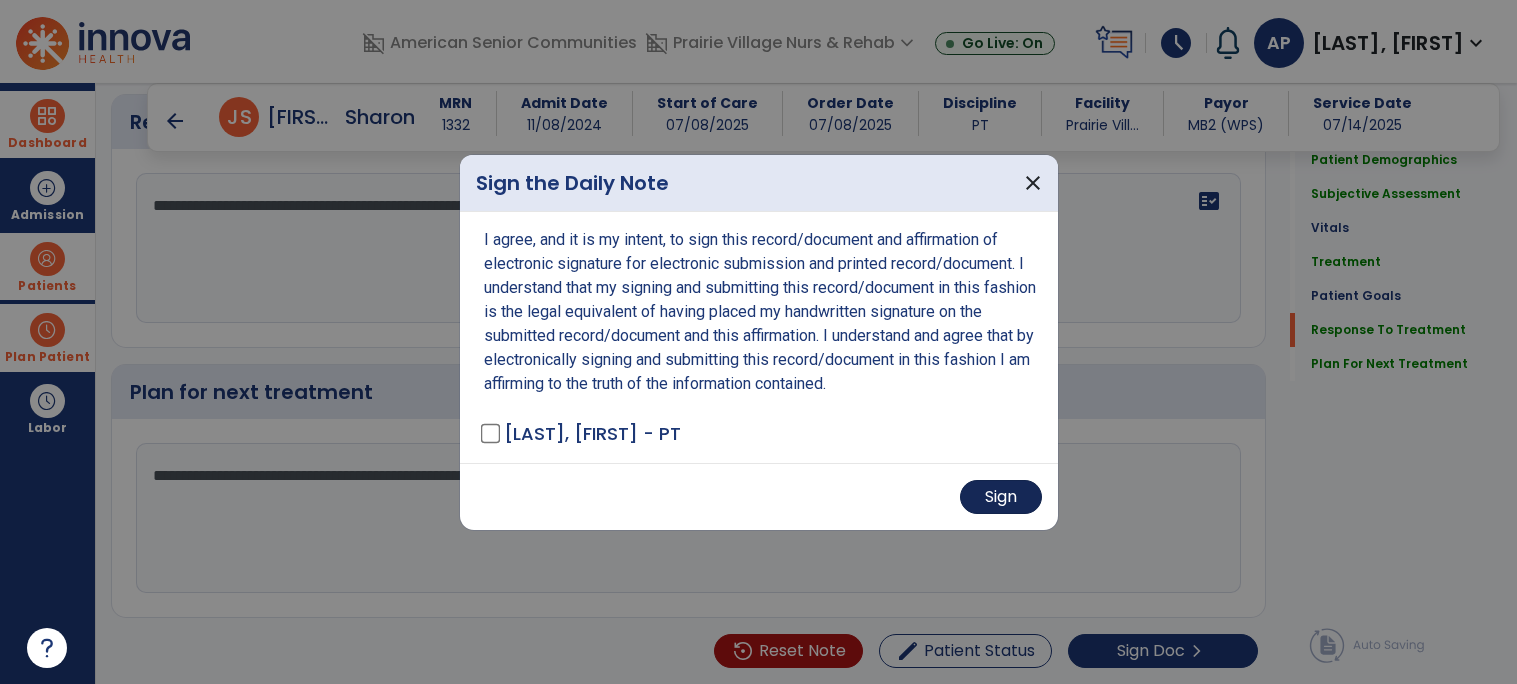 click on "Sign" at bounding box center [1001, 497] 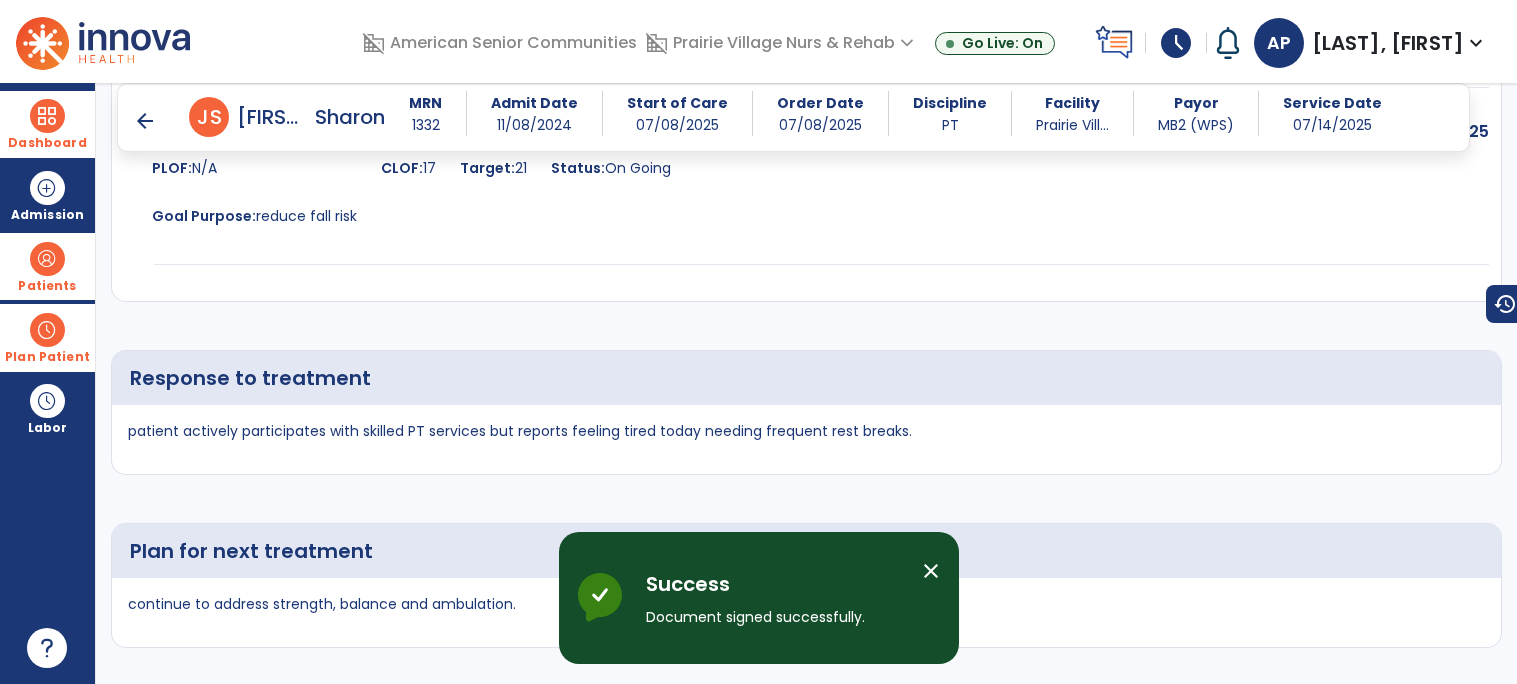 scroll, scrollTop: 4074, scrollLeft: 0, axis: vertical 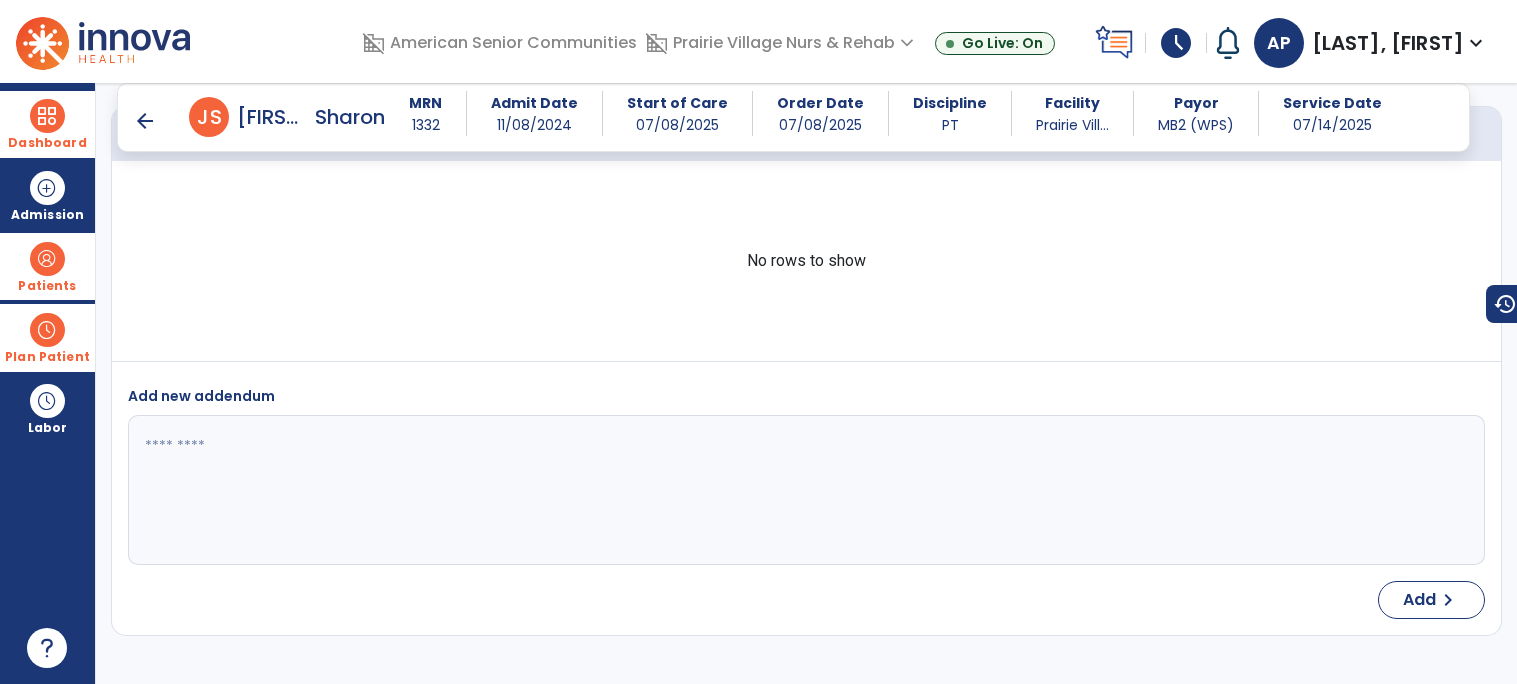 click on "arrow_back" at bounding box center (145, 121) 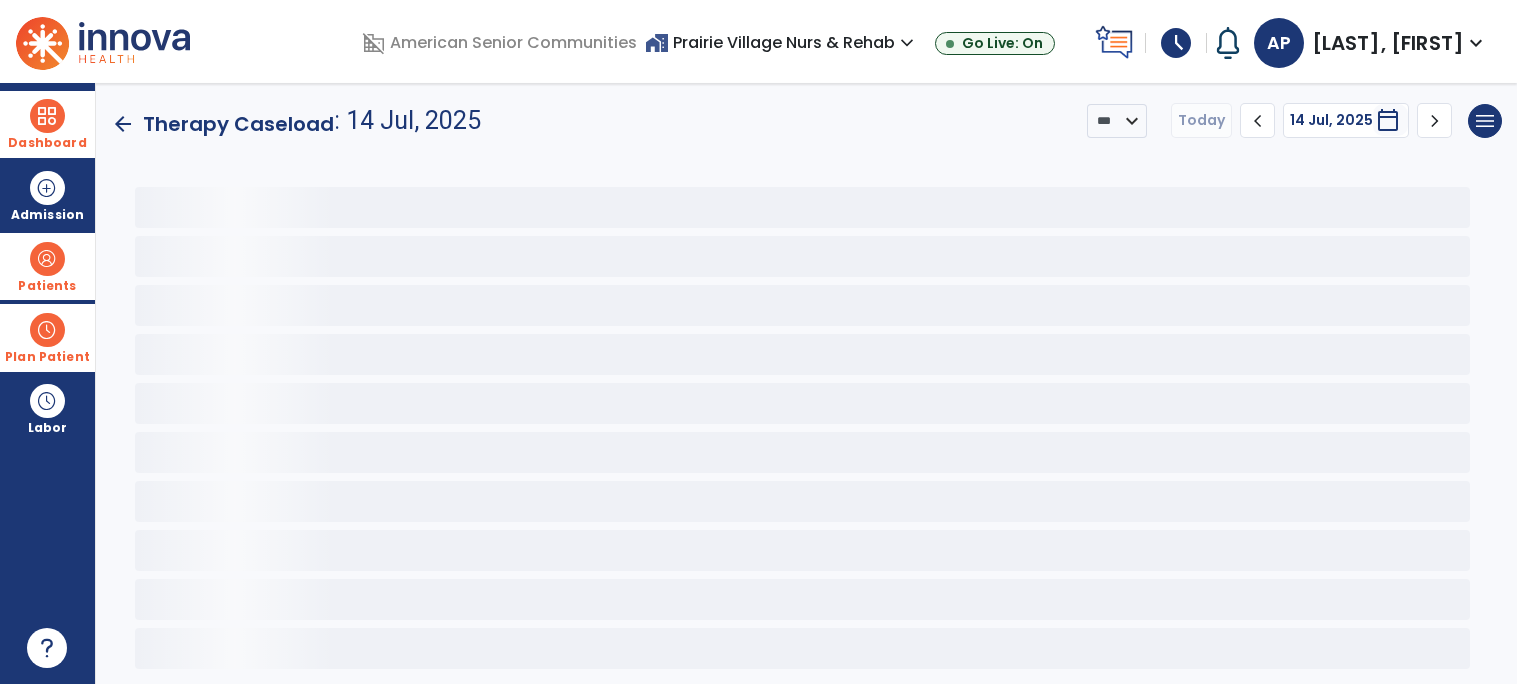 scroll, scrollTop: 0, scrollLeft: 0, axis: both 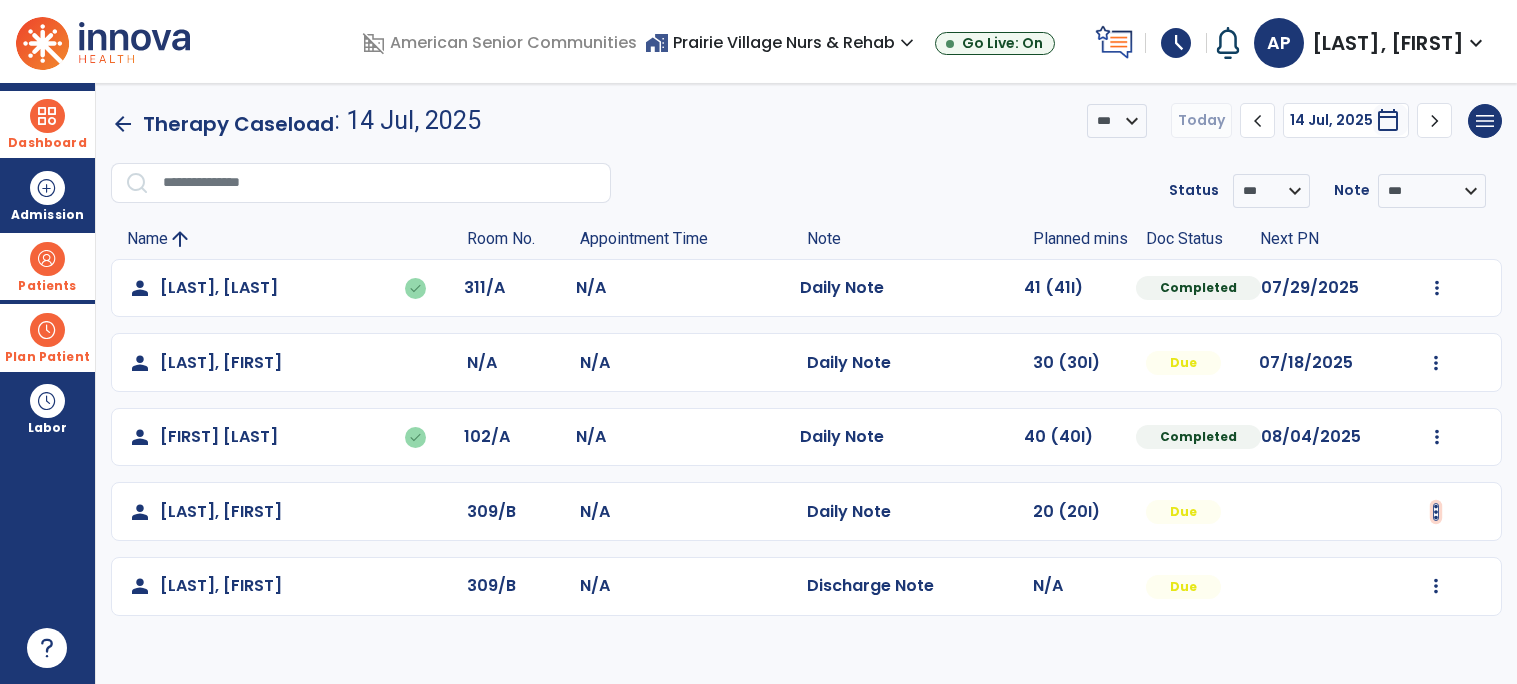 click at bounding box center [1437, 288] 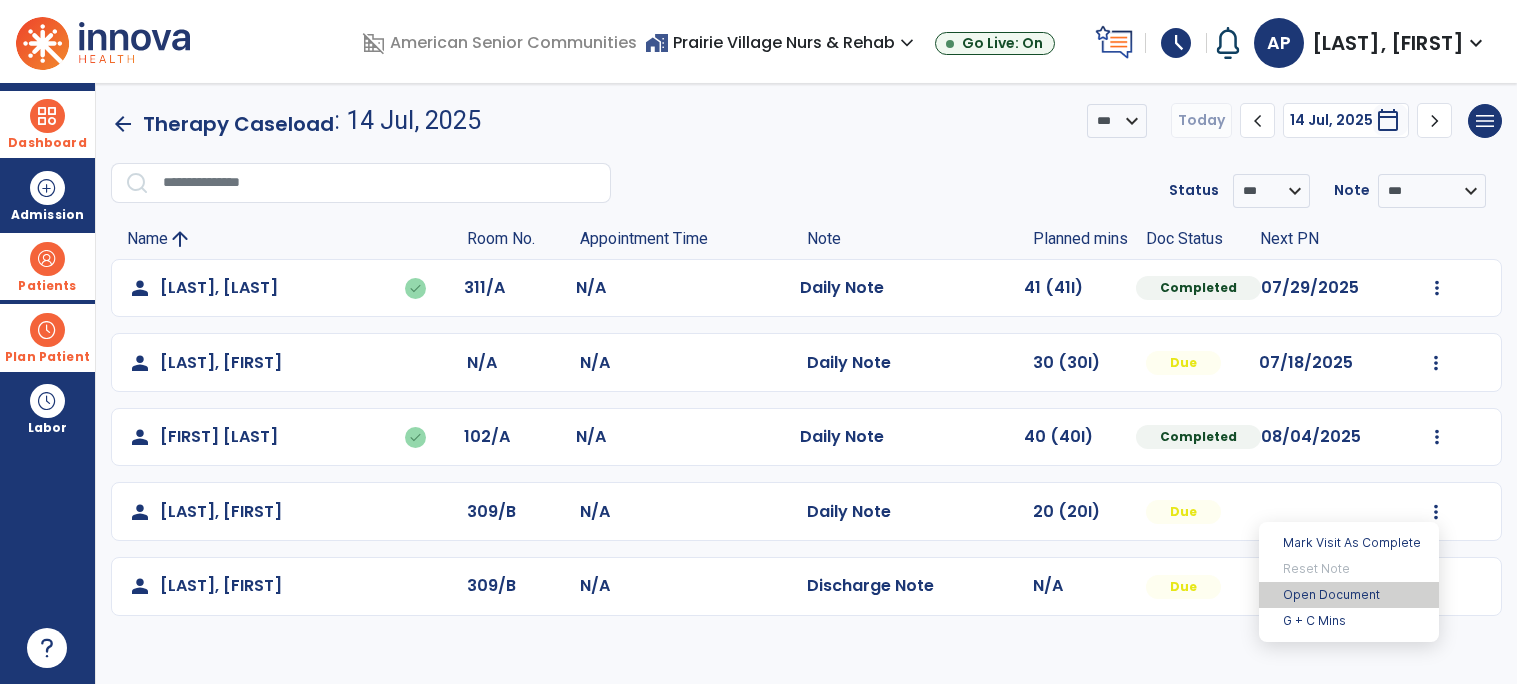 click on "Open Document" at bounding box center (1349, 595) 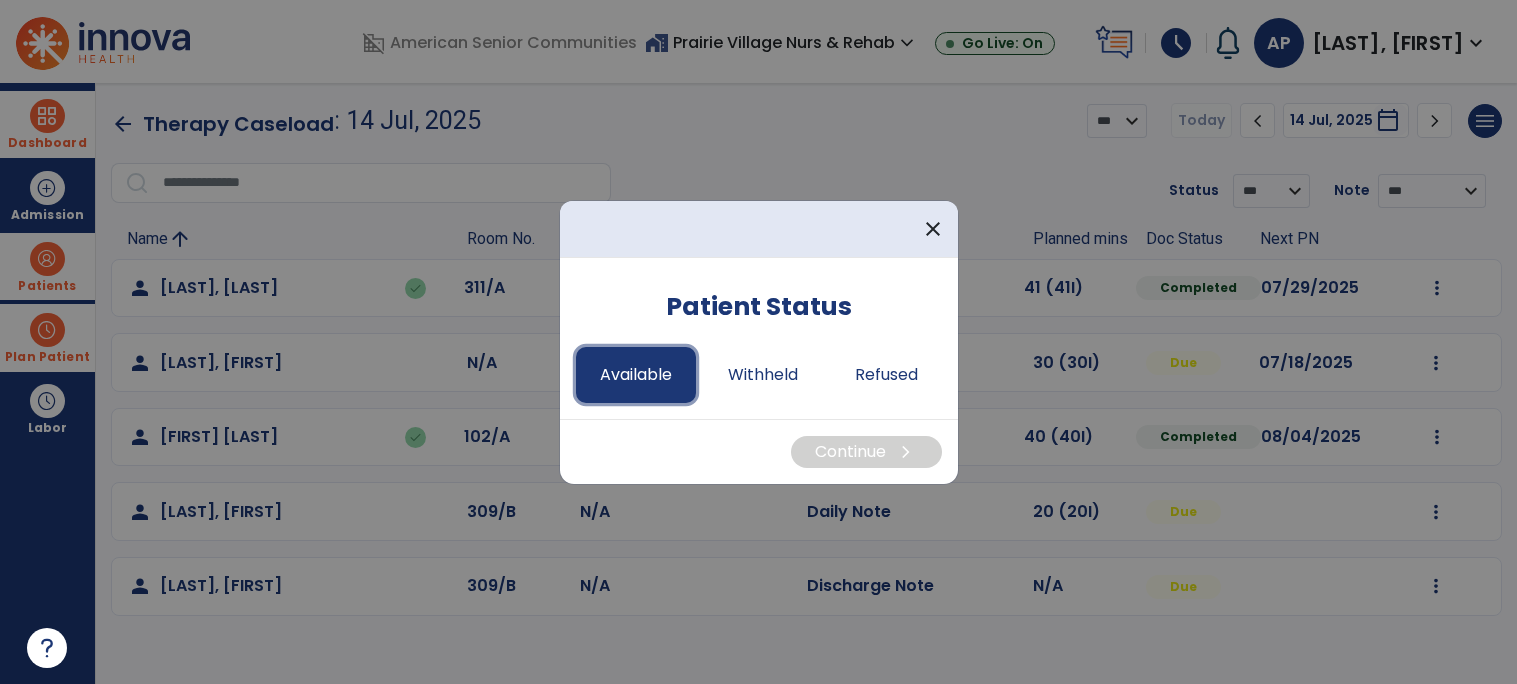 click on "Available" at bounding box center [636, 375] 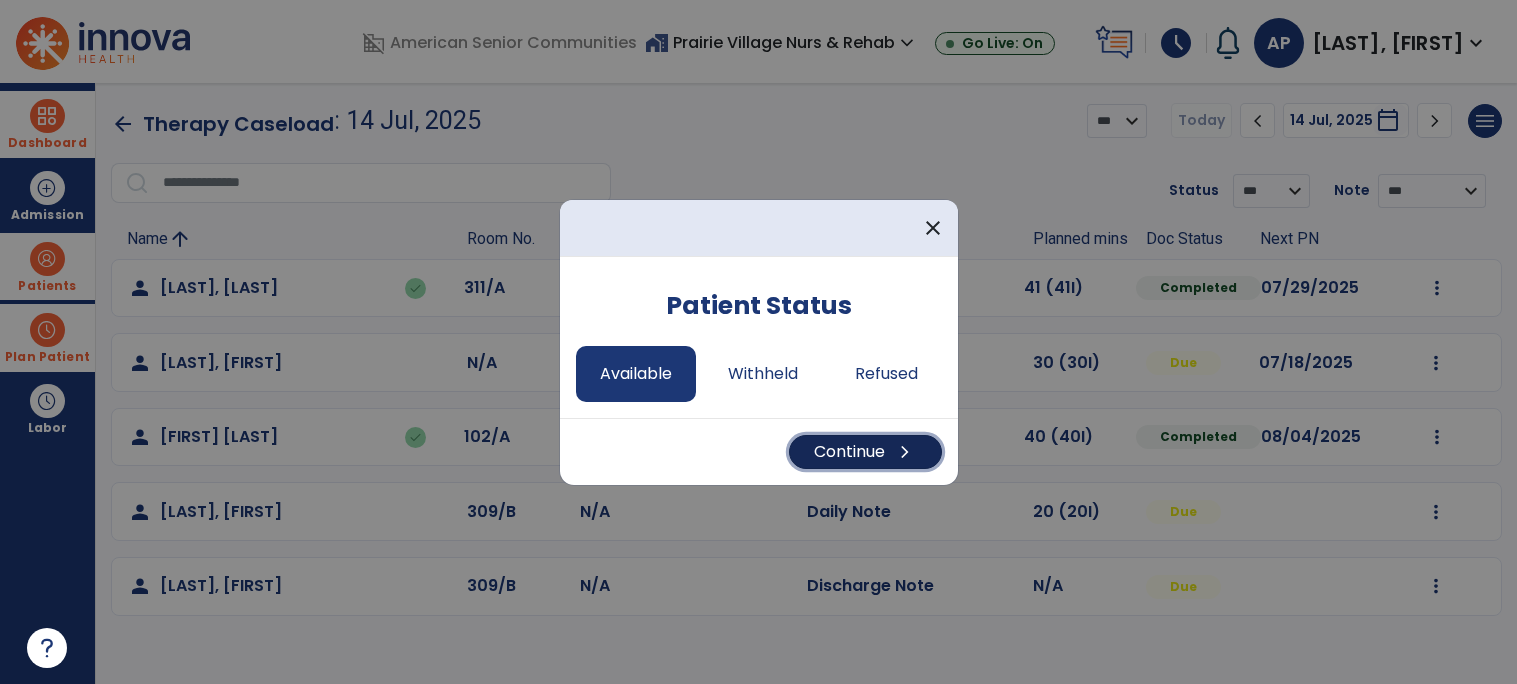click on "Continue   chevron_right" at bounding box center (865, 452) 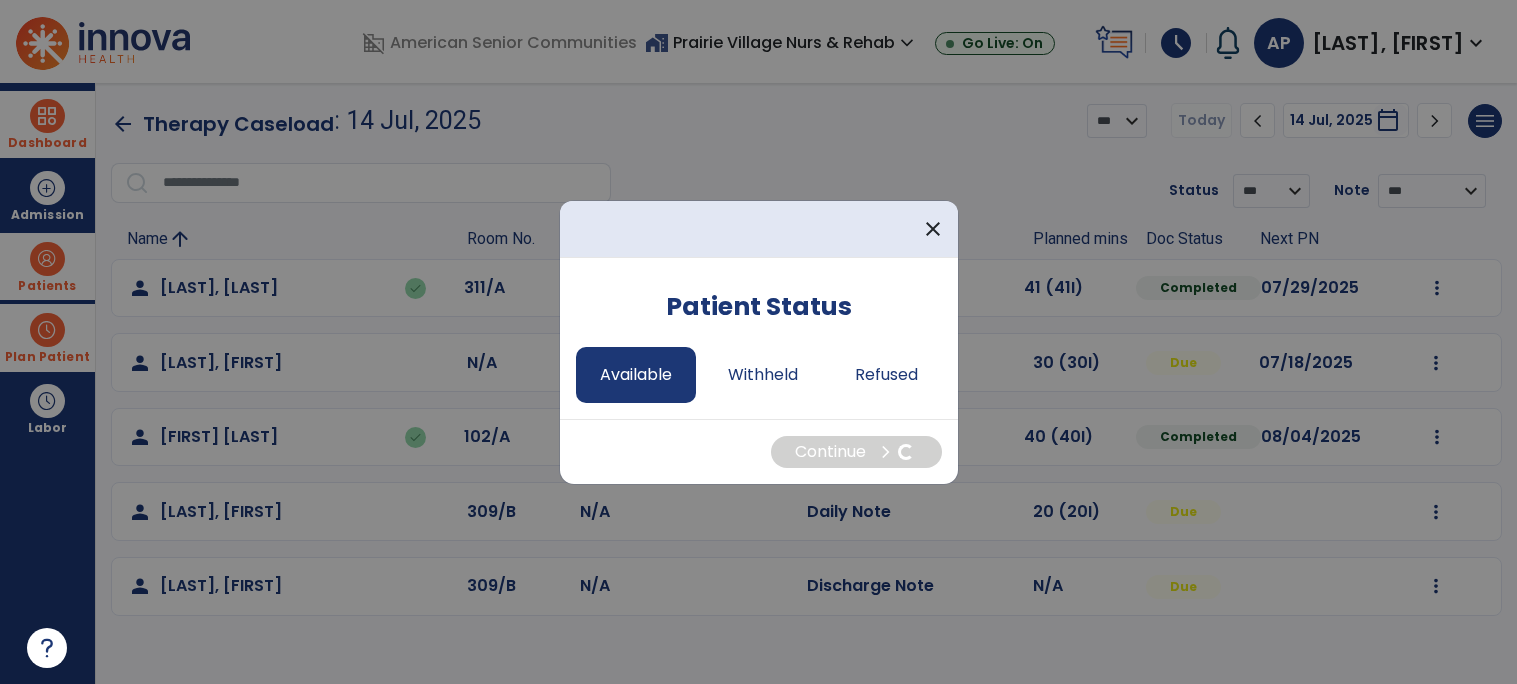 select on "*" 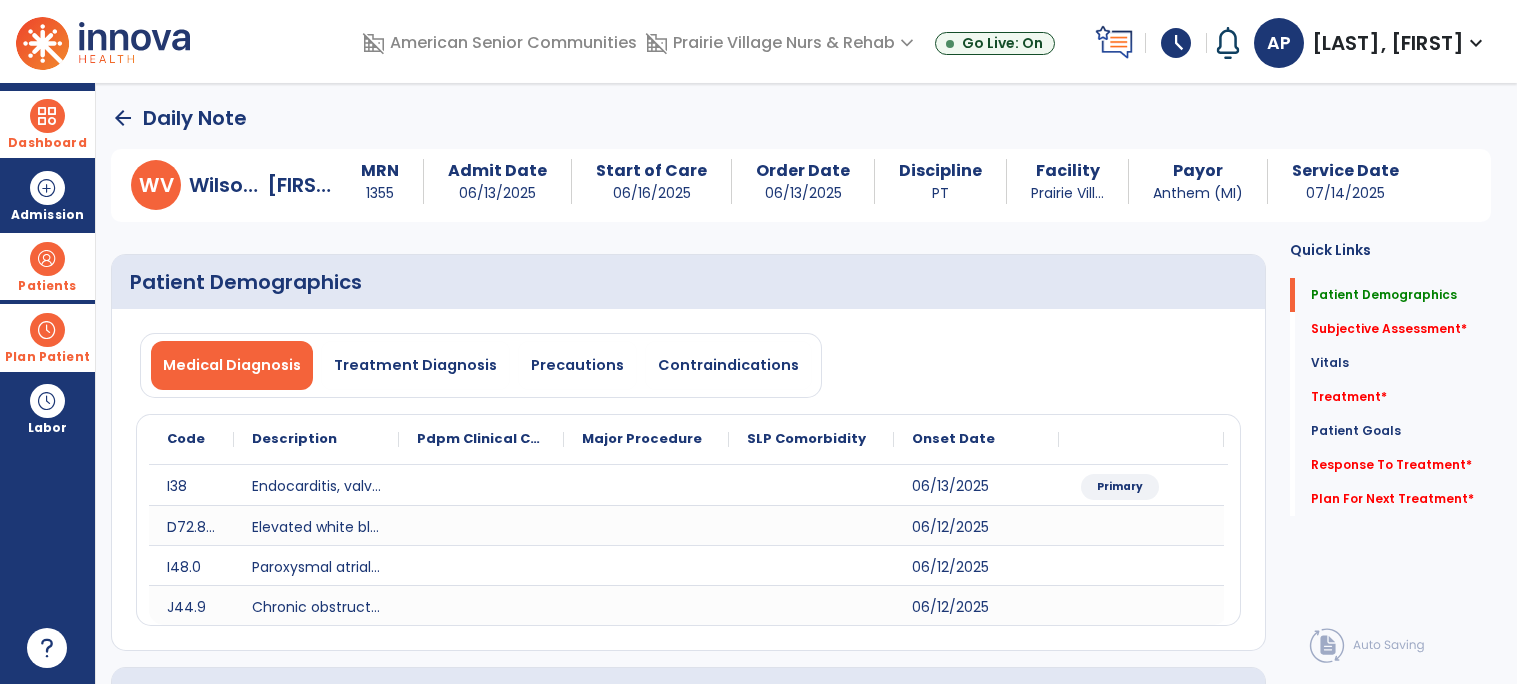 click on "Medical Diagnosis   Treatment Diagnosis   Precautions   Contraindications
Code
Description
Pdpm Clinical Category
I38" 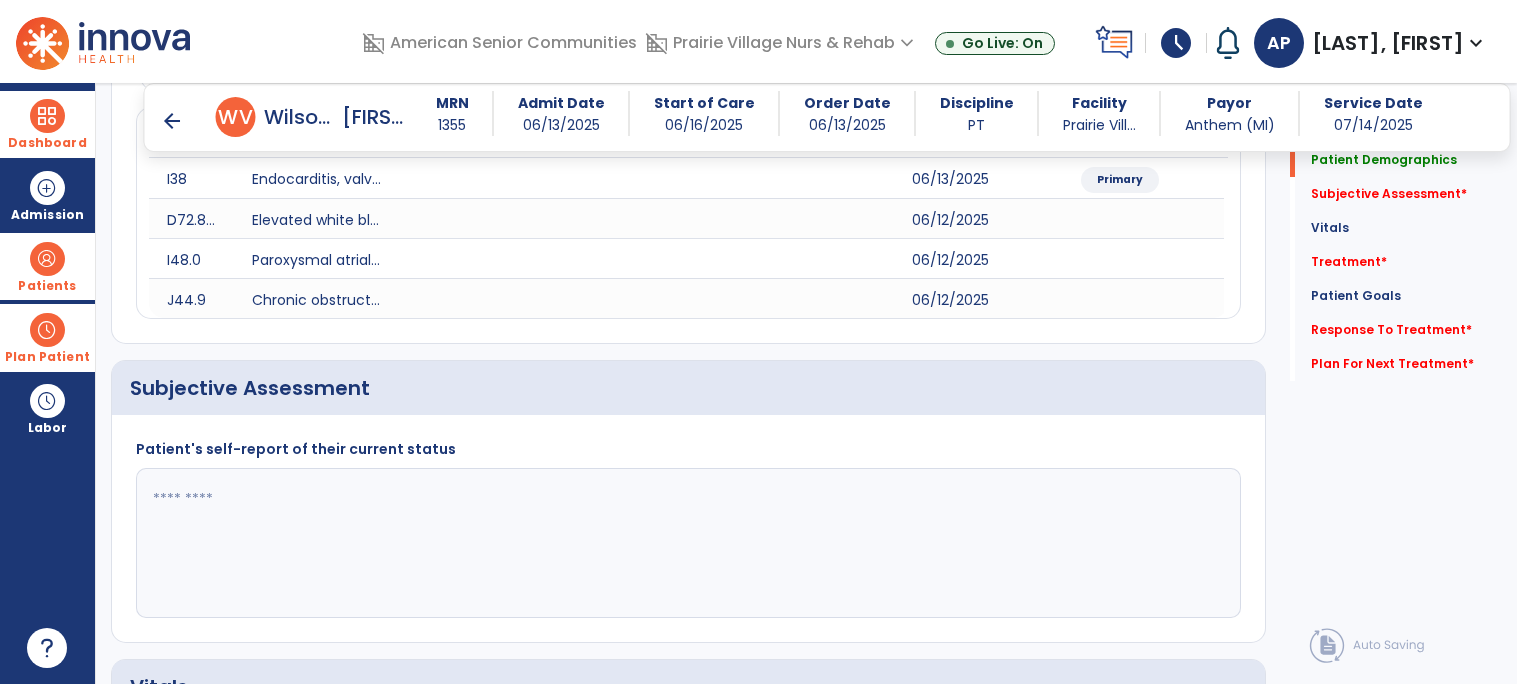 scroll, scrollTop: 289, scrollLeft: 0, axis: vertical 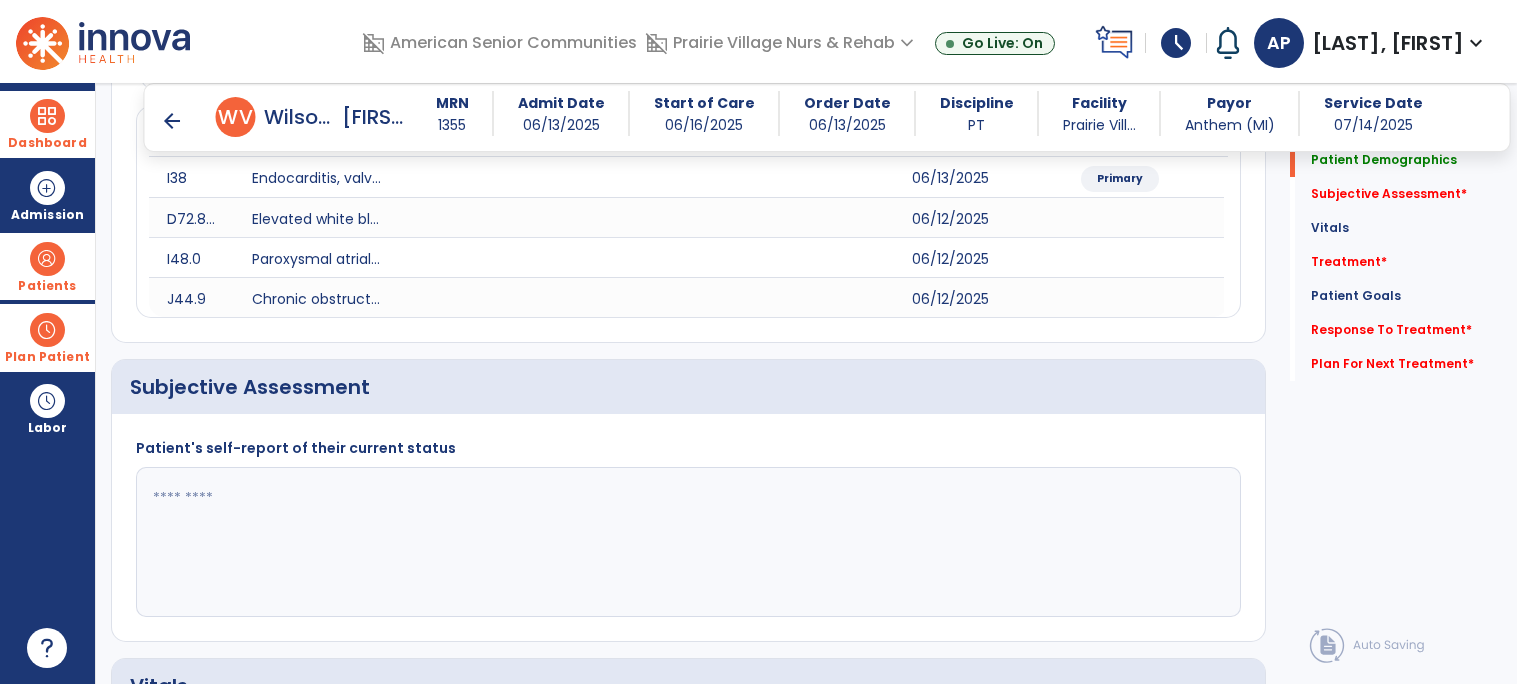 click 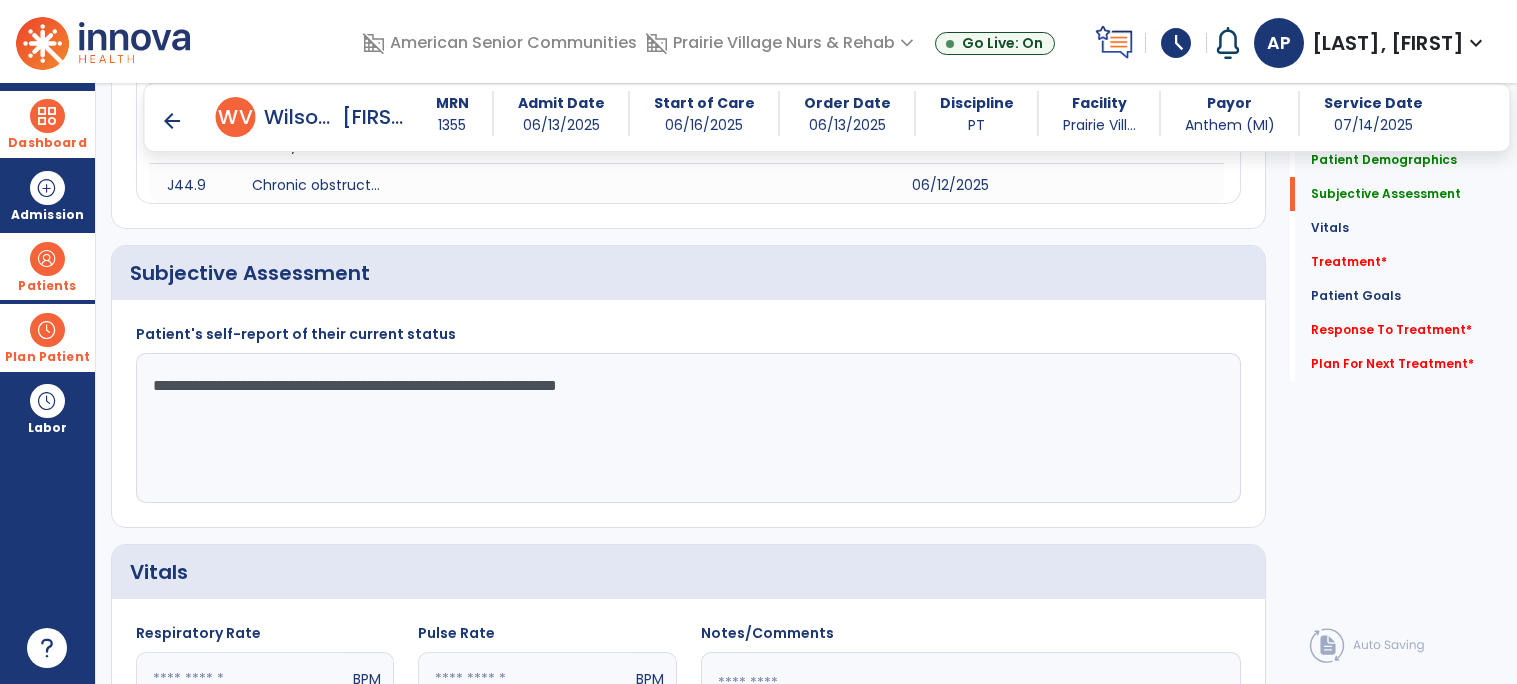 scroll, scrollTop: 418, scrollLeft: 0, axis: vertical 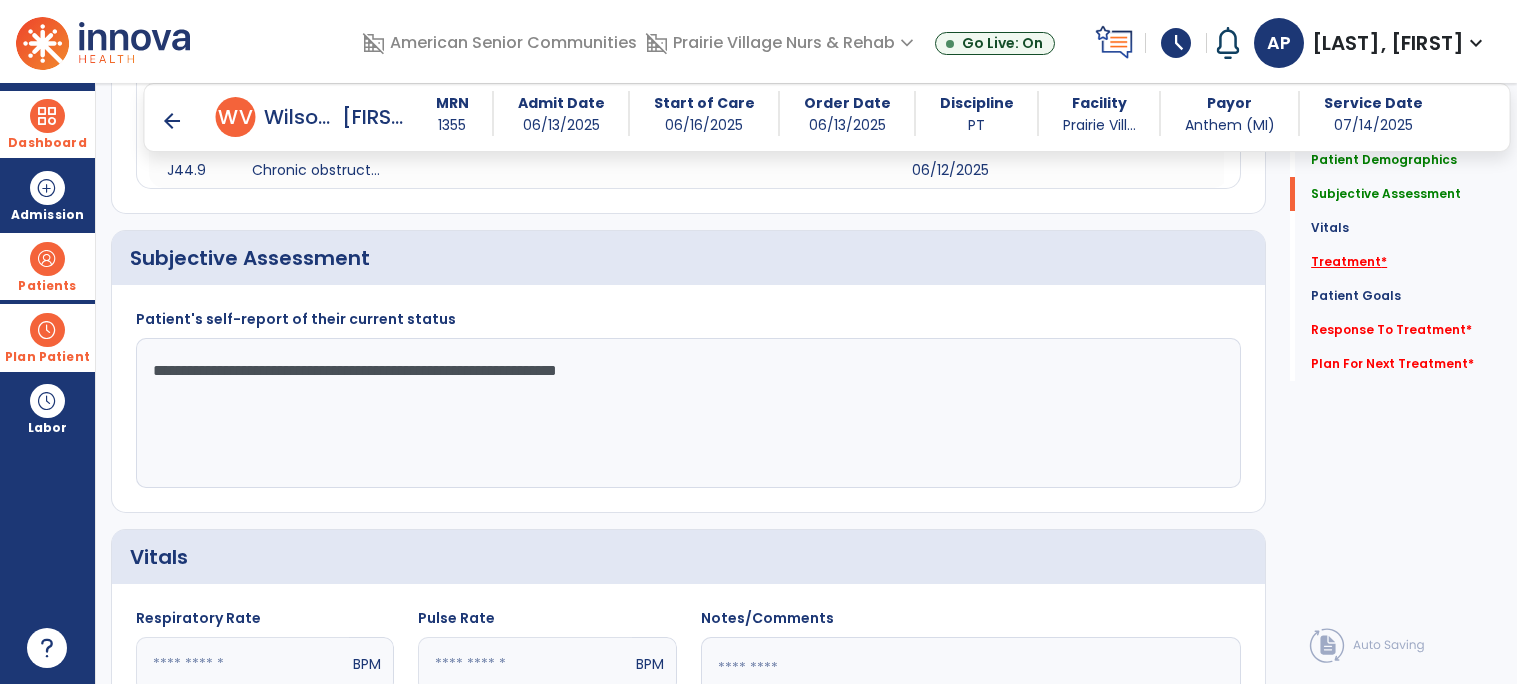 type on "**********" 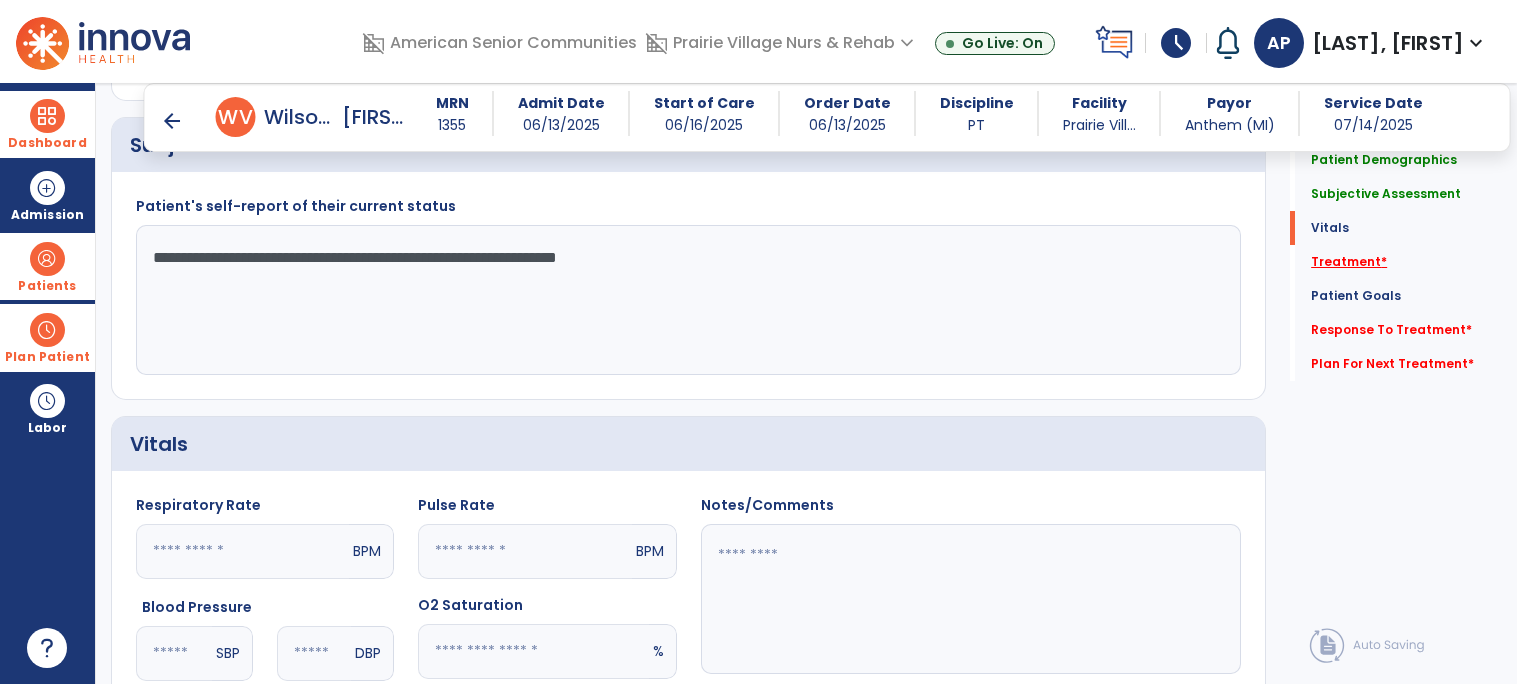 scroll, scrollTop: 1114, scrollLeft: 0, axis: vertical 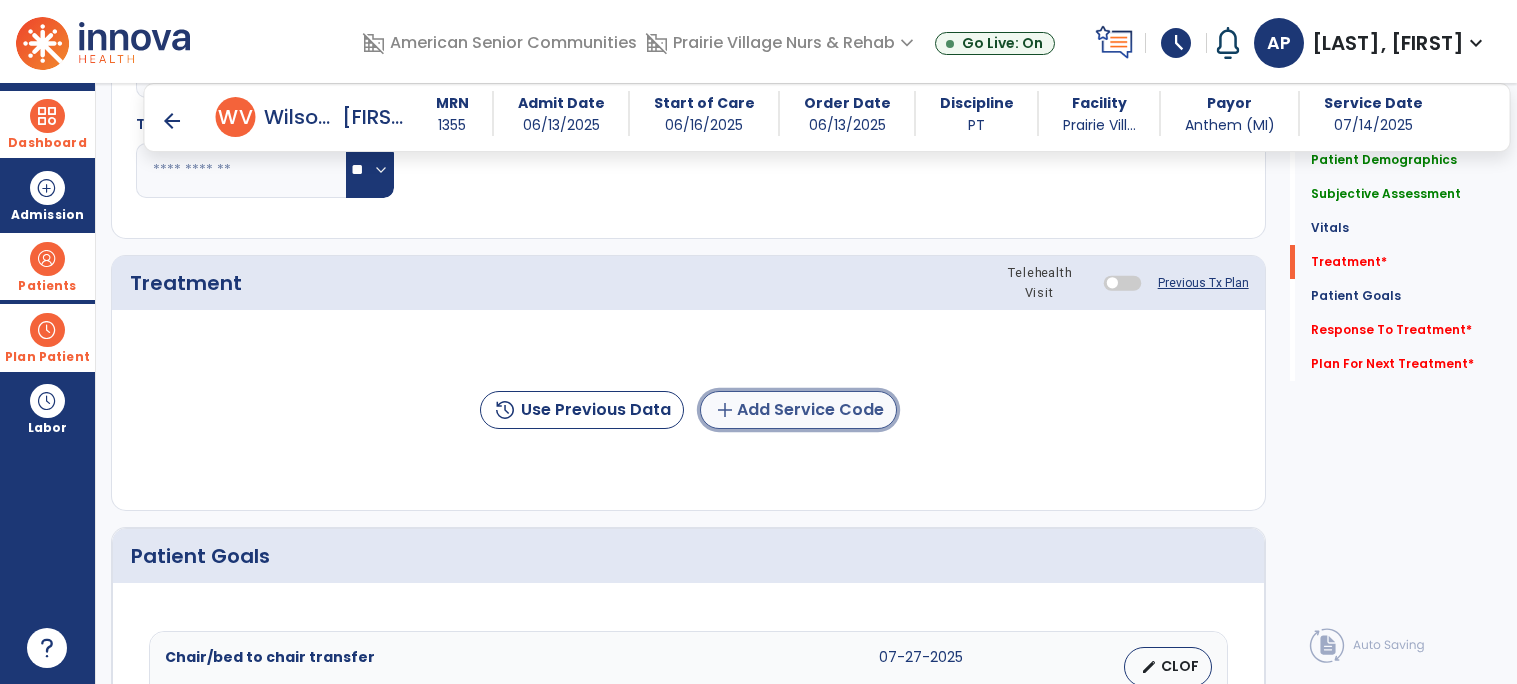 click on "add  Add Service Code" 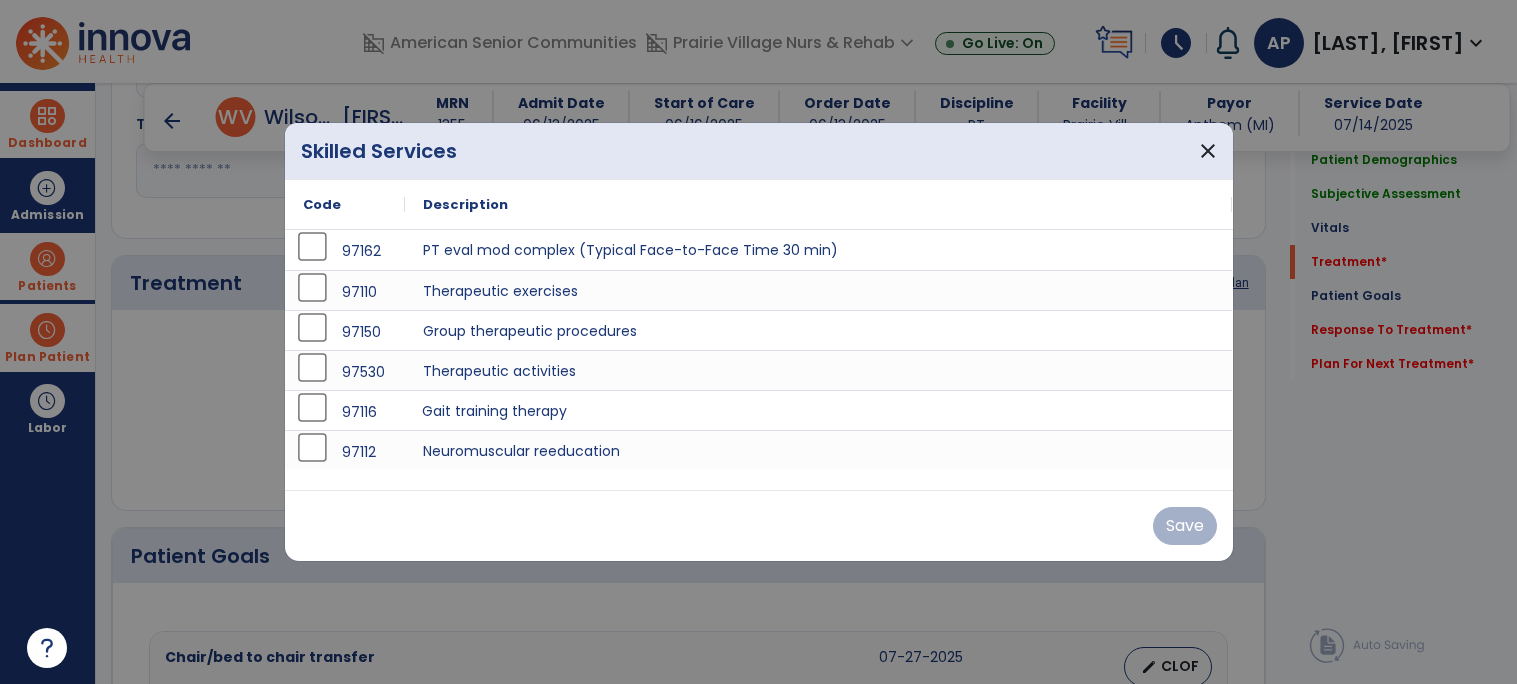 click on "Gait training therapy" at bounding box center [819, 410] 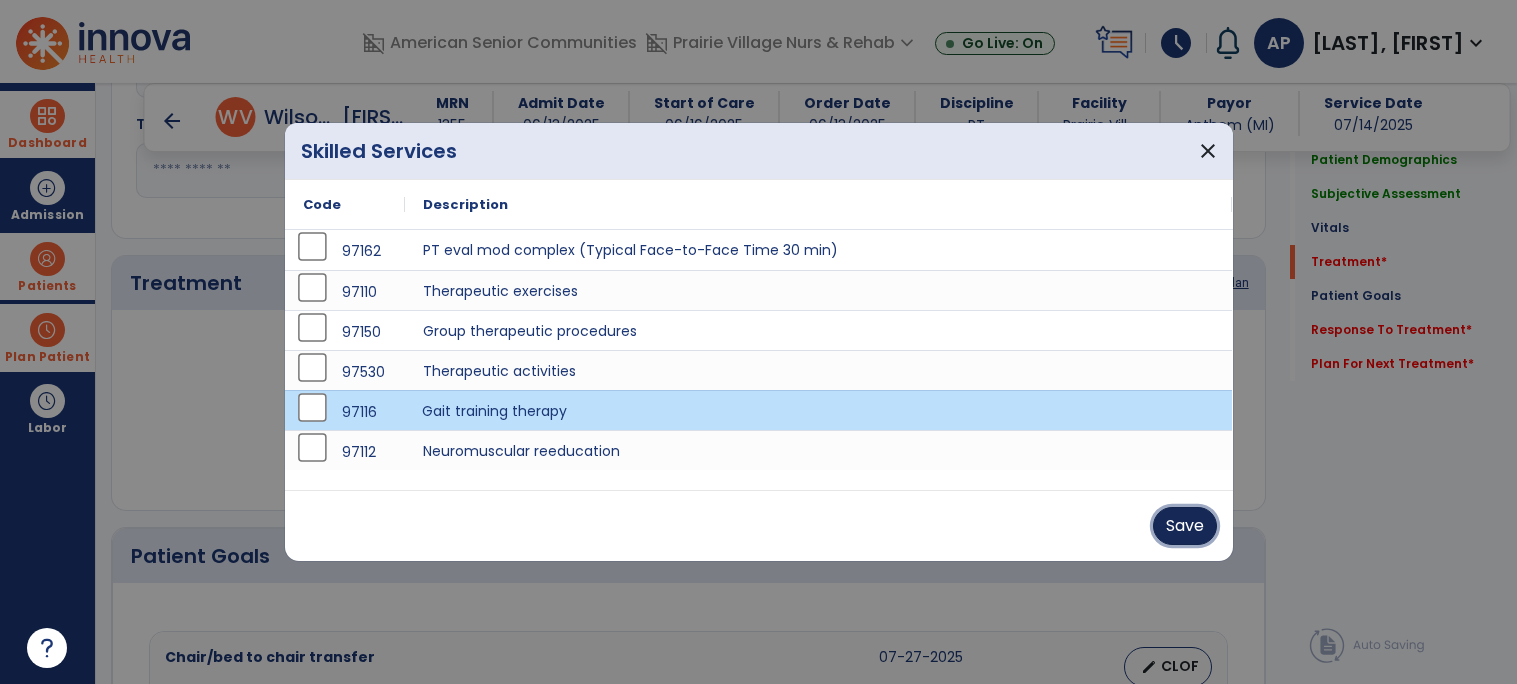 click on "Save" at bounding box center (1185, 526) 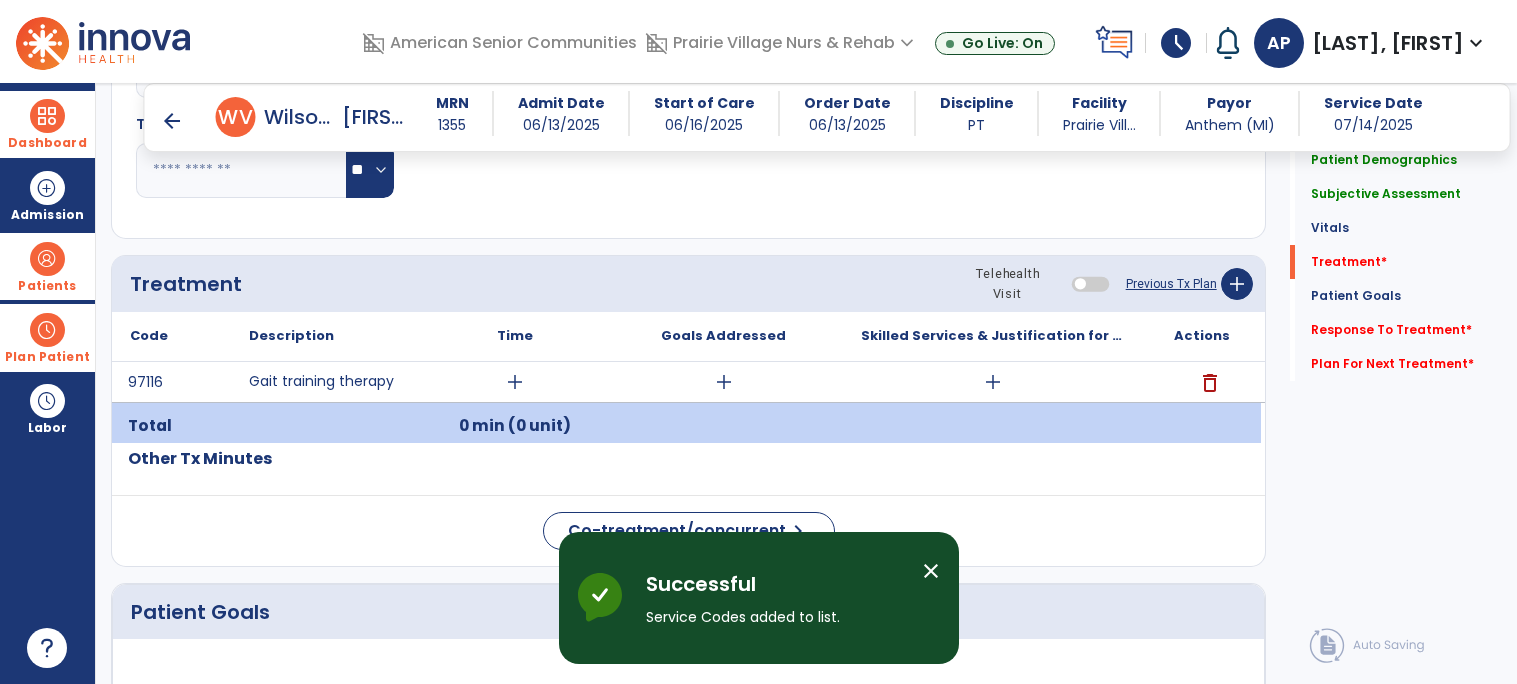 click on "add" at bounding box center [515, 382] 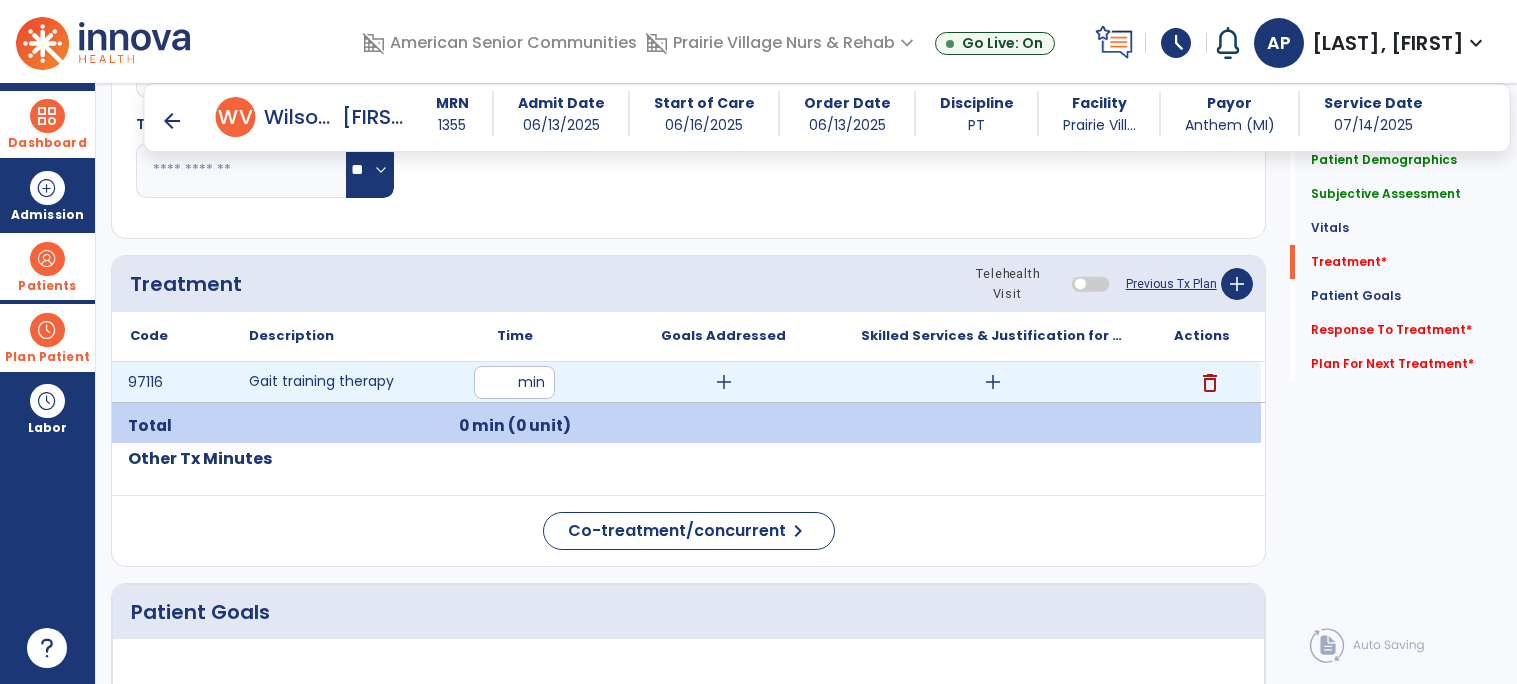 type on "**" 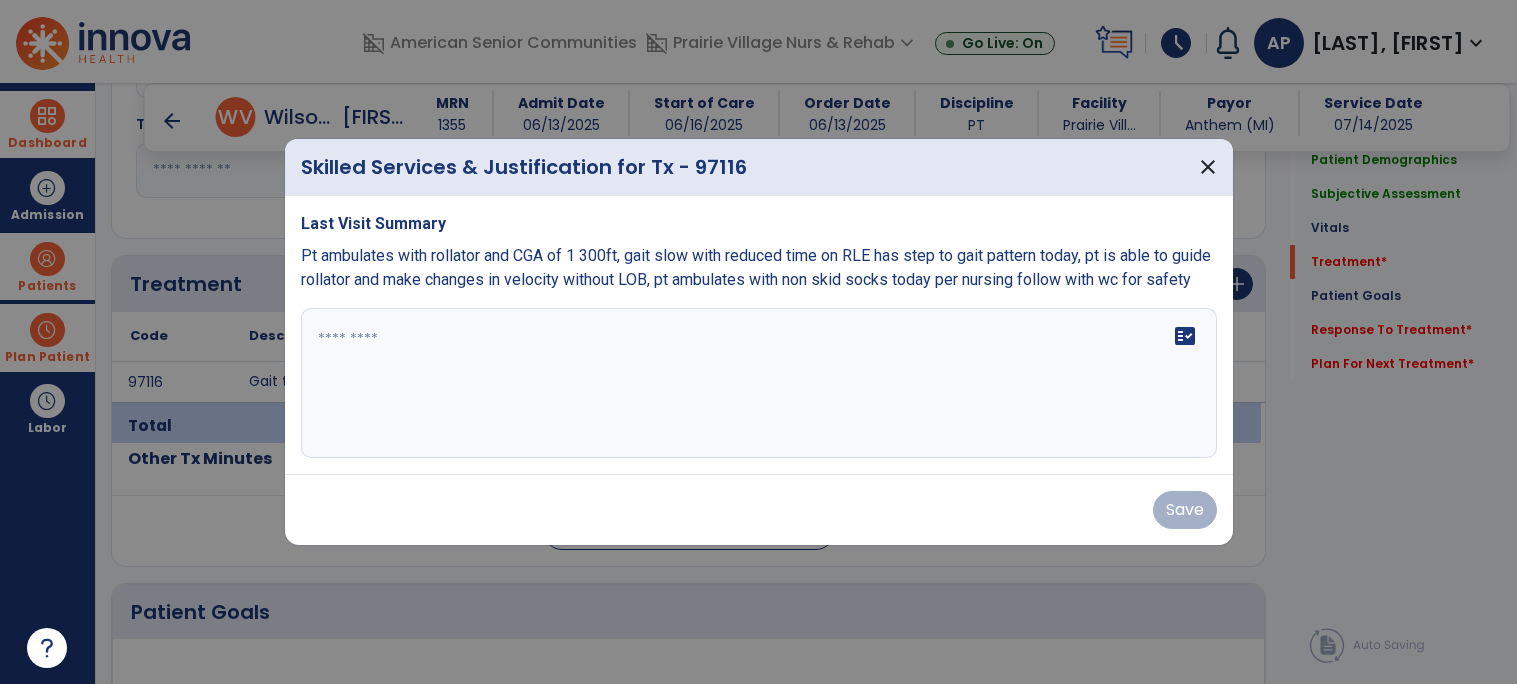click at bounding box center [759, 383] 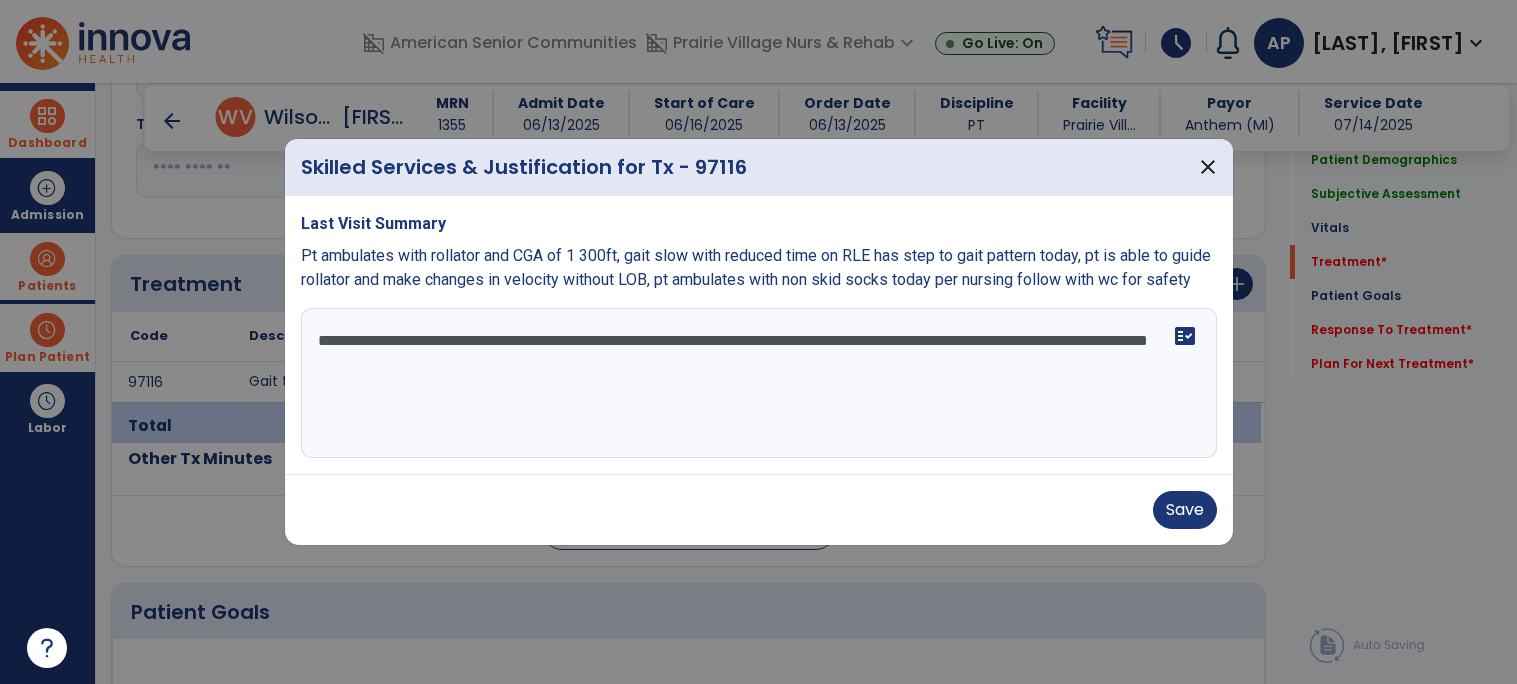 click on "**********" at bounding box center [759, 383] 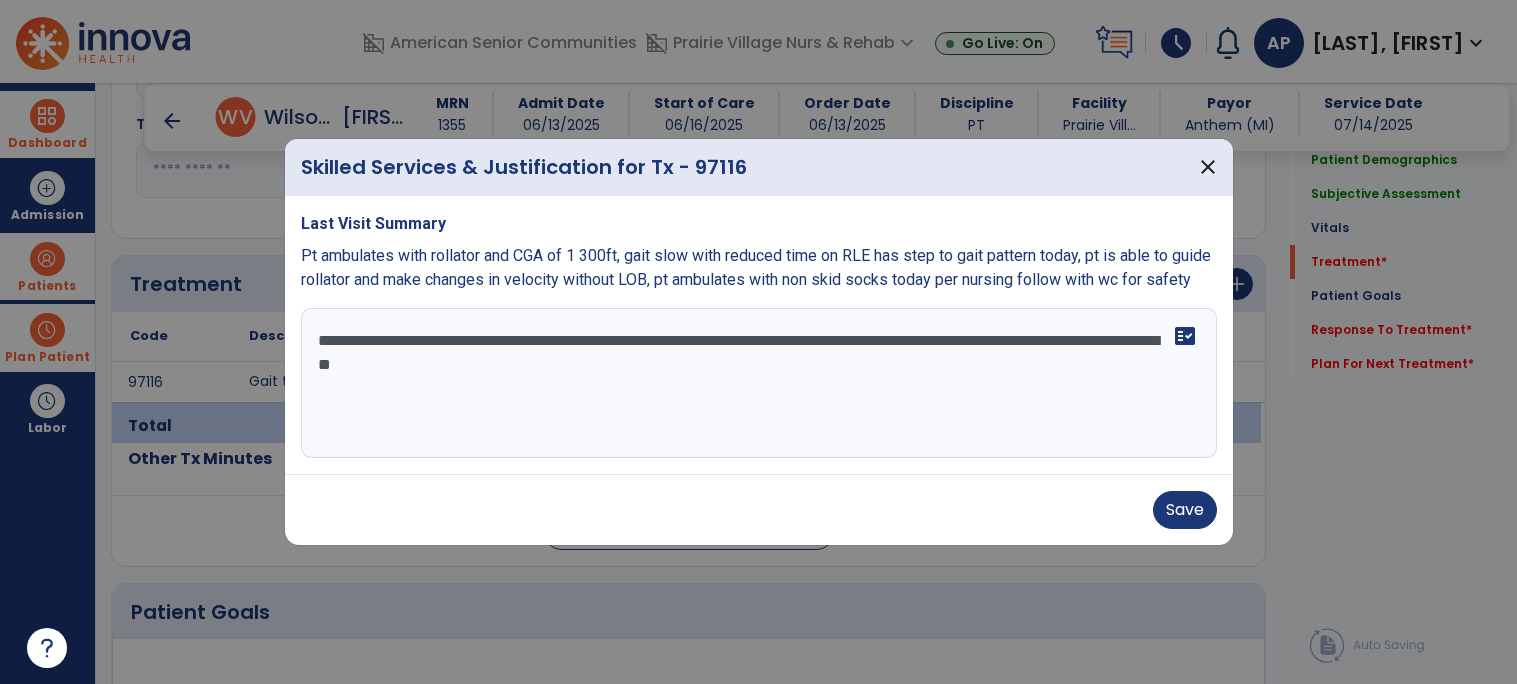 click on "**********" at bounding box center [759, 383] 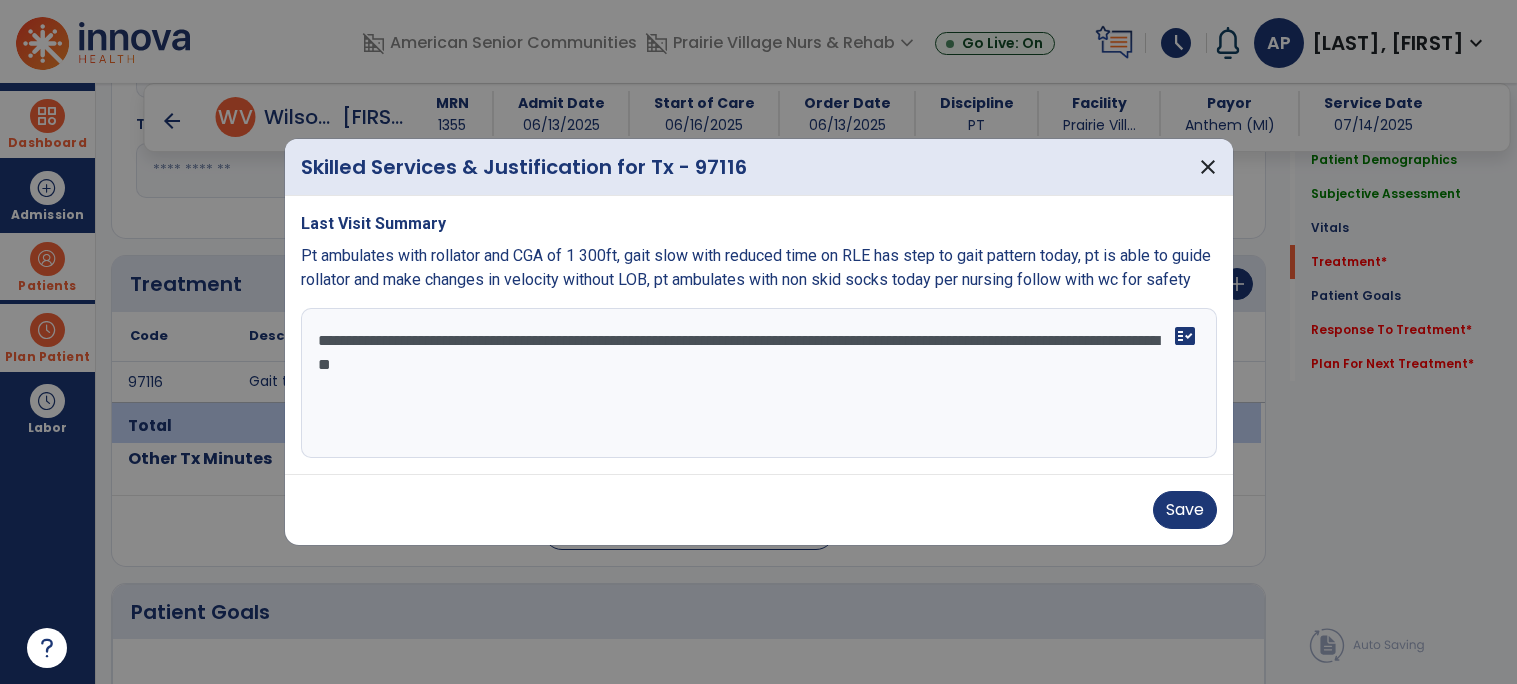 click on "**********" at bounding box center (759, 383) 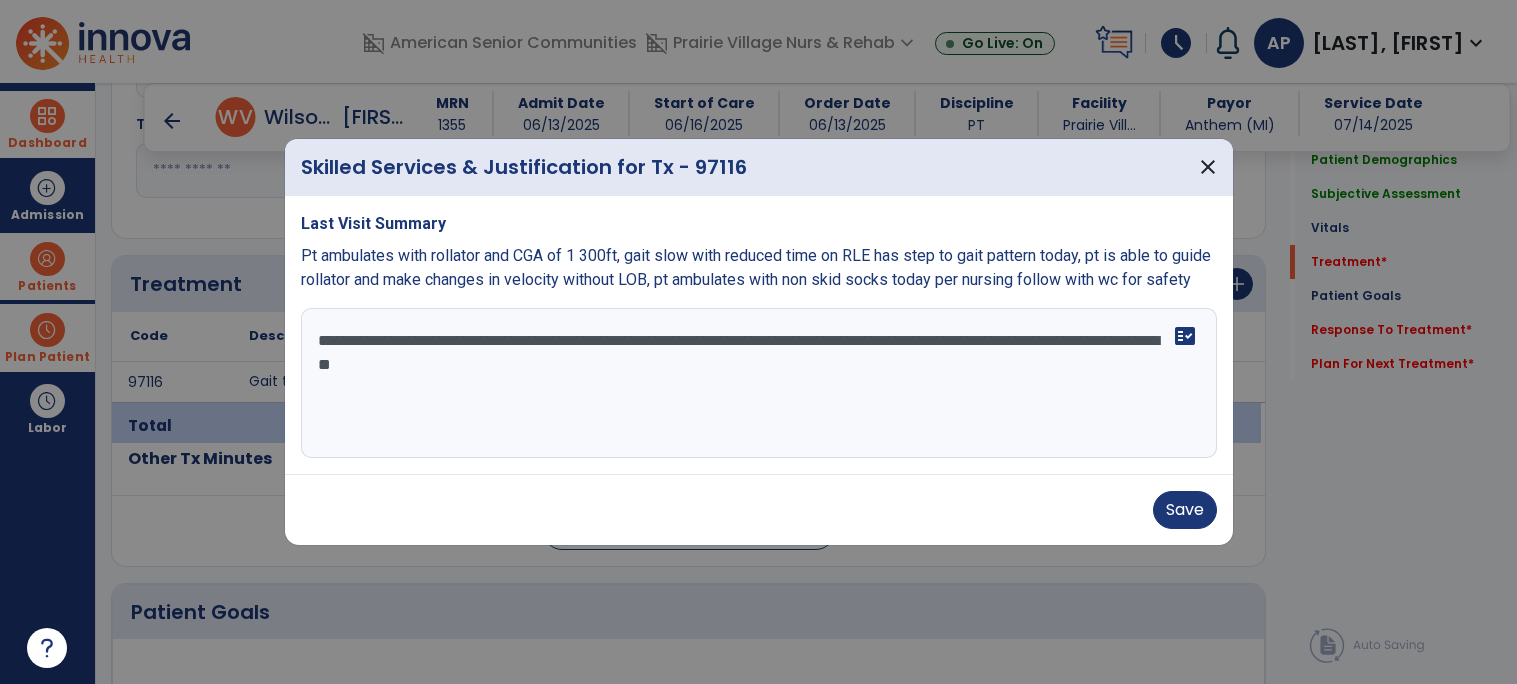 click on "**********" at bounding box center [759, 383] 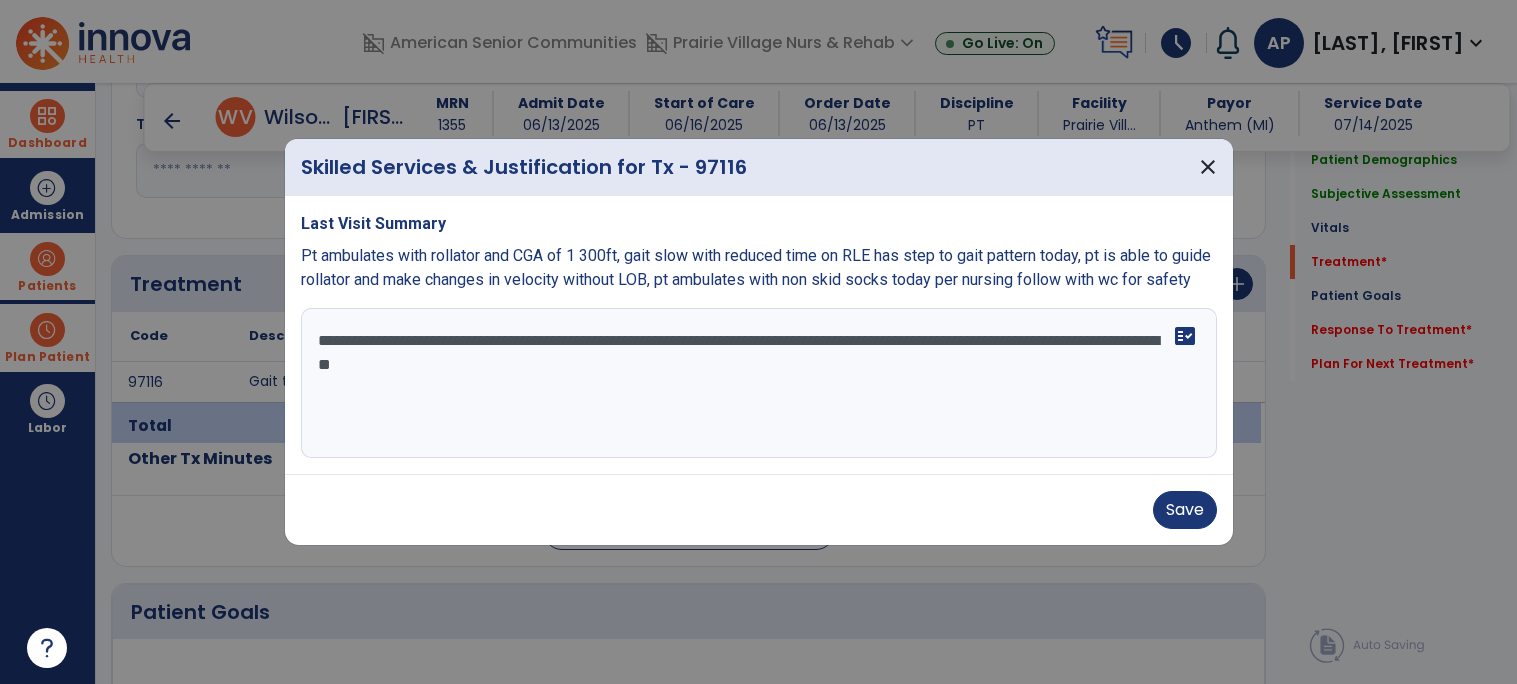 click on "**********" at bounding box center [759, 383] 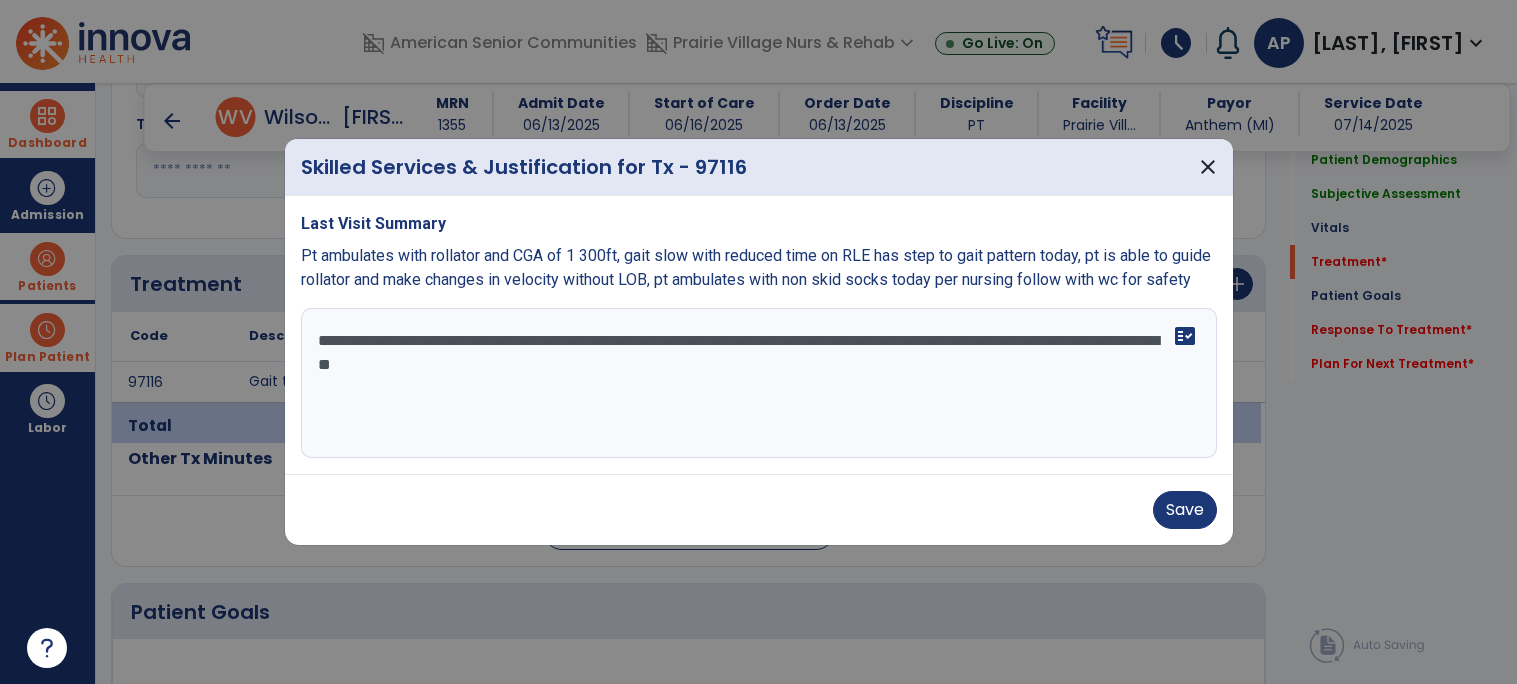 click on "**********" at bounding box center [759, 383] 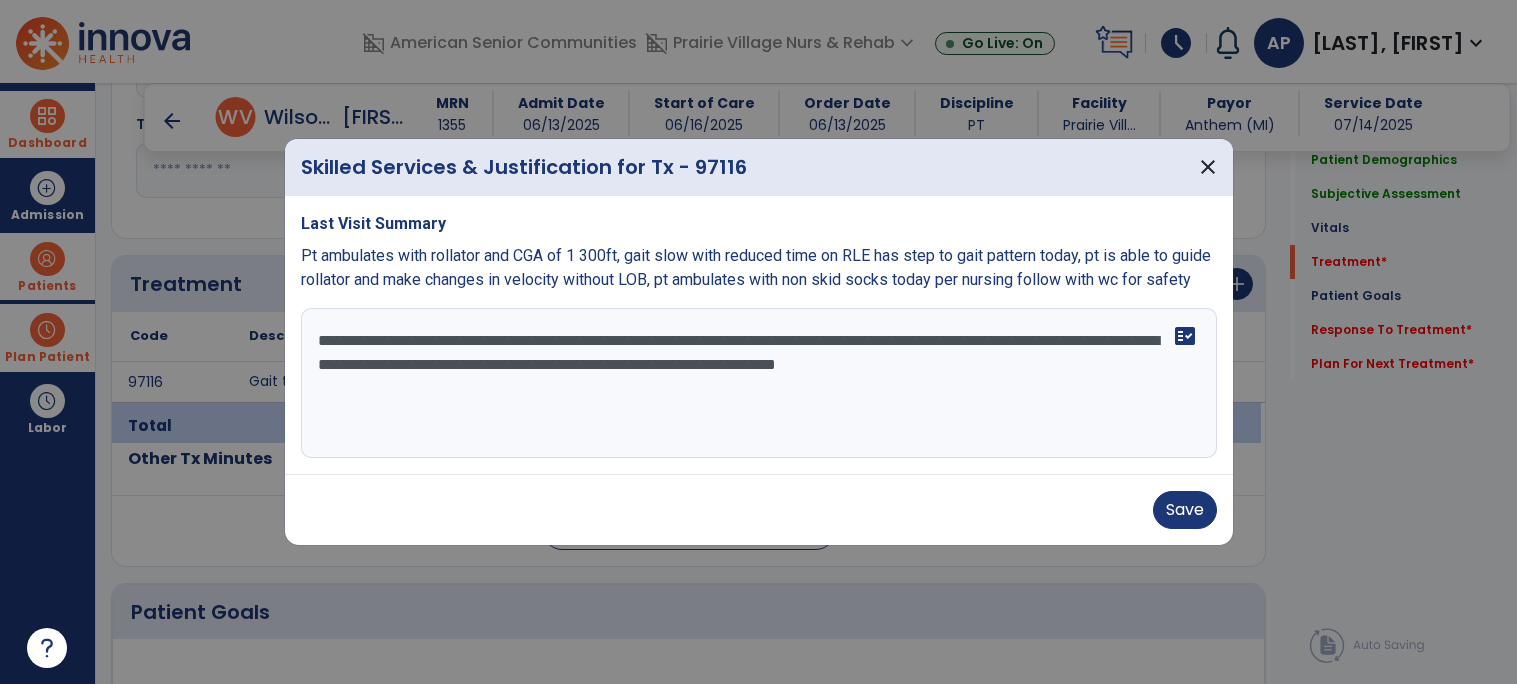click on "**********" at bounding box center [759, 383] 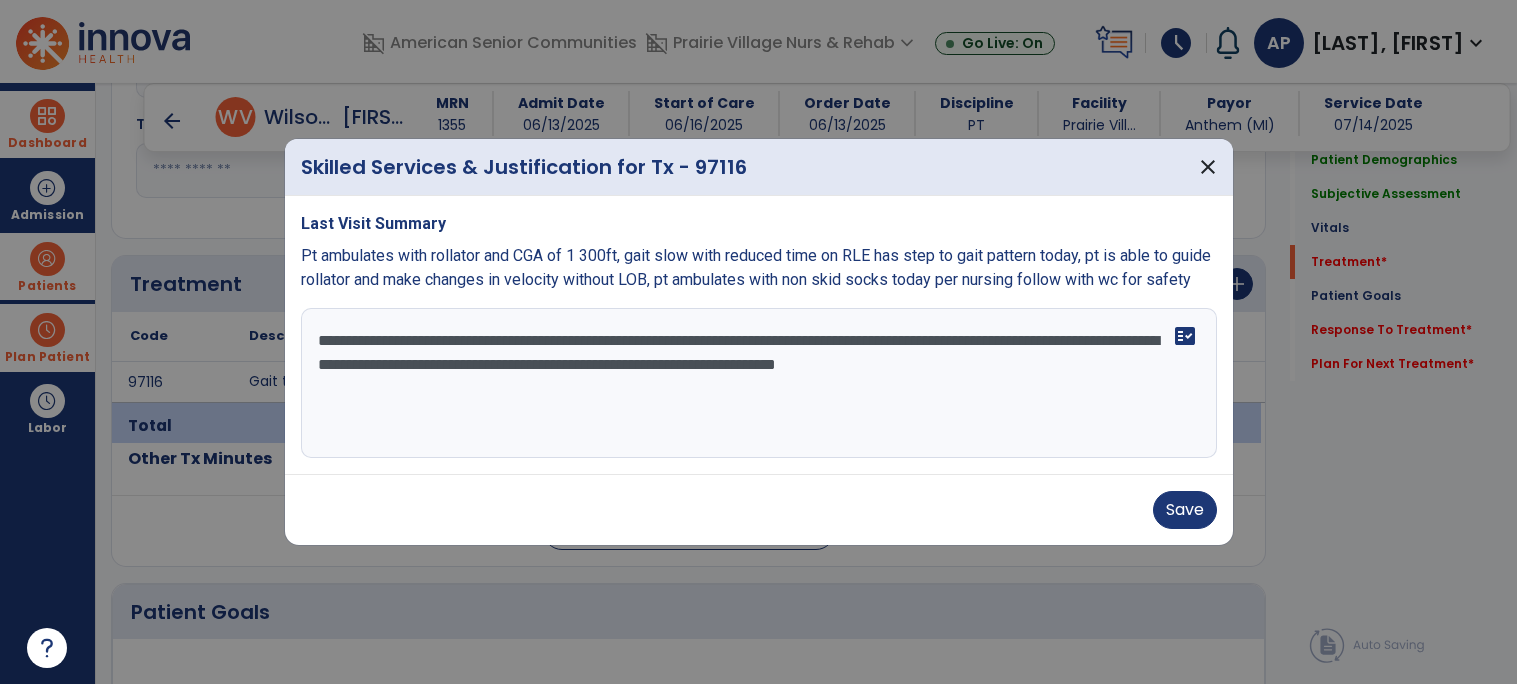click on "**********" at bounding box center [759, 383] 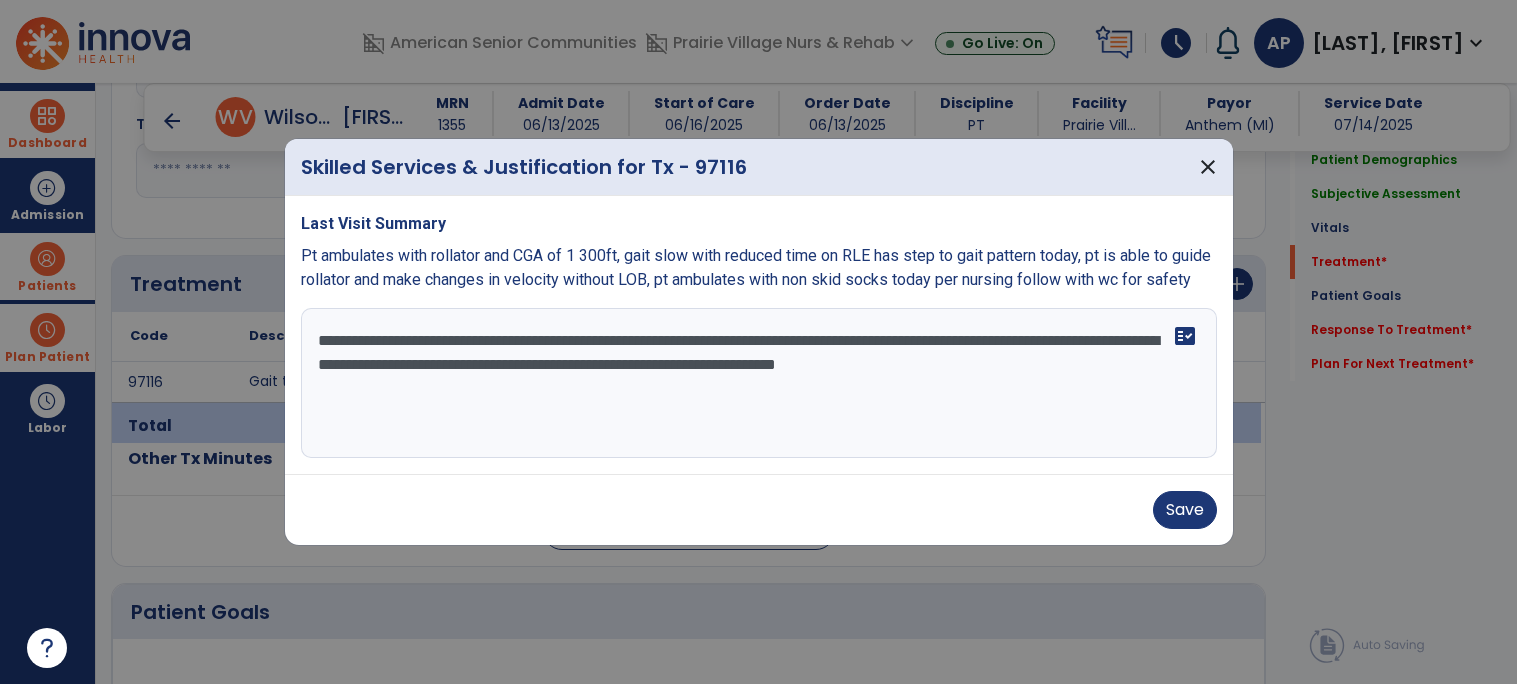 click on "**********" at bounding box center (759, 383) 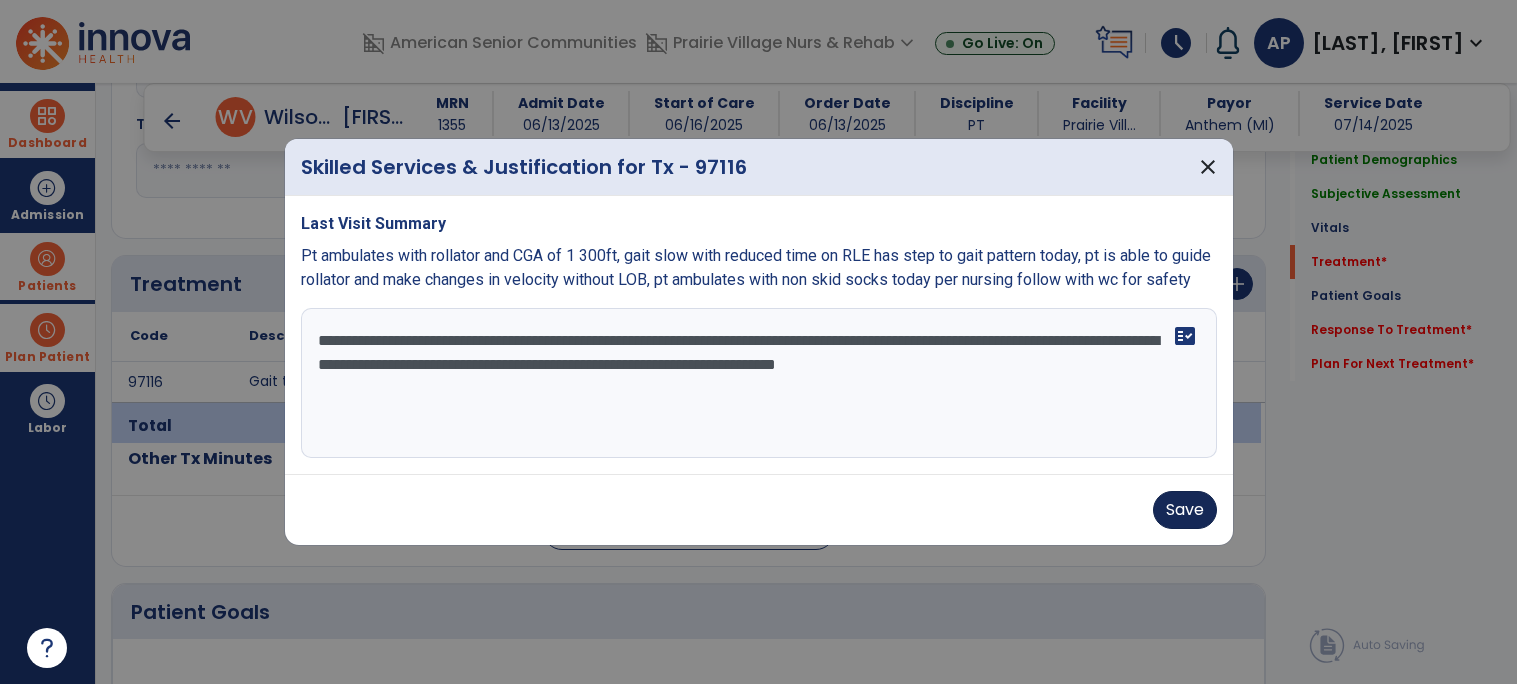 type on "**********" 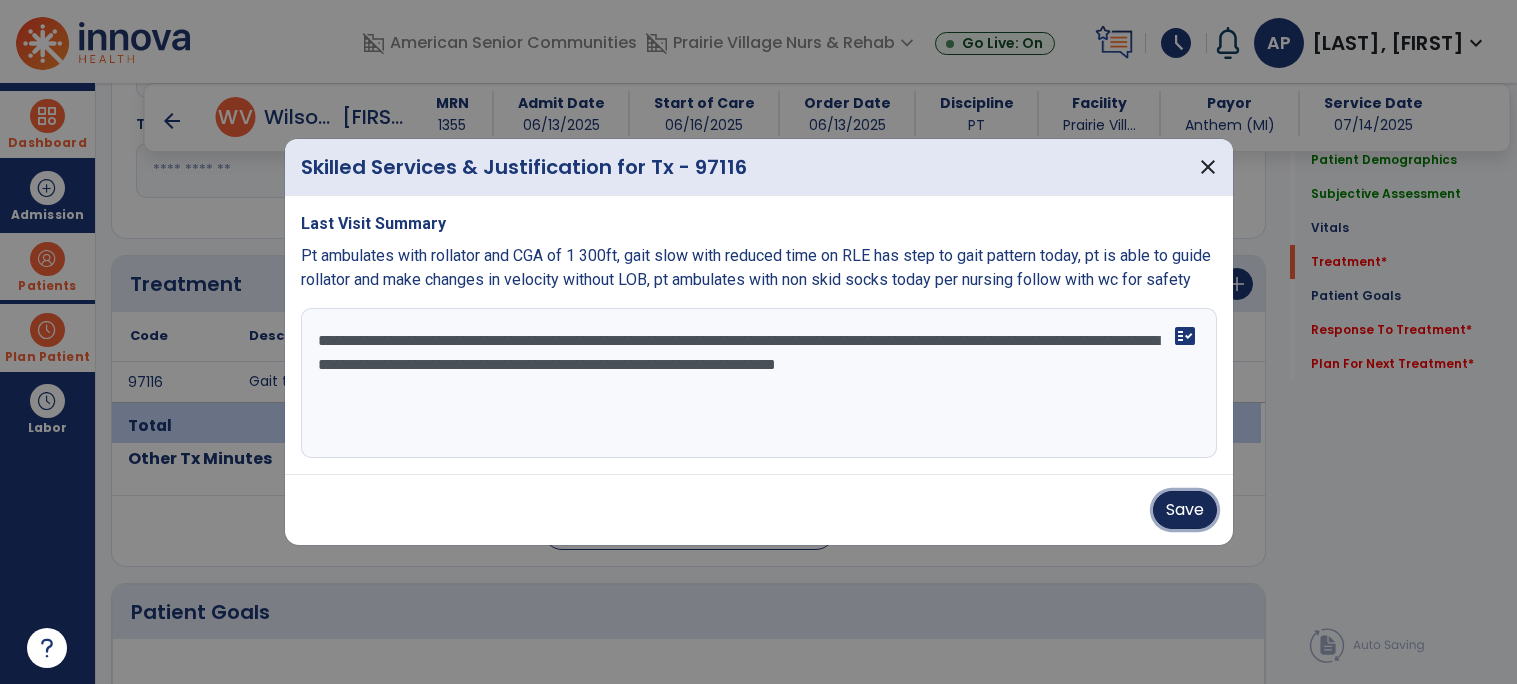 click on "Save" at bounding box center [1185, 510] 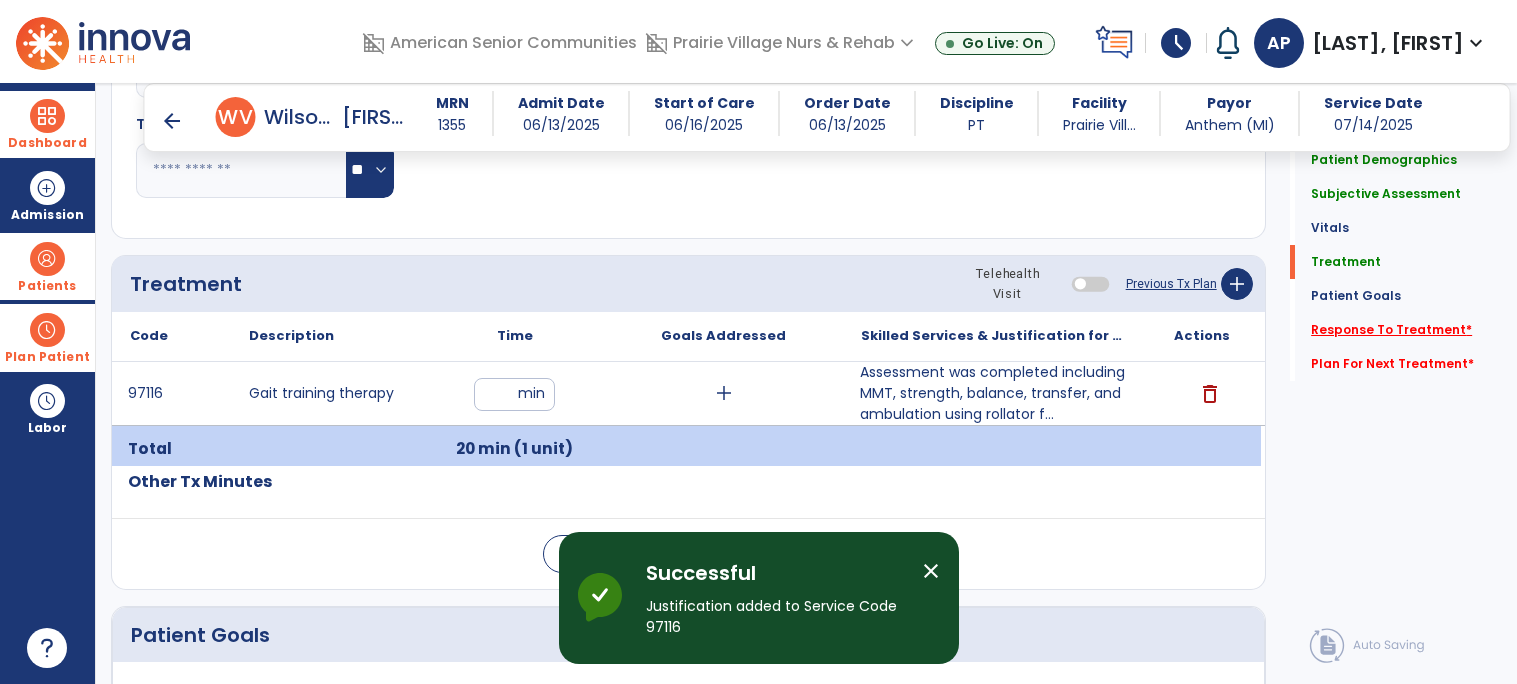 click on "Response To Treatment   *" 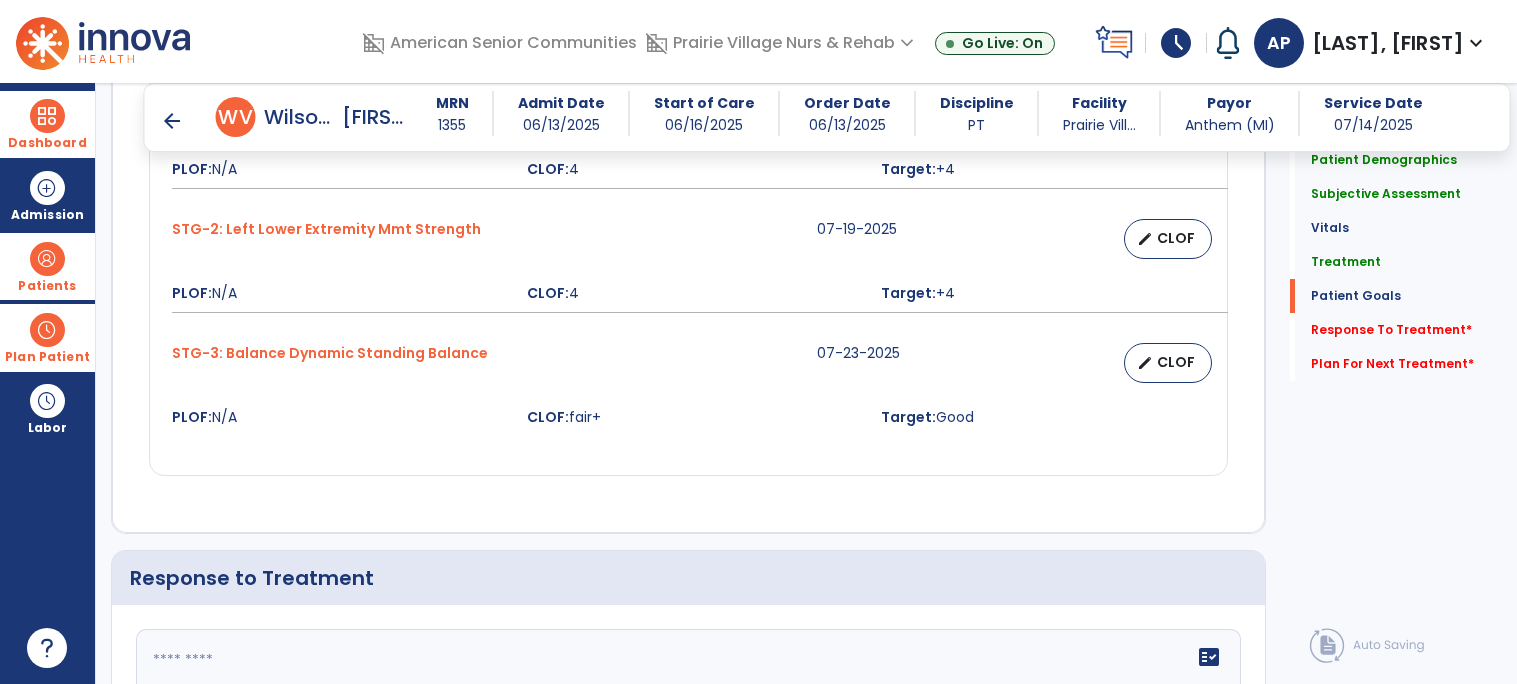 scroll, scrollTop: 2575, scrollLeft: 0, axis: vertical 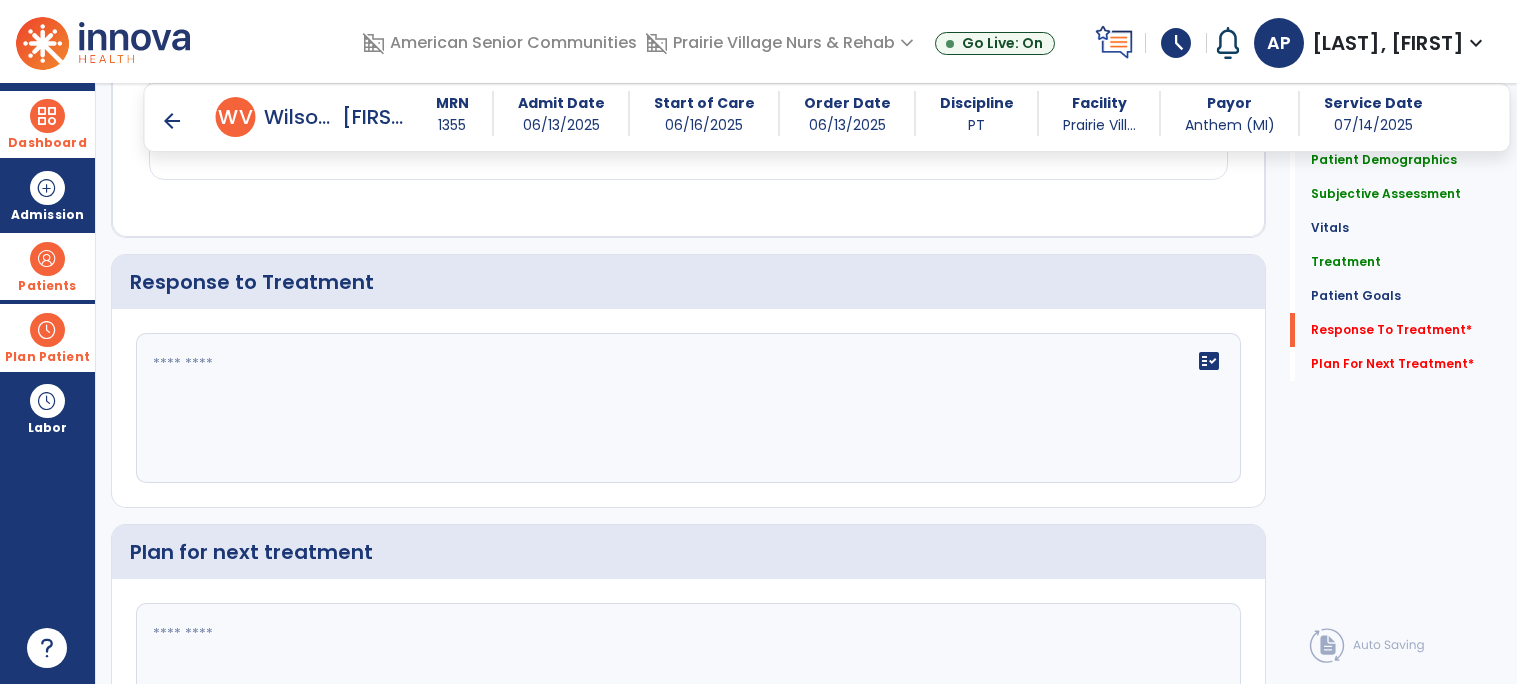 click 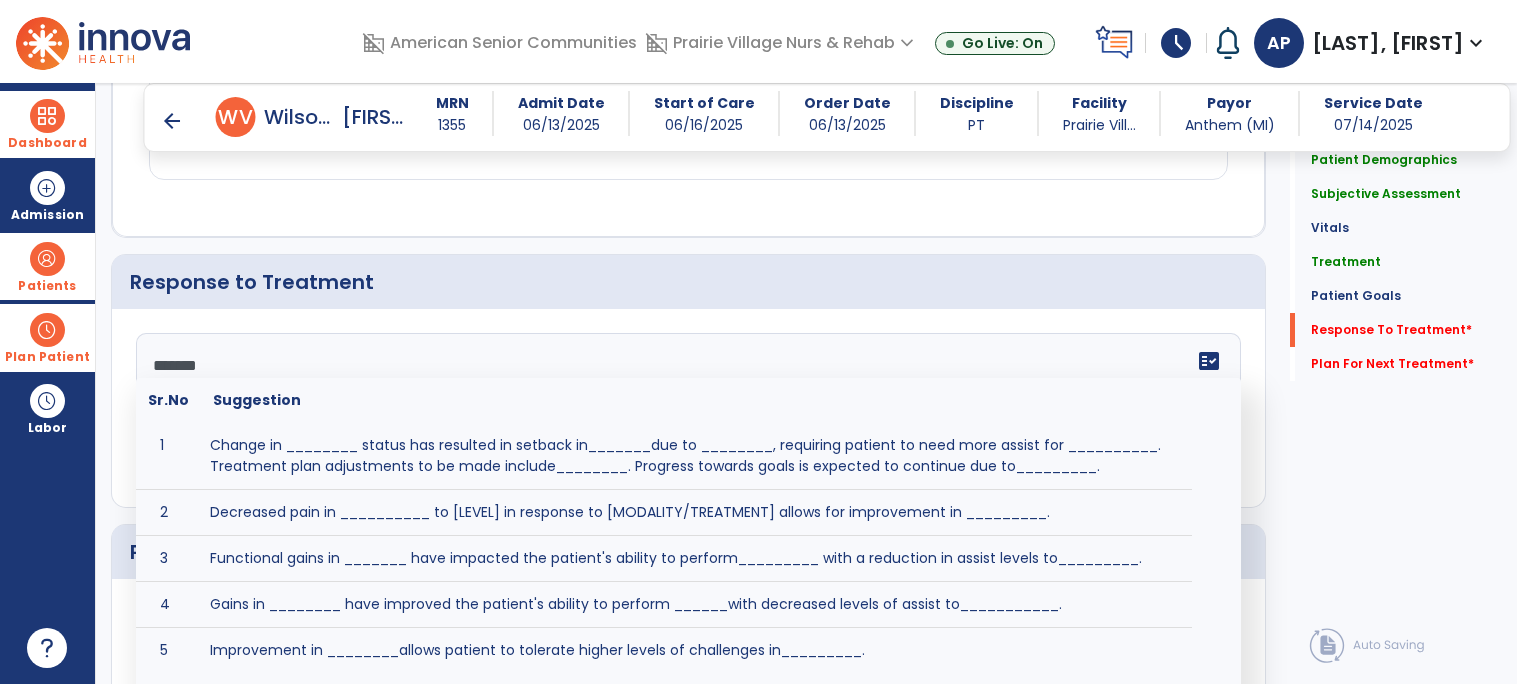 type on "********" 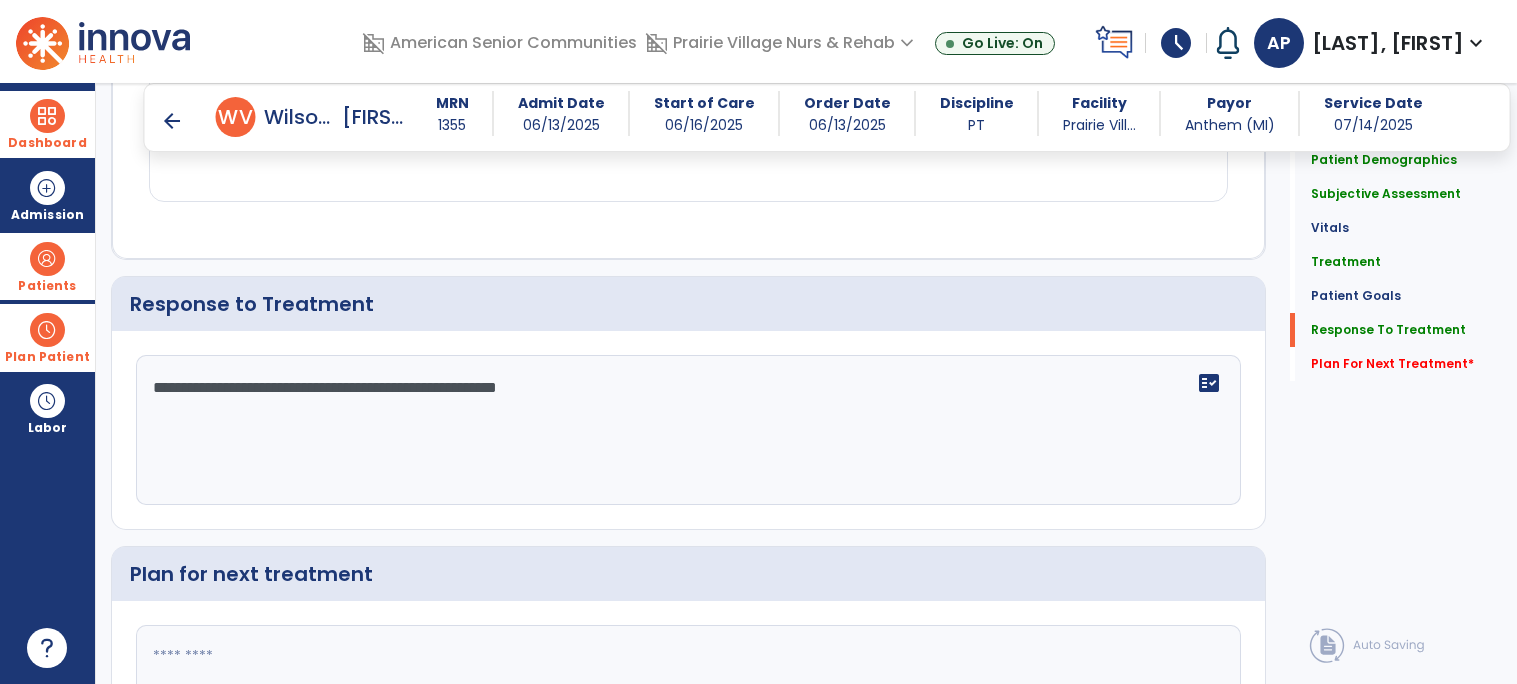scroll, scrollTop: 2576, scrollLeft: 0, axis: vertical 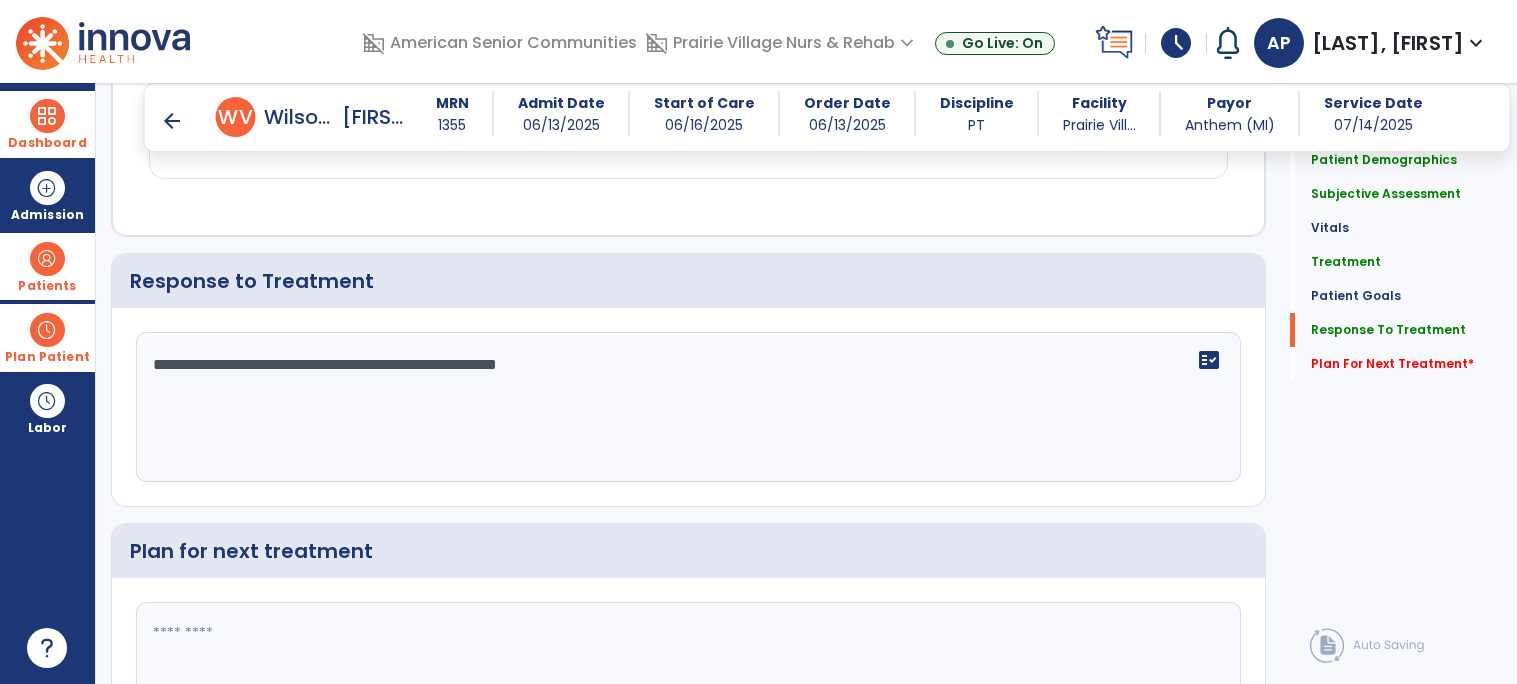 type on "**********" 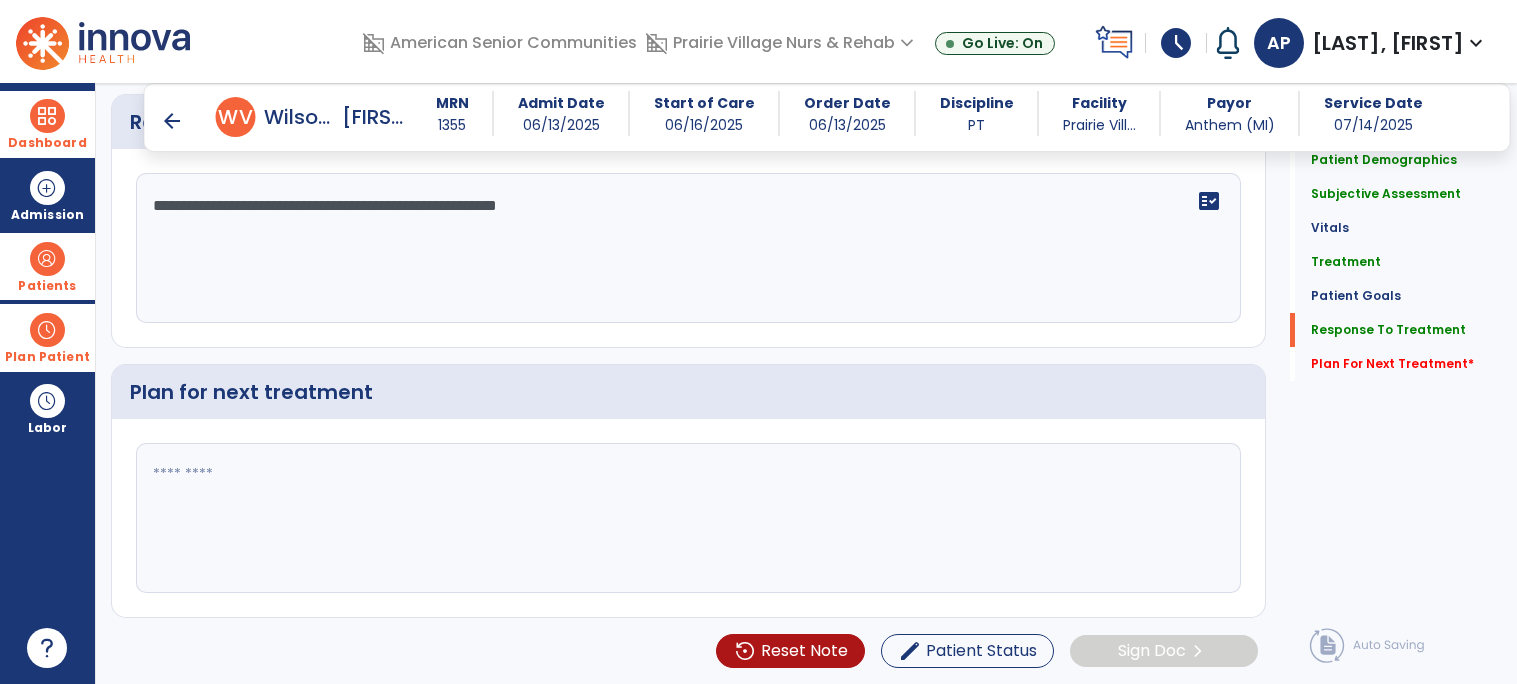 click 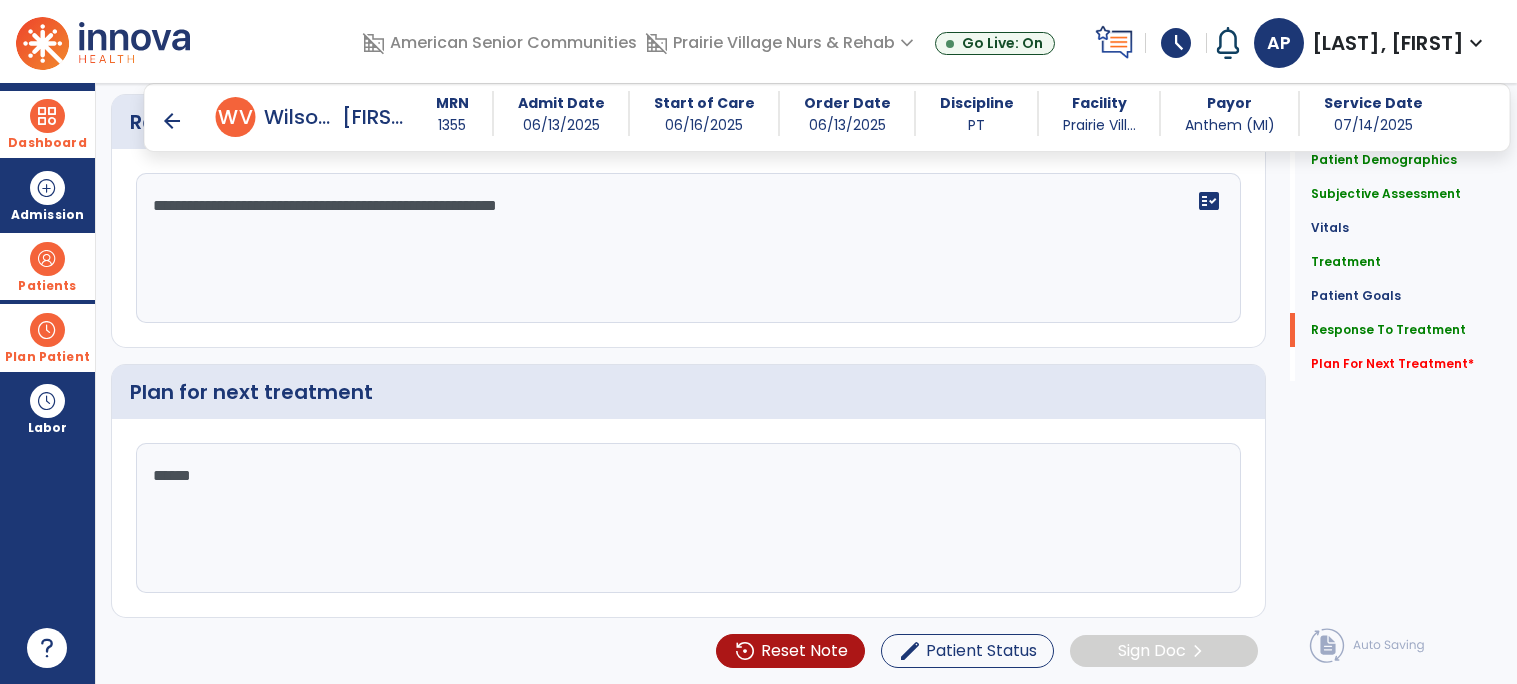 type on "*******" 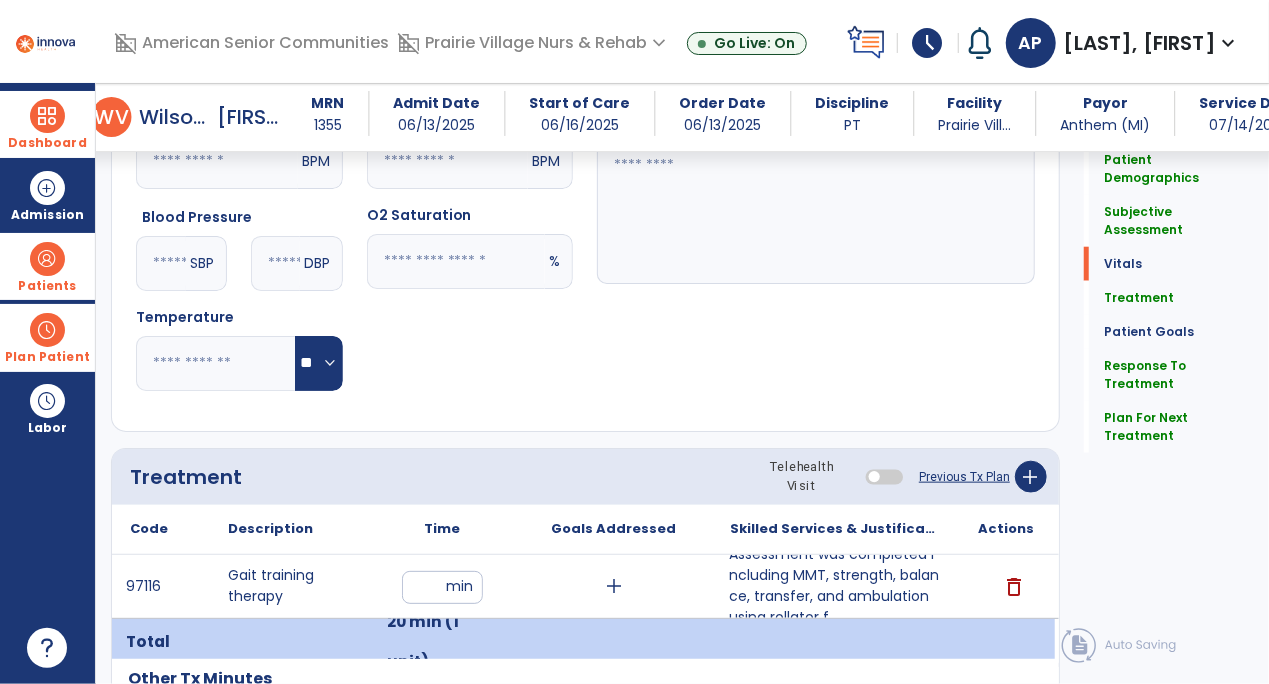 scroll, scrollTop: 925, scrollLeft: 0, axis: vertical 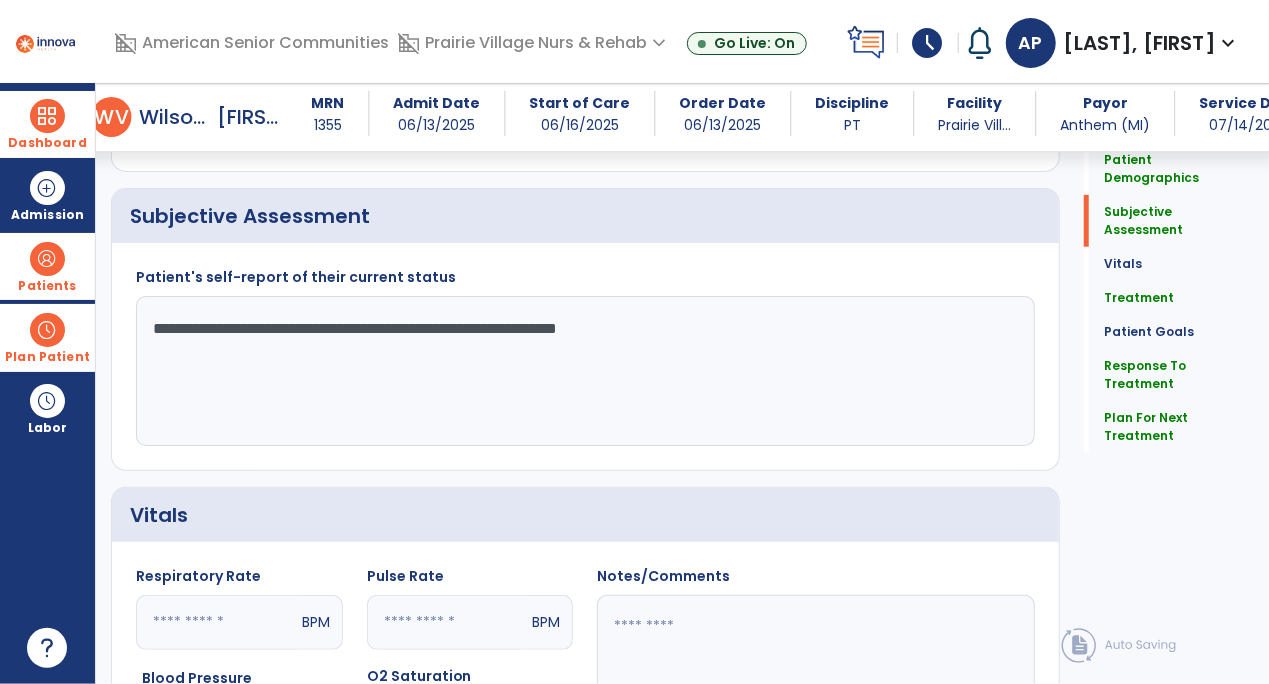 click on "**********" 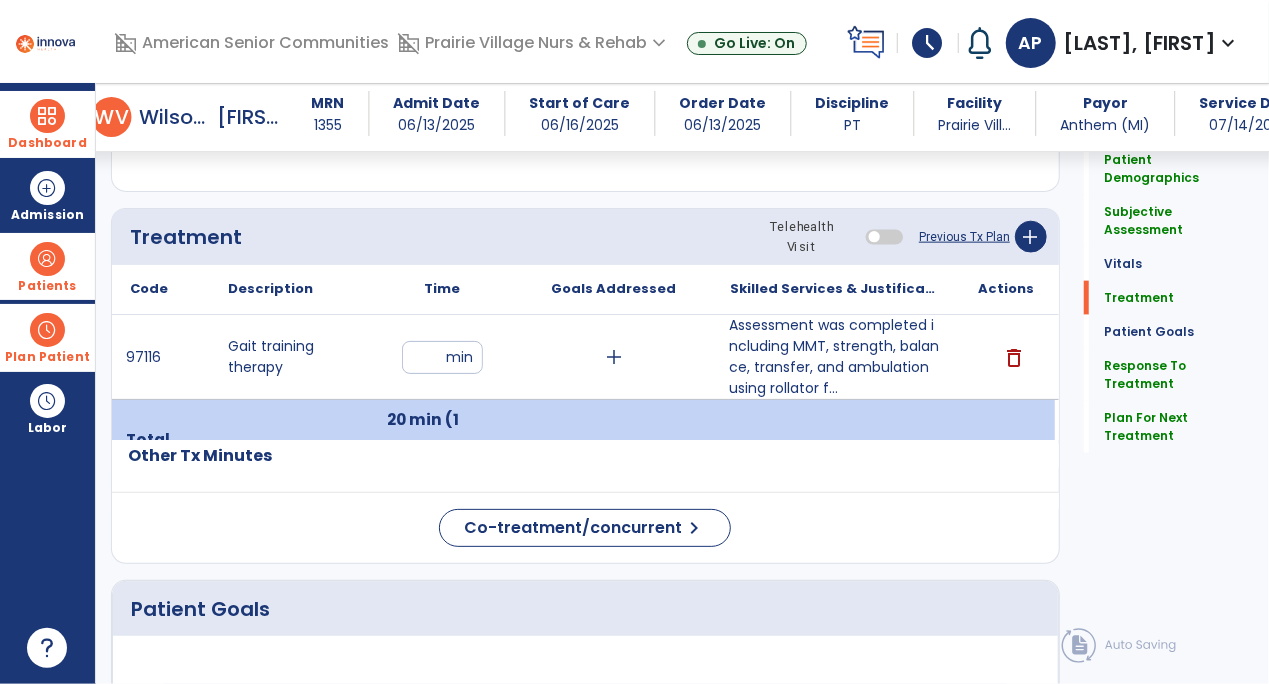 click on "Assessment was completed including MMT, strength, balance, transfer, and ambulation using rollator f..." at bounding box center [834, 357] 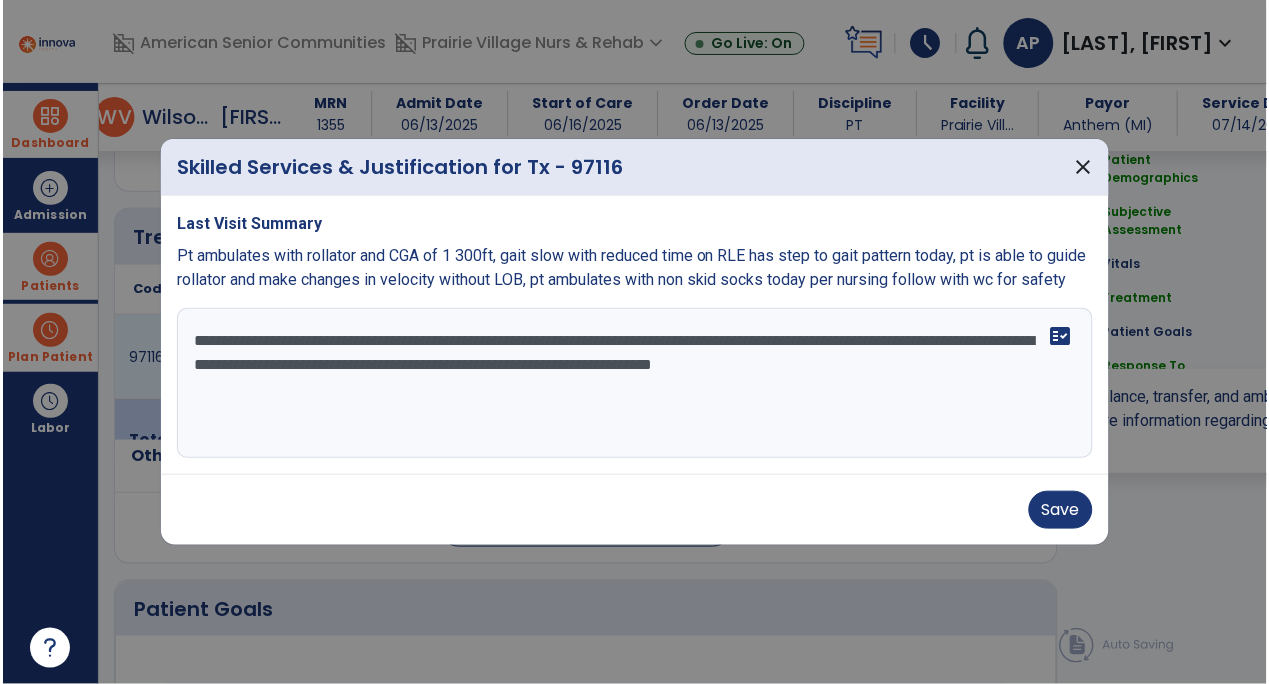 scroll, scrollTop: 1161, scrollLeft: 0, axis: vertical 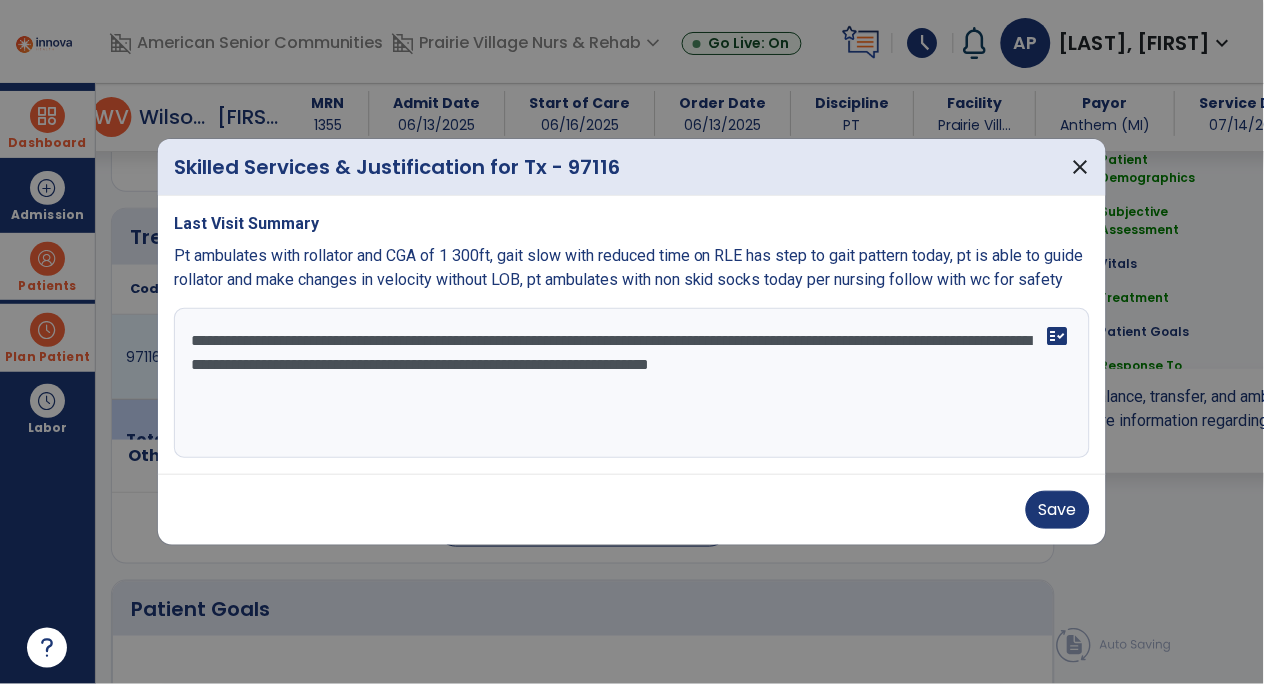 click on "**********" at bounding box center [632, 383] 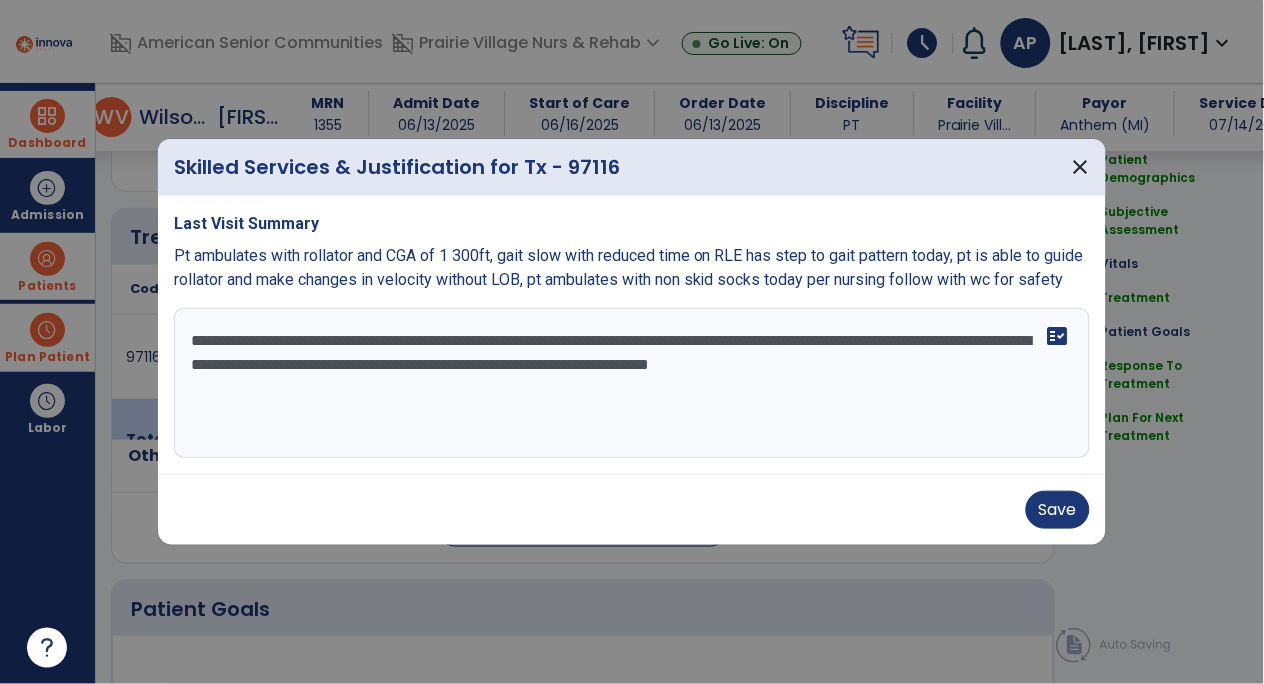 click on "**********" at bounding box center (632, 383) 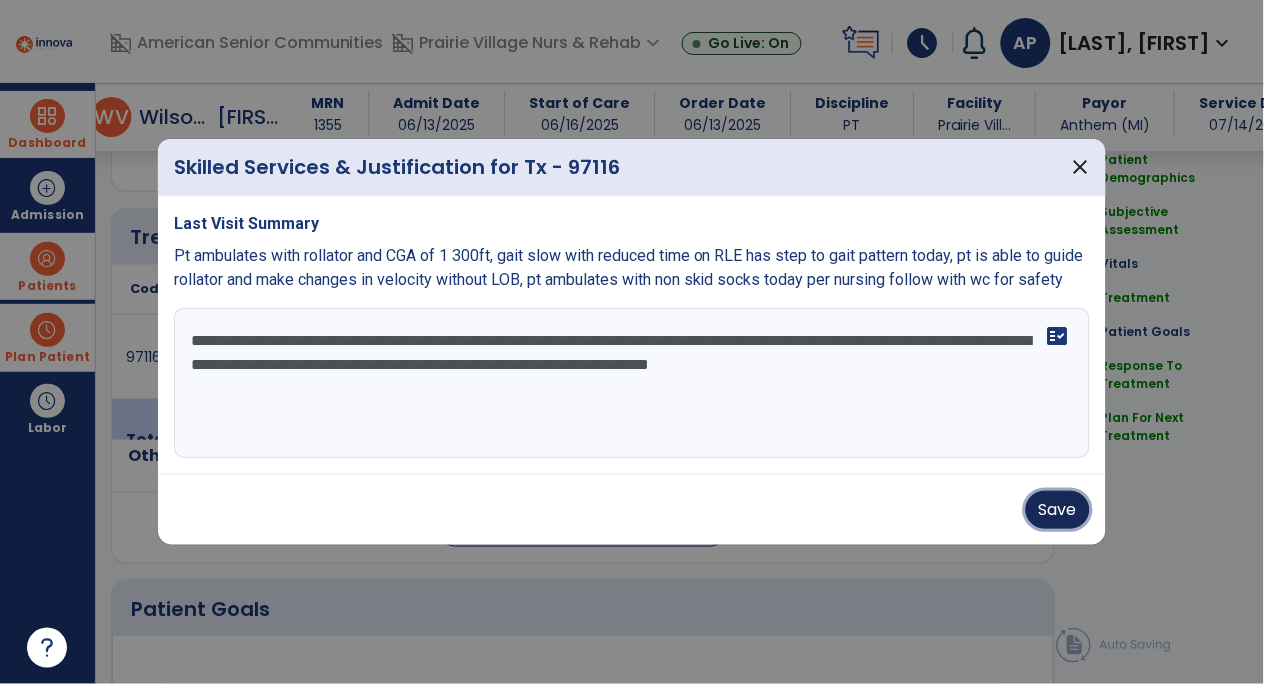 click on "Save" at bounding box center [1058, 510] 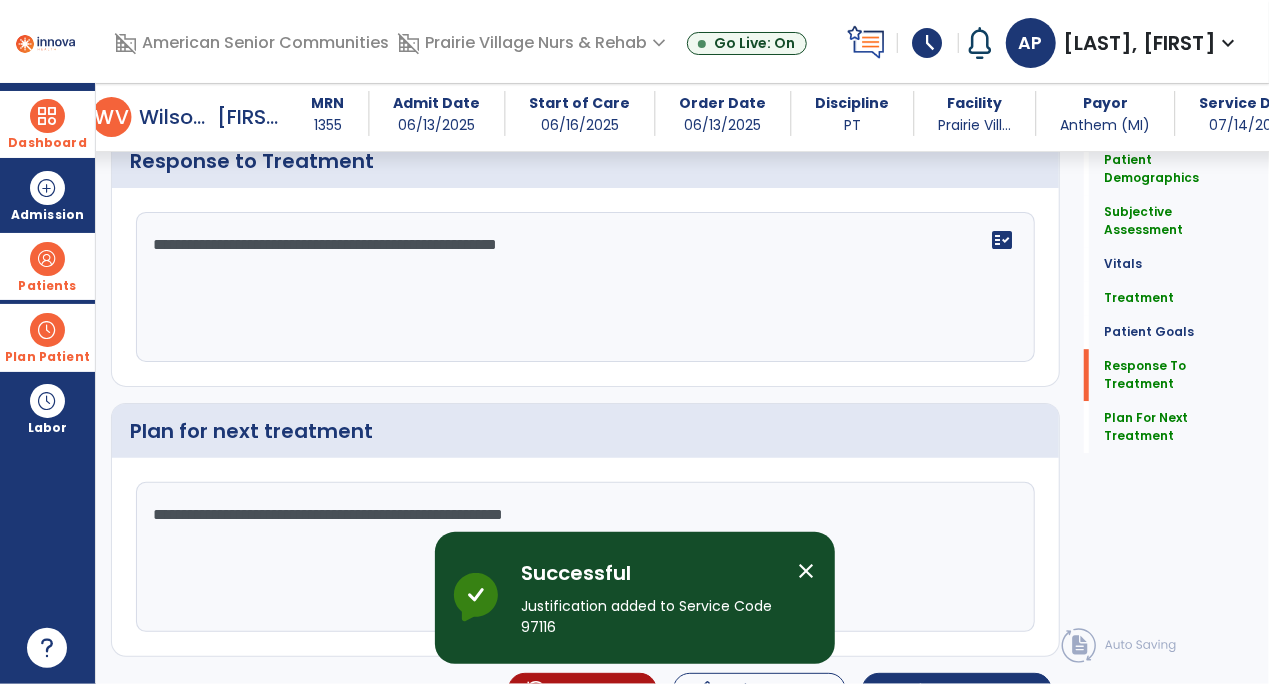 scroll, scrollTop: 2759, scrollLeft: 0, axis: vertical 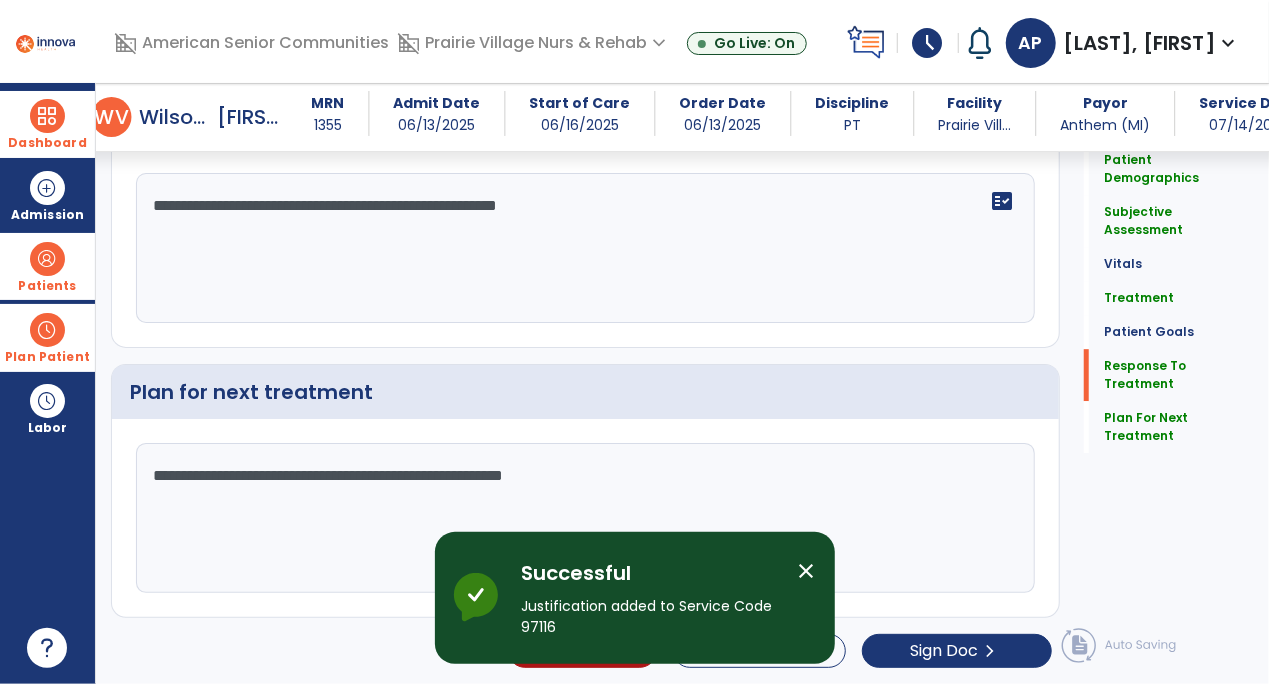 click on "**********" 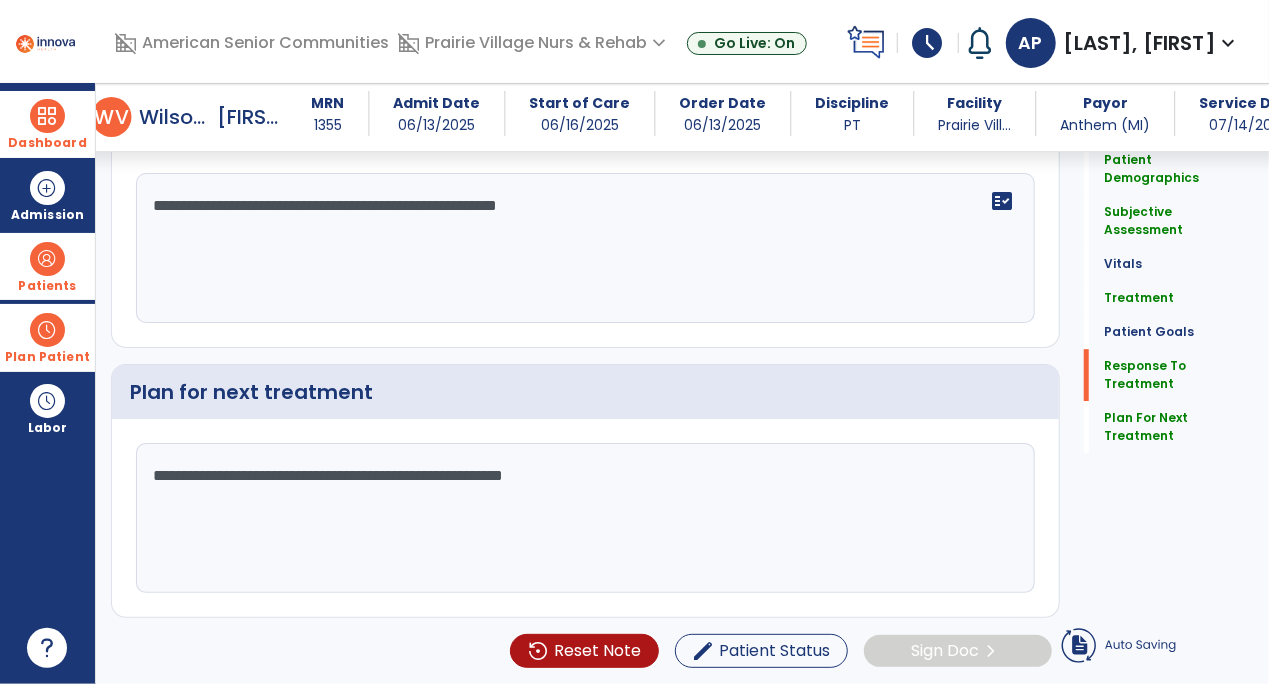 click on "**********" 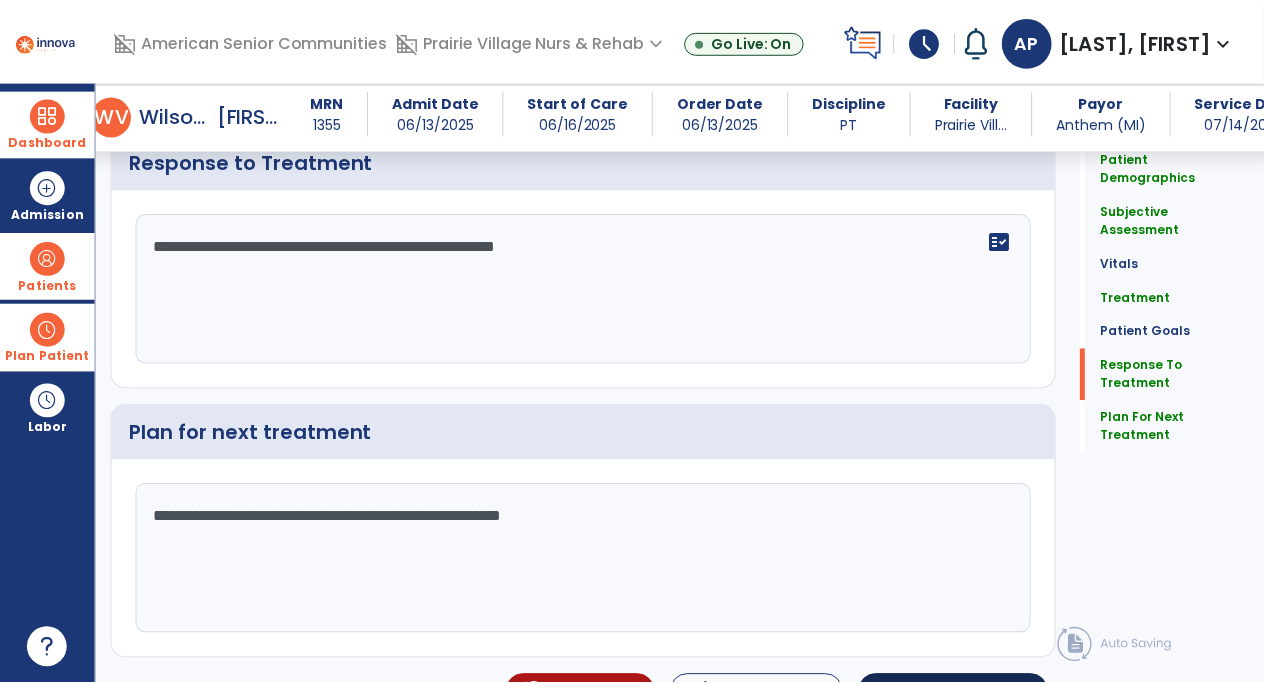 scroll, scrollTop: 2759, scrollLeft: 0, axis: vertical 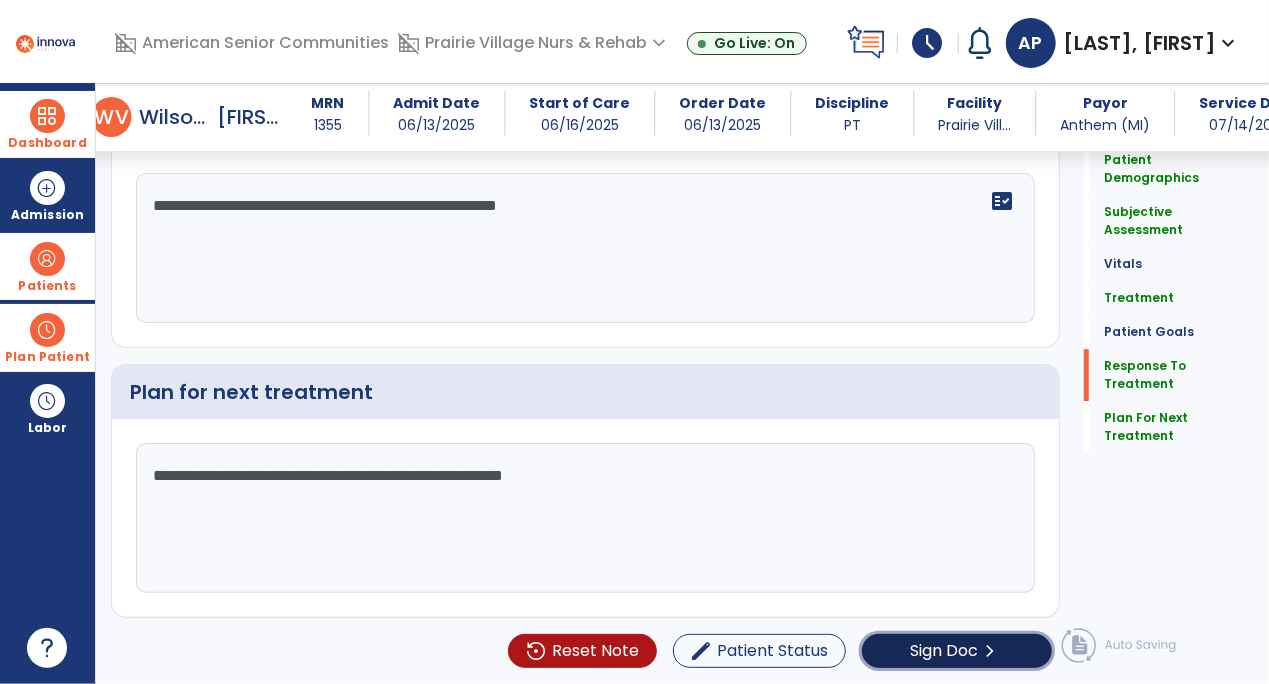 click on "Sign Doc" 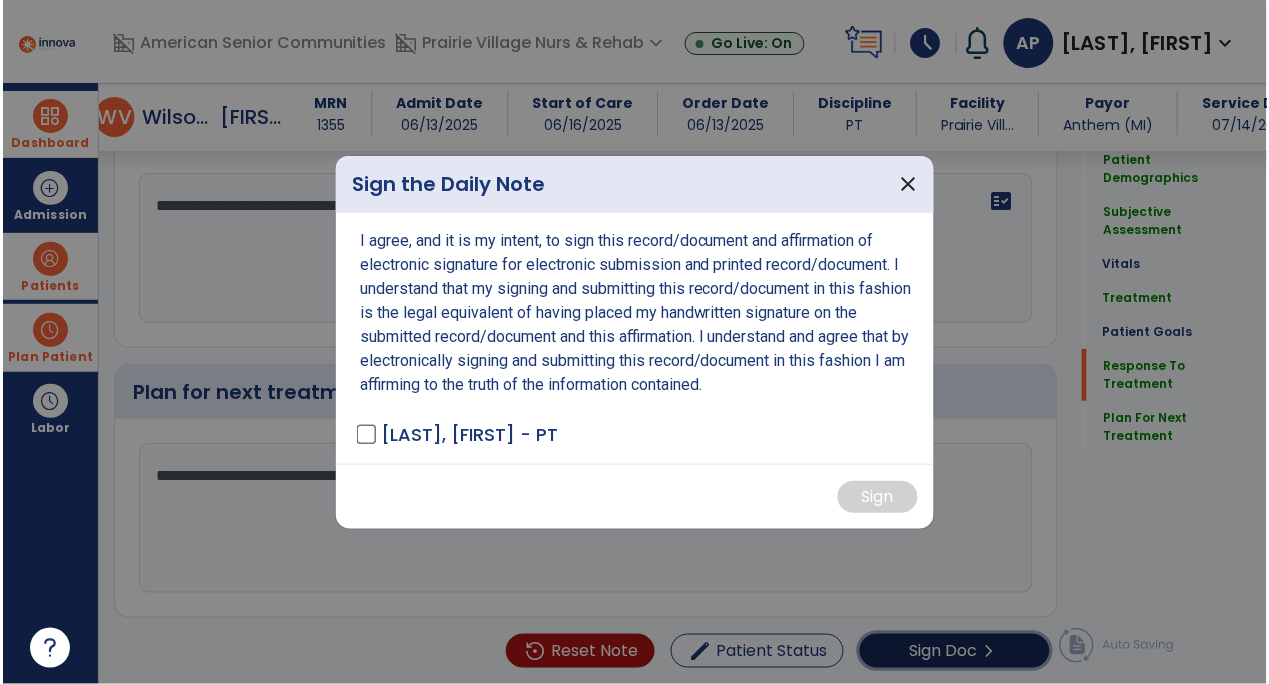 scroll, scrollTop: 2759, scrollLeft: 0, axis: vertical 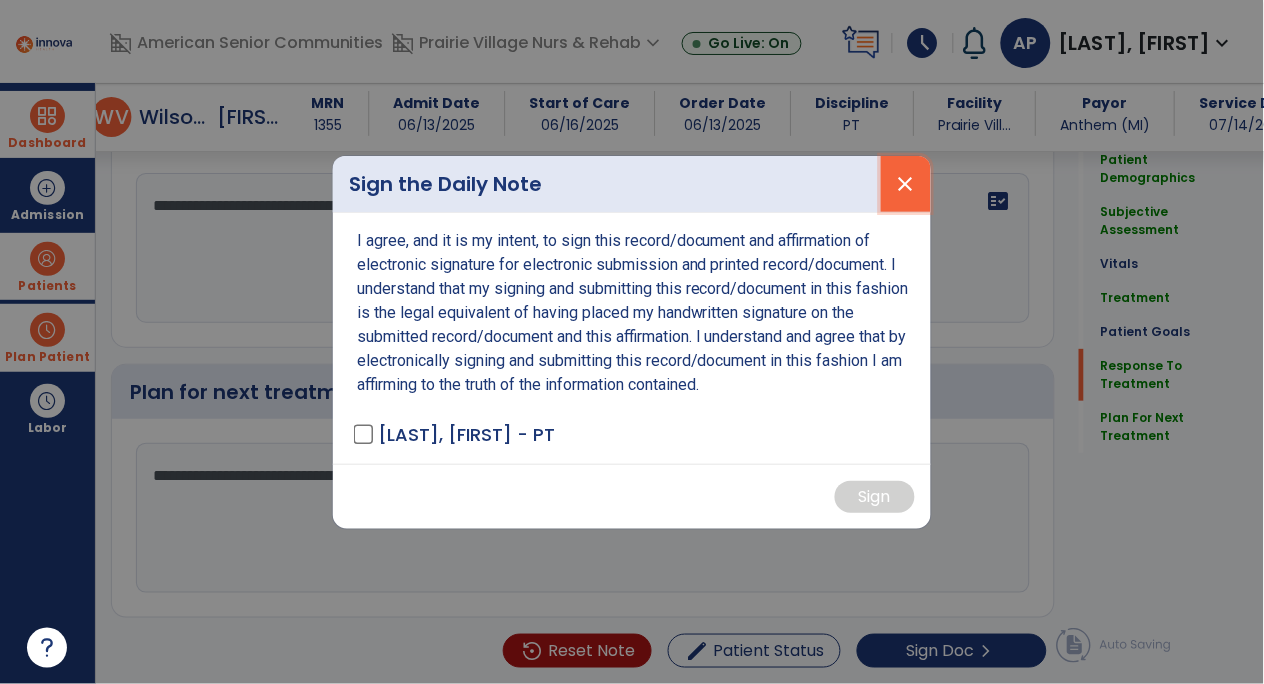 click on "close" at bounding box center (906, 184) 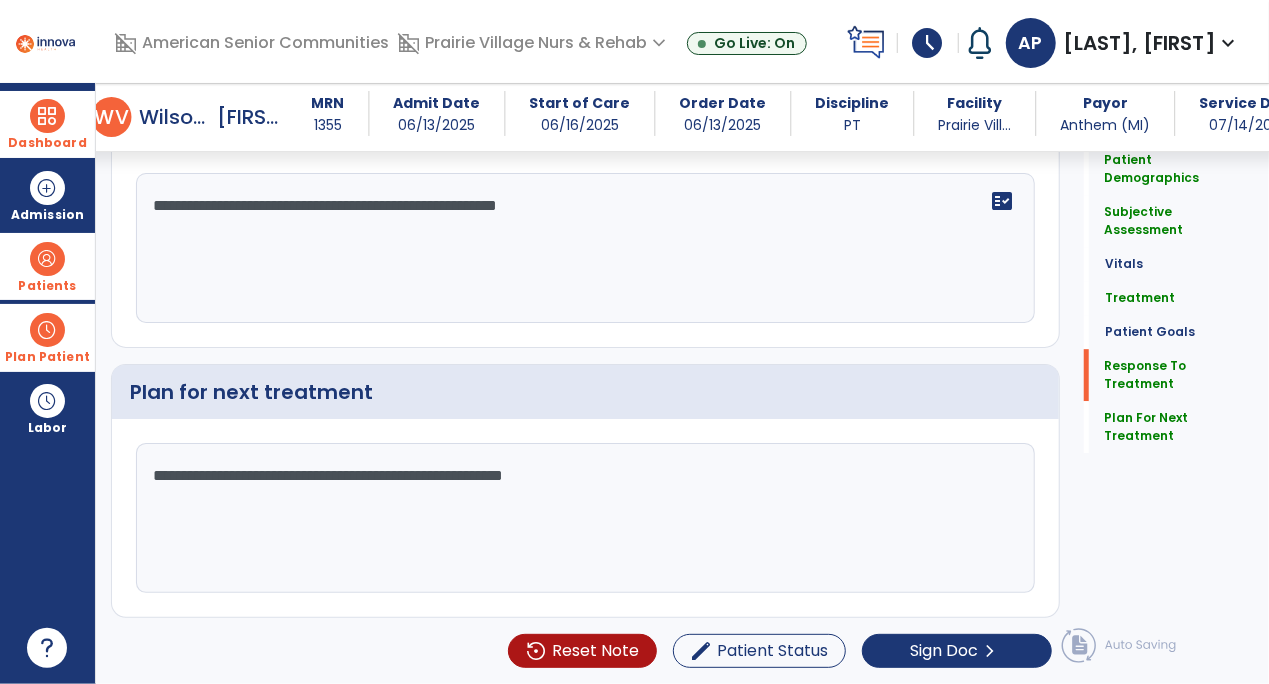 click on "**********" 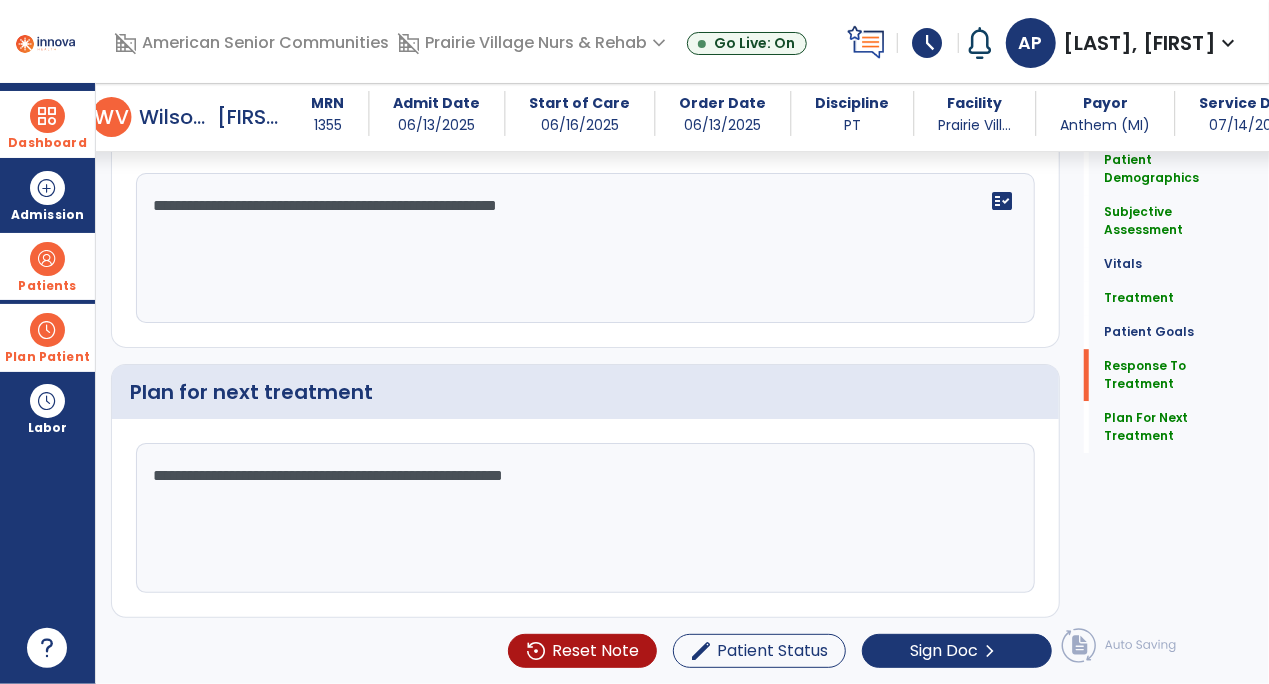 click on "**********" 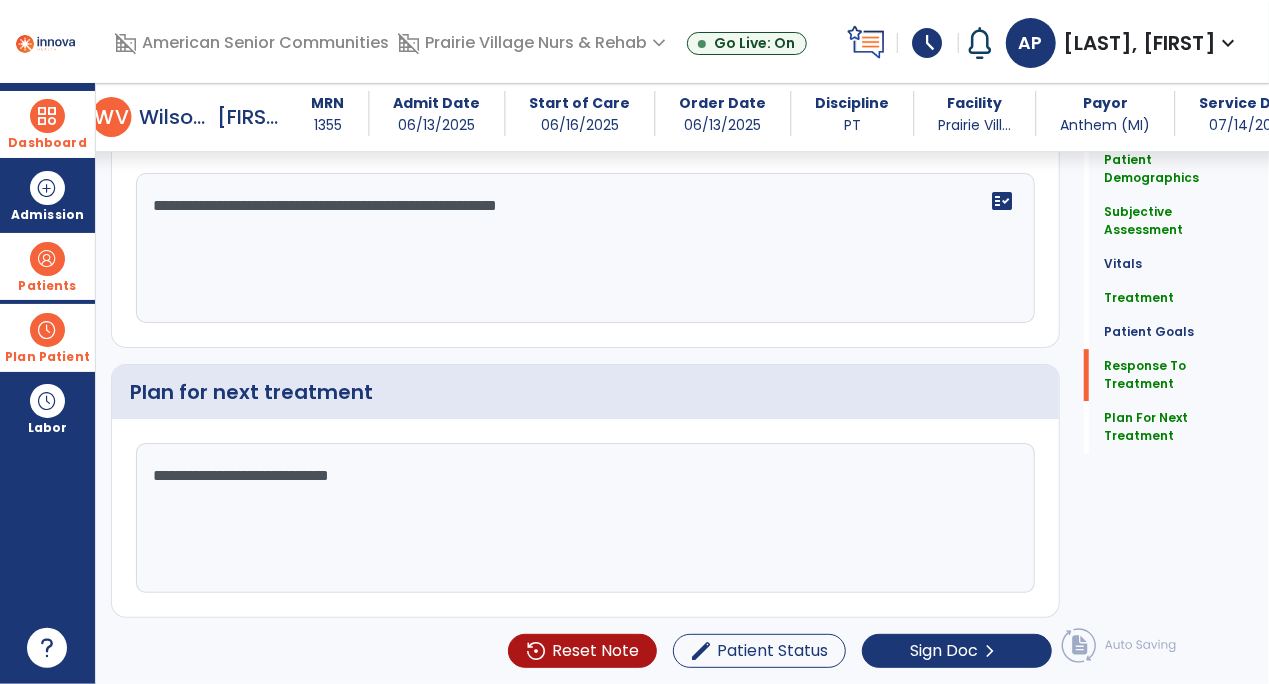type on "**********" 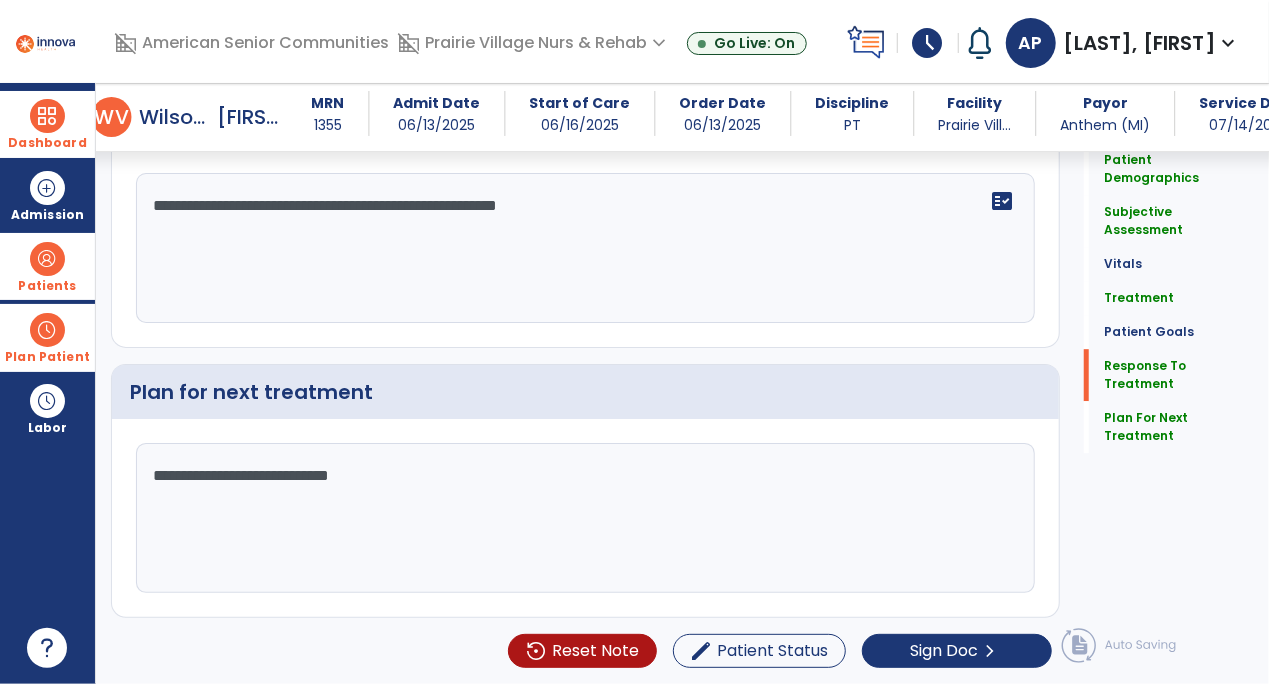 click on "**********" 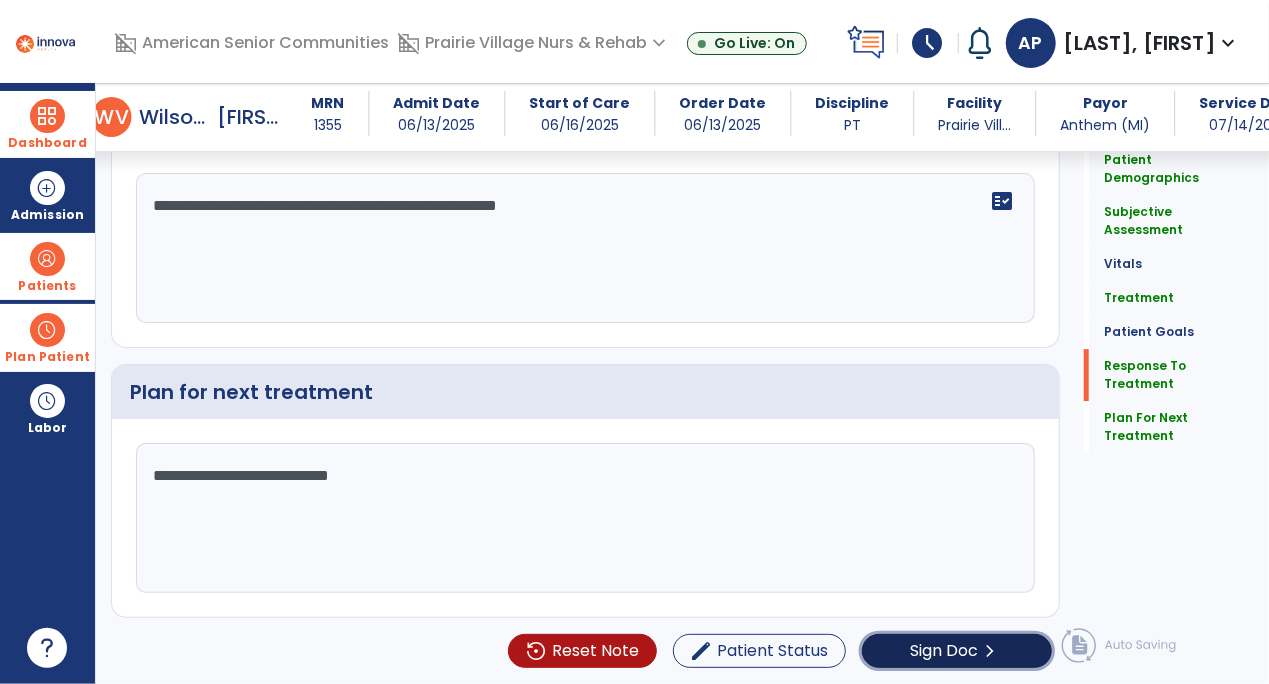 click on "Sign Doc" 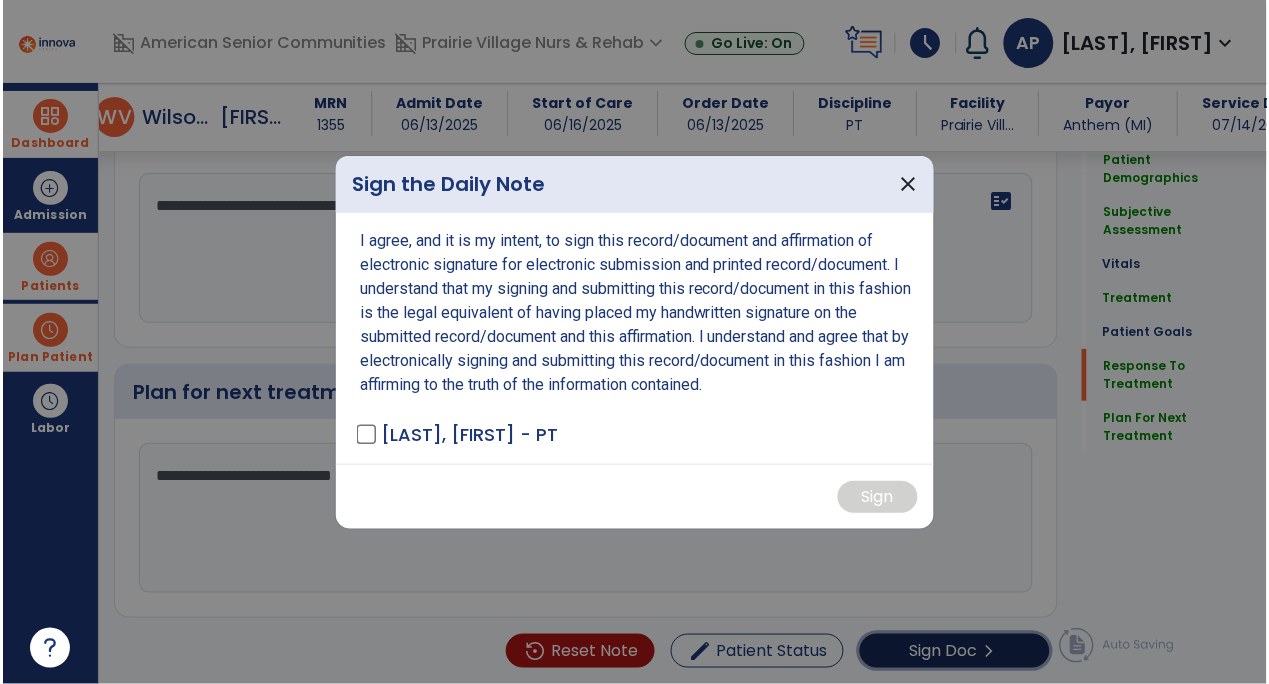 scroll, scrollTop: 2759, scrollLeft: 0, axis: vertical 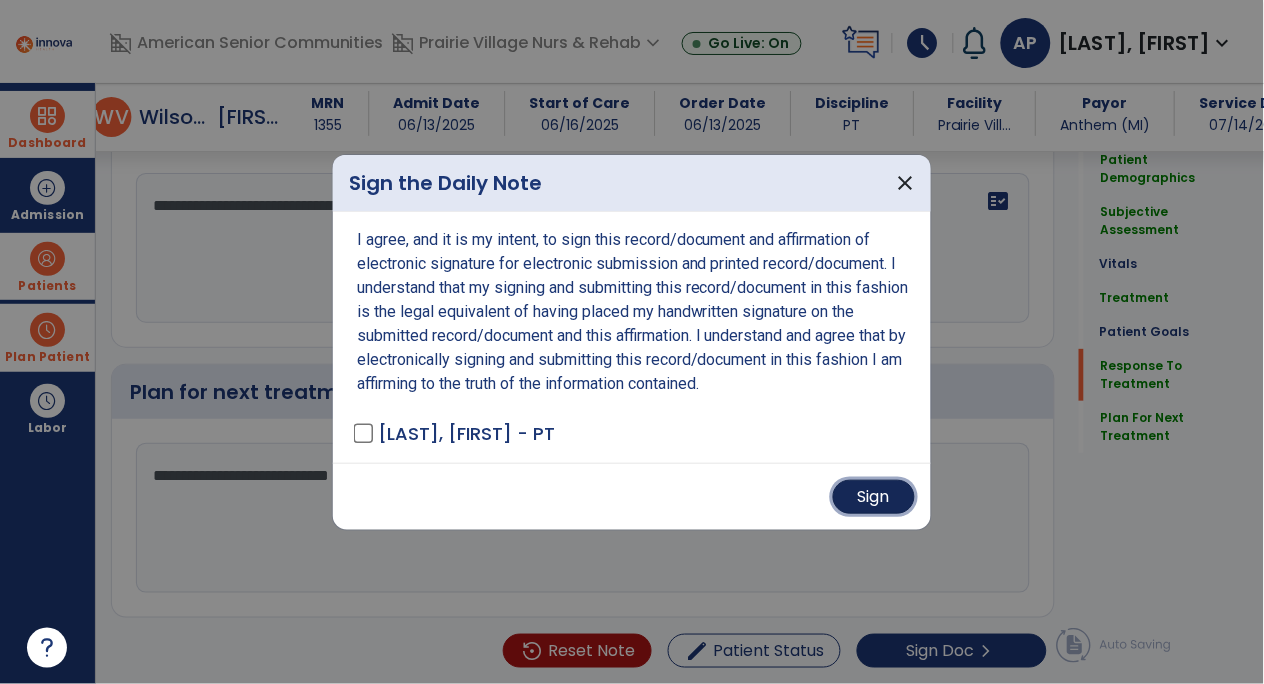 click on "Sign" at bounding box center [874, 497] 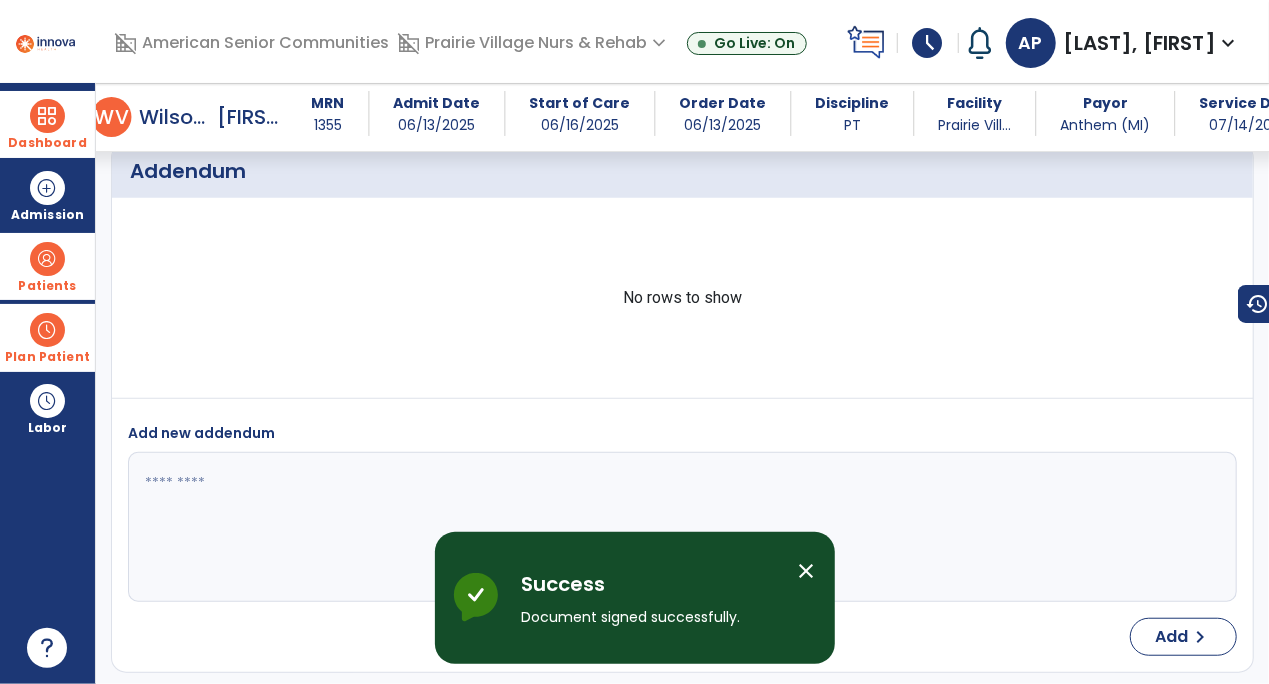 click at bounding box center (47, 116) 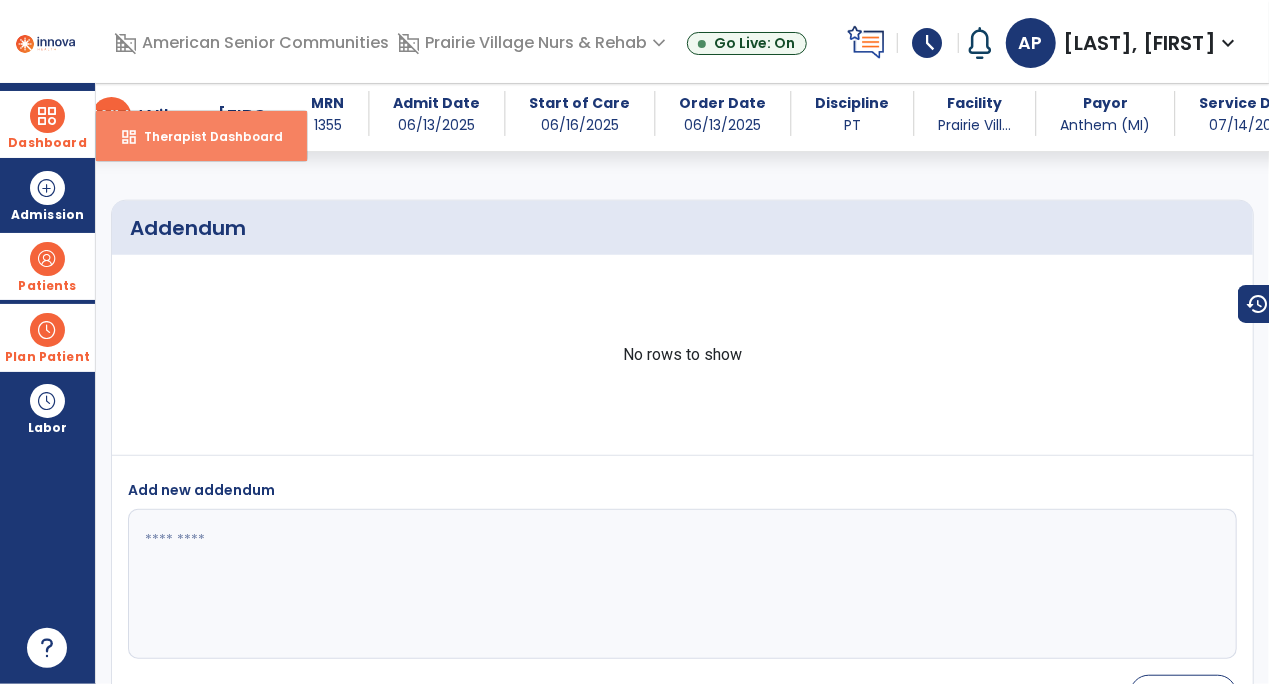 click on "Therapist Dashboard" at bounding box center (205, 136) 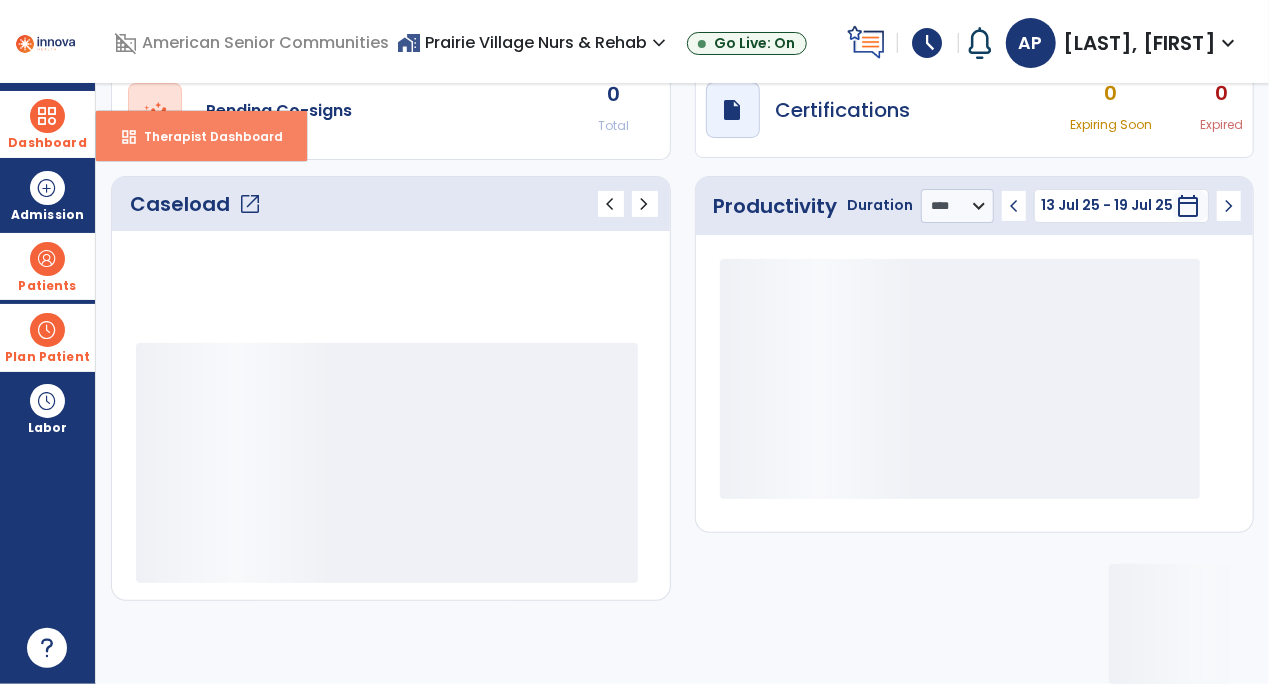 scroll, scrollTop: 224, scrollLeft: 0, axis: vertical 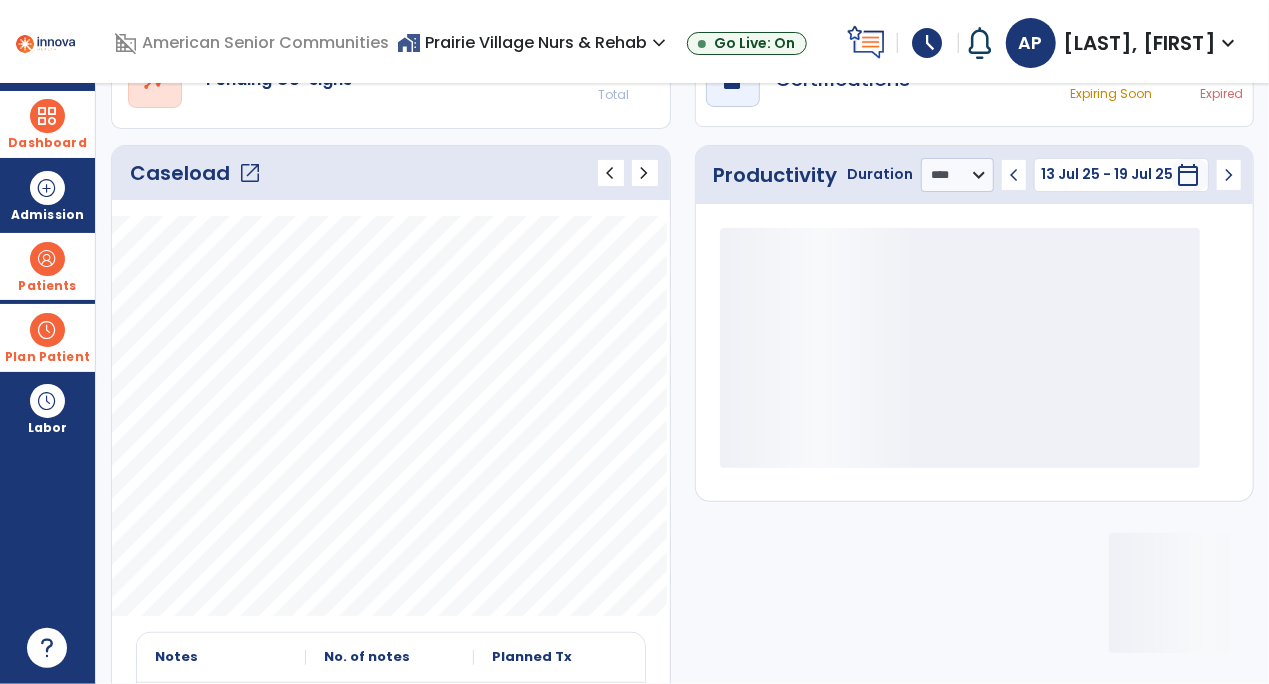 click on "open_in_new" 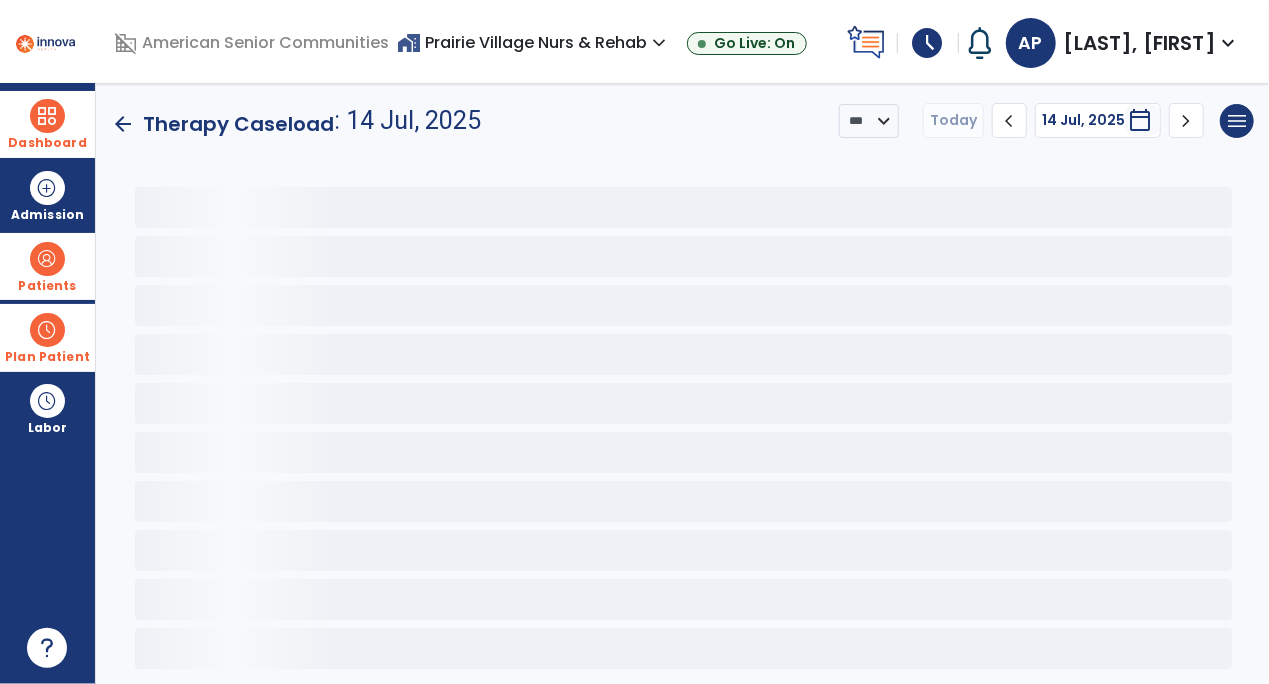 scroll, scrollTop: 0, scrollLeft: 0, axis: both 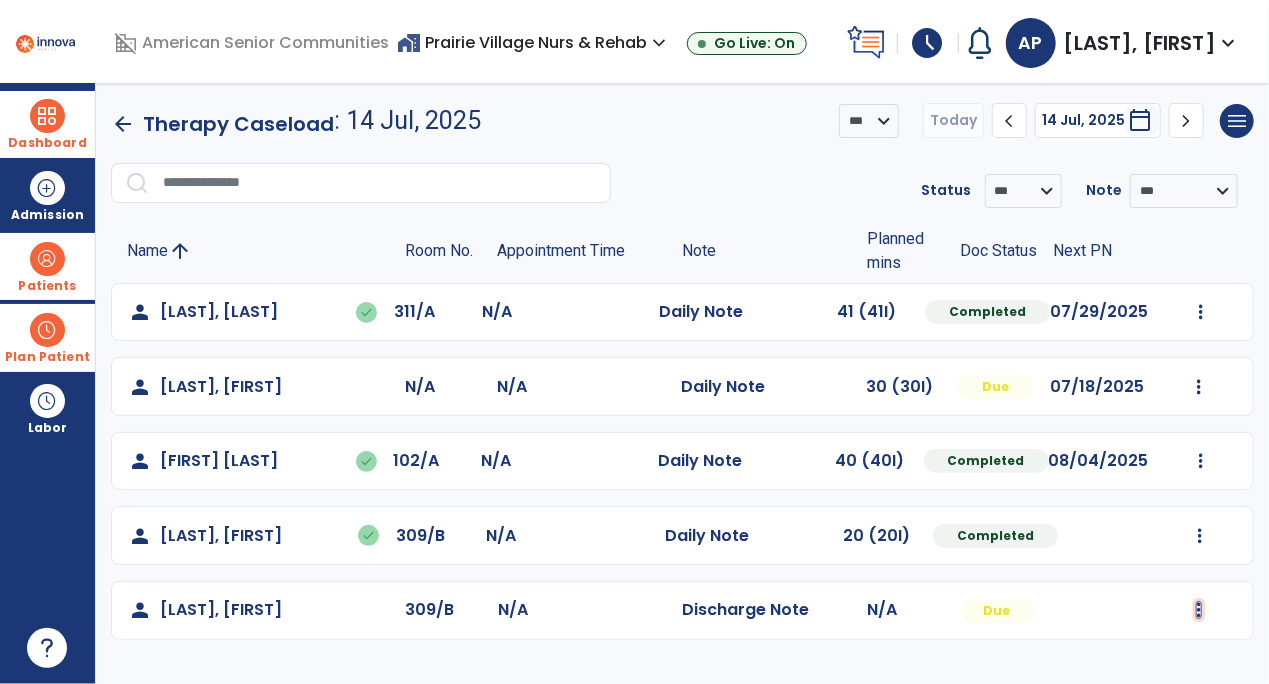 click at bounding box center [1201, 312] 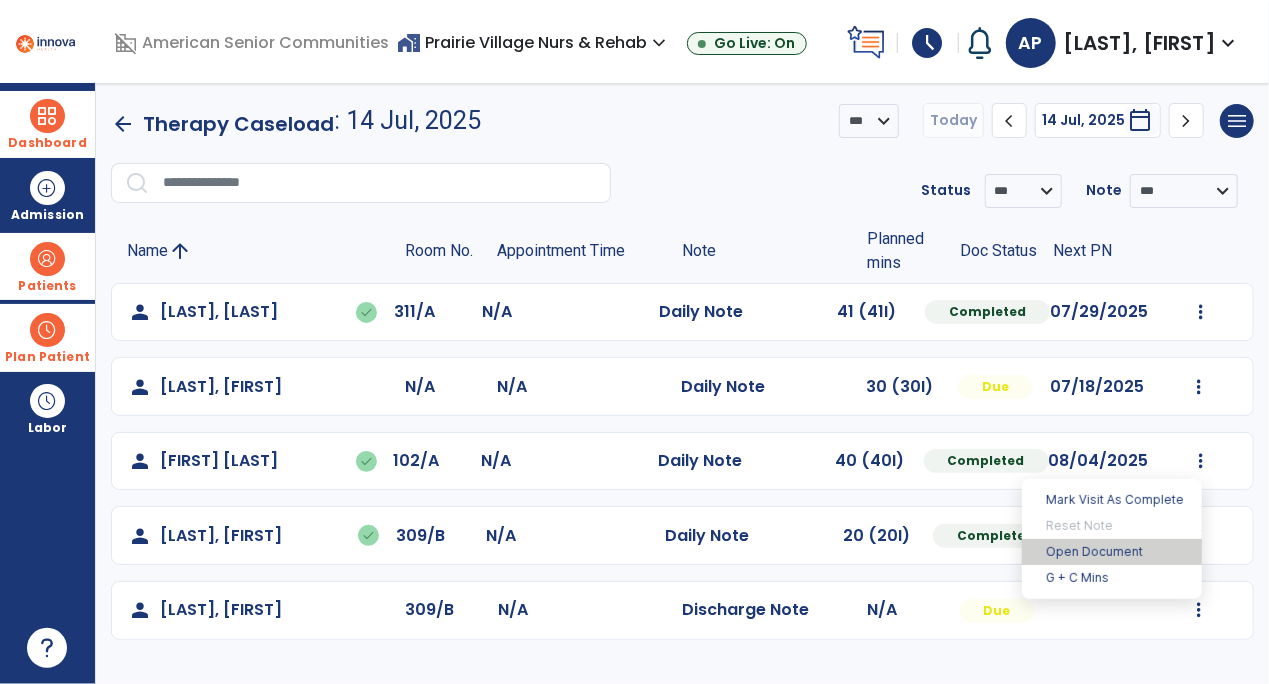 click on "Open Document" at bounding box center (1112, 552) 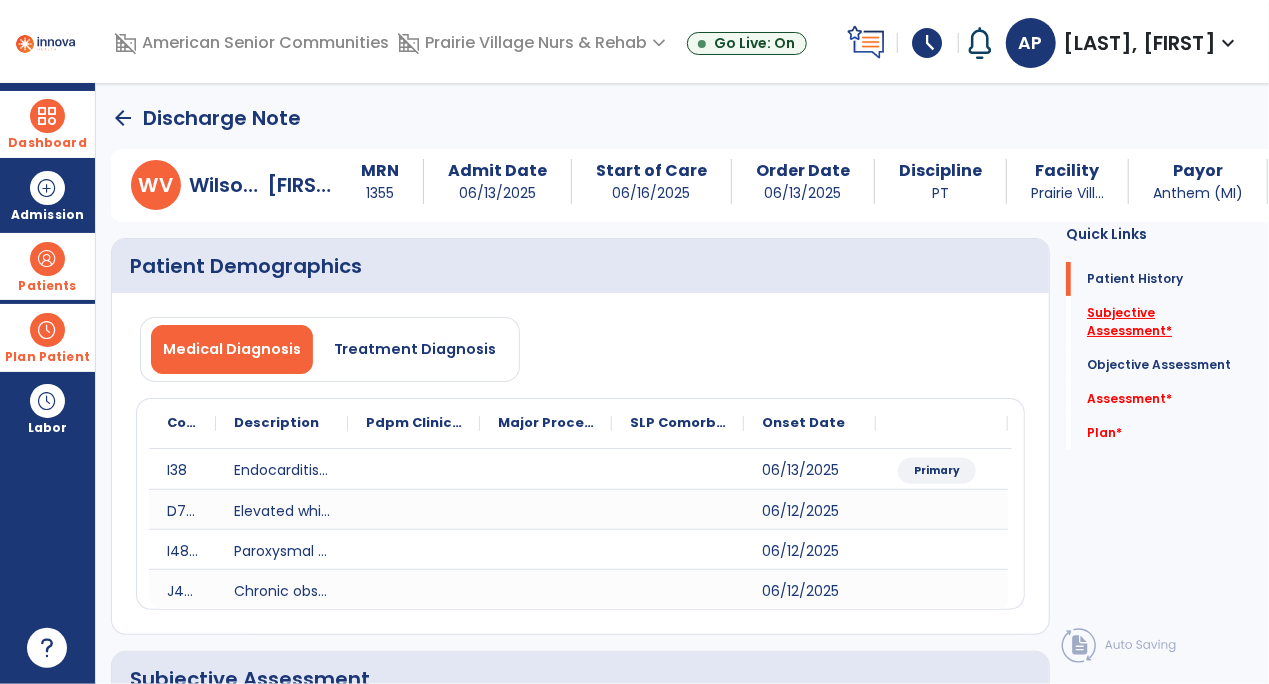 click on "Subjective Assessment   *" 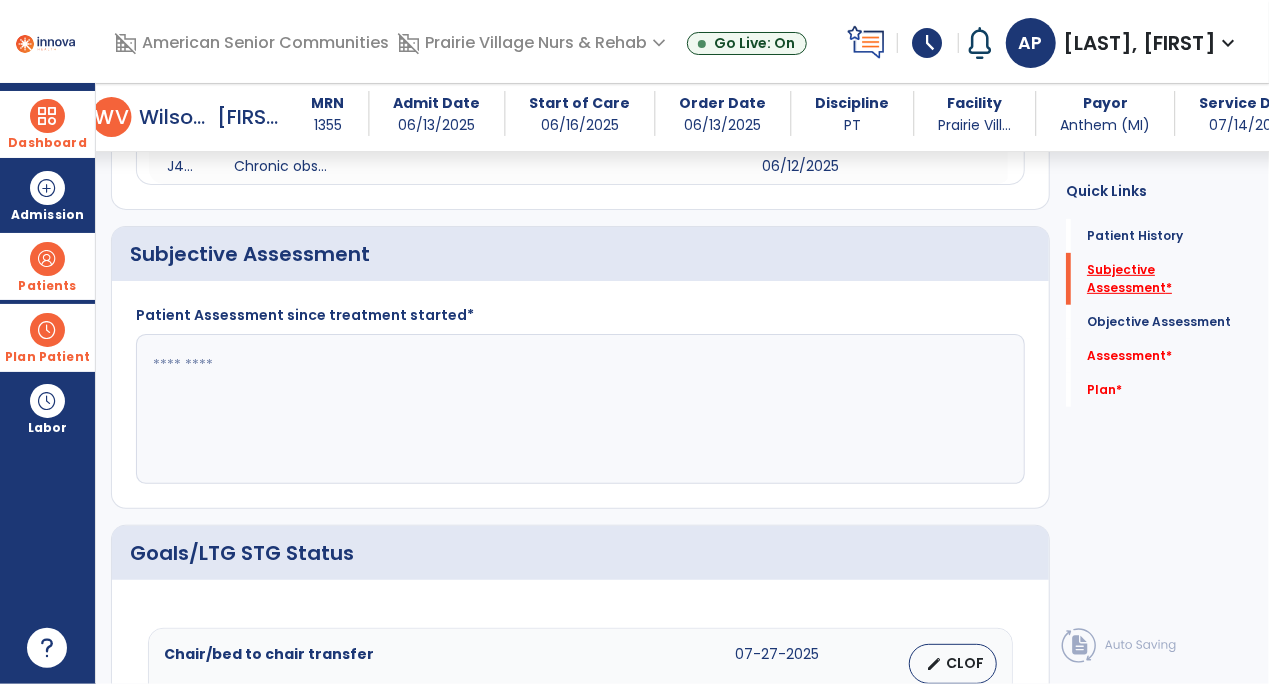 scroll, scrollTop: 409, scrollLeft: 0, axis: vertical 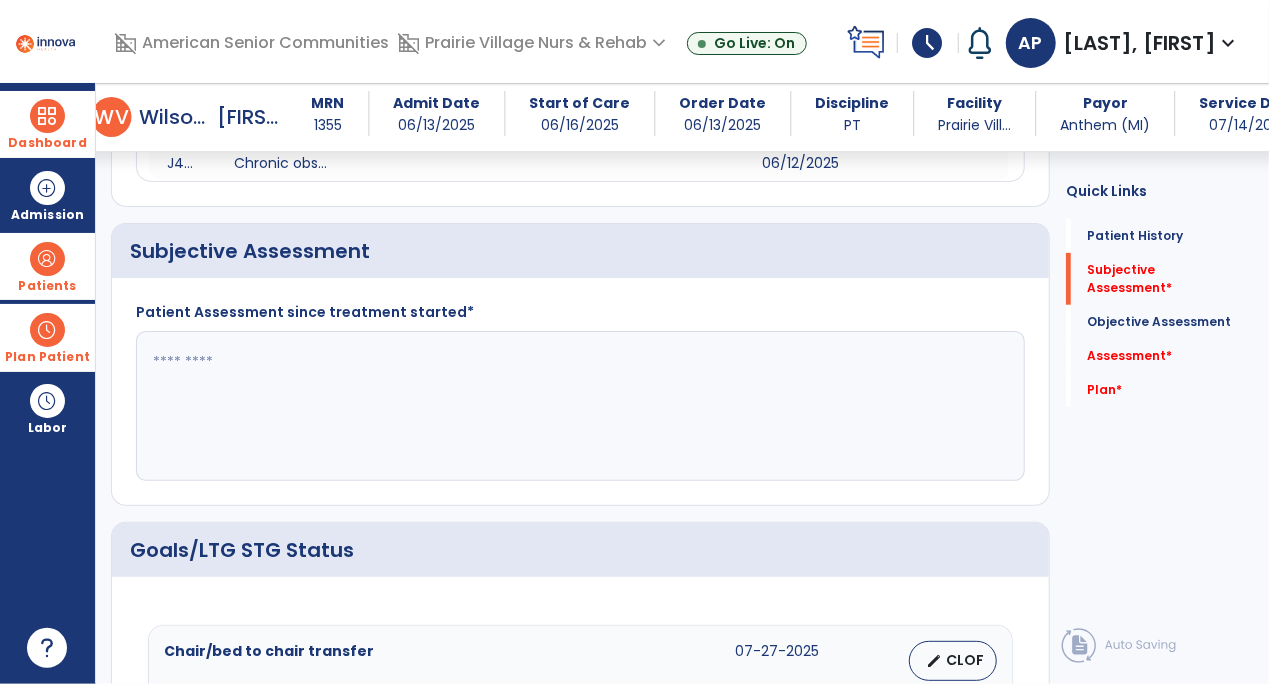 click 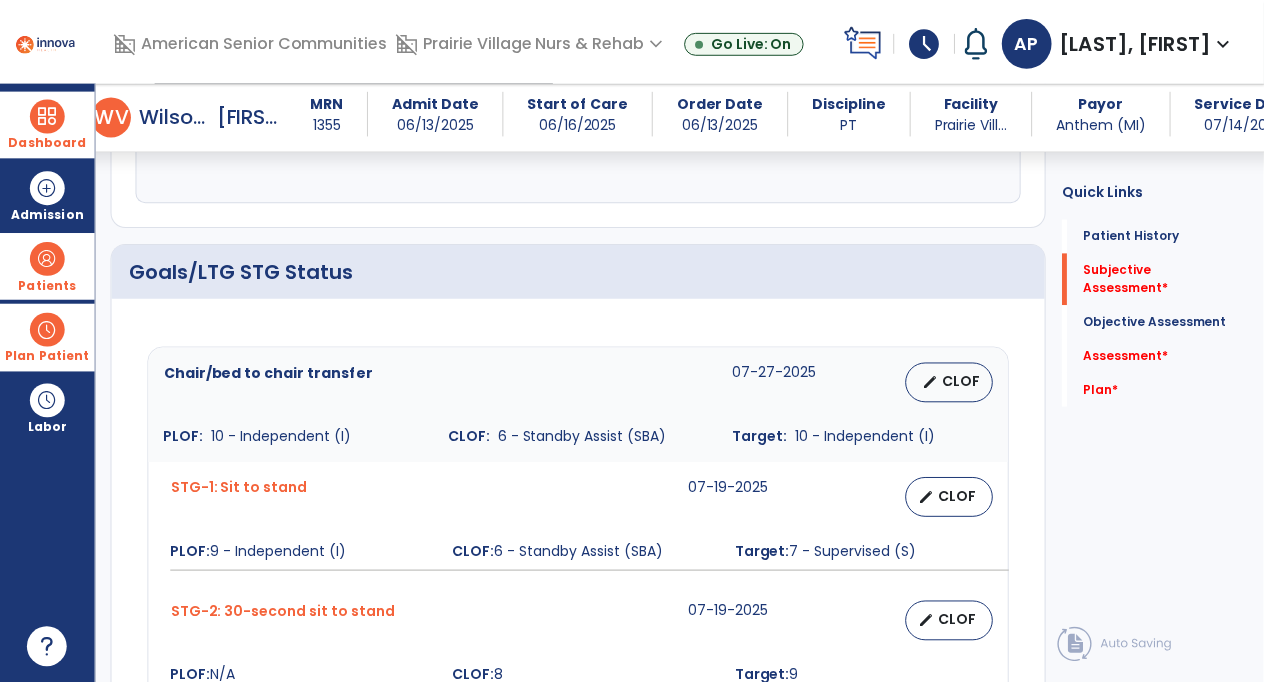 scroll, scrollTop: 688, scrollLeft: 0, axis: vertical 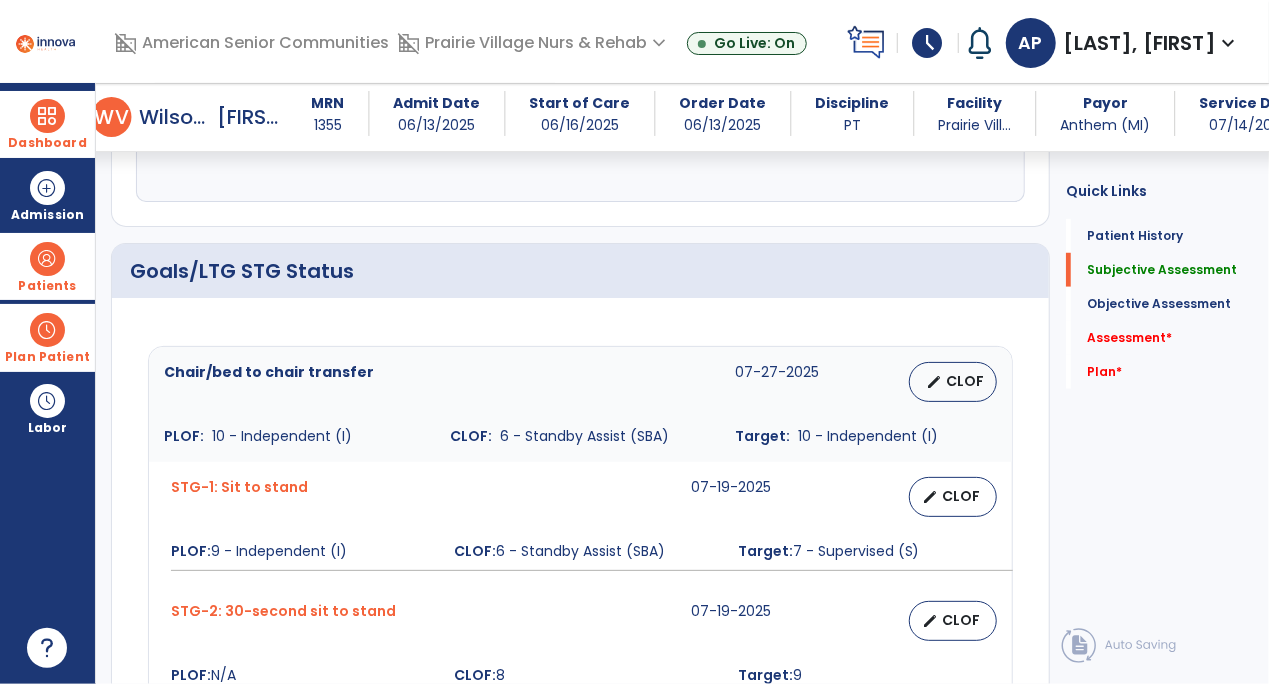 type on "**********" 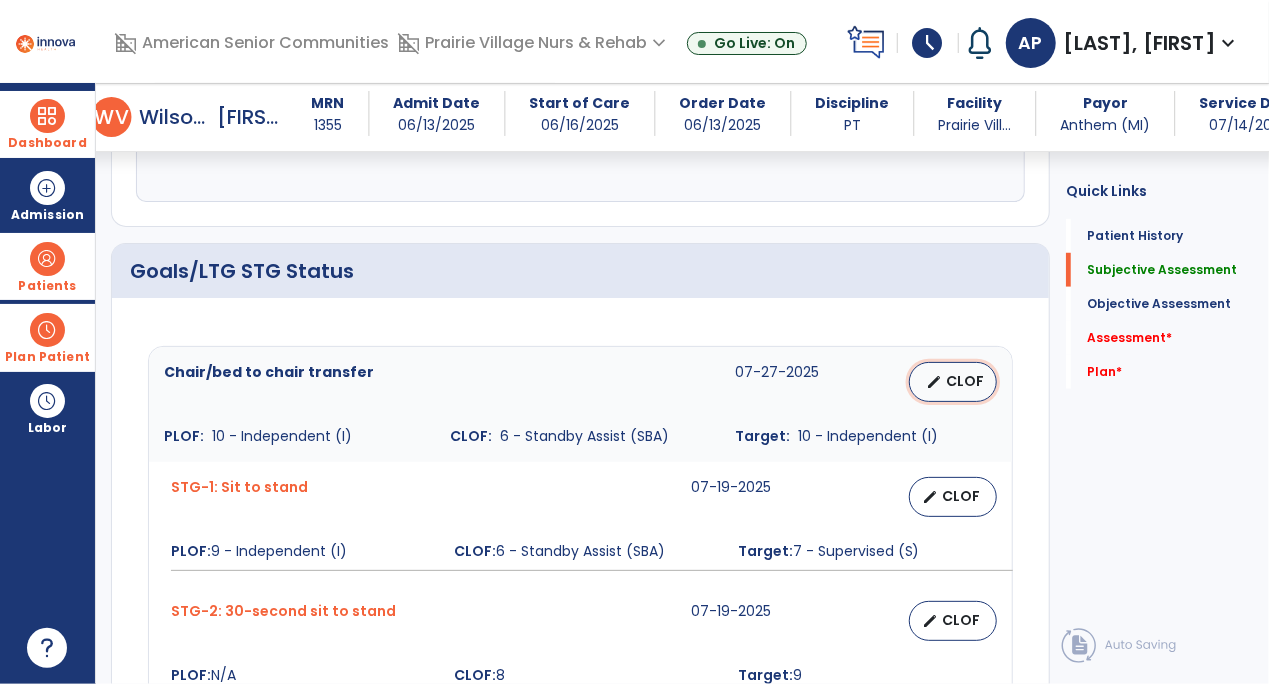 click on "edit   CLOF" at bounding box center (953, 382) 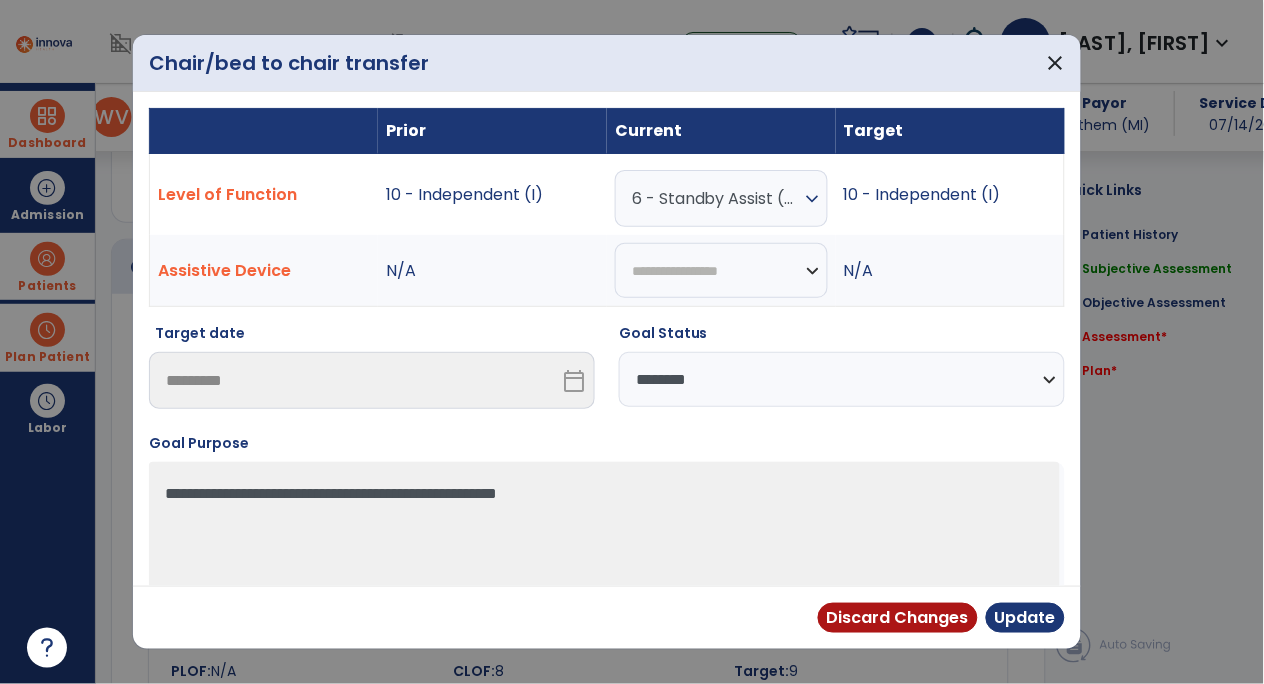 scroll, scrollTop: 688, scrollLeft: 0, axis: vertical 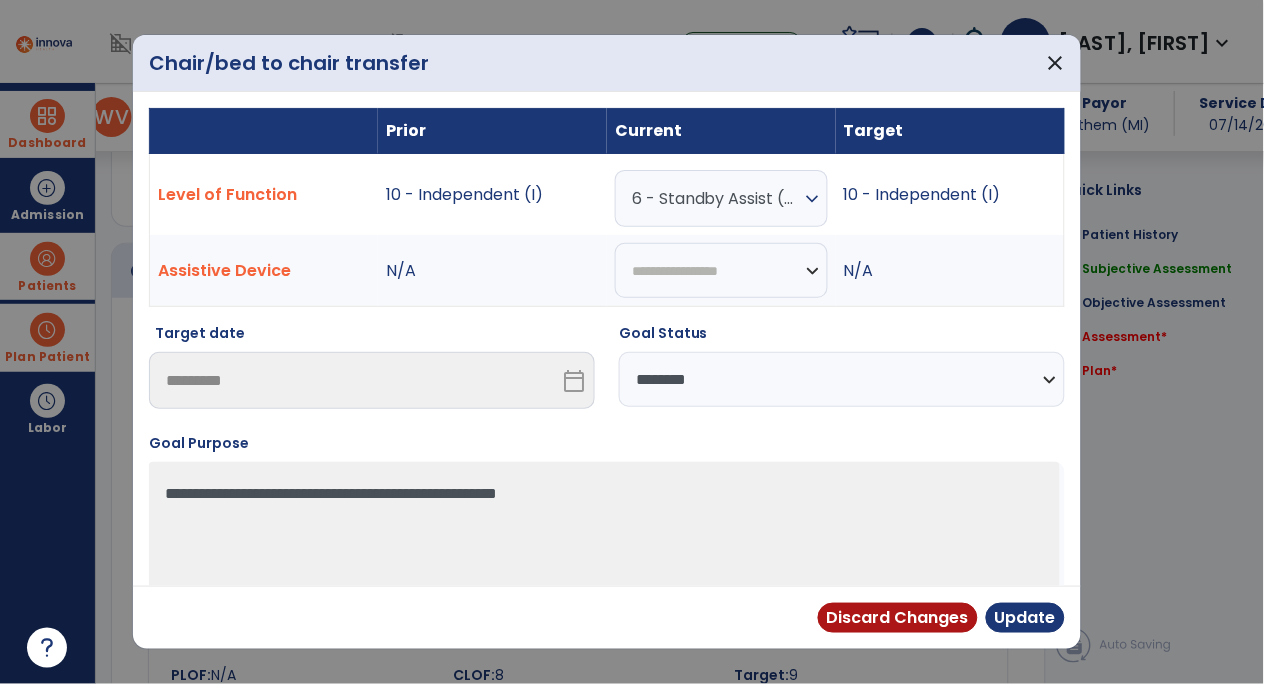 click on "expand_more" at bounding box center (813, 199) 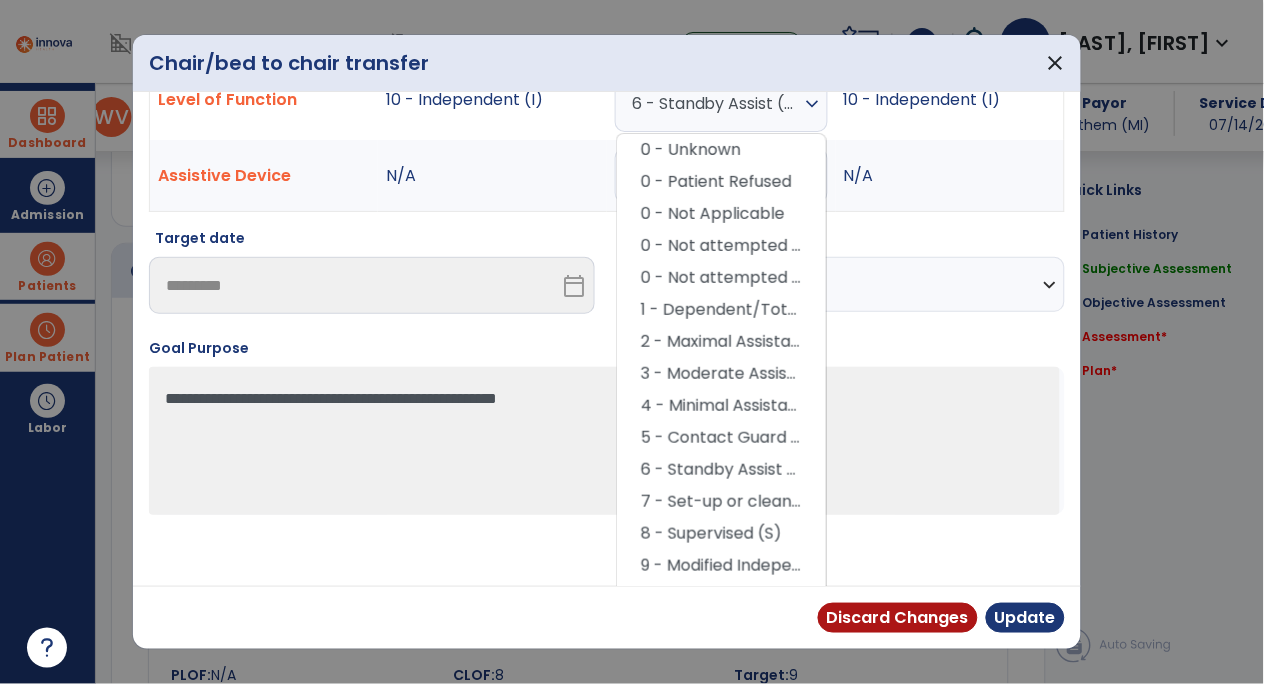 scroll, scrollTop: 94, scrollLeft: 0, axis: vertical 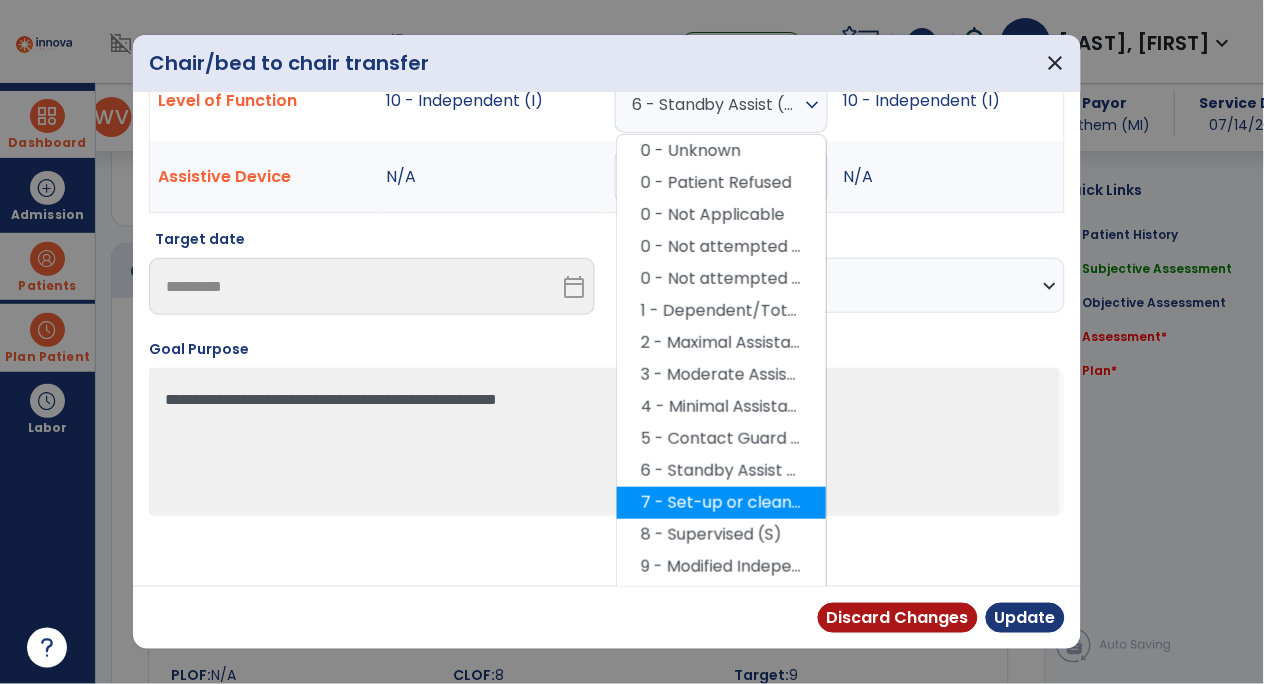 click on "7 - Set-up or clean-up assistance" at bounding box center (721, 503) 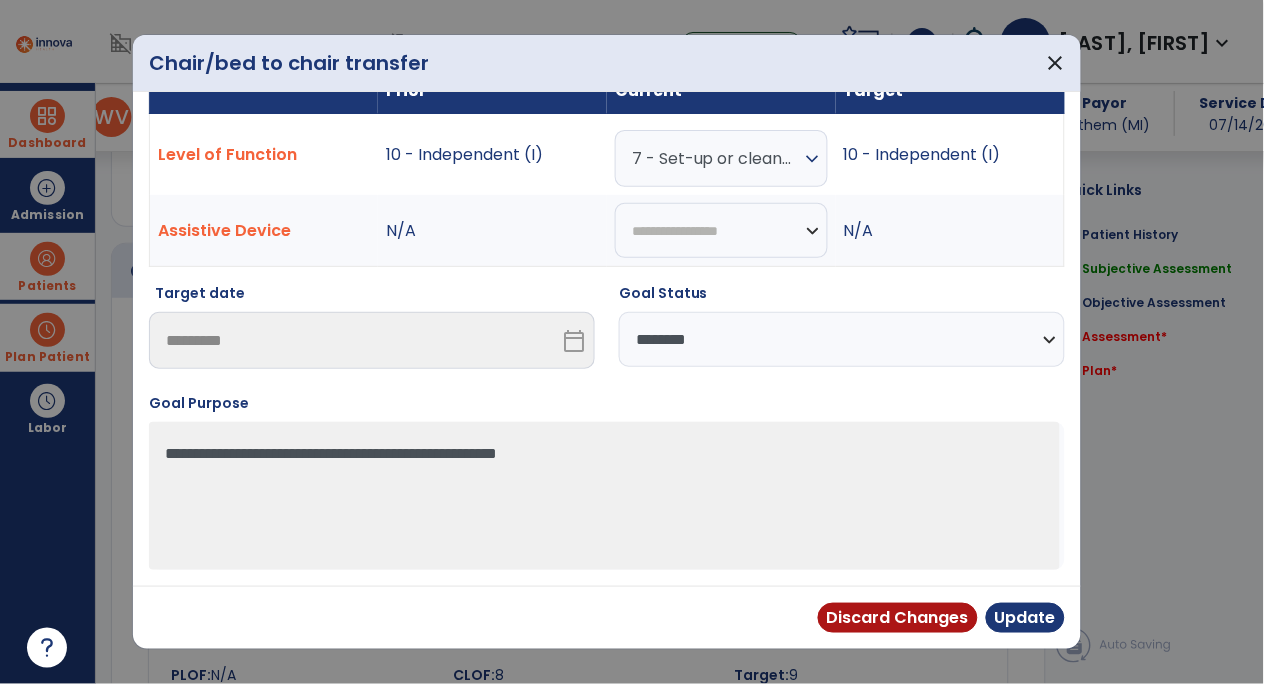 scroll, scrollTop: 41, scrollLeft: 0, axis: vertical 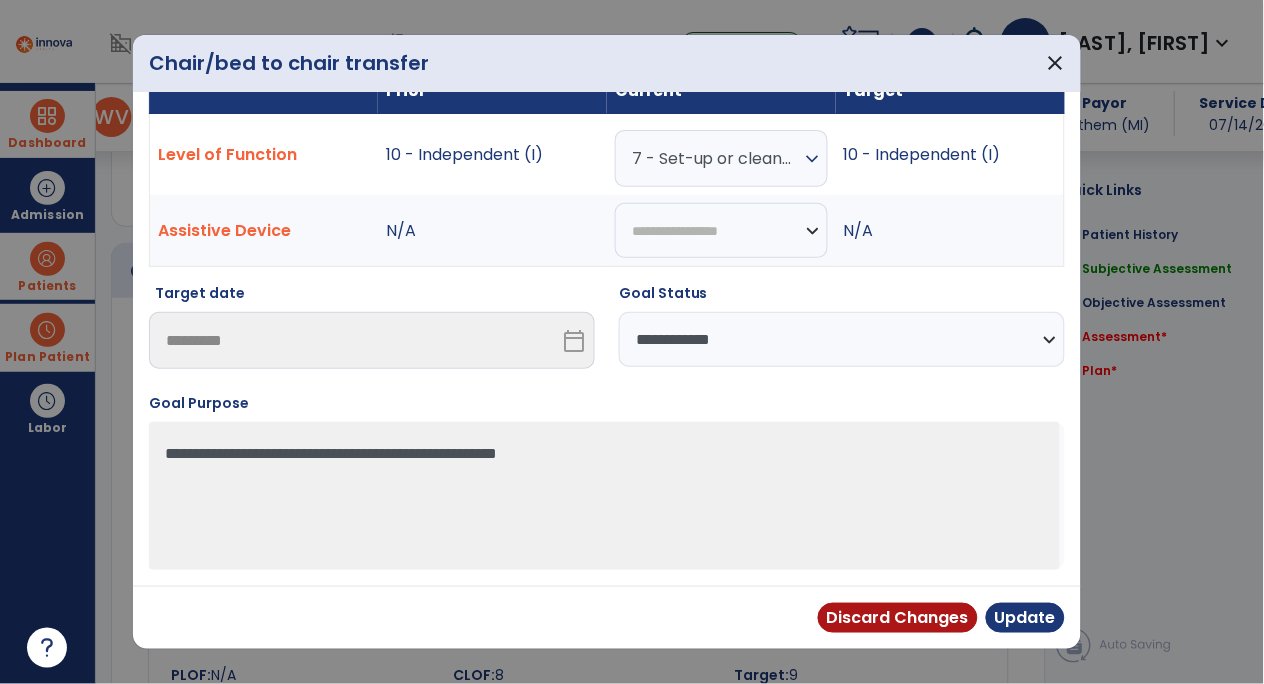 click on "**********" at bounding box center [842, 339] 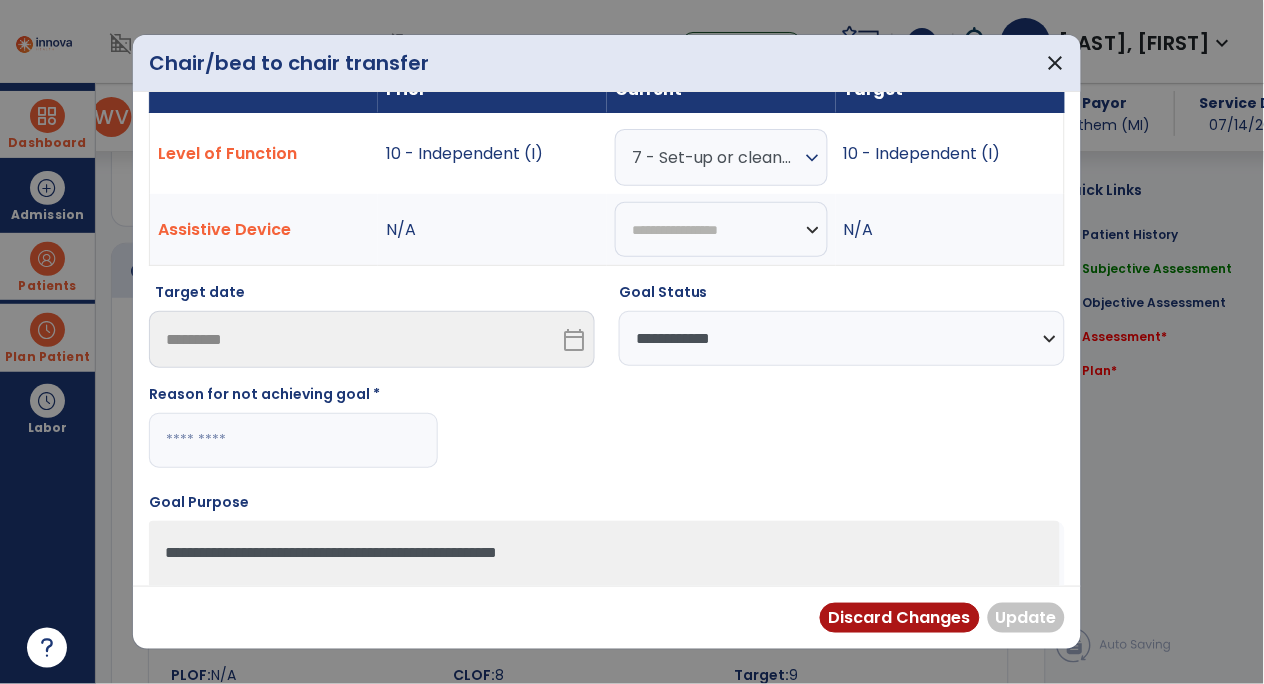 click at bounding box center [293, 440] 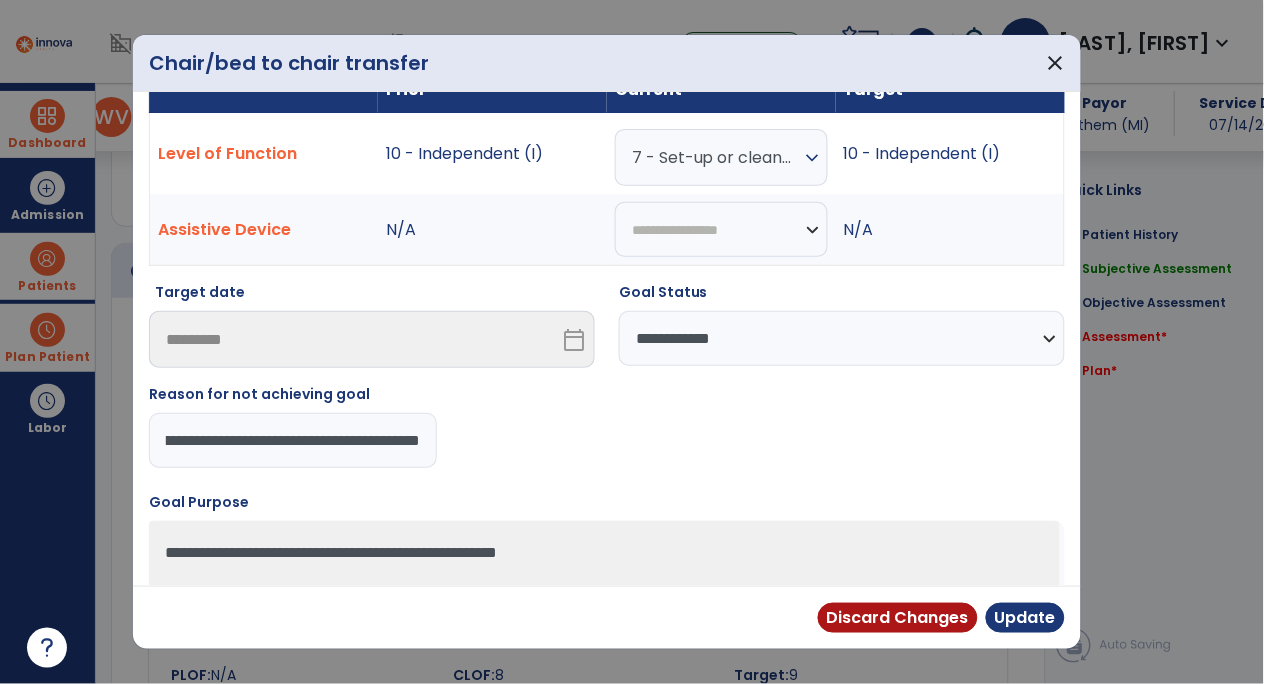 type on "**********" 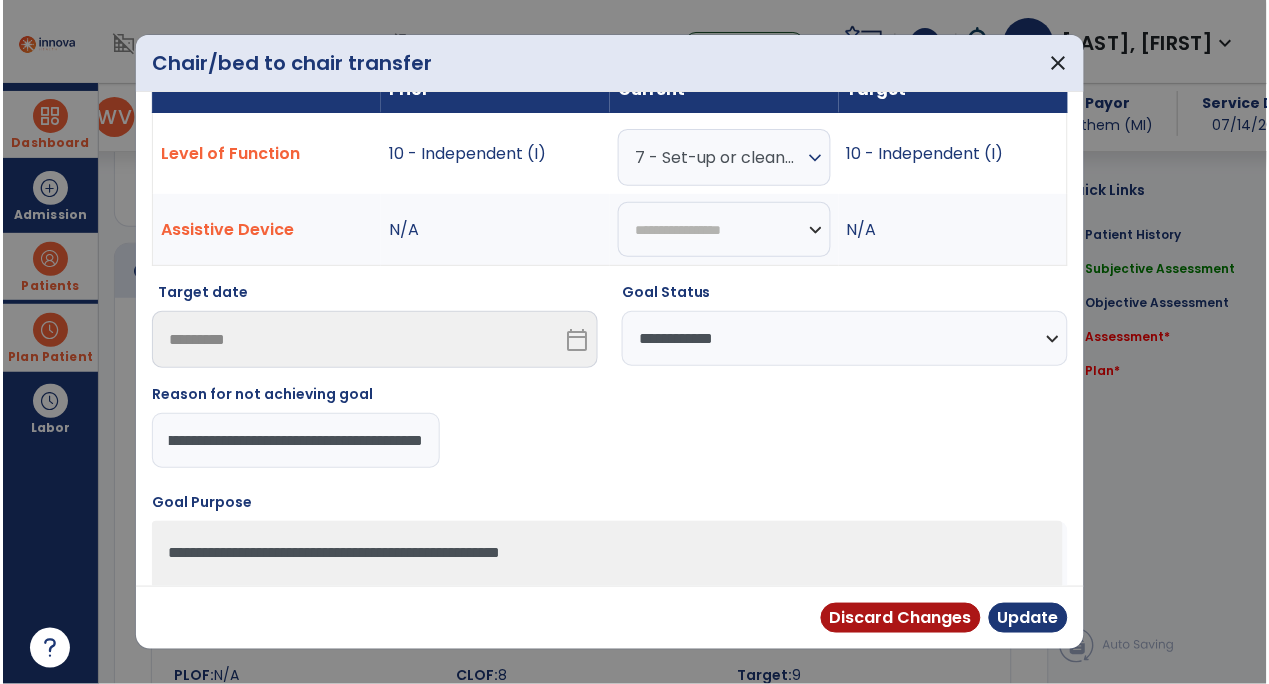 scroll, scrollTop: 0, scrollLeft: 154, axis: horizontal 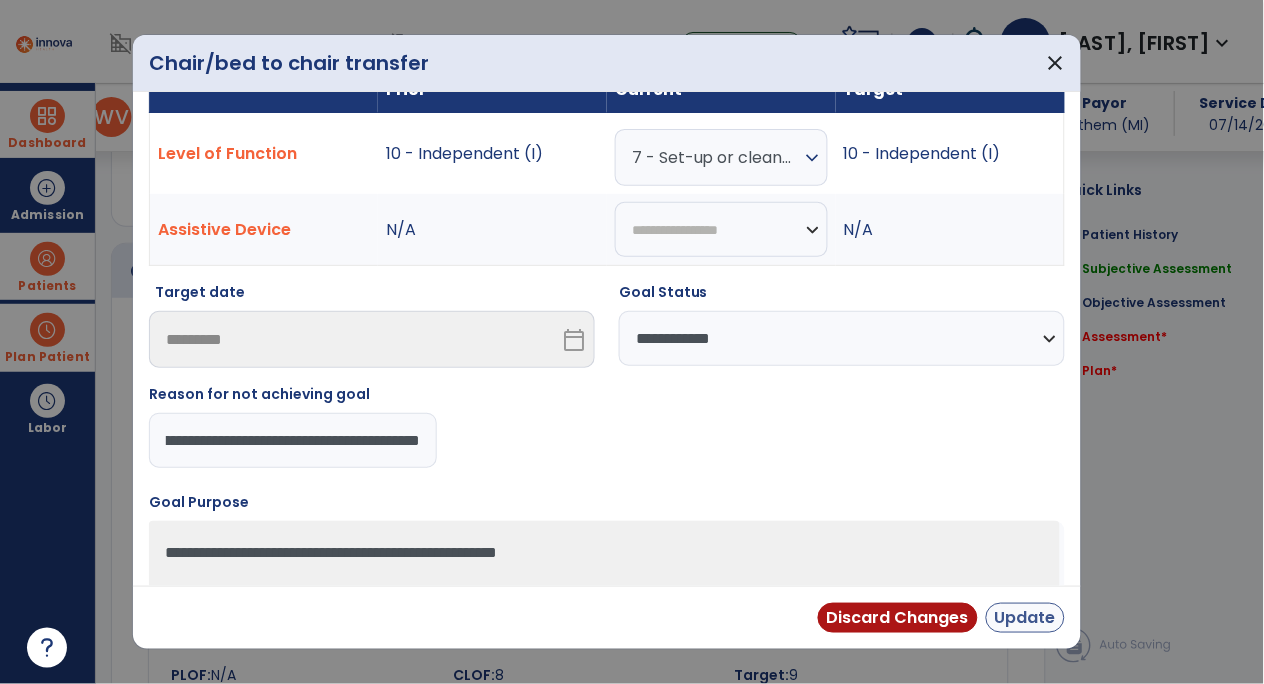 click on "Update" at bounding box center [1025, 618] 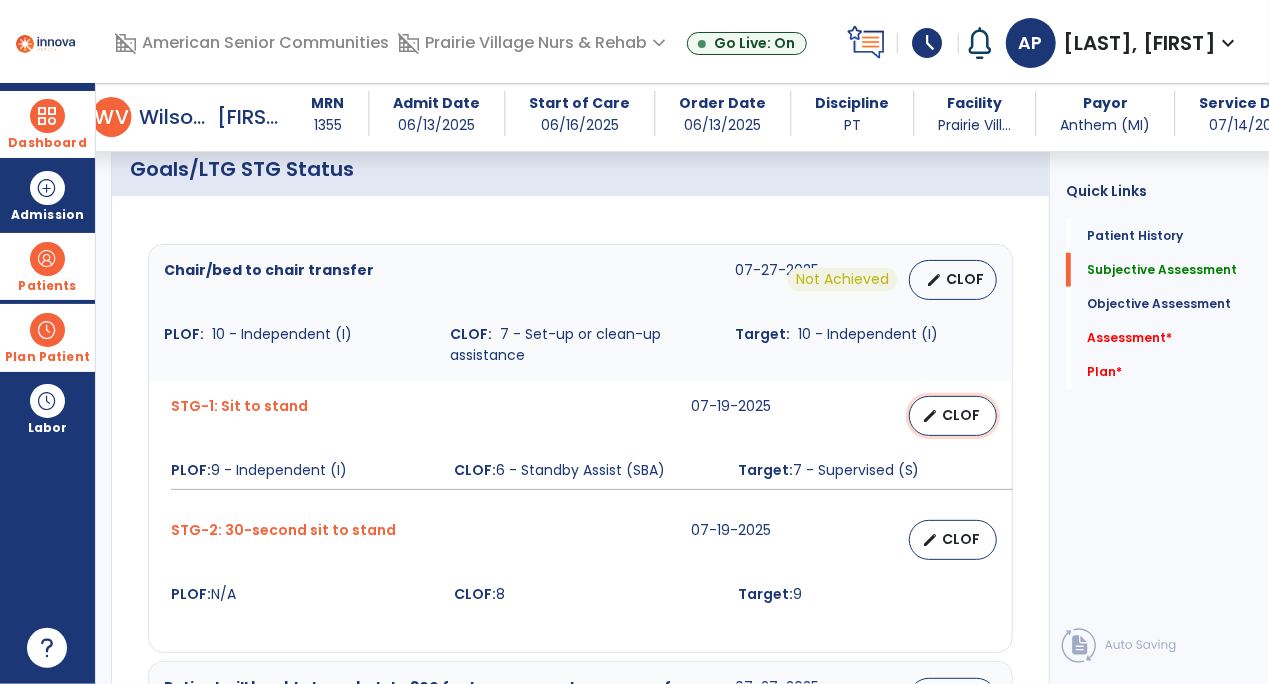 click on "edit   CLOF" at bounding box center [953, 416] 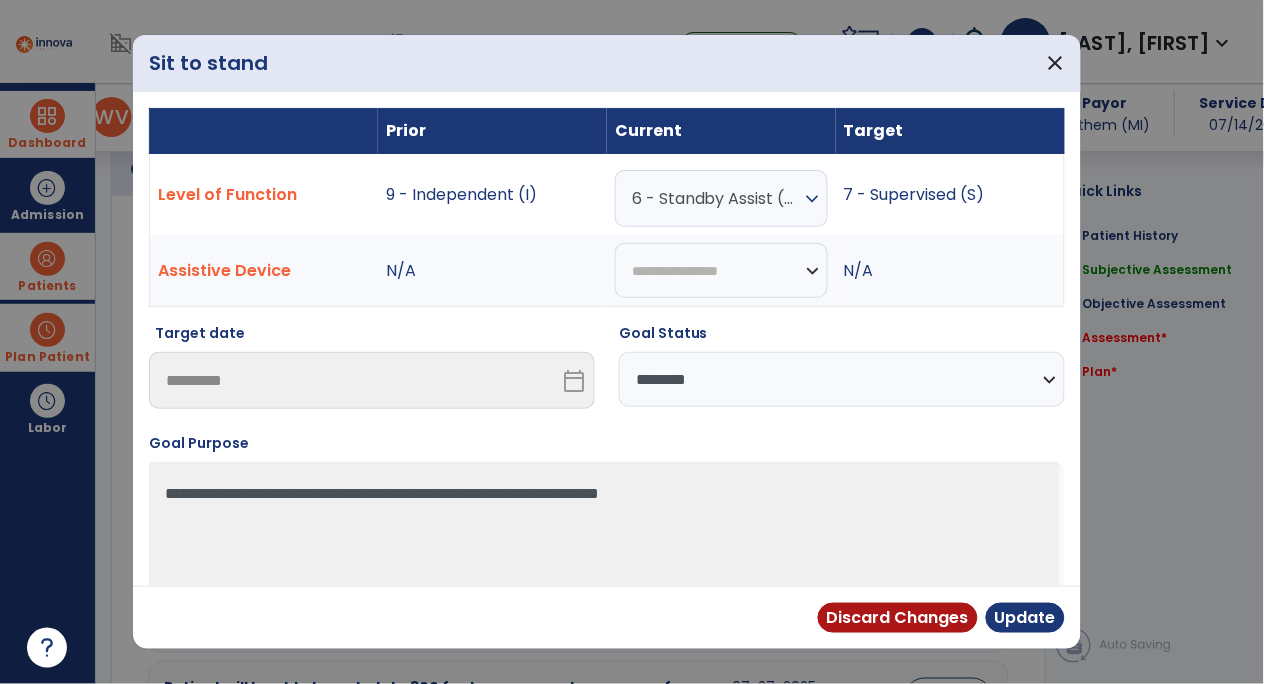scroll, scrollTop: 790, scrollLeft: 0, axis: vertical 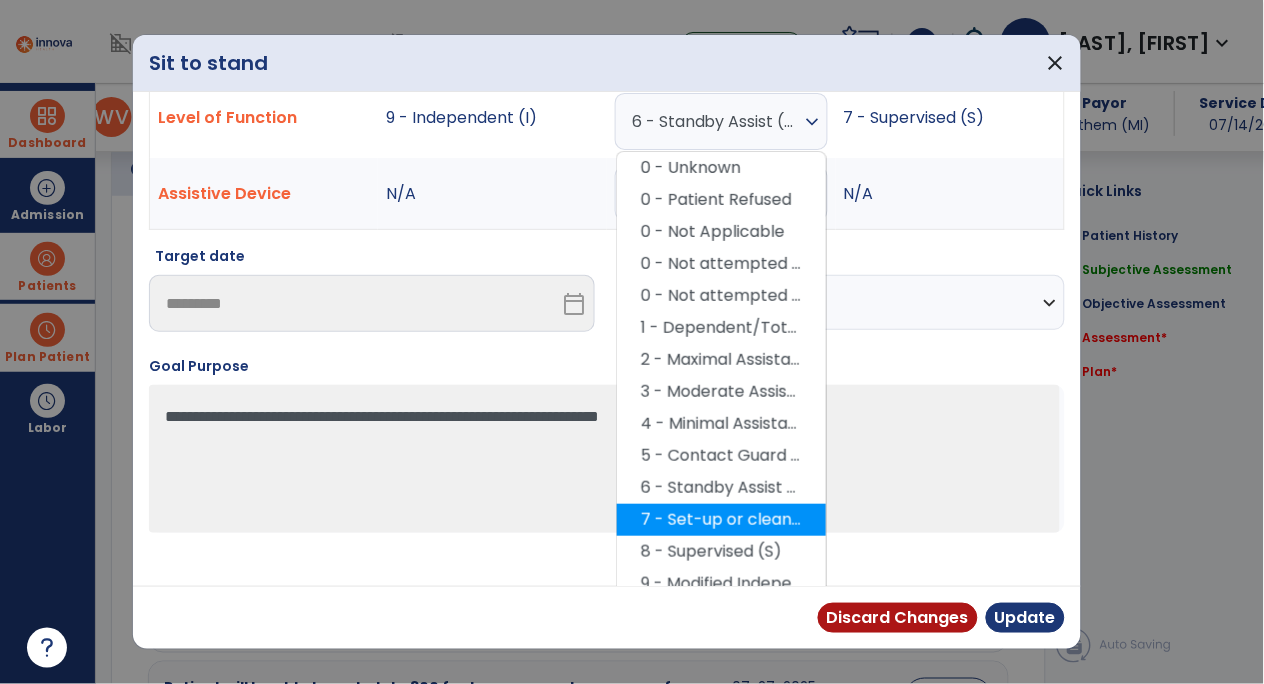 click on "7 - Set-up or clean-up assistance" at bounding box center [721, 520] 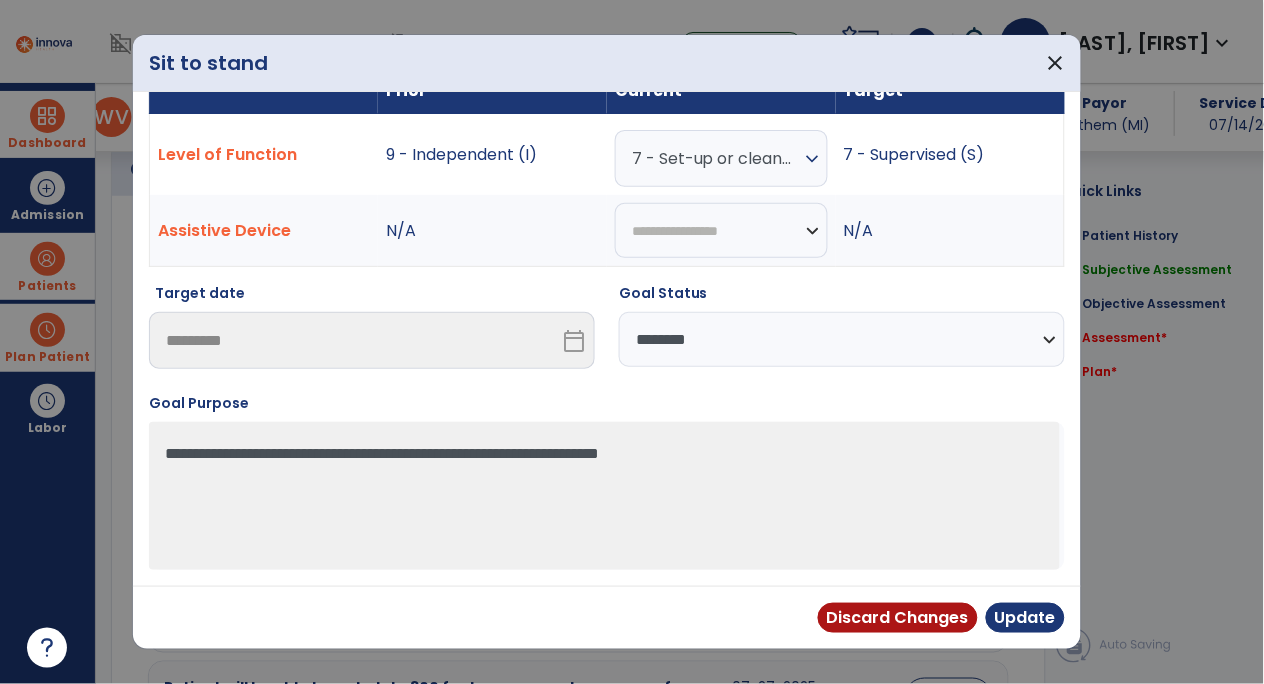 scroll, scrollTop: 41, scrollLeft: 0, axis: vertical 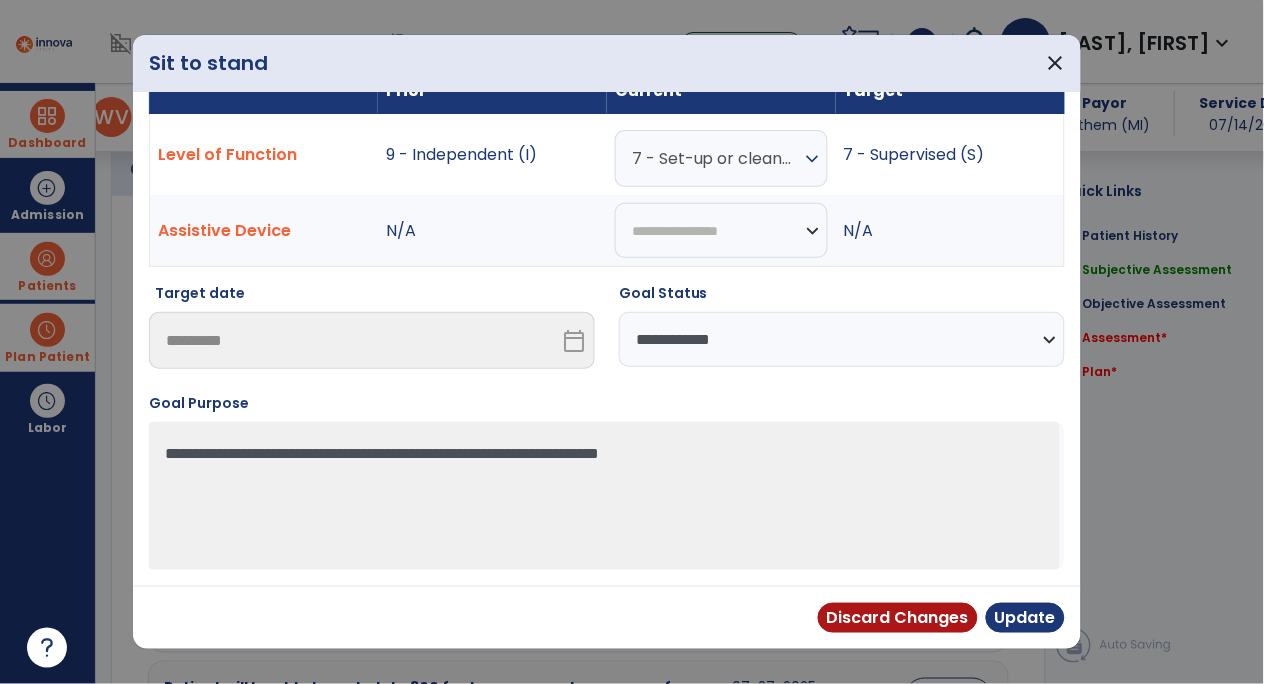 click on "**********" at bounding box center (842, 339) 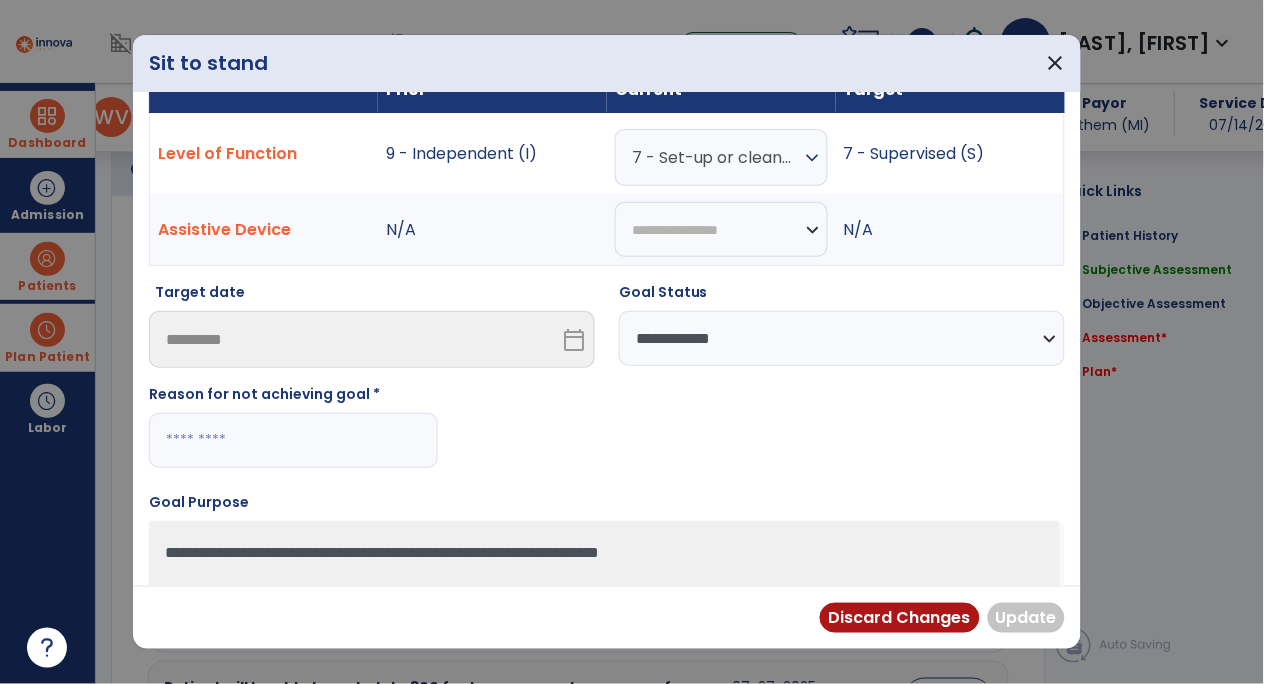 click at bounding box center (293, 440) 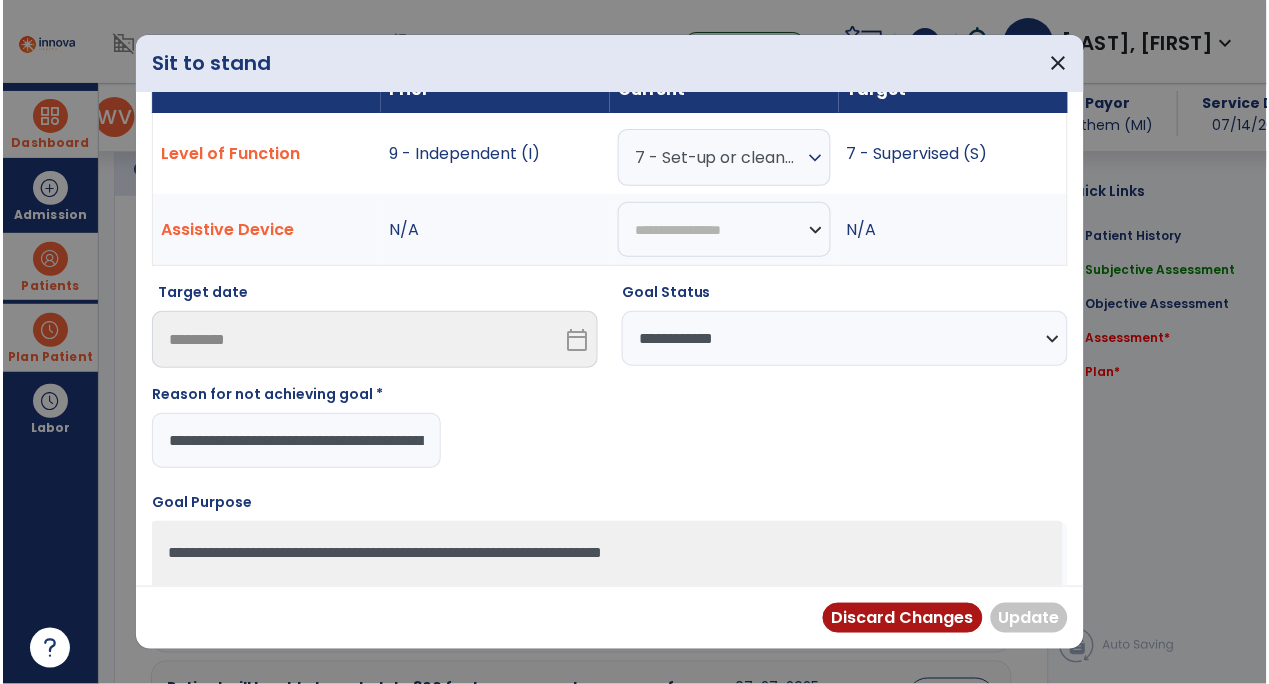 scroll, scrollTop: 0, scrollLeft: 154, axis: horizontal 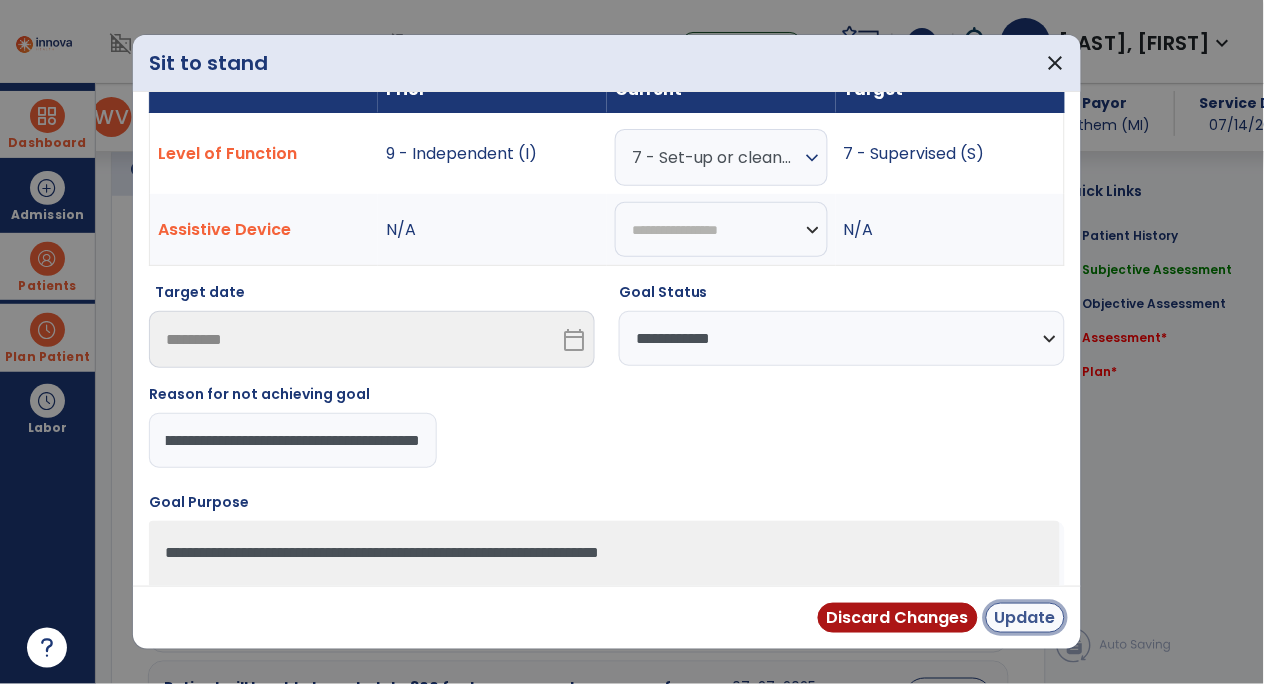 click on "Update" at bounding box center [1025, 618] 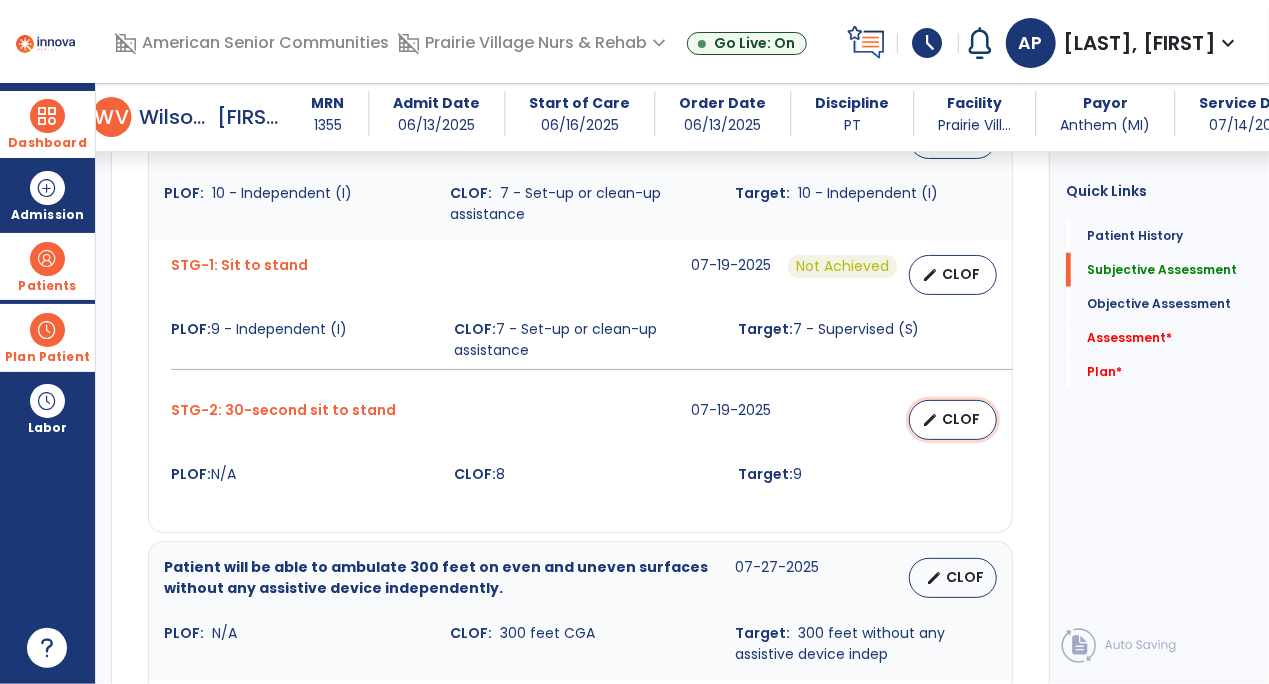click on "CLOF" at bounding box center (961, 419) 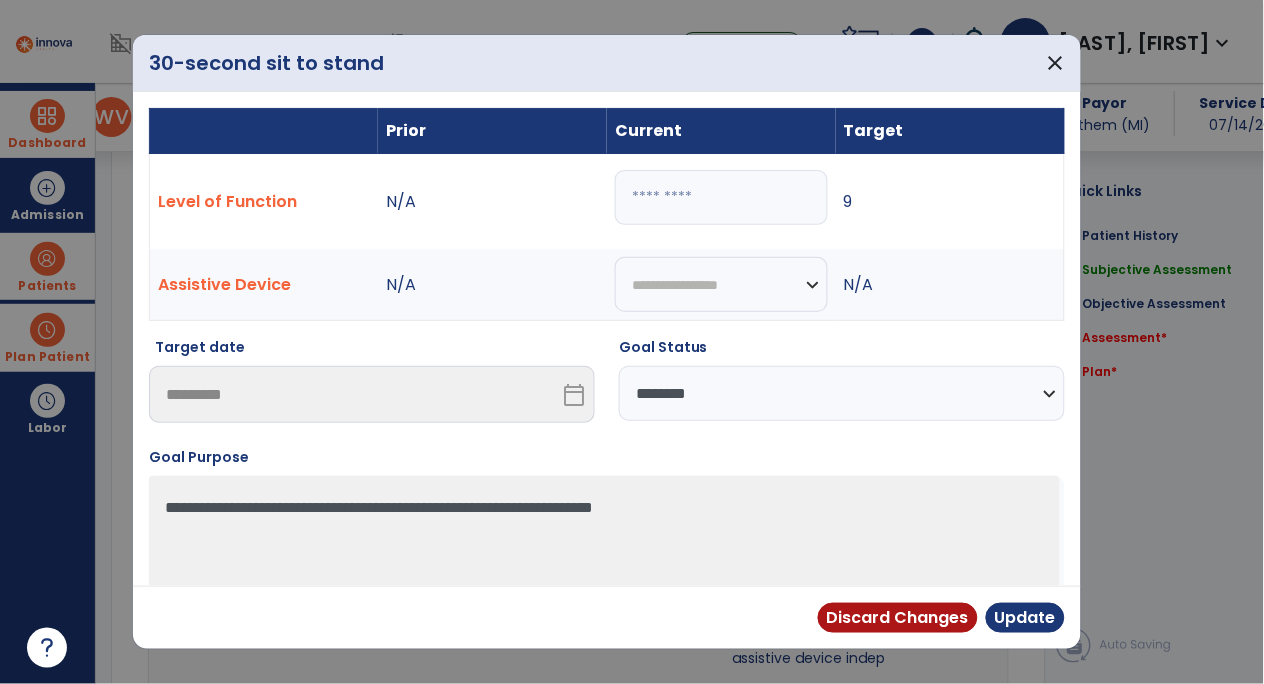 scroll, scrollTop: 931, scrollLeft: 0, axis: vertical 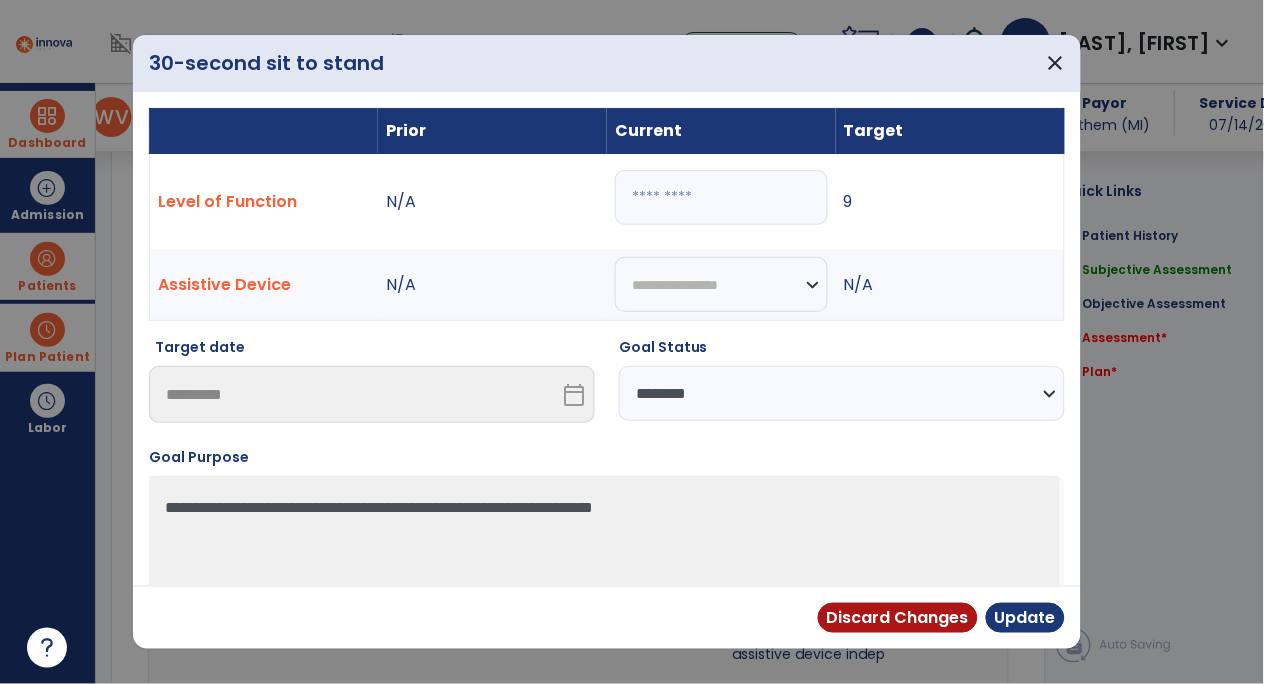 click on "**********" at bounding box center [842, 393] 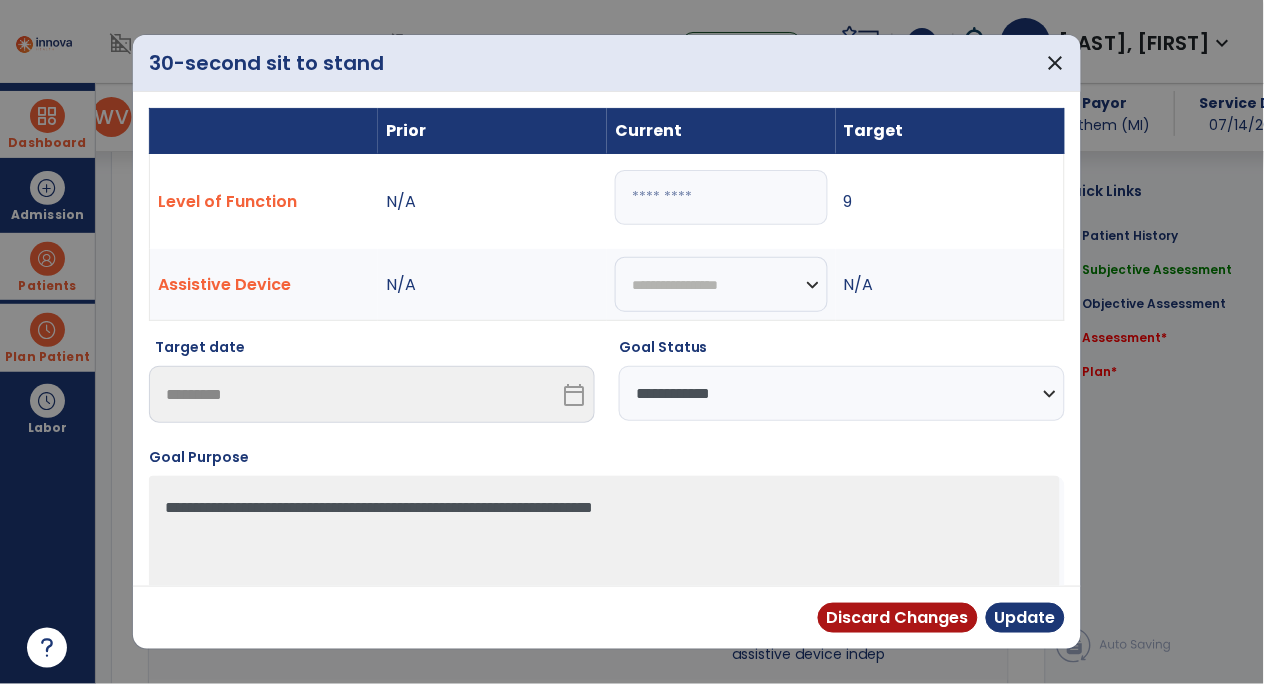 click on "**********" at bounding box center [842, 393] 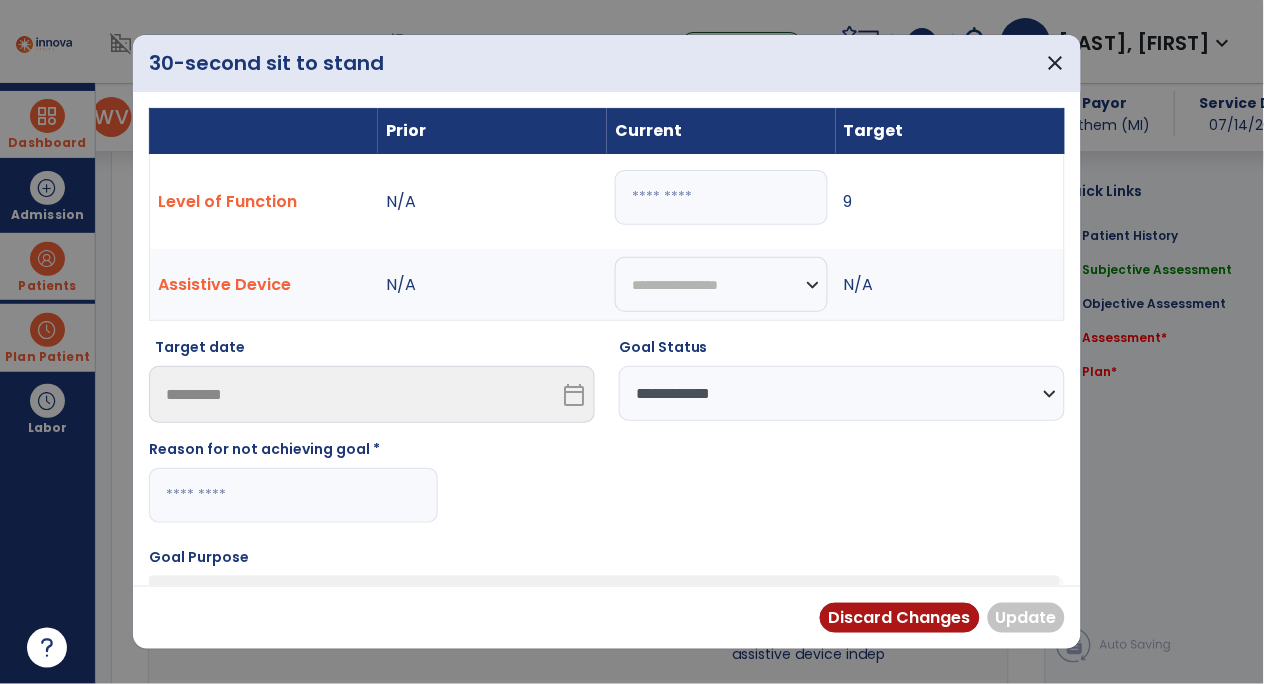 click at bounding box center (293, 495) 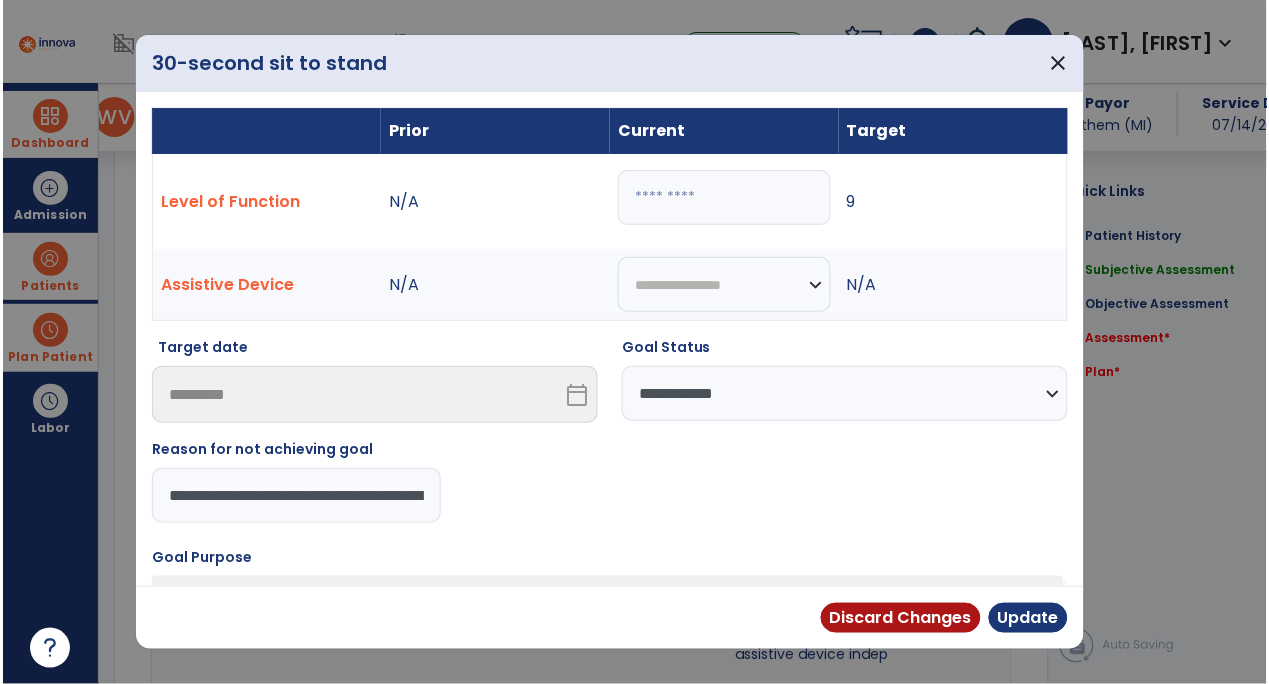 scroll, scrollTop: 0, scrollLeft: 154, axis: horizontal 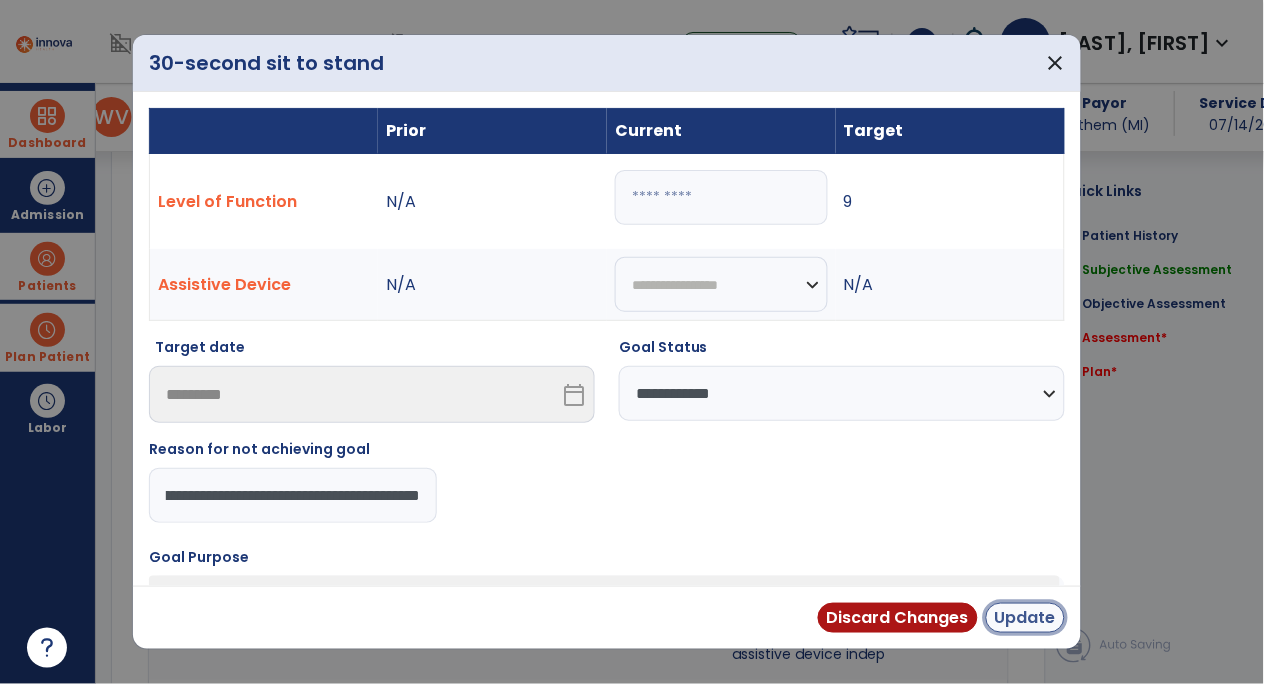 click on "Update" at bounding box center [1025, 618] 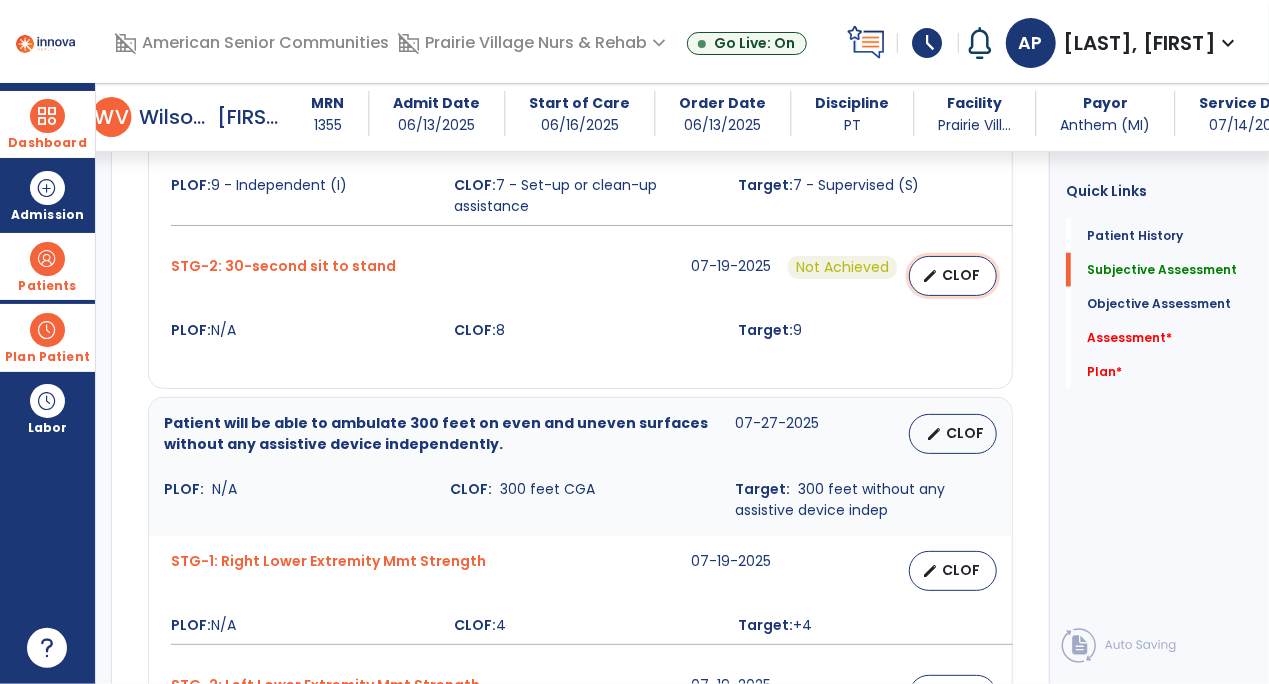click on "CLOF" at bounding box center [961, 275] 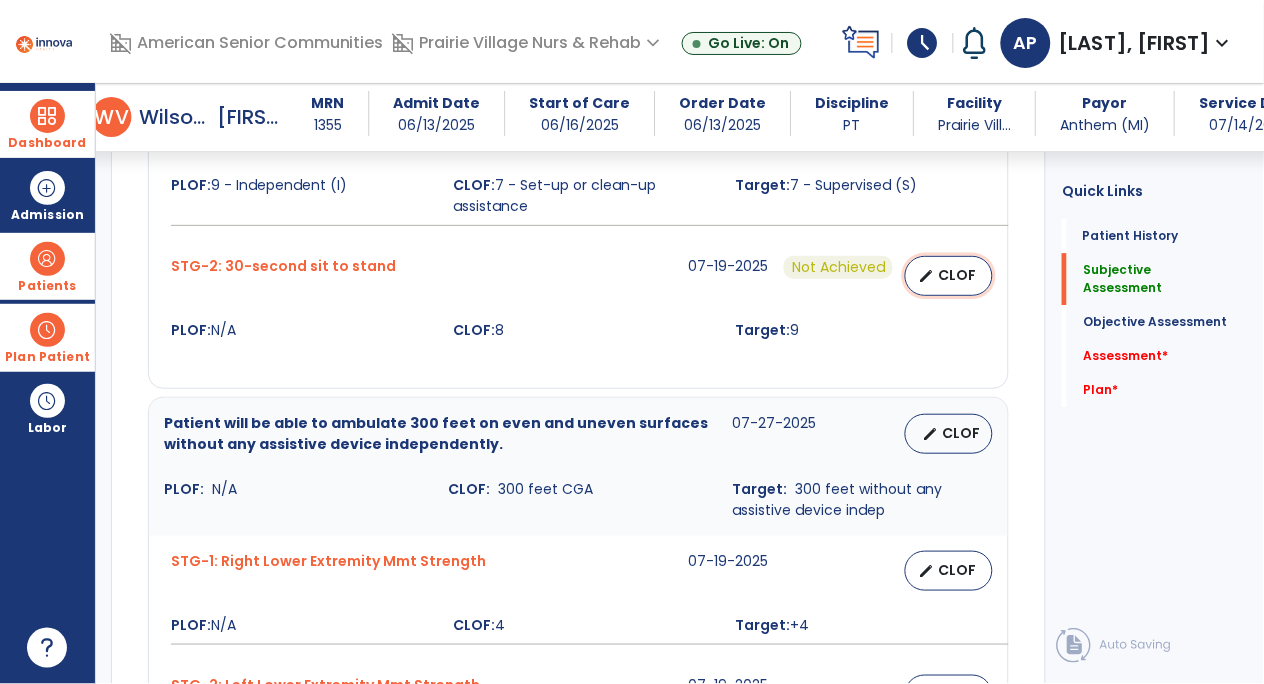 select on "**********" 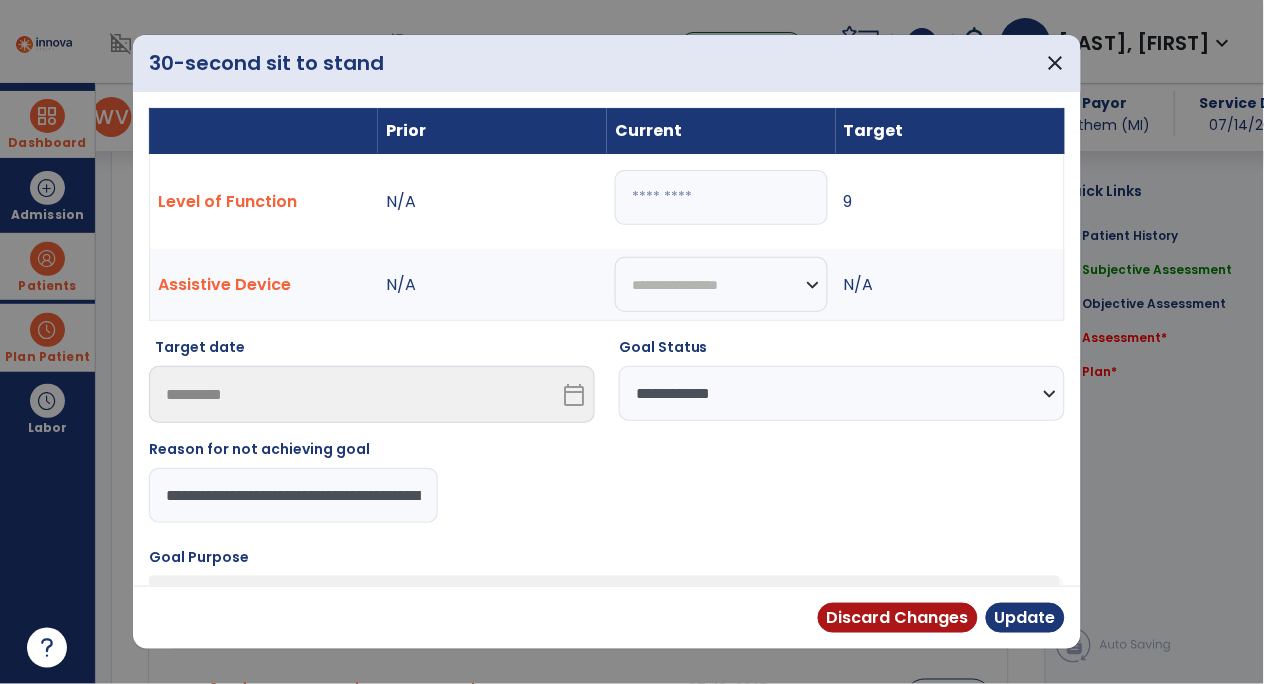 scroll, scrollTop: 1075, scrollLeft: 0, axis: vertical 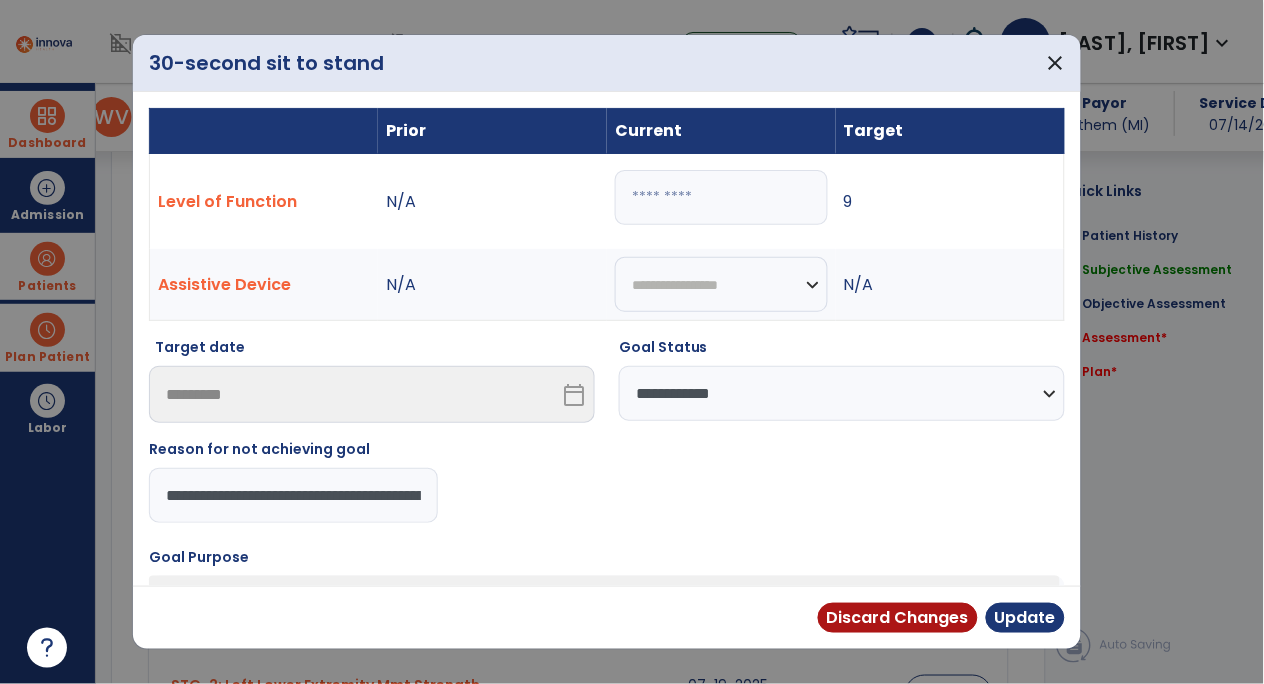 click on "**********" at bounding box center (293, 495) 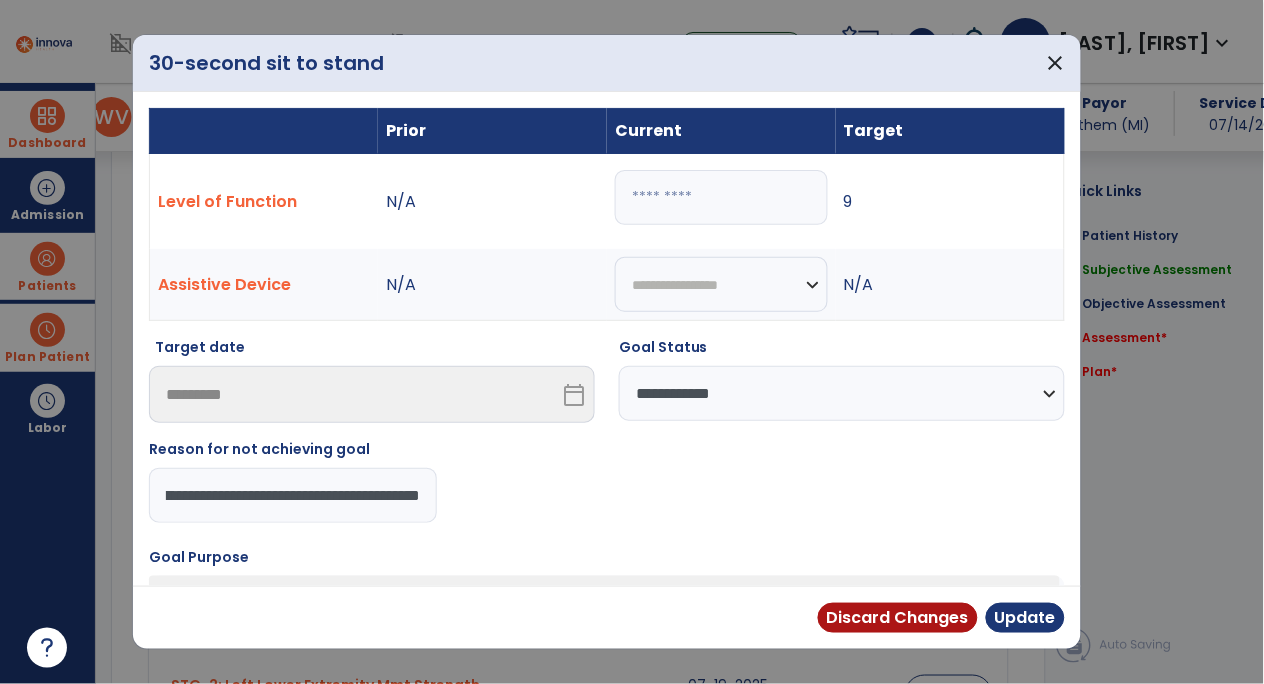 type on "**********" 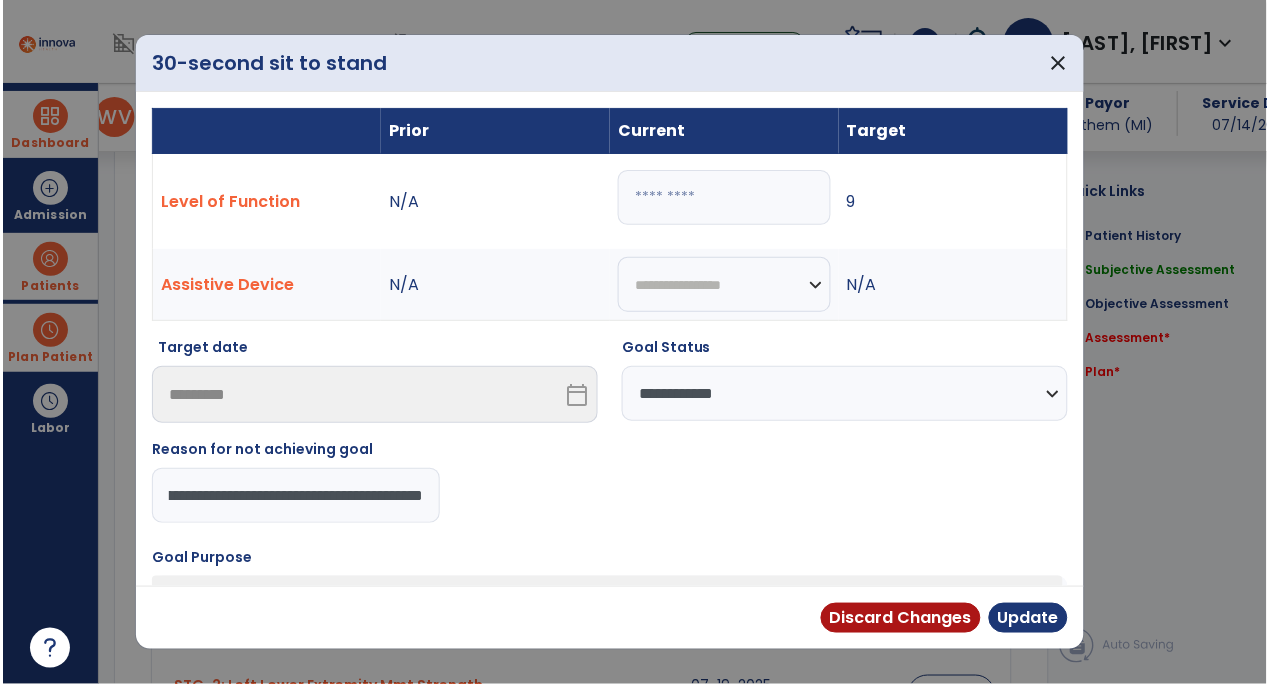 scroll, scrollTop: 0, scrollLeft: 94, axis: horizontal 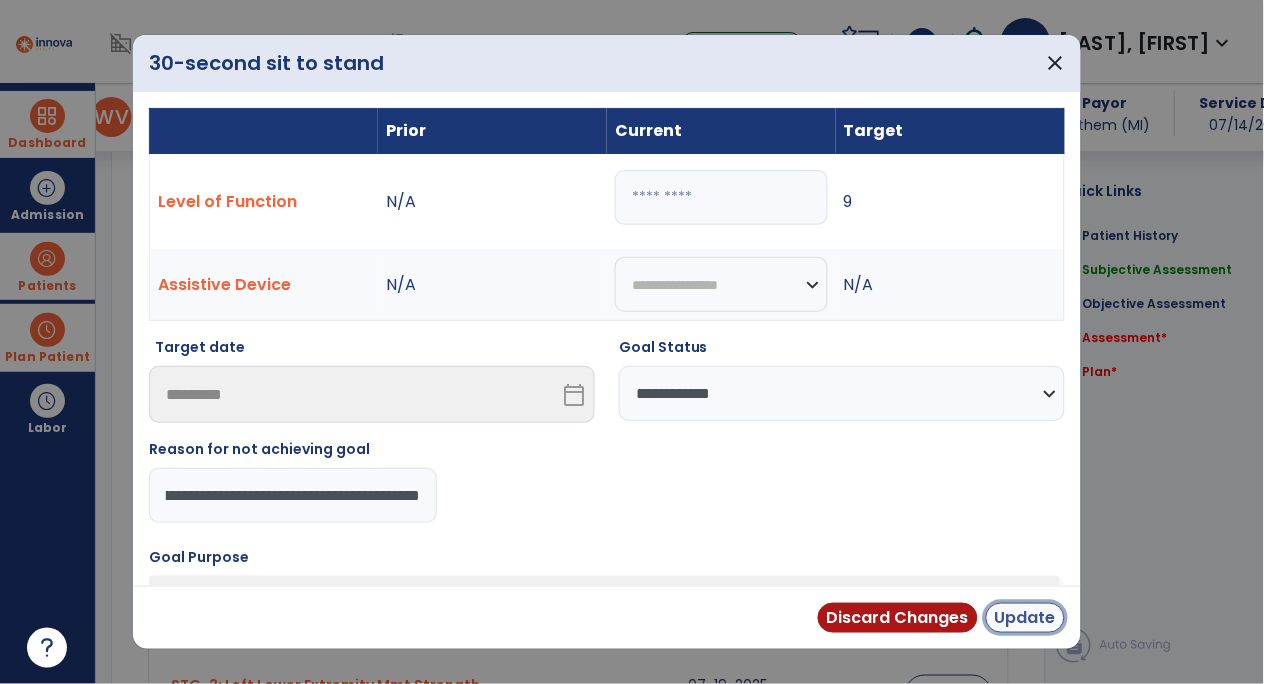 click on "Update" at bounding box center (1025, 618) 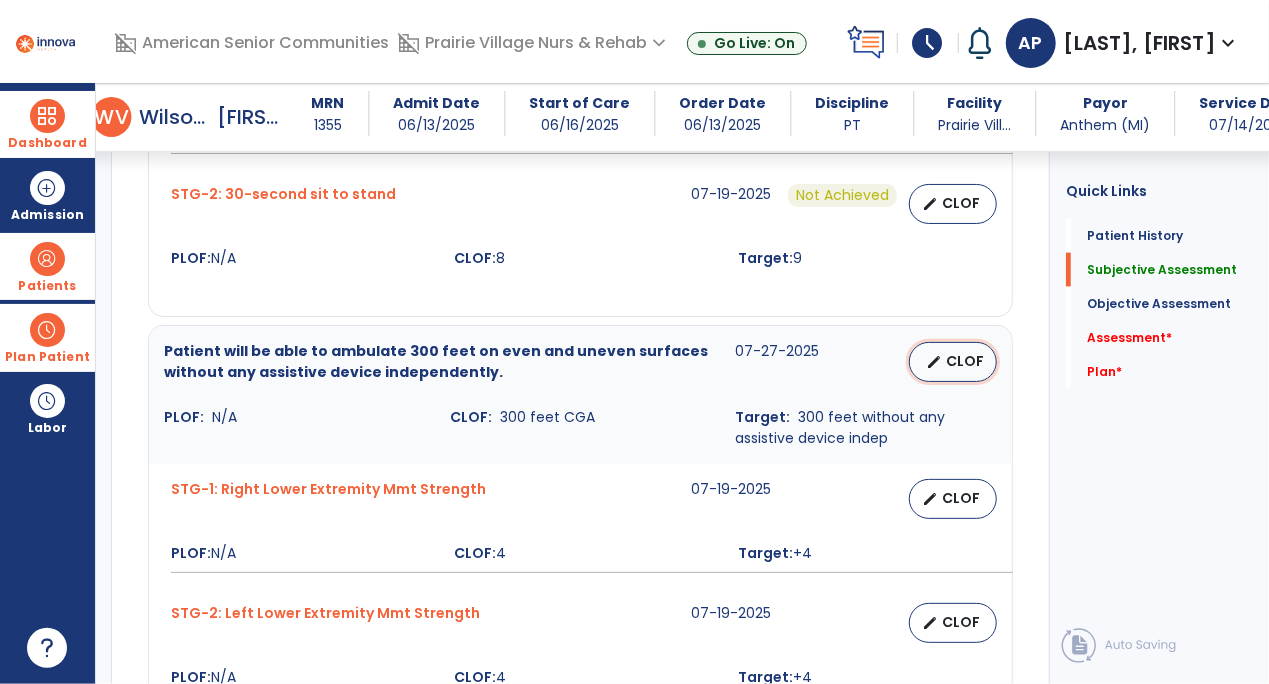click on "edit   CLOF" at bounding box center [953, 362] 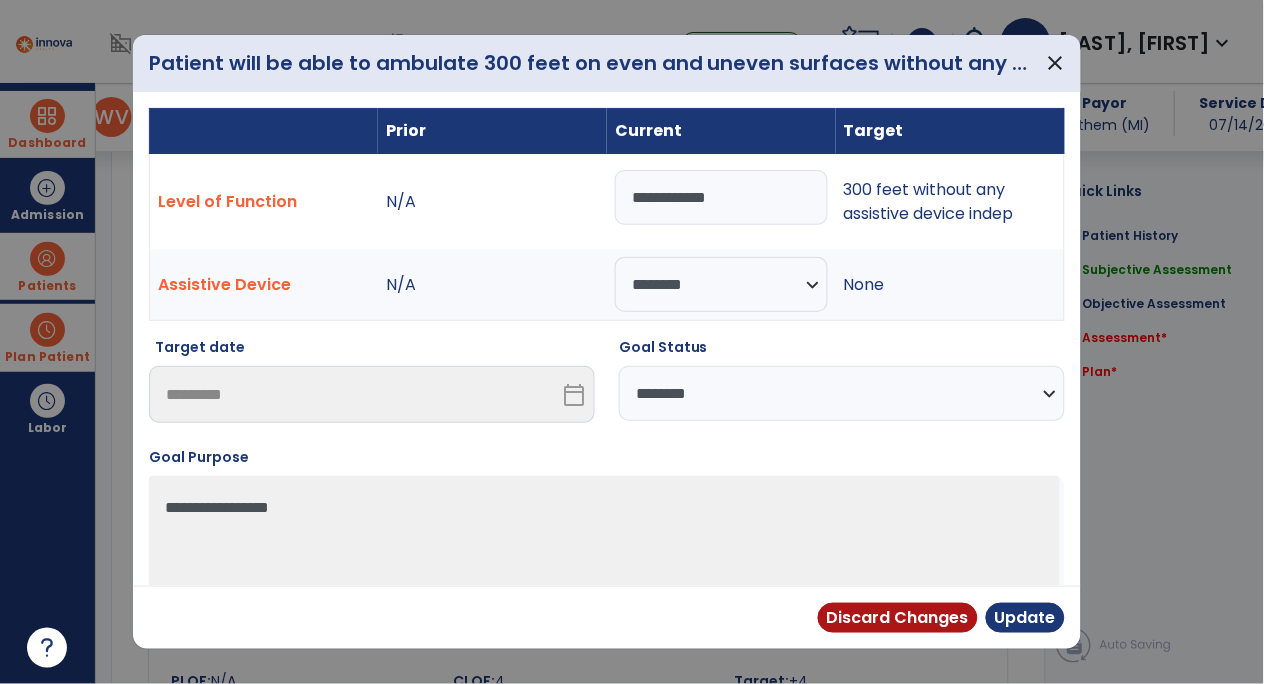 scroll, scrollTop: 1147, scrollLeft: 0, axis: vertical 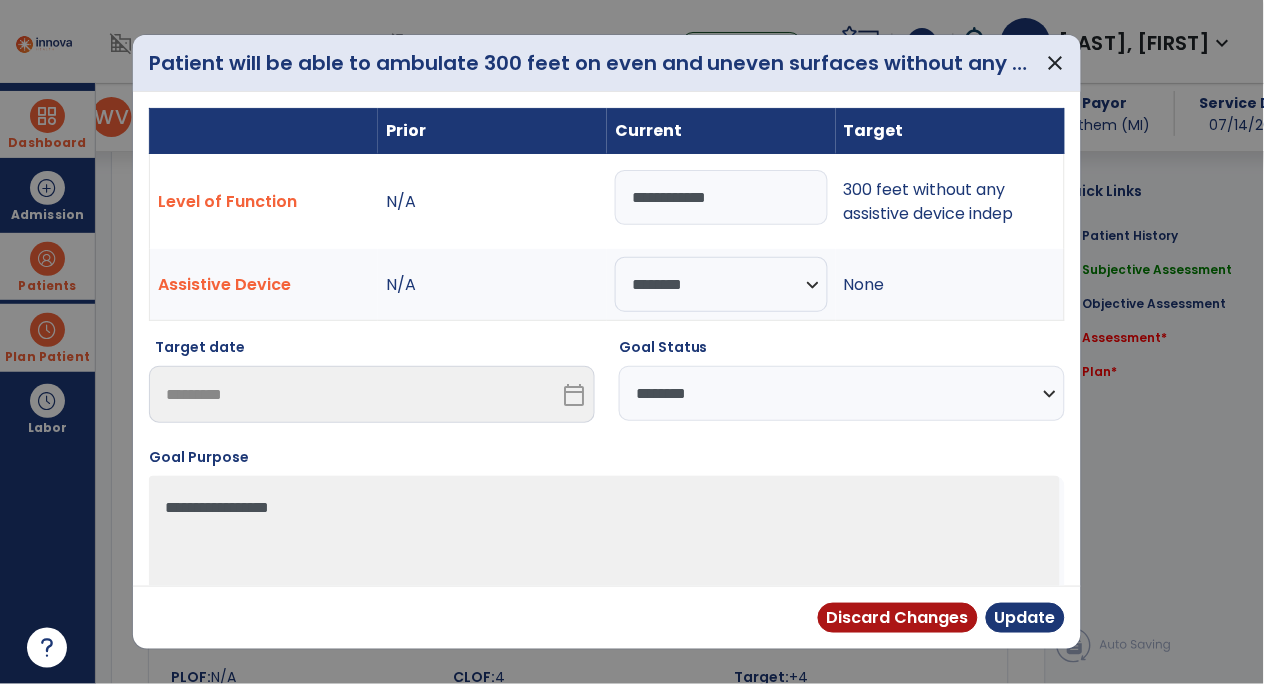 click on "**********" at bounding box center [842, 393] 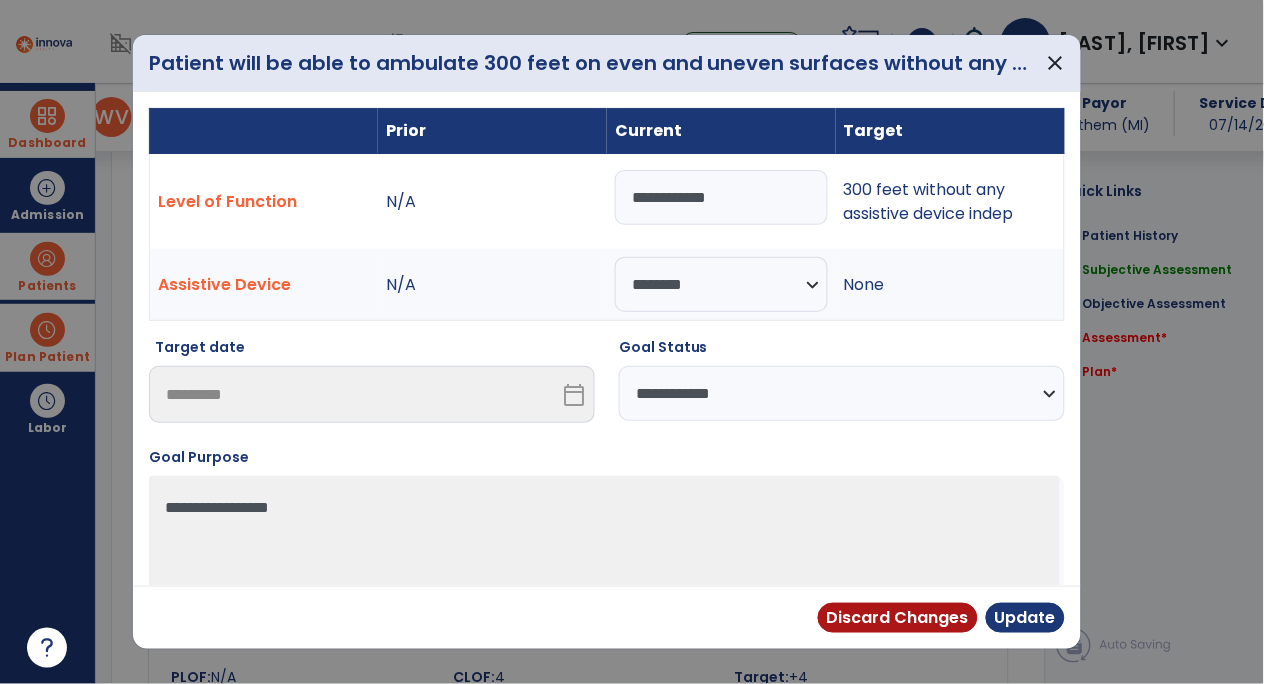 click on "**********" at bounding box center [842, 393] 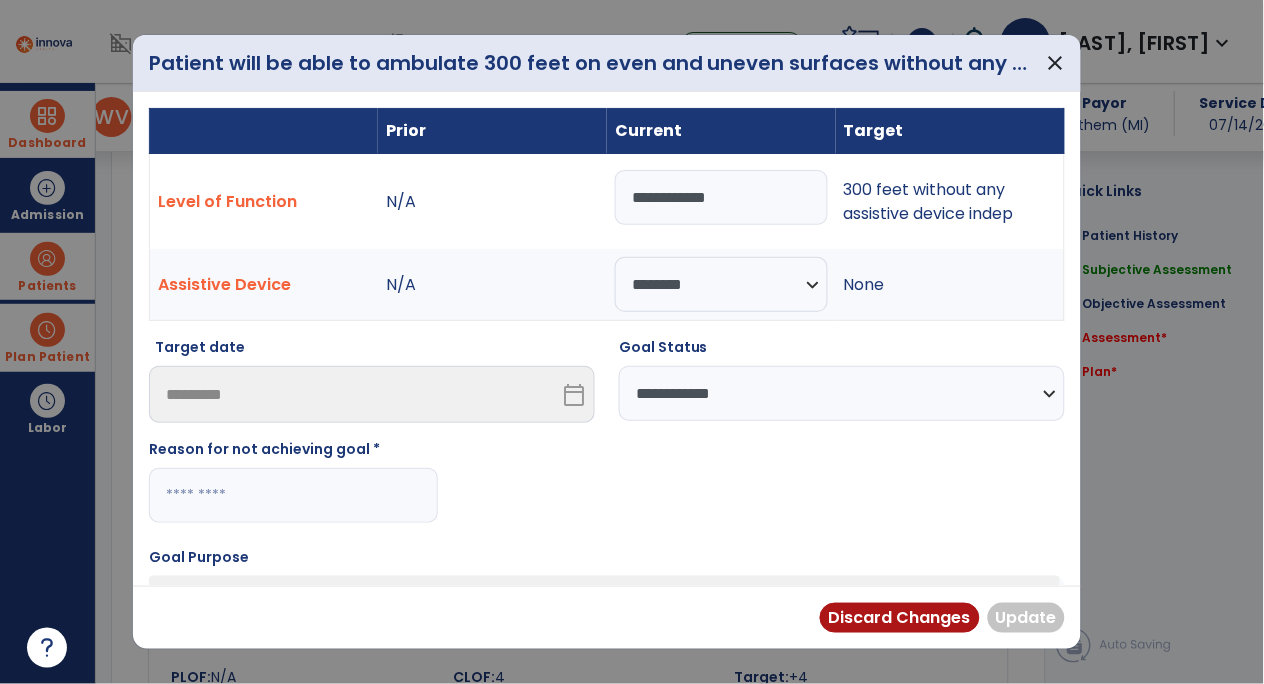 click at bounding box center [293, 495] 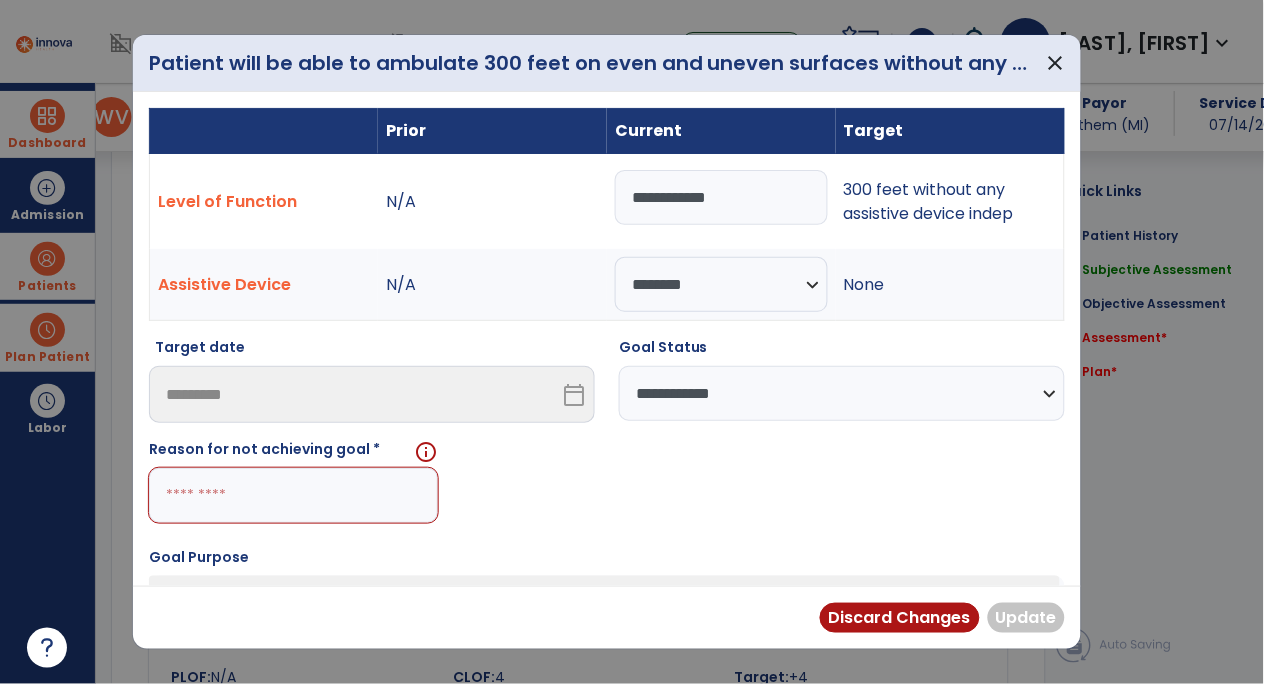 paste on "**********" 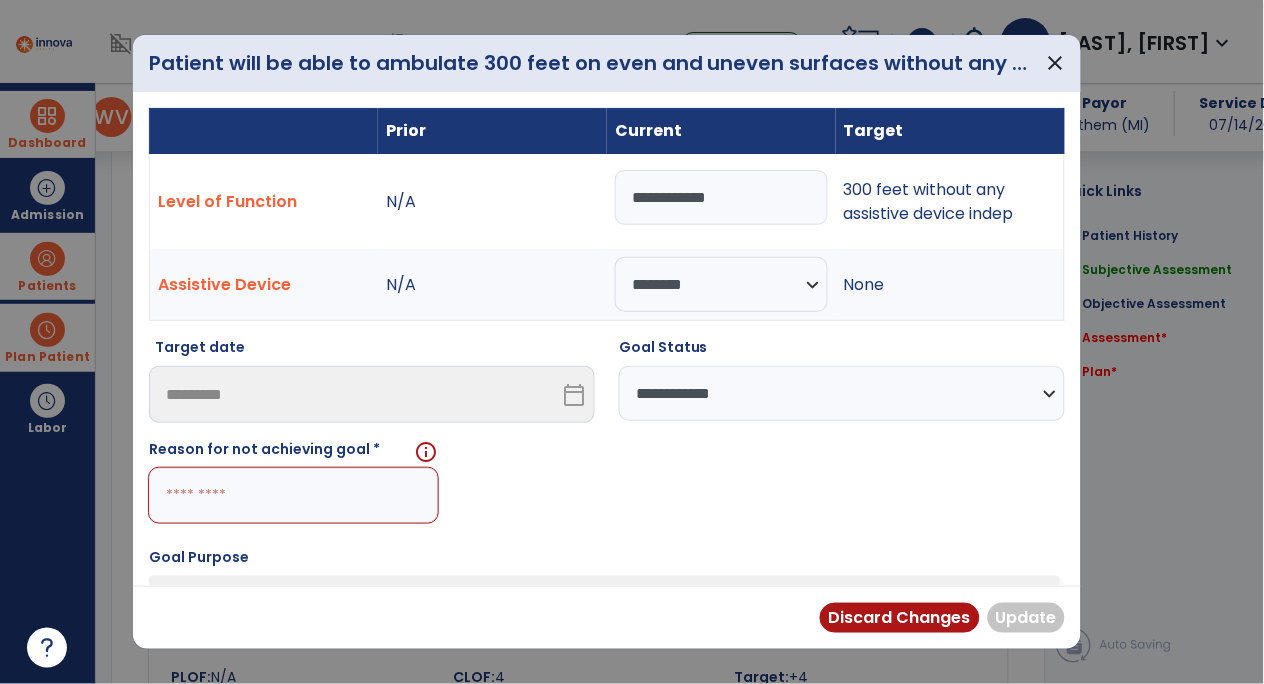 type on "**********" 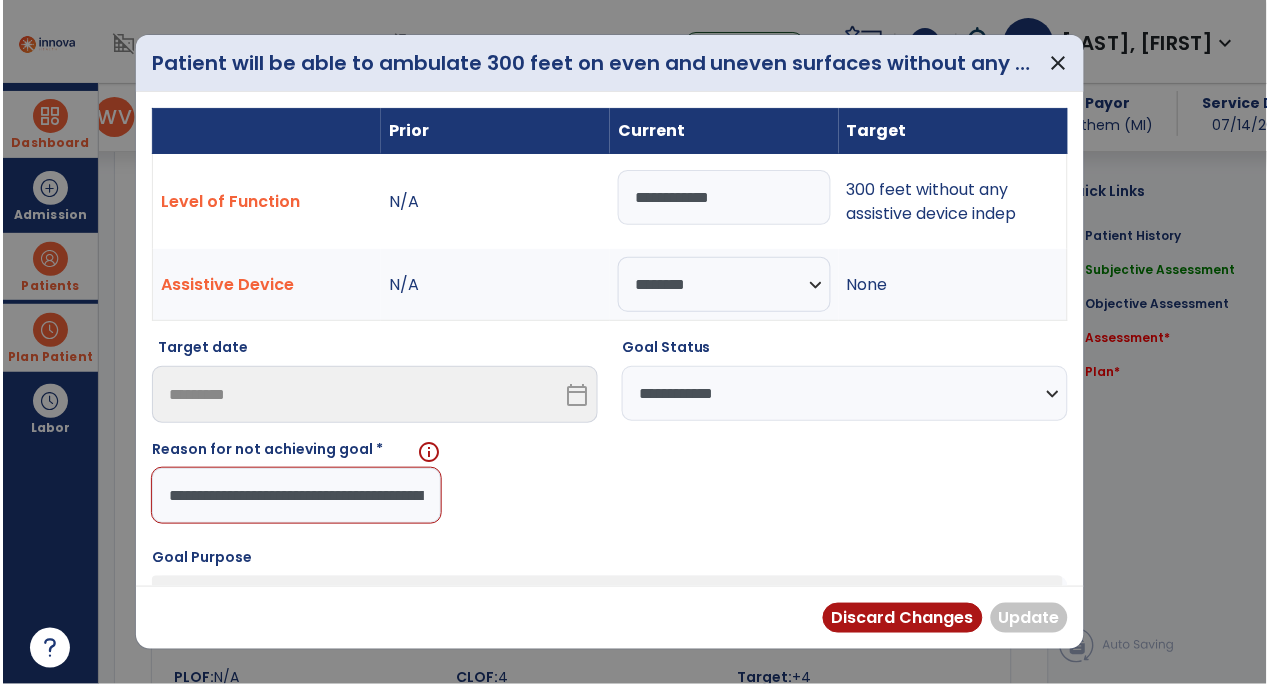 scroll, scrollTop: 0, scrollLeft: 154, axis: horizontal 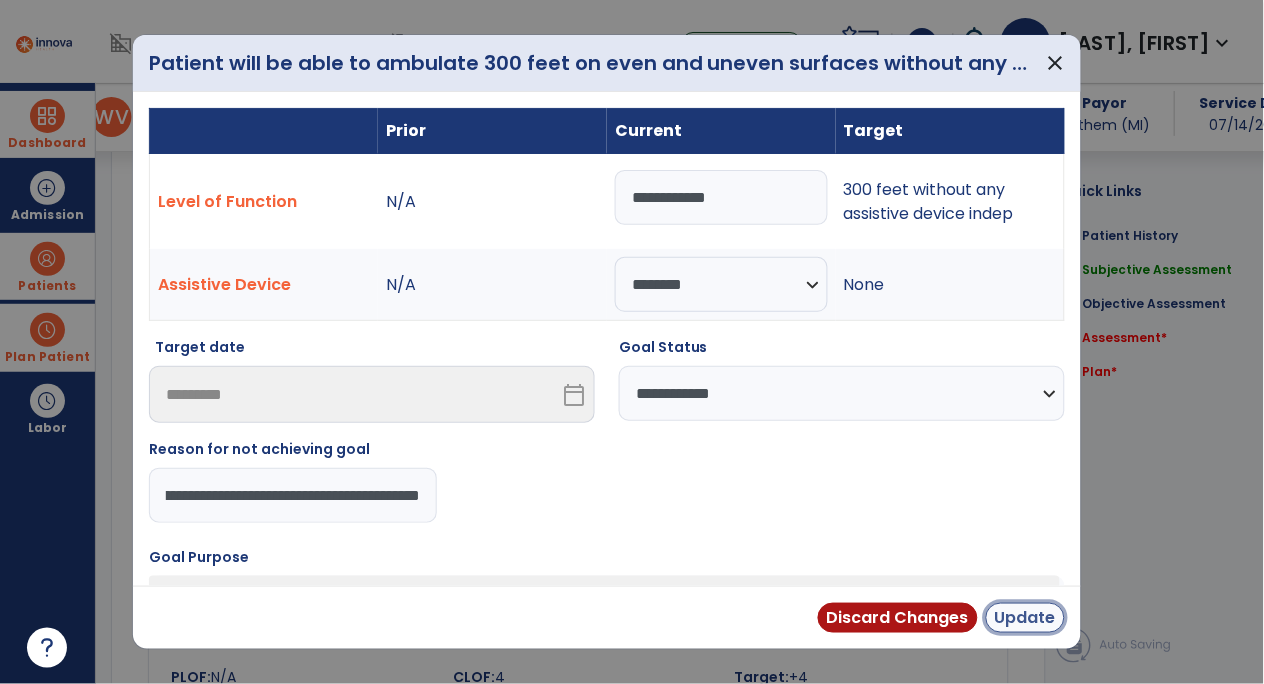 click on "Update" at bounding box center (1025, 618) 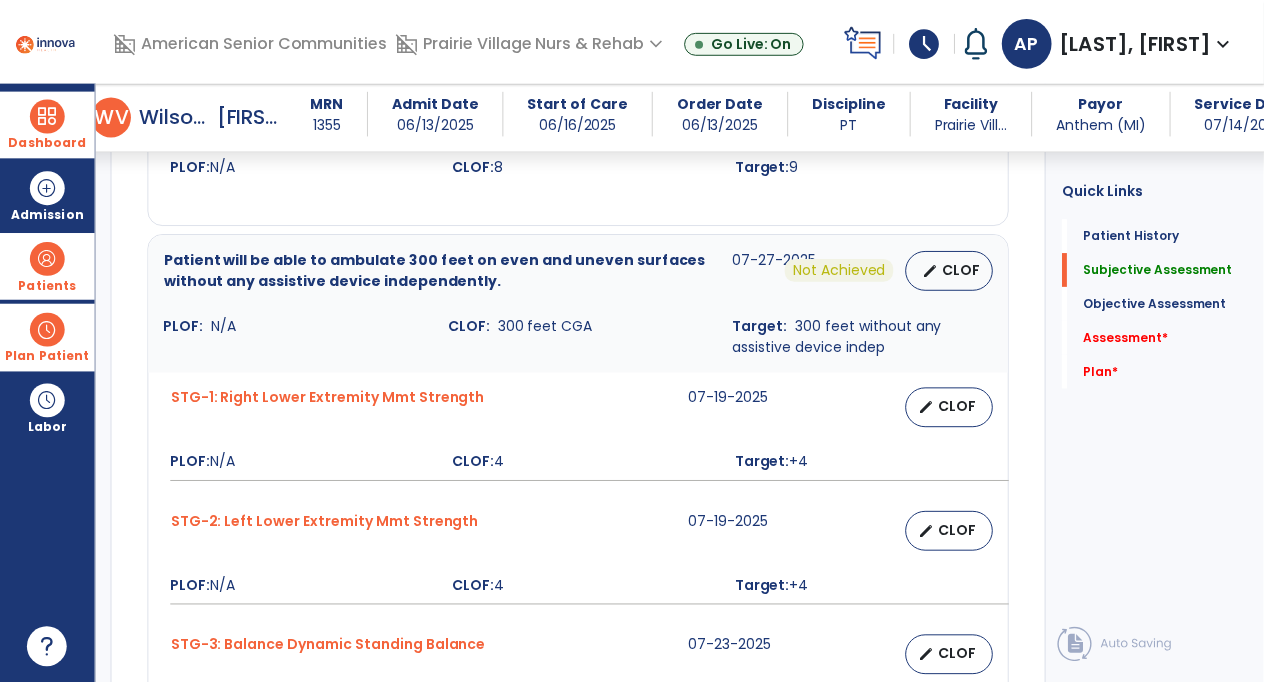 scroll, scrollTop: 1240, scrollLeft: 0, axis: vertical 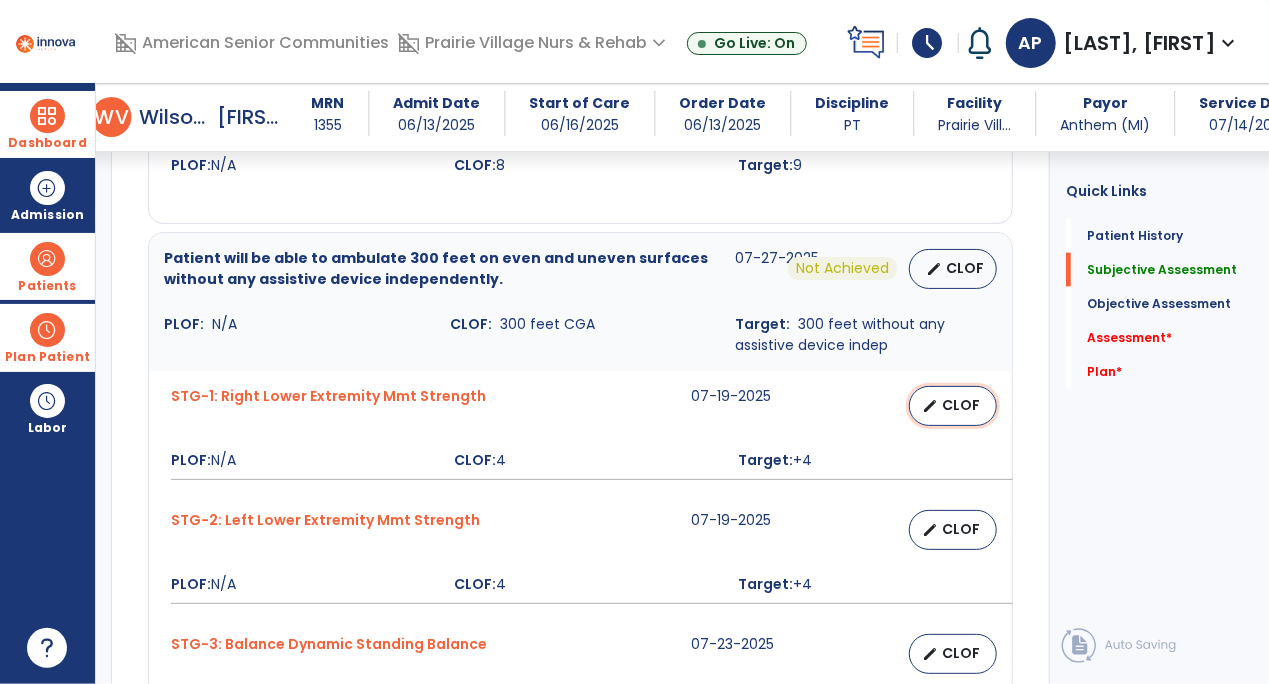 click on "edit   CLOF" at bounding box center [953, 406] 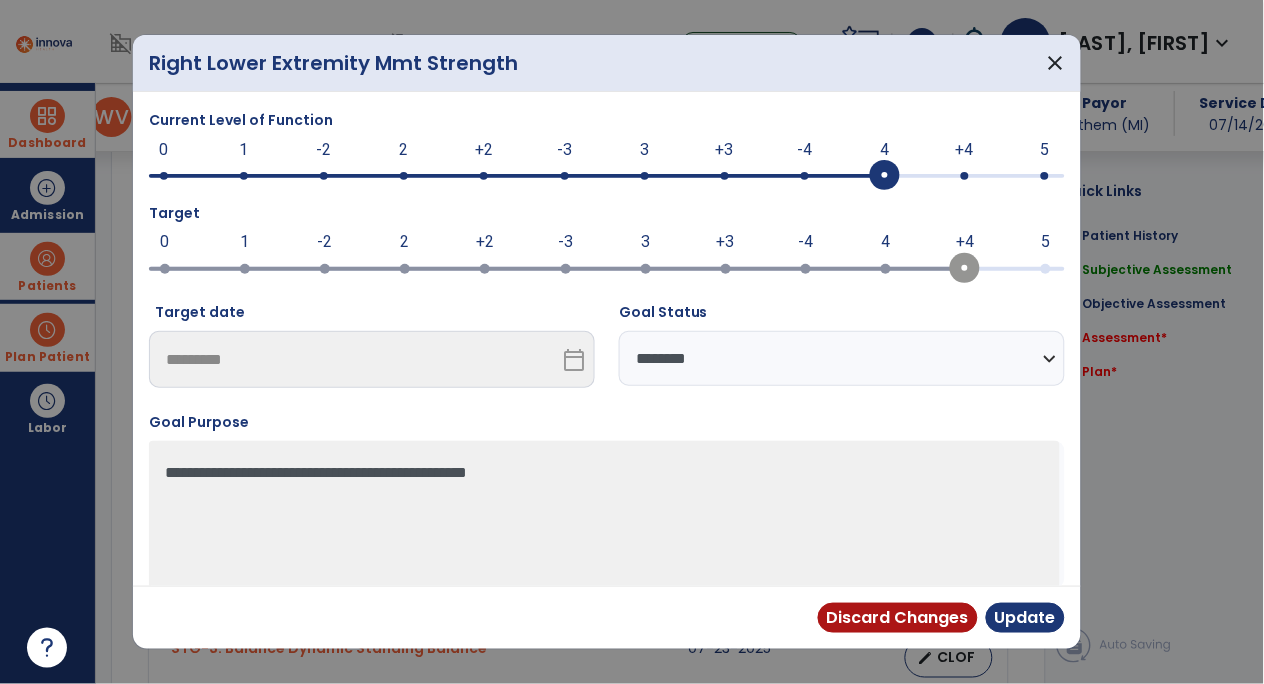 scroll, scrollTop: 1240, scrollLeft: 0, axis: vertical 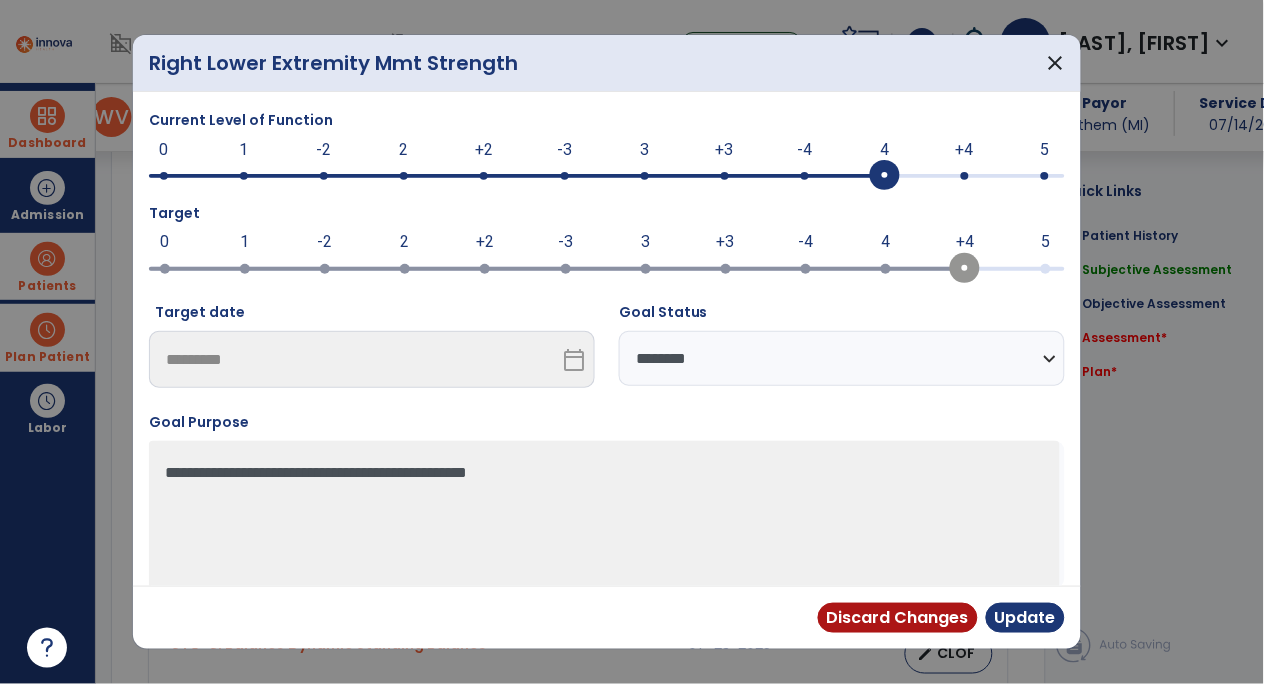 click on "**********" at bounding box center [842, 358] 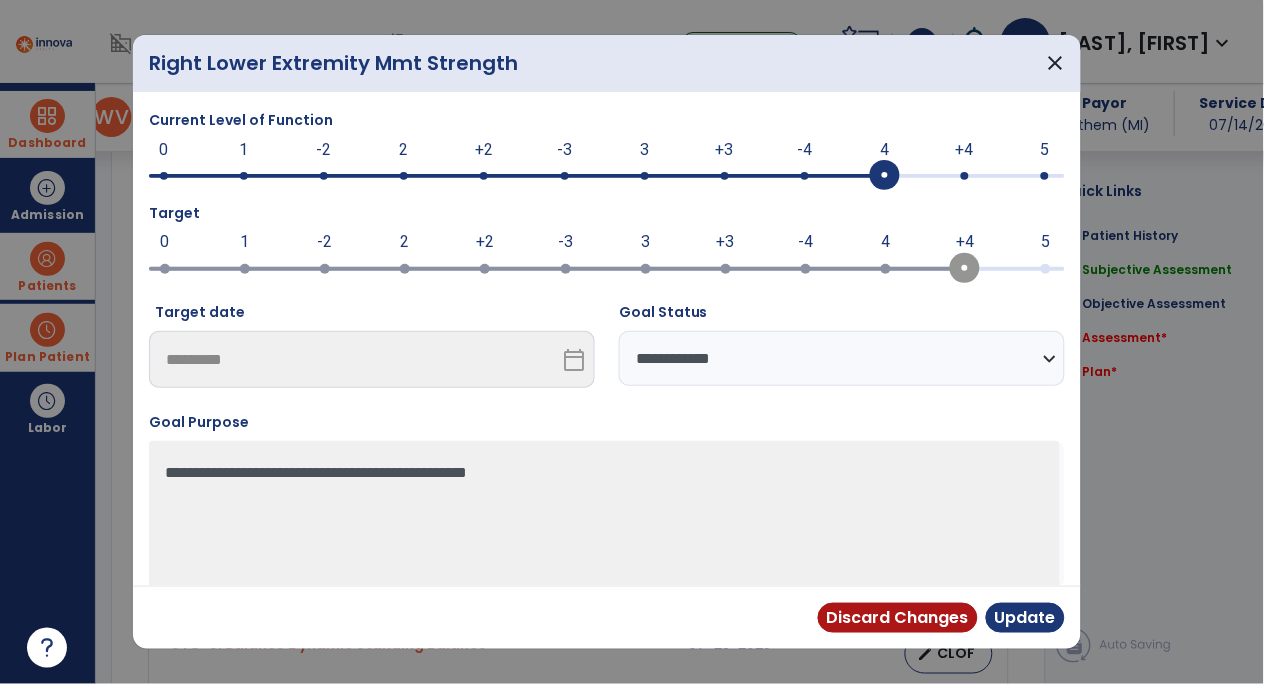click on "**********" at bounding box center [842, 358] 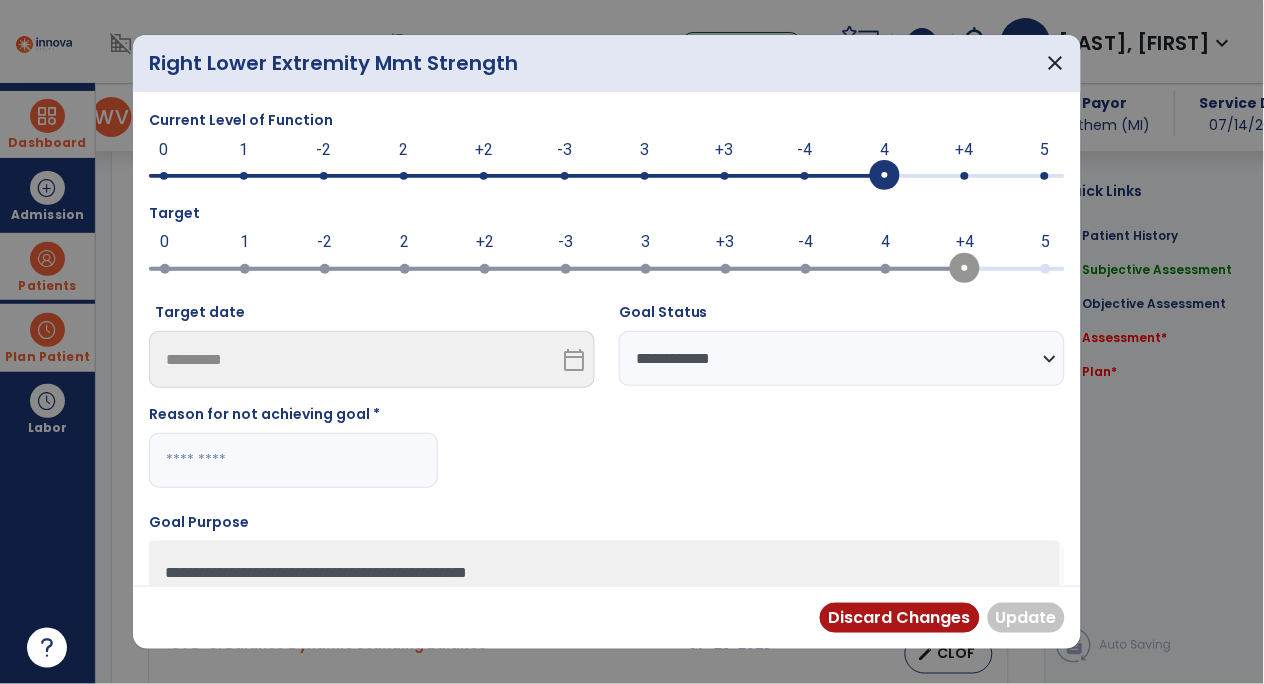 click at bounding box center (293, 460) 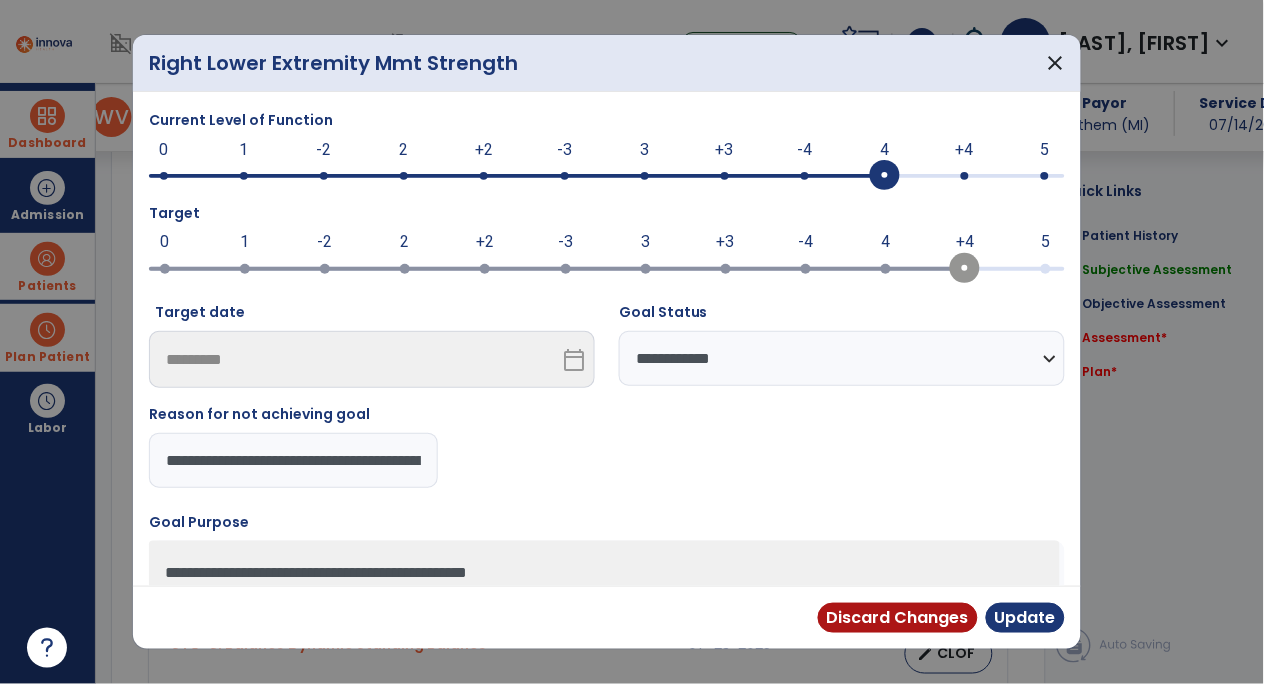 scroll, scrollTop: 0, scrollLeft: 154, axis: horizontal 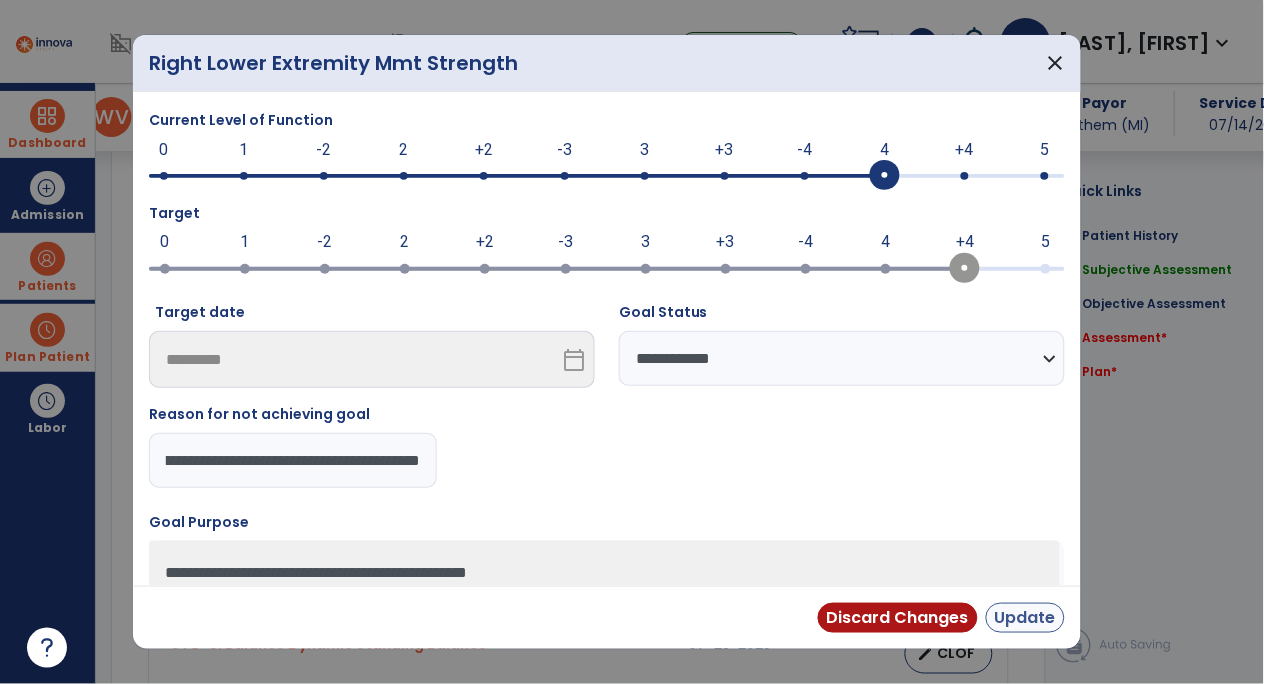 click on "Update" at bounding box center (1025, 618) 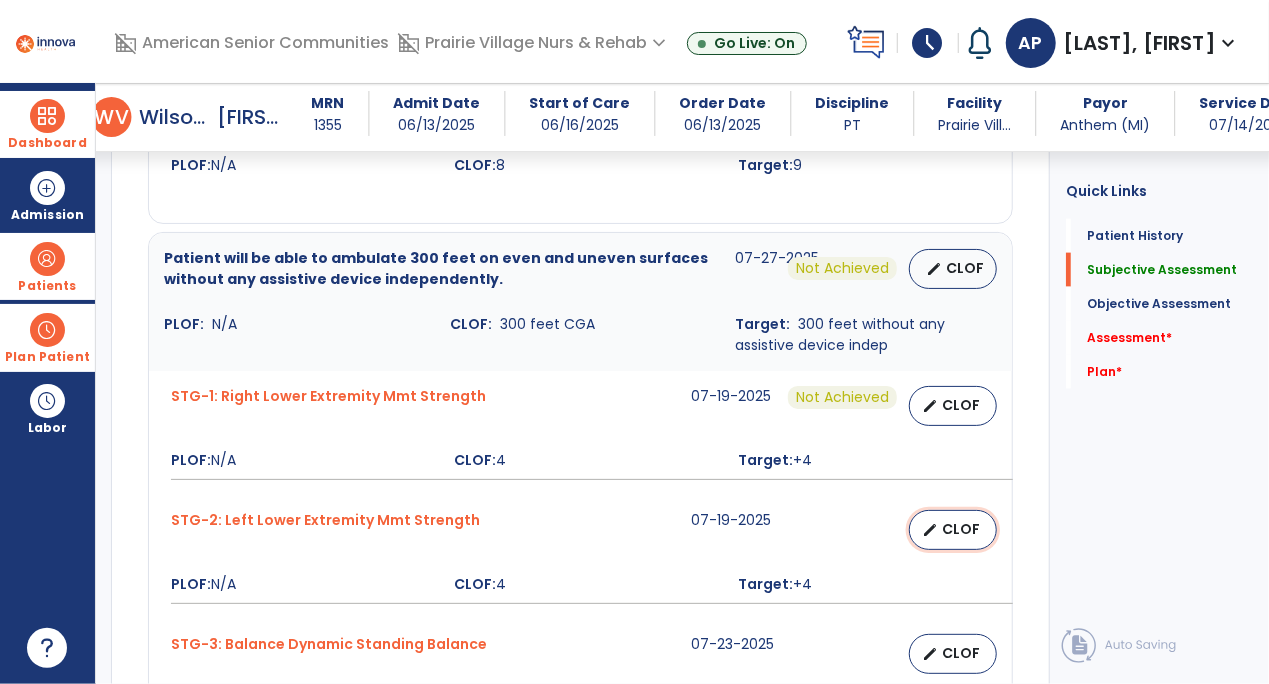 click on "CLOF" at bounding box center (961, 529) 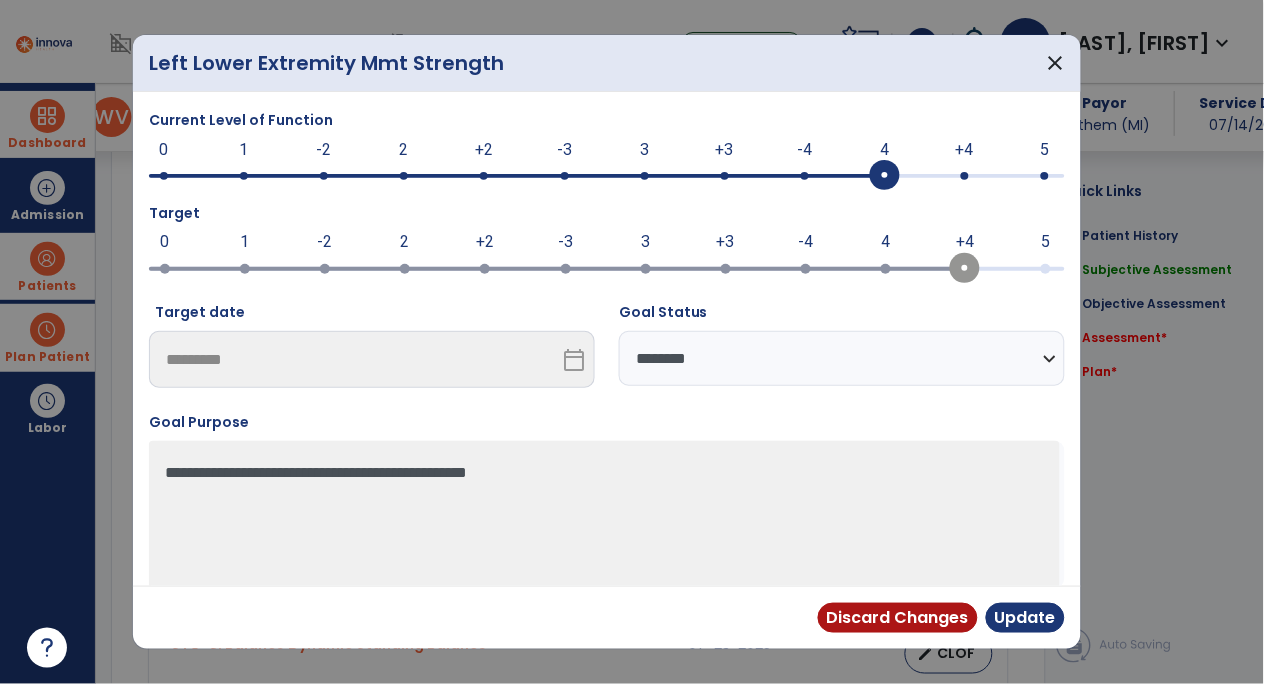 scroll, scrollTop: 1240, scrollLeft: 0, axis: vertical 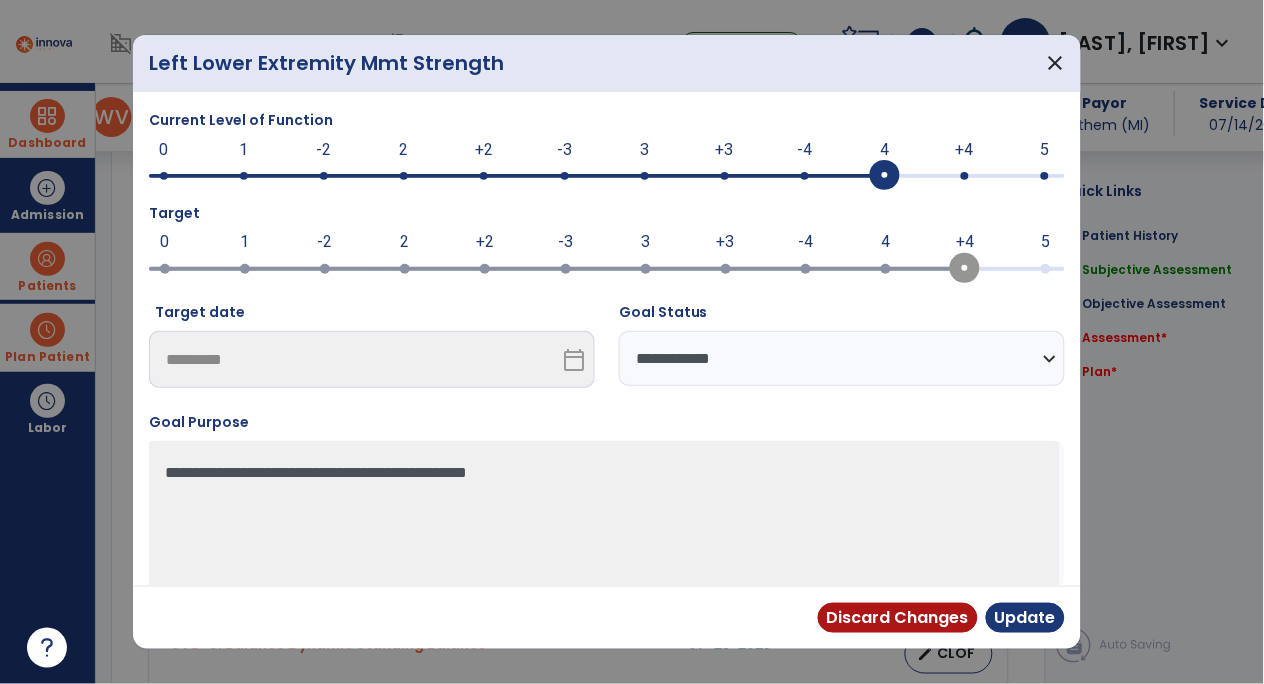 click on "**********" at bounding box center (842, 358) 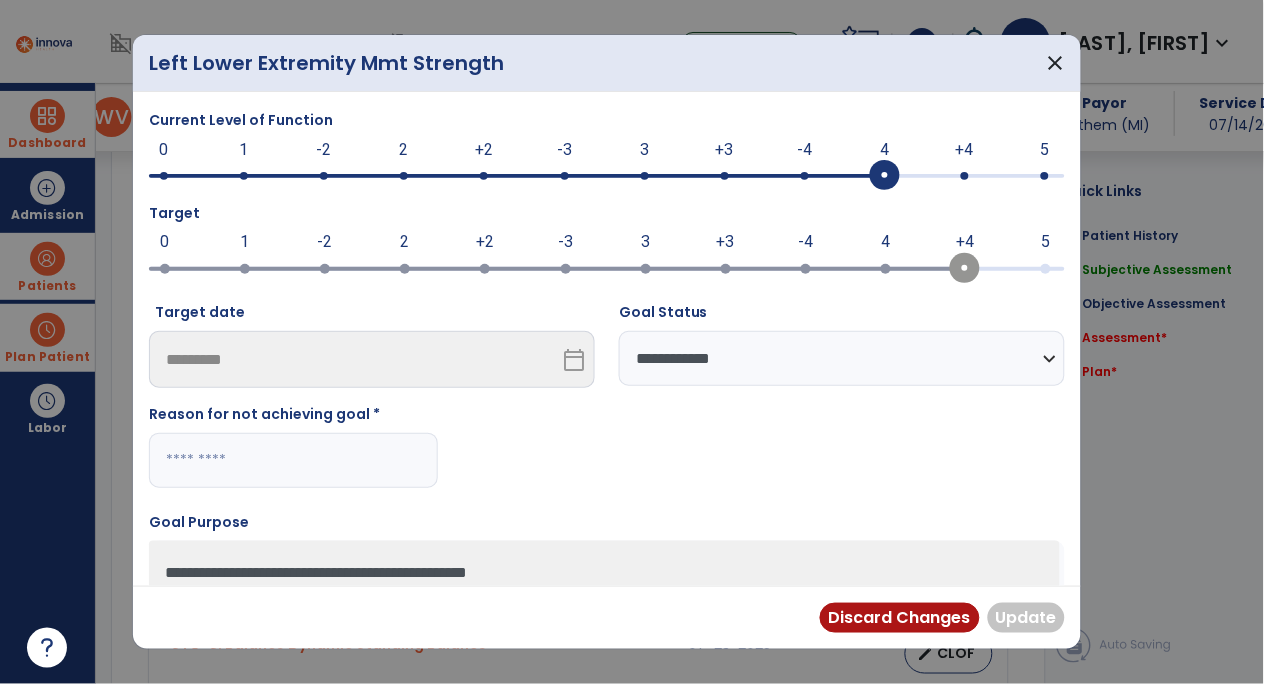 click at bounding box center [293, 460] 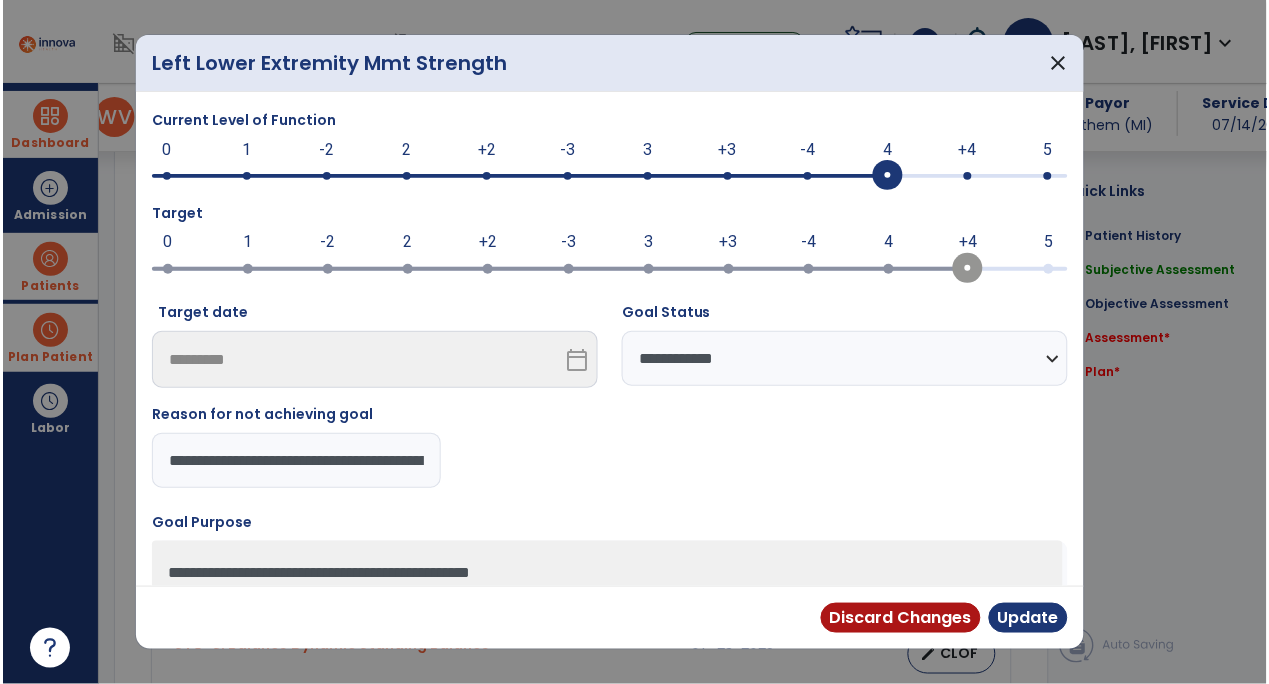 scroll, scrollTop: 0, scrollLeft: 154, axis: horizontal 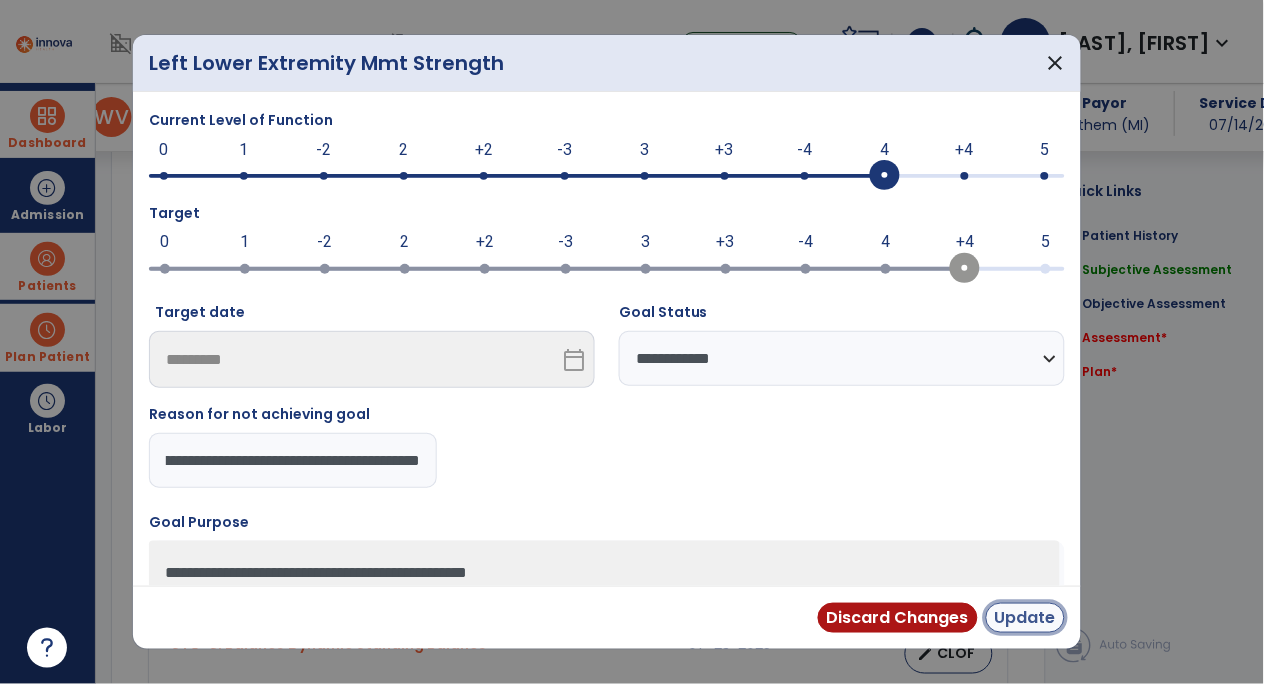 click on "Update" at bounding box center [1025, 618] 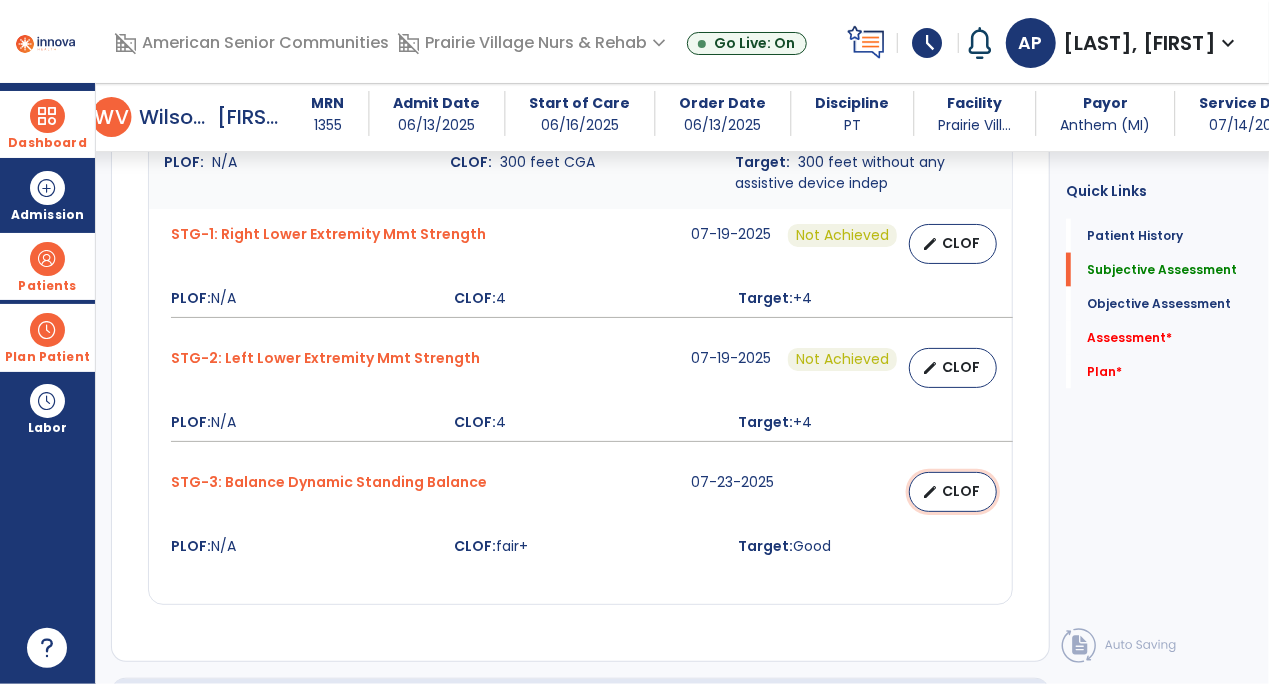 click on "edit   CLOF" at bounding box center [953, 492] 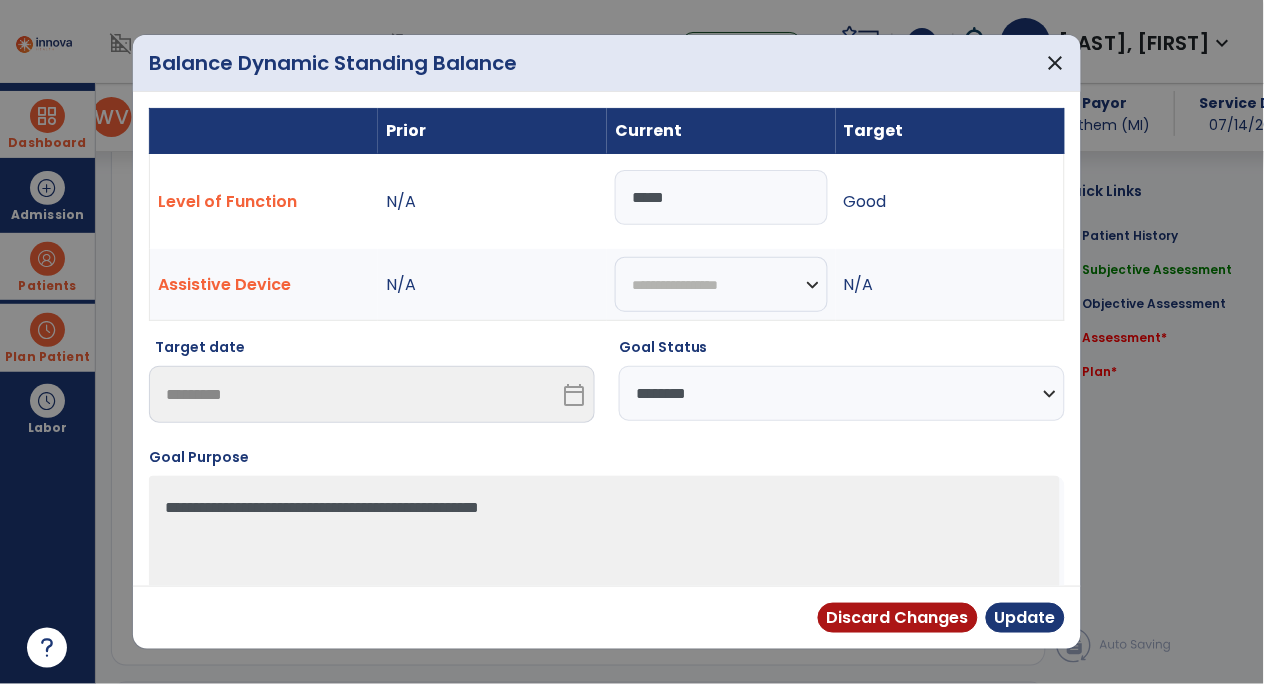 scroll, scrollTop: 1402, scrollLeft: 0, axis: vertical 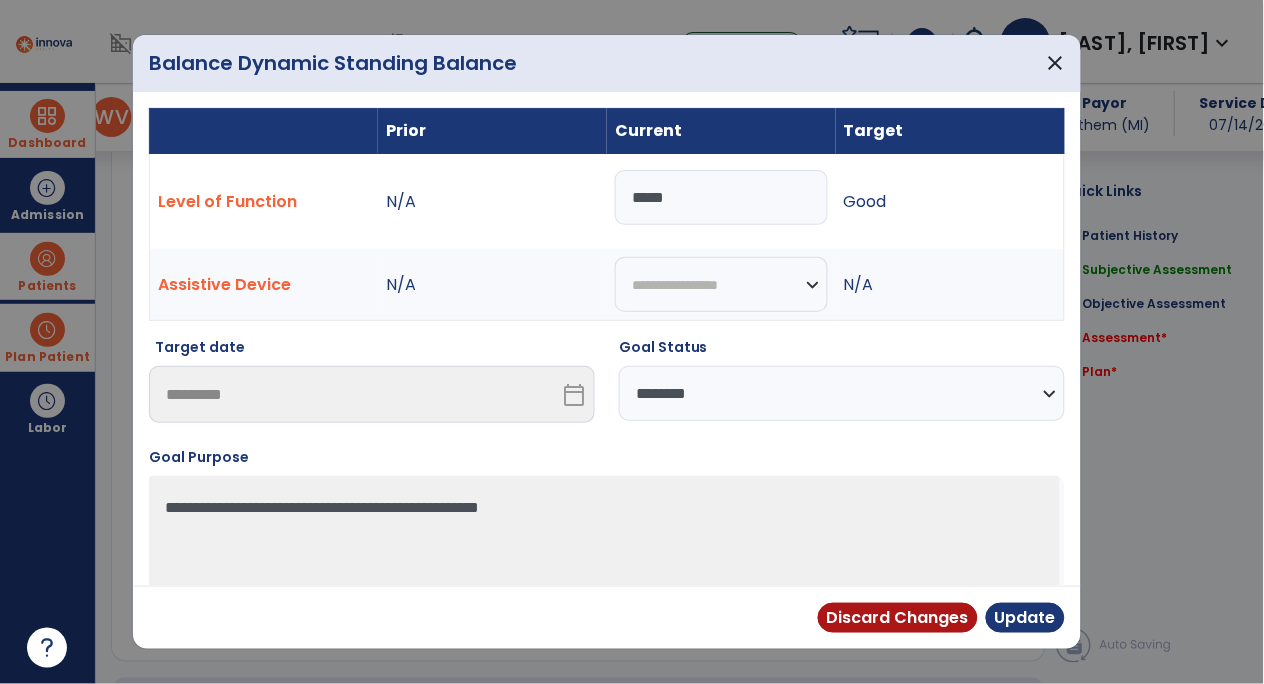 click on "**********" at bounding box center (842, 393) 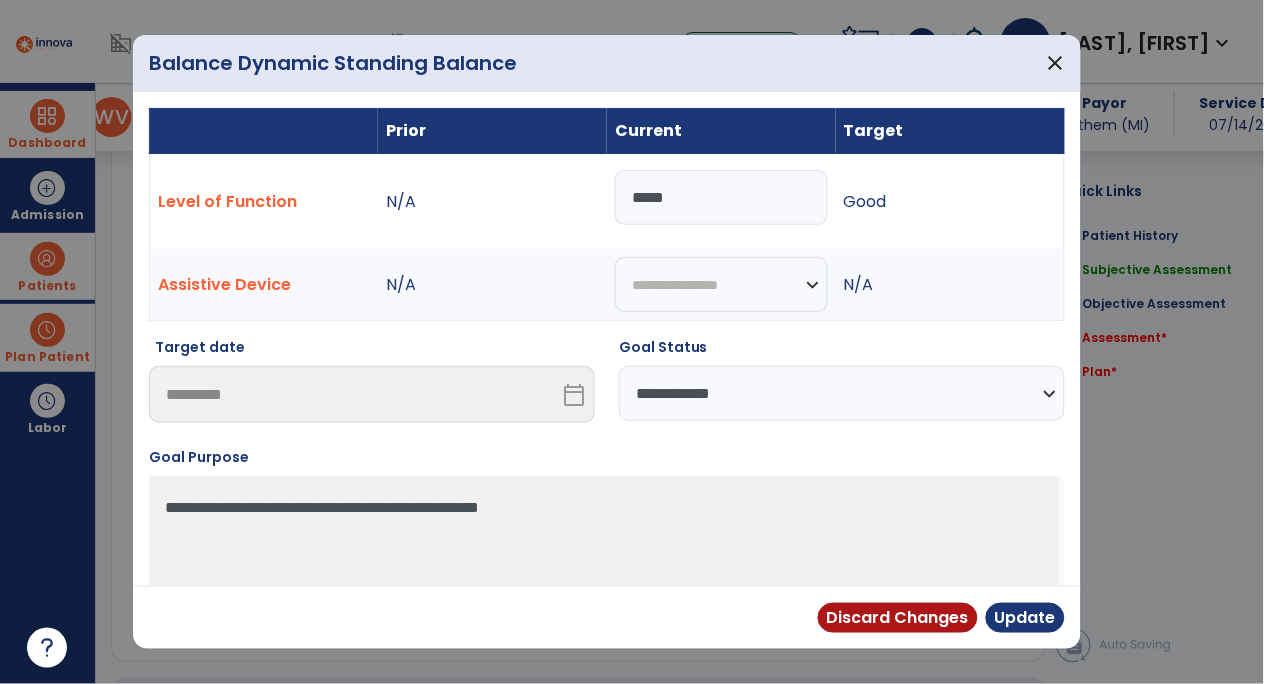 click on "**********" at bounding box center (842, 393) 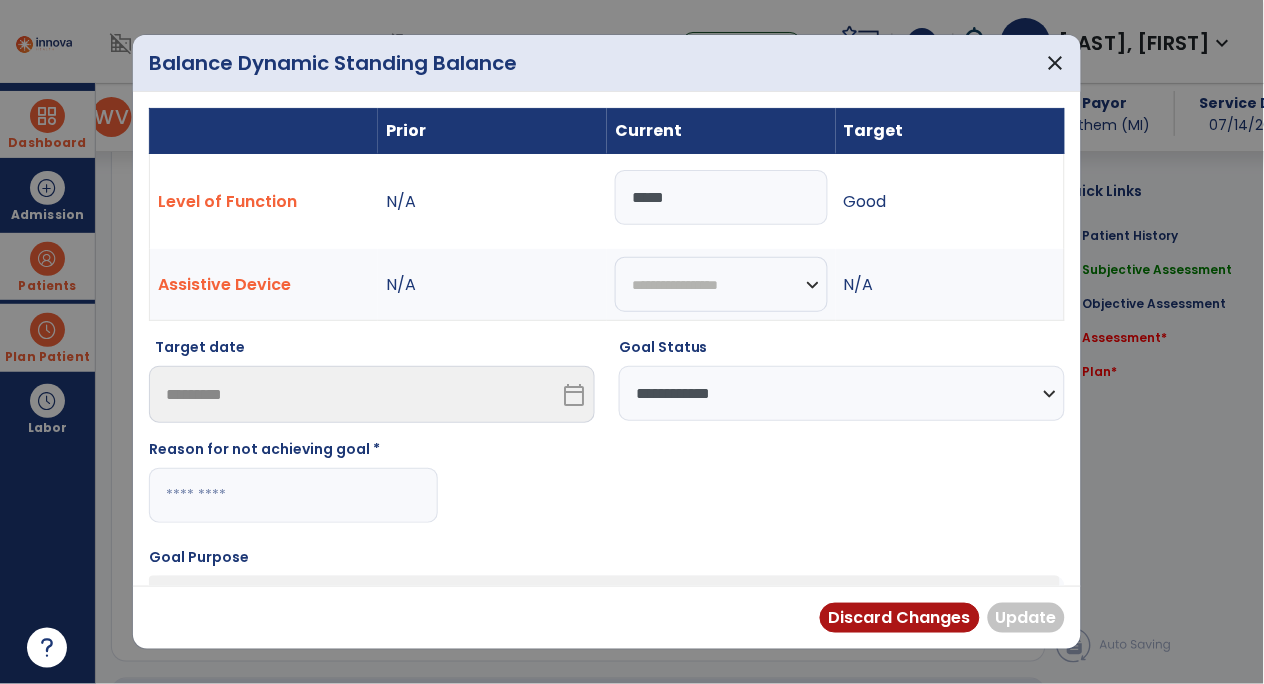 click at bounding box center (293, 495) 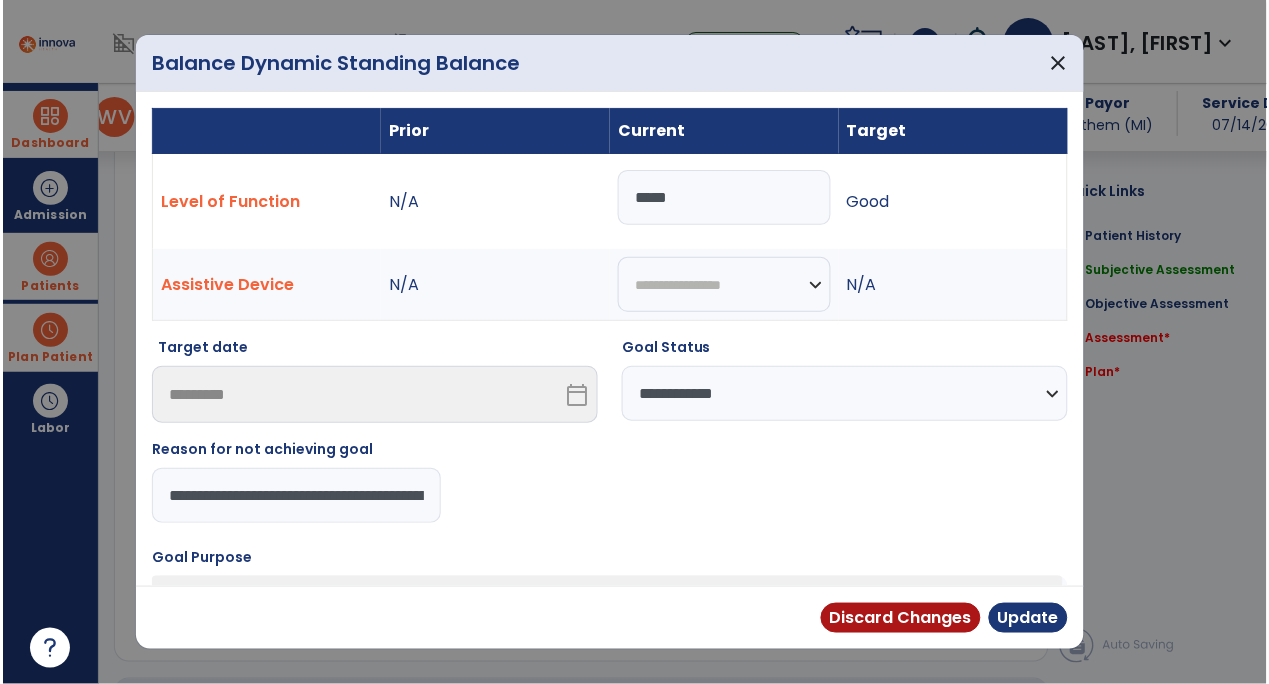 scroll, scrollTop: 0, scrollLeft: 154, axis: horizontal 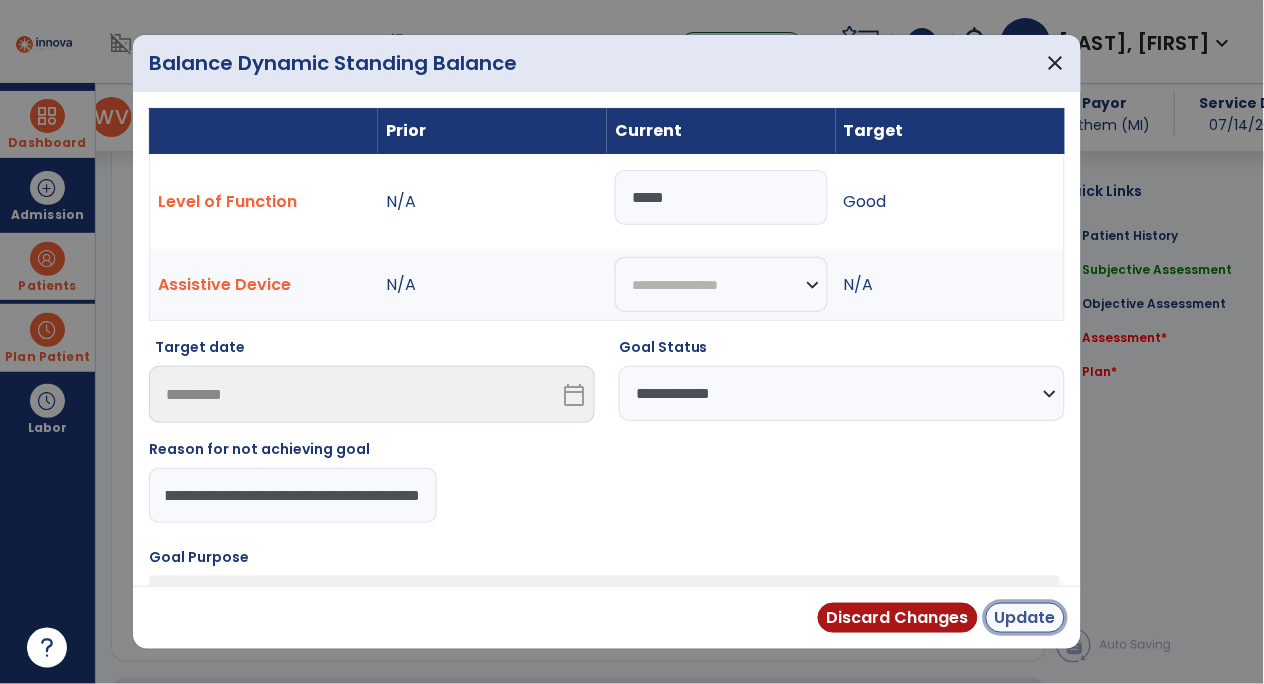 click on "Update" at bounding box center (1025, 618) 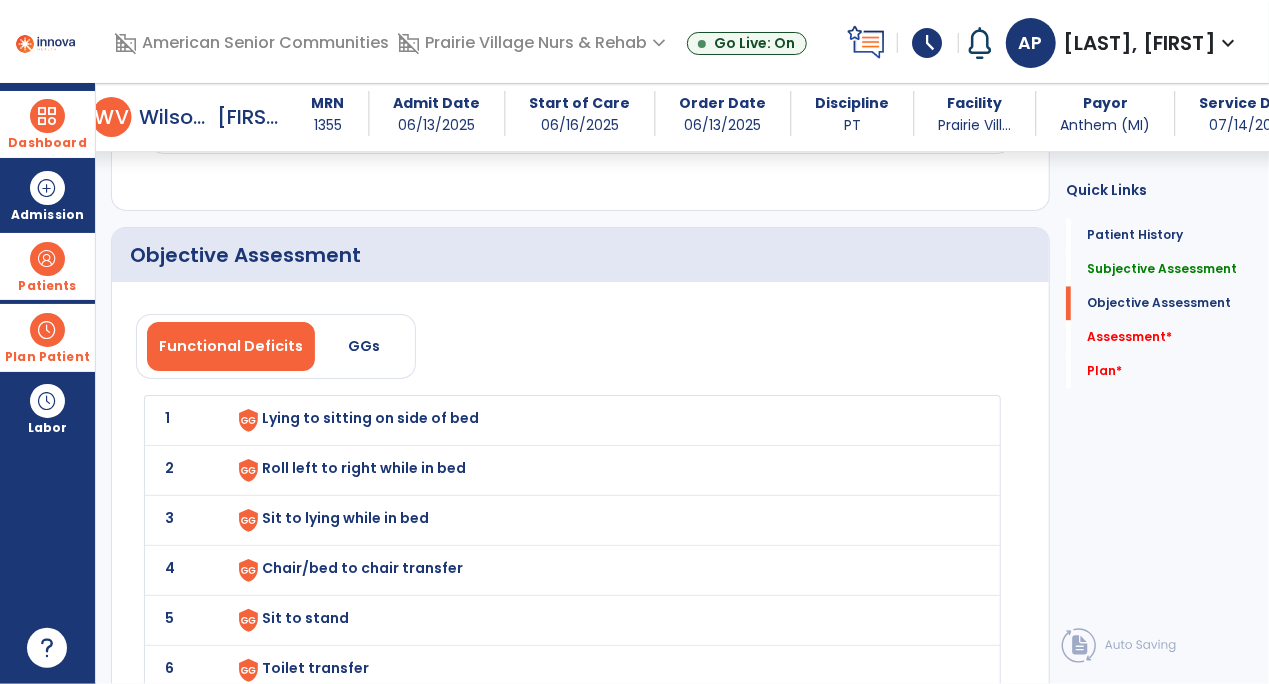 click on "Lying to sitting on side of bed" at bounding box center (370, 418) 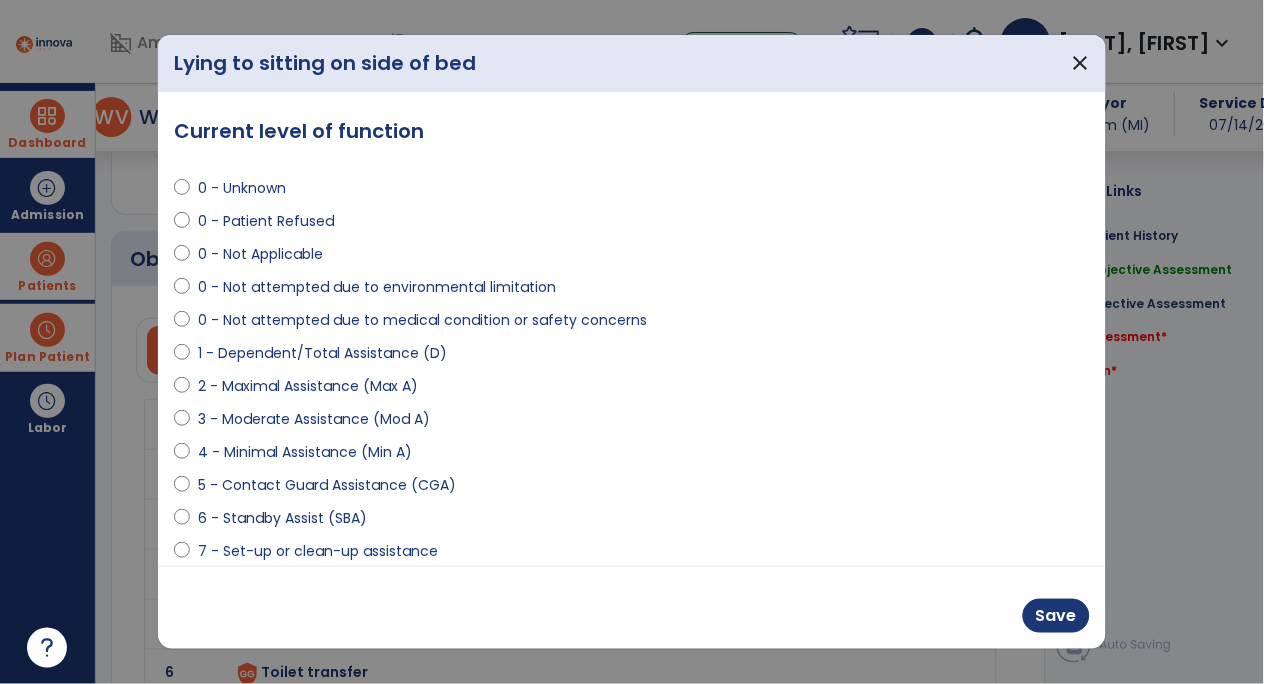 scroll, scrollTop: 1853, scrollLeft: 0, axis: vertical 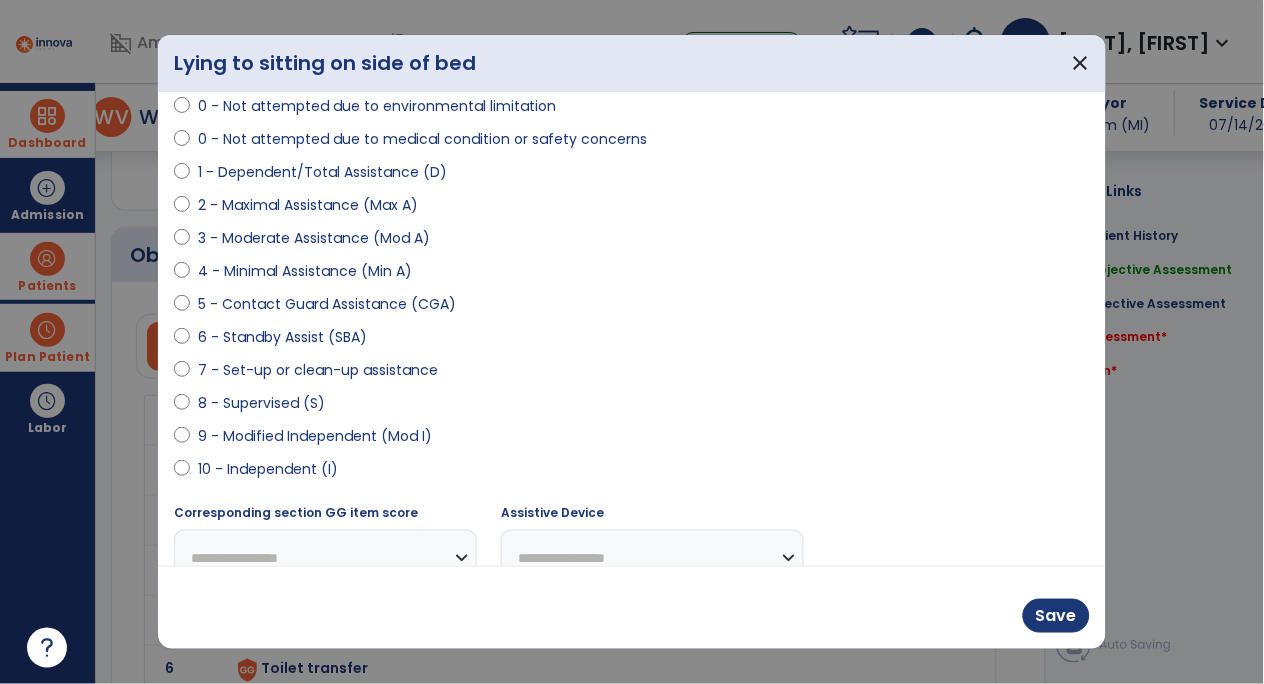 click on "9 - Modified Independent (Mod I)" at bounding box center (315, 436) 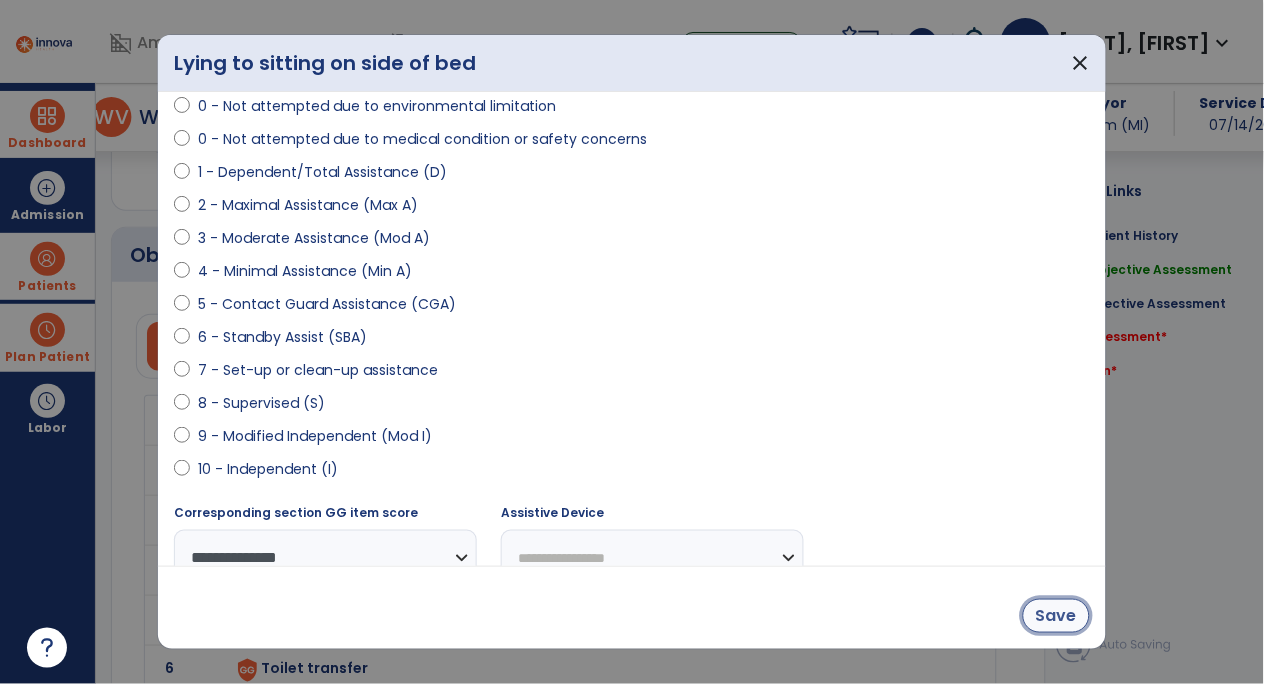 click on "Save" at bounding box center [1056, 616] 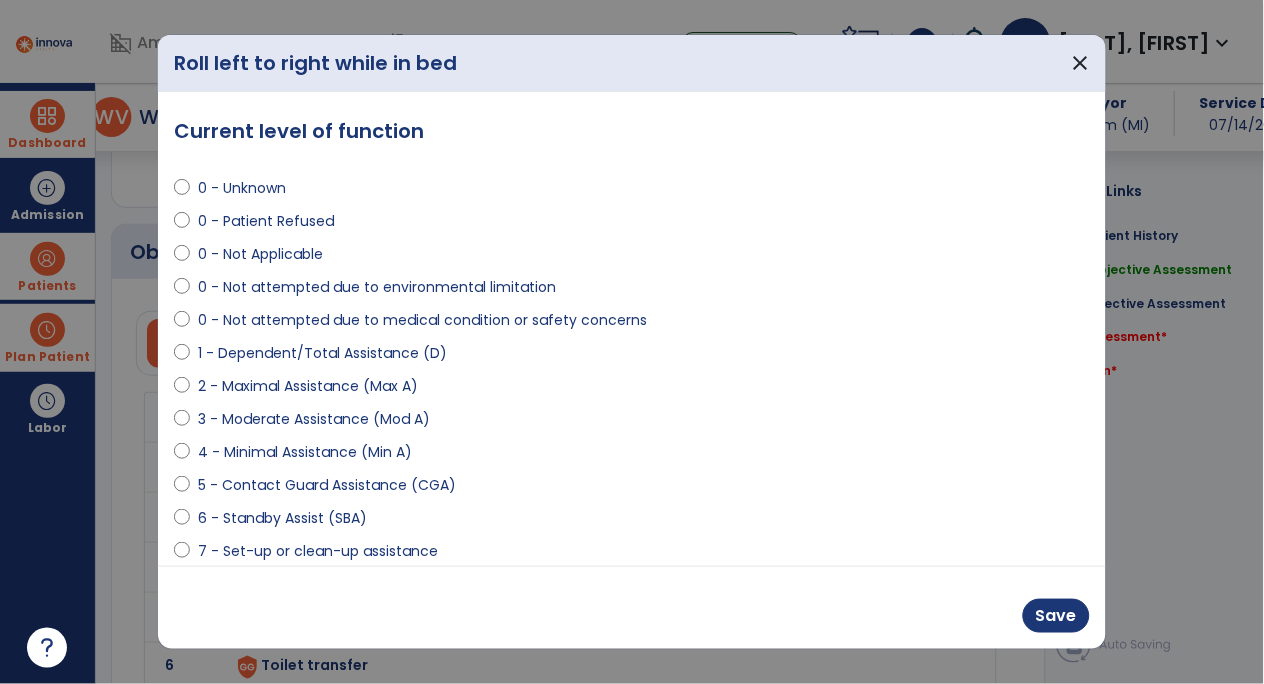 scroll, scrollTop: 1853, scrollLeft: 0, axis: vertical 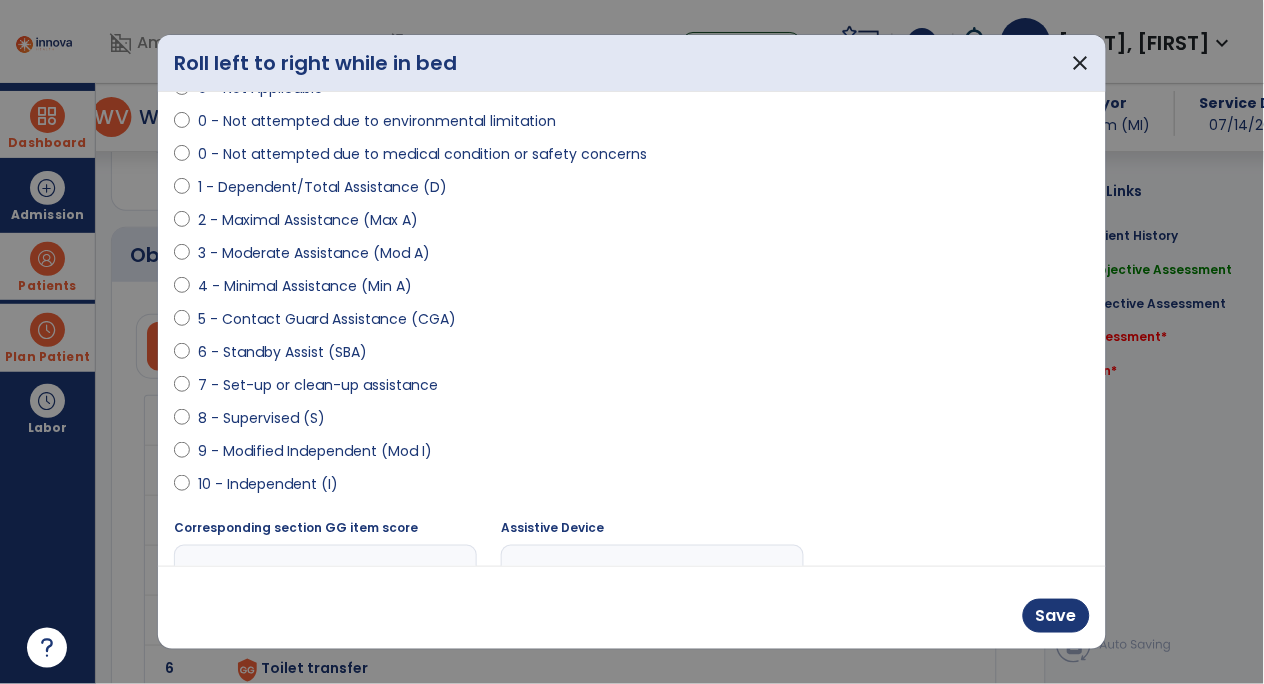 click on "9 - Modified Independent (Mod I)" at bounding box center [315, 451] 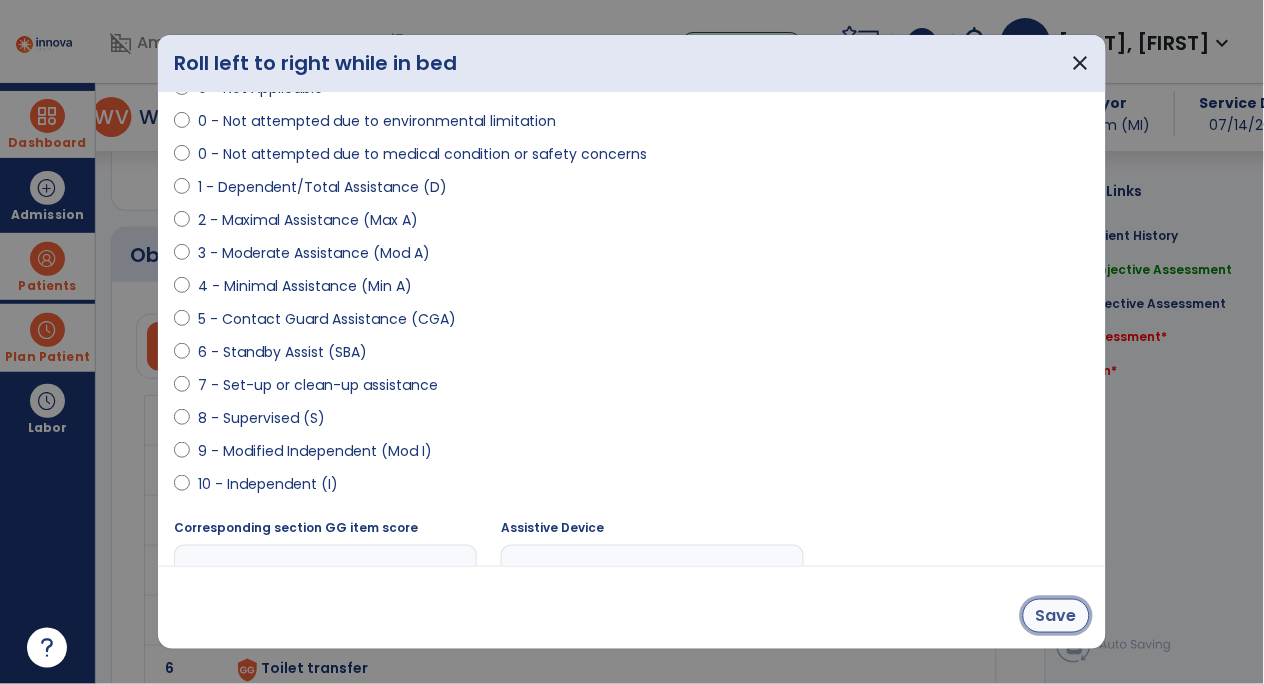 click on "Save" at bounding box center (1056, 616) 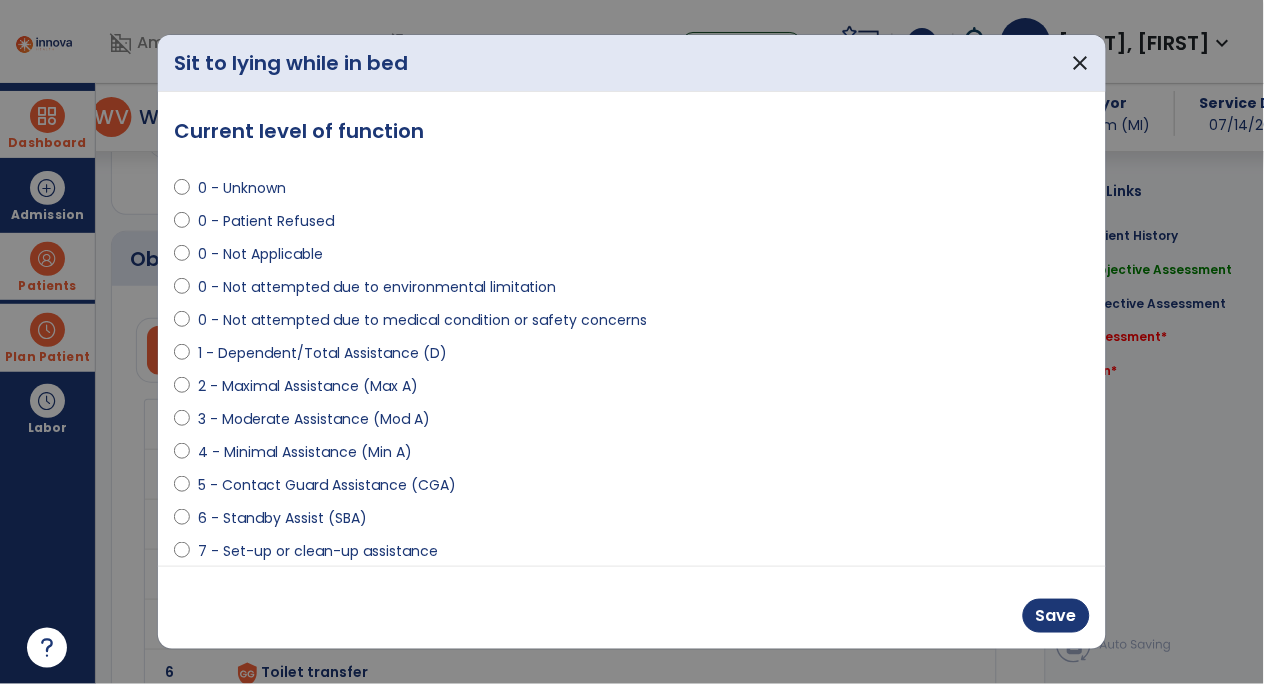 scroll, scrollTop: 1856, scrollLeft: 0, axis: vertical 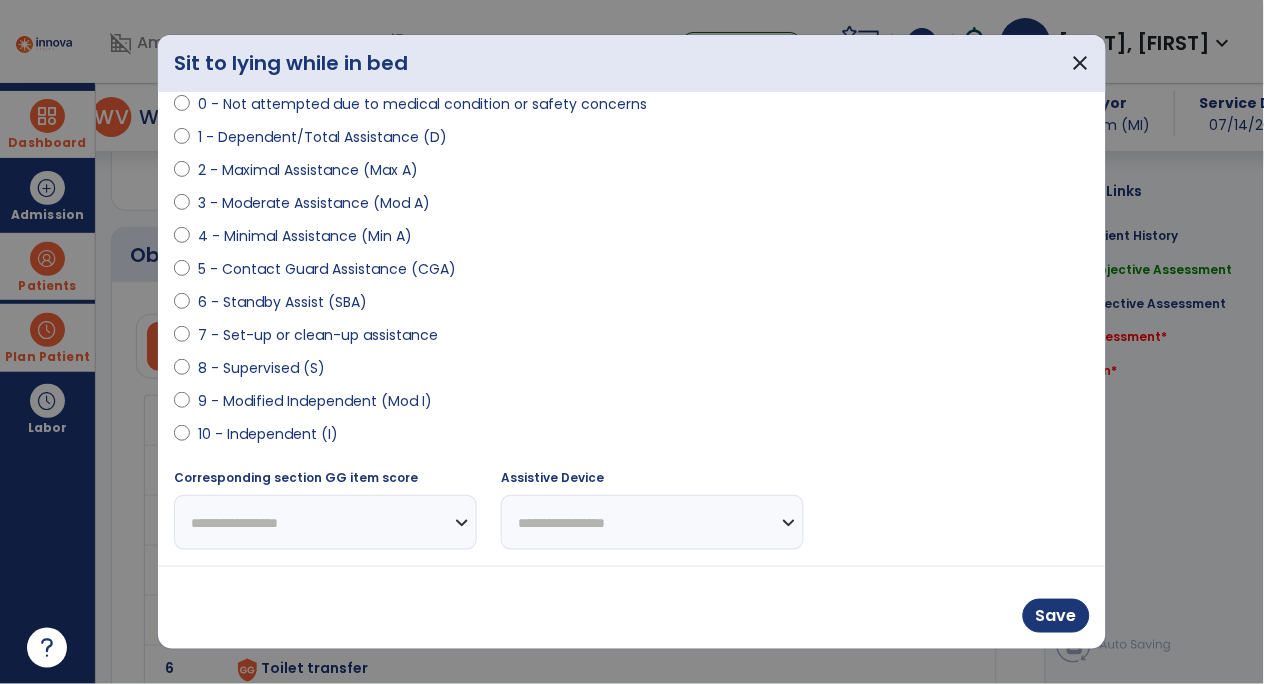 click on "9 - Modified Independent (Mod I)" at bounding box center (315, 401) 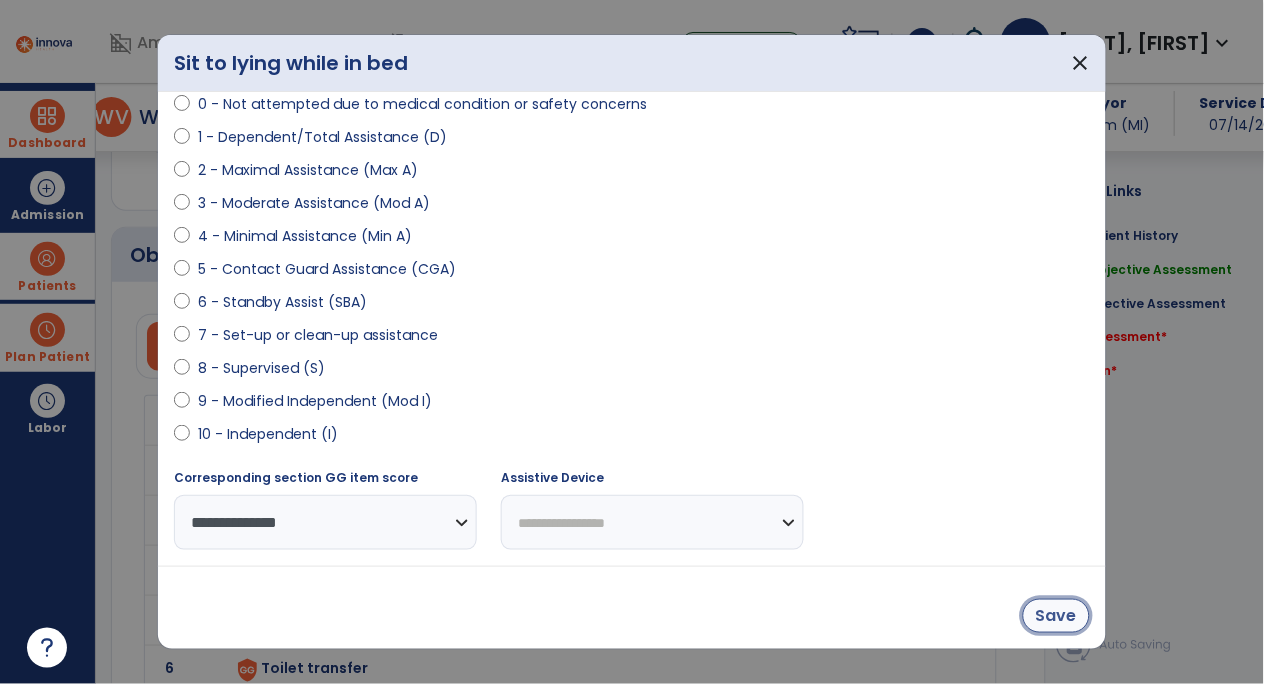 click on "Save" at bounding box center (1056, 616) 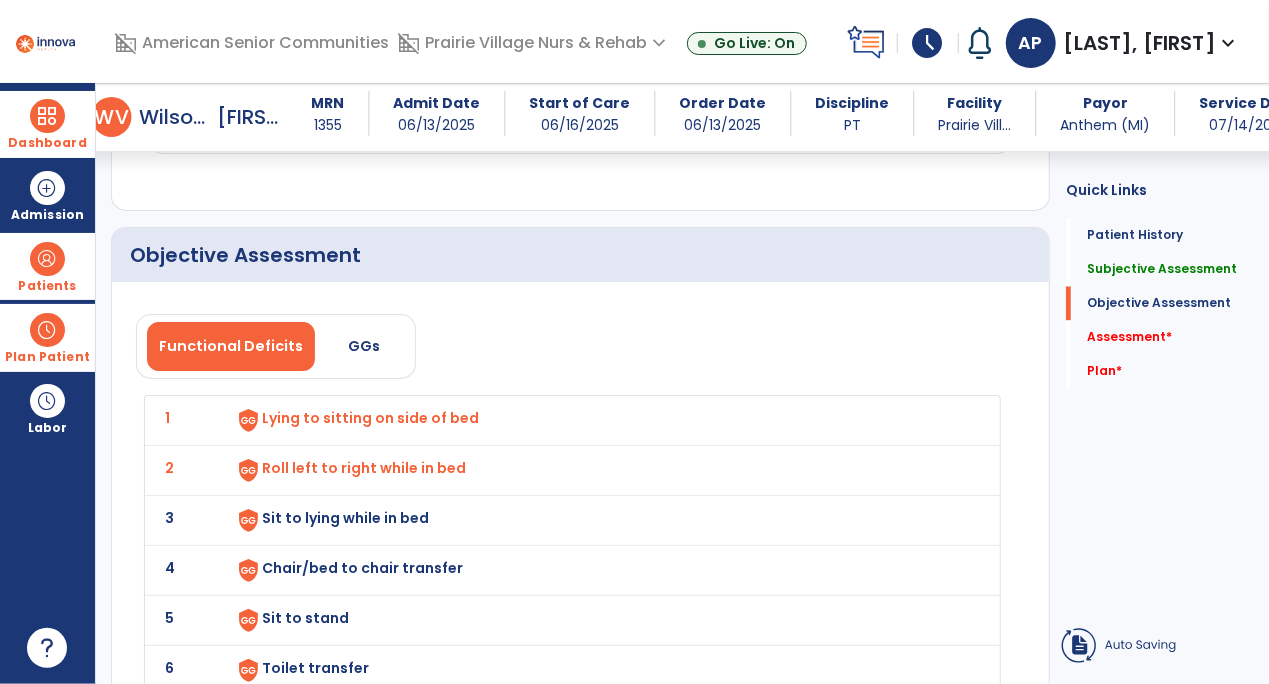 select on "**********" 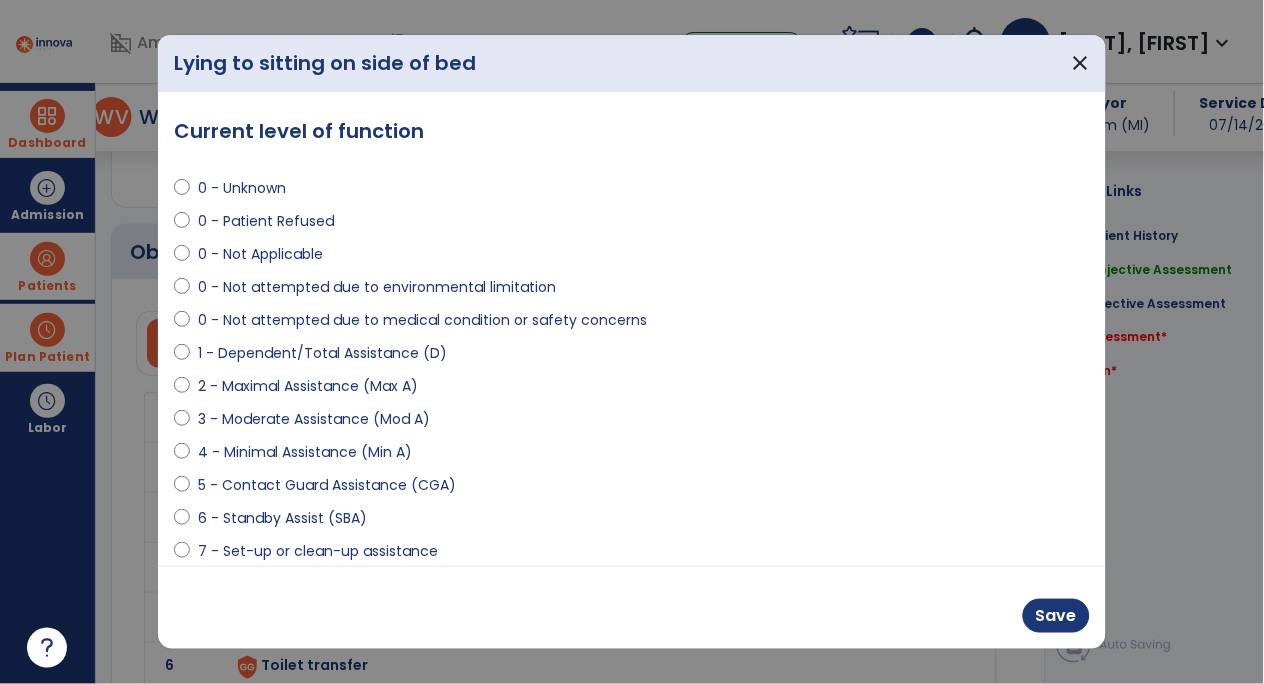 scroll, scrollTop: 1853, scrollLeft: 0, axis: vertical 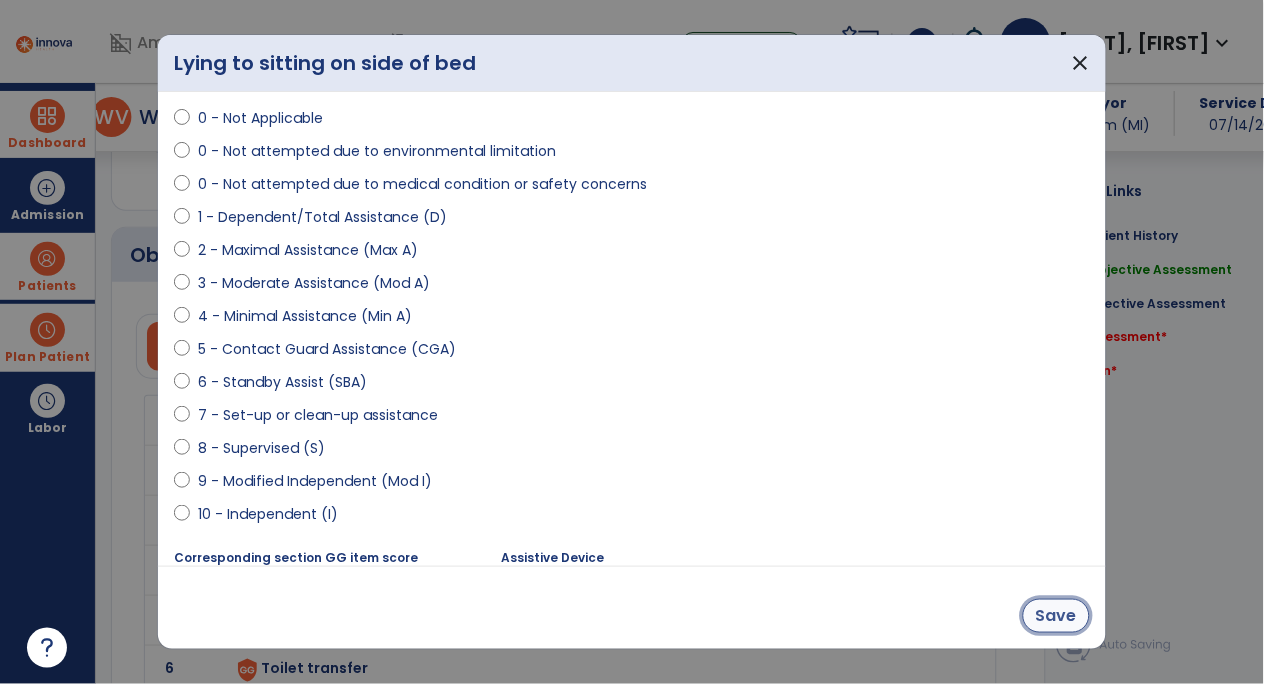 click on "Save" at bounding box center [1056, 616] 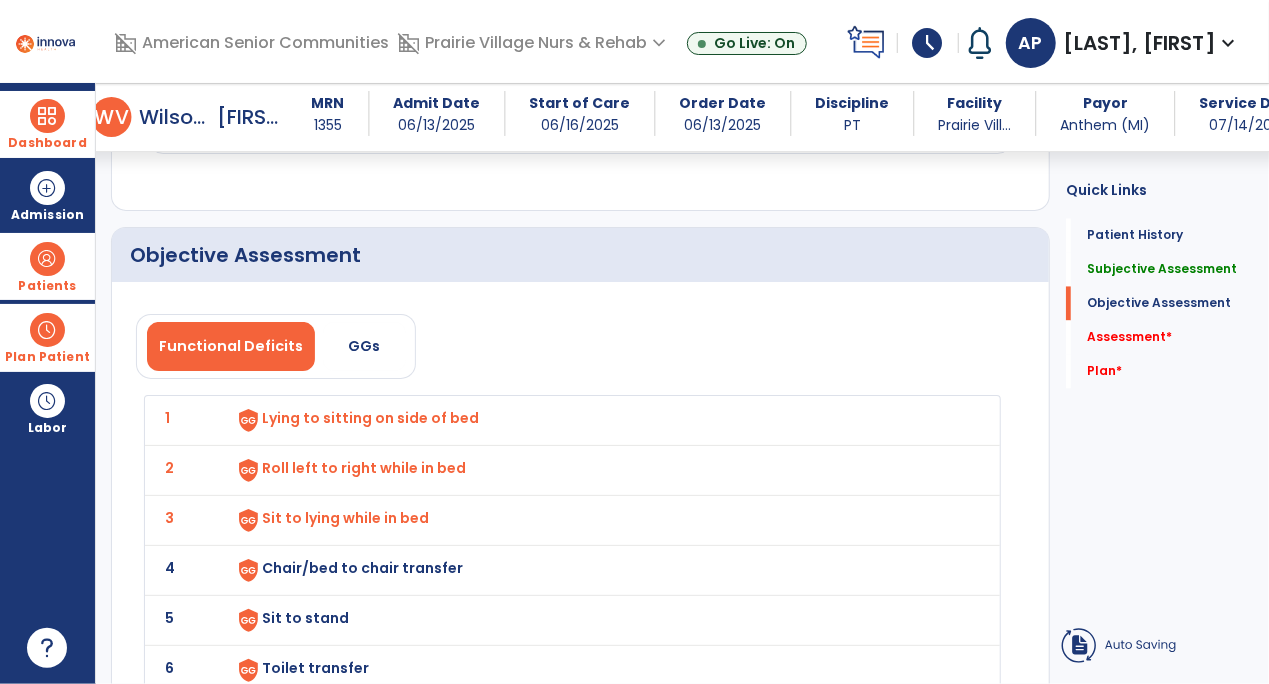 select on "**********" 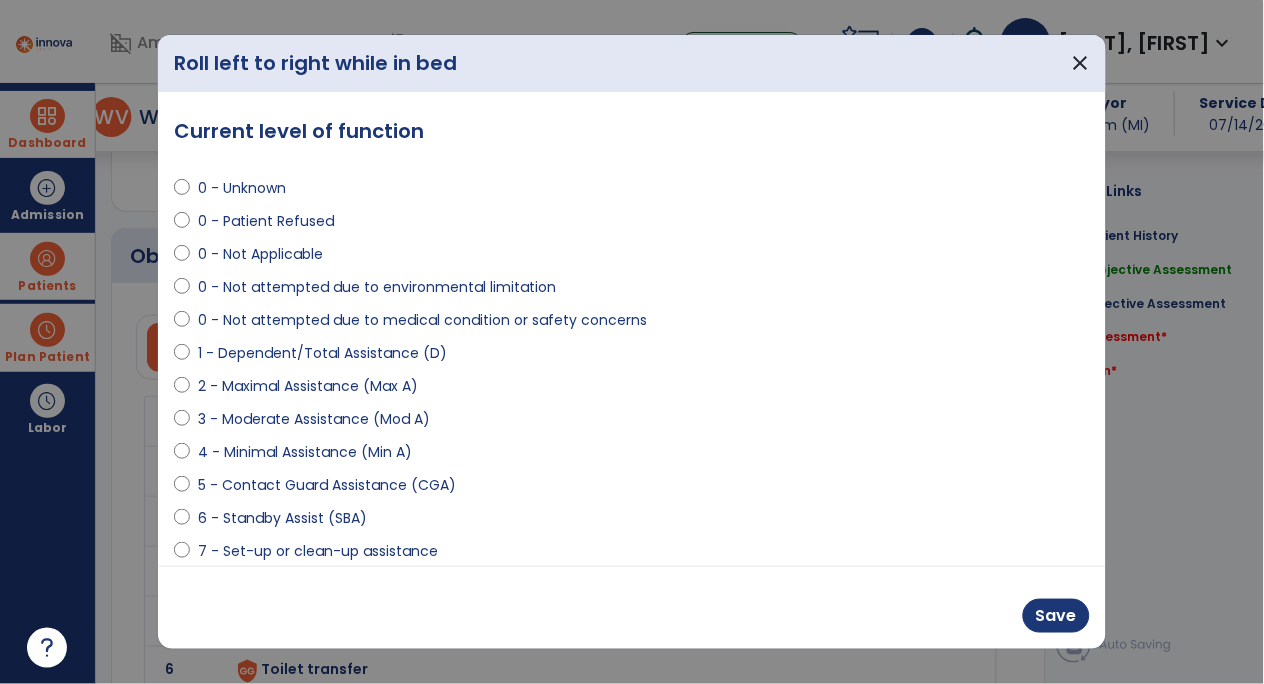 scroll, scrollTop: 1853, scrollLeft: 0, axis: vertical 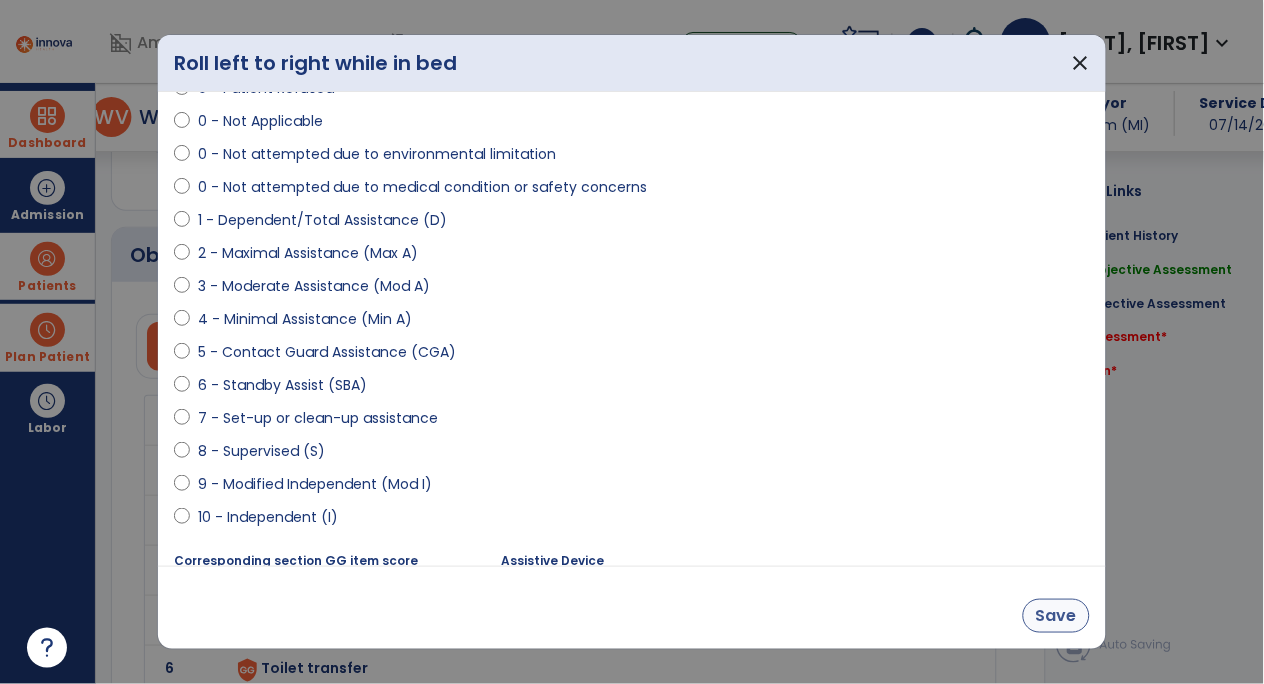 click on "Save" at bounding box center (1056, 616) 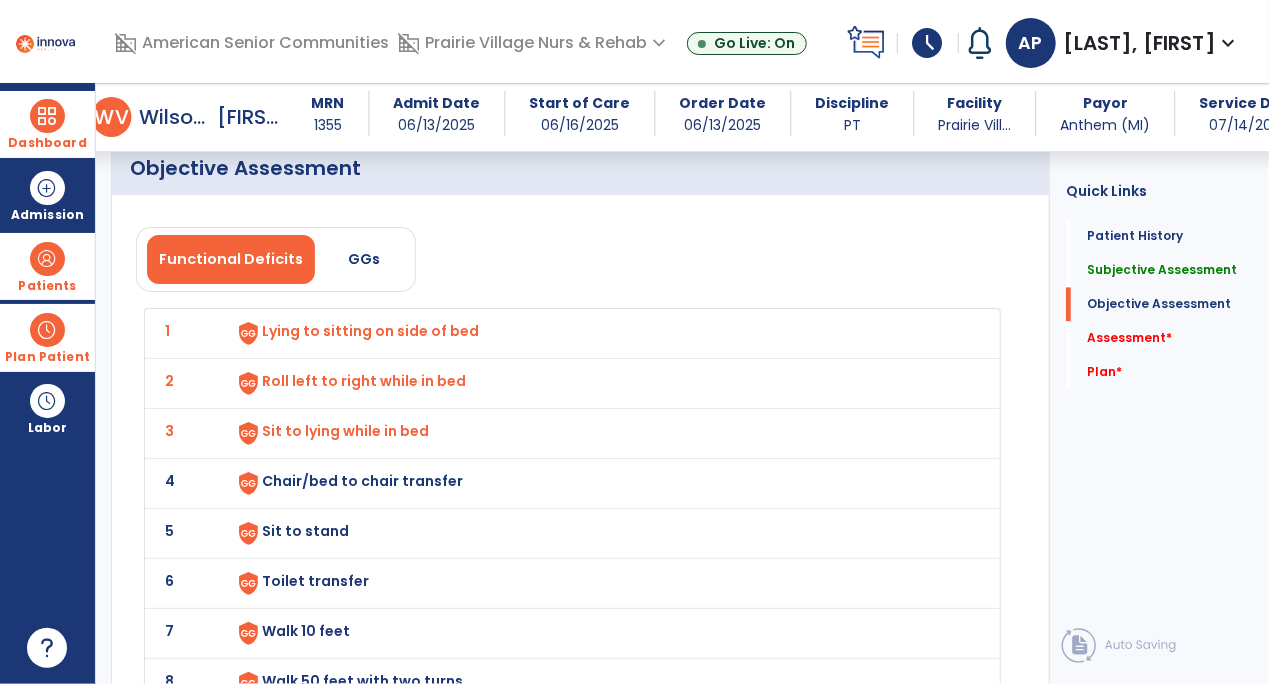 scroll, scrollTop: 1943, scrollLeft: 0, axis: vertical 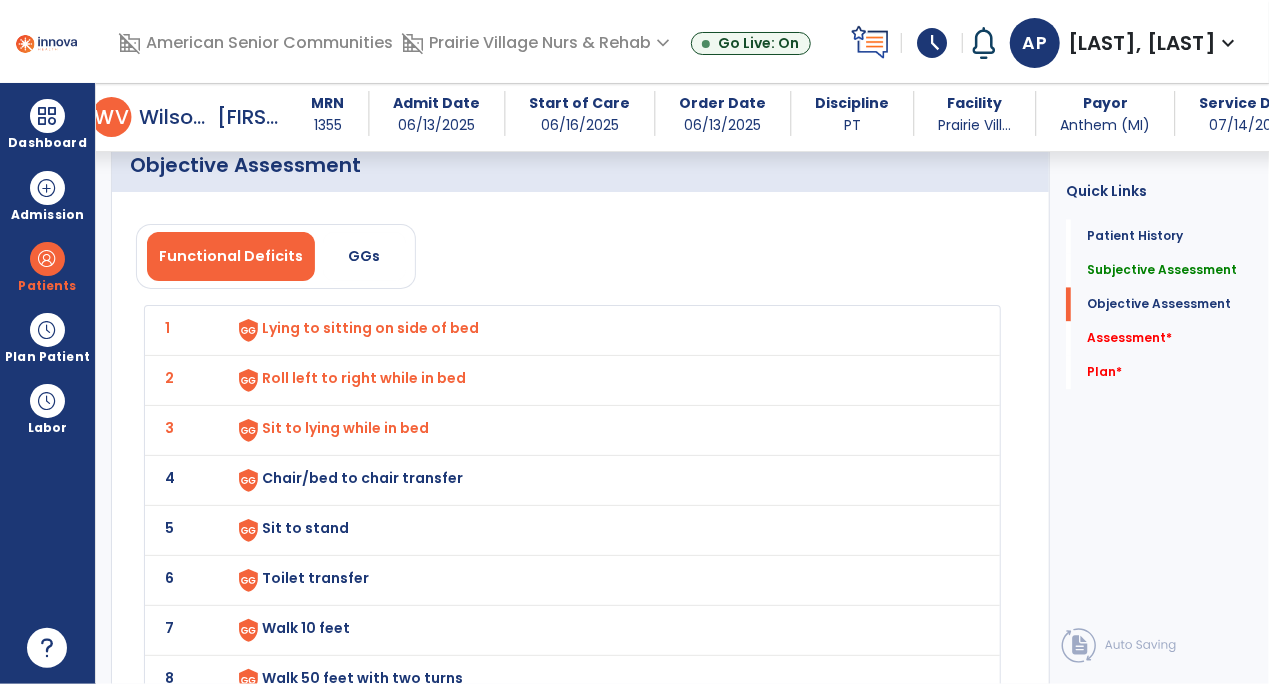 click on "Sit to lying while in bed" at bounding box center (370, 328) 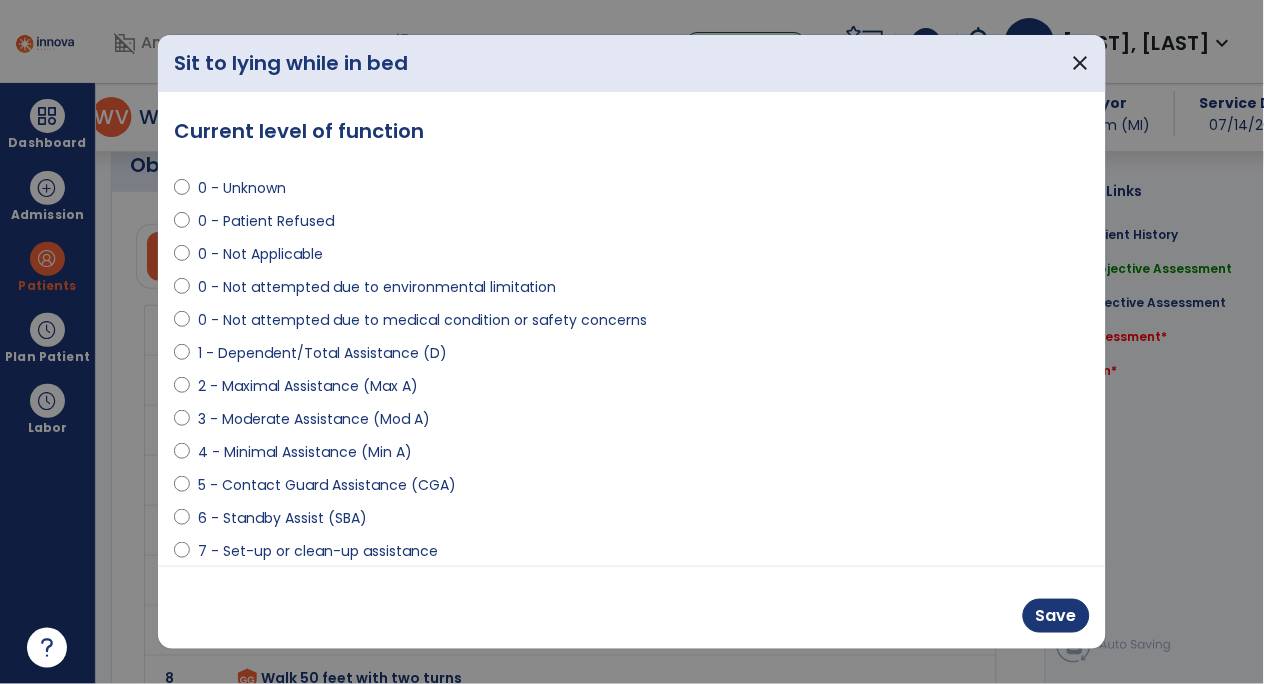 scroll, scrollTop: 1943, scrollLeft: 0, axis: vertical 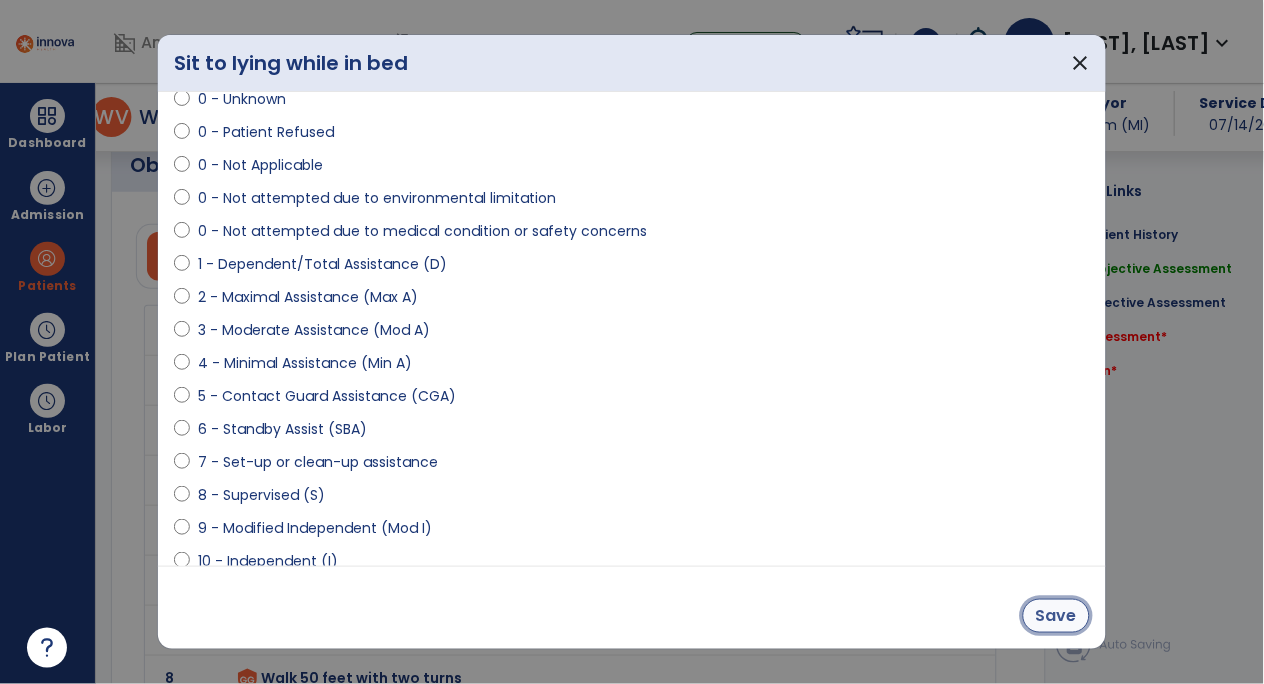 click on "Save" at bounding box center [1056, 616] 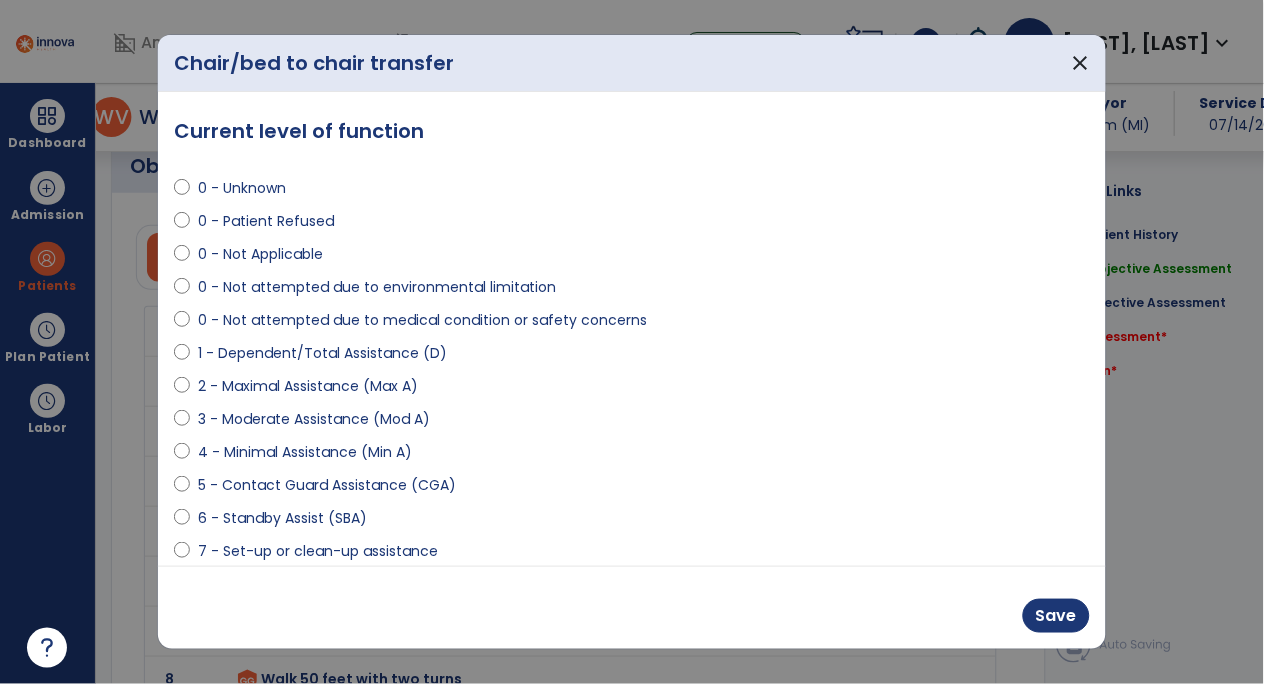scroll, scrollTop: 1943, scrollLeft: 0, axis: vertical 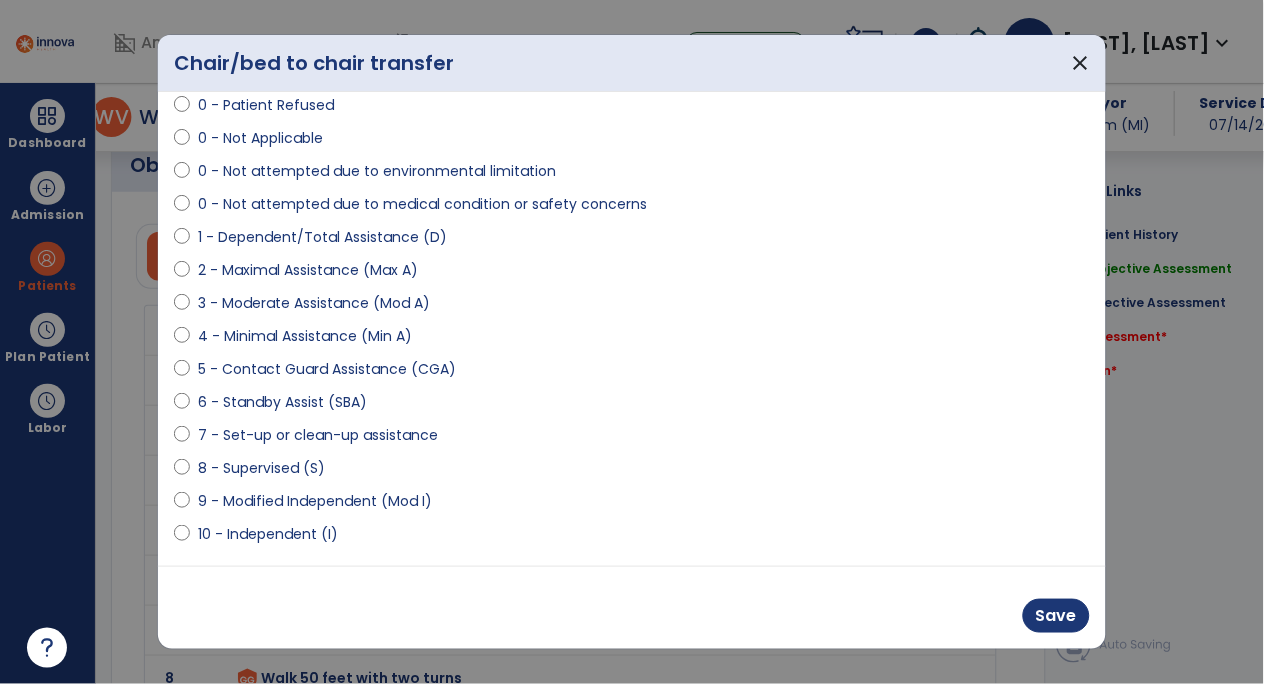 click on "7 - Set-up or clean-up assistance" at bounding box center [318, 435] 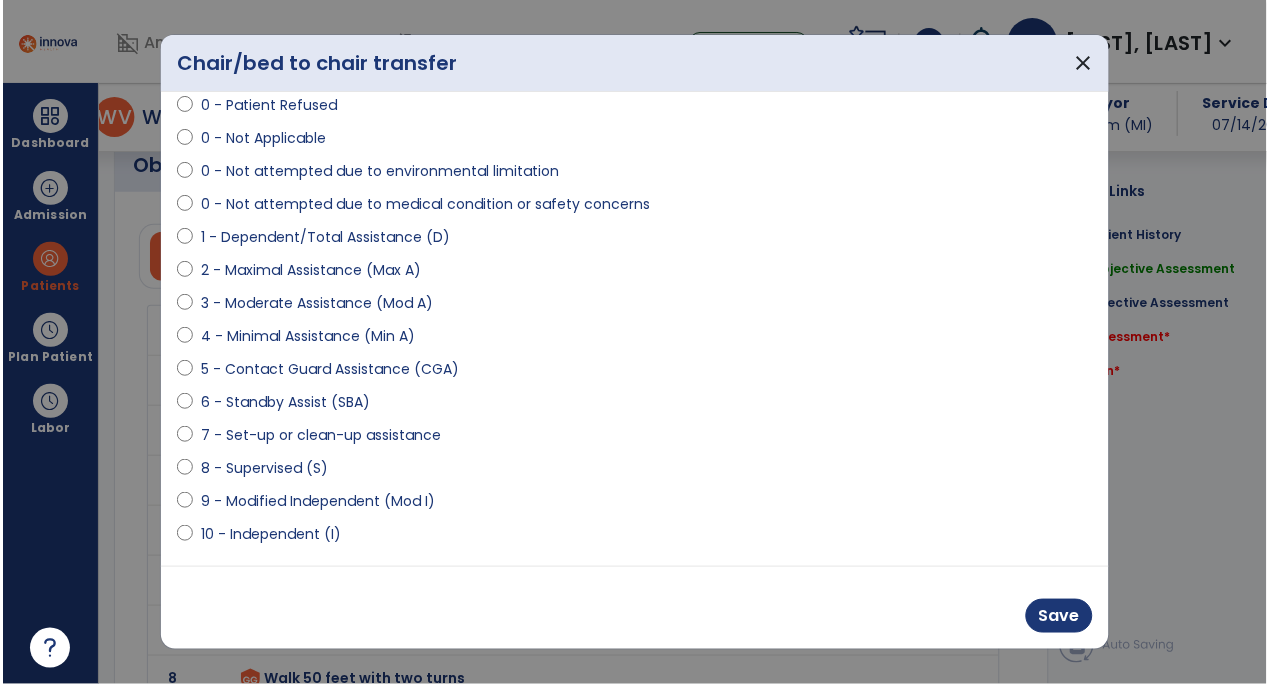 scroll, scrollTop: 216, scrollLeft: 0, axis: vertical 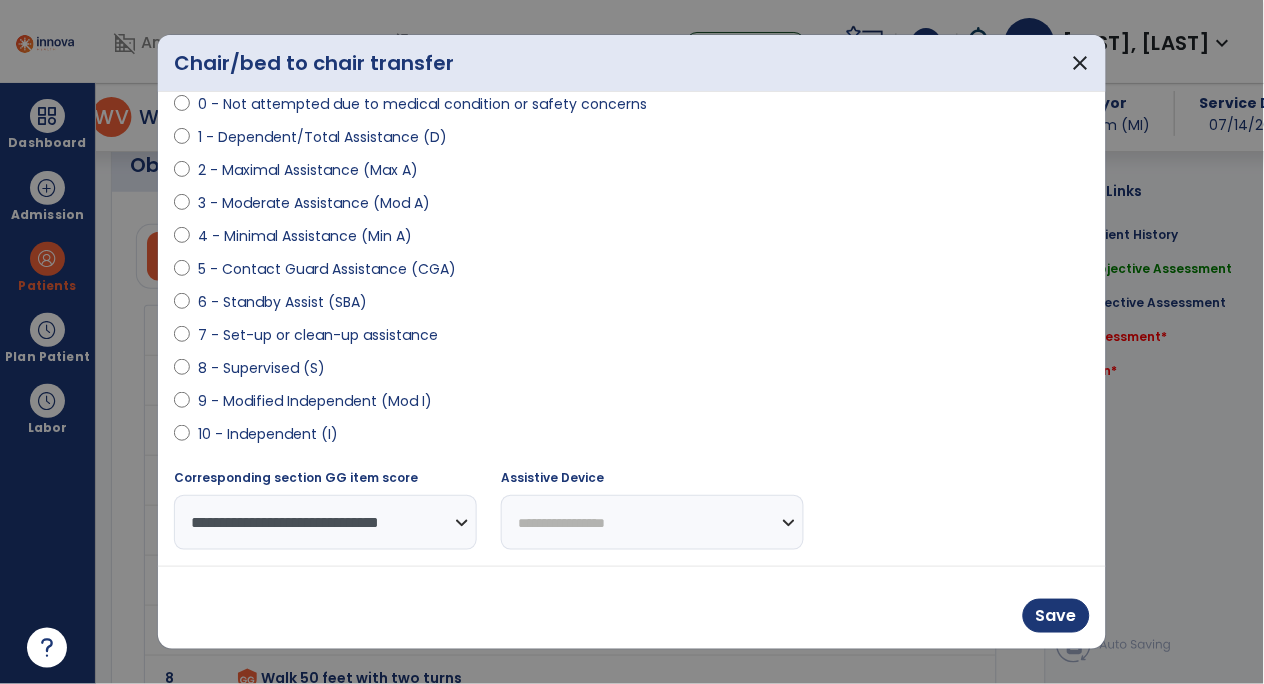 click on "**********" at bounding box center (652, 522) 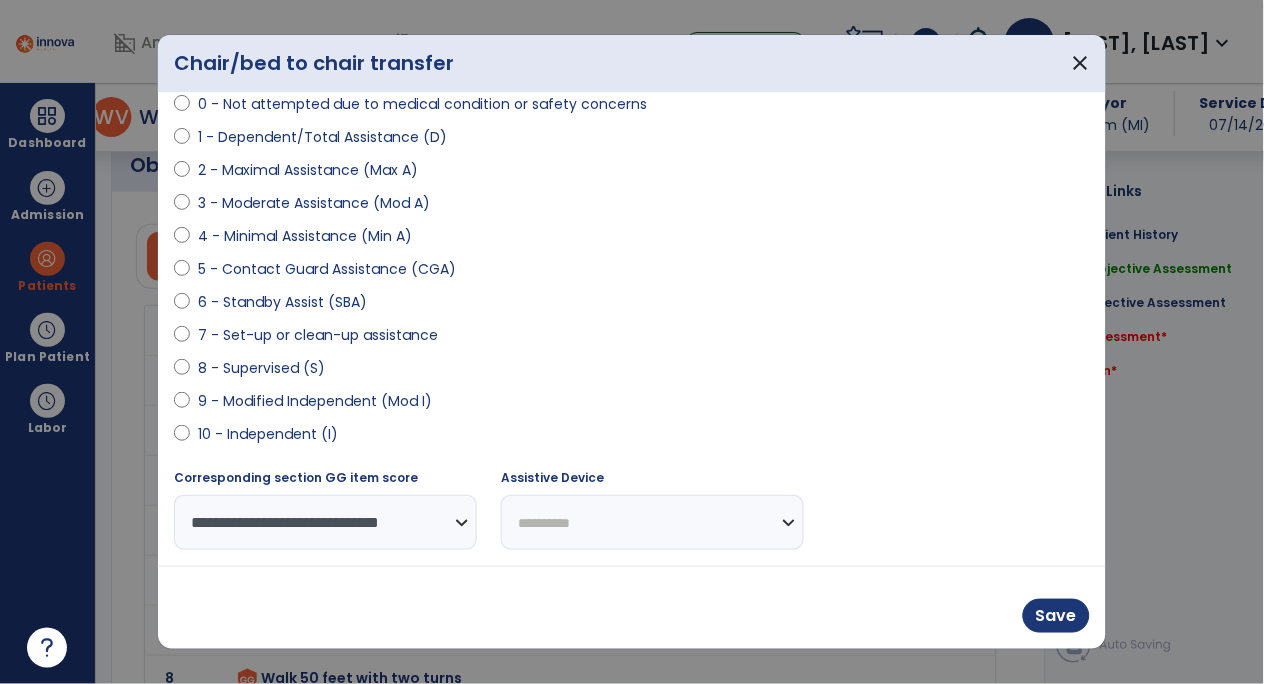 click on "**********" at bounding box center (652, 522) 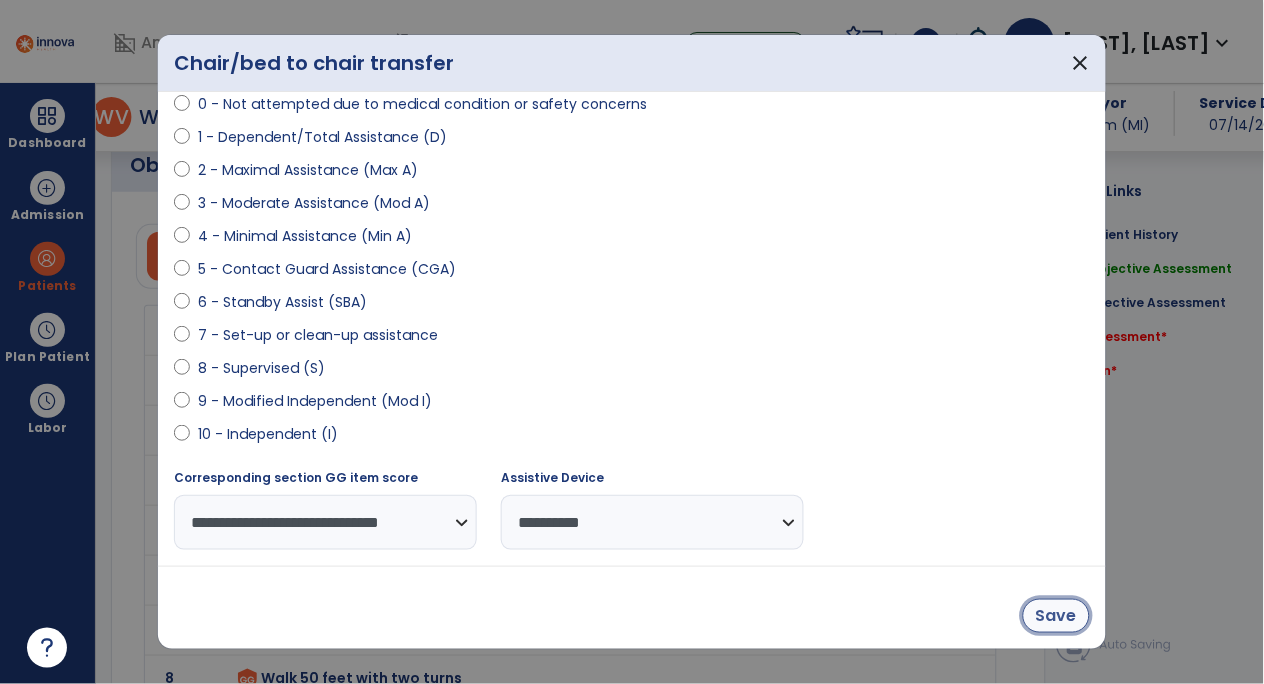 click on "Save" at bounding box center (1056, 616) 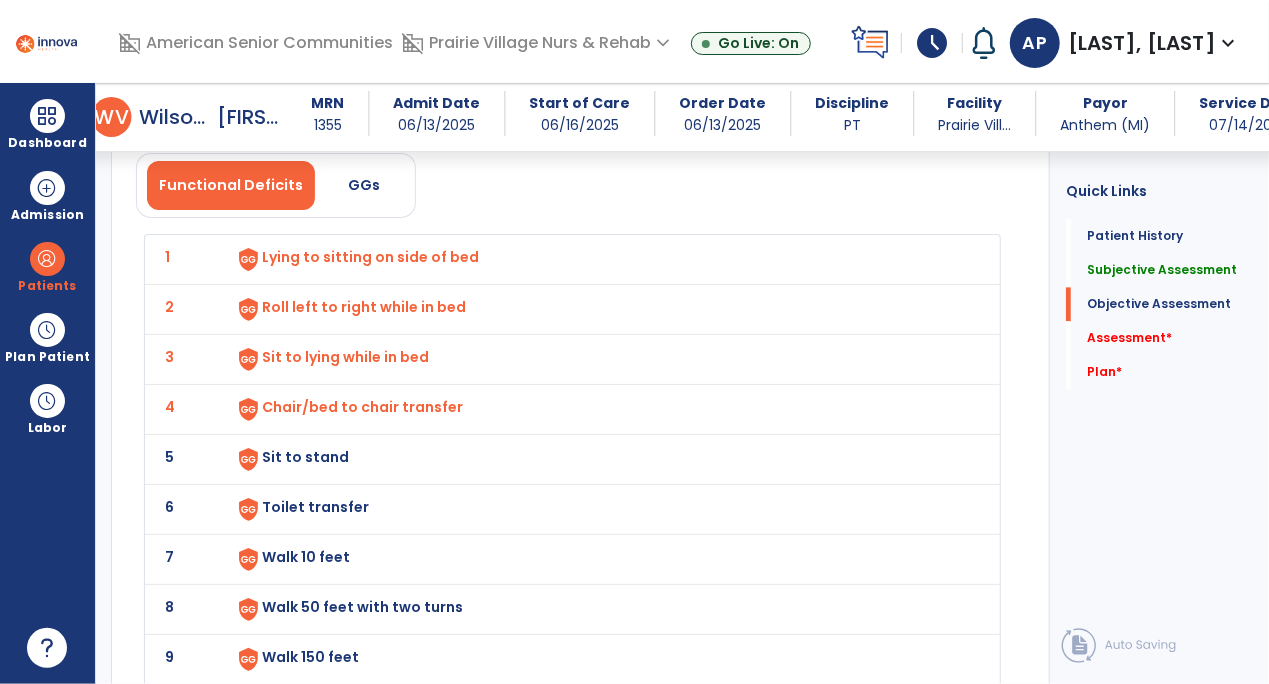 click on "Sit to stand" at bounding box center [370, 257] 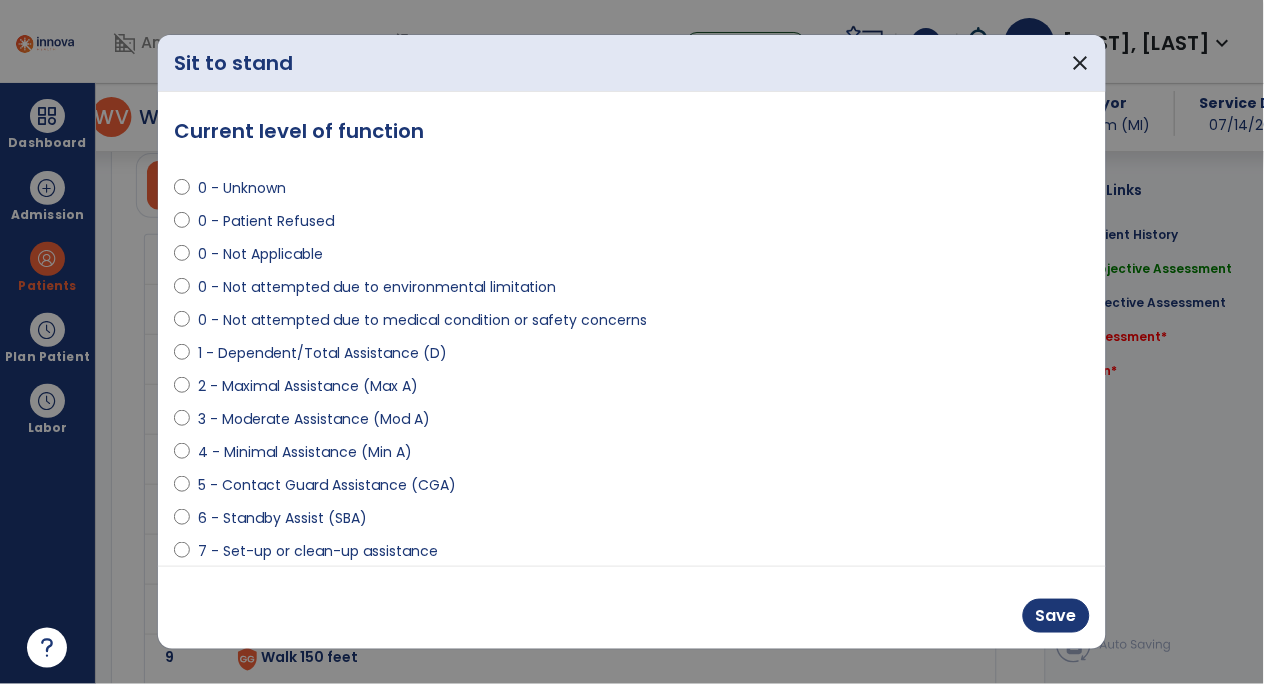 scroll, scrollTop: 2014, scrollLeft: 0, axis: vertical 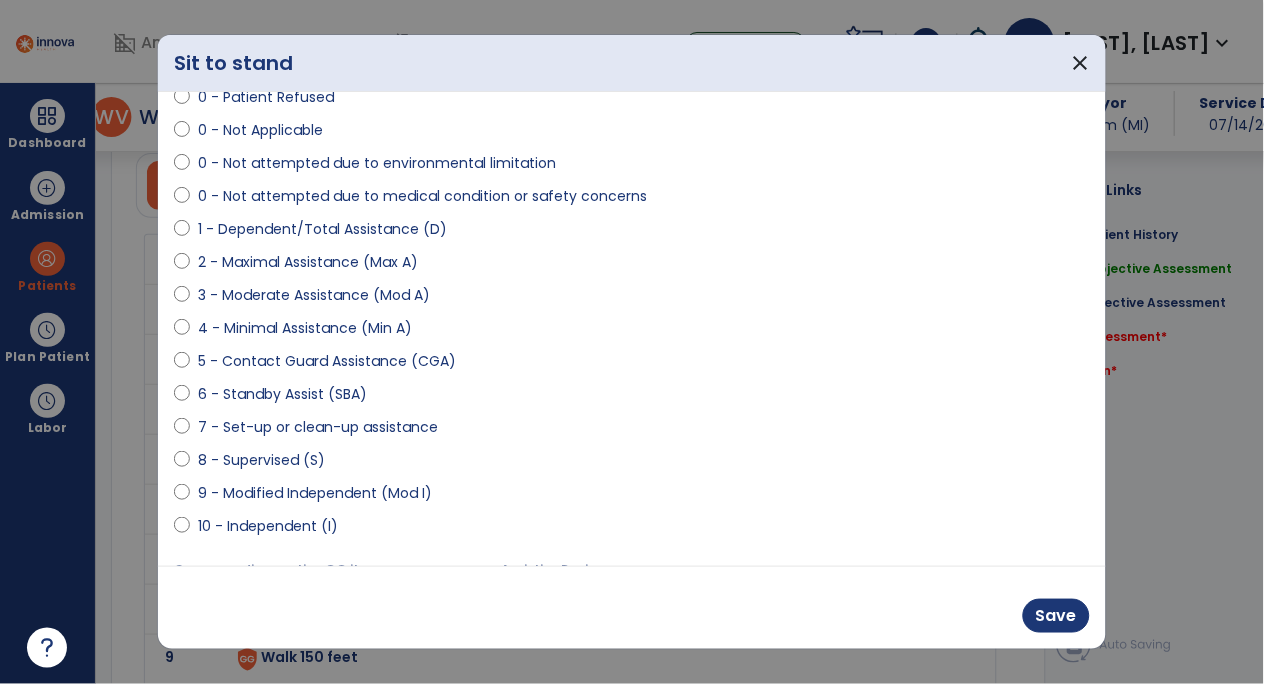 click on "7 - Set-up or clean-up assistance" at bounding box center (318, 427) 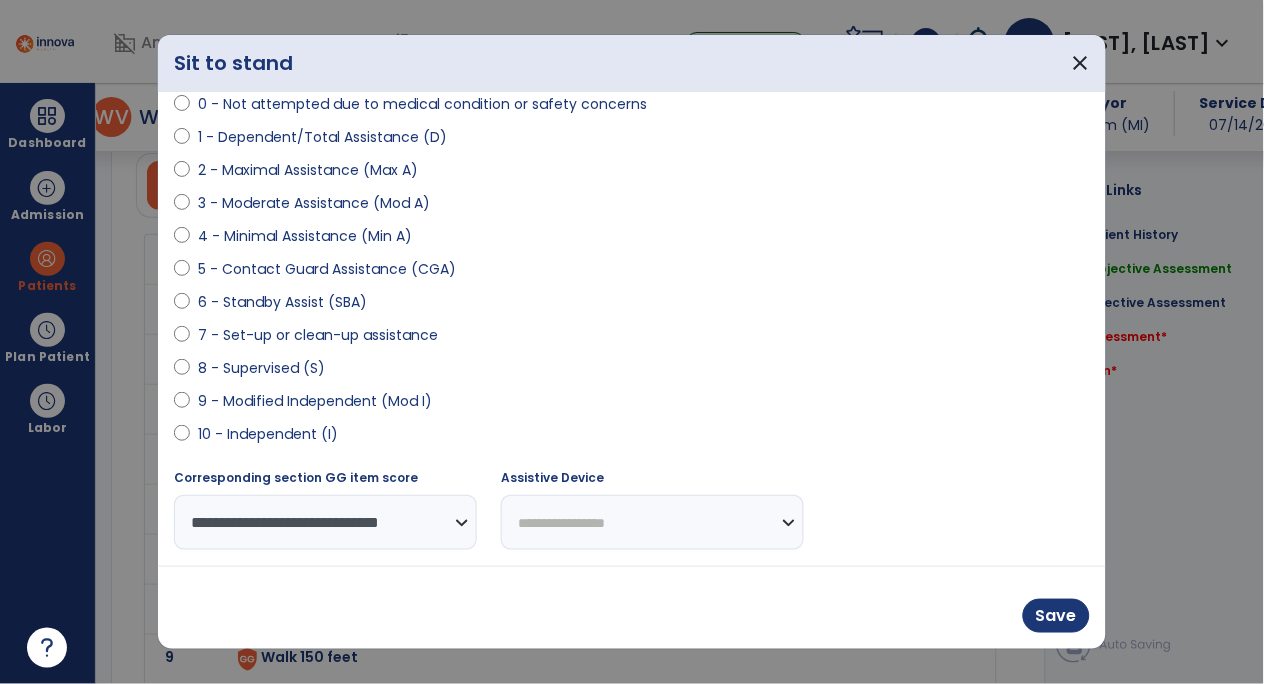 click on "**********" at bounding box center [652, 522] 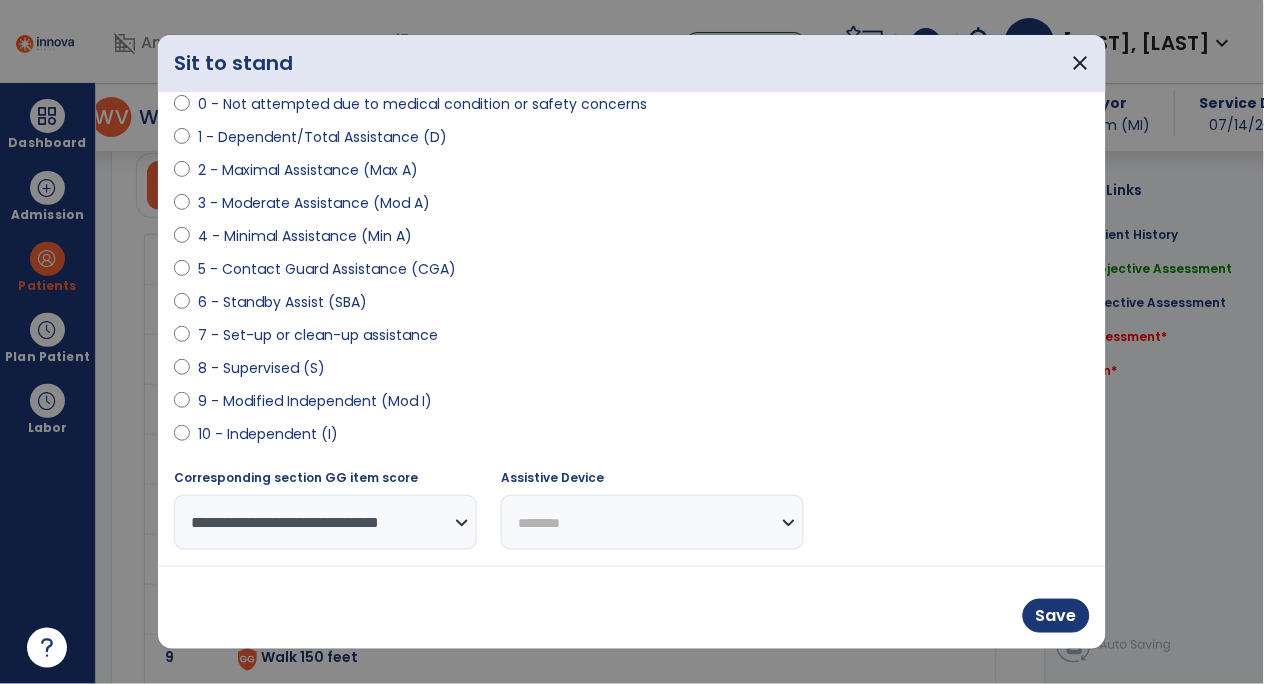 click on "**********" at bounding box center (652, 522) 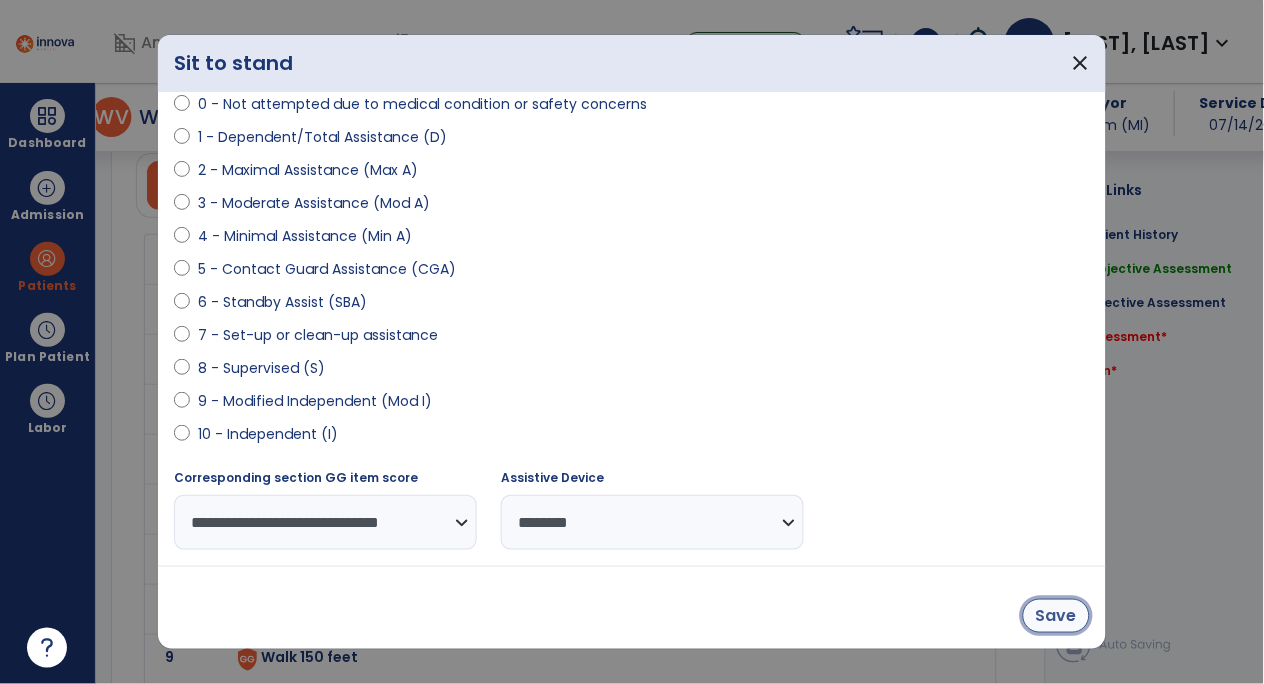click on "Save" at bounding box center [1056, 616] 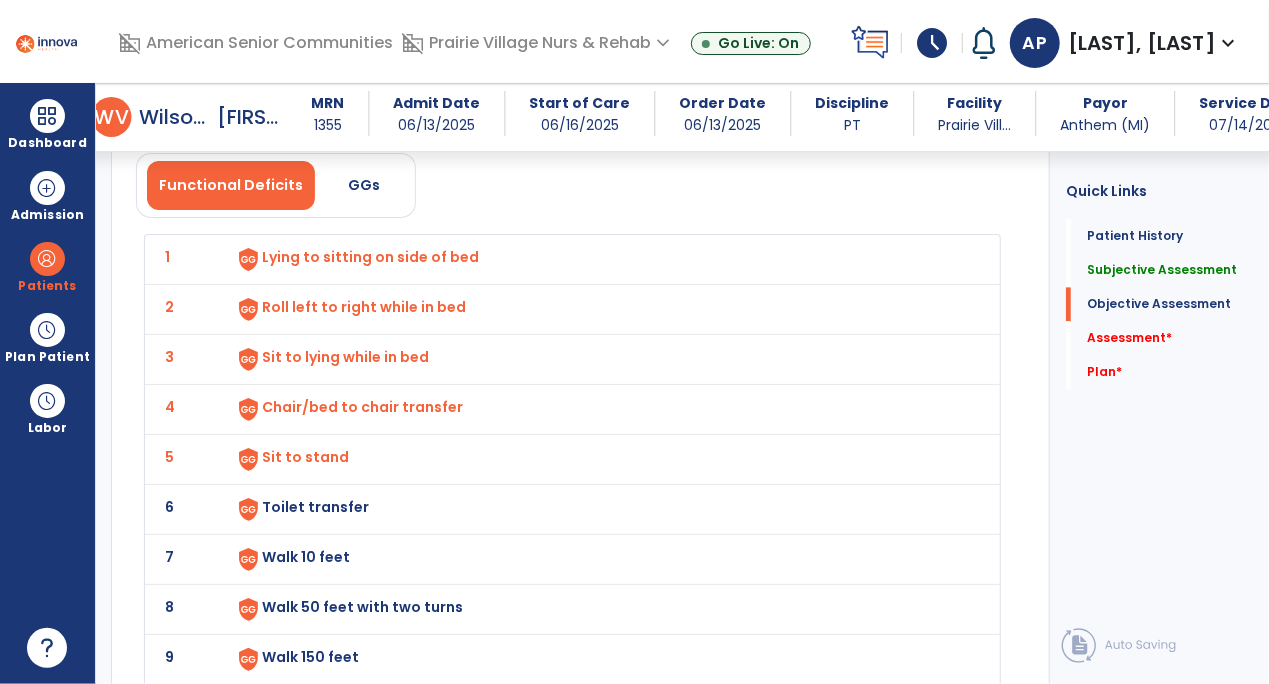 click on "Toilet transfer" at bounding box center [370, 257] 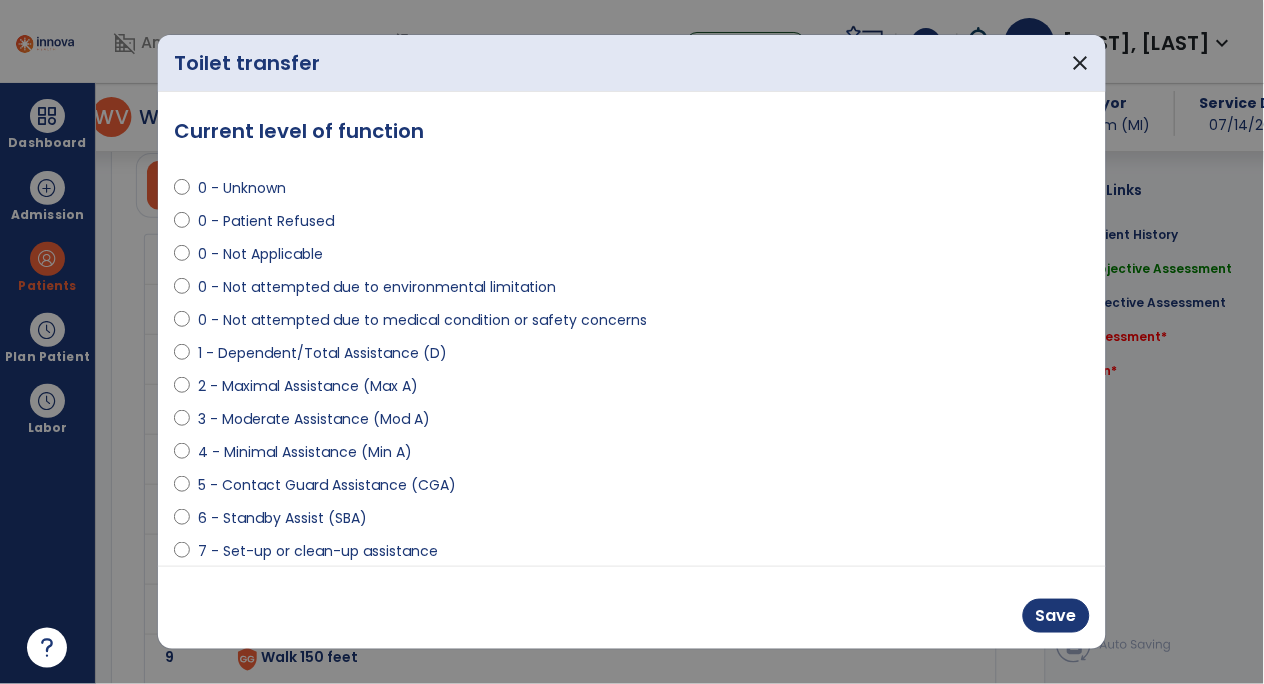 scroll, scrollTop: 2014, scrollLeft: 0, axis: vertical 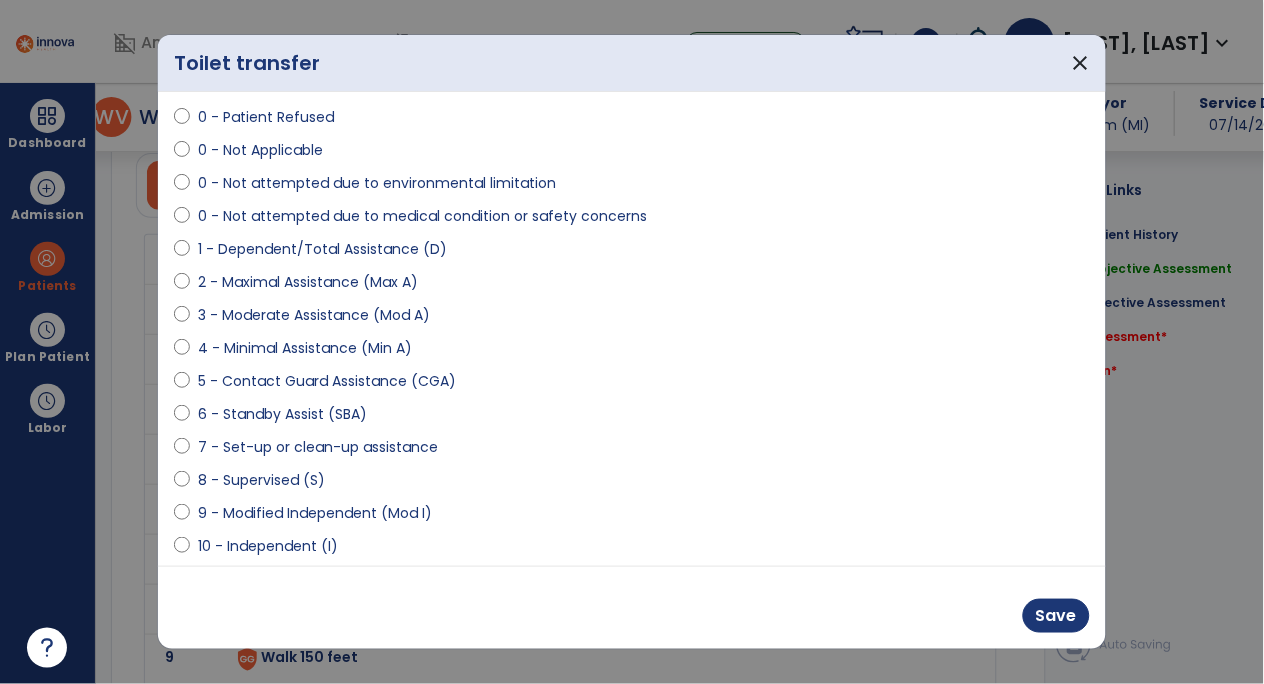 click on "7 - Set-up or clean-up assistance" at bounding box center [318, 447] 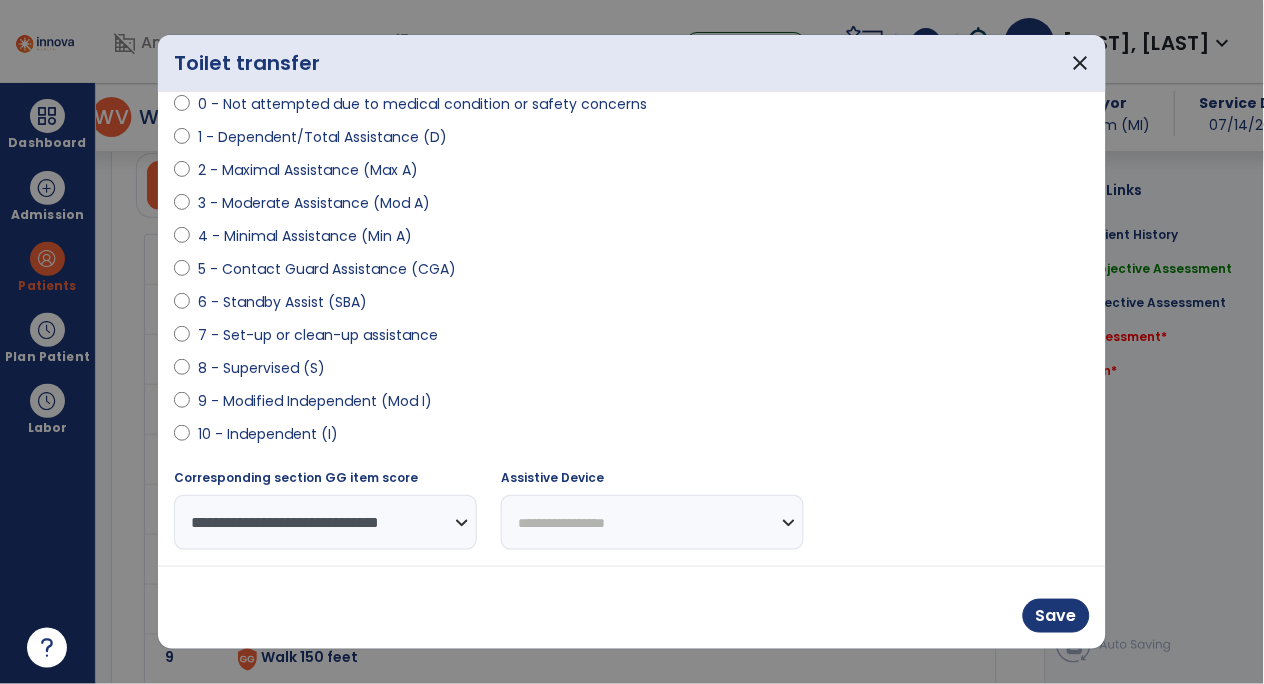 click on "**********" at bounding box center (652, 522) 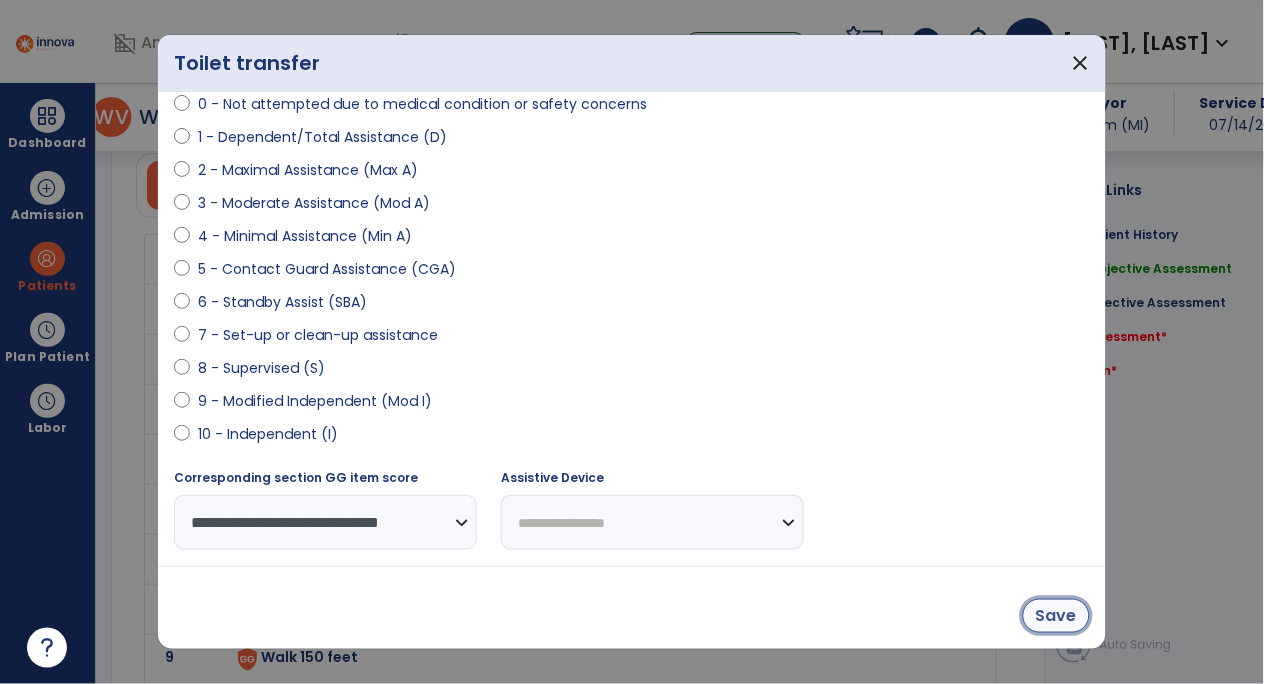 click on "Save" at bounding box center (1056, 616) 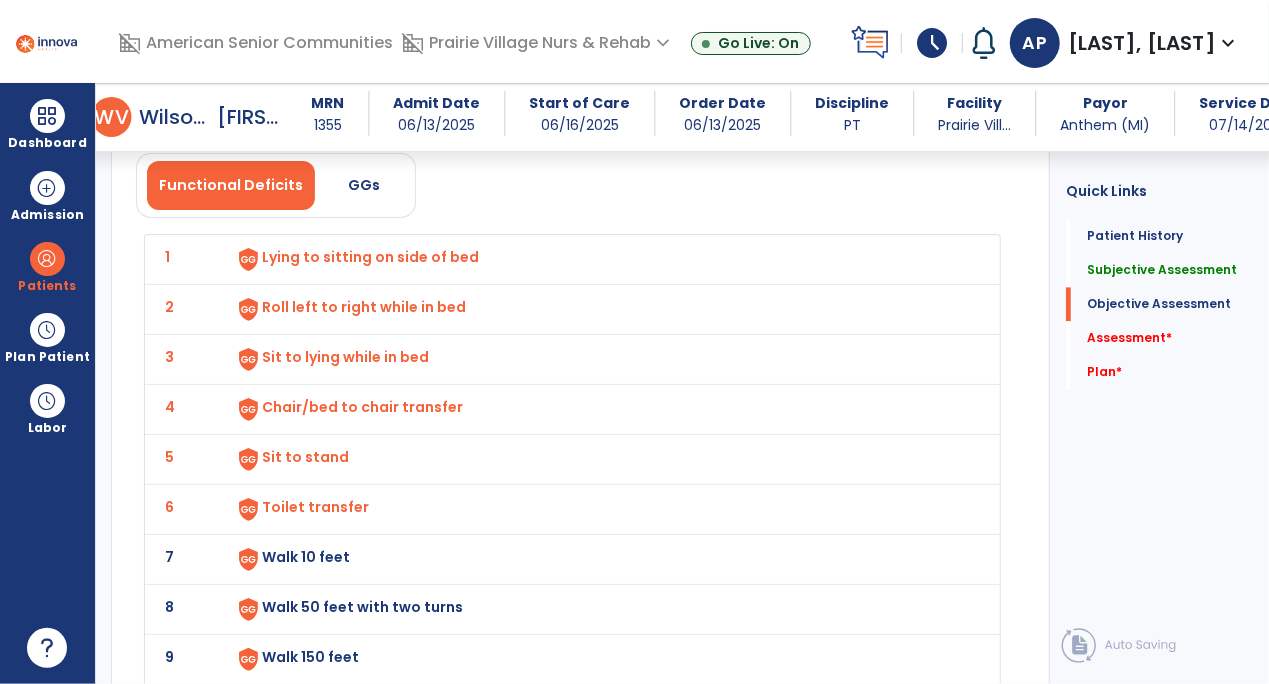 click on "Walk 10 feet" at bounding box center [370, 257] 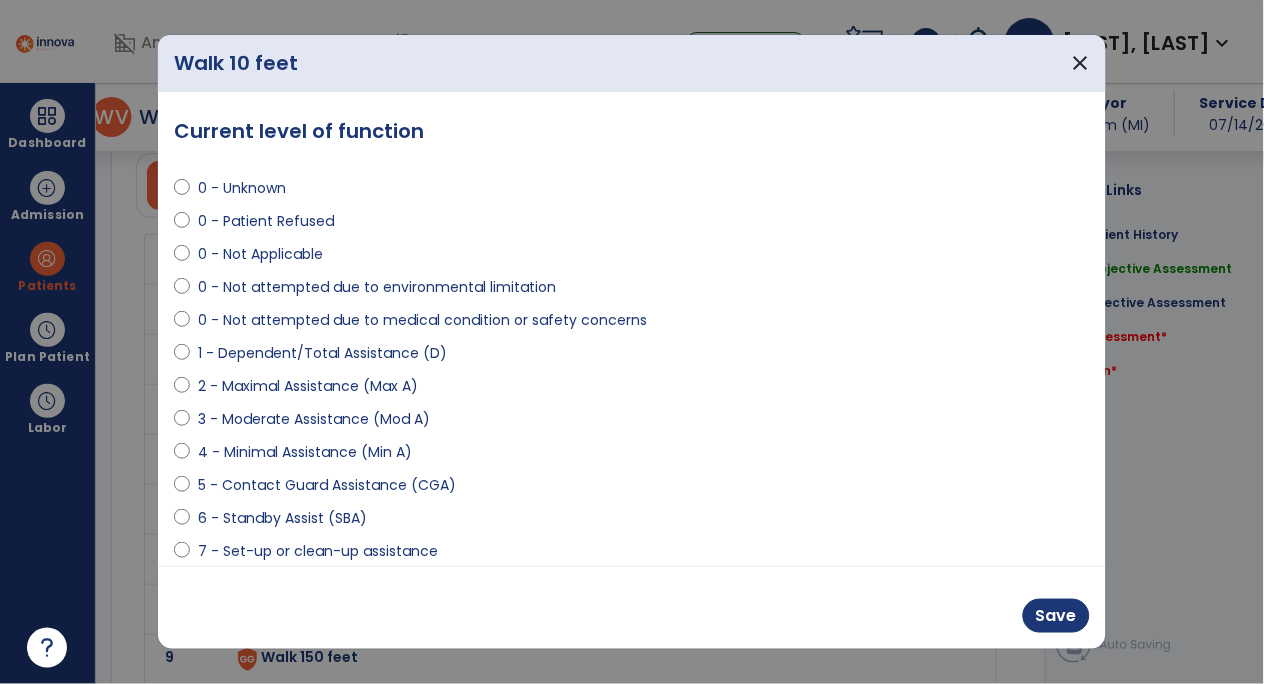 scroll, scrollTop: 2014, scrollLeft: 0, axis: vertical 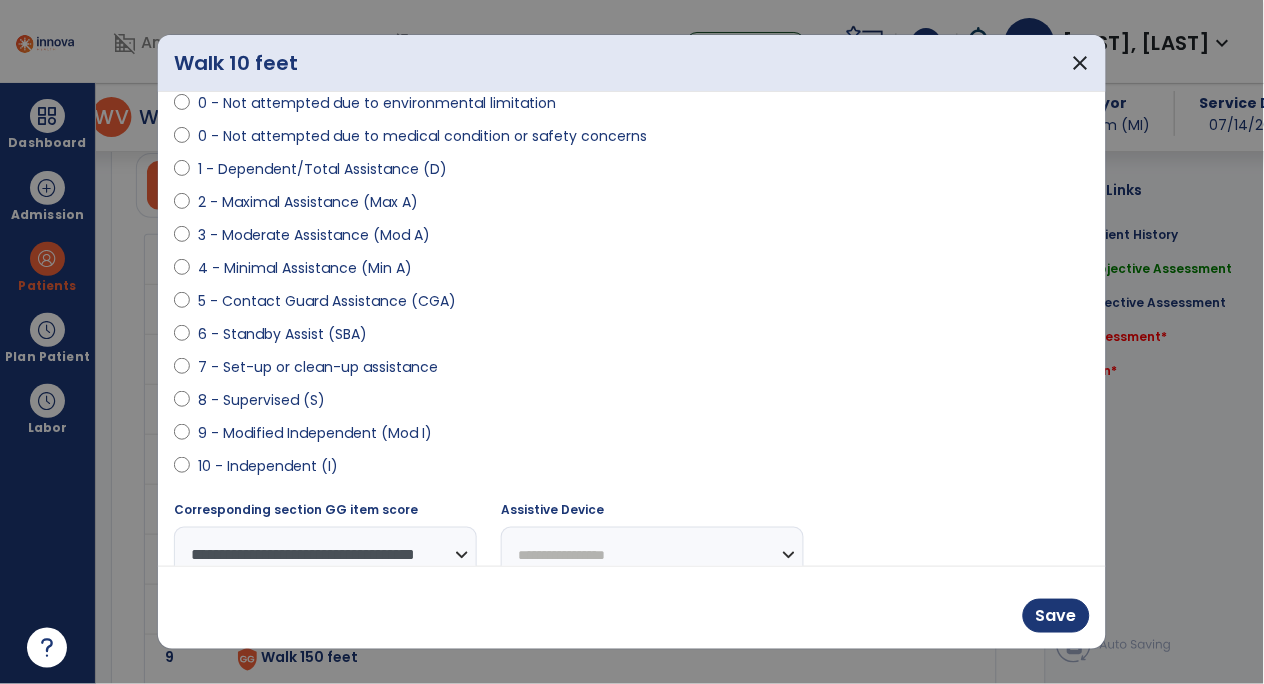 click on "**********" at bounding box center [652, 554] 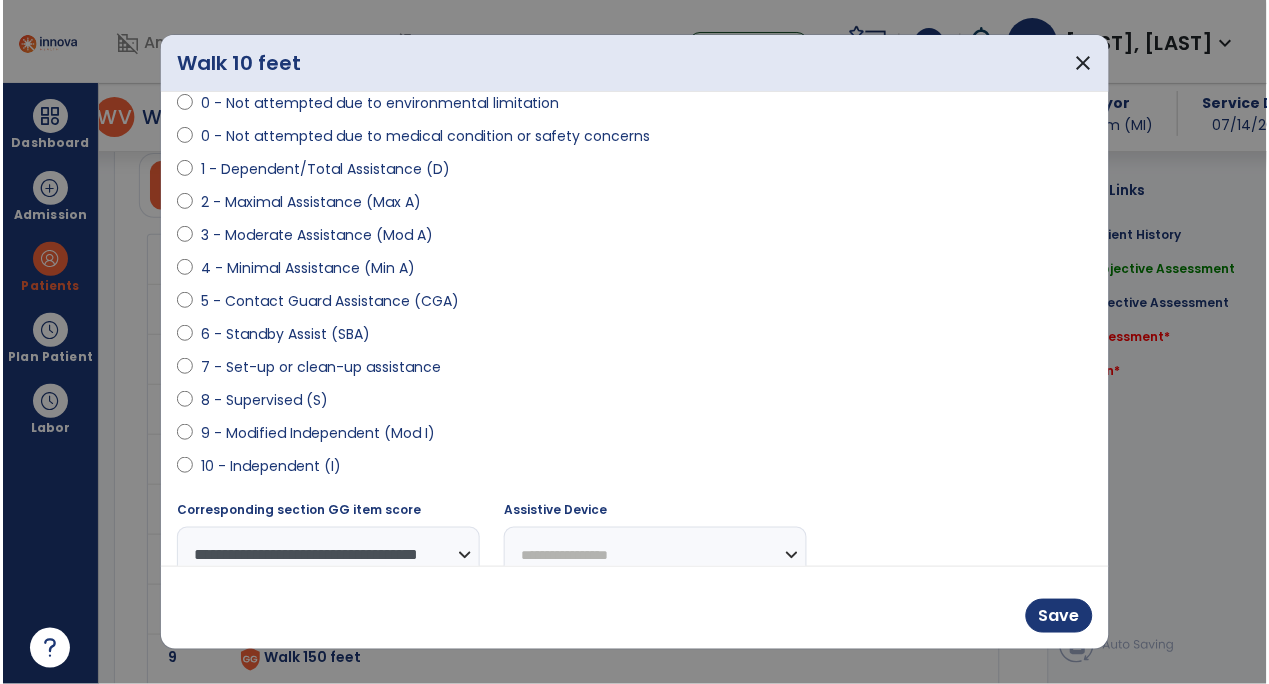 scroll, scrollTop: 201, scrollLeft: 0, axis: vertical 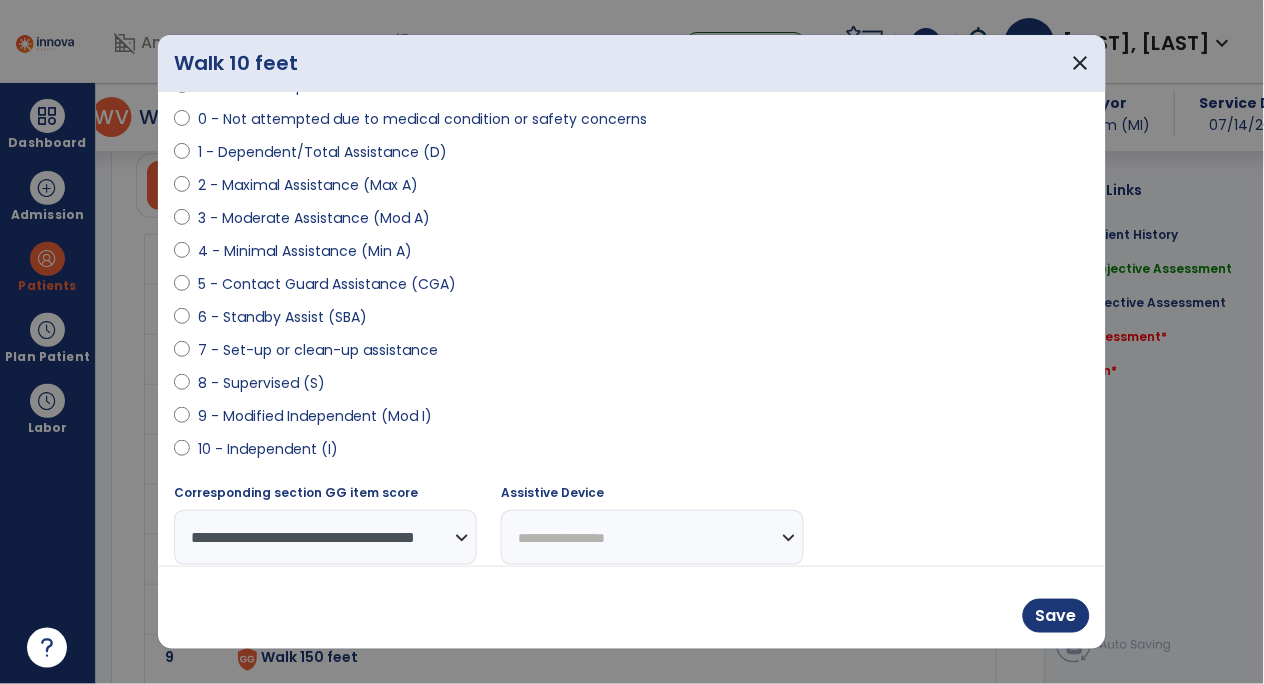 select on "********" 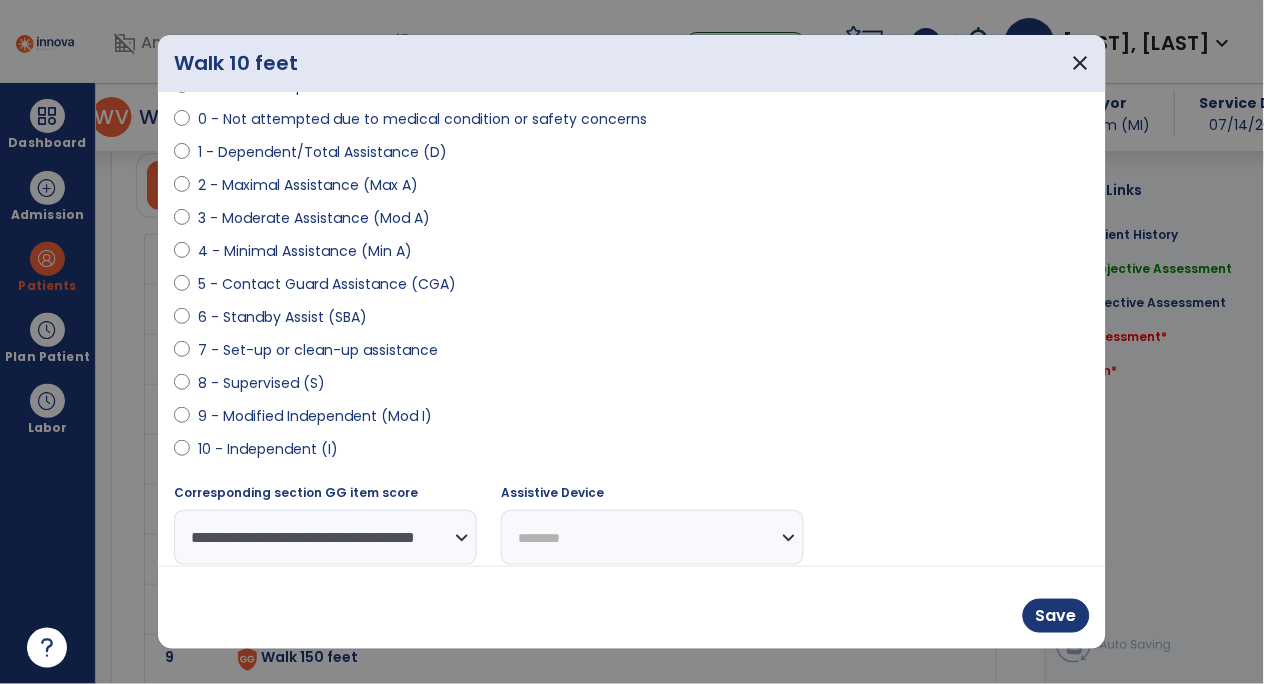click on "**********" at bounding box center (652, 537) 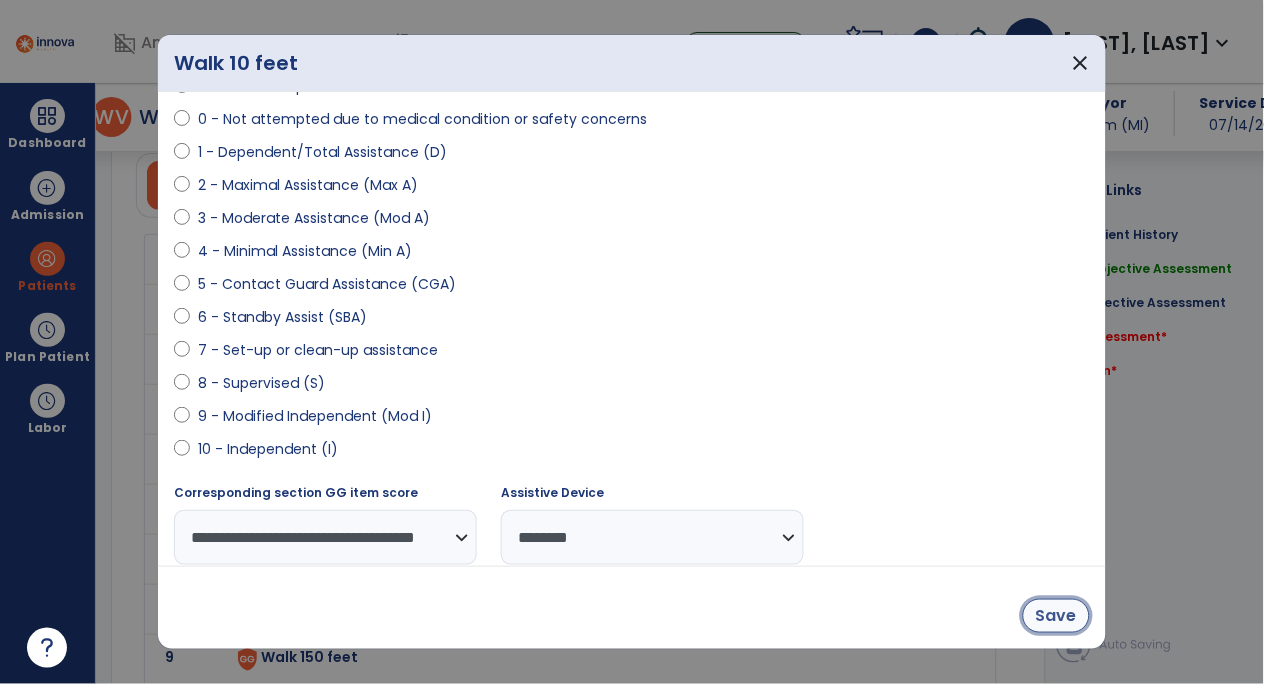 click on "Save" at bounding box center (1056, 616) 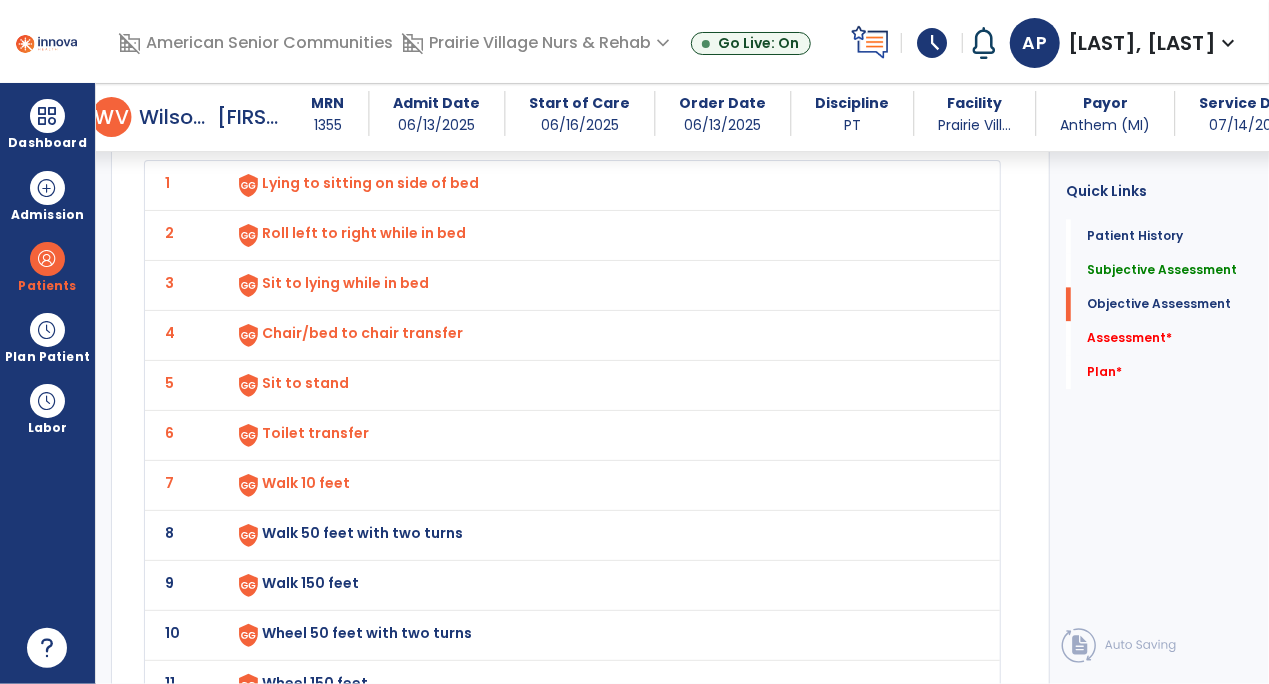 click on "Walk 10 feet" at bounding box center (370, 183) 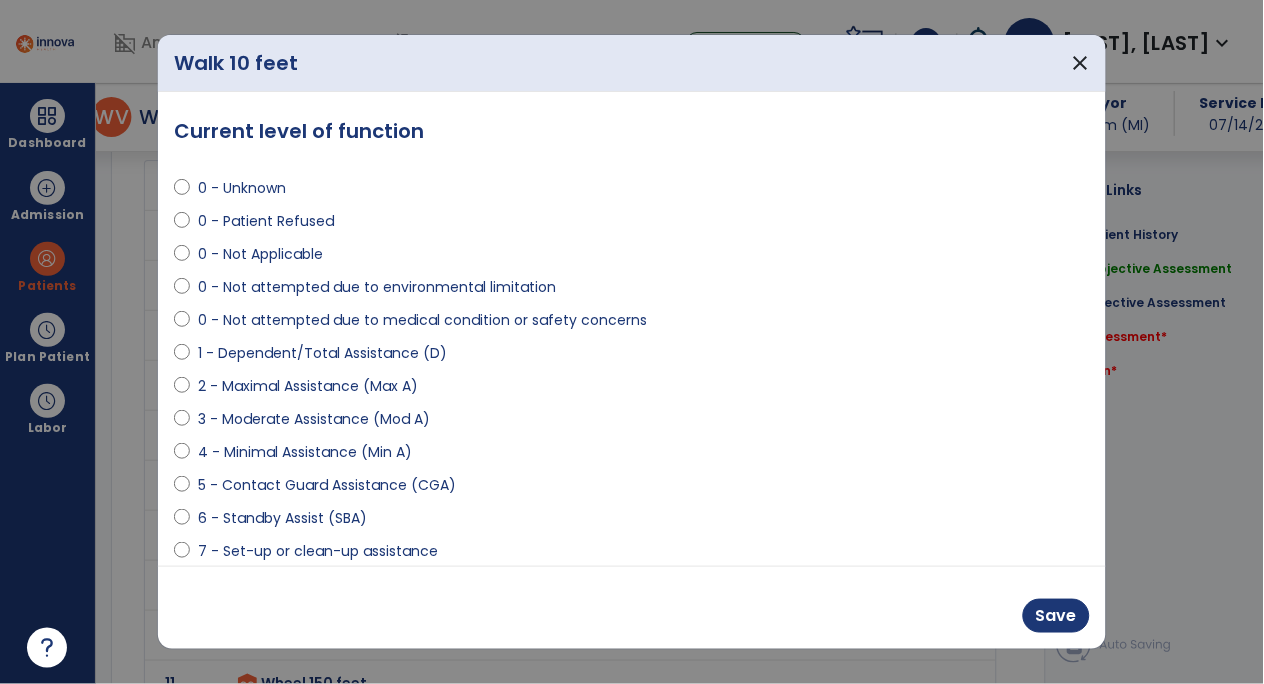 scroll, scrollTop: 2088, scrollLeft: 0, axis: vertical 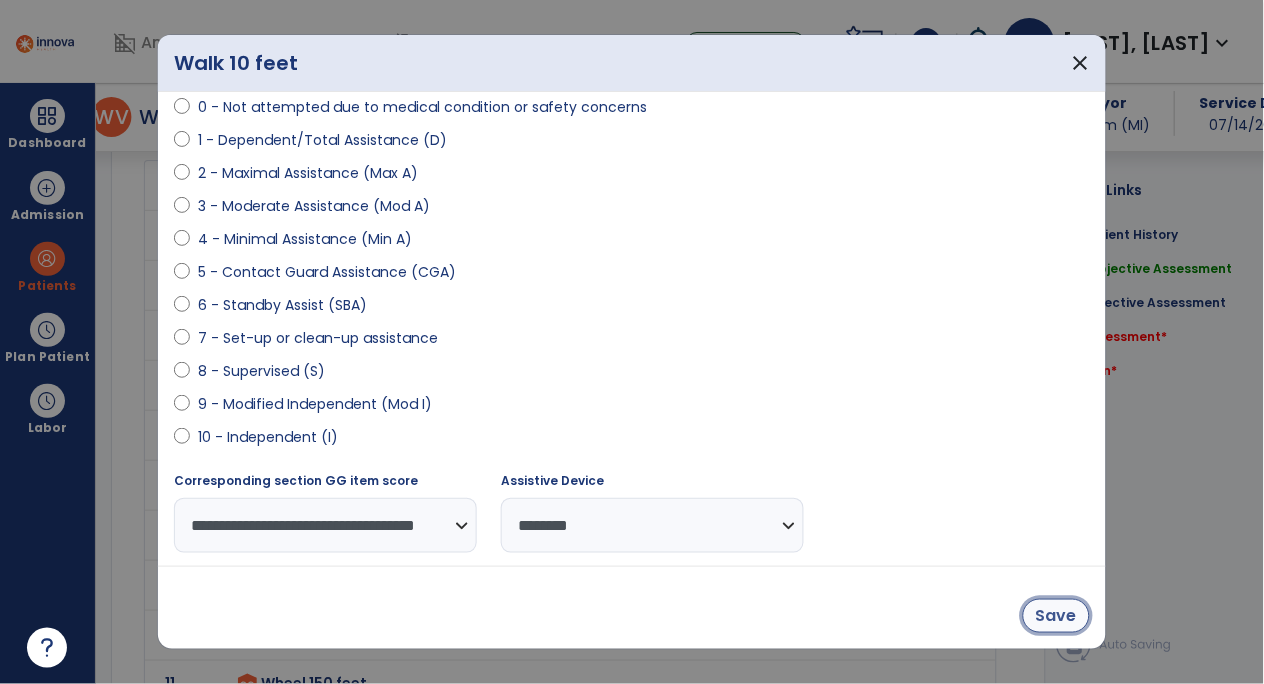 click on "Save" at bounding box center (1056, 616) 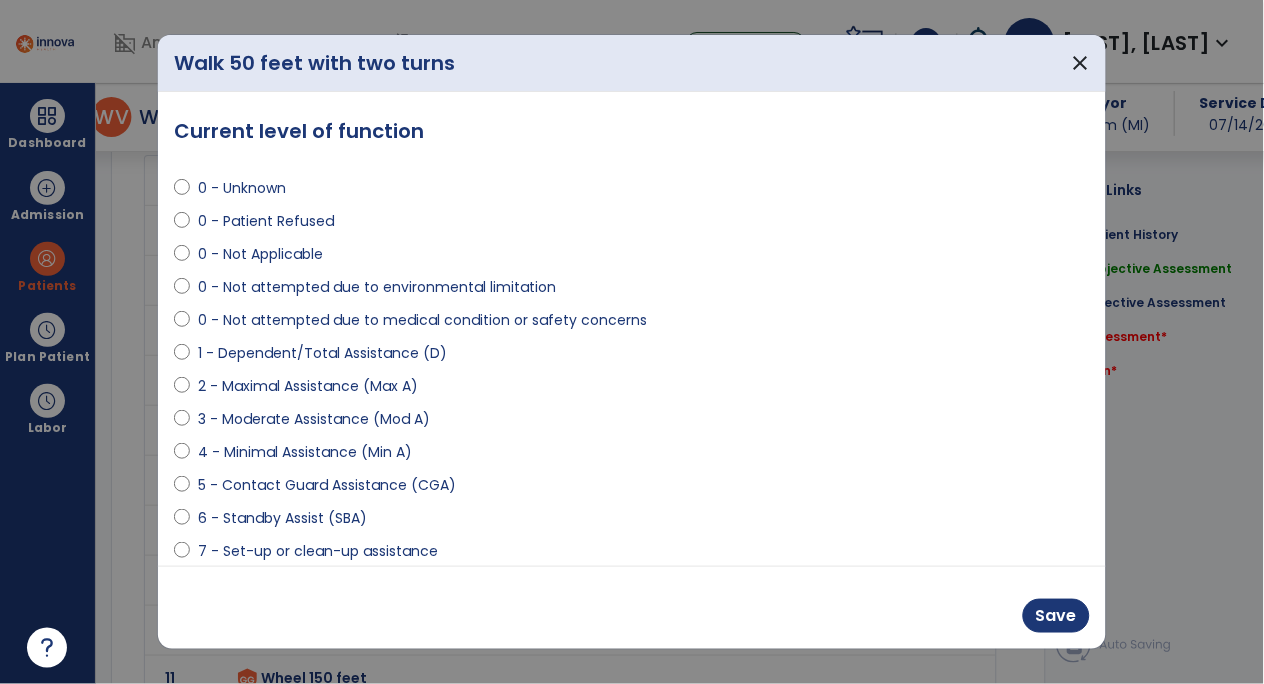 scroll, scrollTop: 2088, scrollLeft: 0, axis: vertical 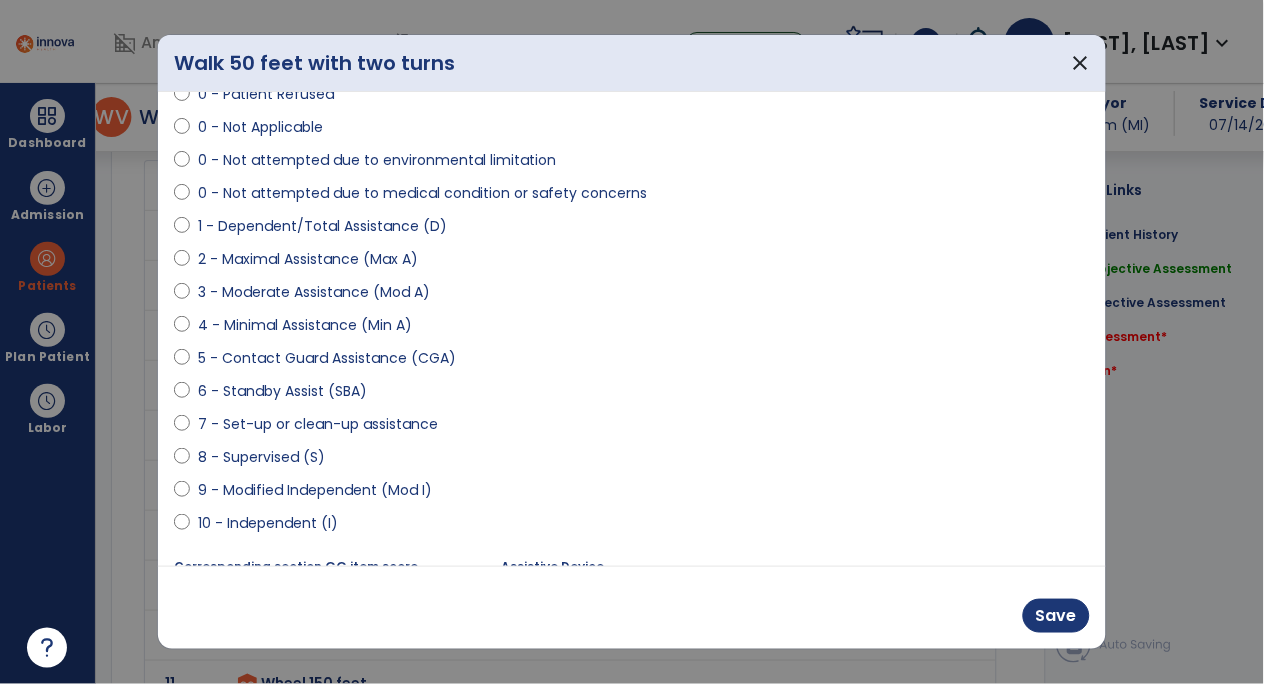 click on "5 - Contact Guard Assistance (CGA)" at bounding box center (327, 358) 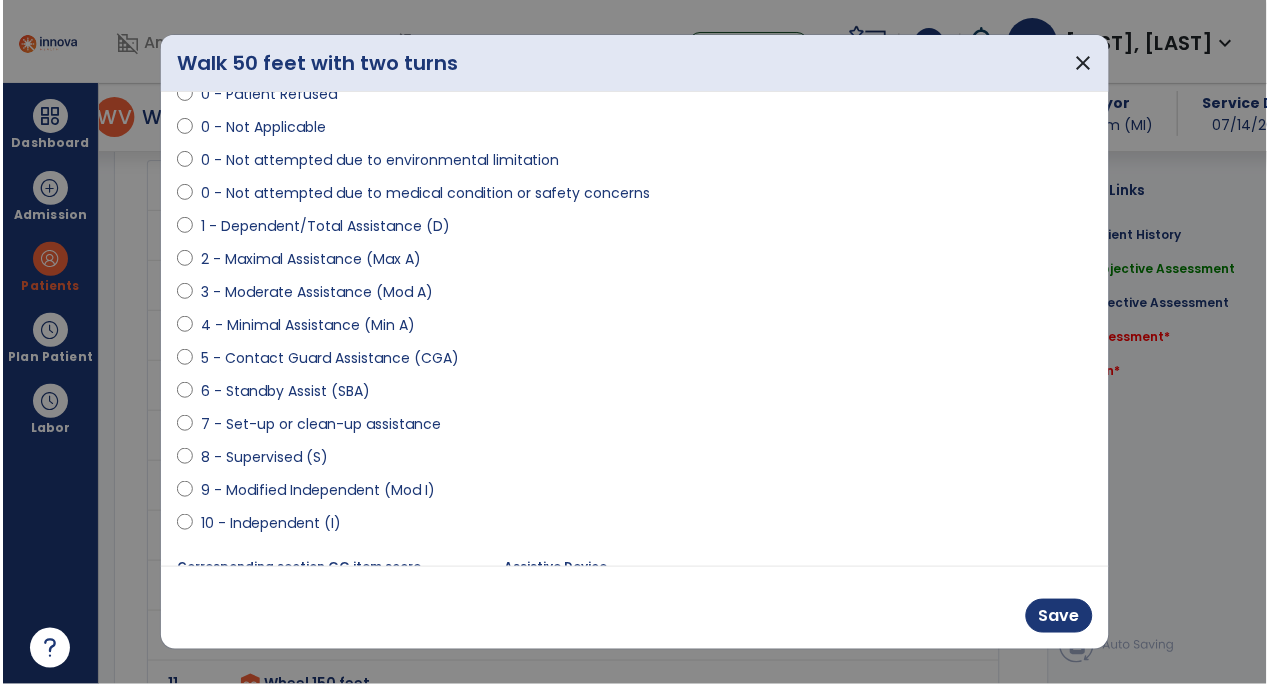 scroll, scrollTop: 216, scrollLeft: 0, axis: vertical 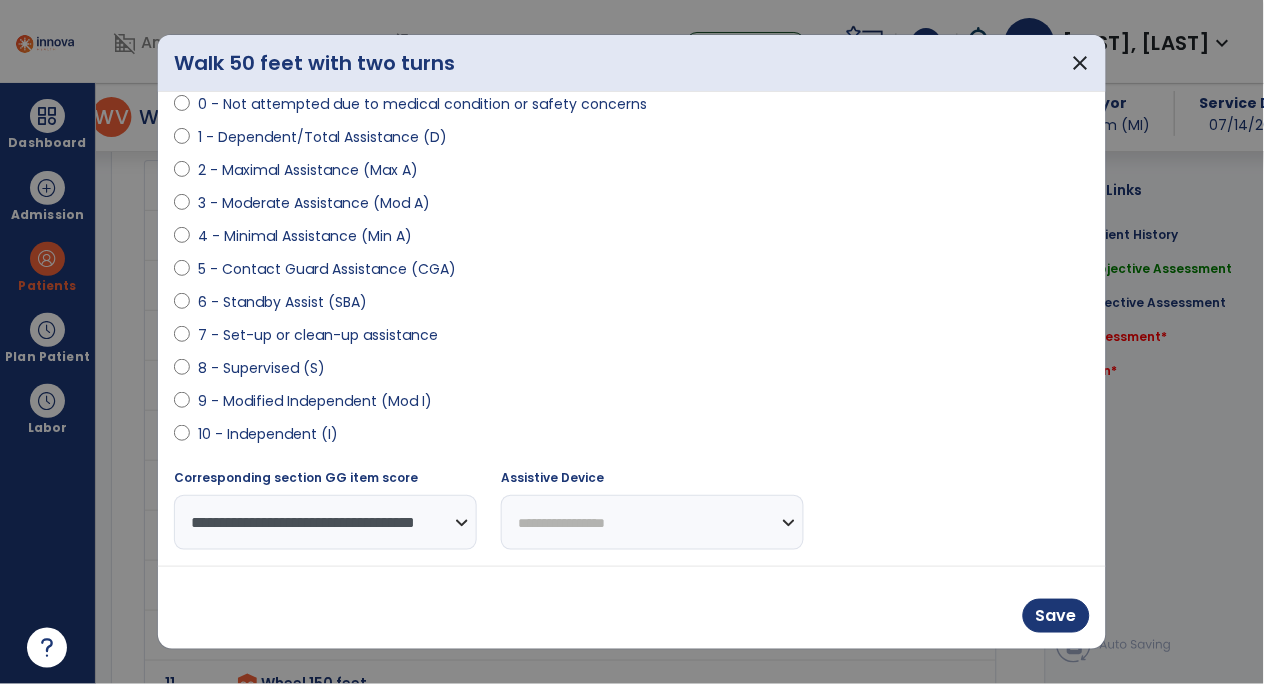 click on "**********" at bounding box center (652, 522) 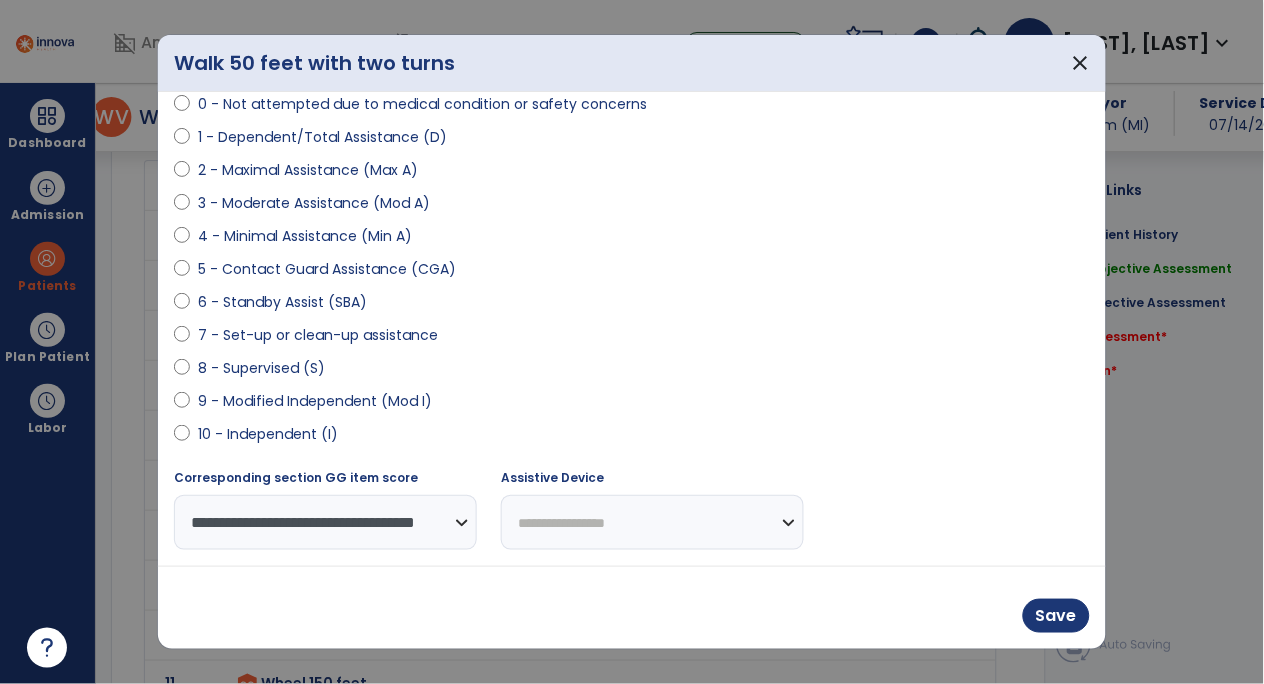 select on "********" 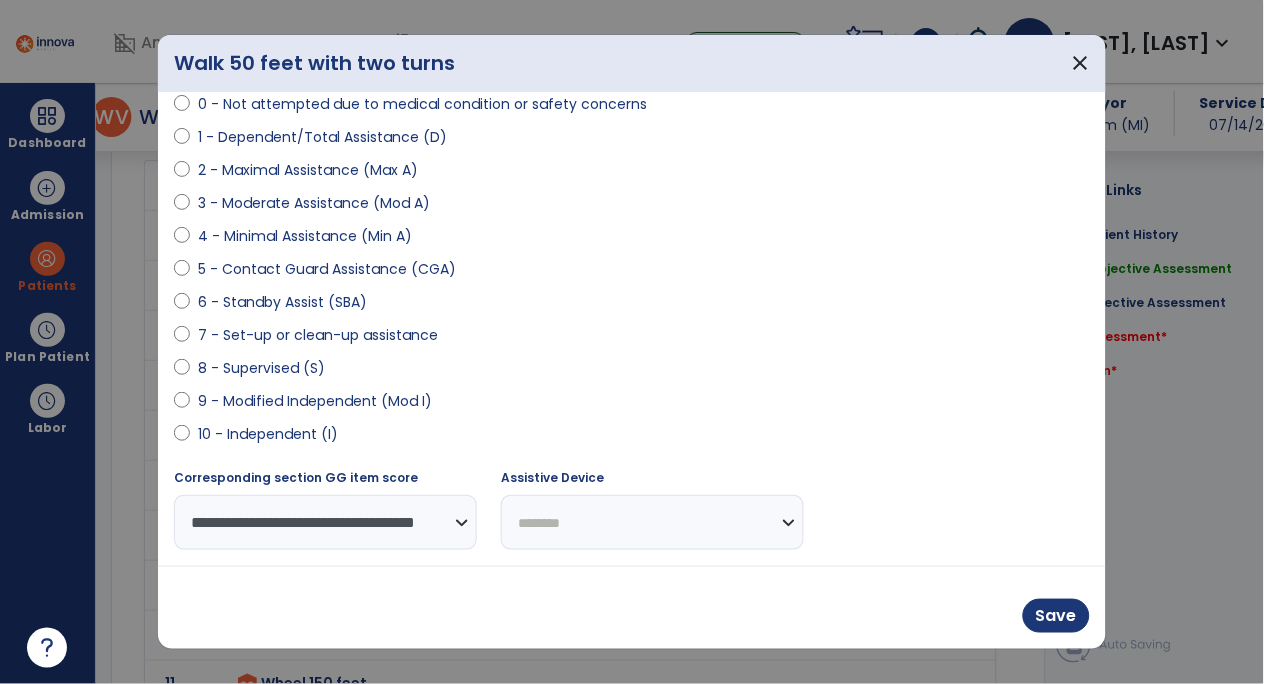 click on "**********" at bounding box center [652, 522] 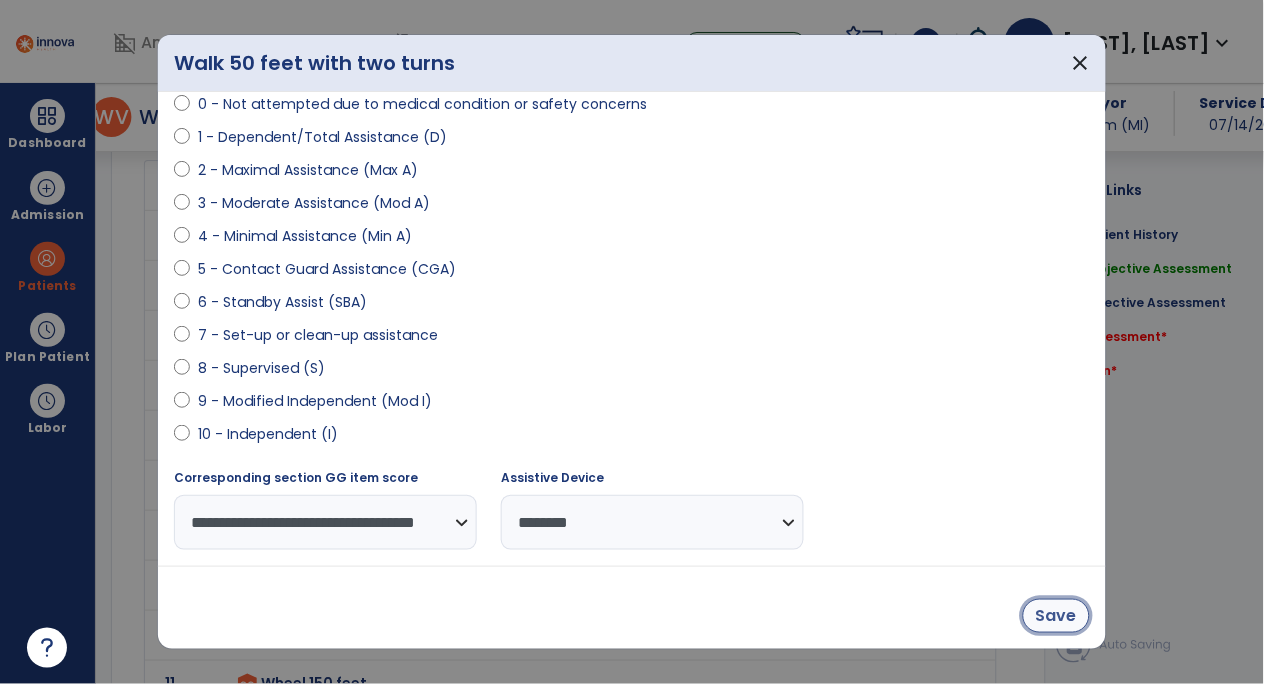 click on "Save" at bounding box center [1056, 616] 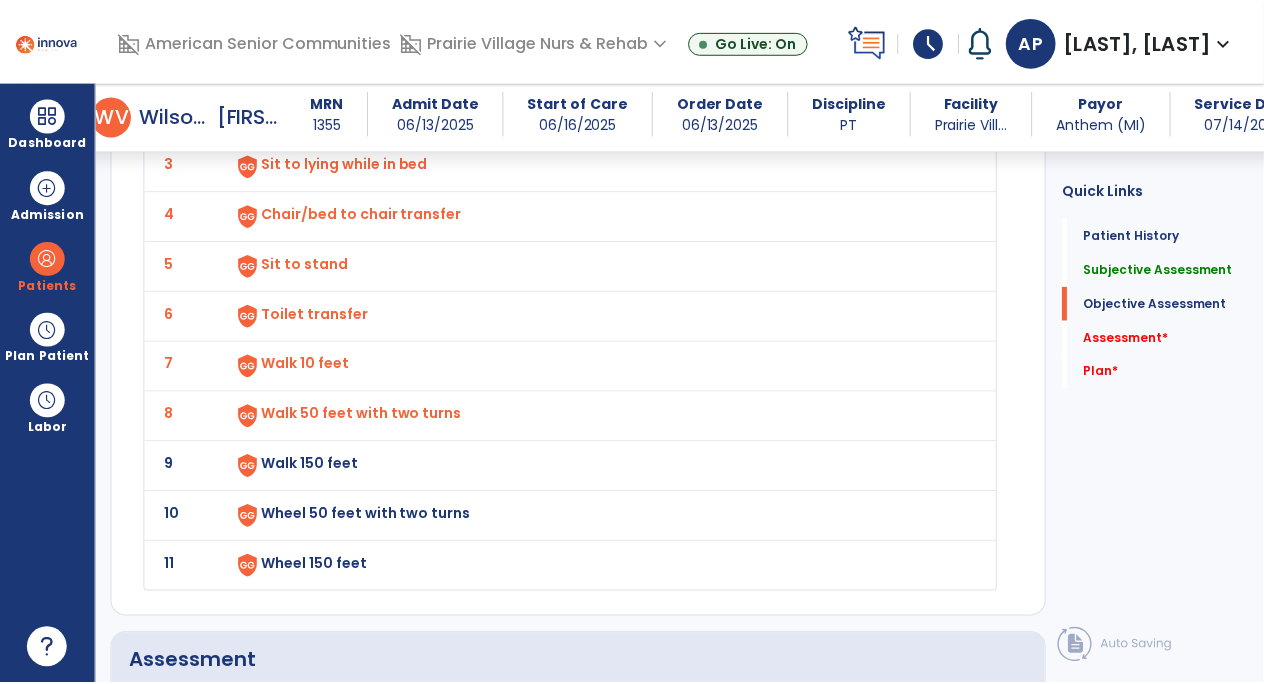 scroll, scrollTop: 2229, scrollLeft: 0, axis: vertical 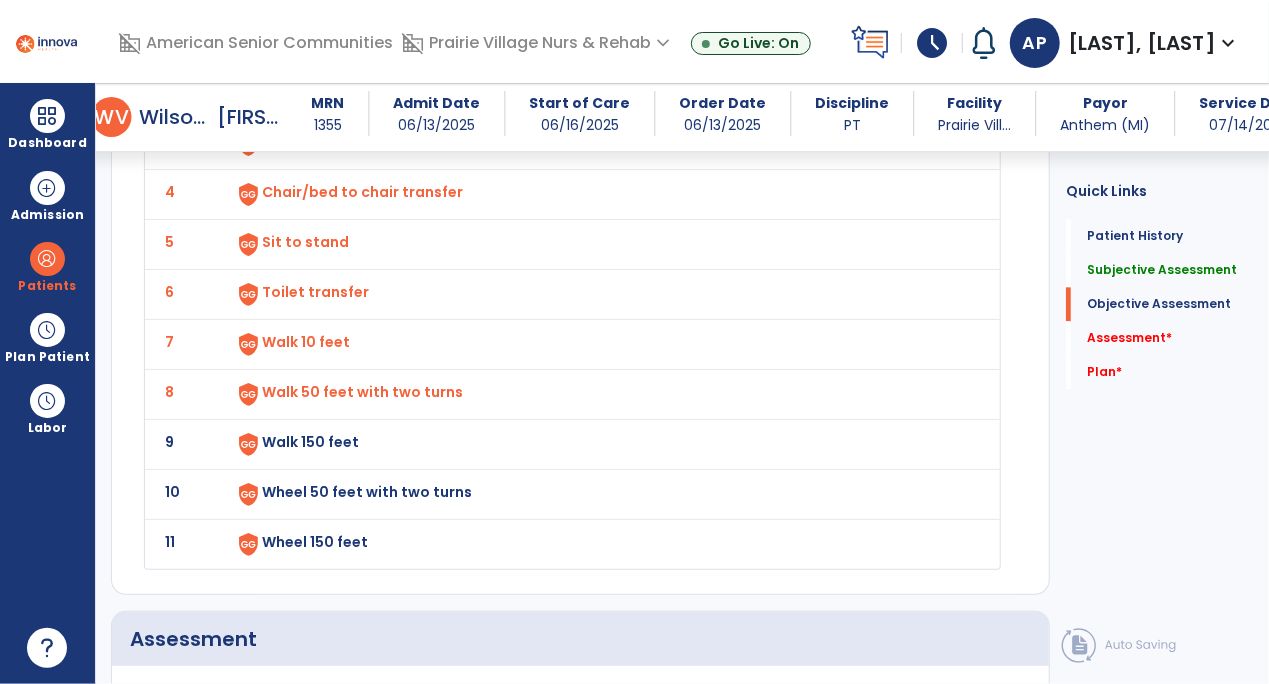 click on "Walk 150 feet" at bounding box center (370, 42) 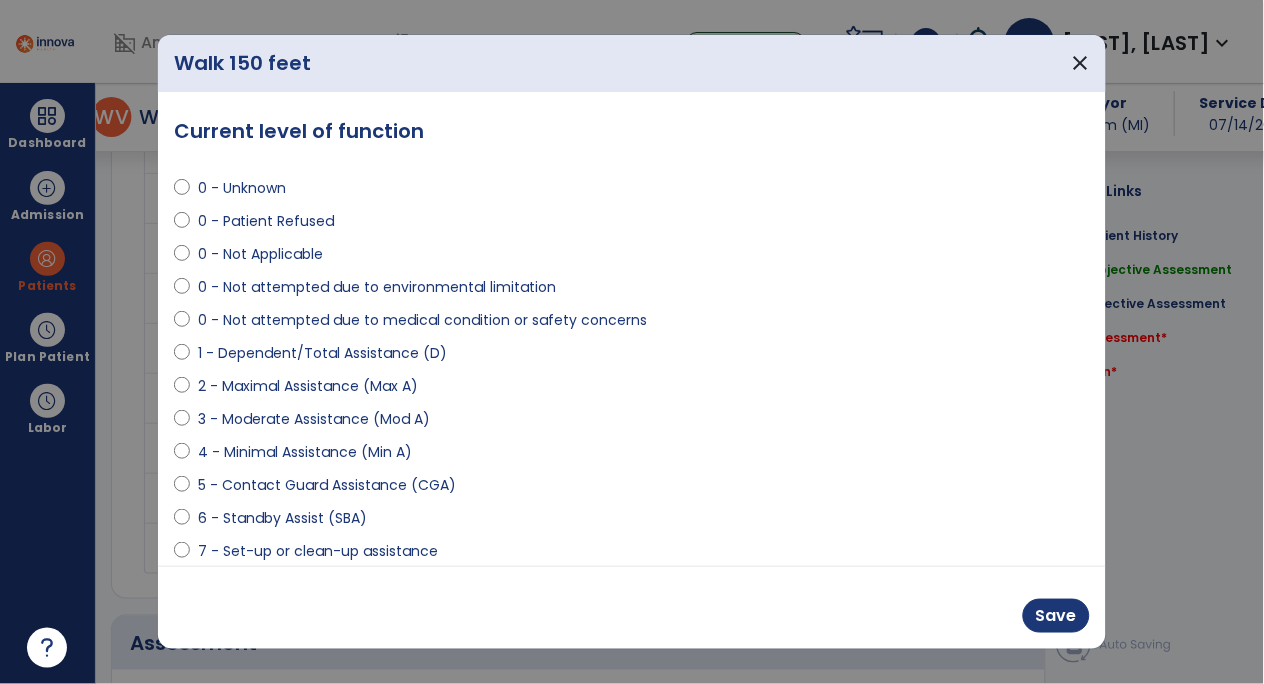 scroll, scrollTop: 2229, scrollLeft: 0, axis: vertical 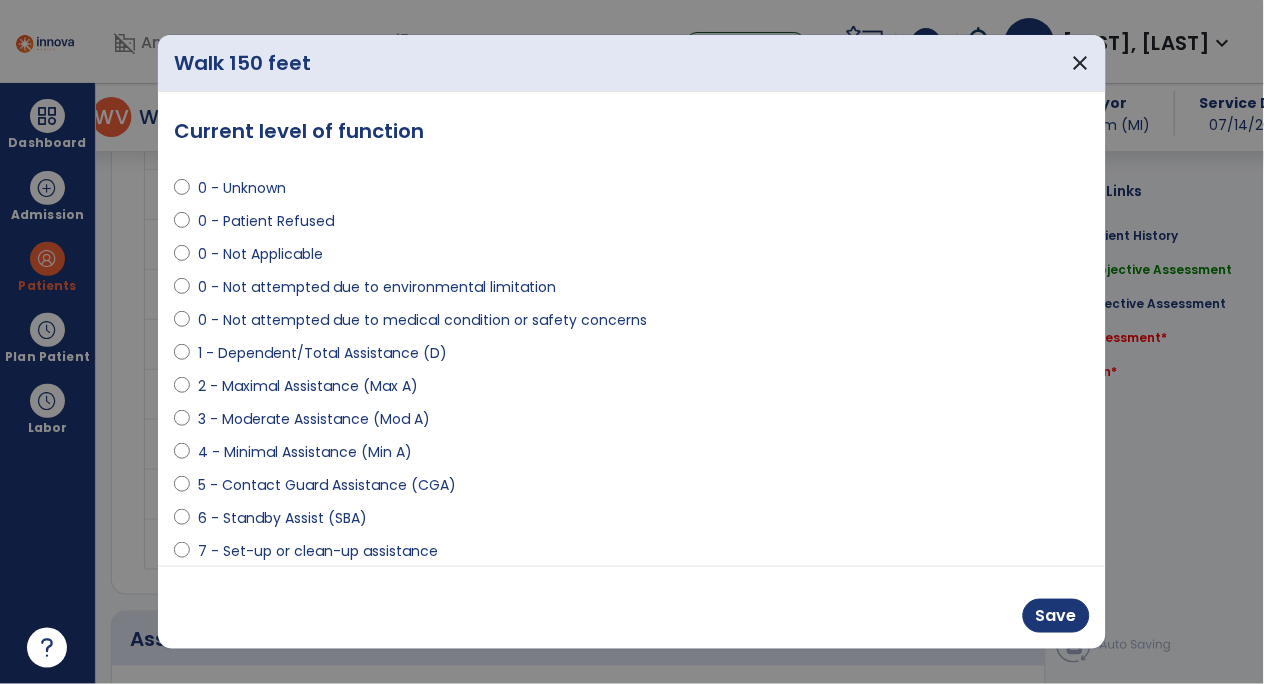 click on "5 - Contact Guard Assistance (CGA)" at bounding box center (327, 485) 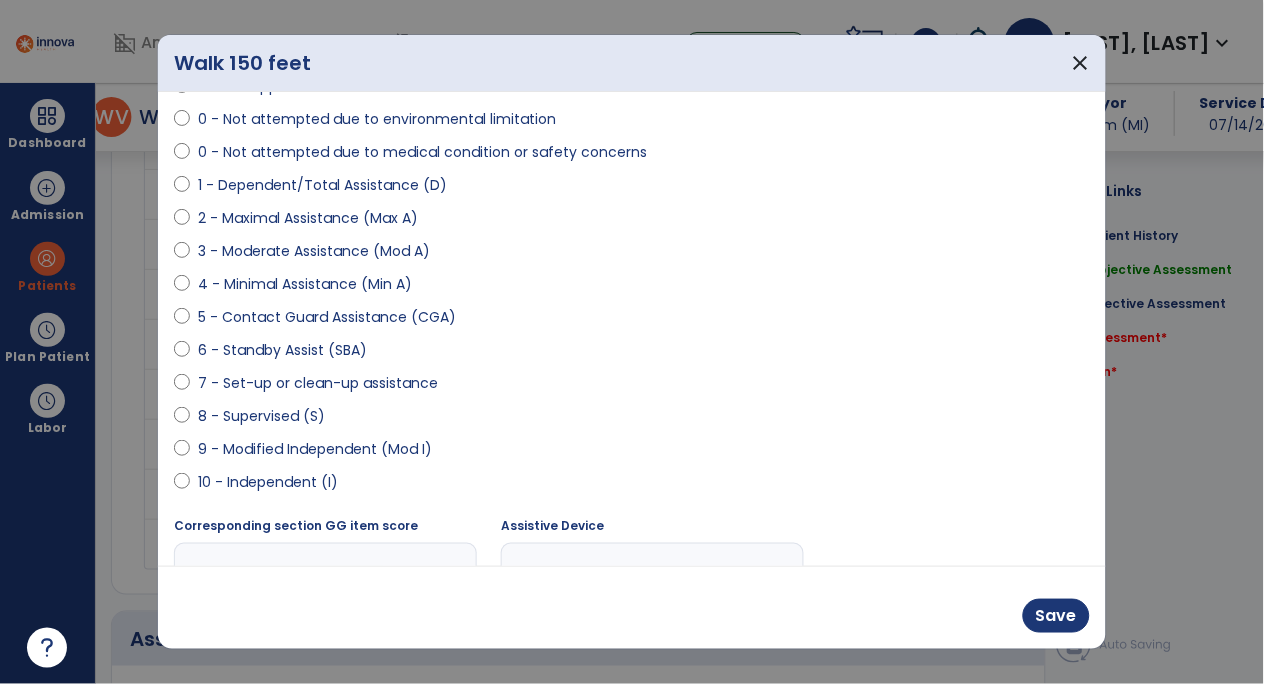click on "**********" at bounding box center [632, 329] 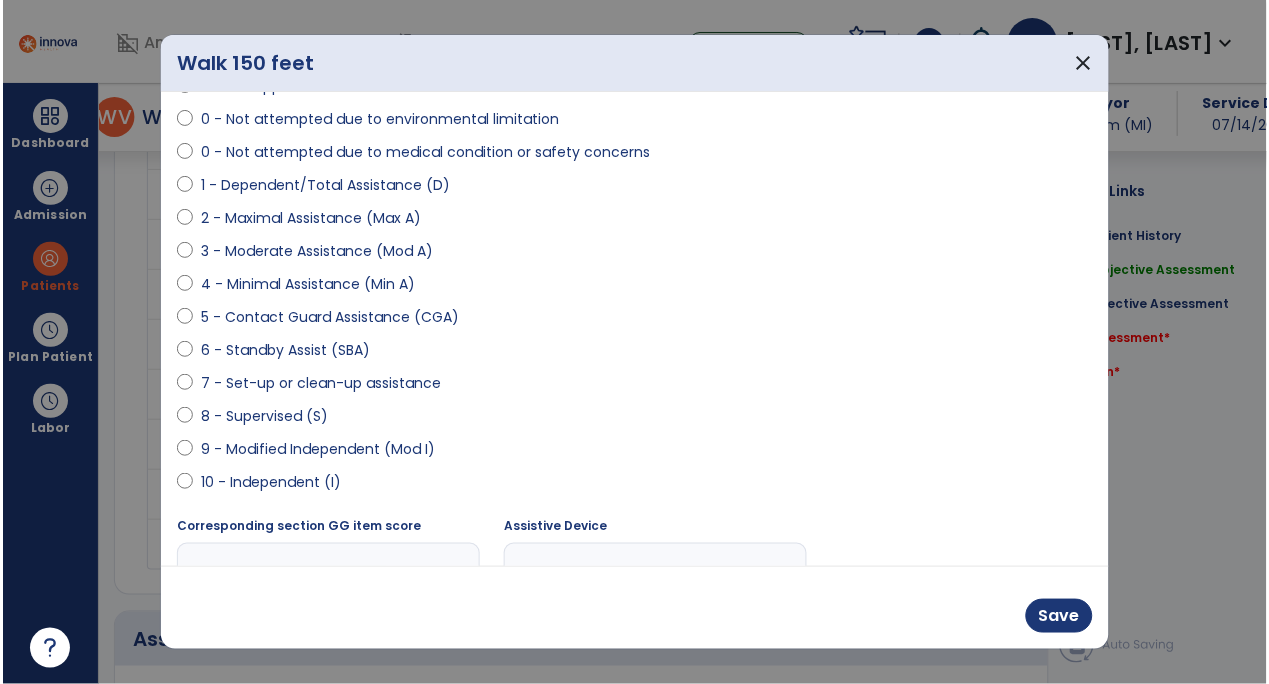 scroll, scrollTop: 201, scrollLeft: 0, axis: vertical 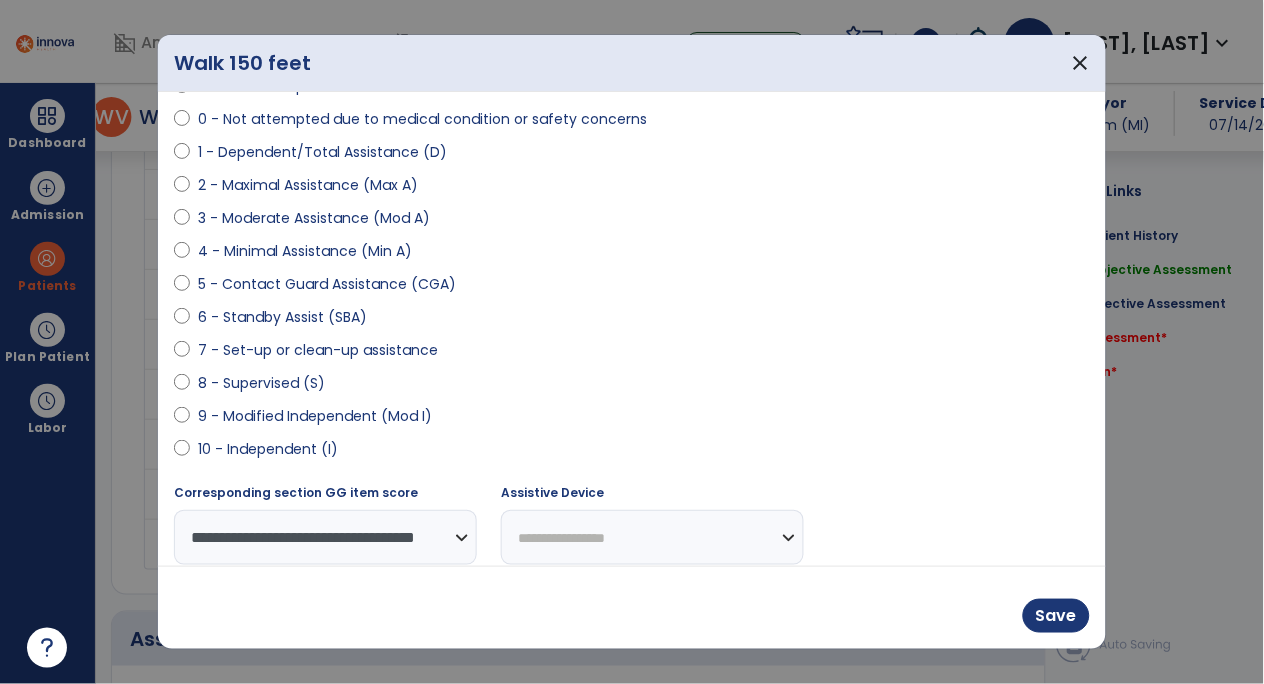 select on "********" 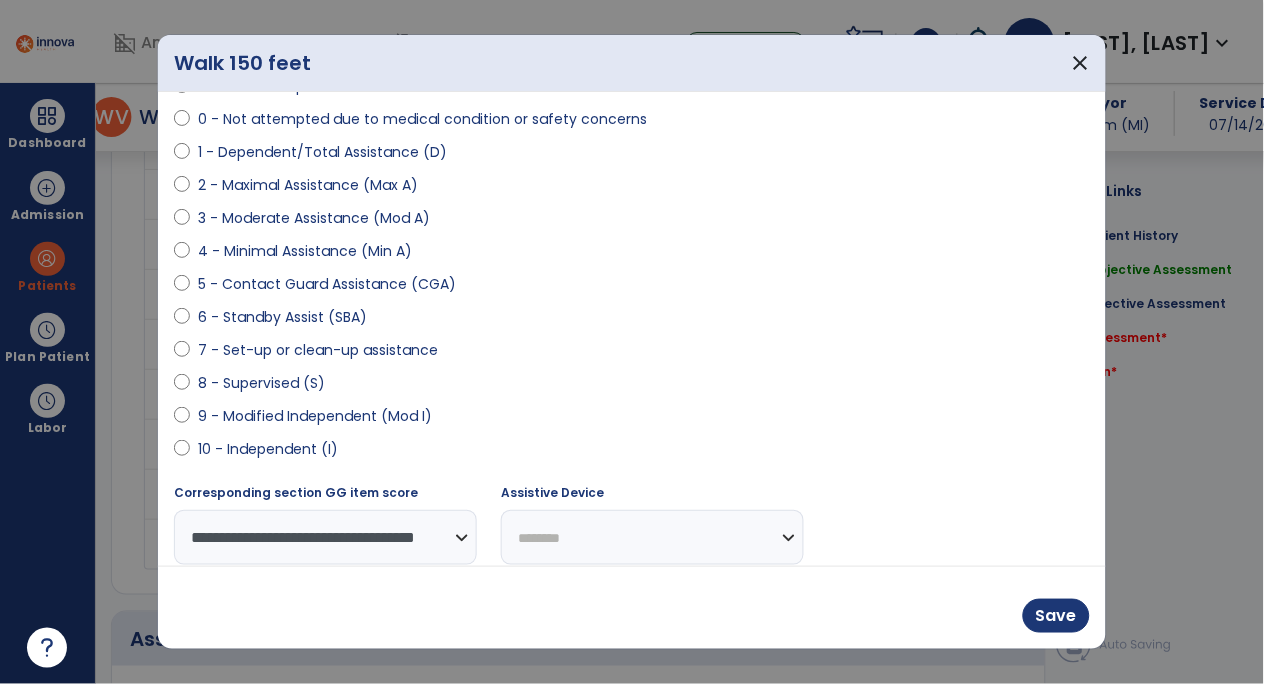click on "**********" at bounding box center (652, 537) 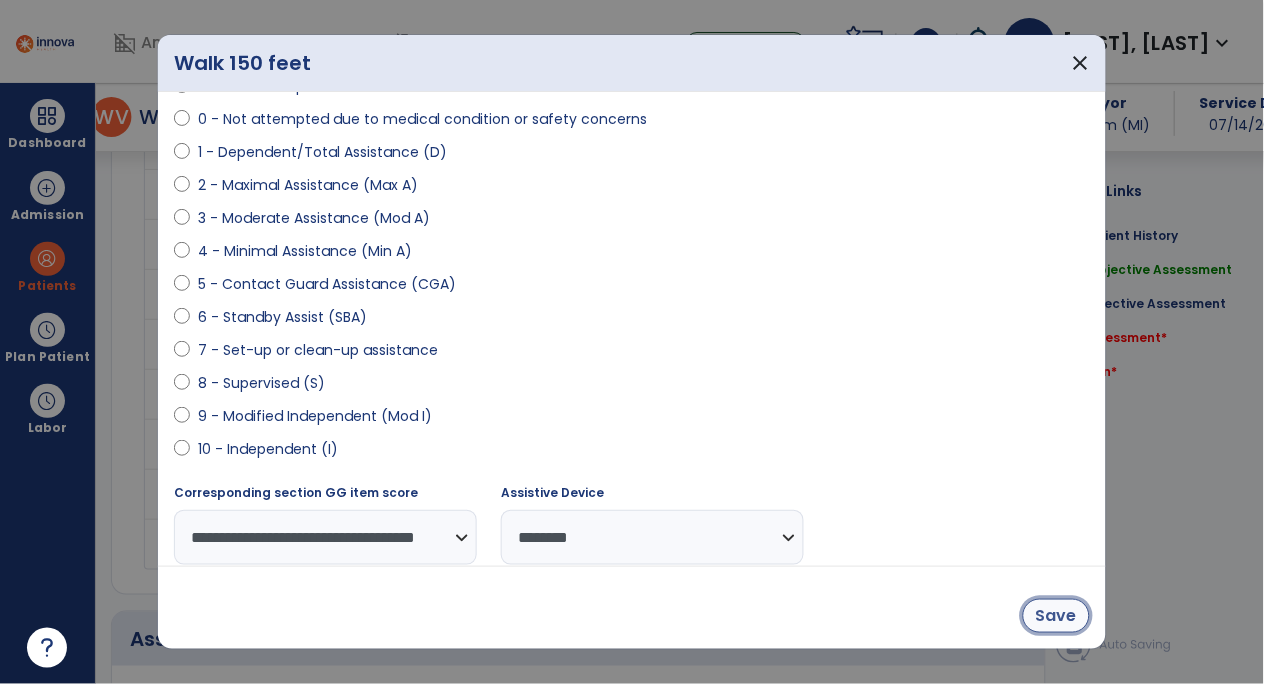 click on "Save" at bounding box center (1056, 616) 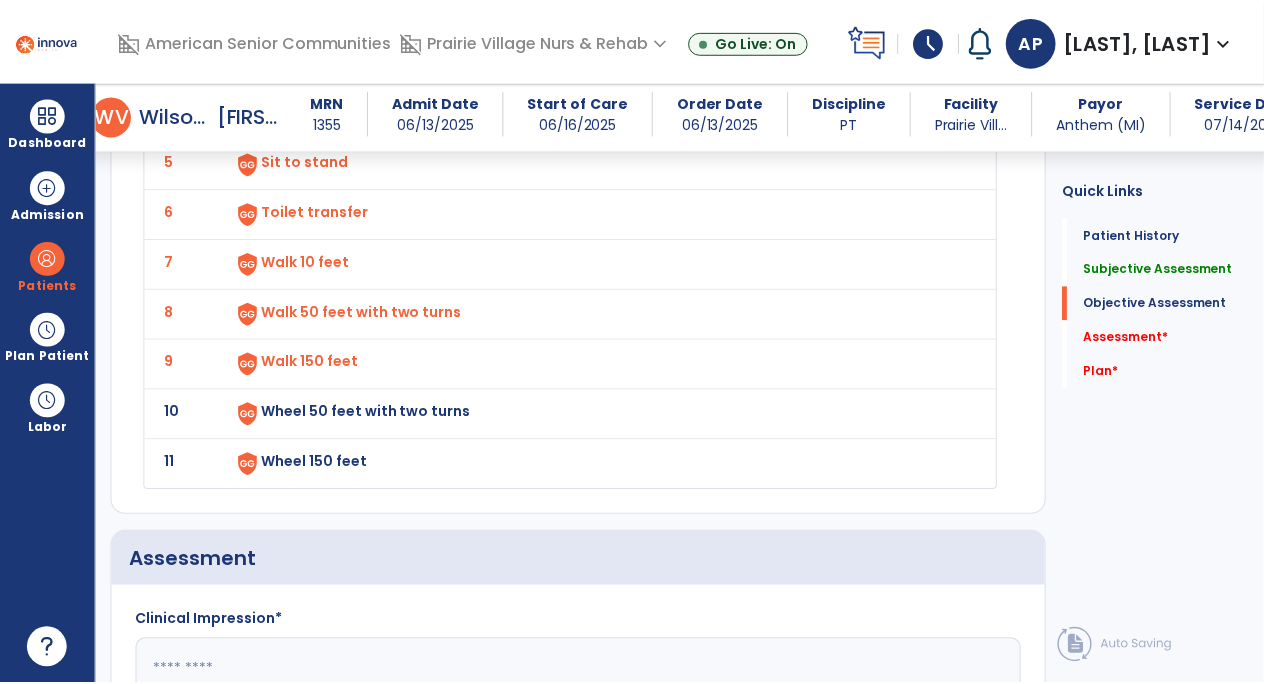 scroll, scrollTop: 2327, scrollLeft: 0, axis: vertical 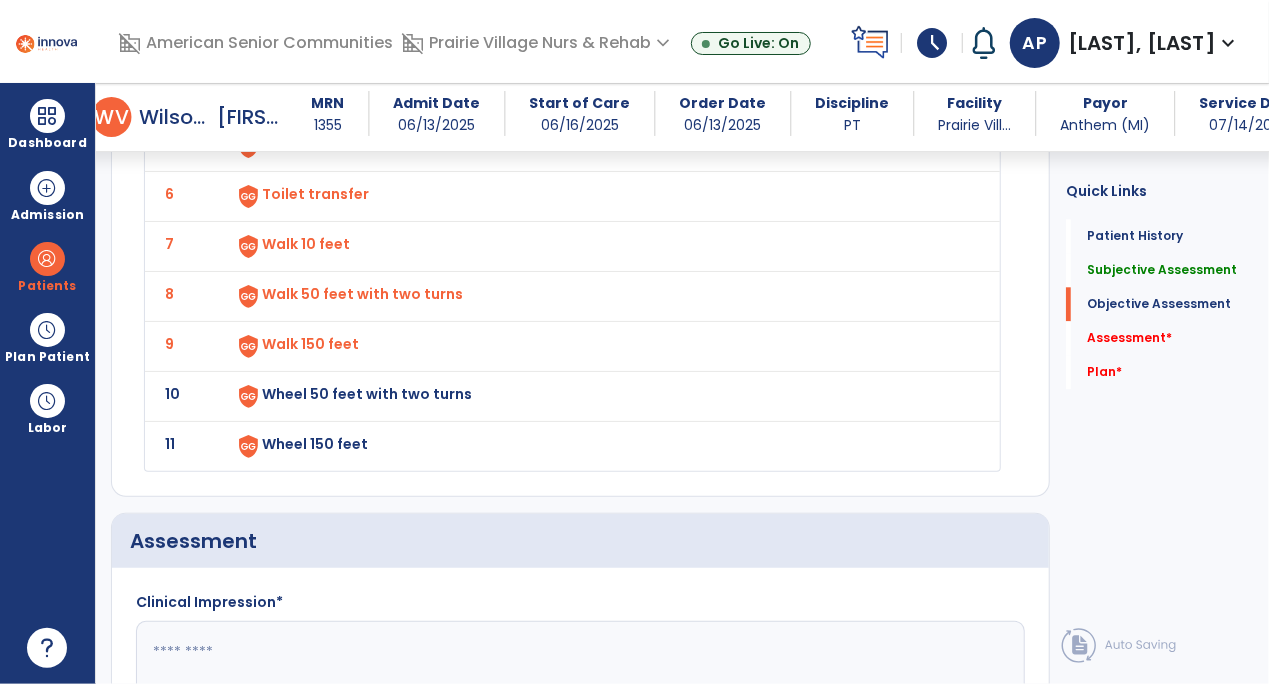 click on "Wheel 50 feet with two turns" at bounding box center [370, -56] 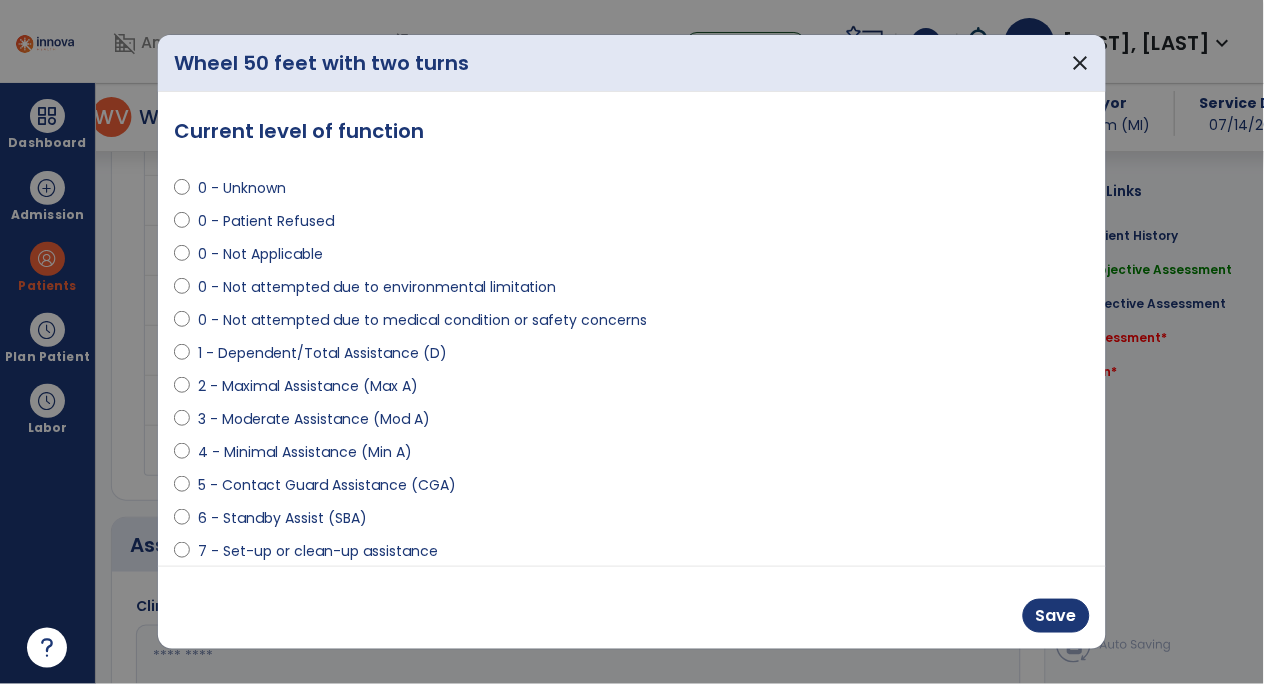 scroll, scrollTop: 2327, scrollLeft: 0, axis: vertical 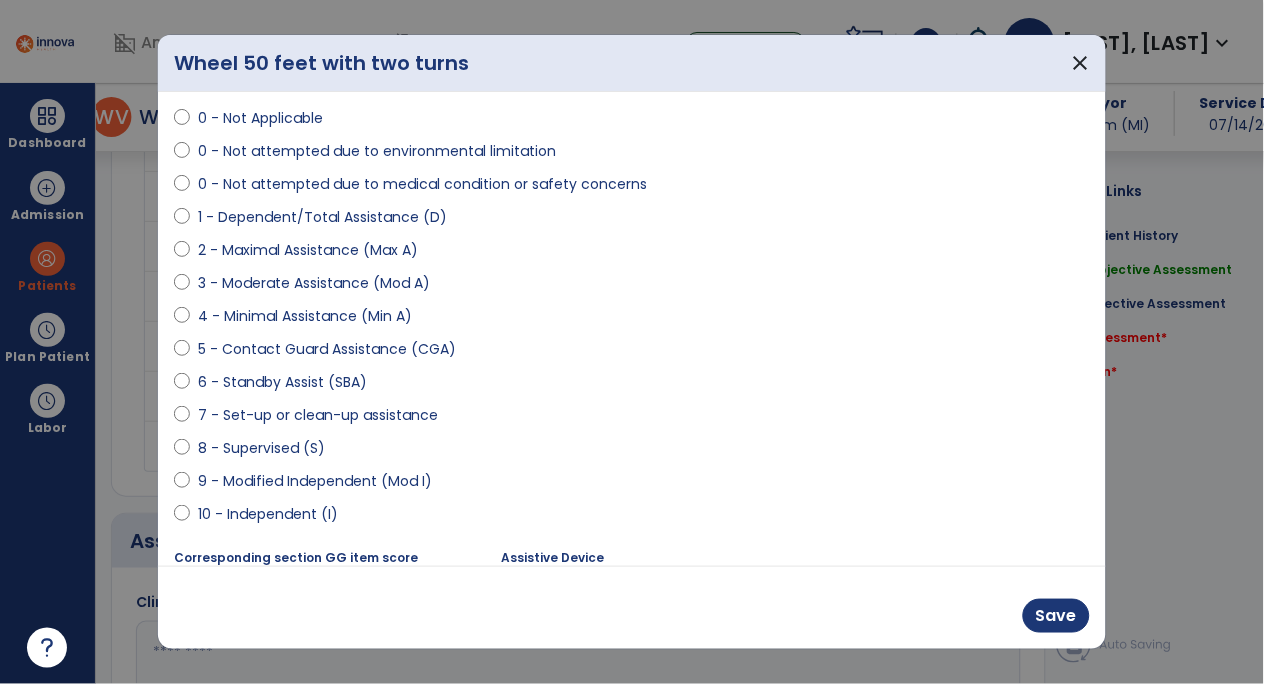 click on "9 - Modified Independent (Mod I)" at bounding box center [315, 481] 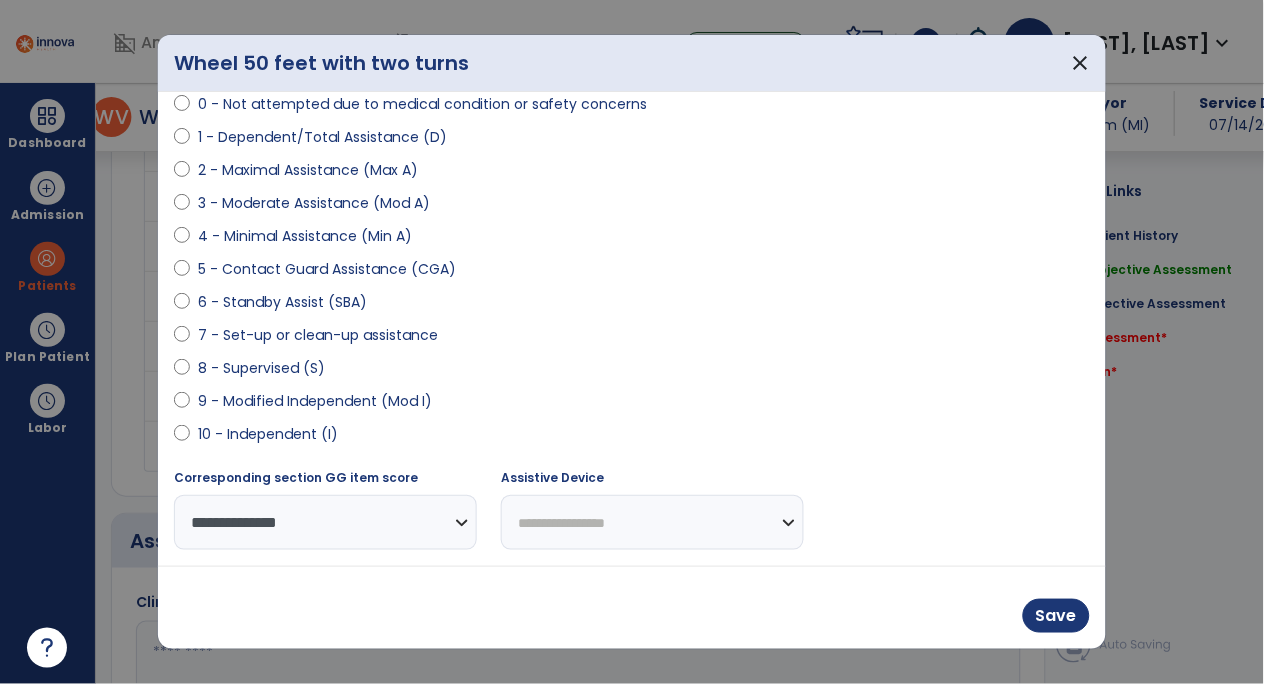 click on "**********" at bounding box center (652, 522) 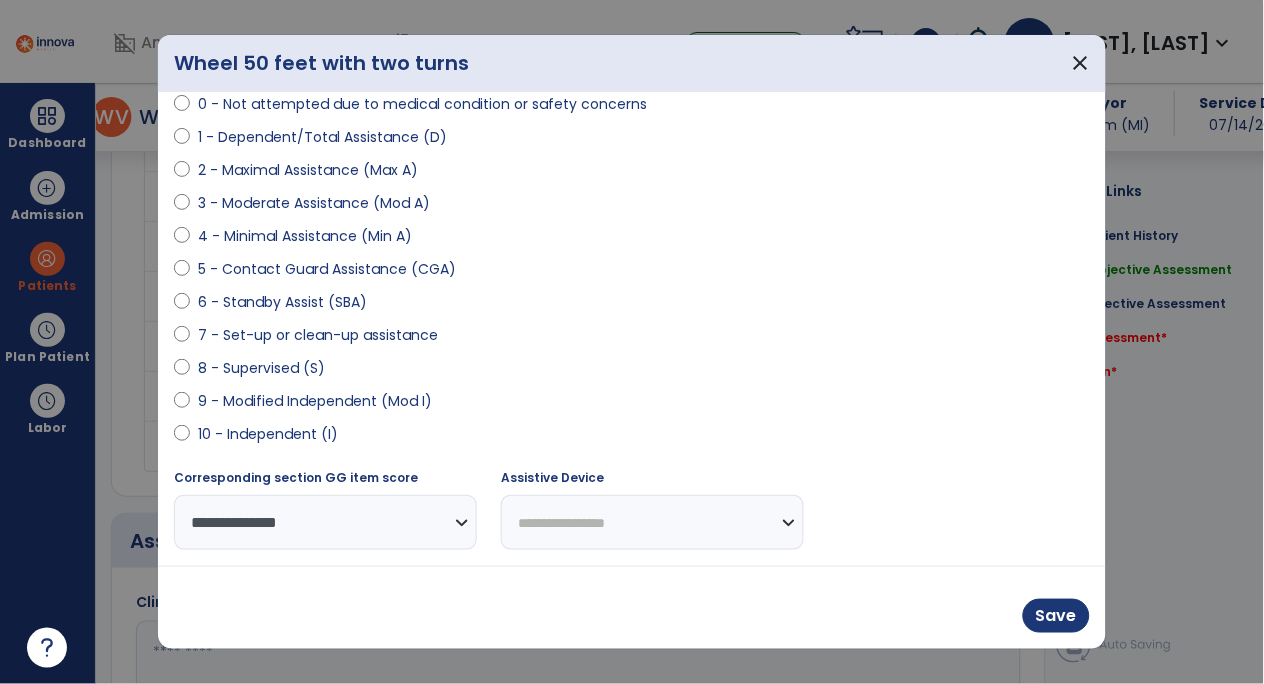 select on "**********" 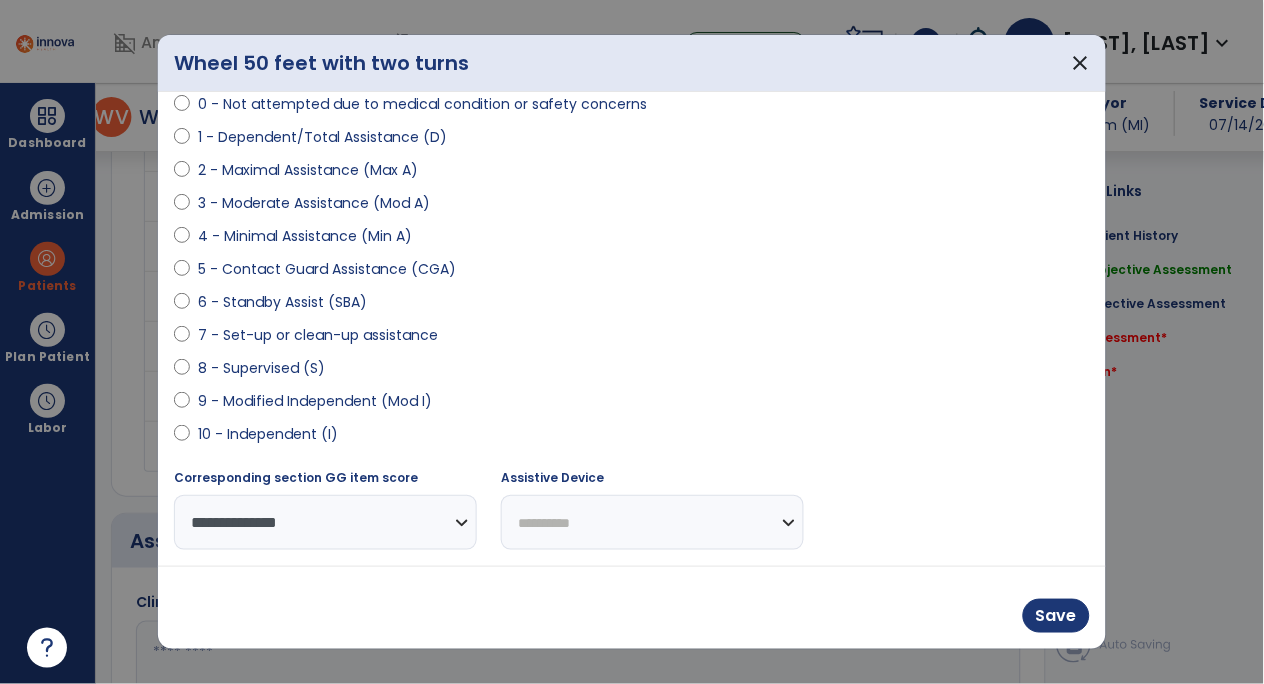 click on "**********" at bounding box center [652, 522] 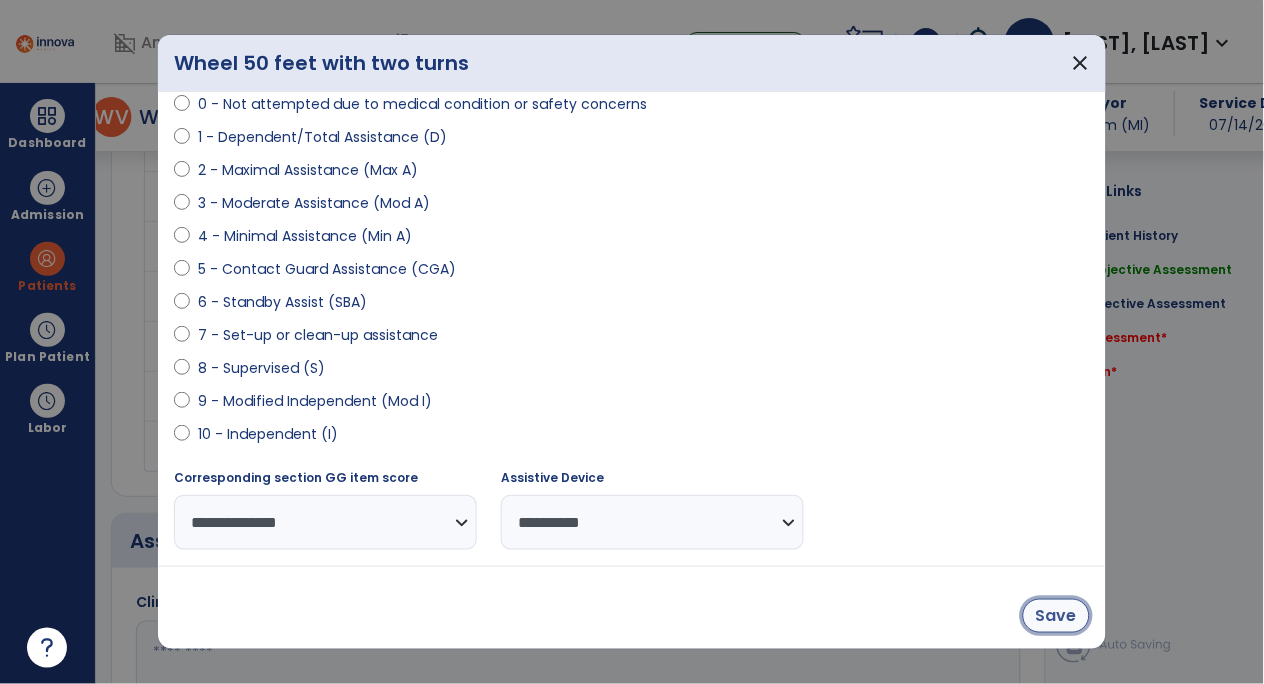 click on "Save" at bounding box center [1056, 616] 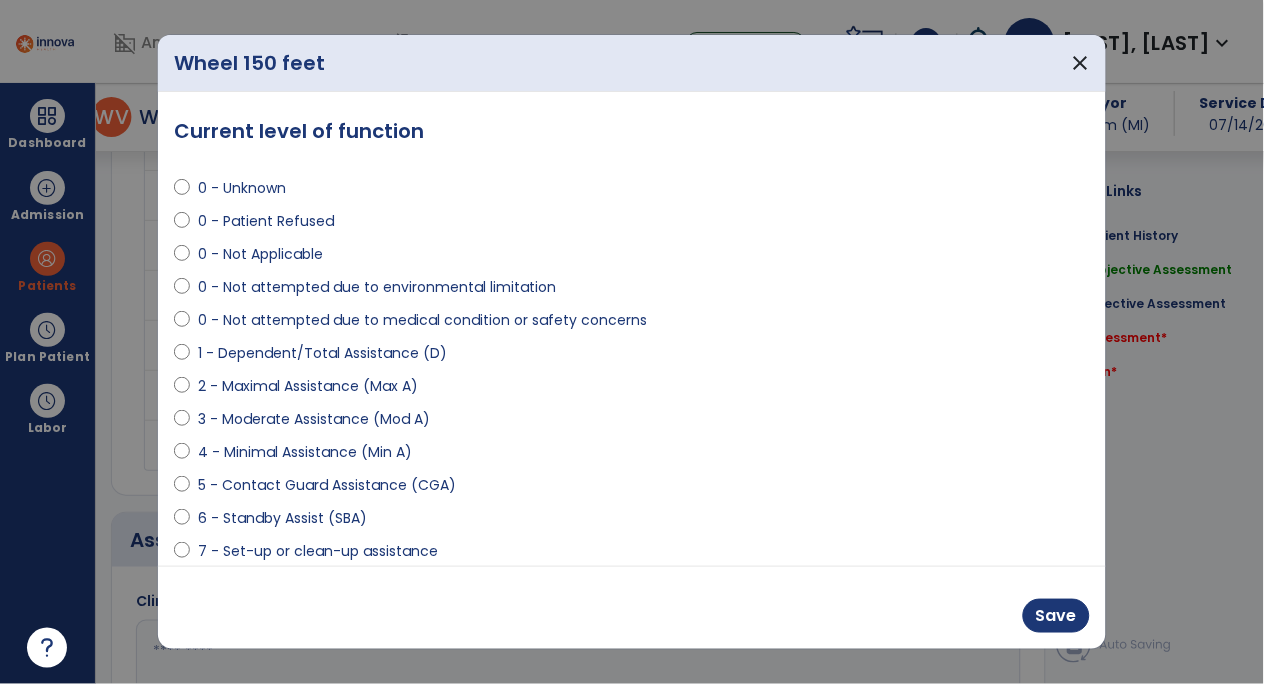 scroll, scrollTop: 2327, scrollLeft: 0, axis: vertical 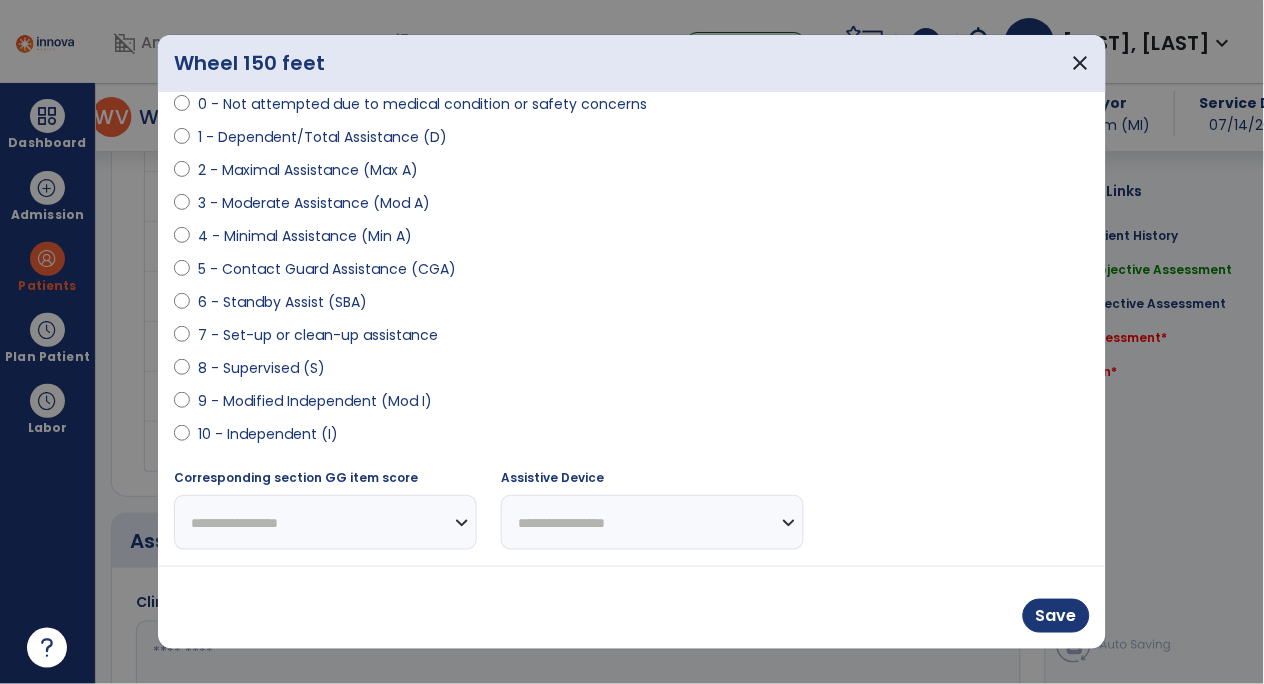 click on "9 - Modified Independent (Mod I)" at bounding box center [315, 401] 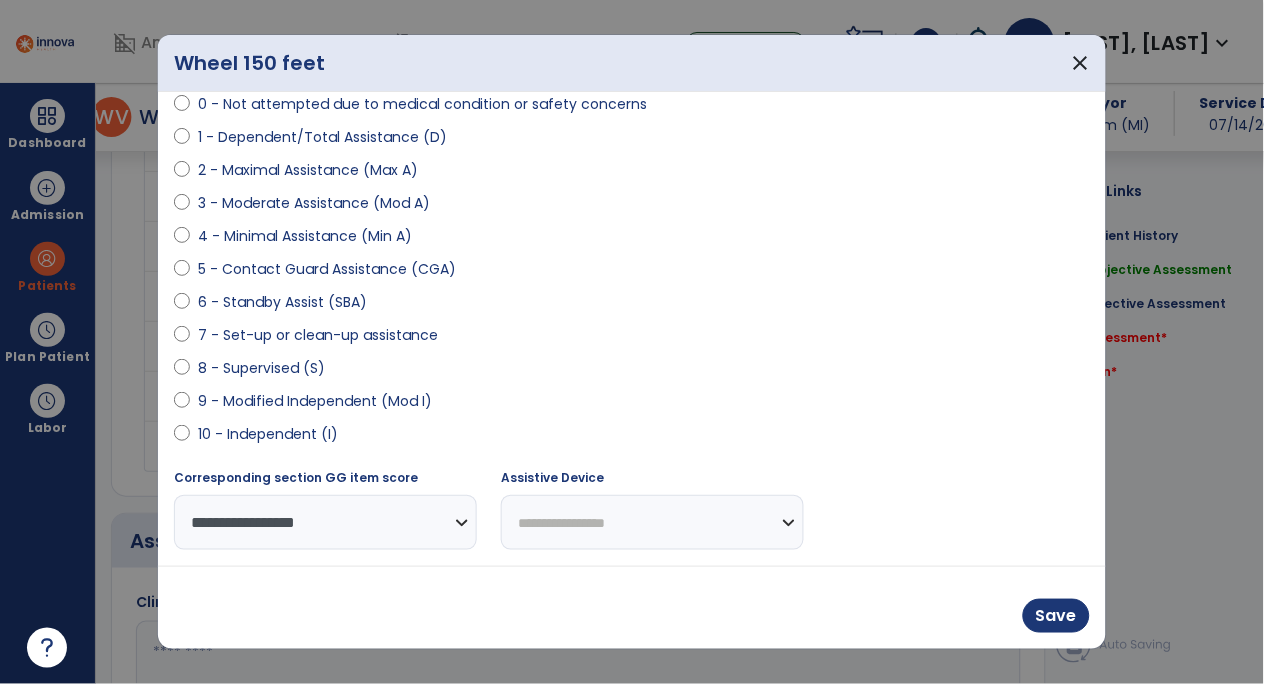 select on "**********" 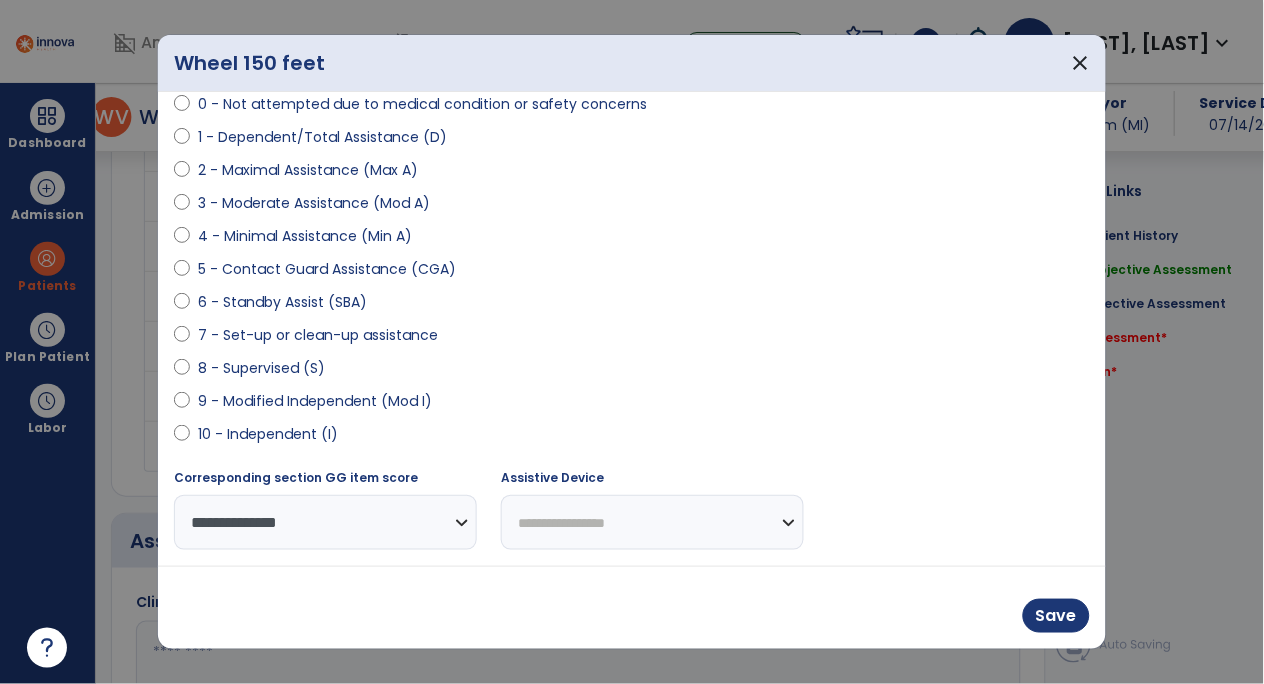 click on "**********" at bounding box center [652, 522] 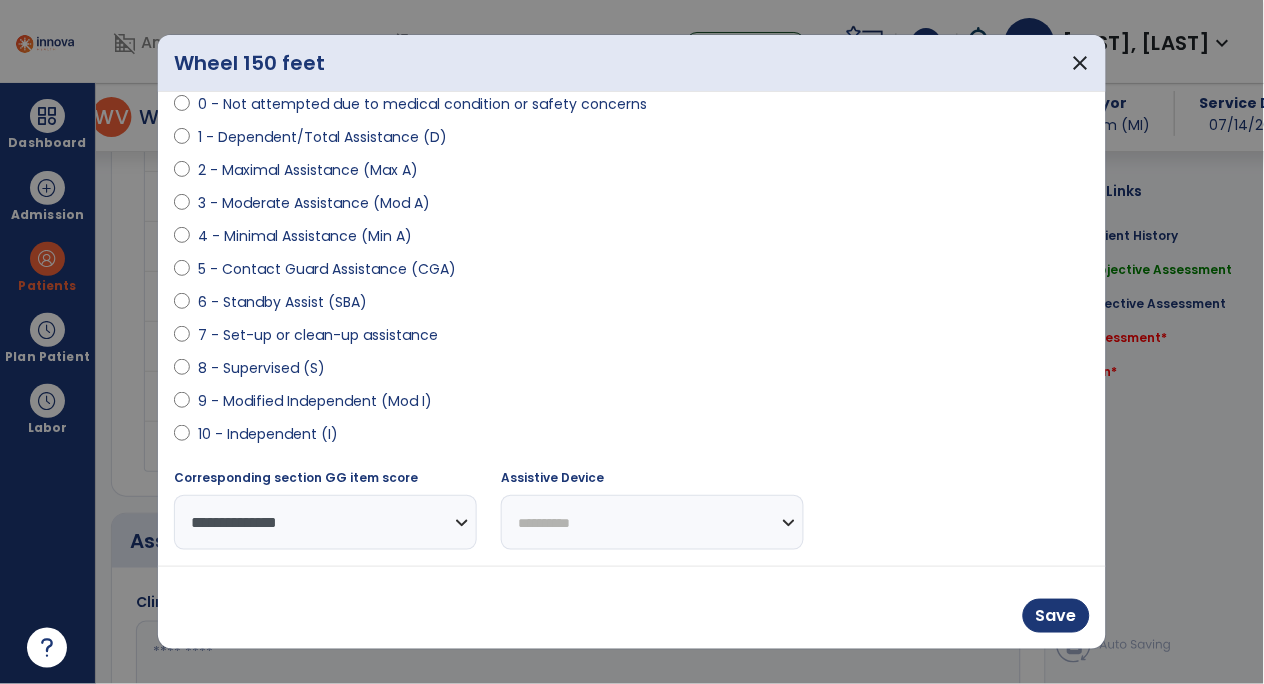 click on "**********" at bounding box center [652, 522] 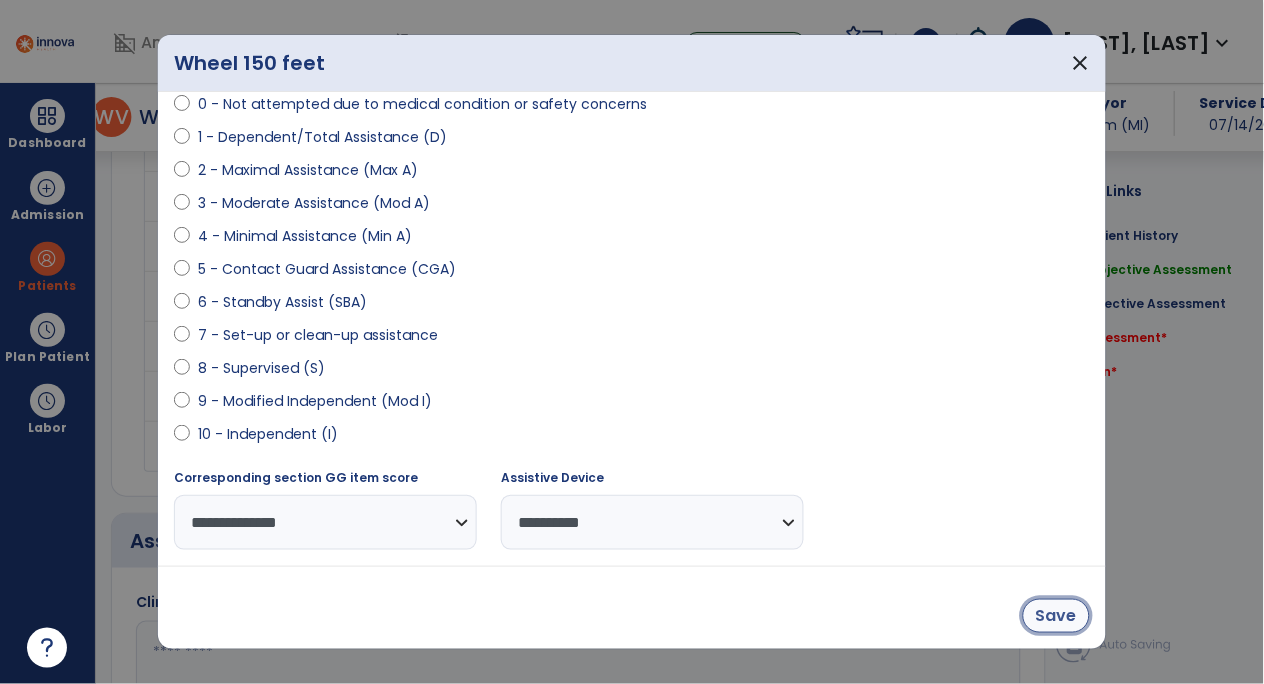 click on "Save" at bounding box center (1056, 616) 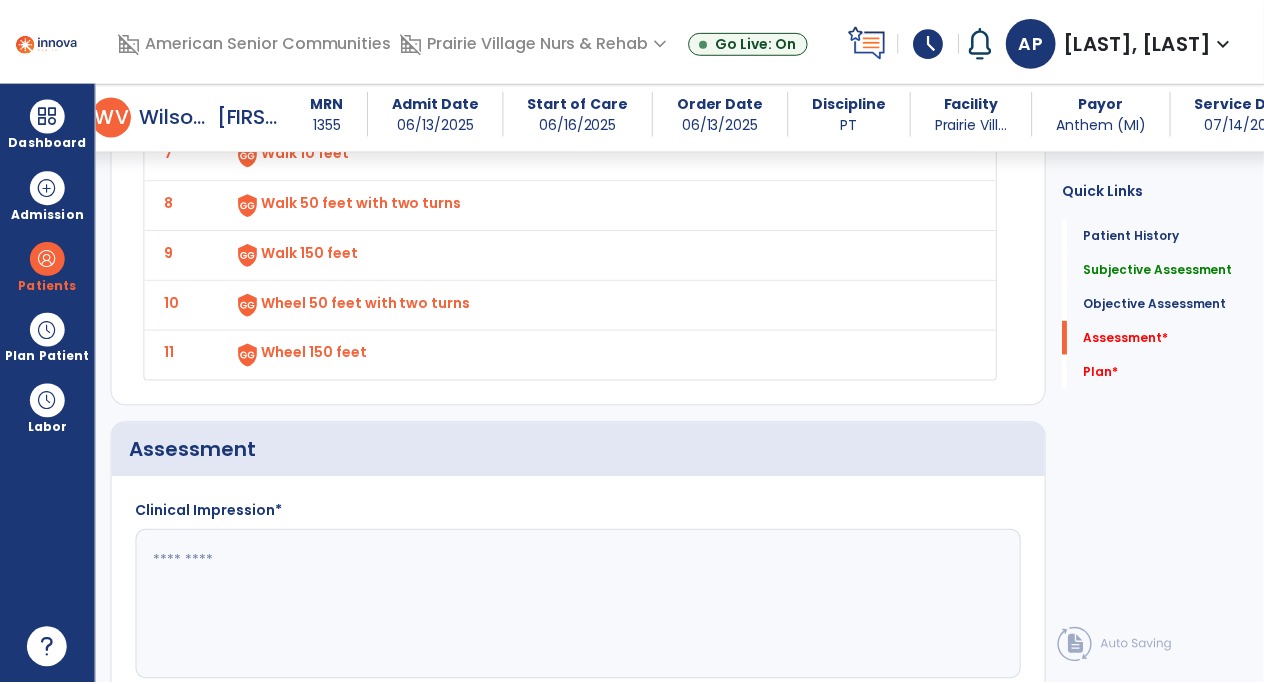 scroll, scrollTop: 2384, scrollLeft: 0, axis: vertical 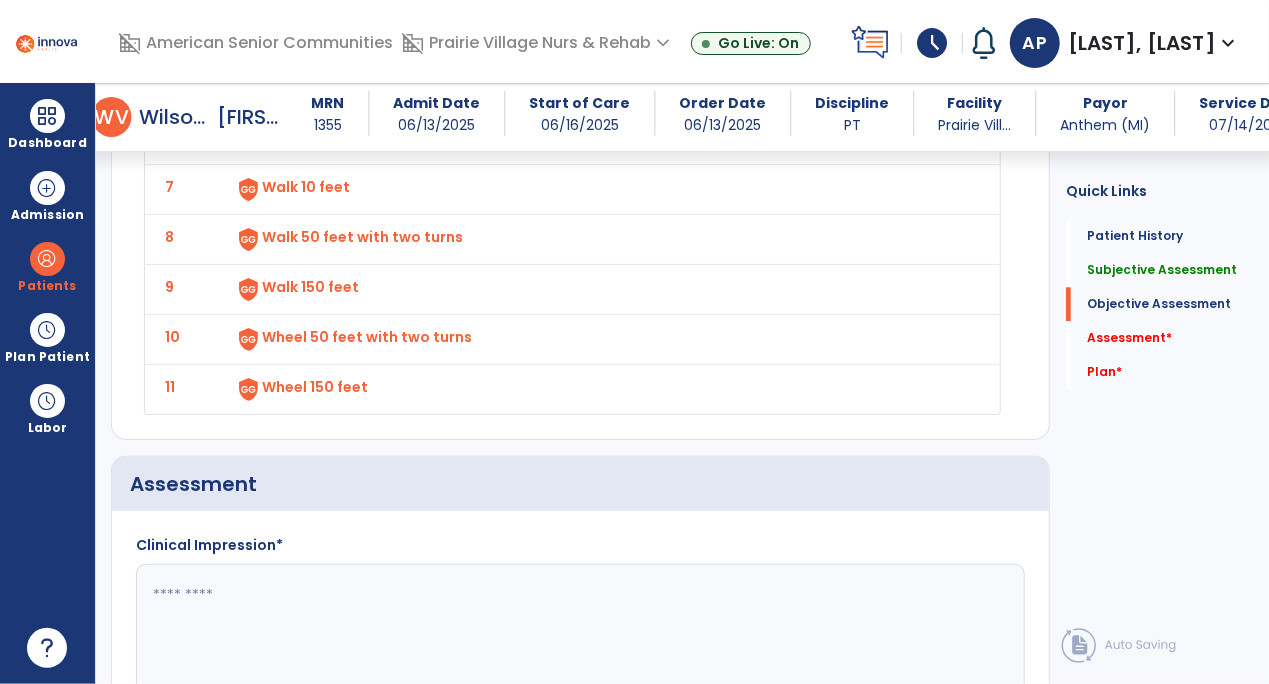 click on "Walk 150 feet" at bounding box center (370, -113) 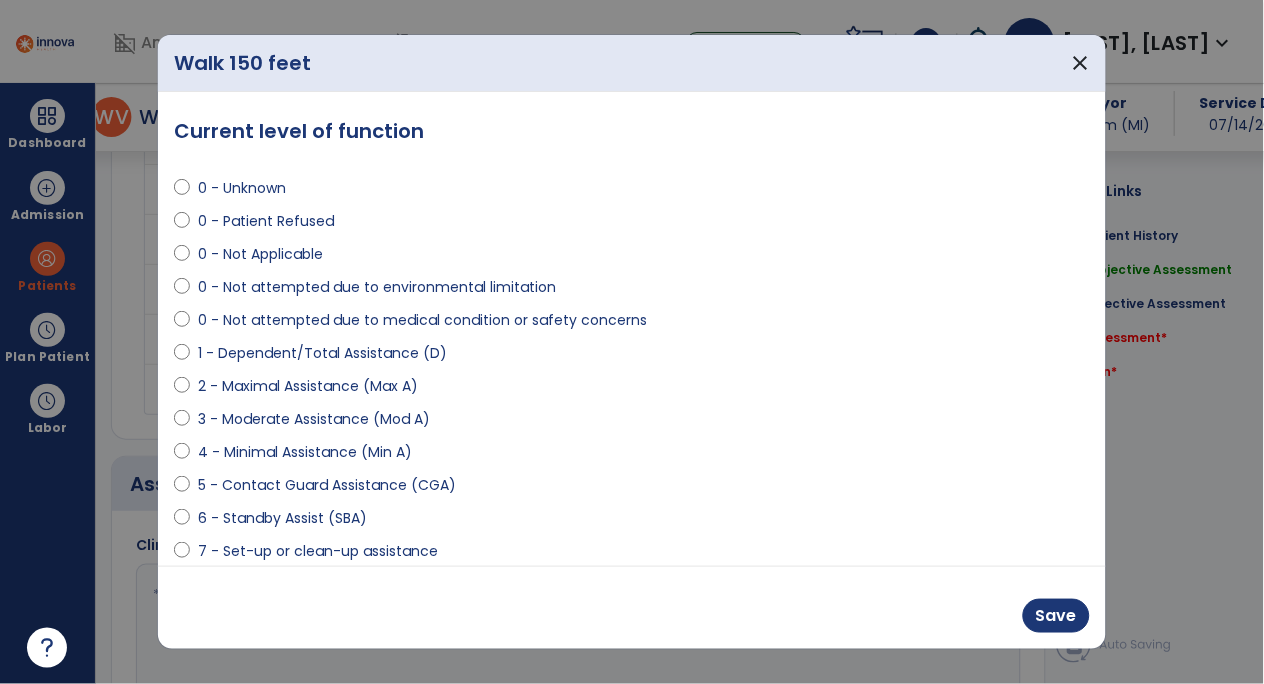 scroll, scrollTop: 2384, scrollLeft: 0, axis: vertical 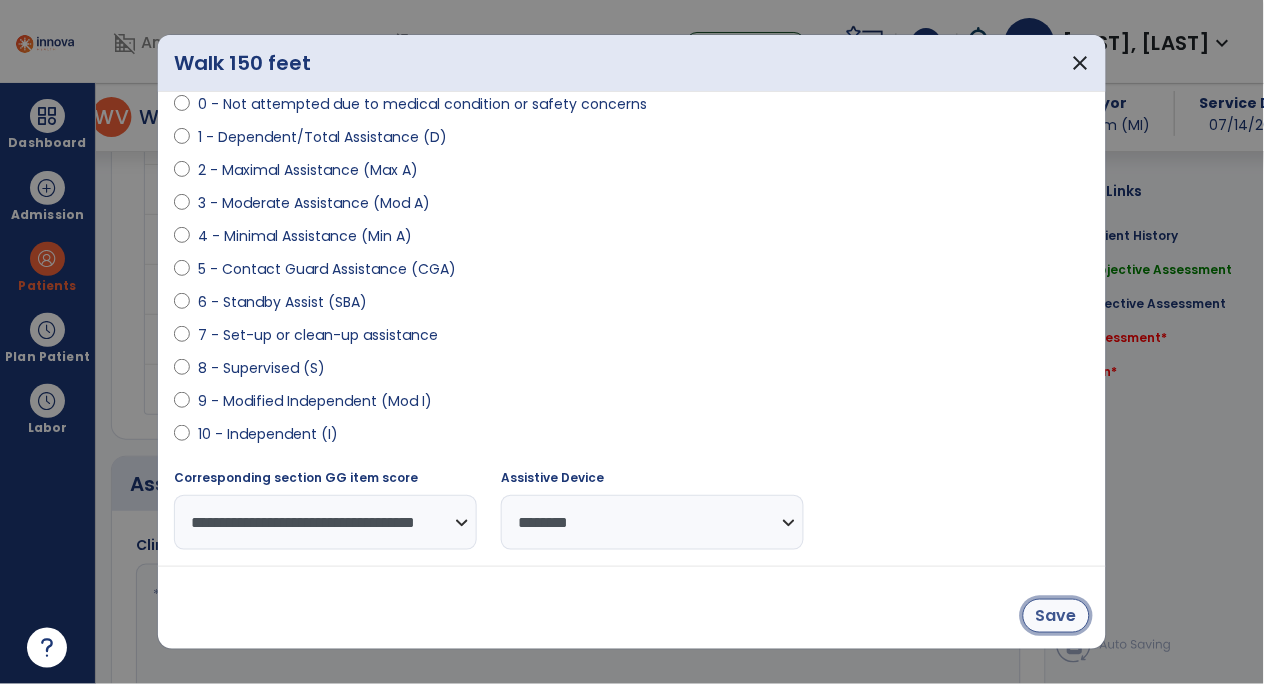 click on "Save" at bounding box center (1056, 616) 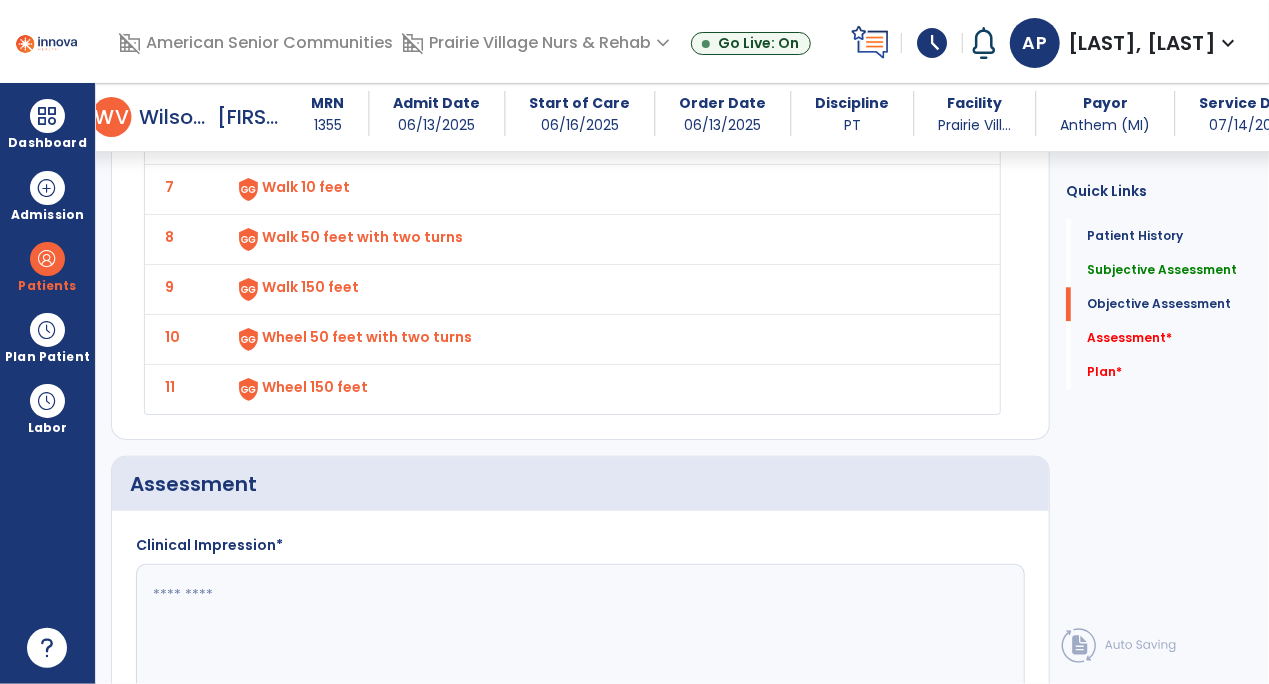 click 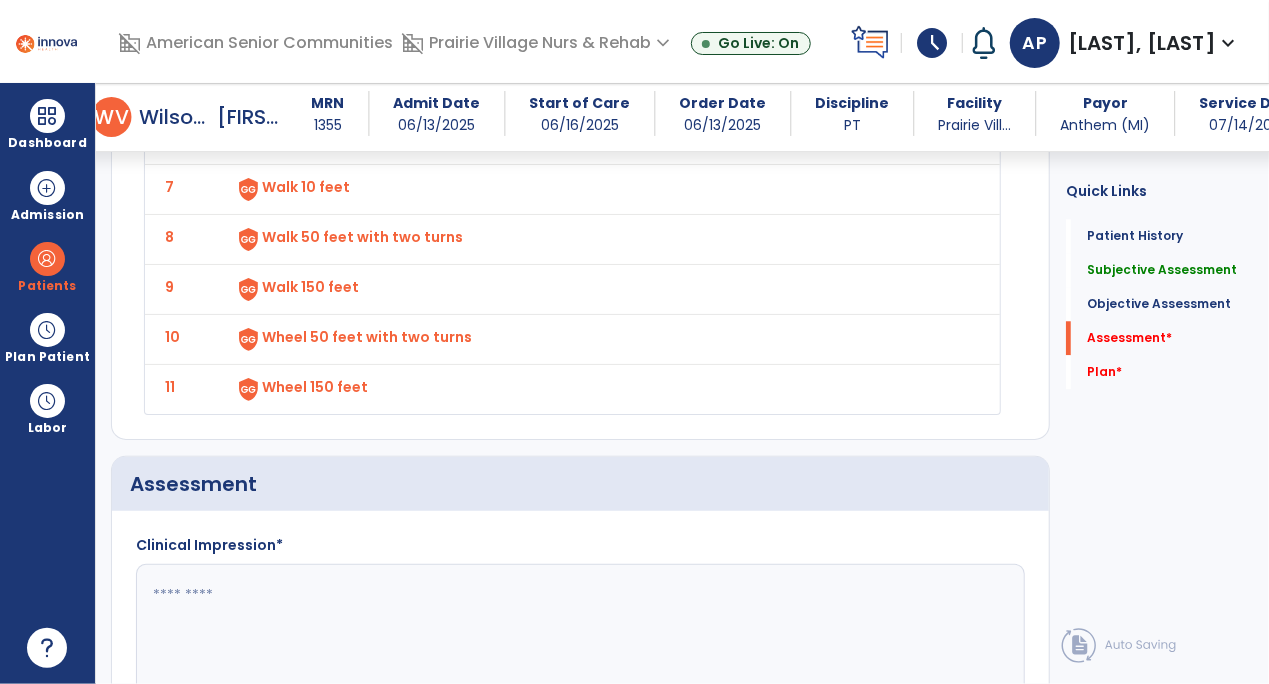 scroll, scrollTop: 2556, scrollLeft: 0, axis: vertical 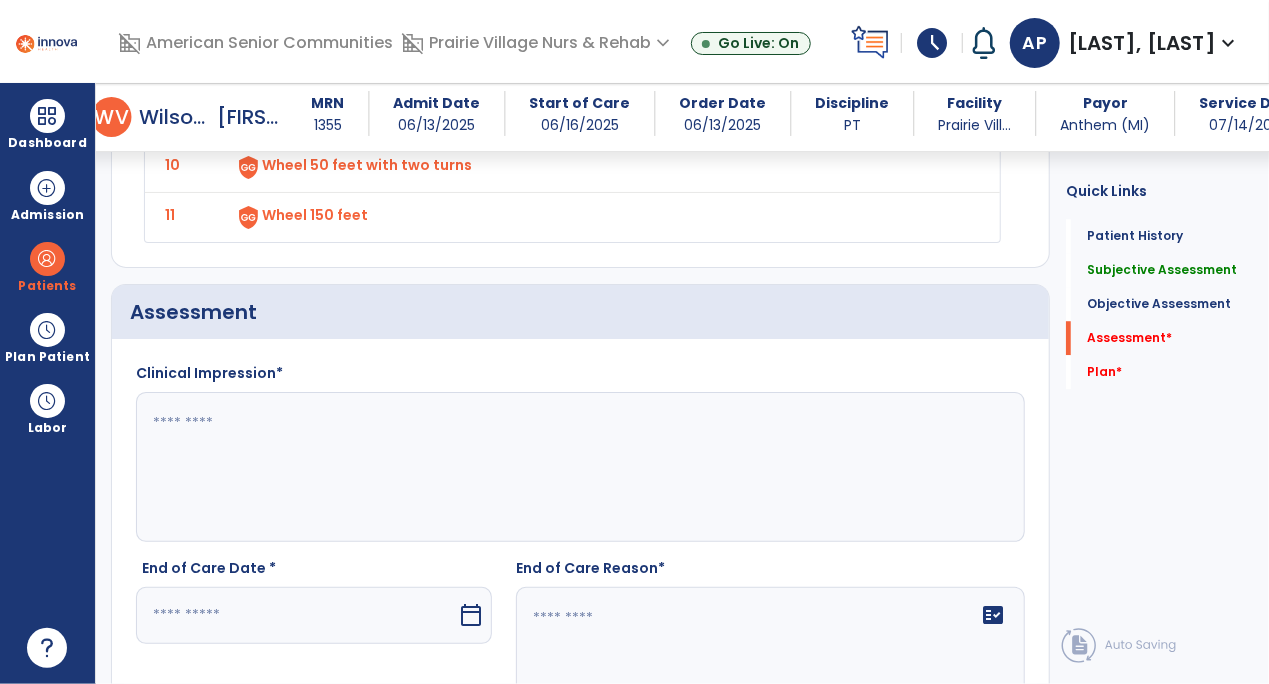 click 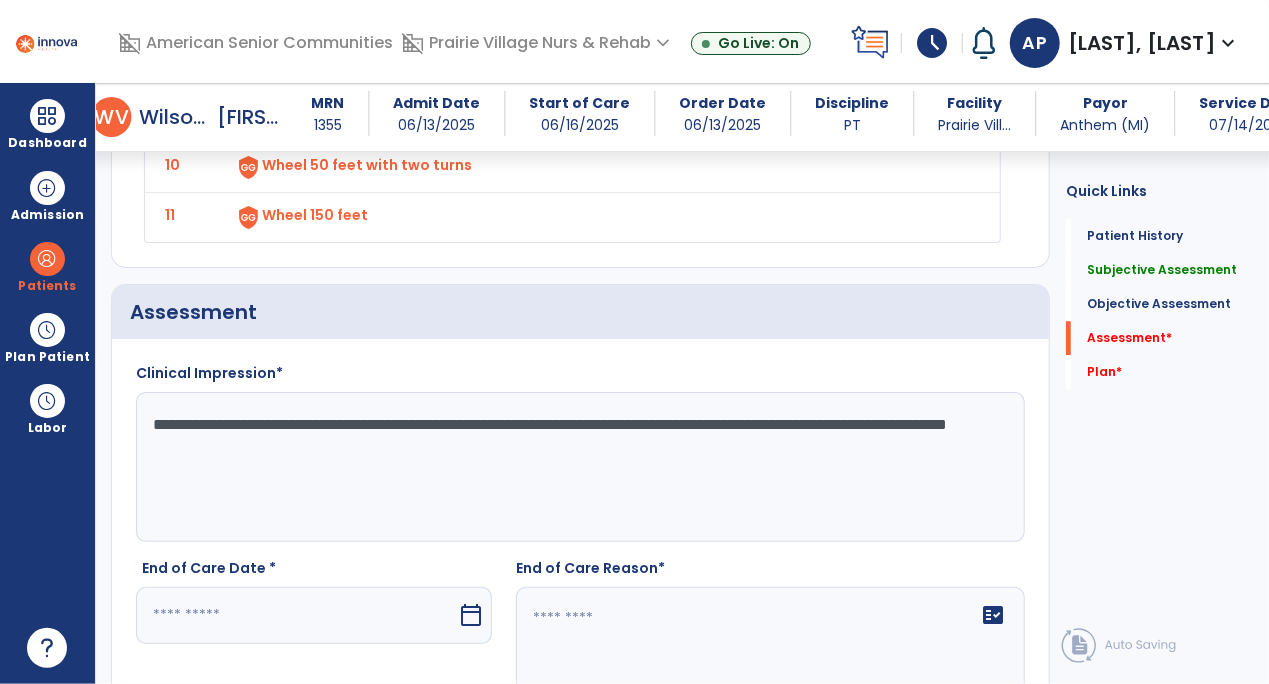 click on "**********" 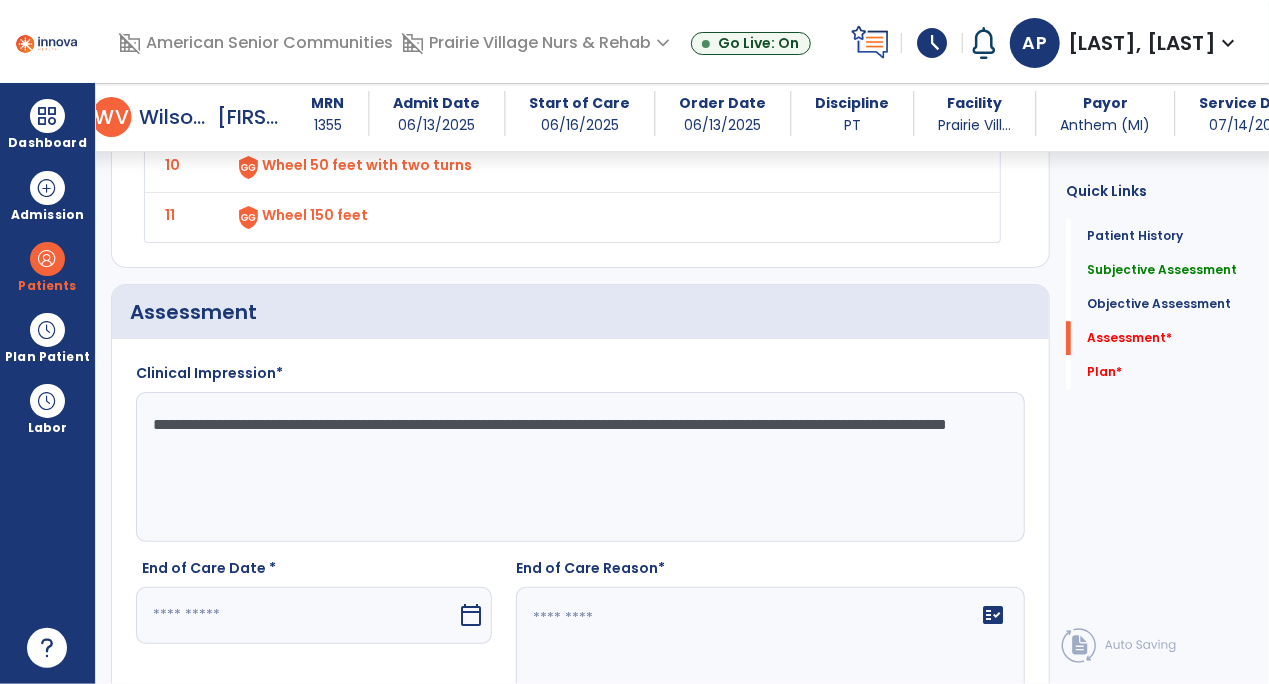 click on "**********" 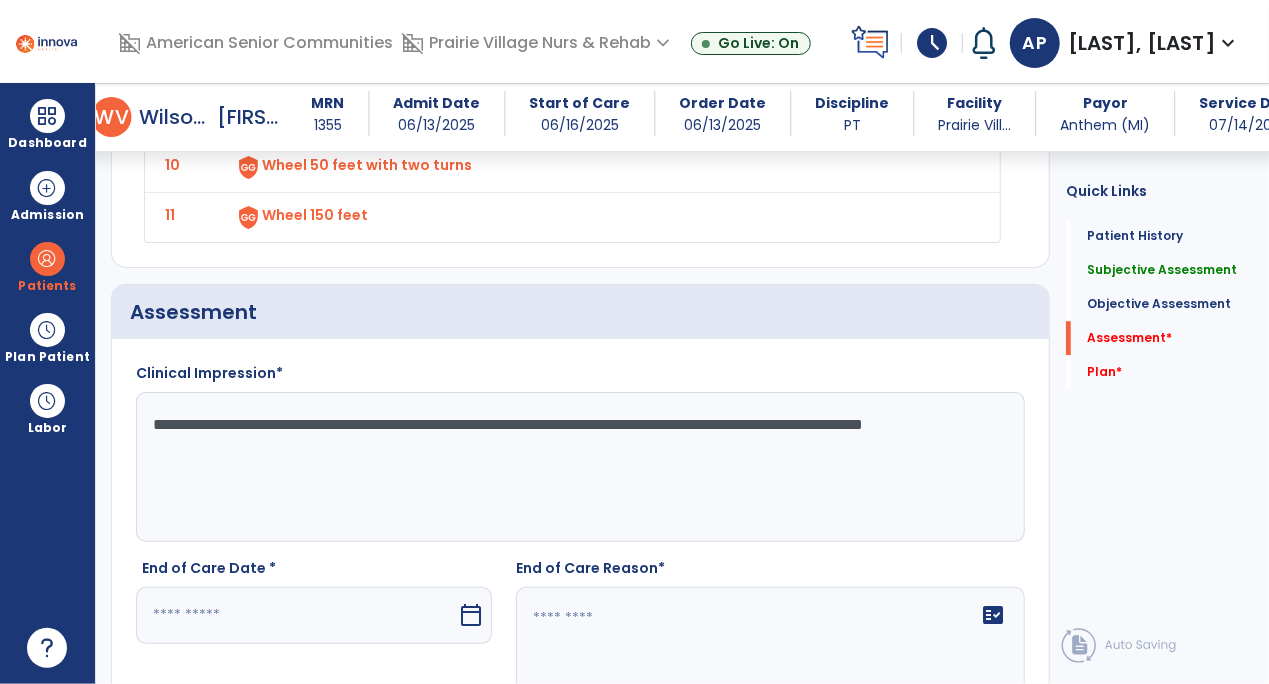 type on "**********" 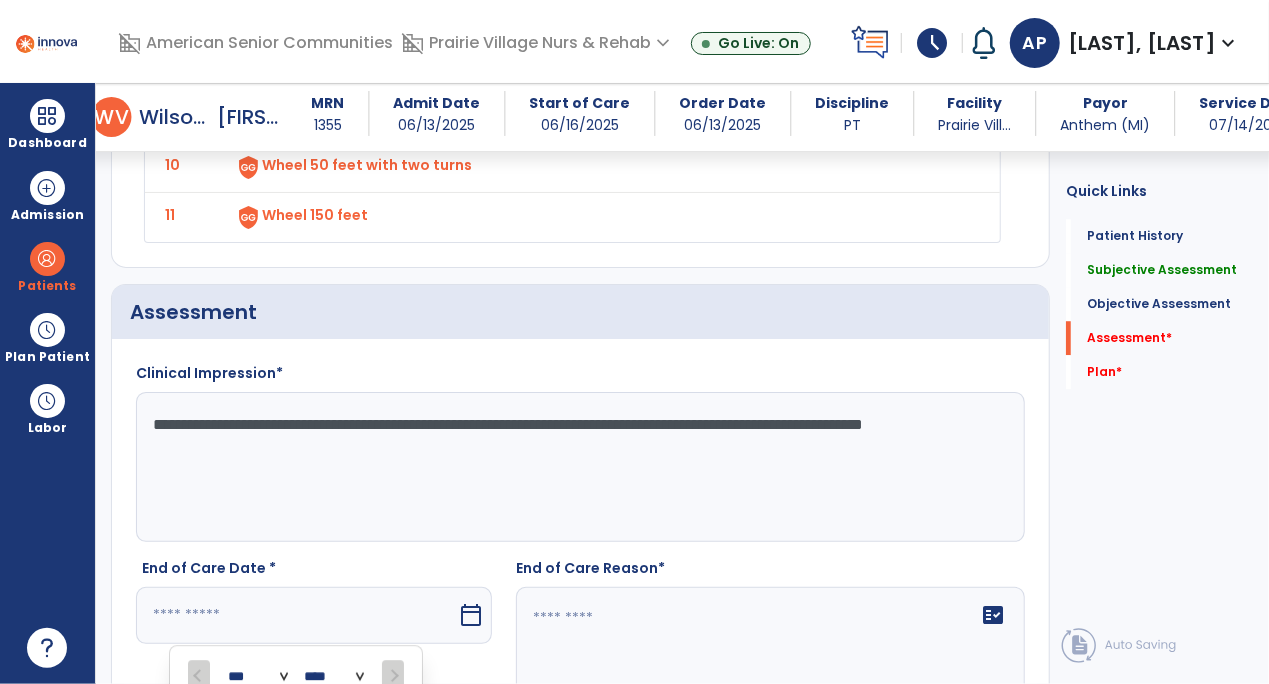 scroll, scrollTop: 2989, scrollLeft: 0, axis: vertical 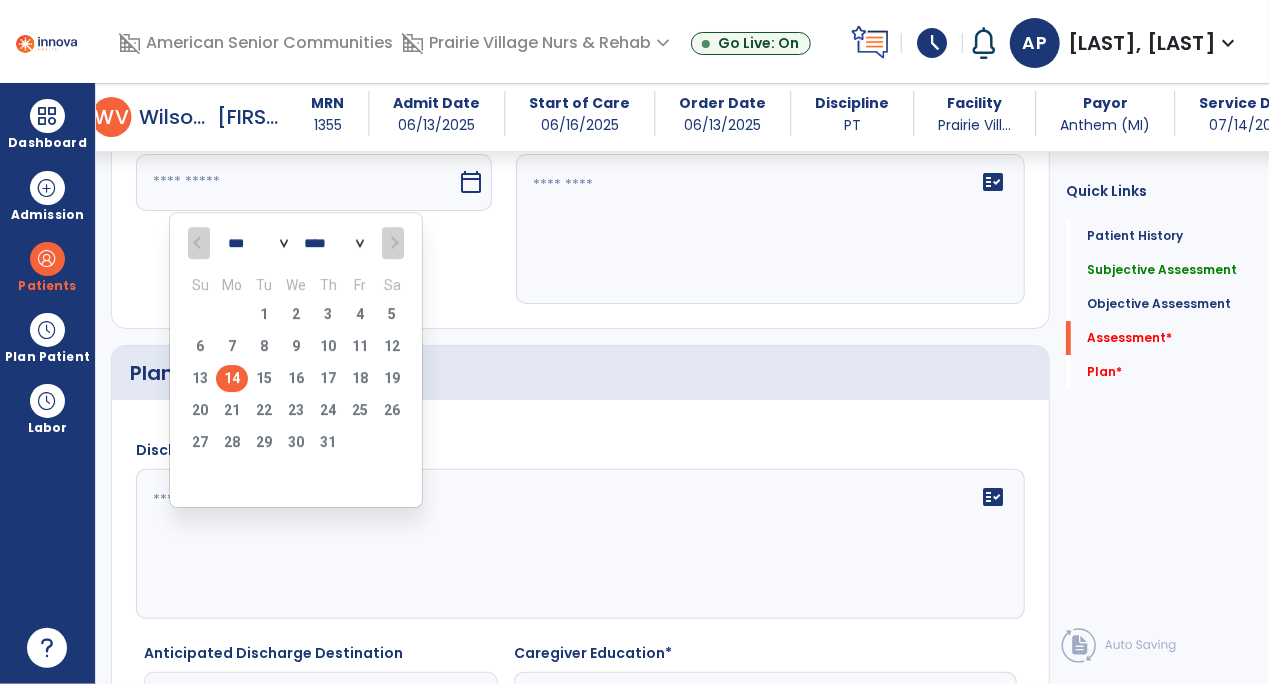 click on "14" at bounding box center (232, 378) 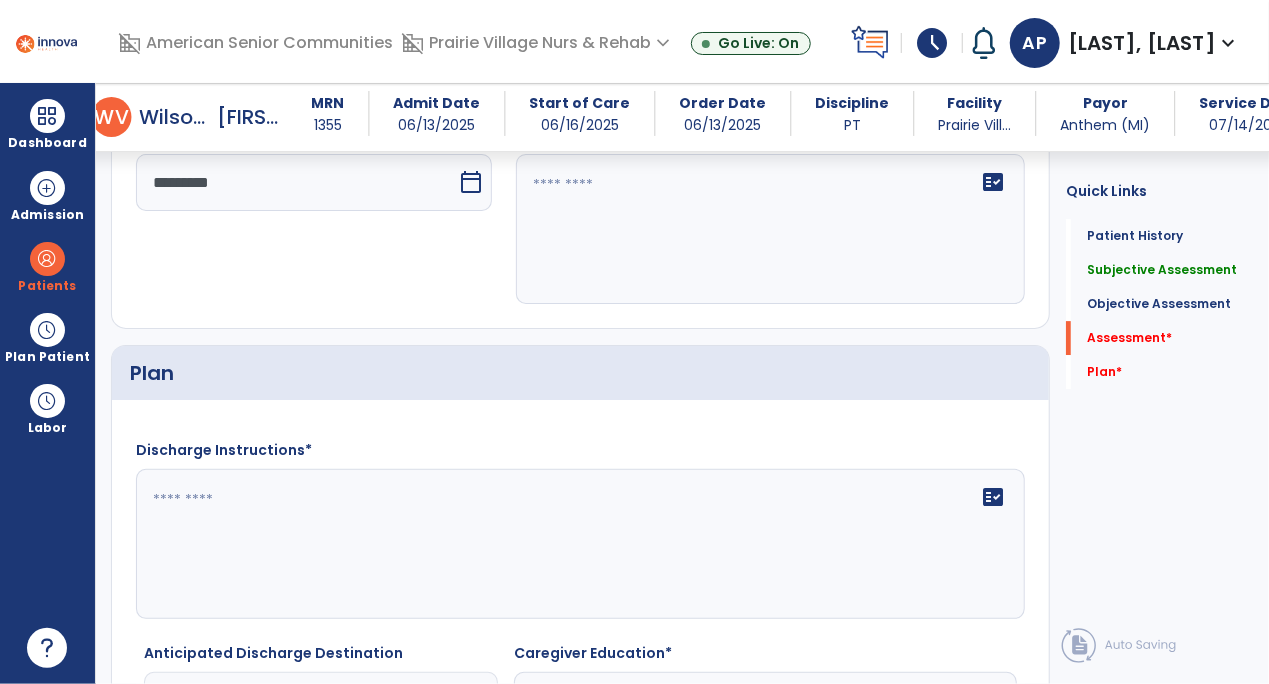 click 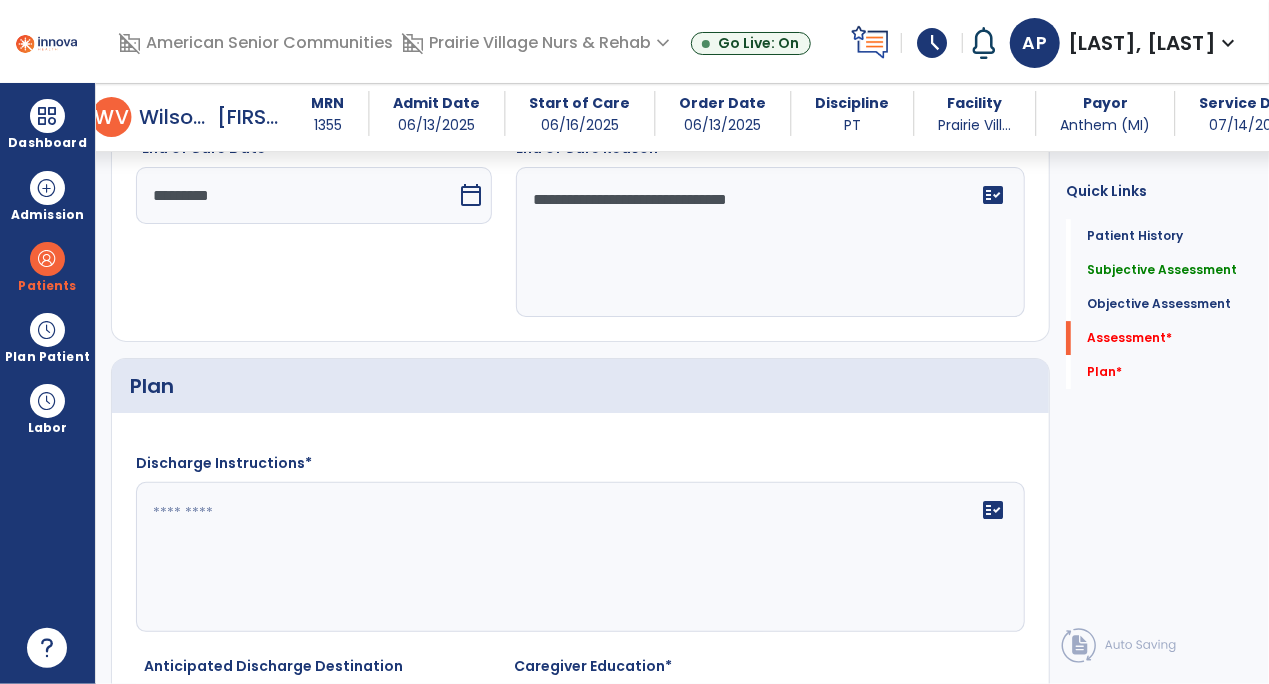scroll, scrollTop: 2989, scrollLeft: 0, axis: vertical 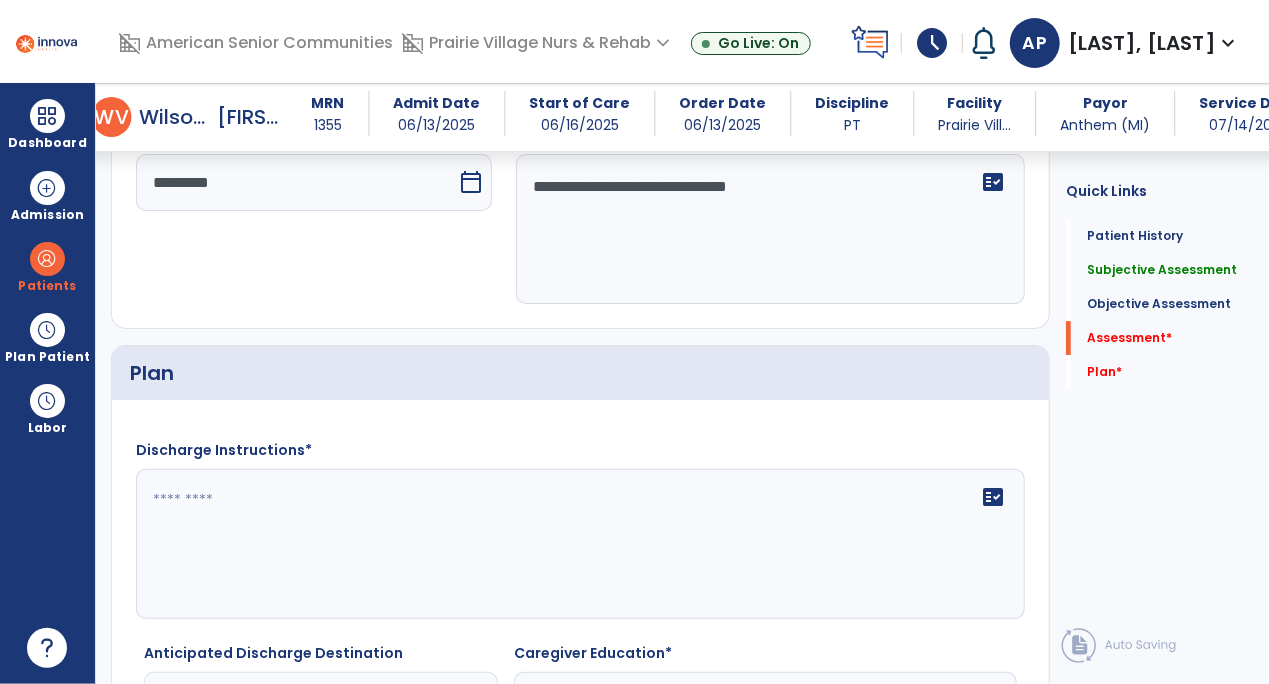type on "**********" 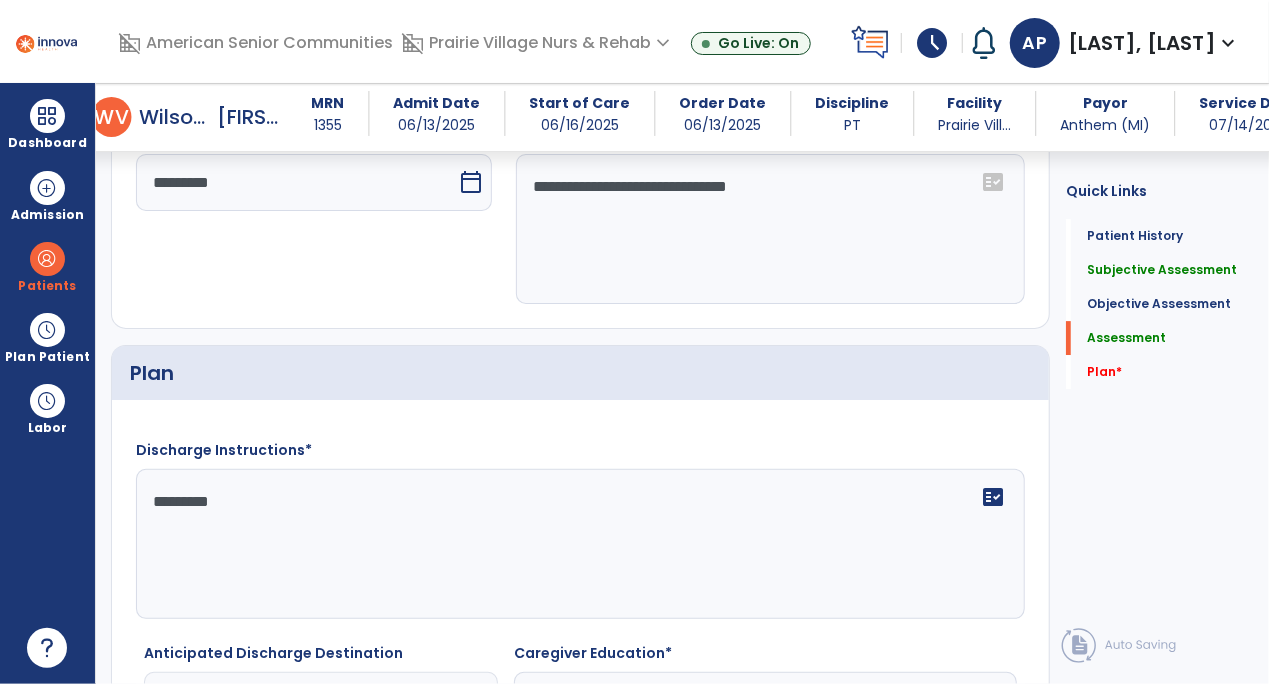 type on "**********" 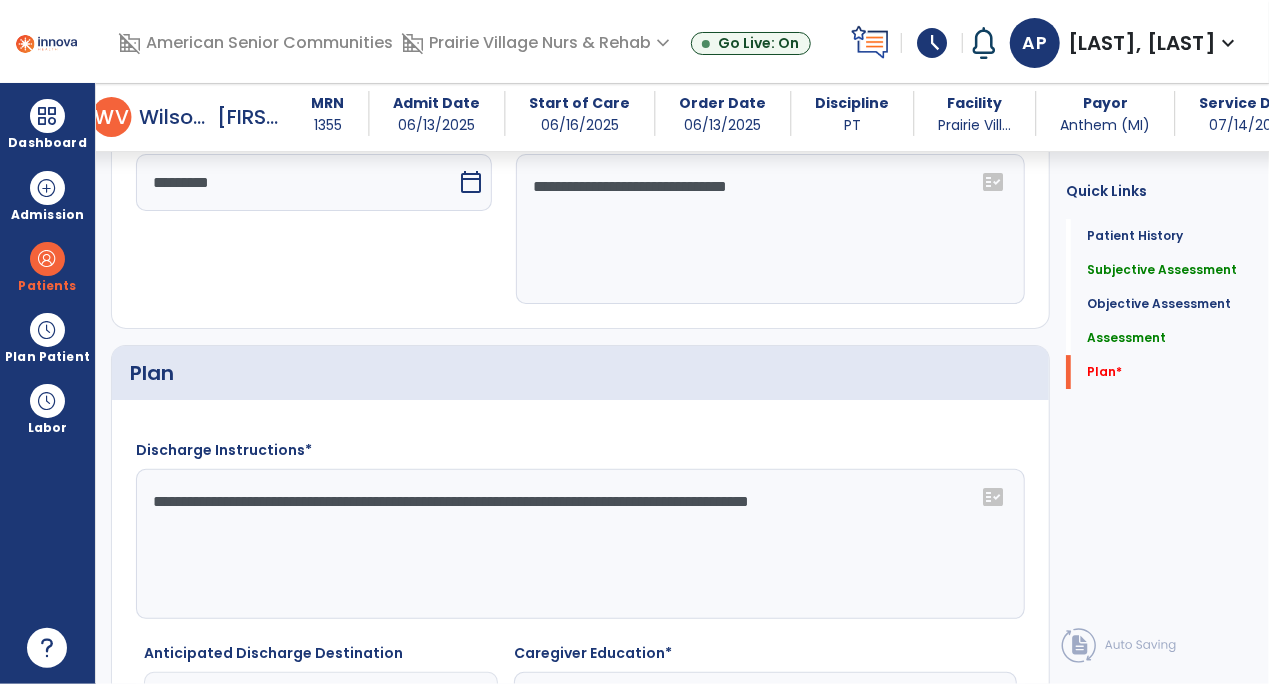 scroll, scrollTop: 3191, scrollLeft: 0, axis: vertical 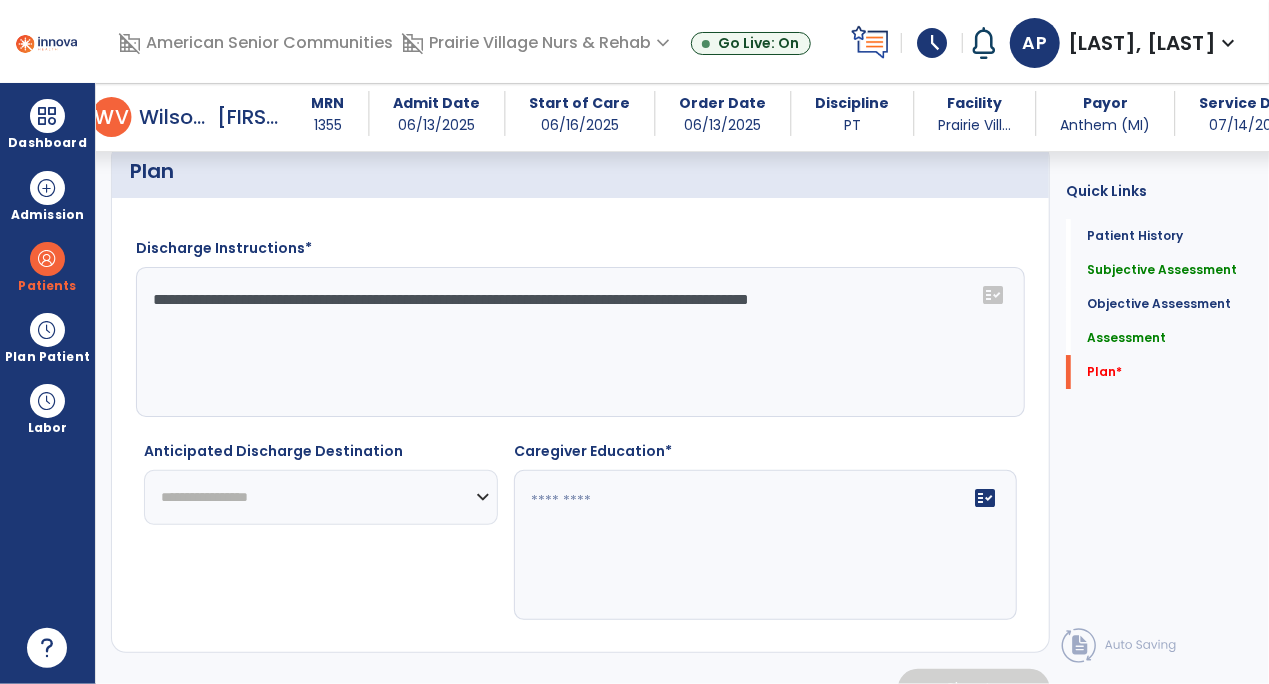 type on "**********" 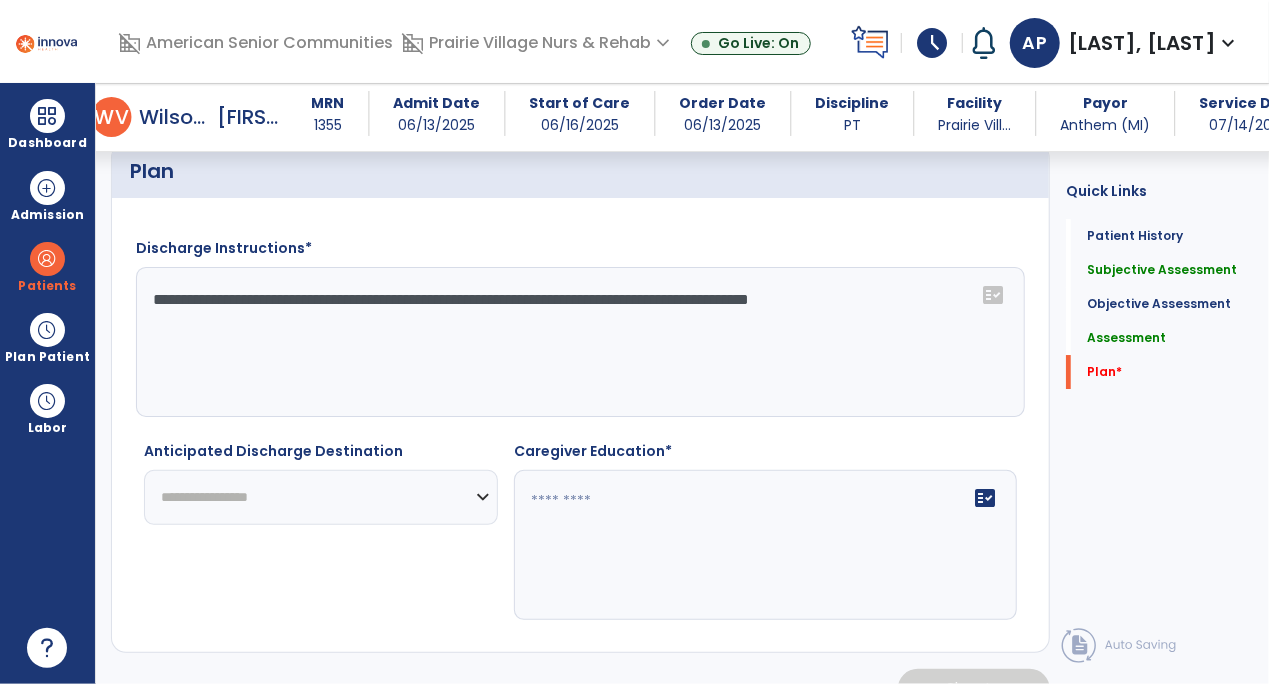 select on "****" 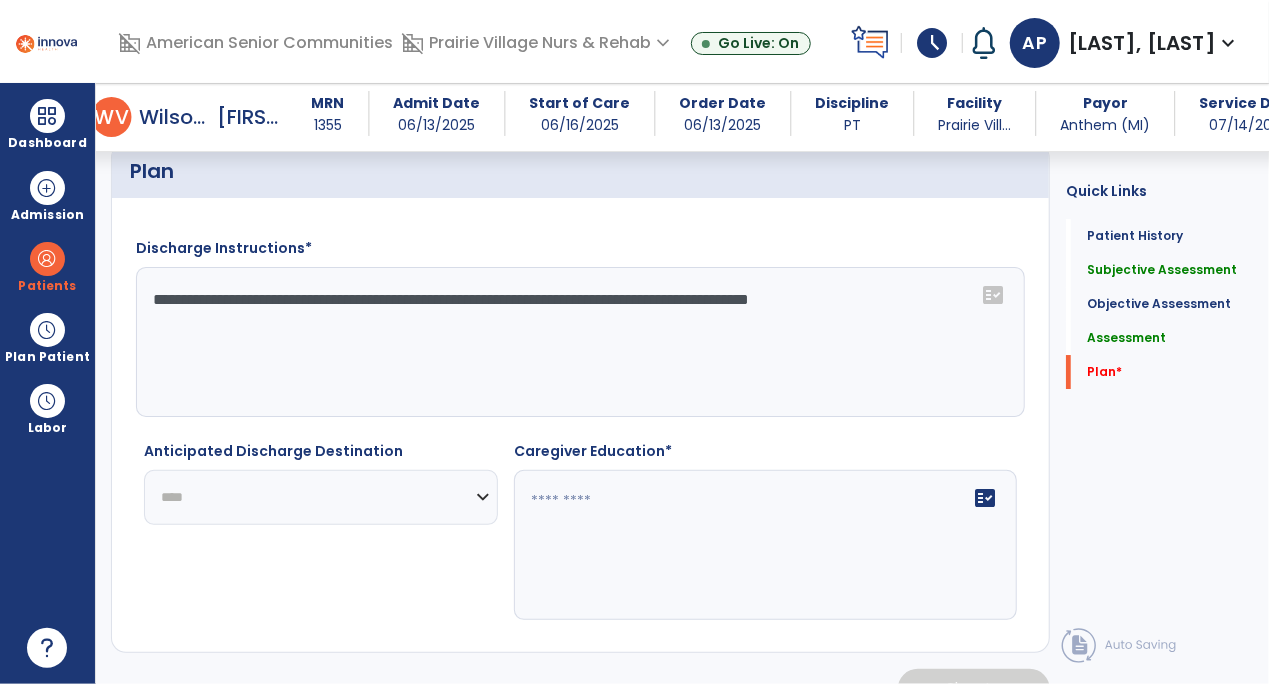 click on "**********" 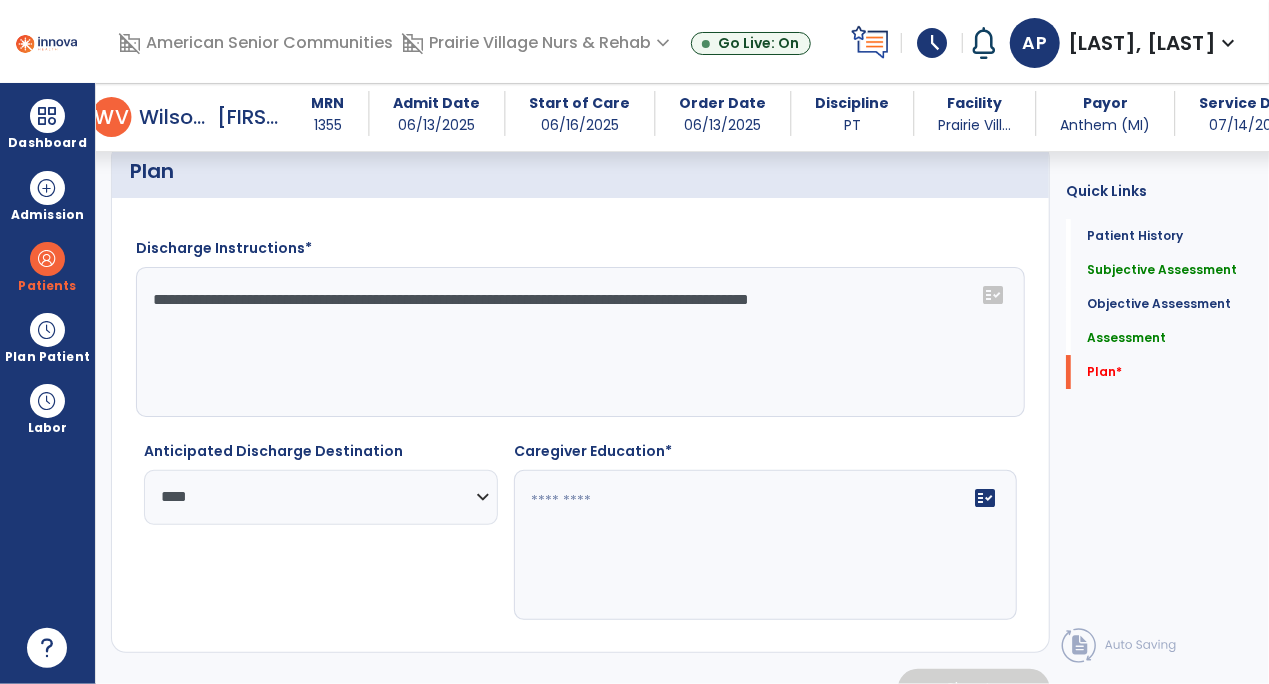 click on "fact_check" 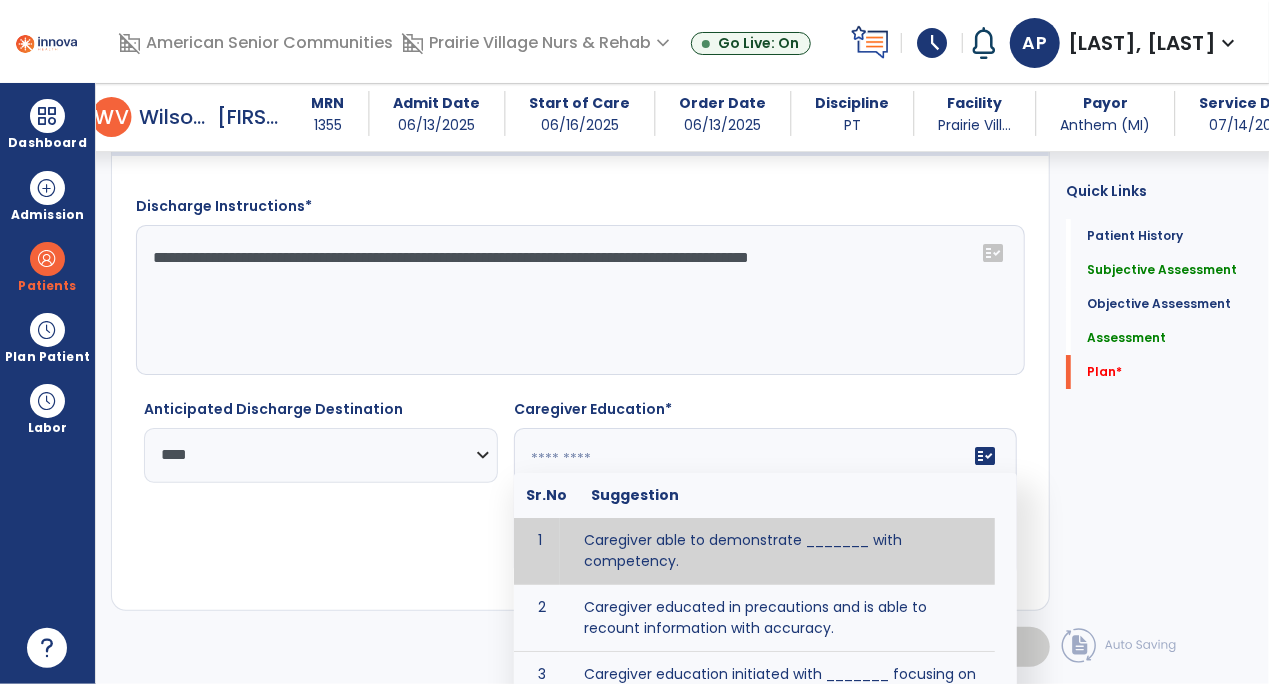 scroll, scrollTop: 3220, scrollLeft: 0, axis: vertical 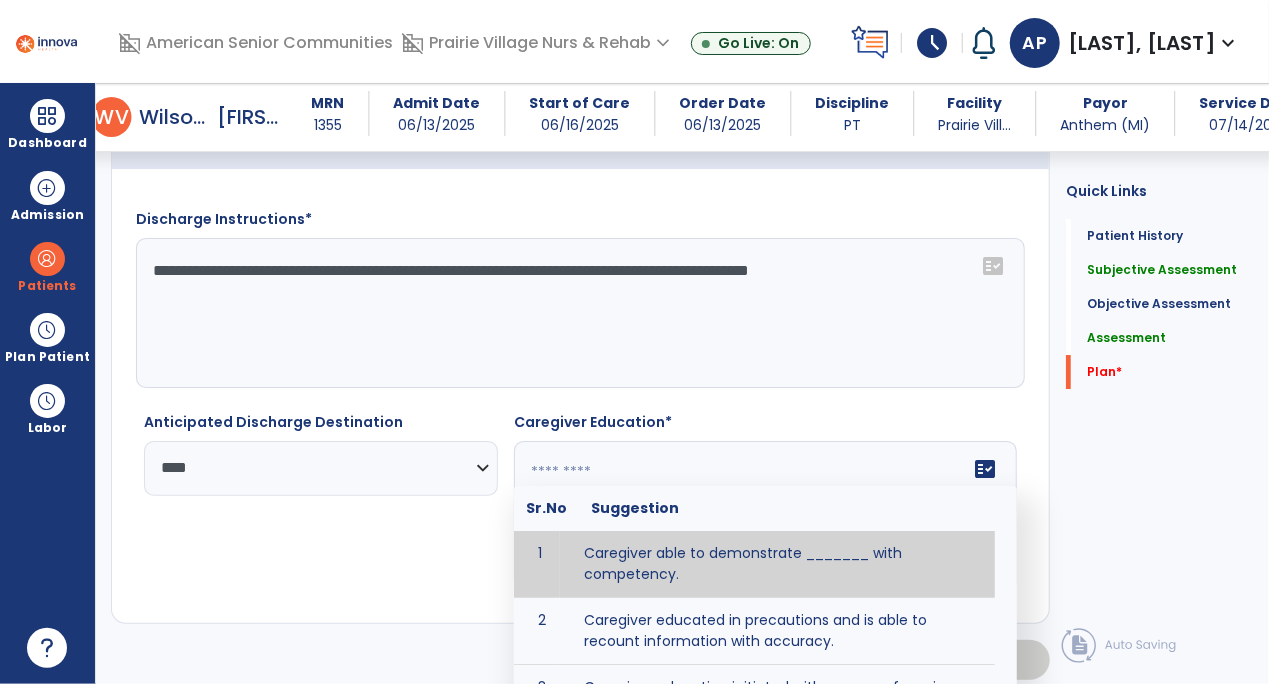 click on "**********" 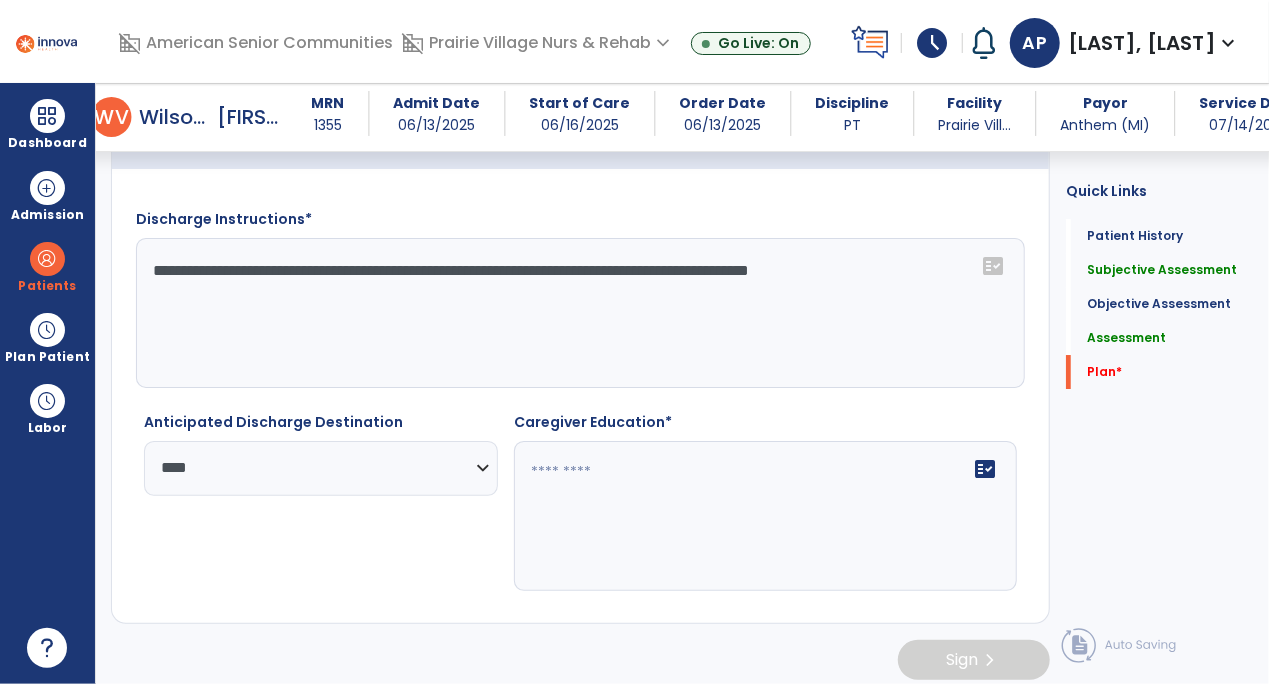 click 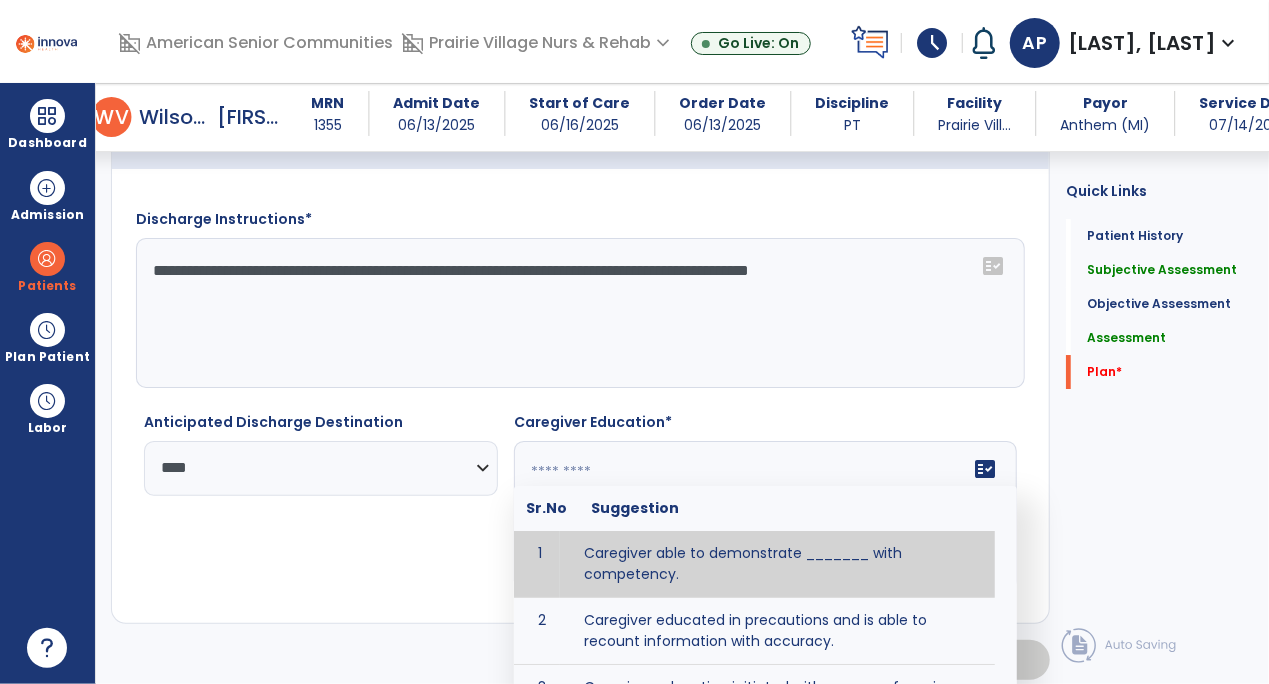 paste on "**********" 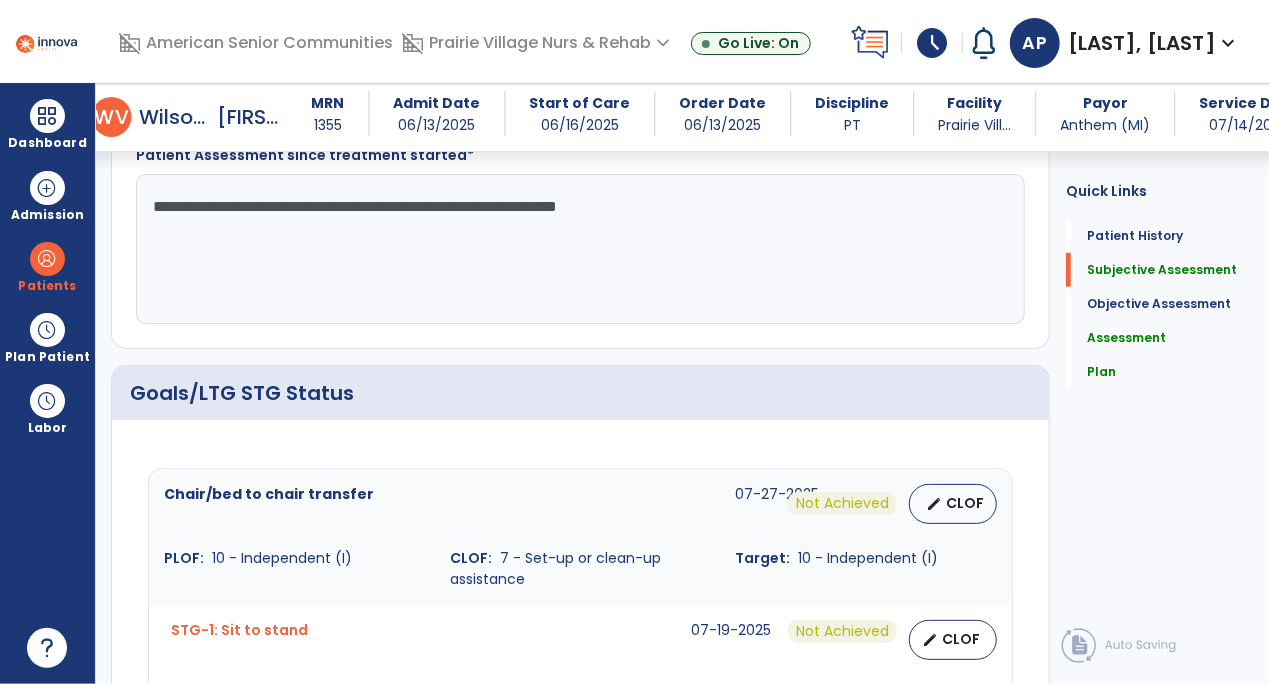 scroll, scrollTop: 563, scrollLeft: 0, axis: vertical 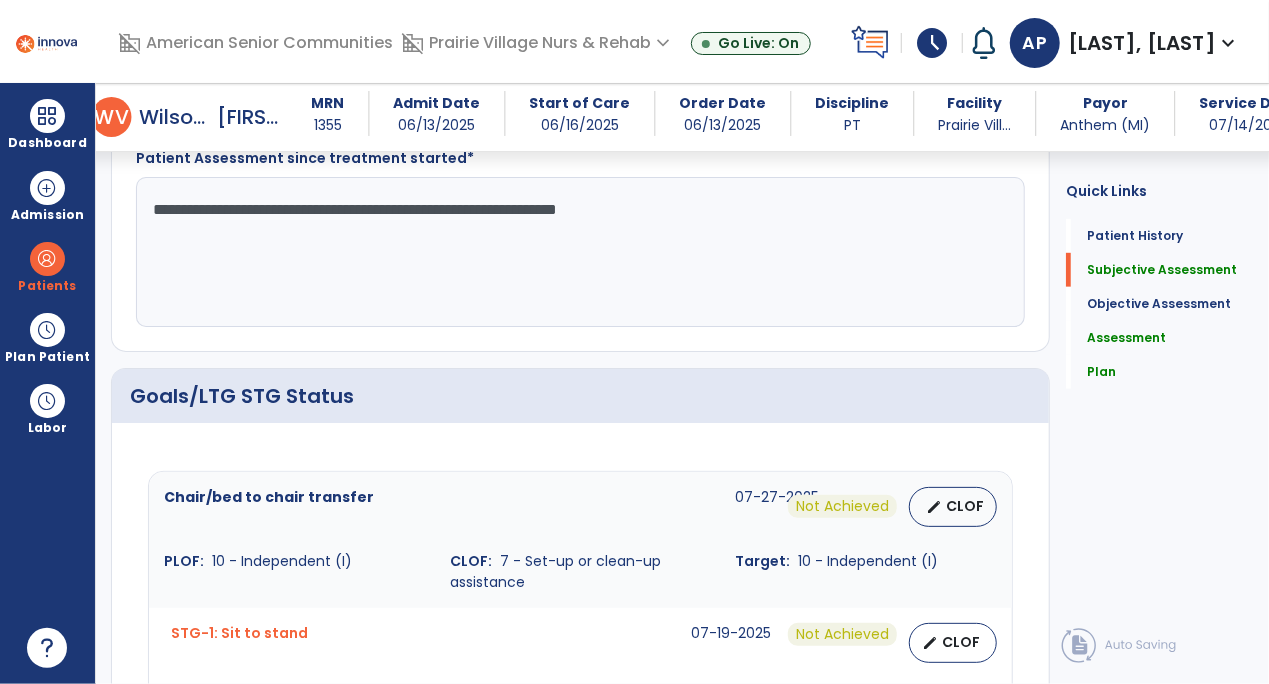 type on "**********" 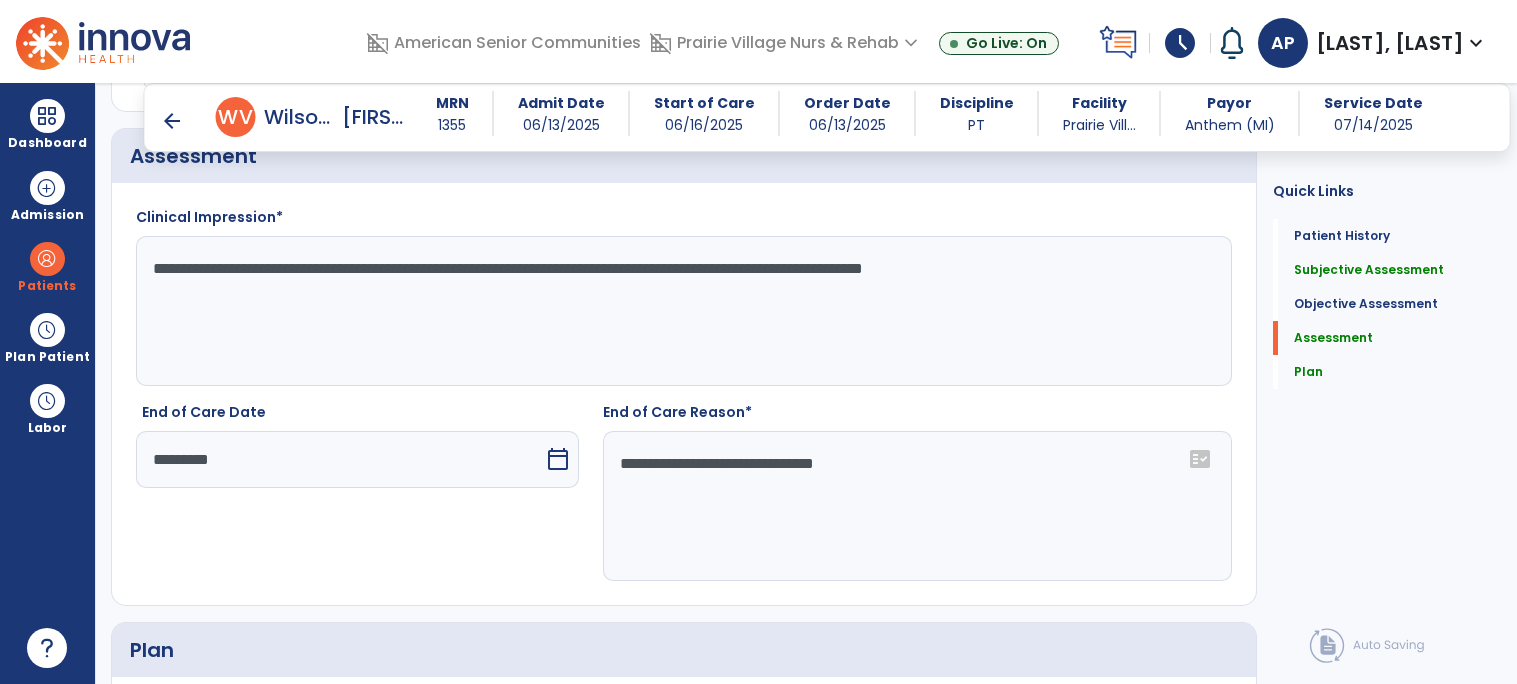 scroll, scrollTop: 2667, scrollLeft: 0, axis: vertical 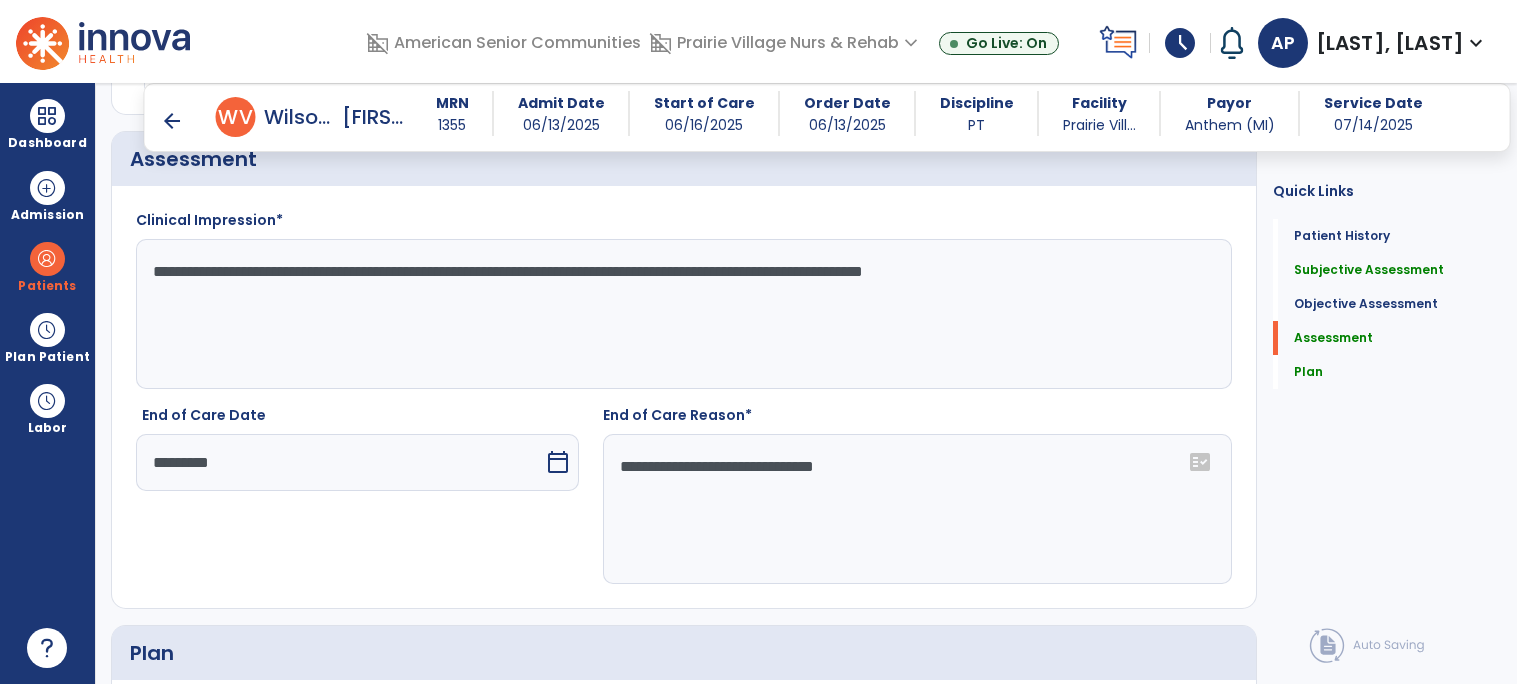click on "**********" 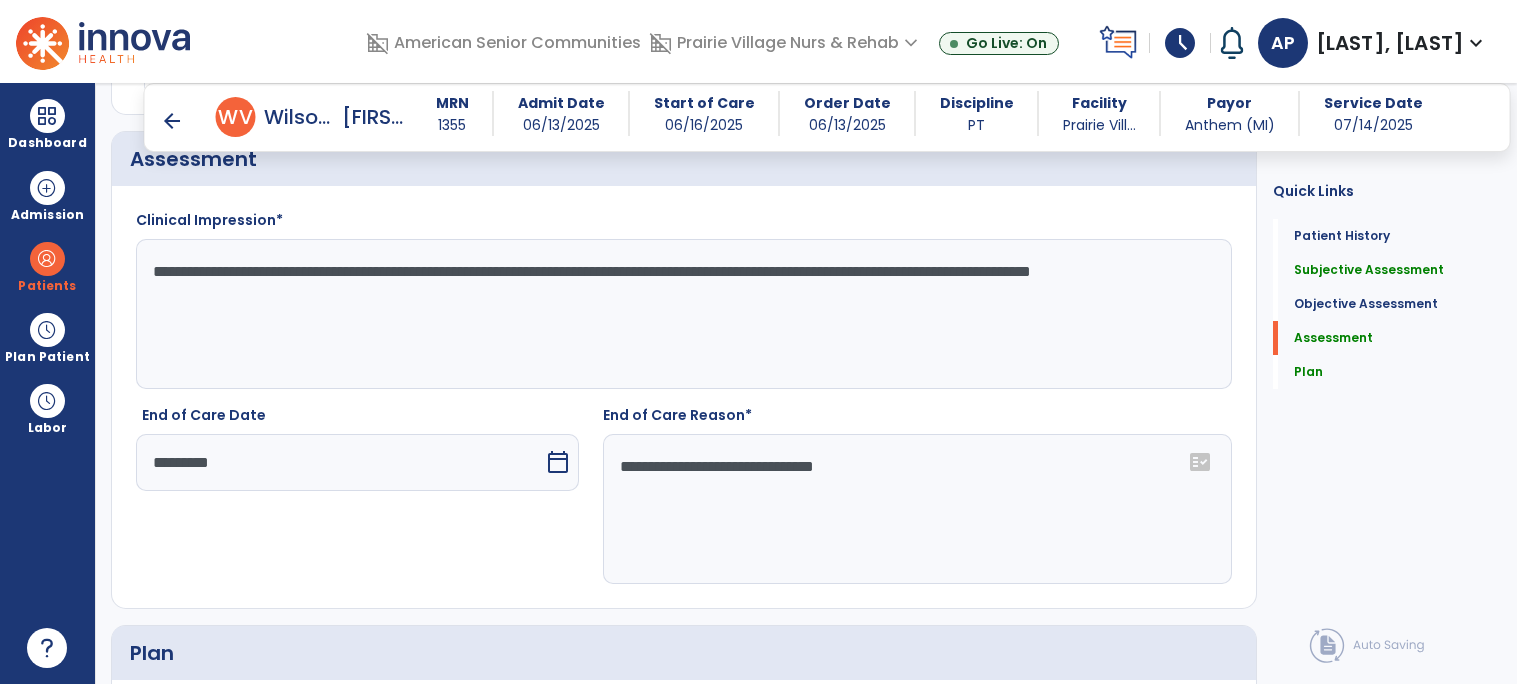 click on "**********" 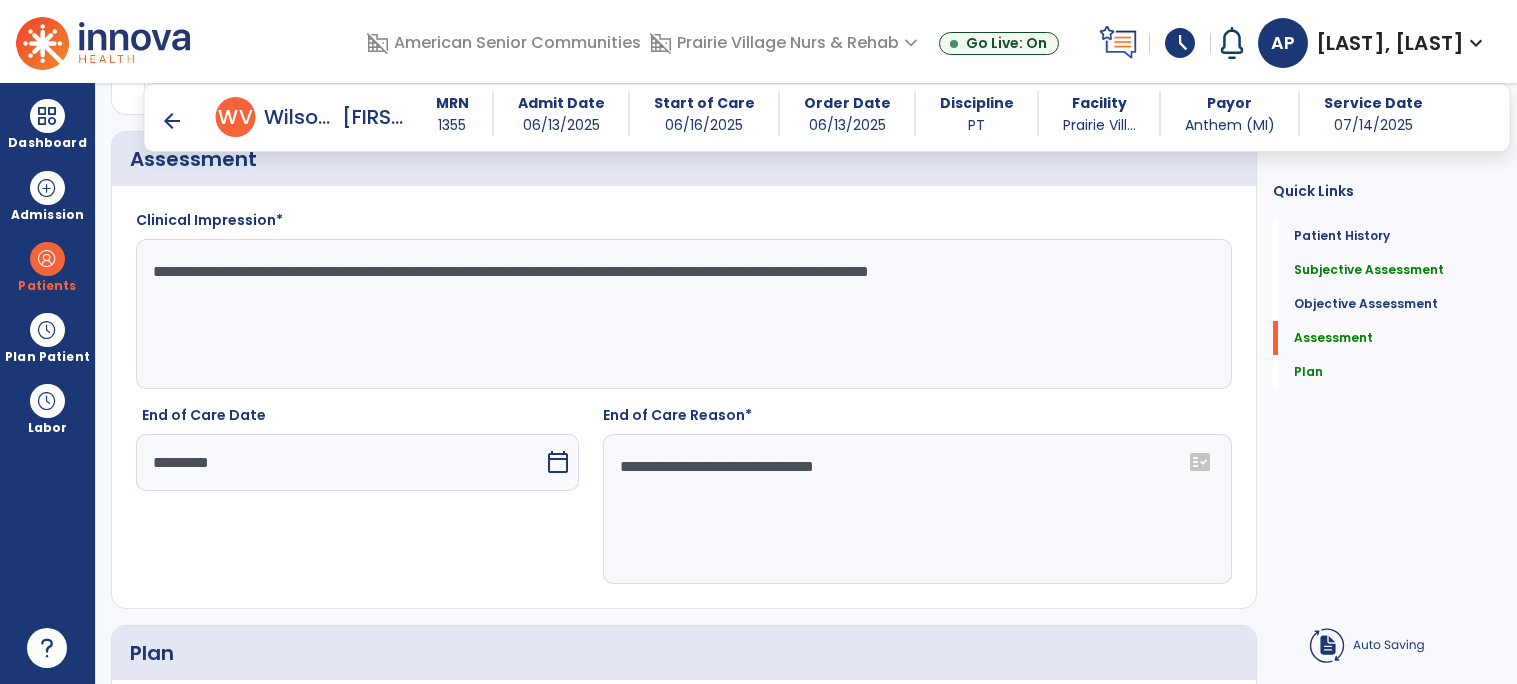 type on "**********" 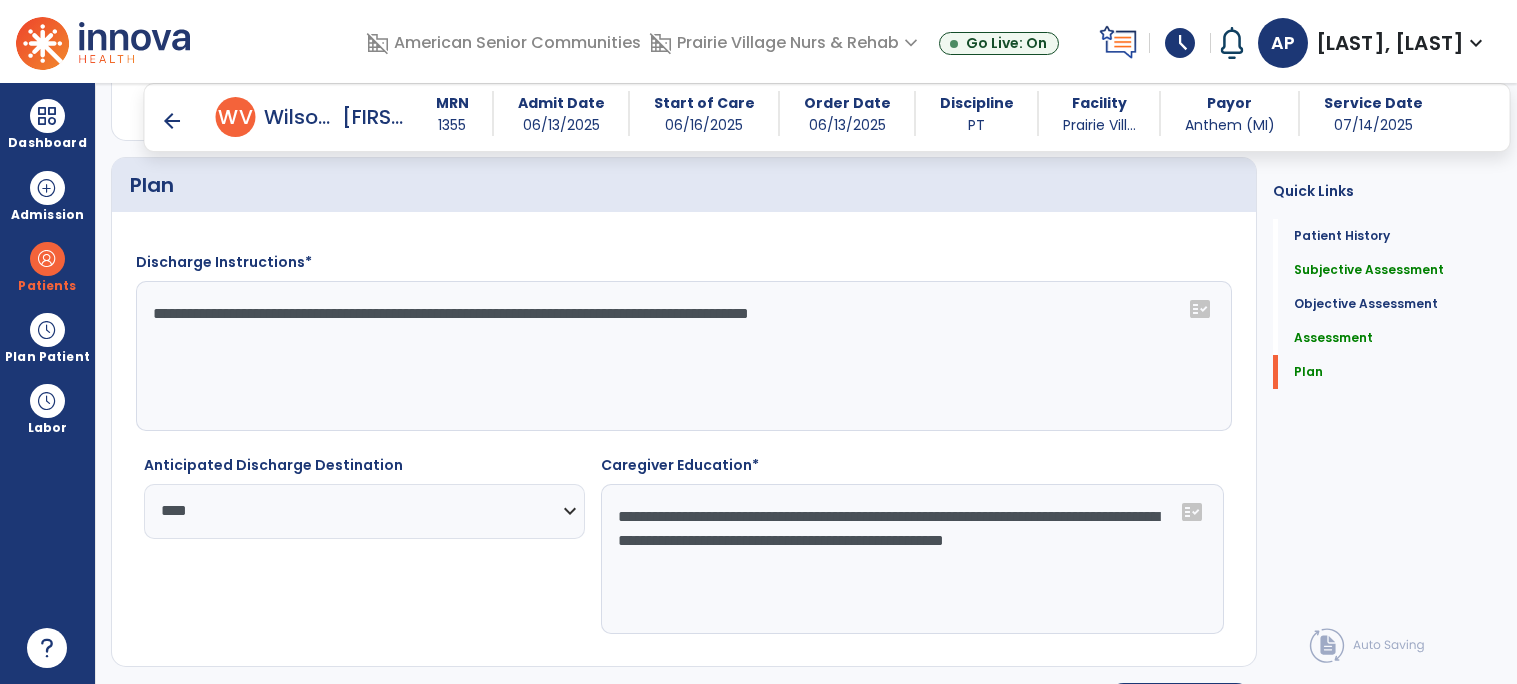 scroll, scrollTop: 3196, scrollLeft: 0, axis: vertical 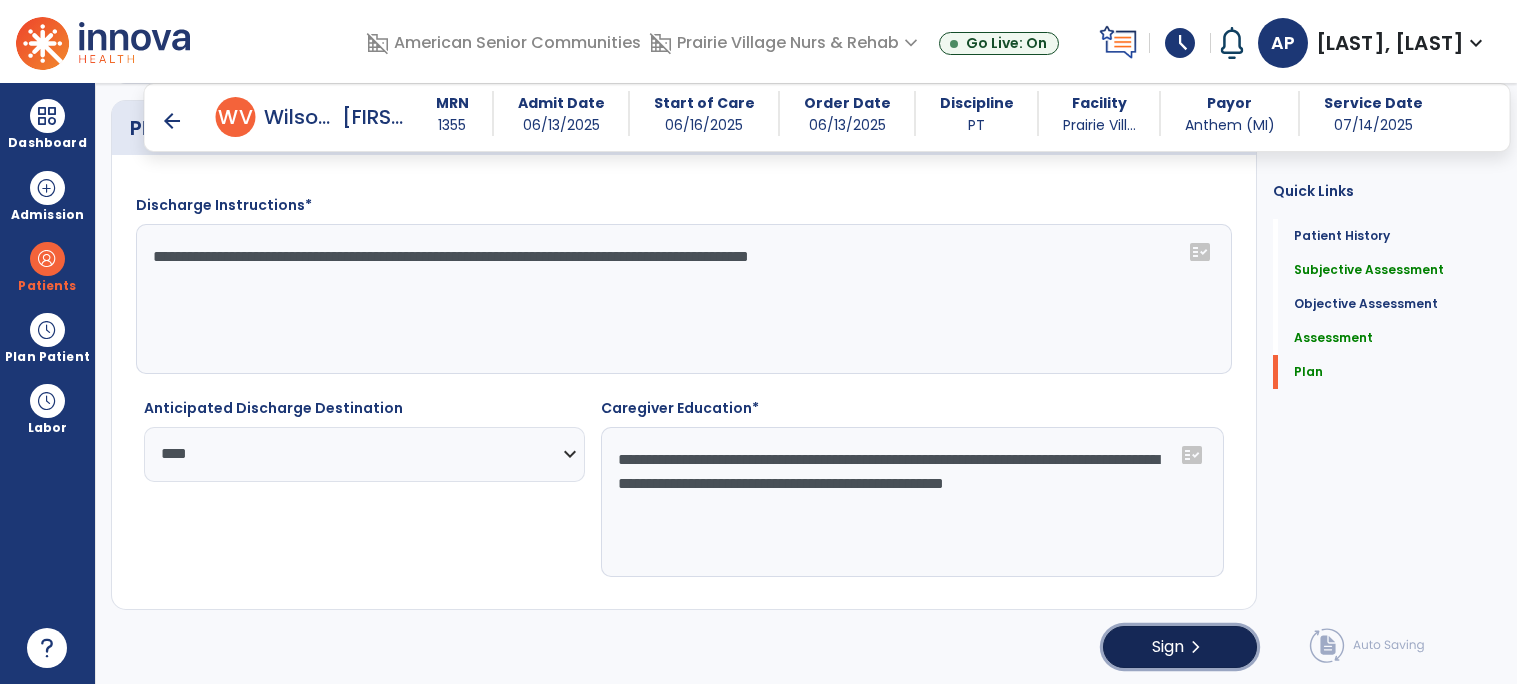 click on "Sign  chevron_right" 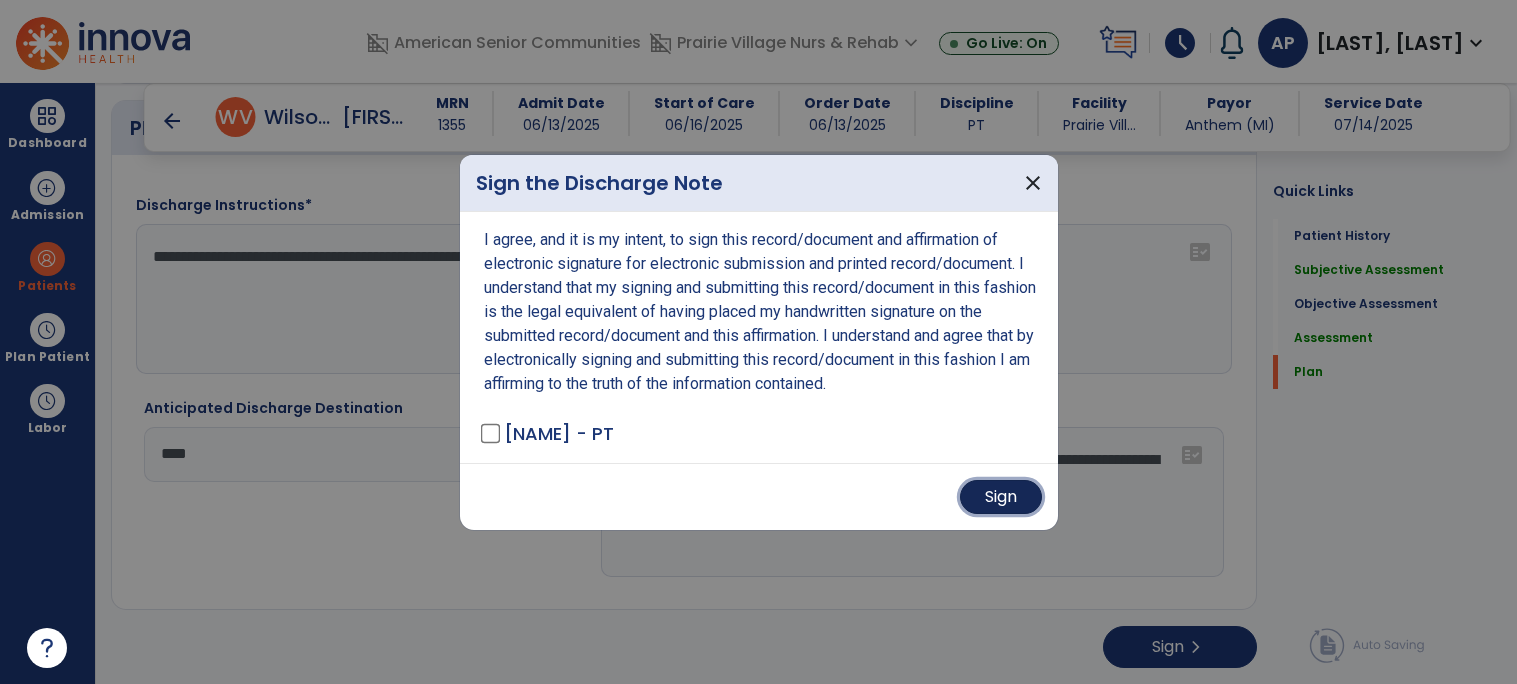 click on "Sign" at bounding box center [1001, 497] 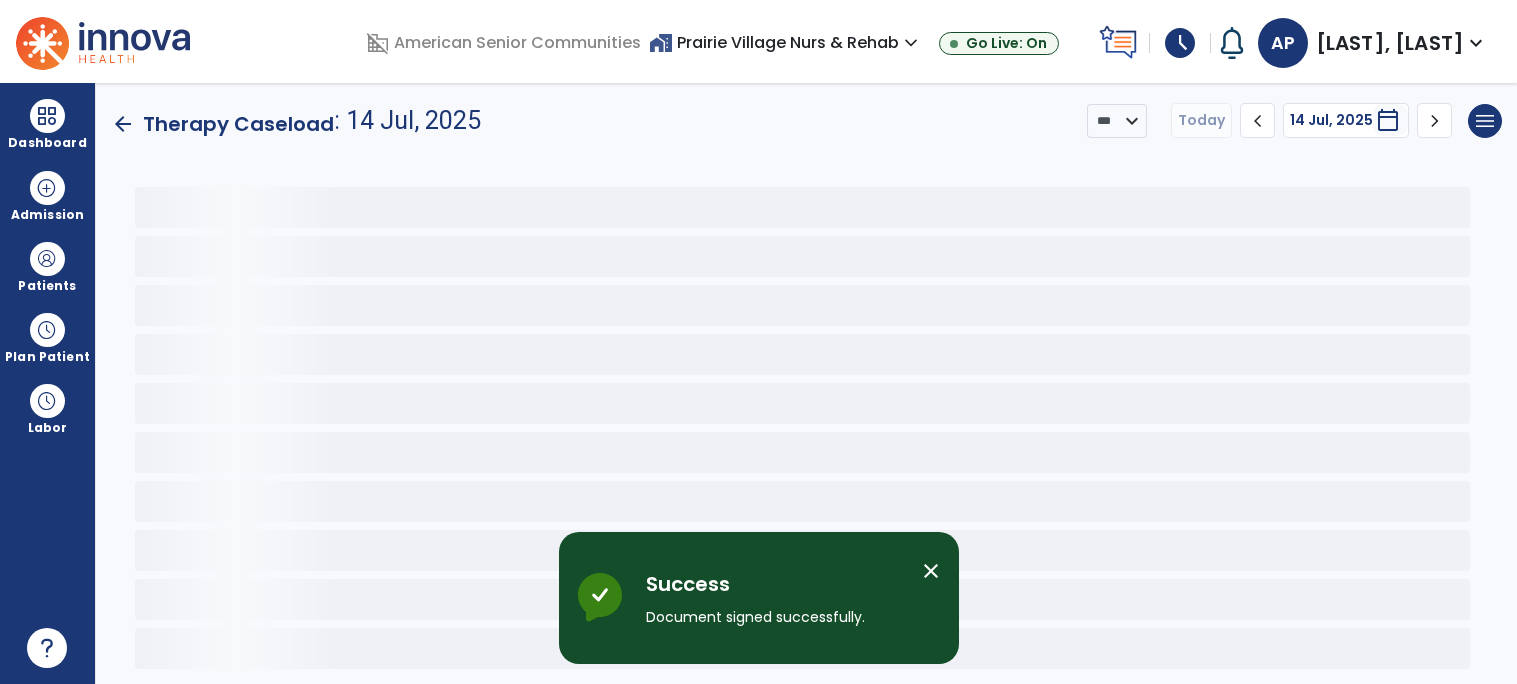 scroll, scrollTop: 0, scrollLeft: 0, axis: both 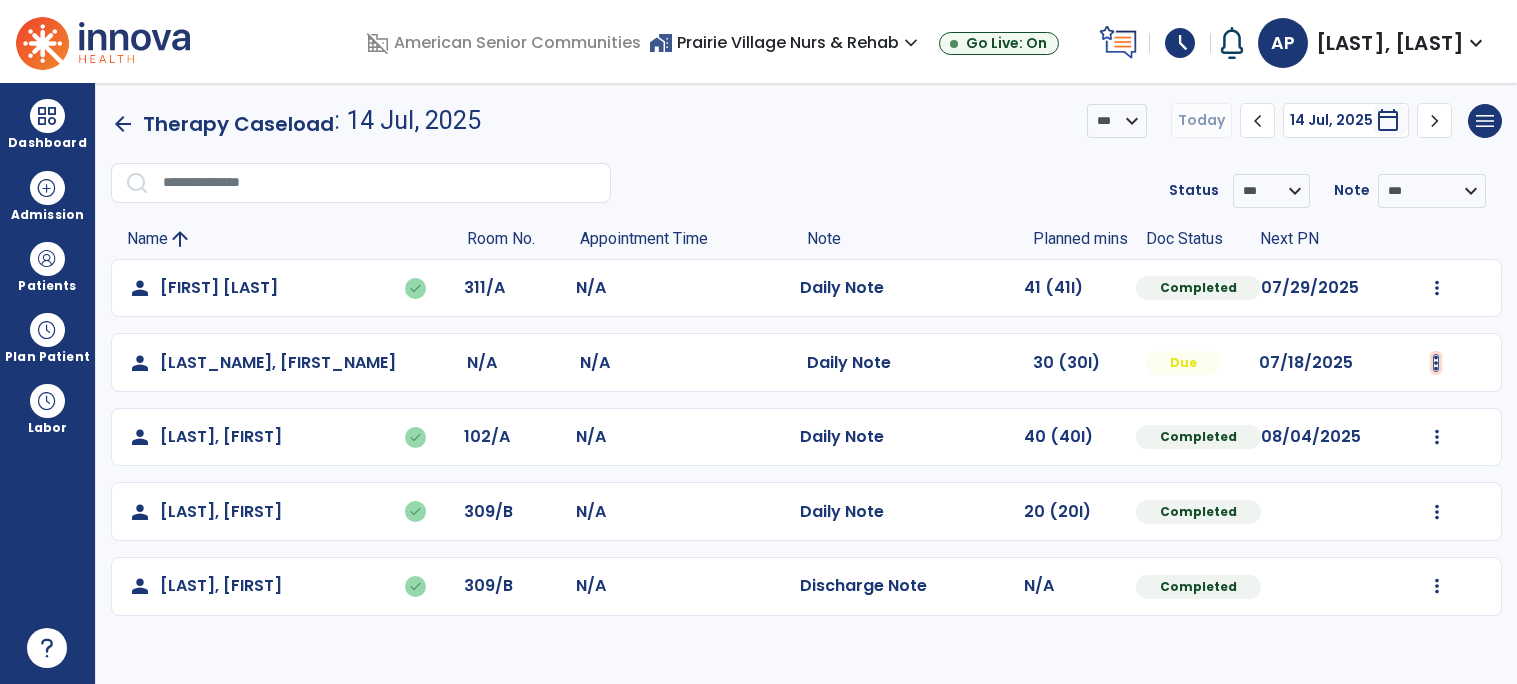 click at bounding box center [1437, 288] 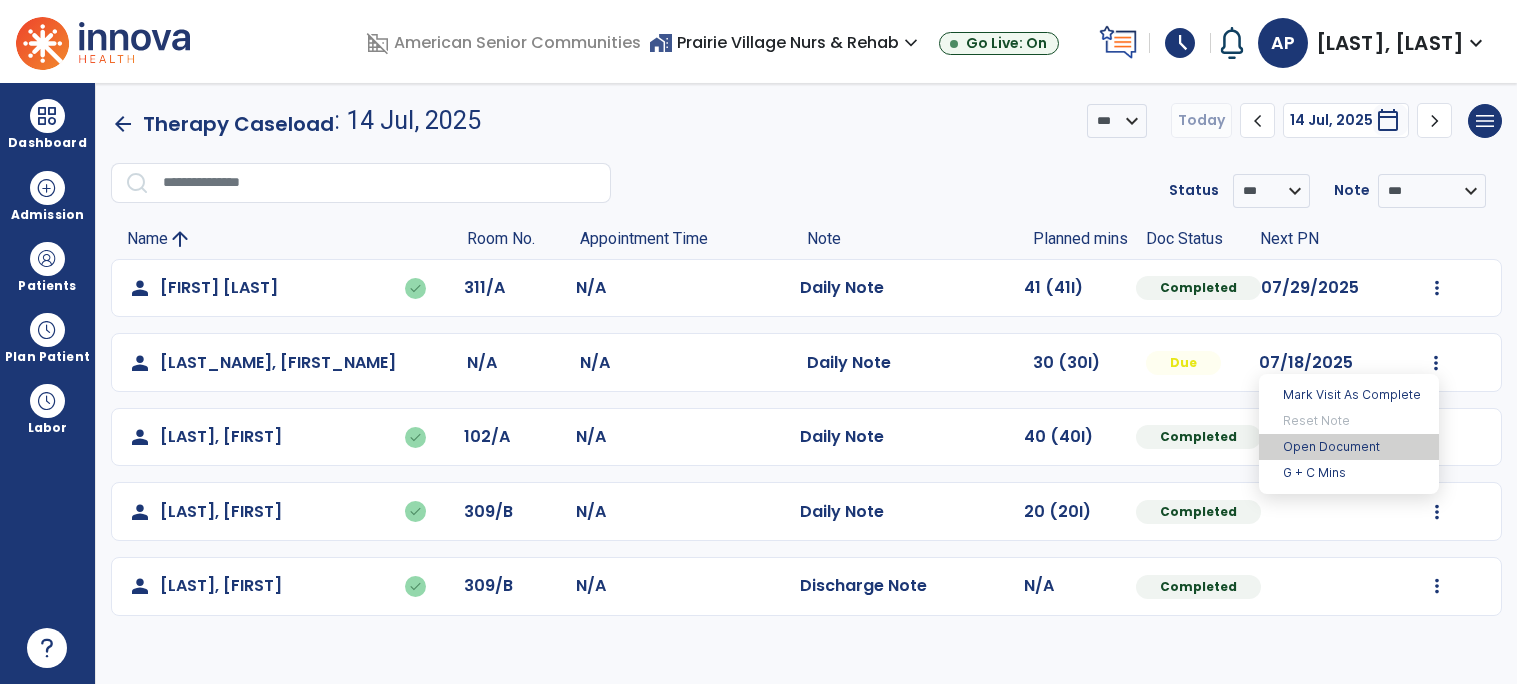 click on "Open Document" at bounding box center (1349, 447) 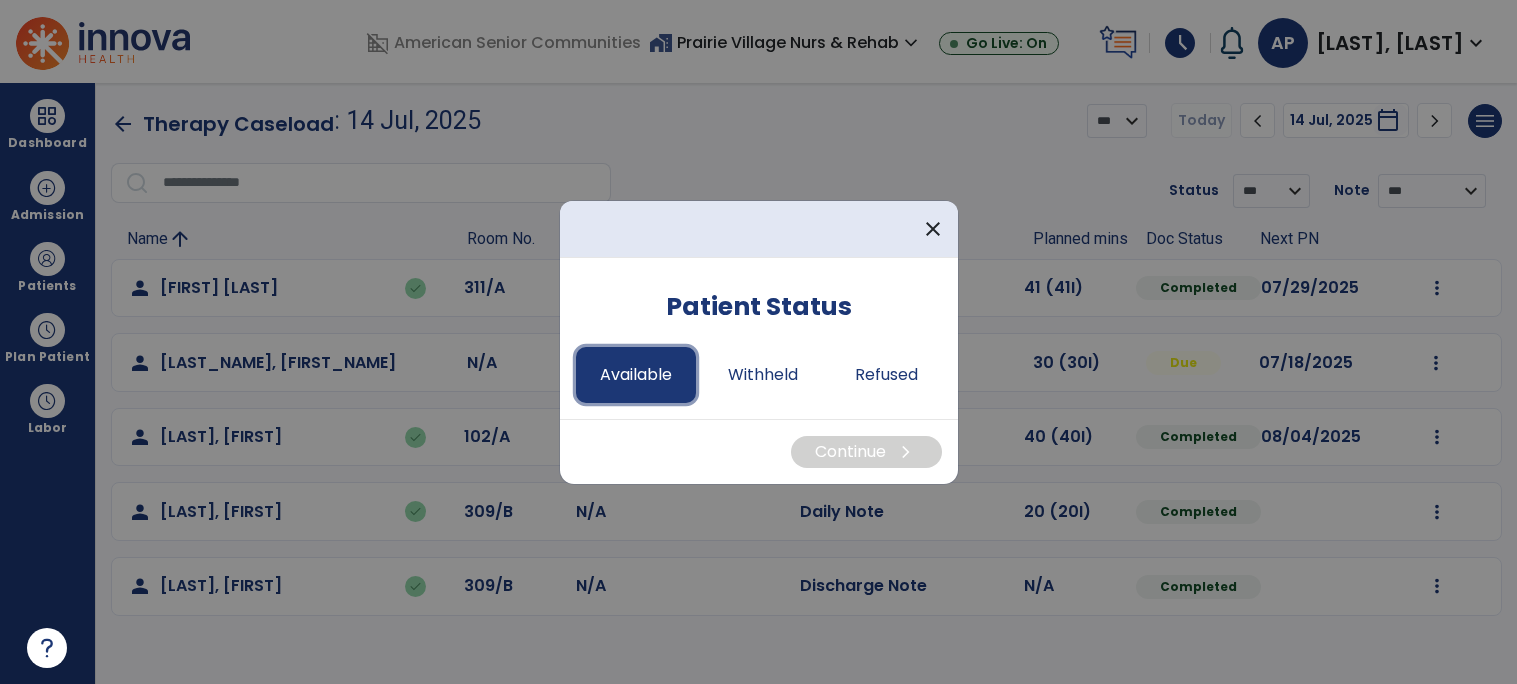 click on "Available" at bounding box center (636, 375) 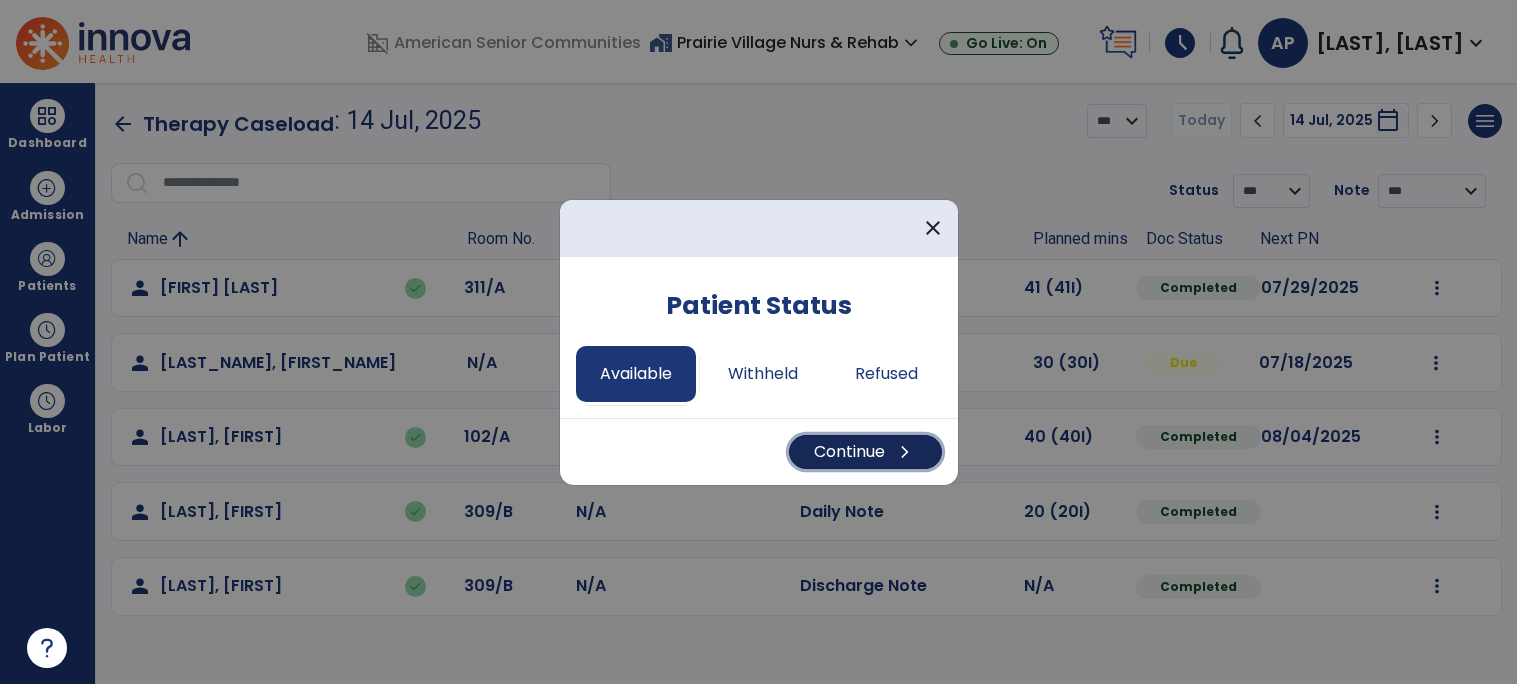click on "Continue   chevron_right" at bounding box center (865, 452) 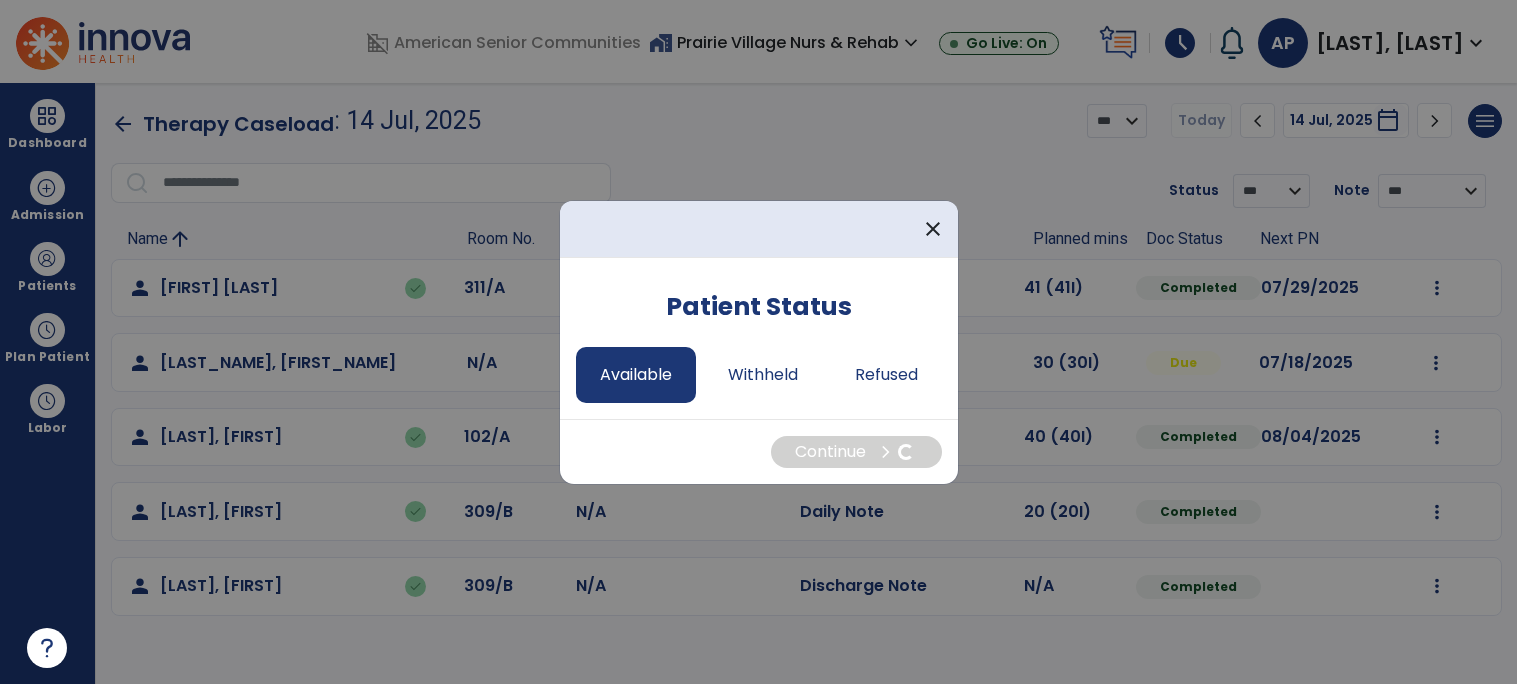 select on "*" 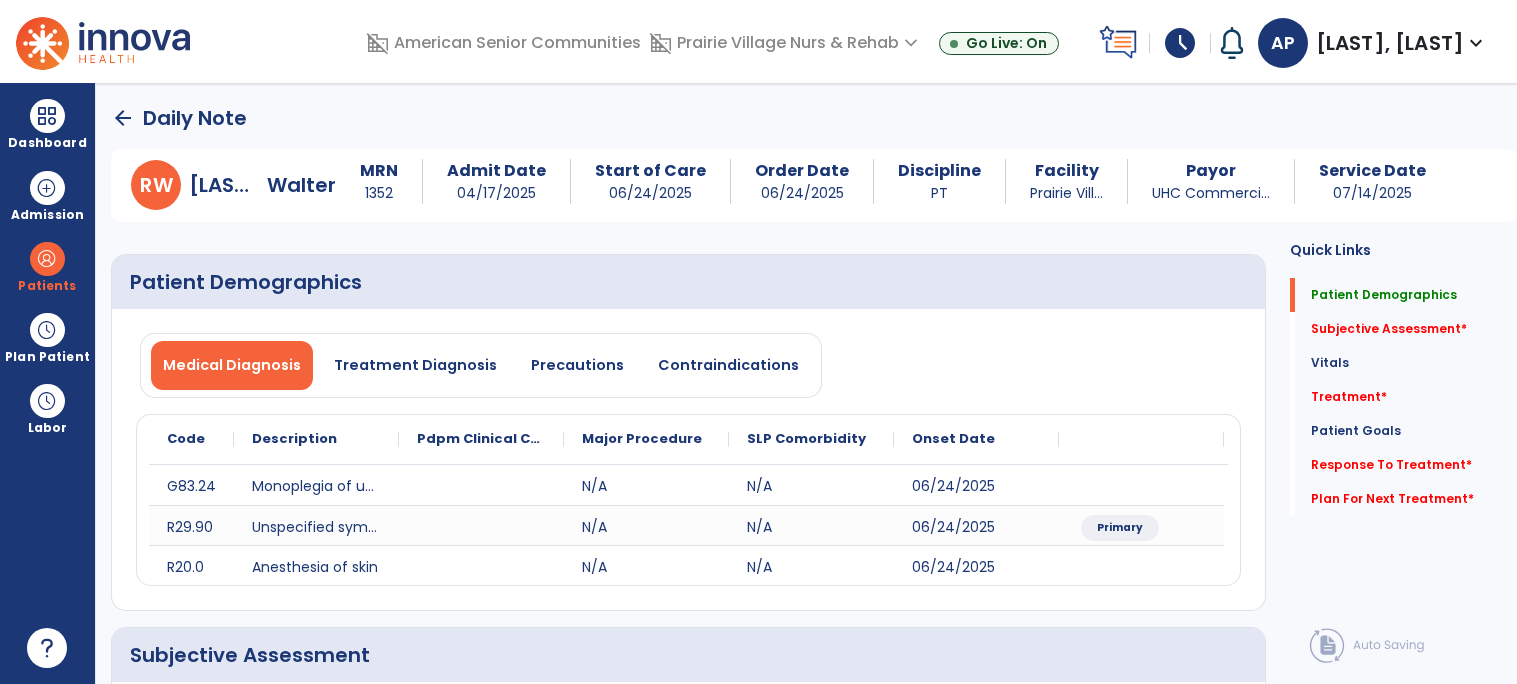 click on "Quick Links  Patient Demographics   Patient Demographics   Subjective Assessment   *  Subjective Assessment   *  Vitals   Vitals   Treatment   *  Treatment   *  Patient Goals   Patient Goals   Response To Treatment   *  Response To Treatment   *  Plan For Next Treatment   *  Plan For Next Treatment   *" 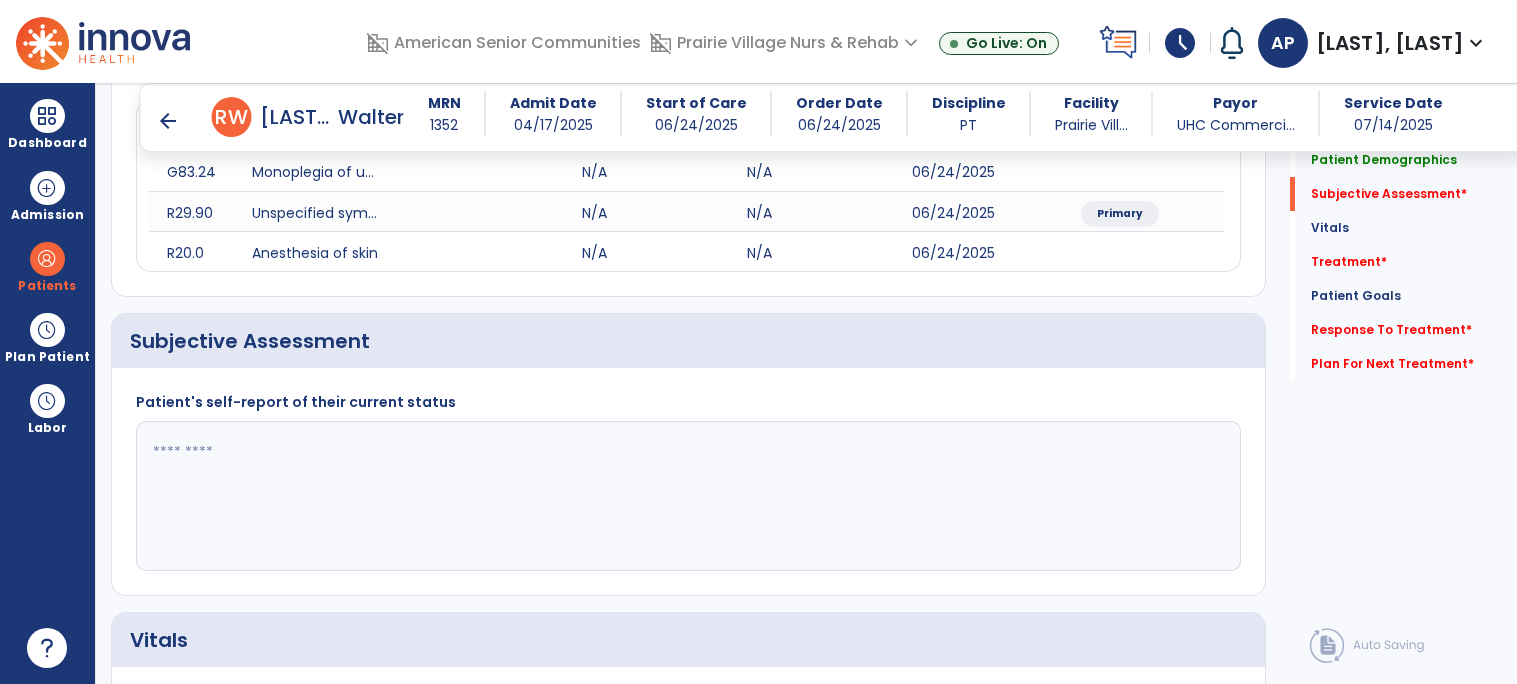 scroll, scrollTop: 329, scrollLeft: 0, axis: vertical 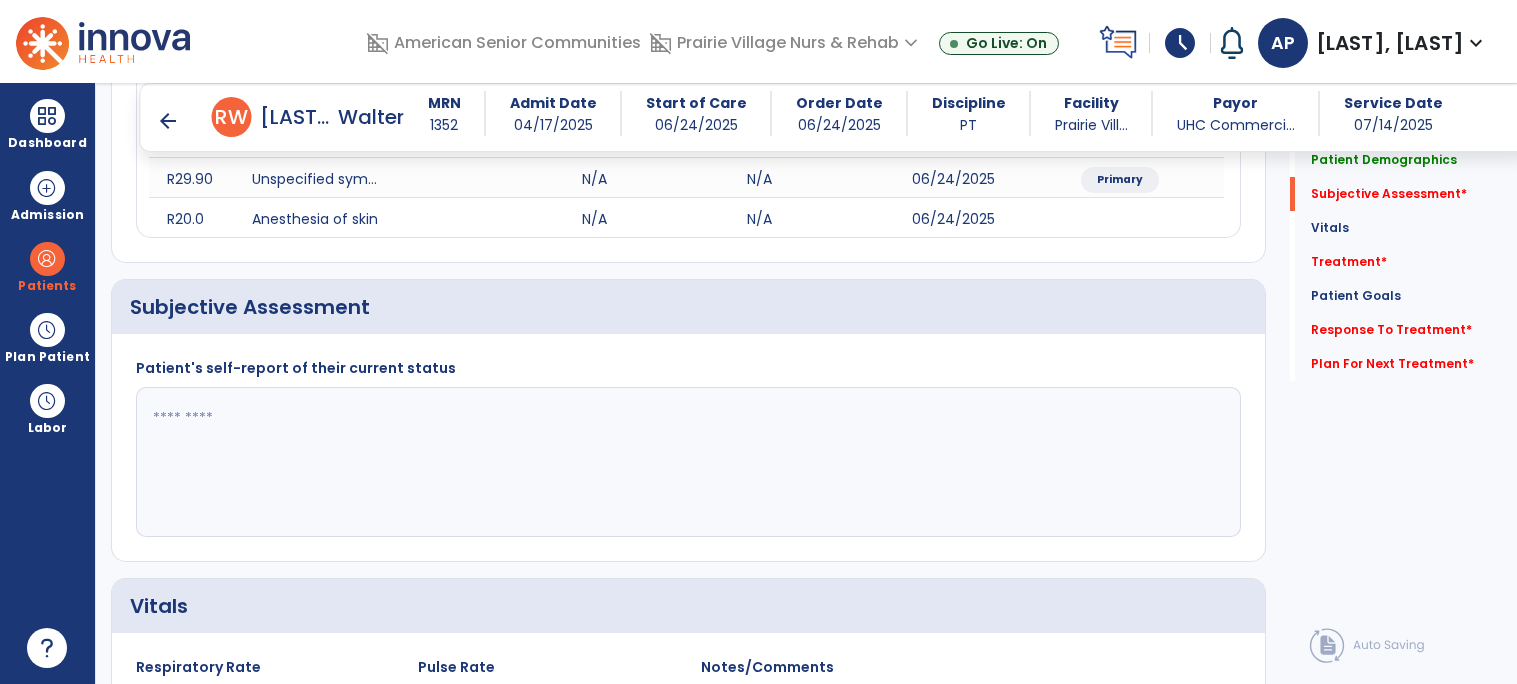 click 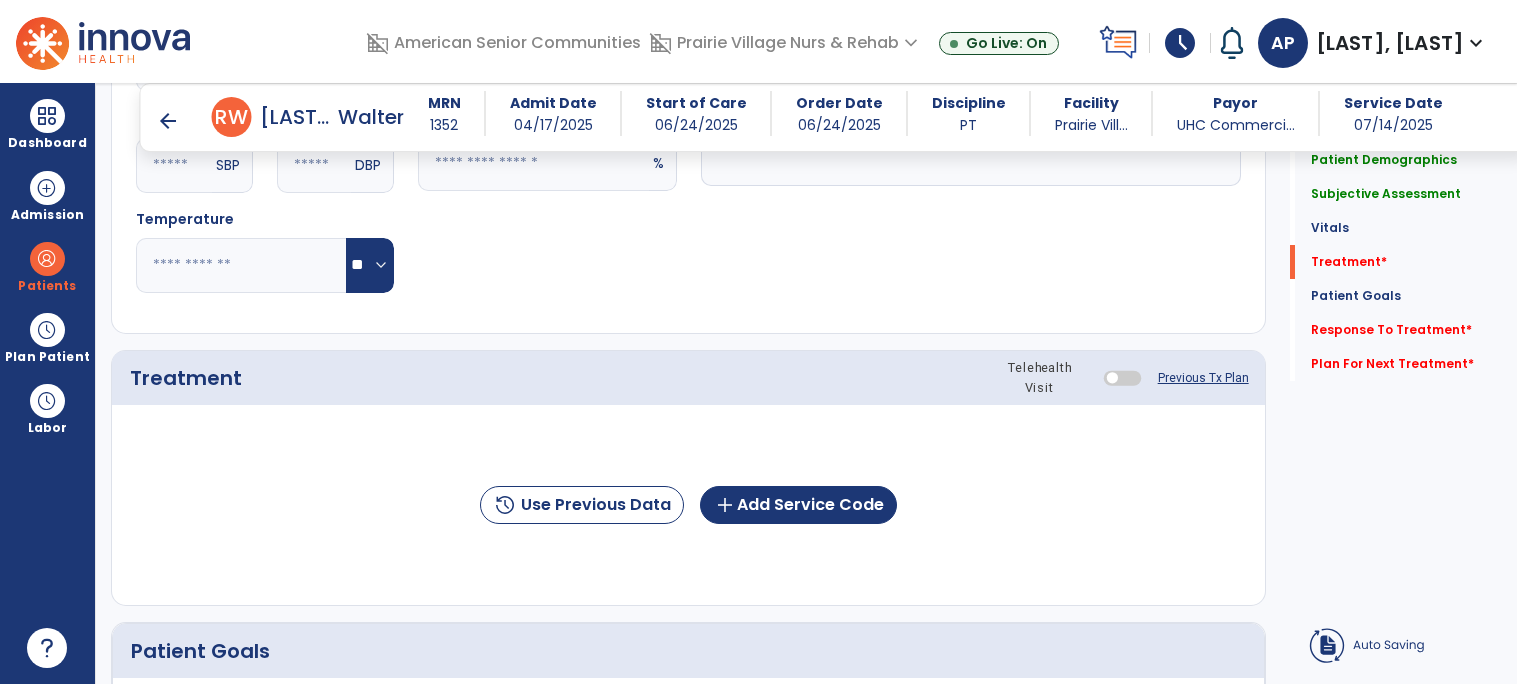 scroll, scrollTop: 1028, scrollLeft: 0, axis: vertical 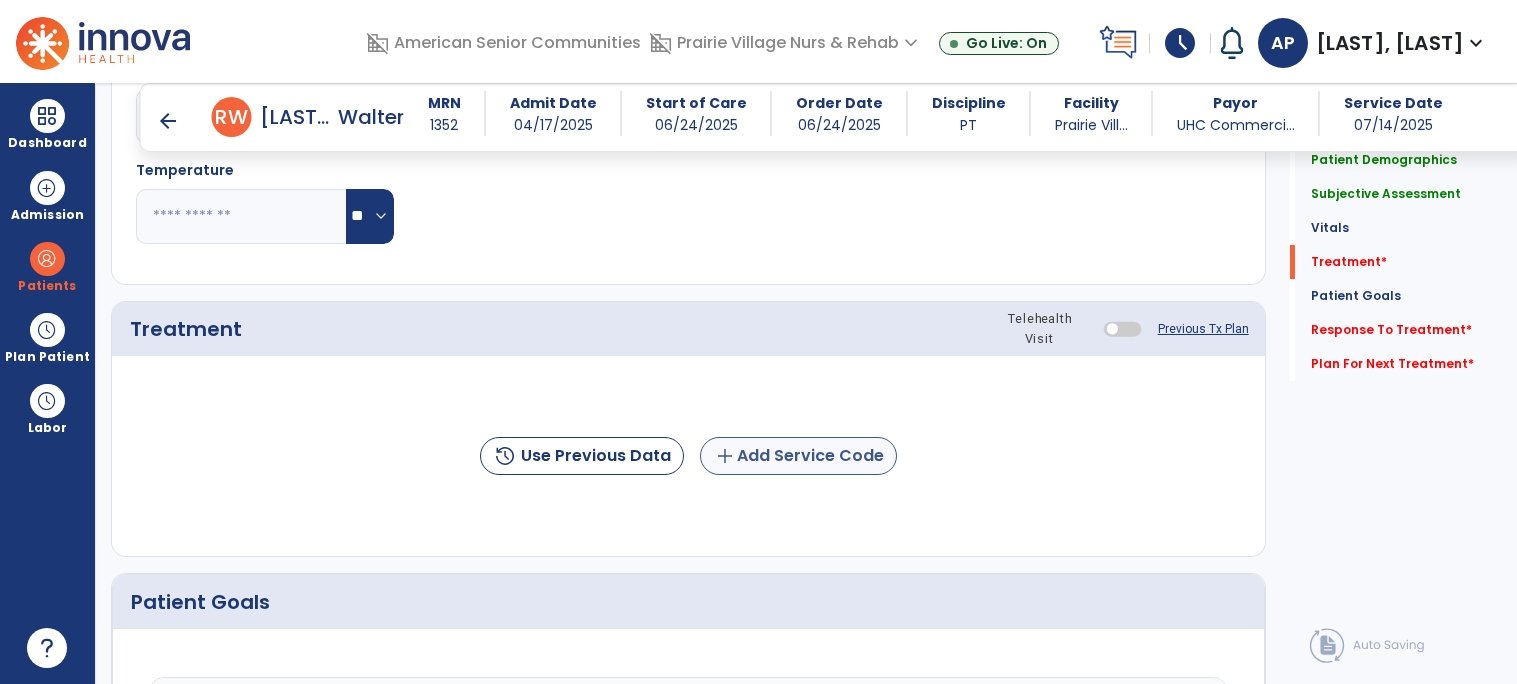 type on "**********" 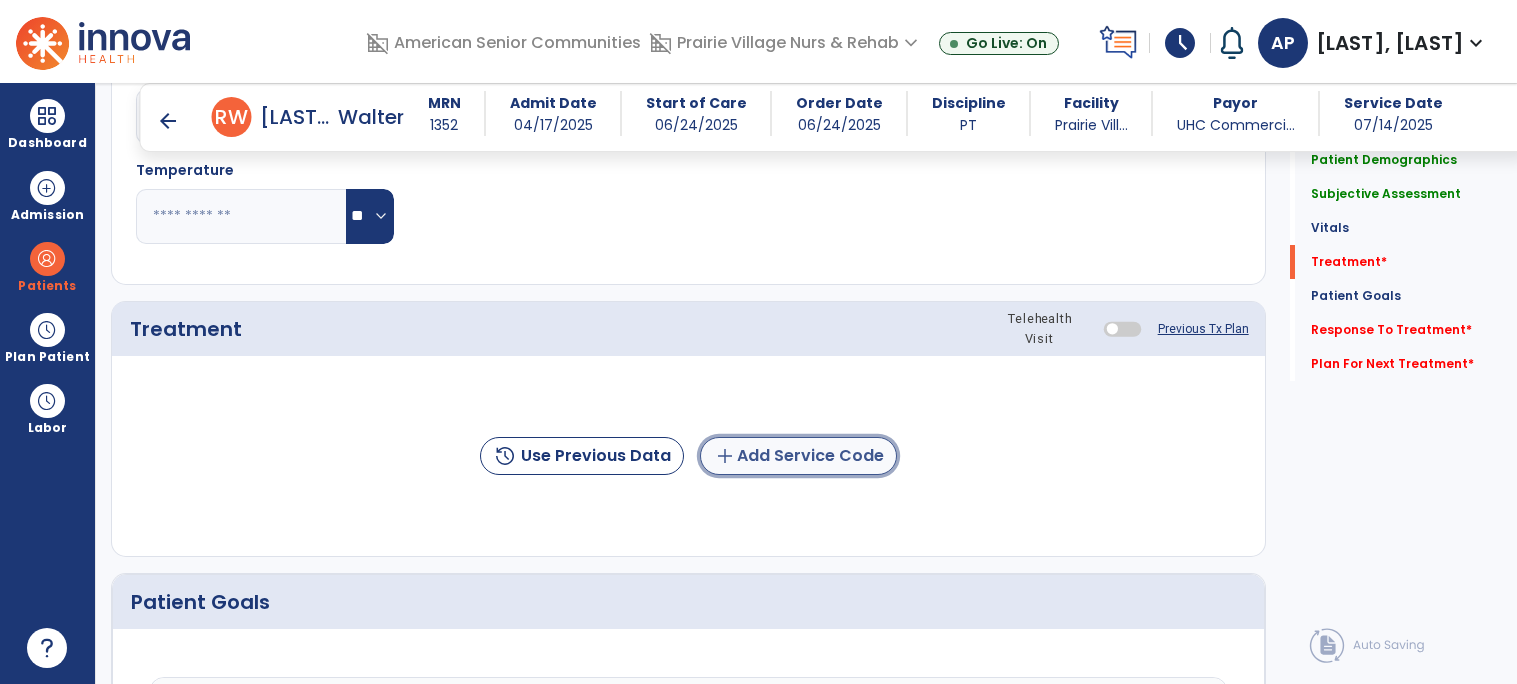 click on "add  Add Service Code" 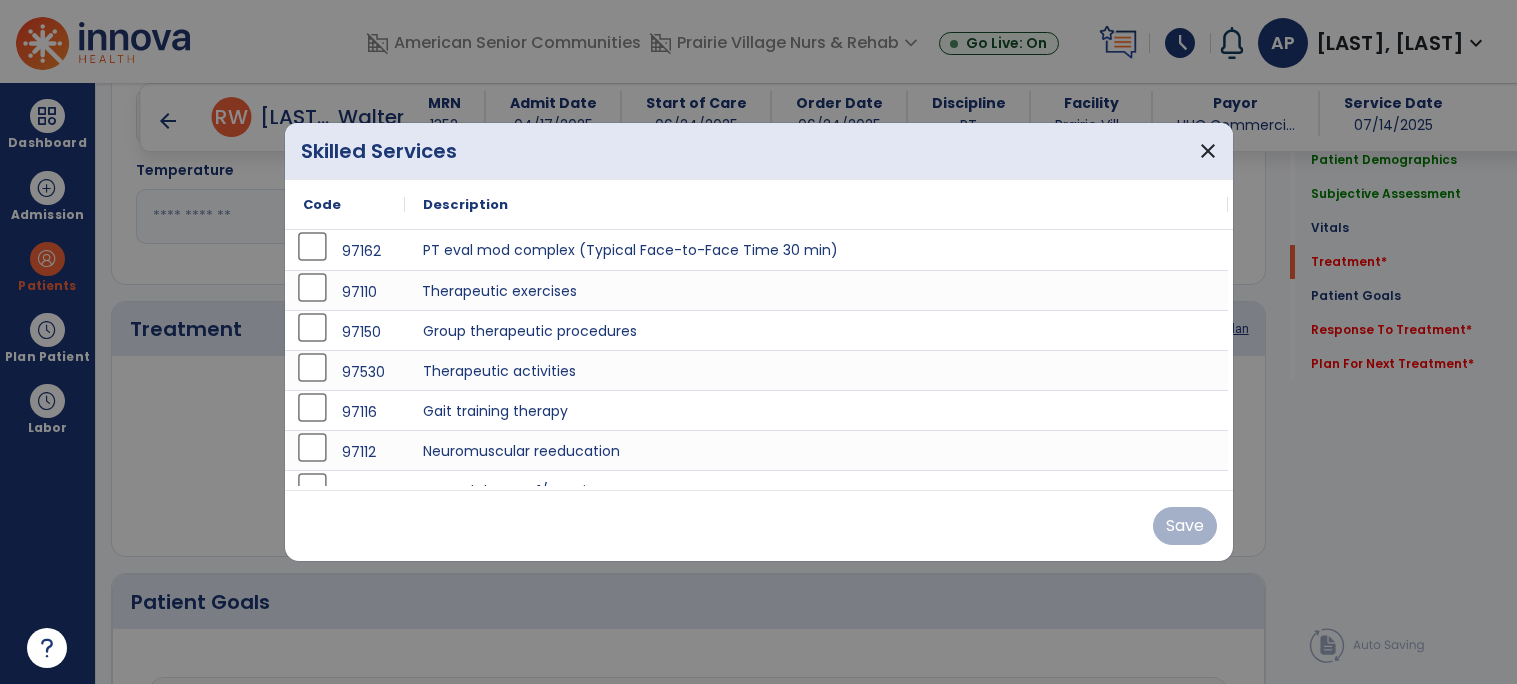 click on "Therapeutic exercises" at bounding box center (817, 290) 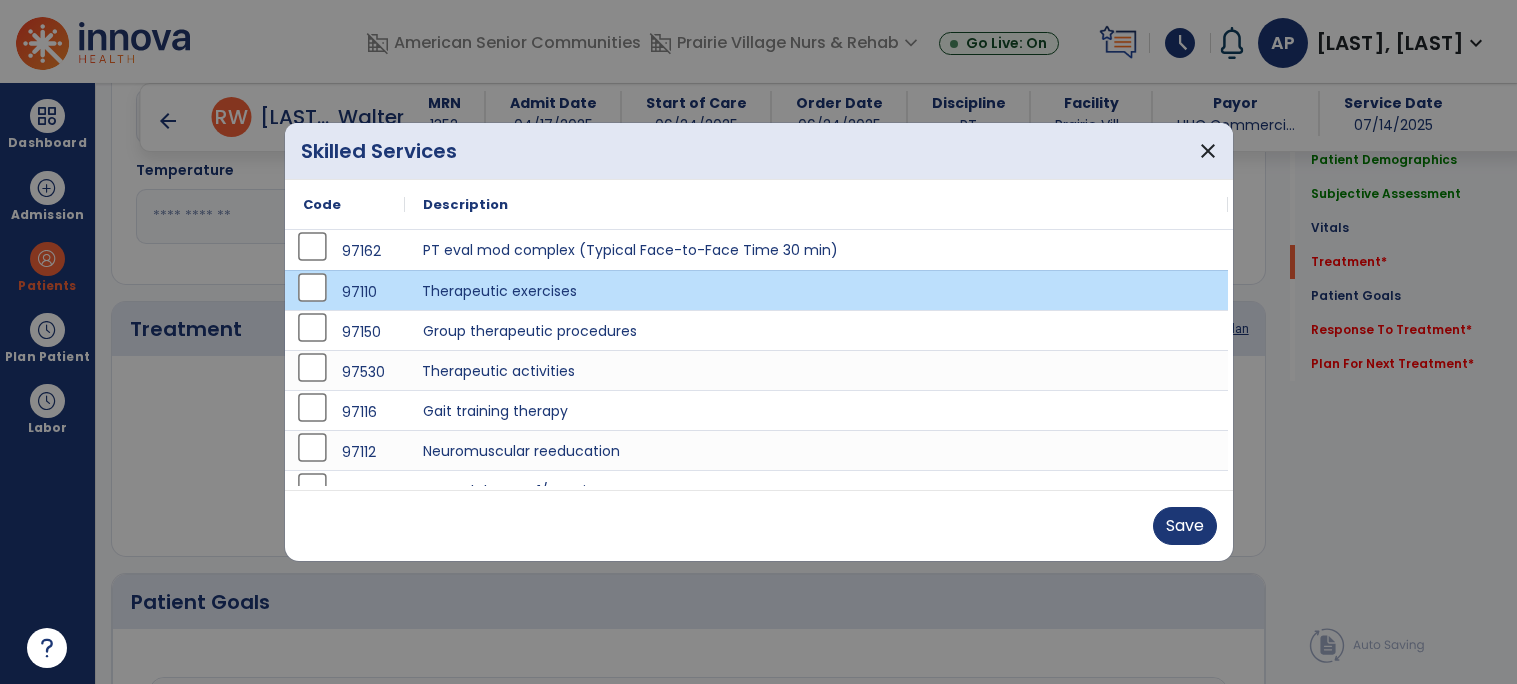 click on "Therapeutic activities" at bounding box center (817, 370) 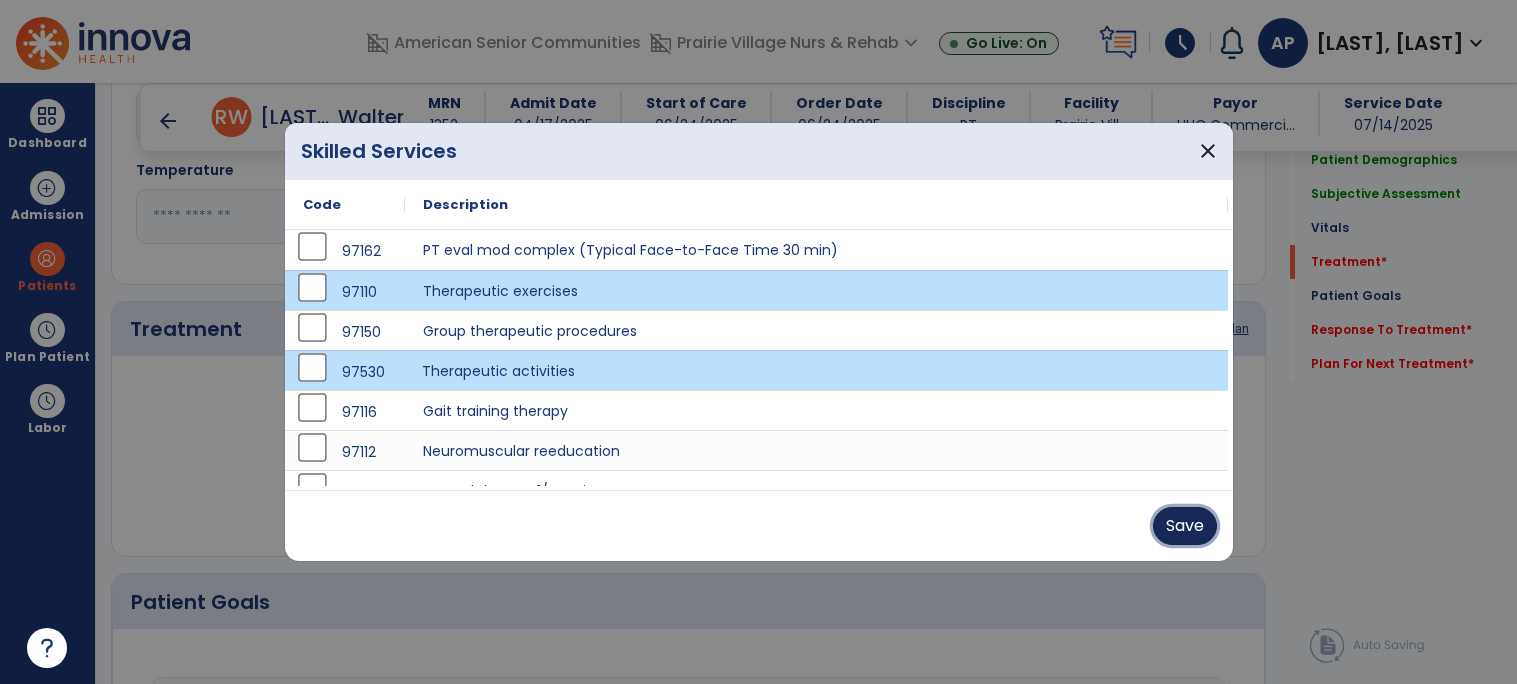 click on "Save" at bounding box center (1185, 526) 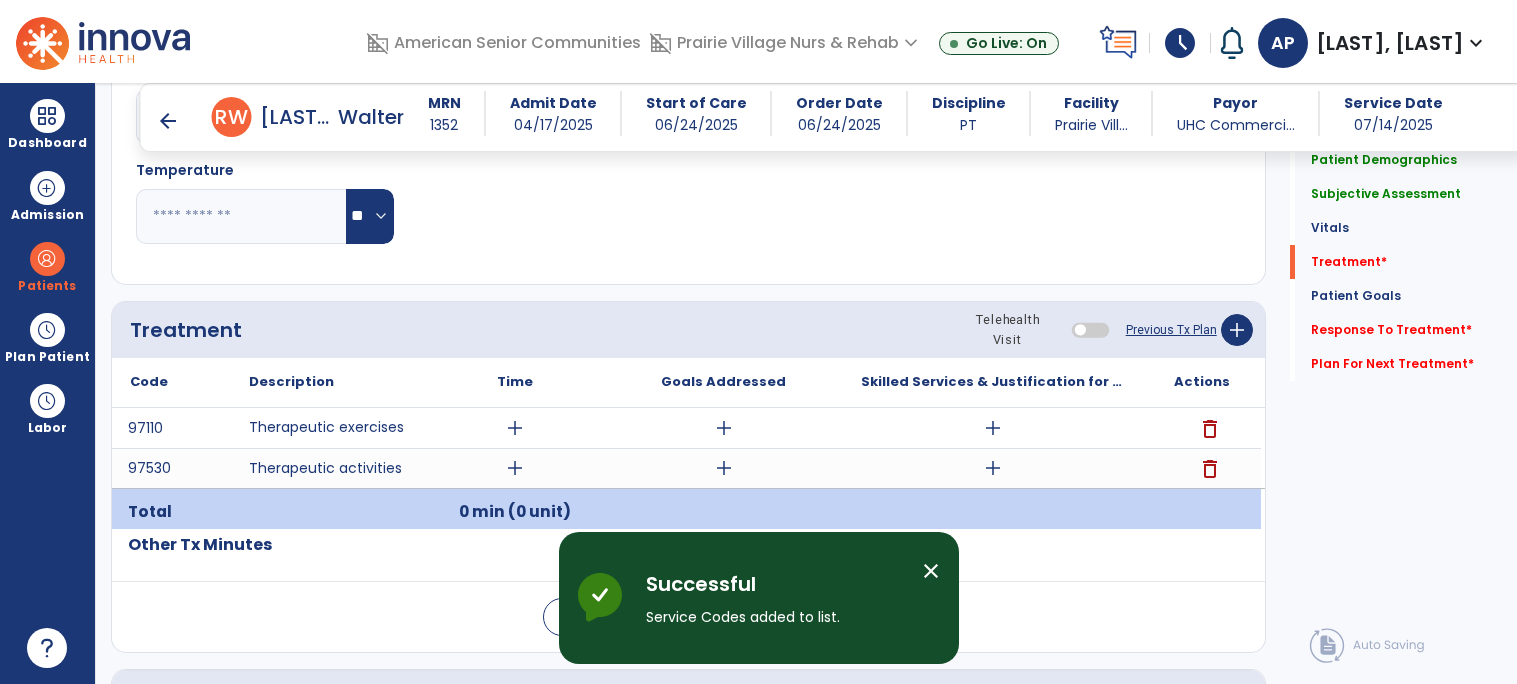 click on "add" at bounding box center (515, 468) 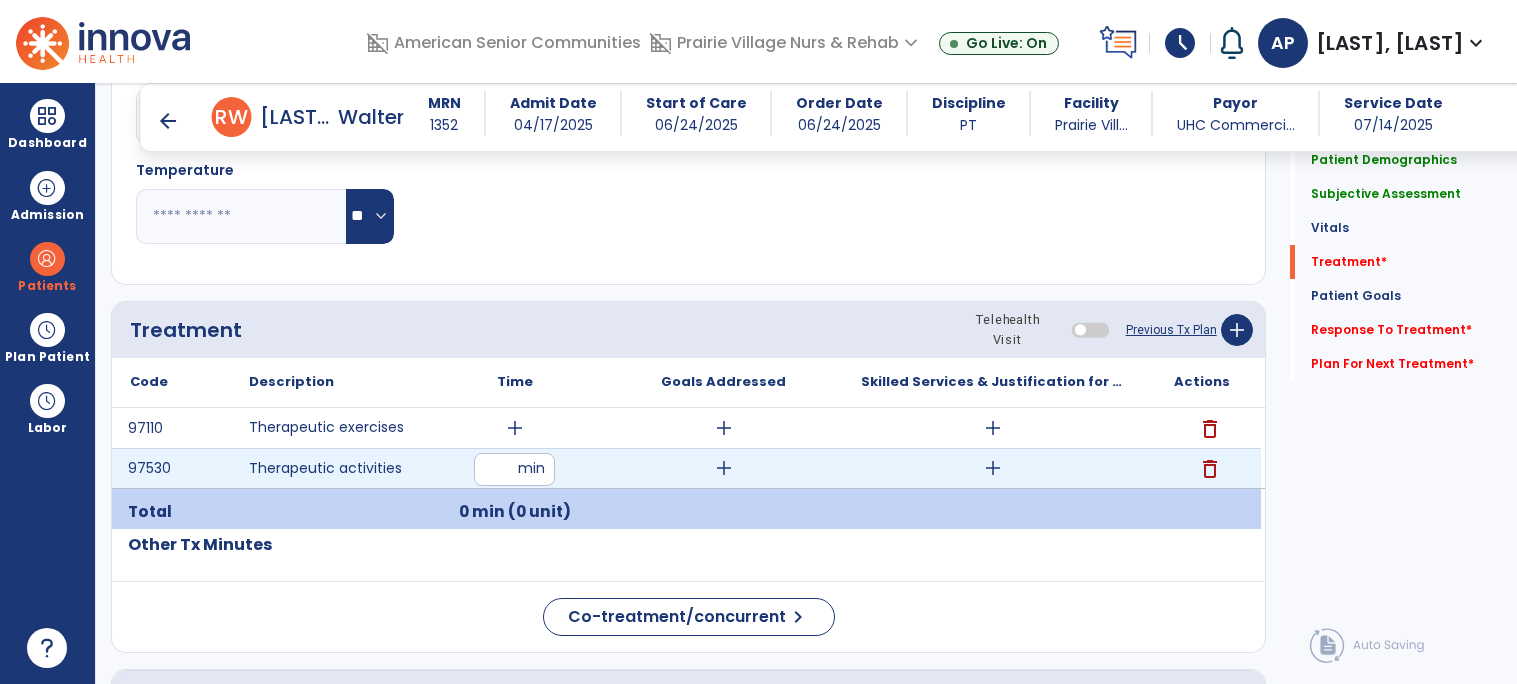 type on "*" 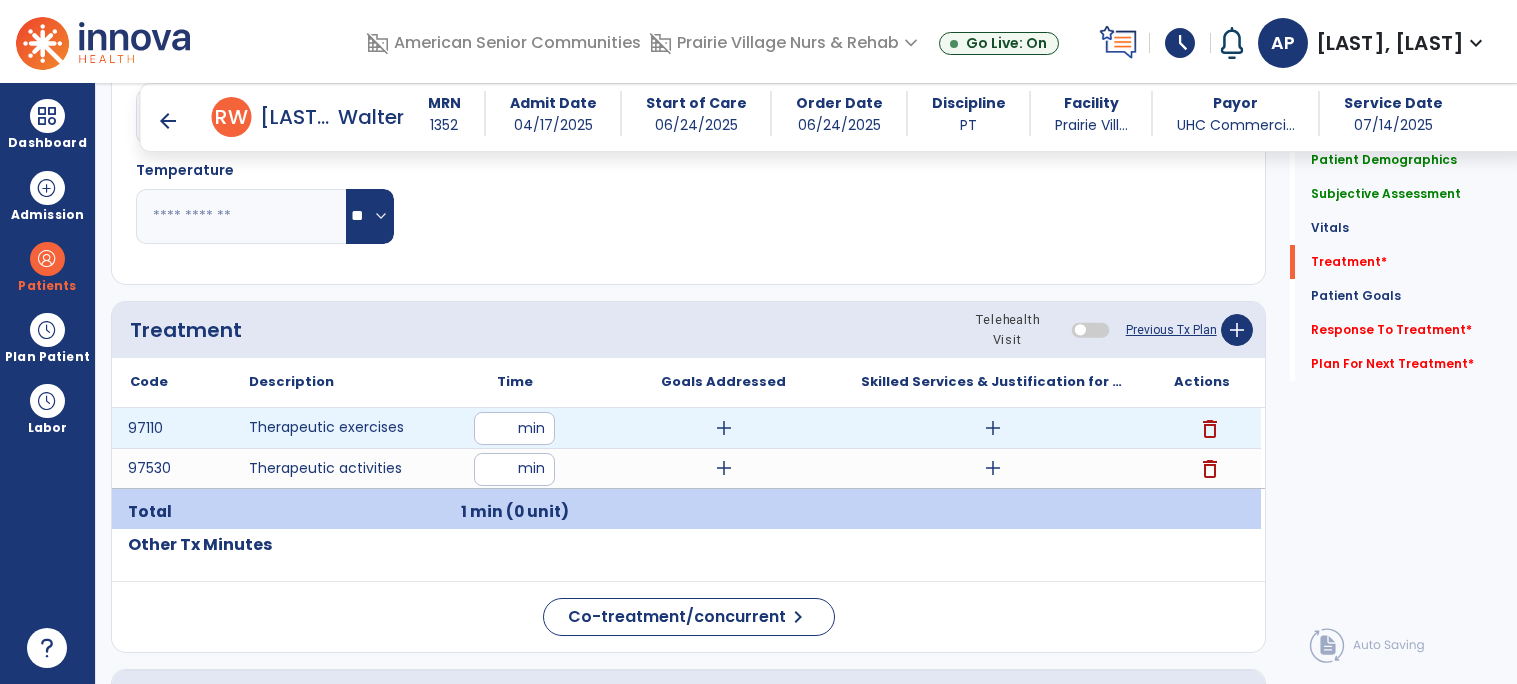 type on "*" 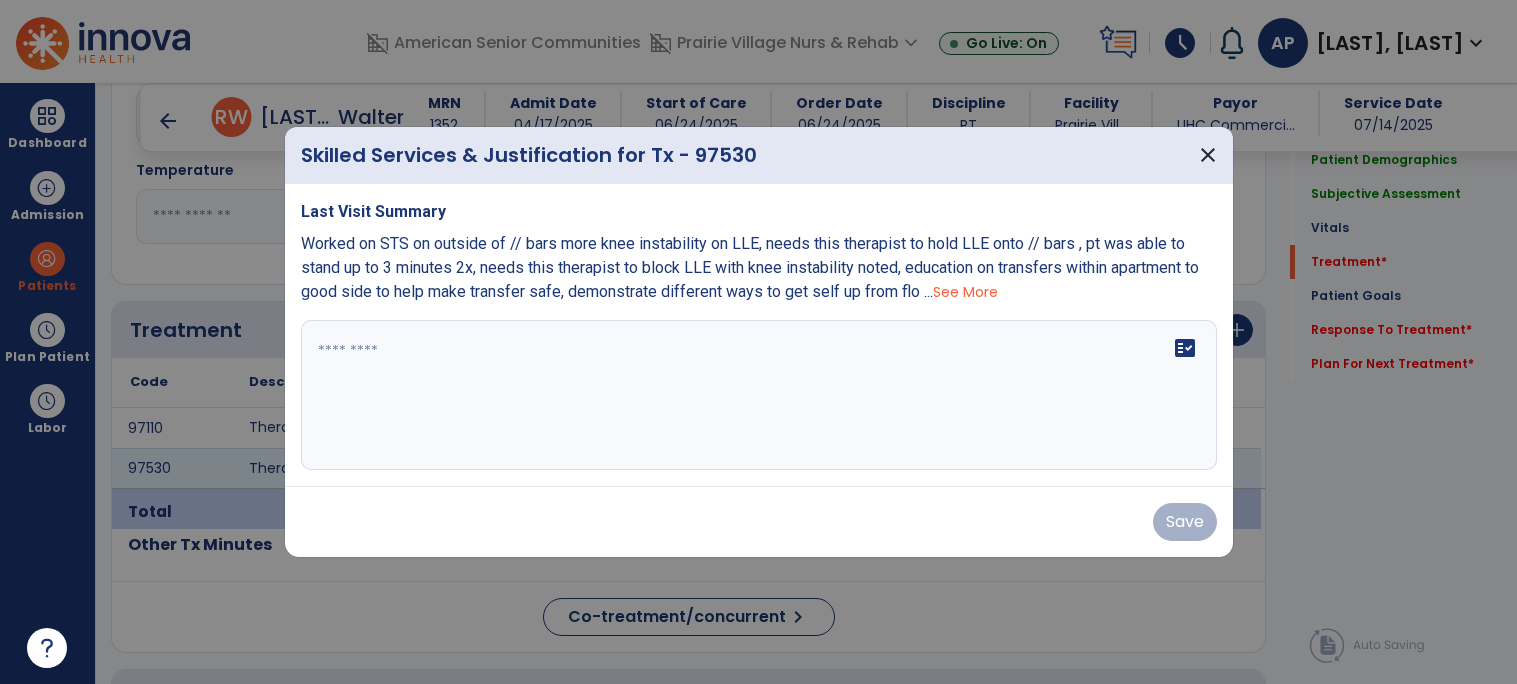 click on "See More" at bounding box center (965, 292) 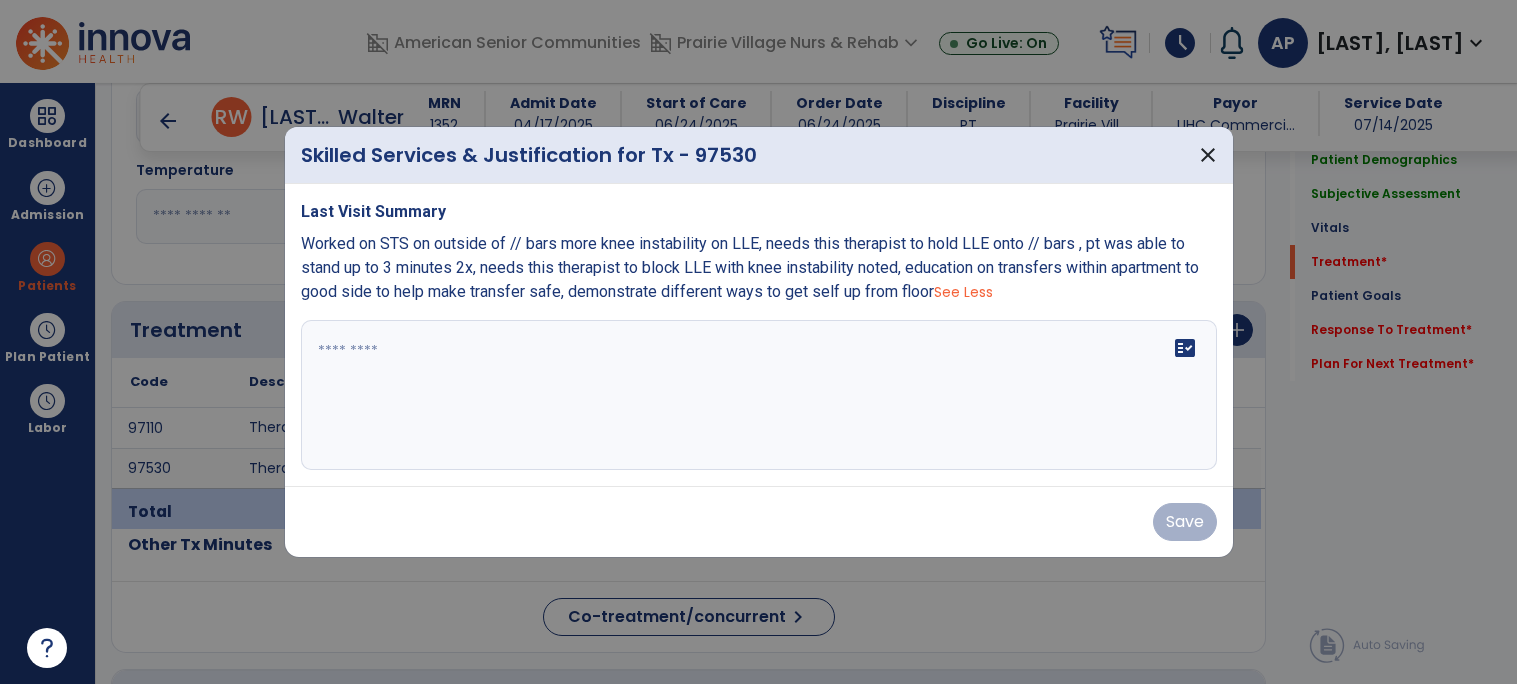 click on "fact_check" at bounding box center [759, 395] 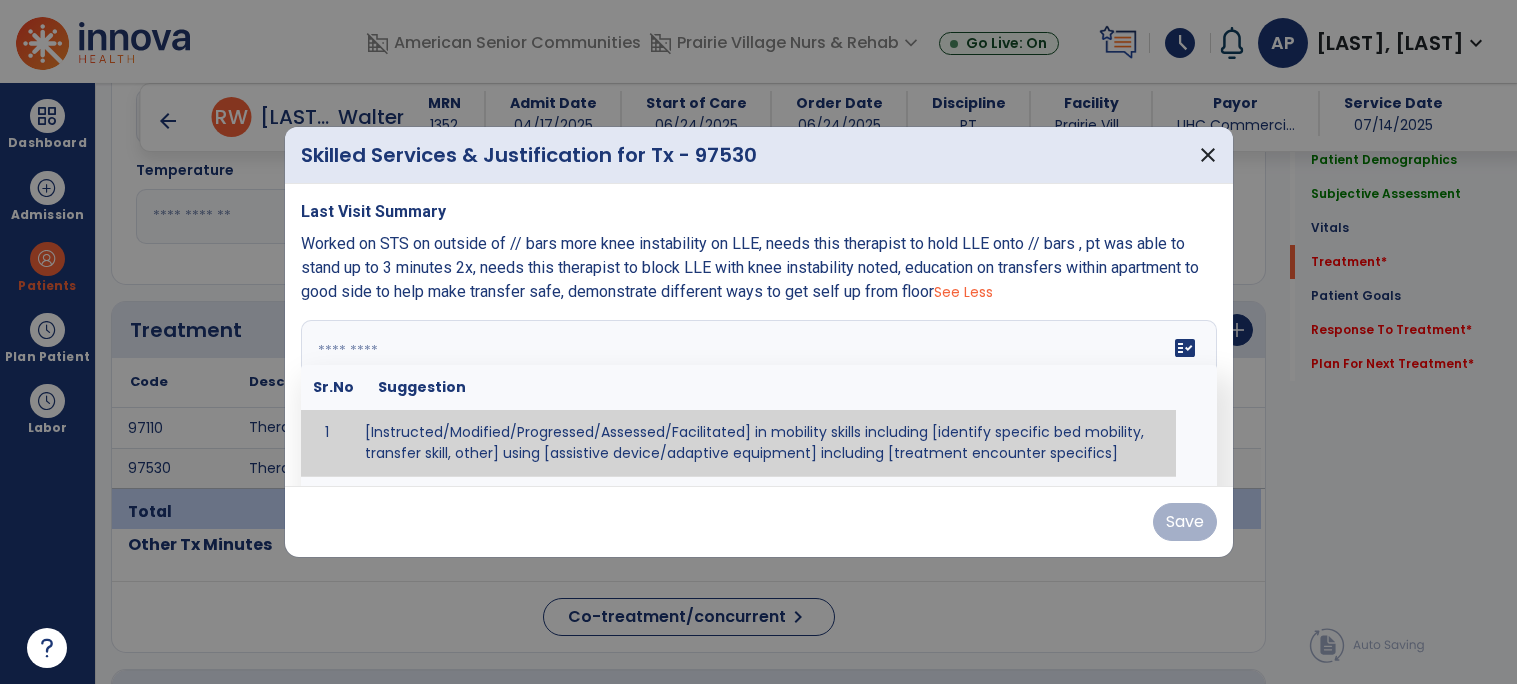 click at bounding box center [756, 395] 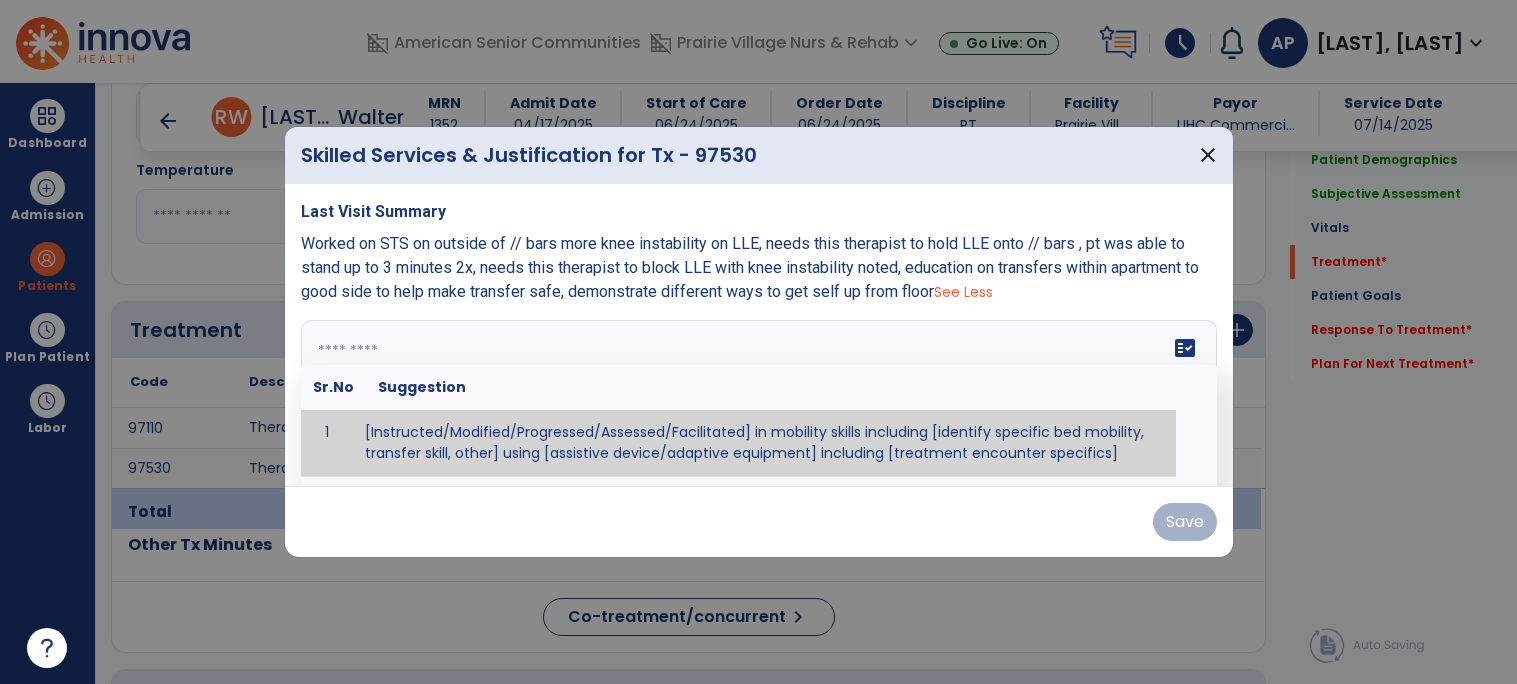 click at bounding box center (756, 395) 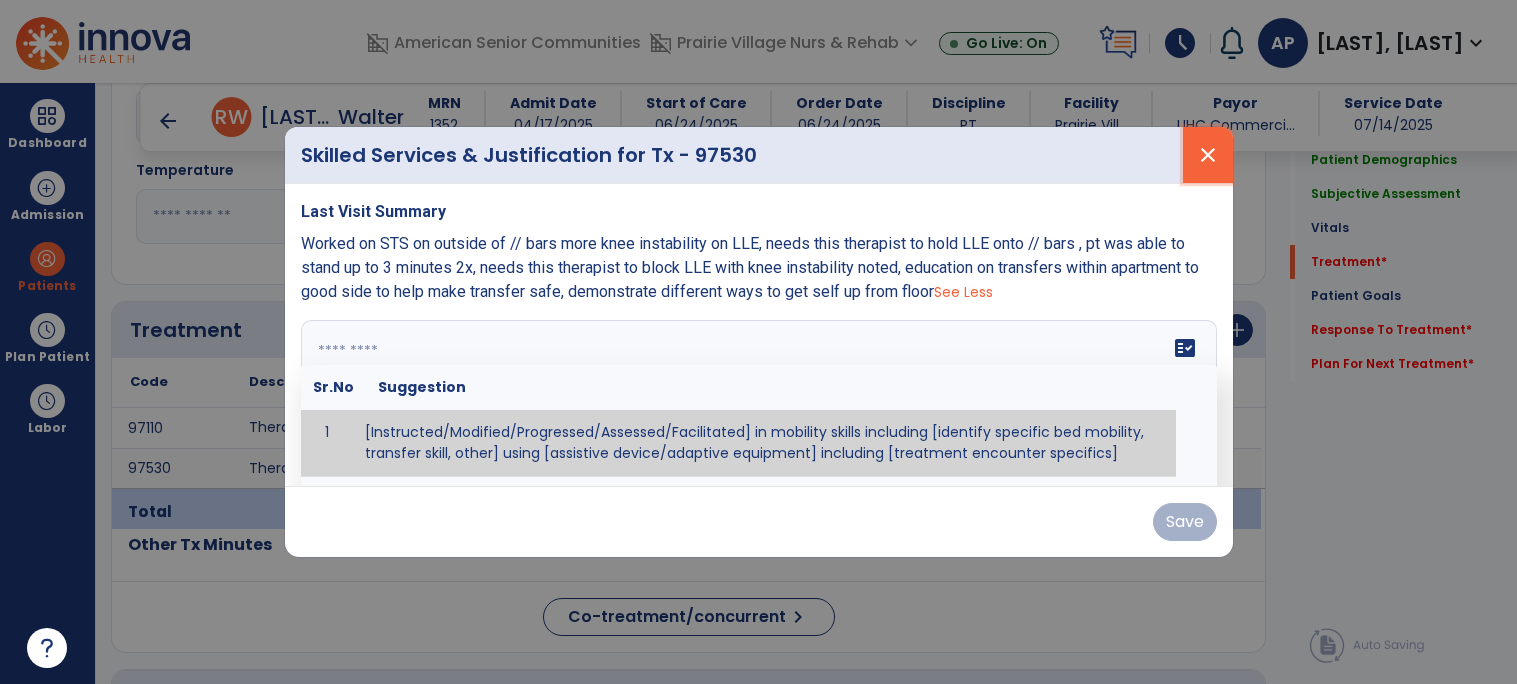 click on "close" at bounding box center [1208, 155] 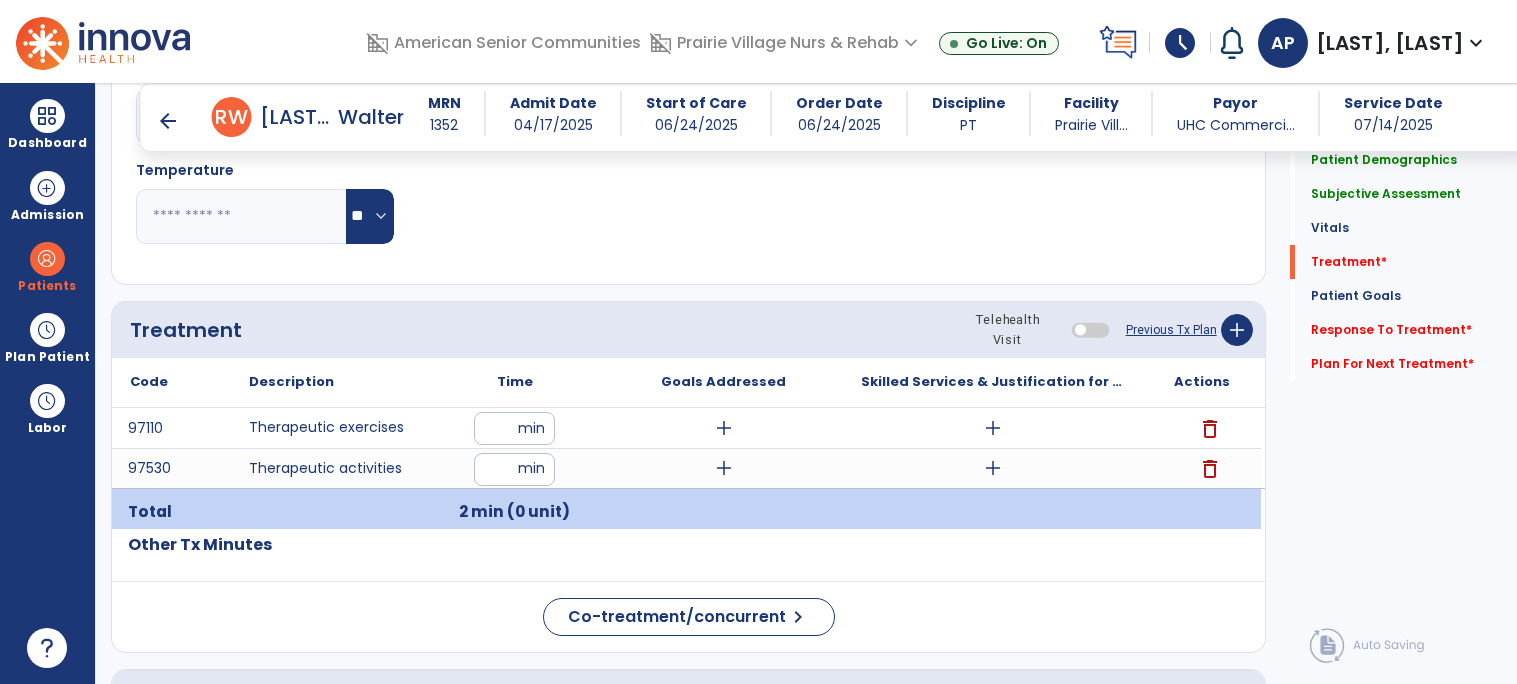 click on "add" at bounding box center [992, 428] 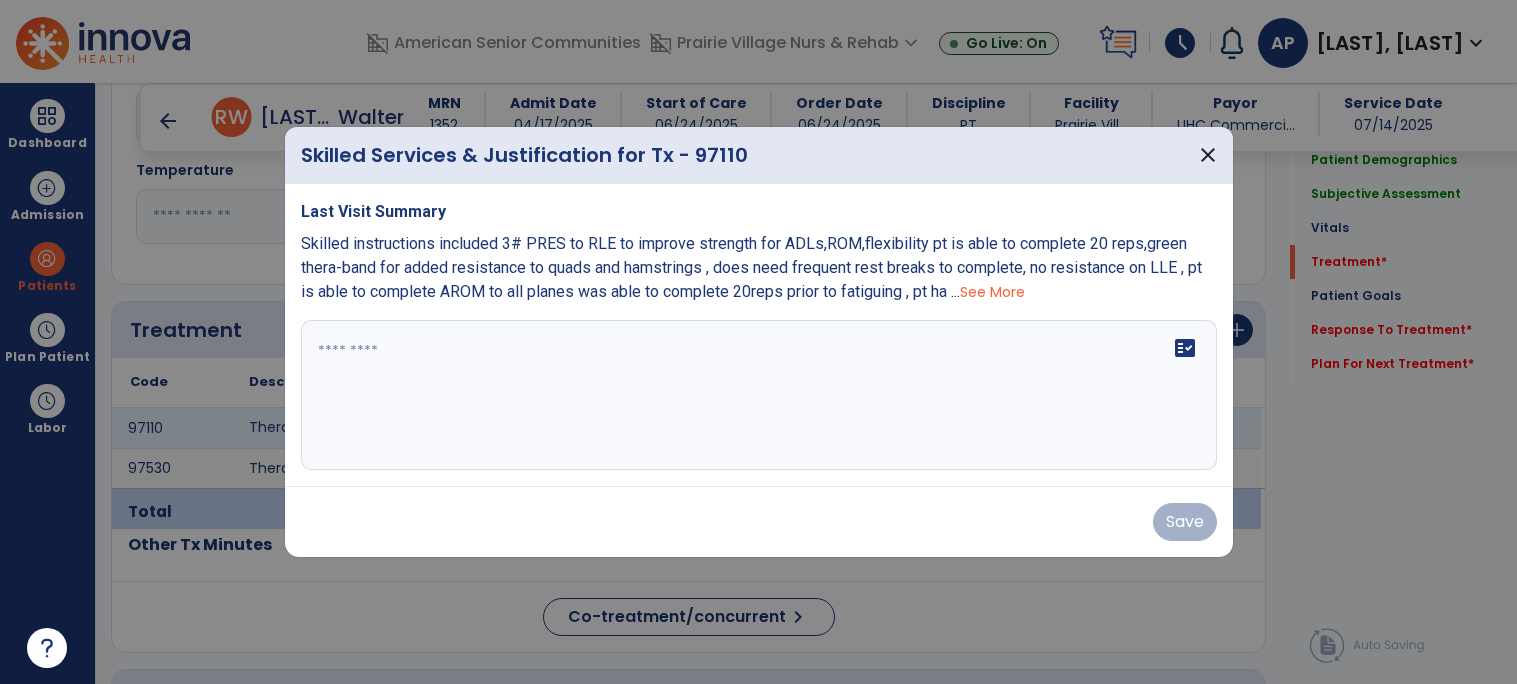 click on "See More" at bounding box center [992, 292] 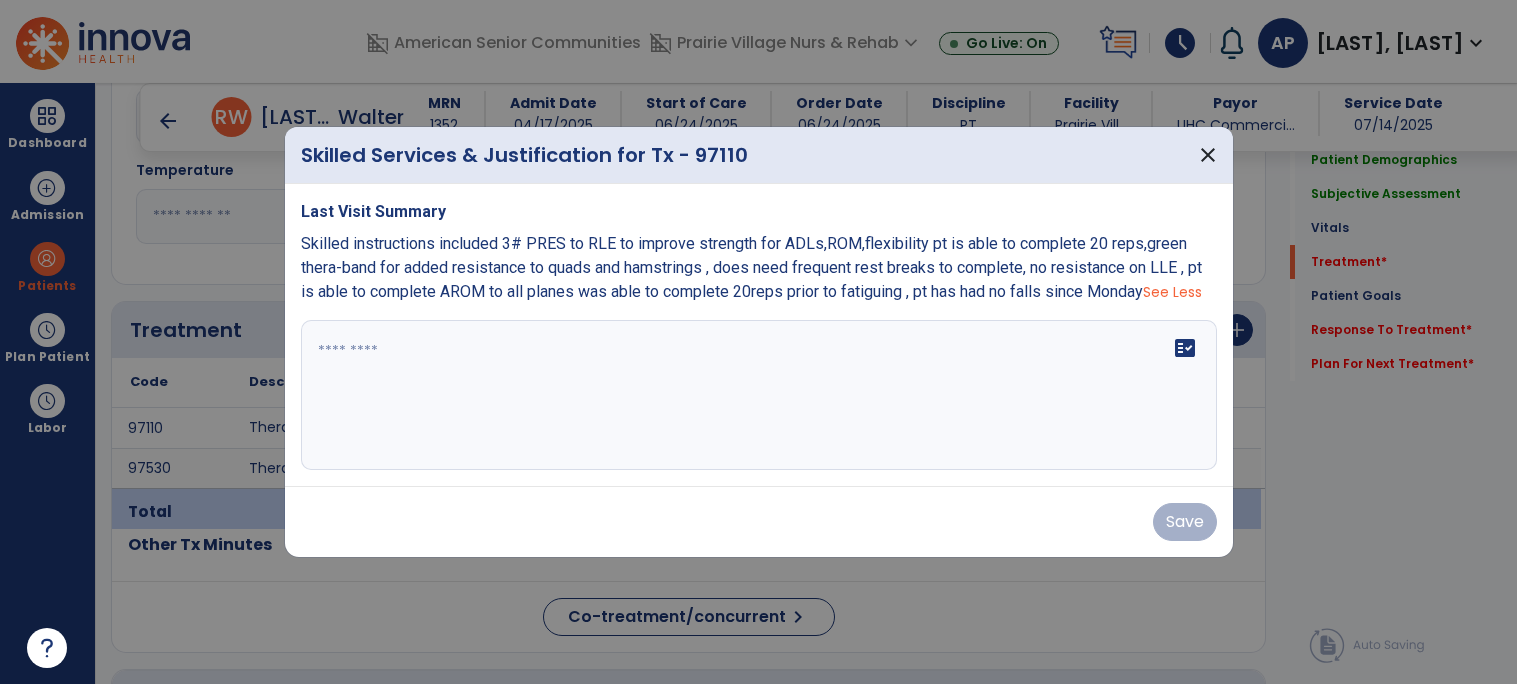 click at bounding box center (759, 395) 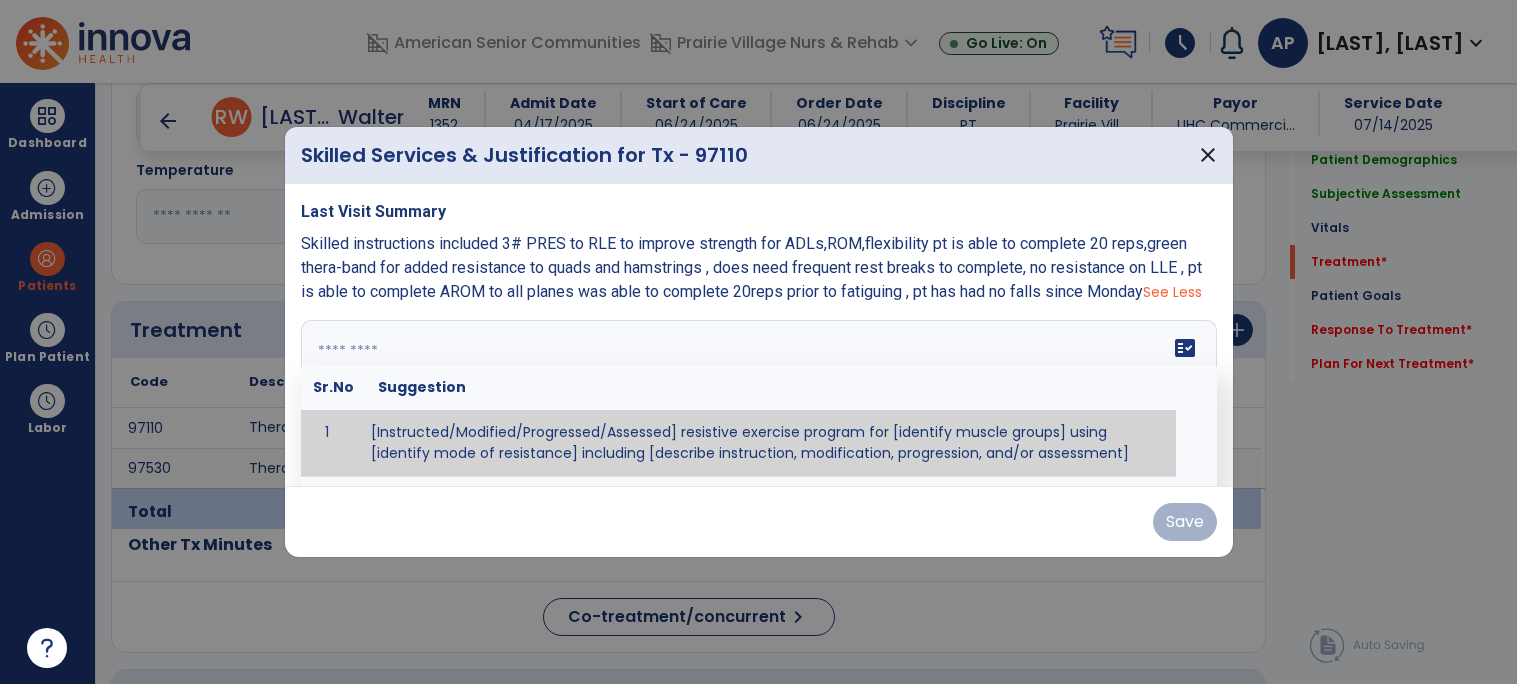 paste on "**********" 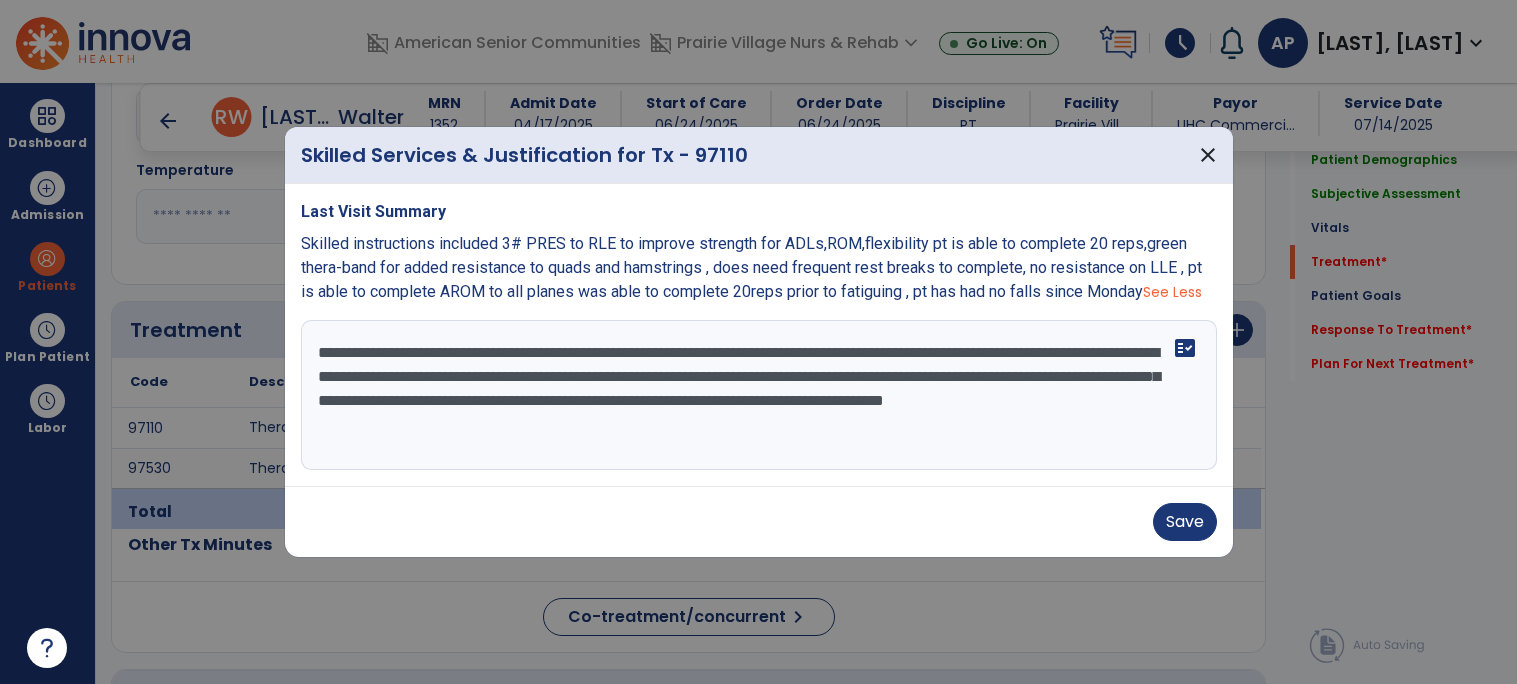 click on "**********" at bounding box center [759, 395] 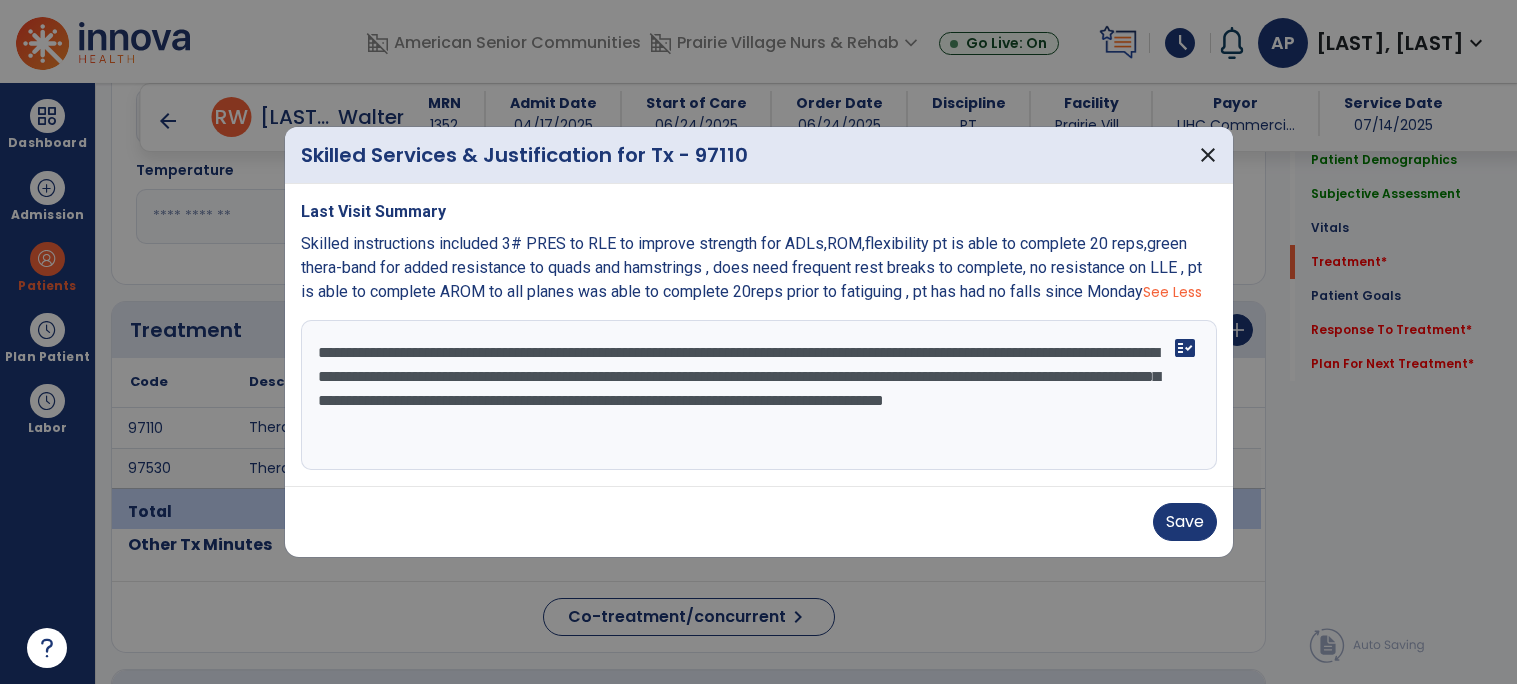 click on "**********" at bounding box center (759, 395) 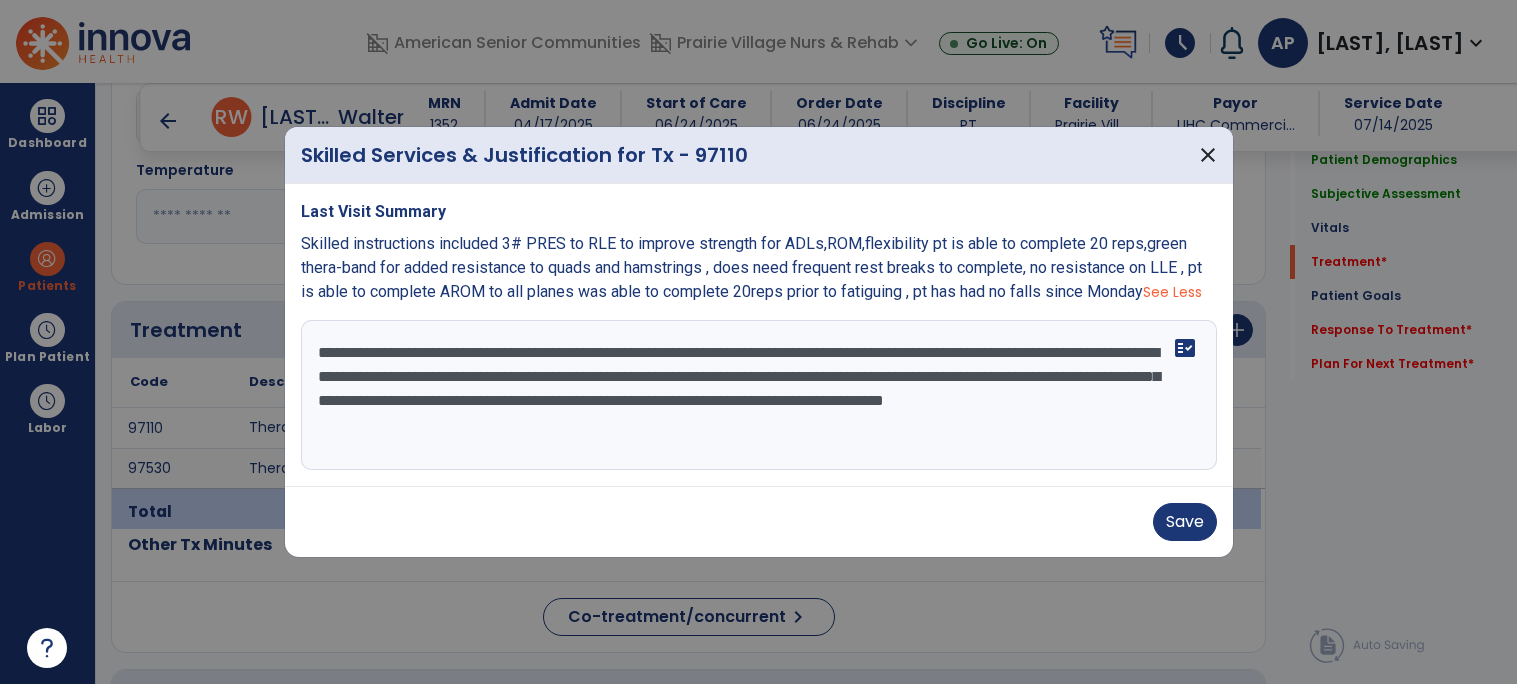 click on "**********" at bounding box center (759, 395) 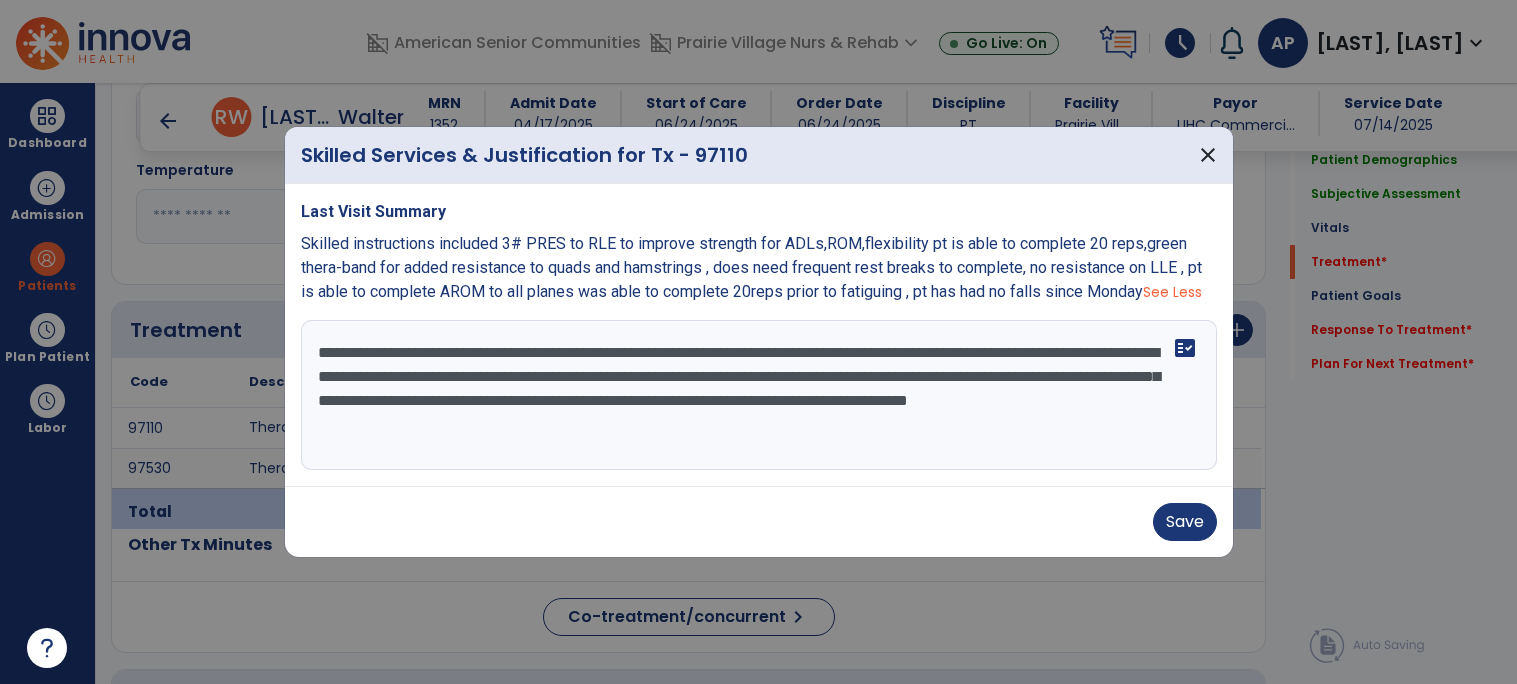 click on "**********" at bounding box center [759, 395] 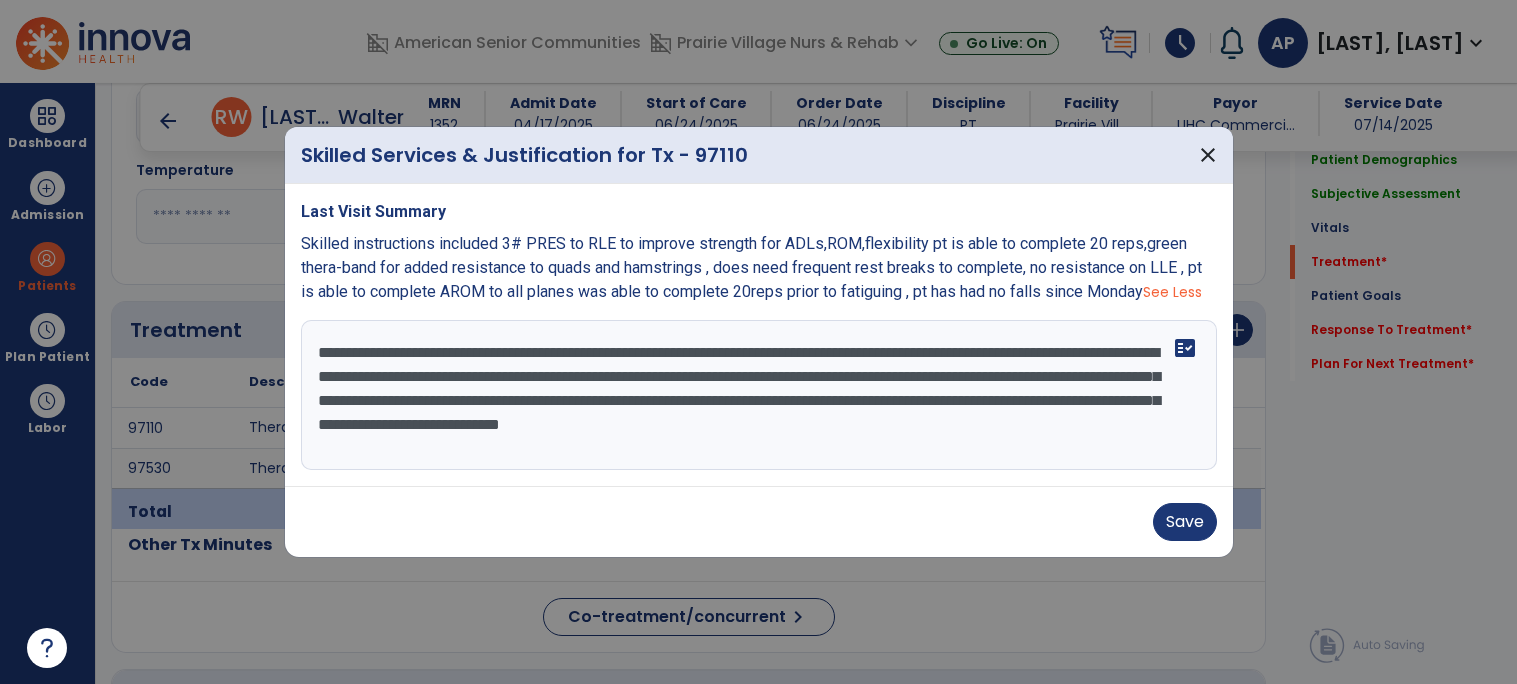 click on "**********" at bounding box center [759, 395] 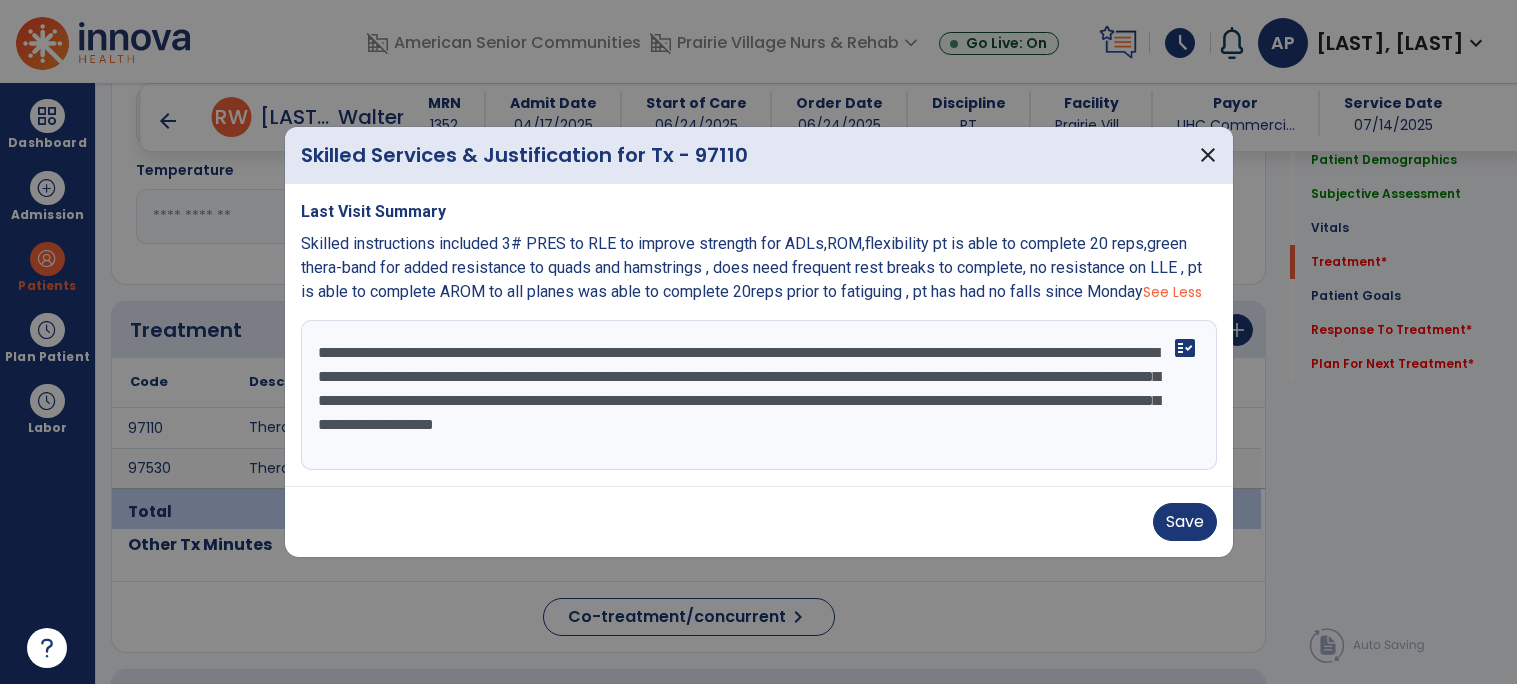 click on "**********" at bounding box center [759, 395] 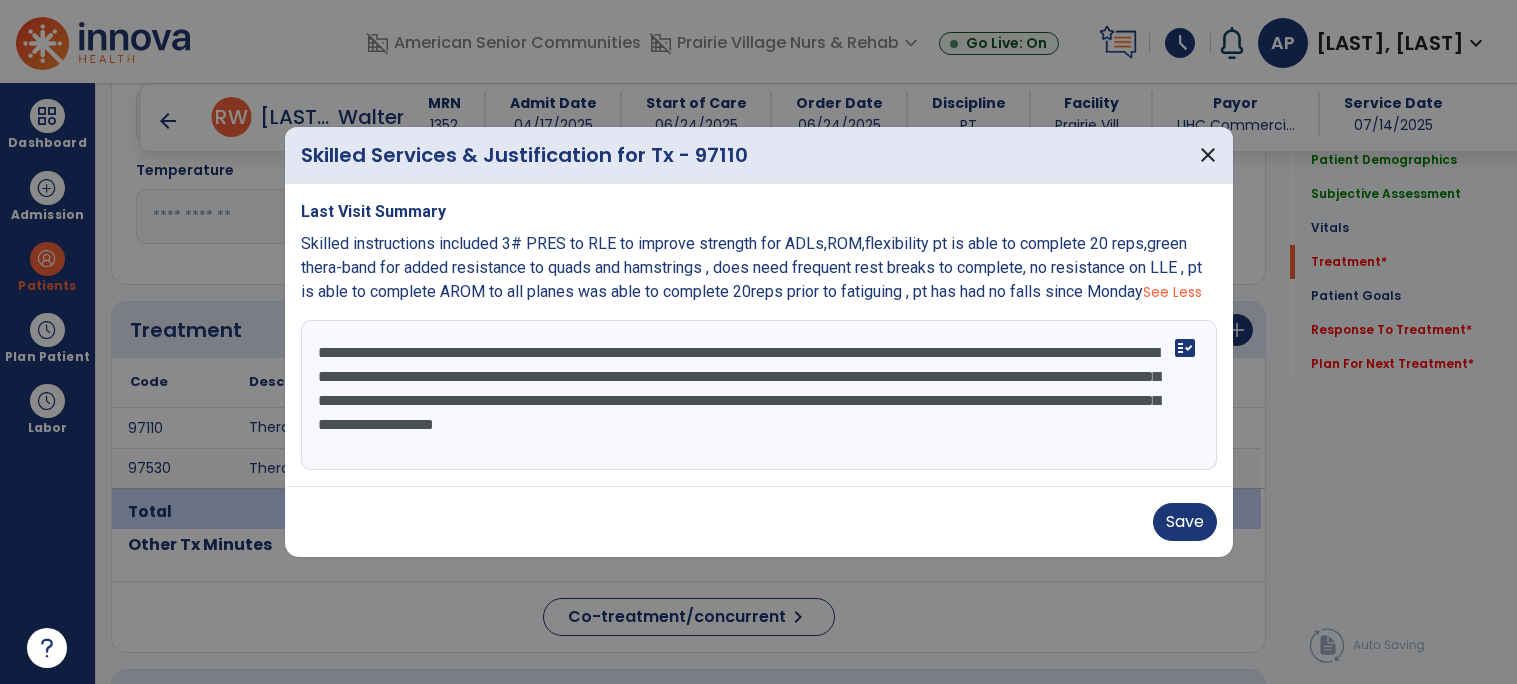 click on "**********" at bounding box center [759, 395] 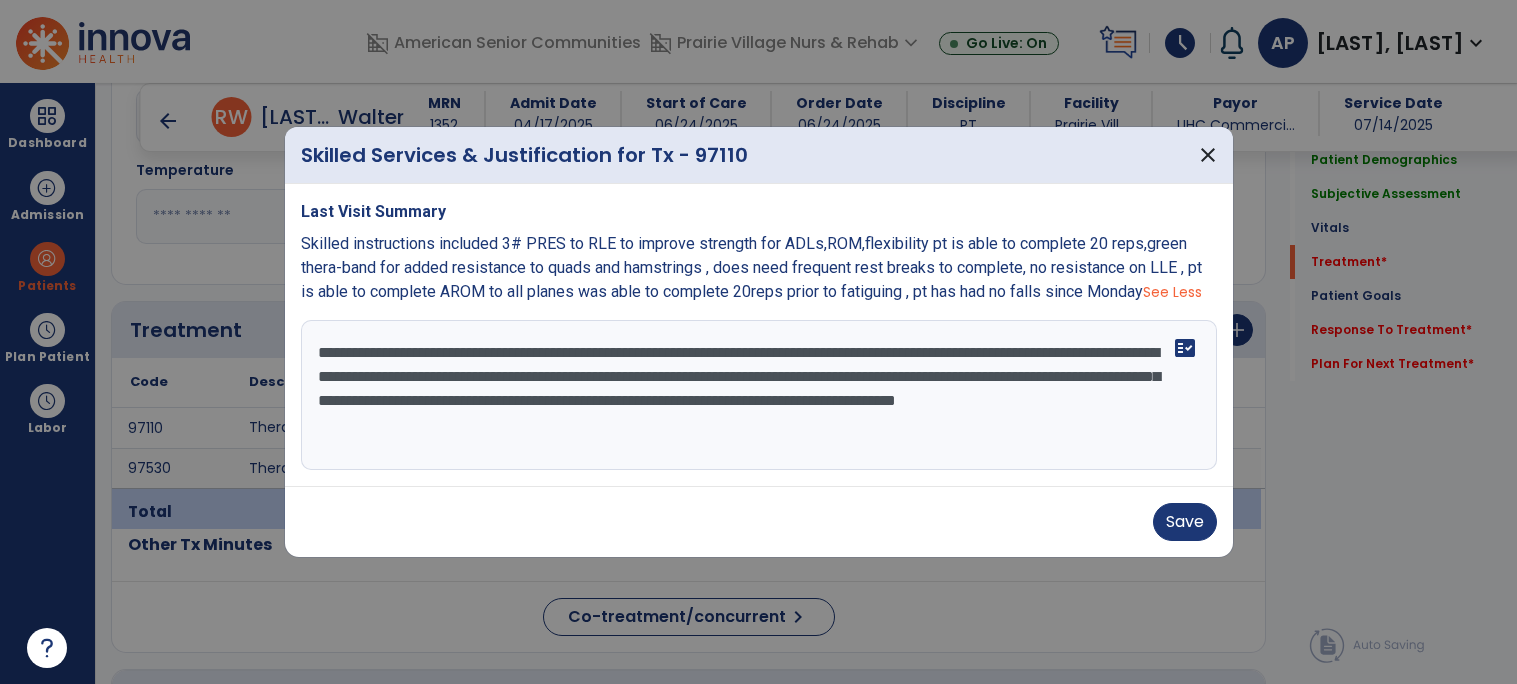 click on "**********" at bounding box center (759, 395) 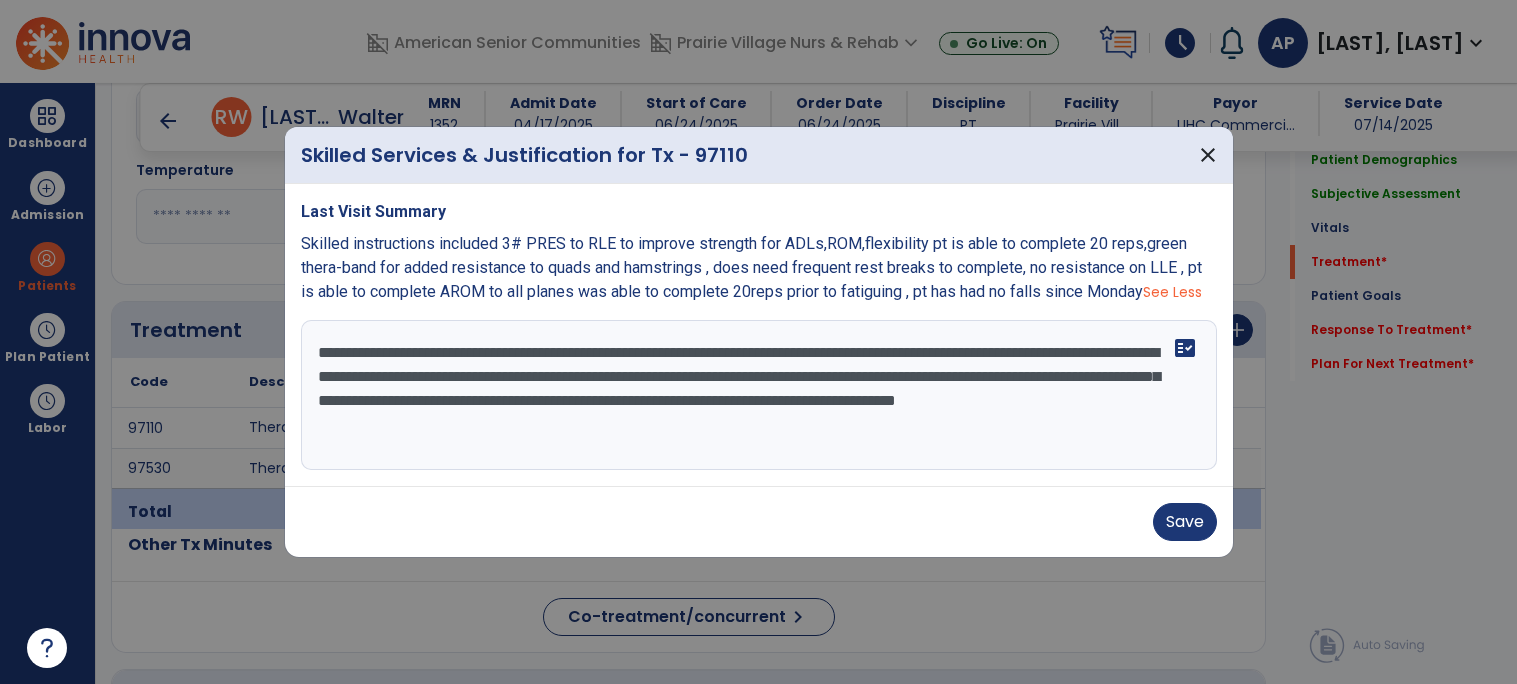 click on "**********" at bounding box center [759, 395] 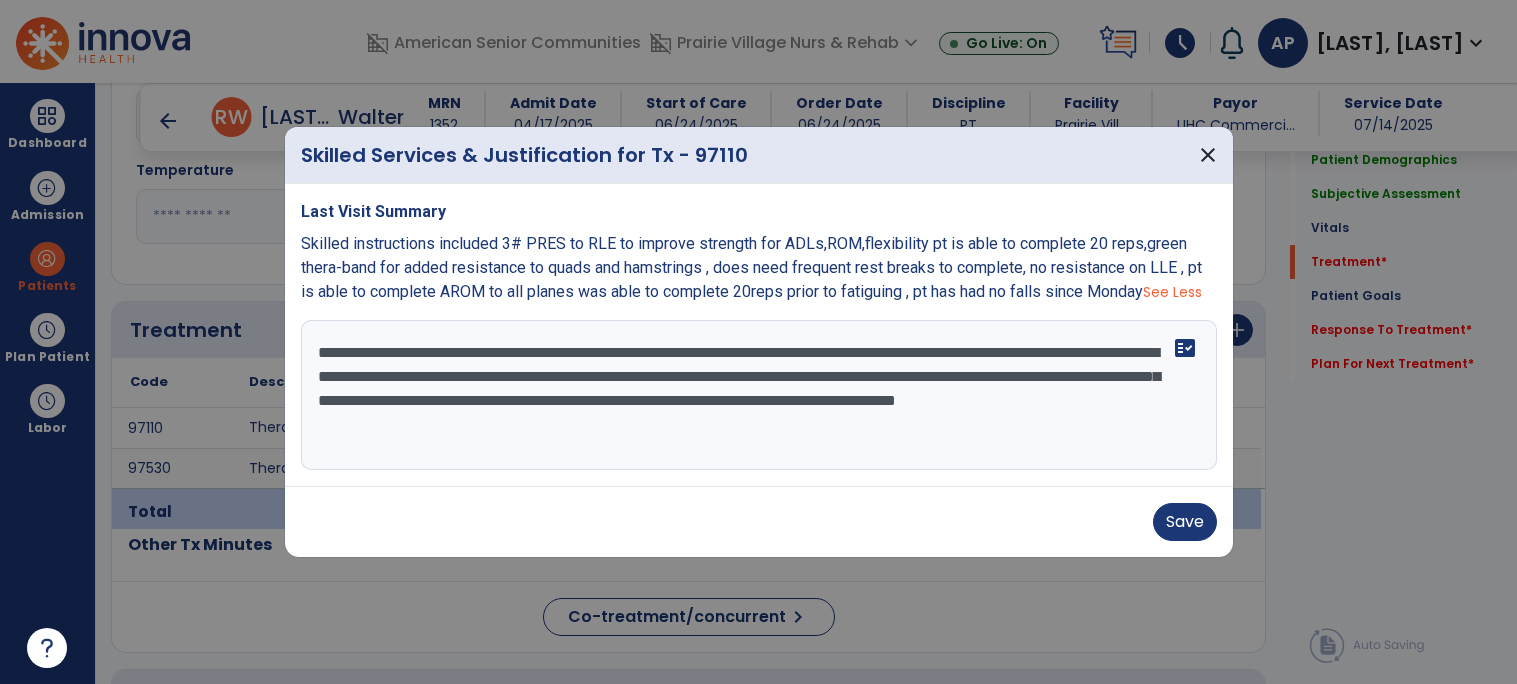 click on "**********" at bounding box center [759, 395] 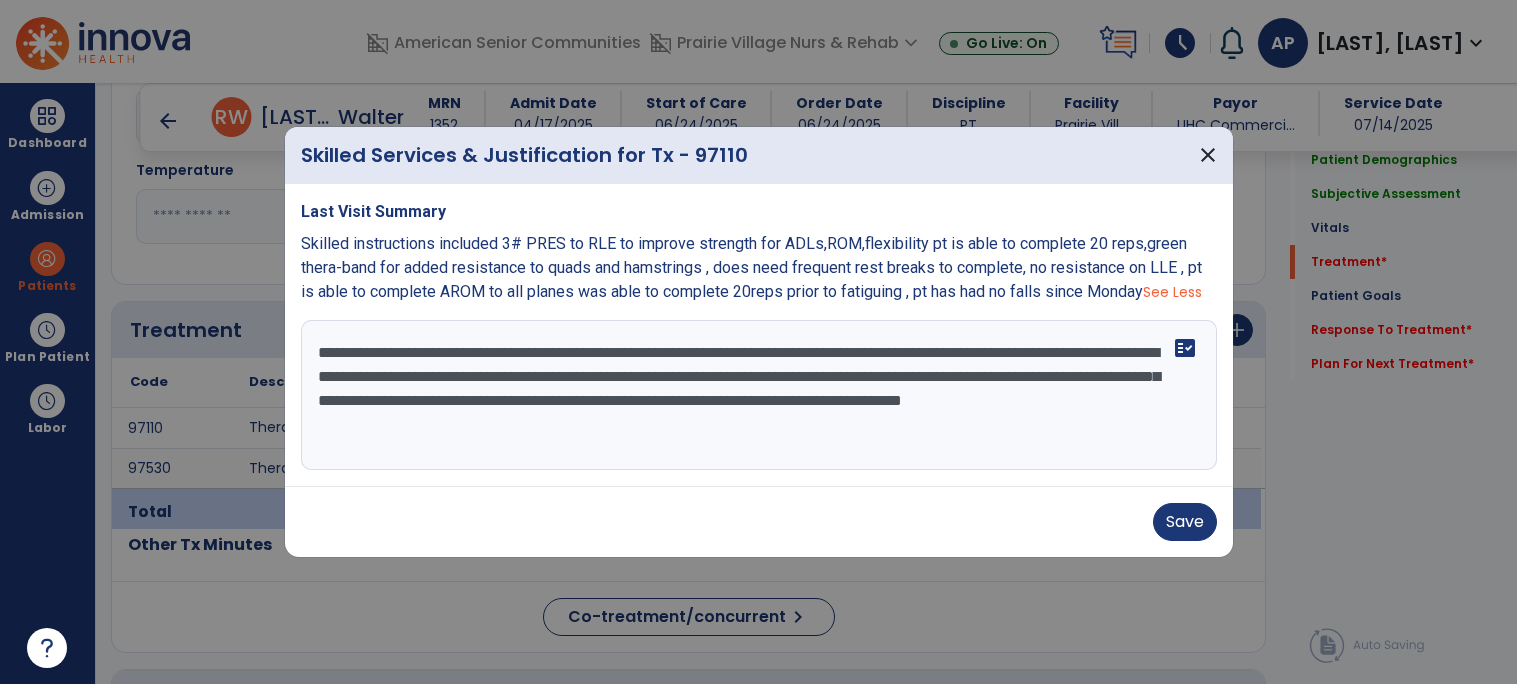 click on "**********" at bounding box center (759, 395) 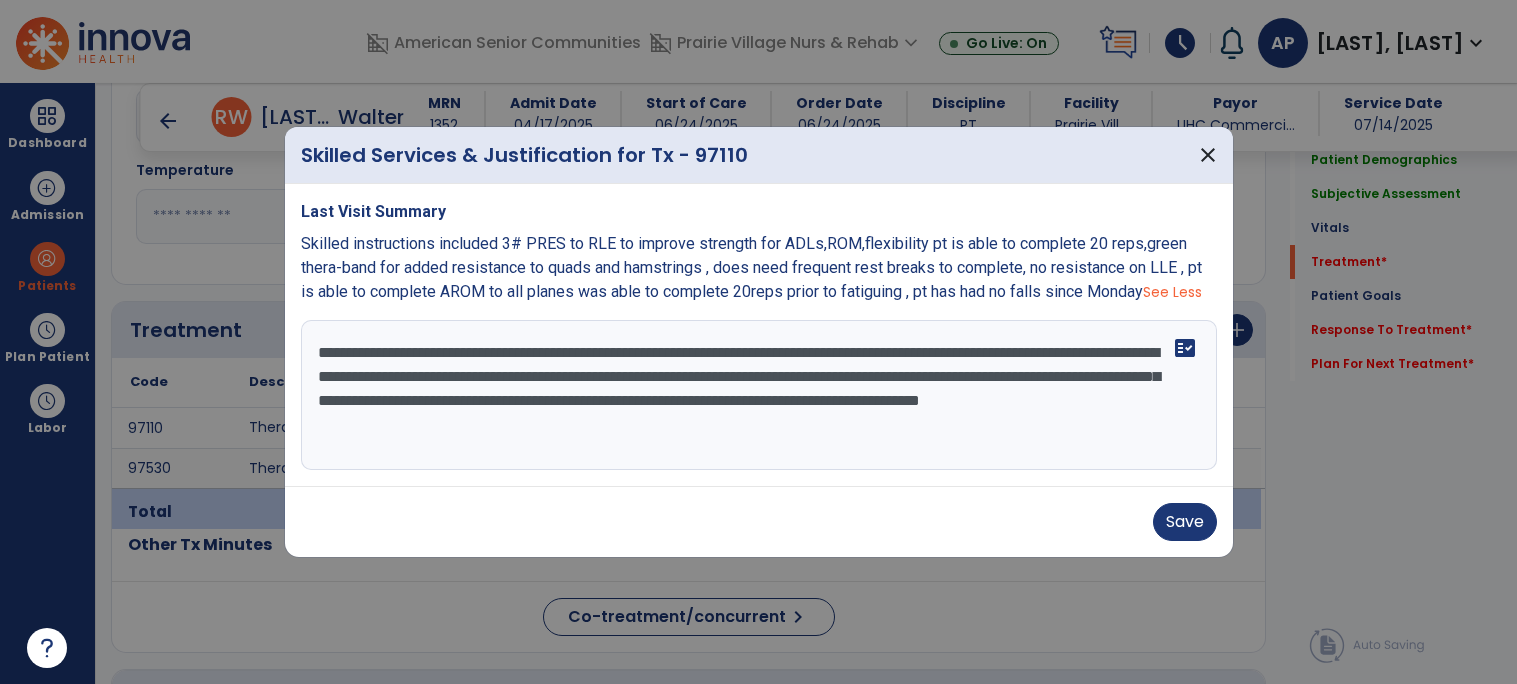 click on "**********" at bounding box center [759, 395] 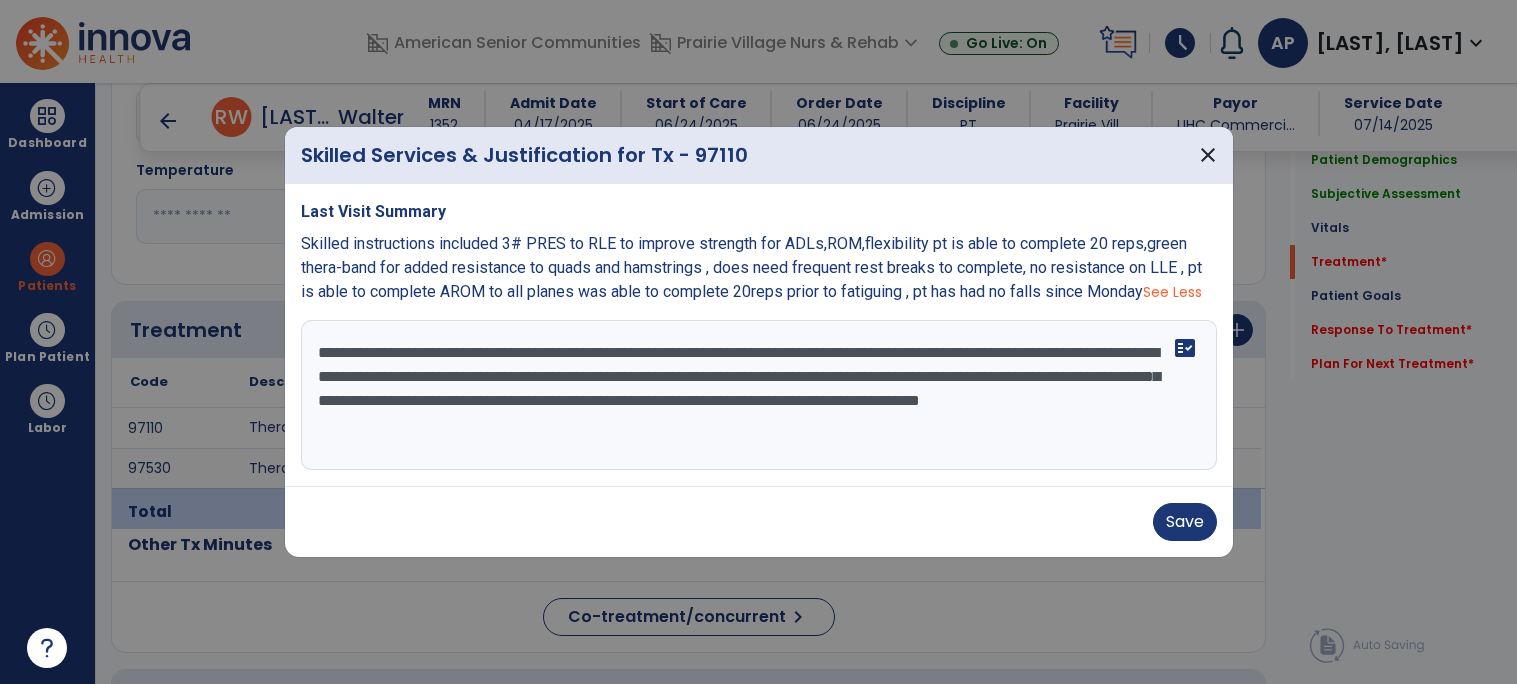 click on "**********" at bounding box center (759, 395) 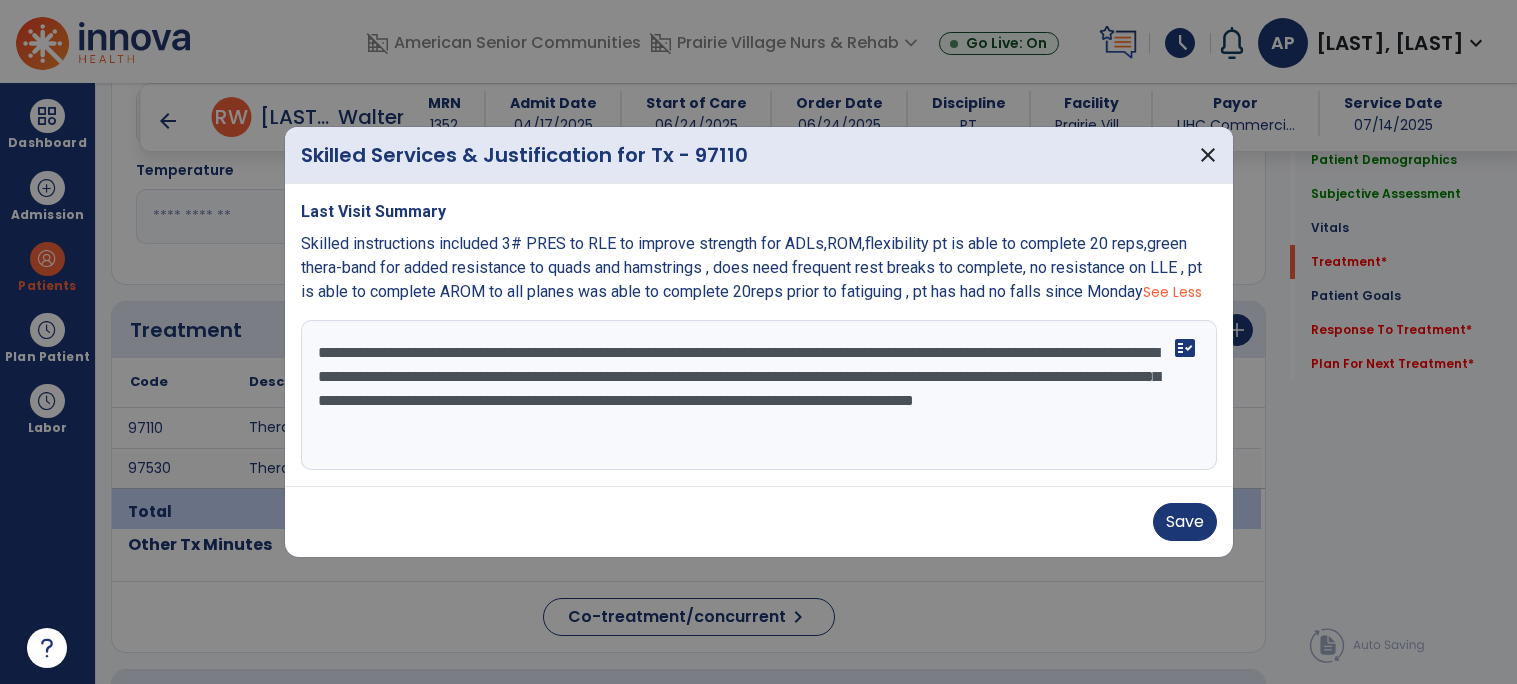 click on "**********" at bounding box center [759, 395] 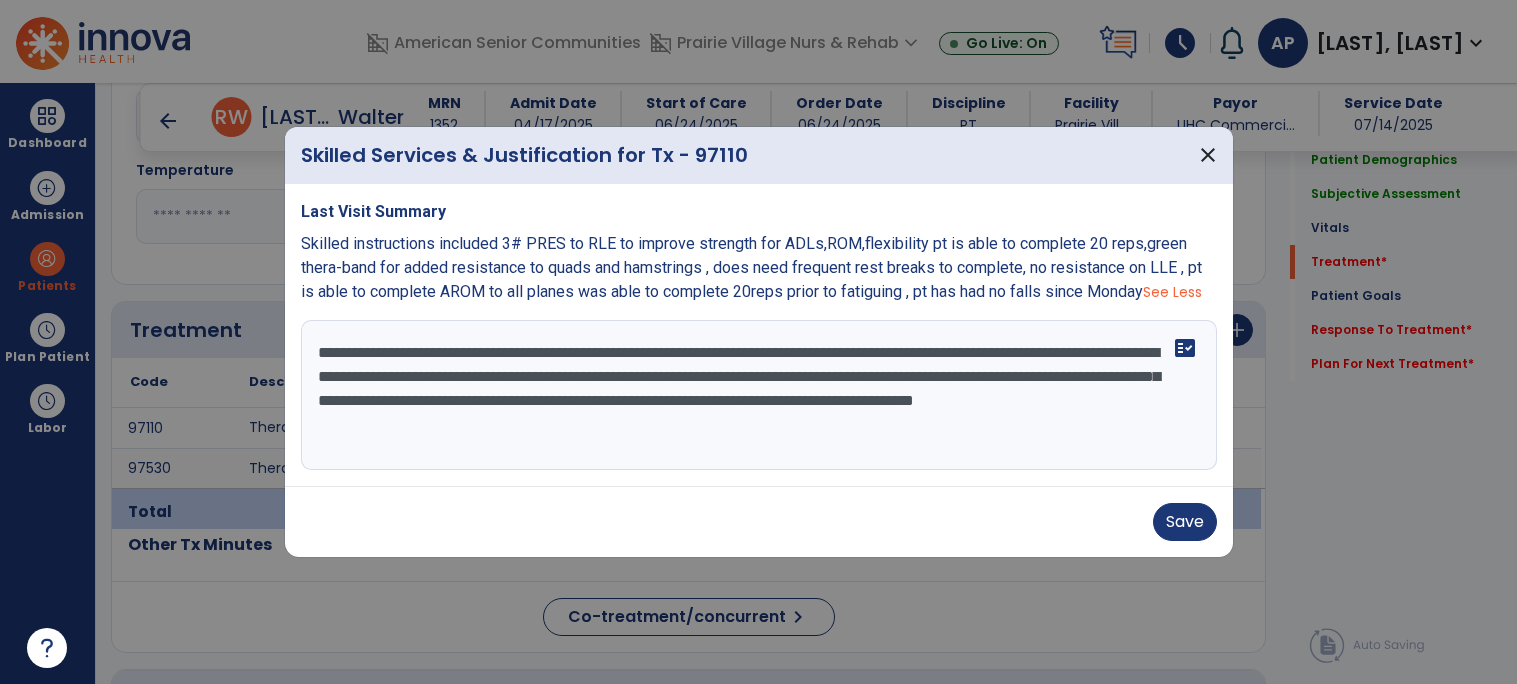 click on "**********" at bounding box center (759, 395) 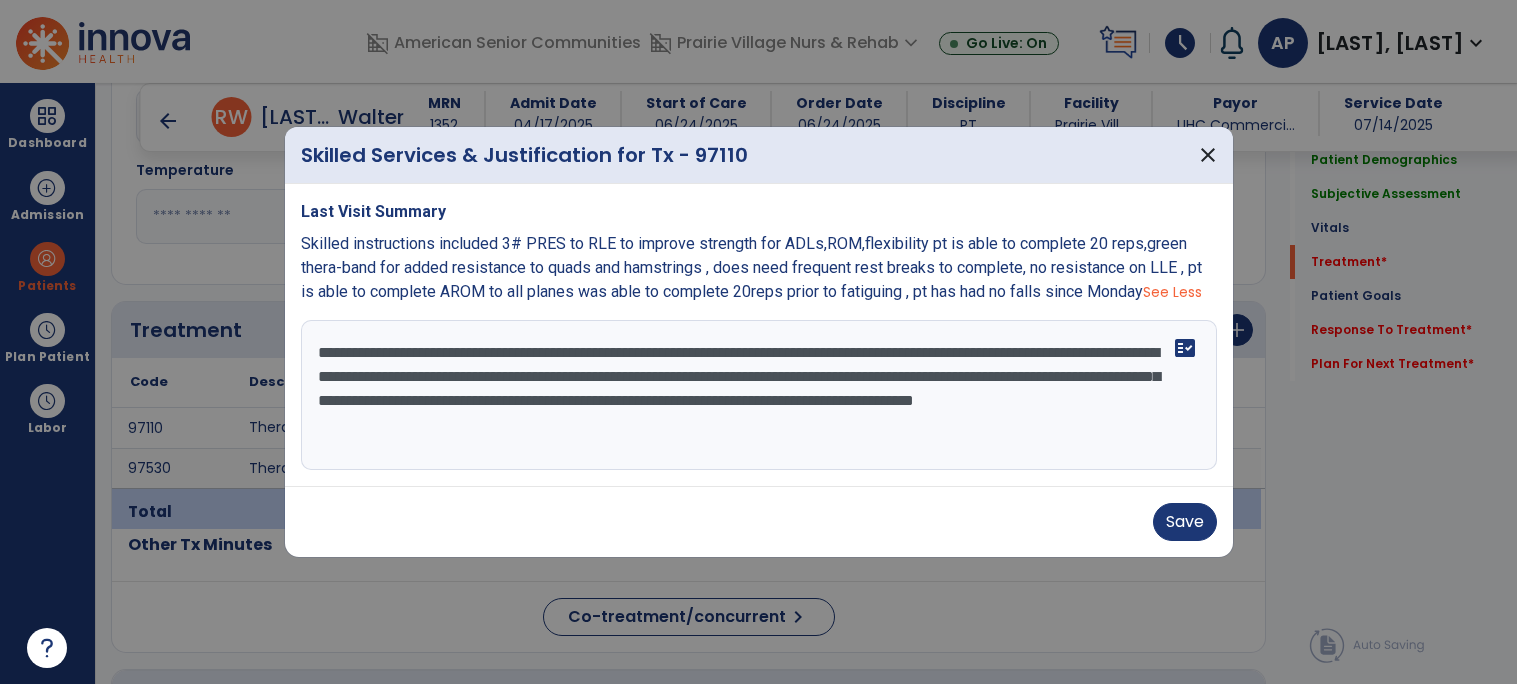 click on "**********" at bounding box center (759, 395) 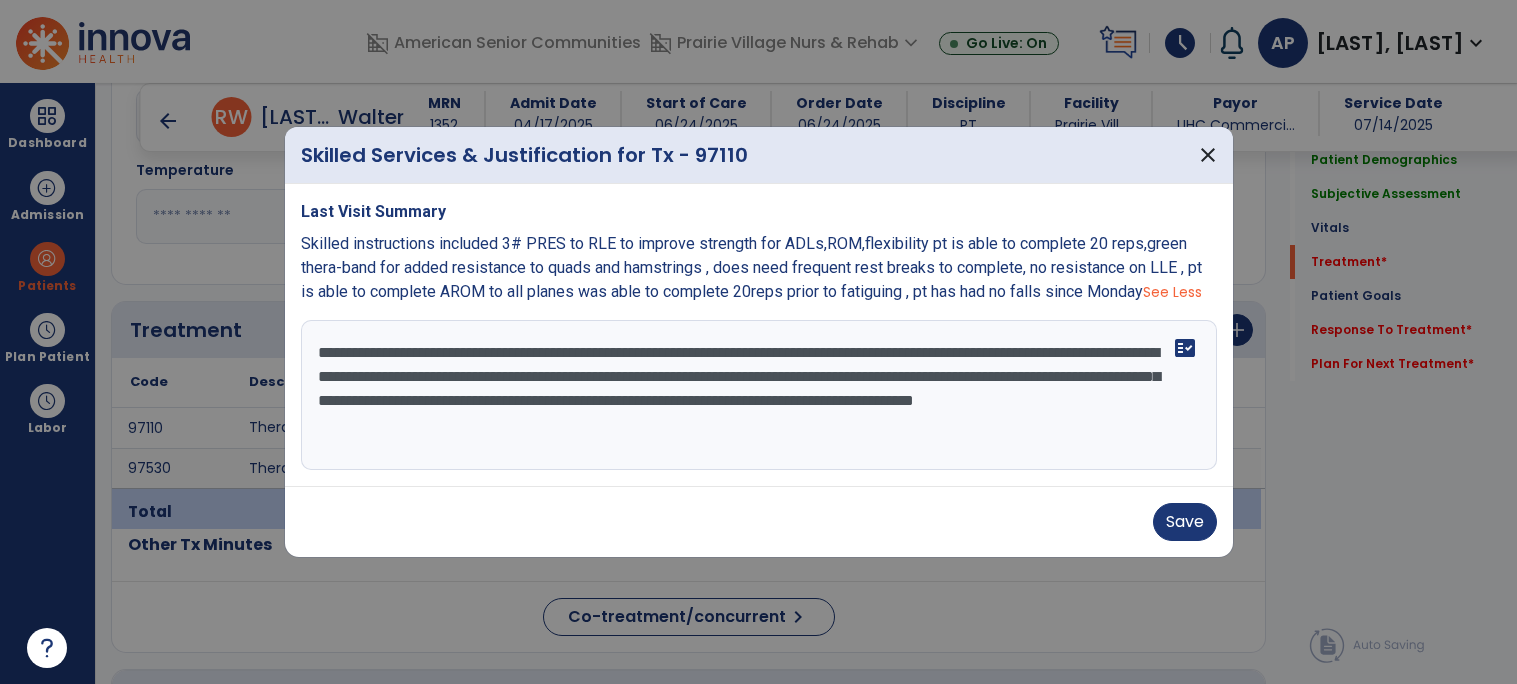 click on "**********" at bounding box center (759, 395) 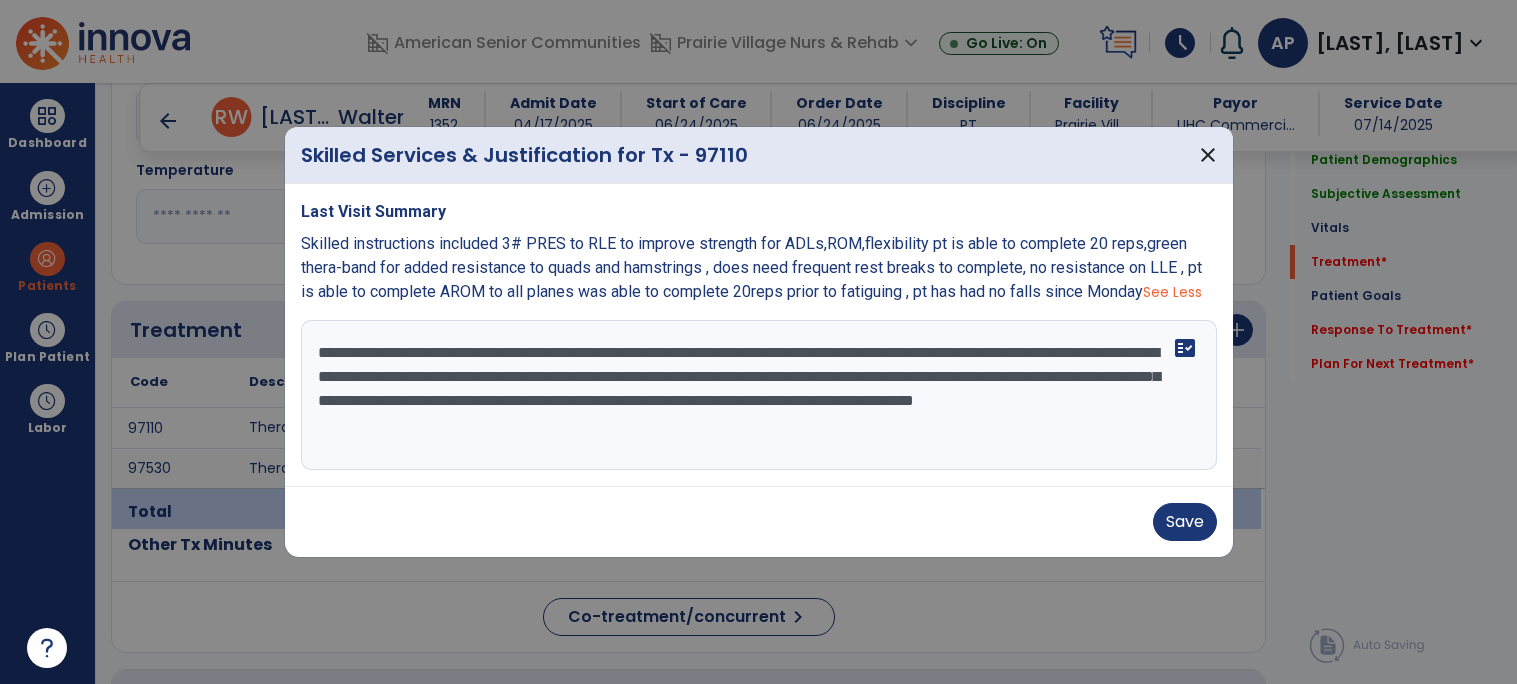click on "**********" at bounding box center [759, 395] 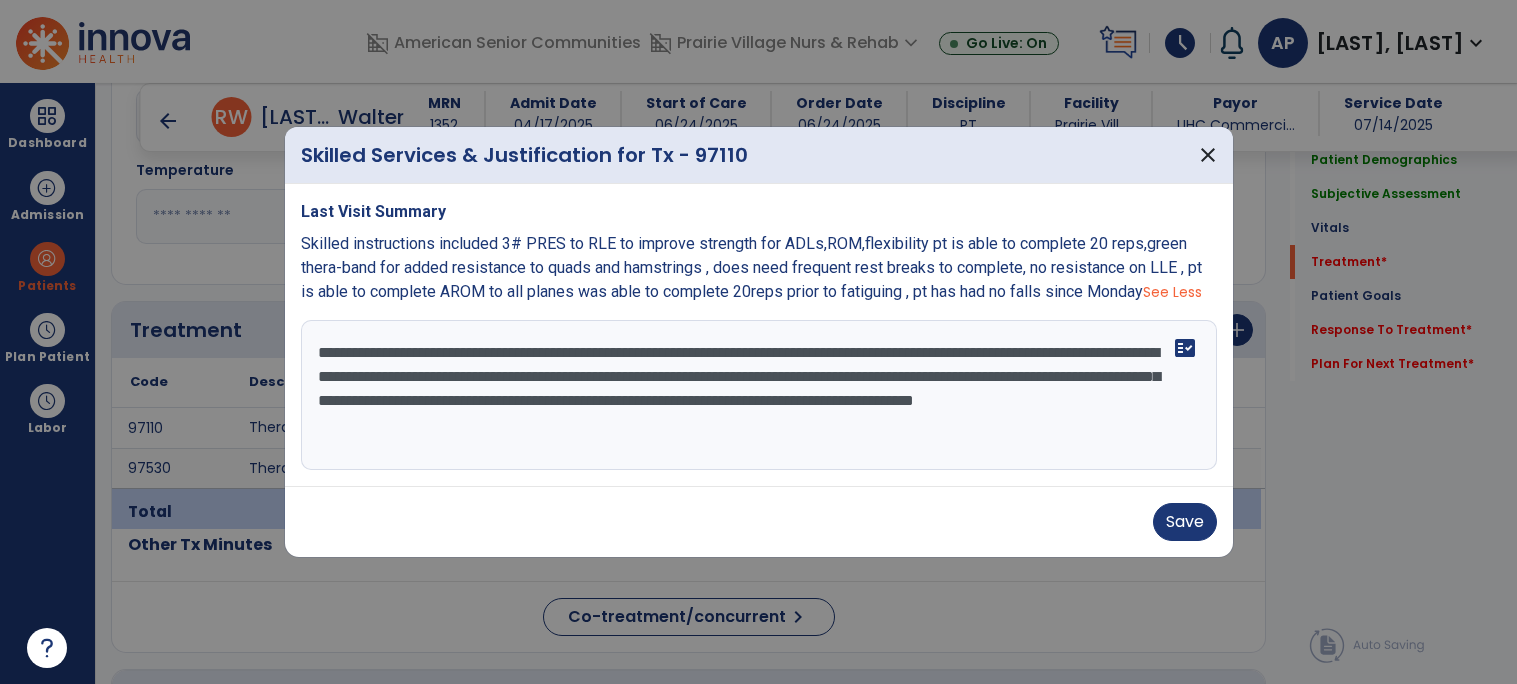 click on "**********" at bounding box center [759, 395] 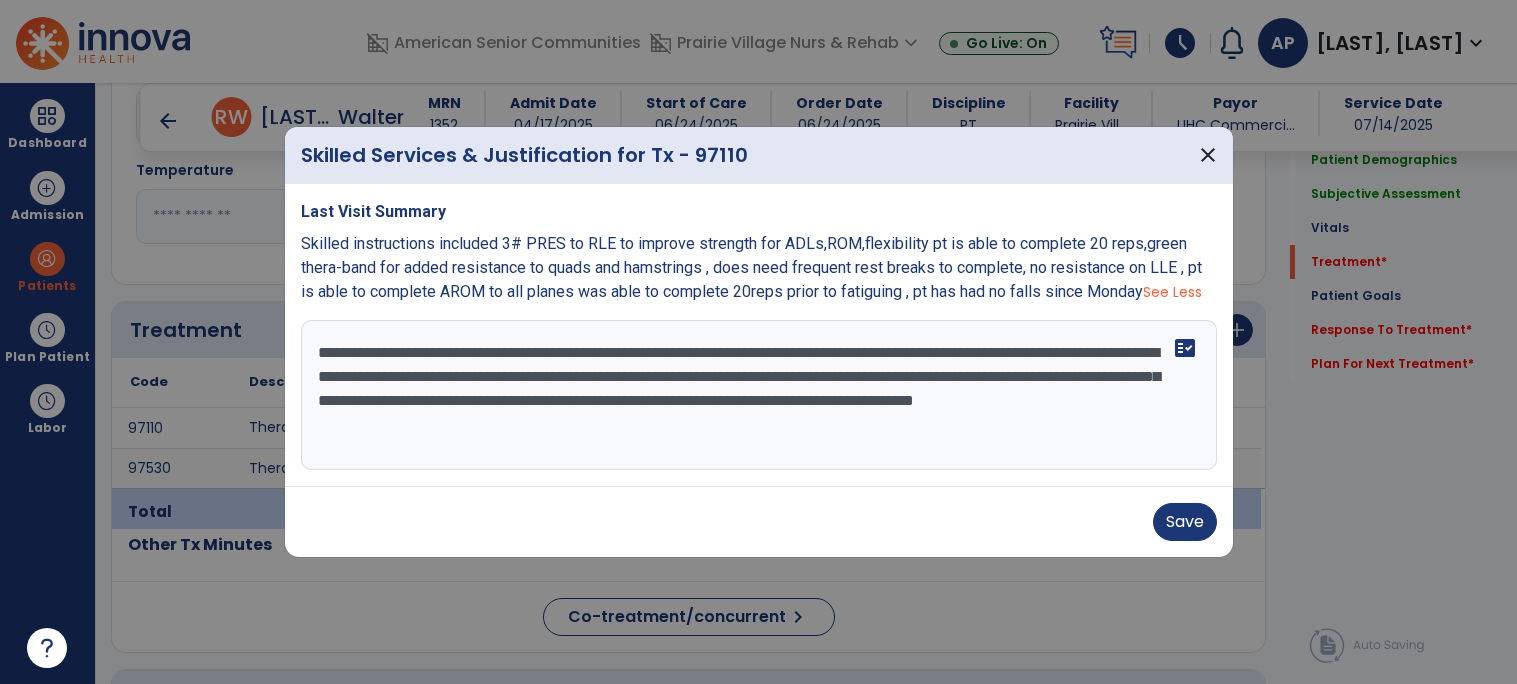click on "**********" at bounding box center [759, 395] 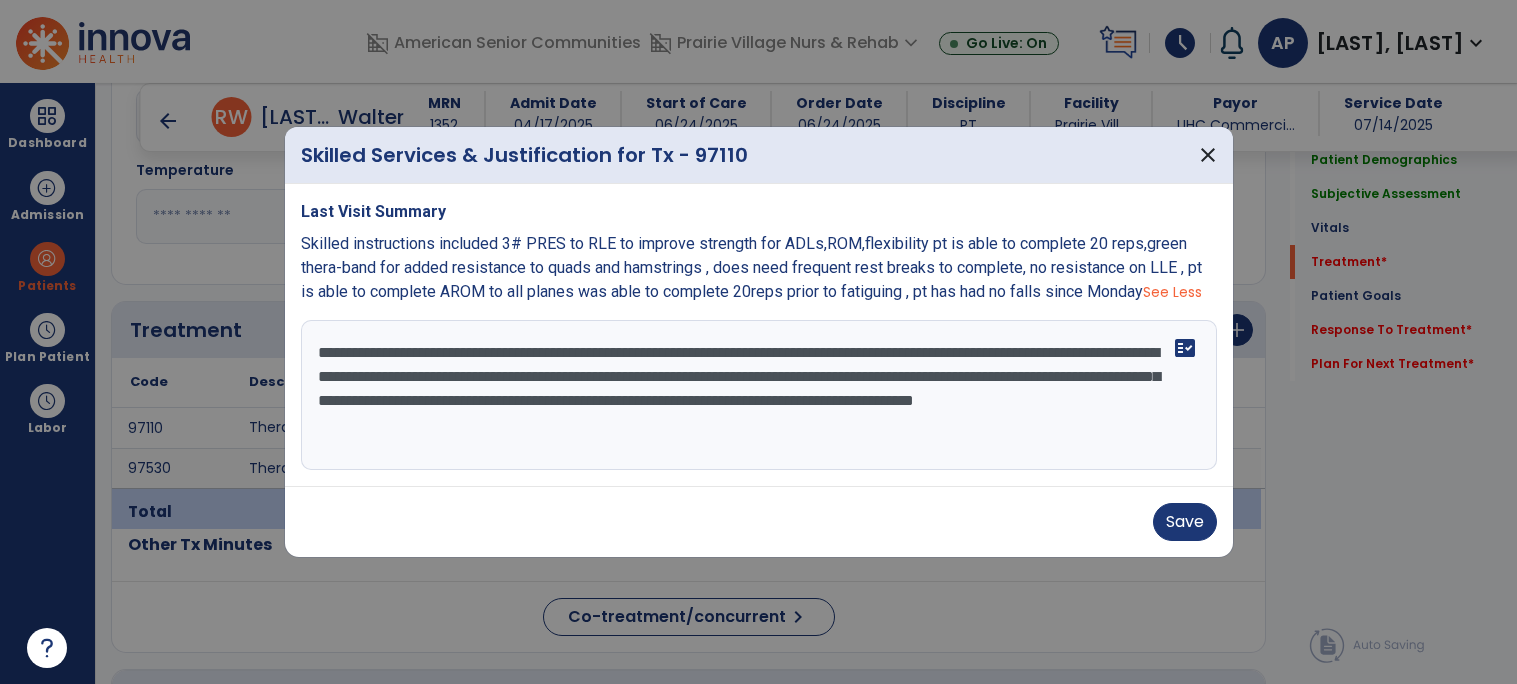 click on "**********" at bounding box center (759, 395) 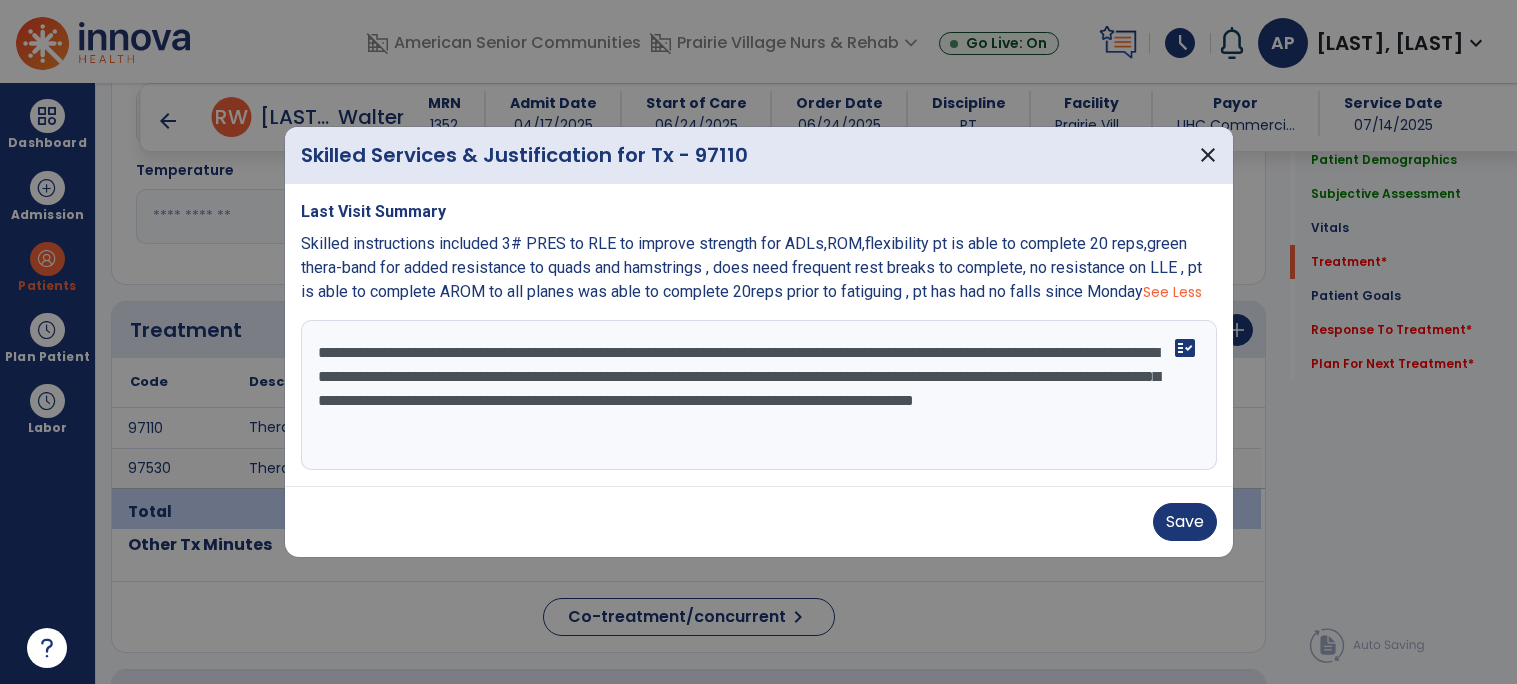 click on "**********" at bounding box center [759, 395] 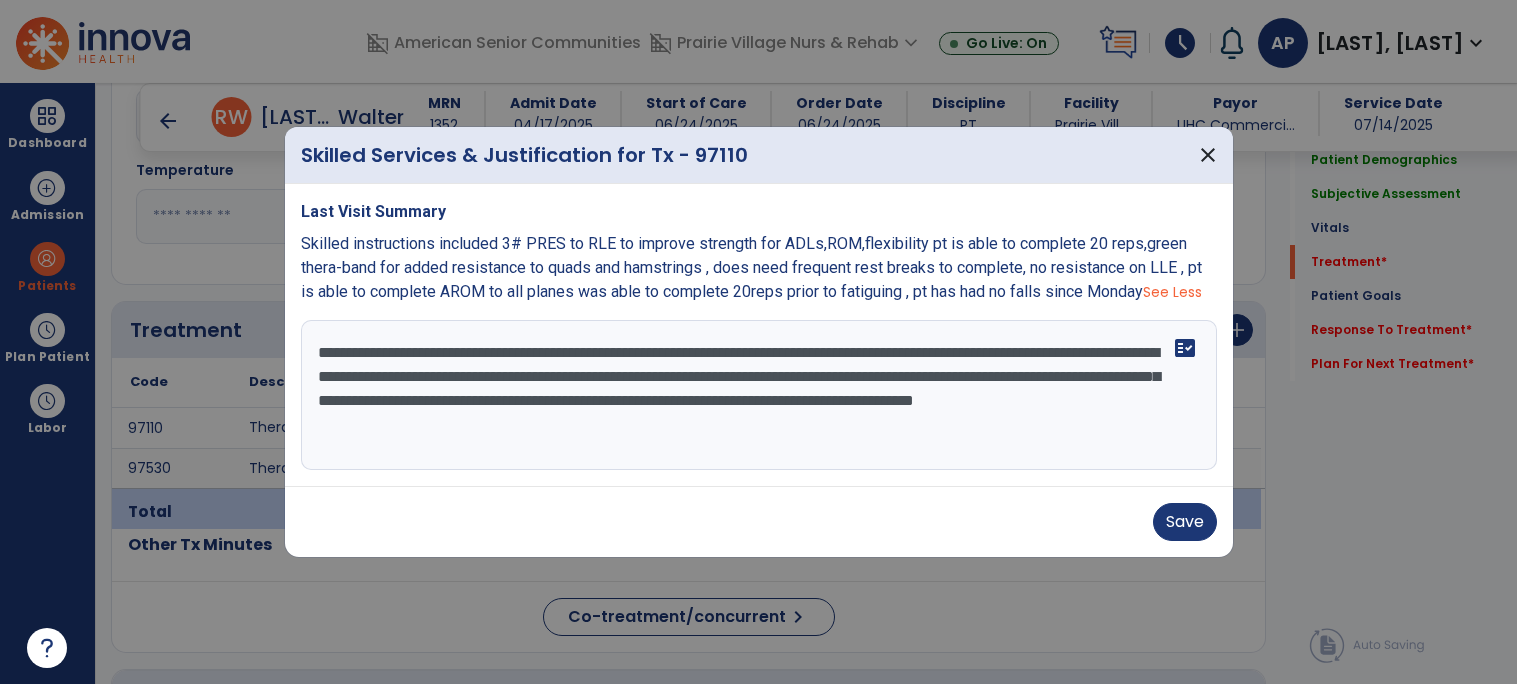 click on "**********" at bounding box center (759, 395) 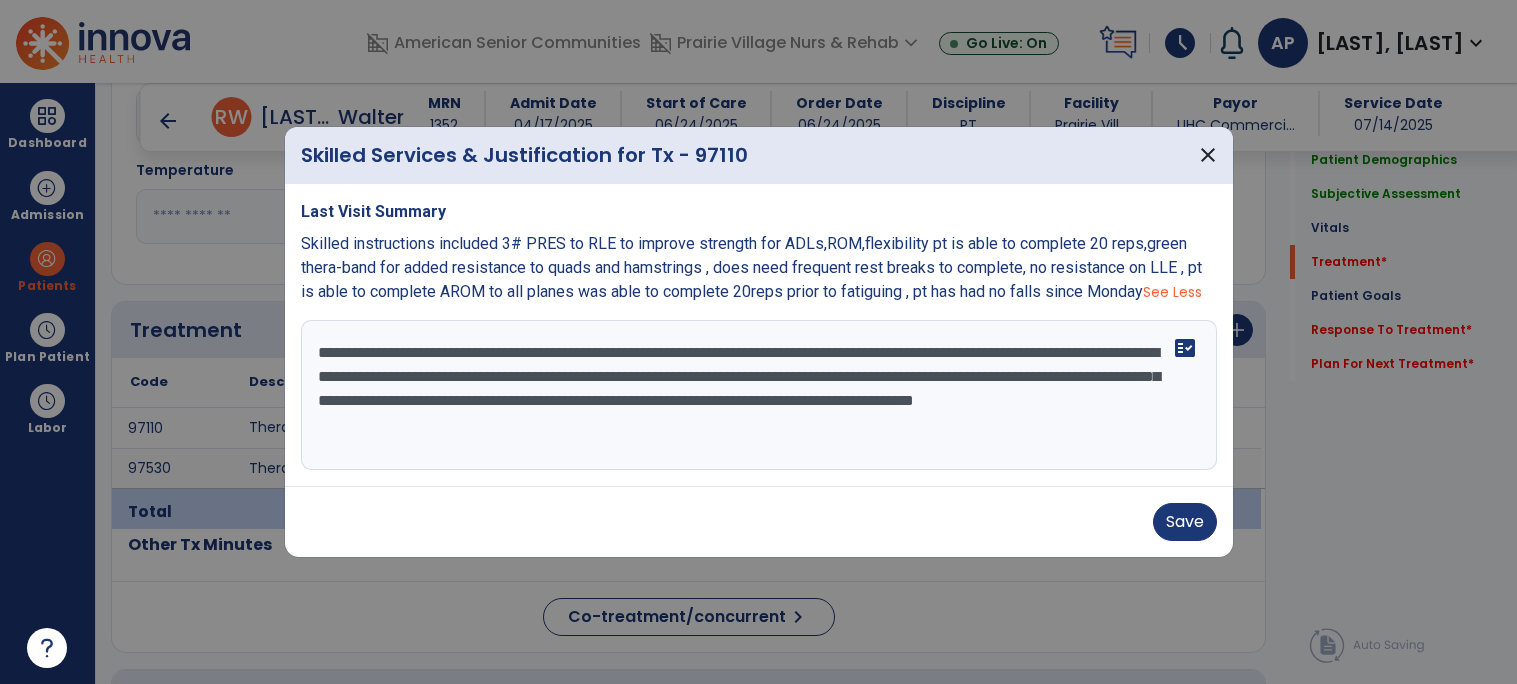 click on "**********" at bounding box center (759, 395) 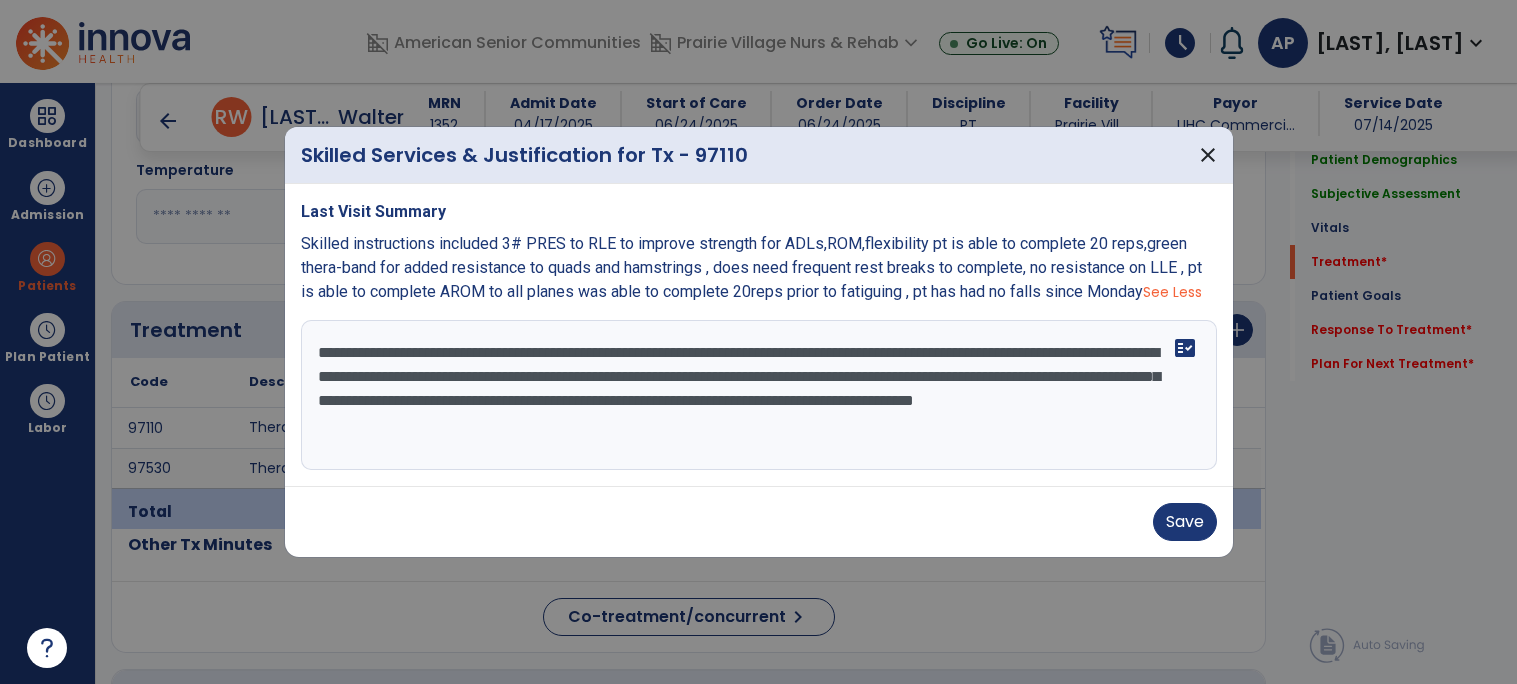 click on "**********" at bounding box center (759, 395) 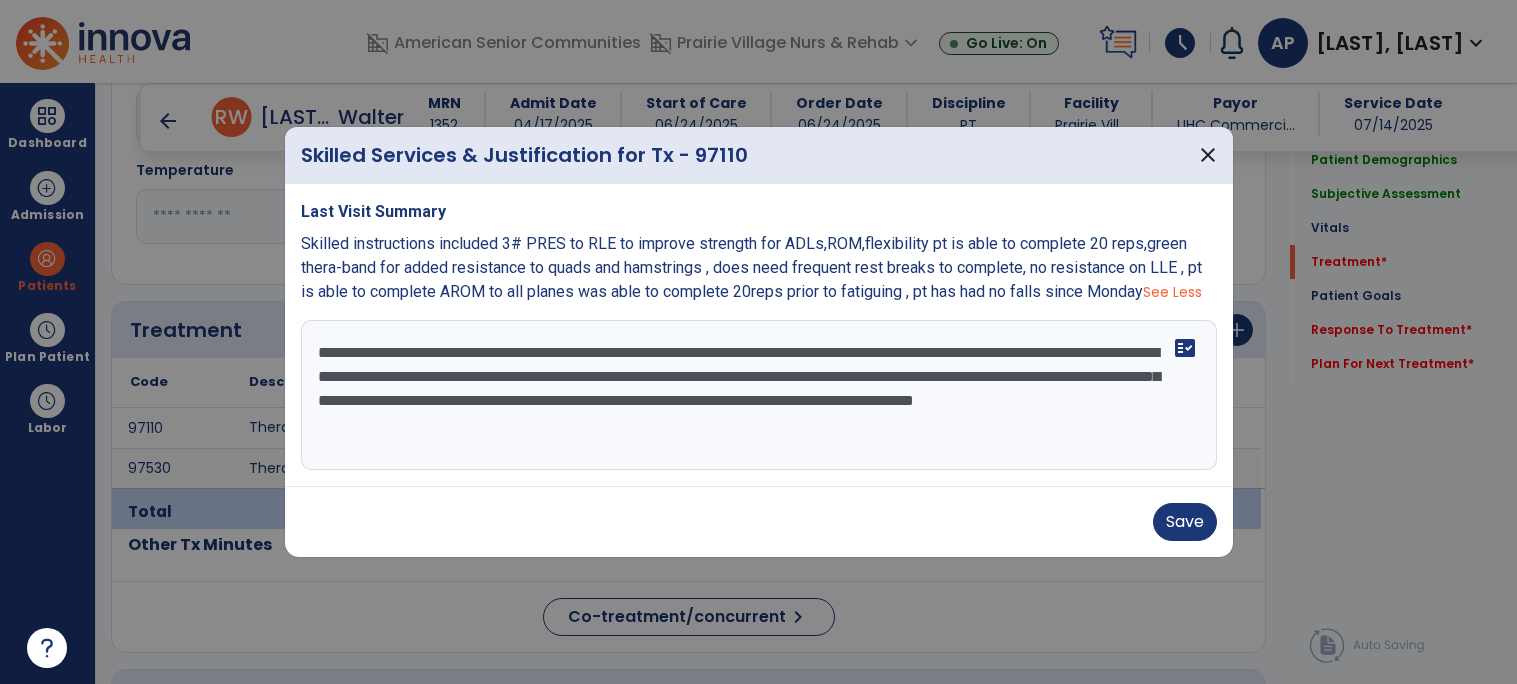 click on "**********" at bounding box center [759, 395] 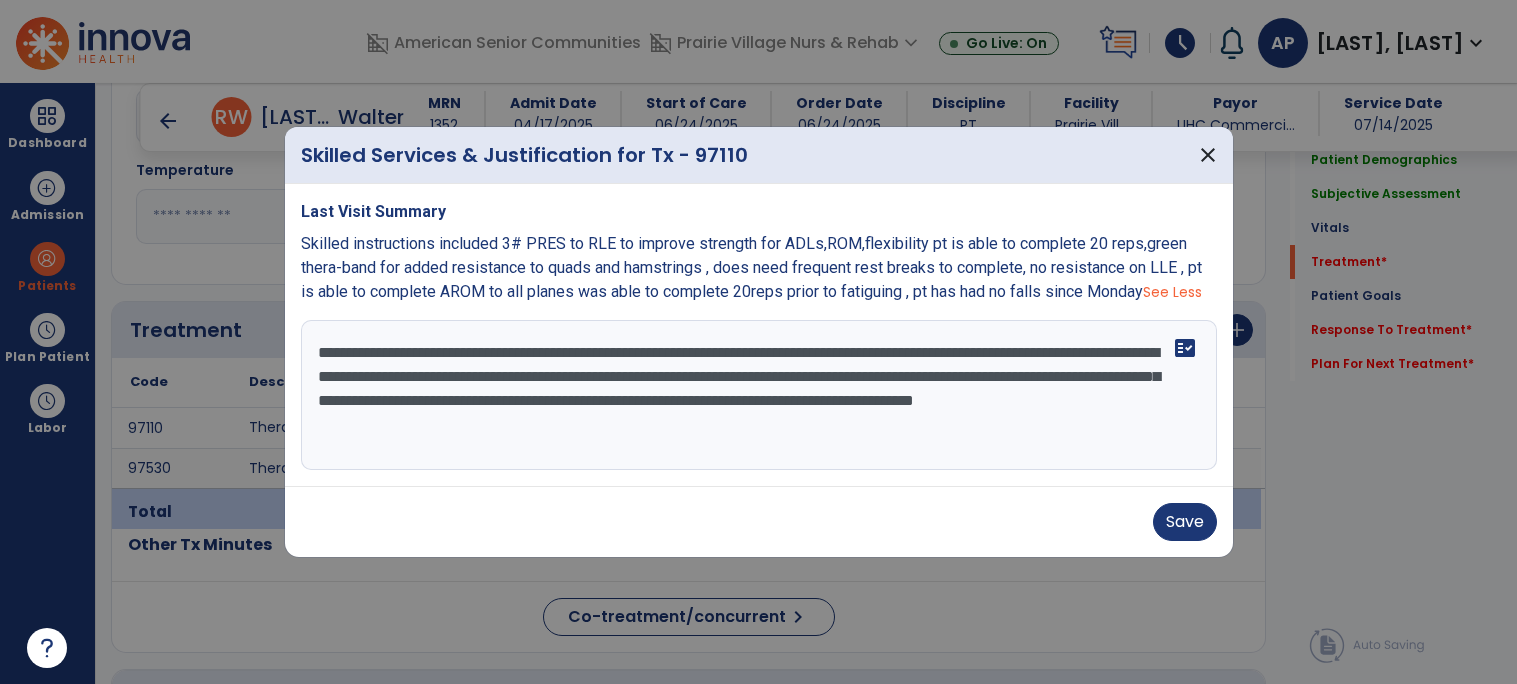 click on "**********" at bounding box center (759, 395) 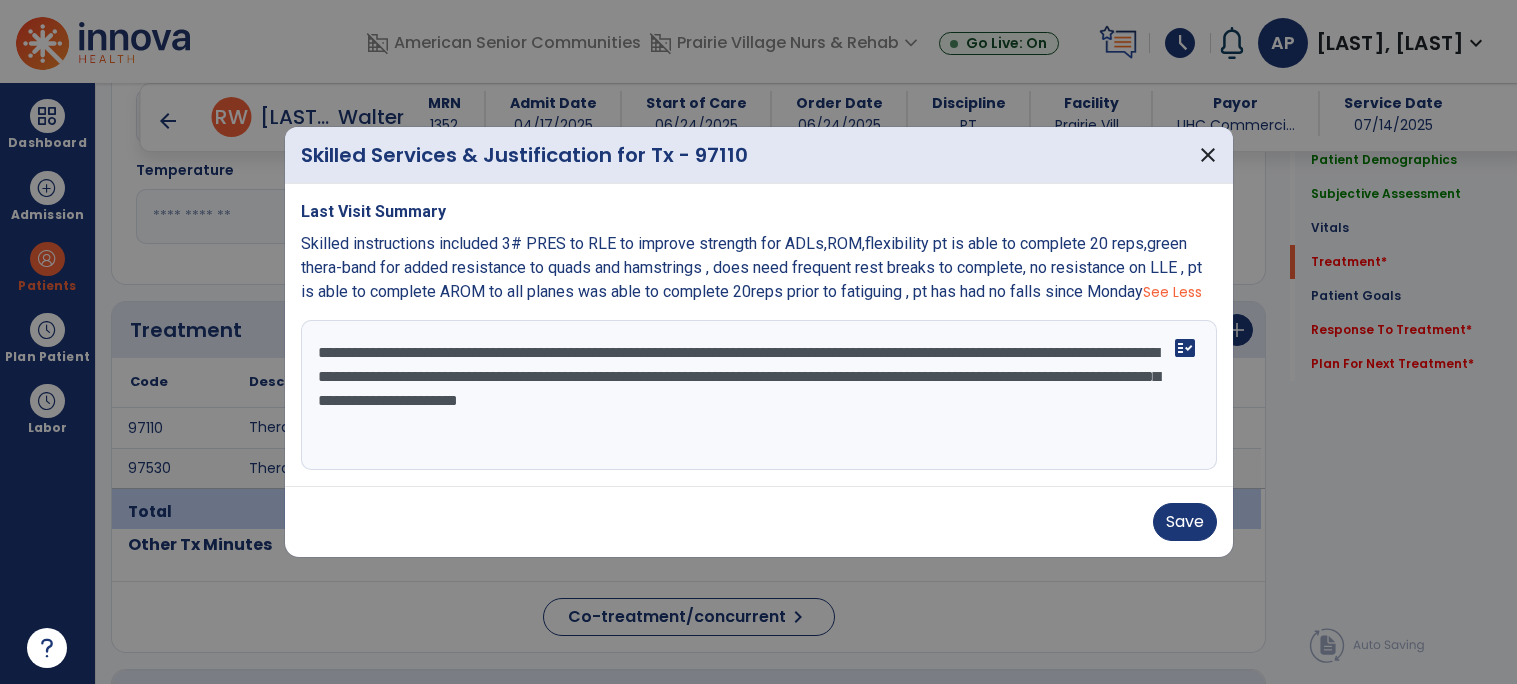 click on "**********" at bounding box center [759, 395] 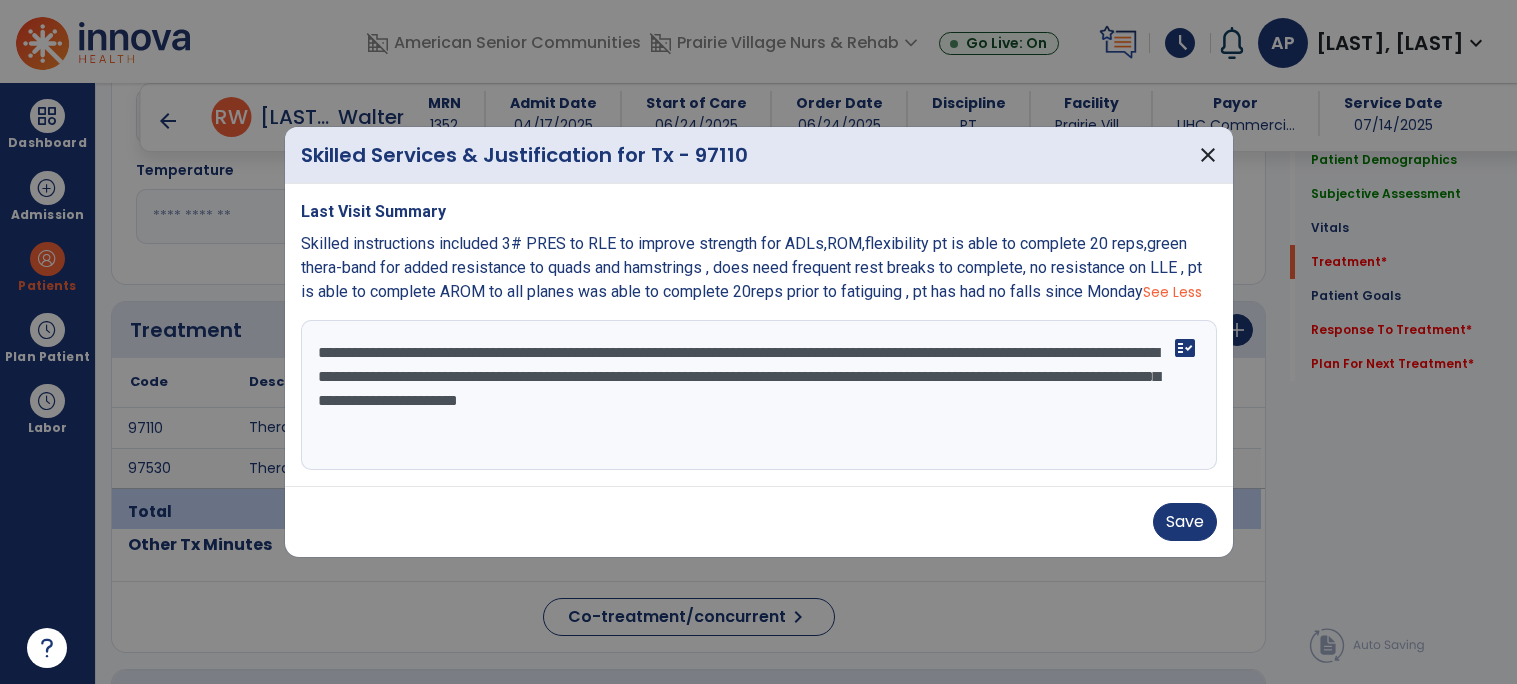 click on "**********" at bounding box center [759, 395] 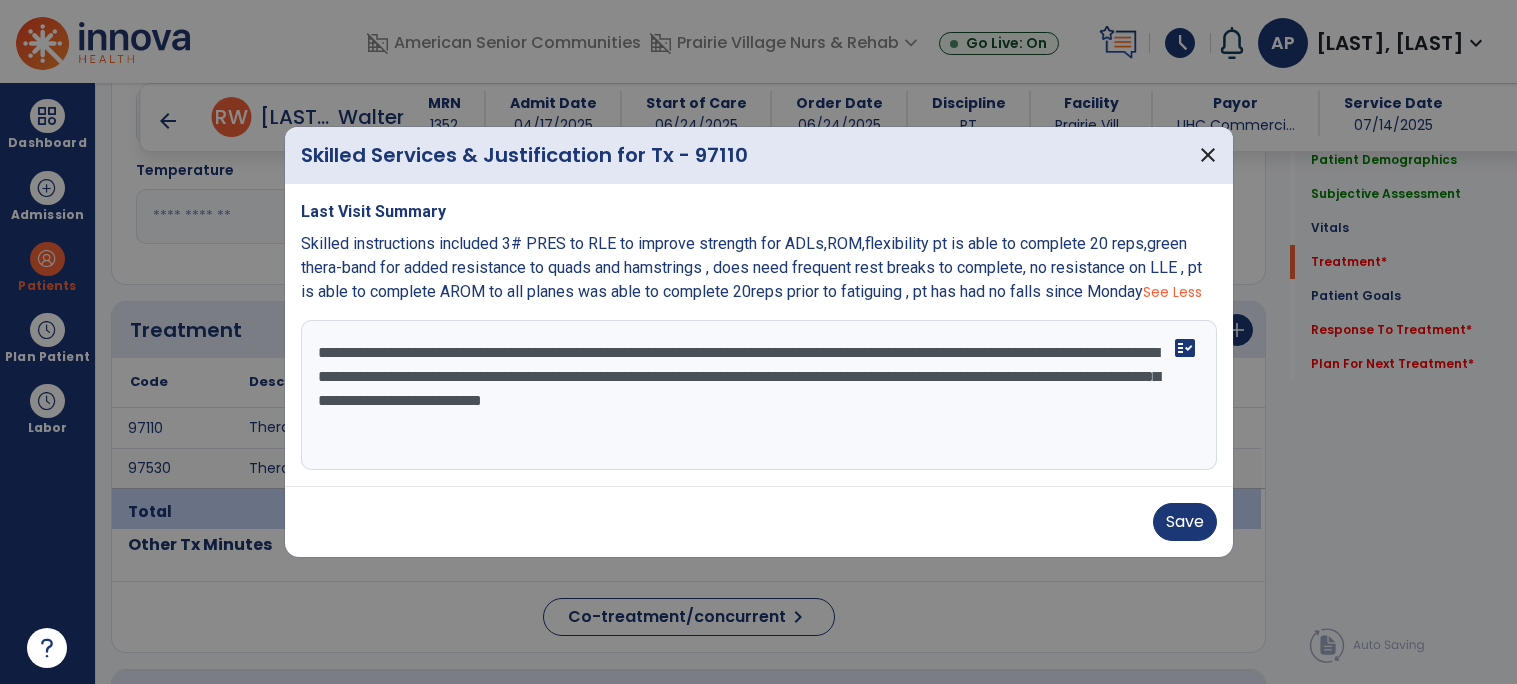 click on "**********" at bounding box center (759, 395) 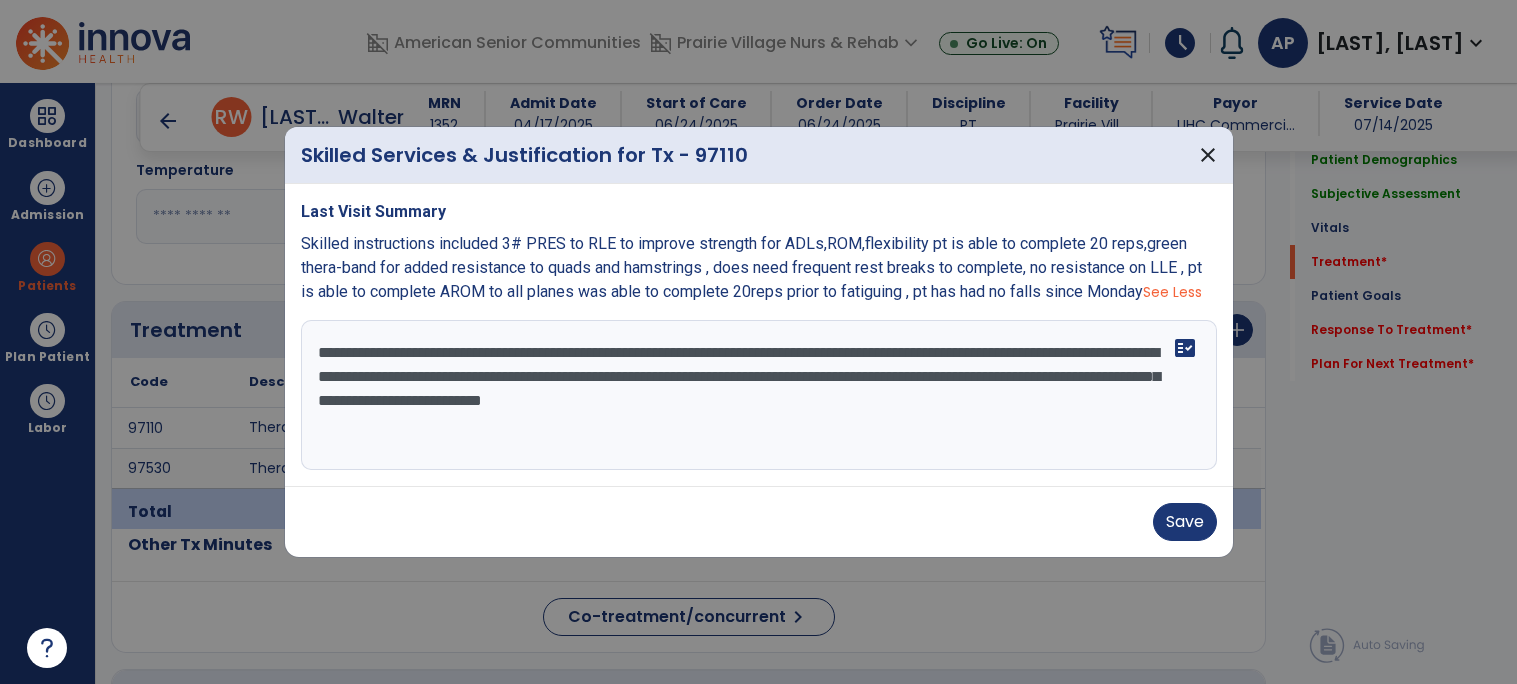 click on "**********" at bounding box center [759, 395] 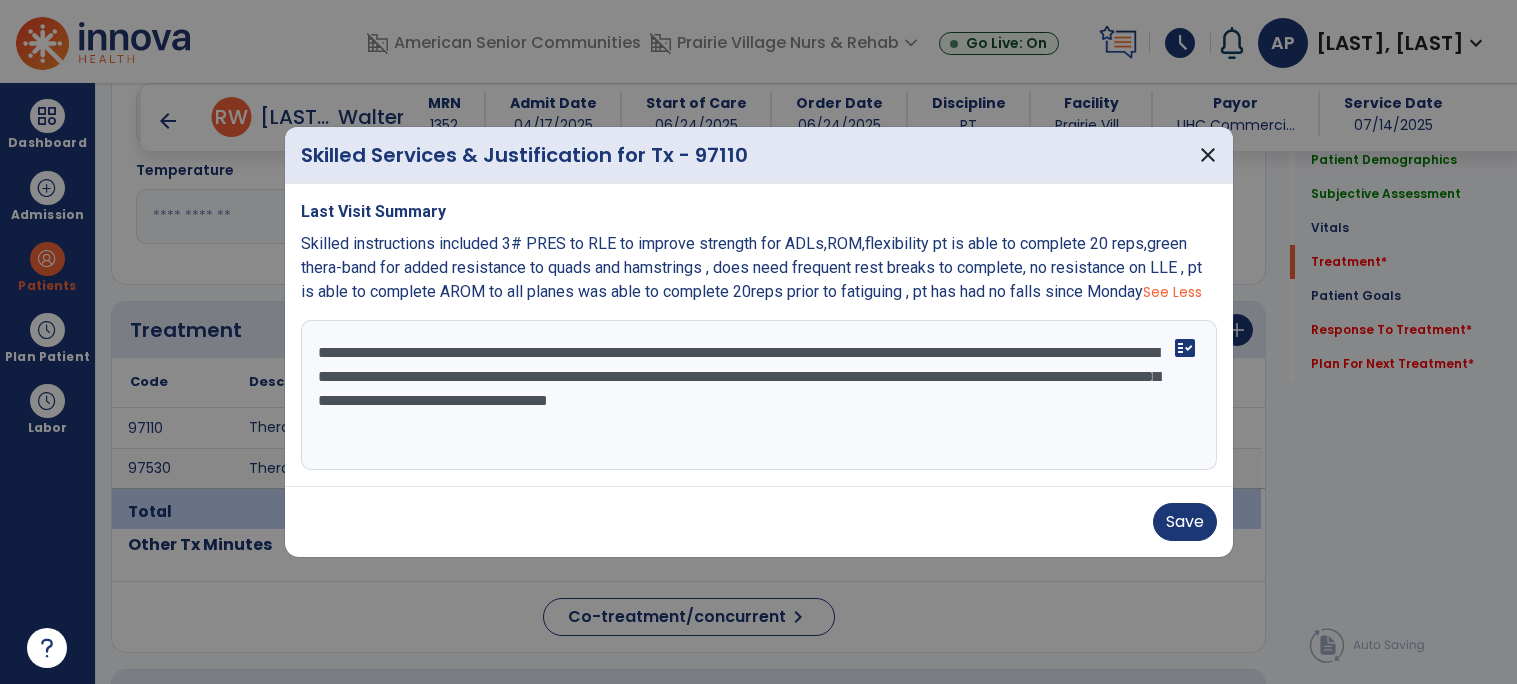 click on "**********" at bounding box center [759, 395] 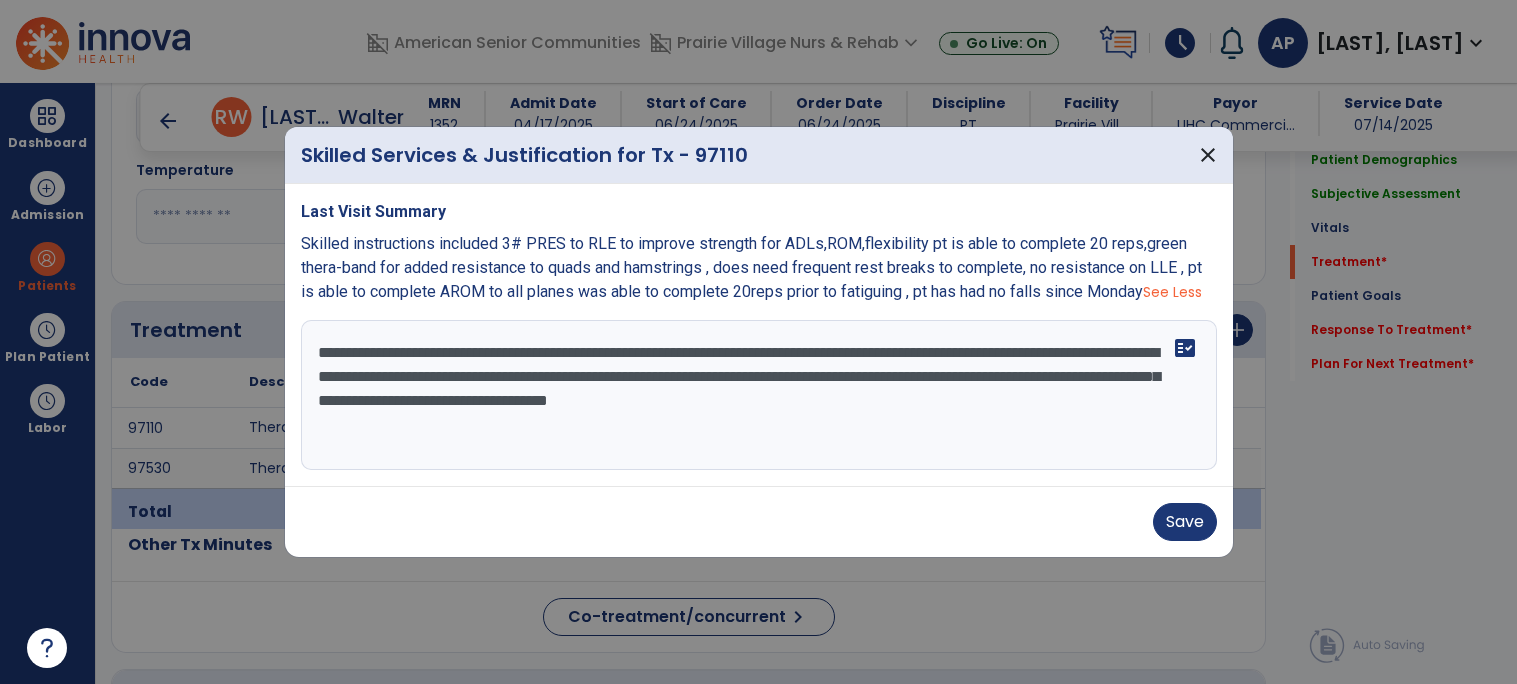 click on "**********" at bounding box center [759, 395] 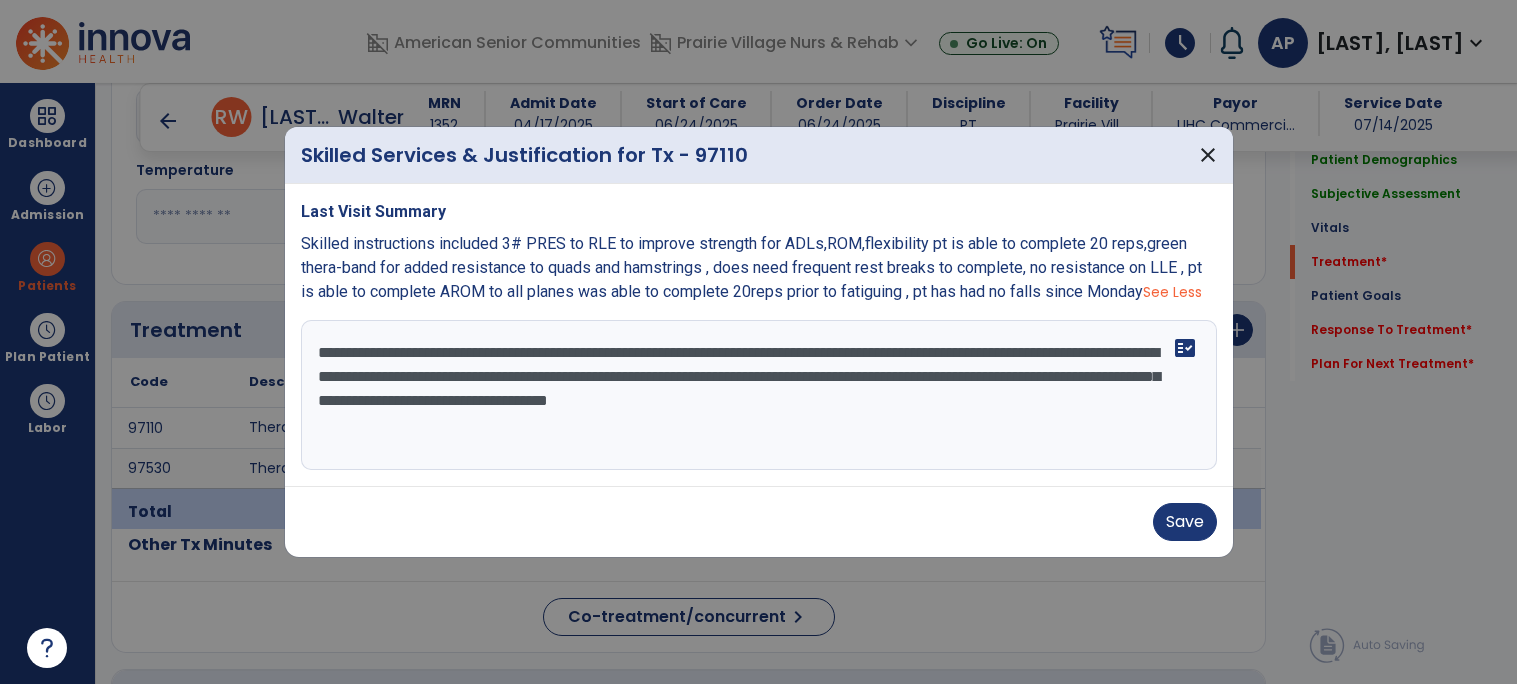 click on "**********" at bounding box center (759, 395) 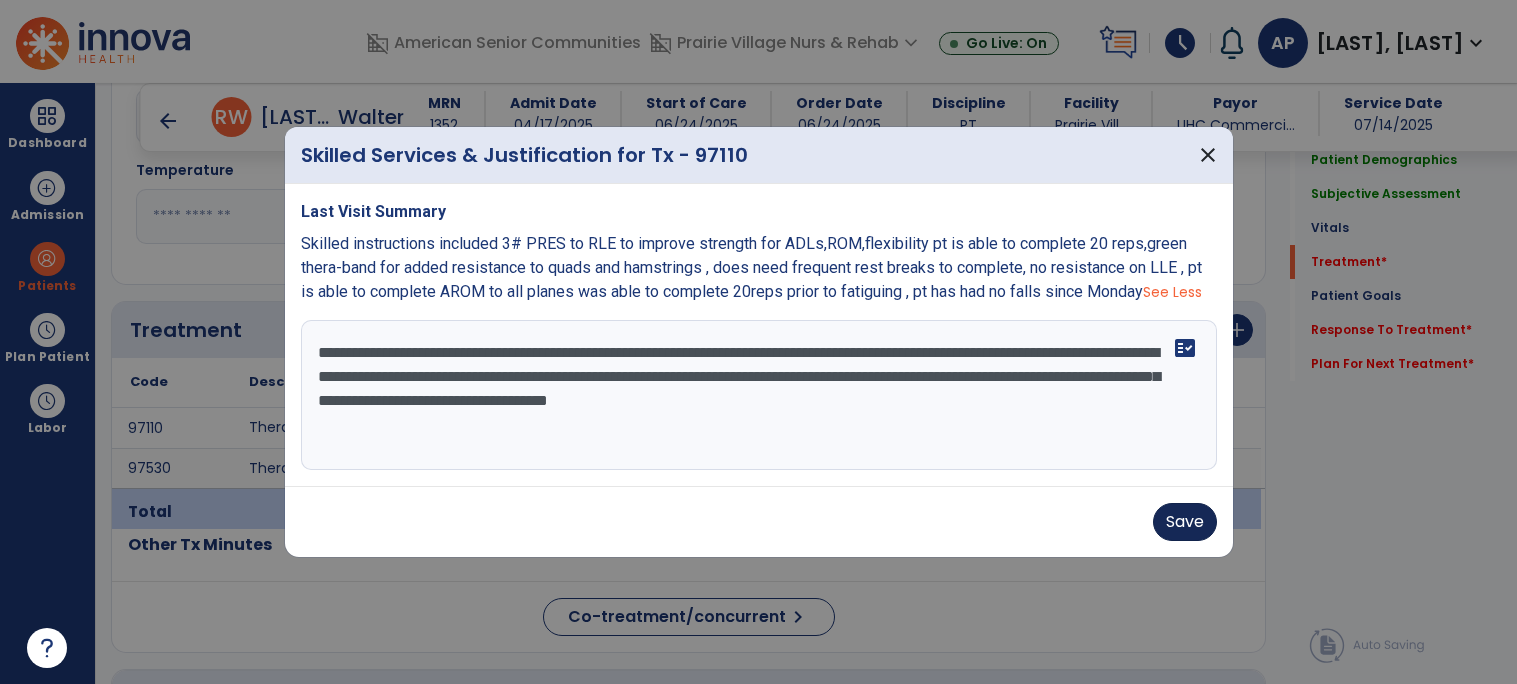 type on "**********" 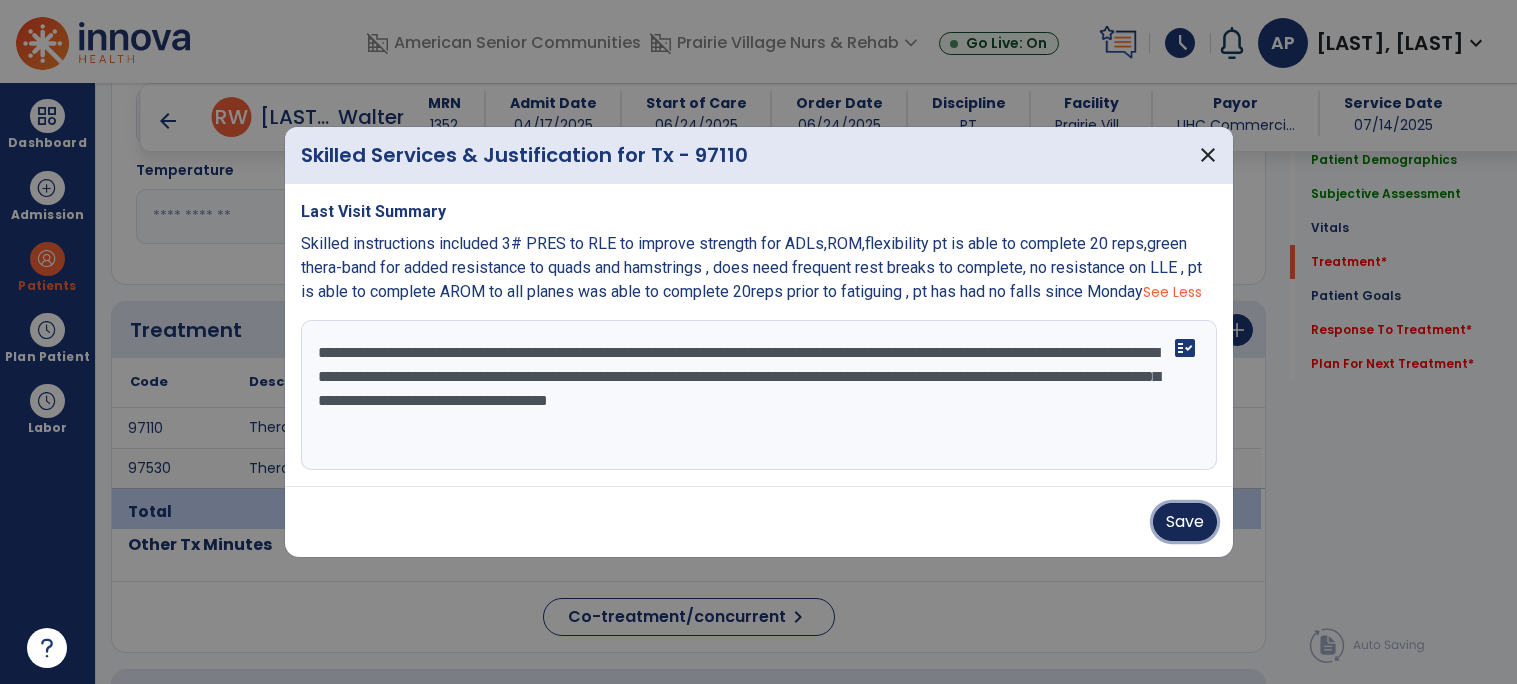 click on "Save" at bounding box center (1185, 522) 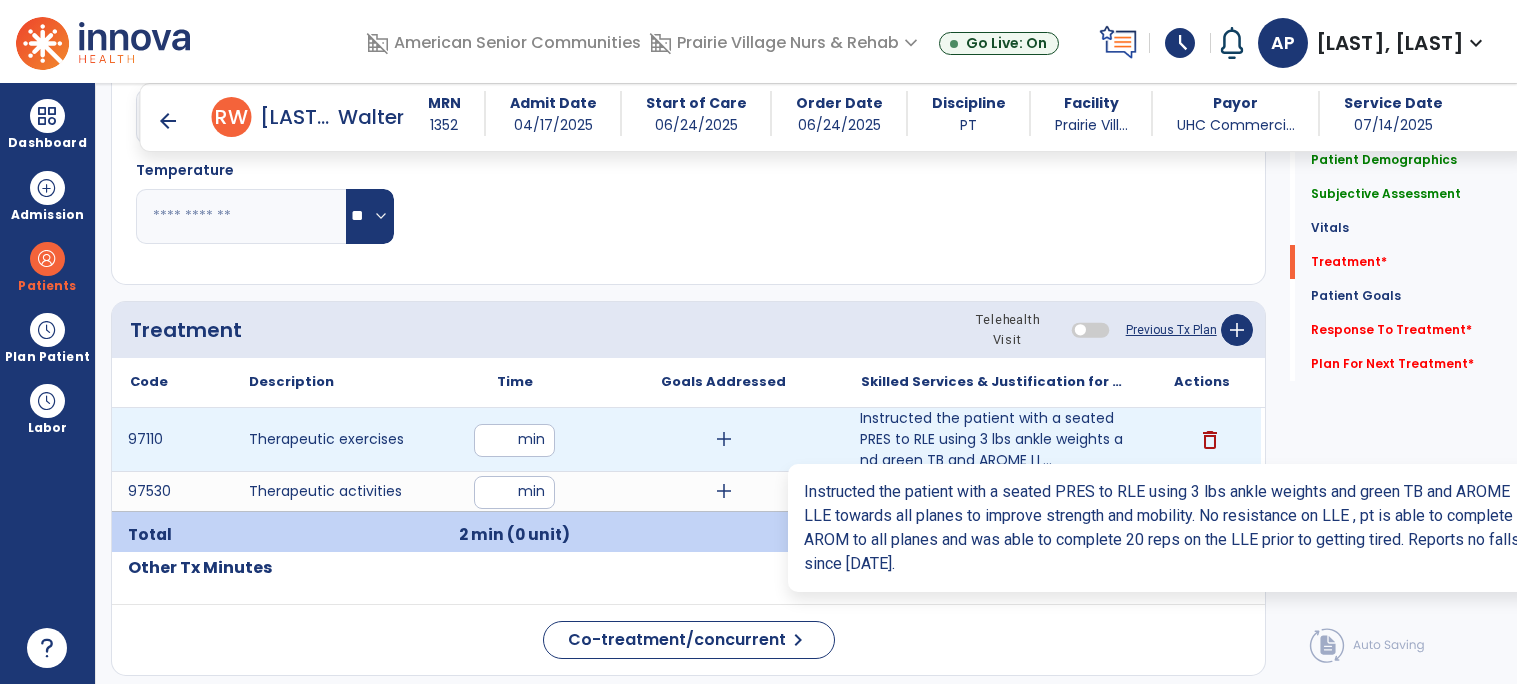 click on "Instructed the patient with a seated PRES to RLE using 3 lbs ankle weights and green TB and AROME LL..." at bounding box center (992, 439) 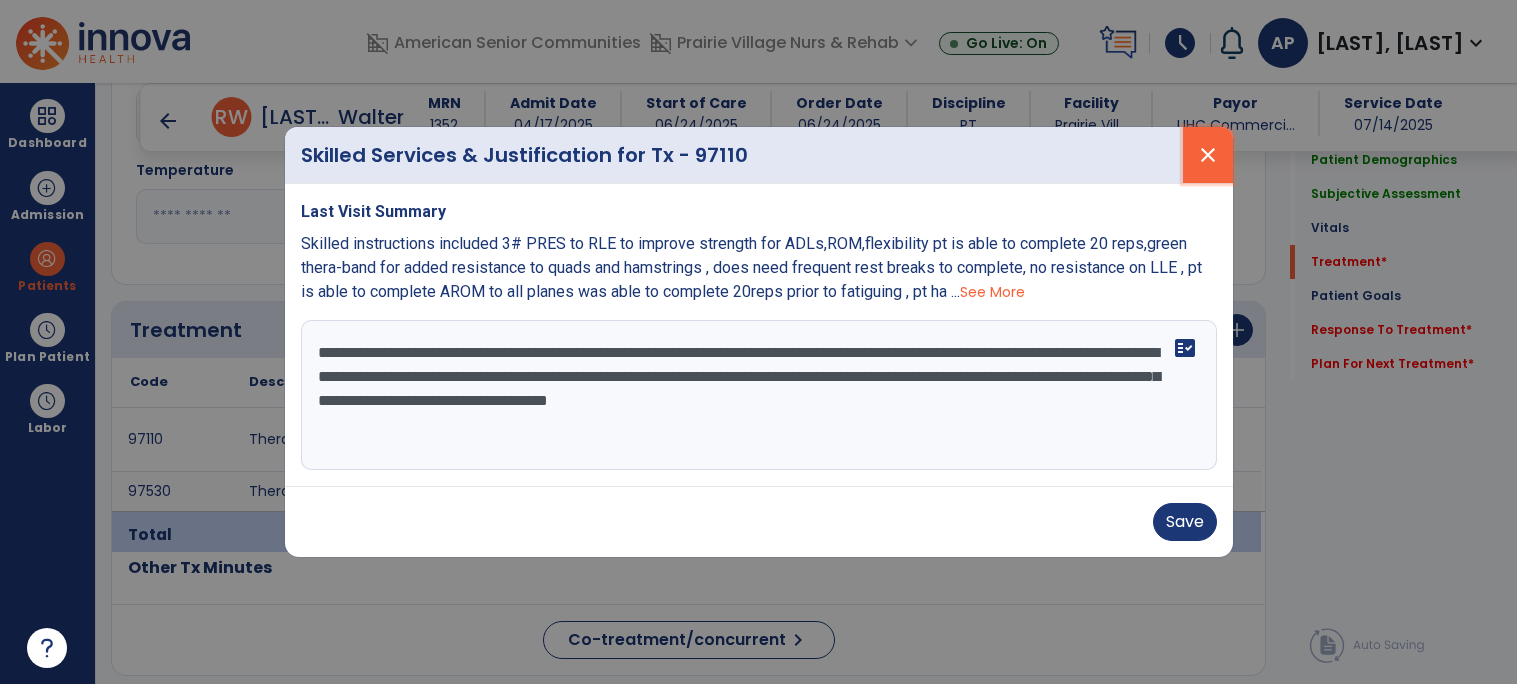 click on "close" at bounding box center (1208, 155) 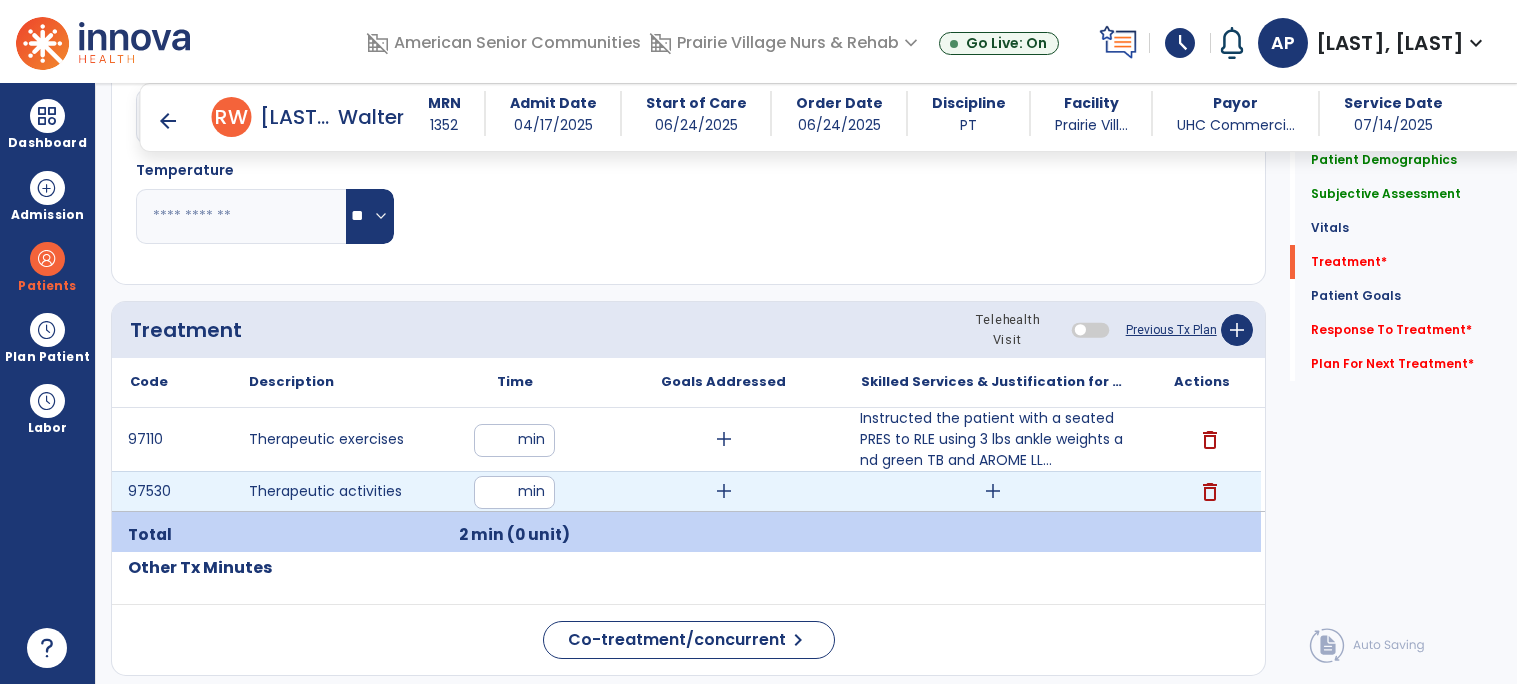 click on "delete" at bounding box center (1210, 492) 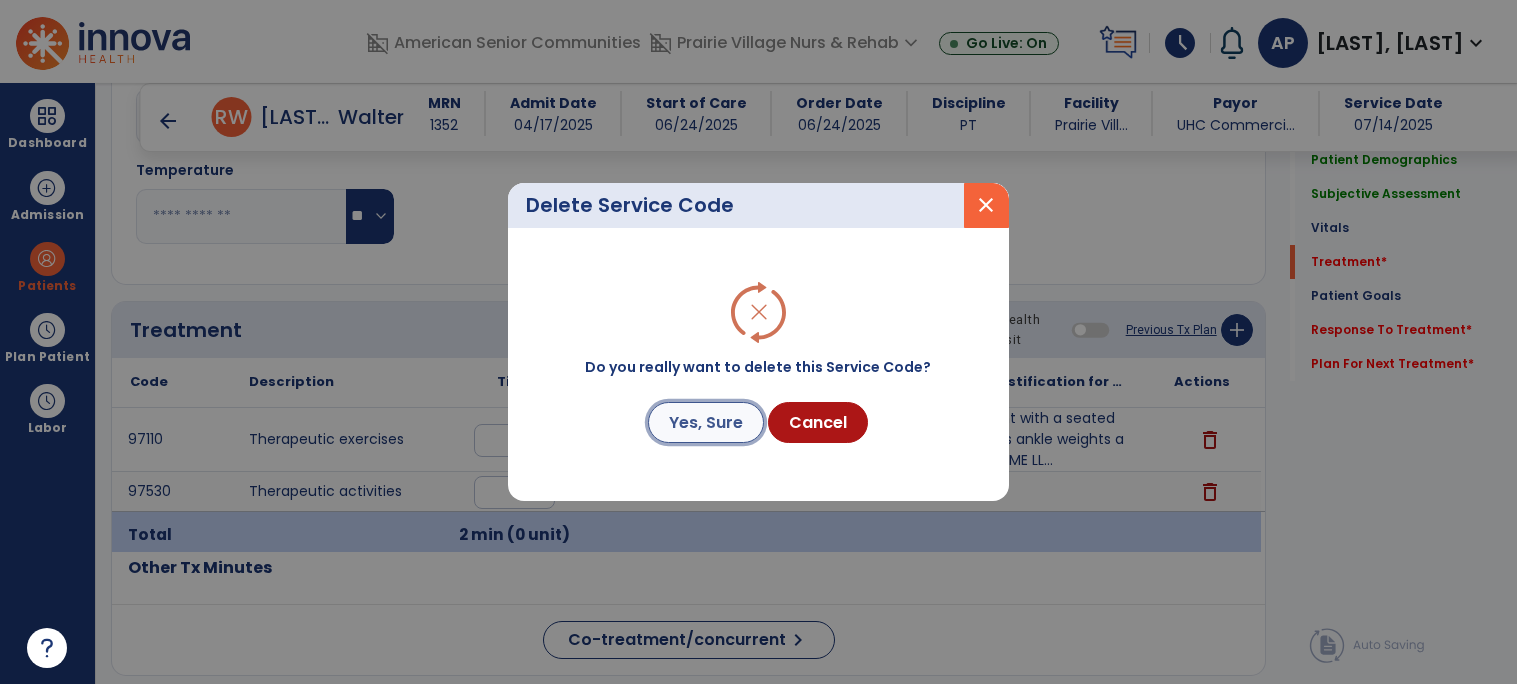 click on "Yes, Sure" at bounding box center [706, 422] 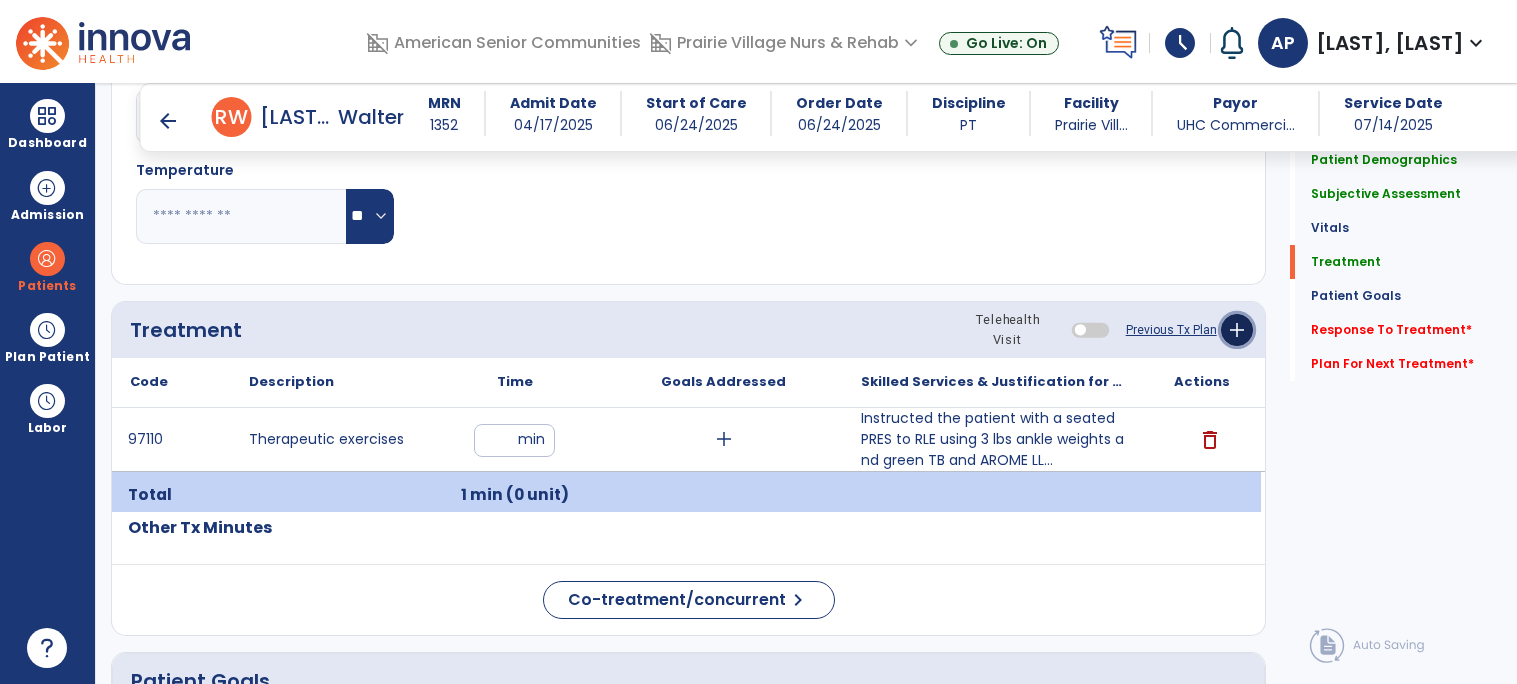 click on "add" 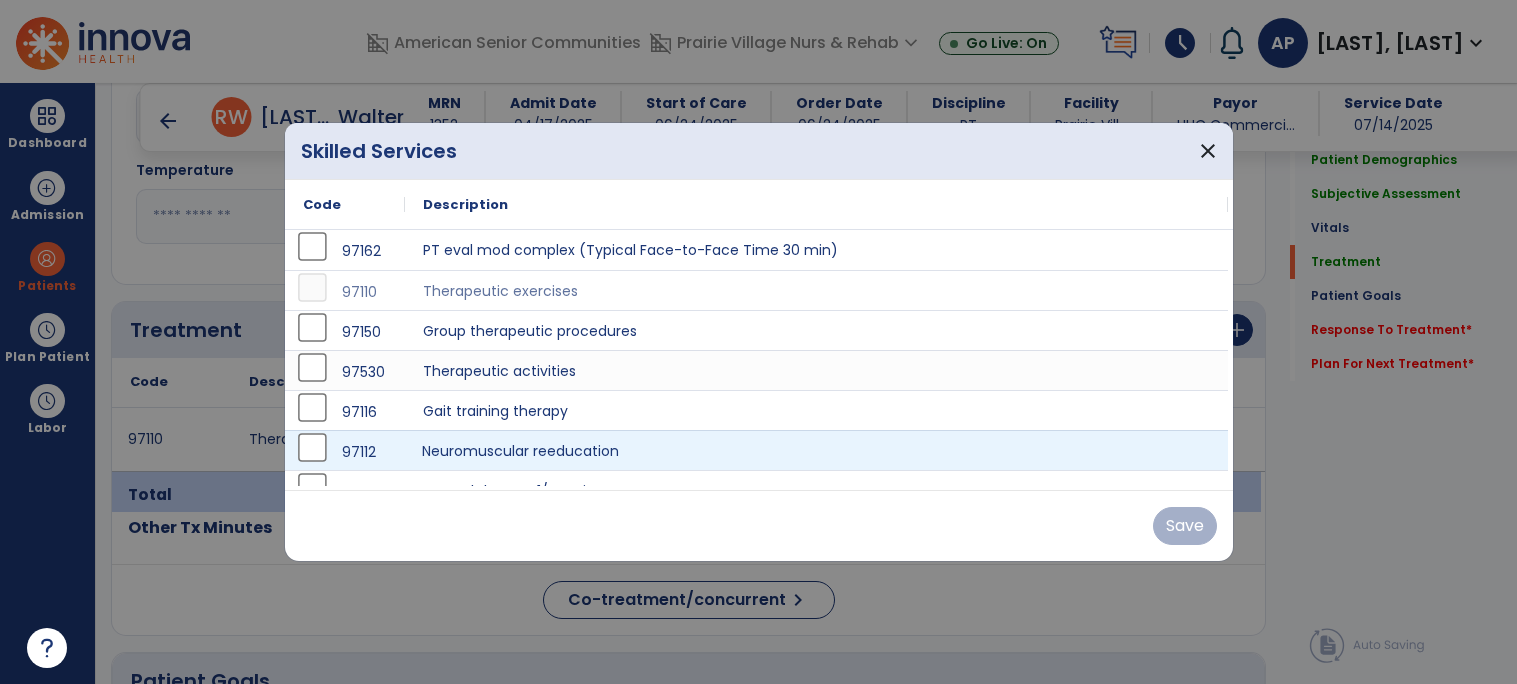 click on "Neuromuscular reeducation" at bounding box center (817, 450) 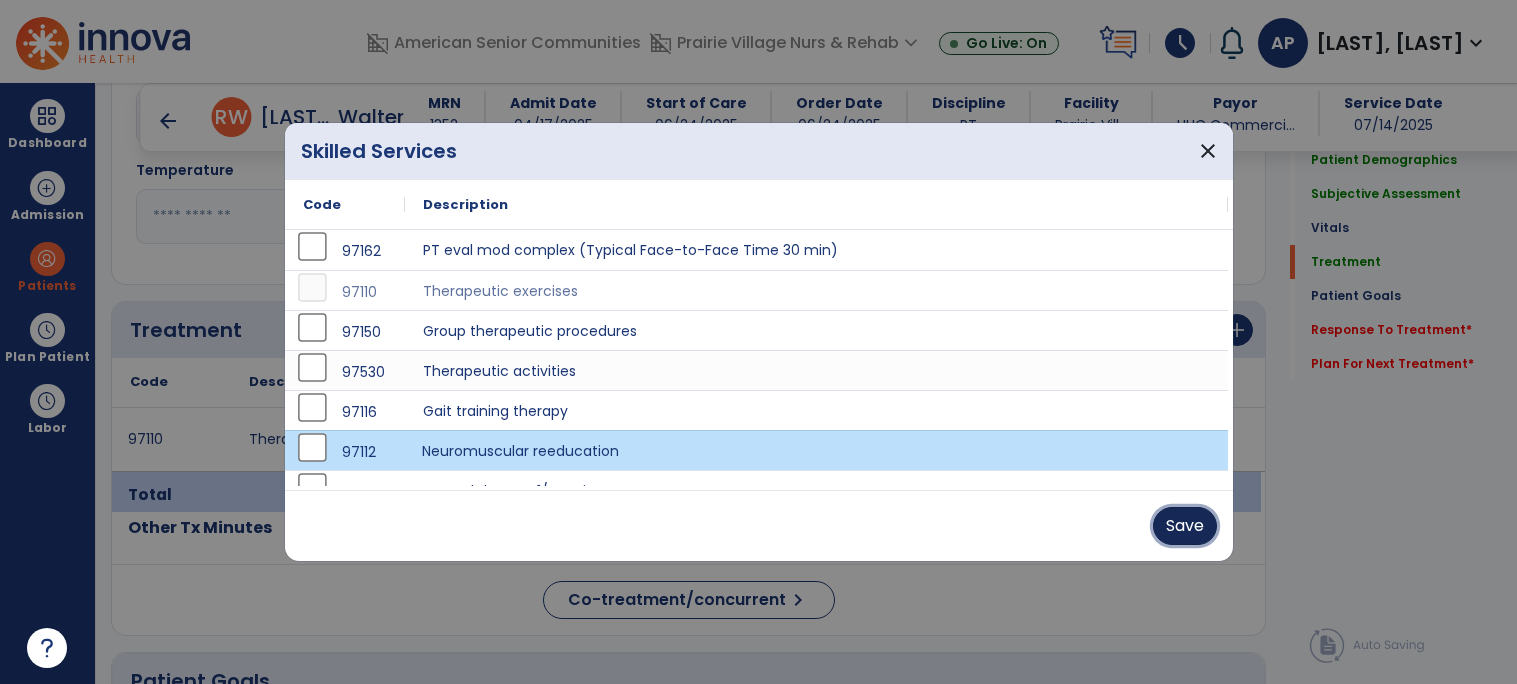 click on "Save" at bounding box center (1185, 526) 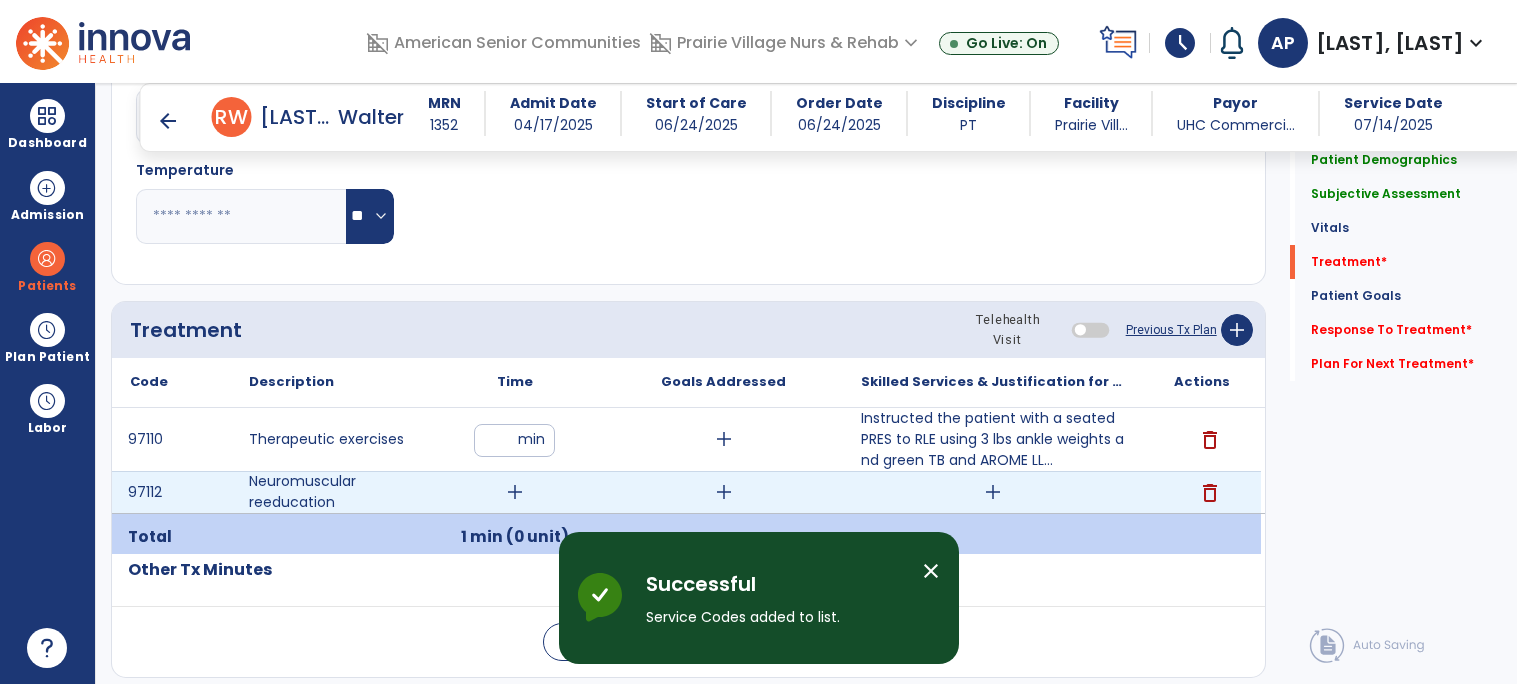 click on "add" at bounding box center (514, 492) 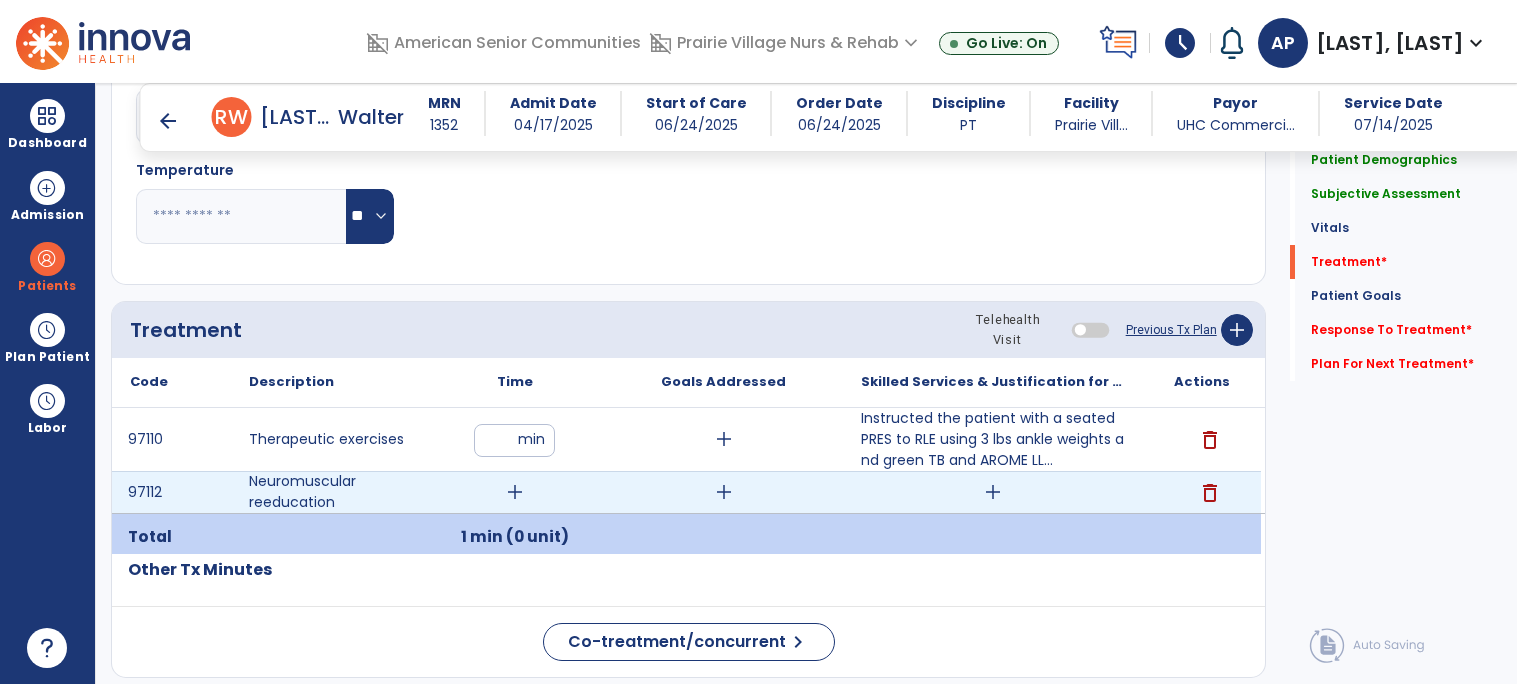 click on "add" at bounding box center (515, 492) 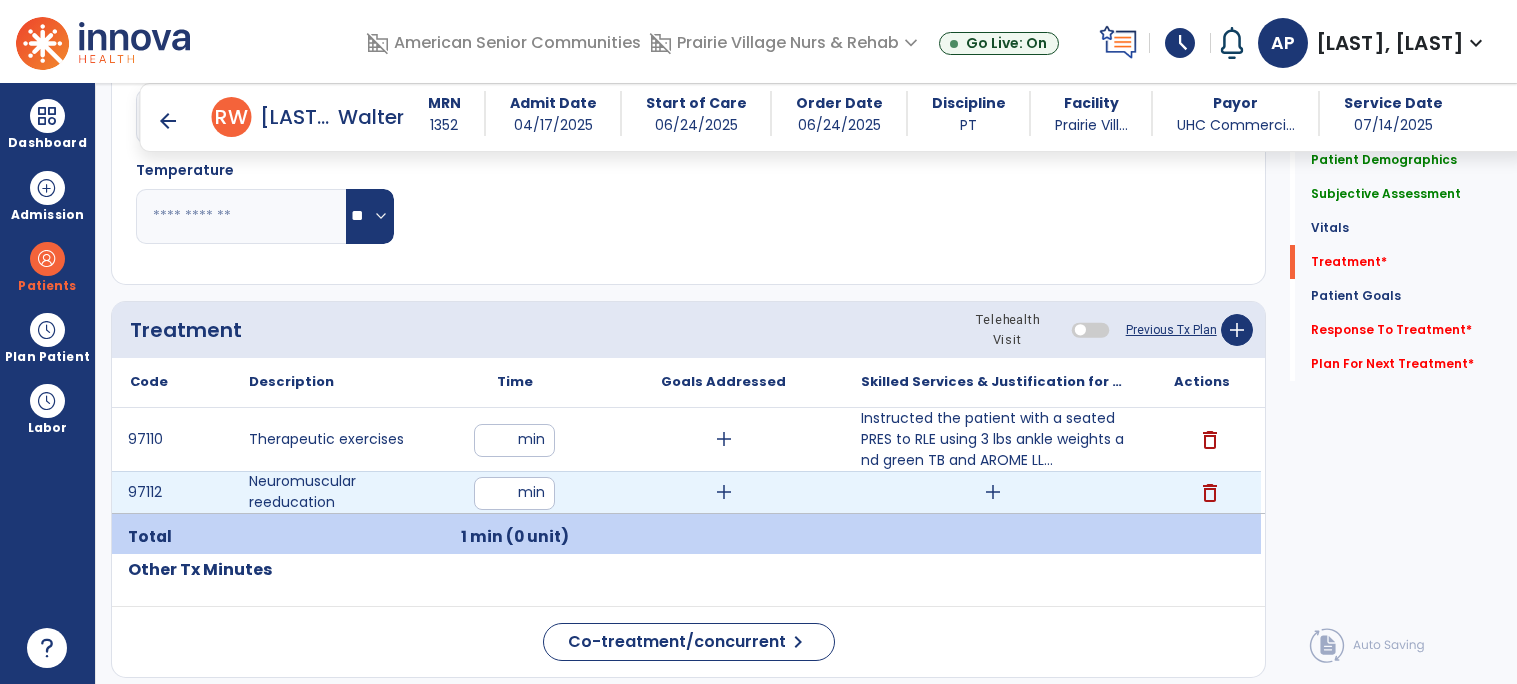 type on "*" 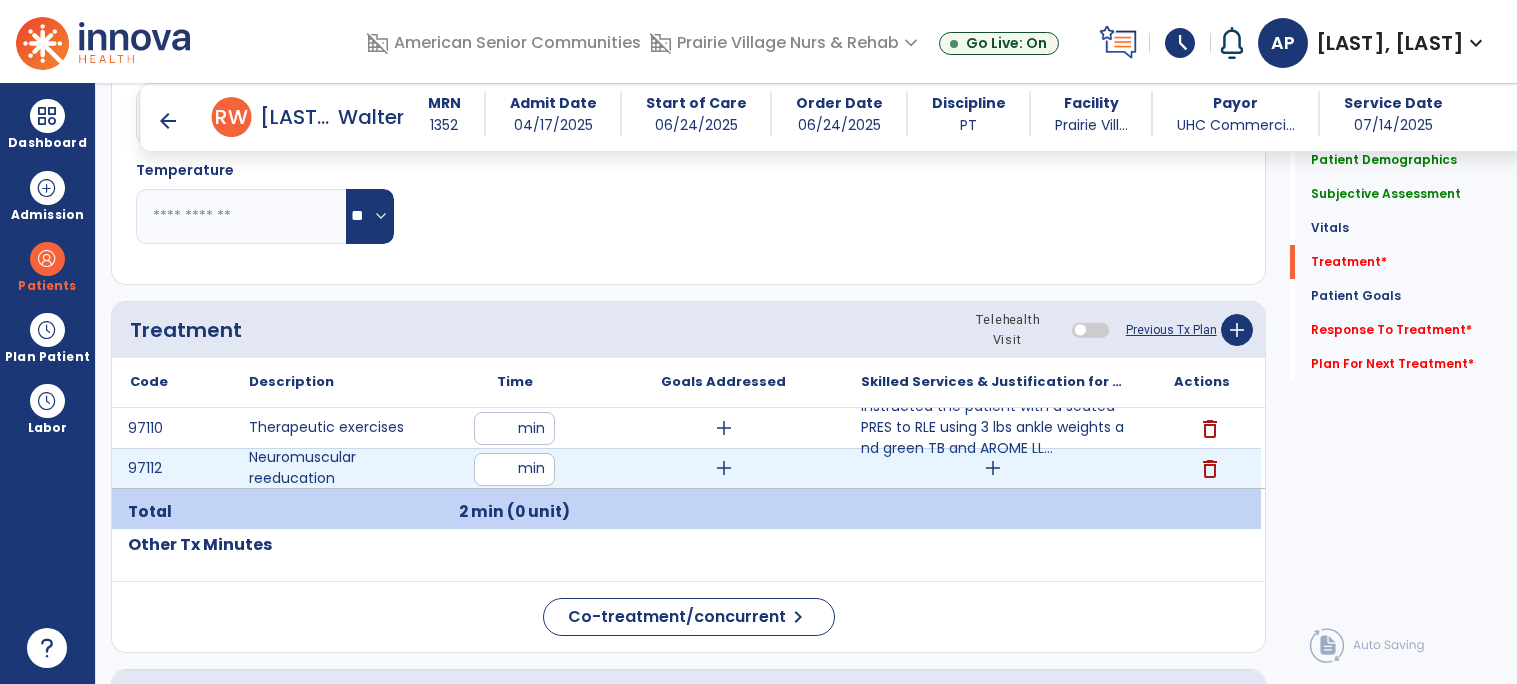 click on "add" at bounding box center [992, 468] 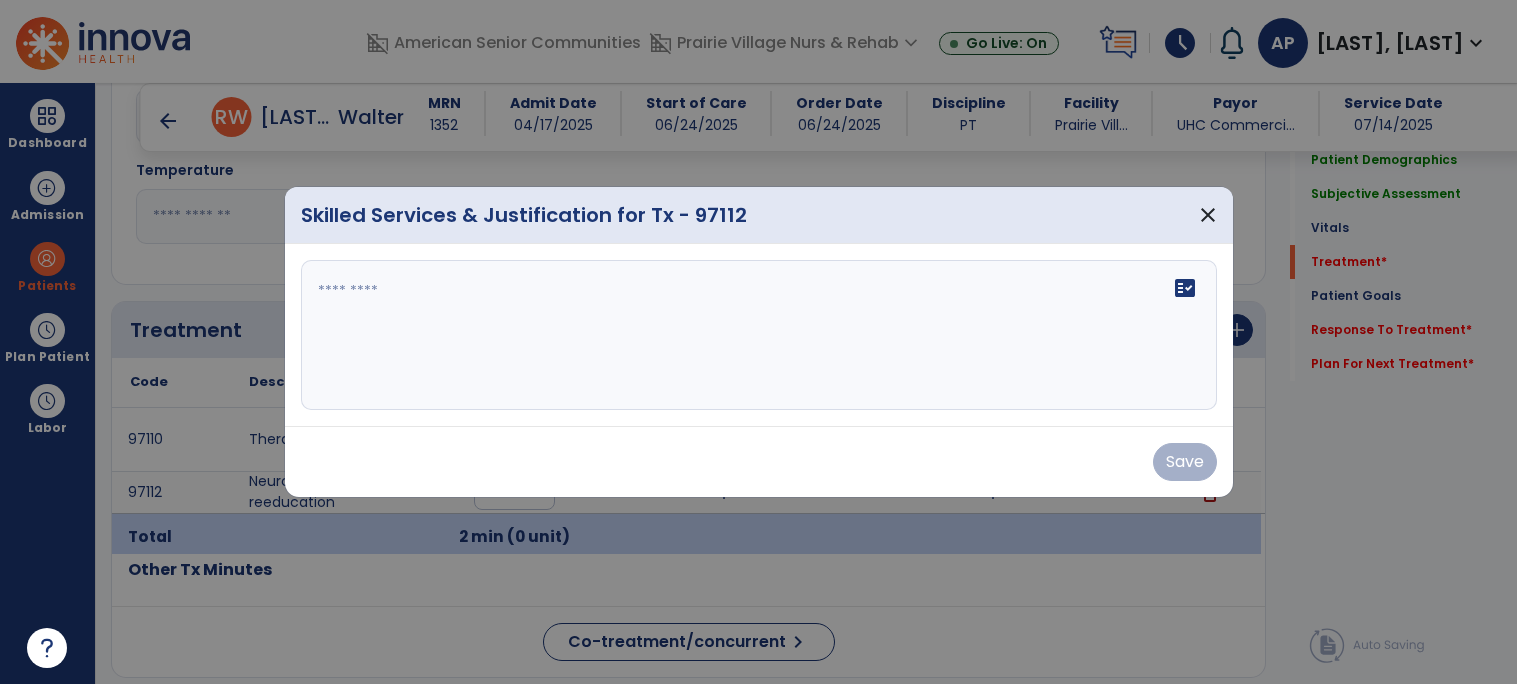 click on "fact_check" at bounding box center [759, 335] 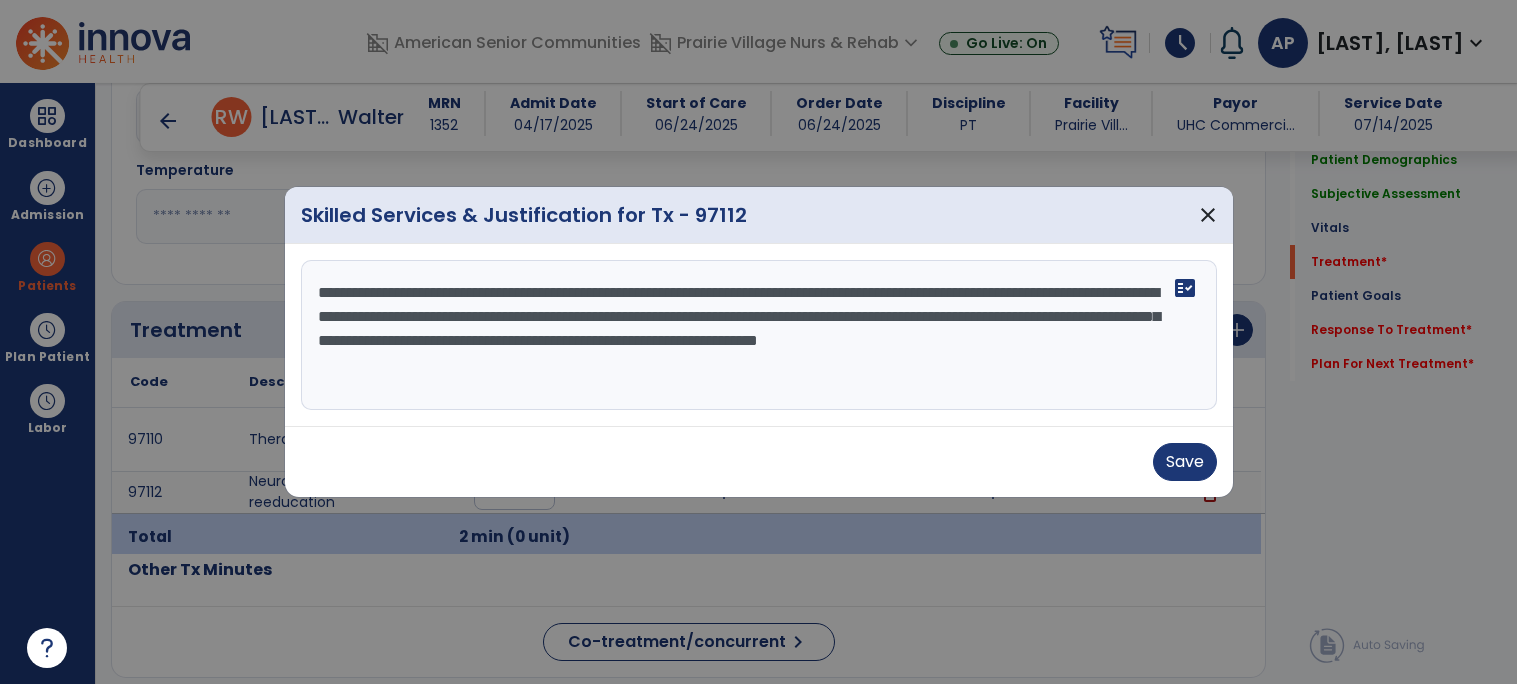 click on "**********" at bounding box center (759, 335) 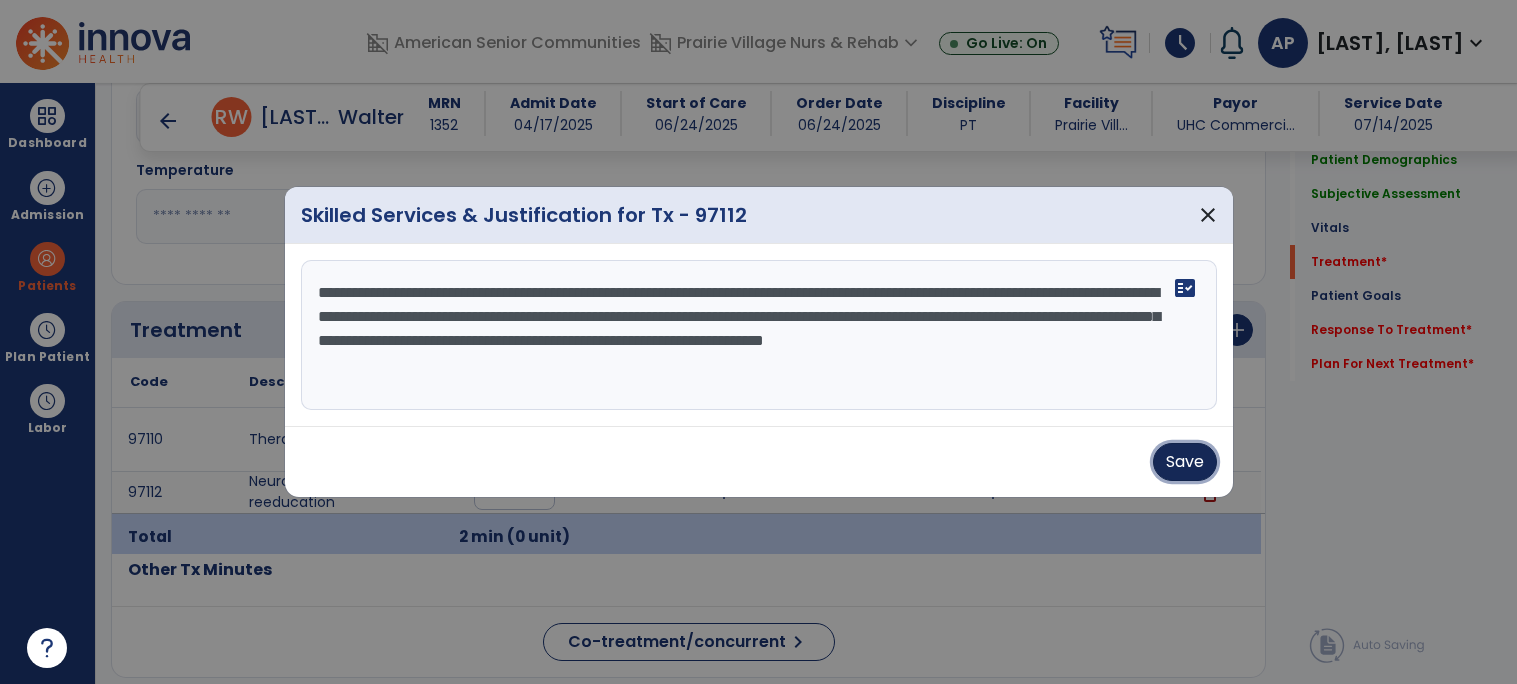 click on "Save" at bounding box center (1185, 462) 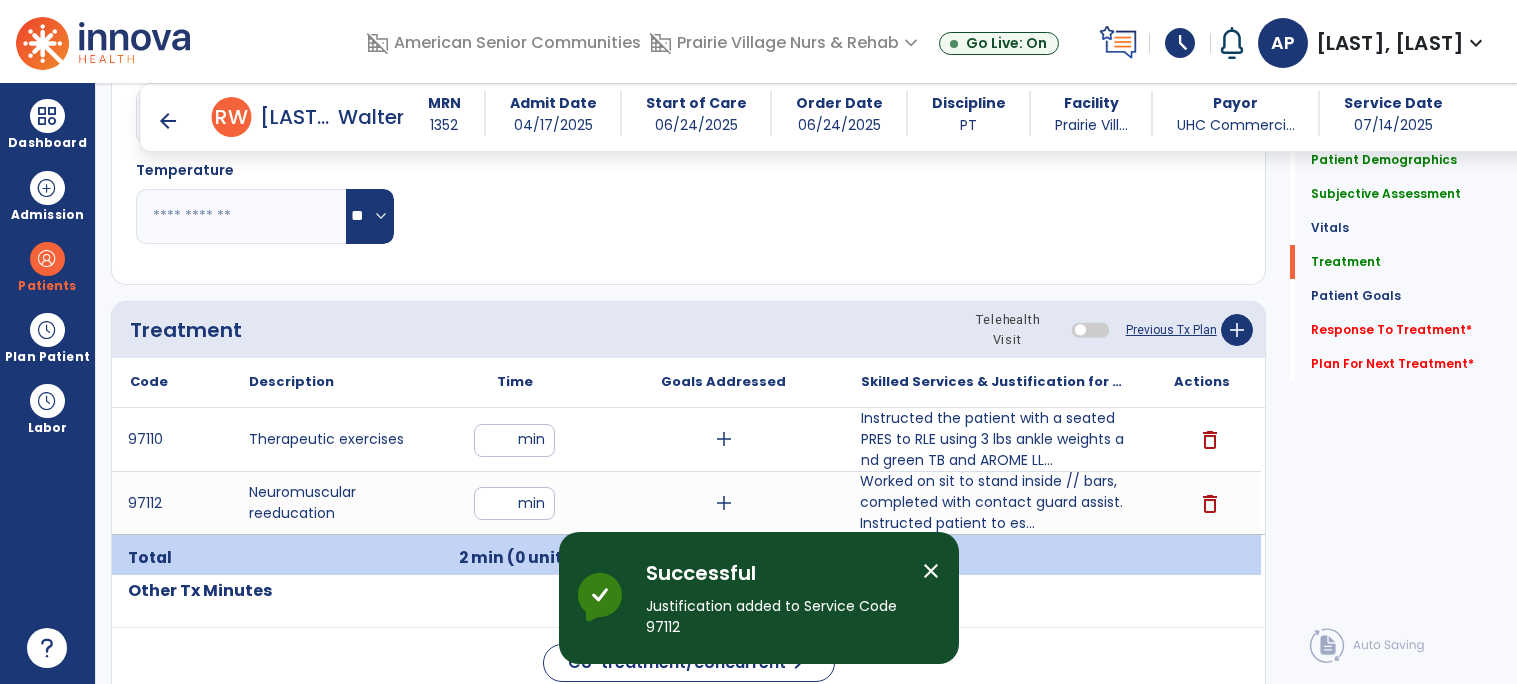 click on "Quick Links  Patient Demographics   Patient Demographics   Subjective Assessment   Subjective Assessment   Vitals   Vitals   Treatment   Treatment   Patient Goals   Patient Goals   Response To Treatment   *  Response To Treatment   *  Plan For Next Treatment   *  Plan For Next Treatment   *" 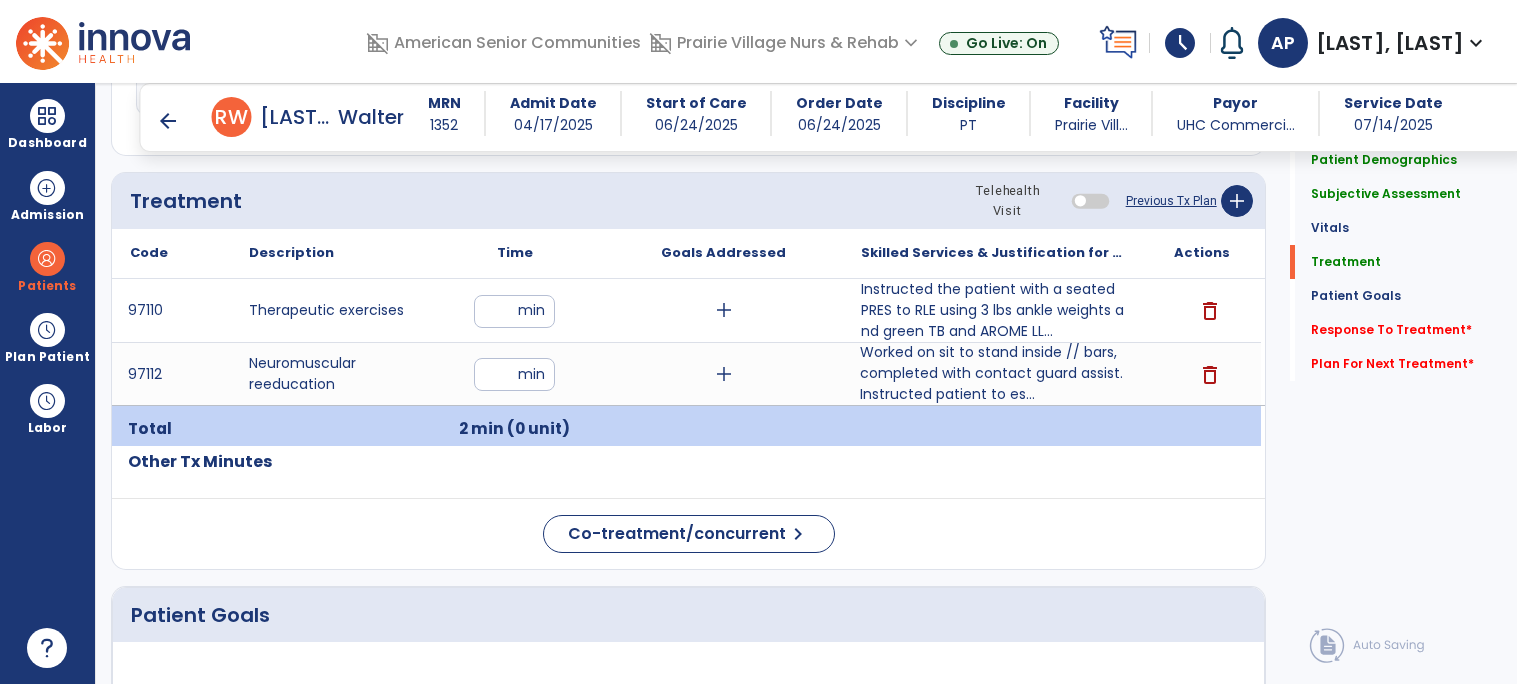 scroll, scrollTop: 1162, scrollLeft: 0, axis: vertical 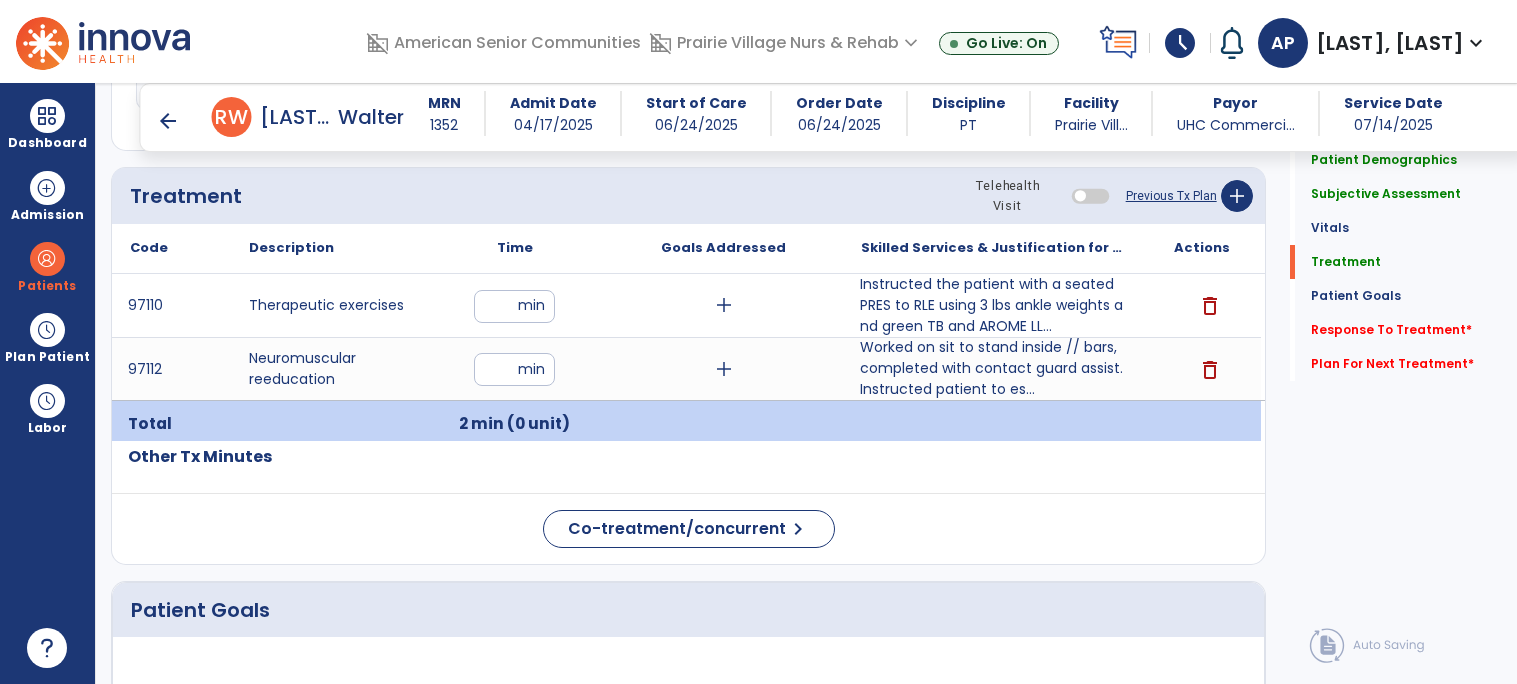 click on "Instructed the patient with a seated PRES to RLE using 3 lbs ankle weights and green TB and AROME LL..." at bounding box center [992, 305] 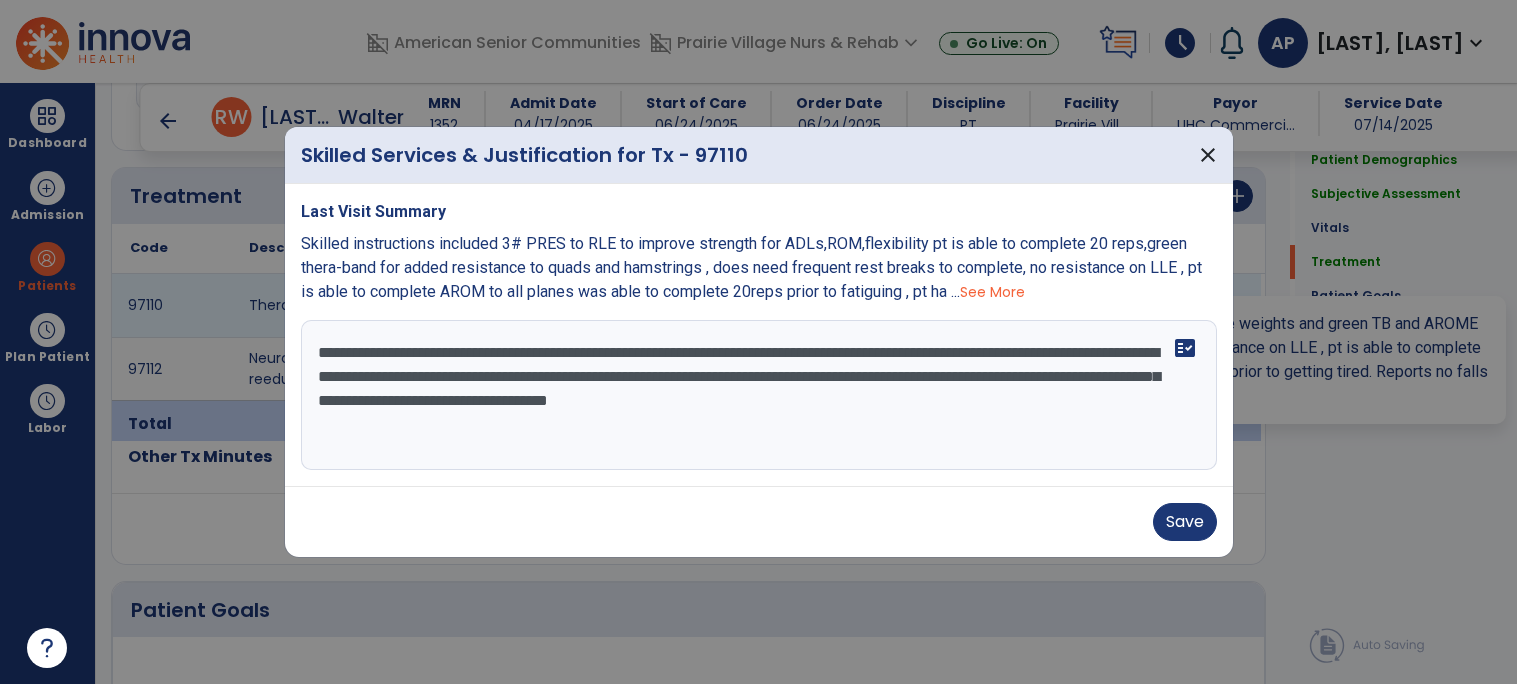 click on "**********" at bounding box center [759, 395] 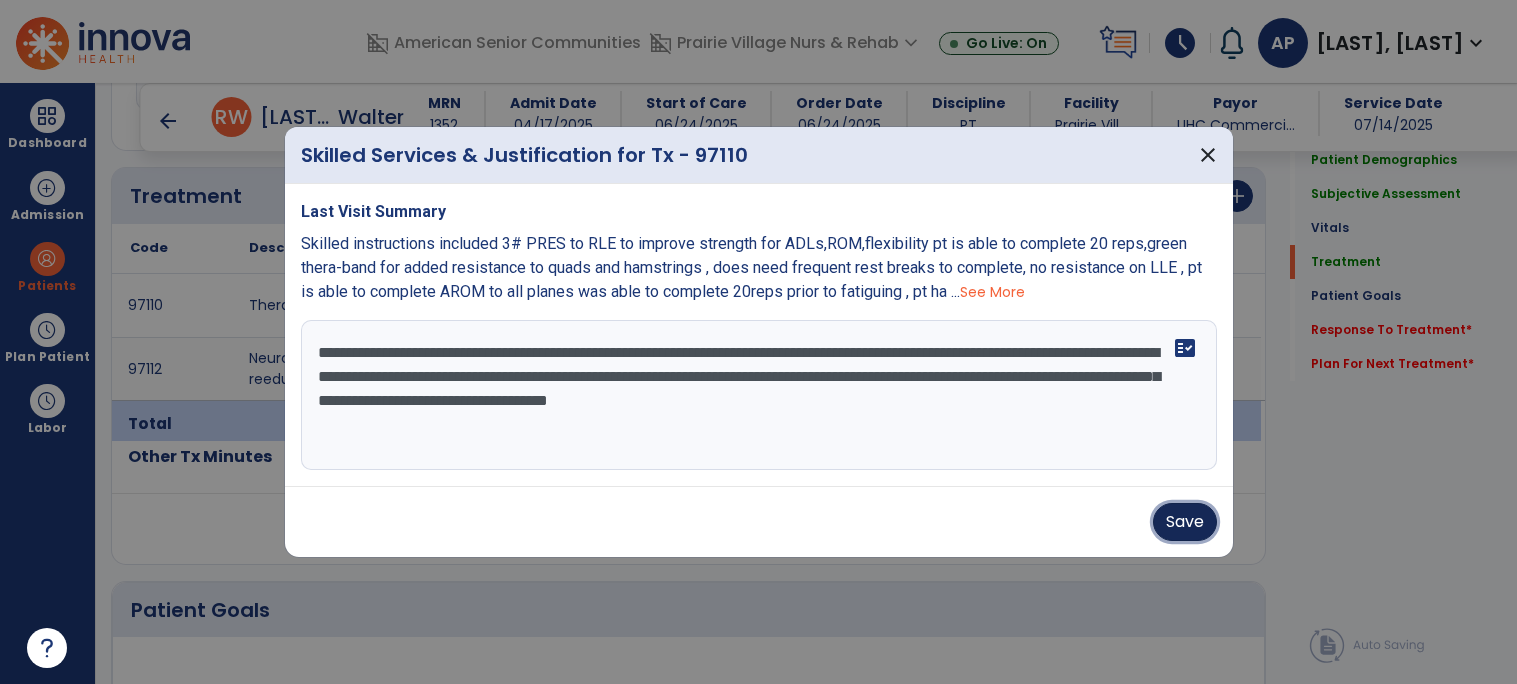 click on "Save" at bounding box center (1185, 522) 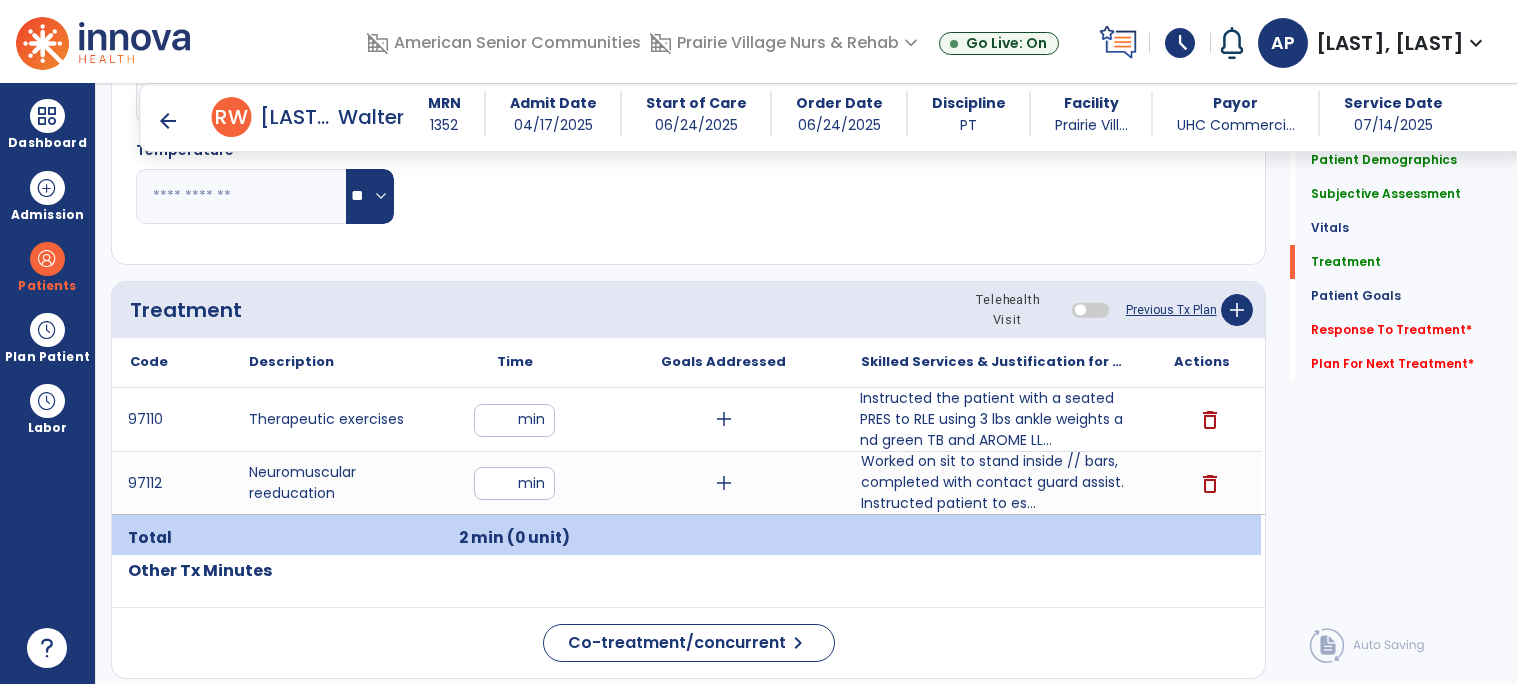 scroll, scrollTop: 1047, scrollLeft: 0, axis: vertical 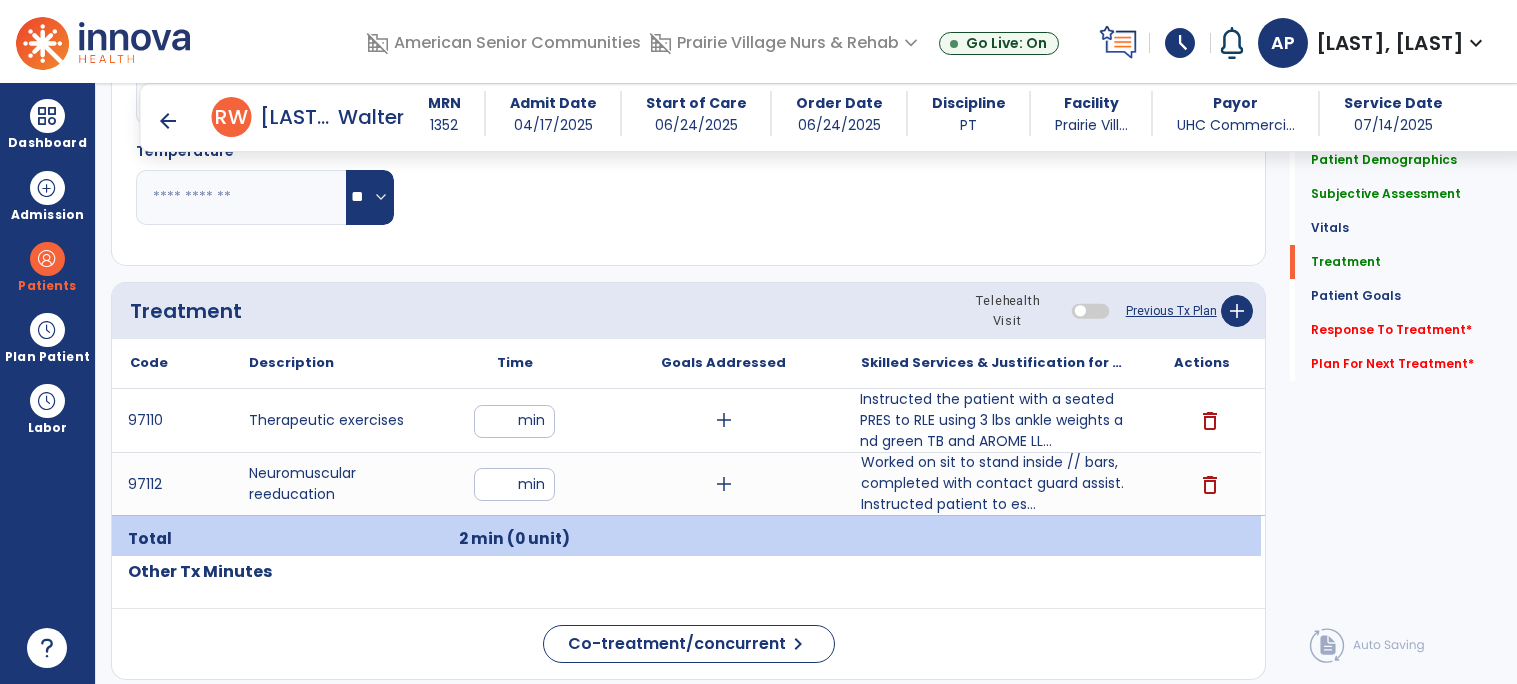 click on "Quick Links  Patient Demographics   Patient Demographics   Subjective Assessment   Subjective Assessment   Vitals   Vitals   Treatment   Treatment   Patient Goals   Patient Goals   Response To Treatment   *  Response To Treatment   *  Plan For Next Treatment   *  Plan For Next Treatment   *" 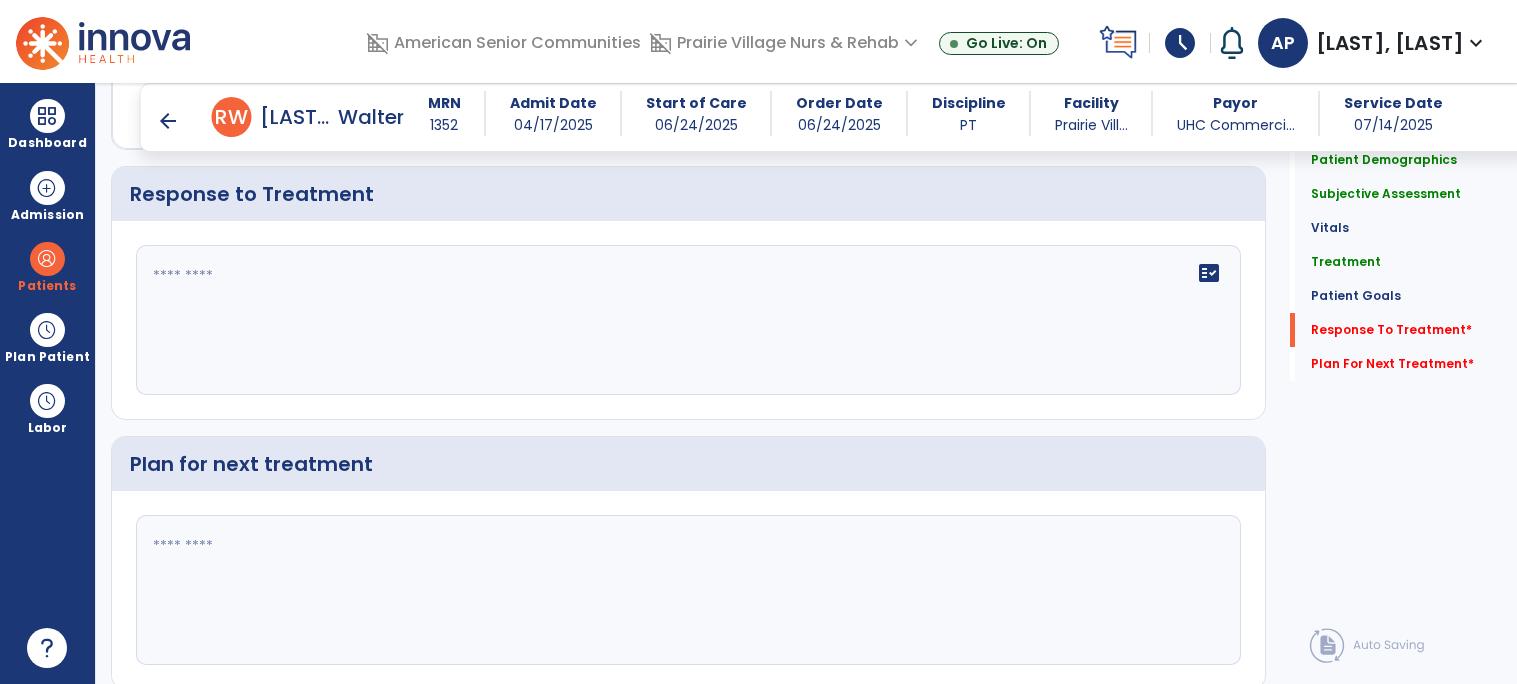 scroll, scrollTop: 2689, scrollLeft: 0, axis: vertical 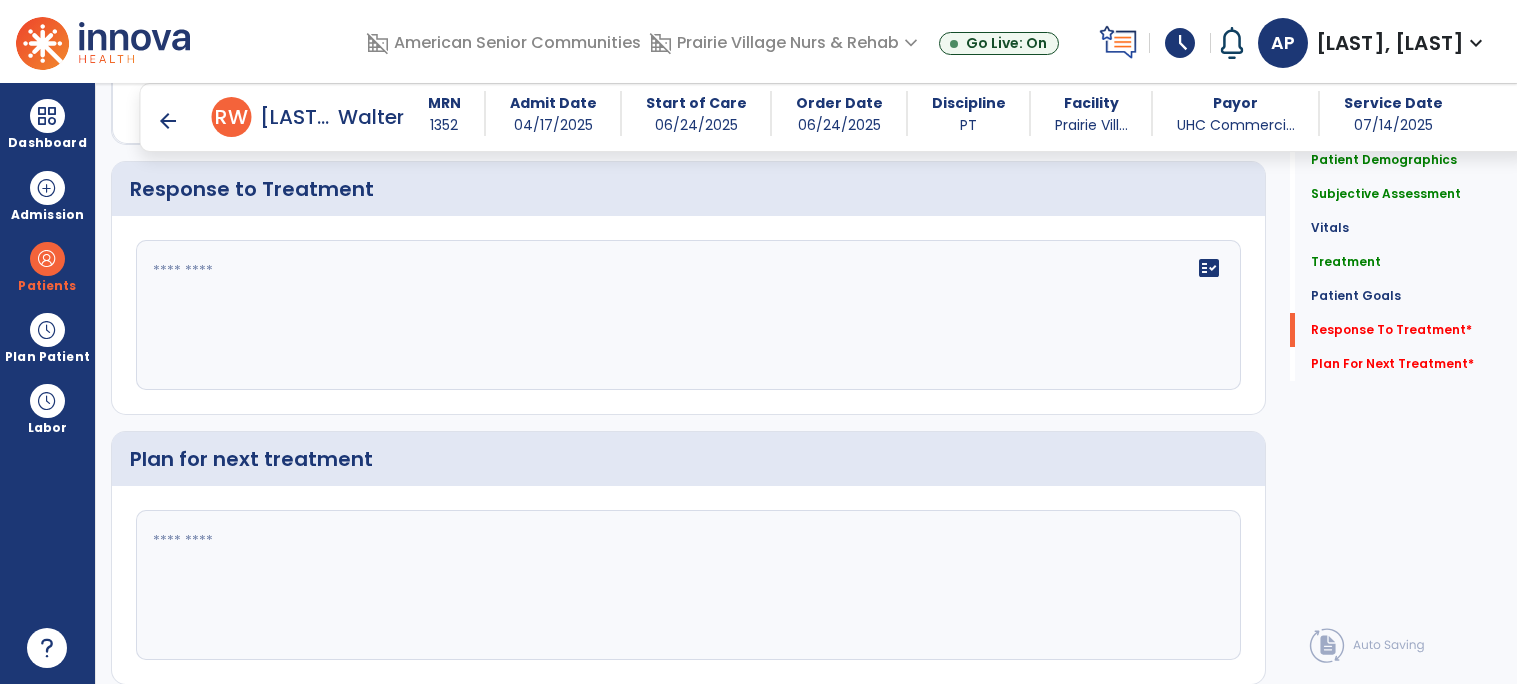 click on "fact_check" 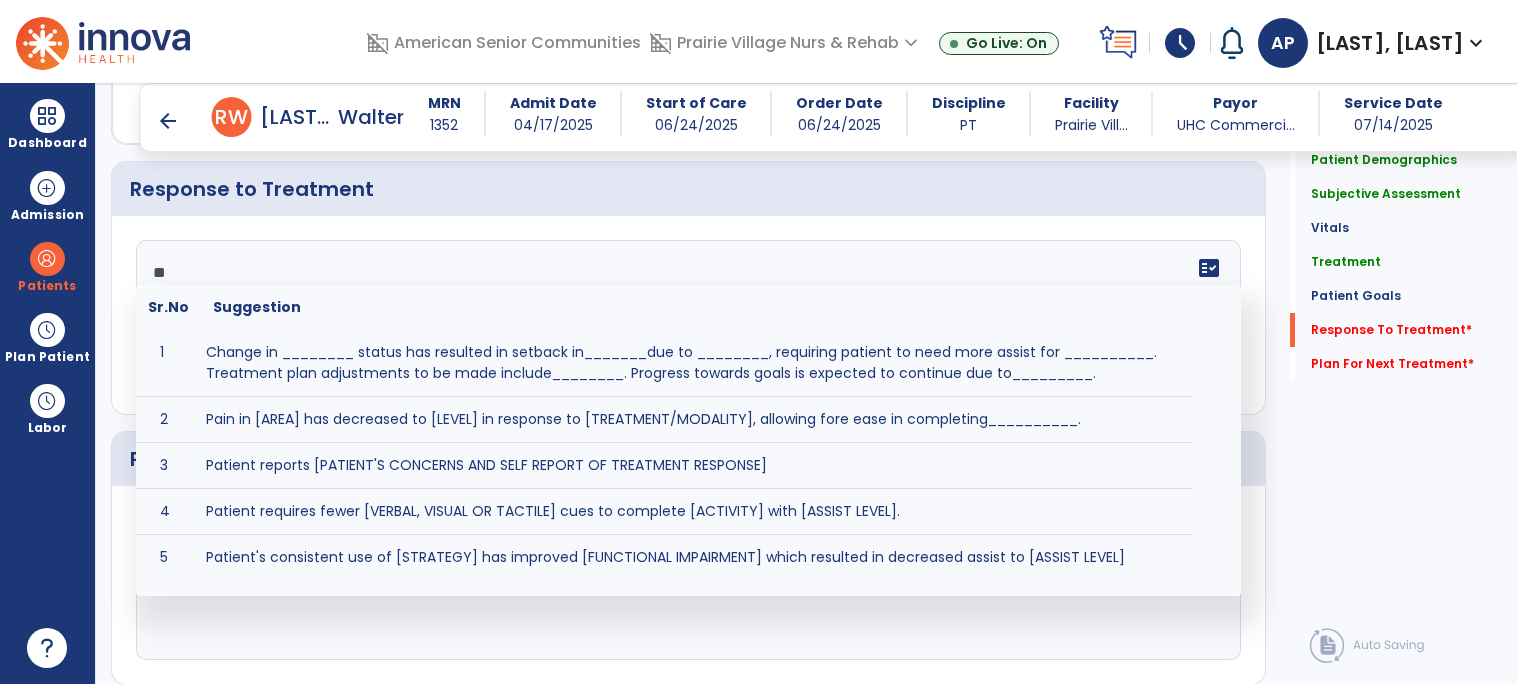 type on "*" 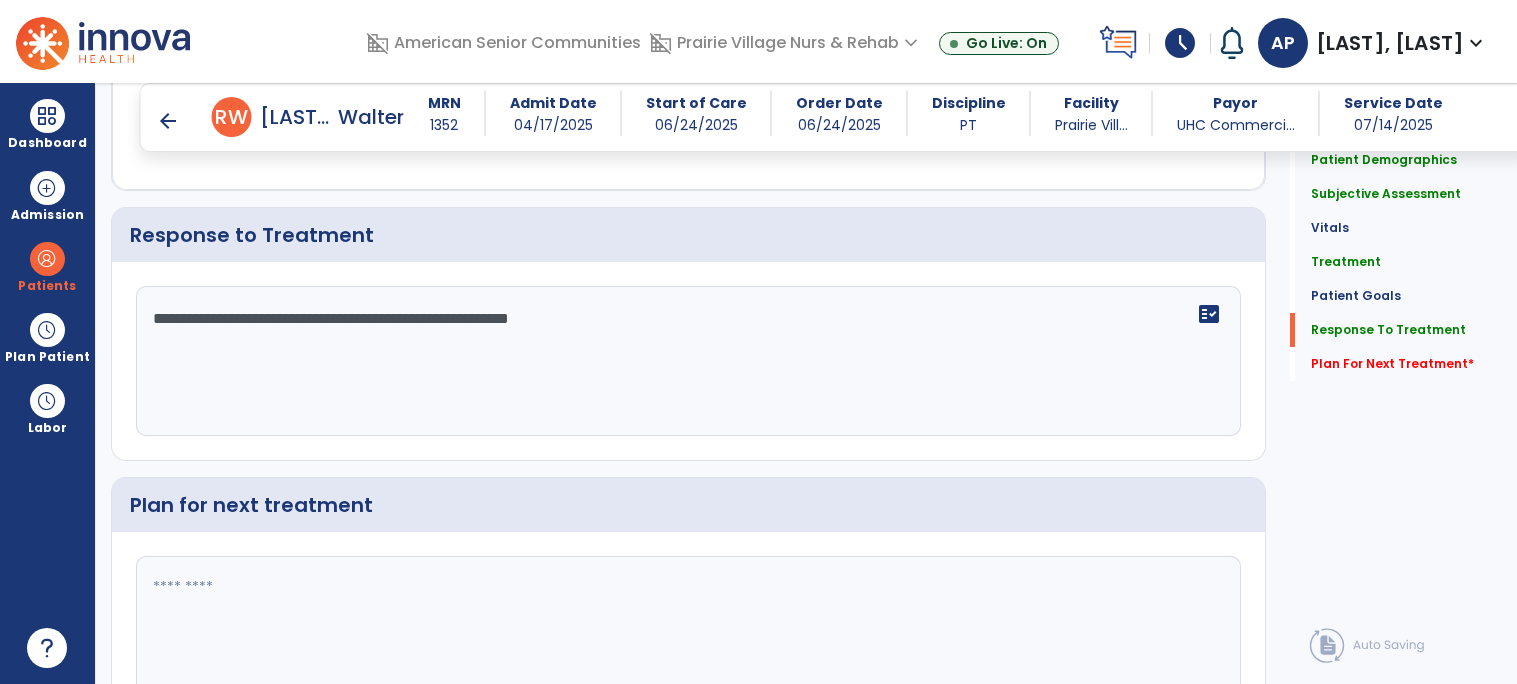 scroll, scrollTop: 2688, scrollLeft: 0, axis: vertical 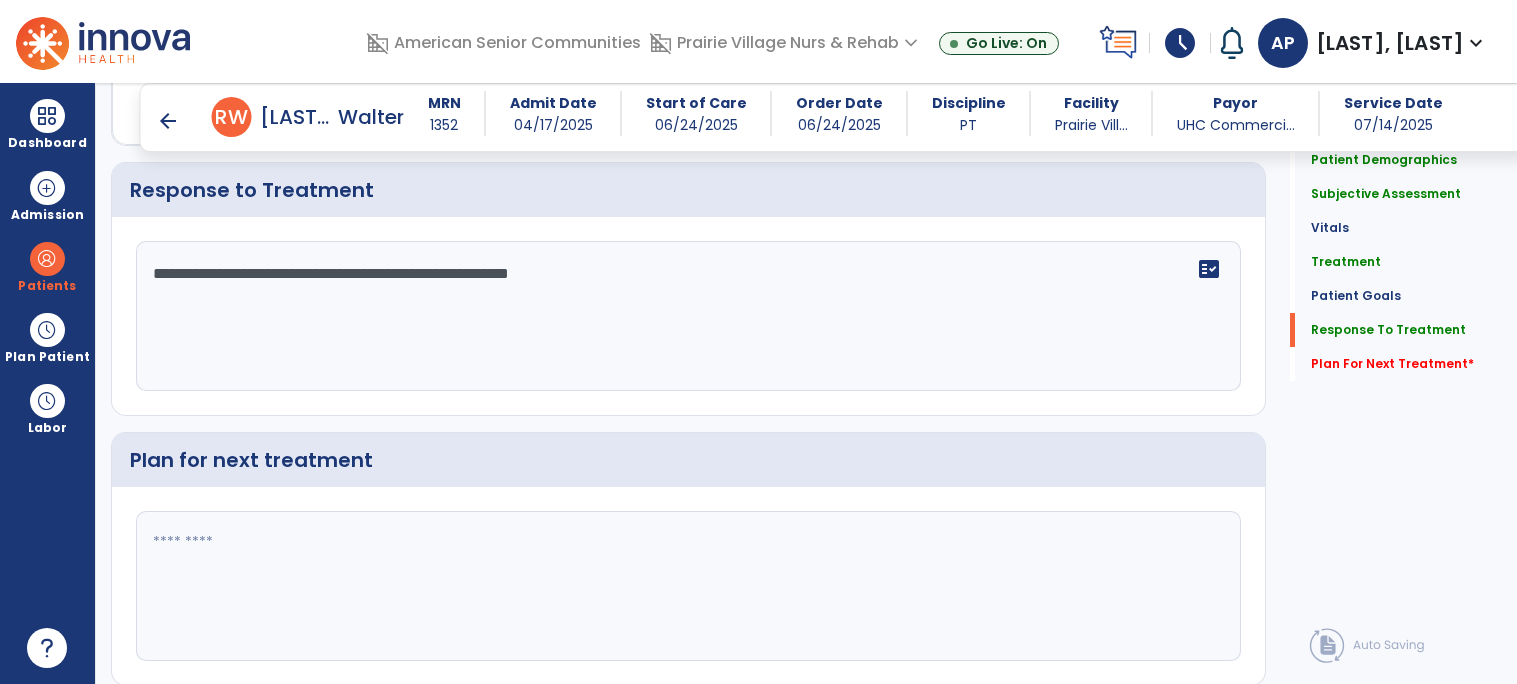click on "**********" 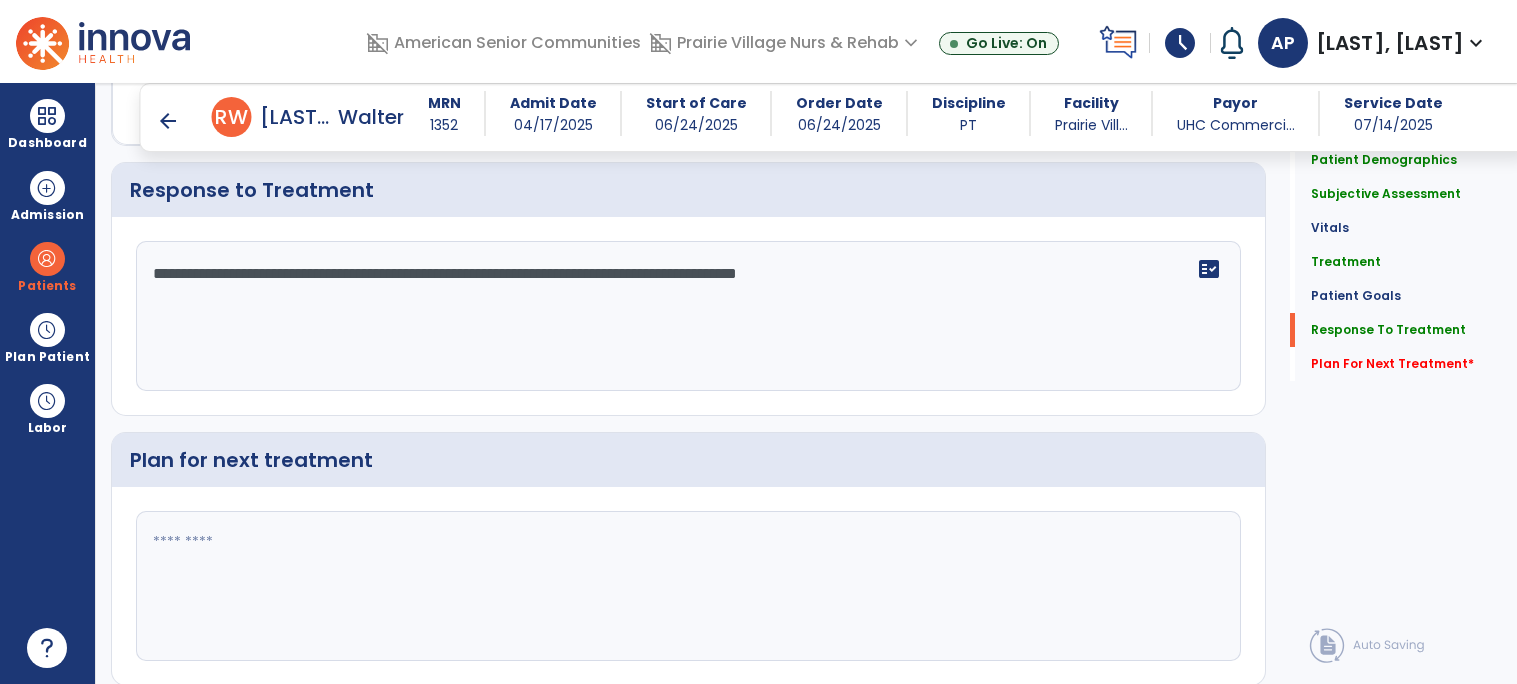 type on "**********" 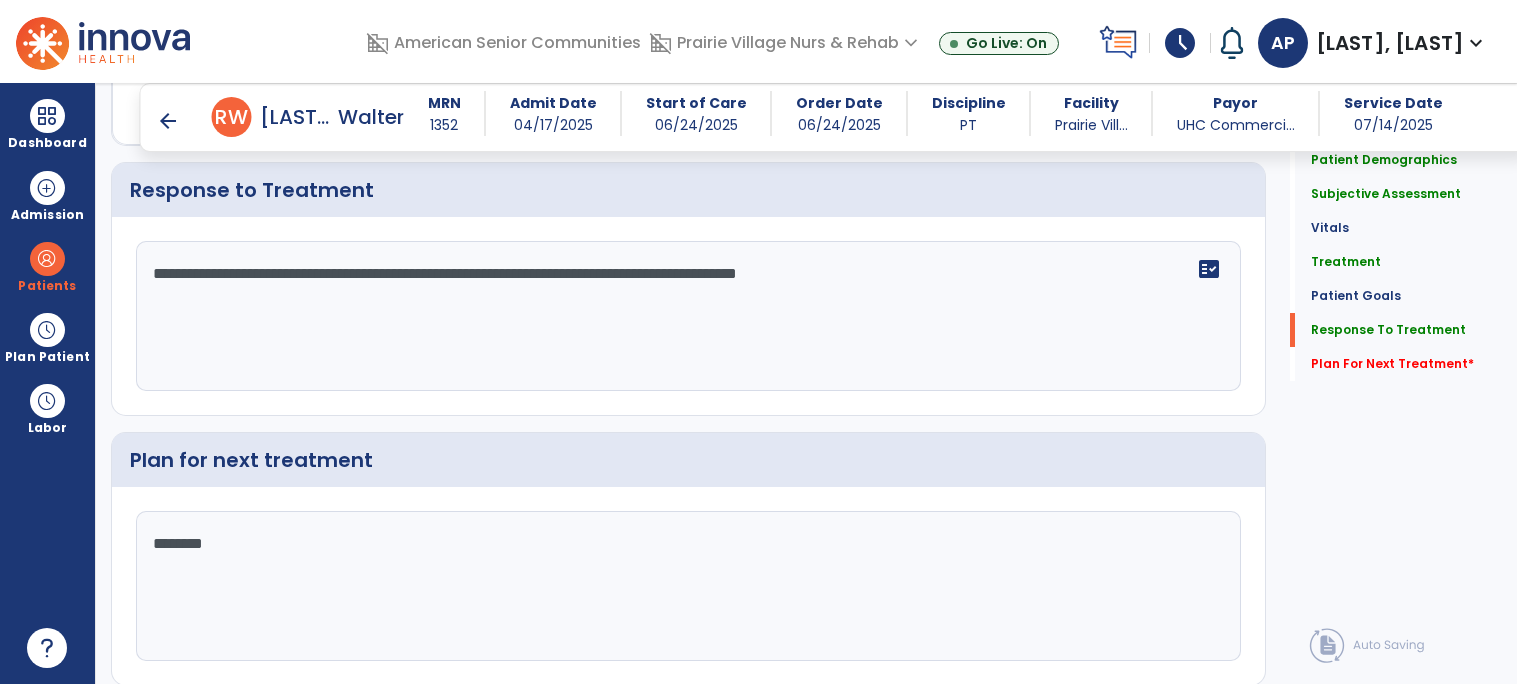 type on "*********" 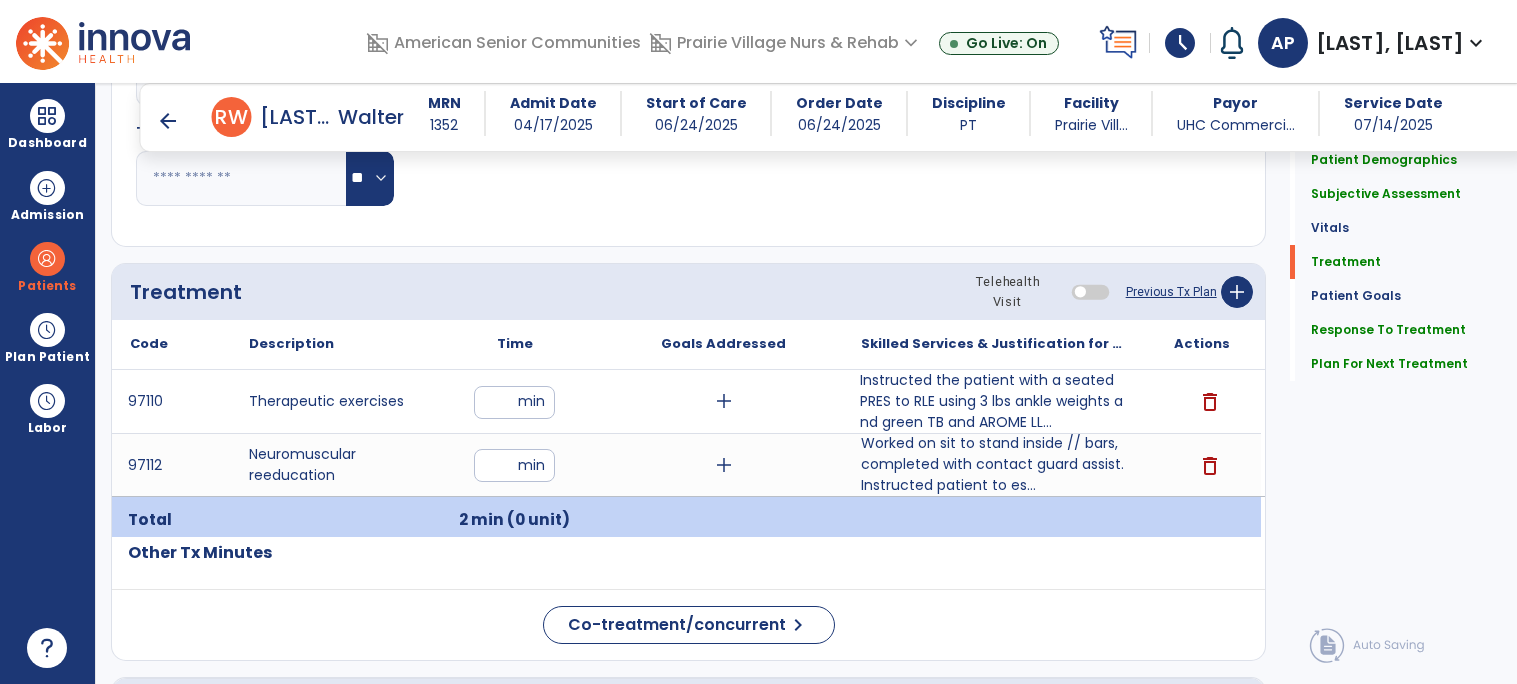 scroll, scrollTop: 1053, scrollLeft: 0, axis: vertical 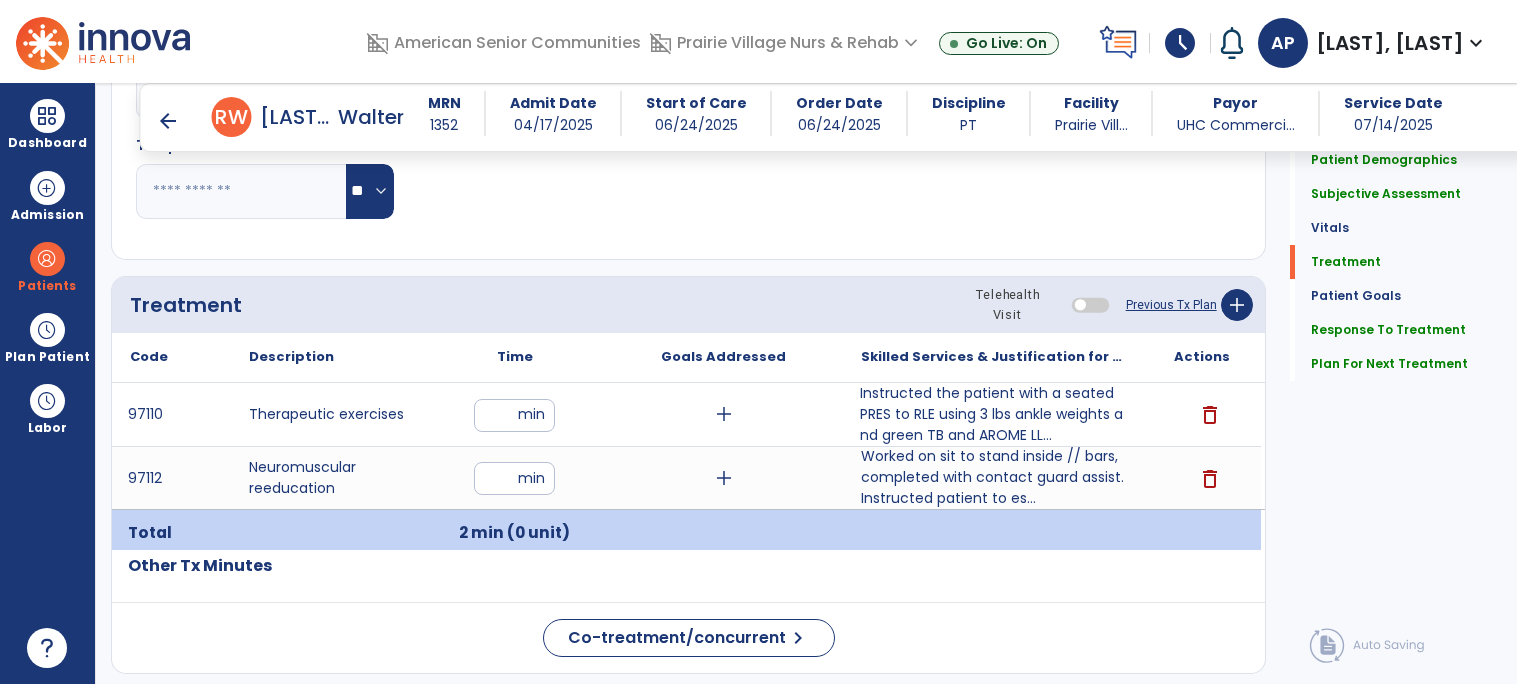 type on "**********" 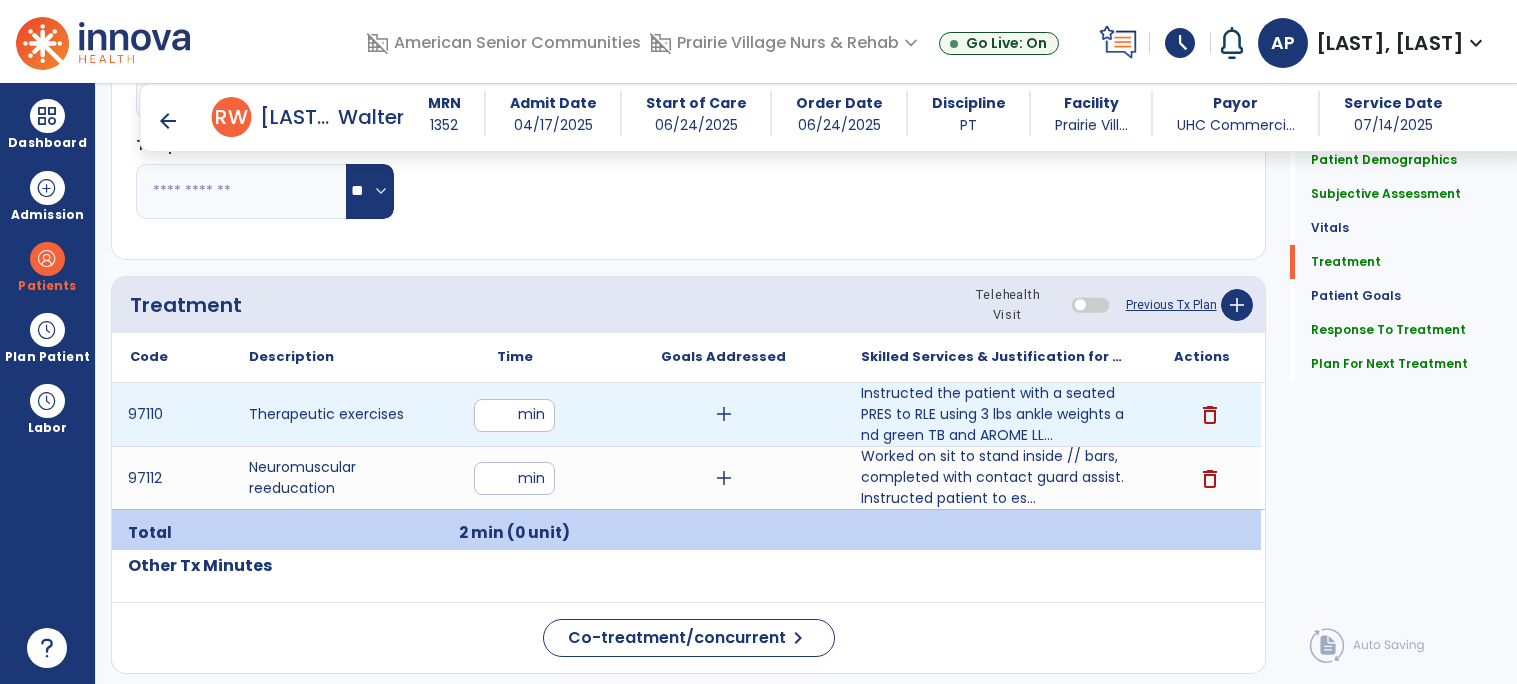 type on "**" 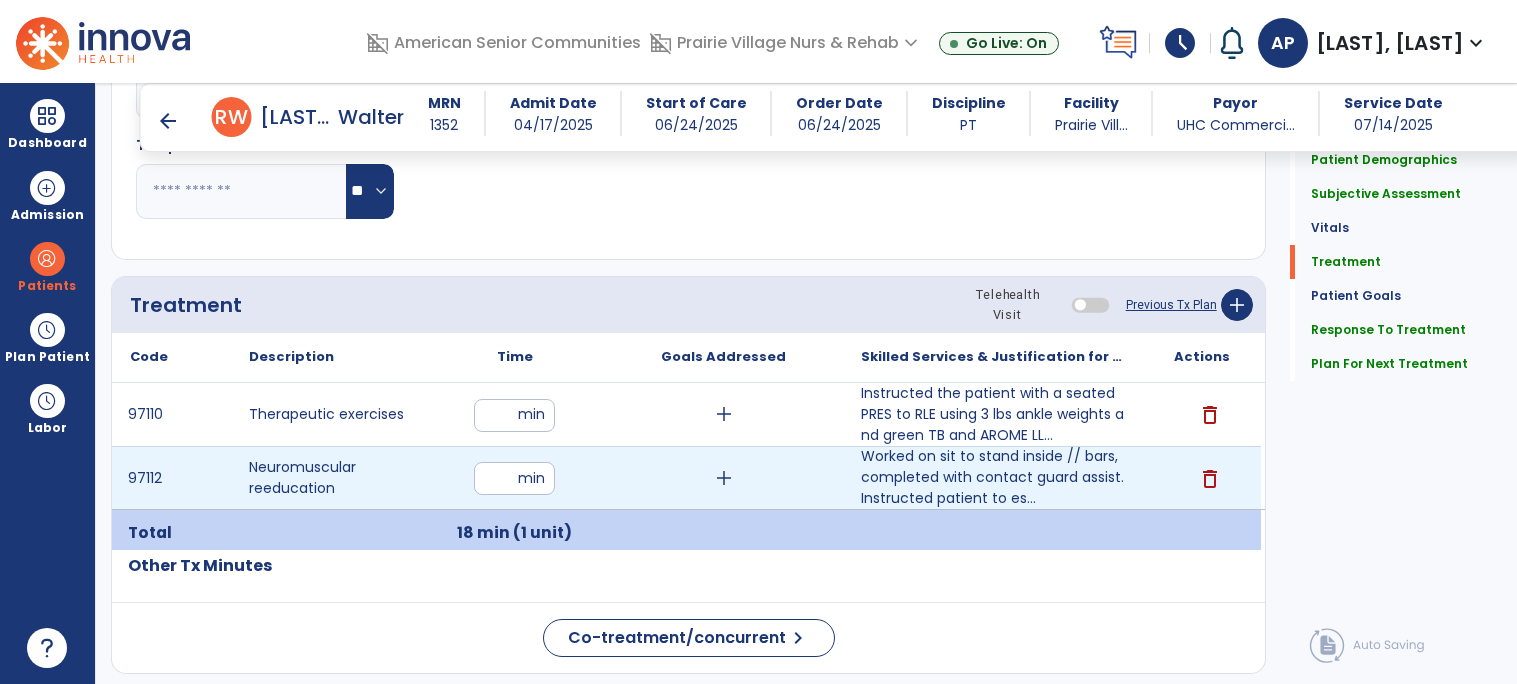 click on "*" at bounding box center (514, 478) 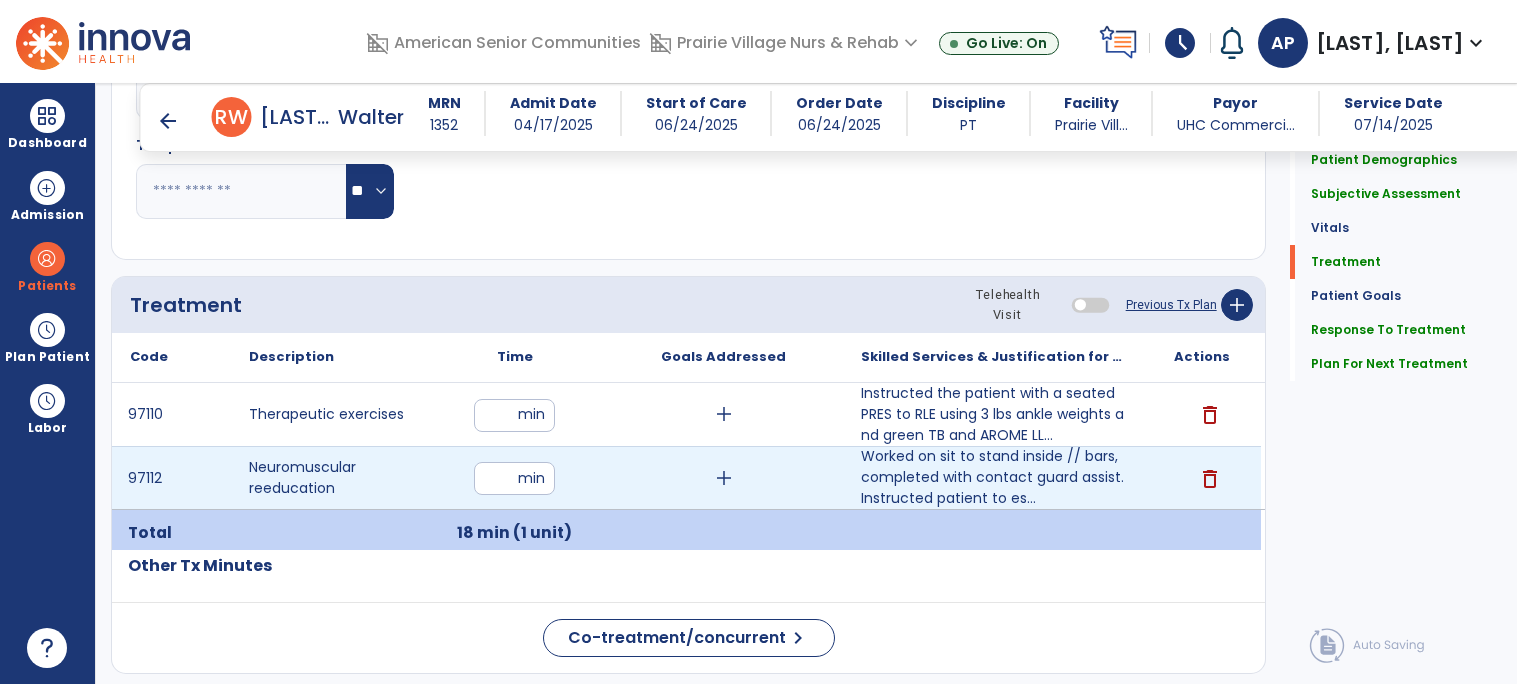 type on "**" 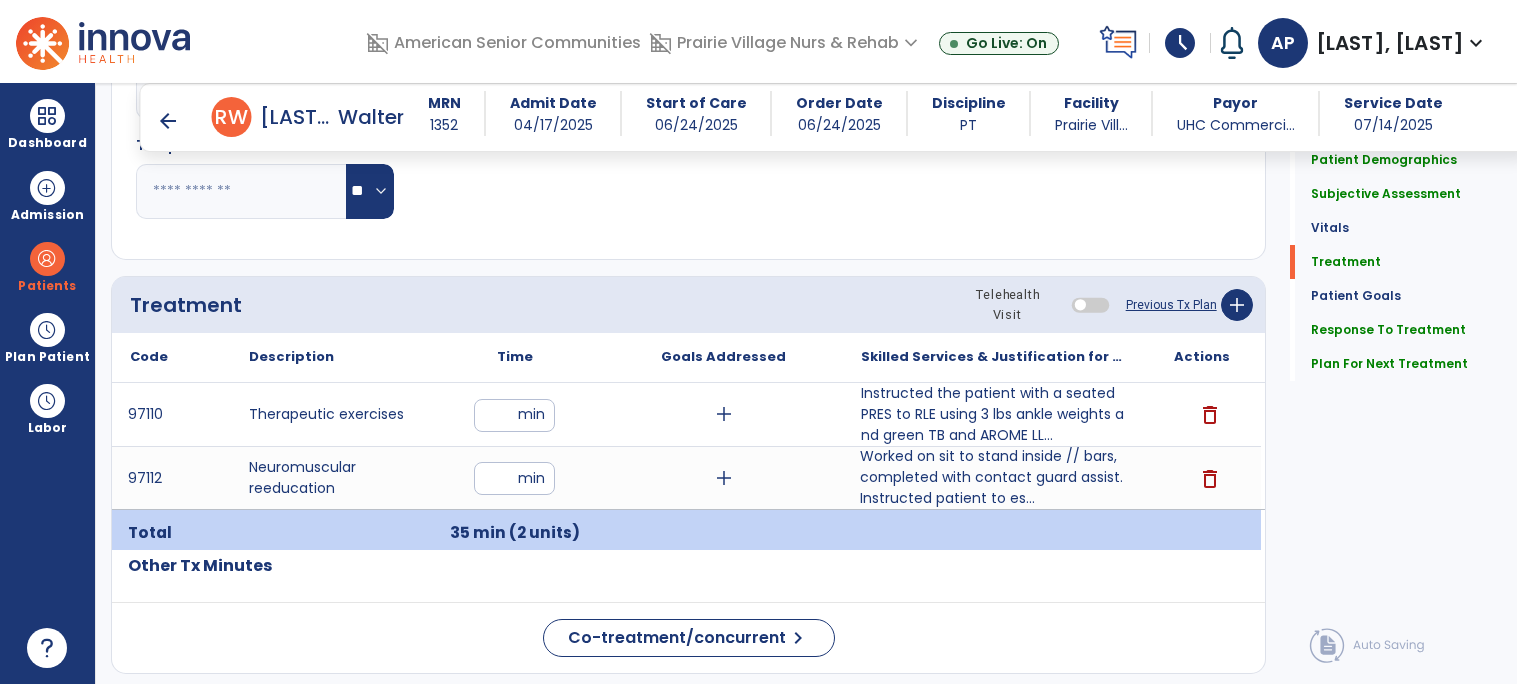 click on "Quick Links  Patient Demographics   Patient Demographics   Subjective Assessment   Subjective Assessment   Vitals   Vitals   Treatment   Treatment   Patient Goals   Patient Goals   Response To Treatment   Response To Treatment   Plan For Next Treatment   Plan For Next Treatment" 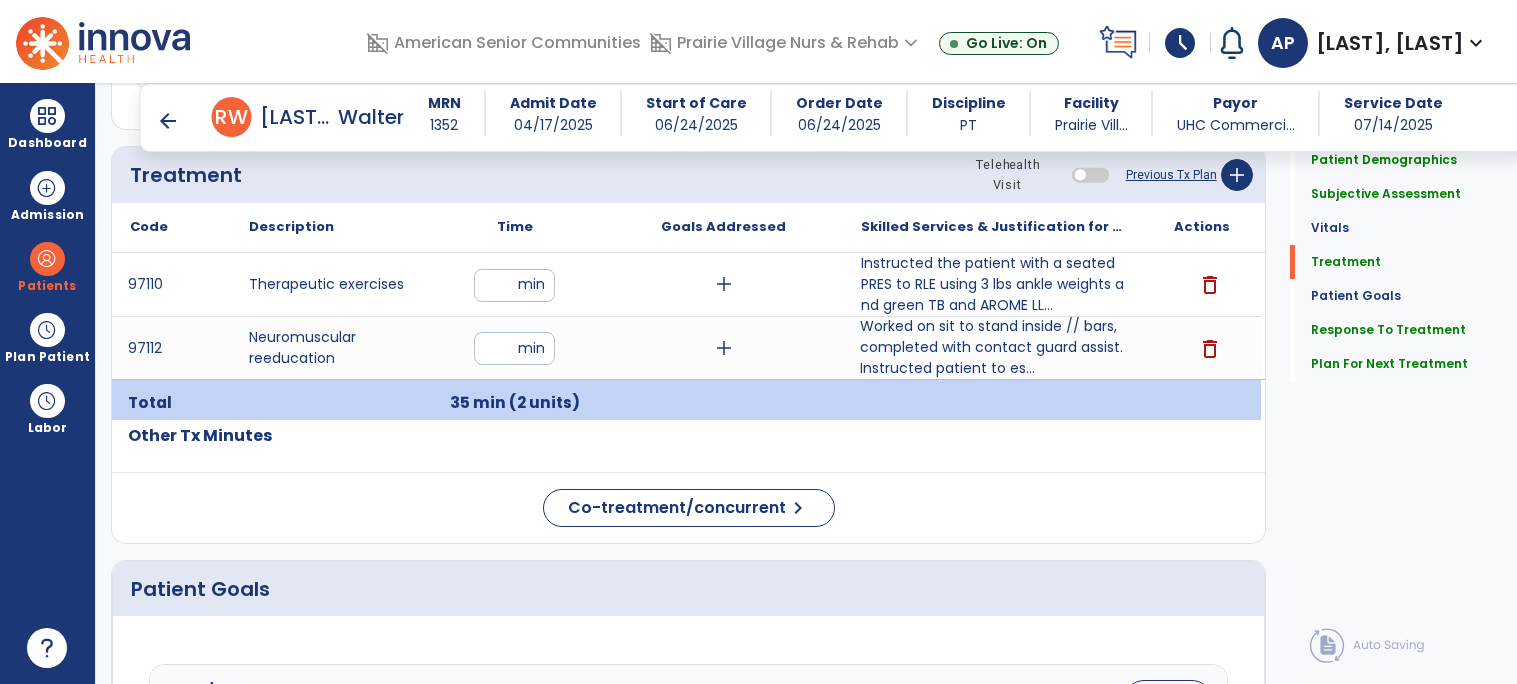 click on "Quick Links  Patient Demographics   Patient Demographics   Subjective Assessment   Subjective Assessment   Vitals   Vitals   Treatment   Treatment   Patient Goals   Patient Goals   Response To Treatment   Response To Treatment   Plan For Next Treatment   Plan For Next Treatment" 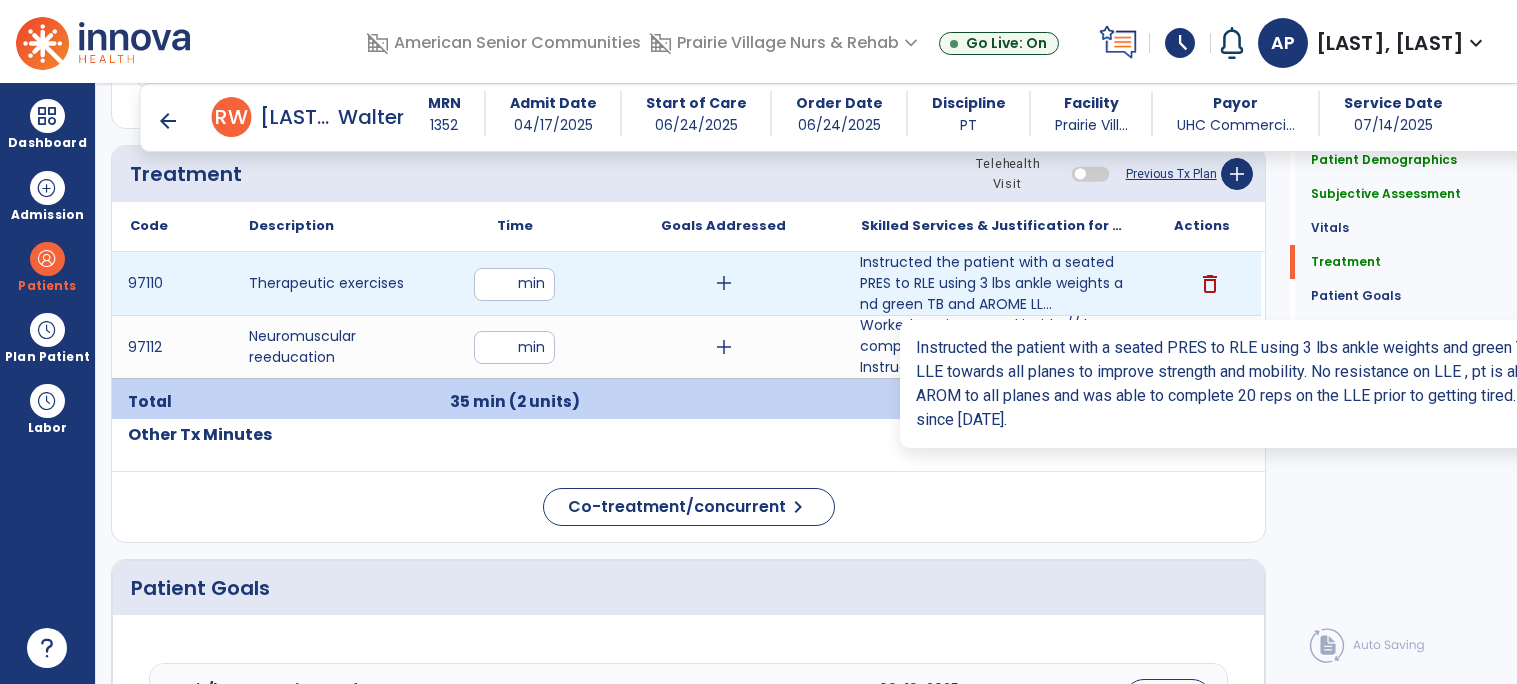click on "Instructed the patient with a seated PRES to RLE using 3 lbs ankle weights and green TB and AROME LL..." at bounding box center (992, 283) 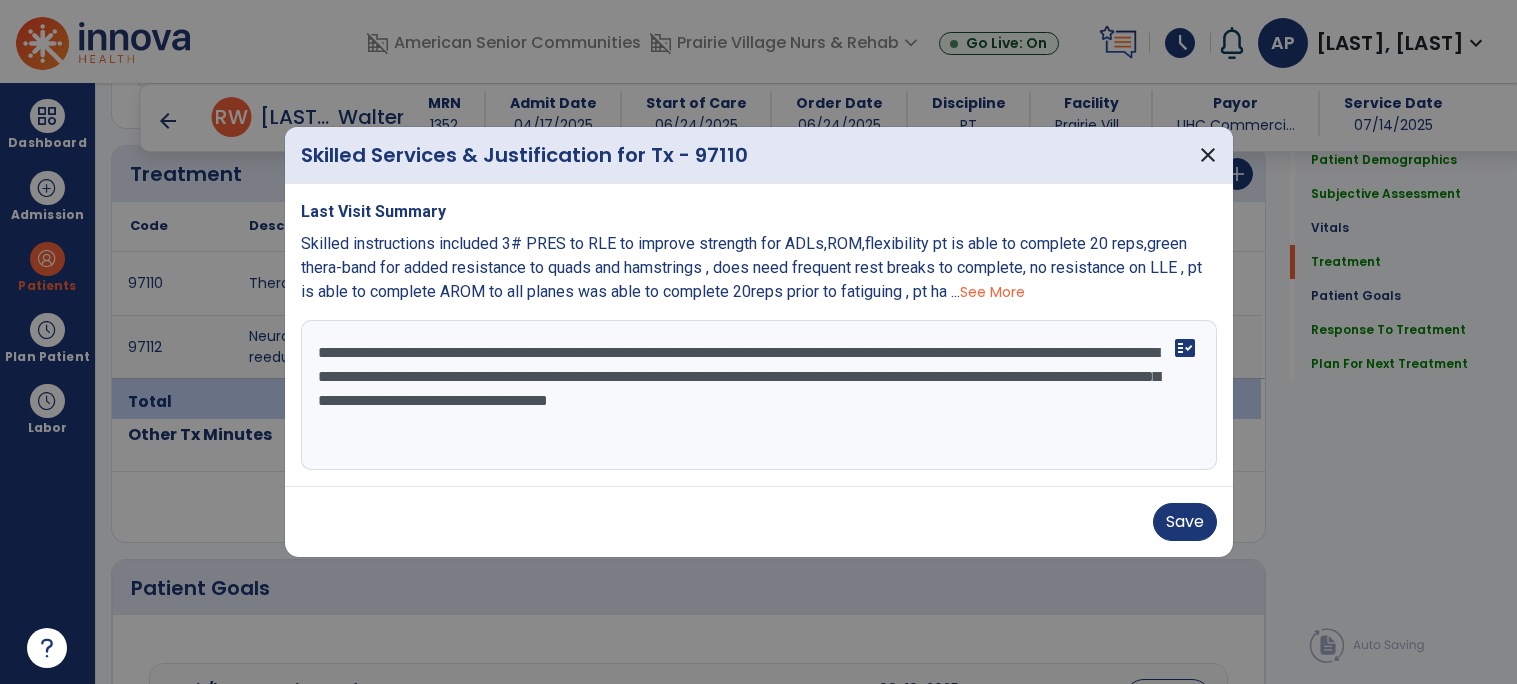 click on "**********" at bounding box center (759, 395) 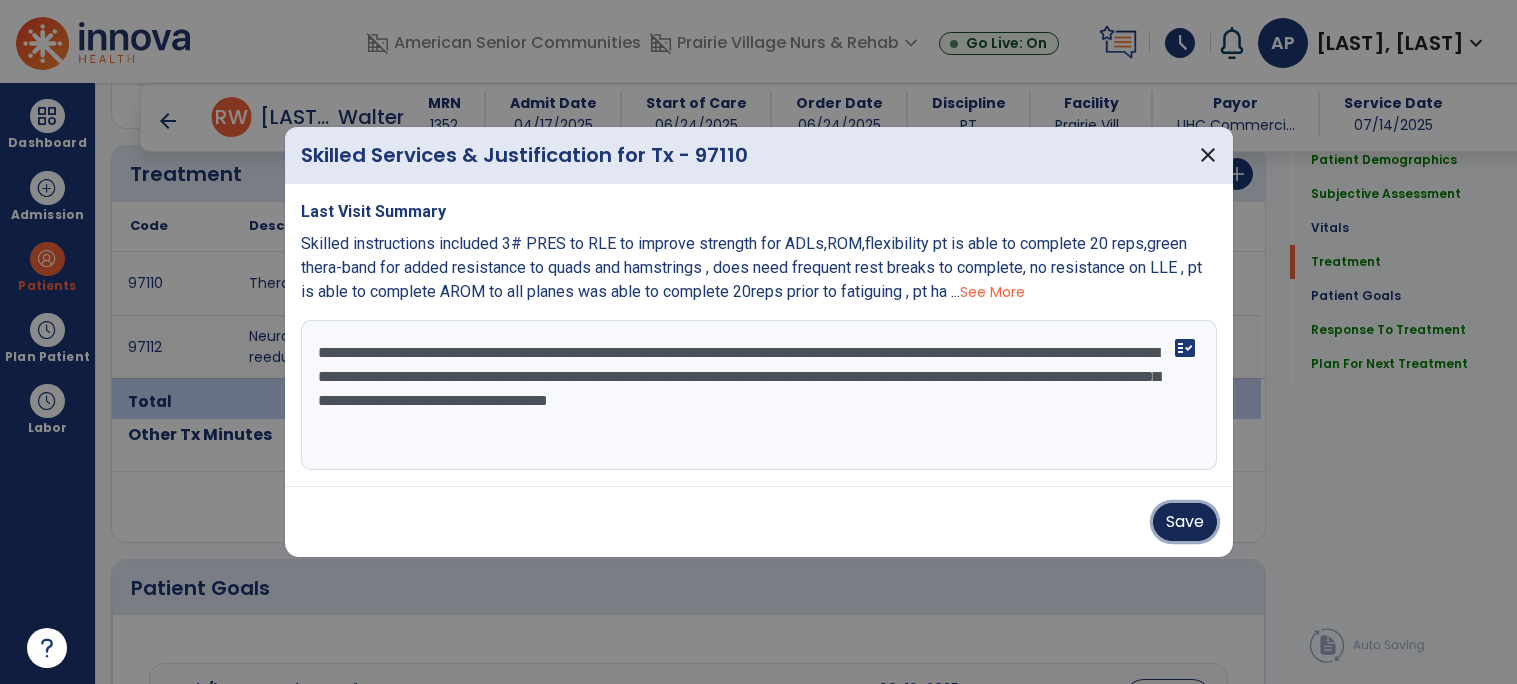 click on "Save" at bounding box center (1185, 522) 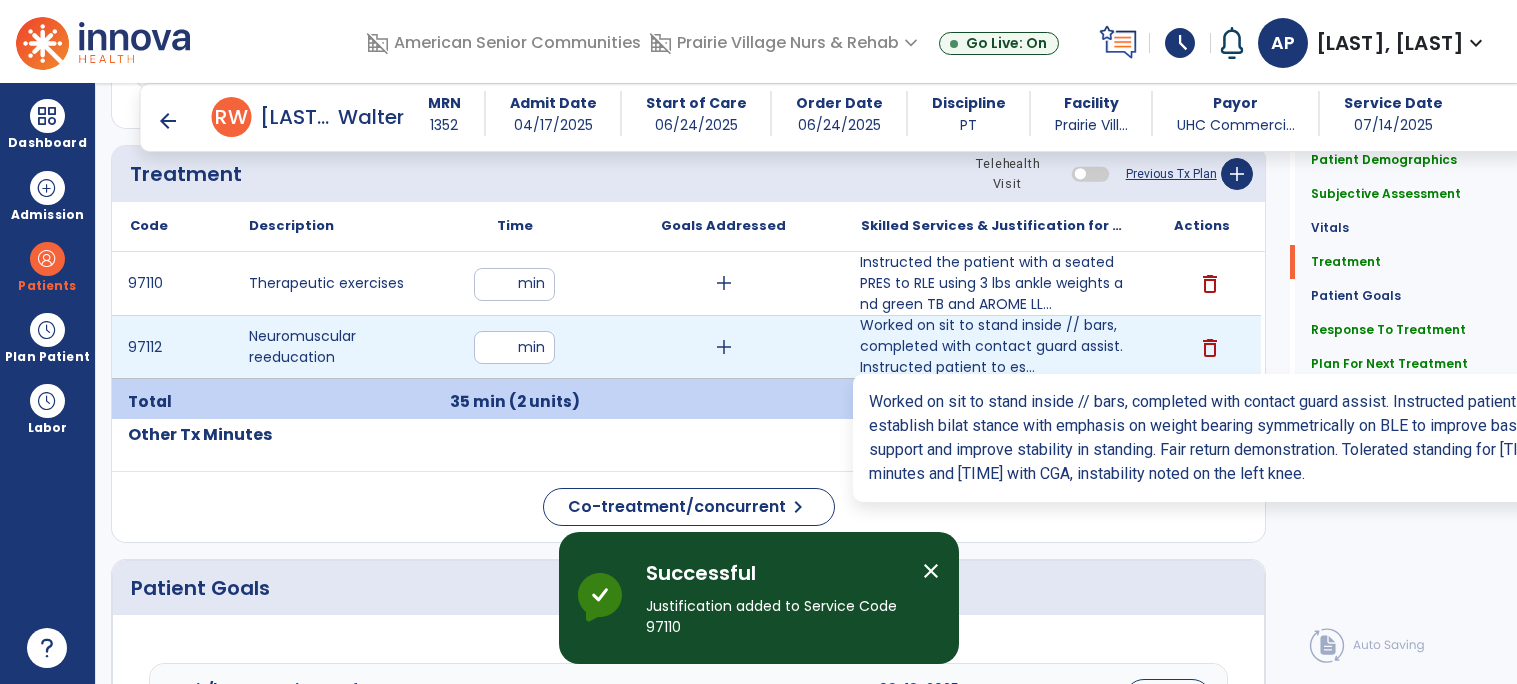 click on "Worked on sit to stand inside // bars, completed with contact guard assist. Instructed patient to es..." at bounding box center [992, 346] 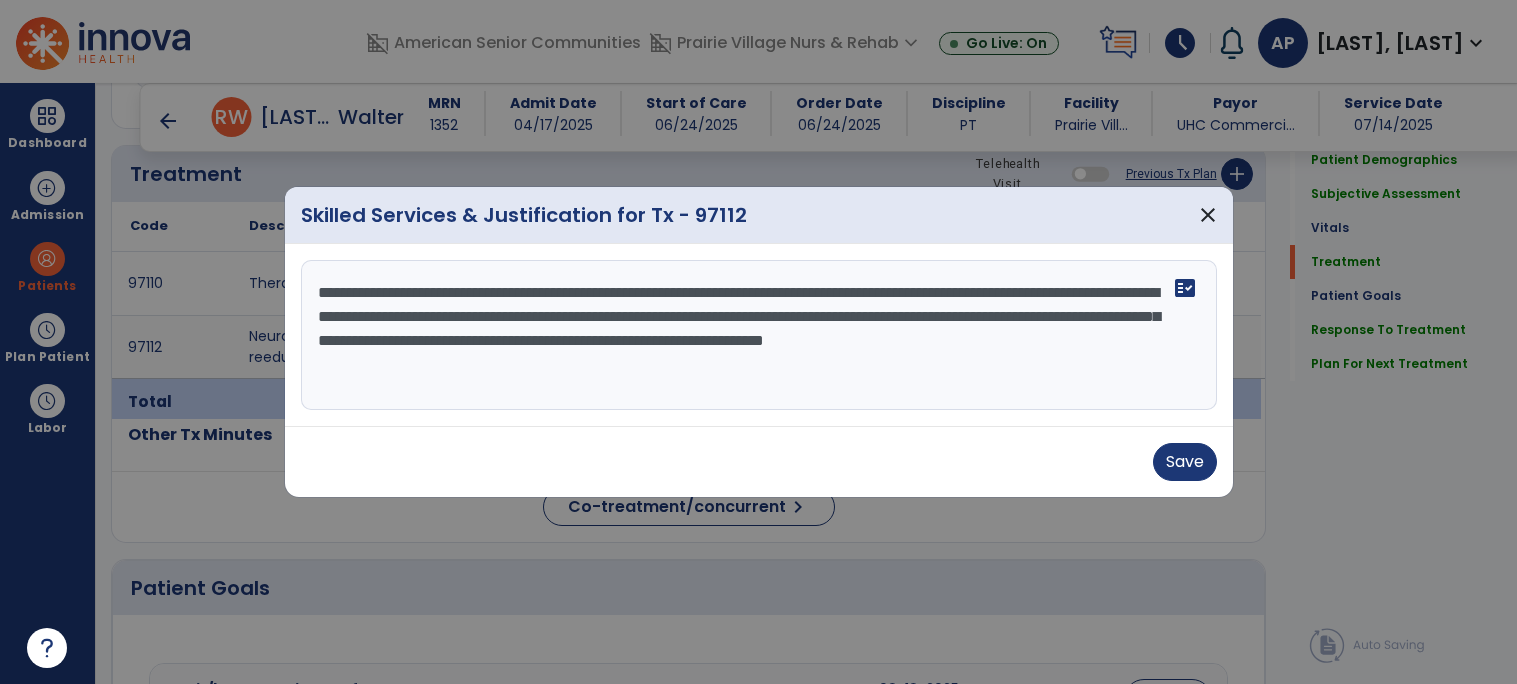 click on "**********" at bounding box center [759, 335] 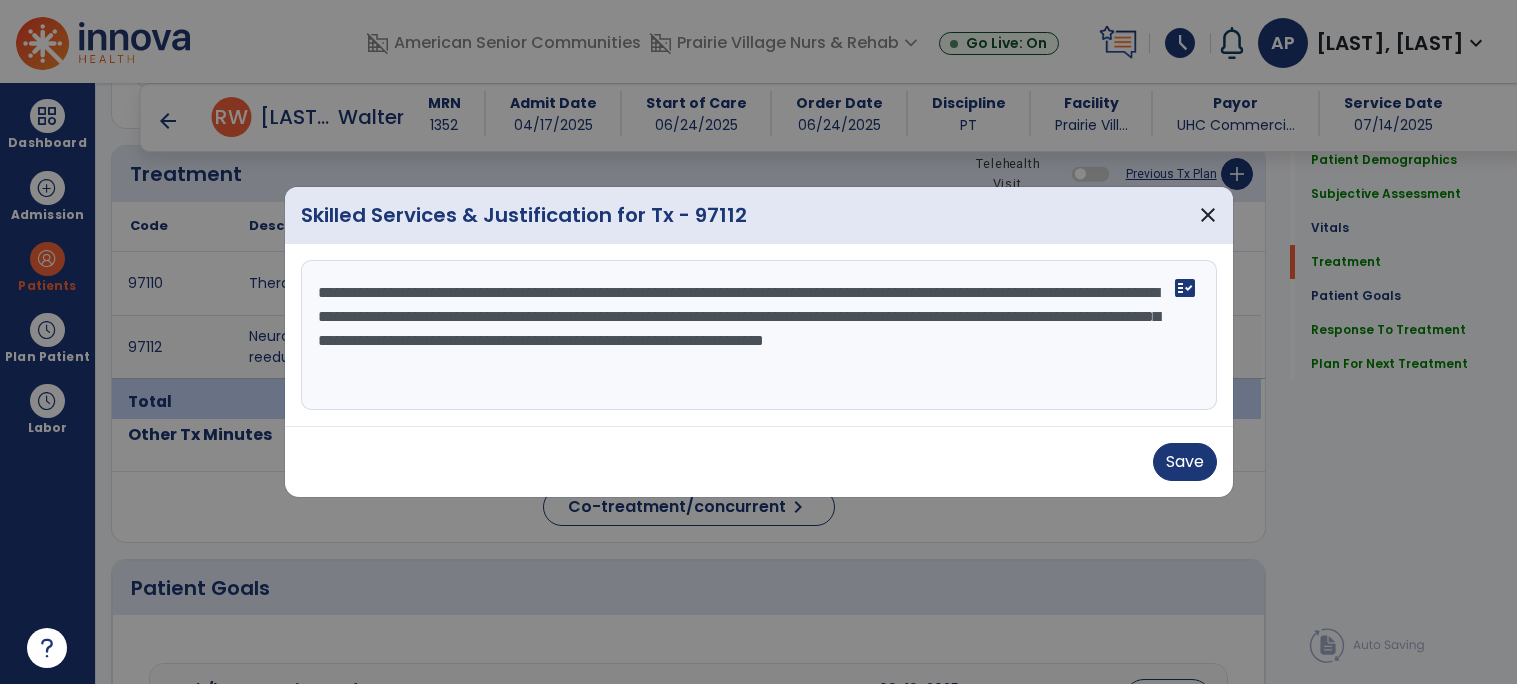click on "**********" at bounding box center [759, 335] 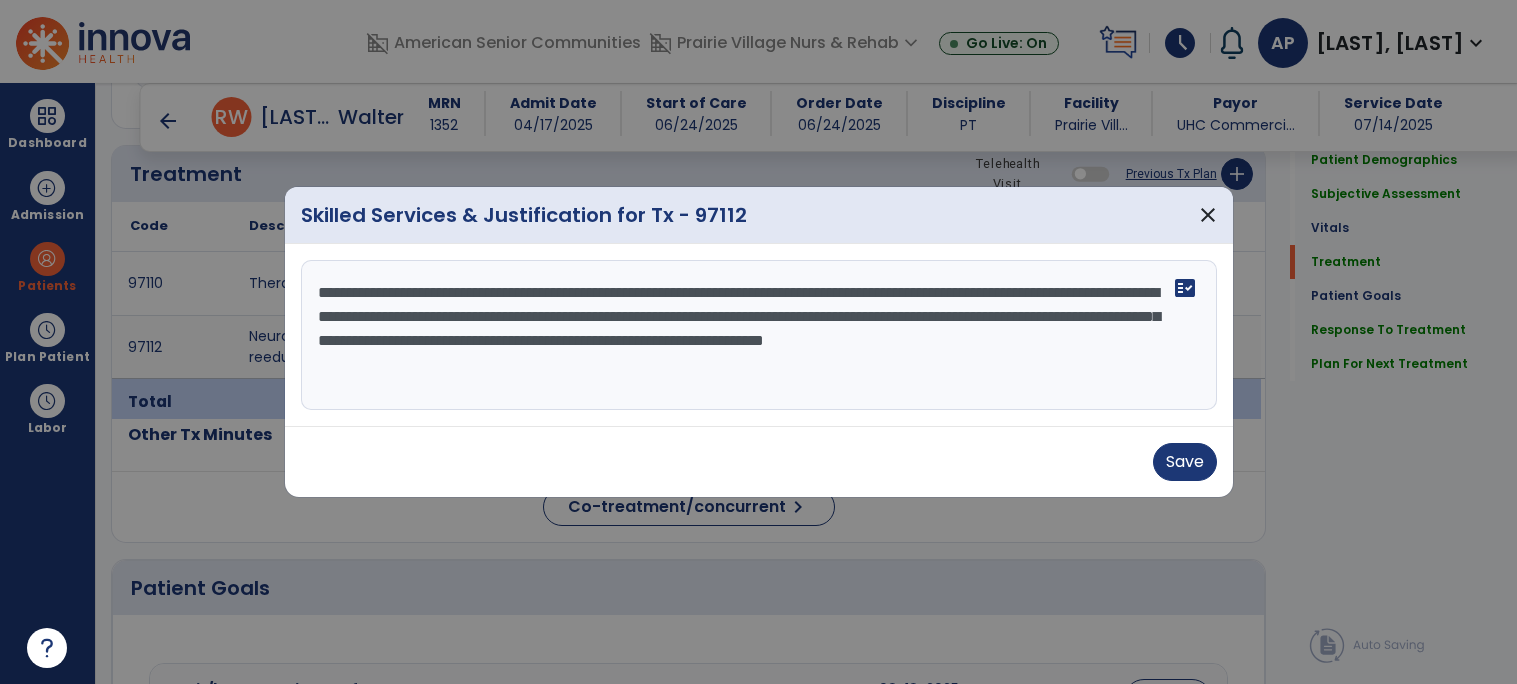 click on "**********" at bounding box center [759, 335] 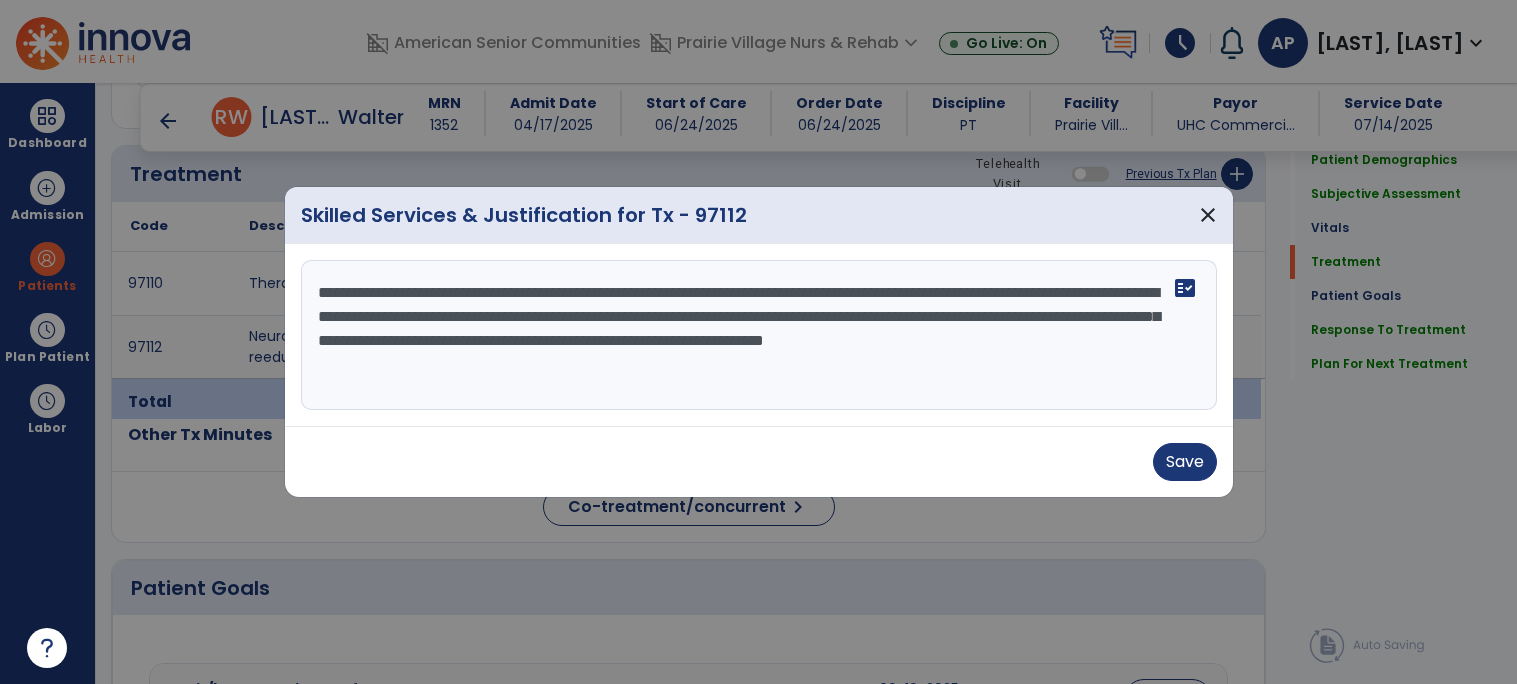 click on "**********" at bounding box center [759, 335] 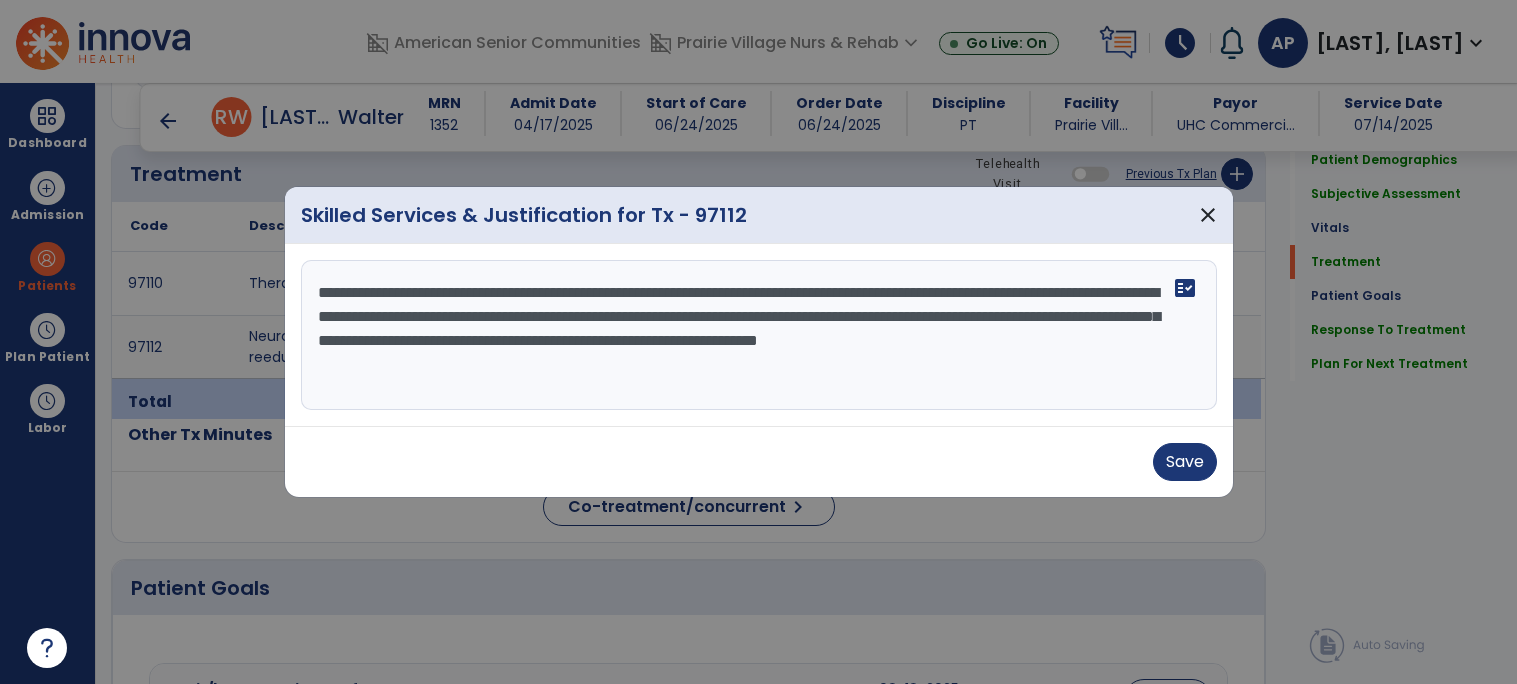 click on "**********" at bounding box center (759, 335) 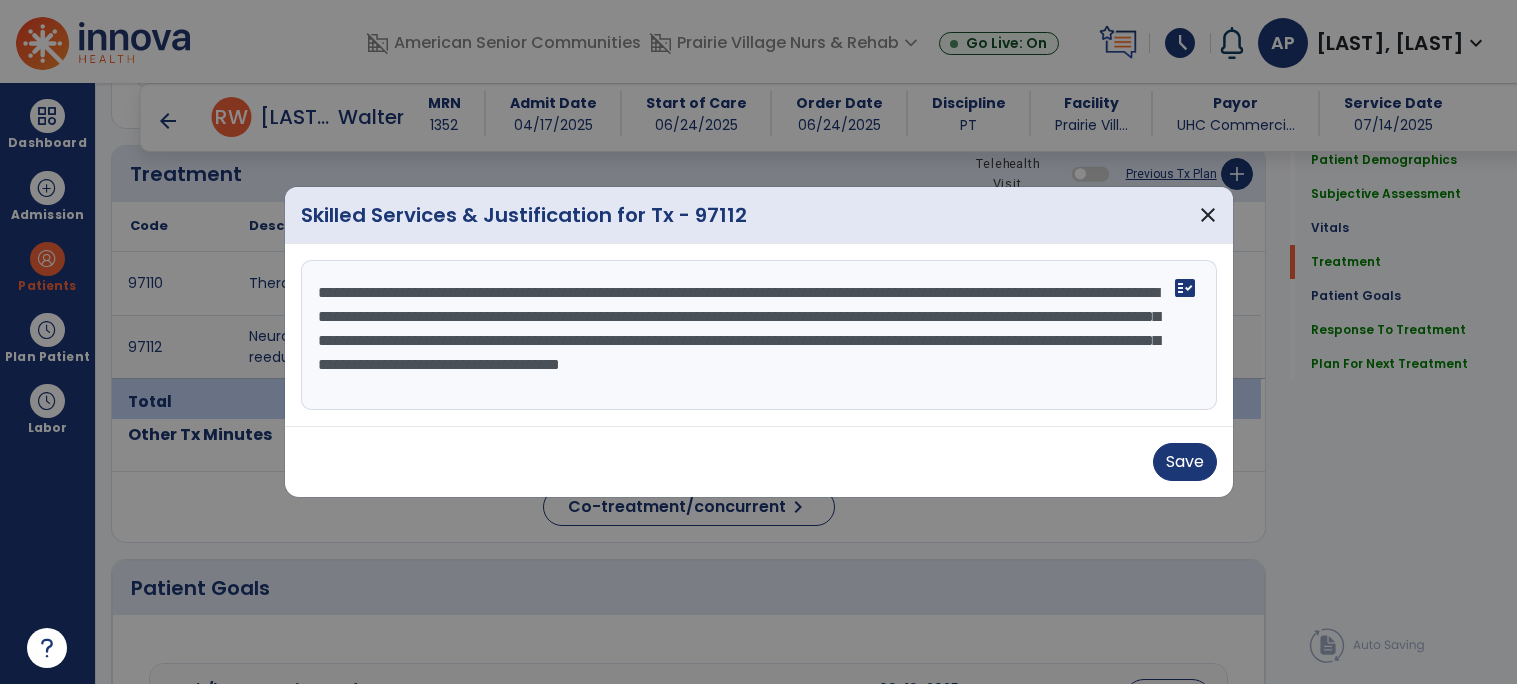 type on "**********" 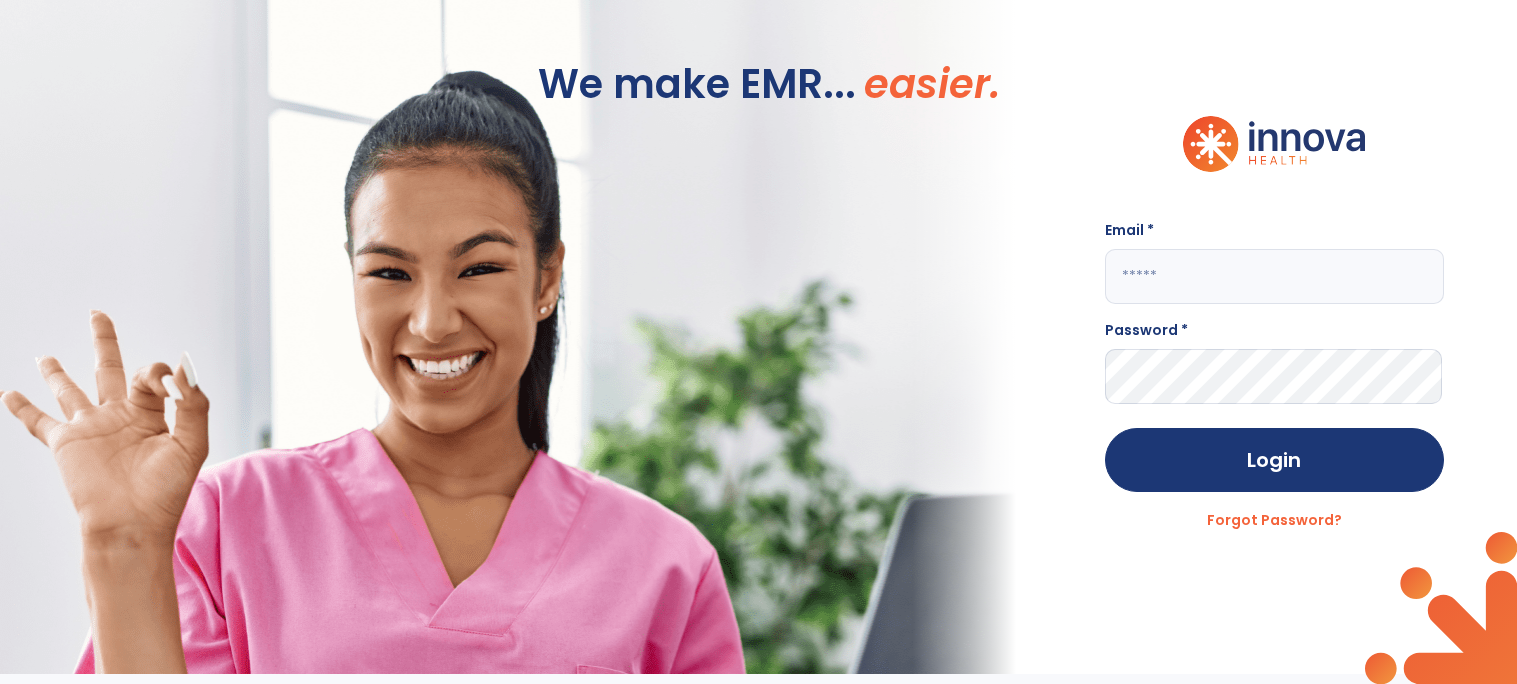 scroll, scrollTop: 0, scrollLeft: 0, axis: both 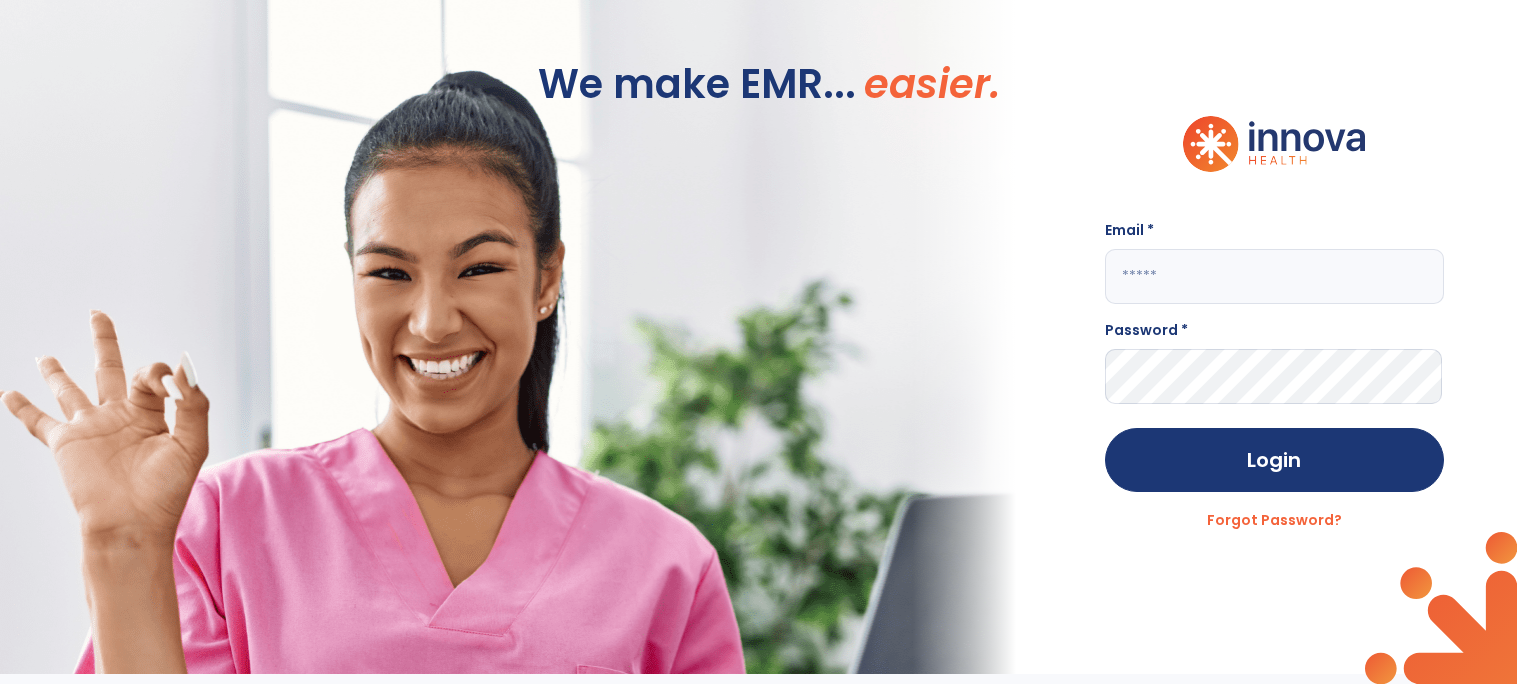 click 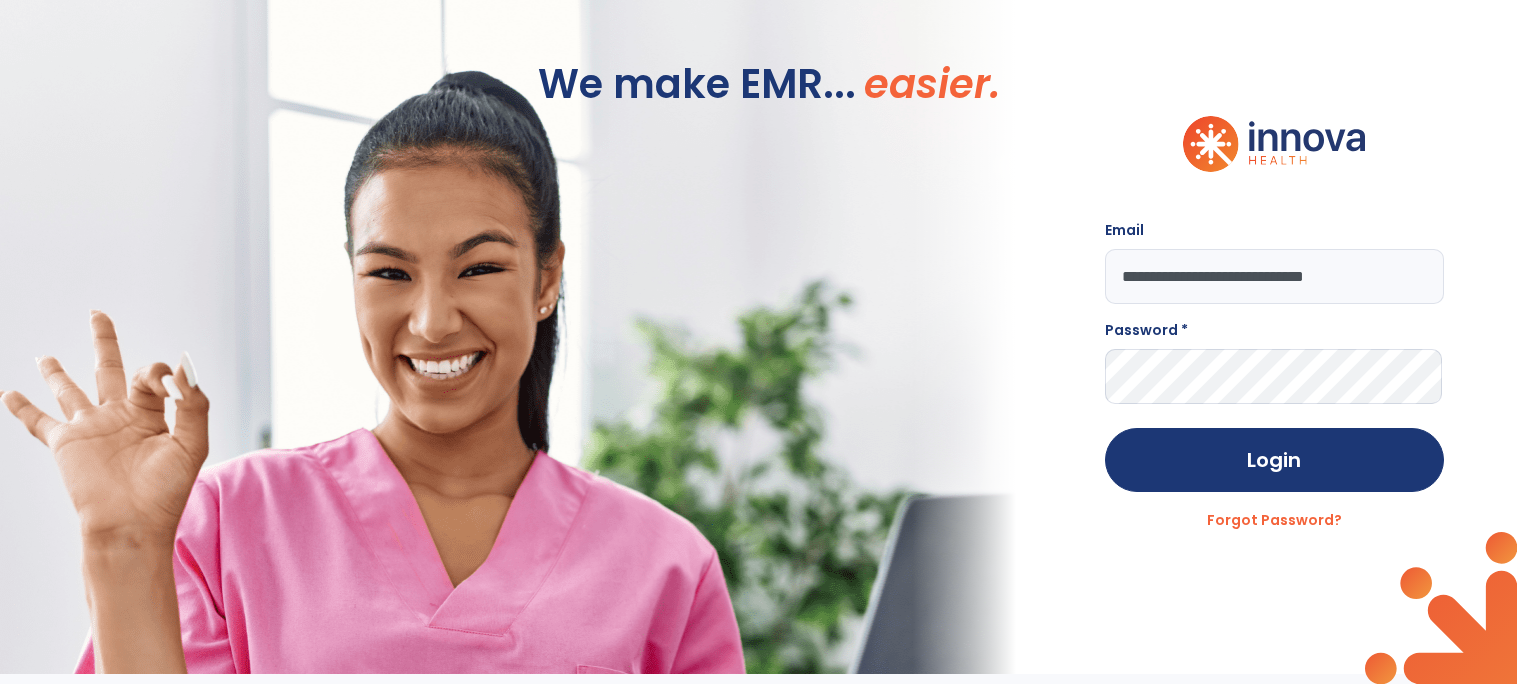 type on "**********" 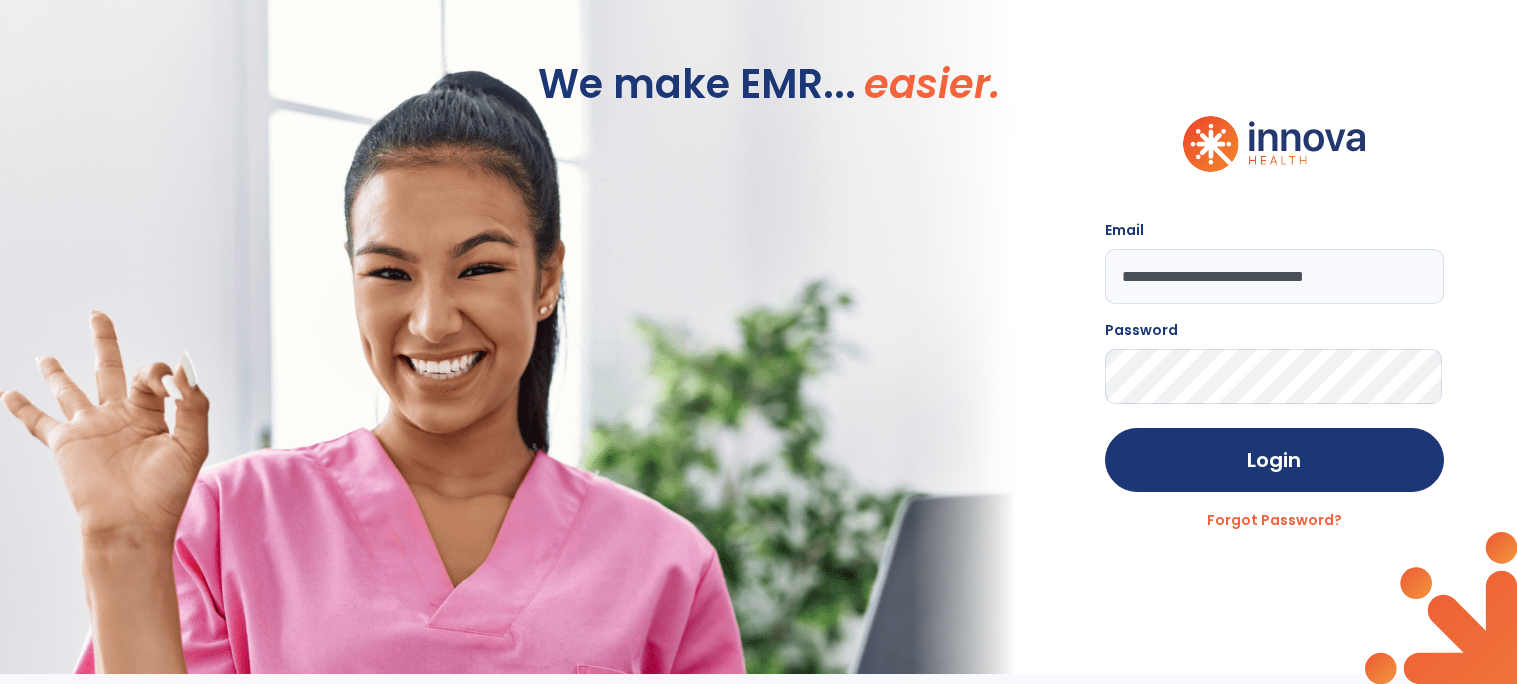 click on "Login" 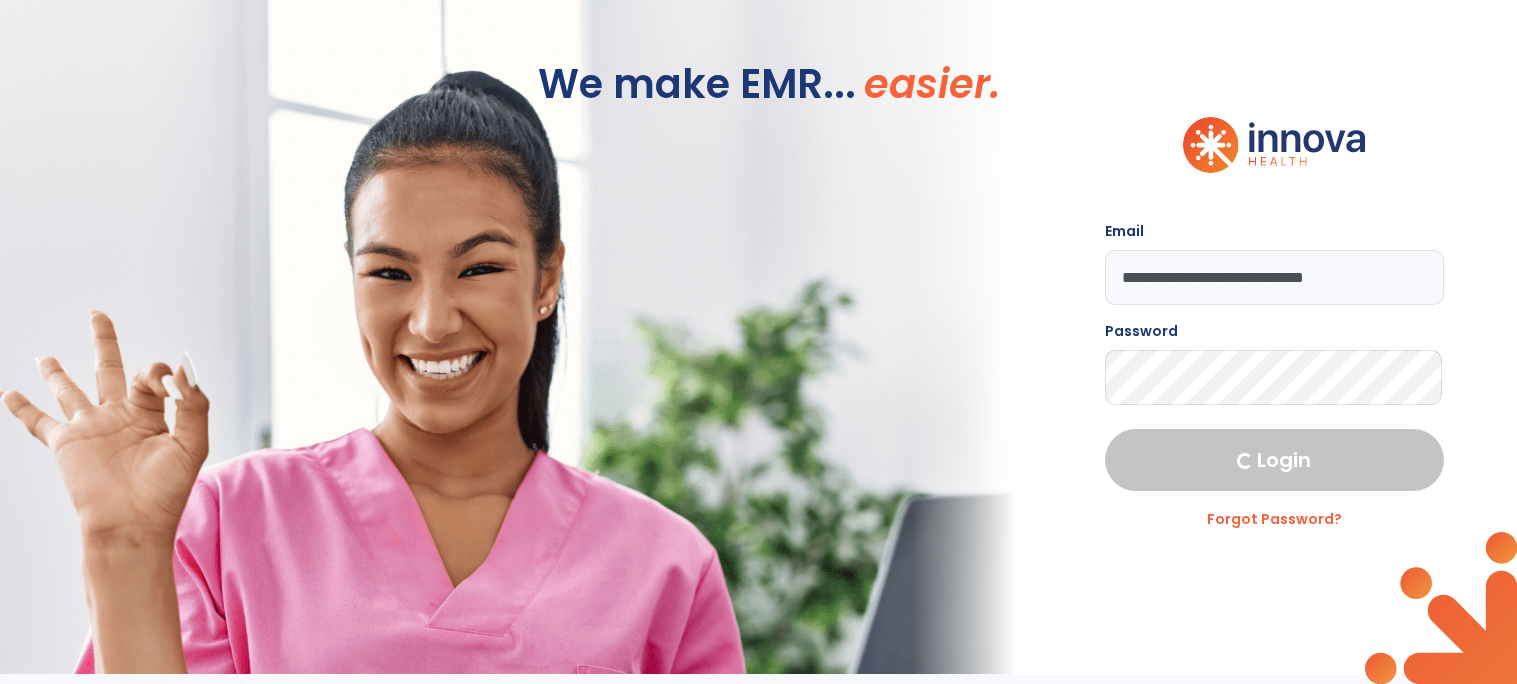 select on "****" 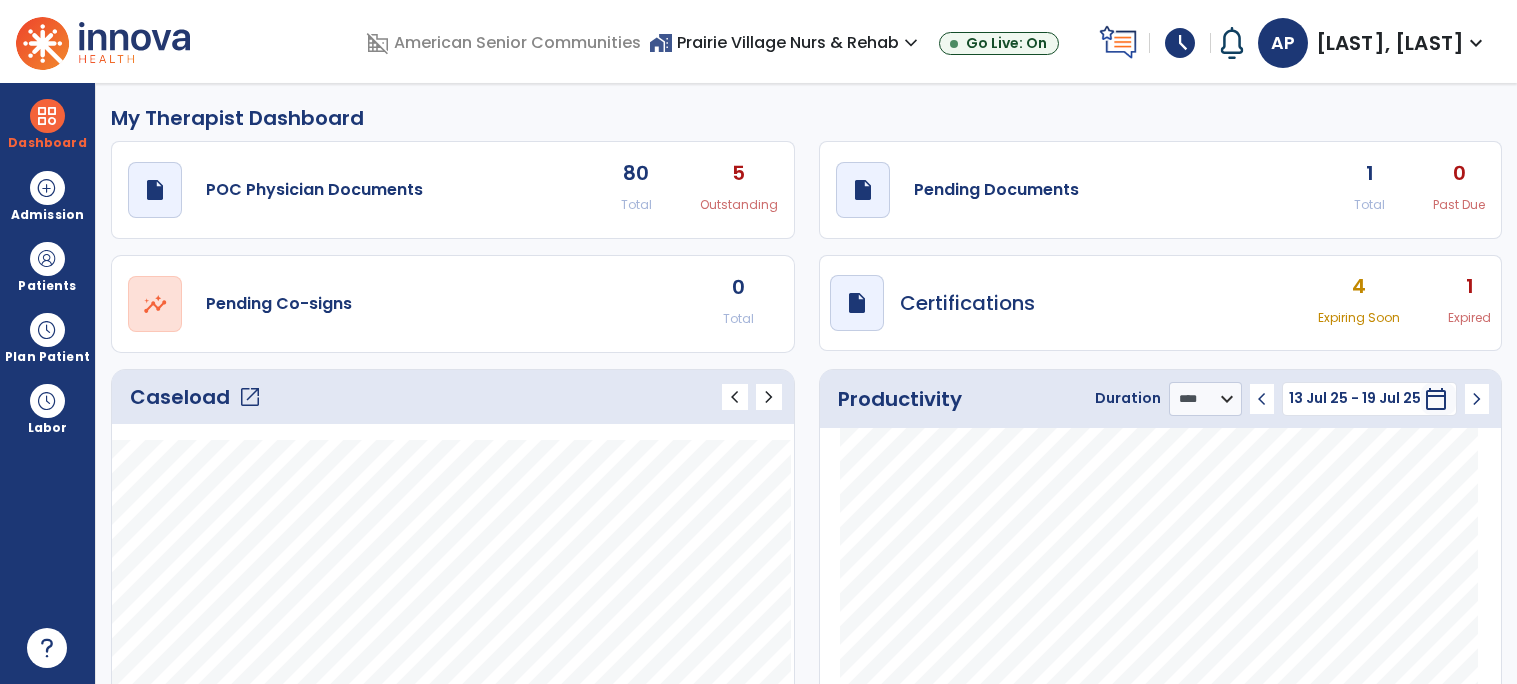 click on "open_in_new" 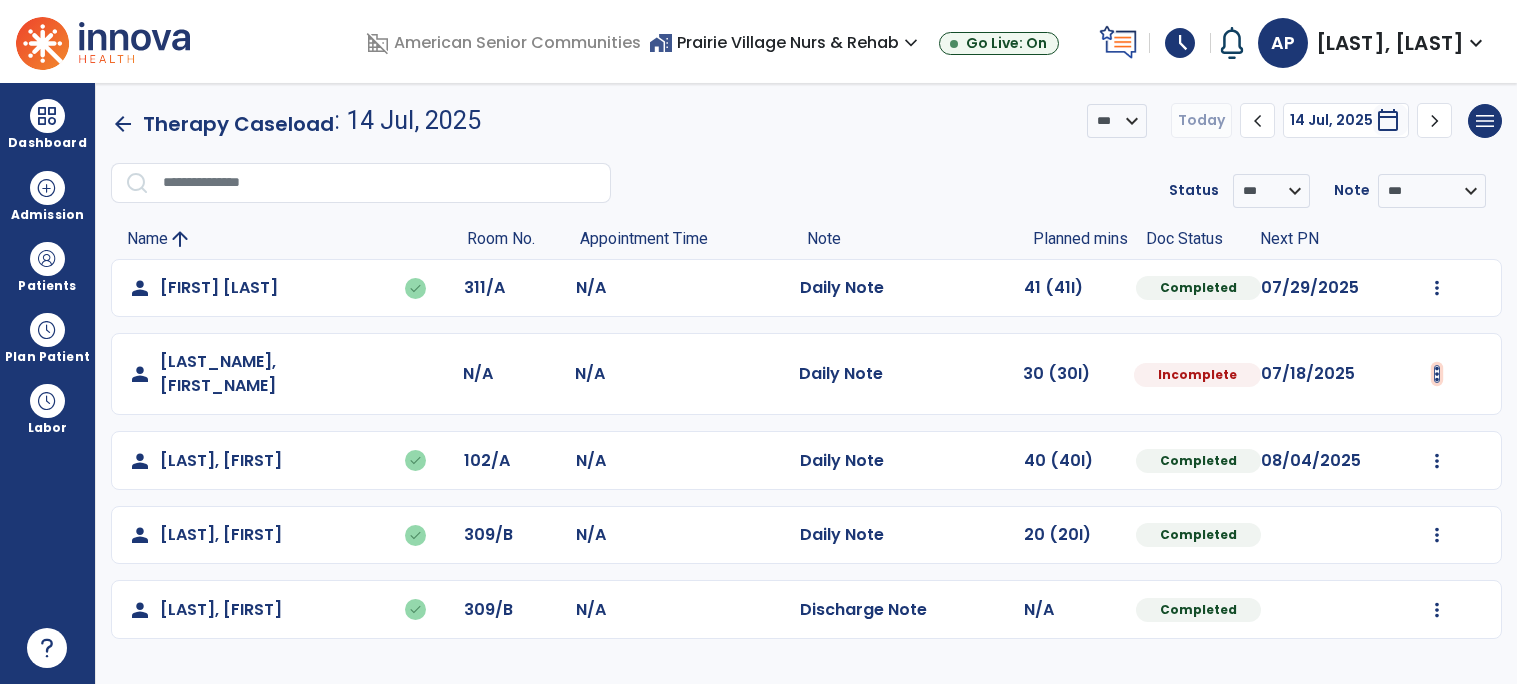 click at bounding box center [1437, 288] 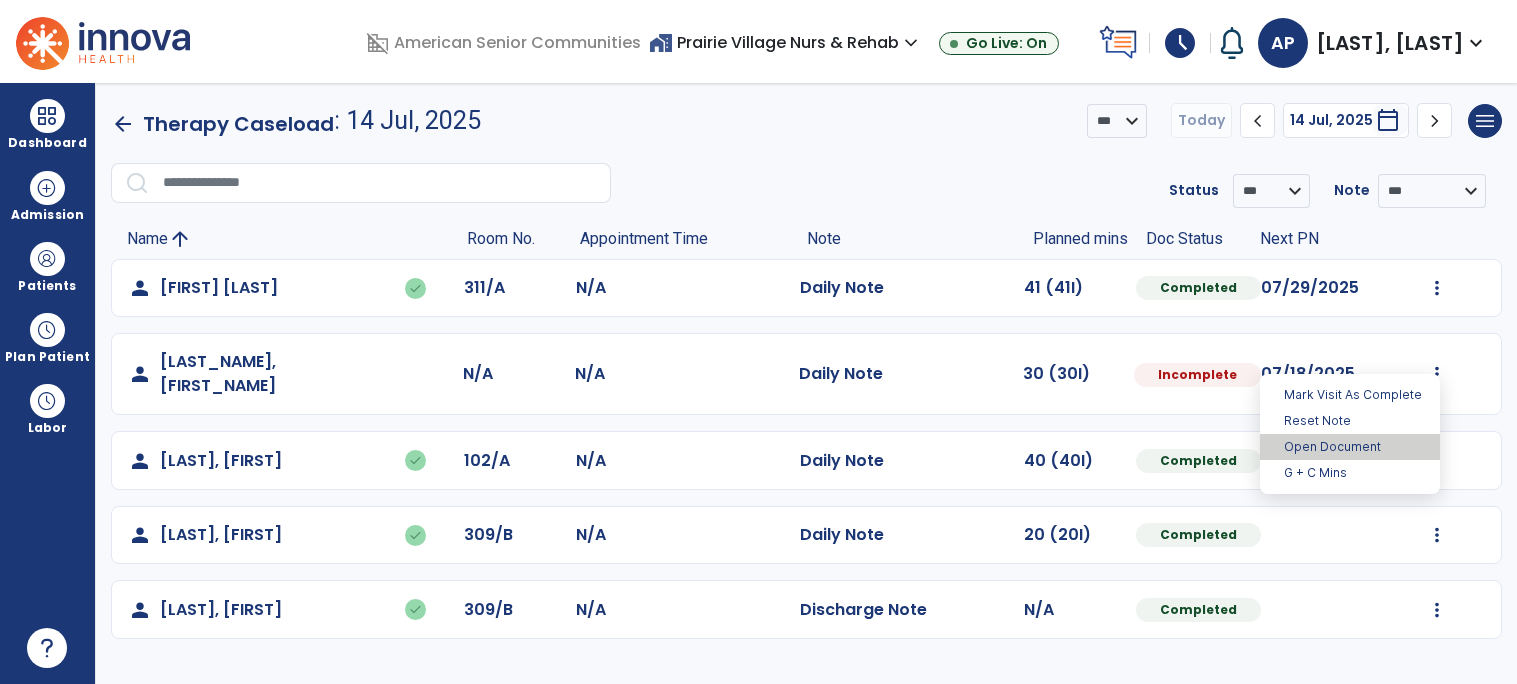 click on "Open Document" at bounding box center (1350, 447) 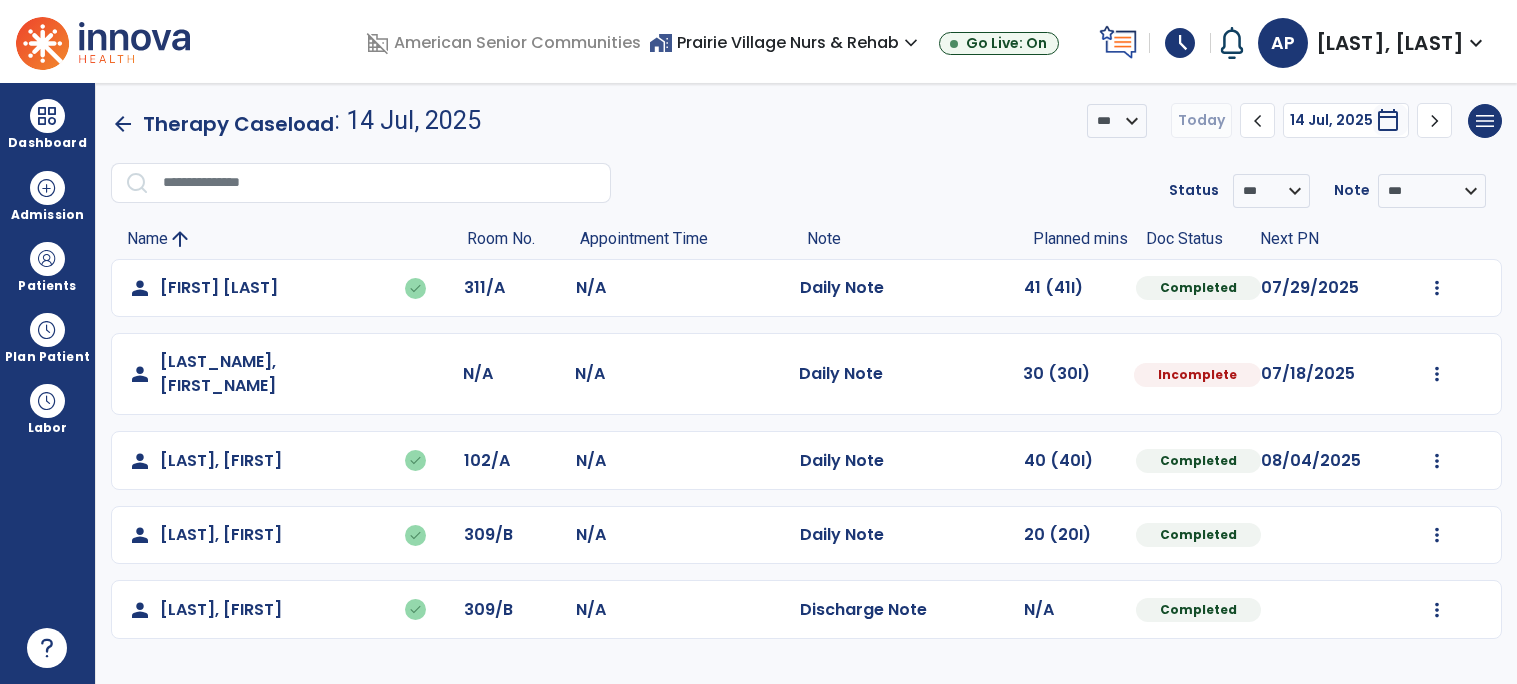 select on "*" 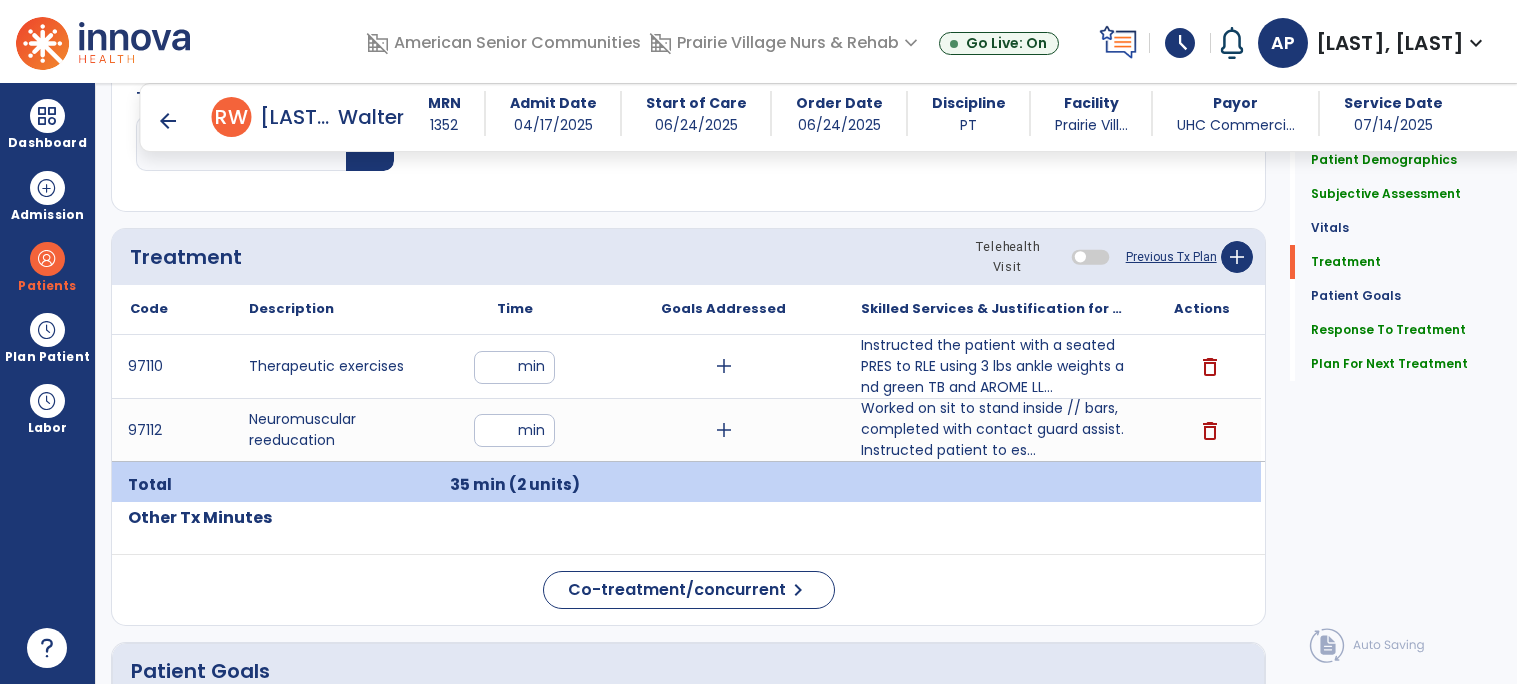 scroll, scrollTop: 1103, scrollLeft: 0, axis: vertical 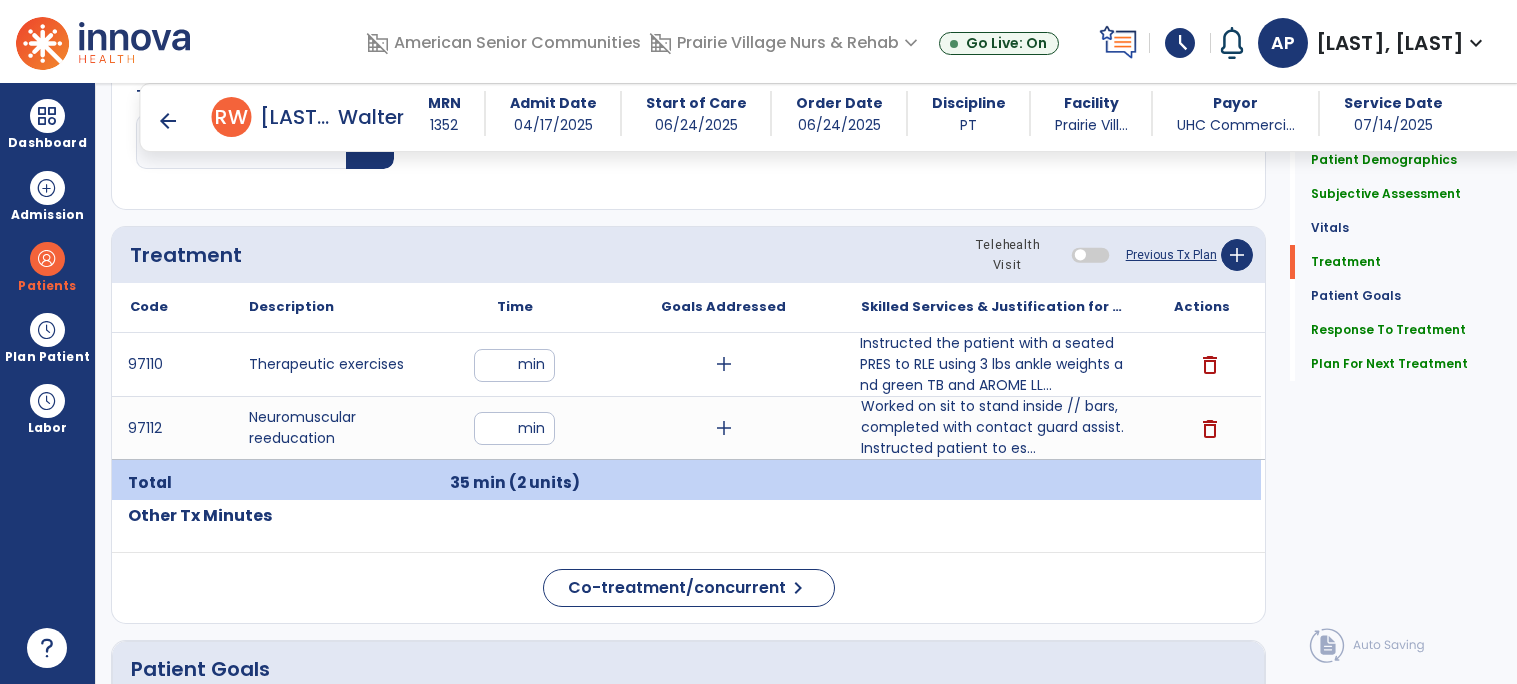 click on "Instructed the patient with a seated PRES to RLE using 3 lbs ankle weights and green TB and AROME LL..." at bounding box center [992, 364] 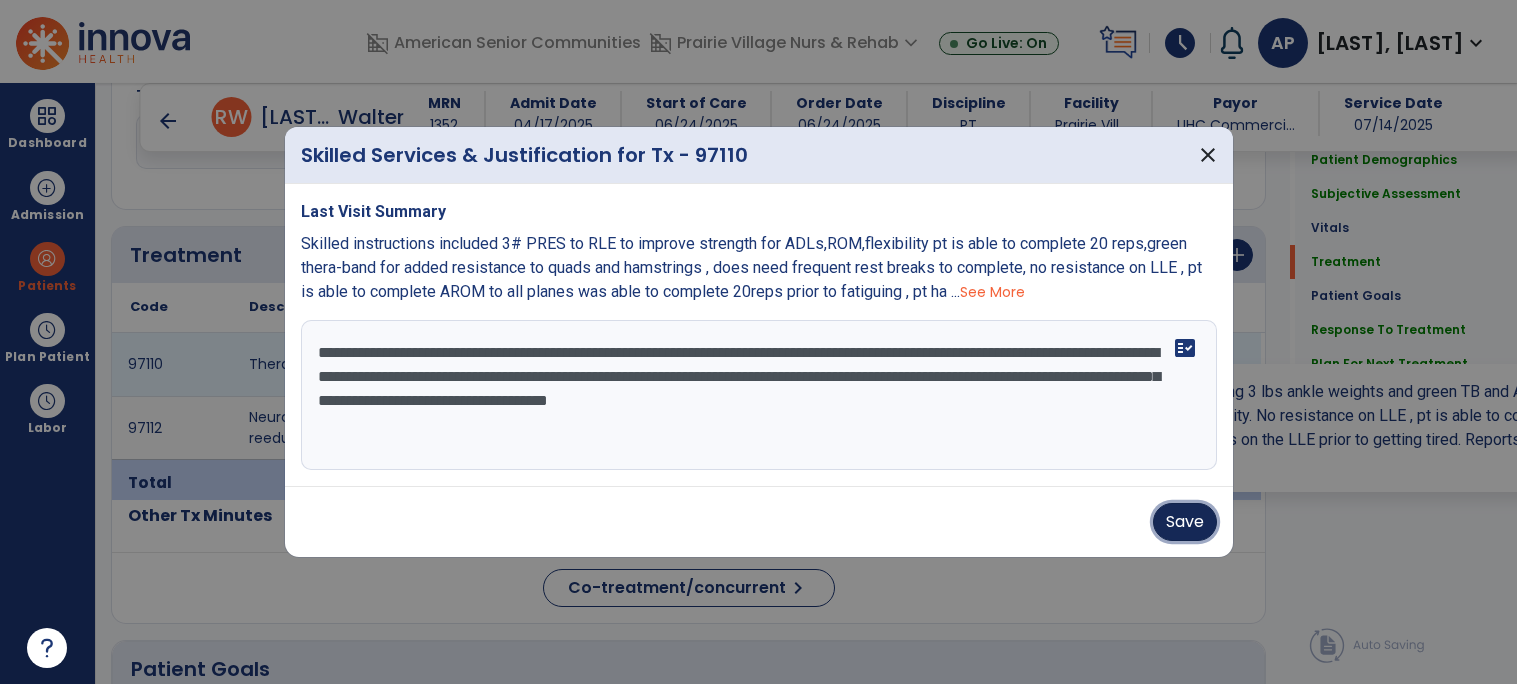 click on "Save" at bounding box center [1185, 522] 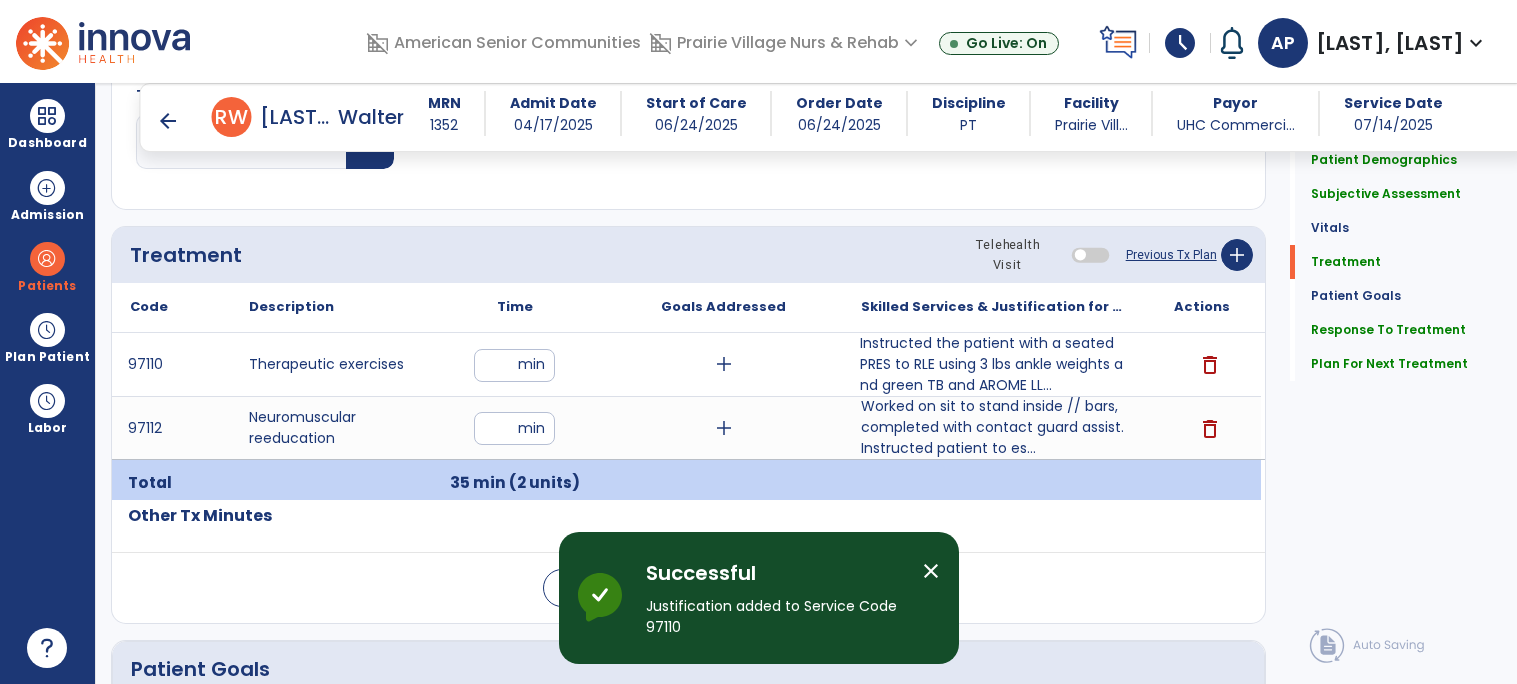 click on "Instructed the patient with a seated PRES to RLE using 3 lbs ankle weights and green TB and AROME LL..." at bounding box center [992, 364] 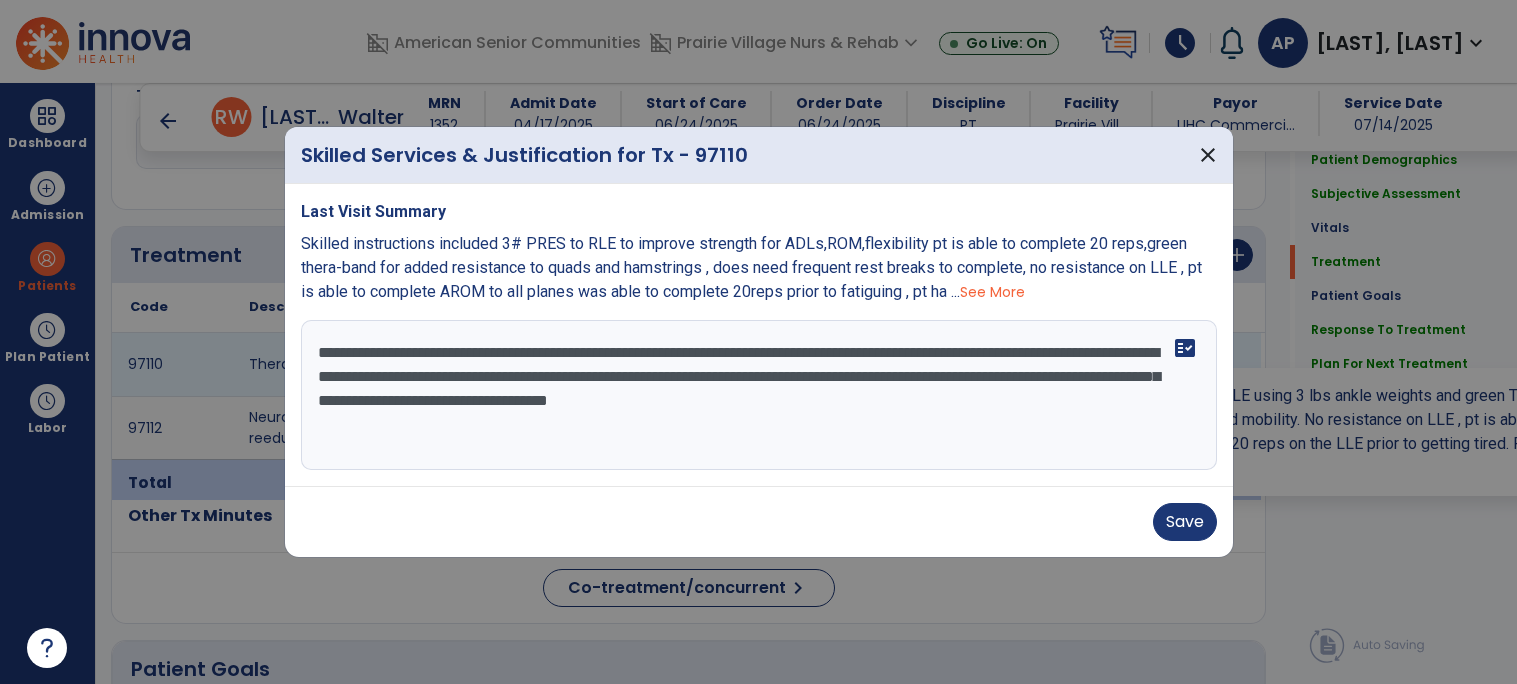 click on "**********" at bounding box center [759, 395] 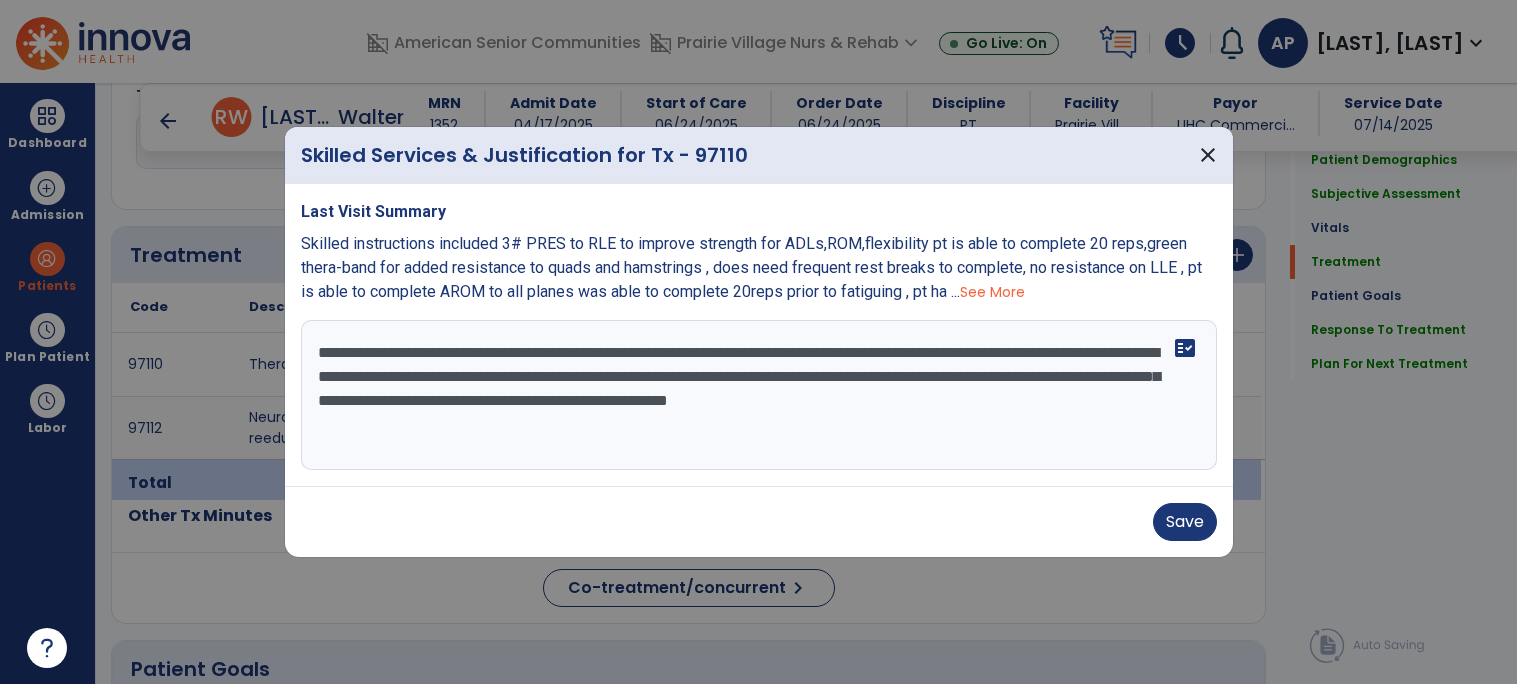 click on "**********" at bounding box center [759, 395] 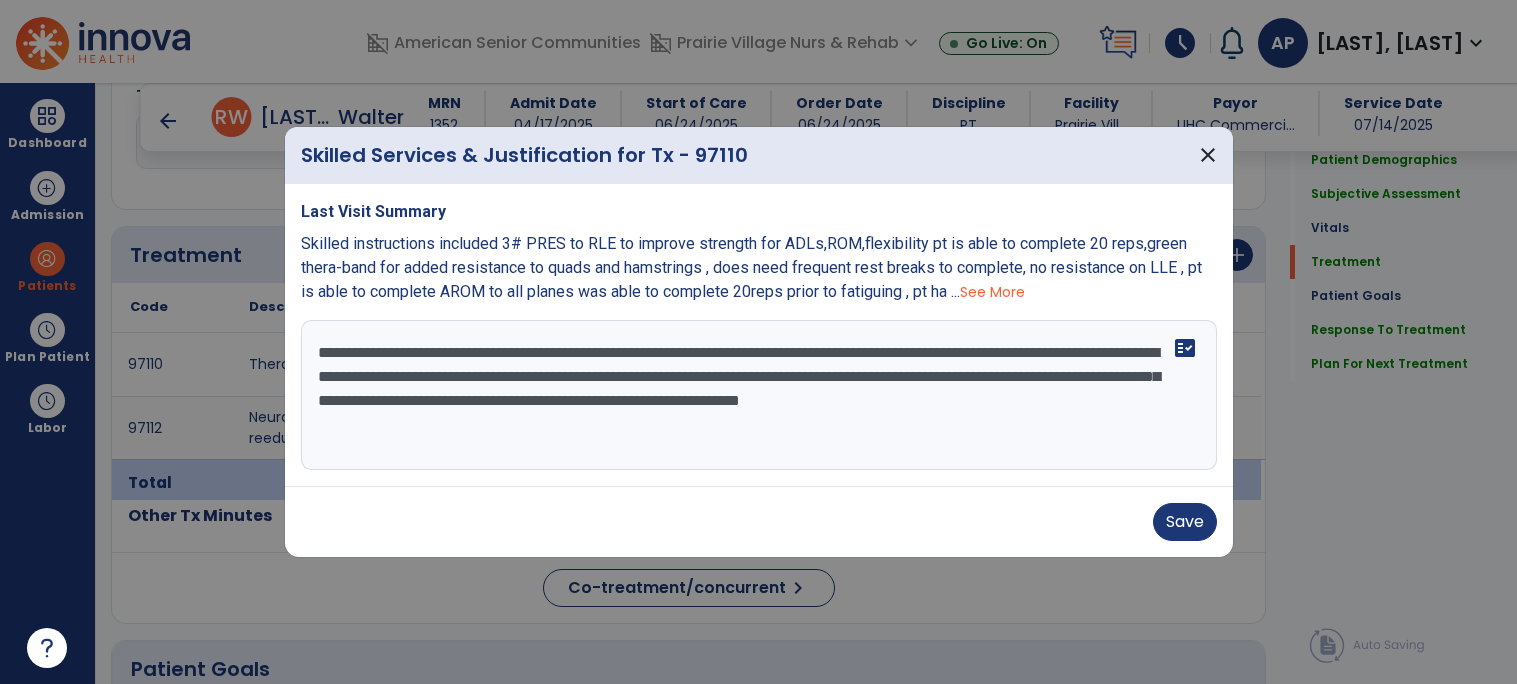 click on "**********" at bounding box center [759, 395] 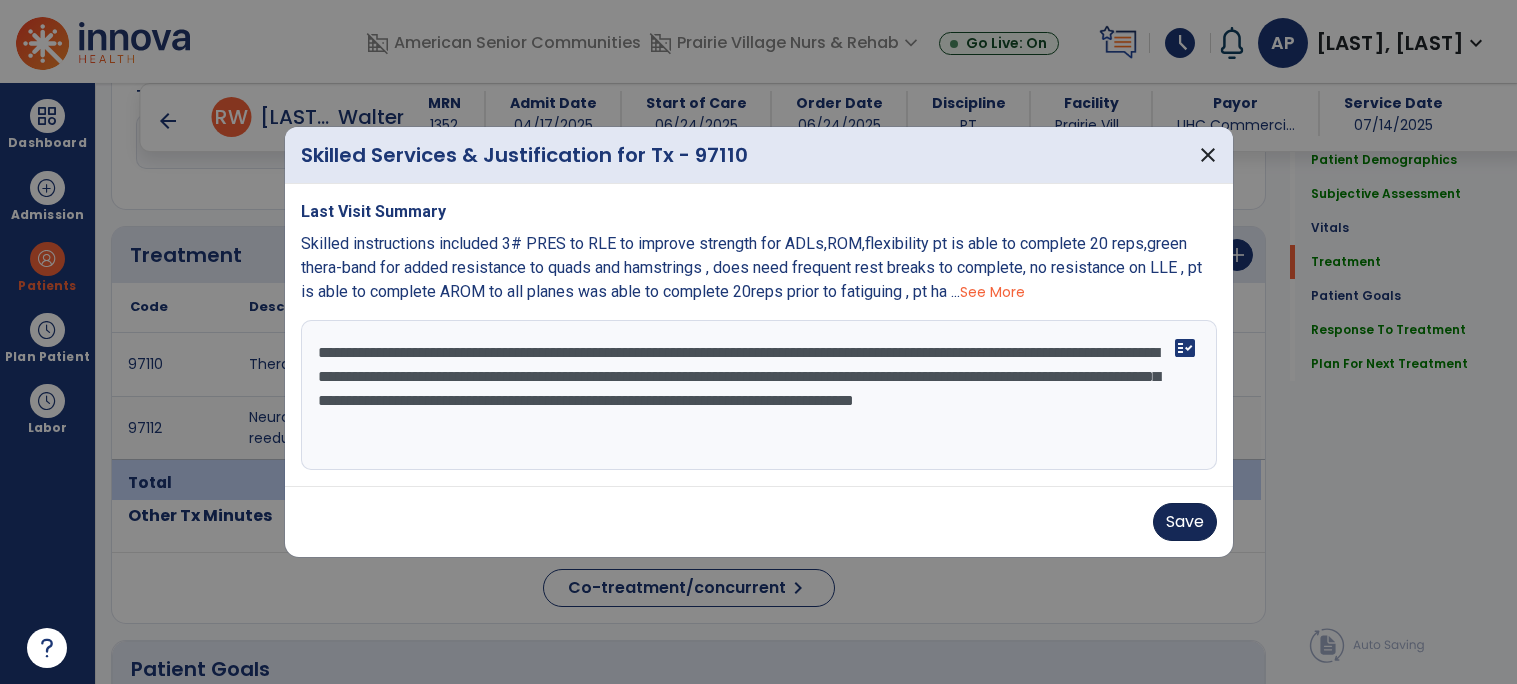 type on "**********" 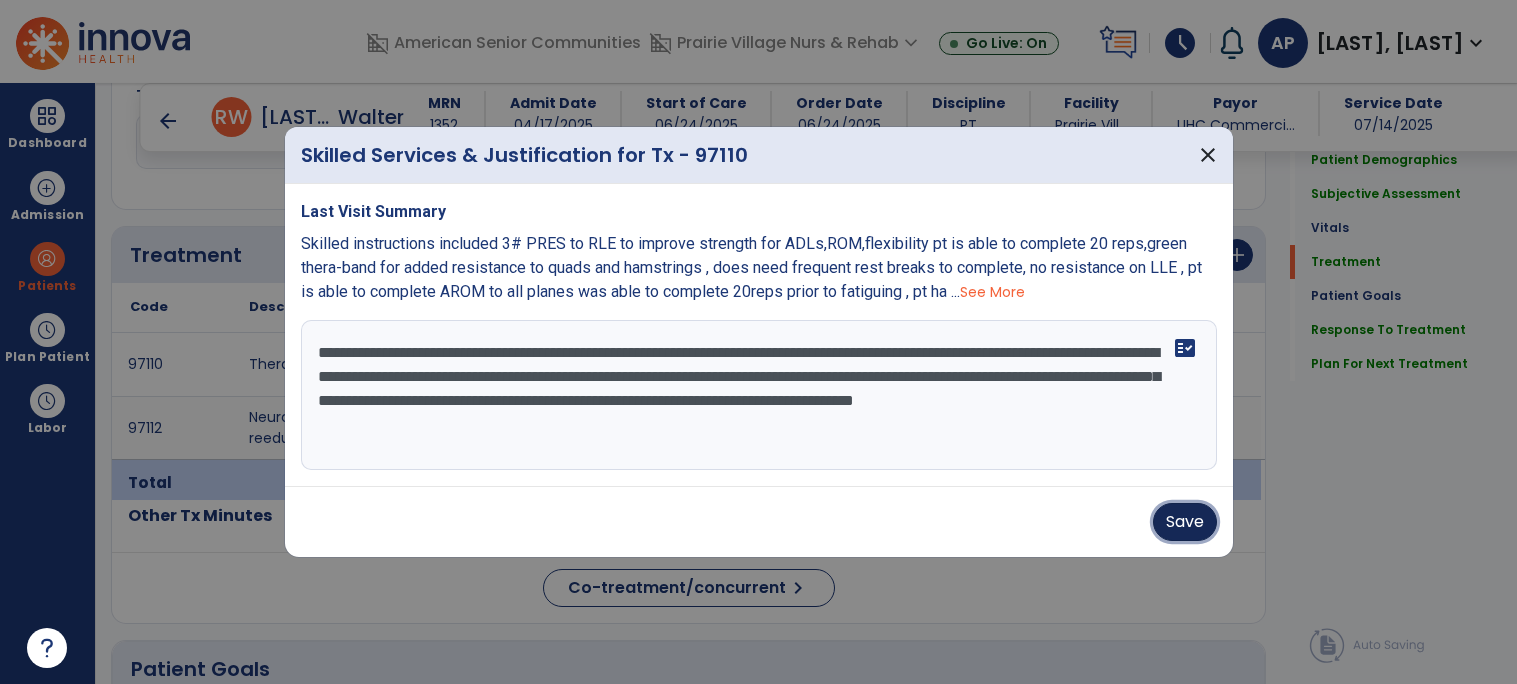 click on "Save" at bounding box center (1185, 522) 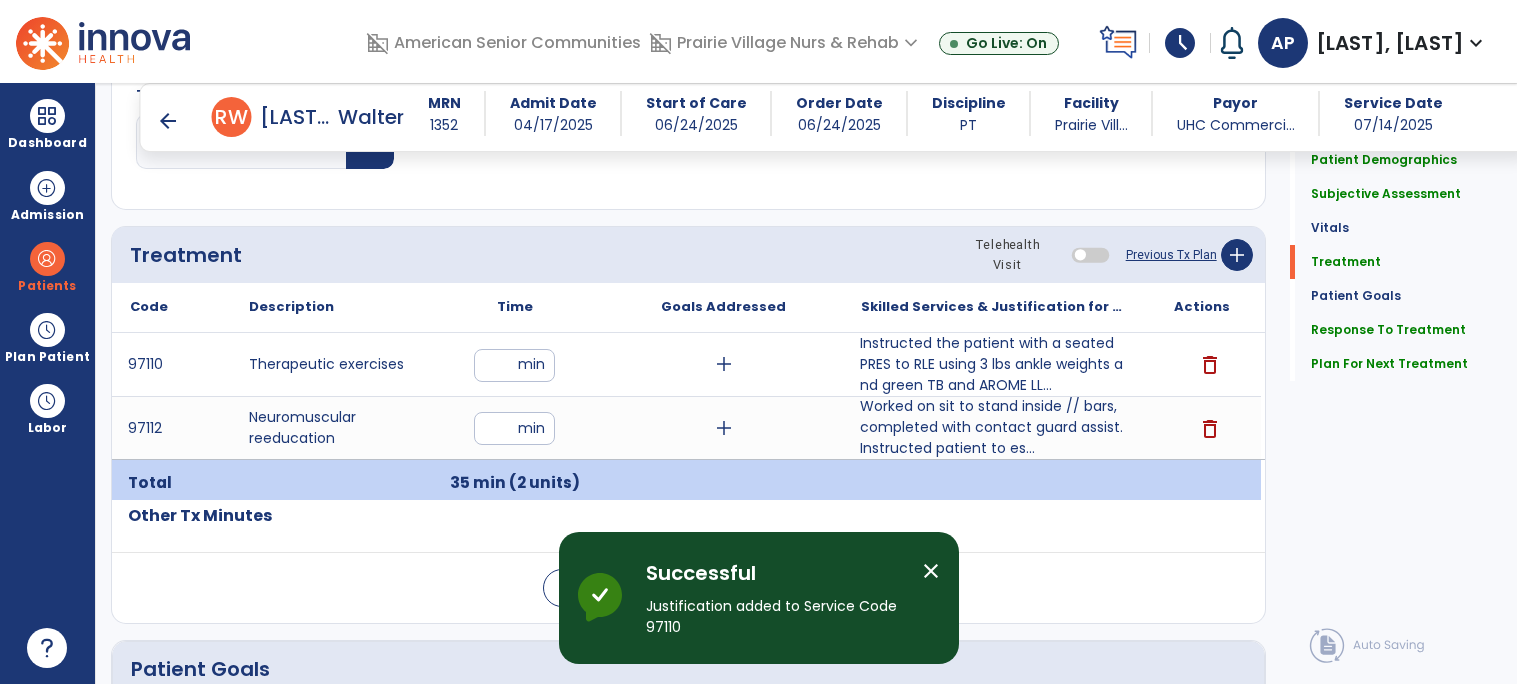 click on "Worked on sit to stand inside // bars, completed with contact guard assist. Instructed patient to es..." at bounding box center (992, 427) 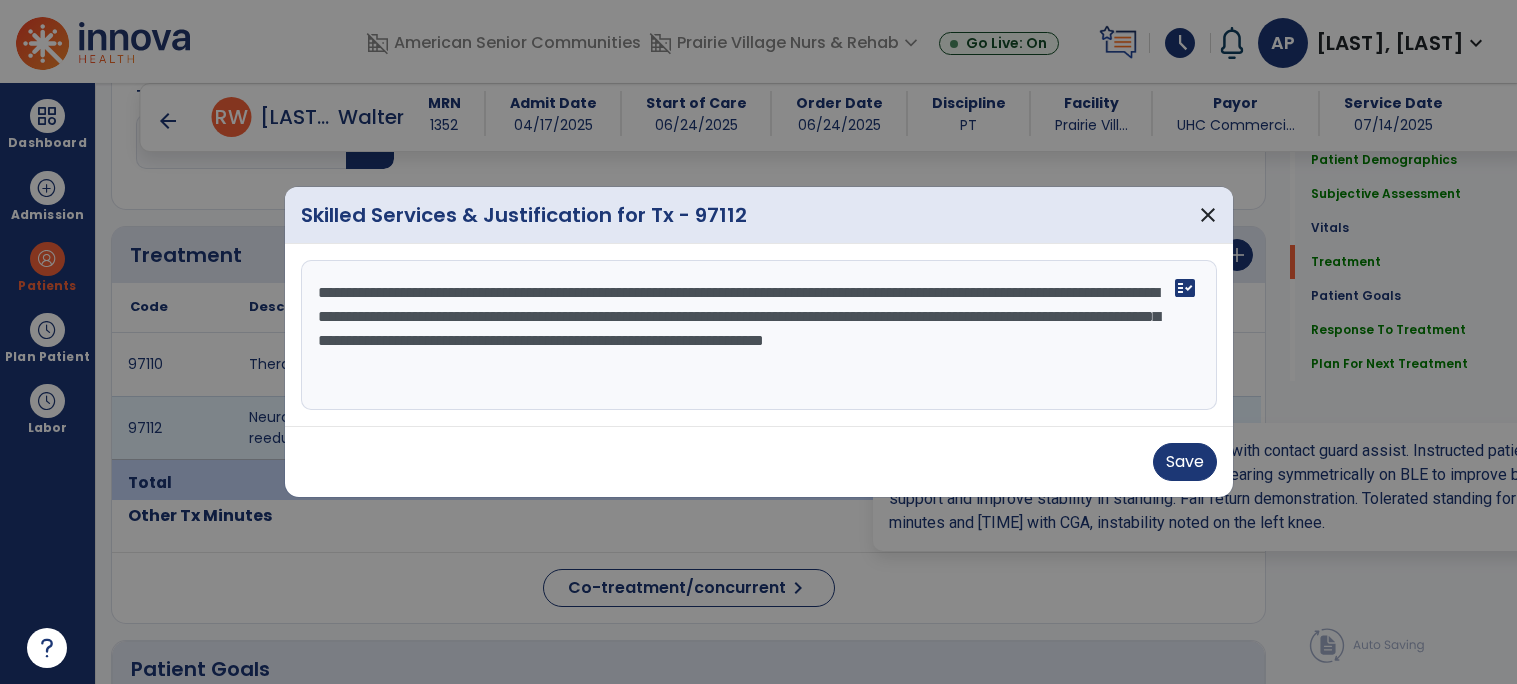 click on "**********" at bounding box center [759, 335] 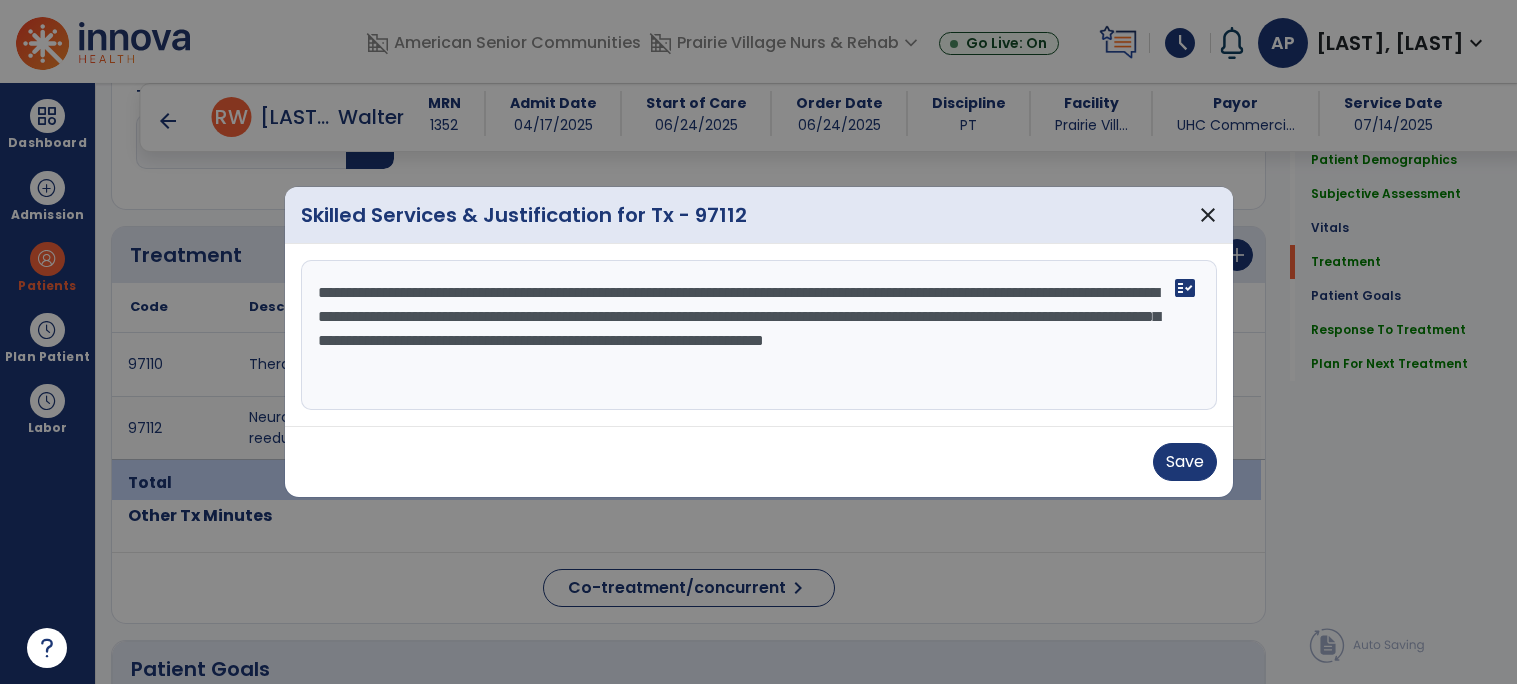 click on "**********" at bounding box center (759, 335) 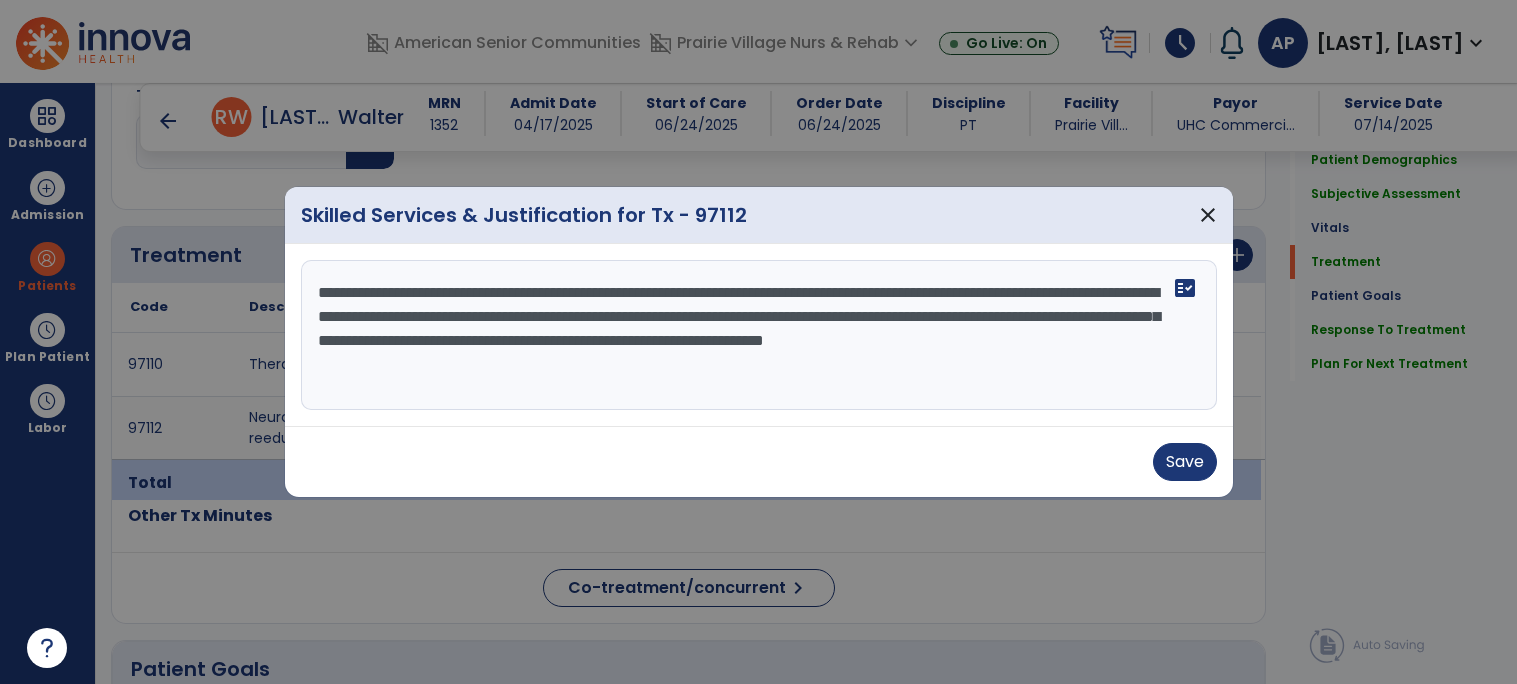 click on "**********" at bounding box center (759, 335) 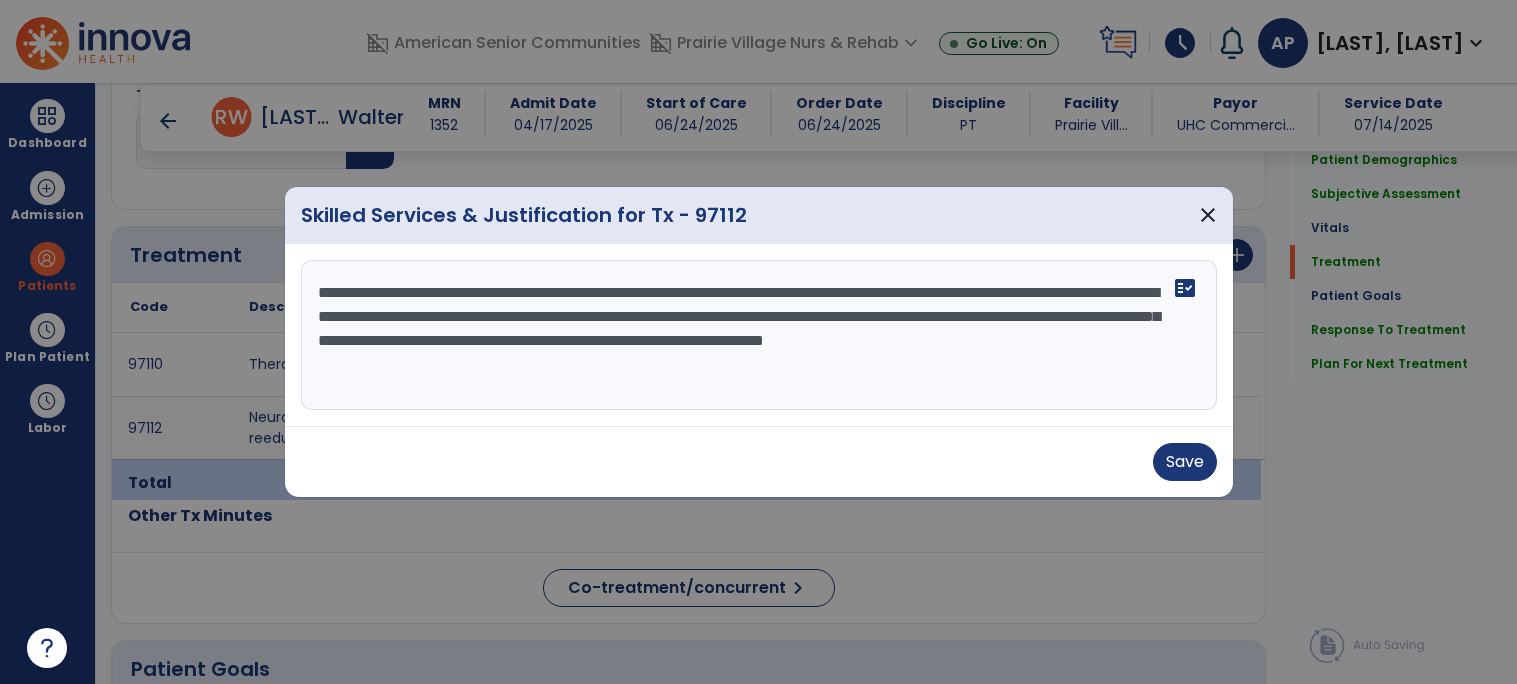 click on "**********" at bounding box center [759, 335] 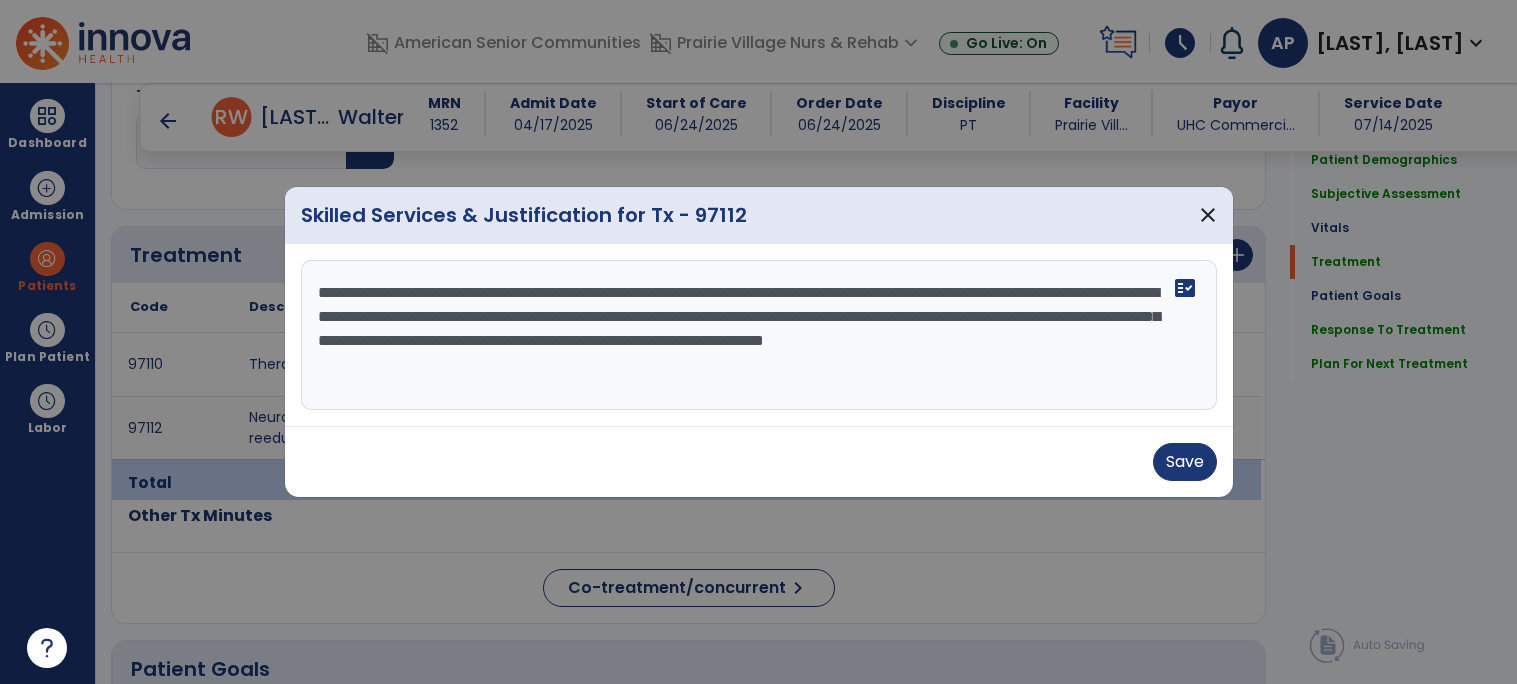 click on "**********" at bounding box center [759, 335] 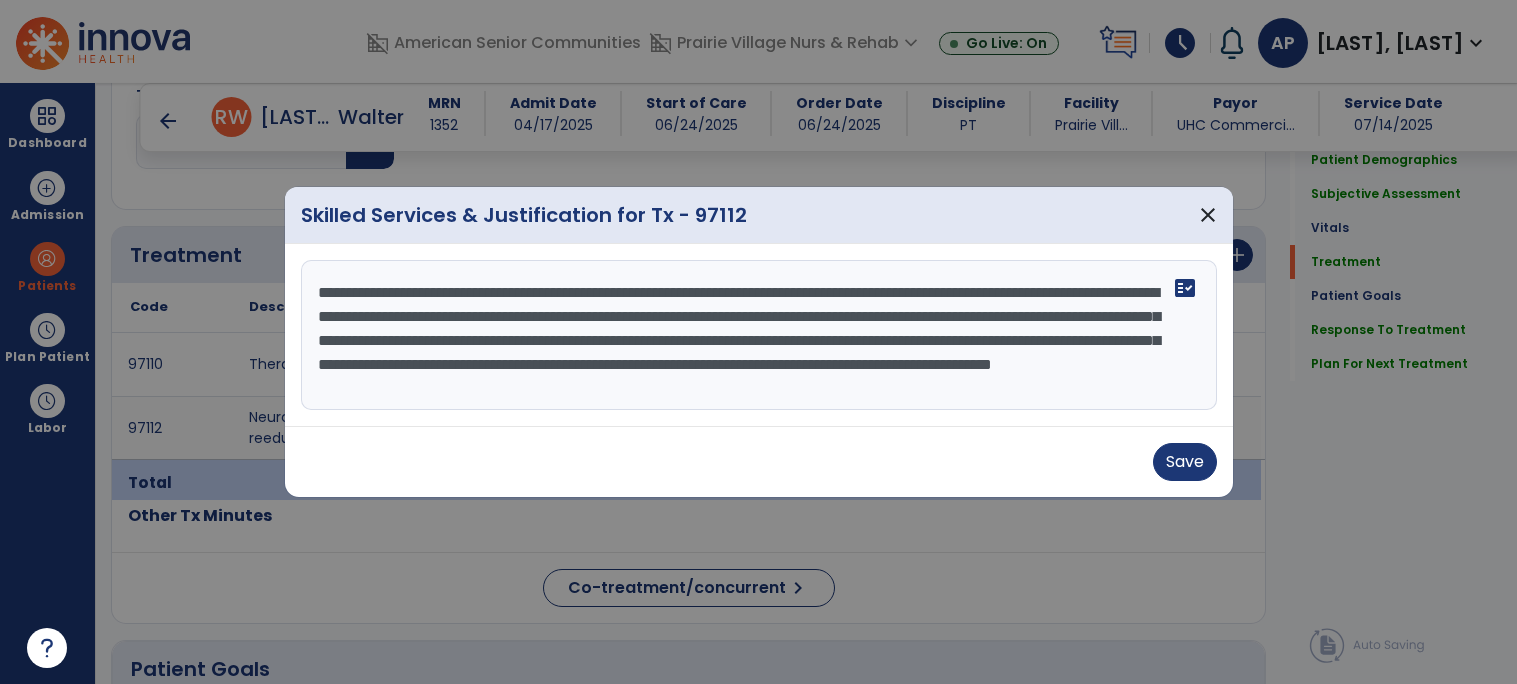 scroll, scrollTop: 14, scrollLeft: 0, axis: vertical 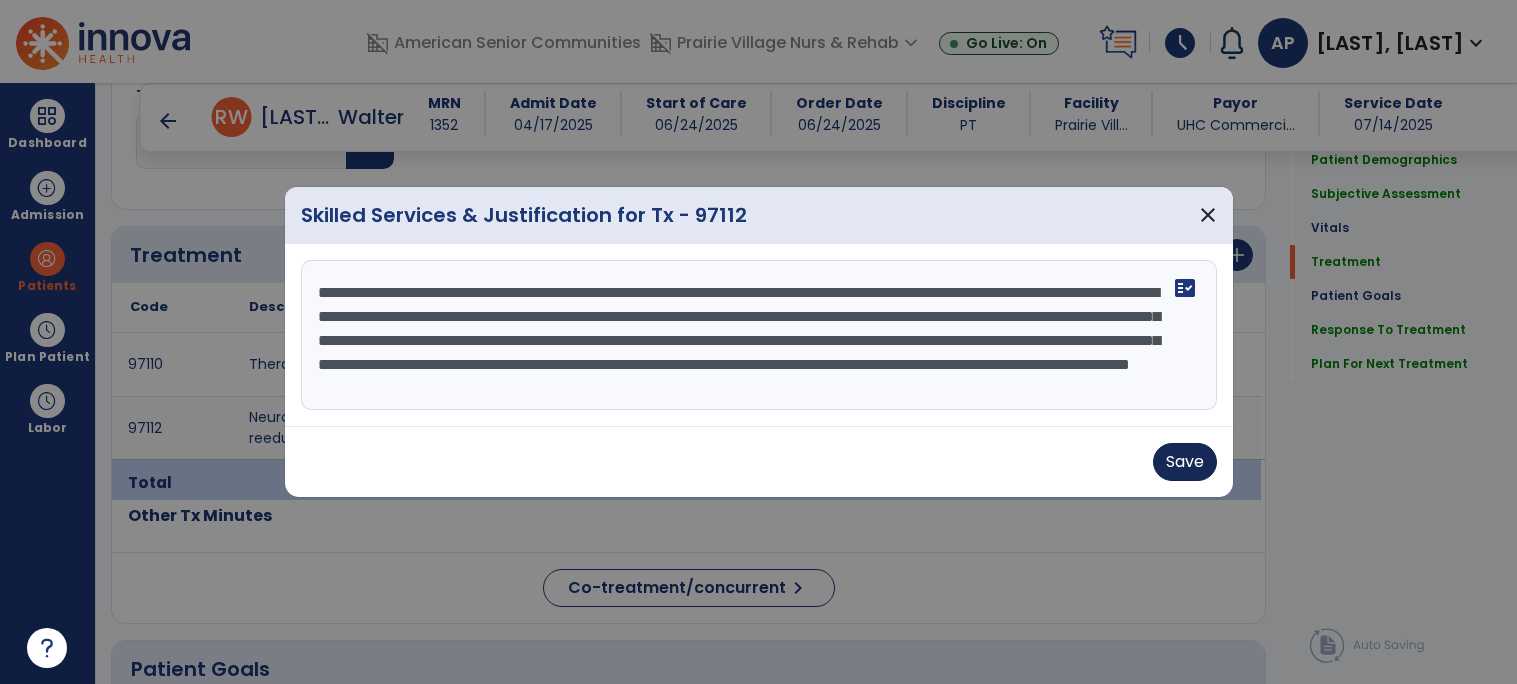 type on "**********" 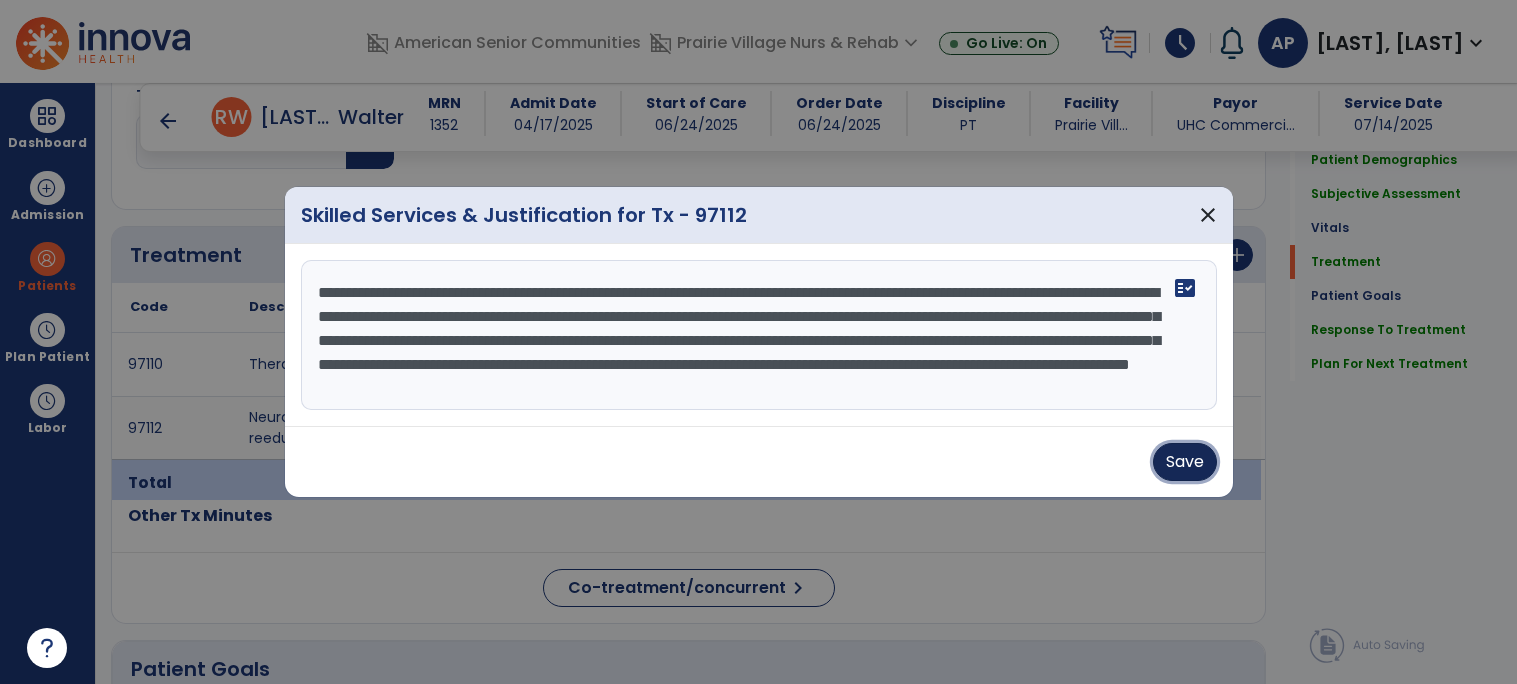 click on "Save" at bounding box center [1185, 462] 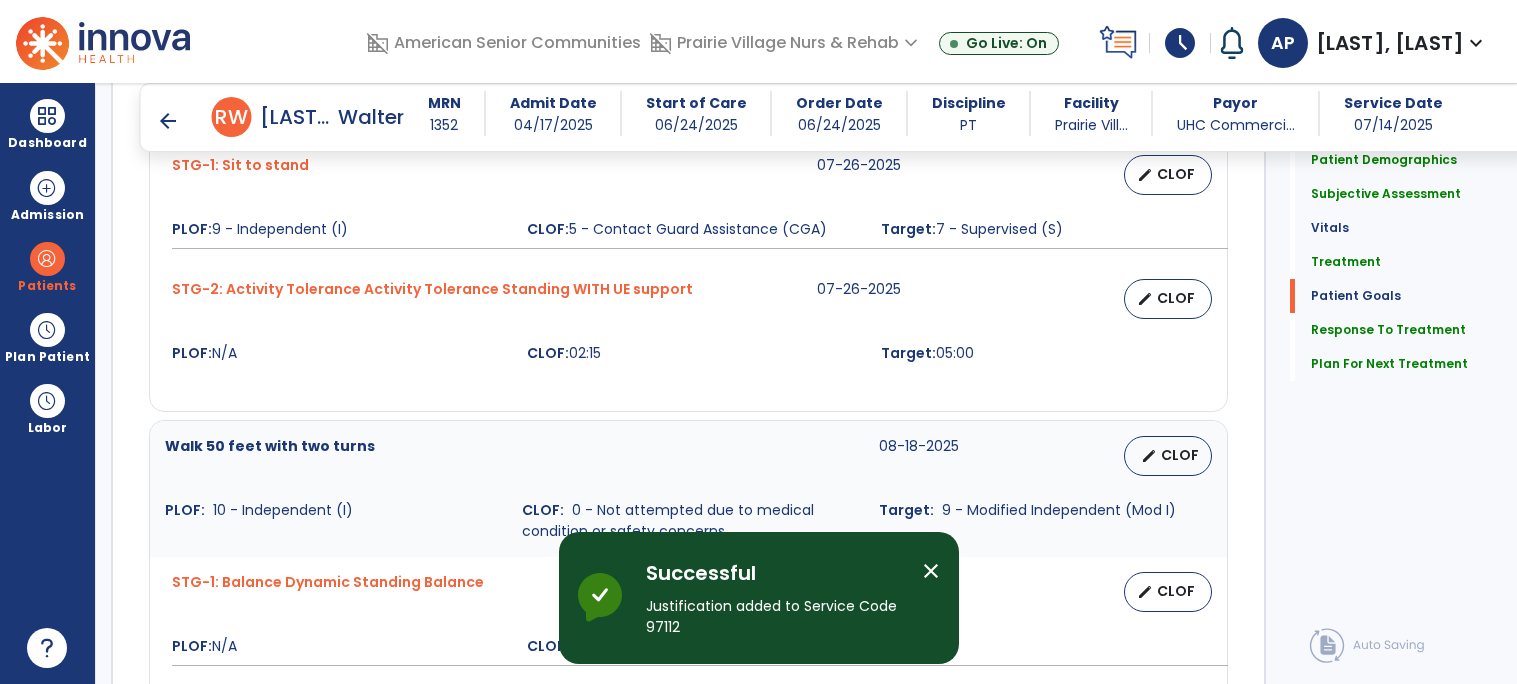 scroll, scrollTop: 2759, scrollLeft: 0, axis: vertical 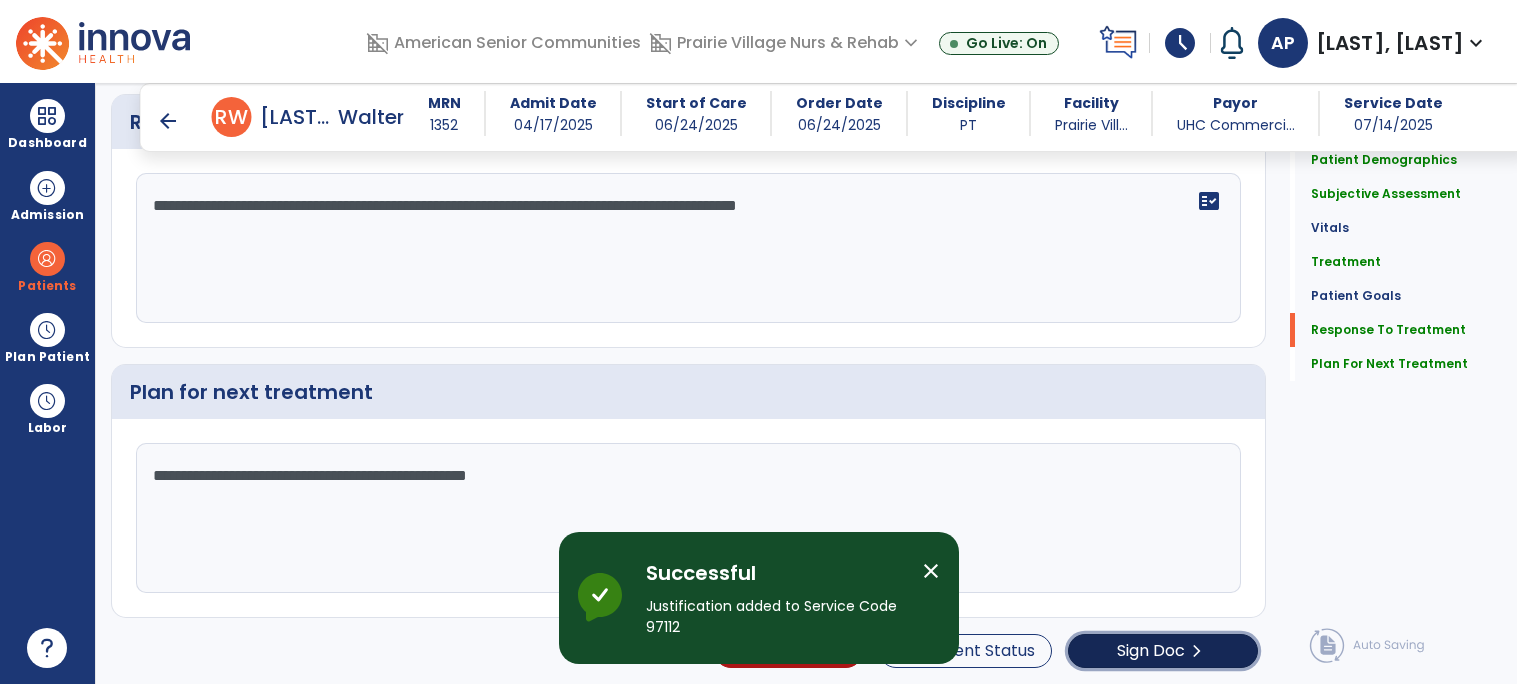 click on "chevron_right" 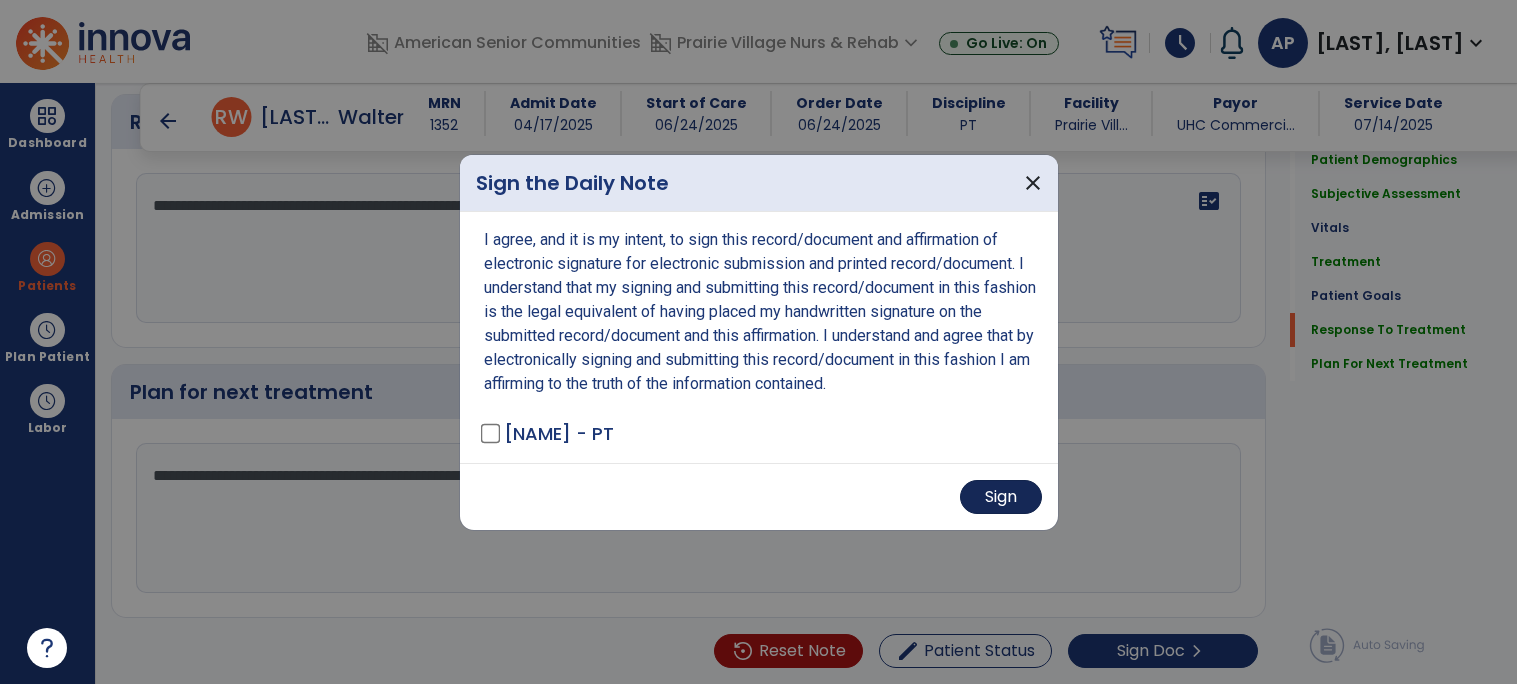 click on "Sign" at bounding box center (1001, 497) 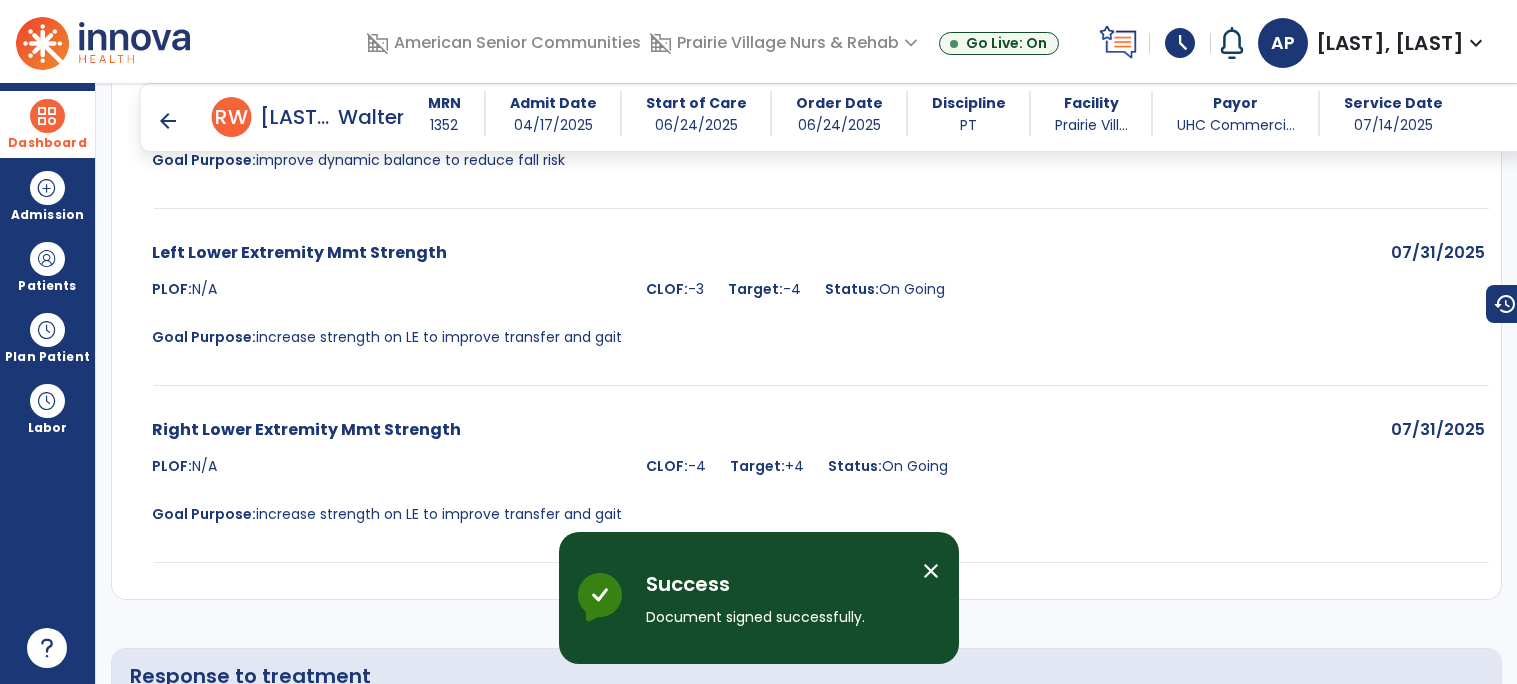 click on "Dashboard" at bounding box center [47, 124] 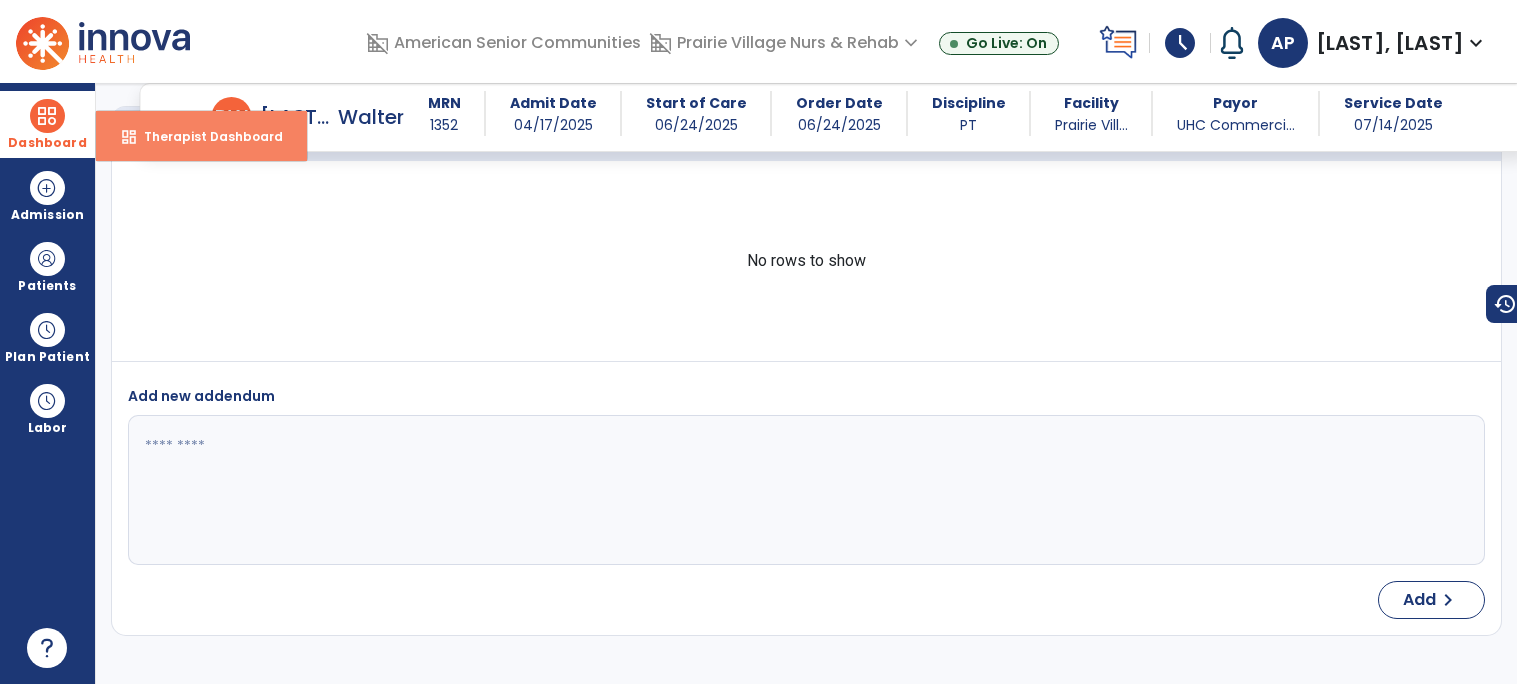 click on "dashboard  Therapist Dashboard" at bounding box center (201, 136) 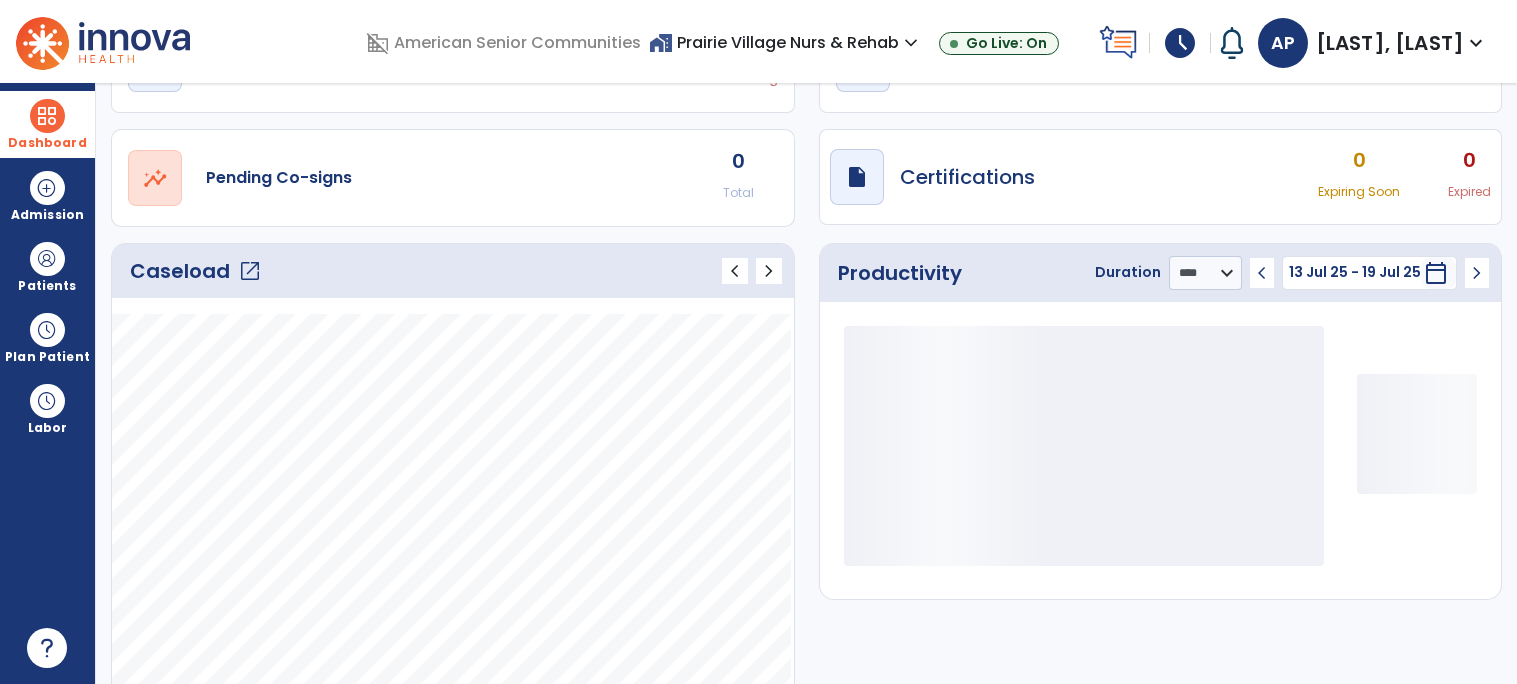 click on "open_in_new" 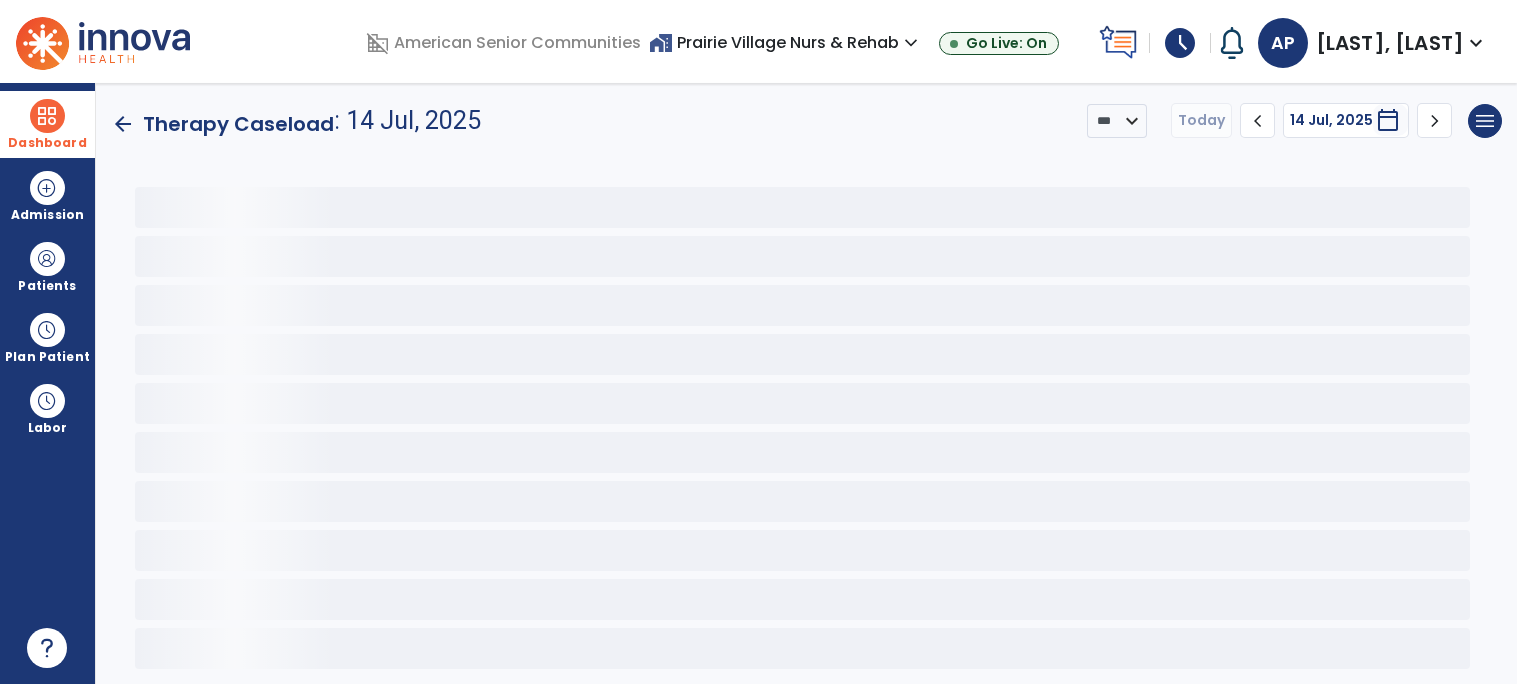 scroll, scrollTop: 0, scrollLeft: 0, axis: both 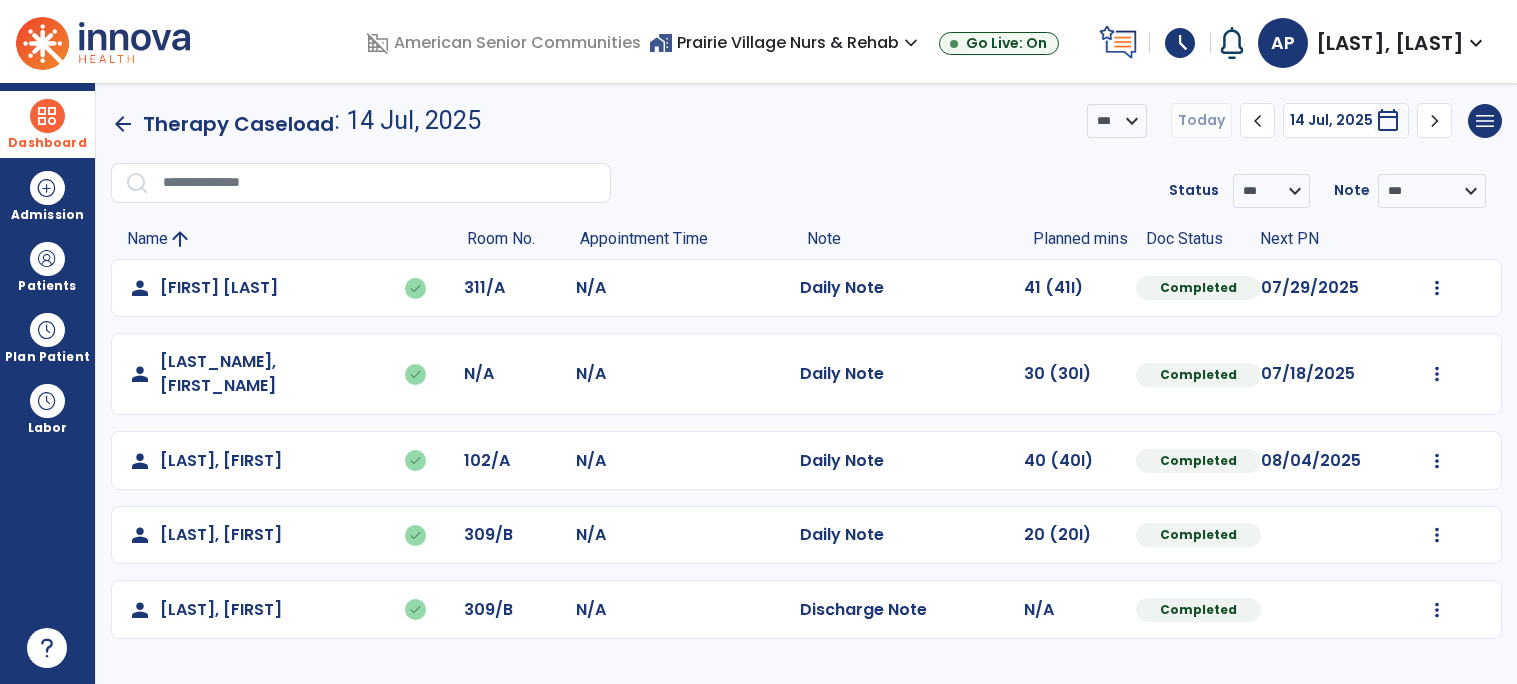 click on "home_work   Prairie Village Nurs & Rehab   expand_more" at bounding box center [786, 42] 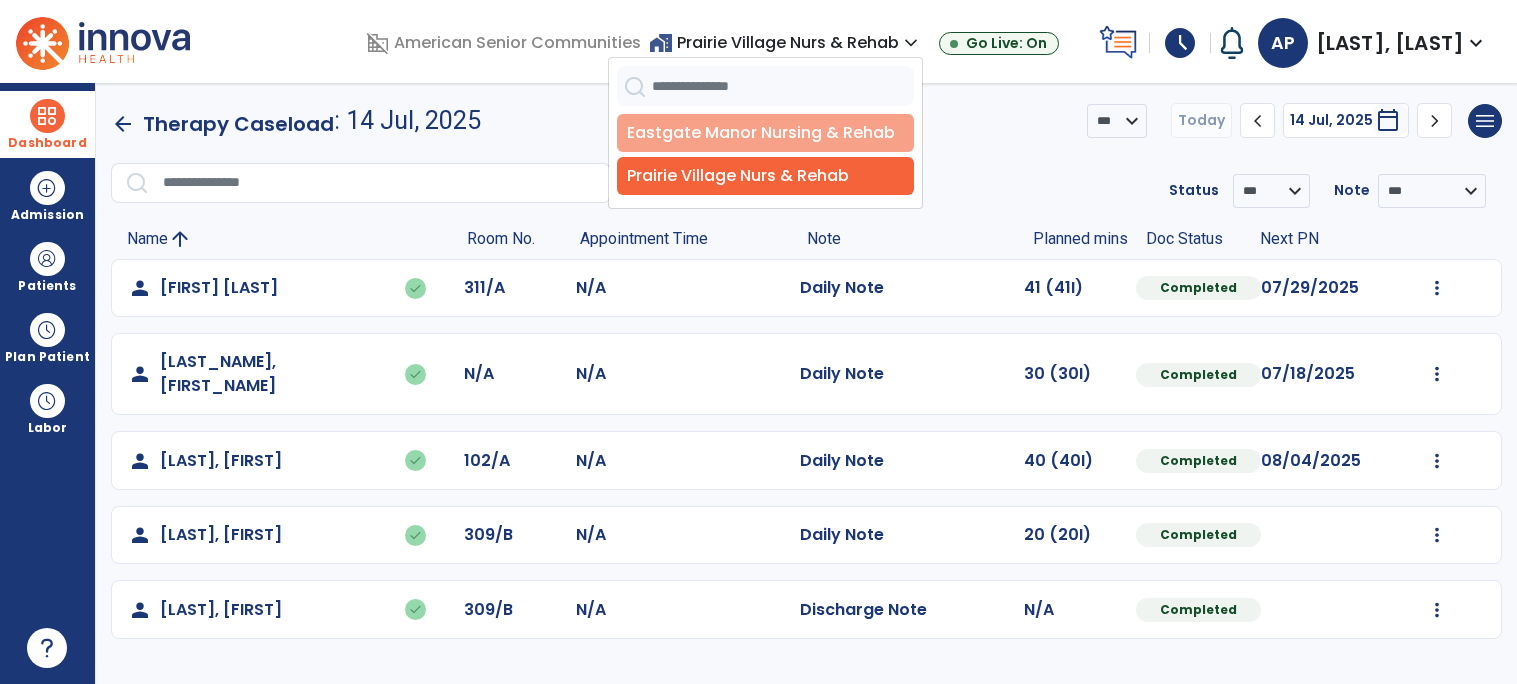 click on "Eastgate Manor Nursing & Rehab" at bounding box center [765, 133] 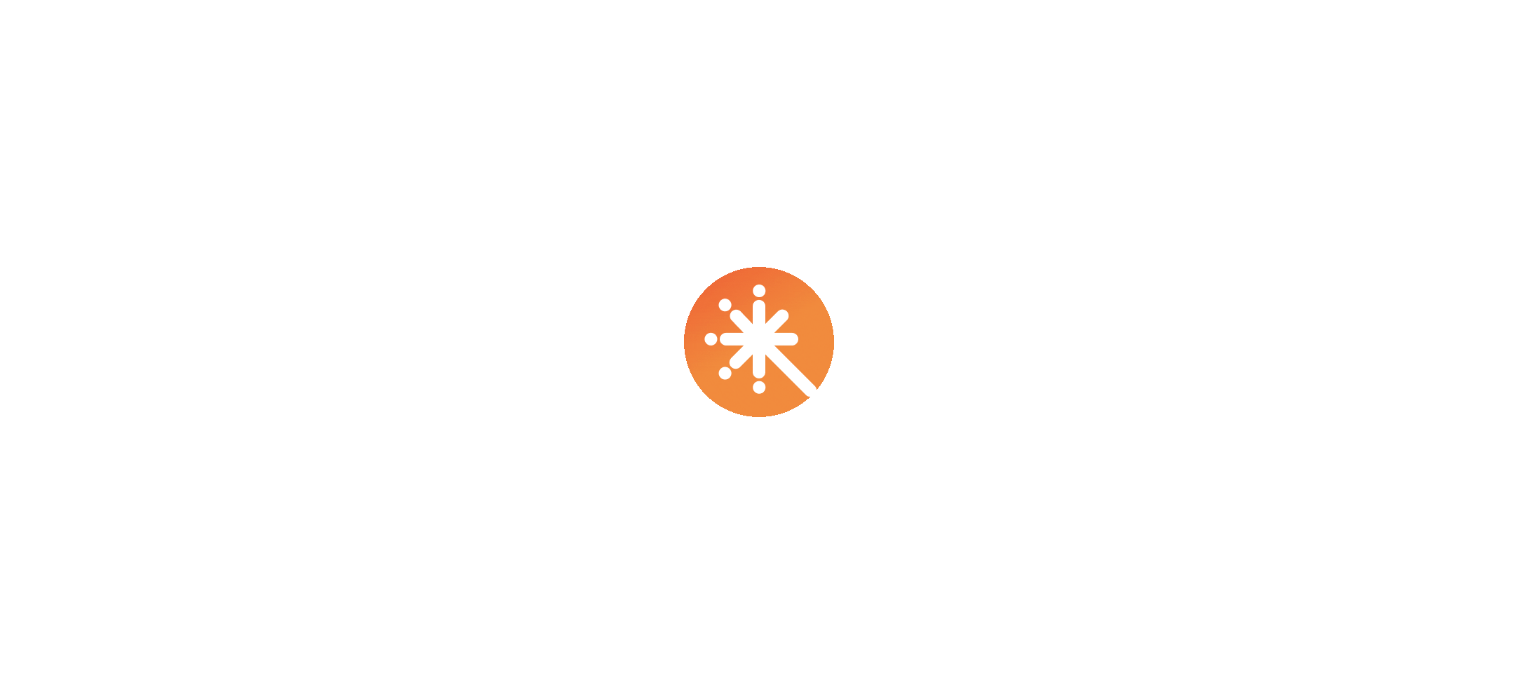 scroll, scrollTop: 0, scrollLeft: 0, axis: both 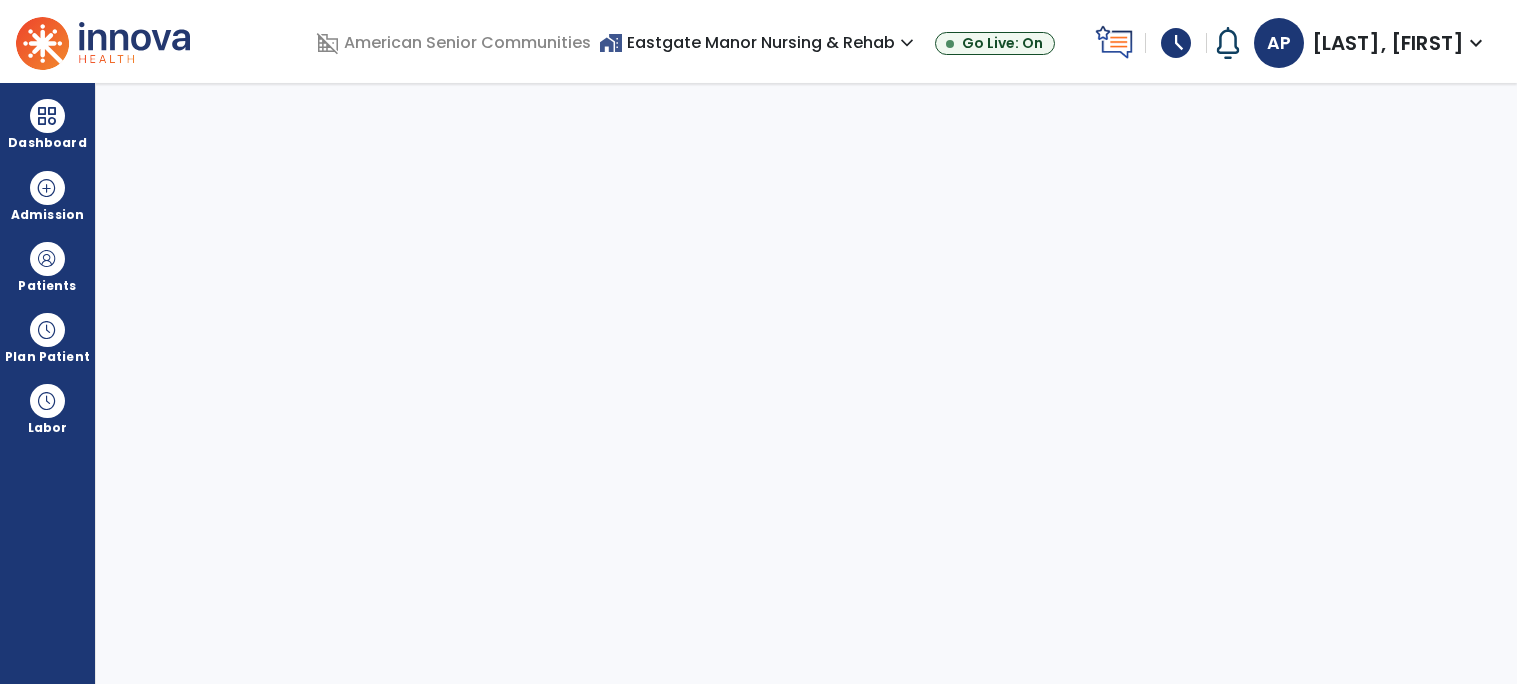 select on "****" 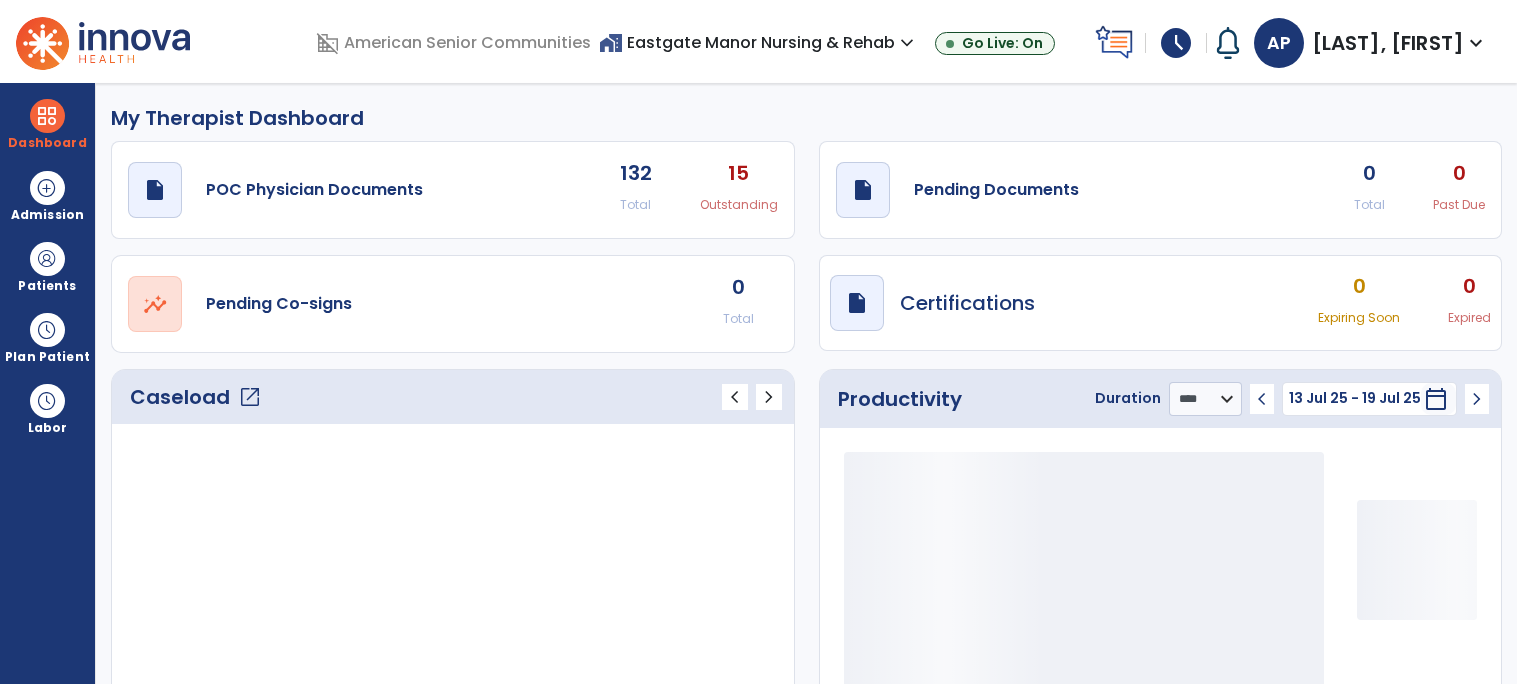 click on "open_in_new" 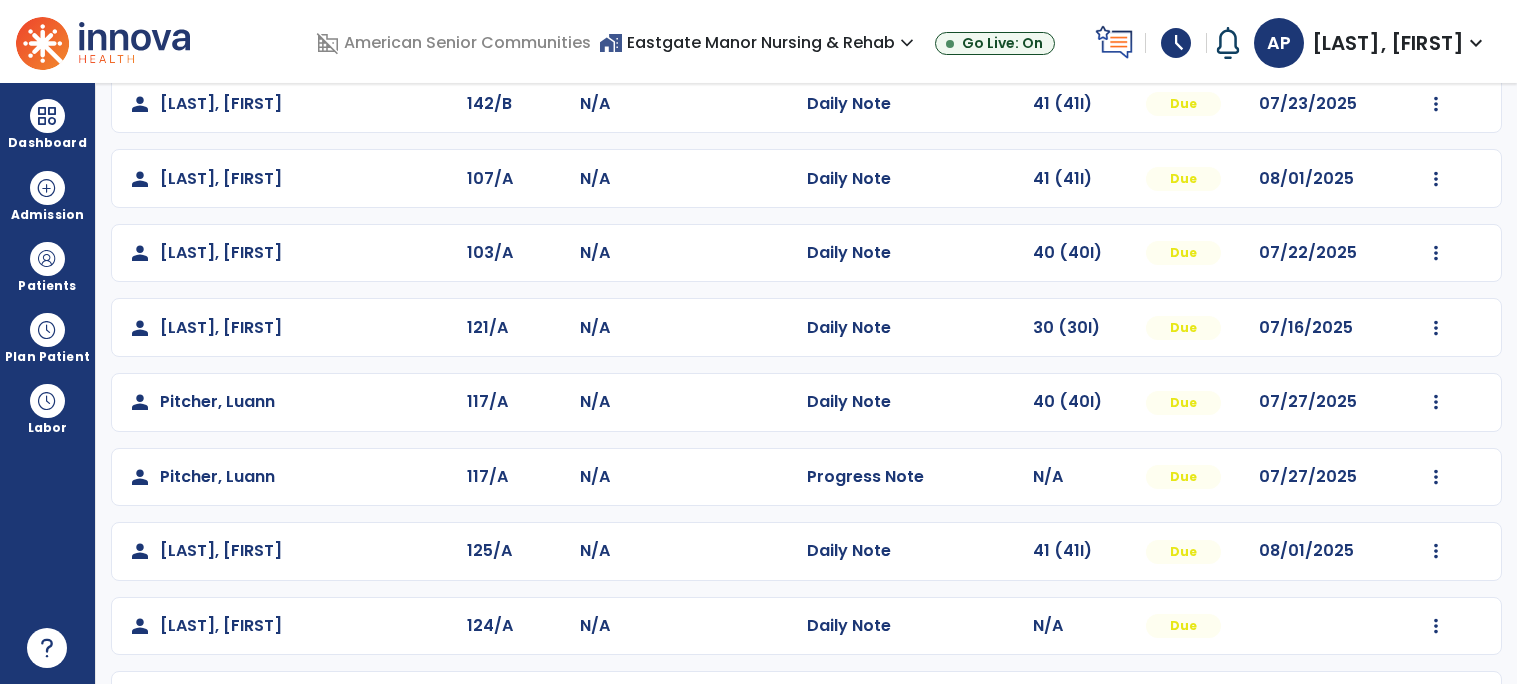 scroll, scrollTop: 0, scrollLeft: 0, axis: both 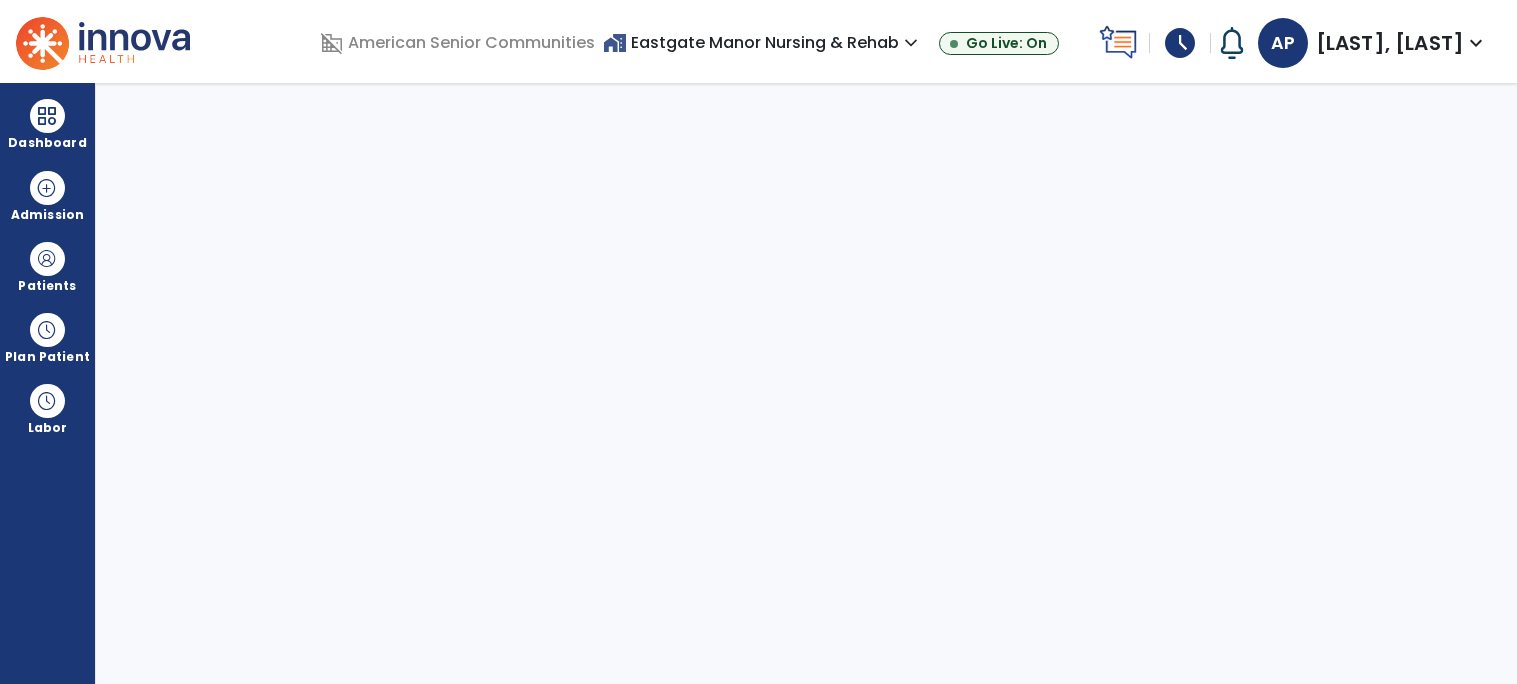 select on "****" 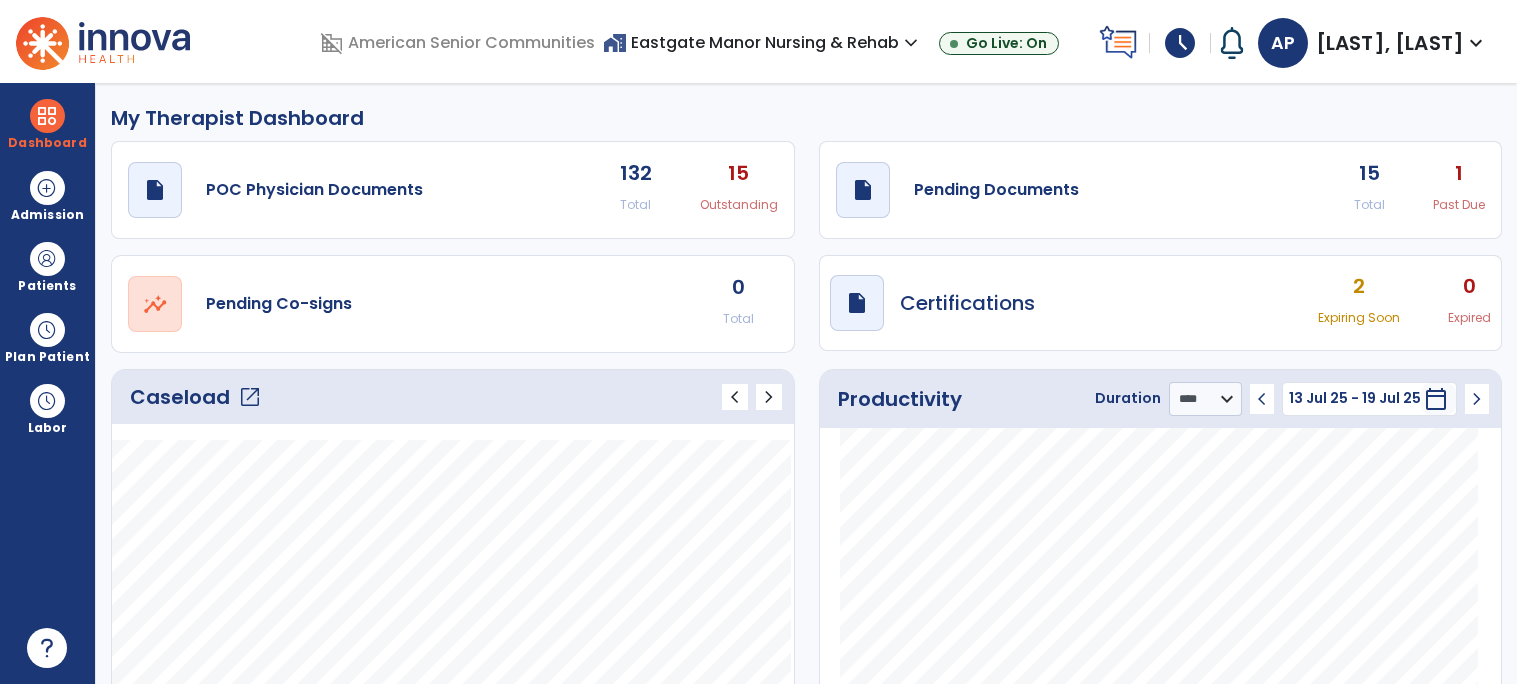 click on "schedule" at bounding box center [1180, 43] 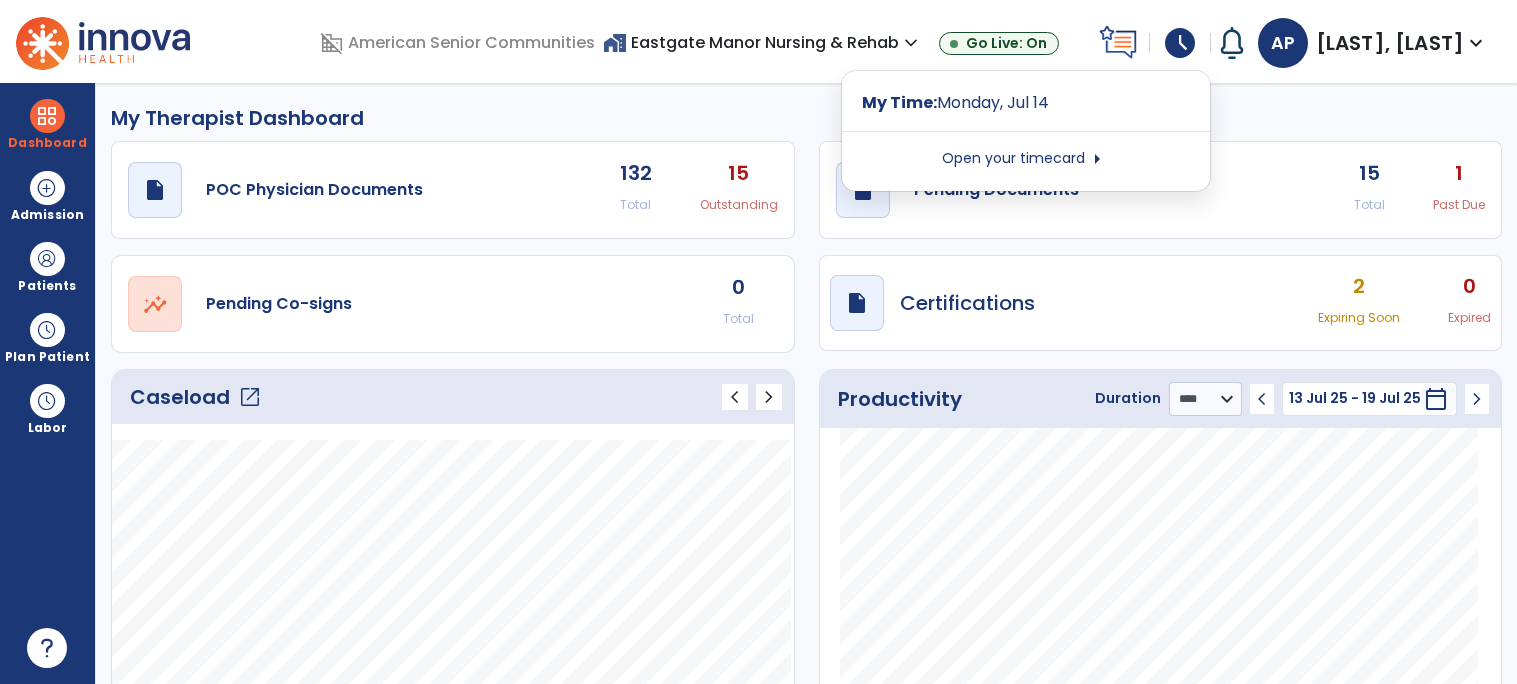 click on "Open your timecard  arrow_right" at bounding box center [1026, 159] 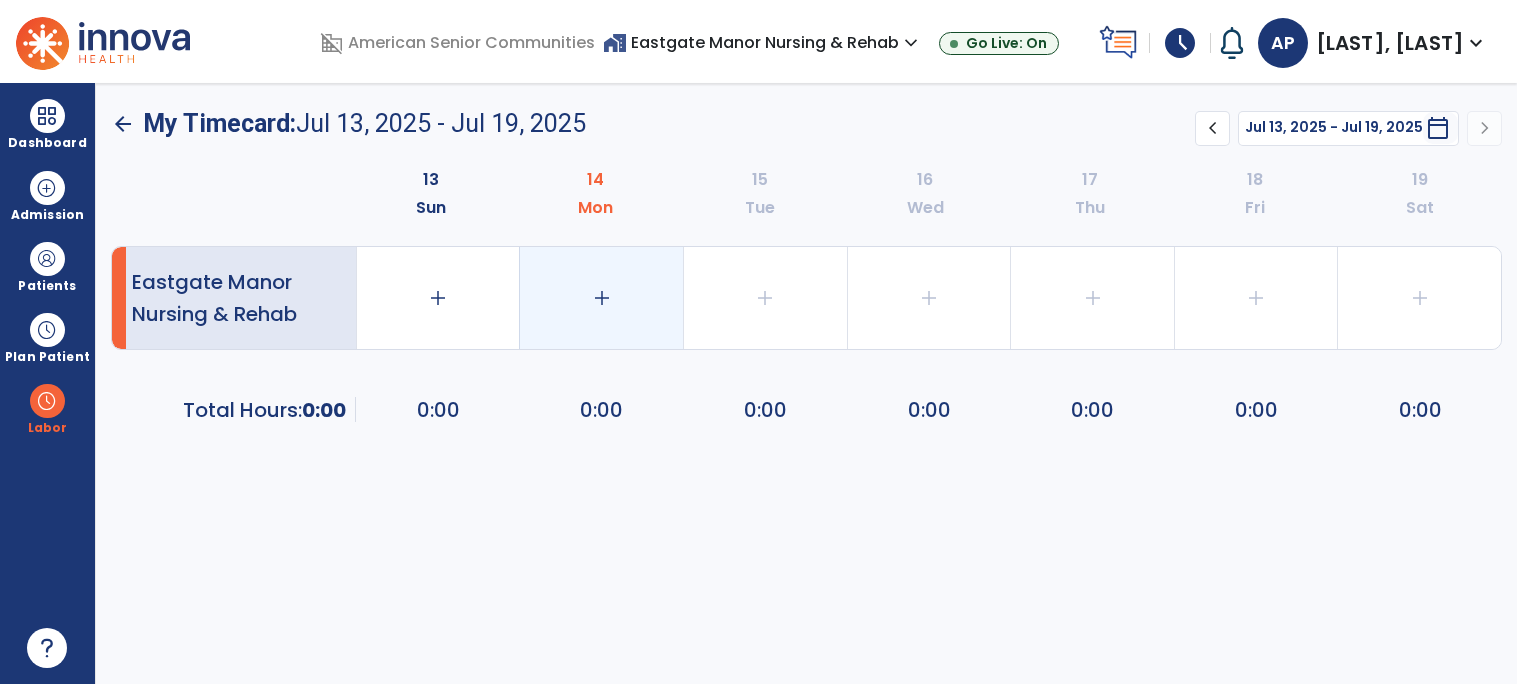 click on "add" 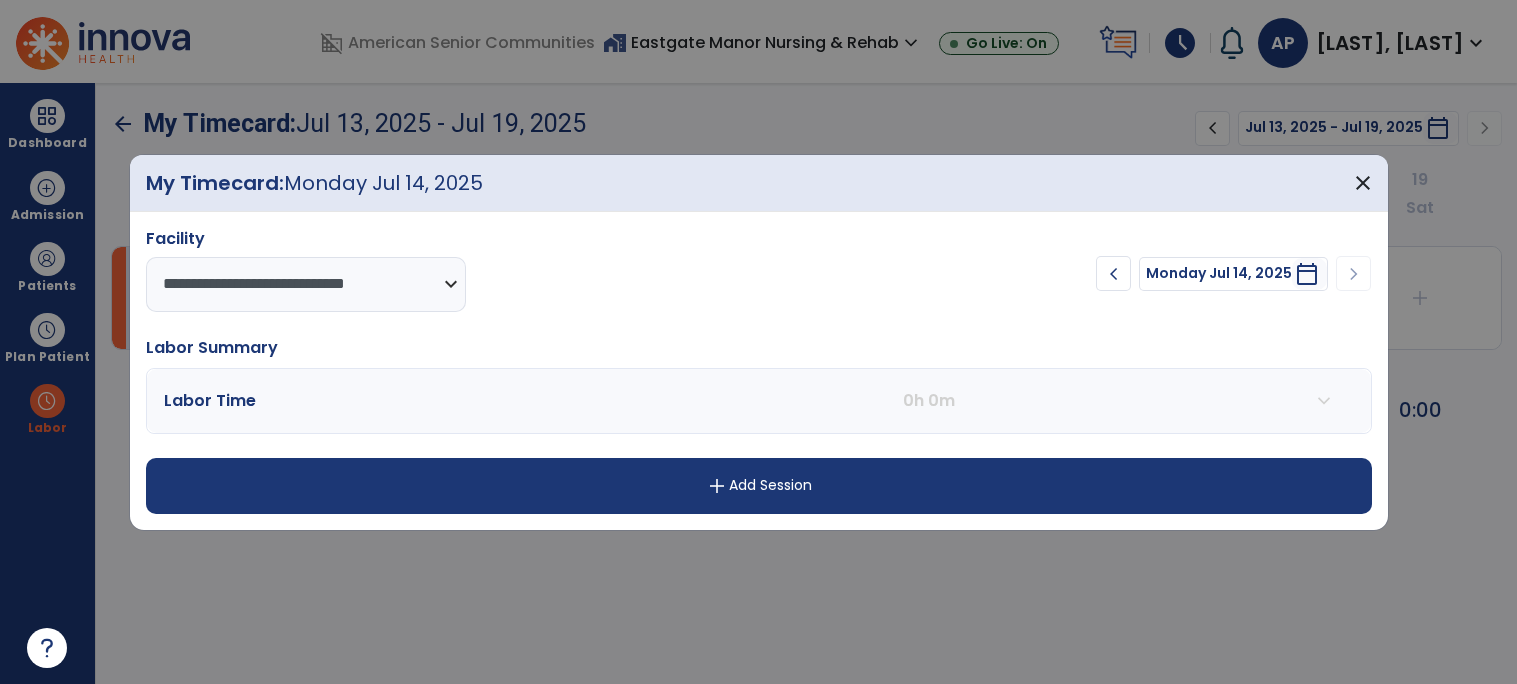 click on "add  Add Session" at bounding box center [759, 486] 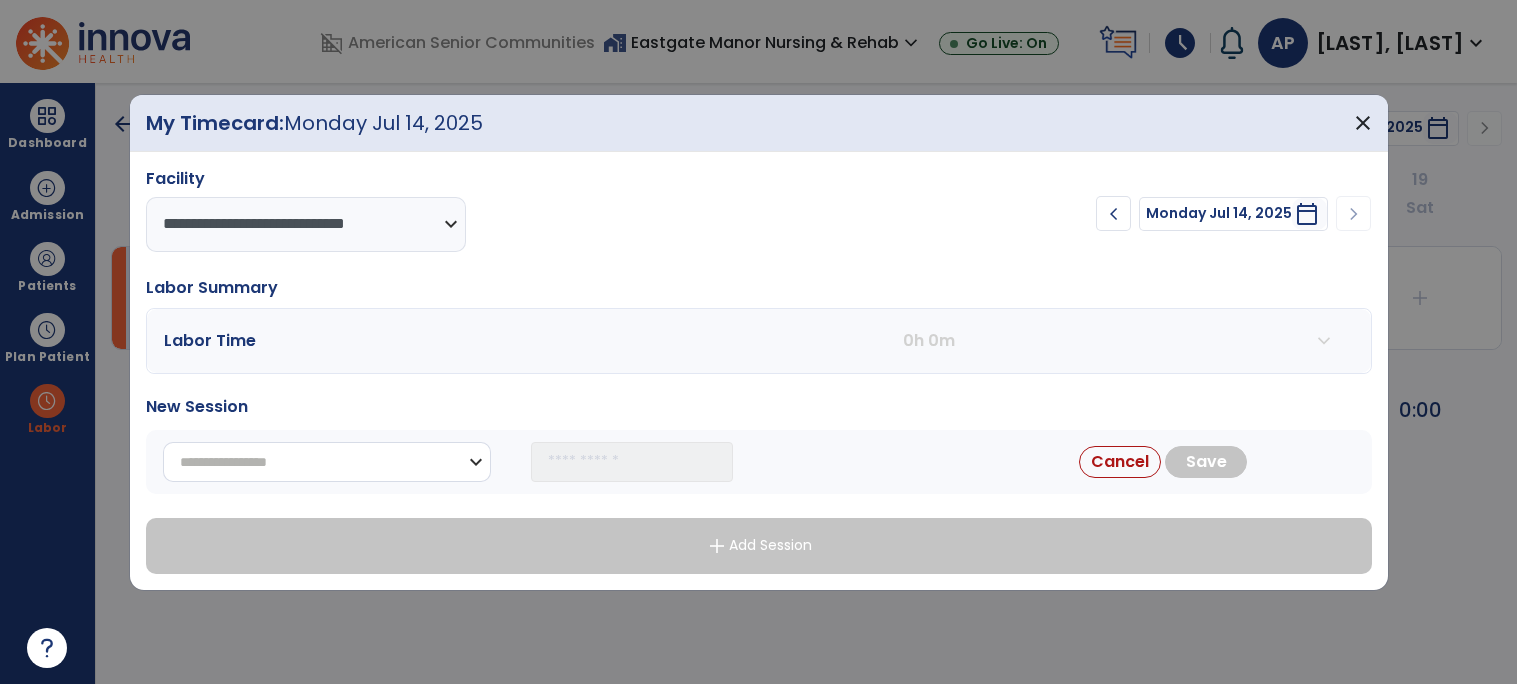 click on "**********" at bounding box center (327, 462) 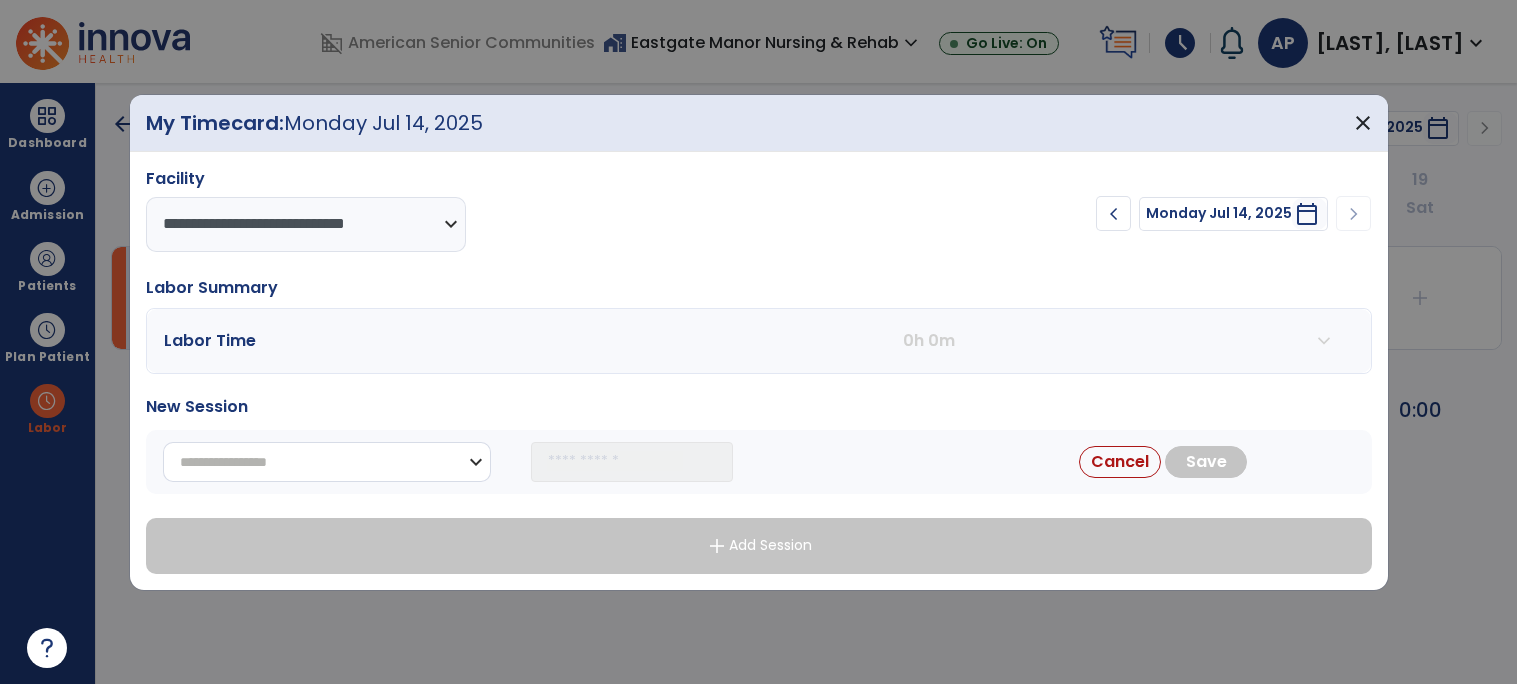 select on "**********" 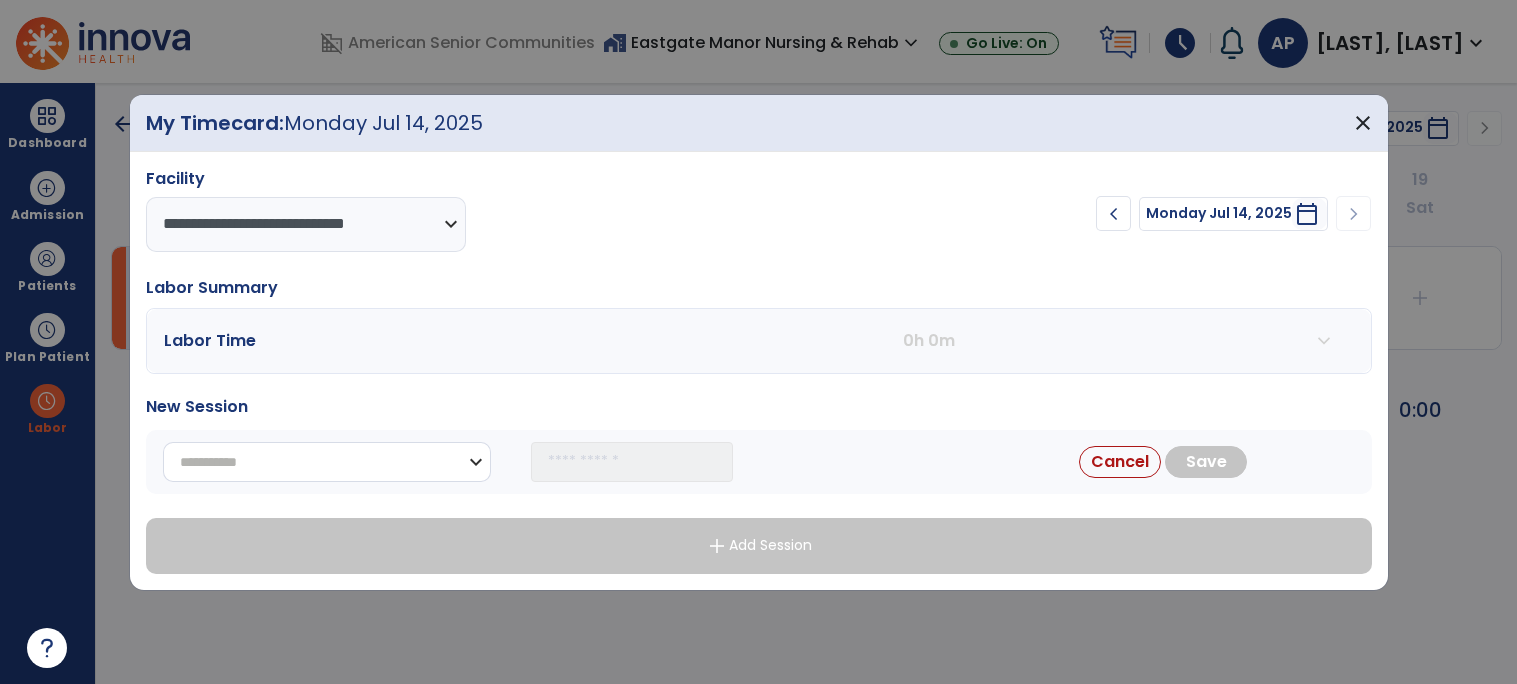 click on "**********" at bounding box center (327, 462) 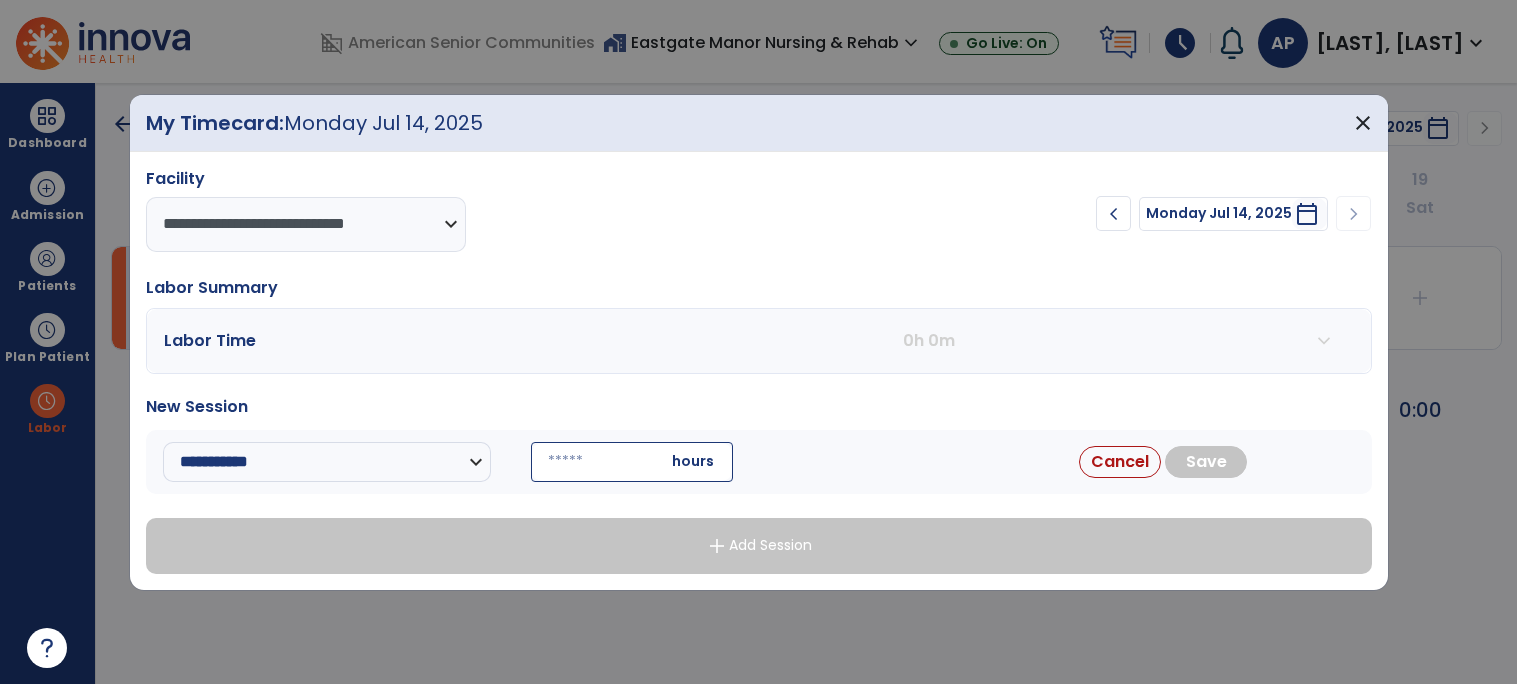 click at bounding box center [632, 462] 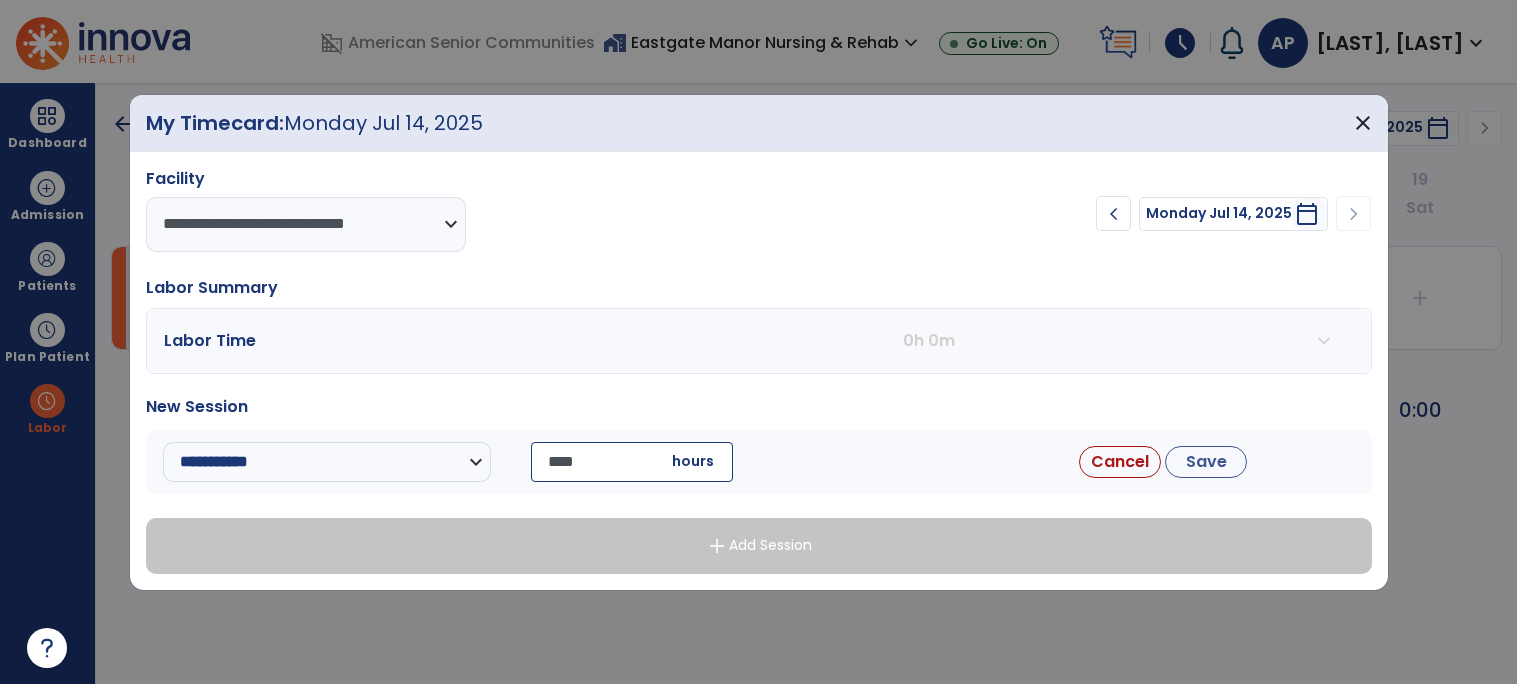 type on "*****" 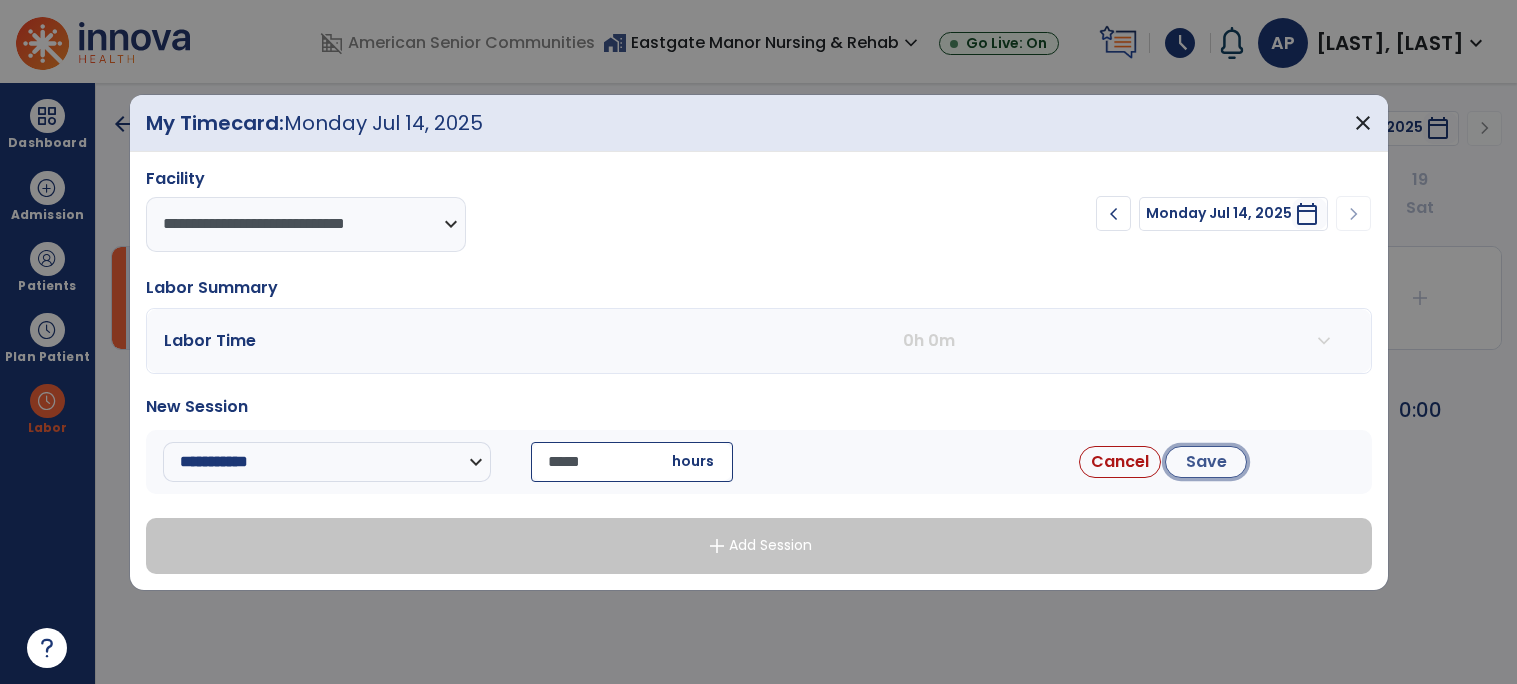 click on "Save" at bounding box center [1206, 462] 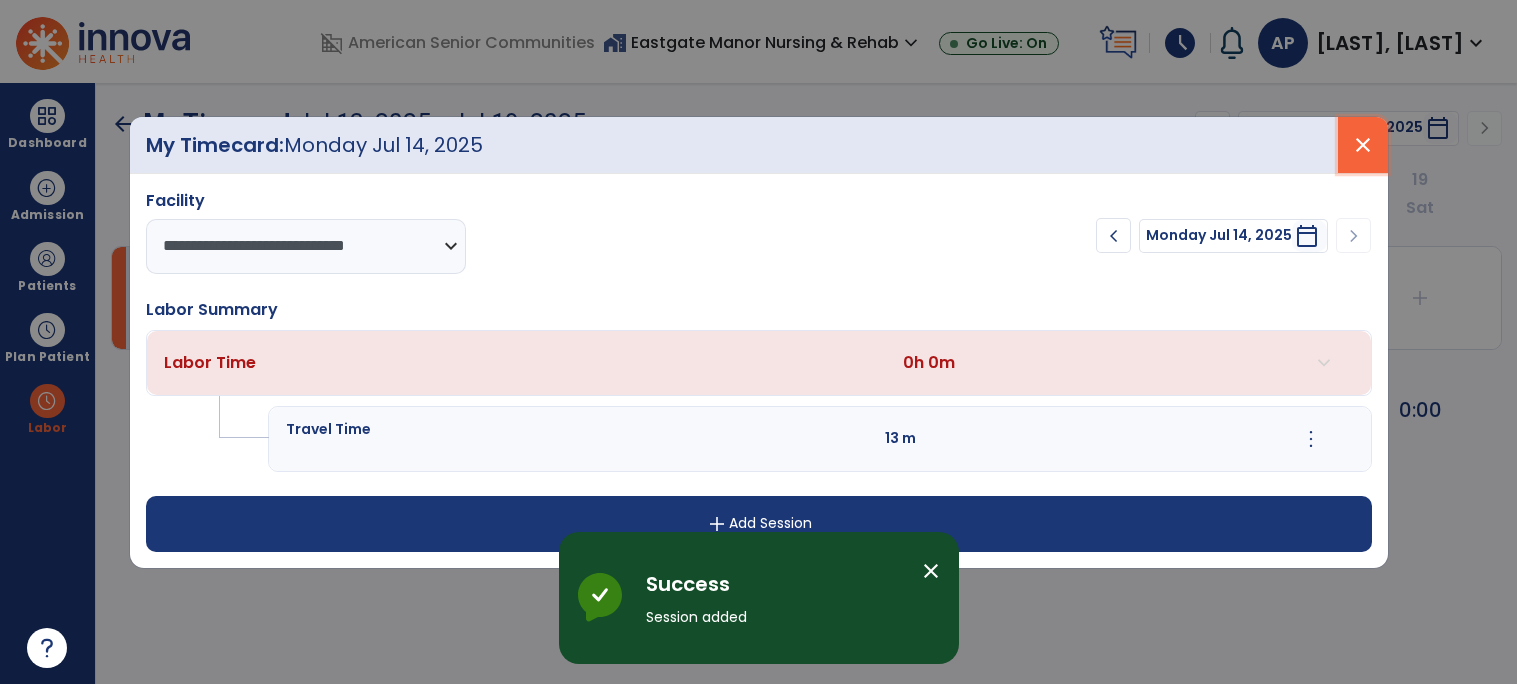 click on "close" at bounding box center (1363, 145) 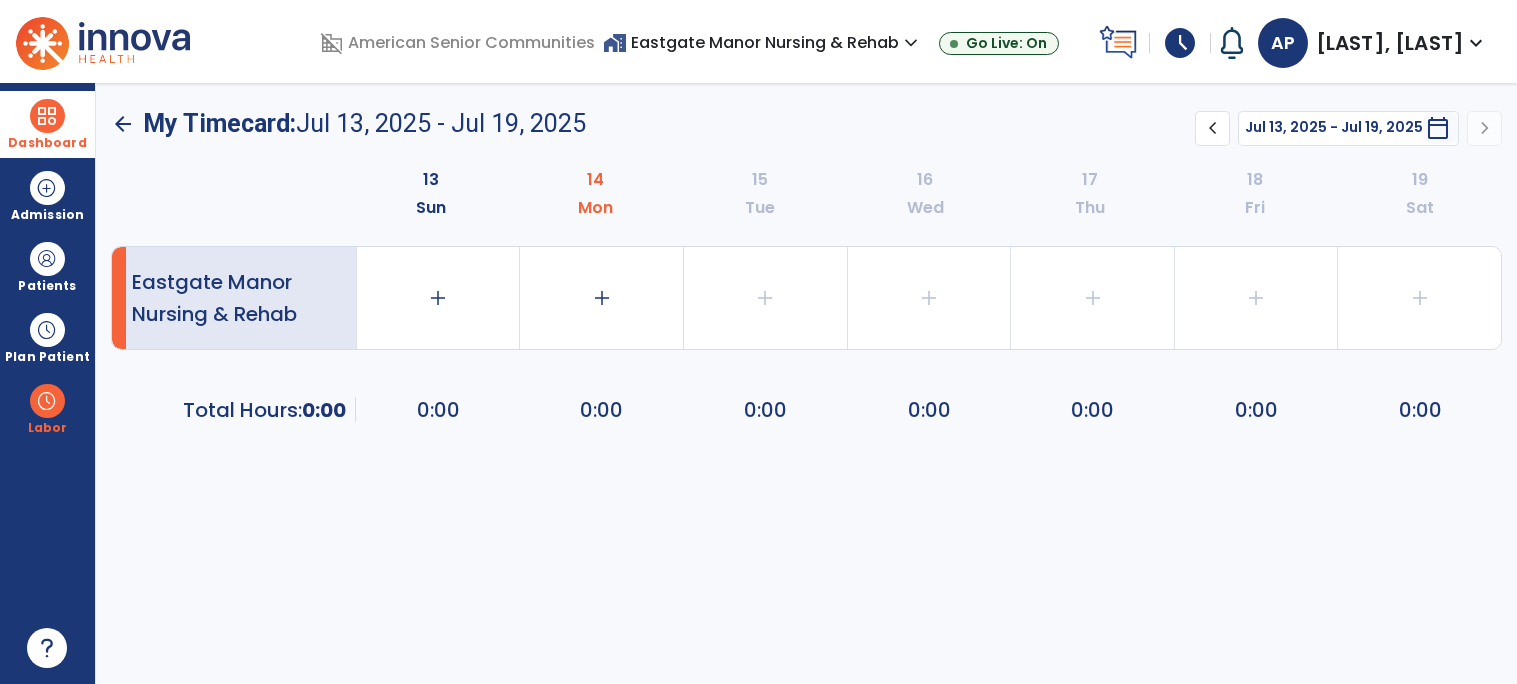 click on "Dashboard" at bounding box center (47, 143) 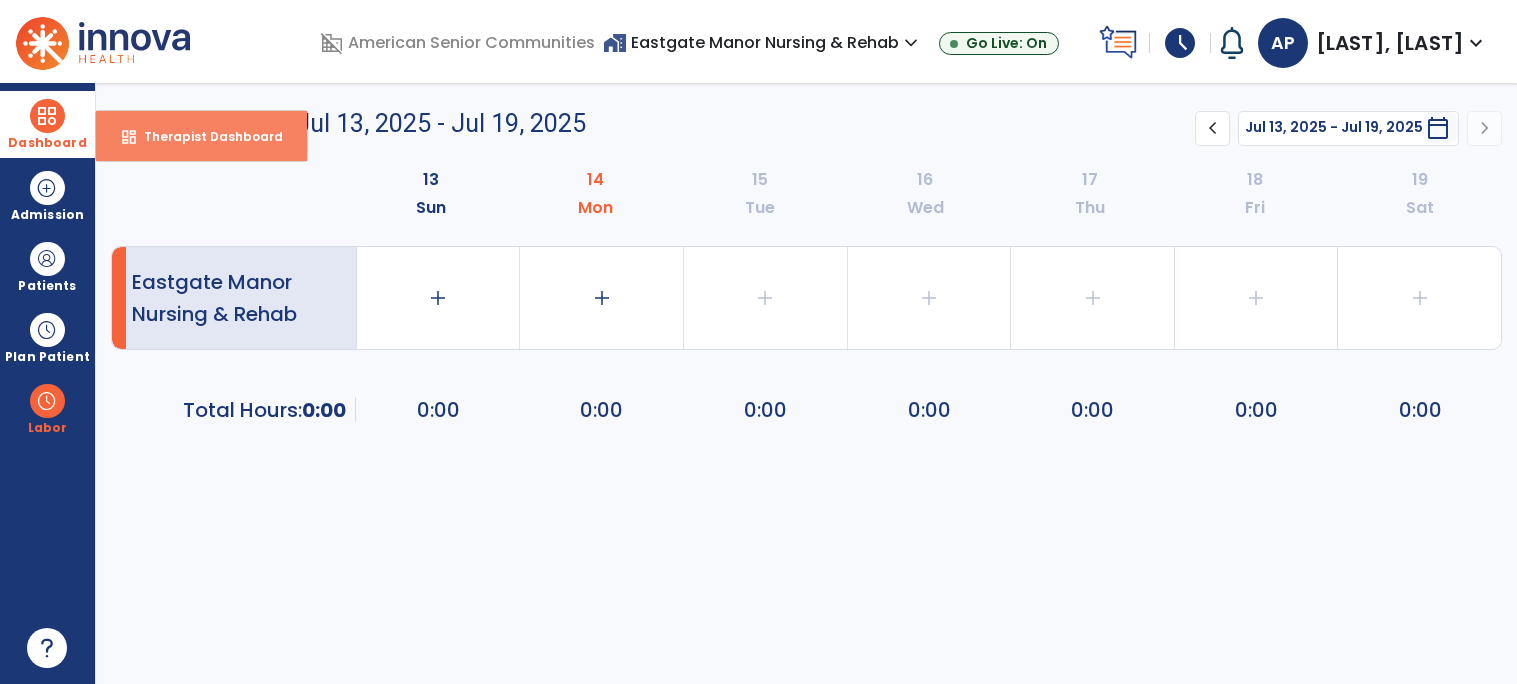 click on "Therapist Dashboard" at bounding box center [205, 136] 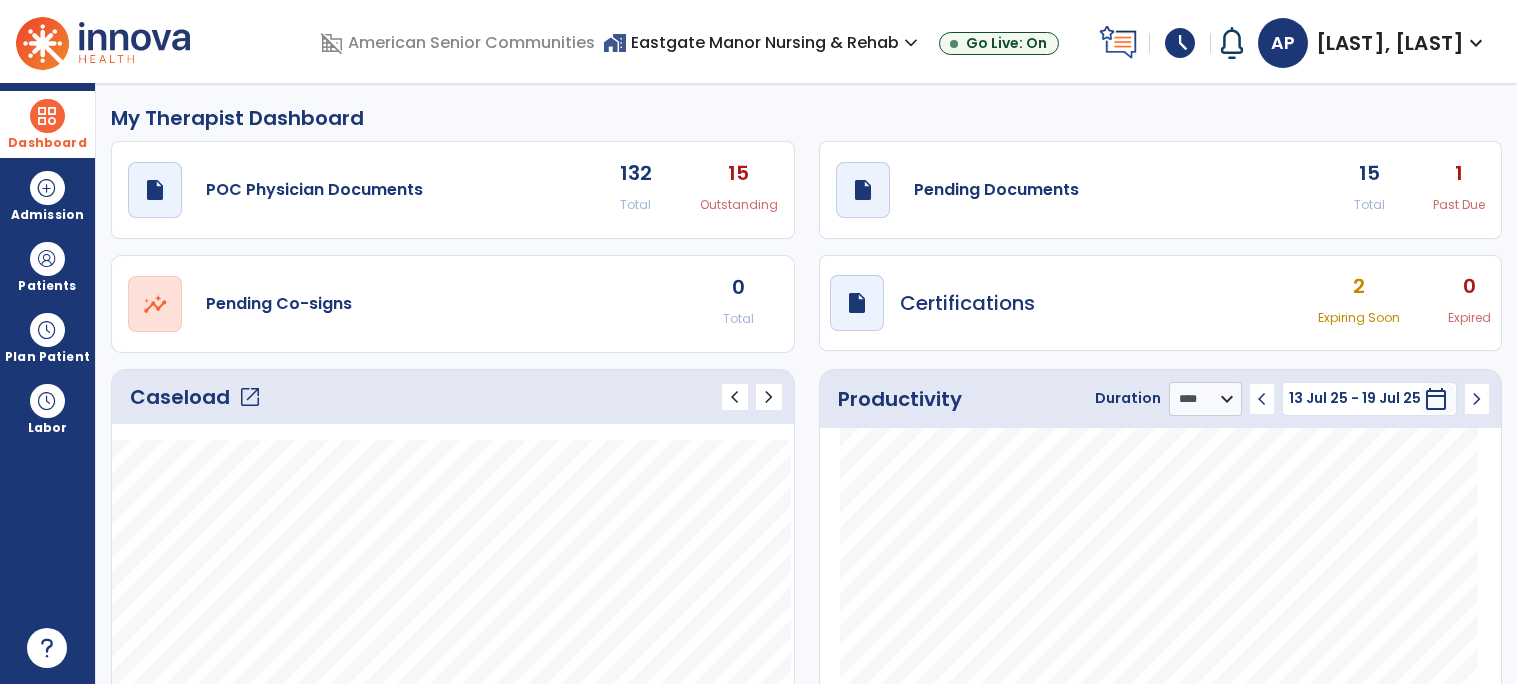 click on "open_in_new" 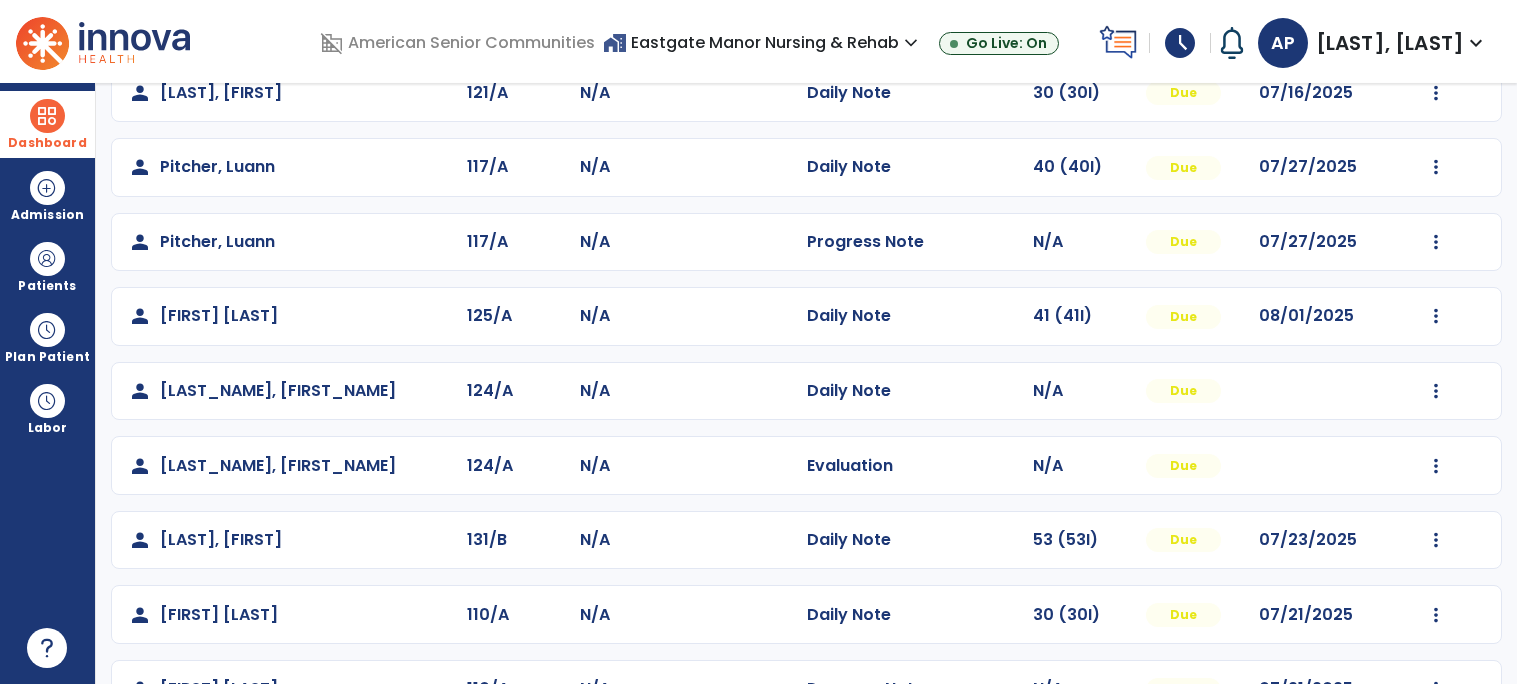 scroll, scrollTop: 549, scrollLeft: 0, axis: vertical 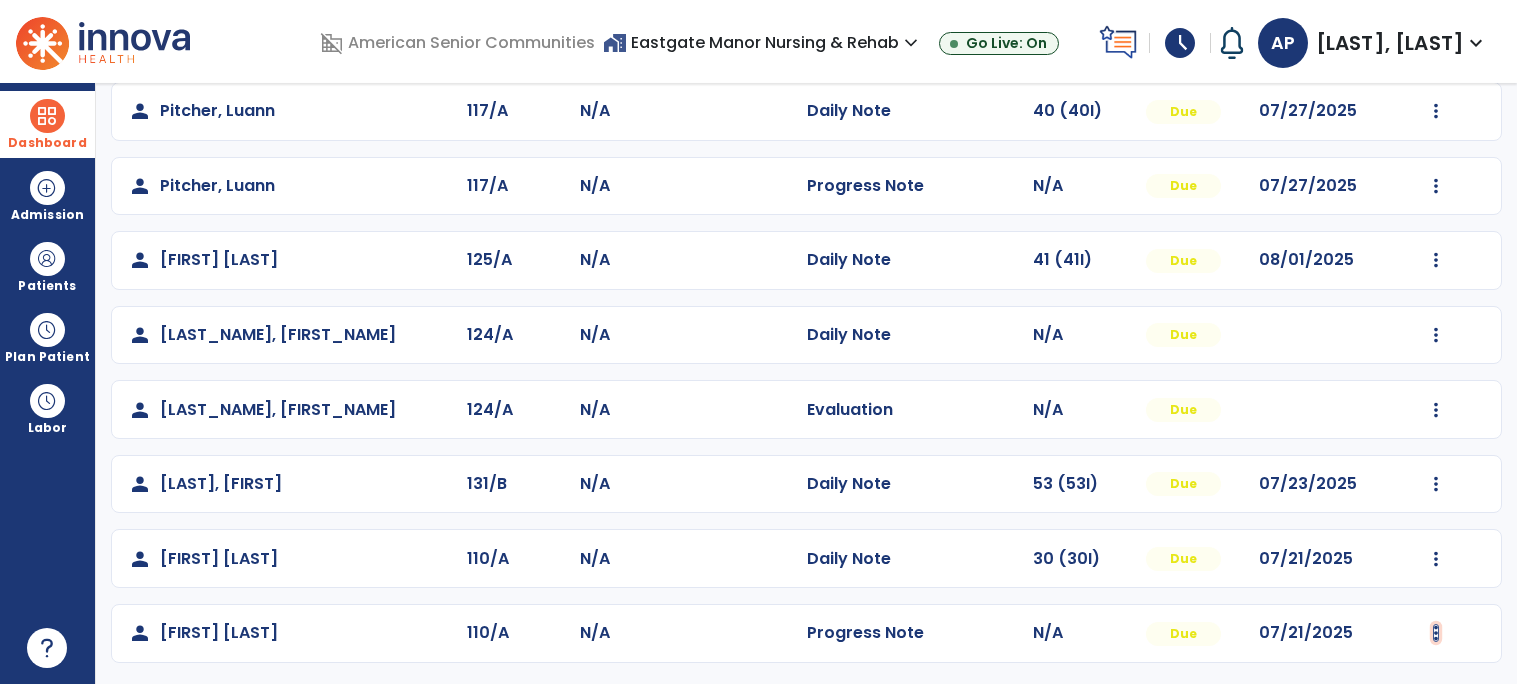 click at bounding box center [1436, -187] 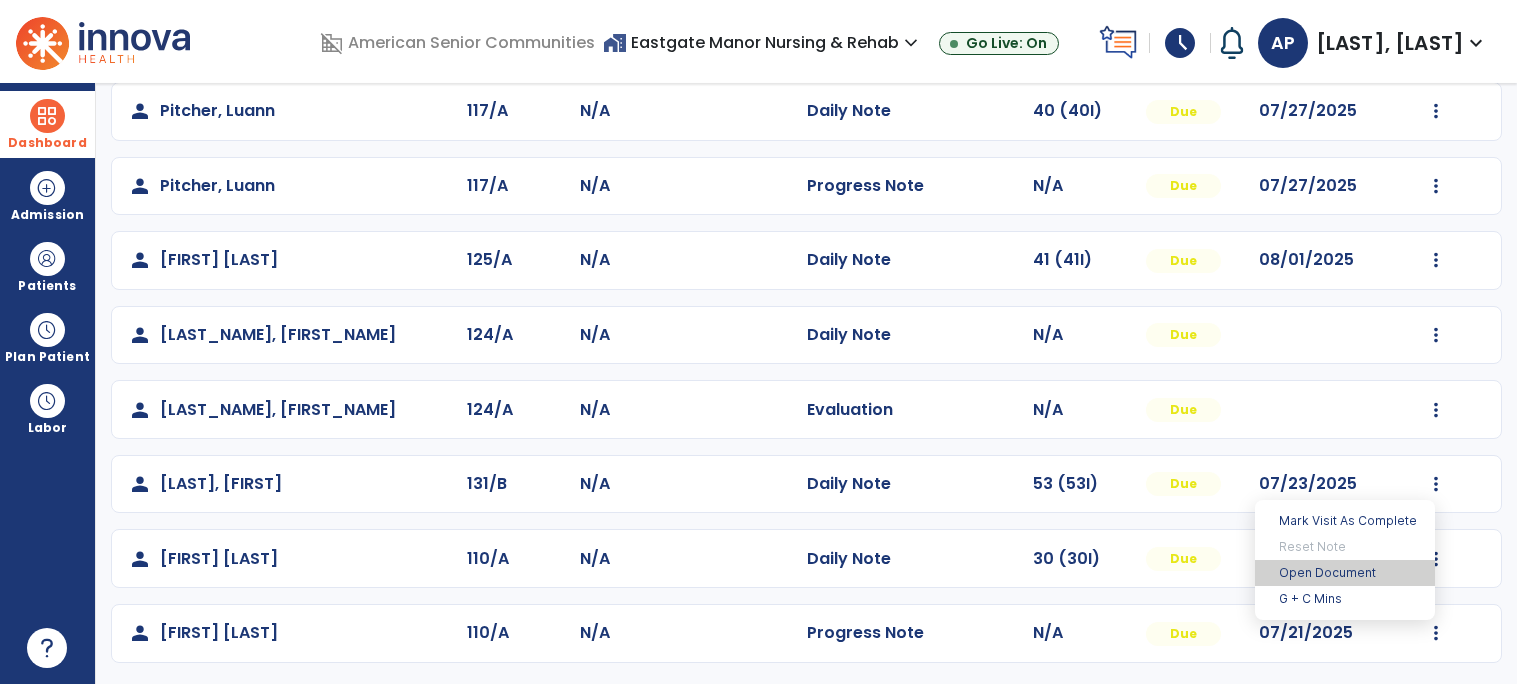 click on "Open Document" at bounding box center [1345, 573] 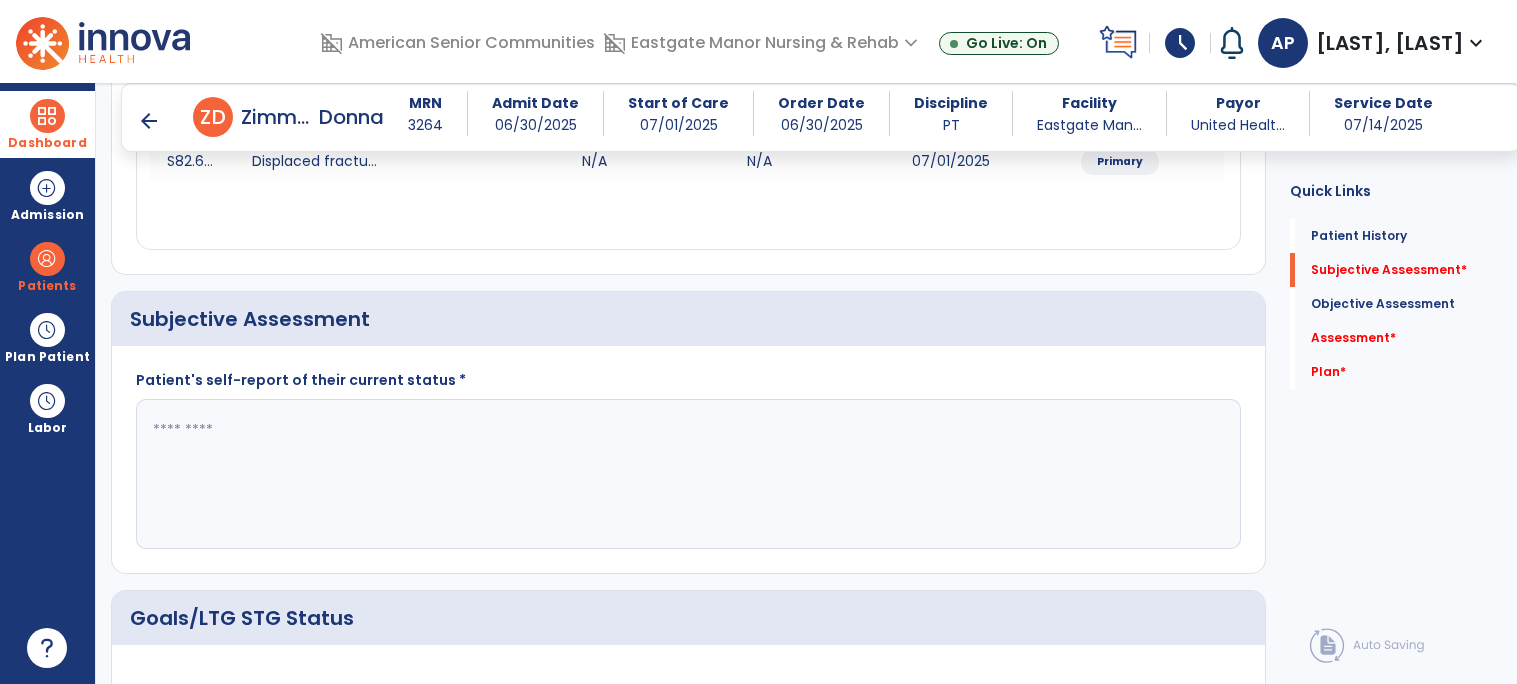 scroll, scrollTop: 340, scrollLeft: 0, axis: vertical 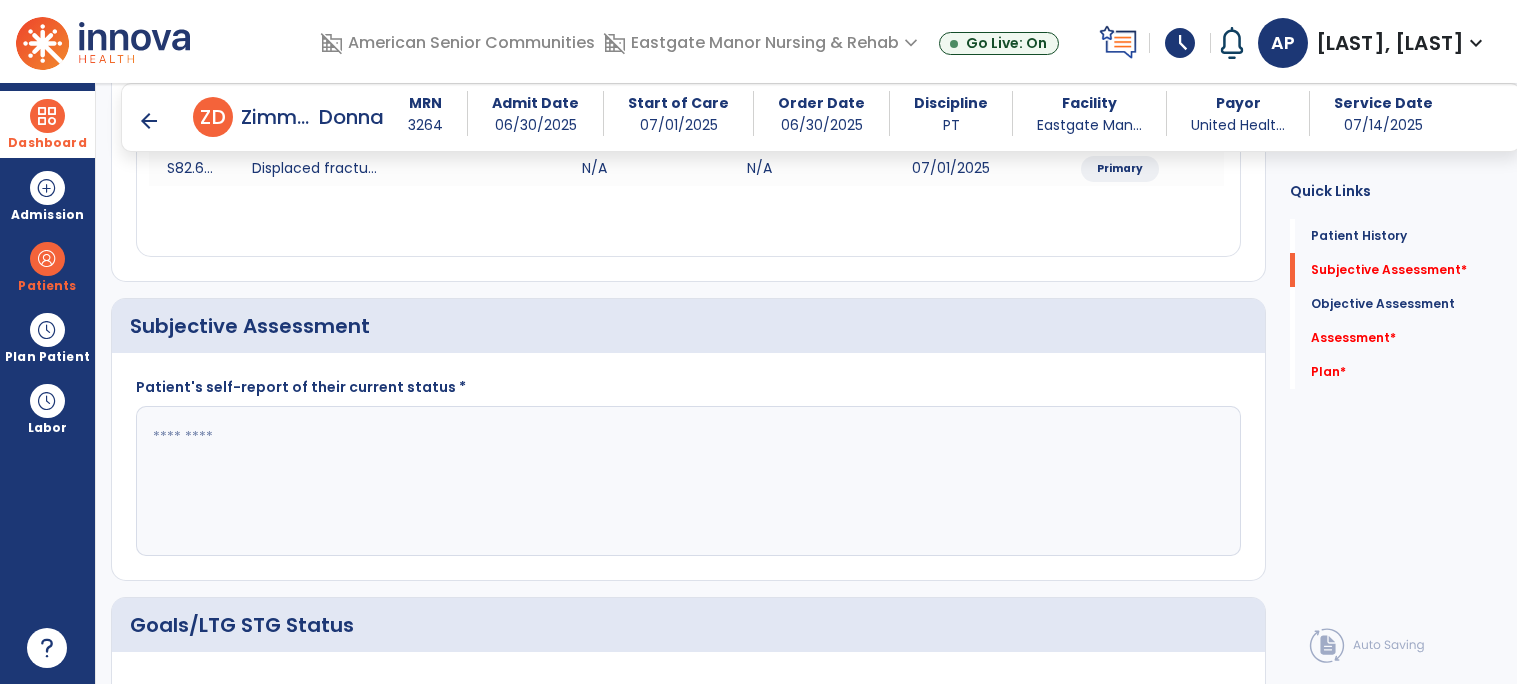 click 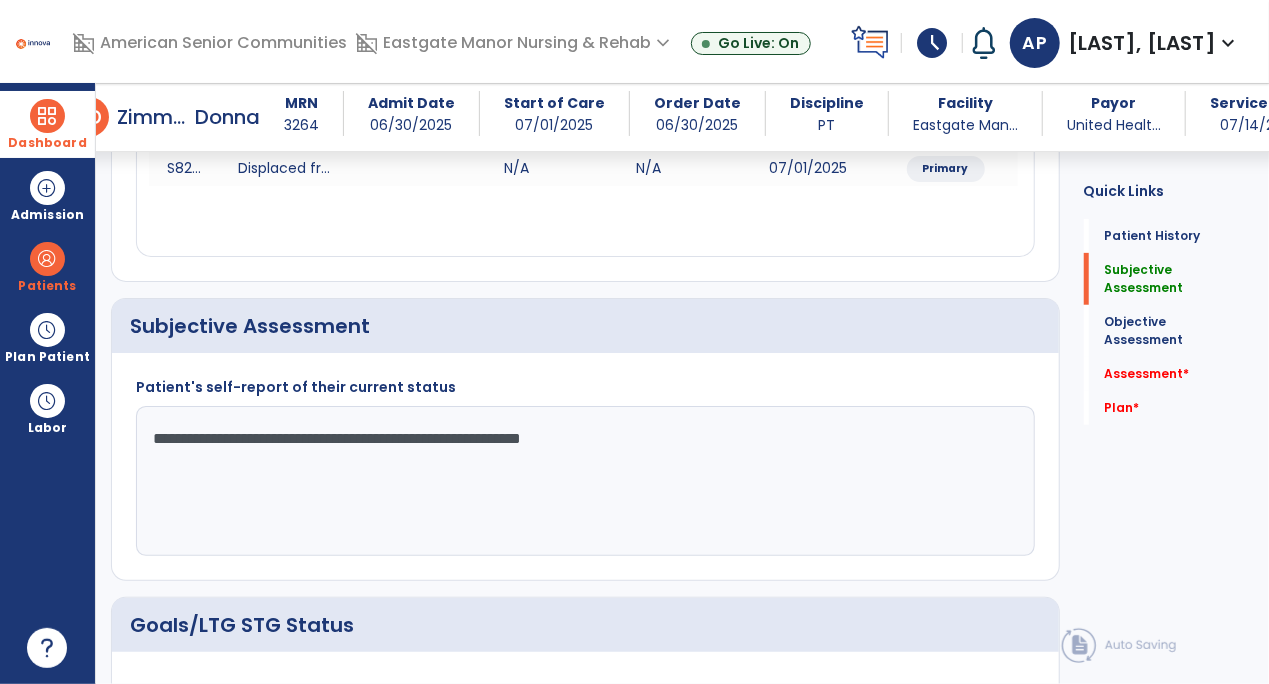 type on "**********" 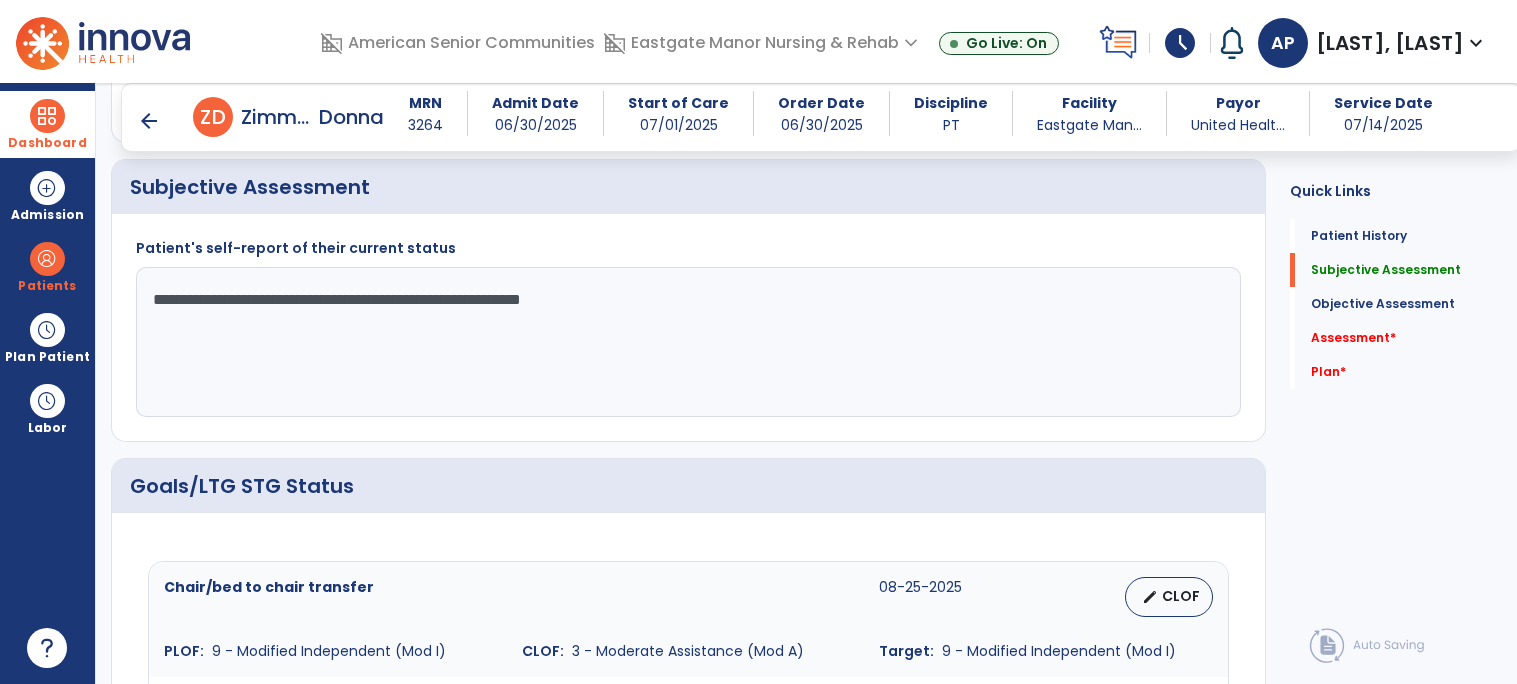 scroll, scrollTop: 483, scrollLeft: 0, axis: vertical 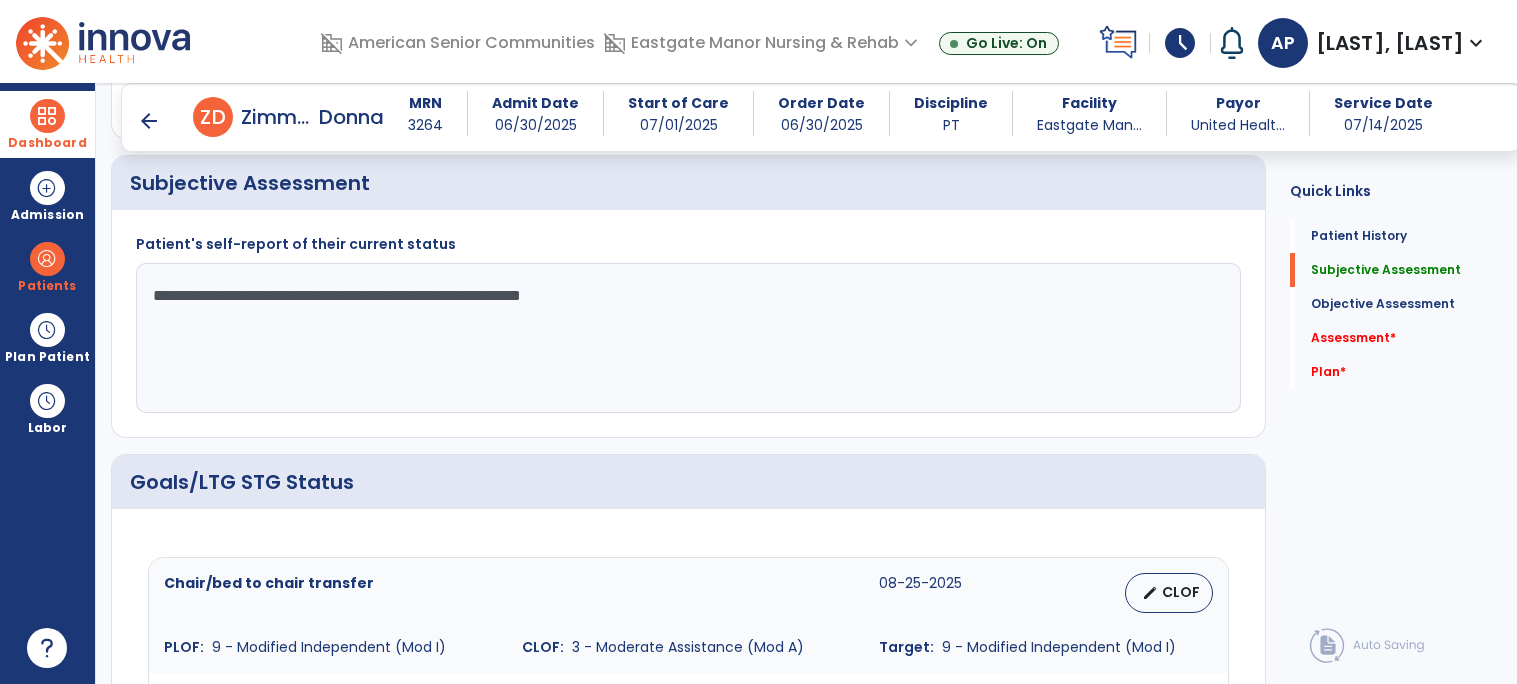 click on "**********" 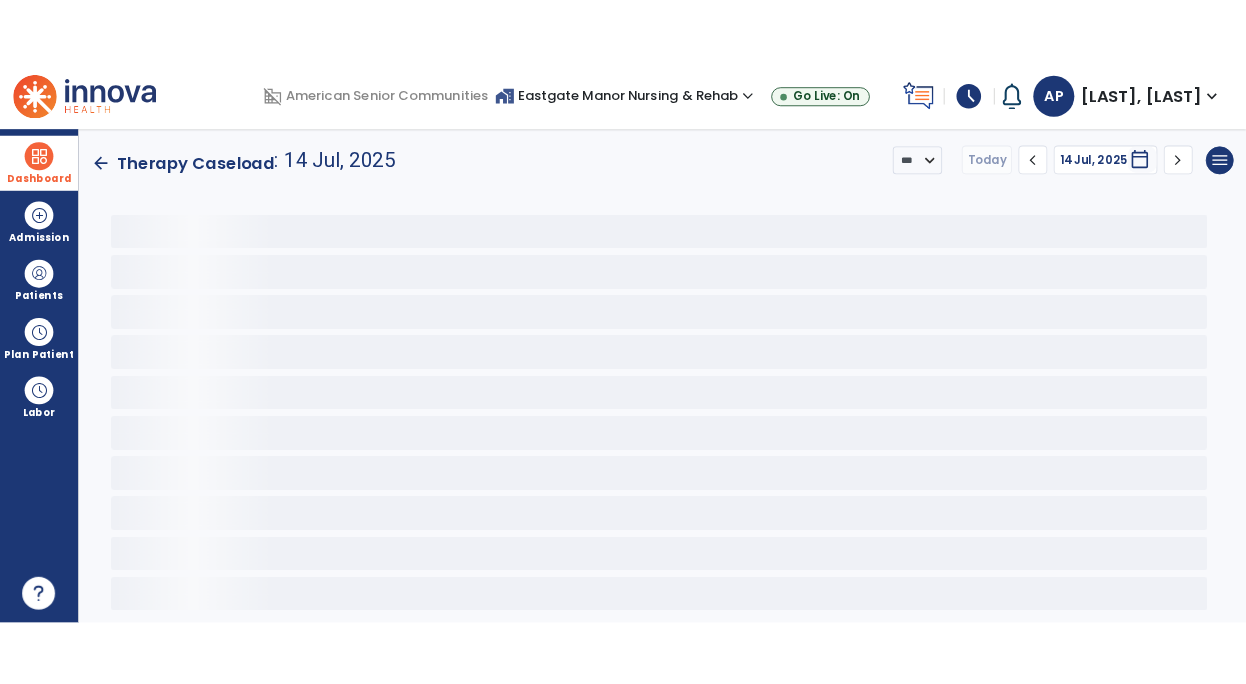 scroll, scrollTop: 0, scrollLeft: 0, axis: both 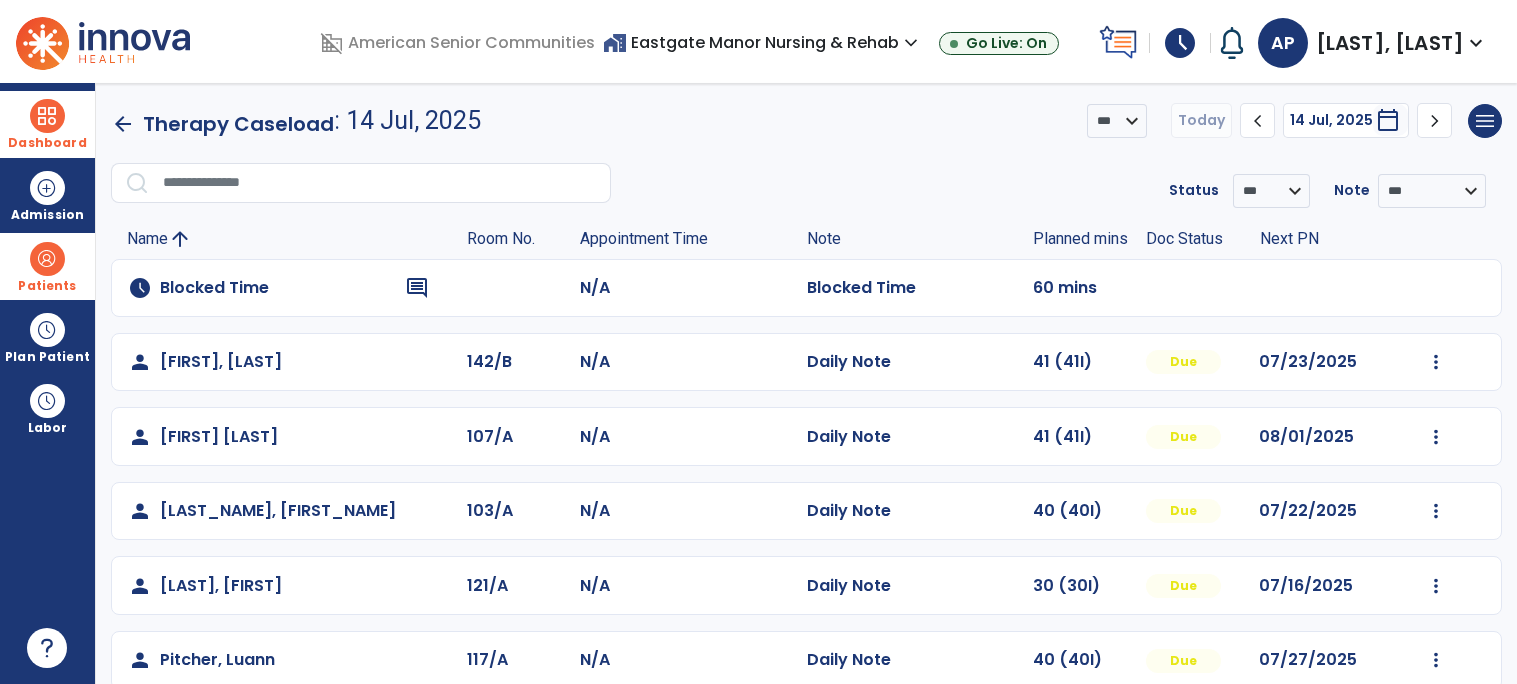 click at bounding box center (47, 259) 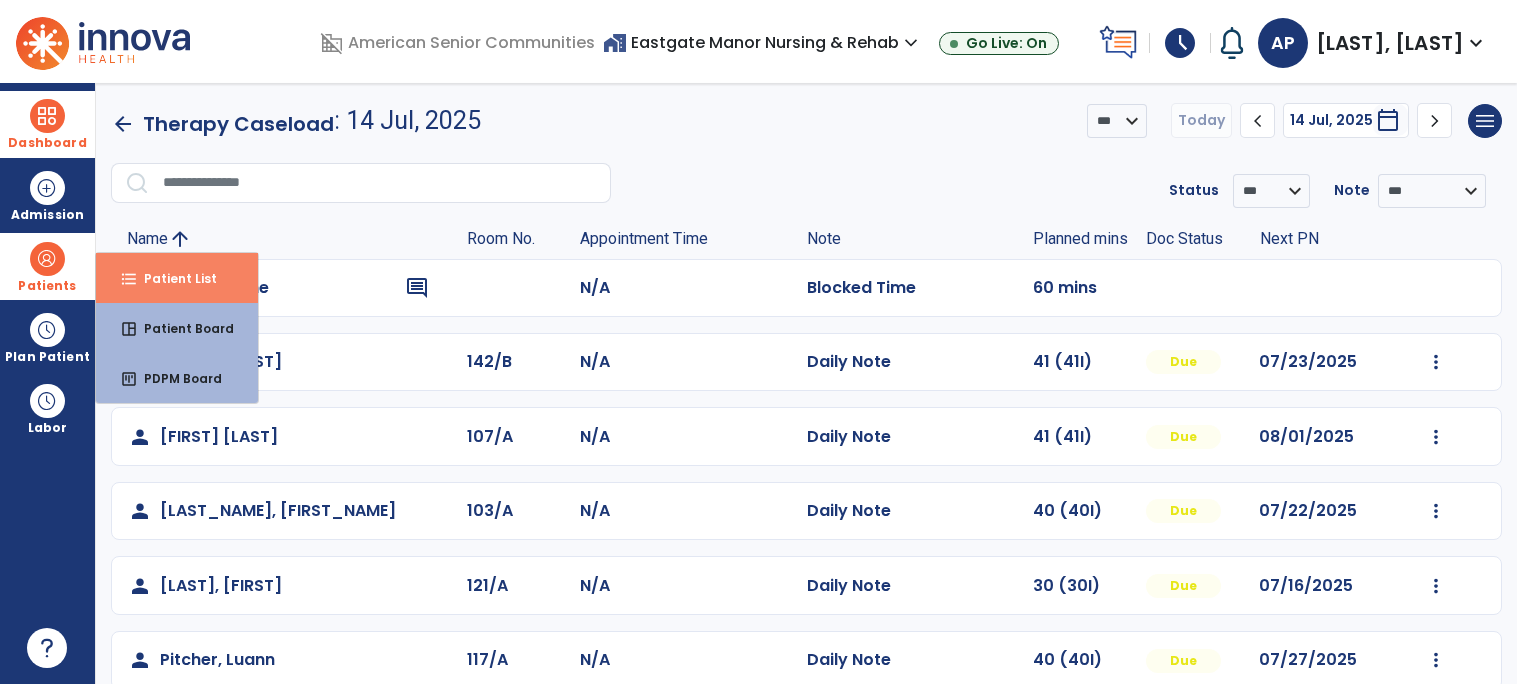 click on "Patient List" at bounding box center [172, 278] 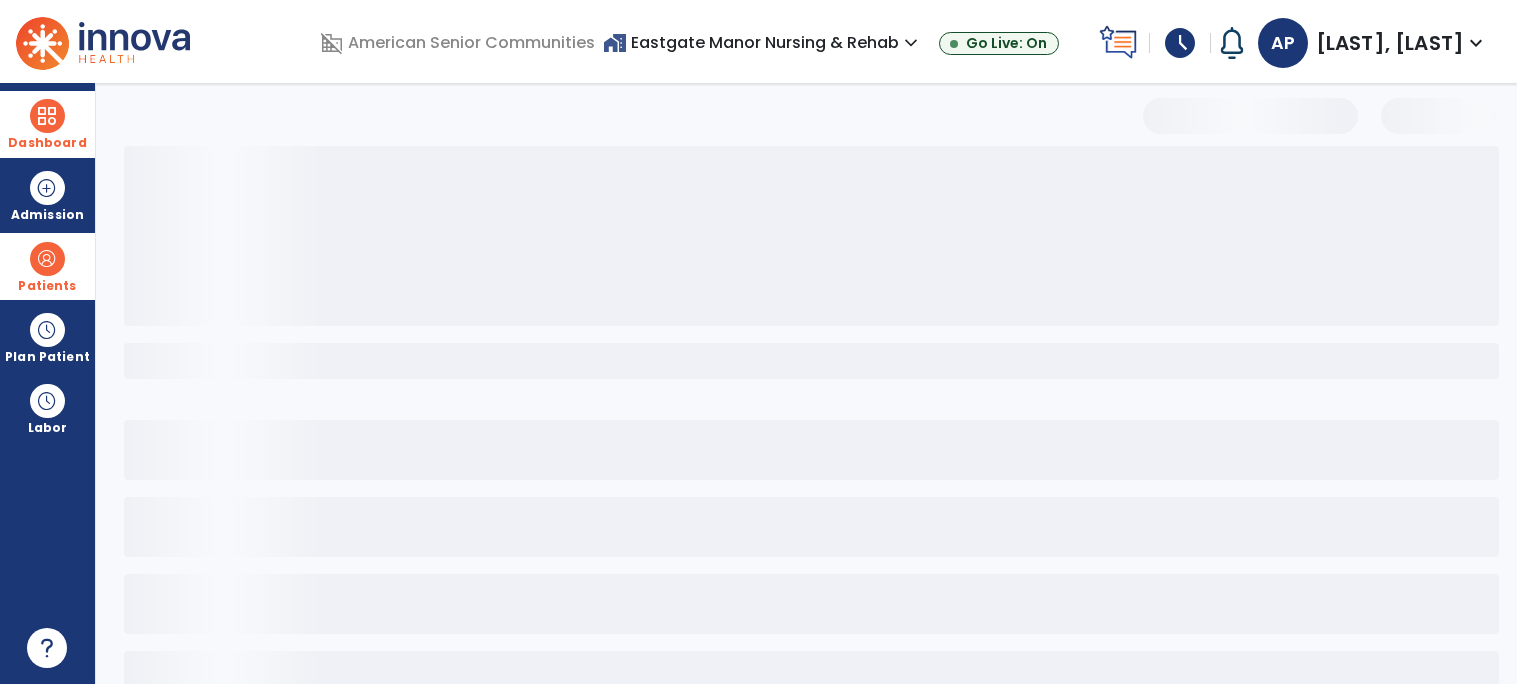 select on "***" 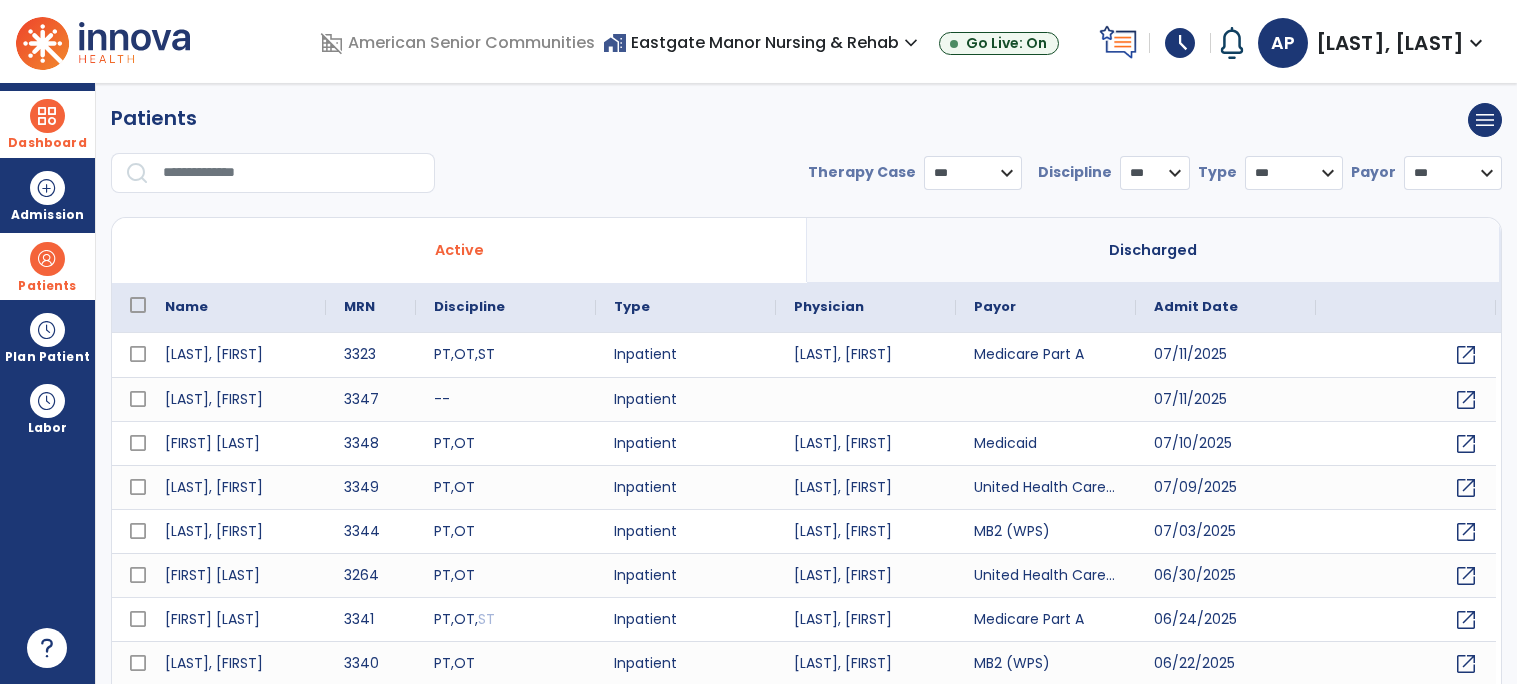 click at bounding box center (292, 173) 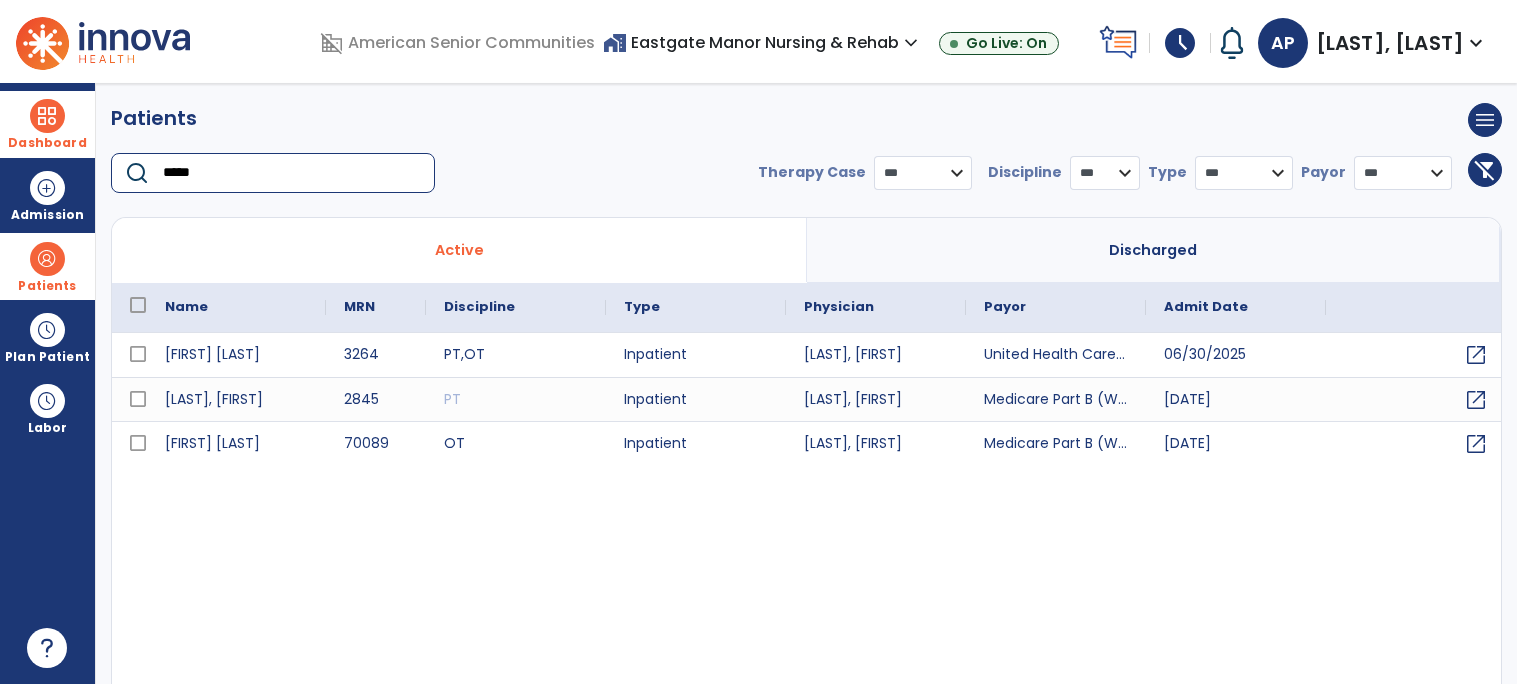 type on "*****" 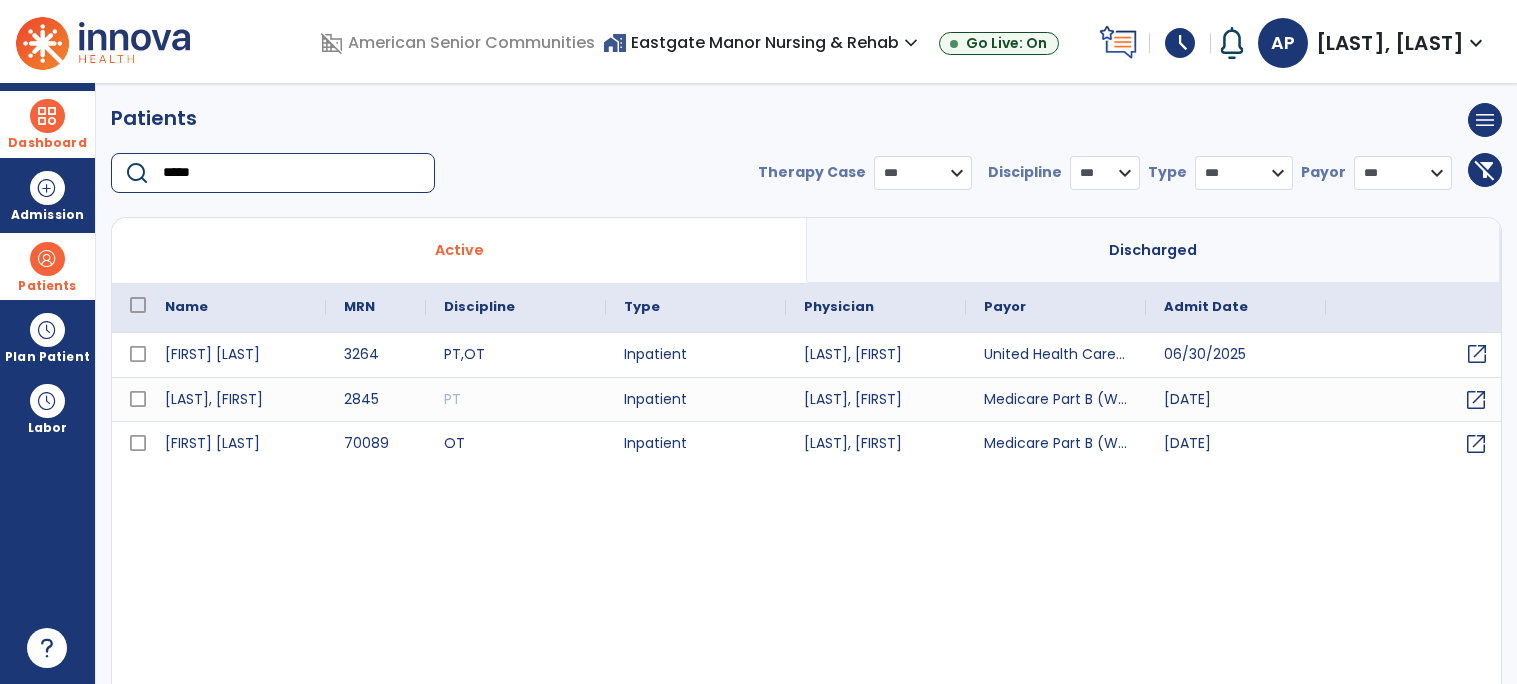 click on "open_in_new" at bounding box center [1477, 354] 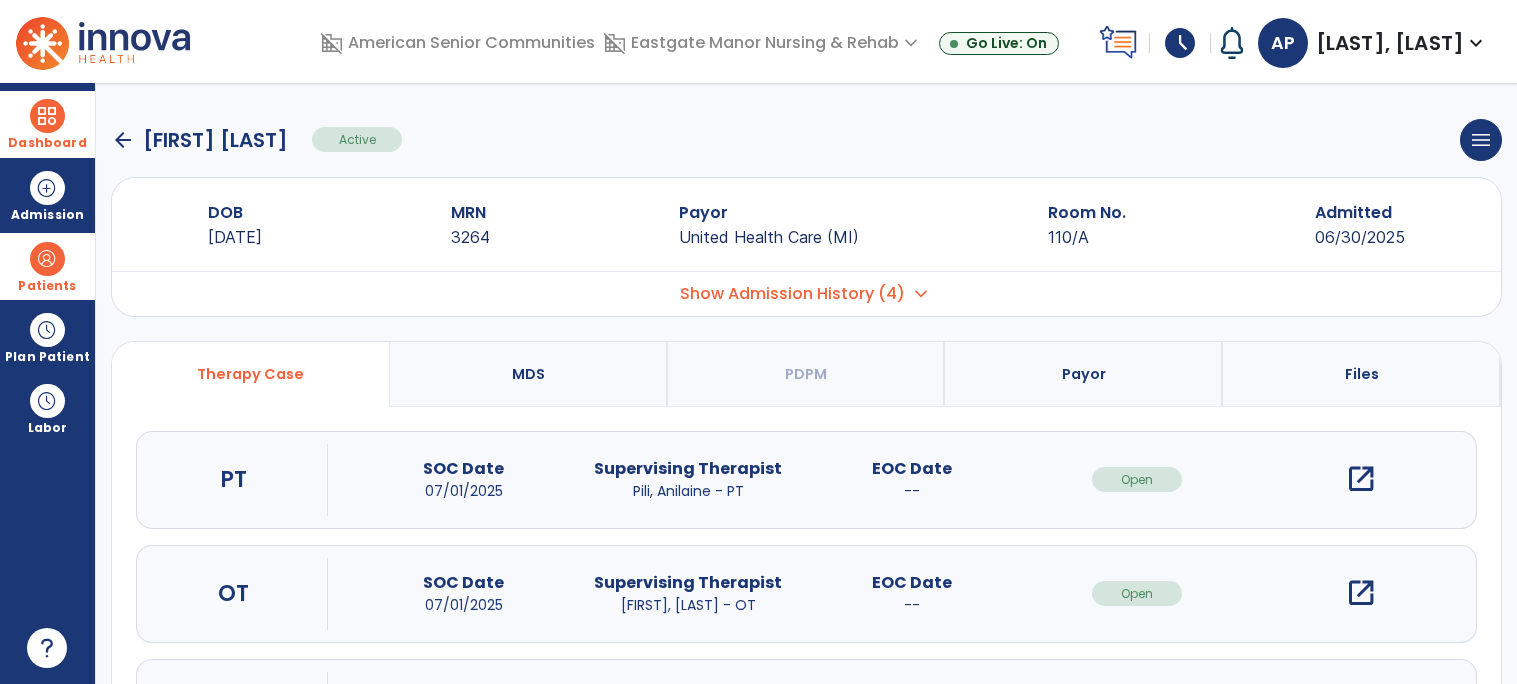 click on "open_in_new" at bounding box center [1361, 479] 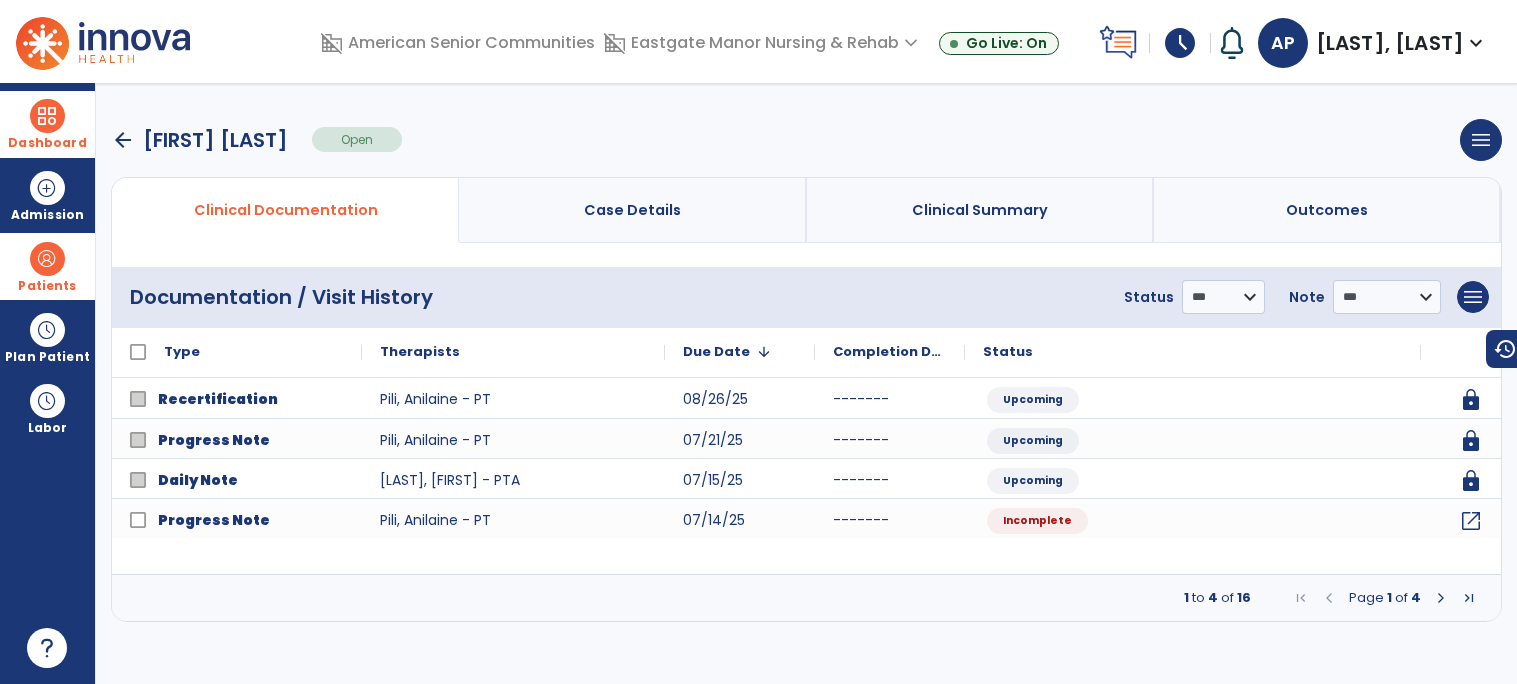click at bounding box center [1441, 598] 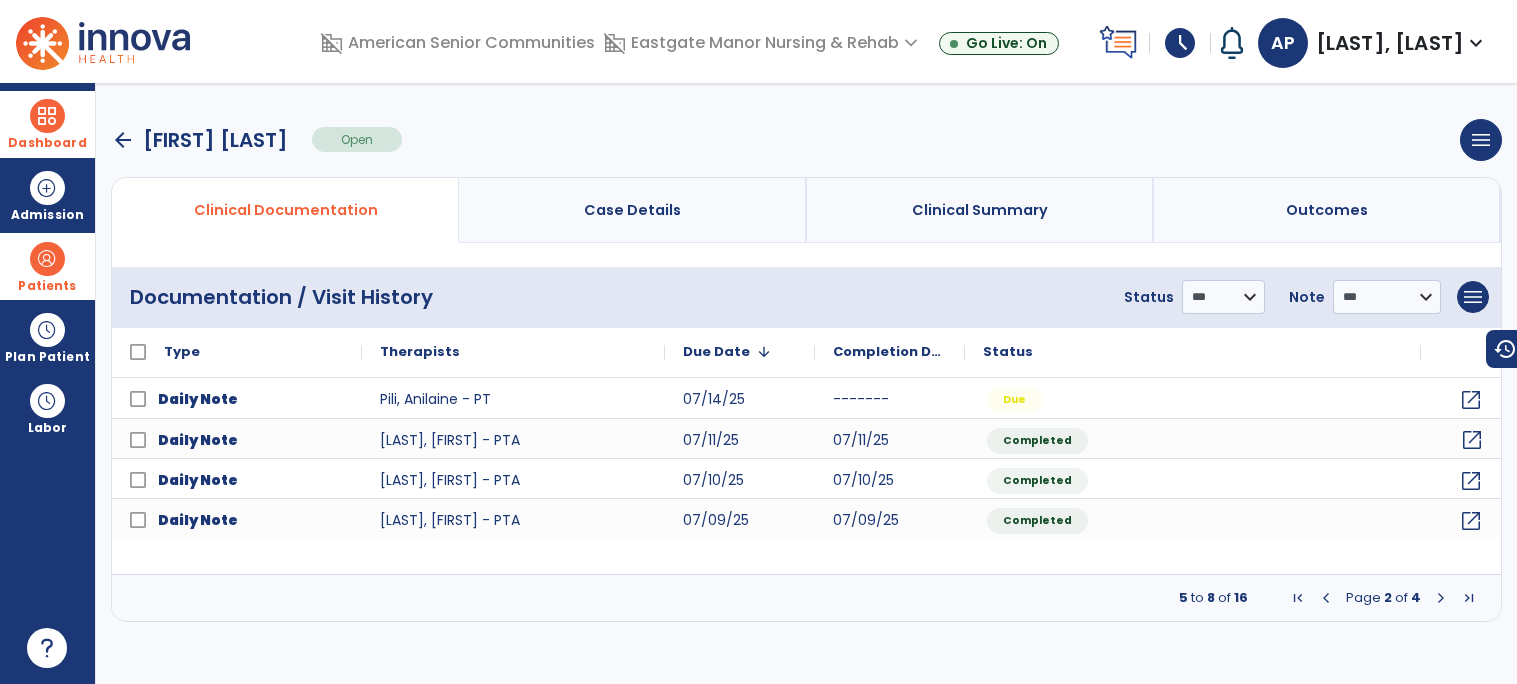 click on "open_in_new" 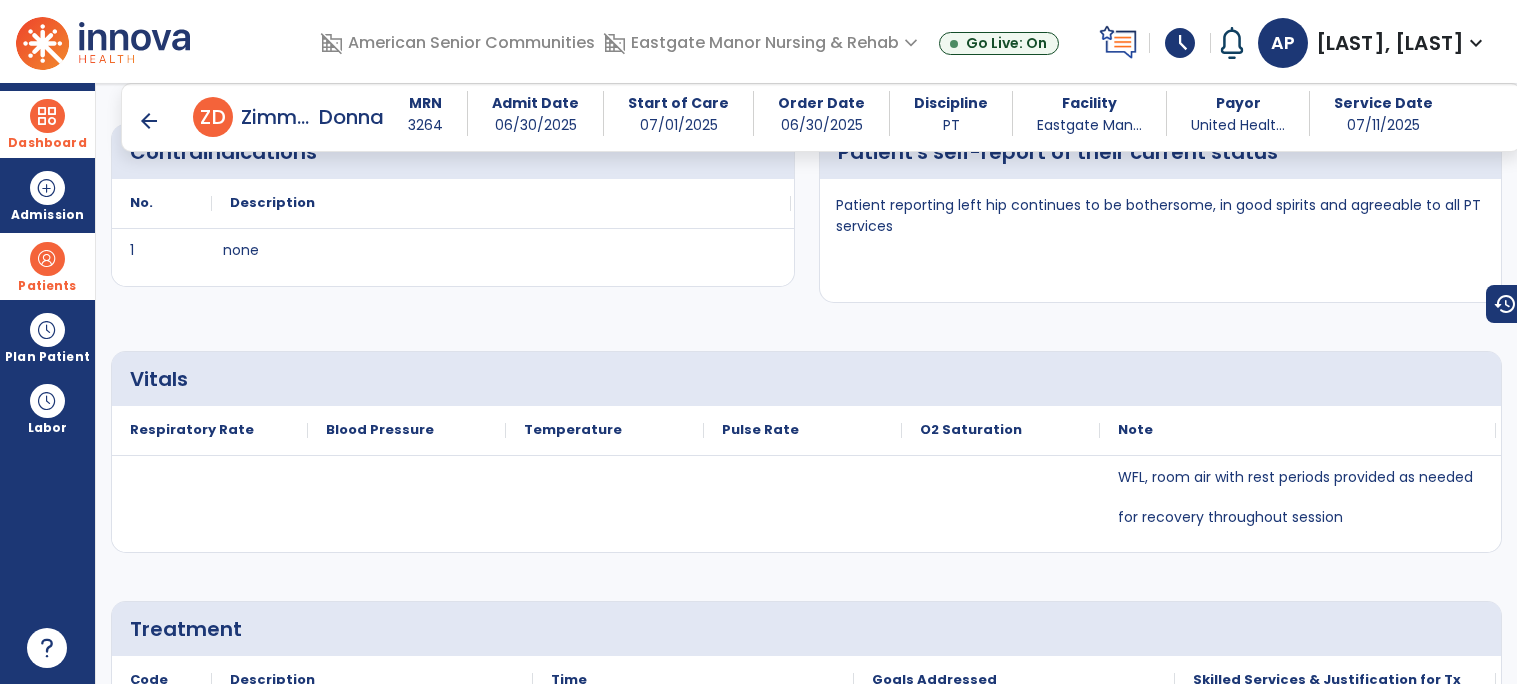 scroll, scrollTop: 0, scrollLeft: 0, axis: both 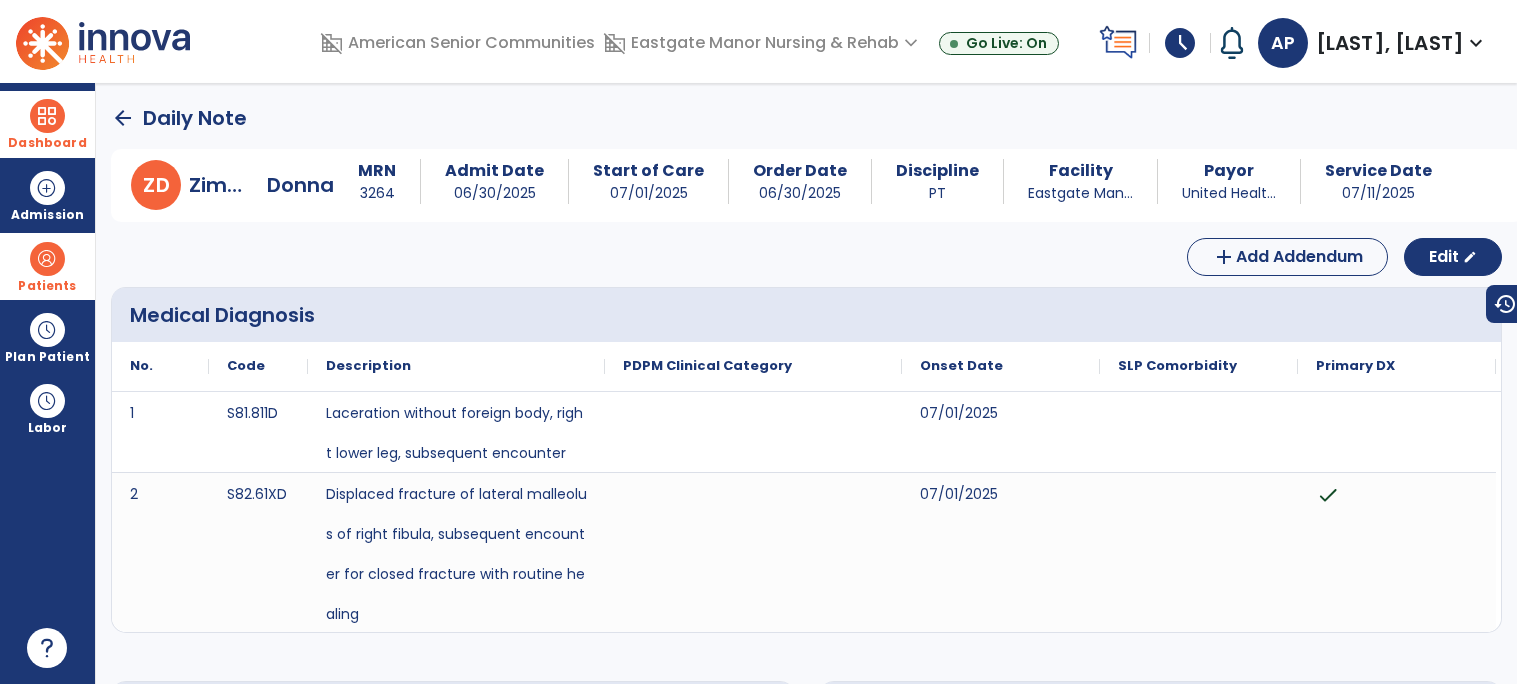click on "arrow_back" 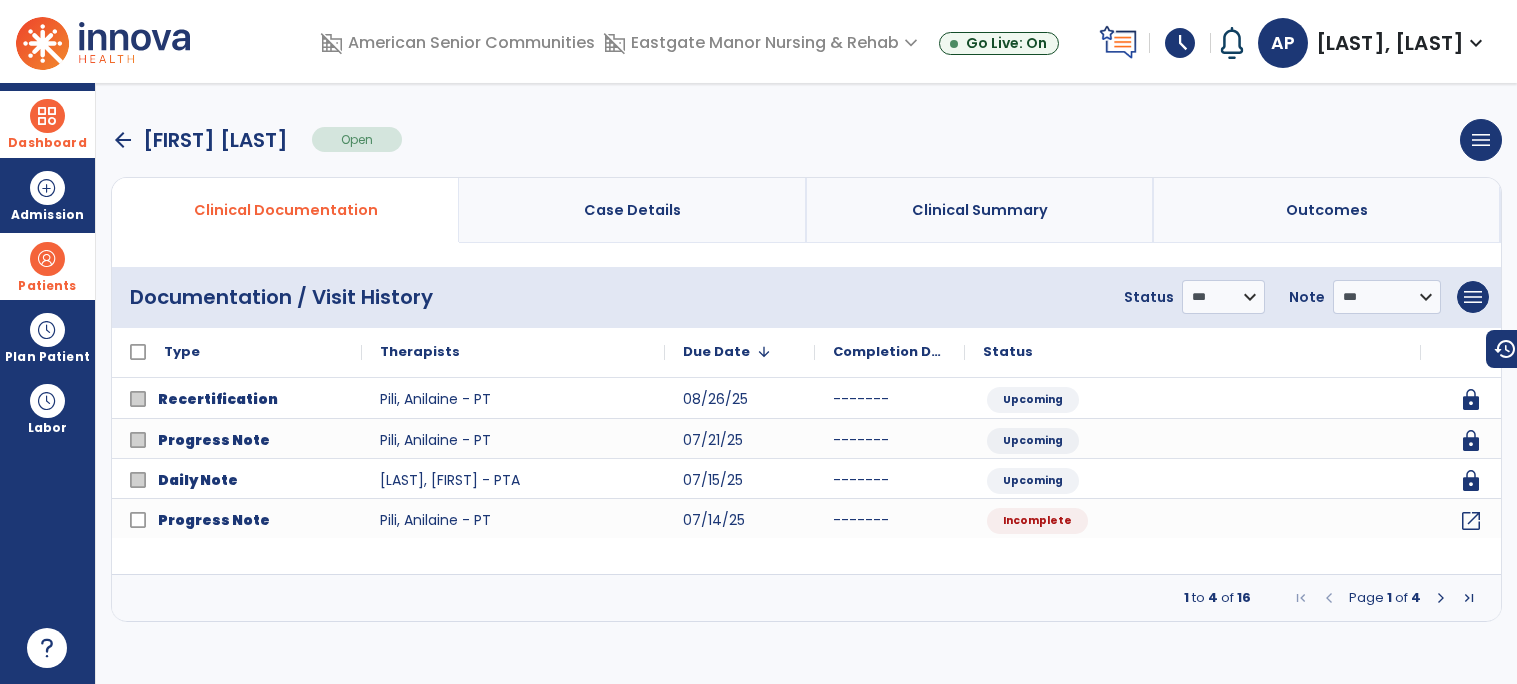 click at bounding box center [1441, 598] 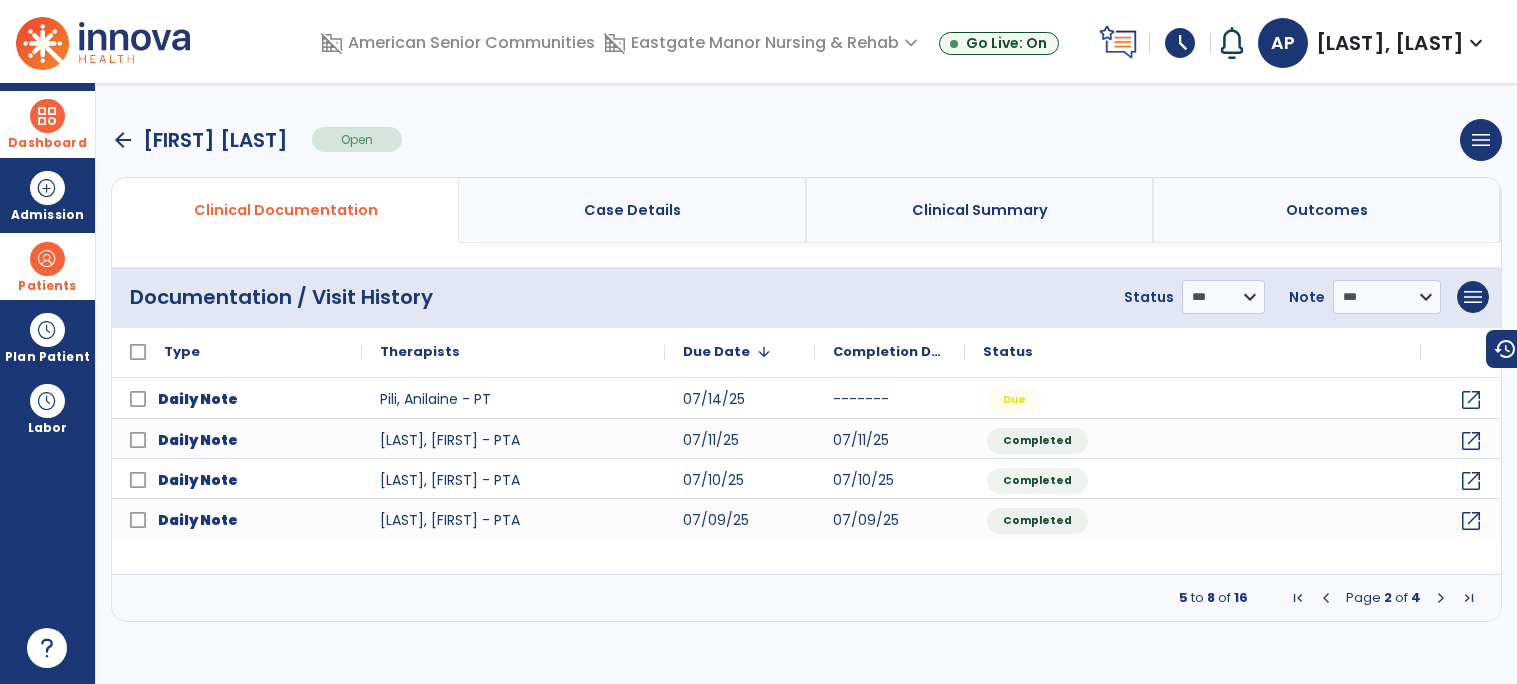 click at bounding box center (1326, 598) 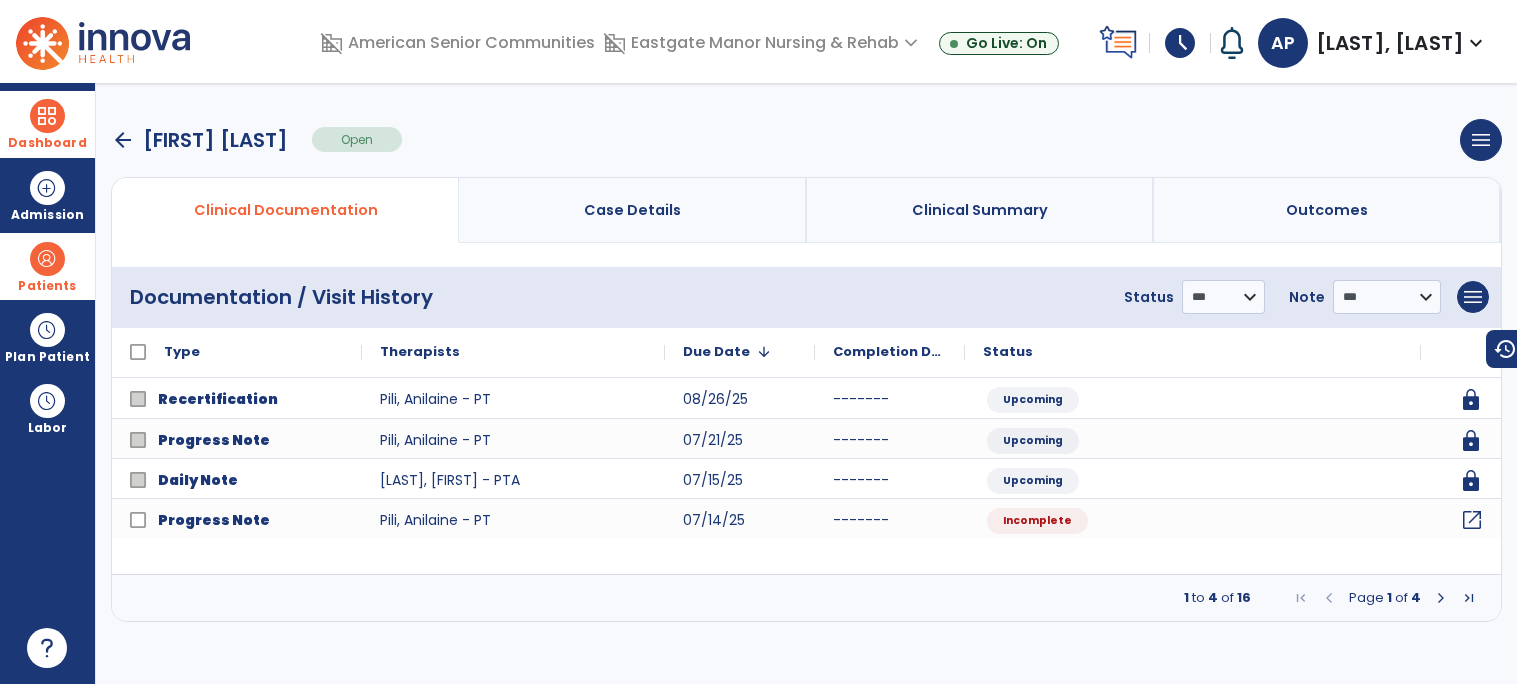 click on "open_in_new" 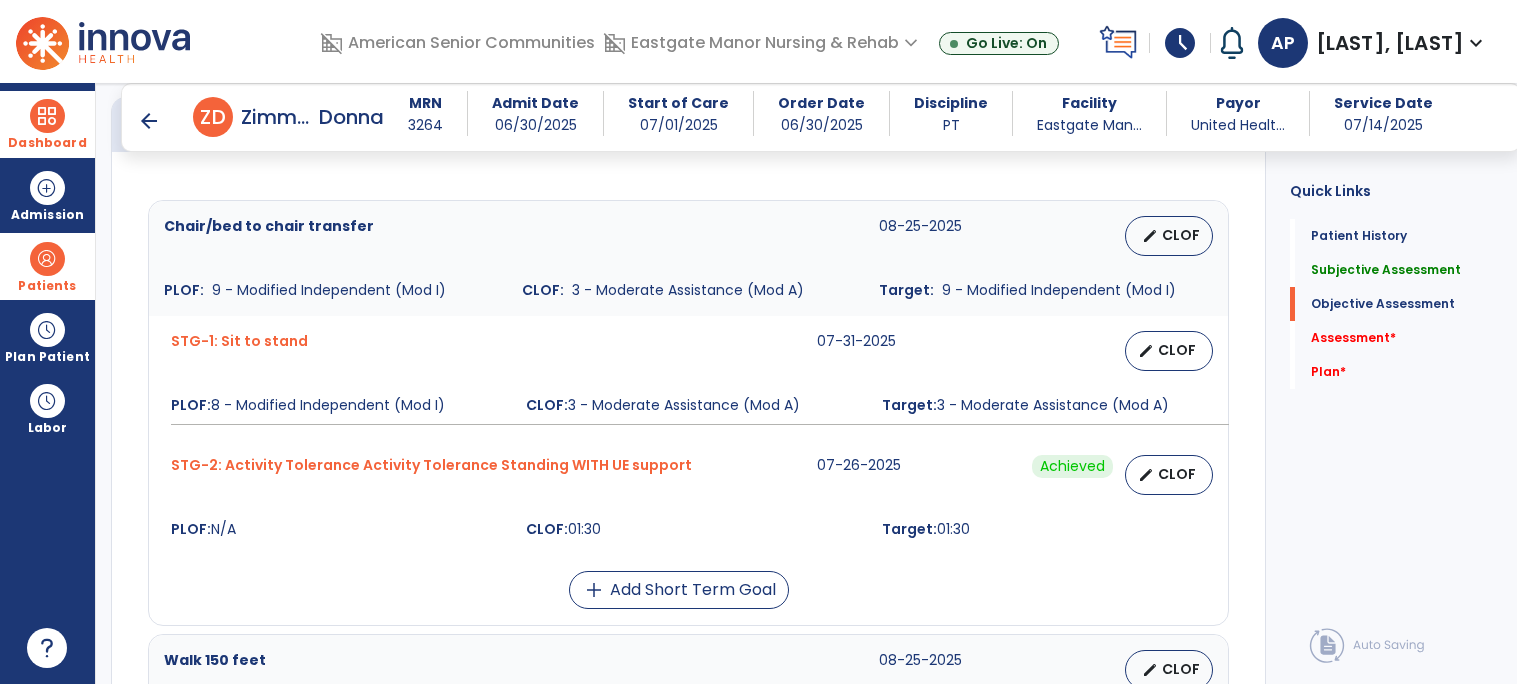 scroll, scrollTop: 768, scrollLeft: 0, axis: vertical 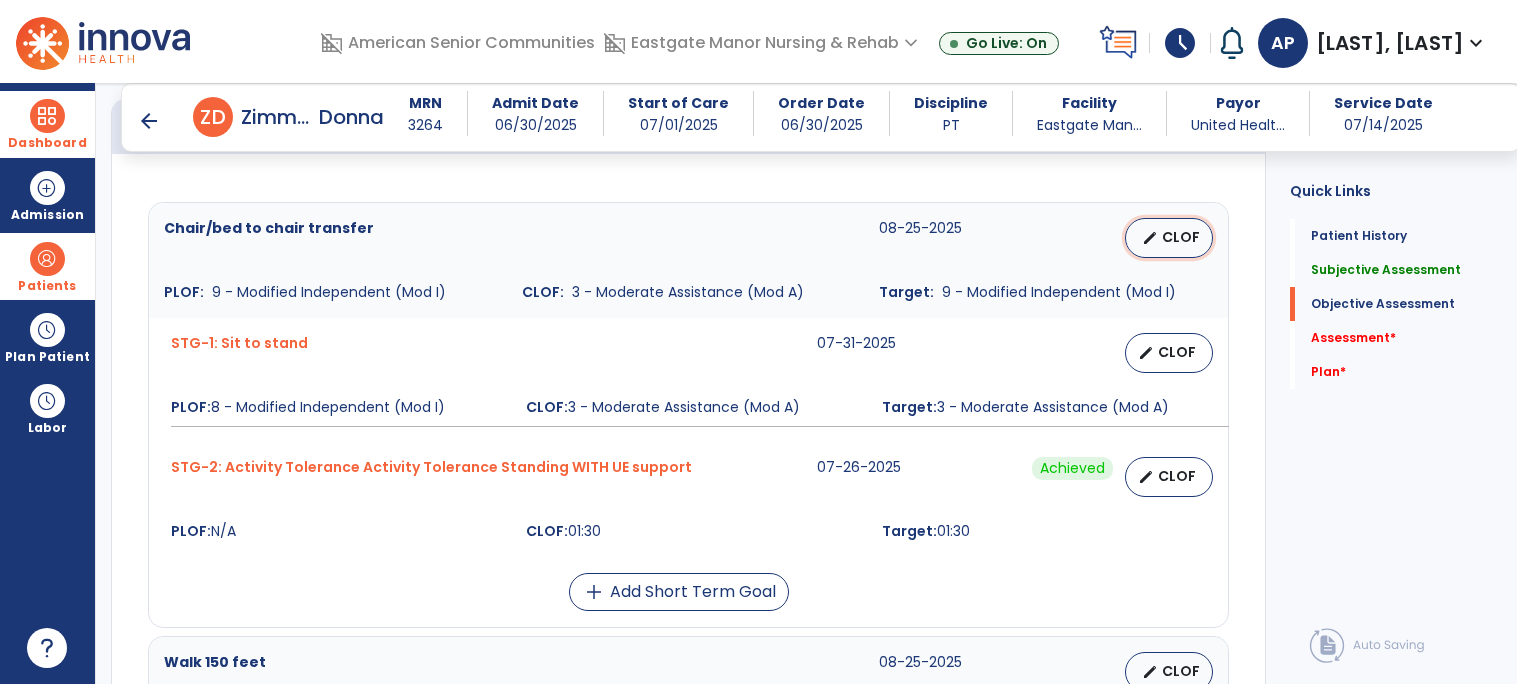 click on "CLOF" at bounding box center (1181, 237) 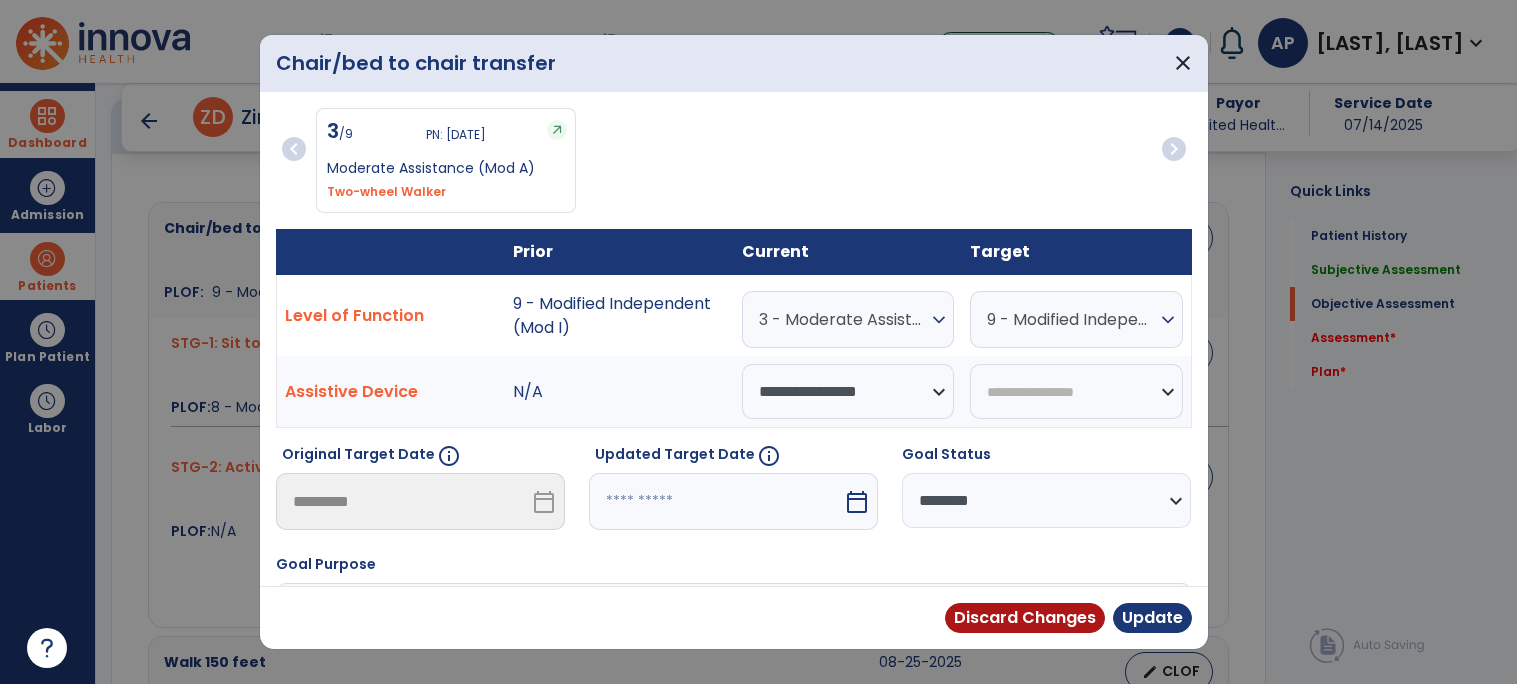 click on "expand_more" at bounding box center (939, 320) 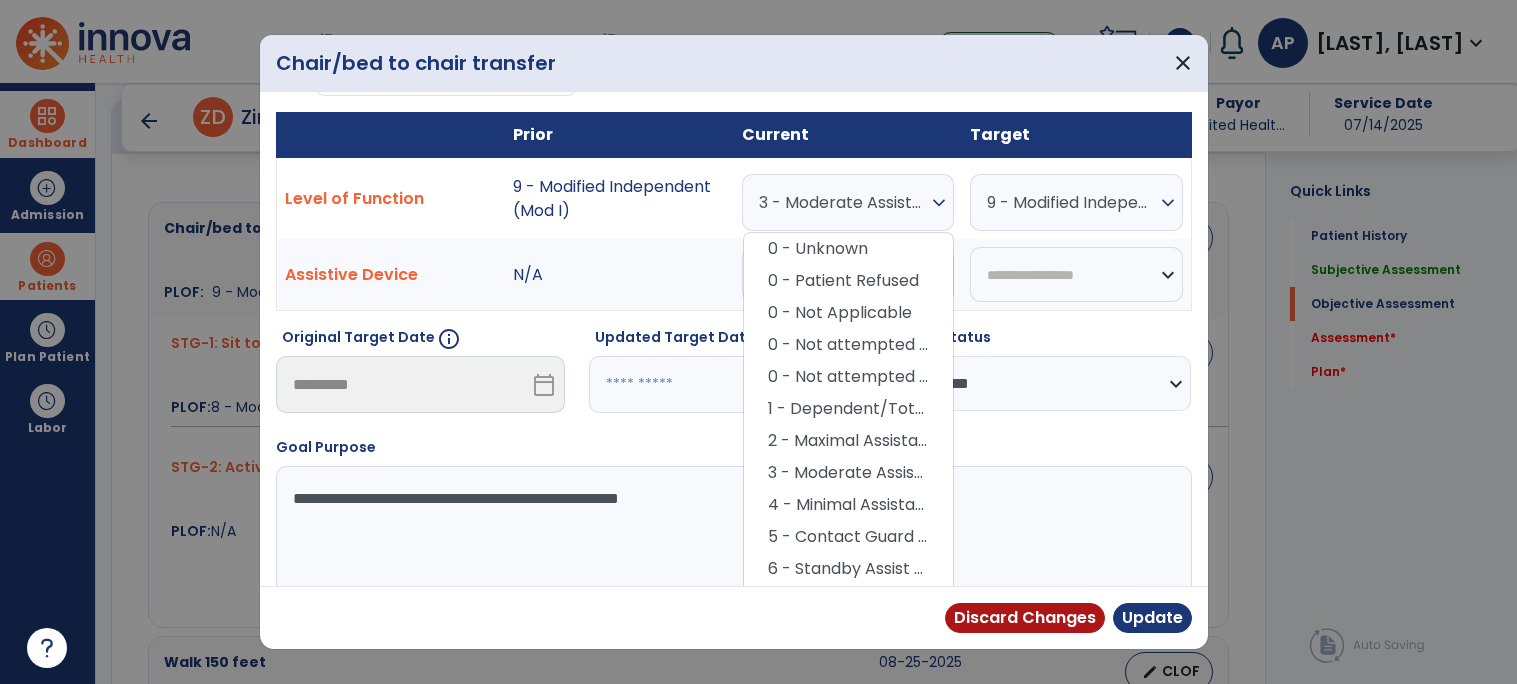 scroll, scrollTop: 117, scrollLeft: 0, axis: vertical 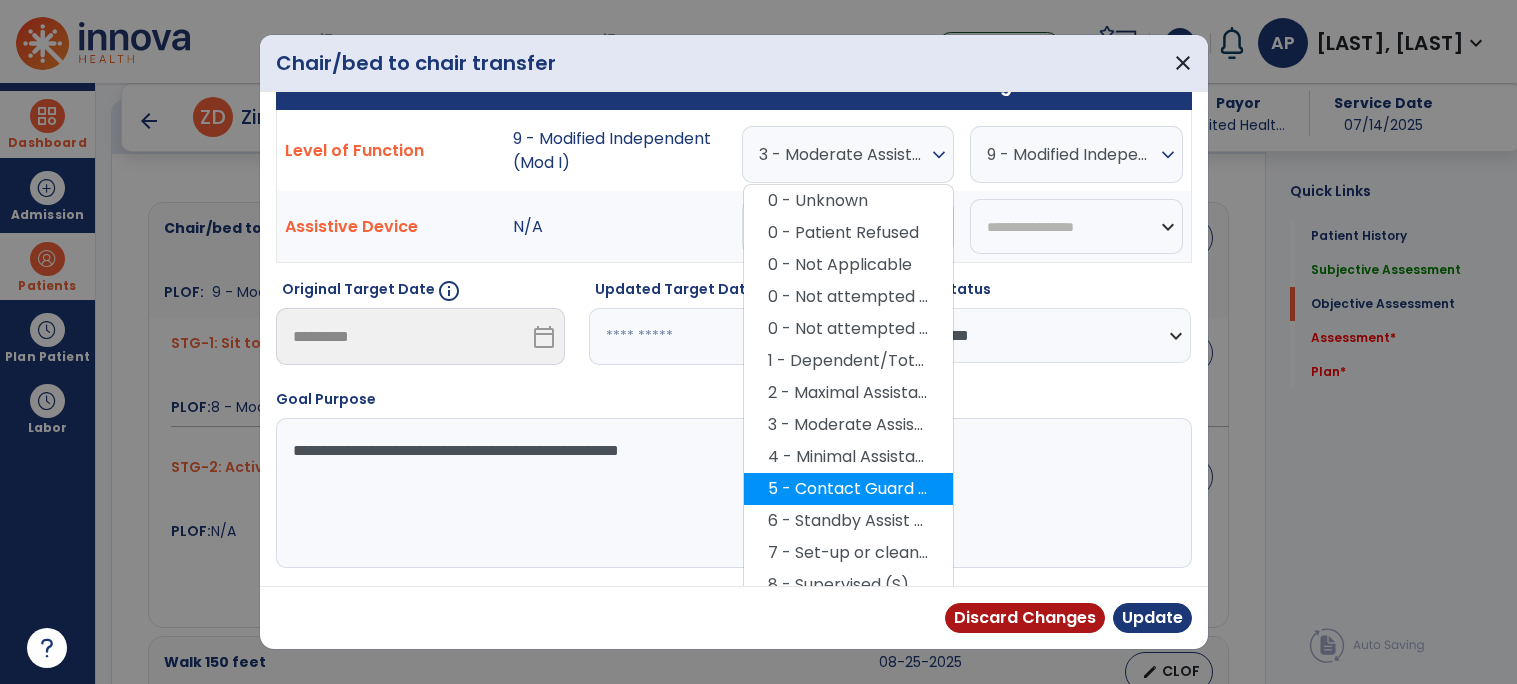 click on "5 - Contact Guard Assistance (CGA)" at bounding box center [848, 489] 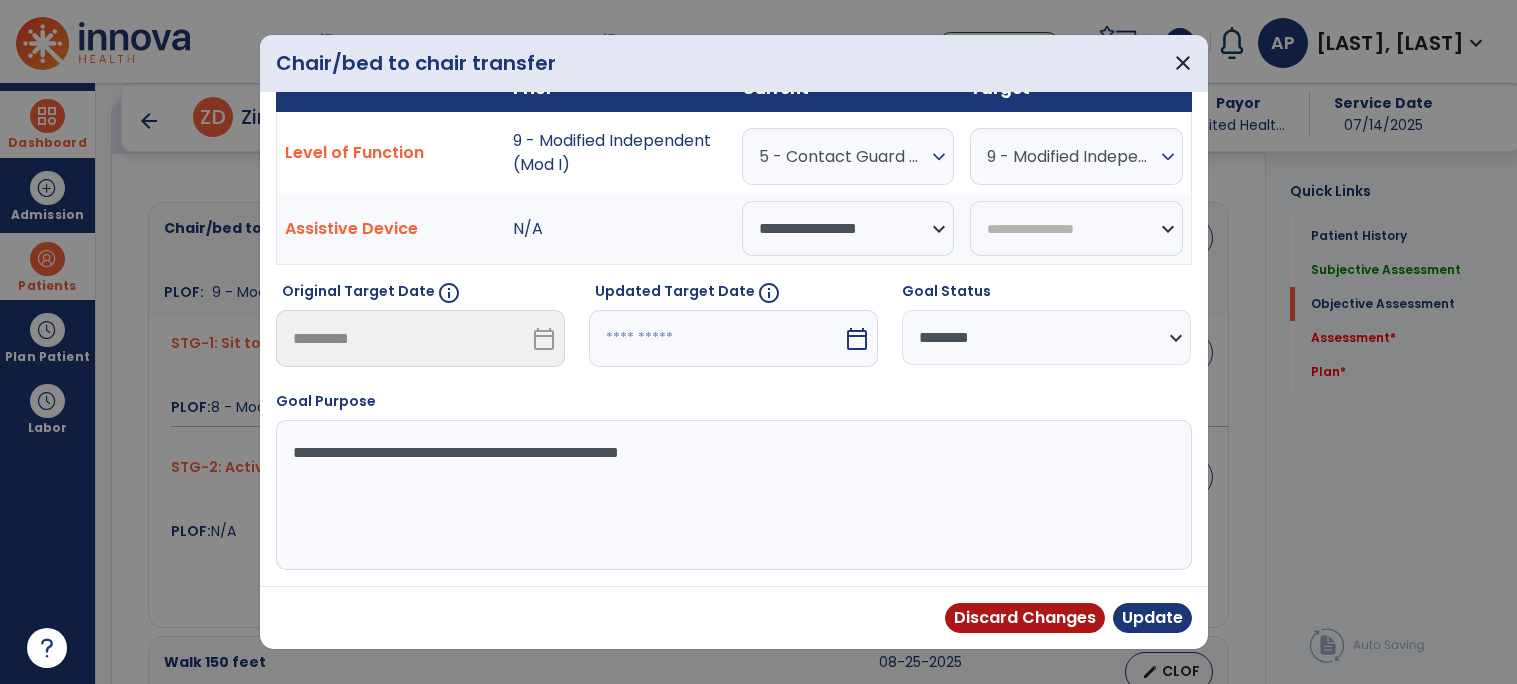 scroll, scrollTop: 164, scrollLeft: 0, axis: vertical 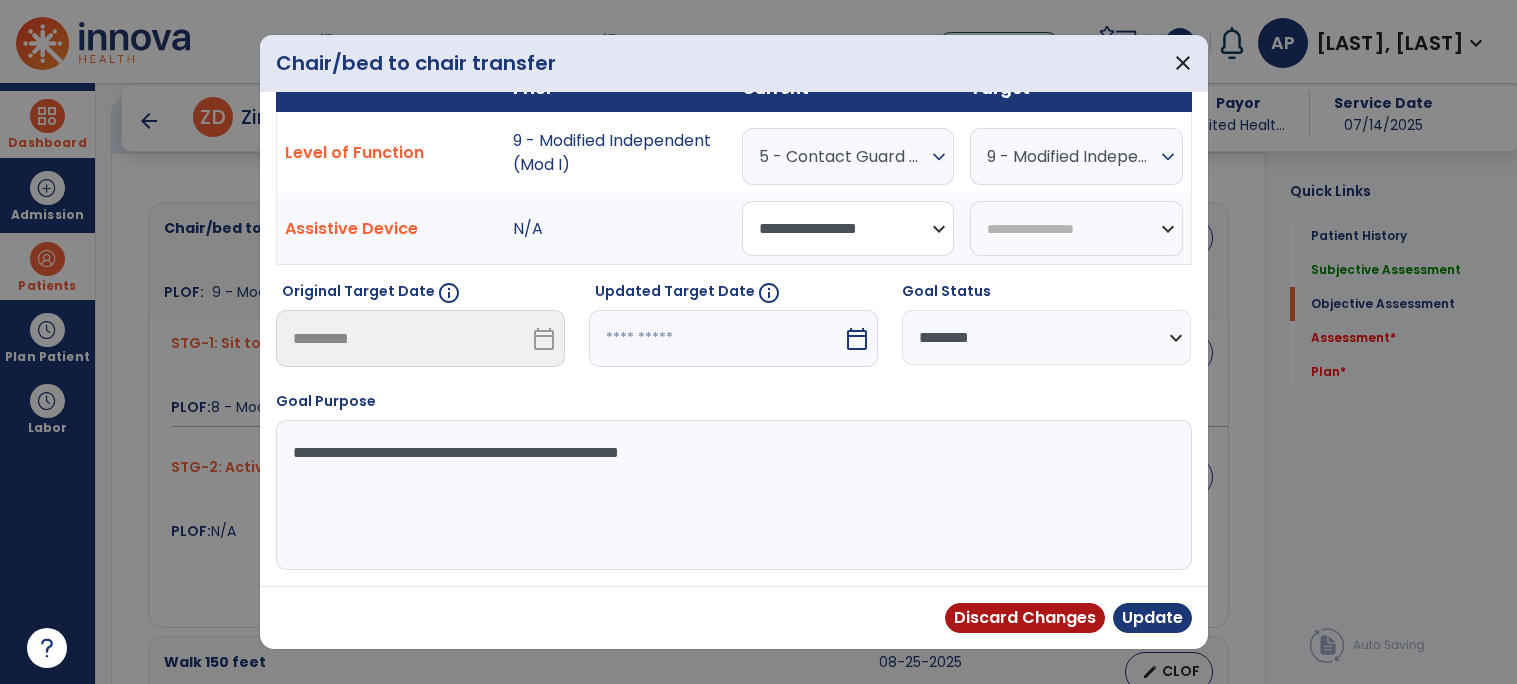 click on "**********" at bounding box center [848, 228] 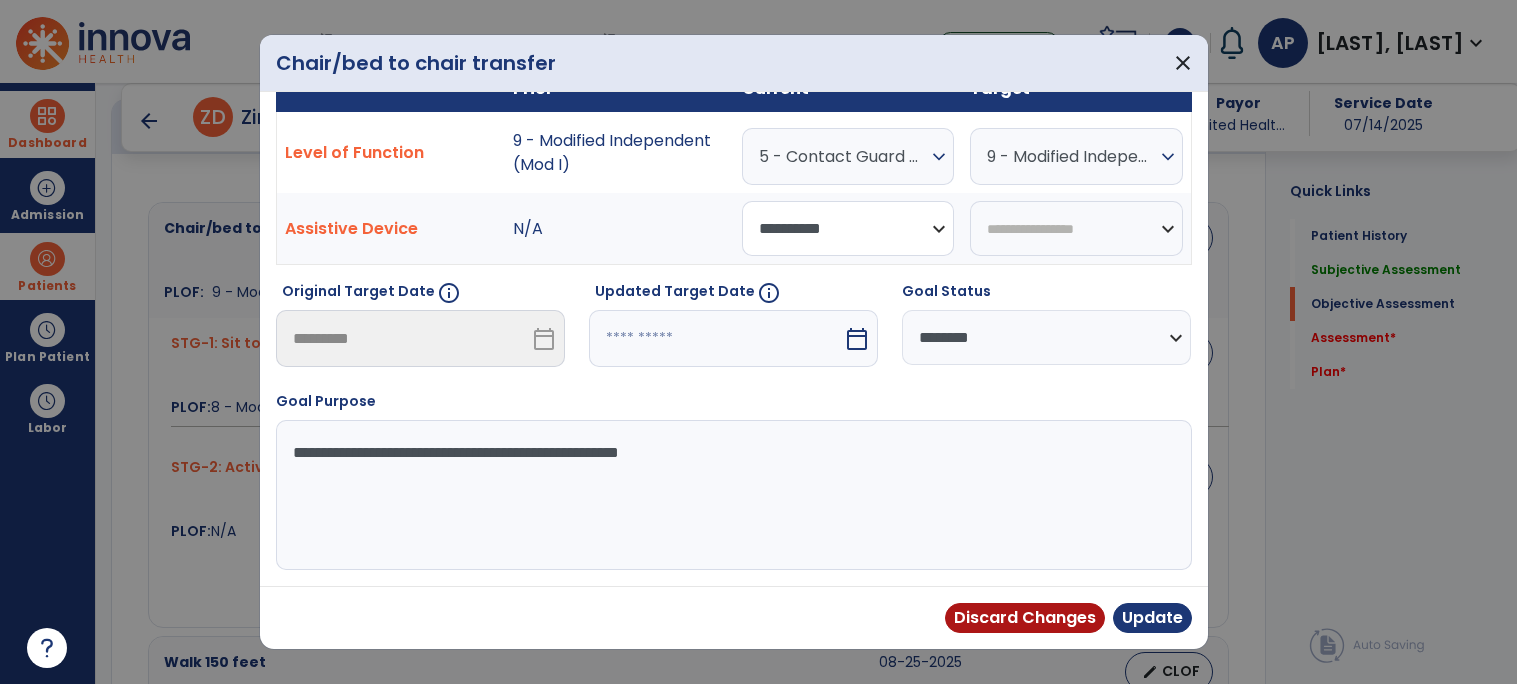click on "**********" at bounding box center [848, 228] 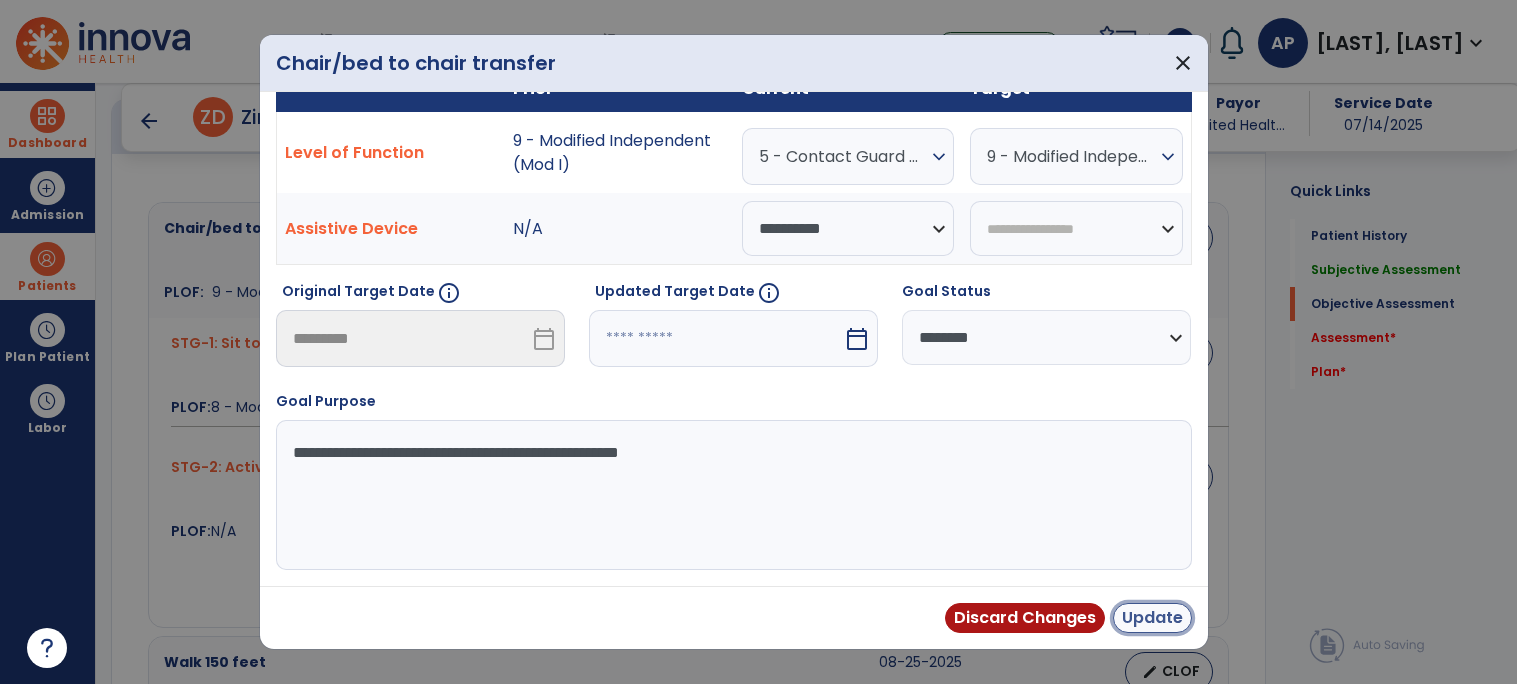 click on "Update" at bounding box center (1152, 618) 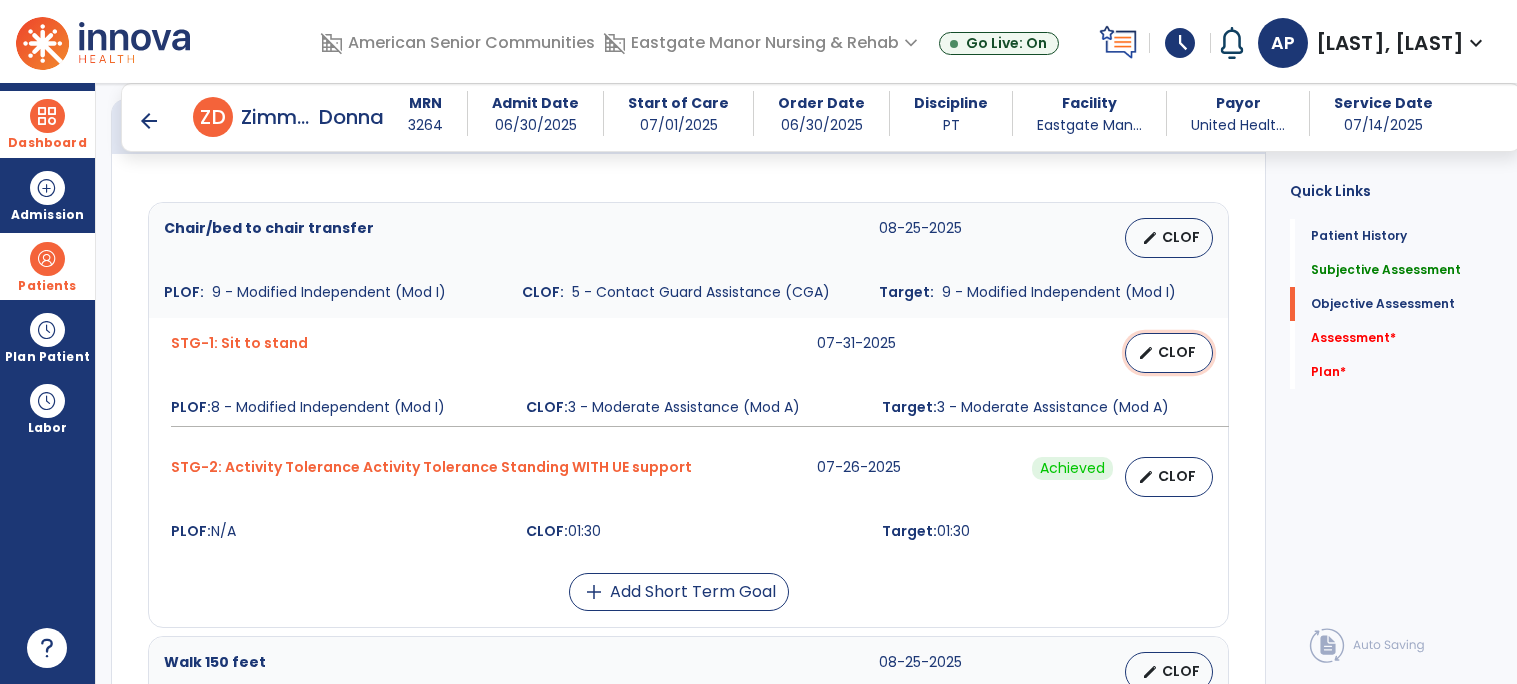 click on "CLOF" at bounding box center (1177, 352) 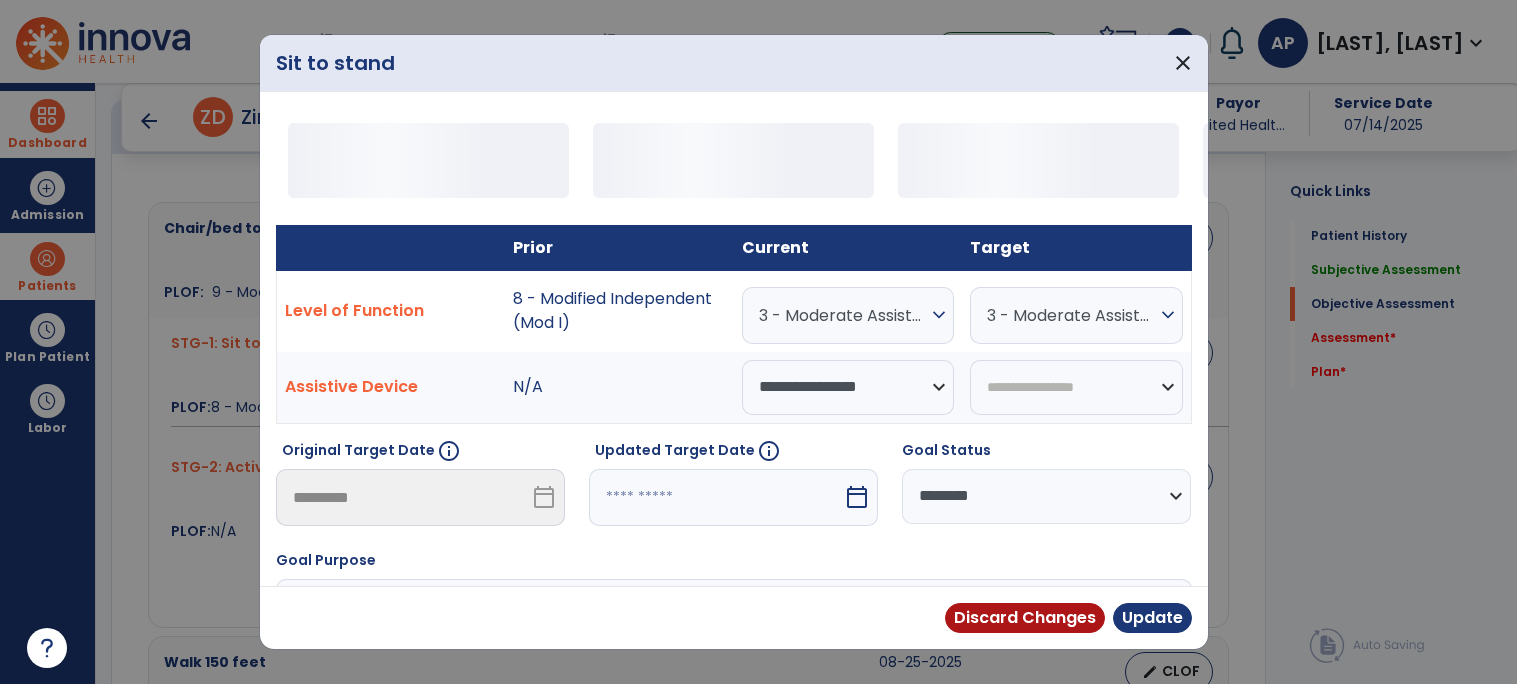 click on "3 - Moderate Assistance (Mod A)" at bounding box center [843, 315] 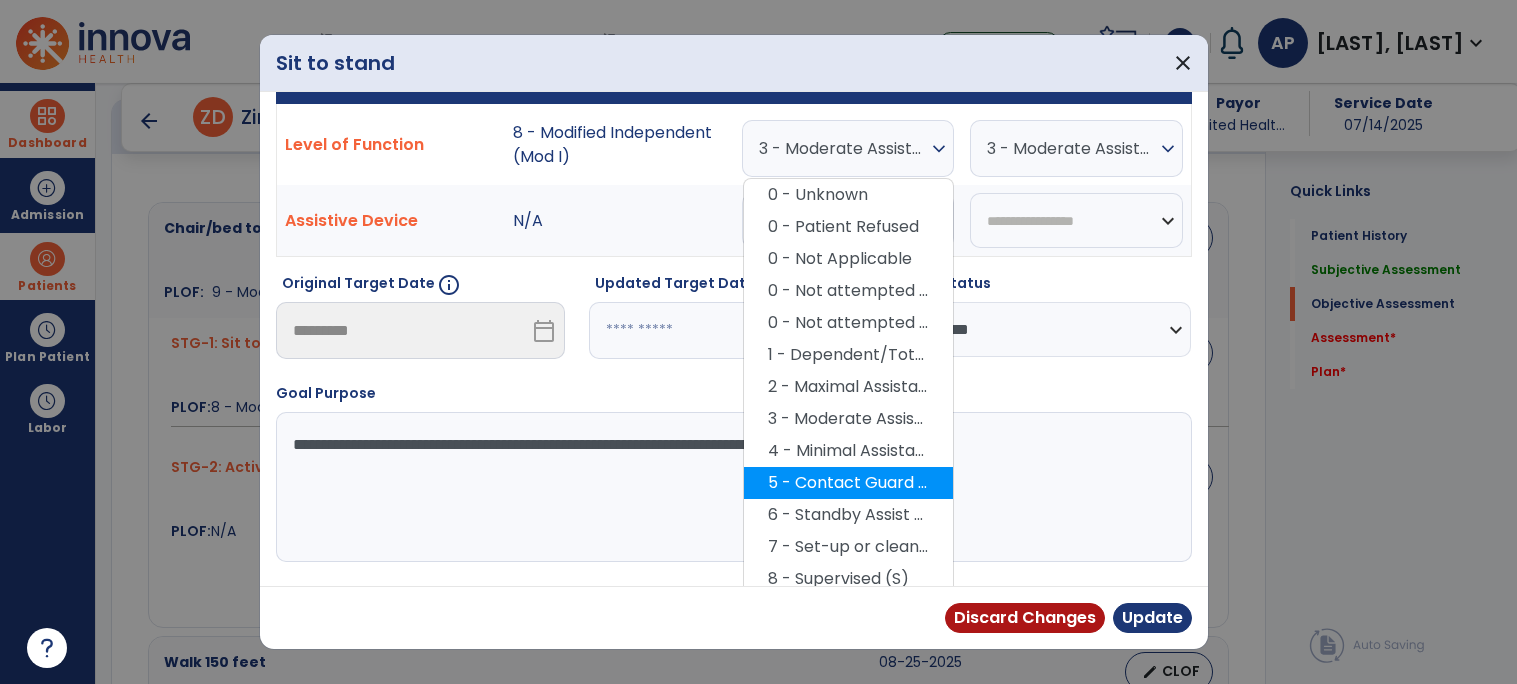 click on "5 - Contact Guard Assistance (CGA)" at bounding box center [848, 483] 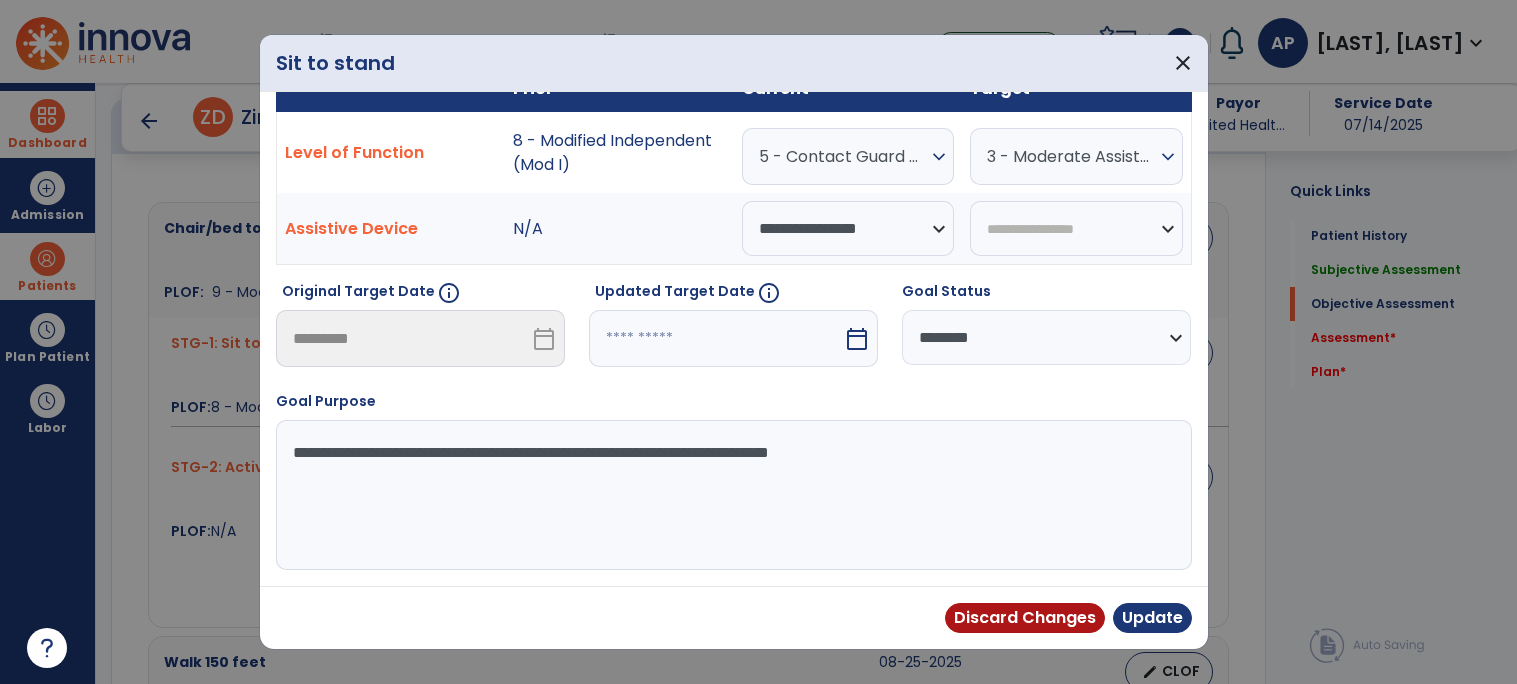 scroll, scrollTop: 164, scrollLeft: 0, axis: vertical 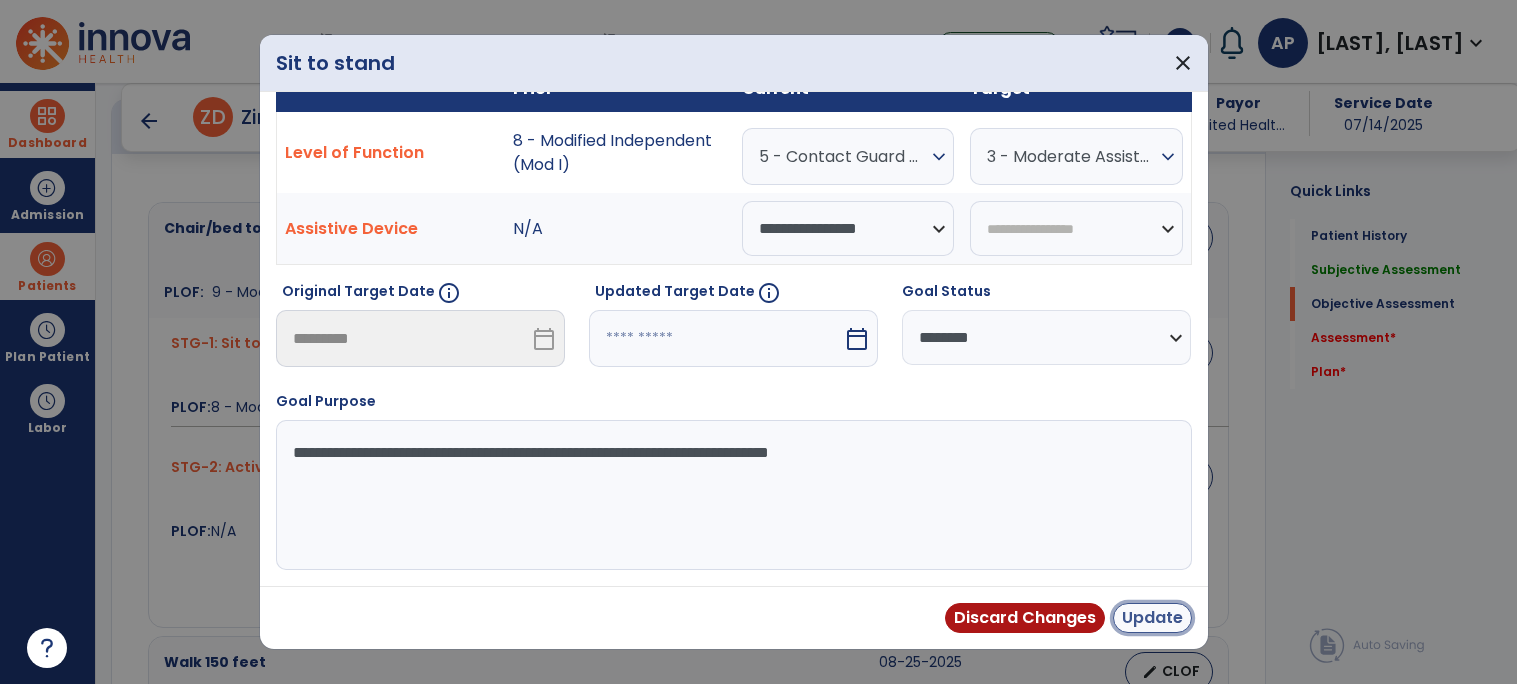 click on "Update" at bounding box center (1152, 618) 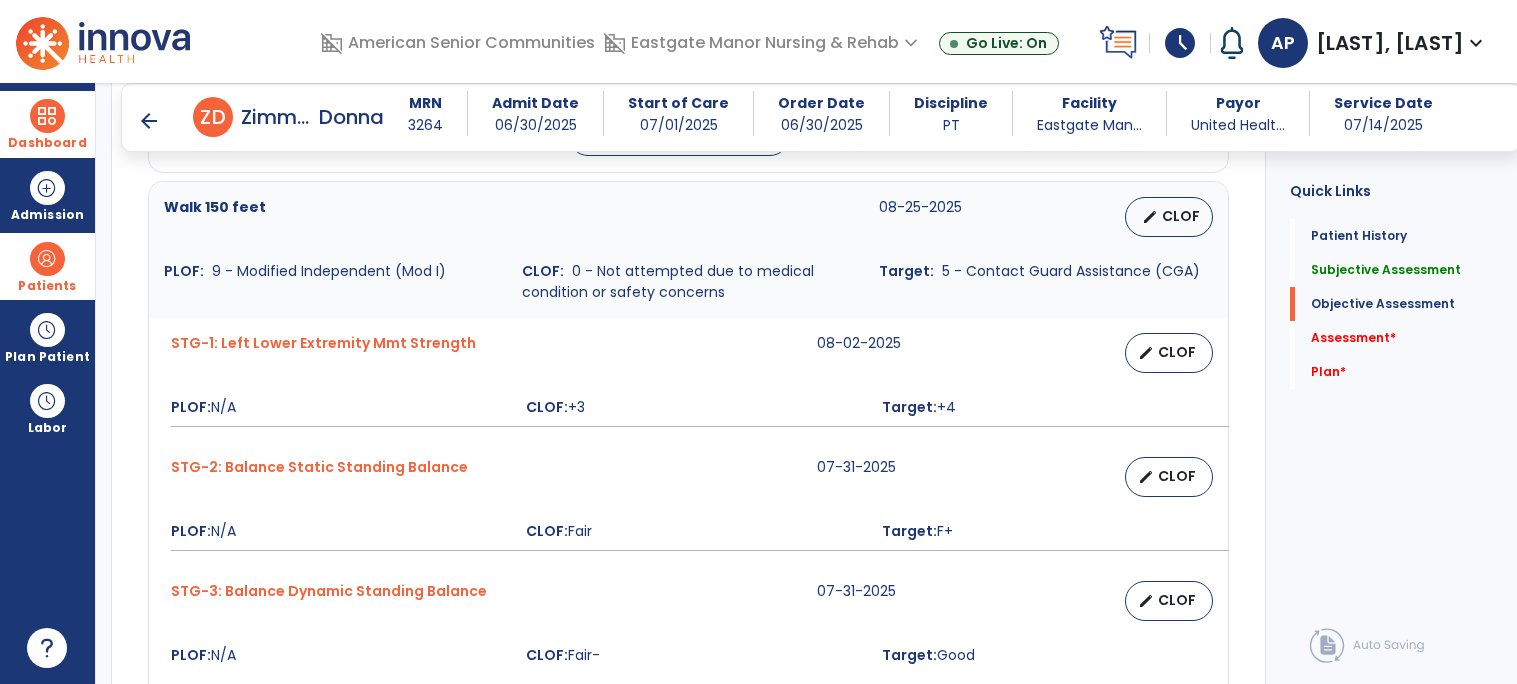 scroll, scrollTop: 1226, scrollLeft: 0, axis: vertical 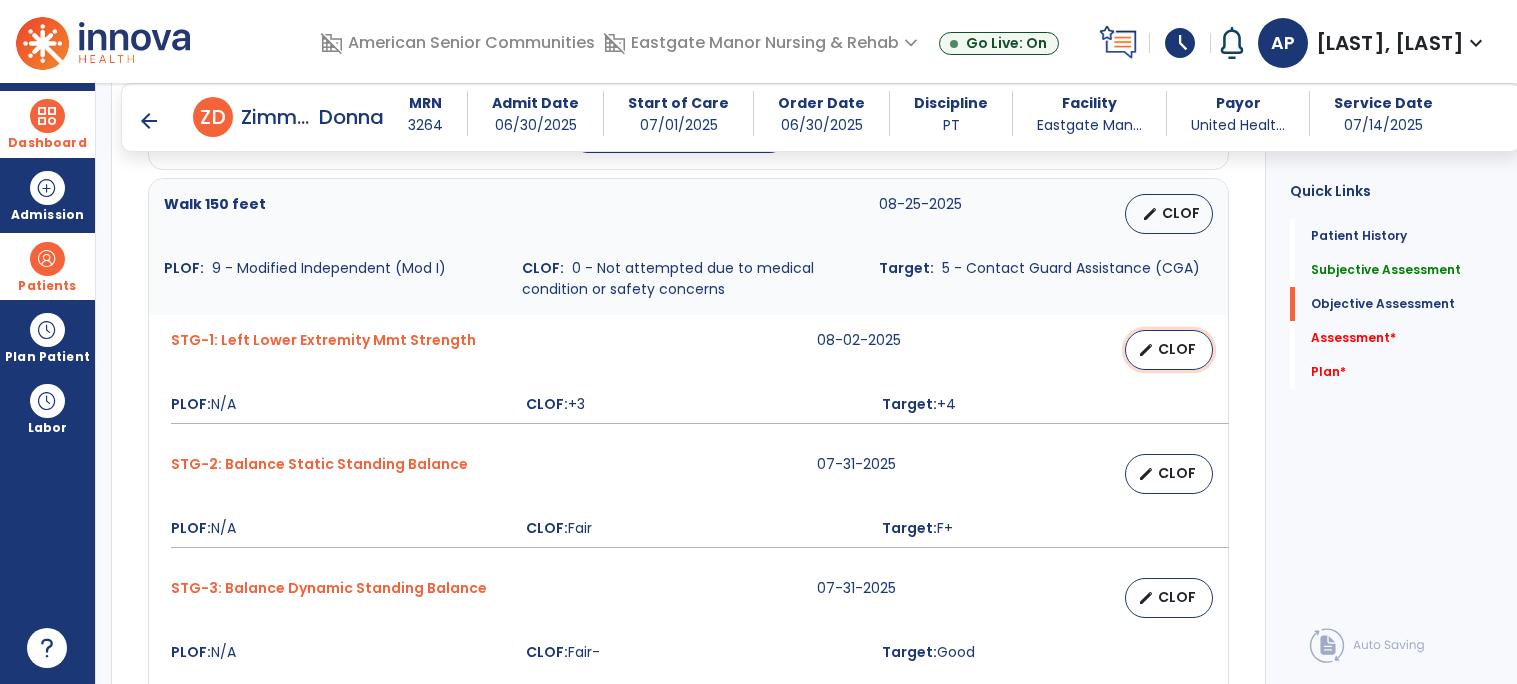 click on "CLOF" at bounding box center [1177, 349] 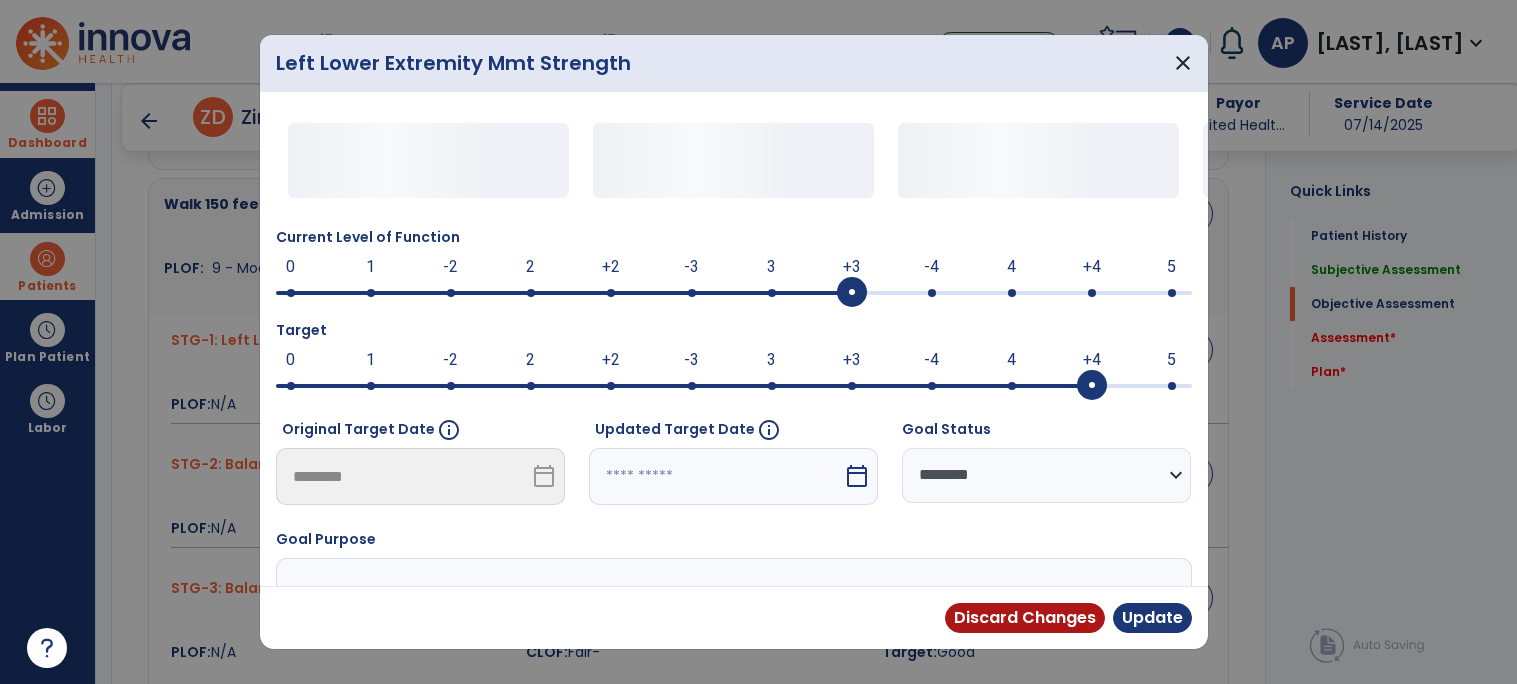 click at bounding box center (734, 293) 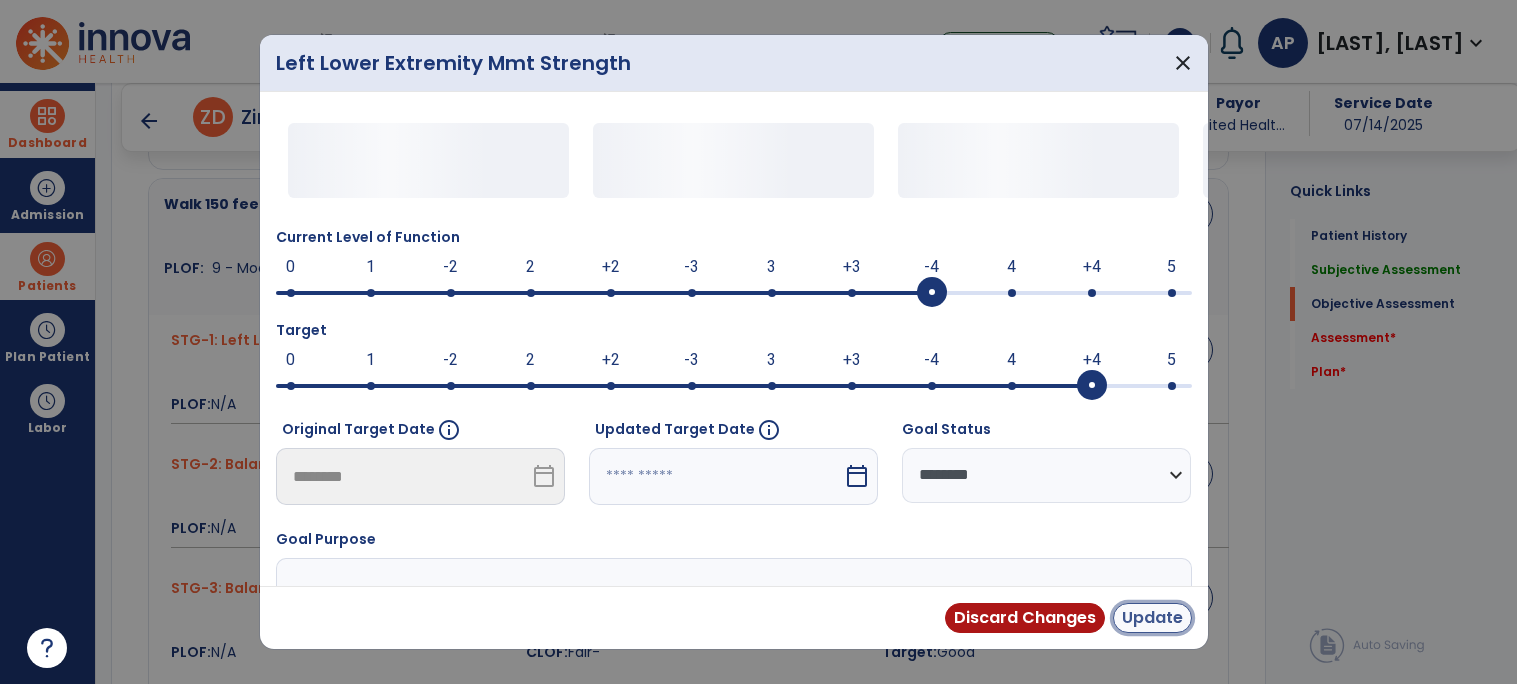 click on "Update" at bounding box center [1152, 618] 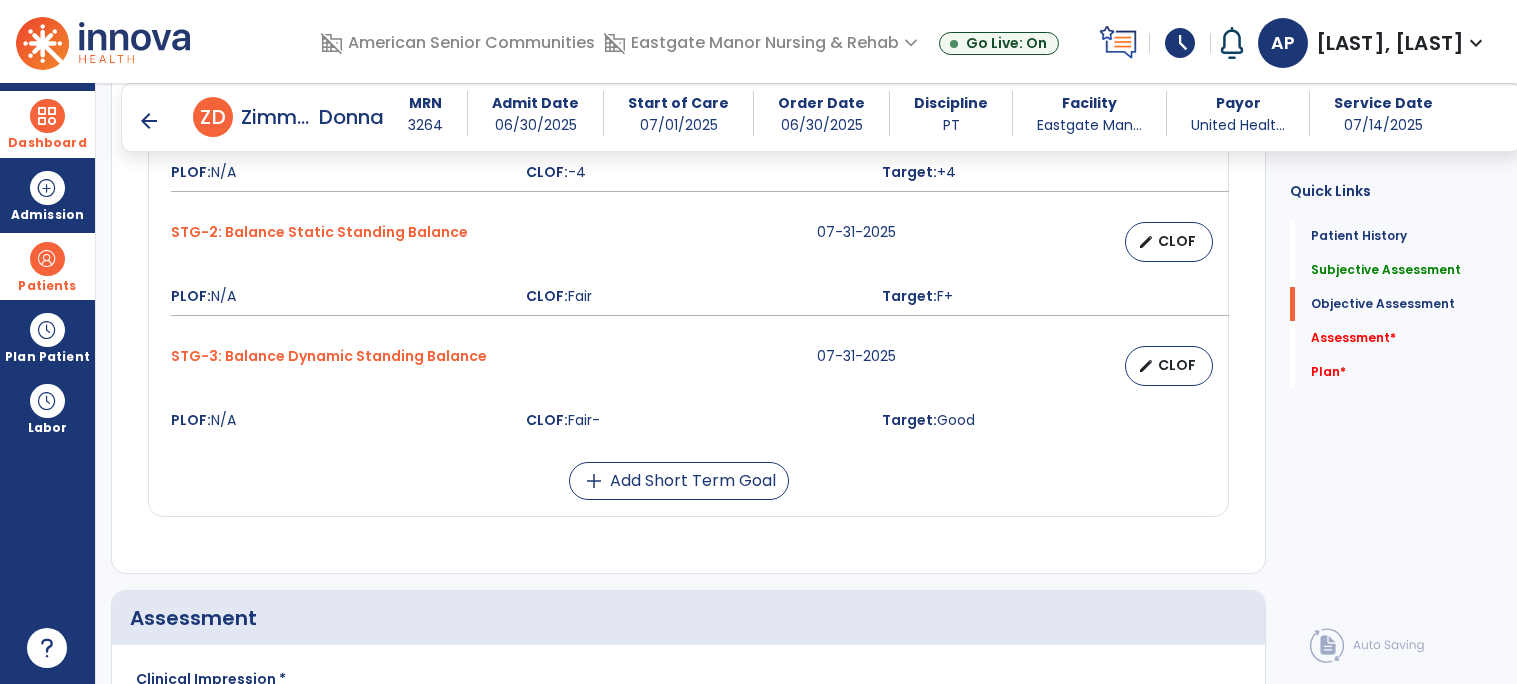 scroll, scrollTop: 1451, scrollLeft: 0, axis: vertical 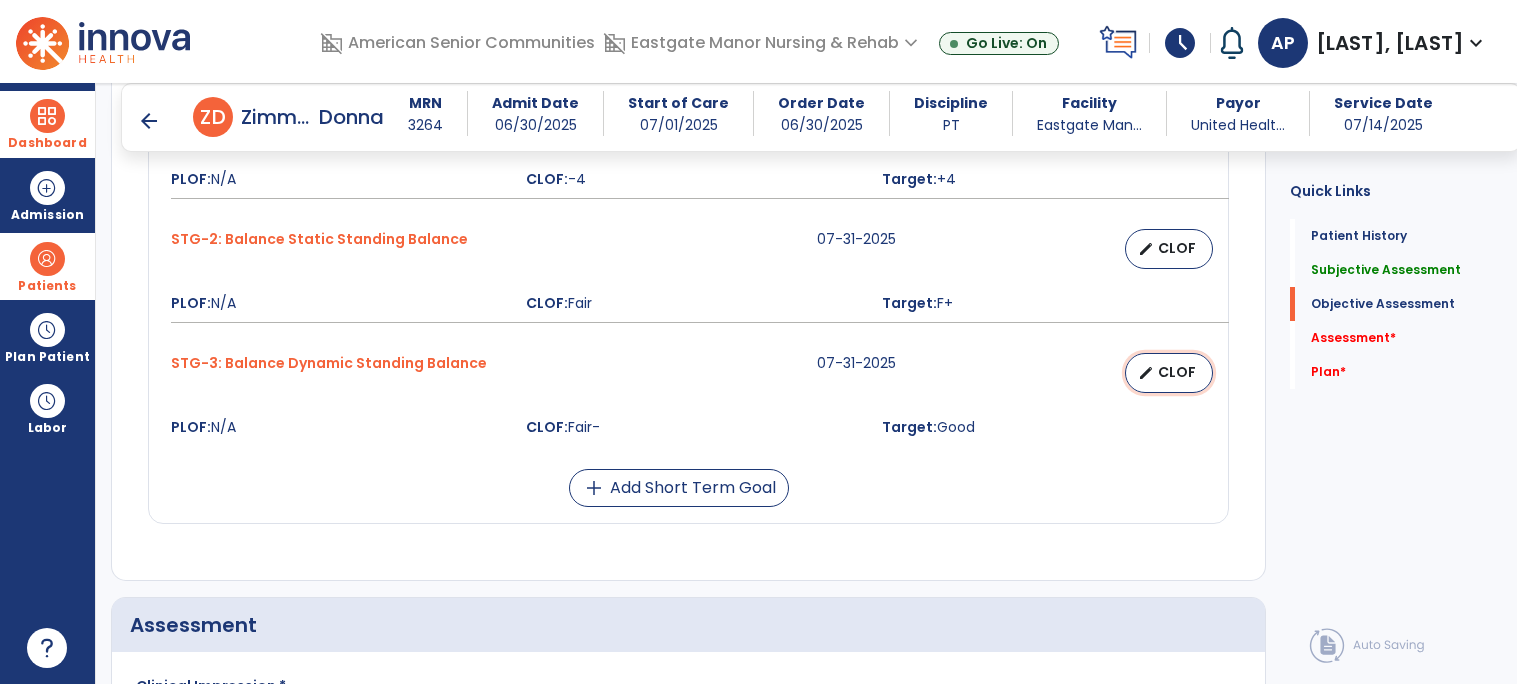 click on "CLOF" at bounding box center (1177, 372) 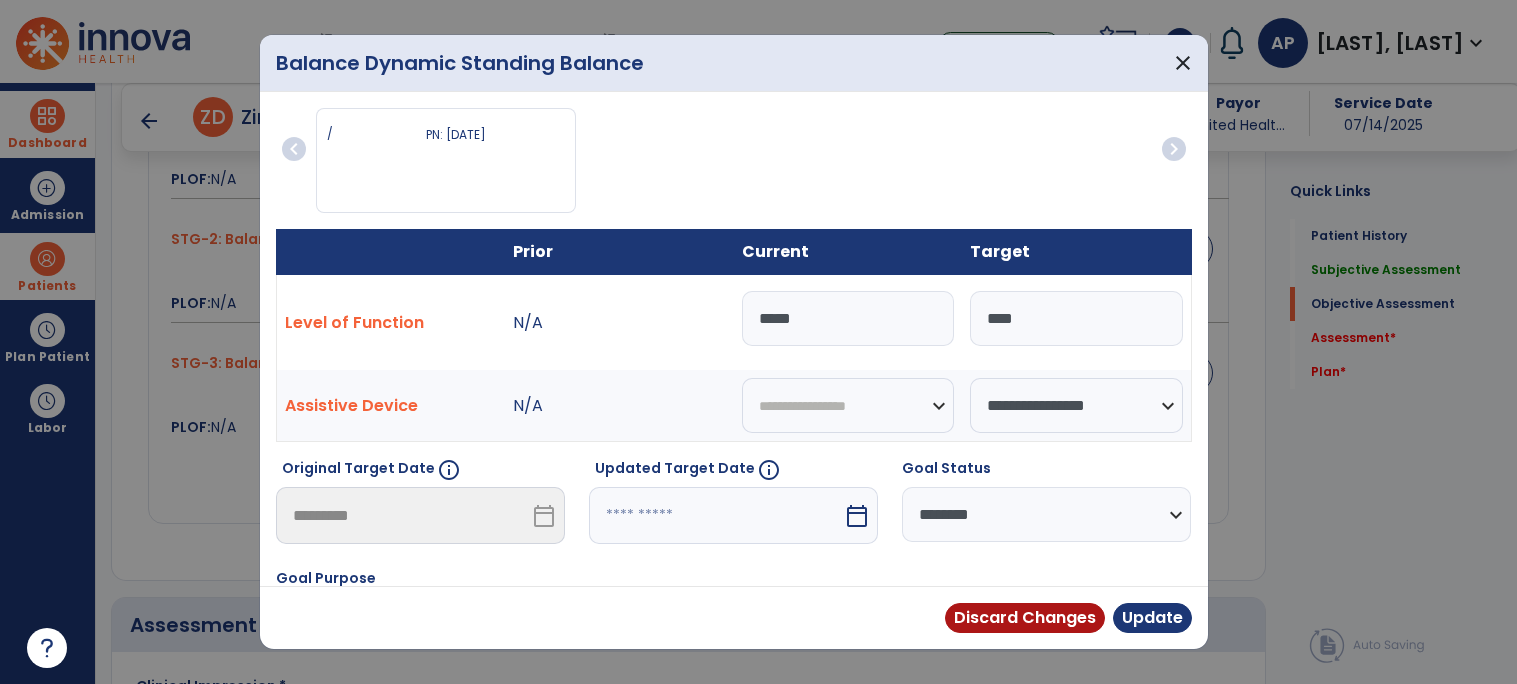 click on "*****" at bounding box center [848, 318] 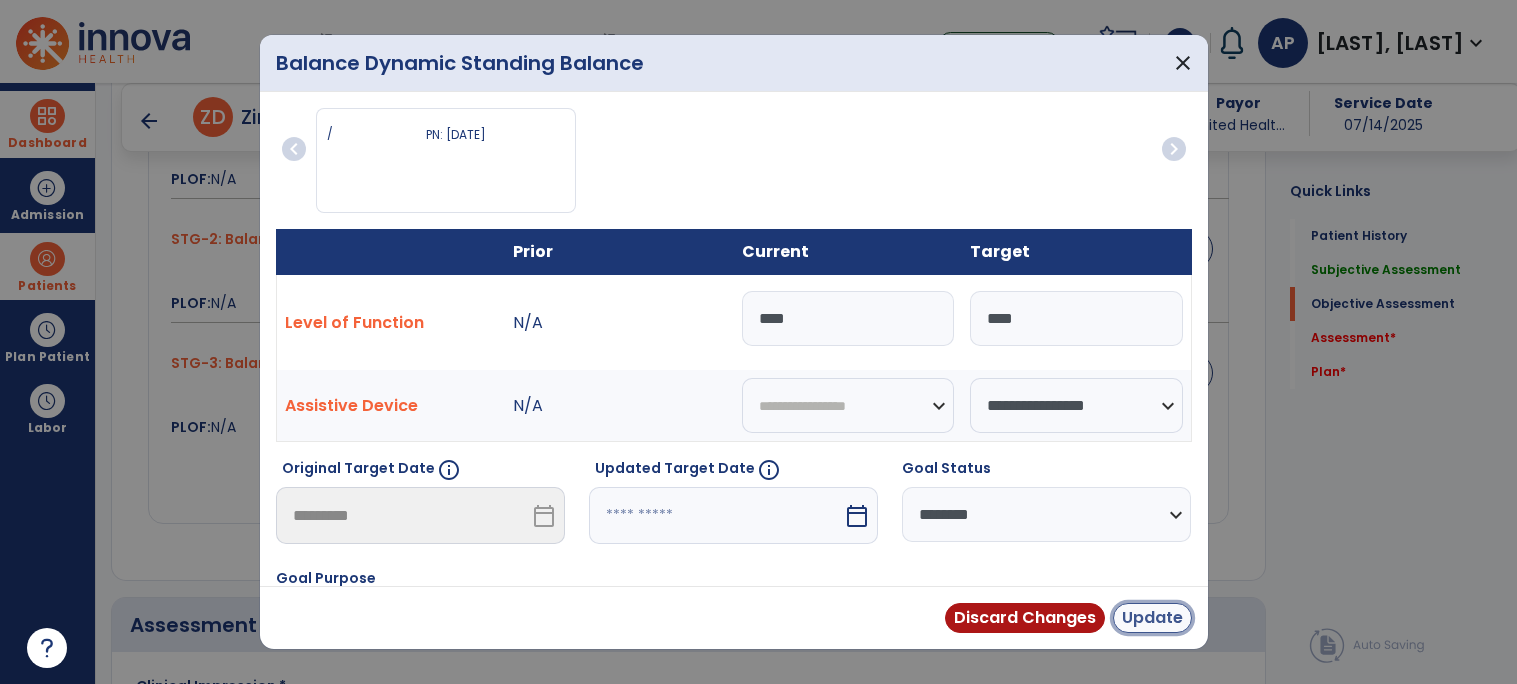 click on "Update" at bounding box center [1152, 618] 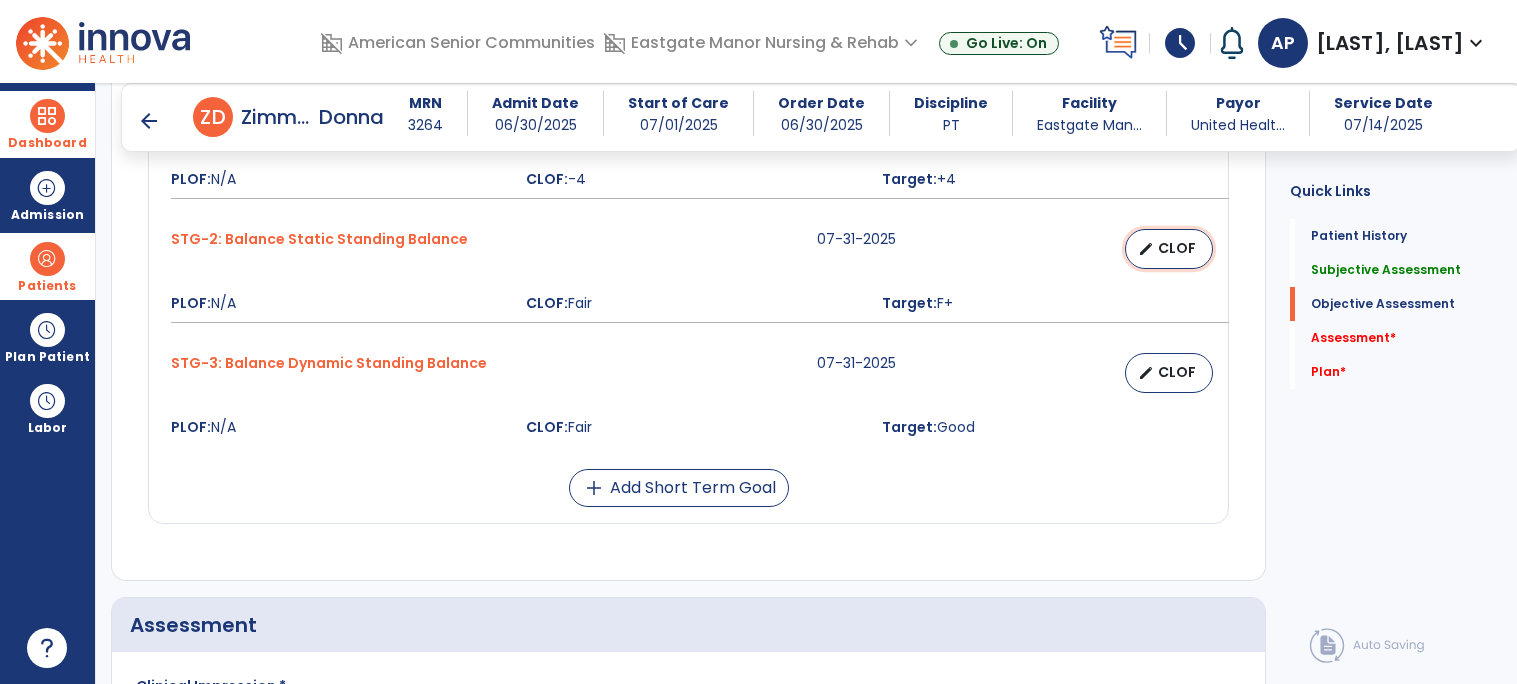 click on "CLOF" at bounding box center (1177, 248) 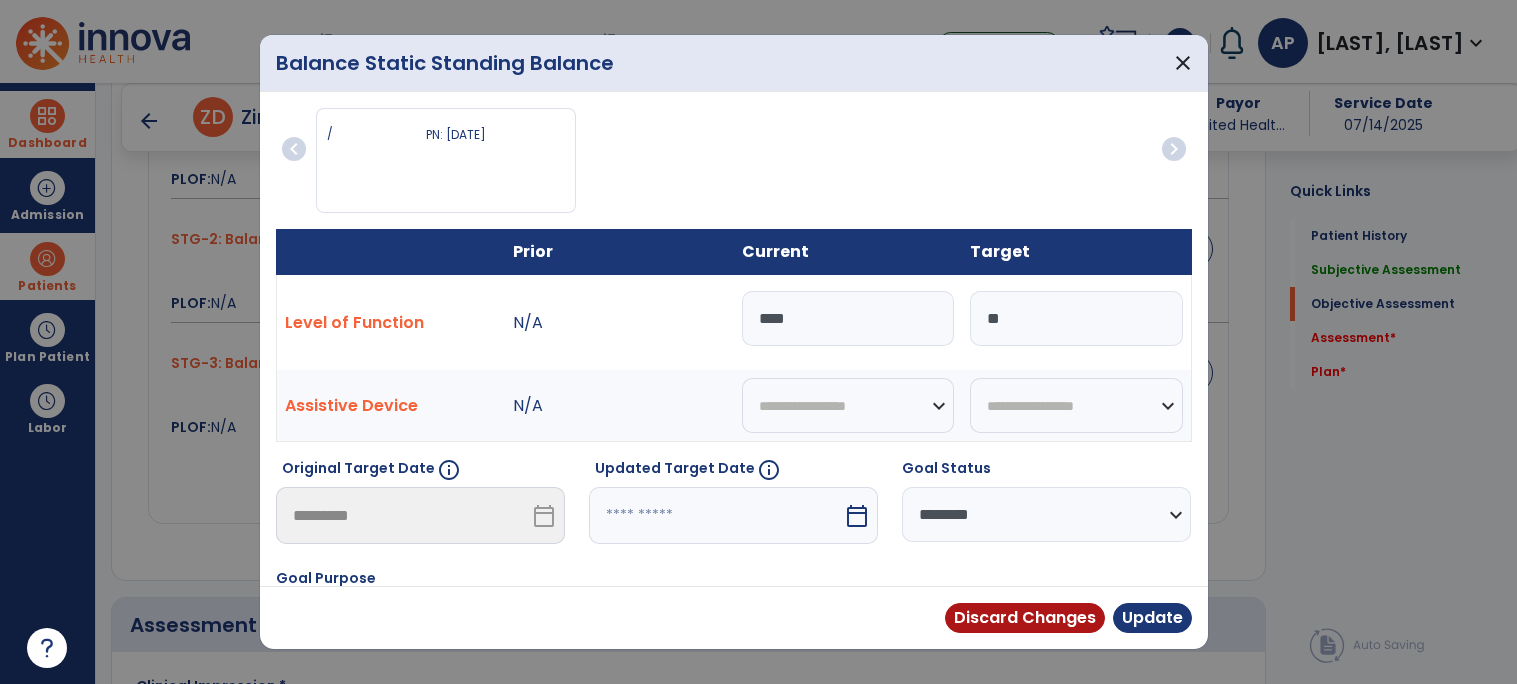 click on "****" at bounding box center (848, 318) 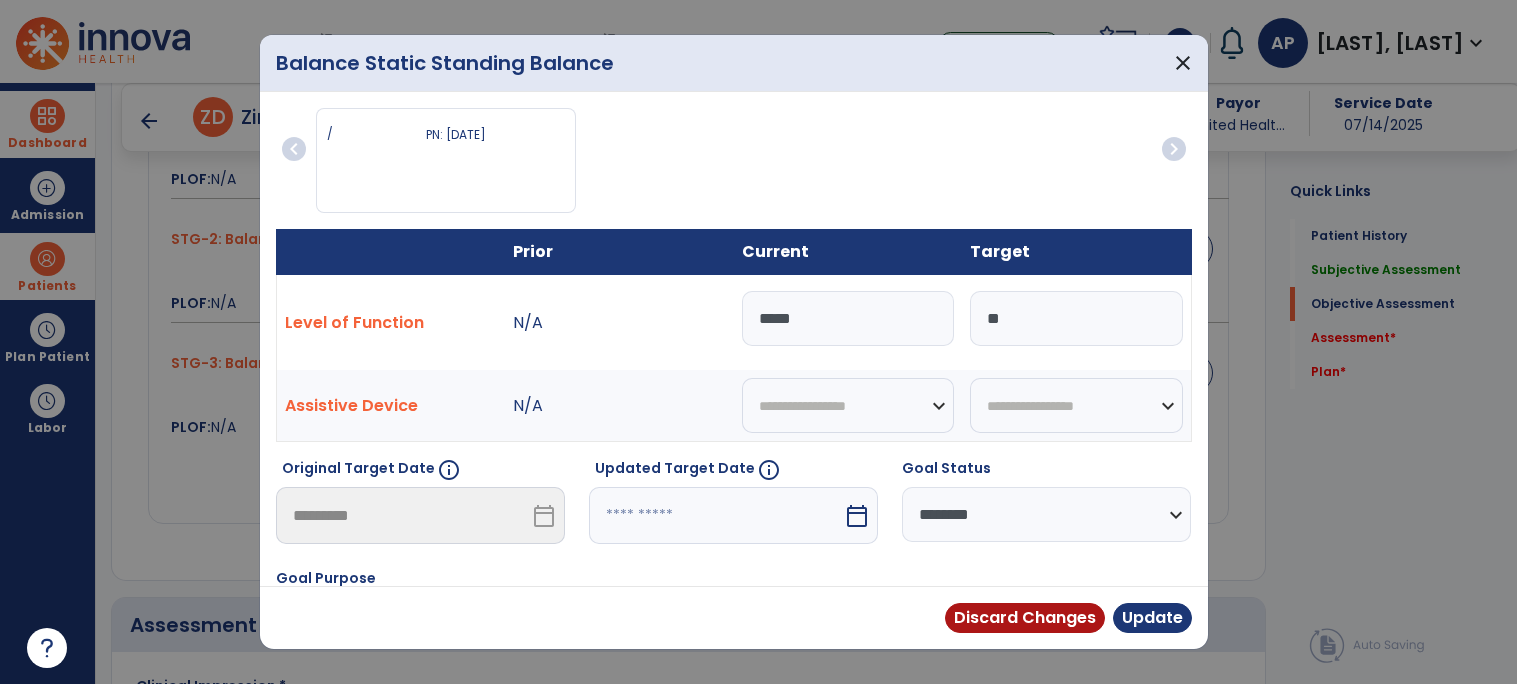 type on "*****" 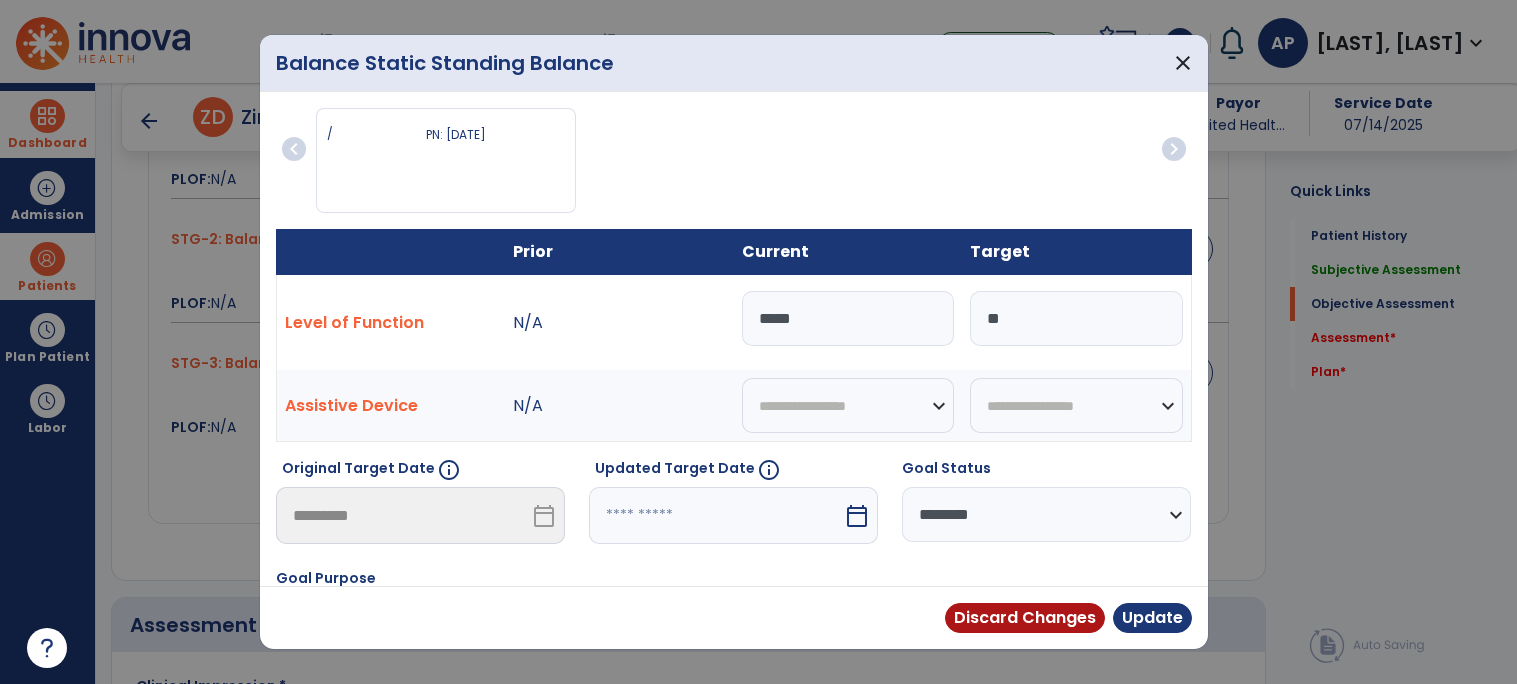 click on "**********" at bounding box center [1046, 514] 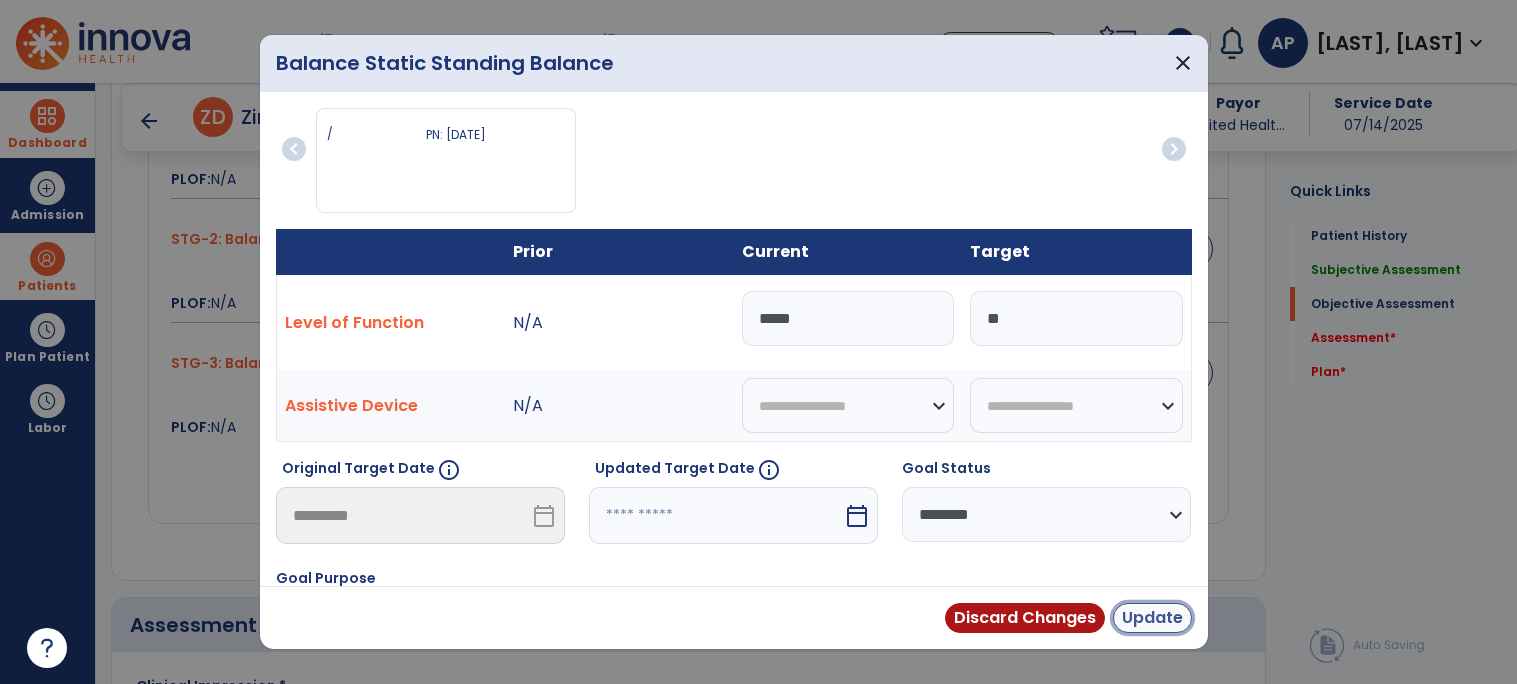 click on "Update" at bounding box center [1152, 618] 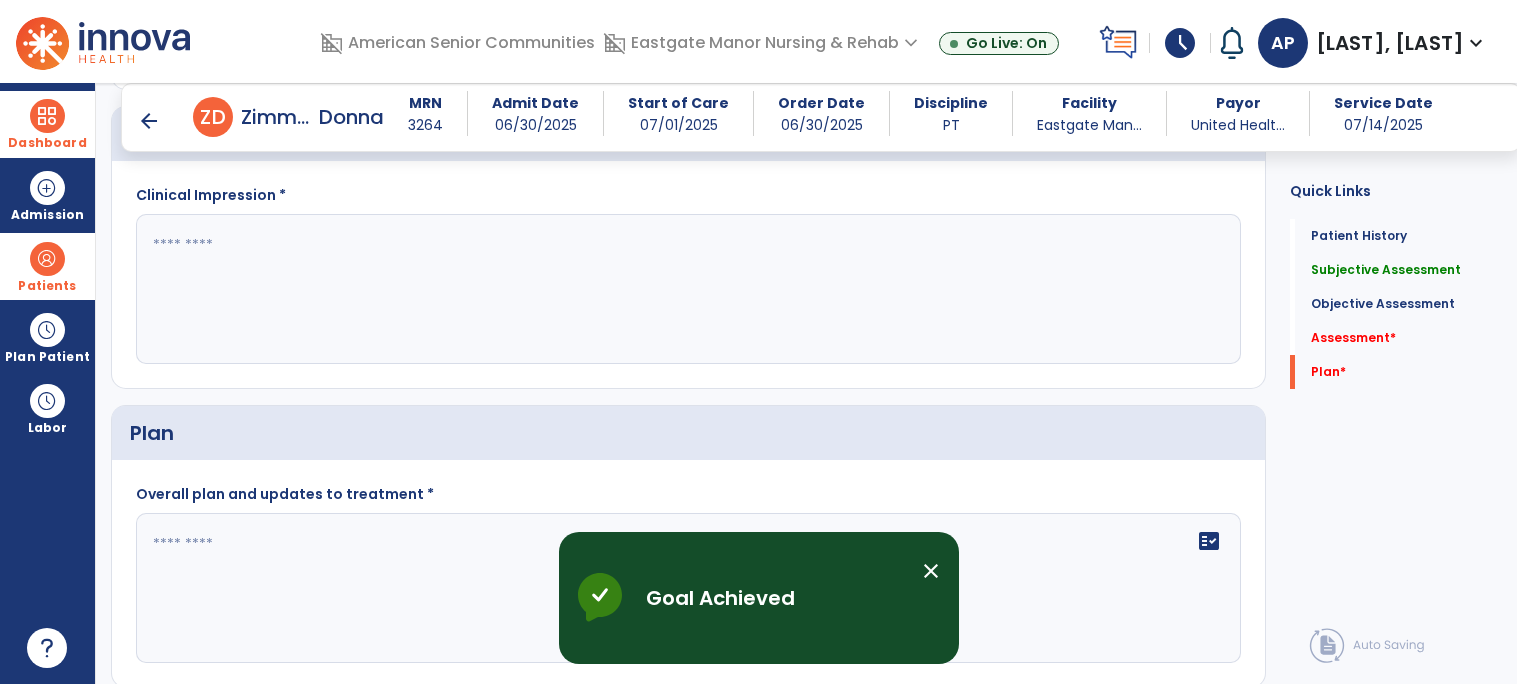 scroll, scrollTop: 1943, scrollLeft: 0, axis: vertical 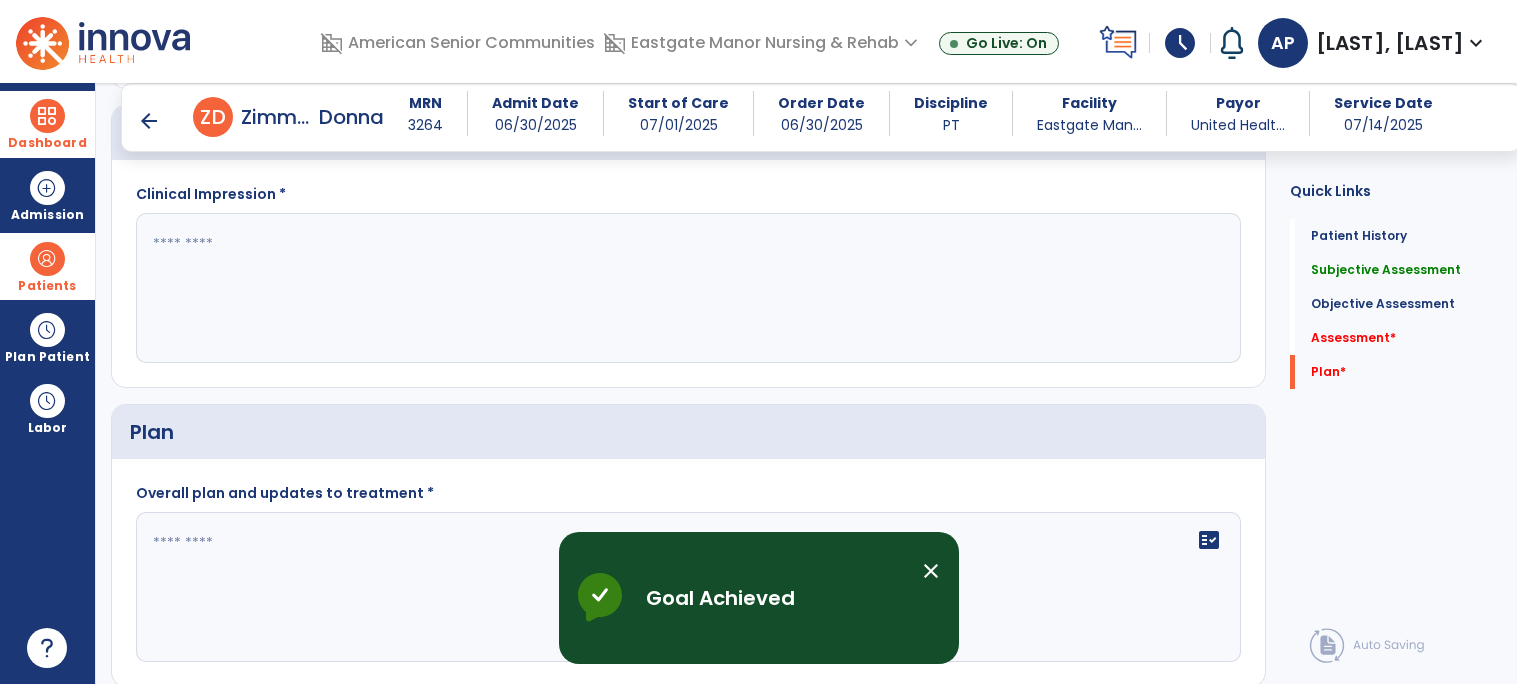 click 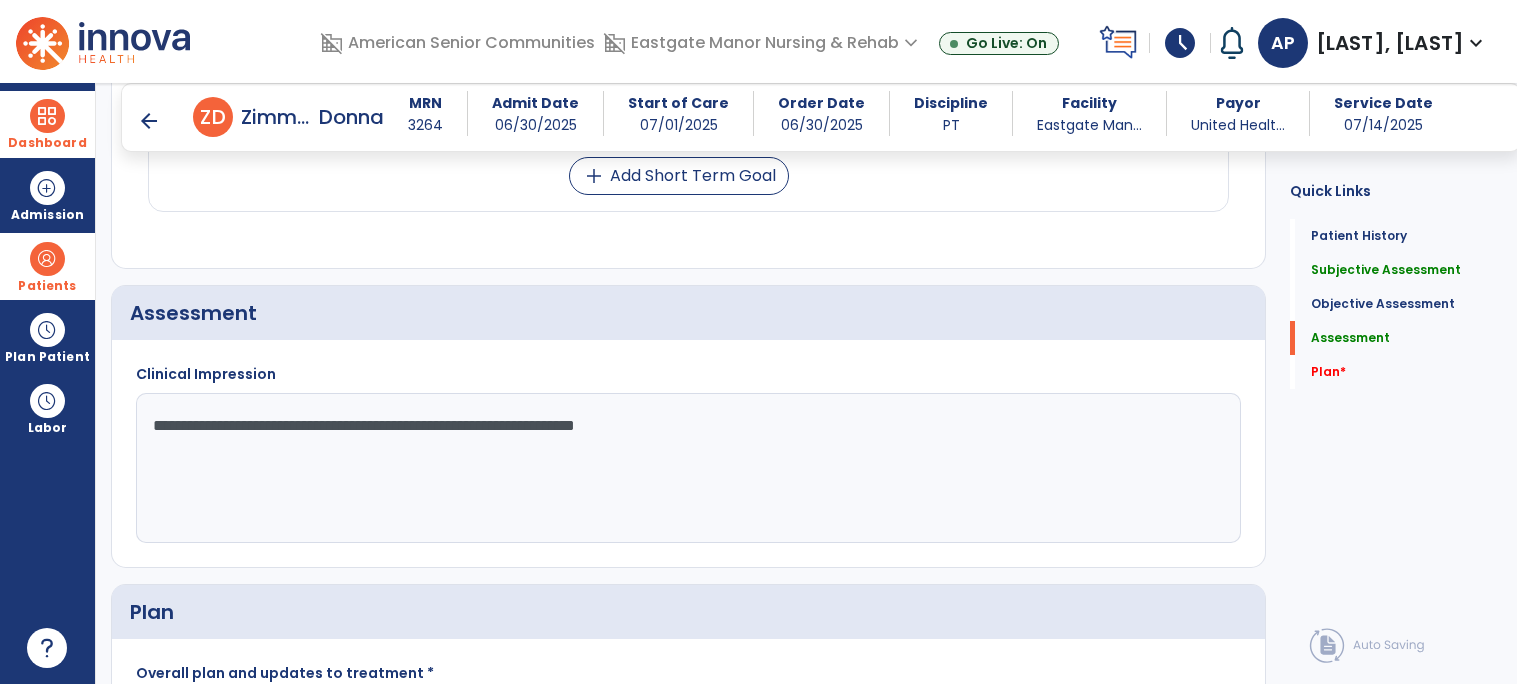 scroll, scrollTop: 1774, scrollLeft: 0, axis: vertical 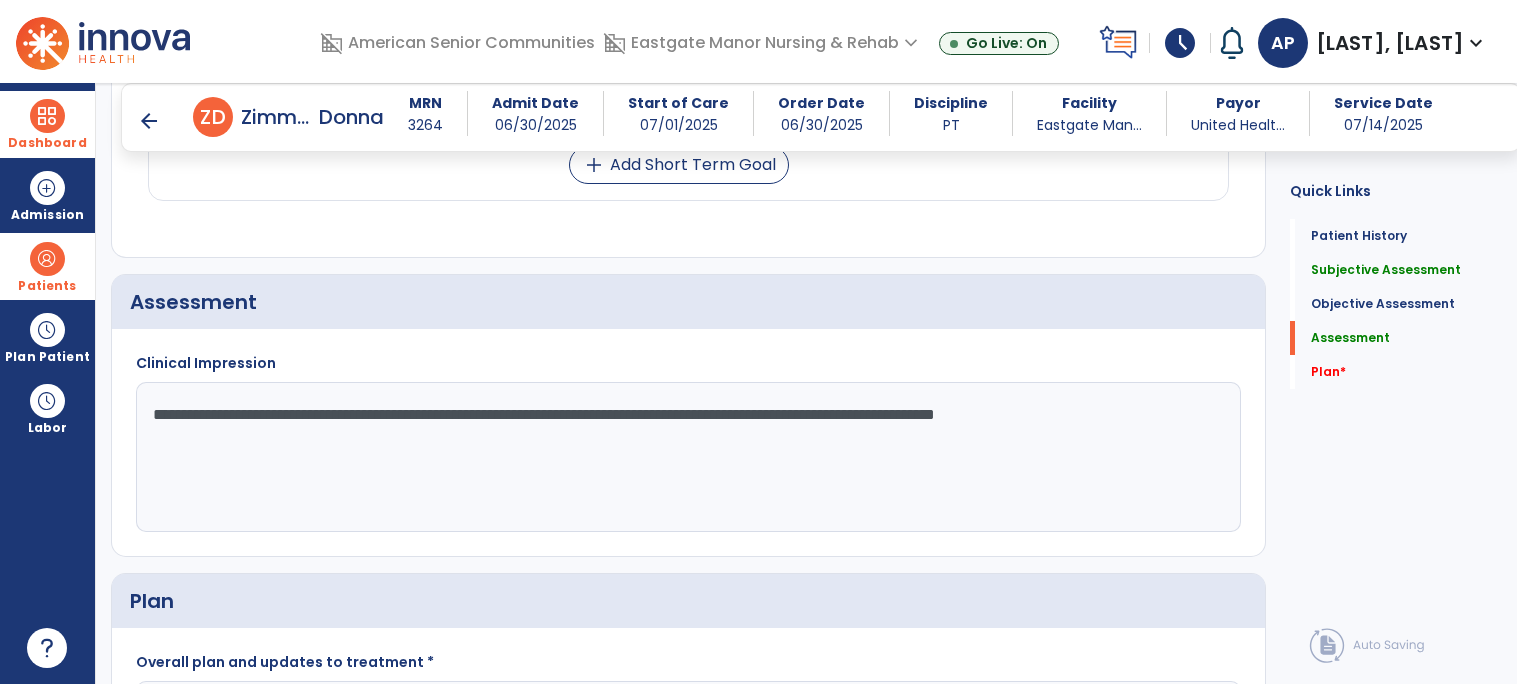 click on "**********" 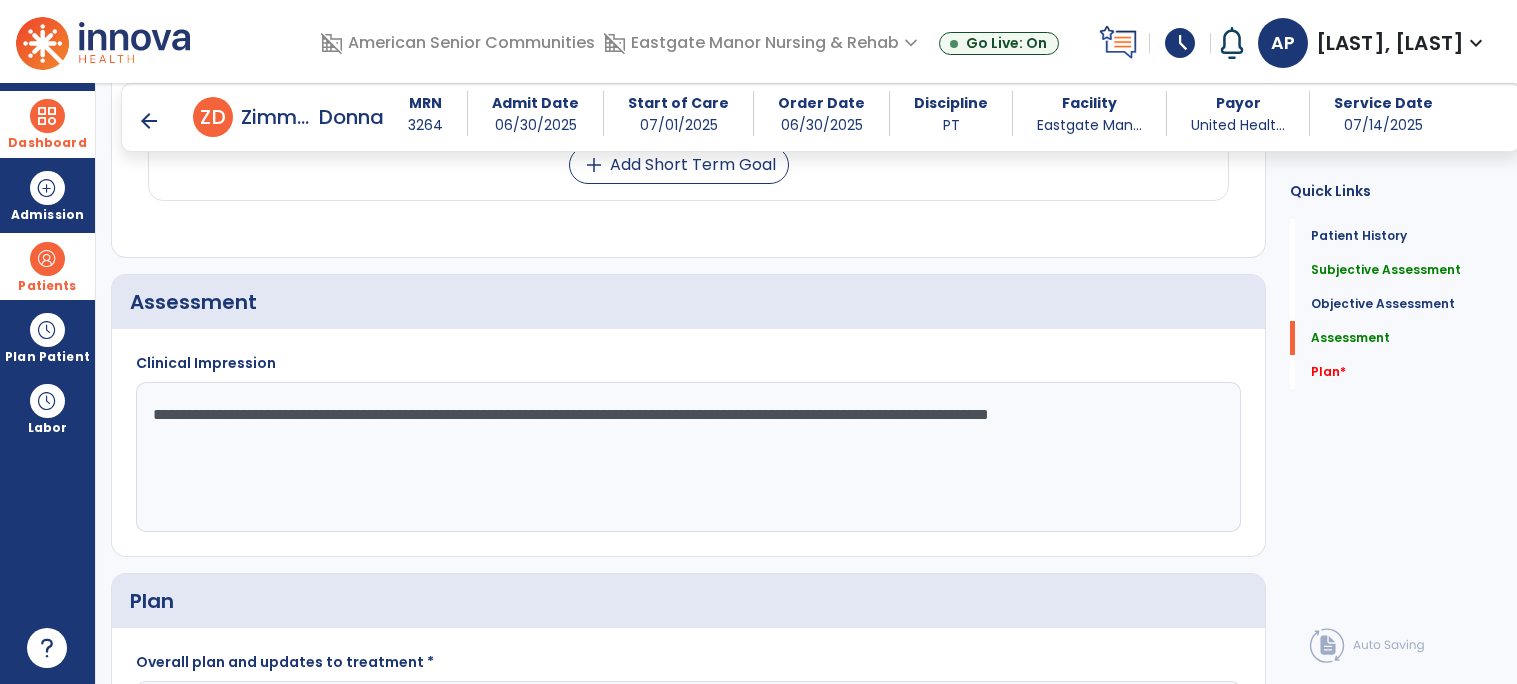 click on "**********" 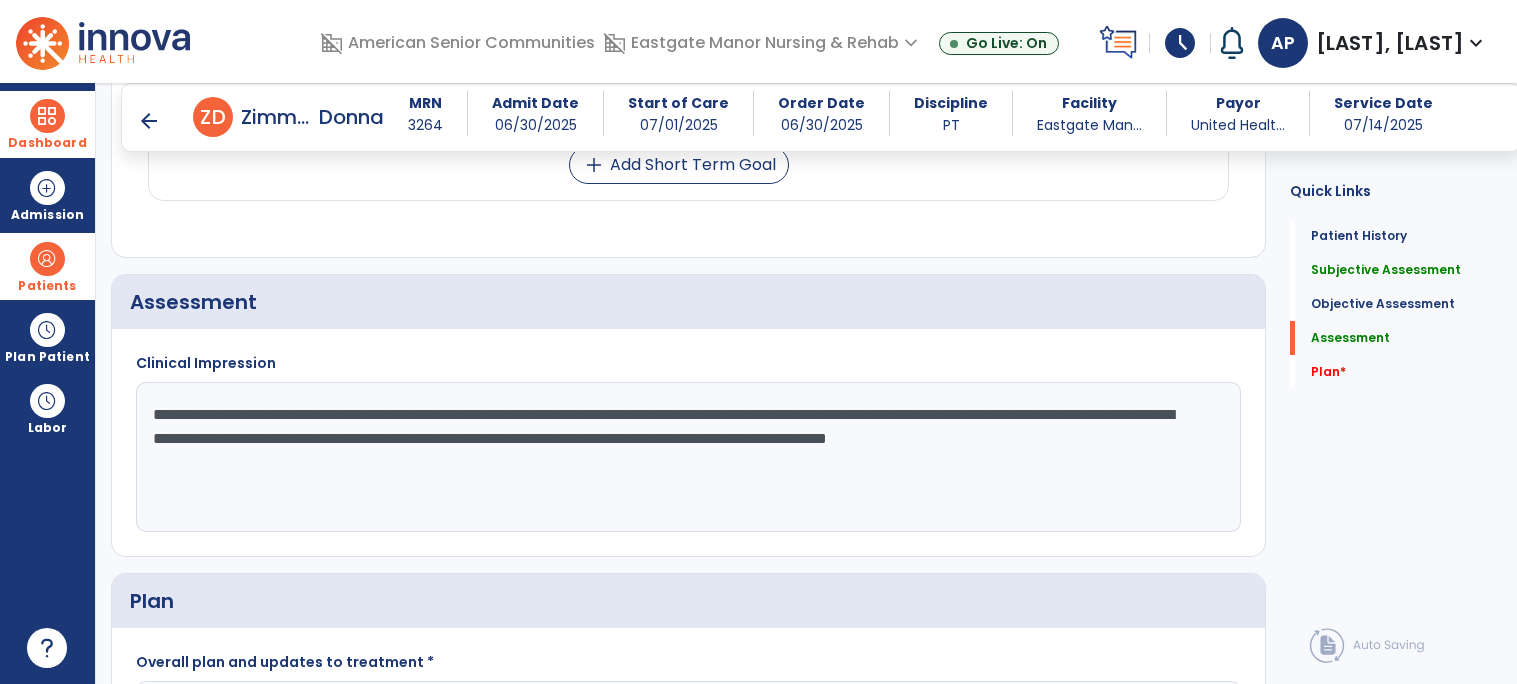 click on "**********" 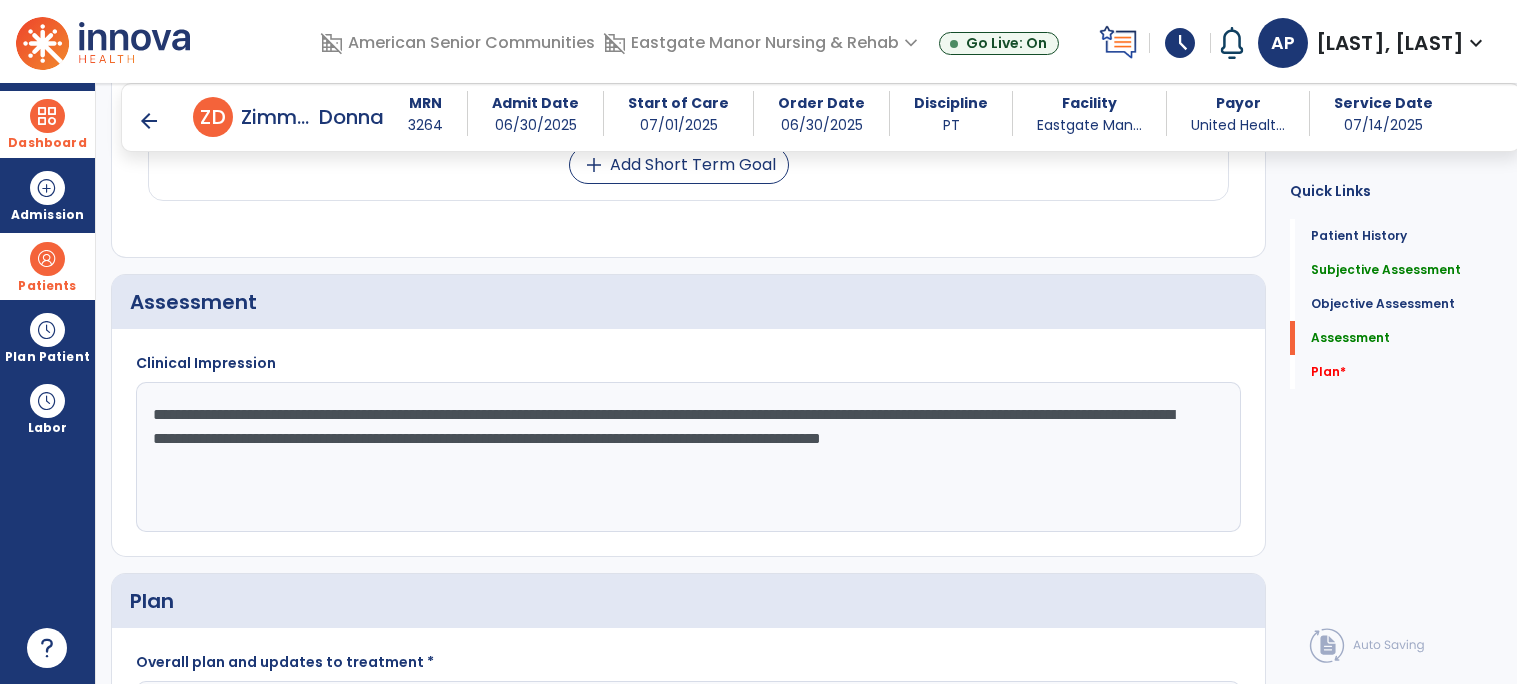 click on "**********" 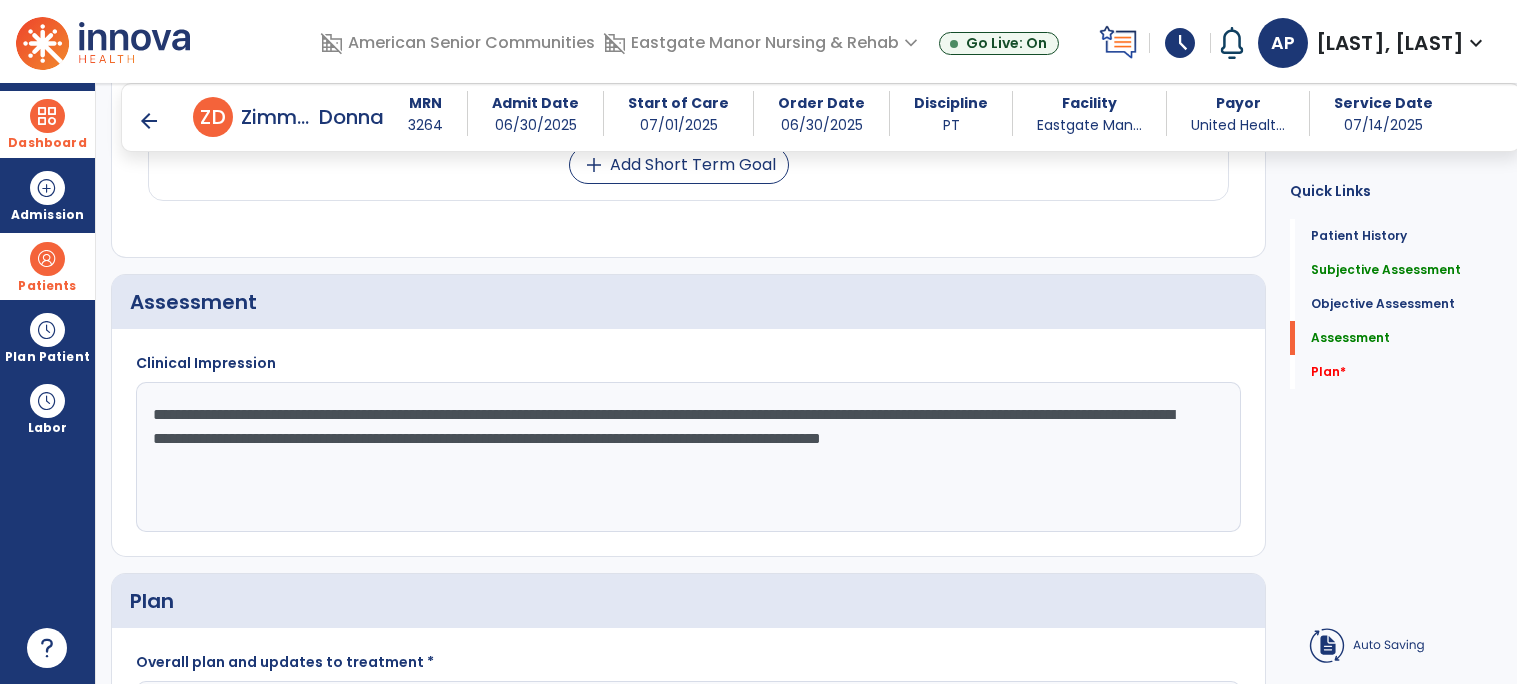 click on "**********" 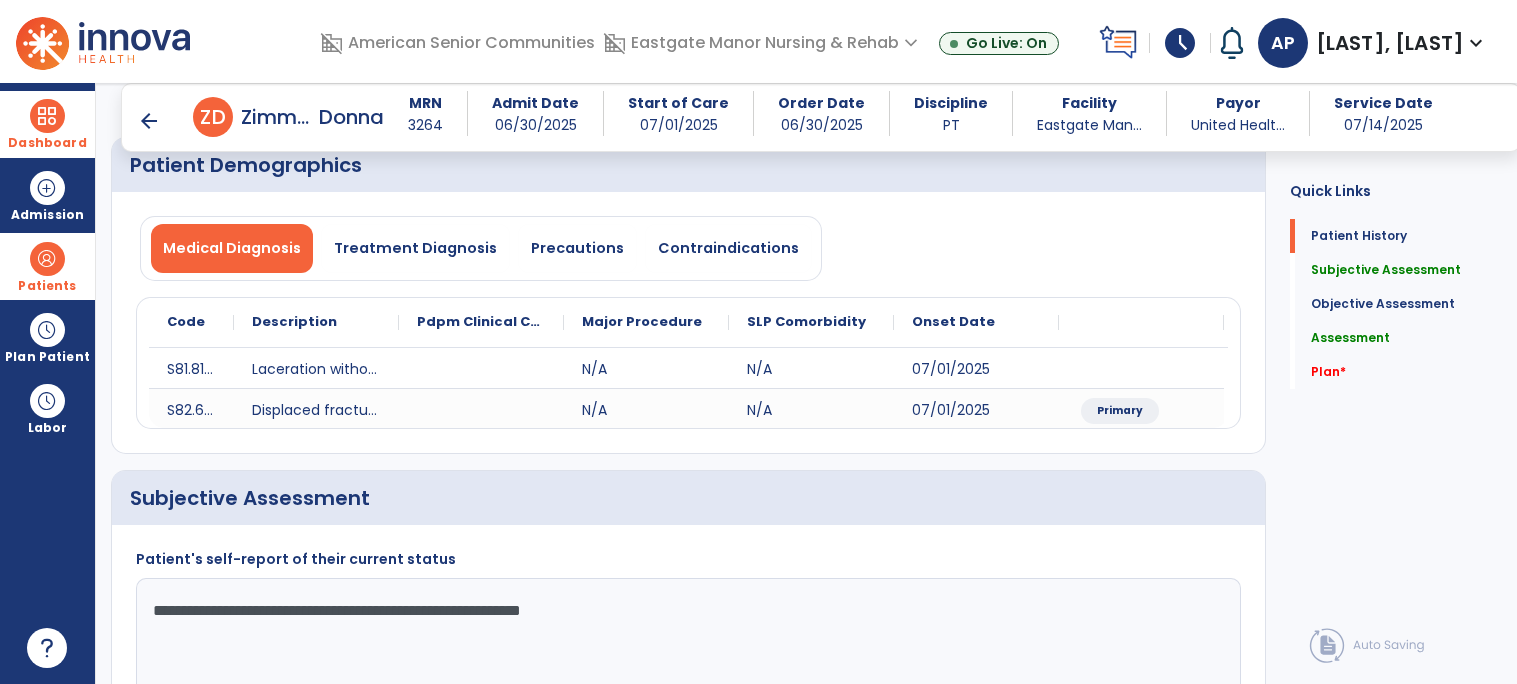 scroll, scrollTop: 0, scrollLeft: 0, axis: both 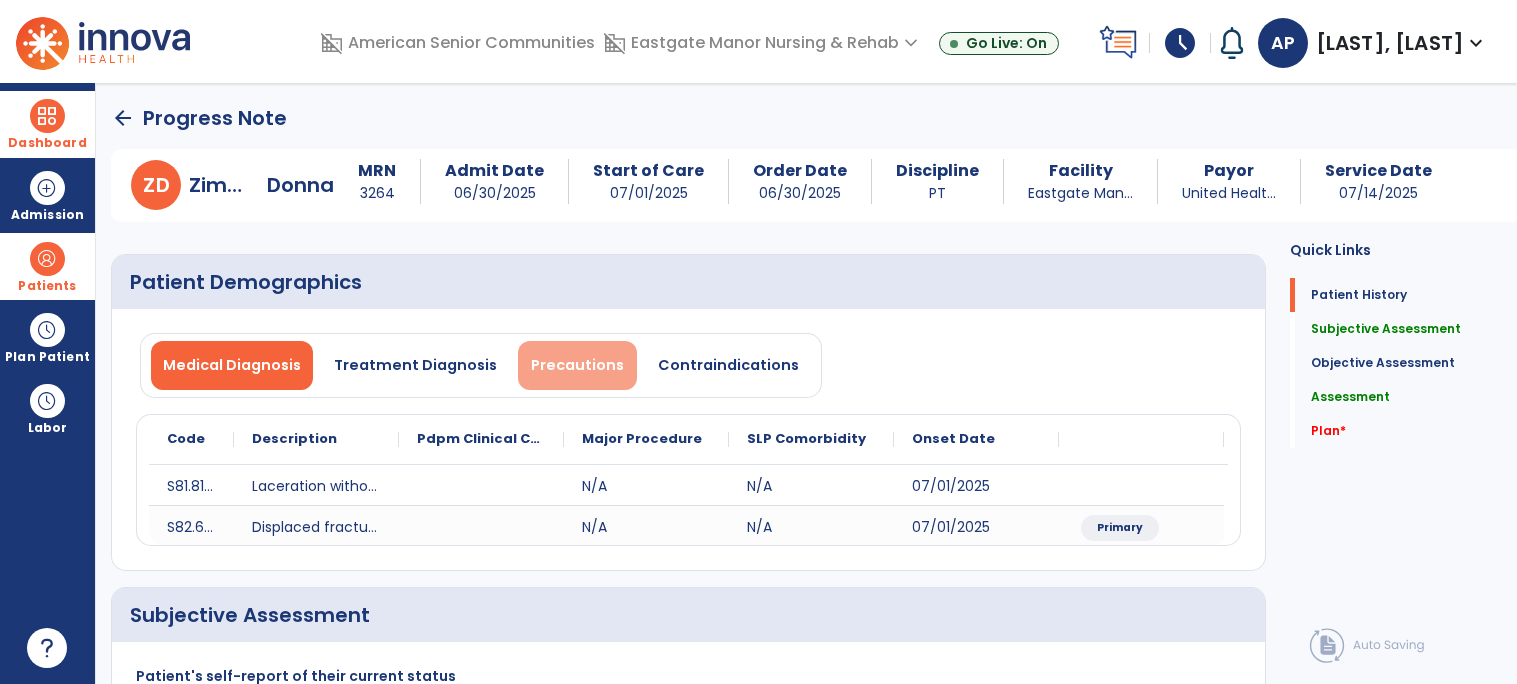 type on "**********" 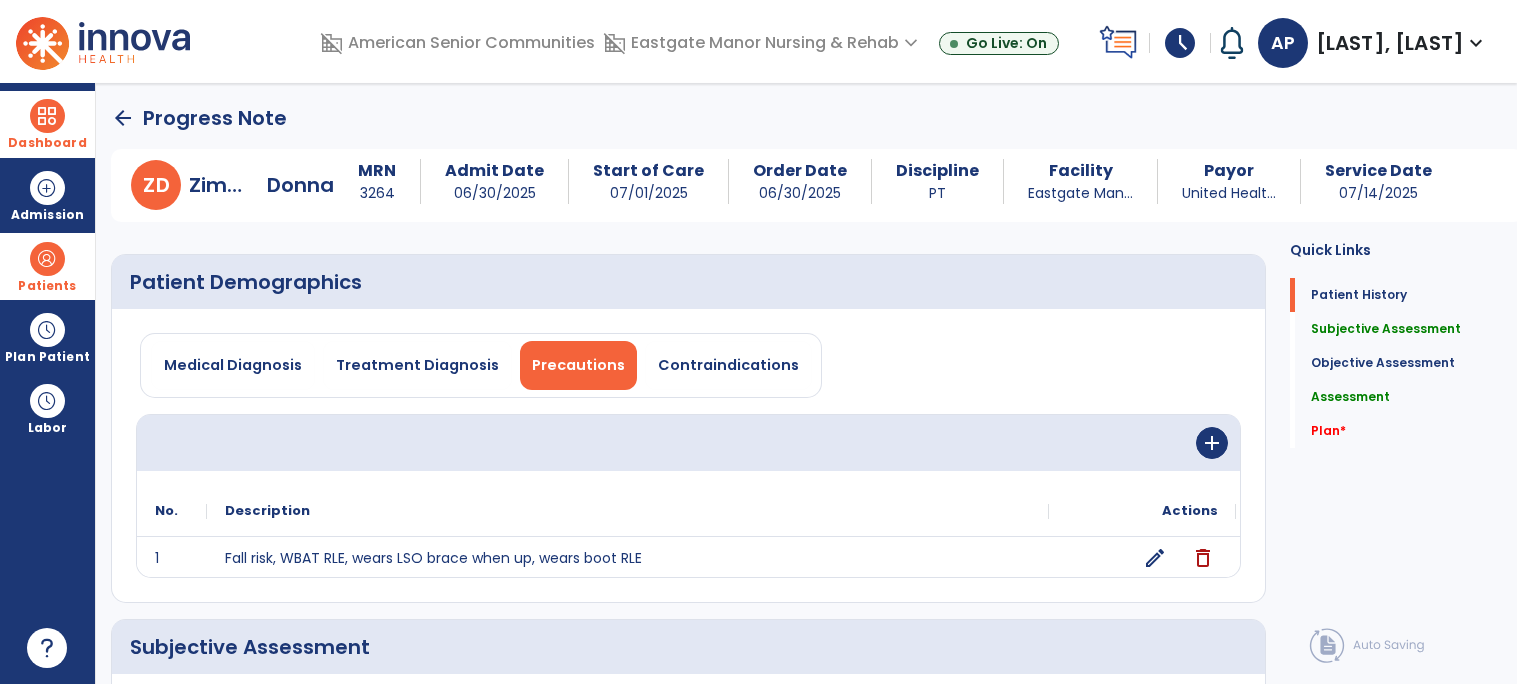 click on "edit" 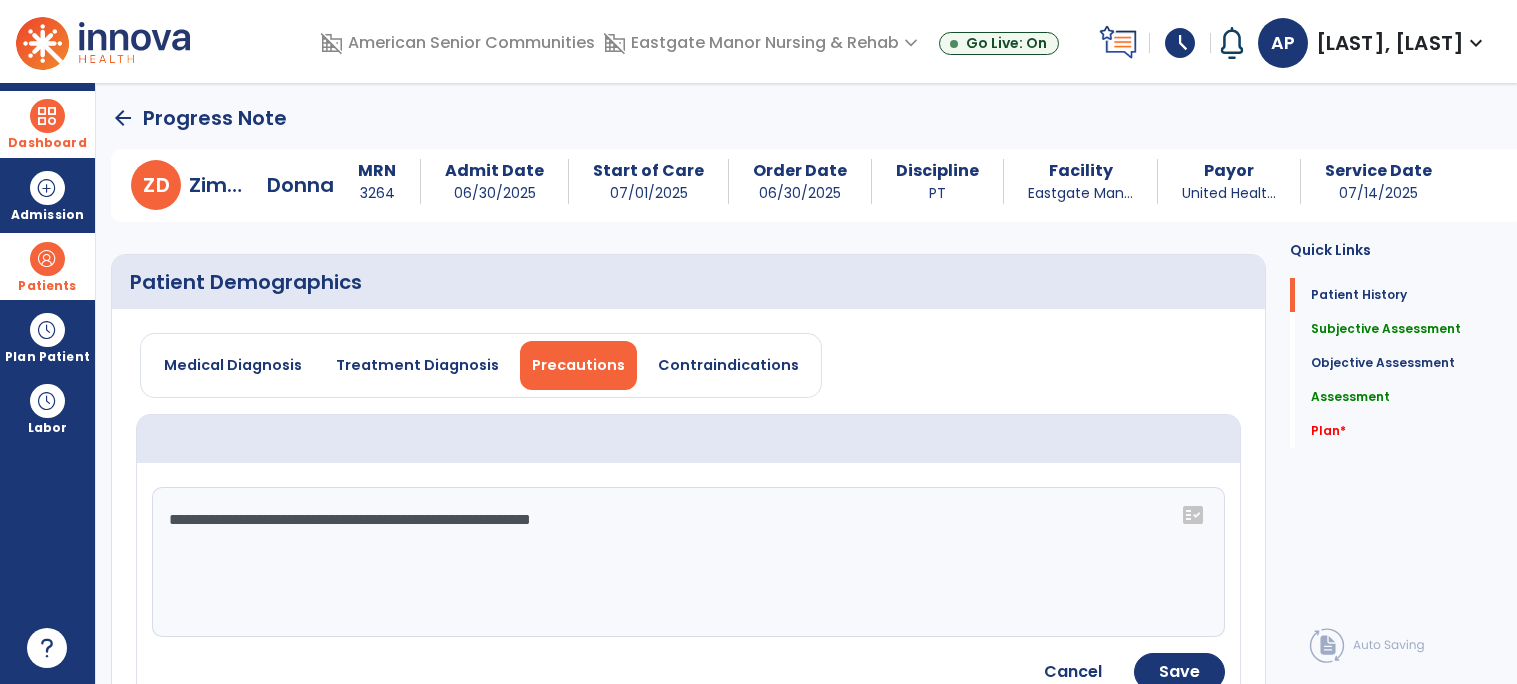 click on "**********" 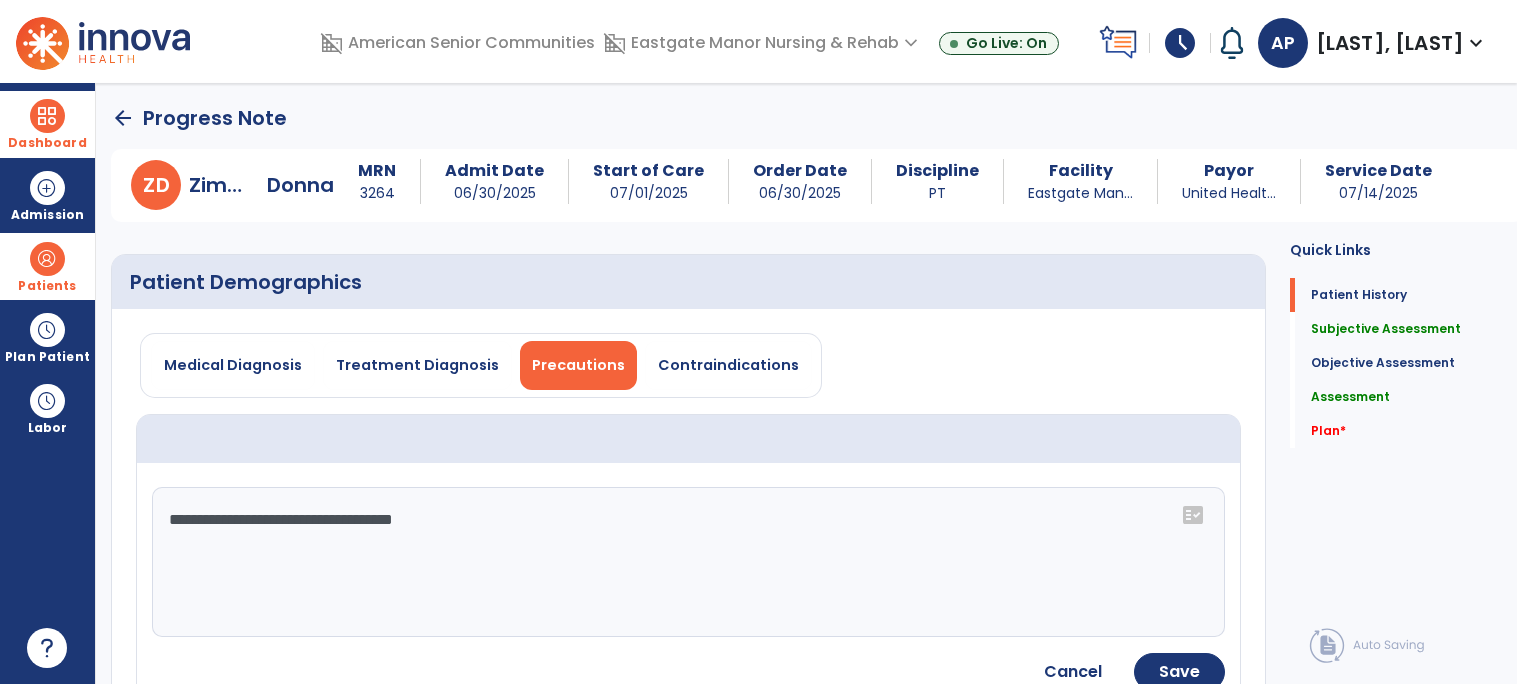 click on "**********" 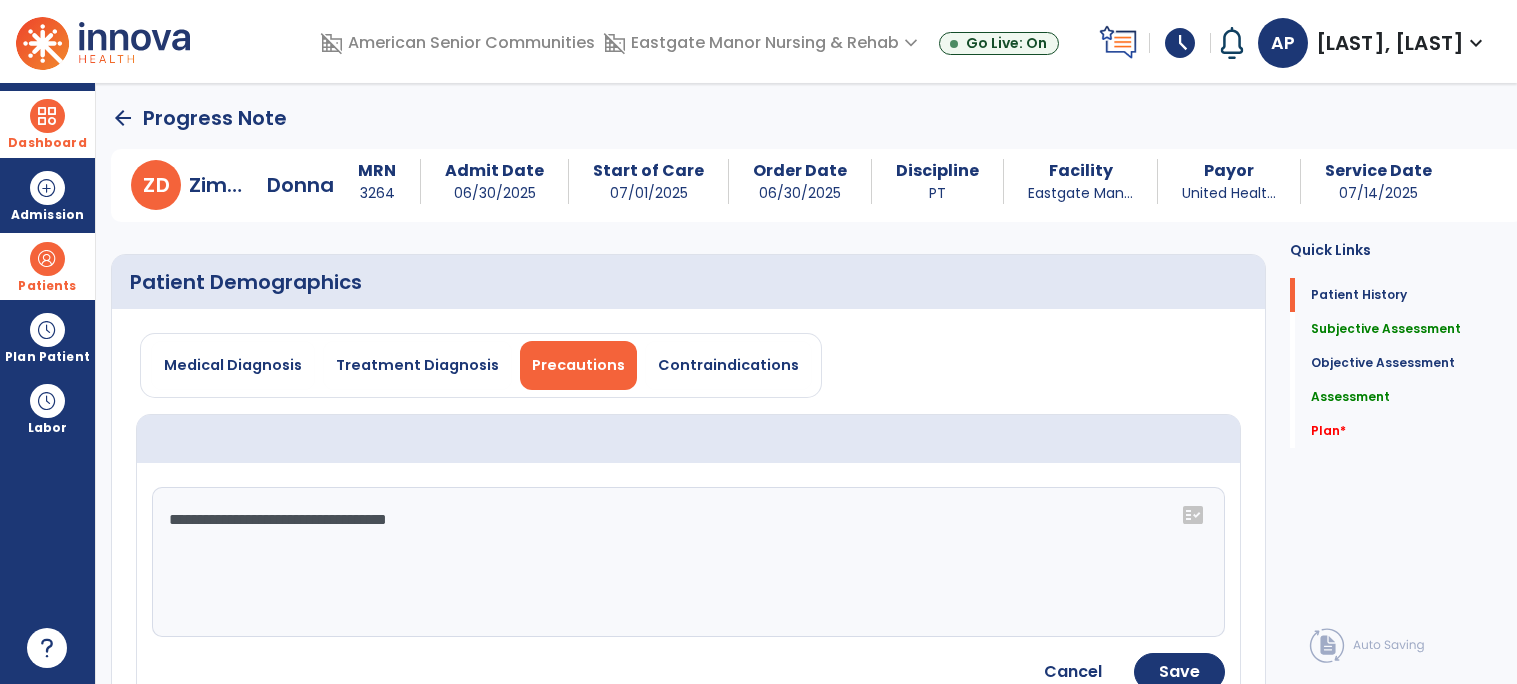 paste on "**********" 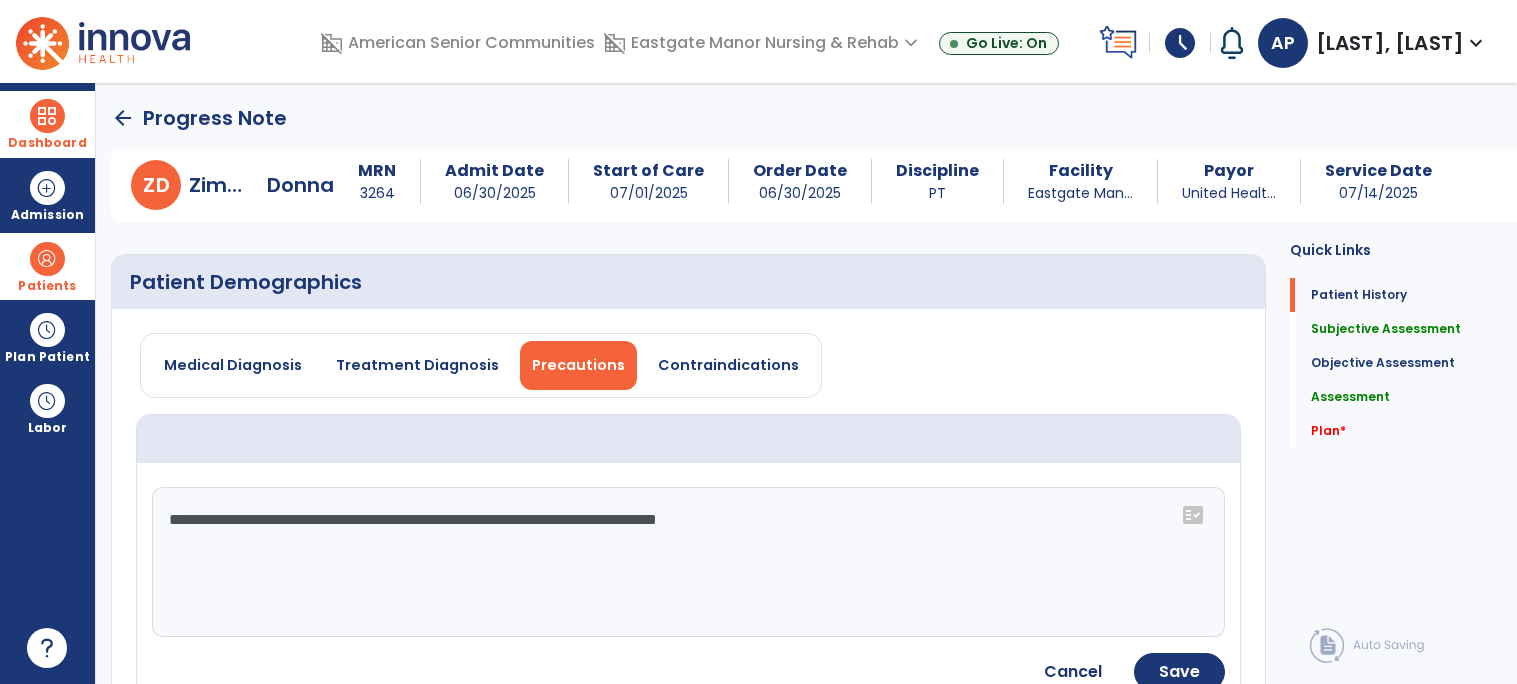 type on "**********" 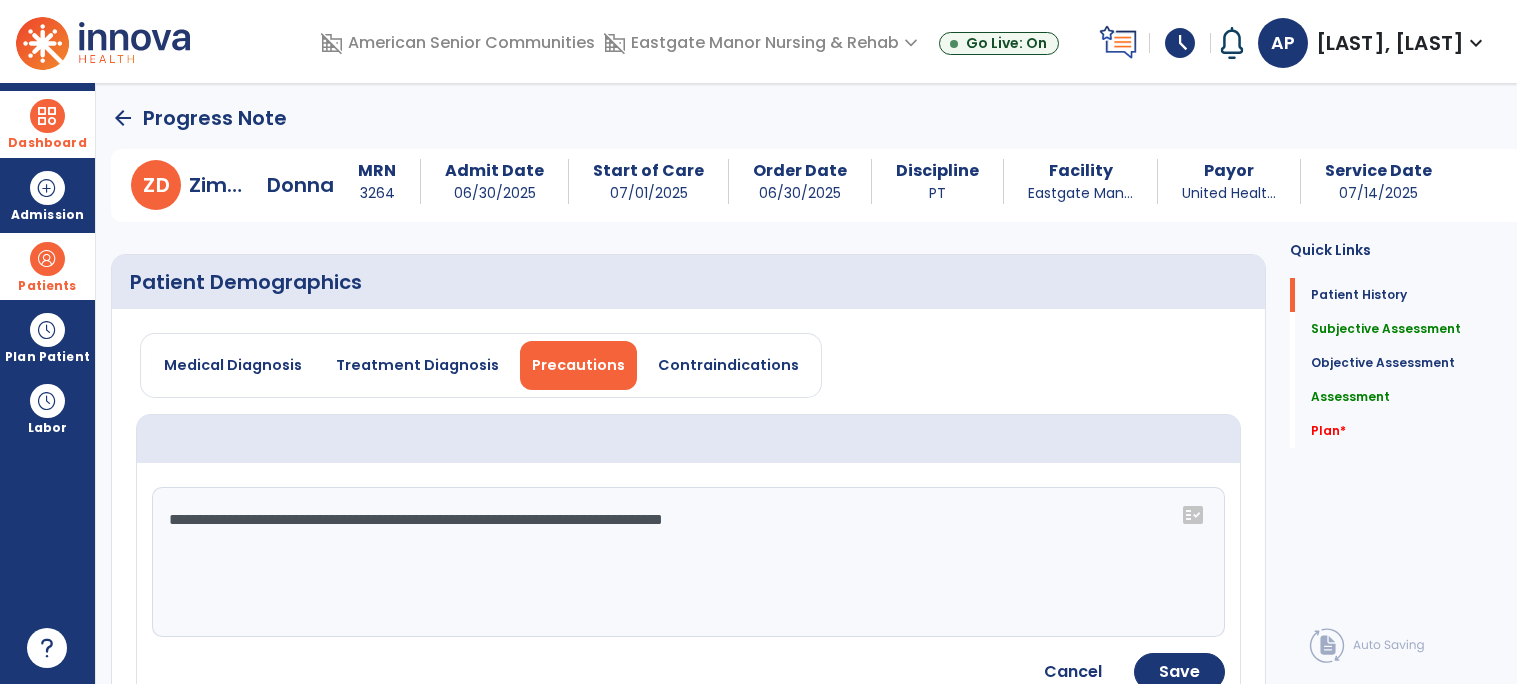 click on "**********" 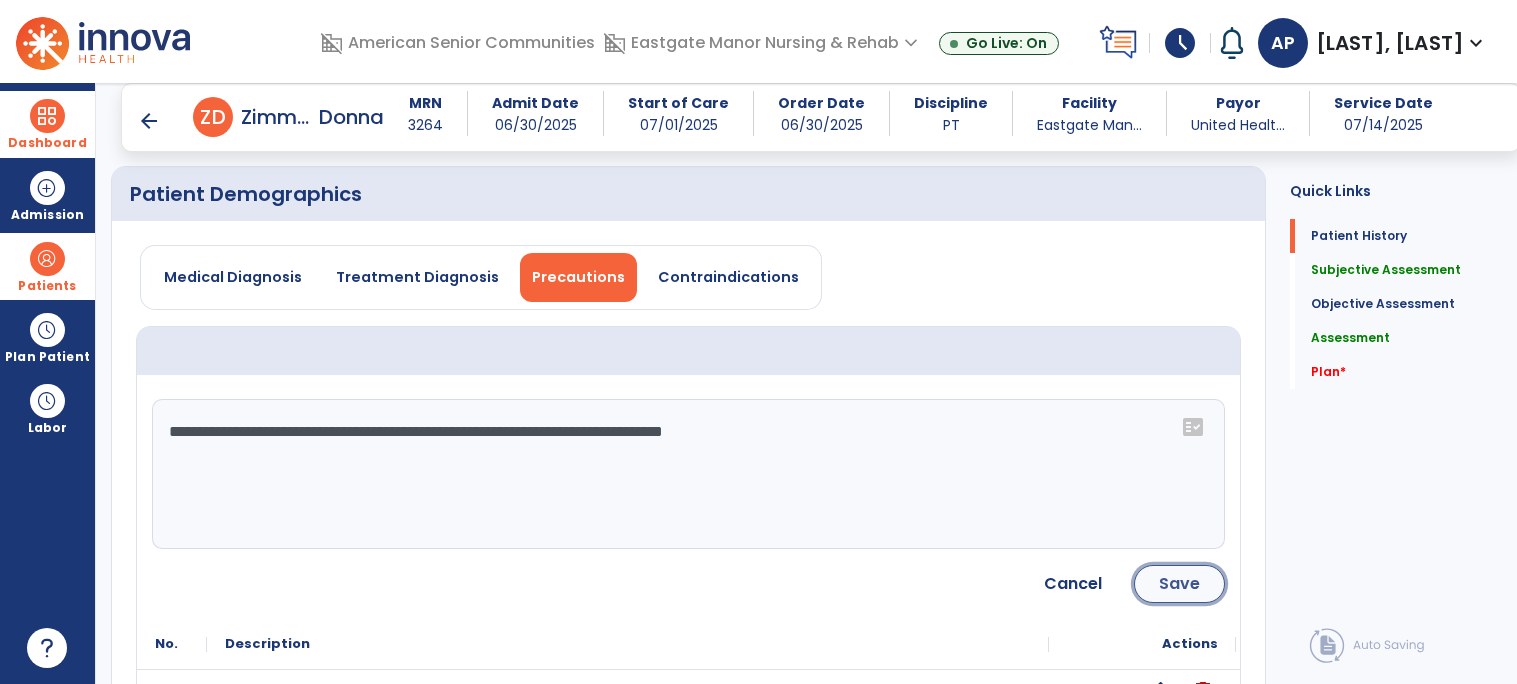 click on "Save" 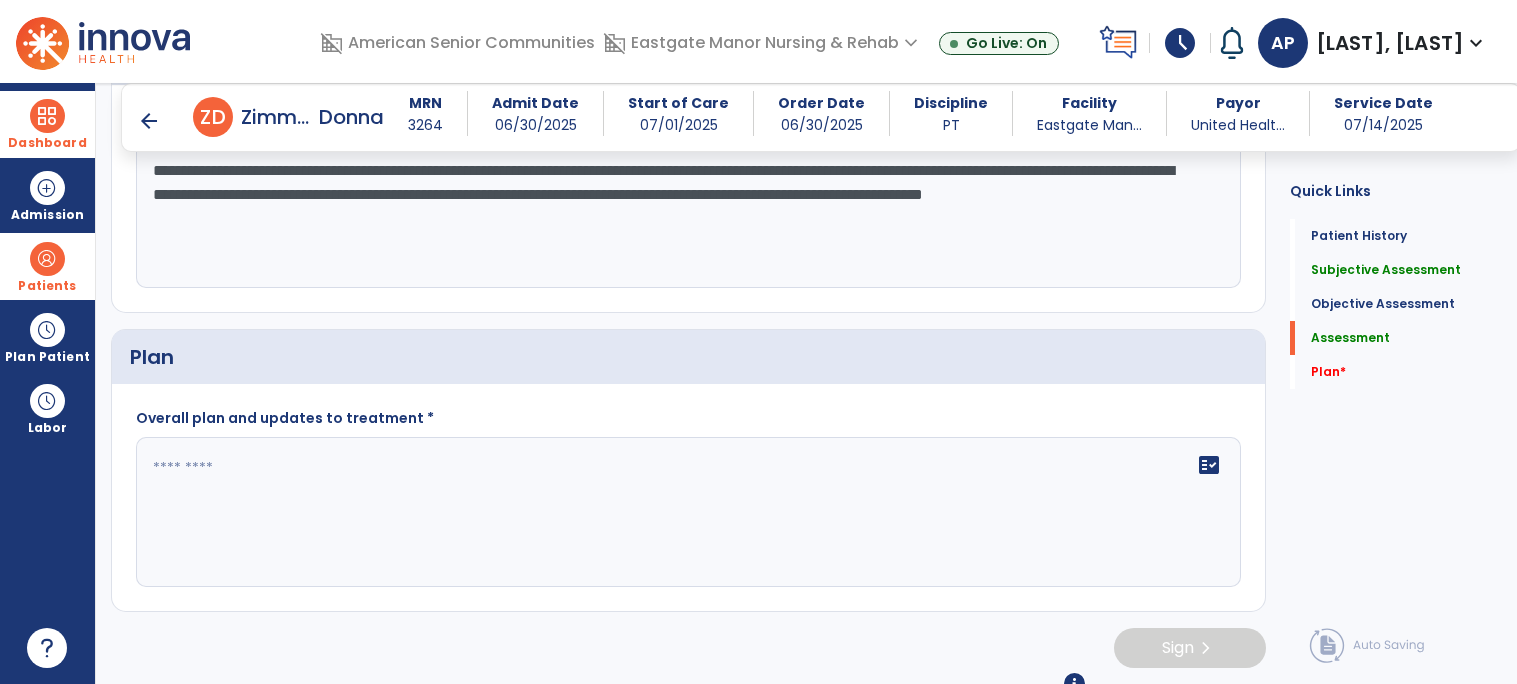 scroll, scrollTop: 2007, scrollLeft: 0, axis: vertical 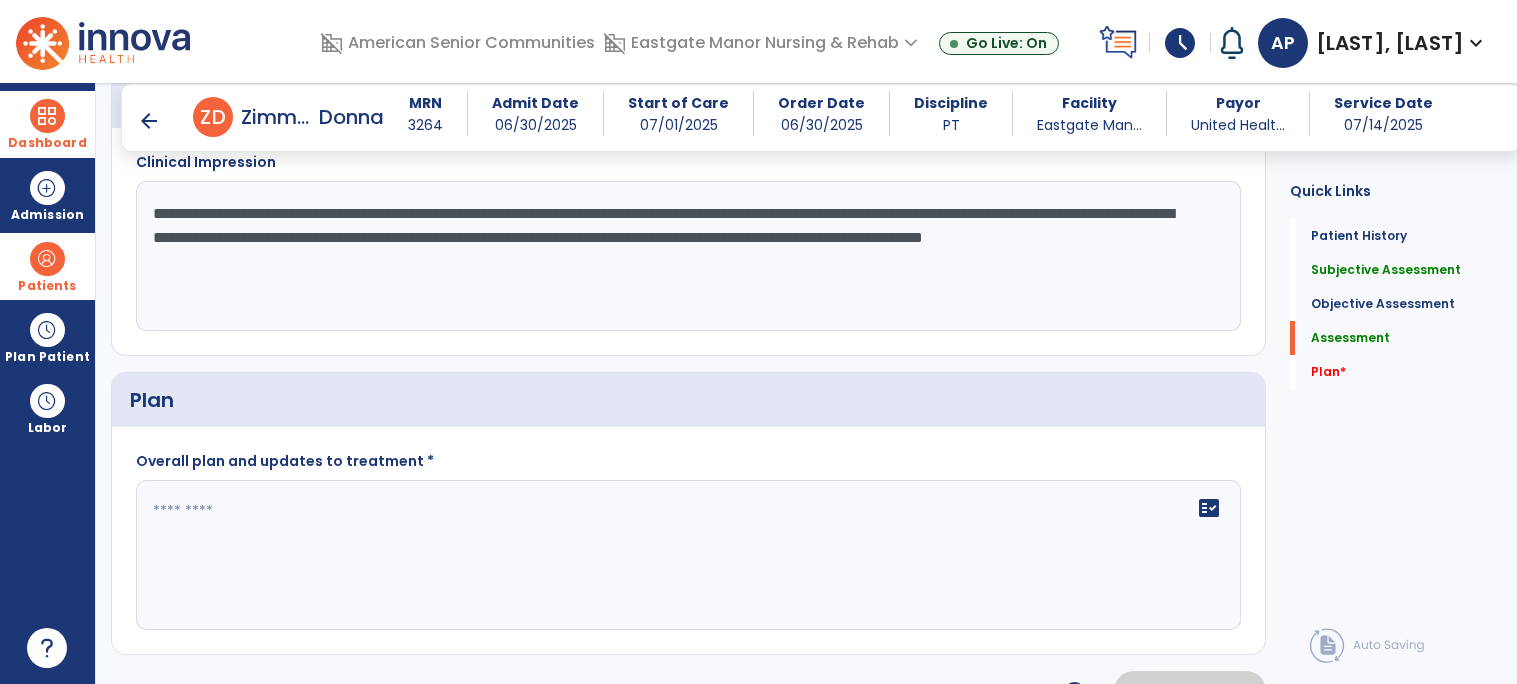 click on "arrow_back" at bounding box center (149, 121) 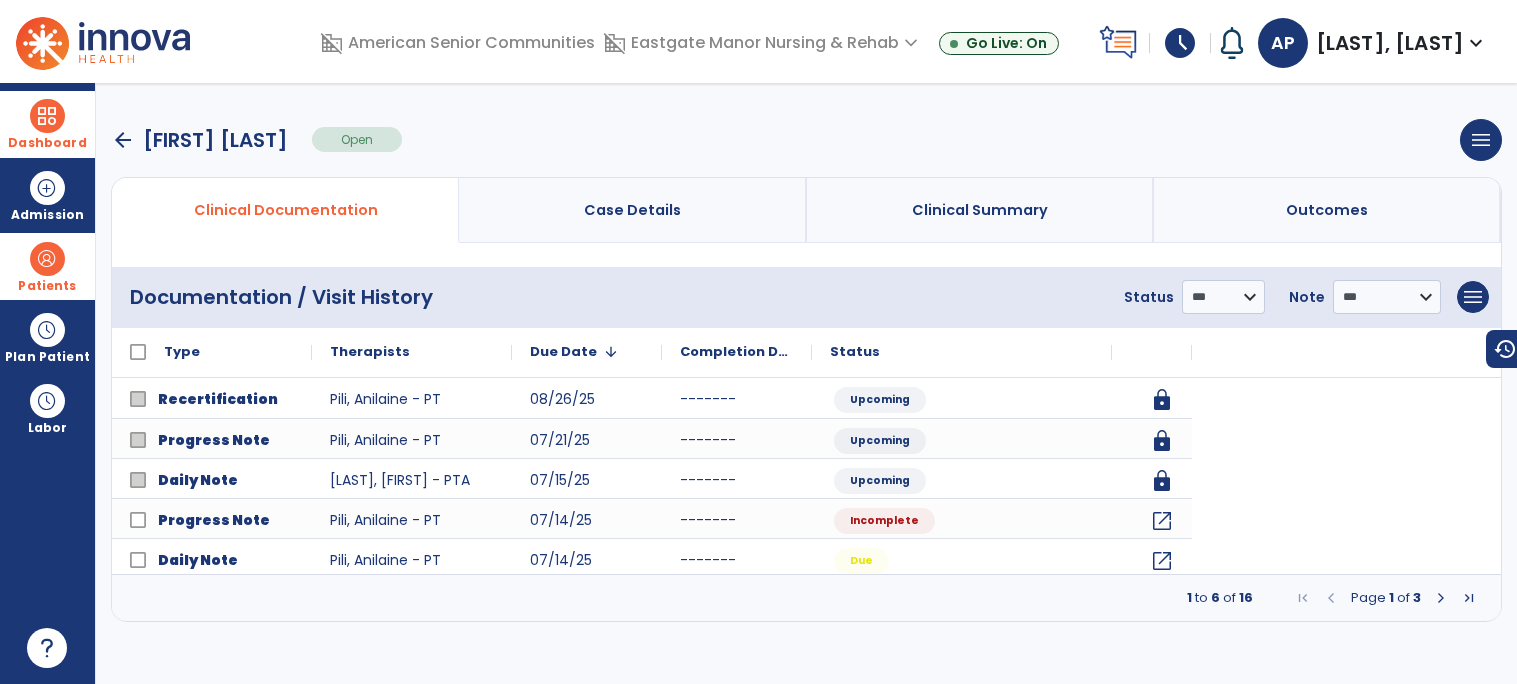 scroll, scrollTop: 0, scrollLeft: 0, axis: both 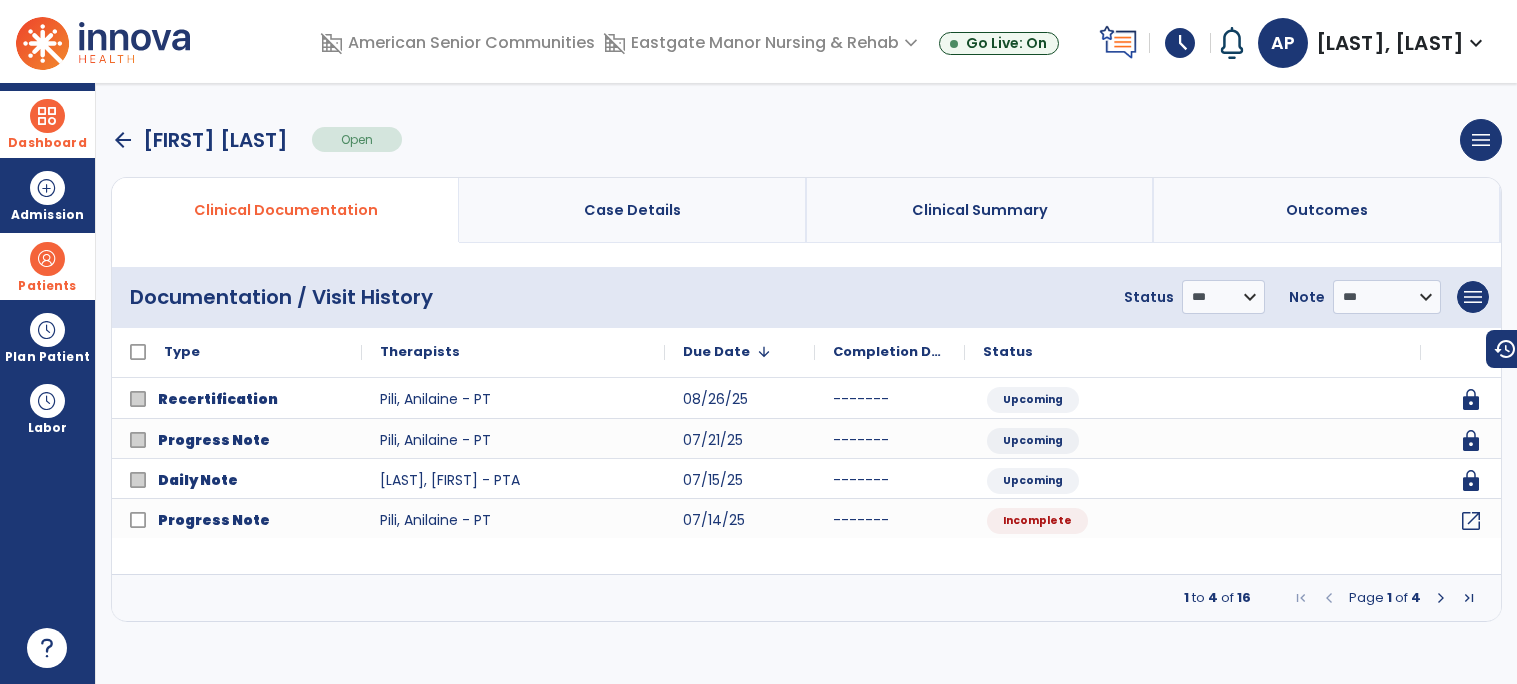 click at bounding box center (1441, 598) 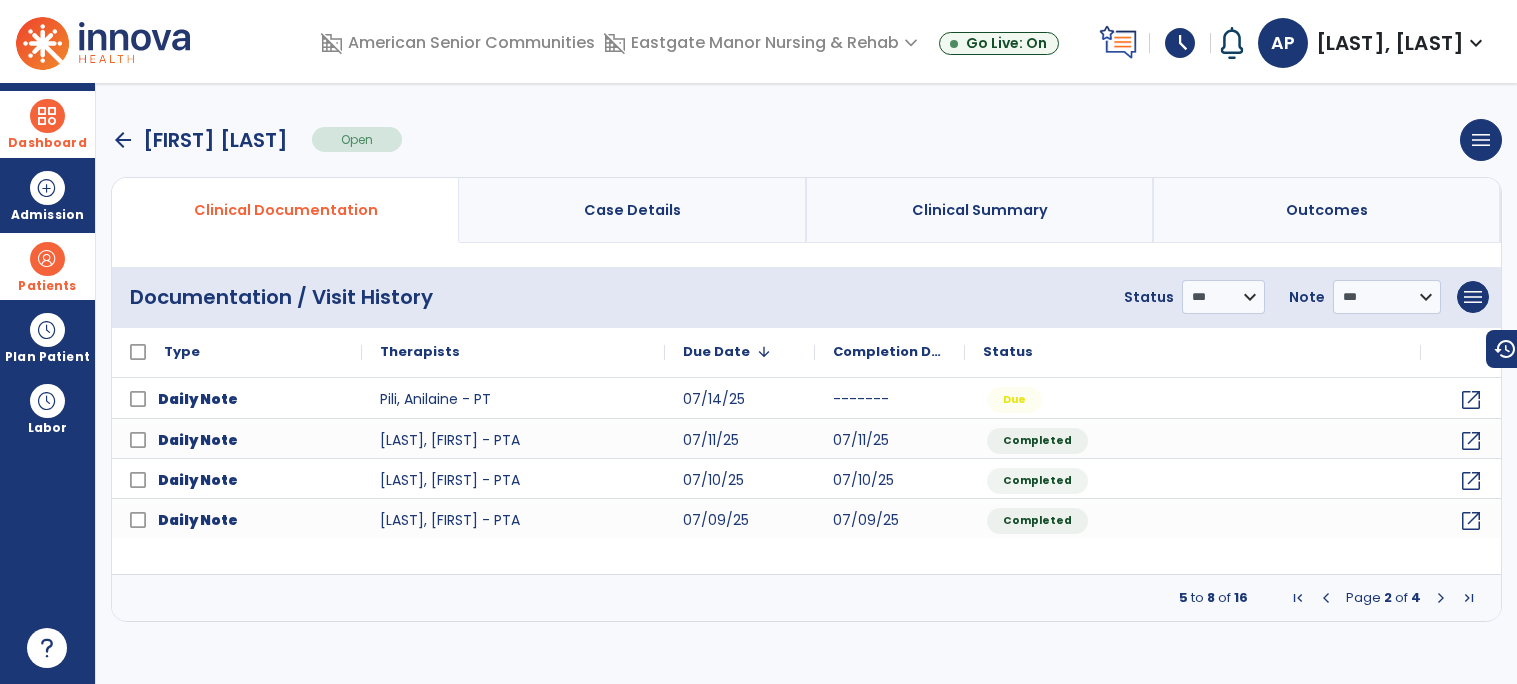 click at bounding box center [1441, 598] 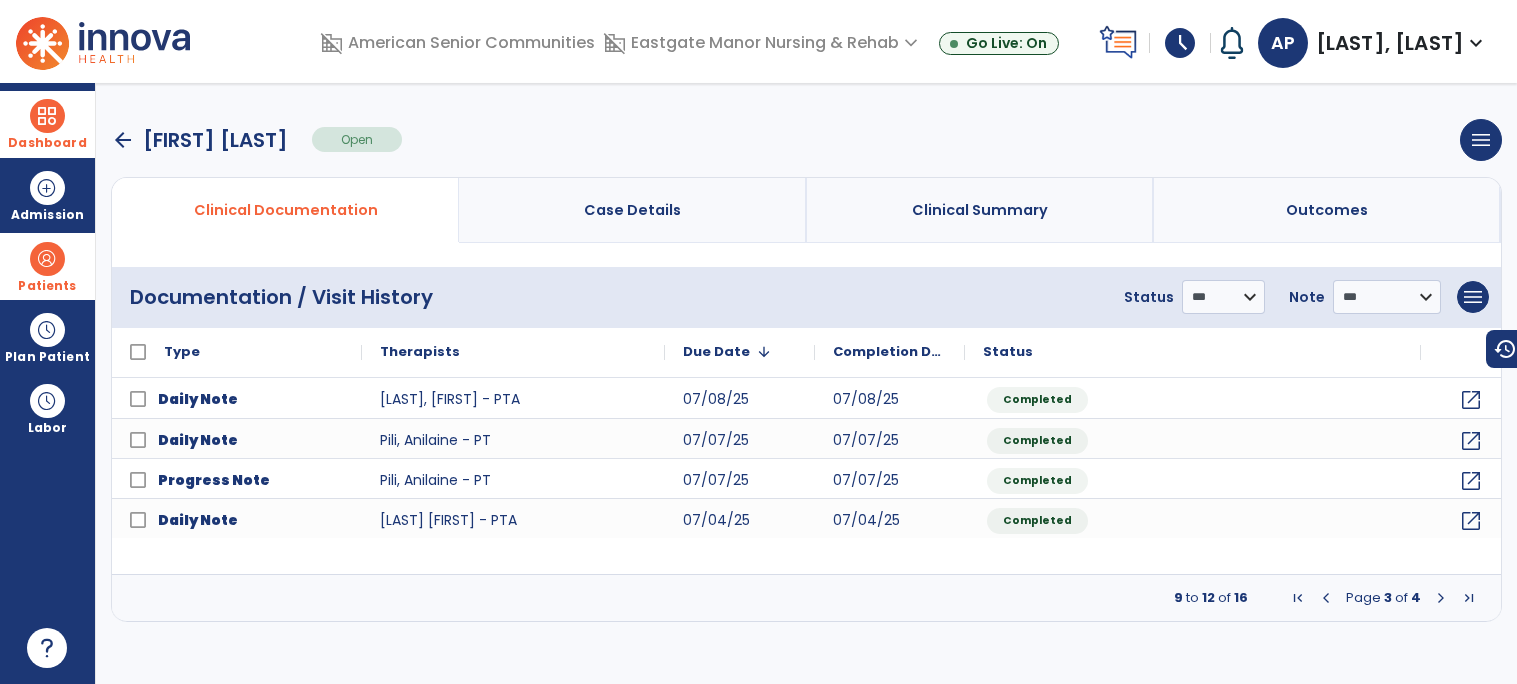 click at bounding box center (1441, 598) 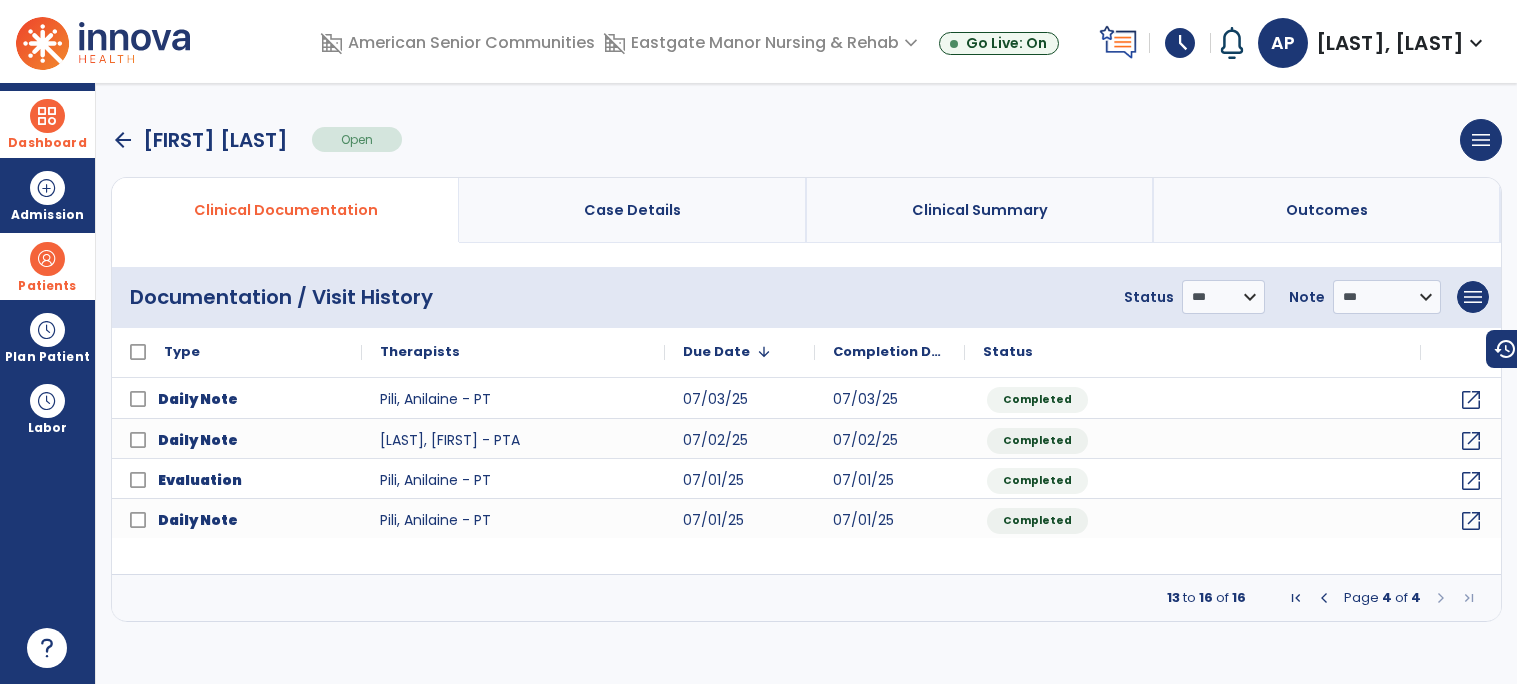 click at bounding box center [1324, 598] 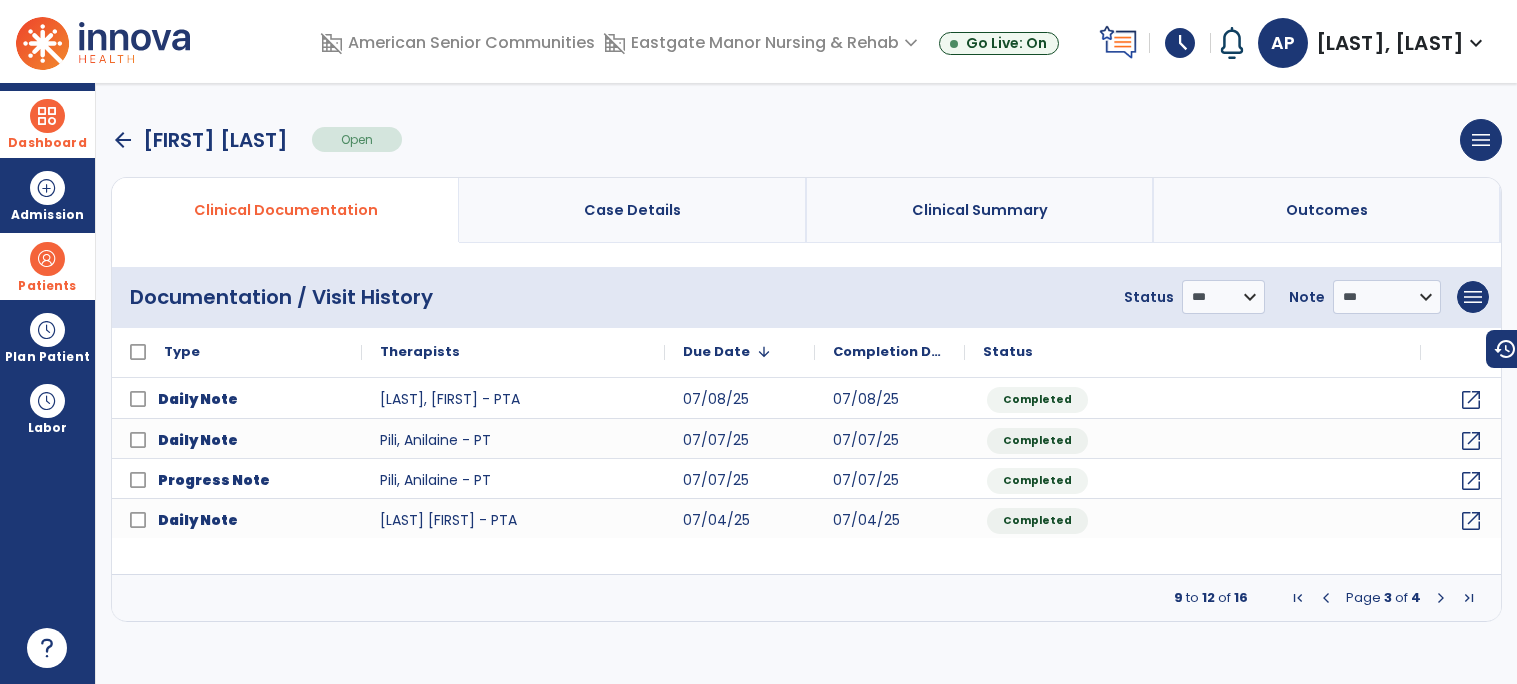 click at bounding box center (1326, 598) 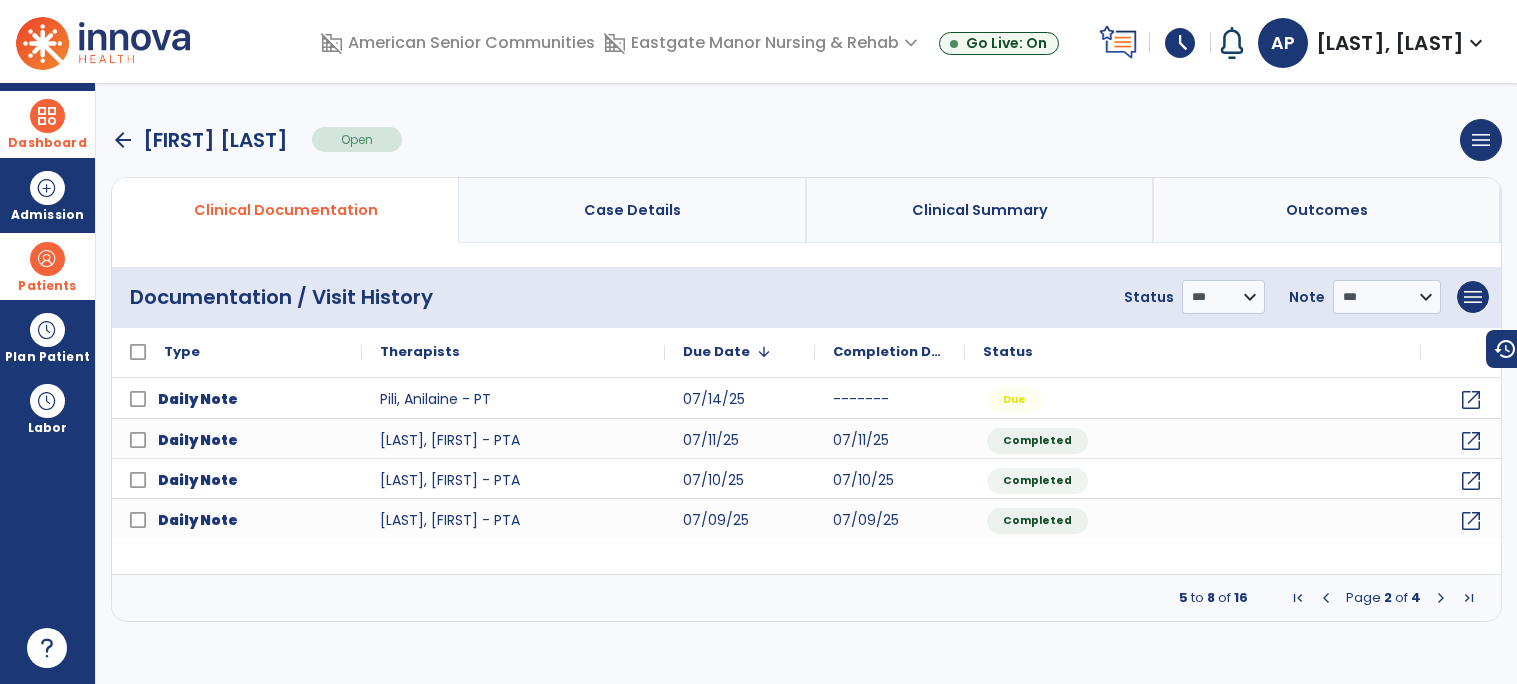click at bounding box center (1326, 598) 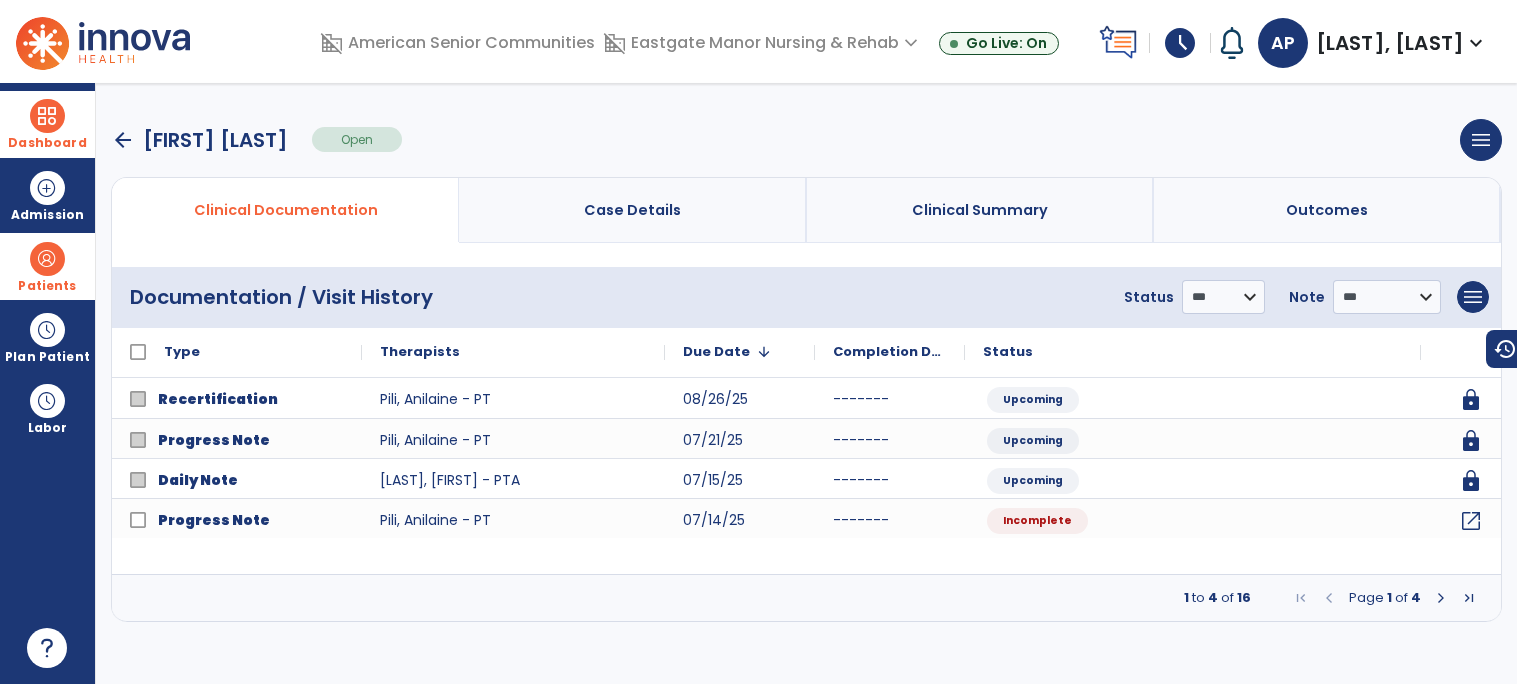 click at bounding box center [1329, 598] 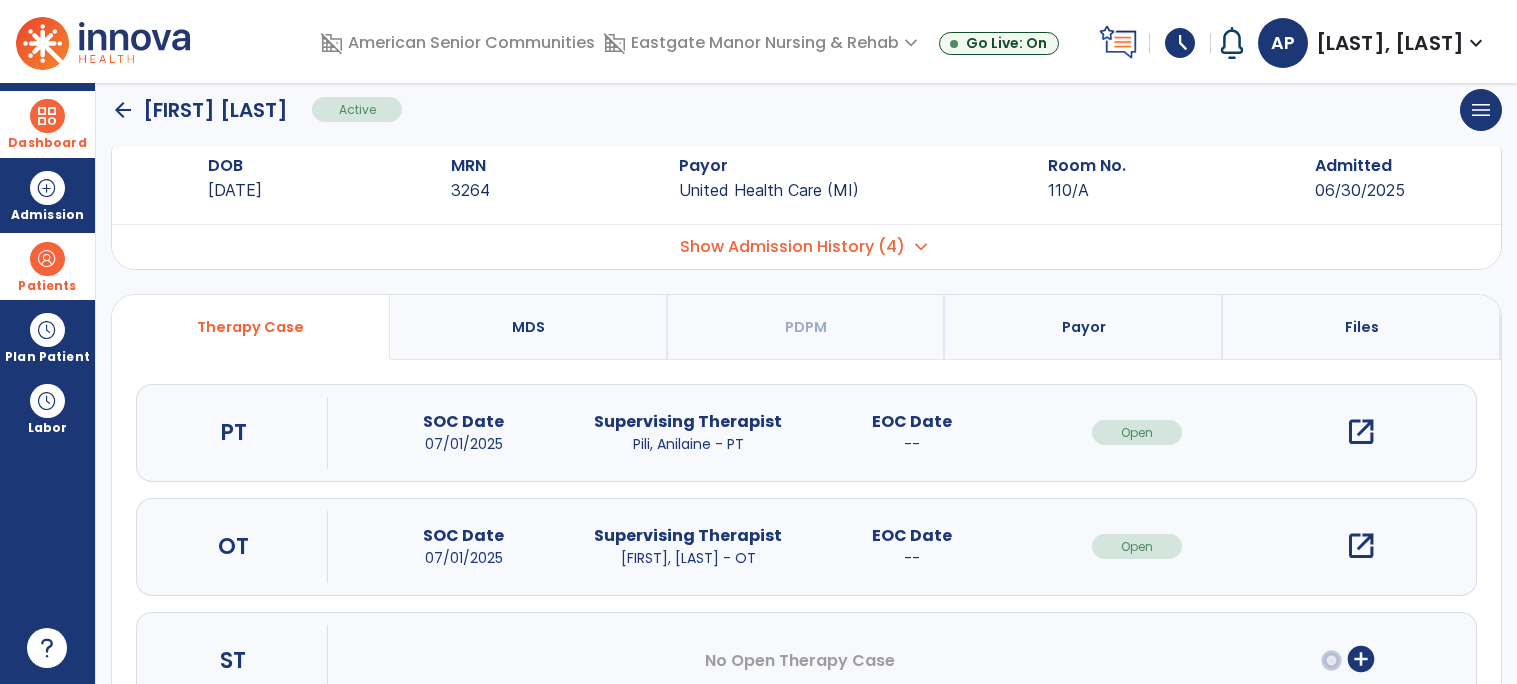 scroll, scrollTop: 57, scrollLeft: 0, axis: vertical 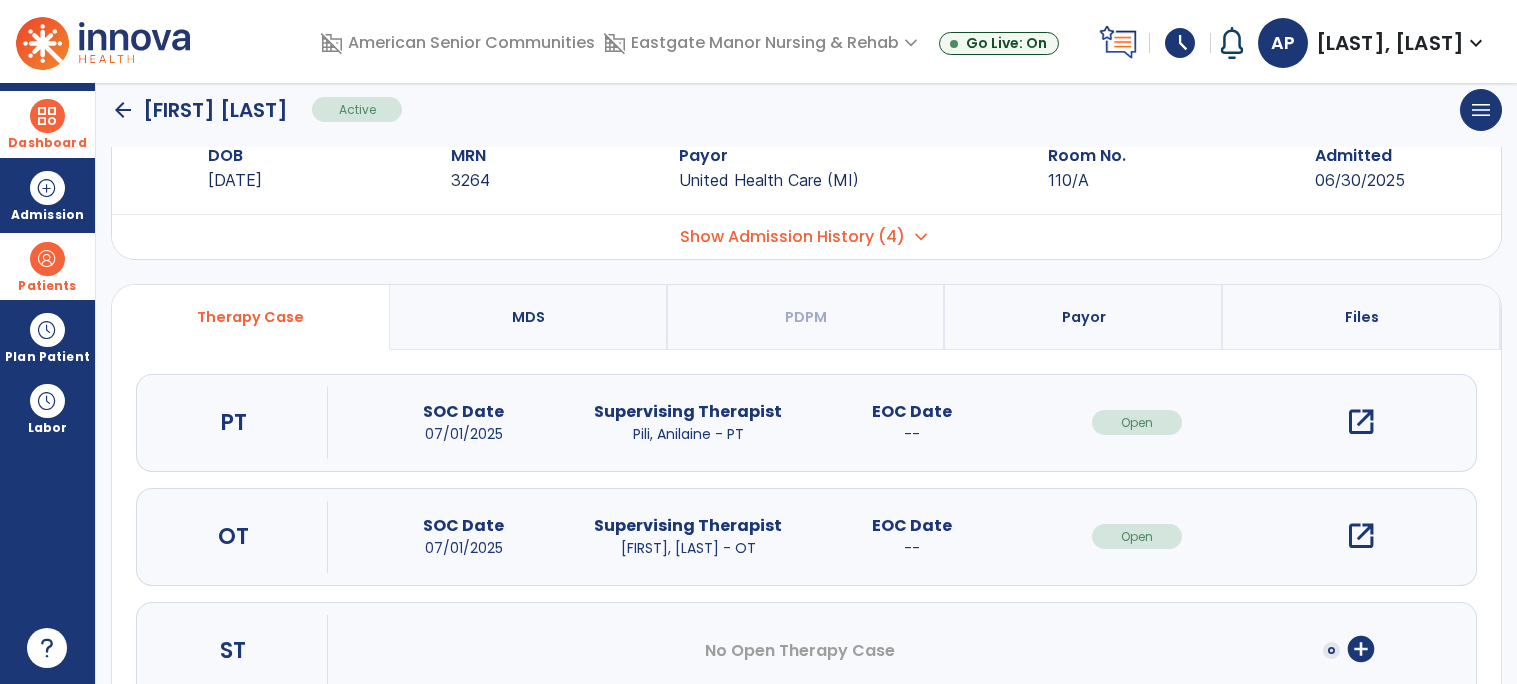 click on "open_in_new" at bounding box center [1361, 536] 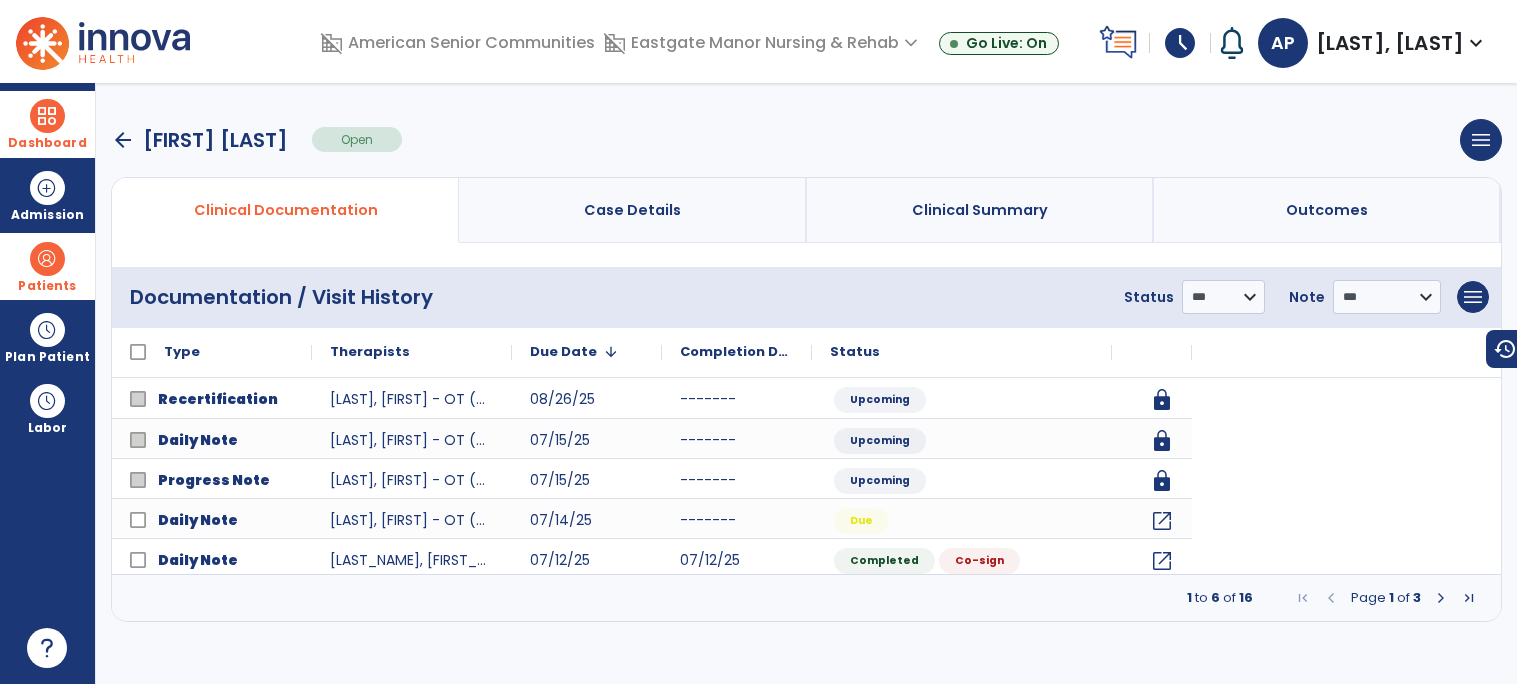 scroll, scrollTop: 0, scrollLeft: 0, axis: both 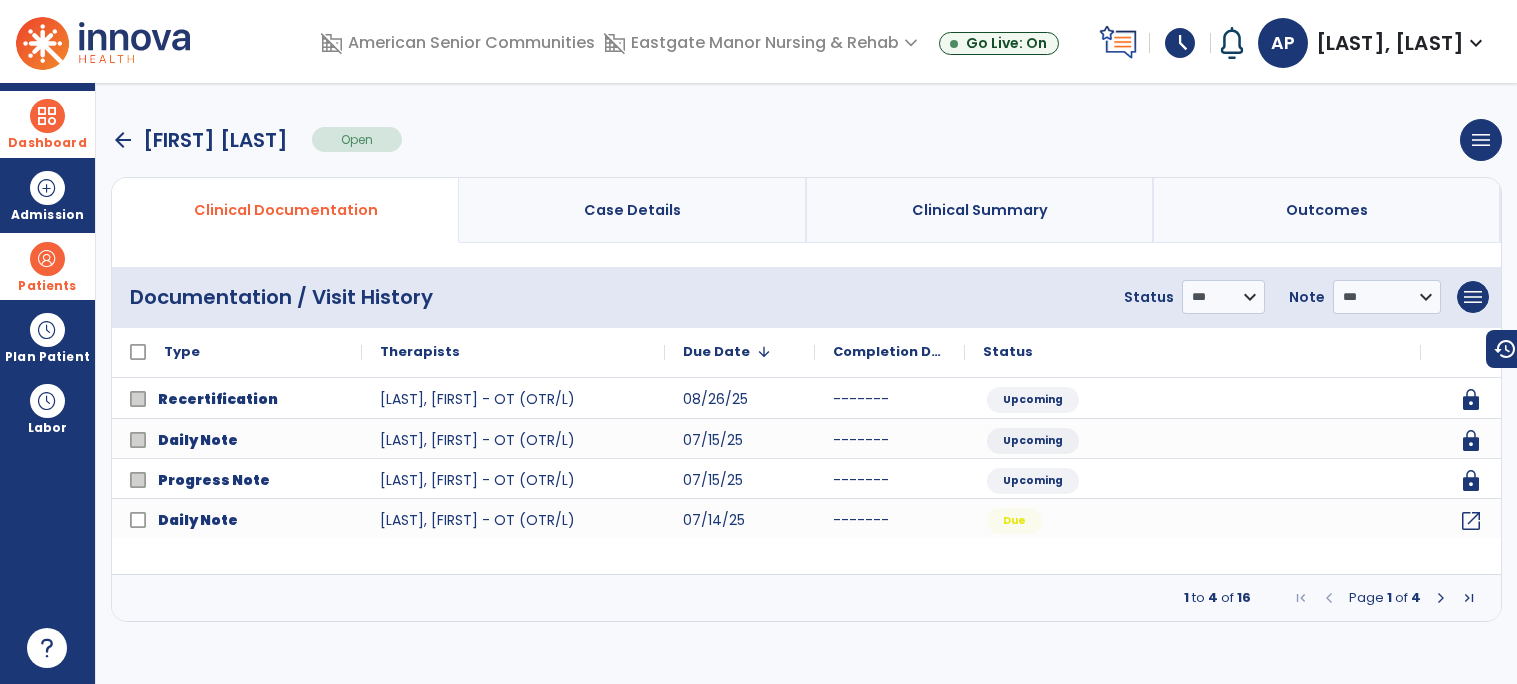 click at bounding box center [1441, 598] 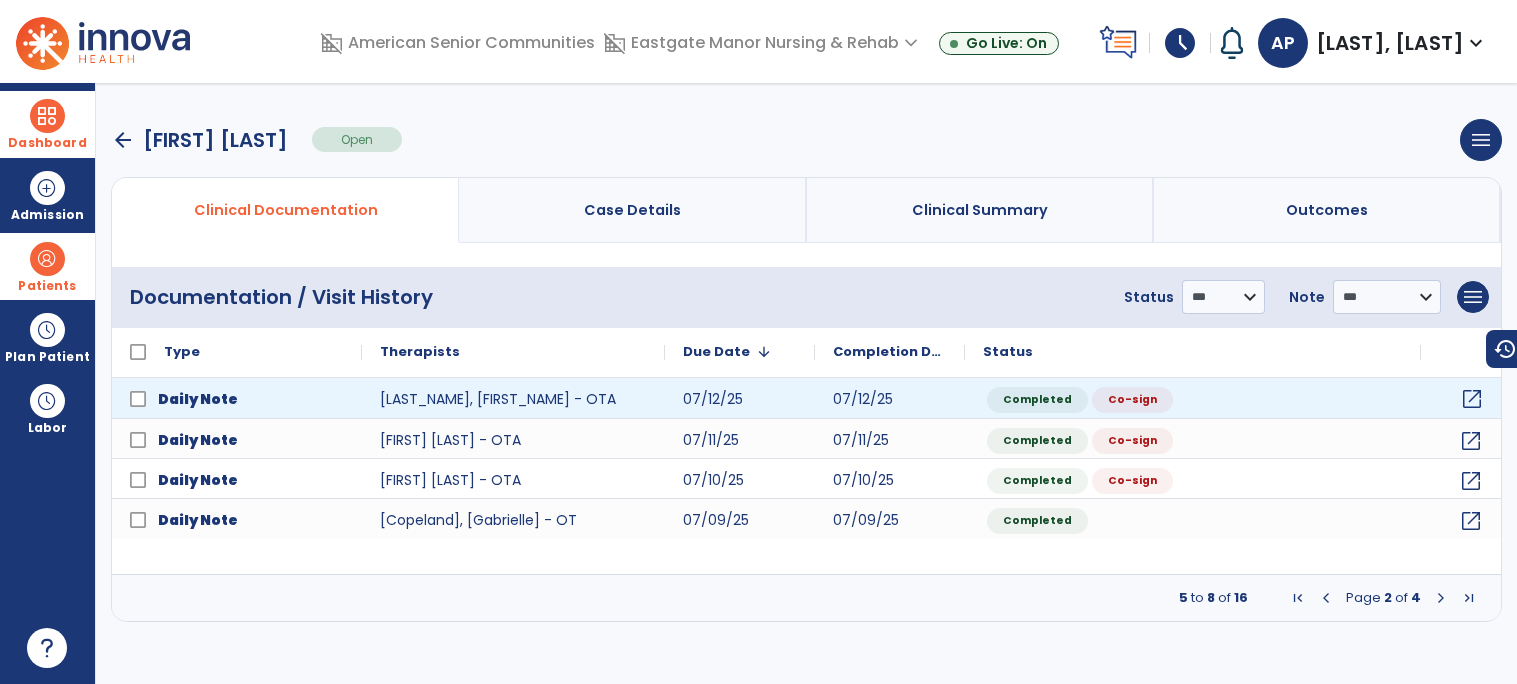 click on "open_in_new" 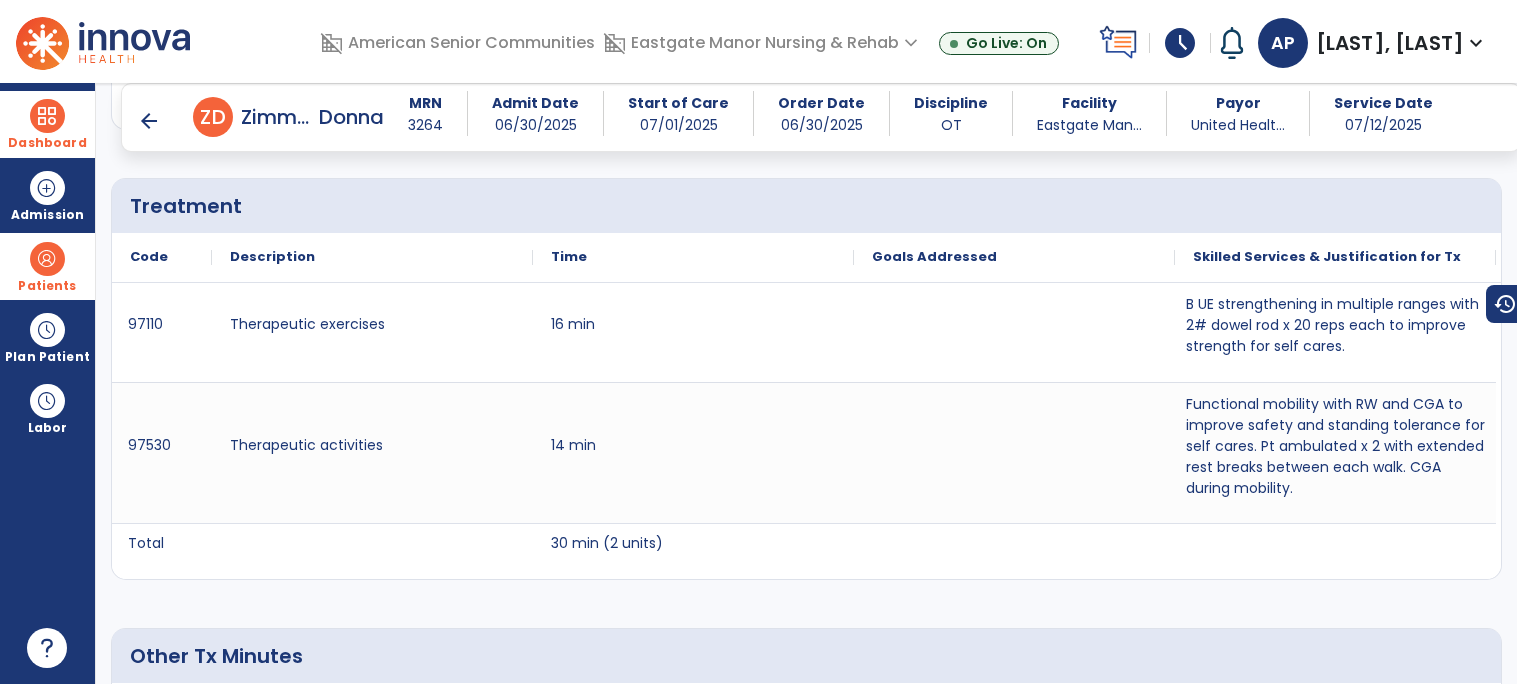 scroll, scrollTop: 1293, scrollLeft: 0, axis: vertical 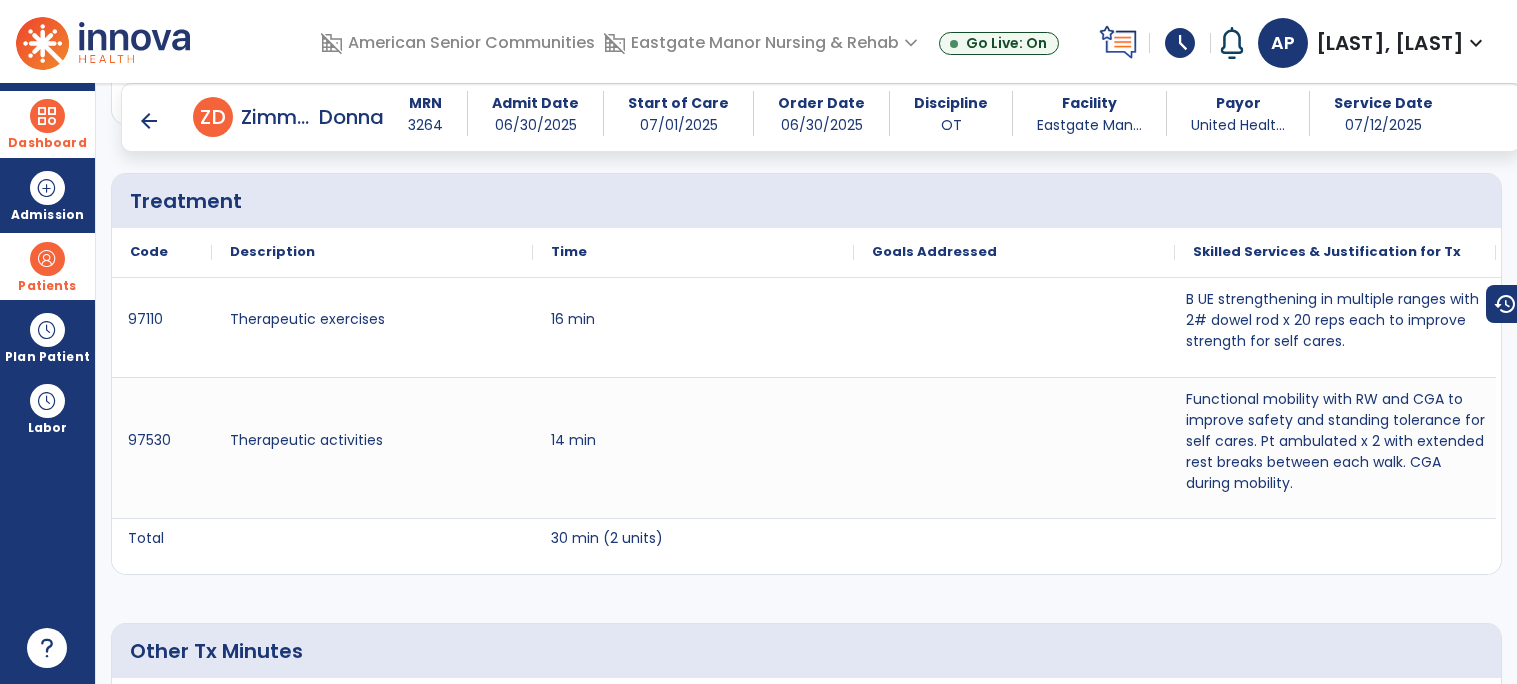 click on "arrow_back" at bounding box center (149, 121) 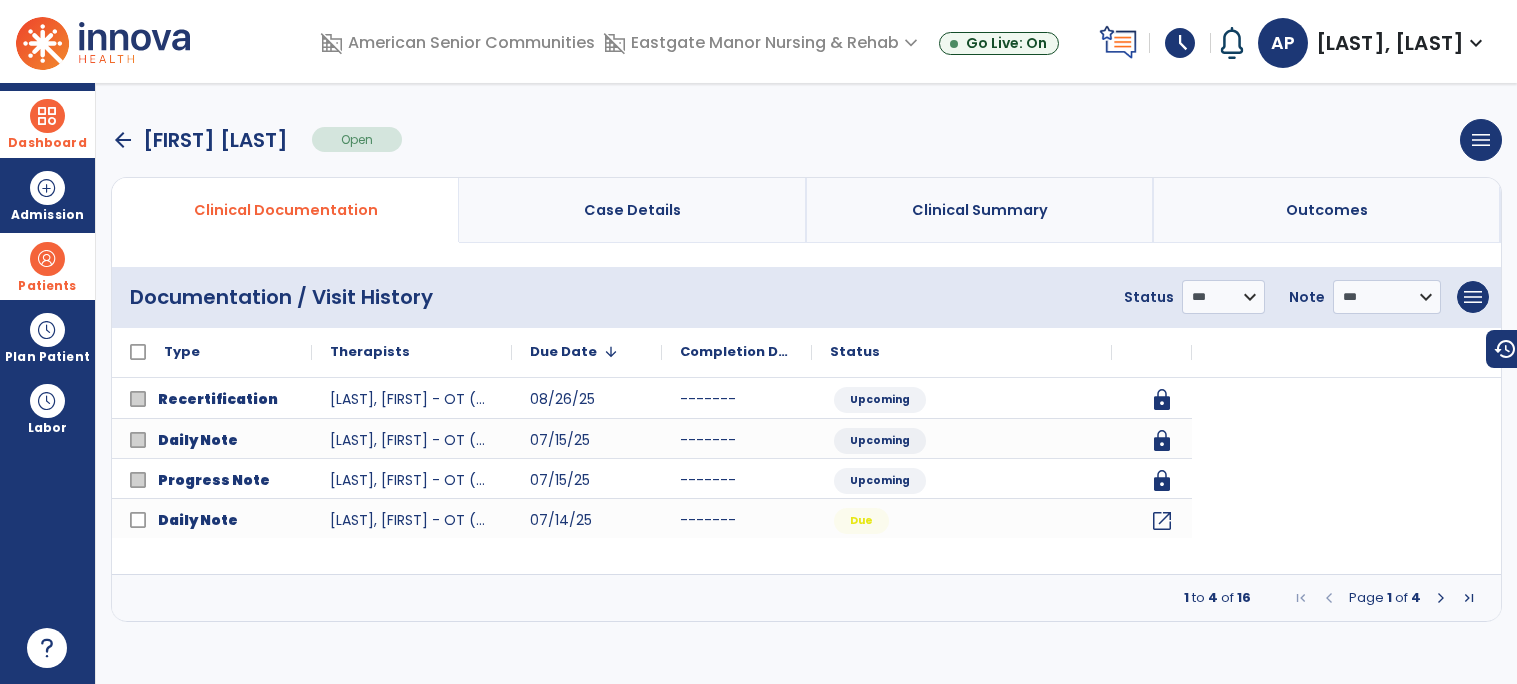 scroll, scrollTop: 0, scrollLeft: 0, axis: both 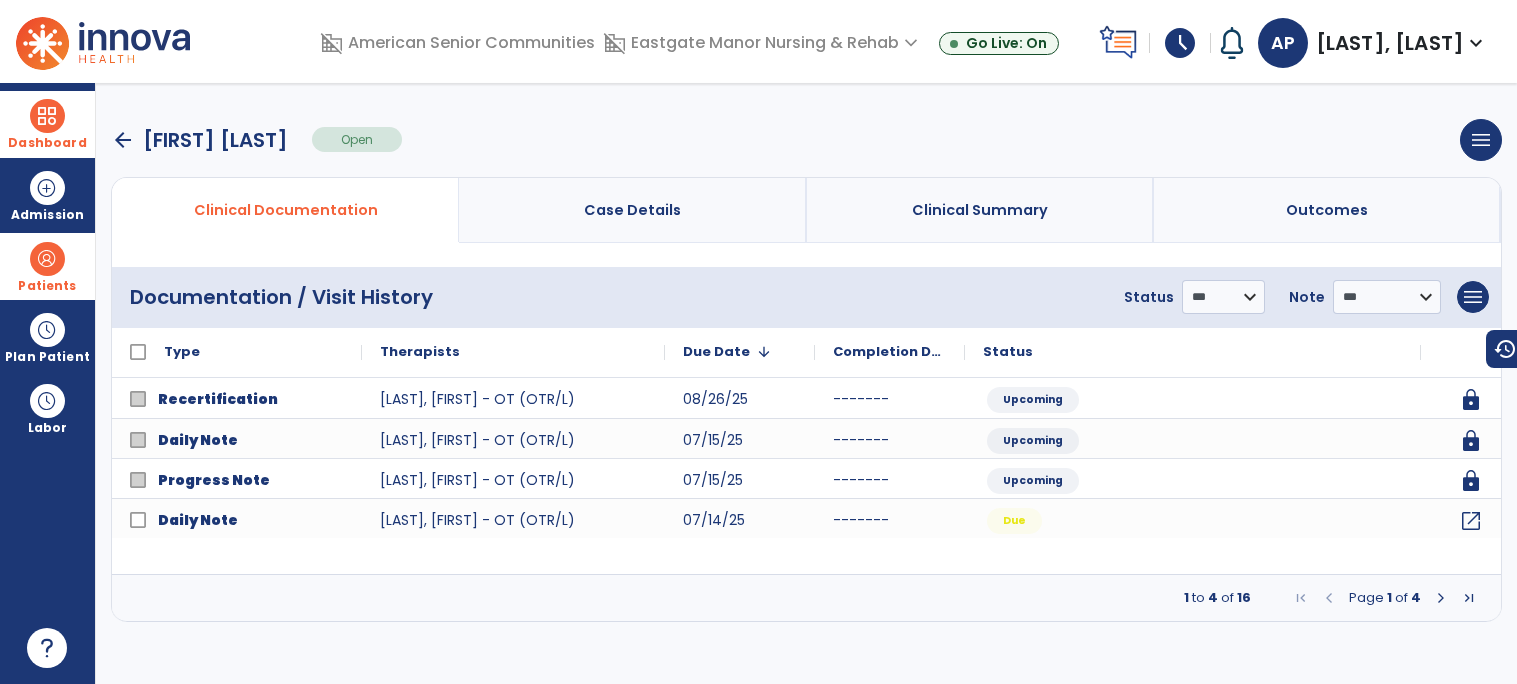 click on "arrow_back" at bounding box center [123, 140] 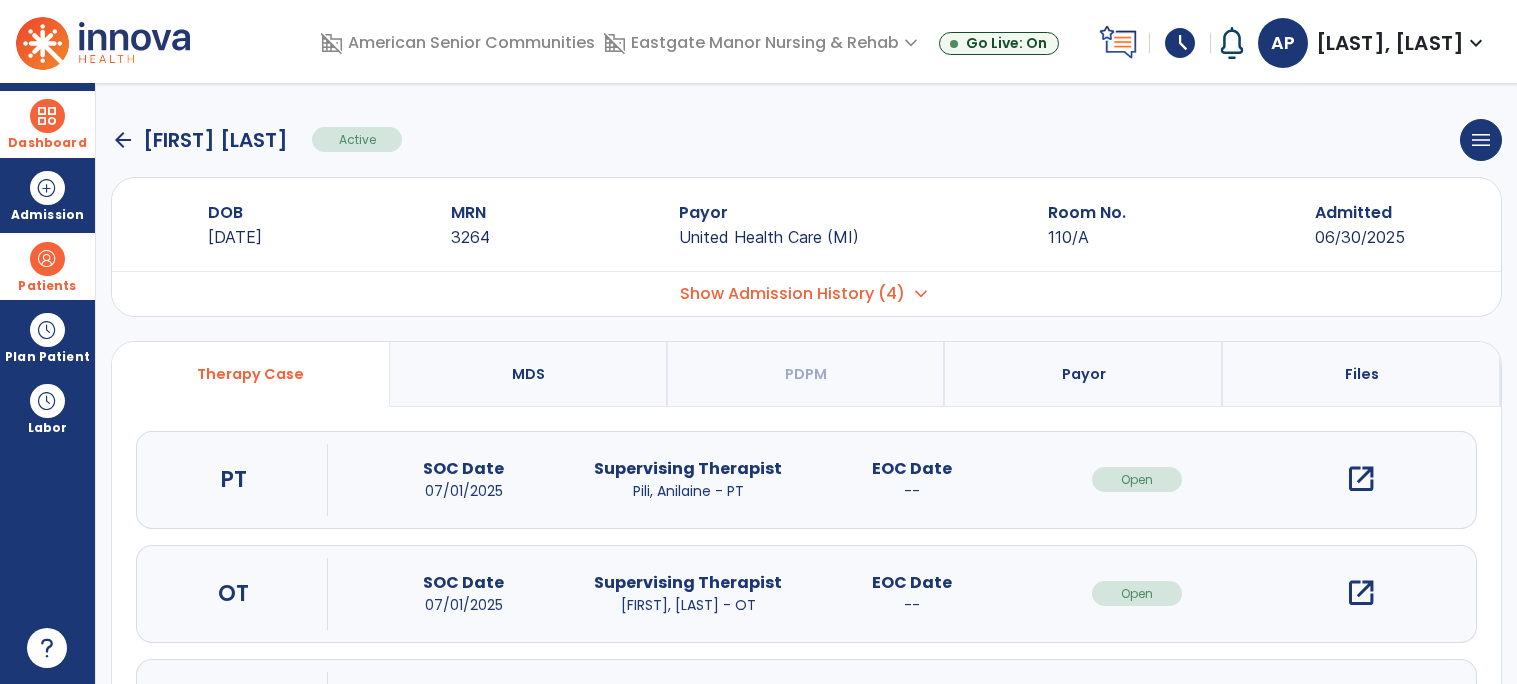 click on "open_in_new" at bounding box center [1361, 479] 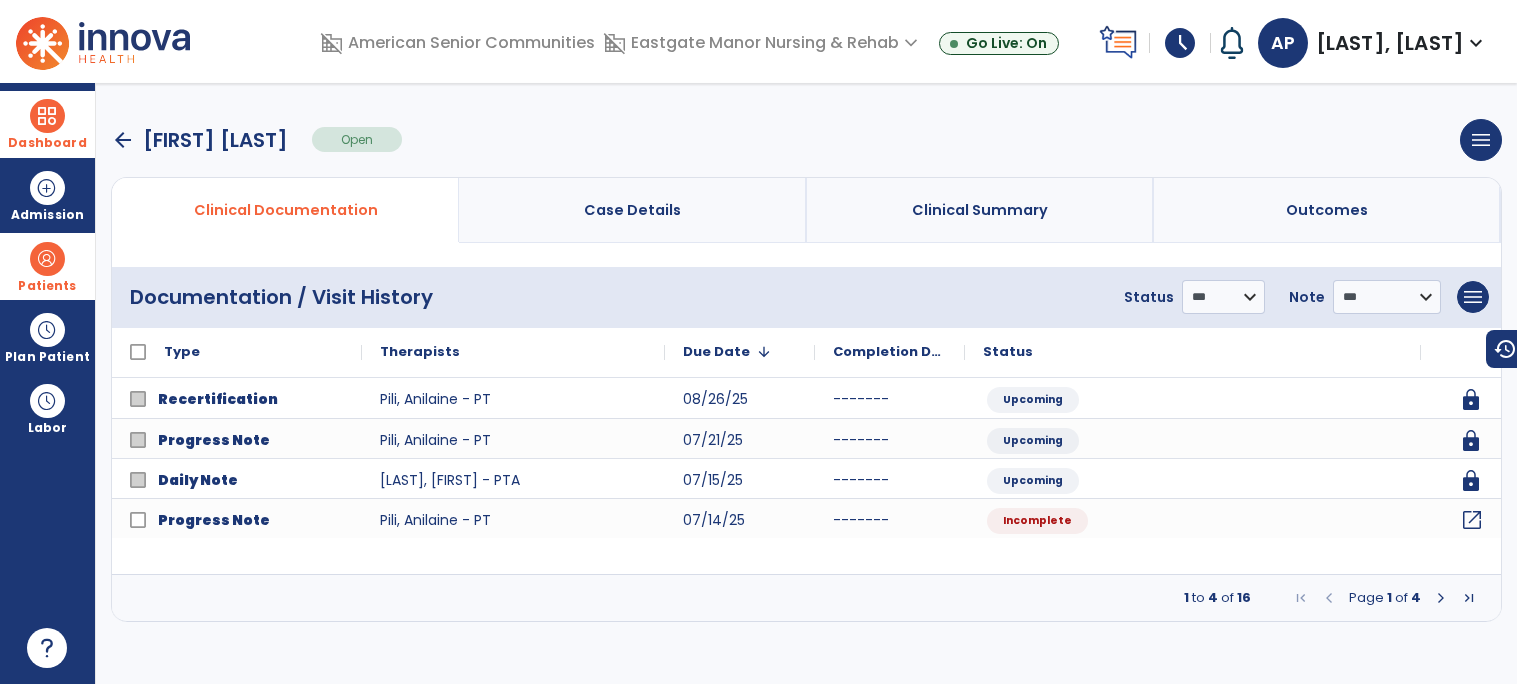 click on "open_in_new" 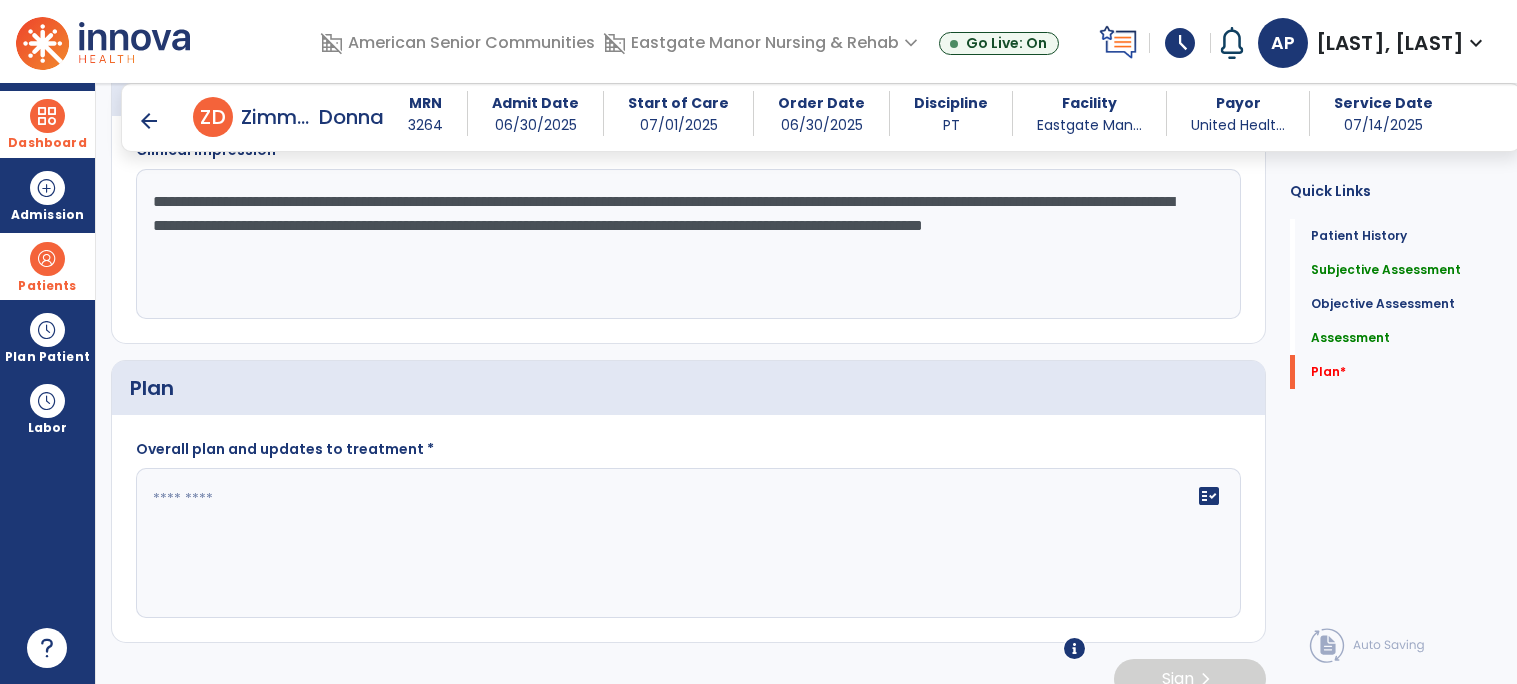 scroll, scrollTop: 2020, scrollLeft: 0, axis: vertical 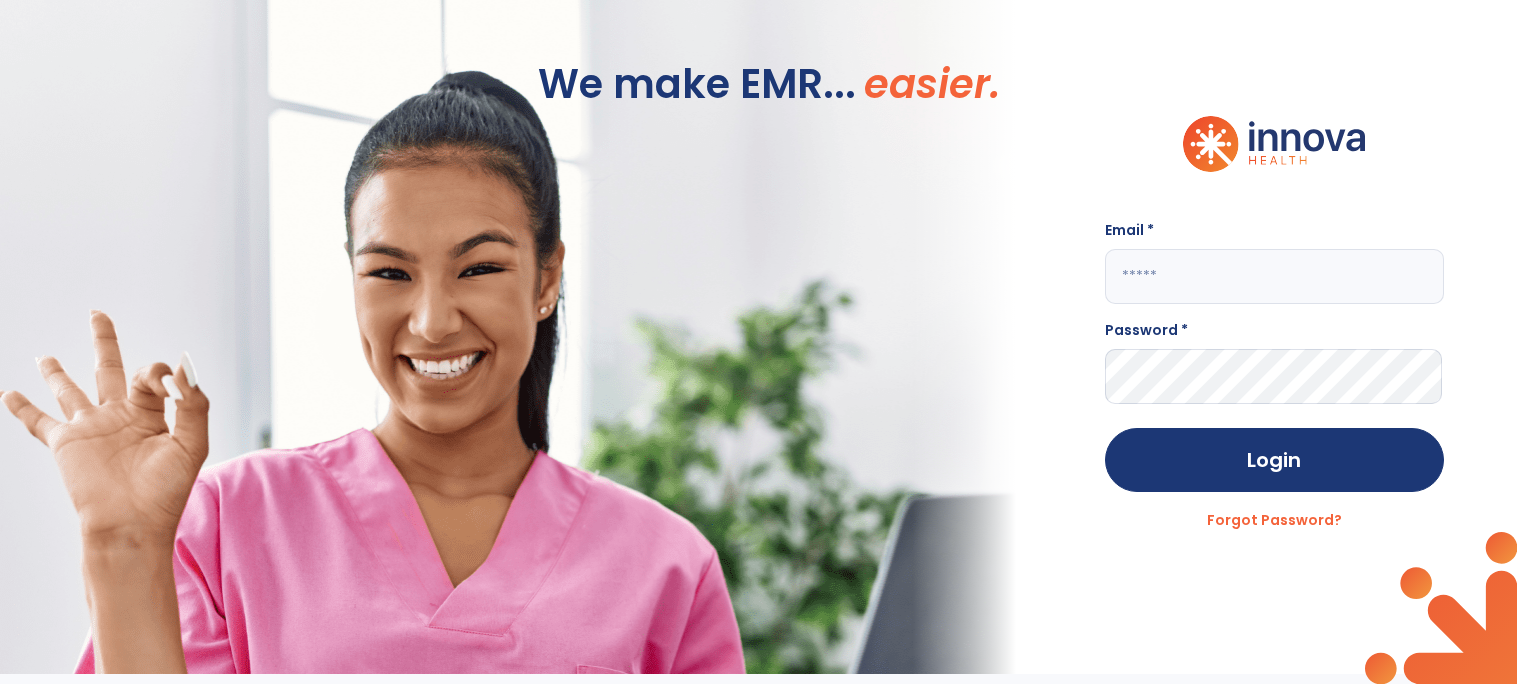 click 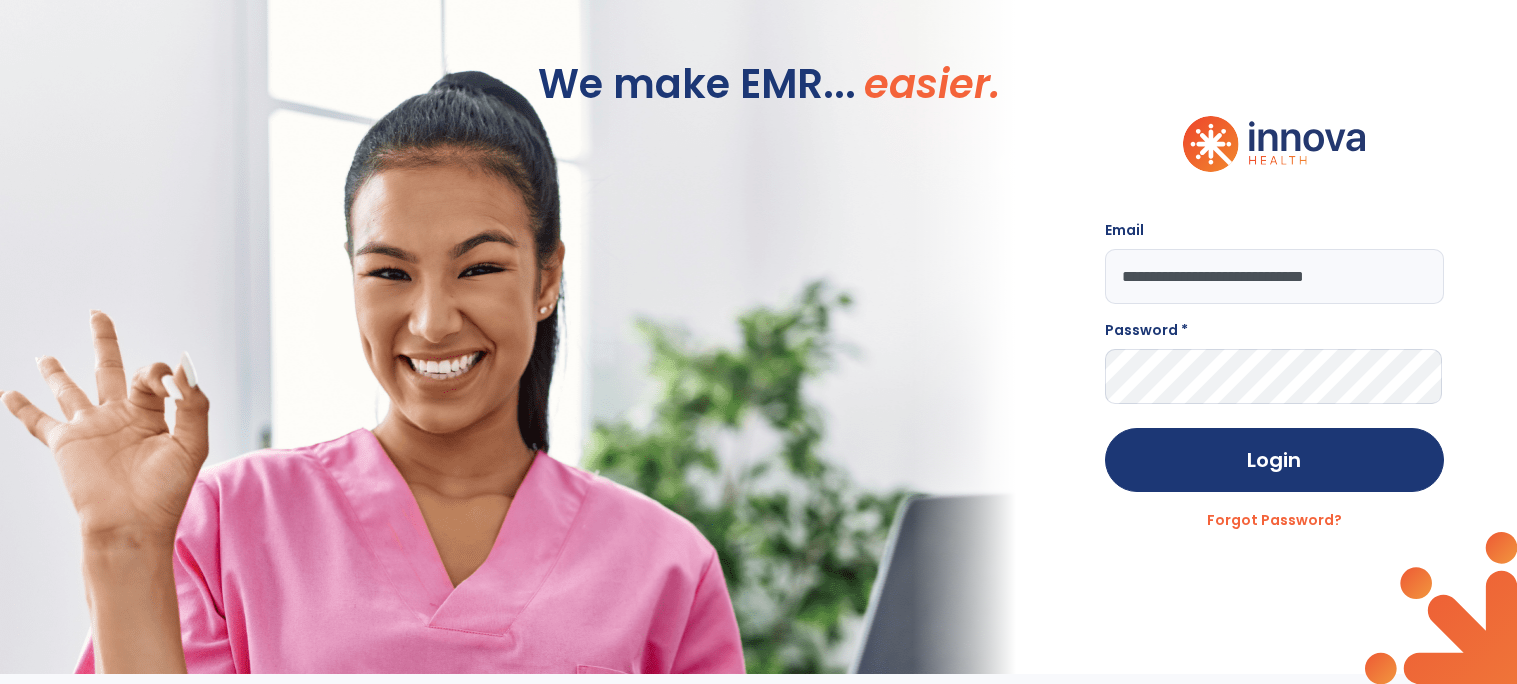 type on "**********" 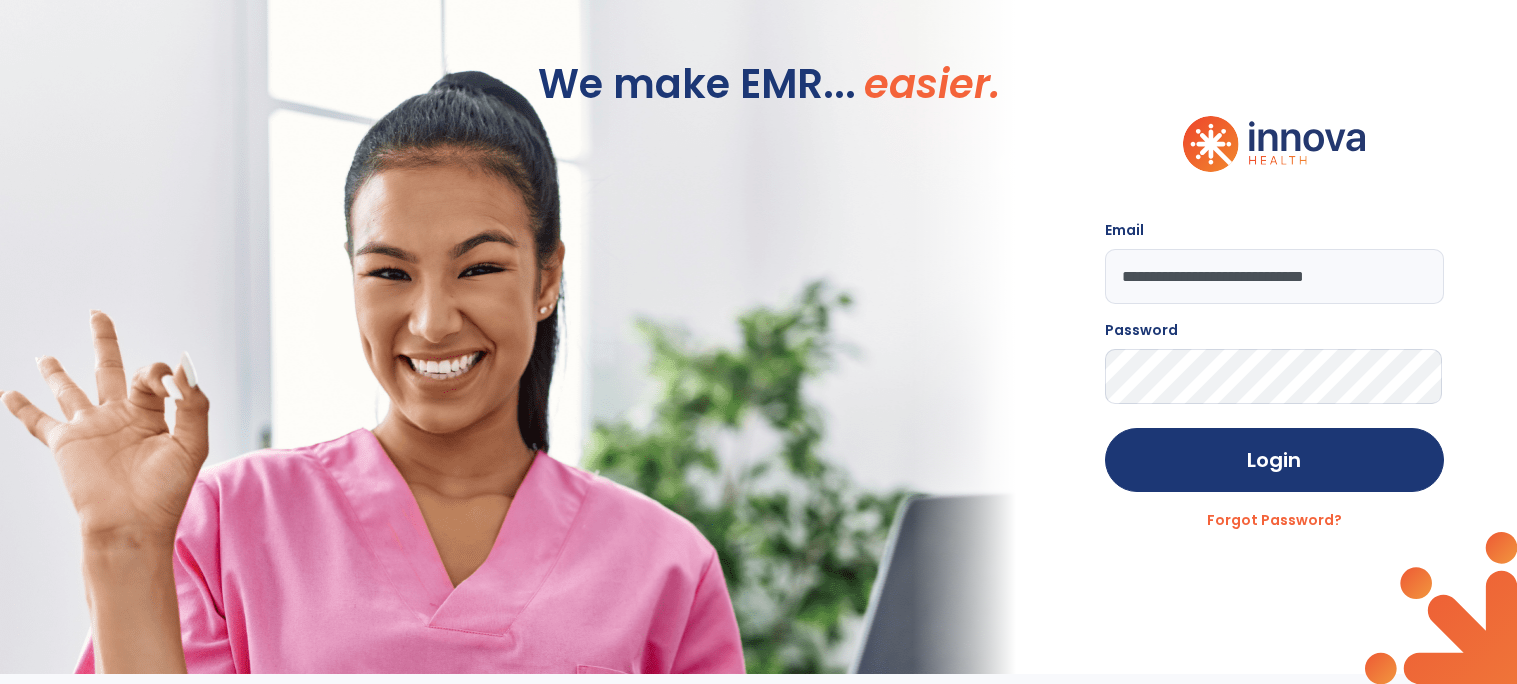 click on "Login" 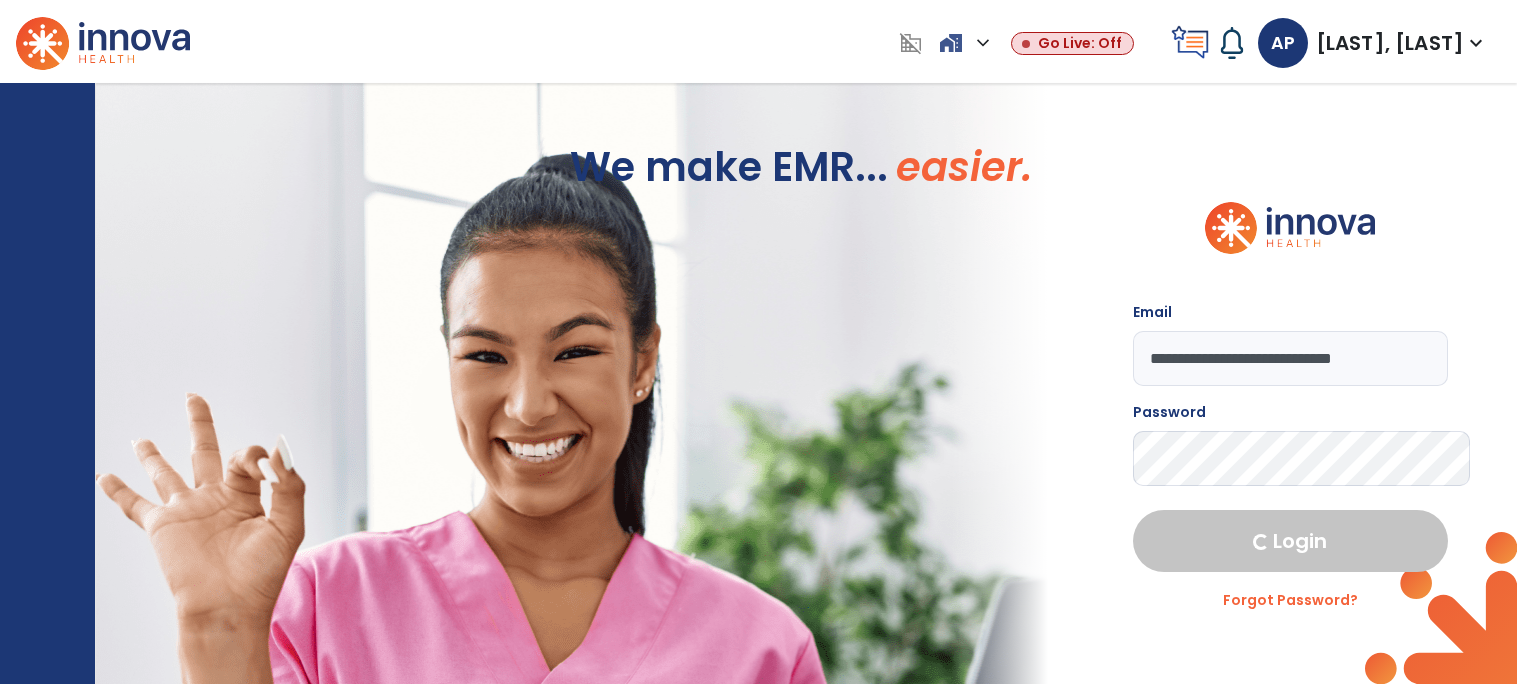 select on "****" 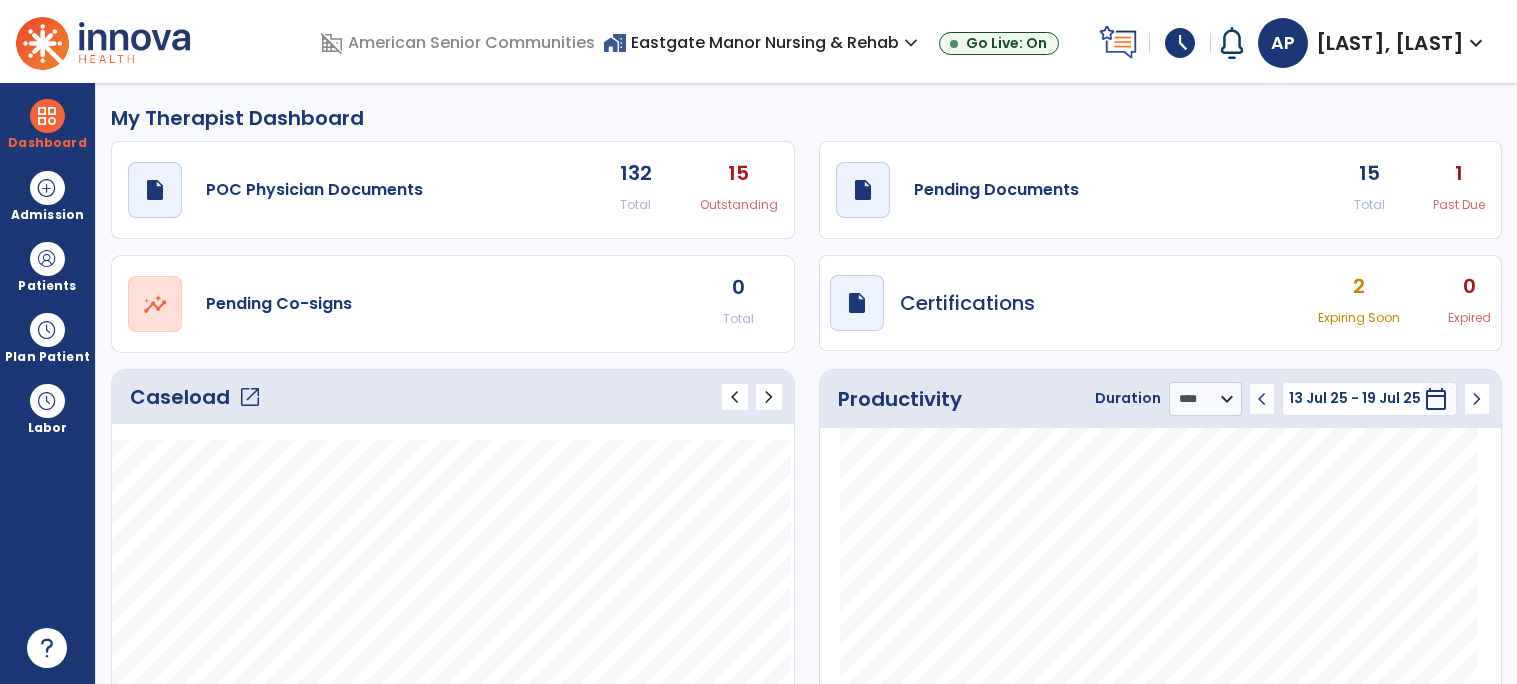 click on "open_in_new" 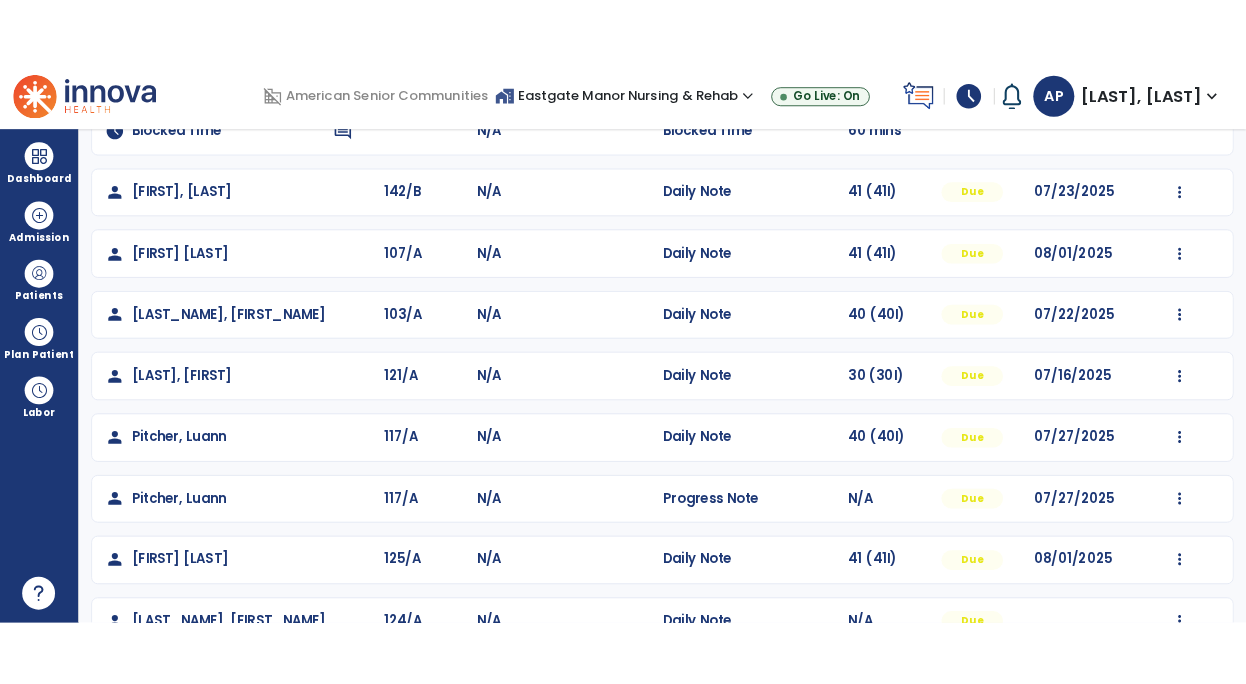 scroll, scrollTop: 549, scrollLeft: 0, axis: vertical 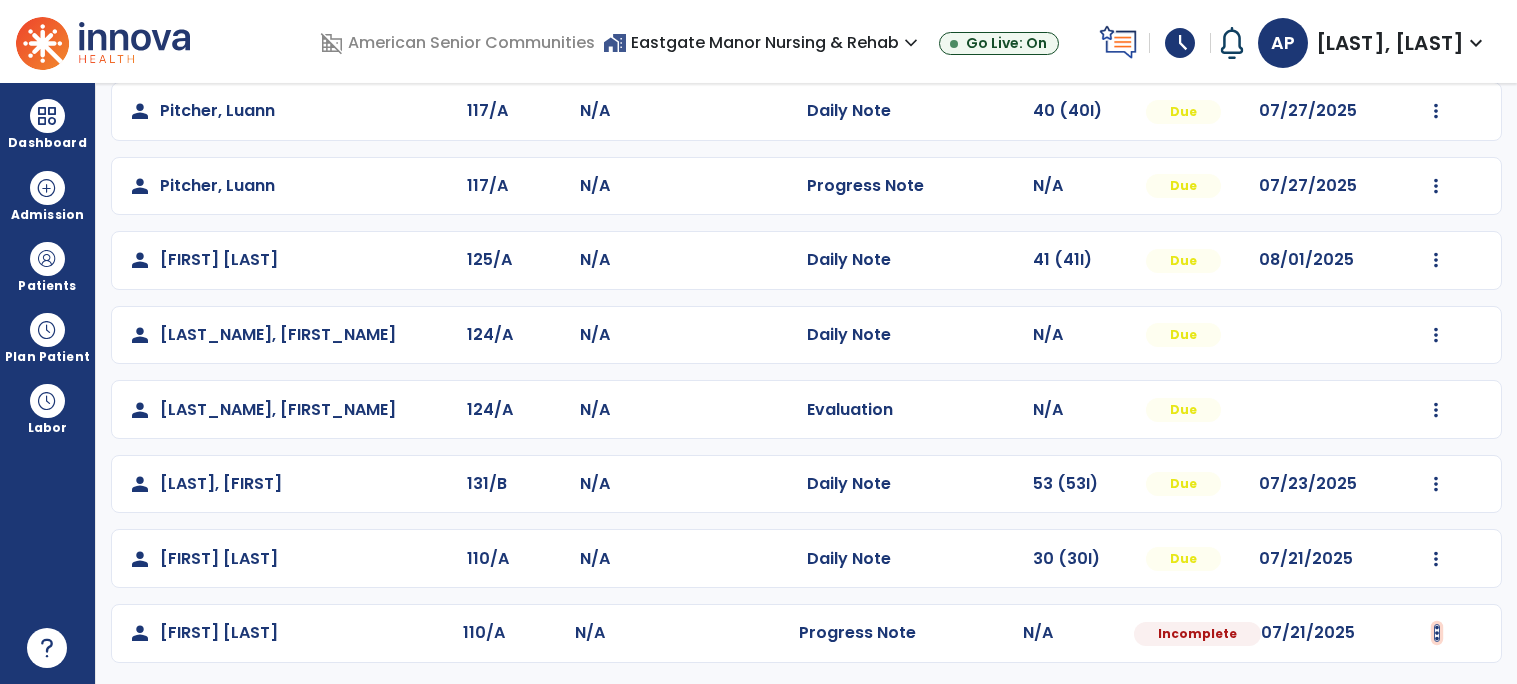 click at bounding box center [1436, -187] 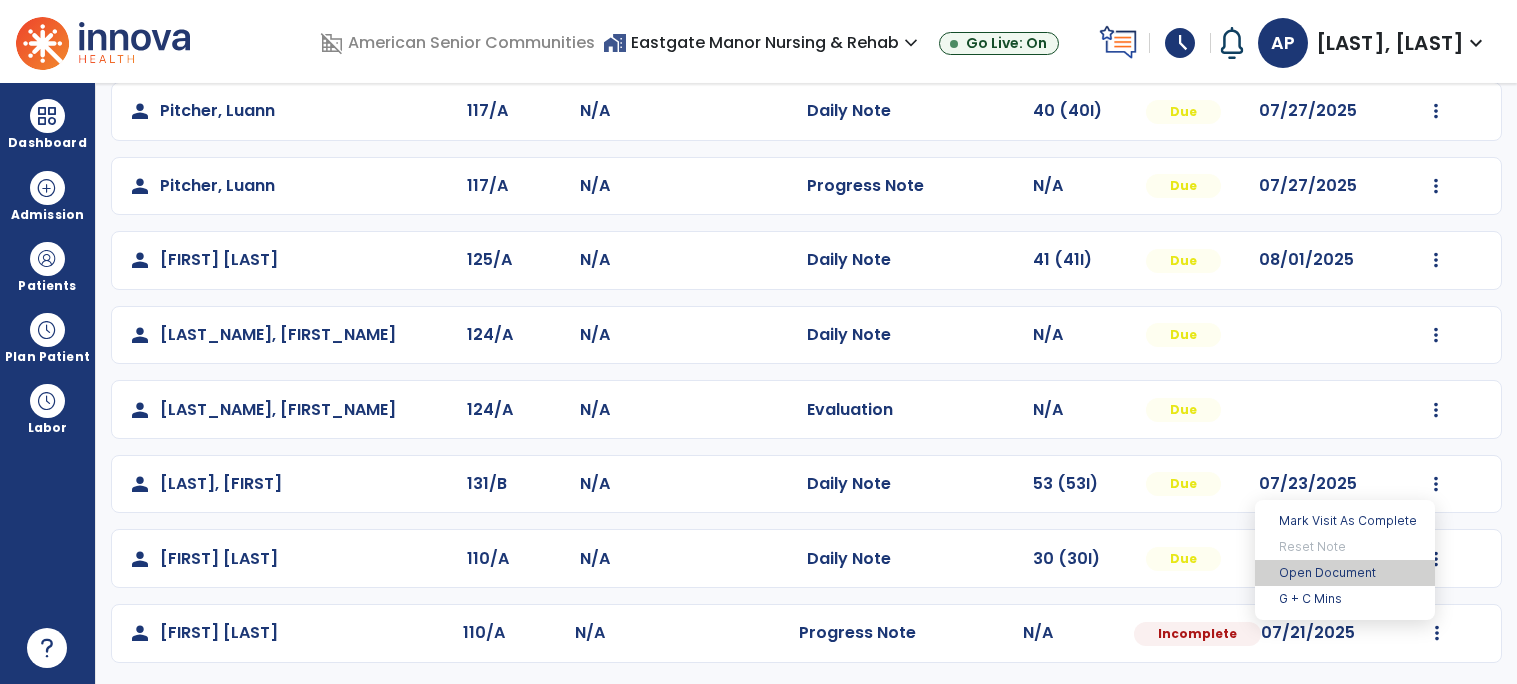 click on "Open Document" at bounding box center [1345, 573] 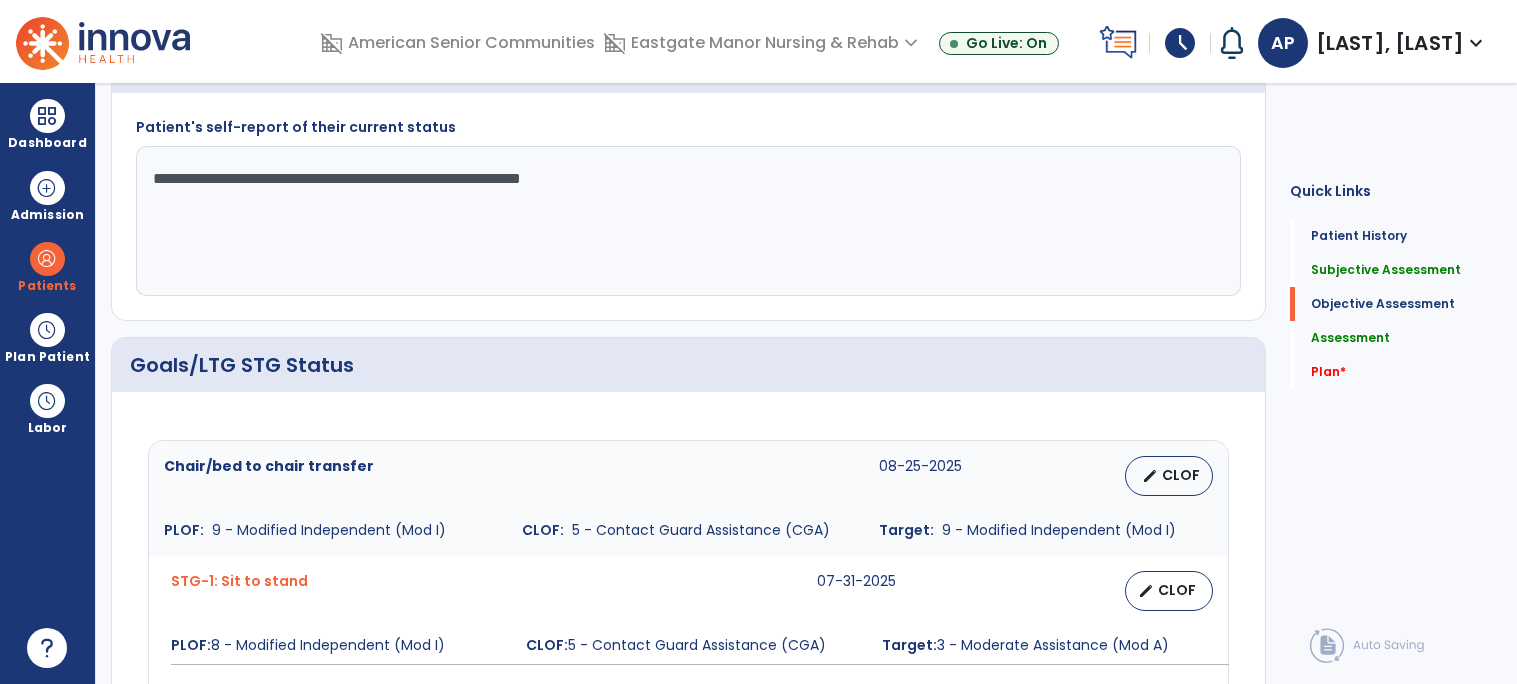 click on "**********" 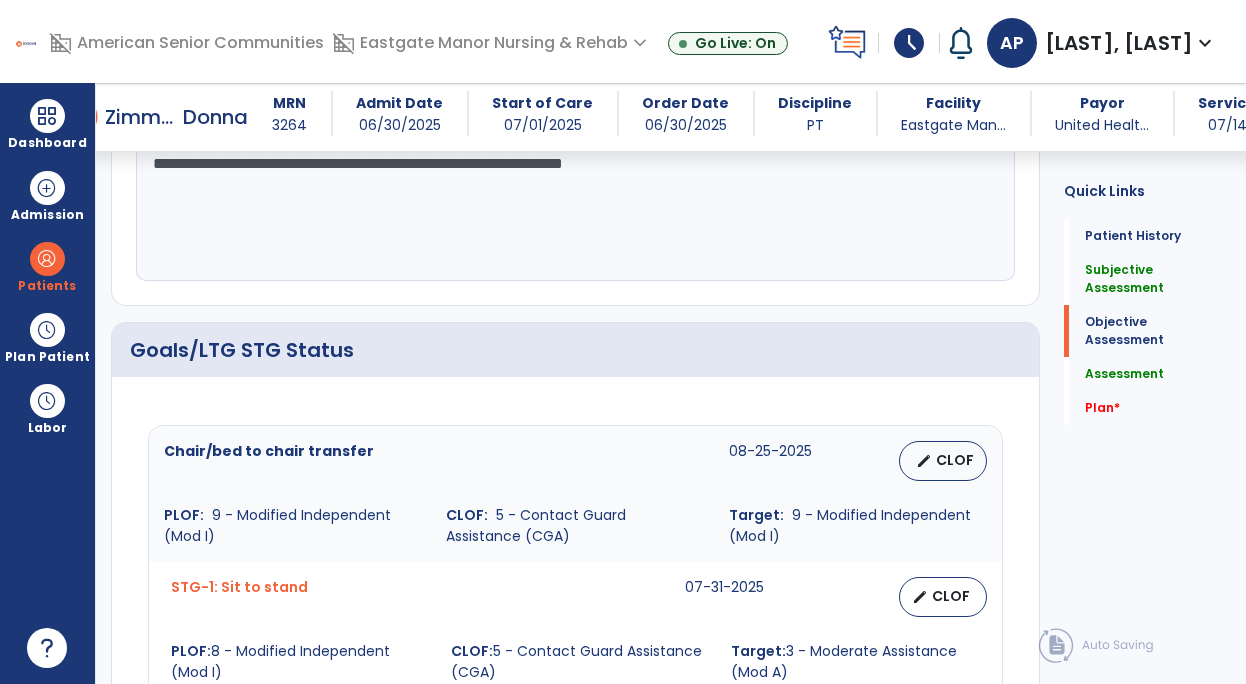 scroll, scrollTop: 549, scrollLeft: 0, axis: vertical 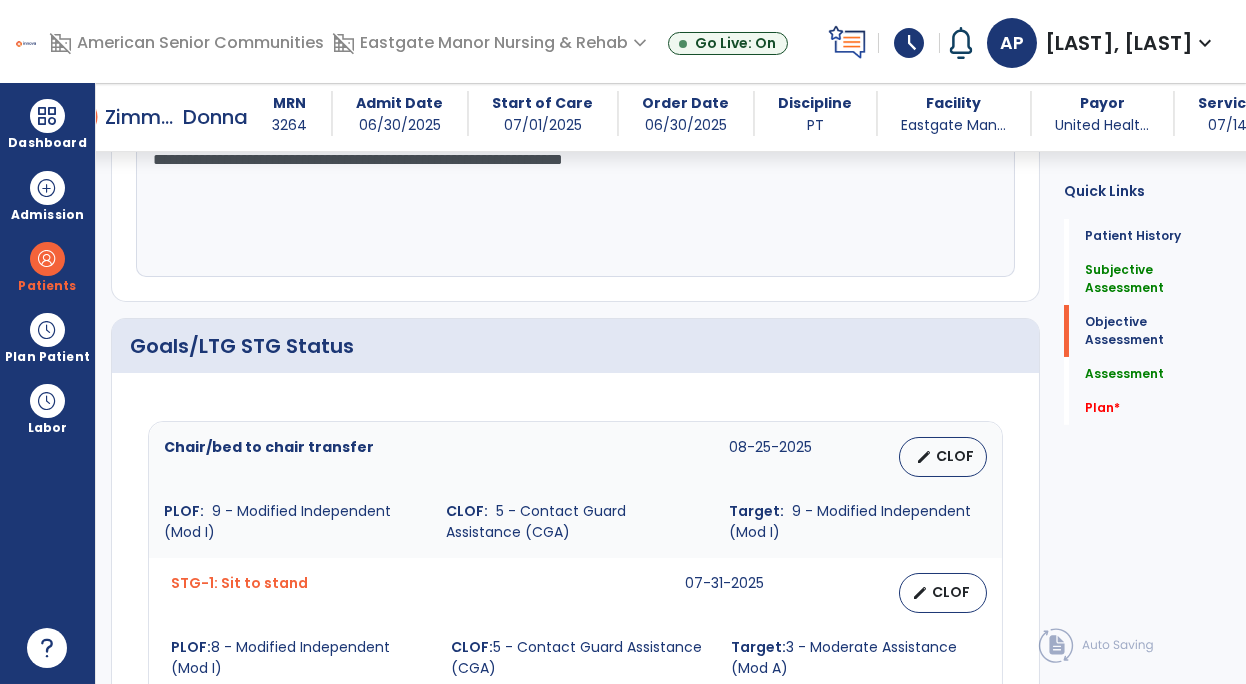 click on "**********" 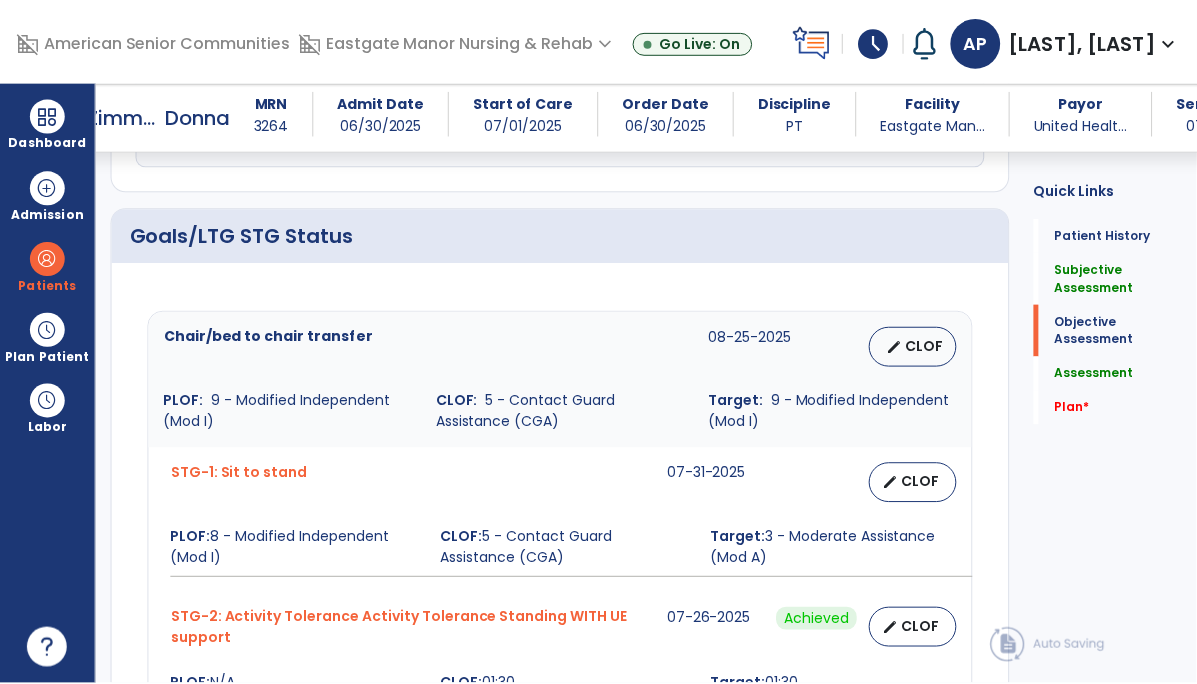 scroll, scrollTop: 659, scrollLeft: 0, axis: vertical 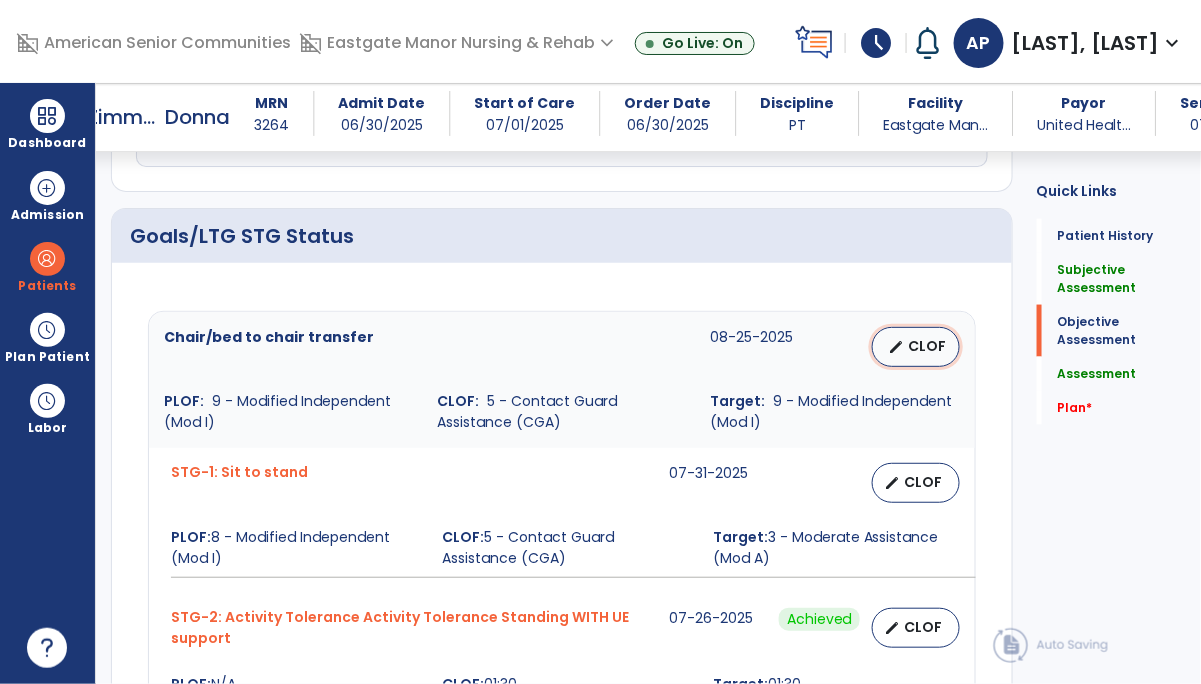 click on "CLOF" at bounding box center [928, 346] 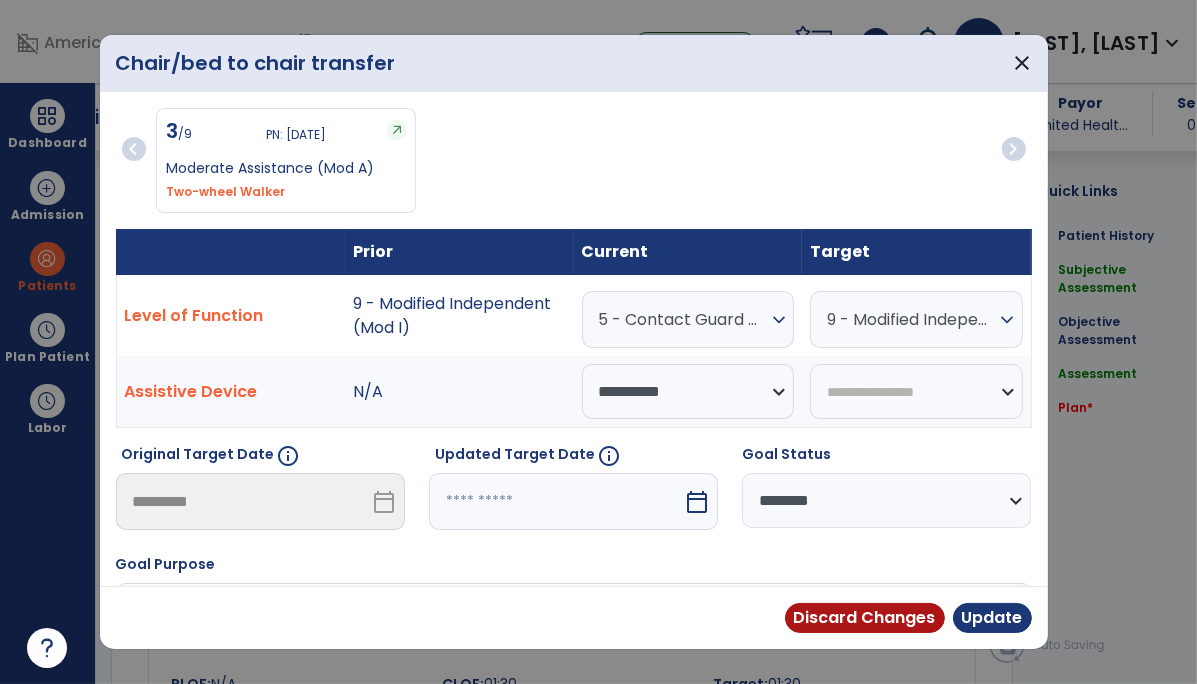 click on "5 - Contact Guard Assistance (CGA)" at bounding box center (683, 319) 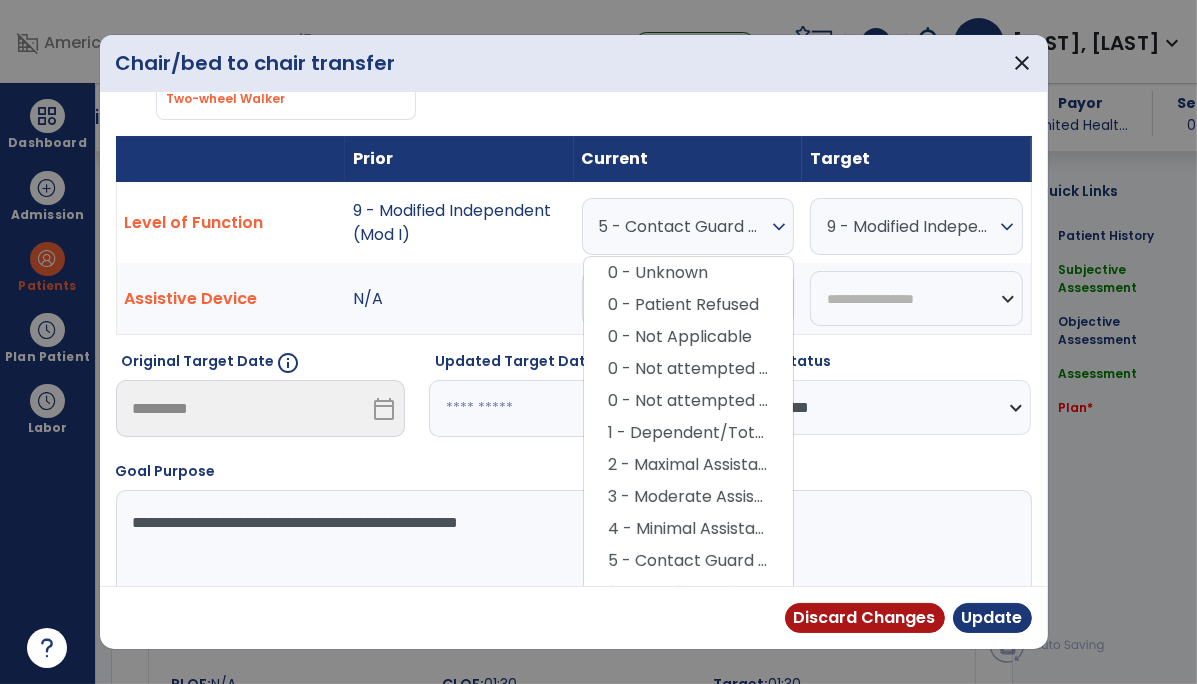 scroll, scrollTop: 103, scrollLeft: 0, axis: vertical 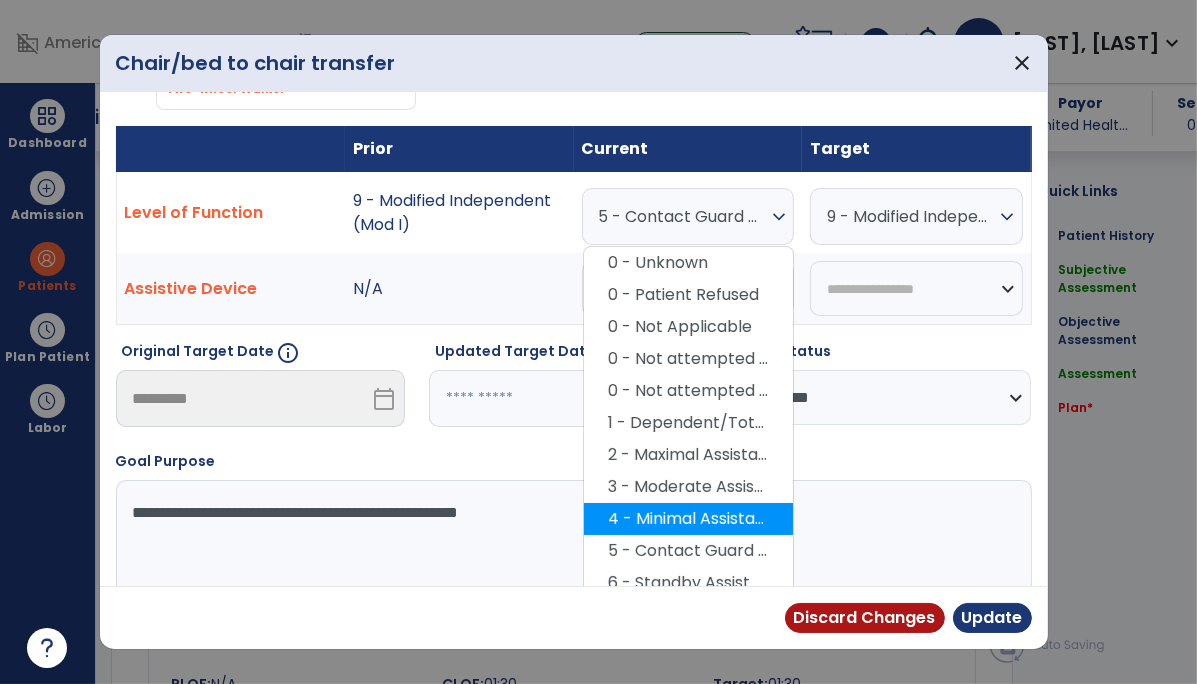 click on "4 - Minimal Assistance (Min A)" at bounding box center [688, 519] 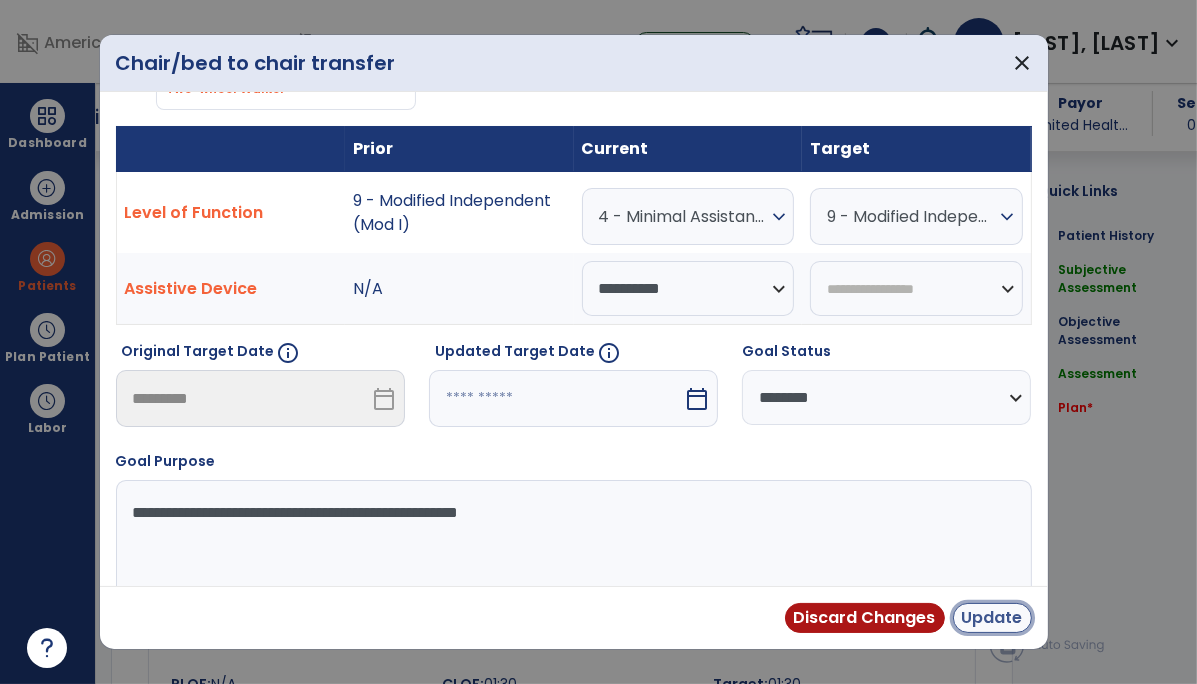 click on "Update" at bounding box center (992, 618) 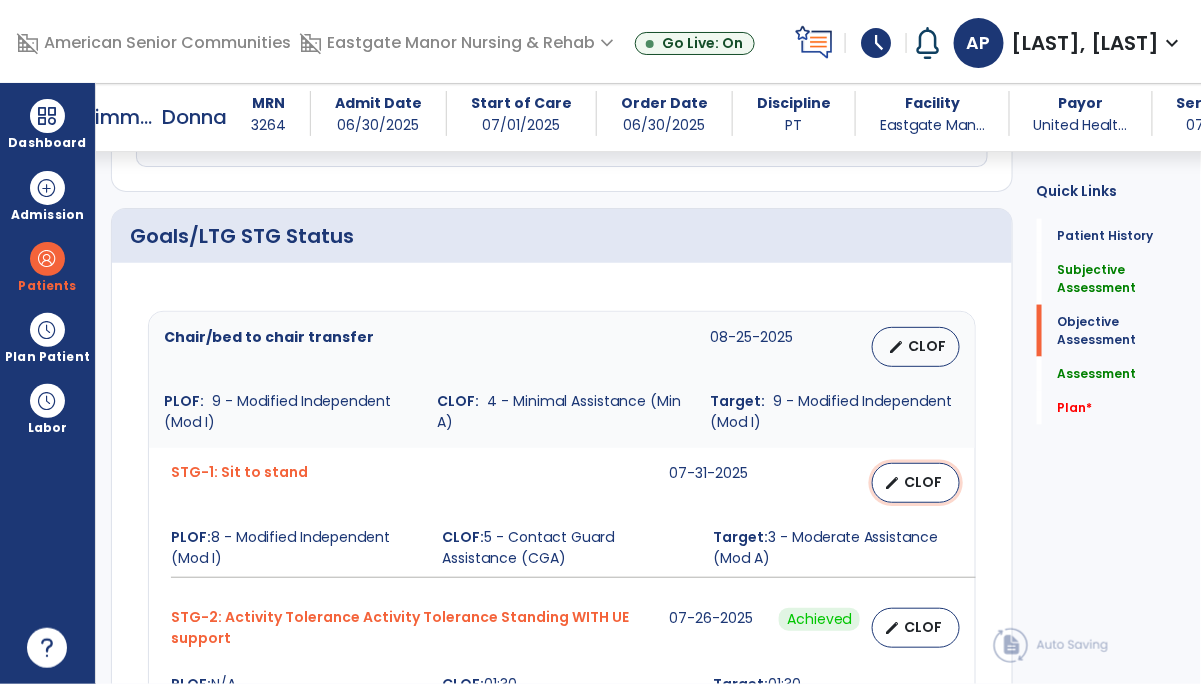 click on "CLOF" at bounding box center [924, 482] 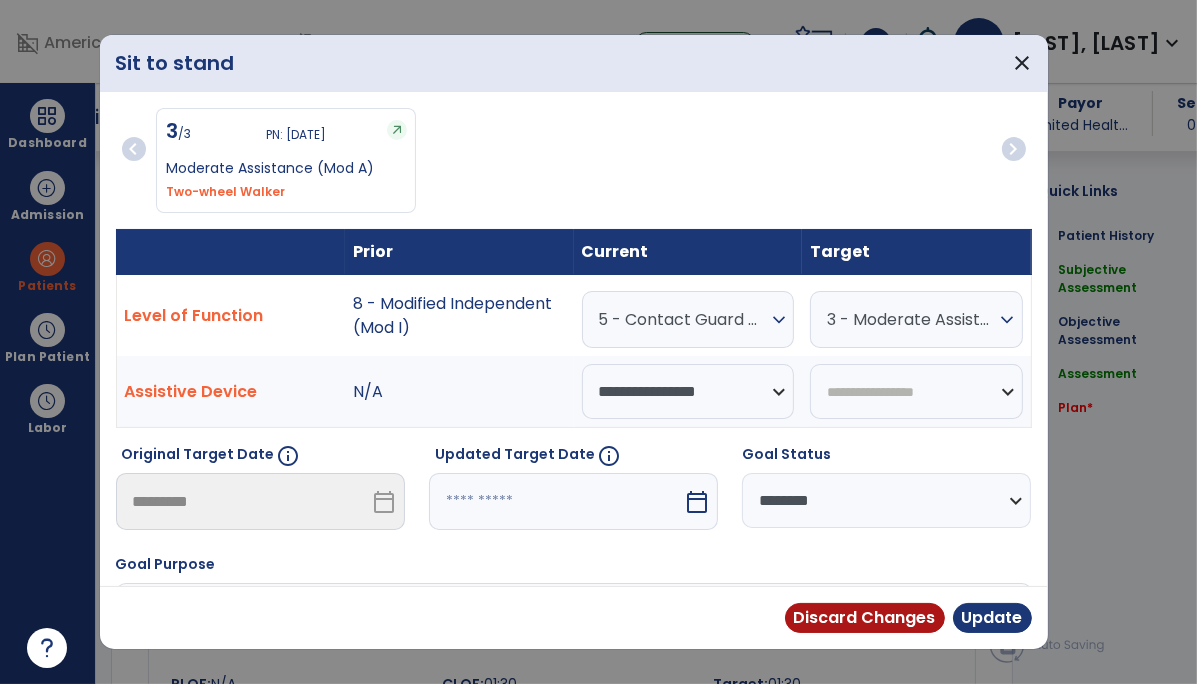 click on "5 - Contact Guard Assistance (CGA)" at bounding box center (683, 319) 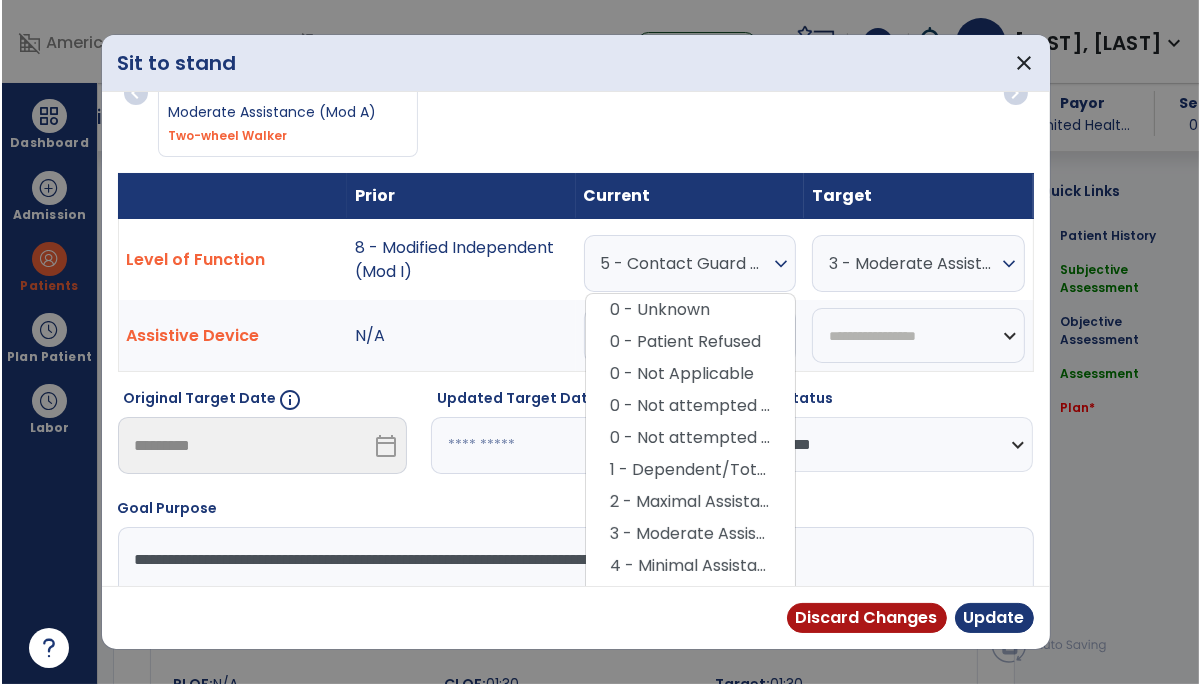 scroll, scrollTop: 64, scrollLeft: 0, axis: vertical 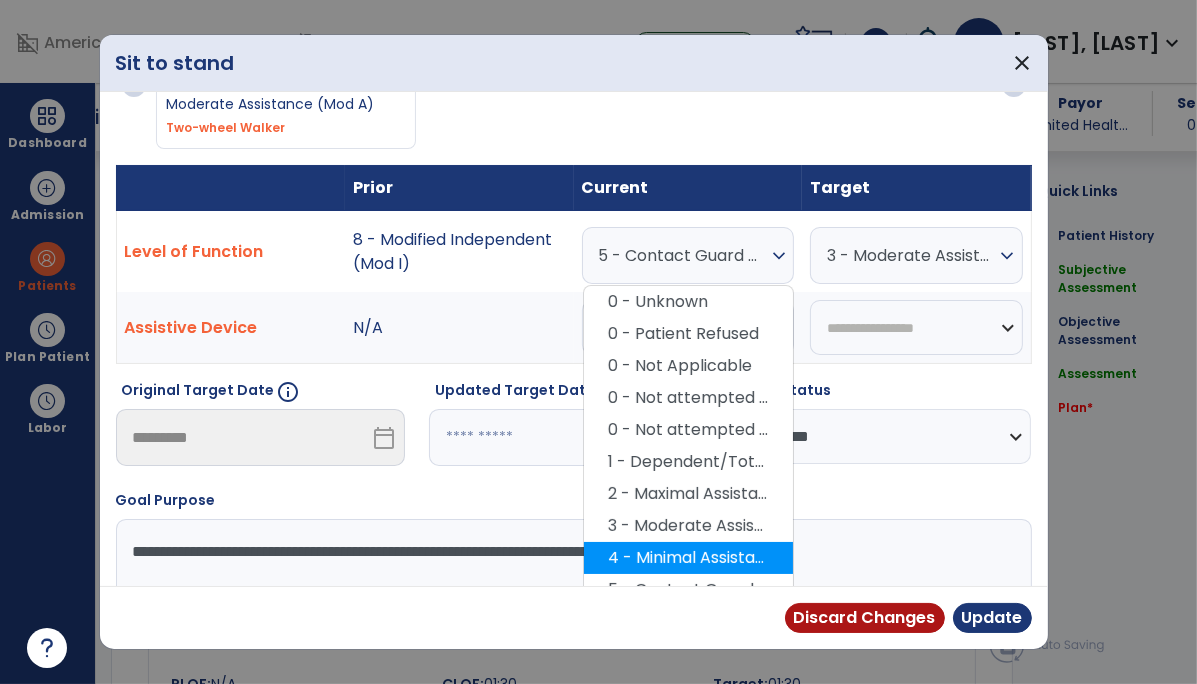 click on "4 - Minimal Assistance (Min A)" at bounding box center [688, 558] 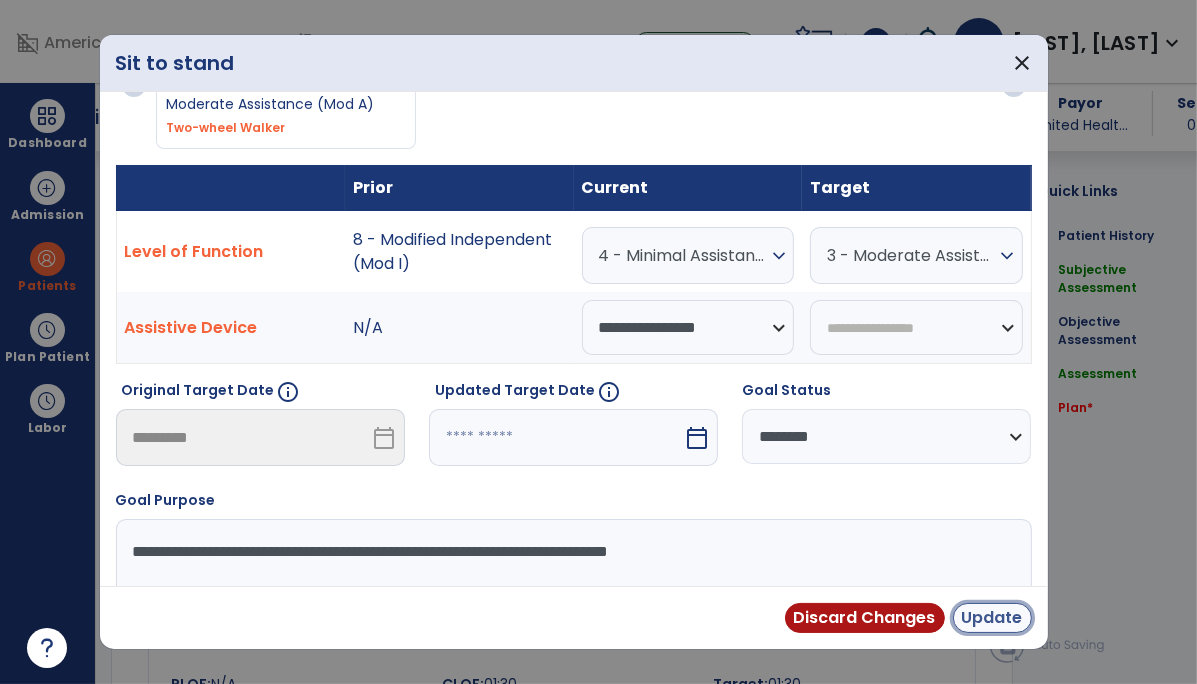 click on "Update" at bounding box center [992, 618] 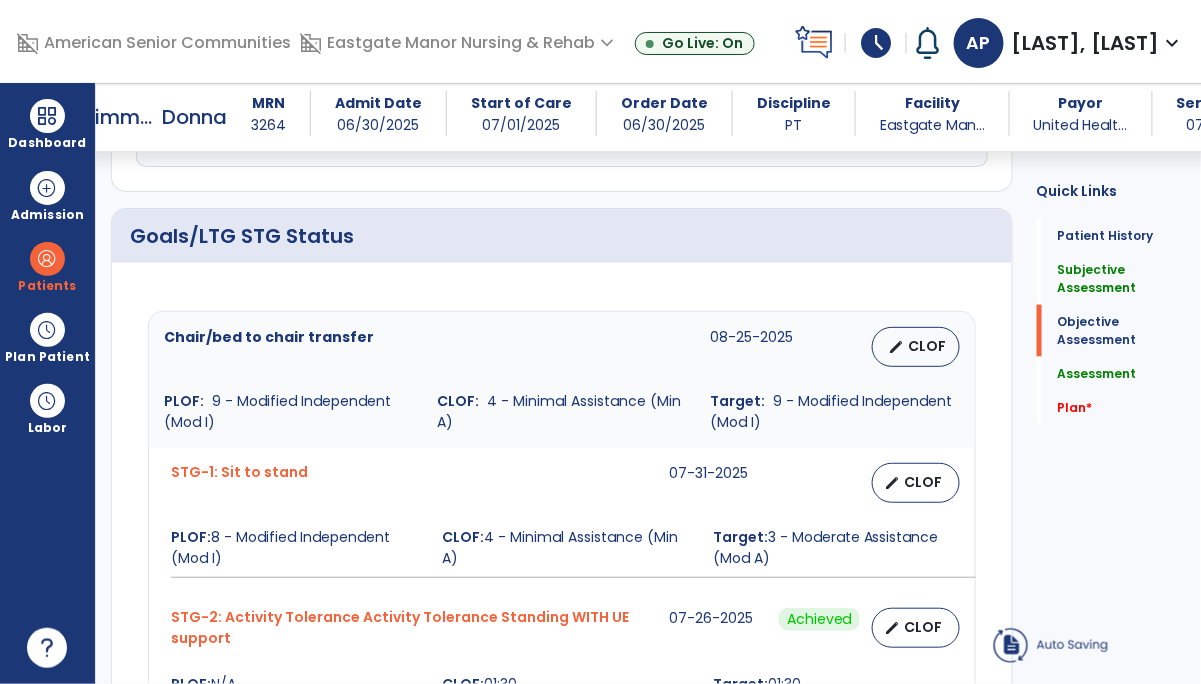 select on "**********" 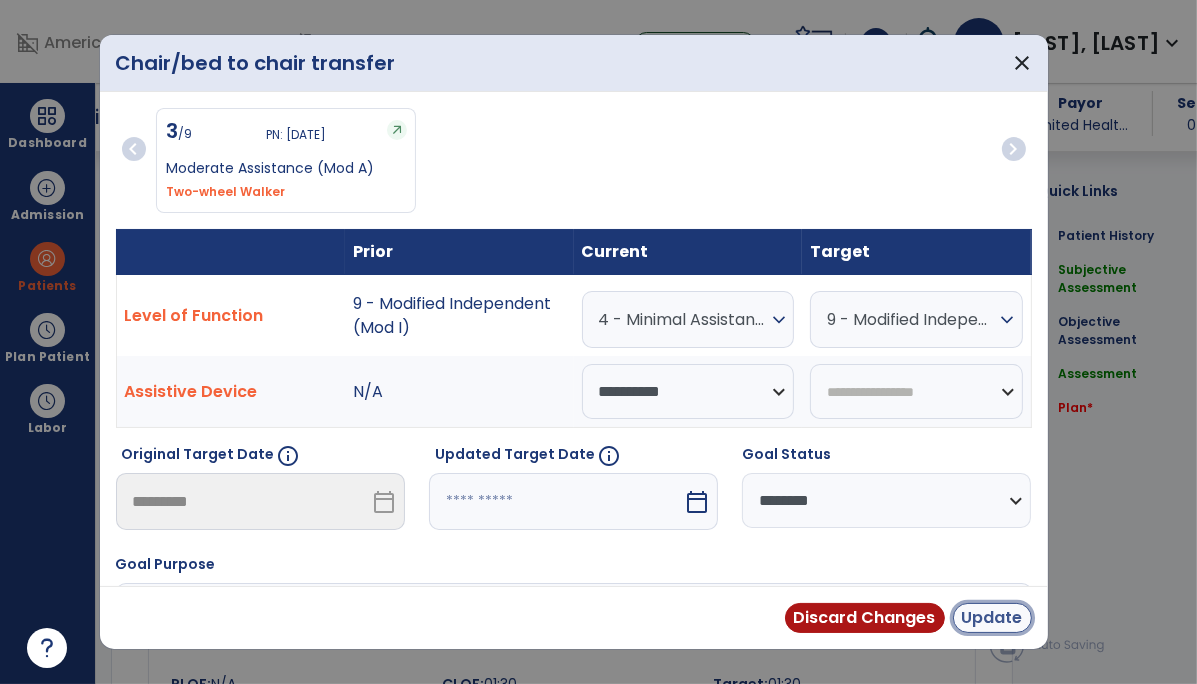 click on "Update" at bounding box center (992, 618) 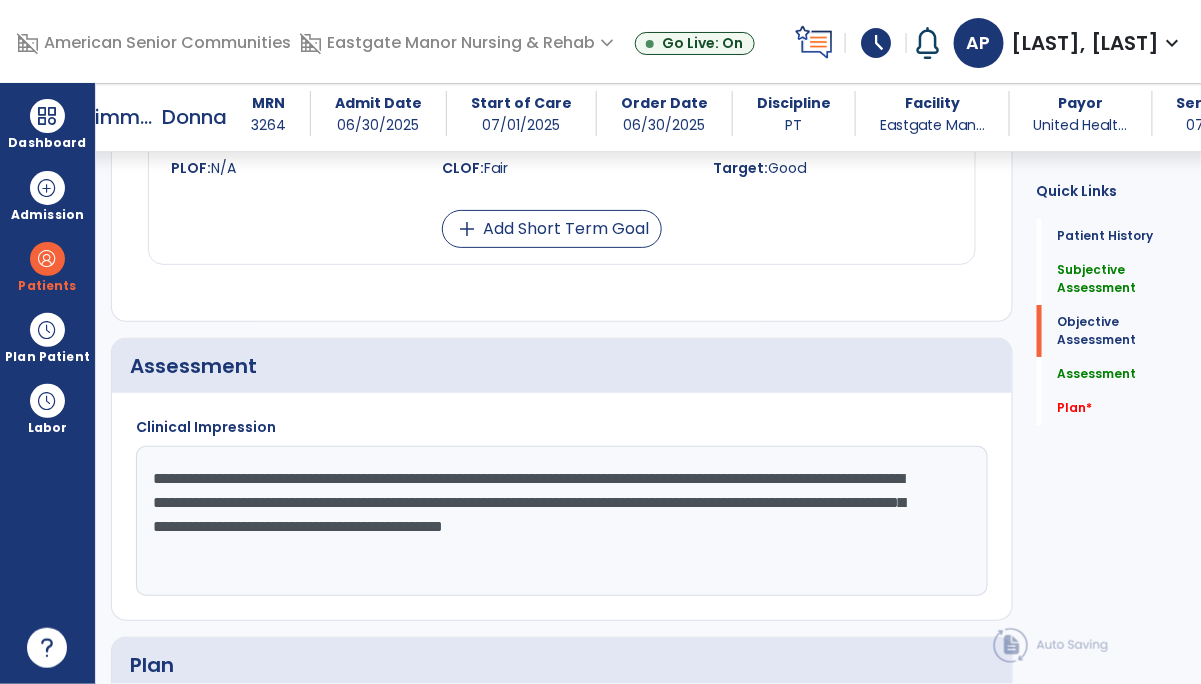 scroll, scrollTop: 1842, scrollLeft: 0, axis: vertical 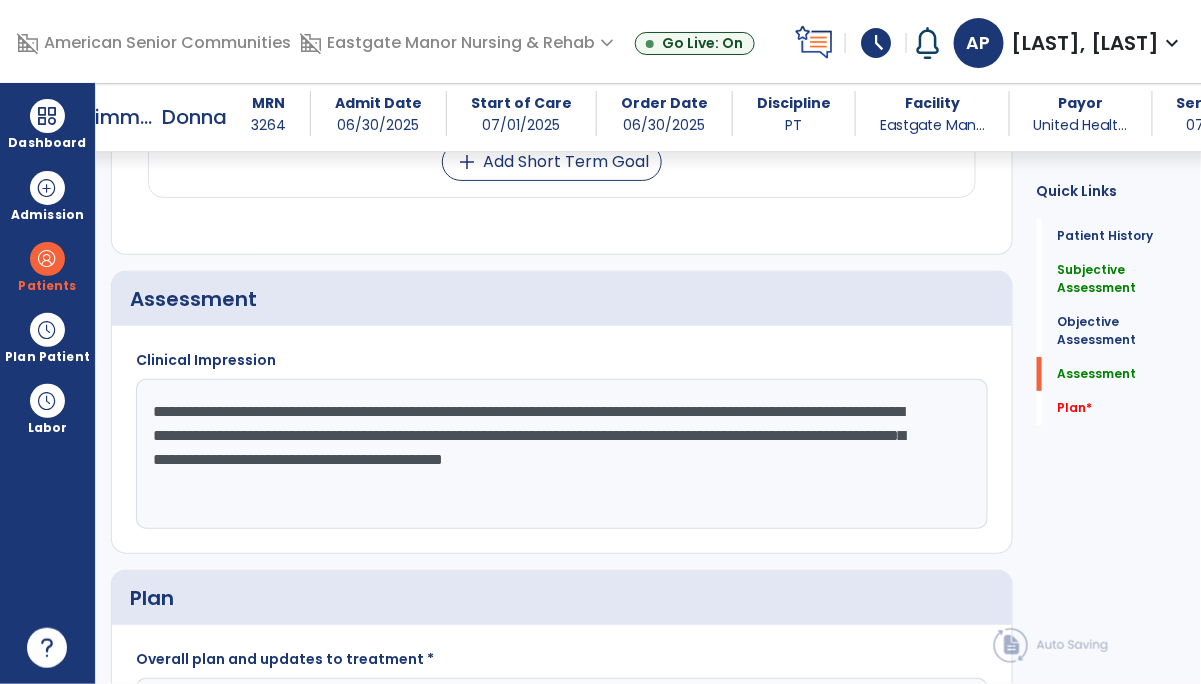 click on "**********" 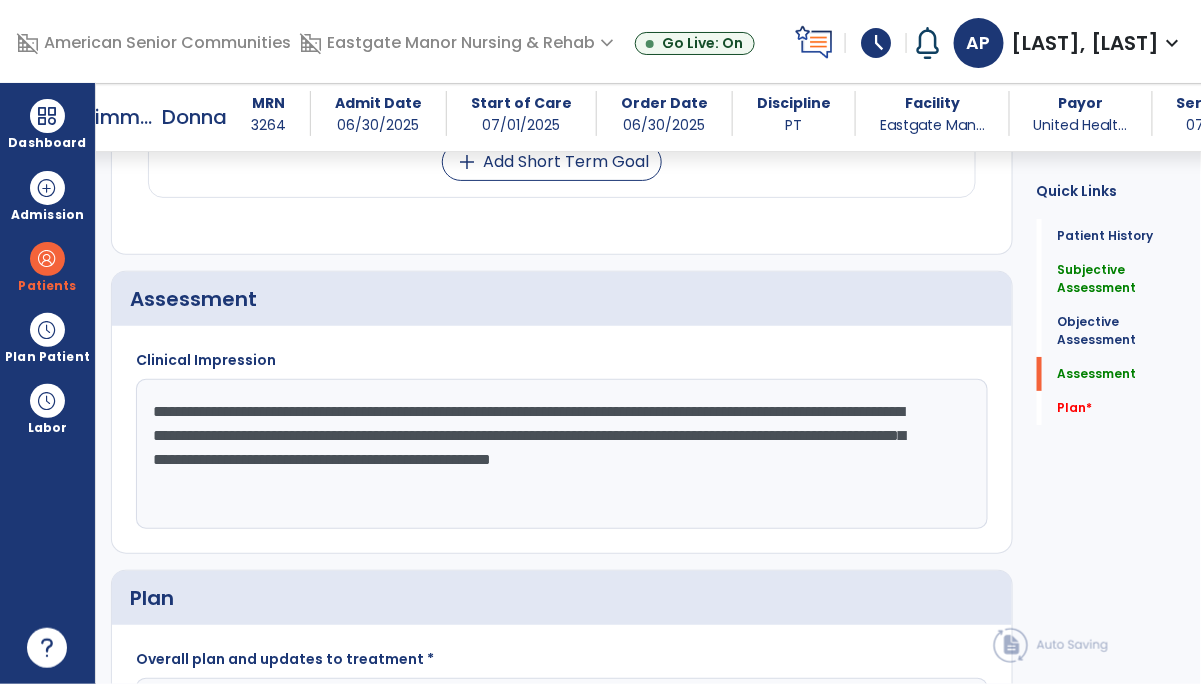 click on "**********" 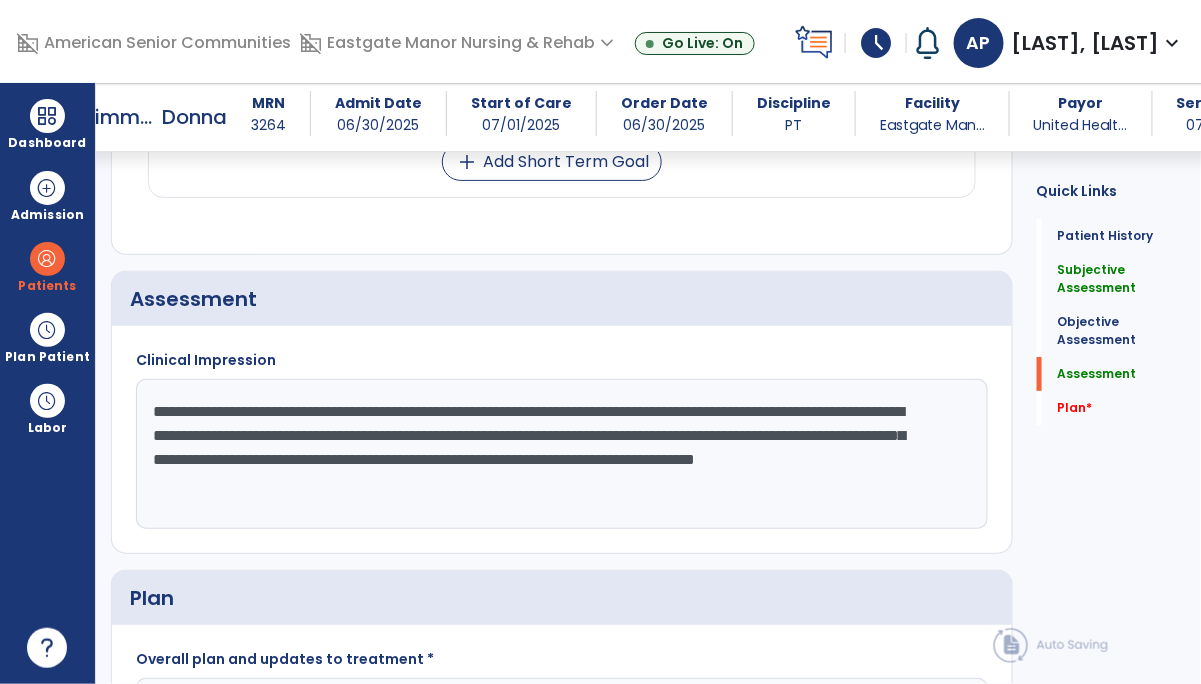 click on "**********" 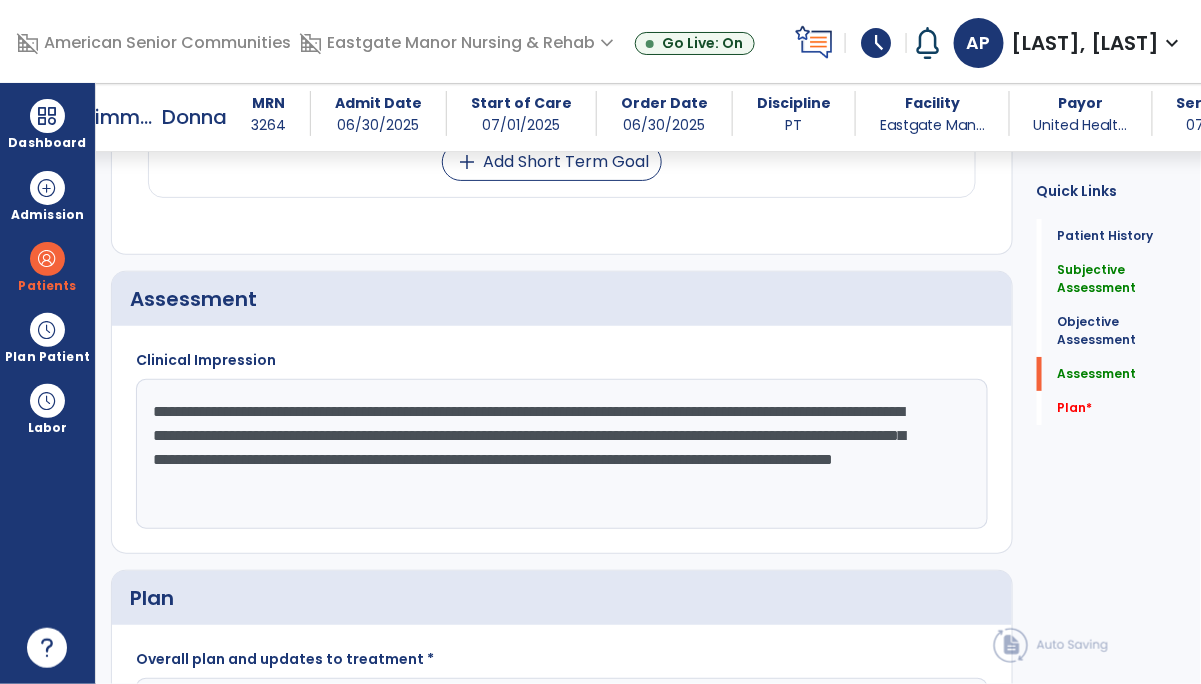 type on "**********" 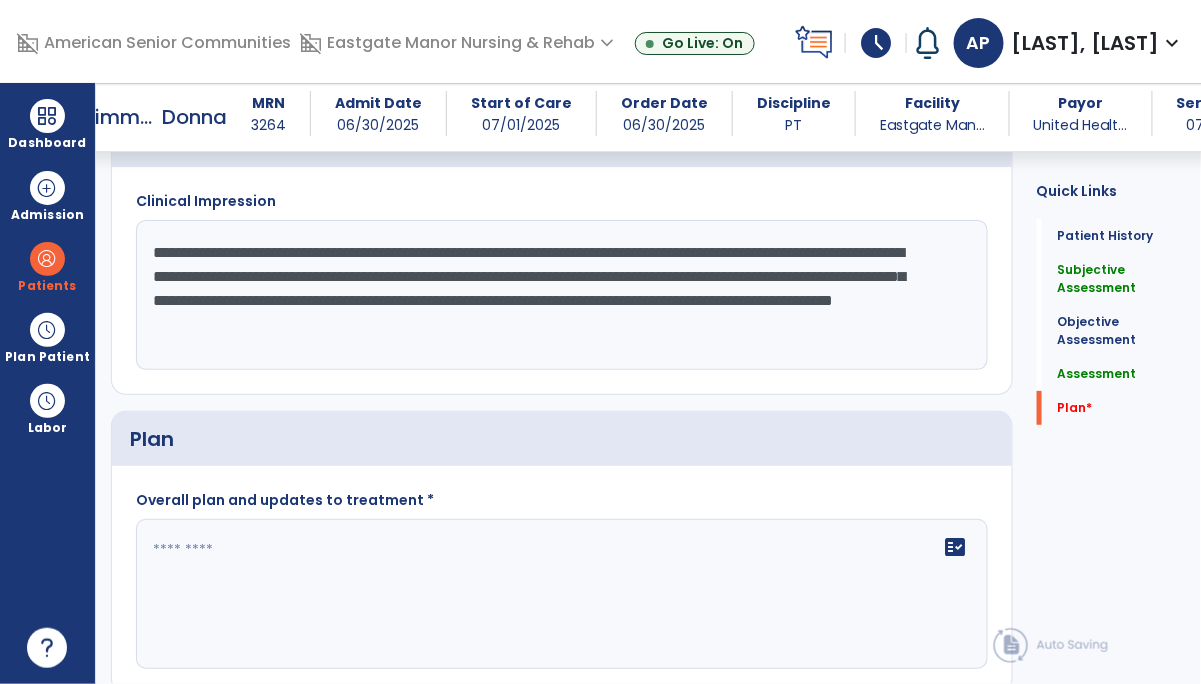 scroll, scrollTop: 2085, scrollLeft: 0, axis: vertical 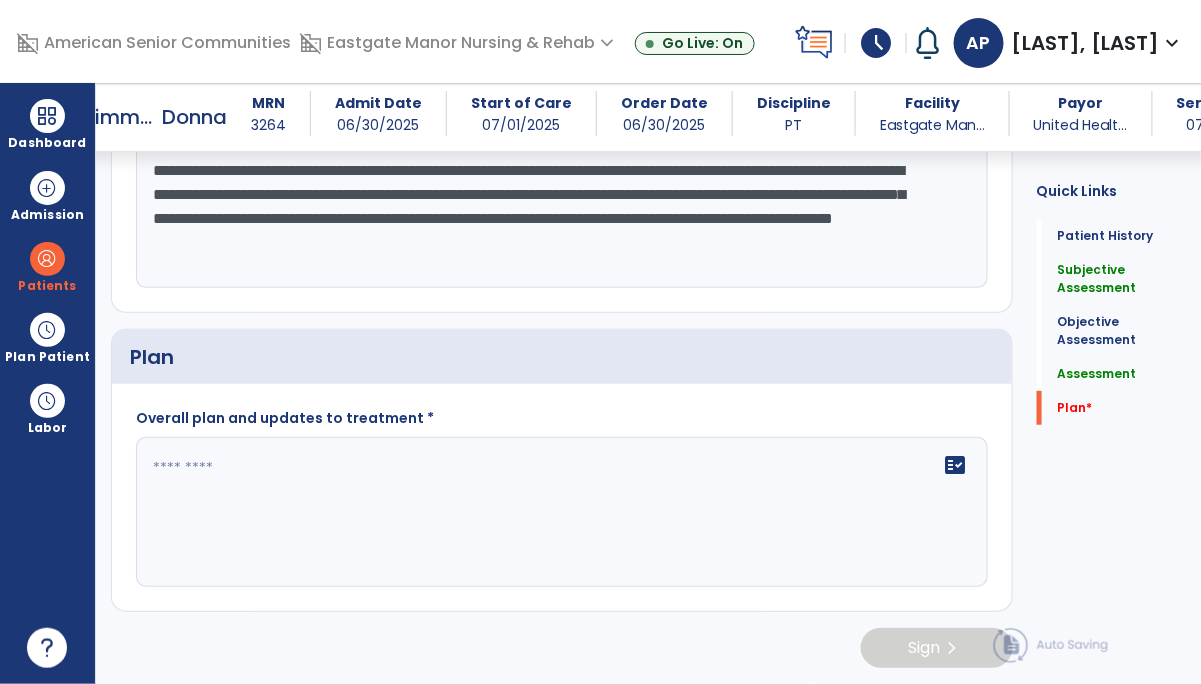 click 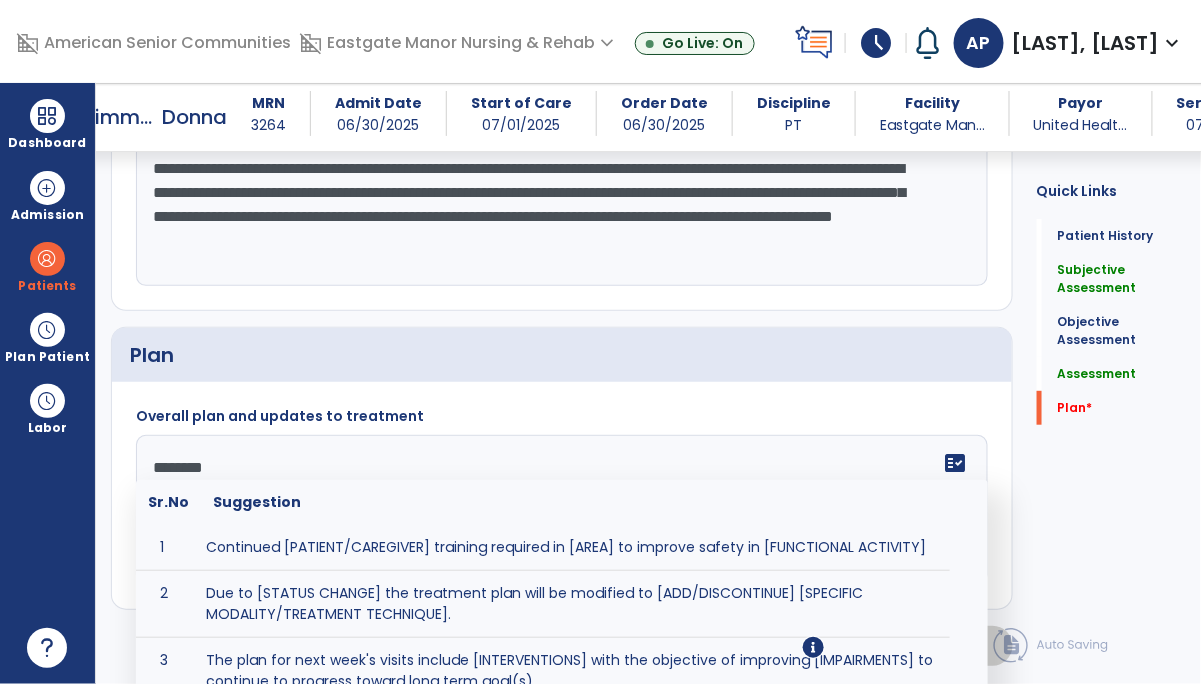 type on "*********" 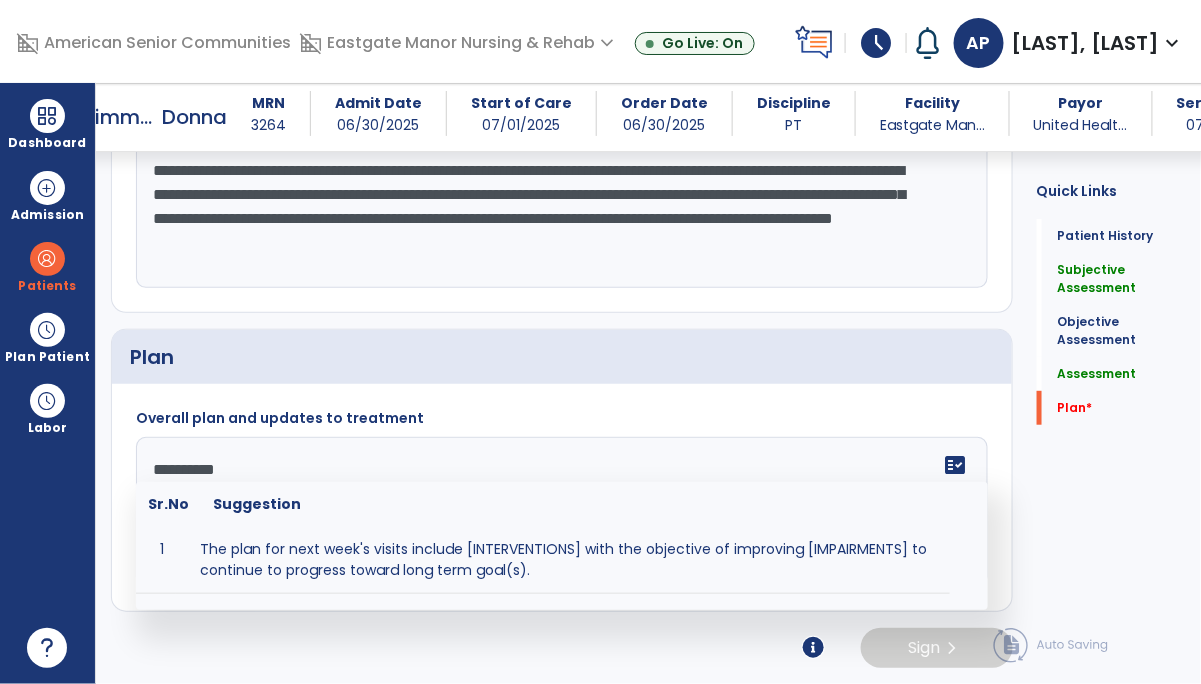 type on "**********" 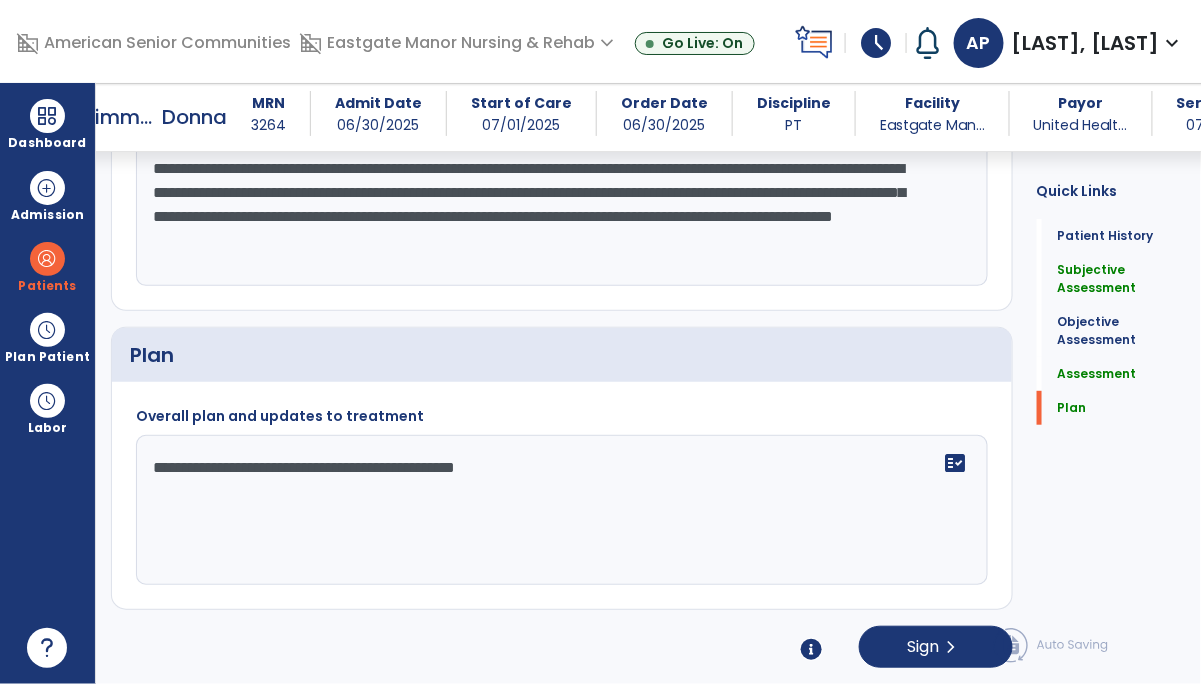 type on "**********" 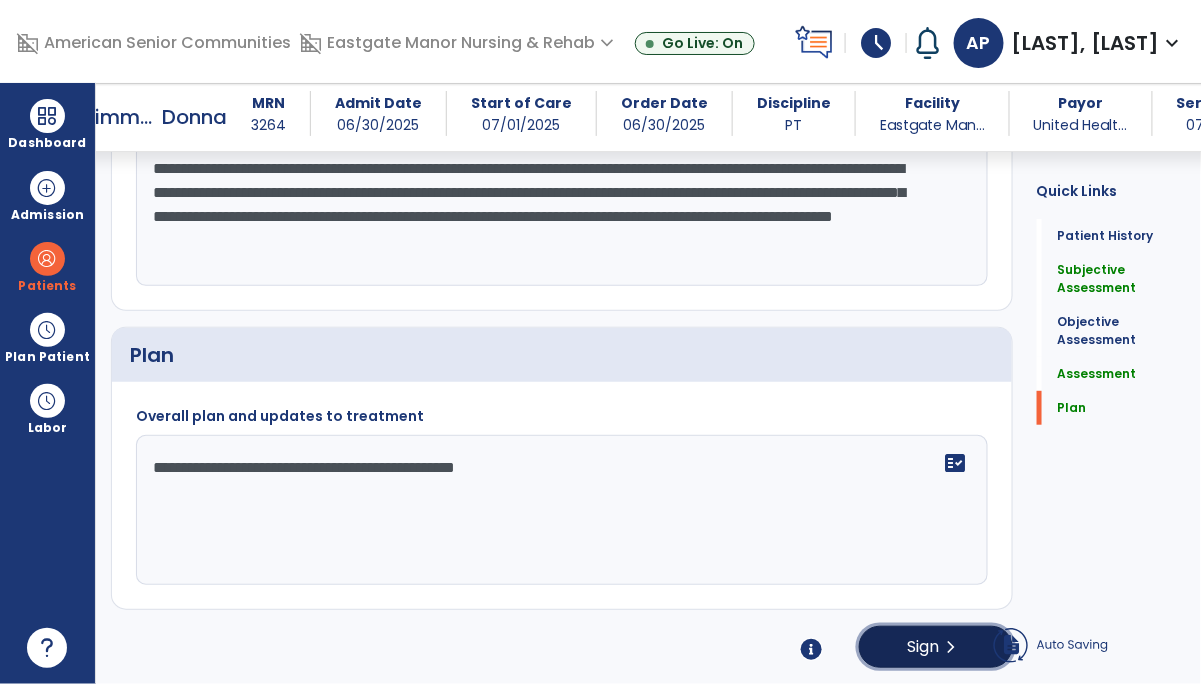 click on "chevron_right" 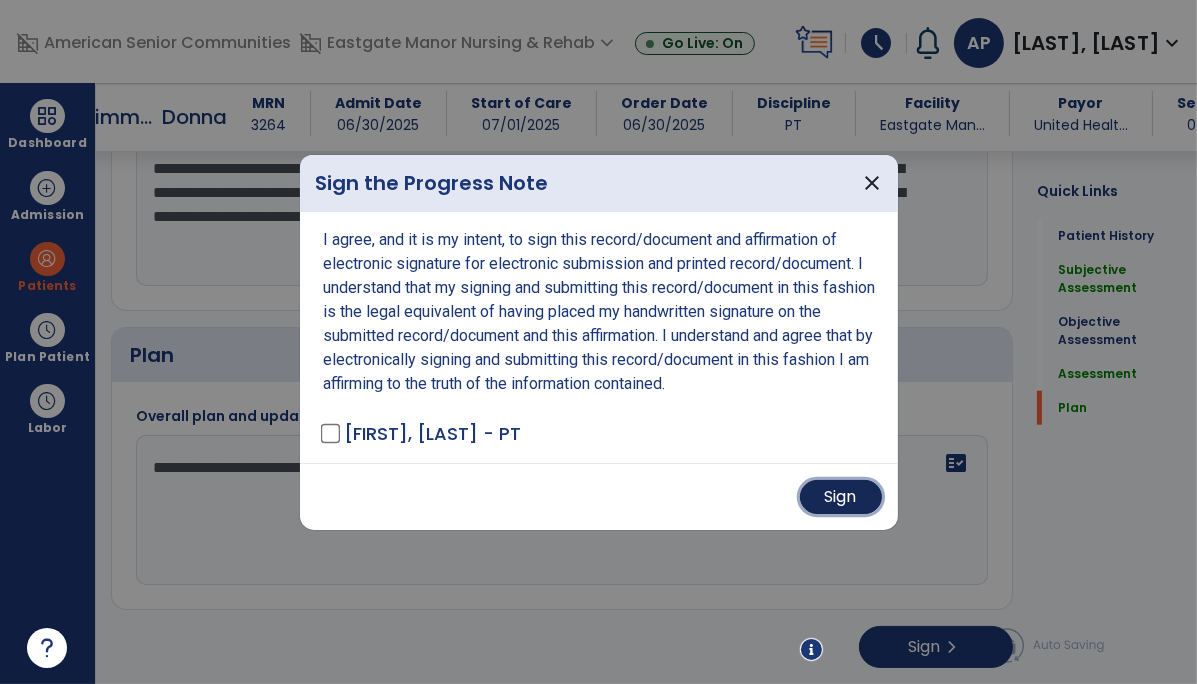 click on "Sign" at bounding box center [841, 497] 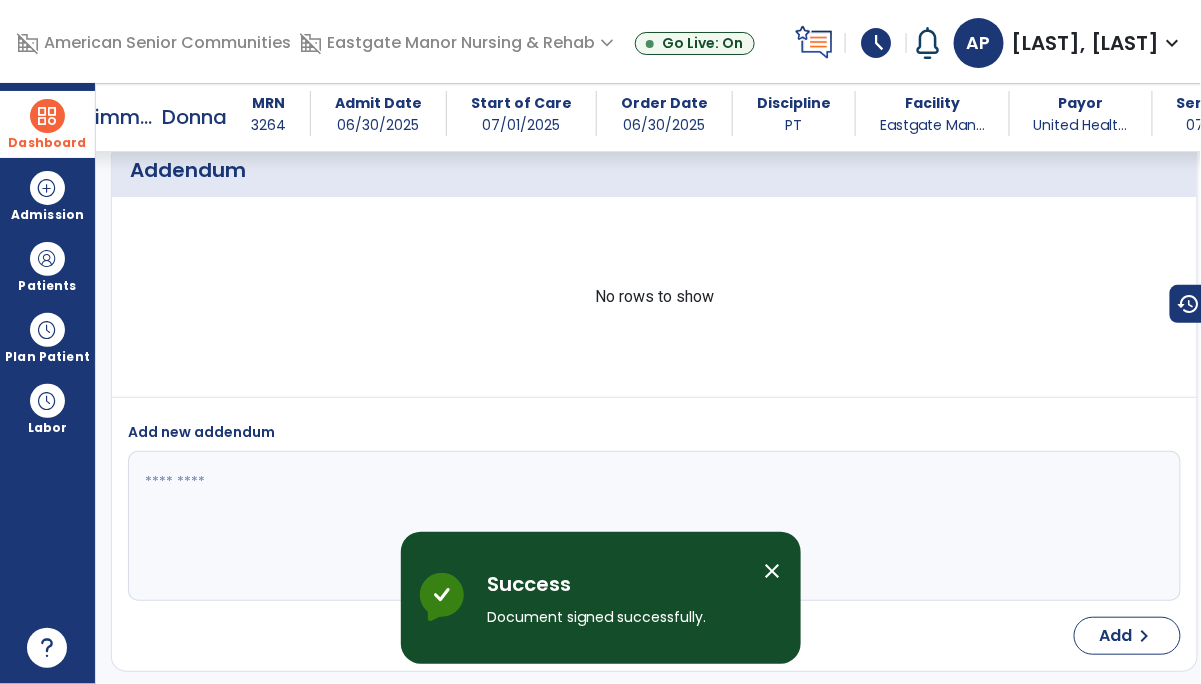 click at bounding box center [47, 116] 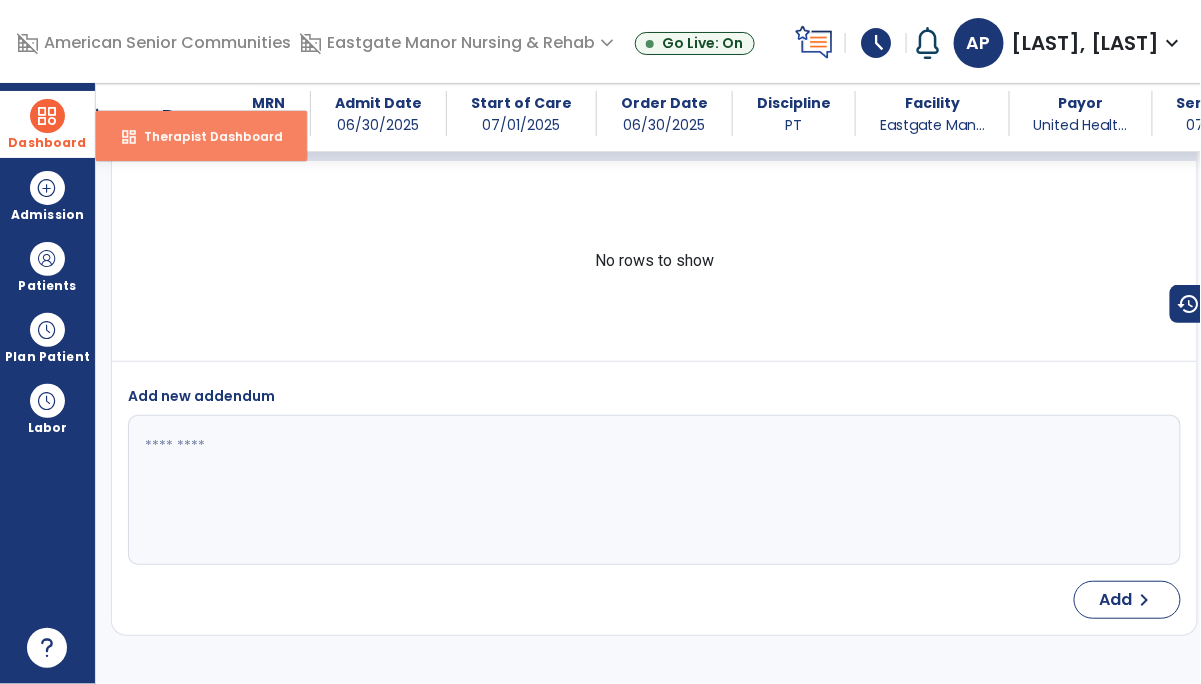 click on "Therapist Dashboard" at bounding box center [205, 136] 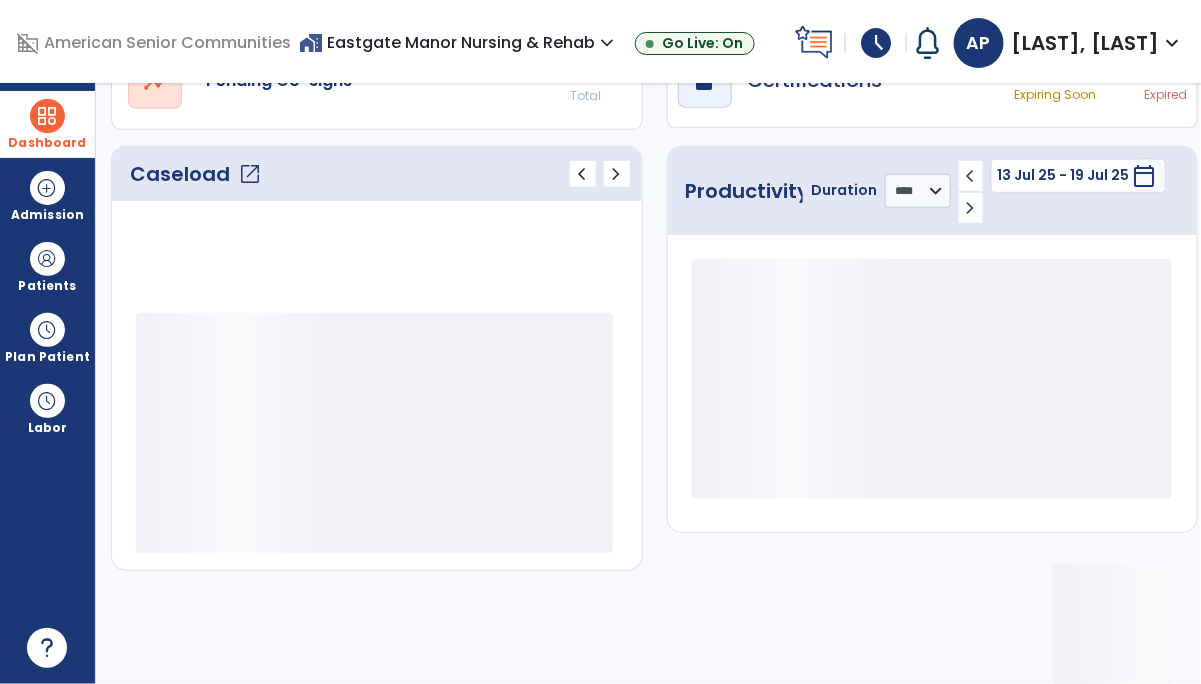scroll, scrollTop: 224, scrollLeft: 0, axis: vertical 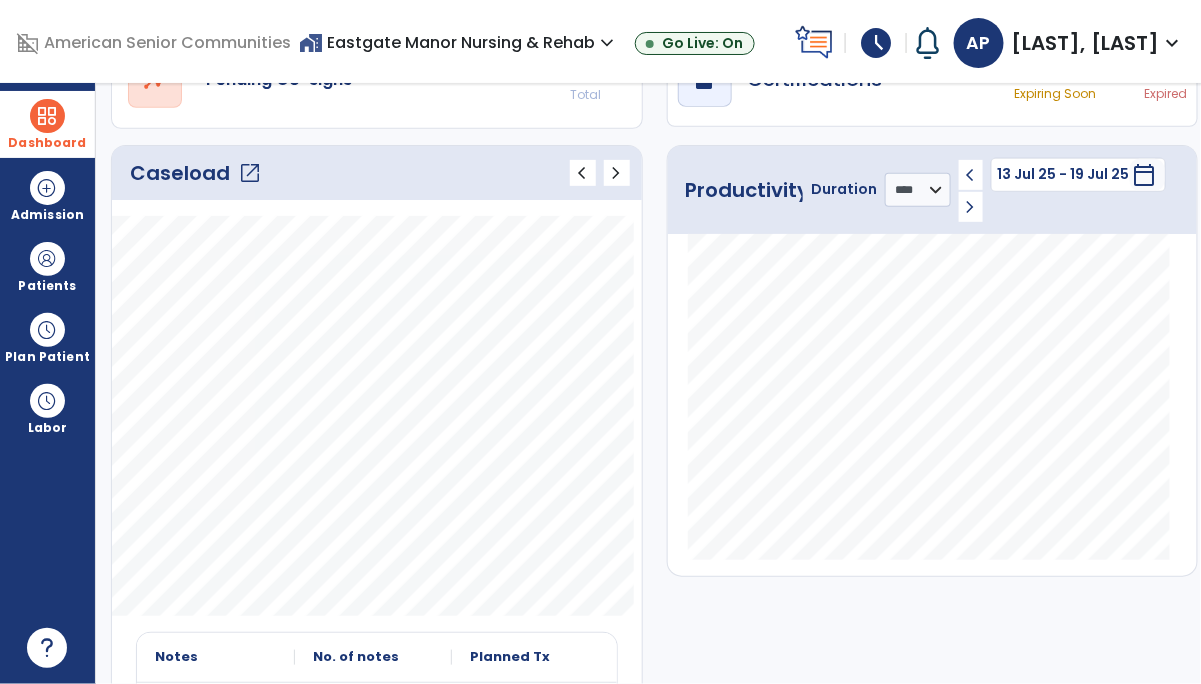 click on "Caseload   open_in_new" 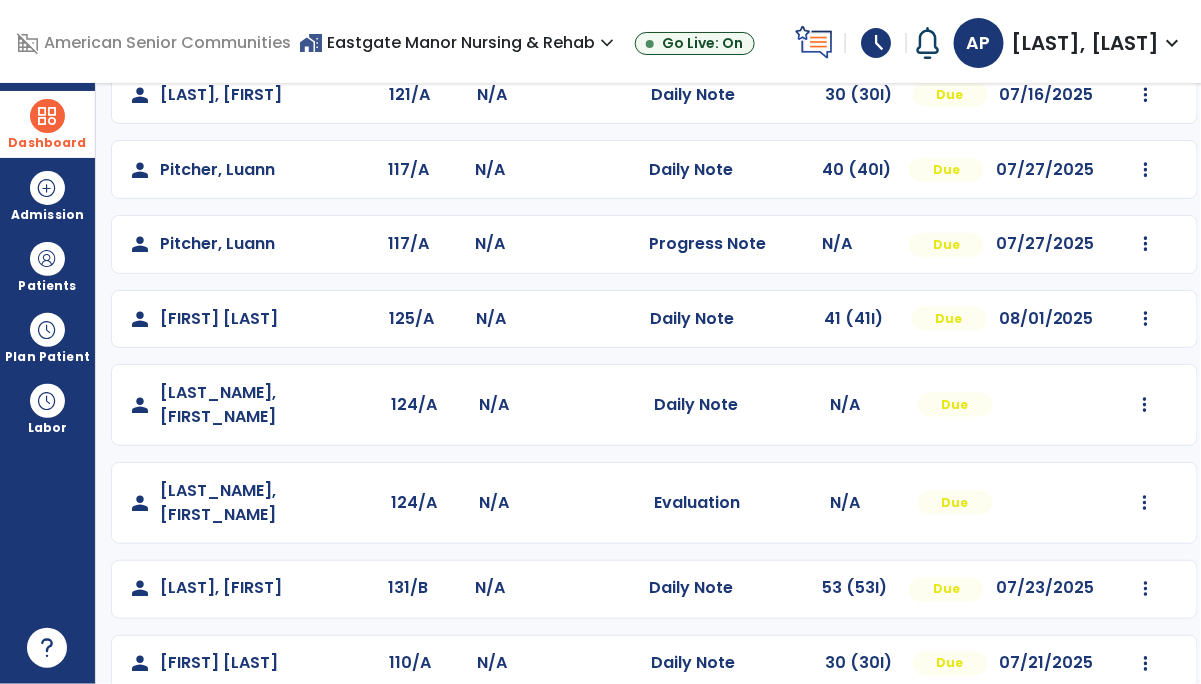 scroll, scrollTop: 574, scrollLeft: 0, axis: vertical 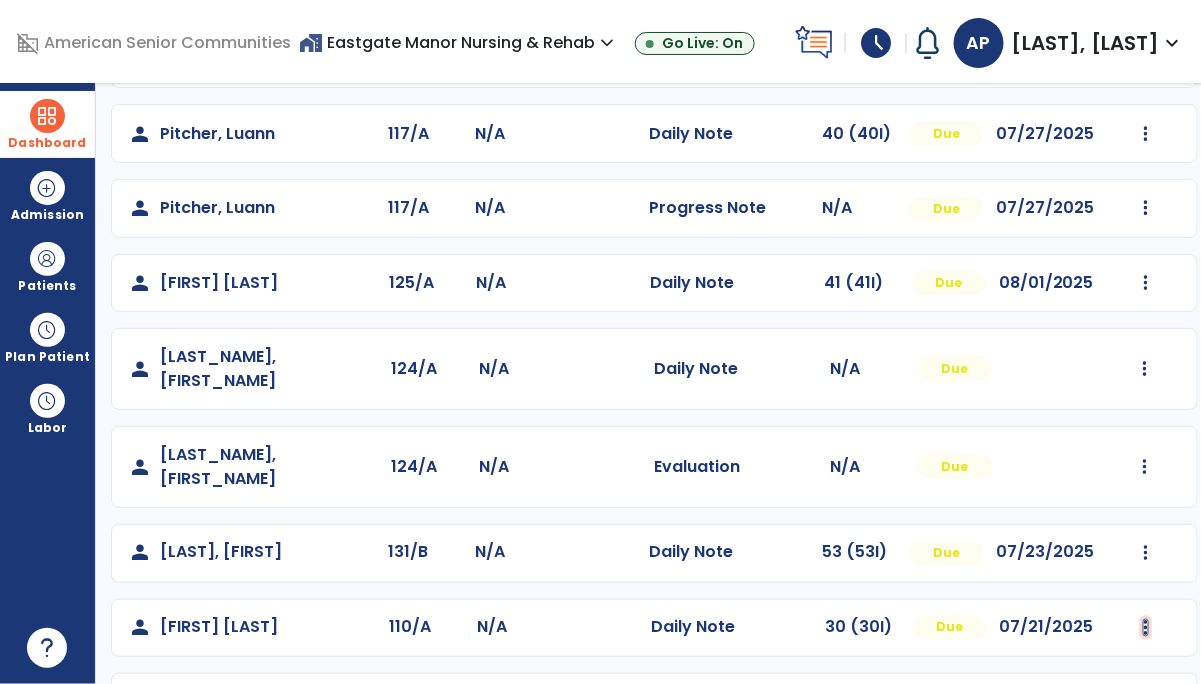 click at bounding box center [1146, -188] 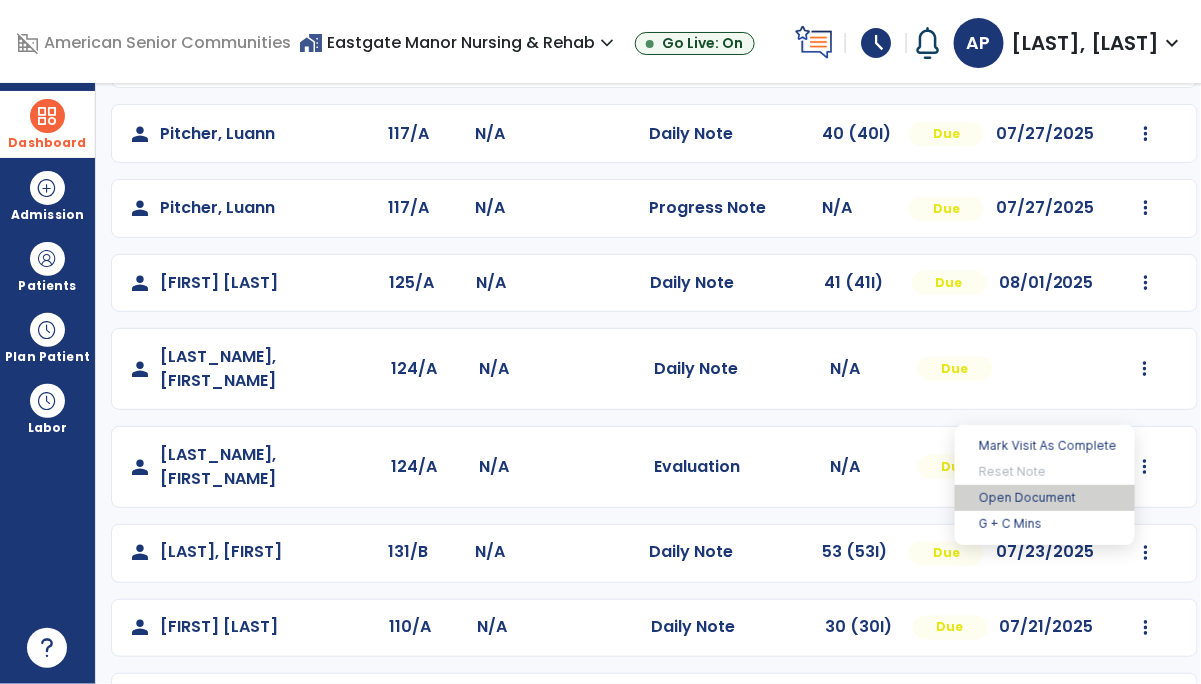 click on "Open Document" at bounding box center [1045, 498] 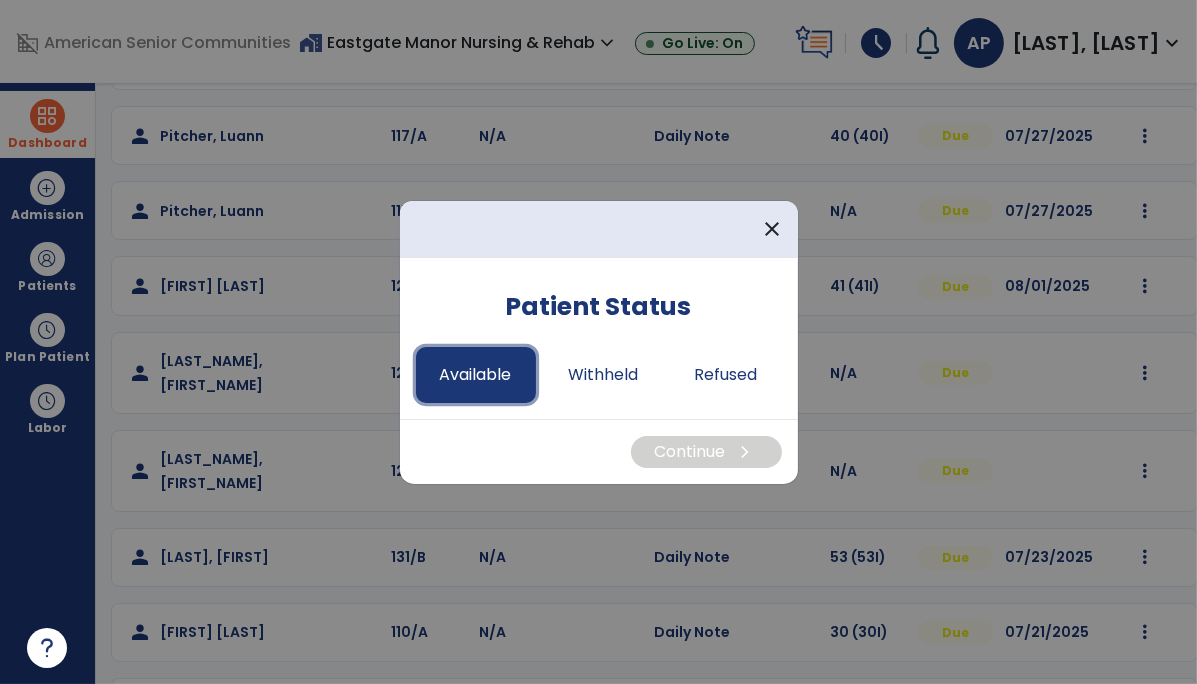 click on "Available" at bounding box center [476, 375] 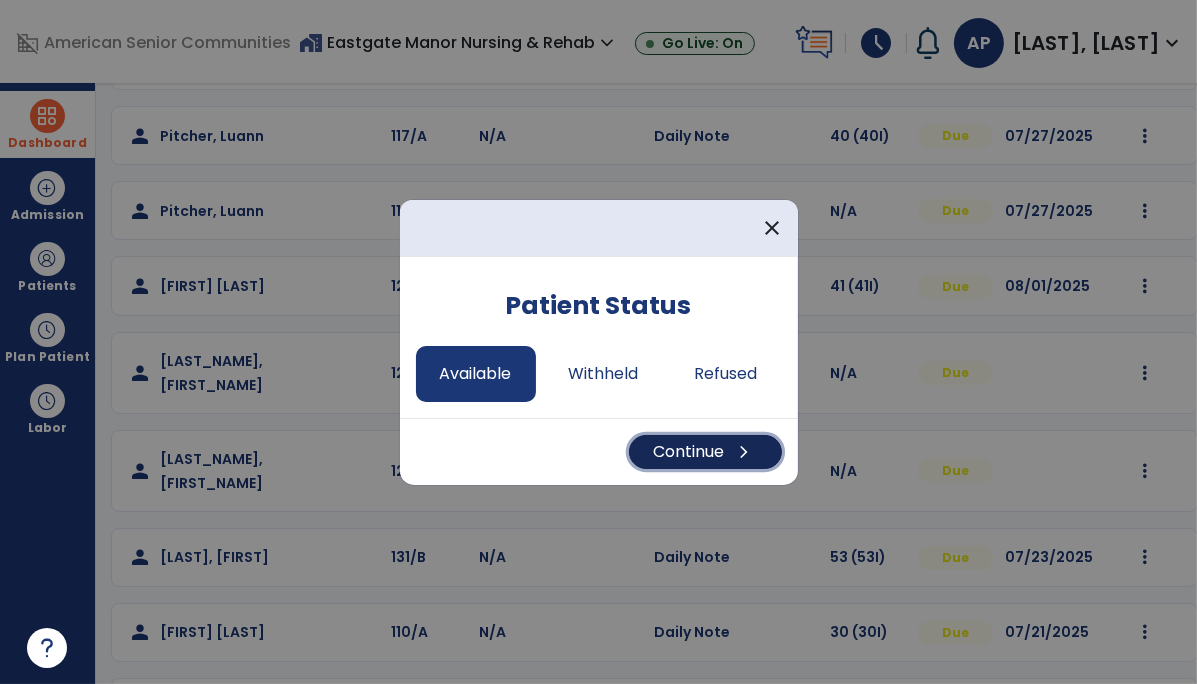 click on "Continue   chevron_right" at bounding box center (705, 452) 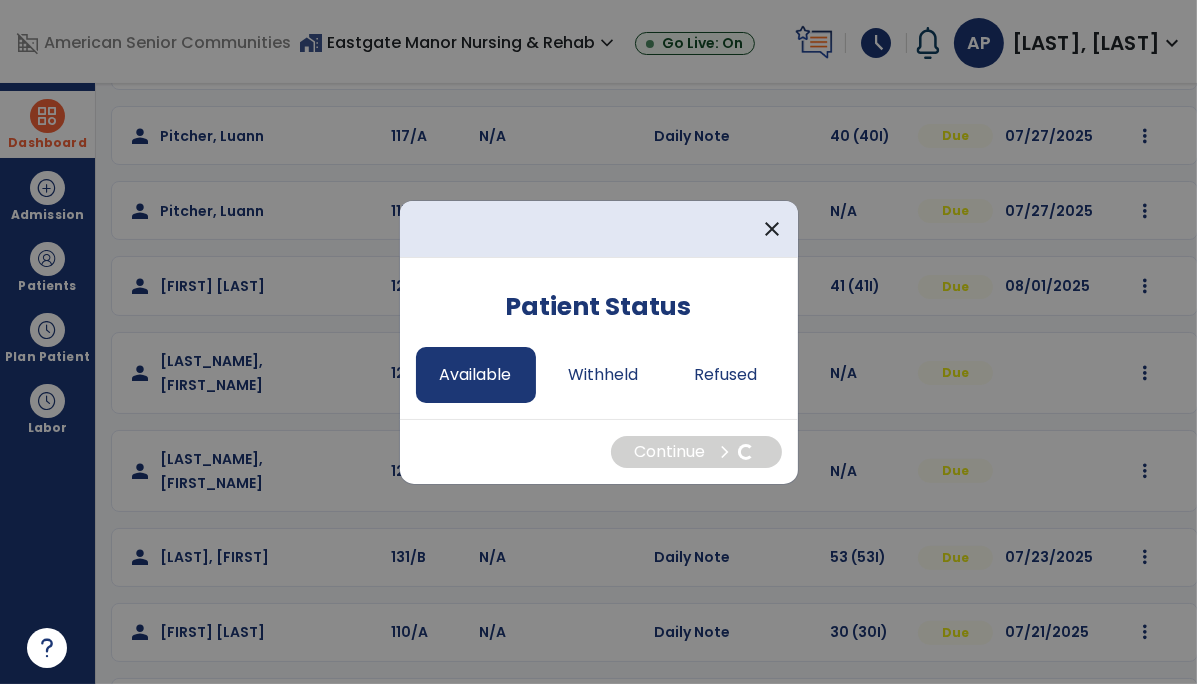 select on "*" 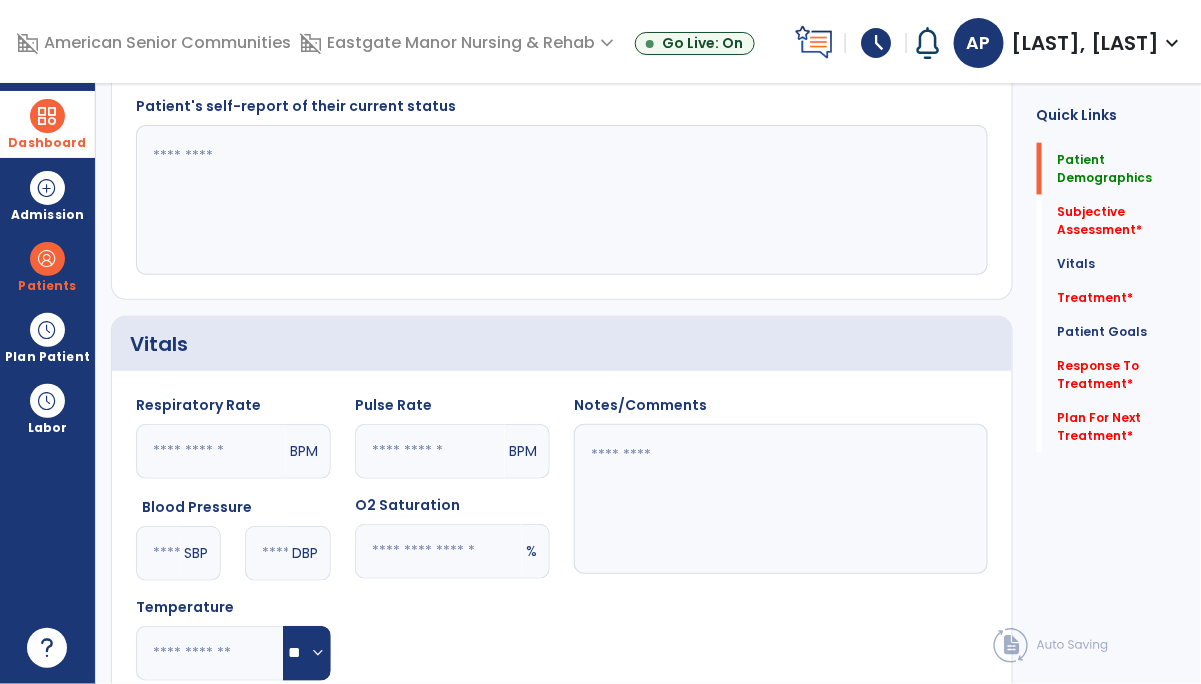 scroll, scrollTop: 0, scrollLeft: 0, axis: both 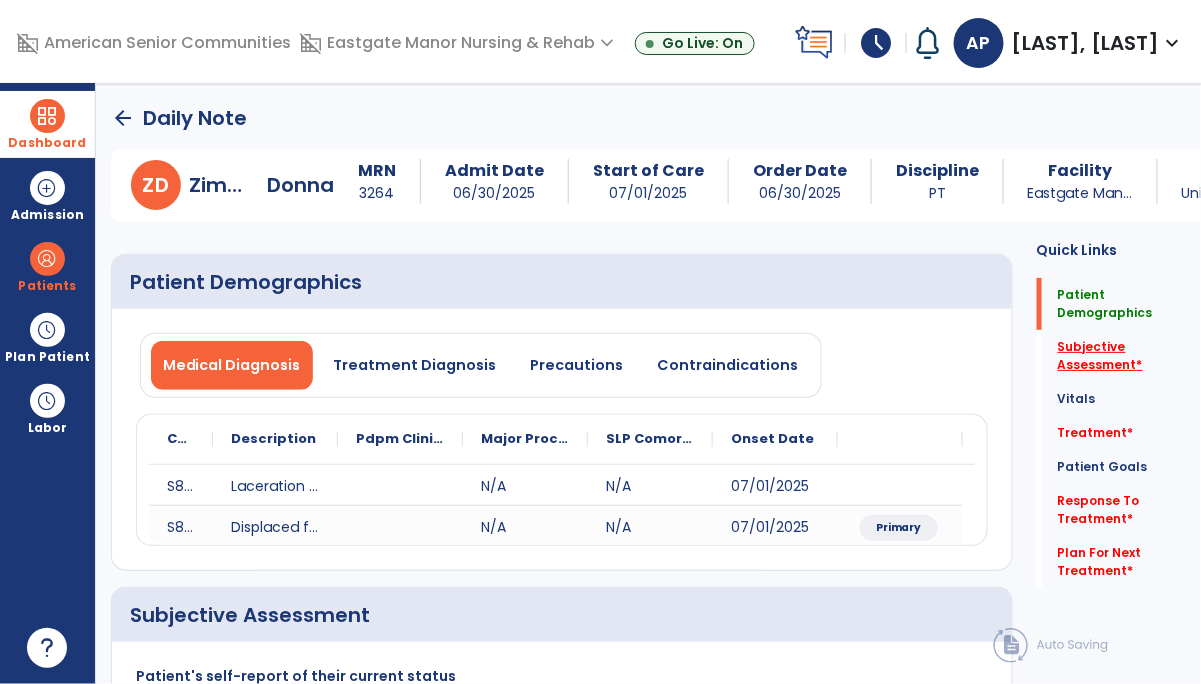 click on "Subjective Assessment   *" 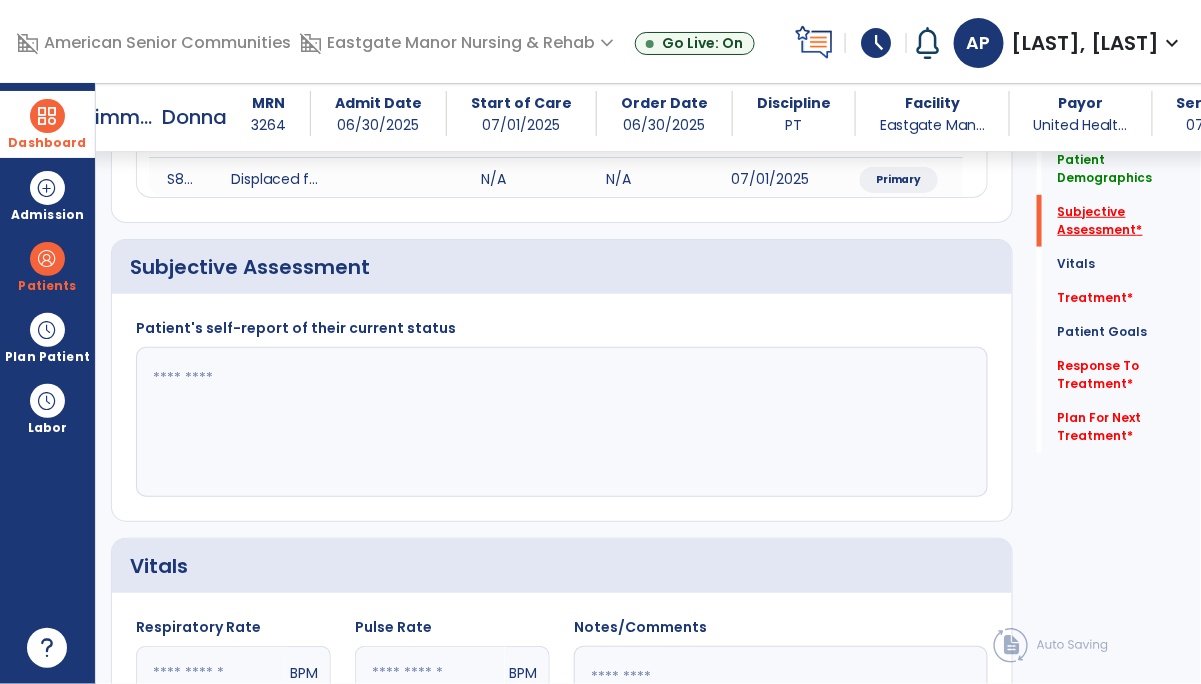 scroll, scrollTop: 345, scrollLeft: 0, axis: vertical 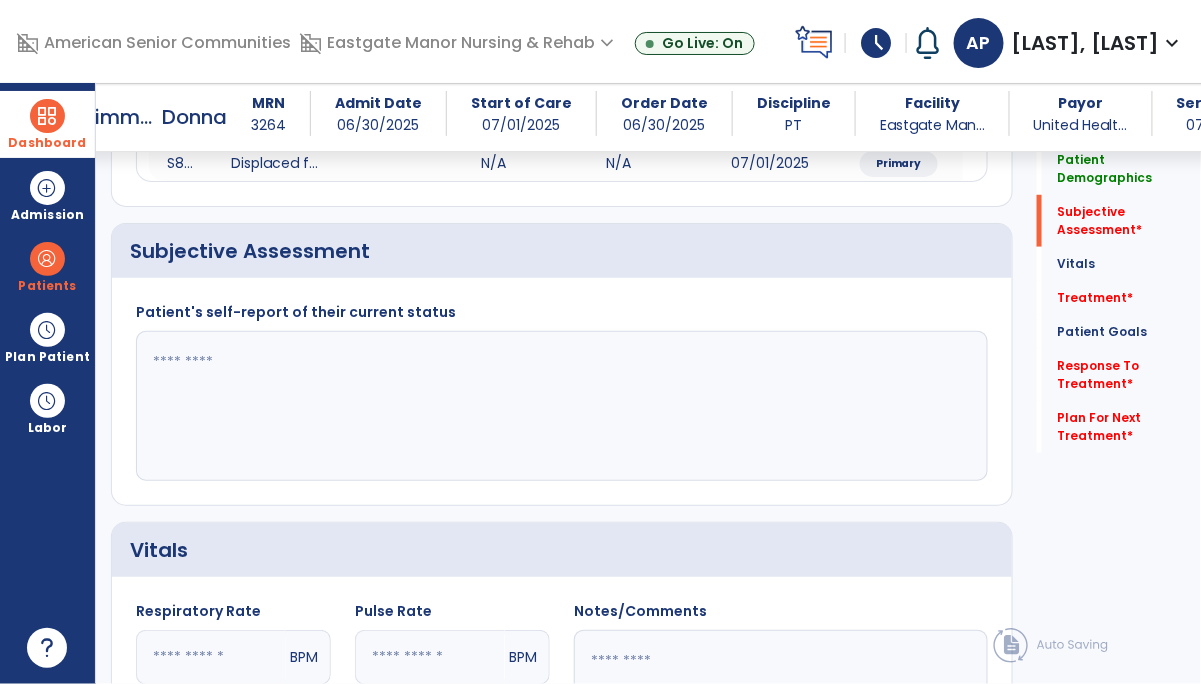 click 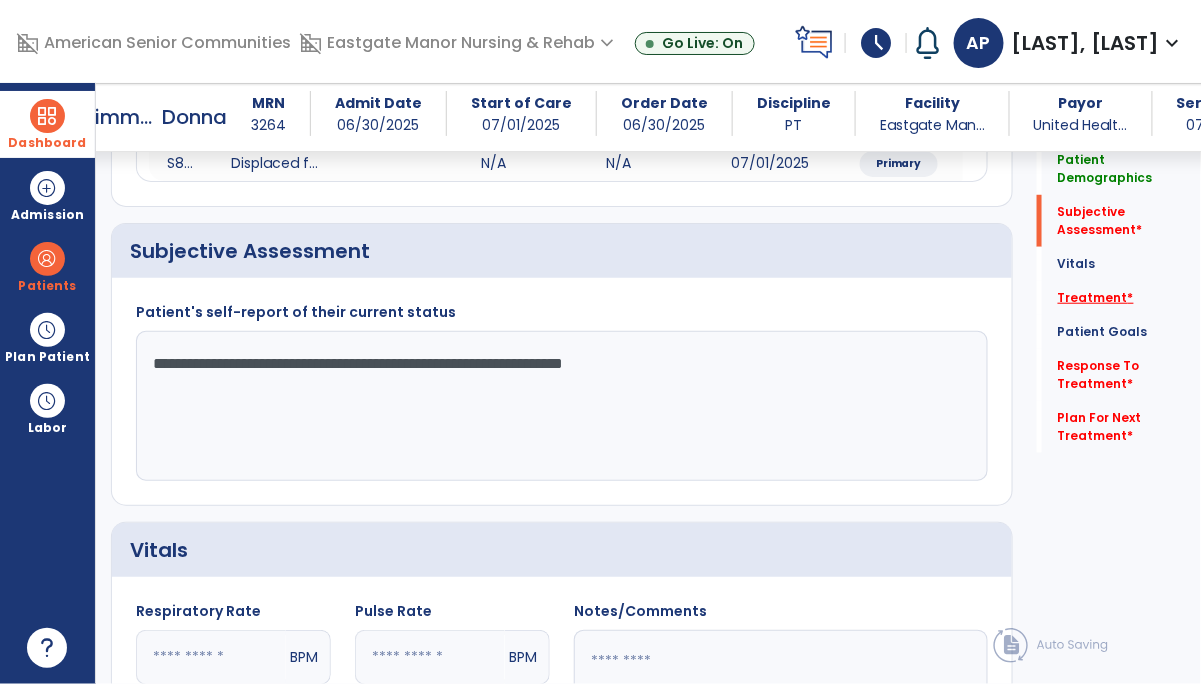 type on "**********" 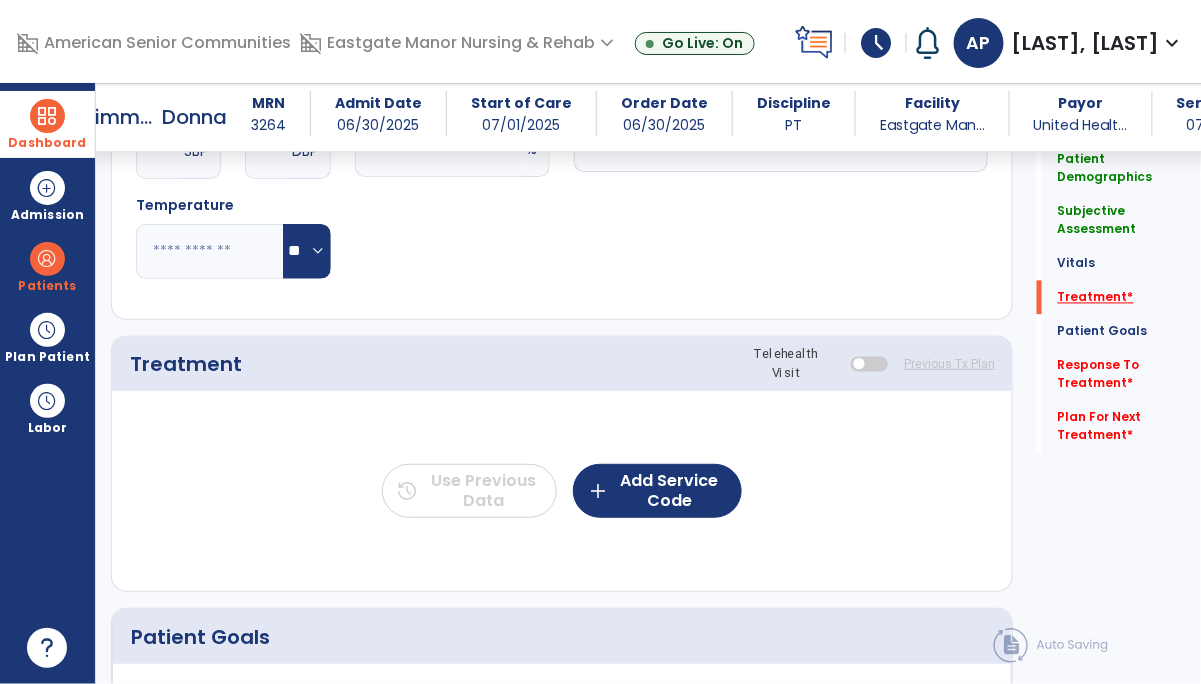 scroll, scrollTop: 1035, scrollLeft: 0, axis: vertical 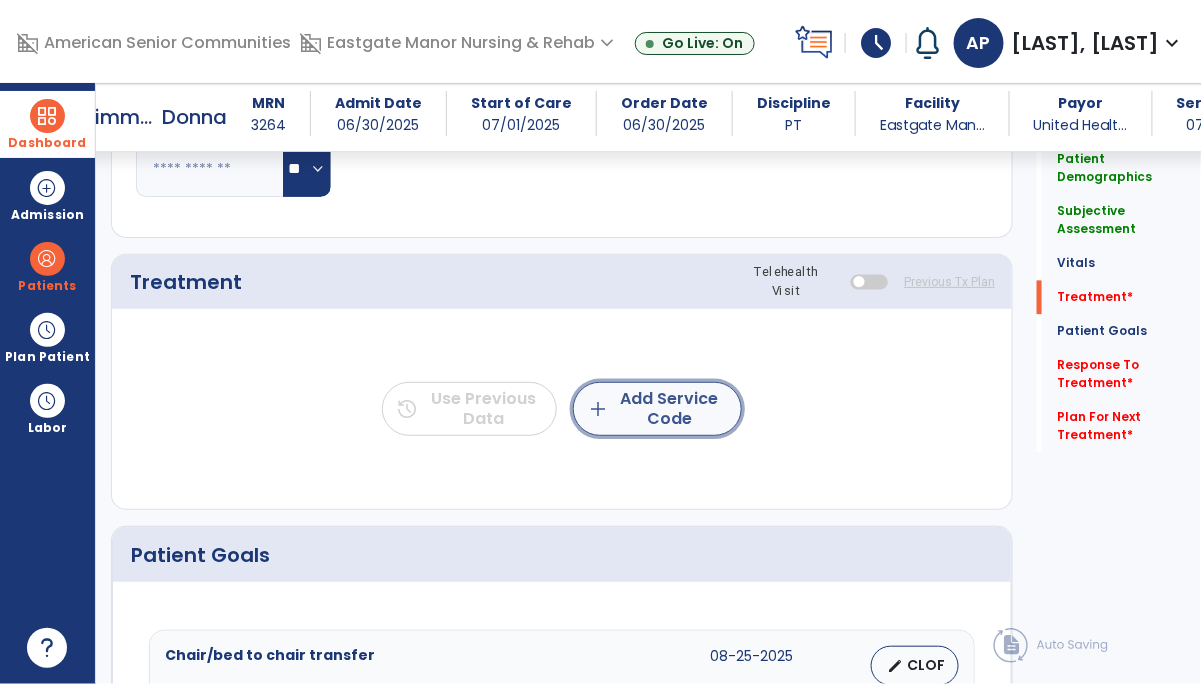 click on "add  Add Service Code" 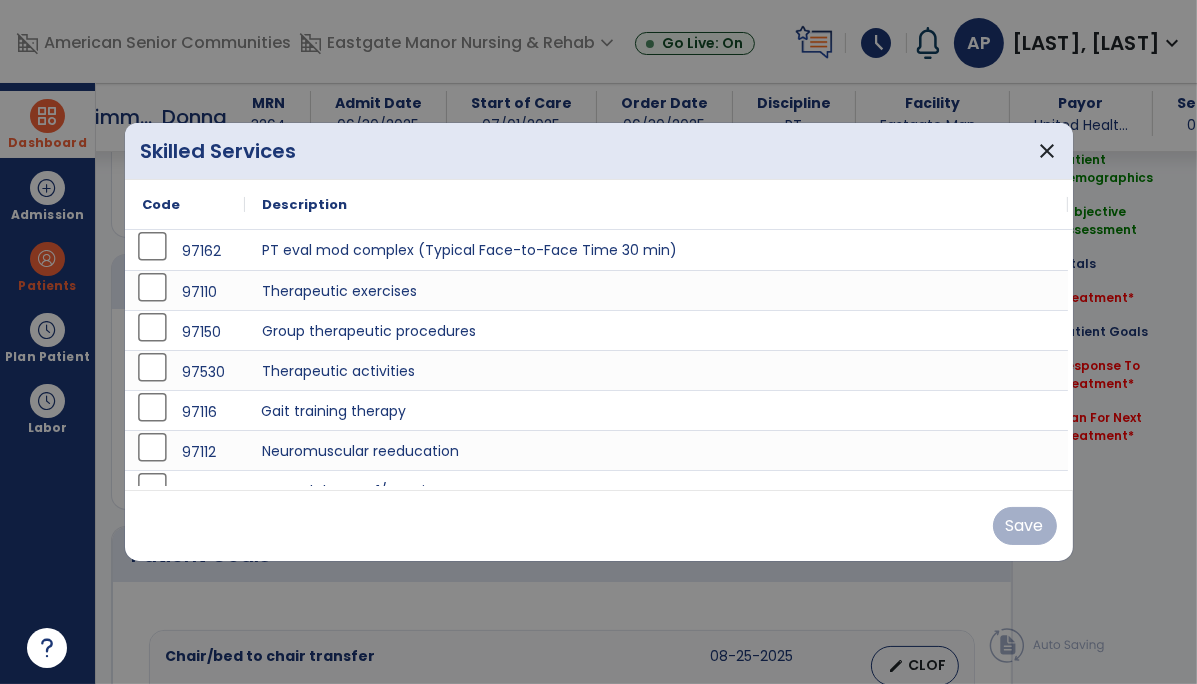 click on "Gait training therapy" at bounding box center [657, 410] 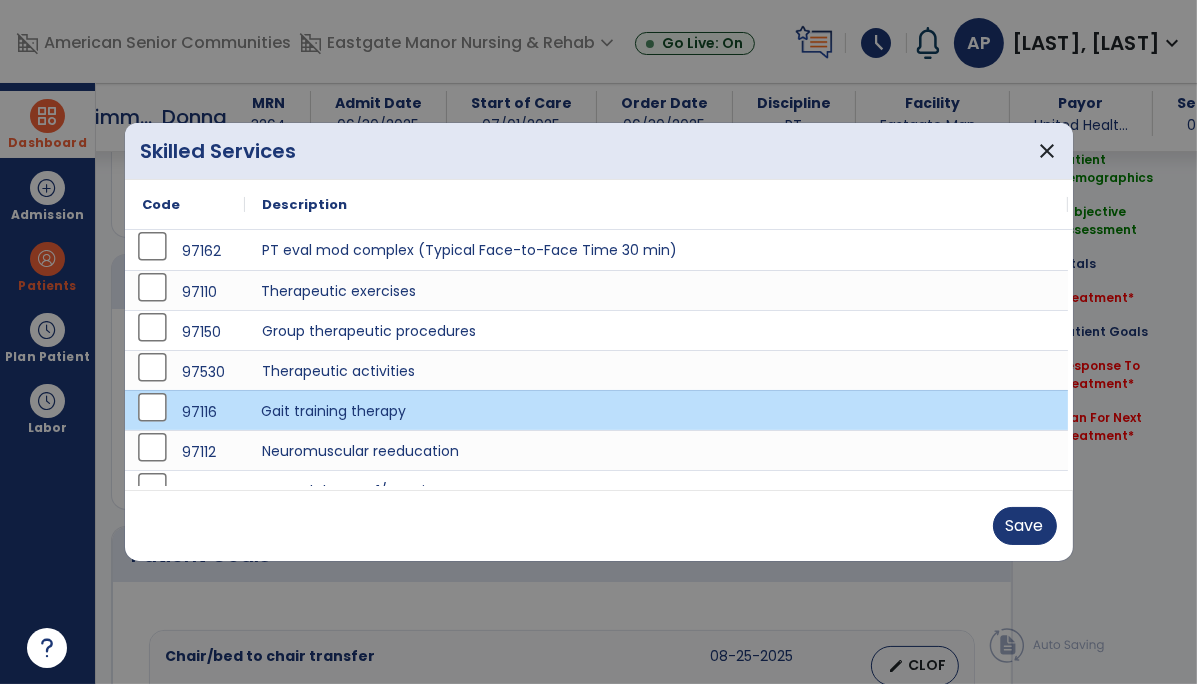 click on "Therapeutic exercises" at bounding box center [657, 290] 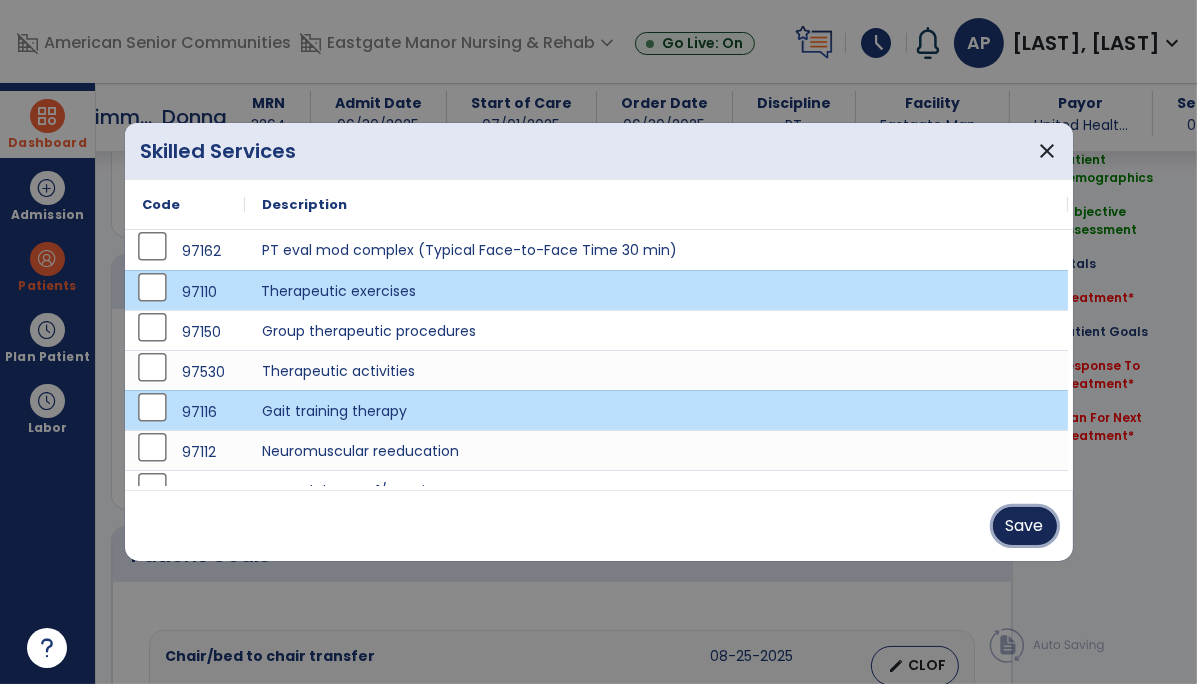 click on "Save" at bounding box center (1025, 526) 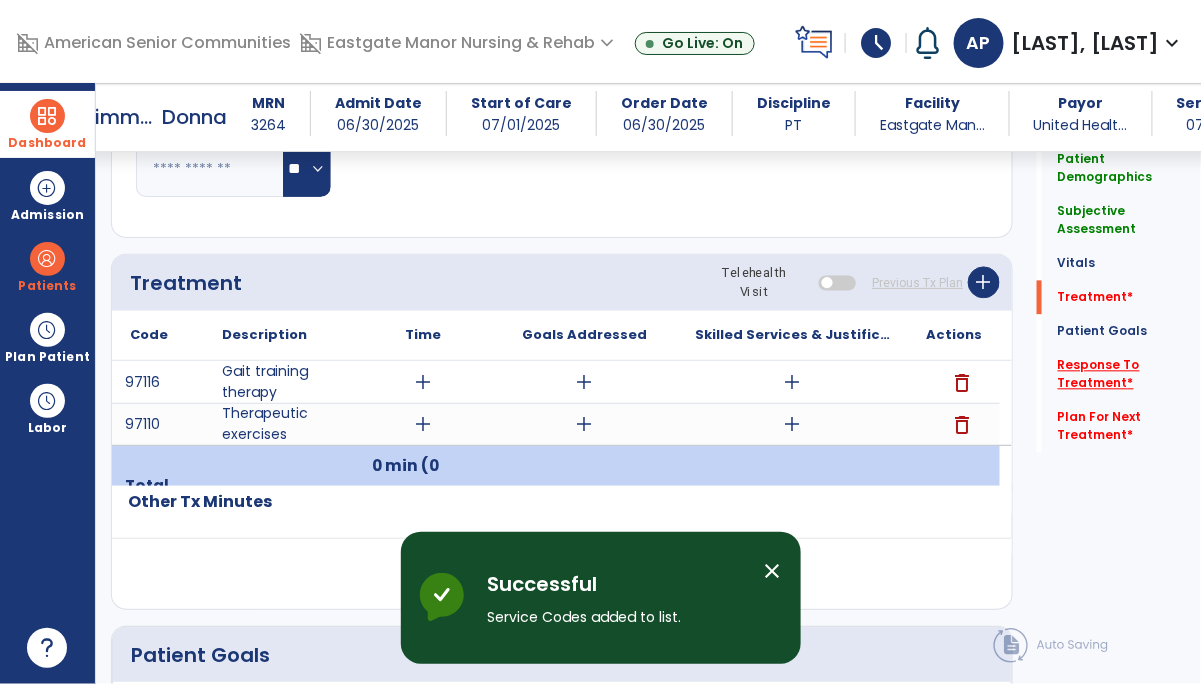 click on "Response To Treatment   *" 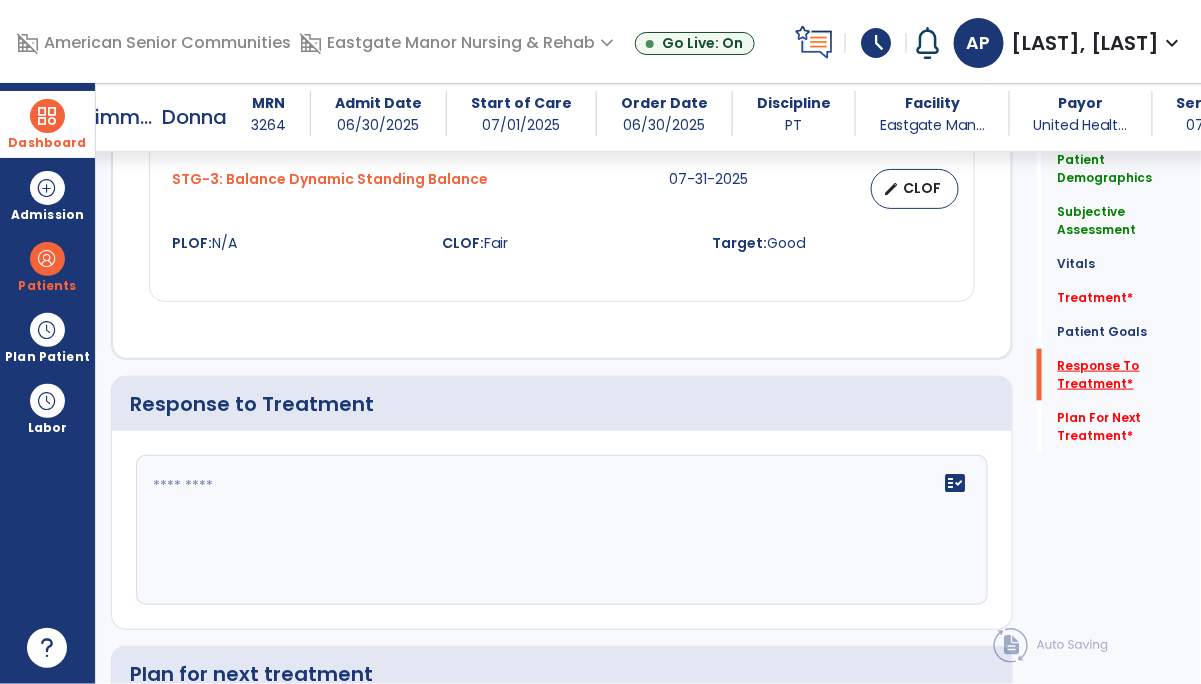 scroll, scrollTop: 2578, scrollLeft: 0, axis: vertical 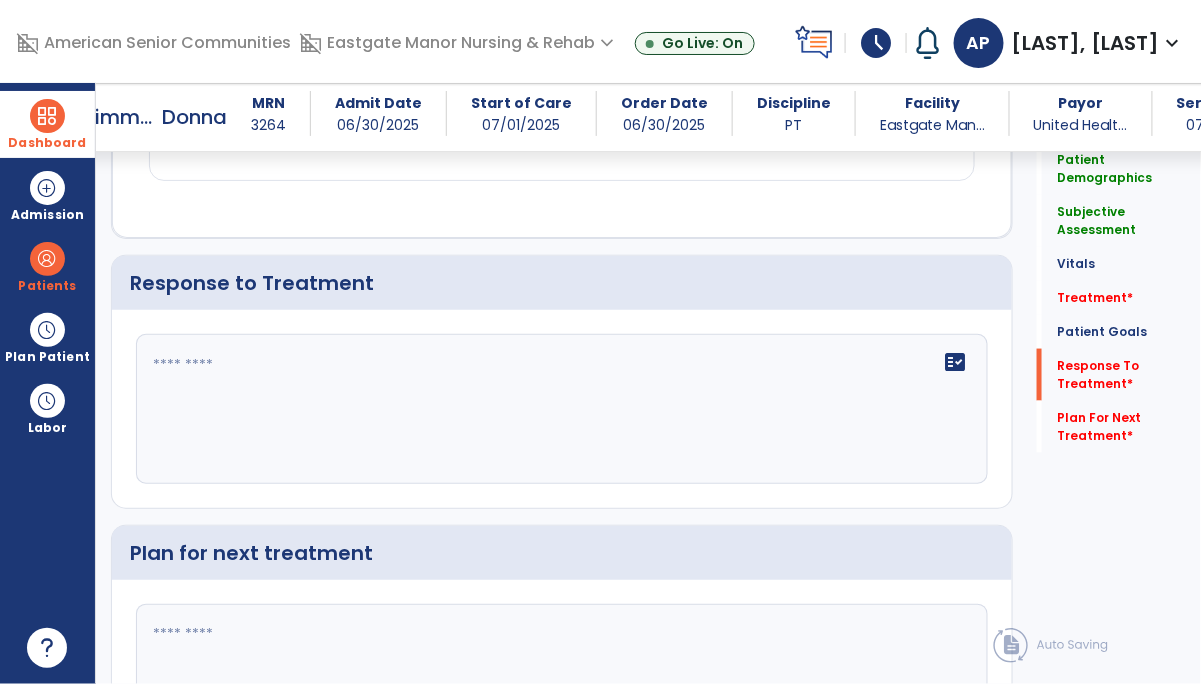 click on "fact_check" 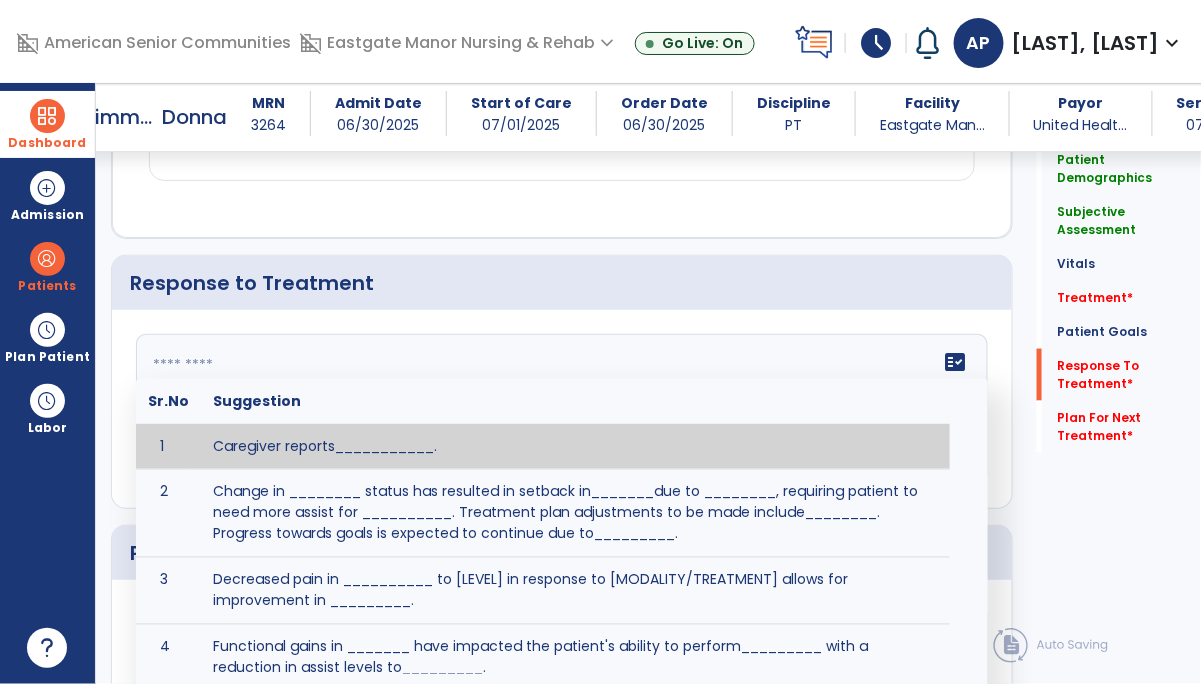 paste on "**********" 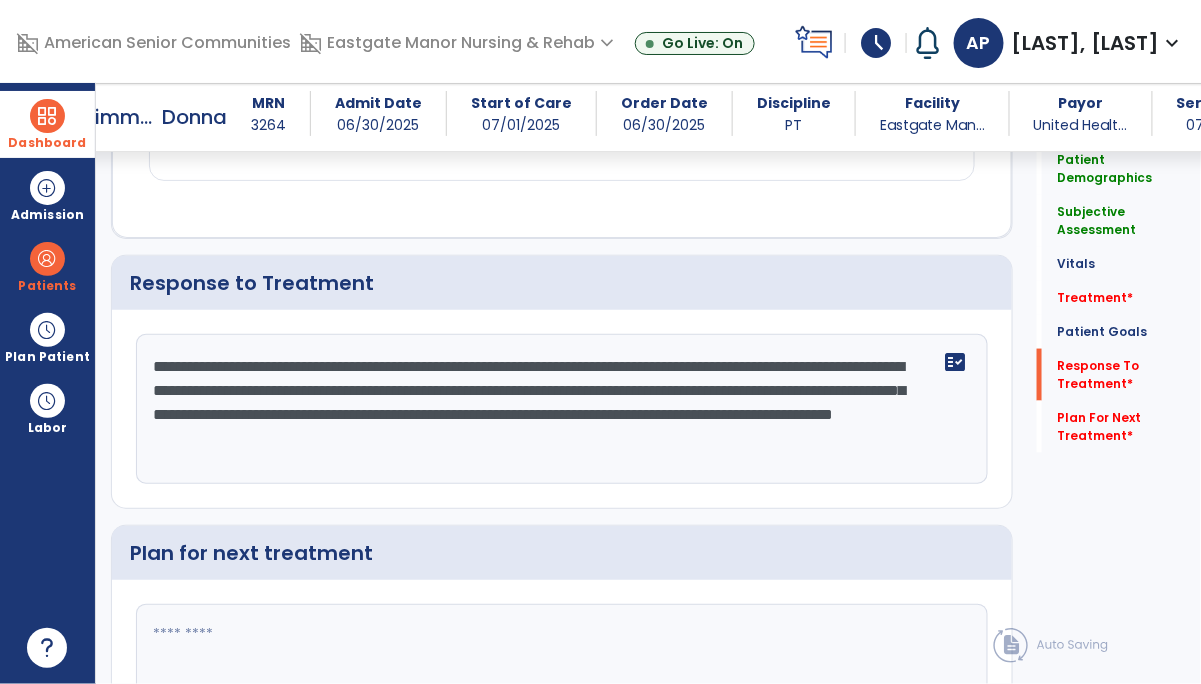 type on "**********" 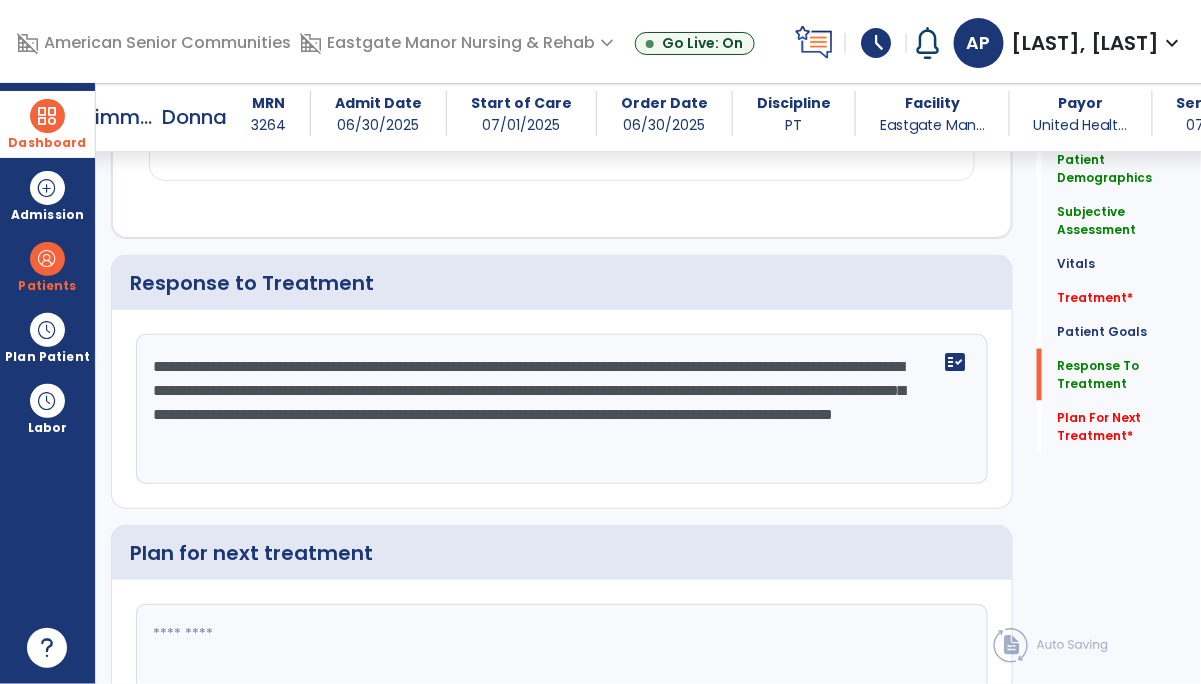 scroll, scrollTop: 2578, scrollLeft: 0, axis: vertical 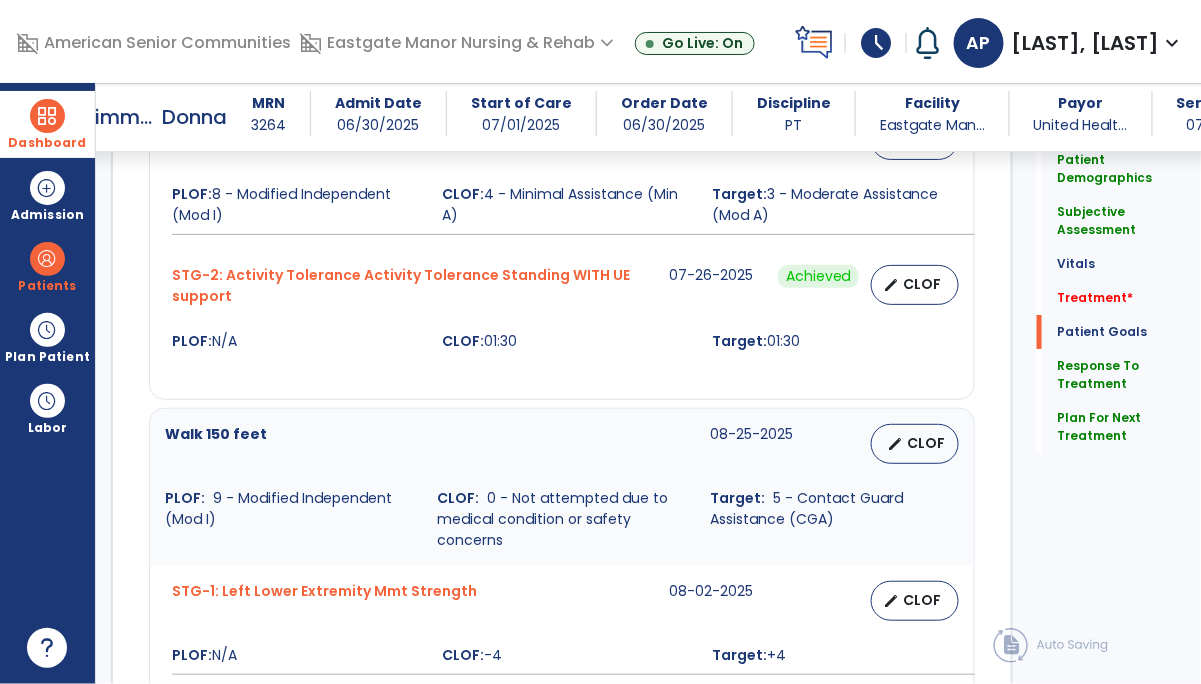 type on "**********" 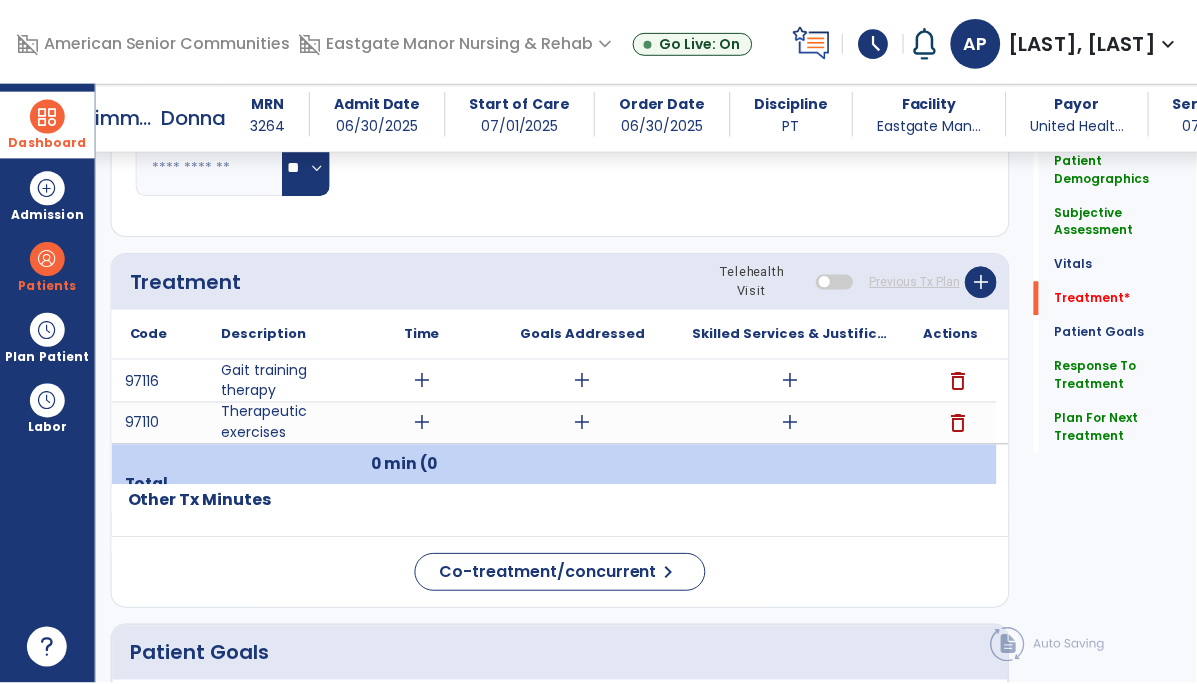 scroll, scrollTop: 1035, scrollLeft: 0, axis: vertical 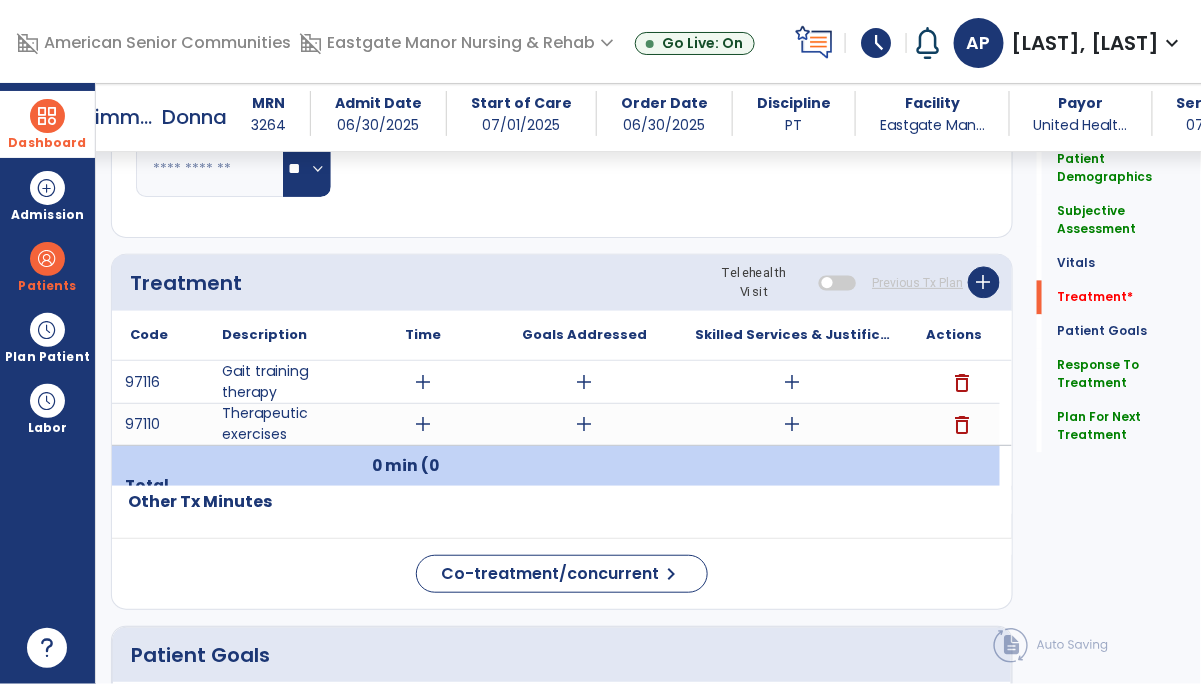click on "add" at bounding box center [423, 382] 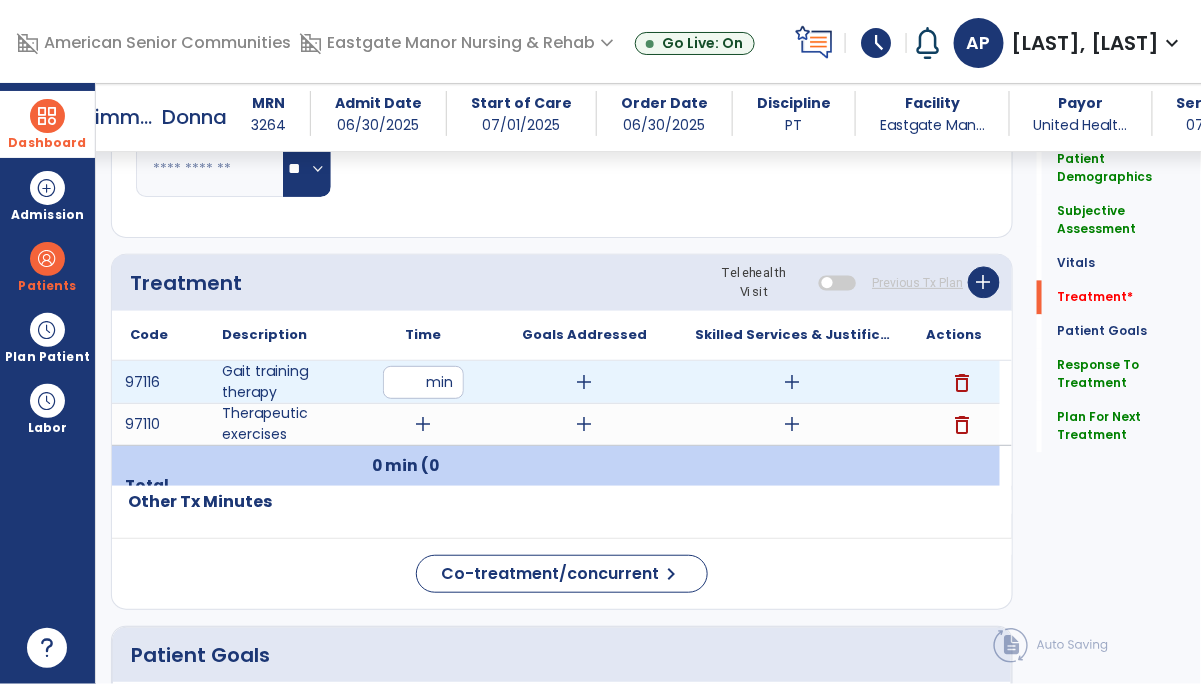 type on "**" 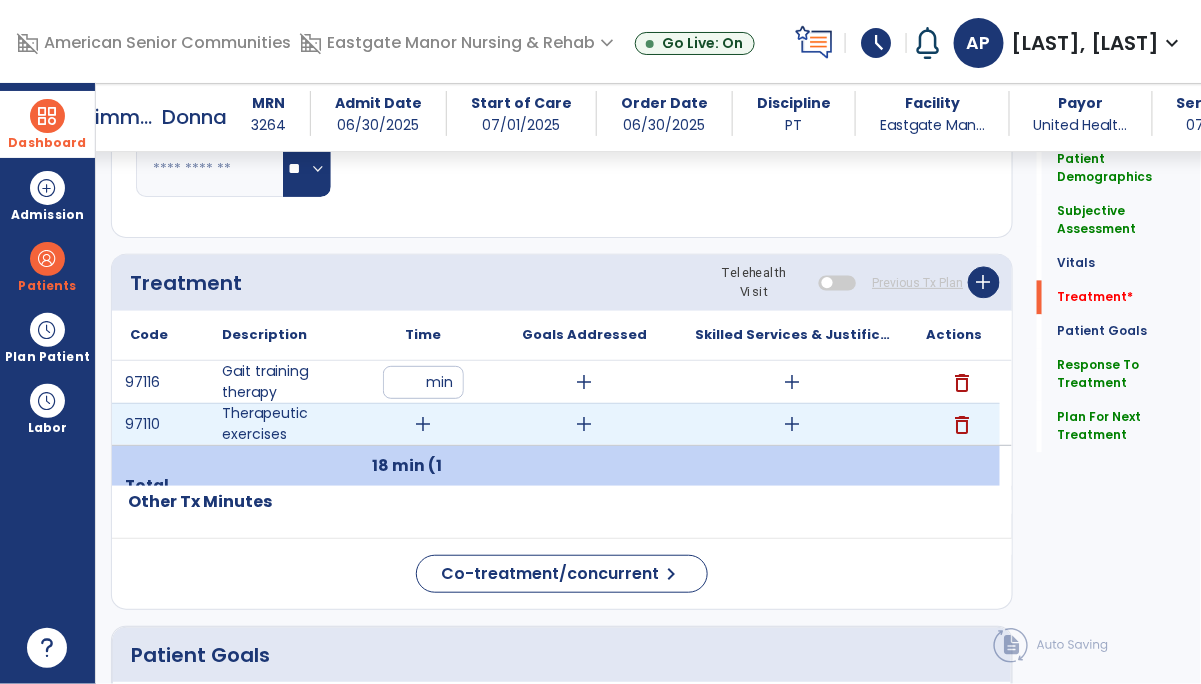 click on "add" at bounding box center (423, 424) 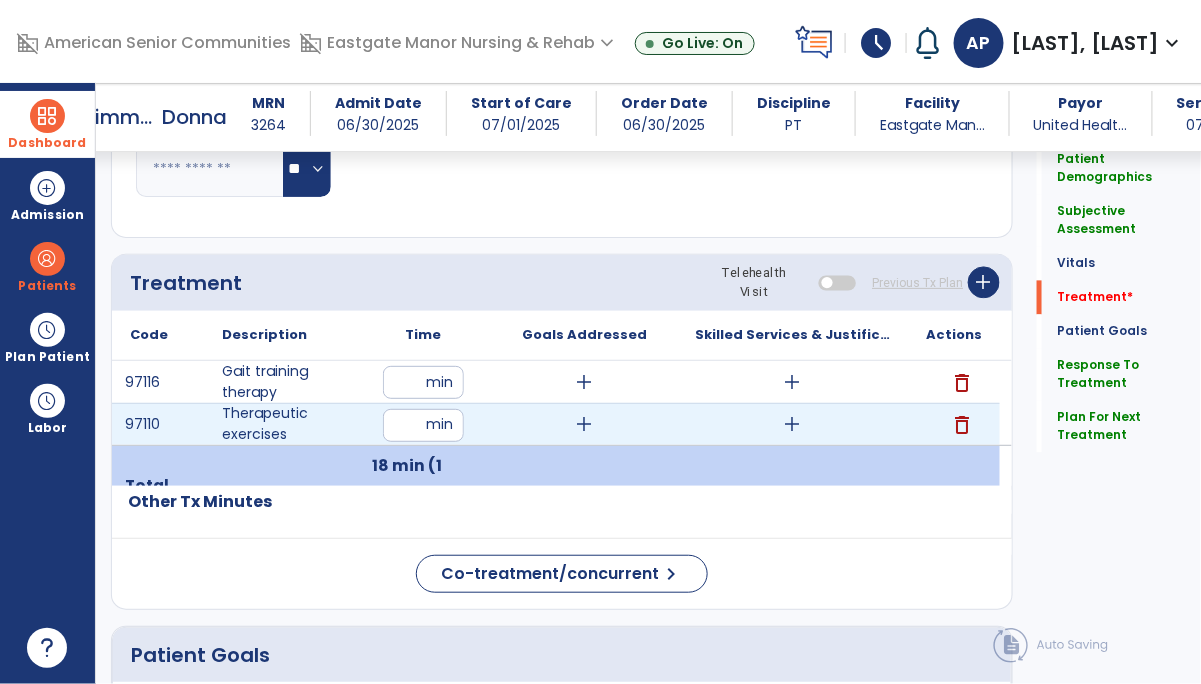 type on "**" 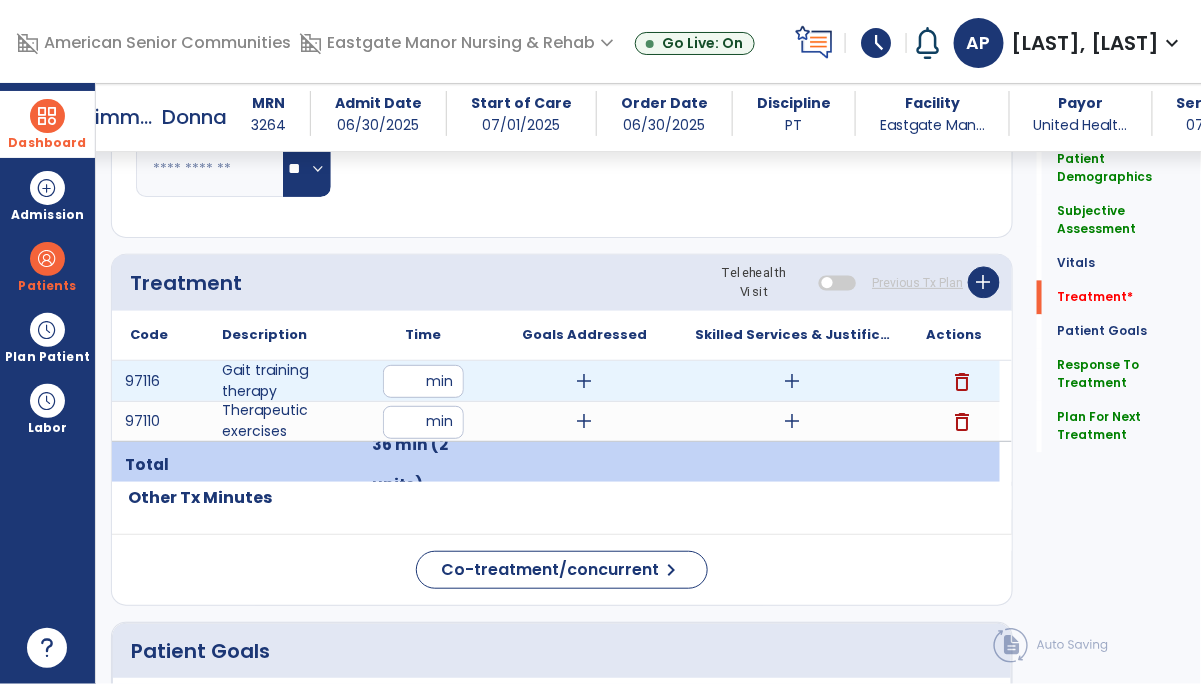 click on "**" at bounding box center [423, 381] 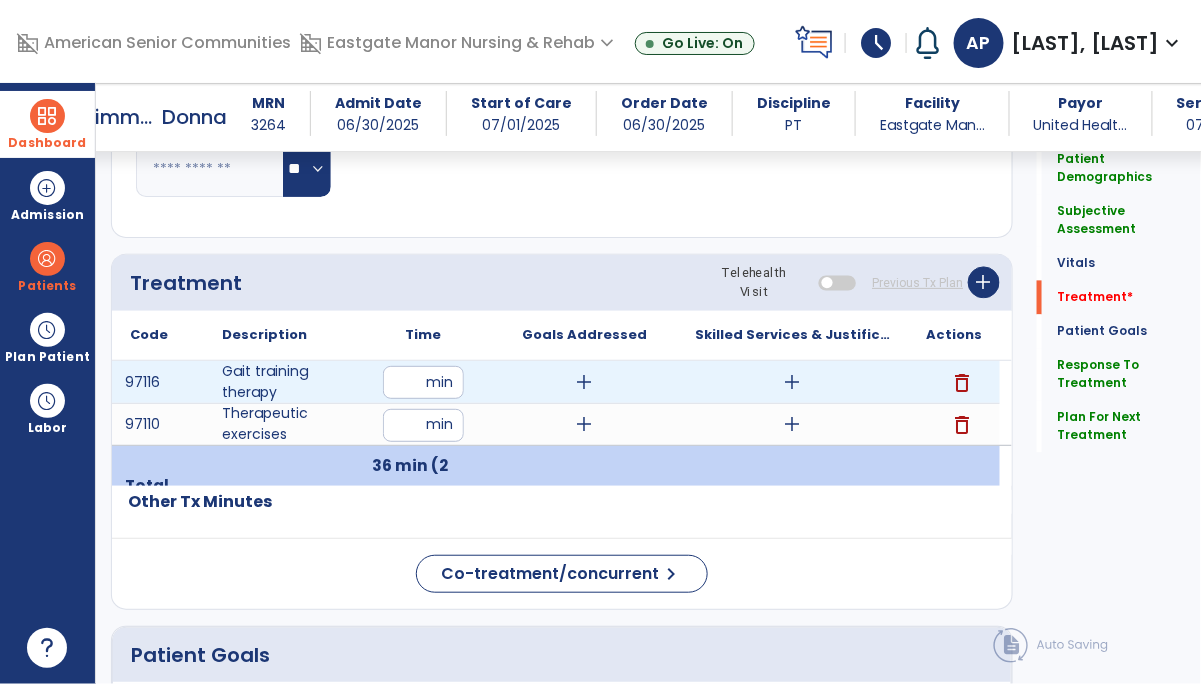 click on "**" at bounding box center (423, 382) 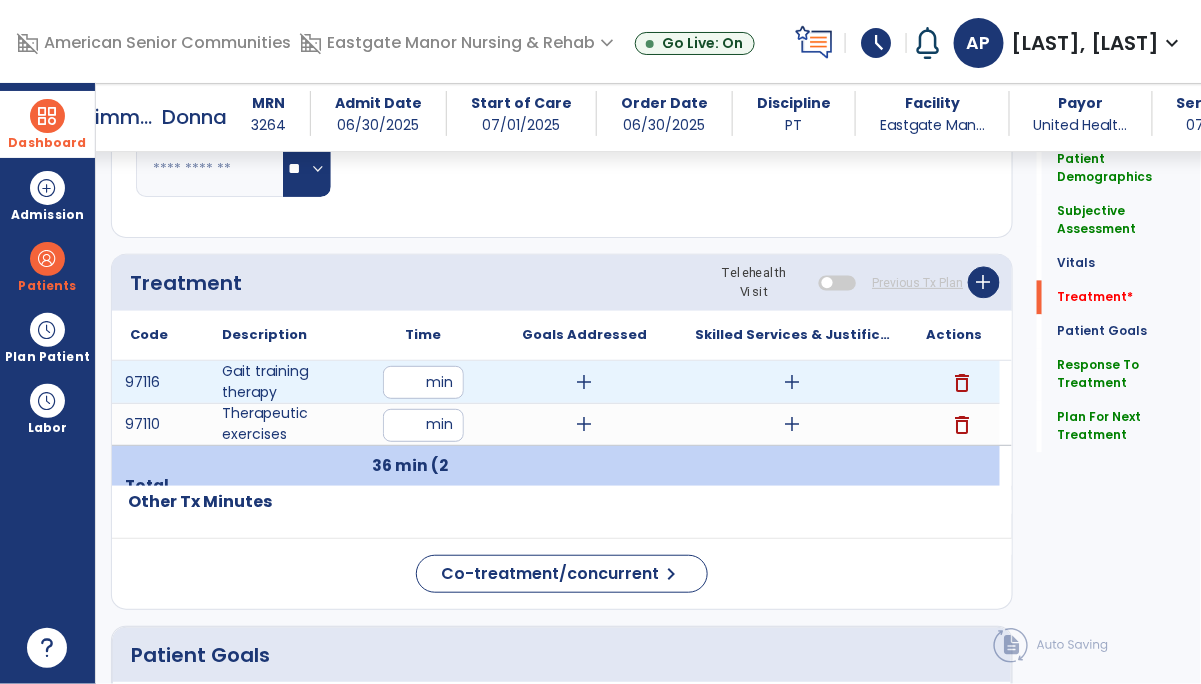type on "**" 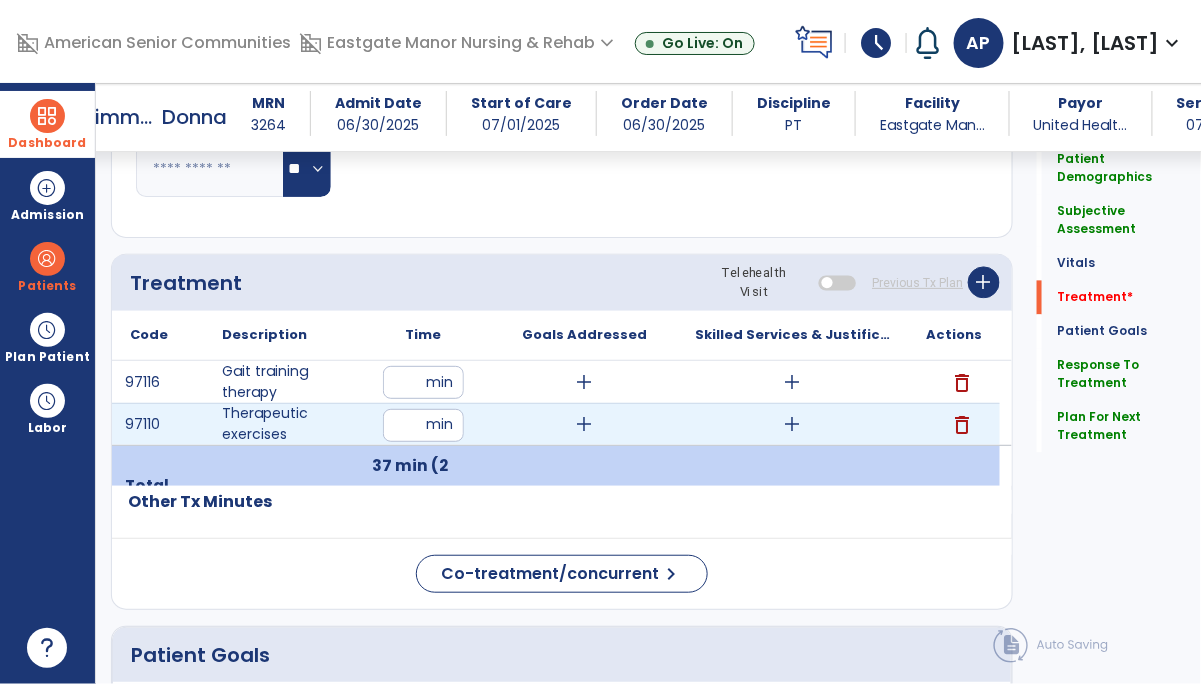 click on "add" at bounding box center [792, 424] 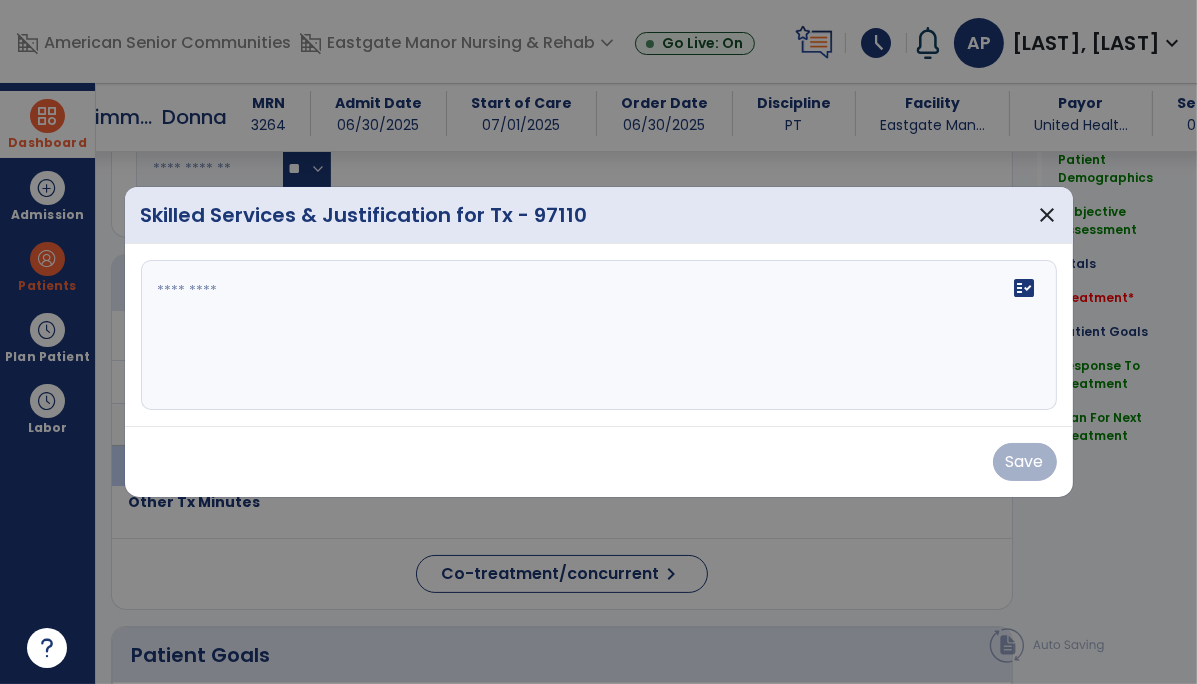 click on "fact_check" at bounding box center (599, 335) 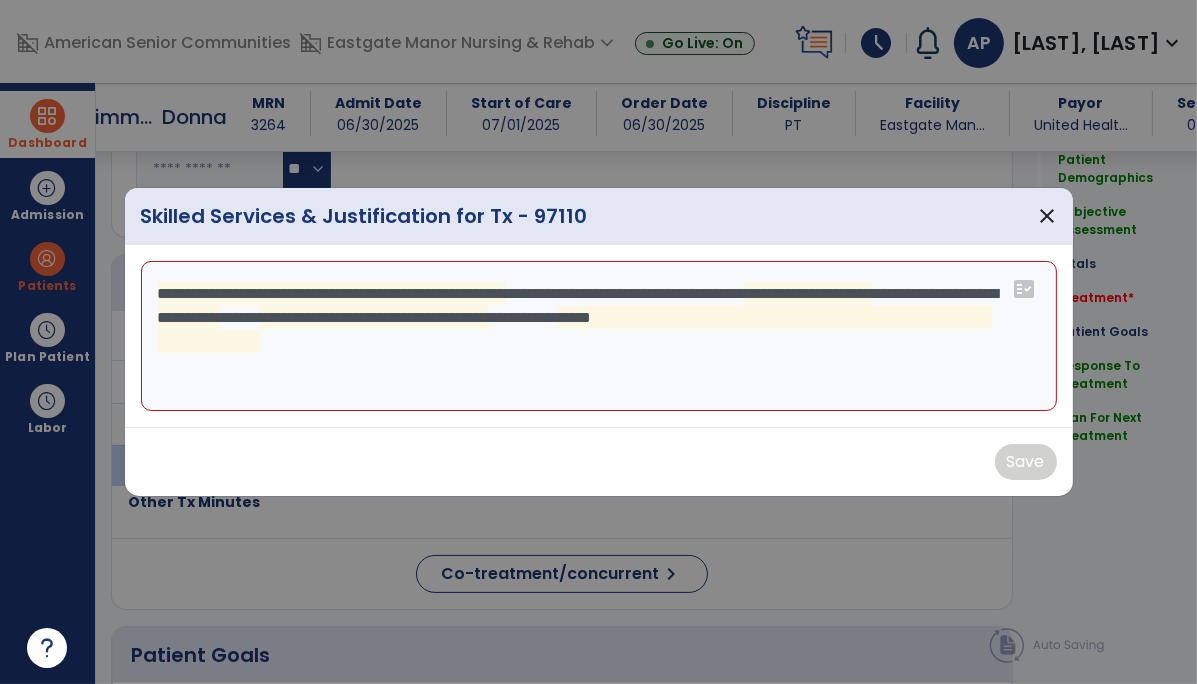 click on "**********" at bounding box center (599, 336) 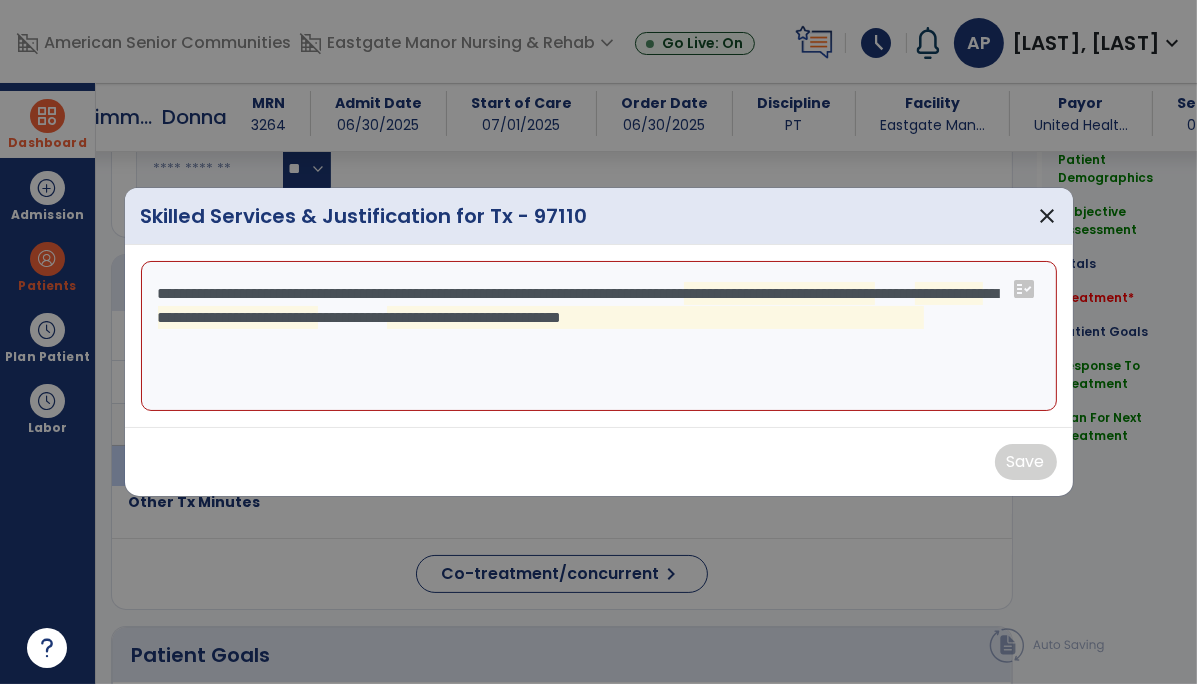 click on "**********" at bounding box center [599, 336] 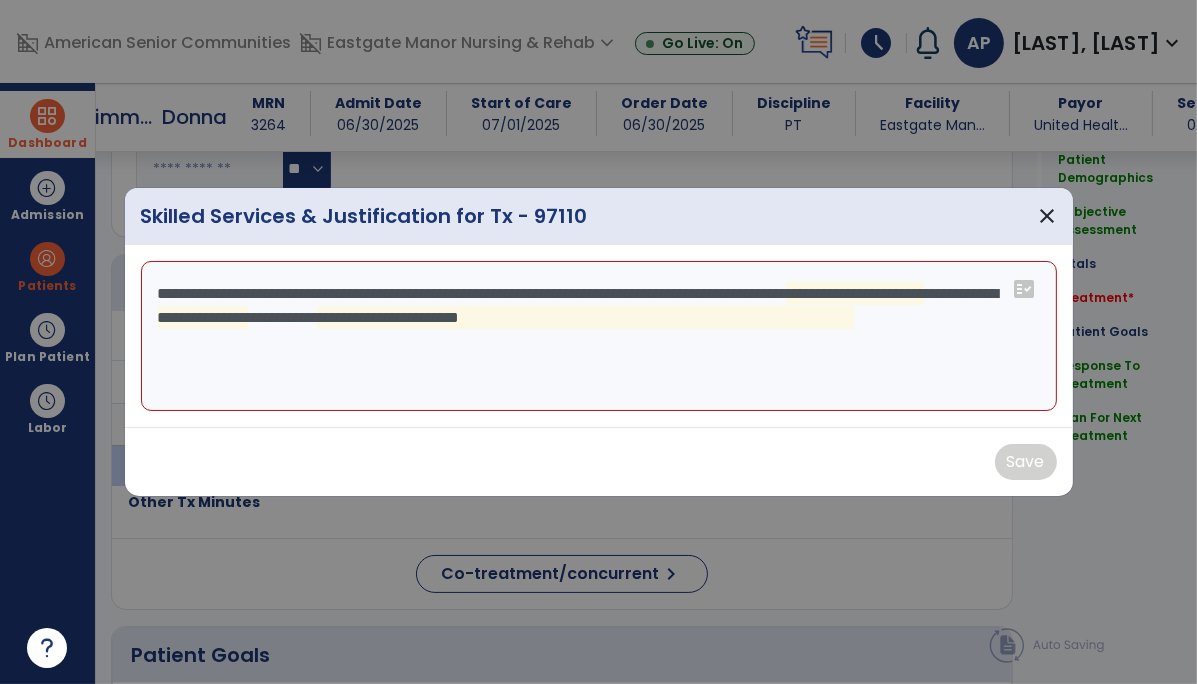 click on "**********" at bounding box center [599, 336] 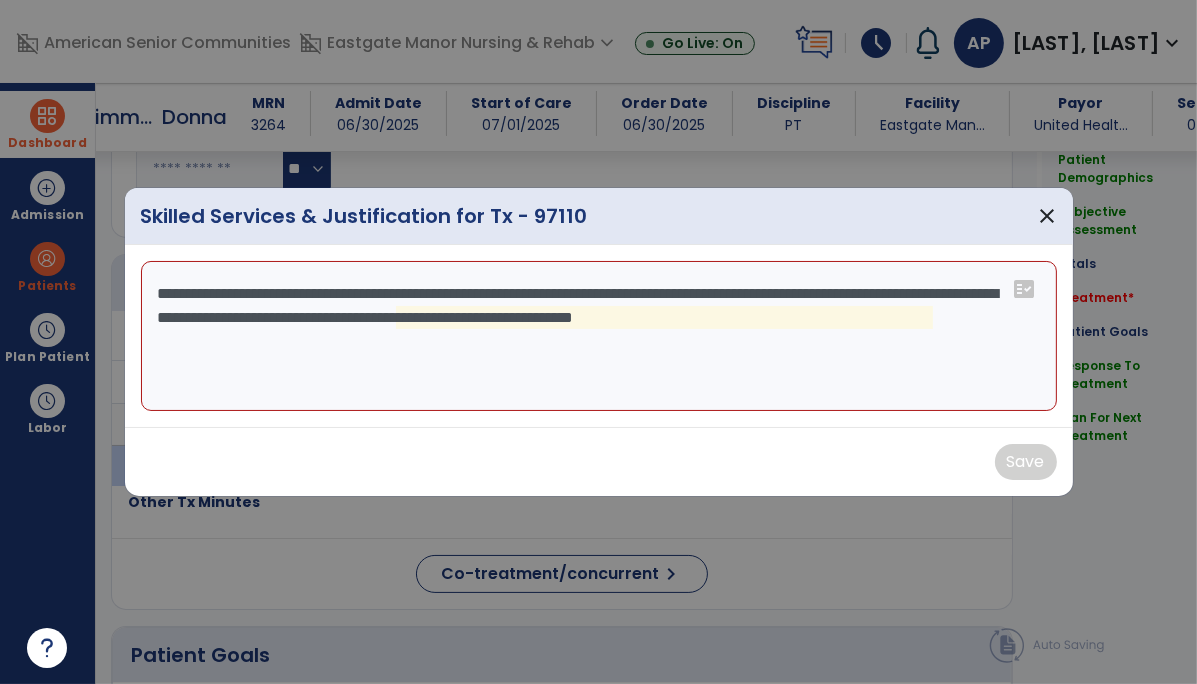 click on "**********" at bounding box center [599, 336] 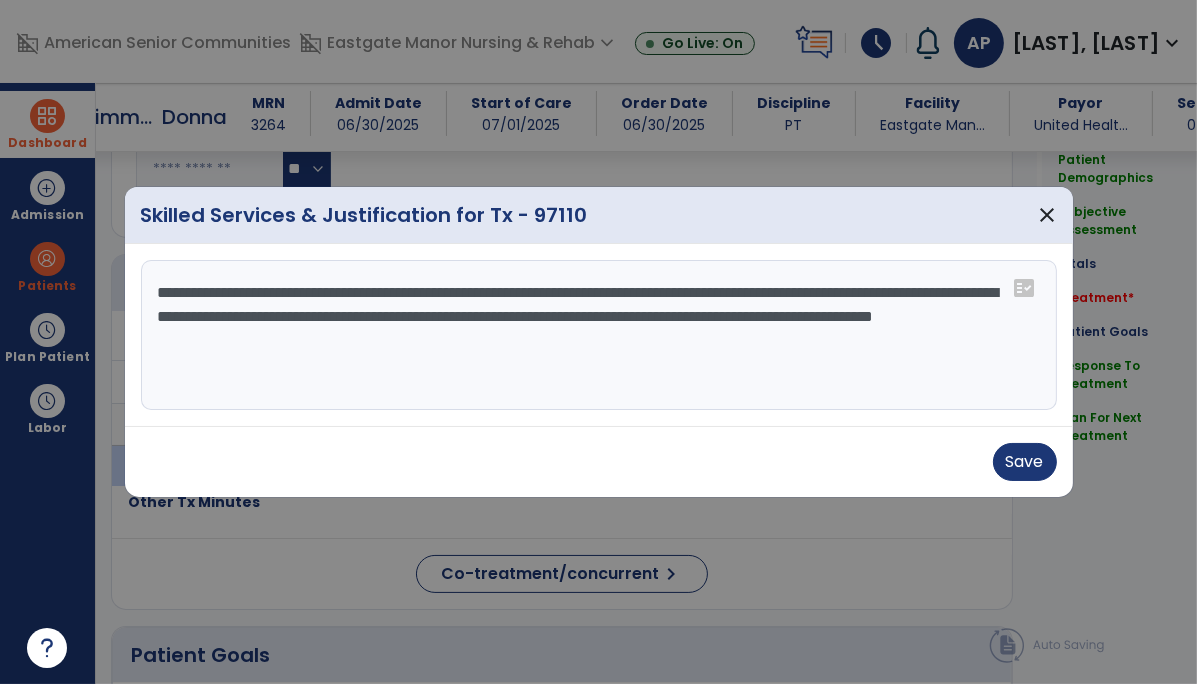 click on "**********" at bounding box center [599, 335] 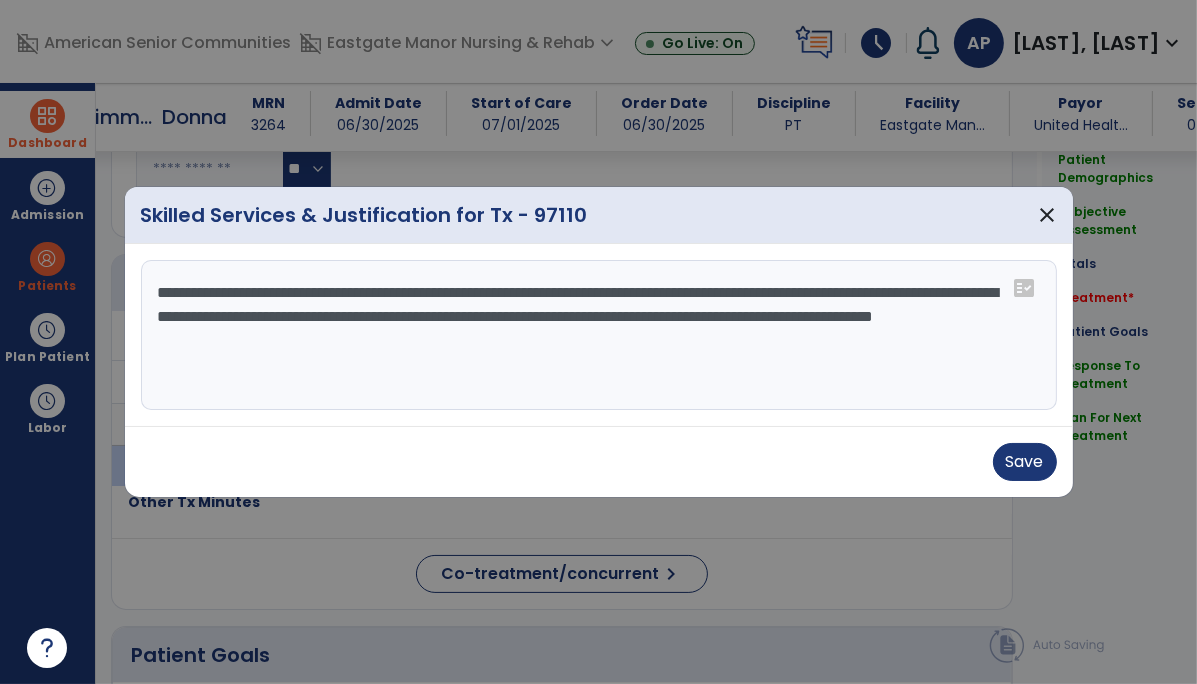 click on "**********" at bounding box center (599, 335) 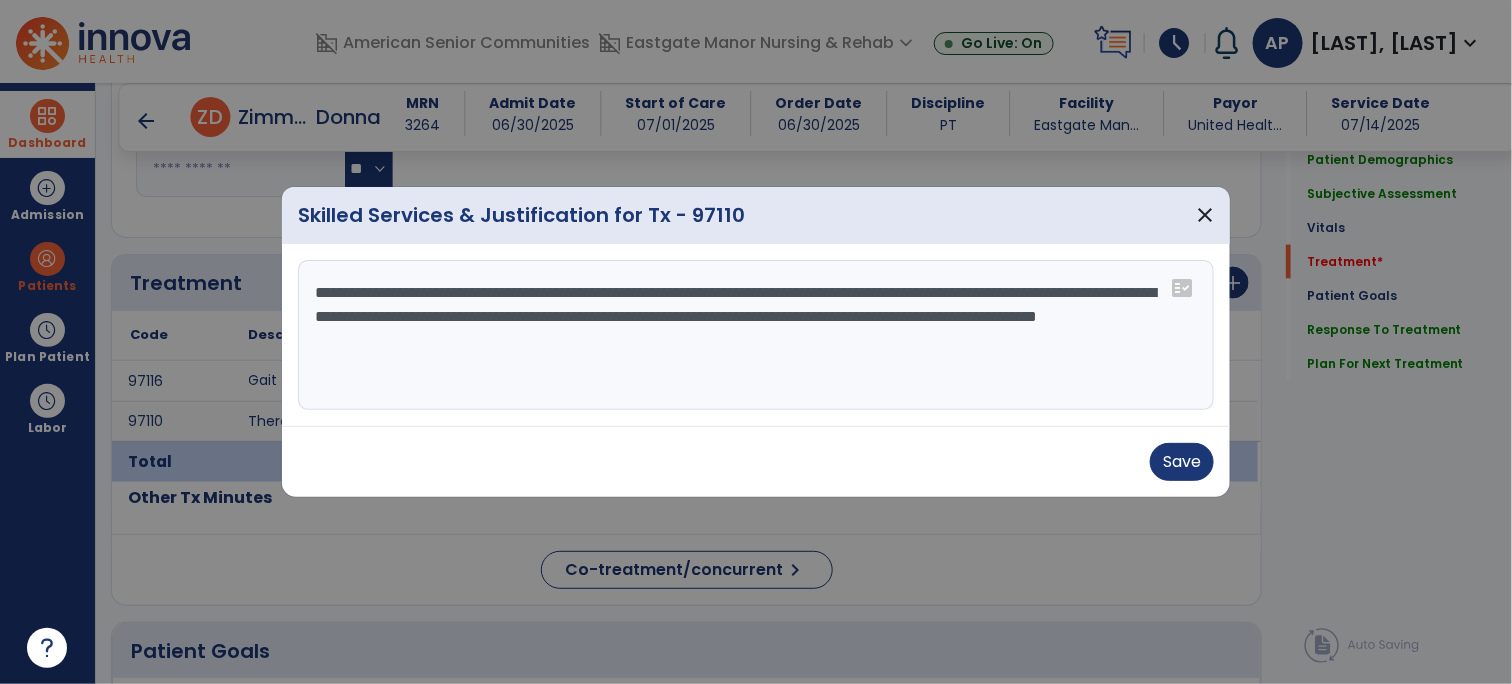 click on "**********" at bounding box center [756, 335] 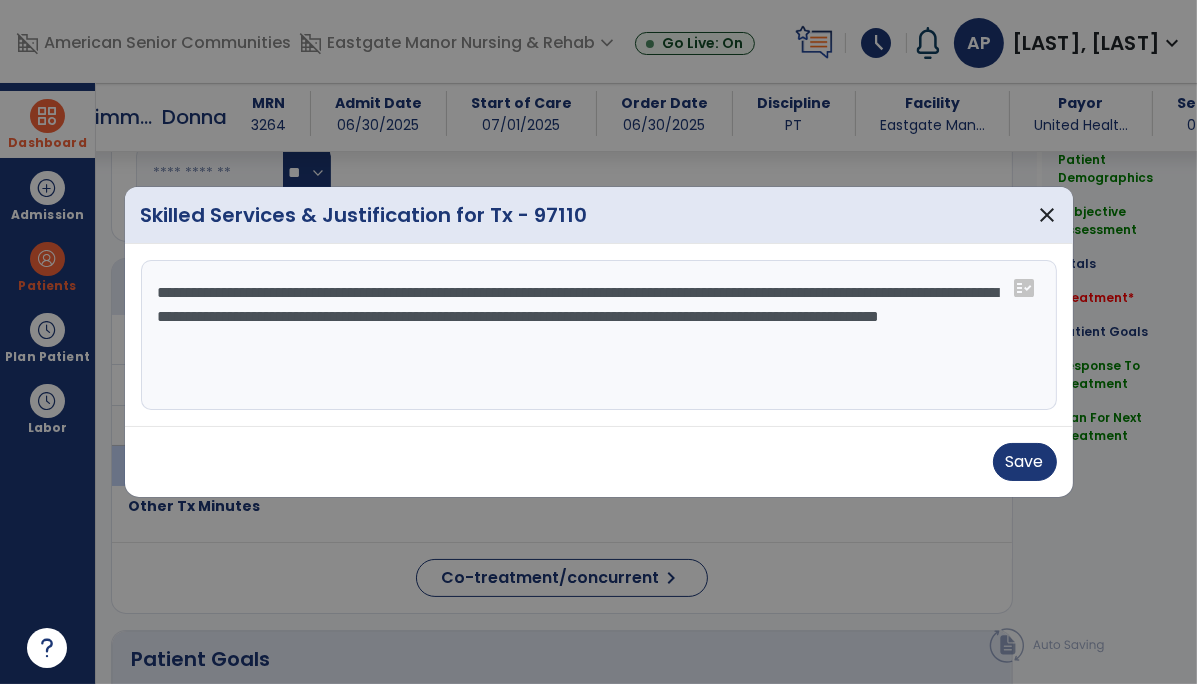 scroll, scrollTop: 1035, scrollLeft: 0, axis: vertical 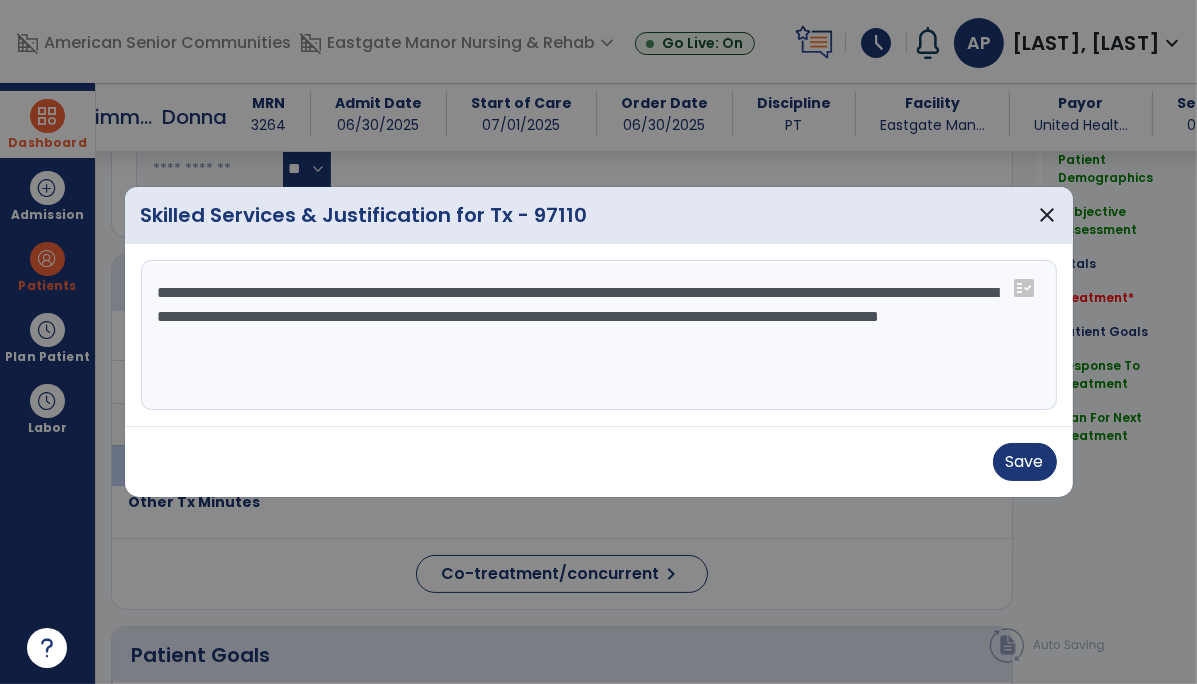 click on "**********" at bounding box center [599, 335] 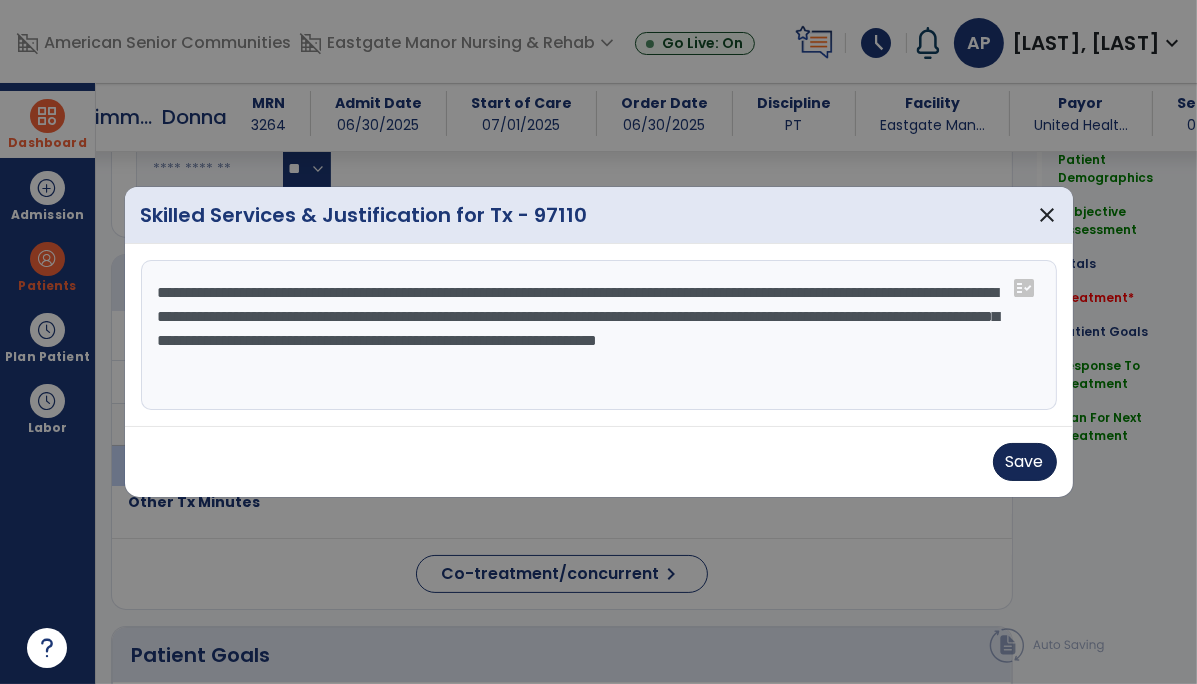 type on "**********" 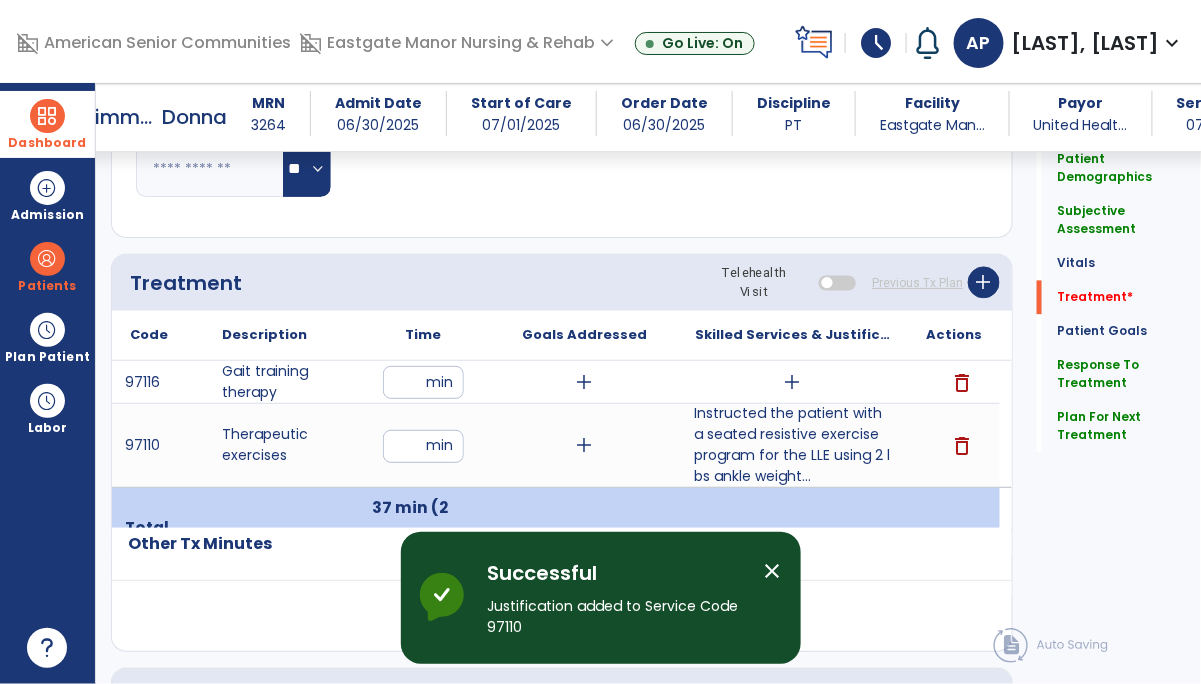 click on "add" at bounding box center (793, 382) 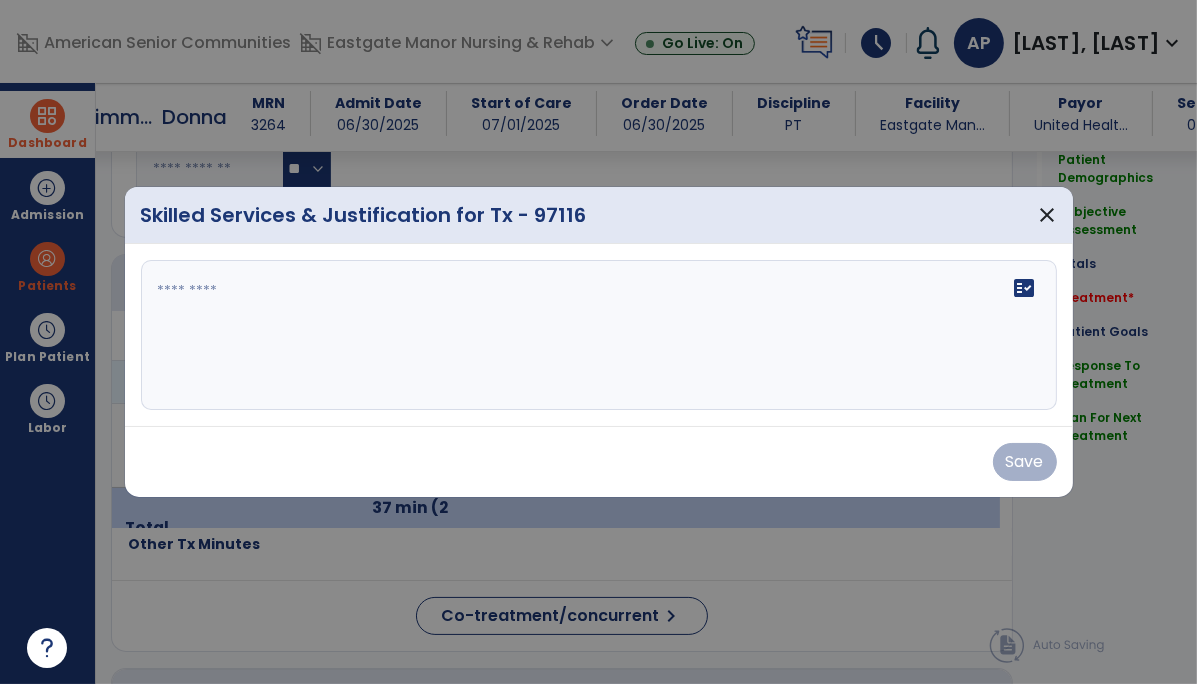 click on "fact_check" at bounding box center (599, 335) 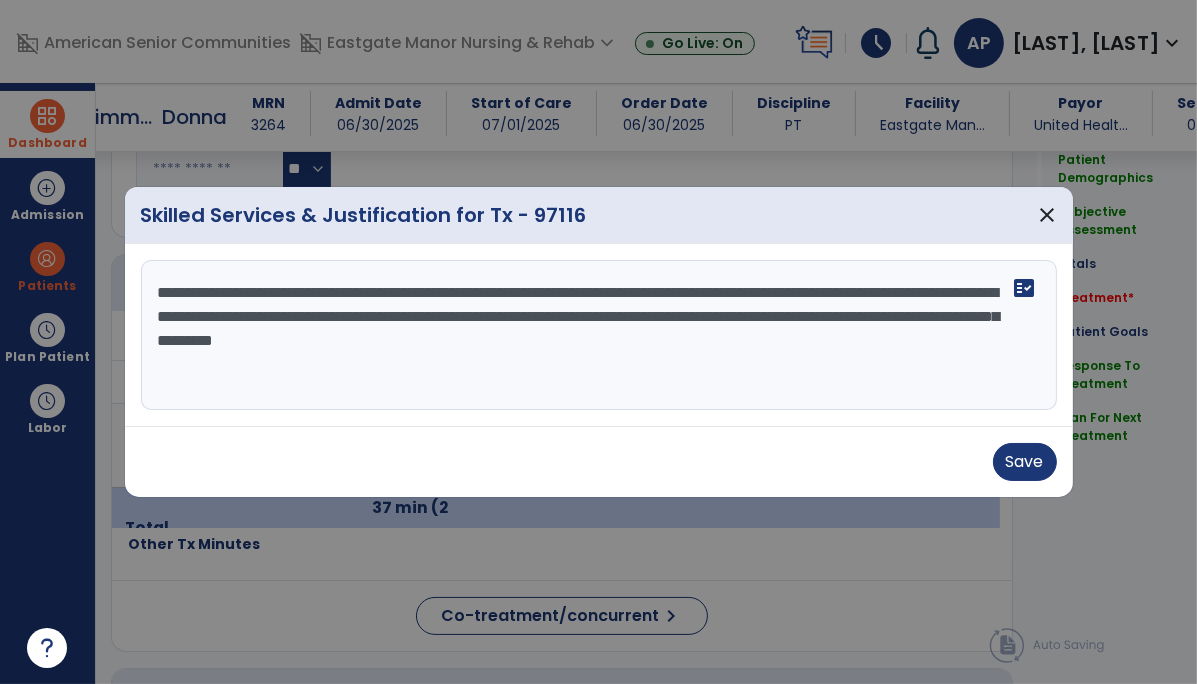click on "**********" at bounding box center (599, 335) 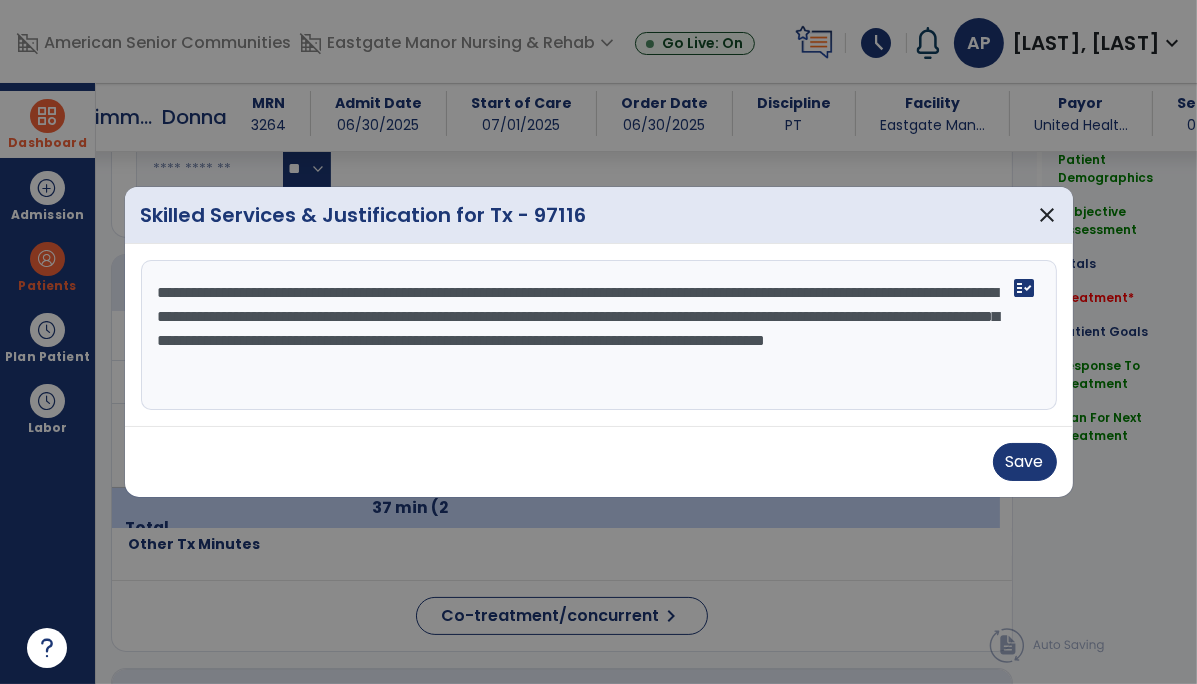 click on "**********" at bounding box center (599, 335) 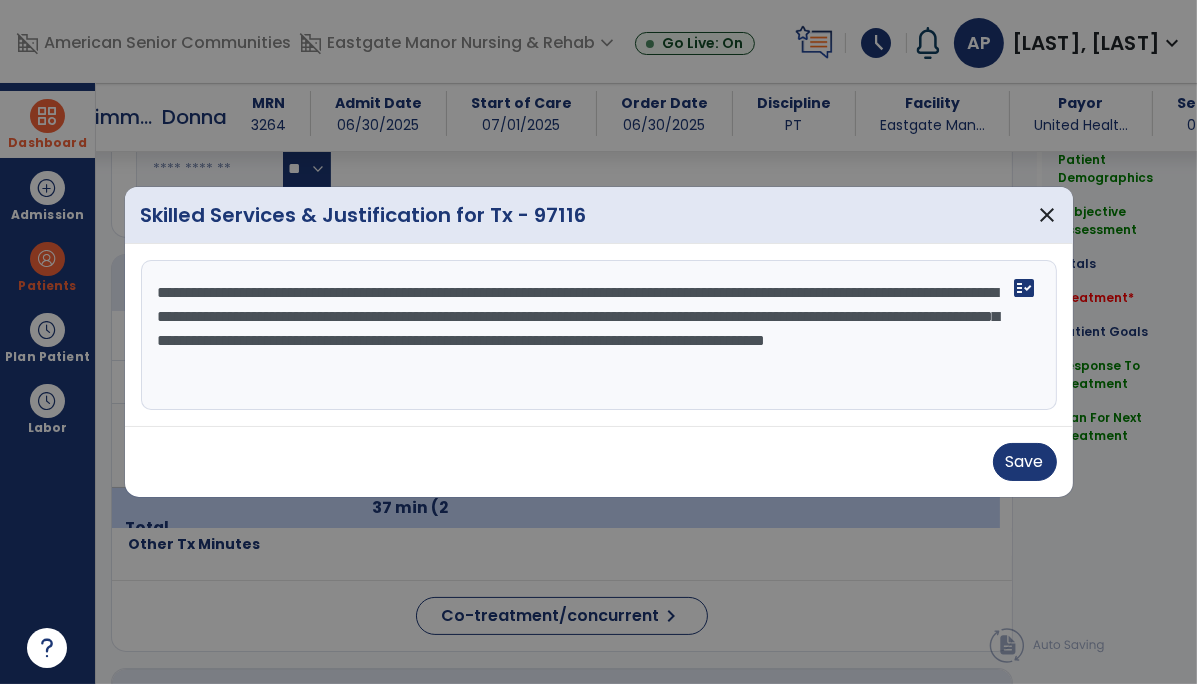 click on "**********" at bounding box center [599, 335] 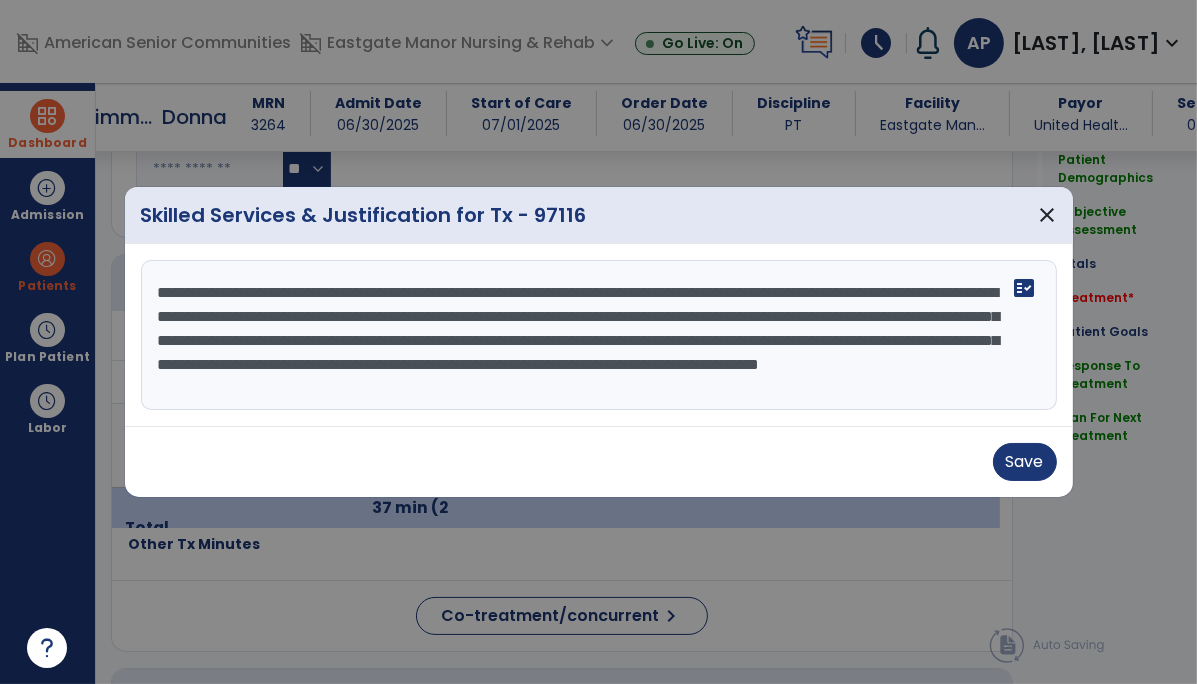 scroll, scrollTop: 14, scrollLeft: 0, axis: vertical 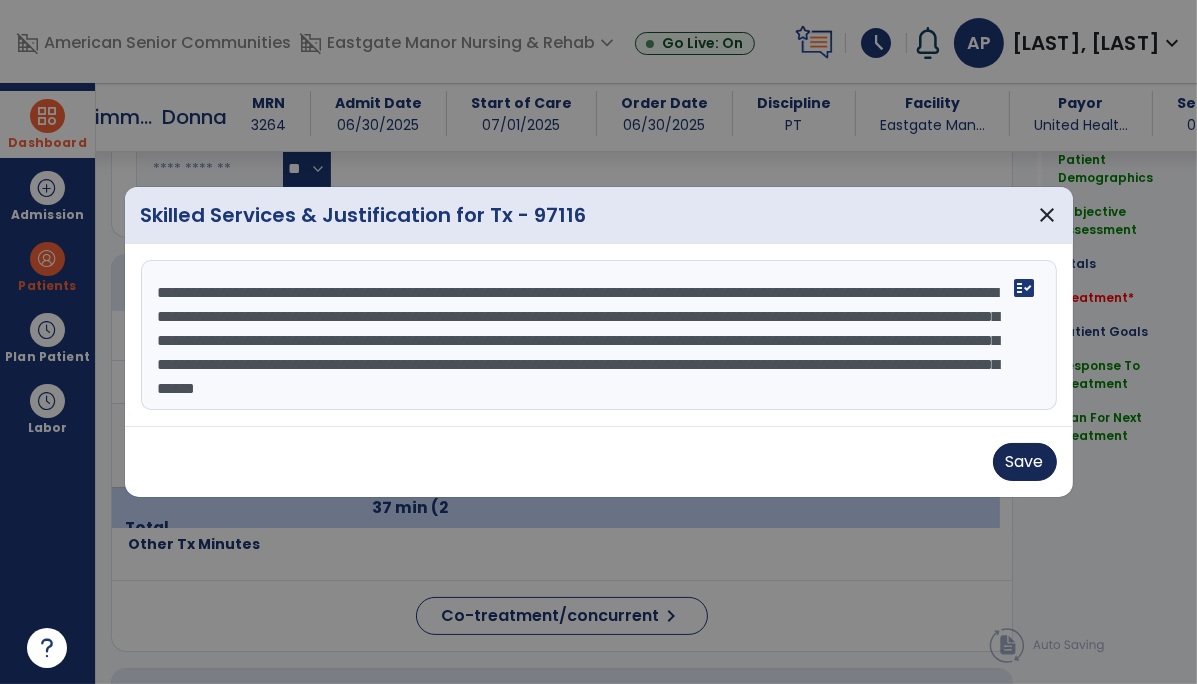 type on "**********" 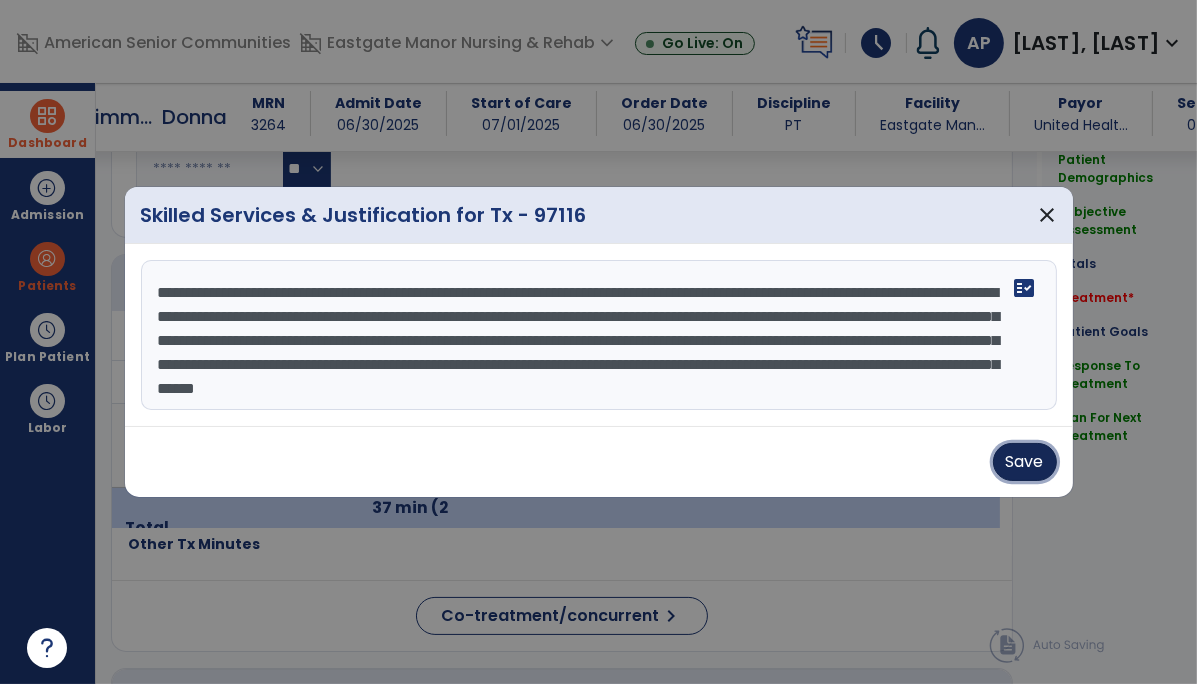 click on "Save" at bounding box center (1025, 462) 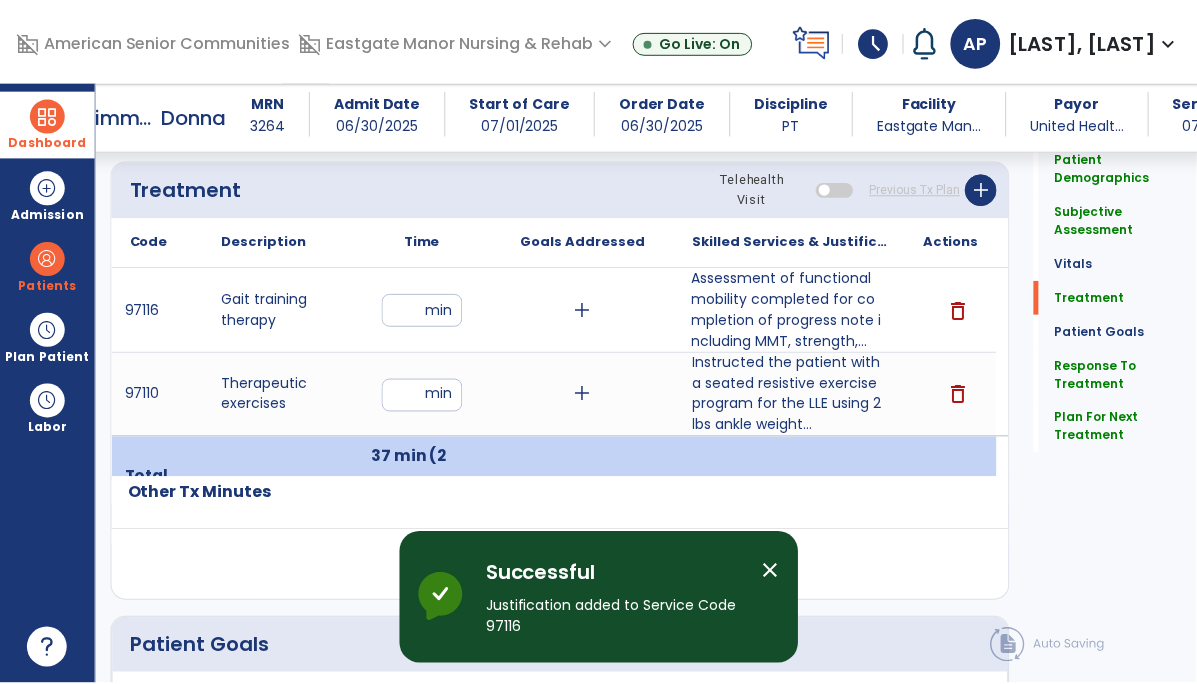 scroll, scrollTop: 1131, scrollLeft: 0, axis: vertical 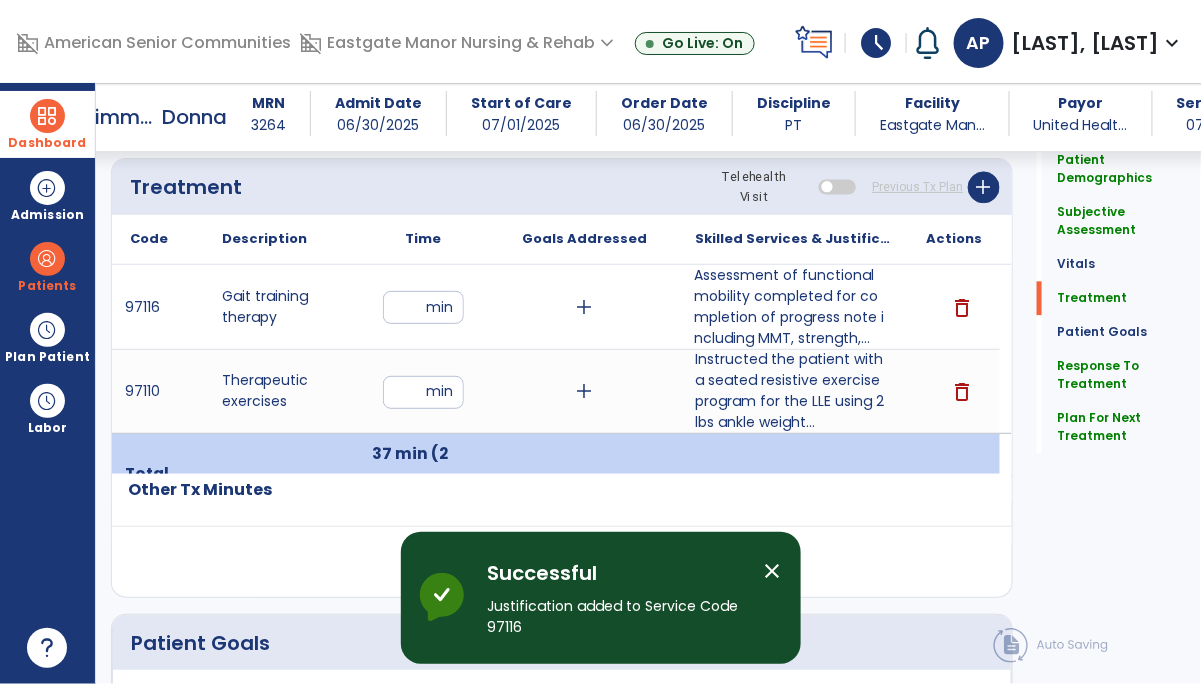 click on "Assessment of functional mobility completed for completion of progress note including MMT, strength,..." at bounding box center (792, 307) 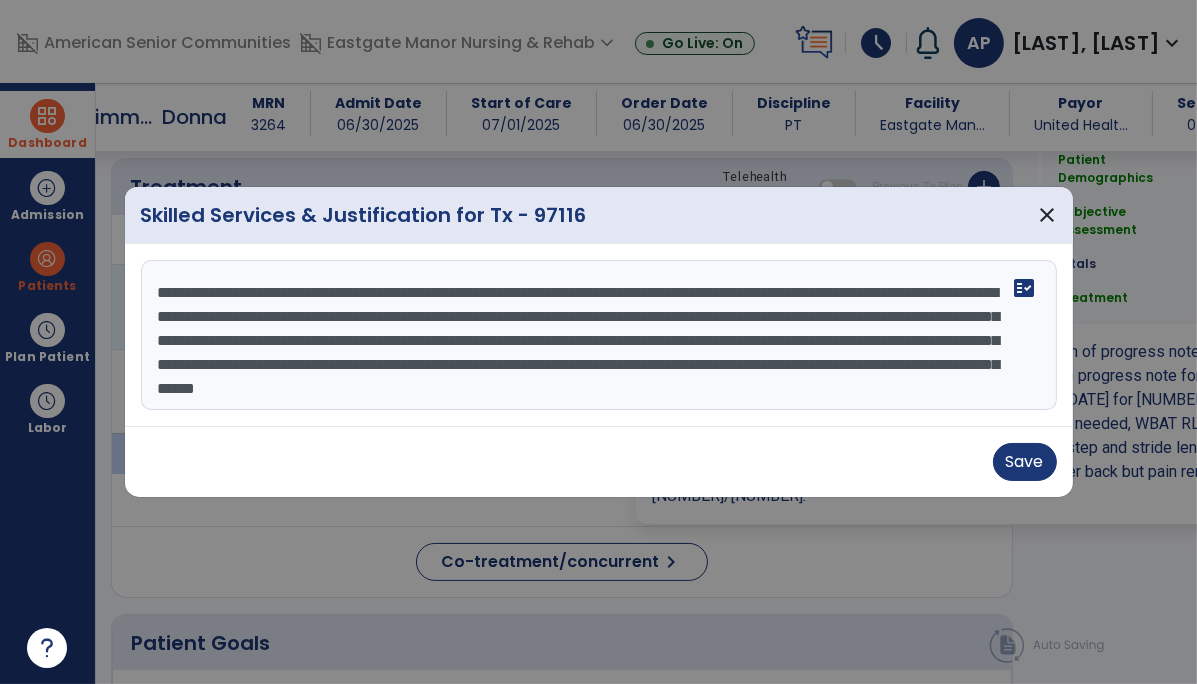 scroll, scrollTop: 21, scrollLeft: 0, axis: vertical 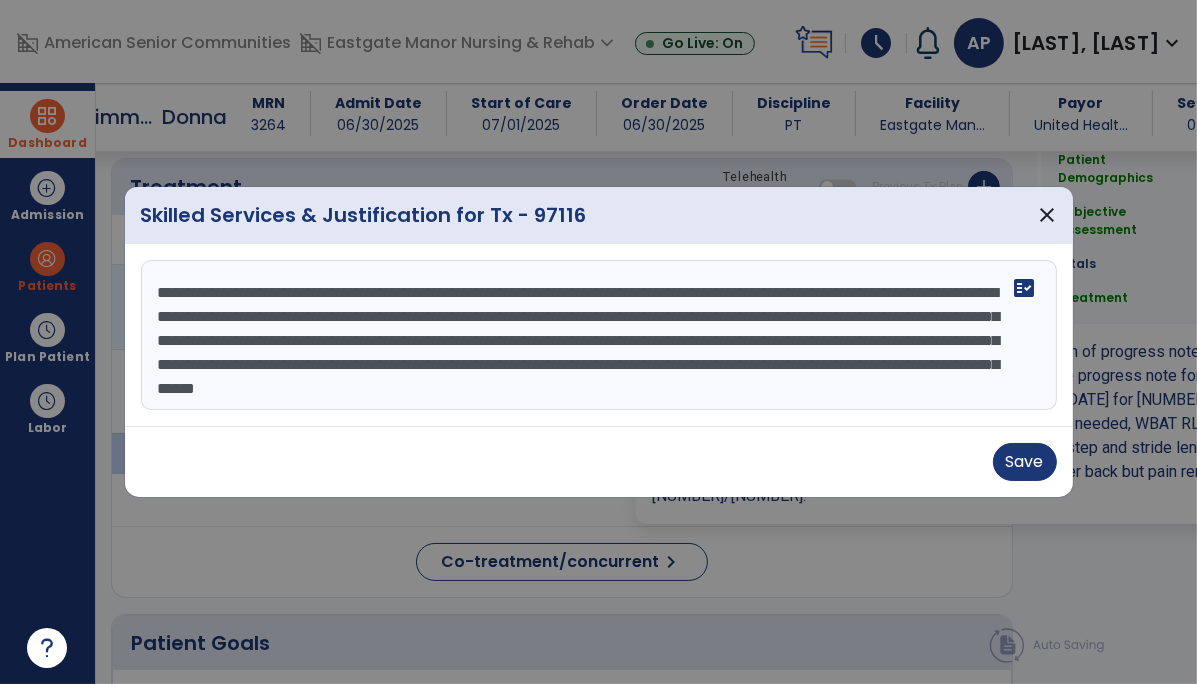 click on "**********" at bounding box center [599, 335] 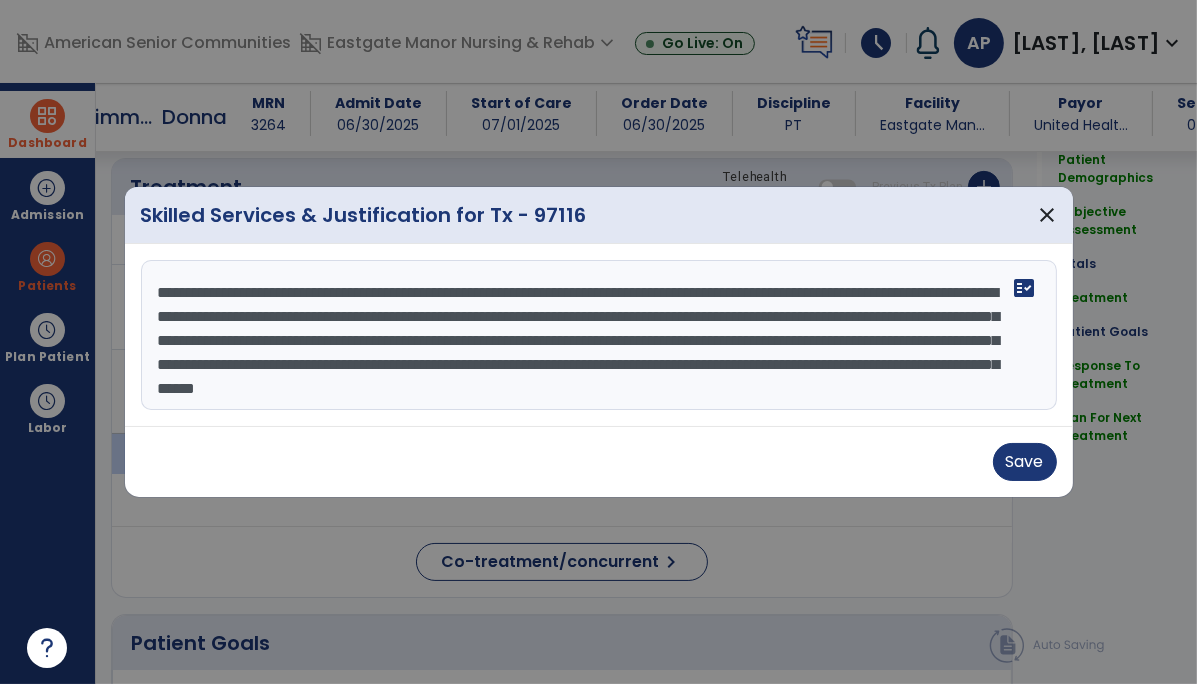 click on "**********" at bounding box center (599, 335) 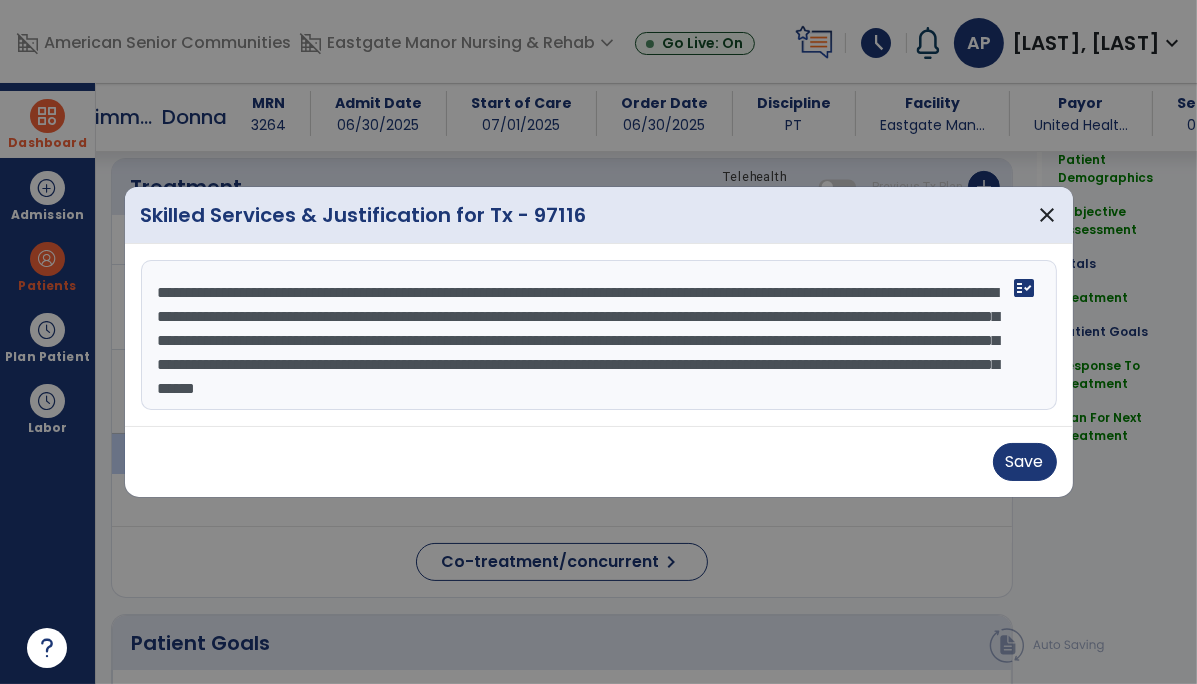 click on "**********" at bounding box center [599, 335] 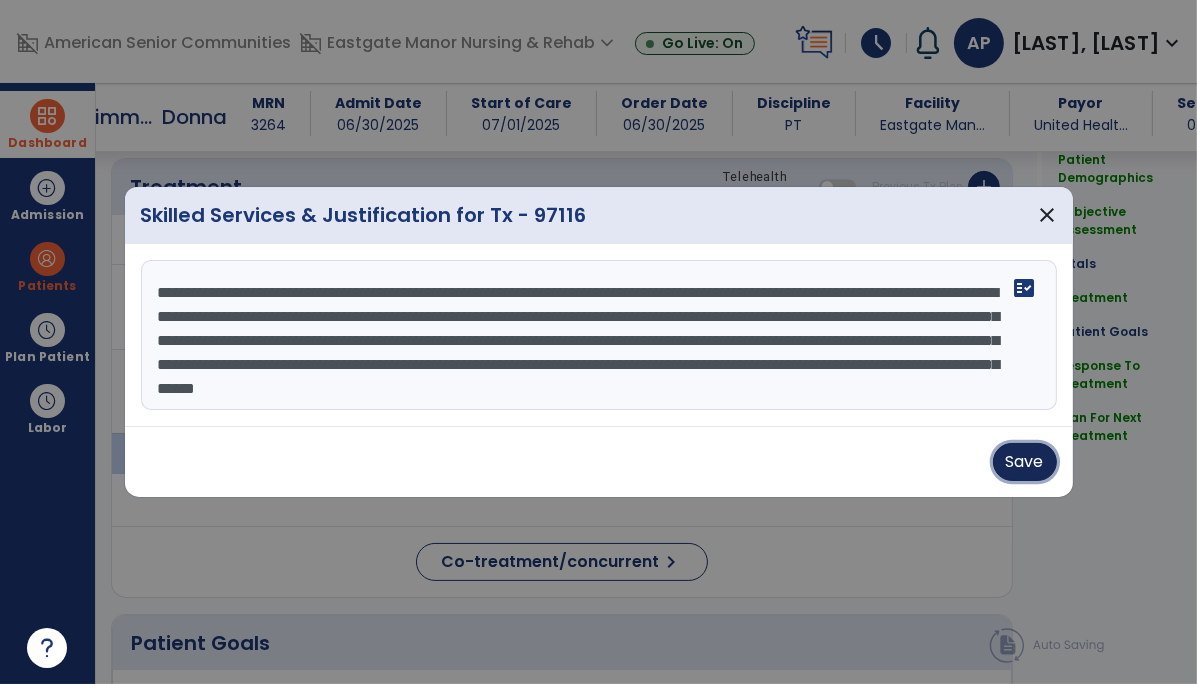 click on "Save" at bounding box center [1025, 462] 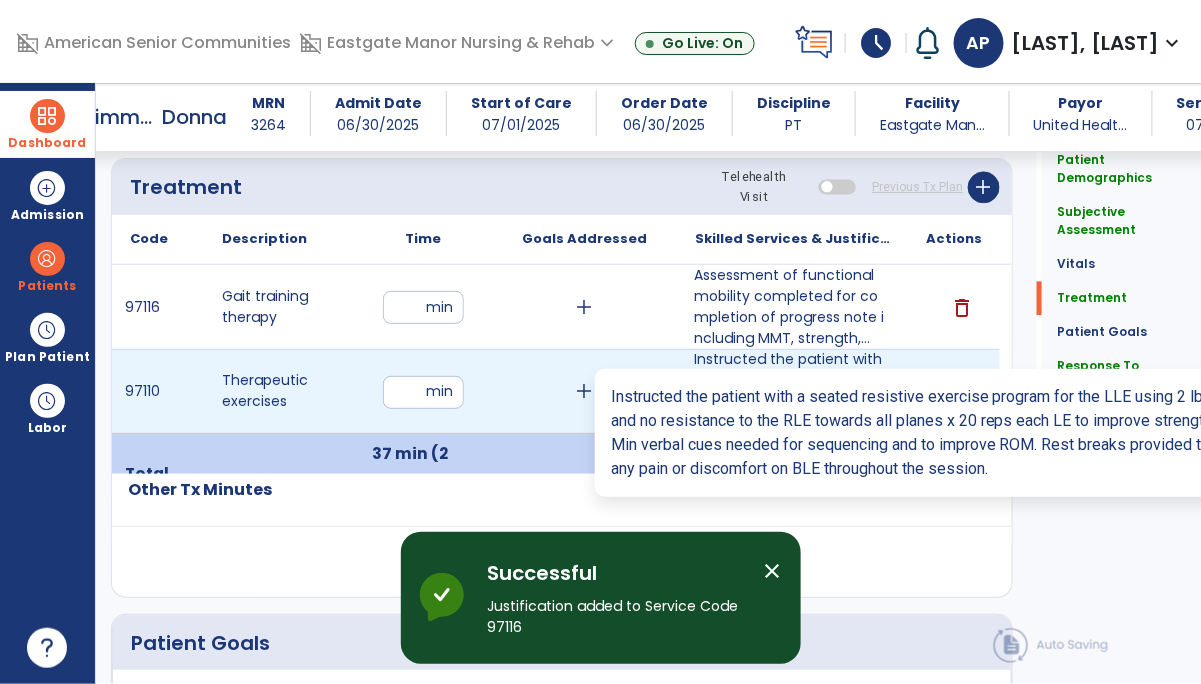 click on "Instructed the patient with a seated resistive exercise program for the LLE using 2 lbs ankle weight..." at bounding box center (792, 391) 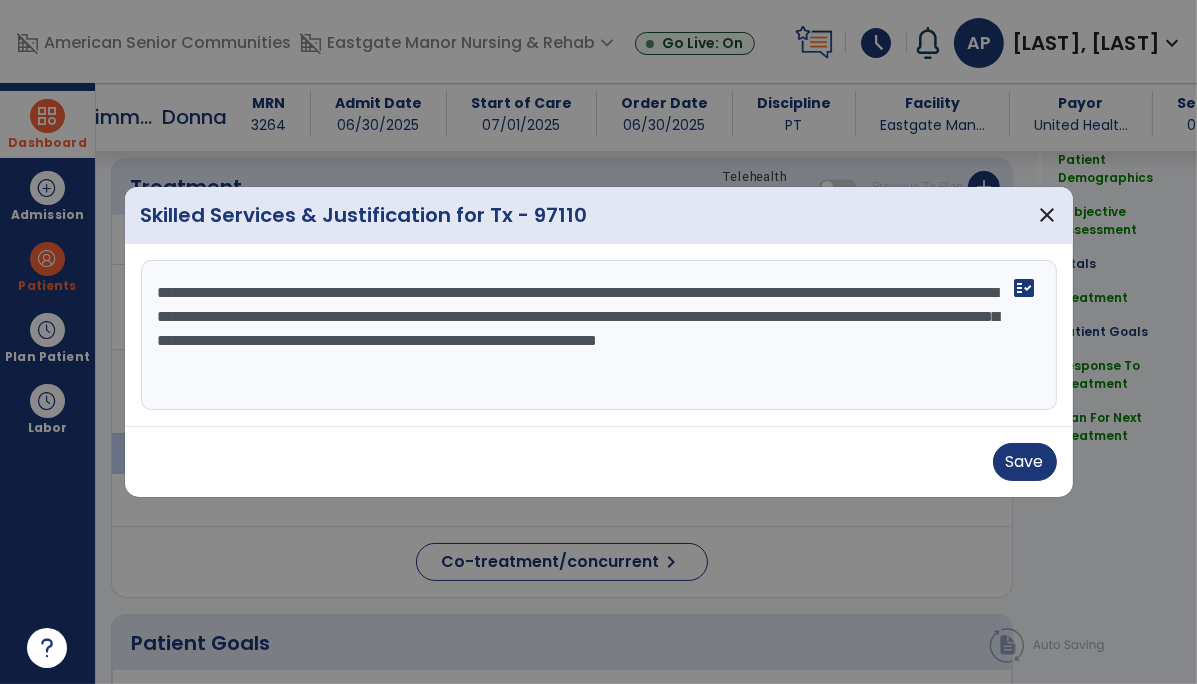 click on "**********" at bounding box center [599, 335] 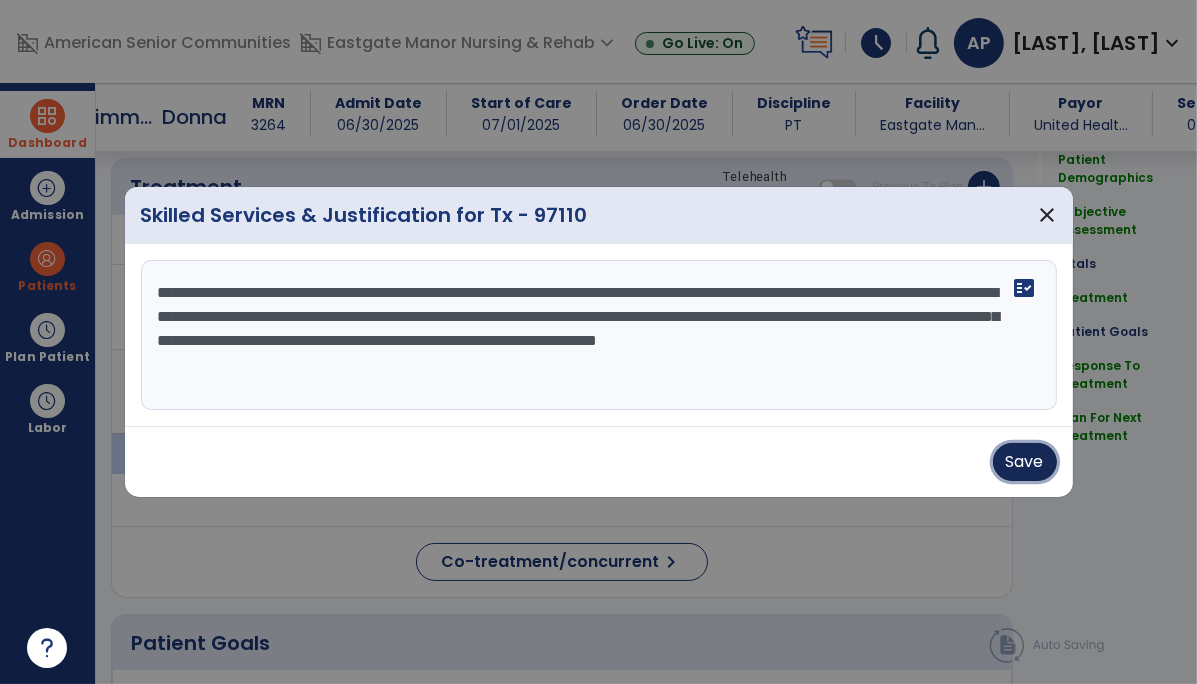 click on "Save" at bounding box center (1025, 462) 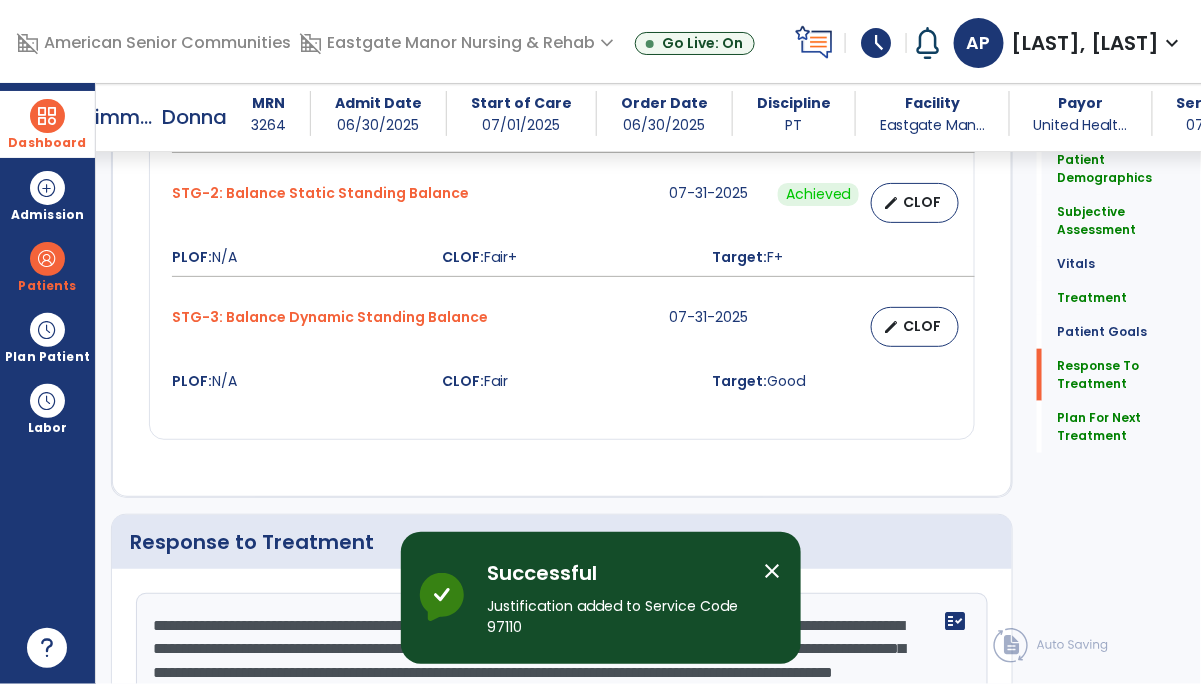 scroll, scrollTop: 2826, scrollLeft: 0, axis: vertical 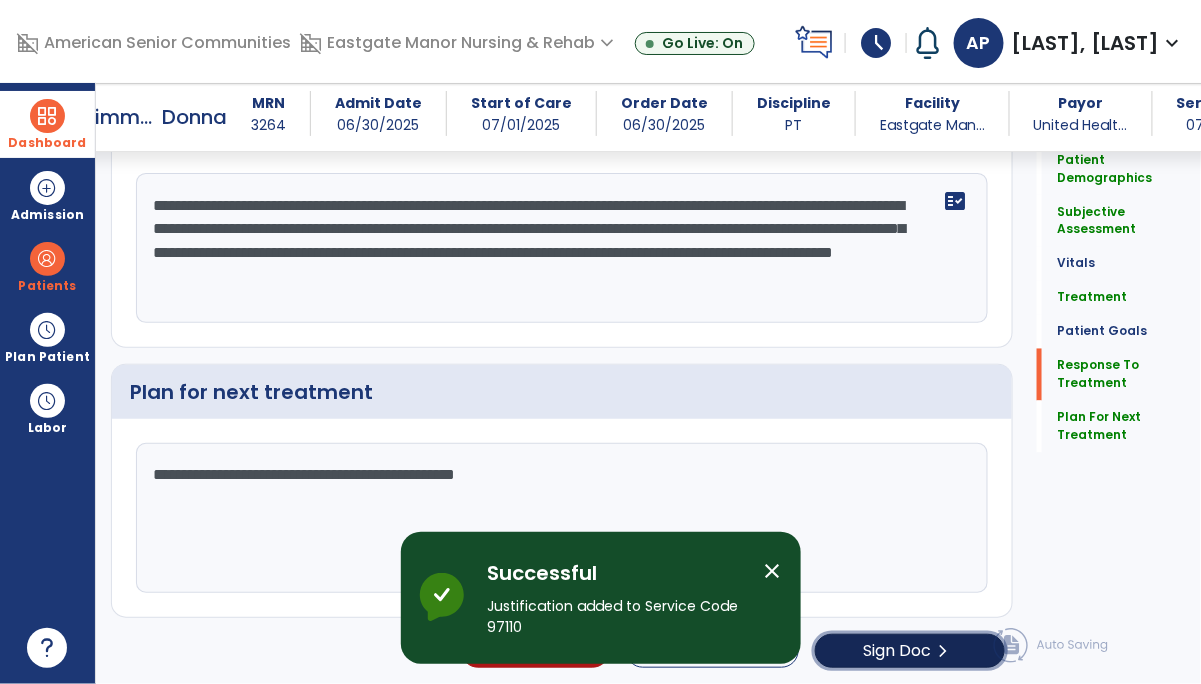 click on "chevron_right" 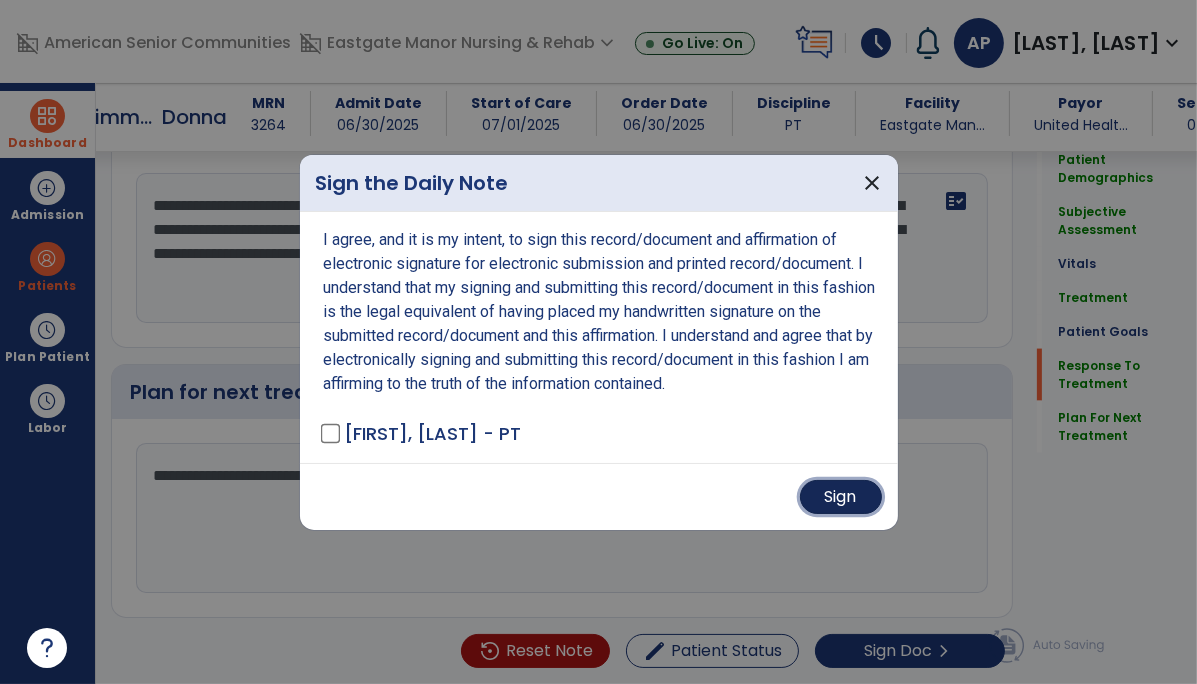 click on "Sign" at bounding box center [841, 497] 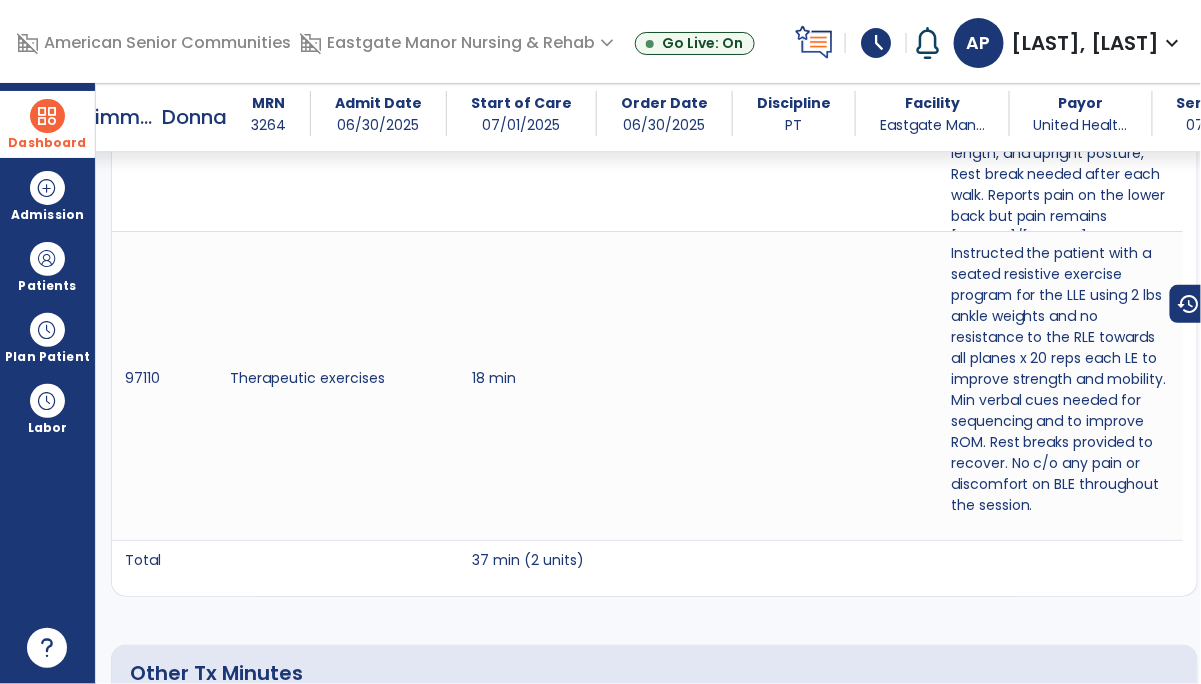 scroll, scrollTop: 1902, scrollLeft: 0, axis: vertical 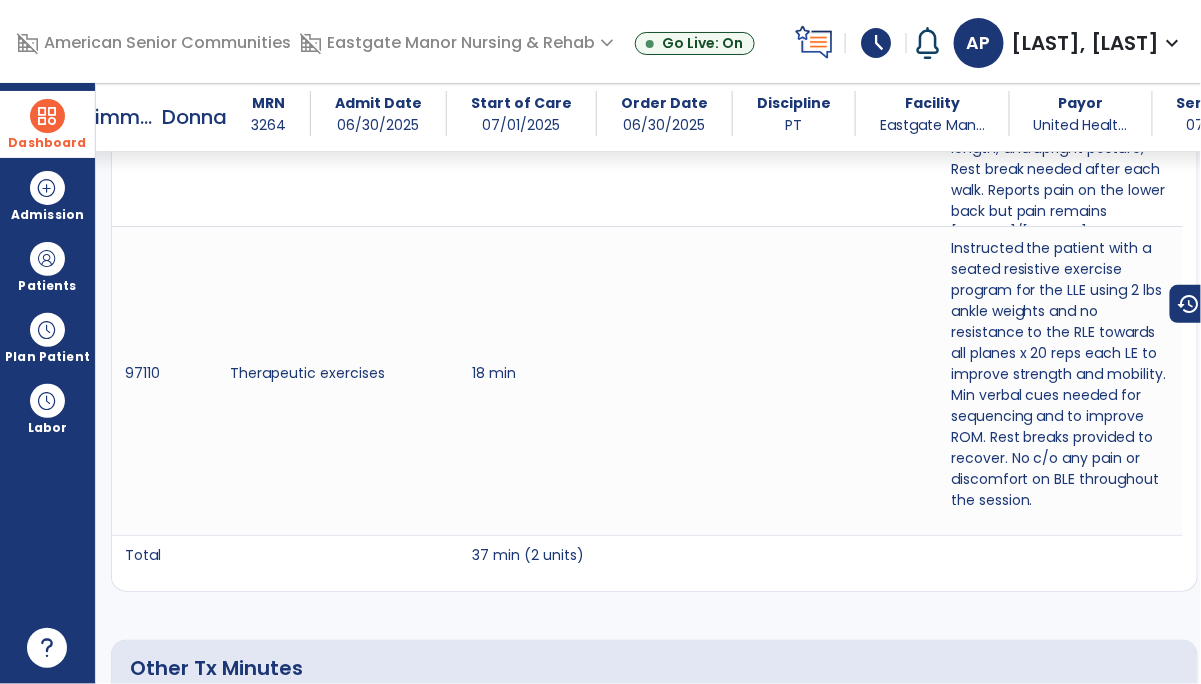click at bounding box center (47, 116) 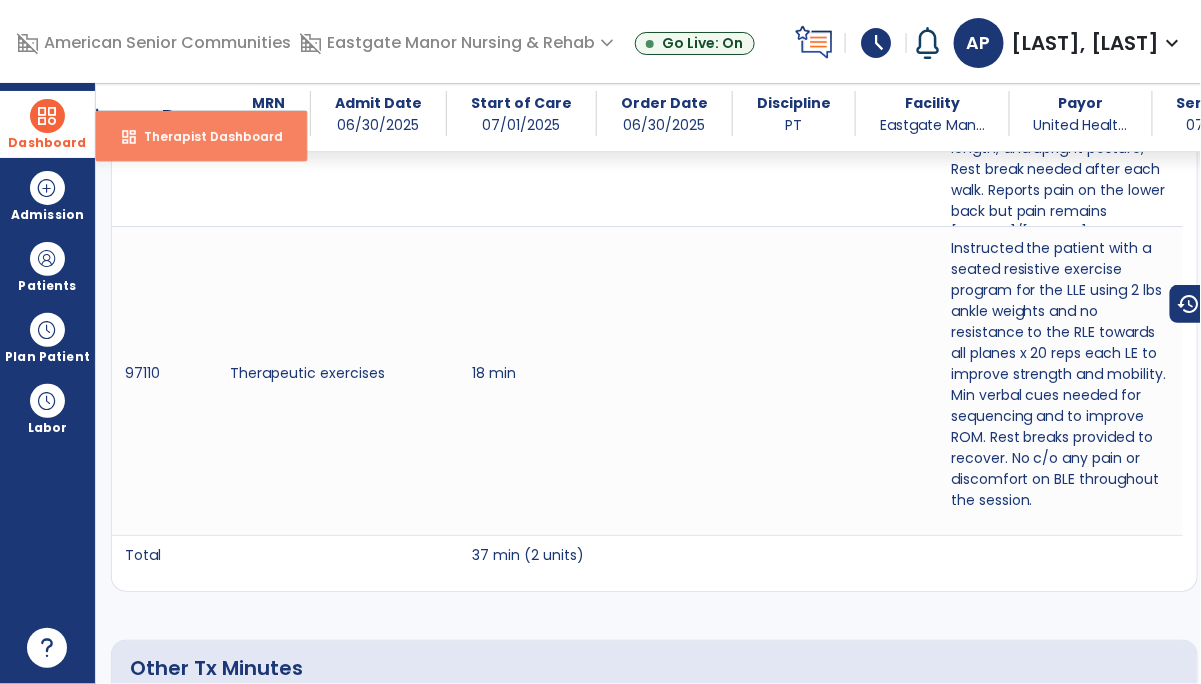 click on "Therapist Dashboard" at bounding box center [205, 136] 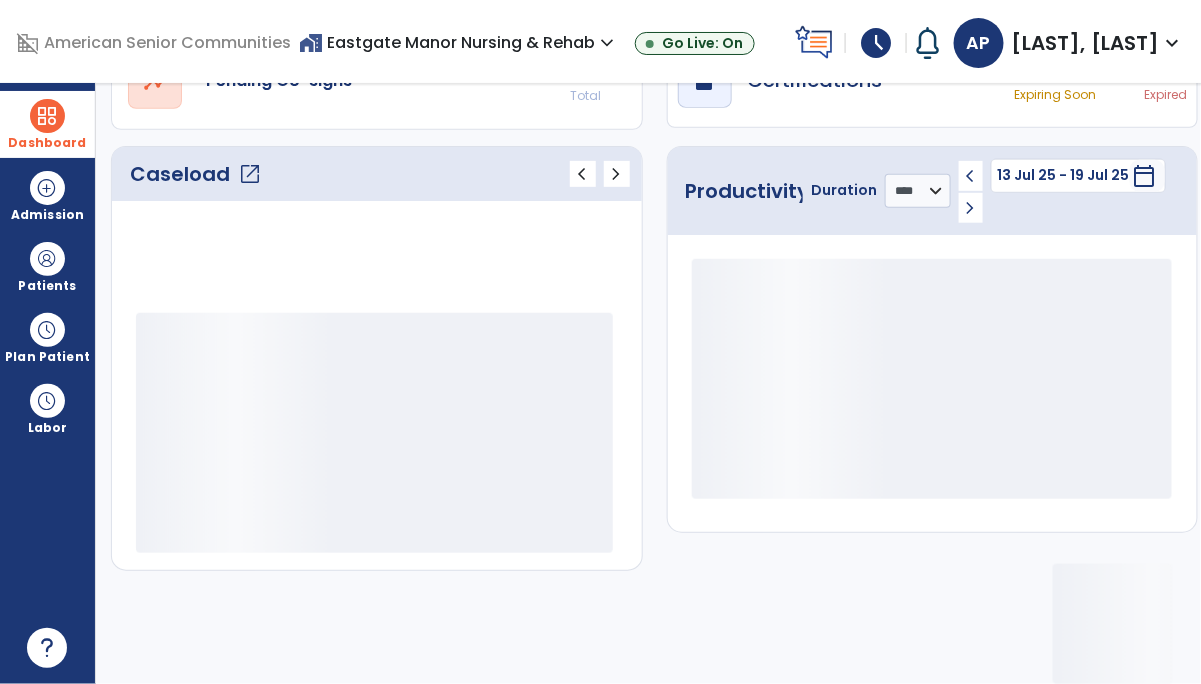 scroll, scrollTop: 224, scrollLeft: 0, axis: vertical 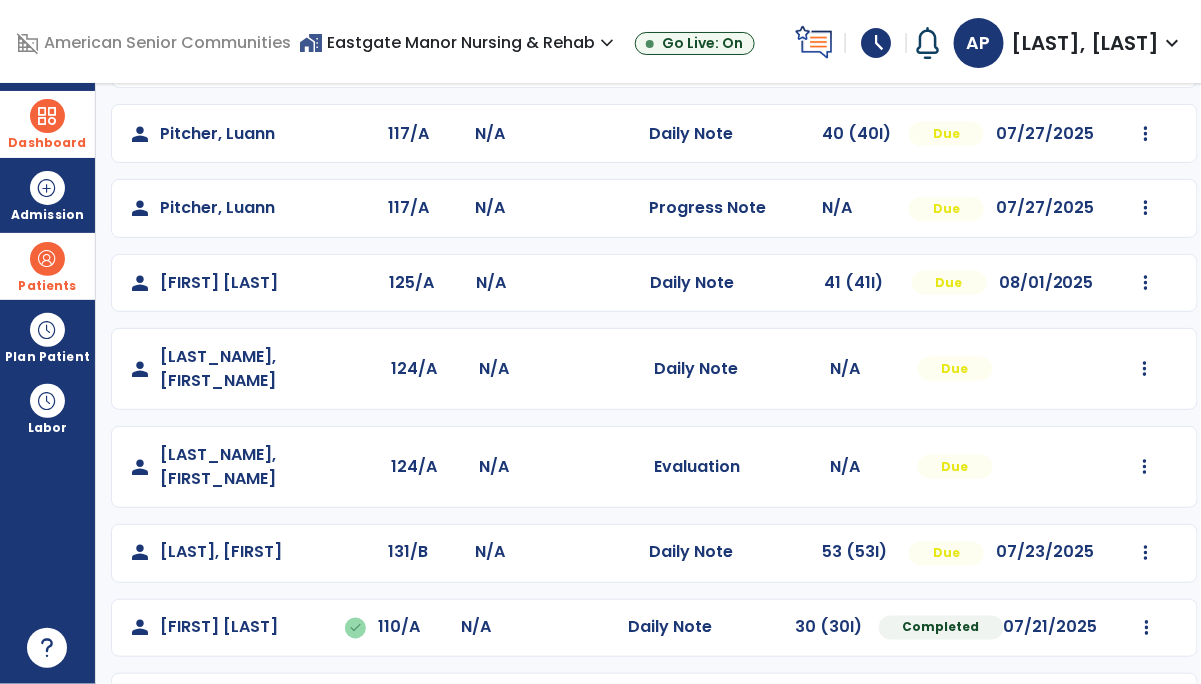 click at bounding box center [47, 259] 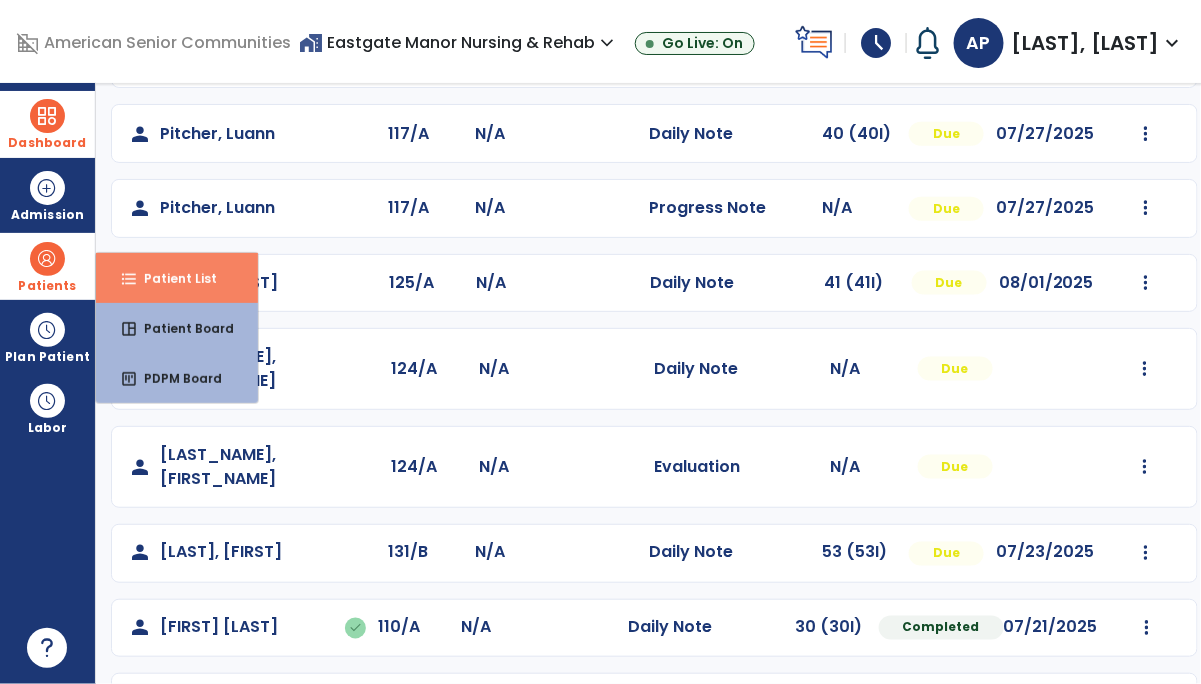 click on "Patient List" at bounding box center [172, 278] 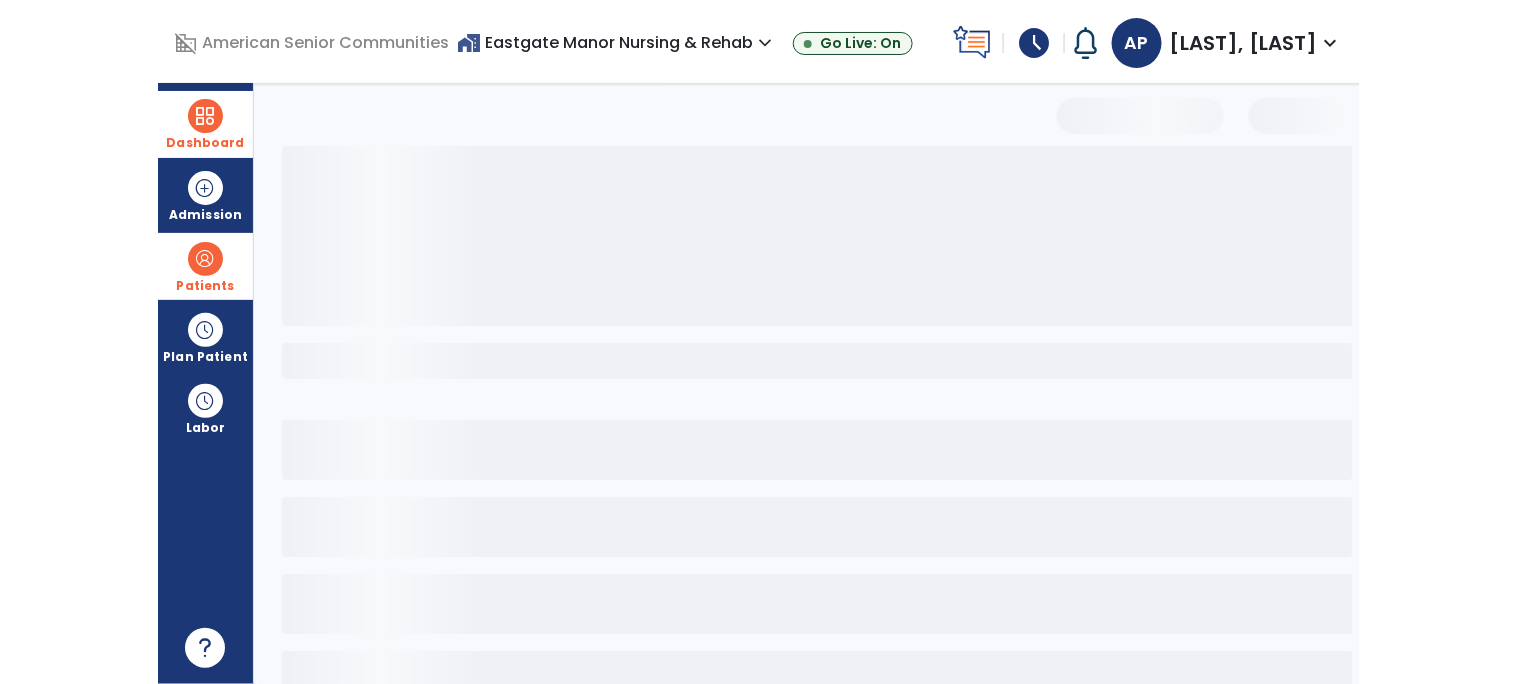 scroll, scrollTop: 0, scrollLeft: 0, axis: both 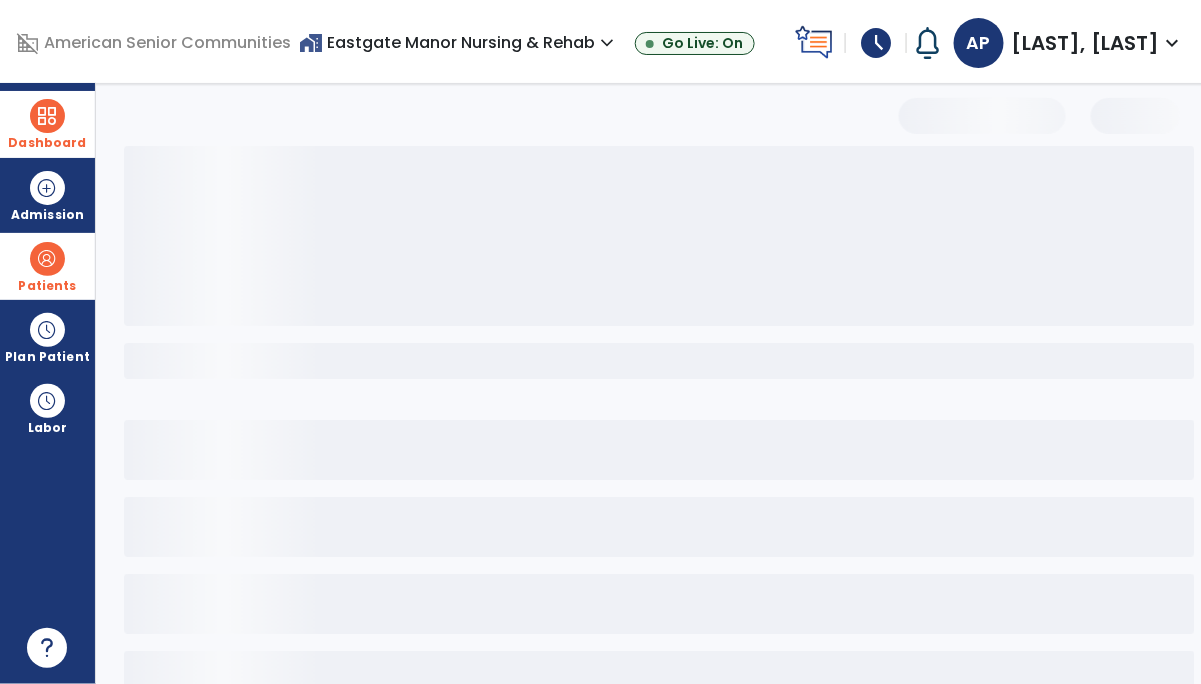 select on "***" 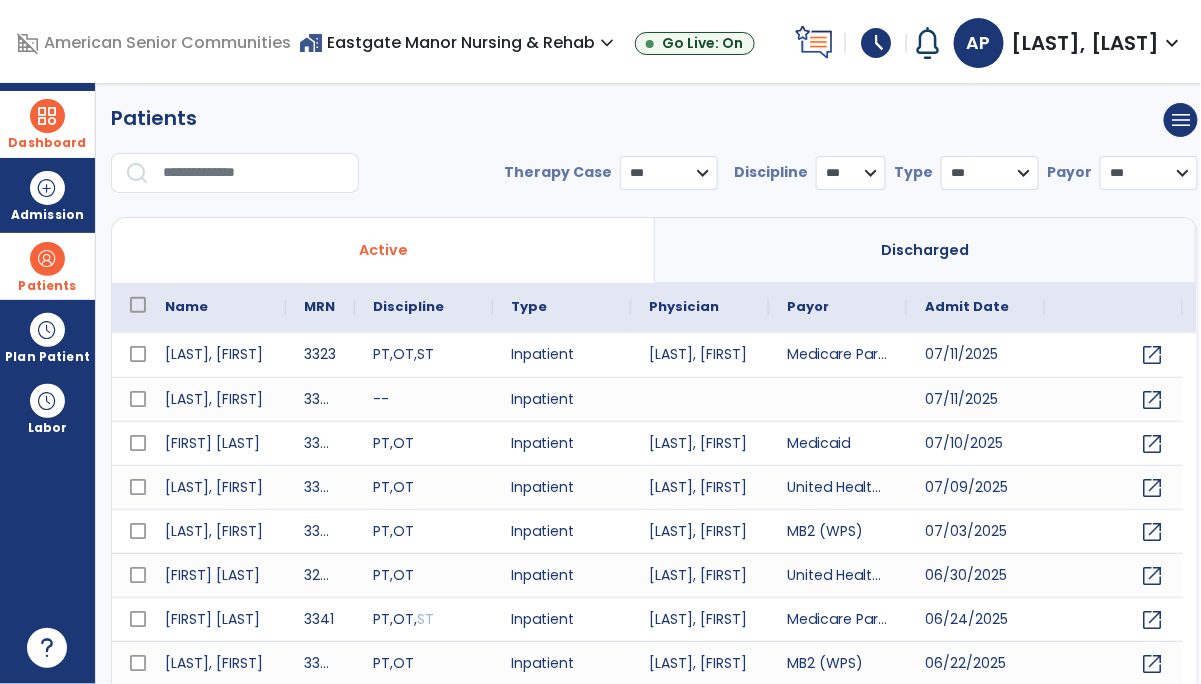 click at bounding box center (254, 173) 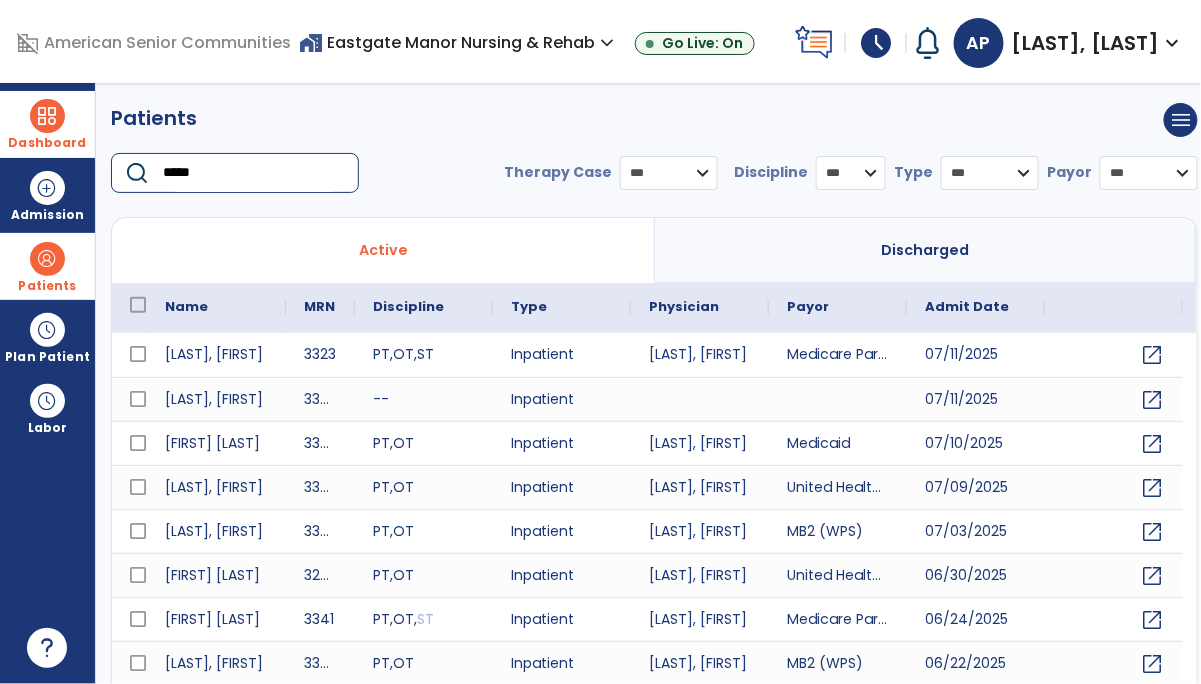 type on "*****" 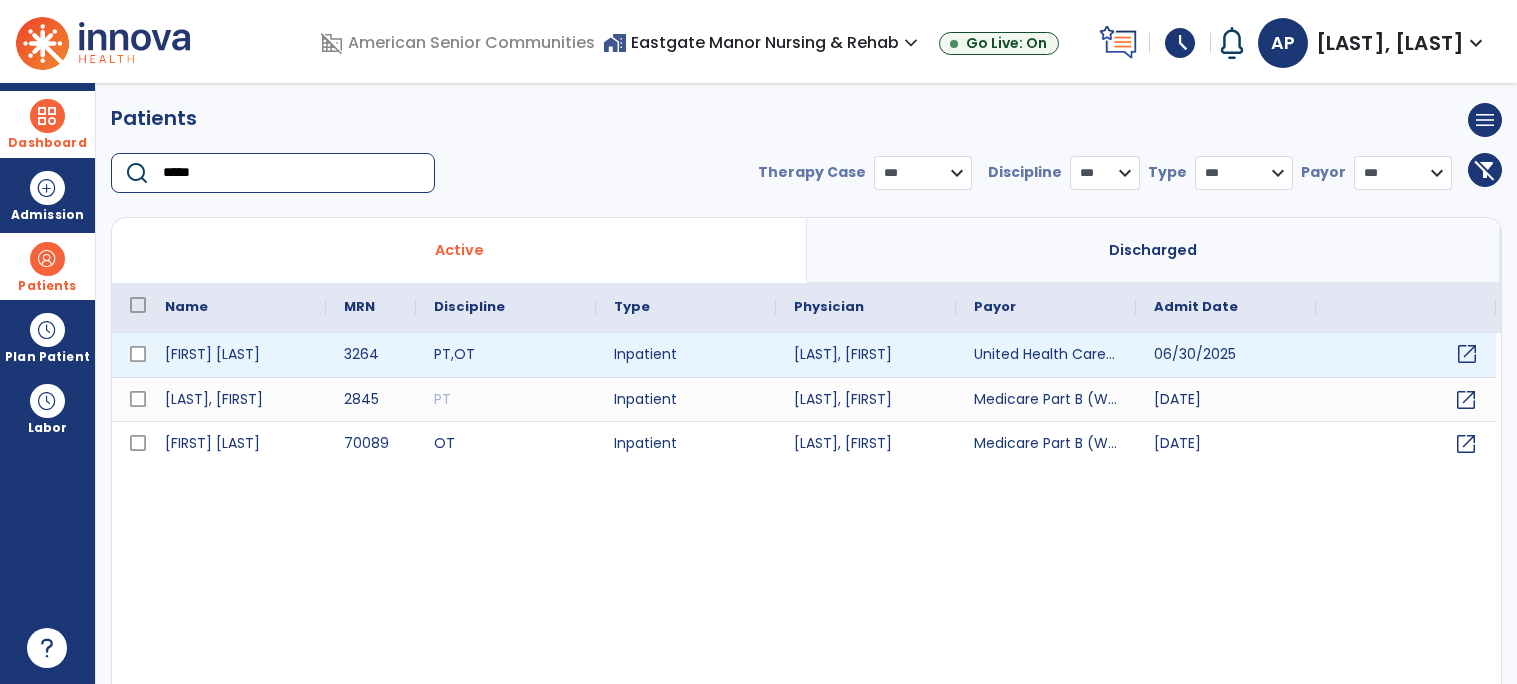 click on "open_in_new" at bounding box center (1467, 354) 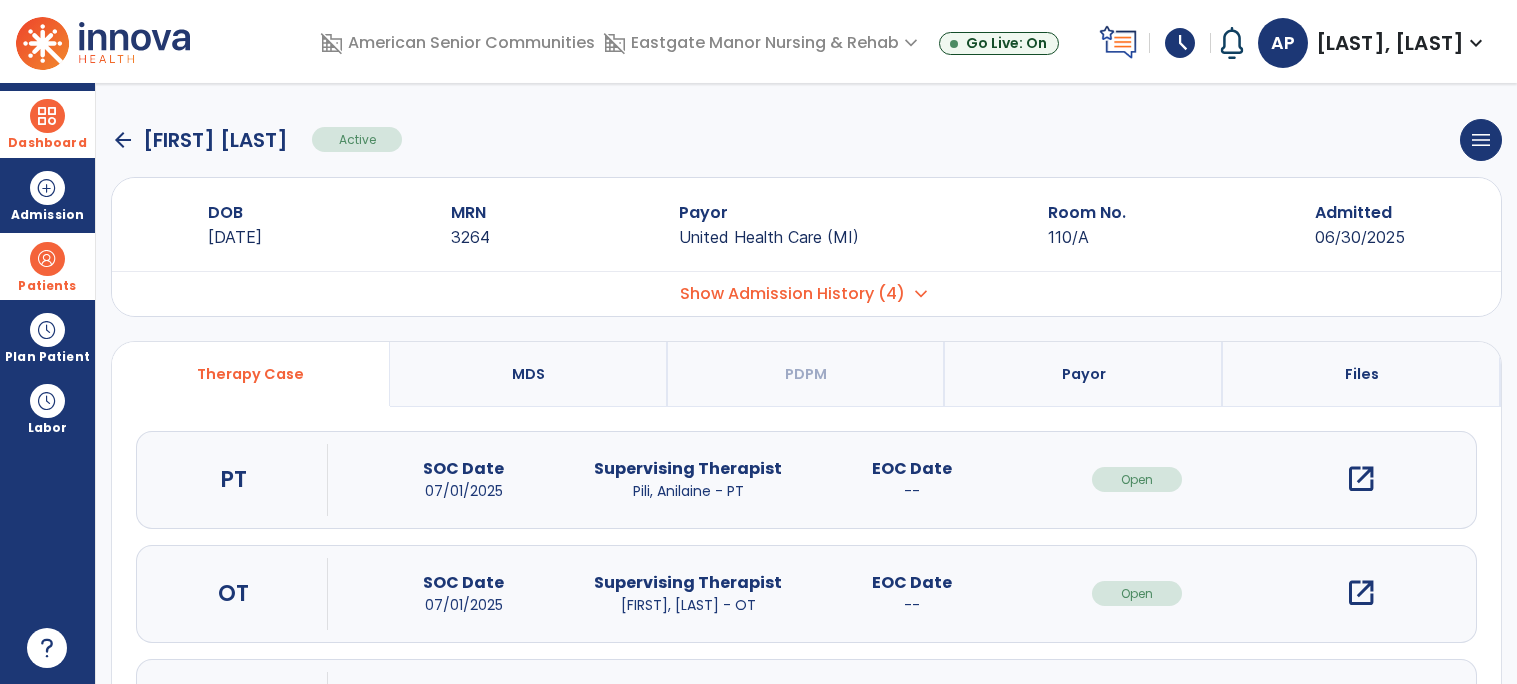 click on "open_in_new" at bounding box center (1361, 479) 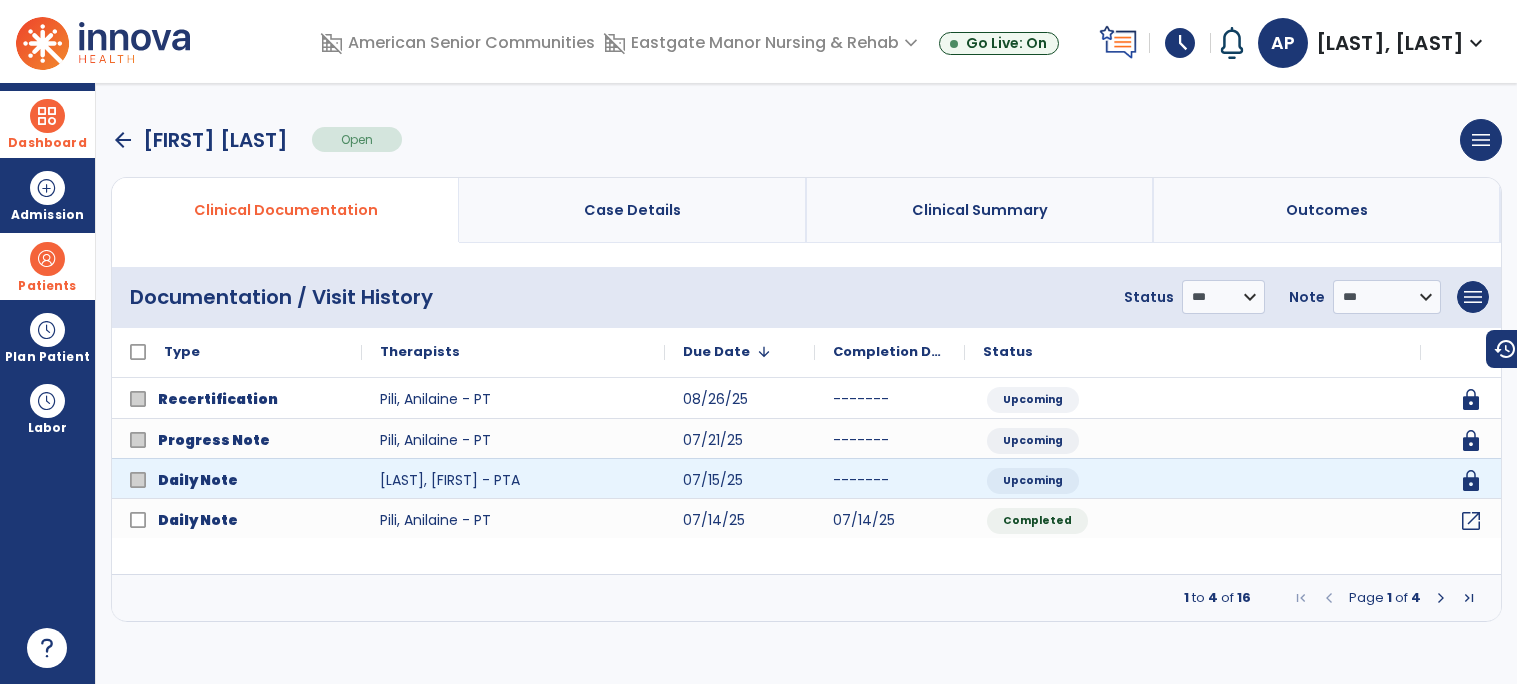 click at bounding box center (1441, 598) 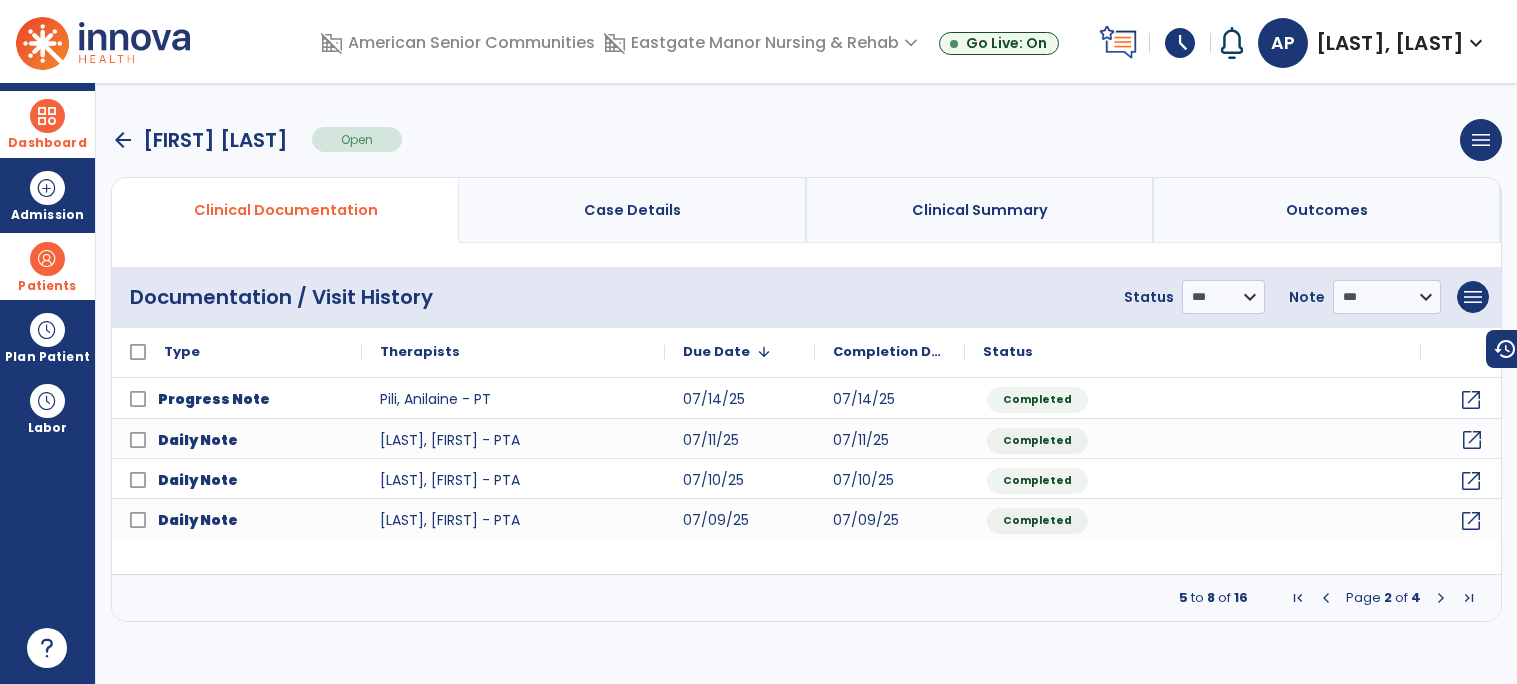 click on "open_in_new" 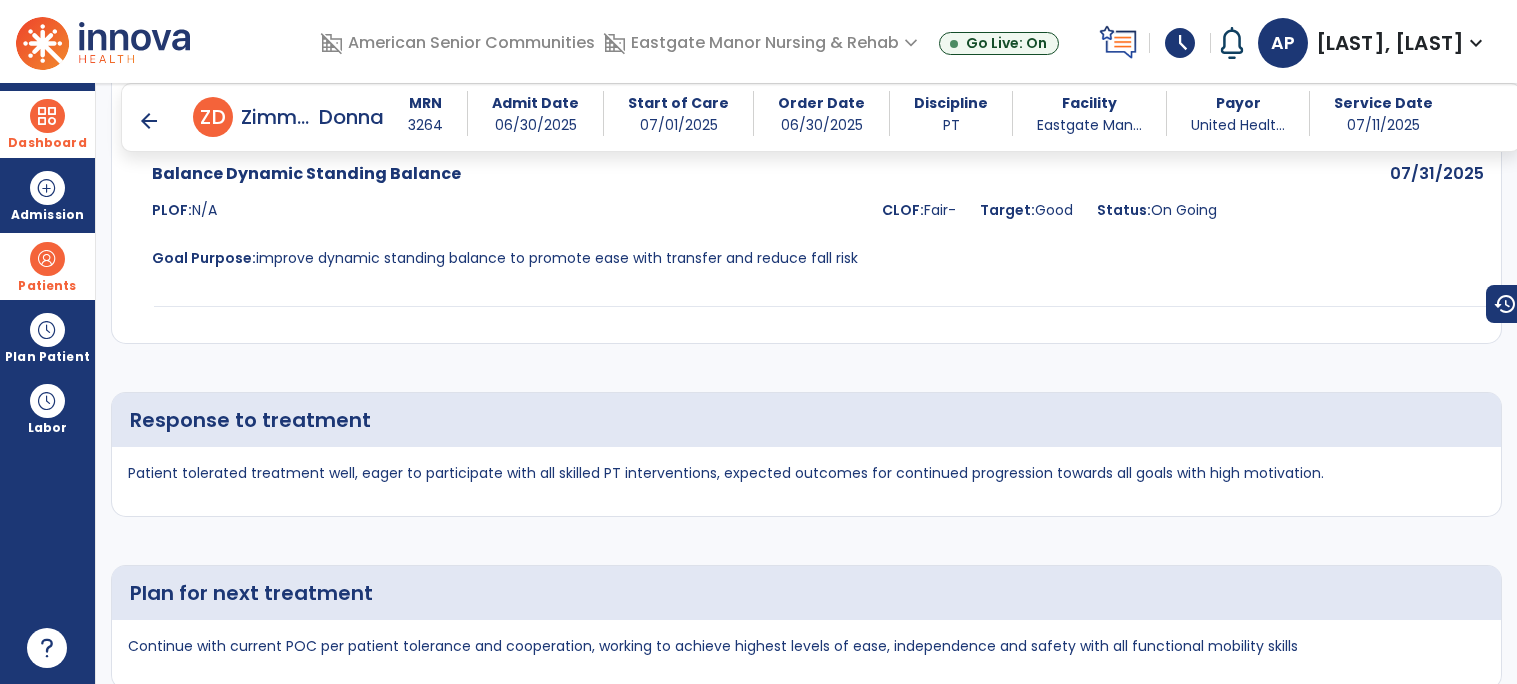 scroll, scrollTop: 3909, scrollLeft: 0, axis: vertical 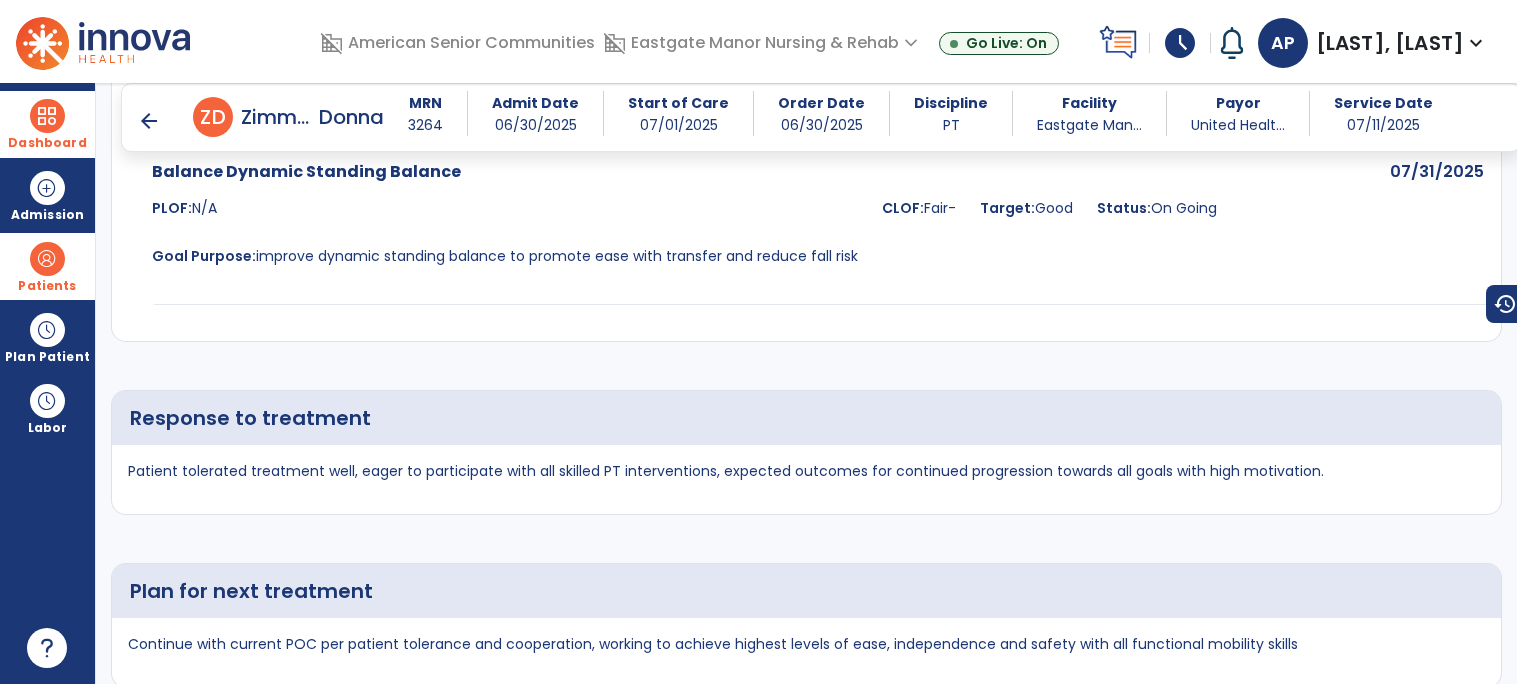 click on "arrow_back" at bounding box center (149, 121) 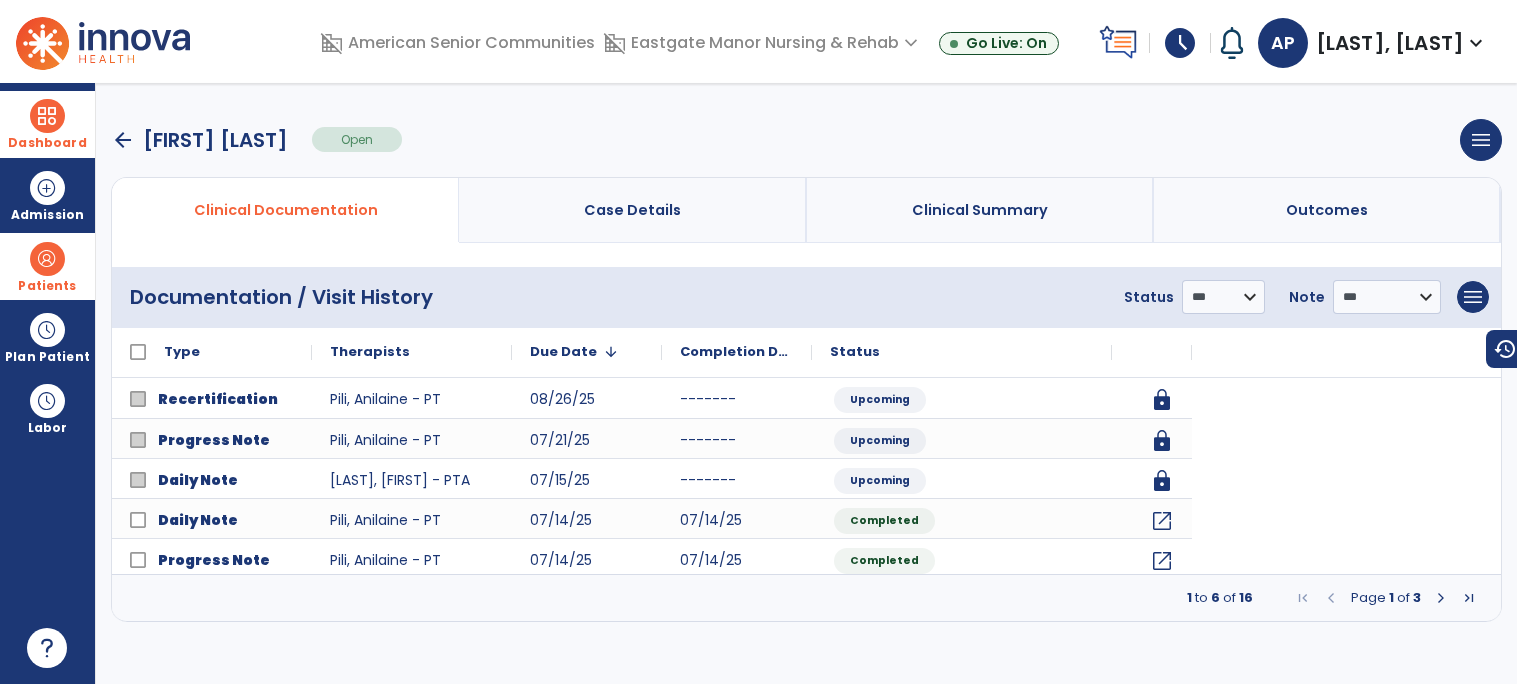 scroll, scrollTop: 0, scrollLeft: 0, axis: both 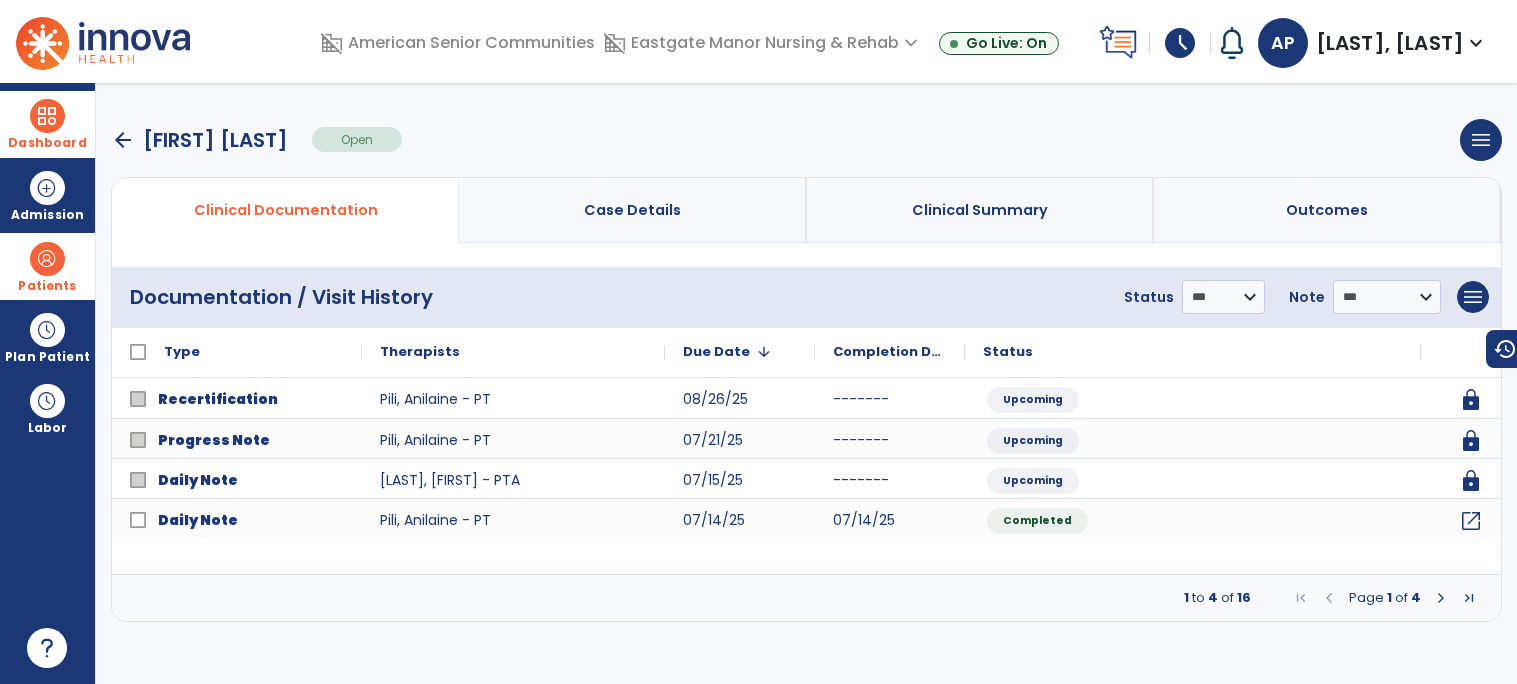 click at bounding box center [1441, 598] 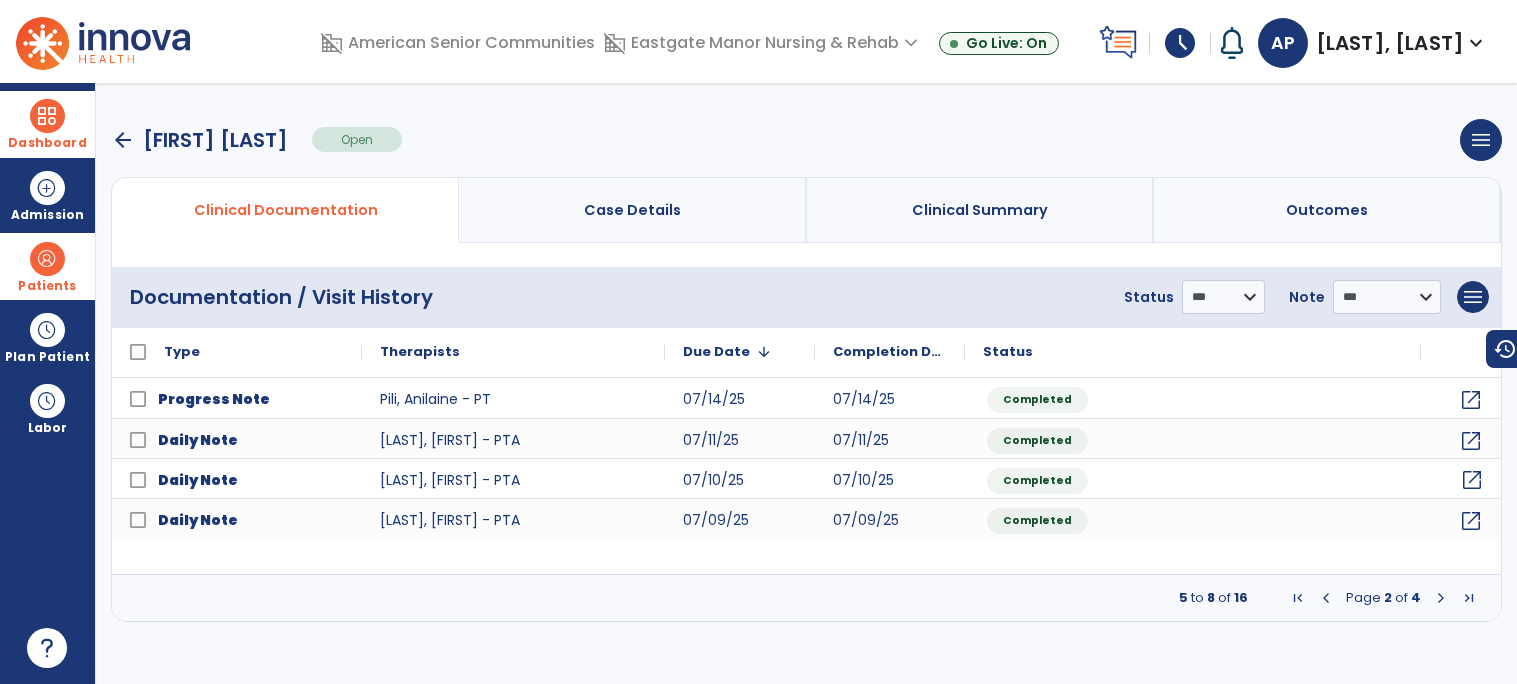 click on "open_in_new" 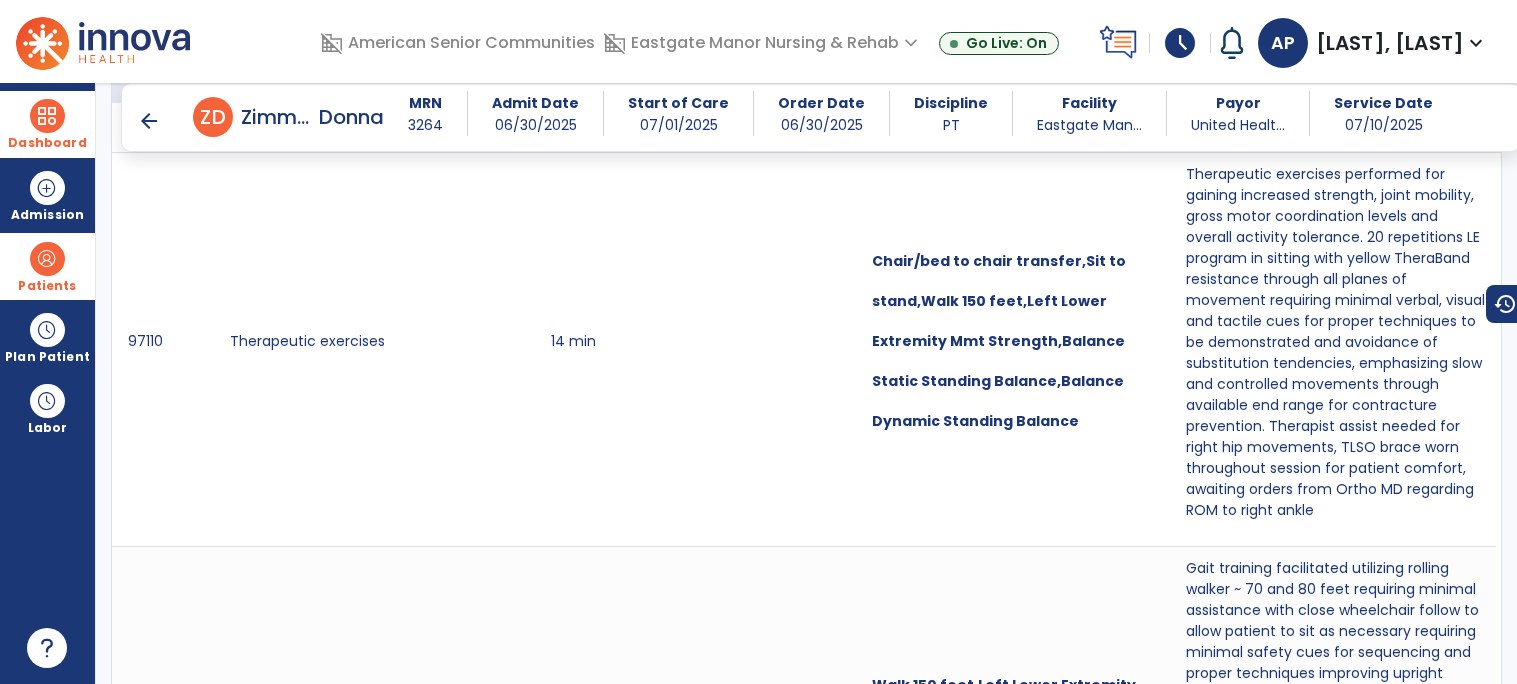 scroll, scrollTop: 1381, scrollLeft: 0, axis: vertical 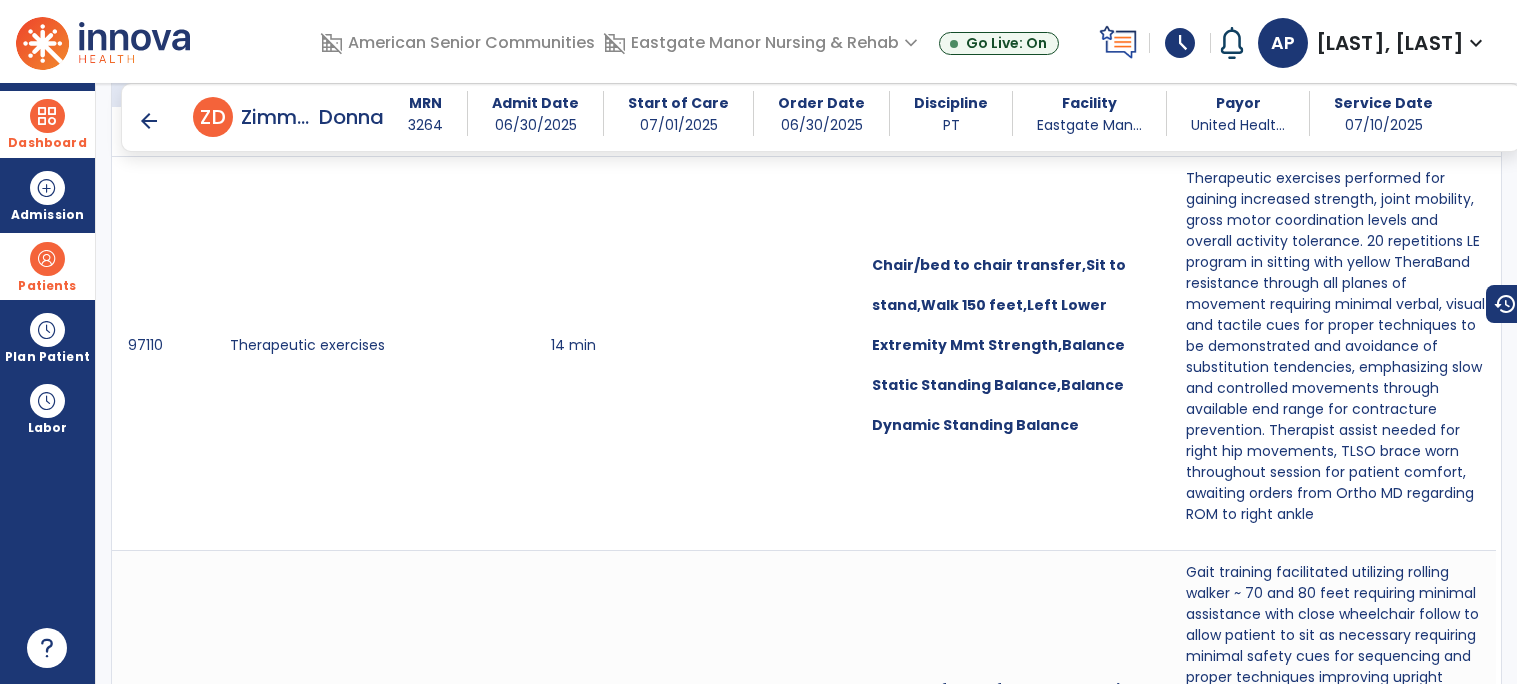click on "arrow_back" at bounding box center [149, 121] 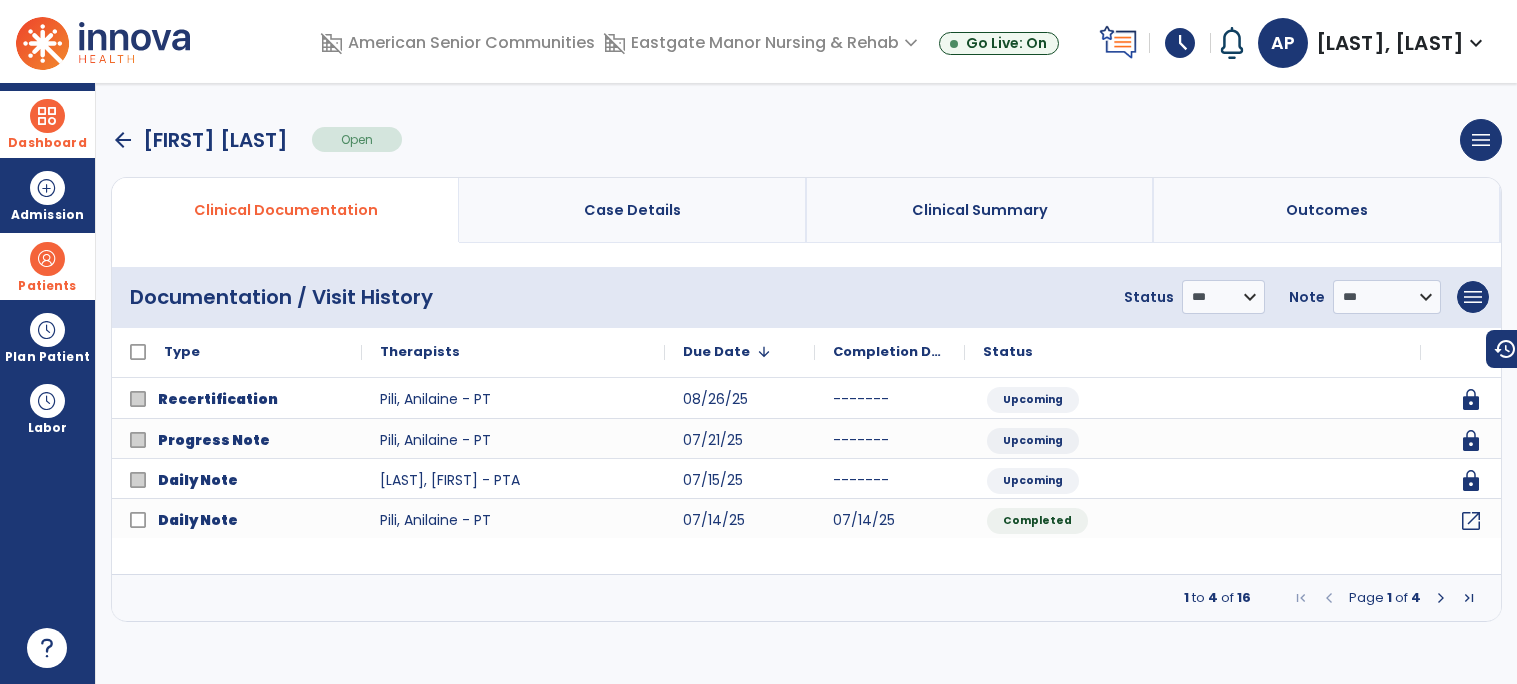 scroll, scrollTop: 0, scrollLeft: 0, axis: both 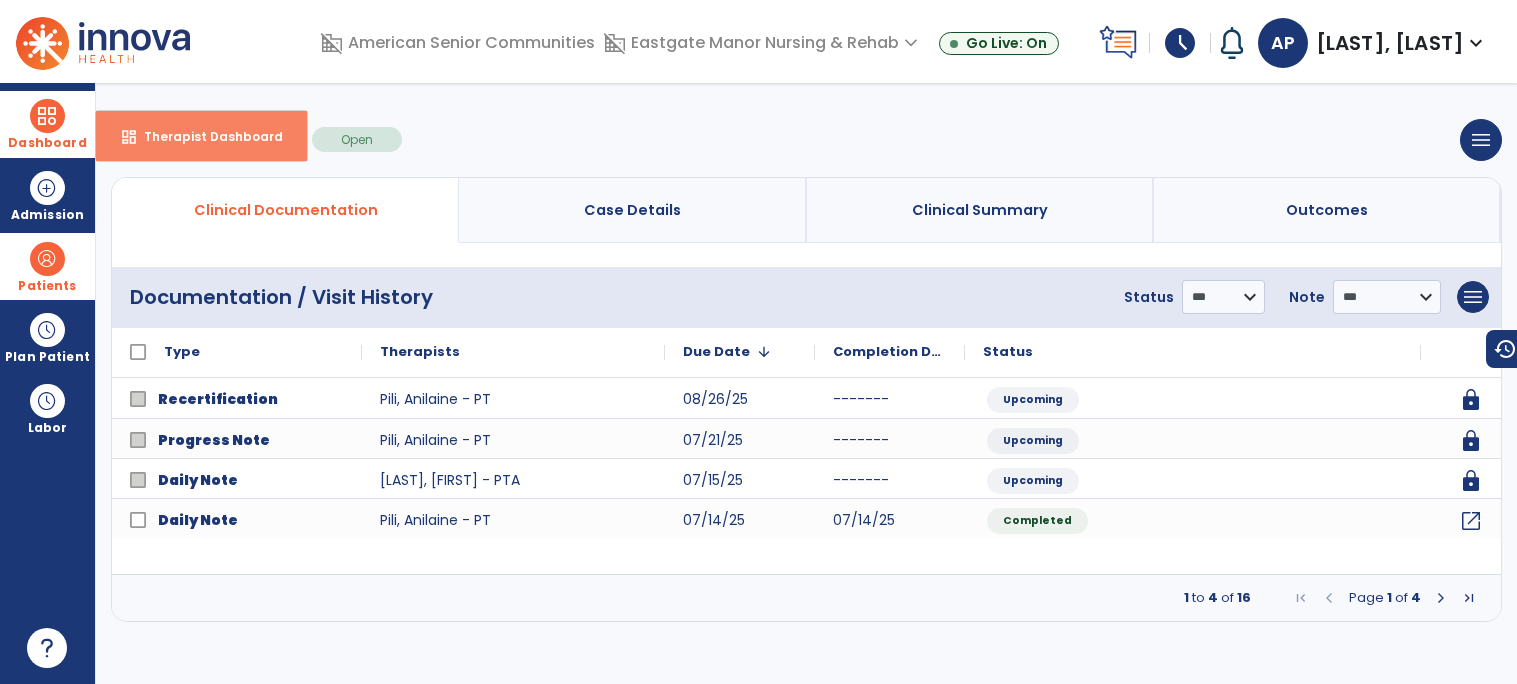 click on "Therapist Dashboard" at bounding box center (205, 136) 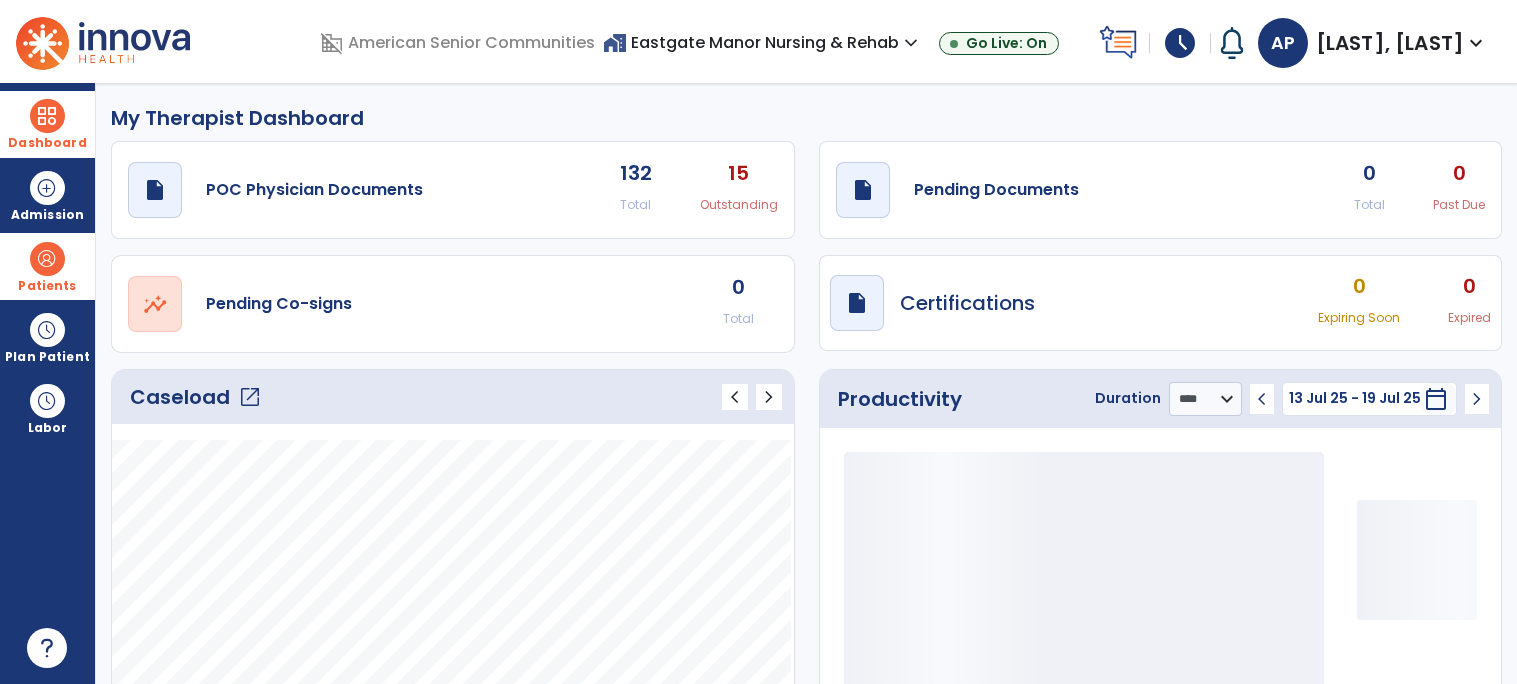 click on "open_in_new" 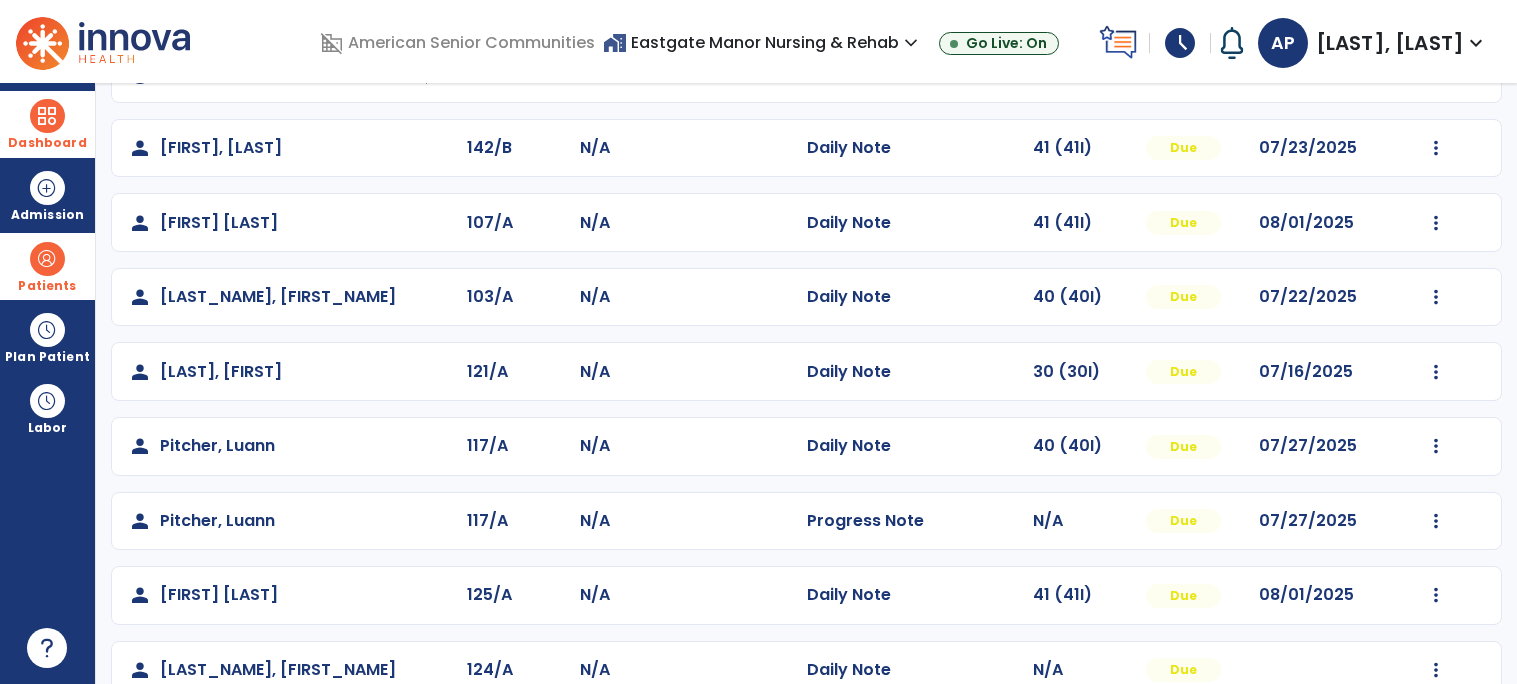 scroll, scrollTop: 549, scrollLeft: 0, axis: vertical 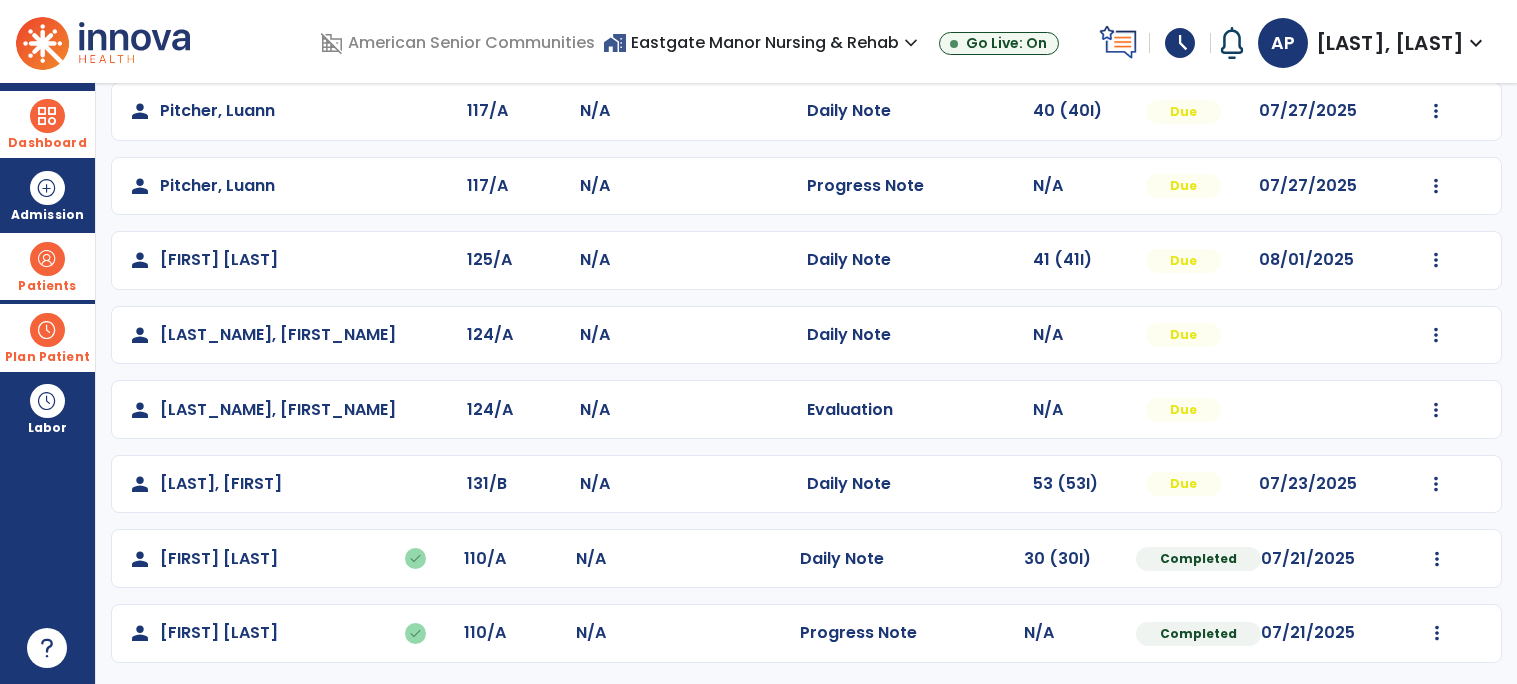 click at bounding box center [47, 330] 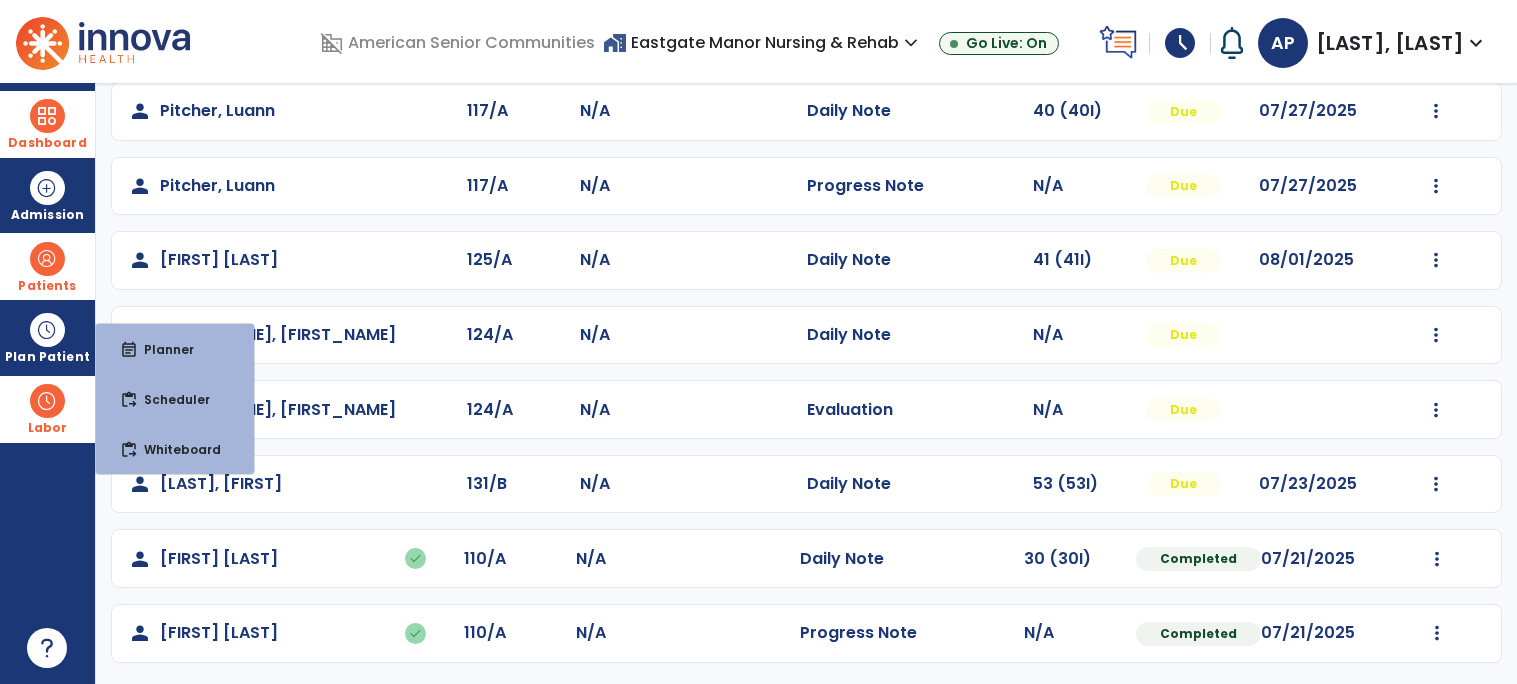 click at bounding box center (47, 401) 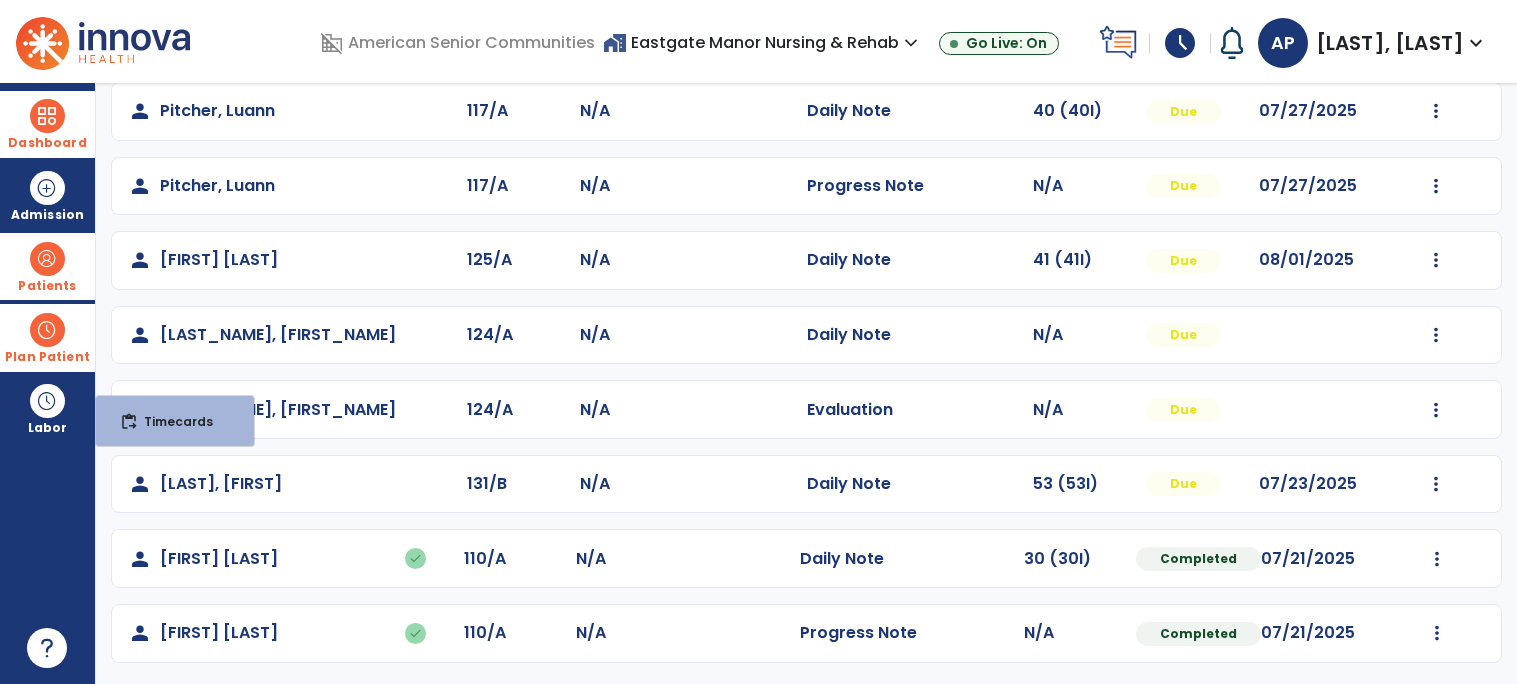 click on "Plan Patient" at bounding box center (47, 286) 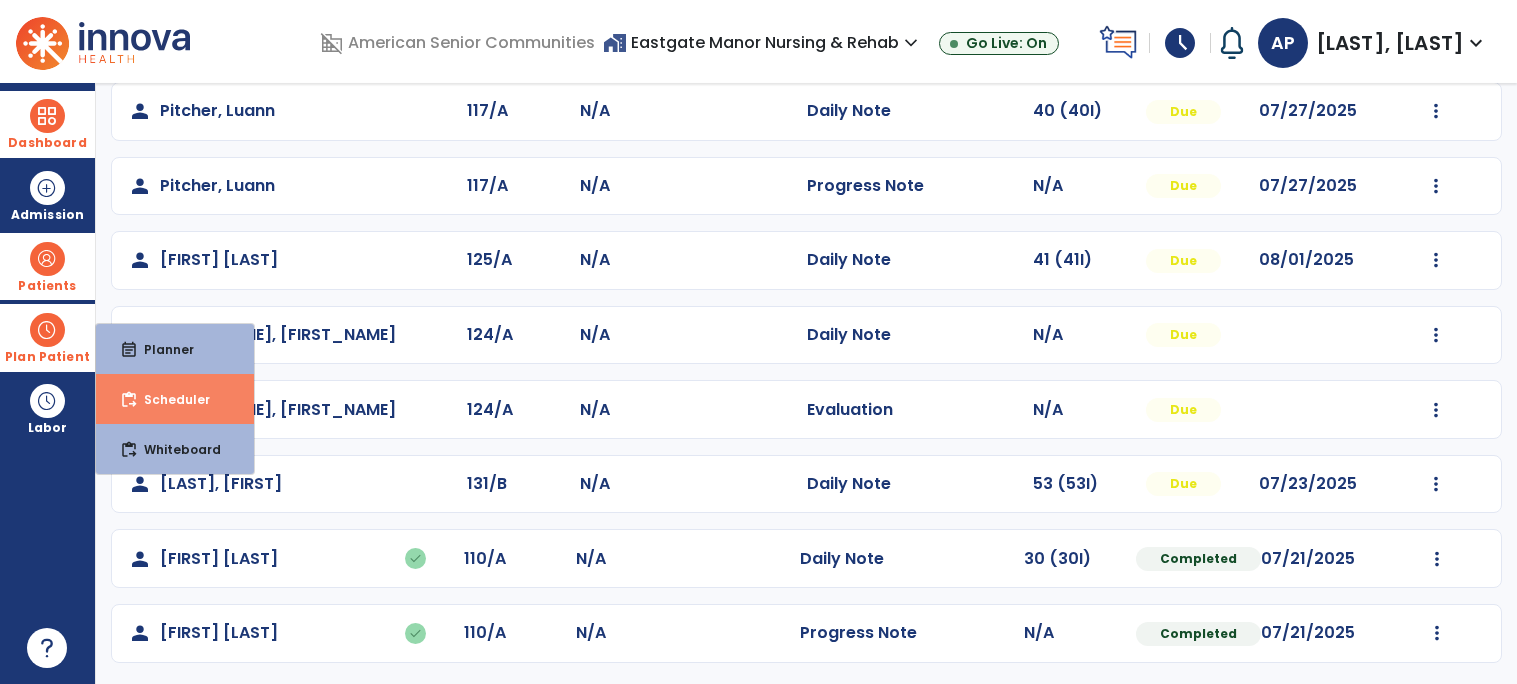 click on "Scheduler" at bounding box center (169, 399) 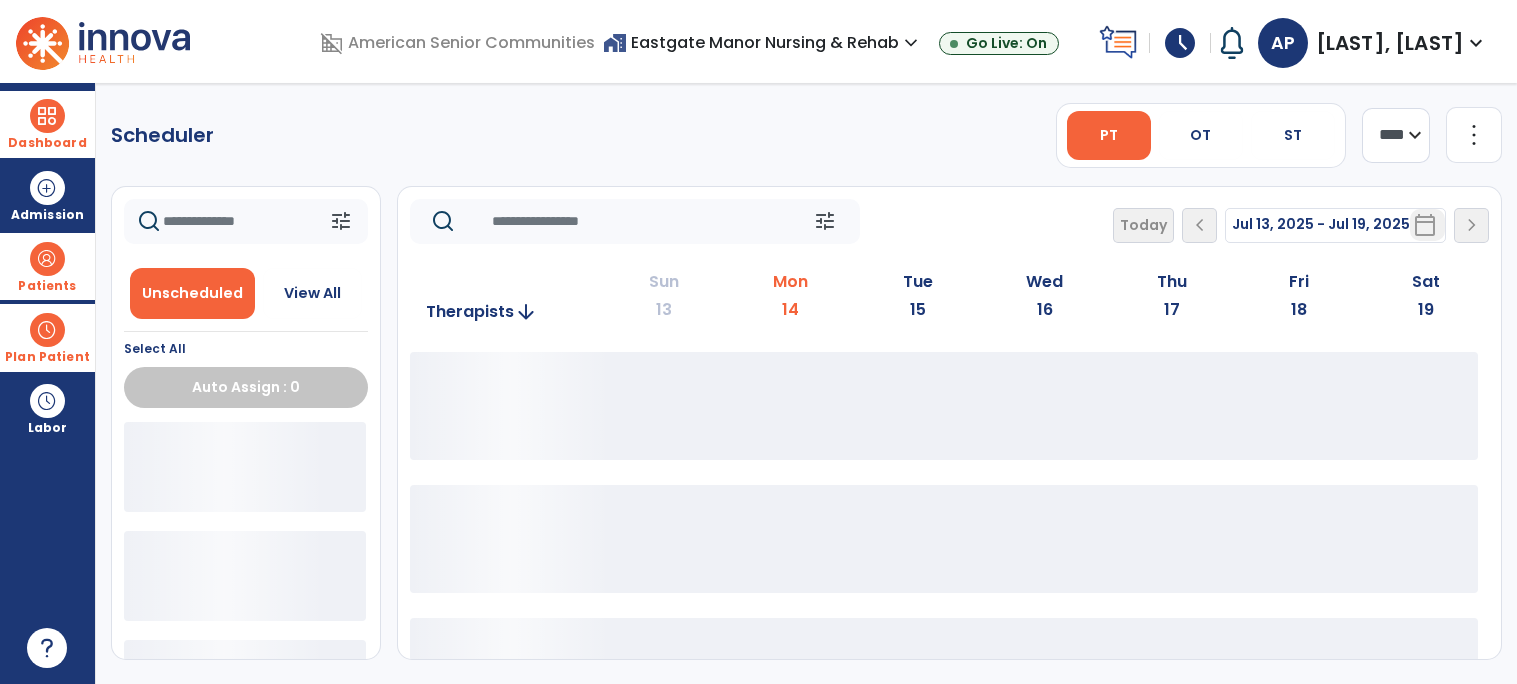scroll, scrollTop: 0, scrollLeft: 0, axis: both 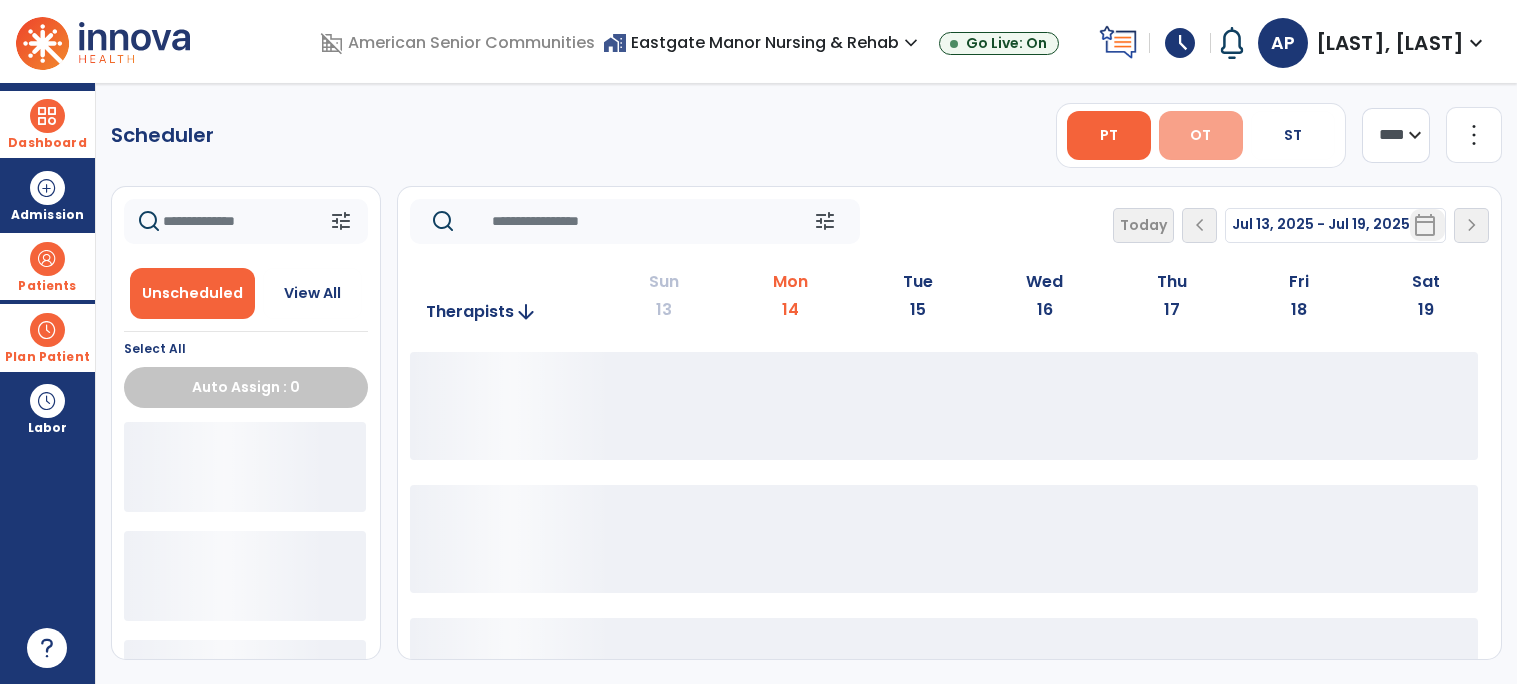 click on "OT" at bounding box center (1200, 135) 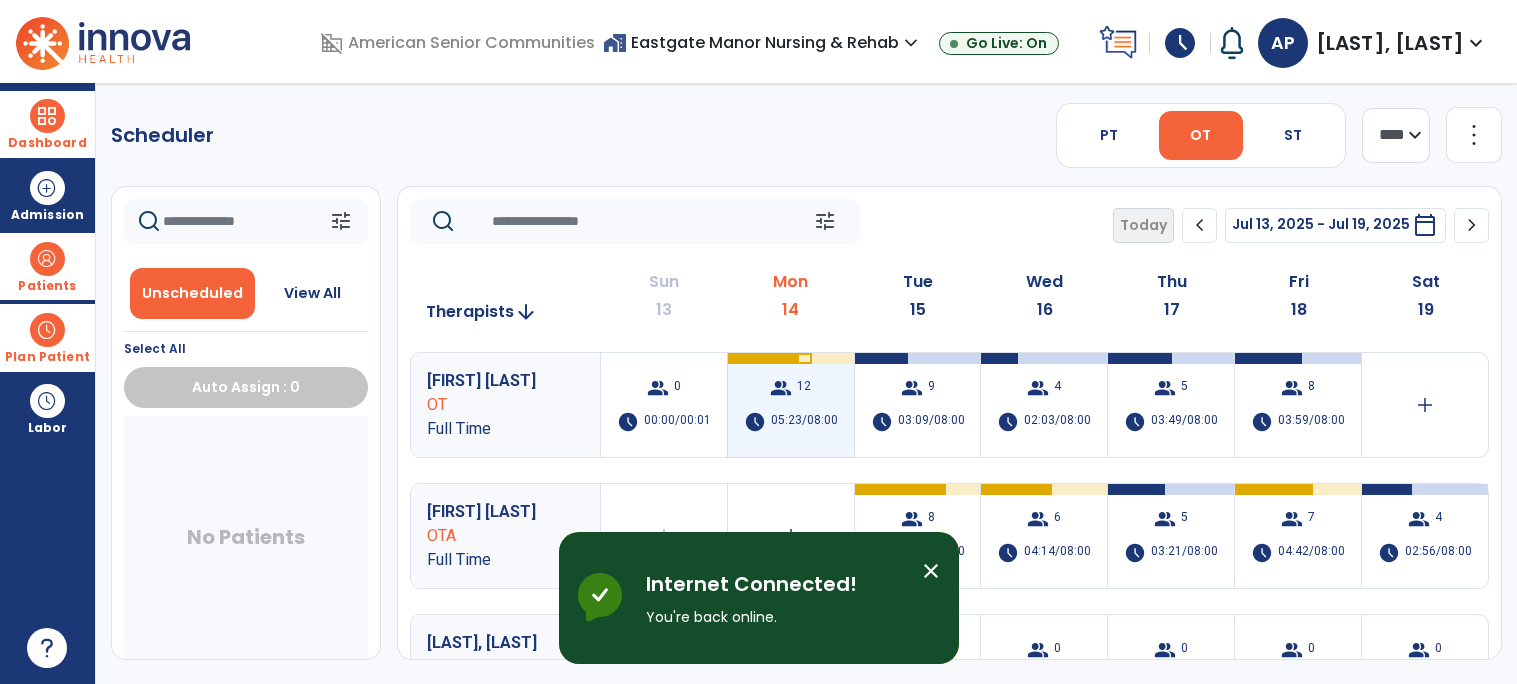 click on "05:23/08:00" at bounding box center (804, 422) 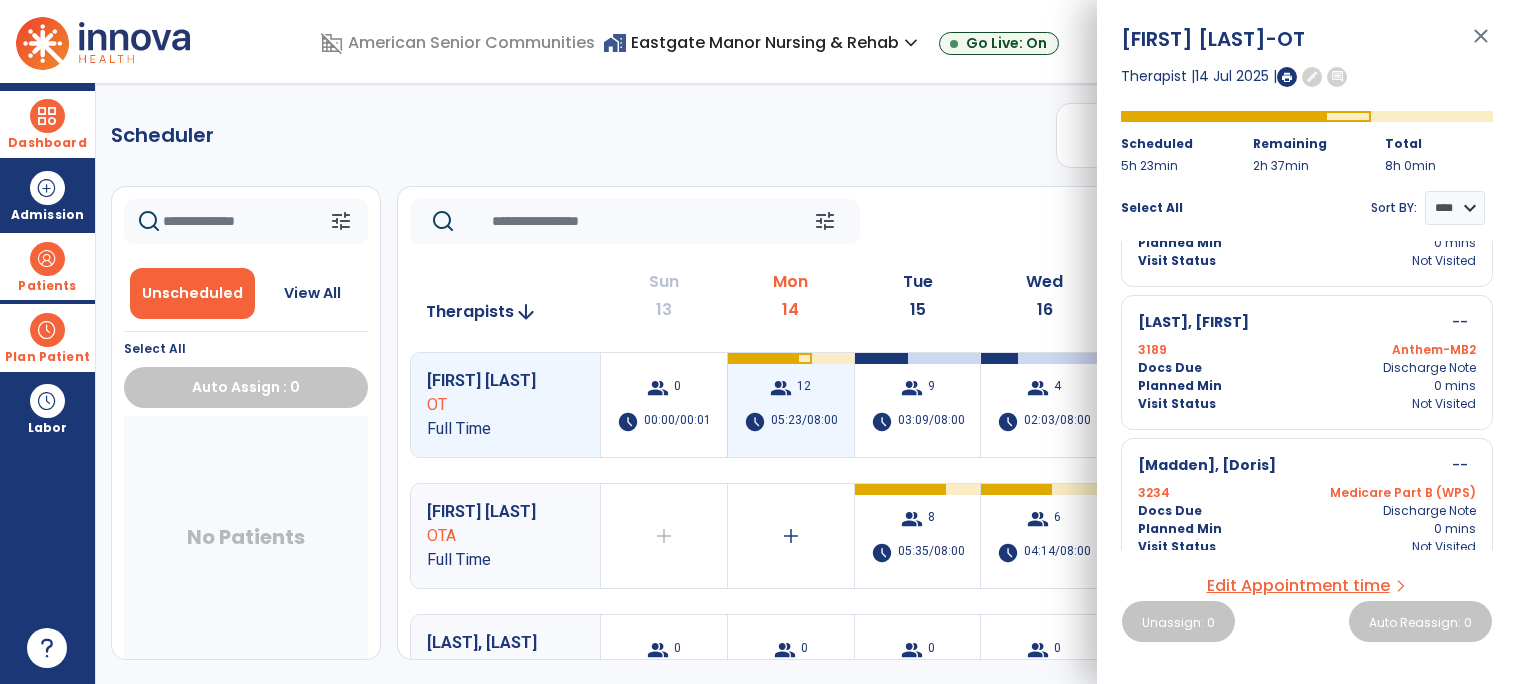 scroll, scrollTop: 1524, scrollLeft: 0, axis: vertical 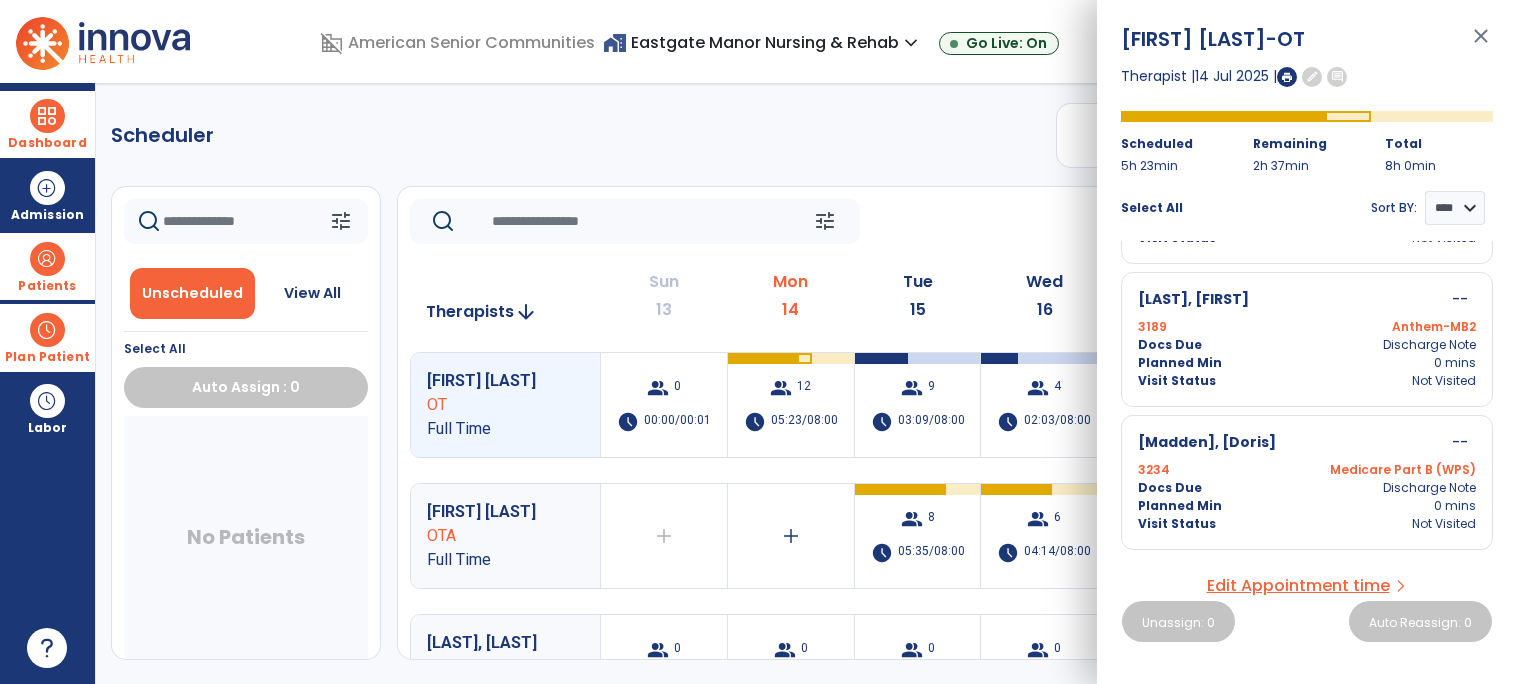 click on "close" at bounding box center [1481, 45] 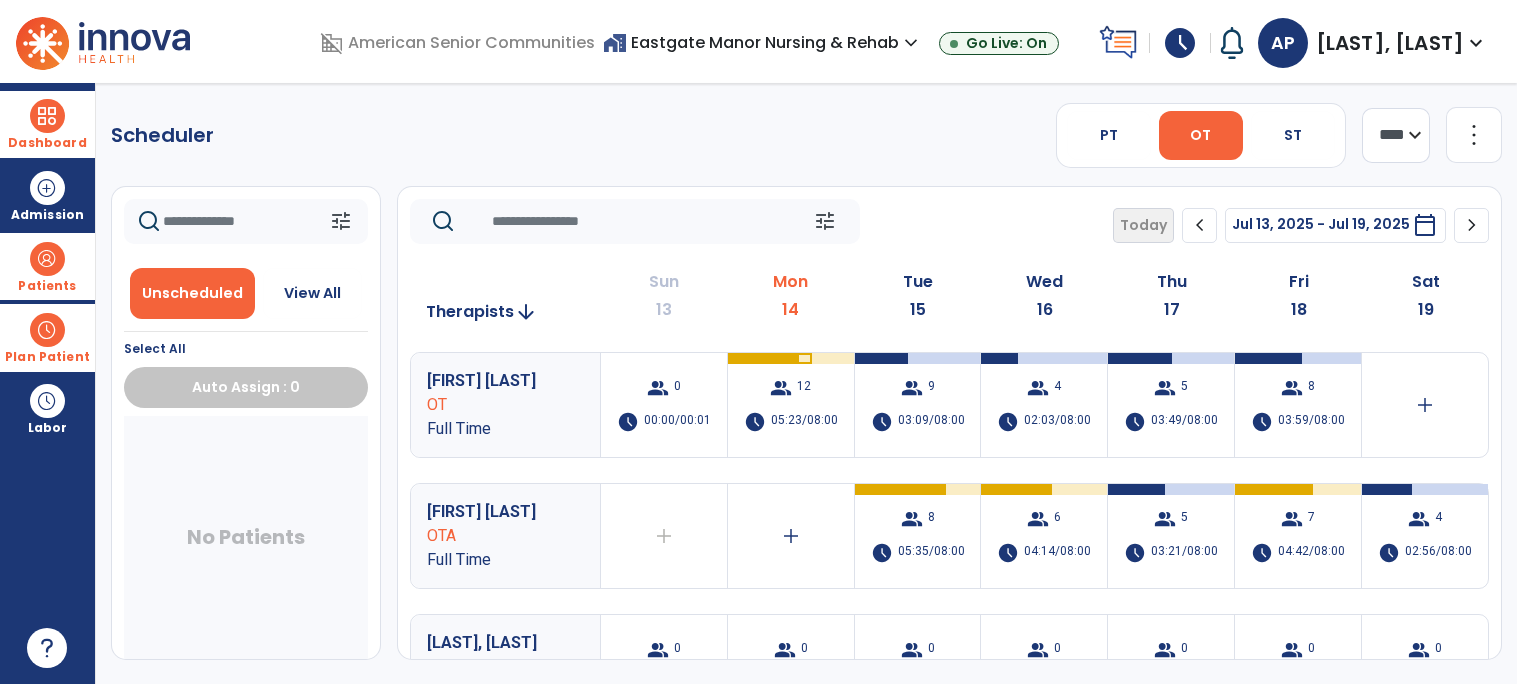 click on "home_work   Eastgate Manor Nursing & Rehab   expand_more" at bounding box center [763, 42] 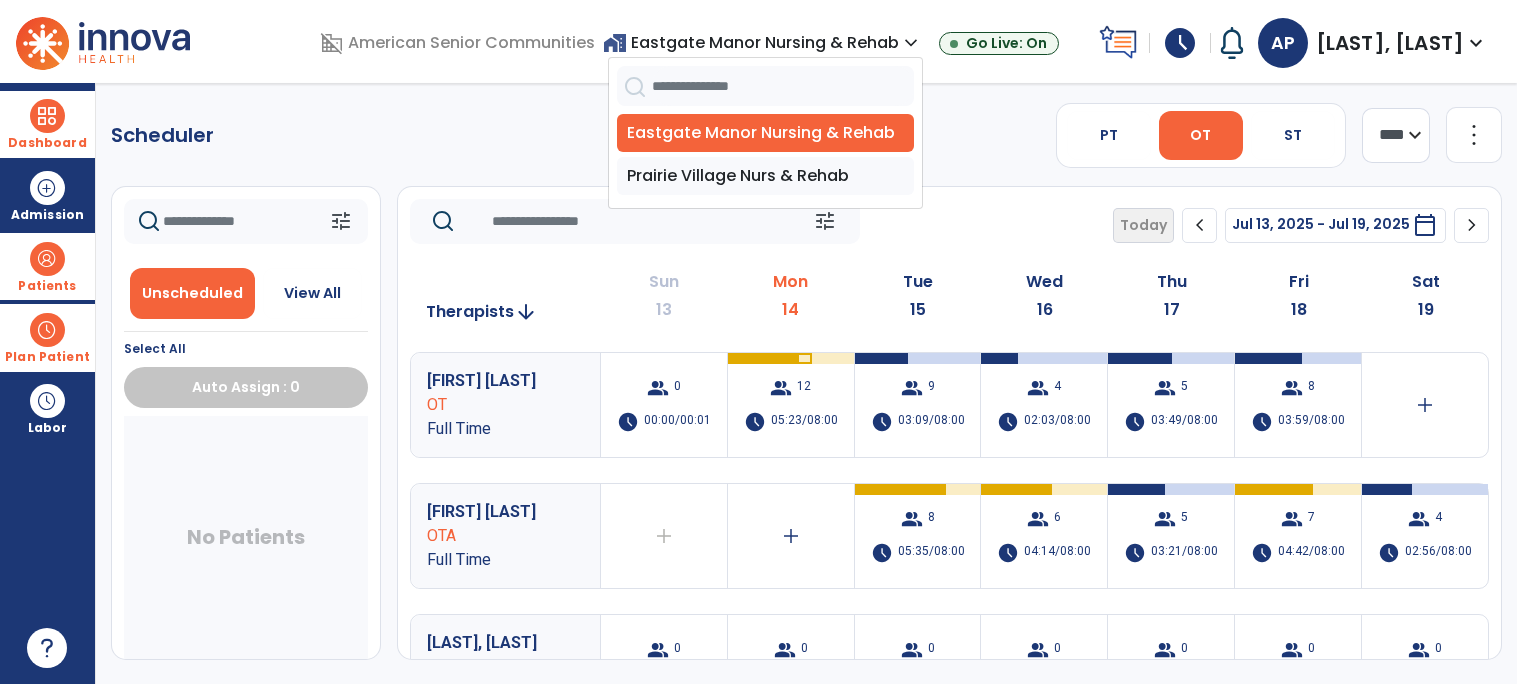 click on "Scheduler   PT   OT   ST  **** *** more_vert  Manage Labor   View All Therapists   Print" 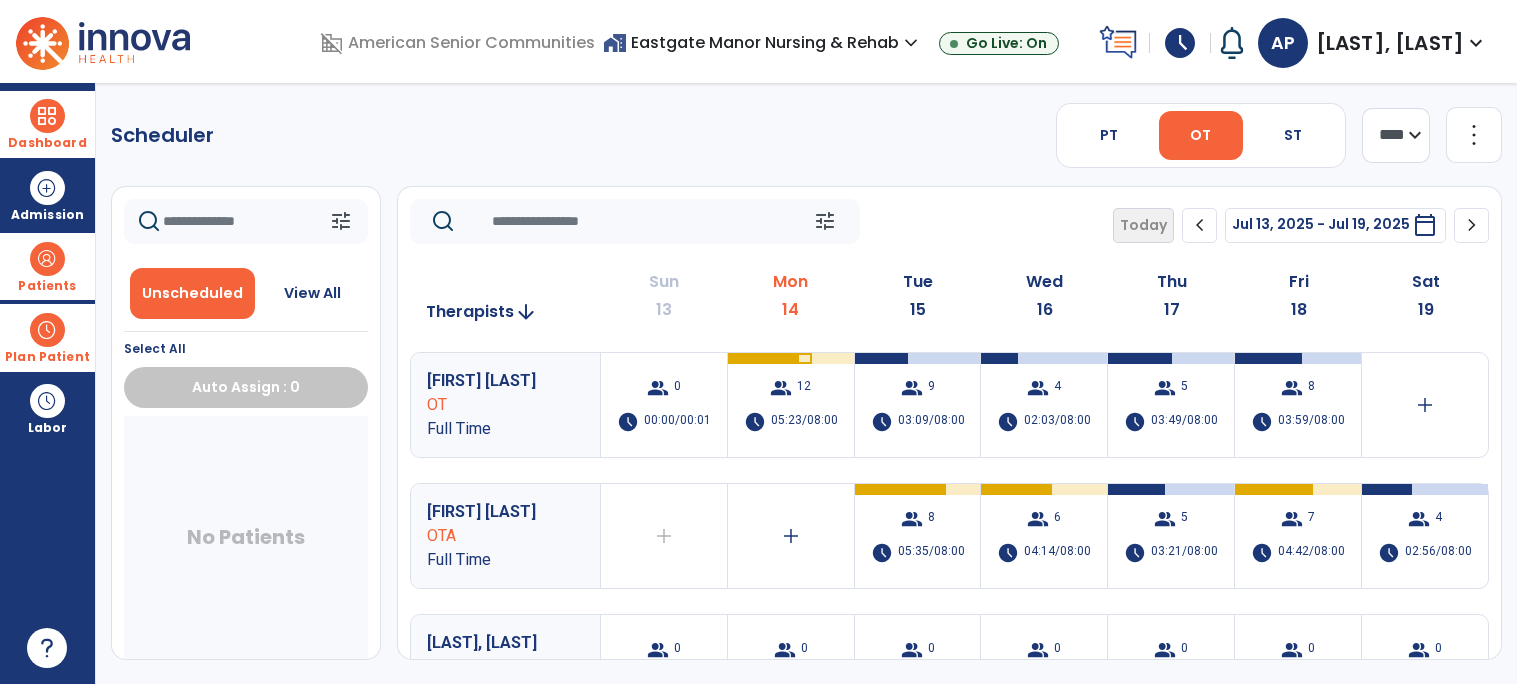 click at bounding box center [47, 116] 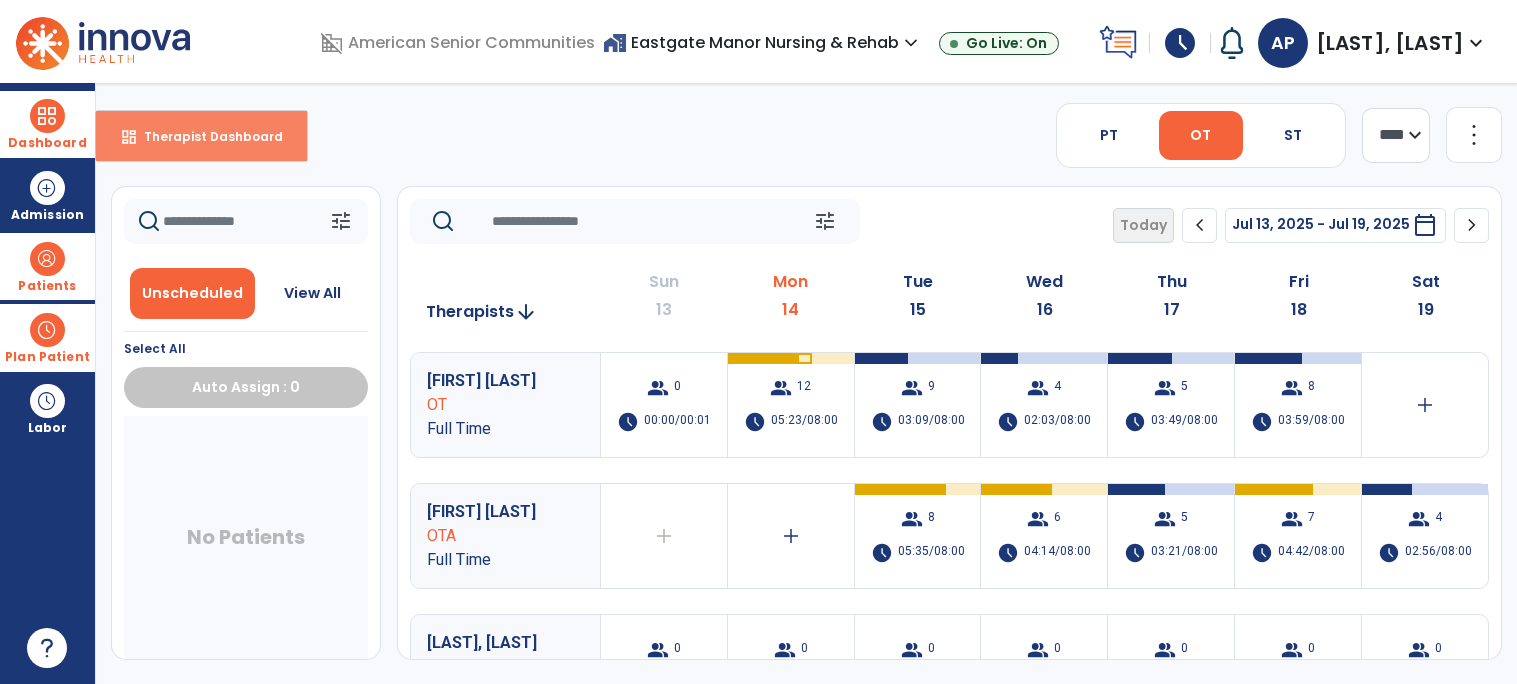 click on "Therapist Dashboard" at bounding box center [205, 136] 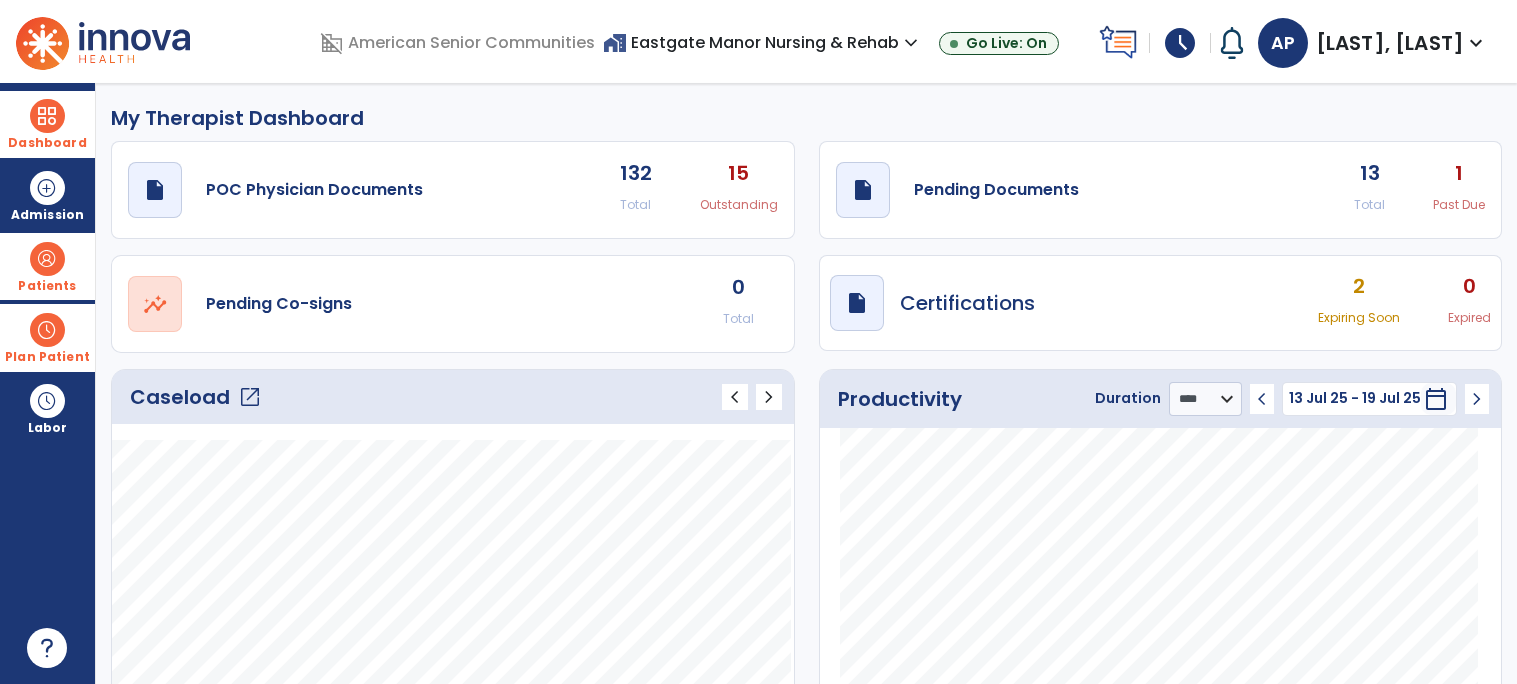 click on "open_in_new" 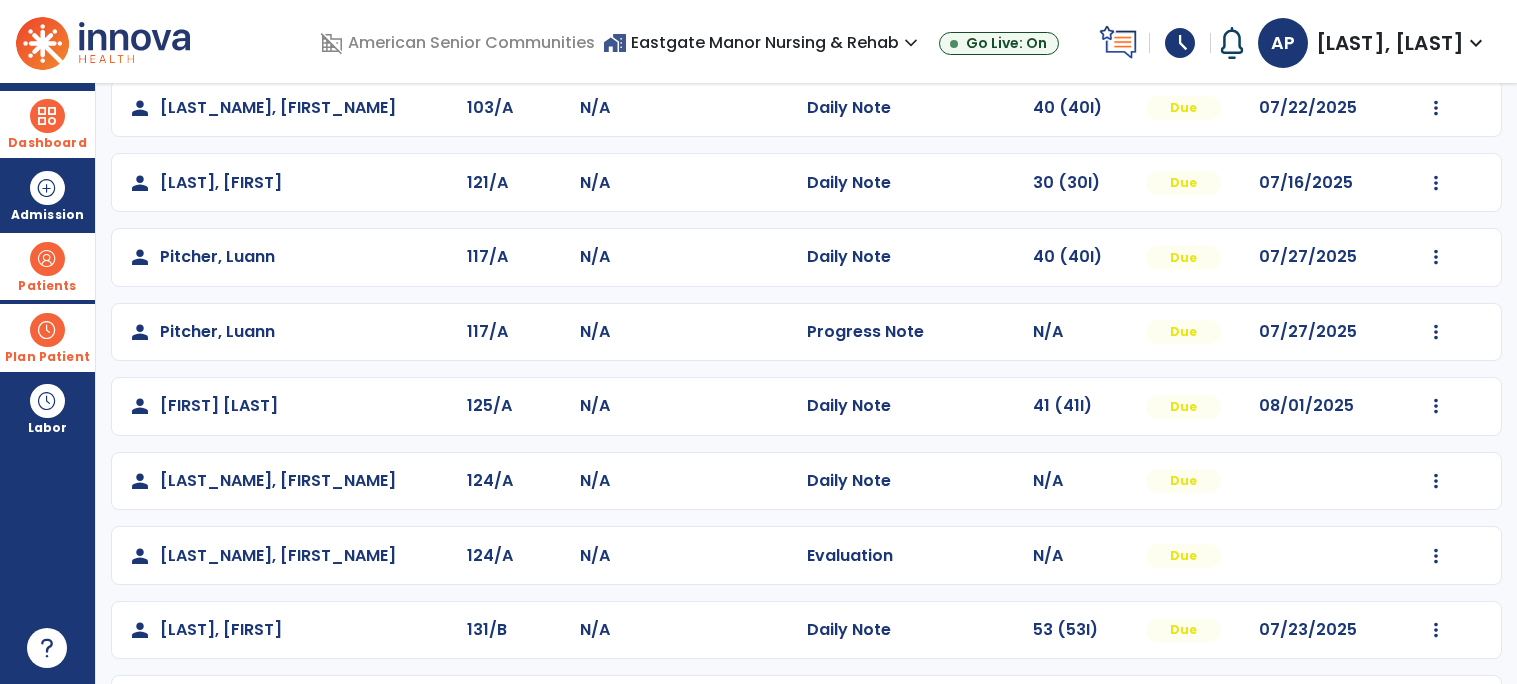 scroll, scrollTop: 427, scrollLeft: 0, axis: vertical 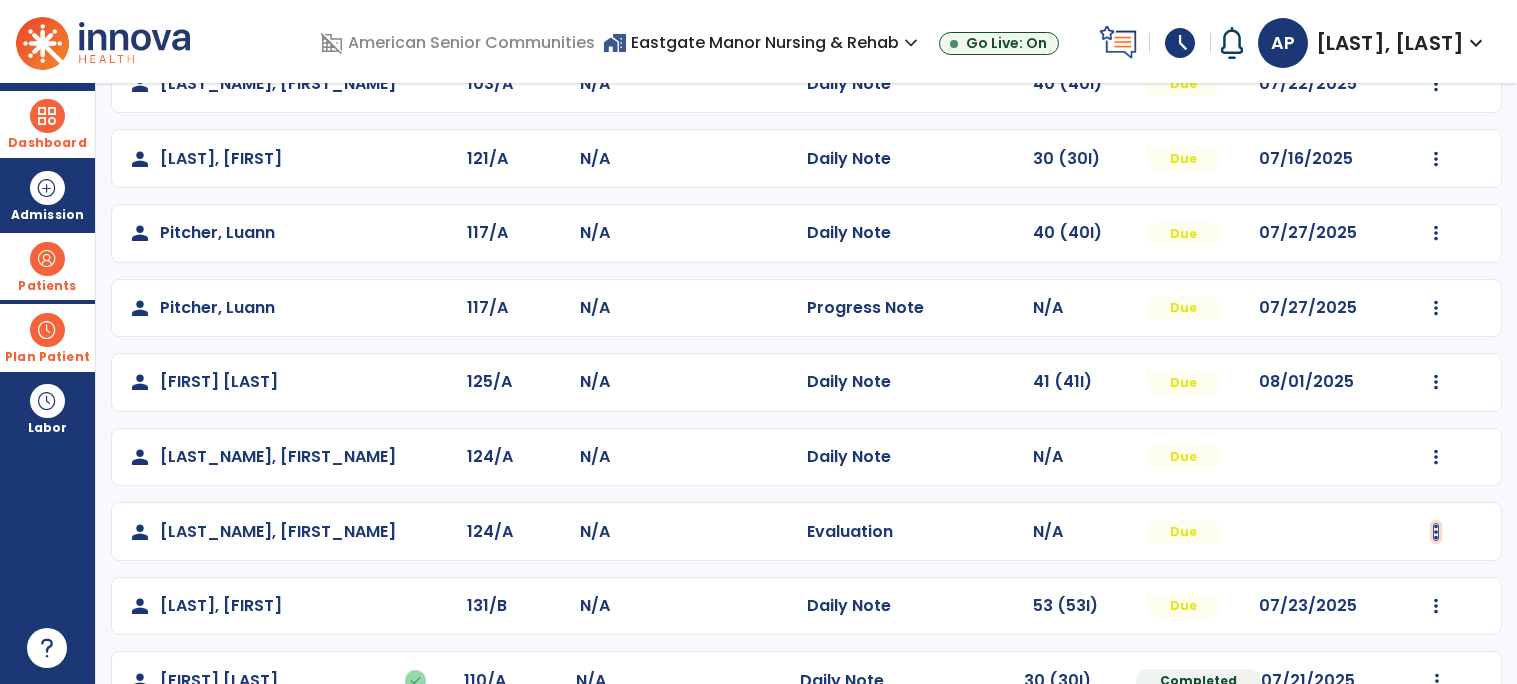 click at bounding box center (1436, -65) 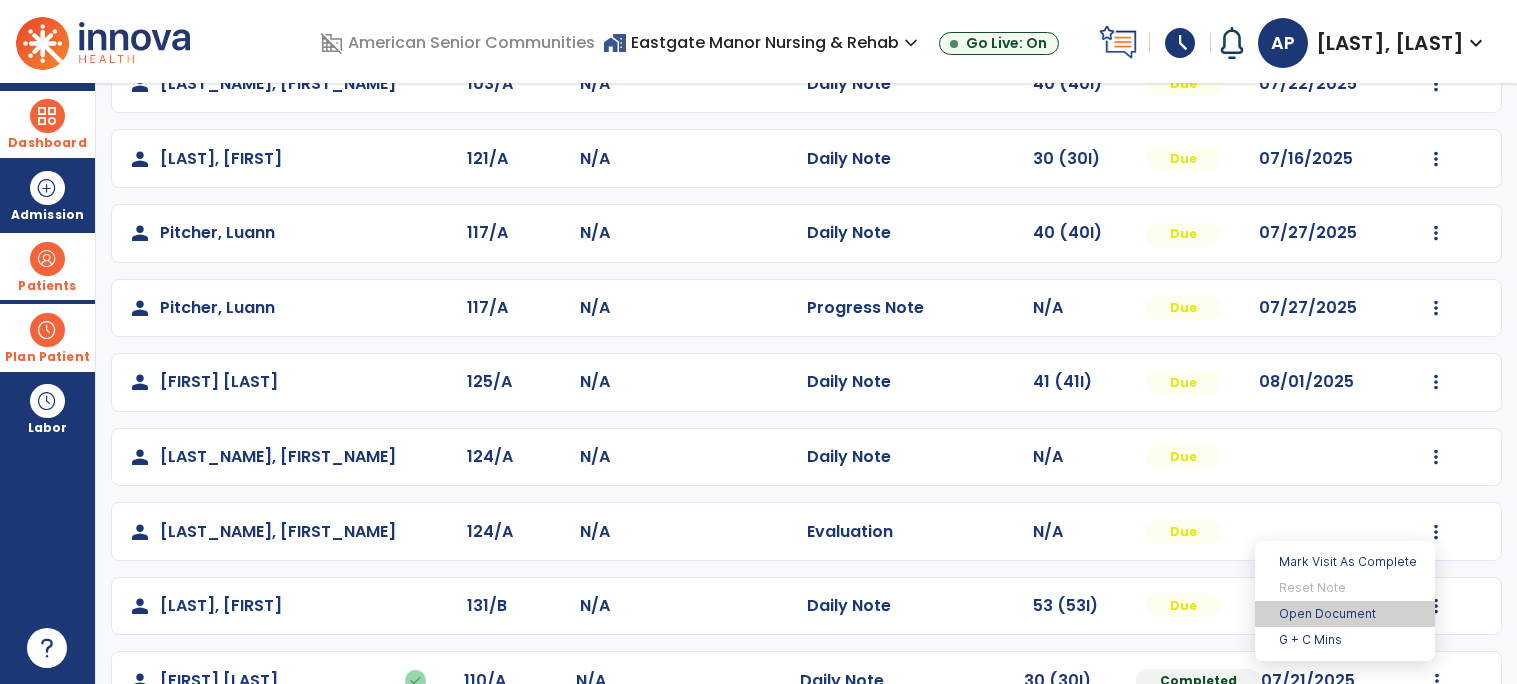 click on "Open Document" at bounding box center (1345, 614) 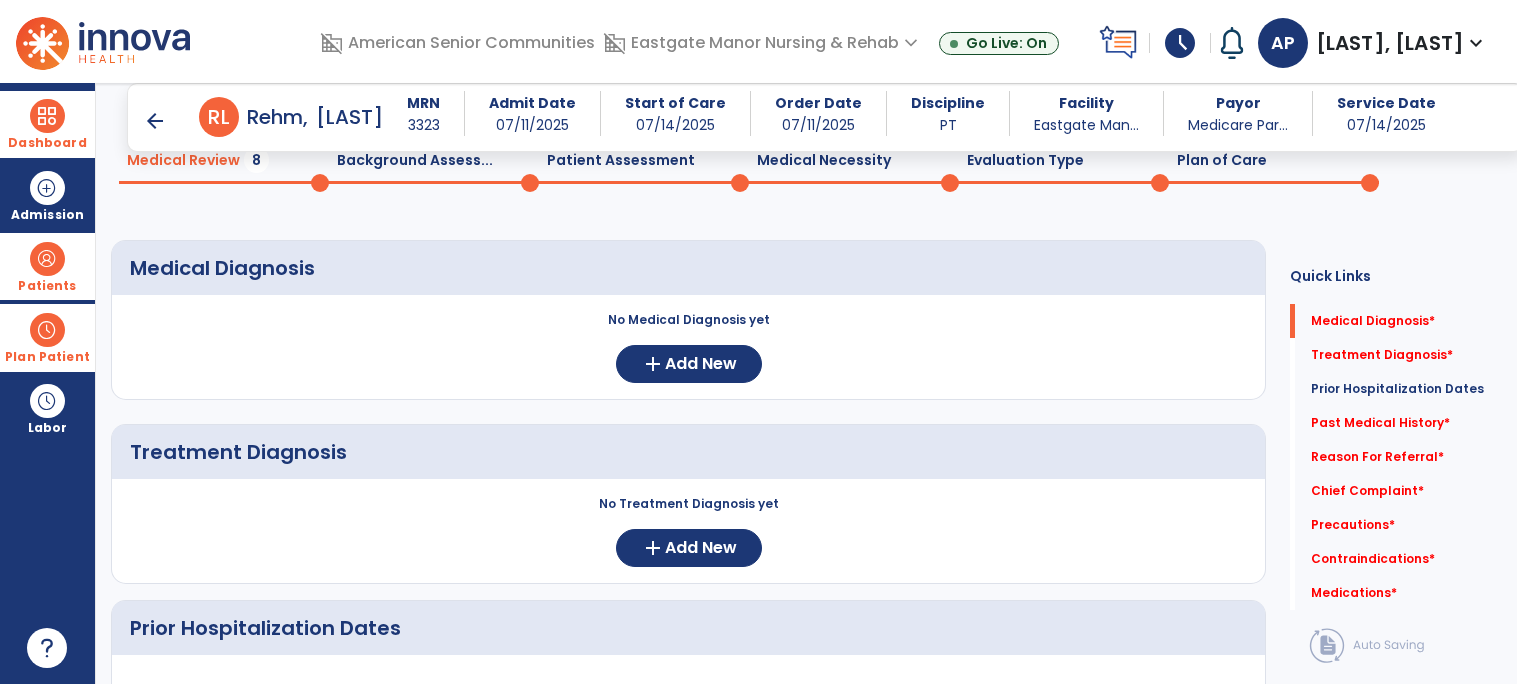 scroll, scrollTop: 0, scrollLeft: 0, axis: both 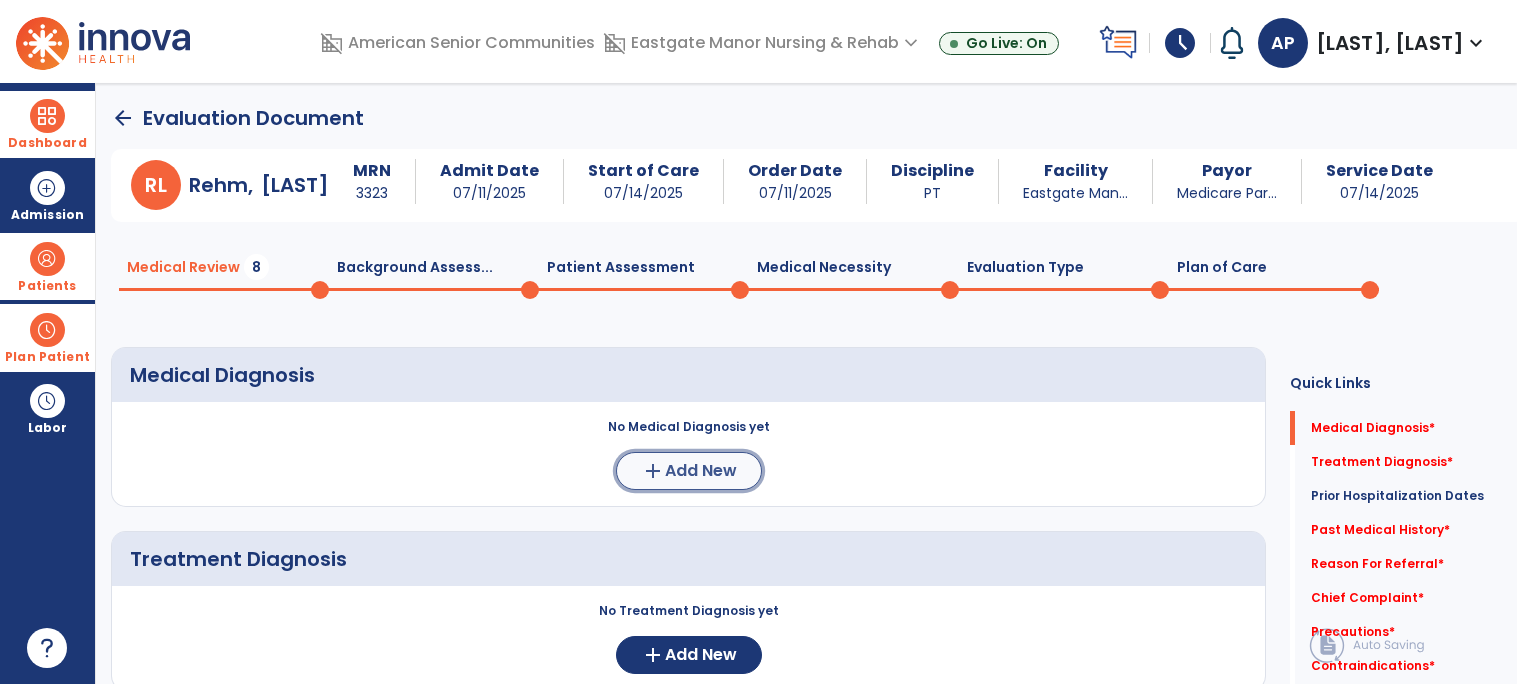 click on "Add New" 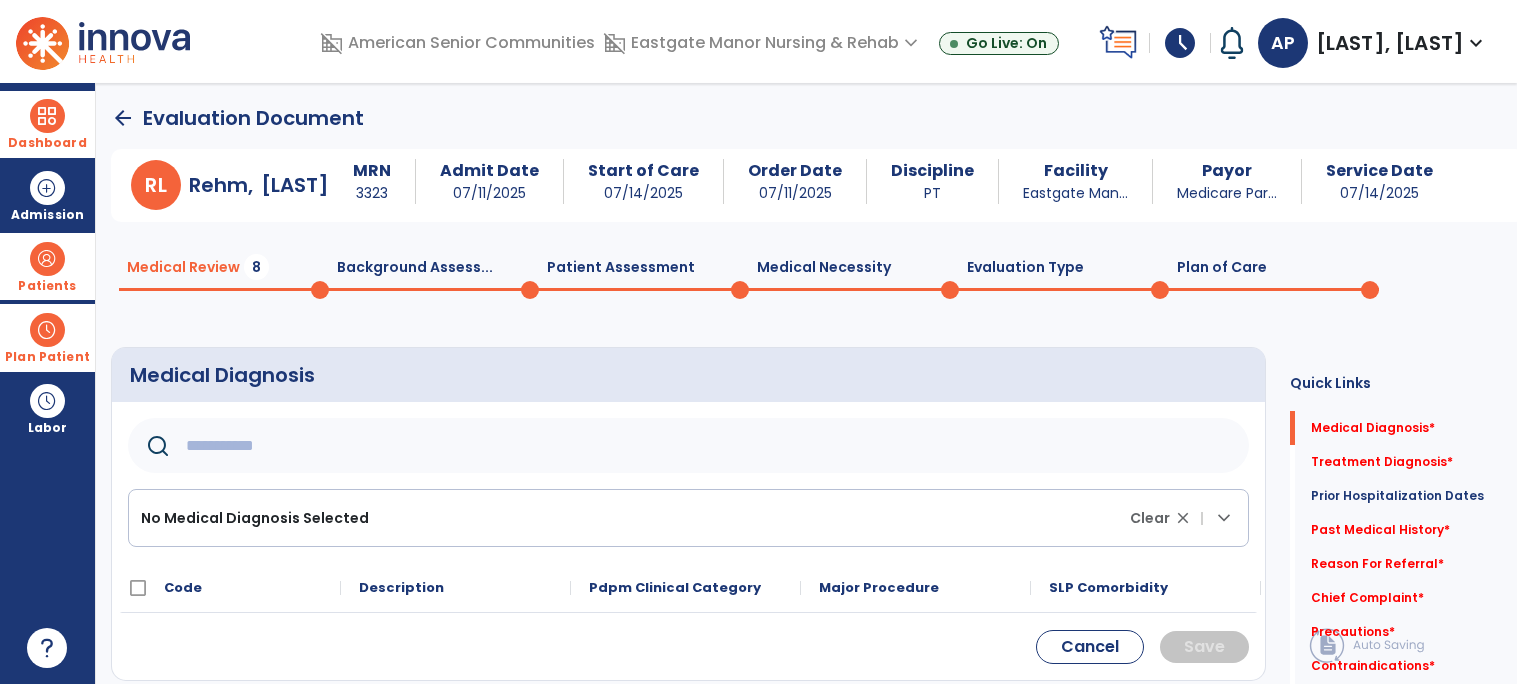 click 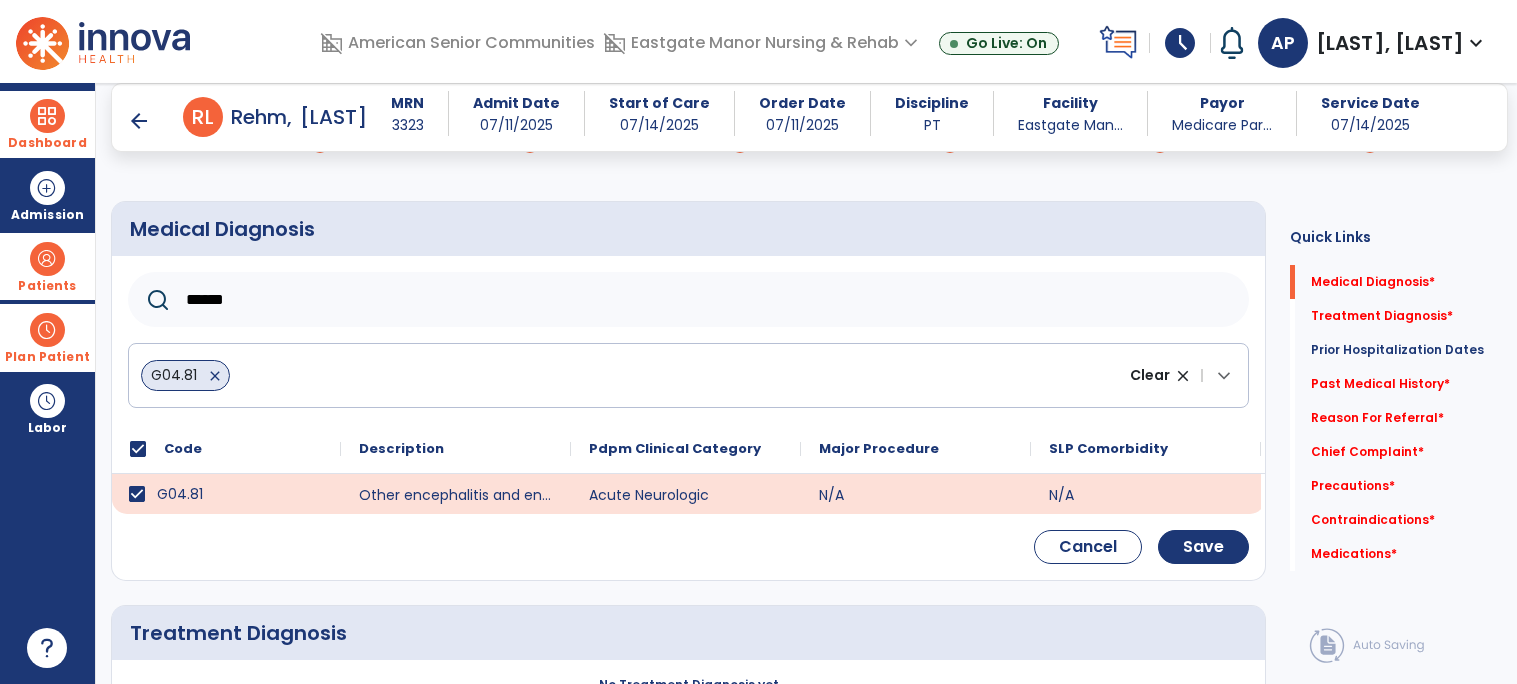 scroll, scrollTop: 133, scrollLeft: 0, axis: vertical 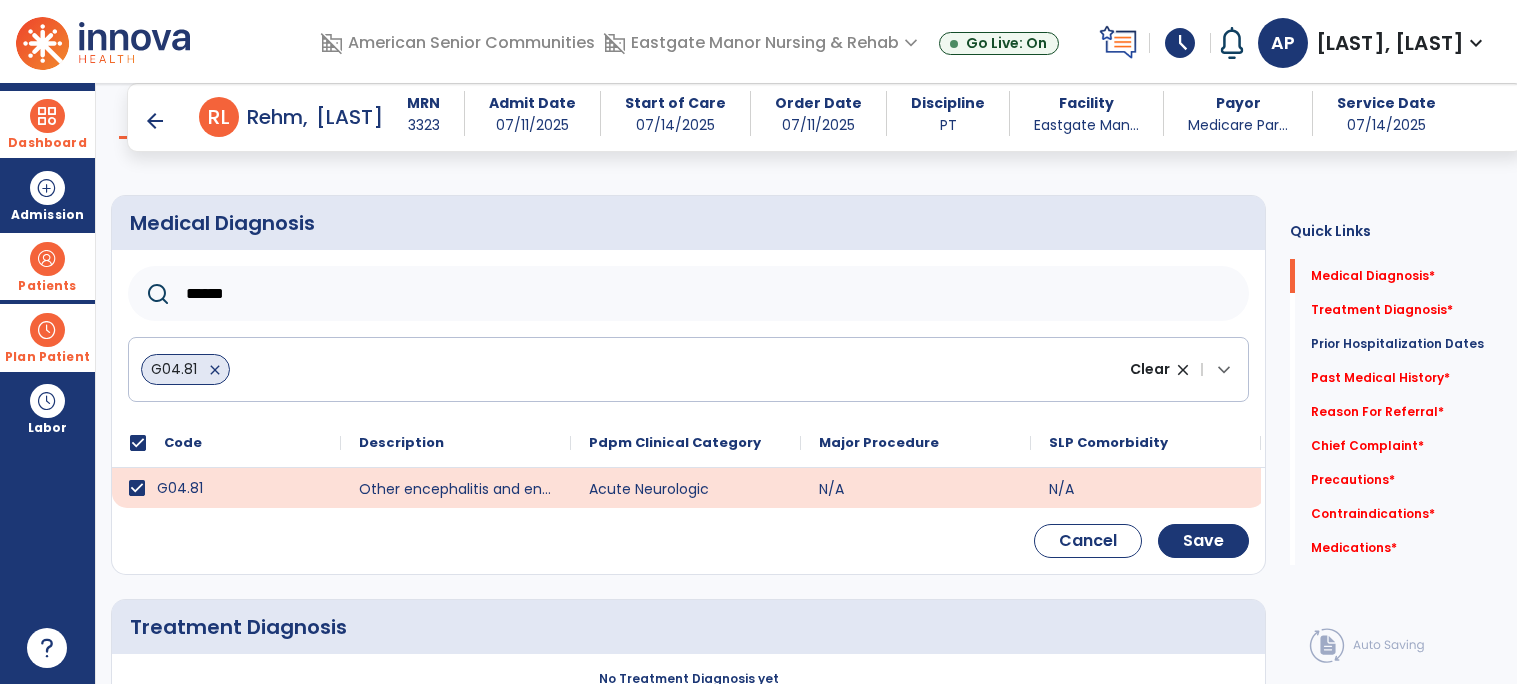click on "******" 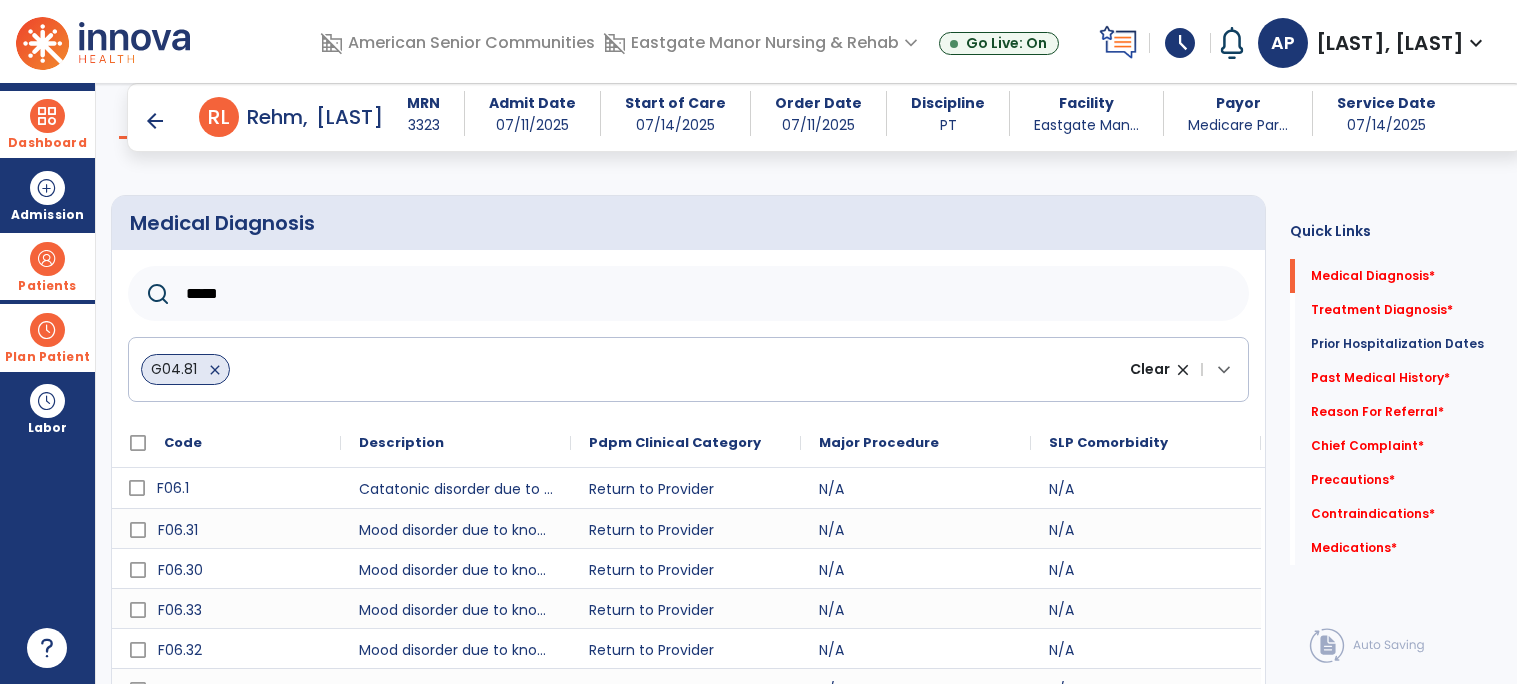 scroll, scrollTop: 364, scrollLeft: 0, axis: vertical 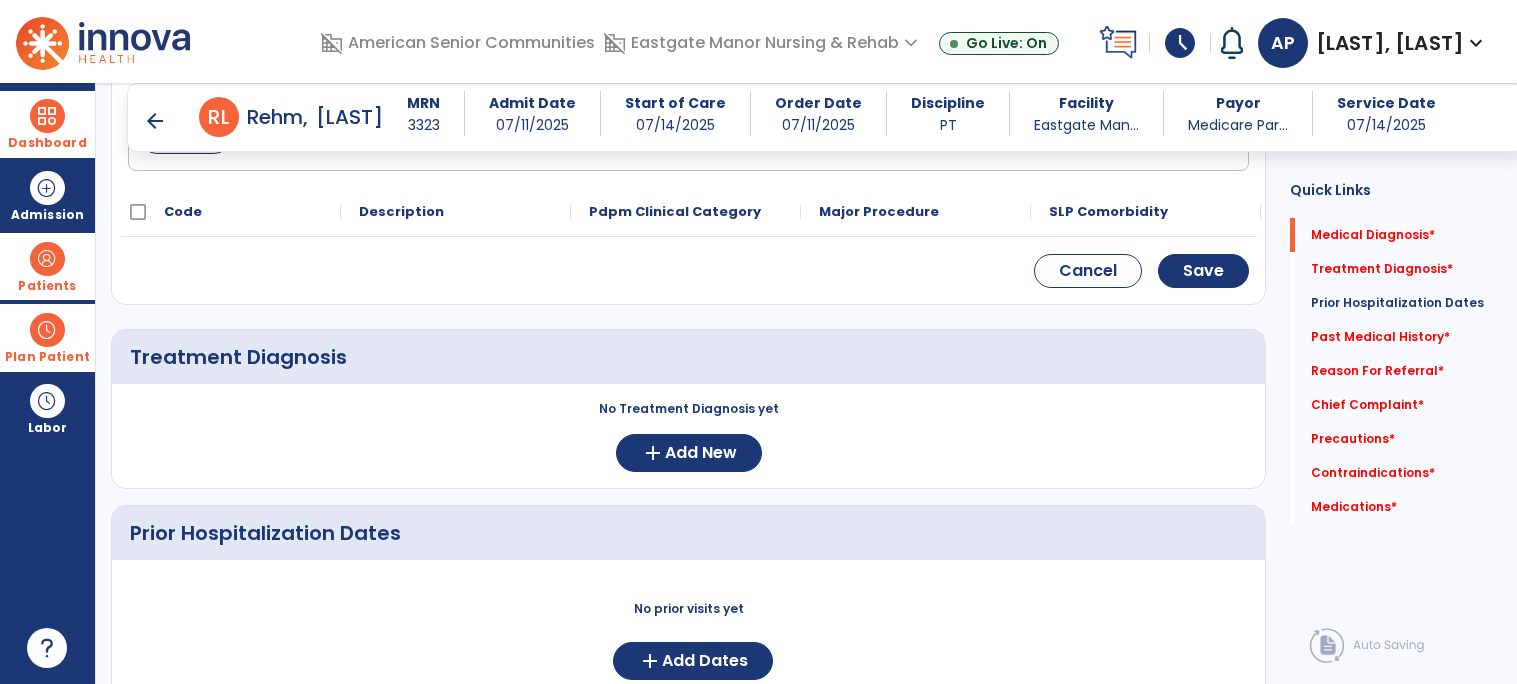 click on "Cancel    Save" 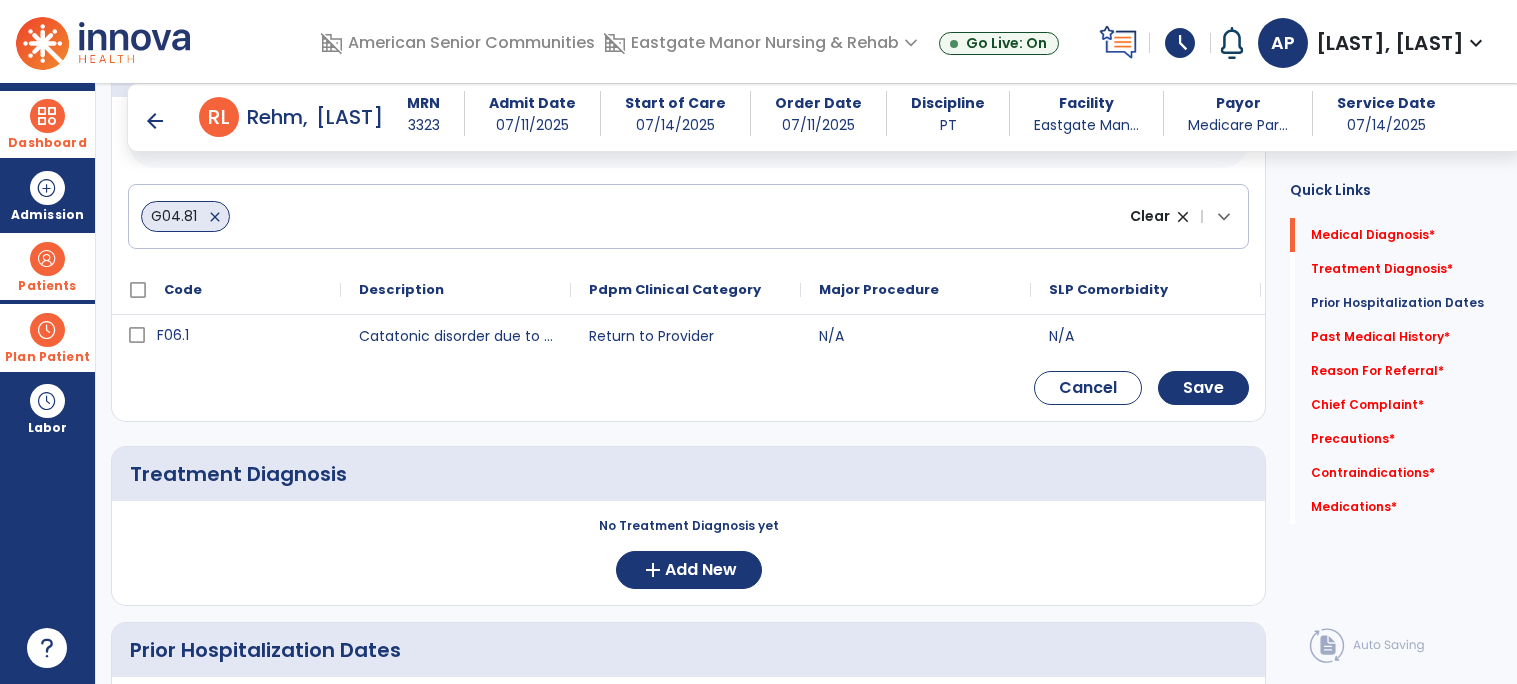 scroll, scrollTop: 268, scrollLeft: 0, axis: vertical 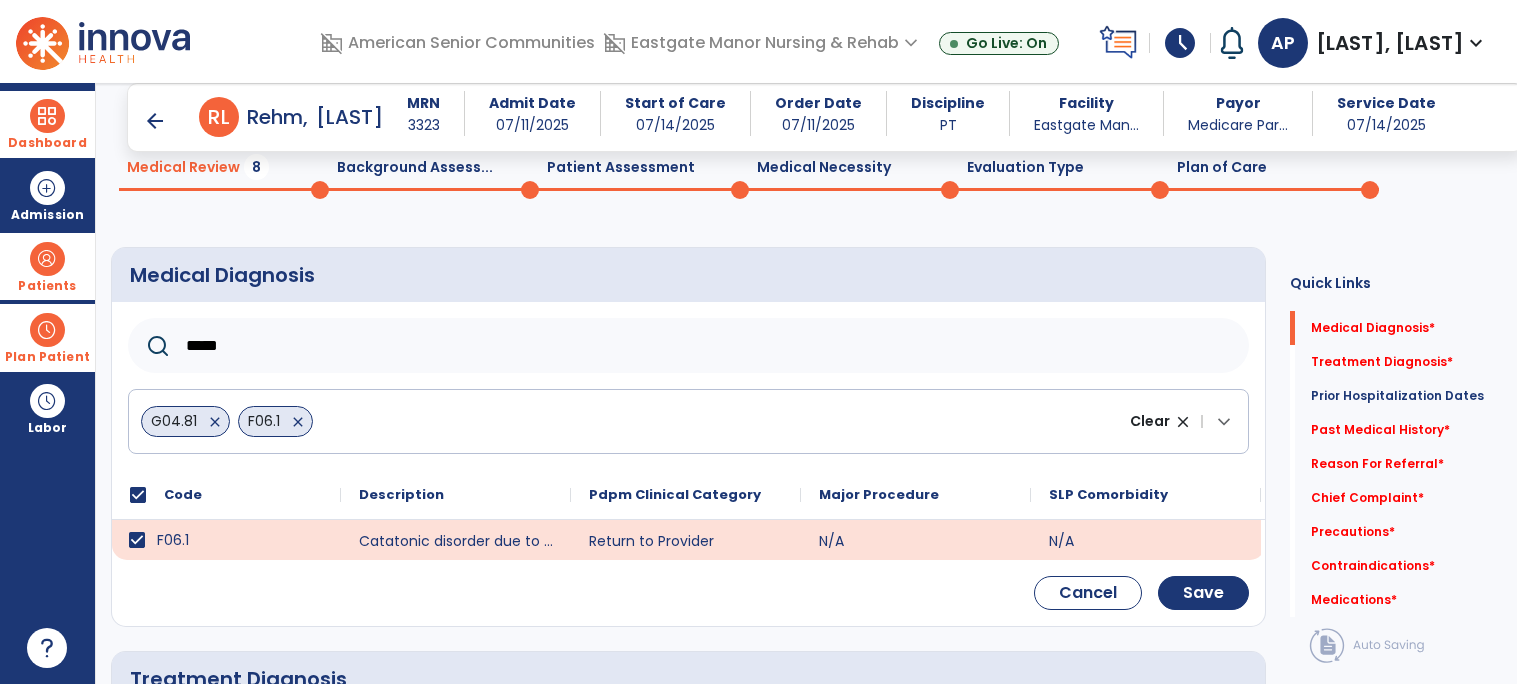 click on "*****" 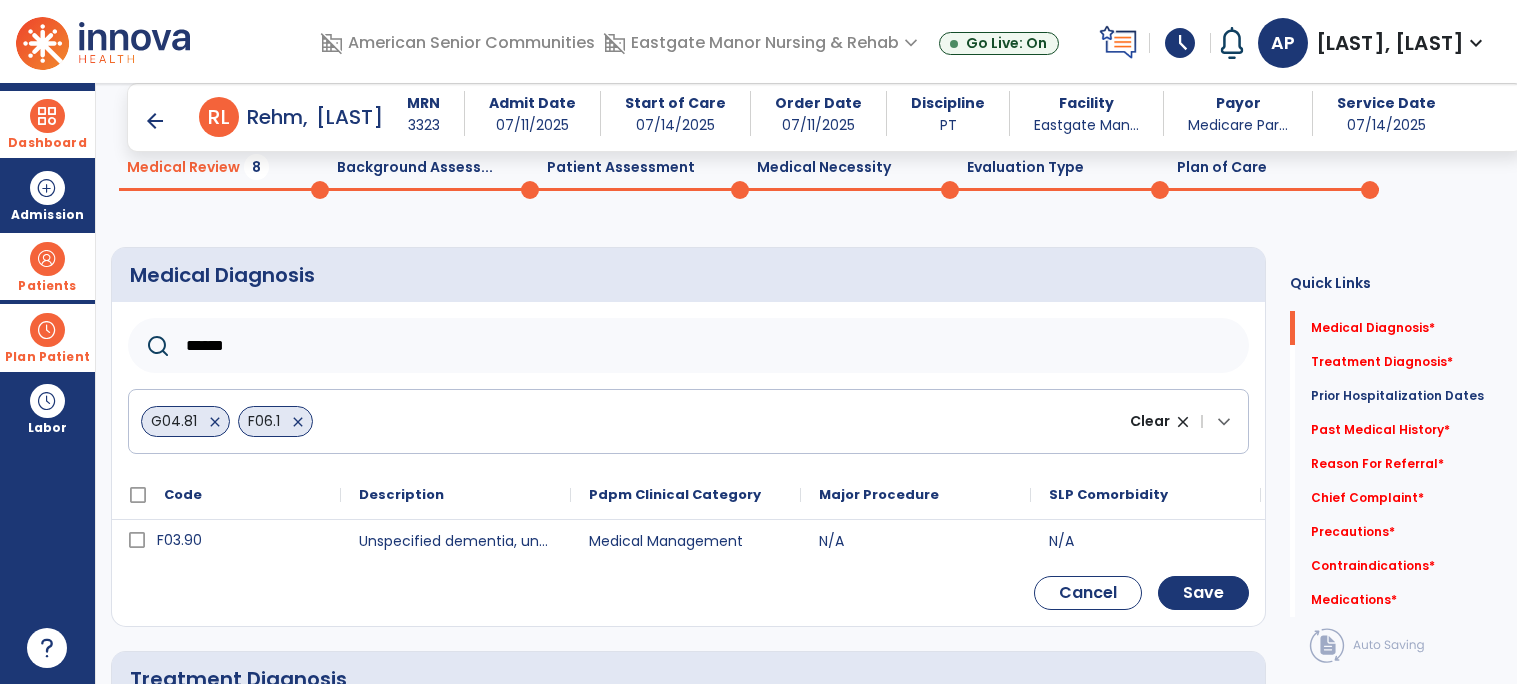 type on "******" 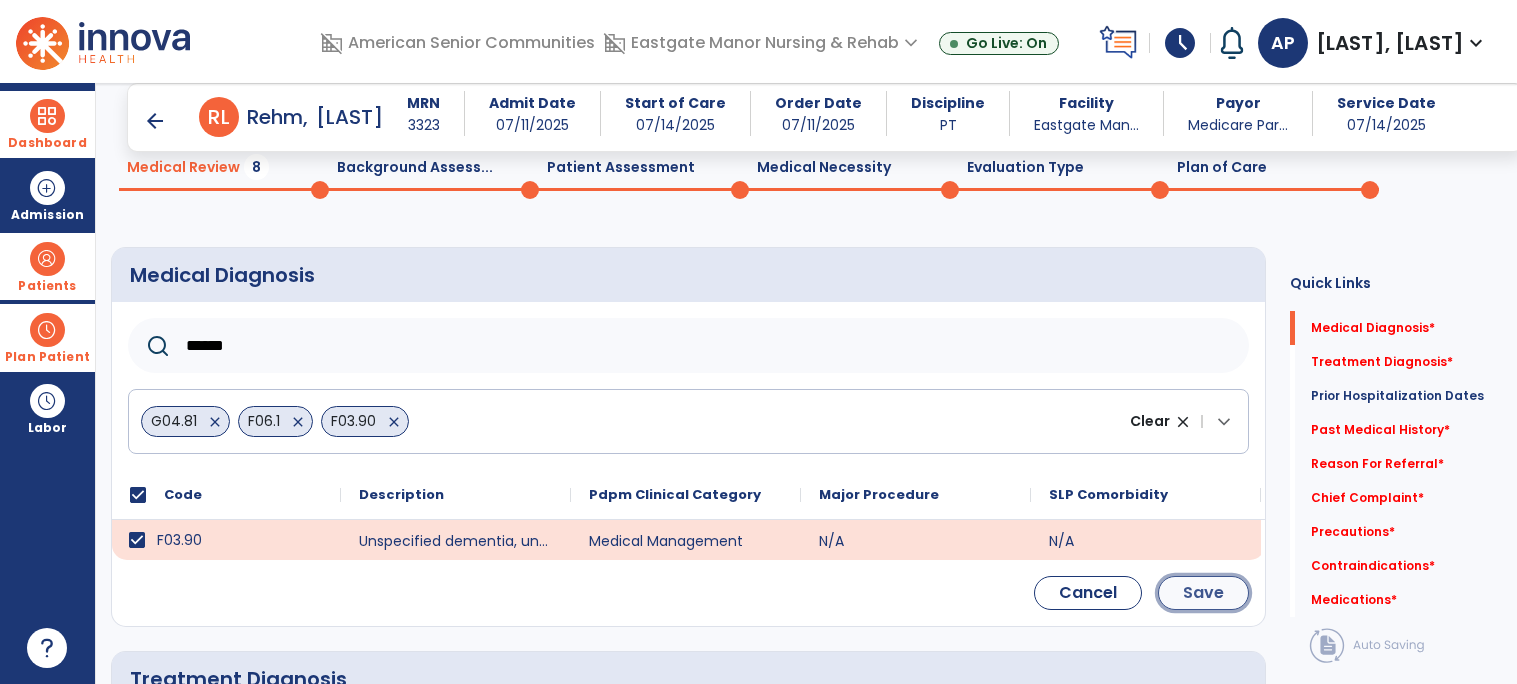 click on "Save" 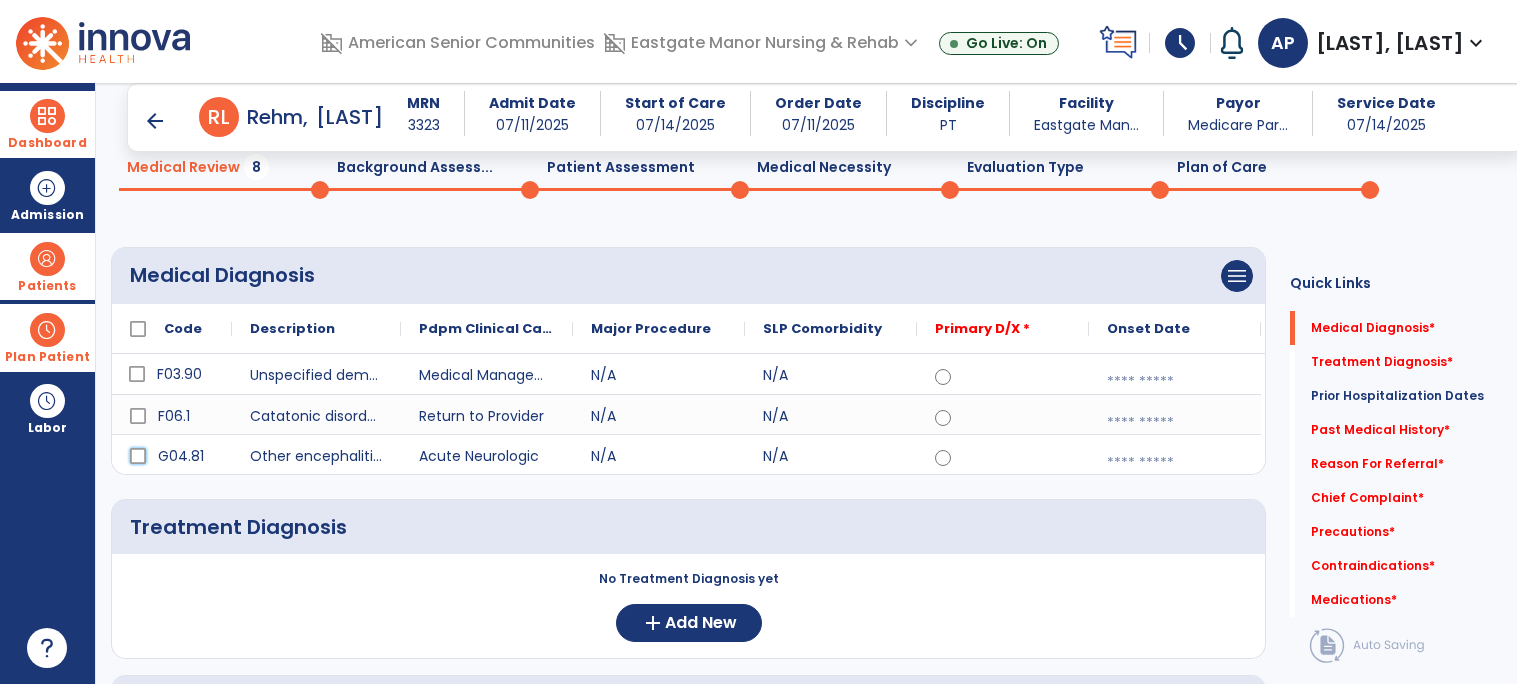 click 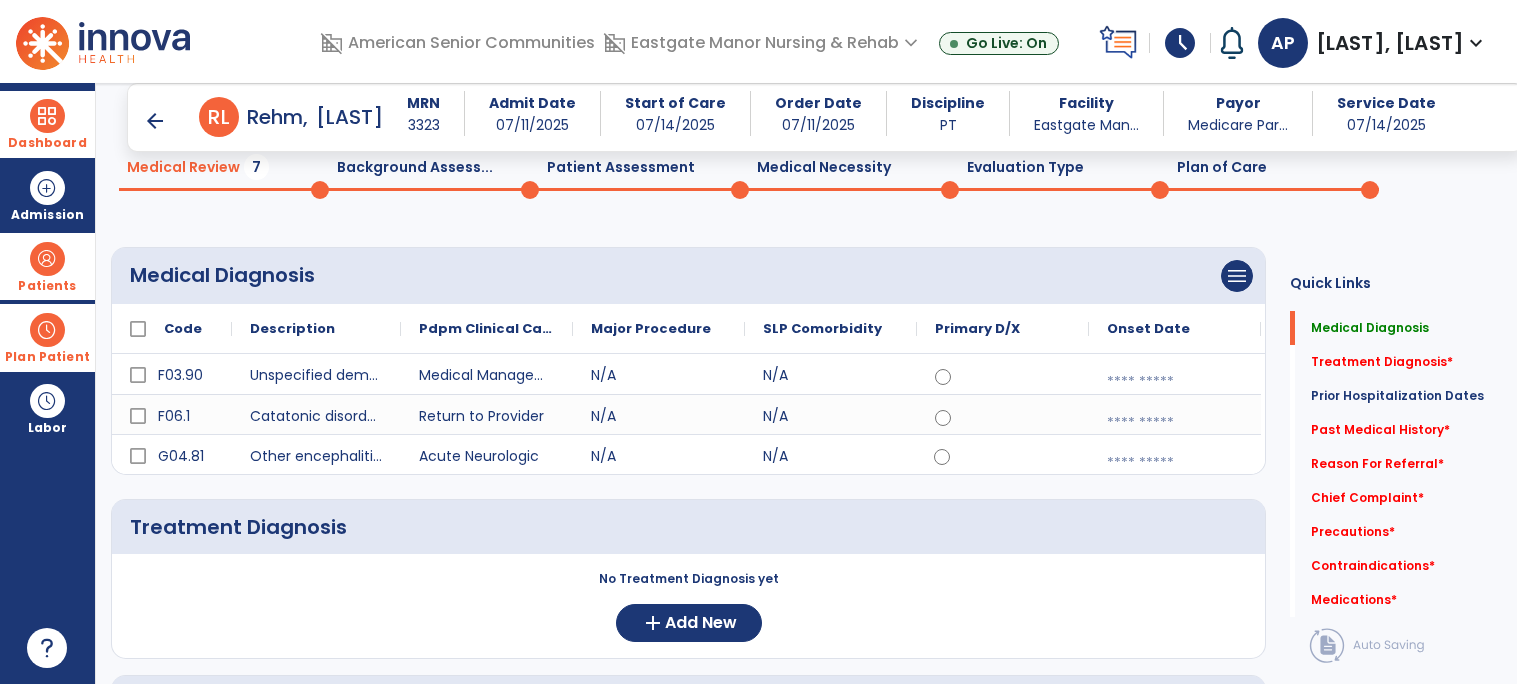 click at bounding box center [1175, 463] 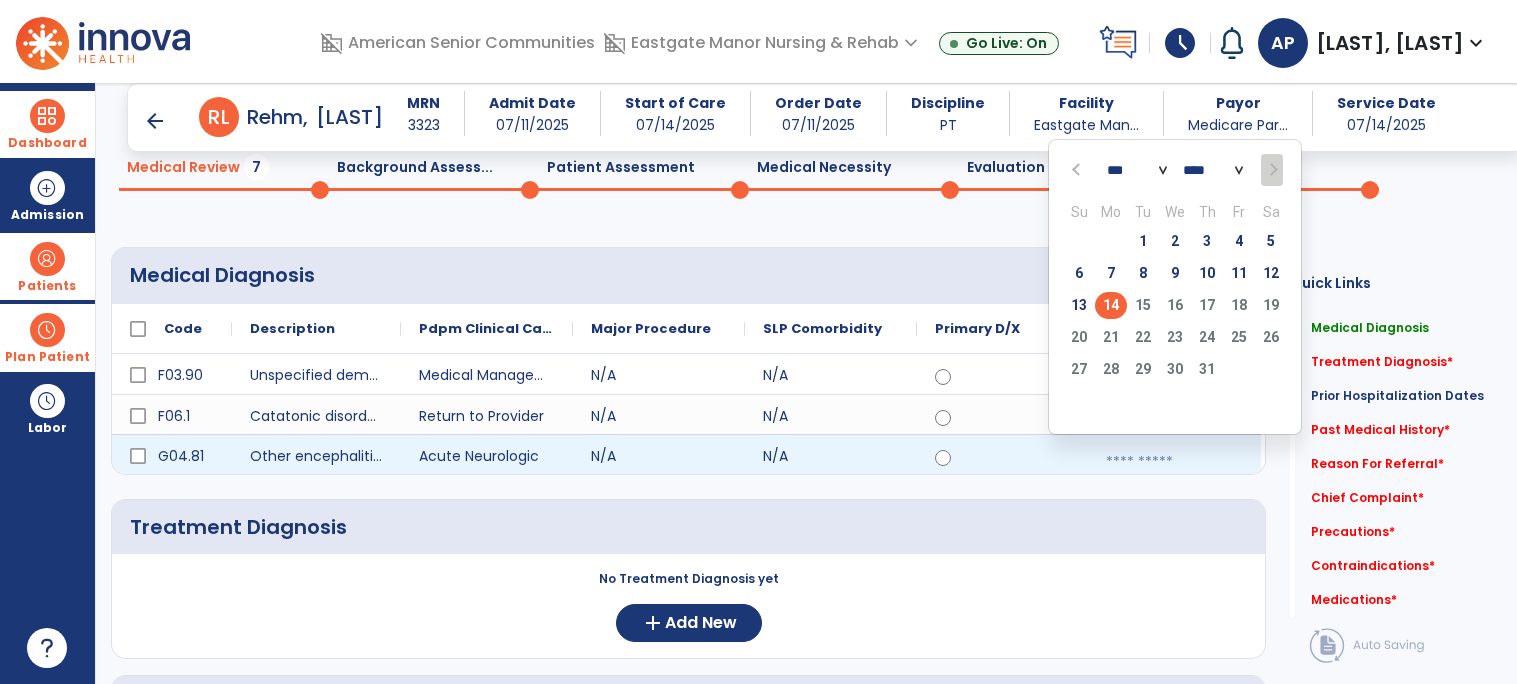 click on "14" 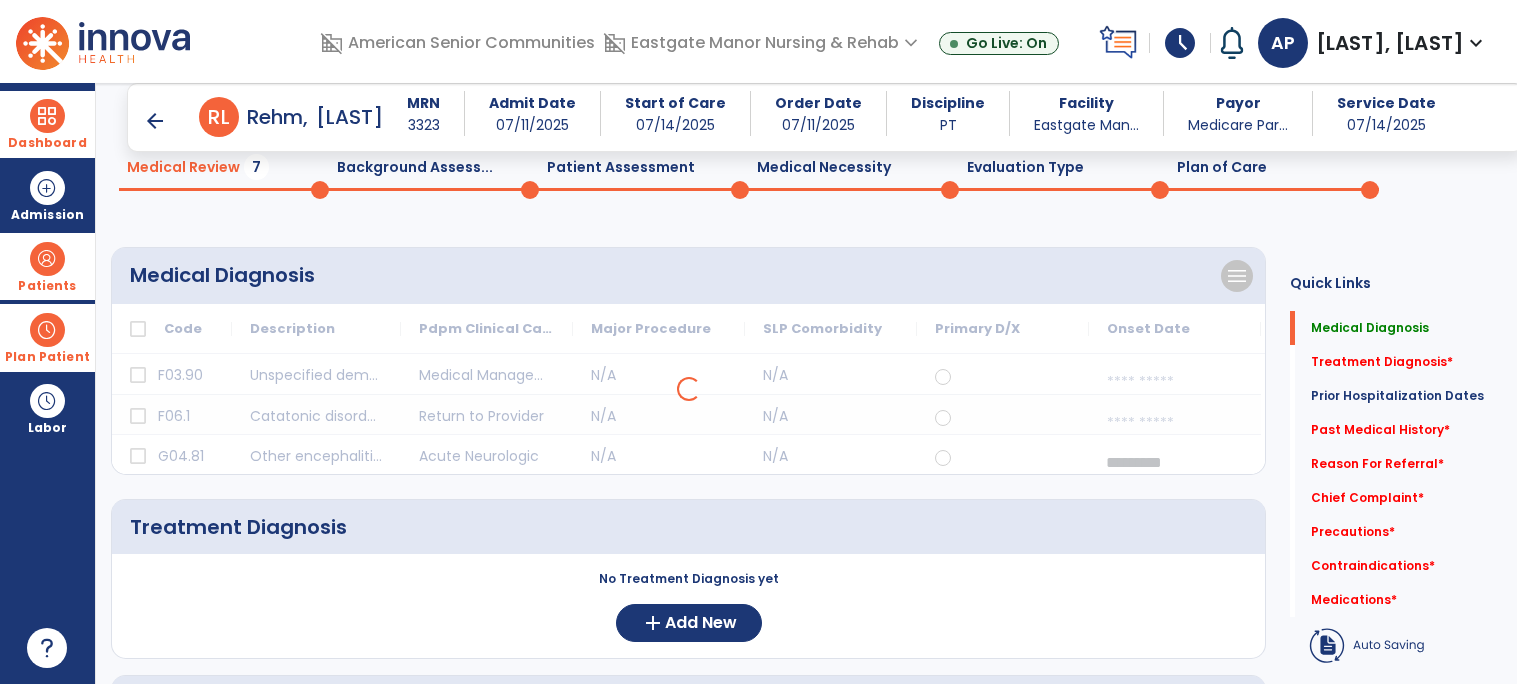 click 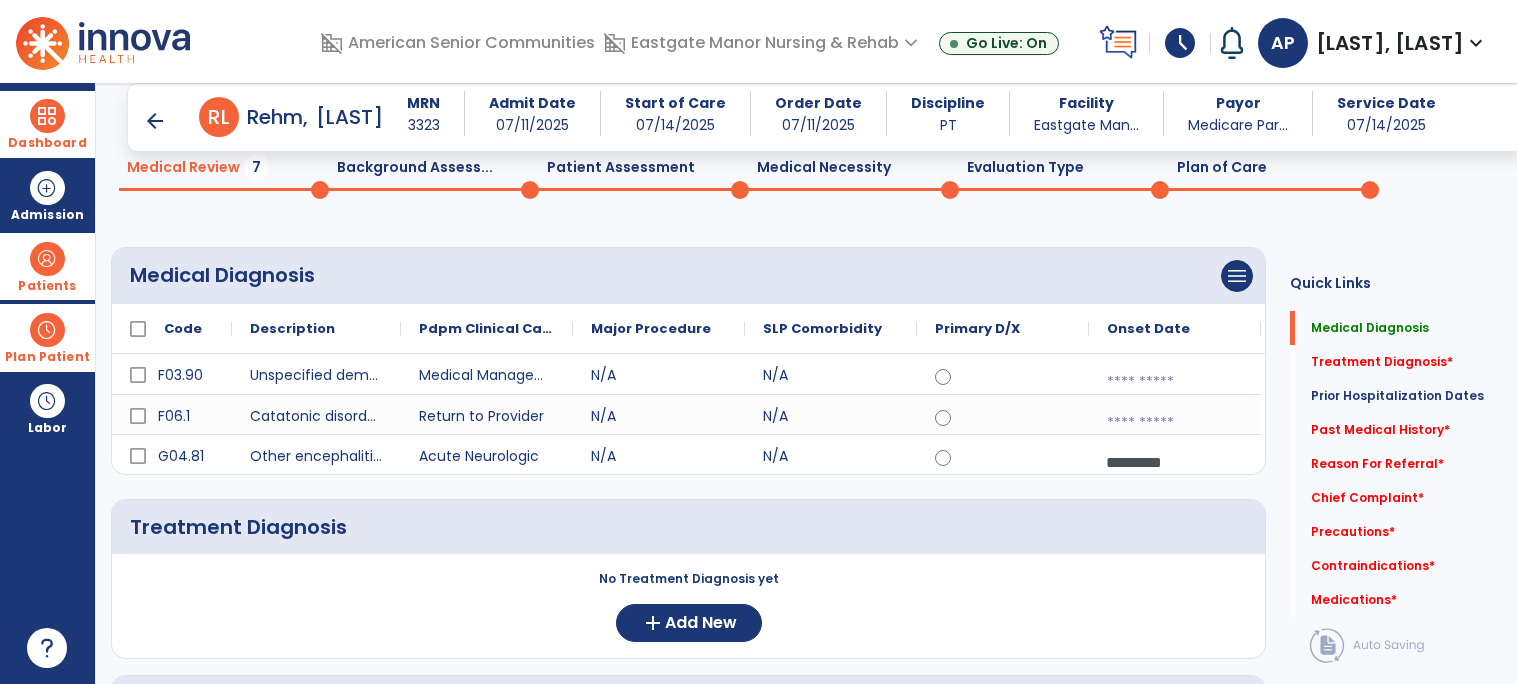 click at bounding box center (1175, 423) 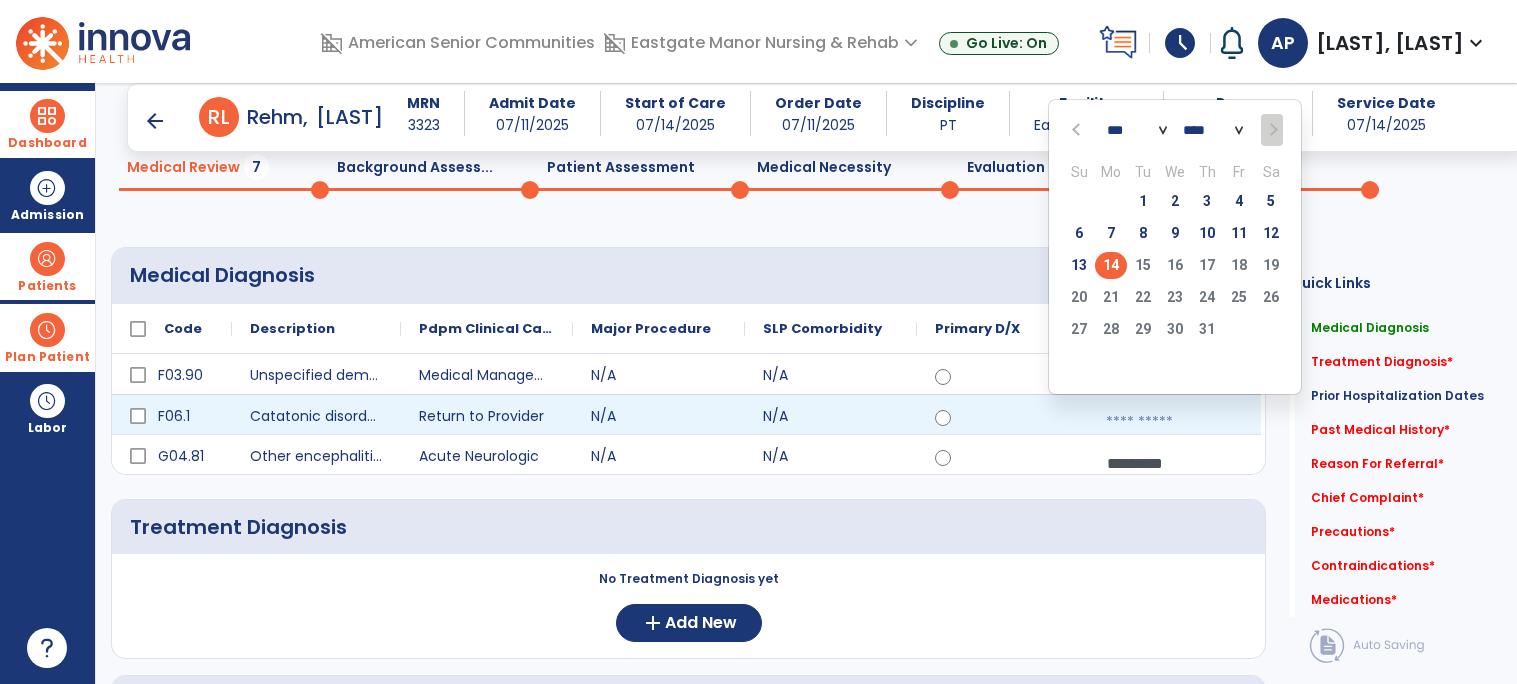click on "14" 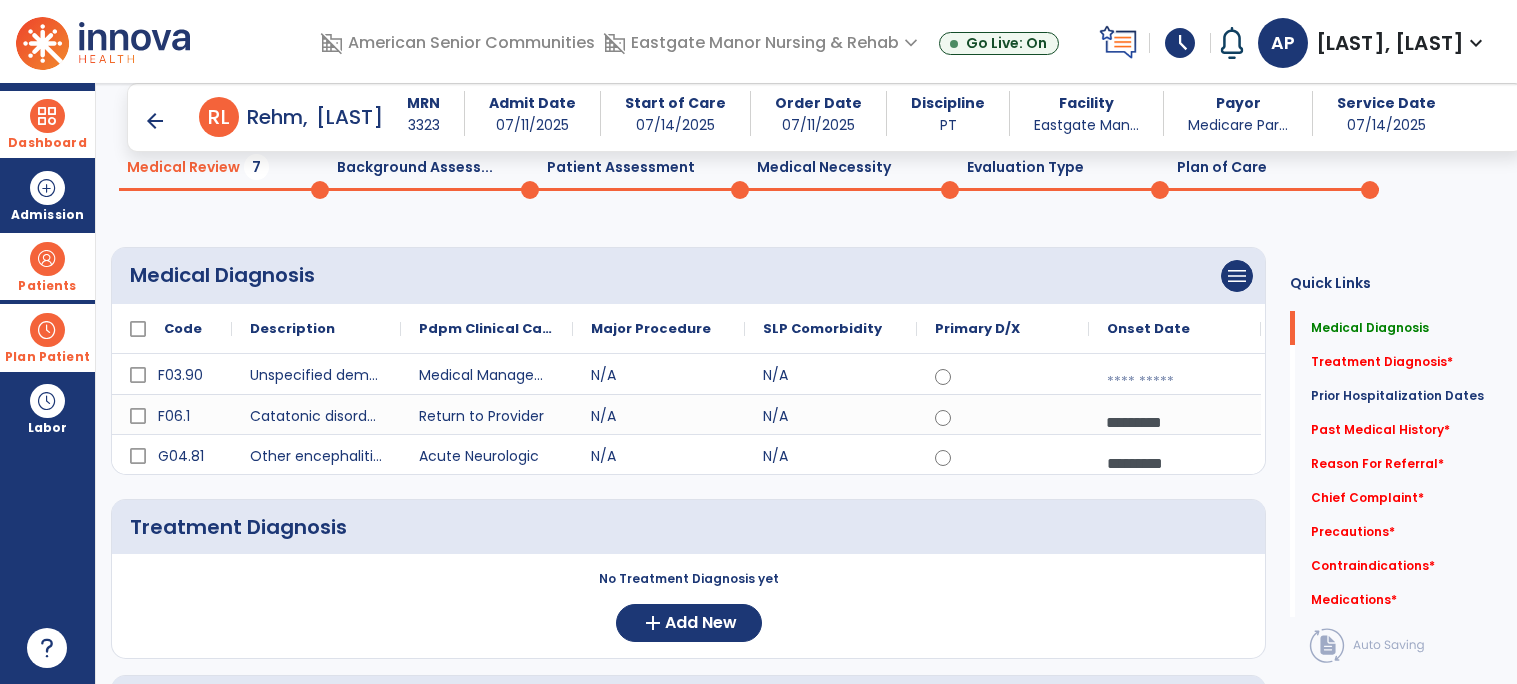 click at bounding box center [1175, 382] 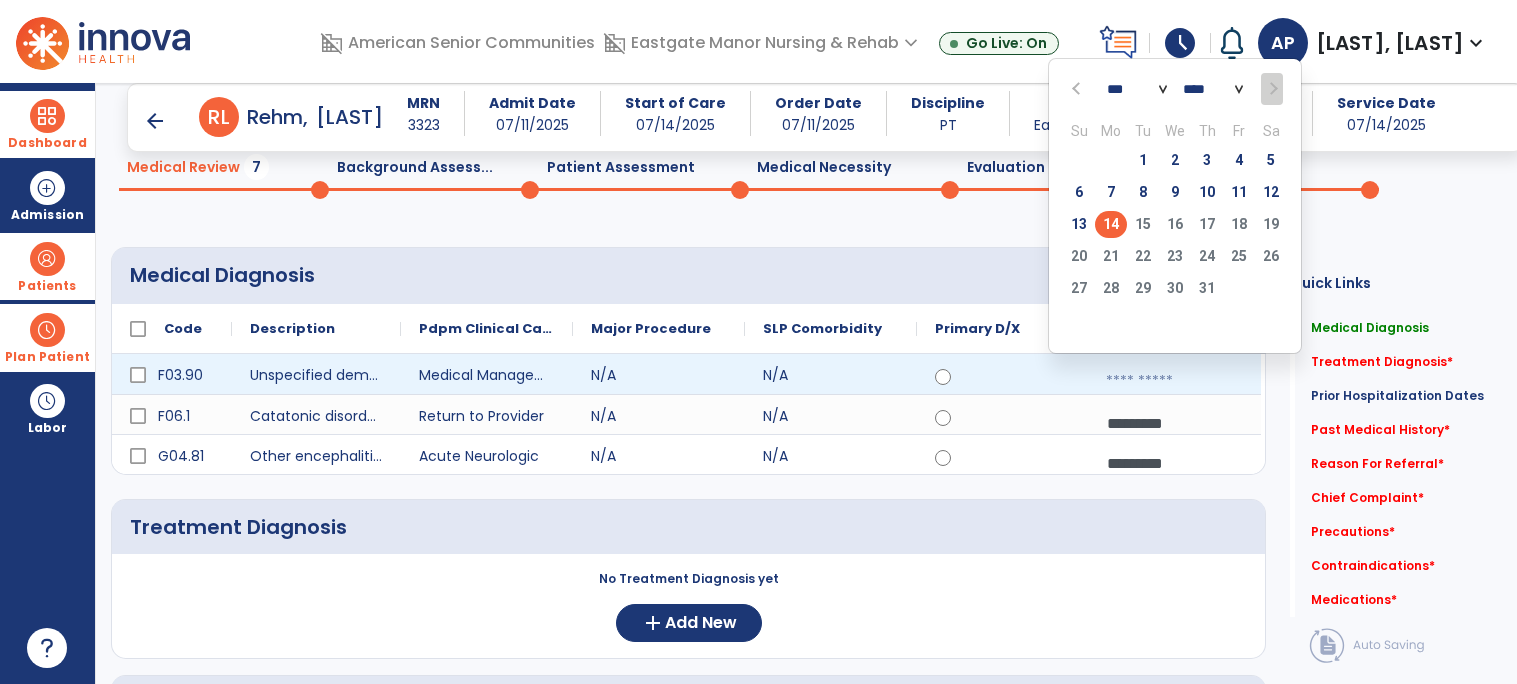 click on "14" 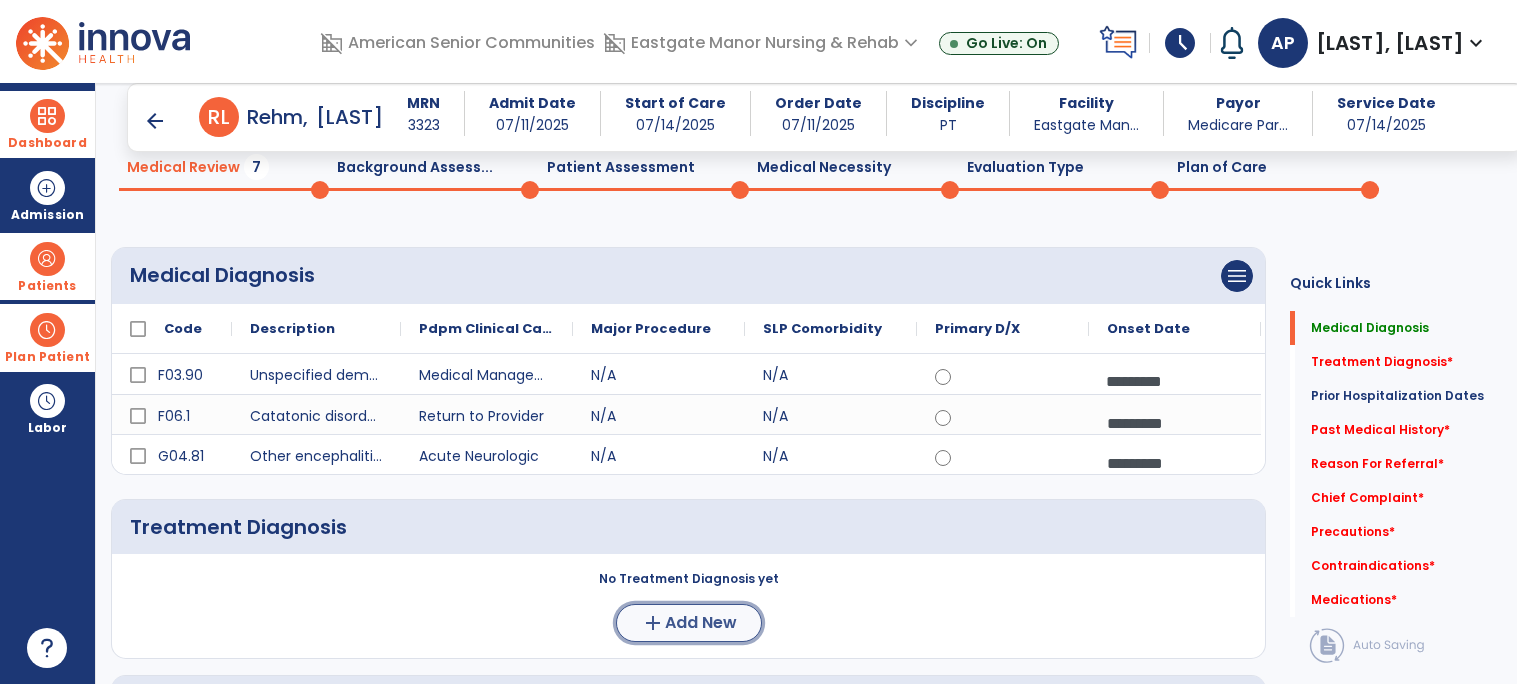 click on "Add New" 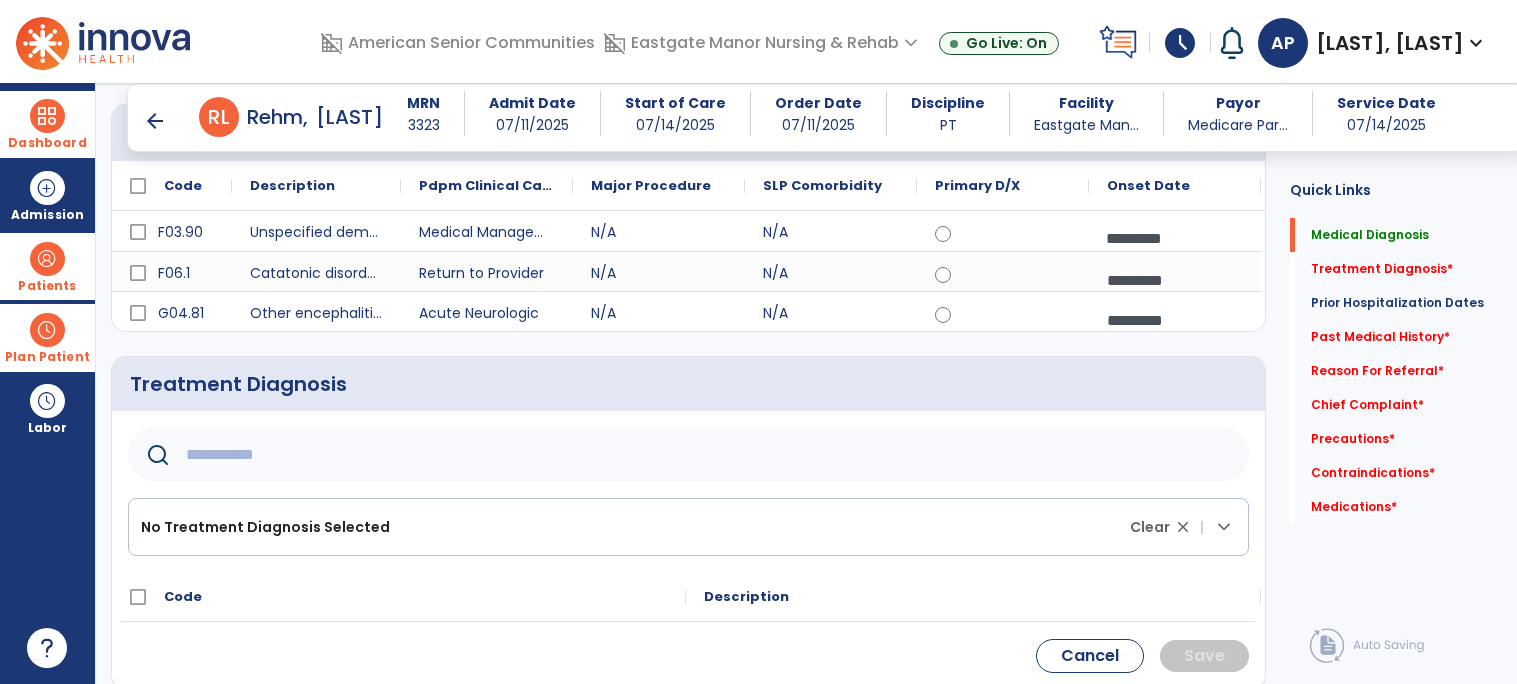 scroll, scrollTop: 233, scrollLeft: 0, axis: vertical 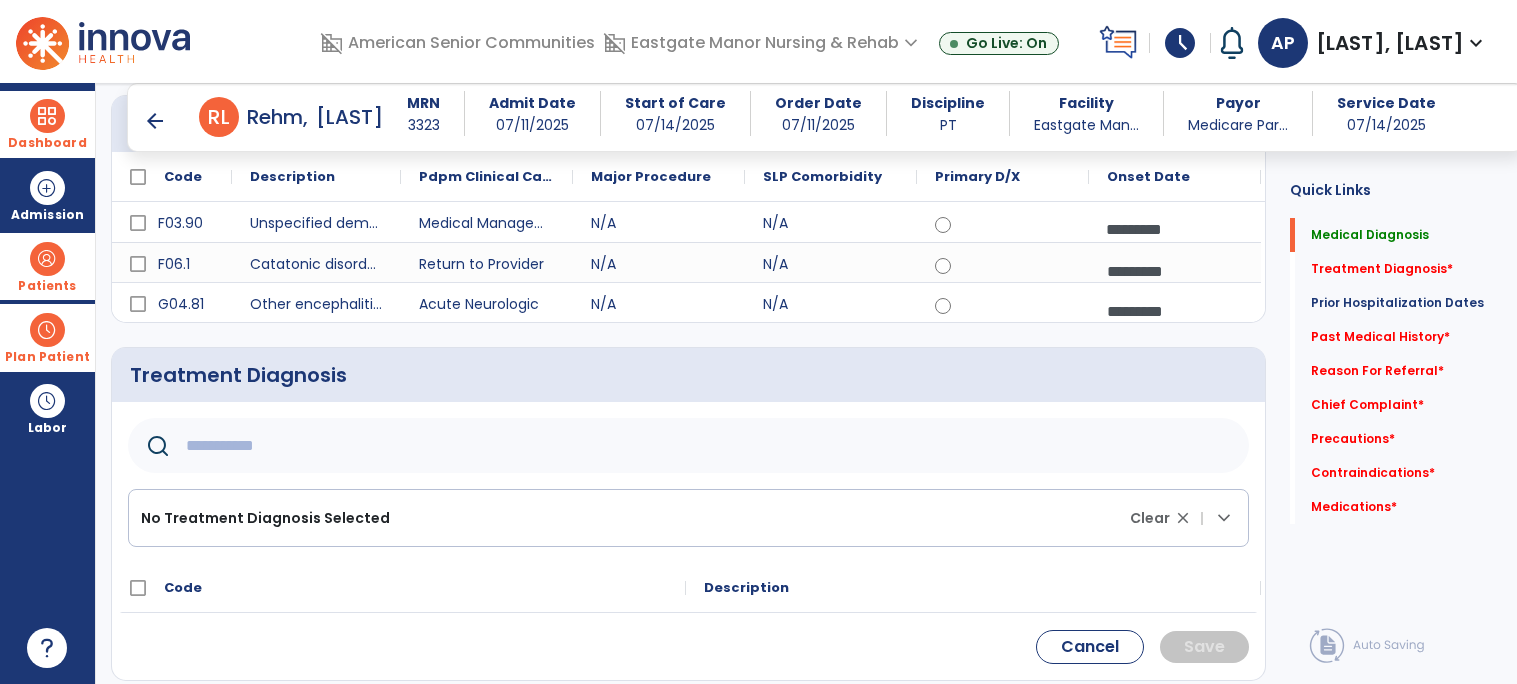click 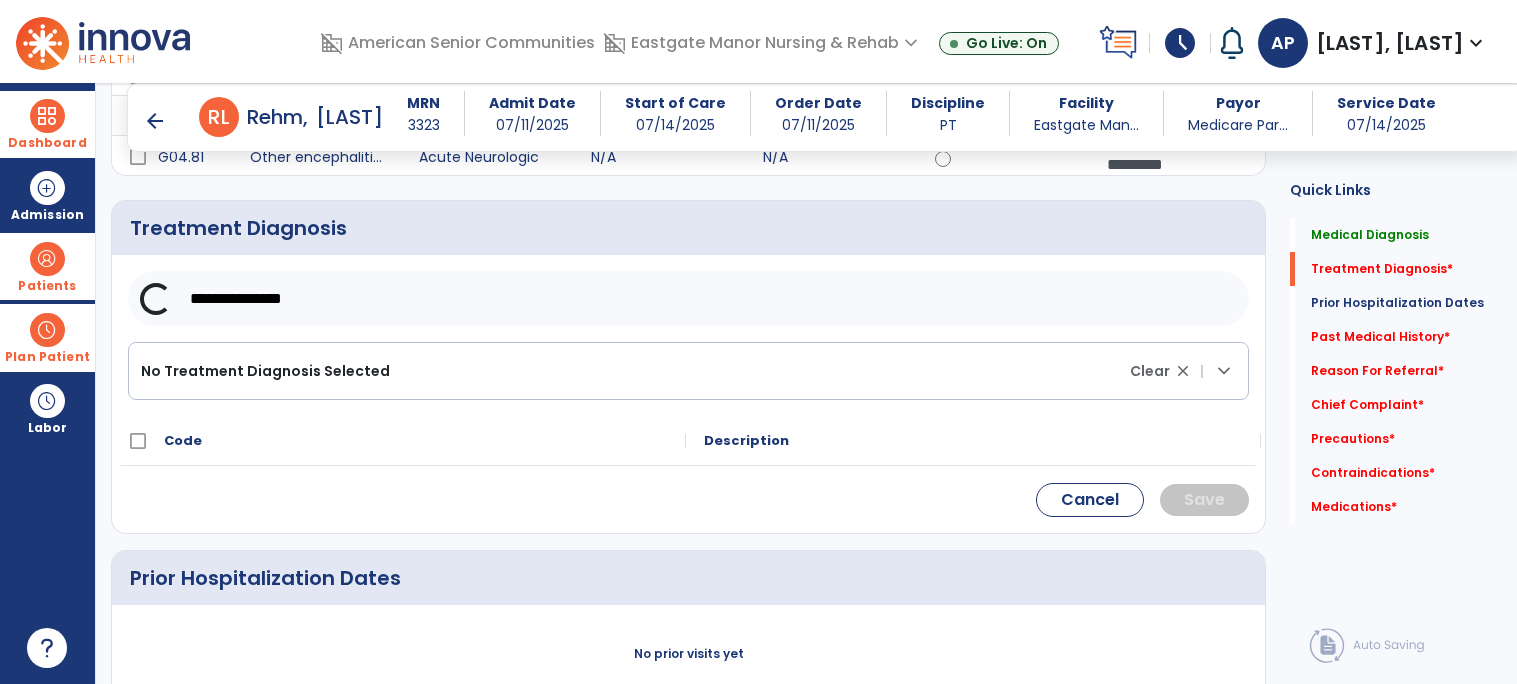 scroll, scrollTop: 384, scrollLeft: 0, axis: vertical 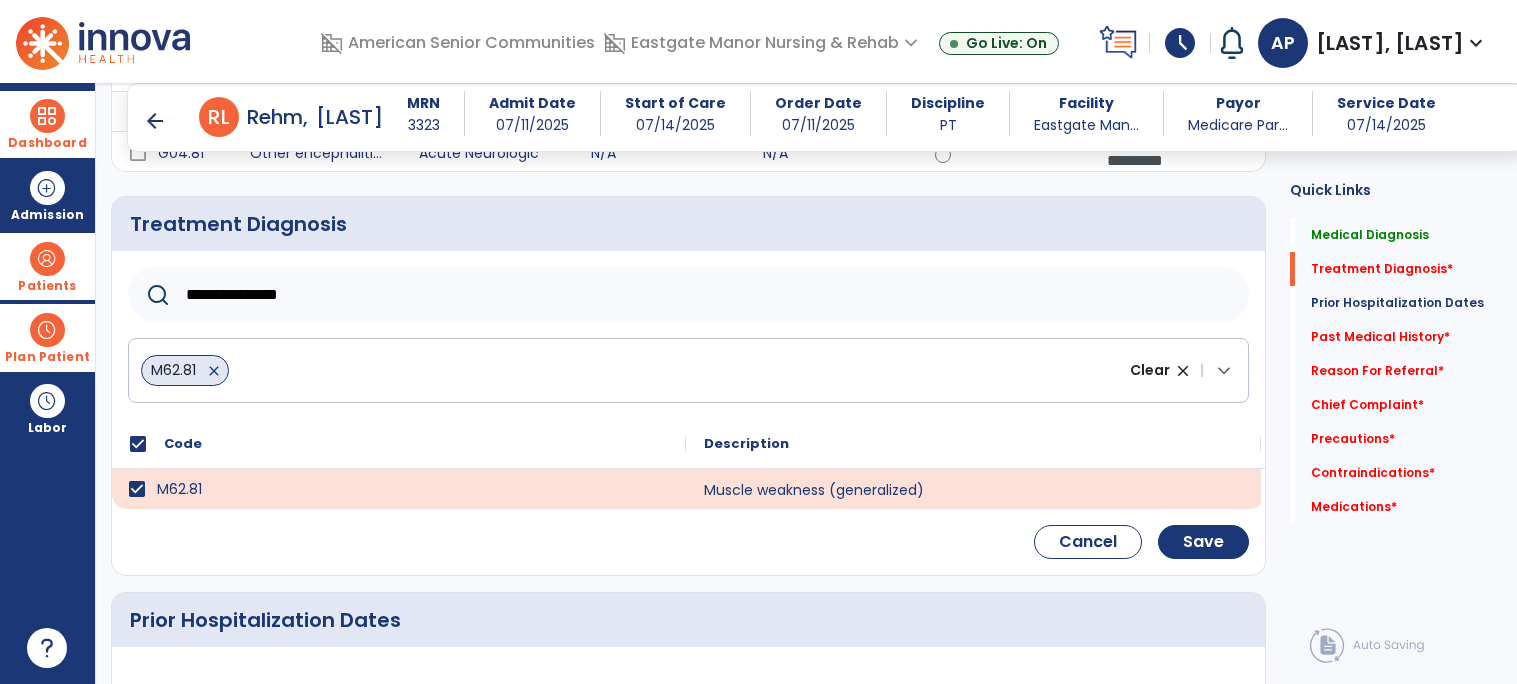 click on "**********" 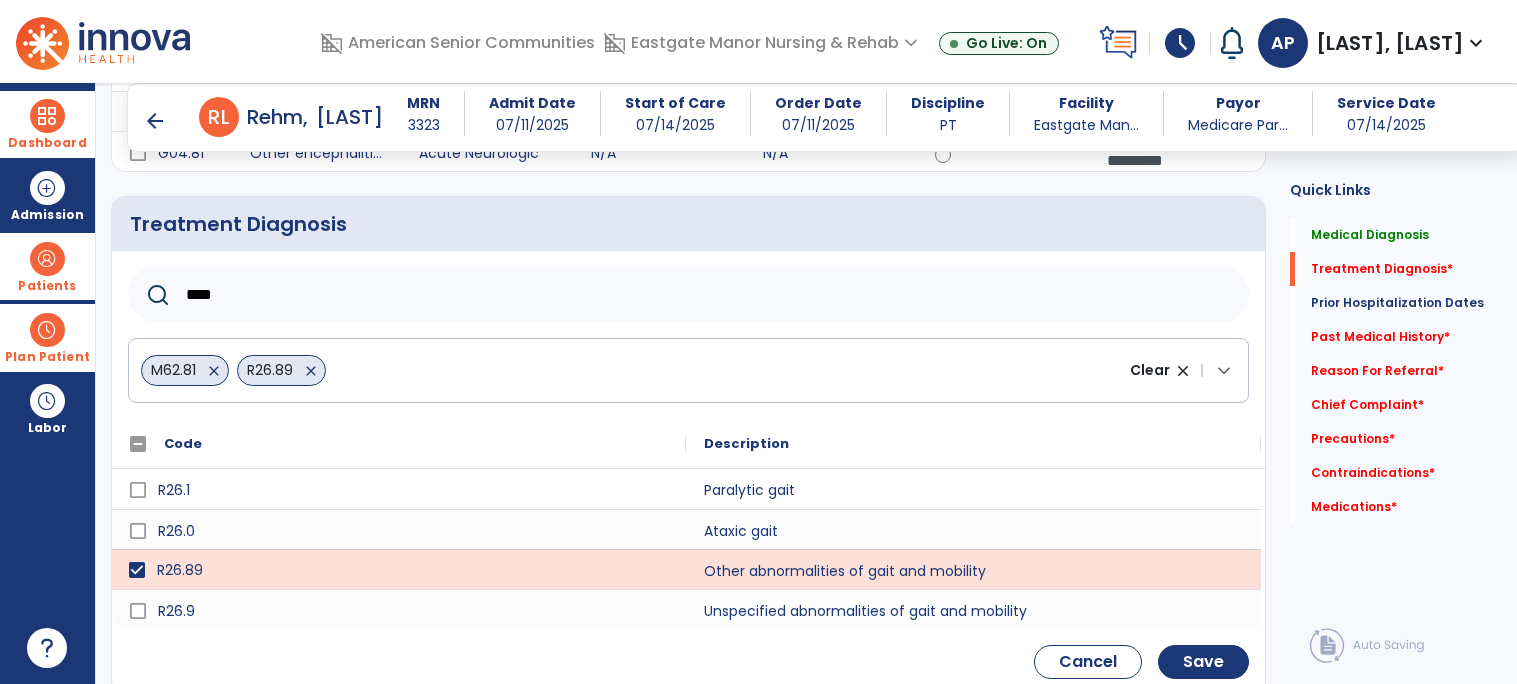 click on "****" 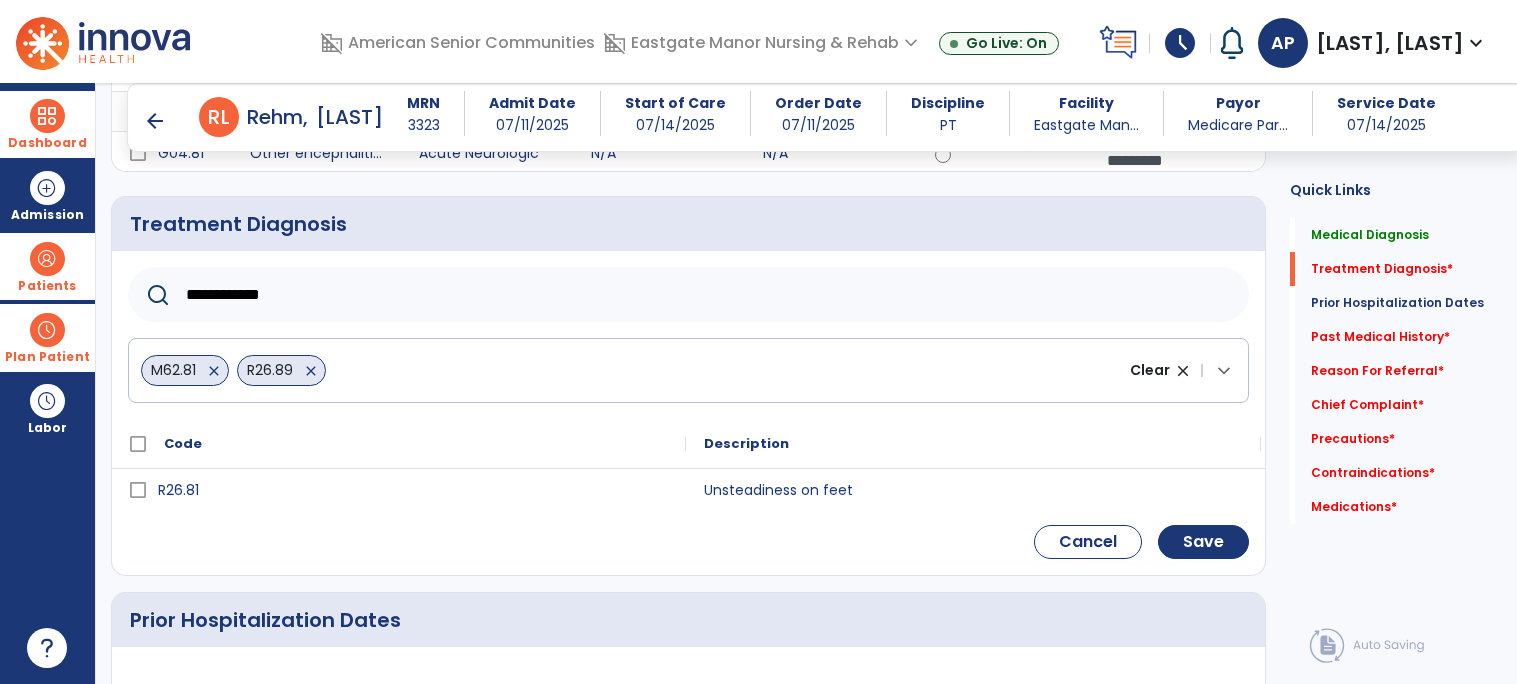 type on "**********" 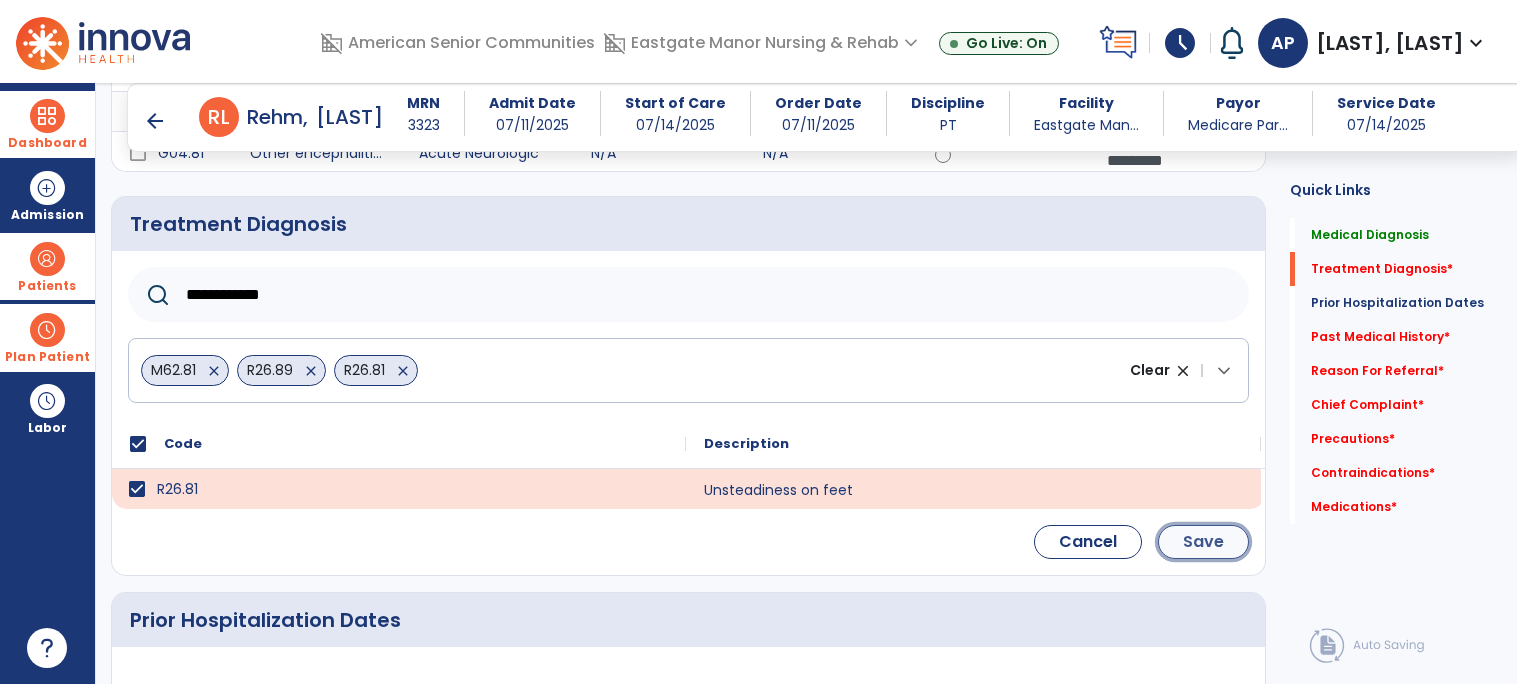 click on "Save" 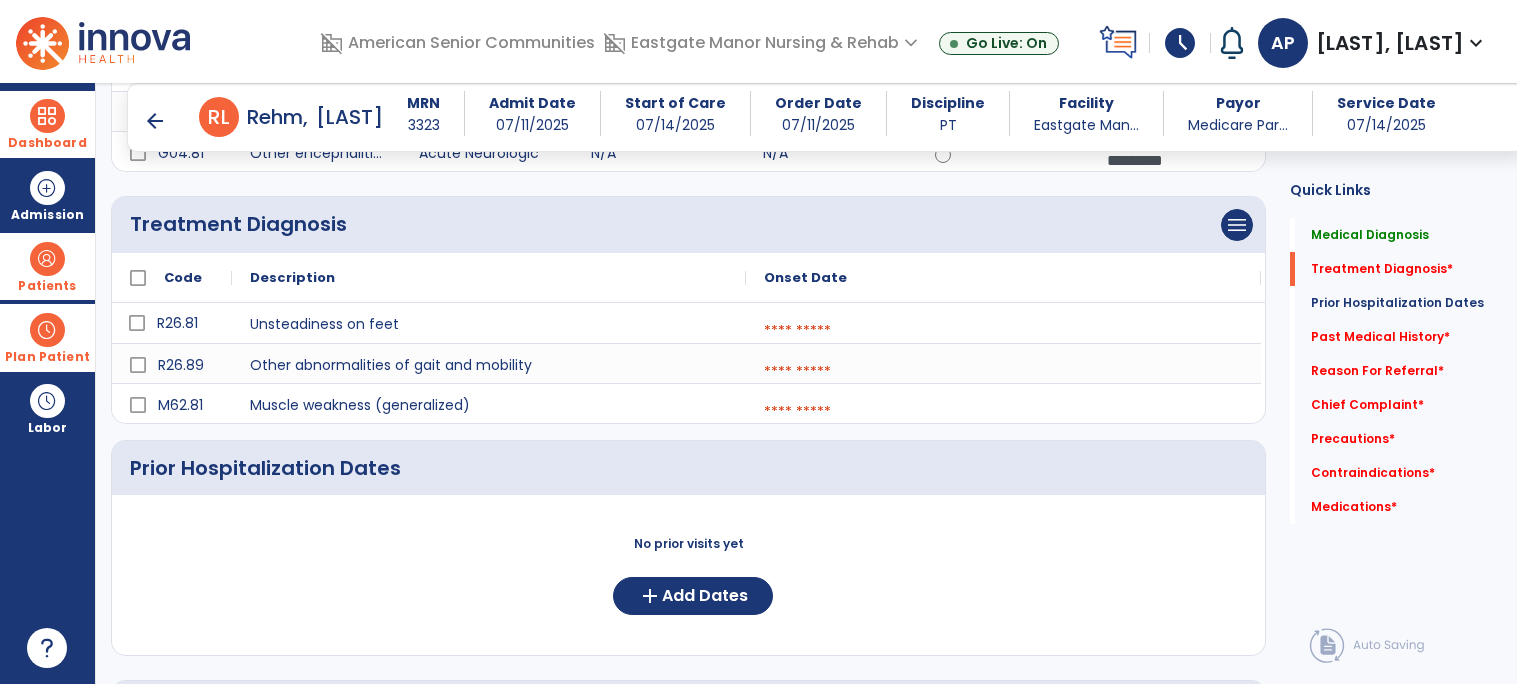 click at bounding box center [1003, 331] 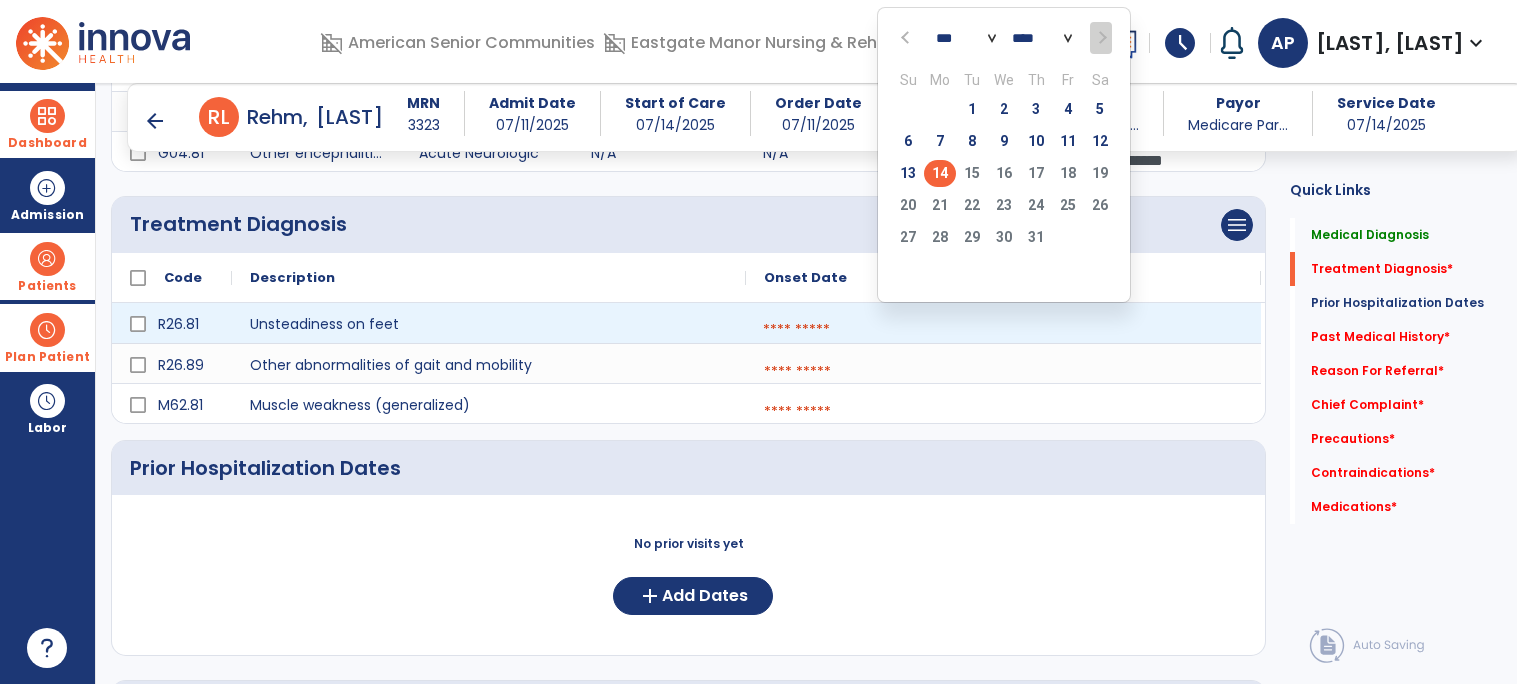 click on "14" 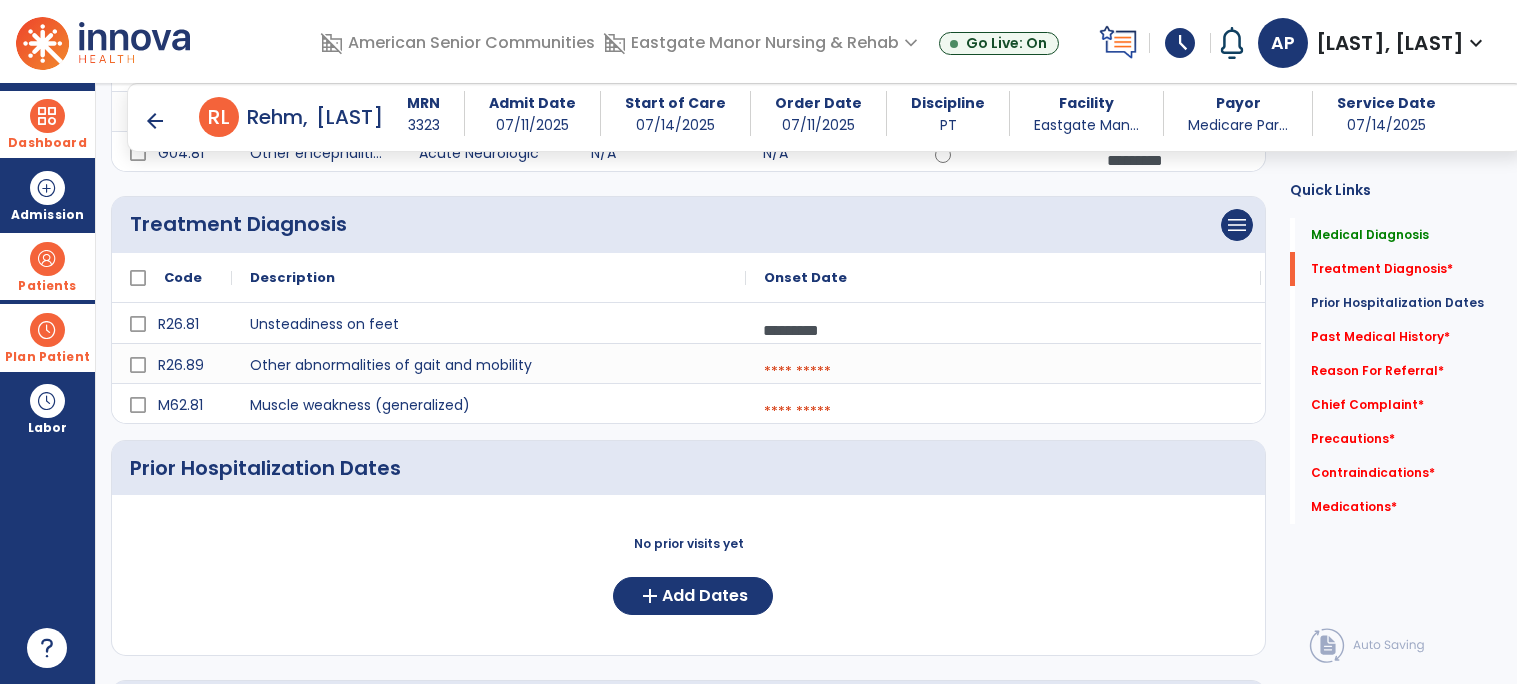 click at bounding box center (1003, 372) 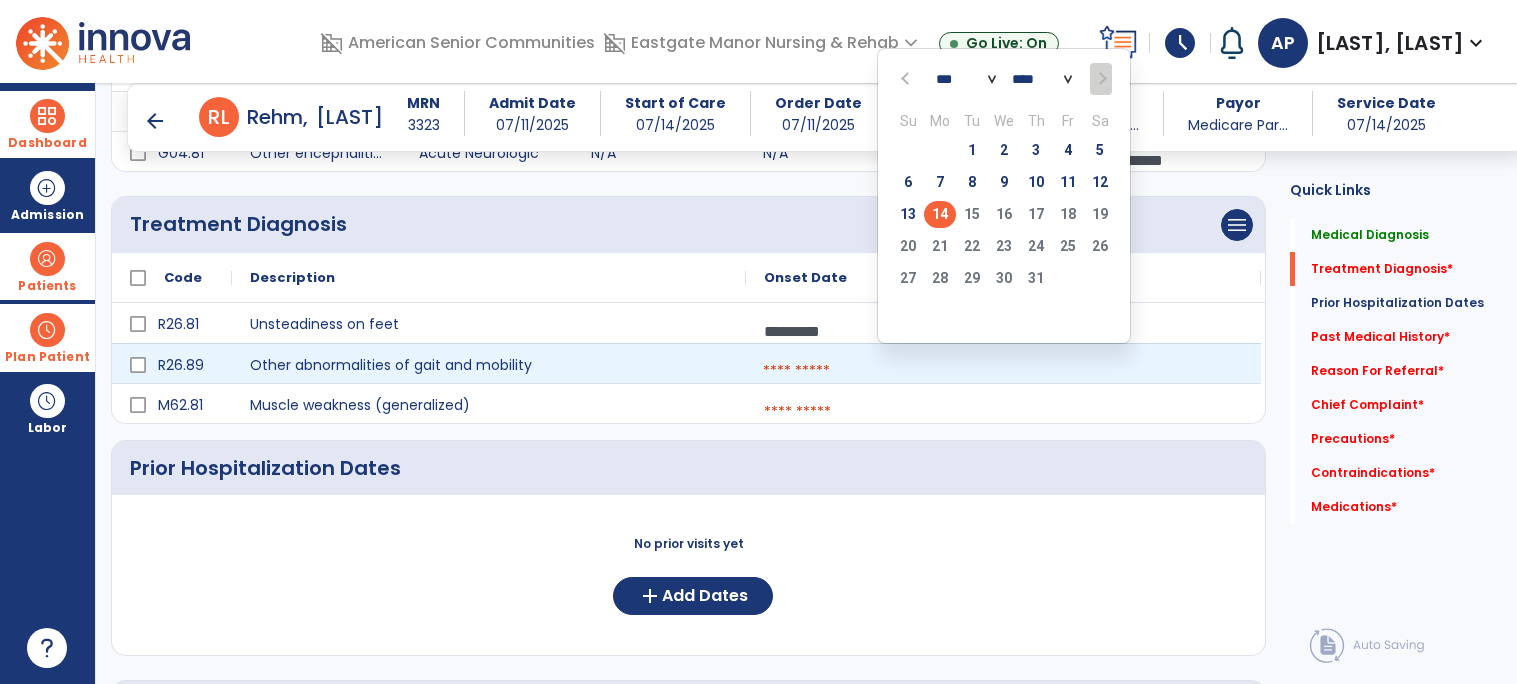 click on "14" 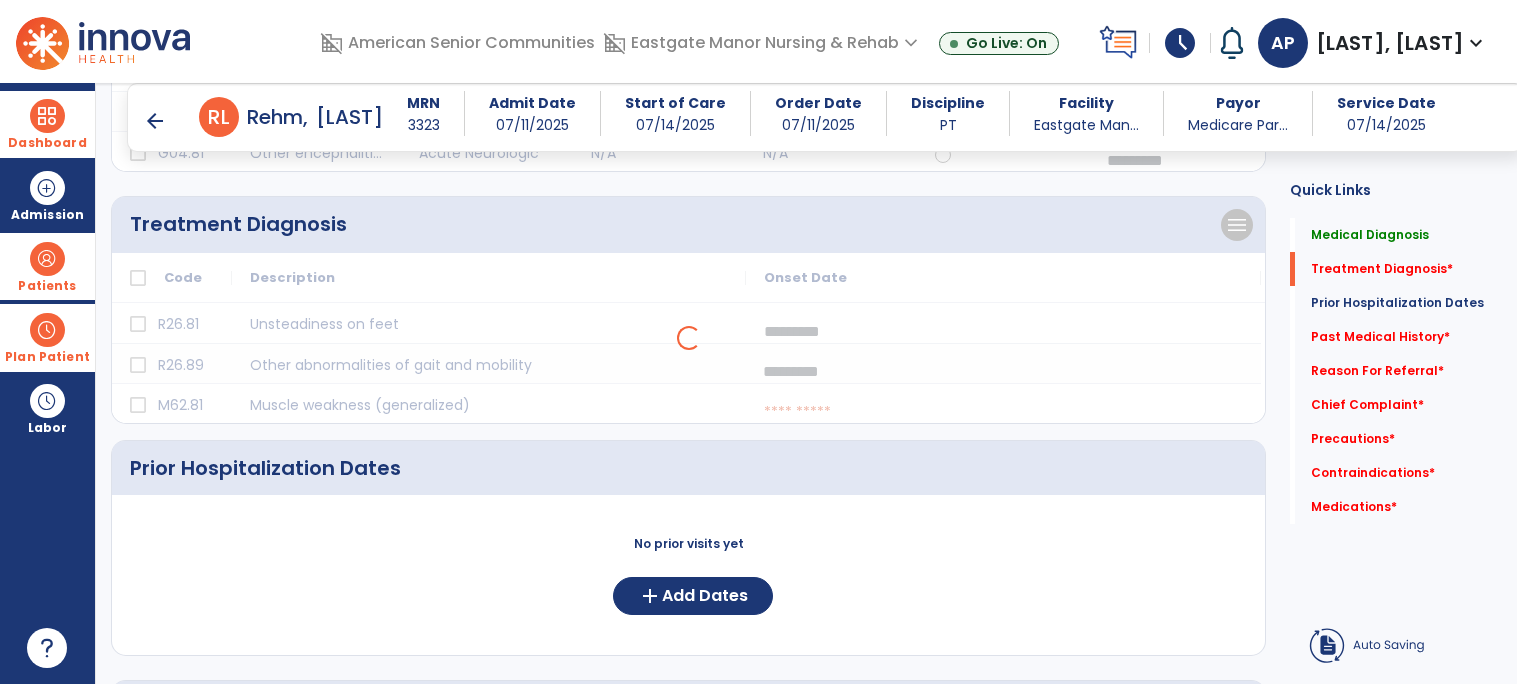 select on "*" 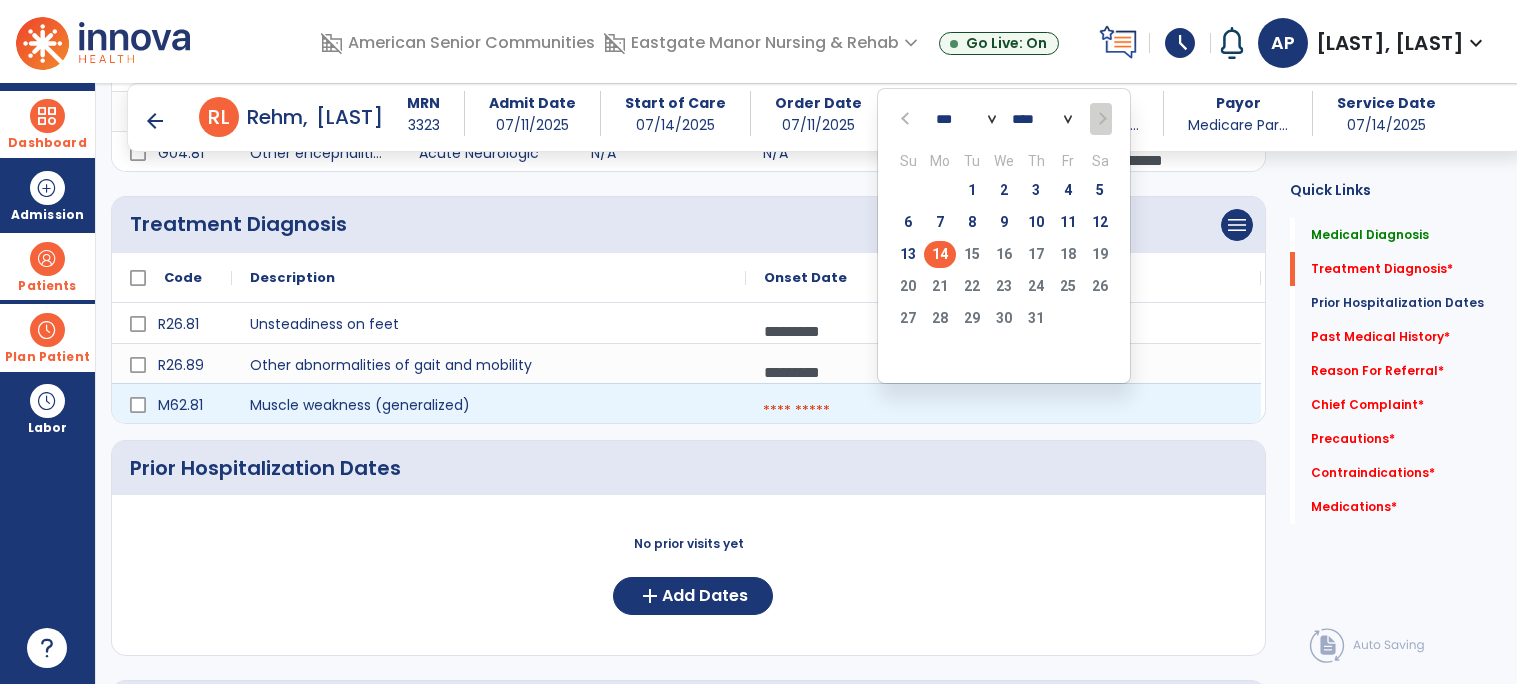 click on "14" 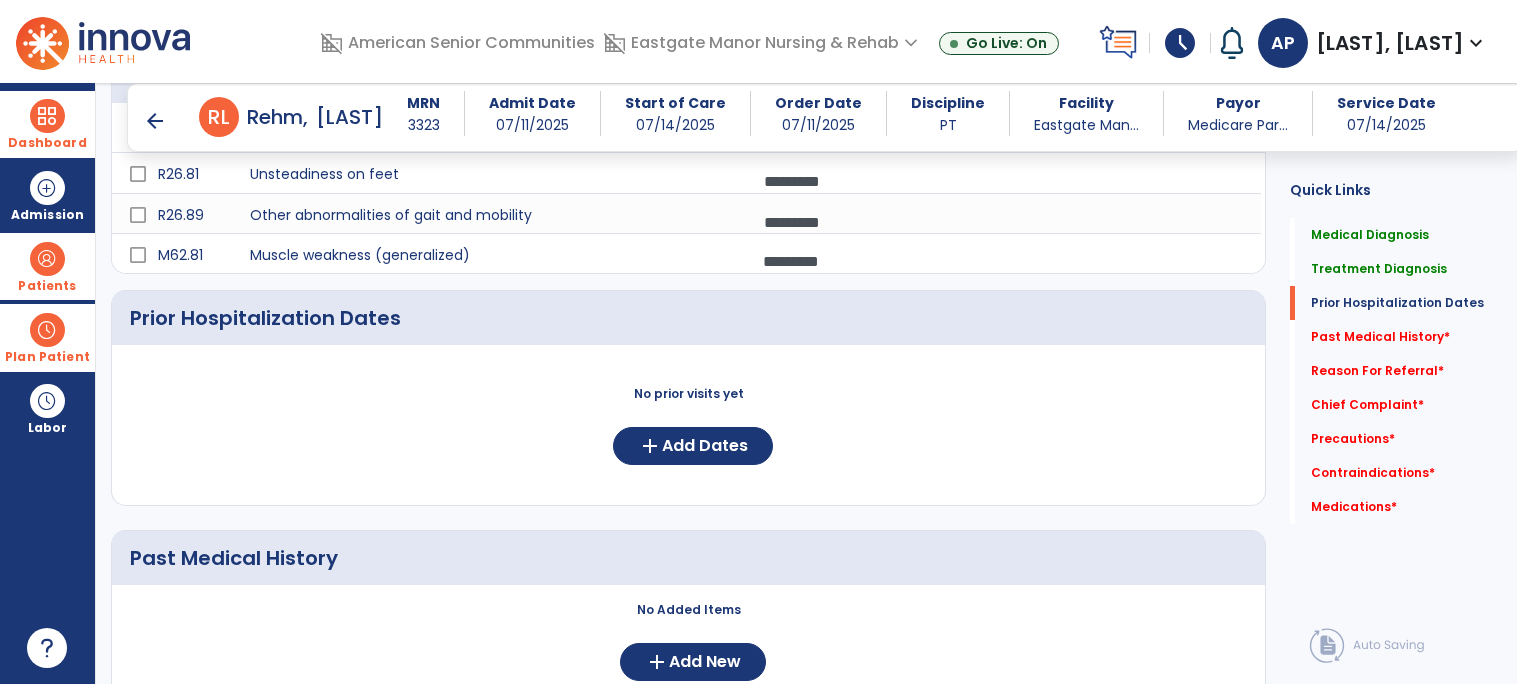 scroll, scrollTop: 536, scrollLeft: 0, axis: vertical 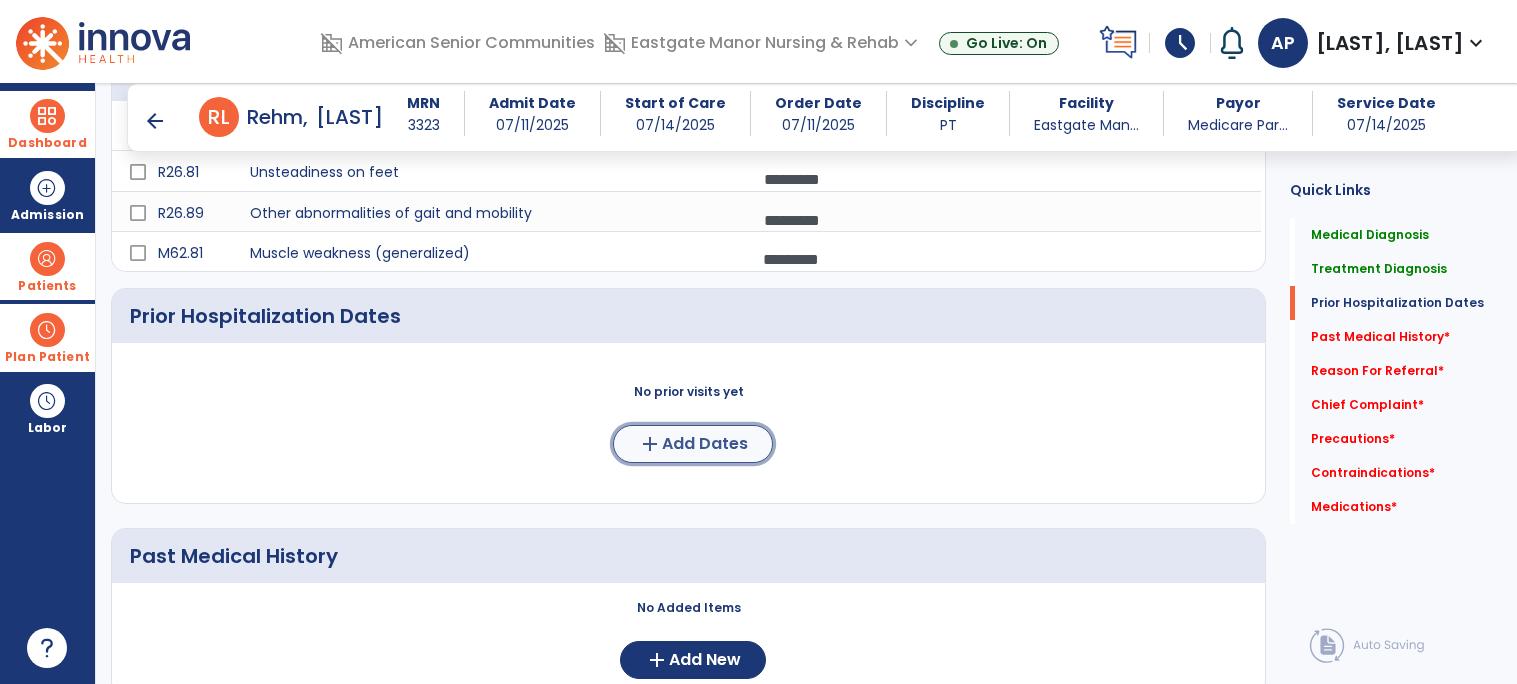 click on "Add Dates" 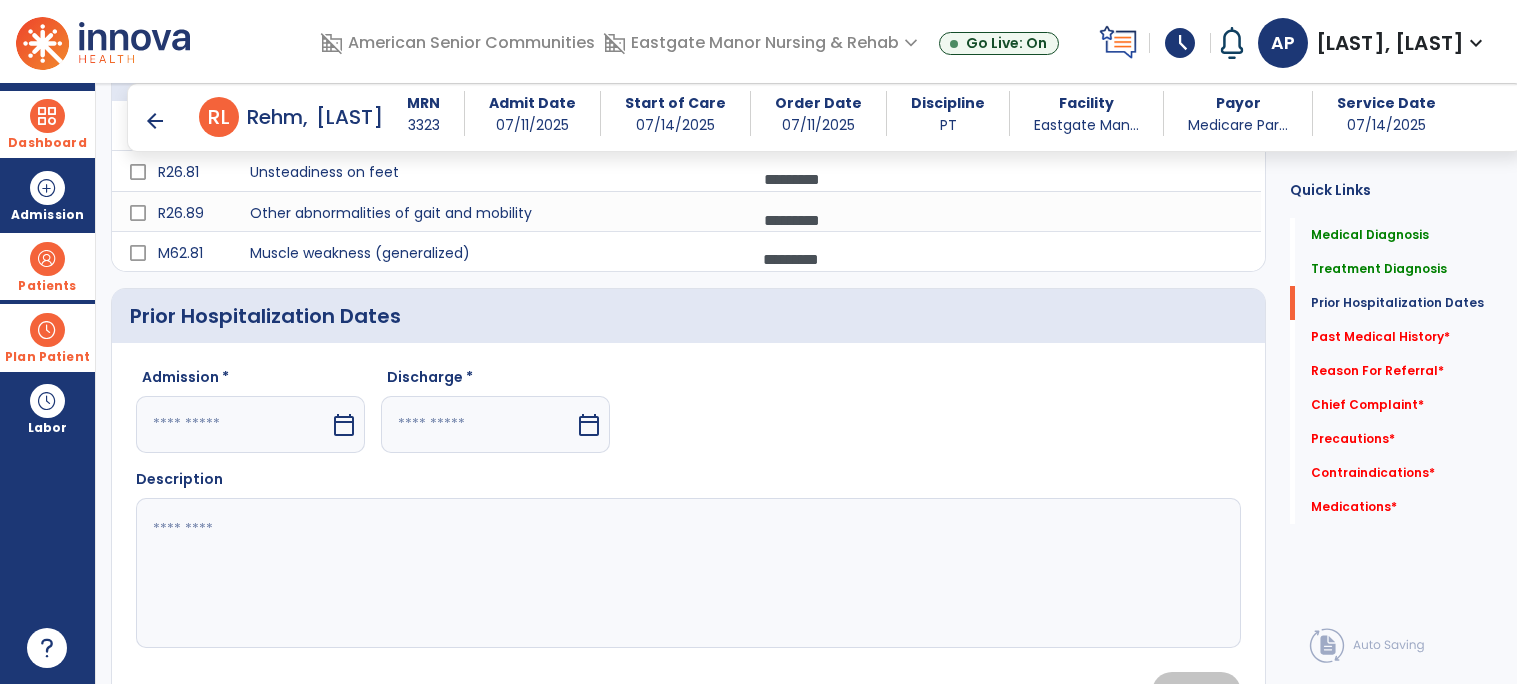 click on "calendar_today" at bounding box center (344, 425) 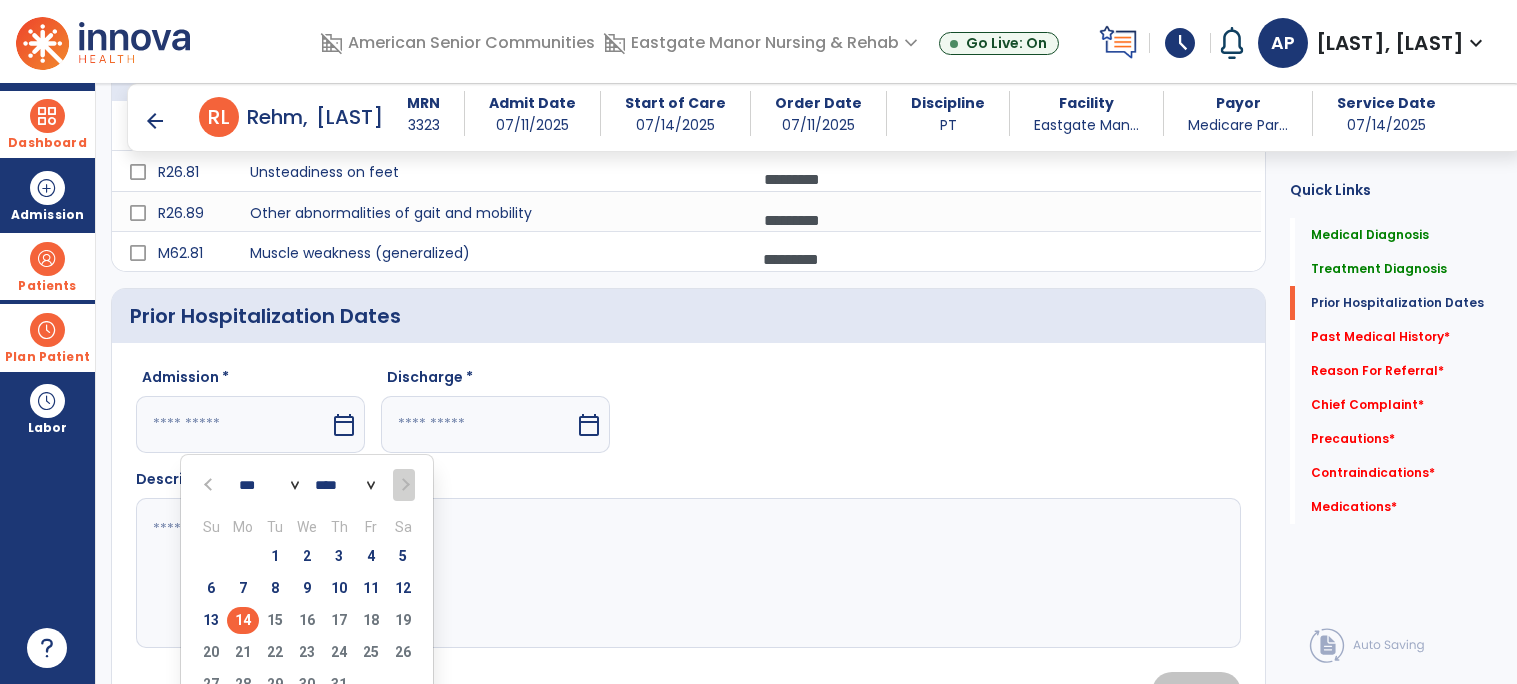 click at bounding box center [210, 485] 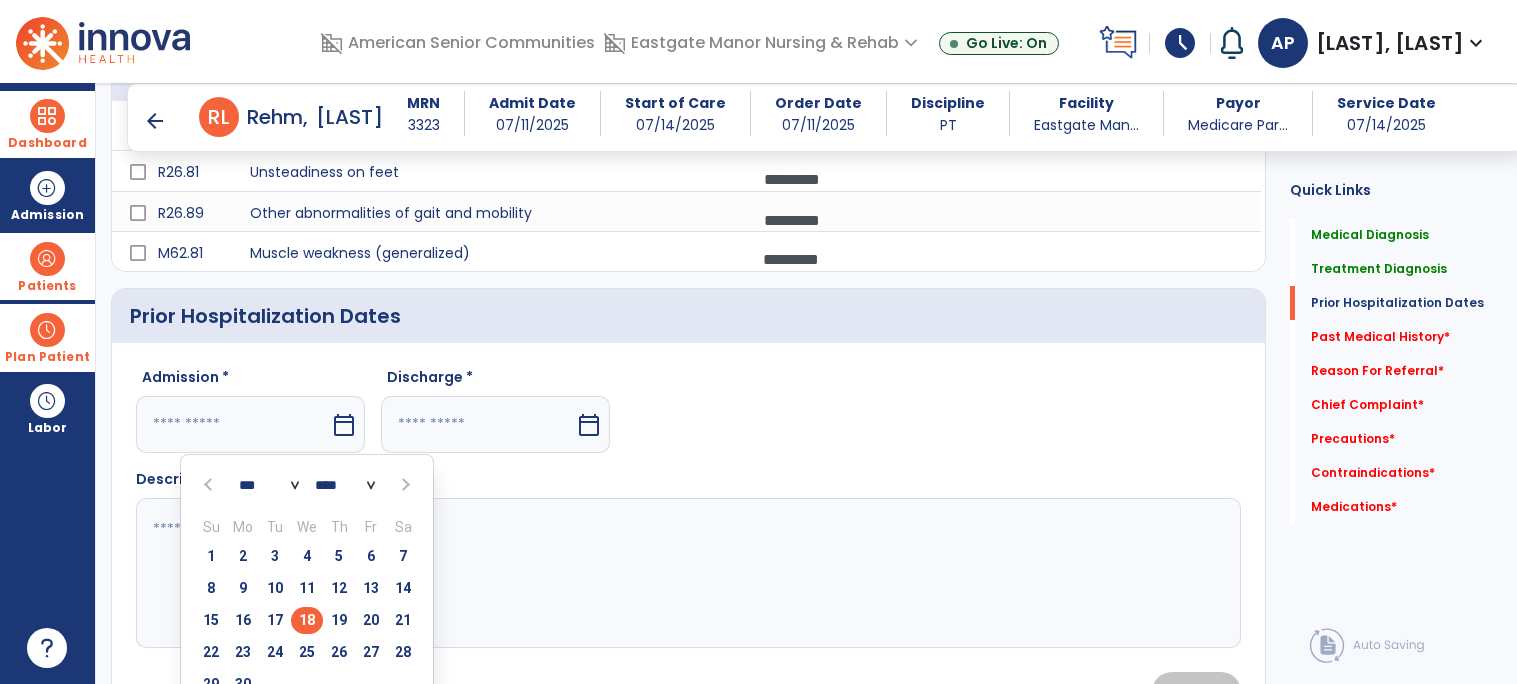 click on "18" at bounding box center [307, 620] 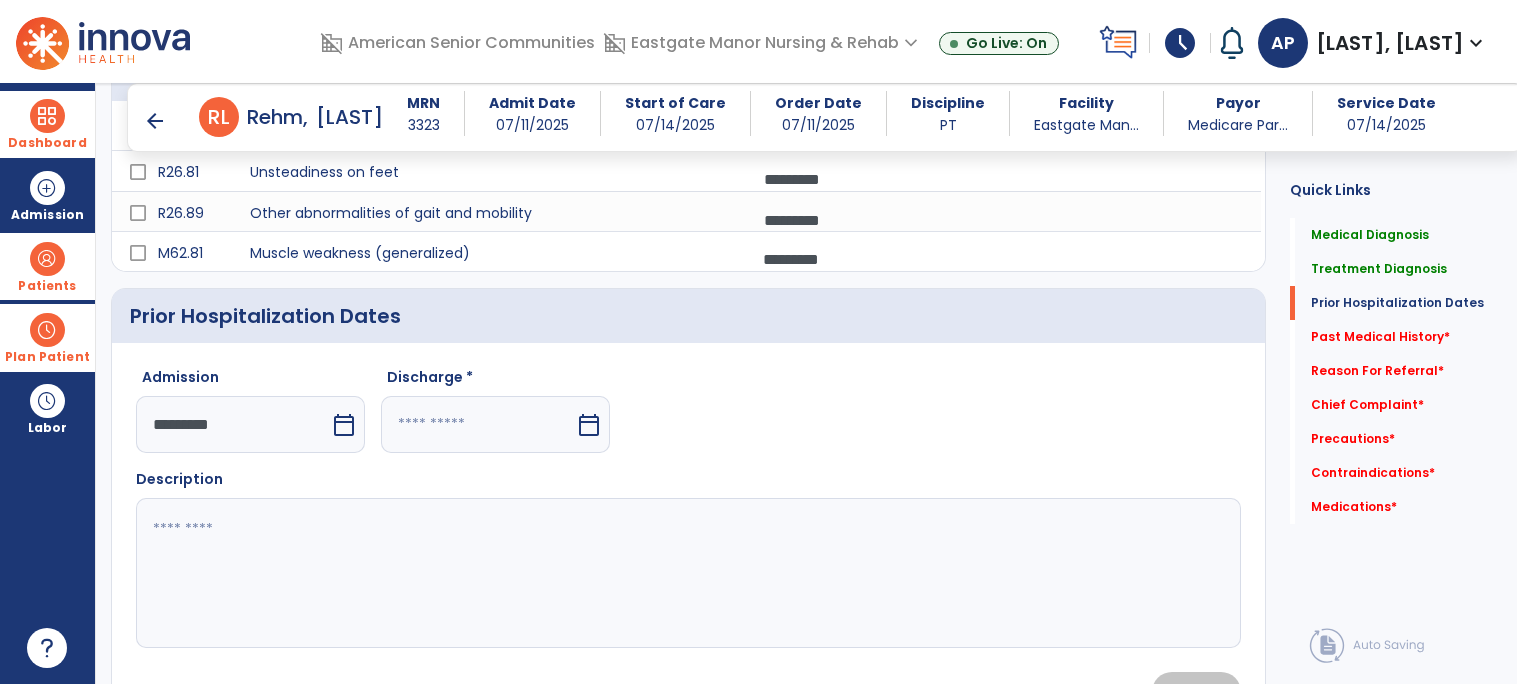 click at bounding box center (478, 424) 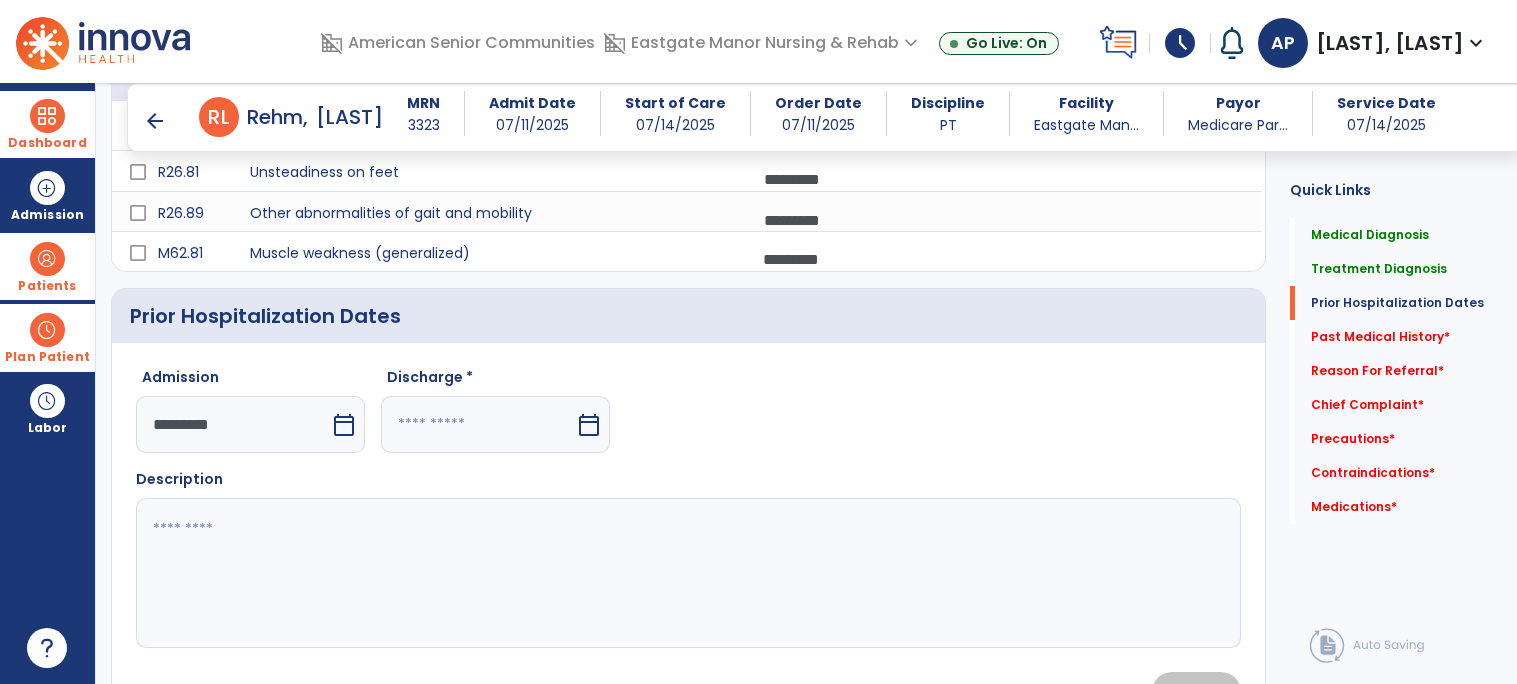 select on "*" 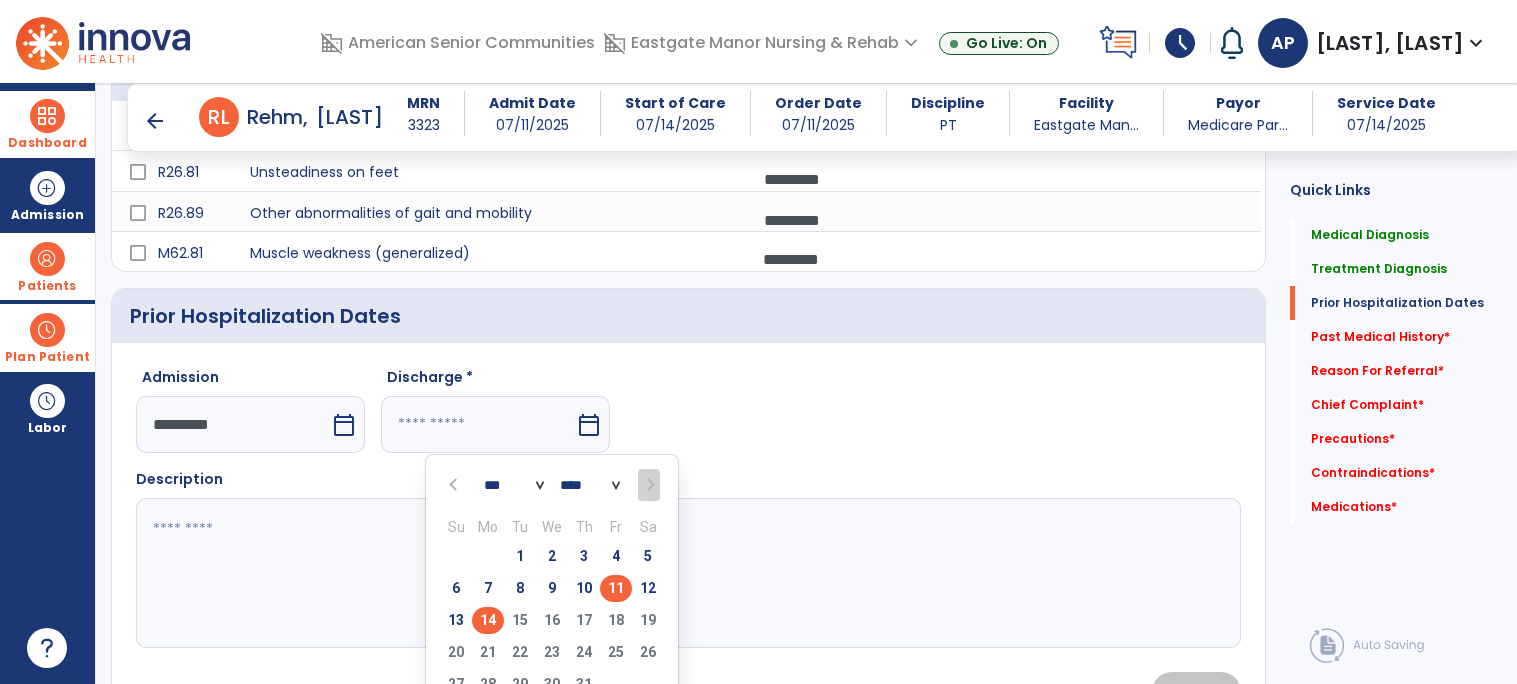 click on "11" at bounding box center (616, 588) 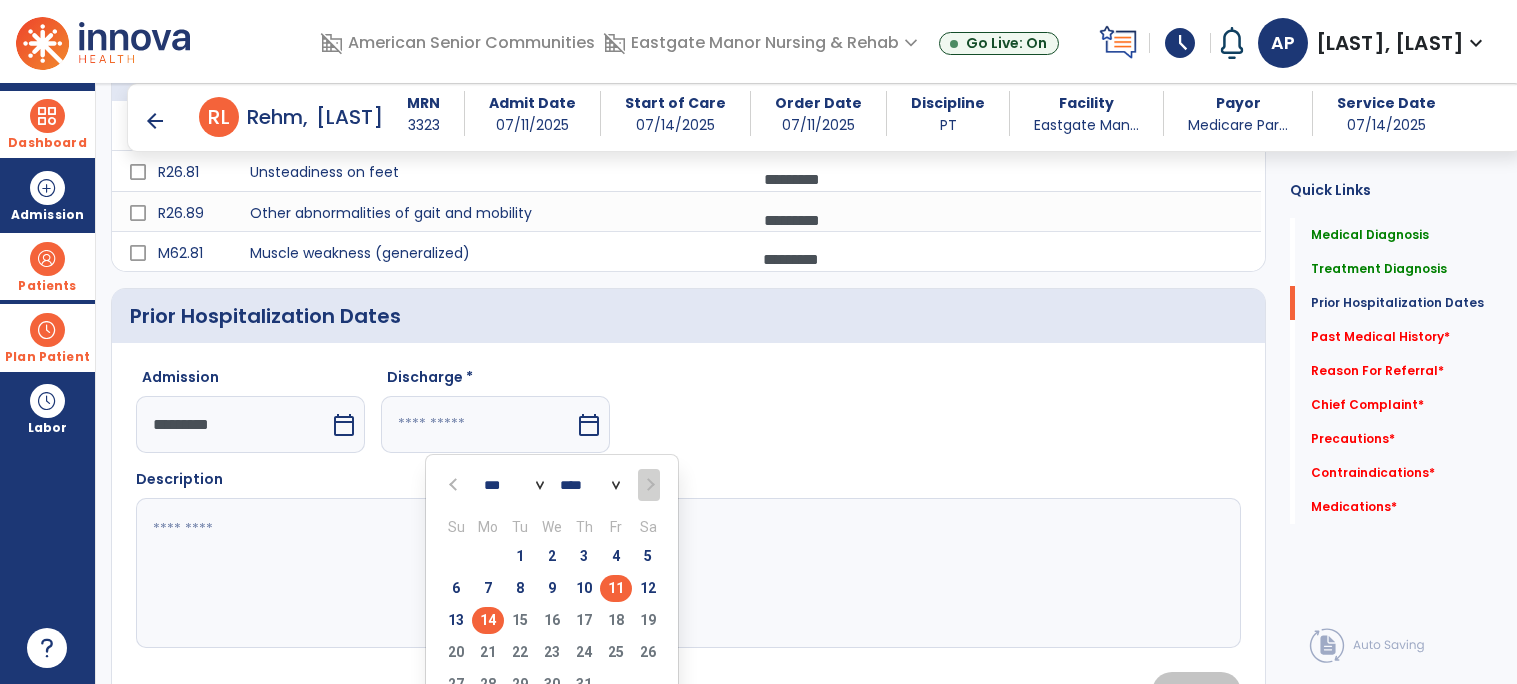 type on "*********" 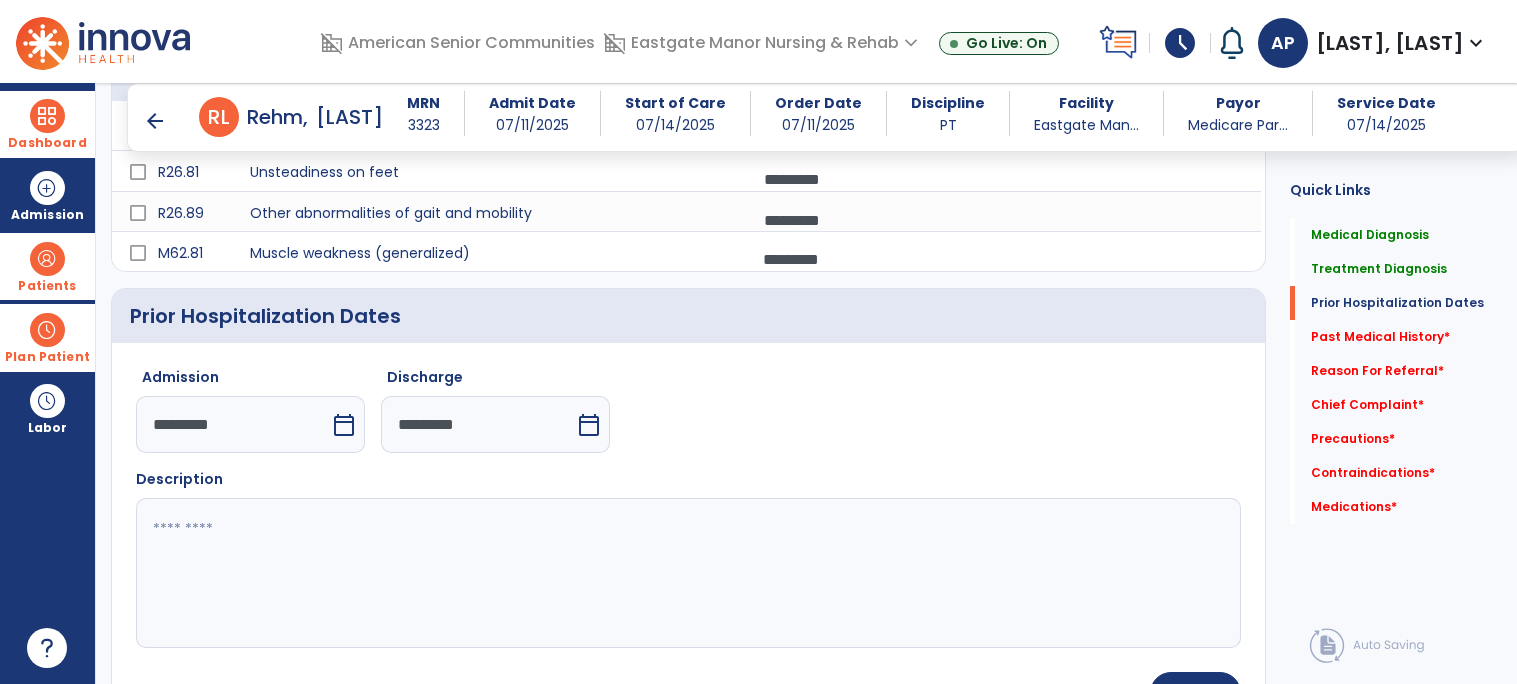 click 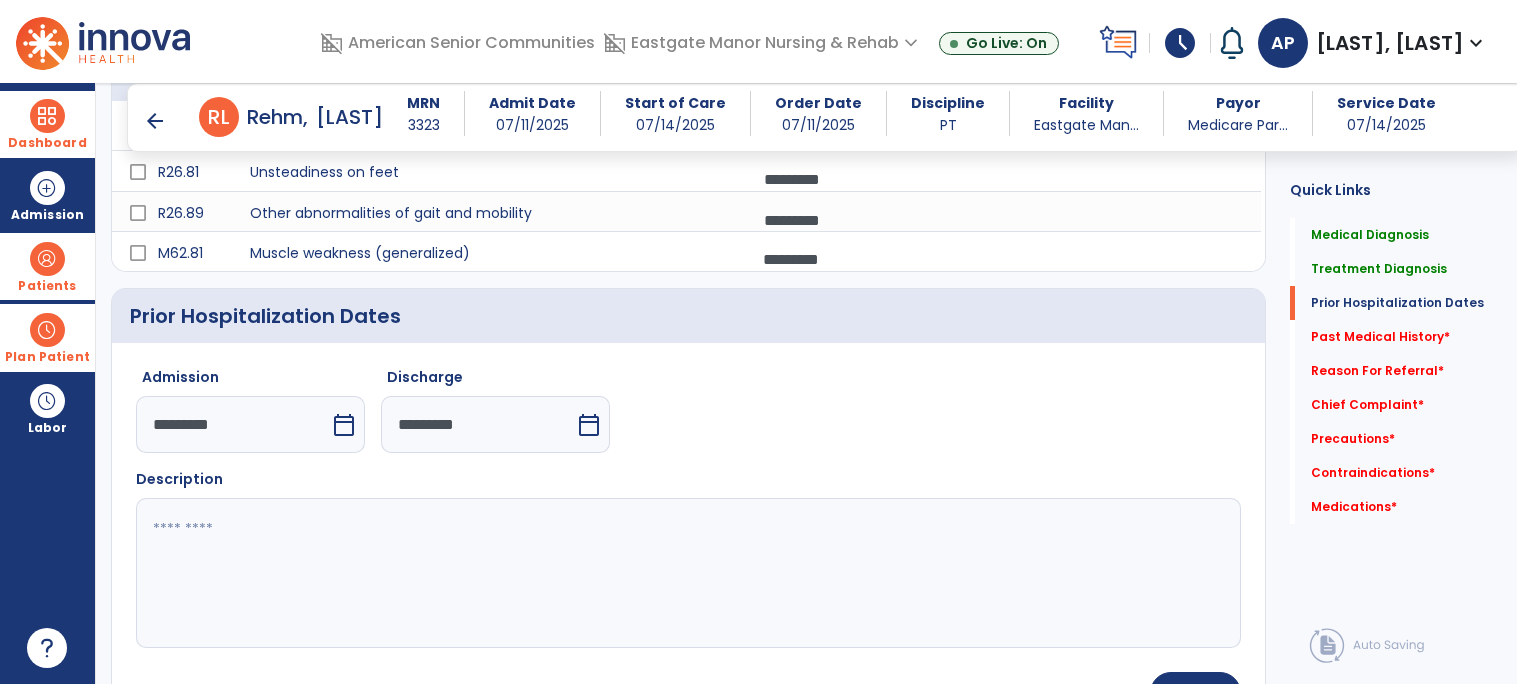 click 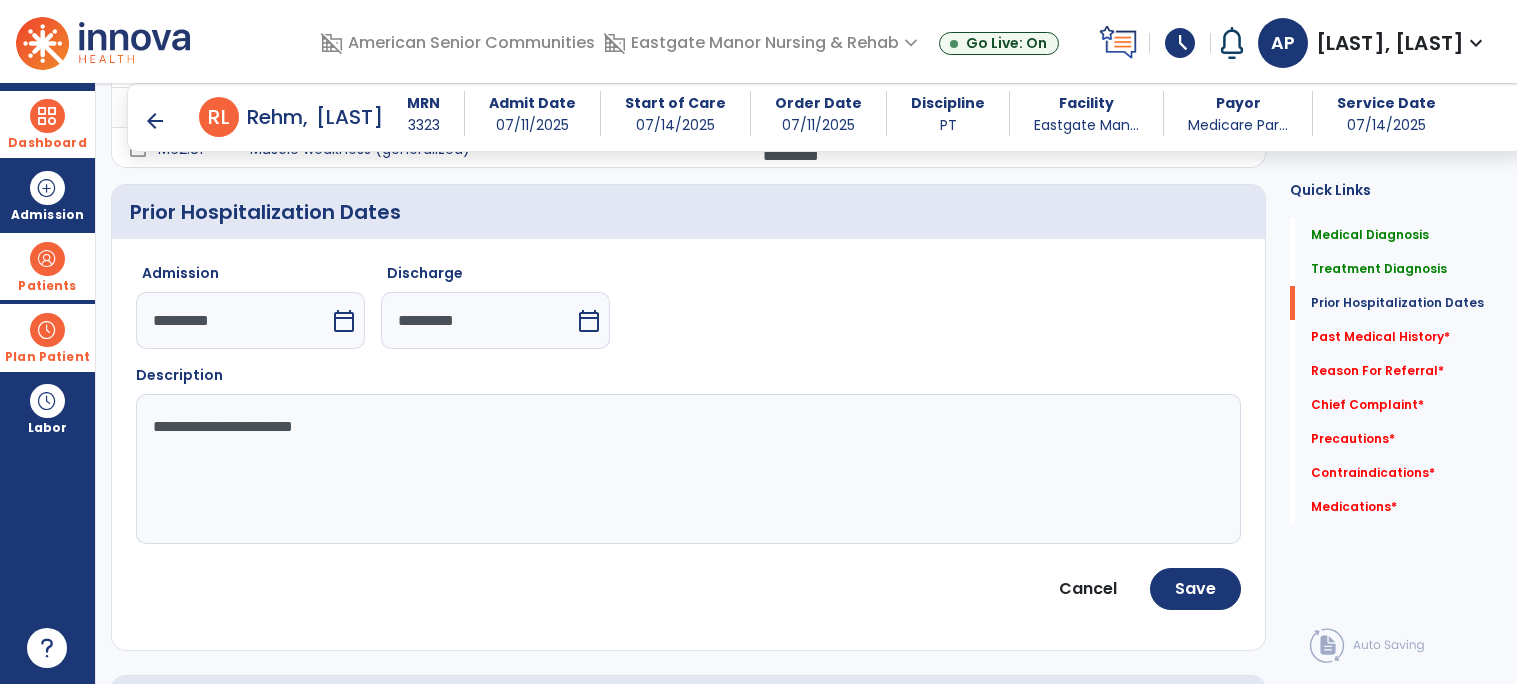scroll, scrollTop: 643, scrollLeft: 0, axis: vertical 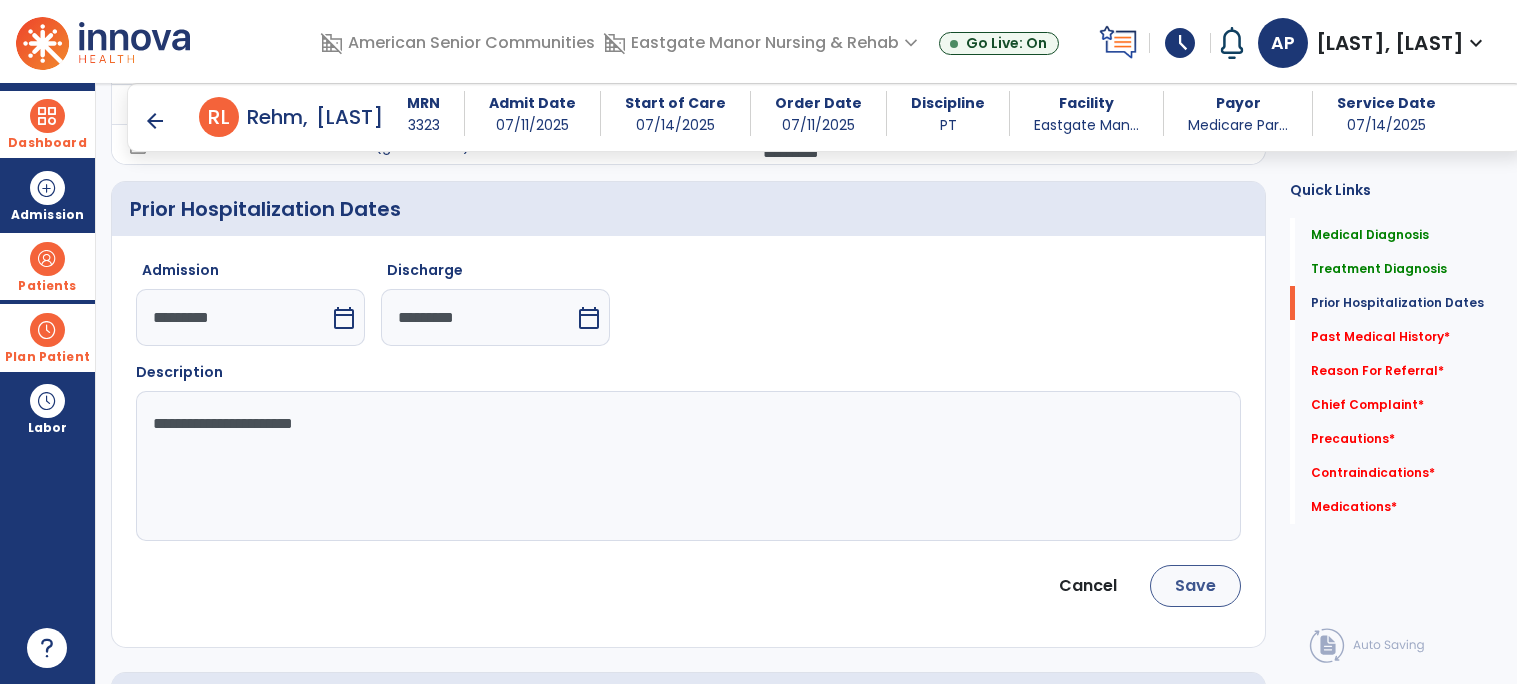type on "**********" 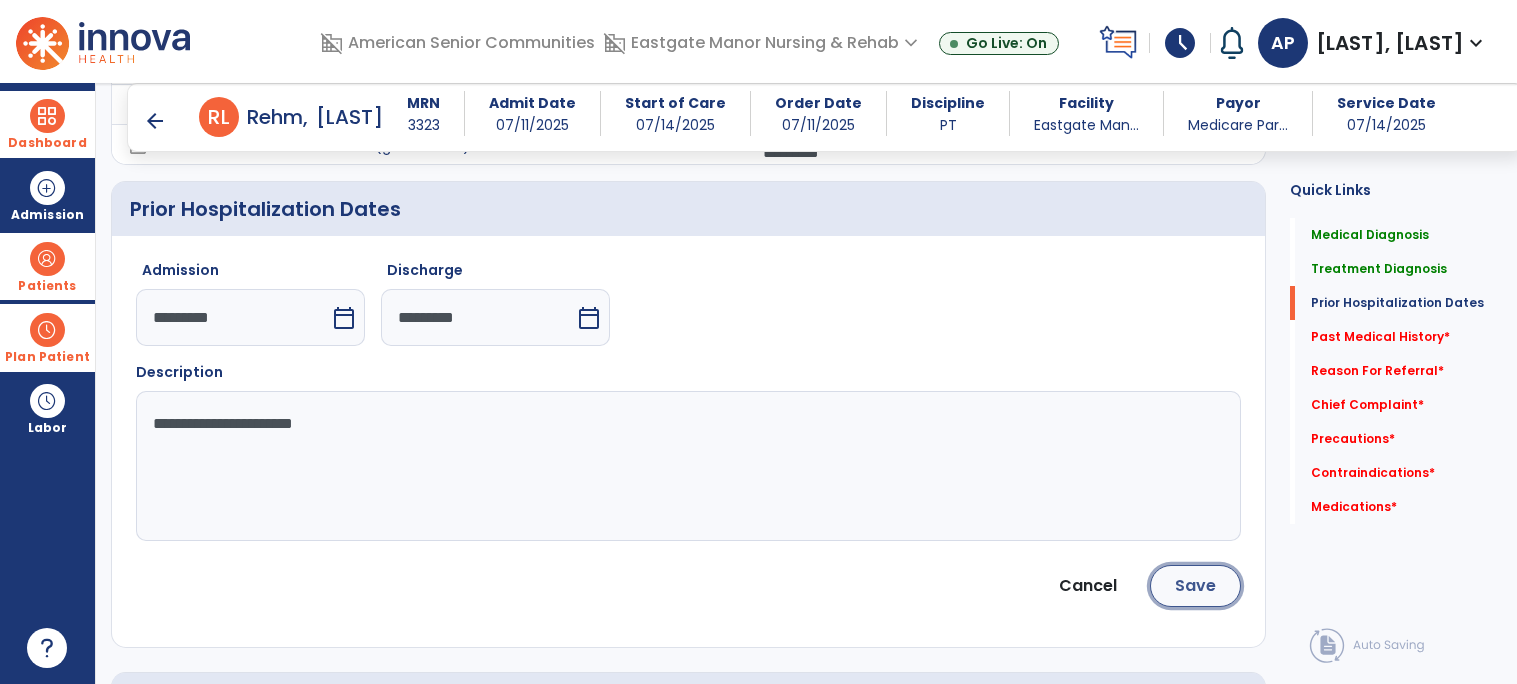 click on "Save" 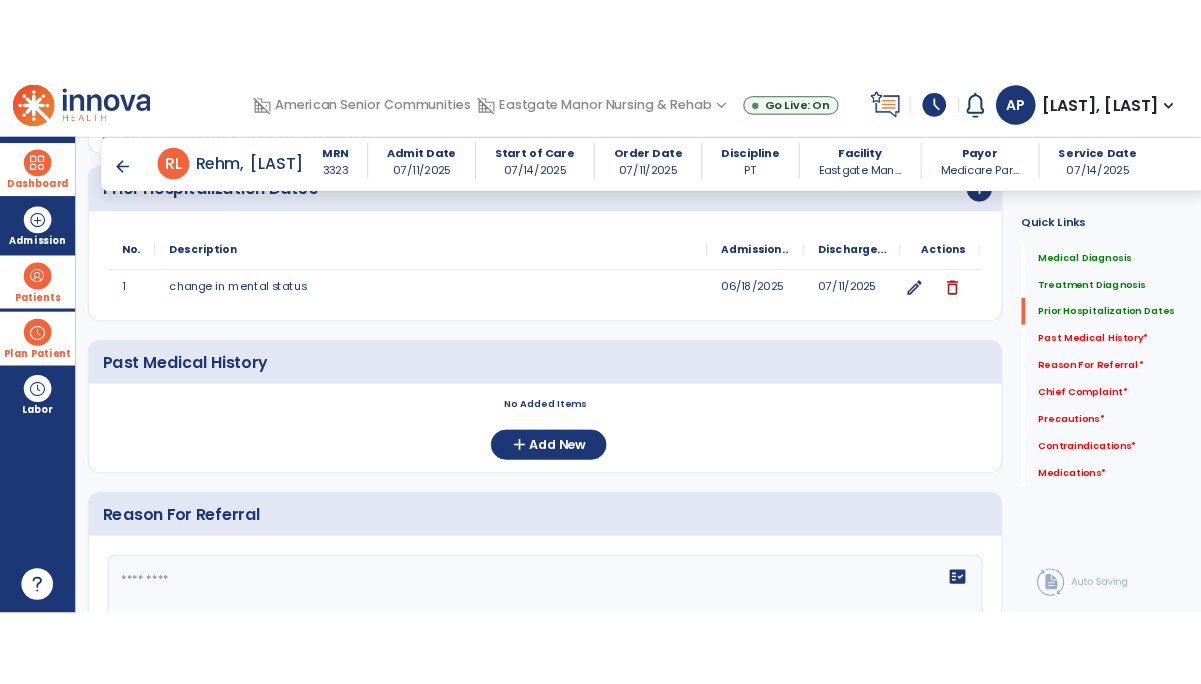 scroll, scrollTop: 705, scrollLeft: 0, axis: vertical 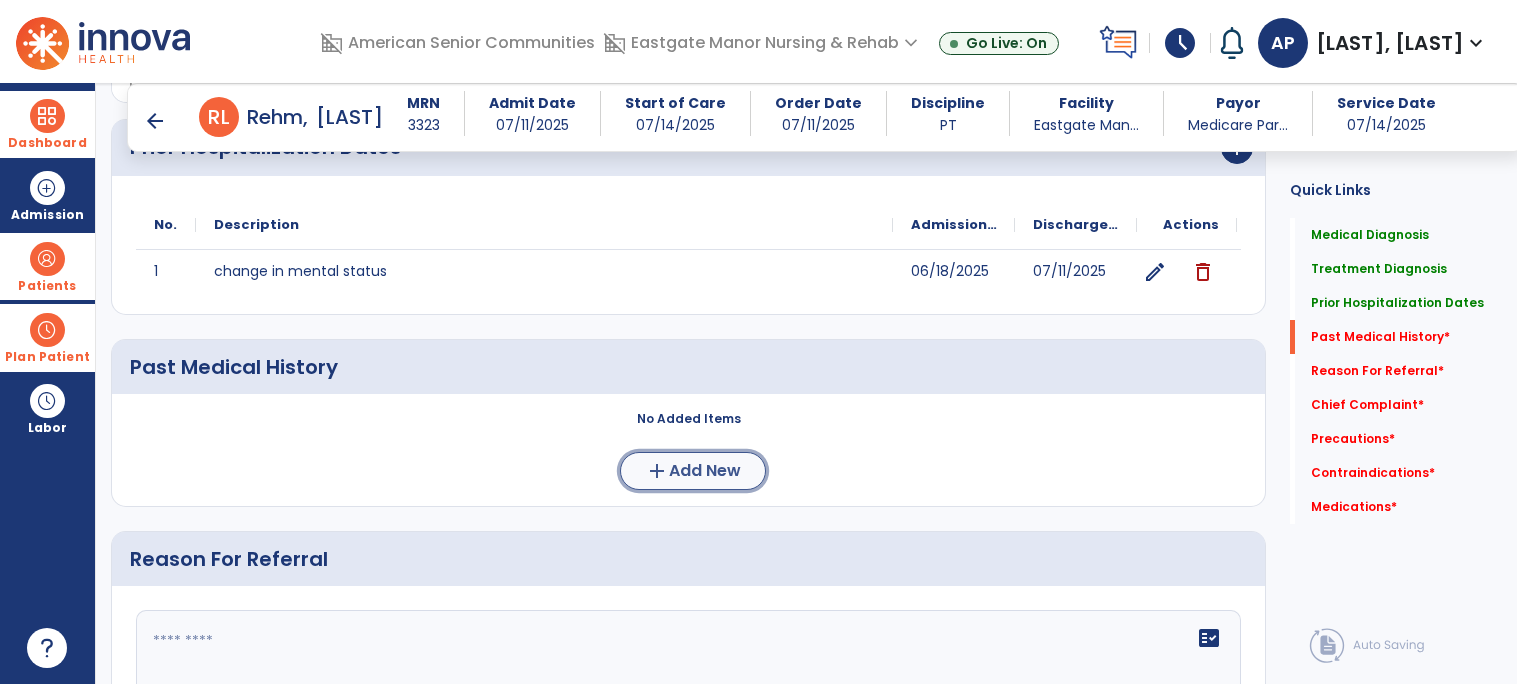 click on "add  Add New" 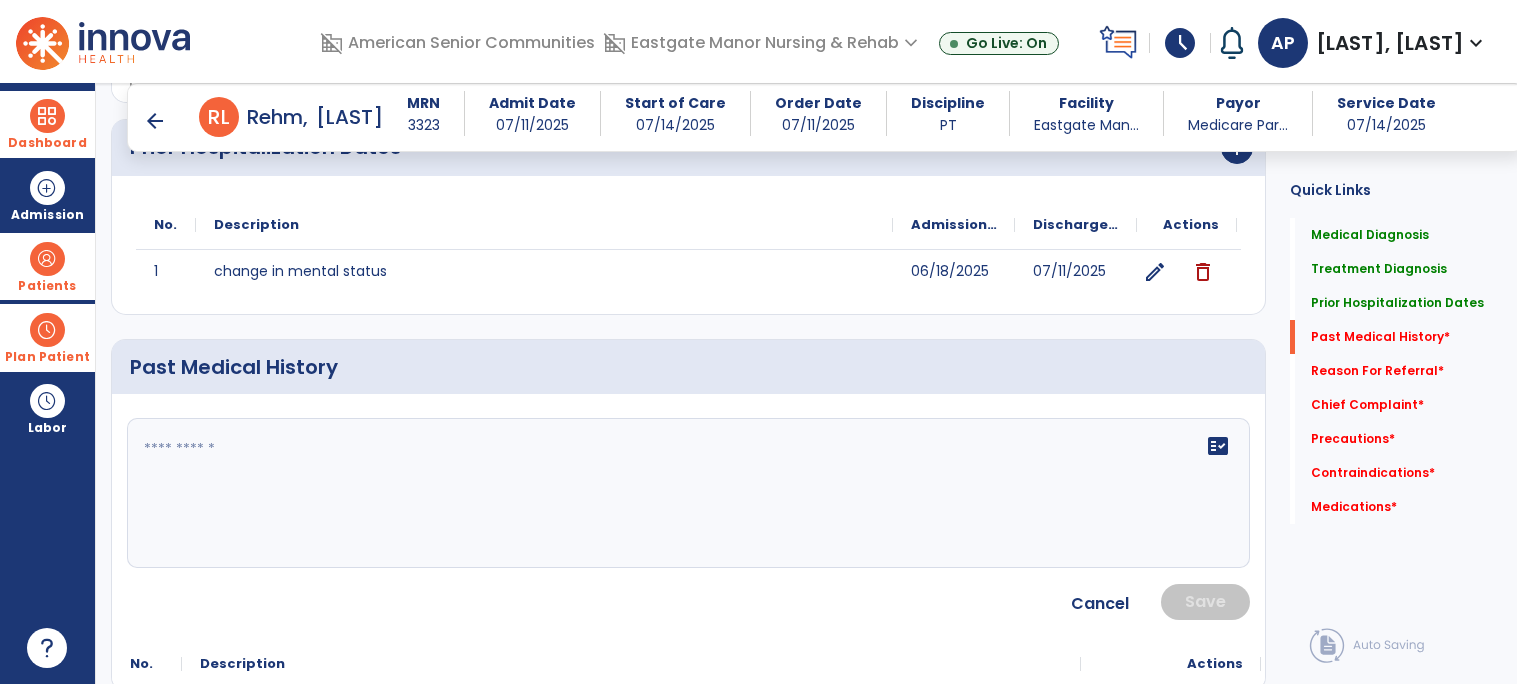 click on "fact_check" 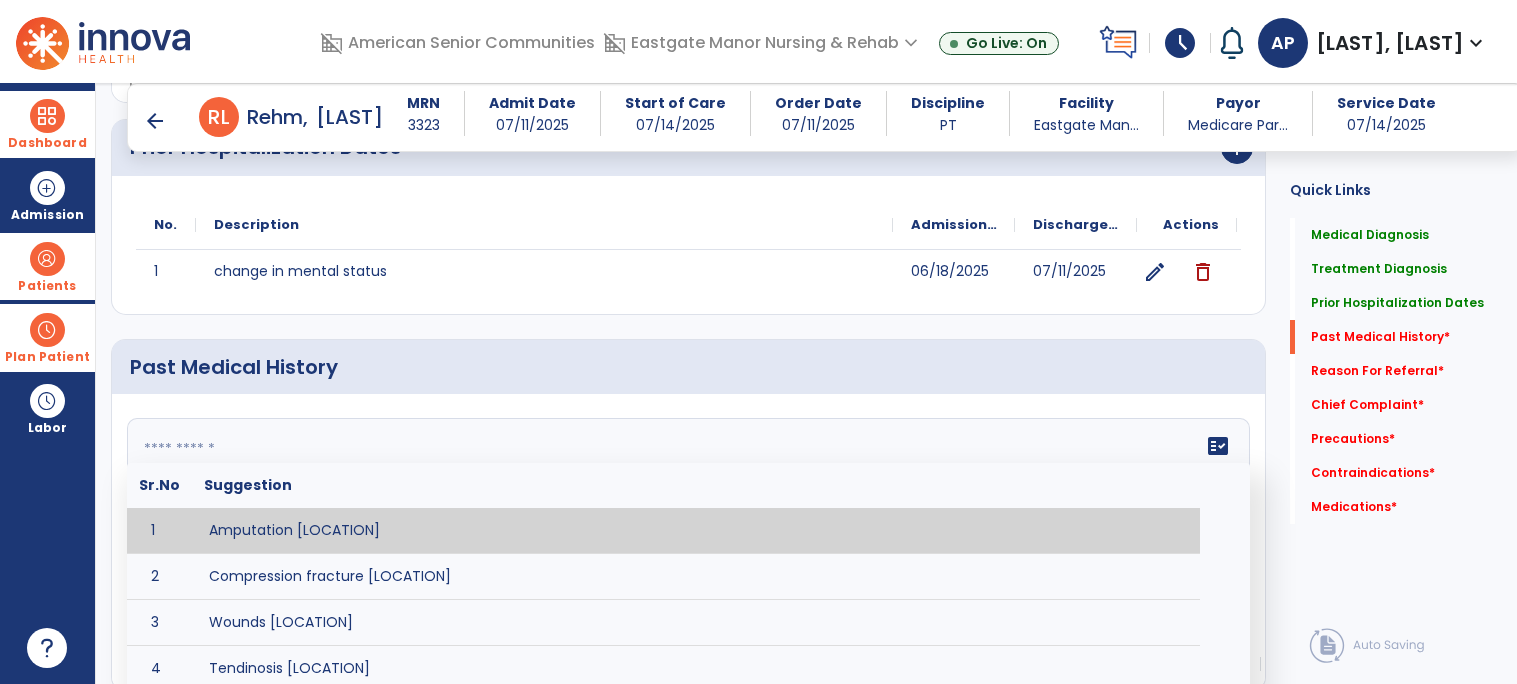 type on "*" 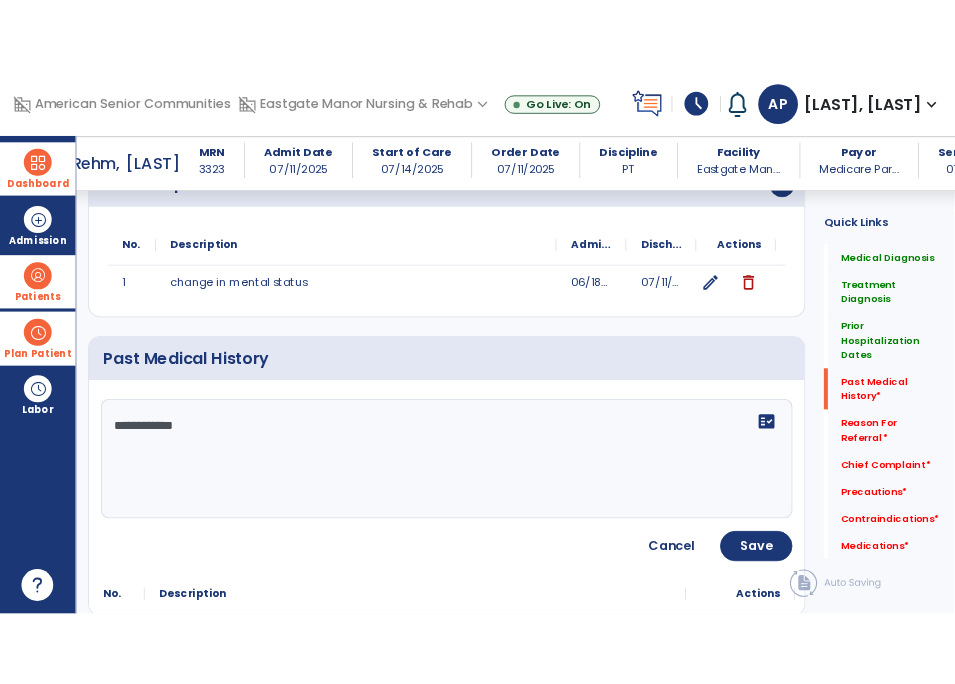 scroll, scrollTop: 720, scrollLeft: 0, axis: vertical 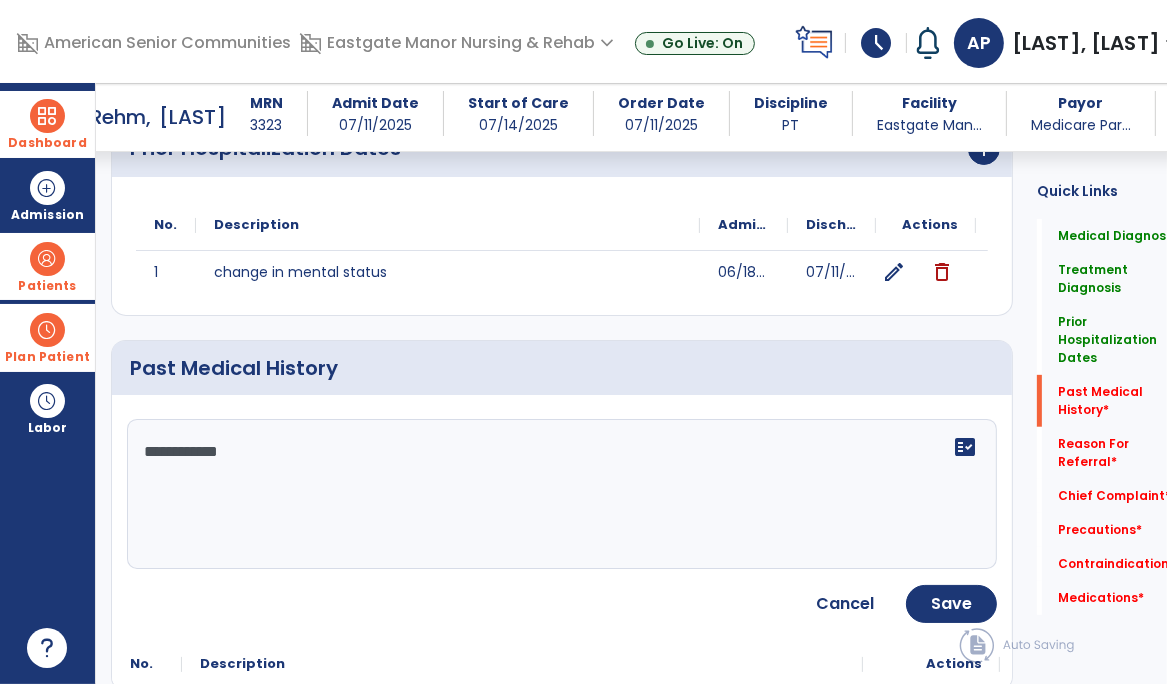 click on "**********" 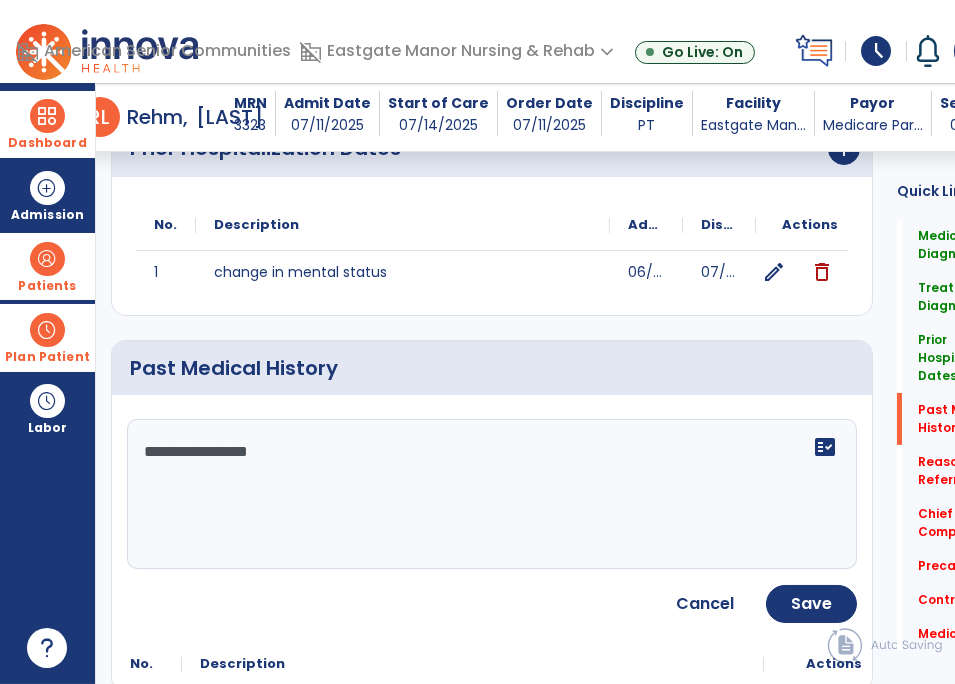 scroll, scrollTop: 720, scrollLeft: 0, axis: vertical 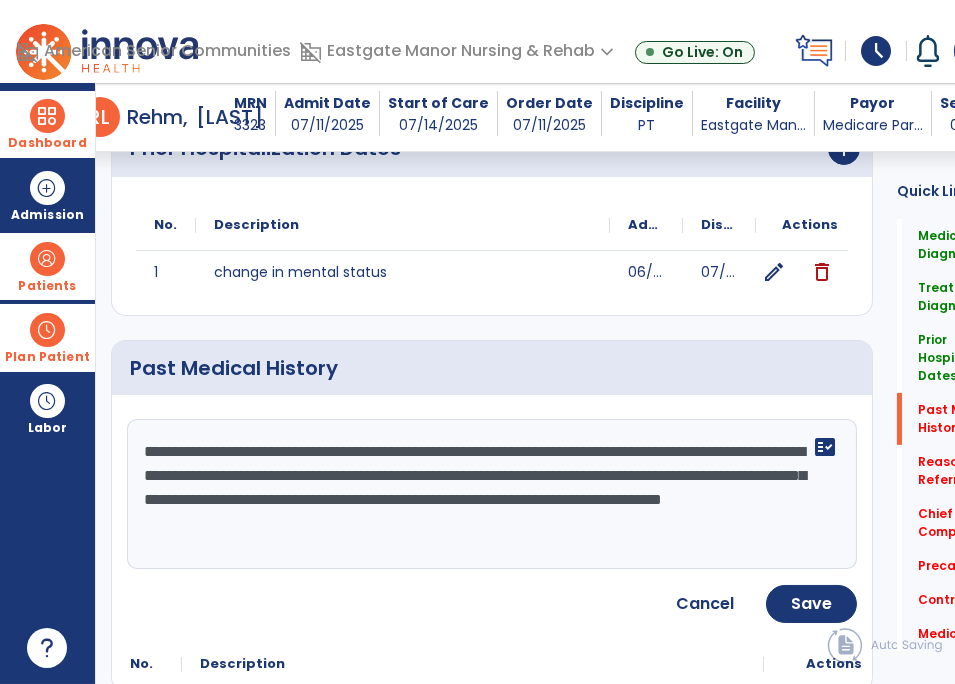 click on "**********" 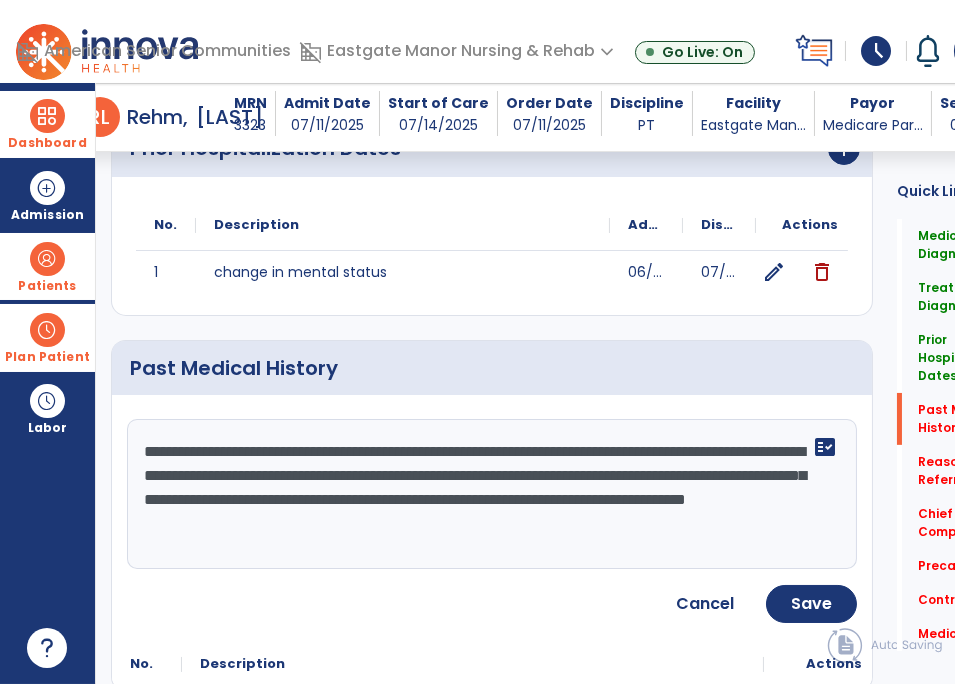 click on "**********" 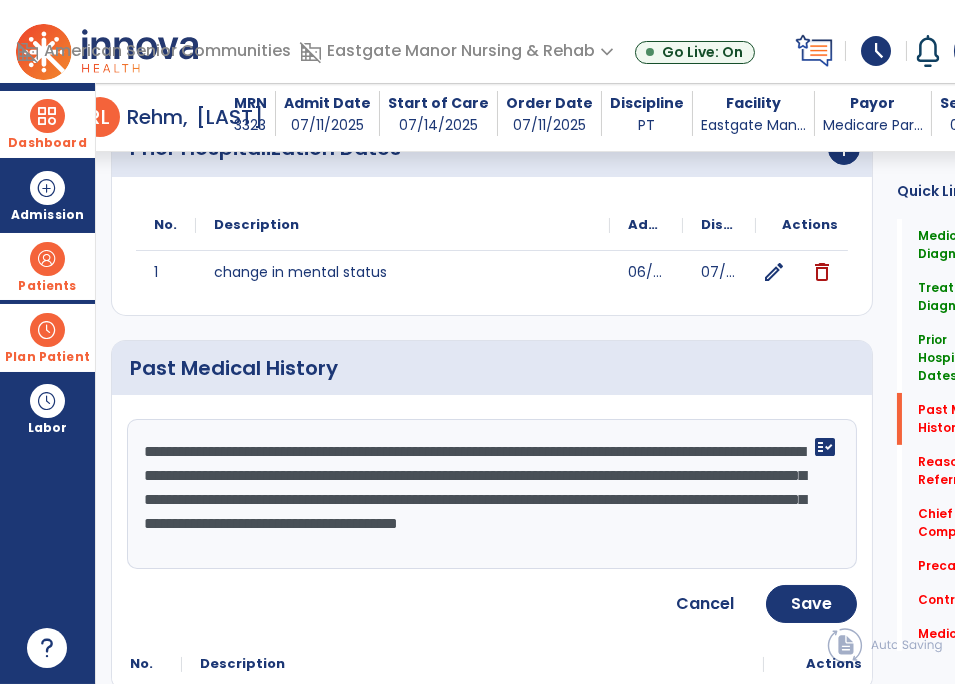 click on "**********" 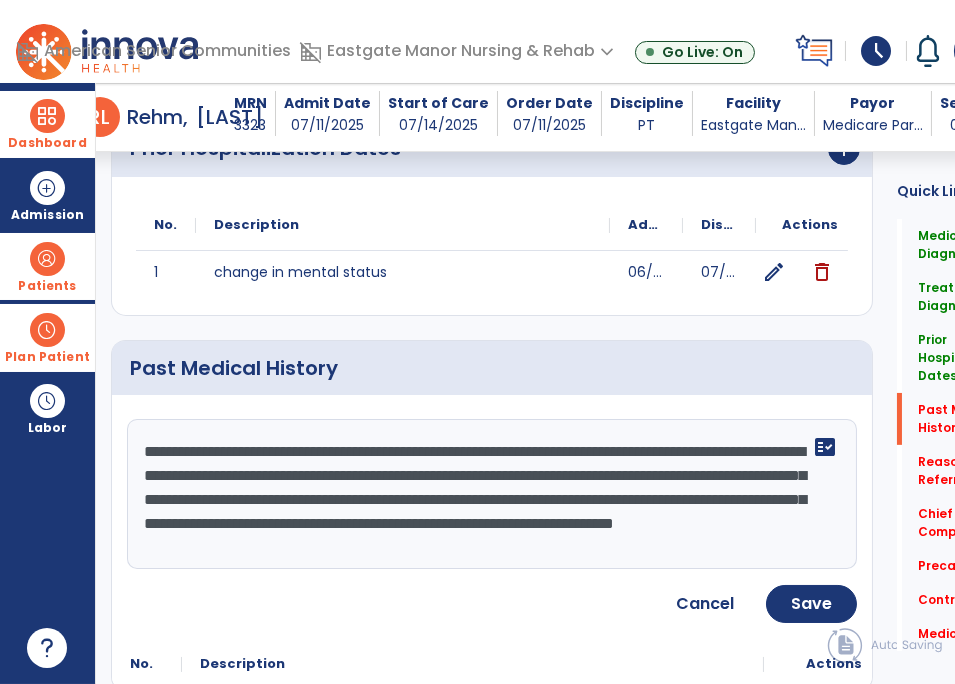 scroll, scrollTop: 15, scrollLeft: 0, axis: vertical 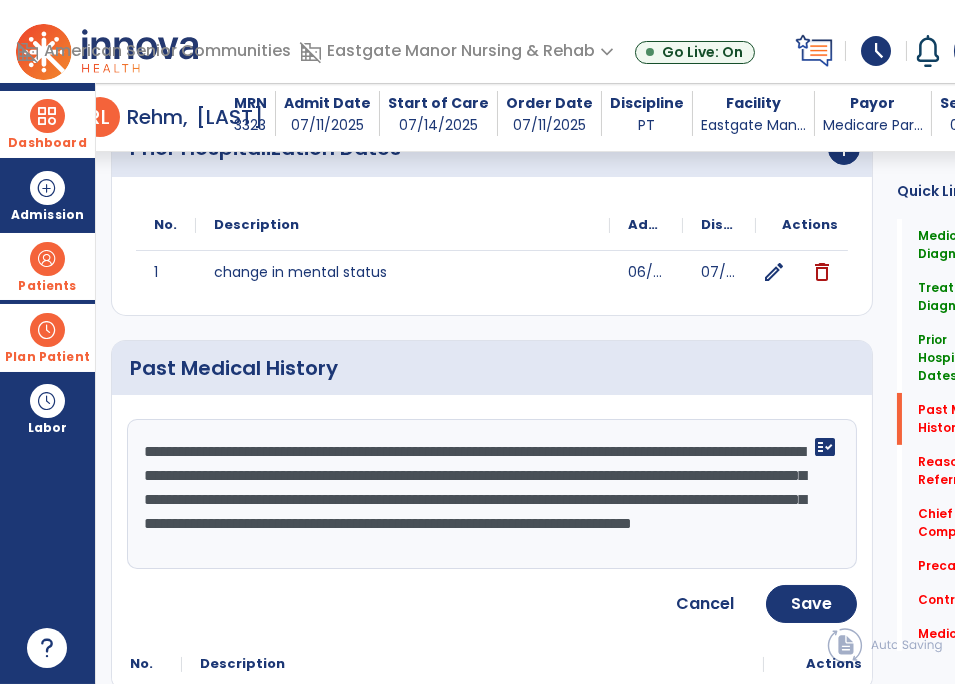 click on "**********" 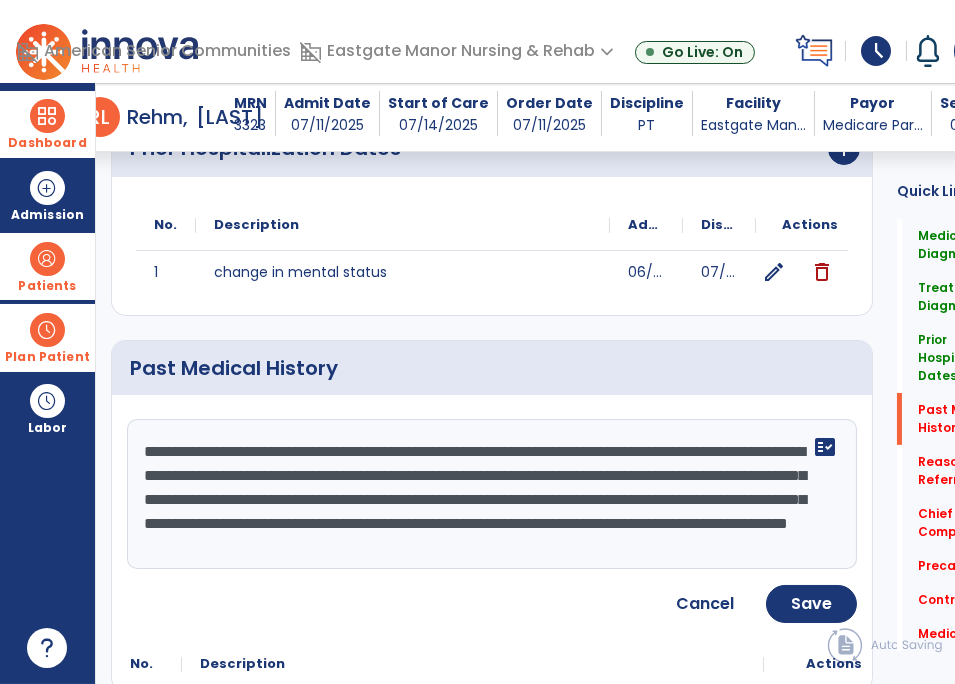 type on "**********" 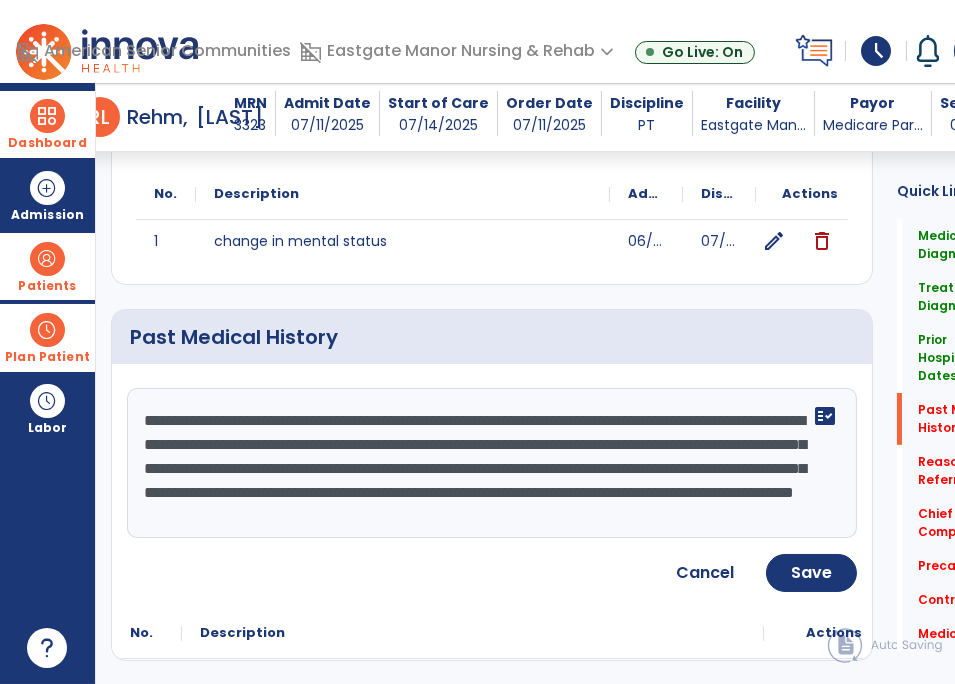 scroll, scrollTop: 761, scrollLeft: 0, axis: vertical 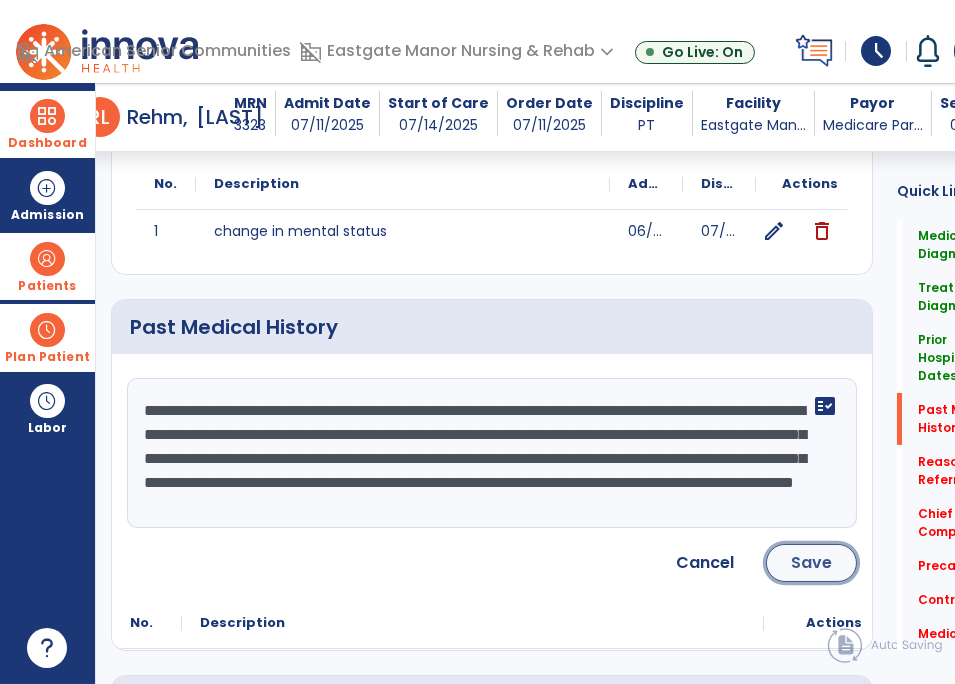 click on "Save" 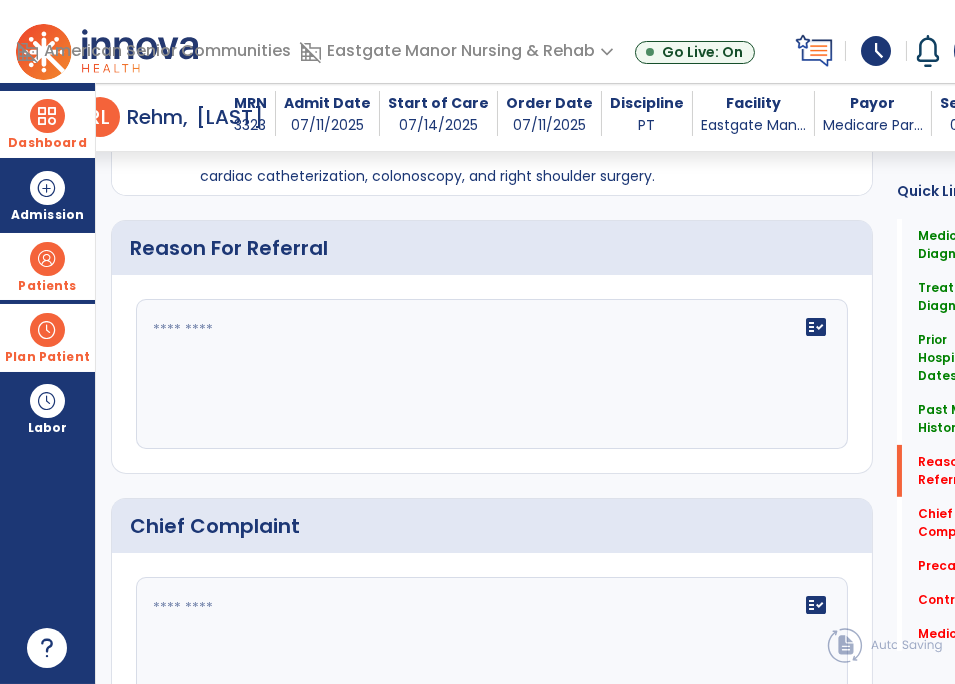 scroll, scrollTop: 1191, scrollLeft: 0, axis: vertical 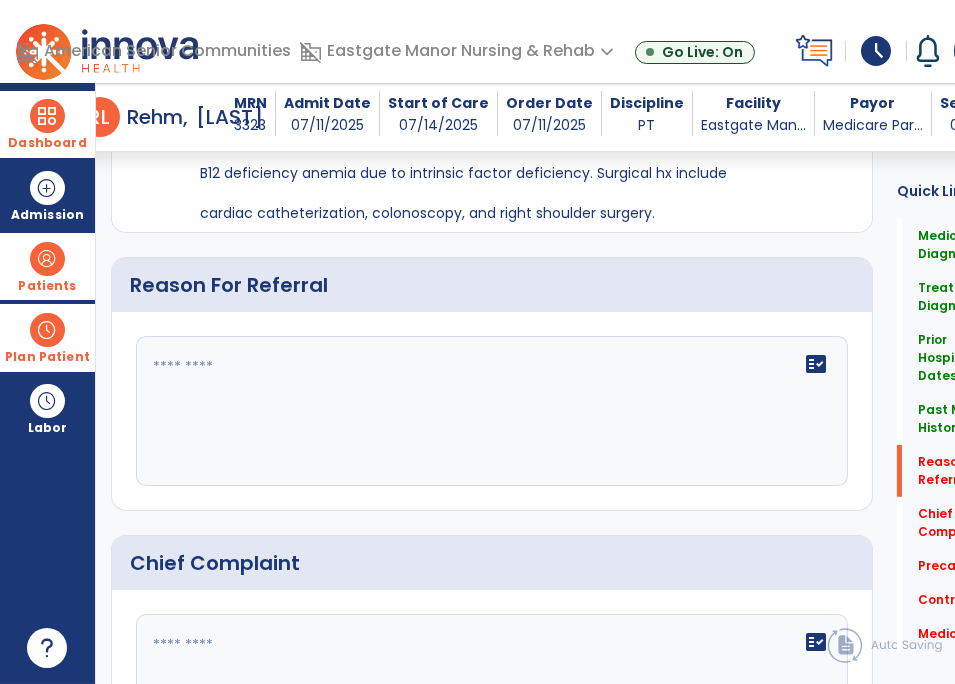 click on "fact_check" 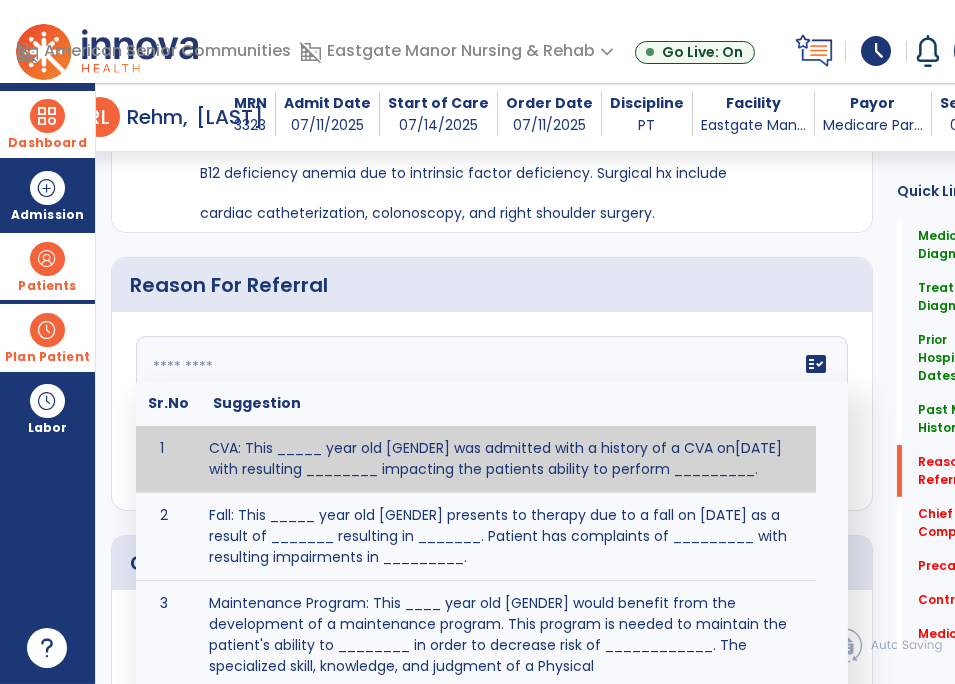 paste on "**********" 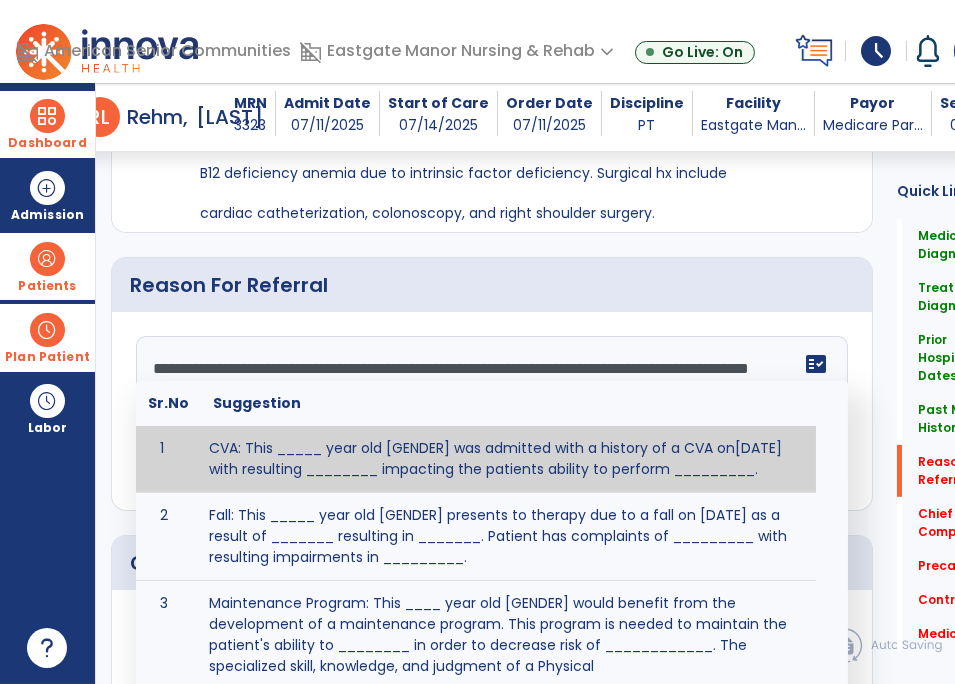 scroll, scrollTop: 278, scrollLeft: 0, axis: vertical 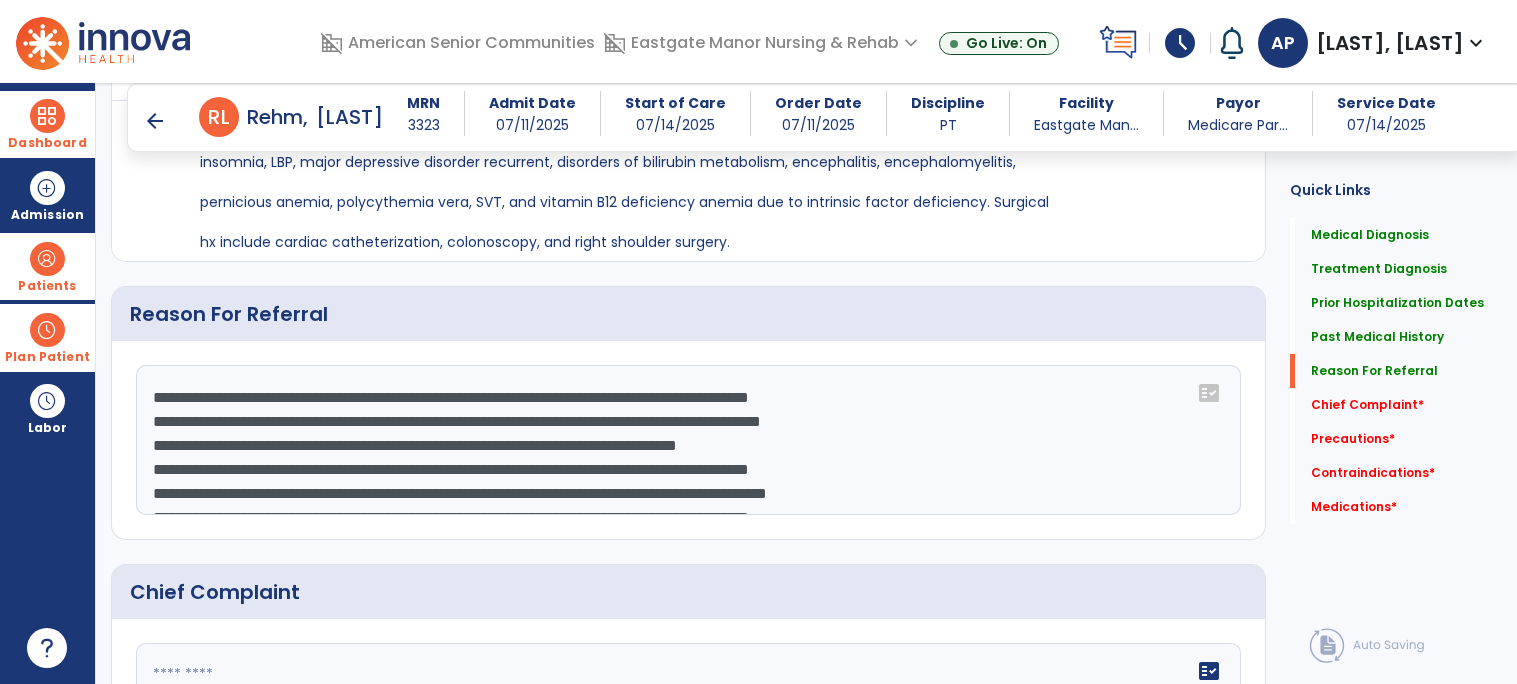 click on "**********" 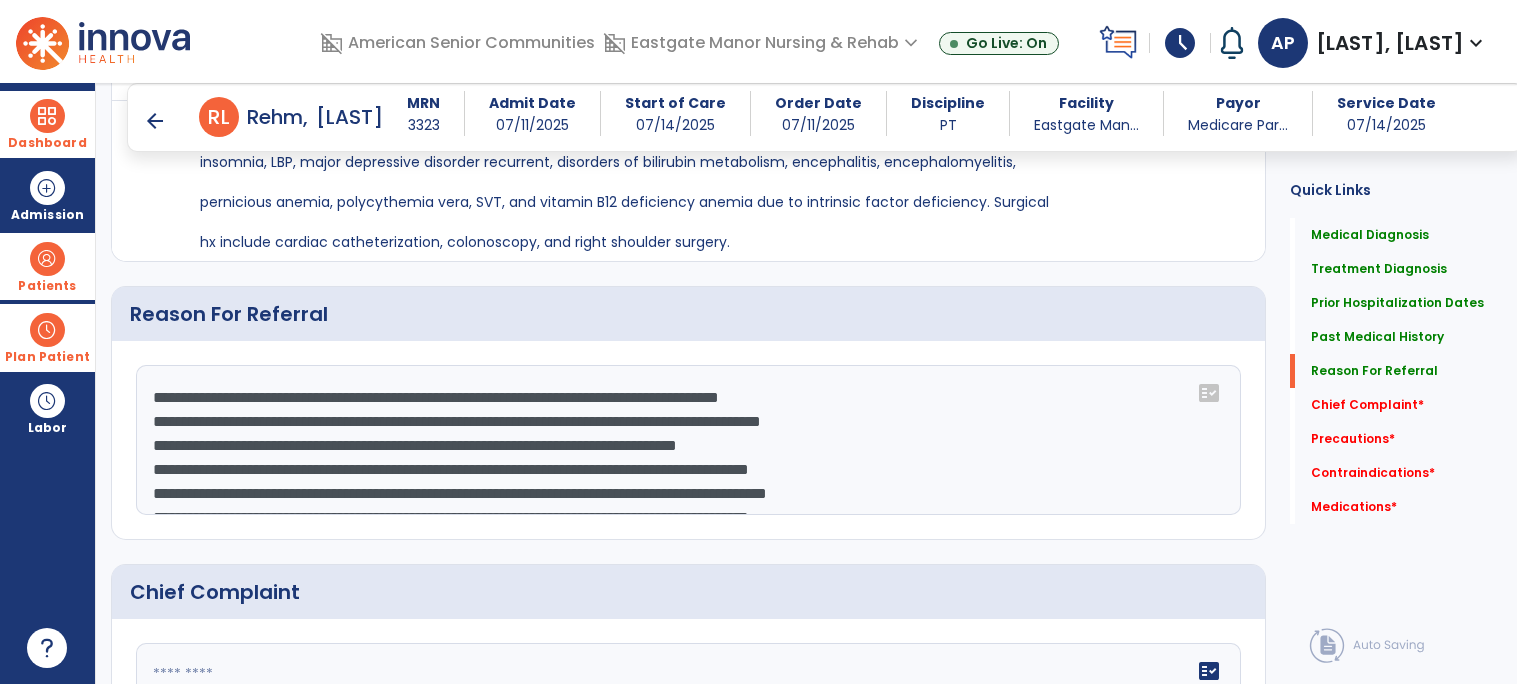 click on "**********" 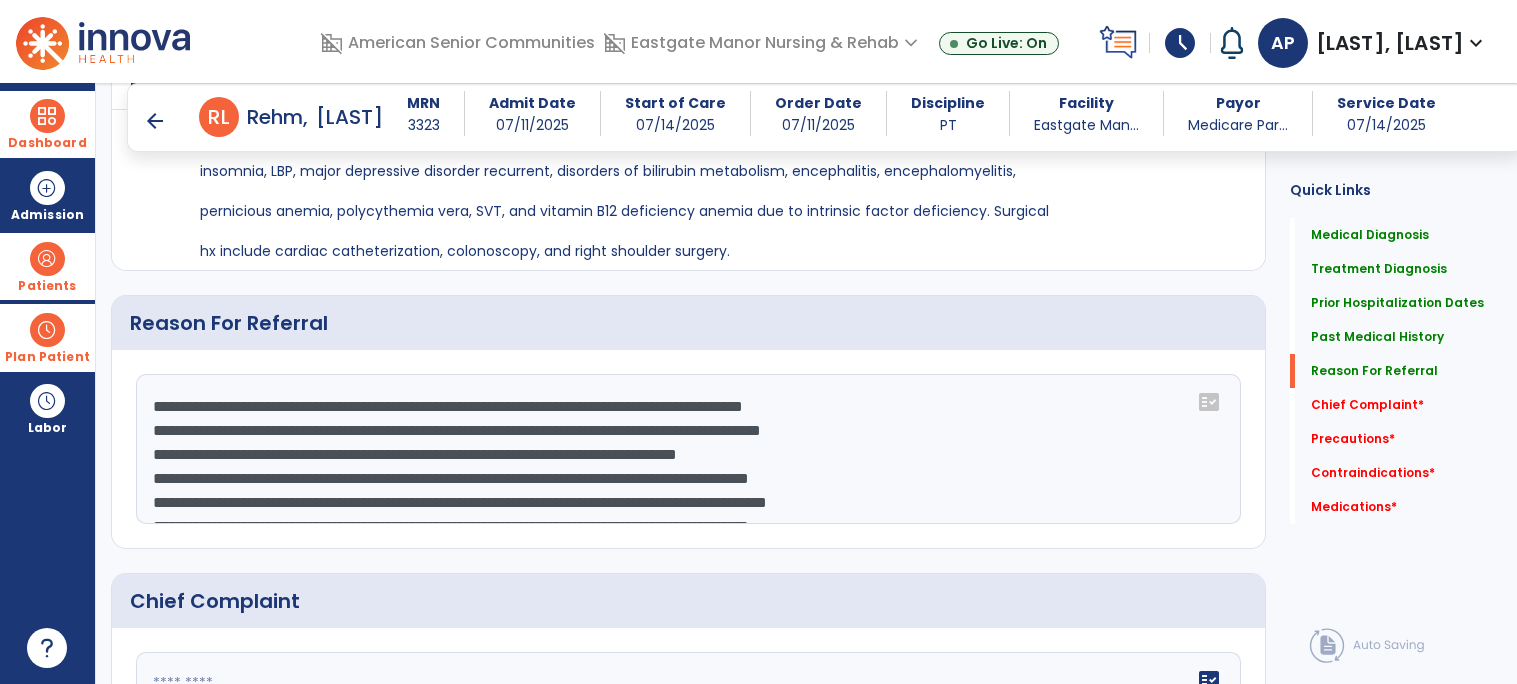 scroll, scrollTop: 1056, scrollLeft: 0, axis: vertical 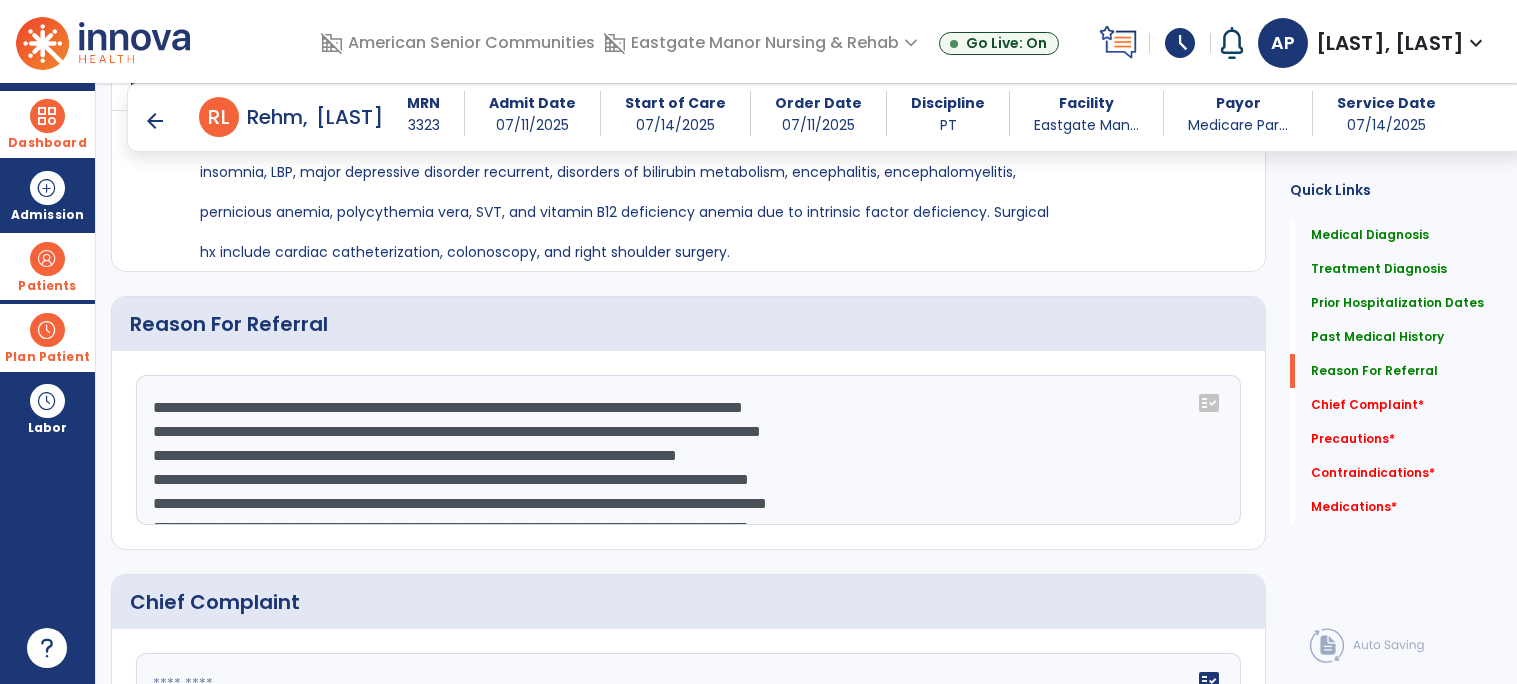 click on "**********" 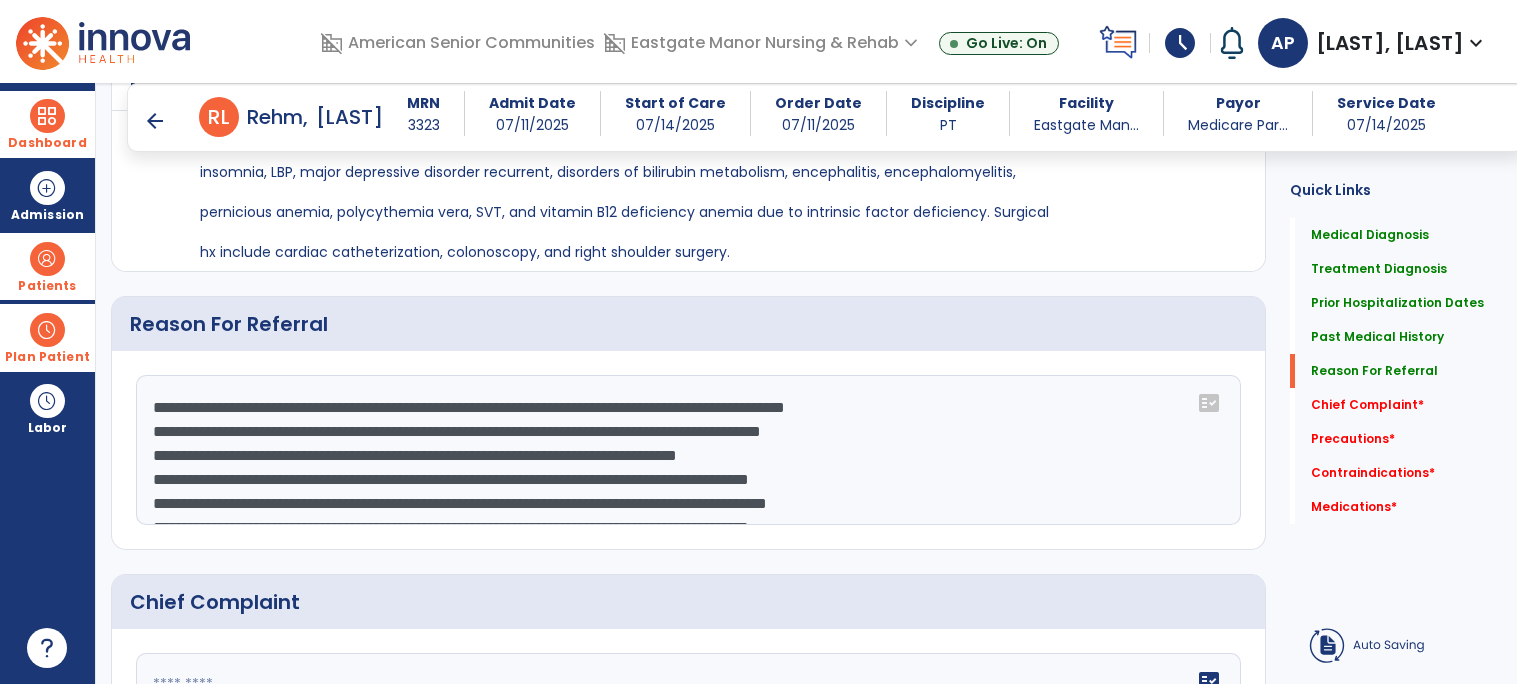 click on "**********" 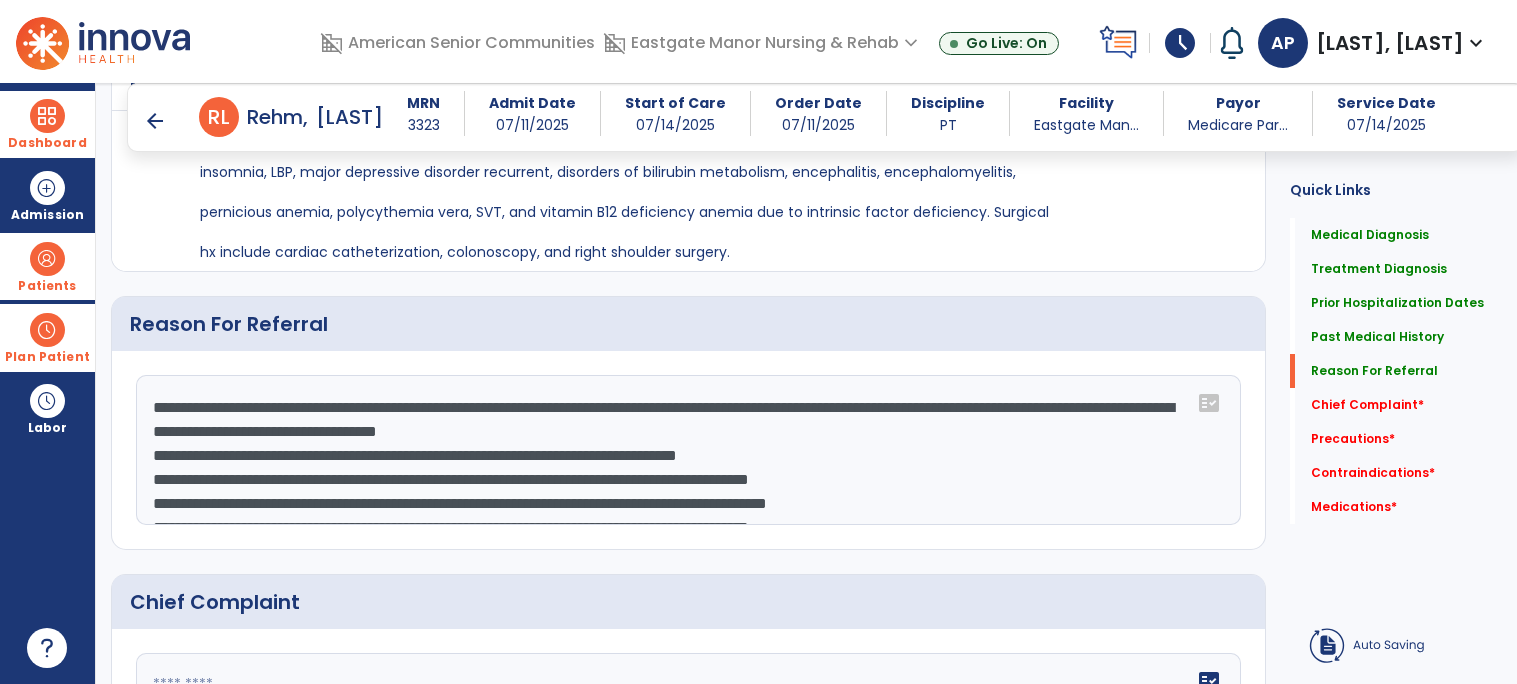 click on "**********" 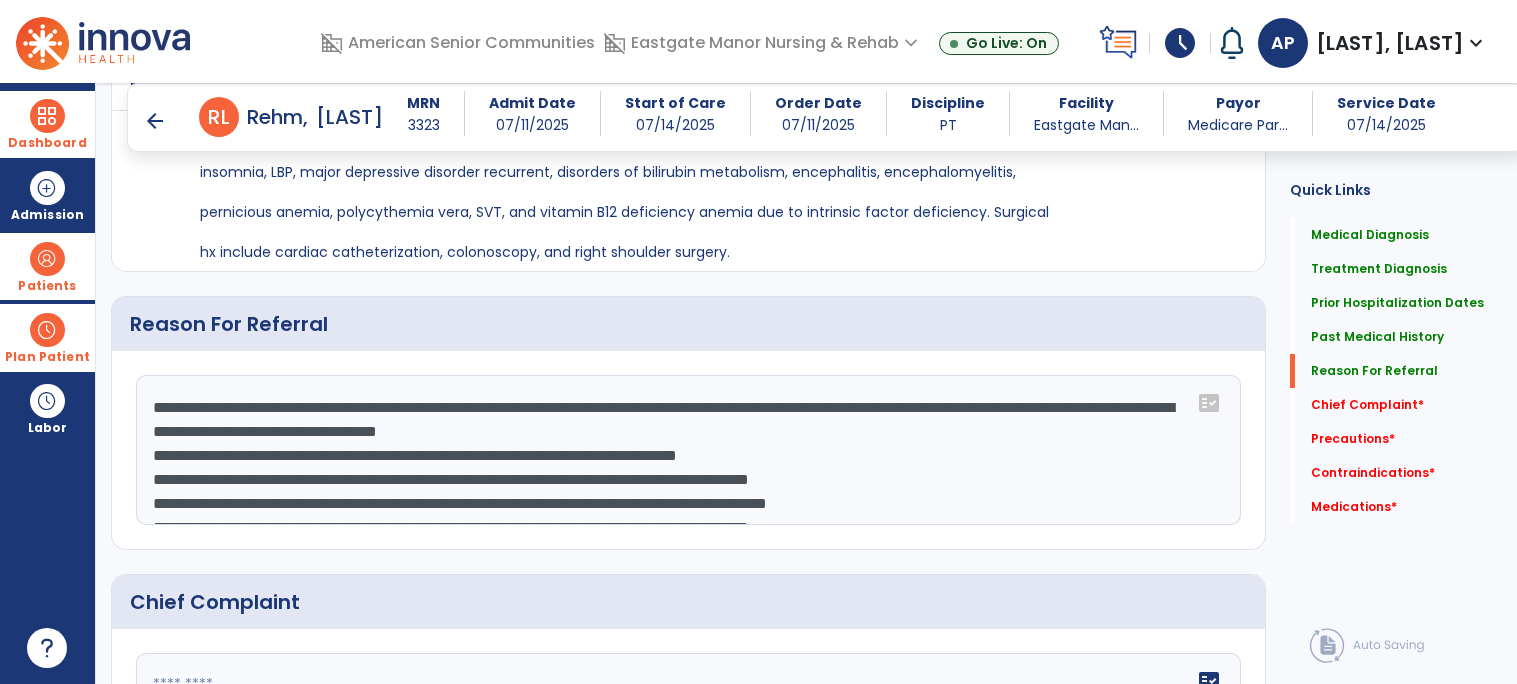click on "**********" 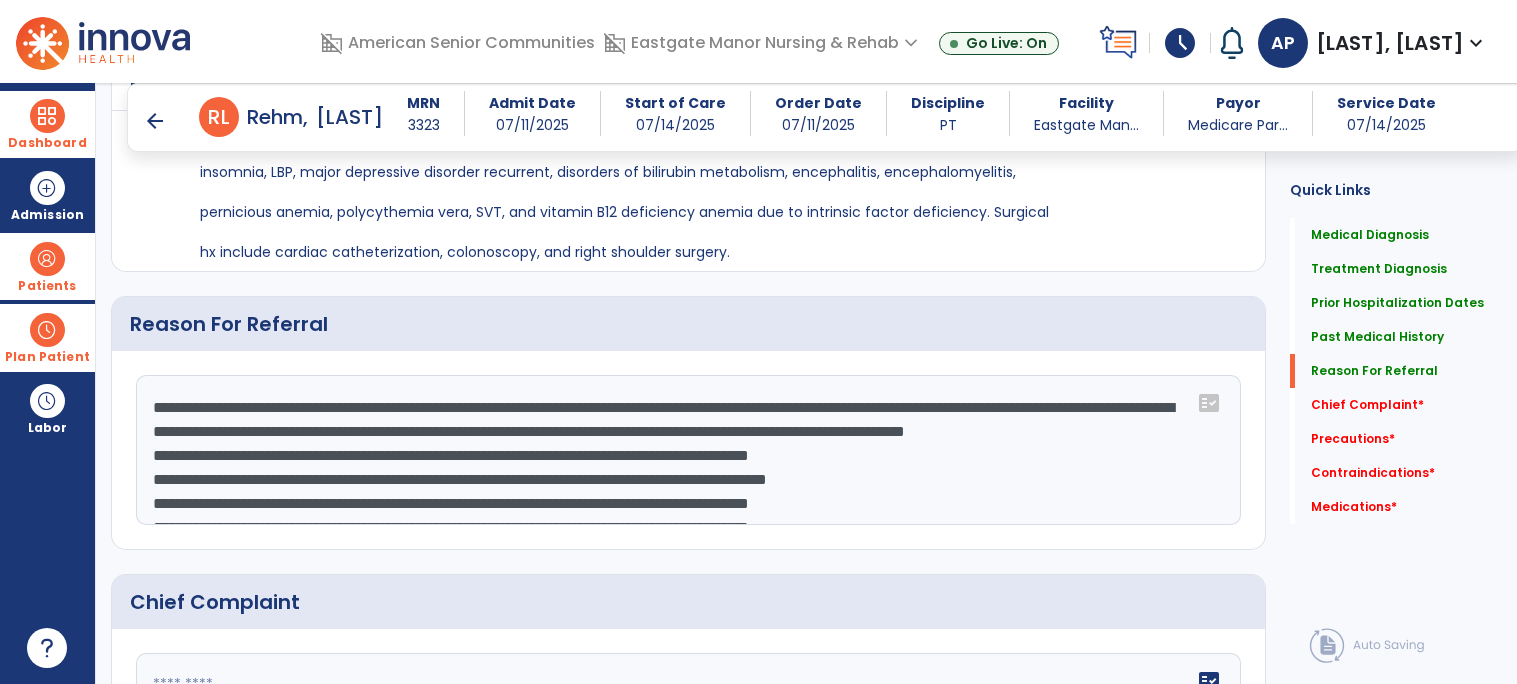 click on "**********" 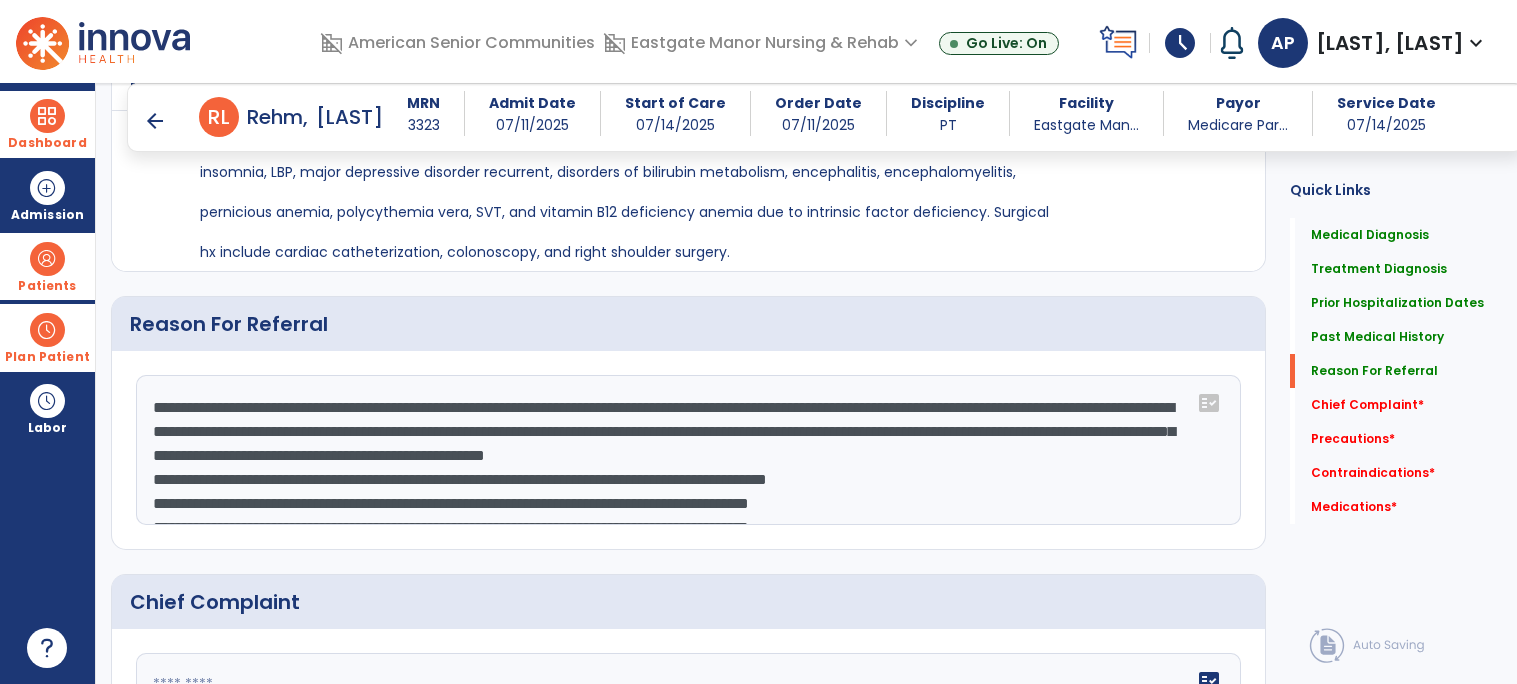 click on "**********" 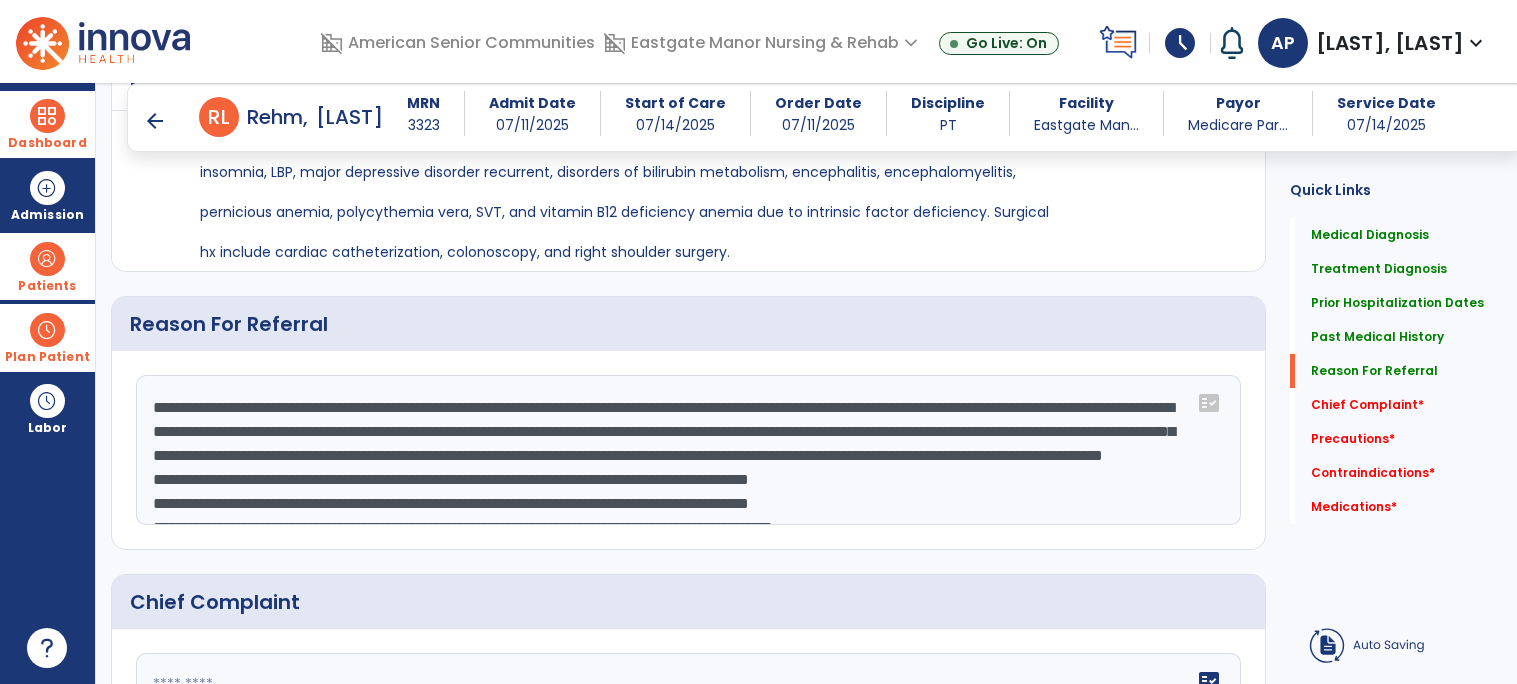 scroll, scrollTop: 64, scrollLeft: 0, axis: vertical 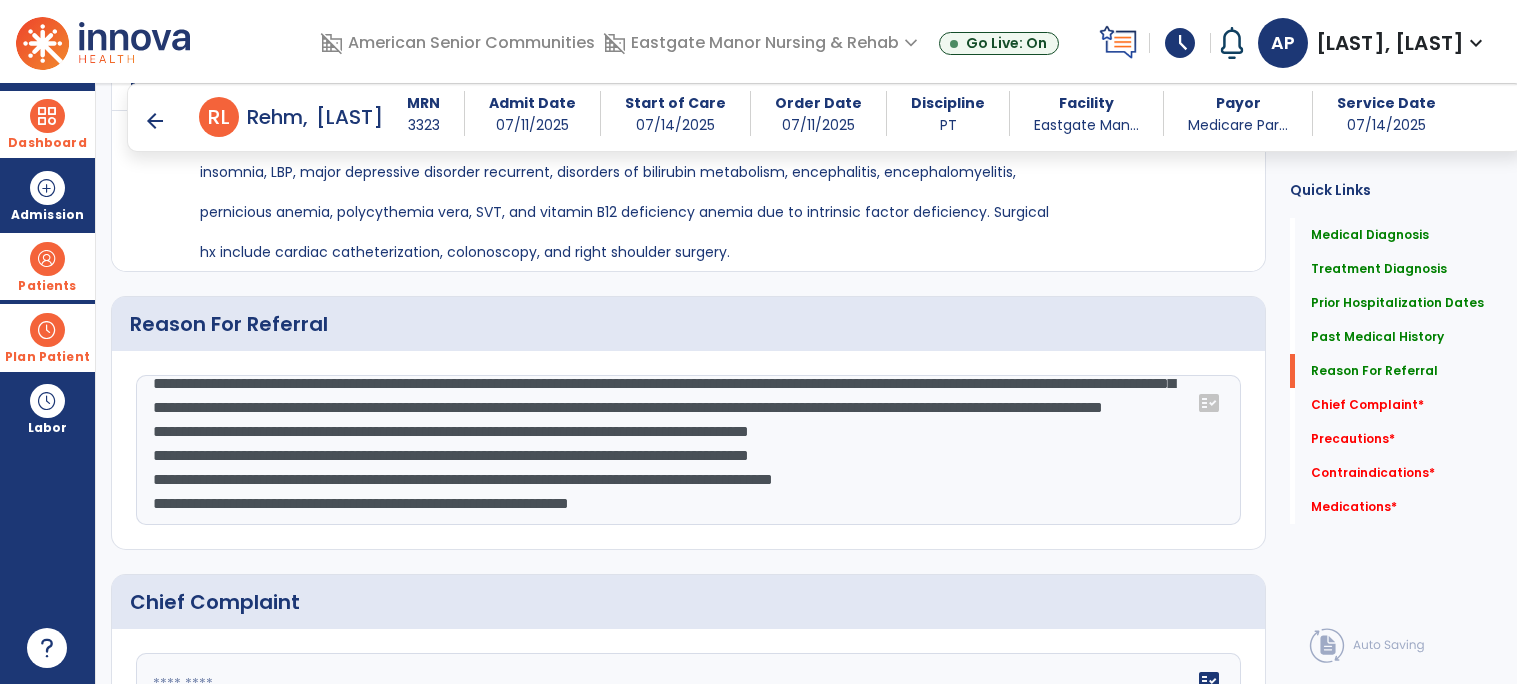 click on "**********" 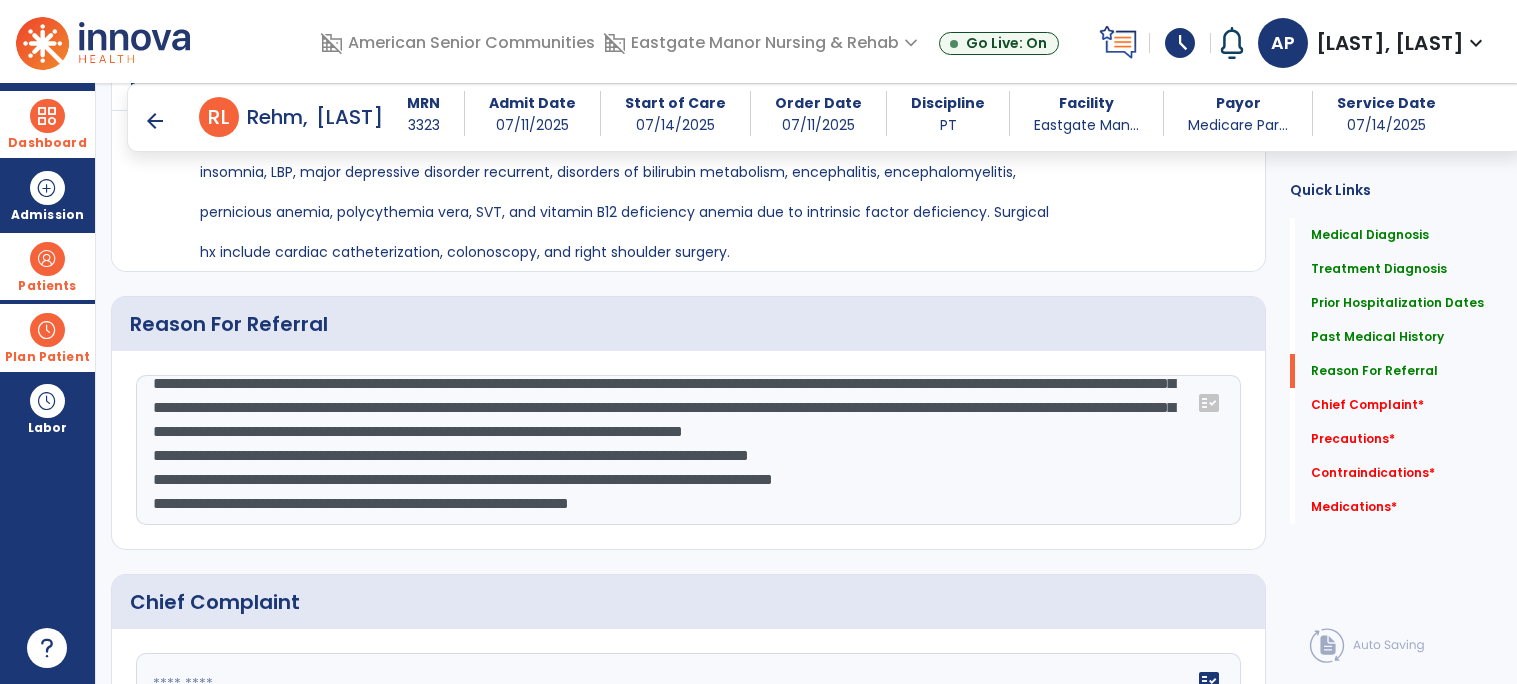 click on "**********" 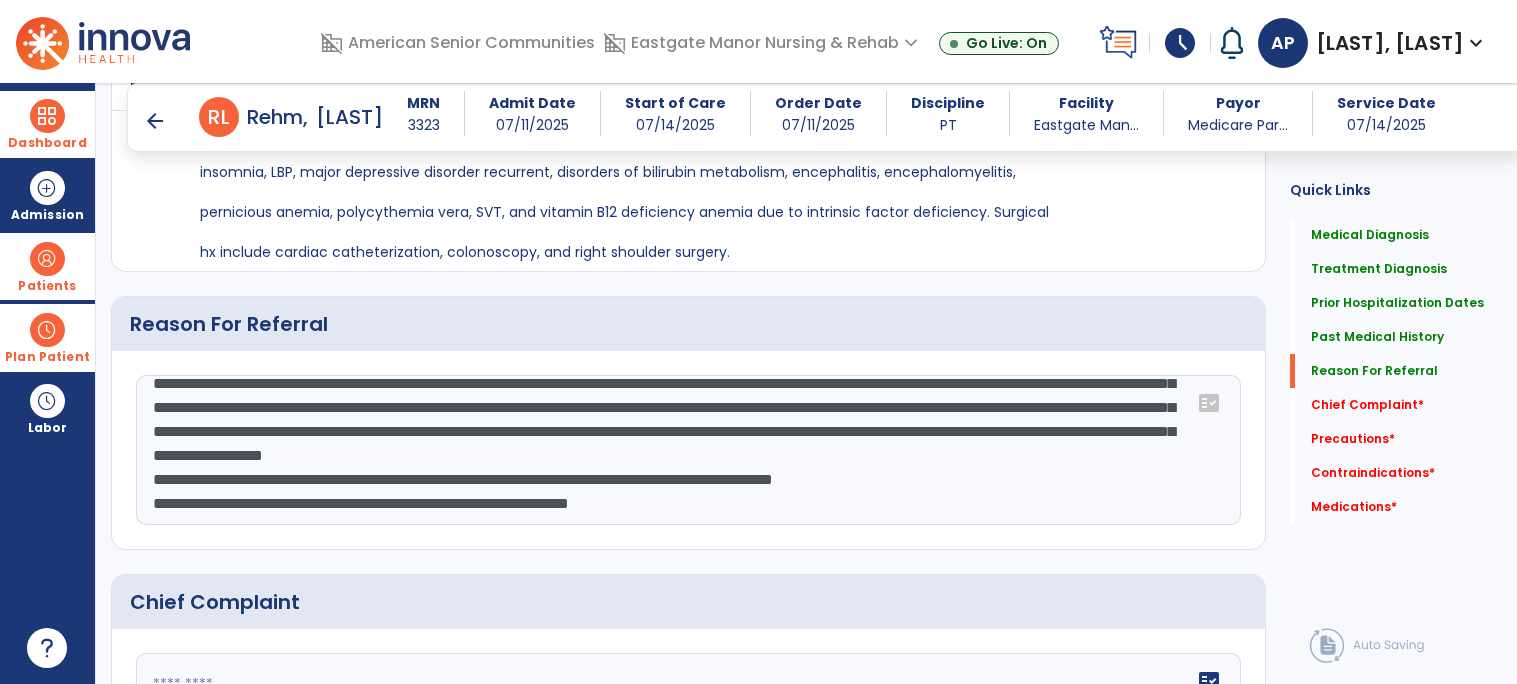 click on "**********" 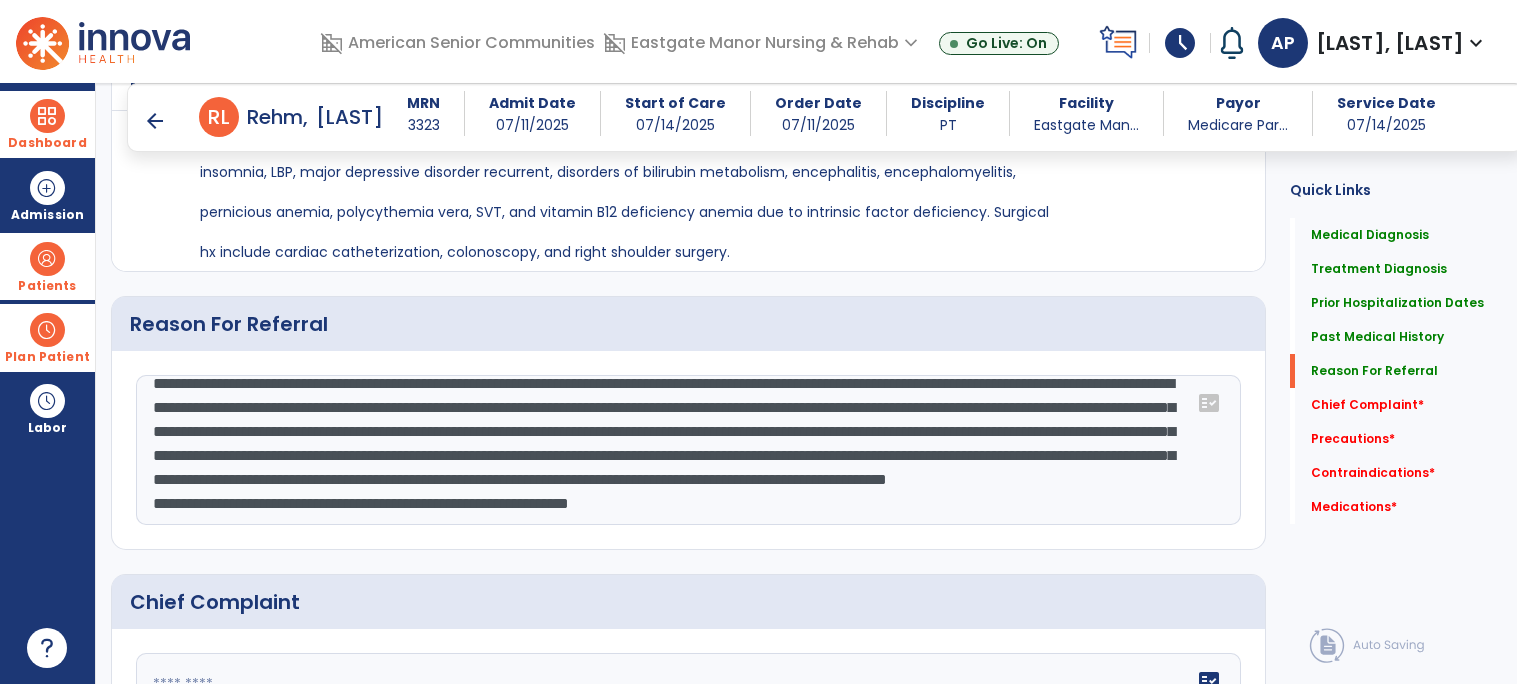 click on "**********" 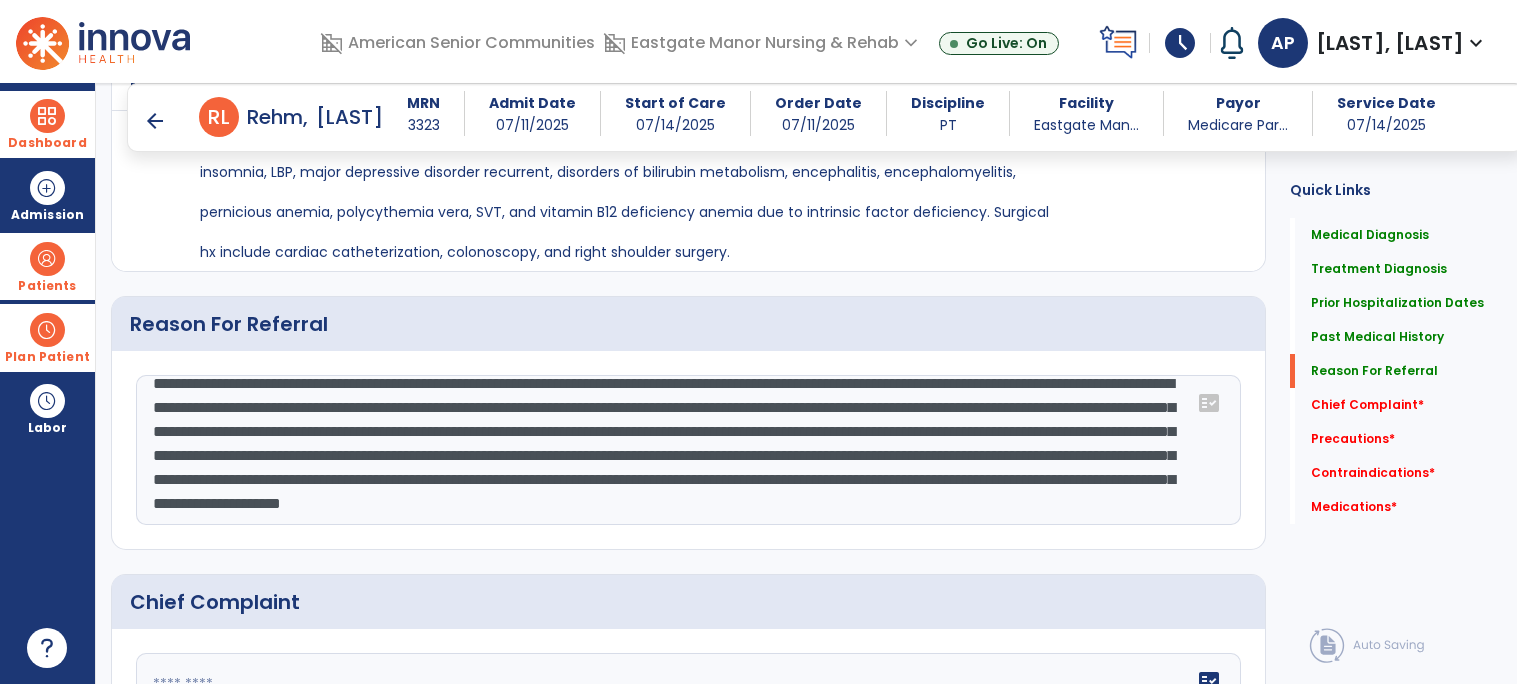 scroll, scrollTop: 47, scrollLeft: 0, axis: vertical 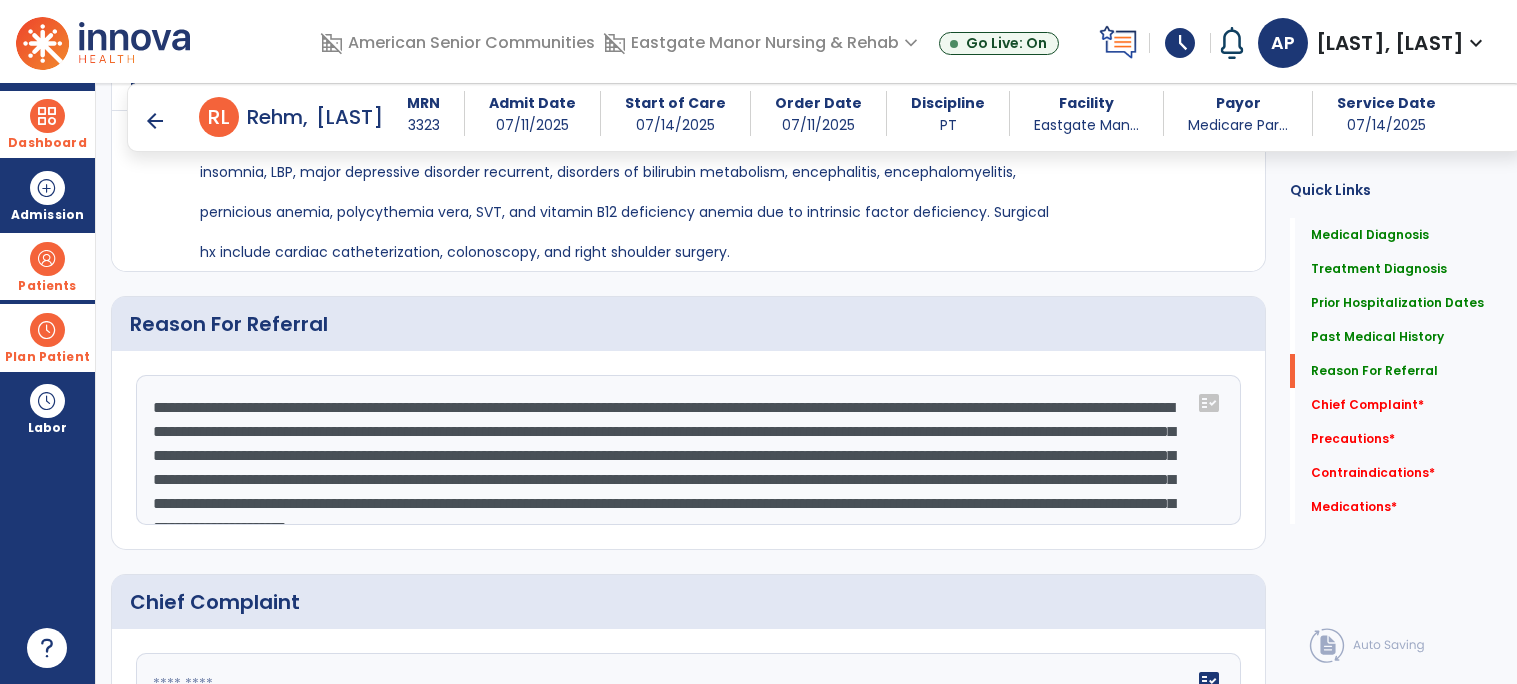 click on "**********" 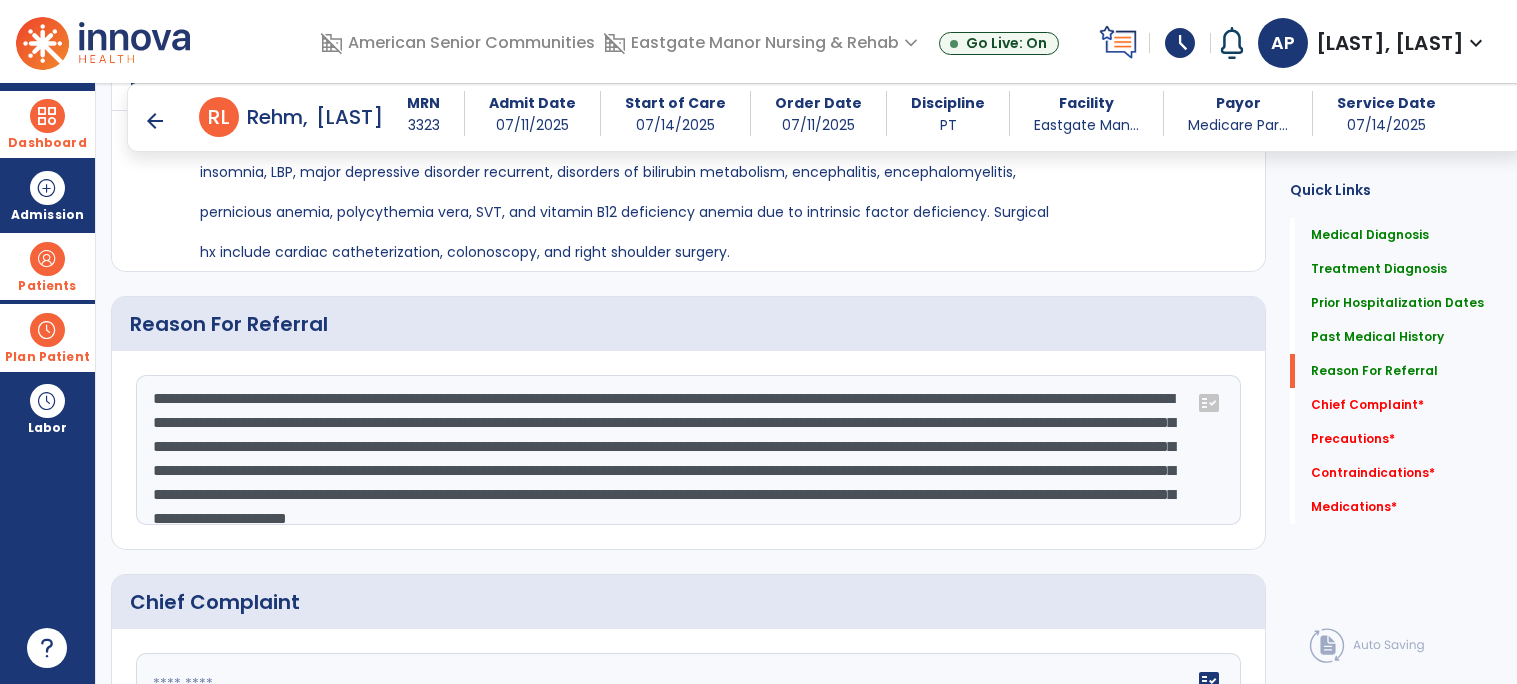 scroll, scrollTop: 12, scrollLeft: 0, axis: vertical 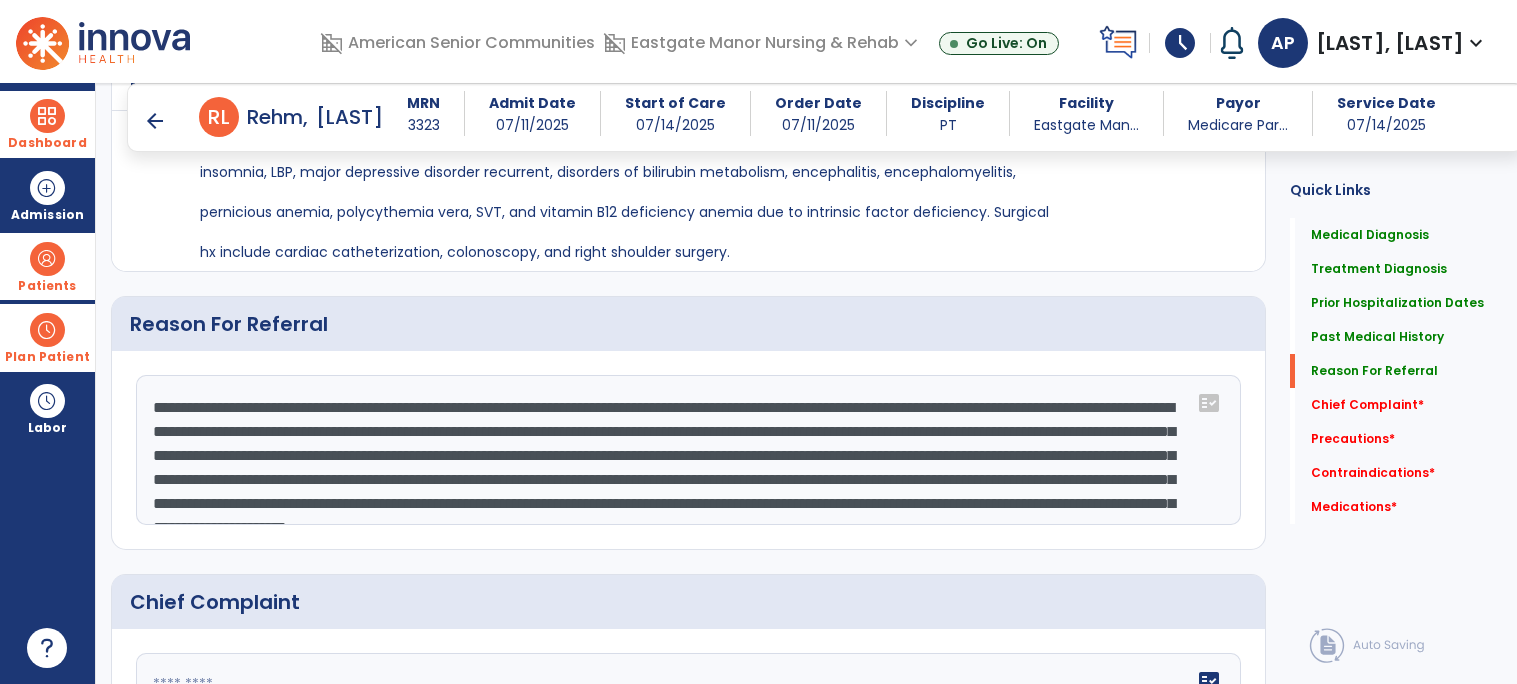 click on "**********" 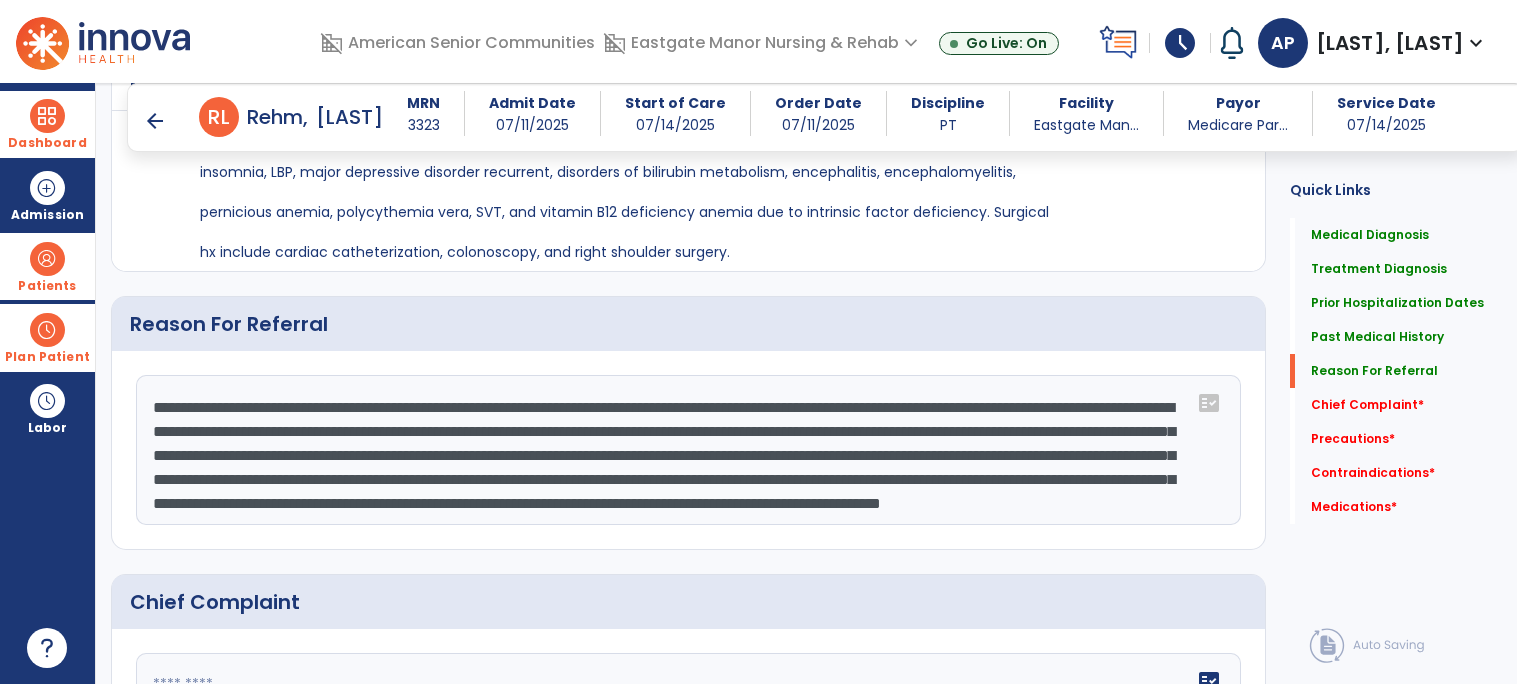 scroll, scrollTop: 25, scrollLeft: 0, axis: vertical 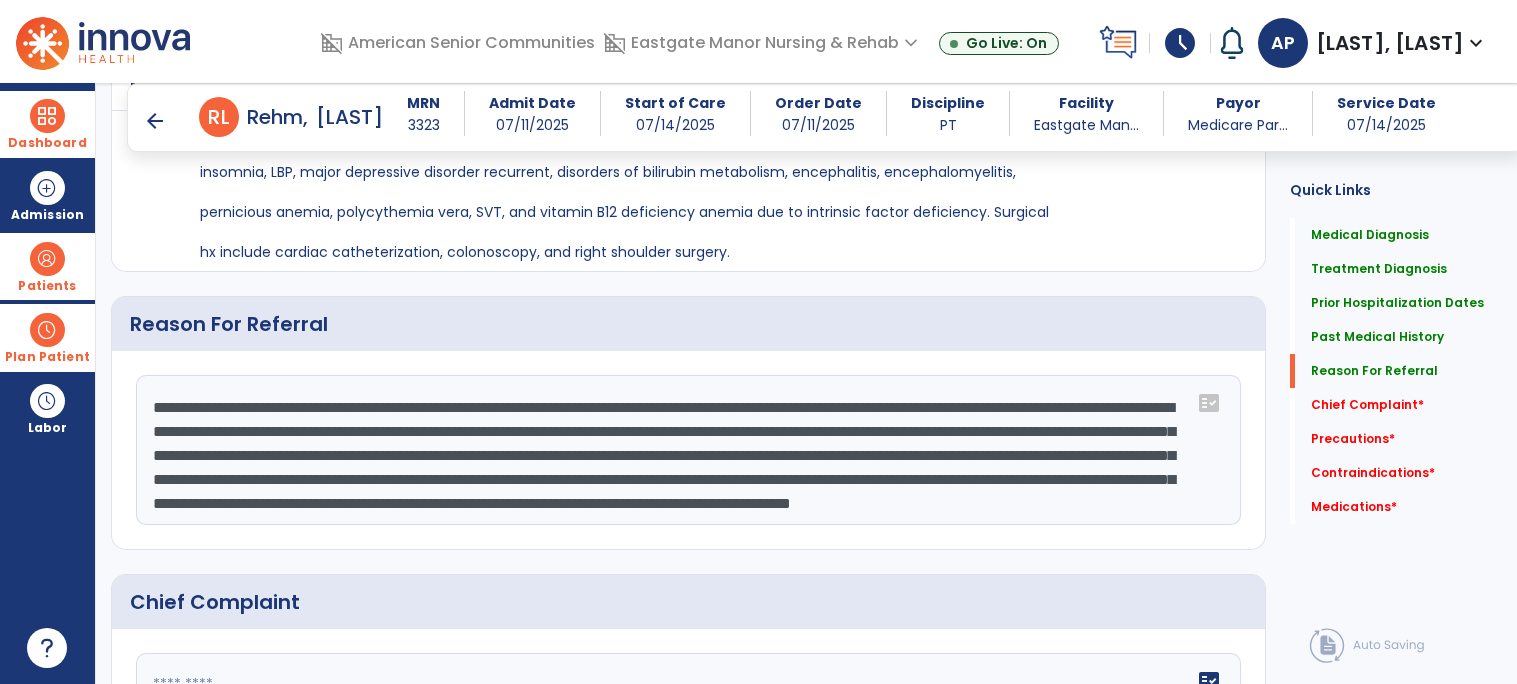 click on "**********" 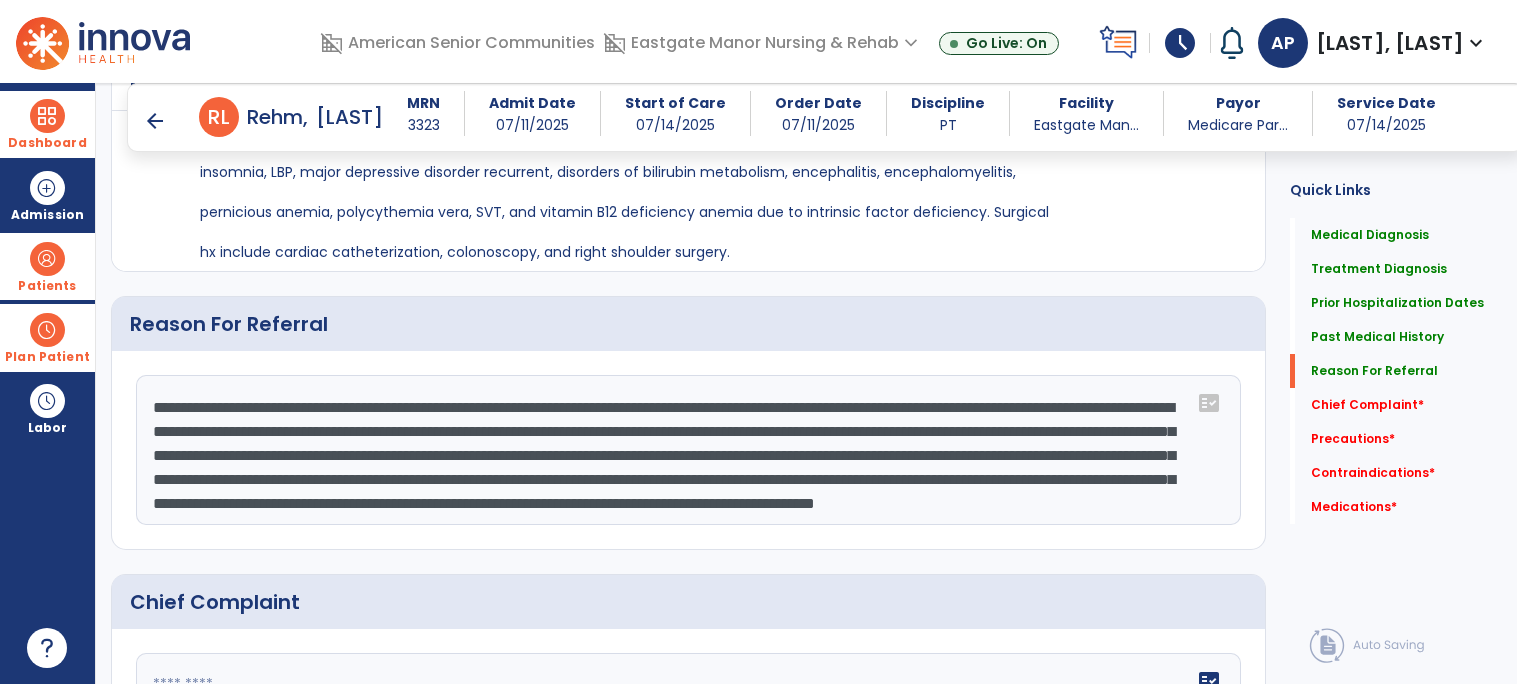 scroll, scrollTop: 39, scrollLeft: 0, axis: vertical 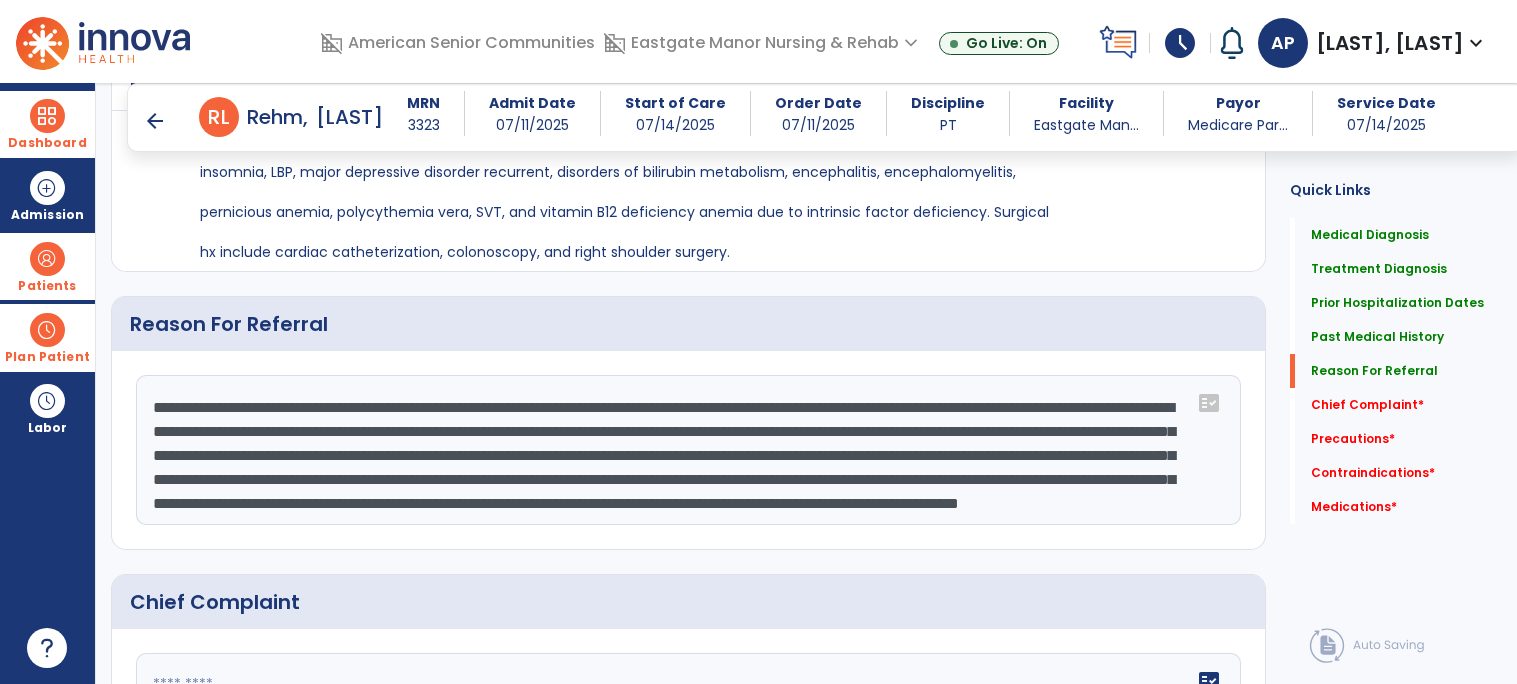 click on "**********" 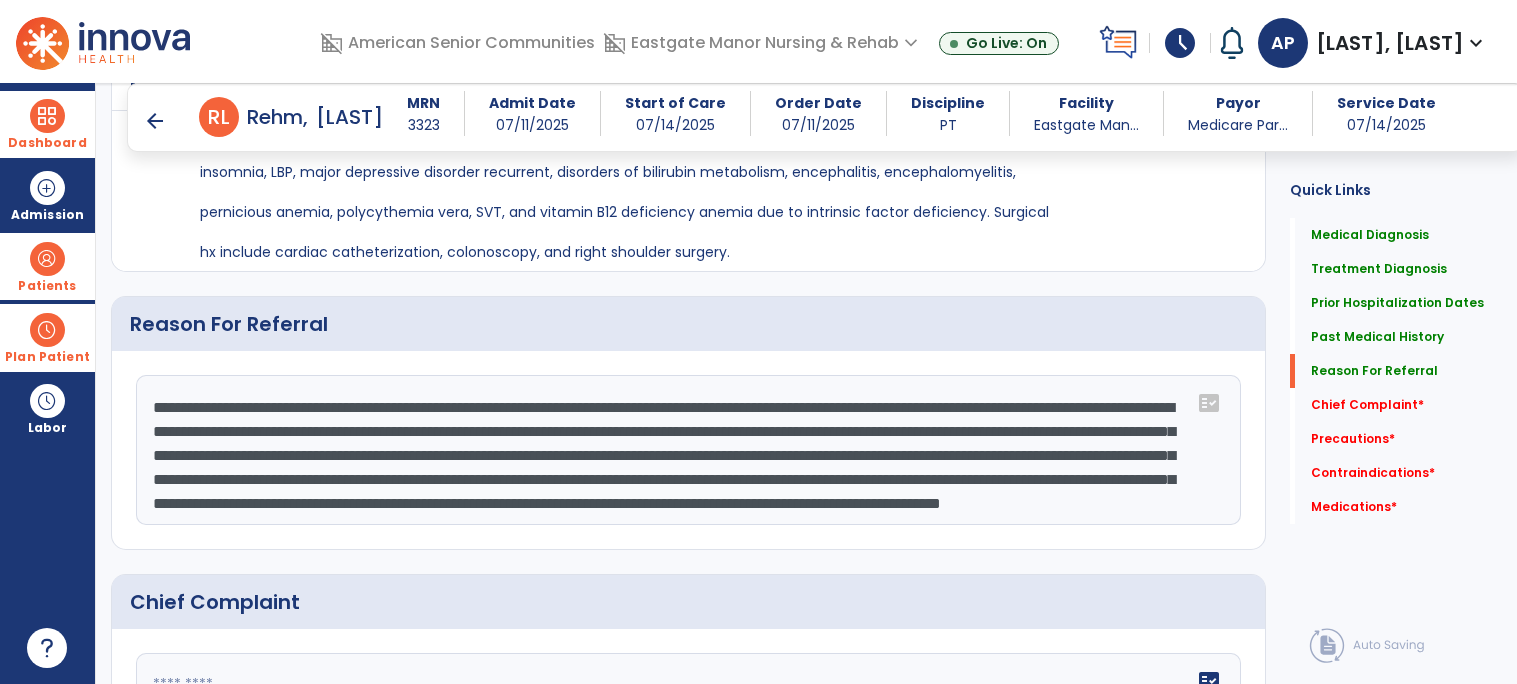 click on "**********" 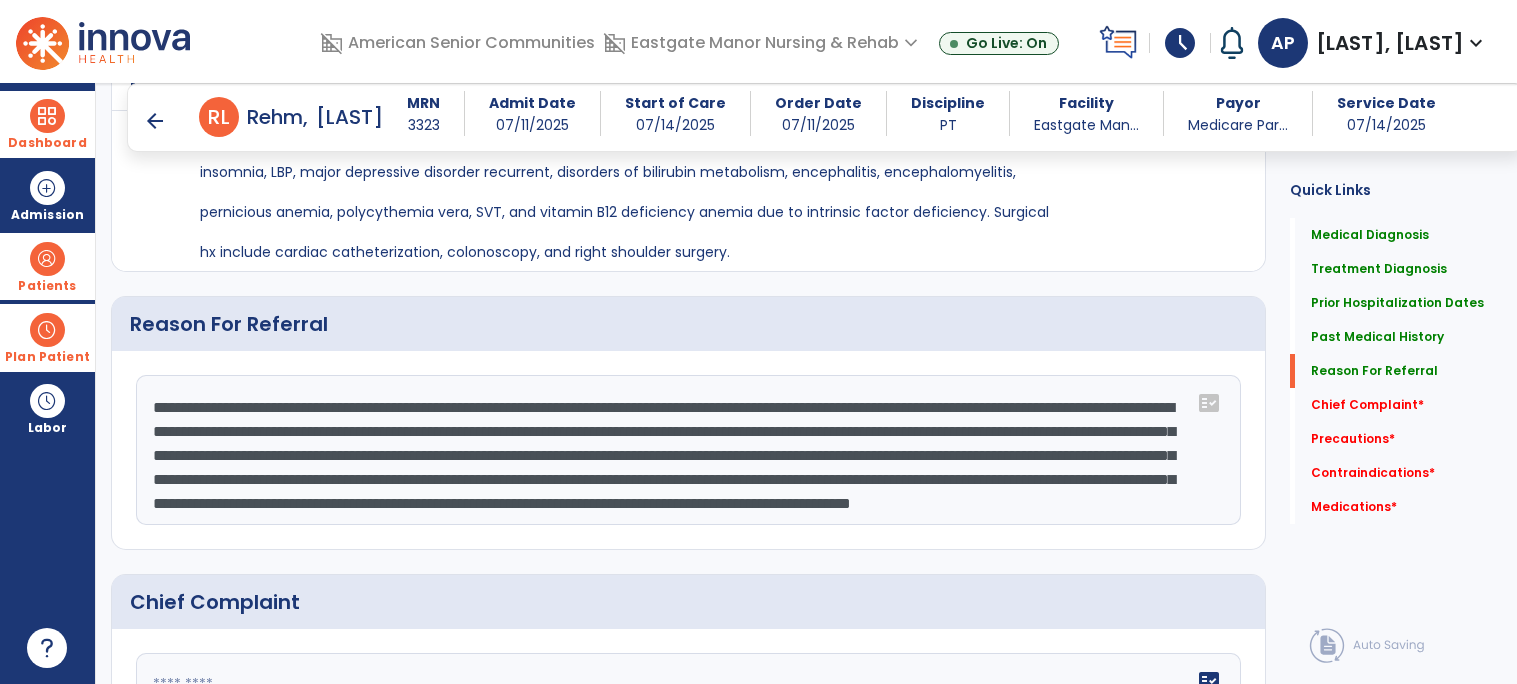 click on "**********" 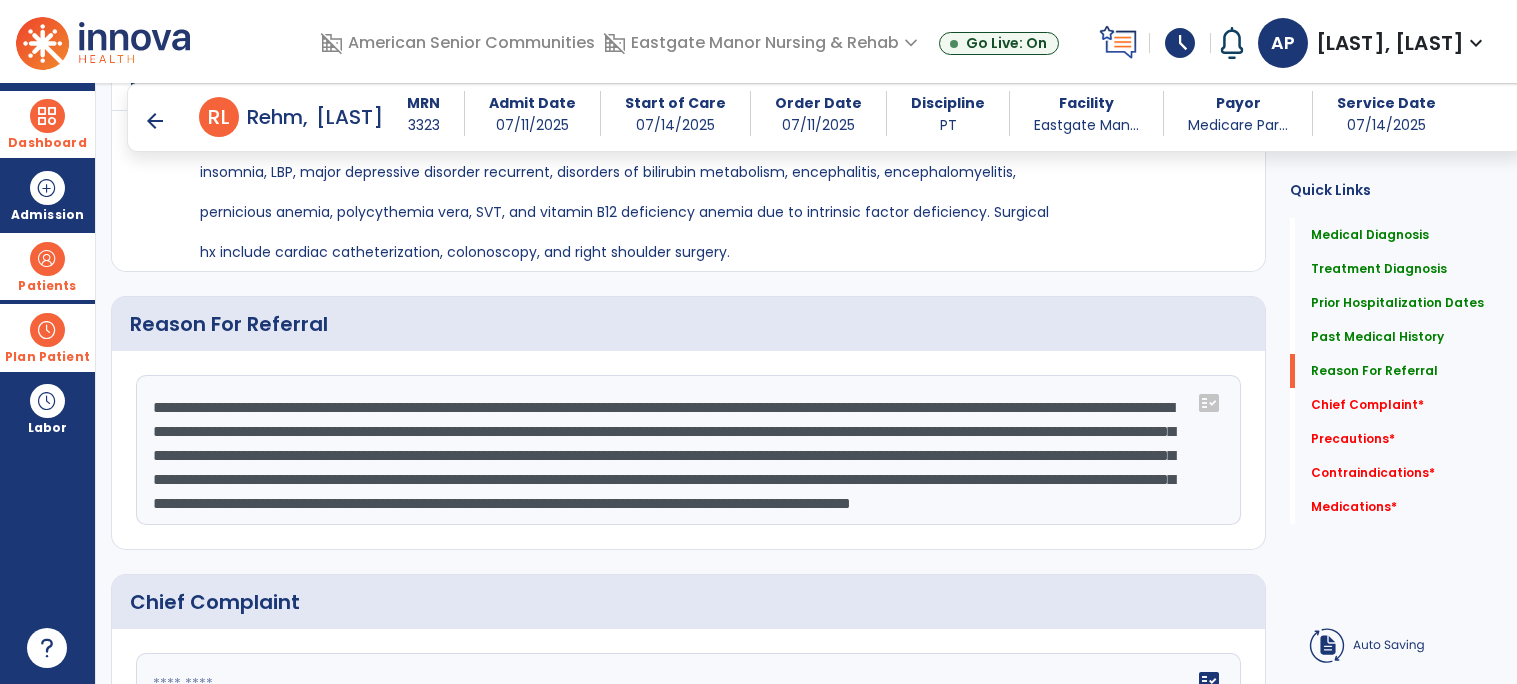 click on "**********" 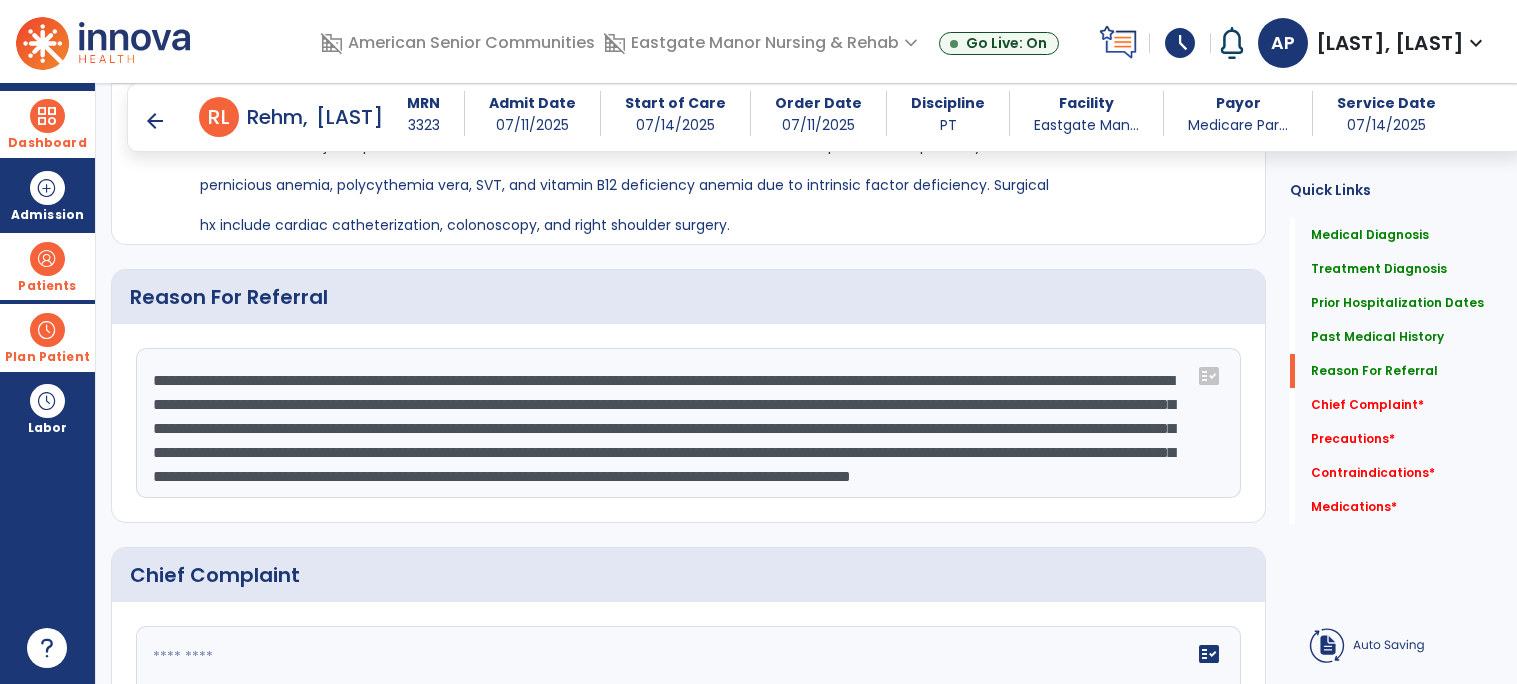 scroll, scrollTop: 1090, scrollLeft: 0, axis: vertical 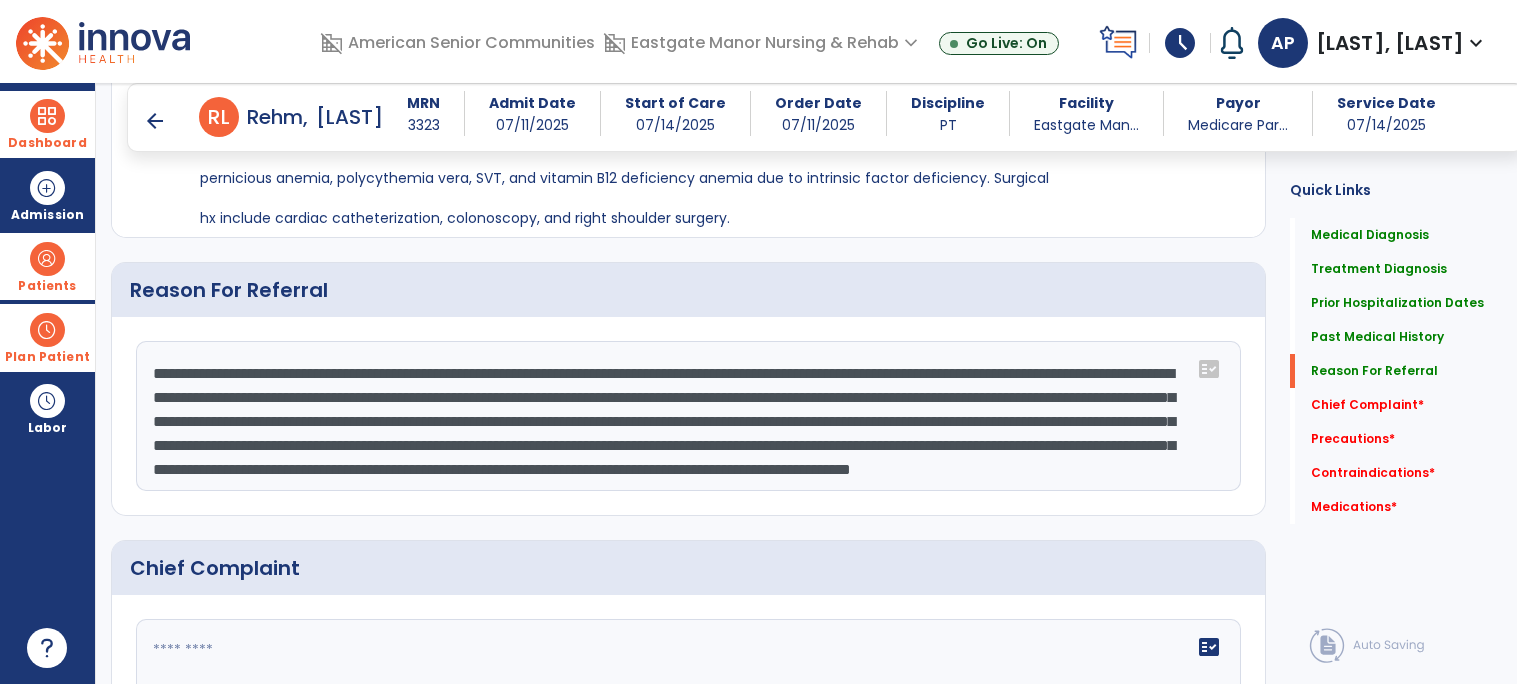 click on "**********" 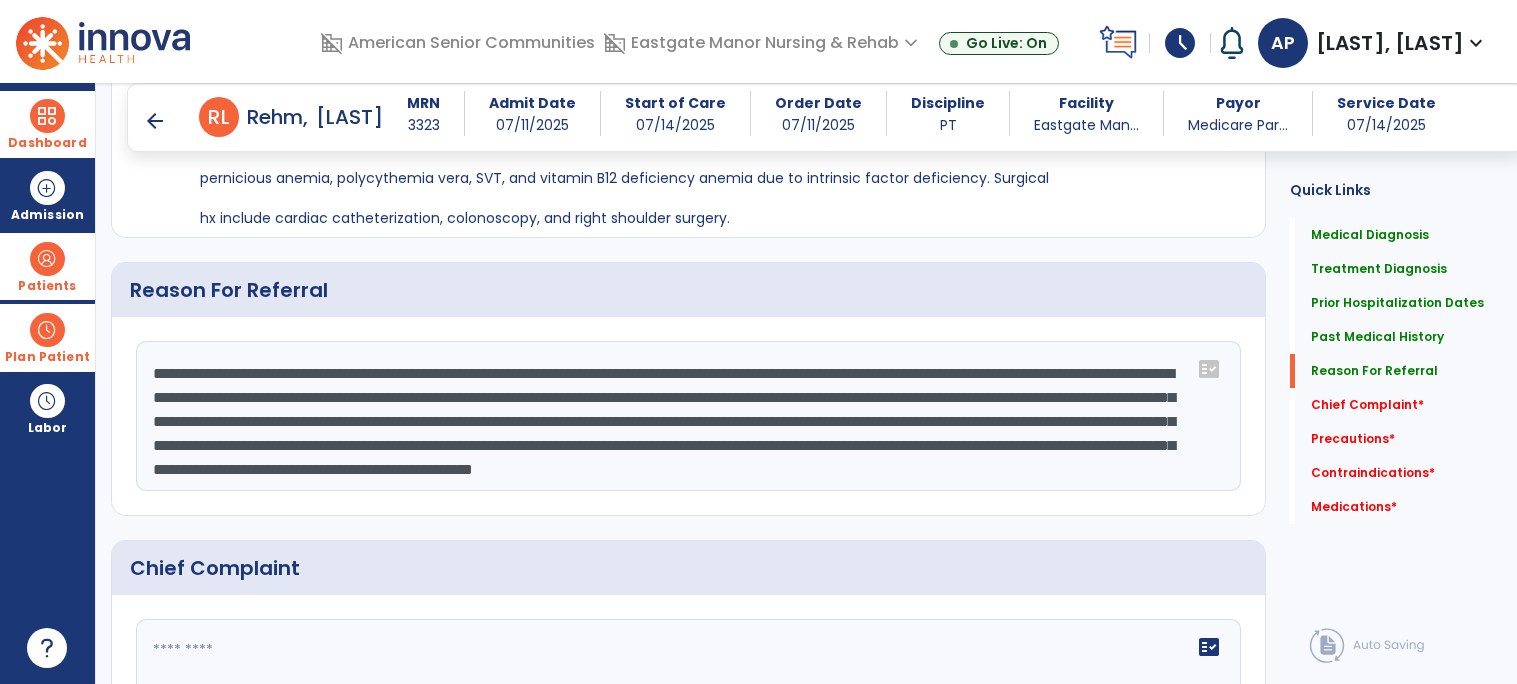 scroll, scrollTop: 24, scrollLeft: 0, axis: vertical 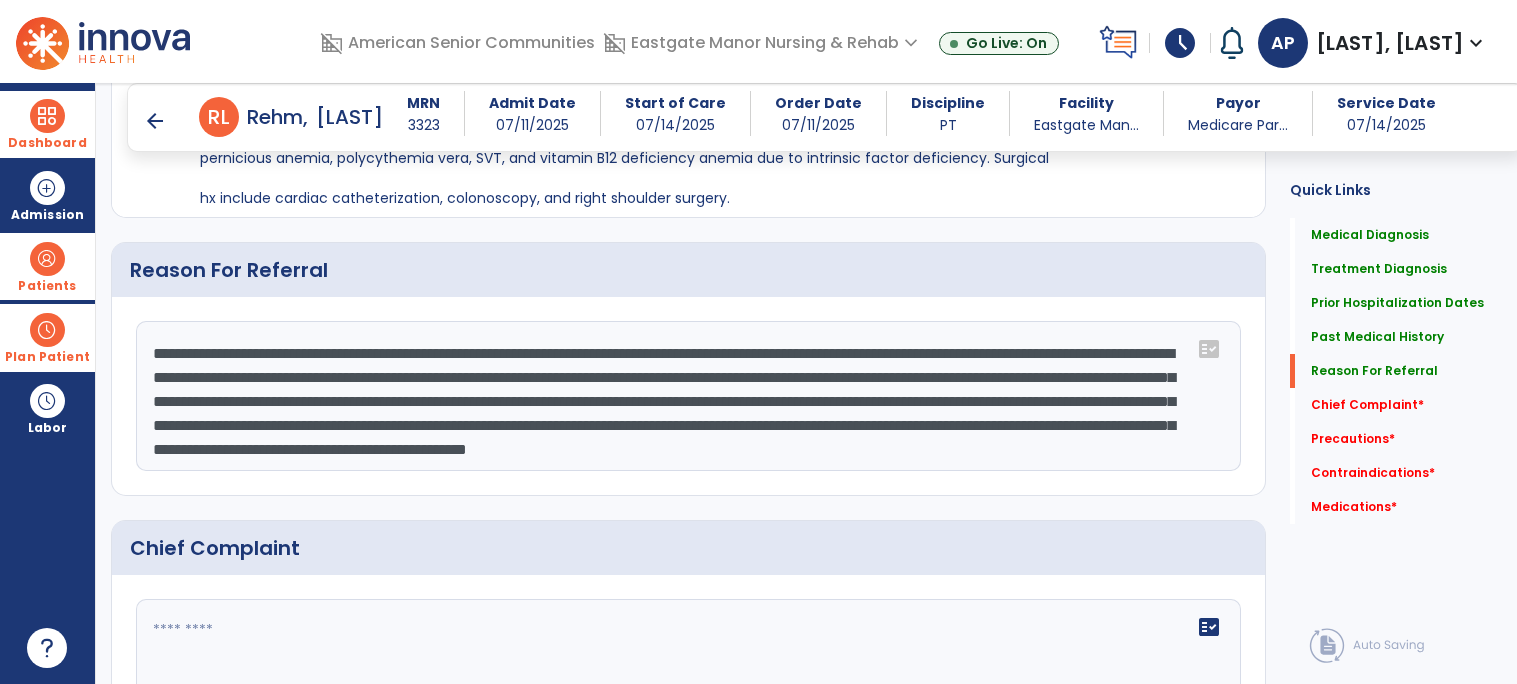 click on "**********" 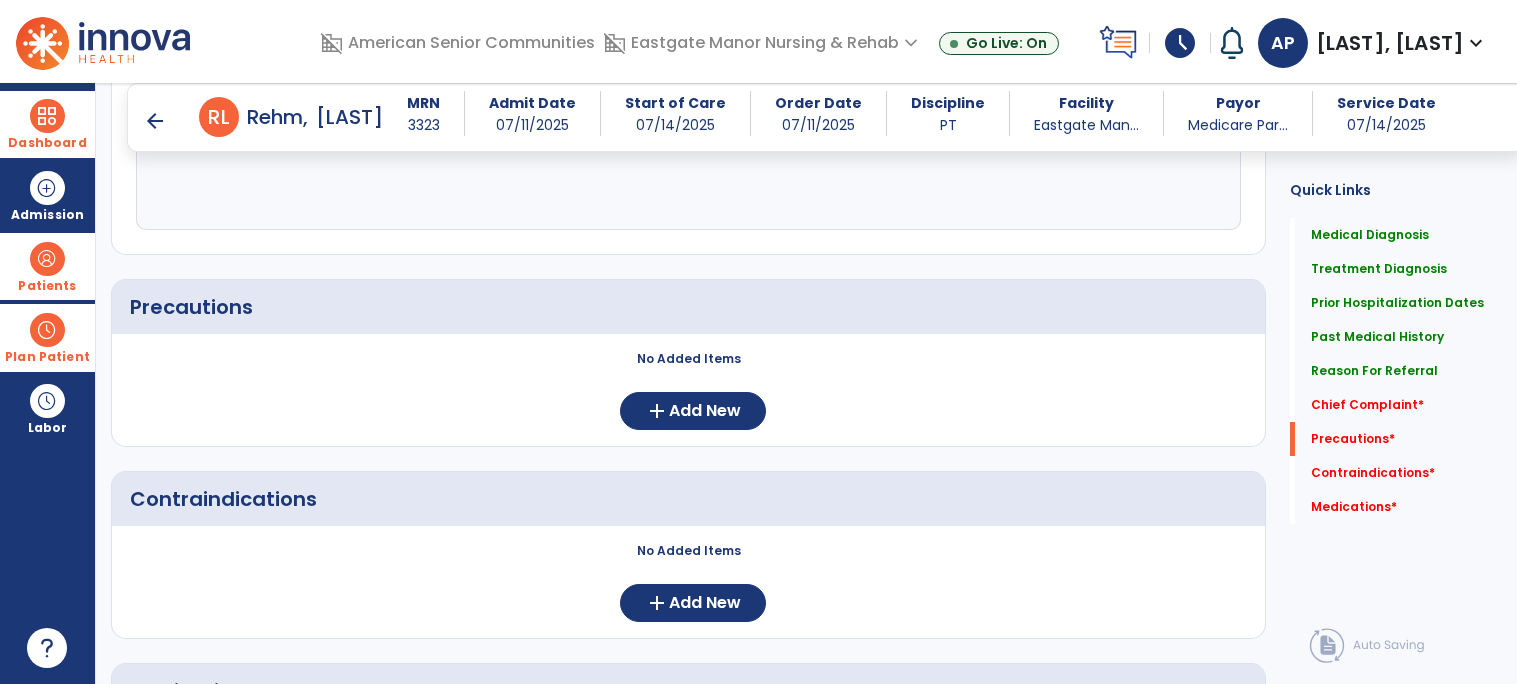 scroll, scrollTop: 1626, scrollLeft: 0, axis: vertical 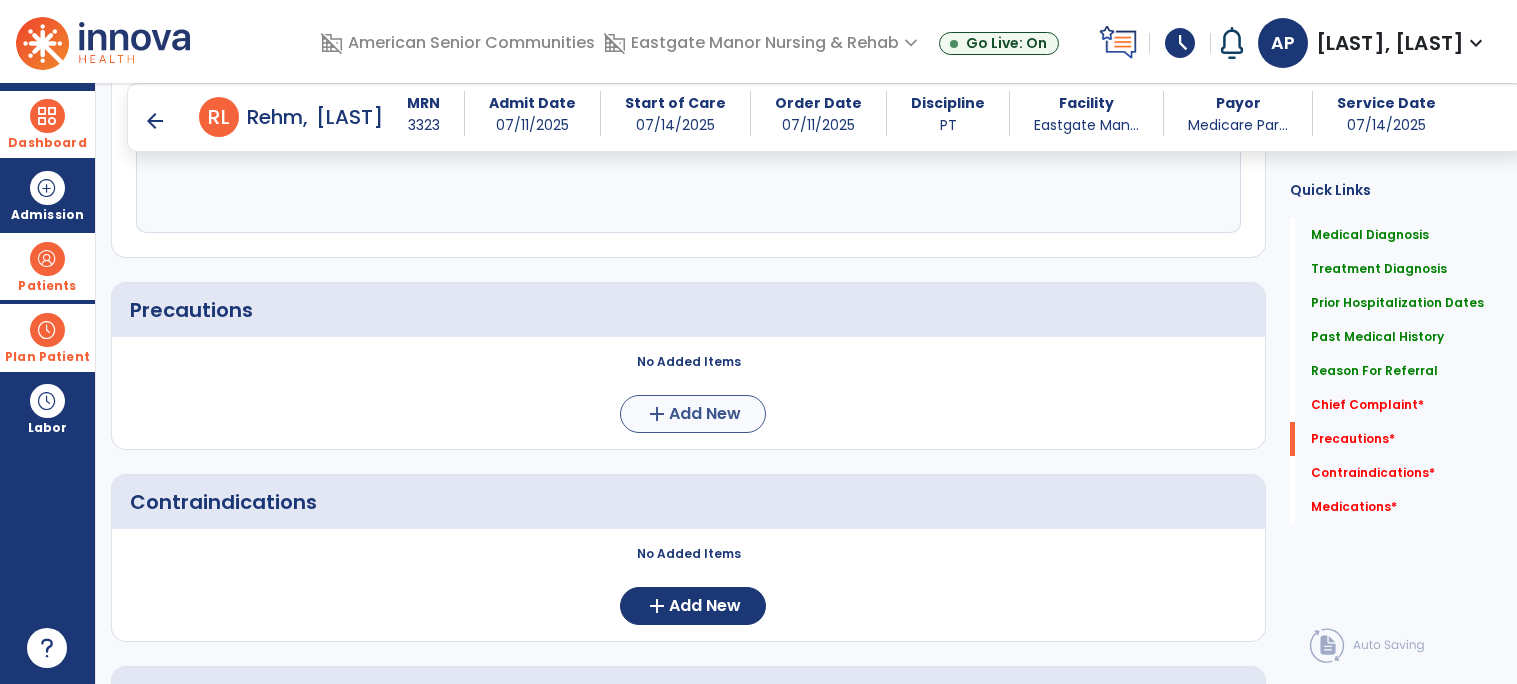 type on "**********" 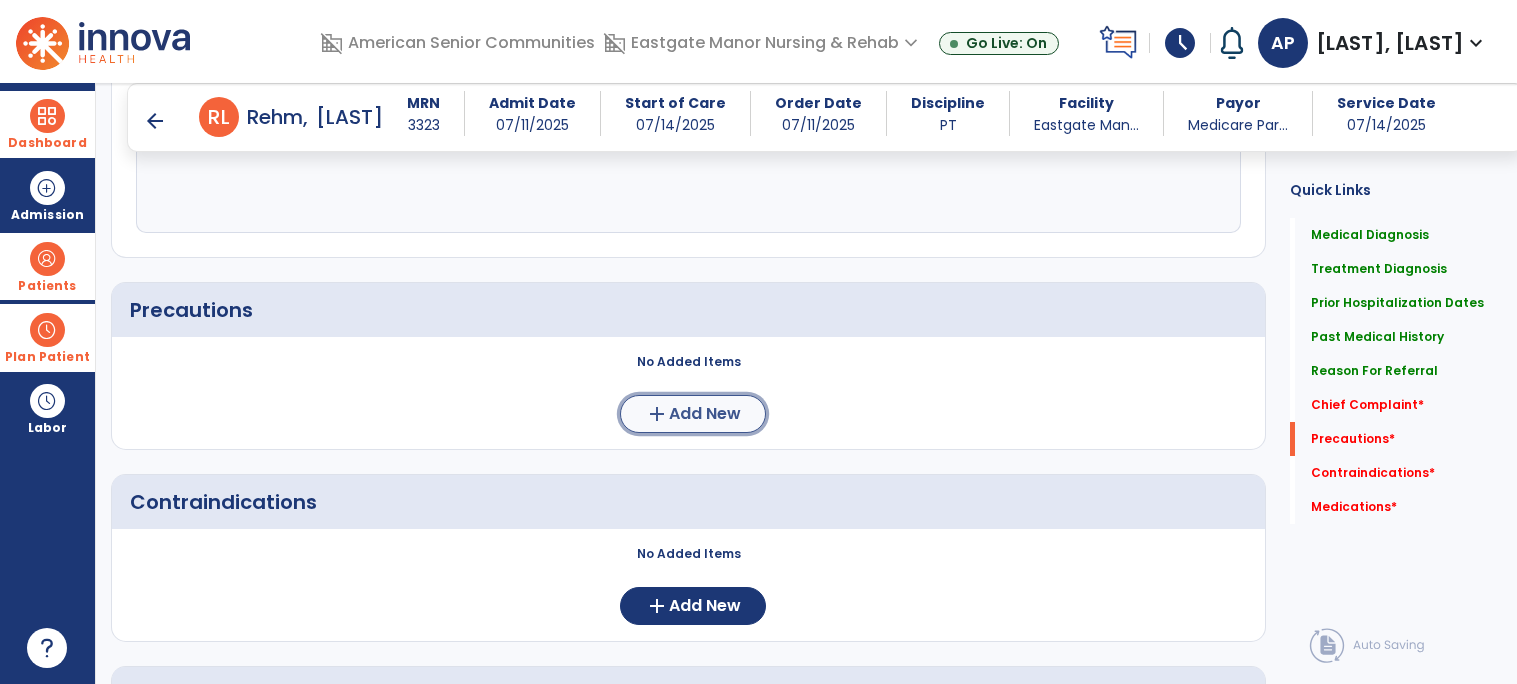 click on "add  Add New" 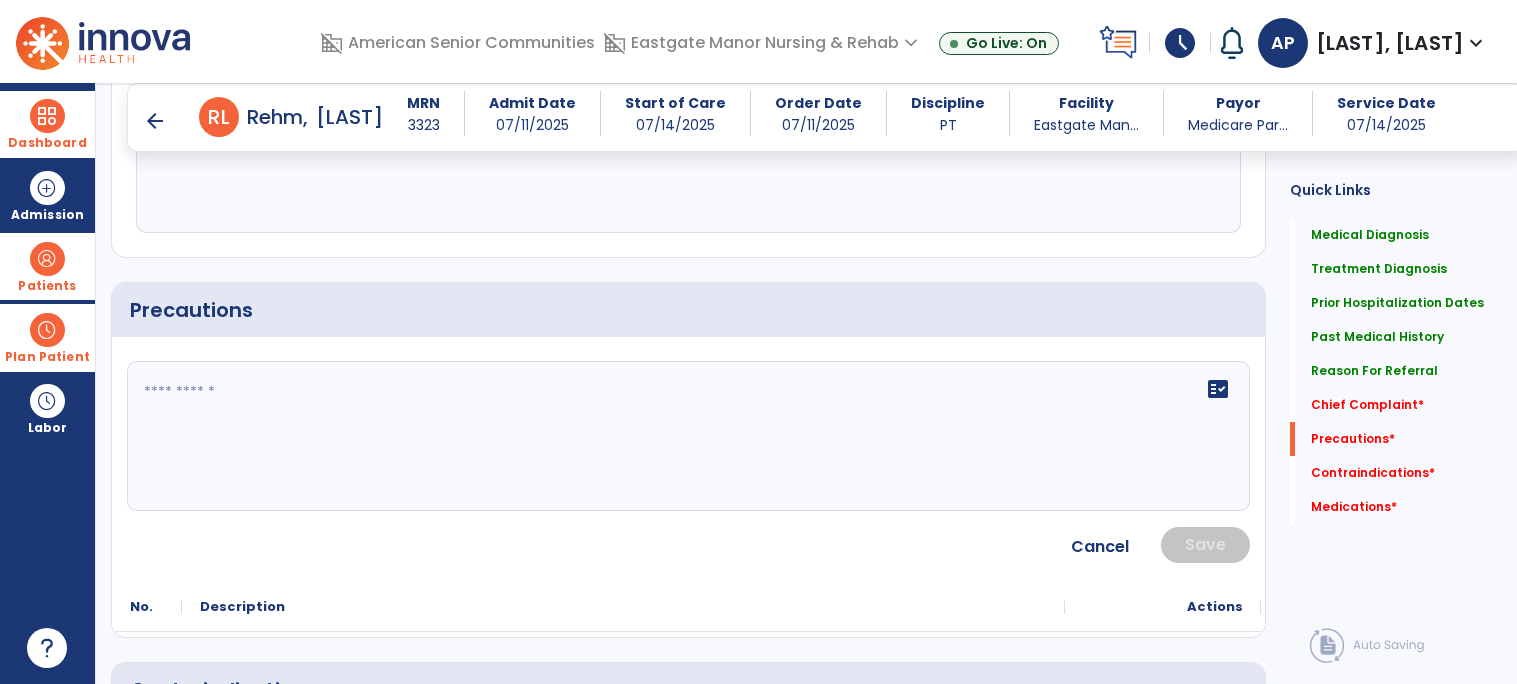 click on "fact_check" 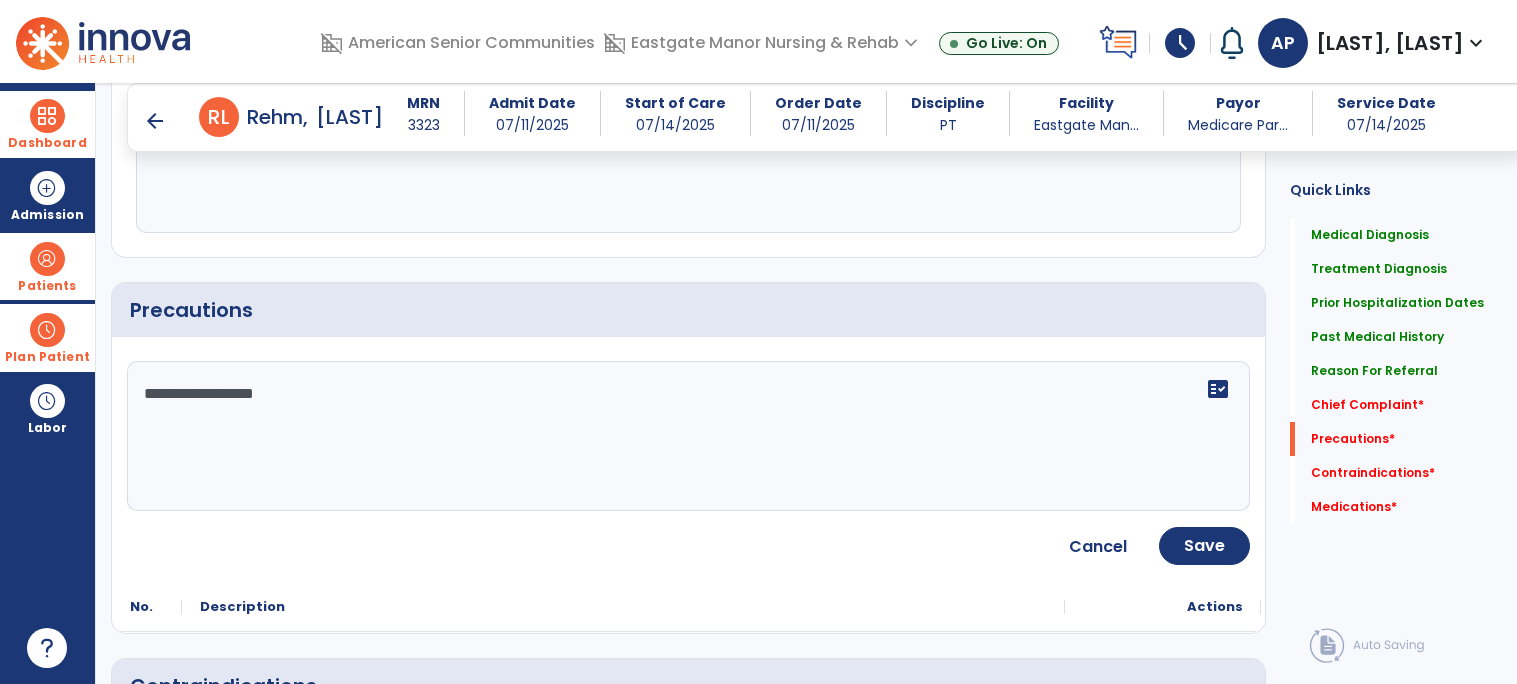 type on "**********" 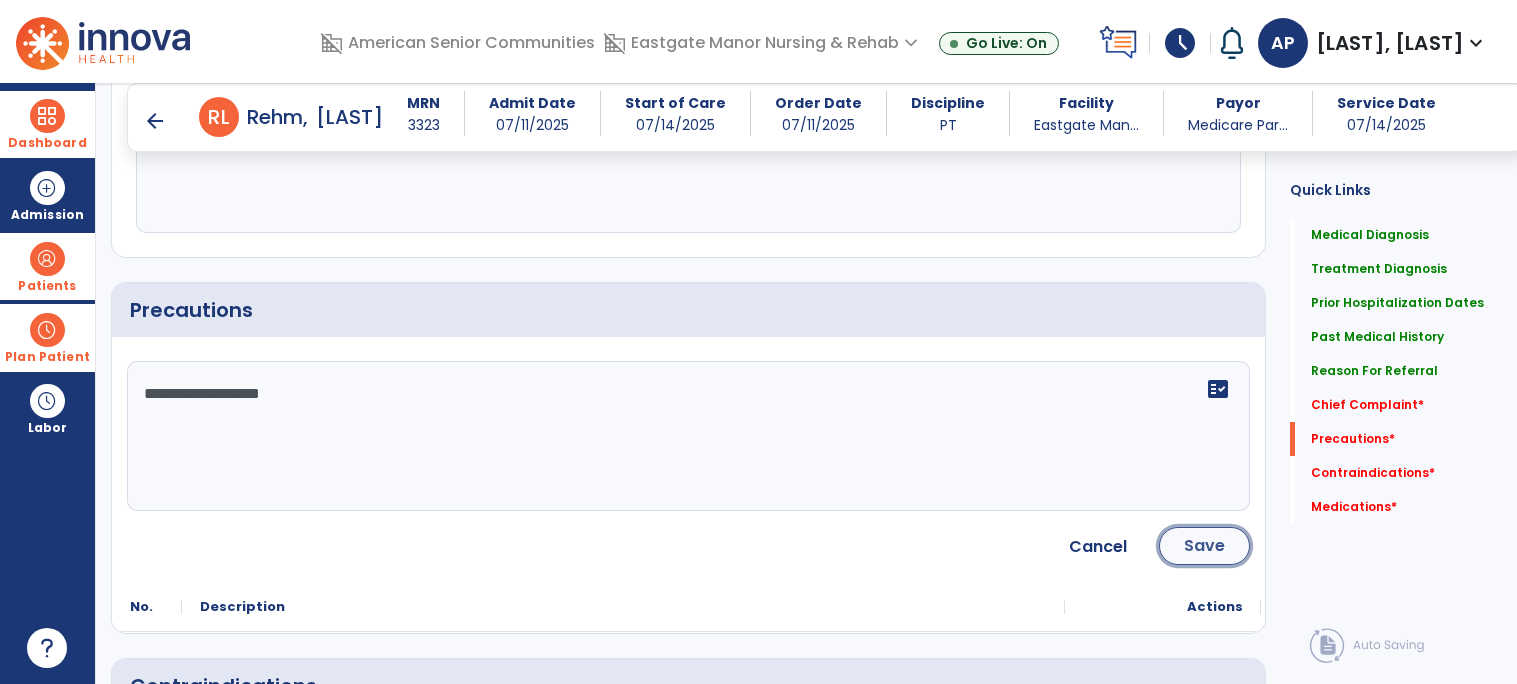 click on "Save" 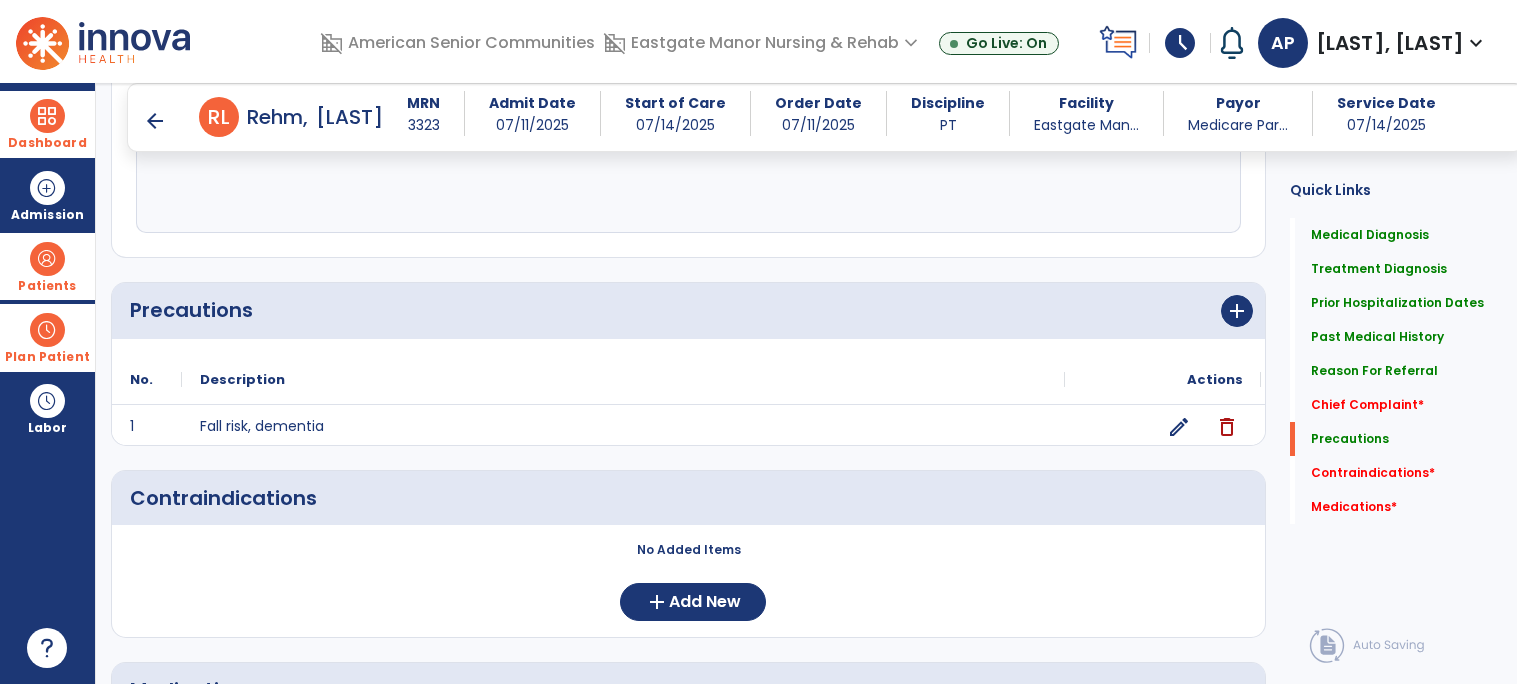 scroll, scrollTop: 1751, scrollLeft: 0, axis: vertical 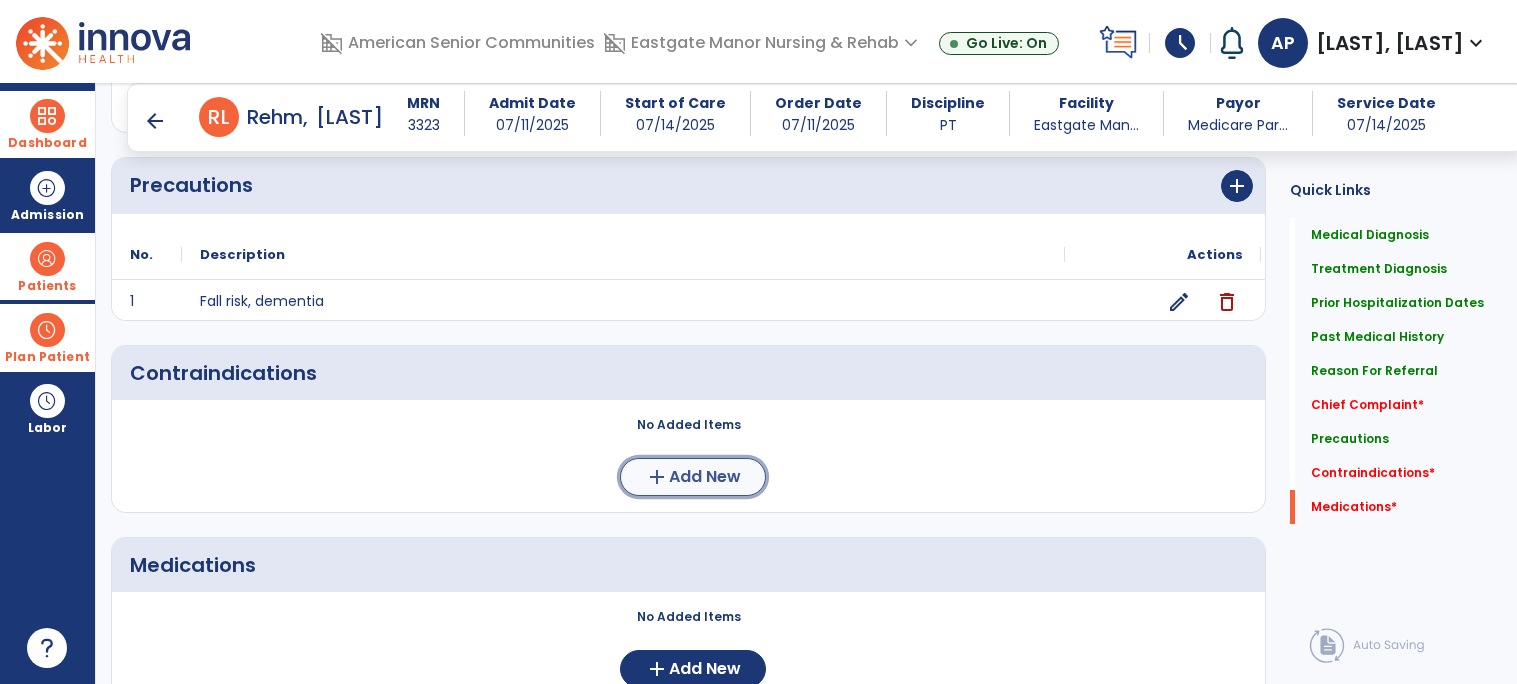 click on "Add New" 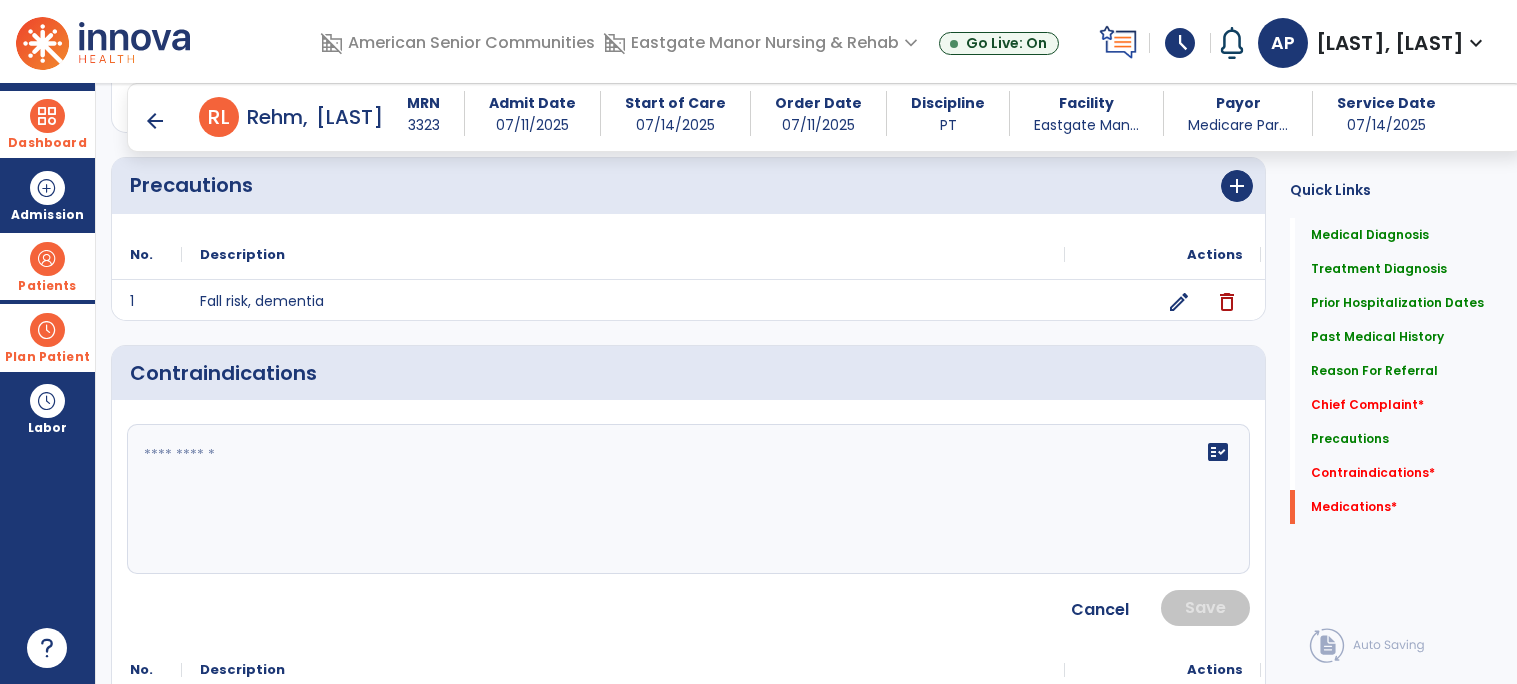 click on "fact_check" 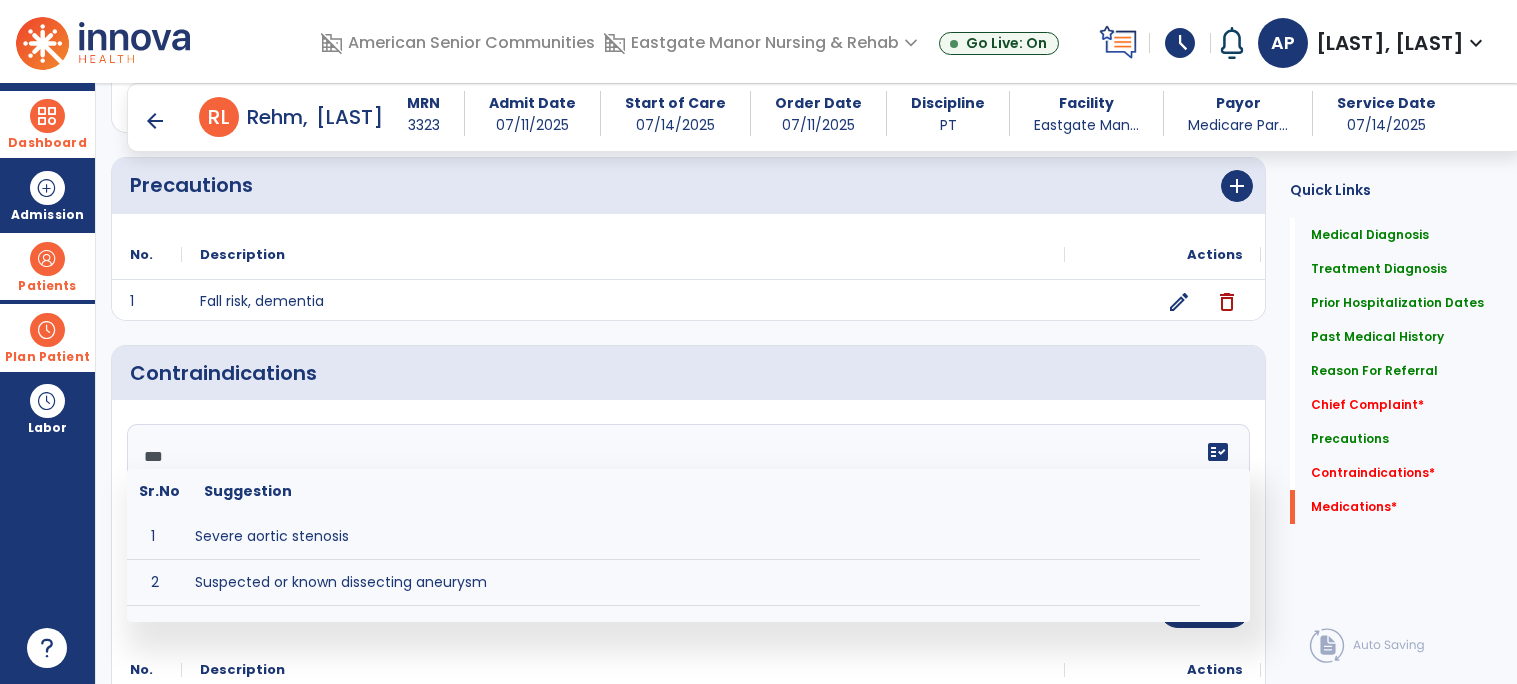 type on "****" 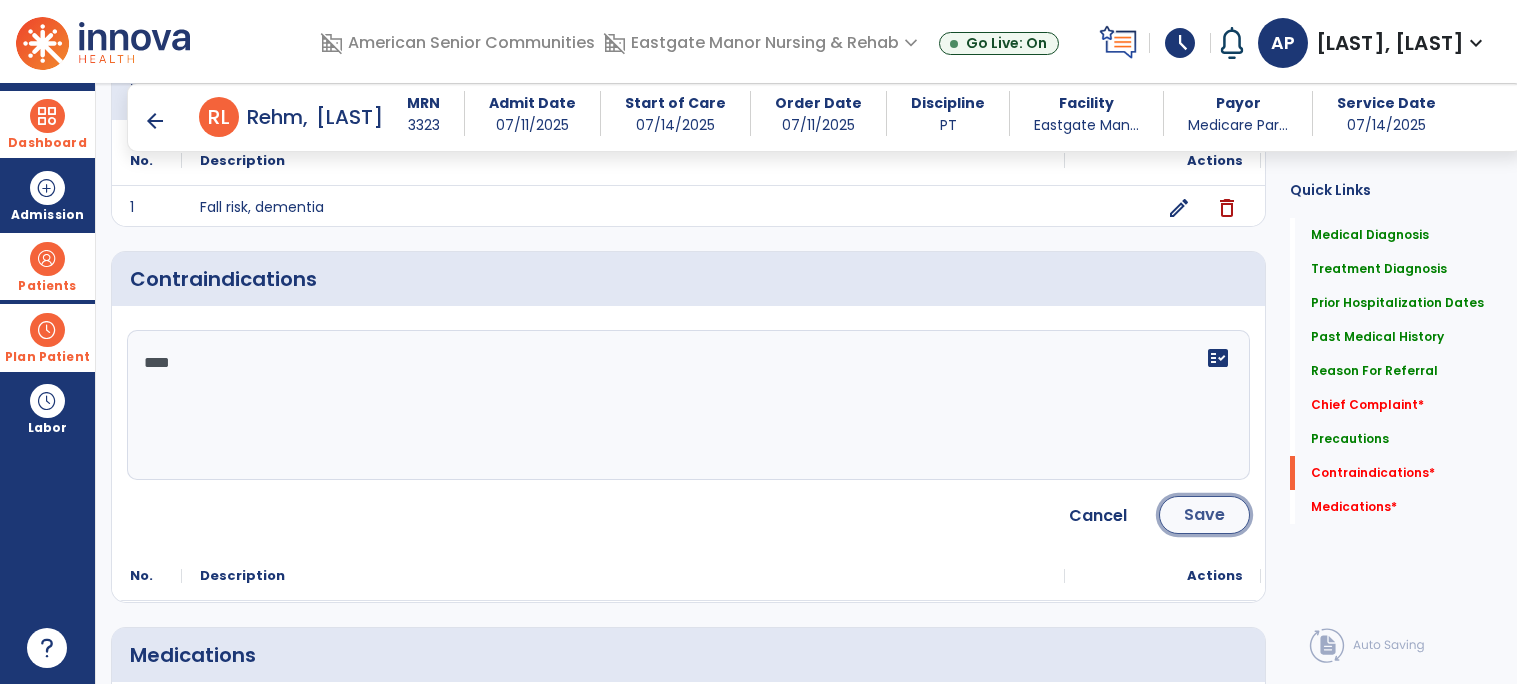 click on "Save" 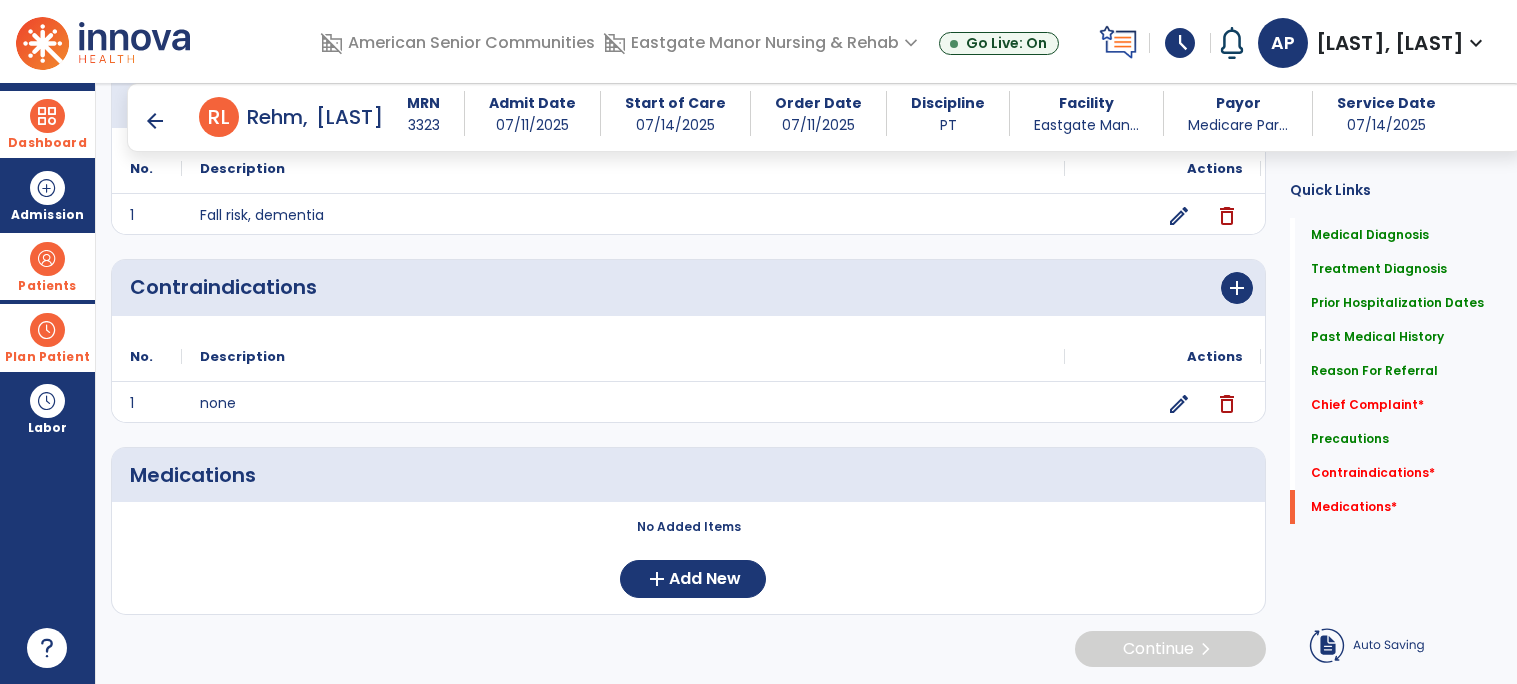 scroll, scrollTop: 1837, scrollLeft: 0, axis: vertical 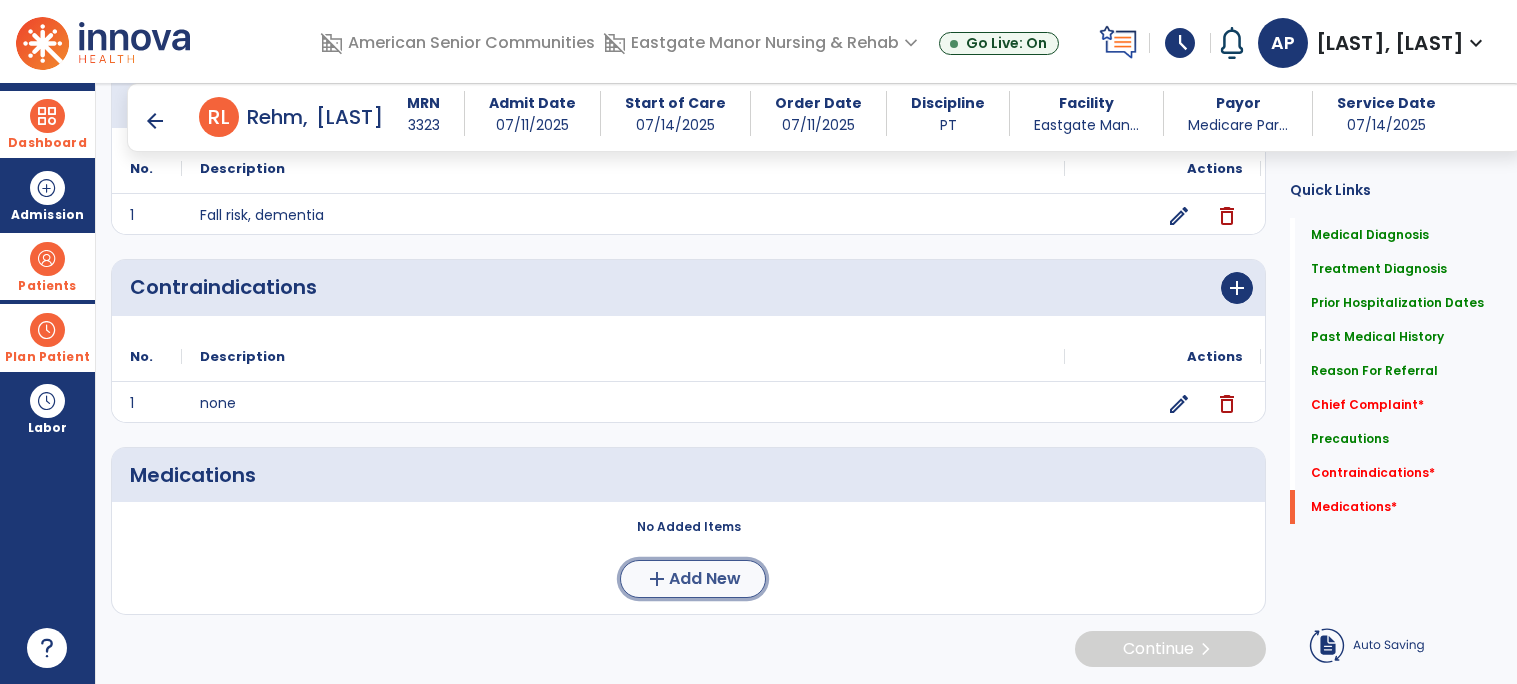 click on "Add New" 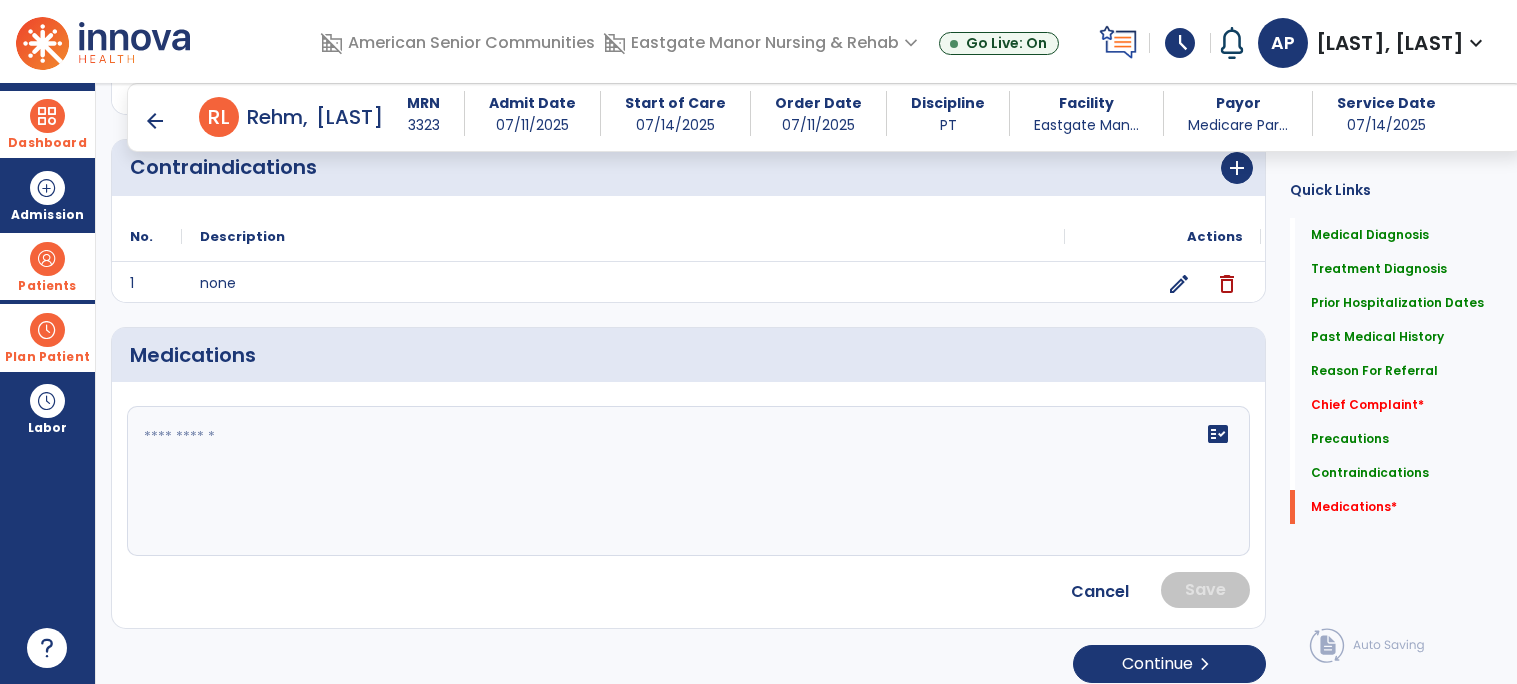 click on "fact_check" 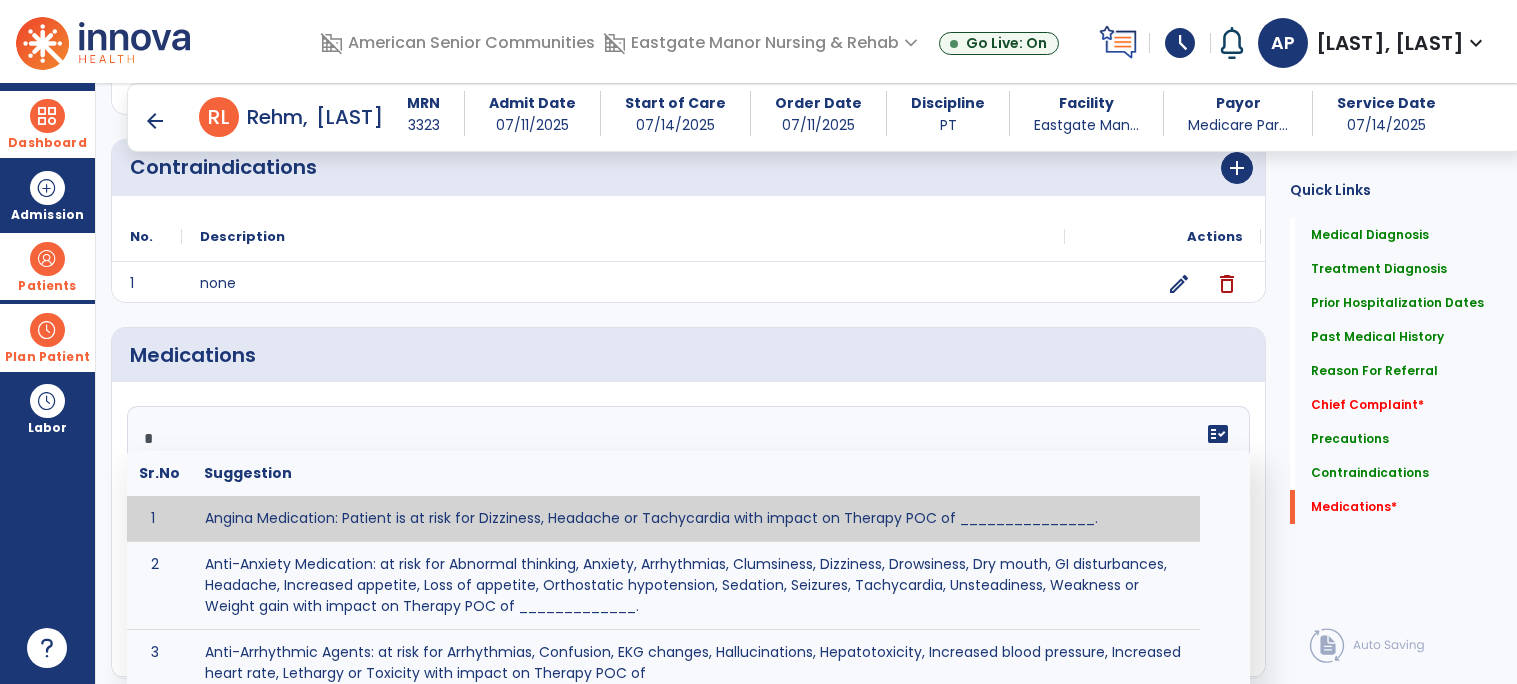 scroll, scrollTop: 1718, scrollLeft: 0, axis: vertical 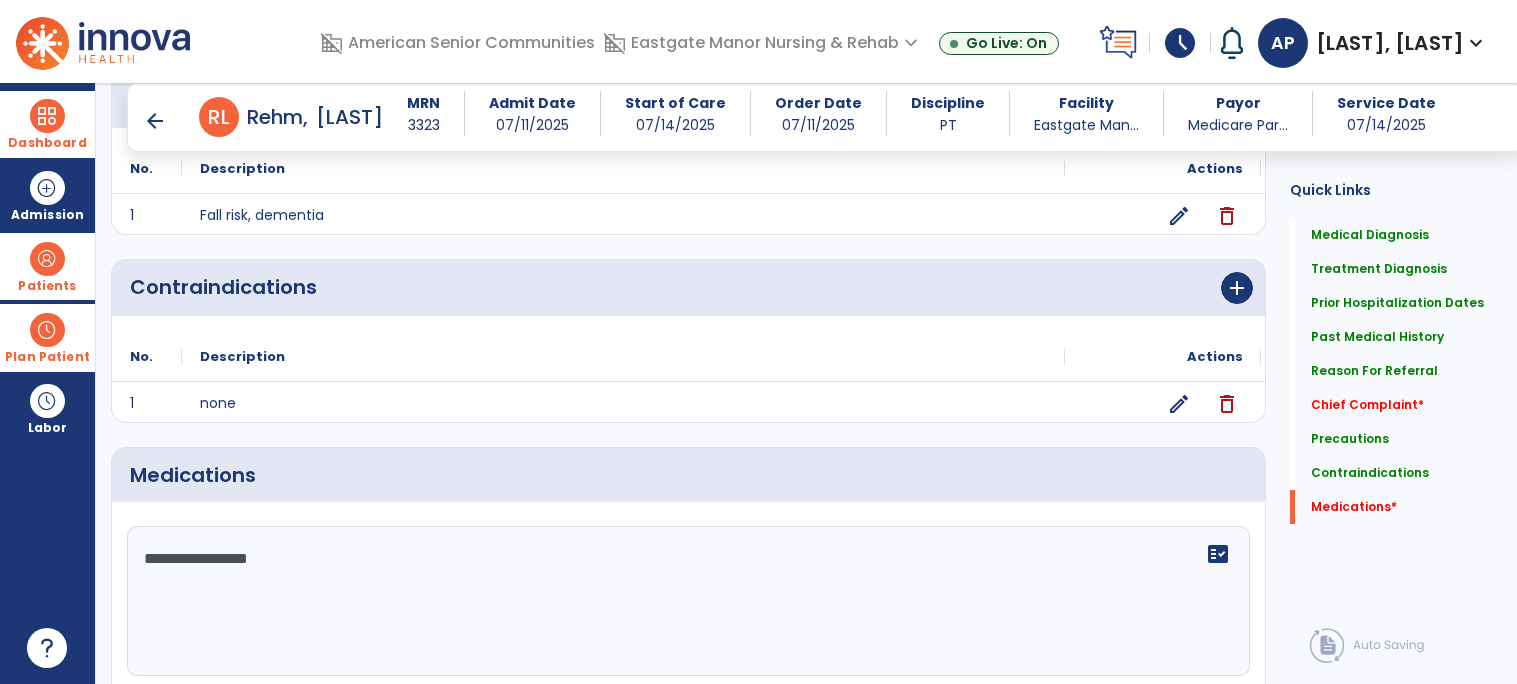 type on "**********" 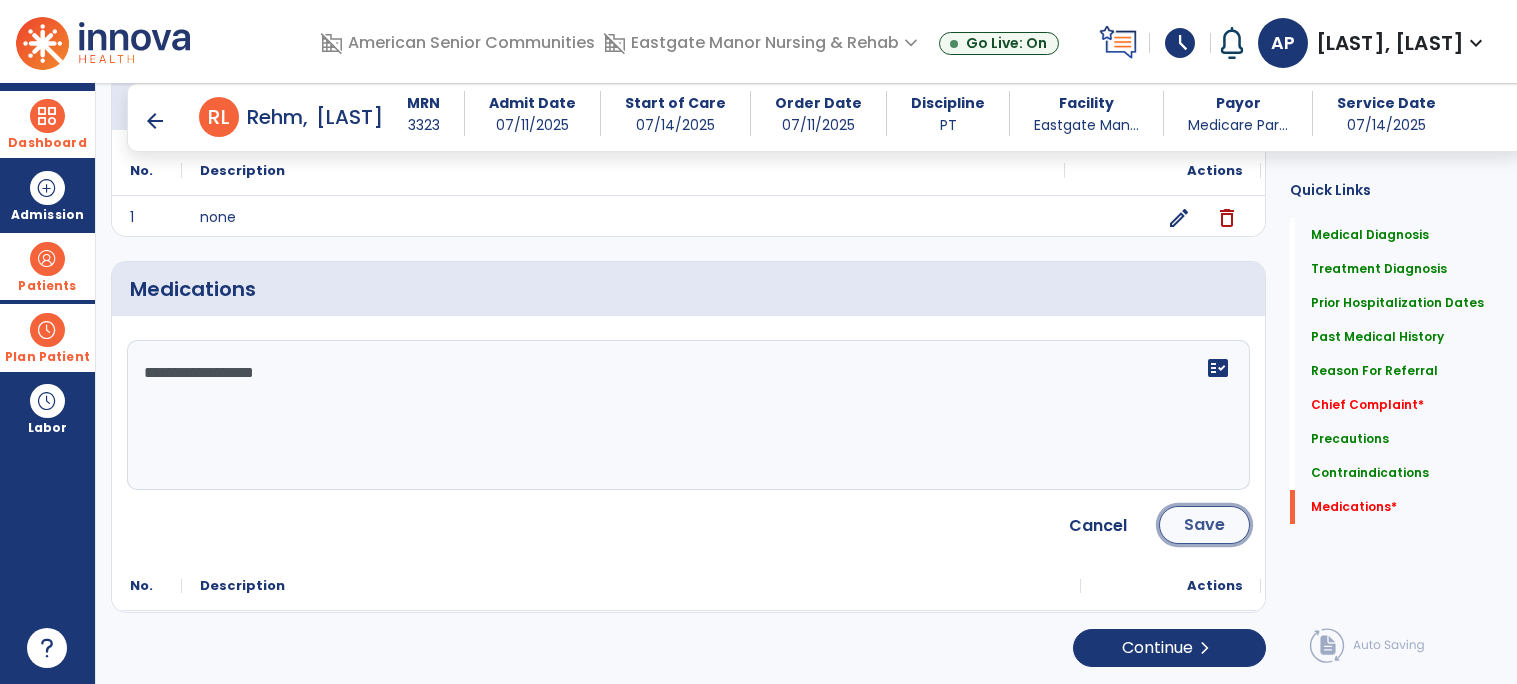 click on "Save" 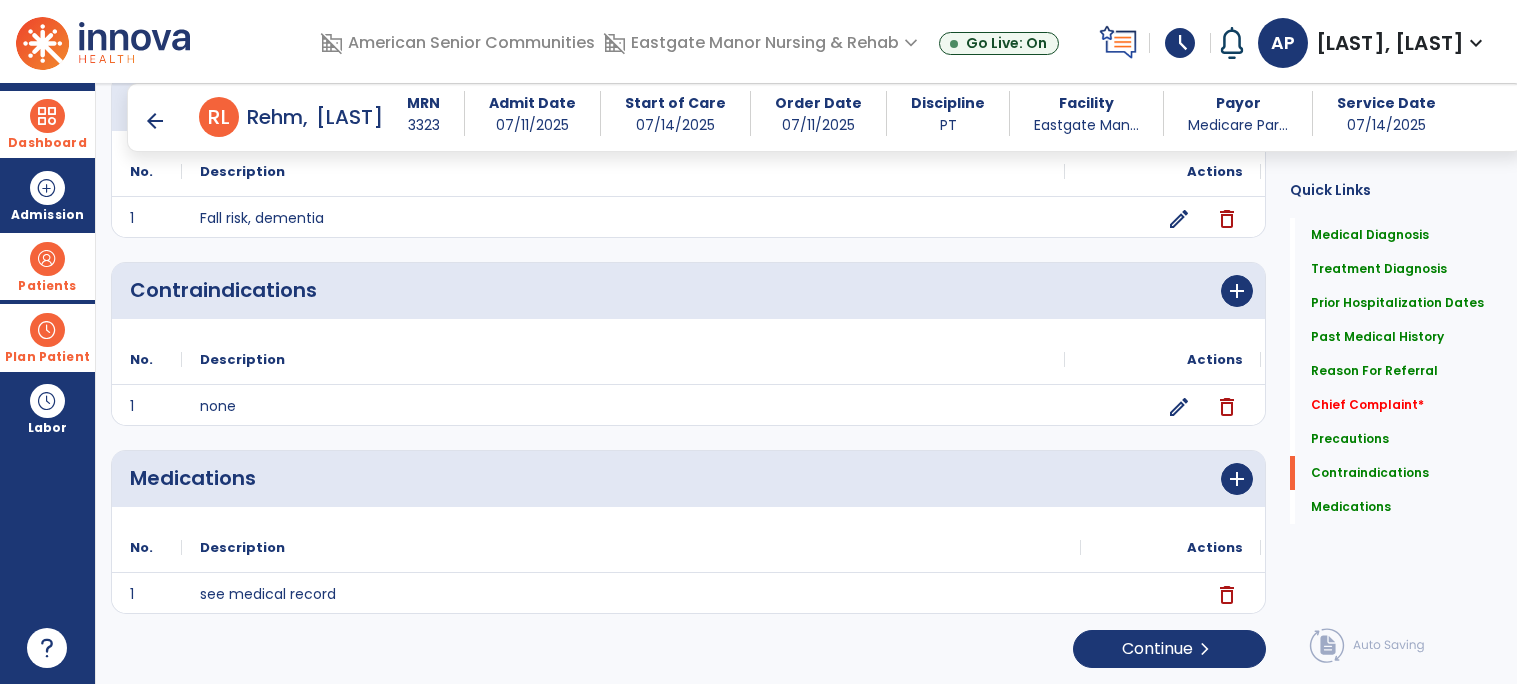 scroll, scrollTop: 1836, scrollLeft: 0, axis: vertical 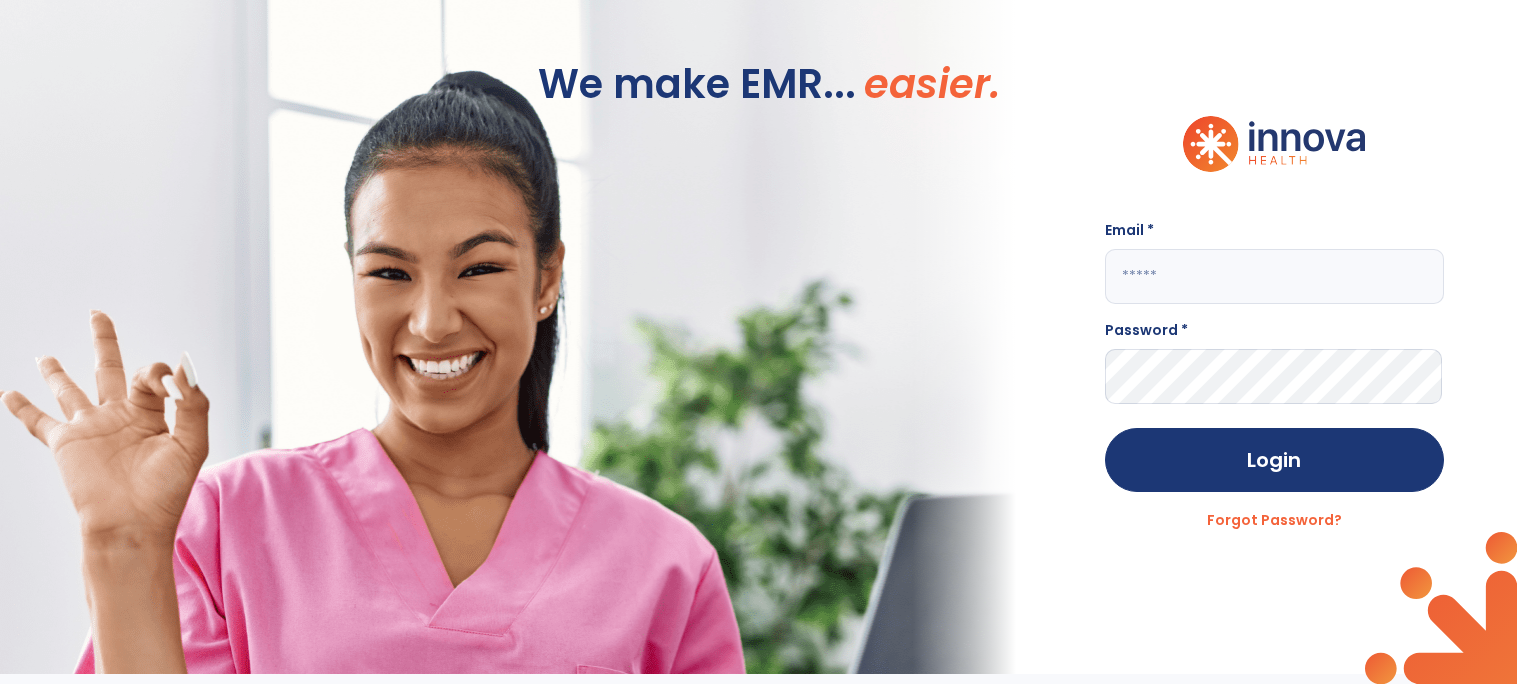 click 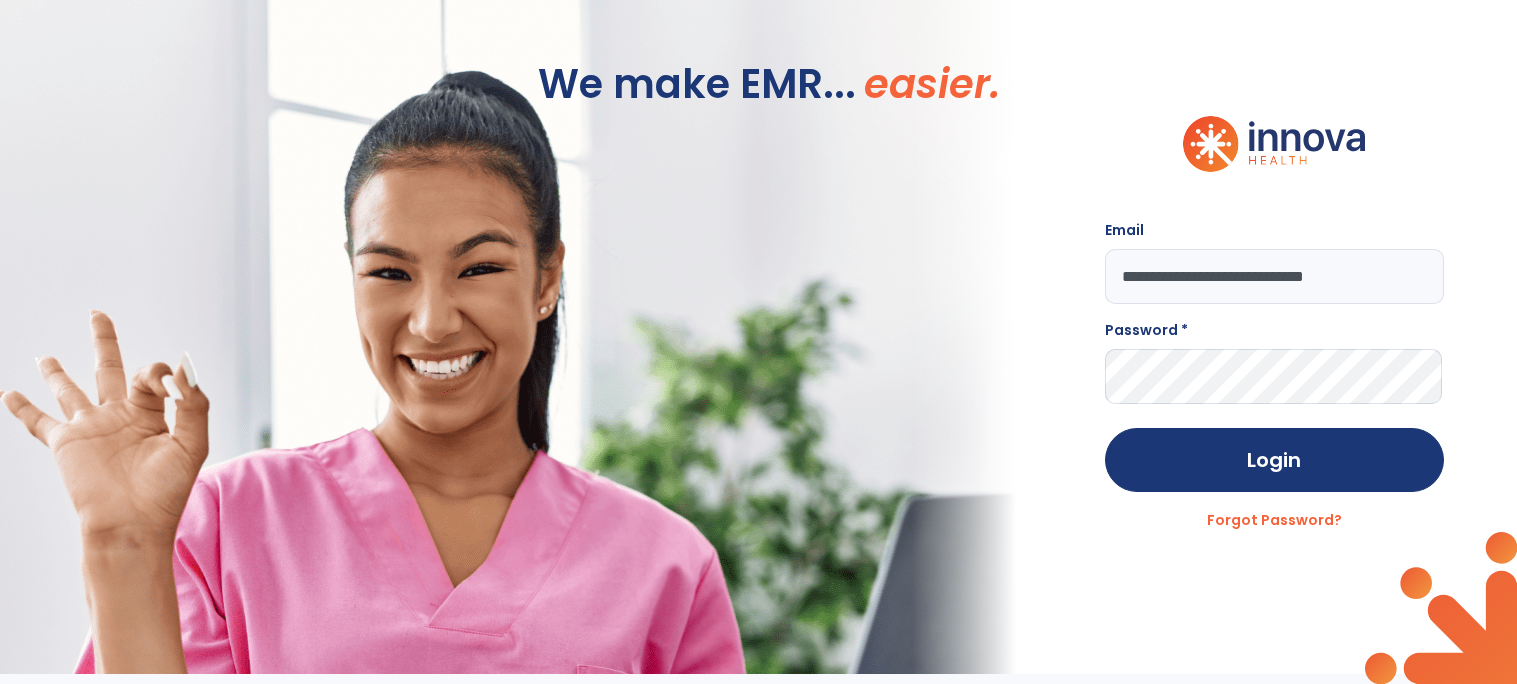type on "**********" 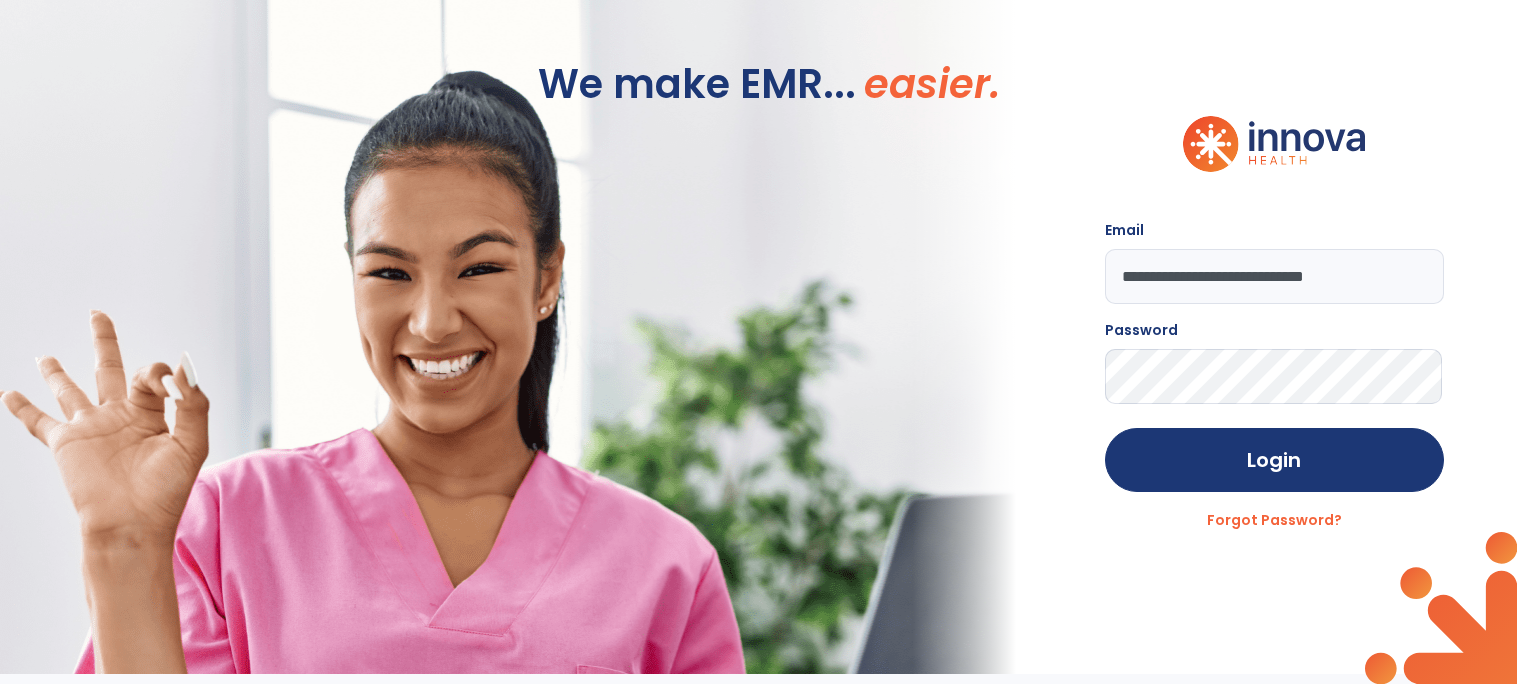 click on "Login" 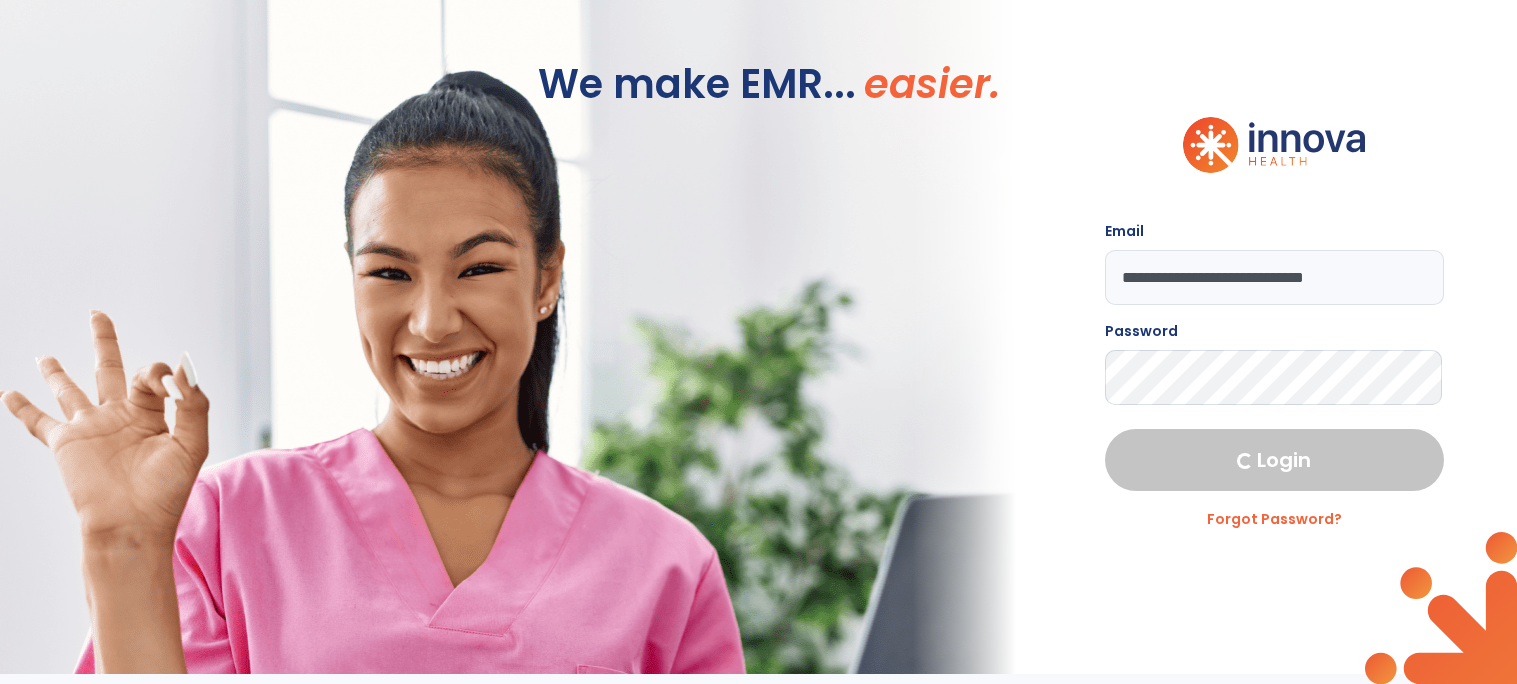 select on "****" 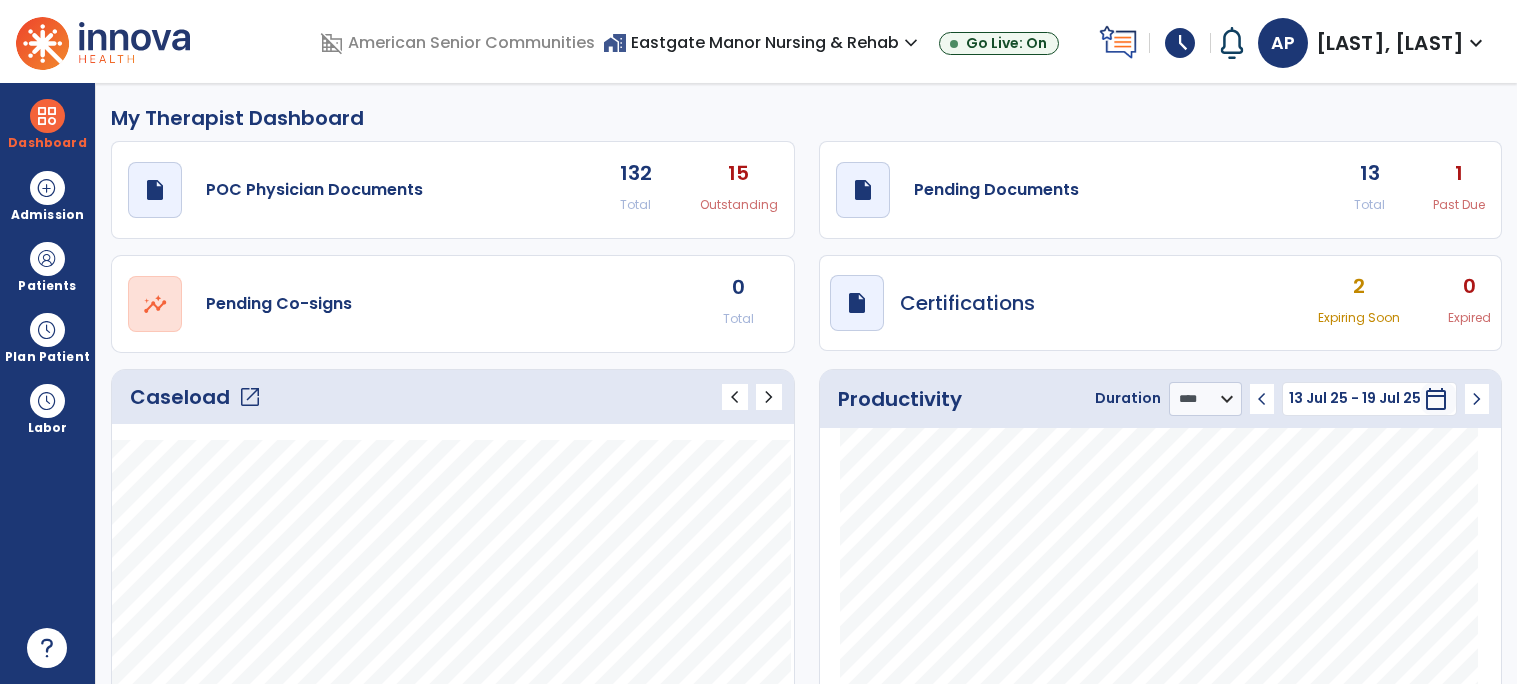 click on "open_in_new" 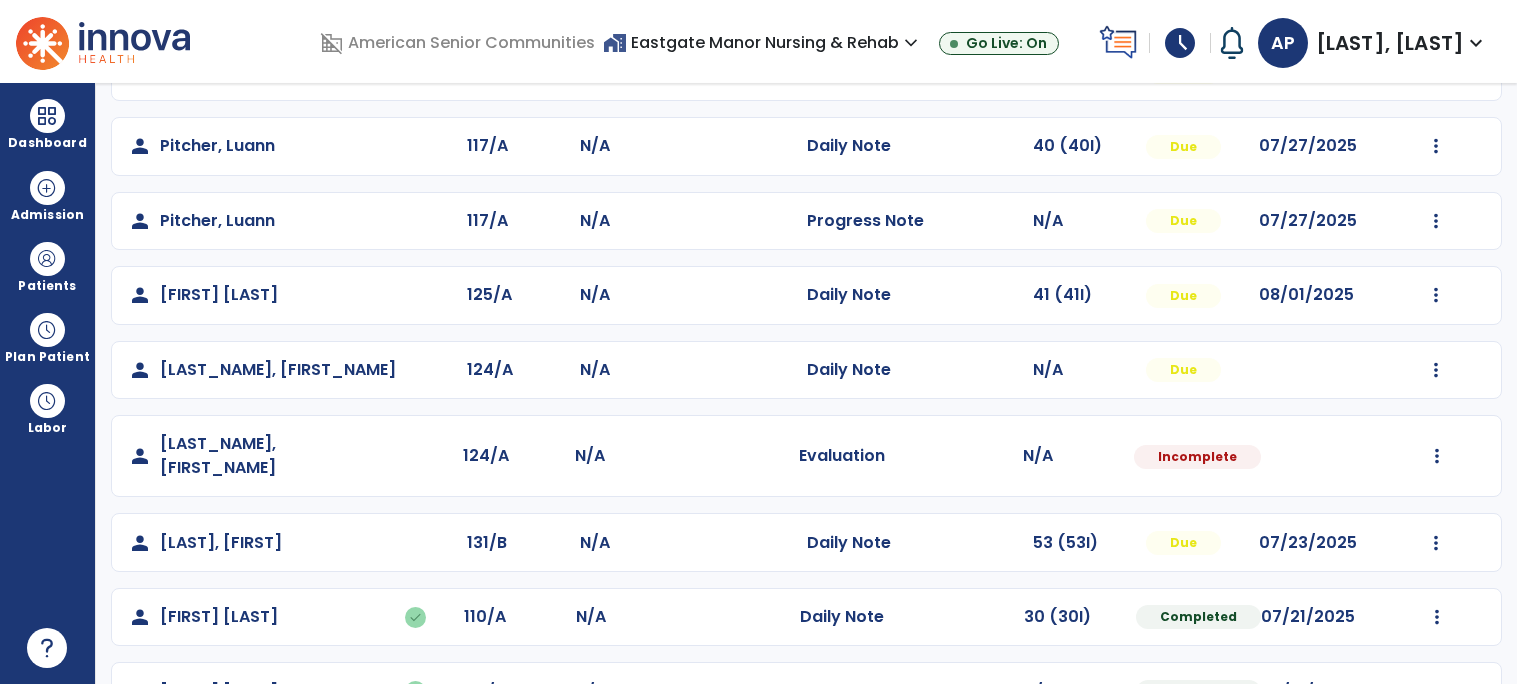 scroll, scrollTop: 549, scrollLeft: 0, axis: vertical 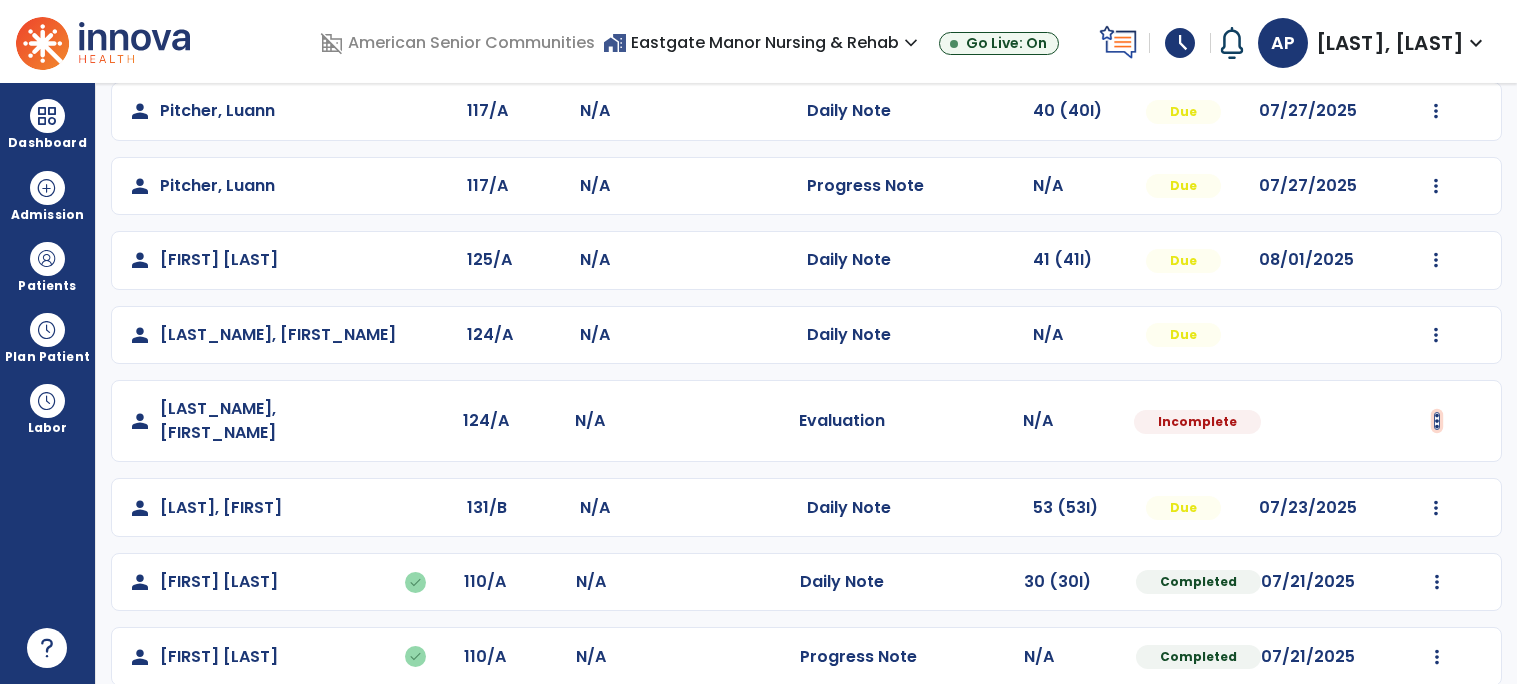 click at bounding box center [1436, -187] 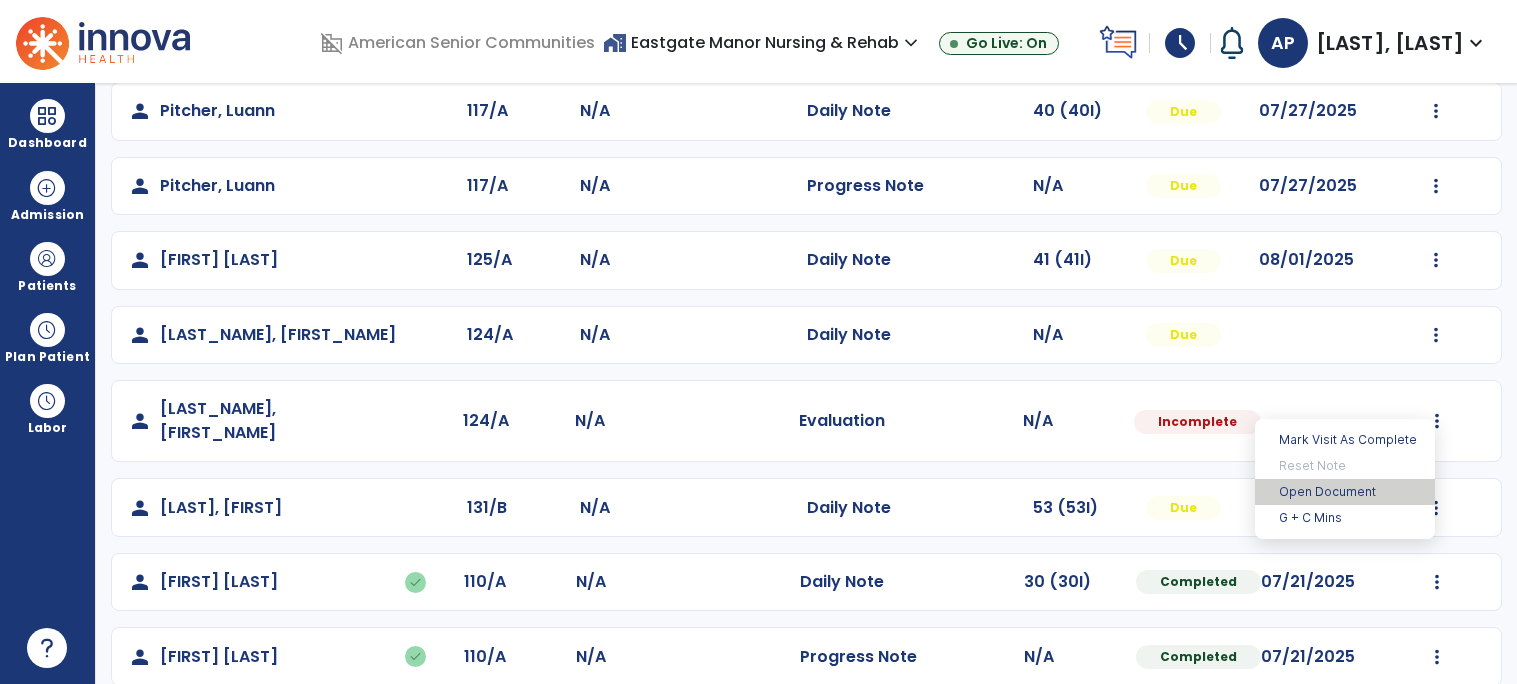 click on "Open Document" at bounding box center [1345, 492] 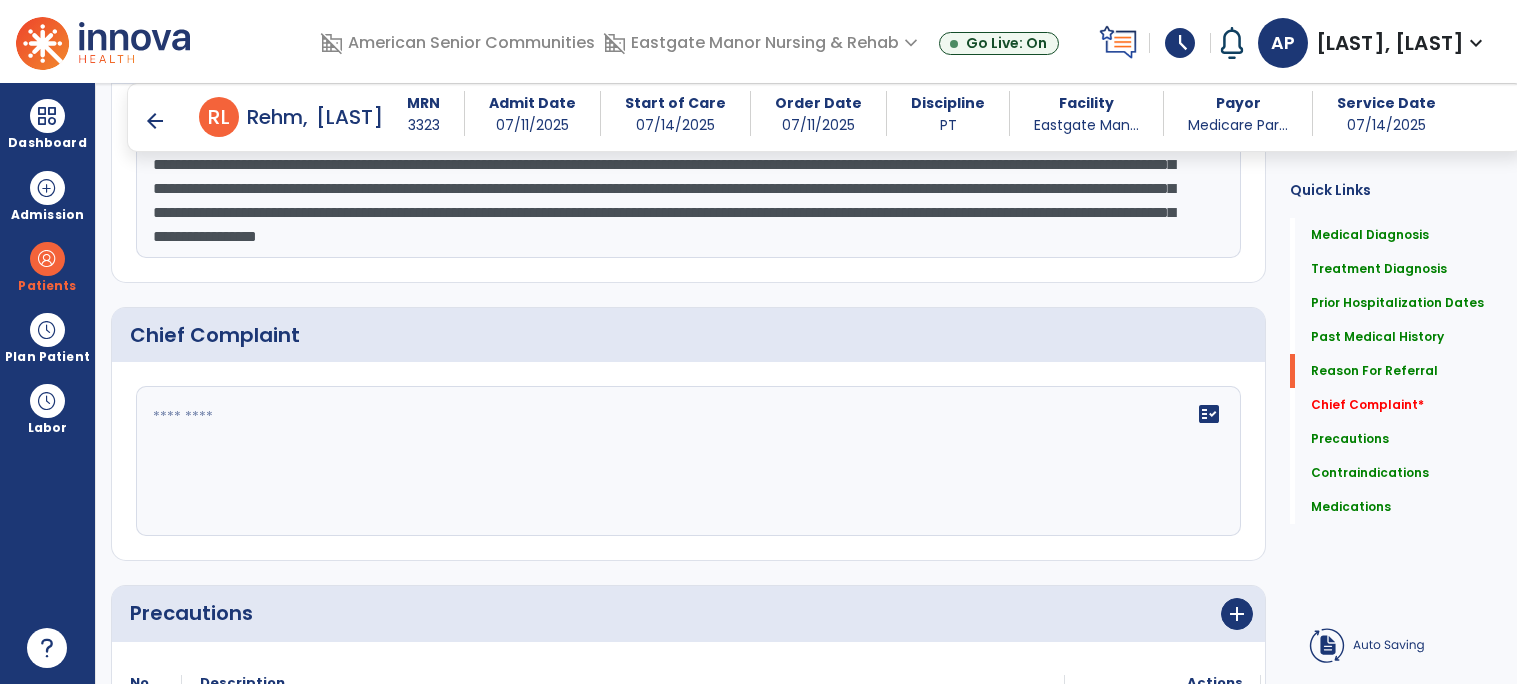 scroll, scrollTop: 1349, scrollLeft: 0, axis: vertical 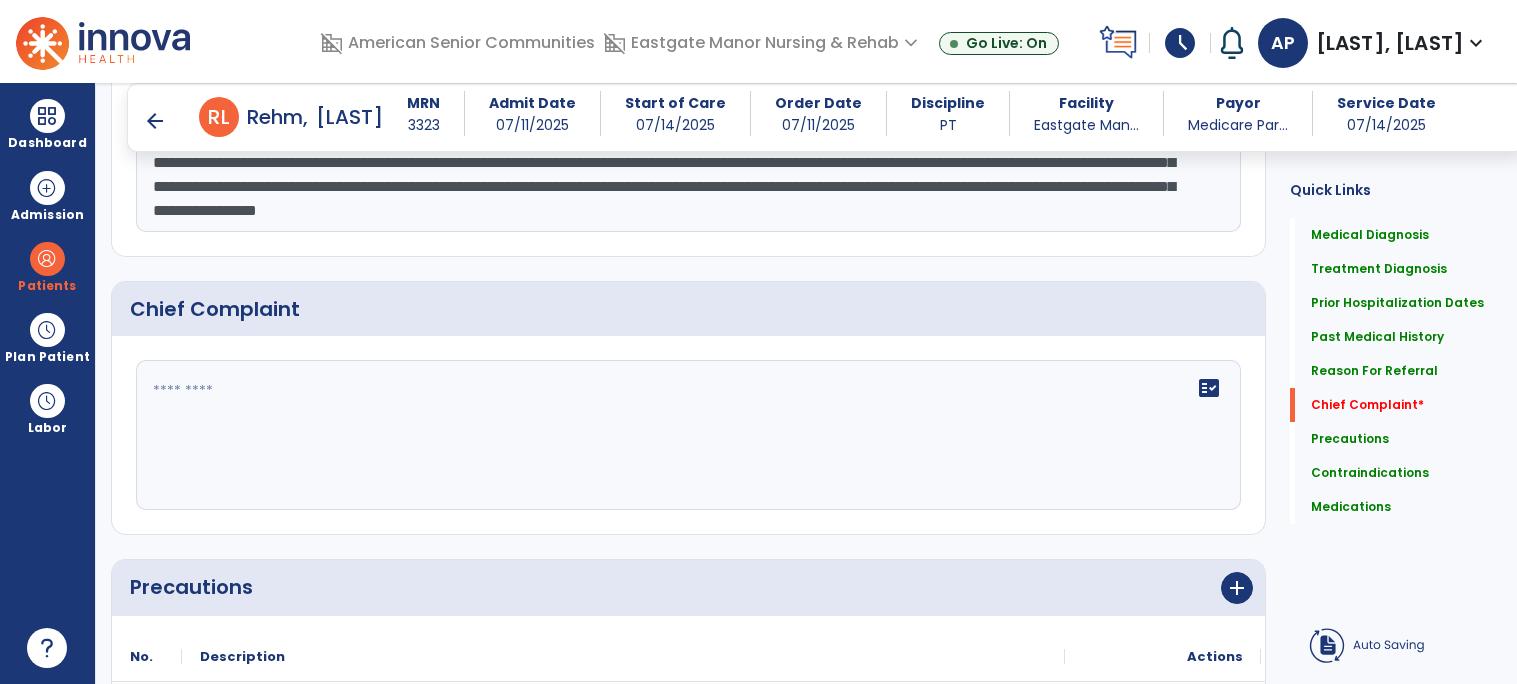 click on "fact_check" 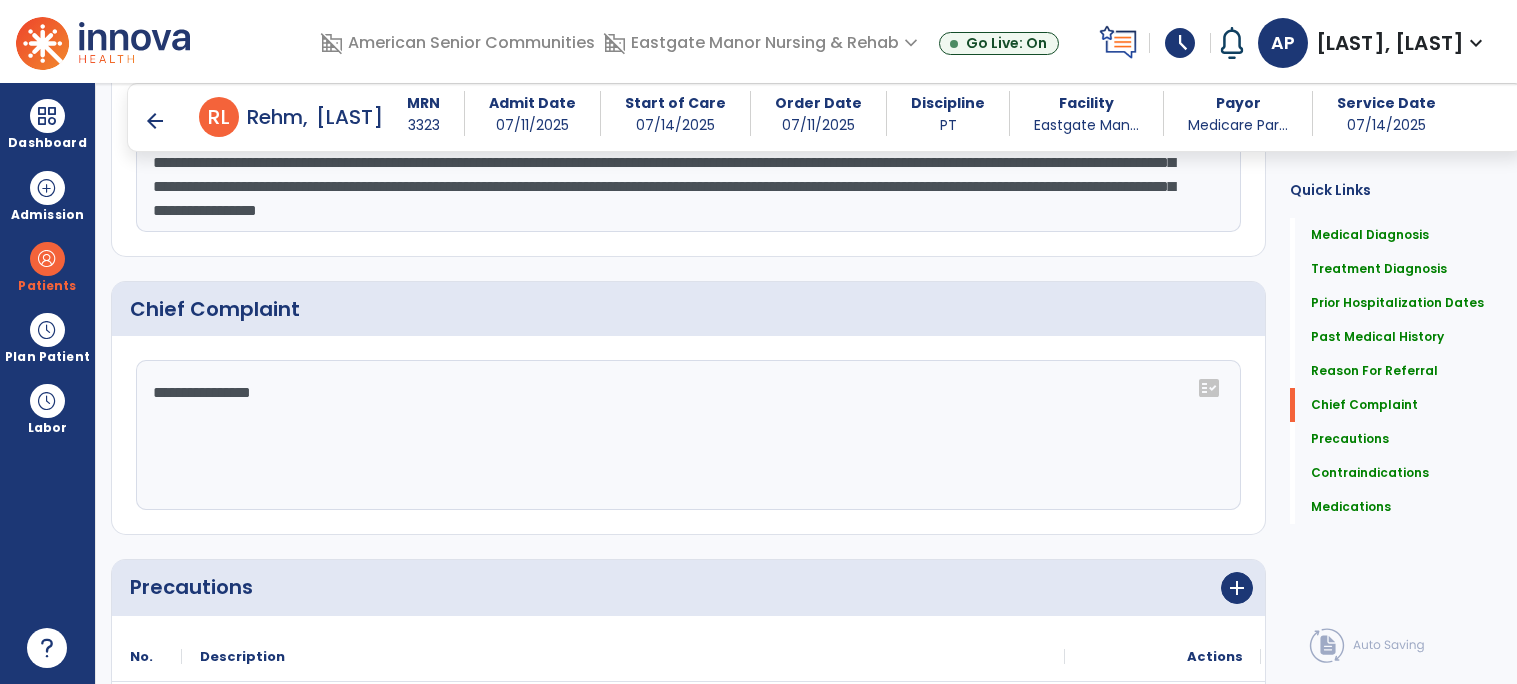 scroll, scrollTop: 1349, scrollLeft: 0, axis: vertical 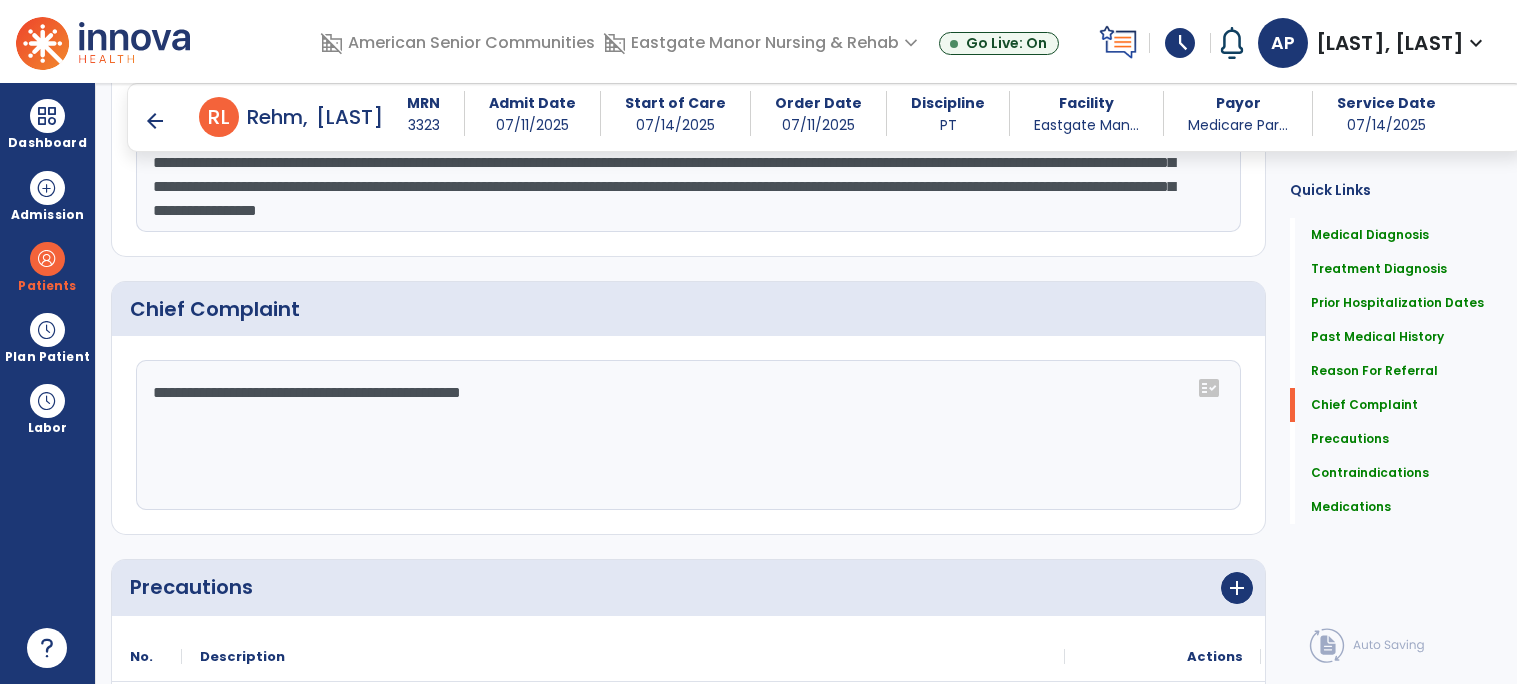 type on "**********" 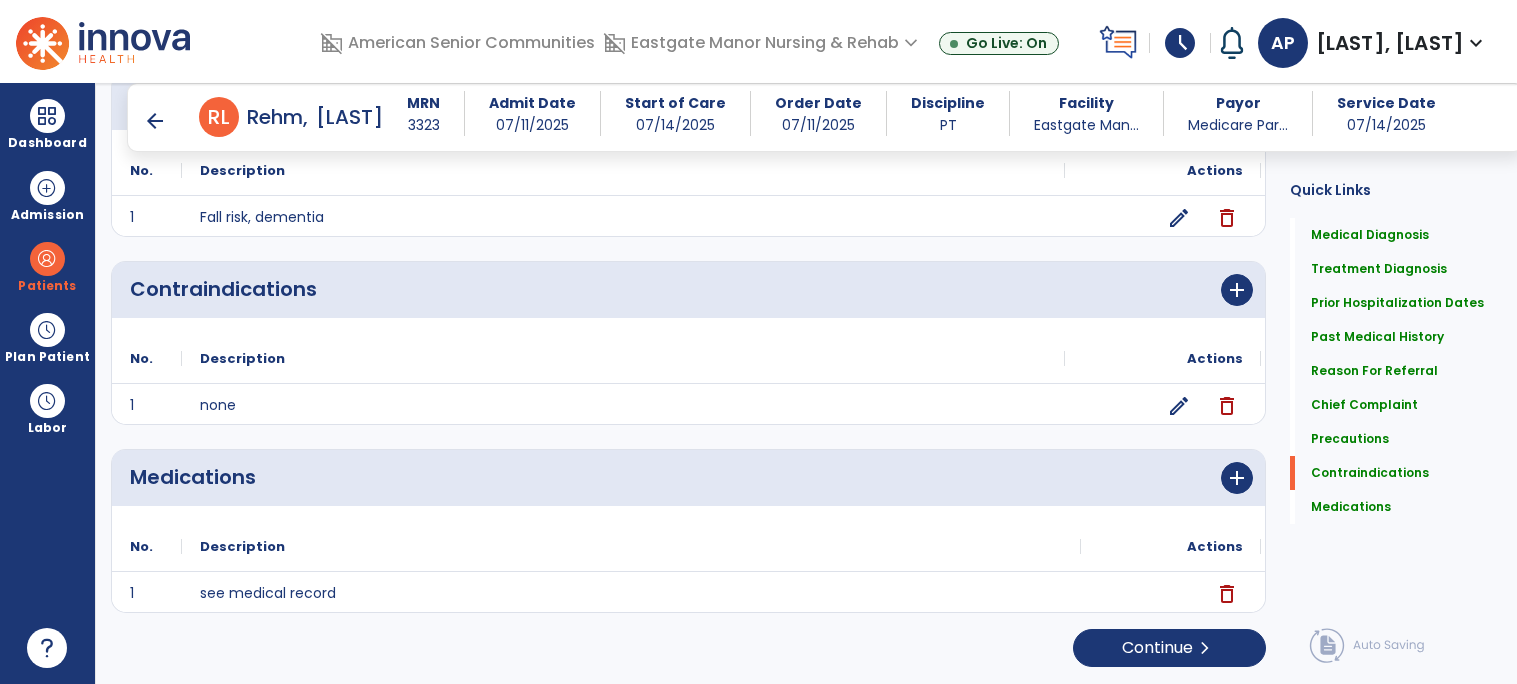 scroll, scrollTop: 1836, scrollLeft: 0, axis: vertical 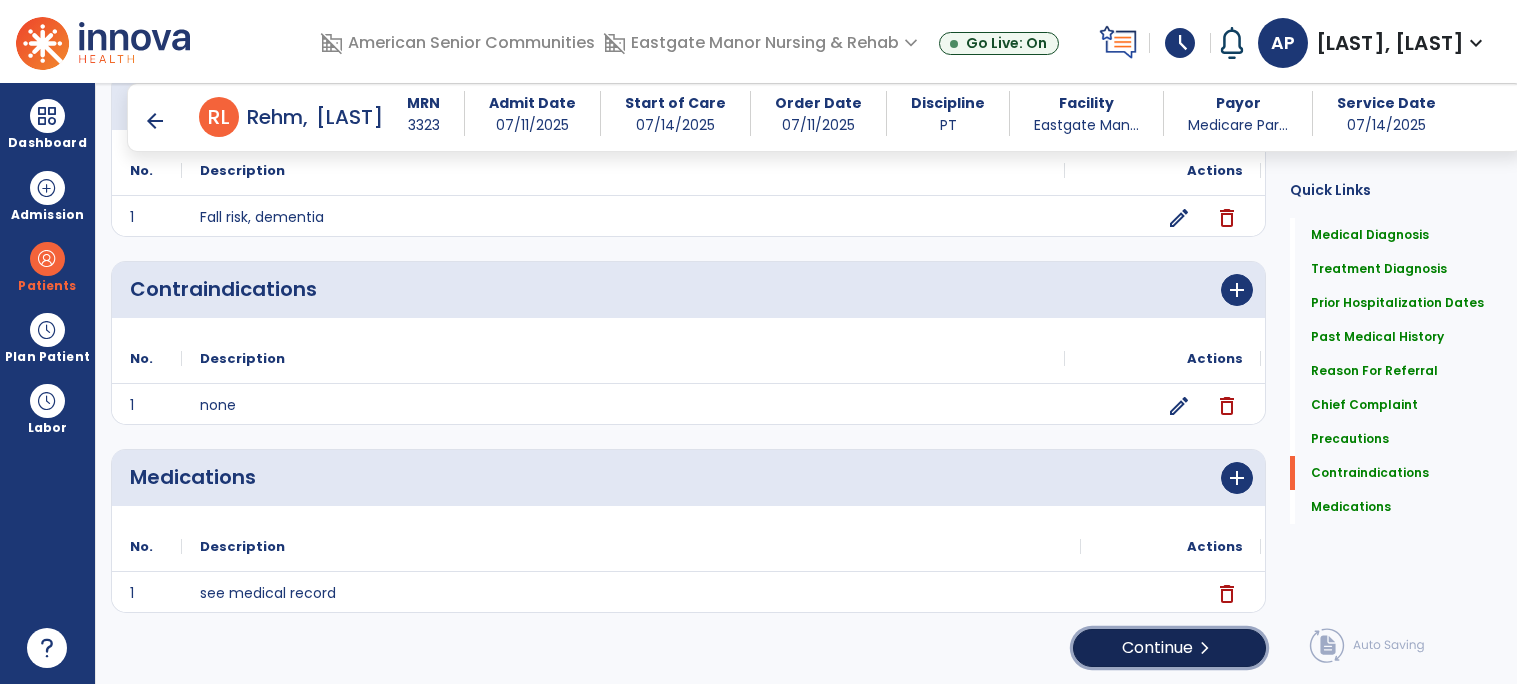 click on "Continue  chevron_right" 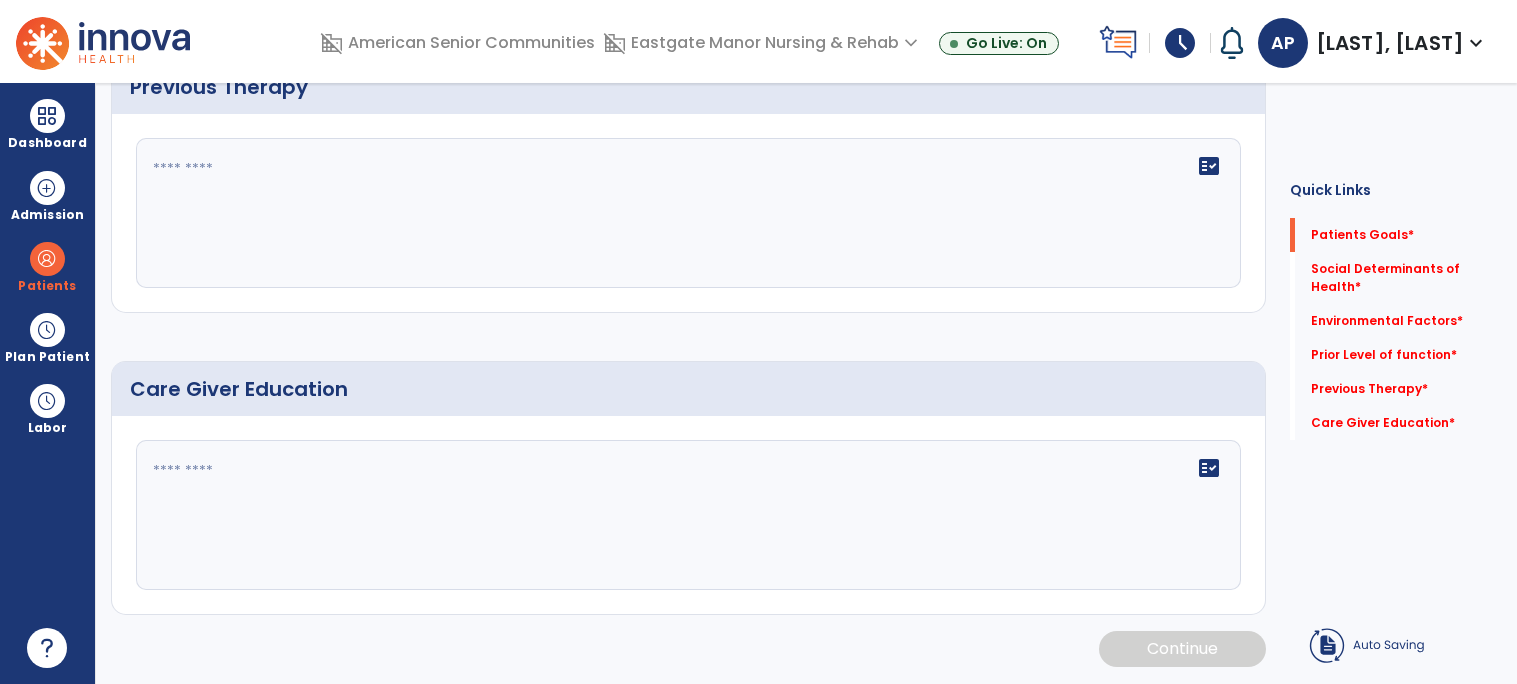 scroll, scrollTop: 0, scrollLeft: 0, axis: both 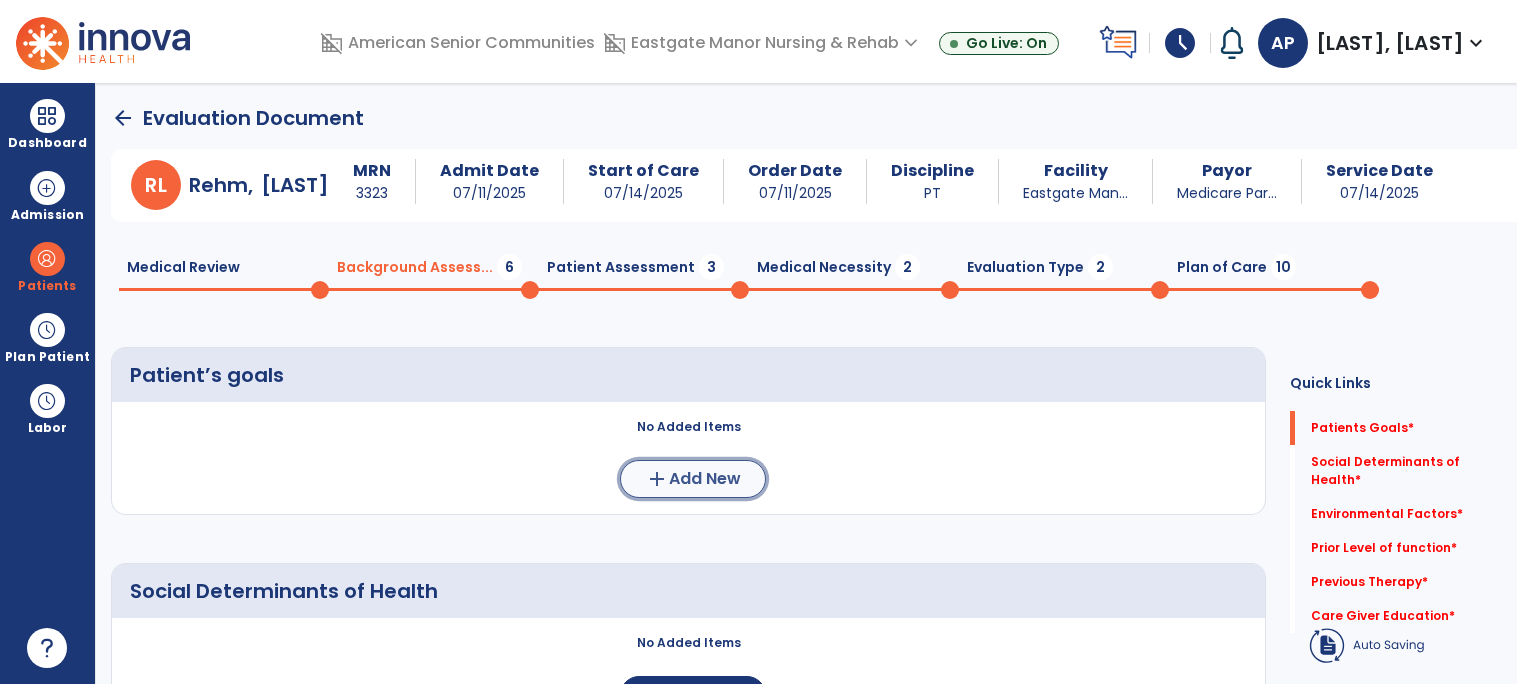 click on "Add New" 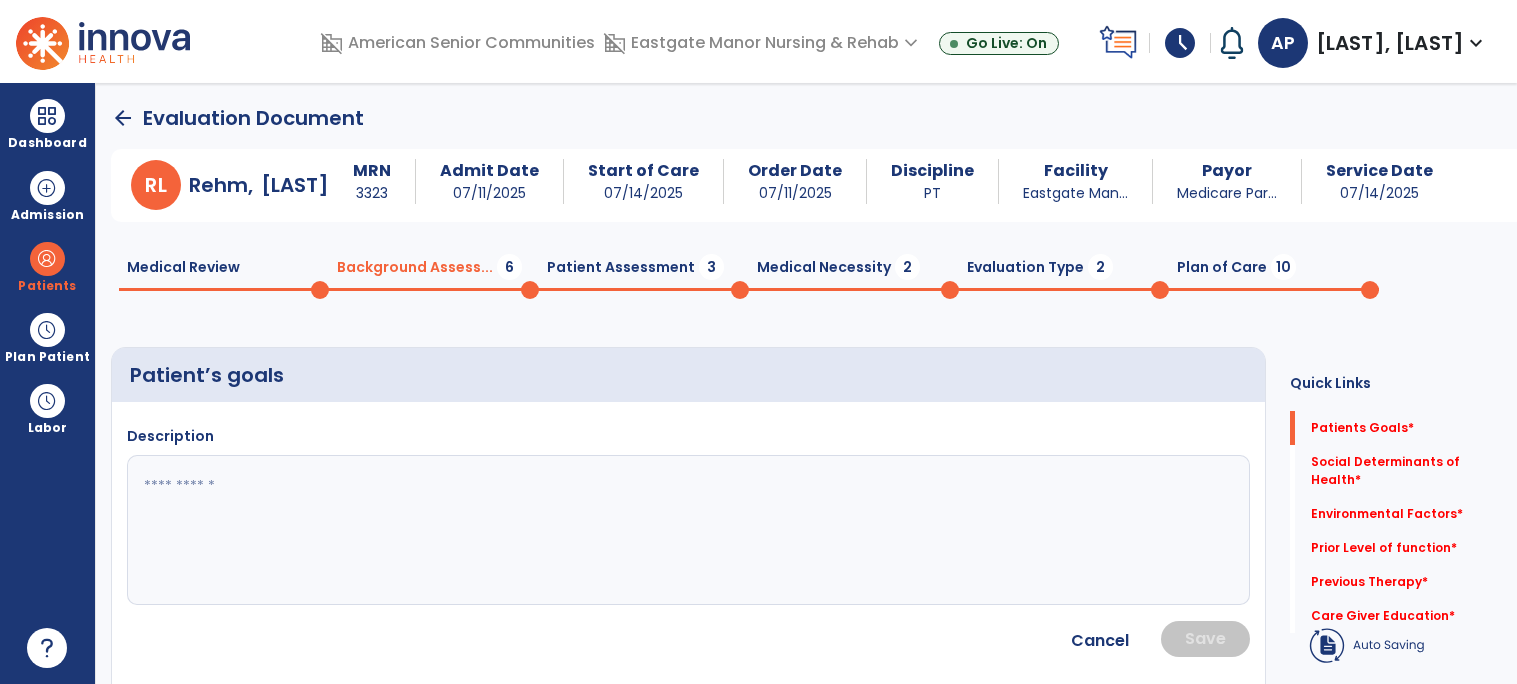 click 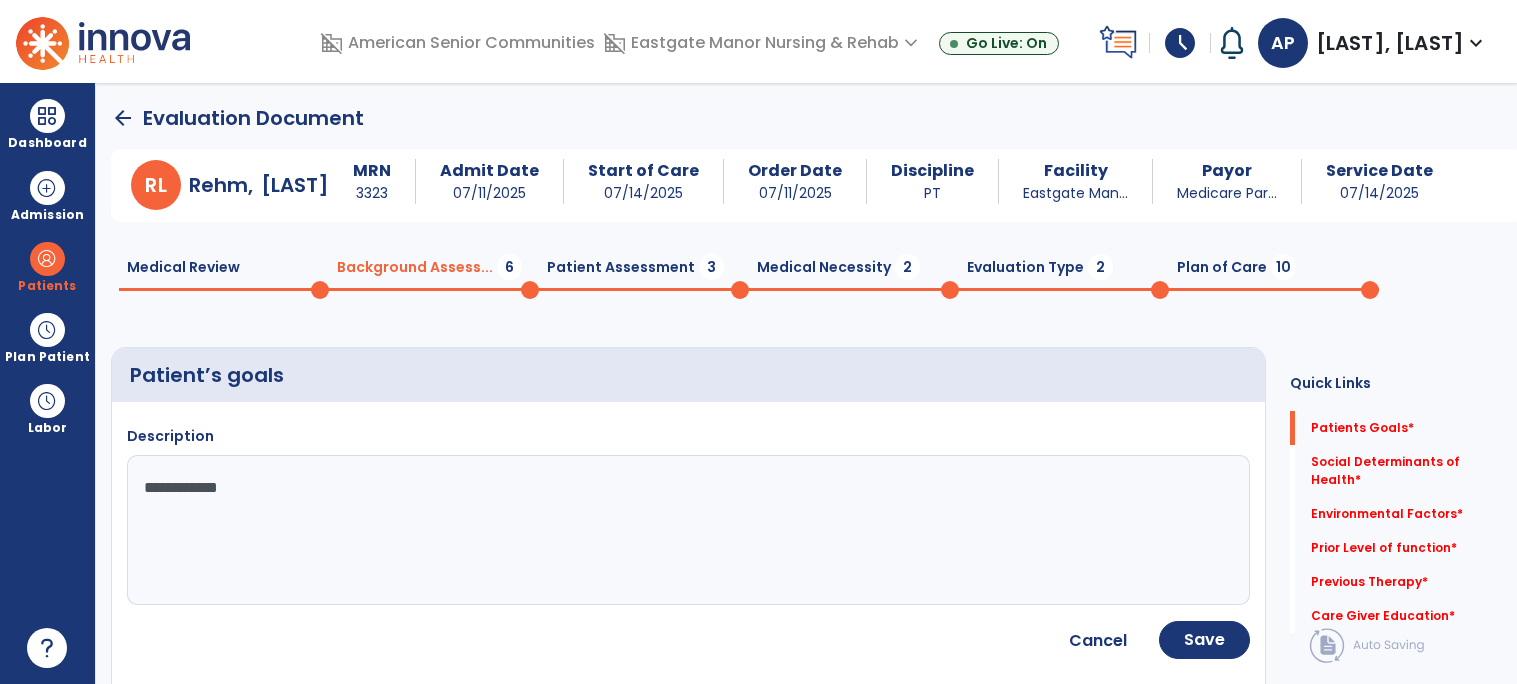 type on "**********" 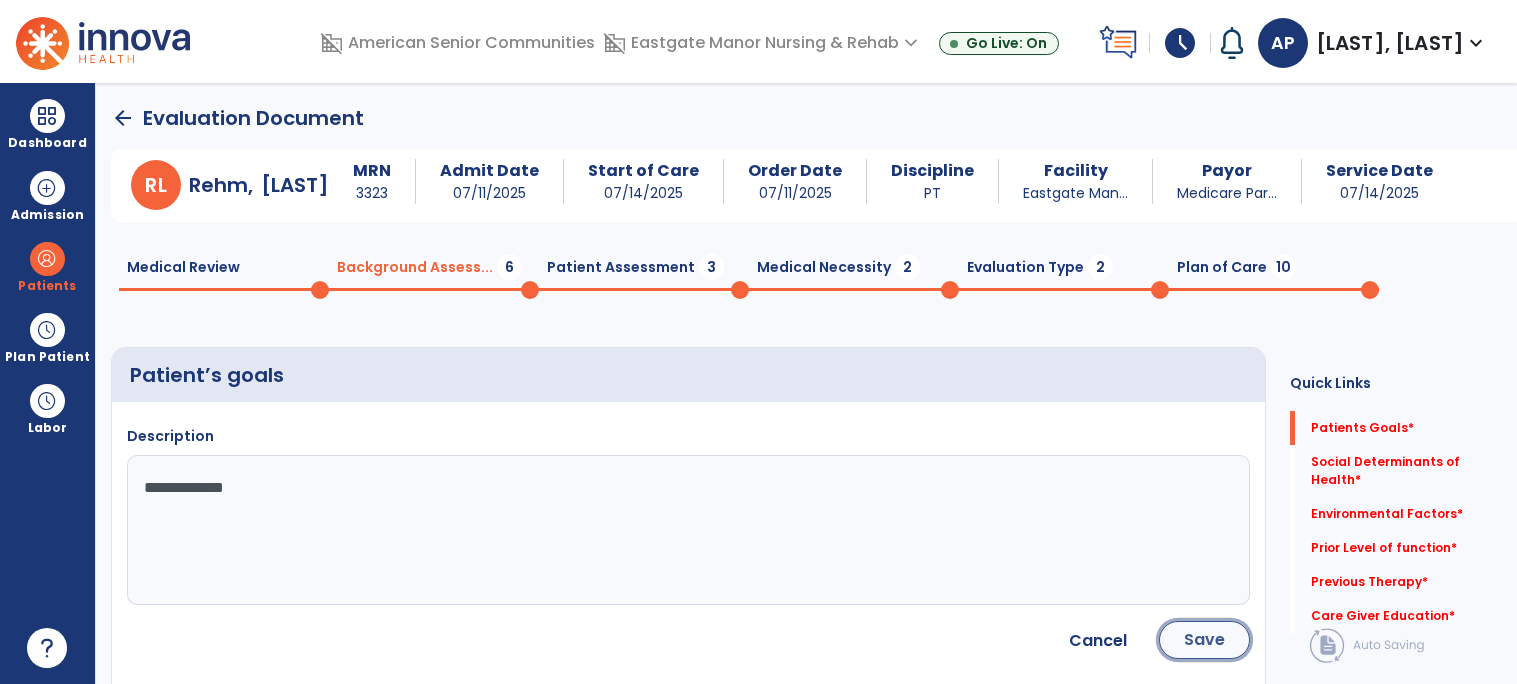 click on "Save" 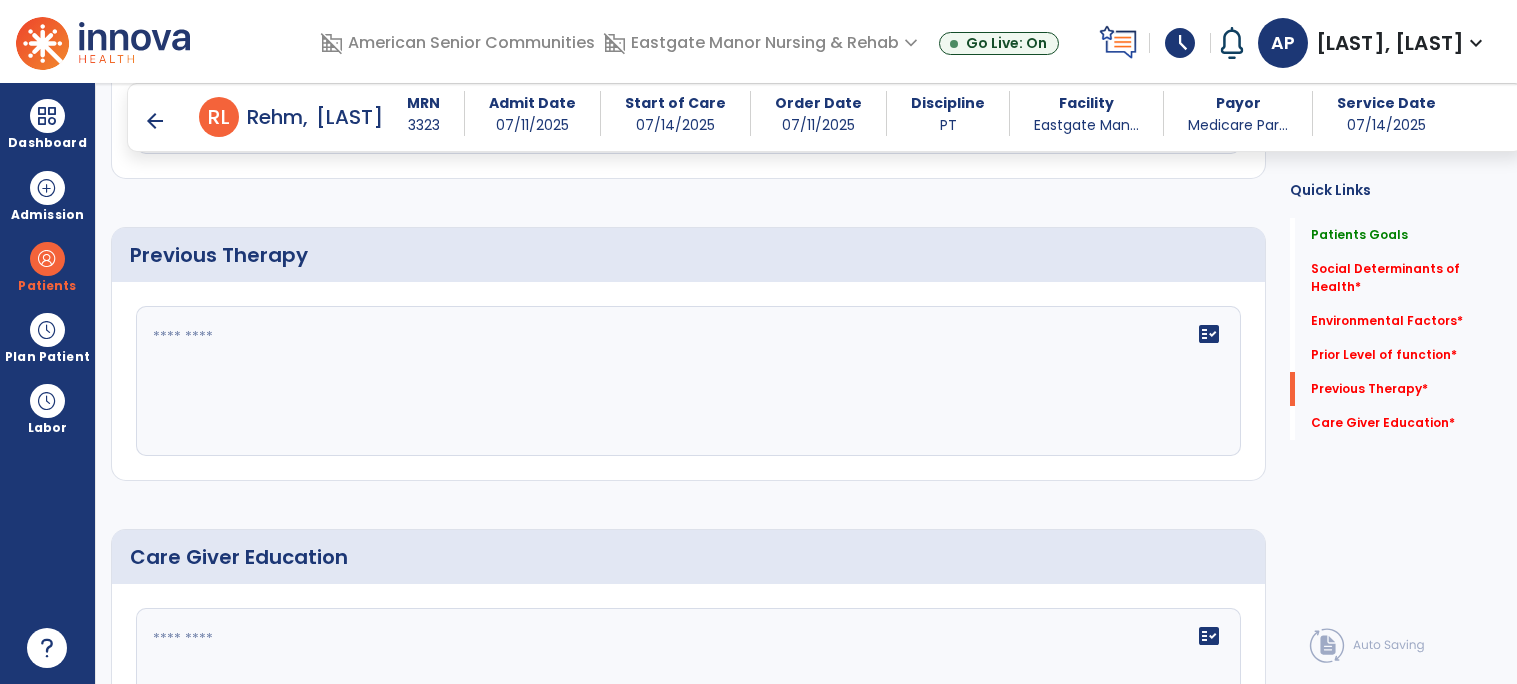 scroll, scrollTop: 1048, scrollLeft: 0, axis: vertical 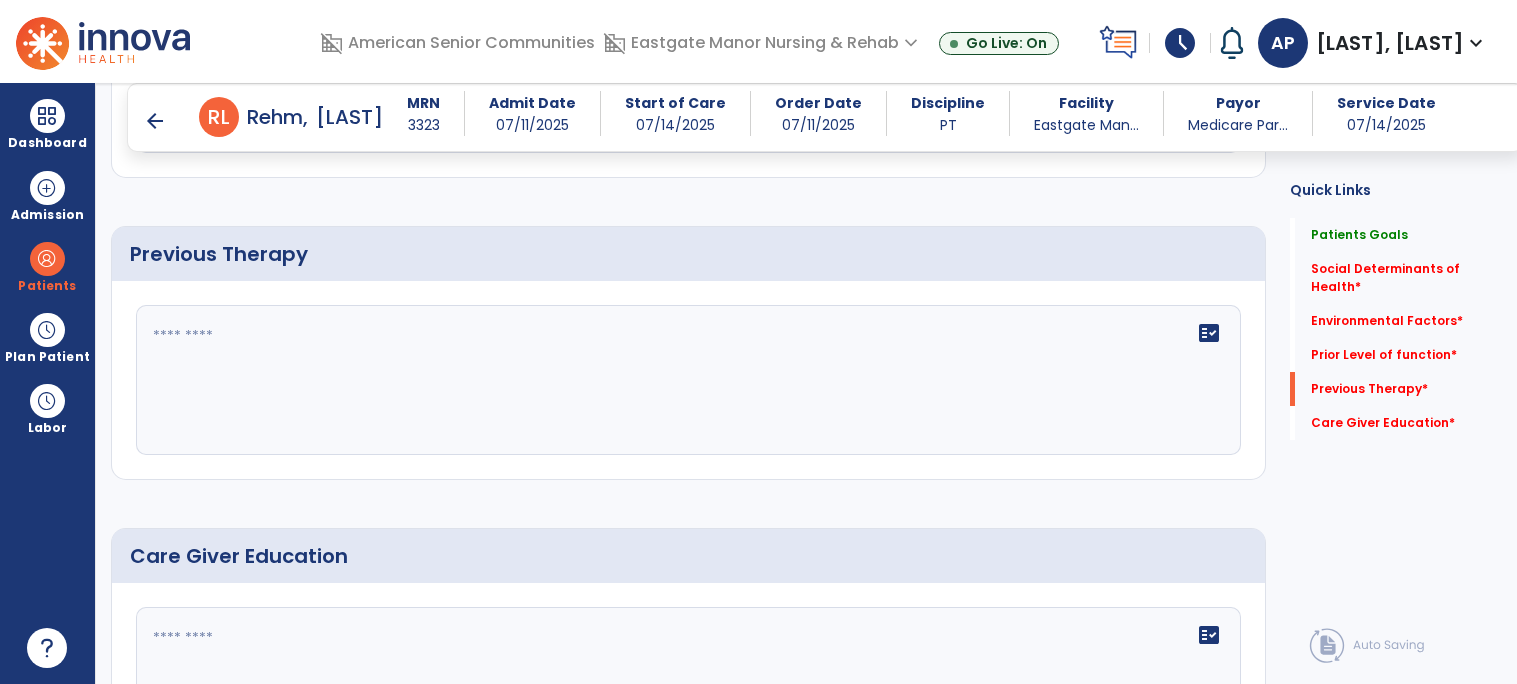 click 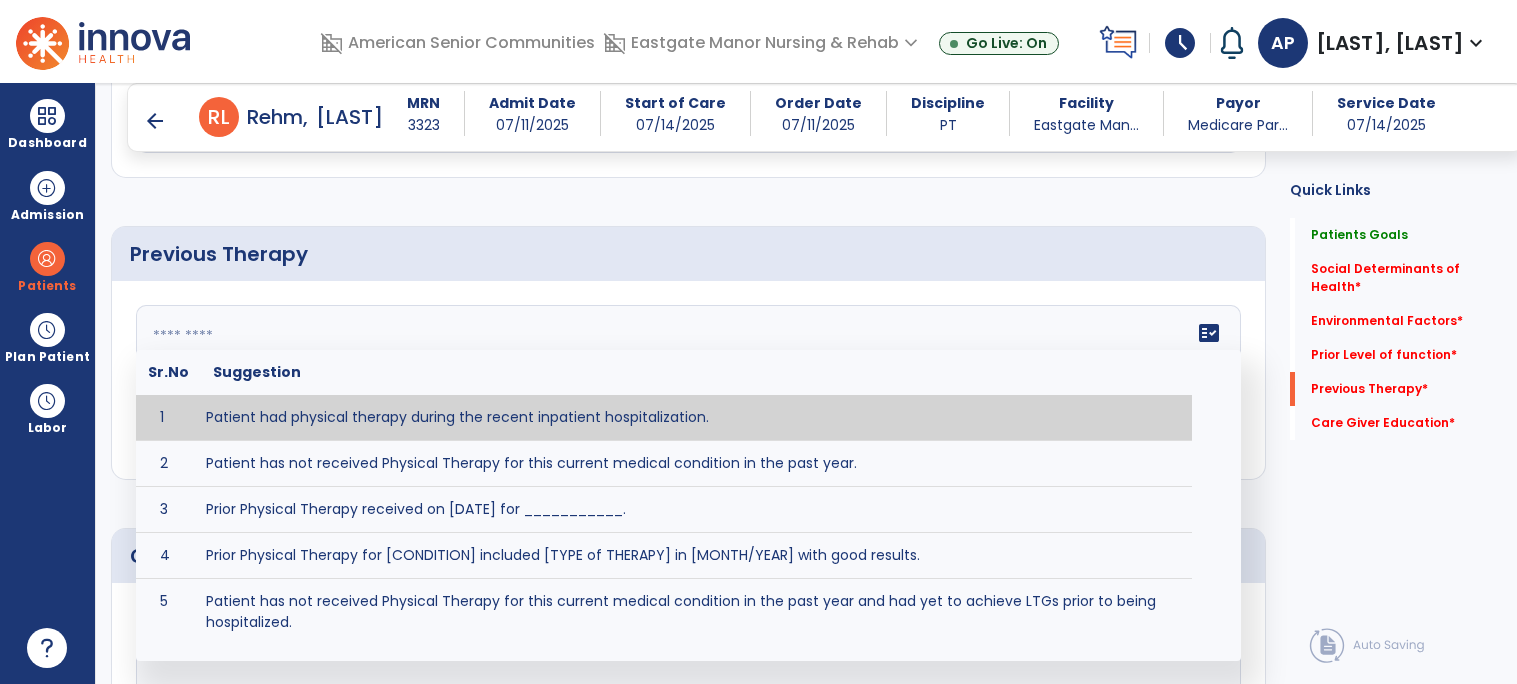 type on "**********" 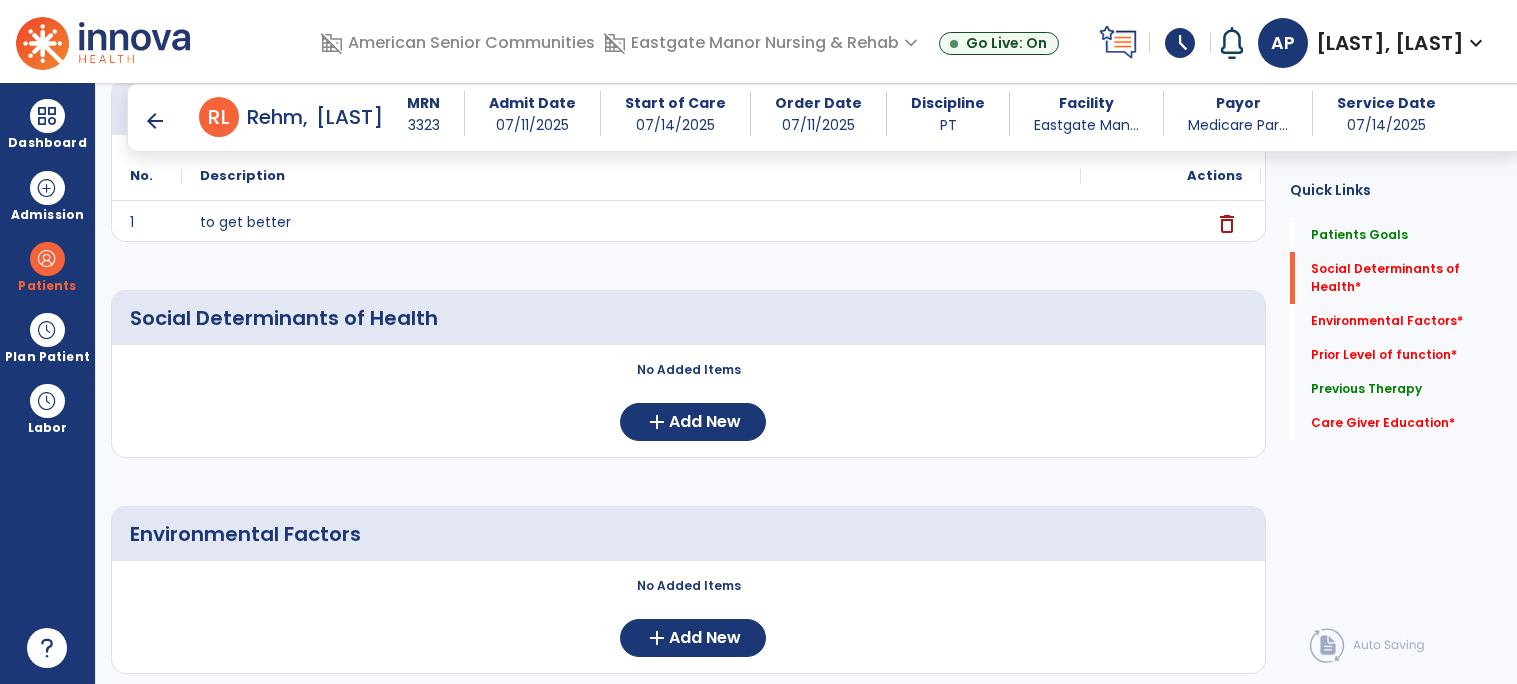 scroll, scrollTop: 255, scrollLeft: 0, axis: vertical 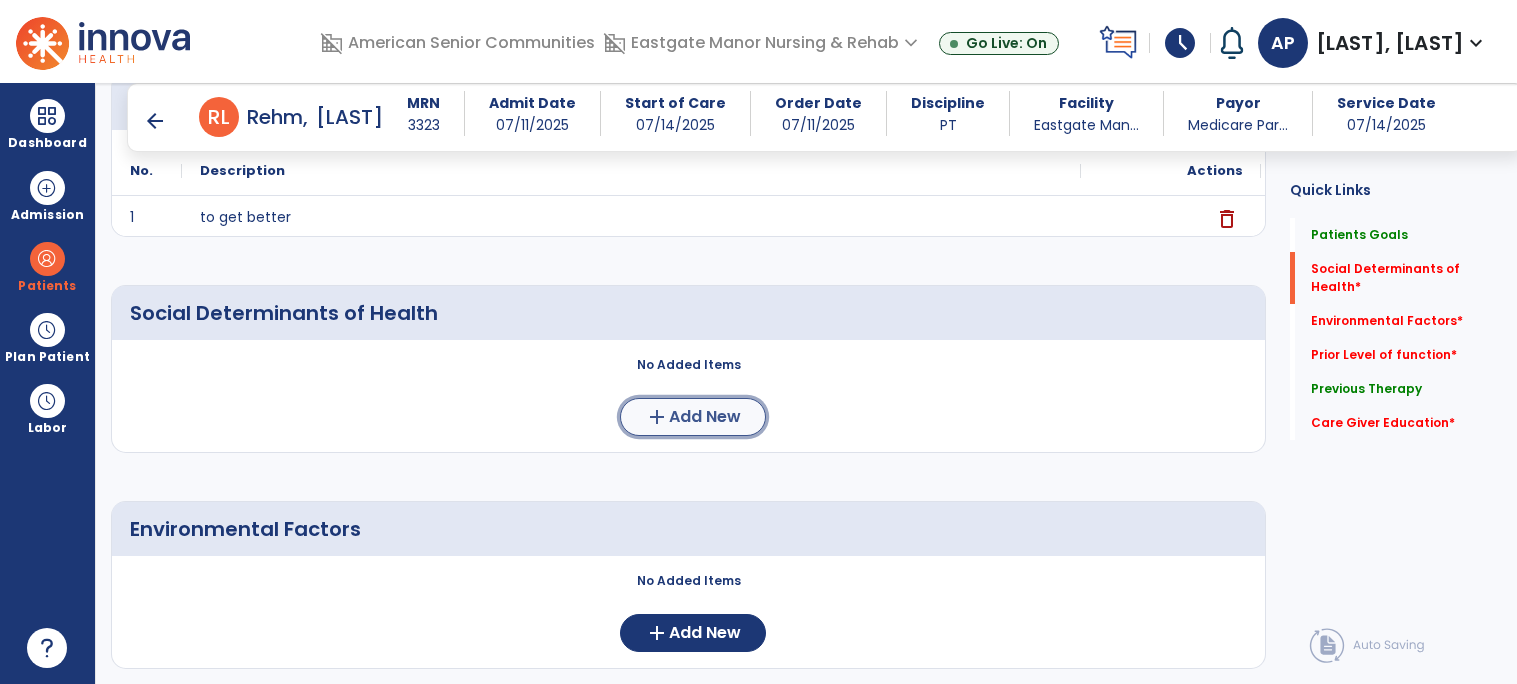 click on "Add New" 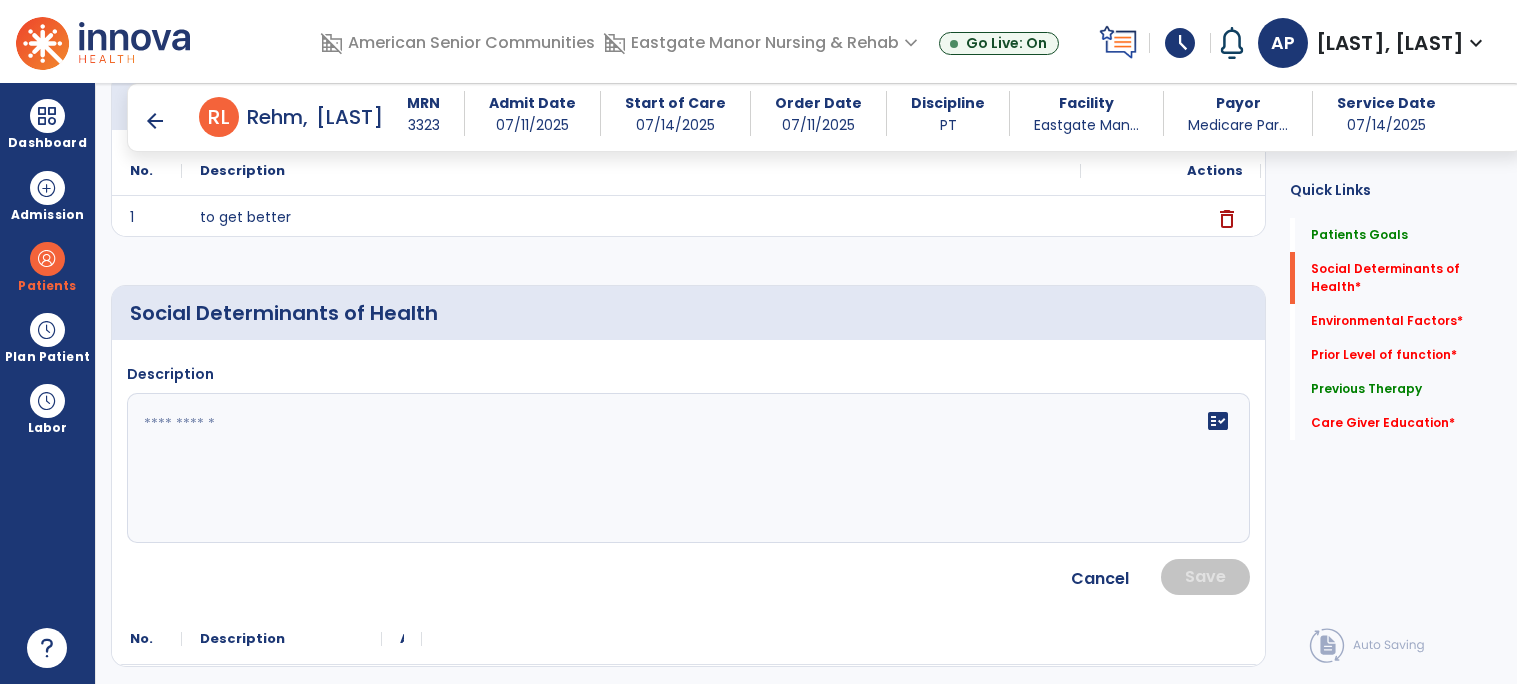 click 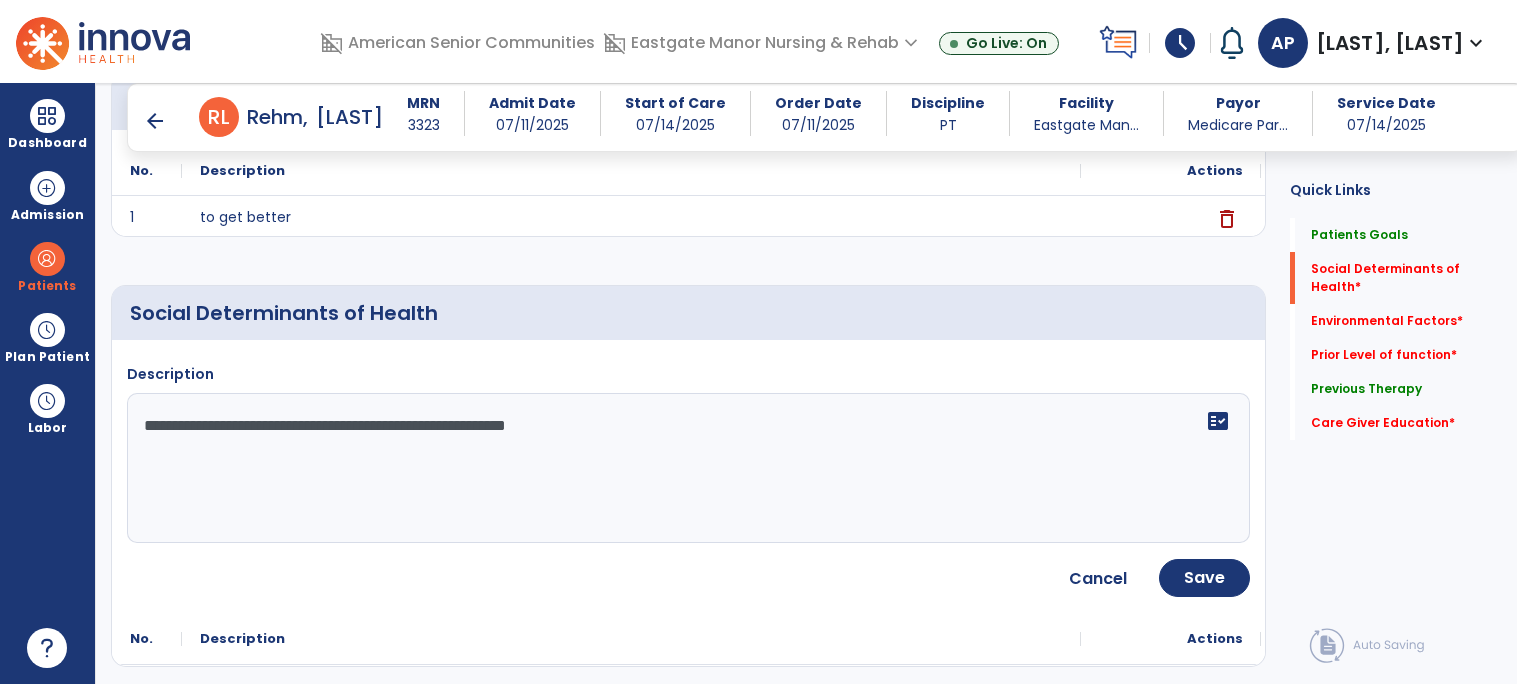 type on "**********" 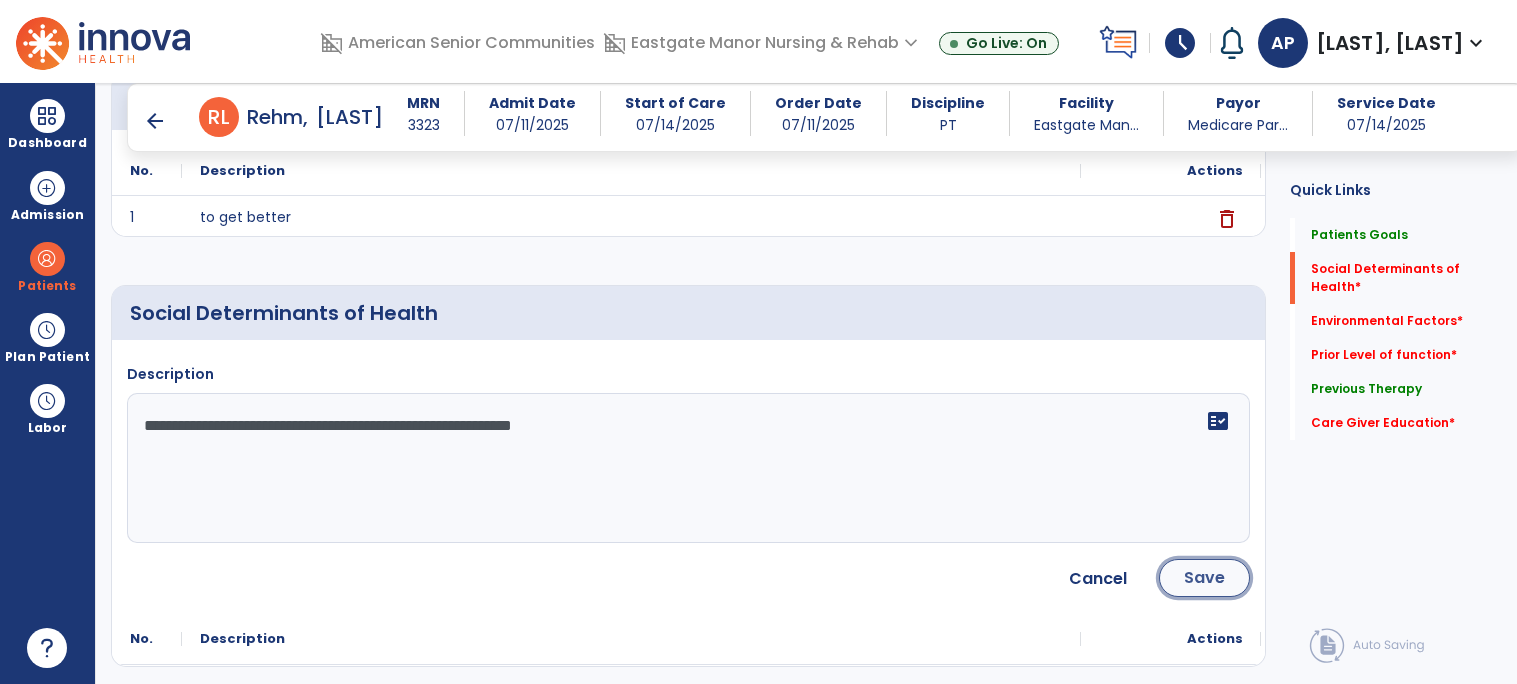 click on "Save" 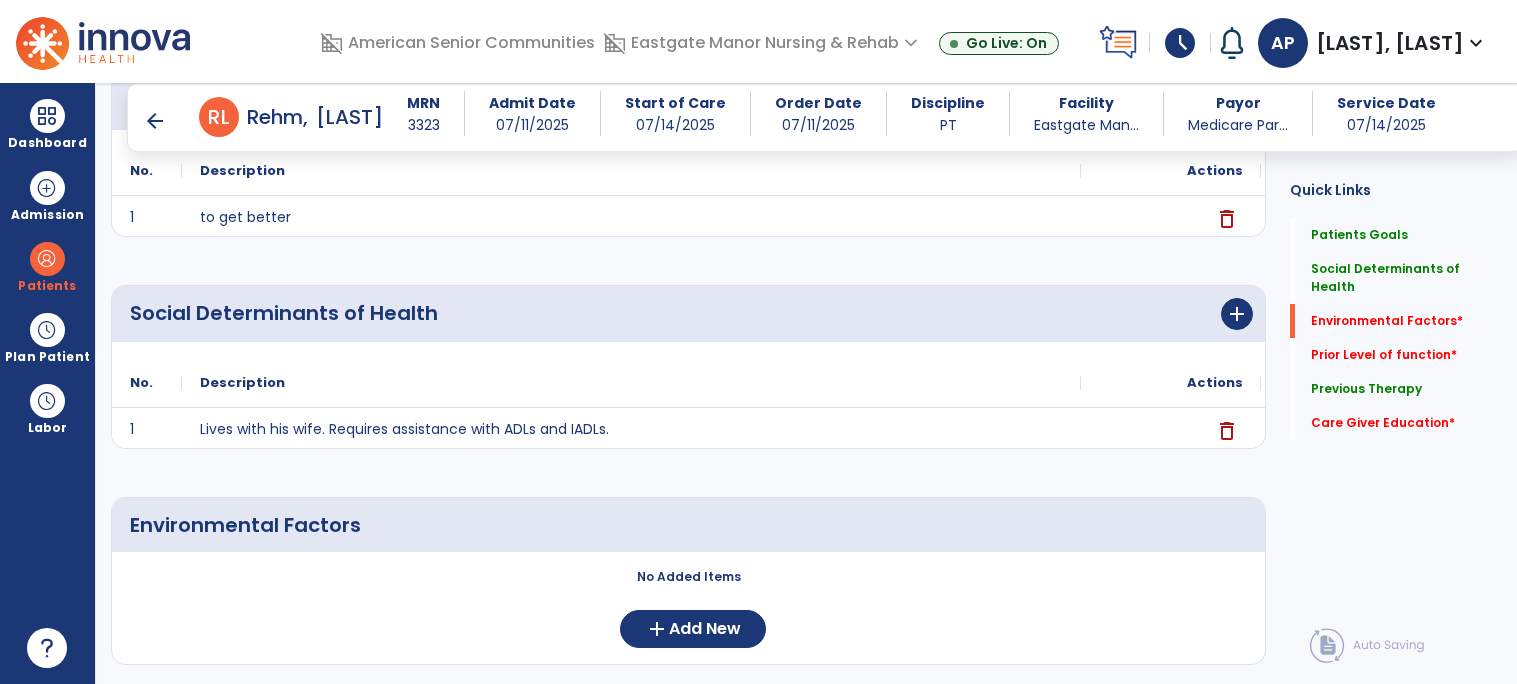 scroll, scrollTop: 394, scrollLeft: 0, axis: vertical 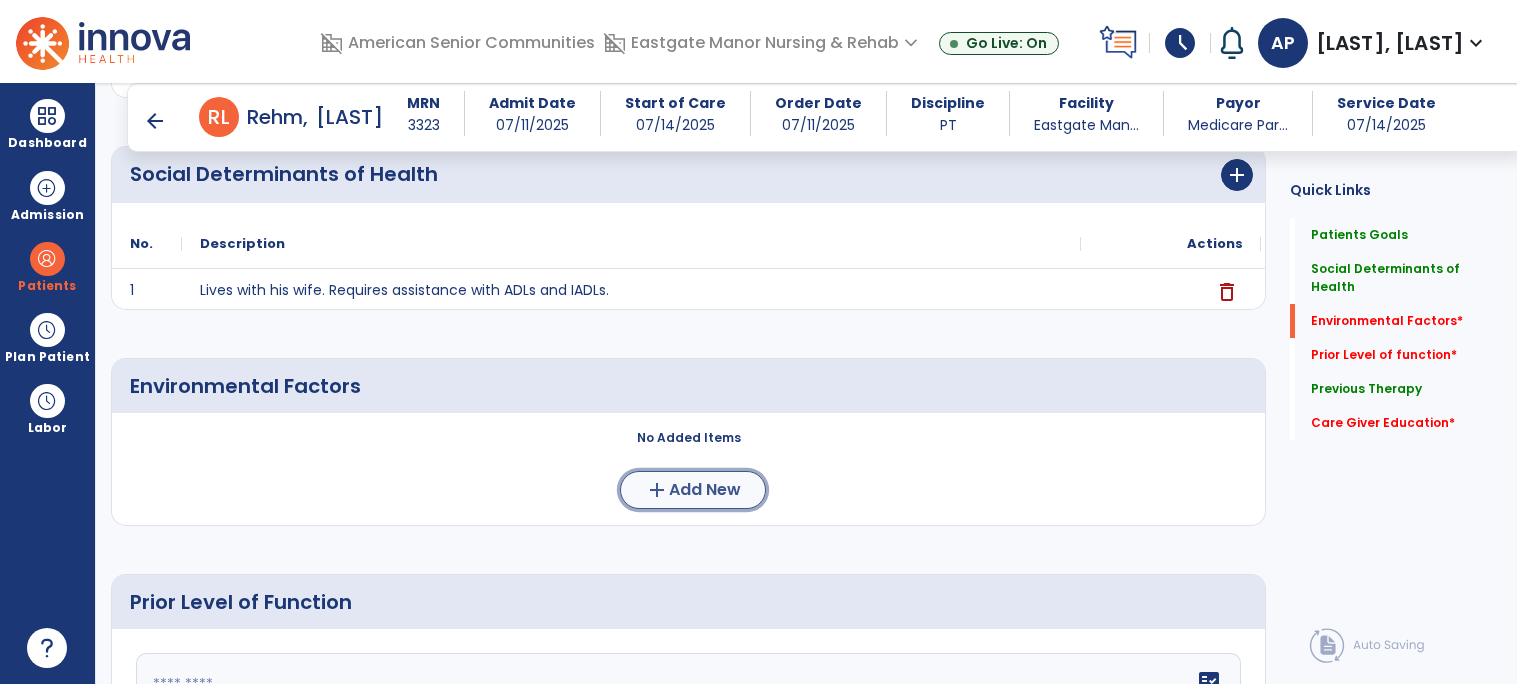 click on "add  Add New" 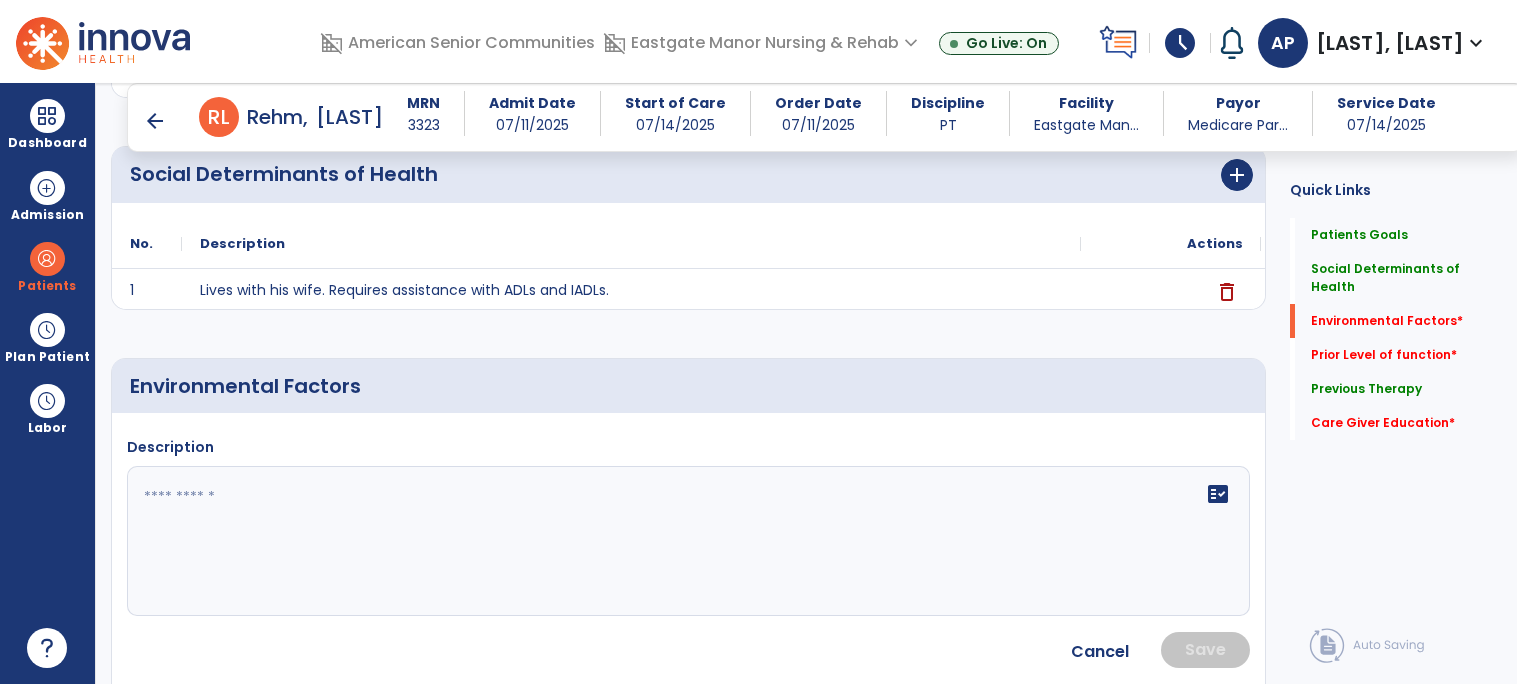 click 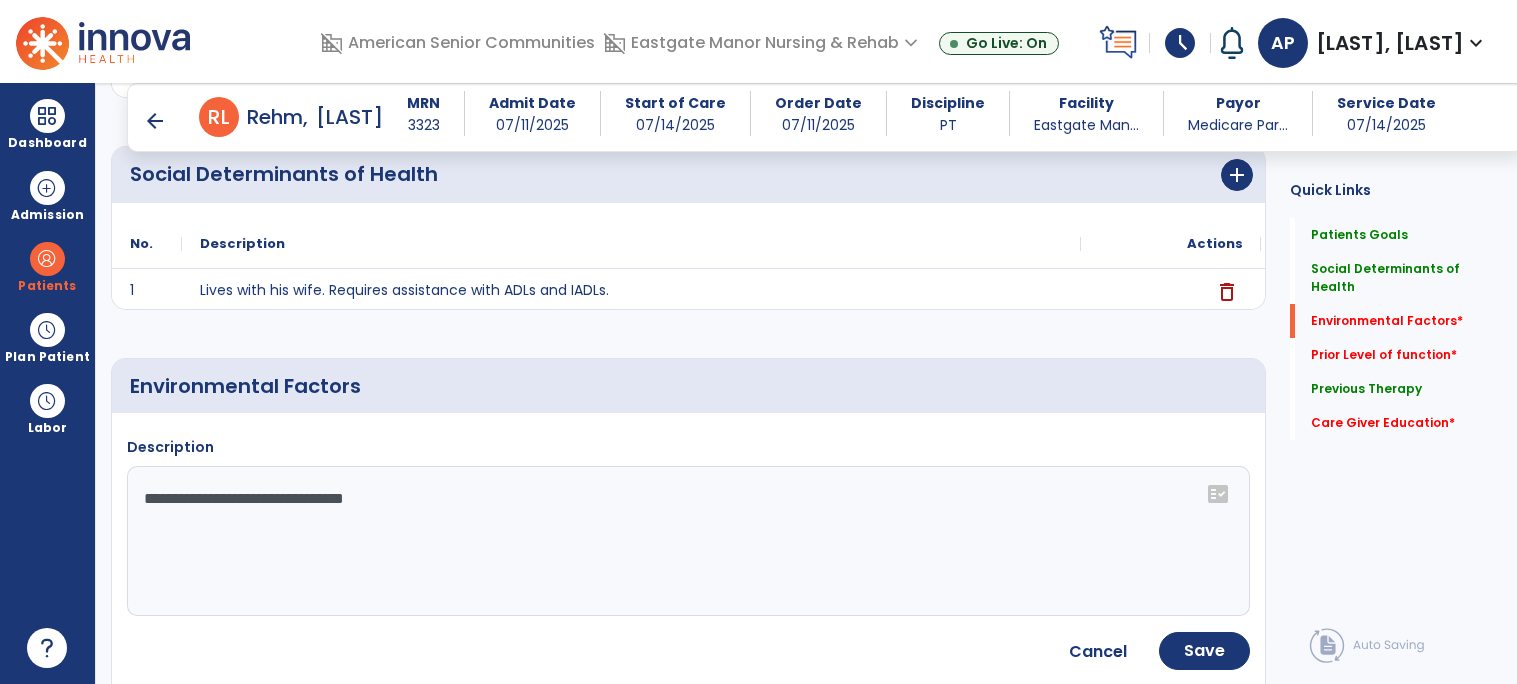 click on "**********" 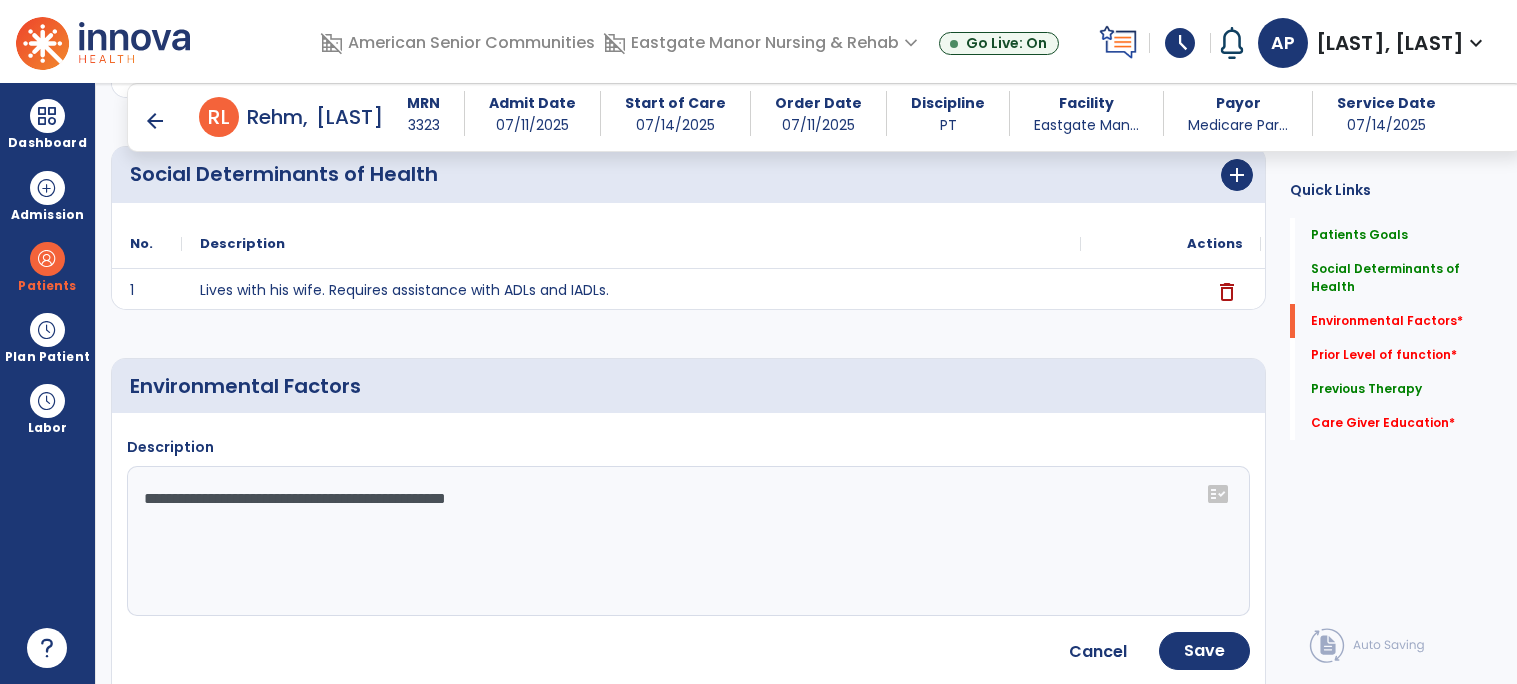 type on "**********" 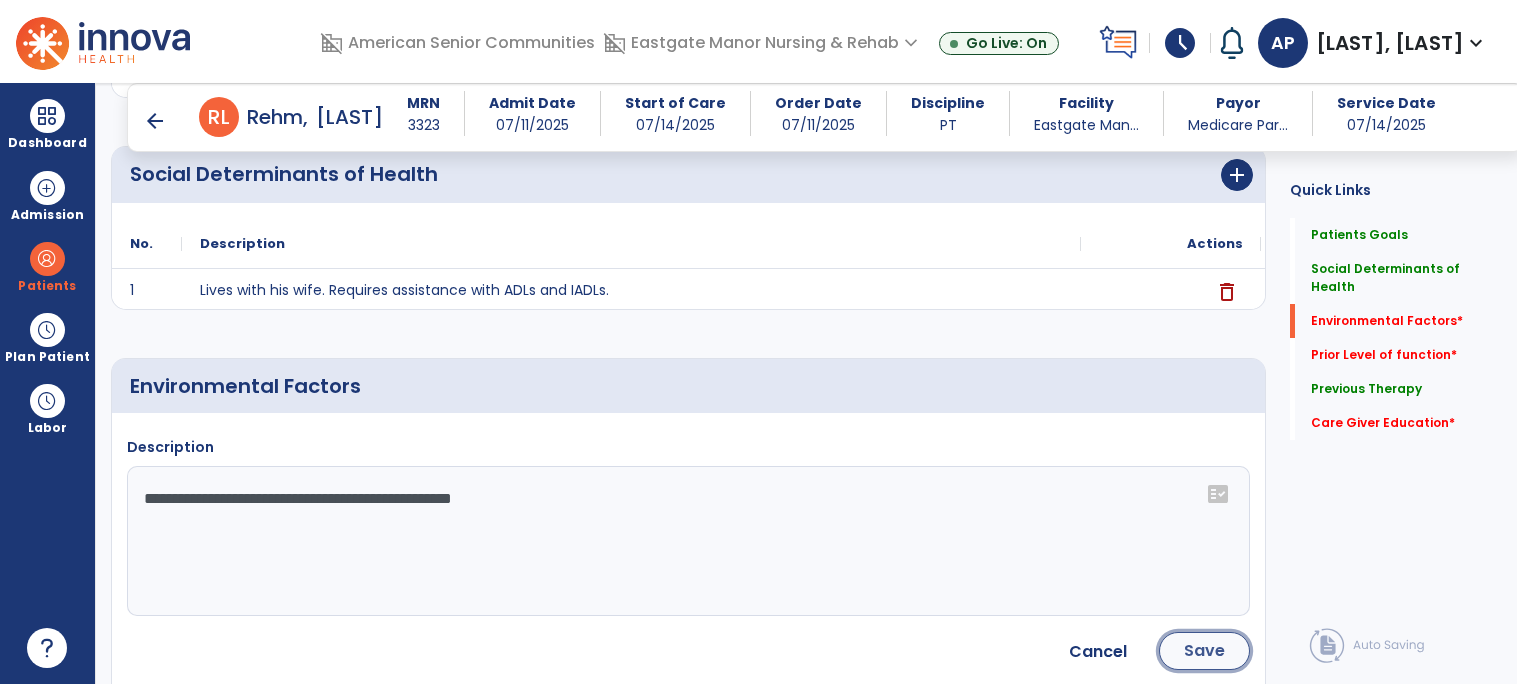 click on "Save" 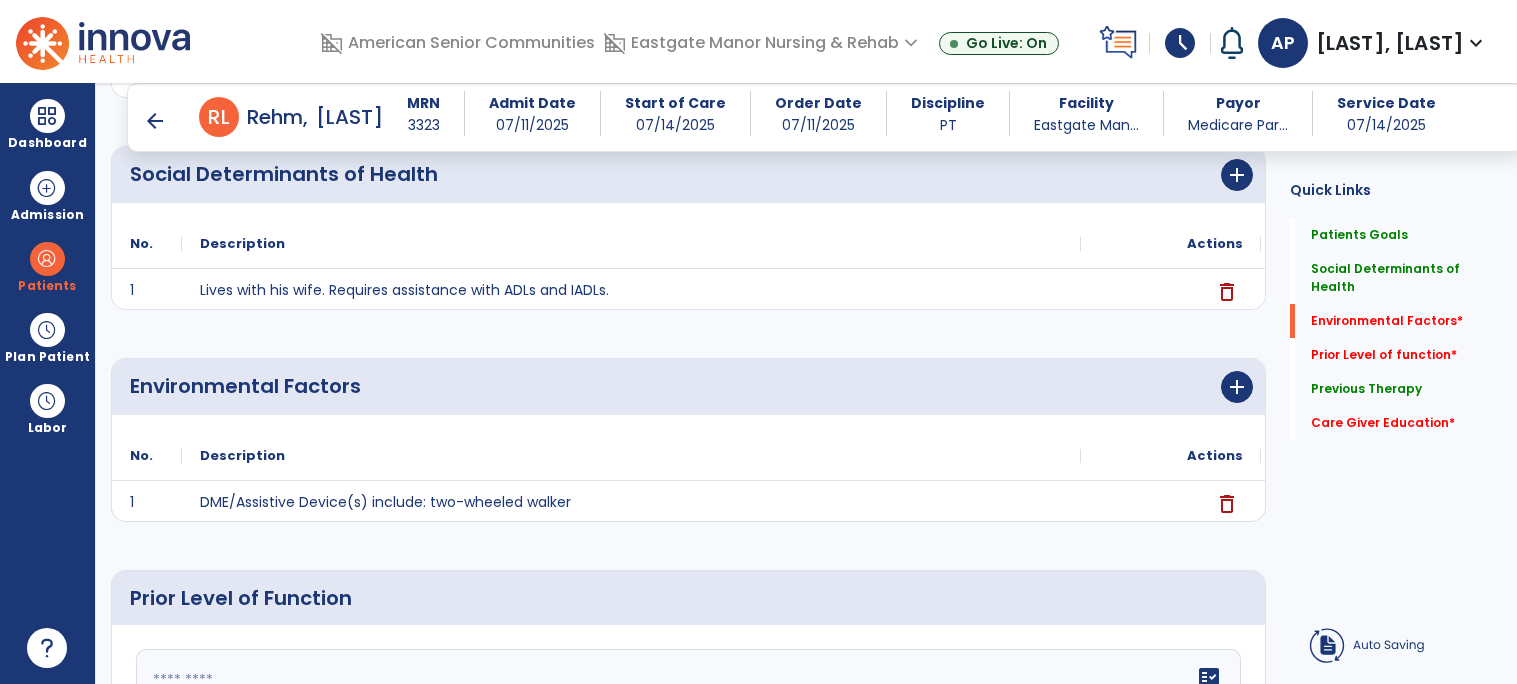 scroll, scrollTop: 647, scrollLeft: 0, axis: vertical 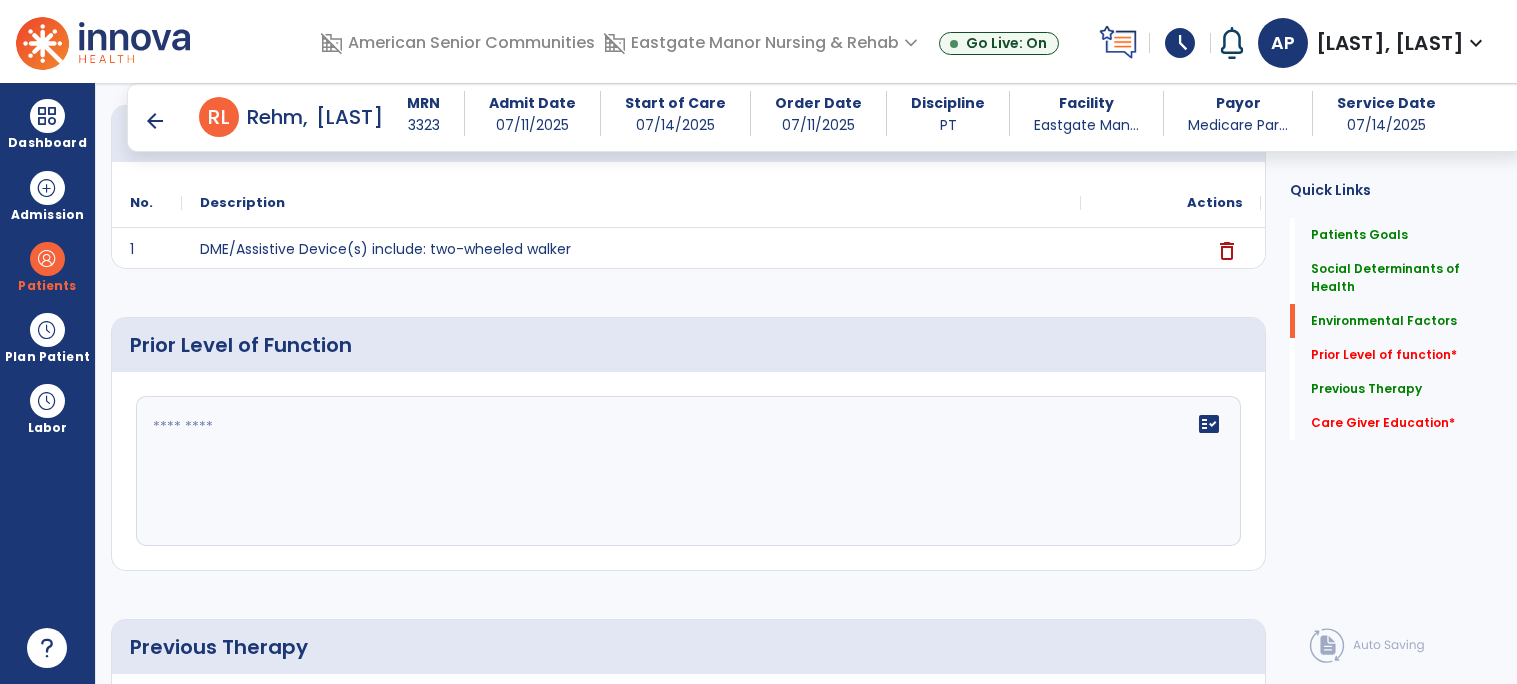 click on "fact_check" 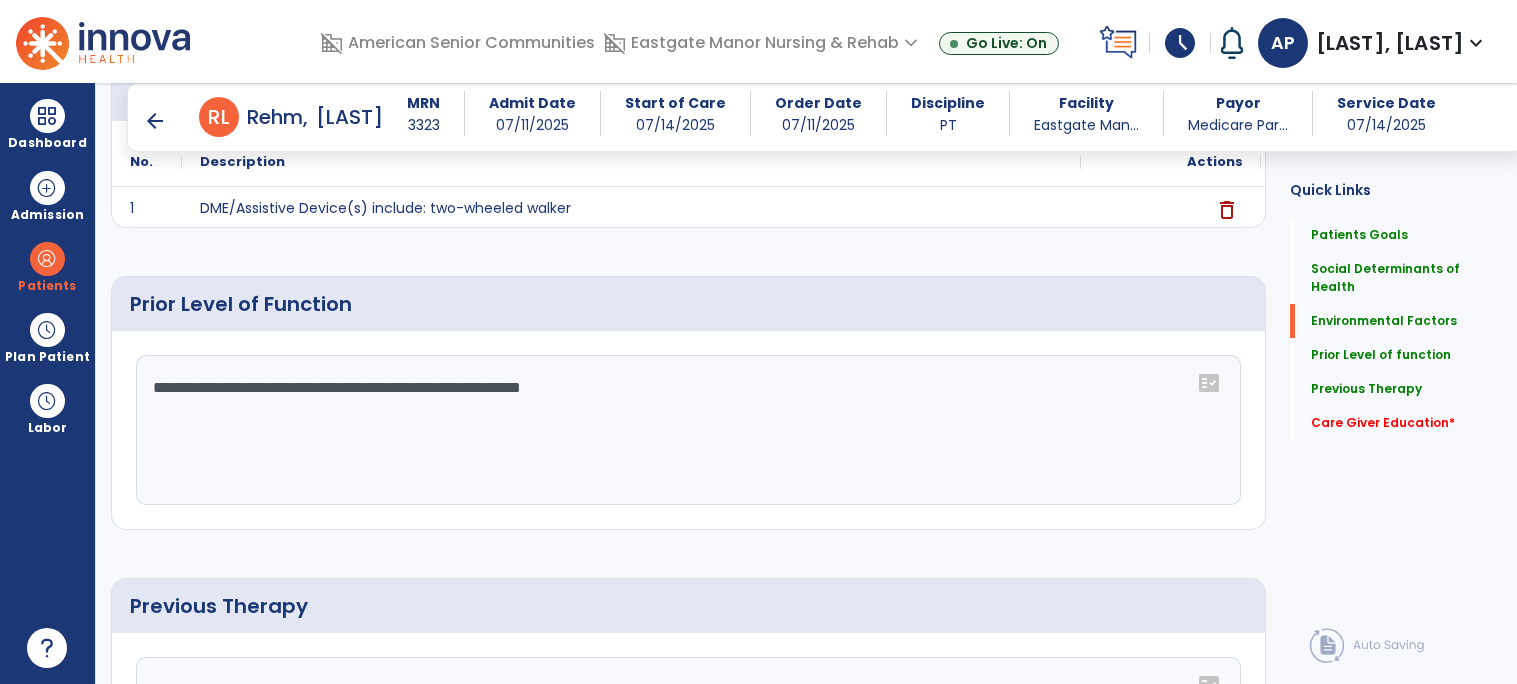 scroll, scrollTop: 706, scrollLeft: 0, axis: vertical 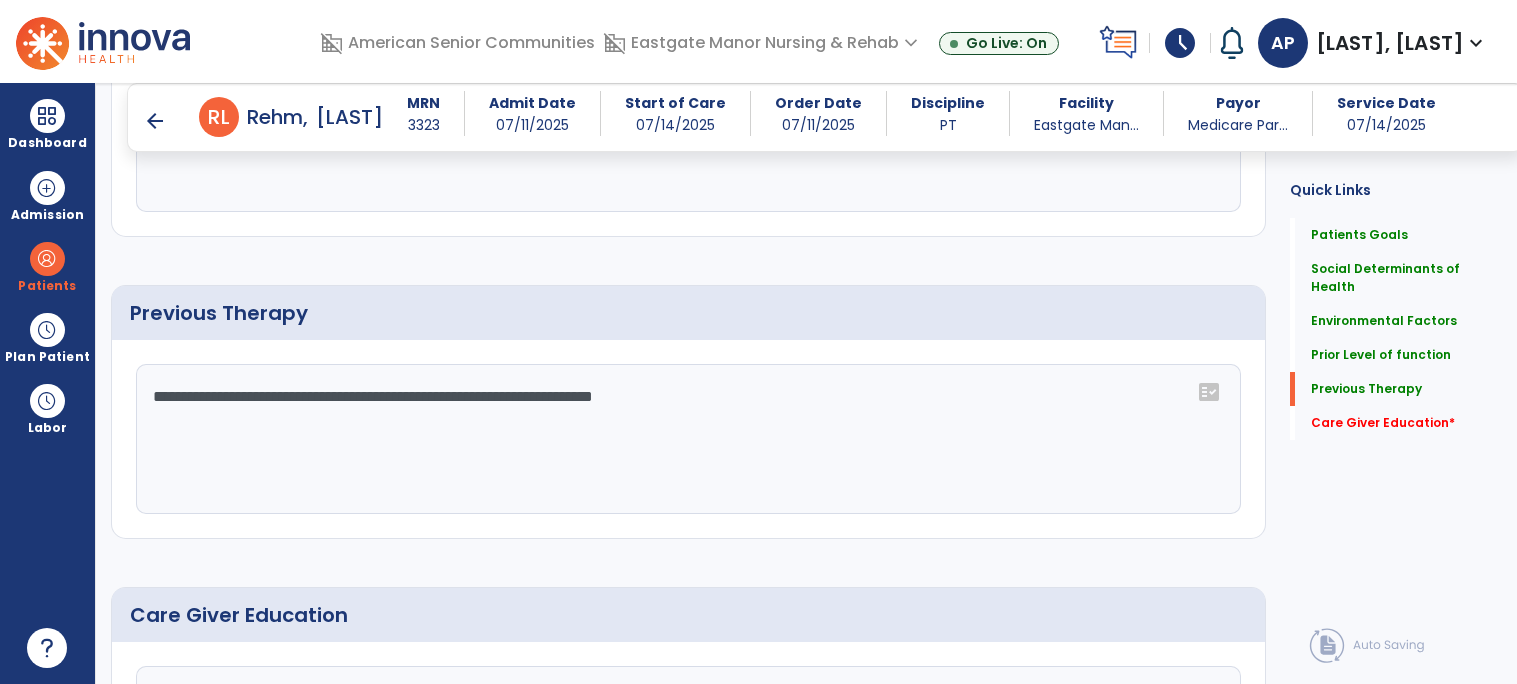 type on "**********" 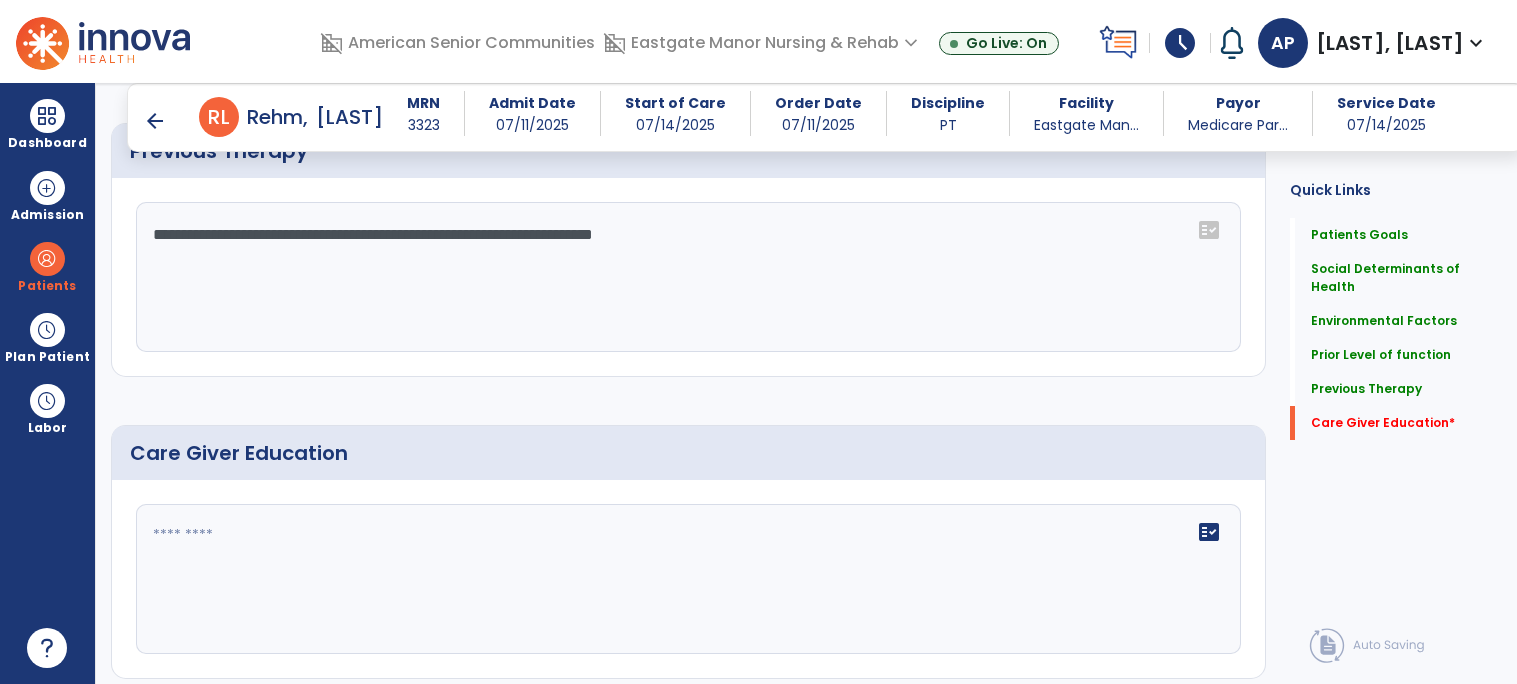 scroll, scrollTop: 1210, scrollLeft: 0, axis: vertical 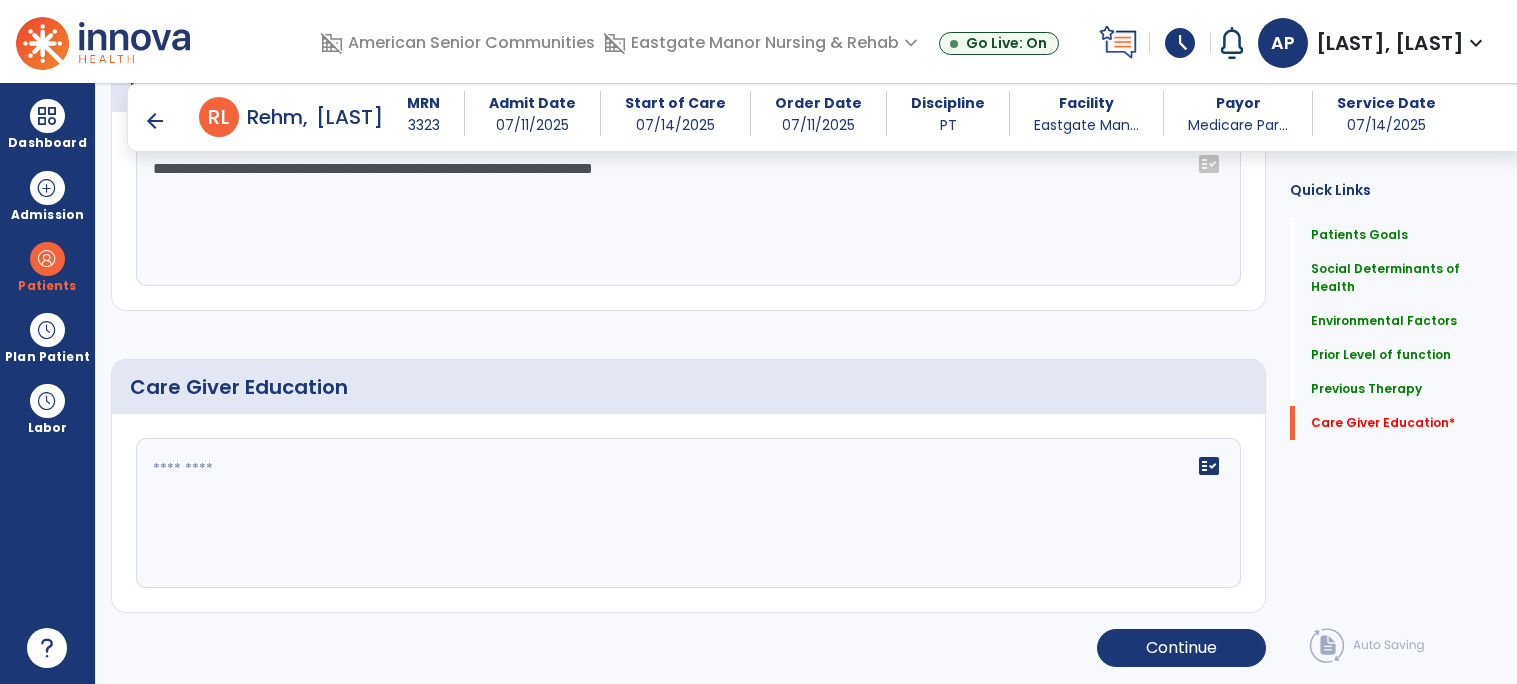 click 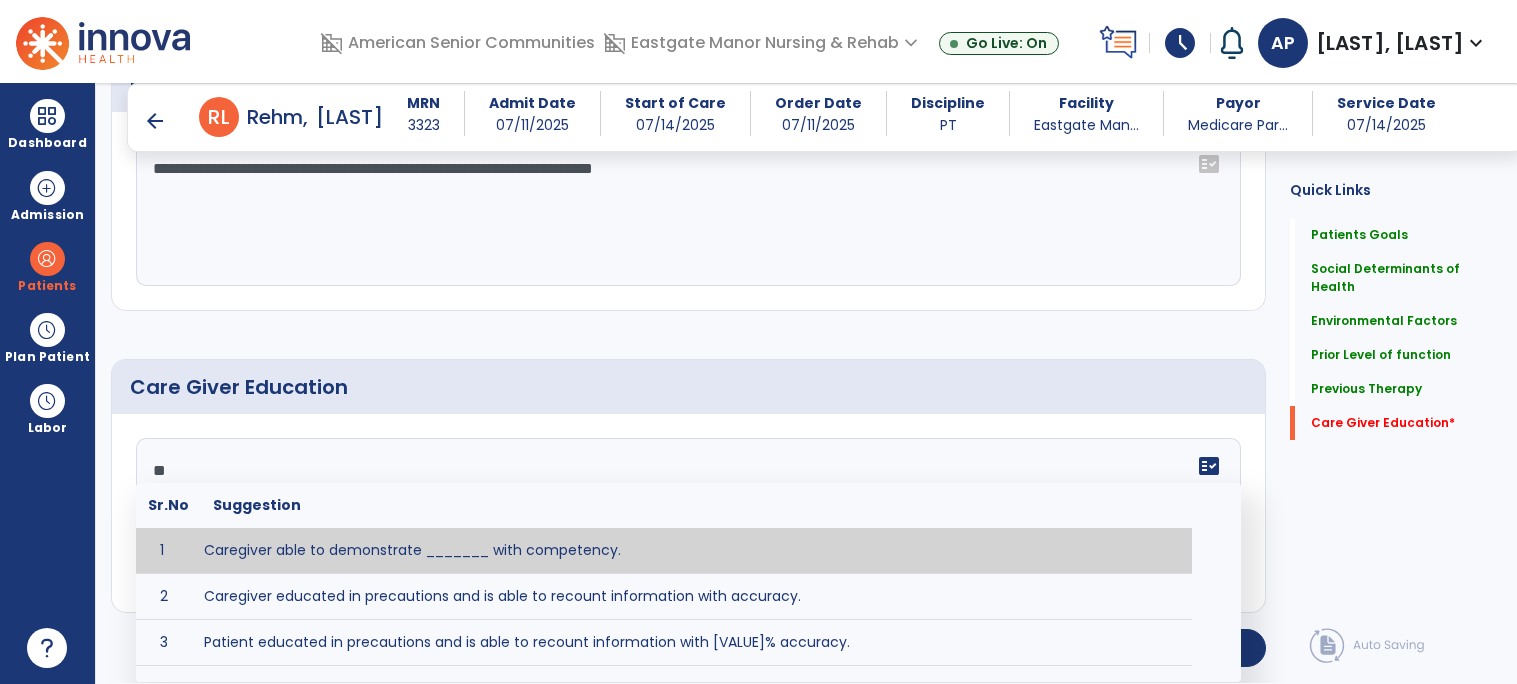 type on "*" 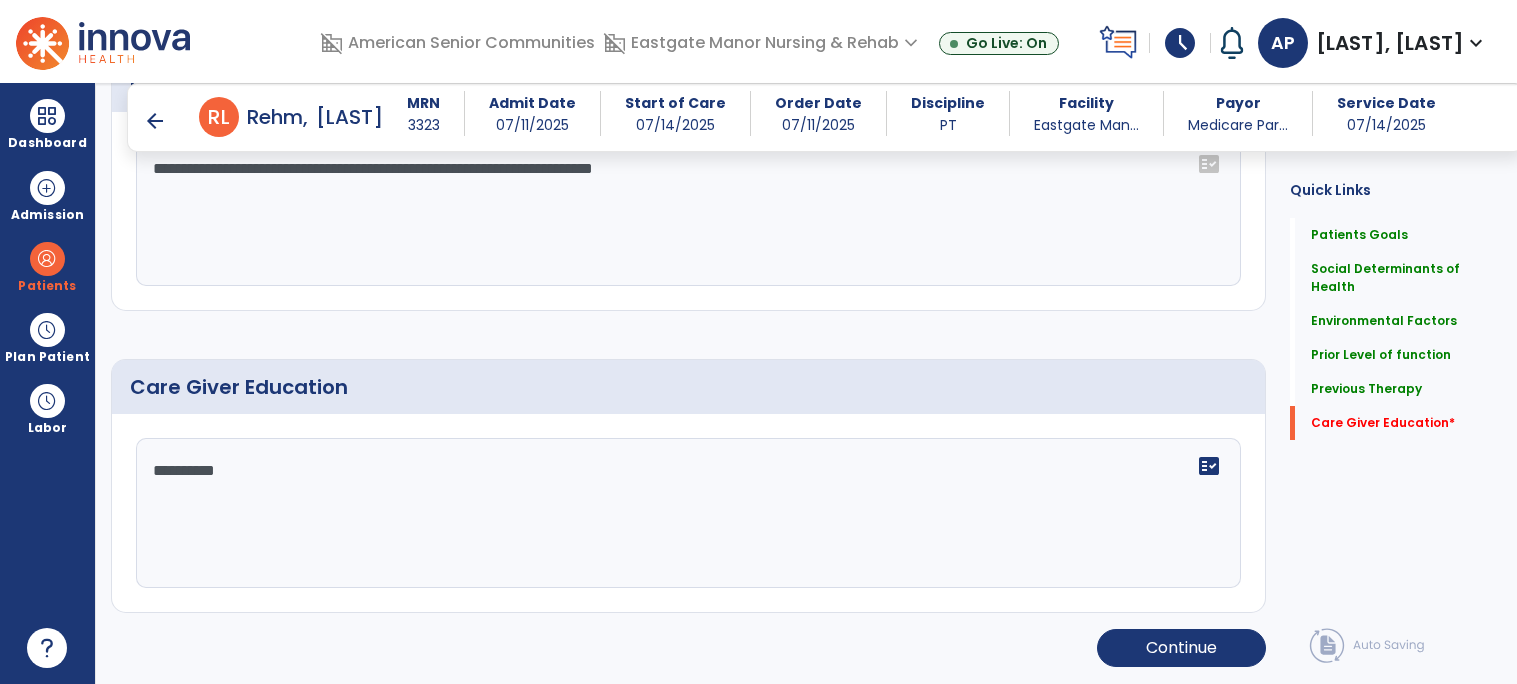 type on "**********" 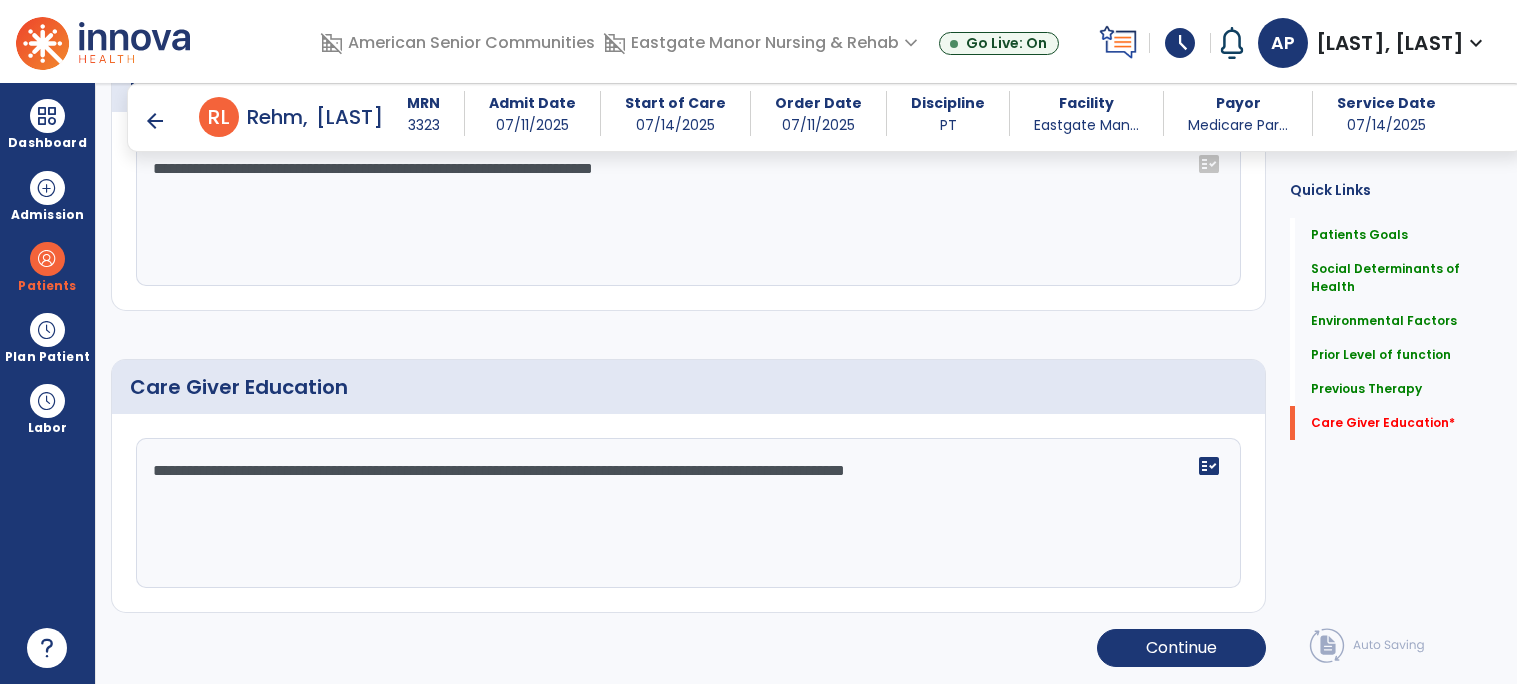 type on "**********" 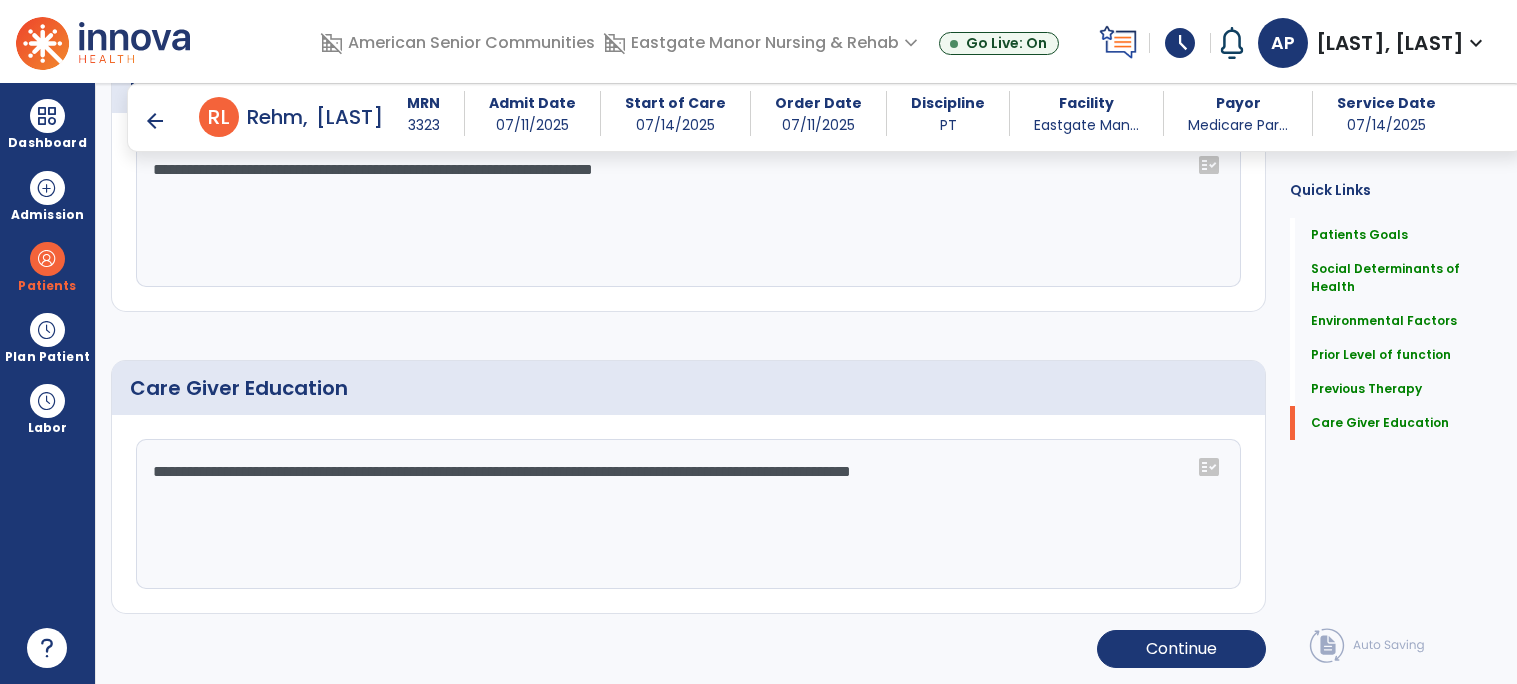 scroll, scrollTop: 1210, scrollLeft: 0, axis: vertical 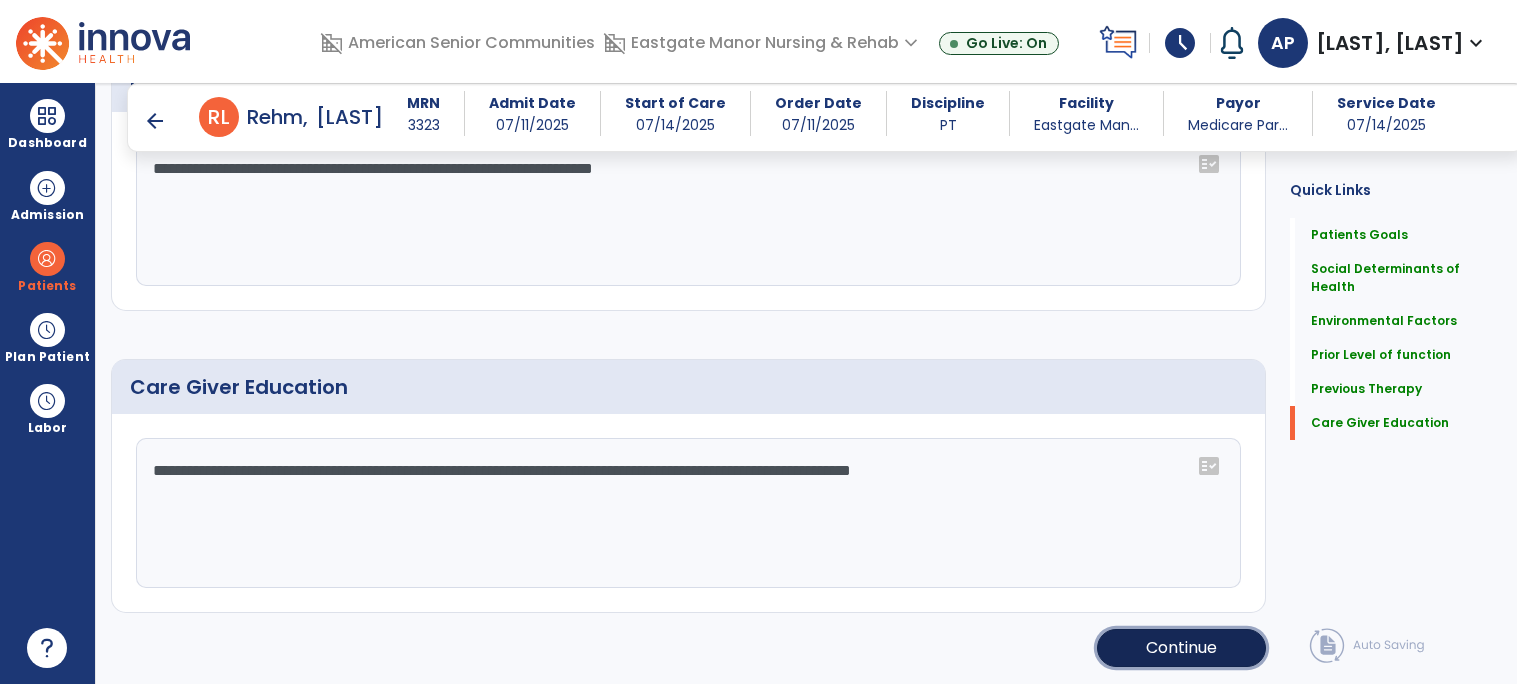 click on "Continue" 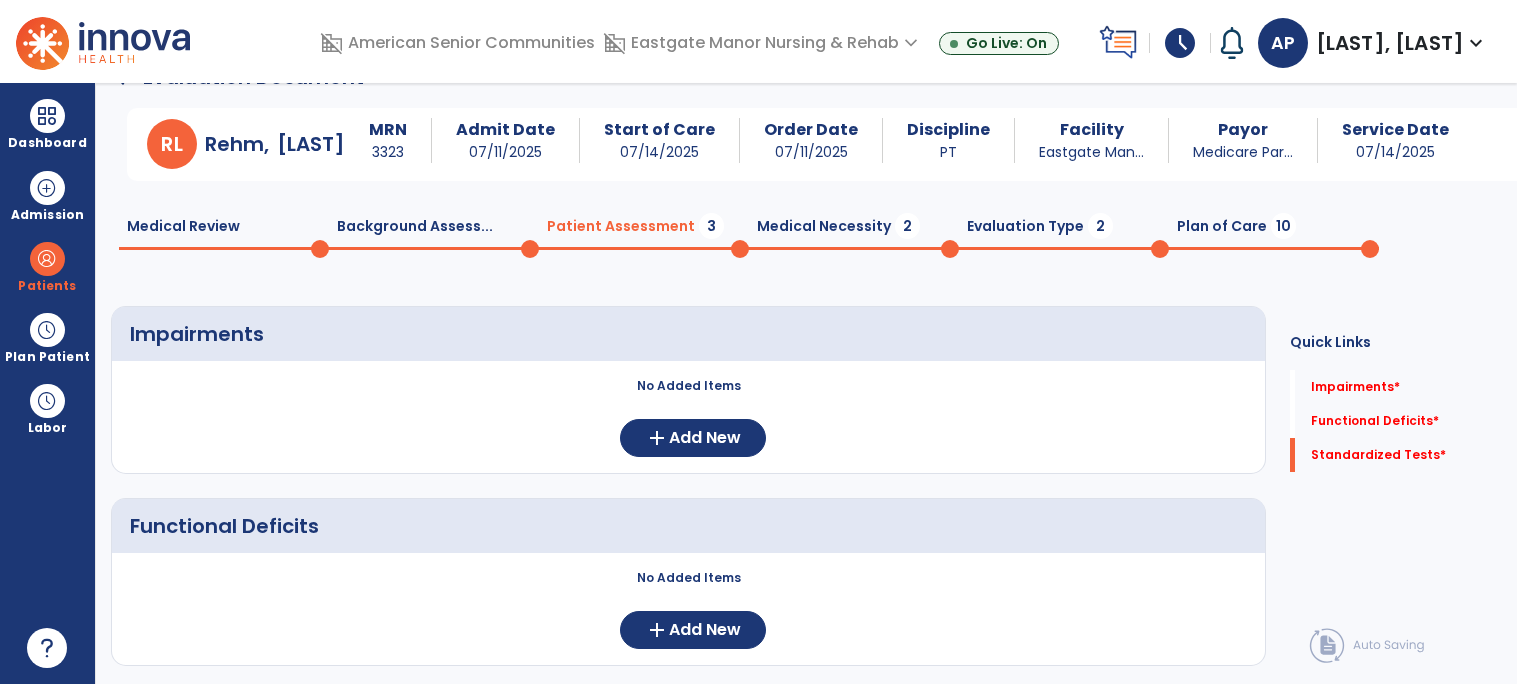 scroll, scrollTop: 0, scrollLeft: 0, axis: both 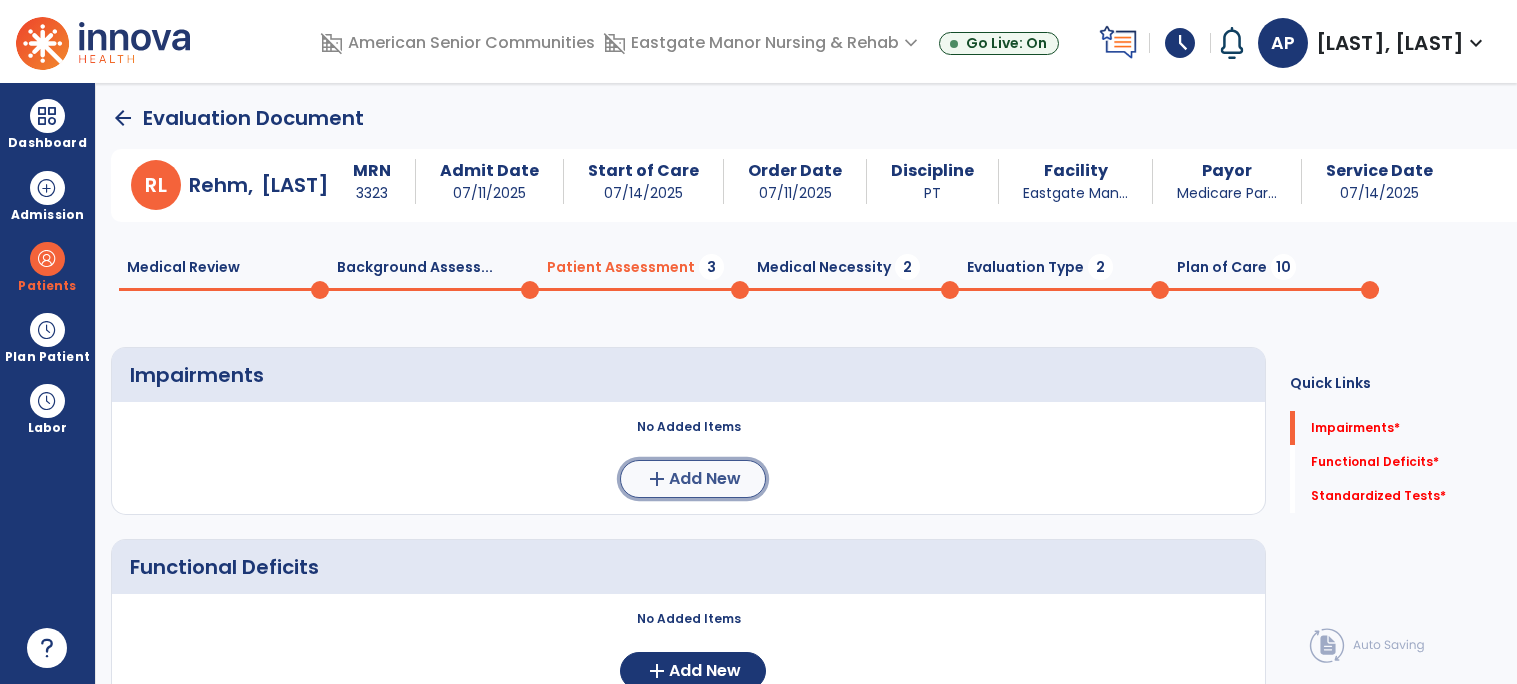 click on "Add New" 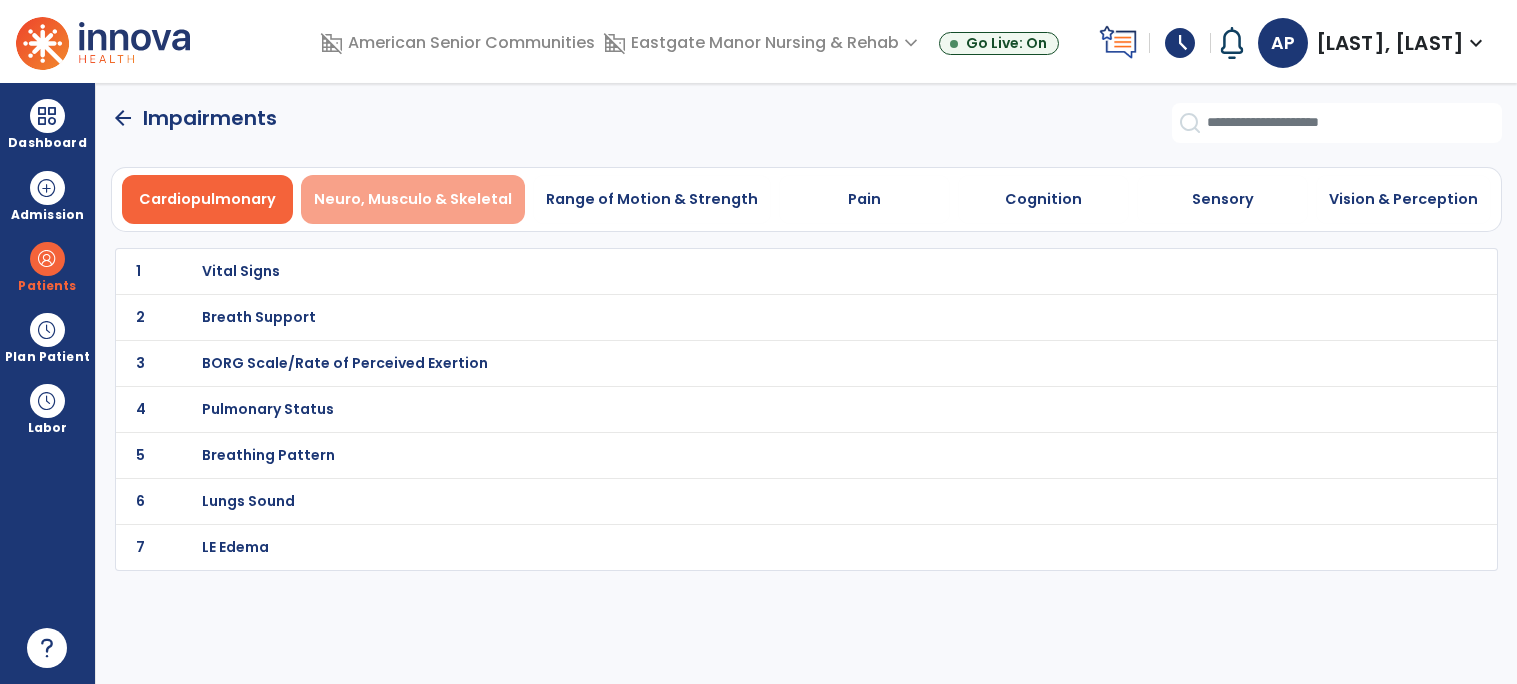 click on "Neuro, Musculo & Skeletal" at bounding box center [413, 199] 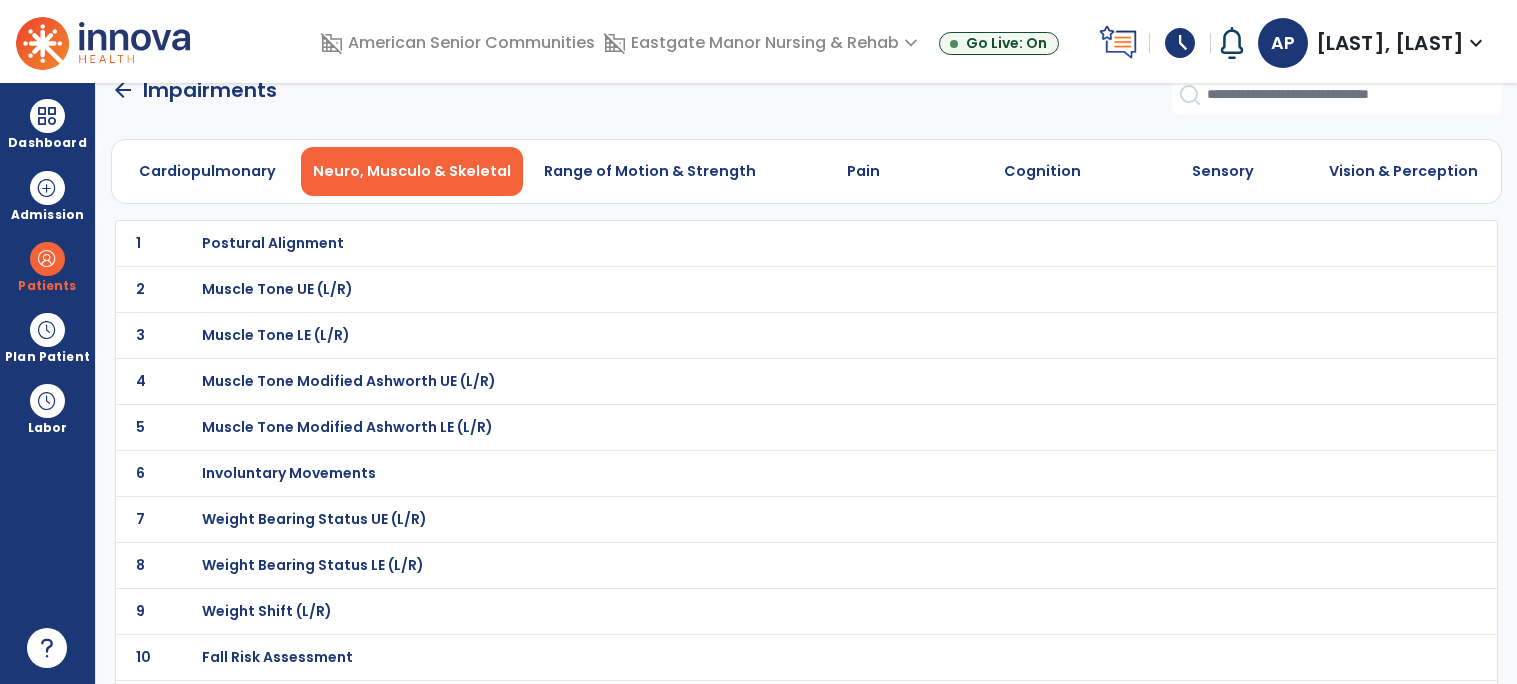 scroll, scrollTop: 27, scrollLeft: 0, axis: vertical 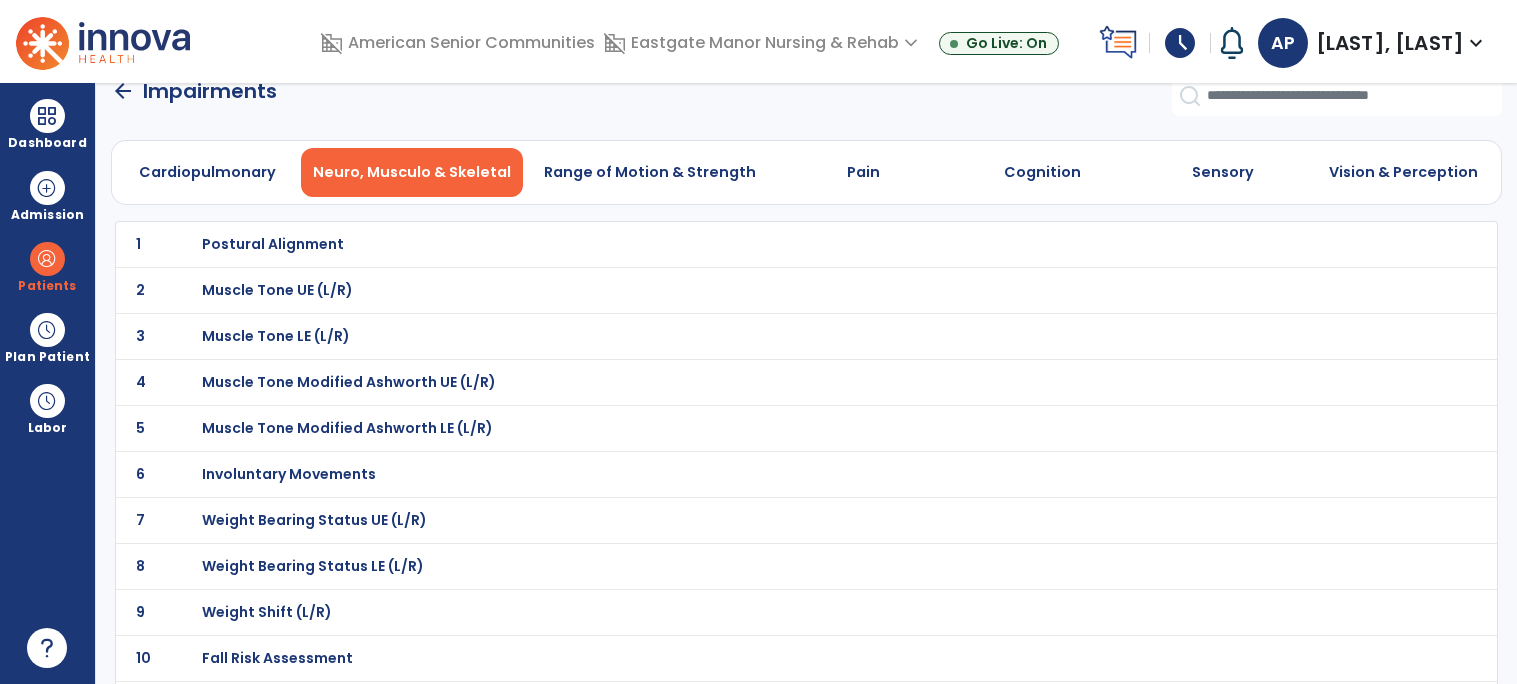 click on "Postural Alignment" at bounding box center [273, 244] 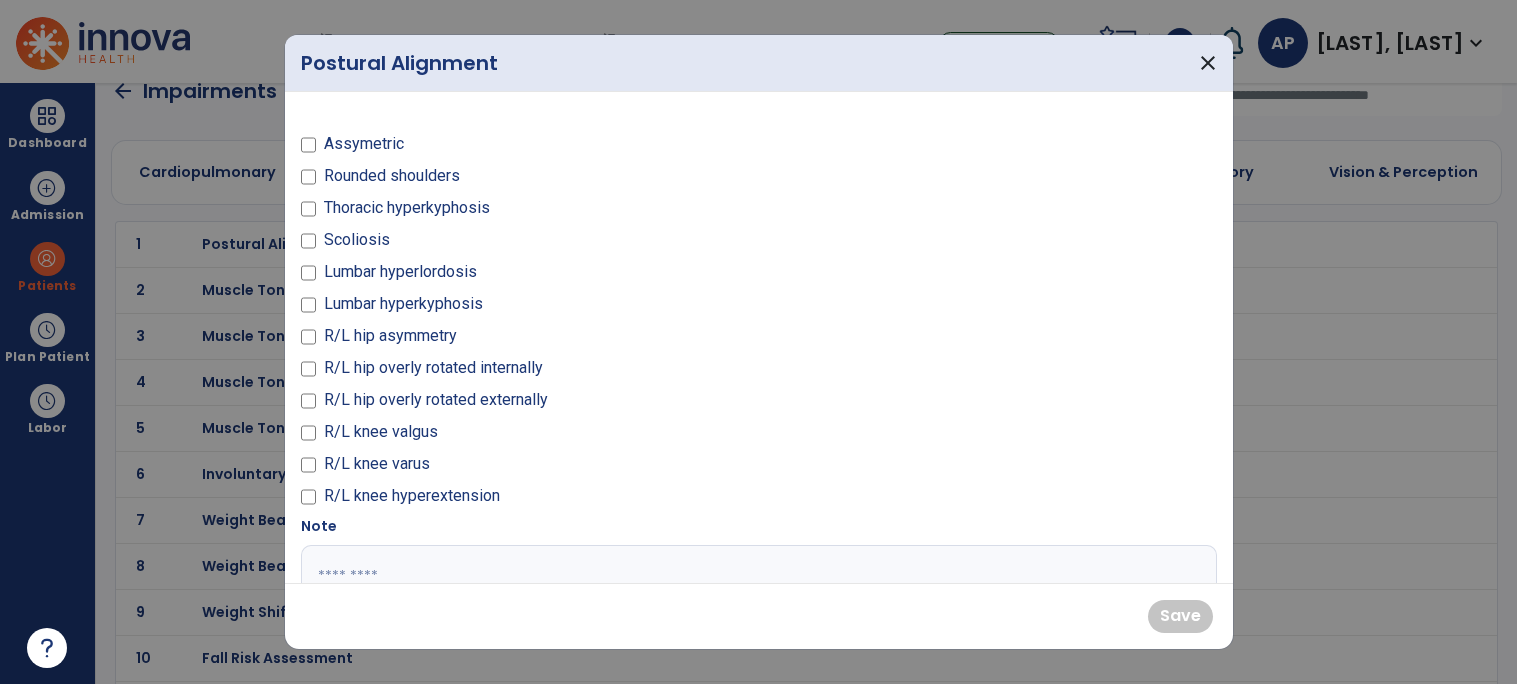 click on "Assymetric" at bounding box center [364, 144] 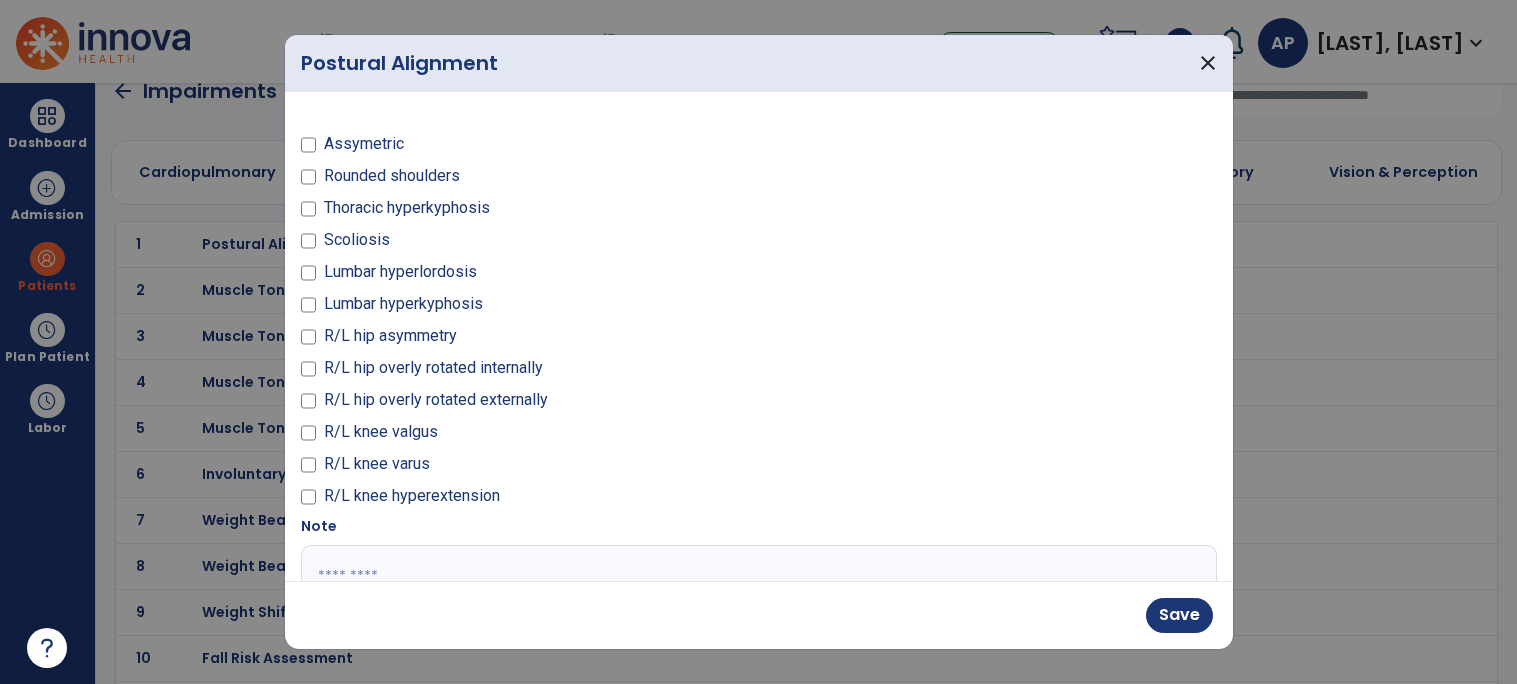 click on "Rounded shoulders" at bounding box center (392, 176) 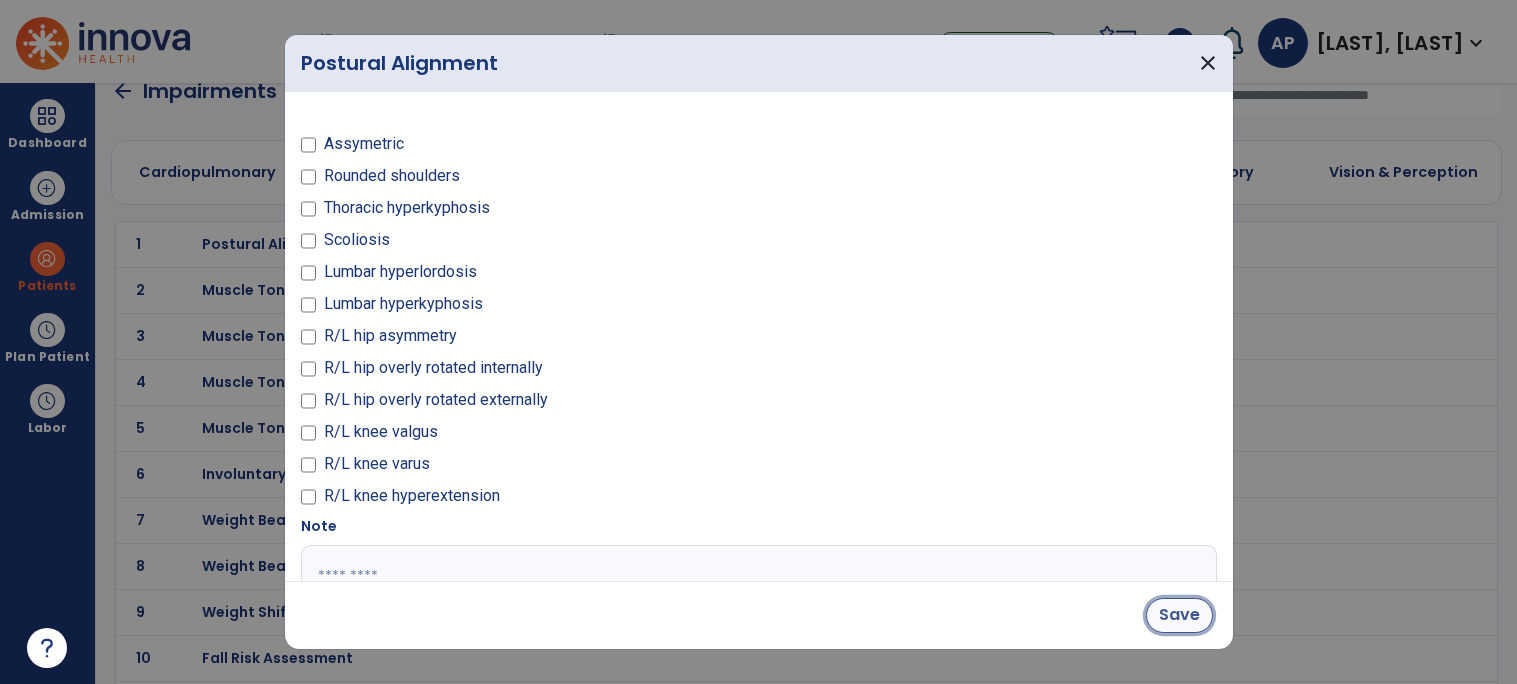 click on "Save" at bounding box center [1179, 615] 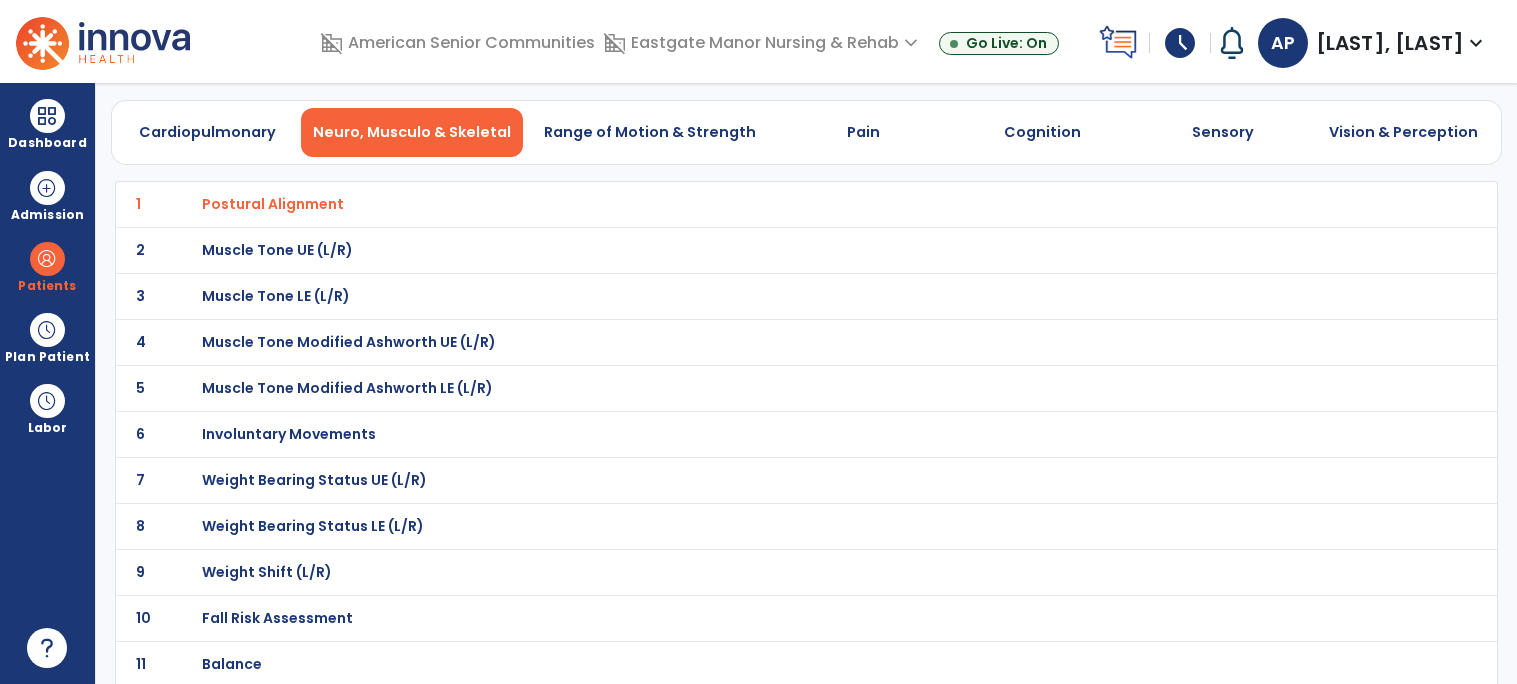 scroll, scrollTop: 72, scrollLeft: 0, axis: vertical 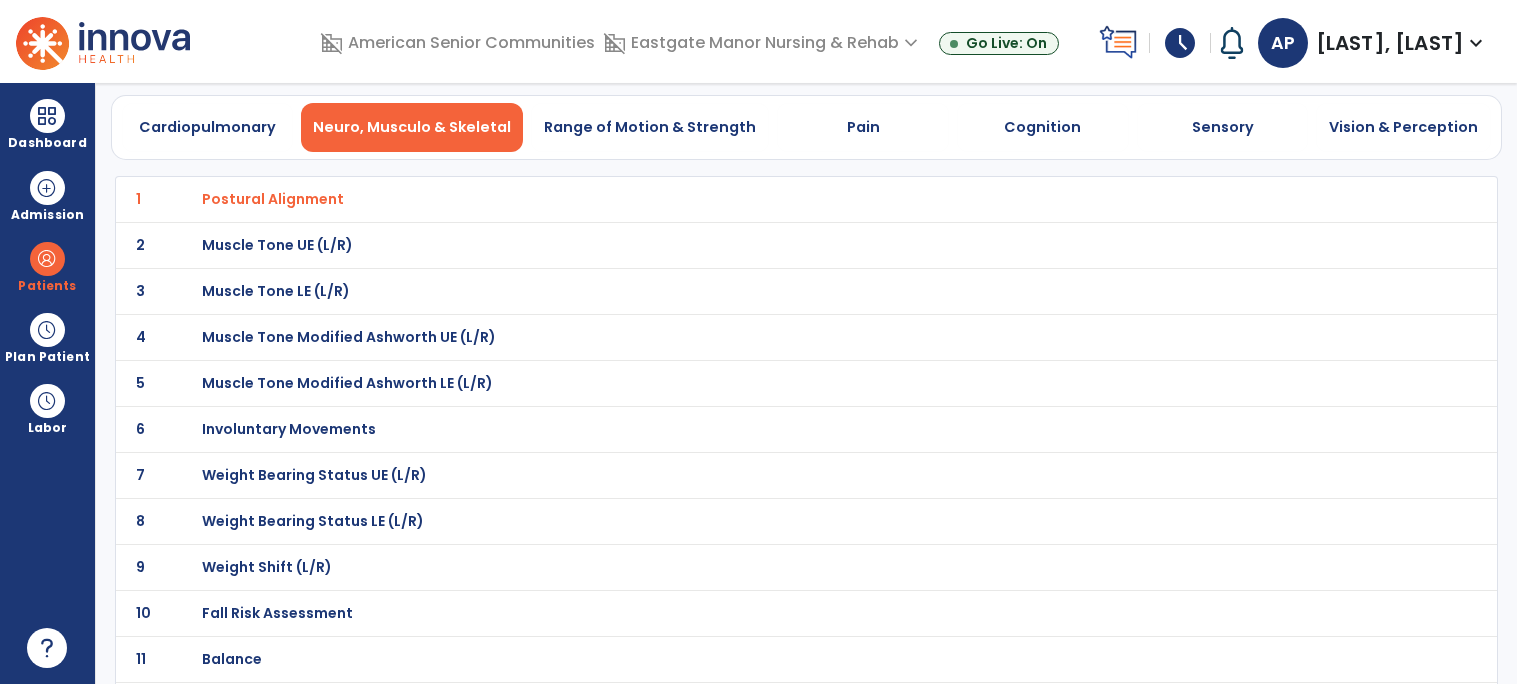 click on "Muscle Tone Modified Ashworth LE (L/R)" at bounding box center (762, 199) 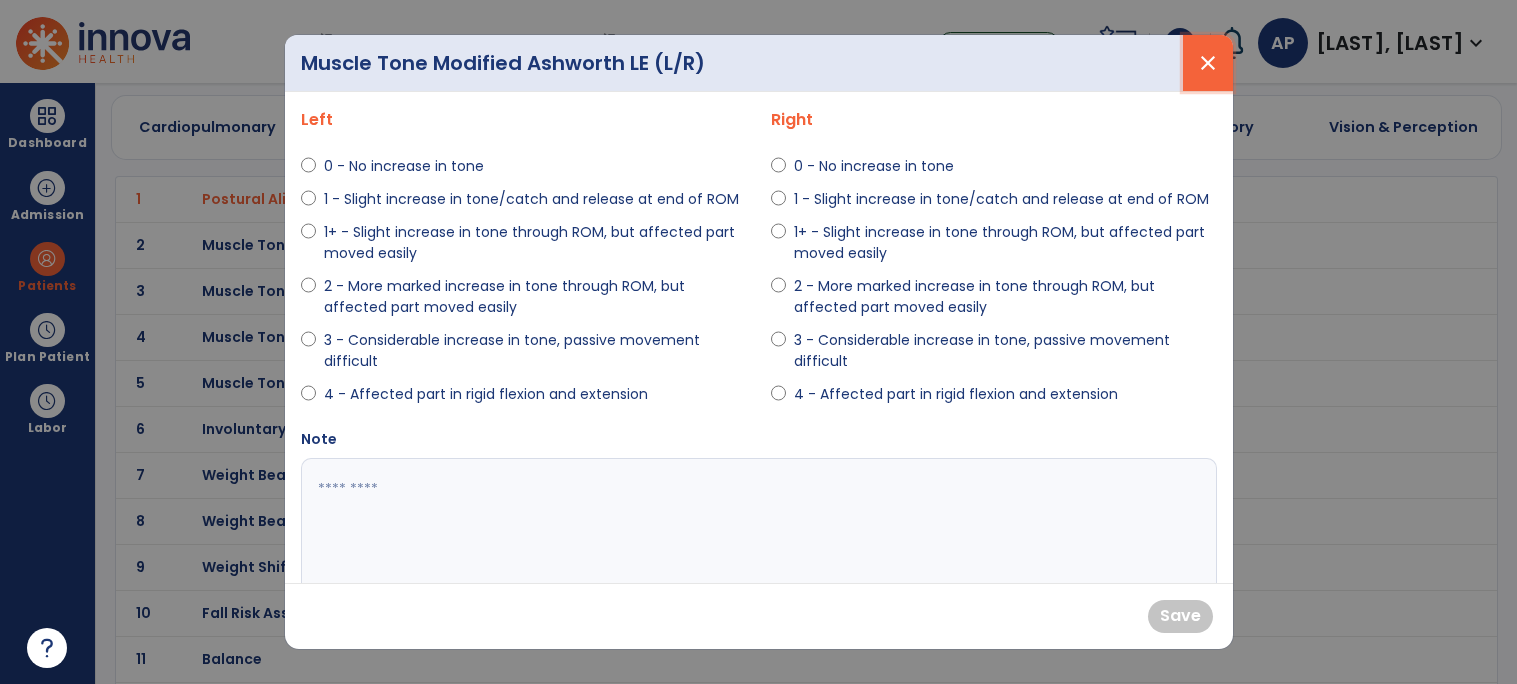 click on "close" at bounding box center (1208, 63) 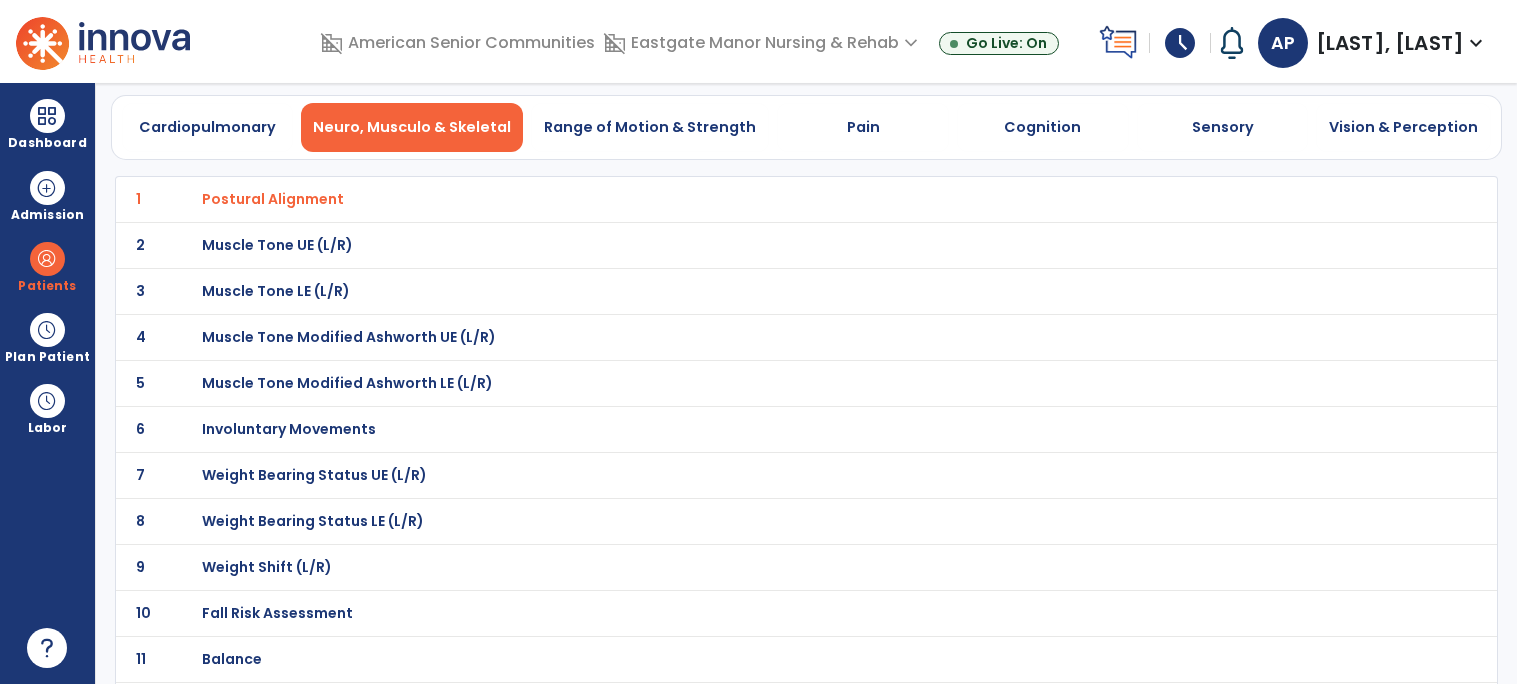 click on "Weight Bearing Status LE (L/R)" at bounding box center [273, 199] 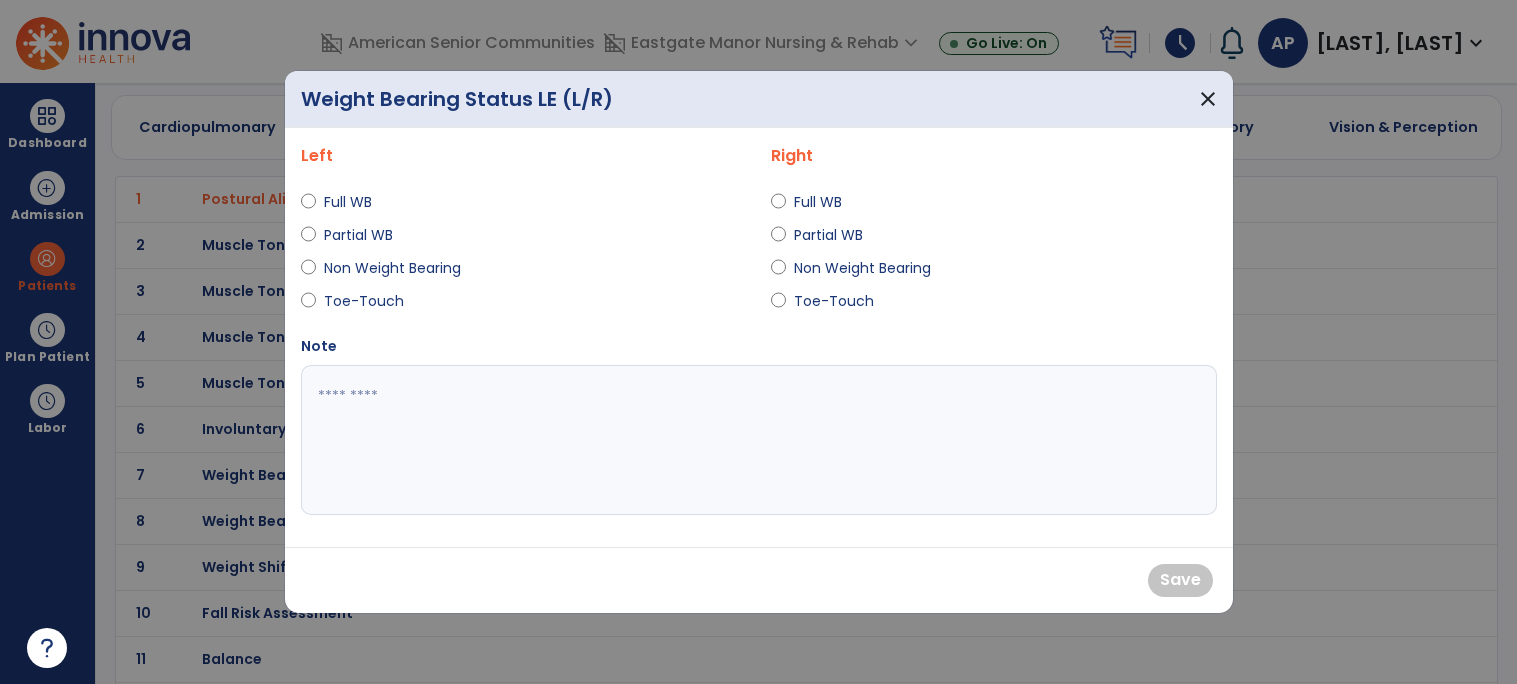 click on "Full WB" at bounding box center [359, 202] 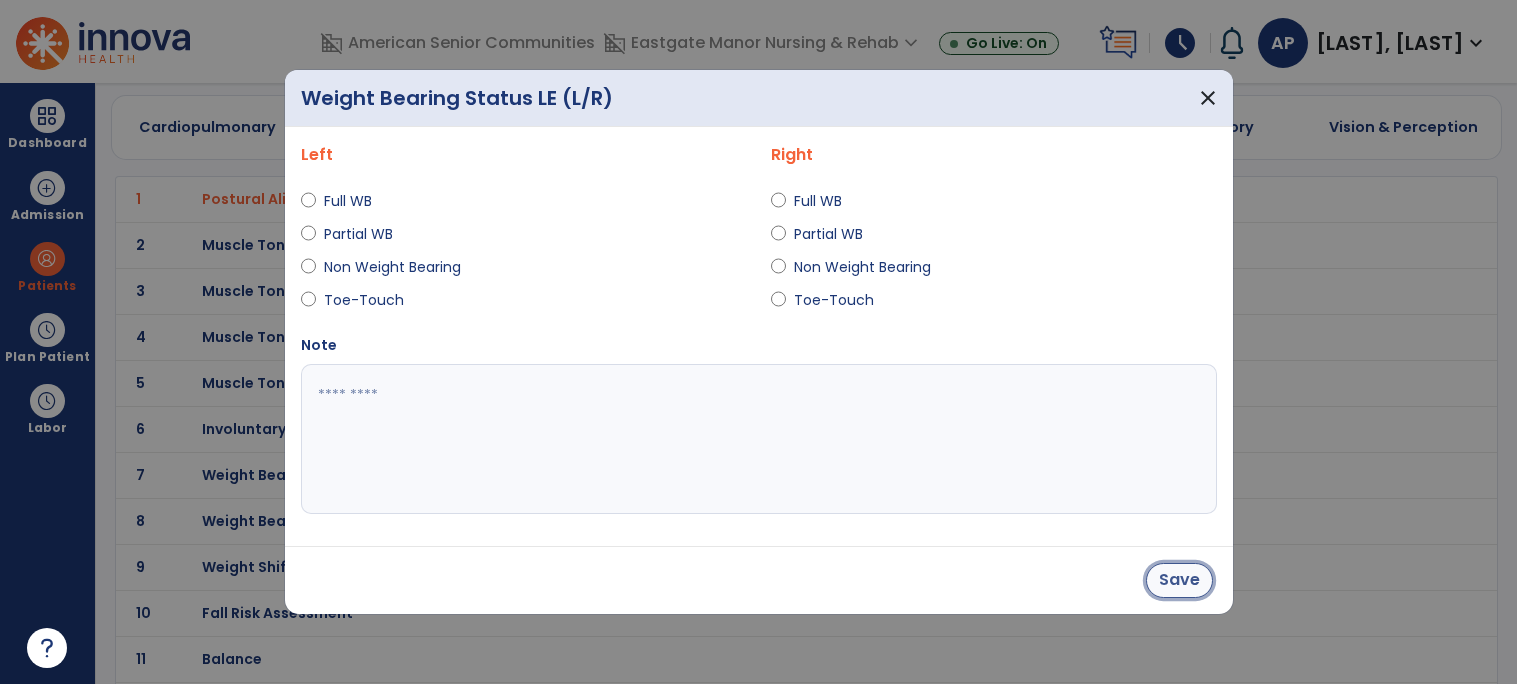 click on "Save" at bounding box center [1179, 580] 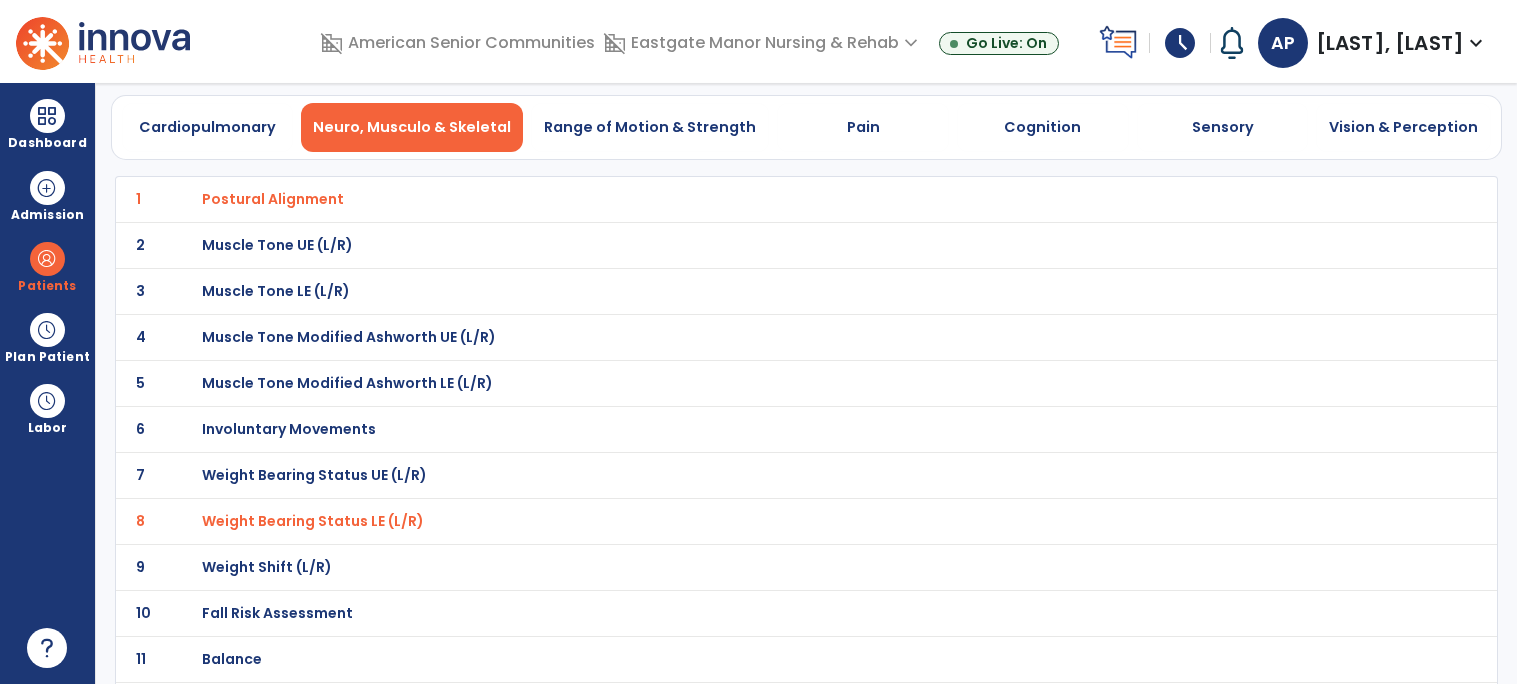 click on "Fall Risk Assessment" at bounding box center (273, 199) 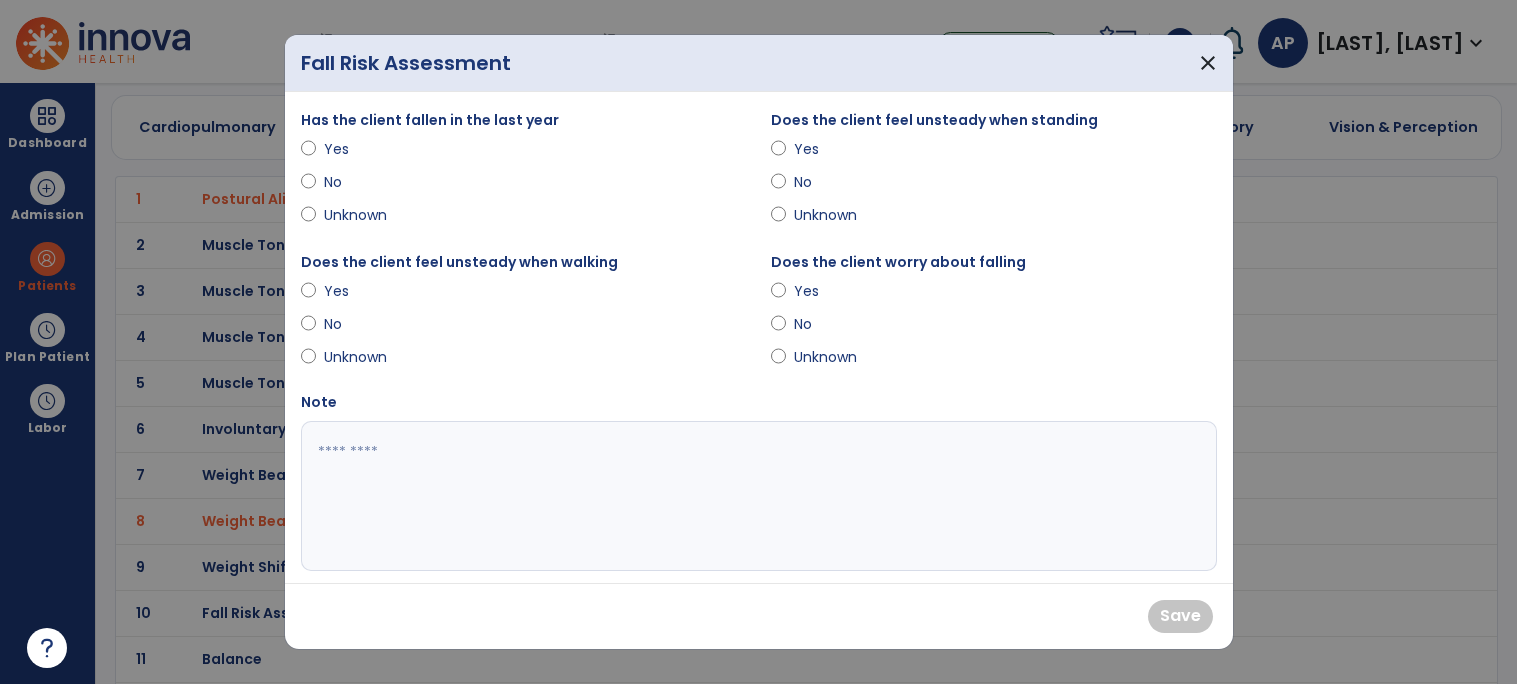 click on "No" at bounding box center [359, 182] 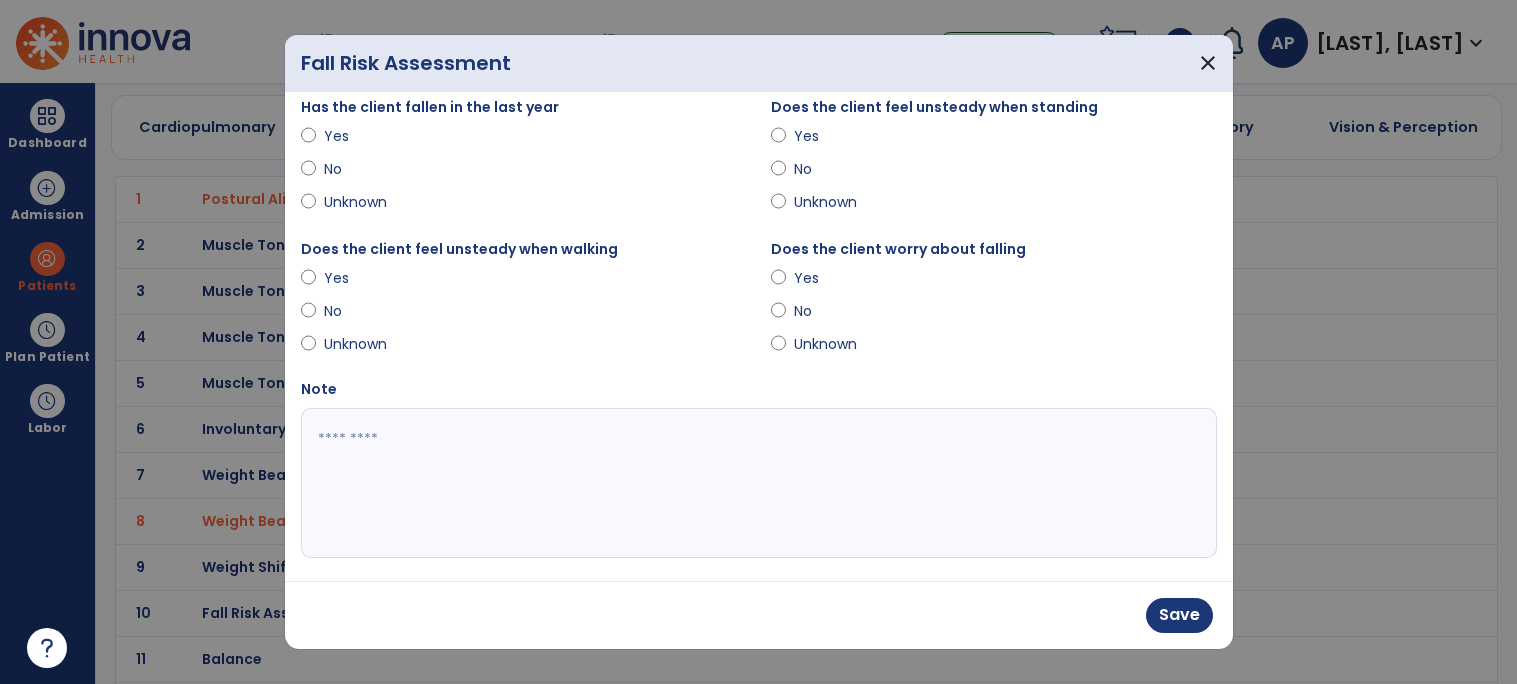 scroll, scrollTop: 18, scrollLeft: 0, axis: vertical 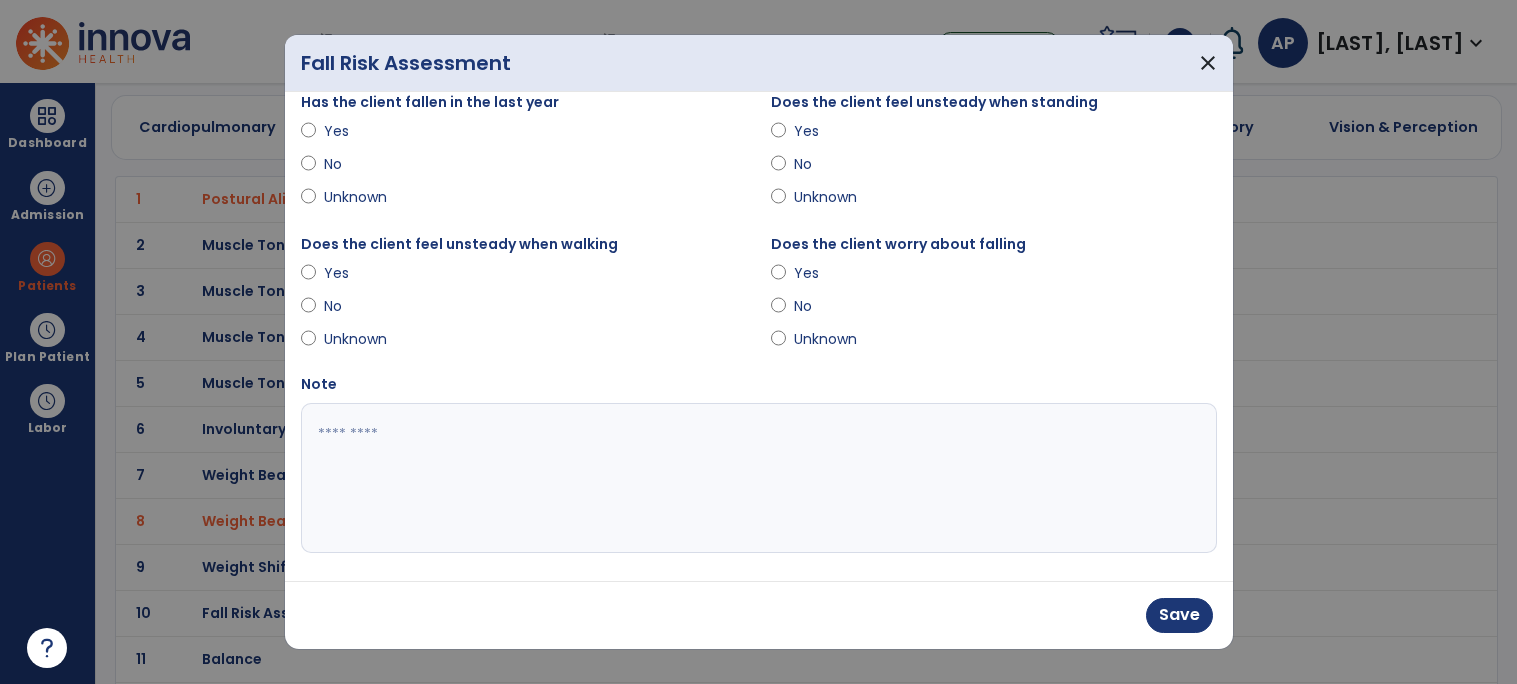 click on "Yes" at bounding box center (829, 273) 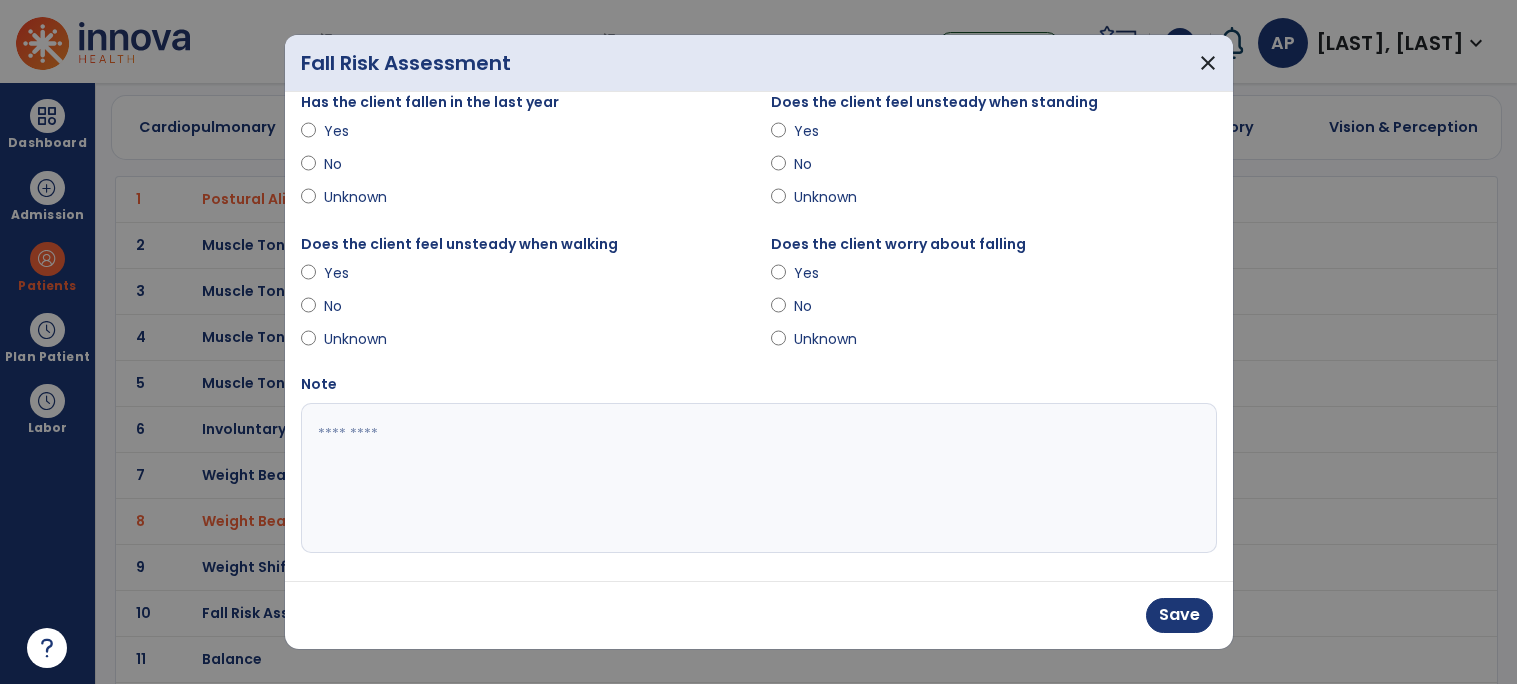 scroll, scrollTop: 0, scrollLeft: 0, axis: both 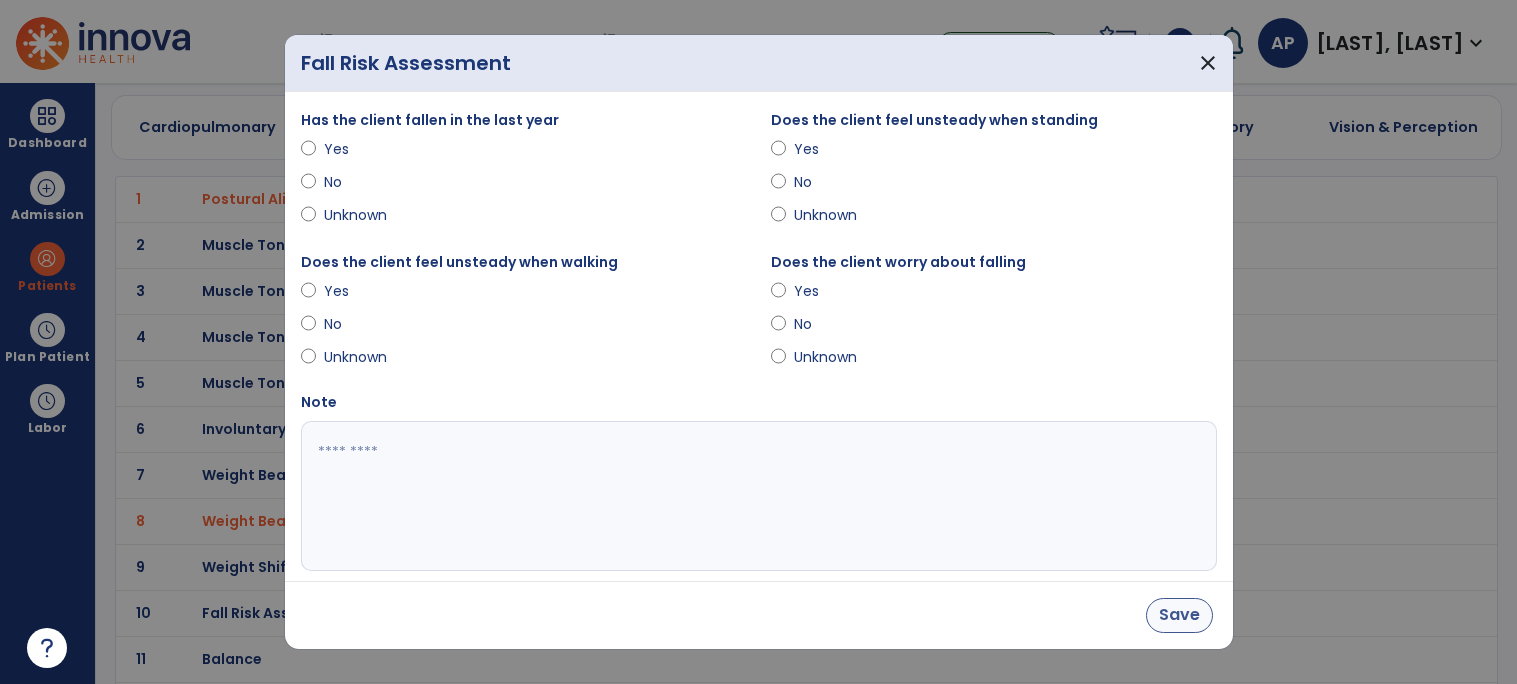 click on "Save" at bounding box center (1179, 615) 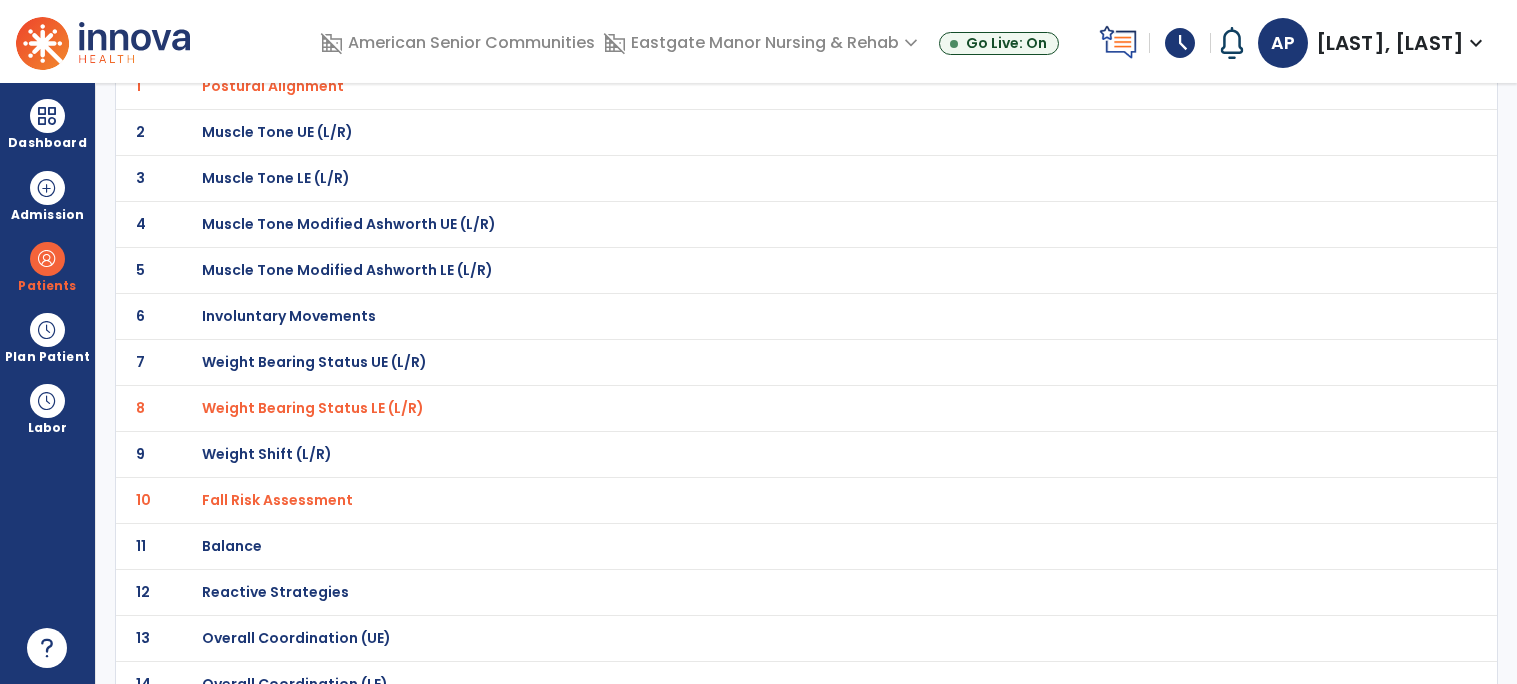scroll, scrollTop: 191, scrollLeft: 0, axis: vertical 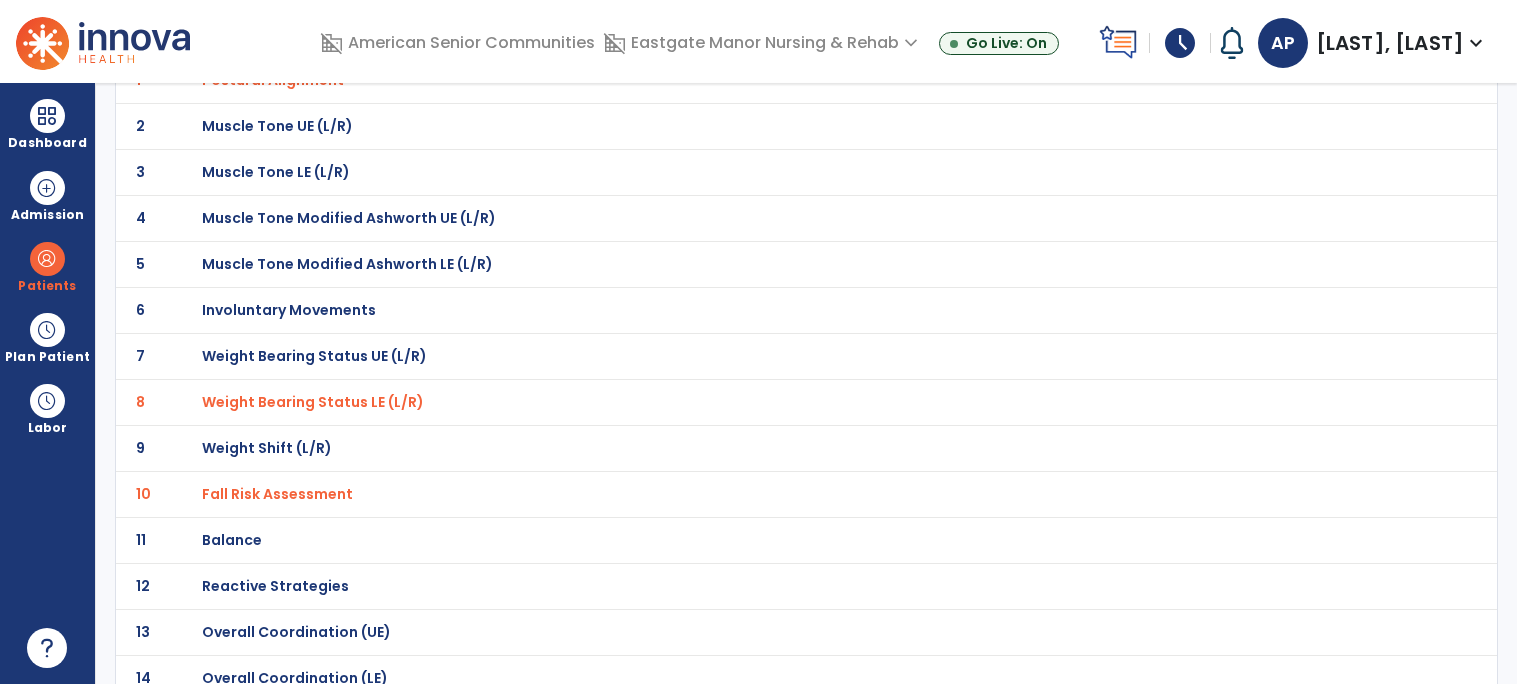 click on "11 Balance" 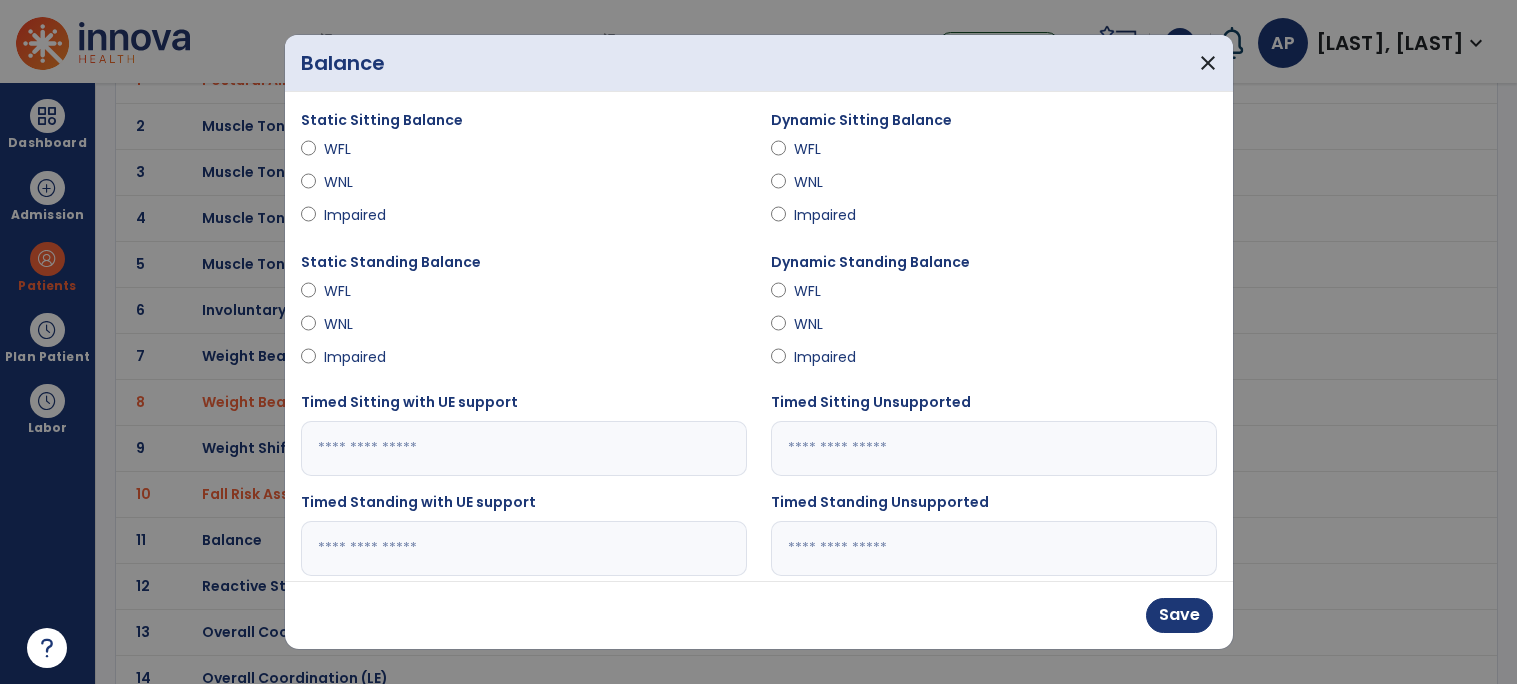 click on "Impaired" at bounding box center (829, 215) 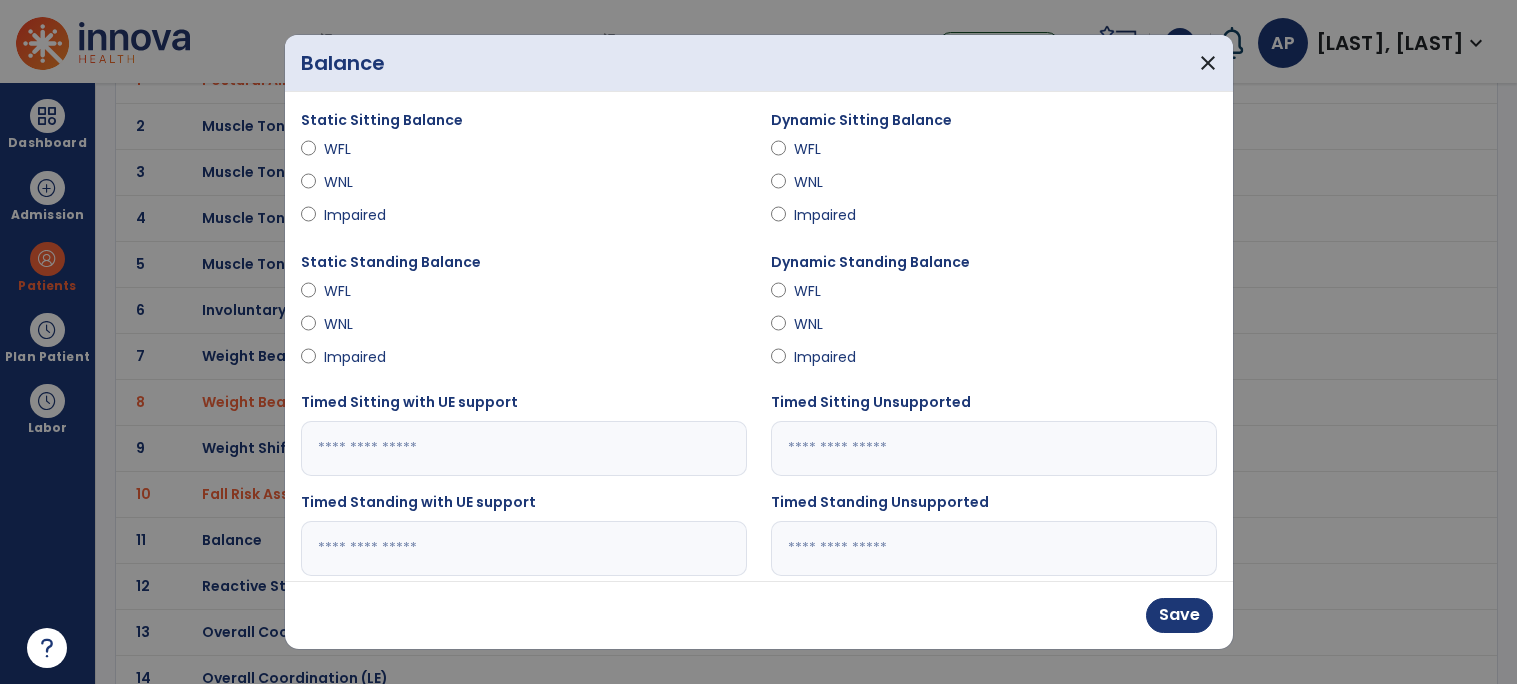 click on "Impaired" at bounding box center (829, 357) 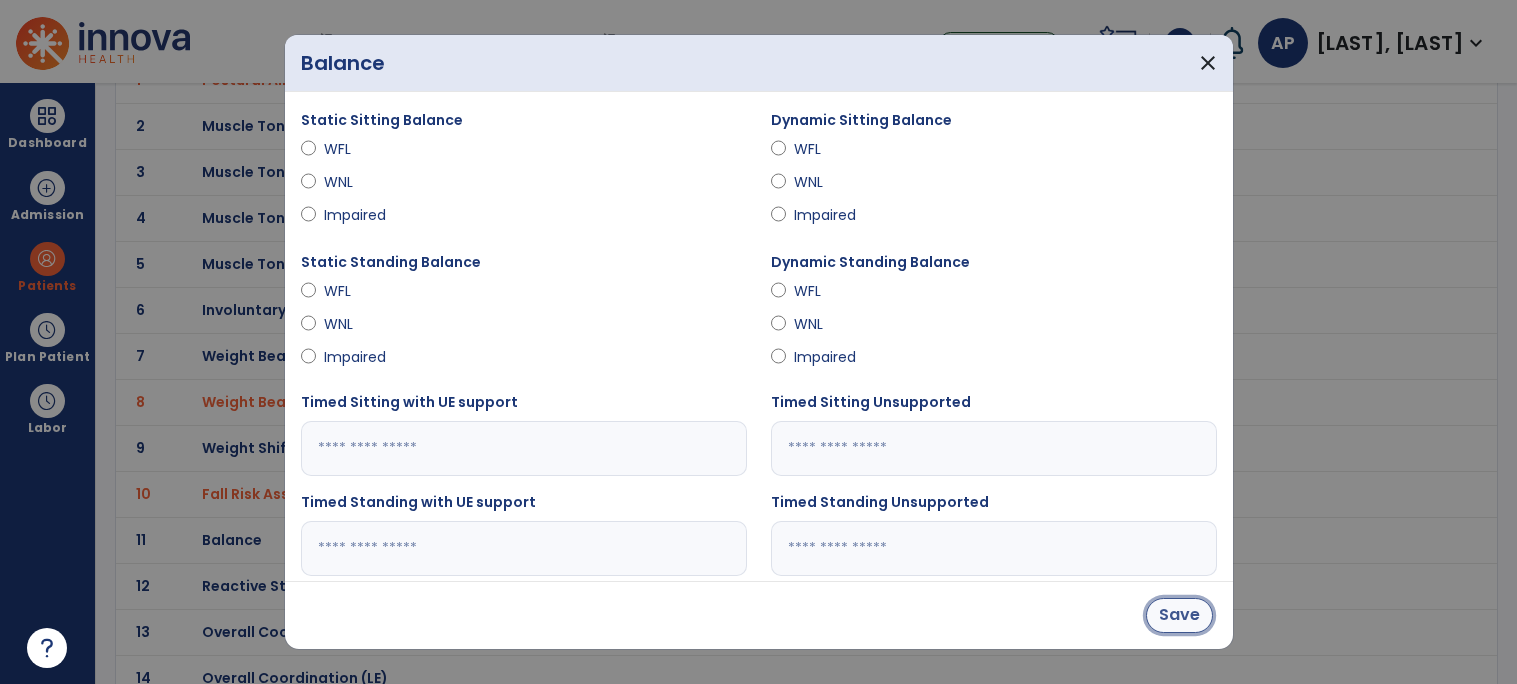 click on "Save" at bounding box center [1179, 615] 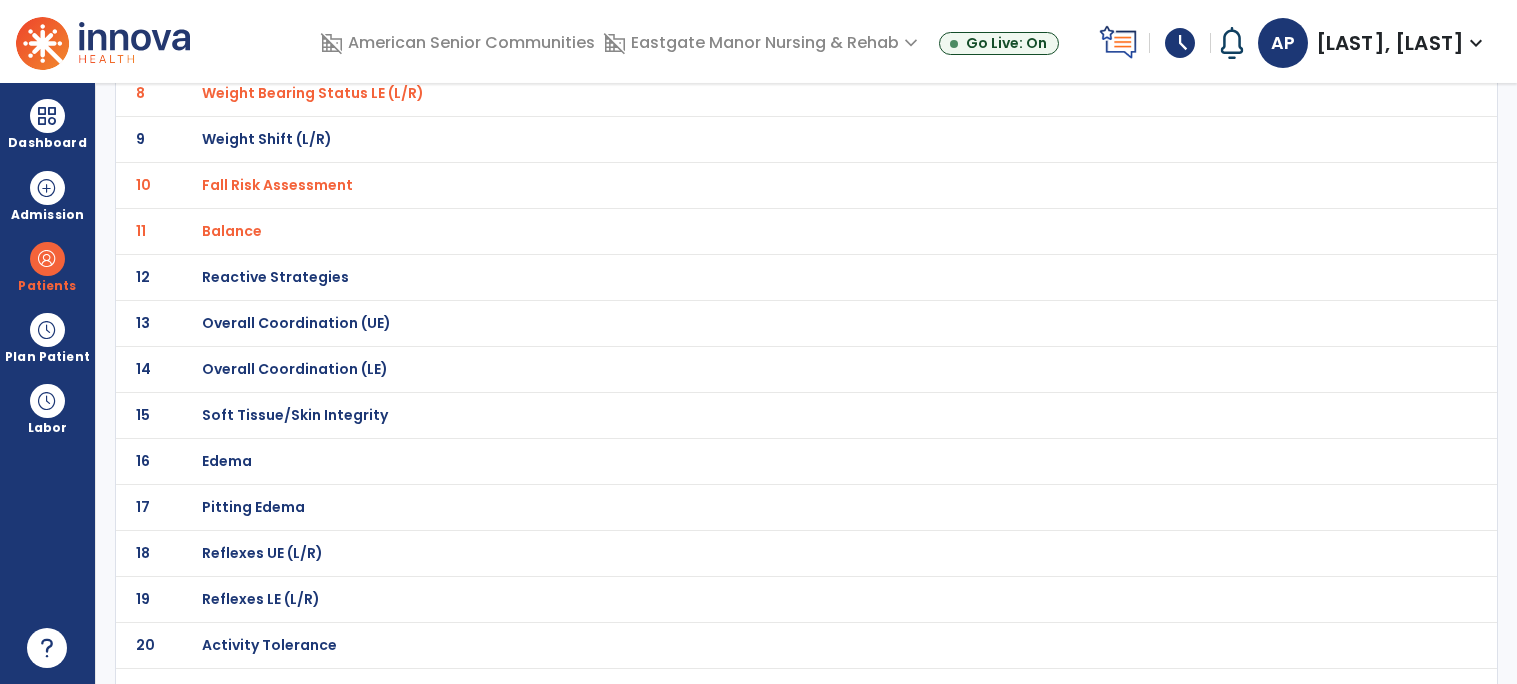 scroll, scrollTop: 508, scrollLeft: 0, axis: vertical 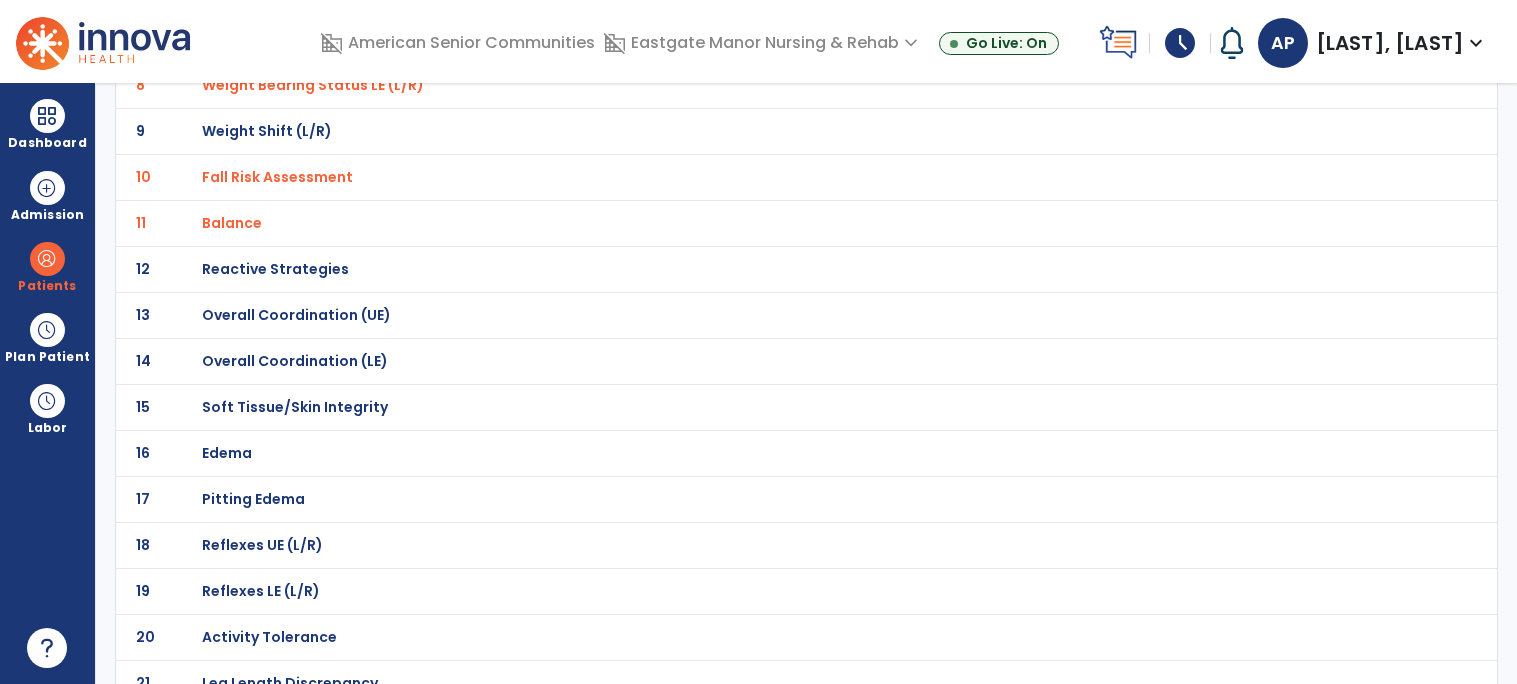 click on "Overall Coordination (LE)" at bounding box center (273, -237) 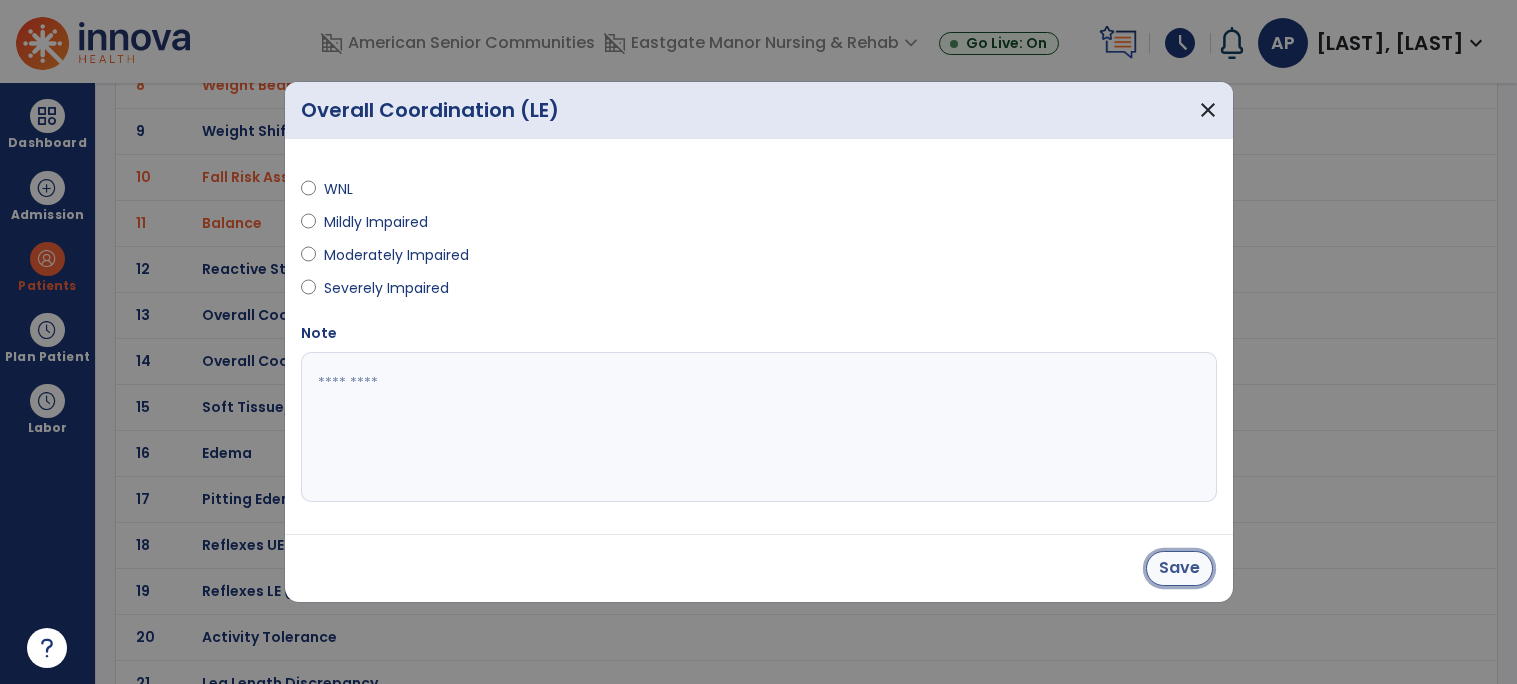 click on "Save" at bounding box center (1179, 568) 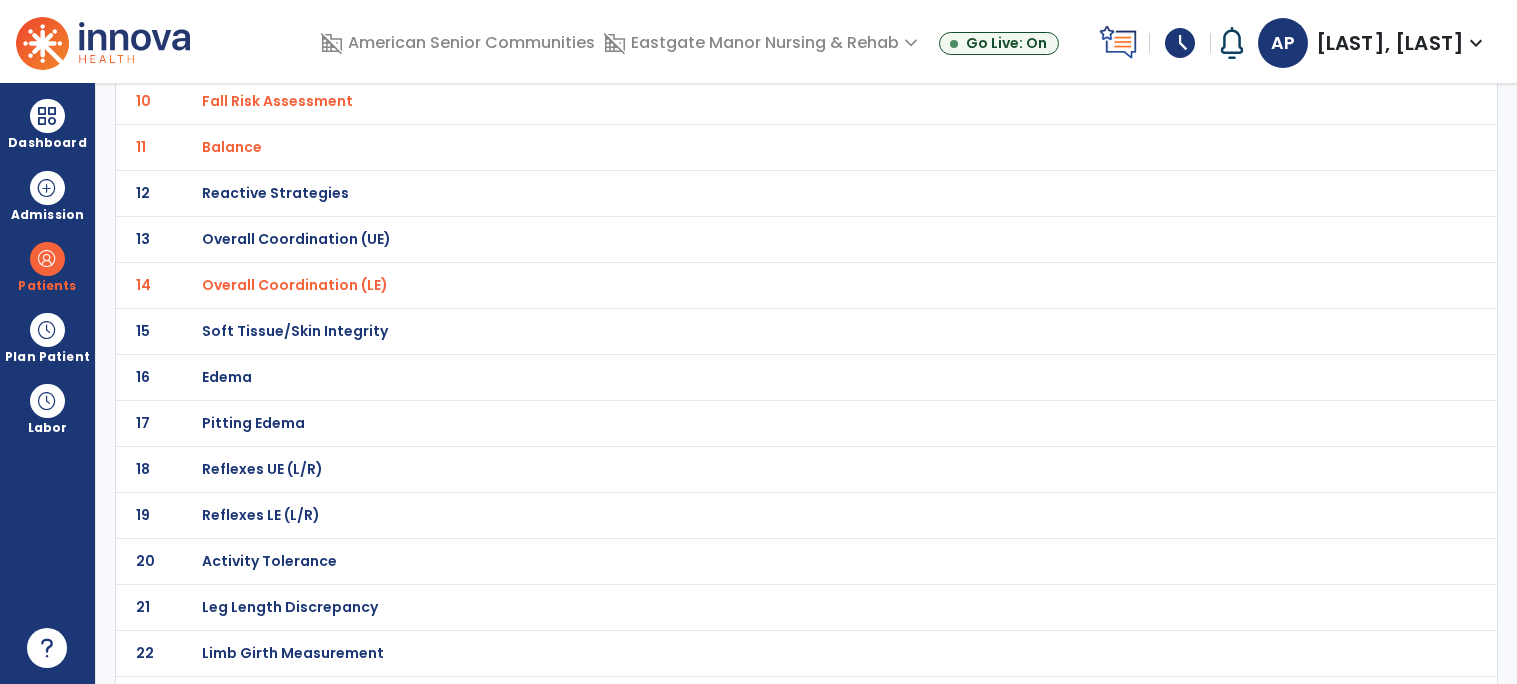 scroll, scrollTop: 600, scrollLeft: 0, axis: vertical 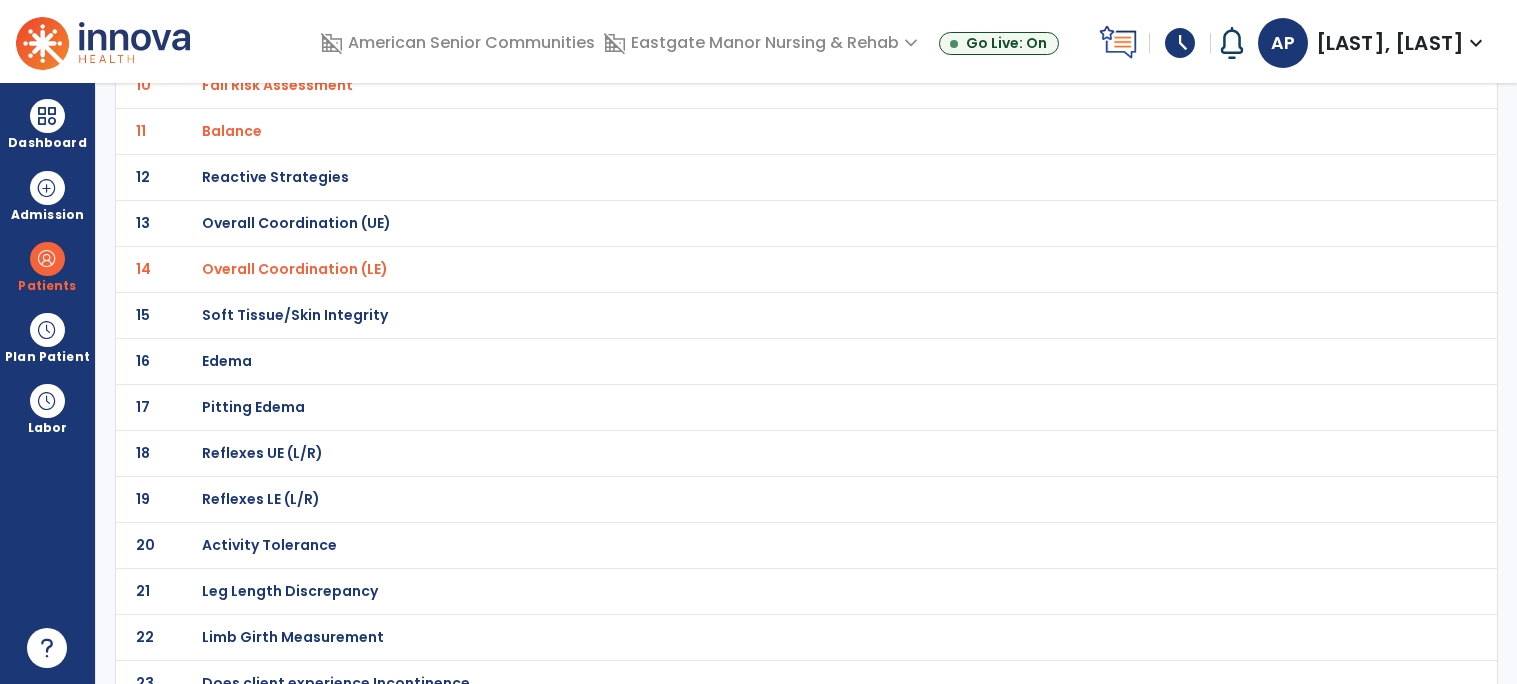 click on "Edema" at bounding box center [762, -329] 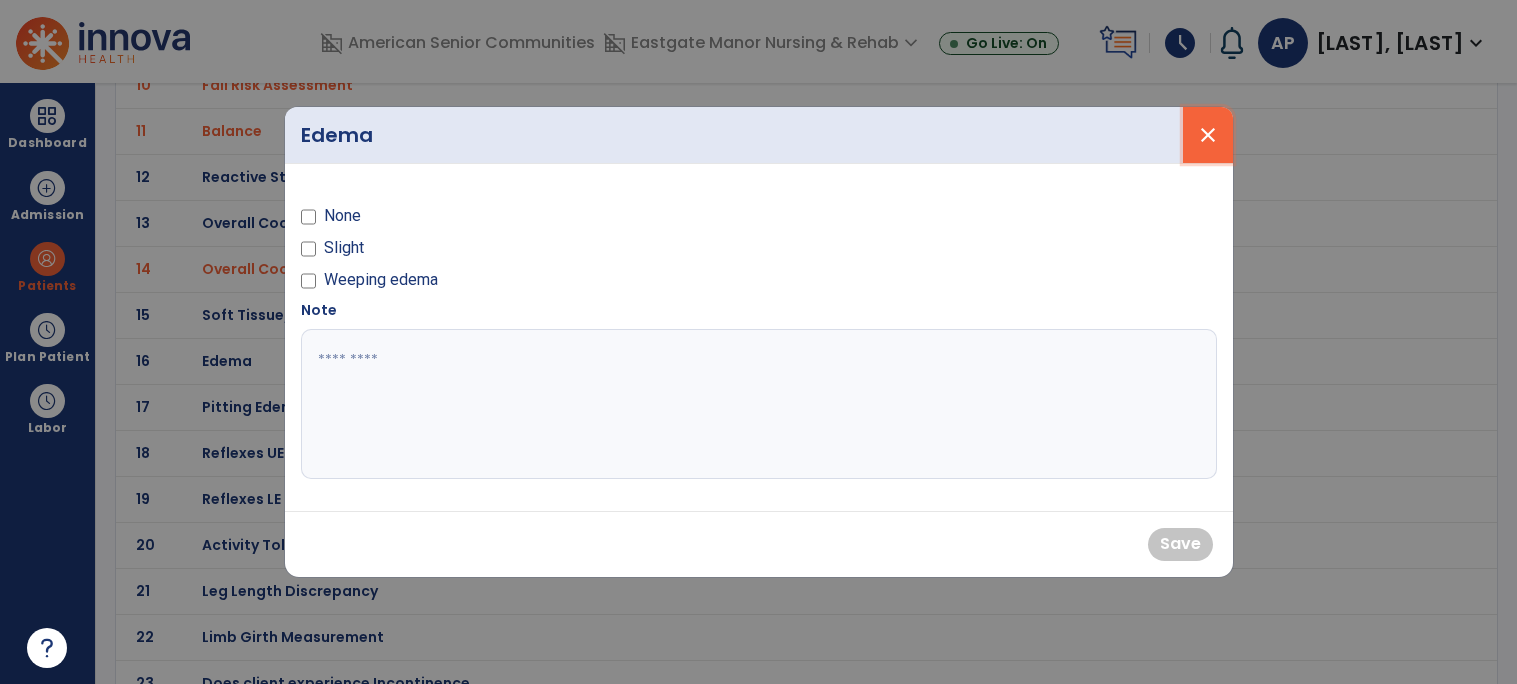 click on "close" at bounding box center [1208, 135] 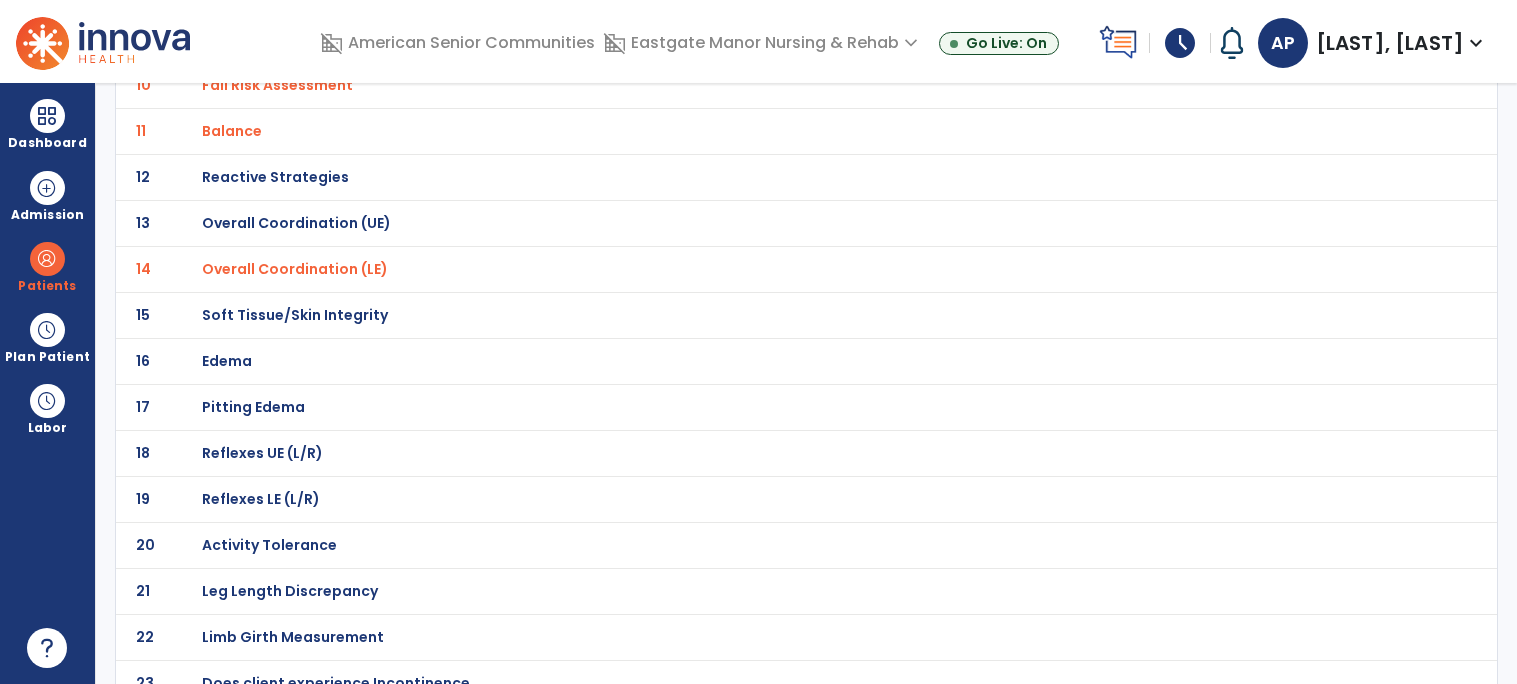 click on "Pitting Edema" at bounding box center (273, -329) 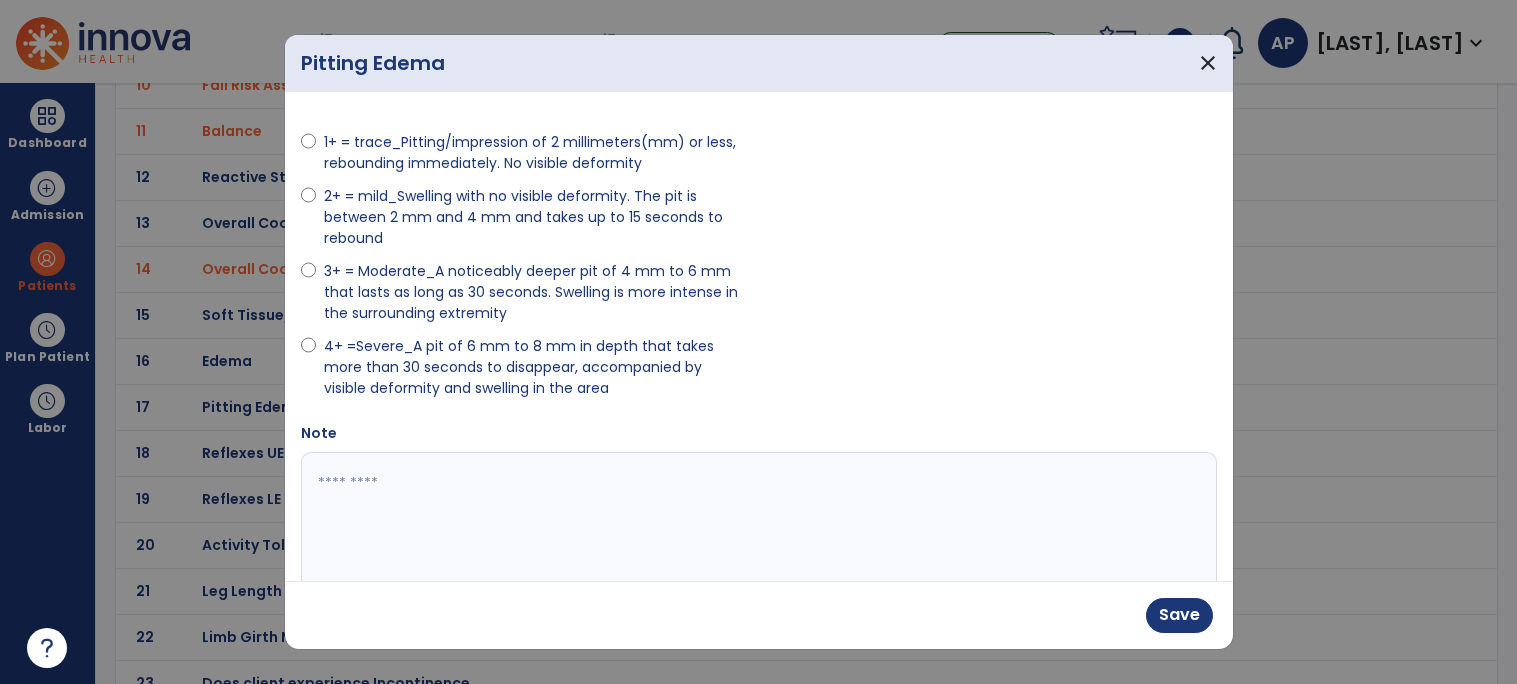 click at bounding box center [756, 527] 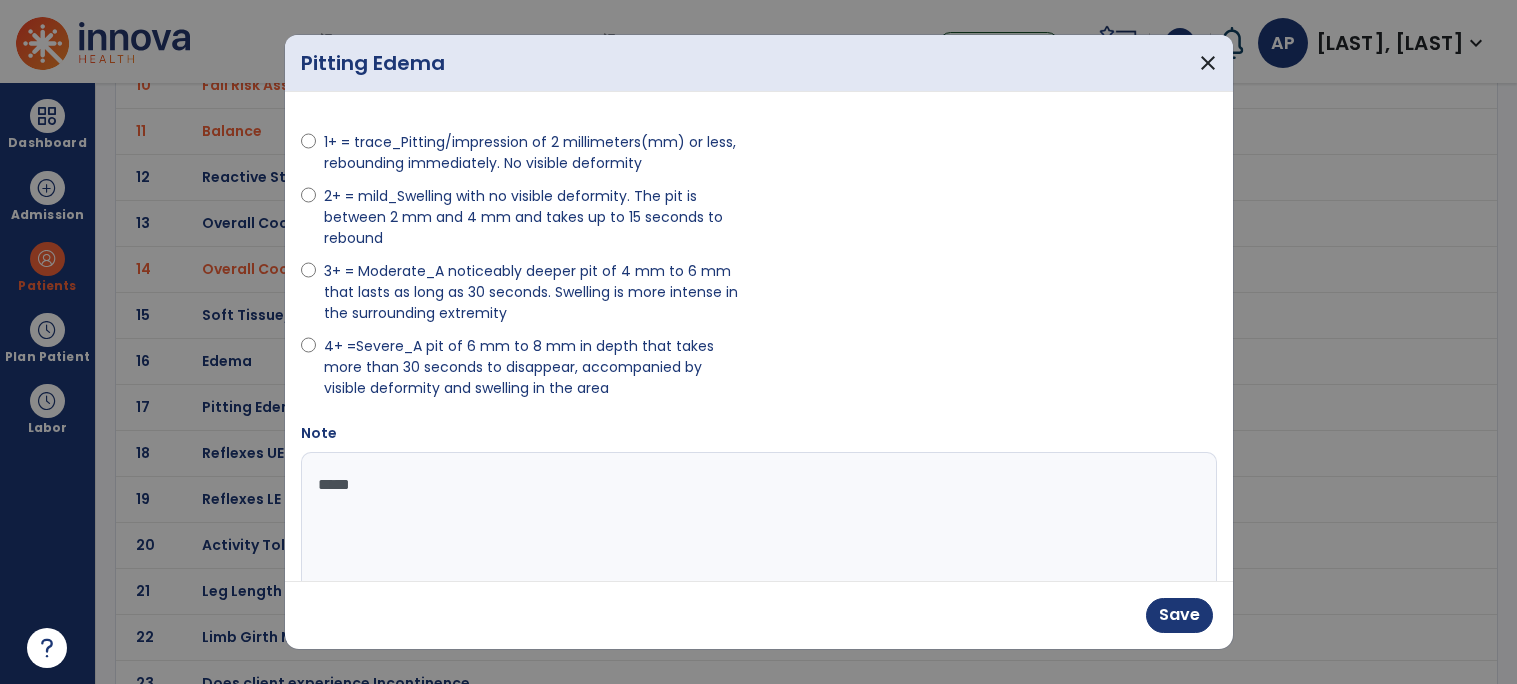 type on "******" 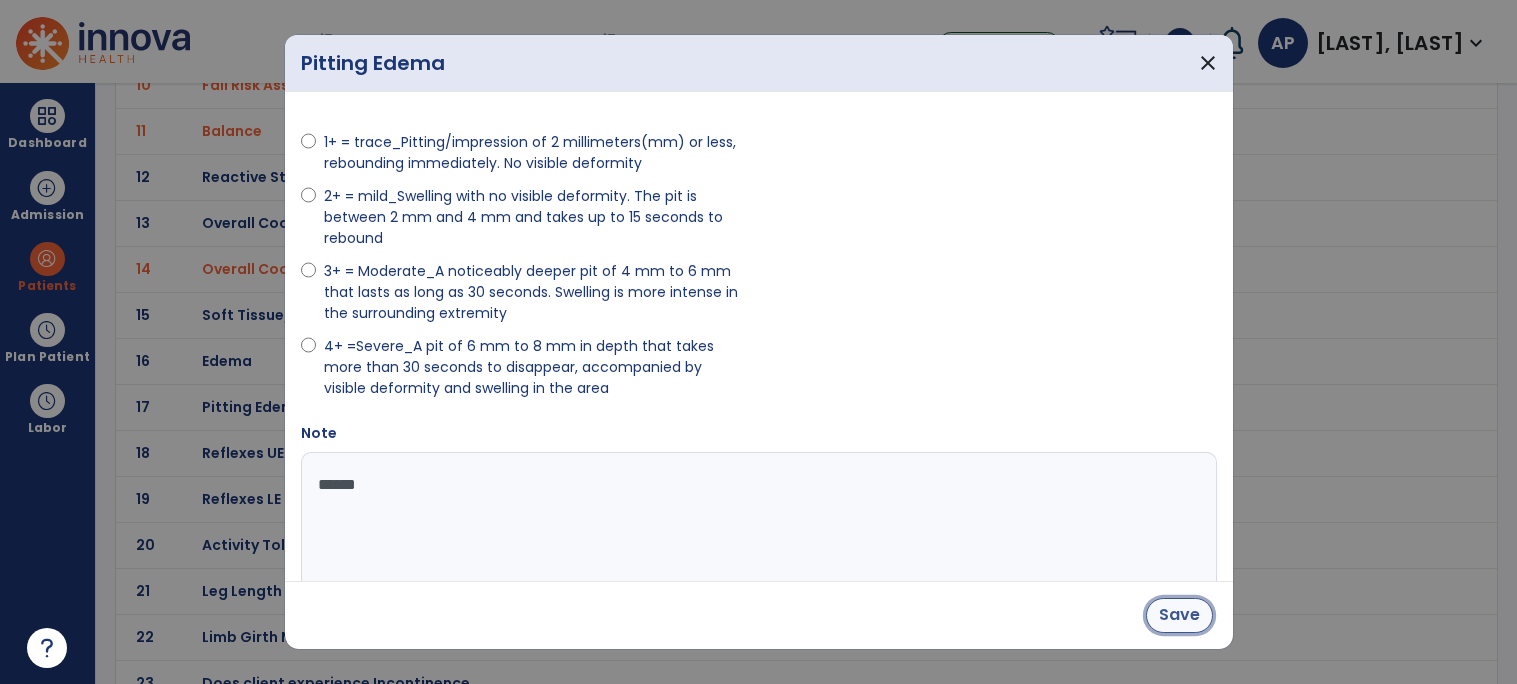 click on "Save" at bounding box center (1179, 615) 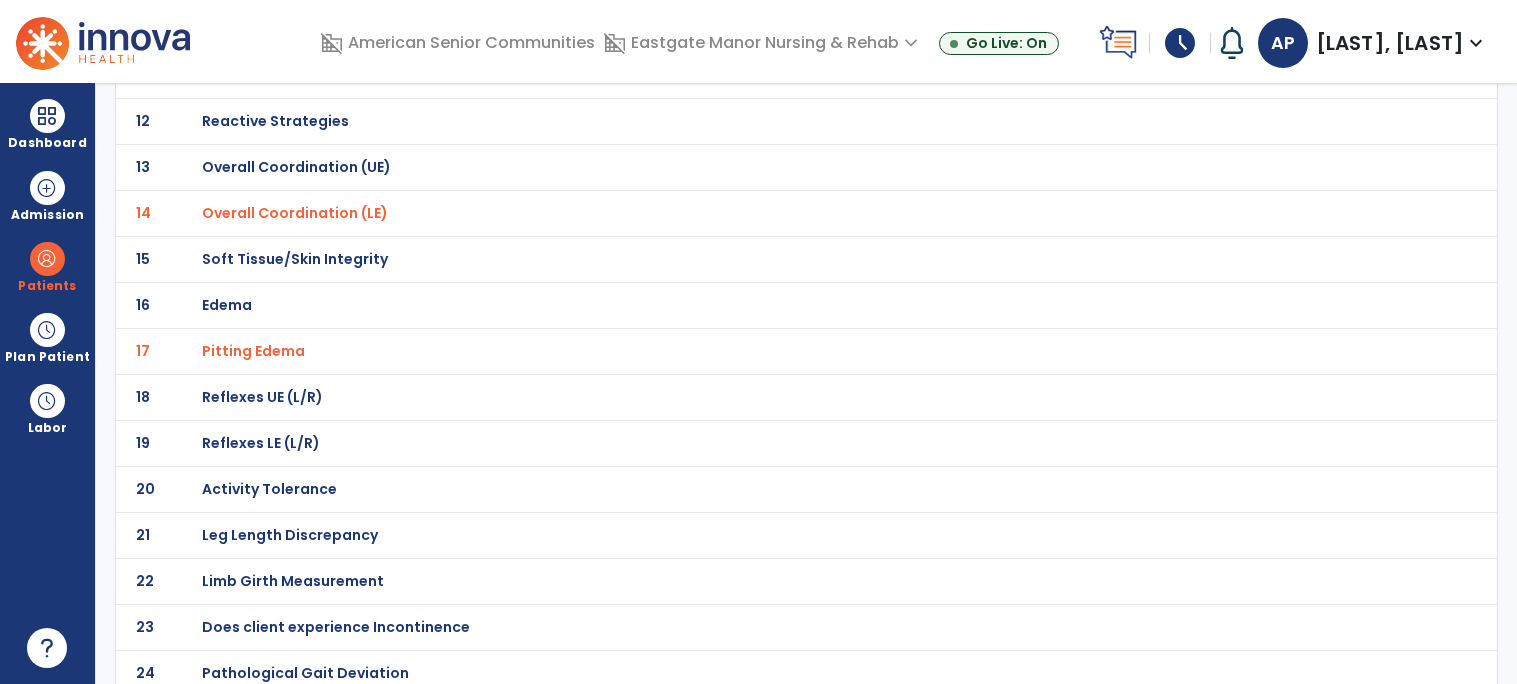 scroll, scrollTop: 671, scrollLeft: 0, axis: vertical 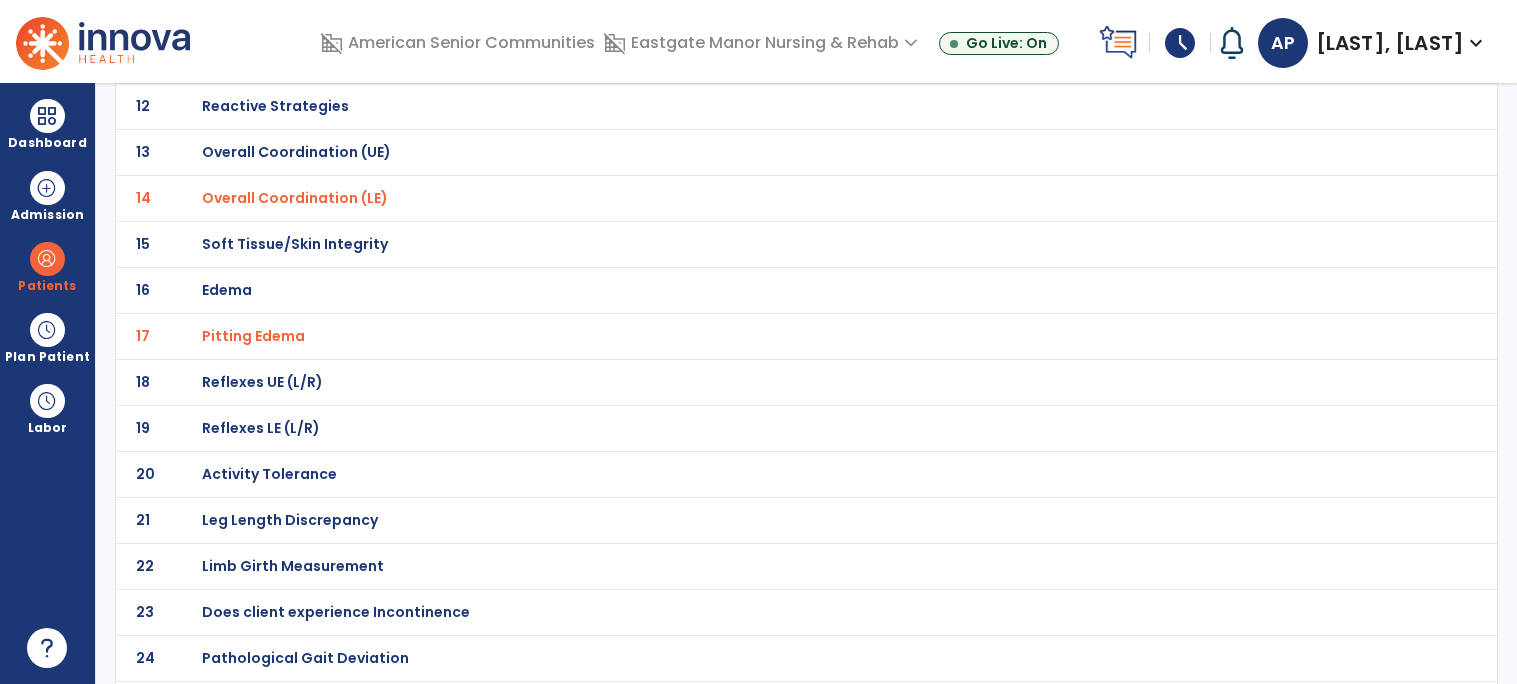 click on "Activity Tolerance" at bounding box center [273, -400] 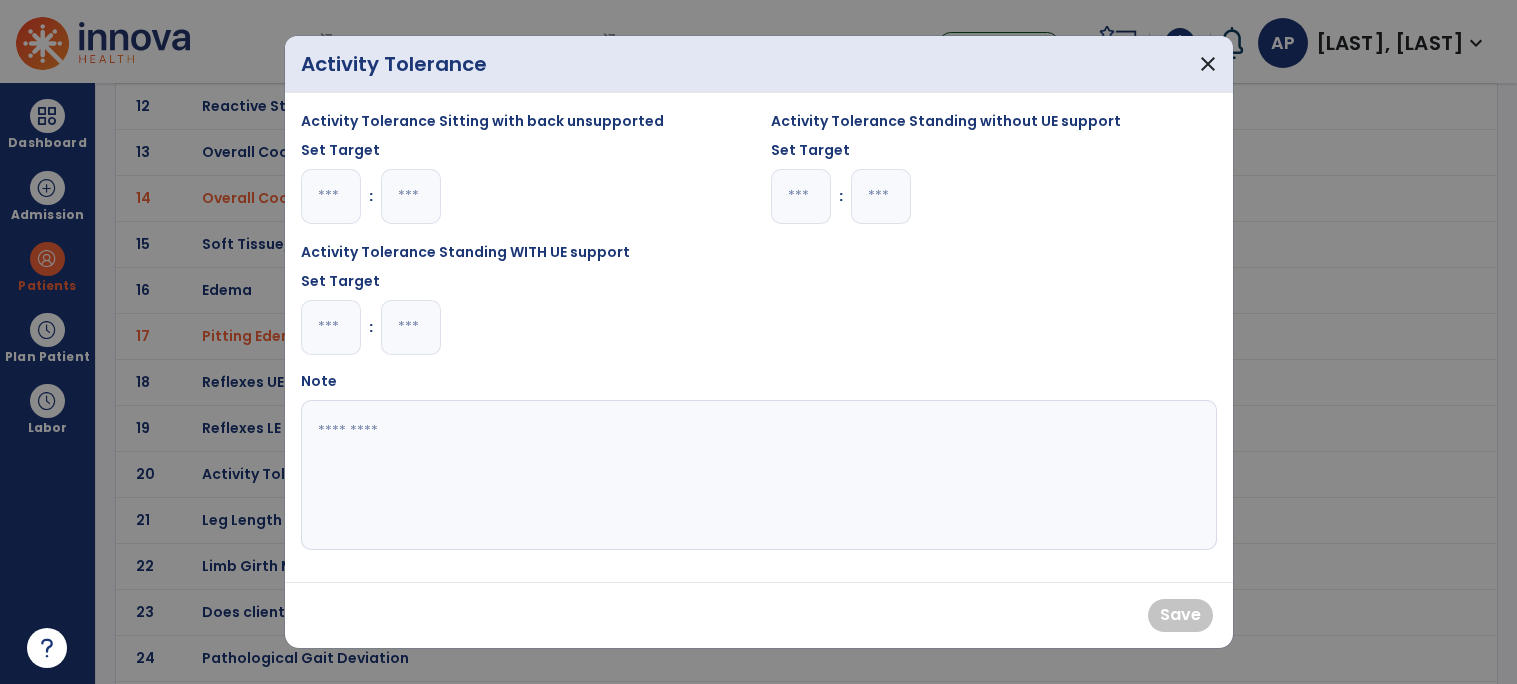 click at bounding box center (331, 327) 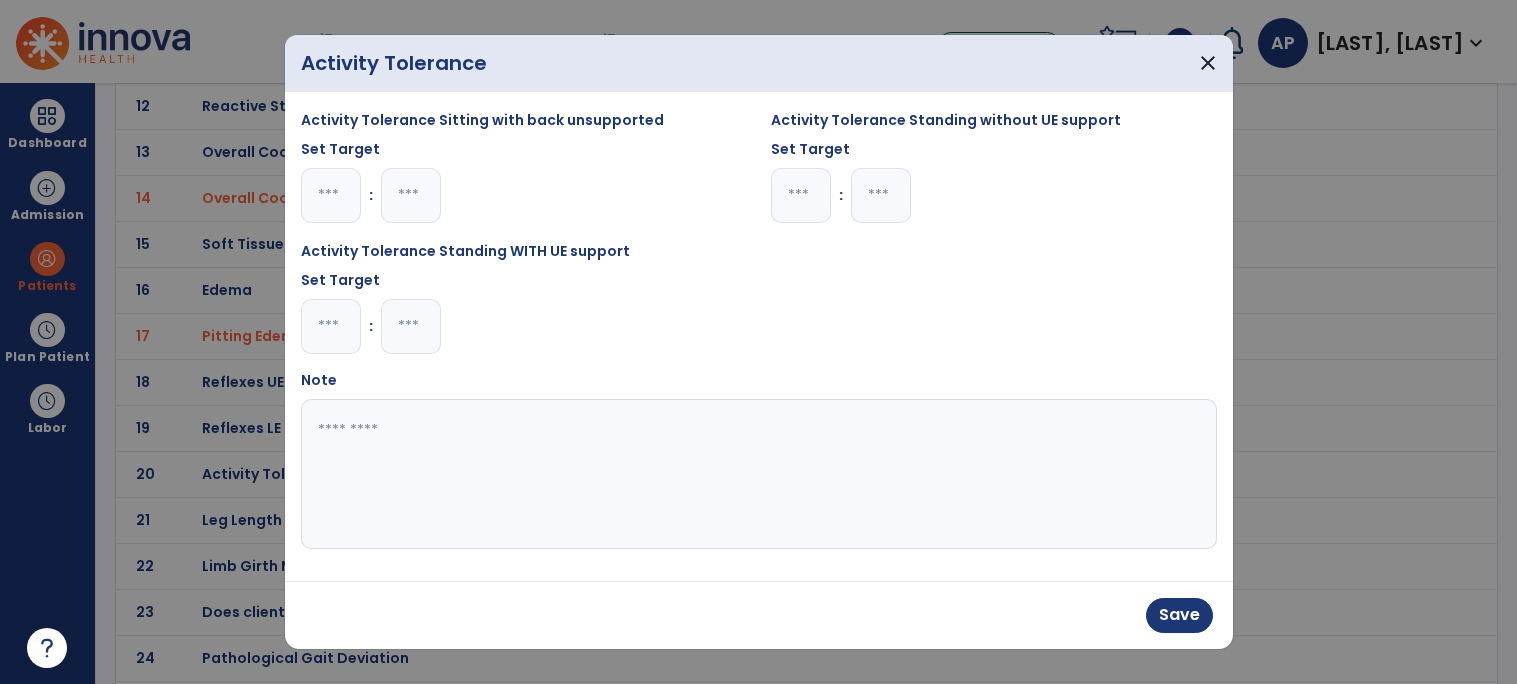 type on "*" 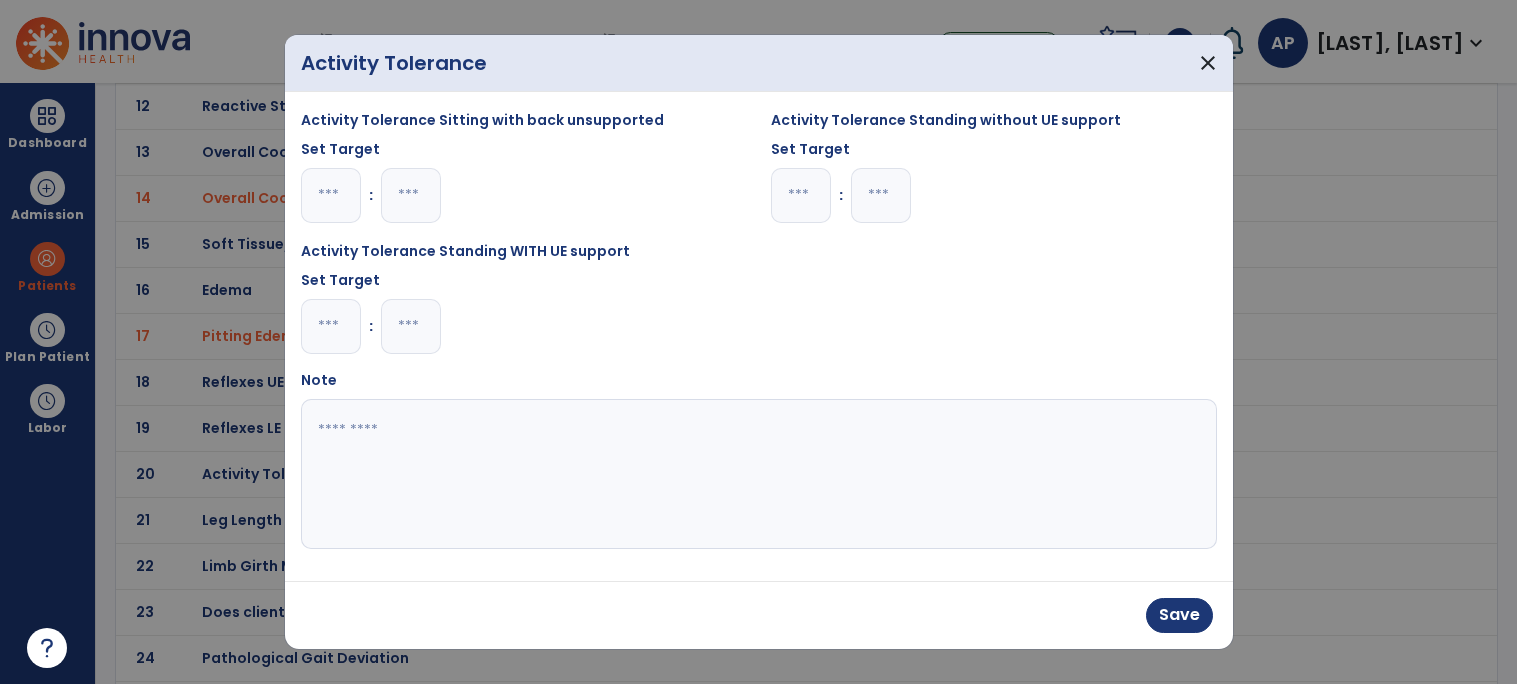 click at bounding box center (411, 326) 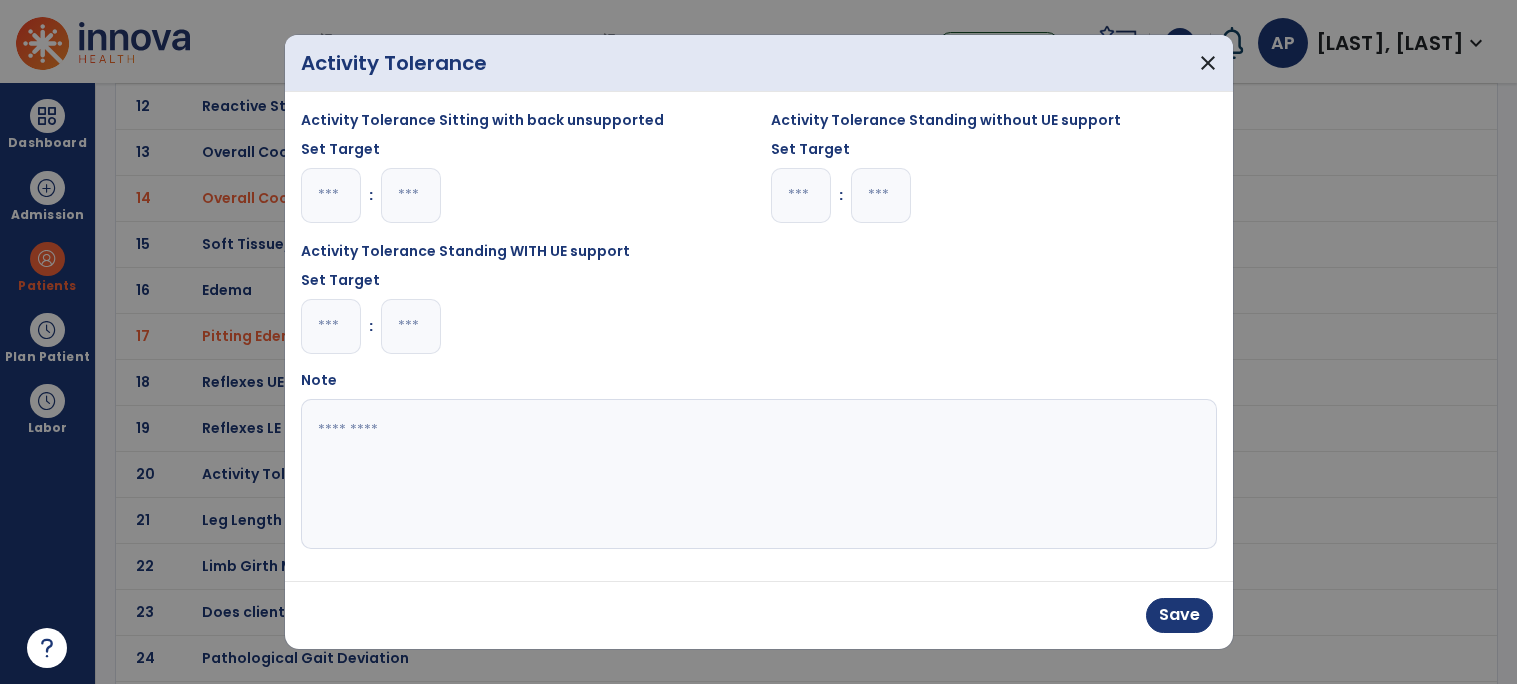 type on "**" 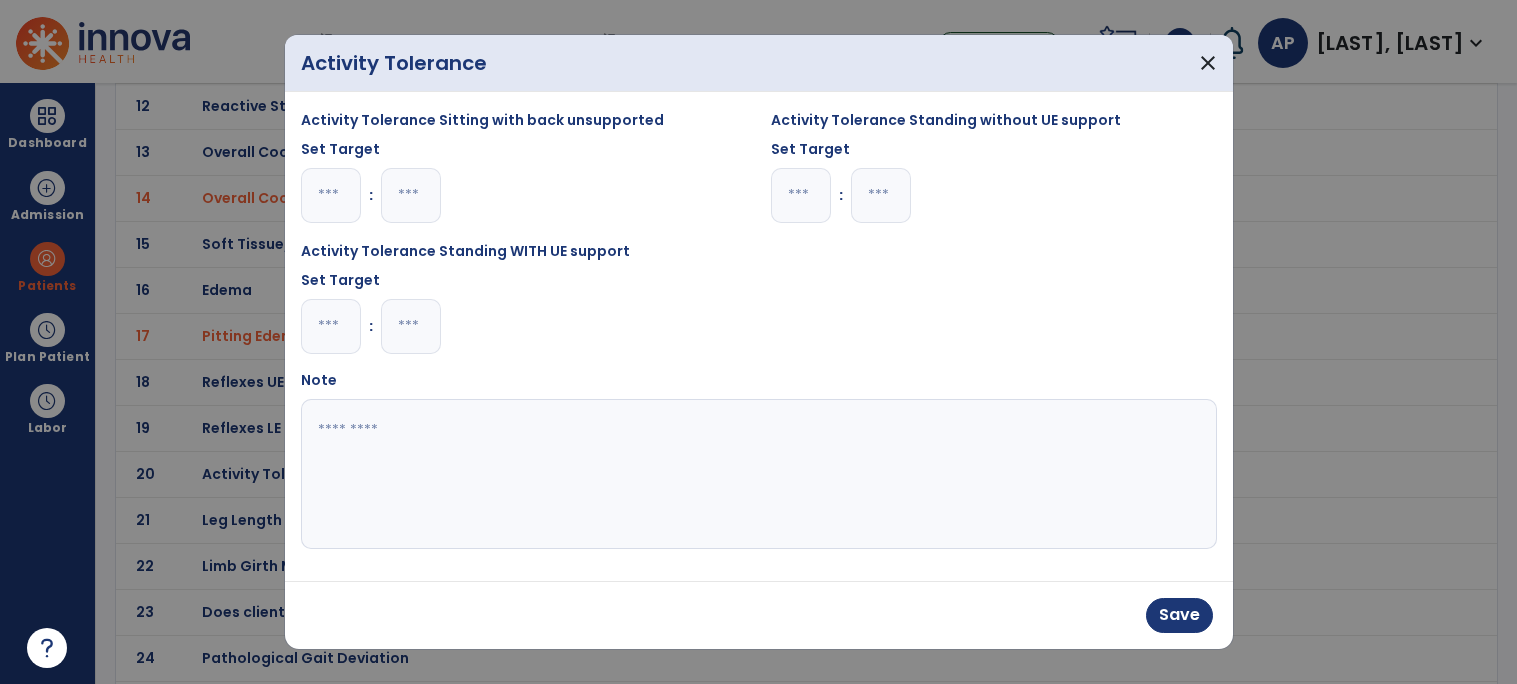 click at bounding box center [756, 474] 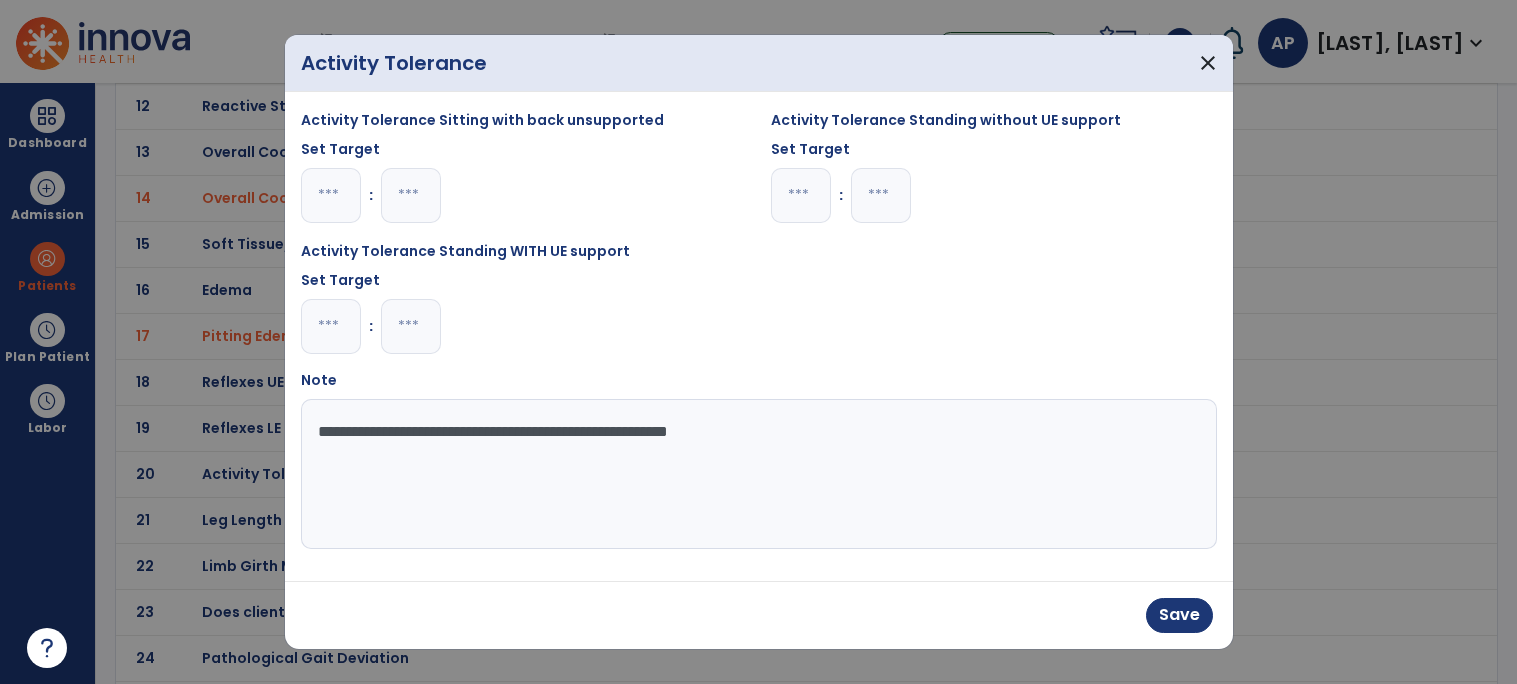 type on "**********" 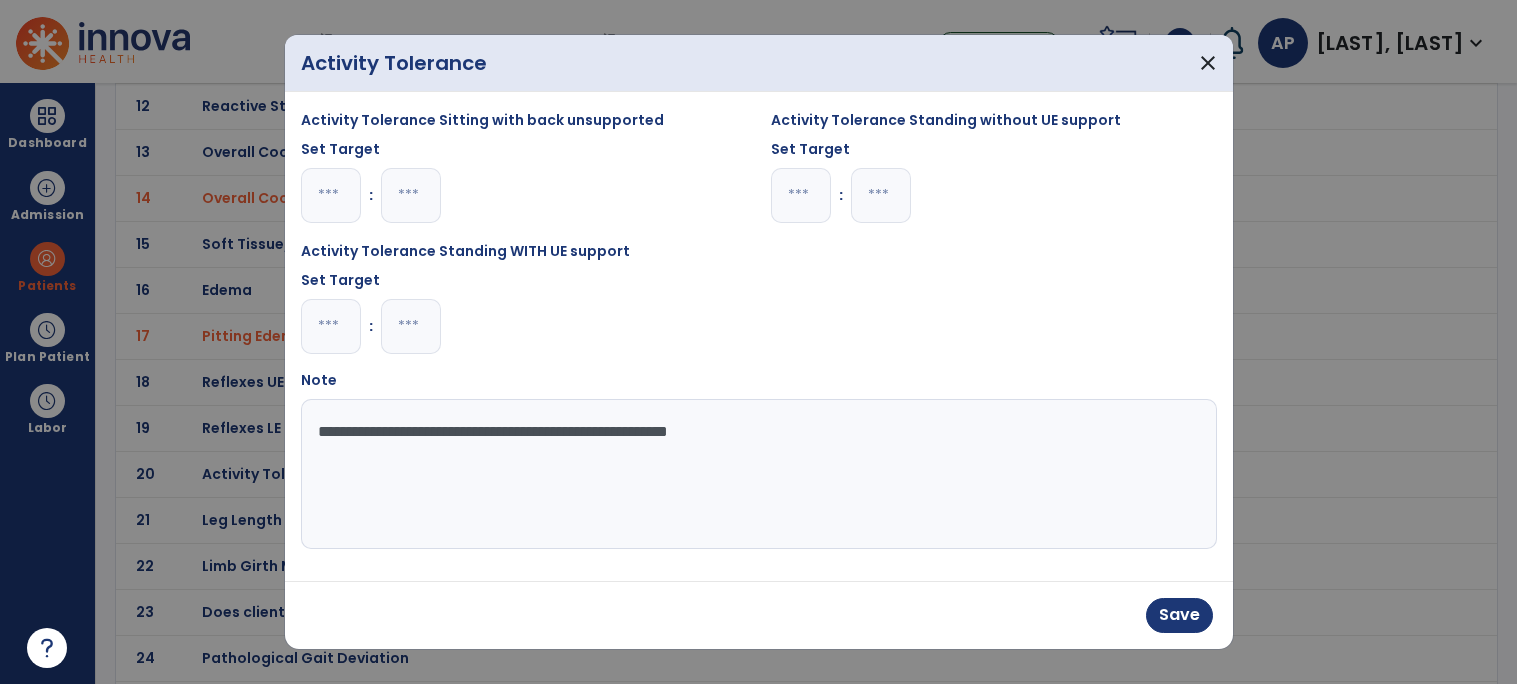 click on "**********" at bounding box center [756, 474] 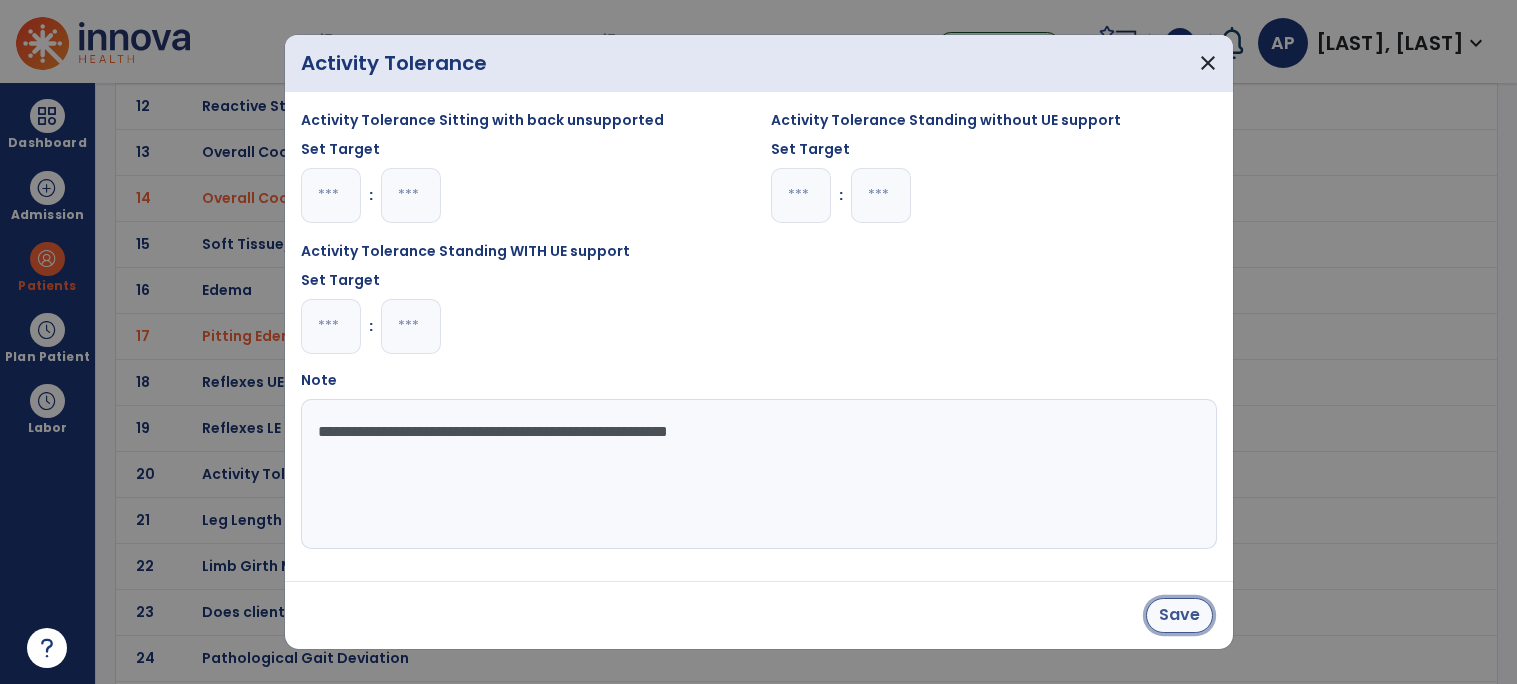 click on "Save" at bounding box center (1179, 615) 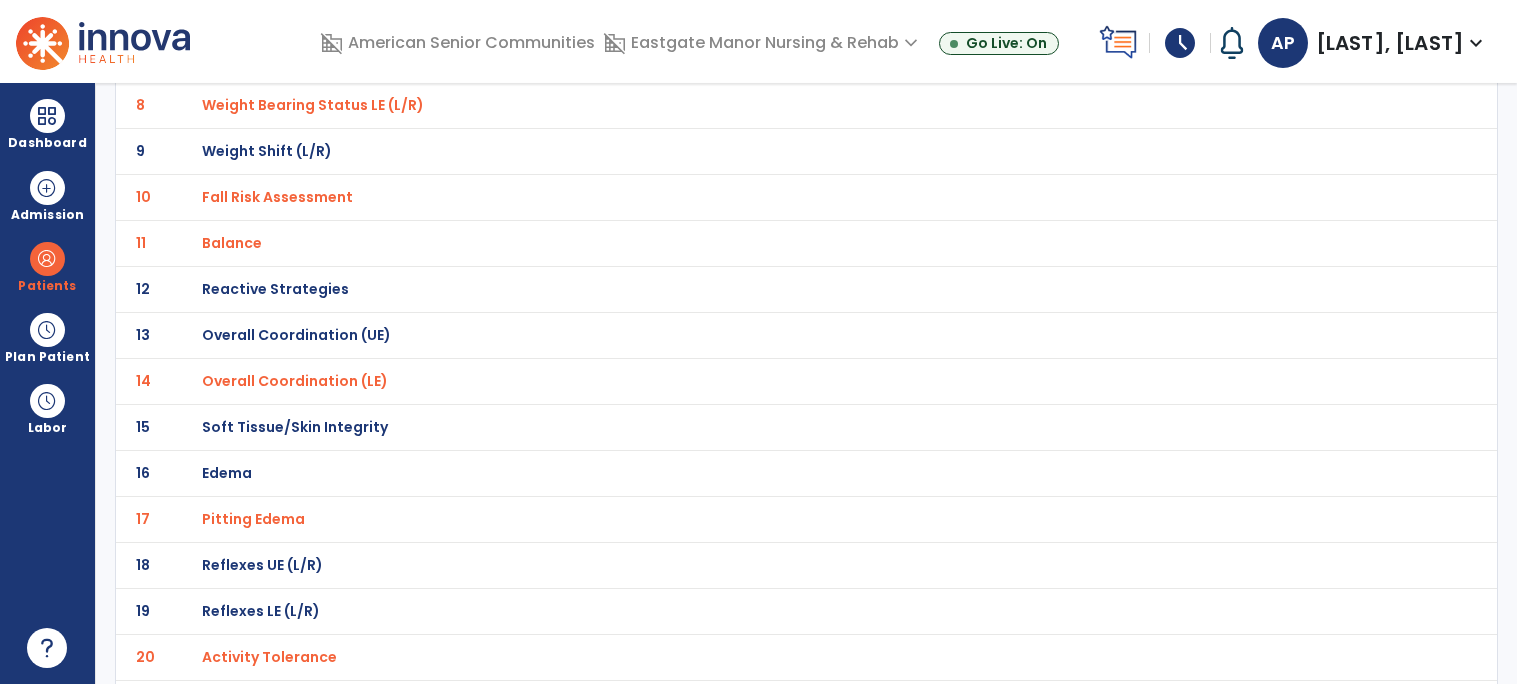 scroll, scrollTop: 0, scrollLeft: 0, axis: both 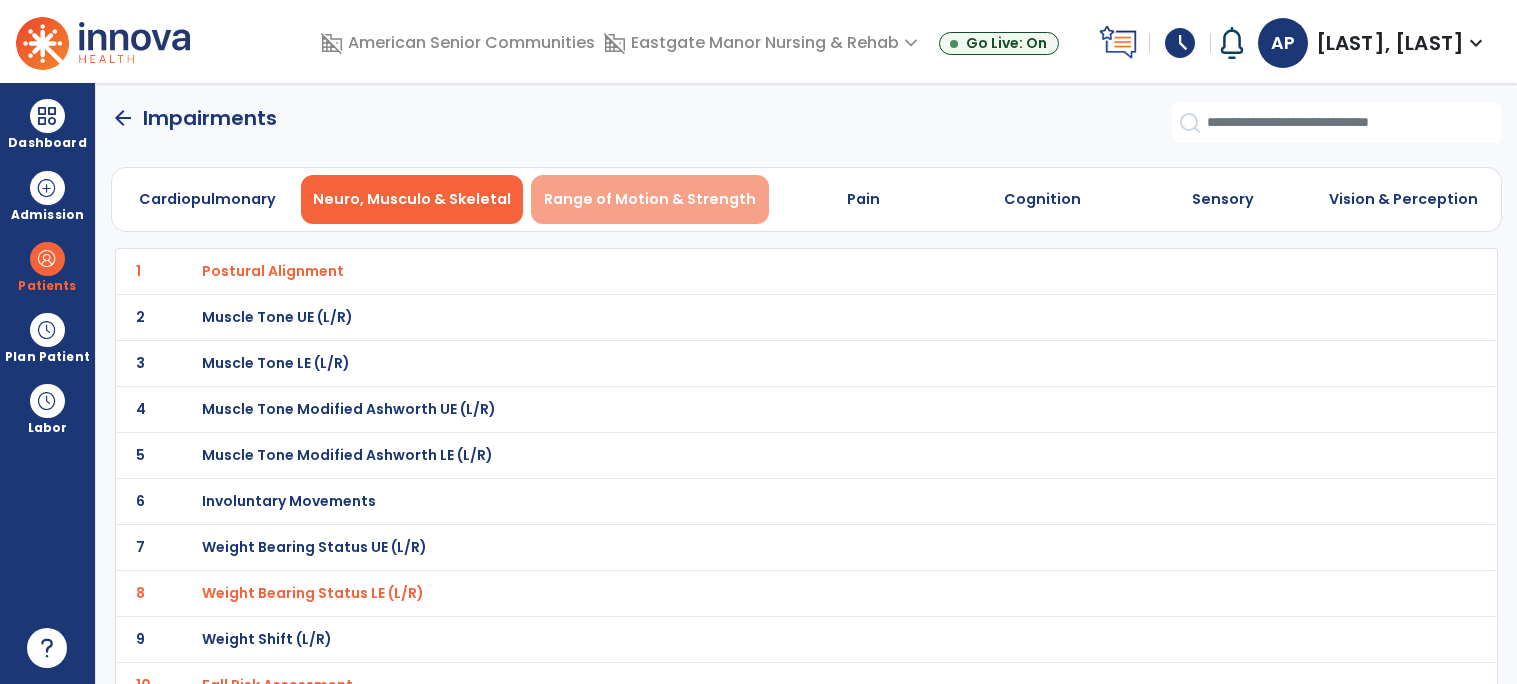 click on "Range of Motion & Strength" at bounding box center (650, 199) 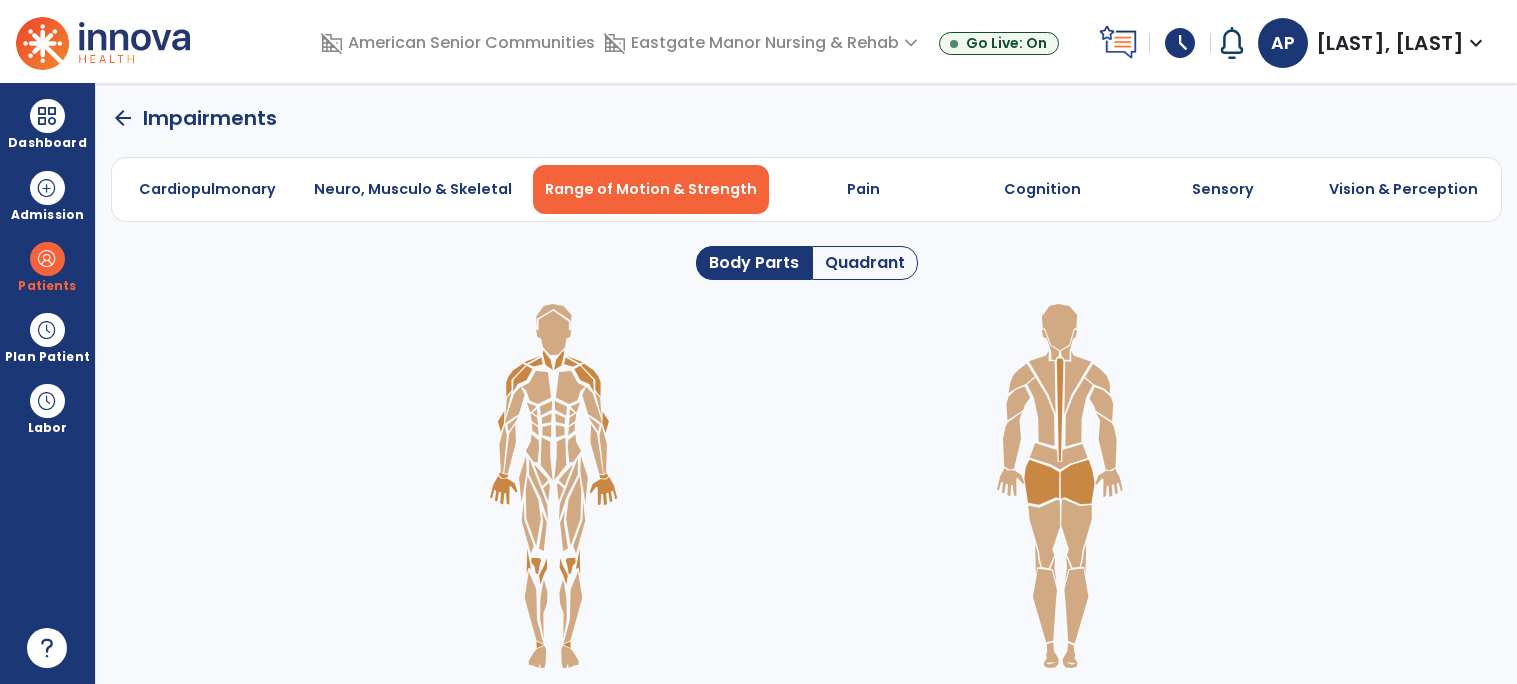 click on "Quadrant" 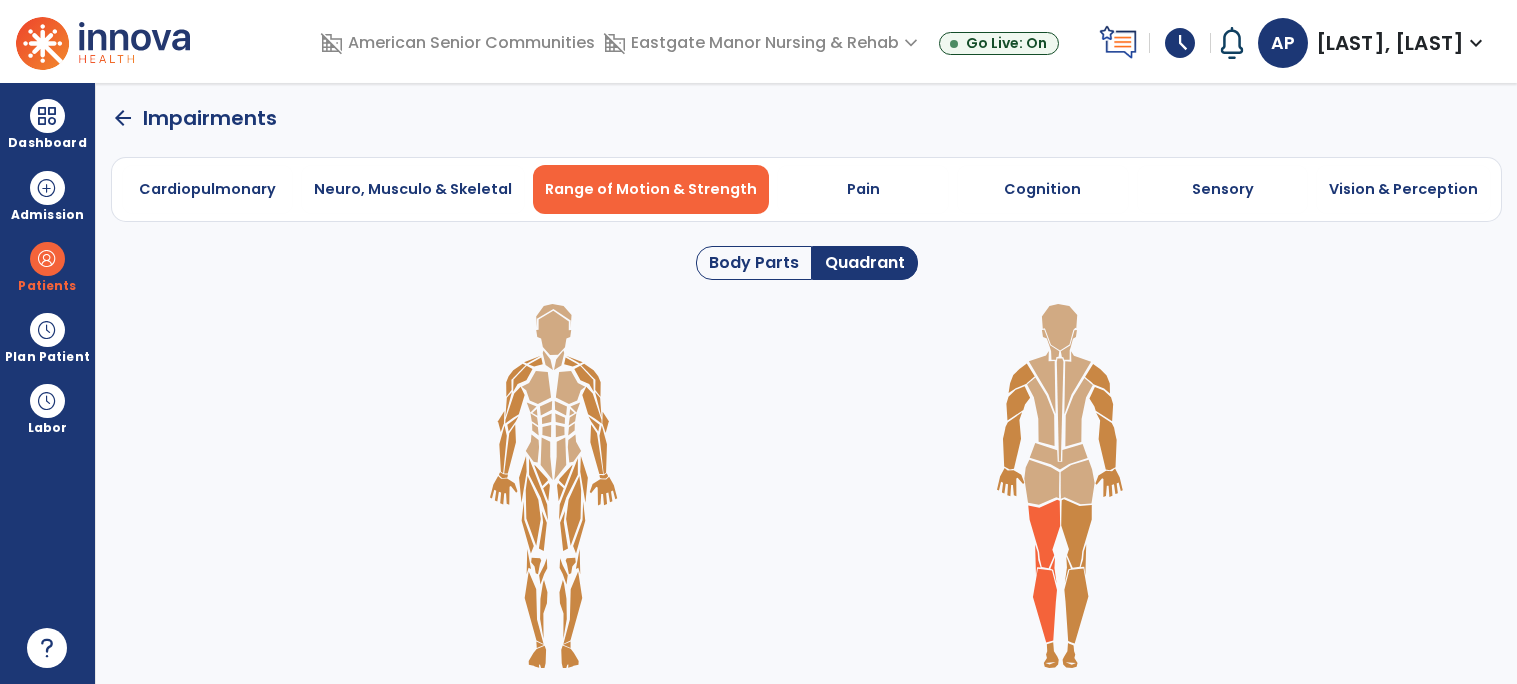 click 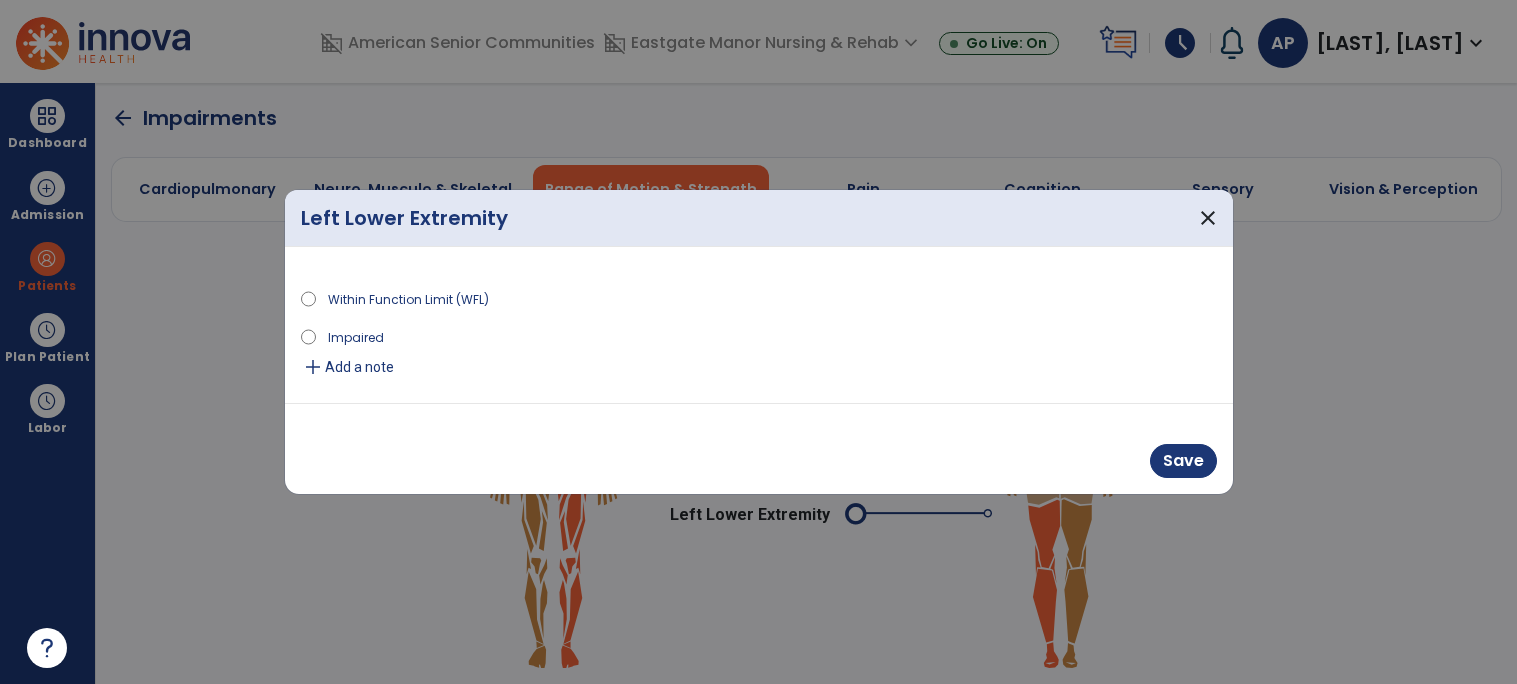 click on "Impaired" at bounding box center (356, 336) 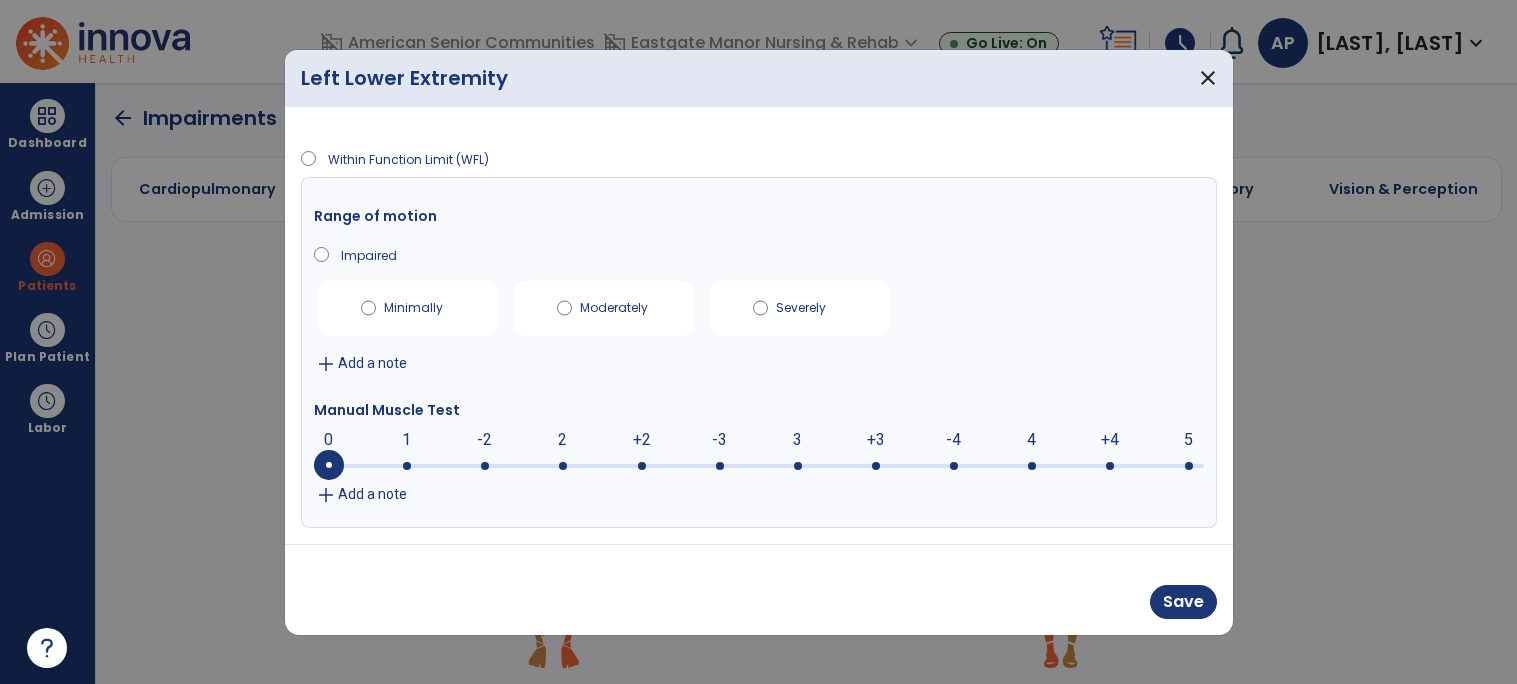 click at bounding box center [720, 466] 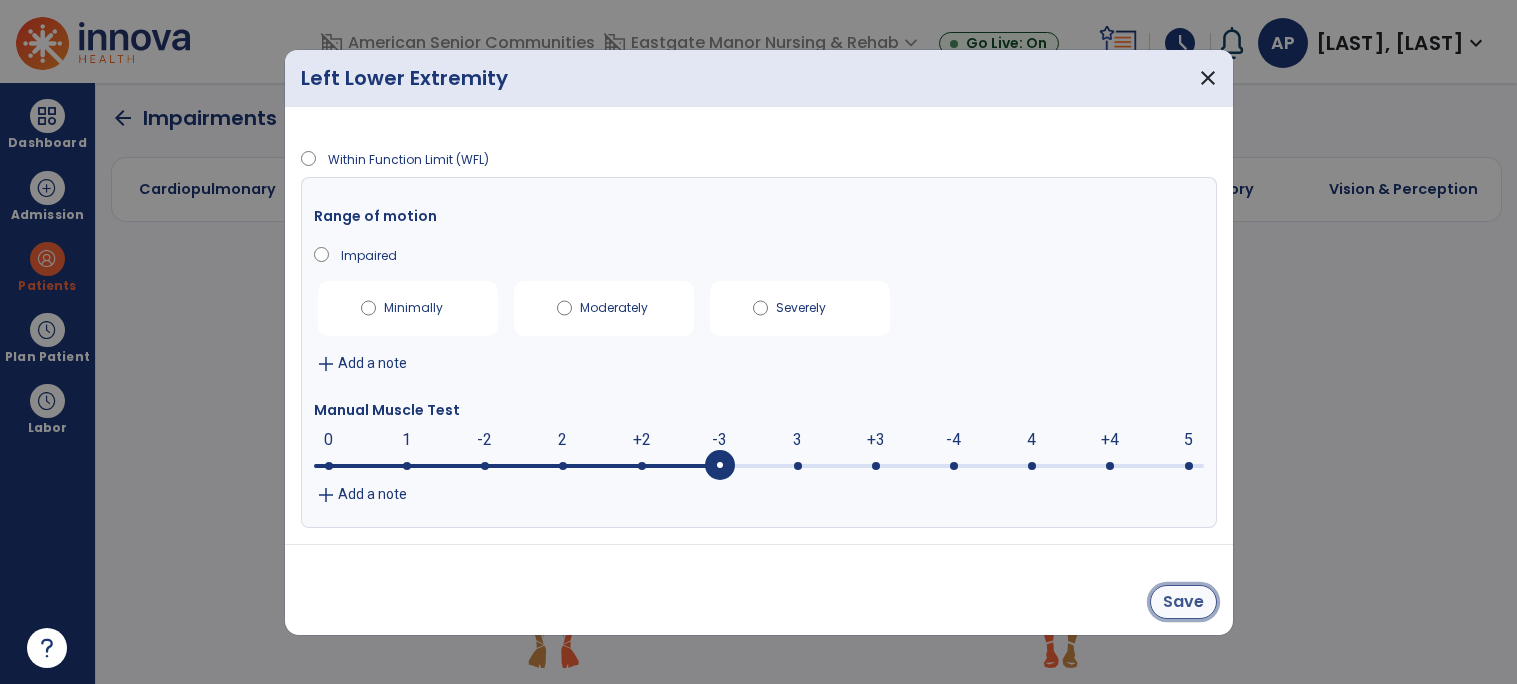 click on "Save" at bounding box center [1183, 602] 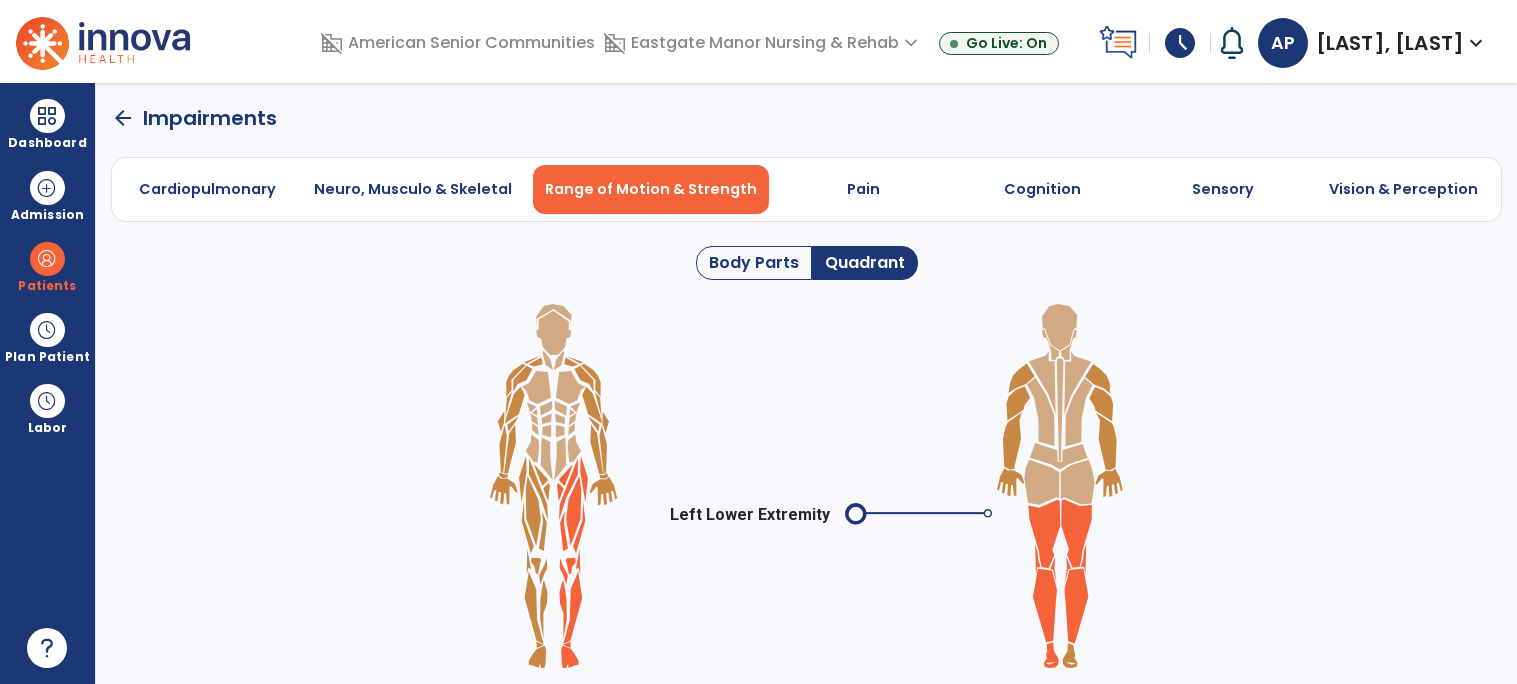 click 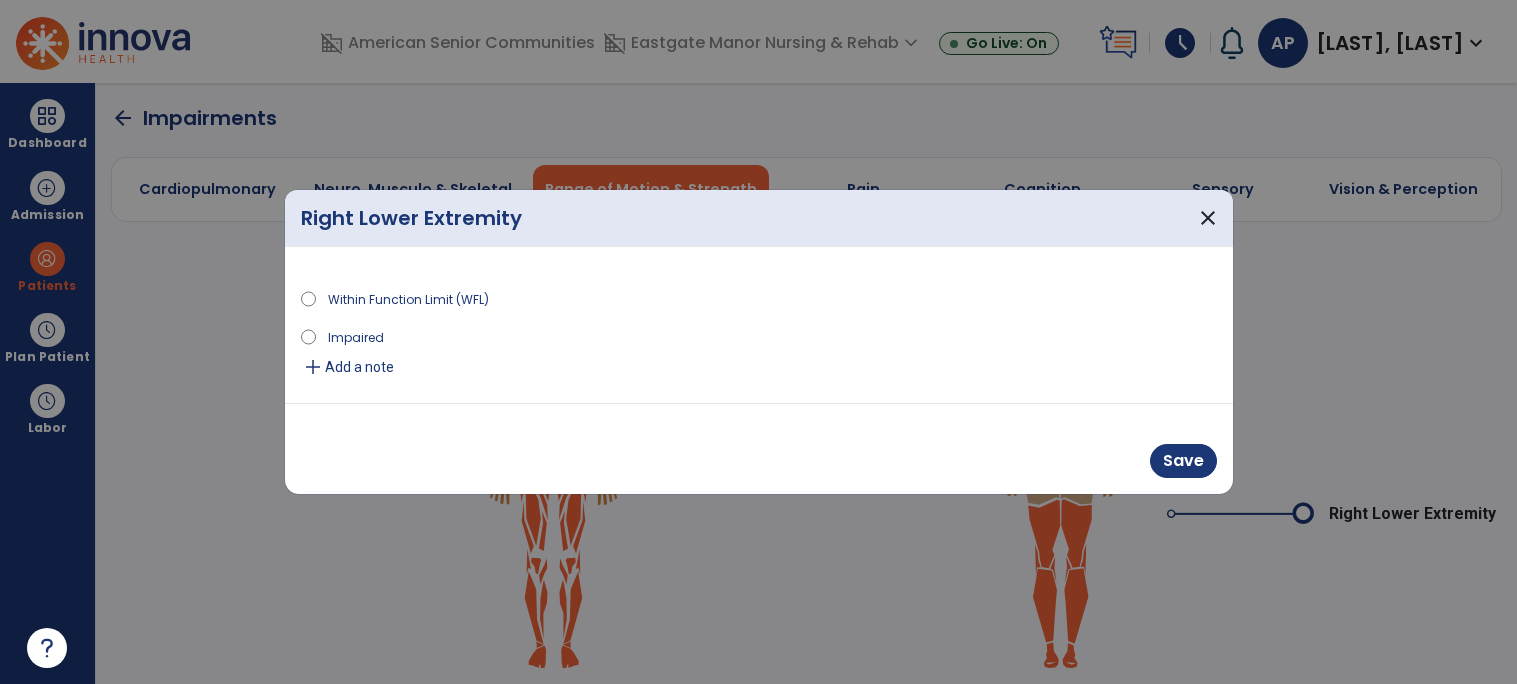 click on "Impaired" at bounding box center (356, 336) 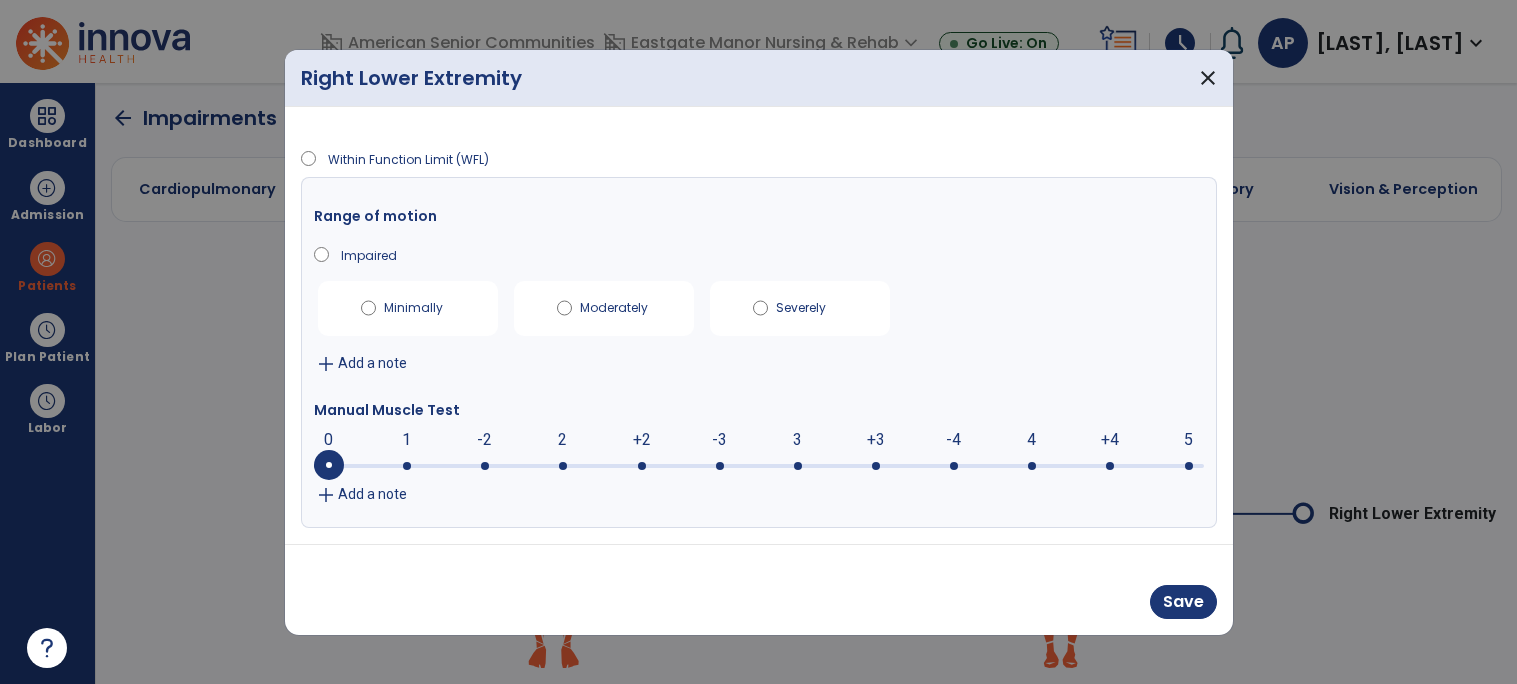 click at bounding box center [720, 466] 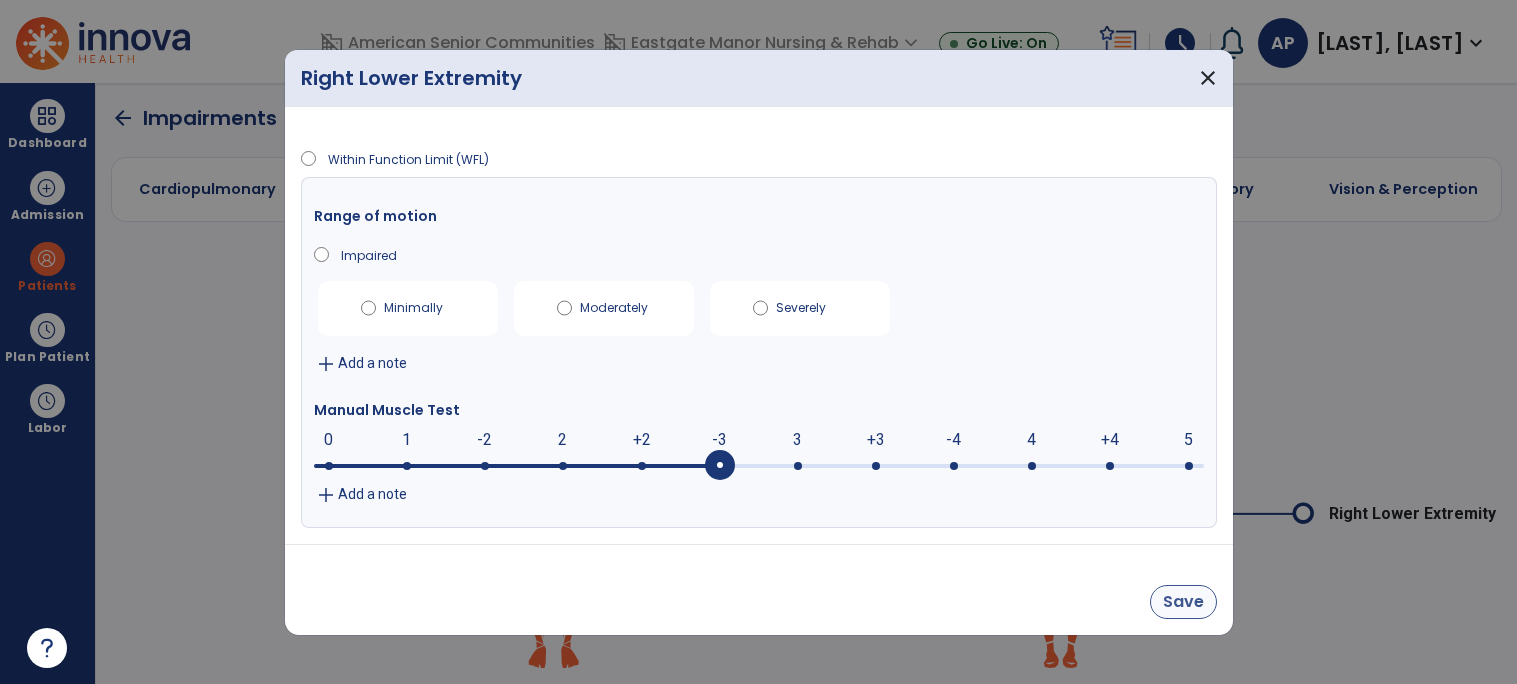 click on "Save" at bounding box center [1183, 602] 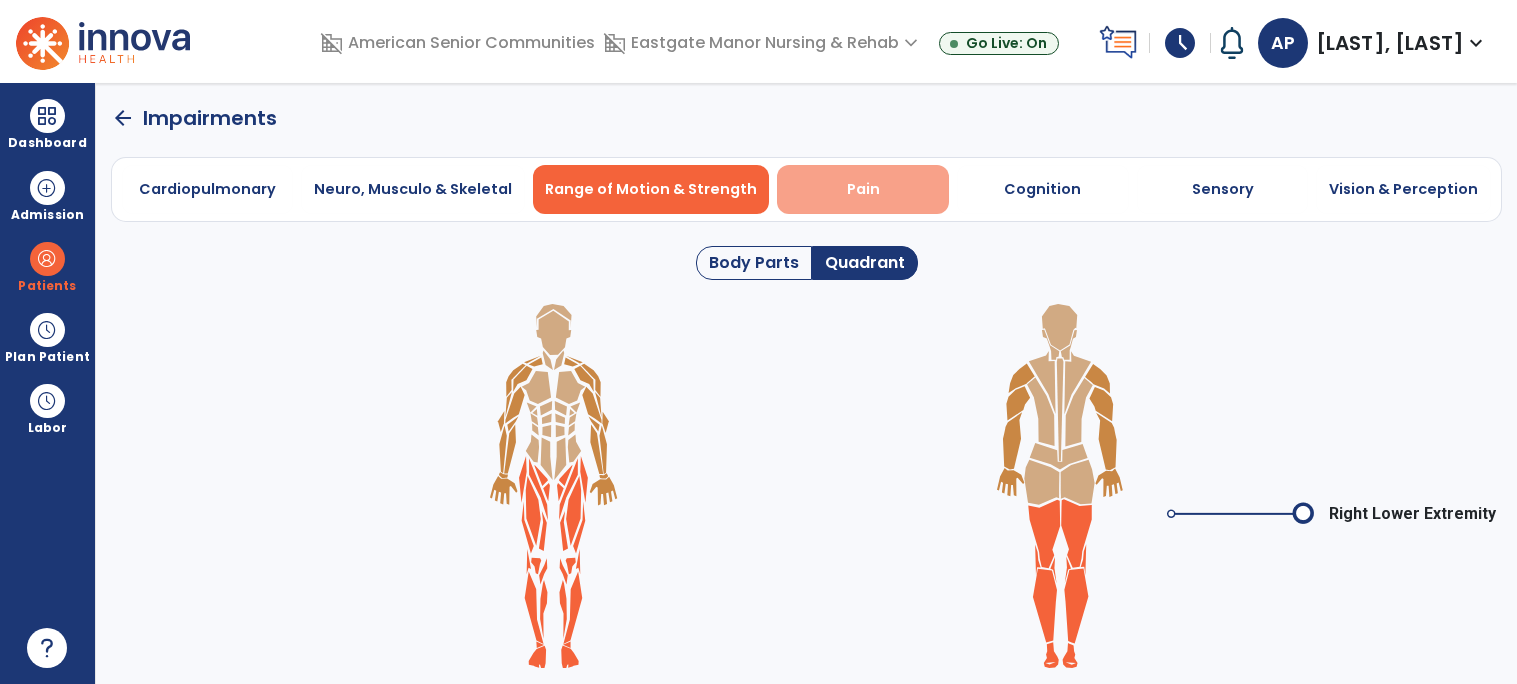 click on "Pain" at bounding box center [863, 189] 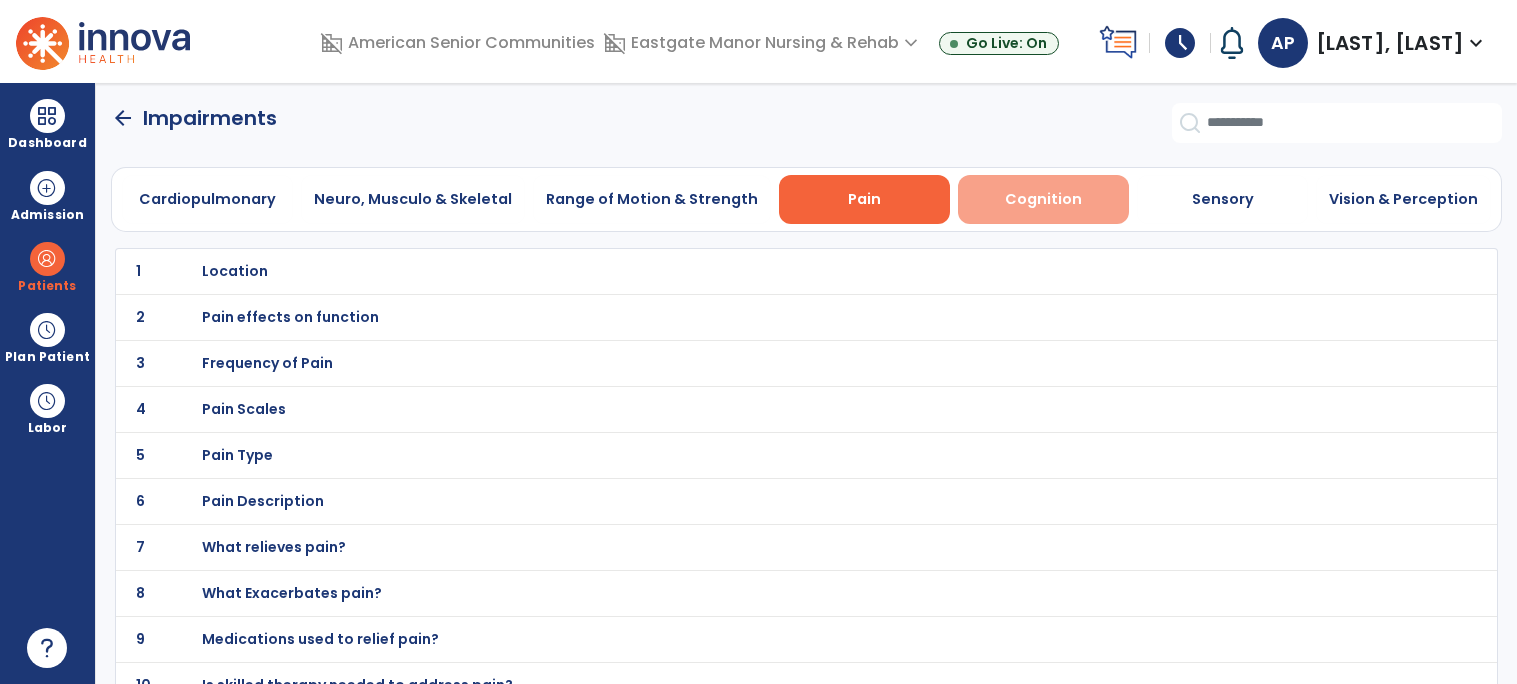 click on "Cognition" at bounding box center (1043, 199) 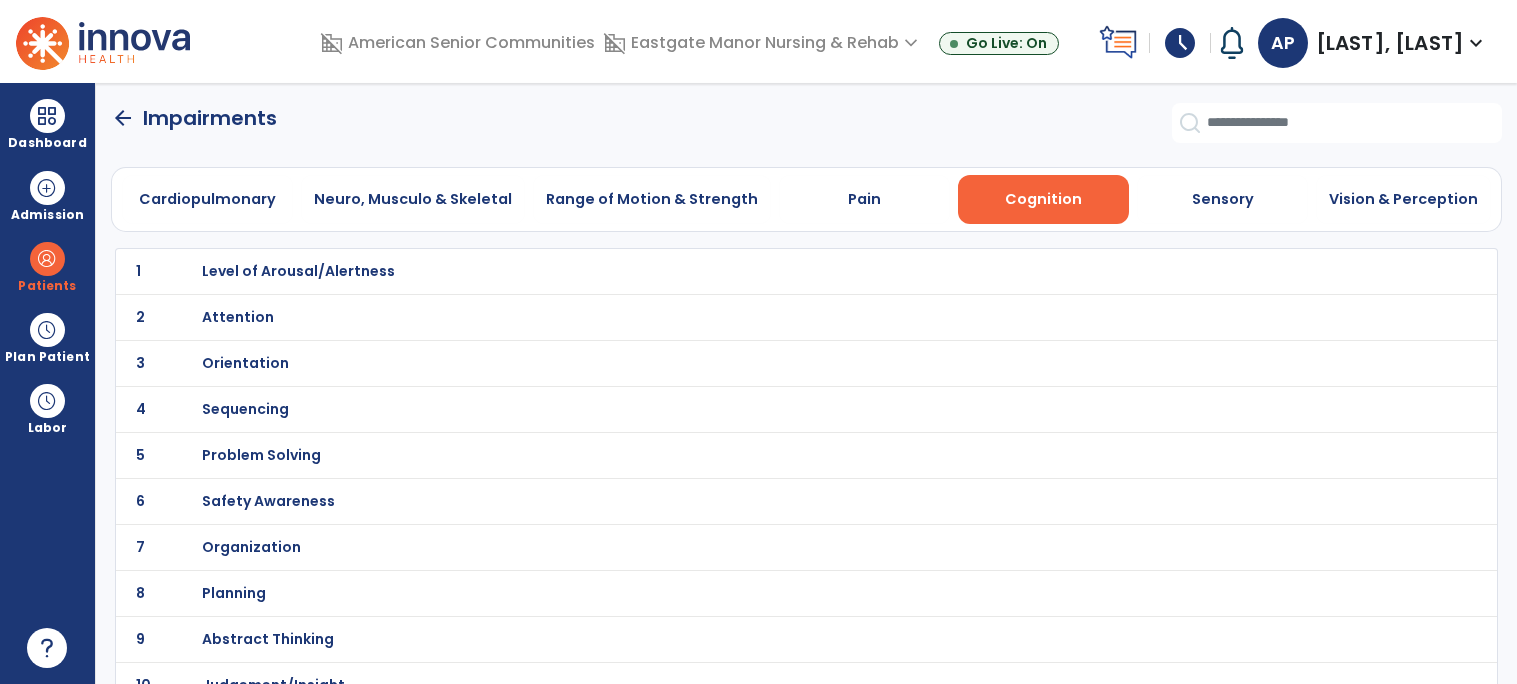 click on "1 Level of Arousal/Alertness" 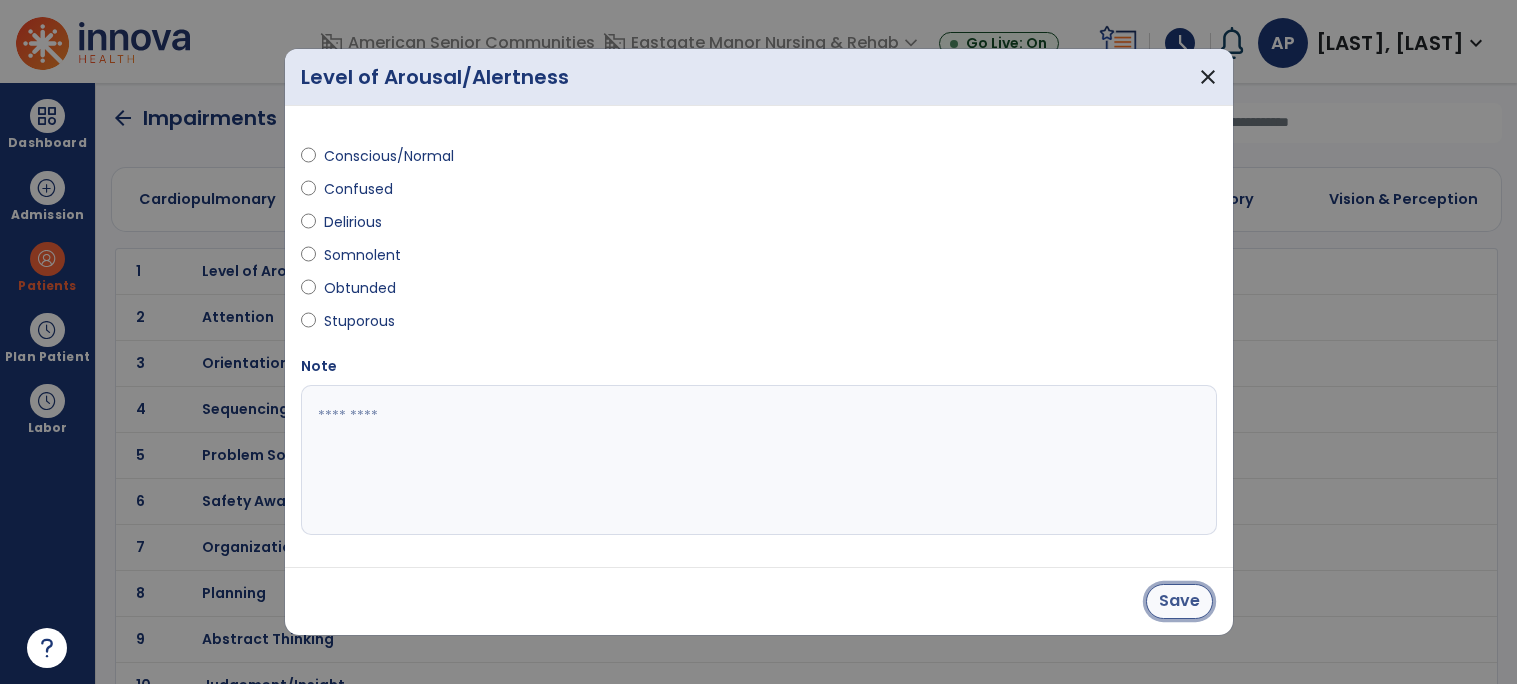 click on "Save" at bounding box center (1179, 601) 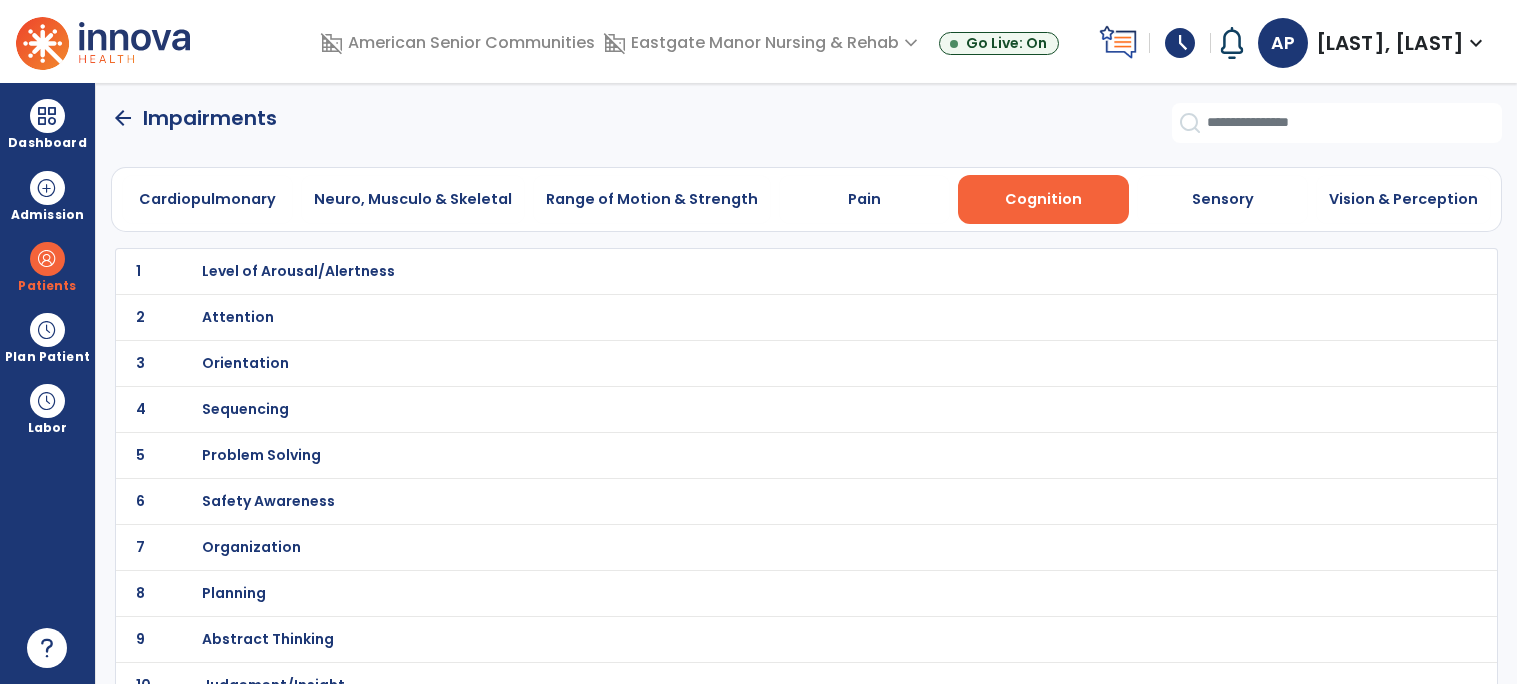 click on "Attention" at bounding box center [298, 271] 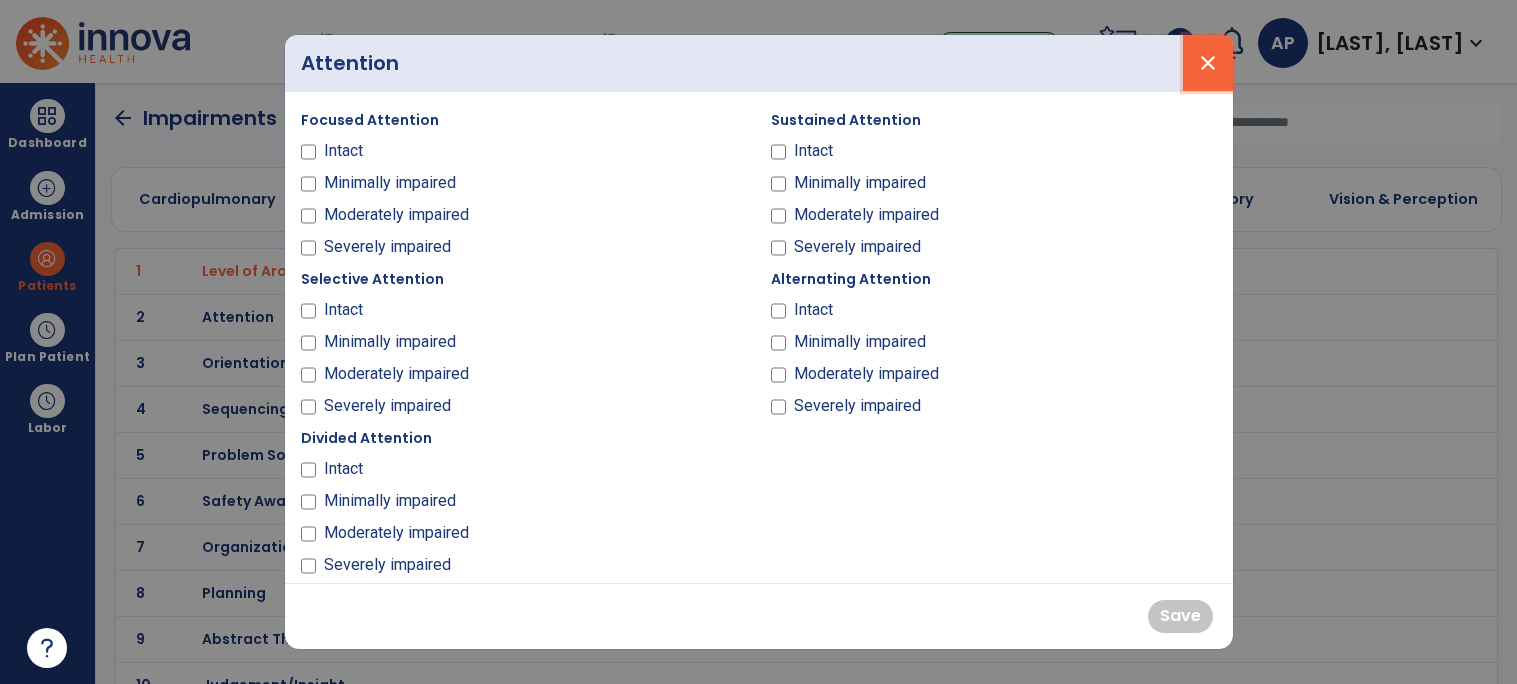click on "close" at bounding box center [1208, 63] 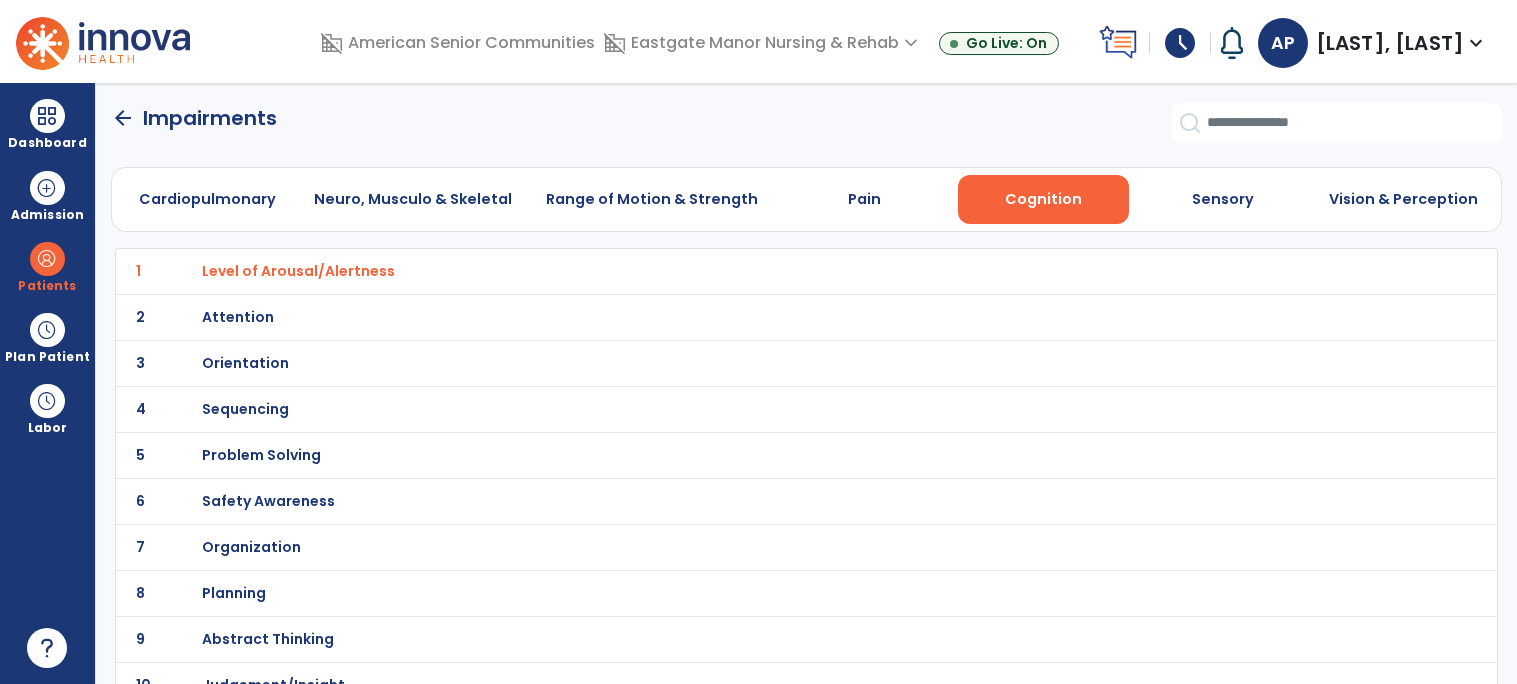 click on "Sequencing" at bounding box center [298, 271] 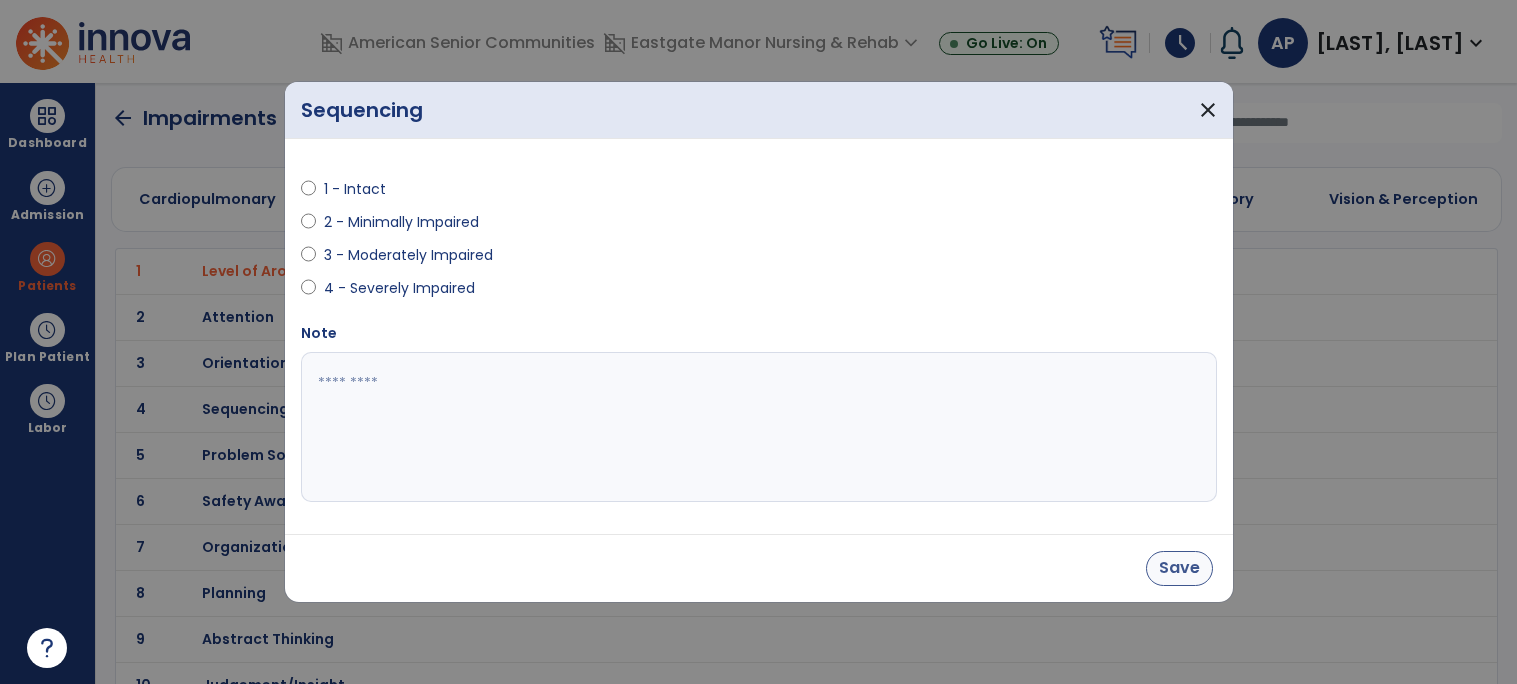 click on "Save" at bounding box center (1179, 568) 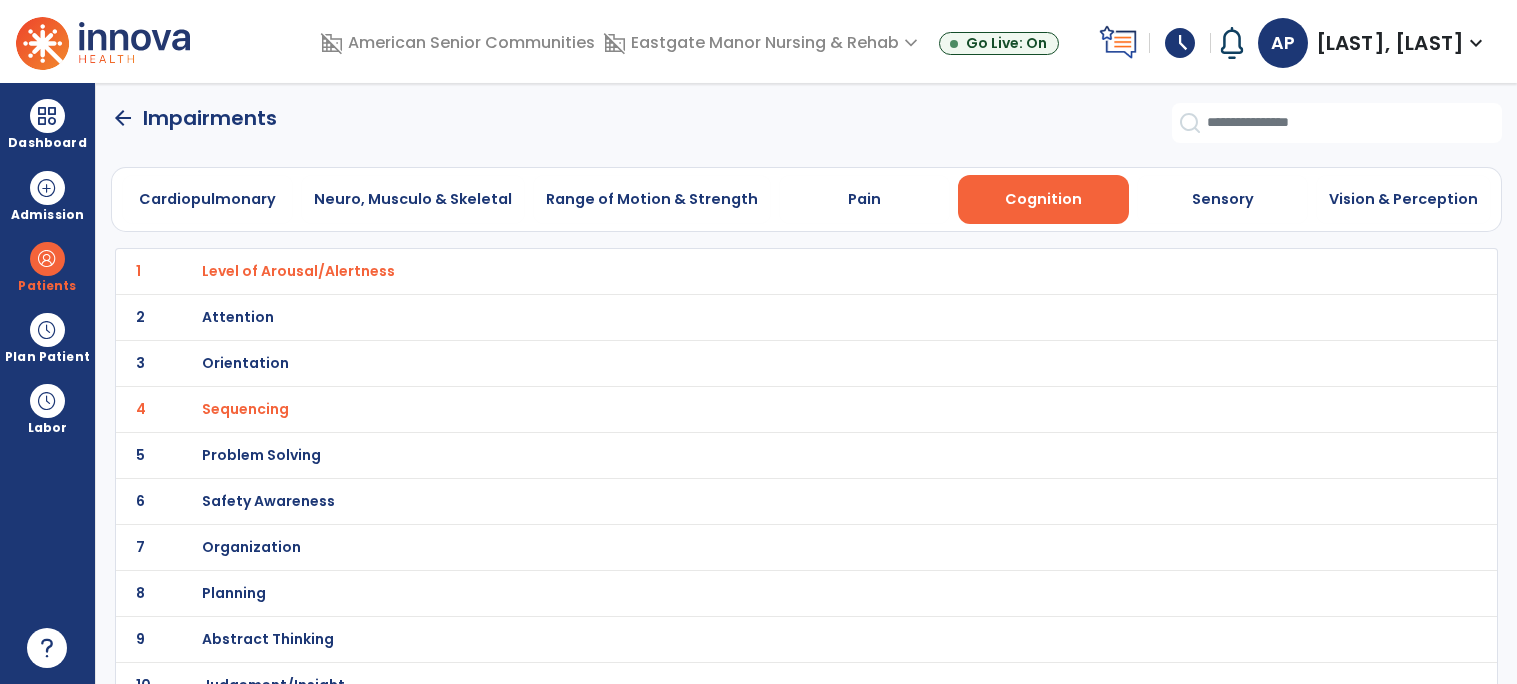 click on "Safety Awareness" at bounding box center [298, 271] 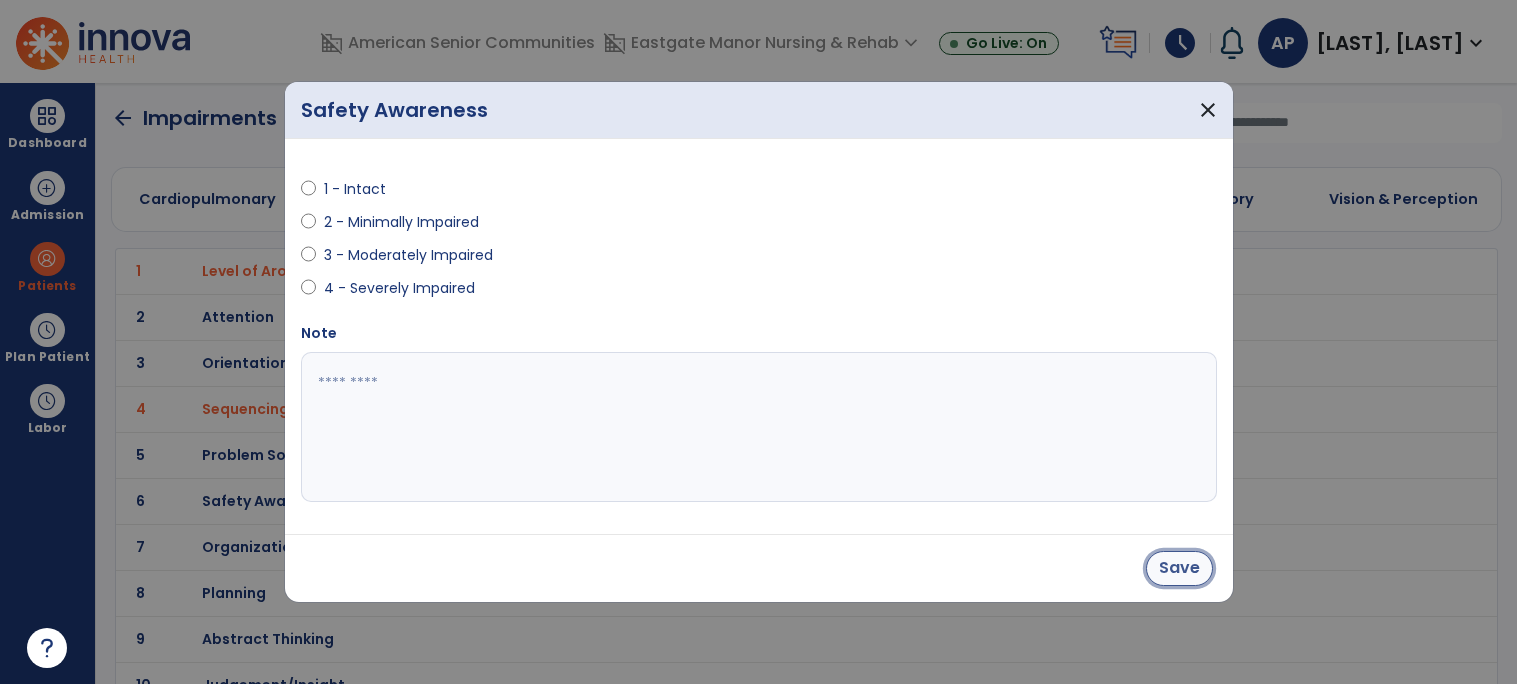 click on "Save" at bounding box center [1179, 568] 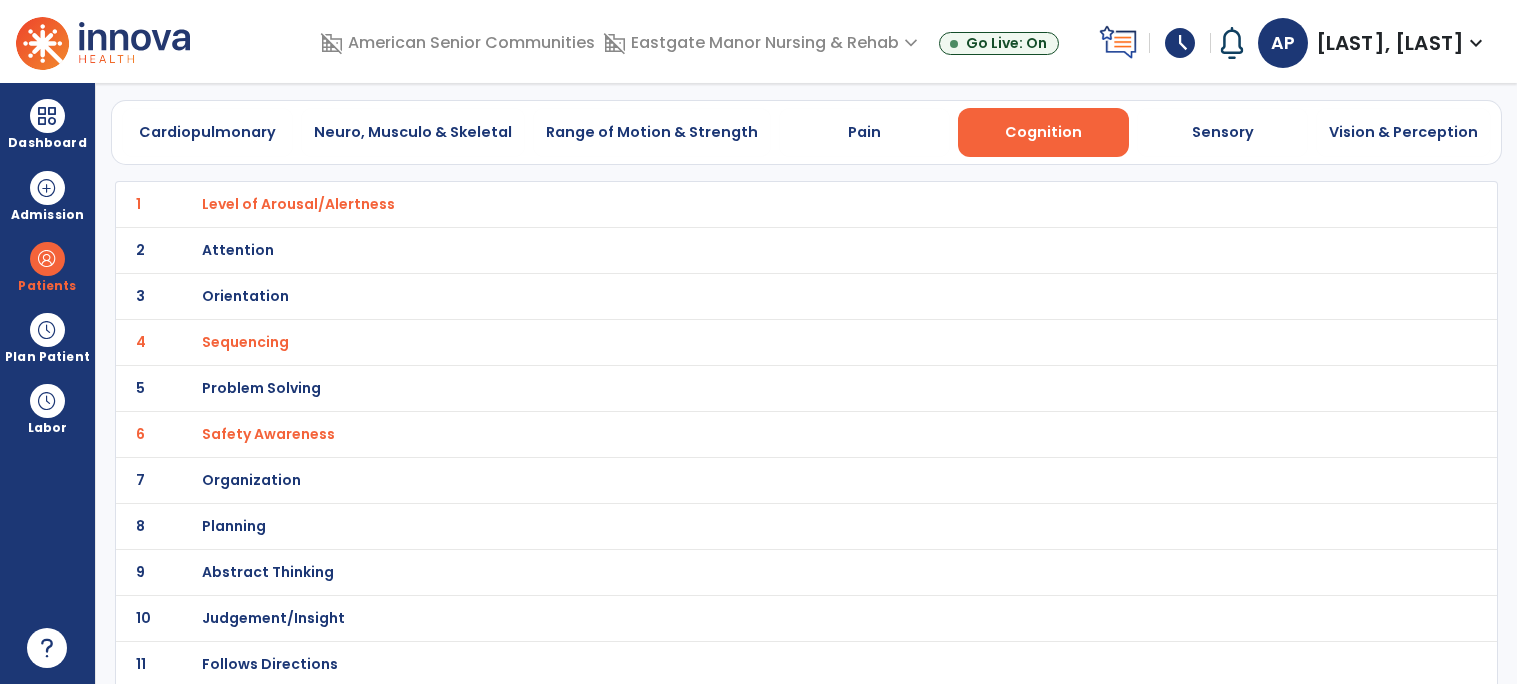 scroll, scrollTop: 65, scrollLeft: 0, axis: vertical 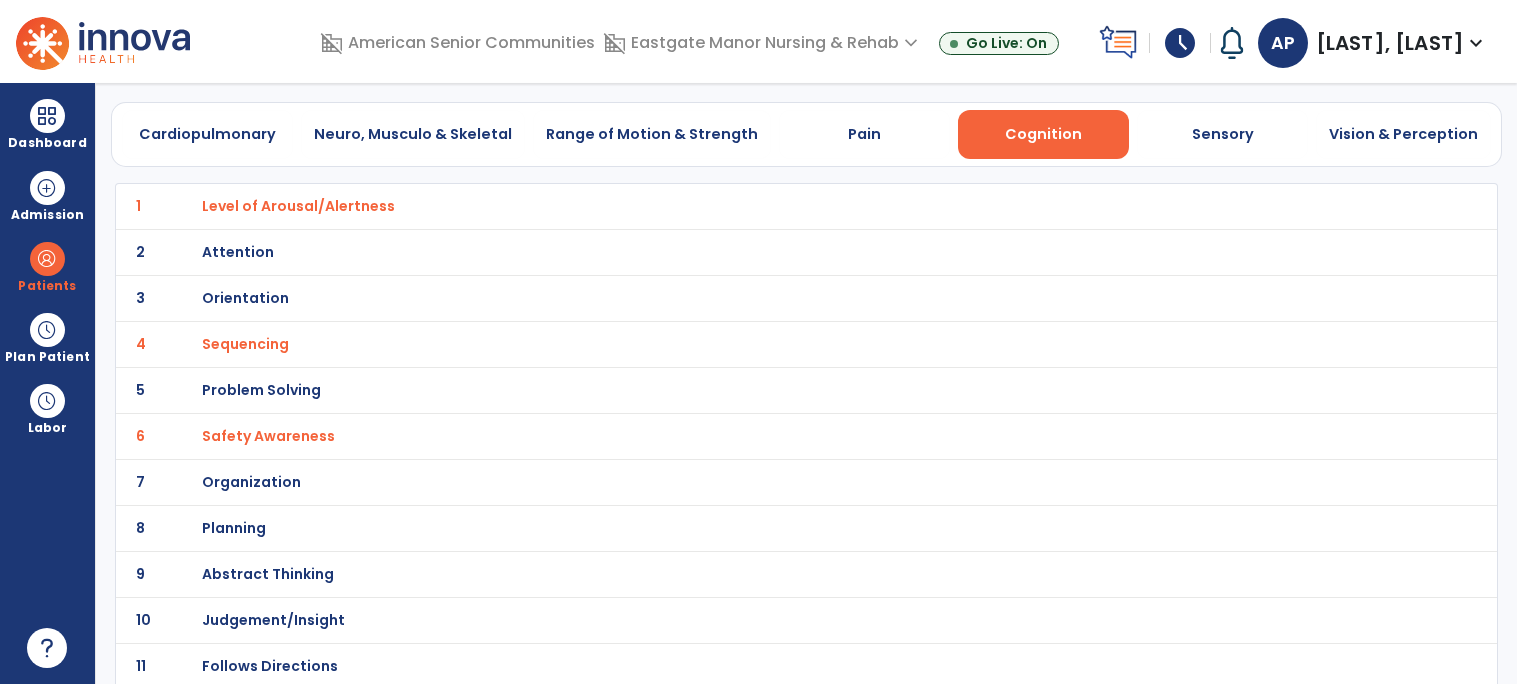 click on "Orientation" at bounding box center [298, 206] 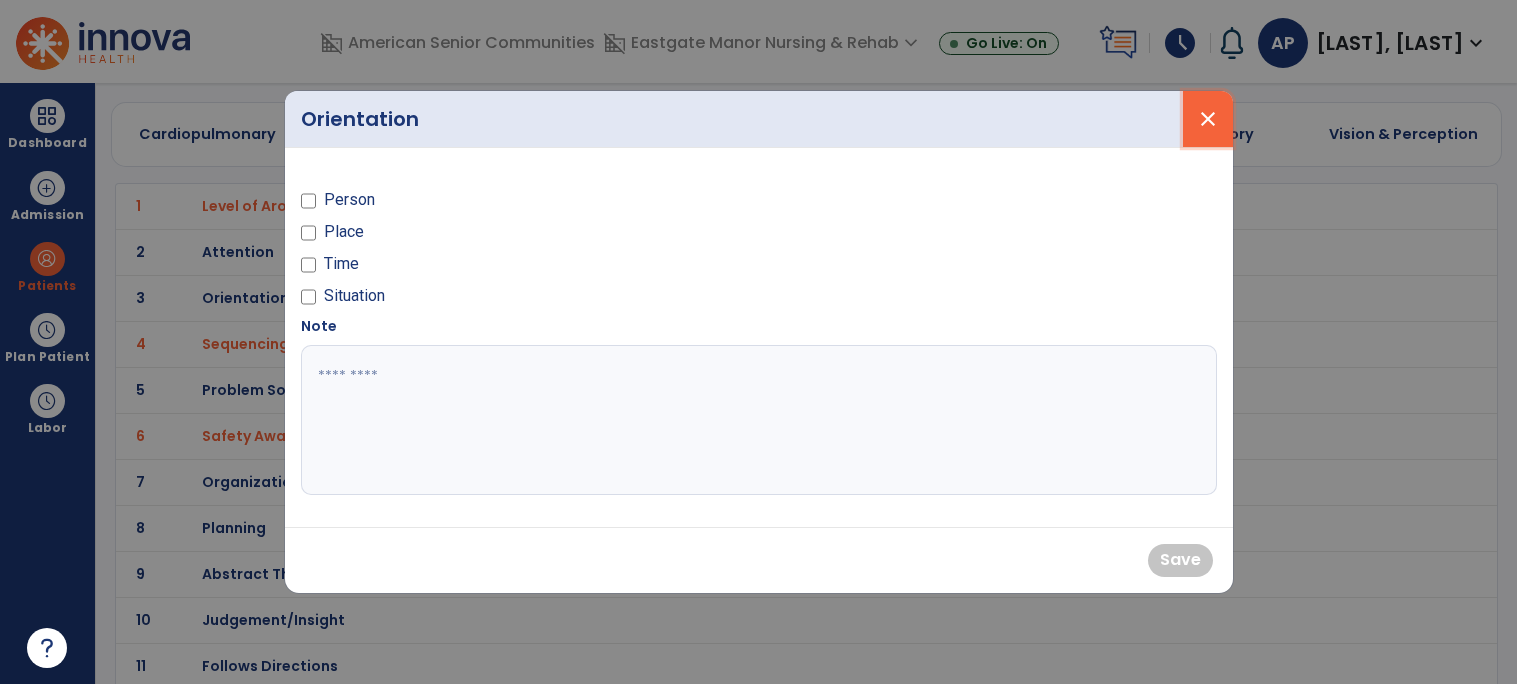 click on "close" at bounding box center [1208, 119] 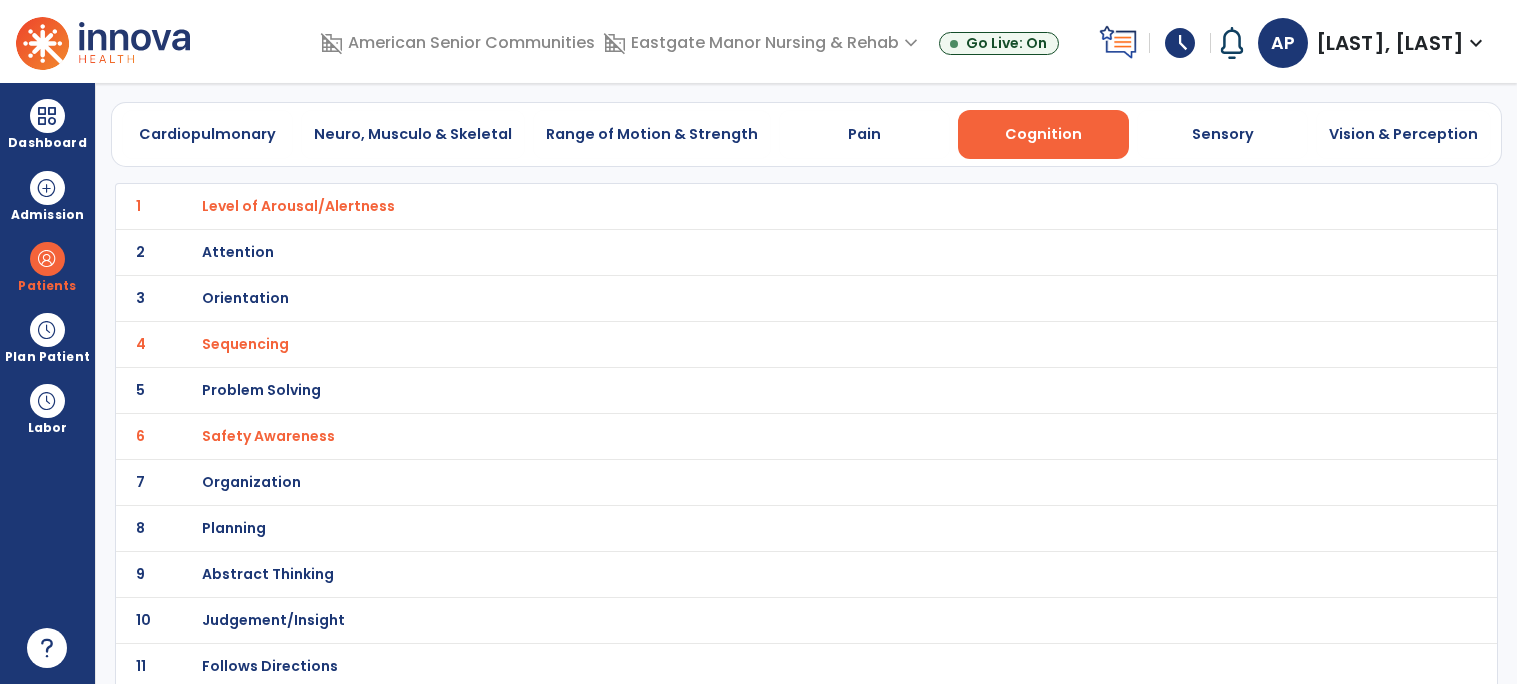 click on "Orientation" at bounding box center (298, 206) 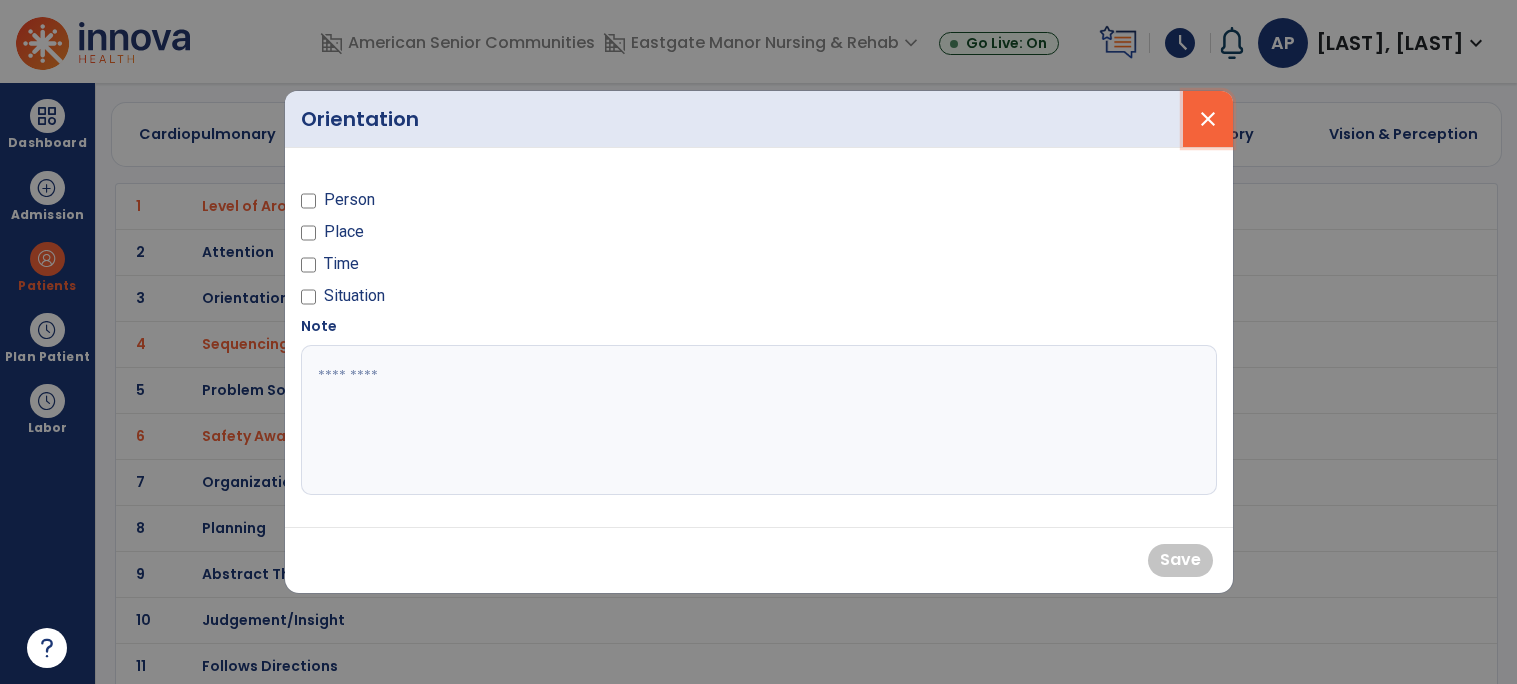 click on "close" at bounding box center (1208, 119) 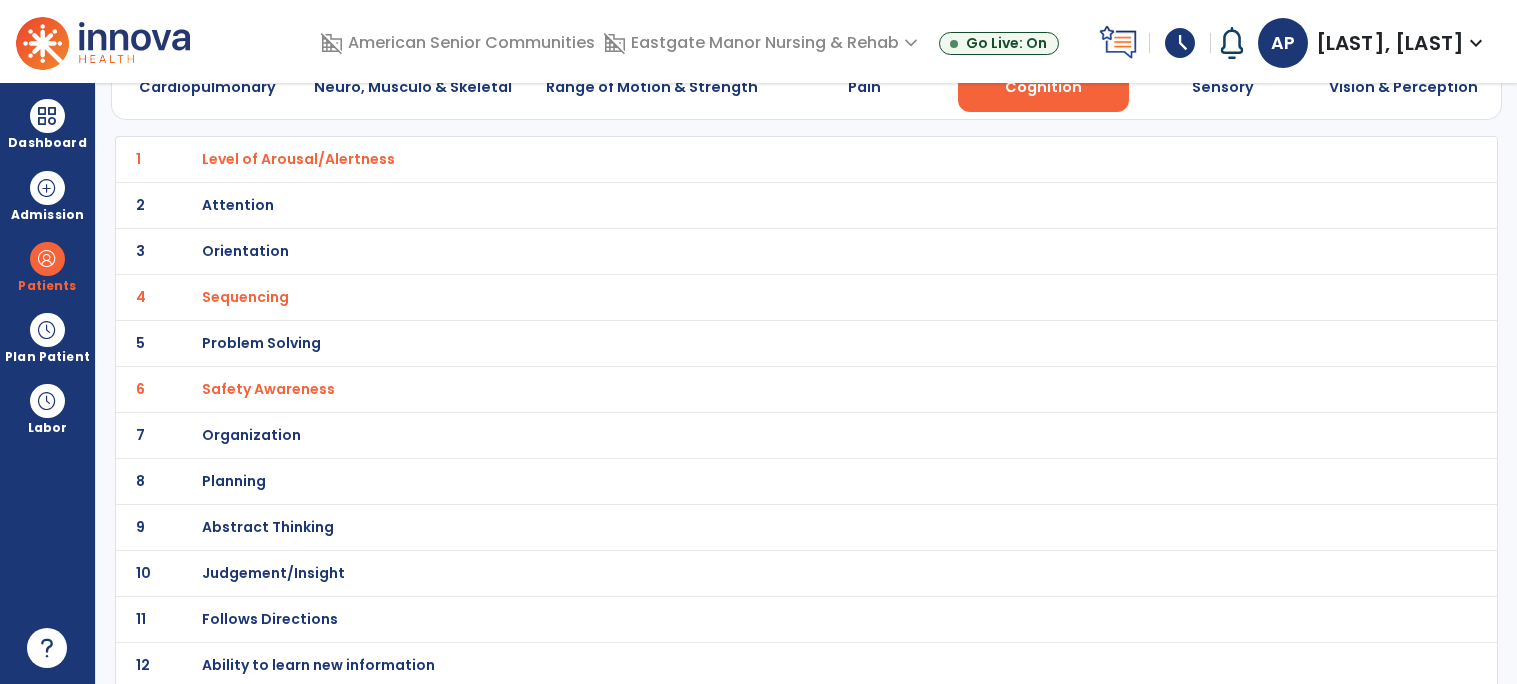 scroll, scrollTop: 131, scrollLeft: 0, axis: vertical 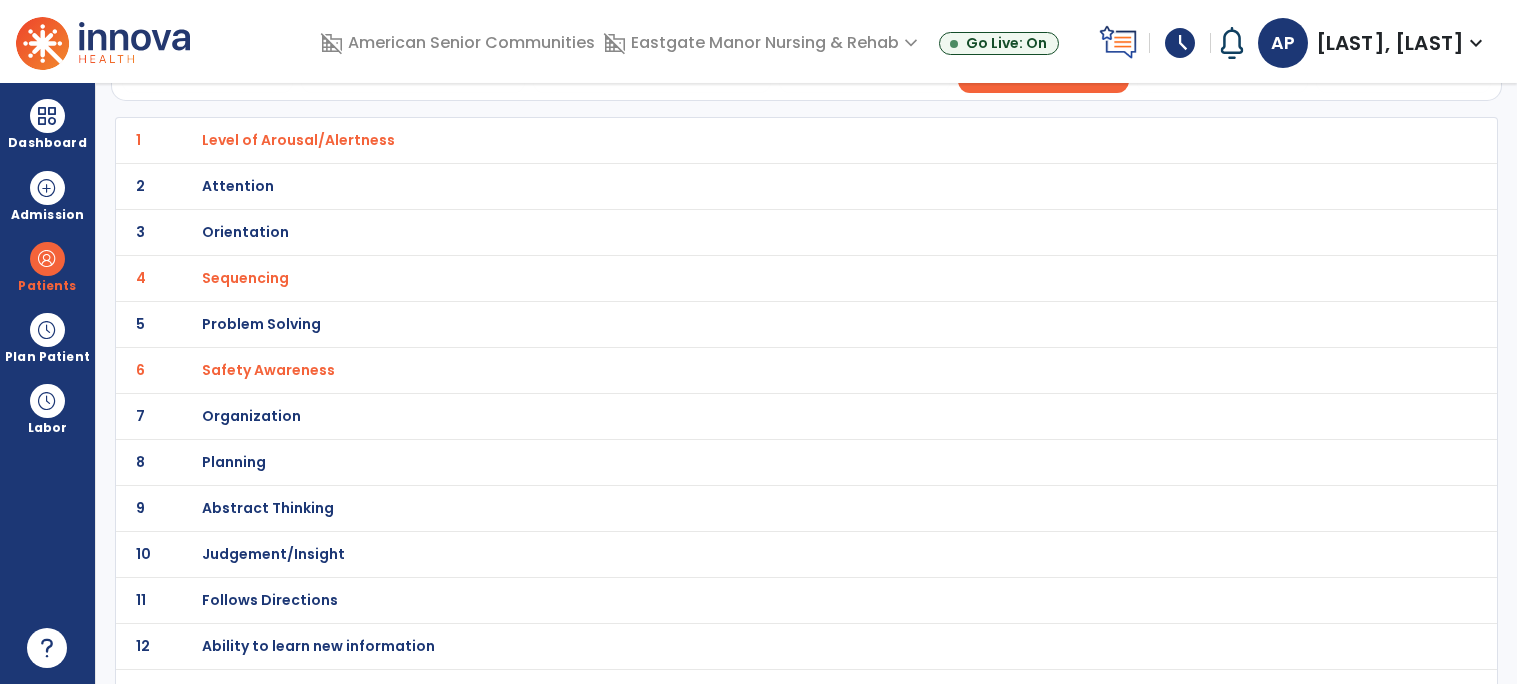 click on "Orientation" at bounding box center [298, 140] 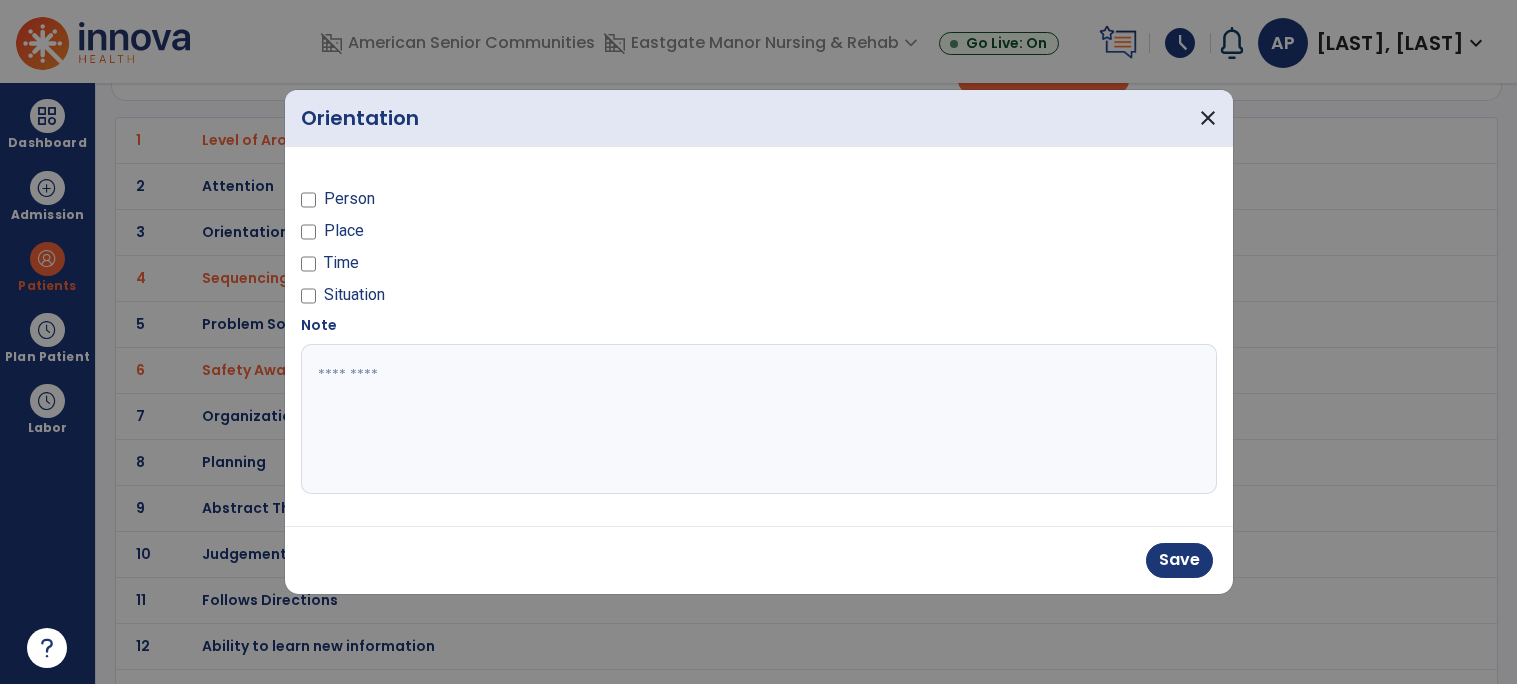 click at bounding box center [759, 419] 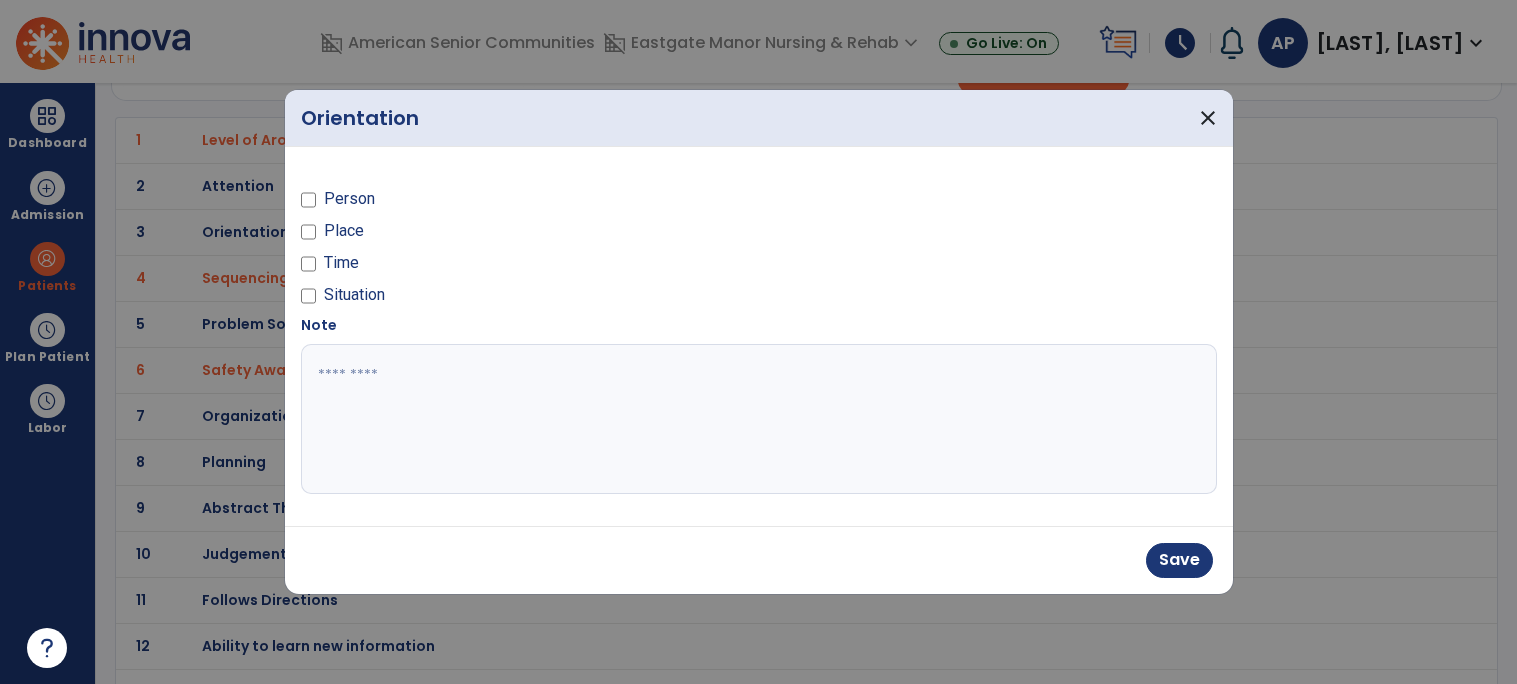 click on "Person" at bounding box center [524, 203] 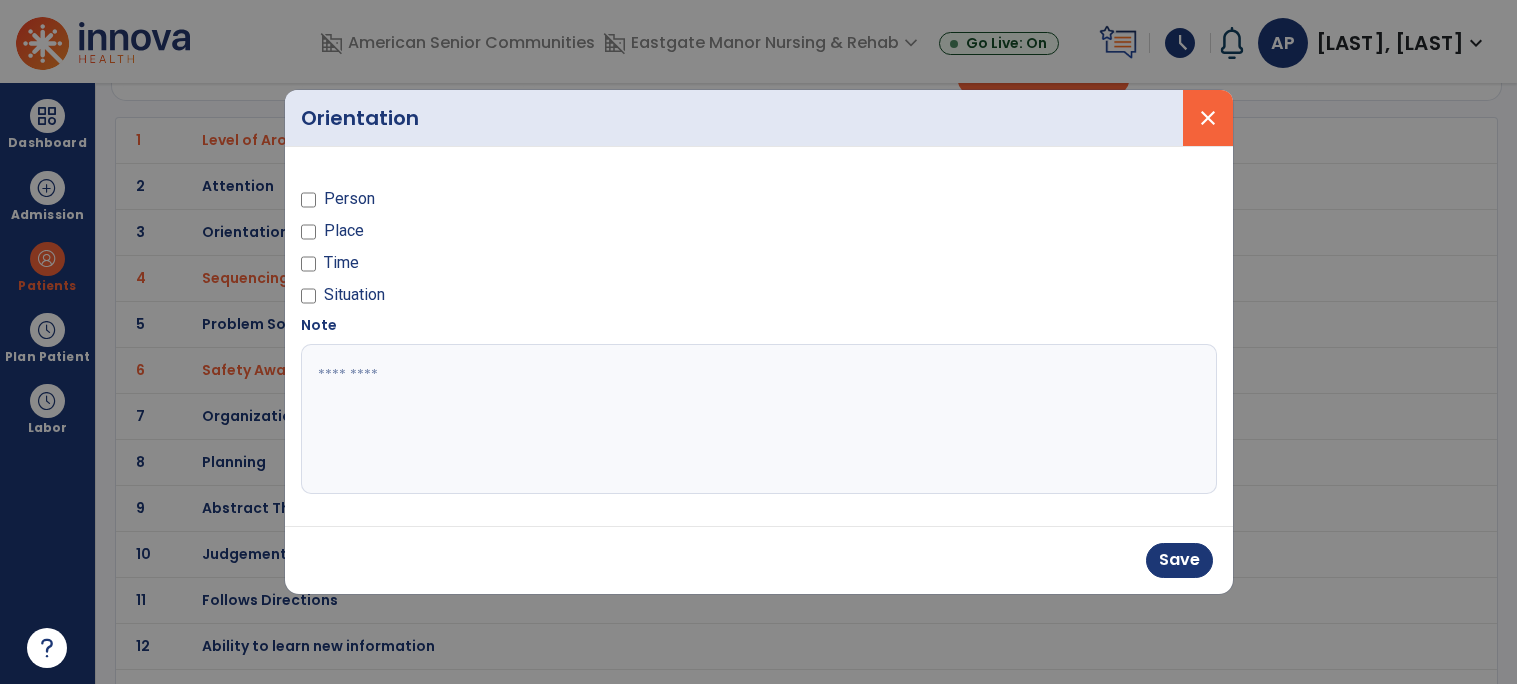 click on "close" at bounding box center (1208, 118) 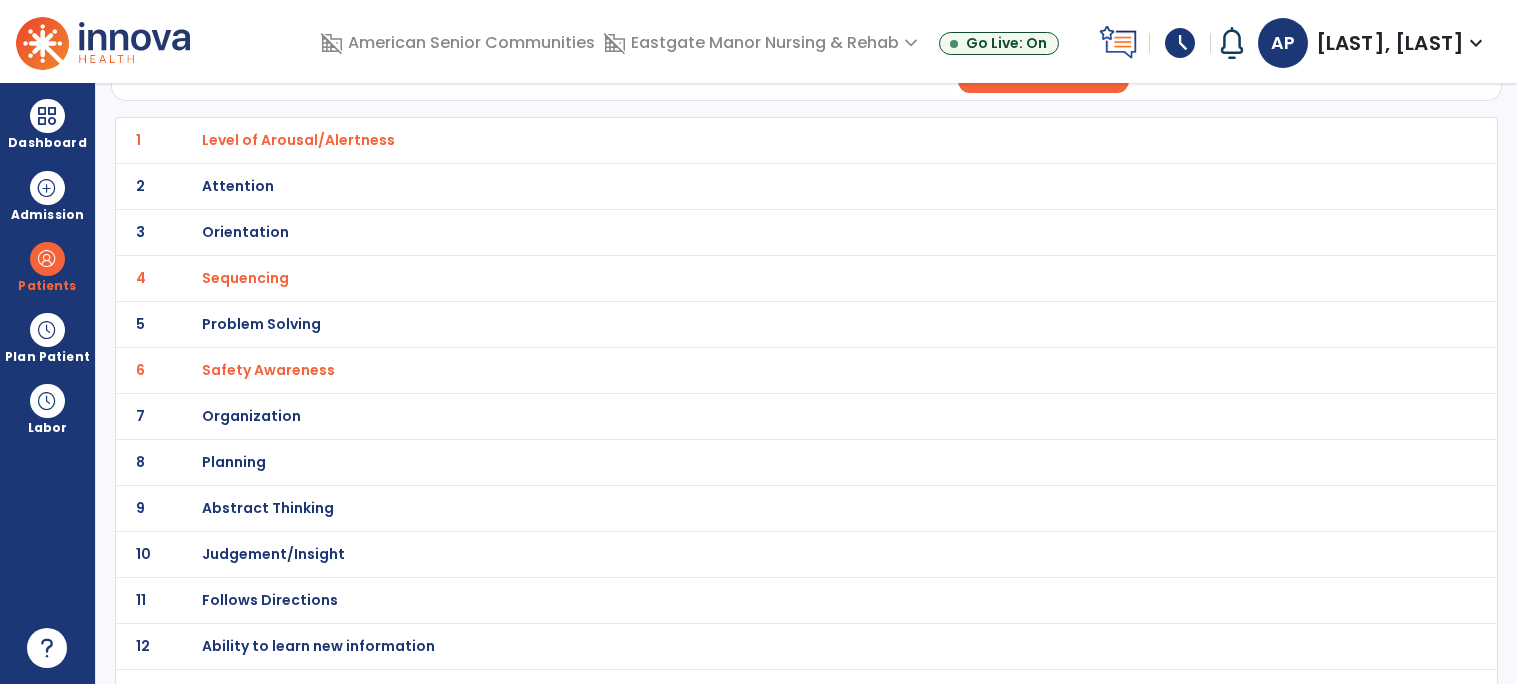 scroll, scrollTop: 164, scrollLeft: 0, axis: vertical 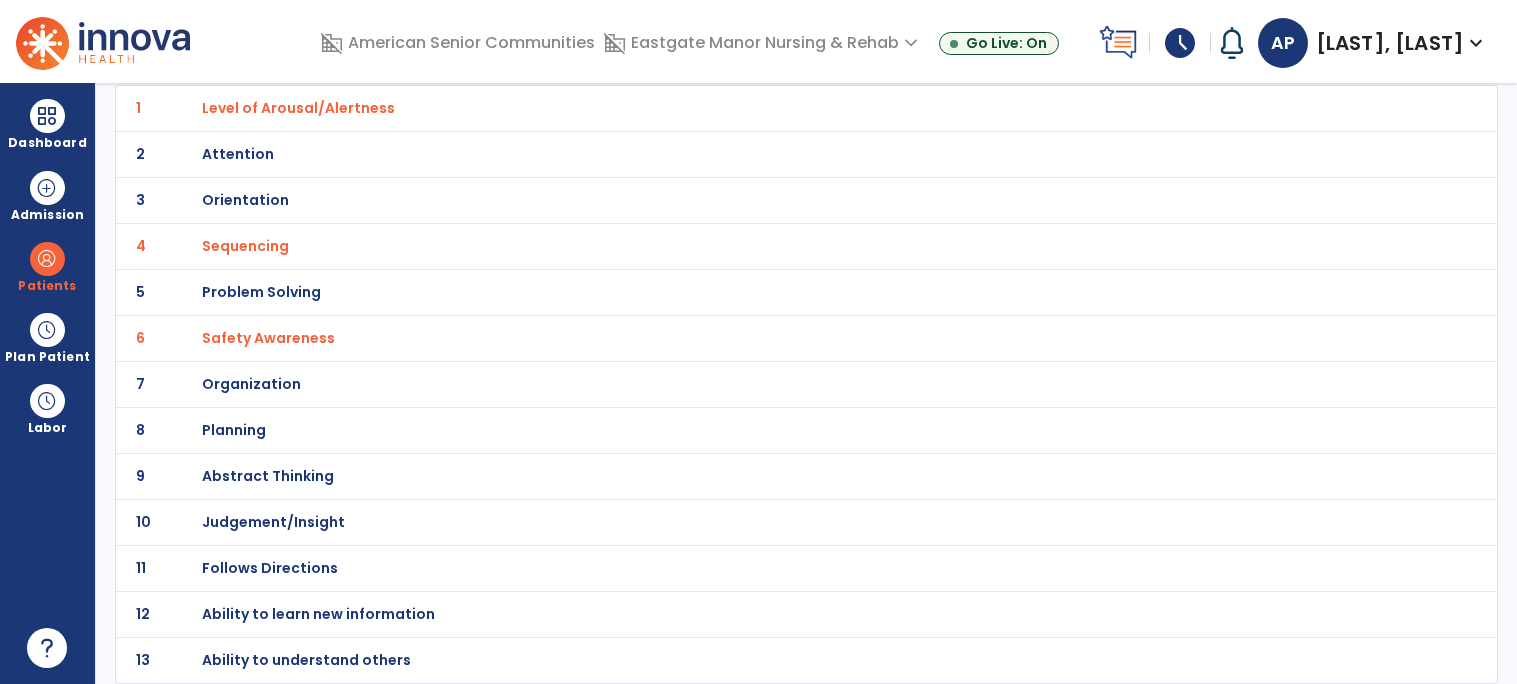 click on "Follows Directions" at bounding box center [762, 108] 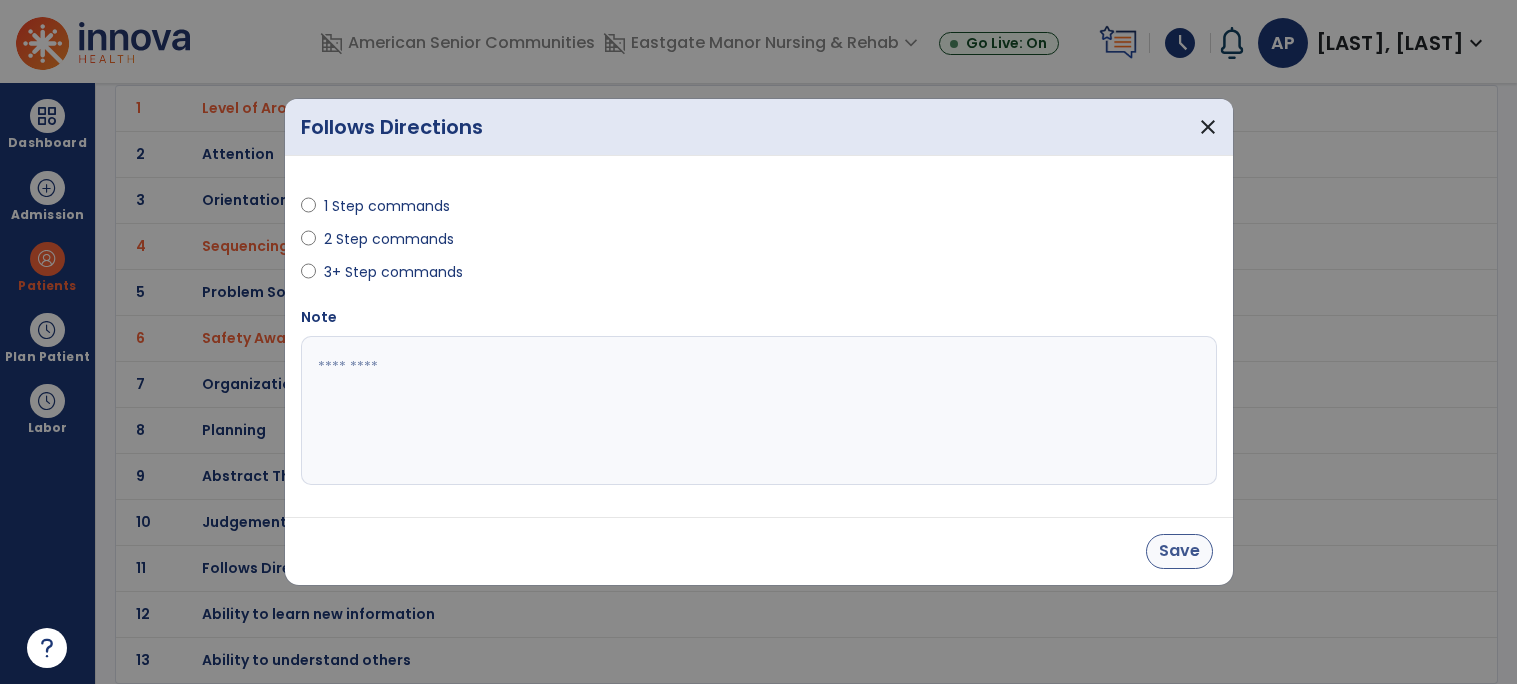 click on "Save" at bounding box center [1179, 551] 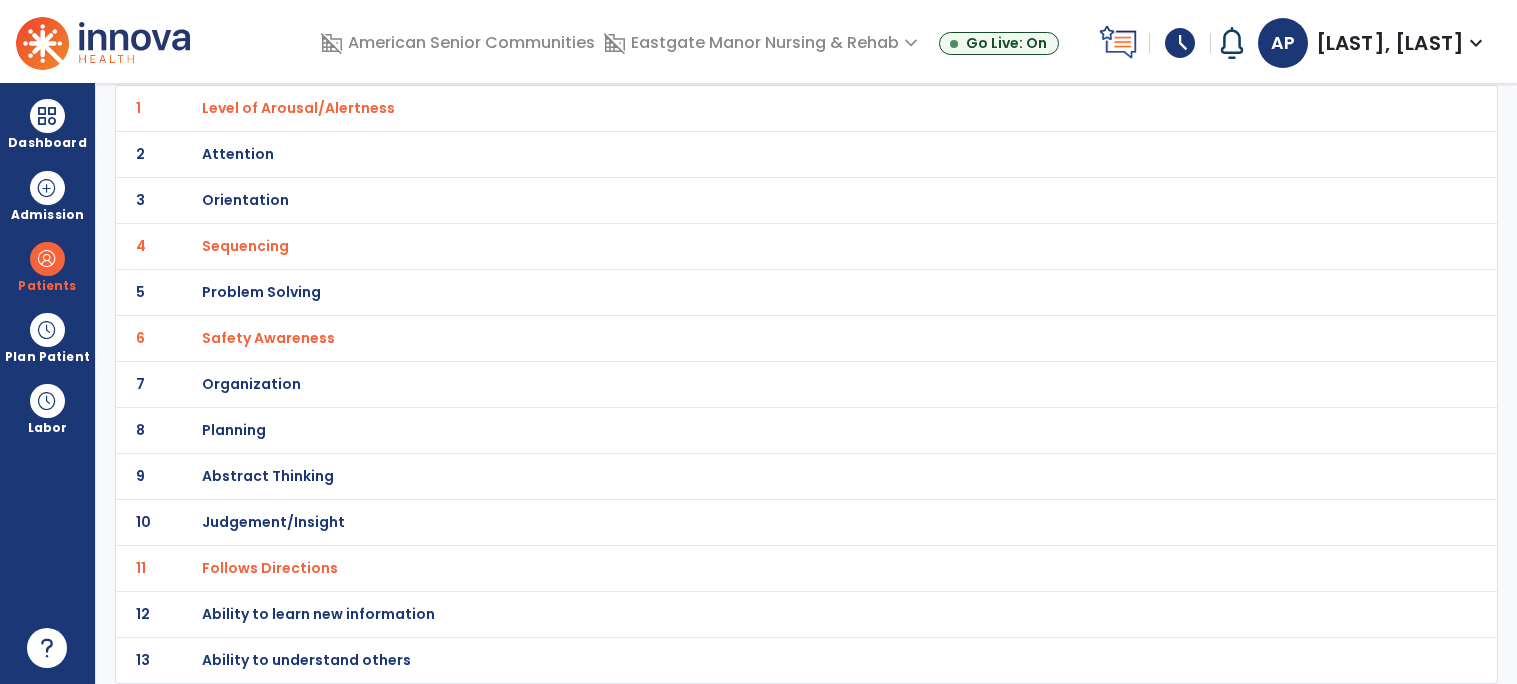 click on "Ability to understand others" at bounding box center (298, 108) 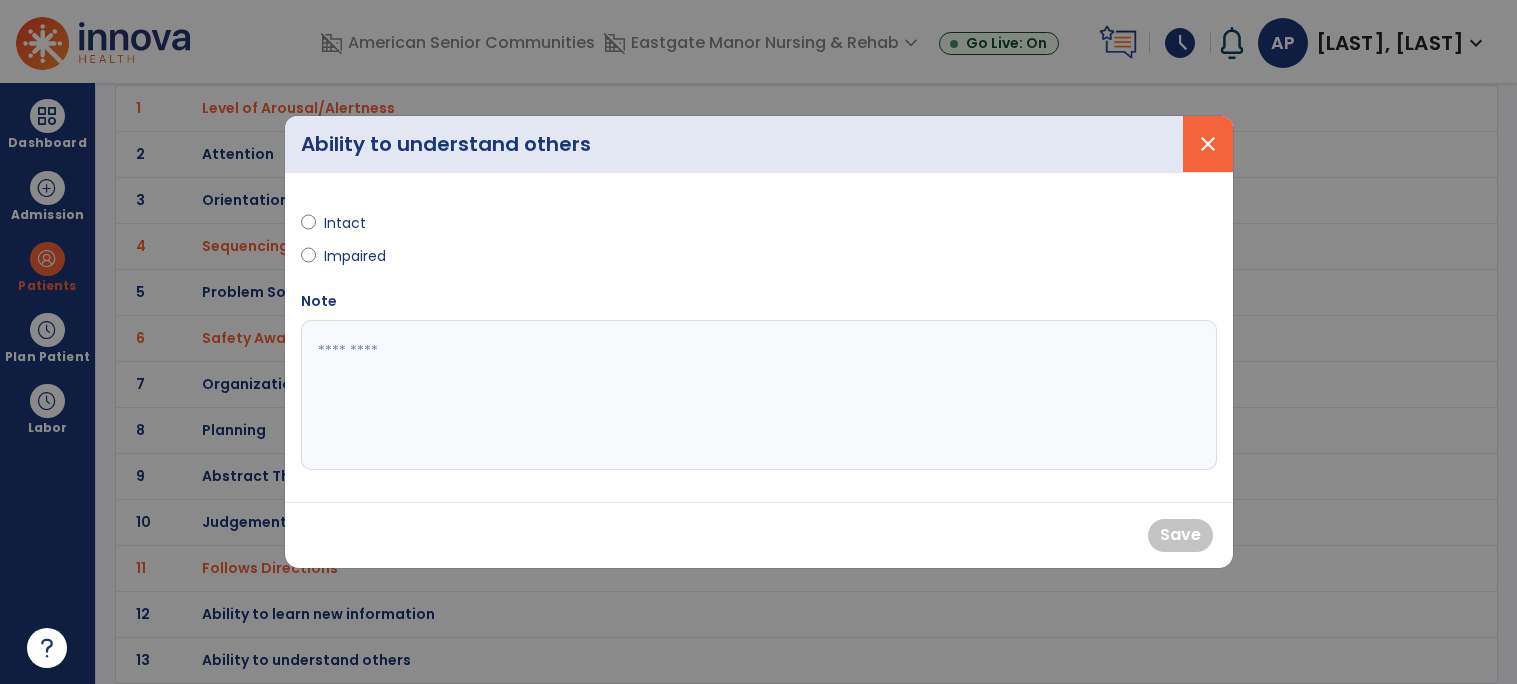 click on "close" at bounding box center [1208, 144] 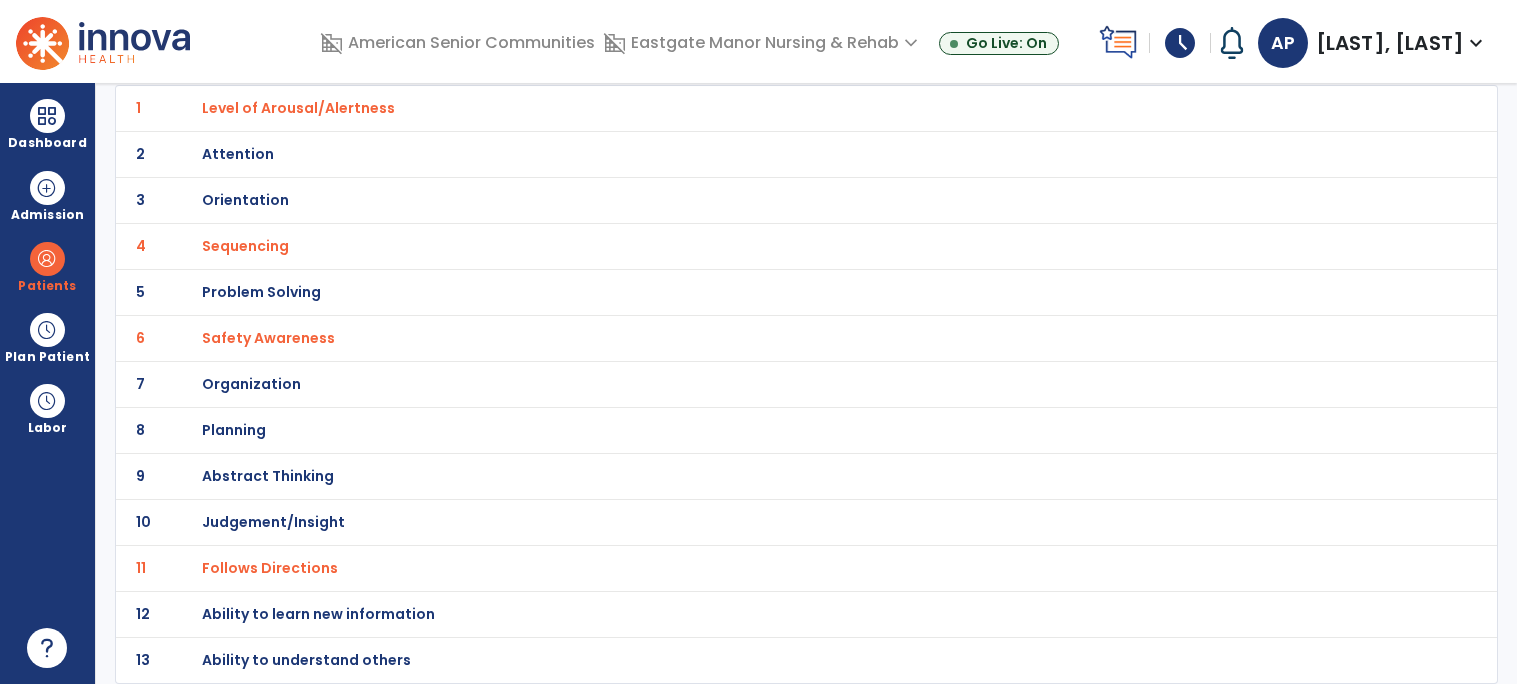 click on "Ability to learn new information" at bounding box center (298, 108) 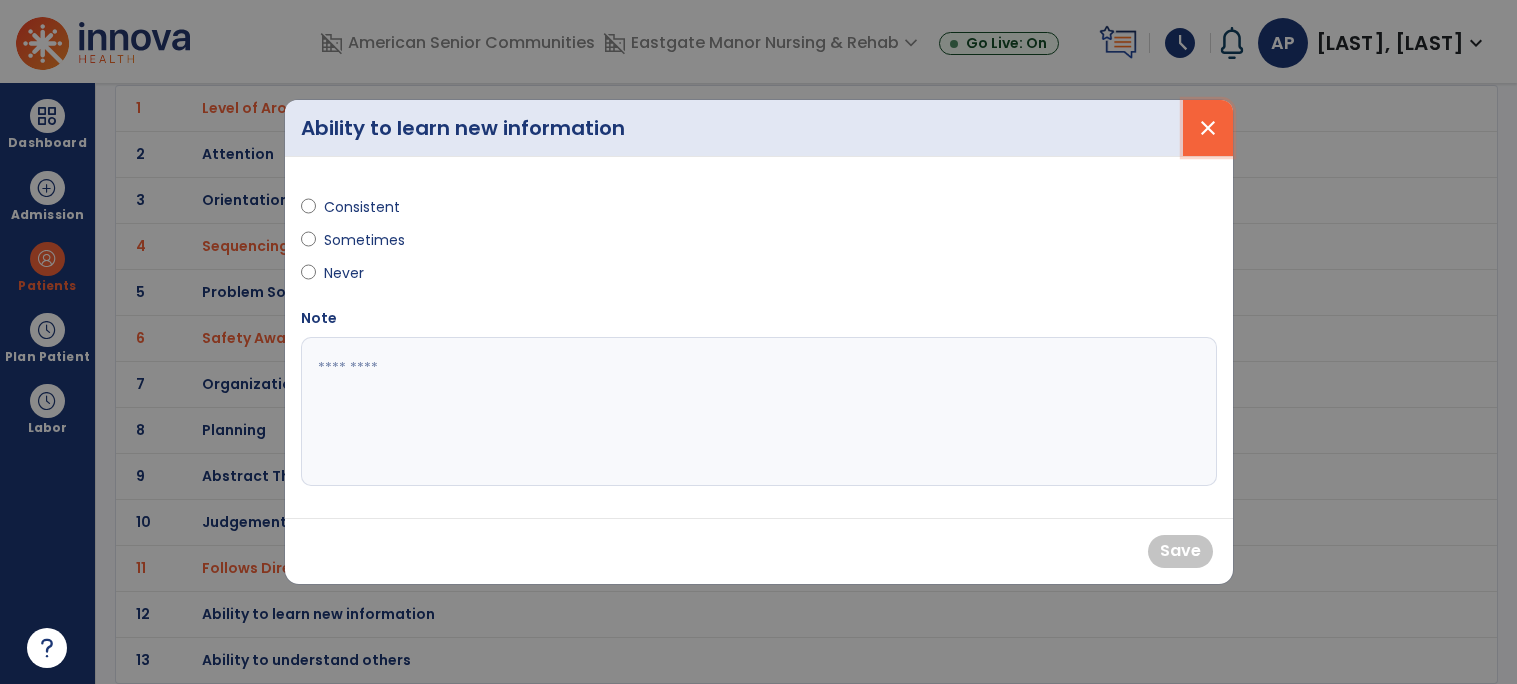 click on "close" at bounding box center (1208, 128) 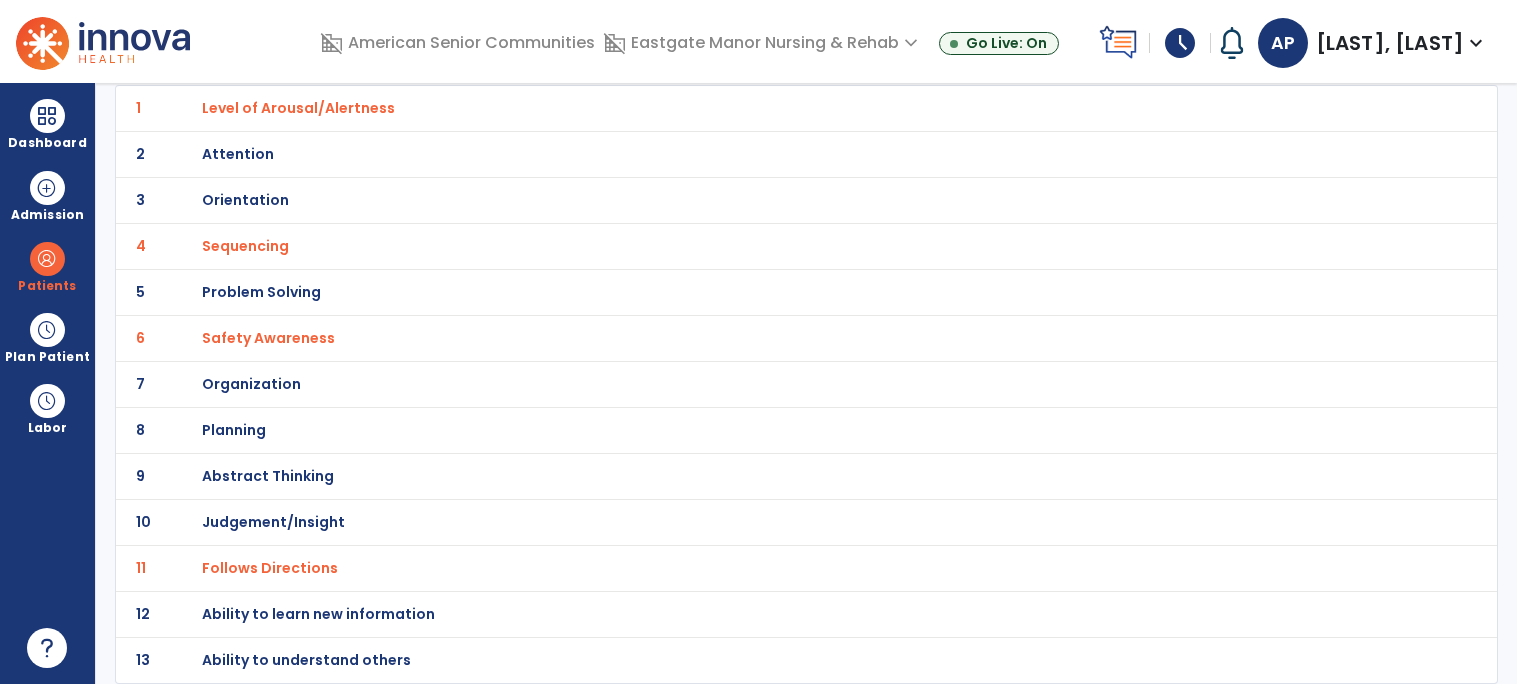 click on "Ability to understand others" at bounding box center [298, 108] 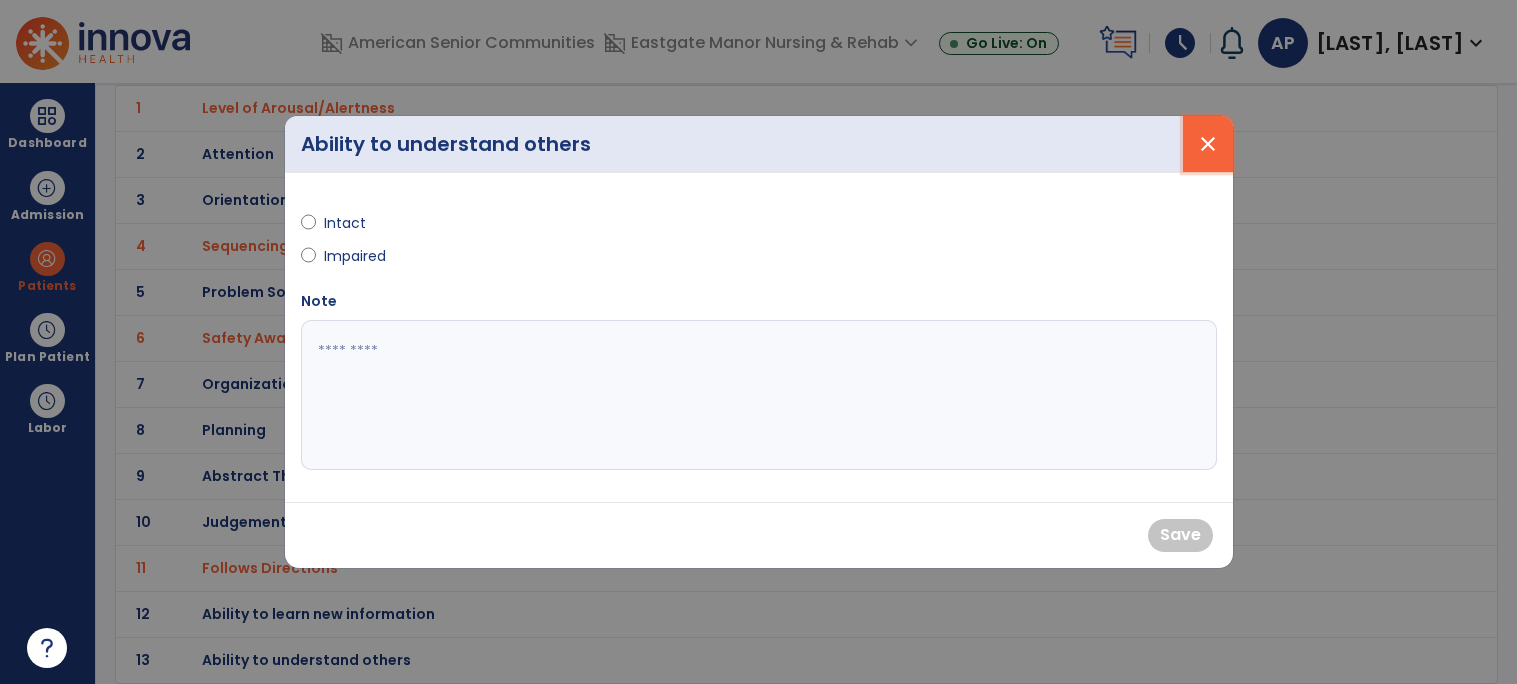 click on "close" at bounding box center [1208, 144] 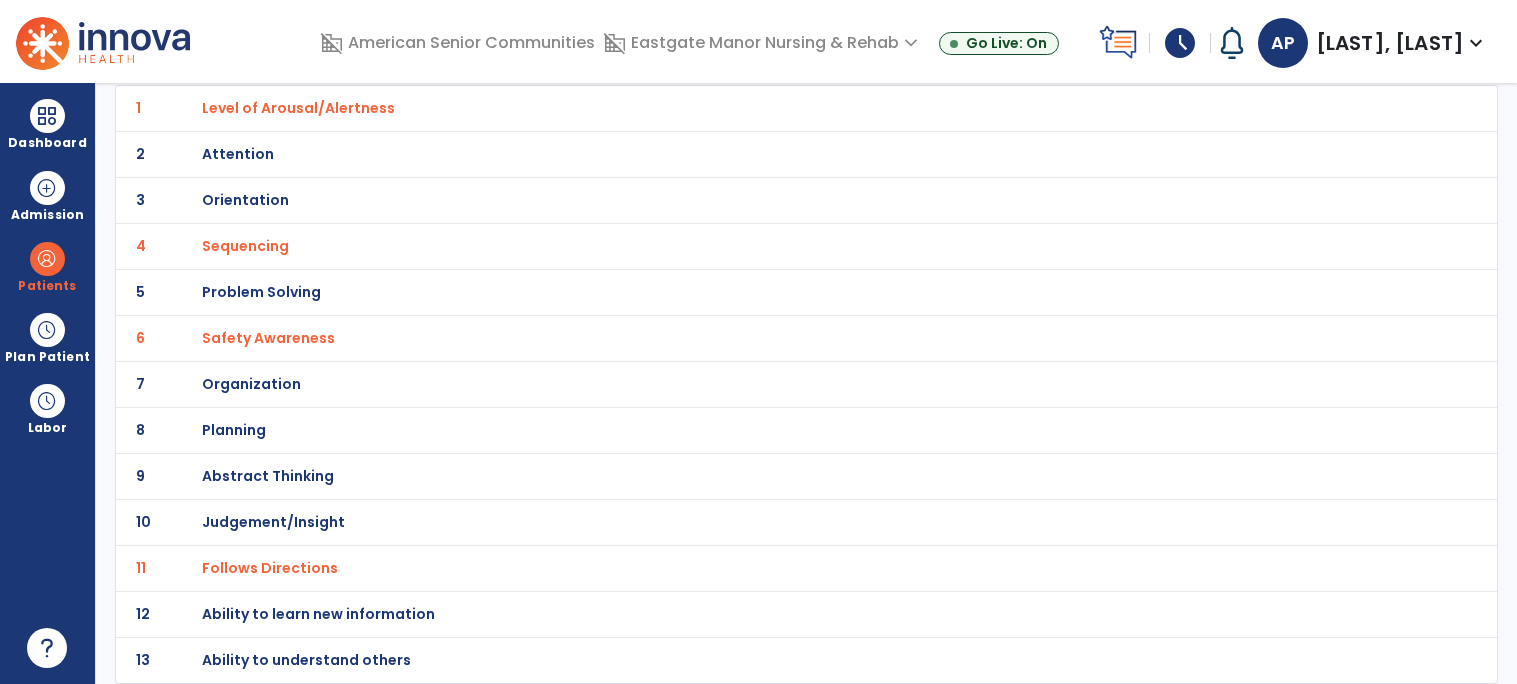 scroll, scrollTop: 0, scrollLeft: 0, axis: both 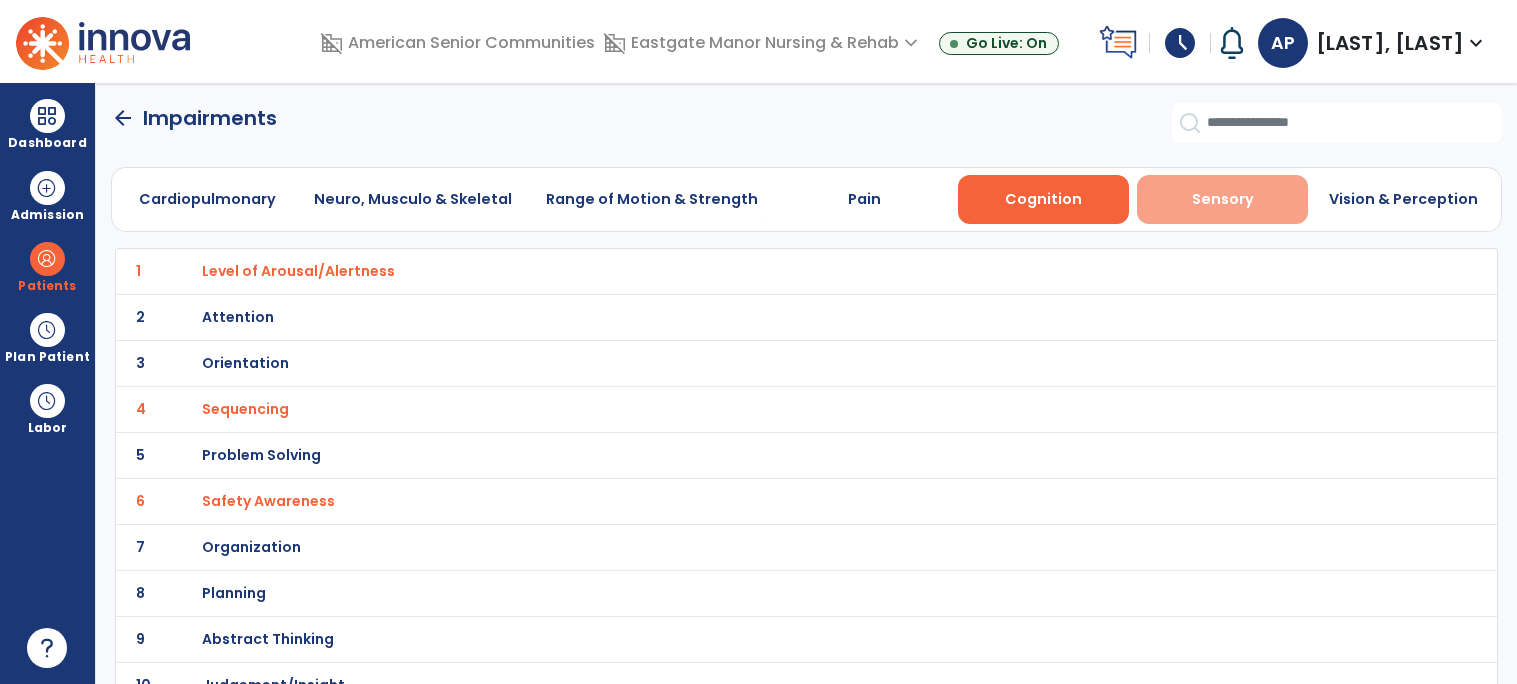 click on "Sensory" at bounding box center (1223, 199) 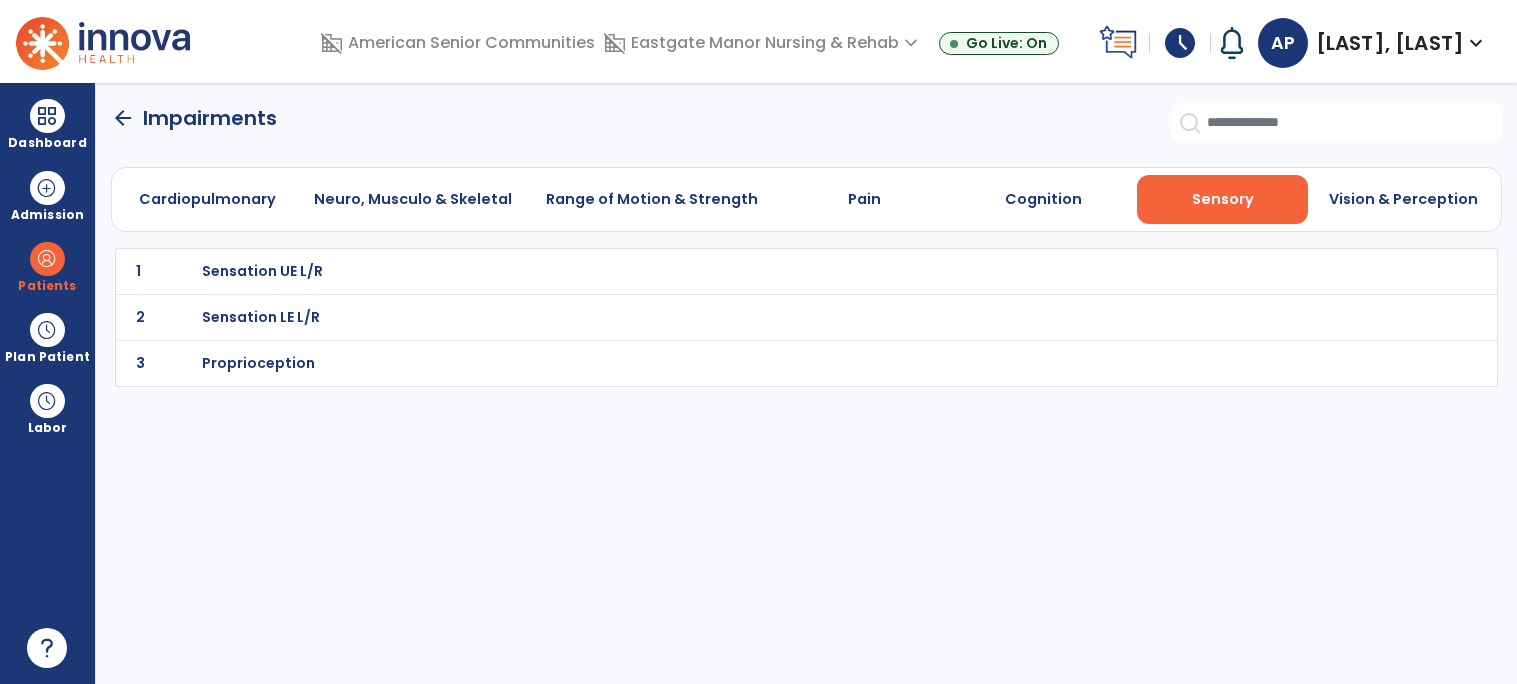 click on "Sensation LE L/R" at bounding box center [262, 271] 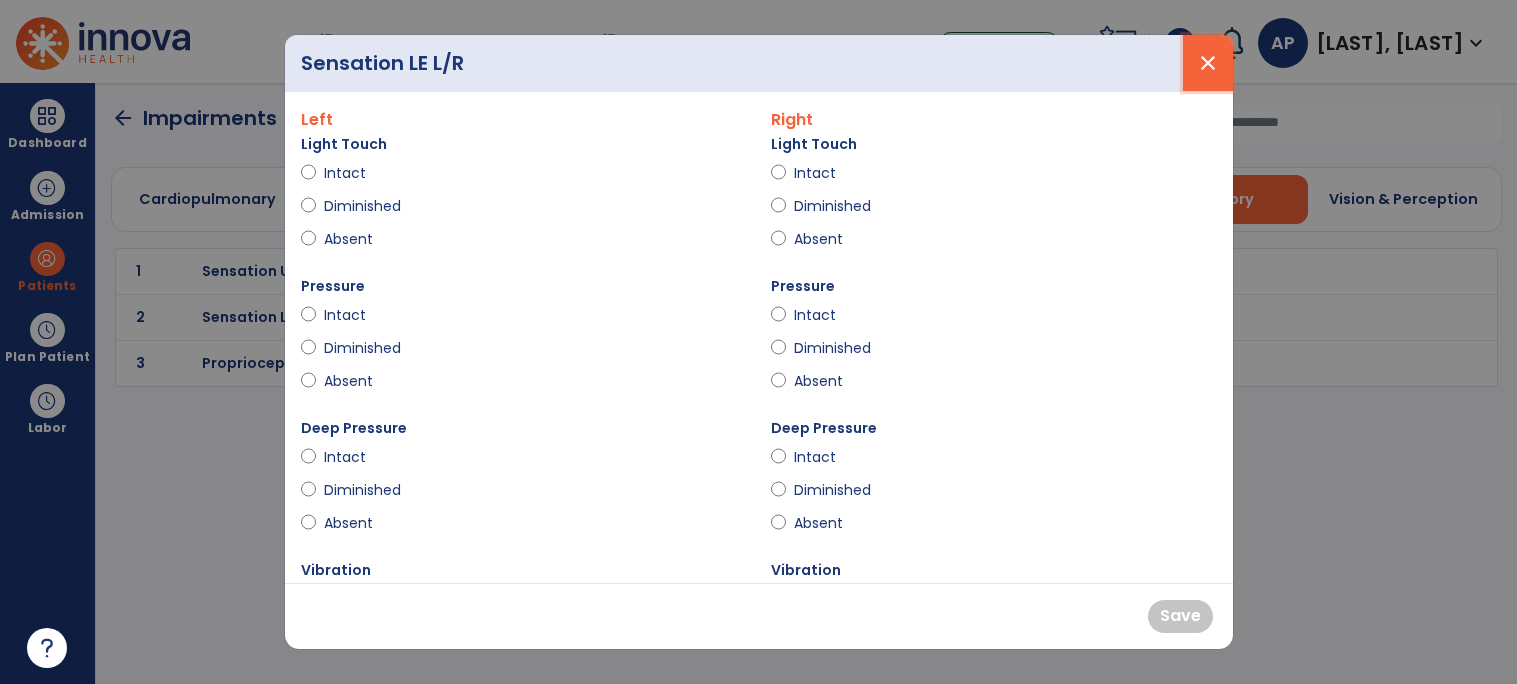 click on "close" at bounding box center [1208, 63] 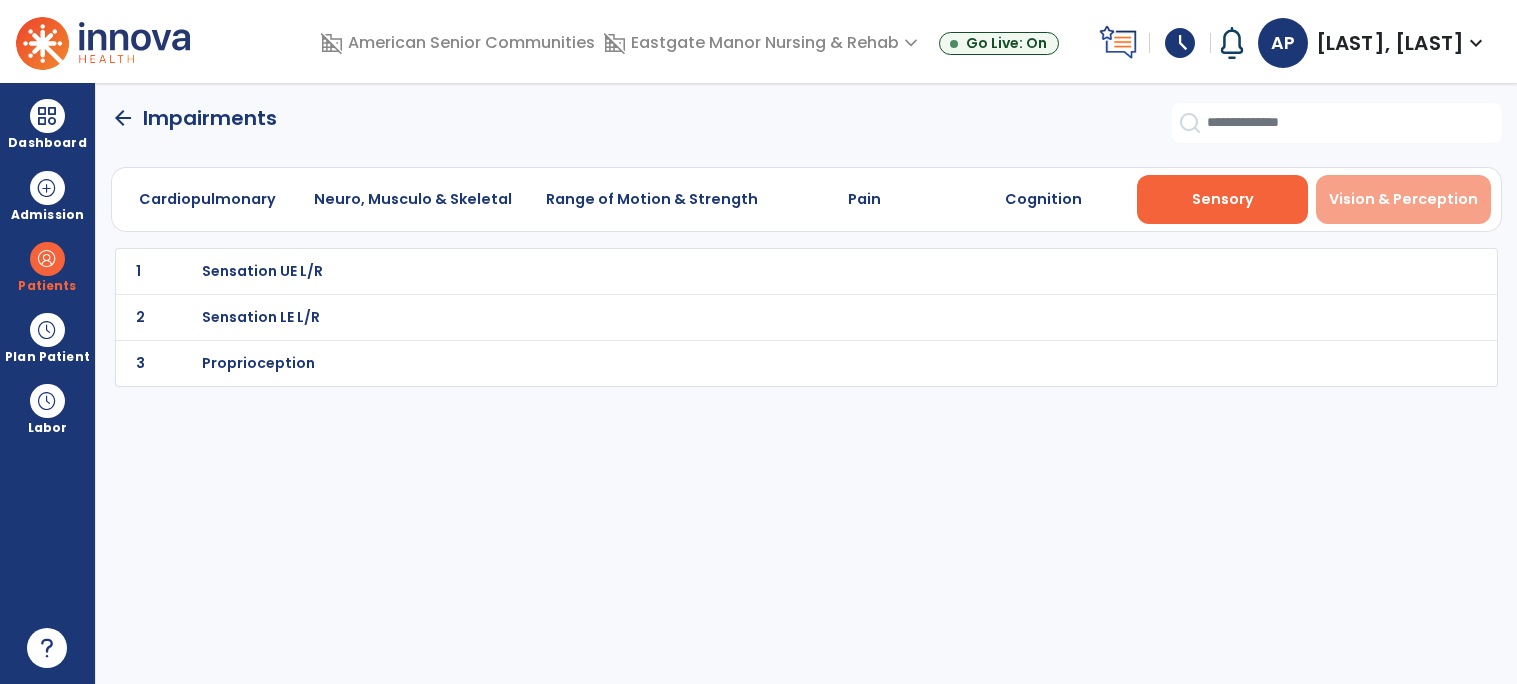 click on "Vision & Perception" at bounding box center (1403, 199) 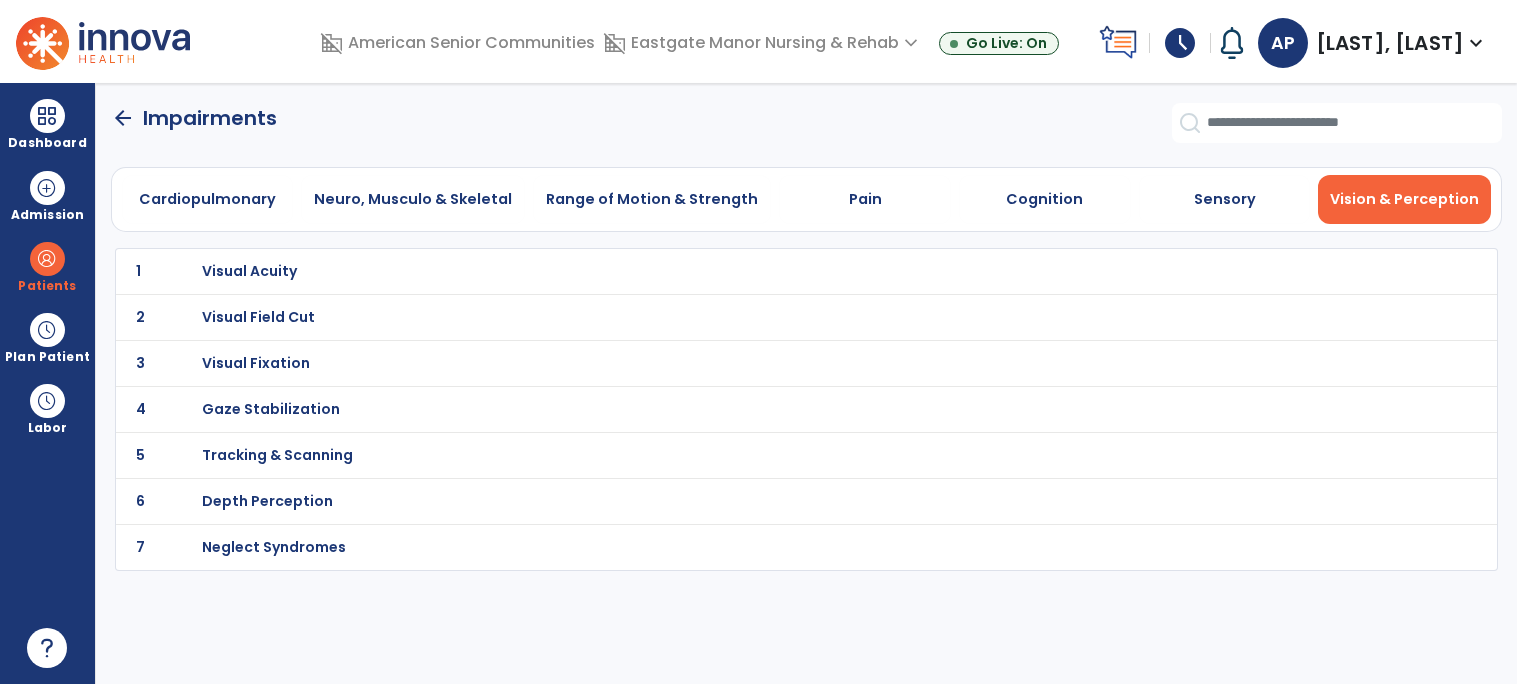 click on "1 Visual Acuity" 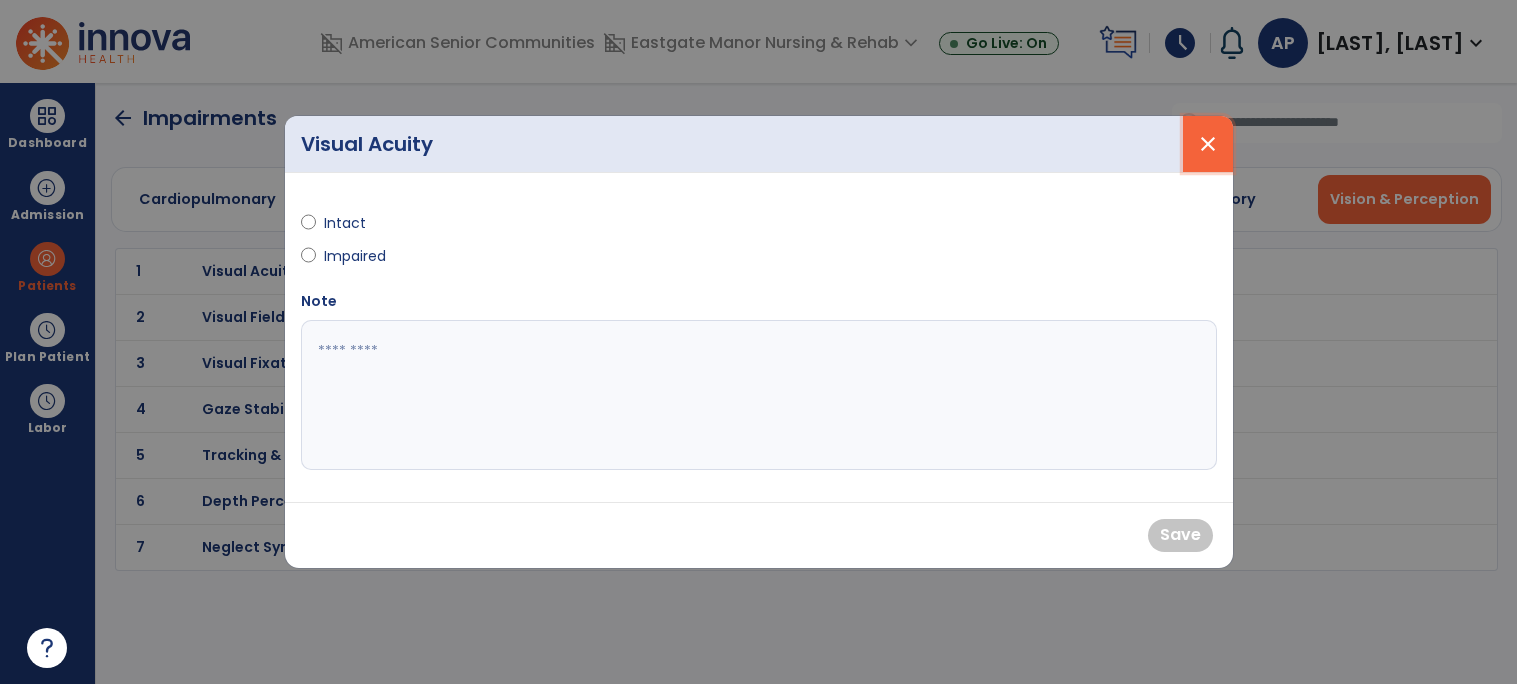 click on "close" at bounding box center (1208, 144) 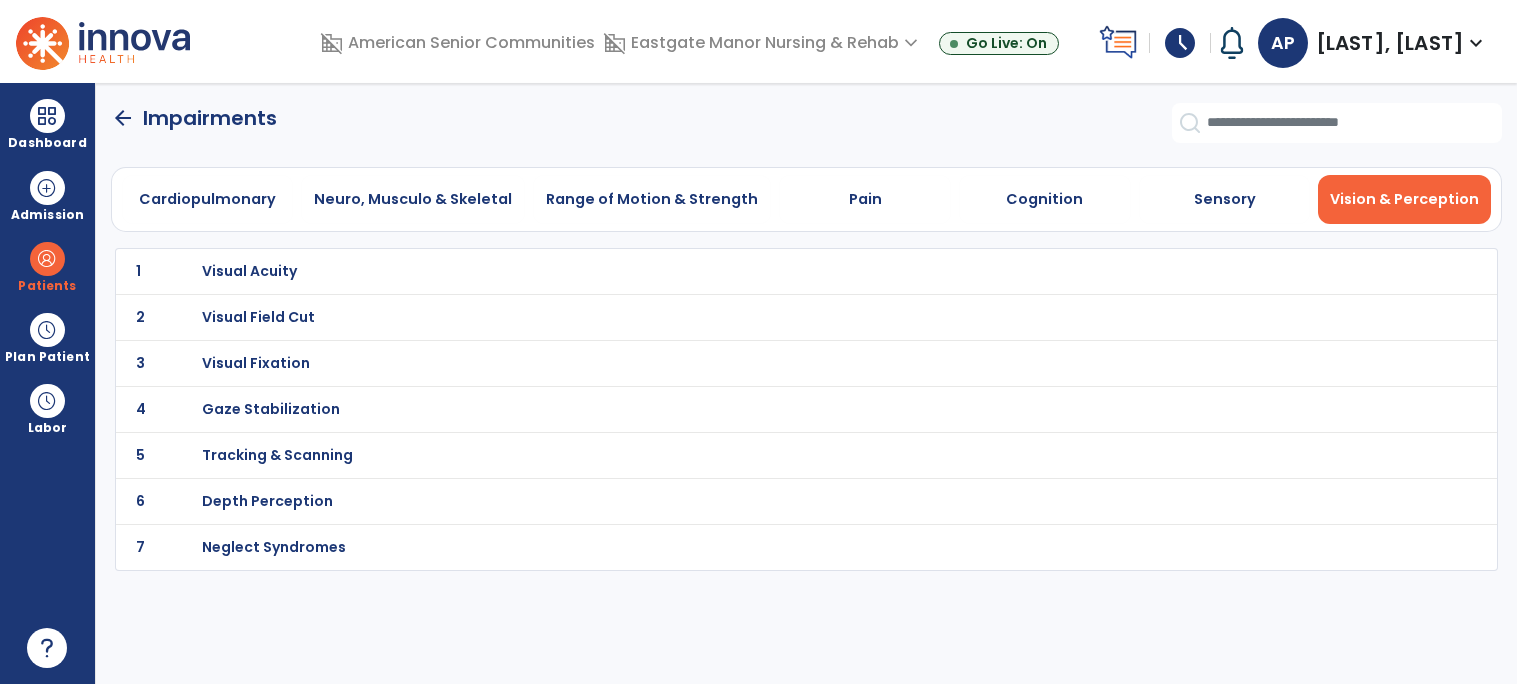 click on "arrow_back" 